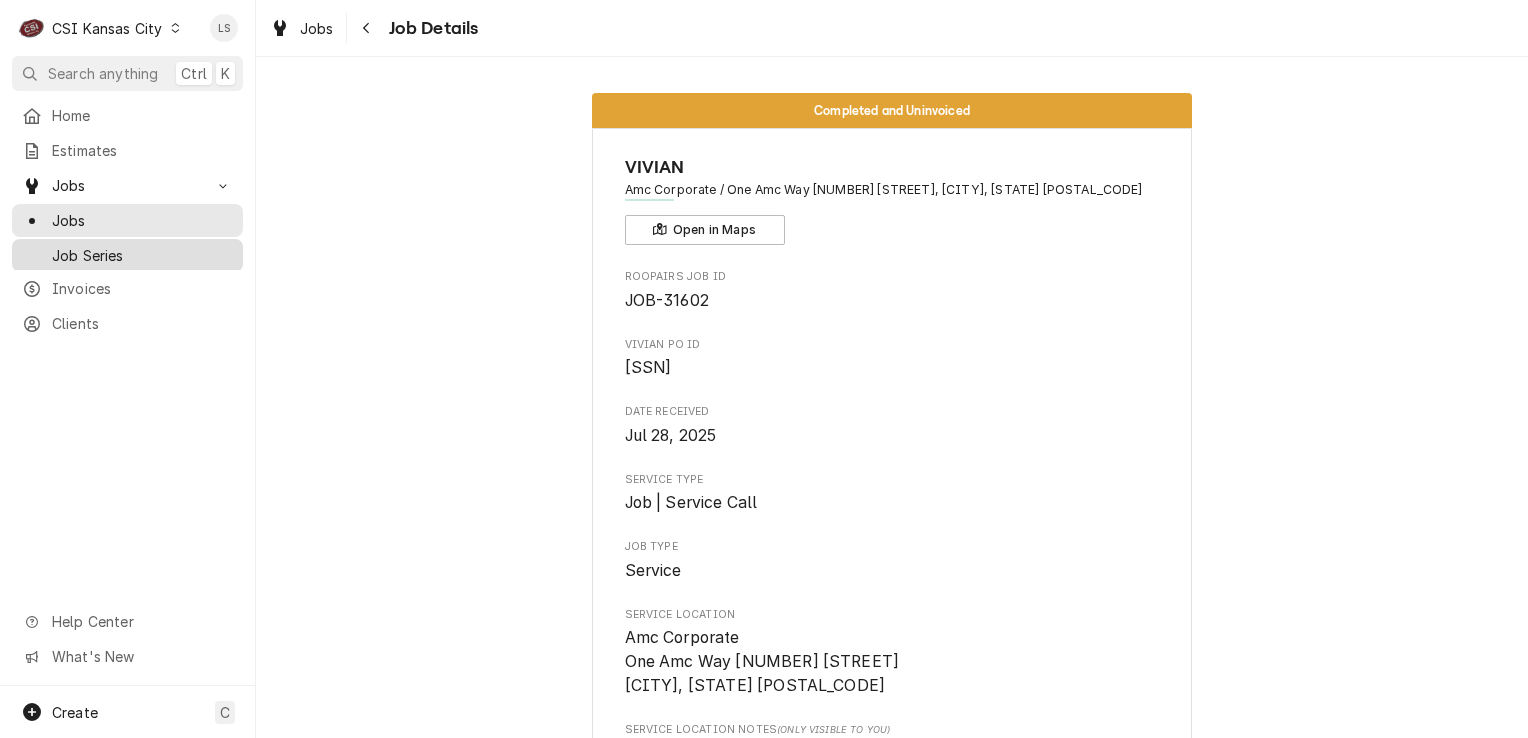 scroll, scrollTop: 0, scrollLeft: 0, axis: both 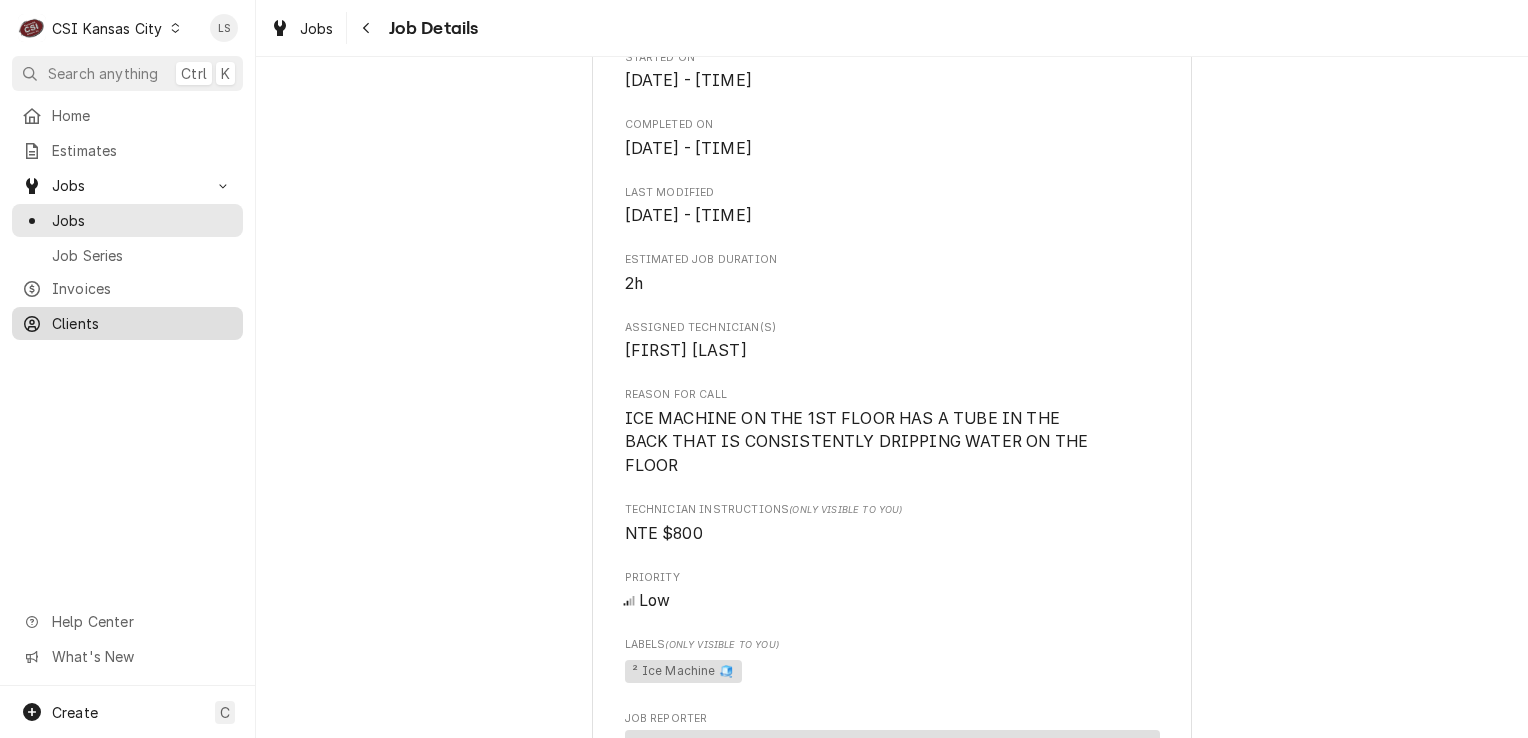 click on "Clients" at bounding box center (142, 323) 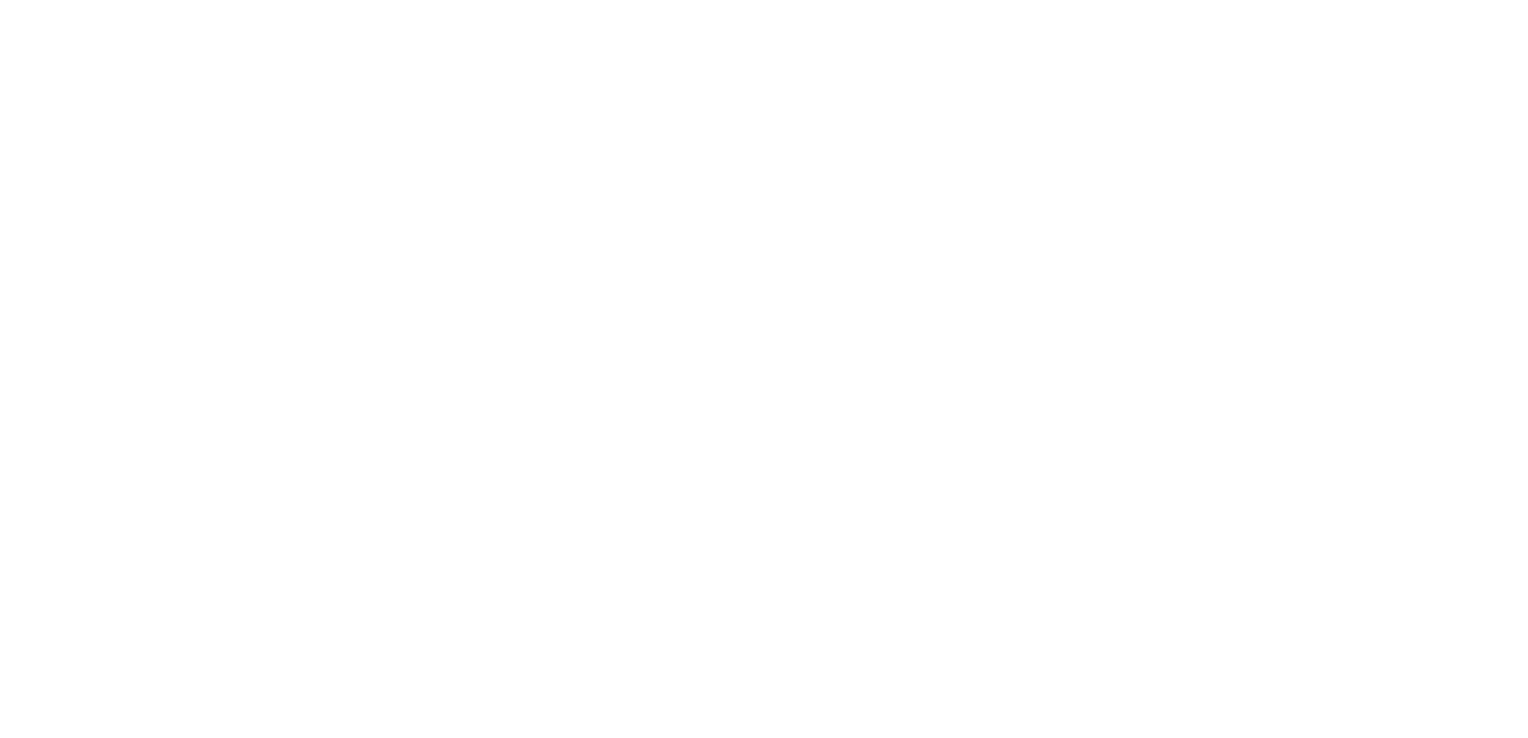 scroll, scrollTop: 0, scrollLeft: 0, axis: both 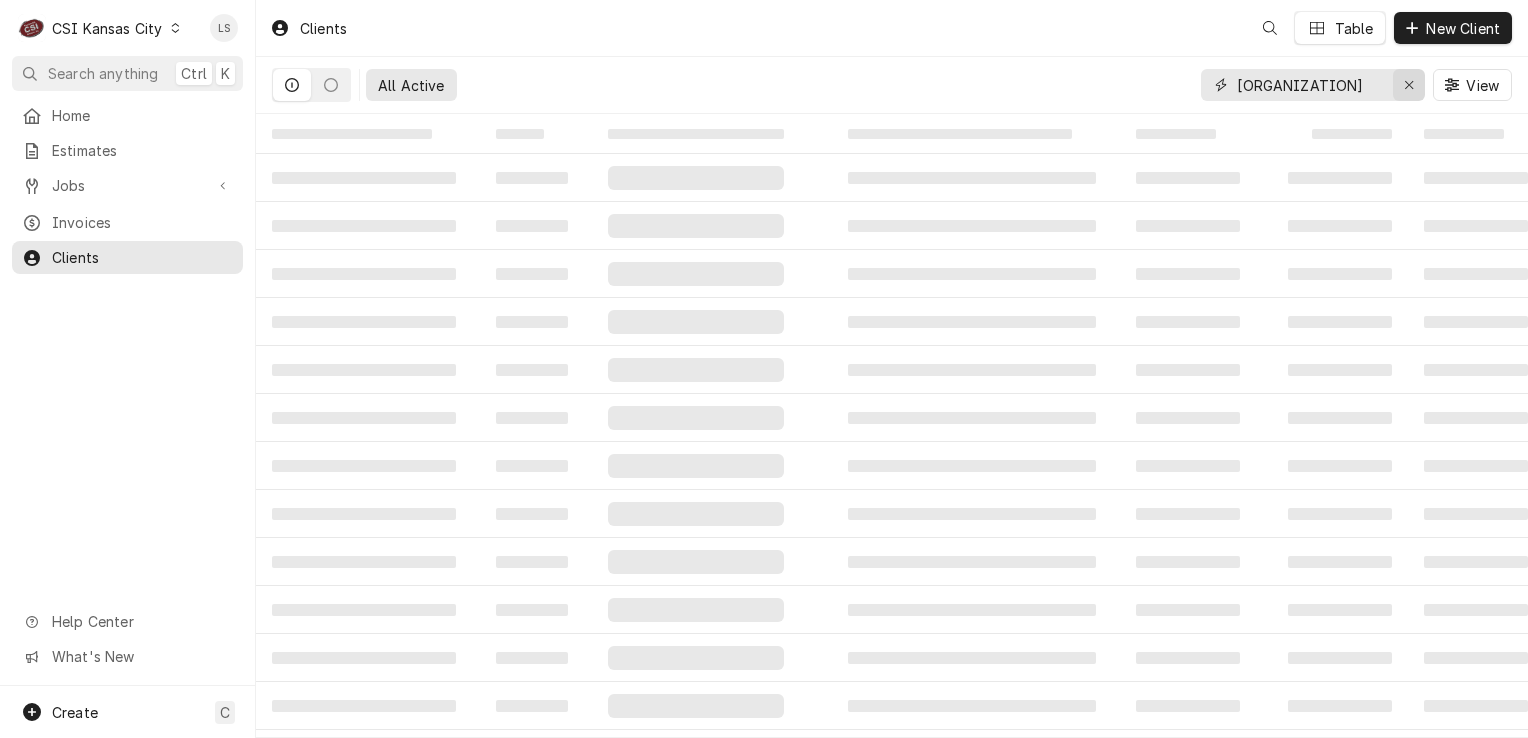 click 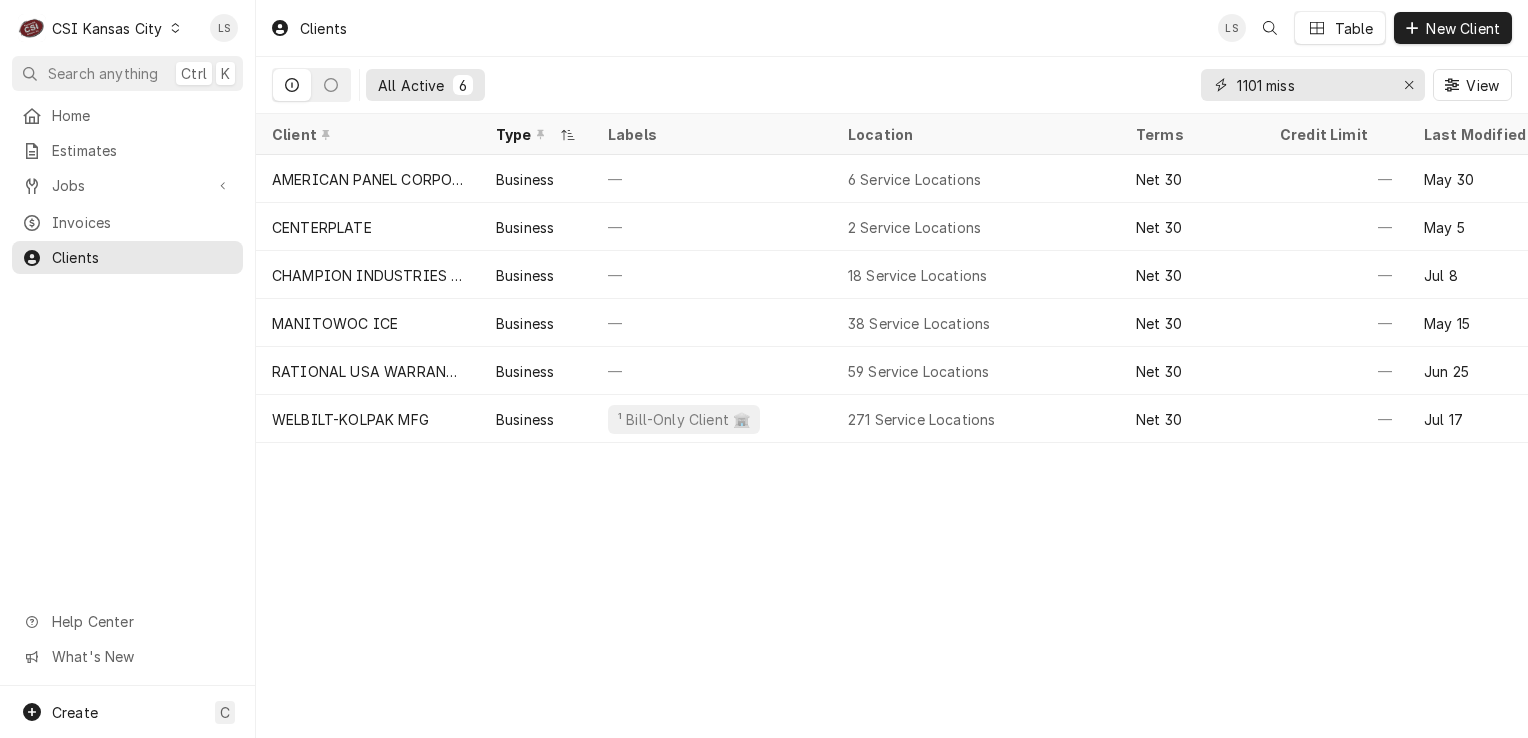 type on "1101 miss" 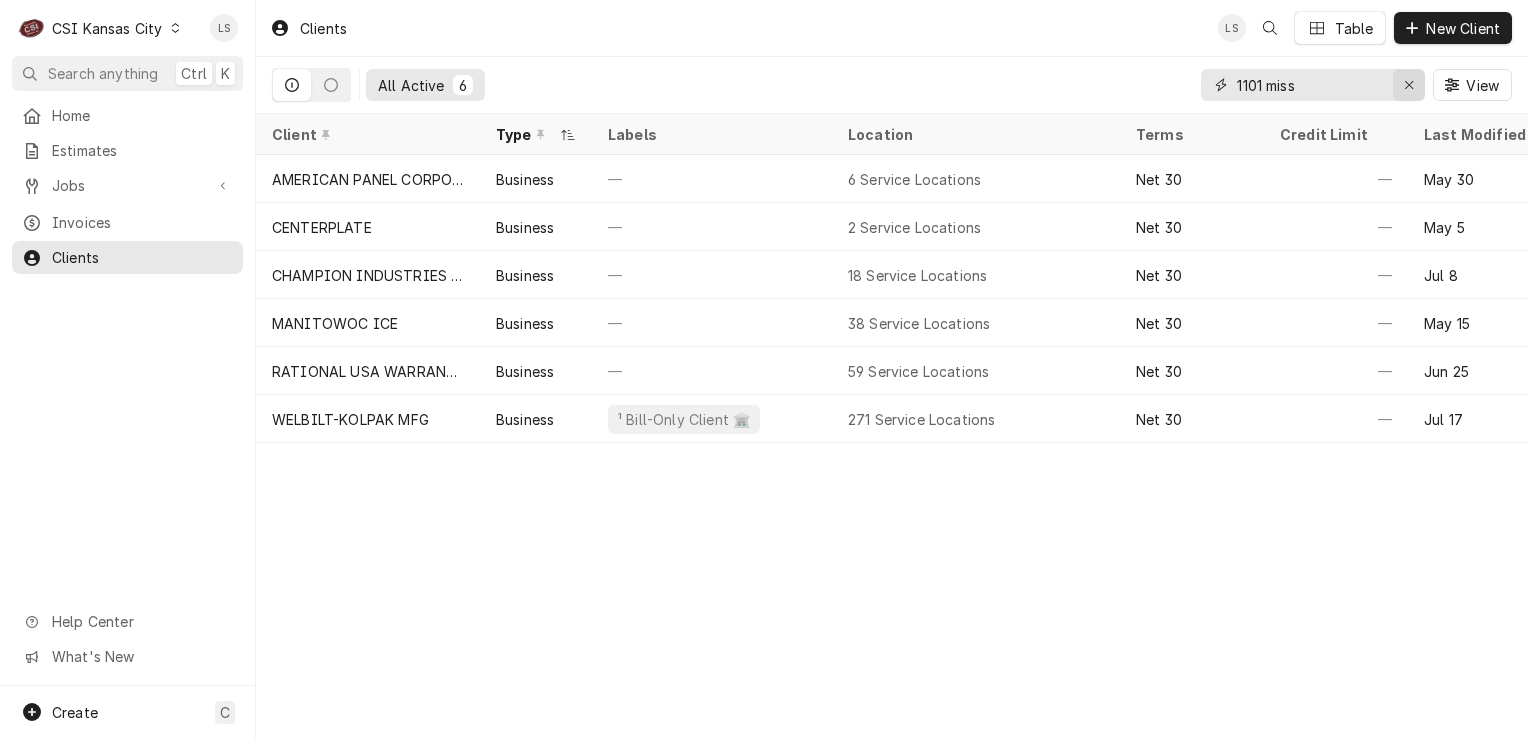 click at bounding box center (1409, 85) 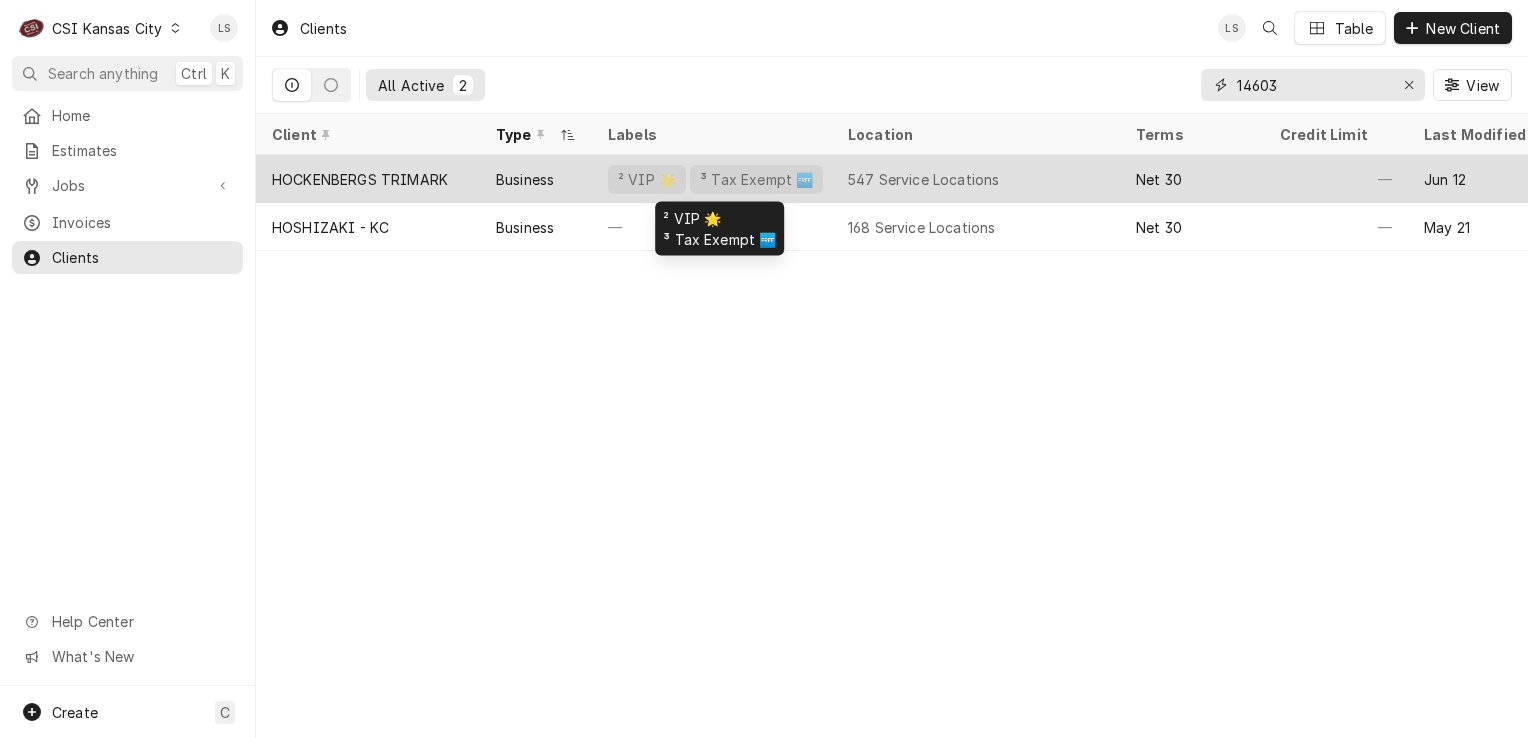 type on "14603" 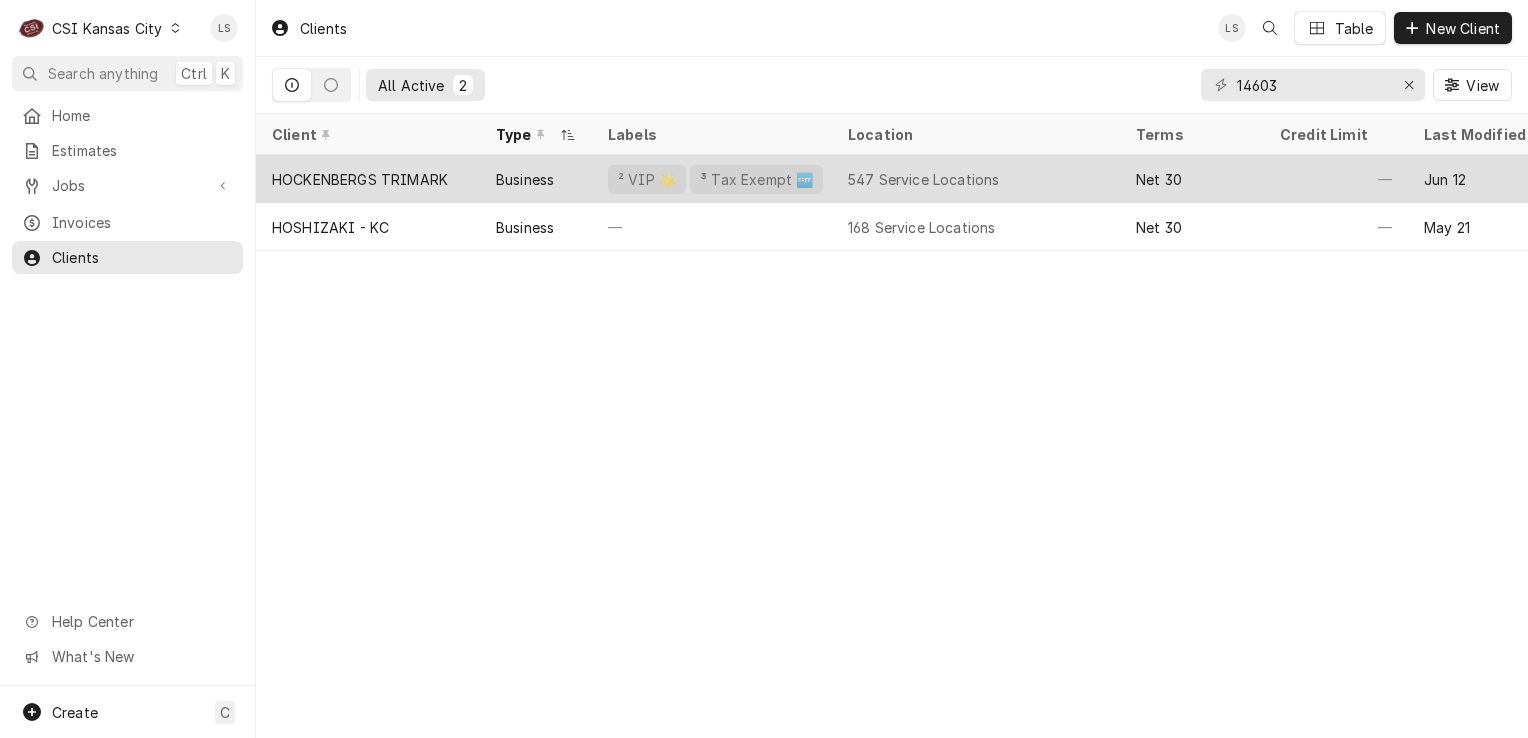 click on "³ Tax Exempt 🆓" at bounding box center (756, 179) 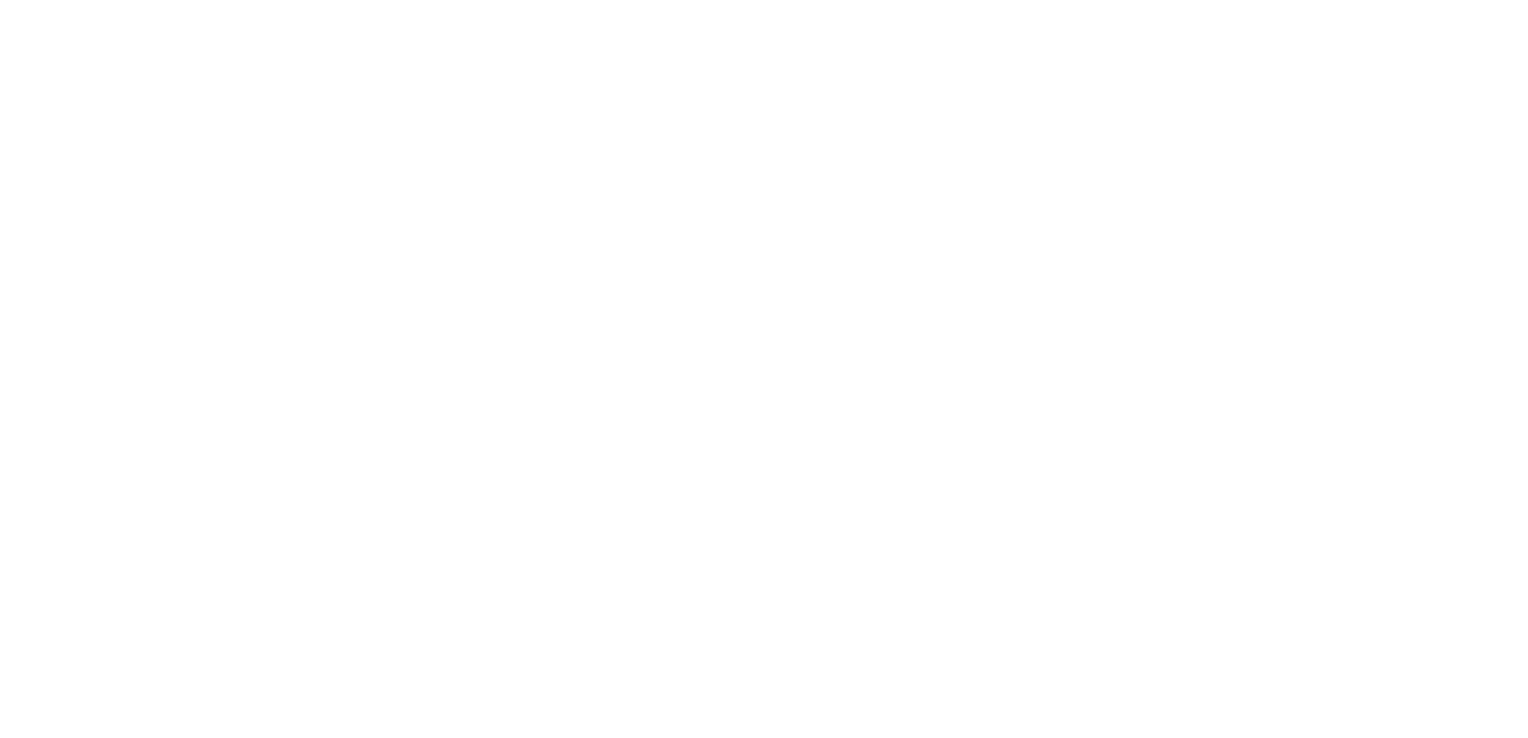 scroll, scrollTop: 0, scrollLeft: 0, axis: both 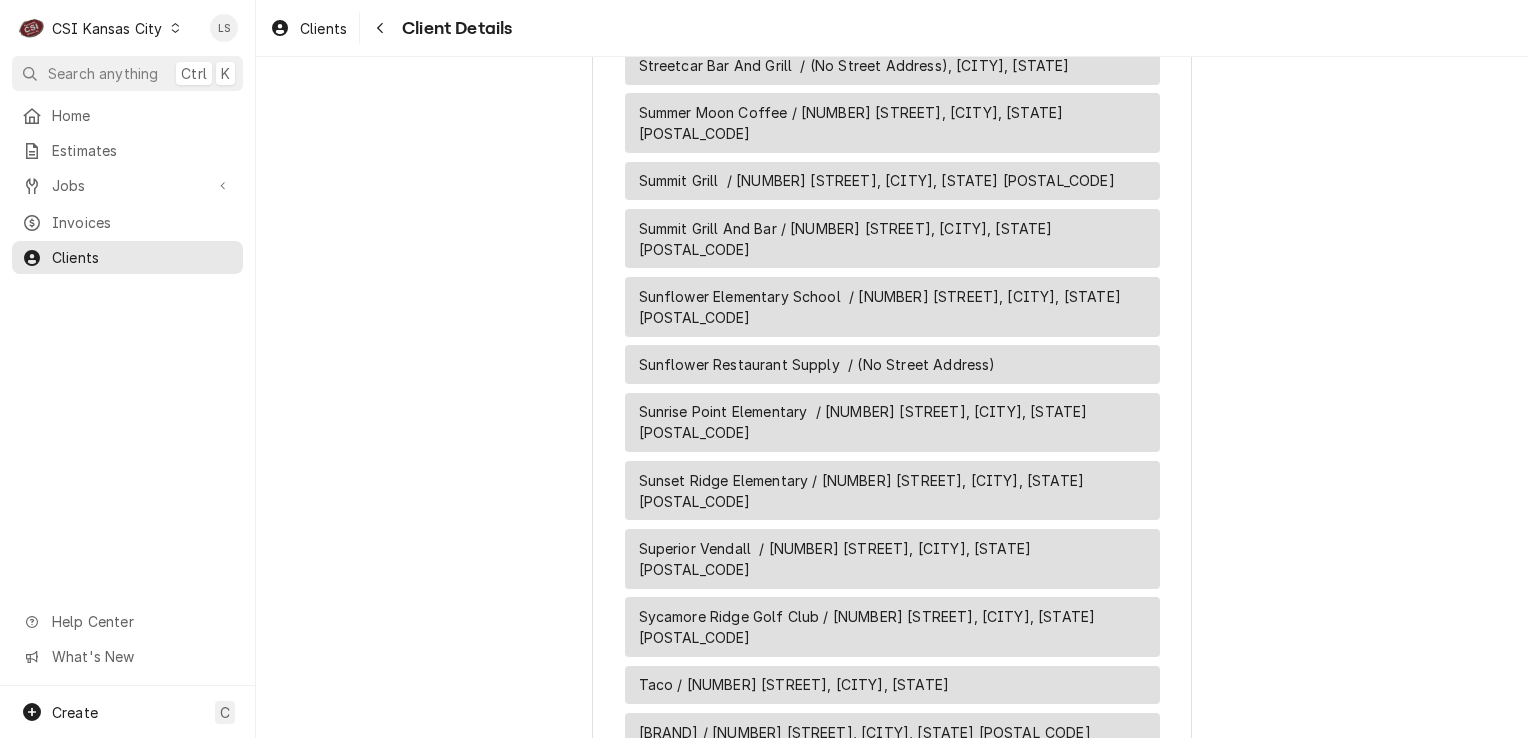 click on "Edit Client" at bounding box center (892, 3843) 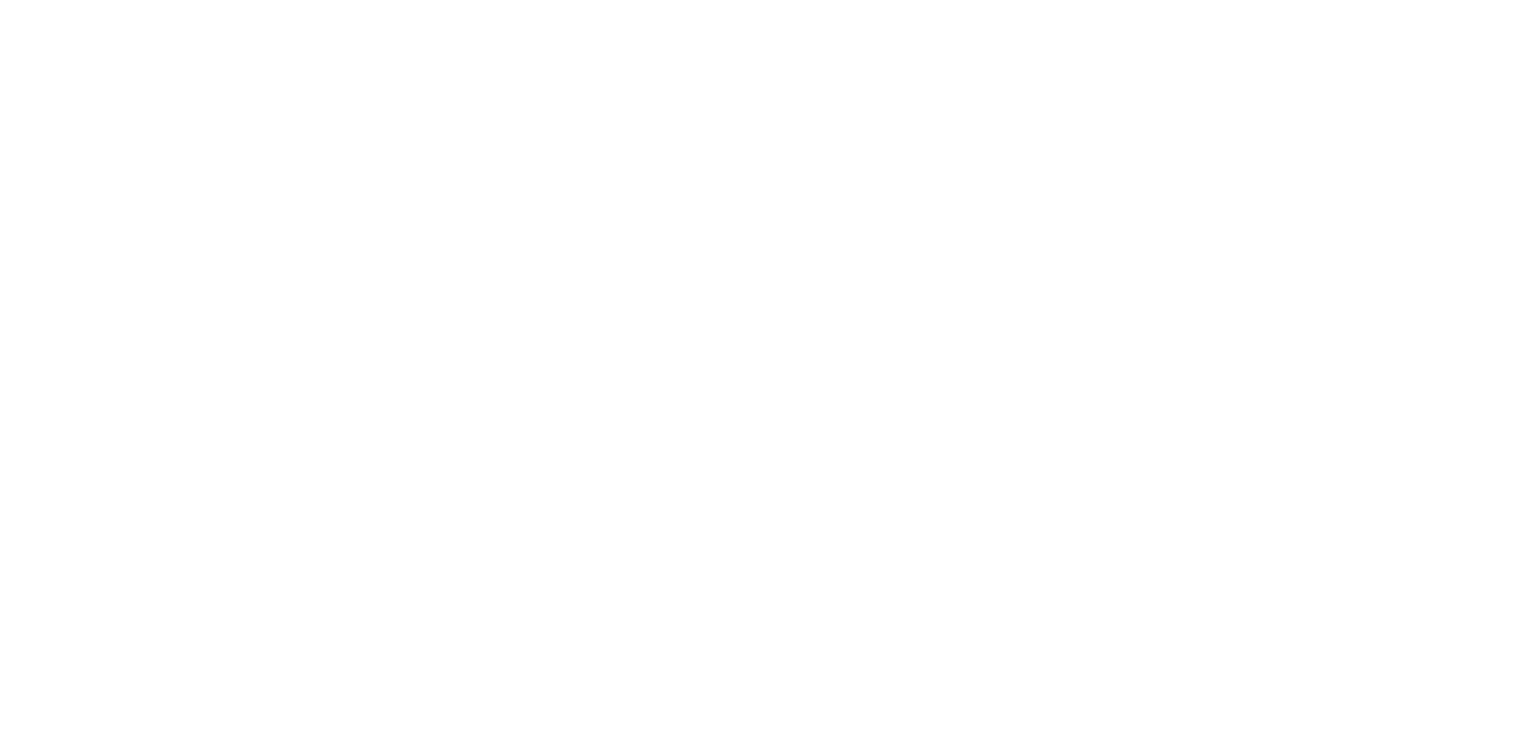 scroll, scrollTop: 0, scrollLeft: 0, axis: both 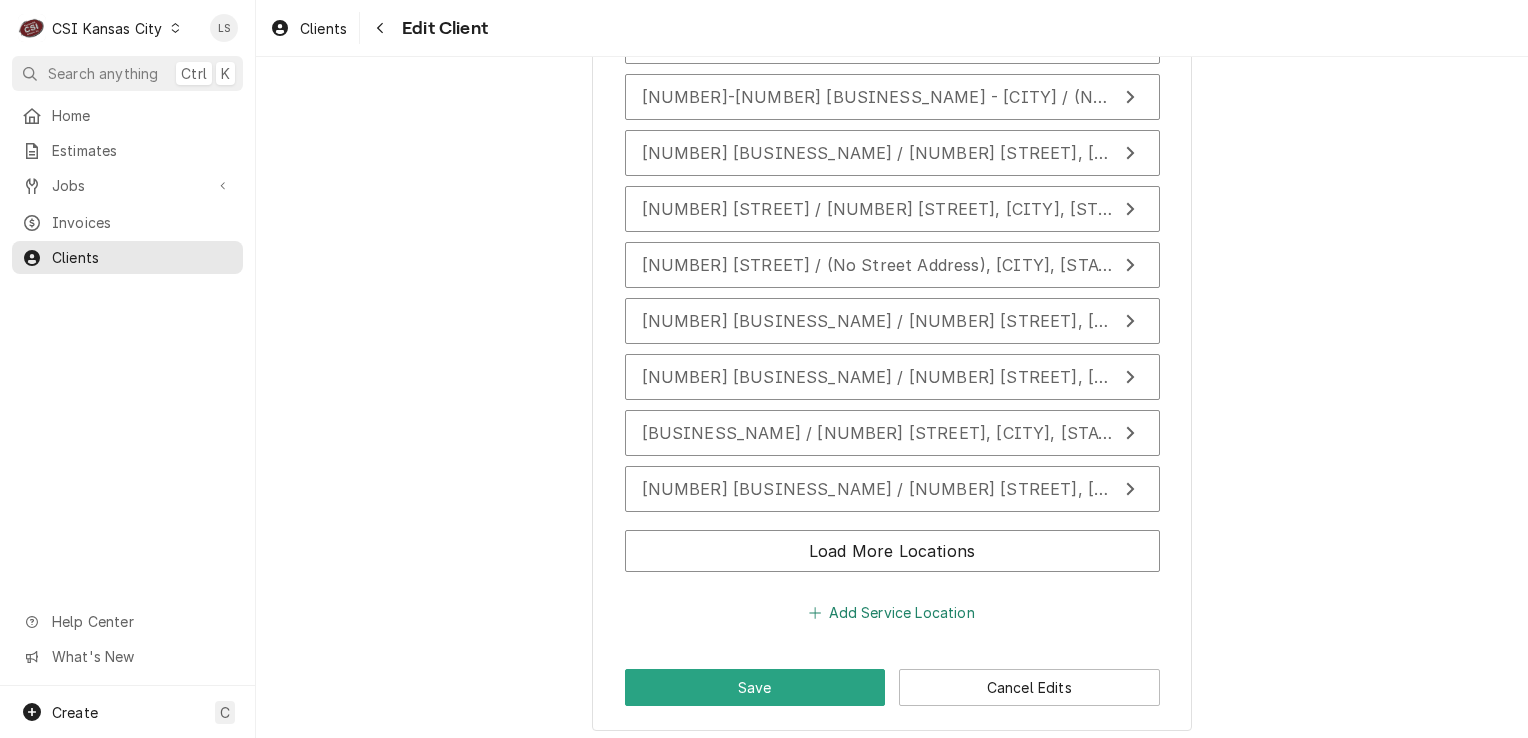 click on "Add Service Location" at bounding box center (892, 613) 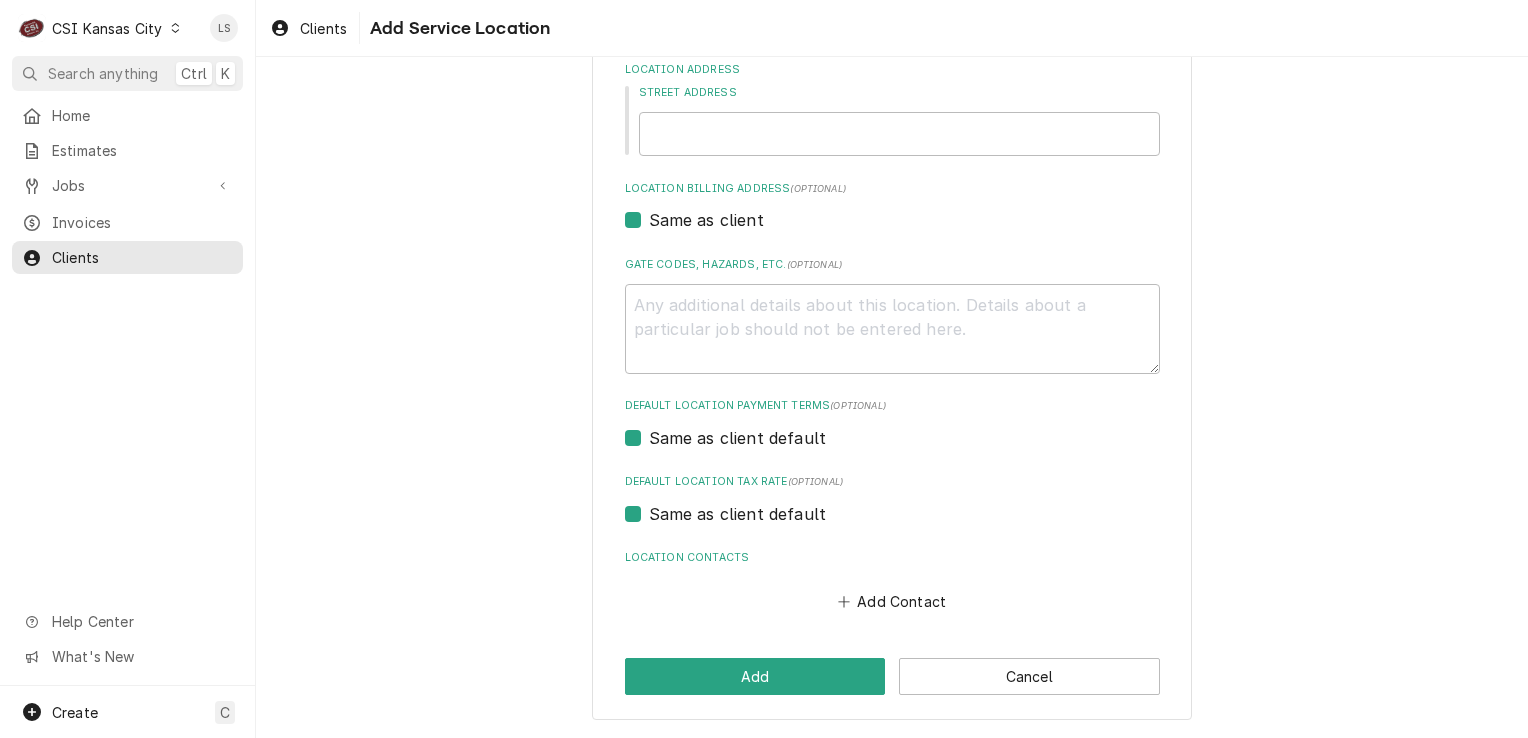 scroll, scrollTop: 0, scrollLeft: 0, axis: both 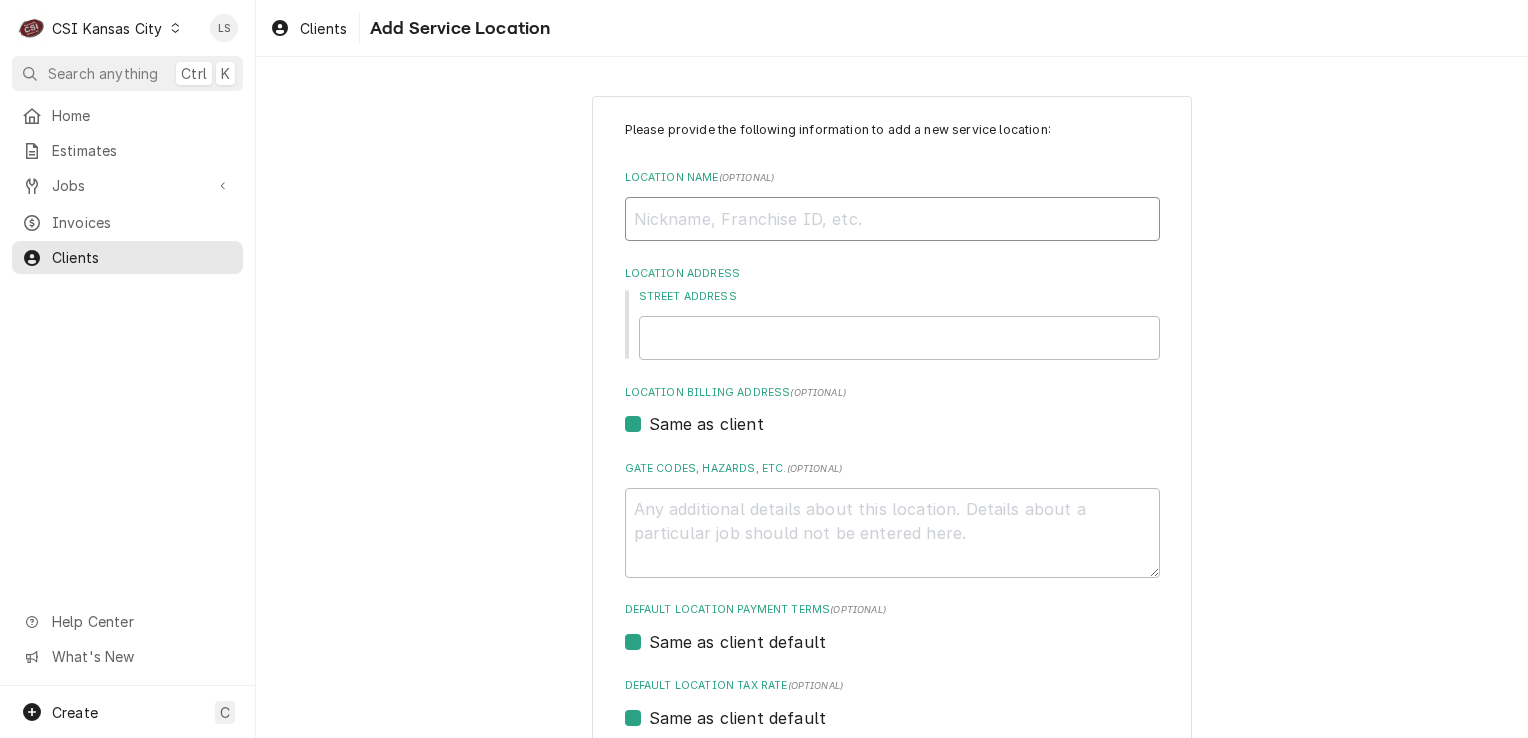click on "Location Name  ( optional )" at bounding box center (892, 219) 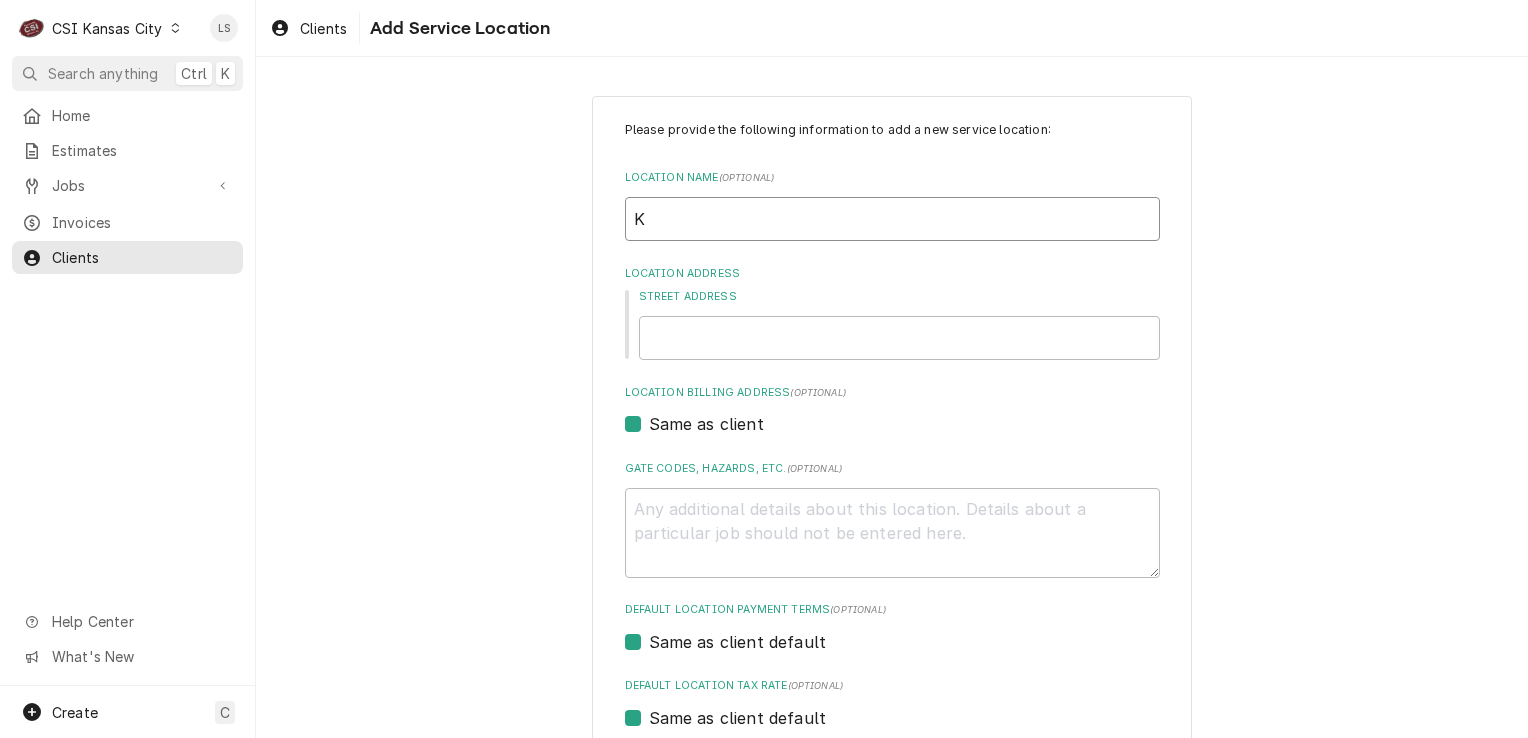 type on "x" 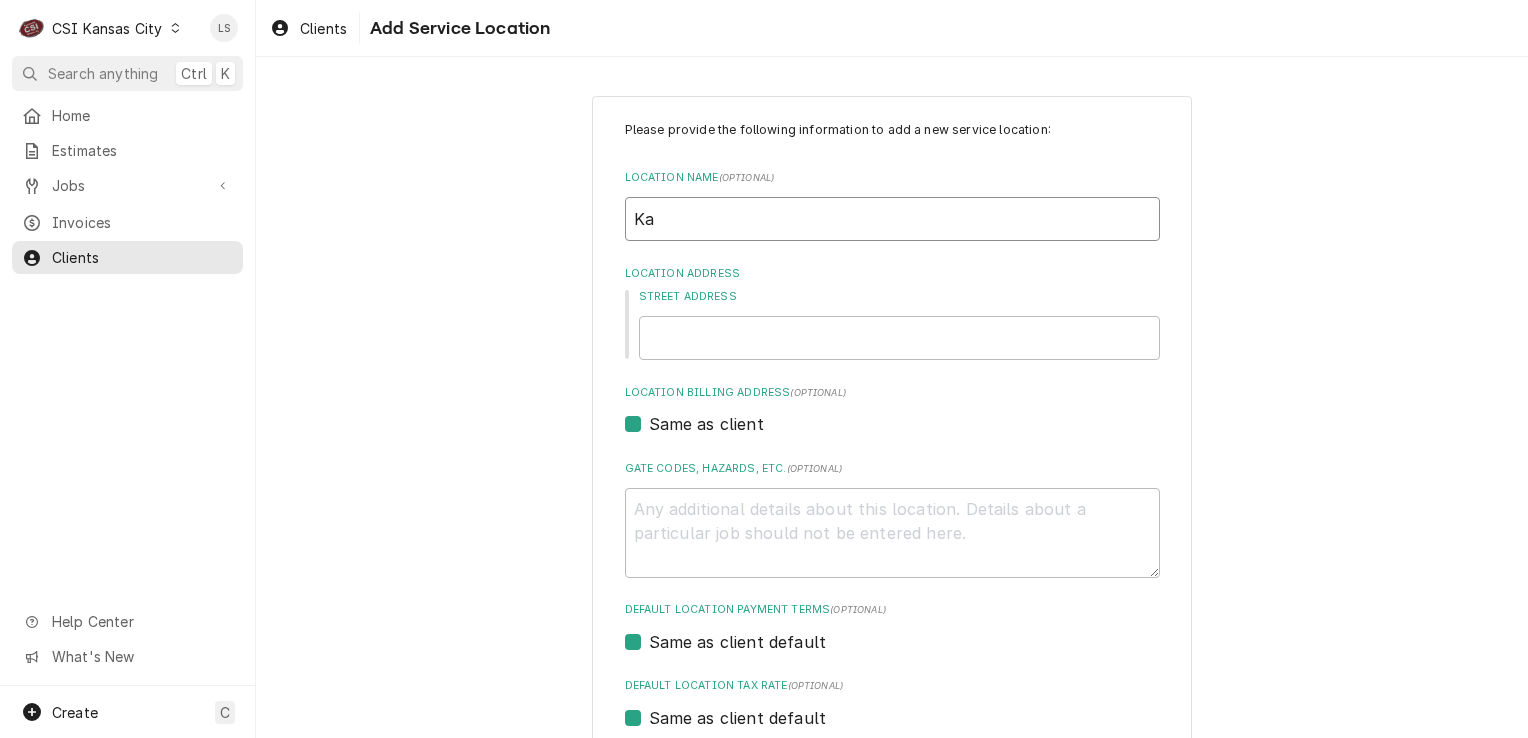 type on "x" 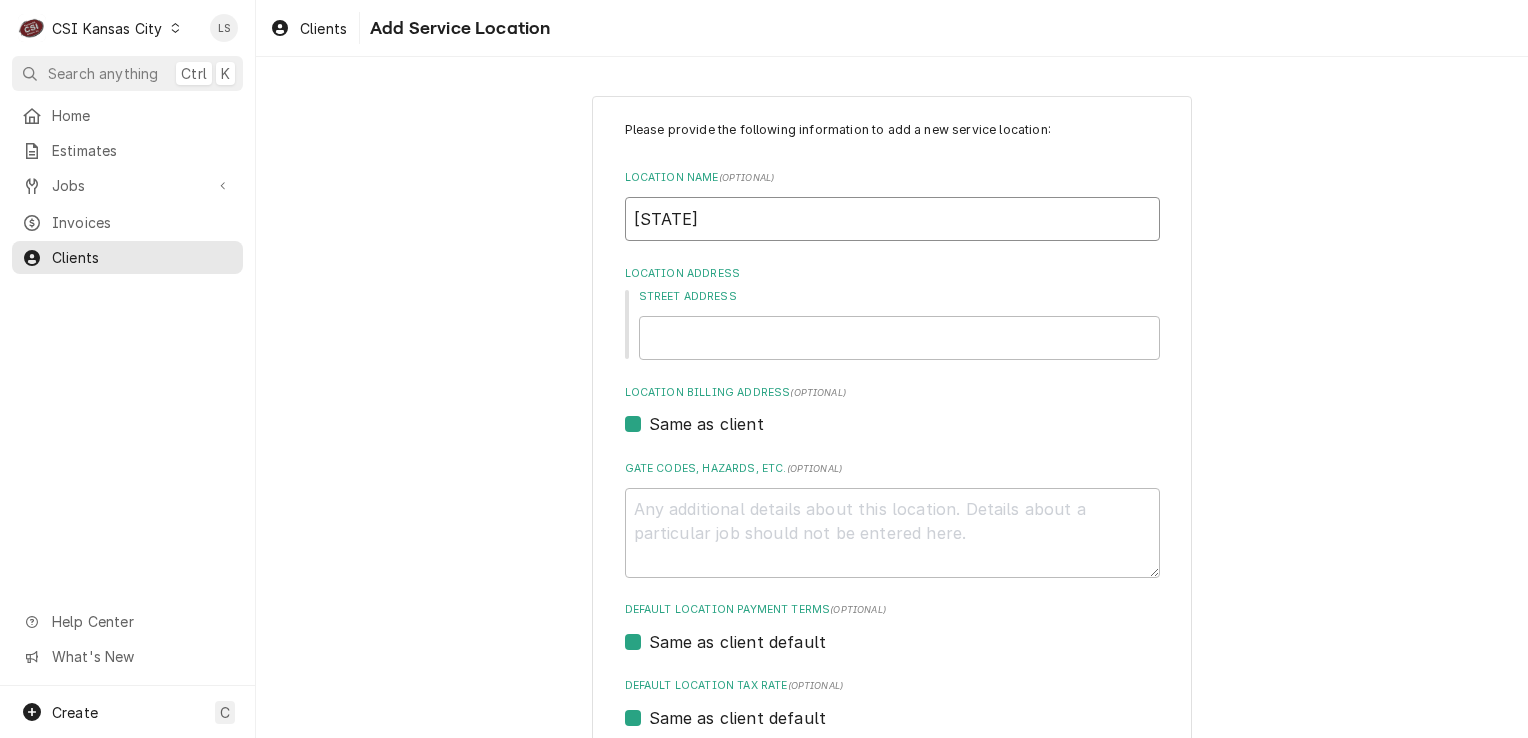type on "x" 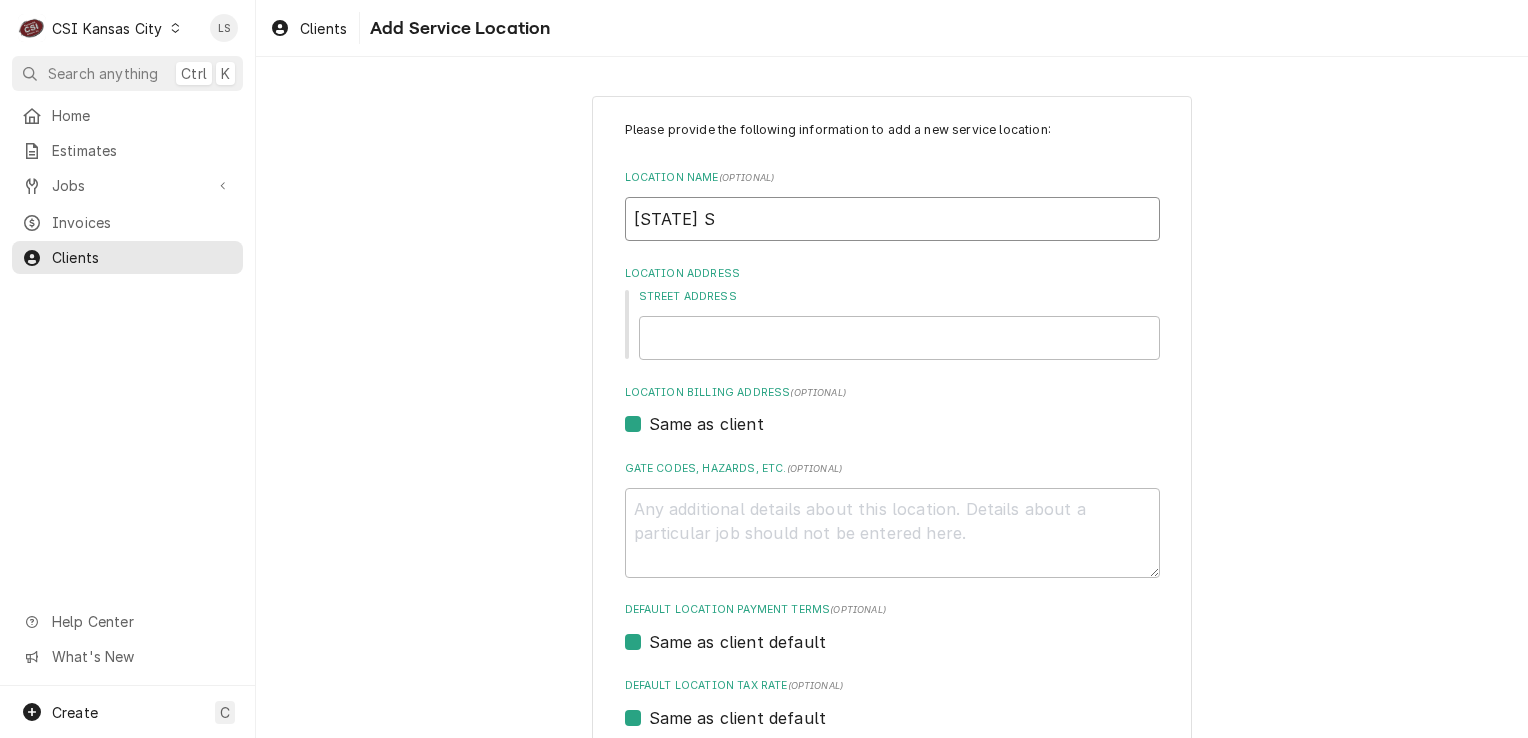 type on "x" 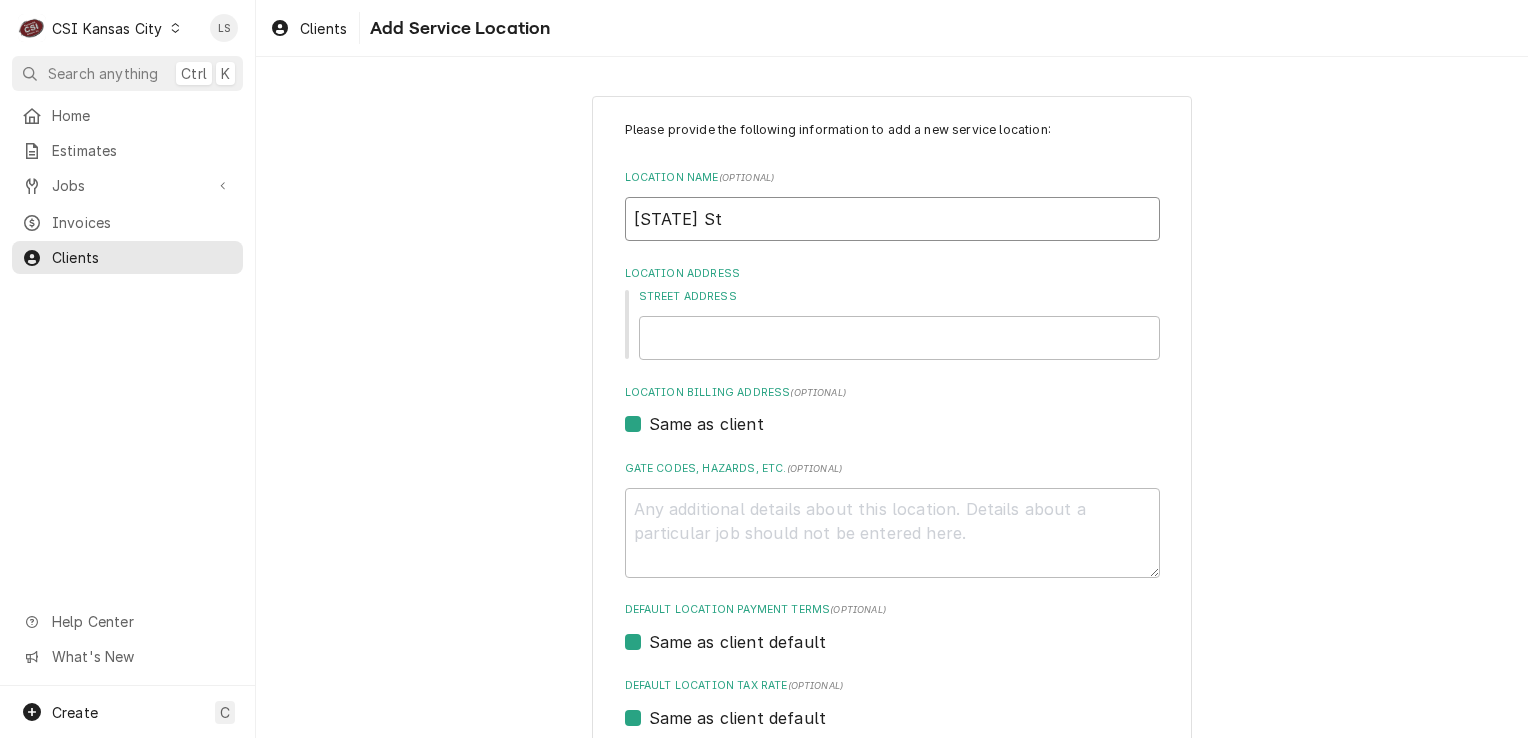 type on "x" 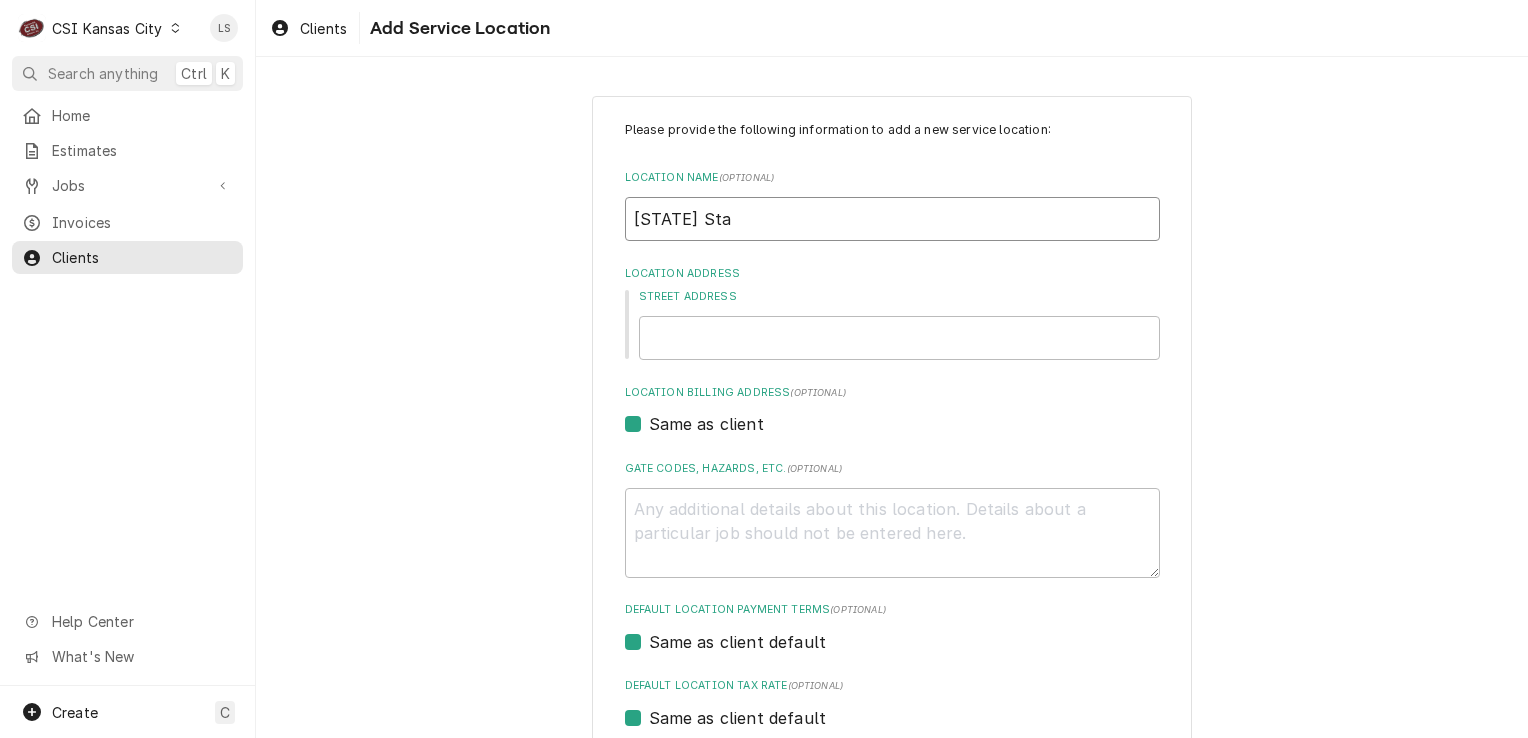 type on "x" 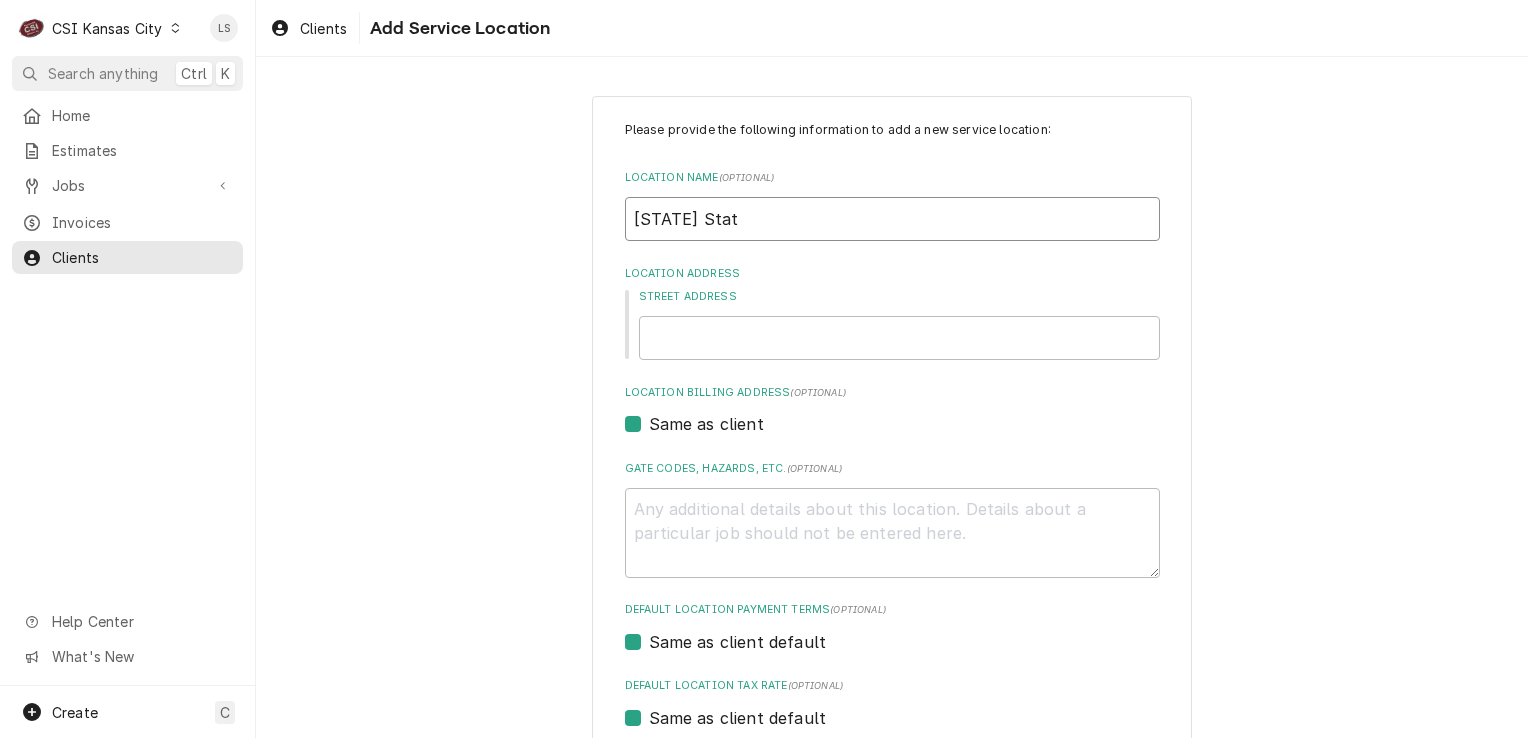 type on "x" 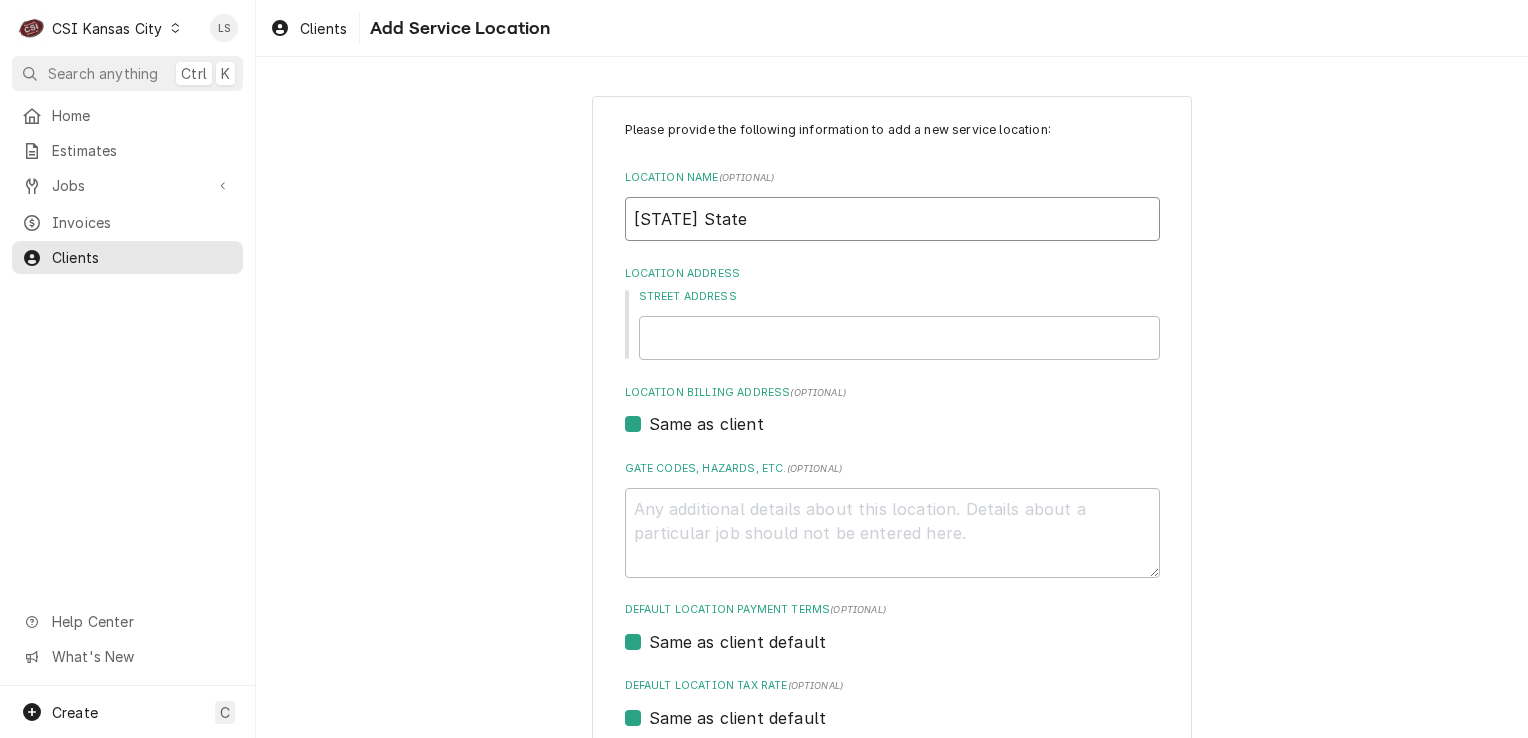 type on "x" 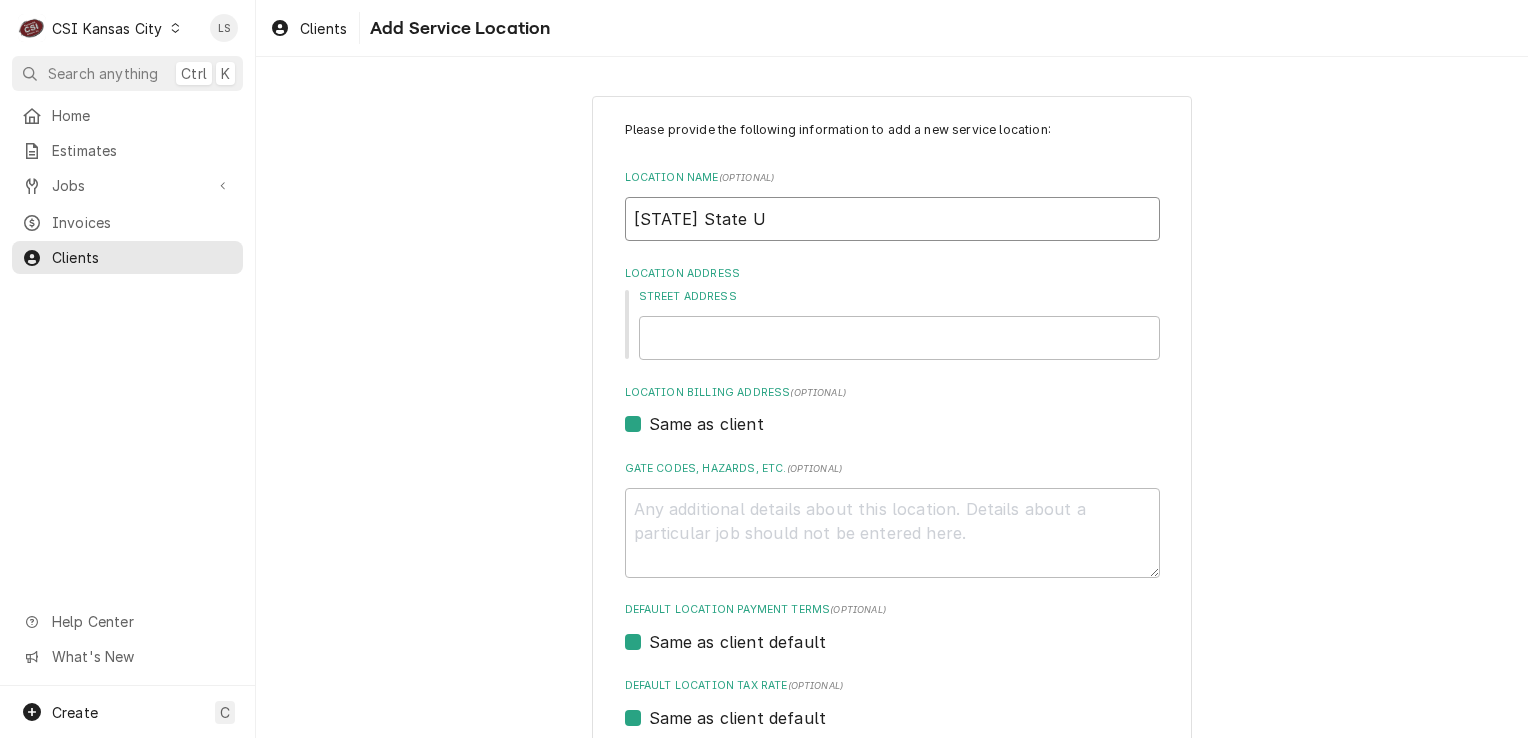 type on "x" 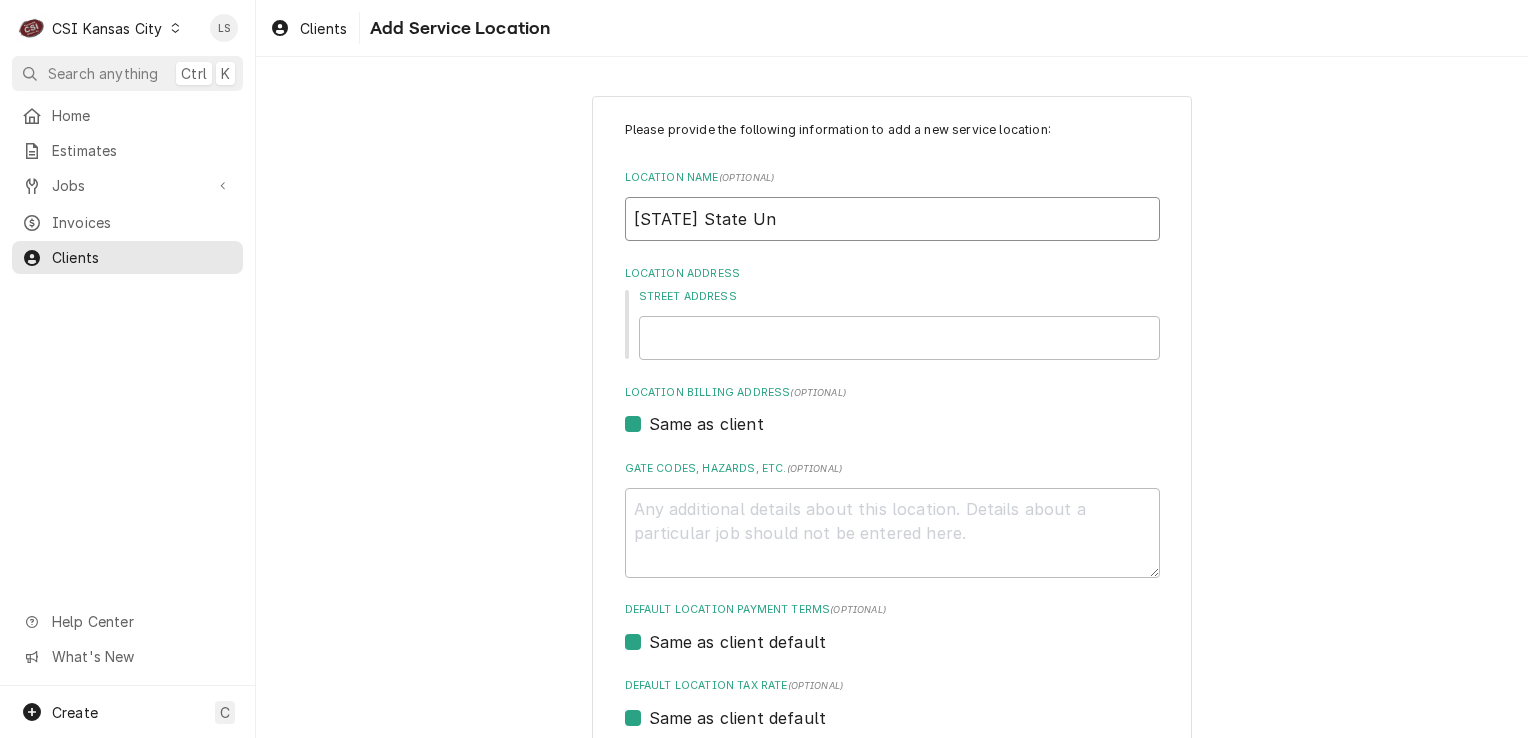 type on "x" 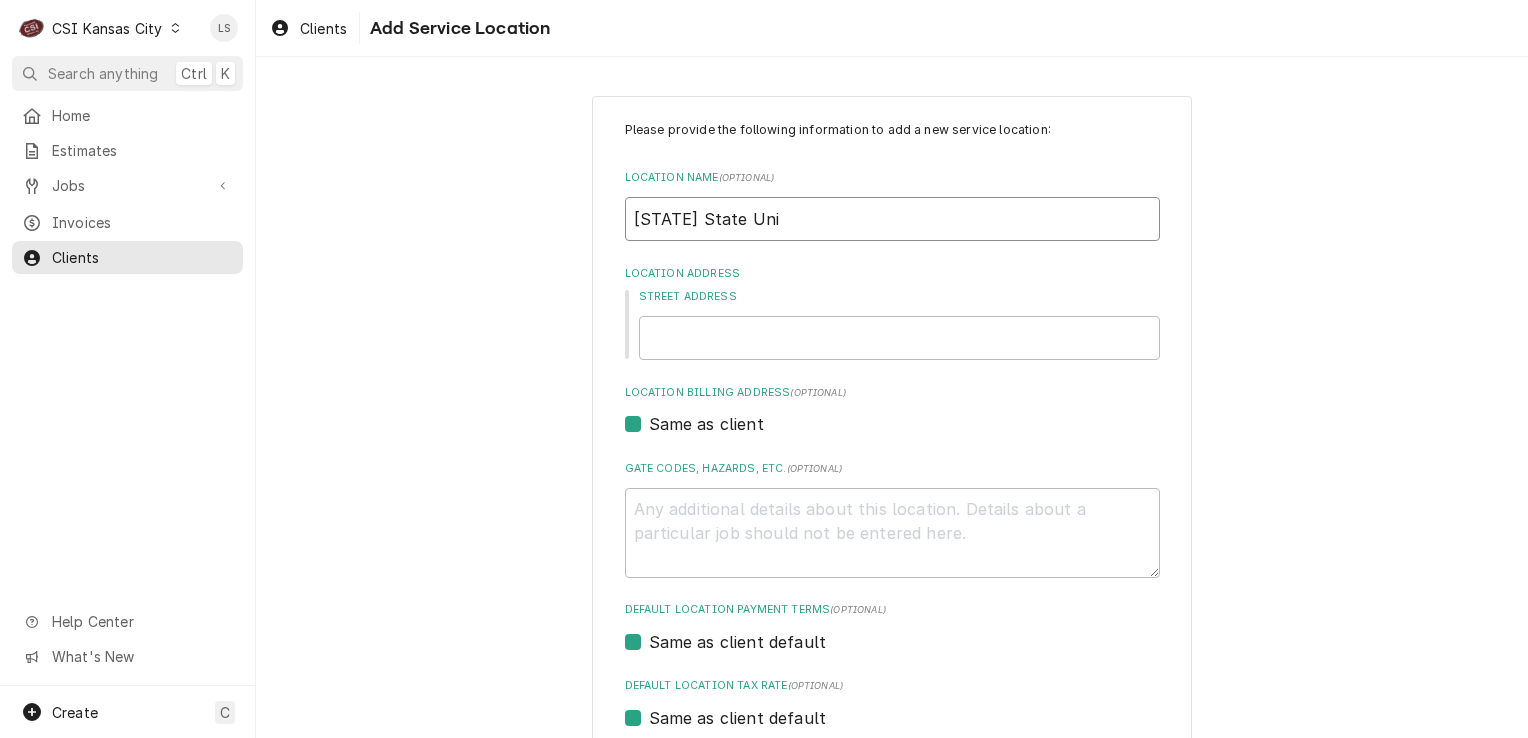type on "x" 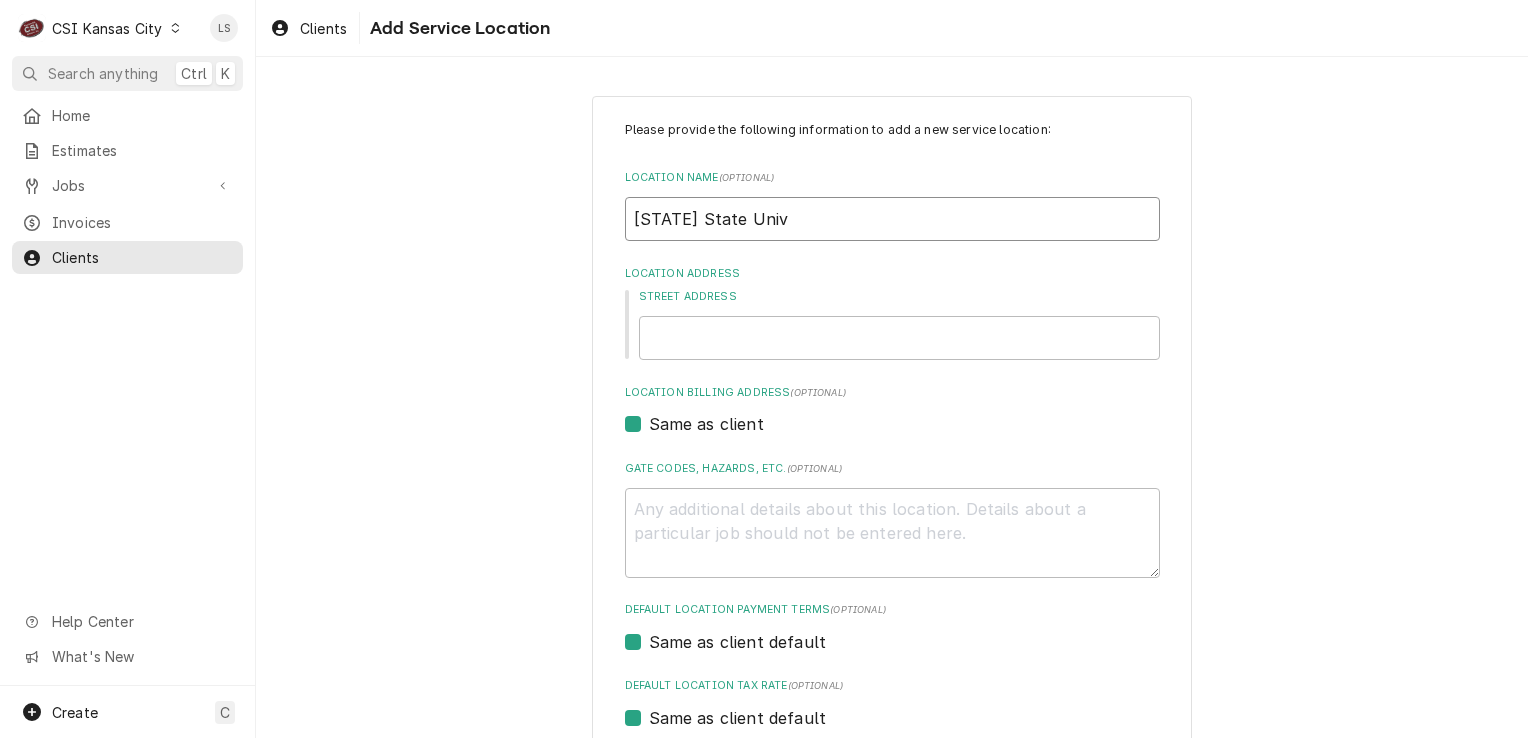 type on "x" 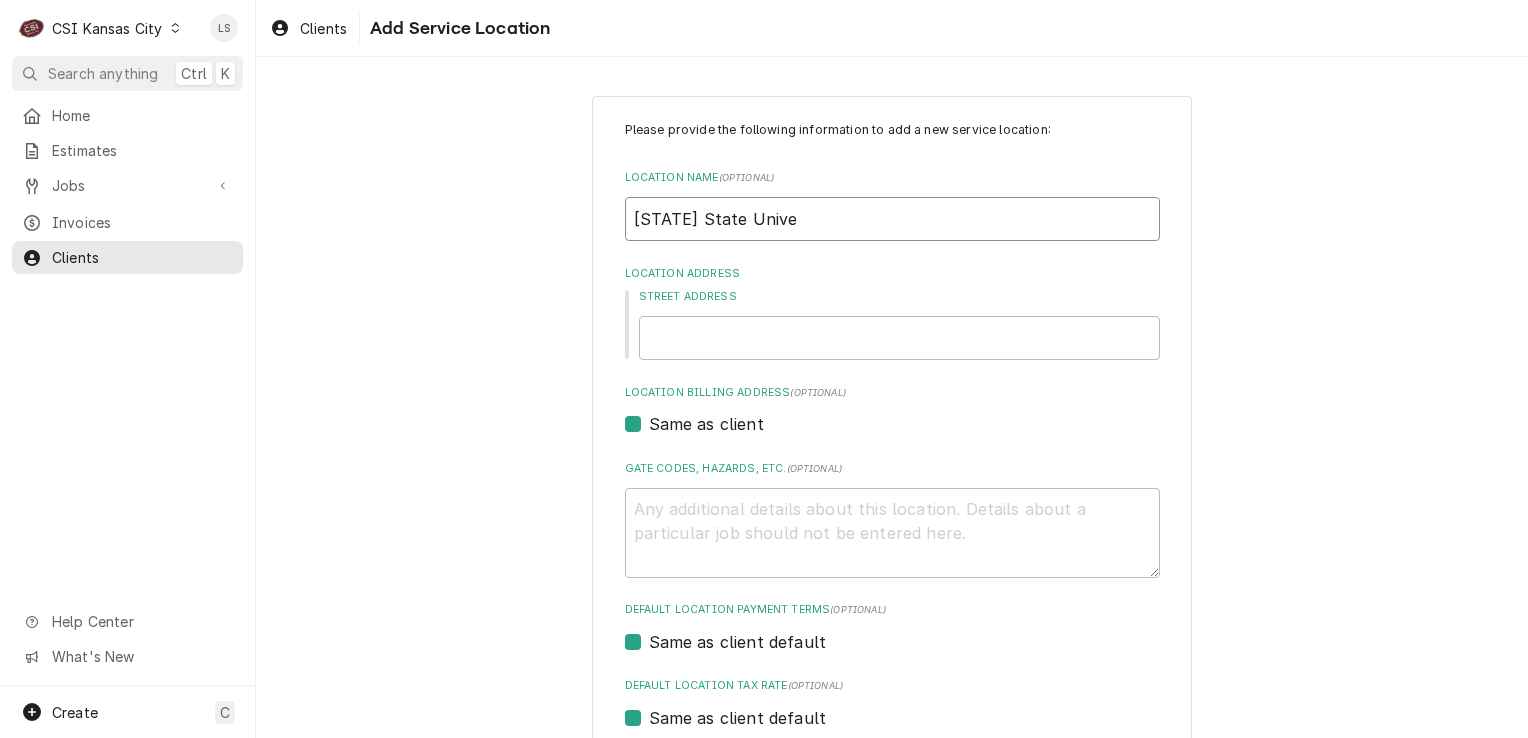 type on "x" 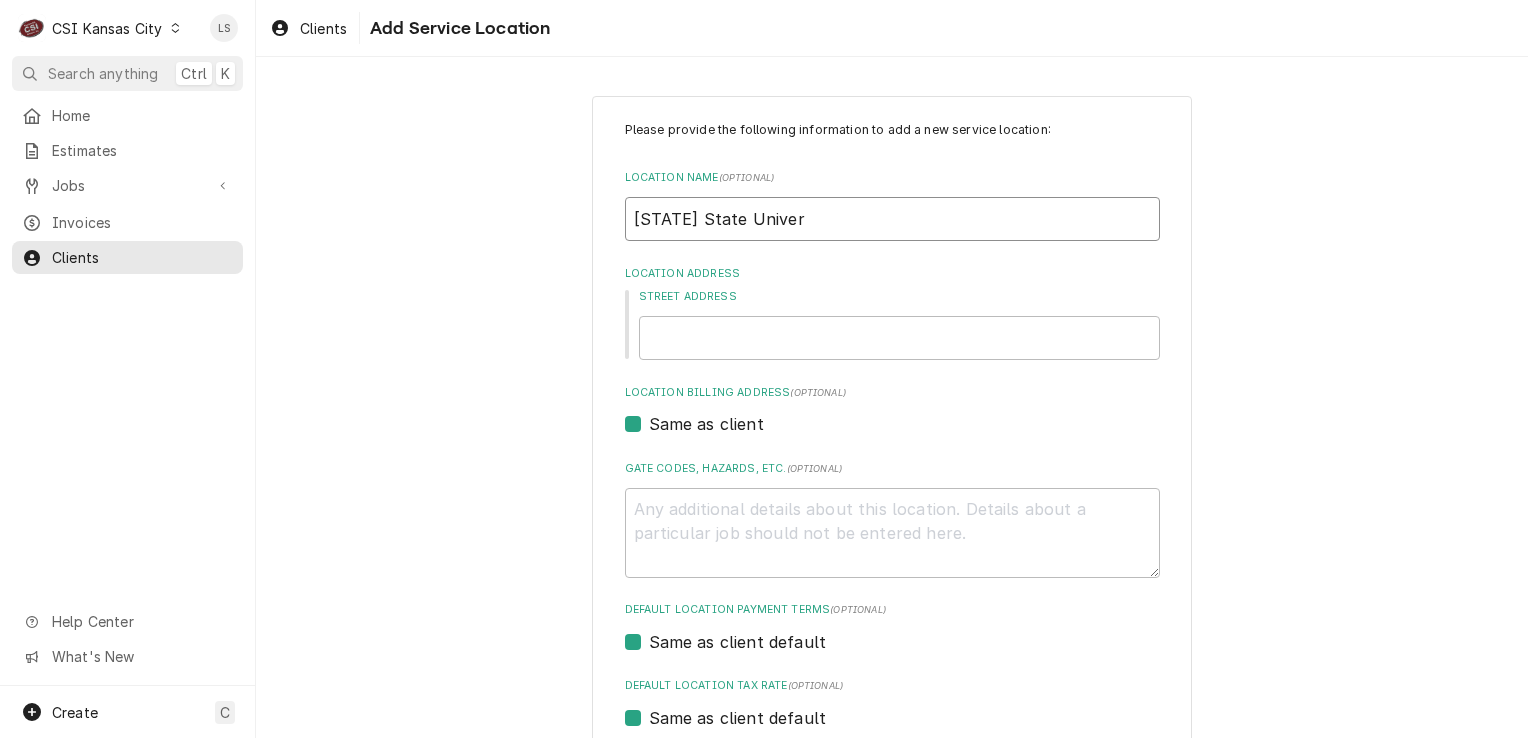type on "x" 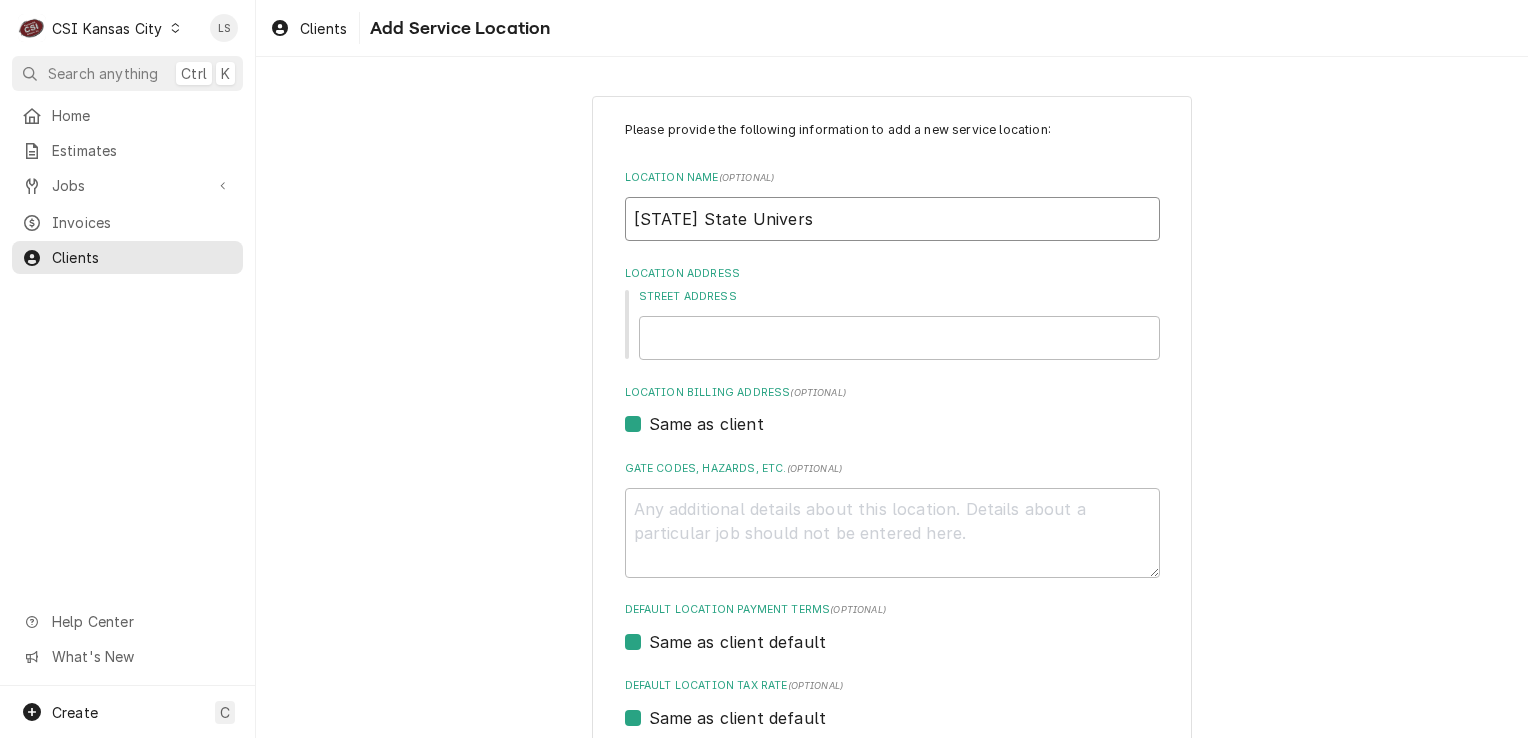 type on "x" 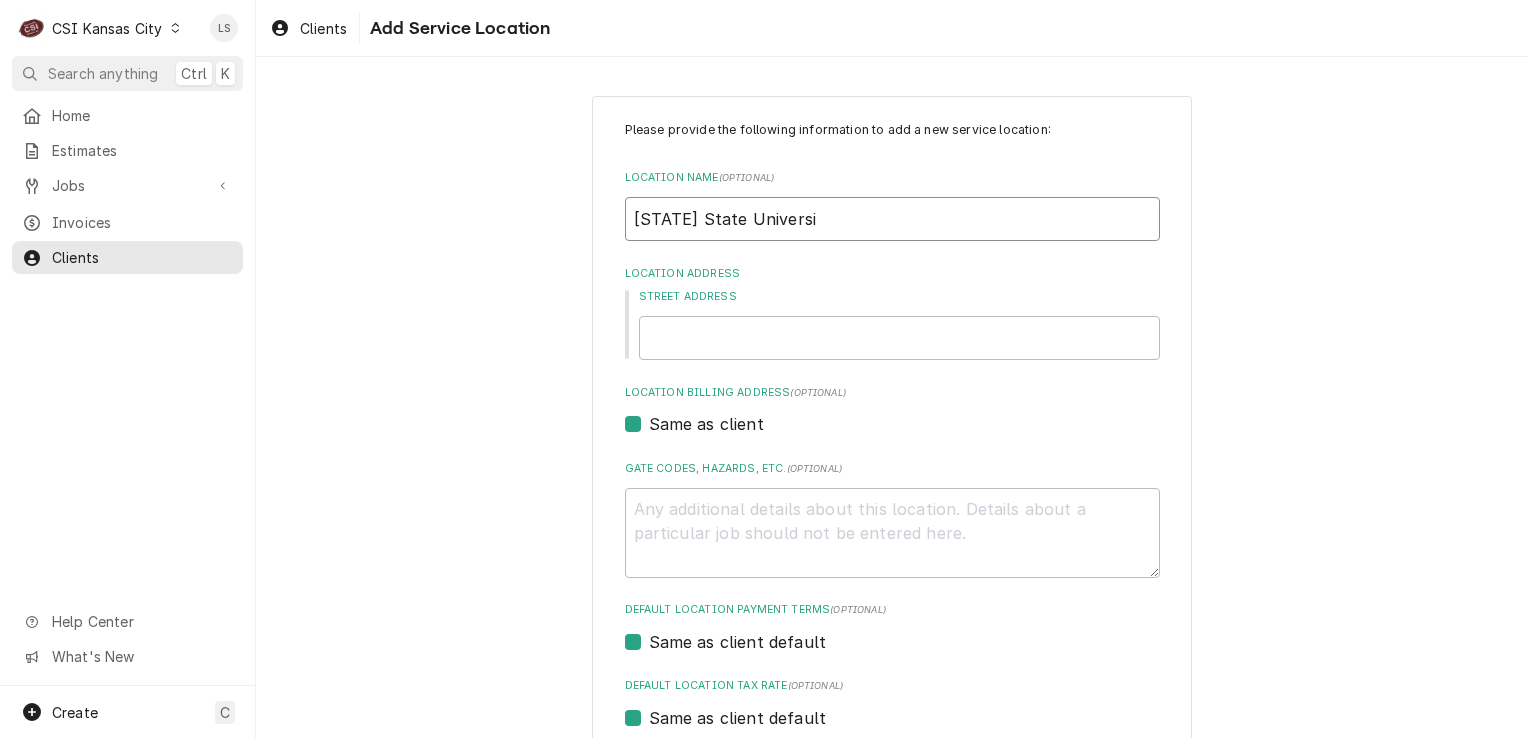 type on "x" 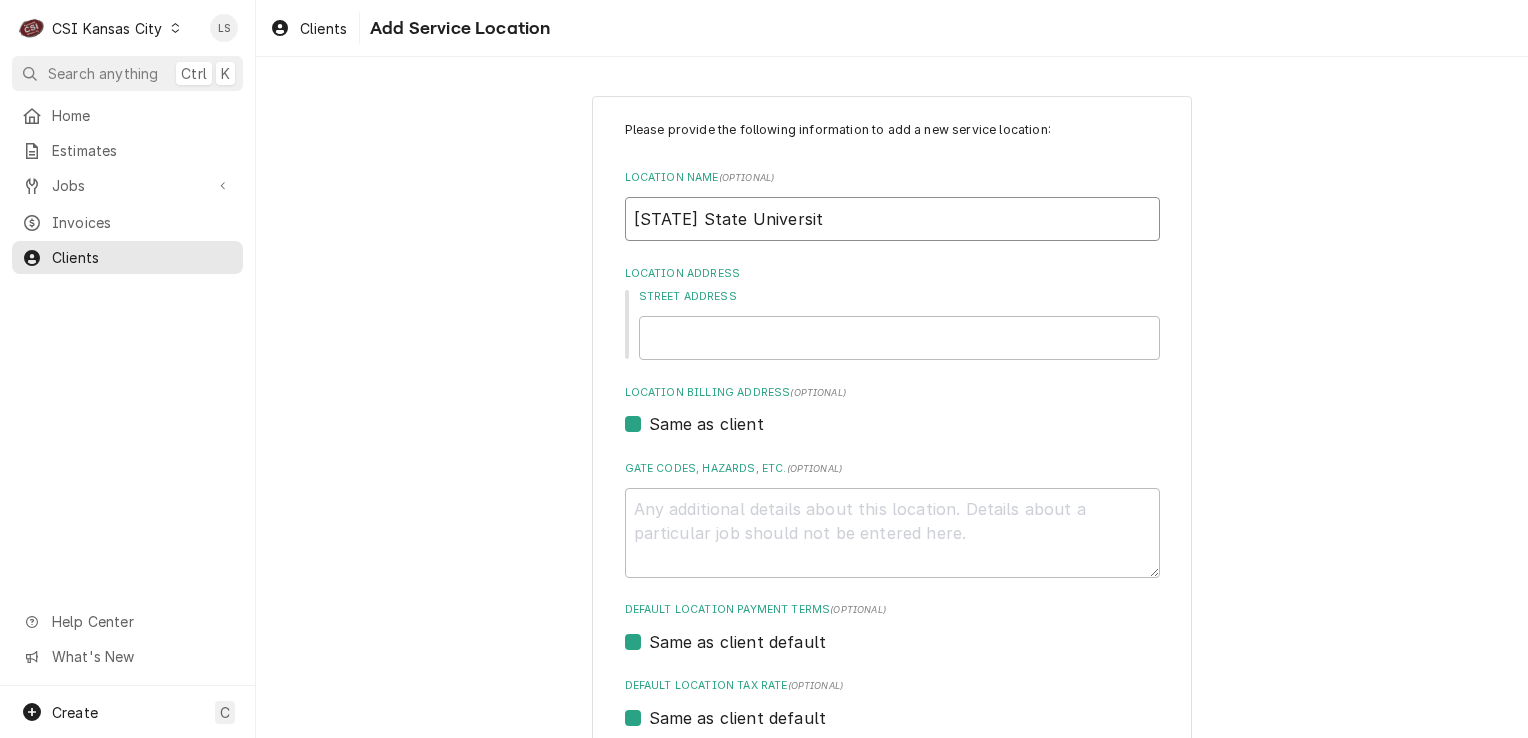 type on "x" 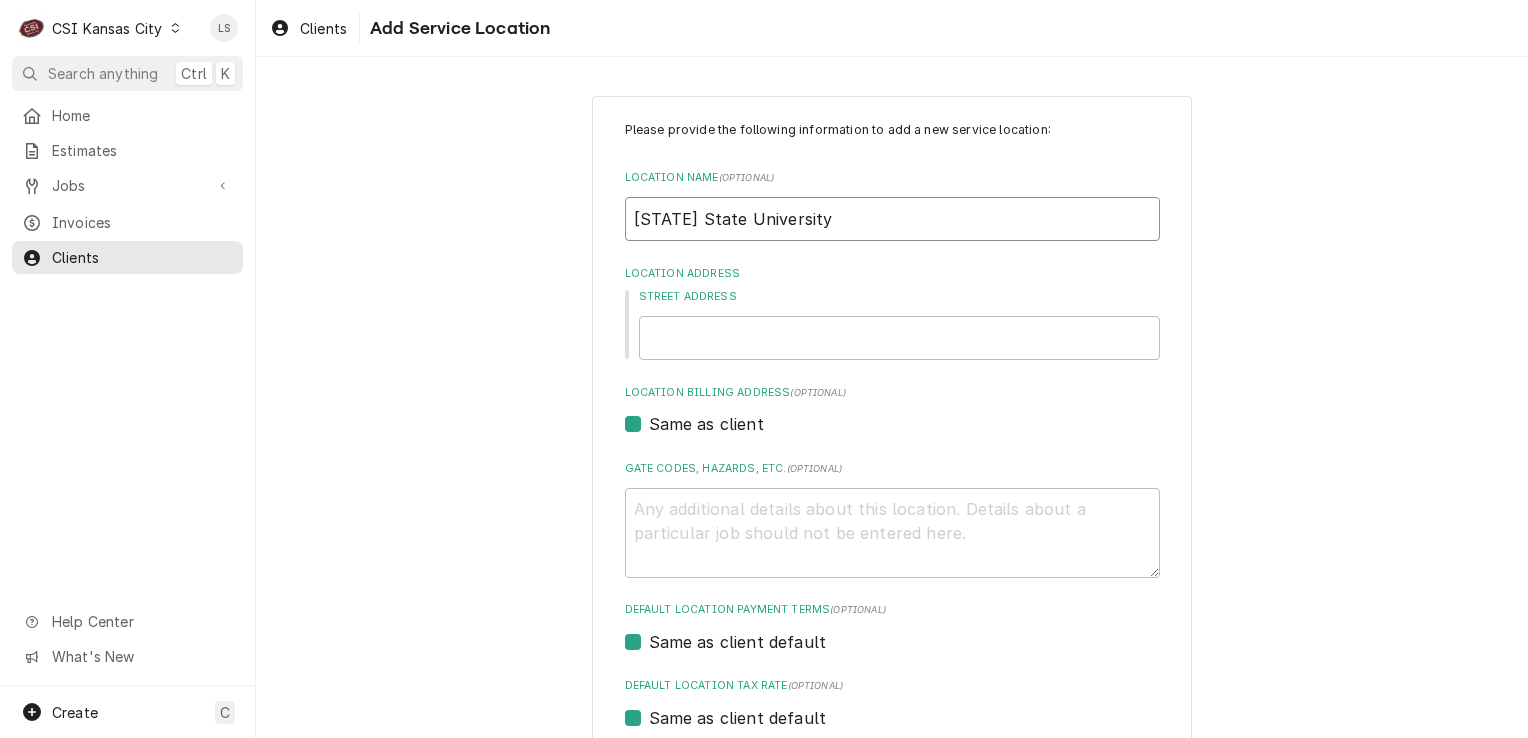 type on "Kansas State University" 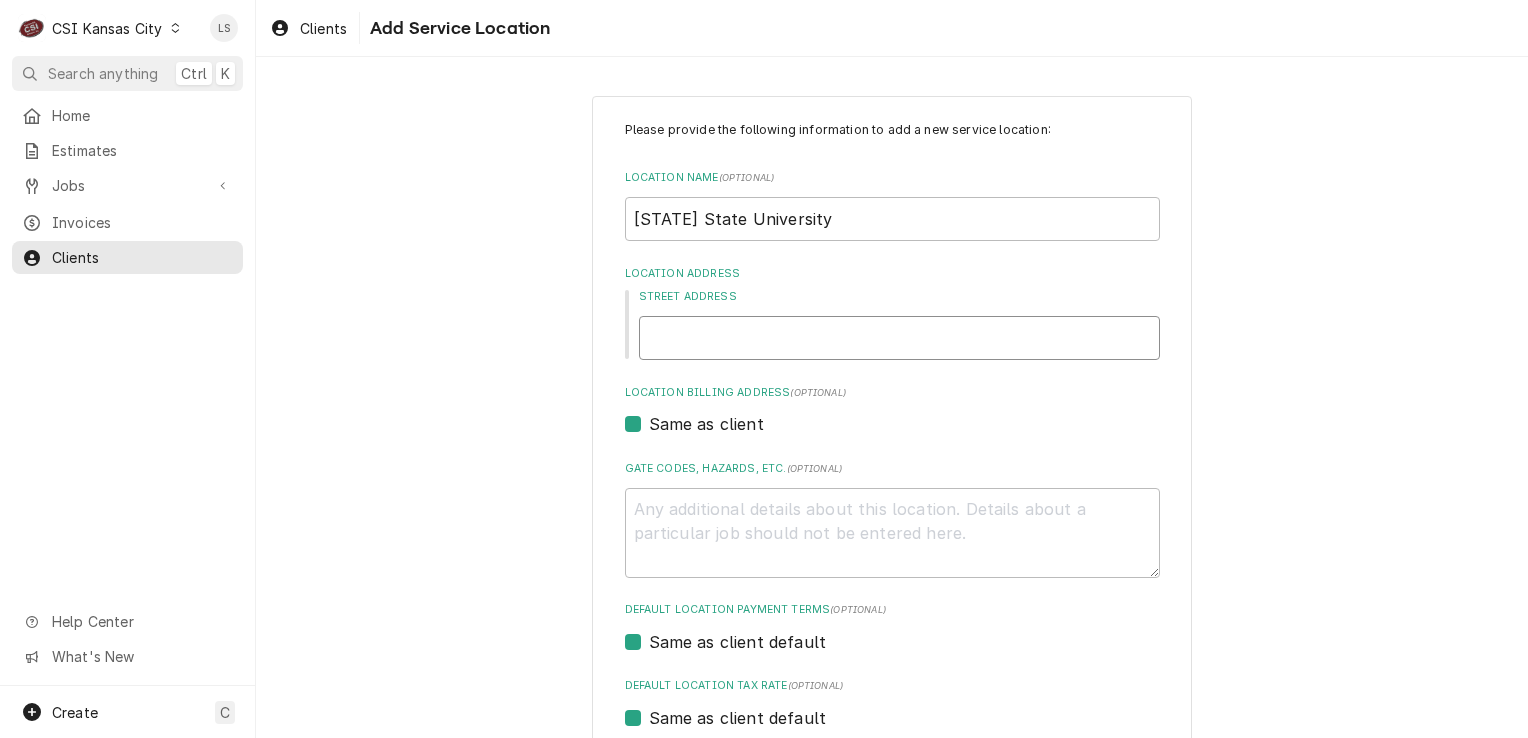 click on "Street Address" at bounding box center [899, 338] 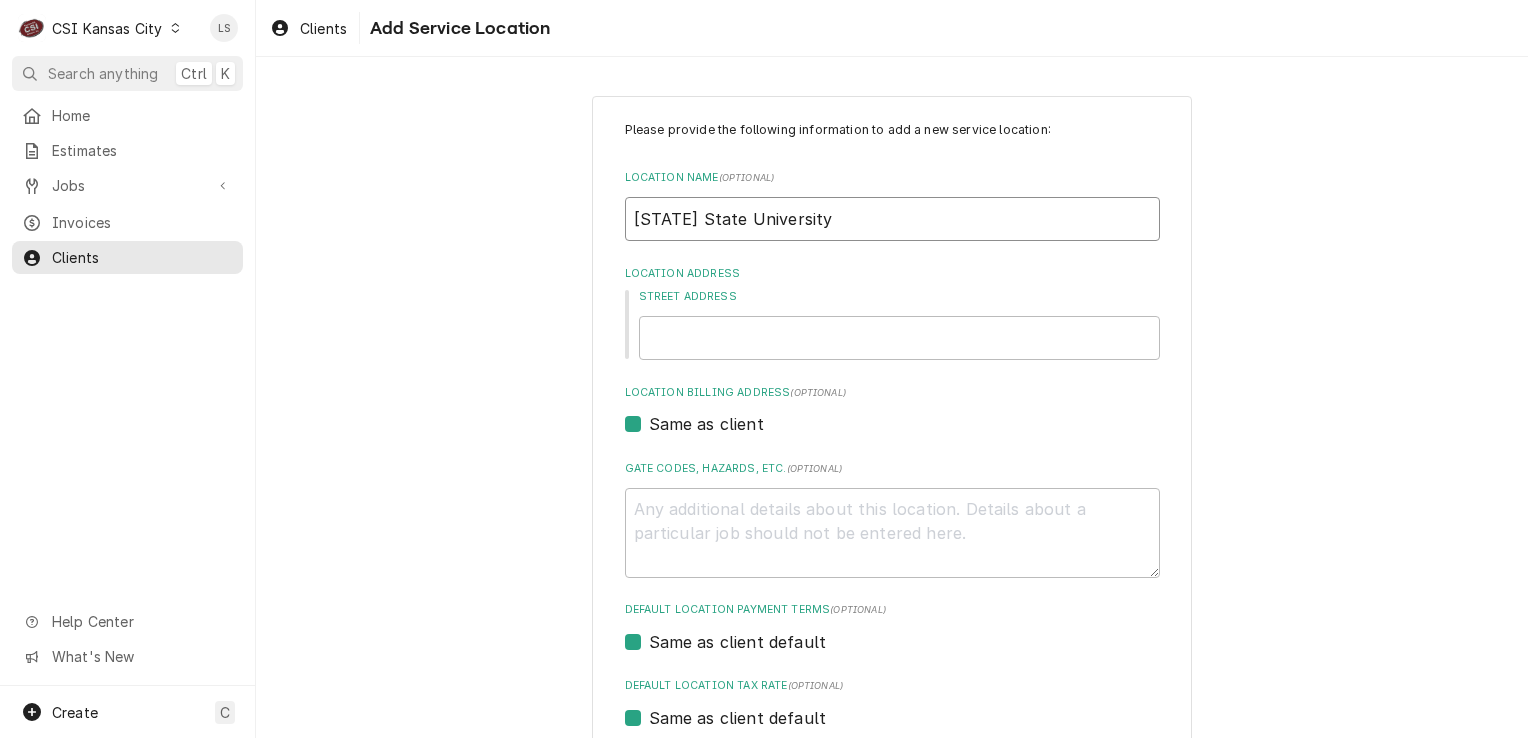 drag, startPoint x: 853, startPoint y: 234, endPoint x: 621, endPoint y: 232, distance: 232.00862 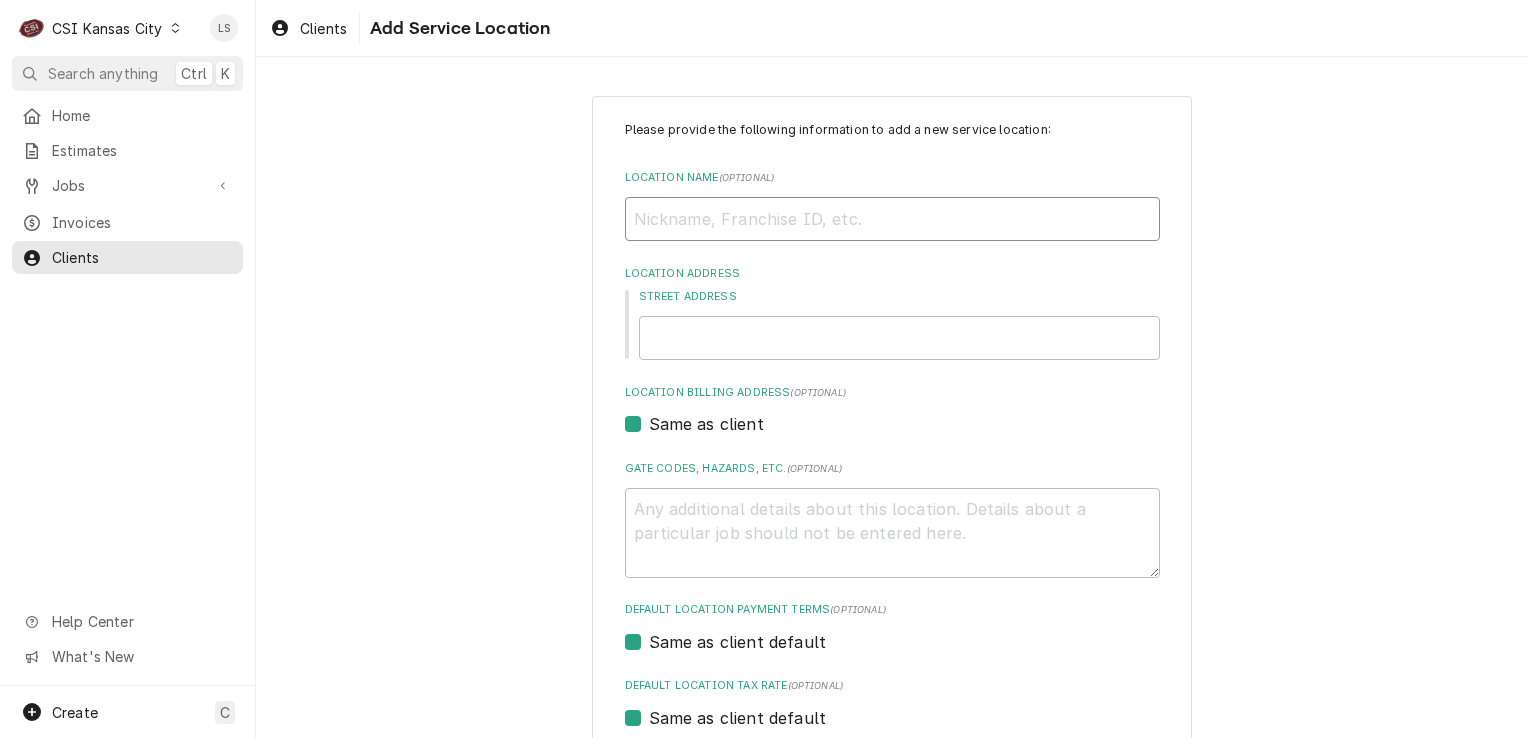 paste on "KU David Booth Memorial Stadium" 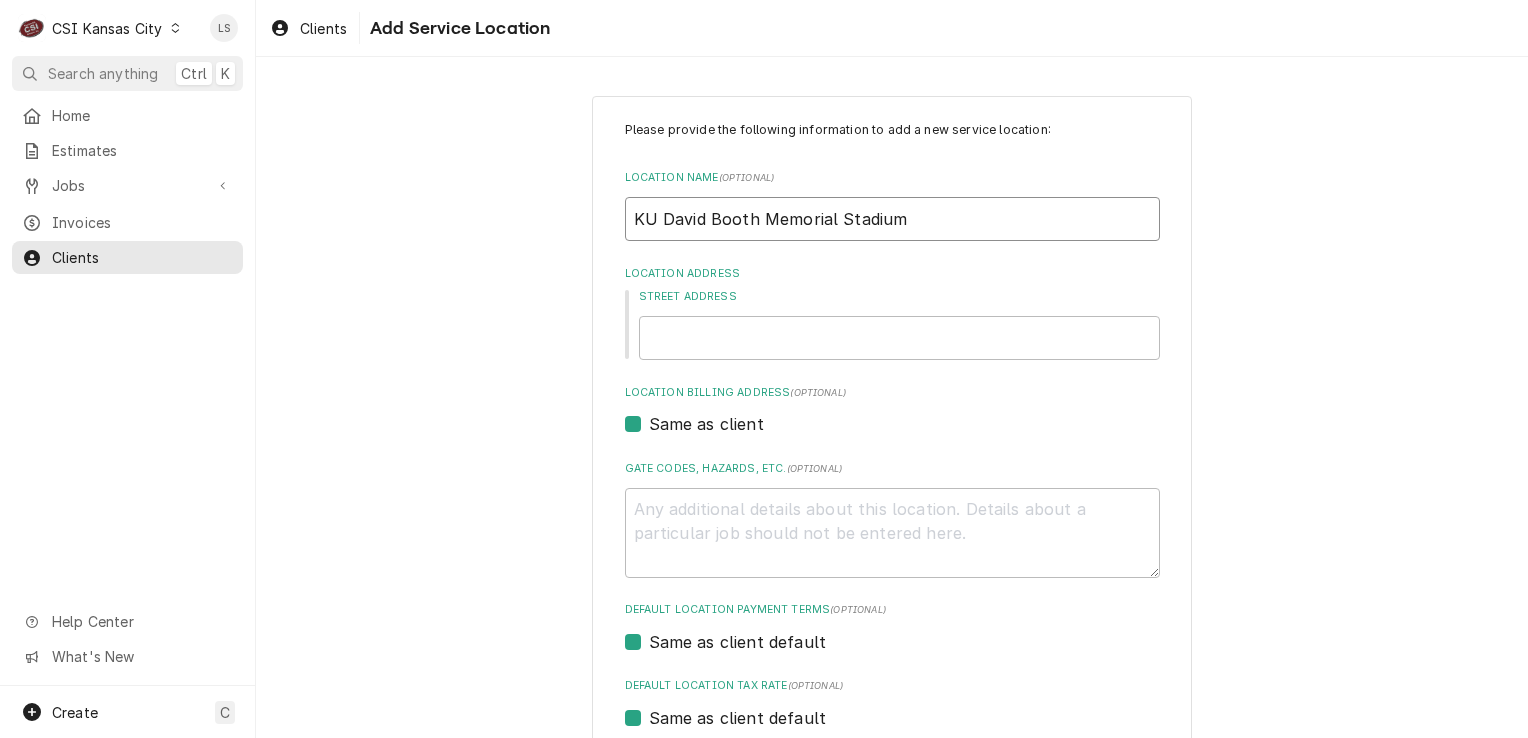 type on "KU David Booth Memorial Stadium" 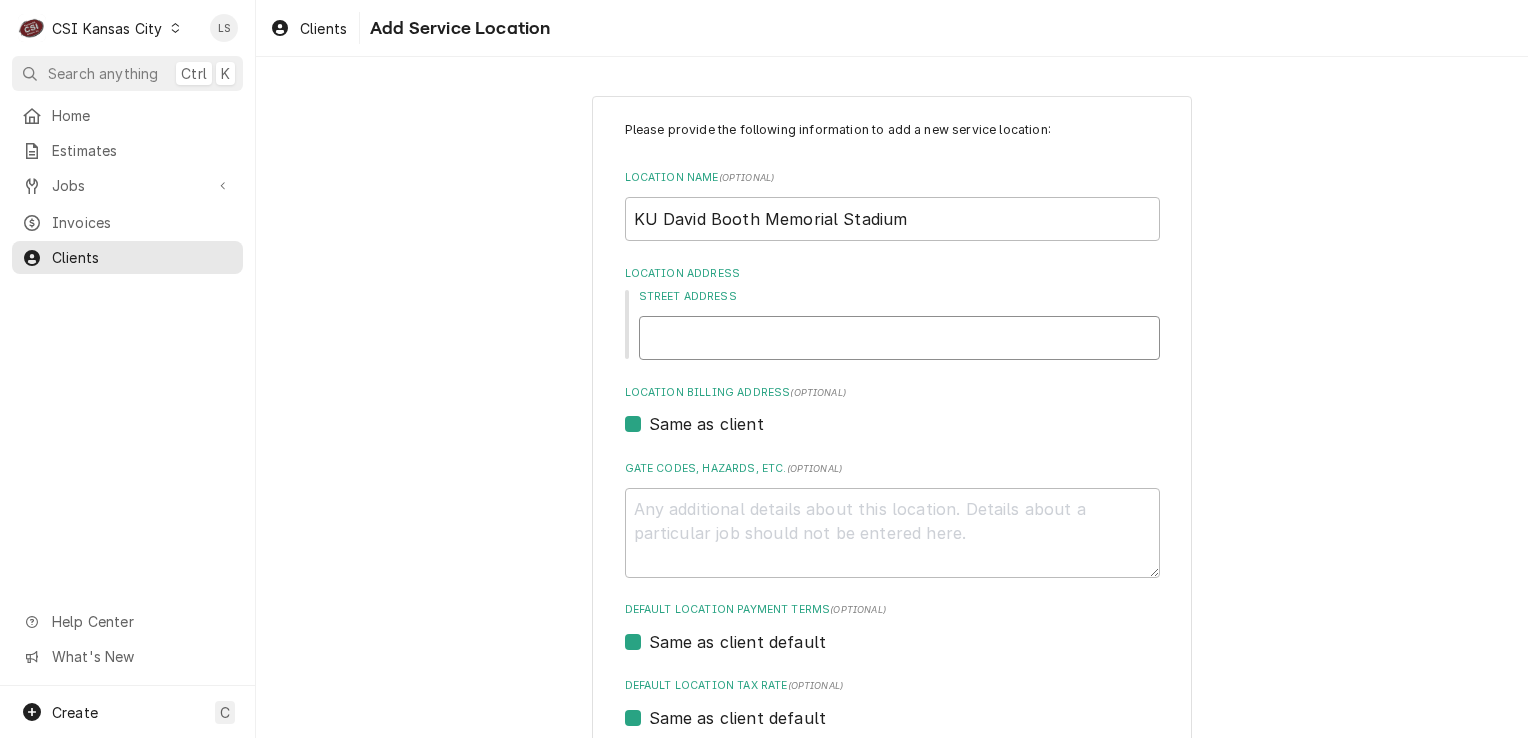 paste on "1101 Mississippi St" 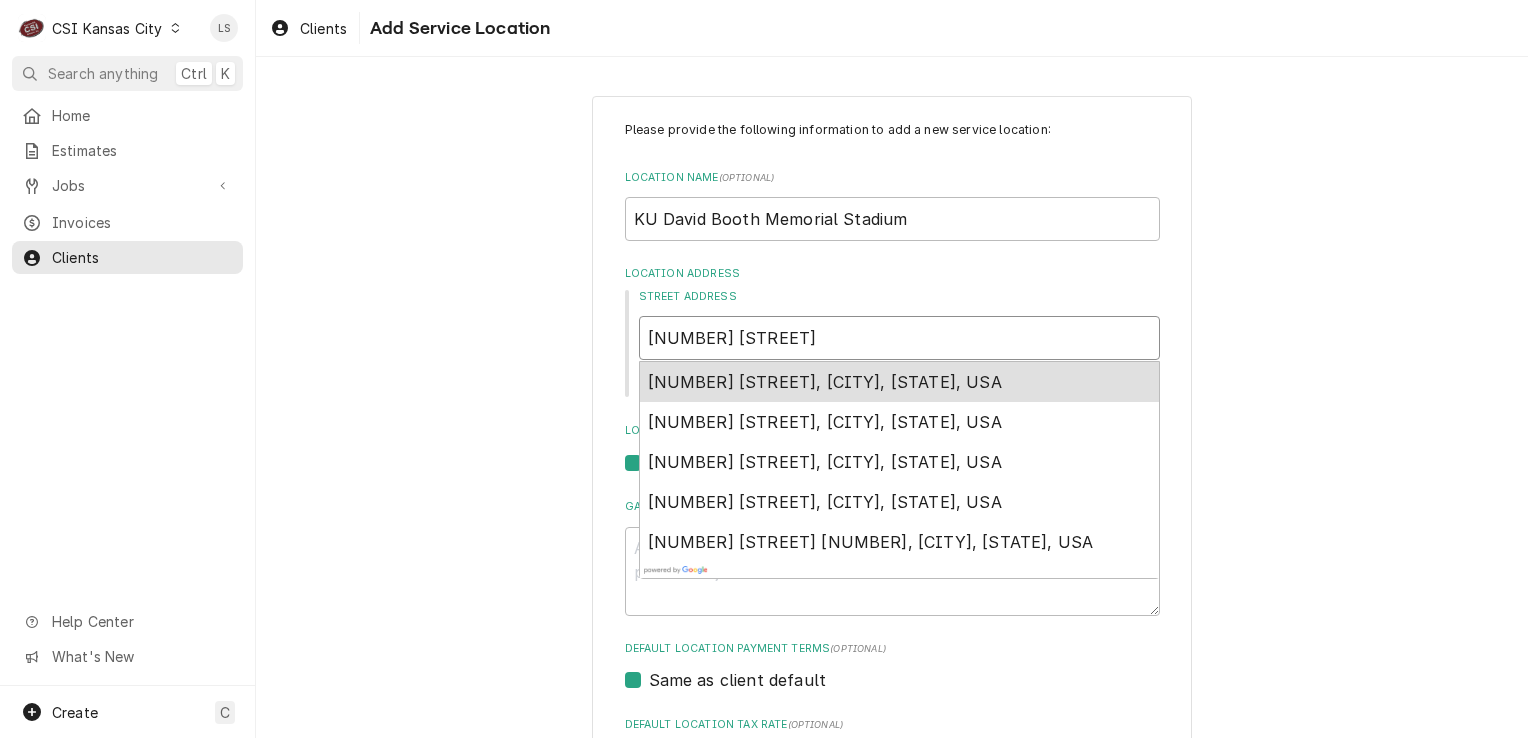 click on "1101 Mississippi Street, Lawrence, KS, USA" at bounding box center [825, 382] 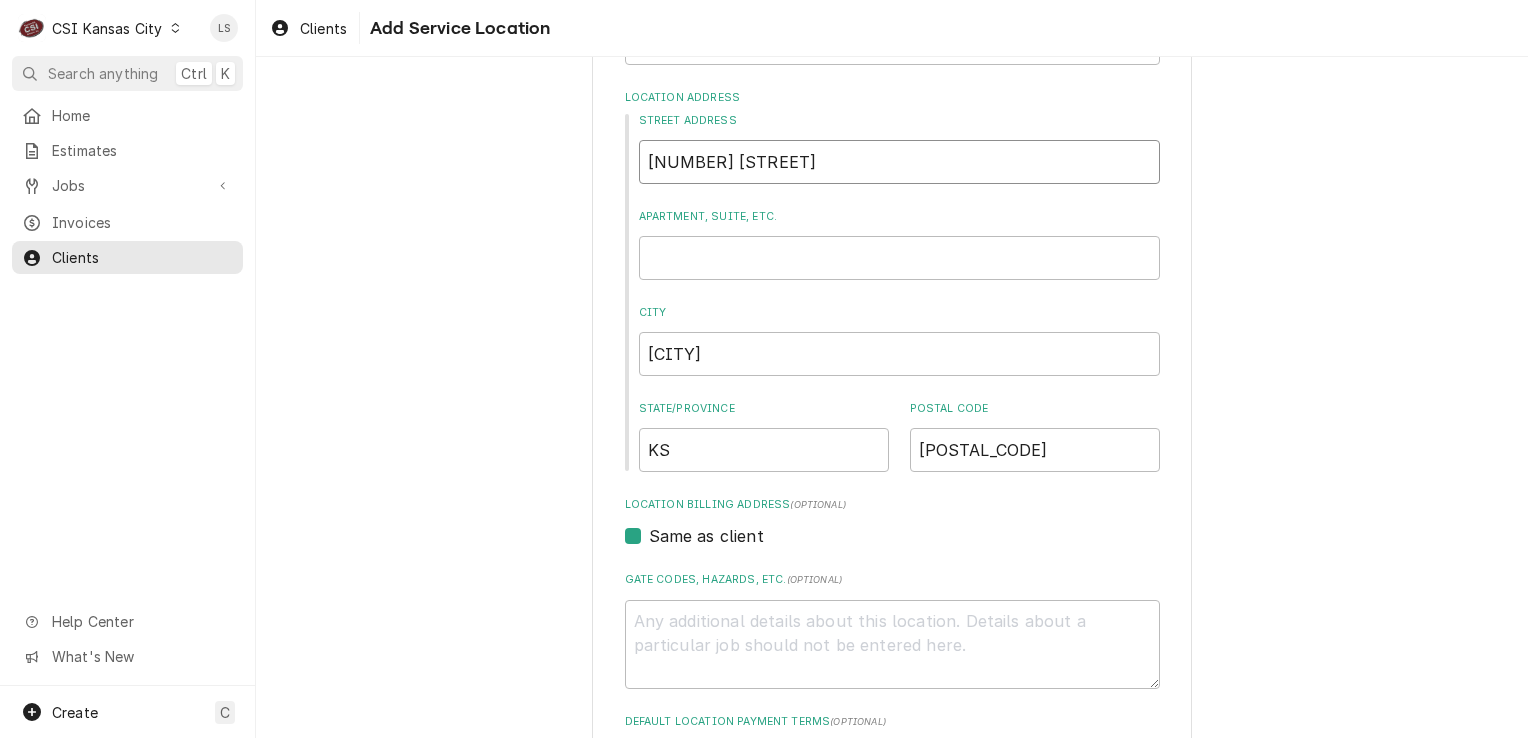 scroll, scrollTop: 490, scrollLeft: 0, axis: vertical 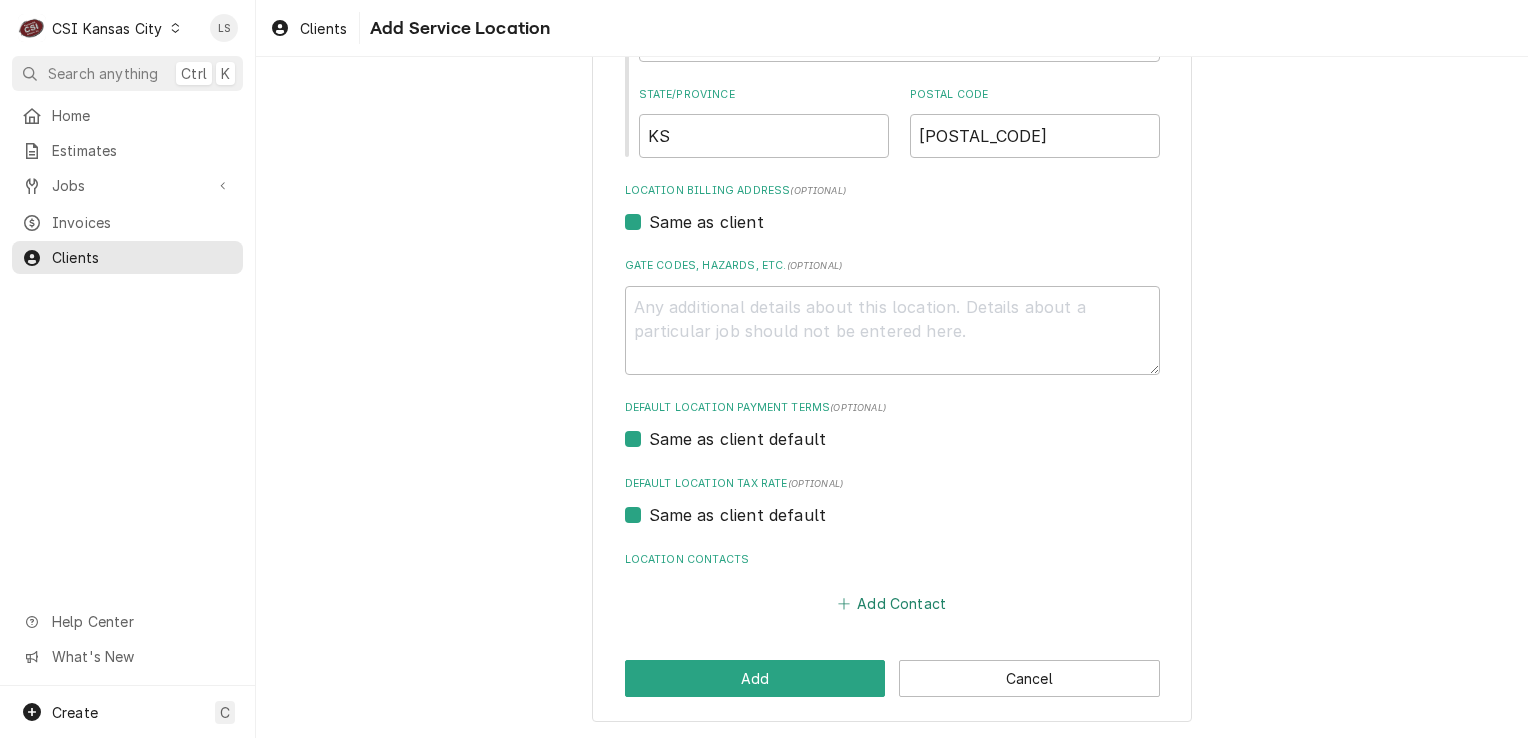 type on "1101 Mississippi St" 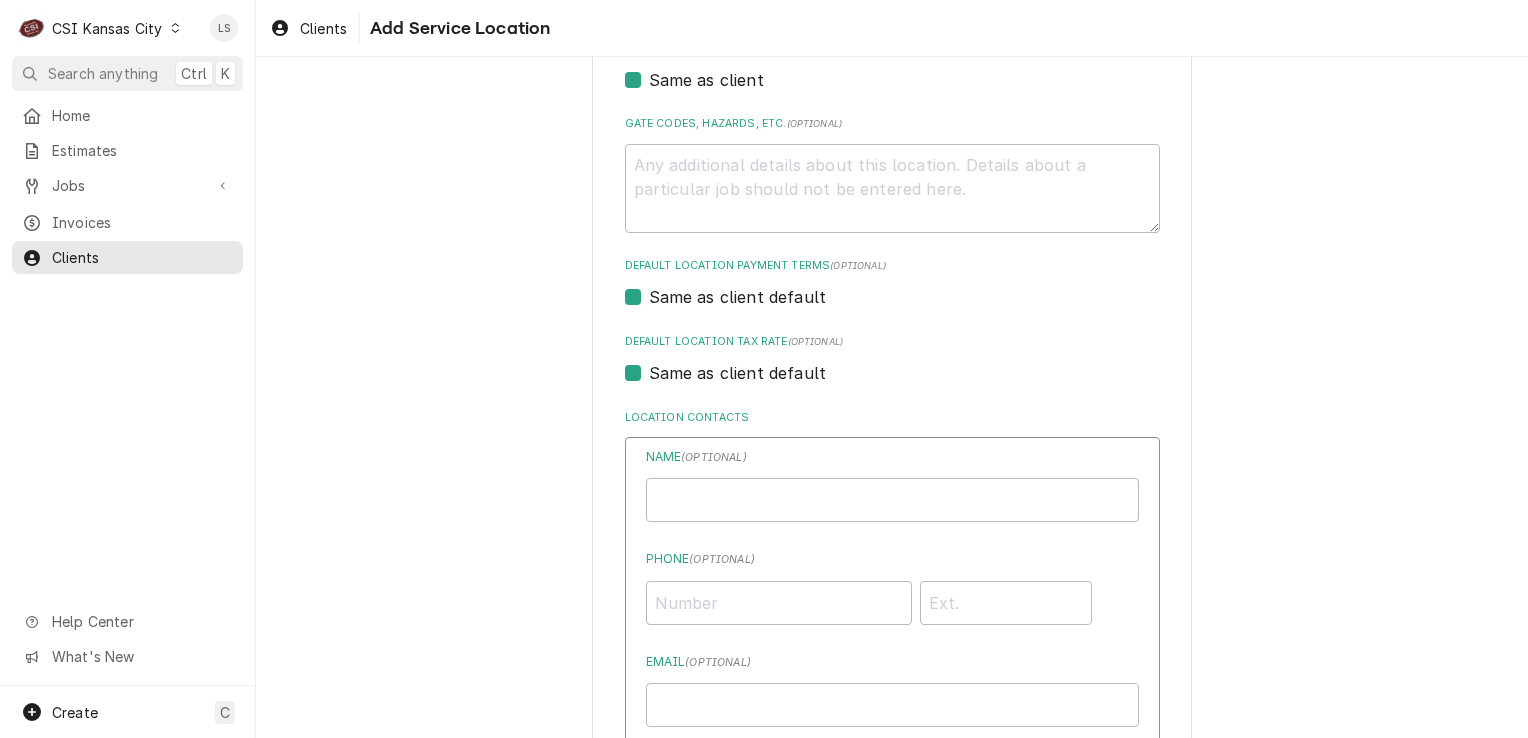 scroll, scrollTop: 790, scrollLeft: 0, axis: vertical 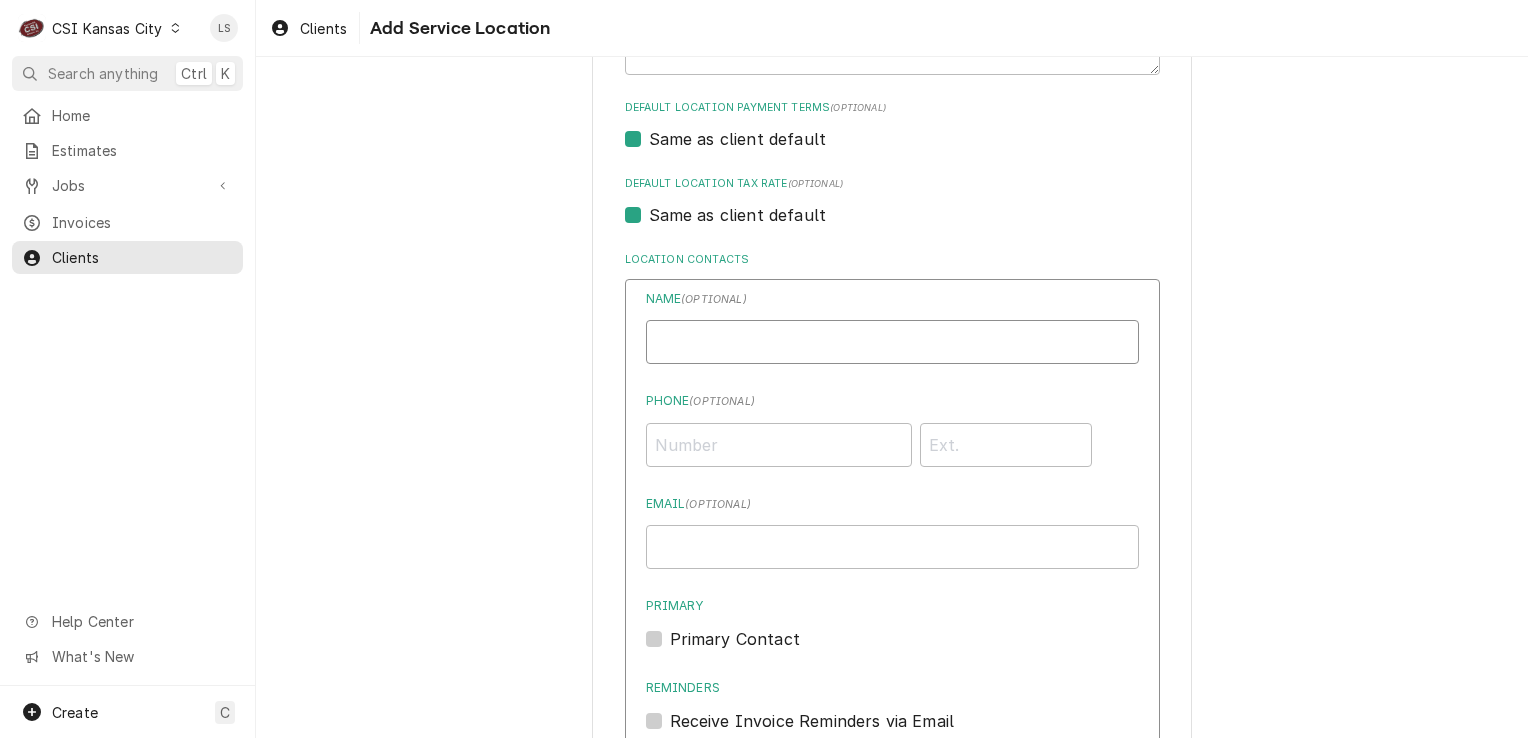 paste on "Kevin Sloan" 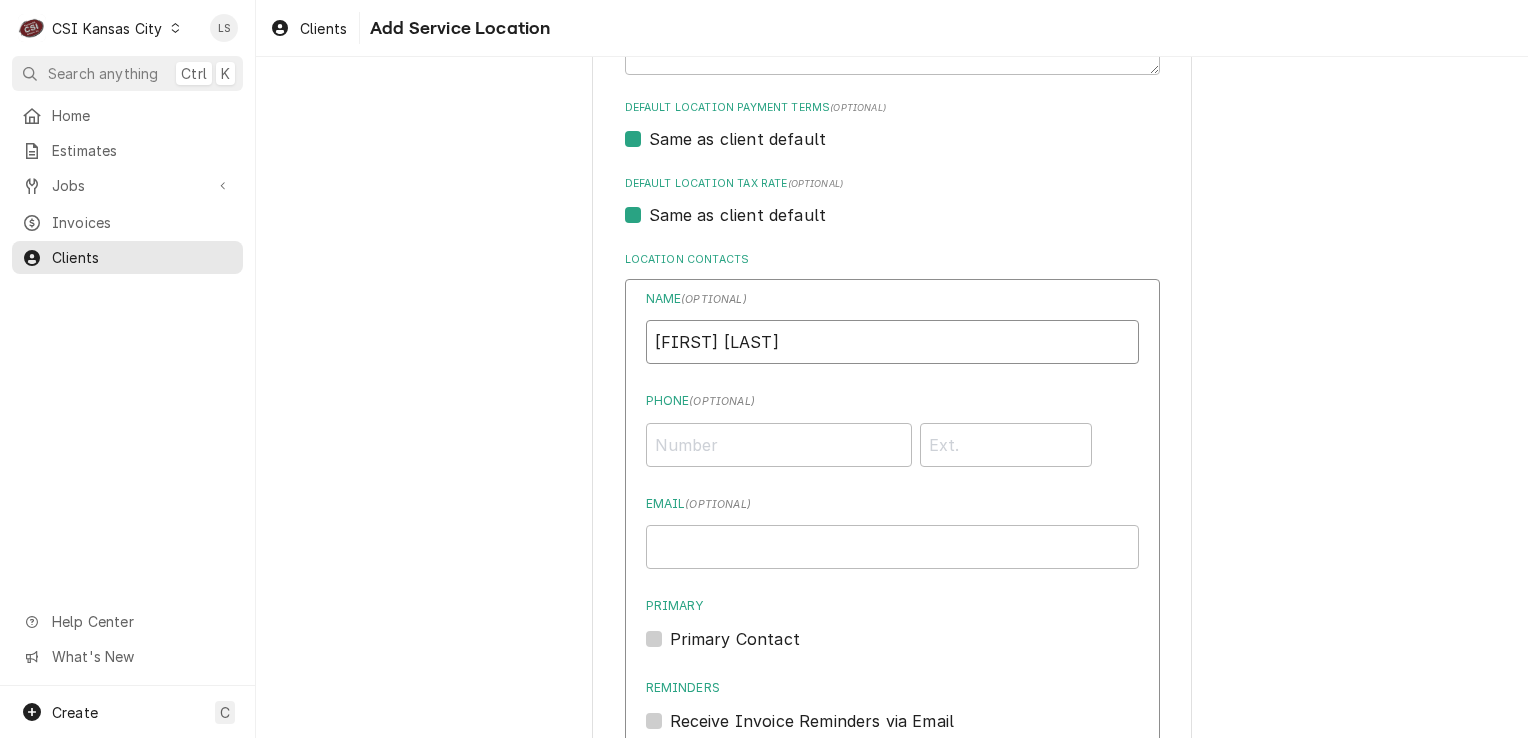 type on "Kevin Sloan" 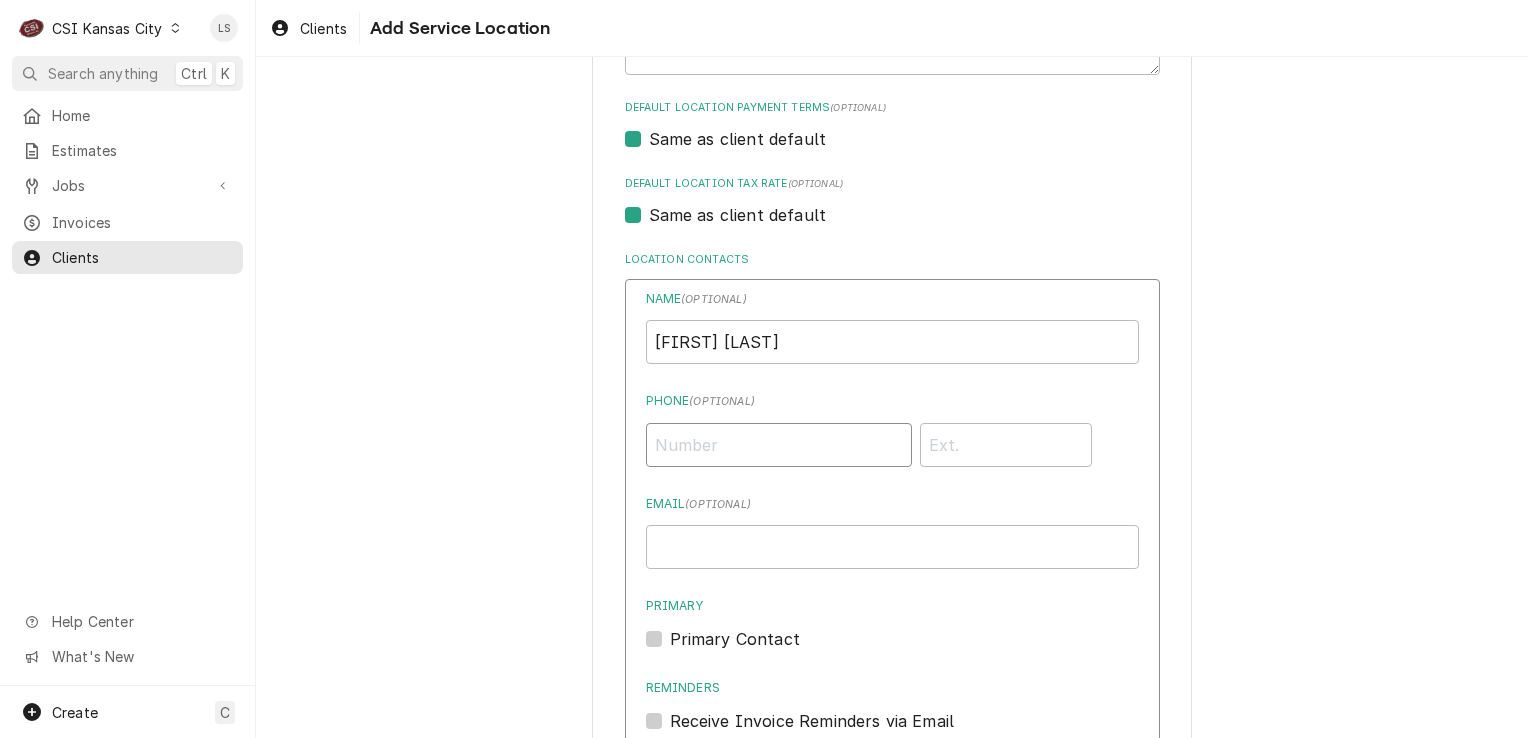 paste on "(913) 216-9396" 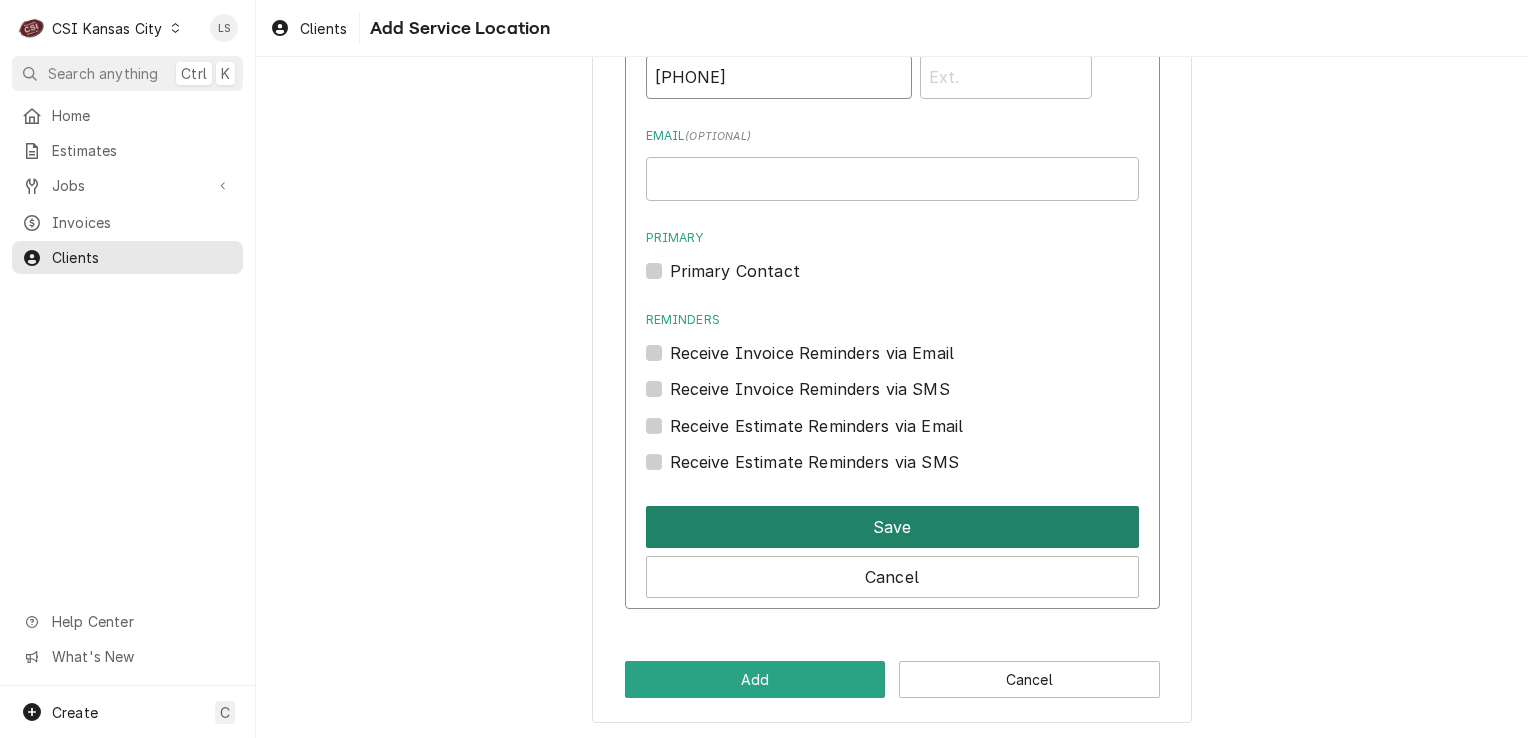 type on "(913) 216-9396" 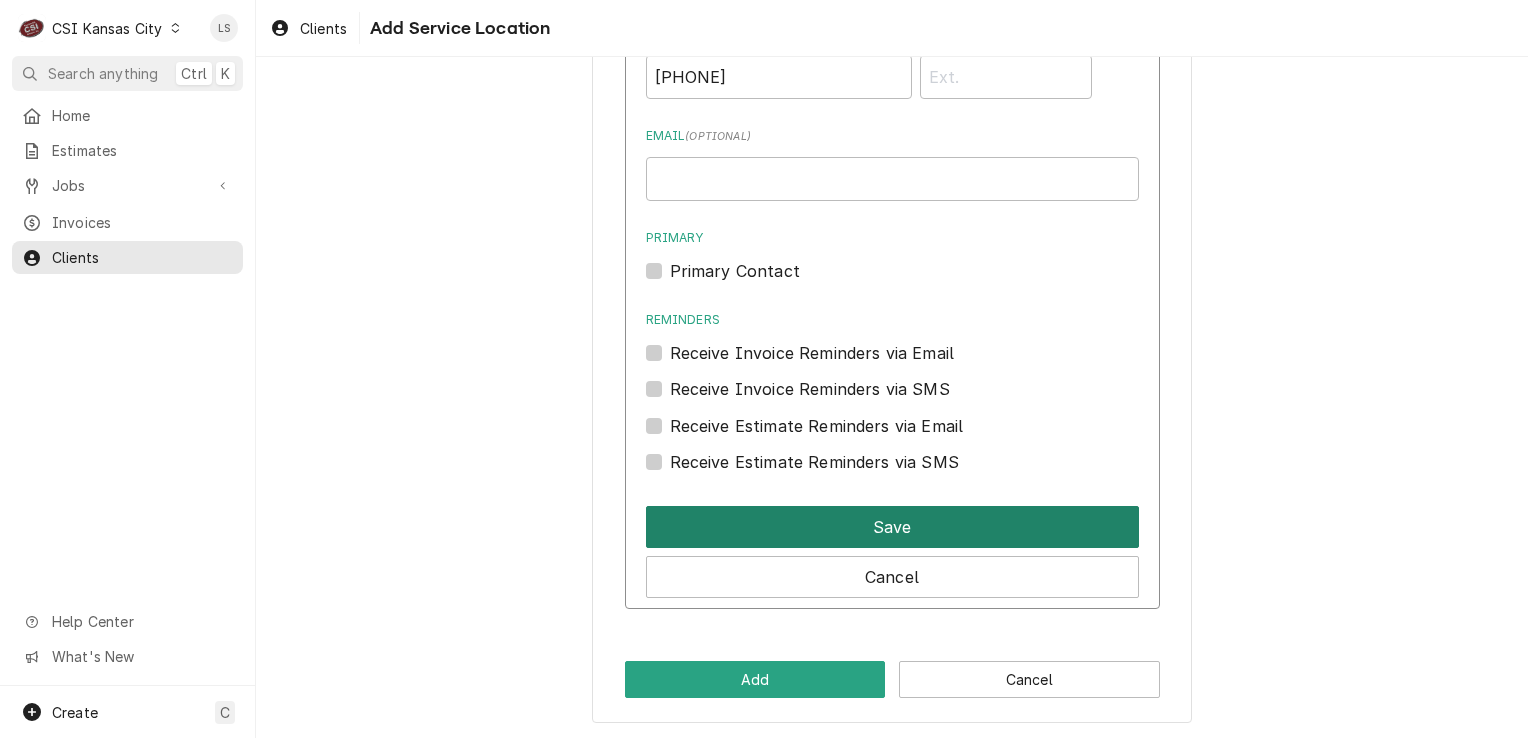 click on "Save" at bounding box center [892, 527] 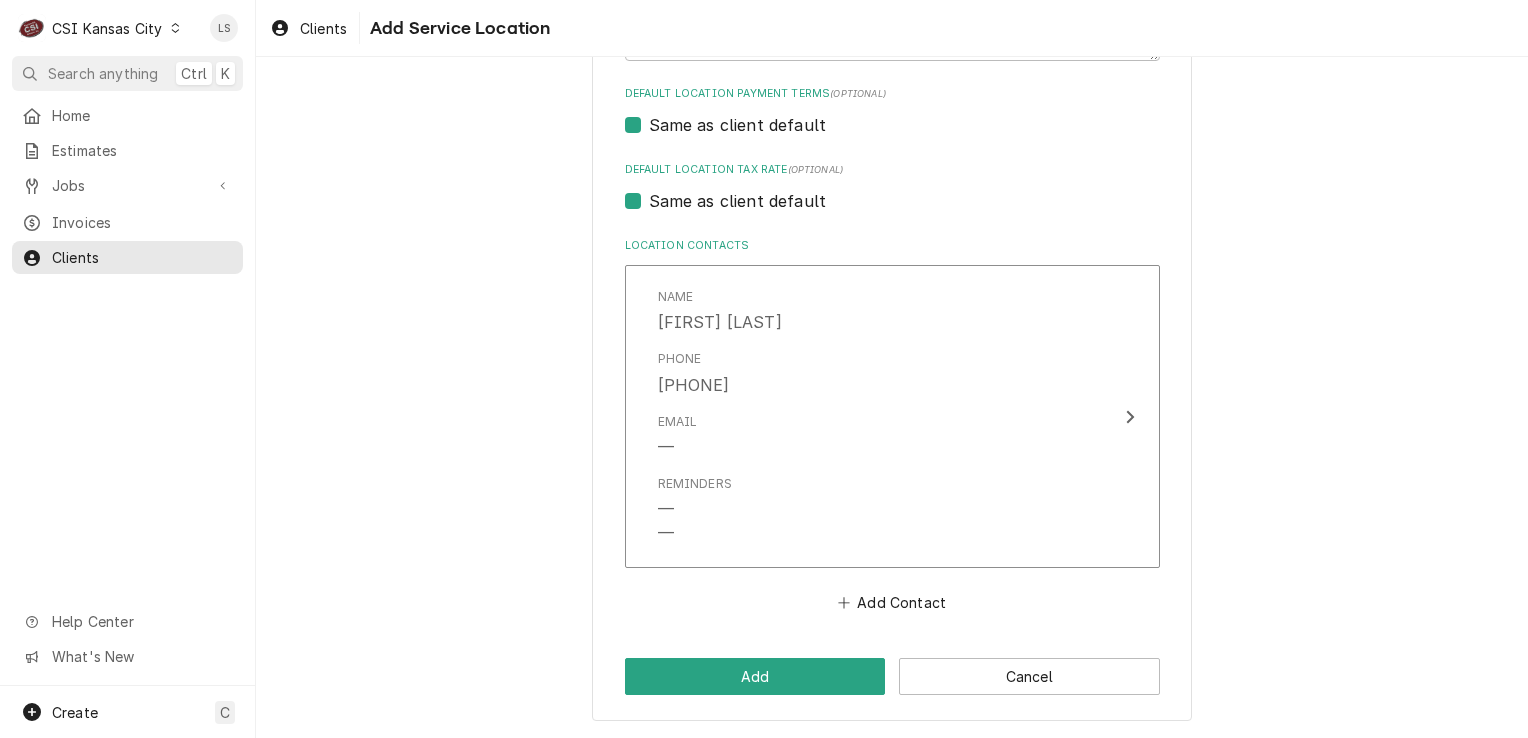 scroll, scrollTop: 802, scrollLeft: 0, axis: vertical 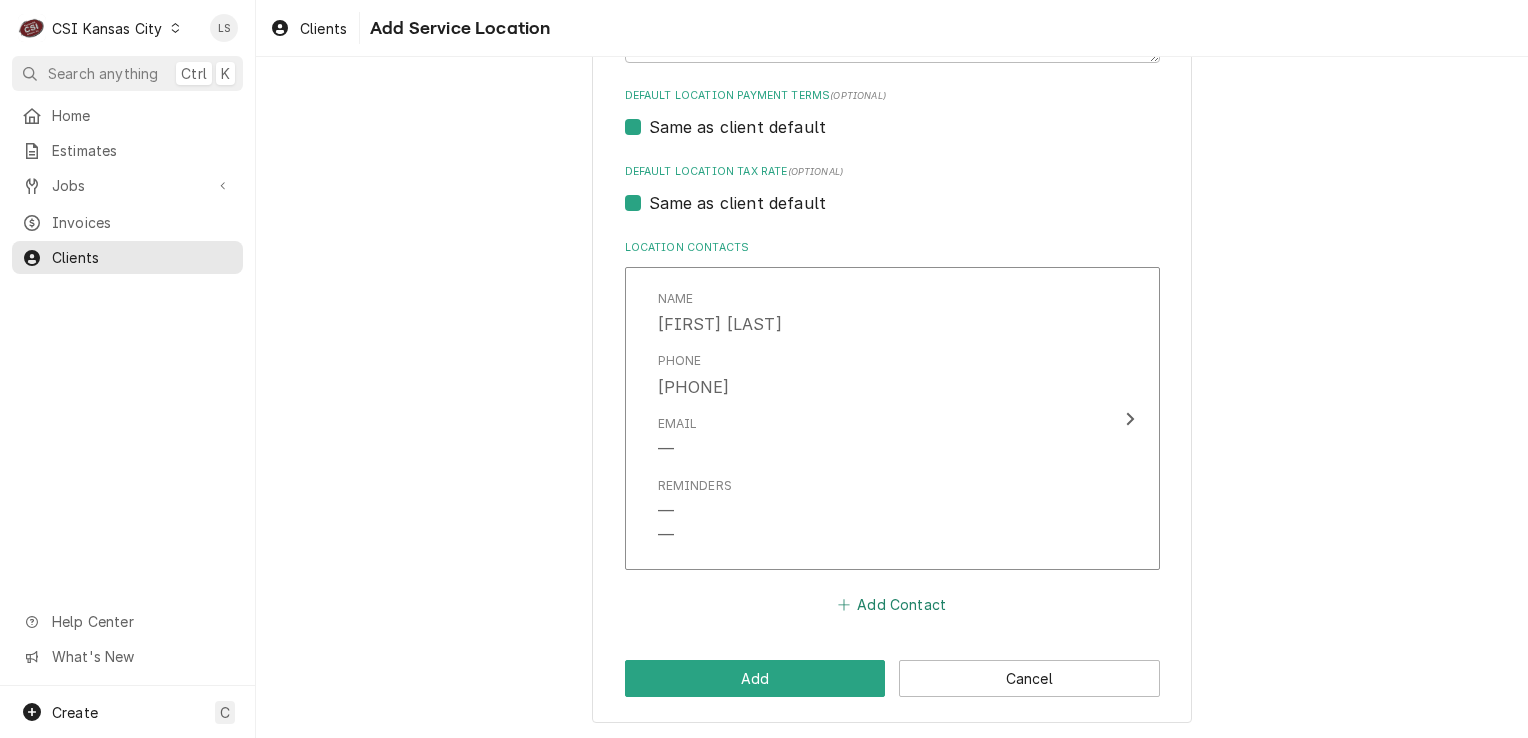 click on "Add Contact" at bounding box center (891, 604) 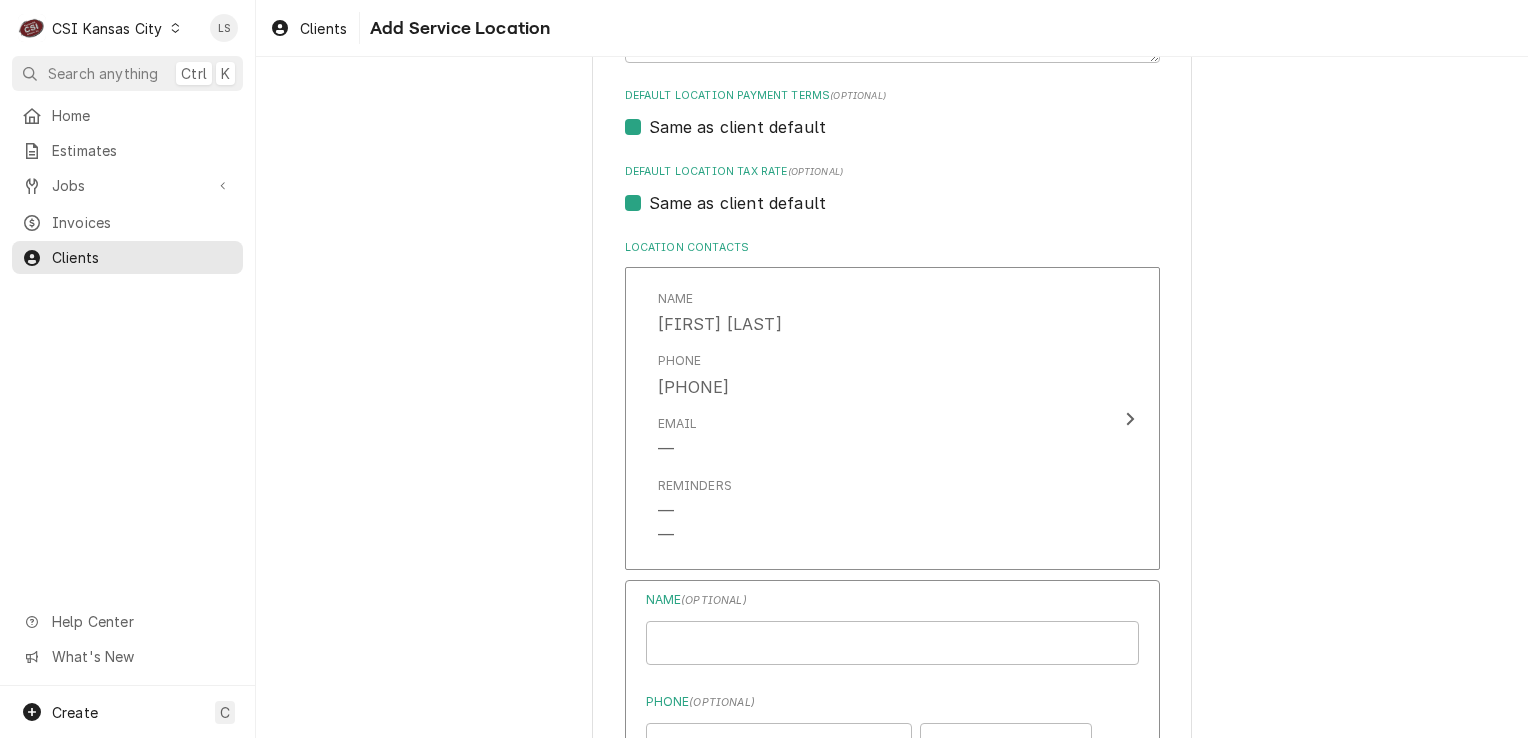 scroll, scrollTop: 1002, scrollLeft: 0, axis: vertical 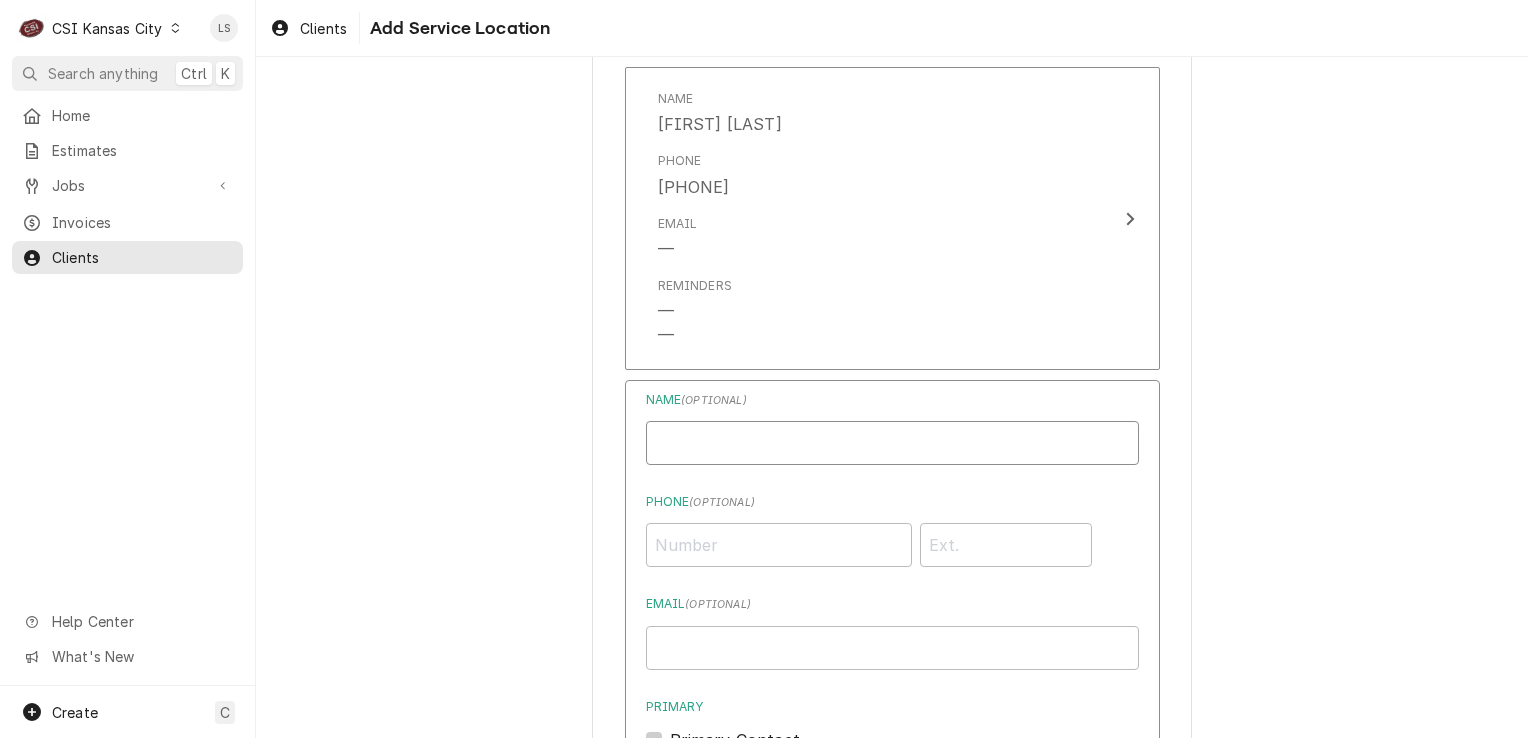 click on "Location Name  ( optional )" at bounding box center (892, 443) 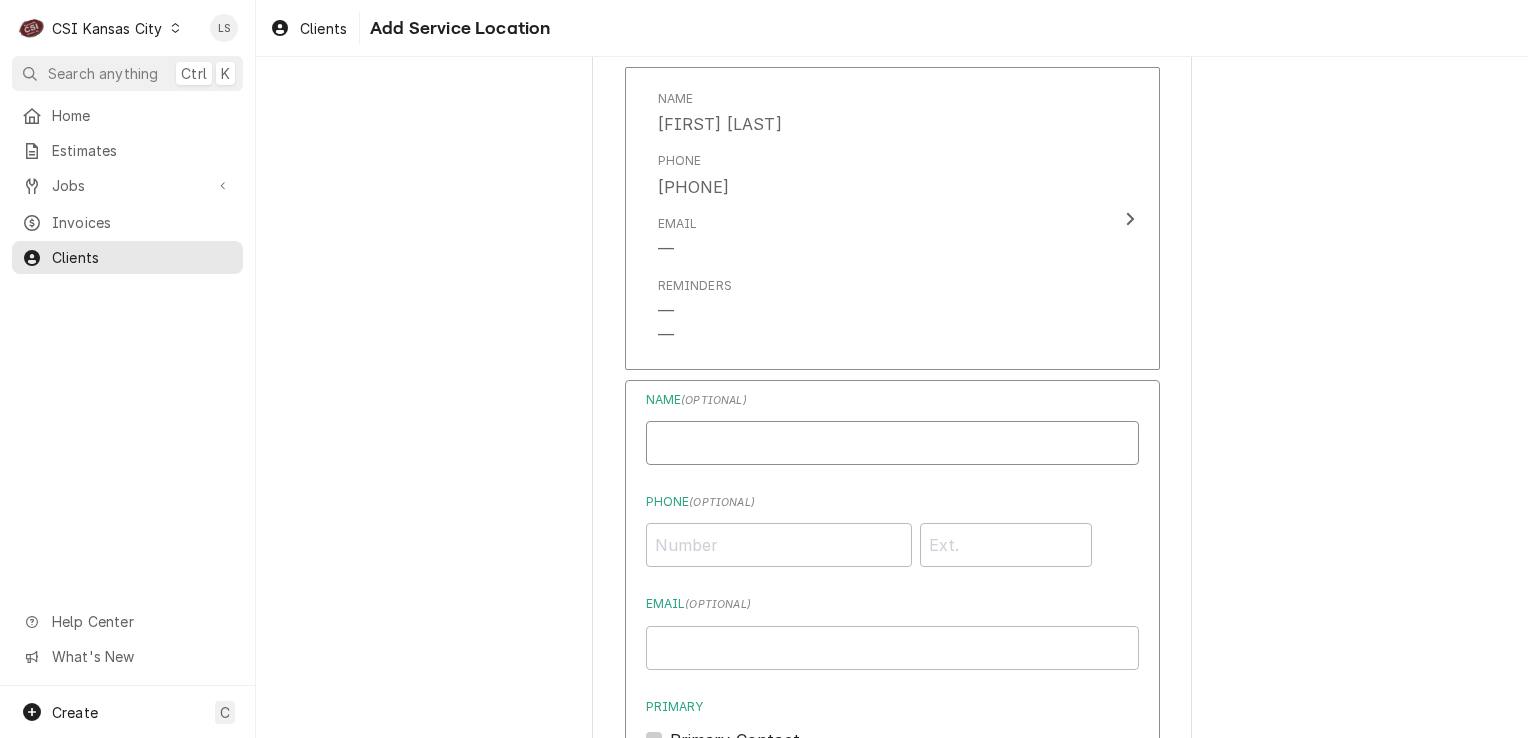 paste on "Jon Bain" 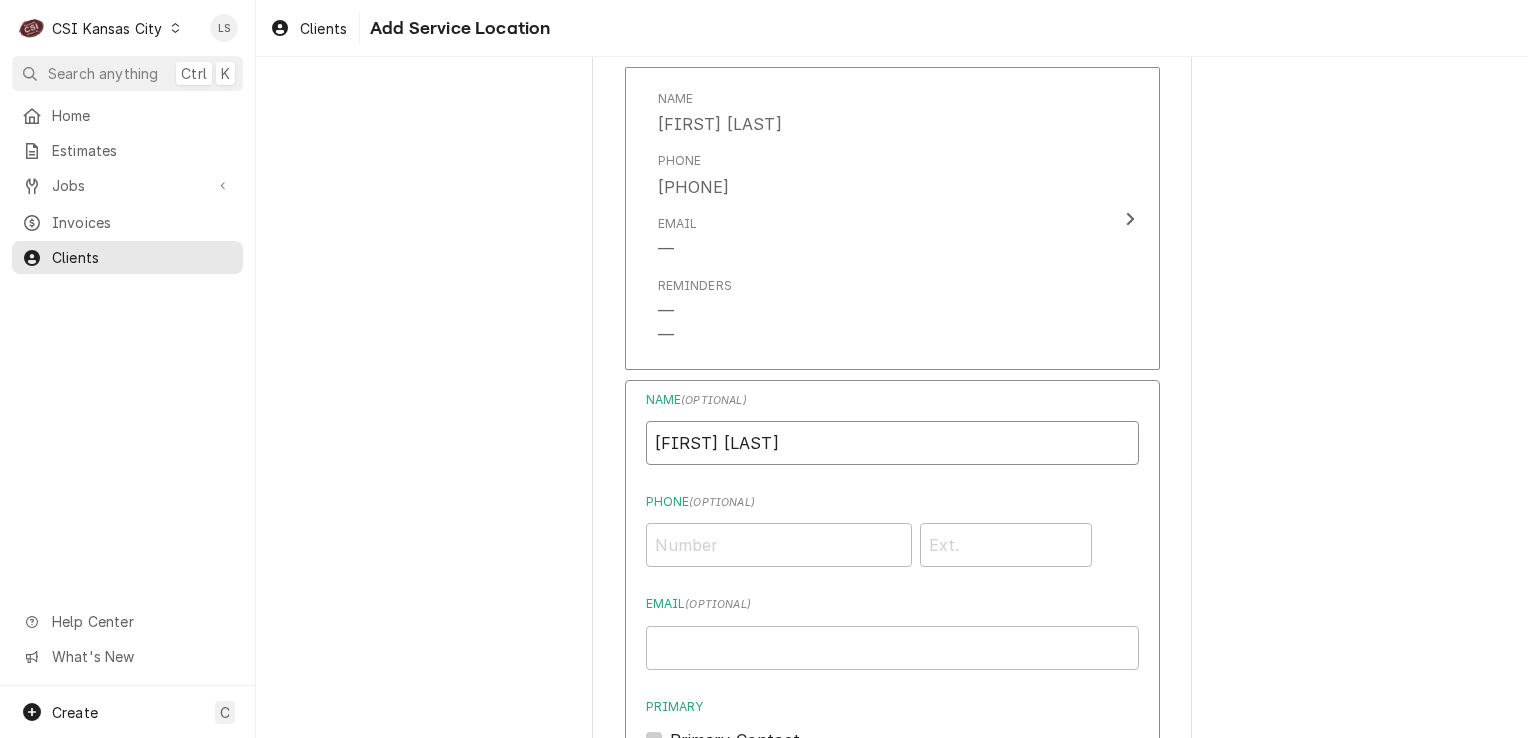 type on "Jon Bain" 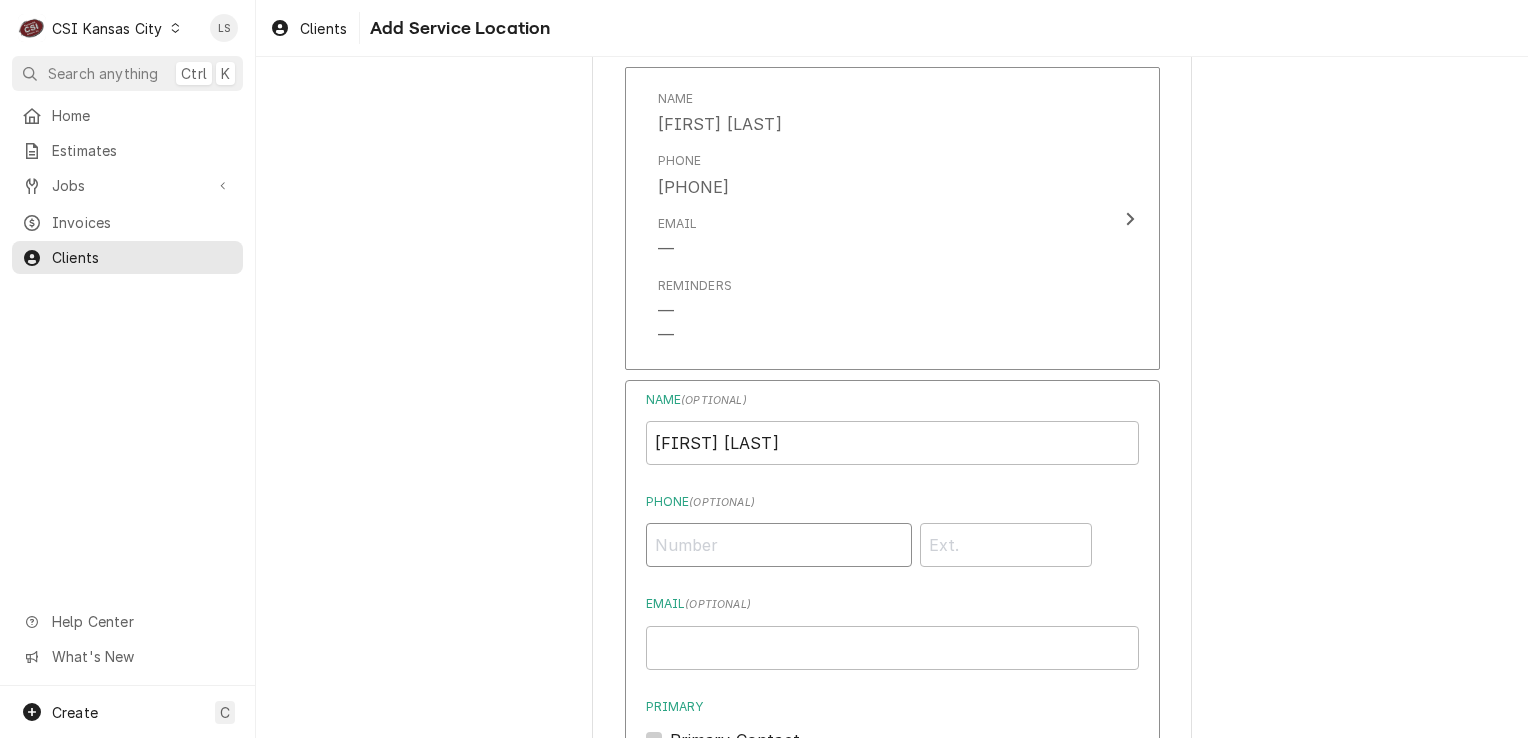 paste on "(816) 534-4816" 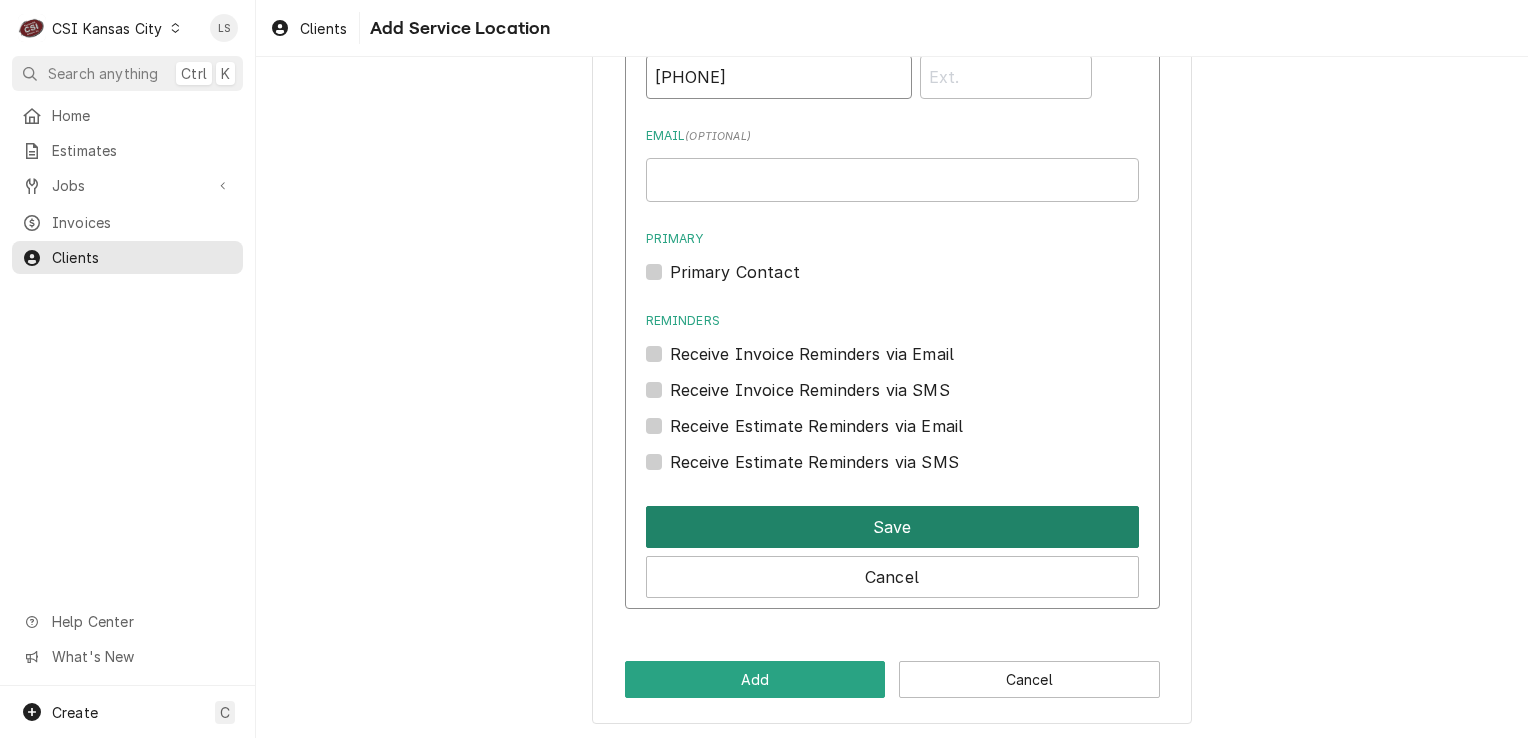 type on "(816) 534-4816" 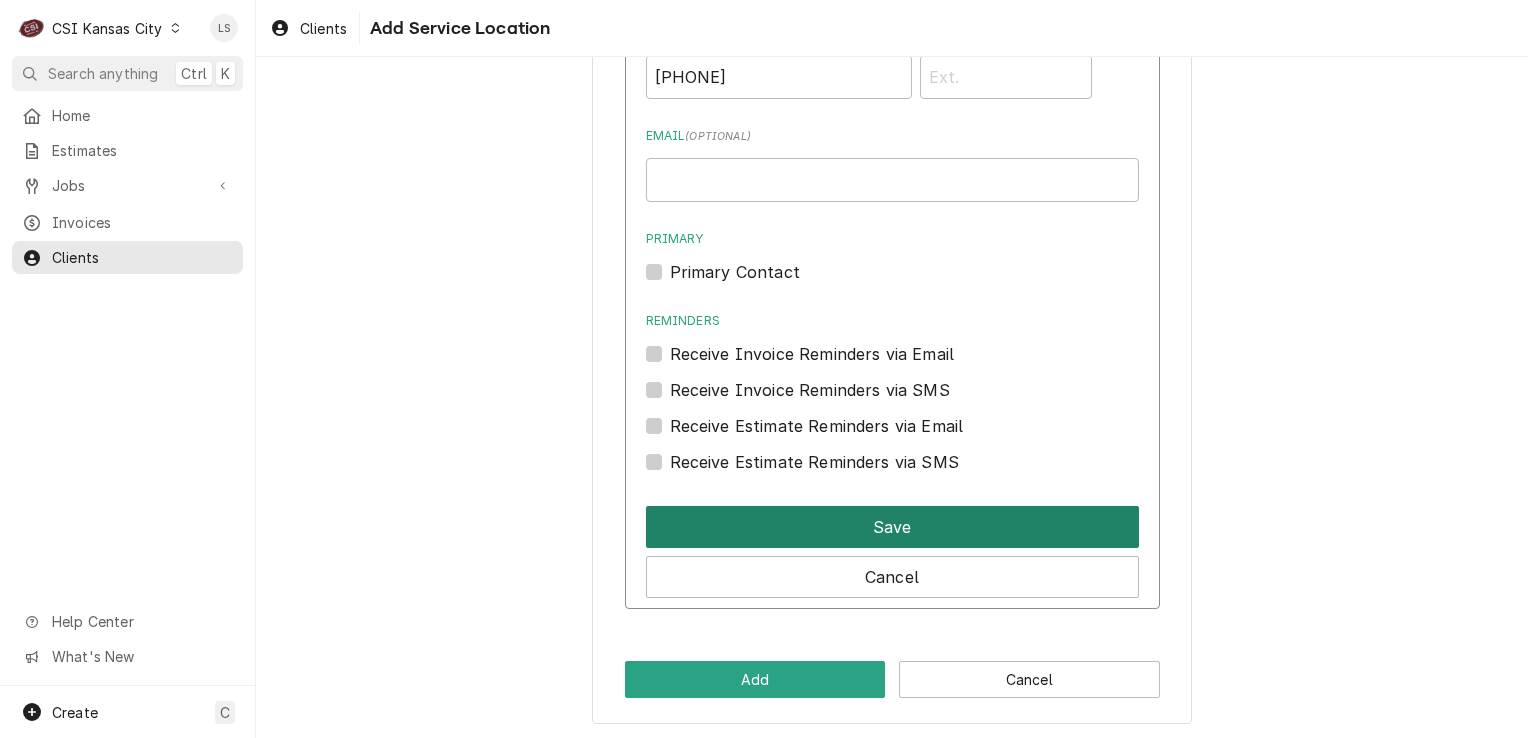 click on "Save" at bounding box center (892, 527) 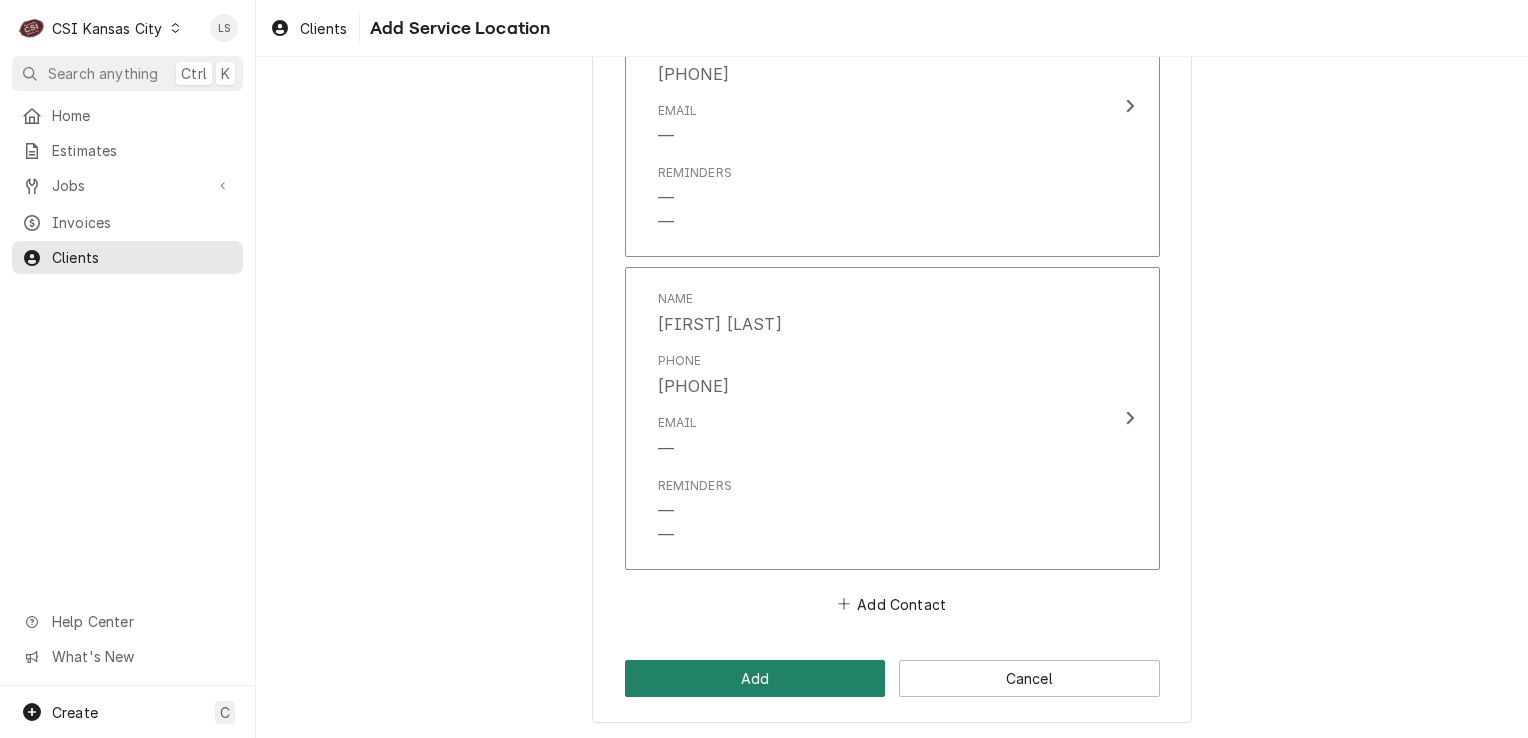 click on "Add" at bounding box center [755, 678] 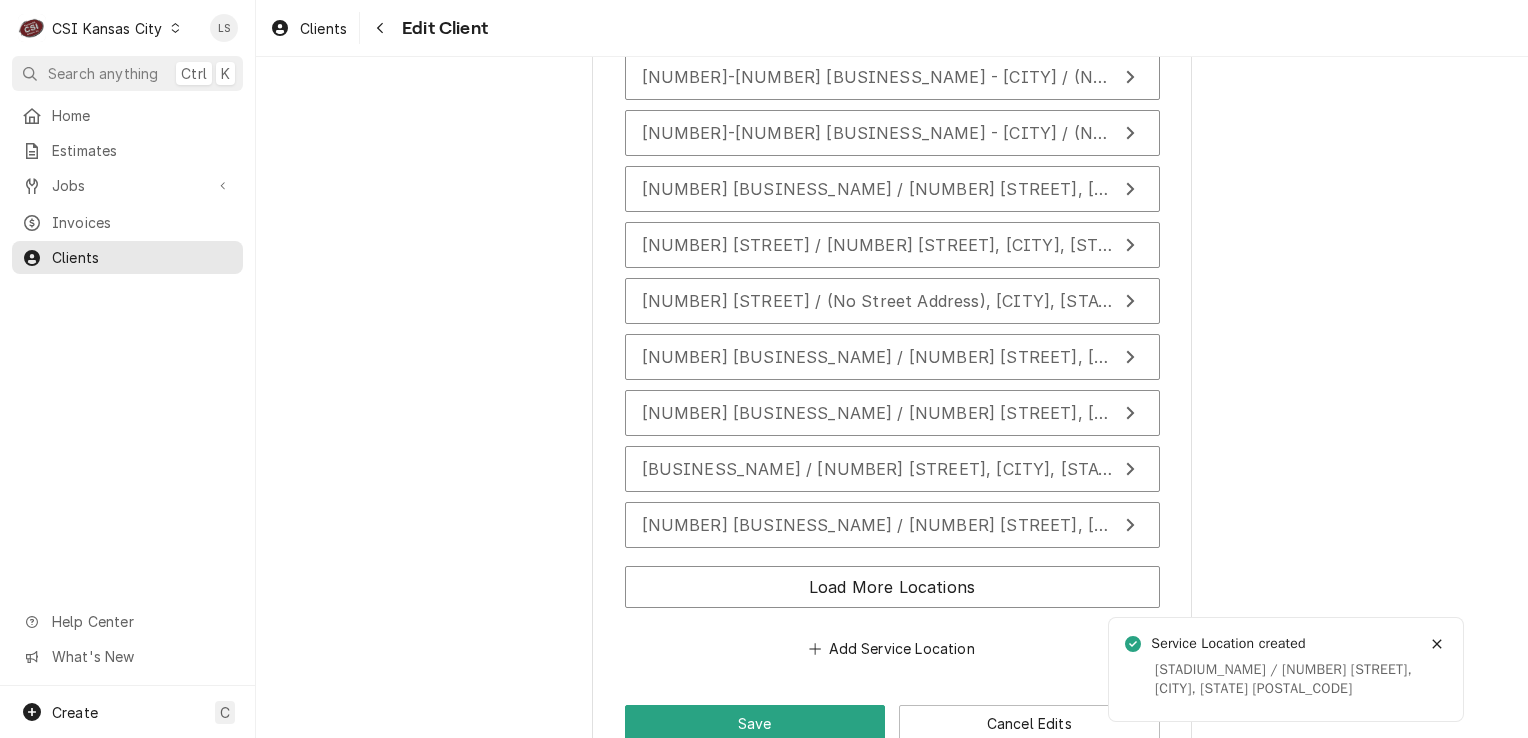 scroll, scrollTop: 3316, scrollLeft: 0, axis: vertical 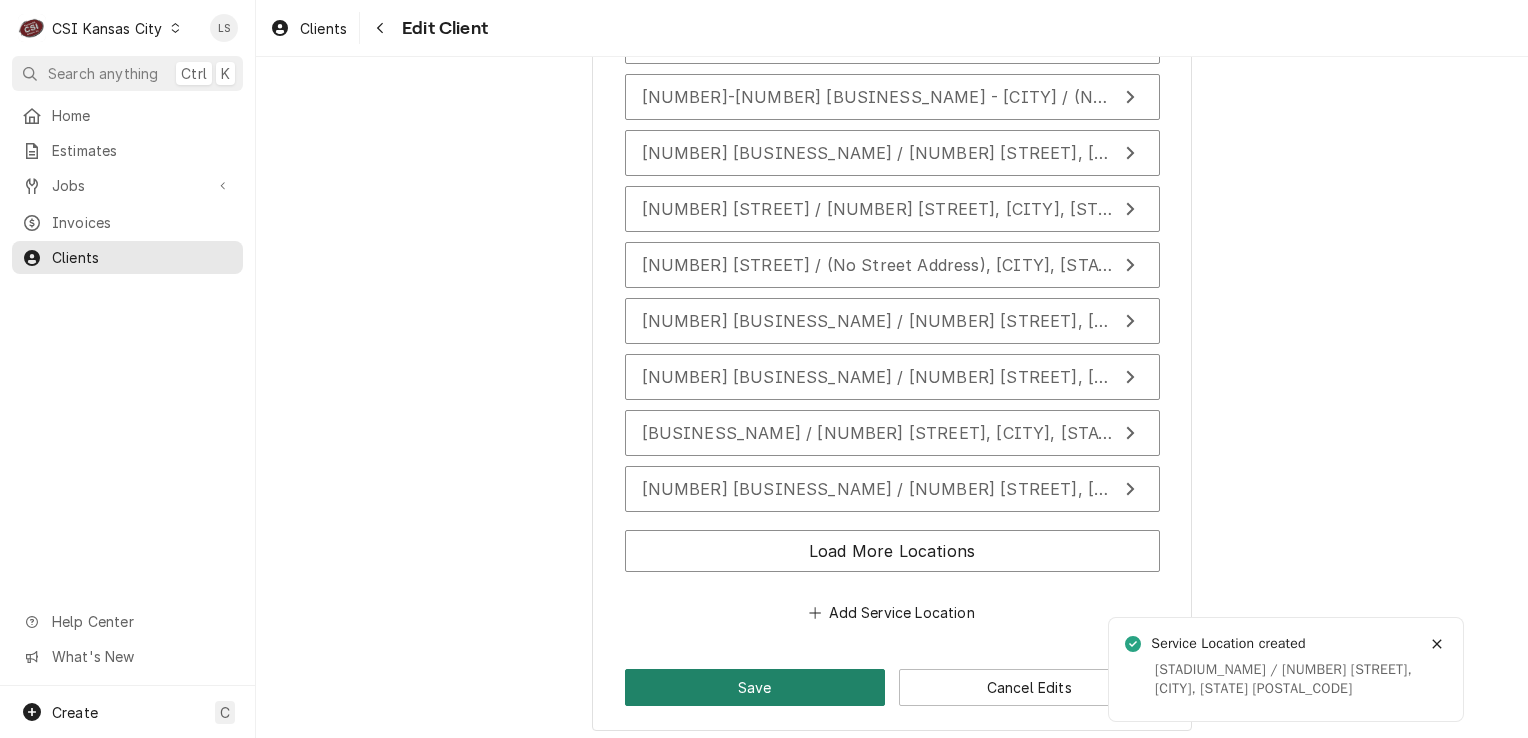 click on "Save" at bounding box center (755, 687) 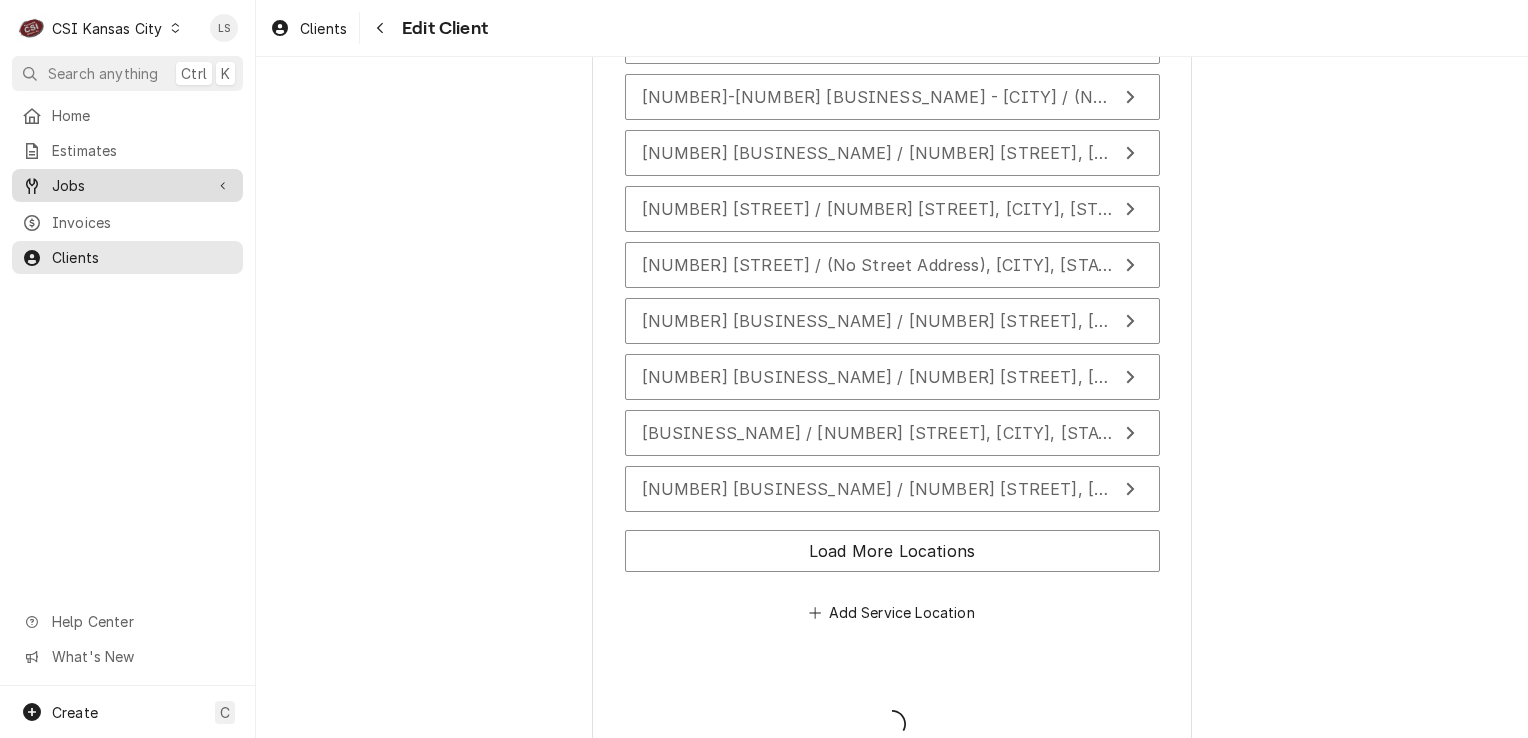 type on "x" 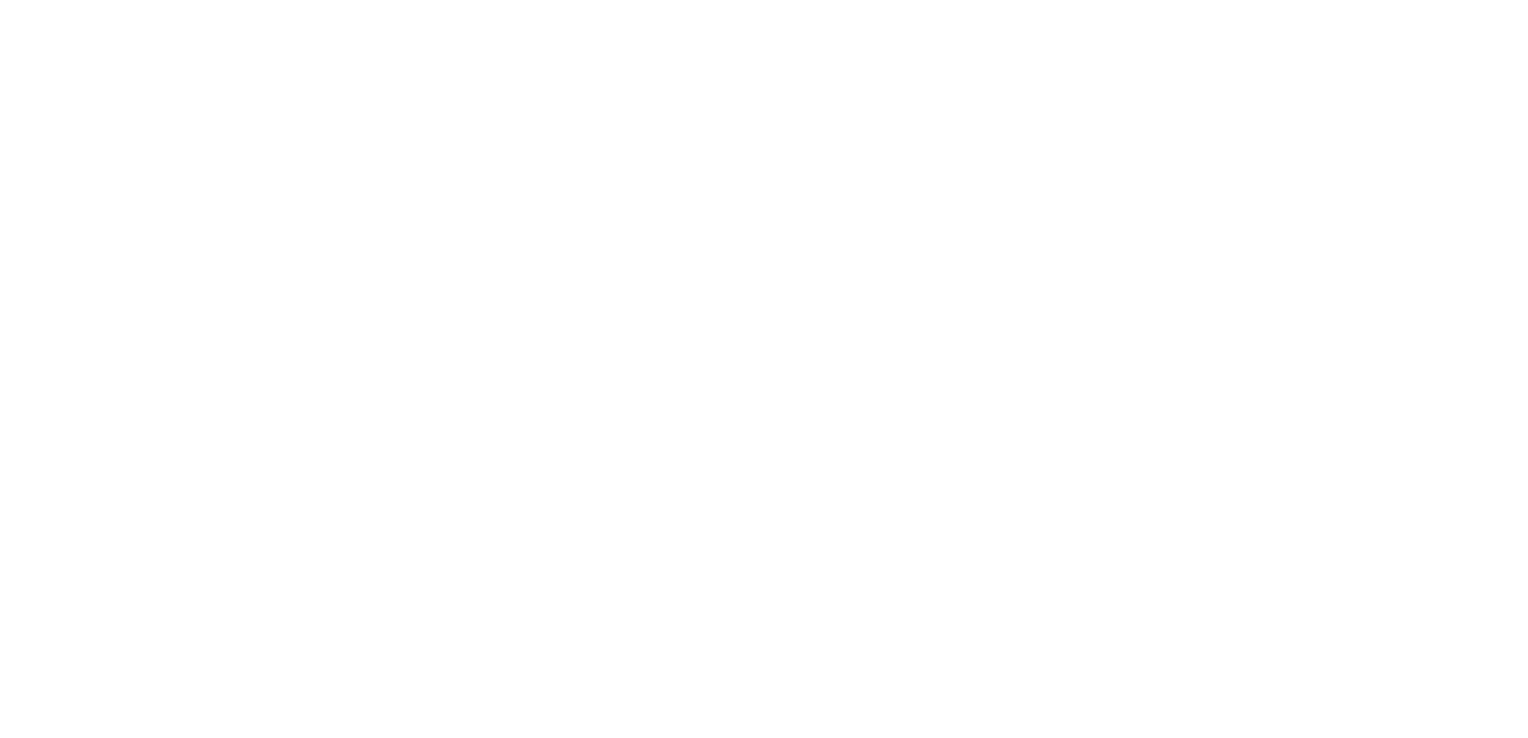scroll, scrollTop: 0, scrollLeft: 0, axis: both 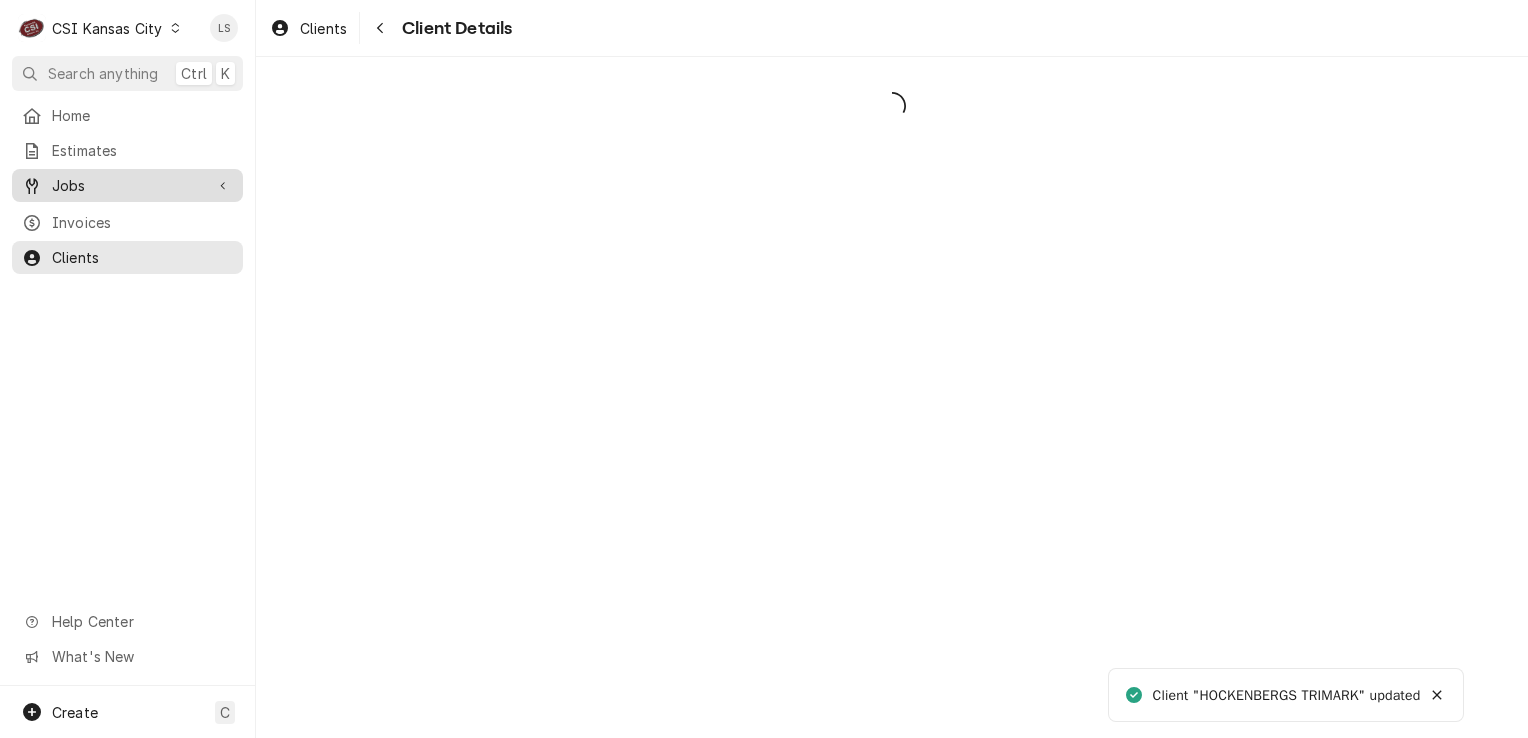 click on "Jobs" at bounding box center (127, 185) 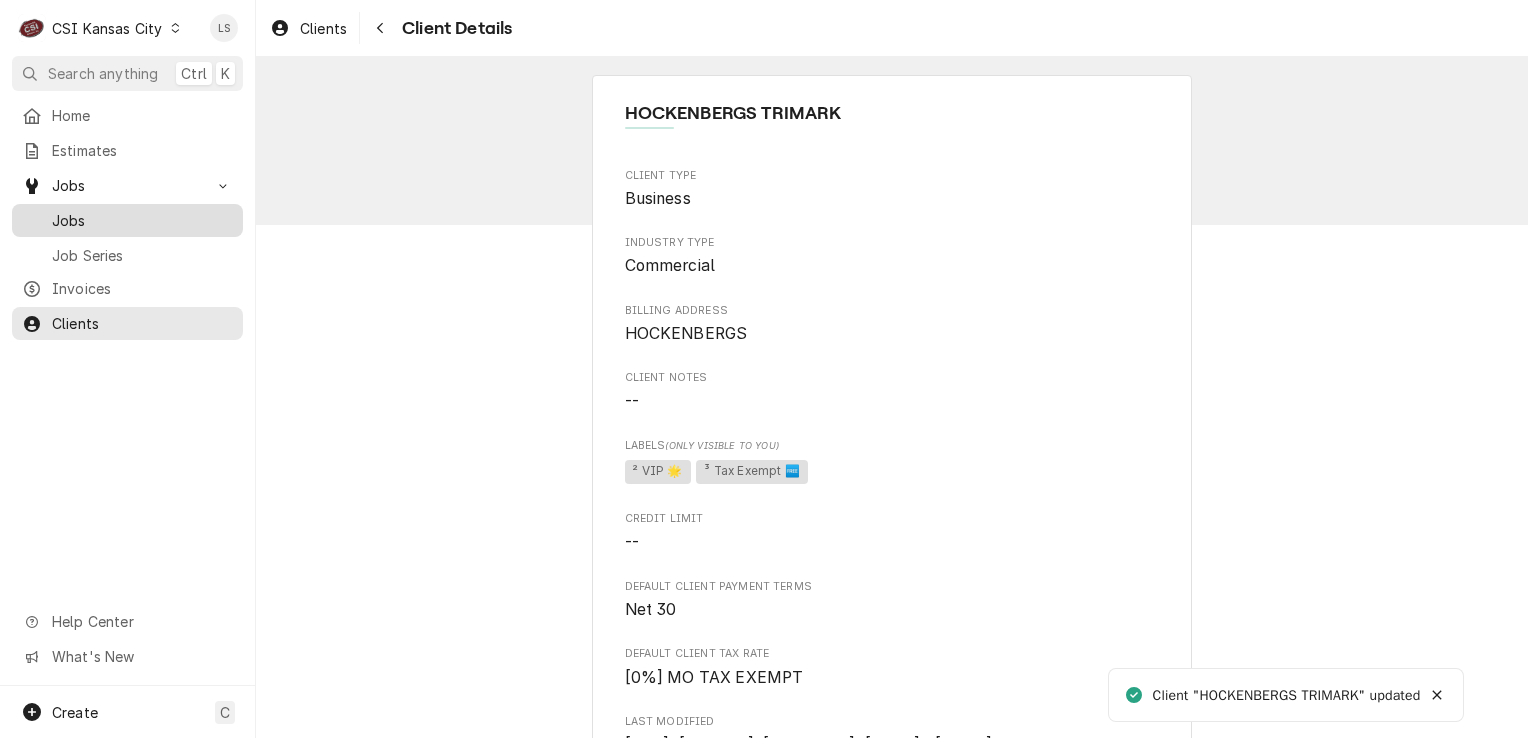 click on "Jobs" at bounding box center [142, 220] 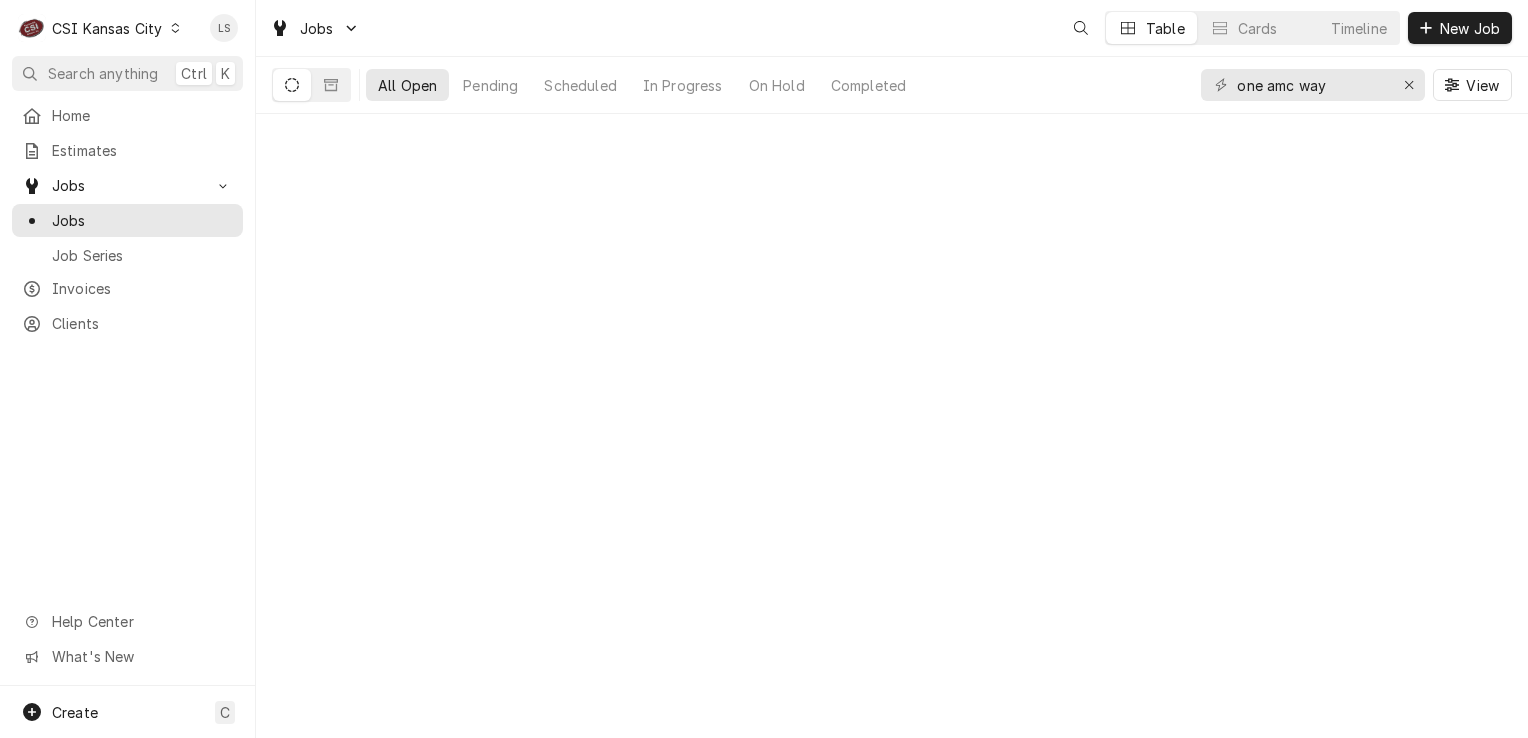 scroll, scrollTop: 0, scrollLeft: 0, axis: both 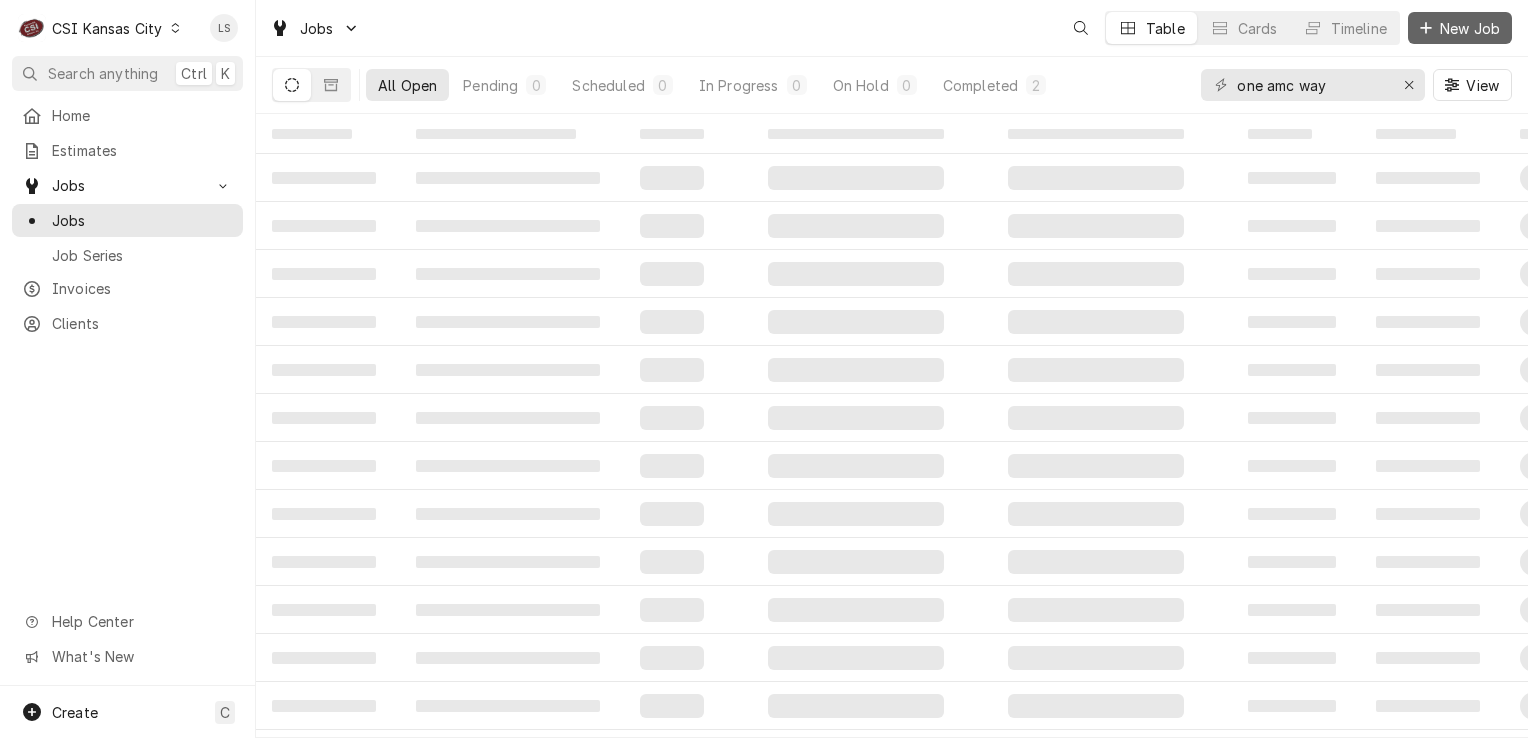 click 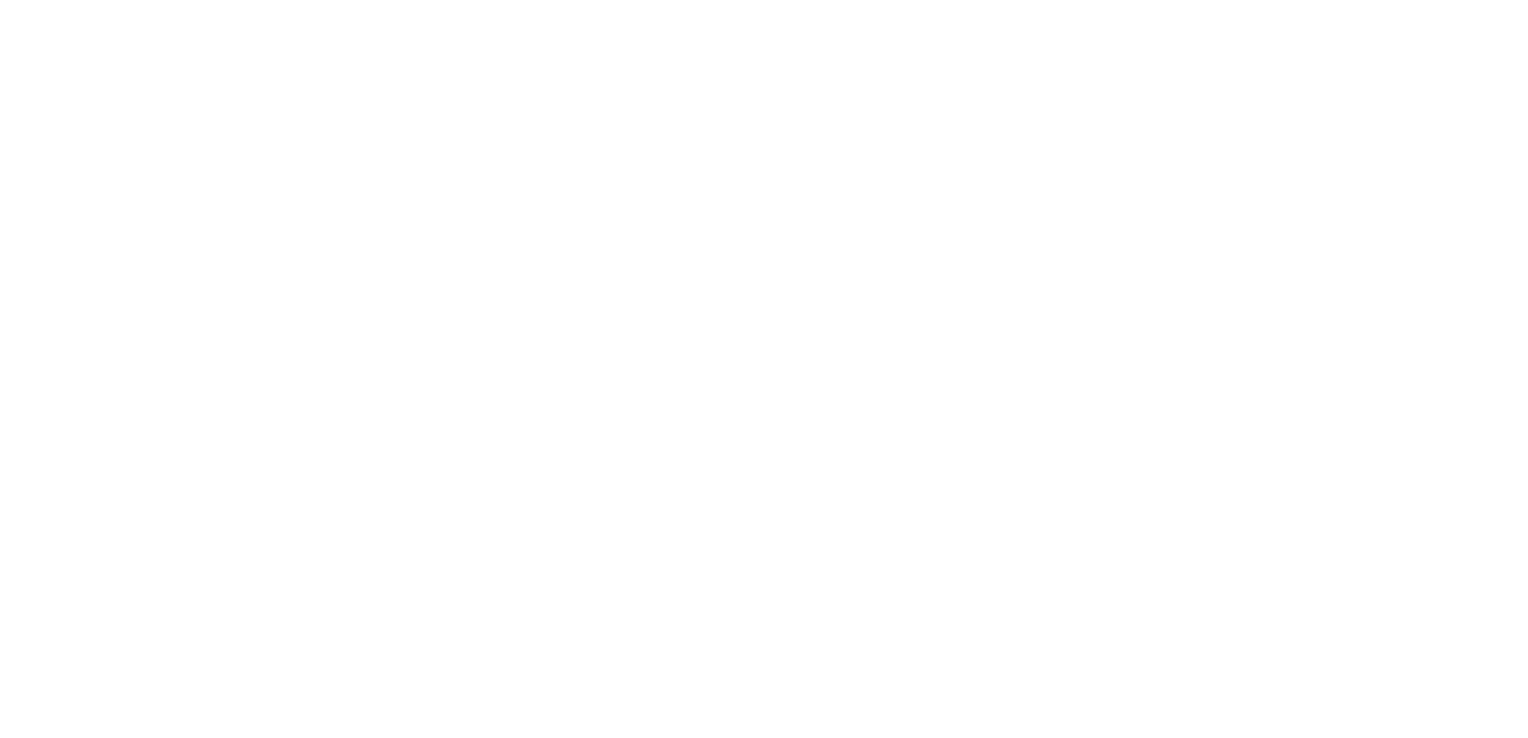 scroll, scrollTop: 0, scrollLeft: 0, axis: both 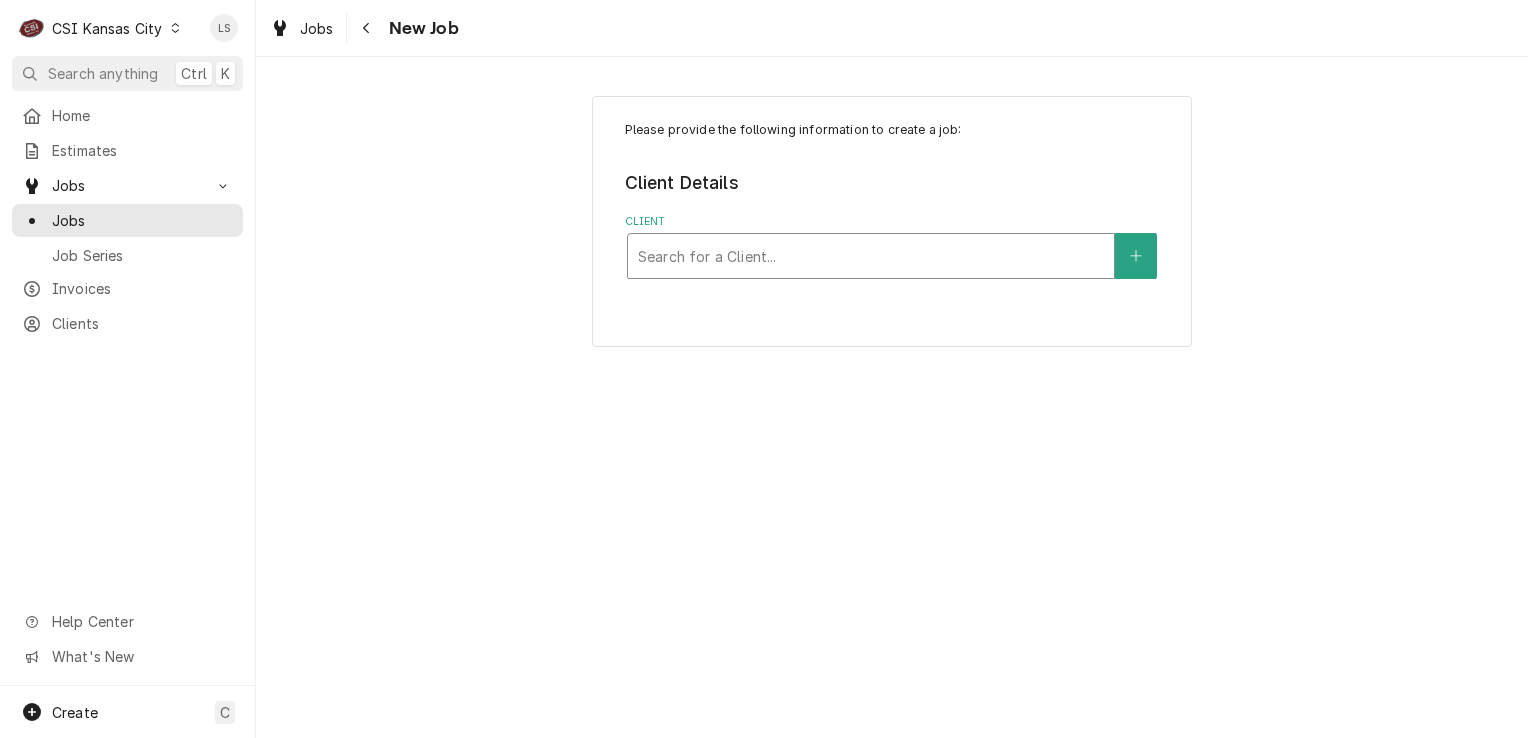 click at bounding box center [871, 256] 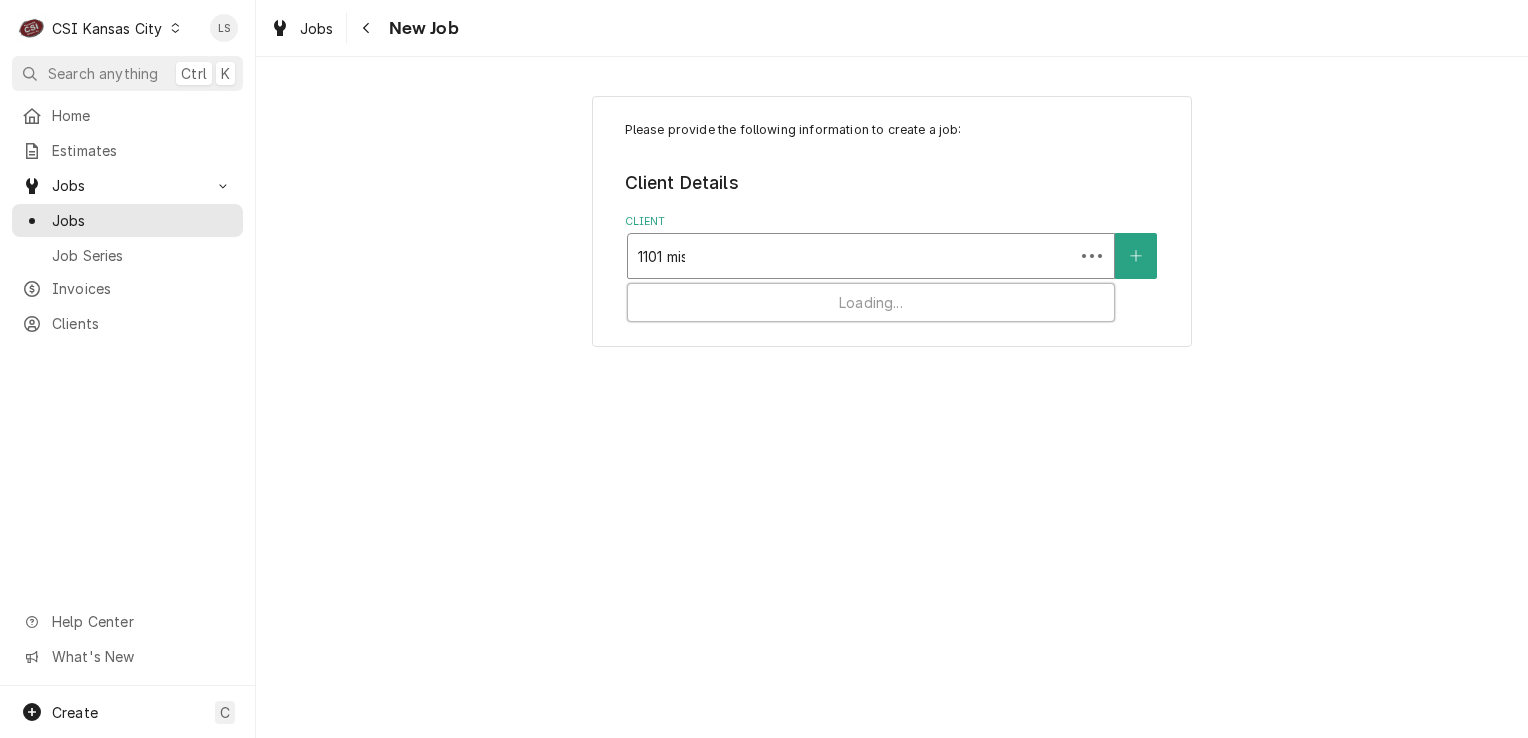 type on "1101 miss" 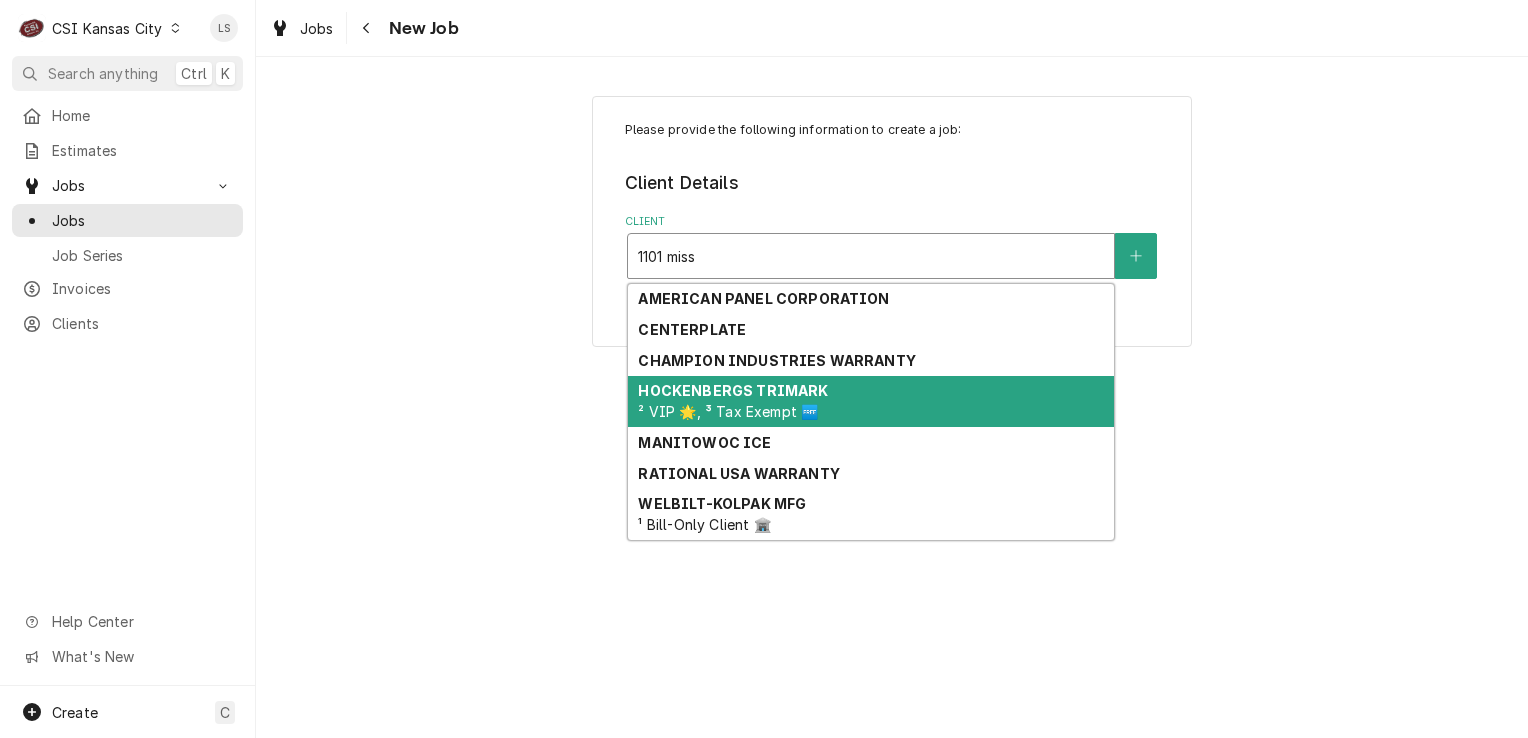 click on "HOCKENBERGS TRIMARK" at bounding box center [733, 390] 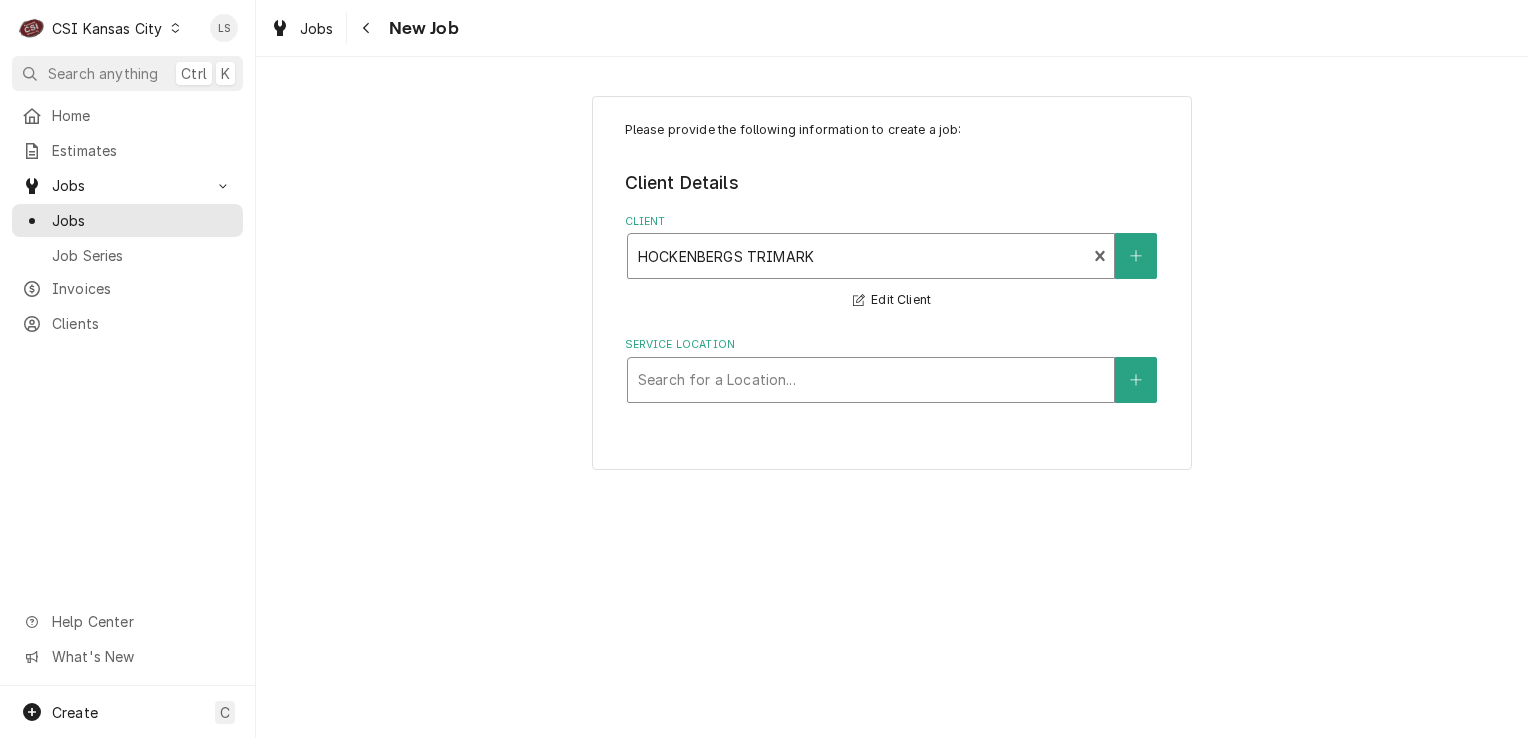 click at bounding box center [871, 380] 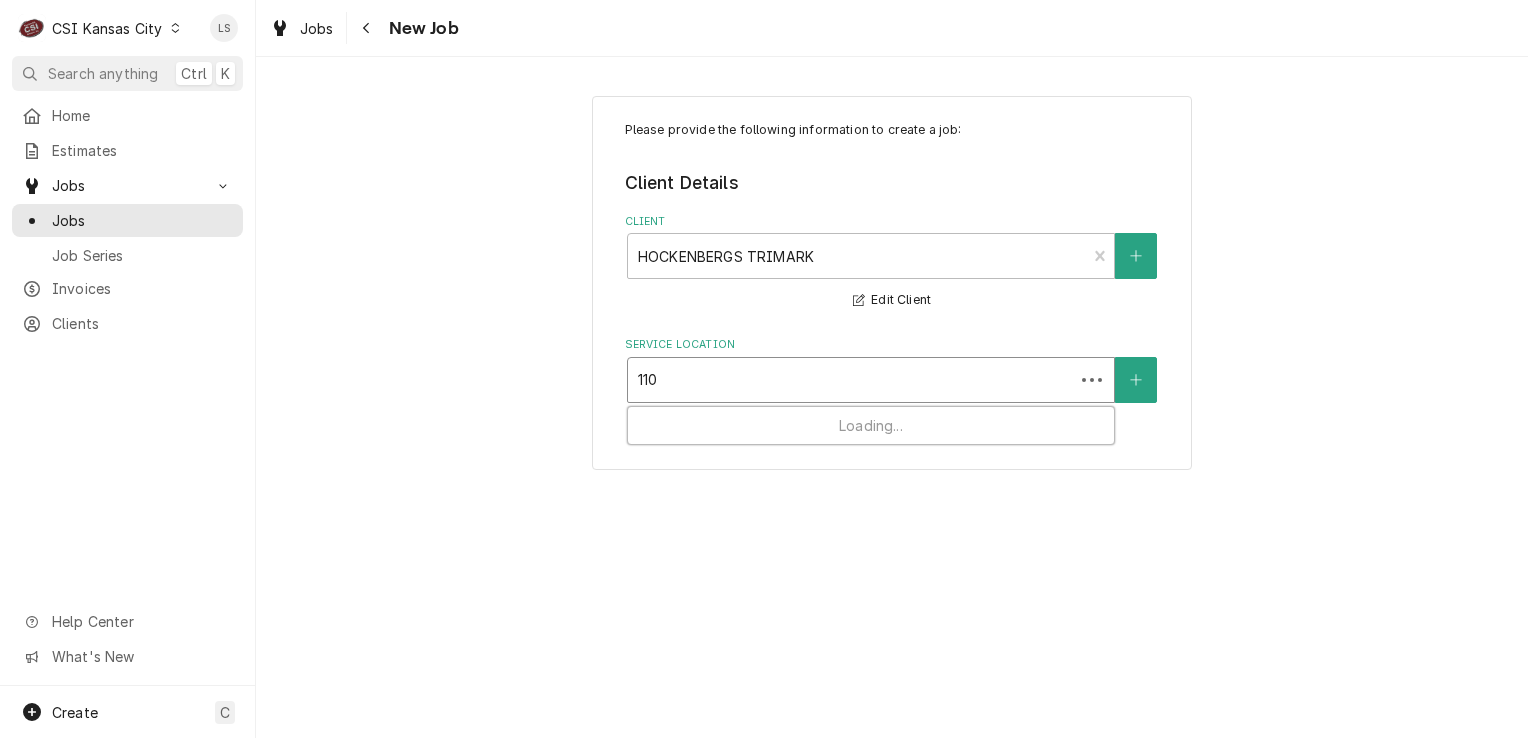 type on "1101" 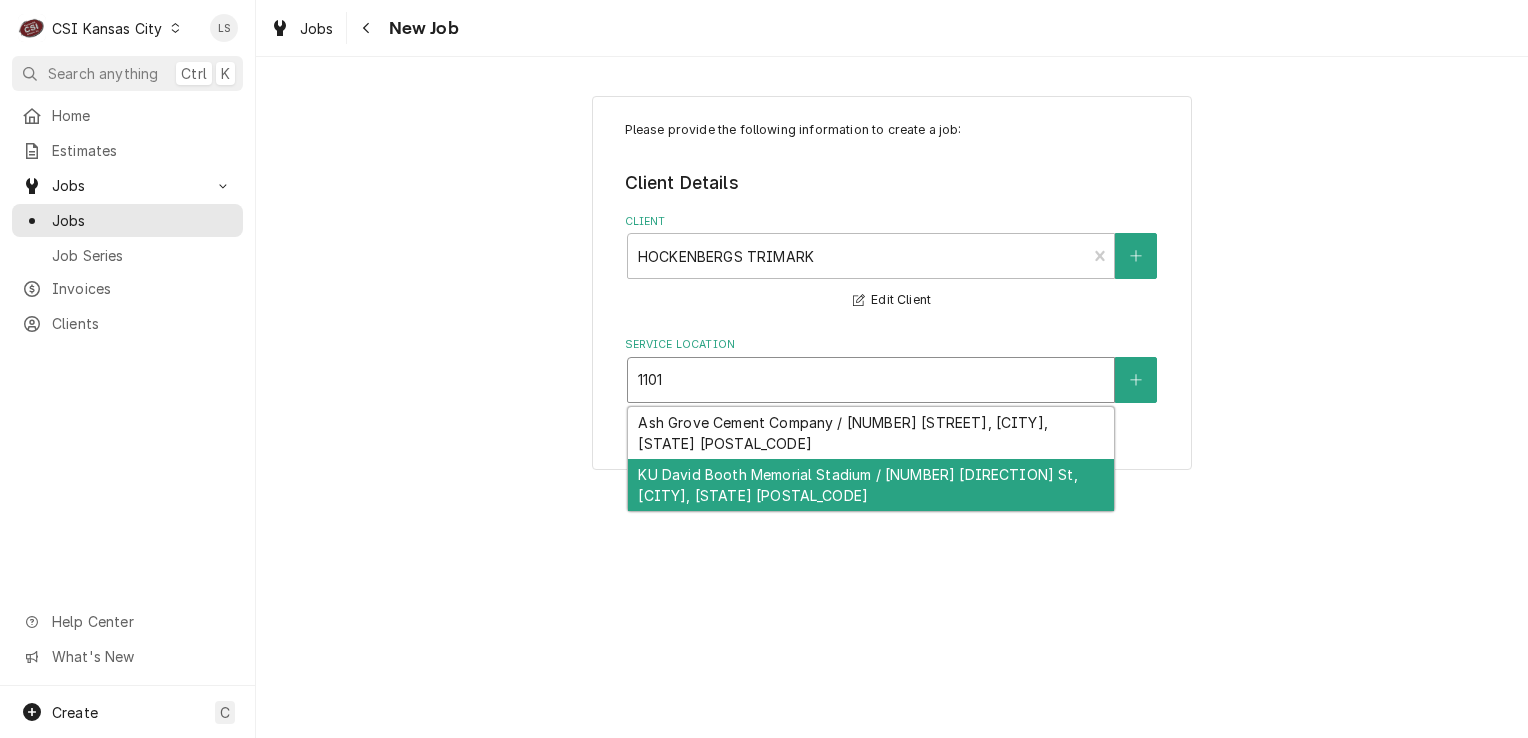 click on "[UNIVERSITY NAME] [STADIUM NAME] / [NUMBER] [STREET], [CITY], [STATE] [POSTAL CODE]" at bounding box center [871, 485] 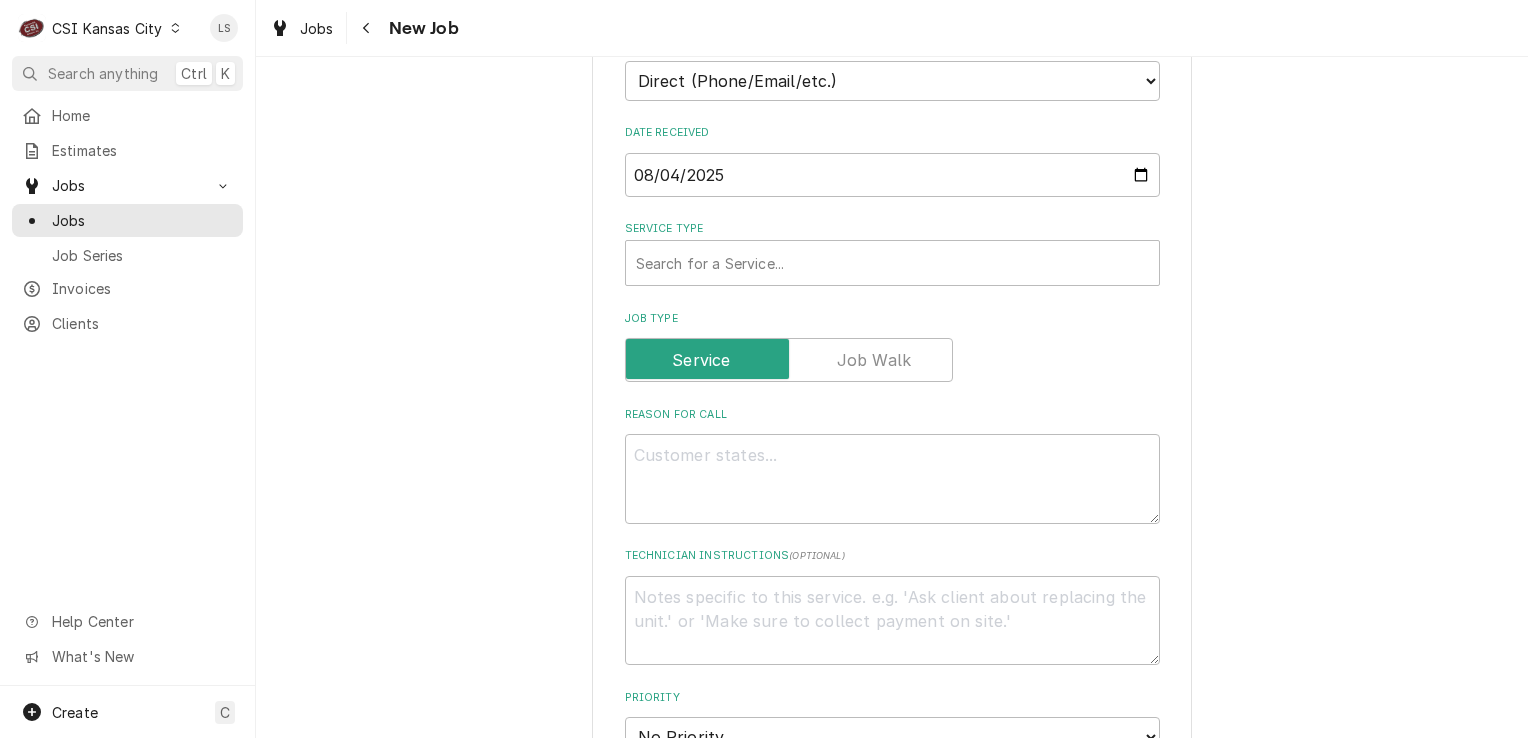 scroll, scrollTop: 500, scrollLeft: 0, axis: vertical 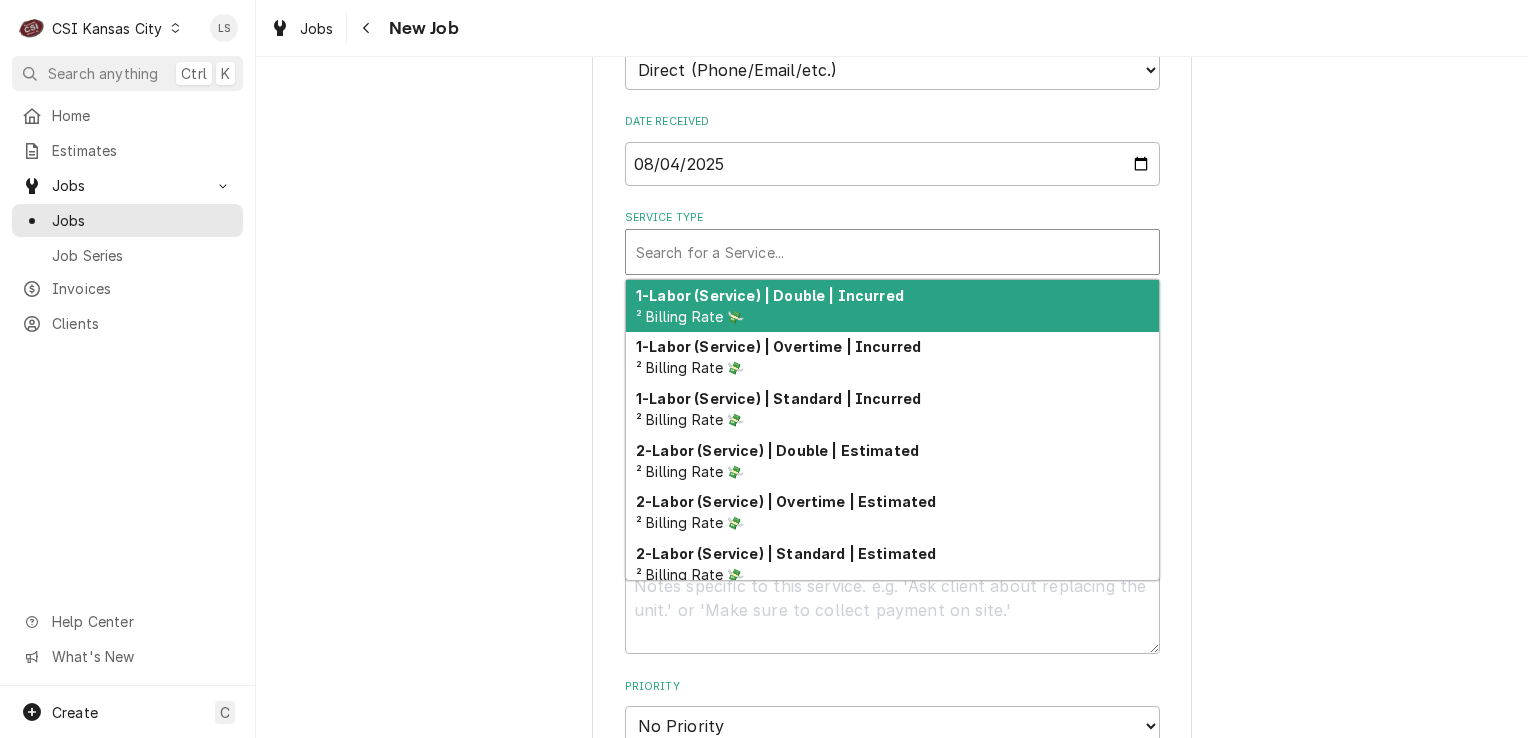 click at bounding box center [892, 252] 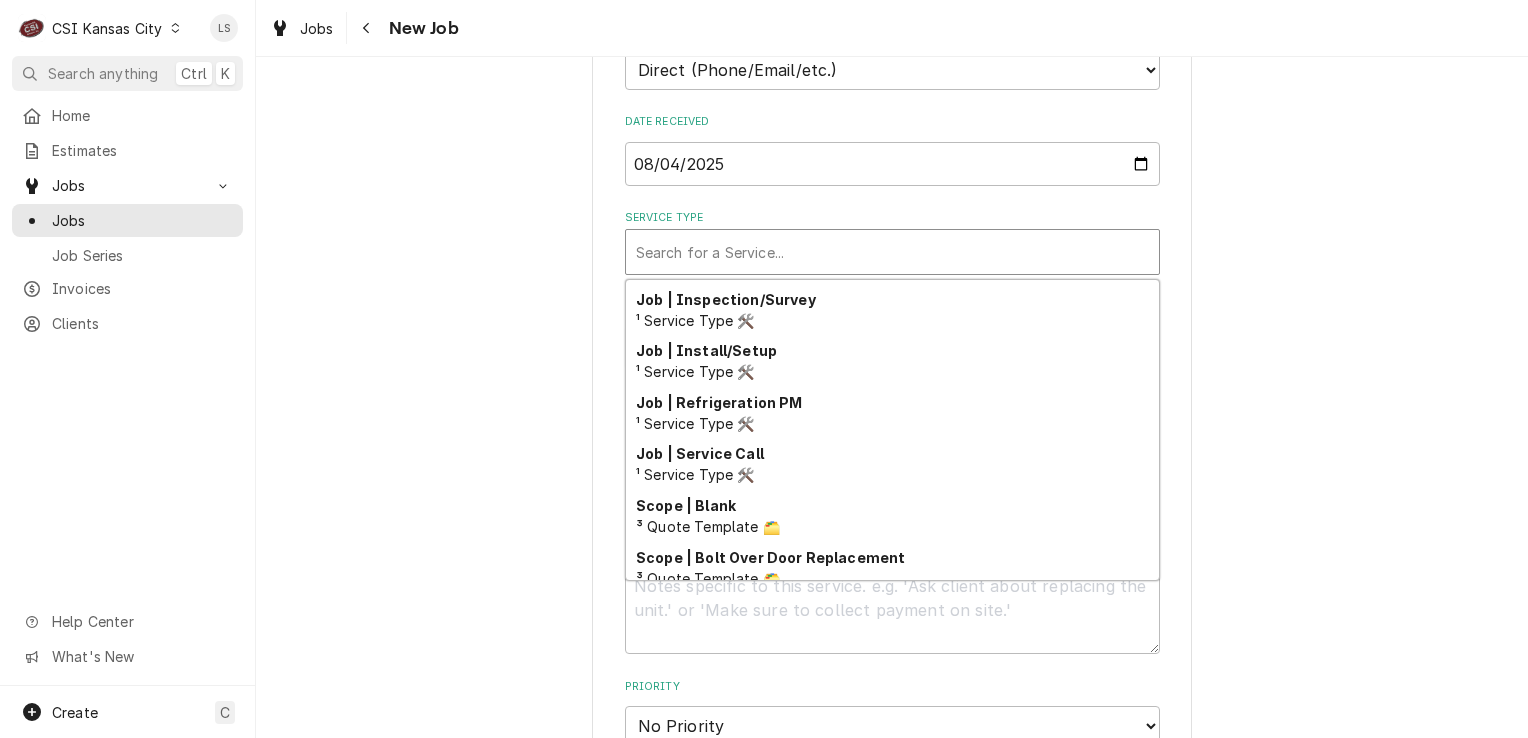 scroll, scrollTop: 1232, scrollLeft: 0, axis: vertical 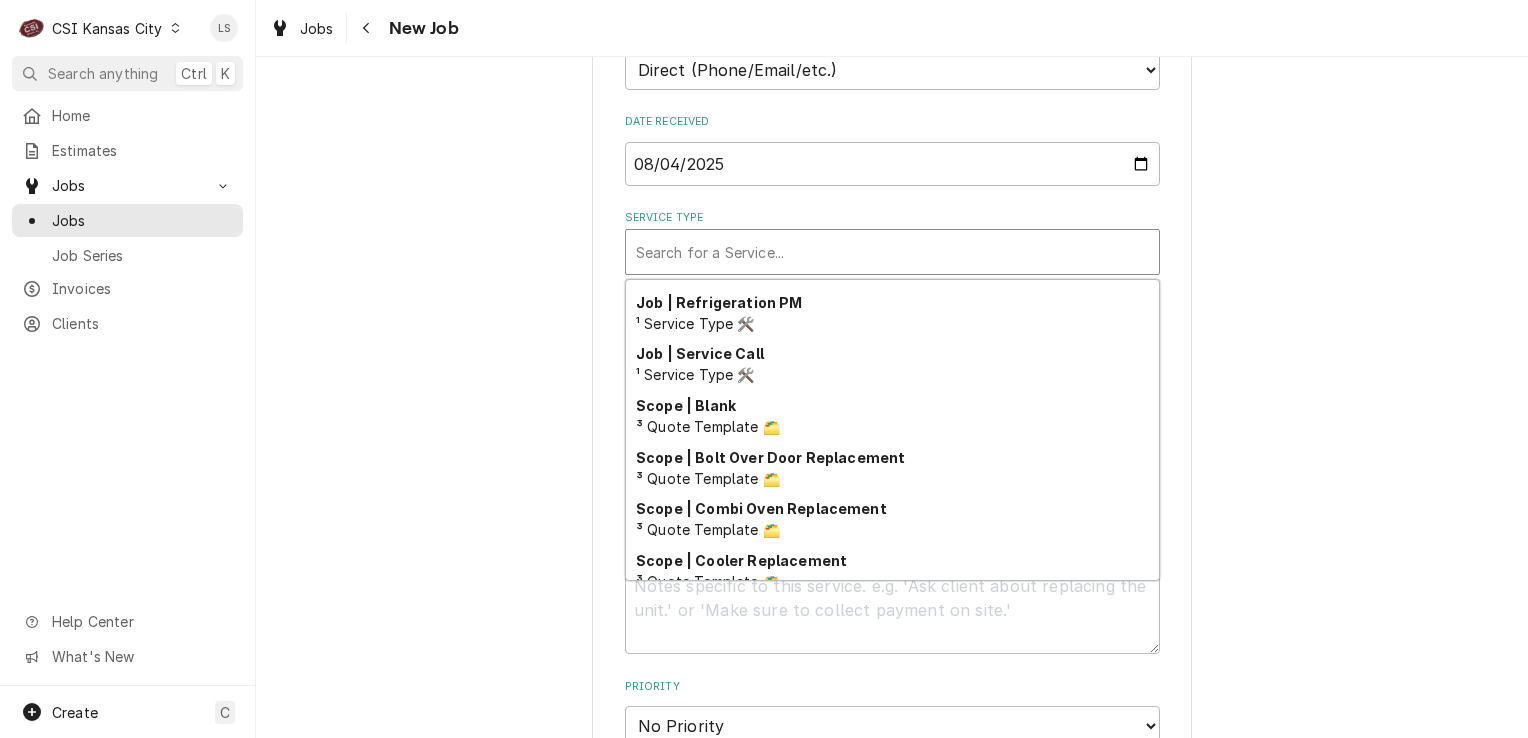 click on "Job | Service Call ¹ Service Type 🛠️" at bounding box center [892, 365] 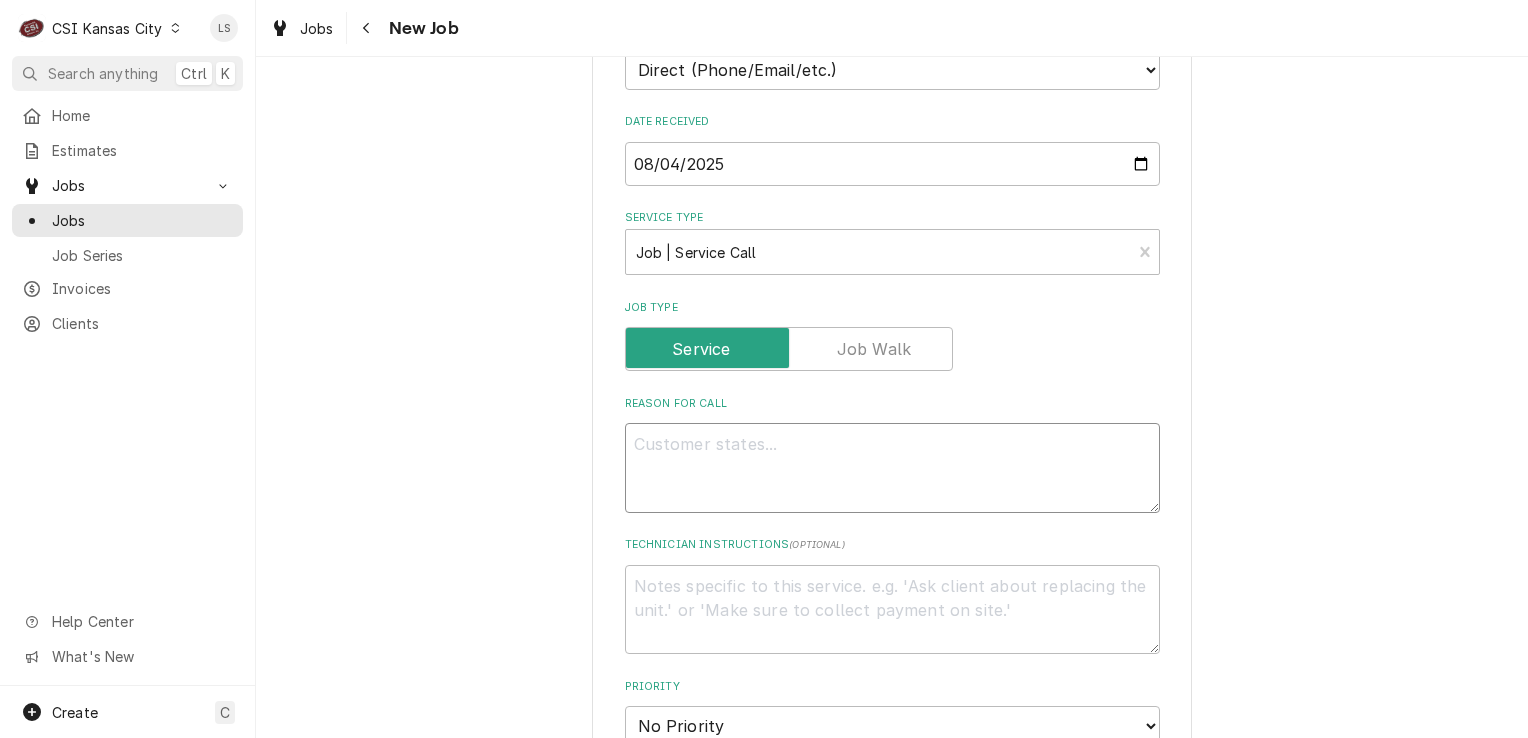 click on "Reason For Call" at bounding box center (892, 468) 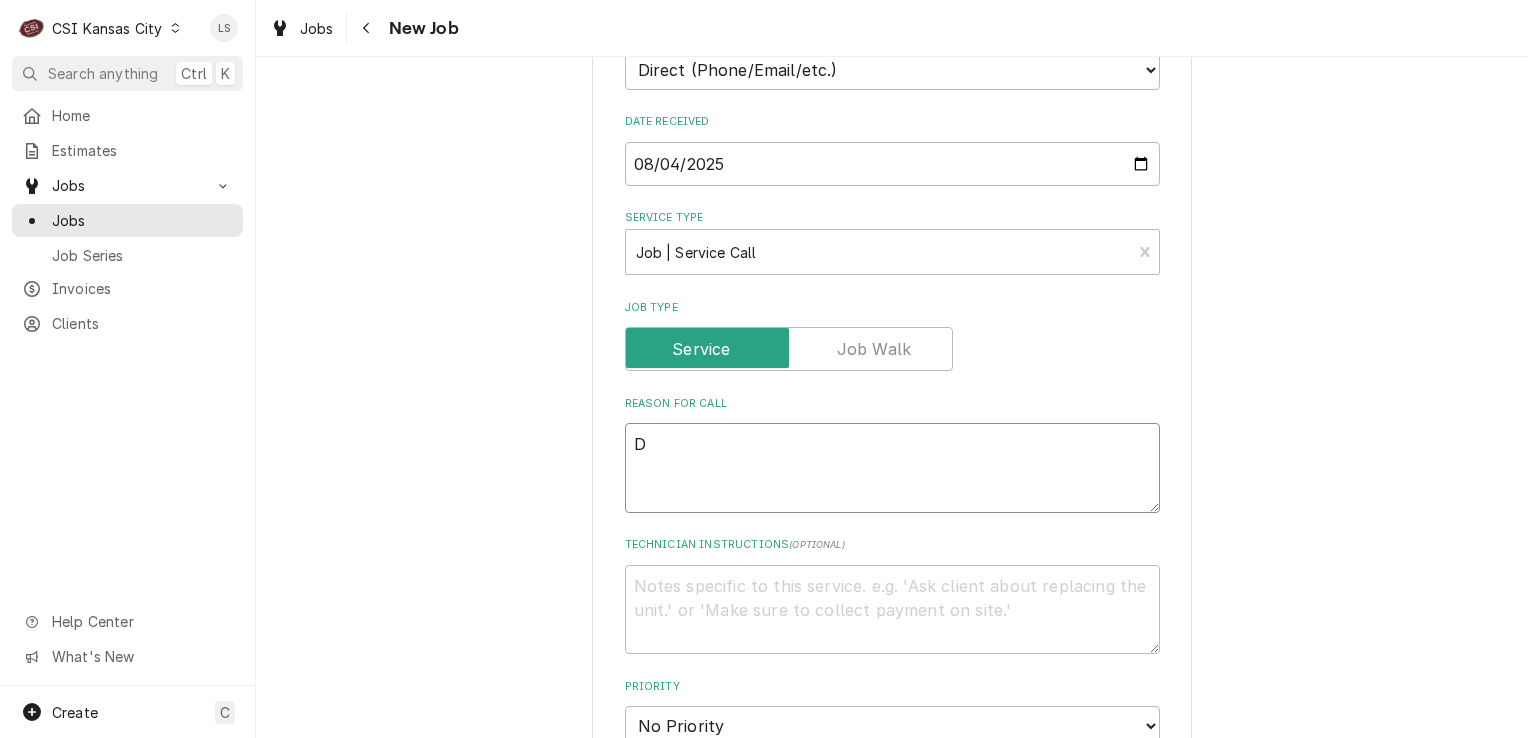 type on "x" 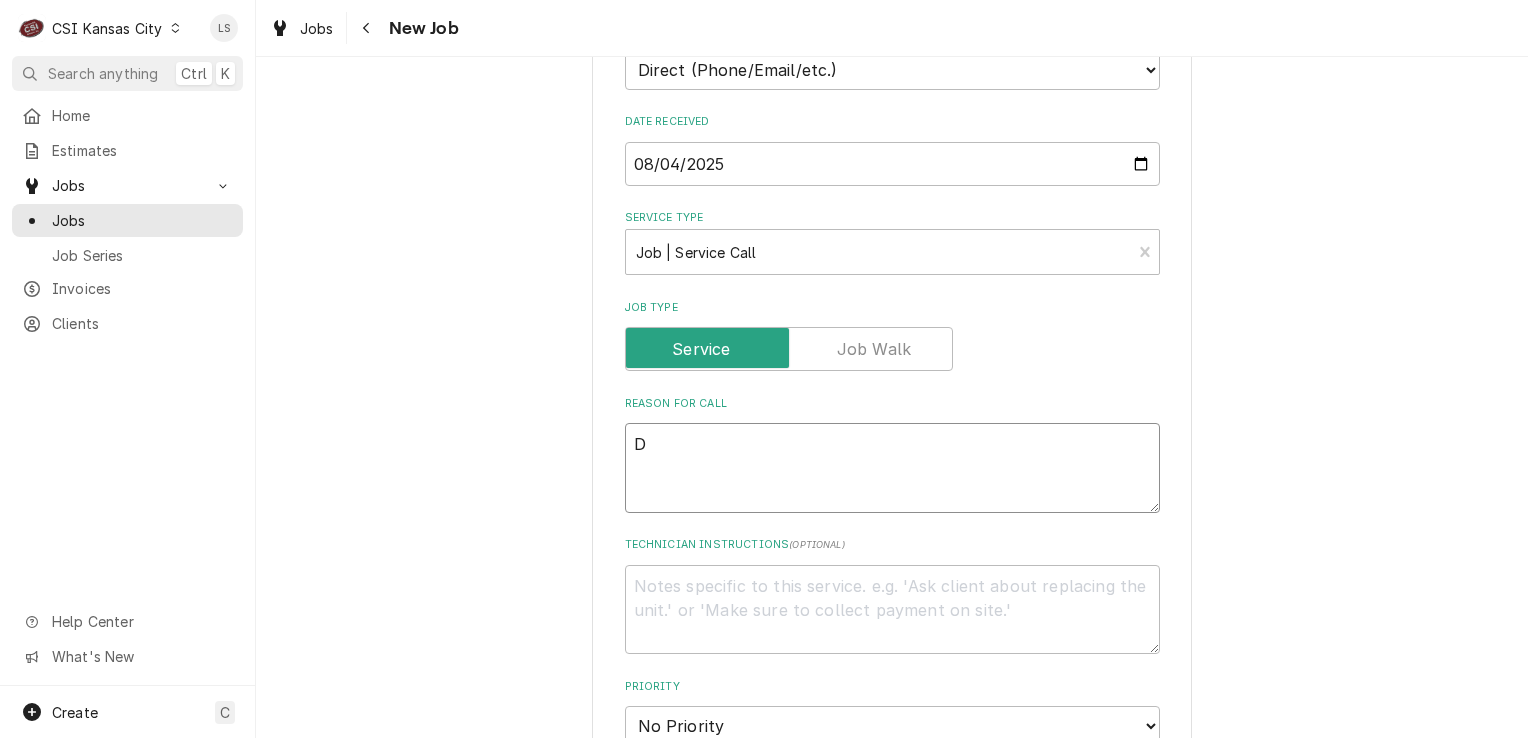 type on "Di" 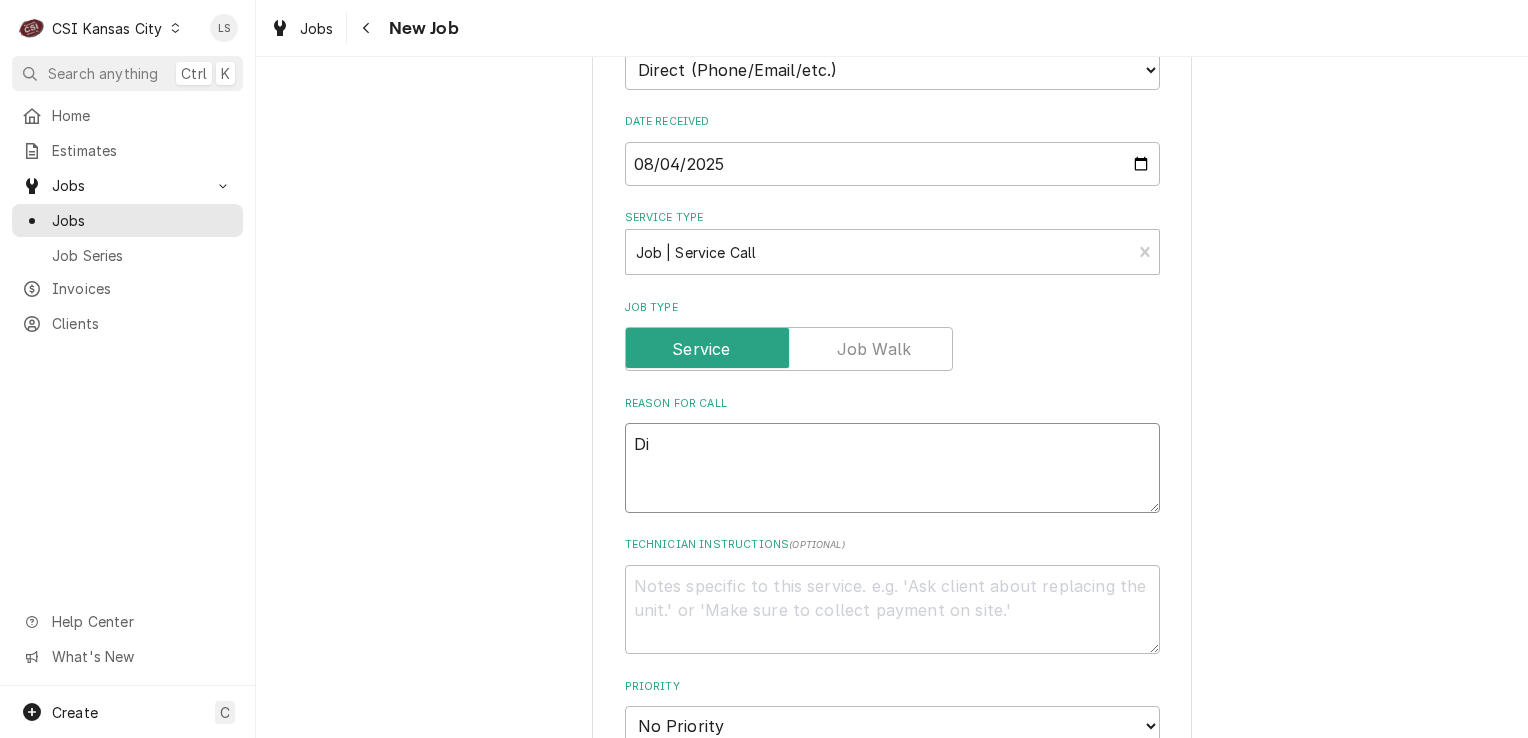 type on "x" 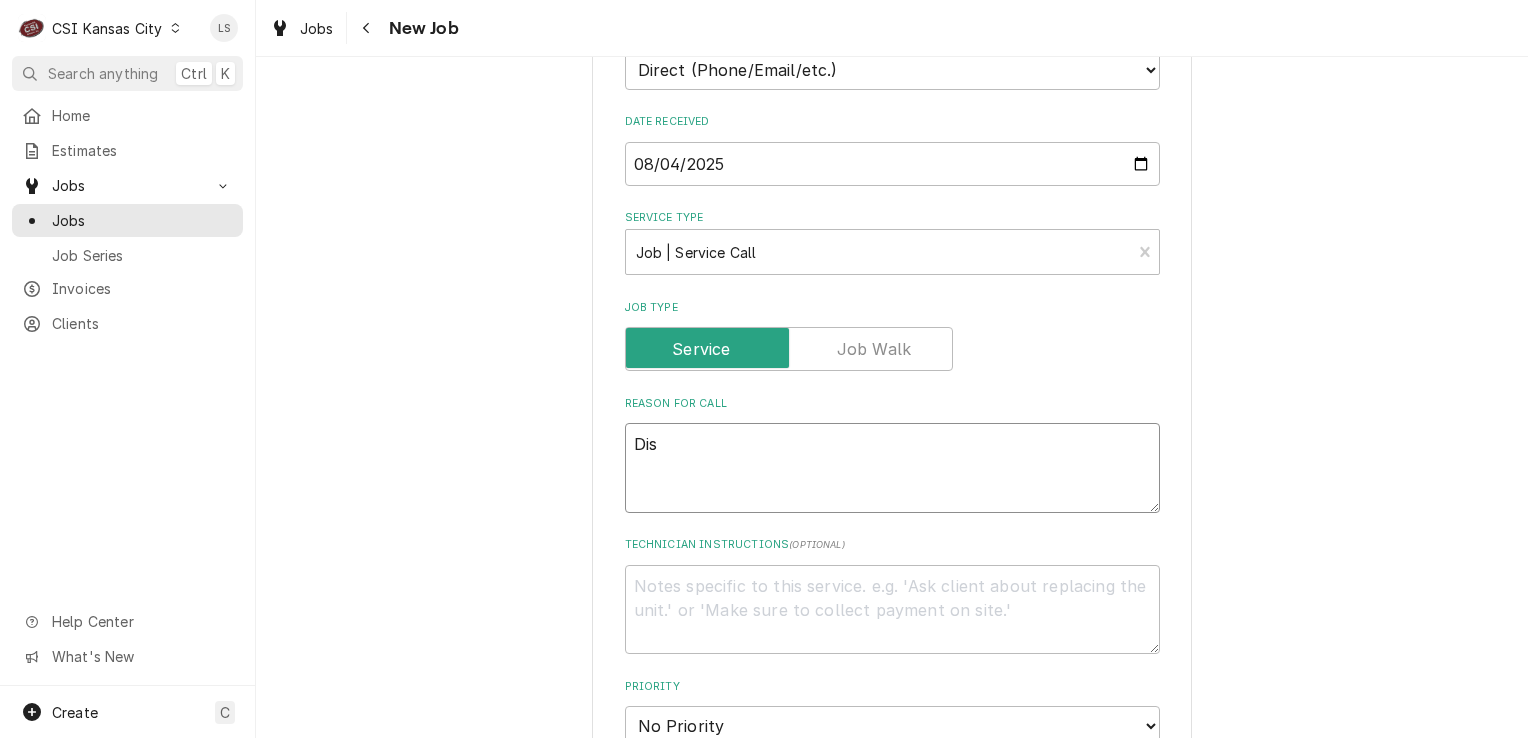 type on "x" 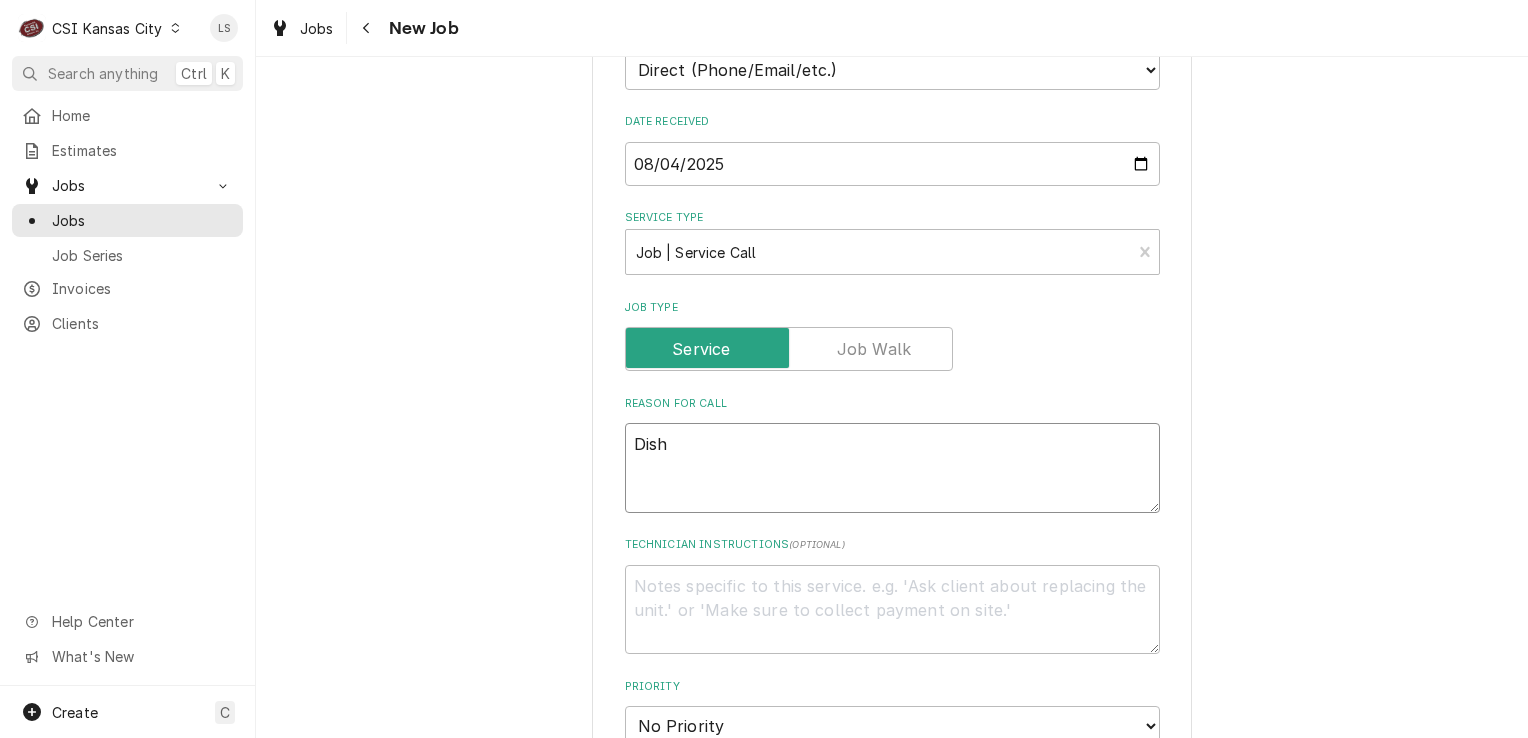 type on "x" 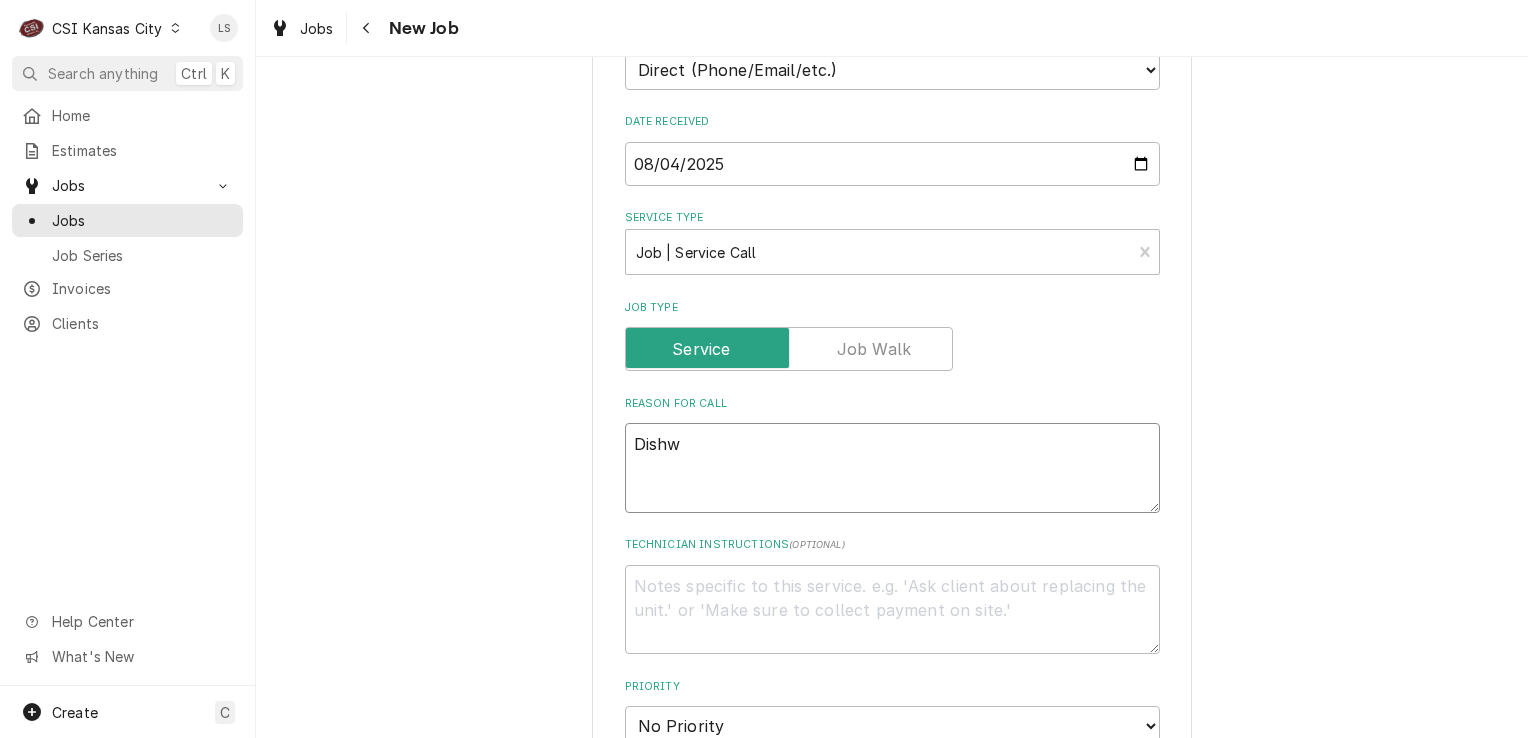type on "x" 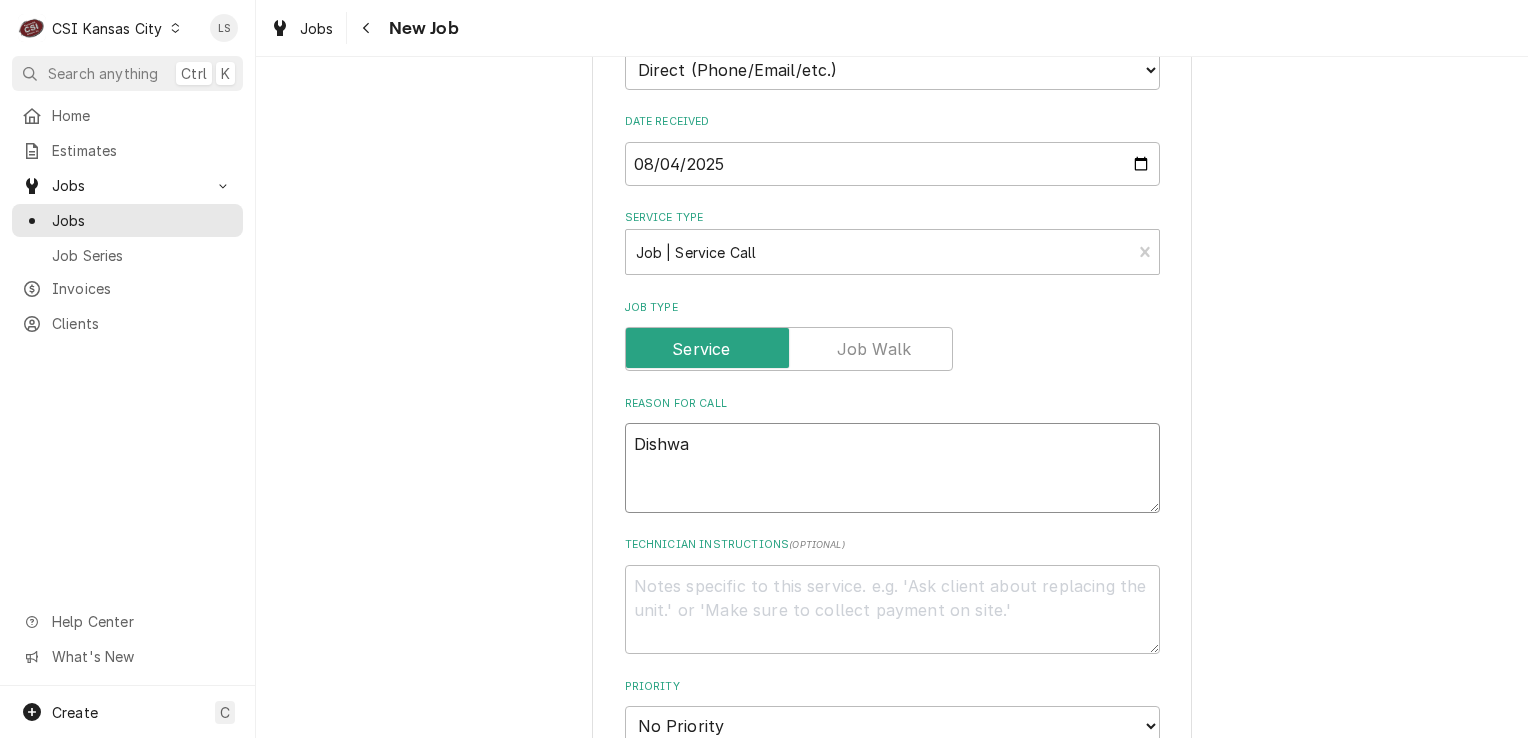 type on "x" 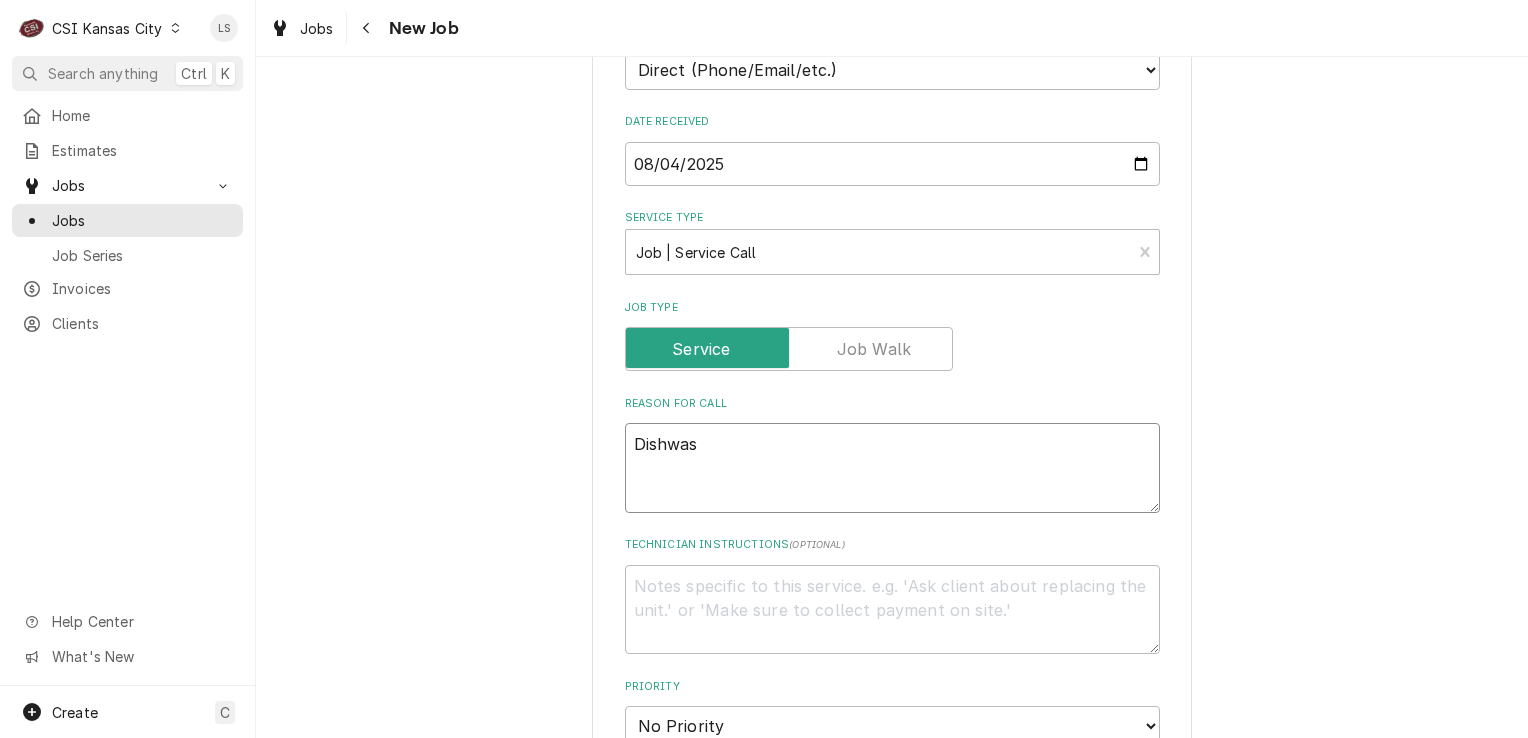 type on "x" 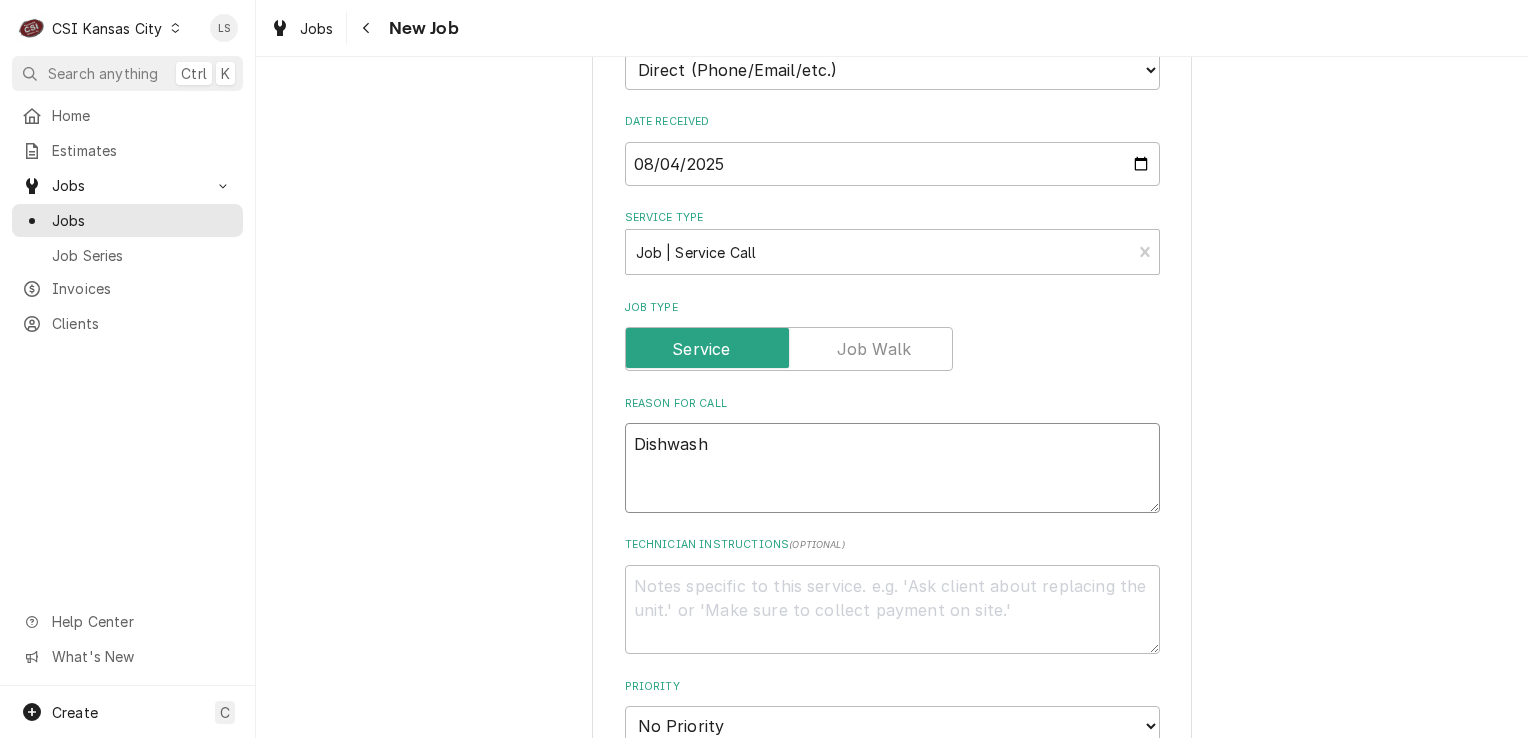 type on "x" 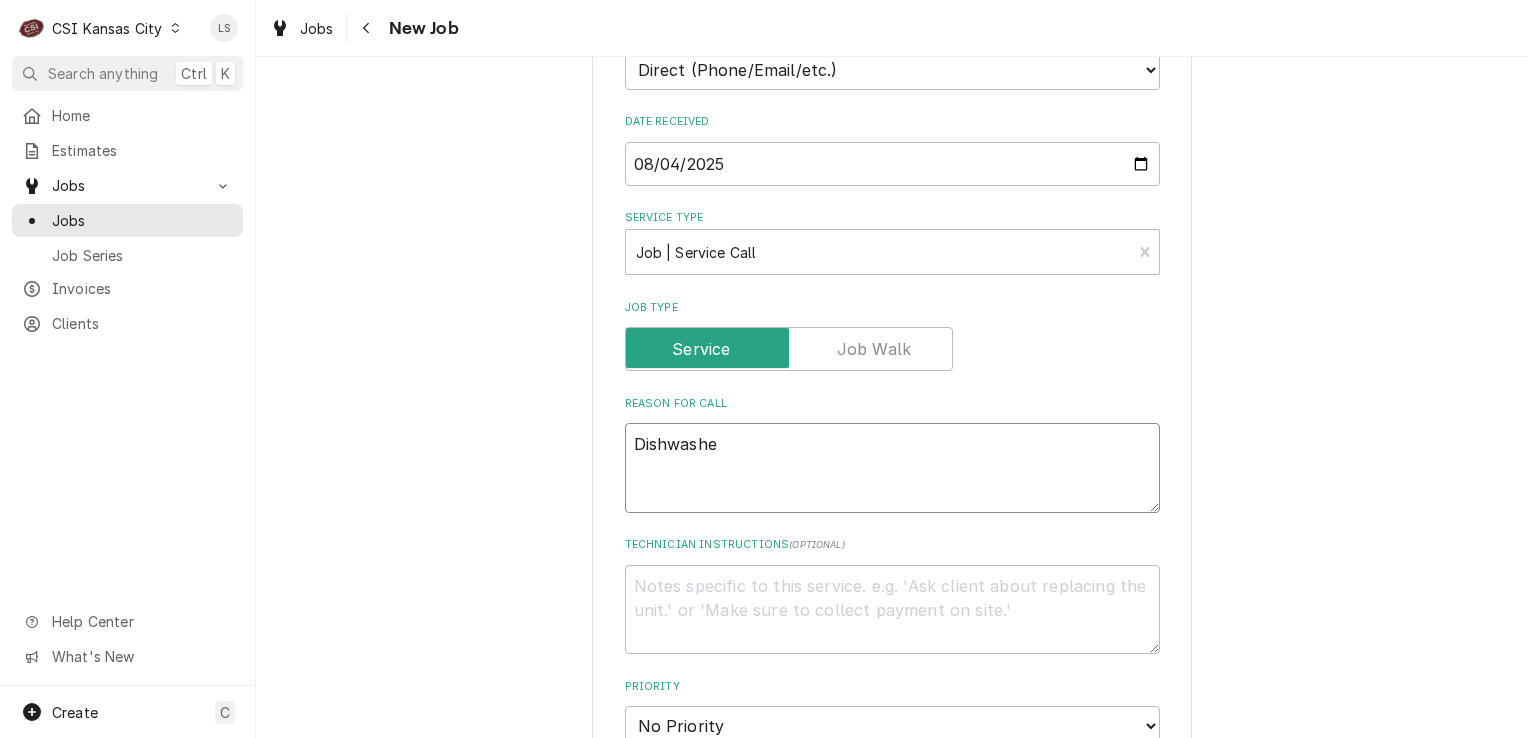 type on "x" 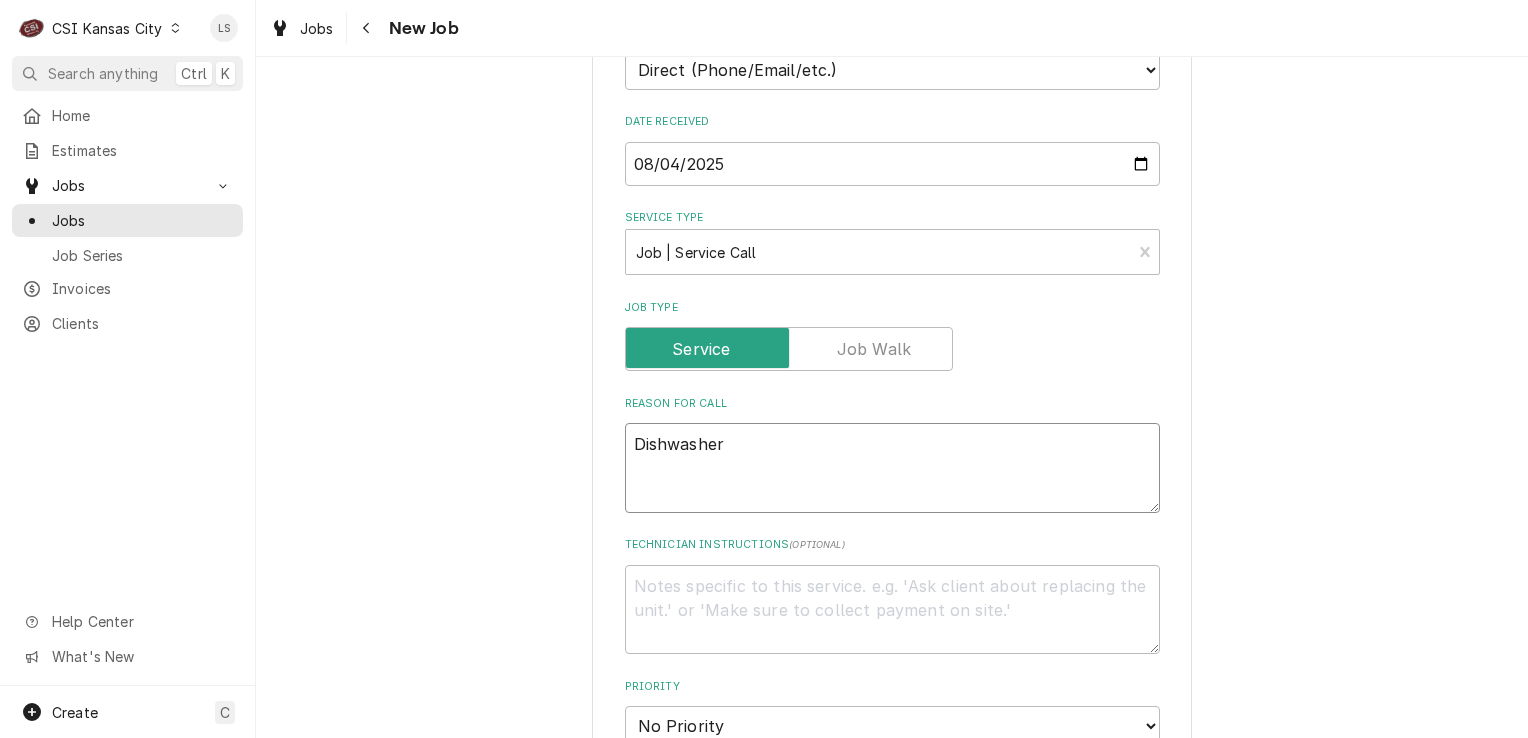 type on "x" 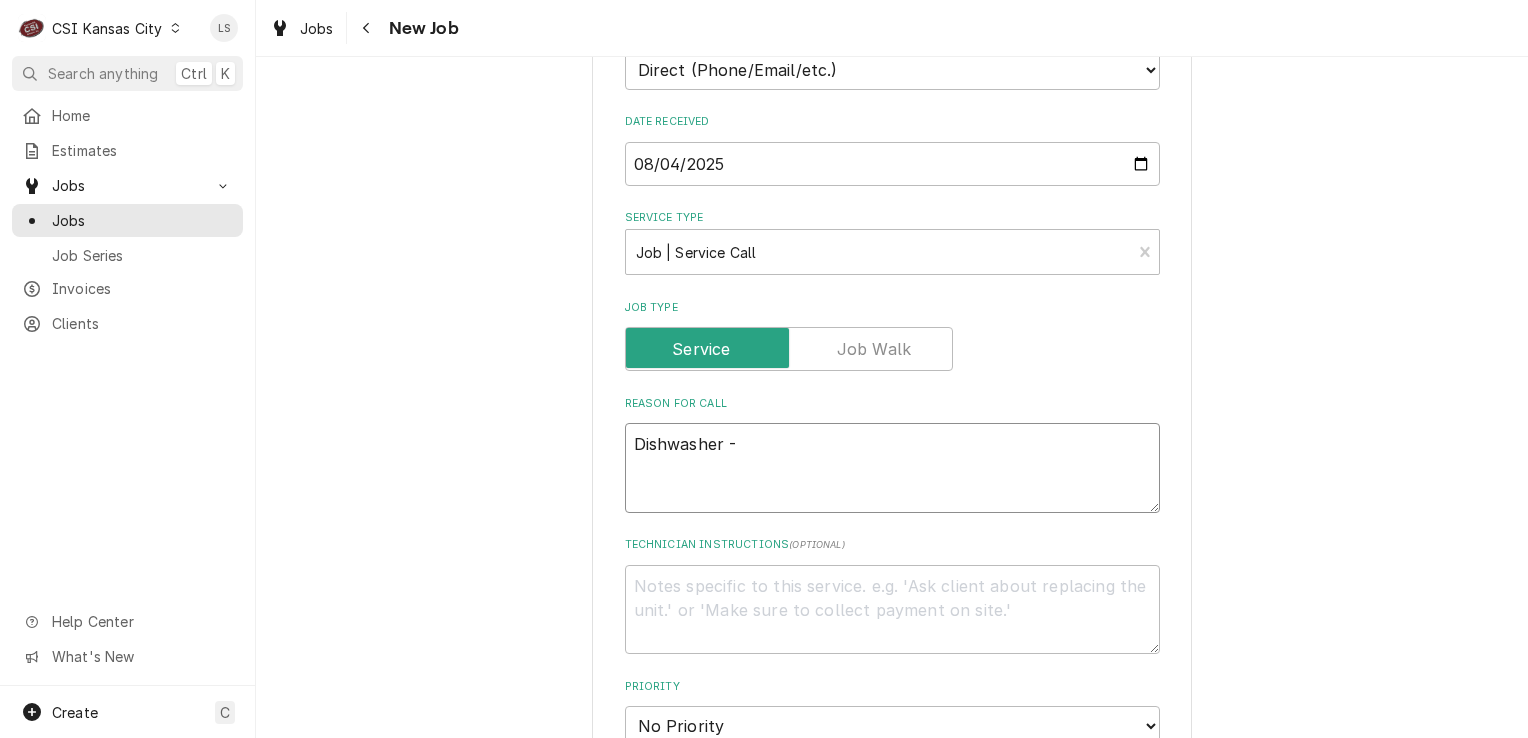 type on "x" 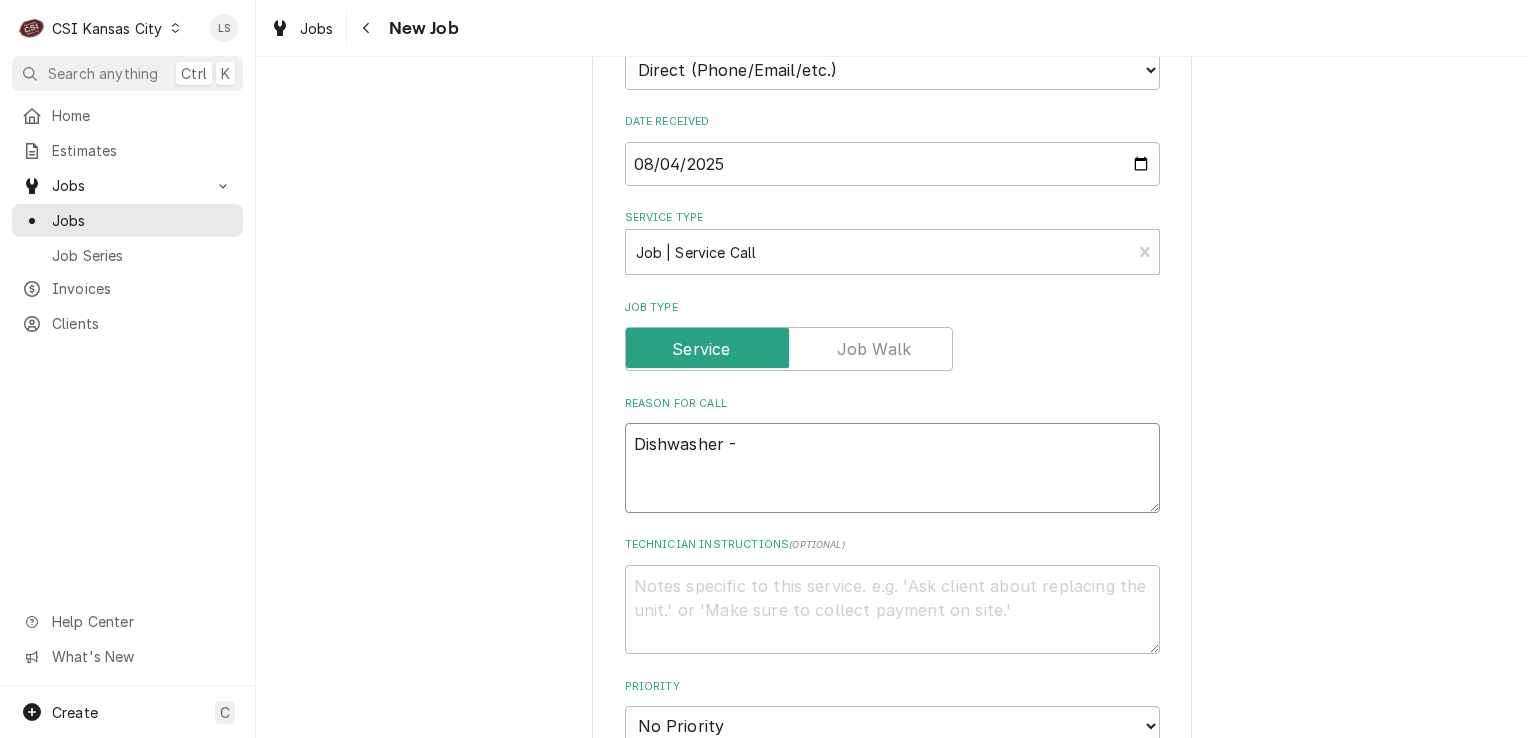 type on "Dishwasher -" 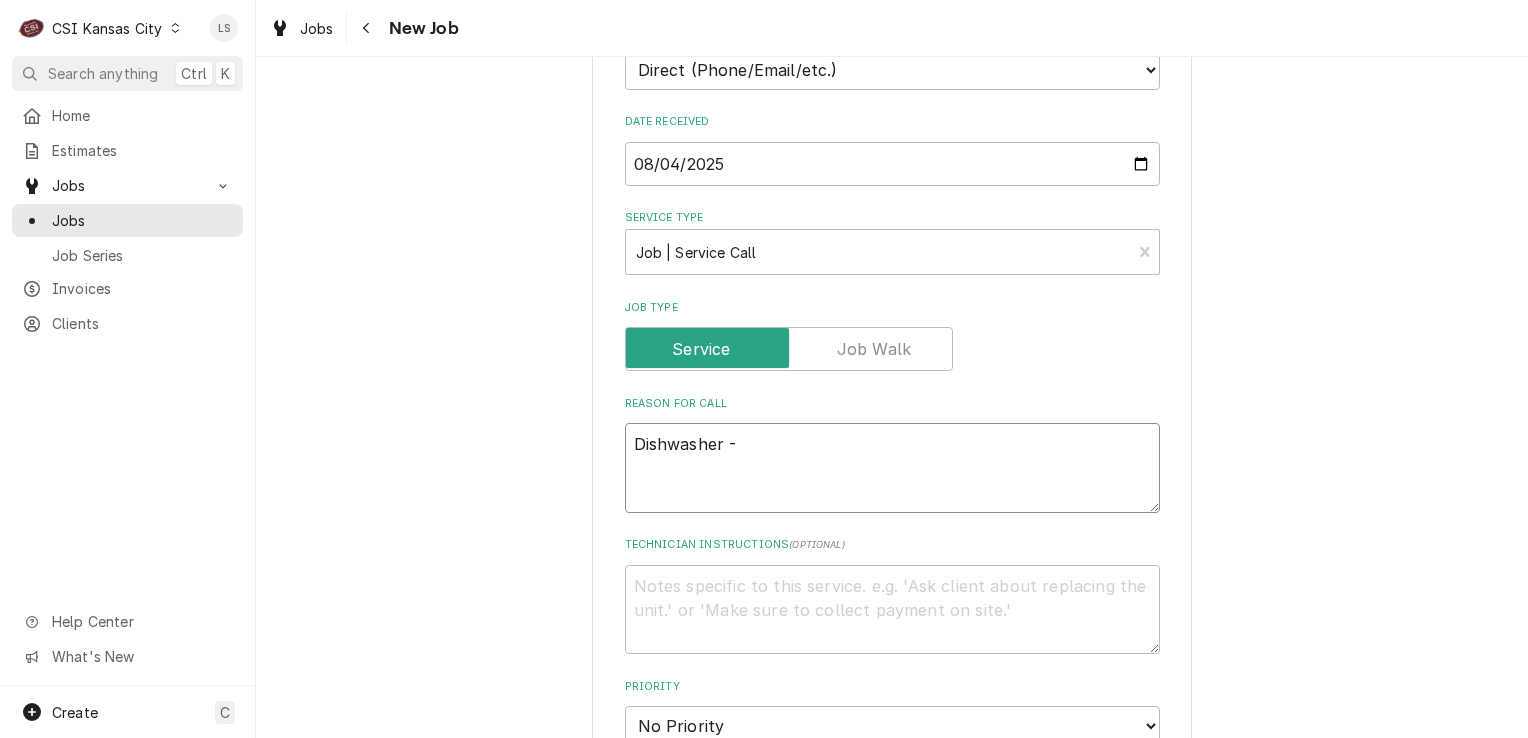 type on "Dishwasher - u" 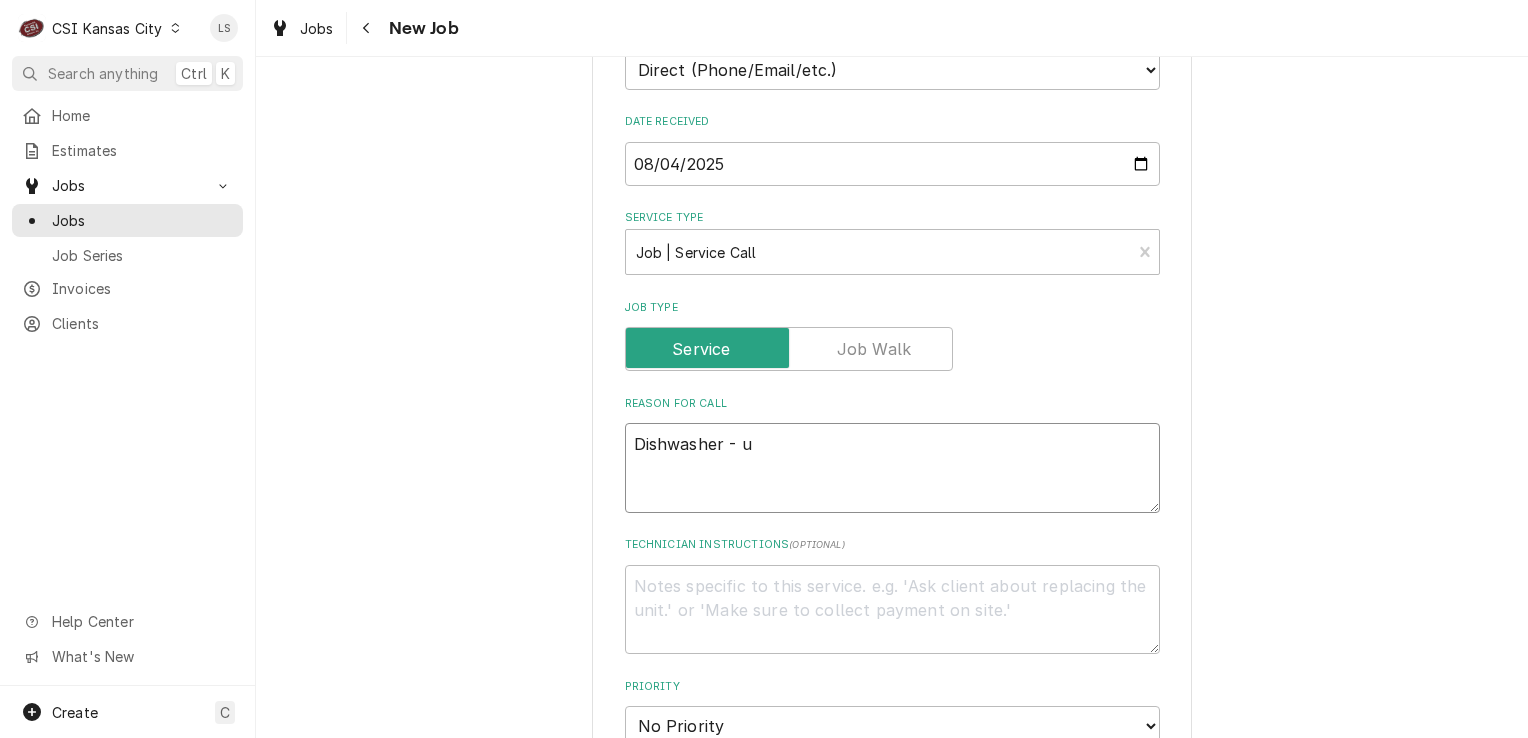 type on "x" 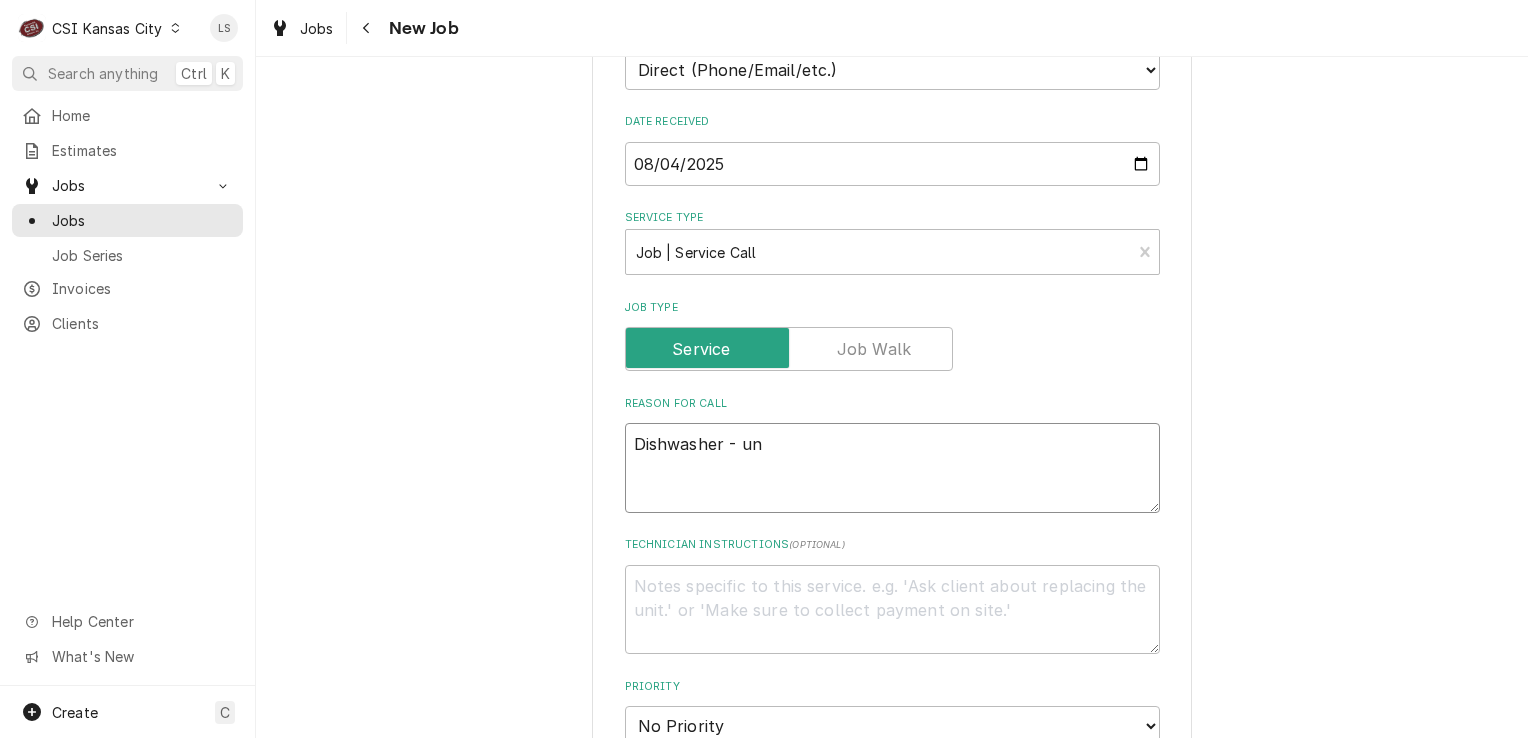 type on "x" 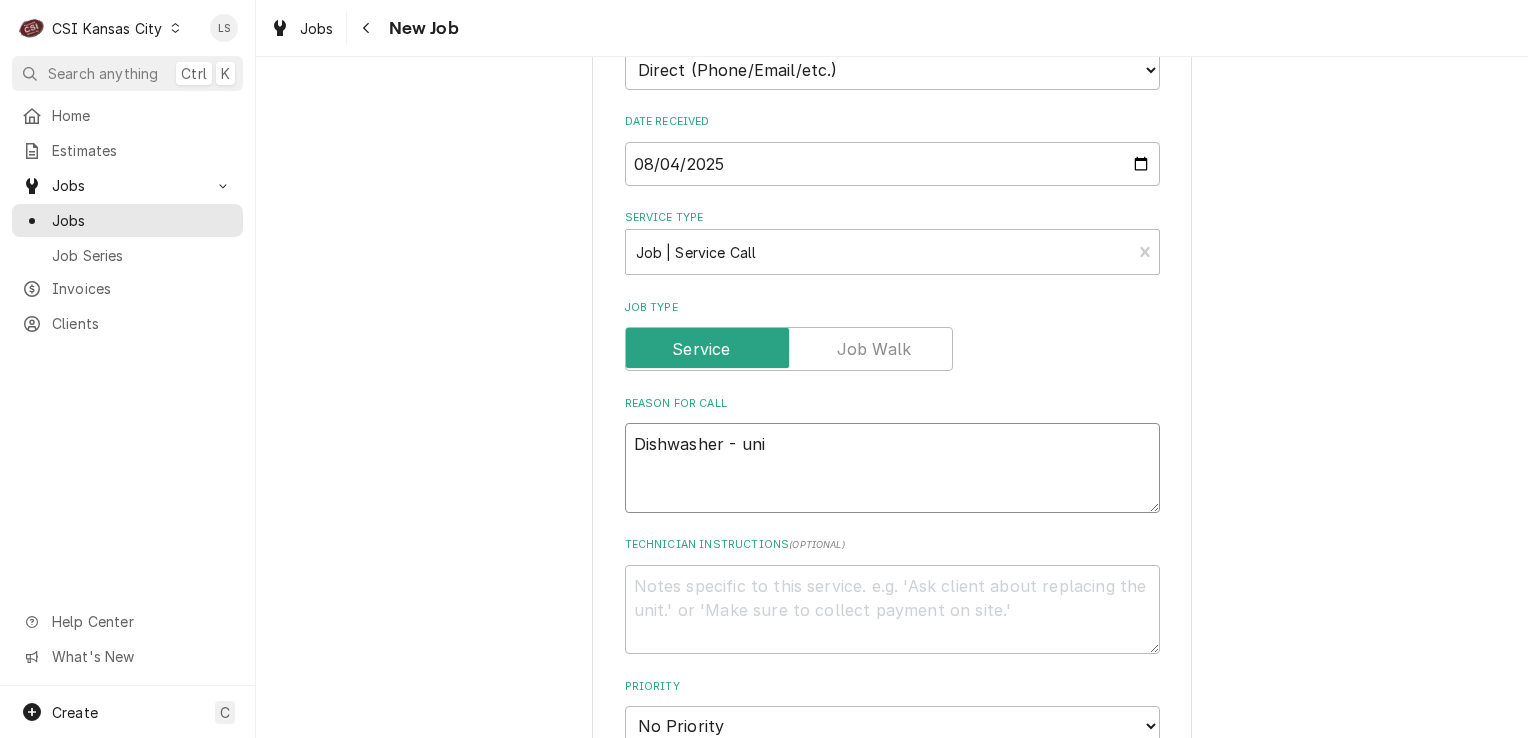 type on "x" 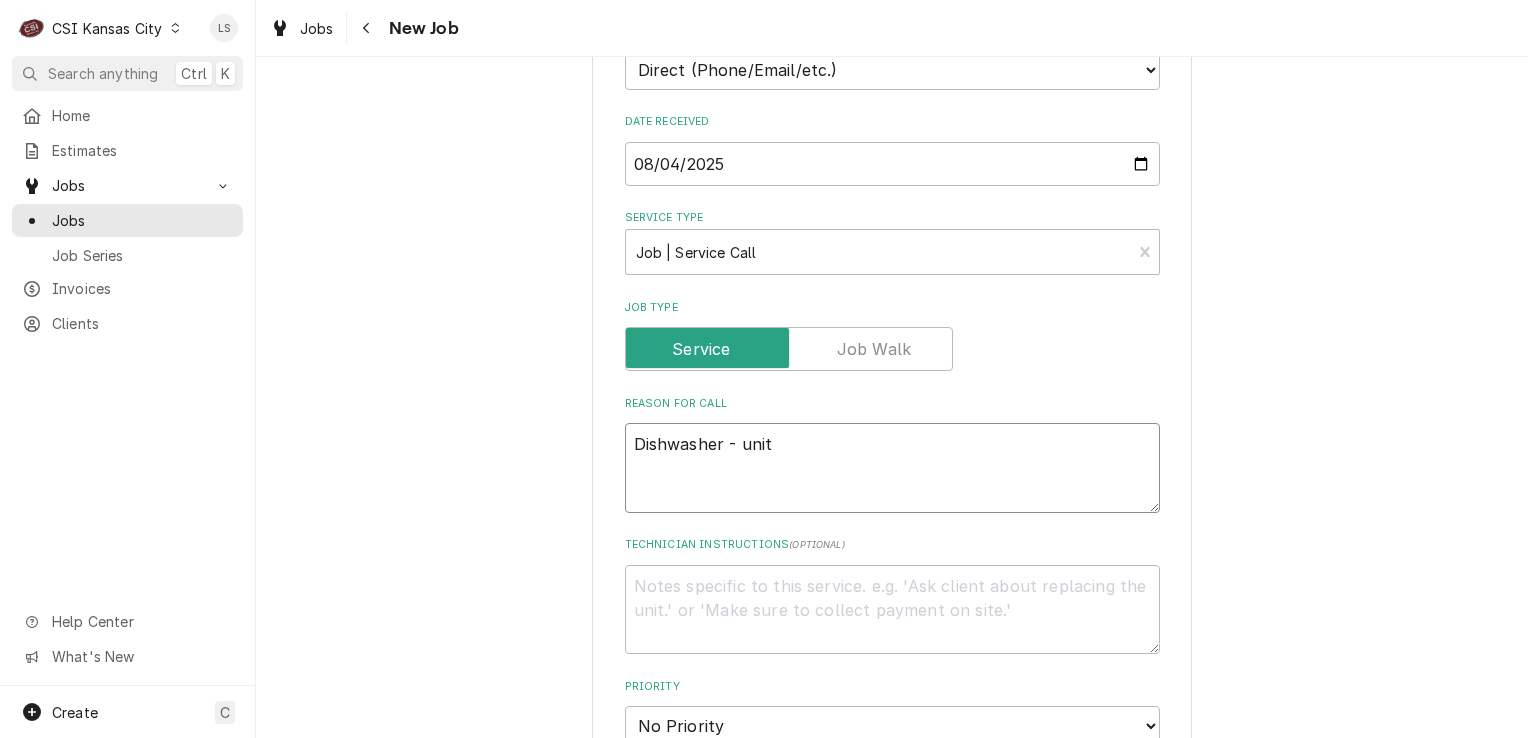type on "x" 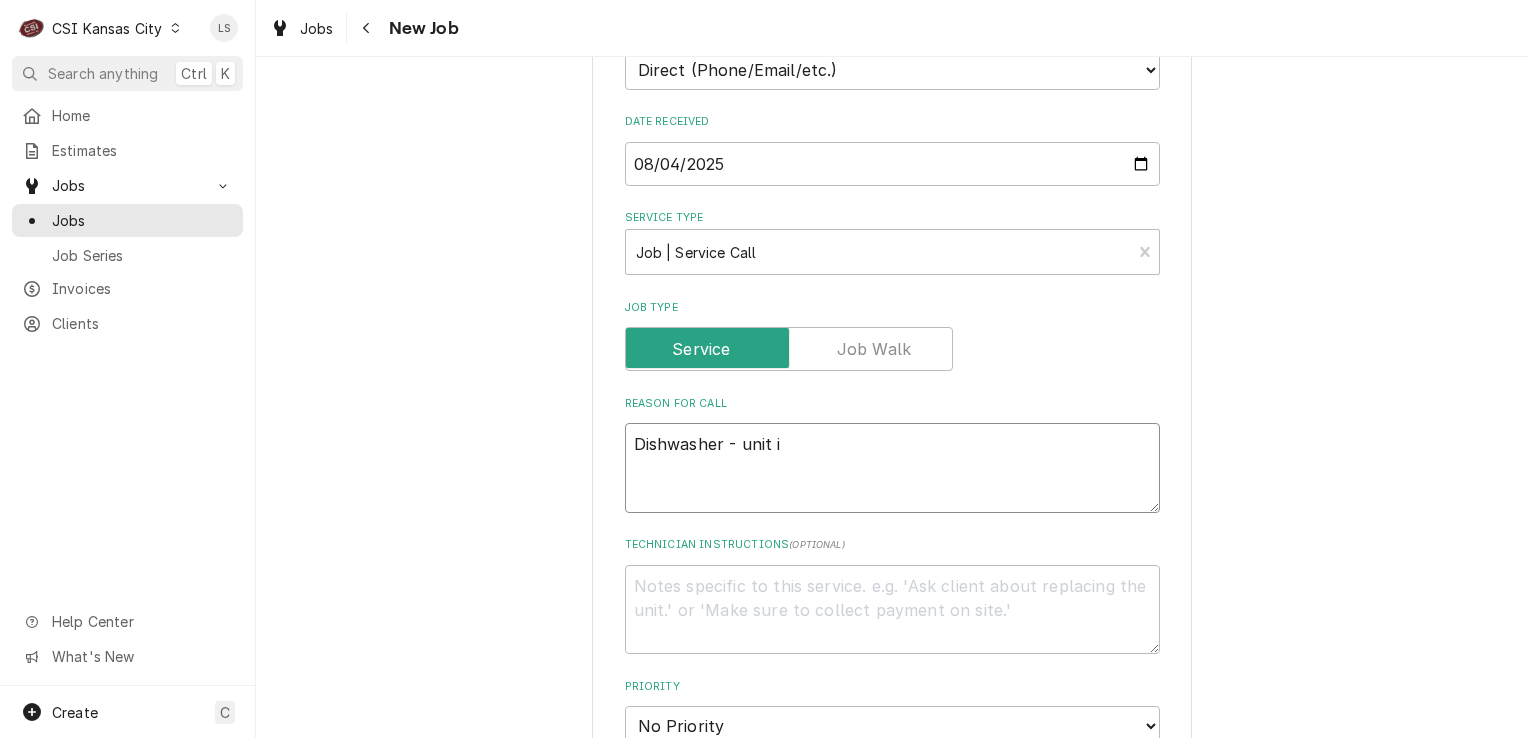type on "x" 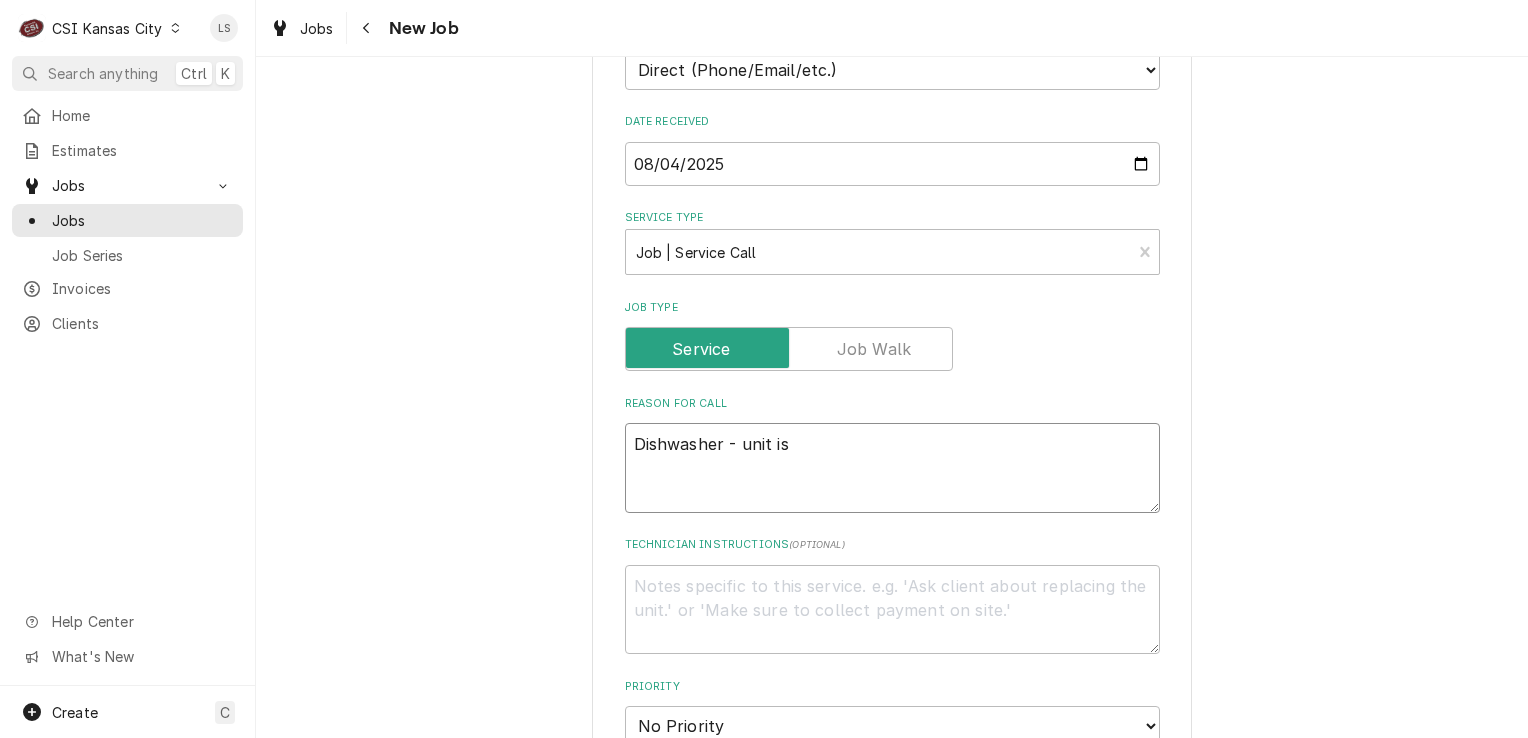 type on "x" 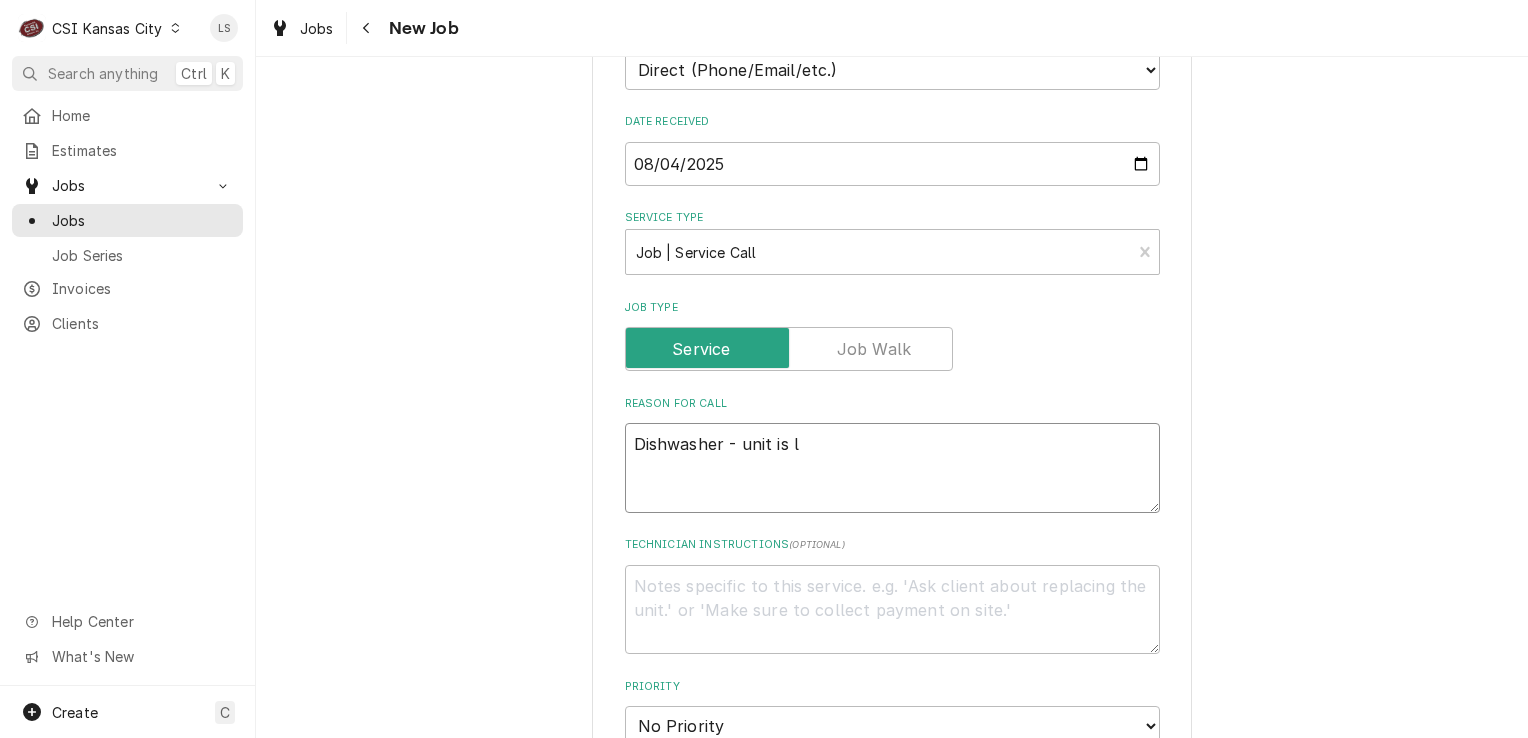 type on "Dishwasher - unit is le" 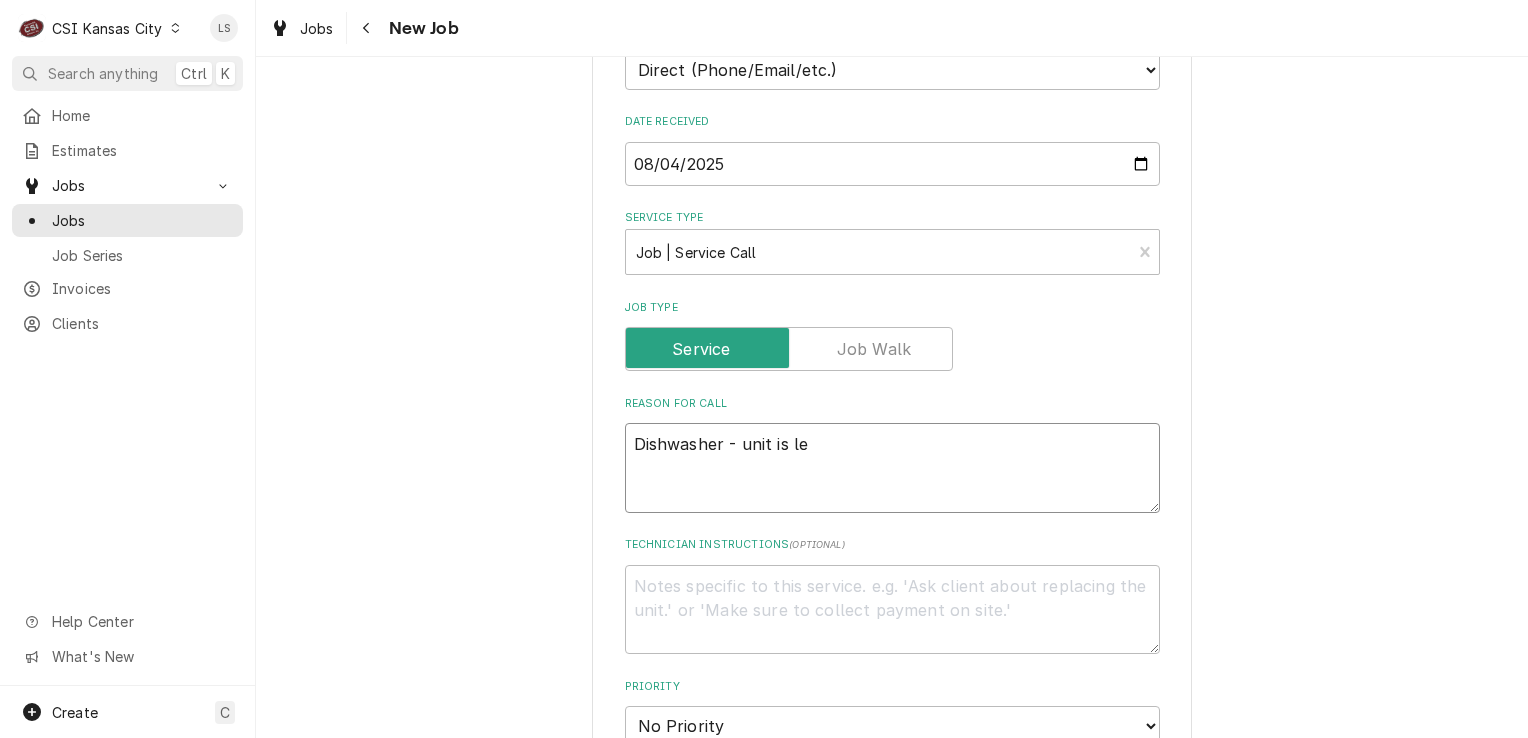 type on "x" 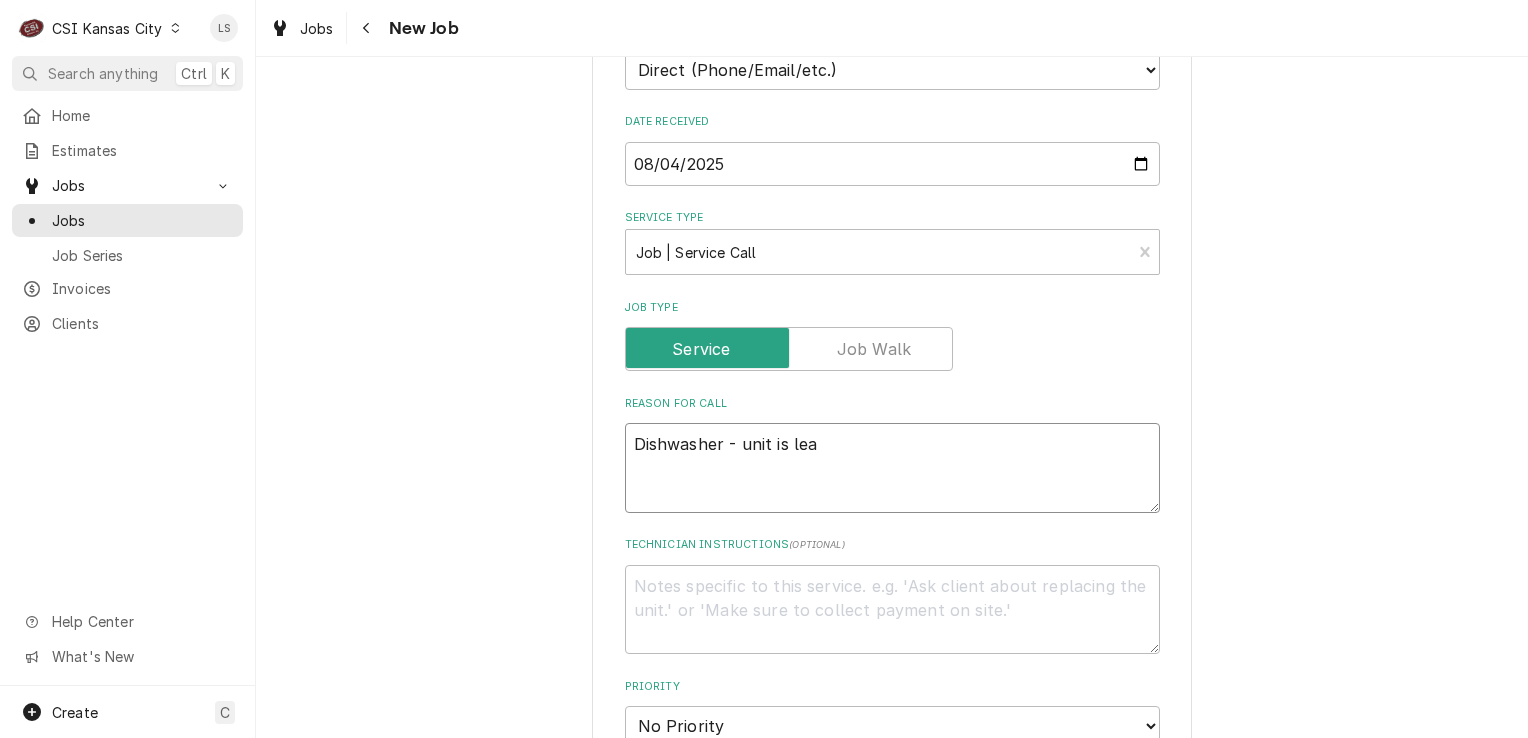 type on "x" 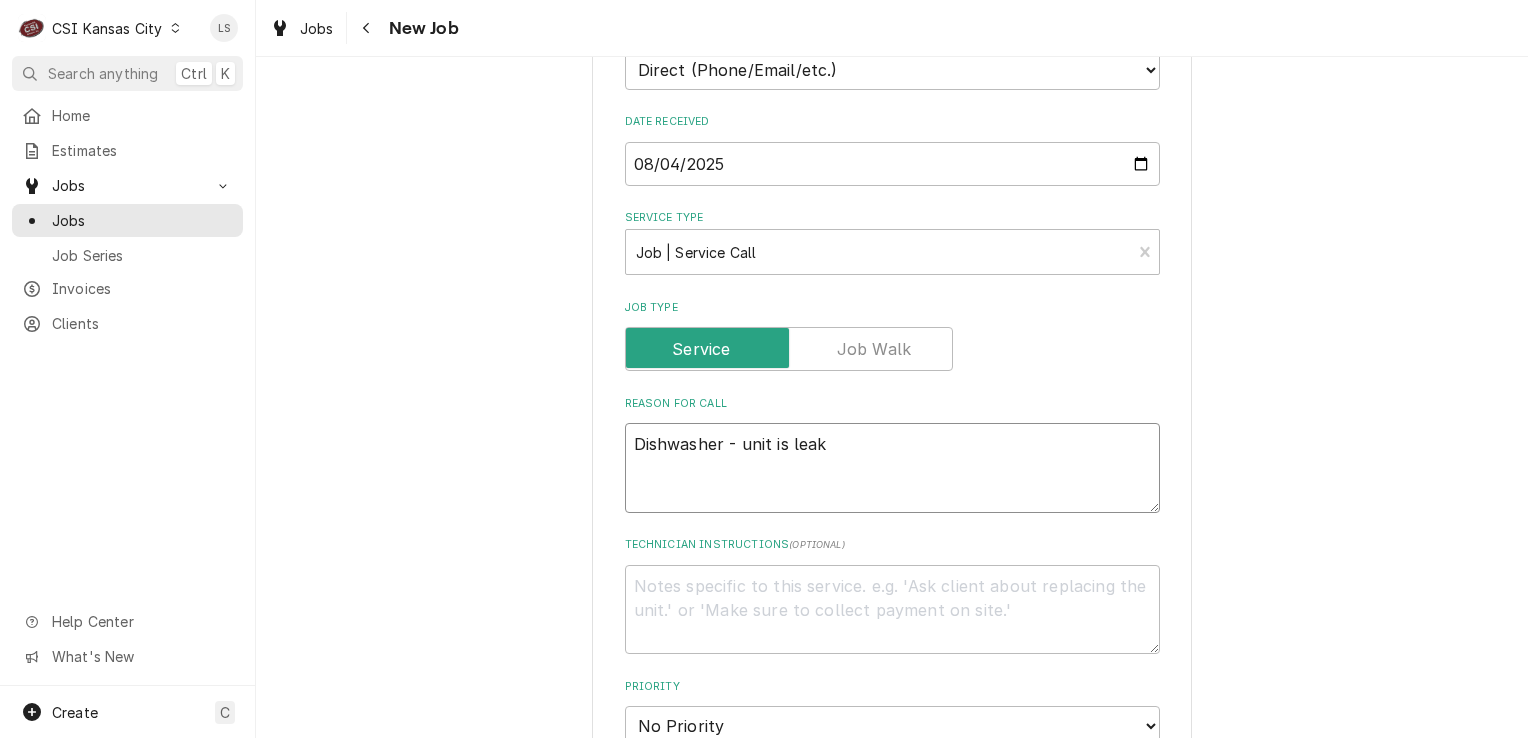type on "x" 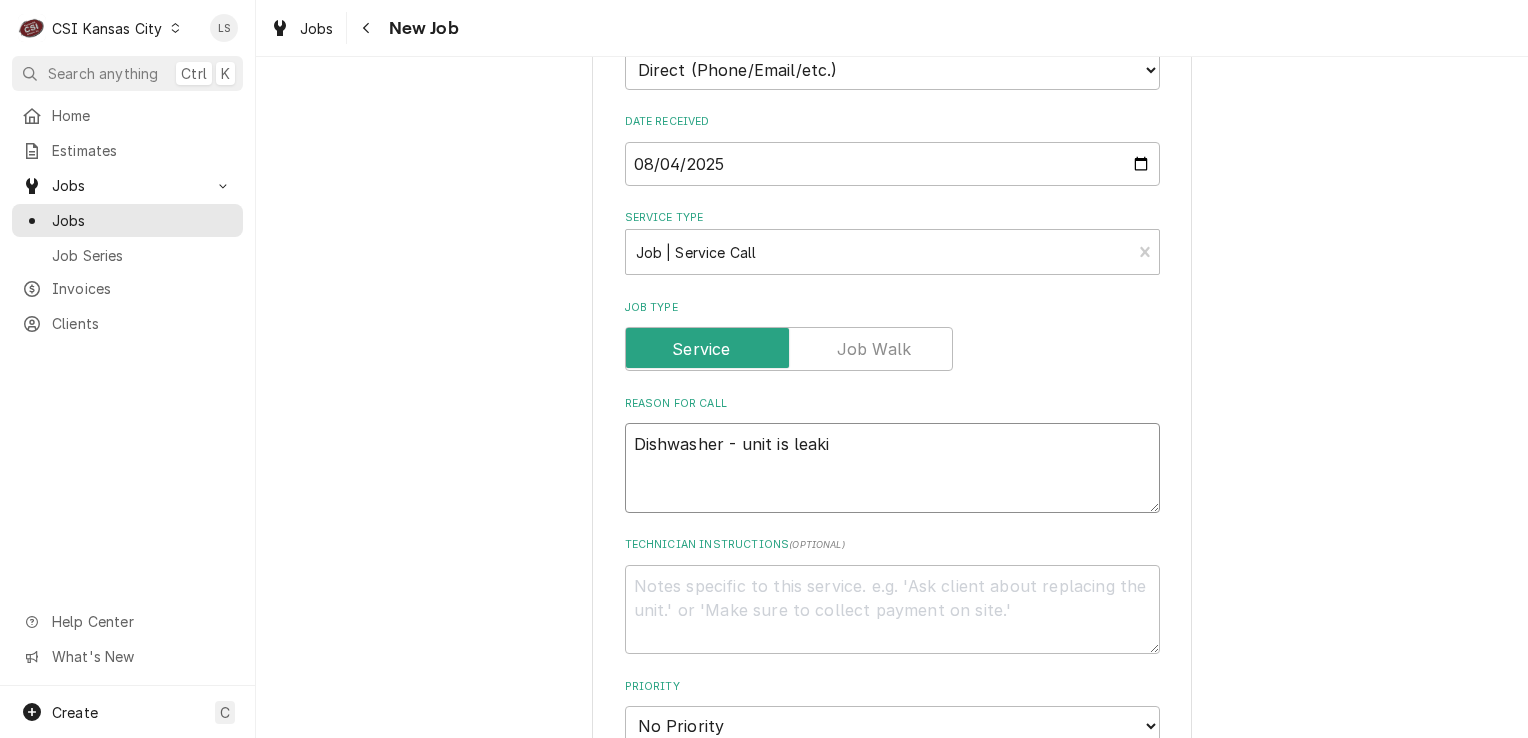type on "x" 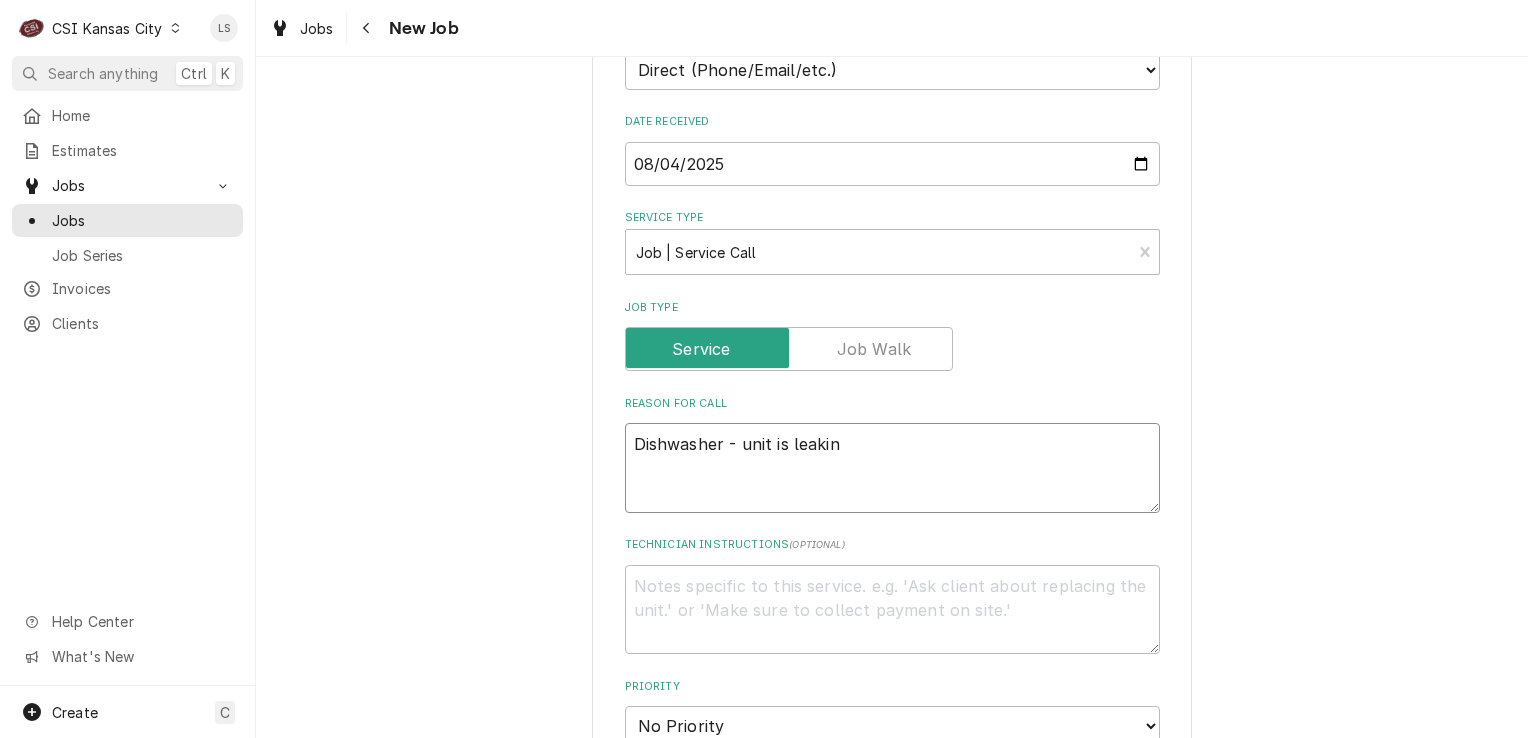 type on "Dishwasher - unit is leaking" 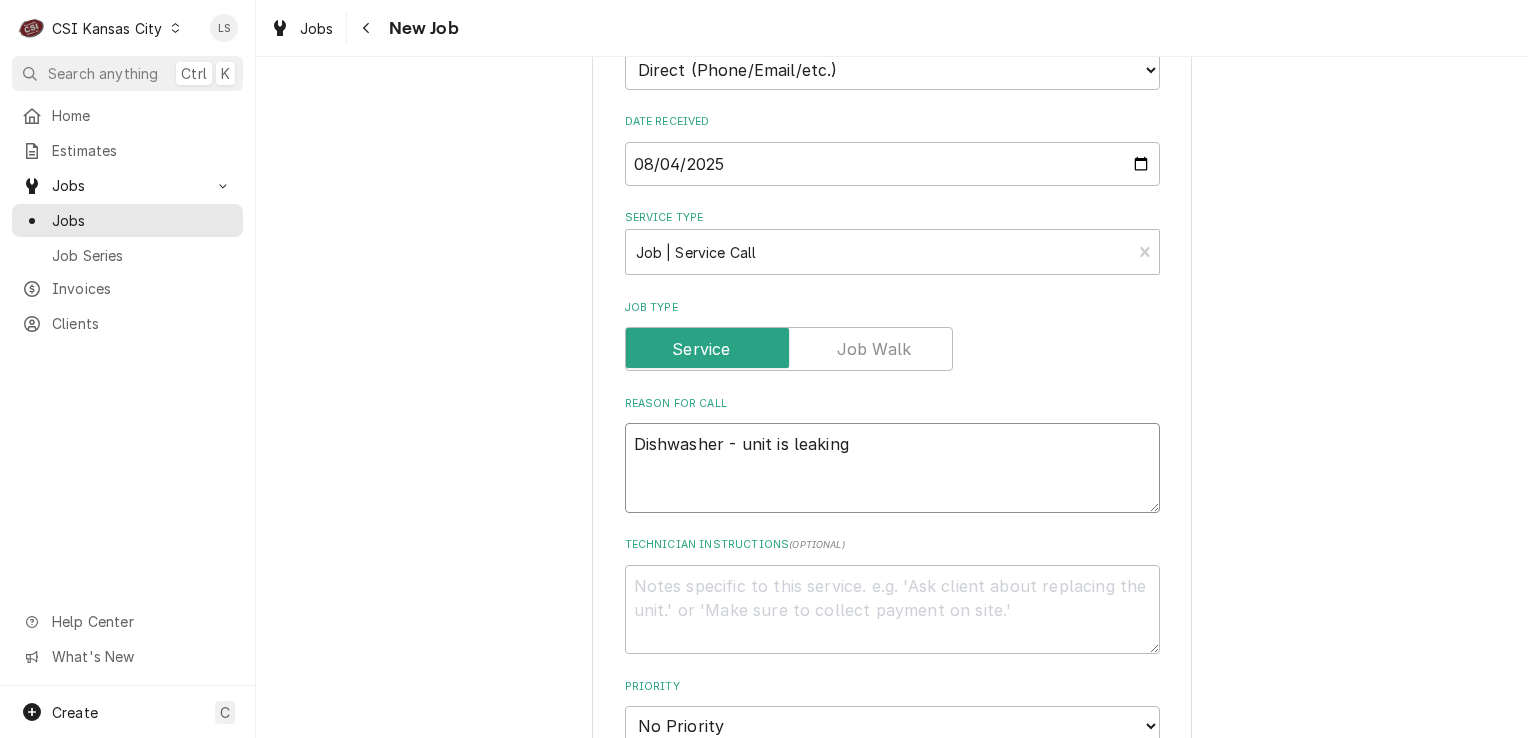 type on "x" 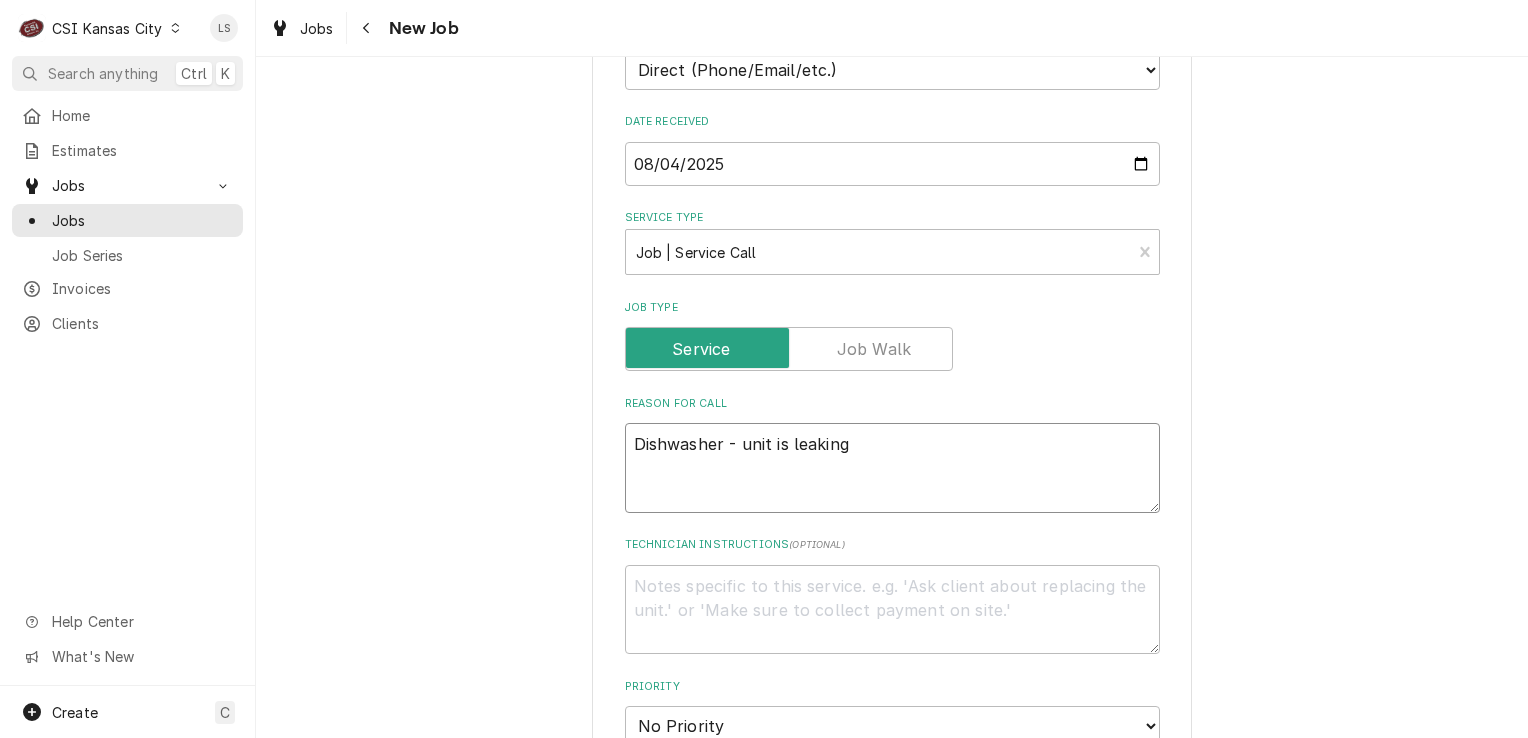 type on "Dishwasher - unit is leaking" 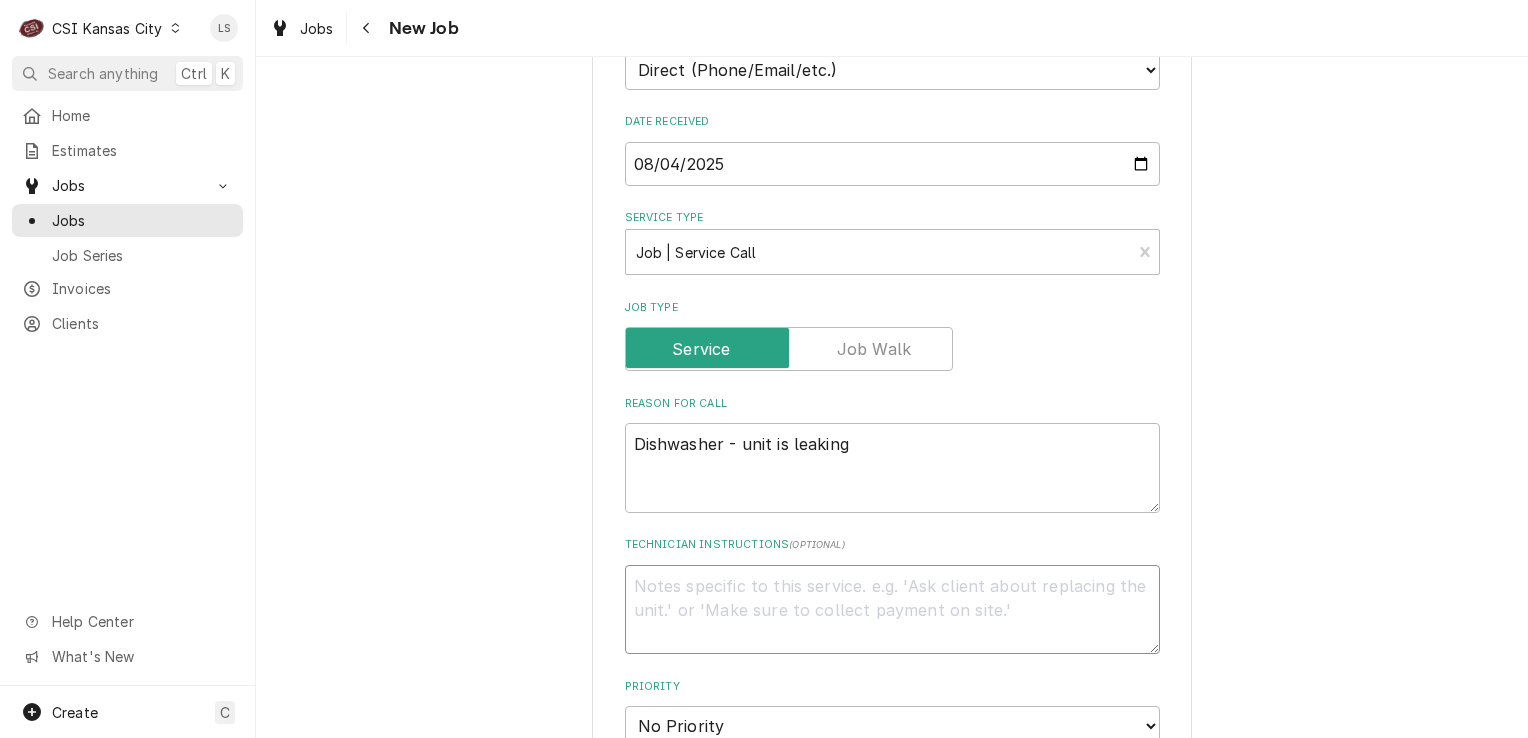 click on "Technician Instructions  ( optional )" at bounding box center [892, 610] 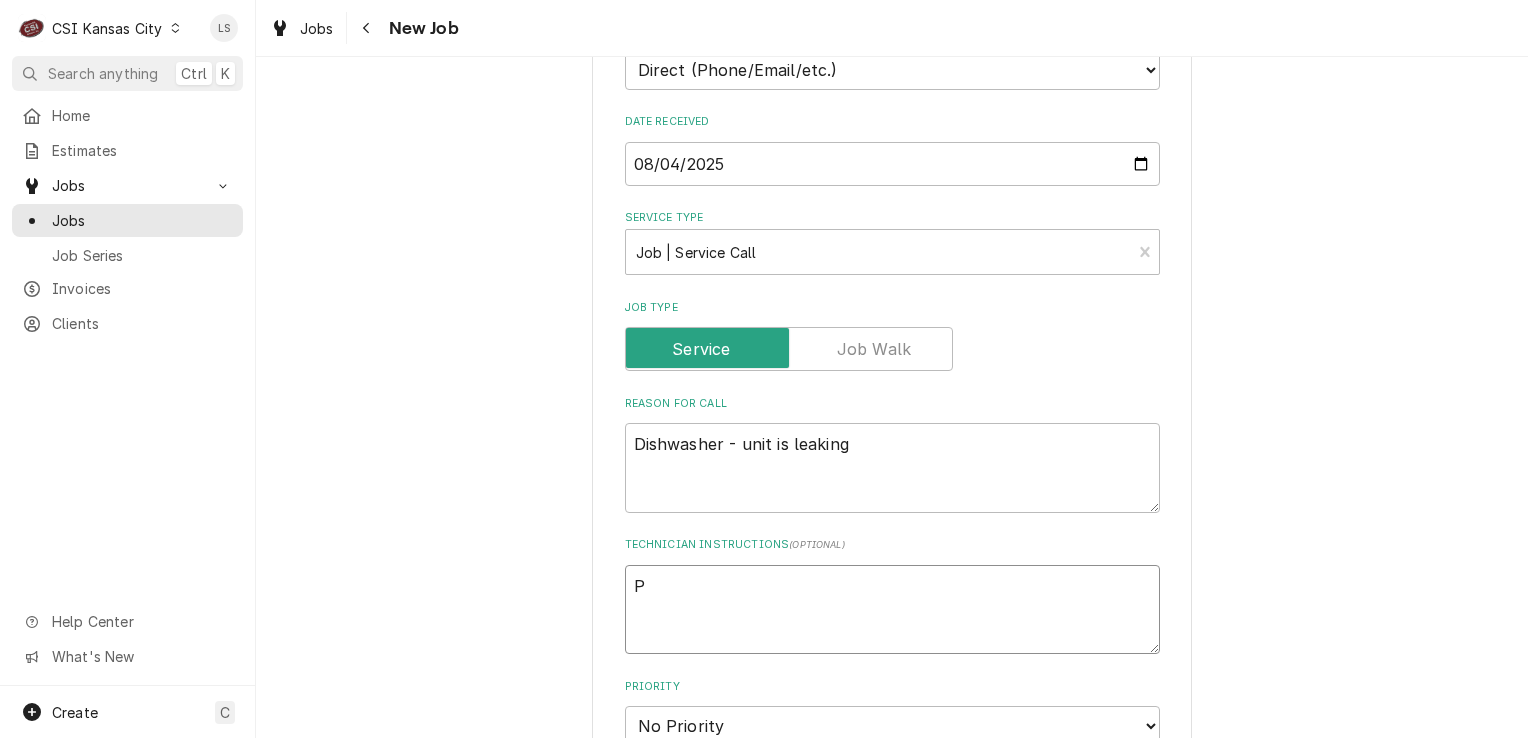 type on "x" 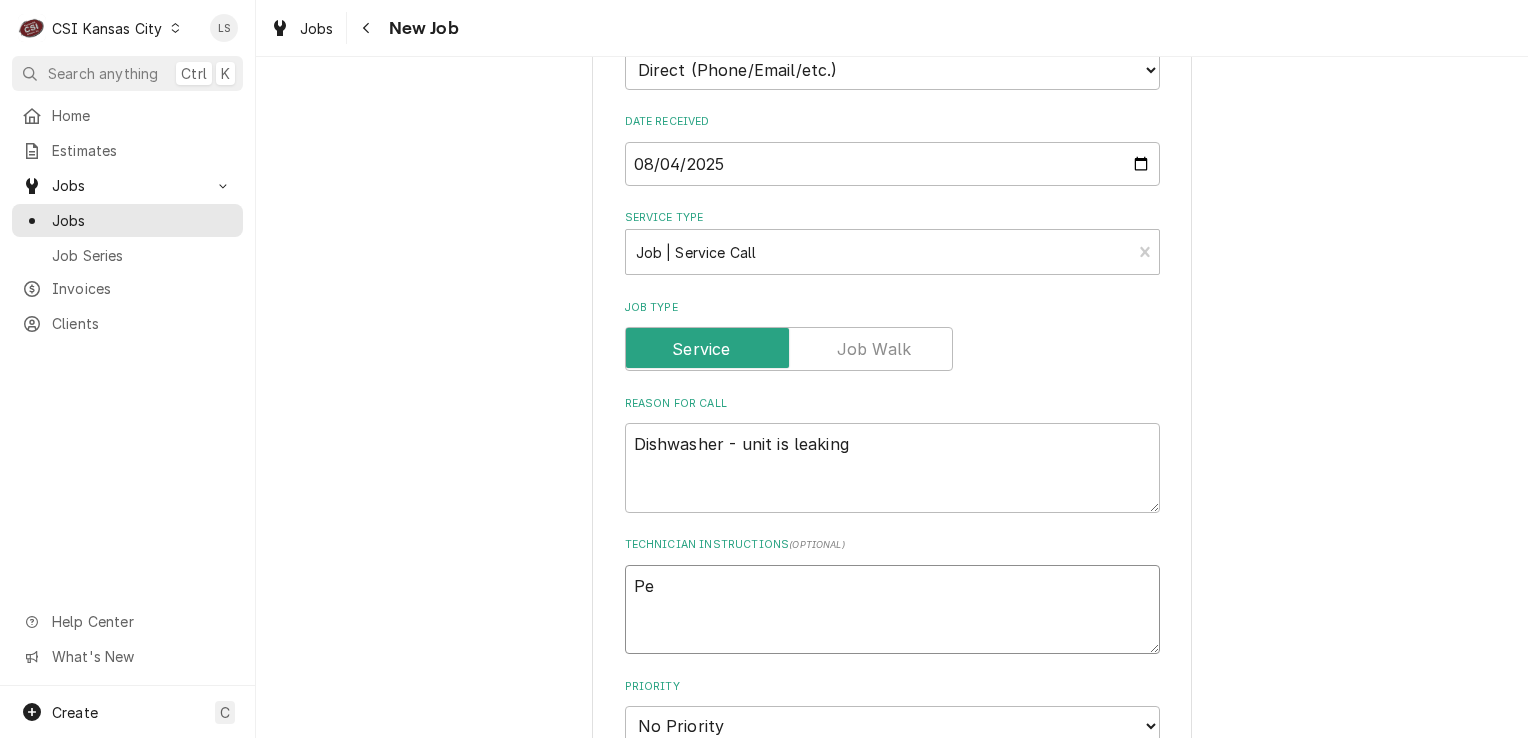 type on "x" 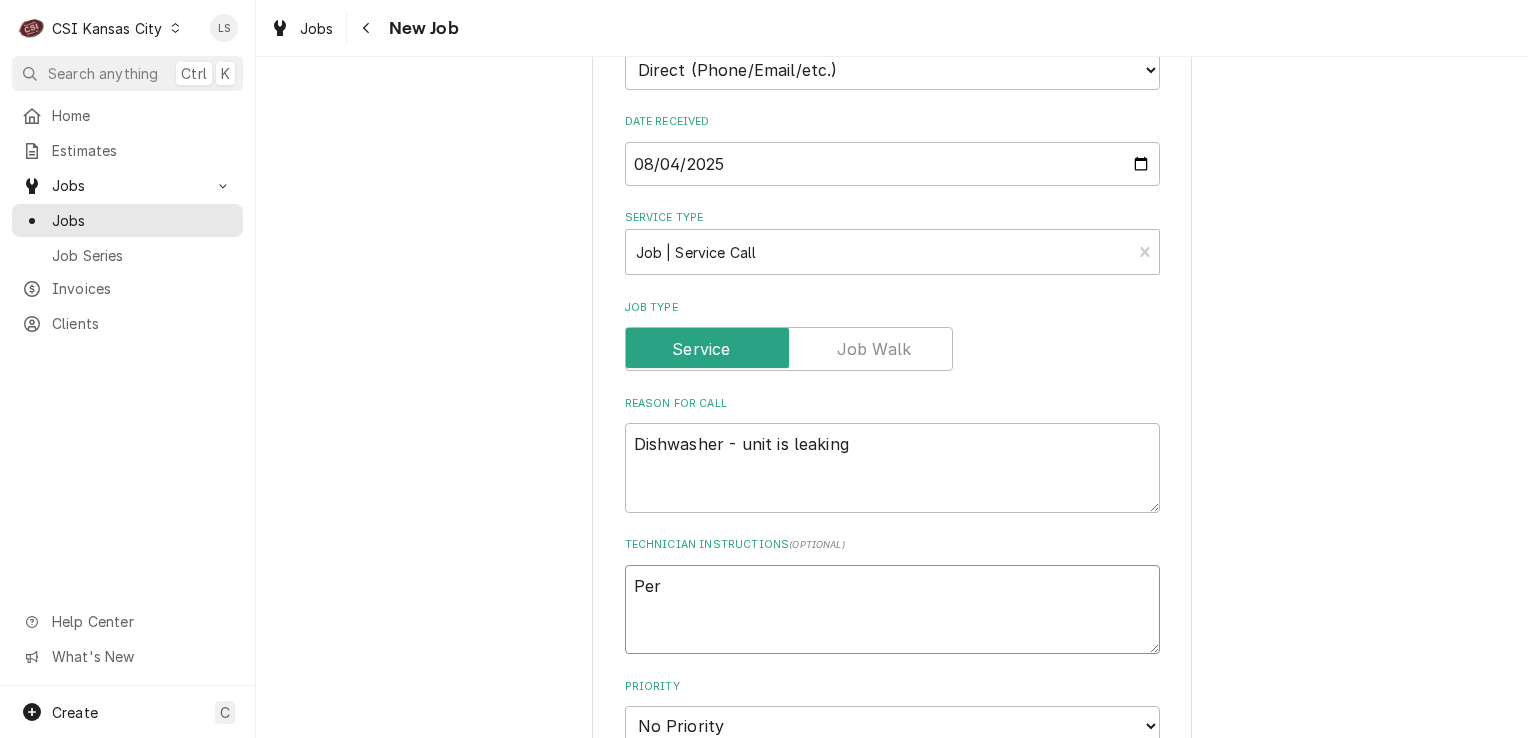 type on "x" 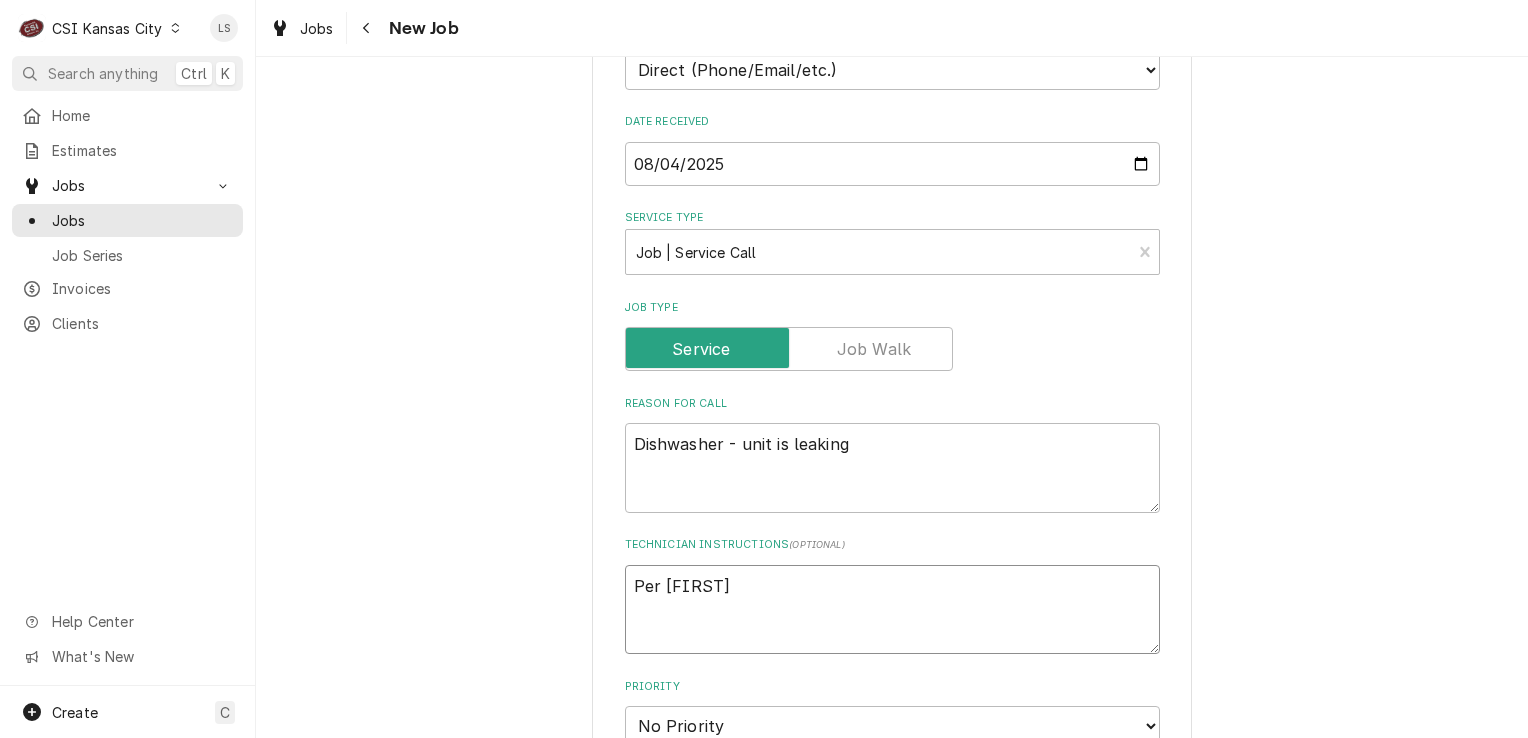 type on "x" 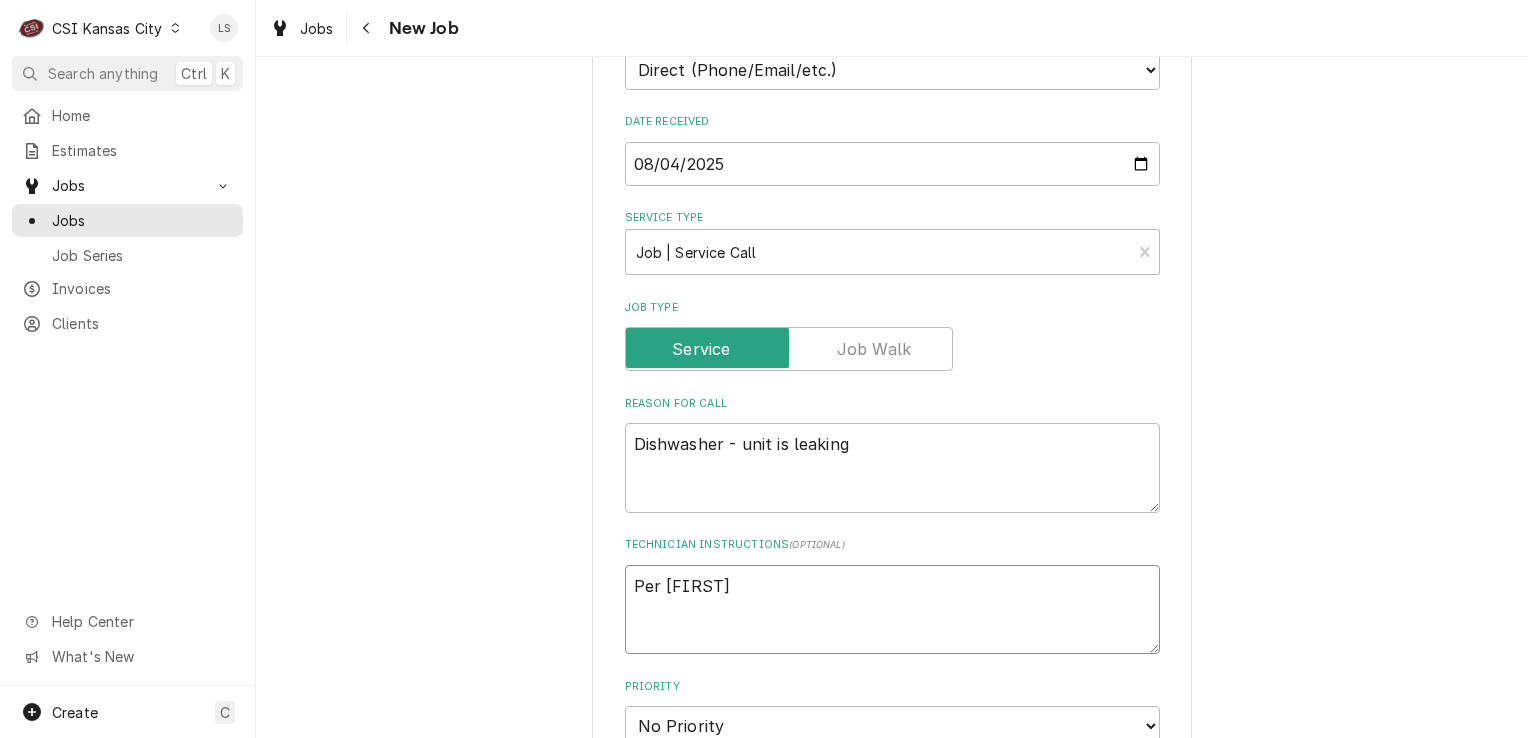 type on "Per Lauren" 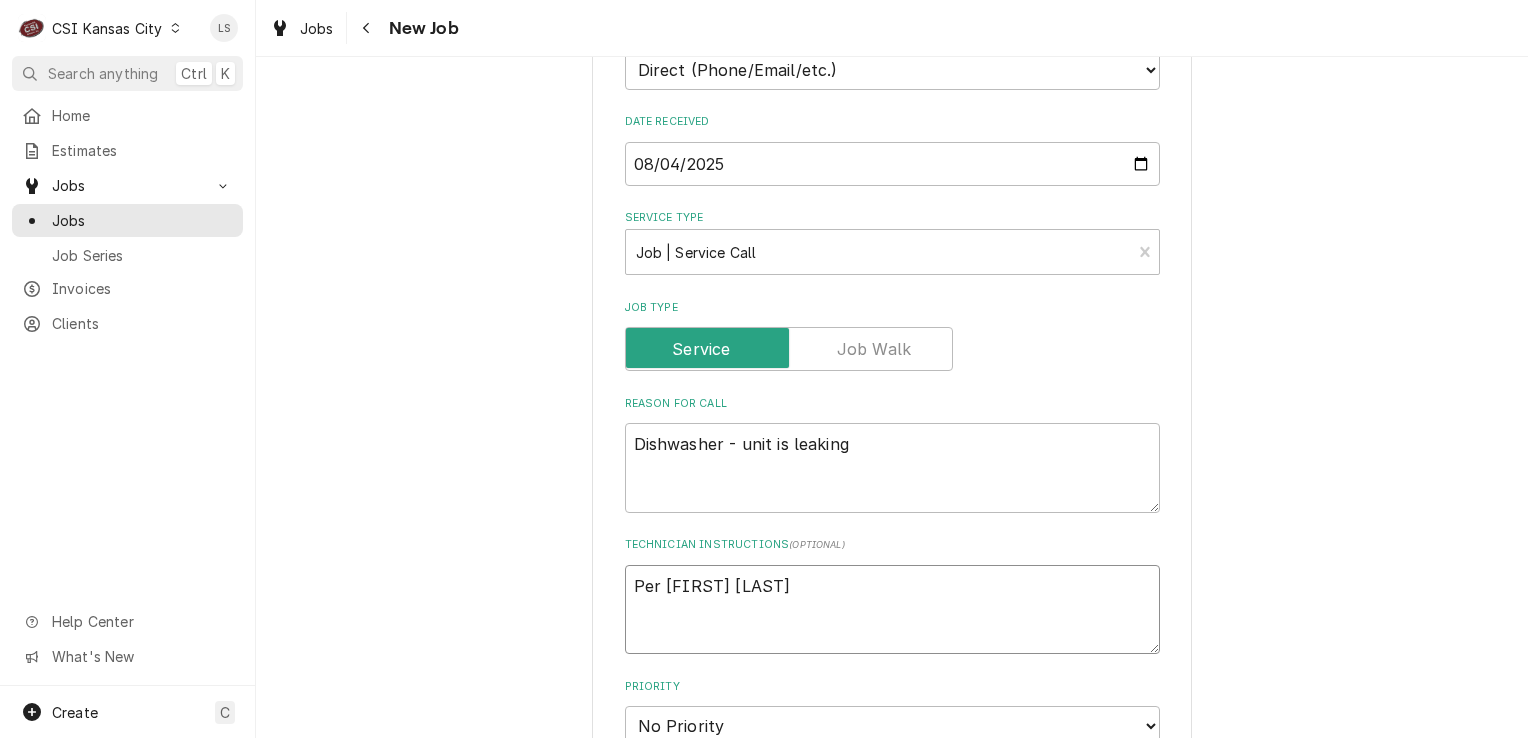 type on "x" 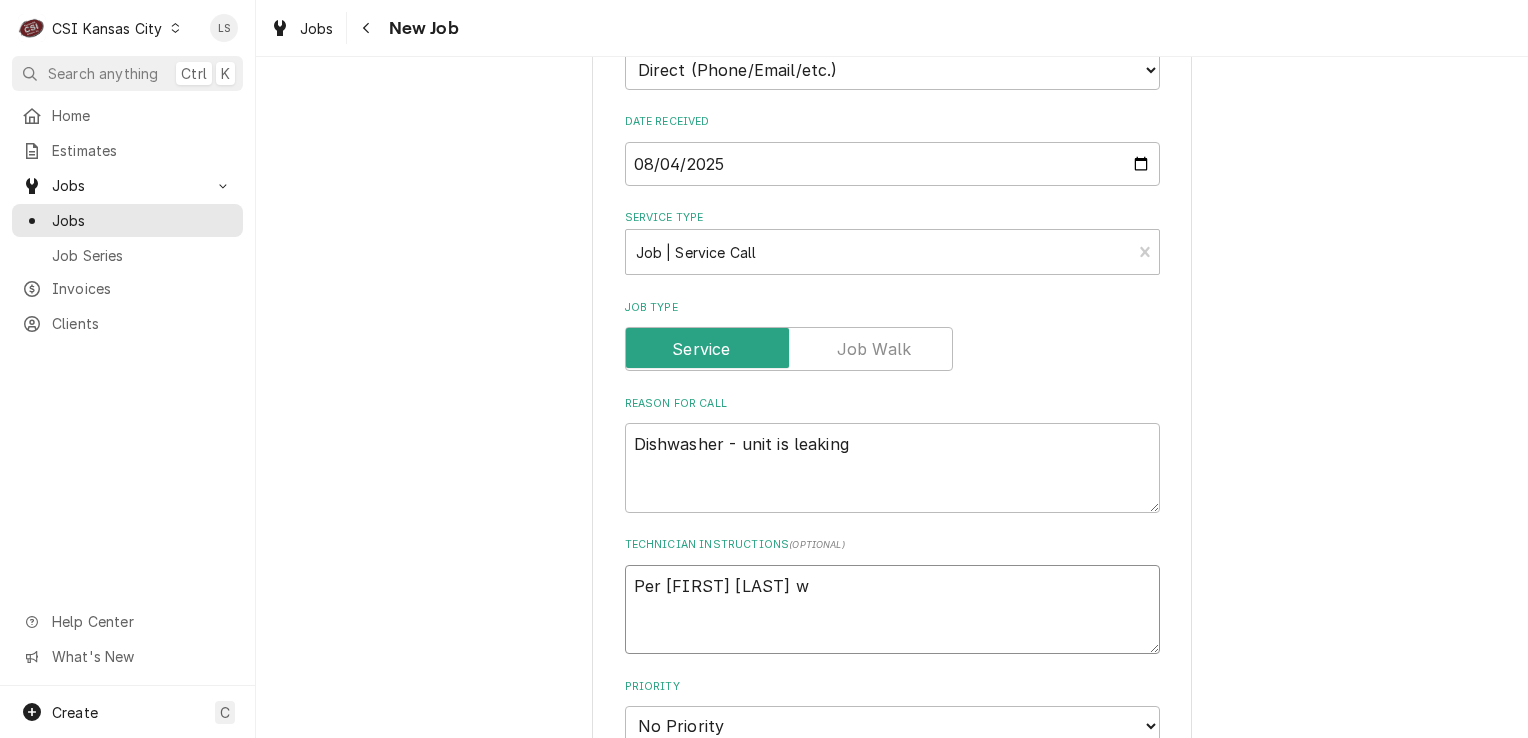 type on "x" 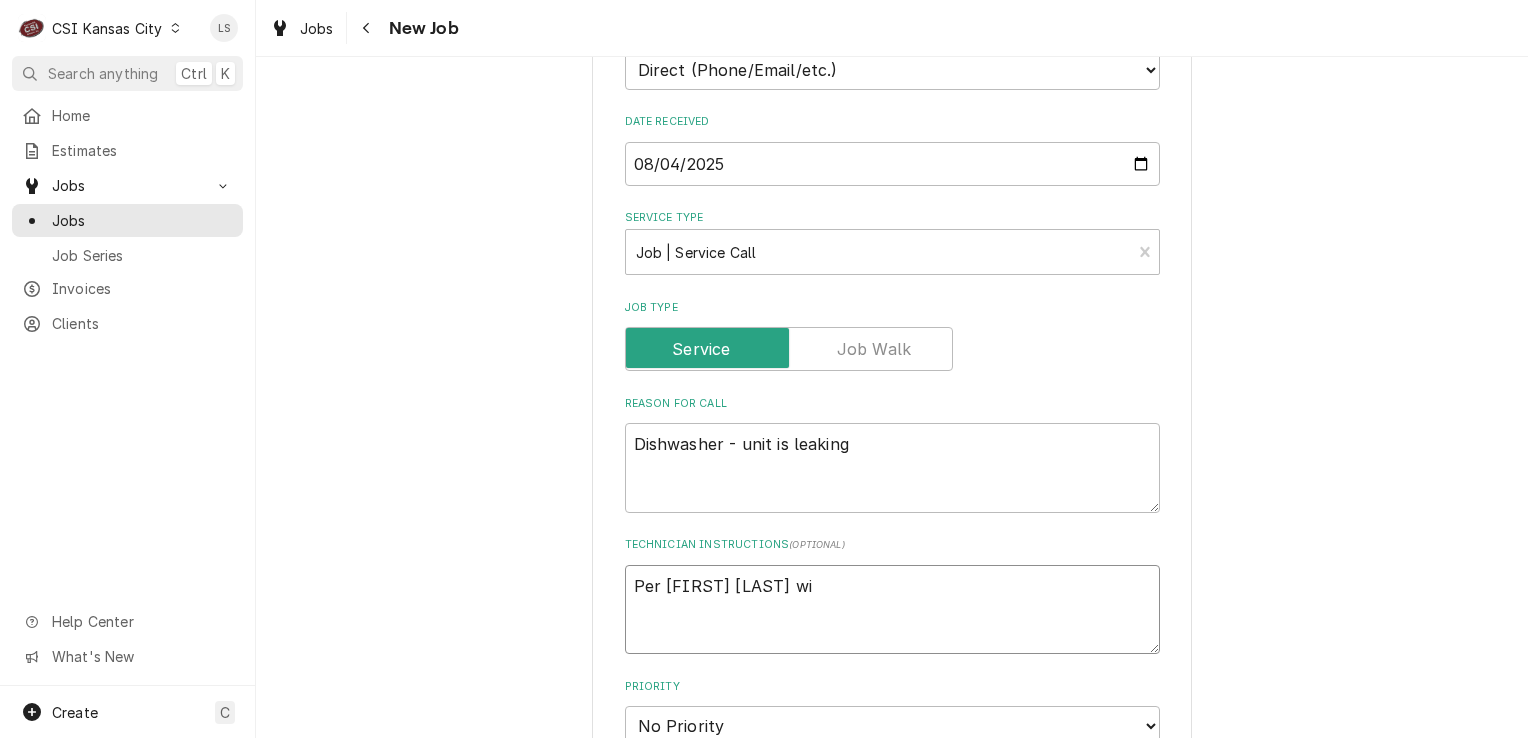 type on "x" 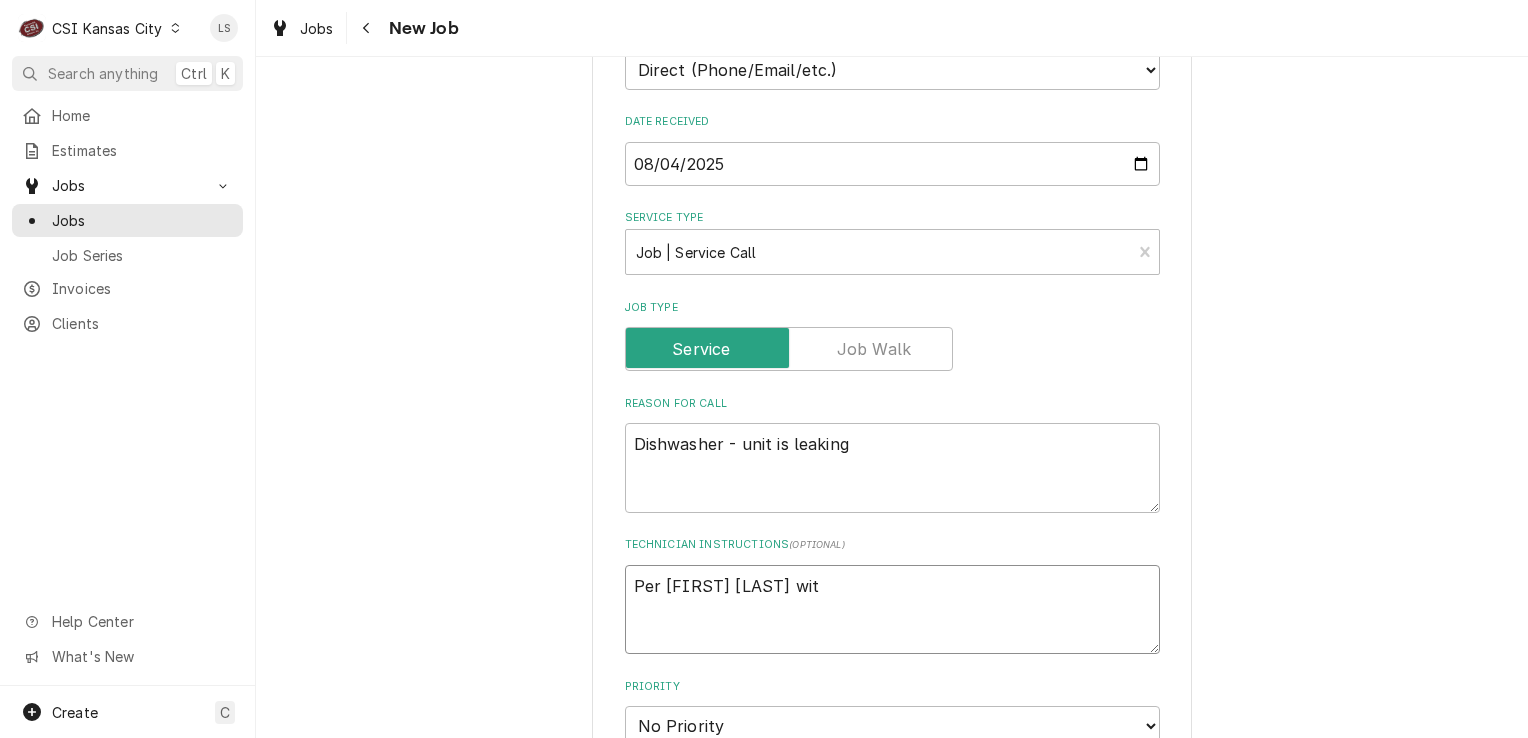 type on "x" 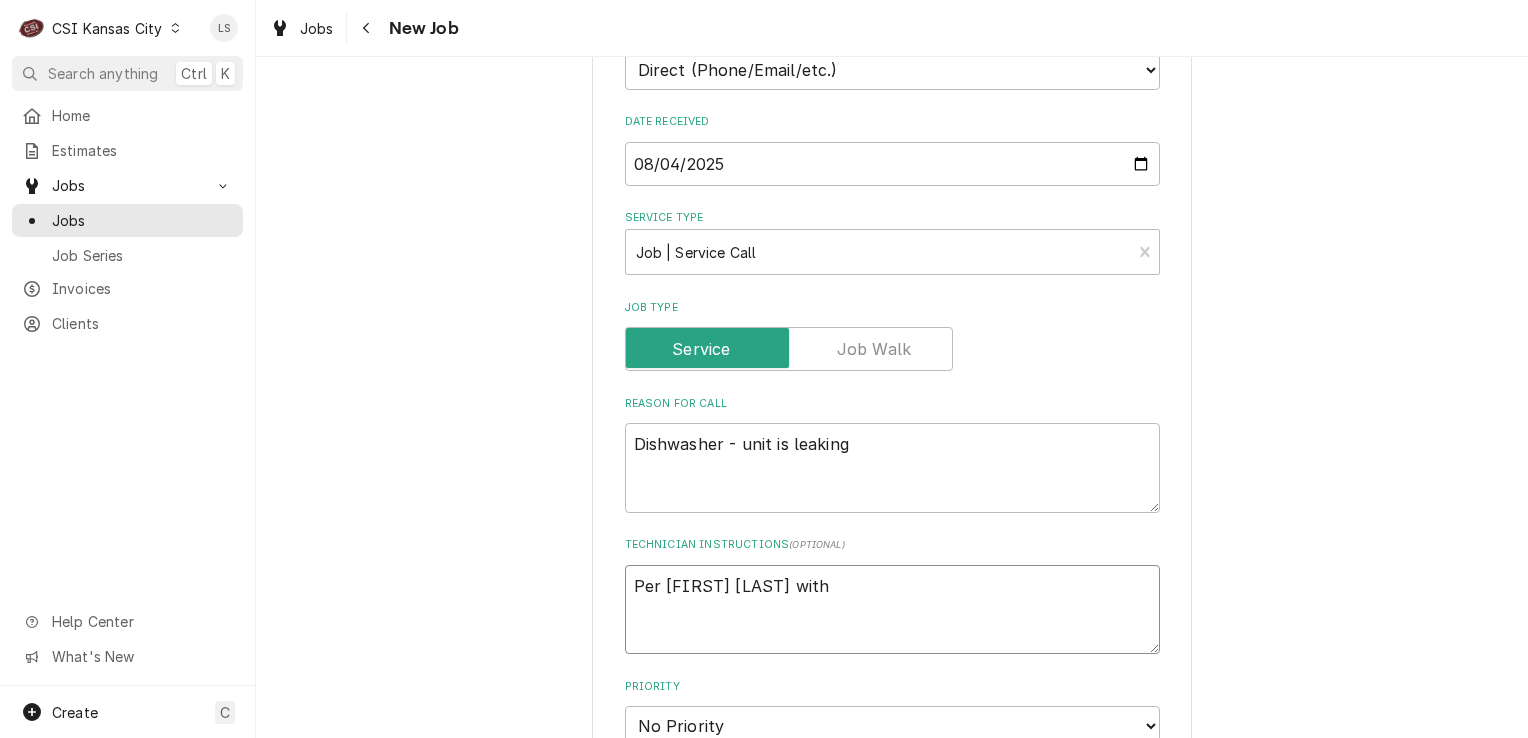 type on "x" 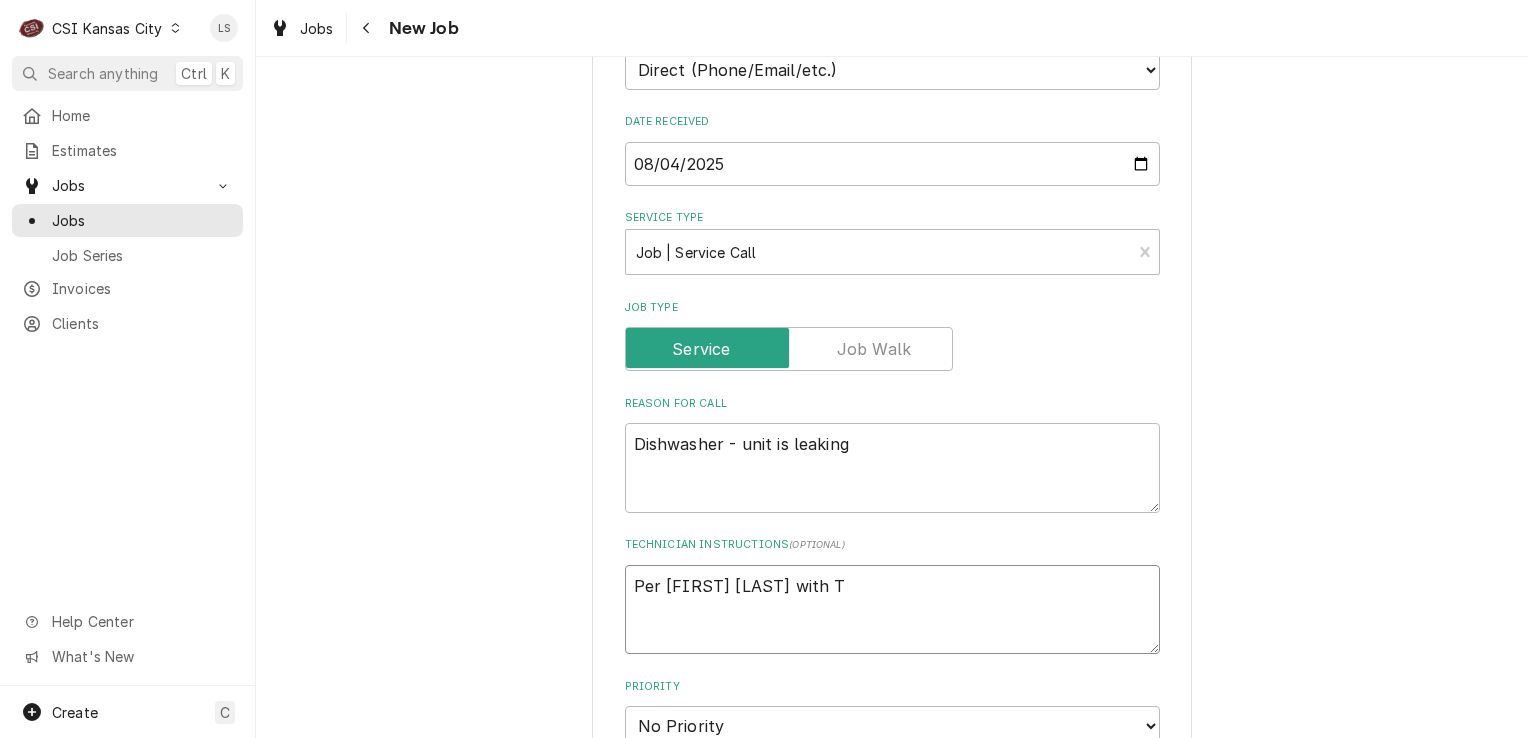 type on "x" 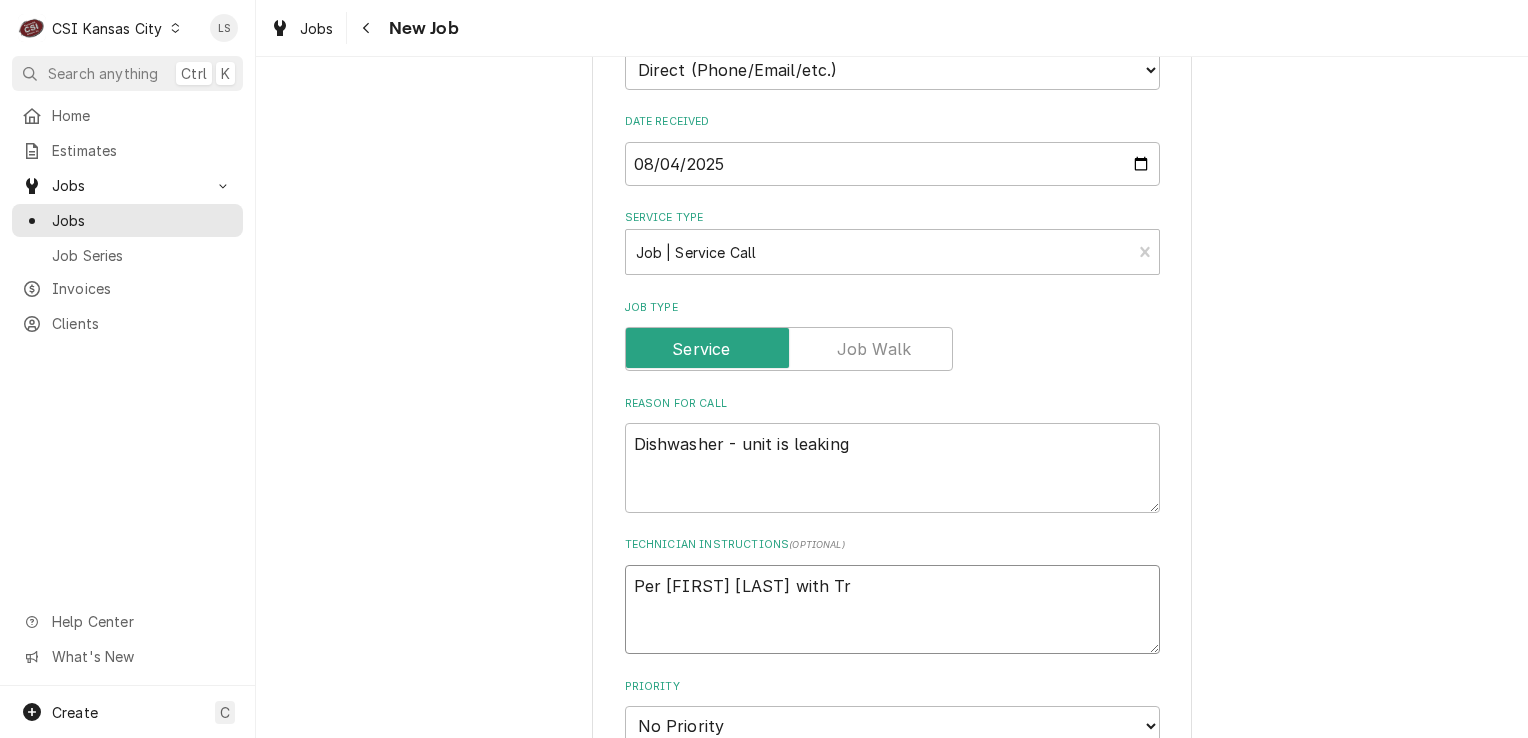 type on "x" 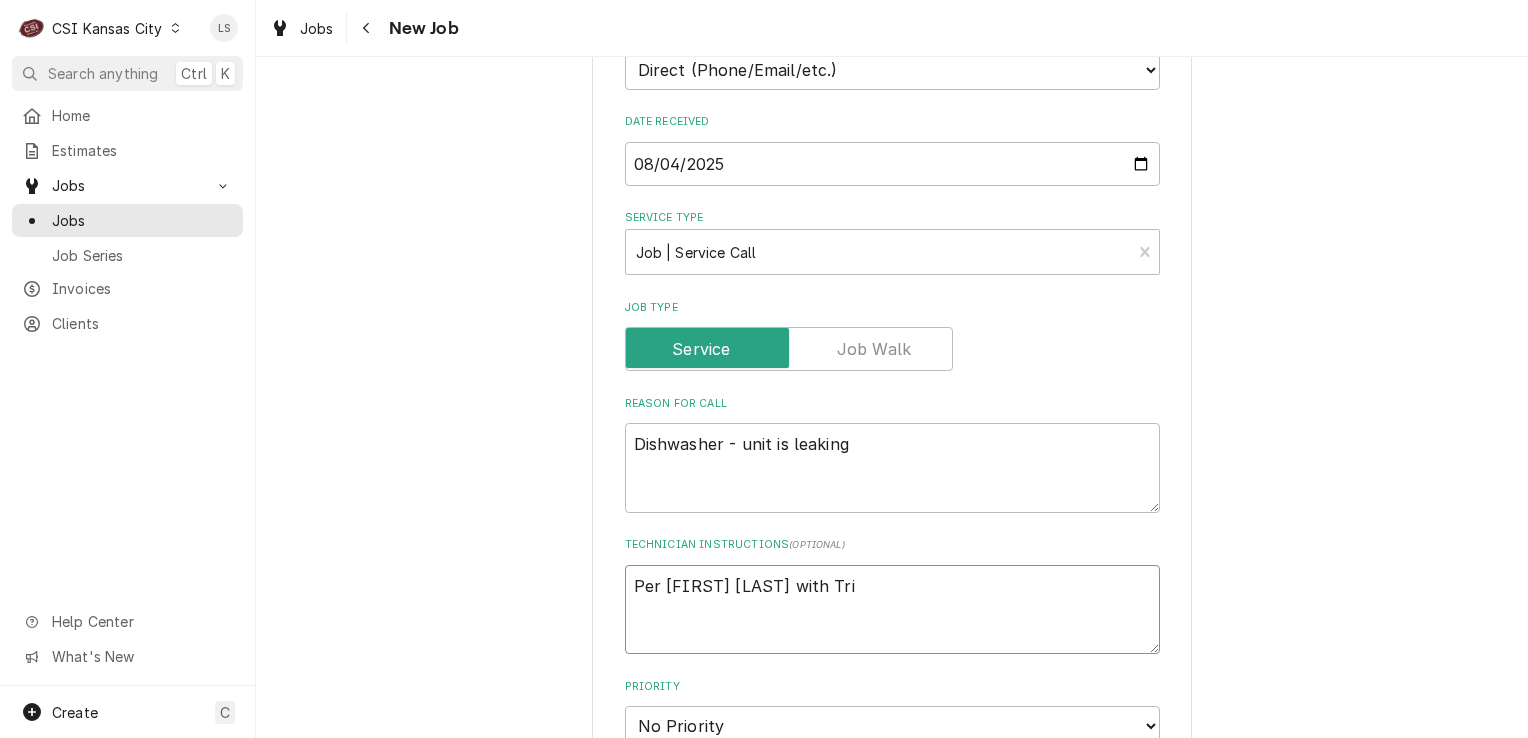 type on "x" 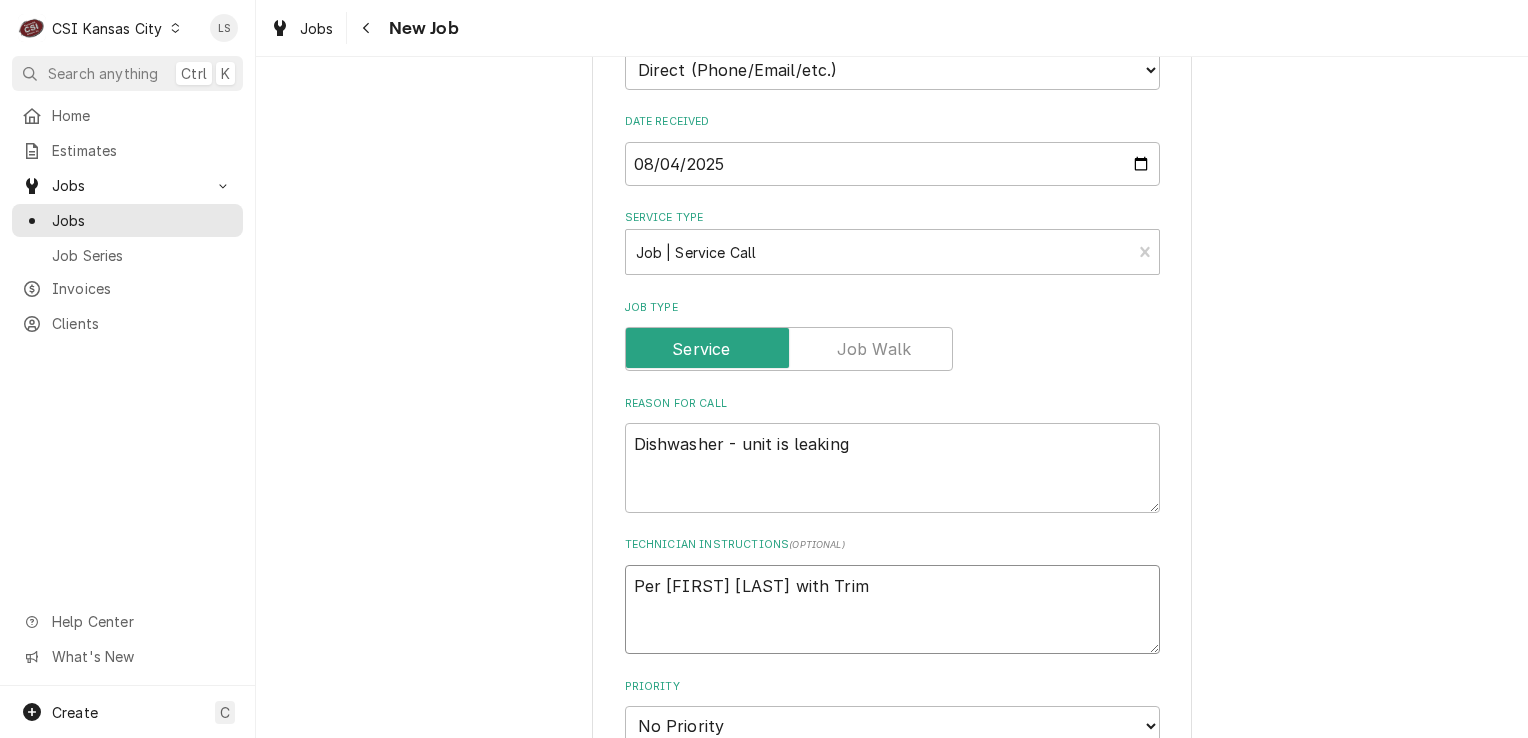 type on "x" 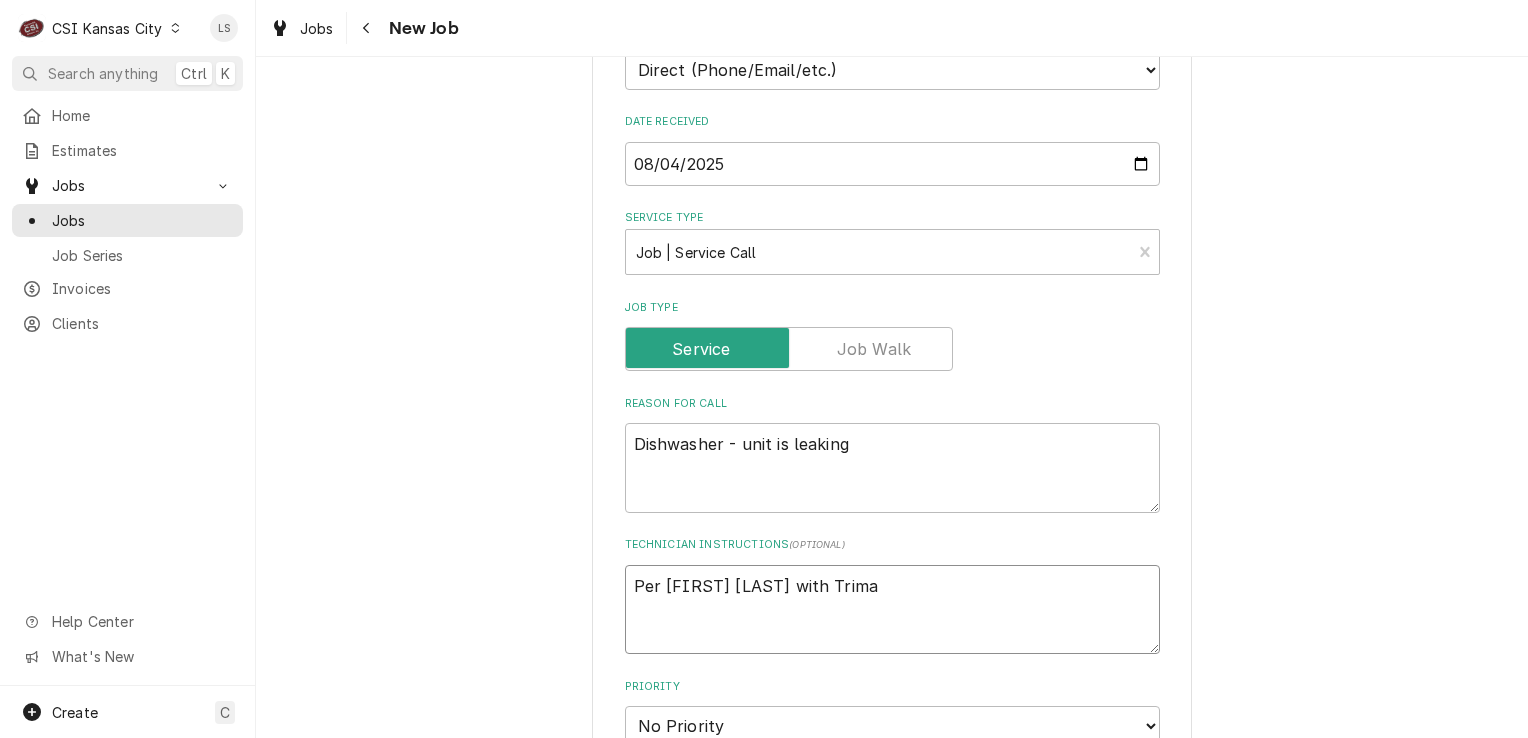 type on "x" 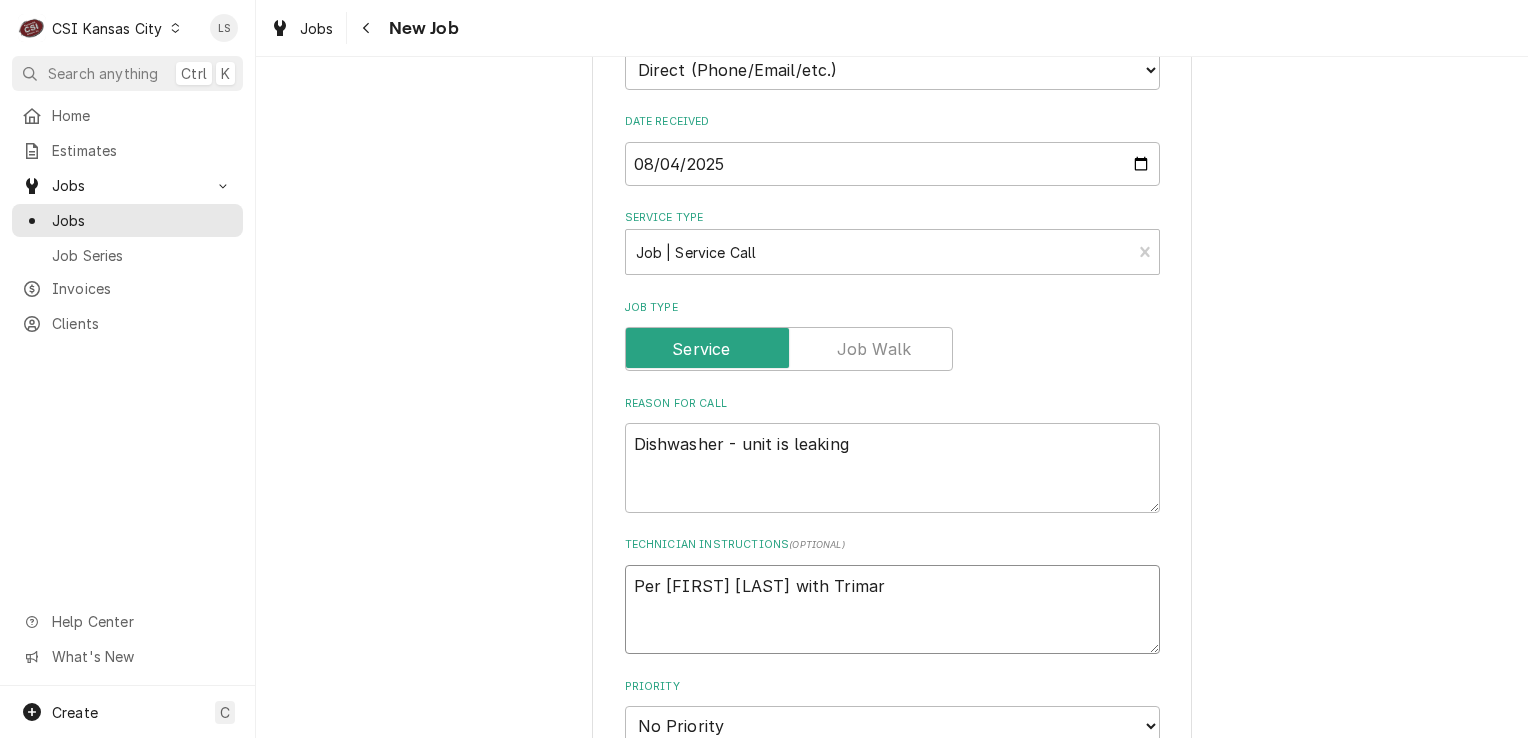 type on "x" 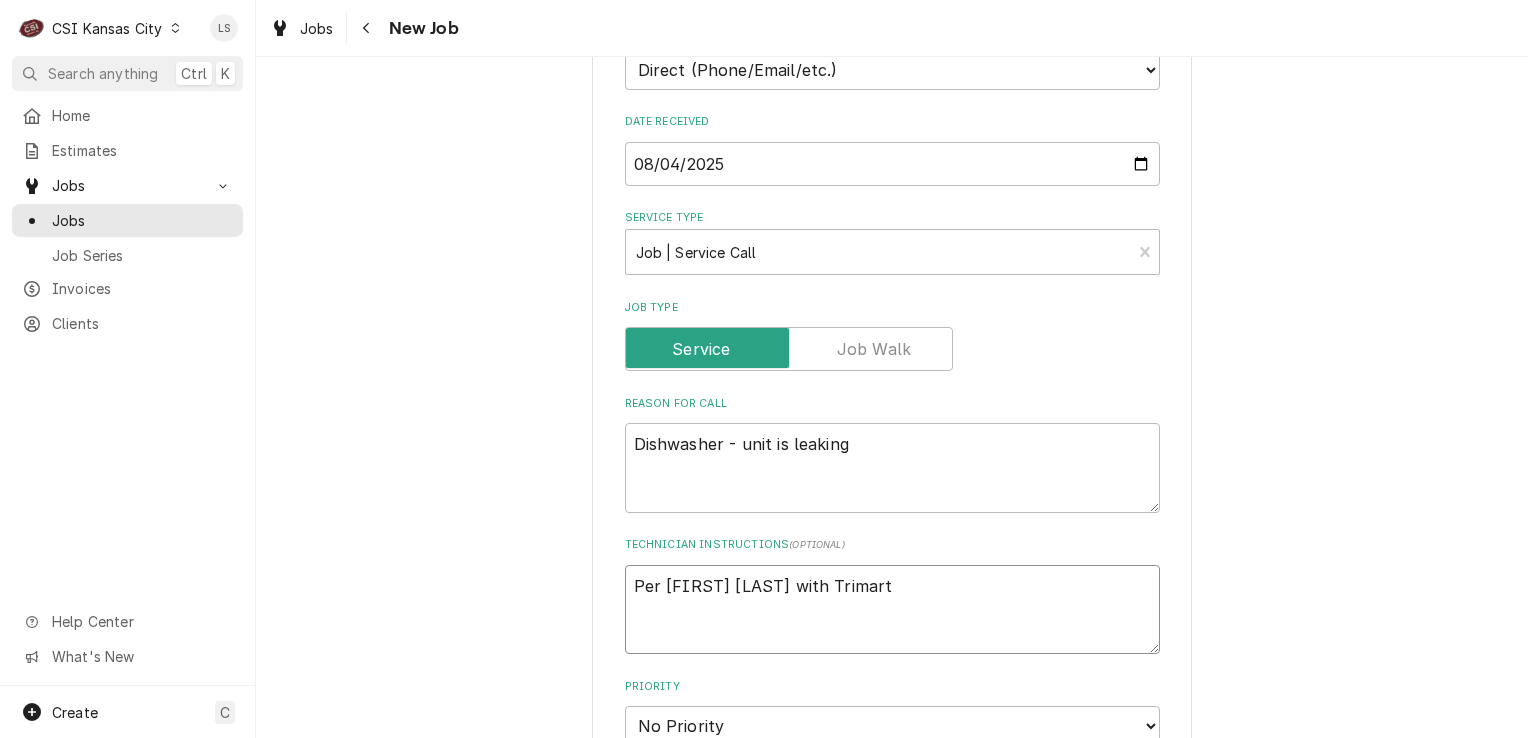 type on "x" 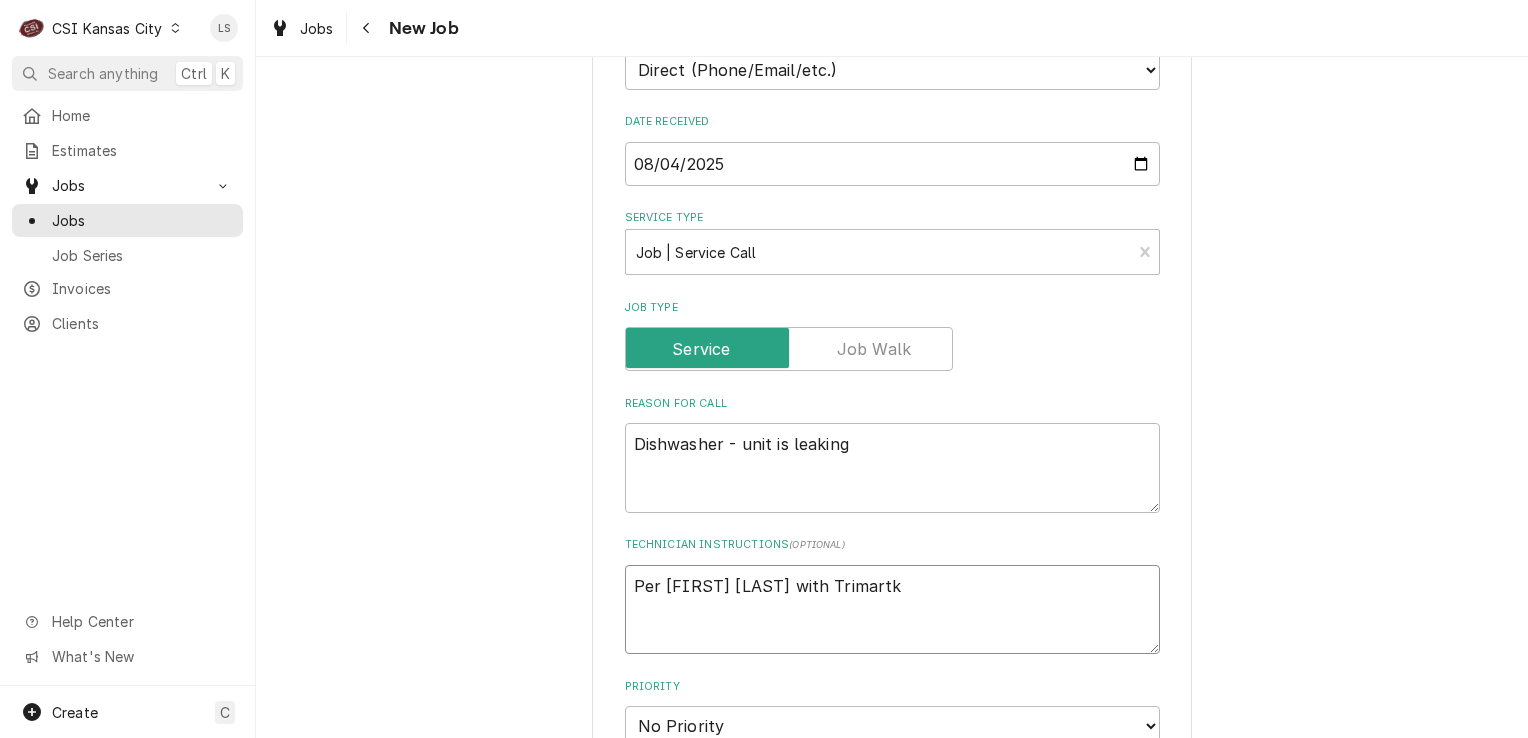 type on "x" 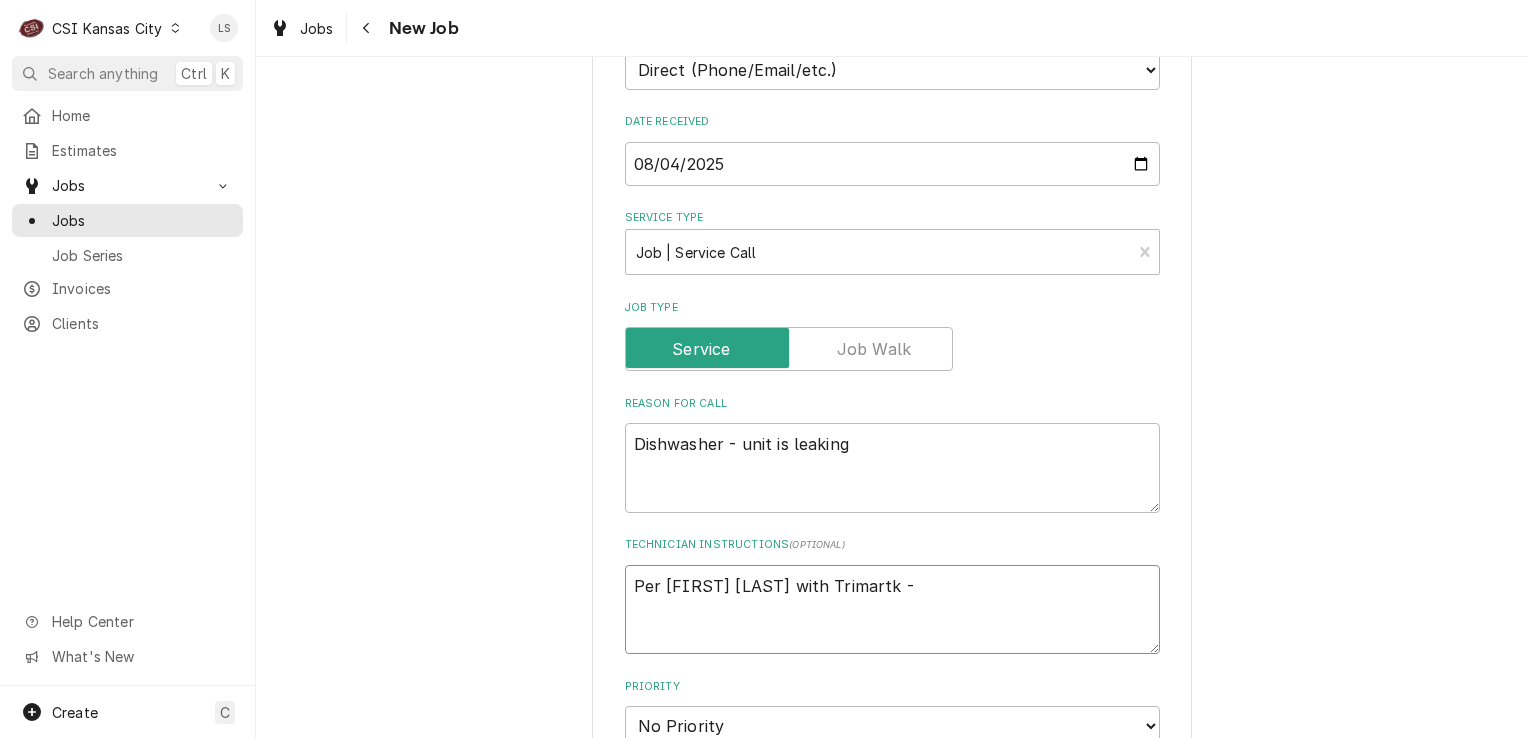 type on "x" 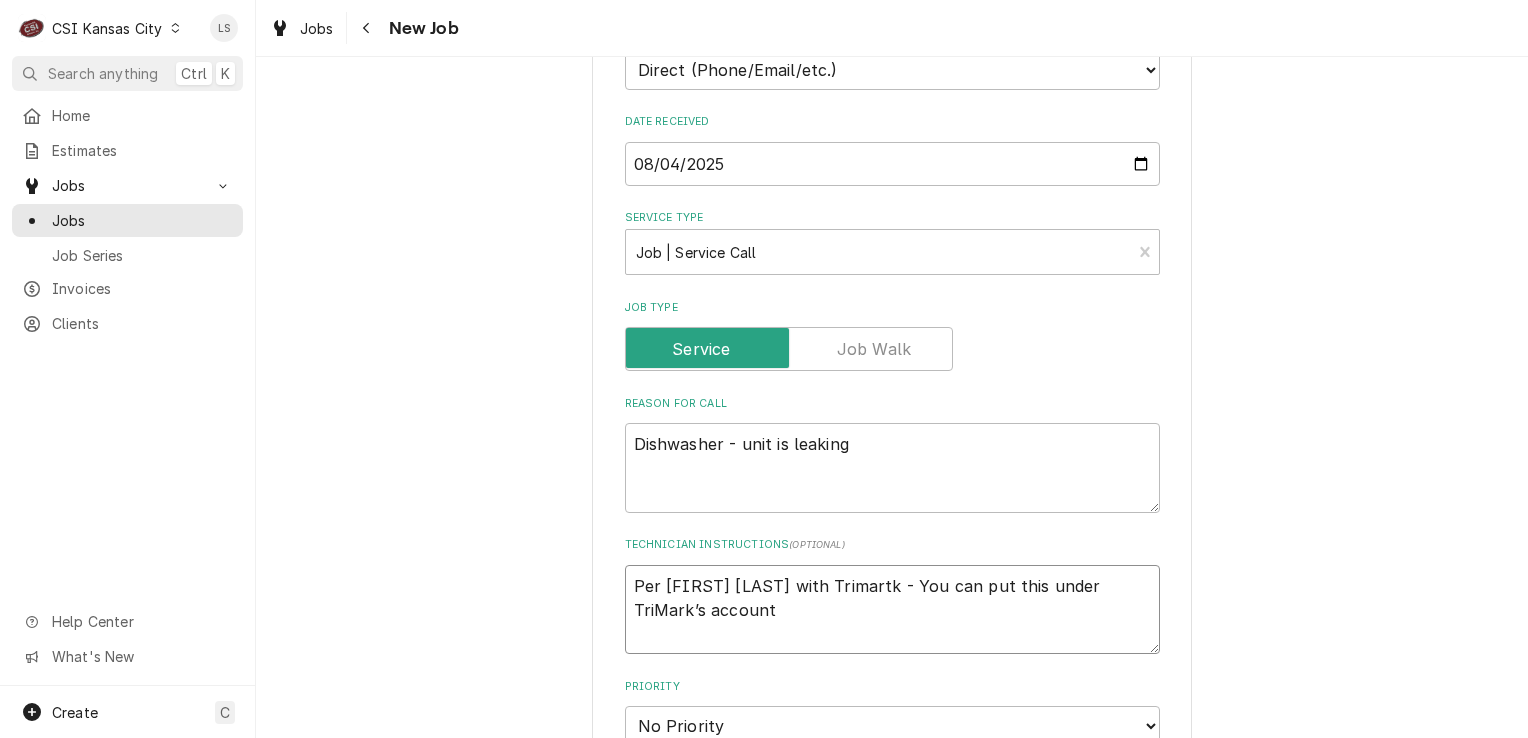 type on "x" 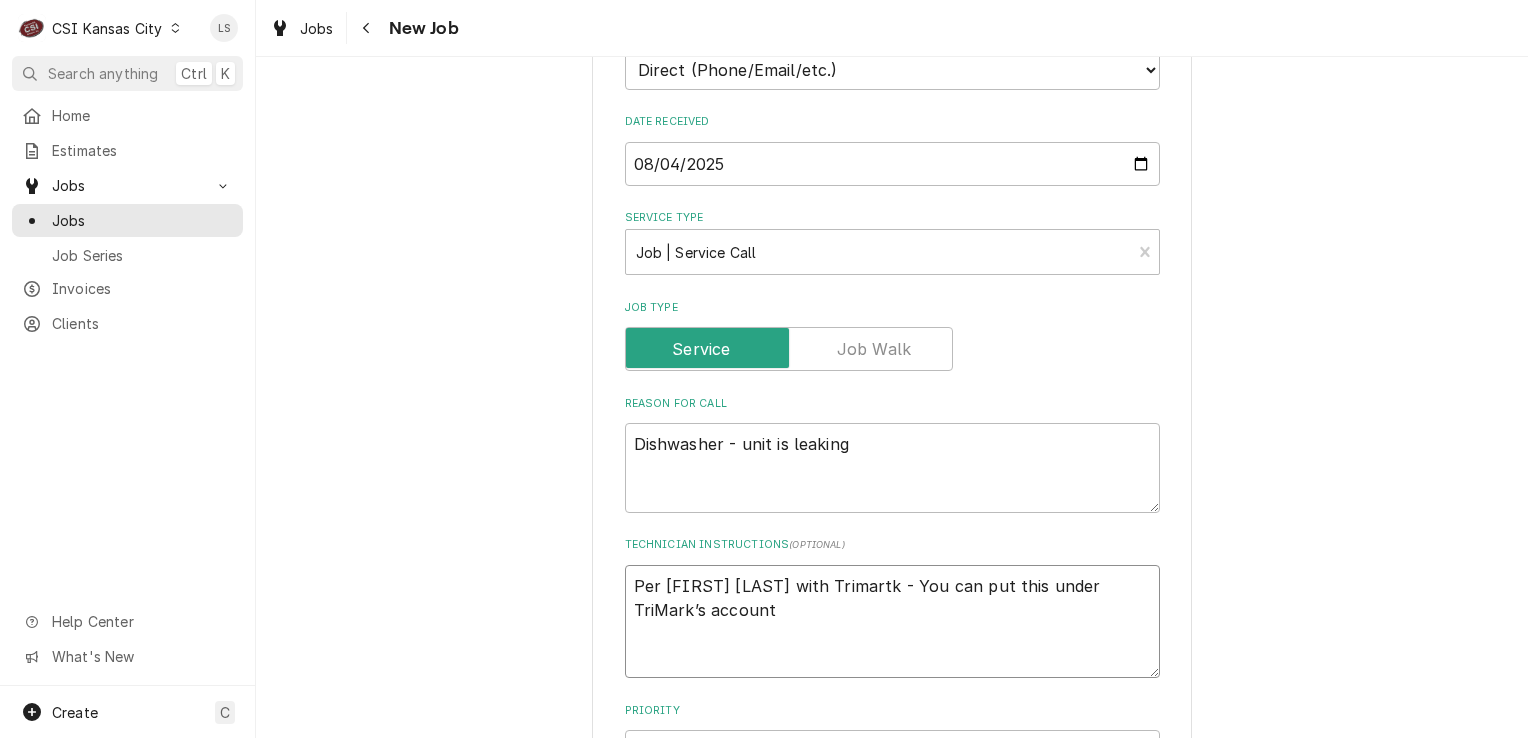 type on "x" 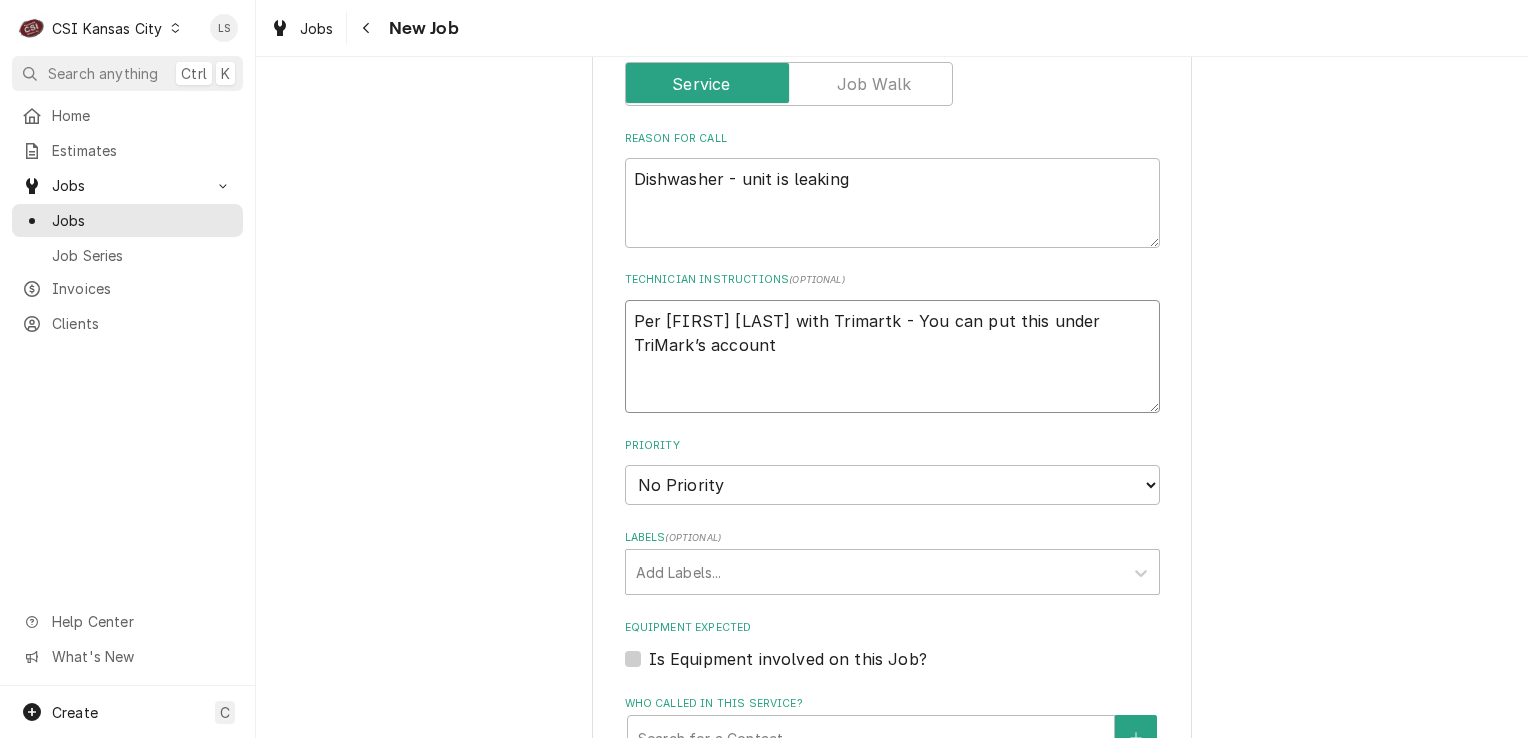 scroll, scrollTop: 800, scrollLeft: 0, axis: vertical 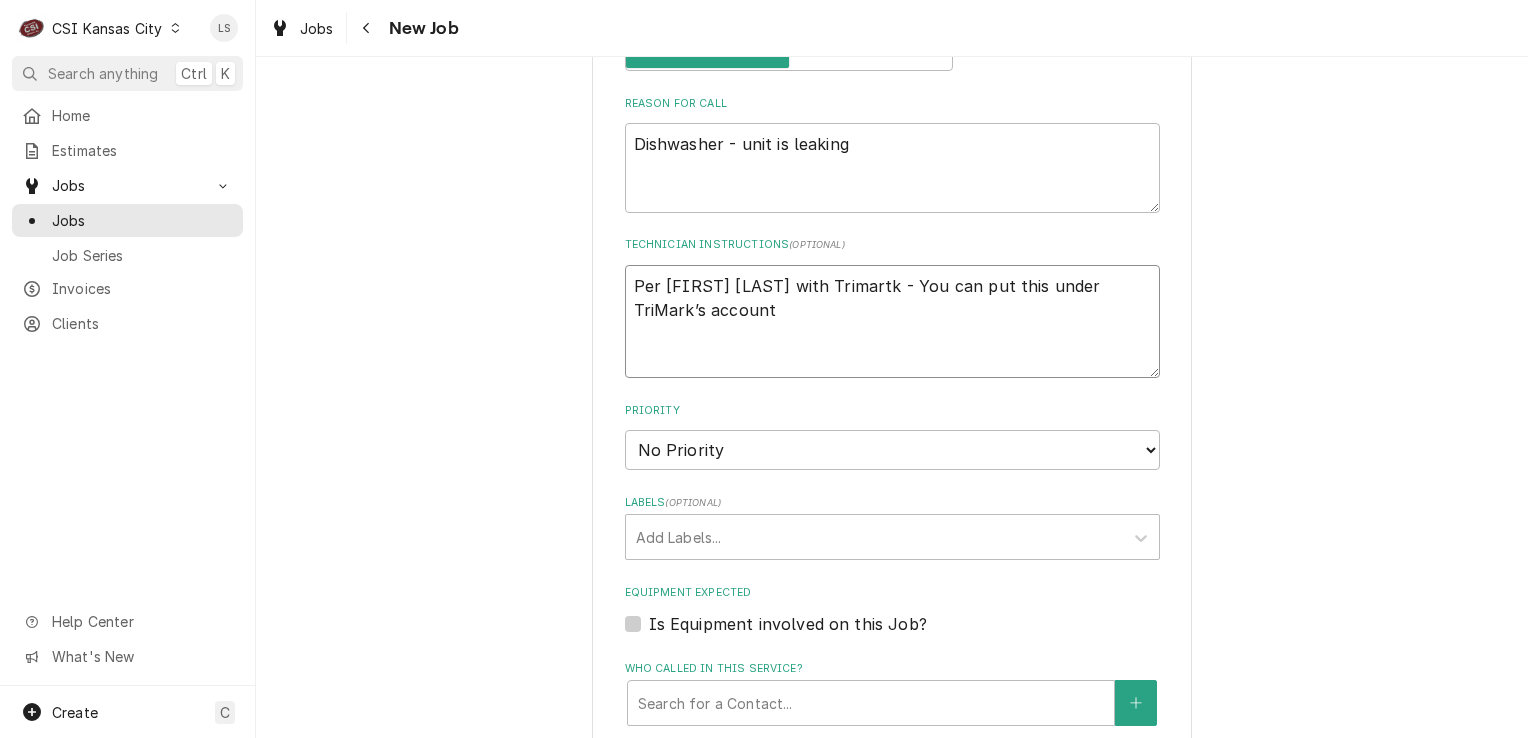 type on "Per Lauren Towes with Trimartk - You can put this under TriMark’s account" 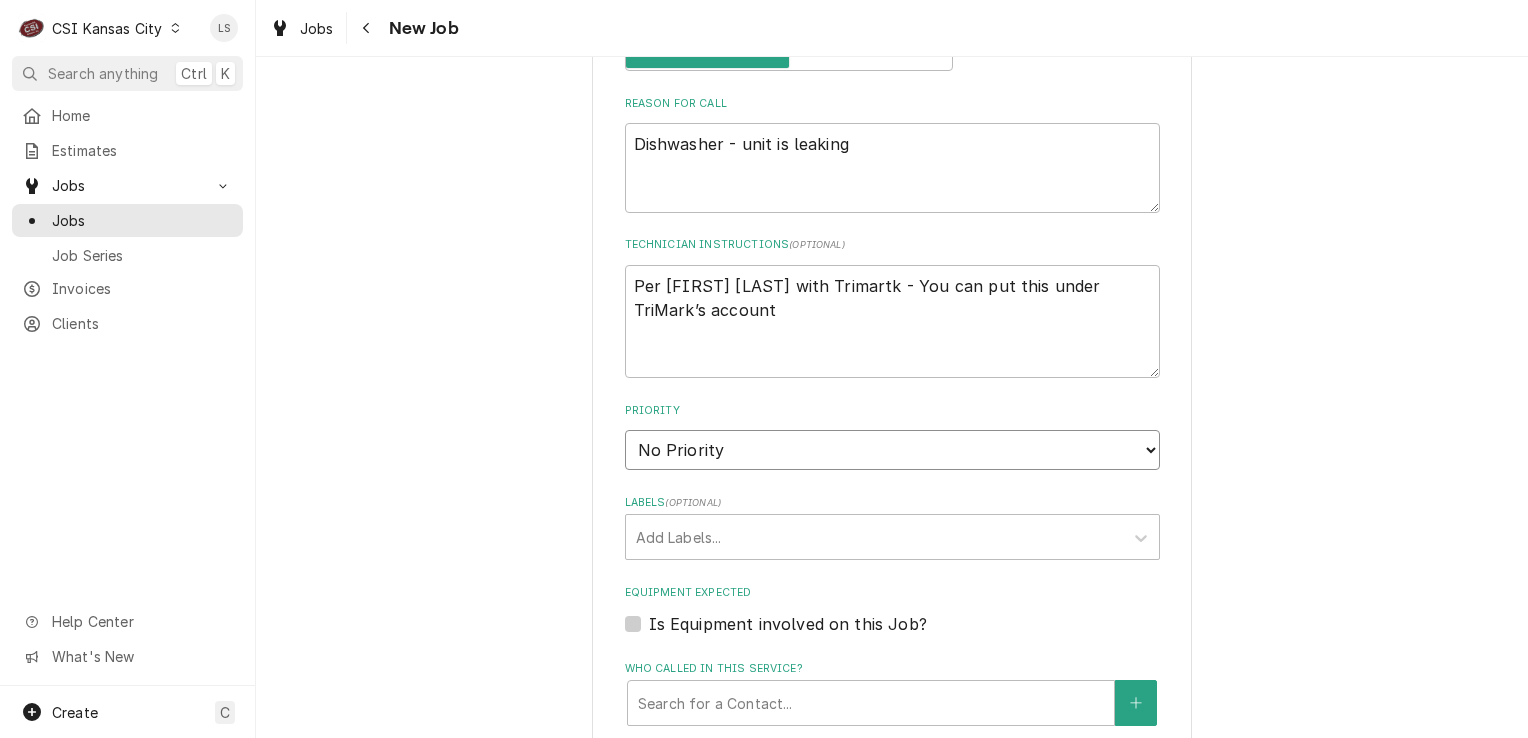 click on "No Priority Urgent High Medium Low" at bounding box center (892, 450) 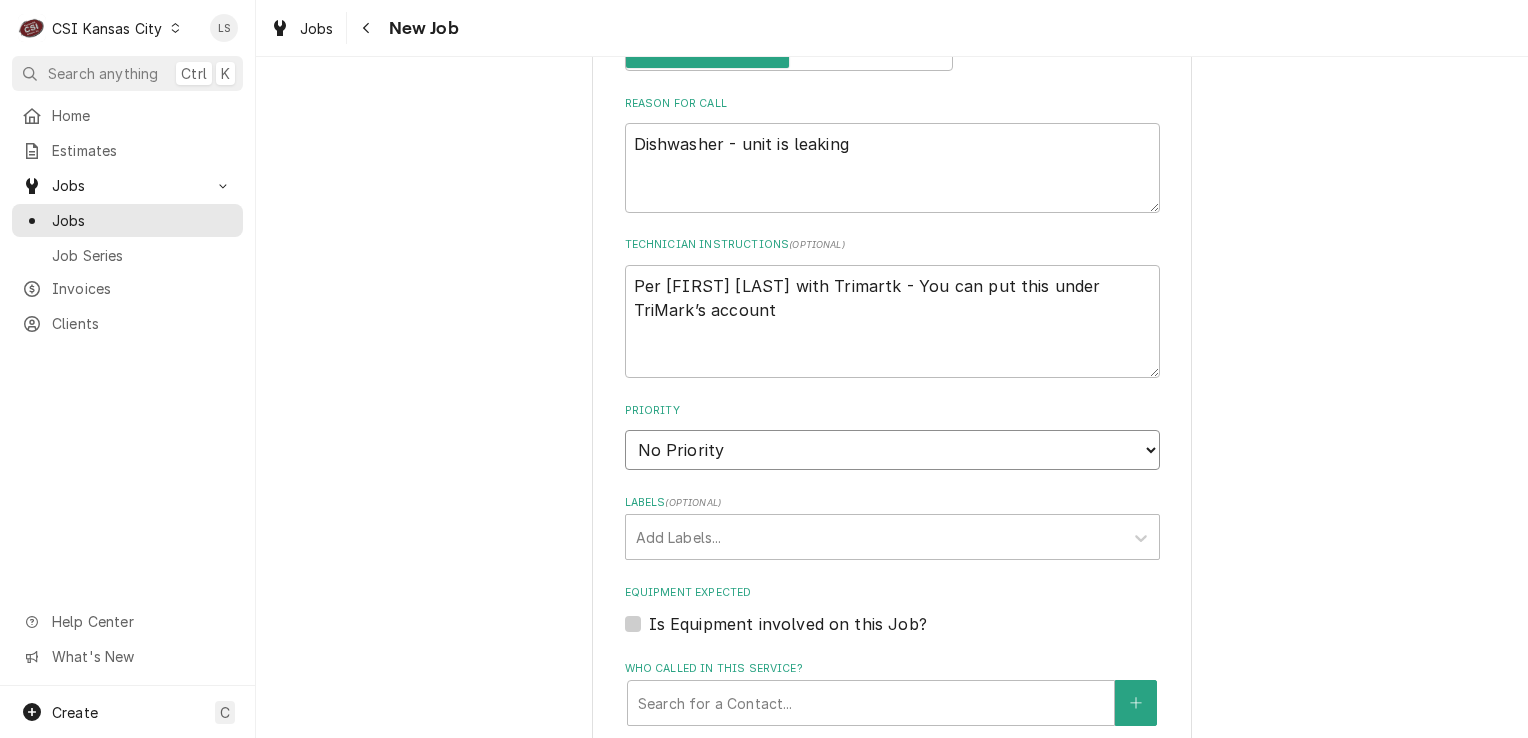 select on "2" 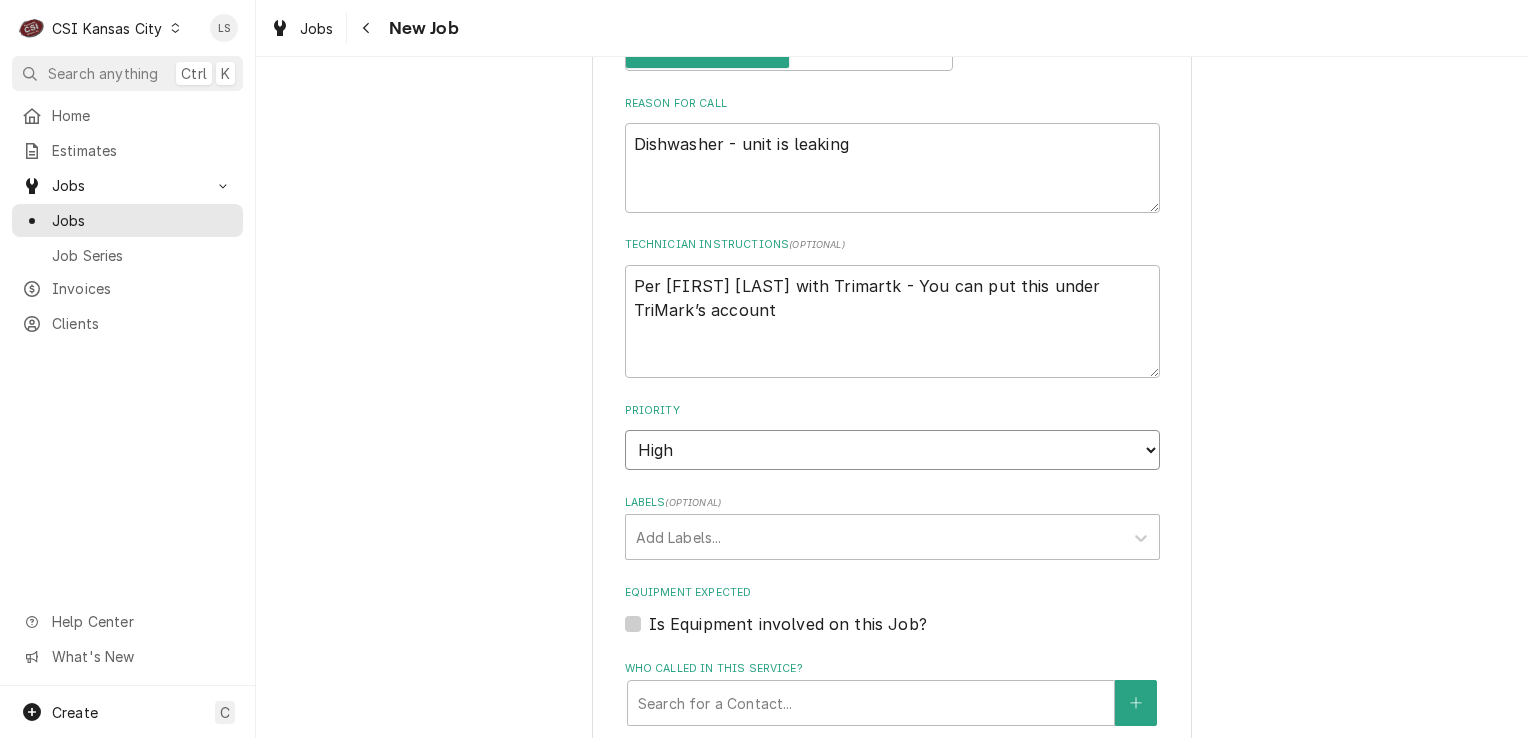 click on "No Priority Urgent High Medium Low" at bounding box center [892, 450] 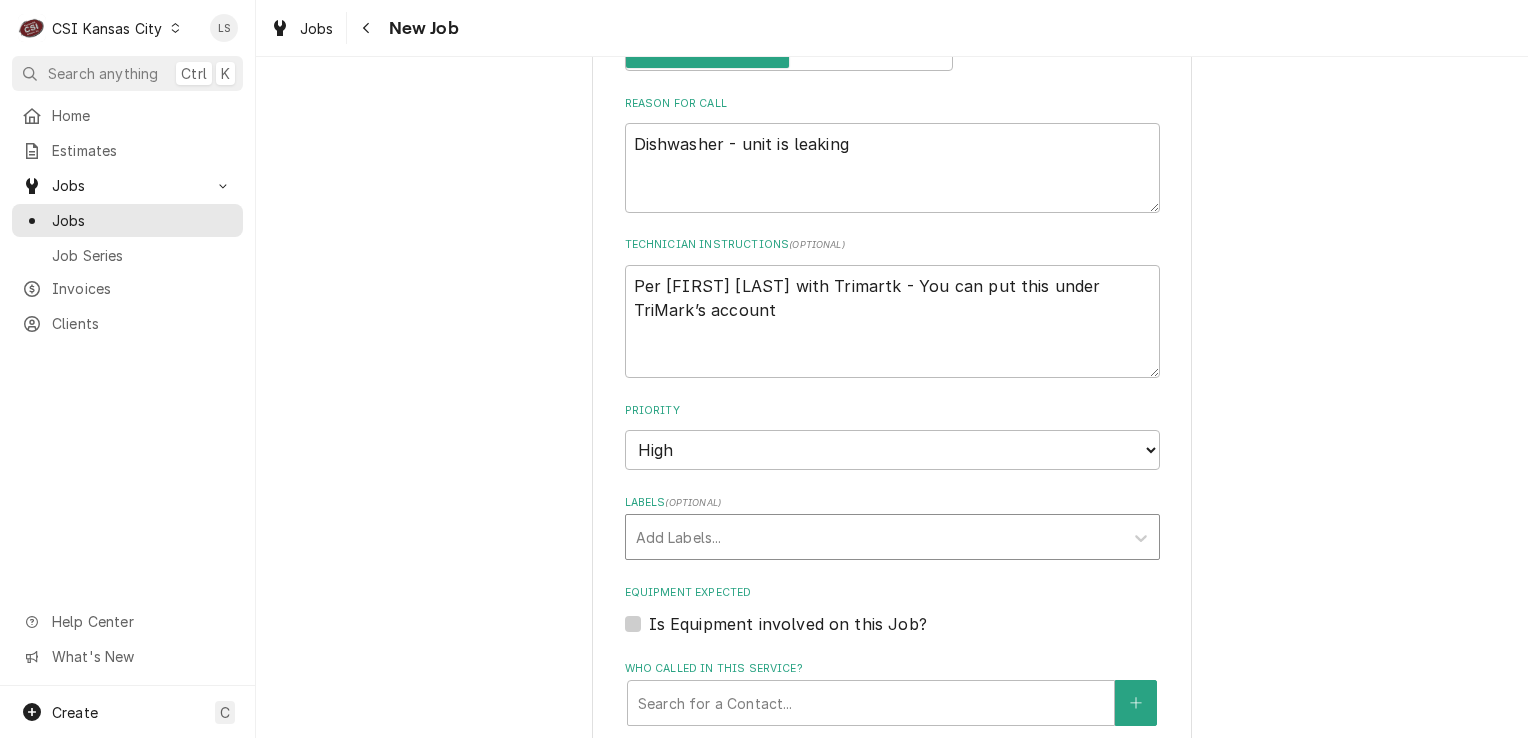 click at bounding box center (874, 537) 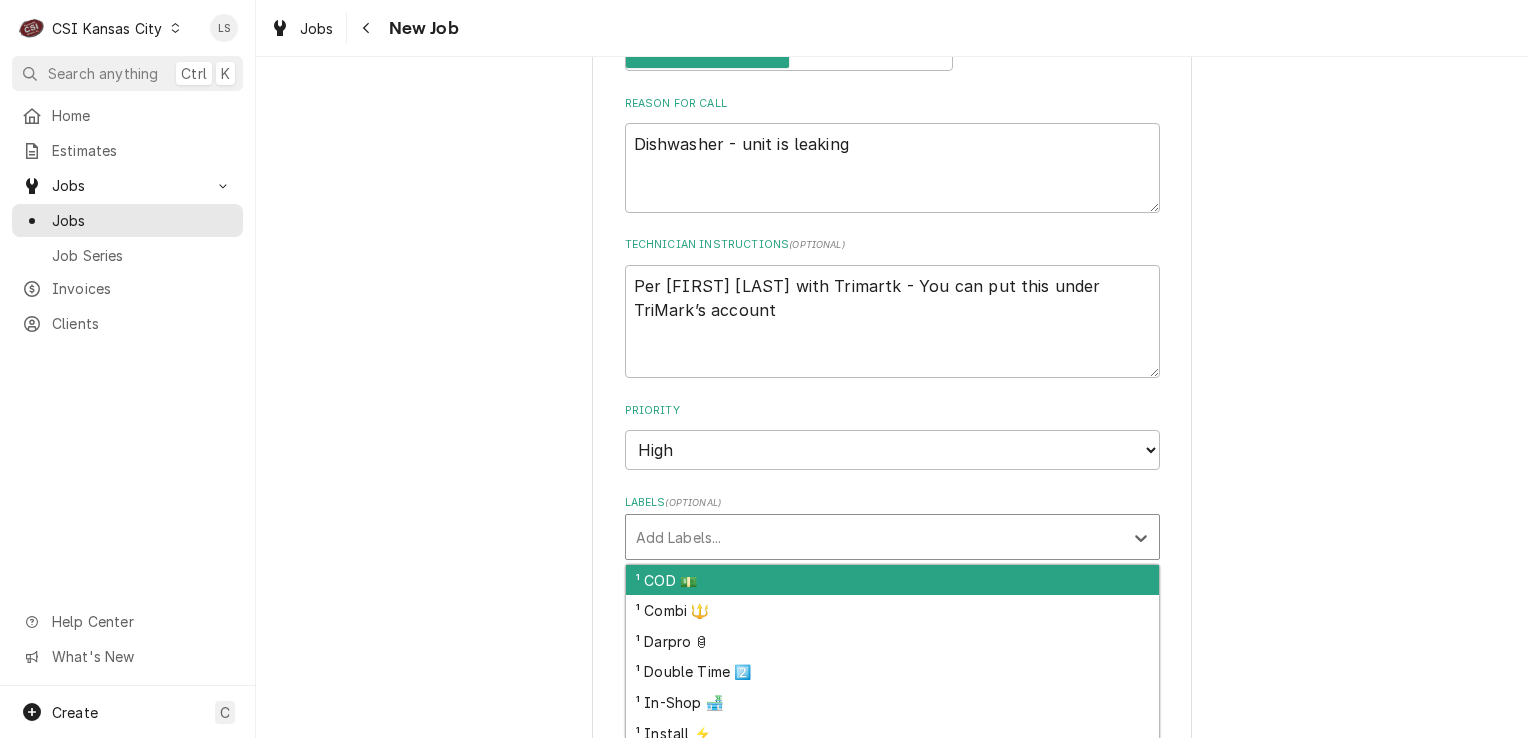 type on "x" 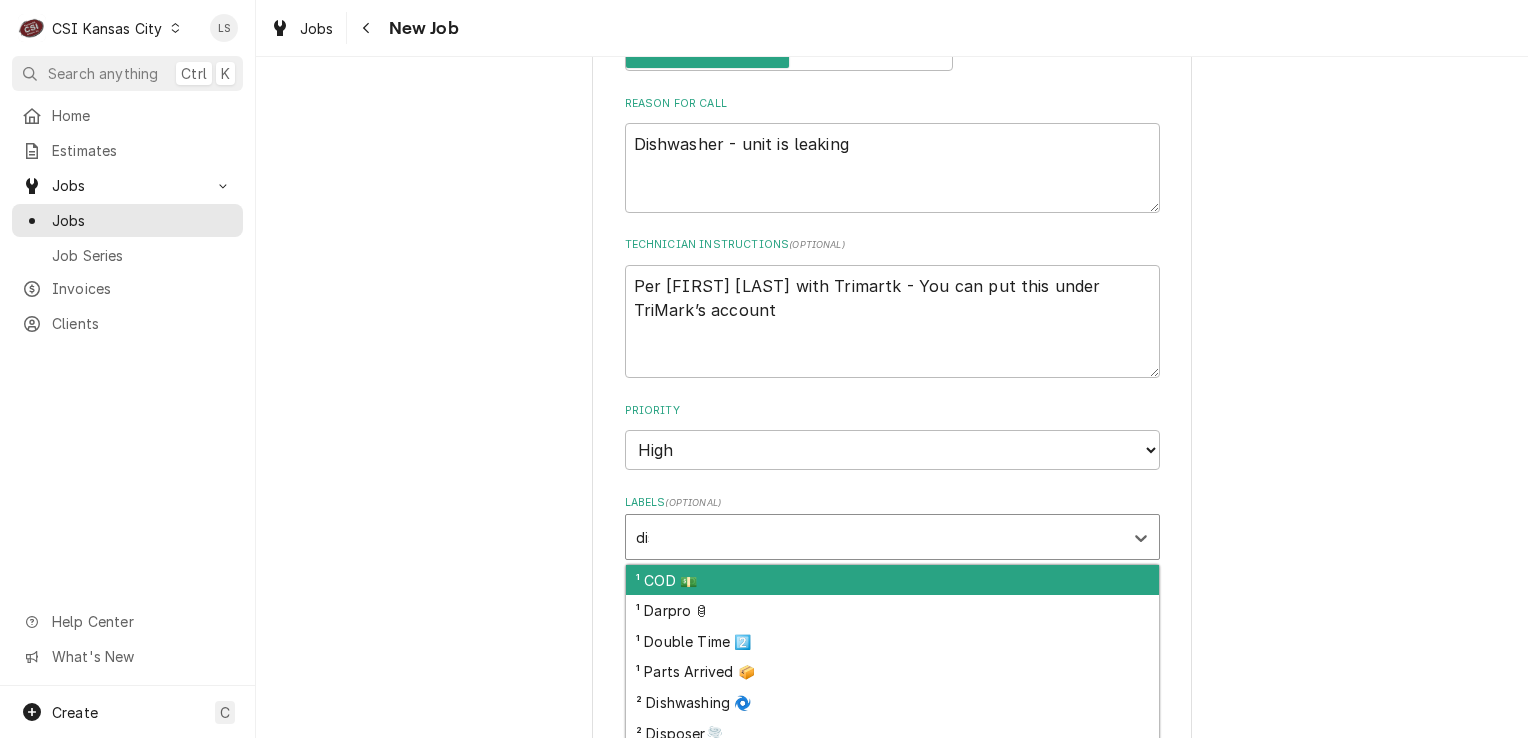 type on "dish" 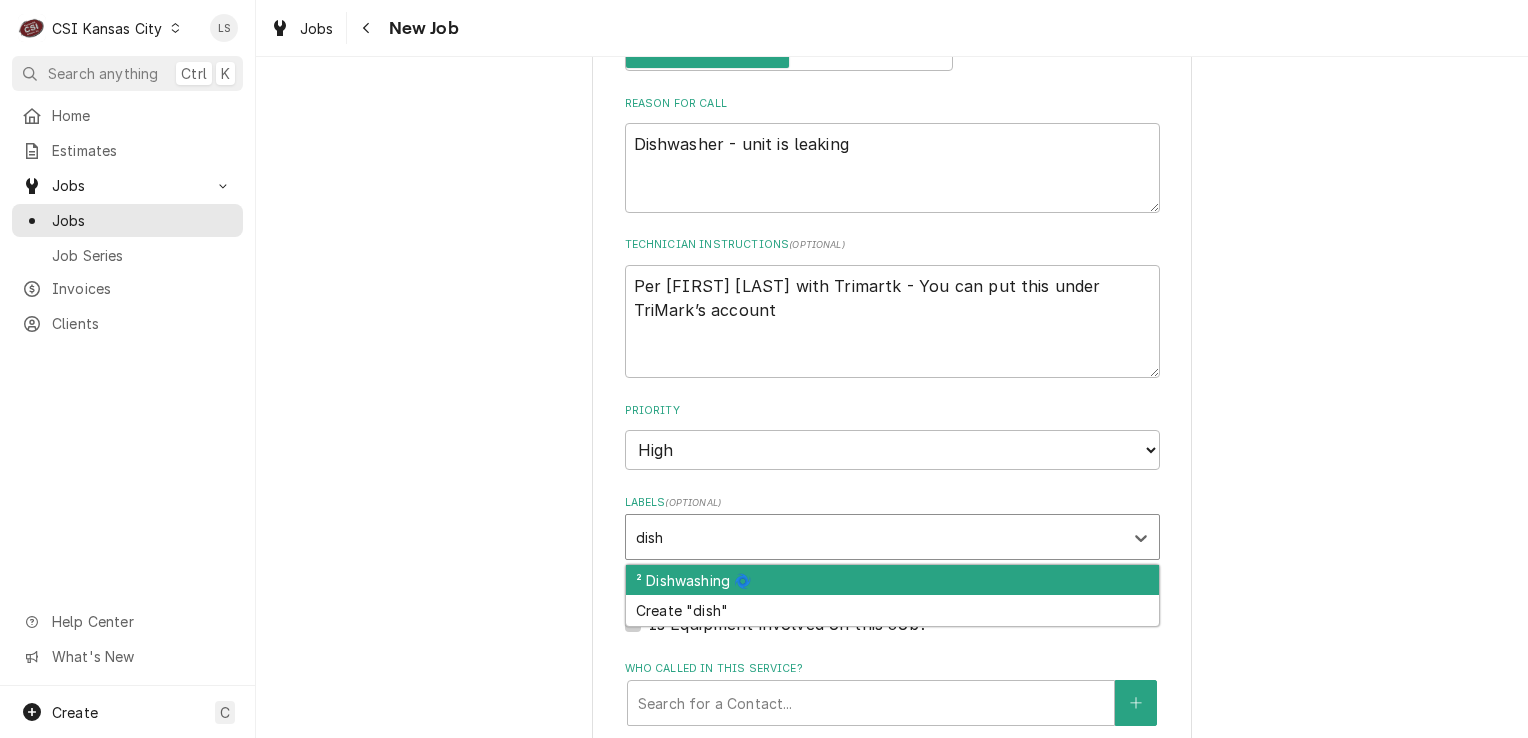 type on "x" 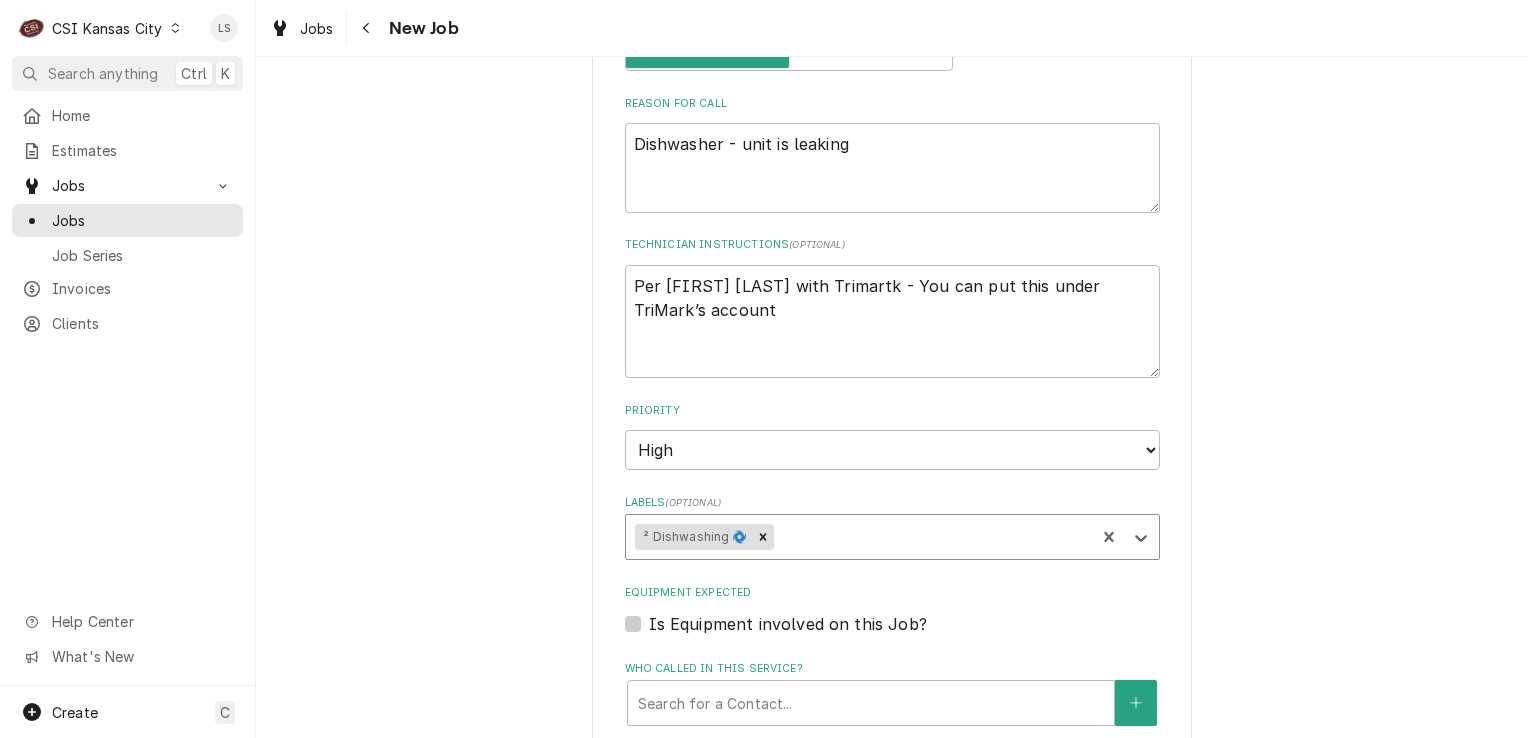 type on "x" 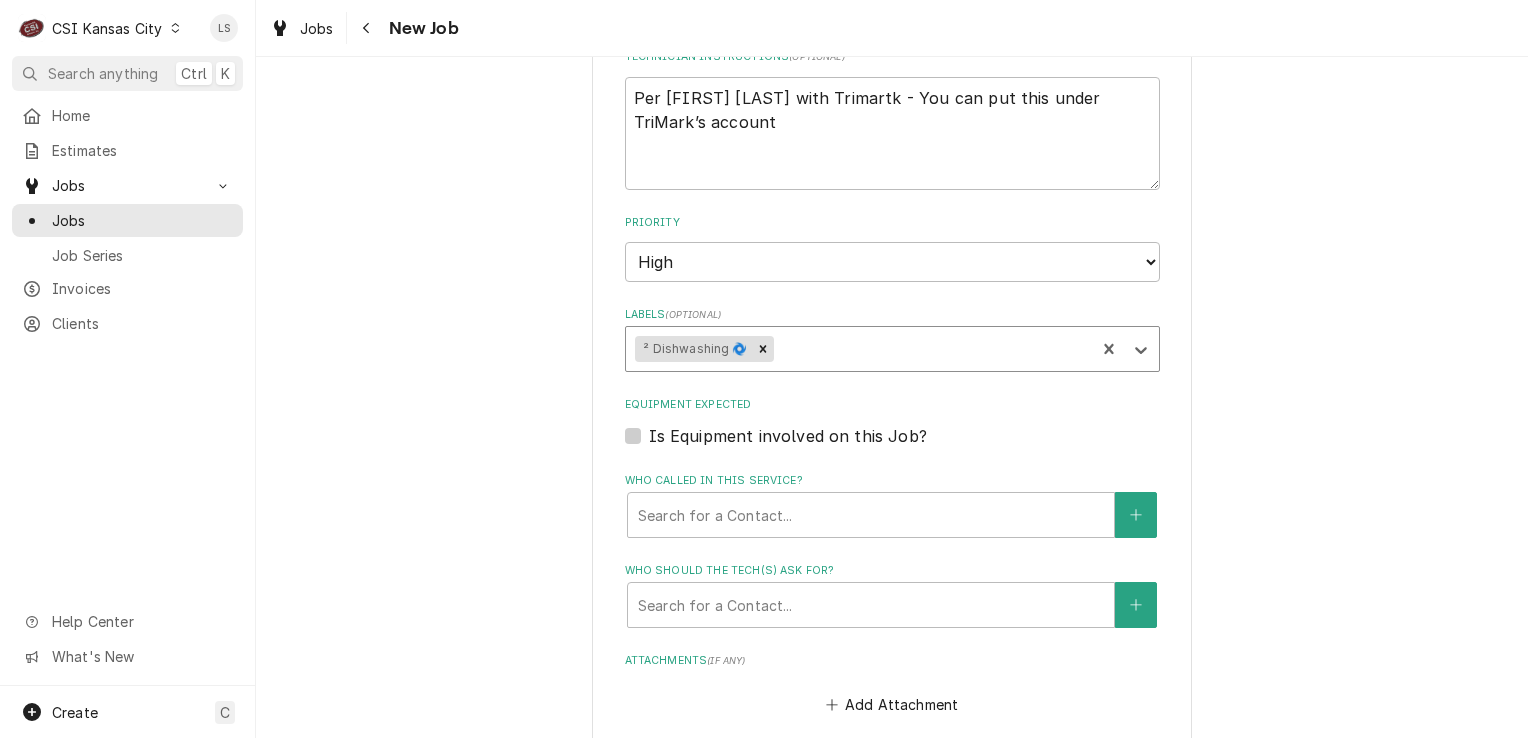 scroll, scrollTop: 1000, scrollLeft: 0, axis: vertical 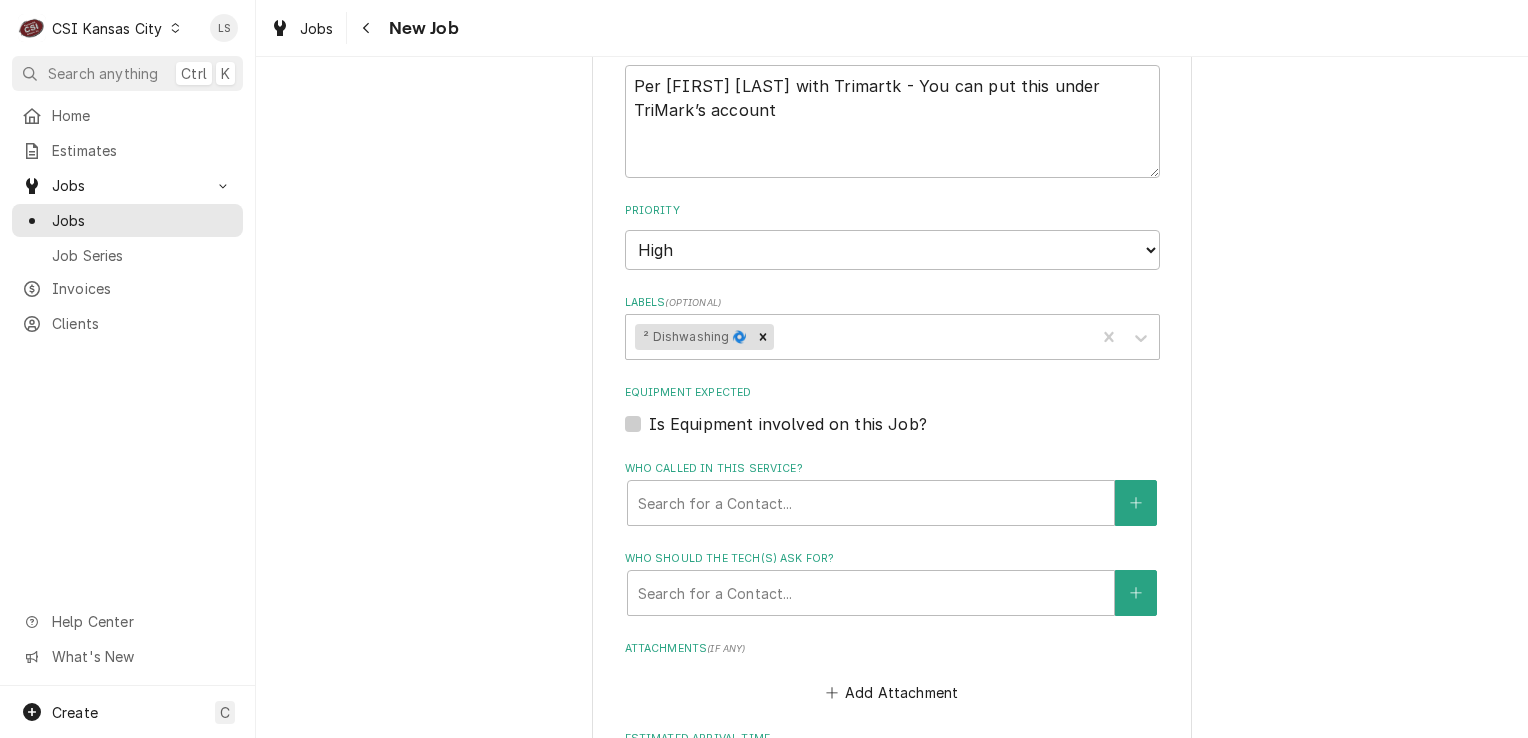 click on "Is Equipment involved on this Job?" at bounding box center (788, 424) 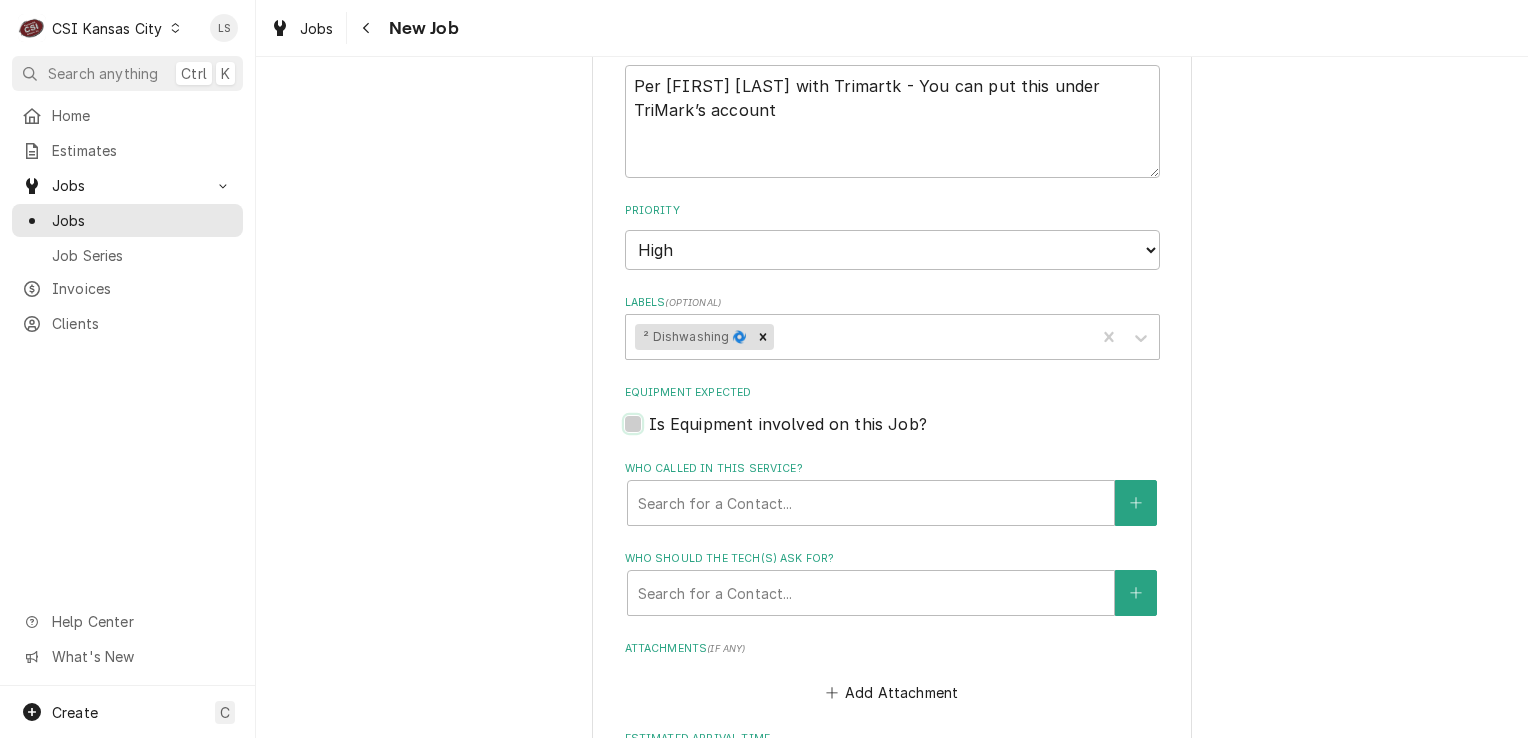 click on "Equipment Expected" at bounding box center [916, 434] 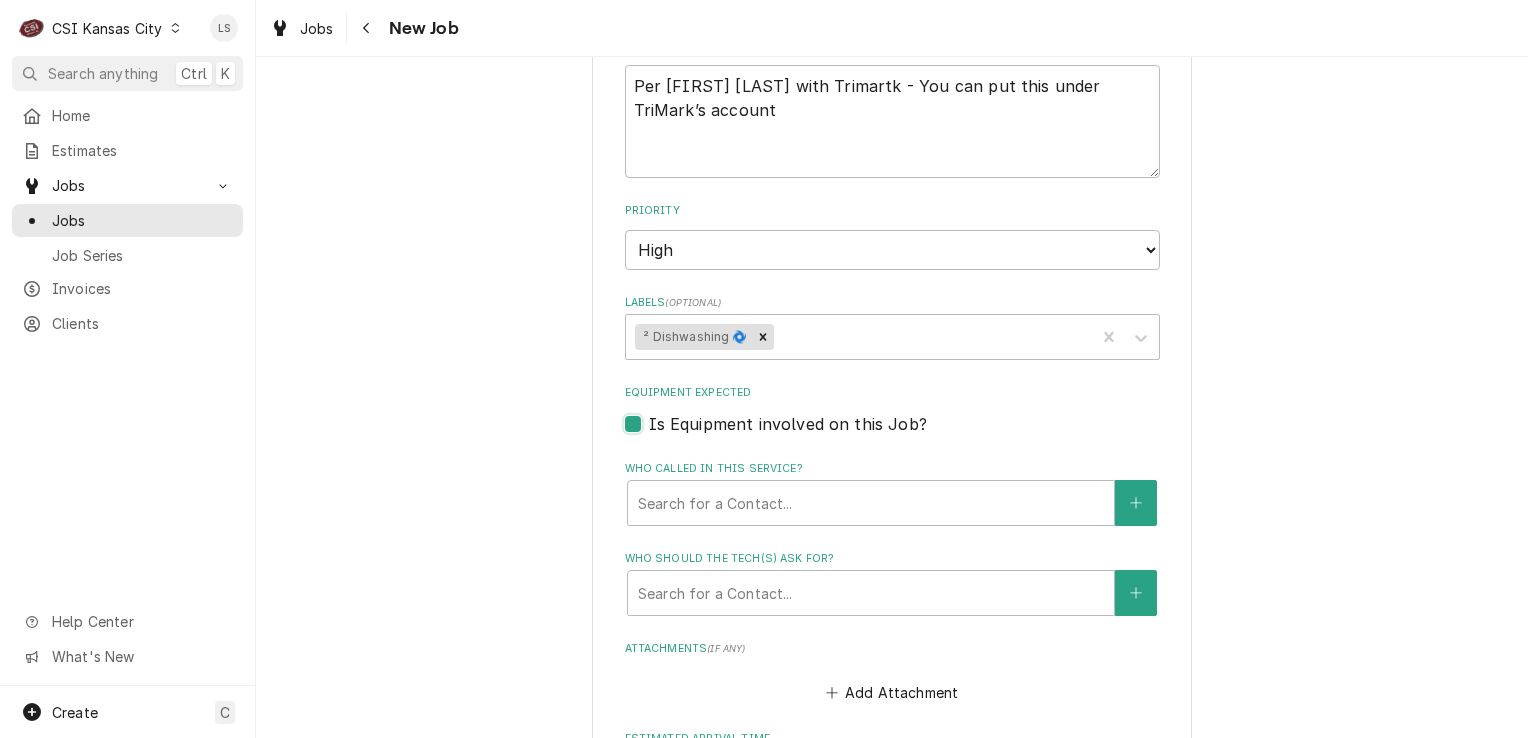 checkbox on "true" 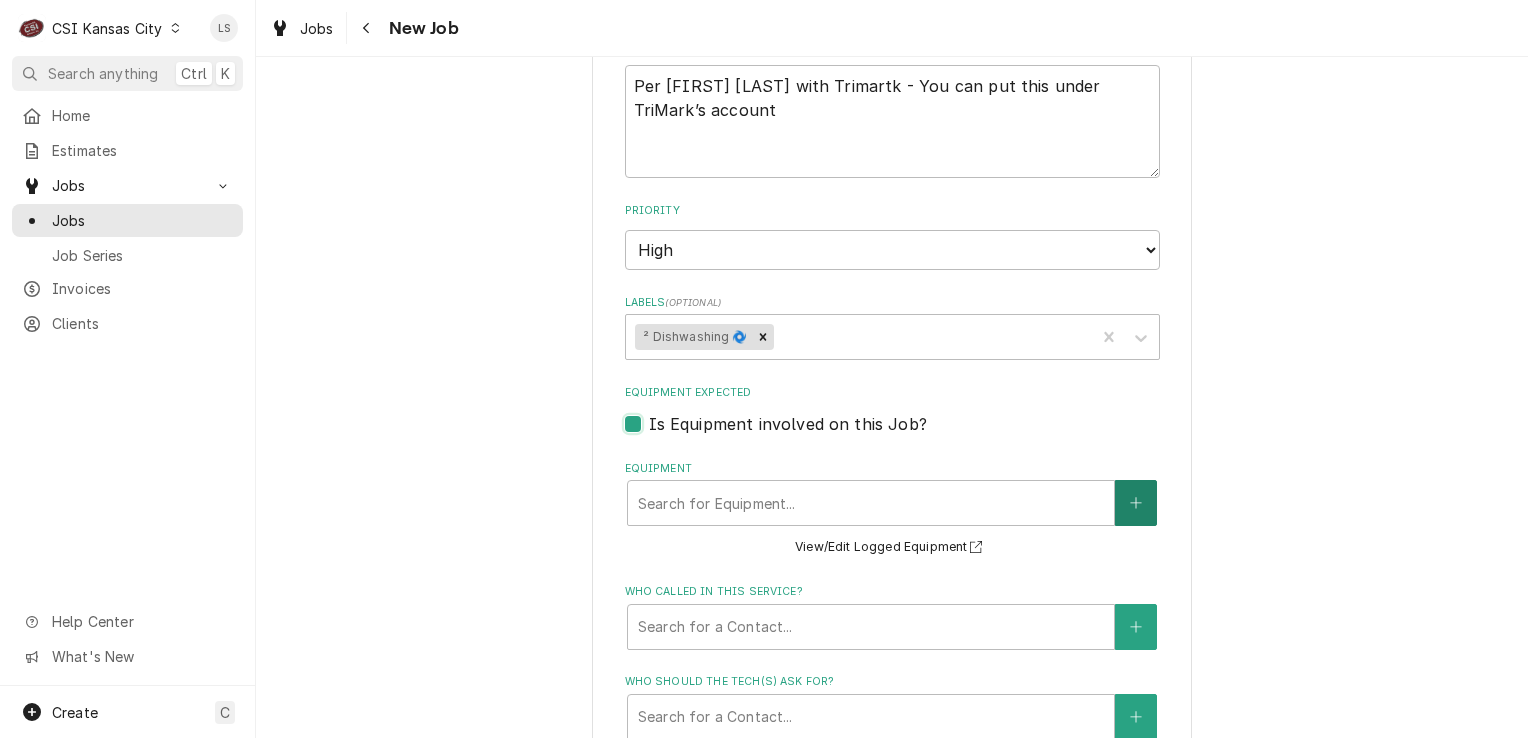 type on "x" 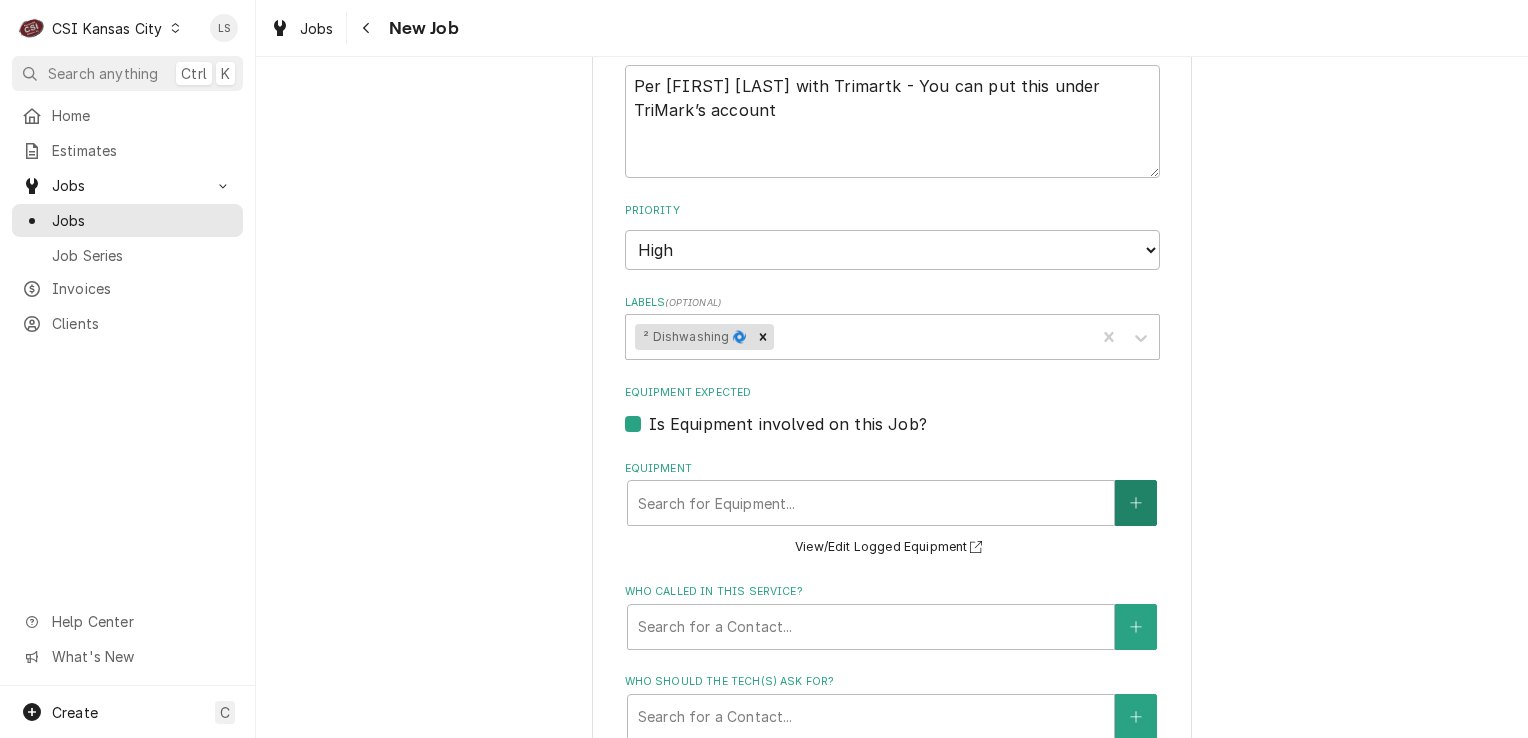 click at bounding box center (1136, 503) 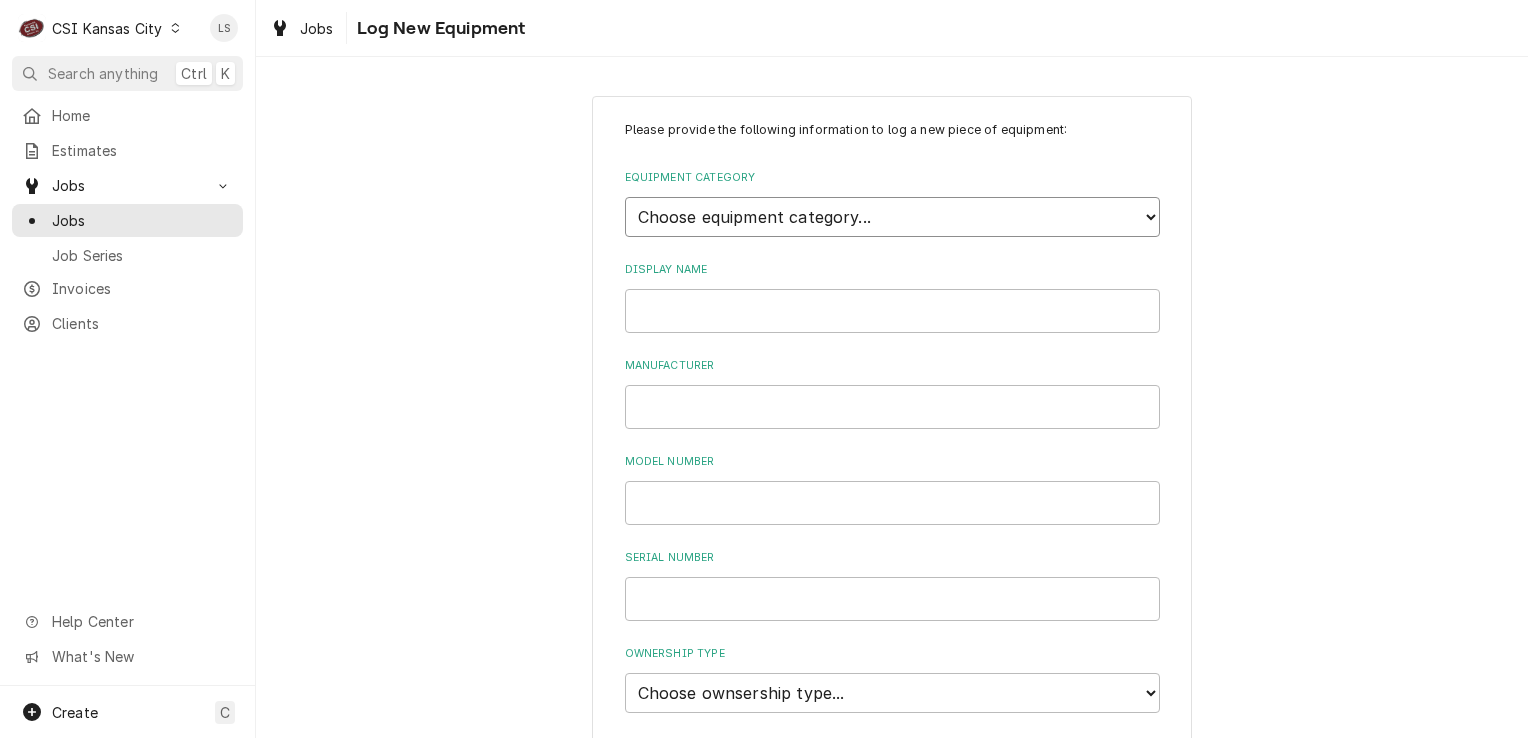 click on "Choose equipment category... Cooking Equipment Fryers Ice Machines Ovens and Ranges Dishwashing Equipment Holding and Warming Equipment Refrigeration Beverage Equipment Food Preparation Equipment Air Purifiers HVAC Other" at bounding box center [892, 217] 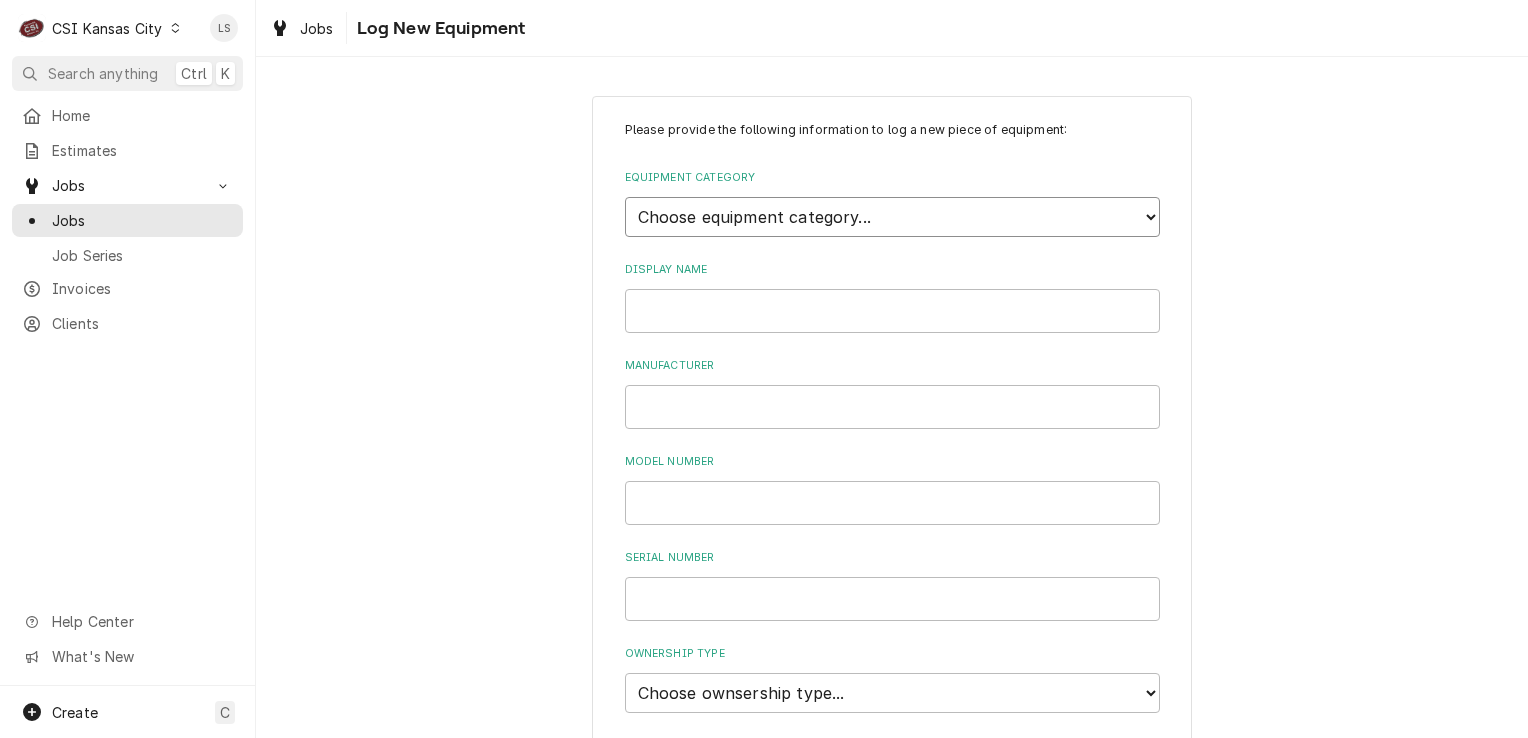 select on "6" 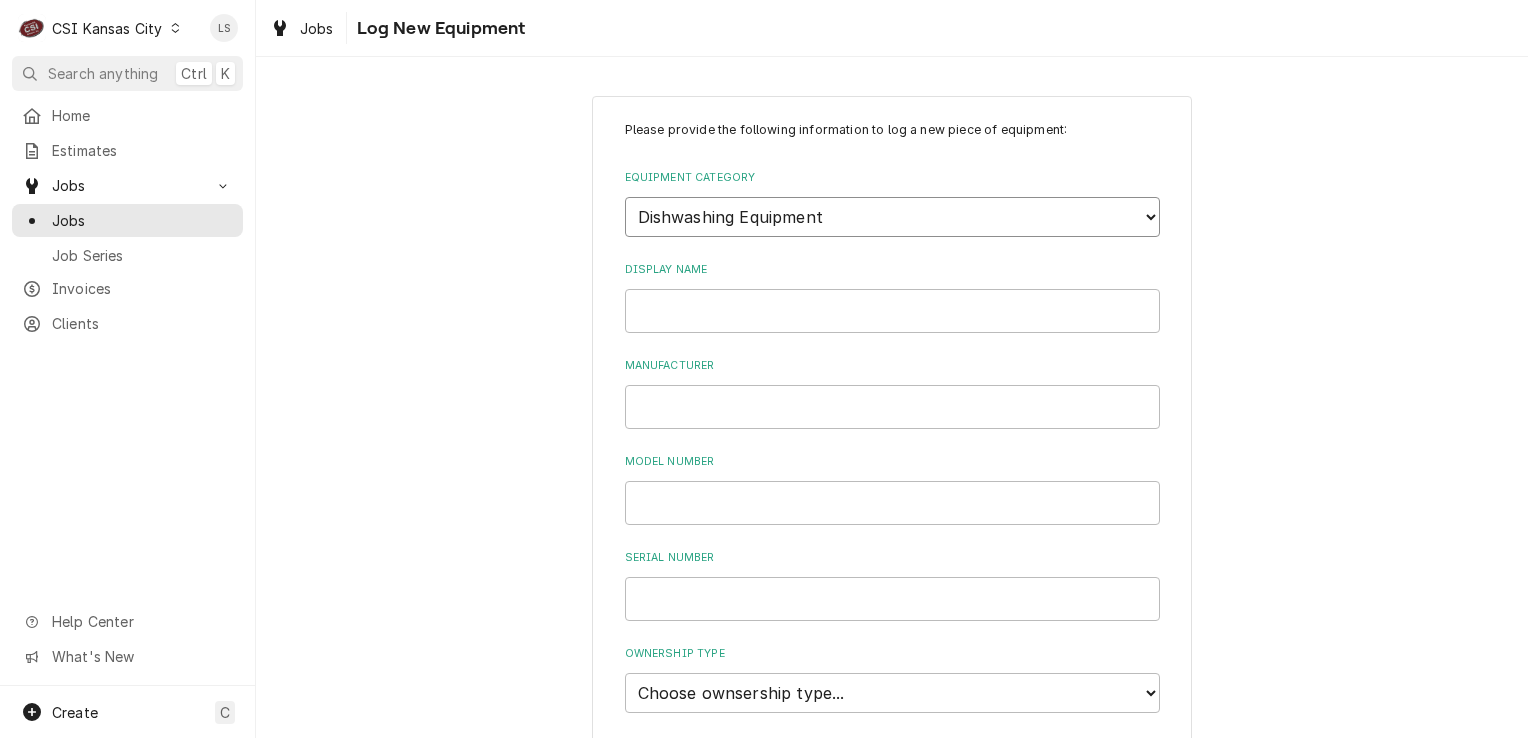 click on "Choose equipment category... Cooking Equipment Fryers Ice Machines Ovens and Ranges Dishwashing Equipment Holding and Warming Equipment Refrigeration Beverage Equipment Food Preparation Equipment Air Purifiers HVAC Other" at bounding box center [892, 217] 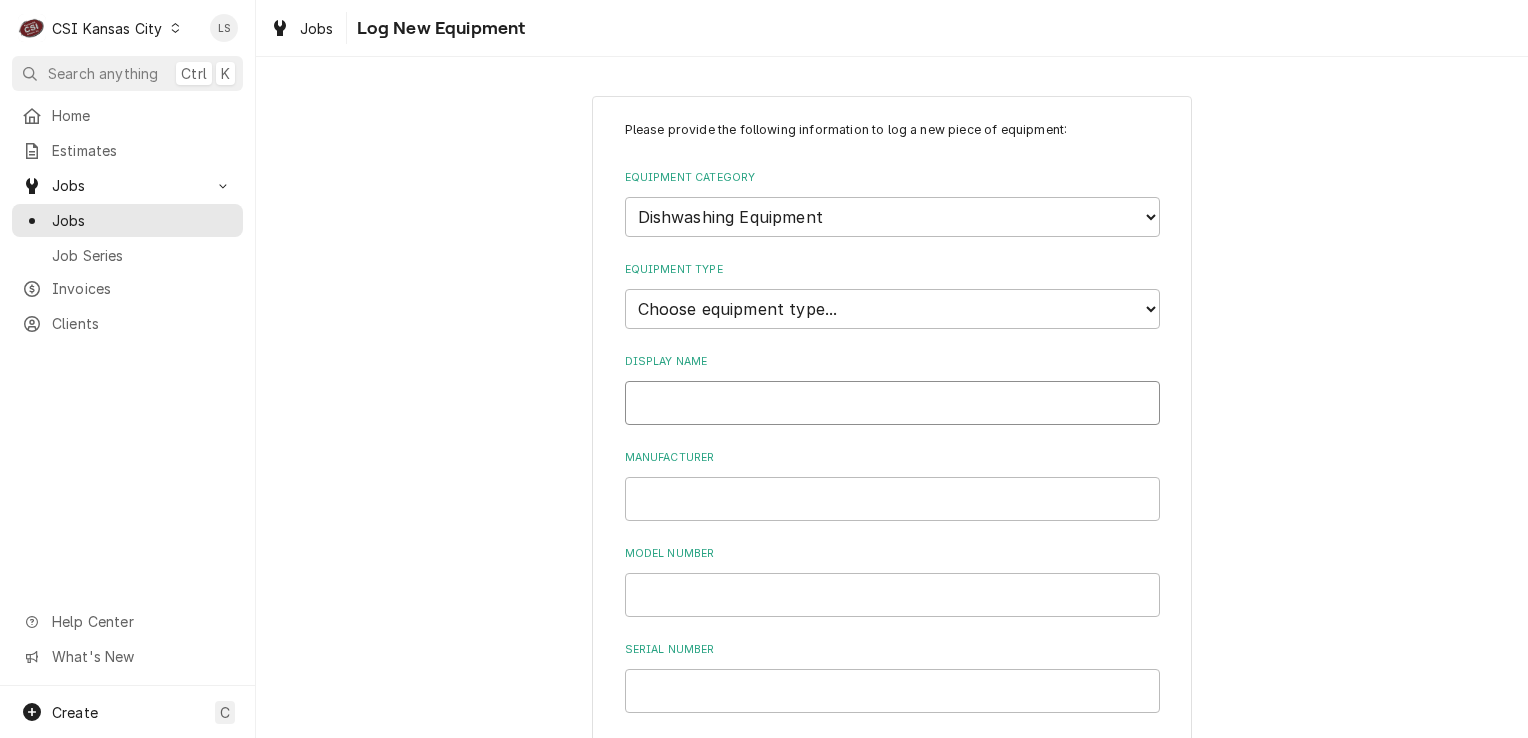 click on "Display Name" at bounding box center [892, 403] 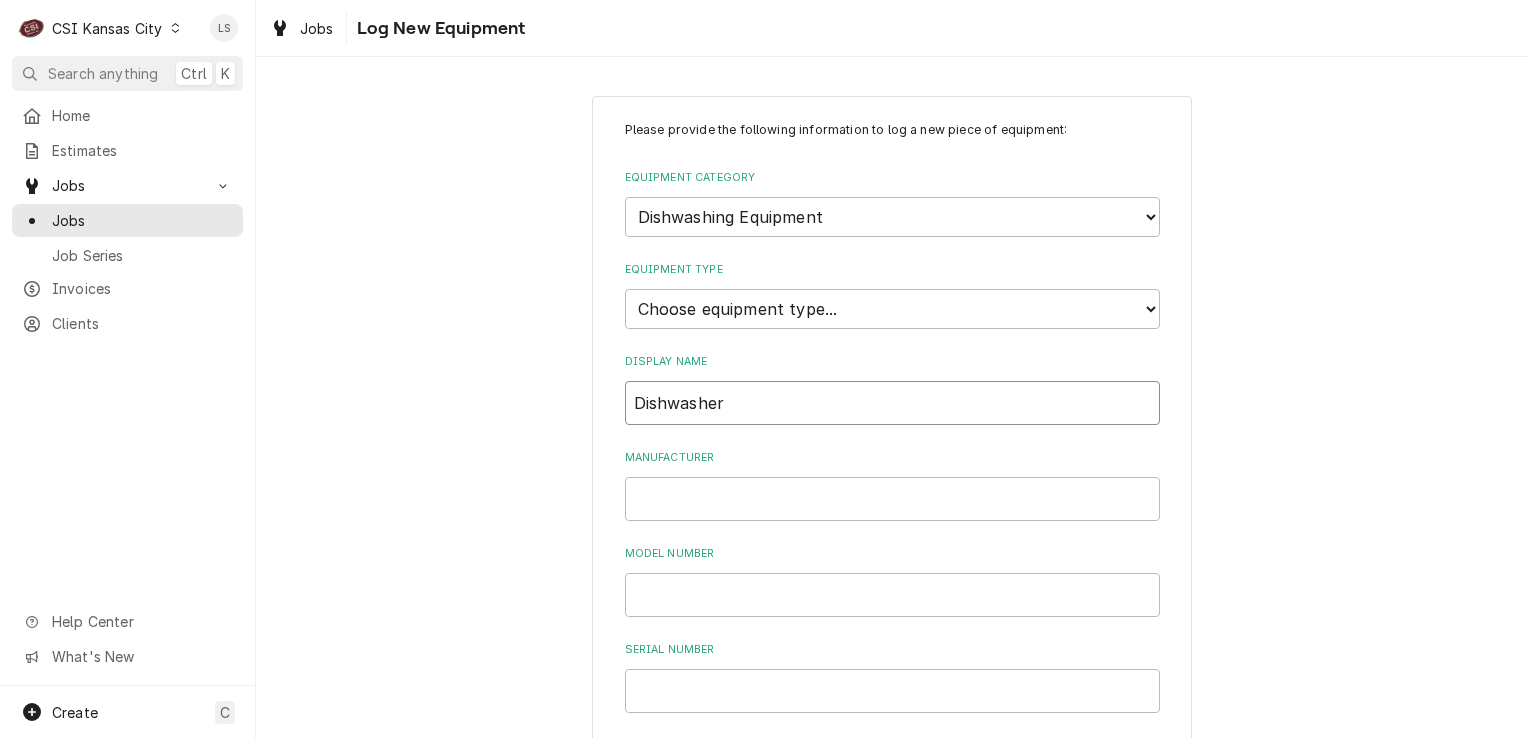 type on "Dishwasher" 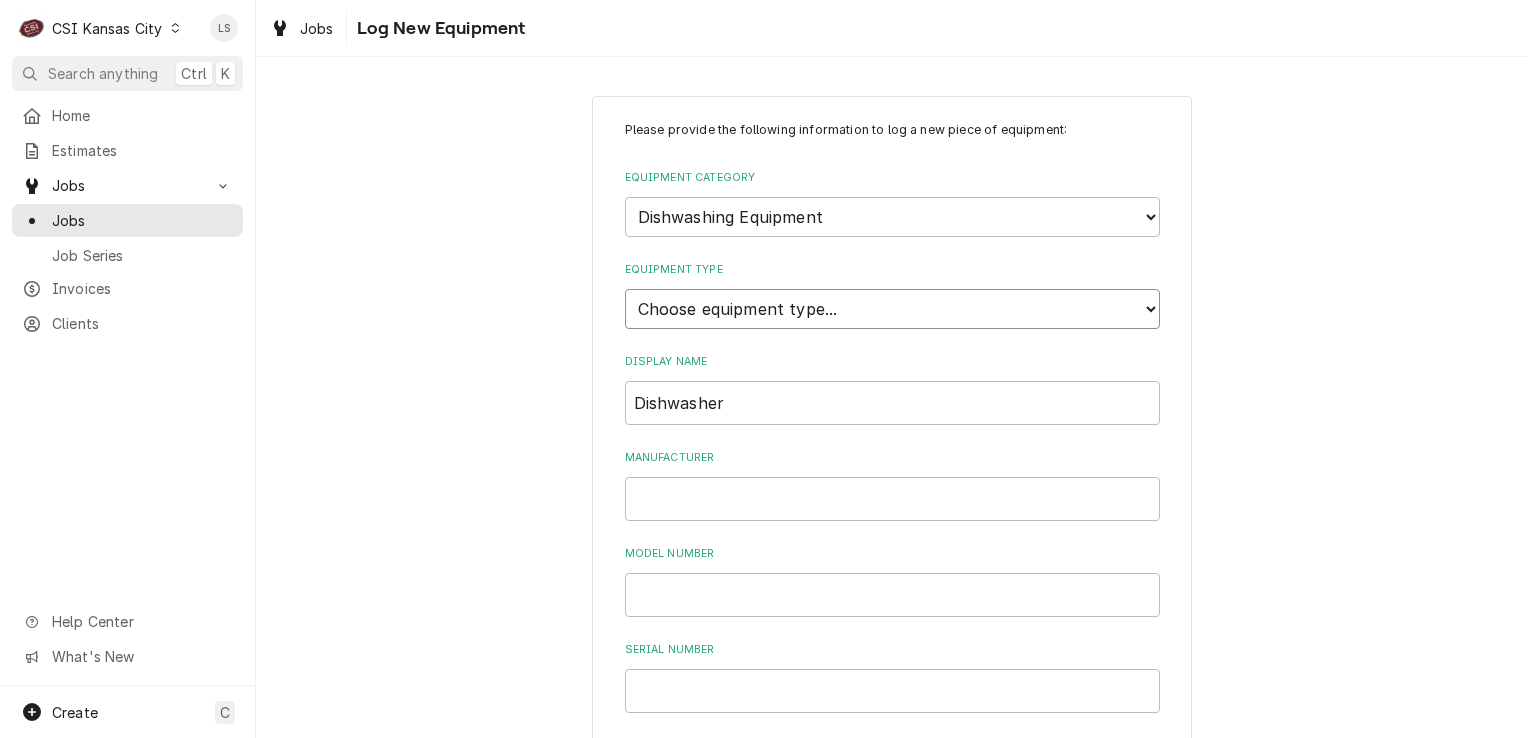 click on "Choose equipment type... Burnisher Dishtable Dishwasher Garbage Disposer Glass Washer Powersoak Sink Tray Conveyor" at bounding box center [892, 309] 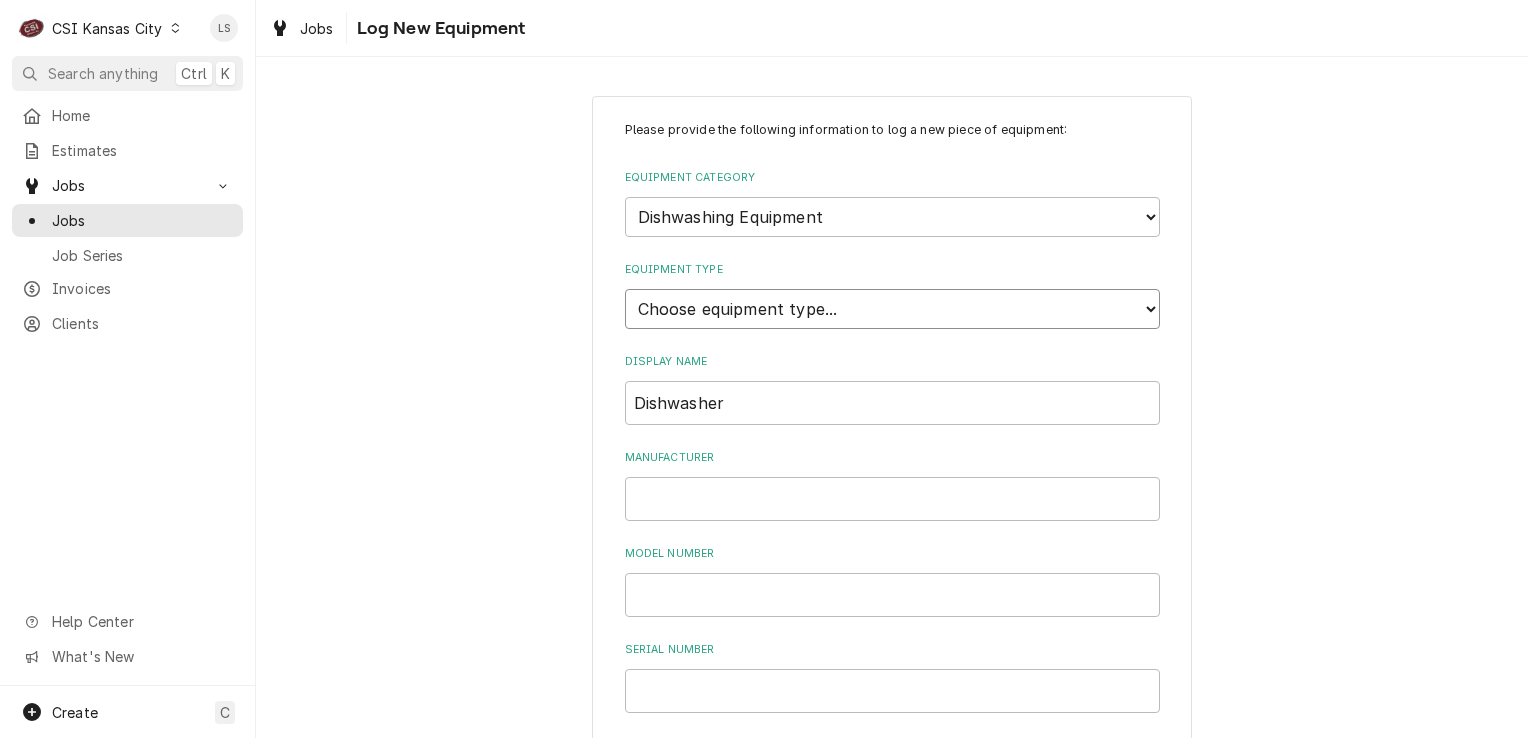 select on "43" 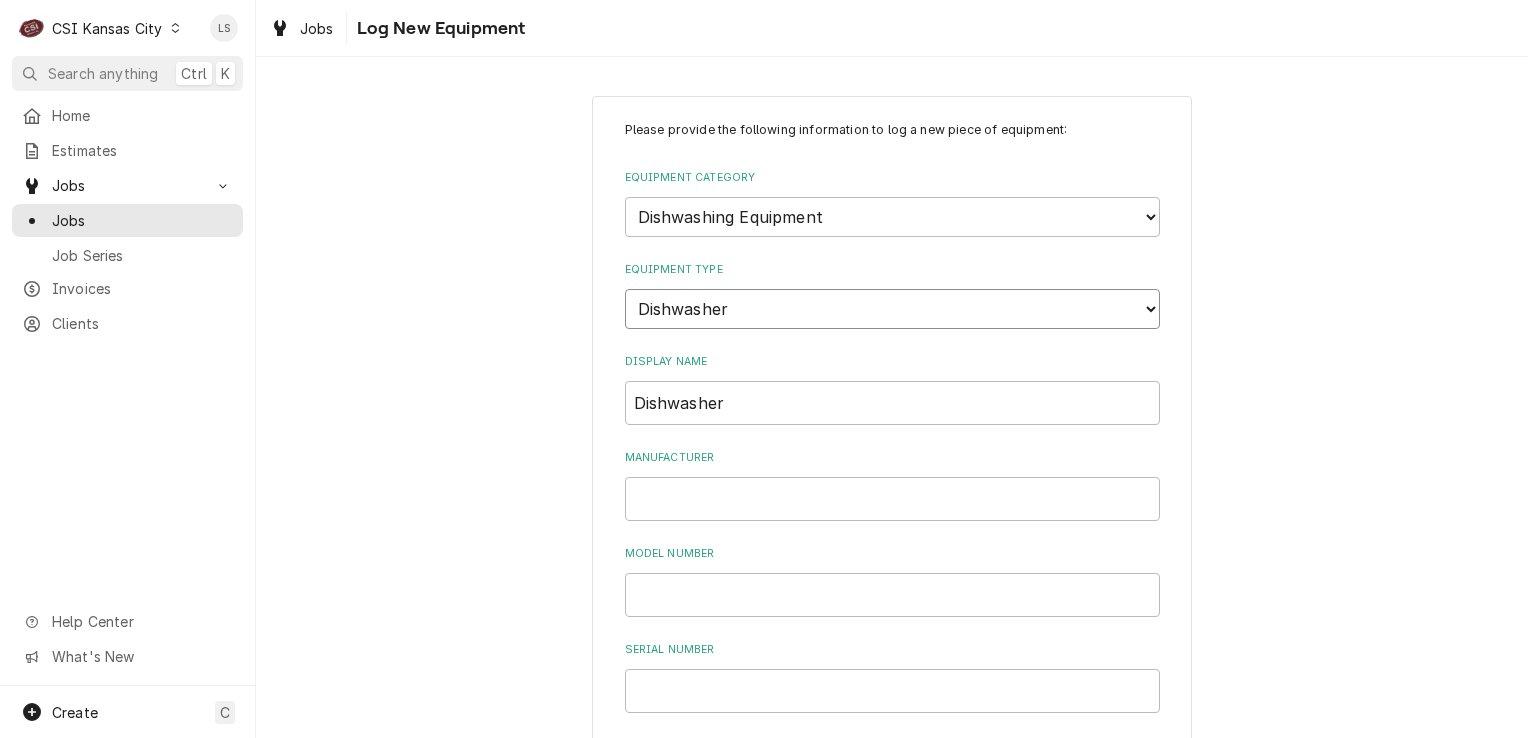 click on "Choose equipment type... Burnisher Dishtable Dishwasher Garbage Disposer Glass Washer Powersoak Sink Tray Conveyor" at bounding box center (892, 309) 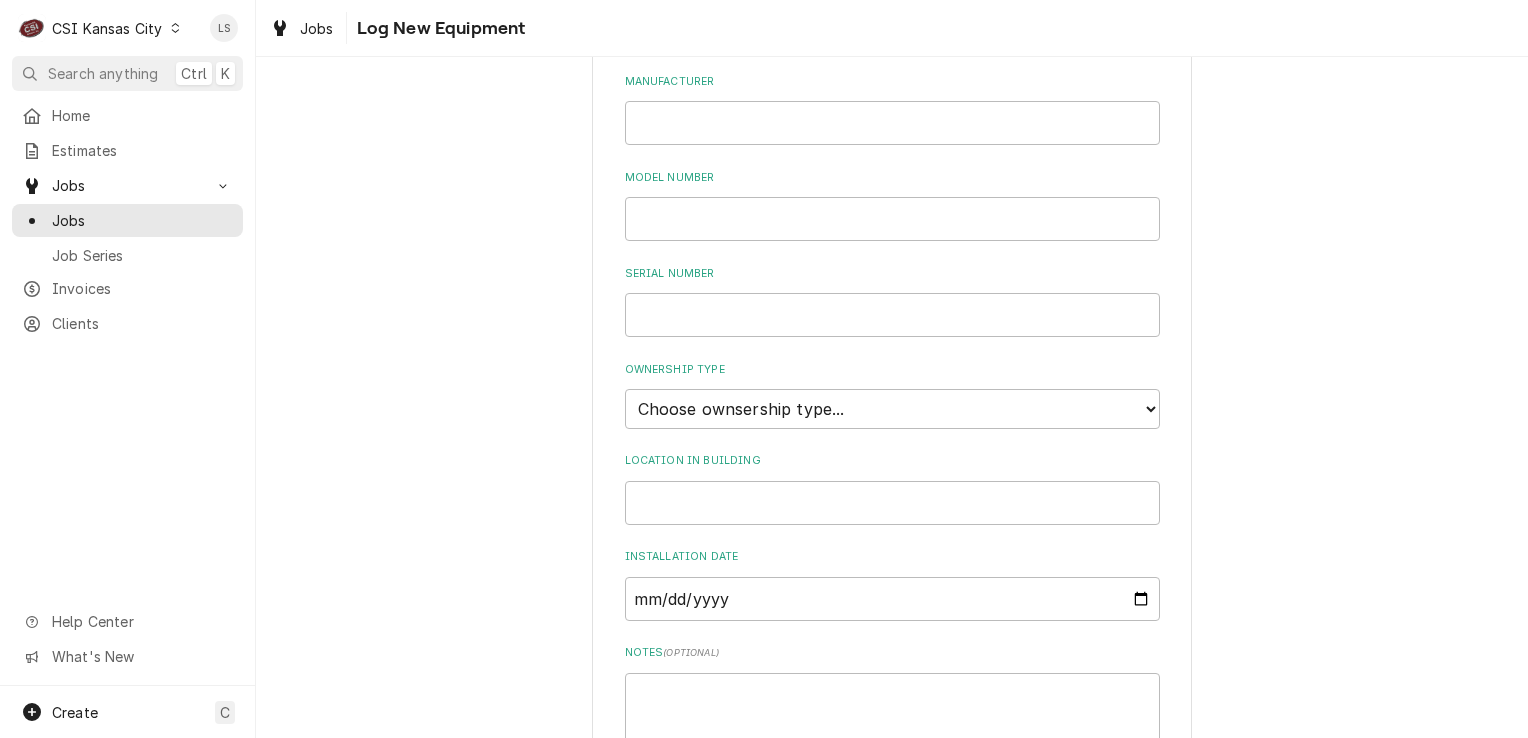 scroll, scrollTop: 500, scrollLeft: 0, axis: vertical 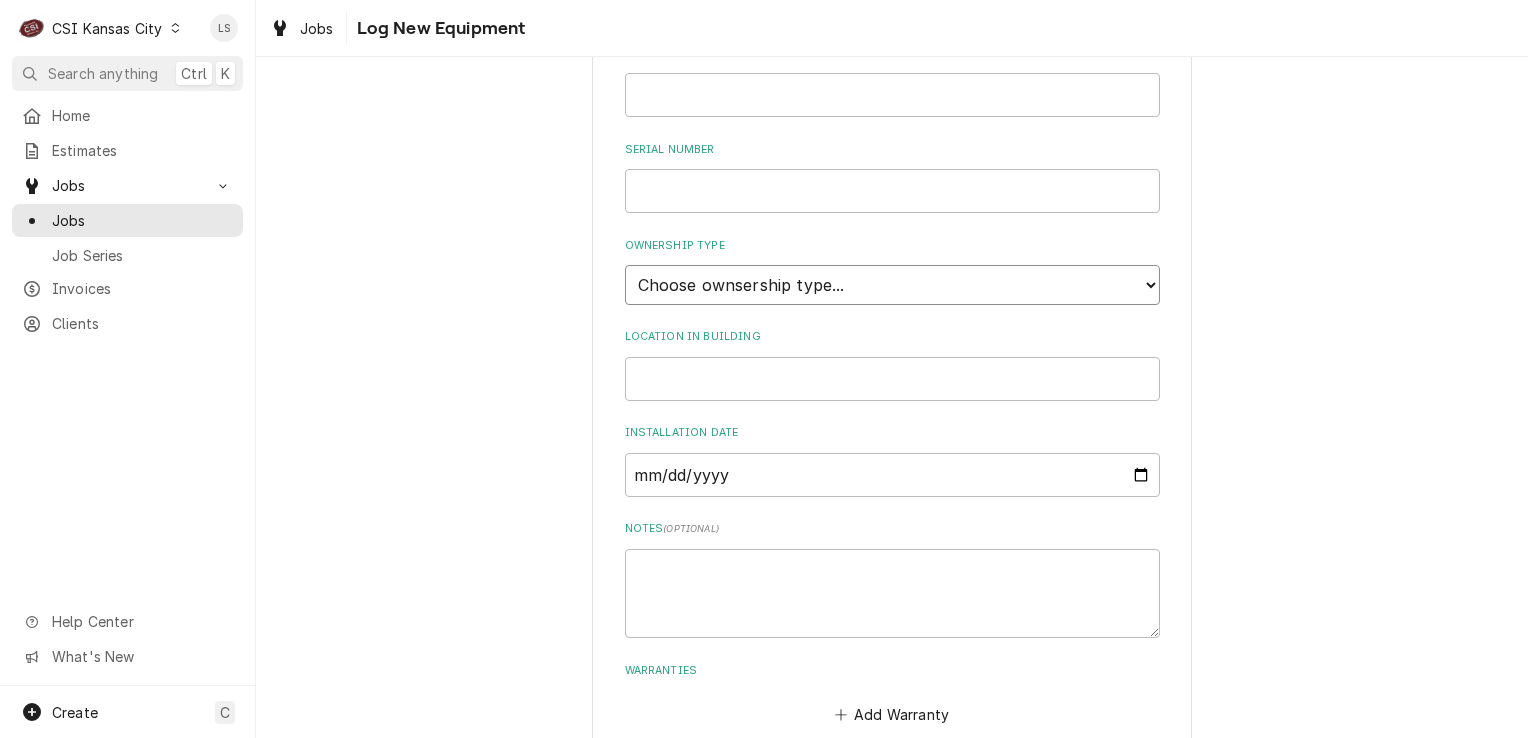click on "Choose ownsership type... Unknown Owned Leased Rented" at bounding box center [892, 285] 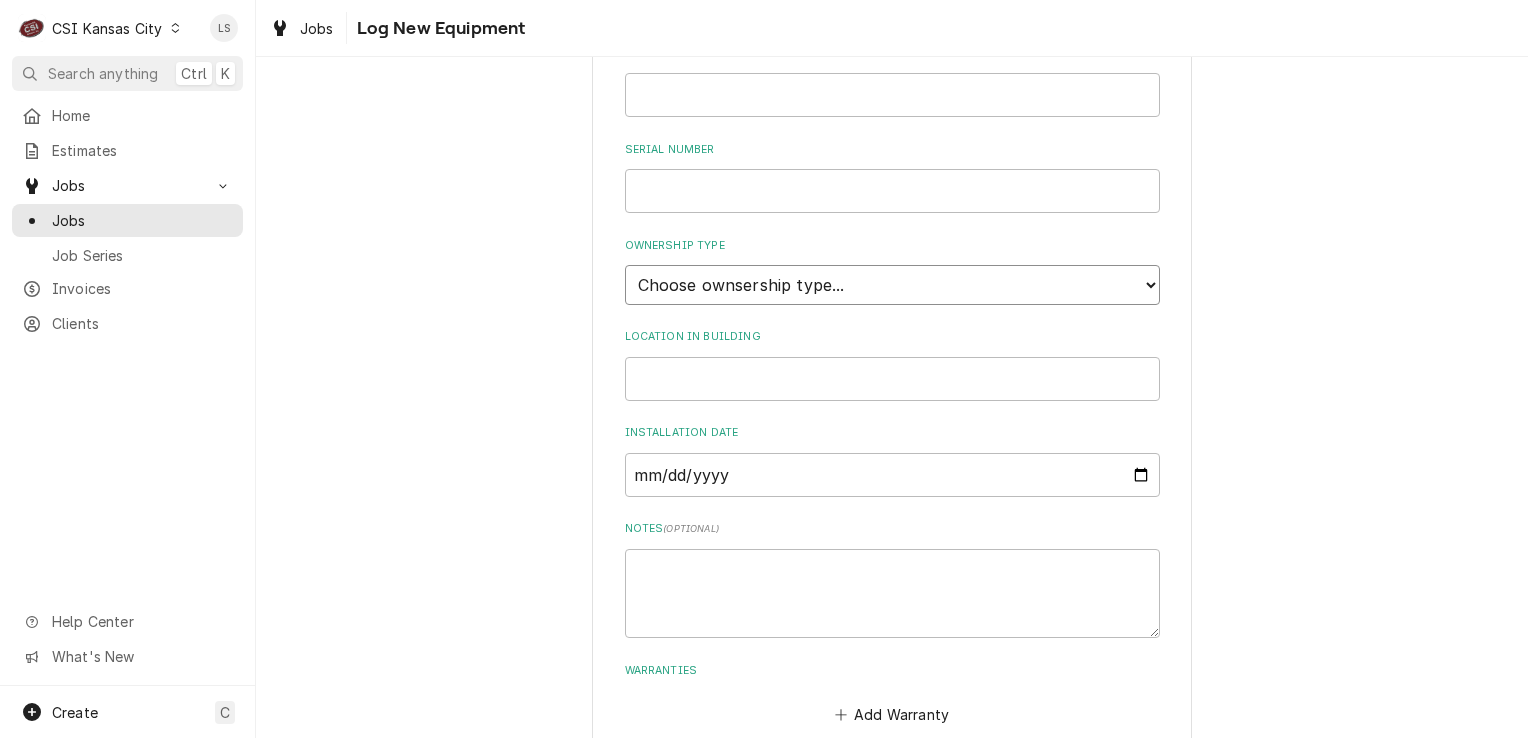select on "1" 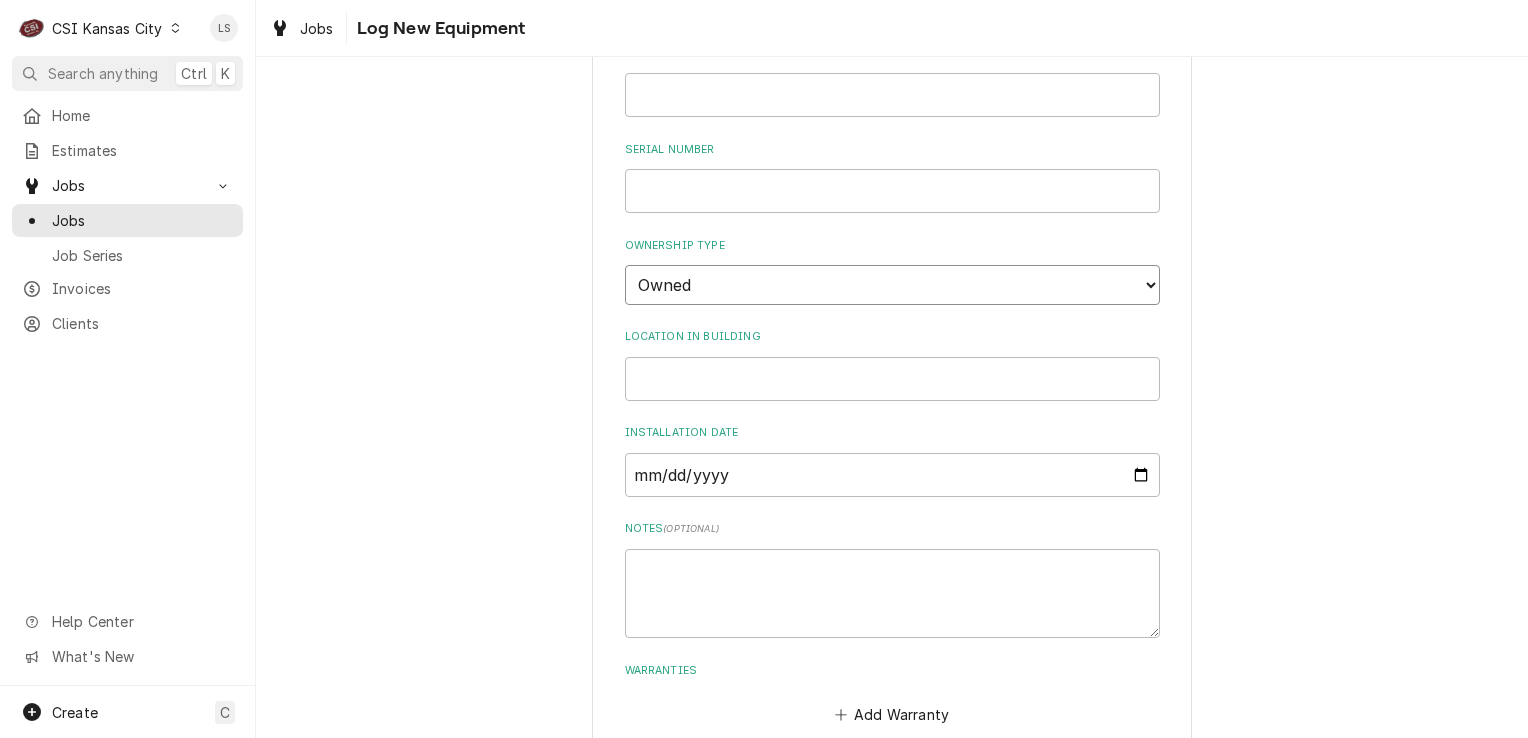 click on "Choose ownsership type... Unknown Owned Leased Rented" at bounding box center [892, 285] 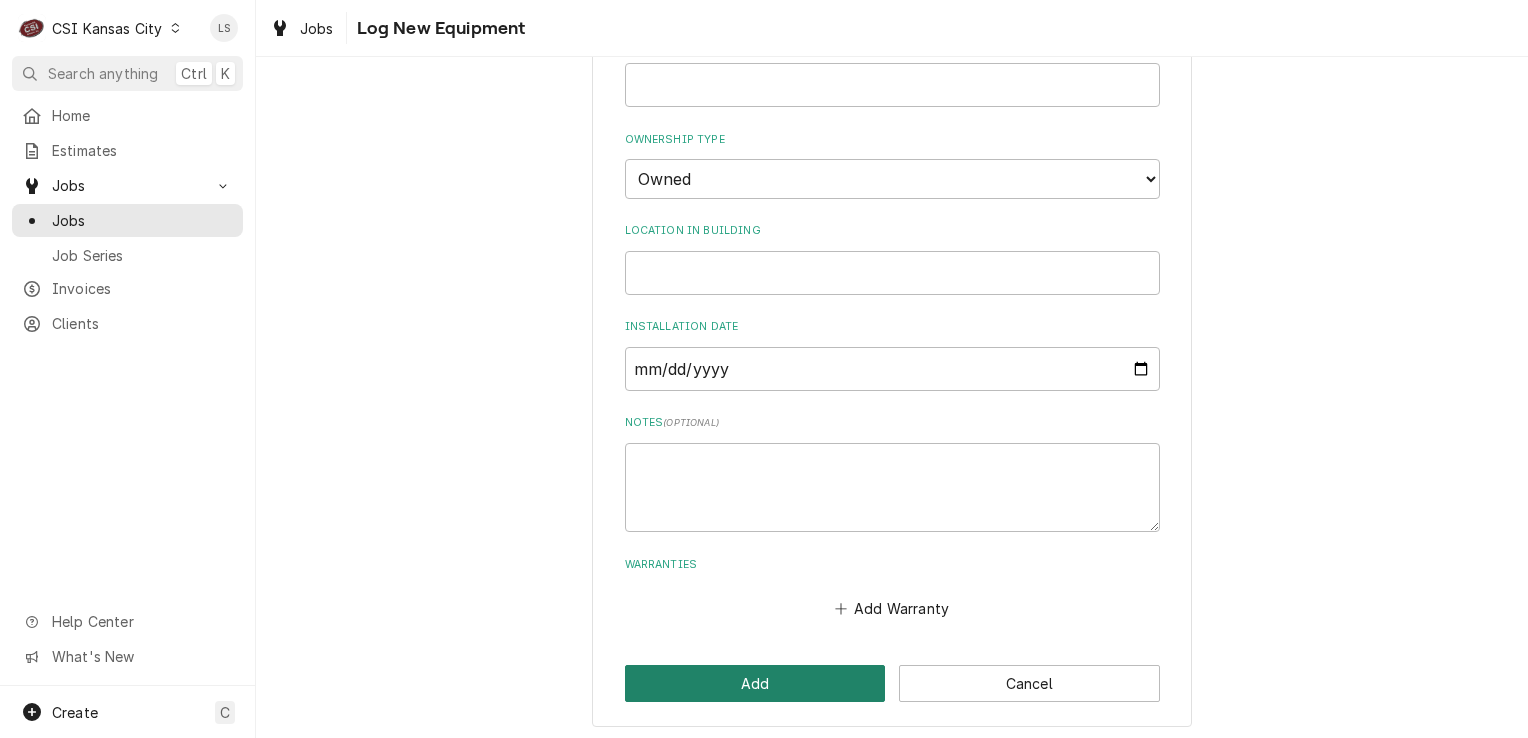 click on "Add" at bounding box center [755, 683] 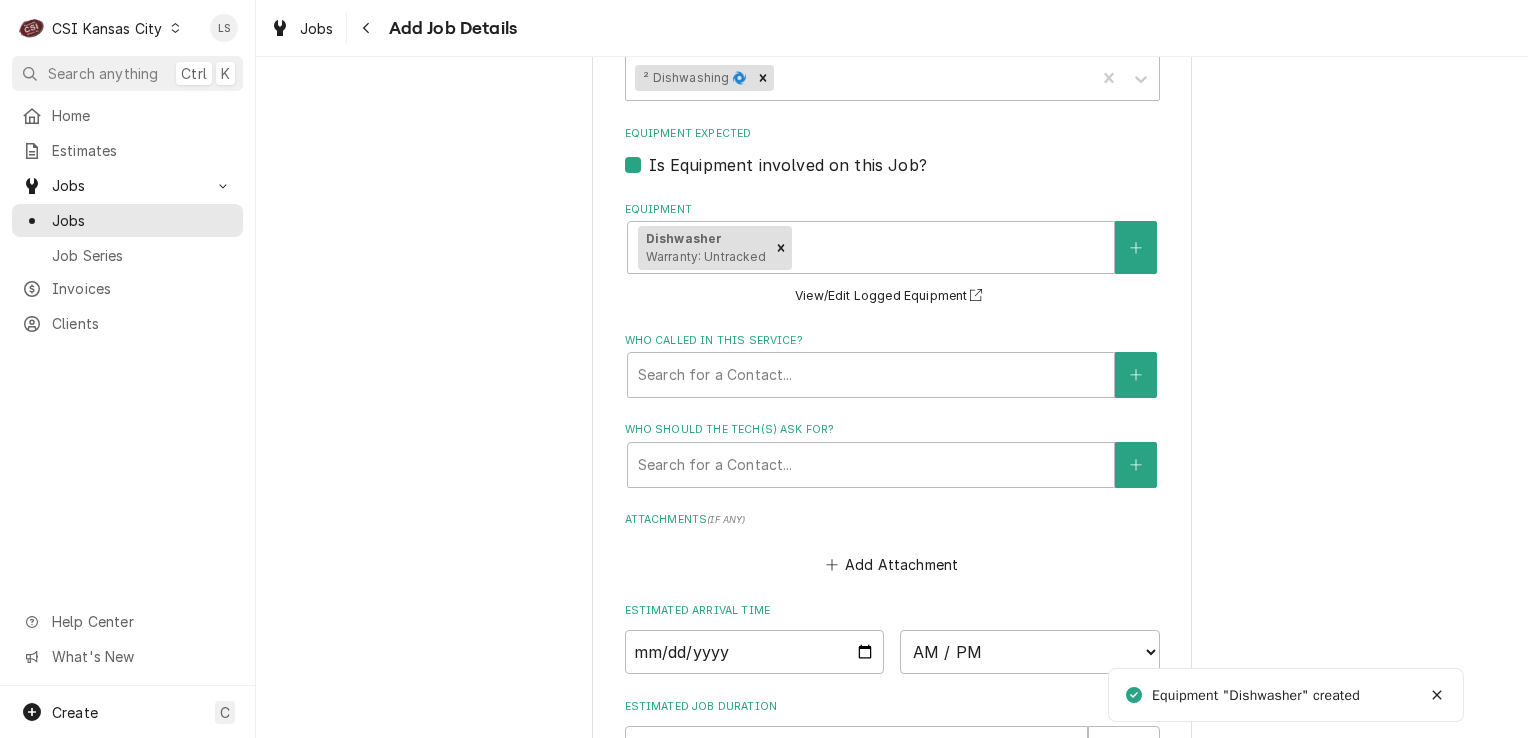scroll, scrollTop: 1300, scrollLeft: 0, axis: vertical 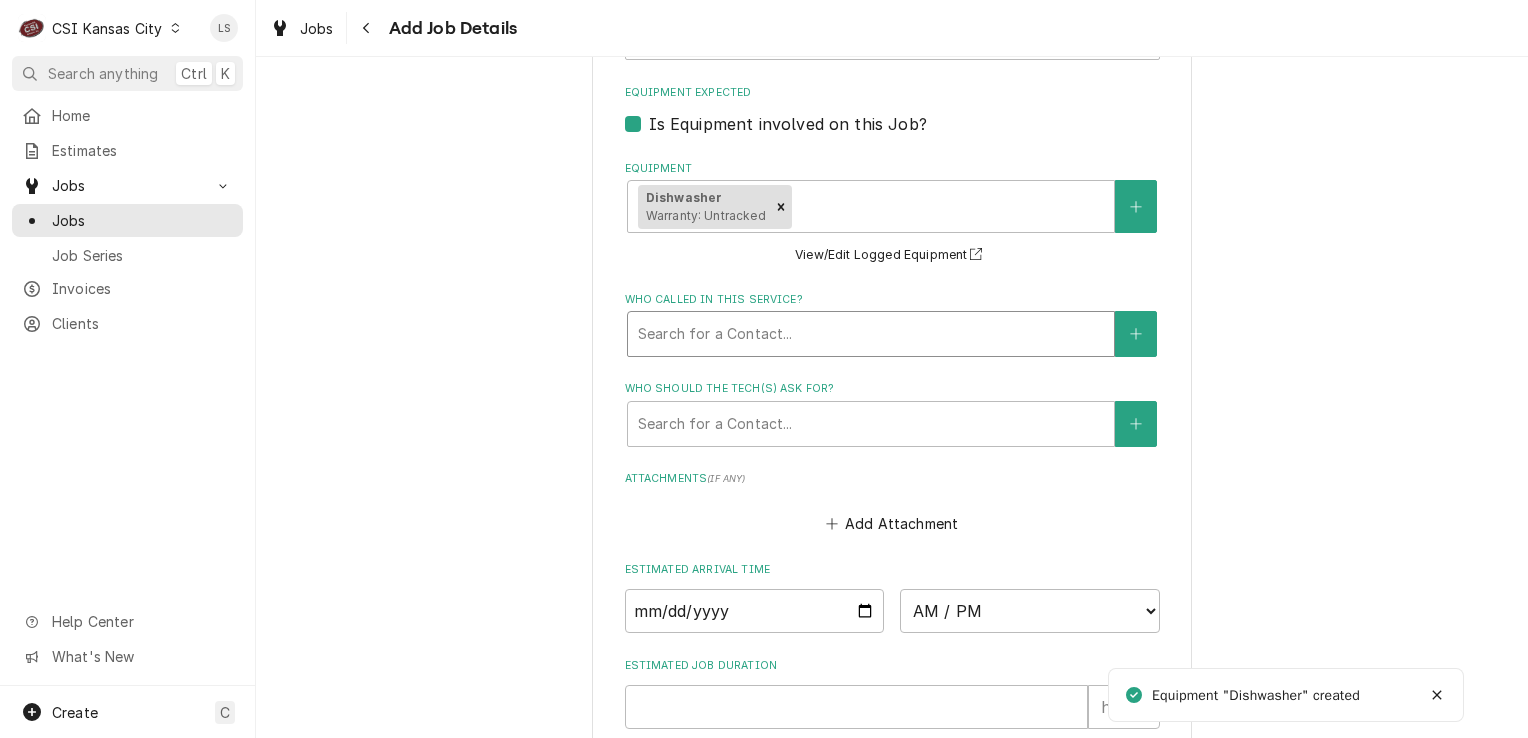 click at bounding box center (871, 334) 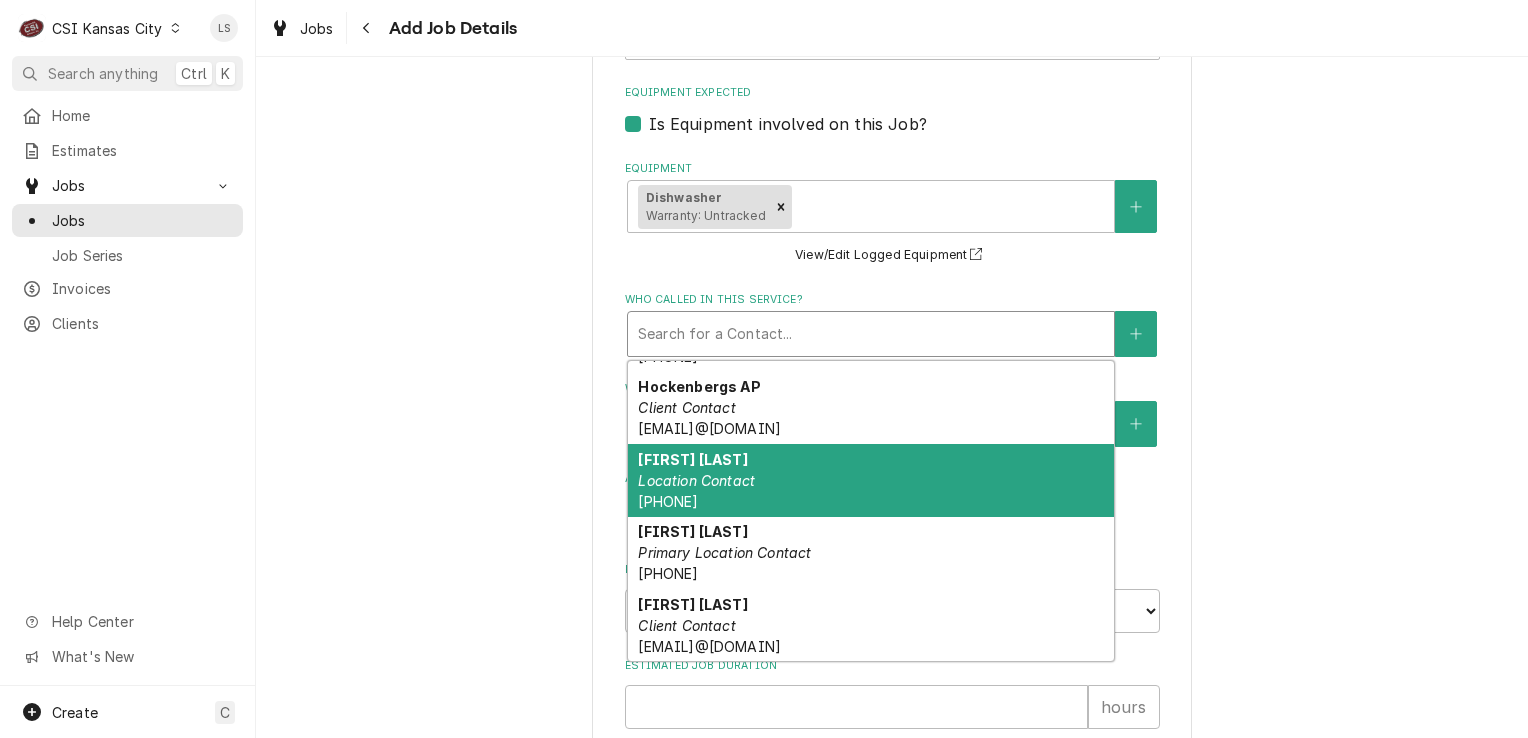 scroll, scrollTop: 108, scrollLeft: 0, axis: vertical 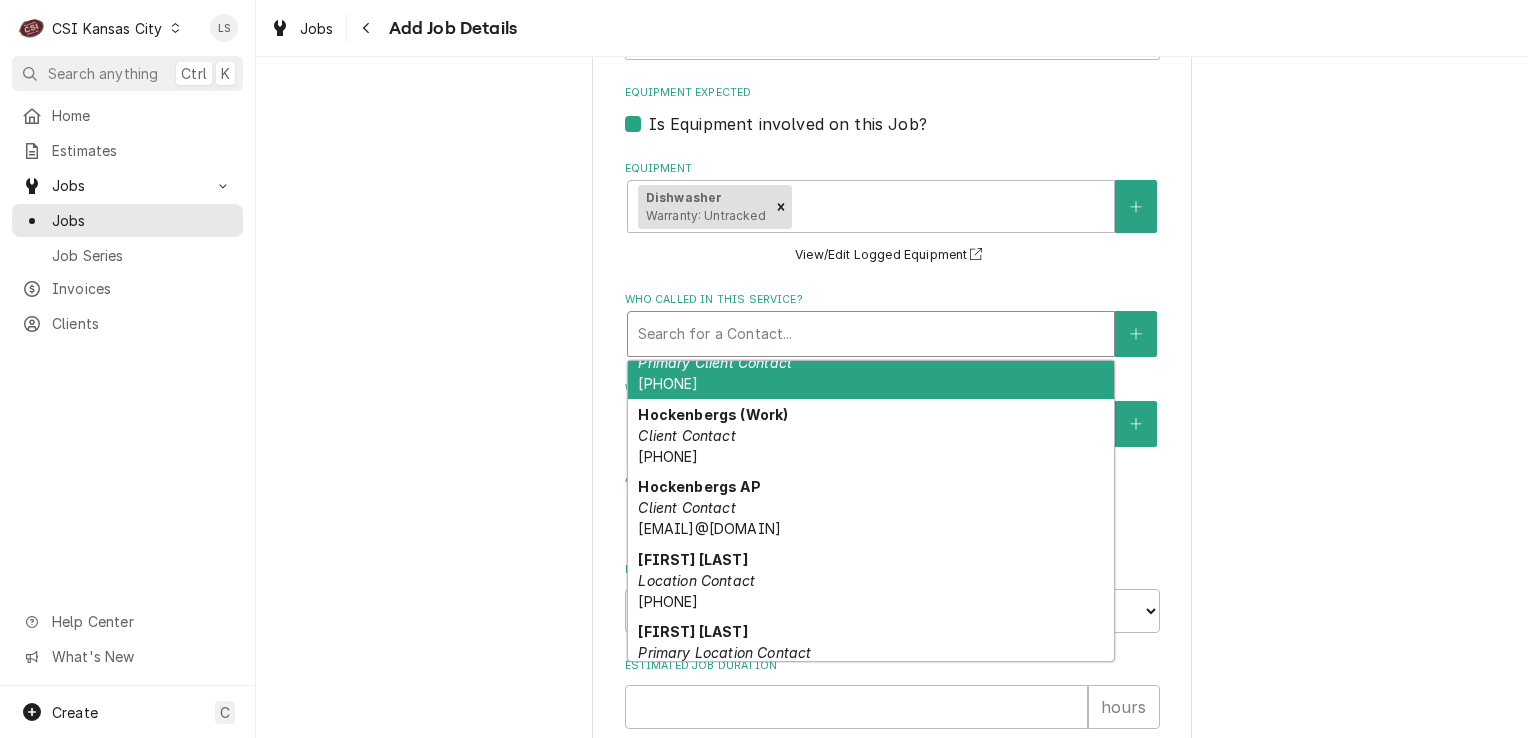 click on "Please provide the following information to create a job: Client Details Client HOCKENBERGS TRIMARK ² VIP 🌟, ³ Tax Exempt 🆓 Edit Client Service Location KU David Booth Memorial Stadium / 1101 Mississippi St, Lawrence, KS 66044 Edit Service Location Job Details Job Source Direct (Phone/Email/etc.) Service Channel Corrigo Ecotrak Other Date Received 2025-08-04 Service Type Job | Service Call ¹ Service Type 🛠️ Job Type Reason For Call Dishwasher - unit is leaking  Technician Instructions  ( optional ) Per Lauren Towes with Trimartk - You can put this under TriMark’s account
Priority No Priority Urgent High Medium Low Labels  ( optional ) ² Dishwashing 🌀 Equipment Expected Is Equipment involved on this Job? Equipment Dishwasher Warranty: Untracked View/Edit Logged Equipment    Who called in this service? 7 results available. Use Up and Down to choose options, press Enter to select the currently focused option, press Escape to exit the menu, press Tab to select the option and exit the menu. )" at bounding box center (892, -115) 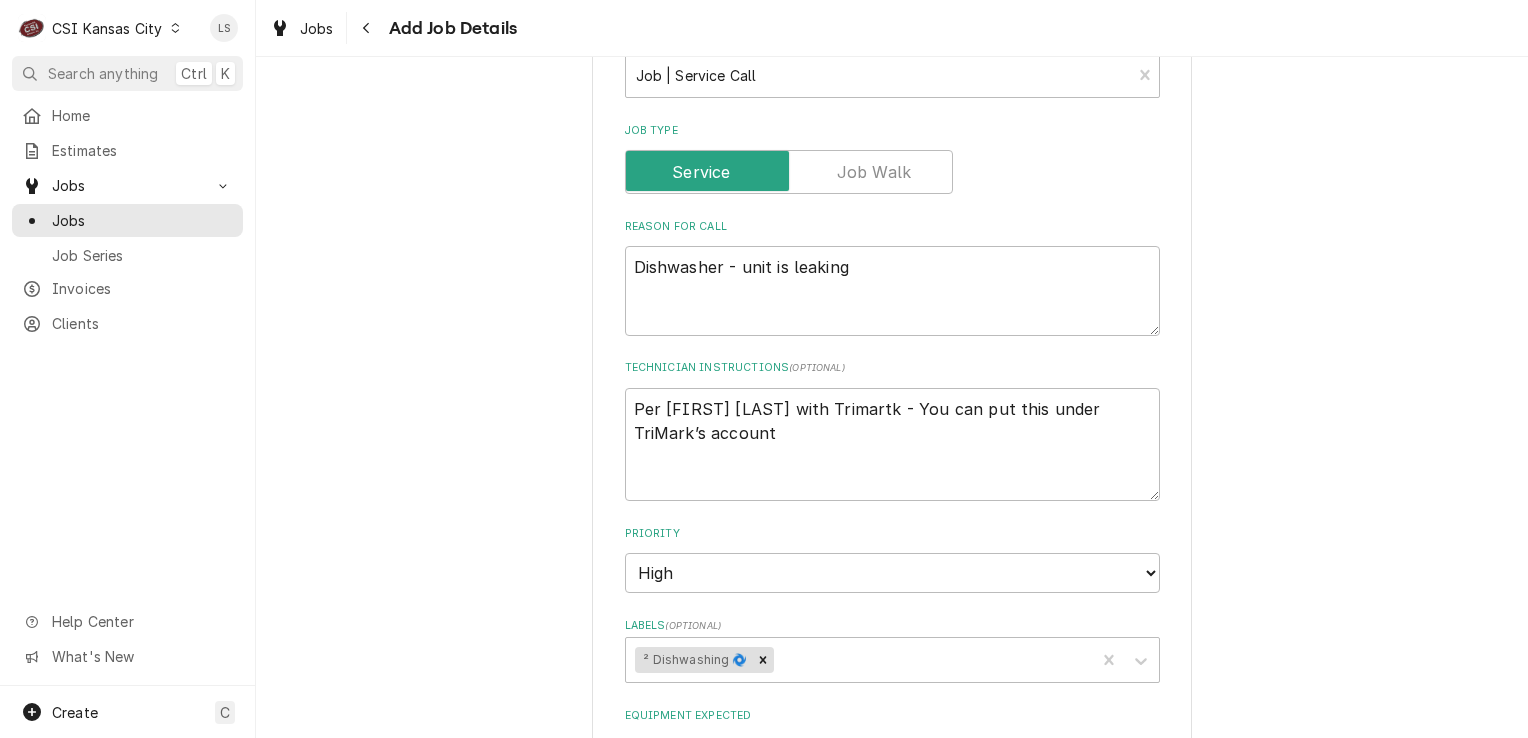 scroll, scrollTop: 500, scrollLeft: 0, axis: vertical 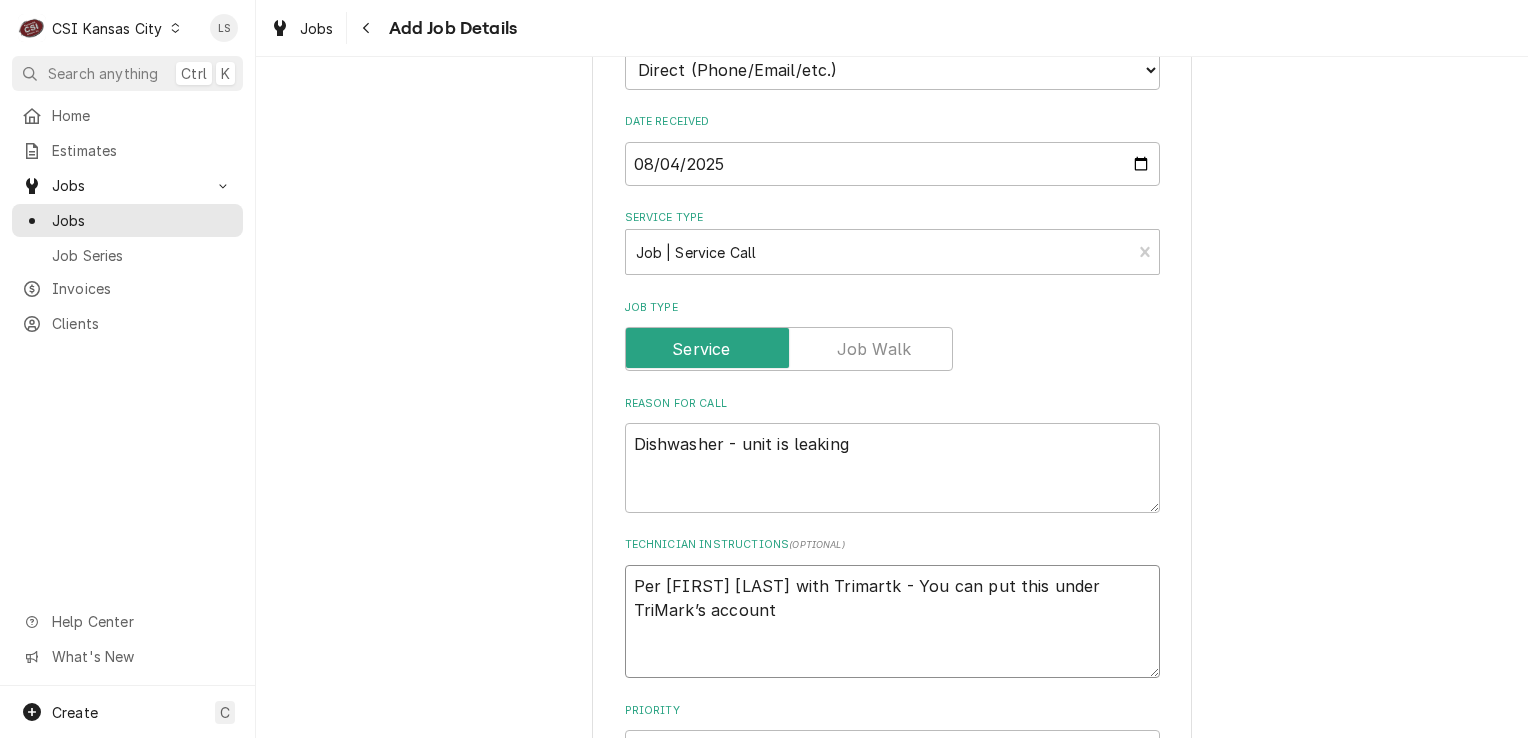 click on "Per Lauren Towes with Trimartk - You can put this under TriMark’s account" at bounding box center (892, 622) 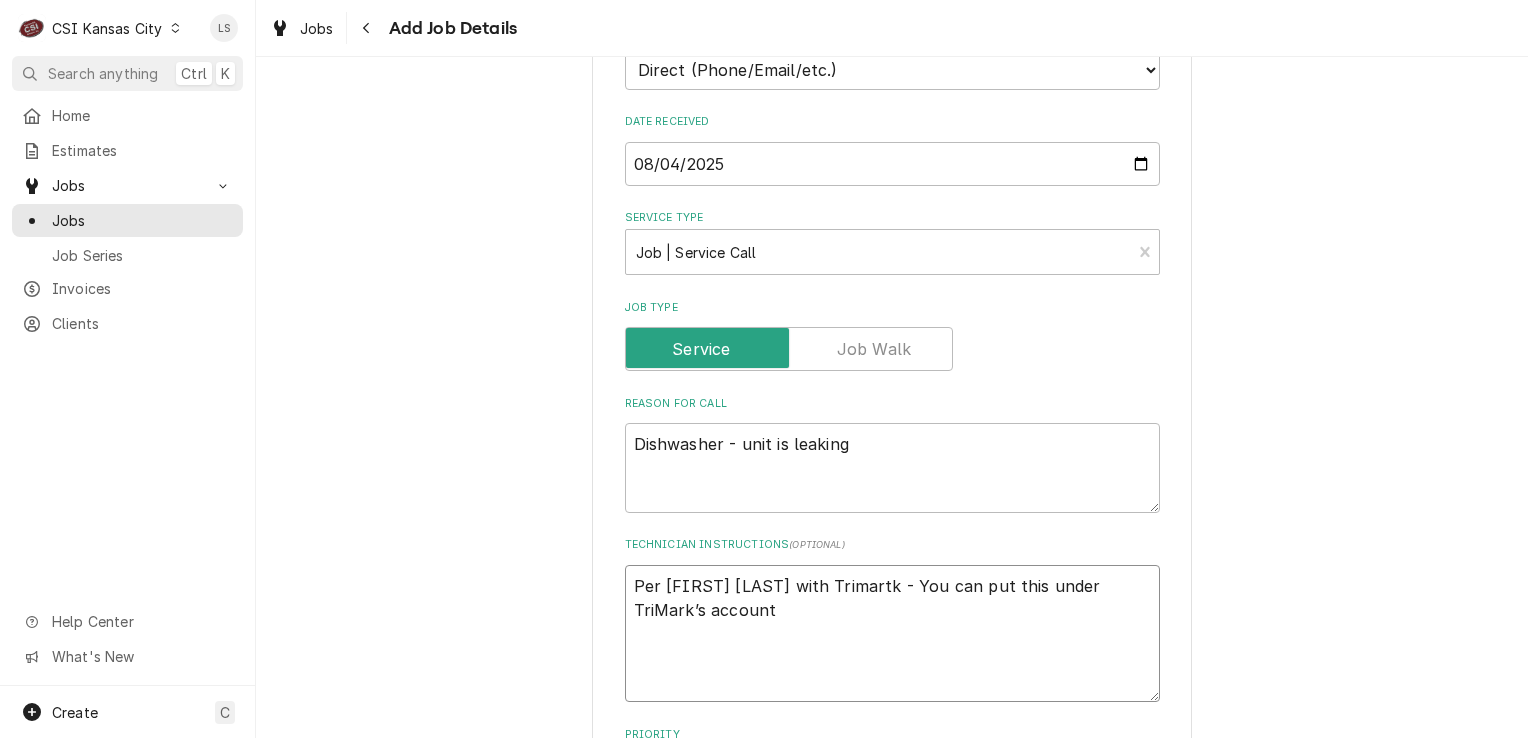 type on "x" 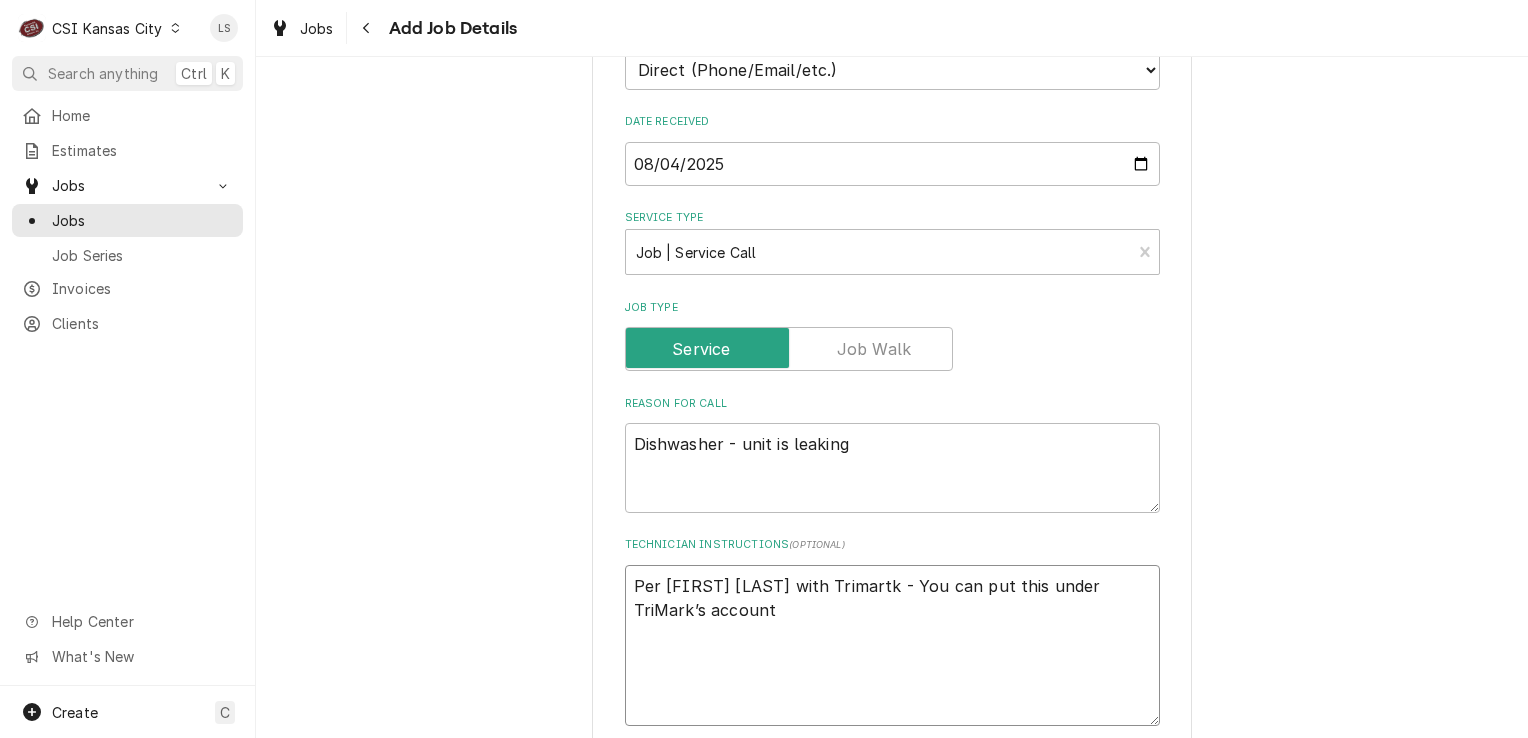 click on "Per Lauren Towes with Trimartk - You can put this under TriMark’s account" at bounding box center [892, 646] 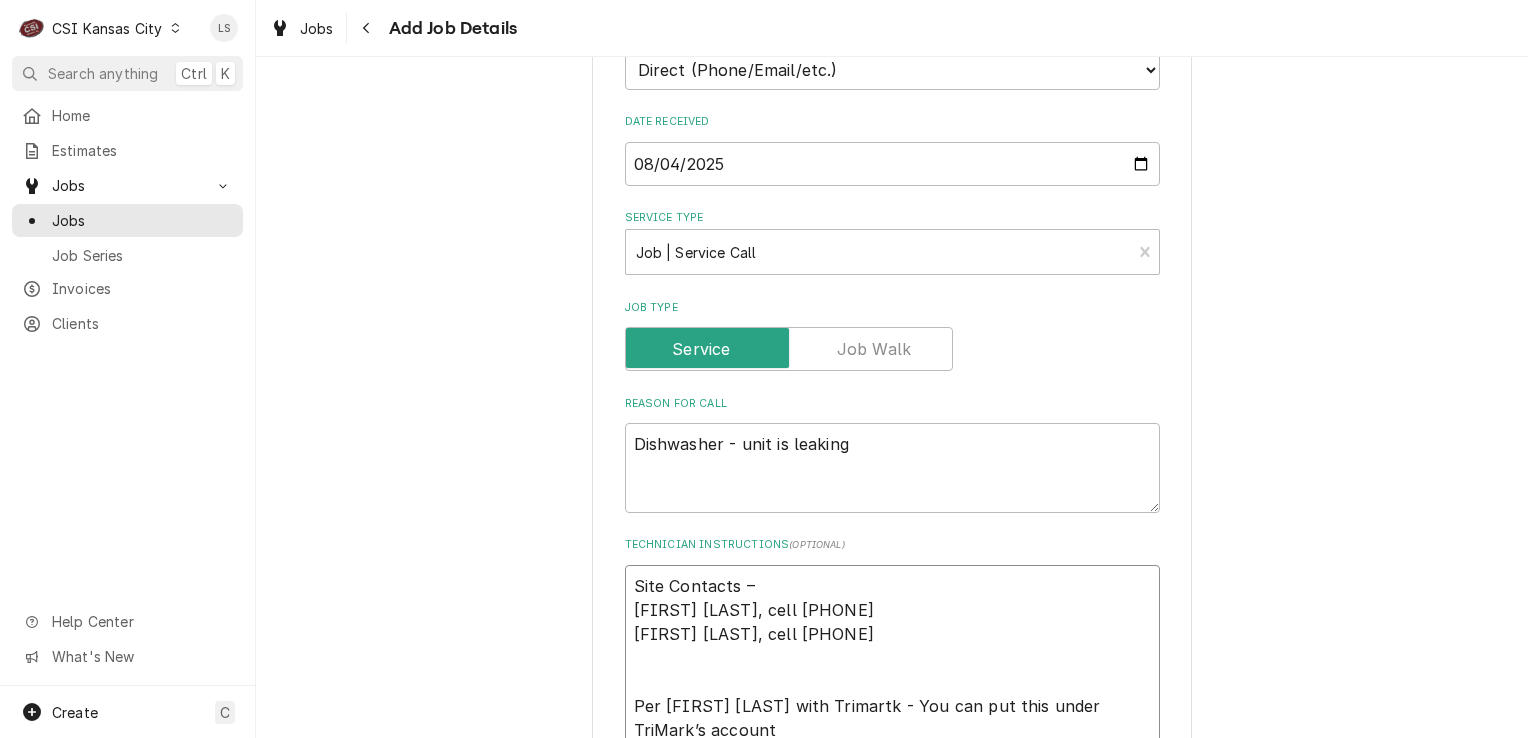 scroll, scrollTop: 700, scrollLeft: 0, axis: vertical 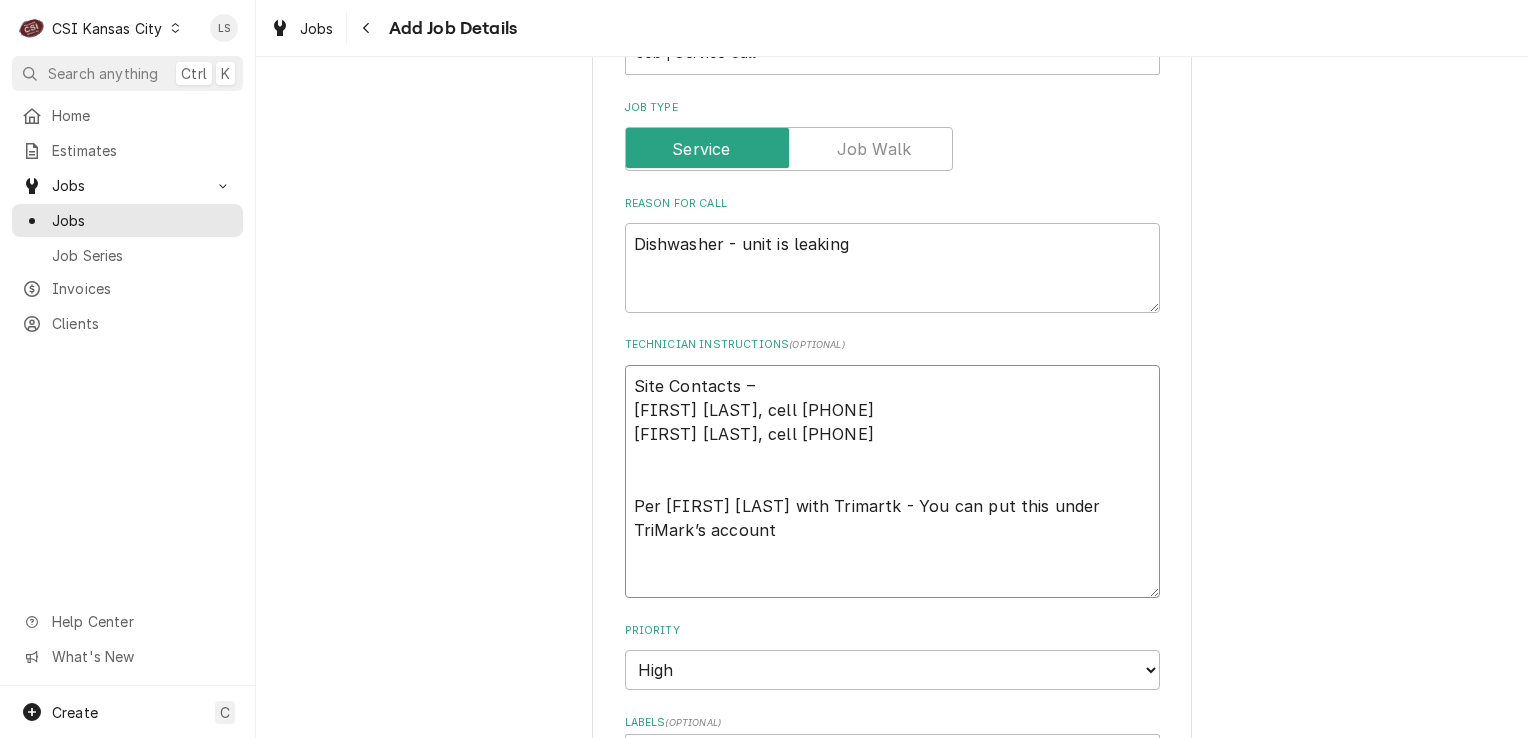 click on "Site Contacts –
Kevin Sloan, cell 913-216-9396
Jon Bain, cell 816-534-4816
Per Lauren Towes with Trimartk - You can put this under TriMark’s account" at bounding box center (892, 482) 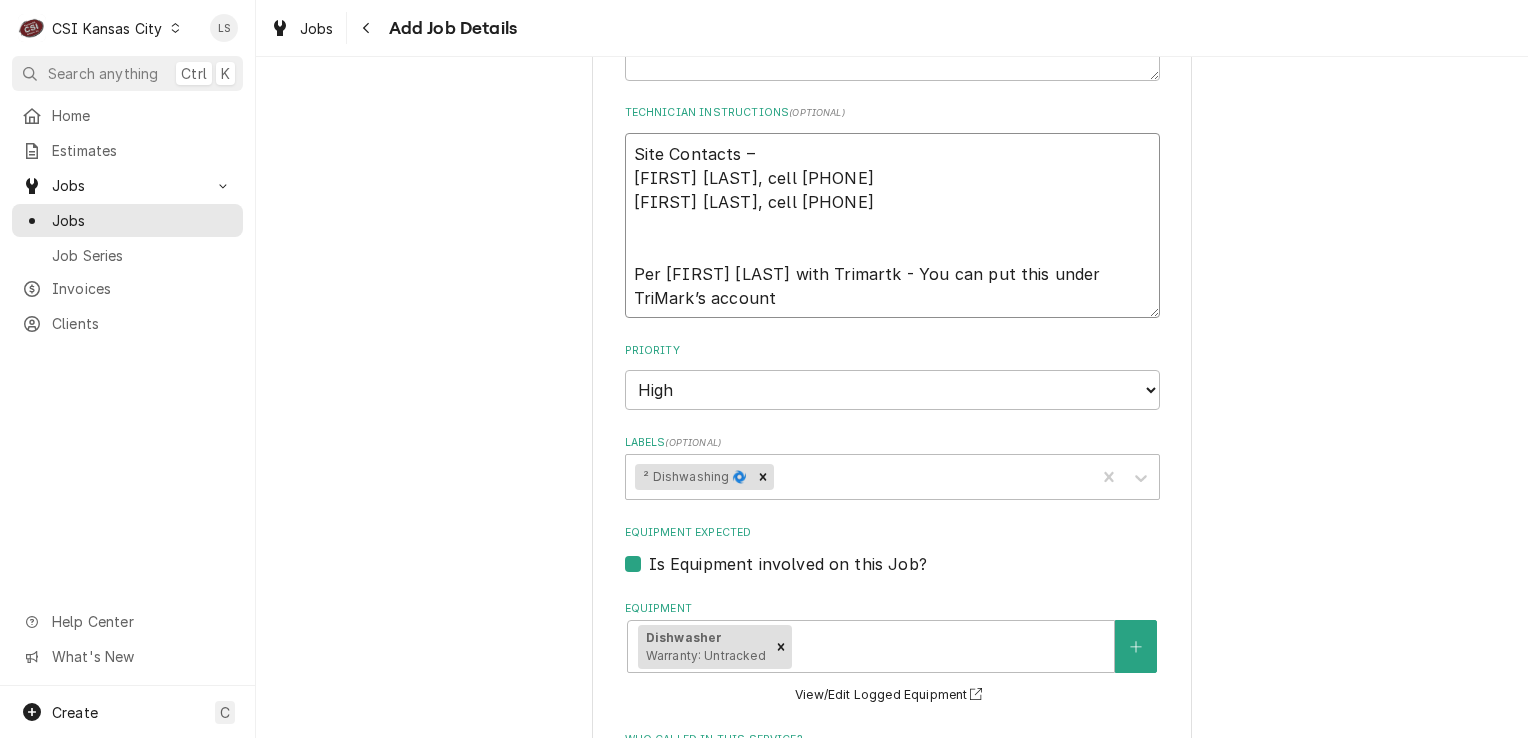 type on "x" 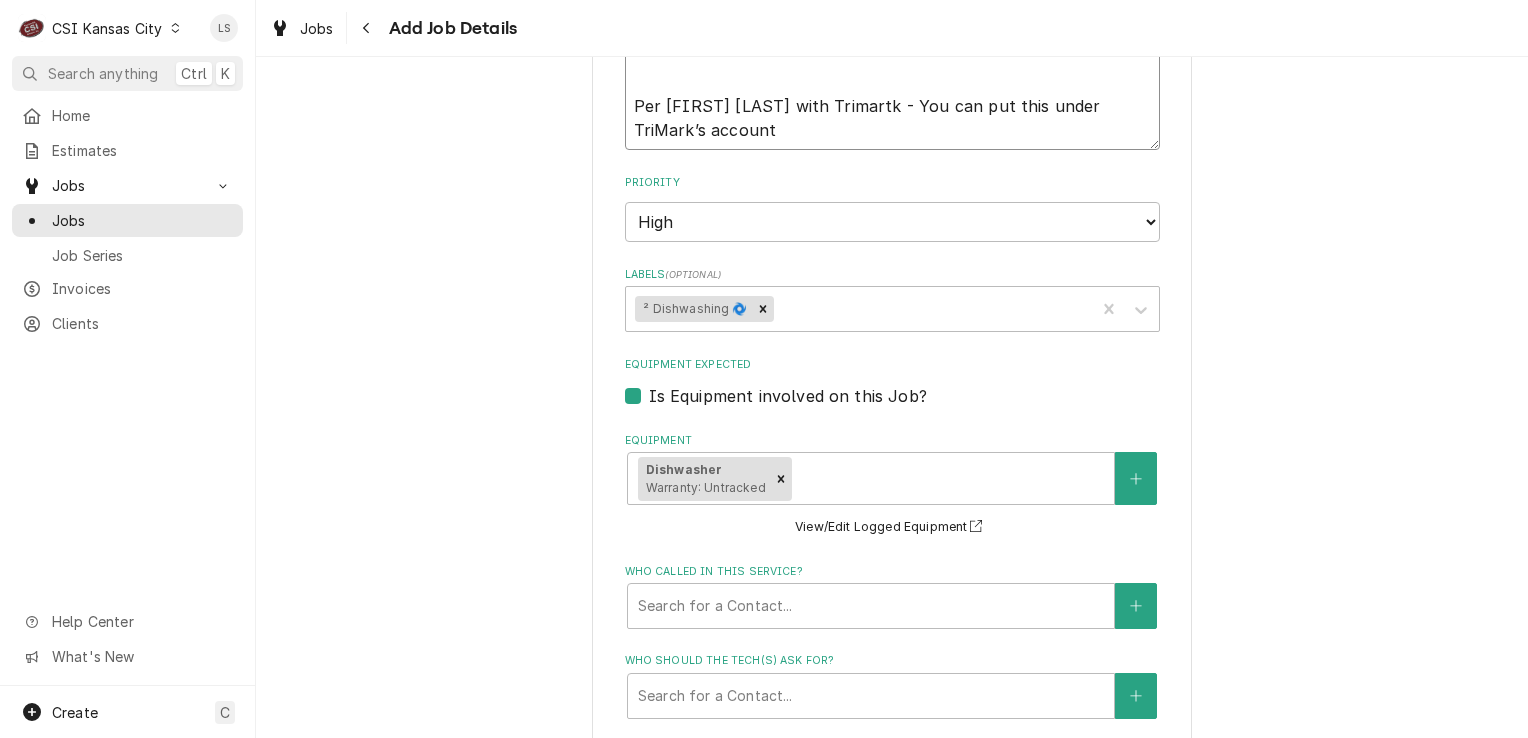 scroll, scrollTop: 1200, scrollLeft: 0, axis: vertical 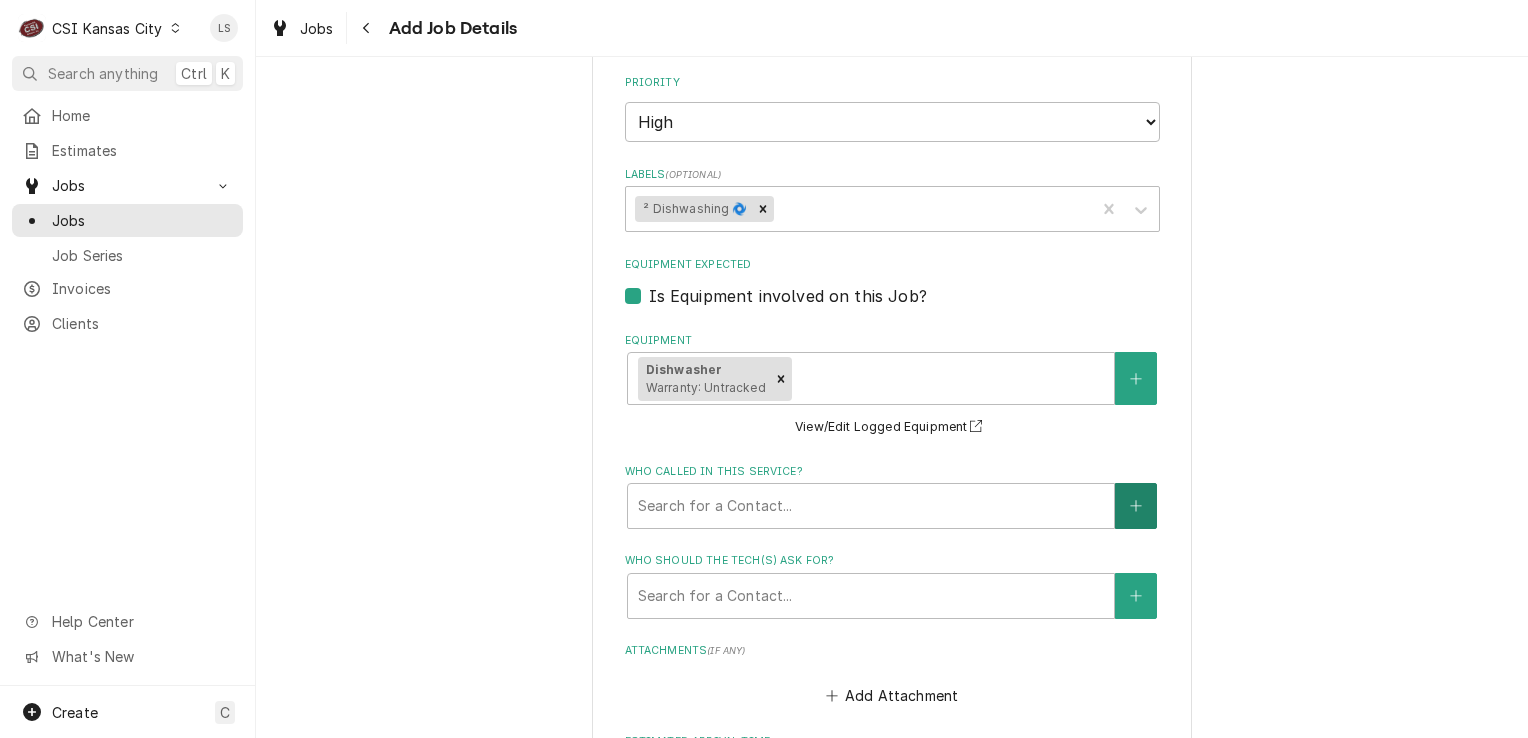 type on "Site Contacts –
Kevin Sloan, cell 913-216-9396
Jon Bain, cell 816-534-4816
Per Lauren Towes with Trimartk - You can put this under TriMark’s account" 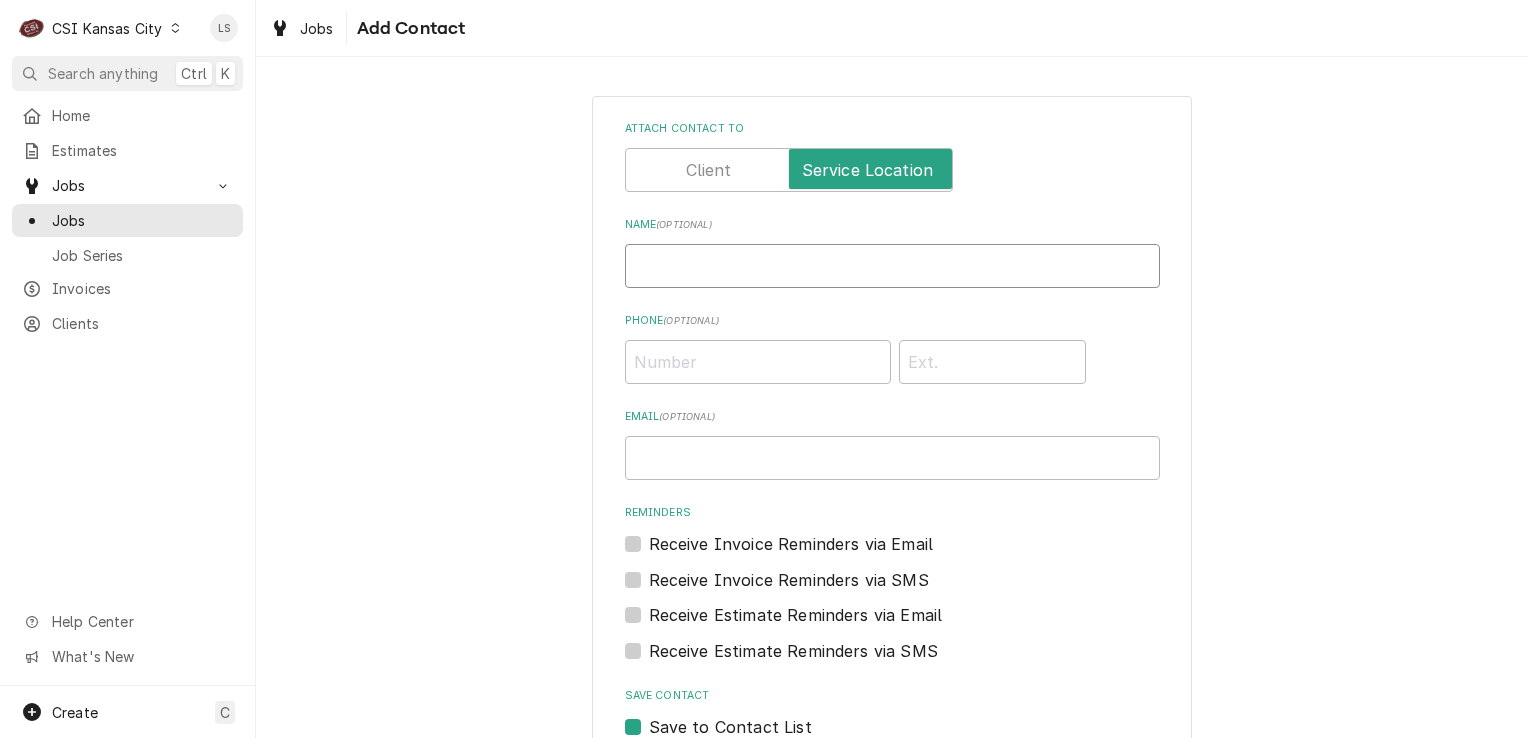 click on "Name  ( optional )" at bounding box center [892, 266] 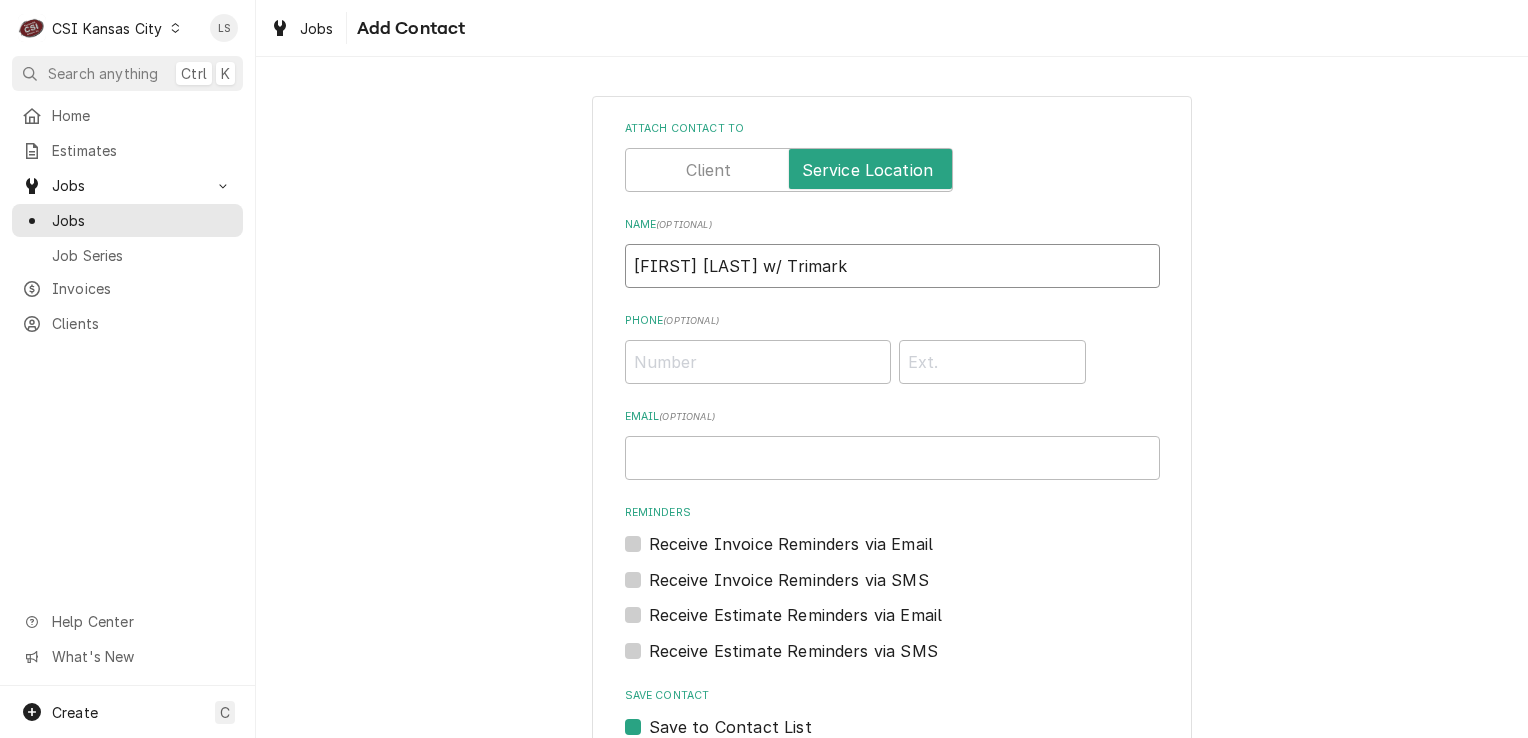 type on "Lauren Toews w/ Trimark" 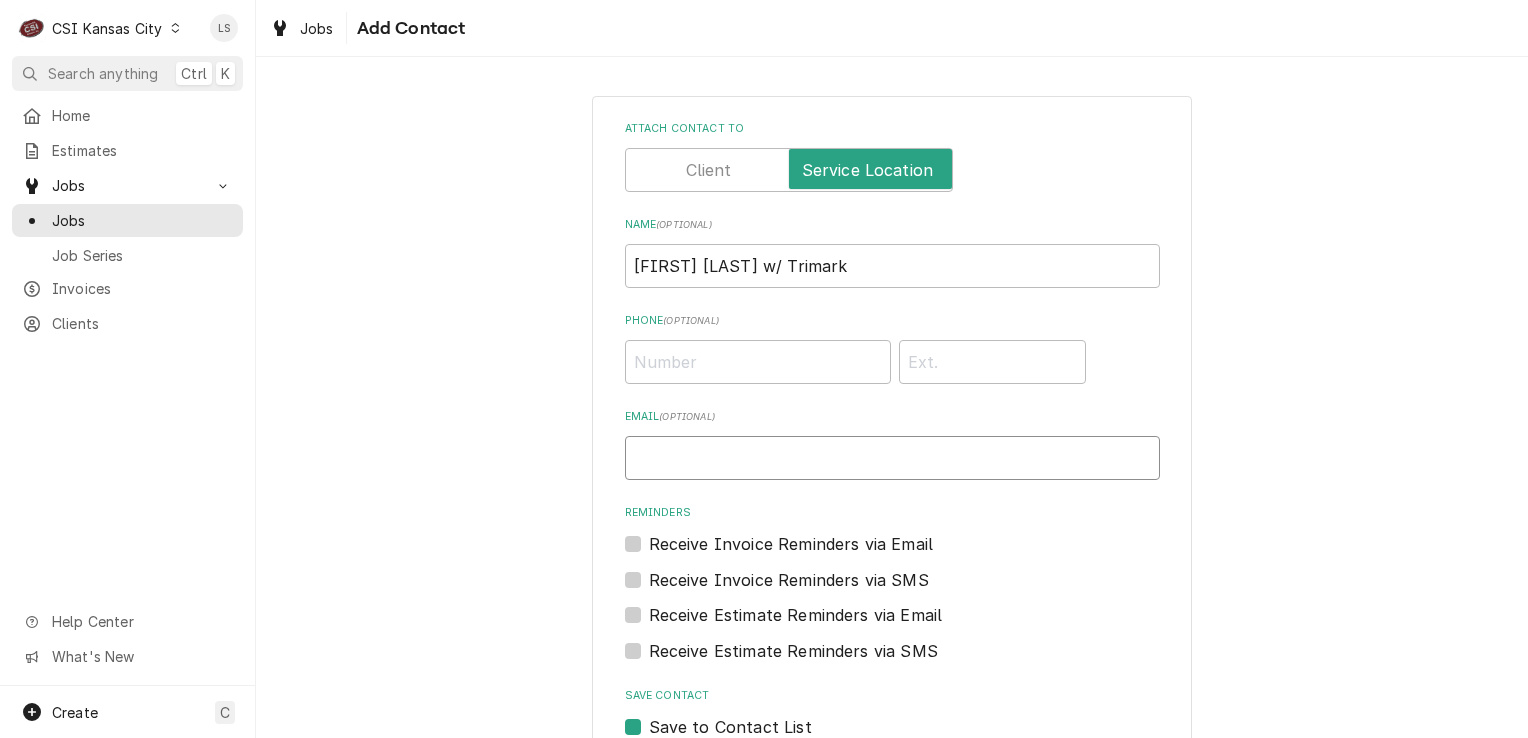 paste on "lauren.toews@trimarkusa.com" 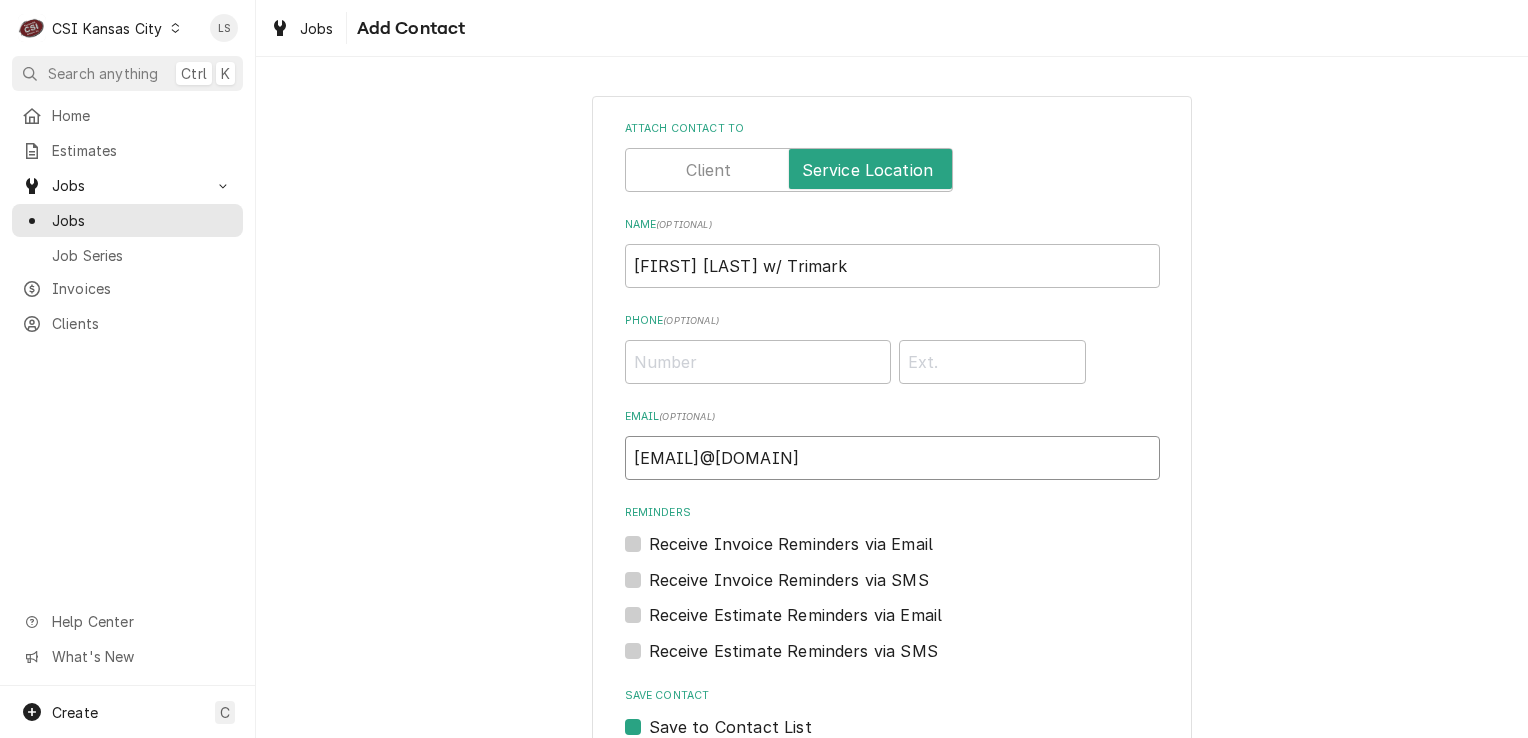 type on "lauren.toews@trimarkusa.com" 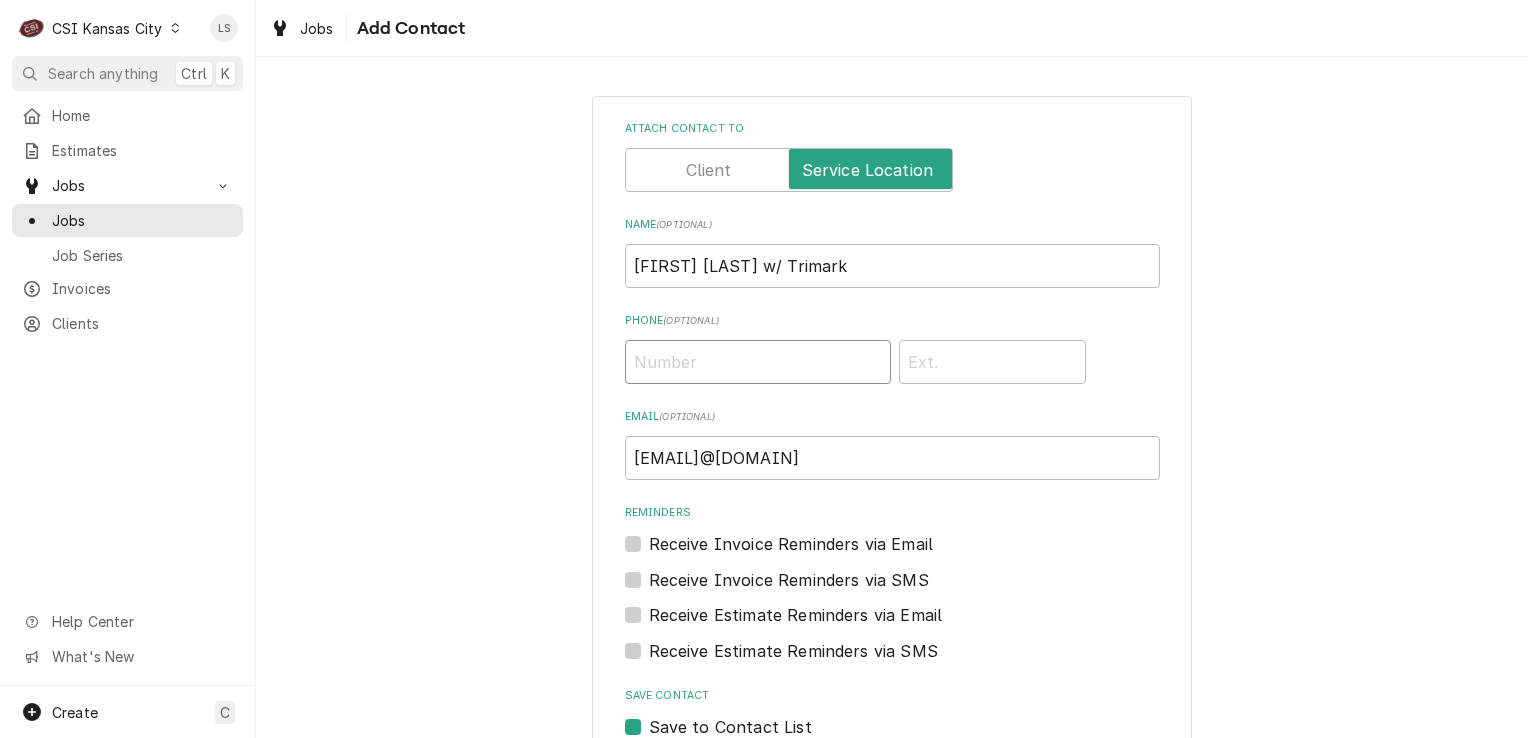 paste on "(913) 998-7561" 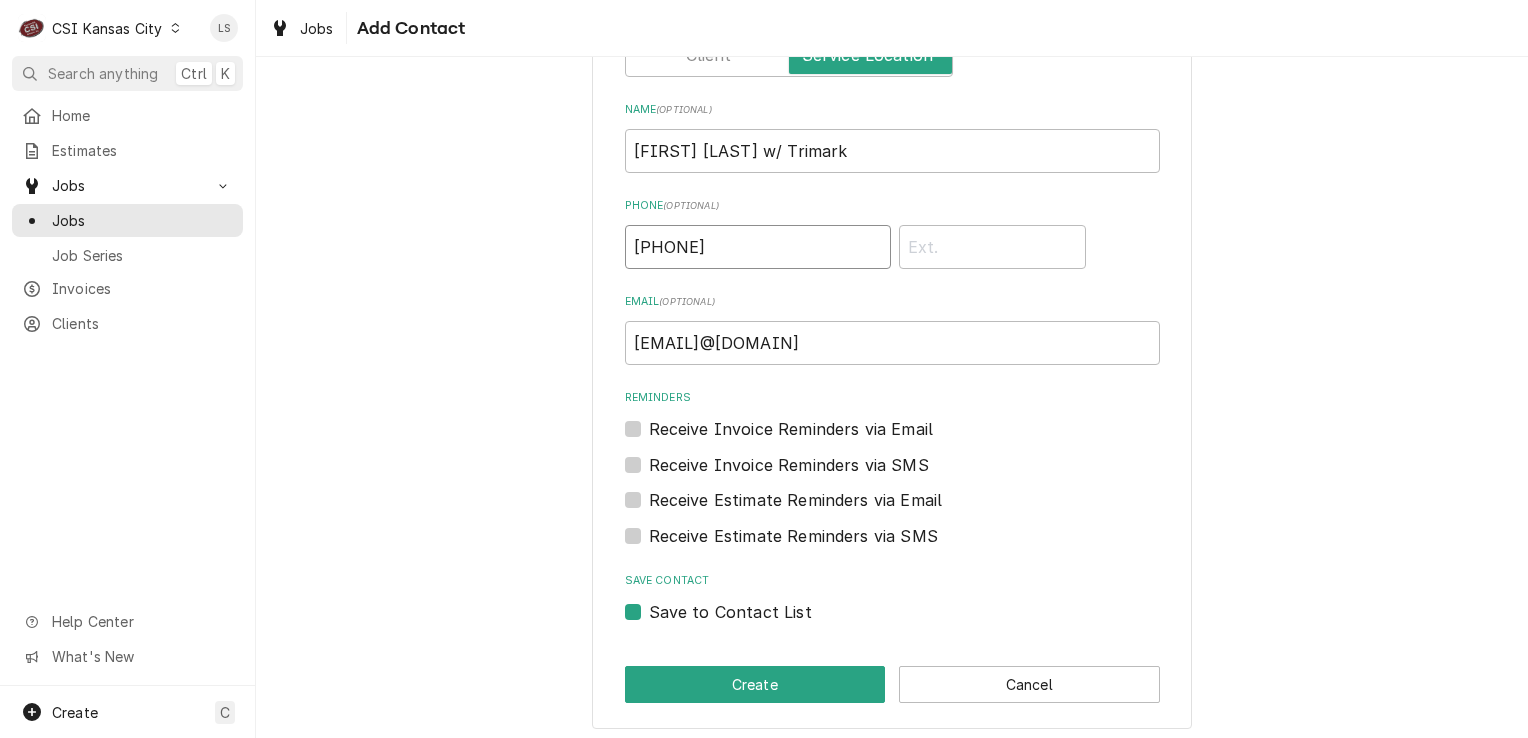 scroll, scrollTop: 121, scrollLeft: 0, axis: vertical 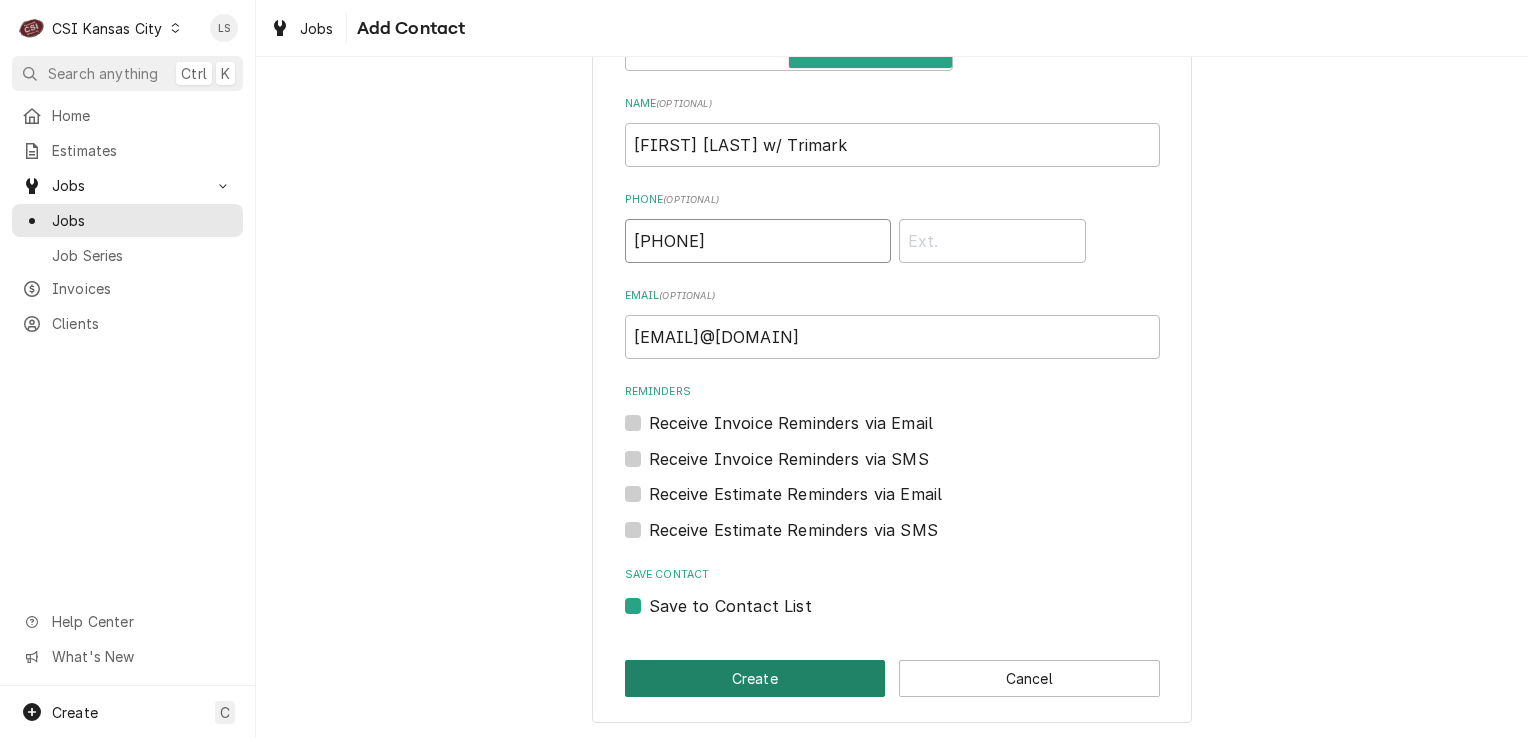 type on "(913) 998-7561" 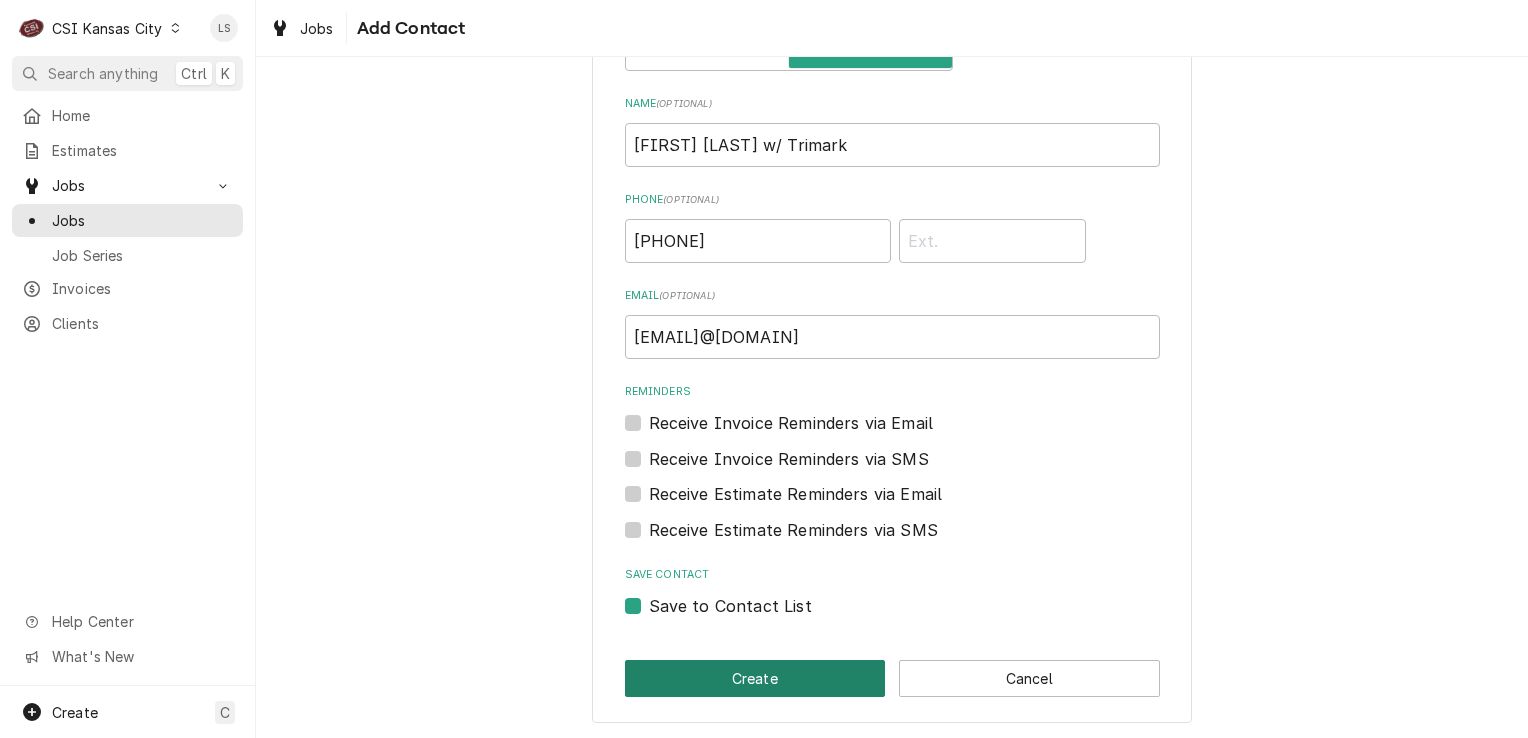 click on "Create" at bounding box center (755, 678) 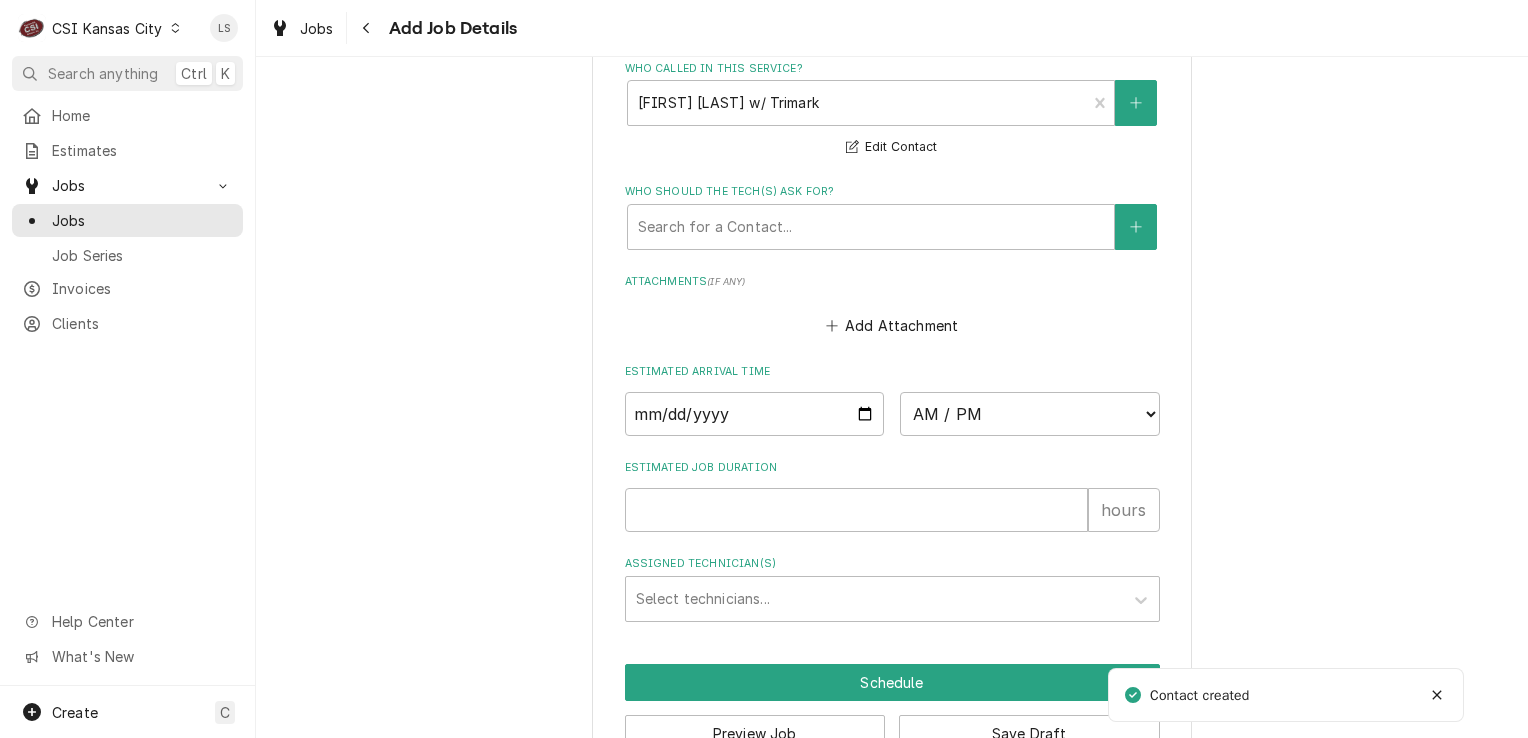 scroll, scrollTop: 1652, scrollLeft: 0, axis: vertical 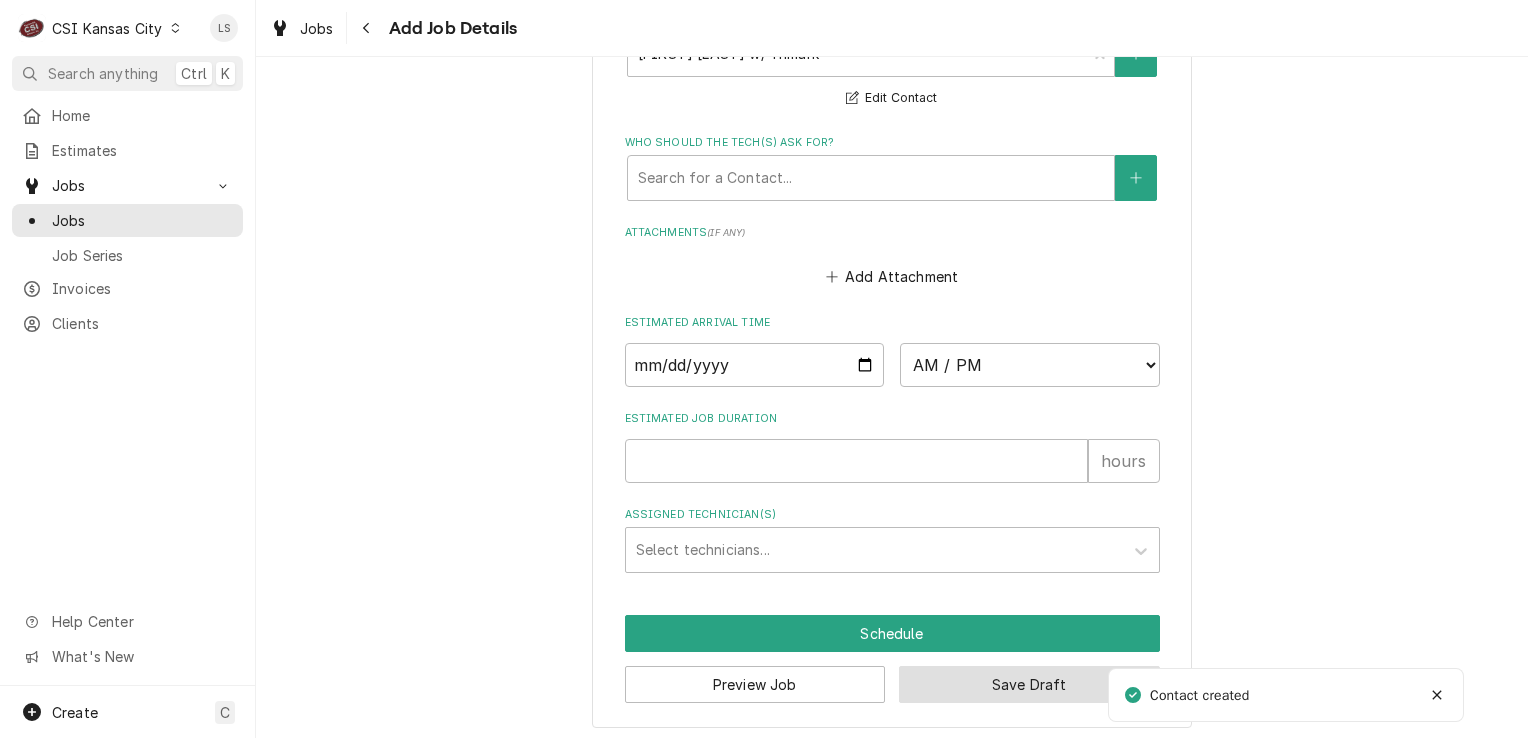 click on "Save Draft" at bounding box center (1029, 684) 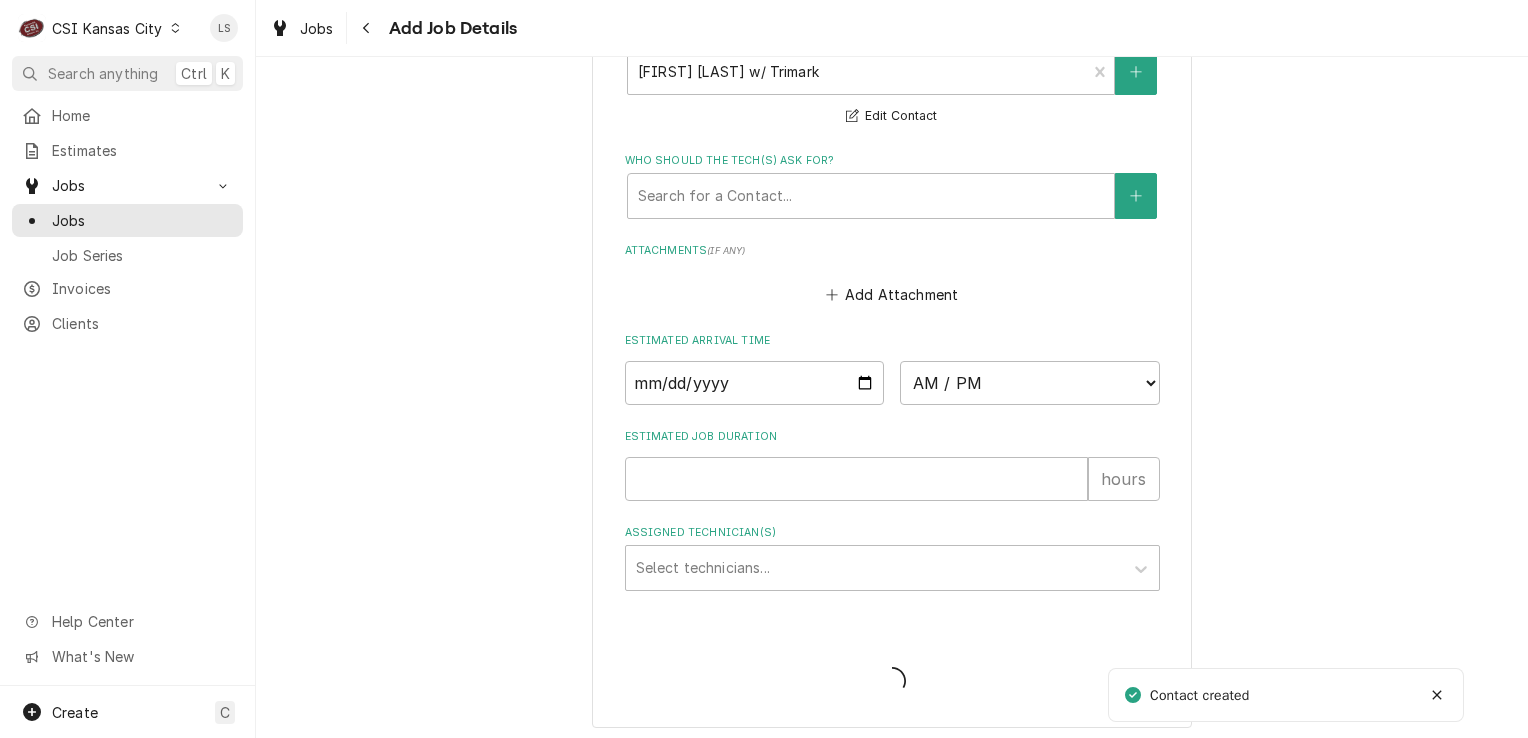 type on "x" 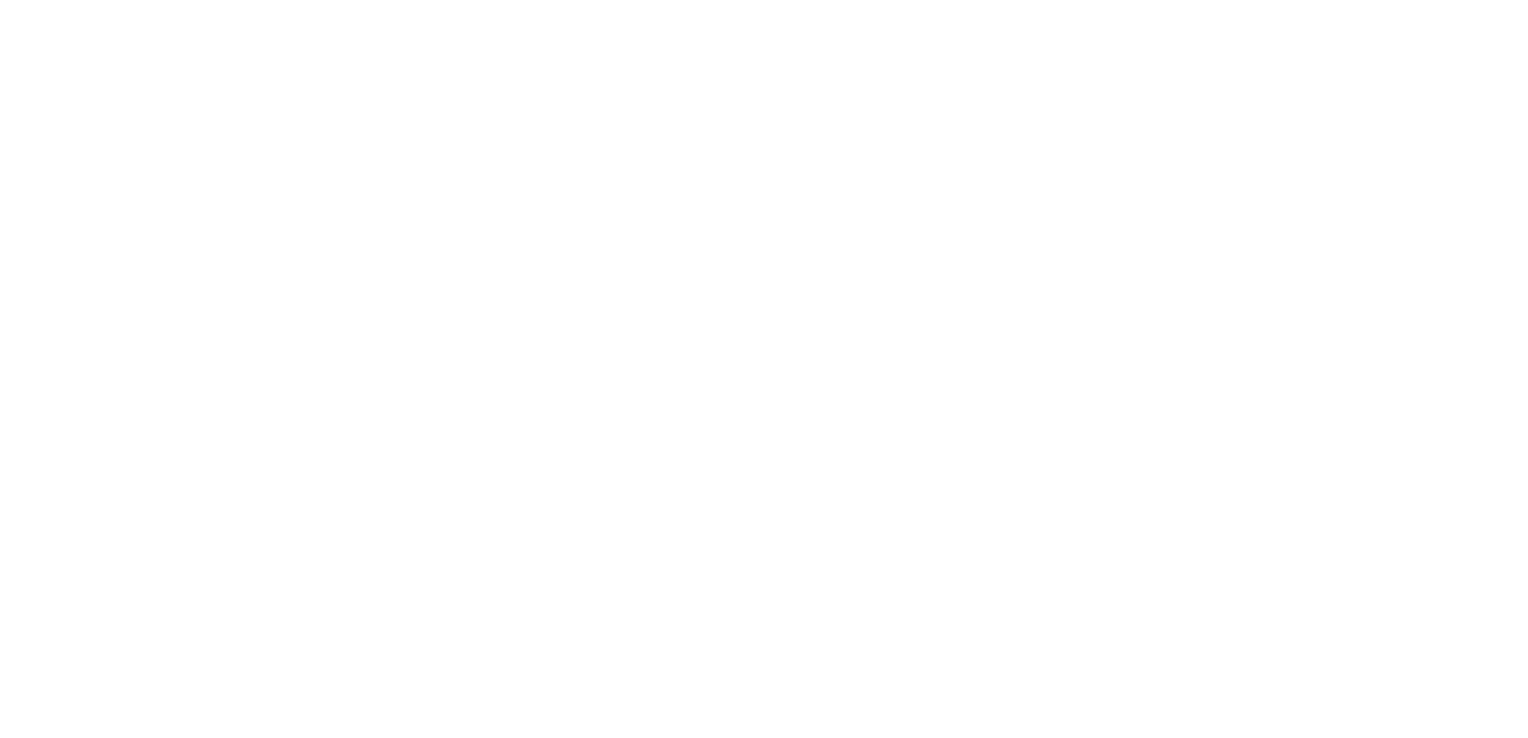 scroll, scrollTop: 0, scrollLeft: 0, axis: both 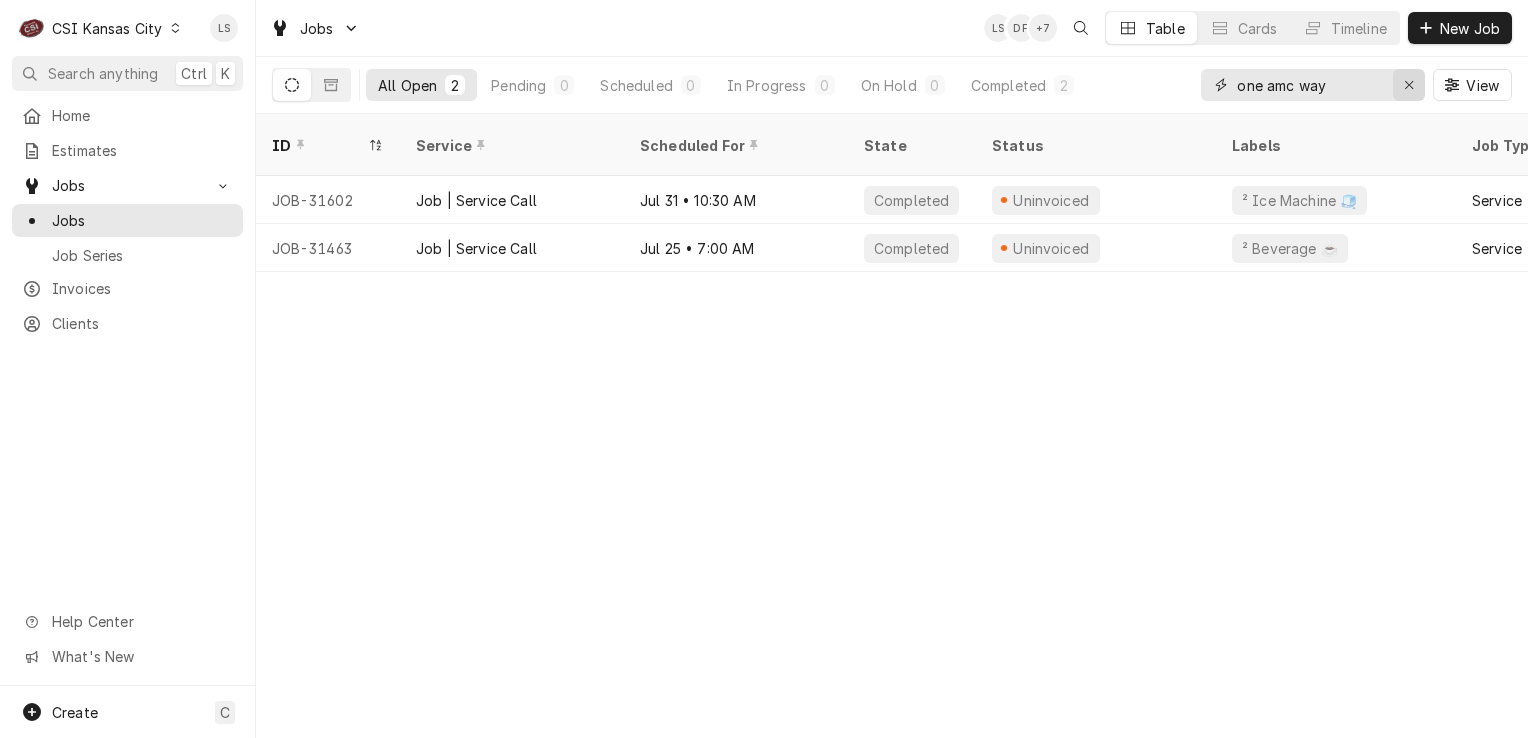 click 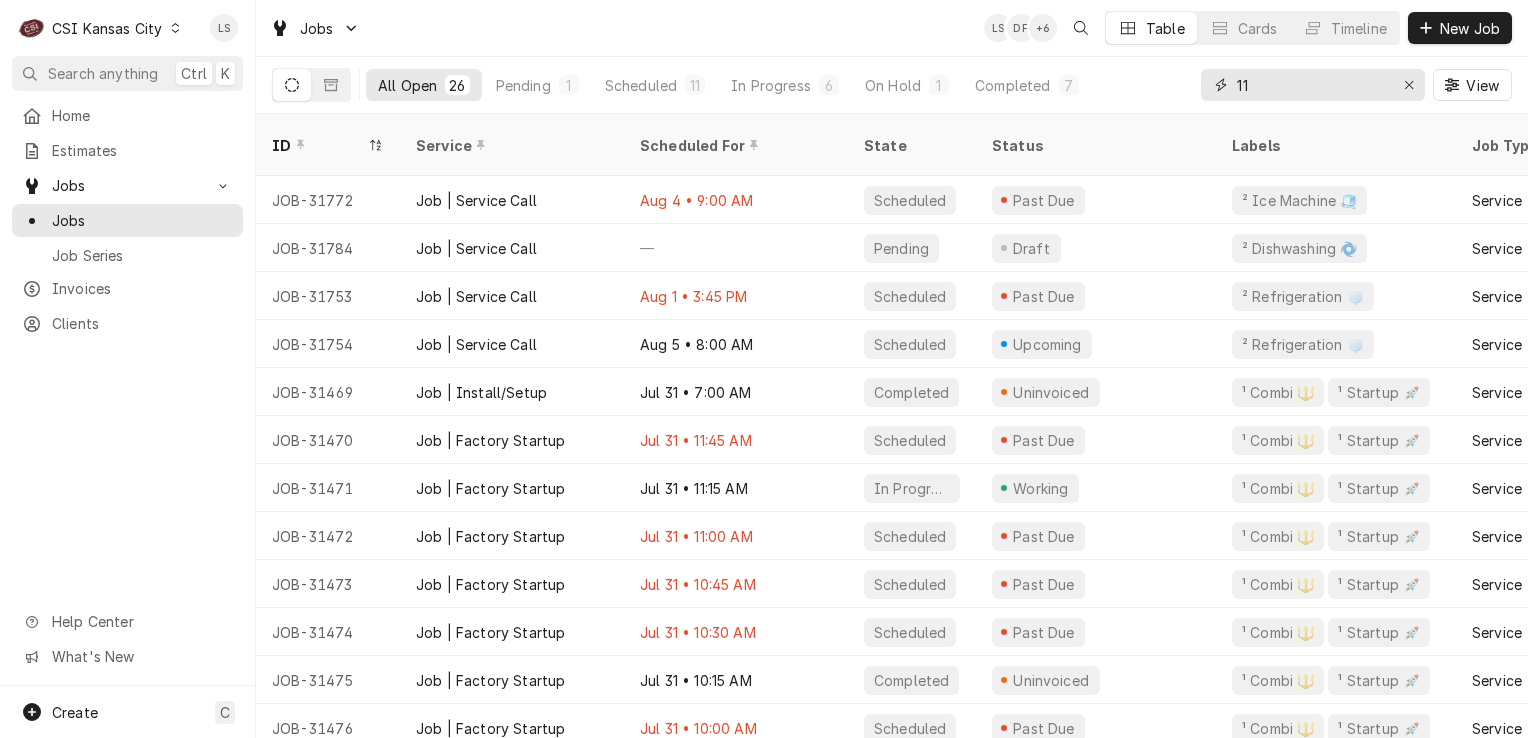 type on "1" 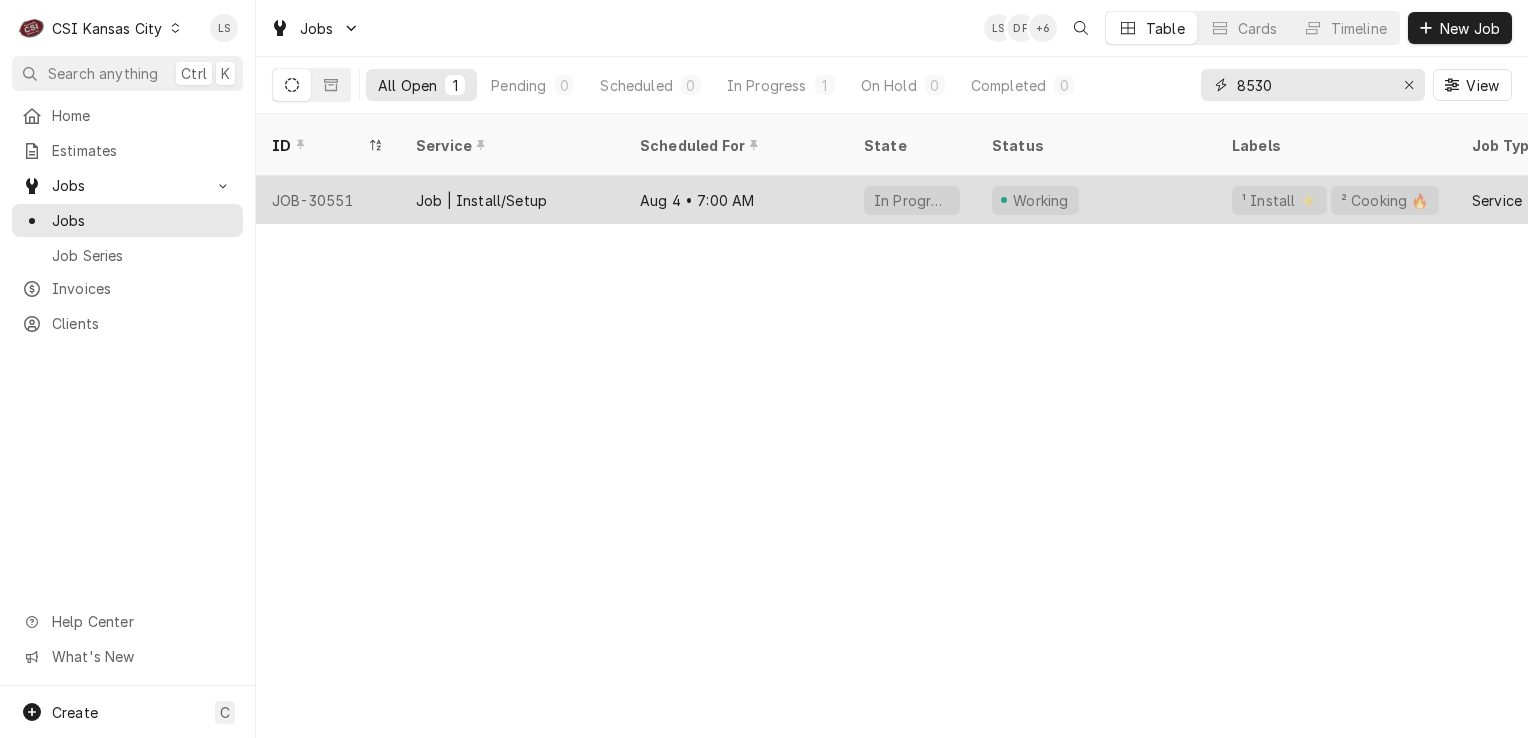 type on "8530" 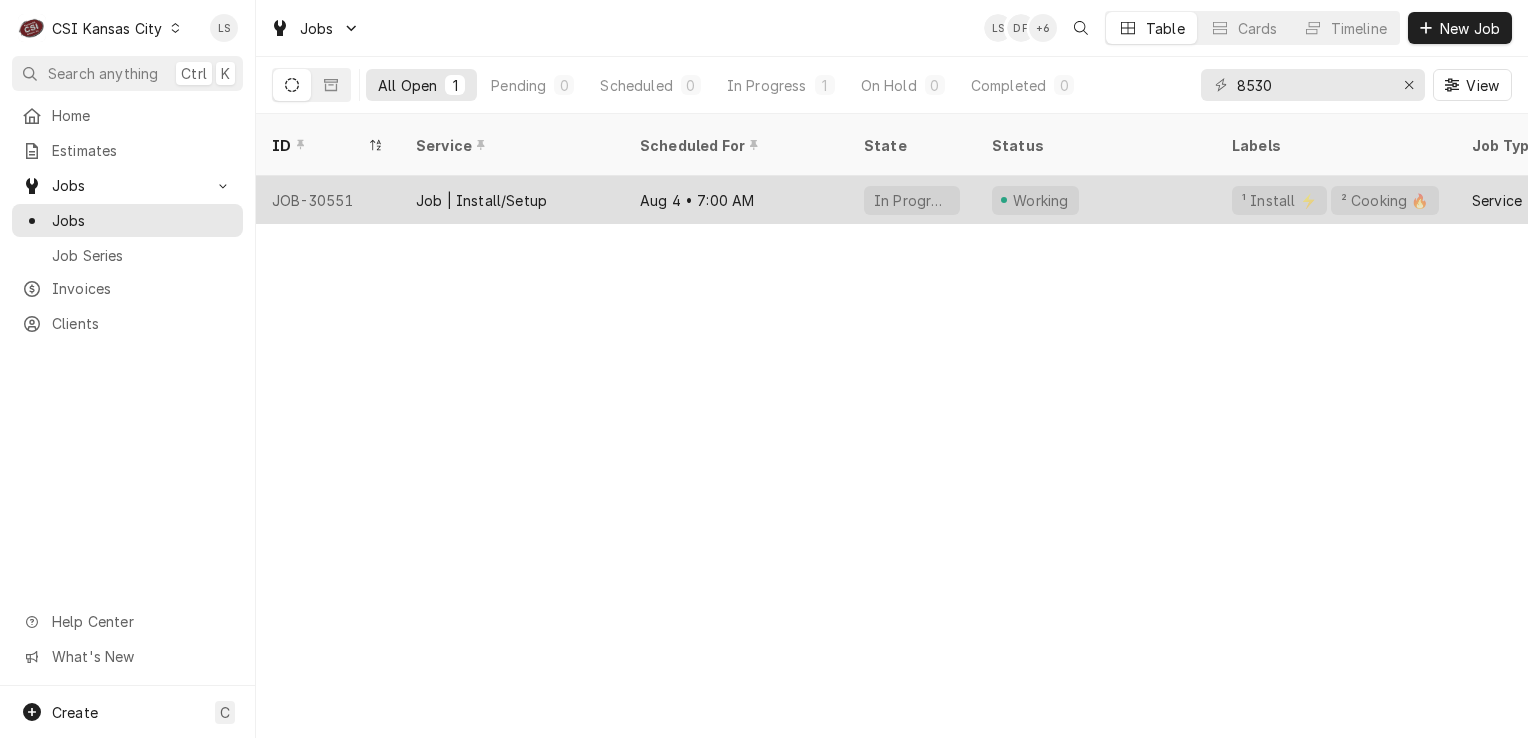 click on "JOB-30551" at bounding box center [328, 200] 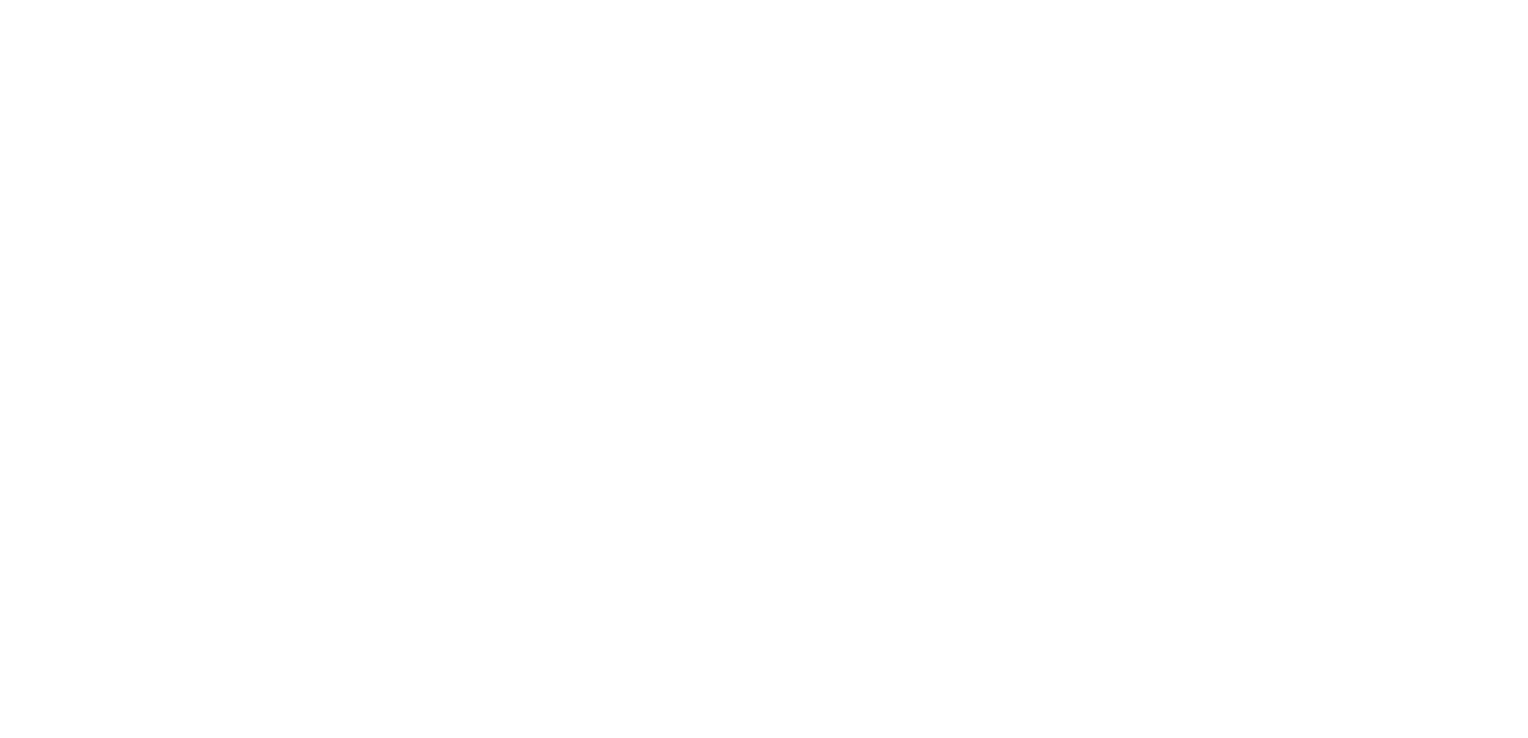 scroll, scrollTop: 0, scrollLeft: 0, axis: both 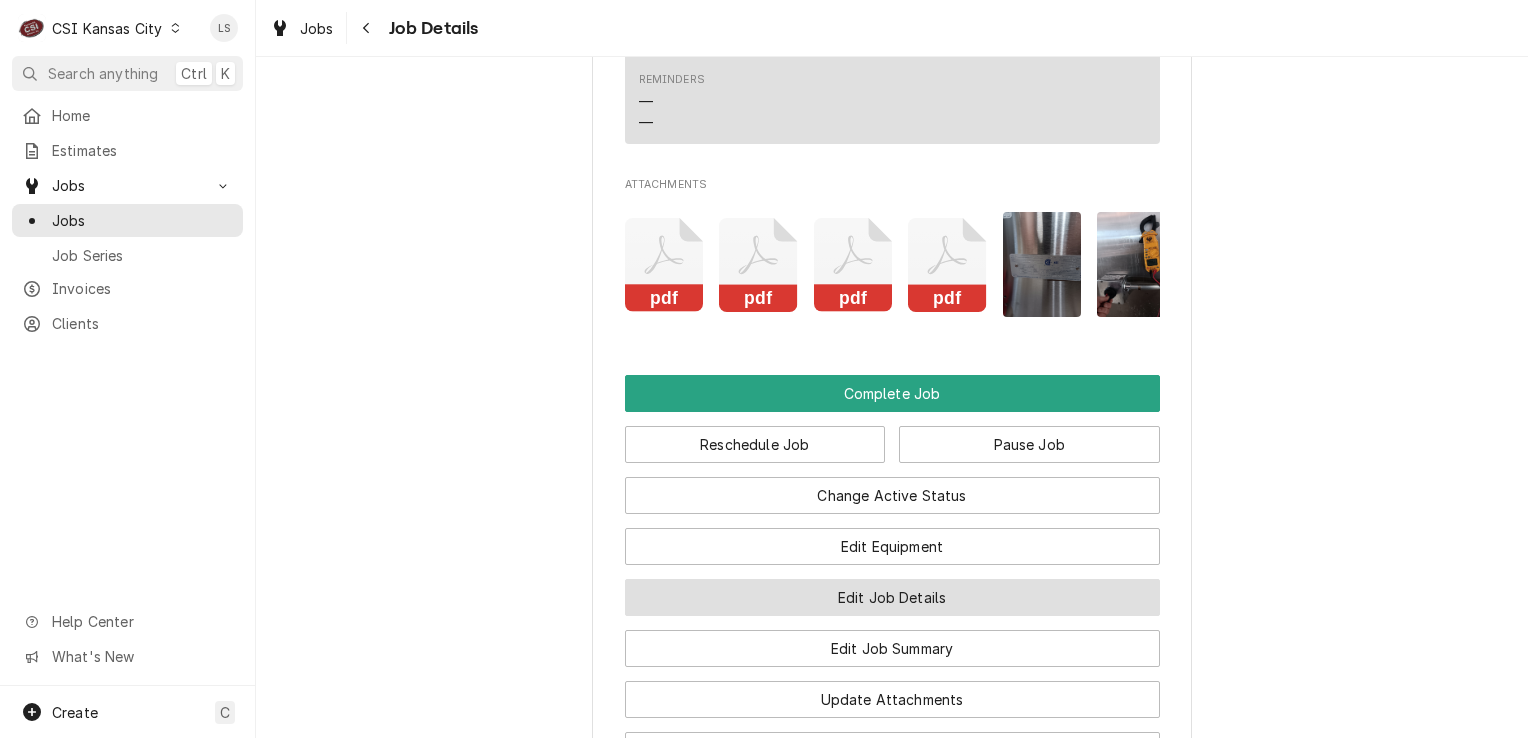 click on "Edit Job Details" at bounding box center (892, 597) 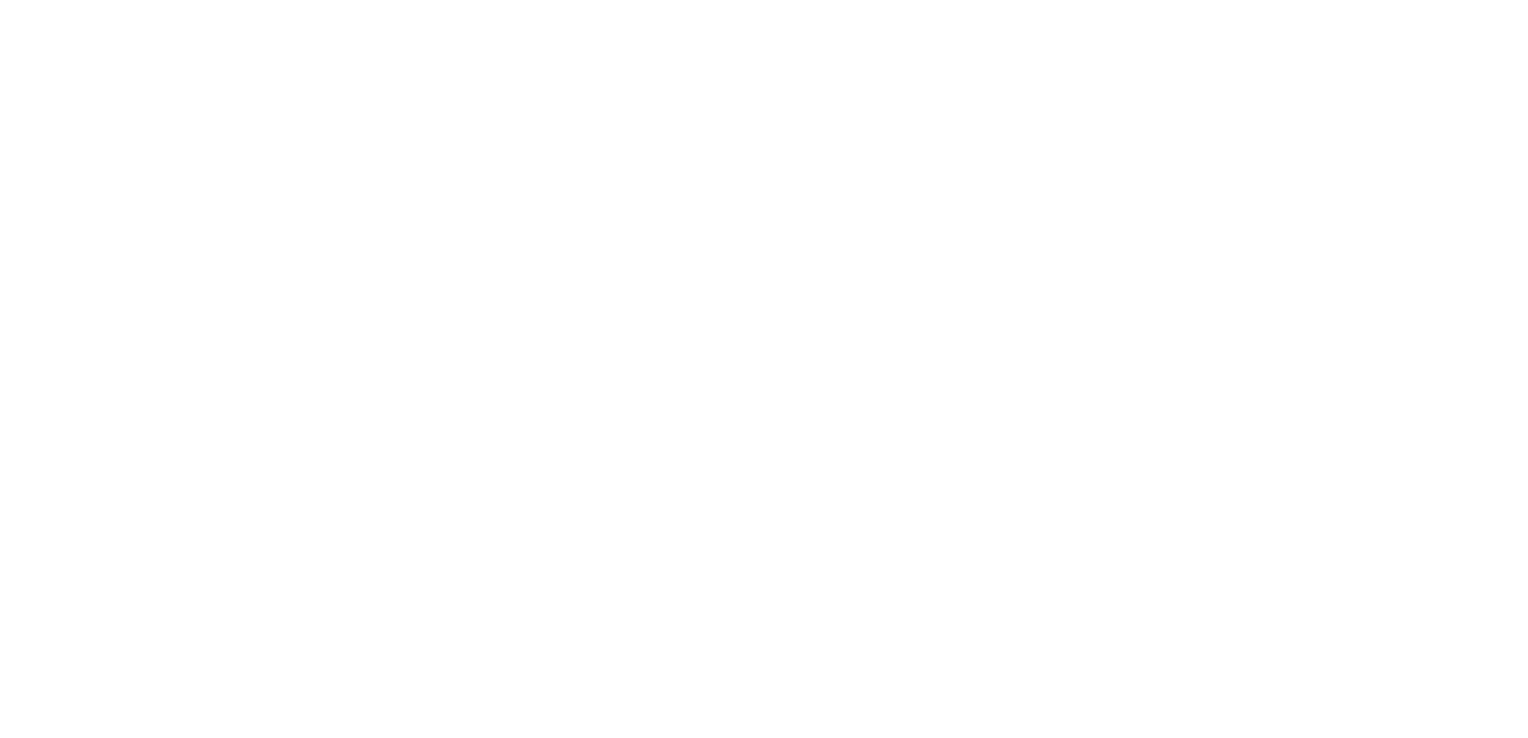 scroll, scrollTop: 0, scrollLeft: 0, axis: both 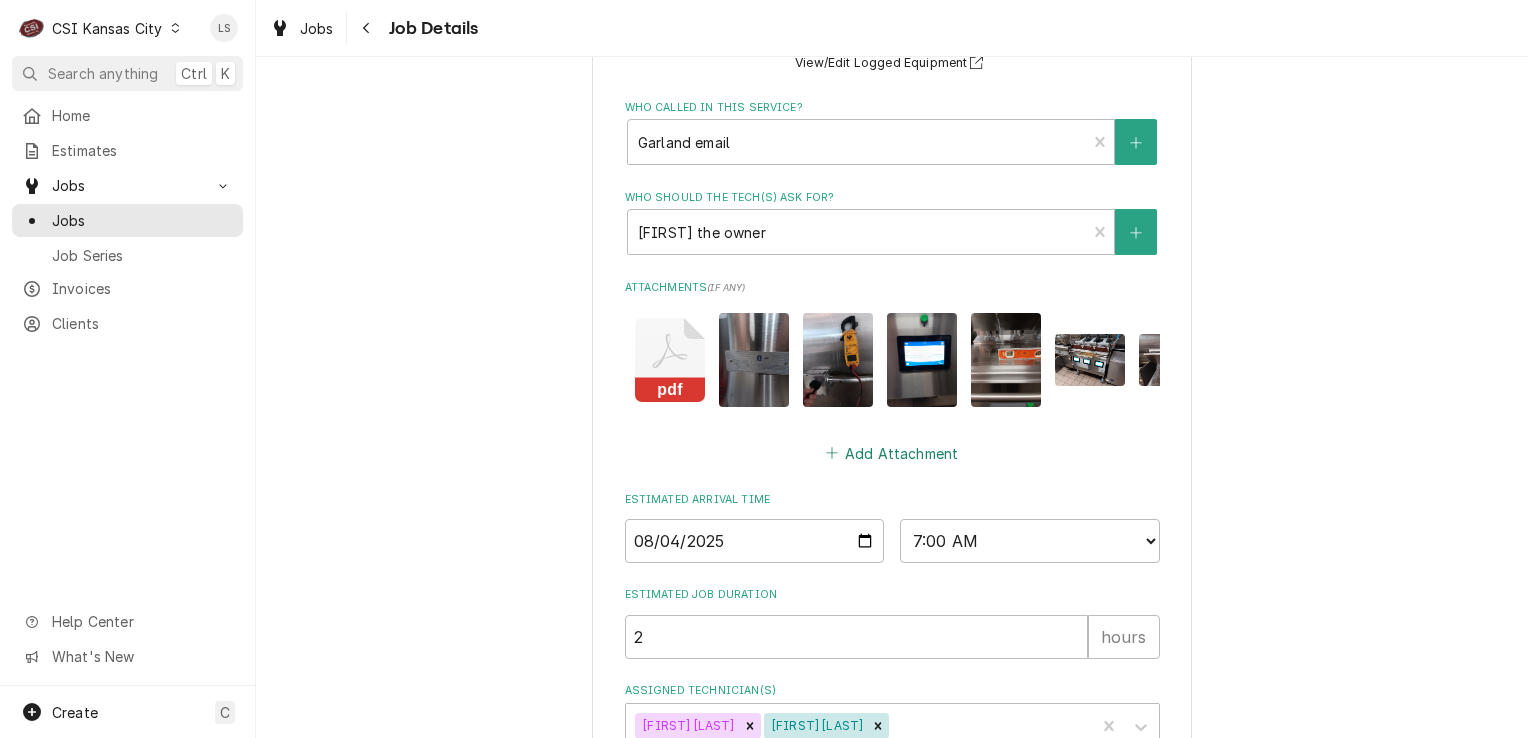 click on "Add Attachment" at bounding box center [892, 453] 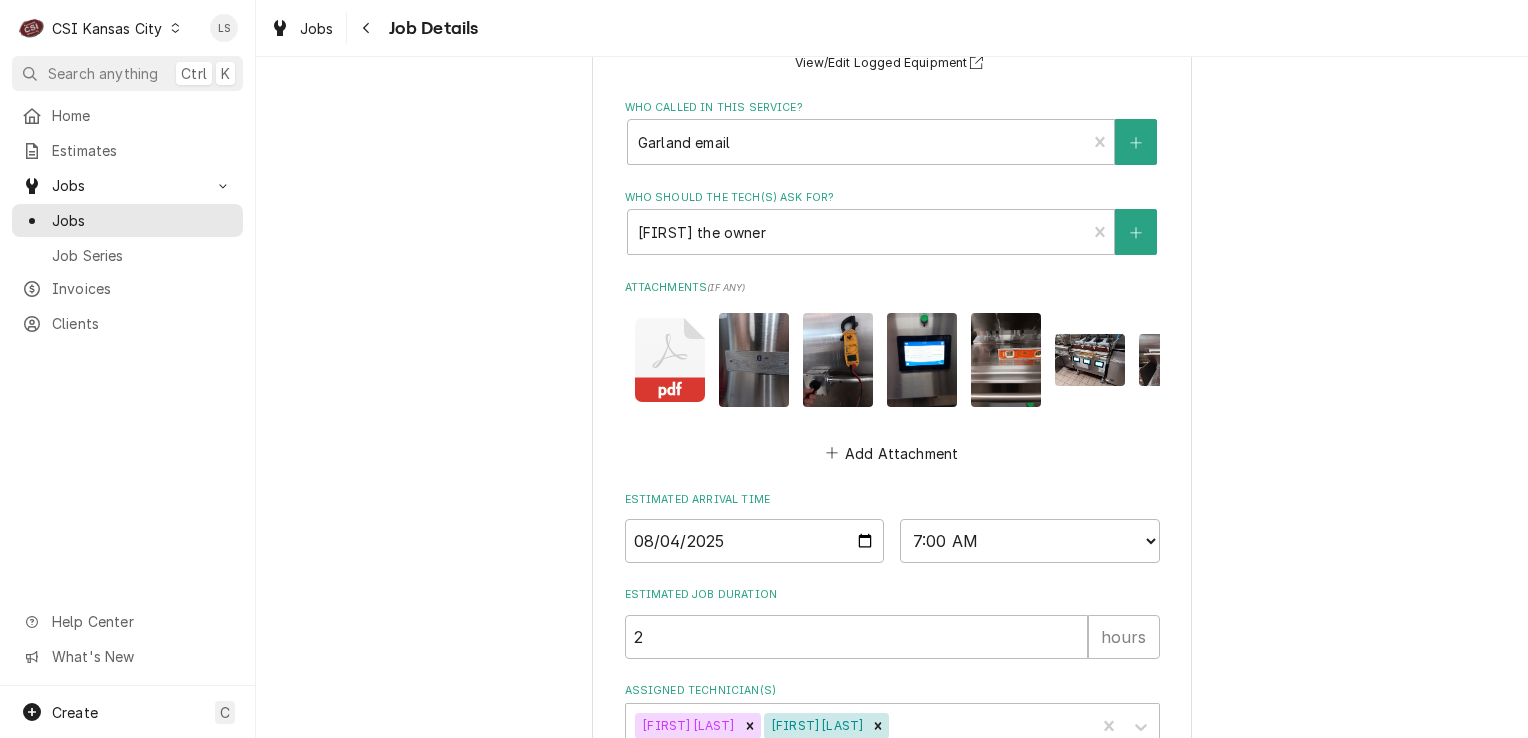 type on "x" 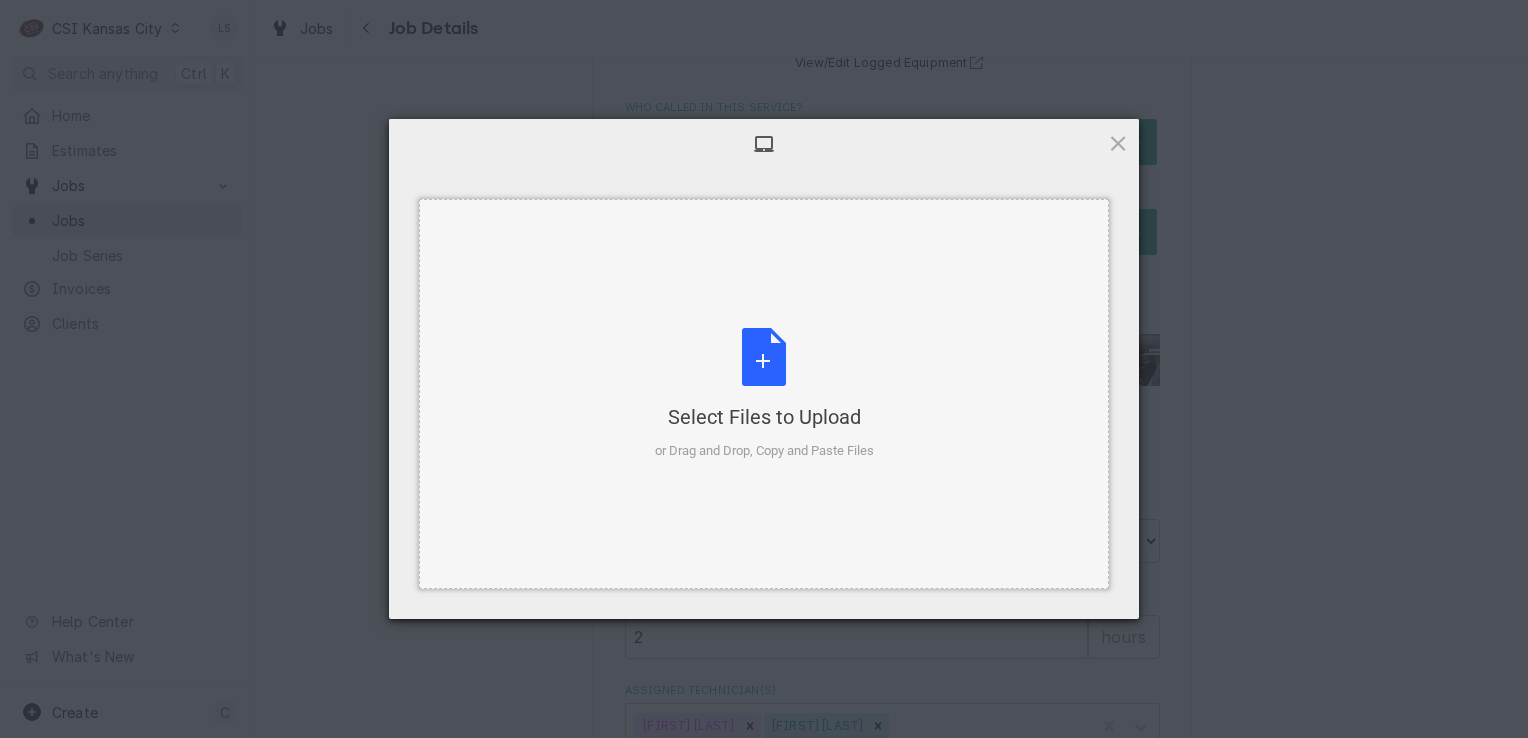 click on "Select Files to Upload
or Drag and Drop, Copy and Paste Files" at bounding box center (764, 394) 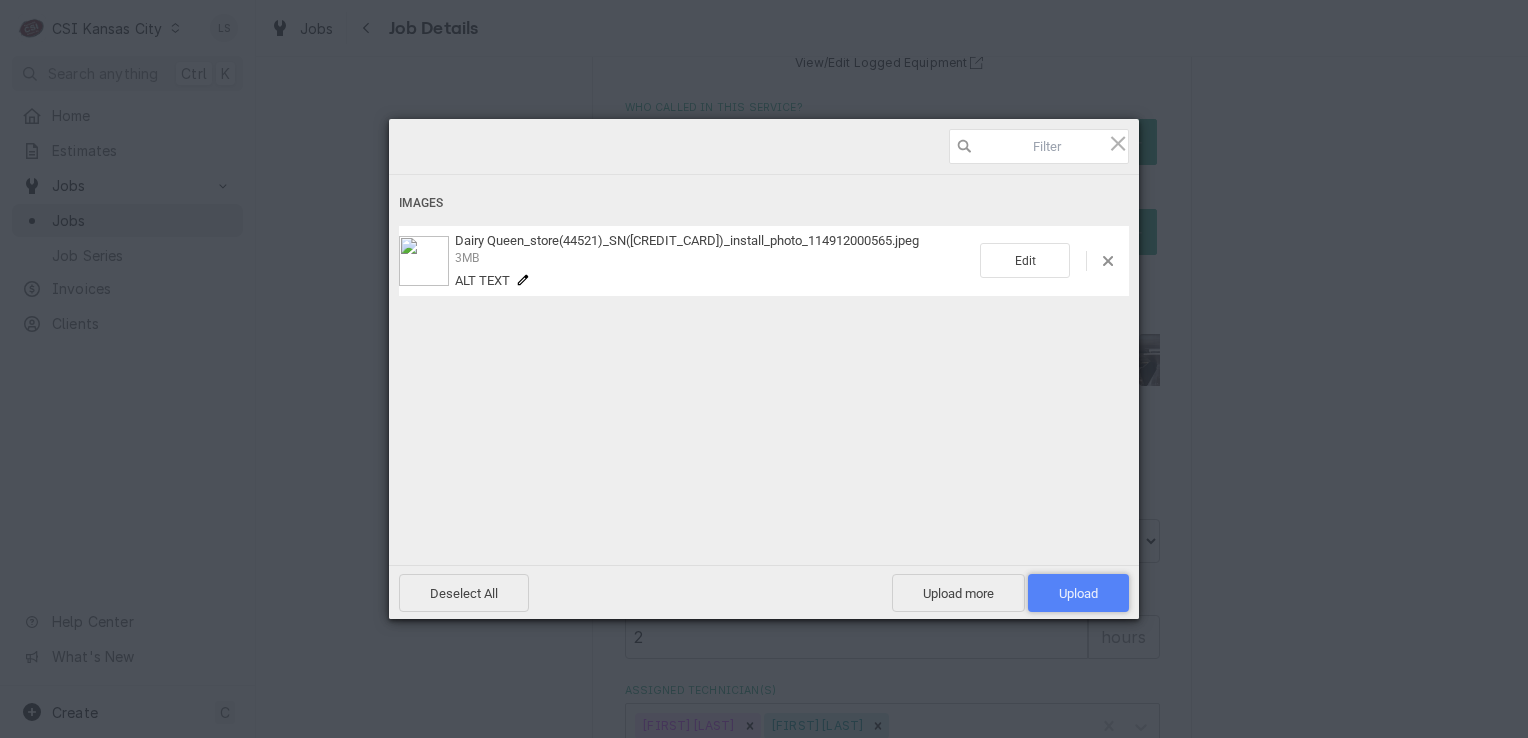 click on "Upload
1" at bounding box center [1078, 593] 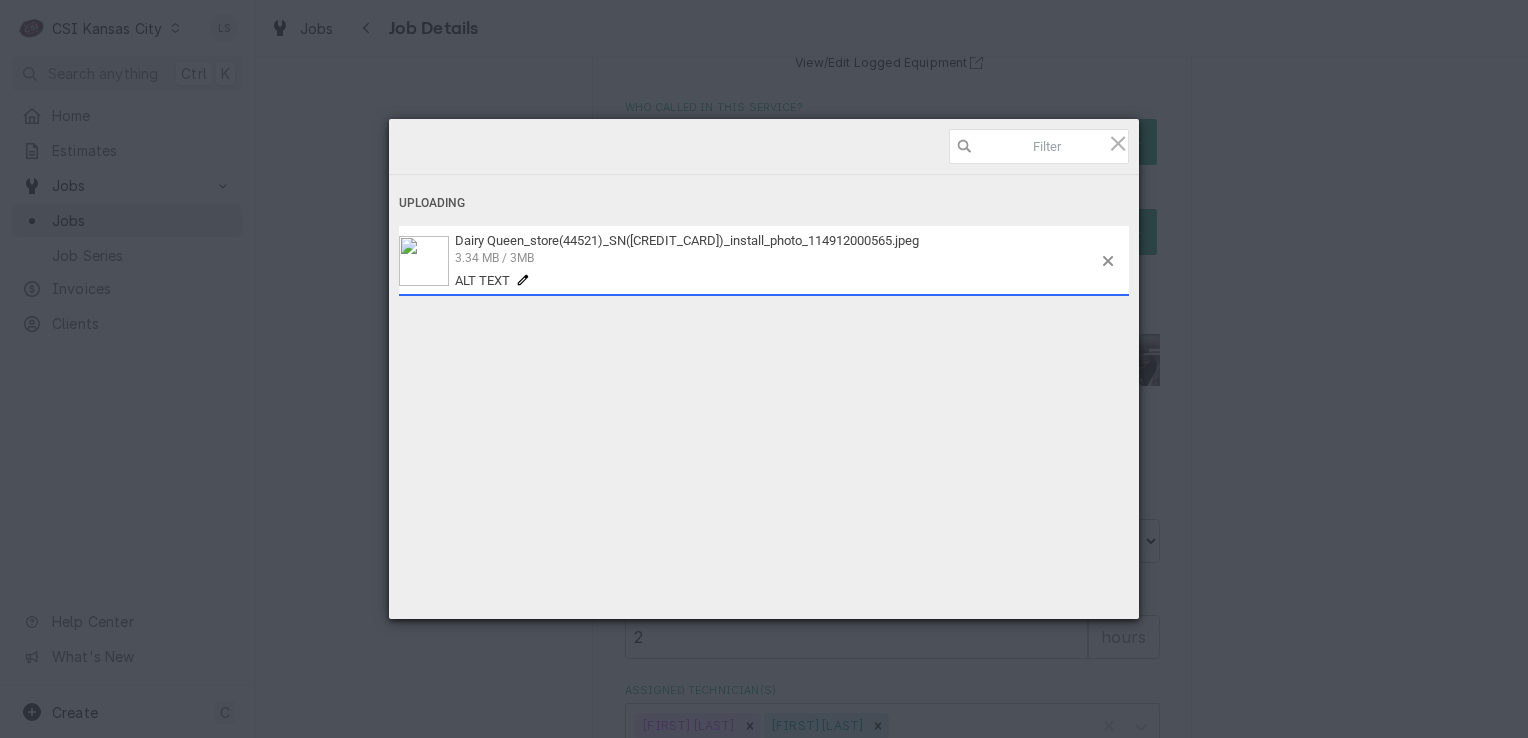 type on "x" 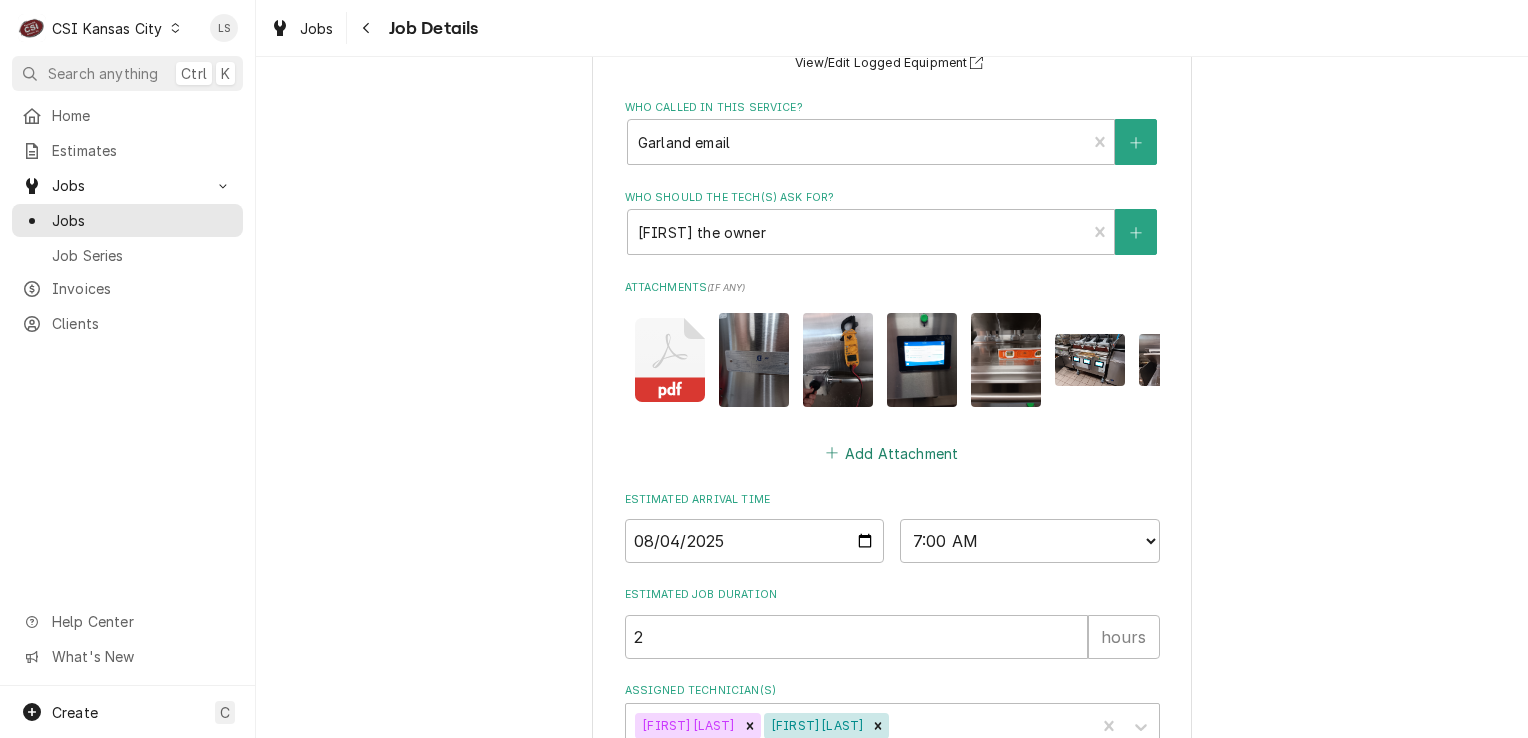 click on "Add Attachment" at bounding box center [892, 453] 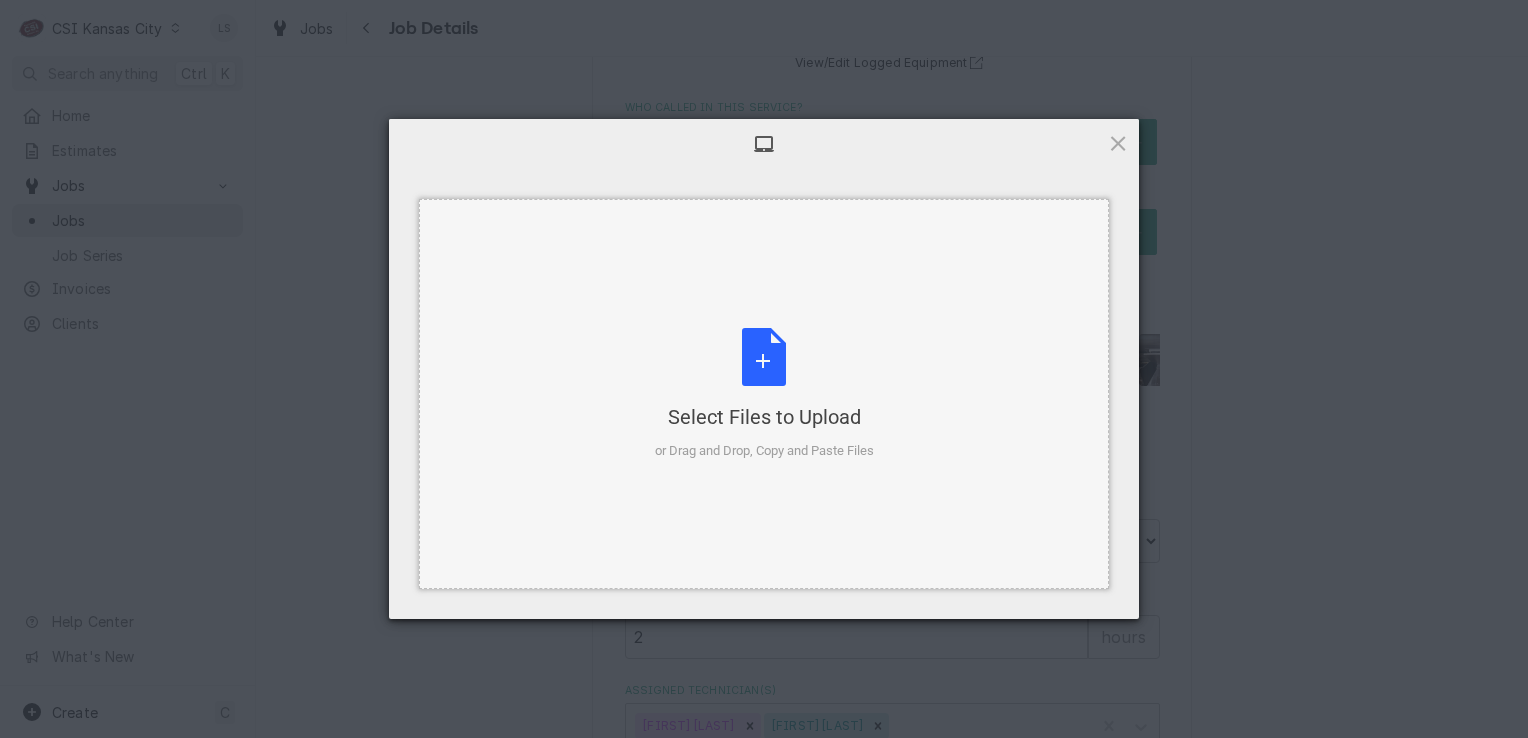 click on "Select Files to Upload
or Drag and Drop, Copy and Paste Files" at bounding box center (764, 394) 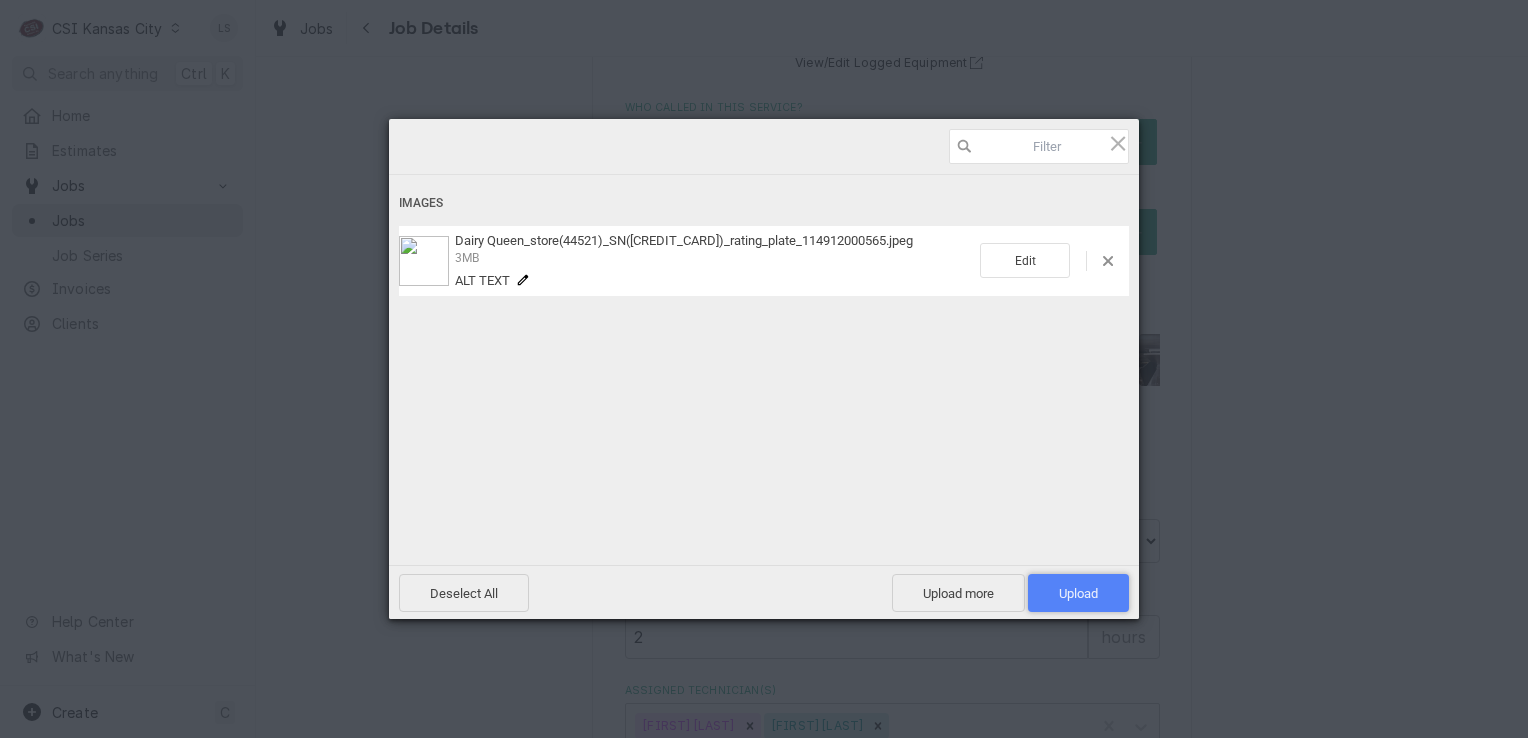 click on "Upload
1" at bounding box center [1078, 593] 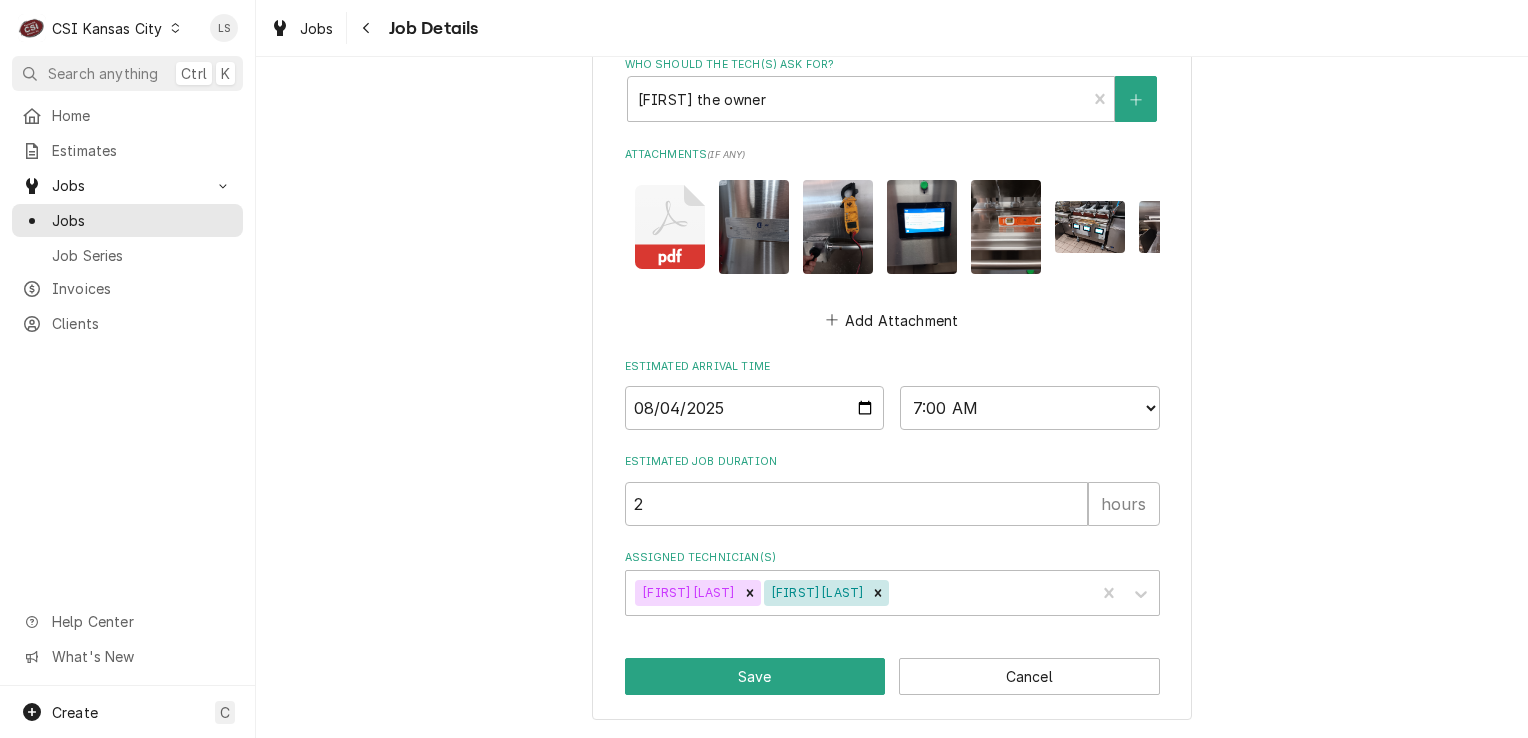 scroll, scrollTop: 2343, scrollLeft: 0, axis: vertical 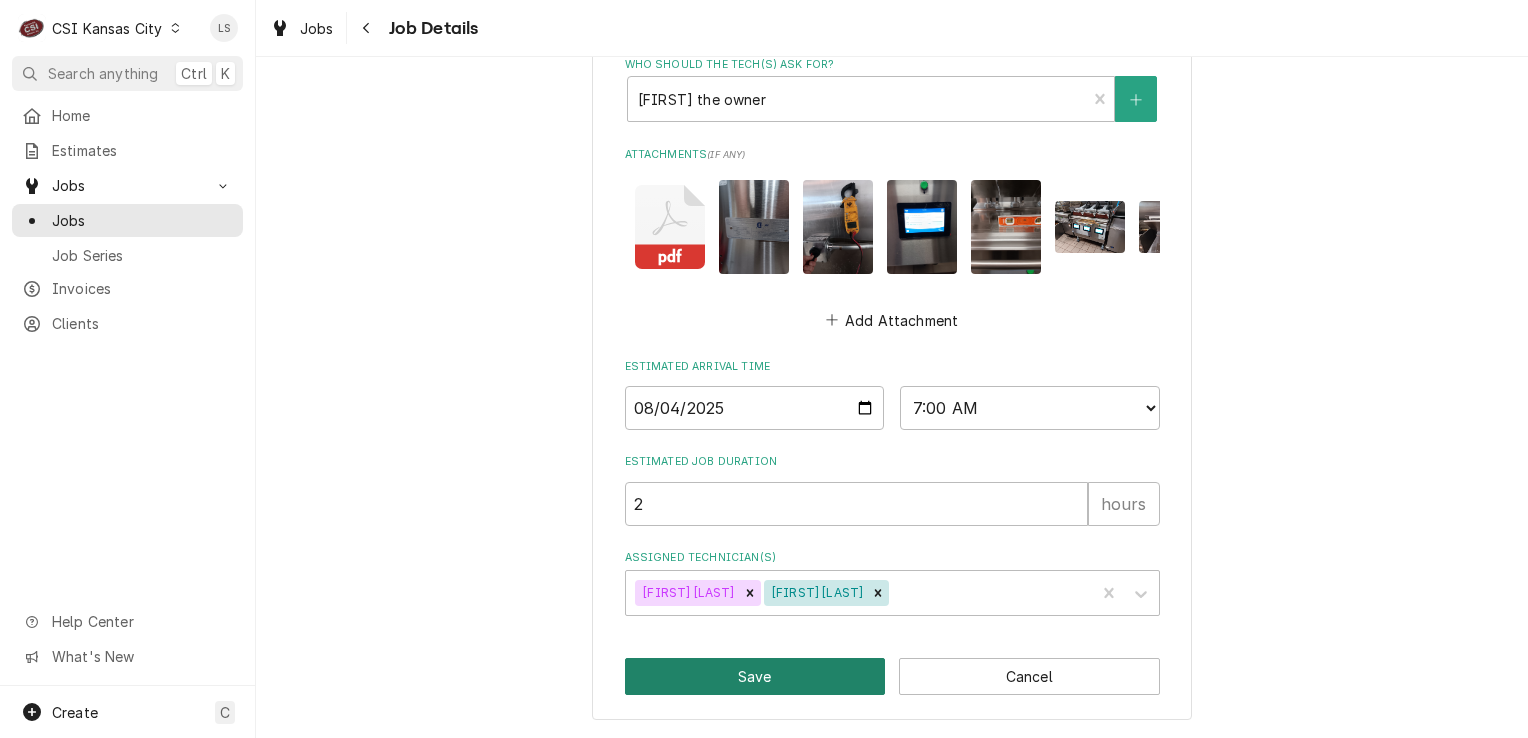click on "Save" at bounding box center [755, 676] 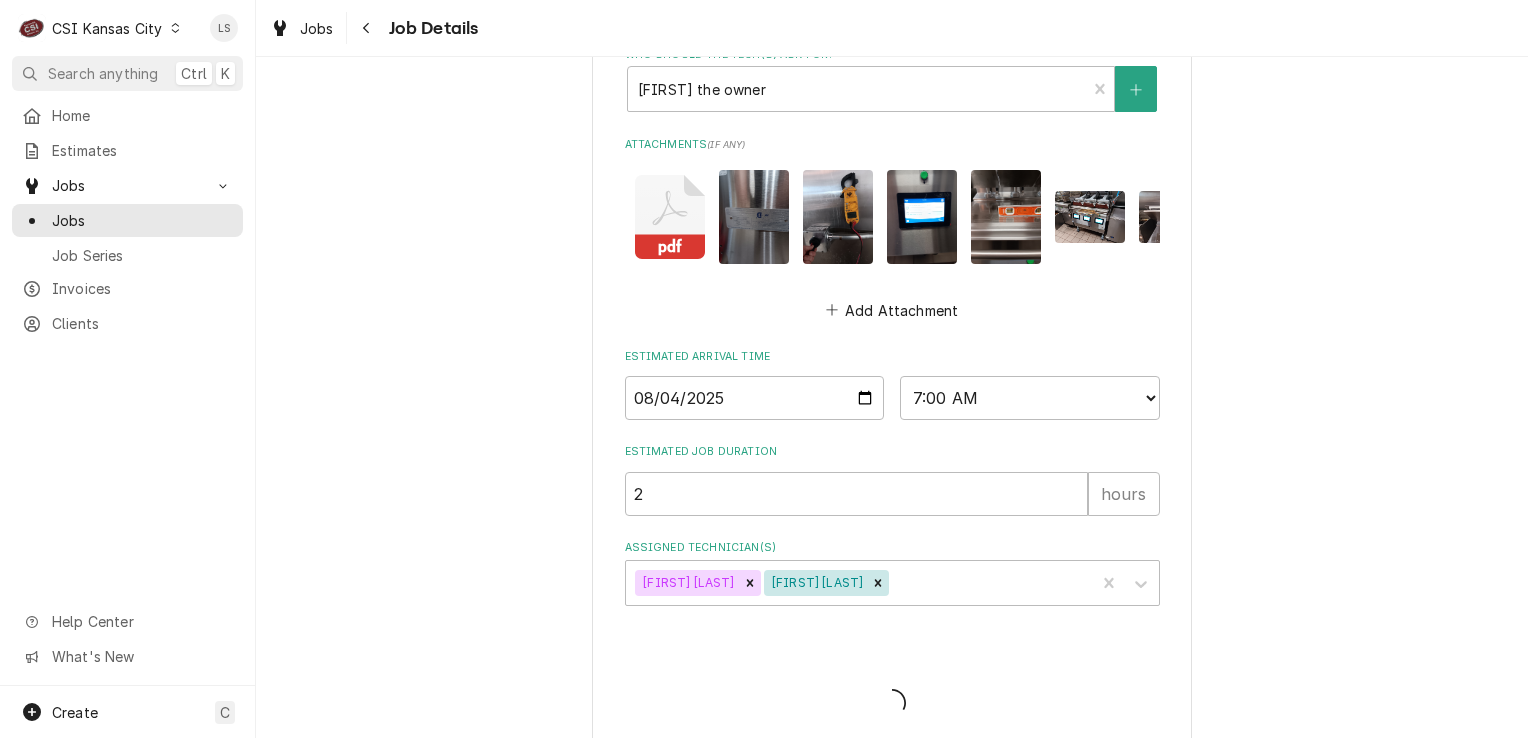type on "x" 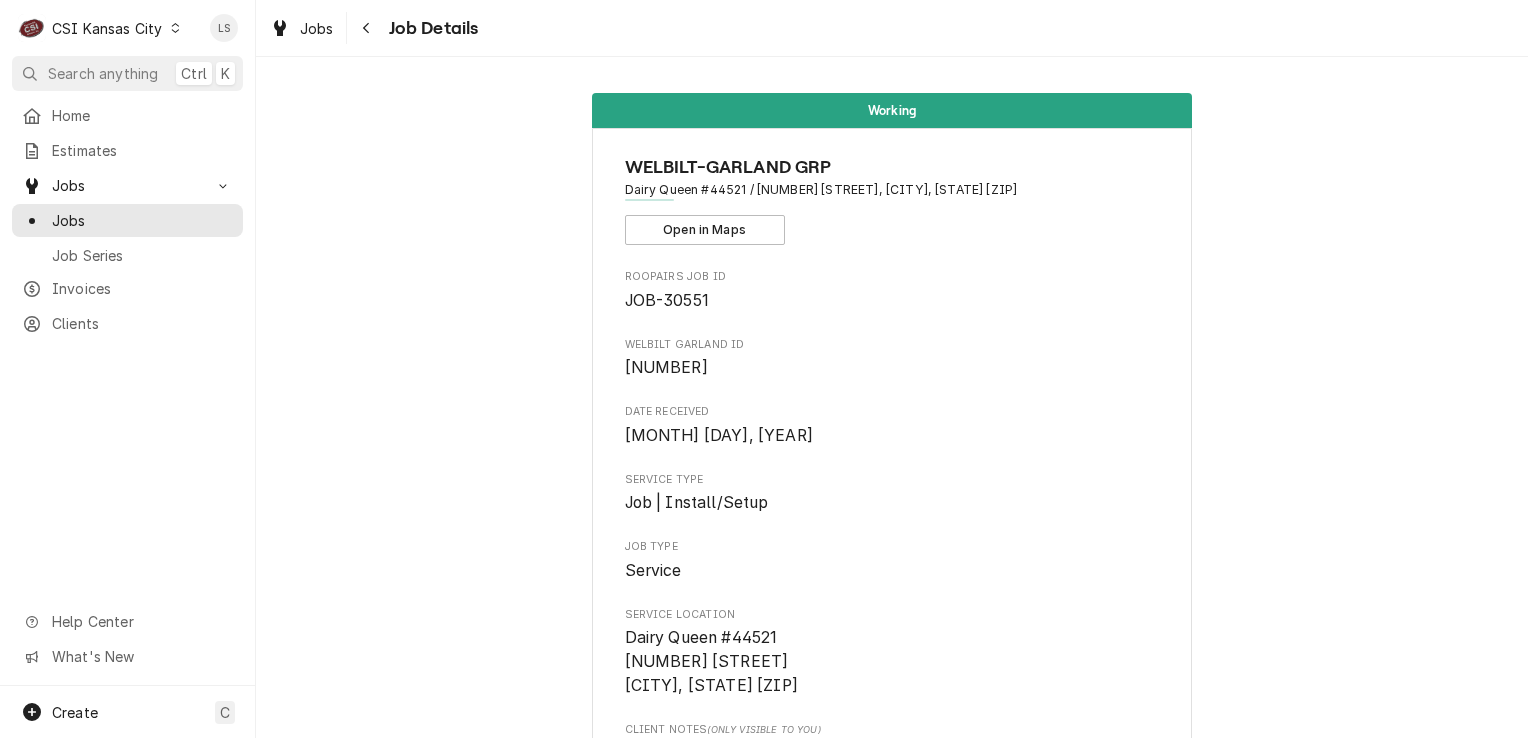 scroll, scrollTop: 0, scrollLeft: 0, axis: both 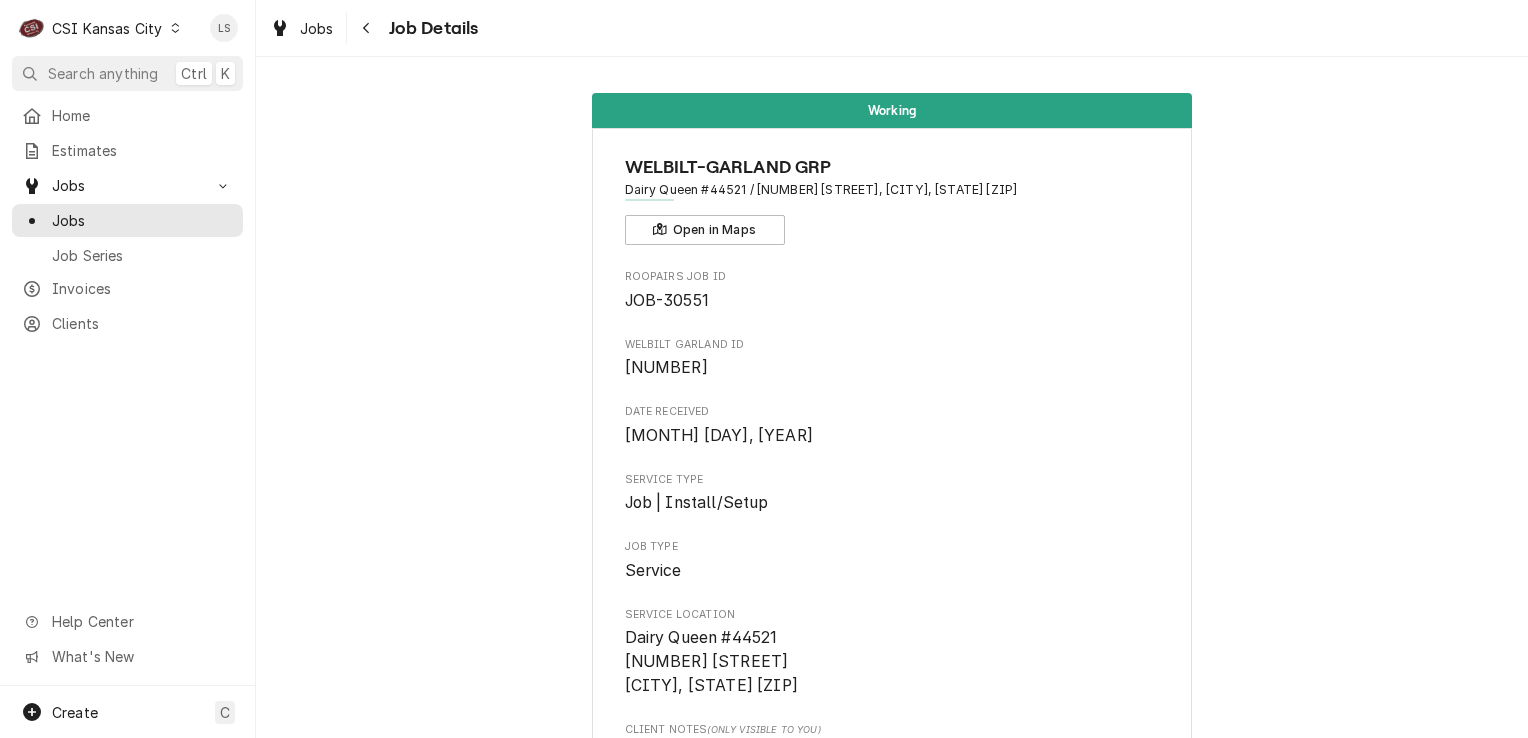 click at bounding box center (175, 28) 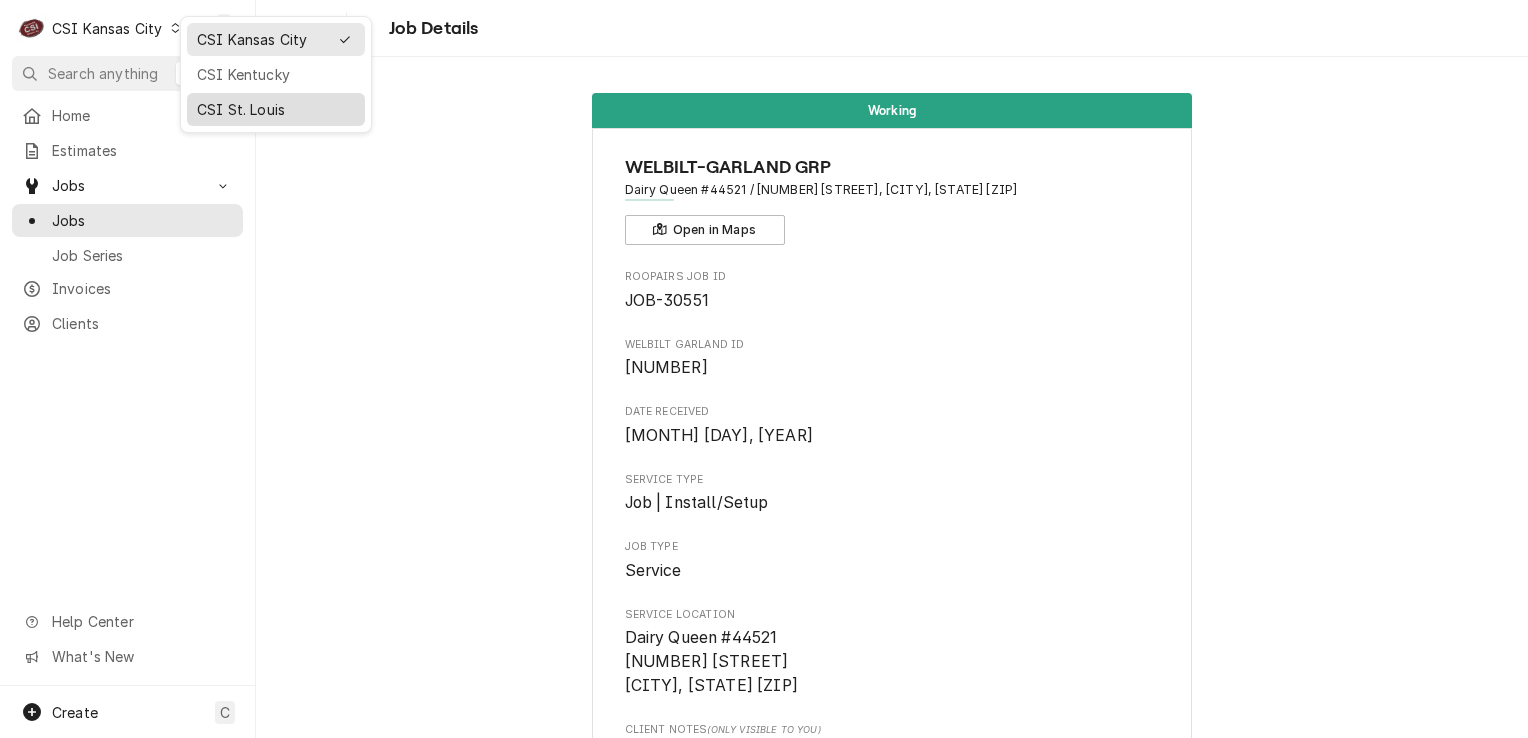 click on "CSI St. Louis" at bounding box center (276, 109) 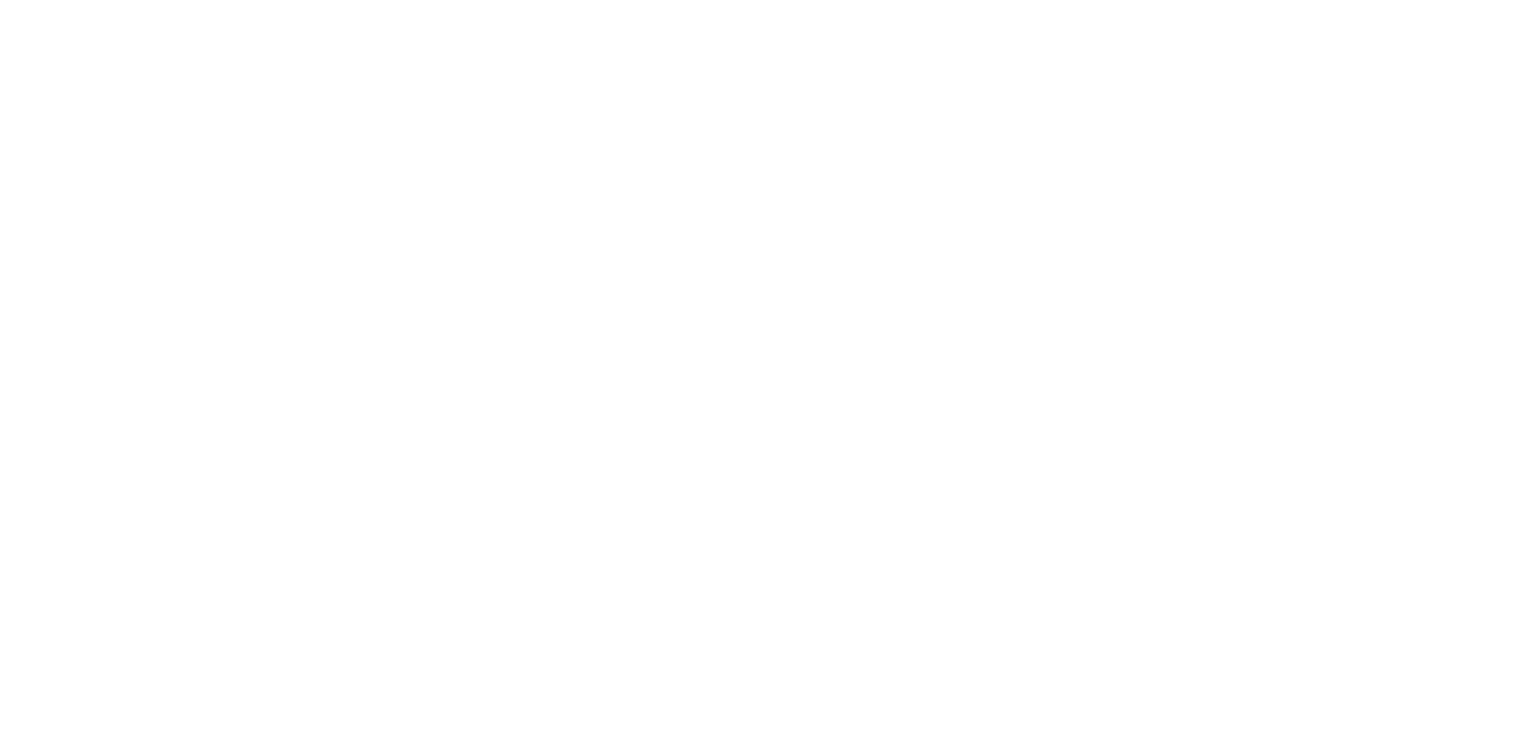 scroll, scrollTop: 0, scrollLeft: 0, axis: both 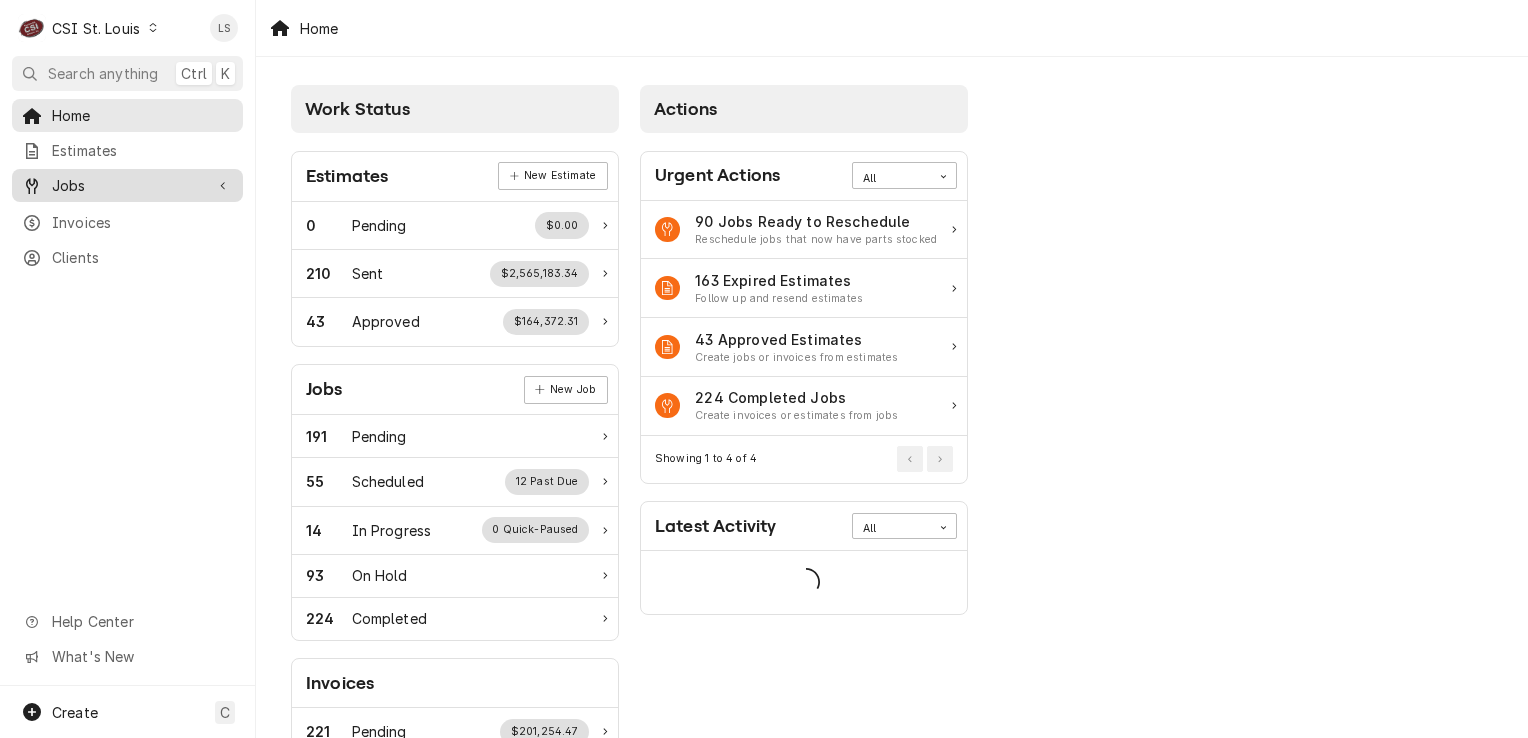 click on "Jobs" at bounding box center (127, 185) 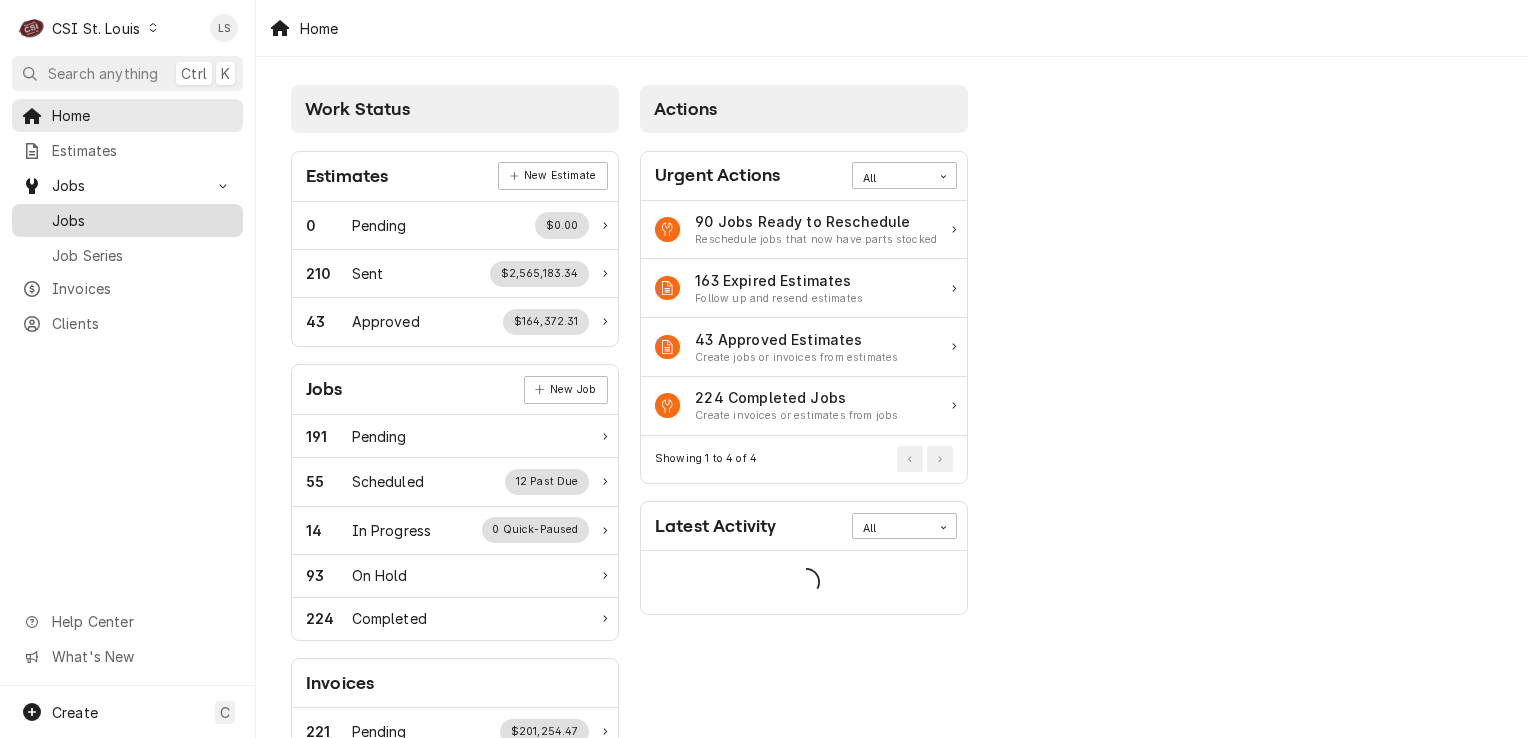 click on "Jobs" at bounding box center (142, 220) 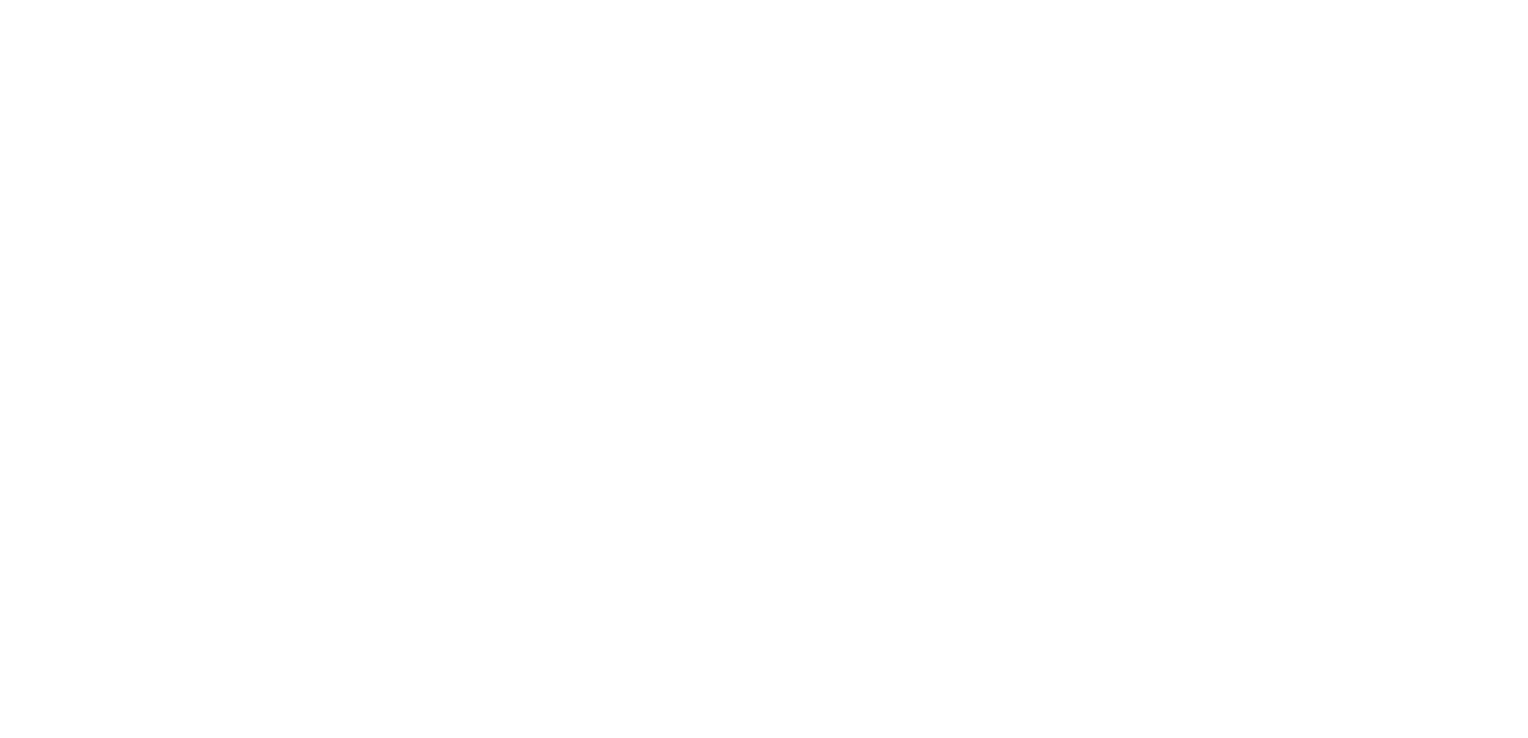 scroll, scrollTop: 0, scrollLeft: 0, axis: both 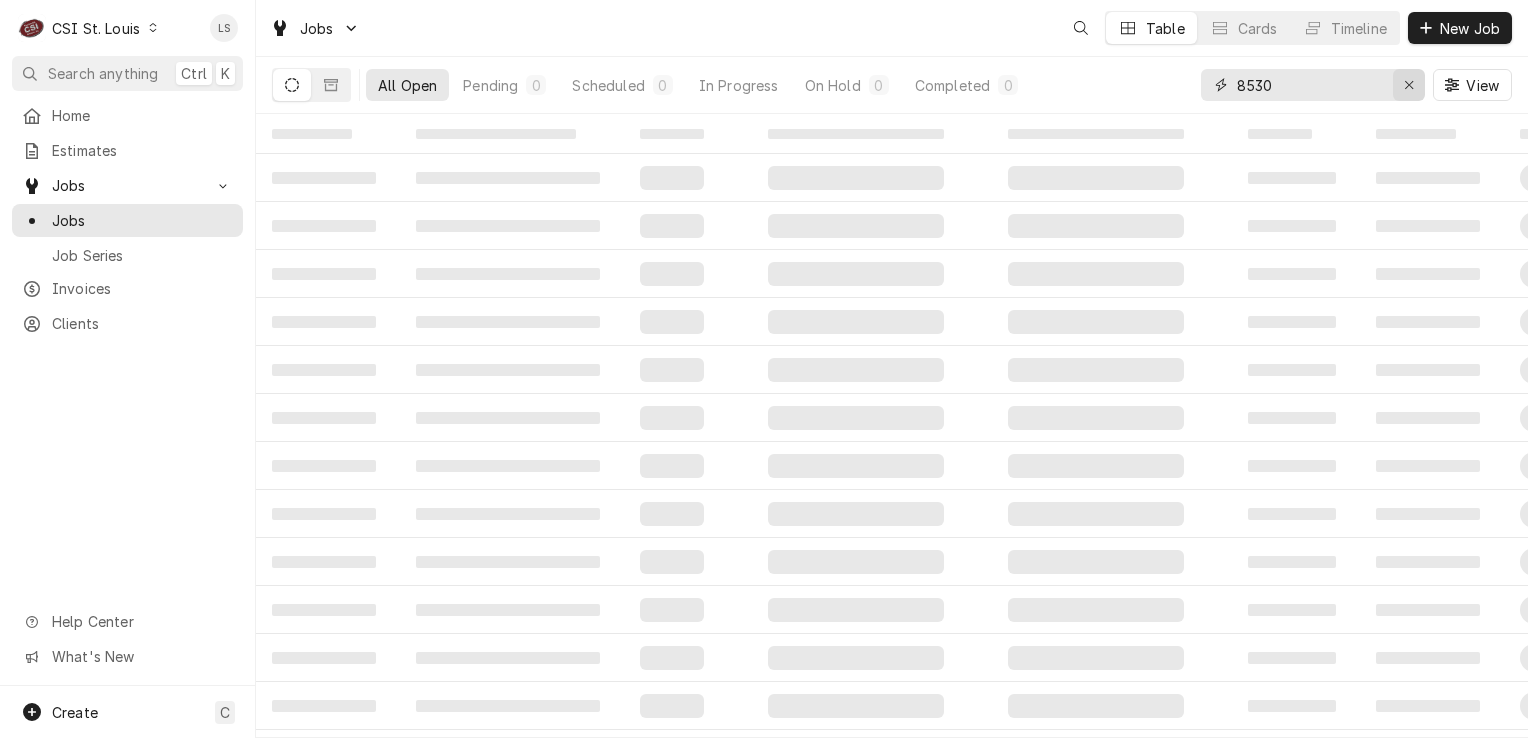 click at bounding box center (1409, 85) 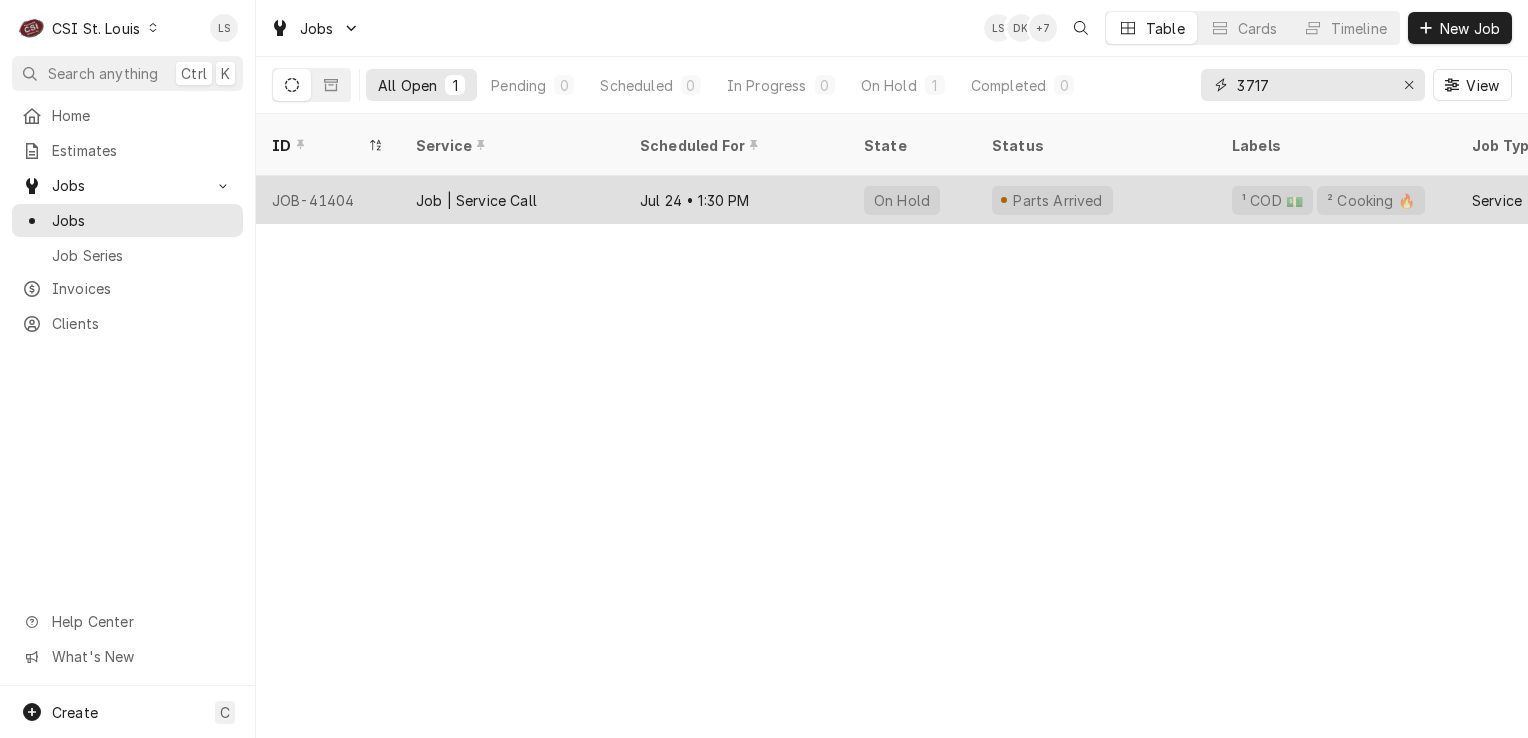 type on "3717" 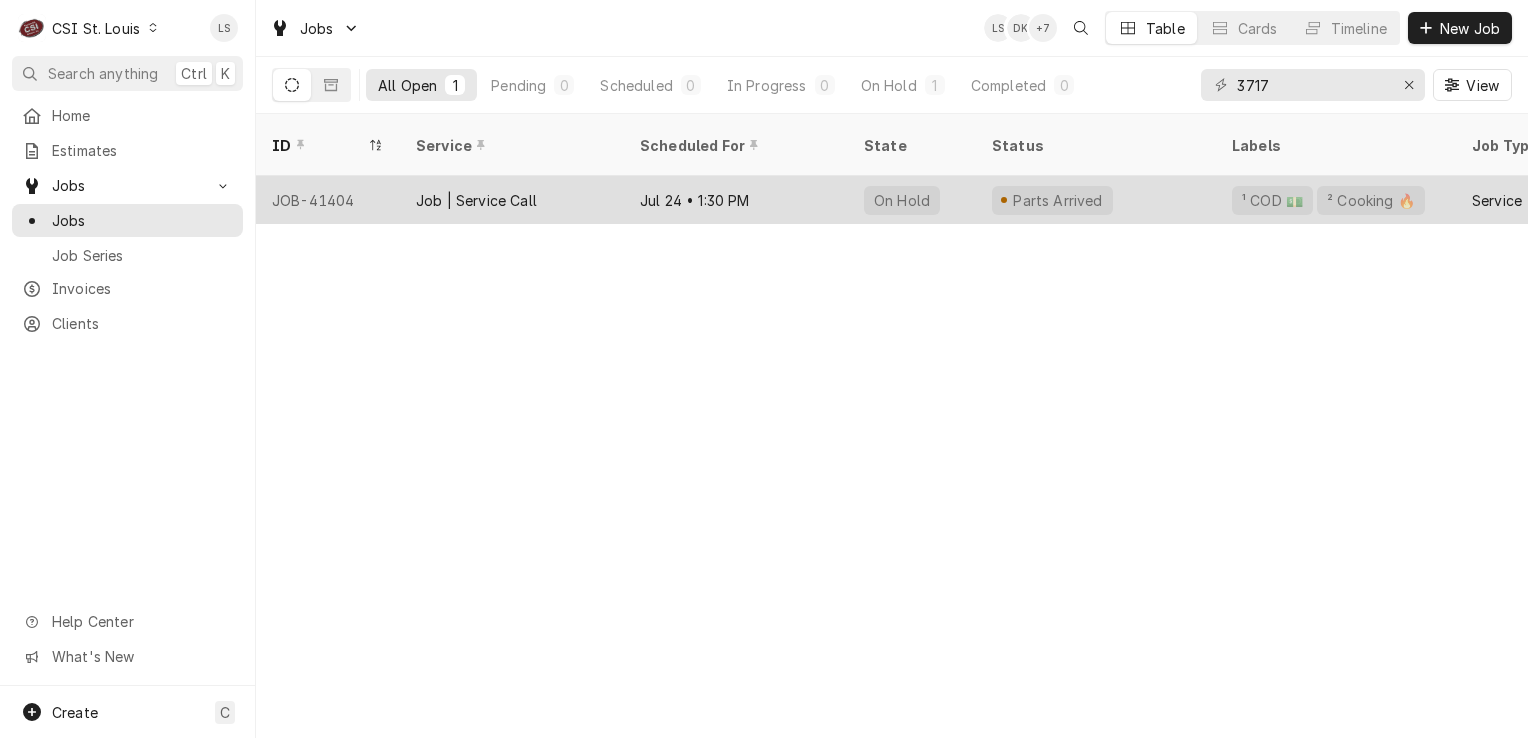 click on "JOB-41404" at bounding box center (328, 200) 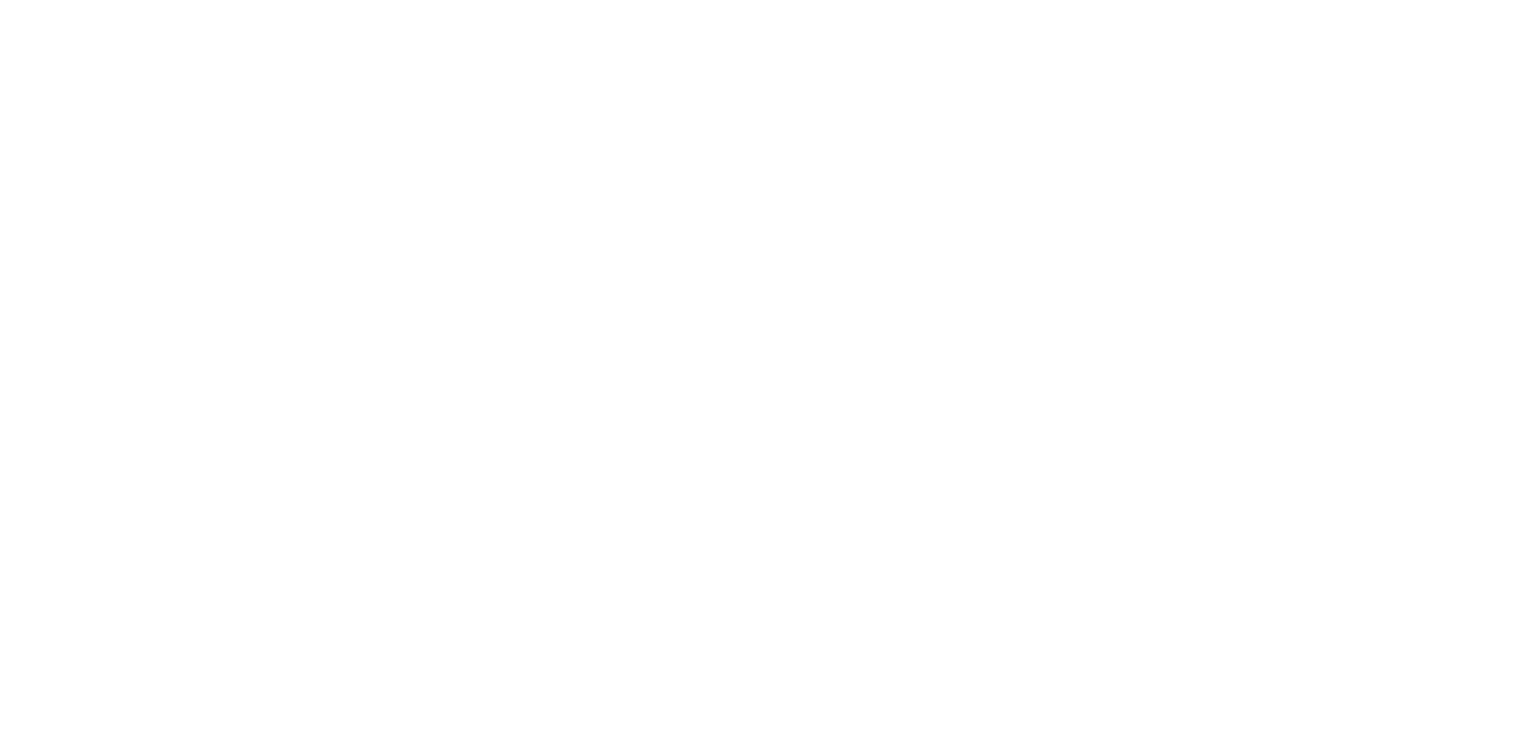 scroll, scrollTop: 0, scrollLeft: 0, axis: both 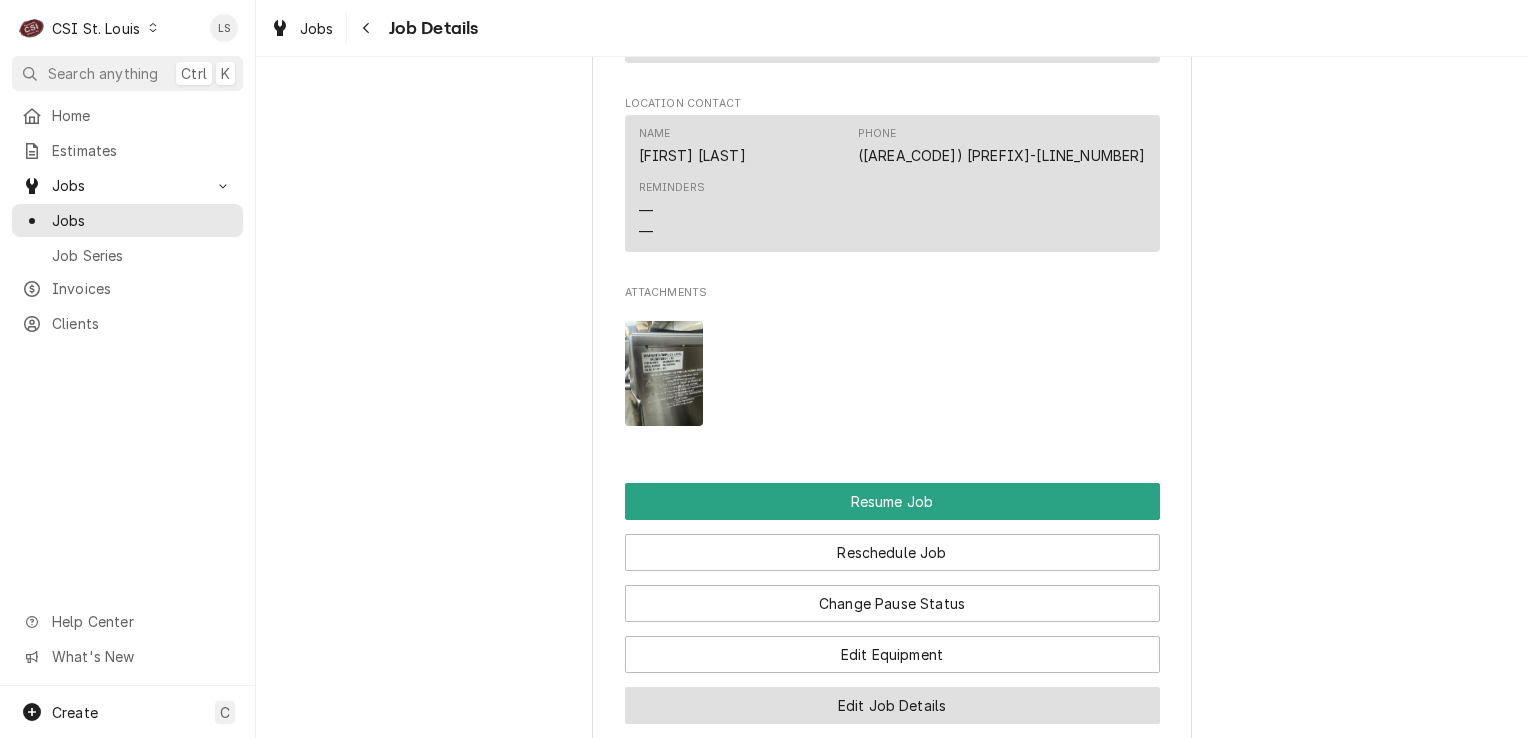 click on "Edit Job Details" at bounding box center (892, 705) 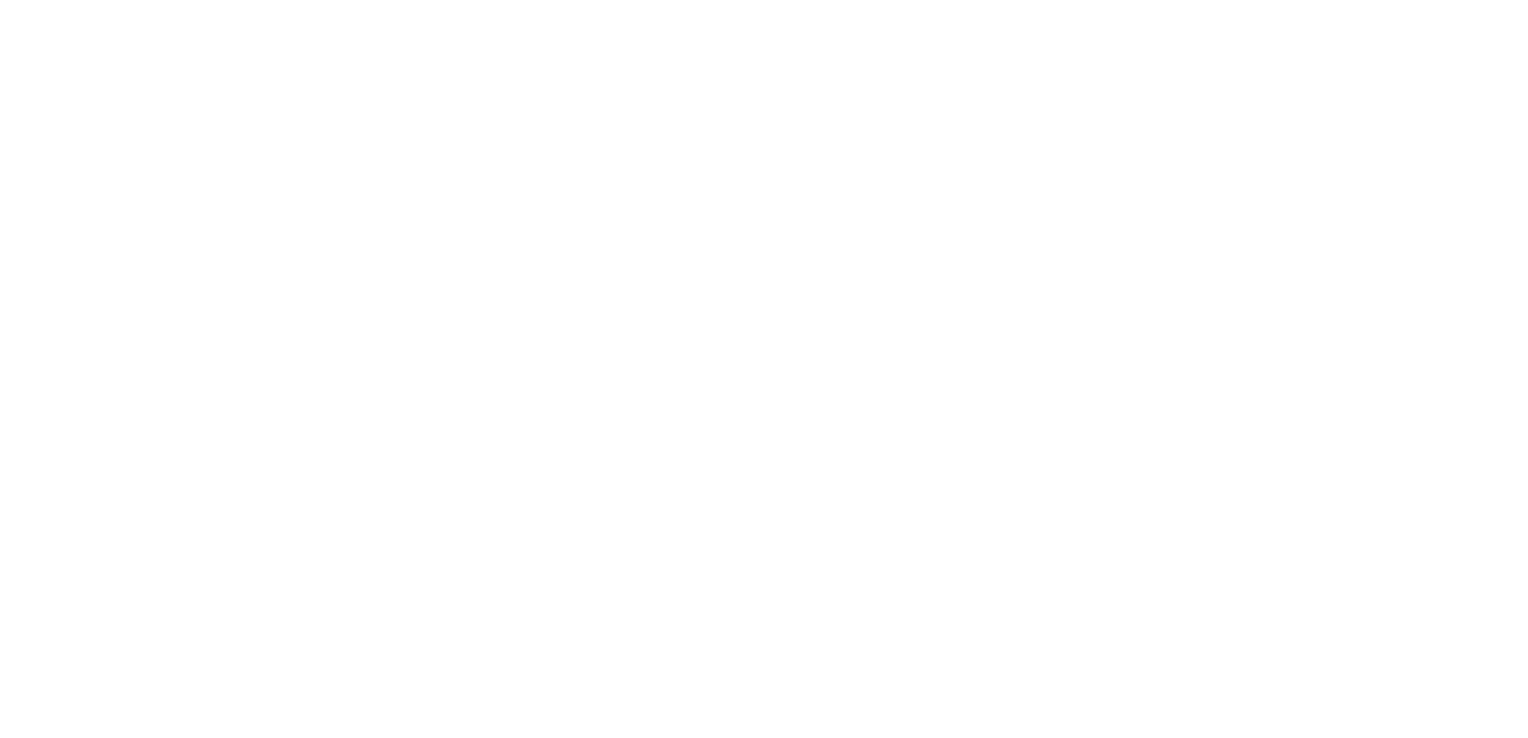 scroll, scrollTop: 0, scrollLeft: 0, axis: both 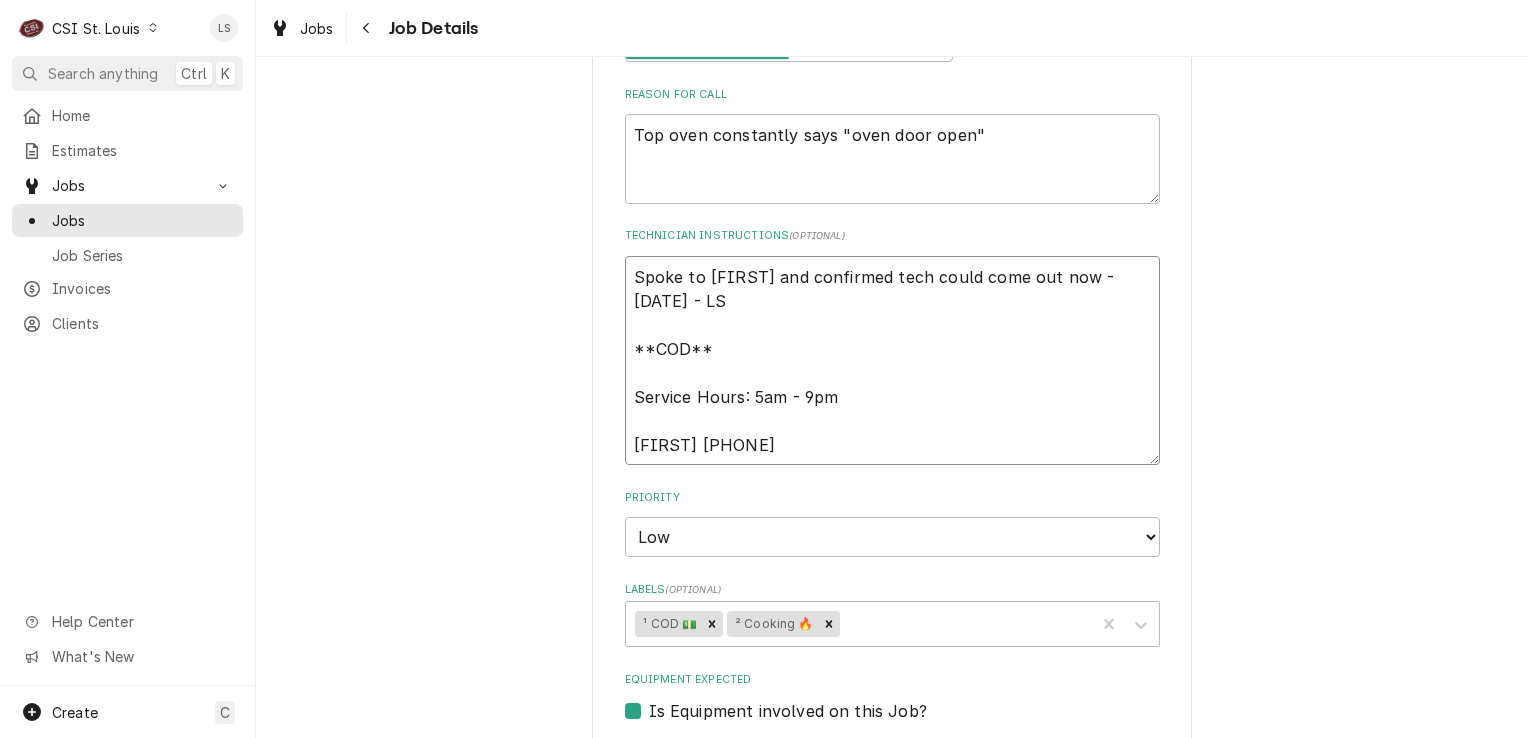 click on "Spoke to [FIRST] and confirmed tech could come out now - [DATE] - LS
**COD**
Service Hours: 5am - 9pm
[FIRST] [PHONE]" at bounding box center [892, 361] 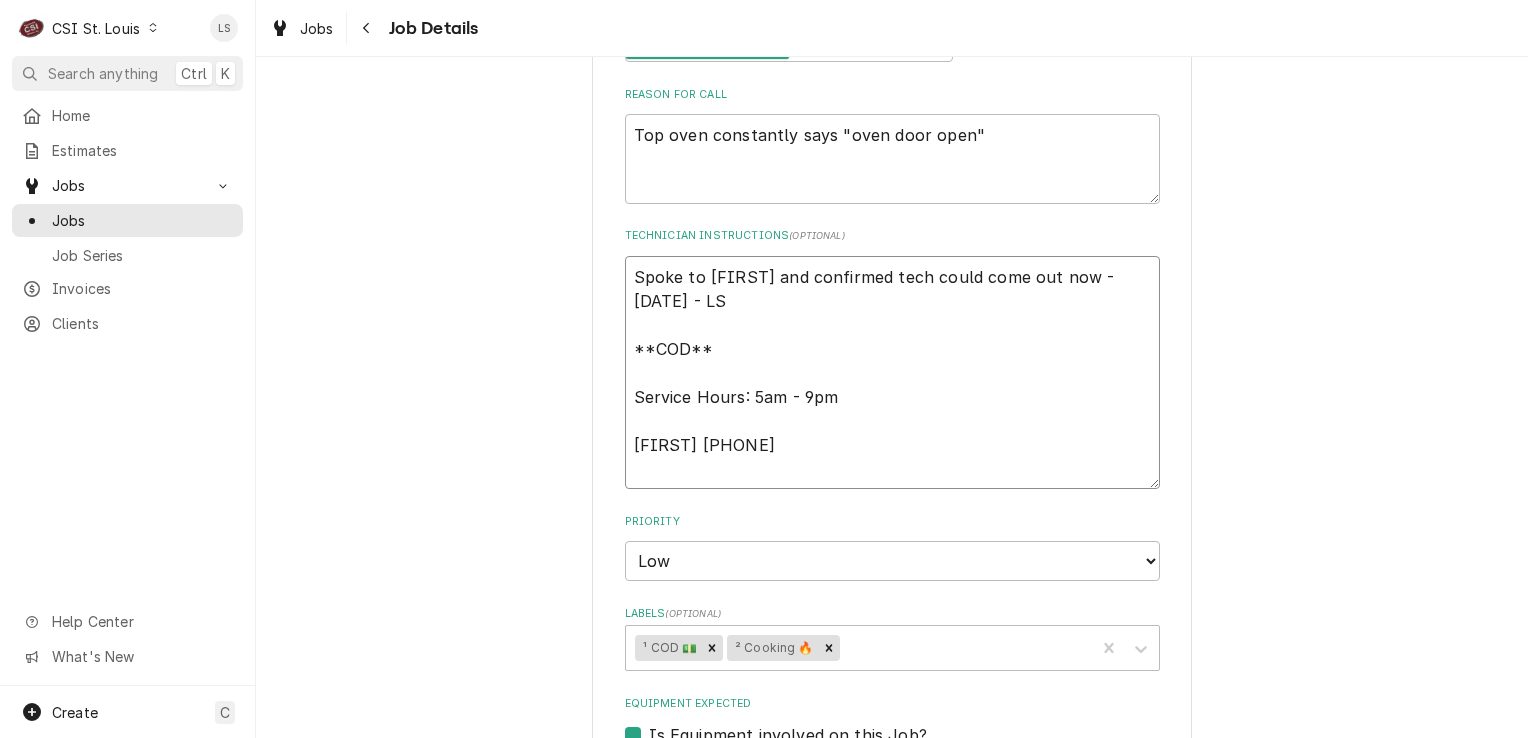click on "Spoke to [FIRST] and confirmed tech could come out now - [DATE] - LS
**COD**
Service Hours: 5am - 9pm
[FIRST] [PHONE]" at bounding box center (892, 373) 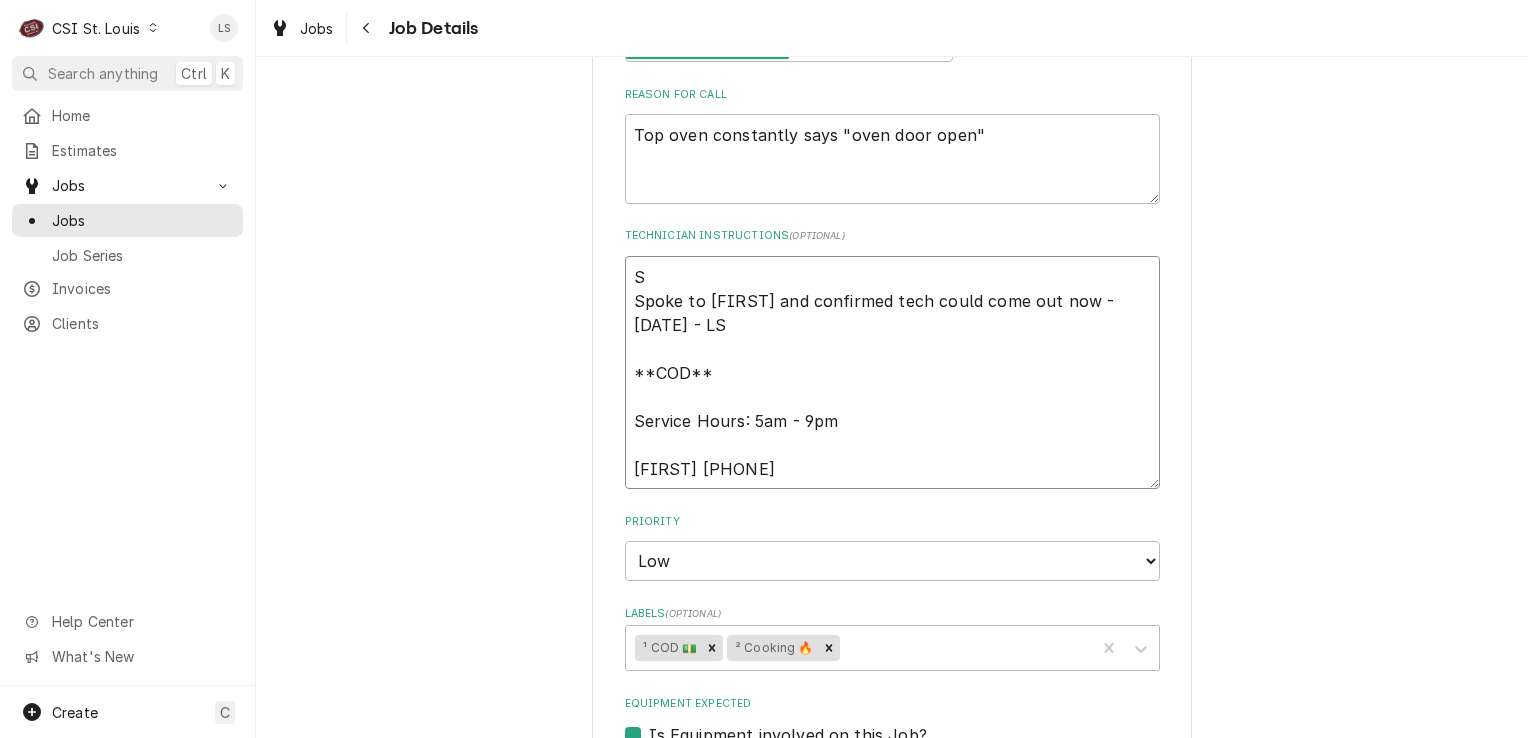 type on "x" 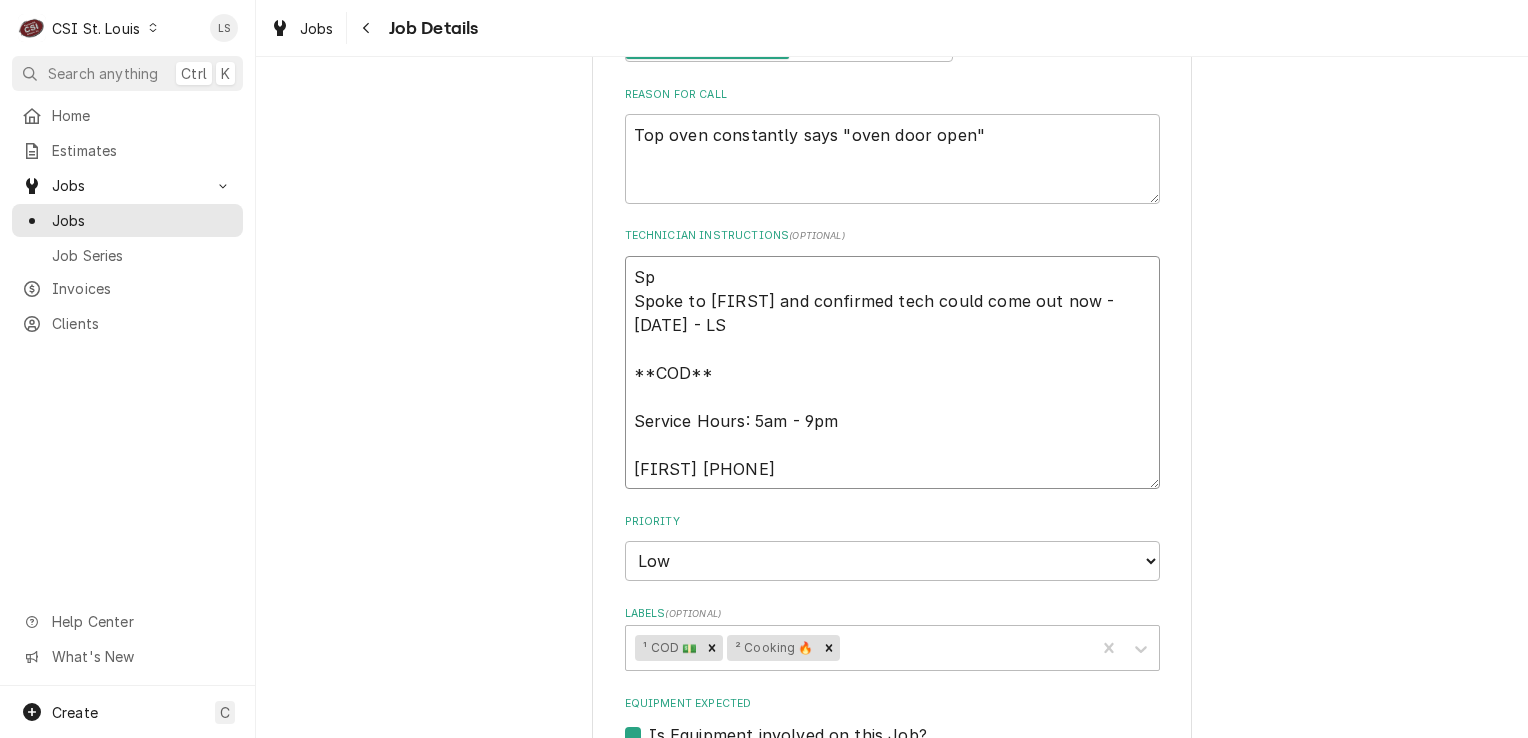type on "x" 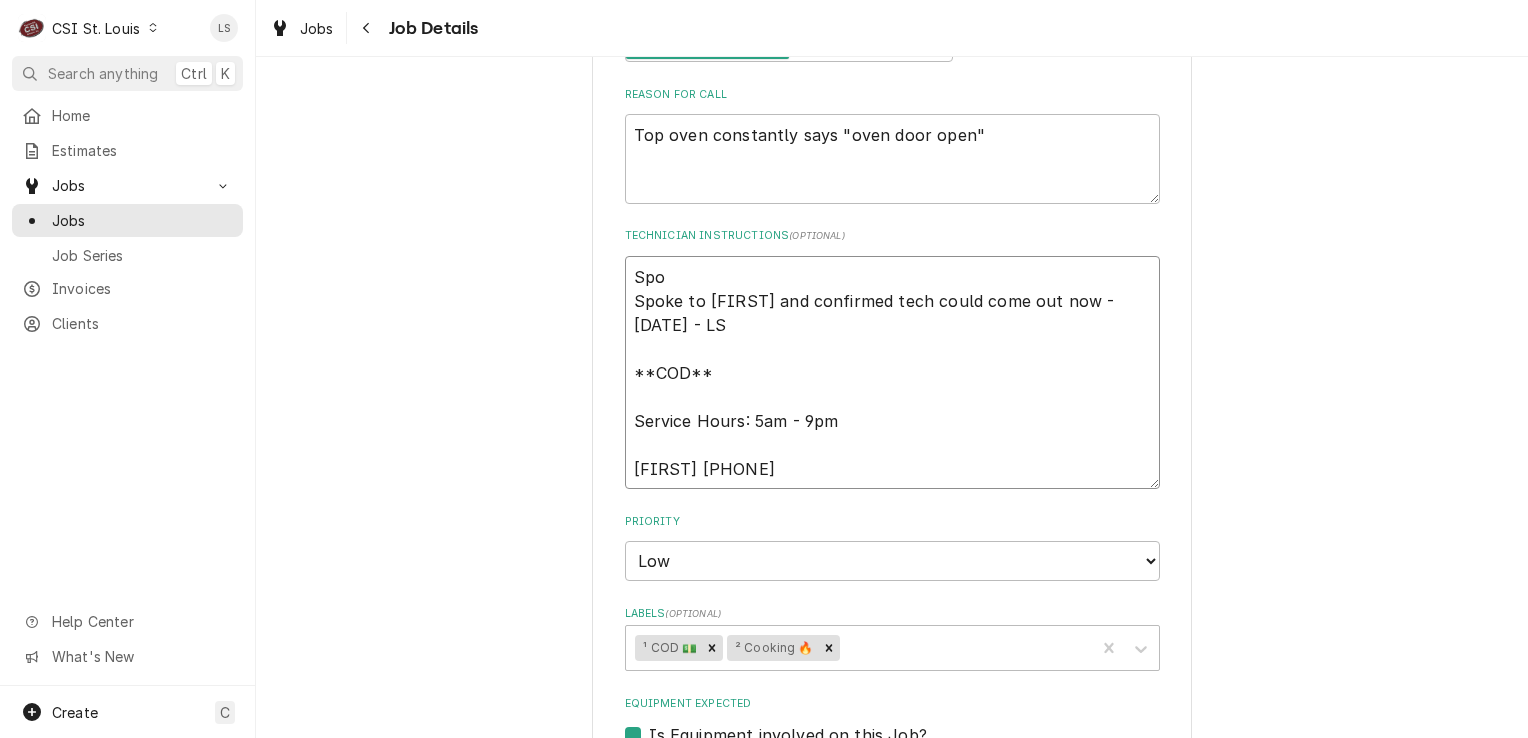 type on "x" 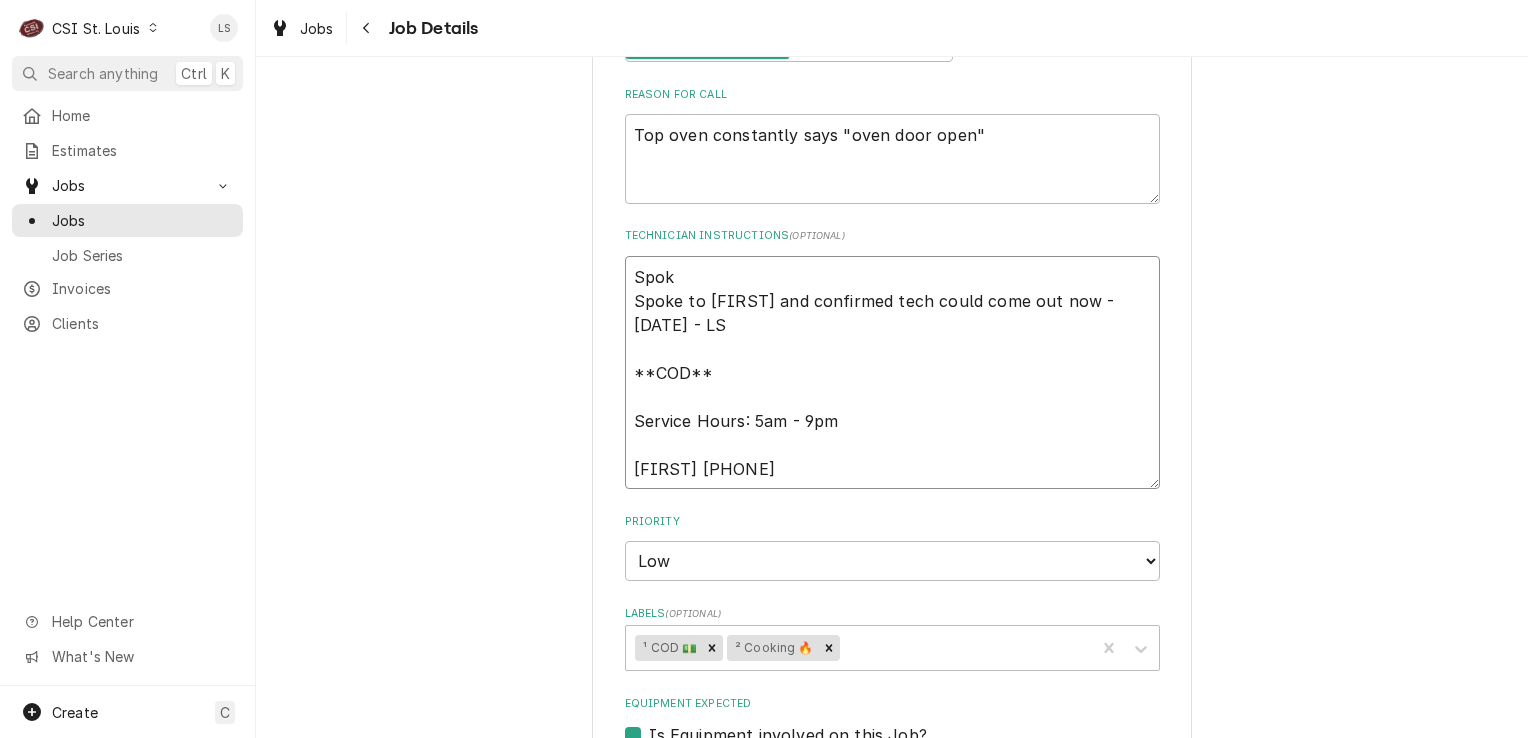 type on "Spoke
Spoke to [FIRST] and confirmed tech could come out now - [DATE] - LS
**COD**
Service Hours: 5am - 9pm
[FIRST] [PHONE]" 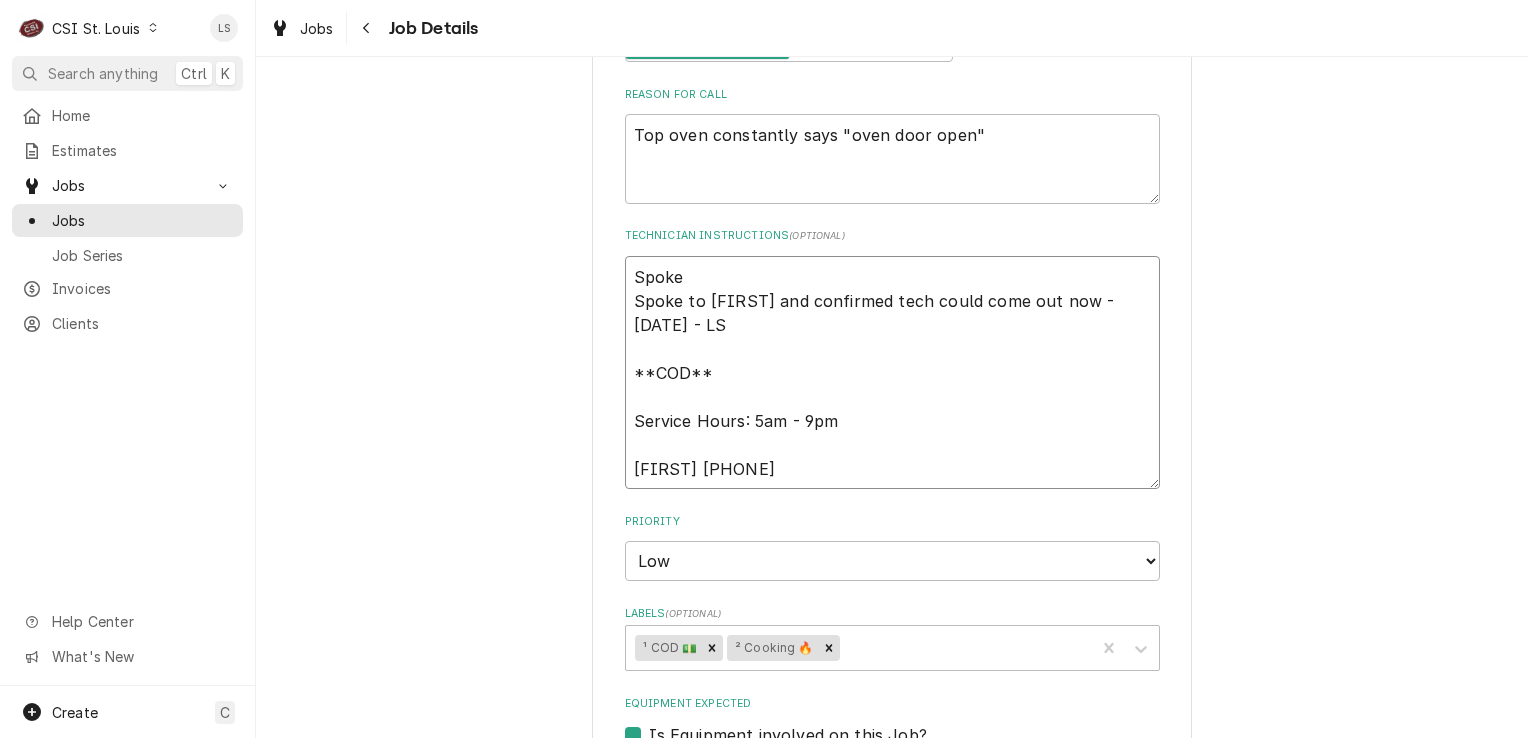 type on "x" 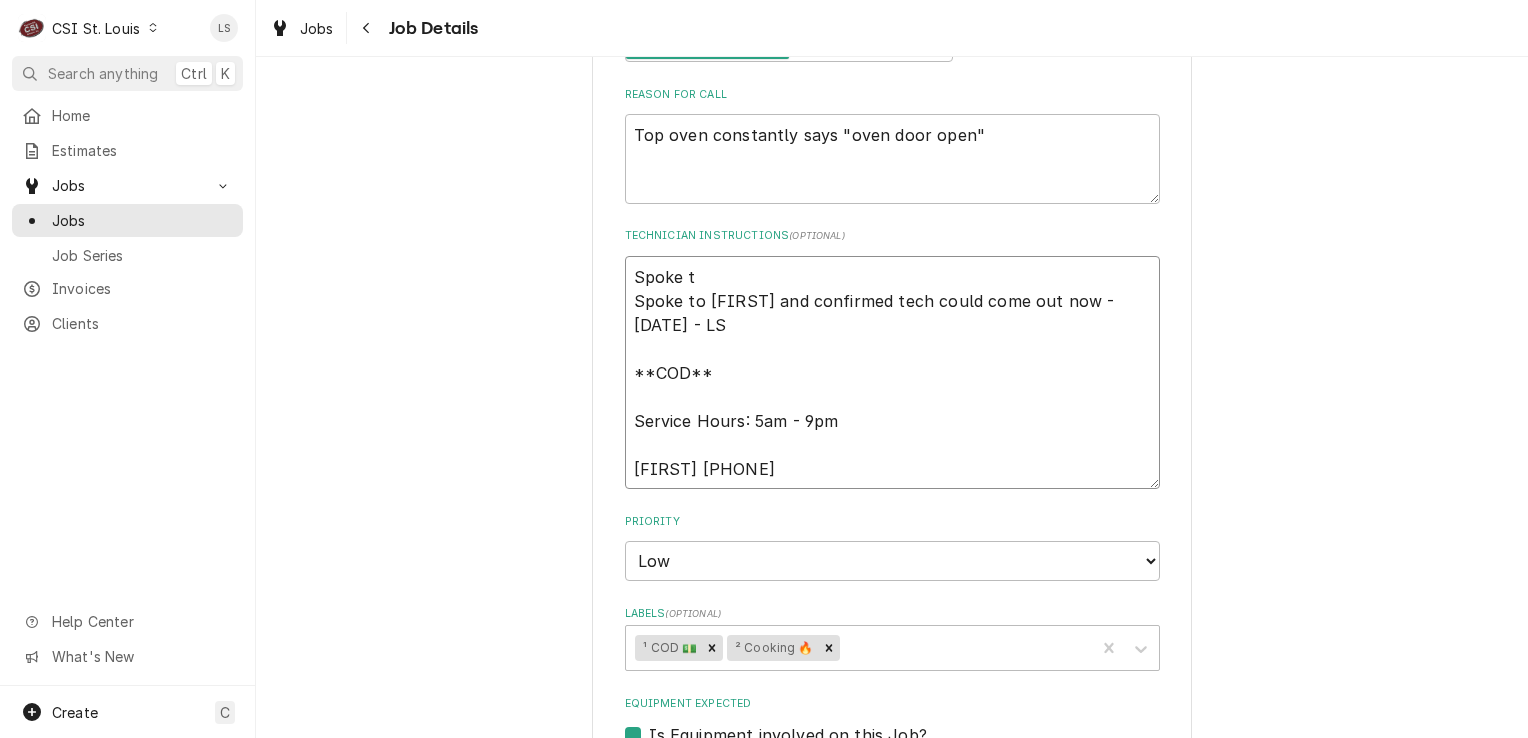 type on "x" 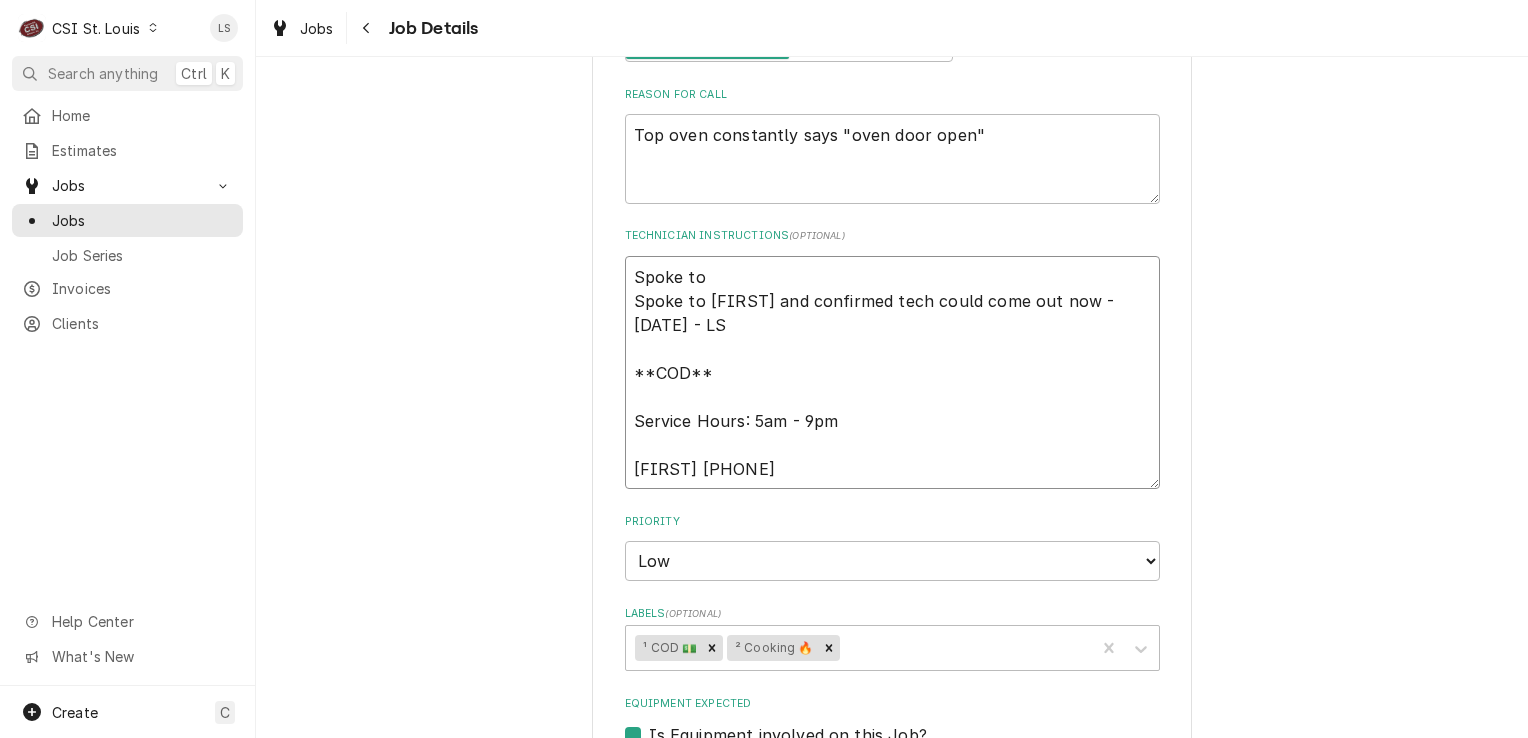 type on "x" 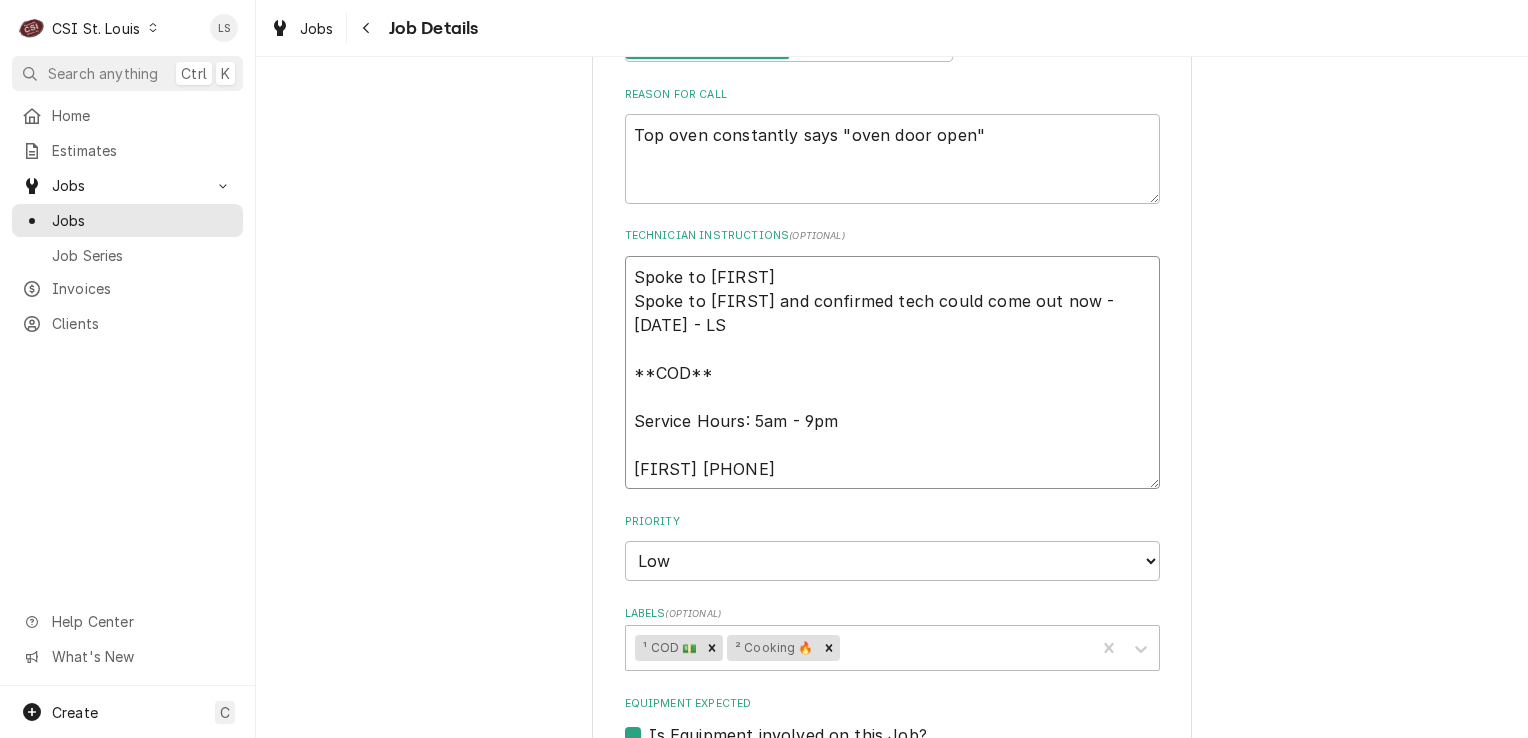 type on "x" 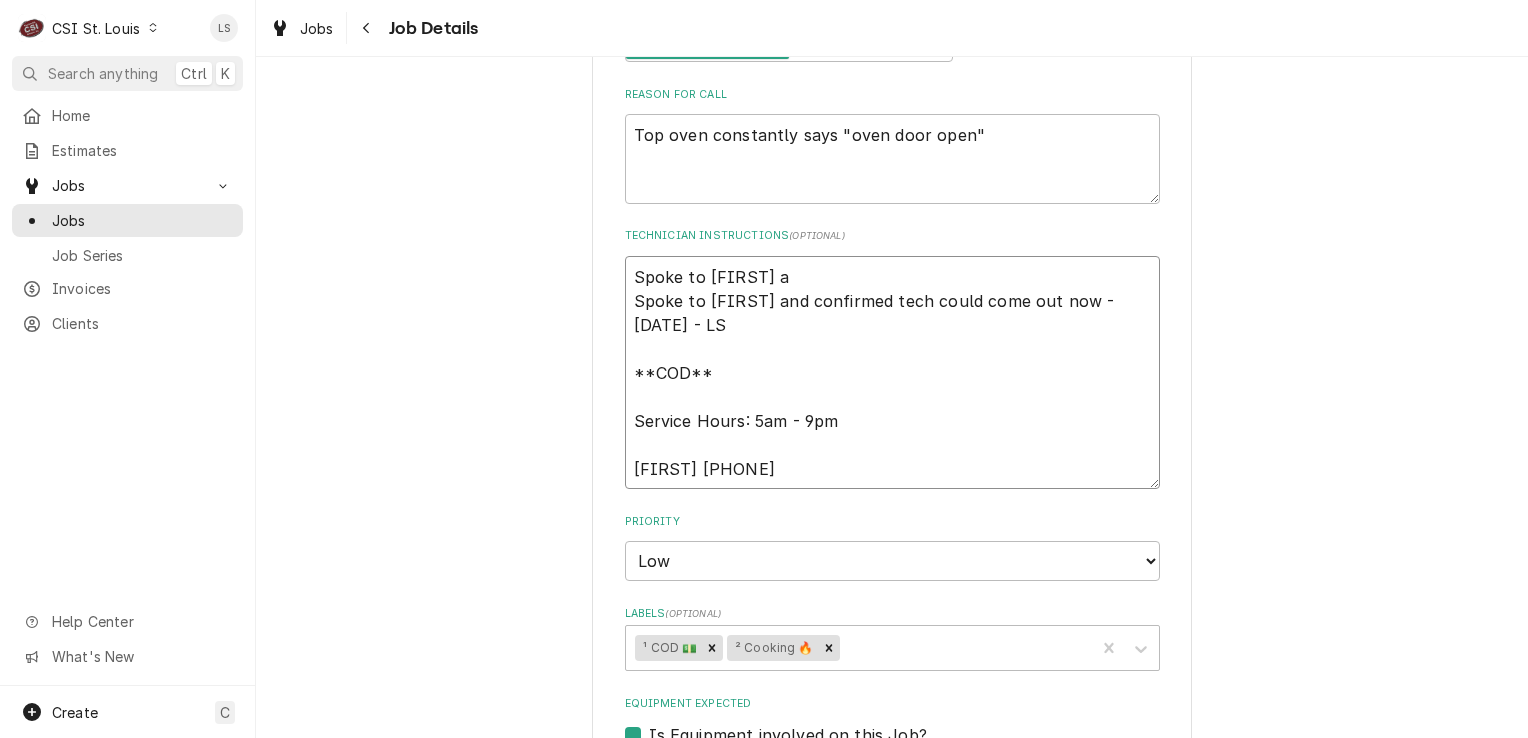 type on "x" 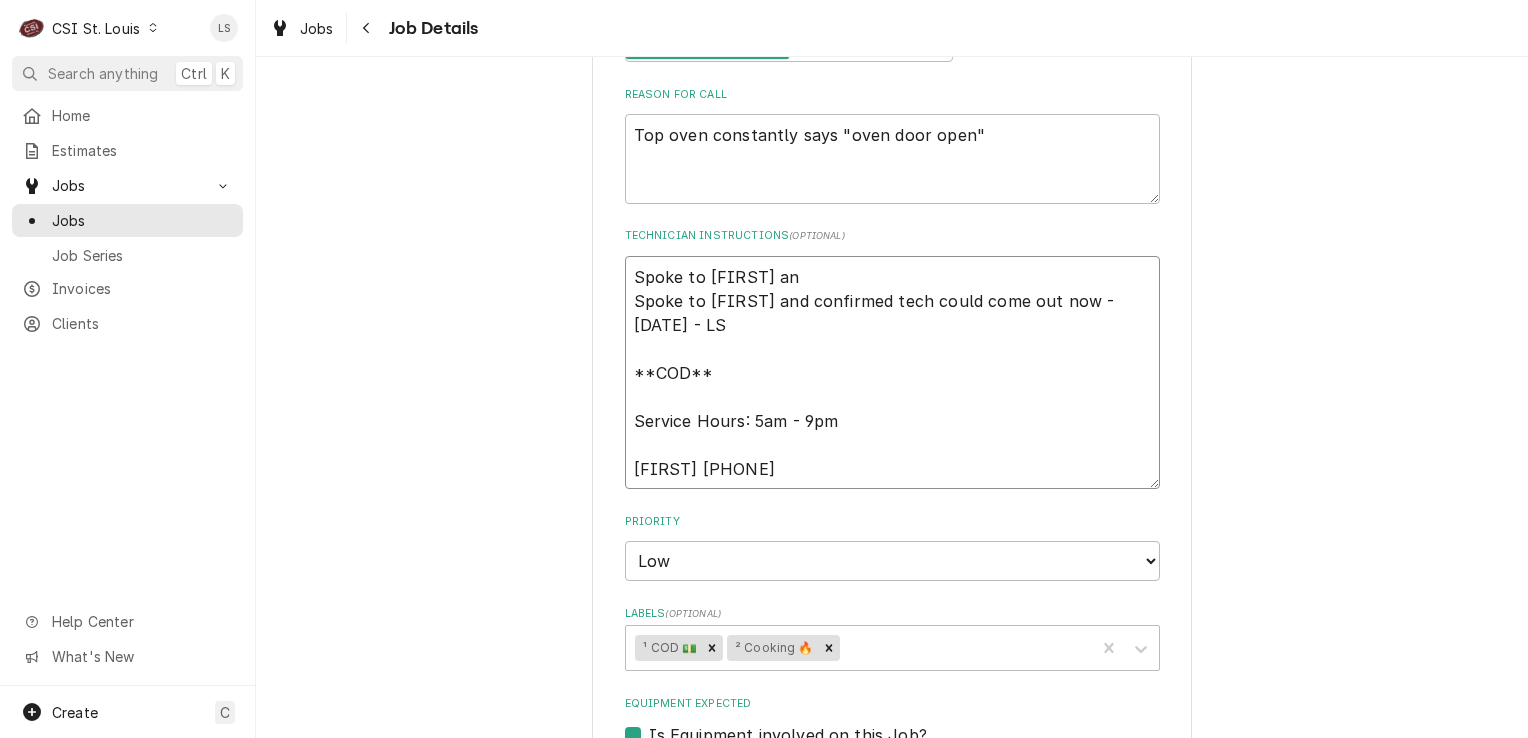 type on "x" 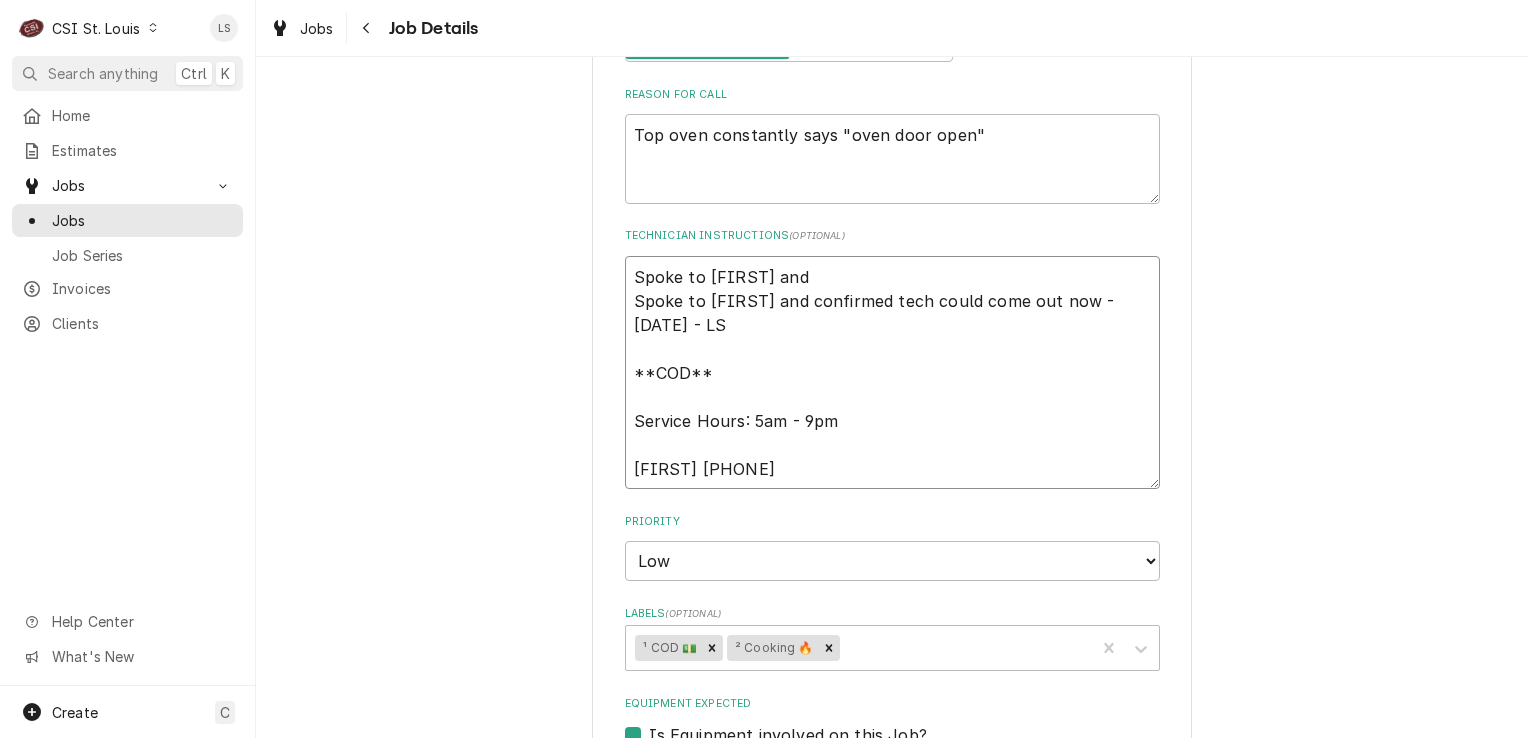 type on "x" 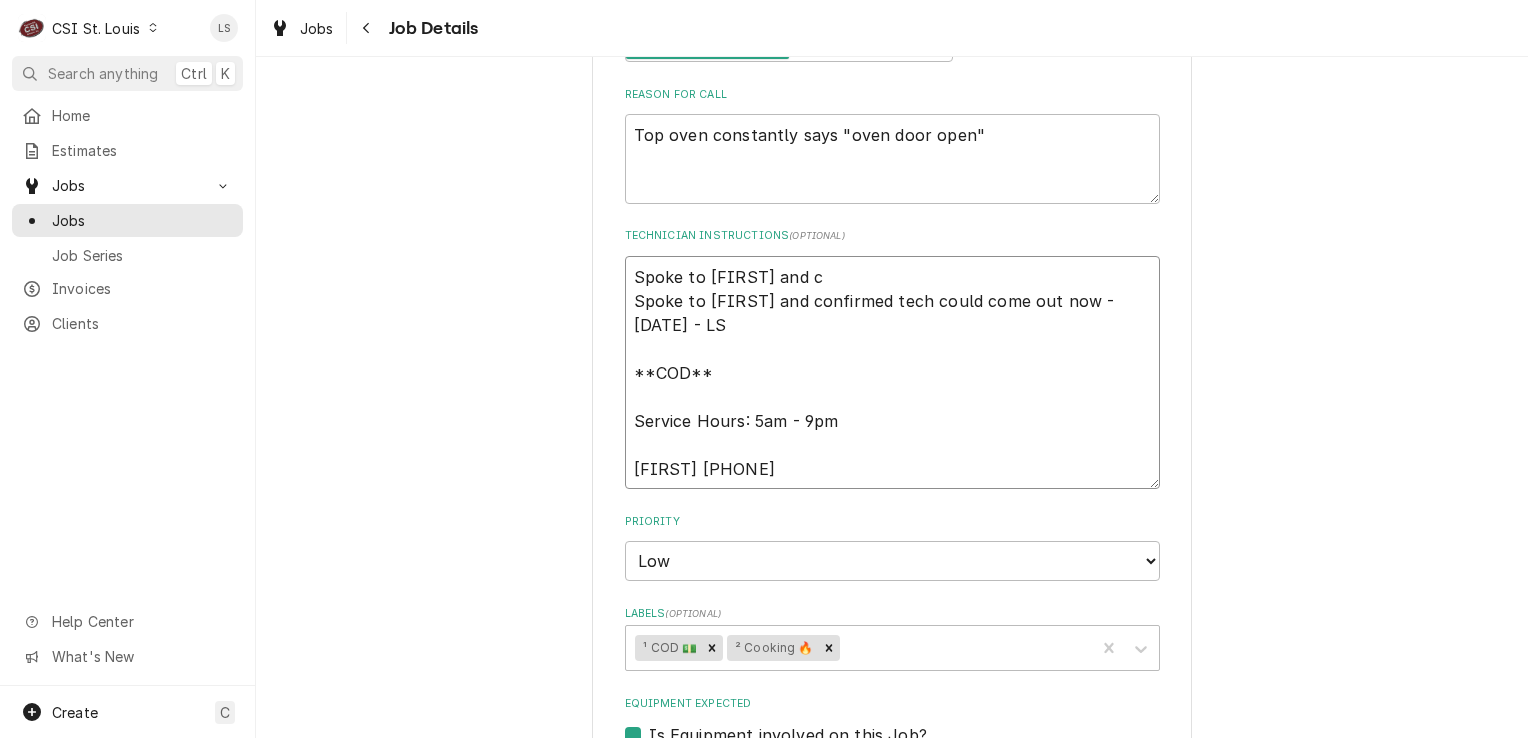 type on "x" 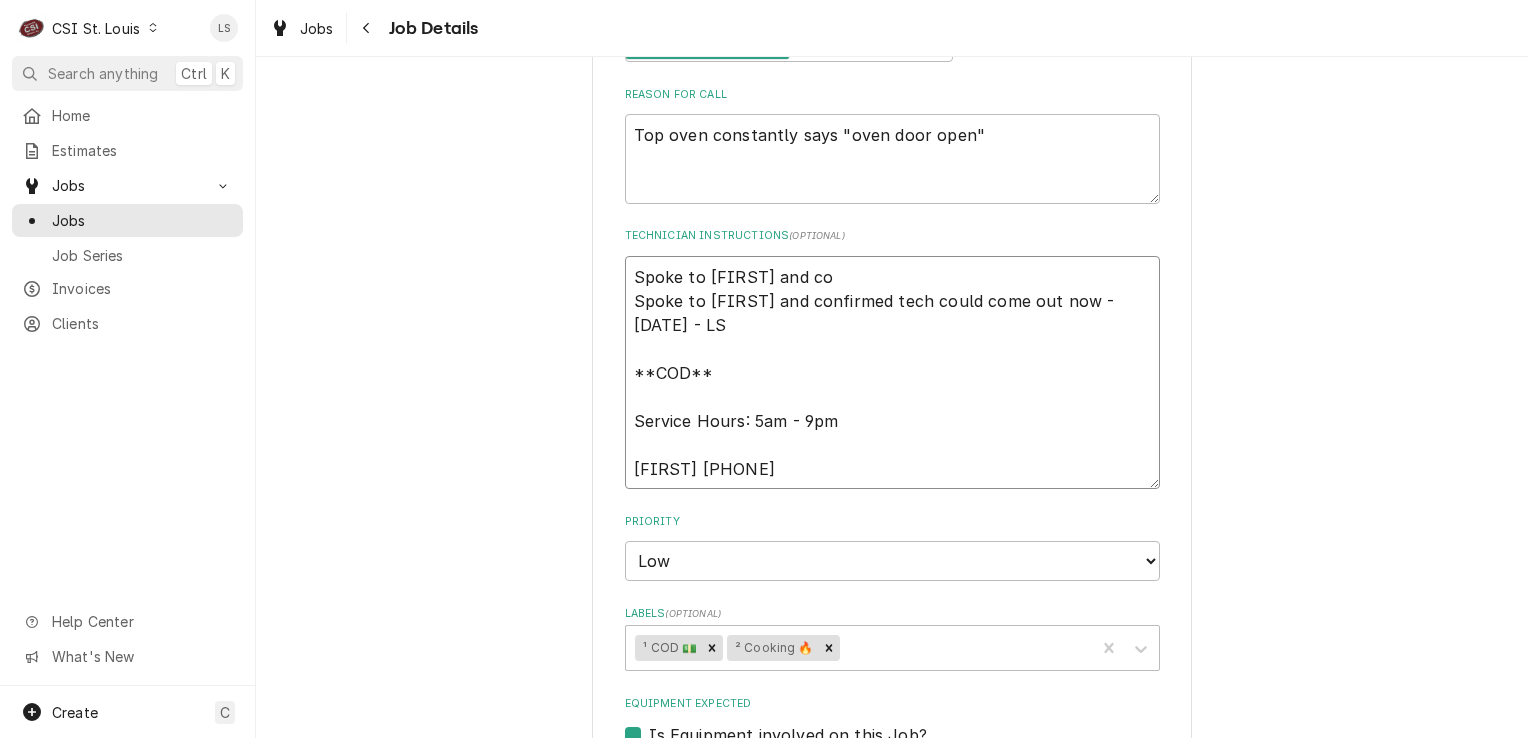 type on "x" 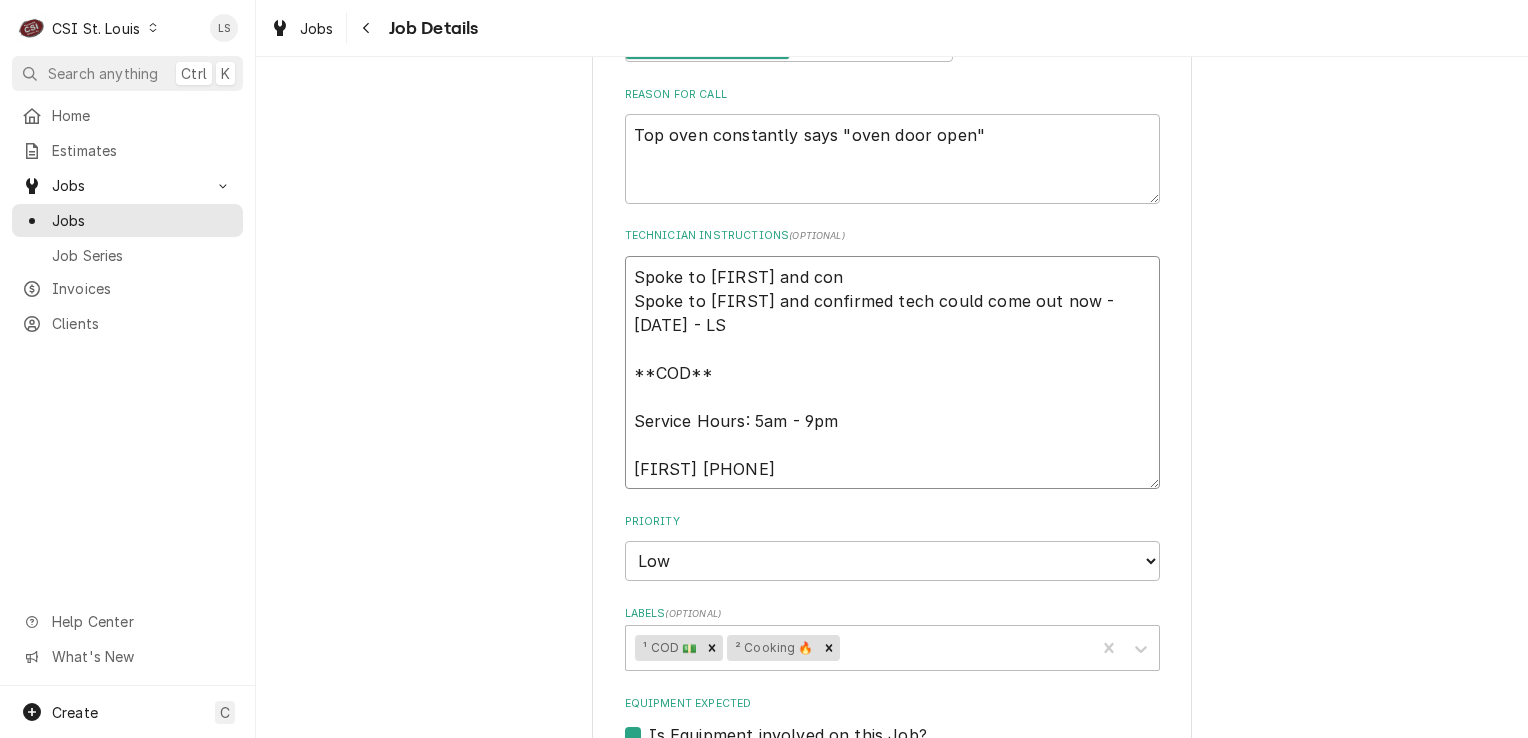 type on "x" 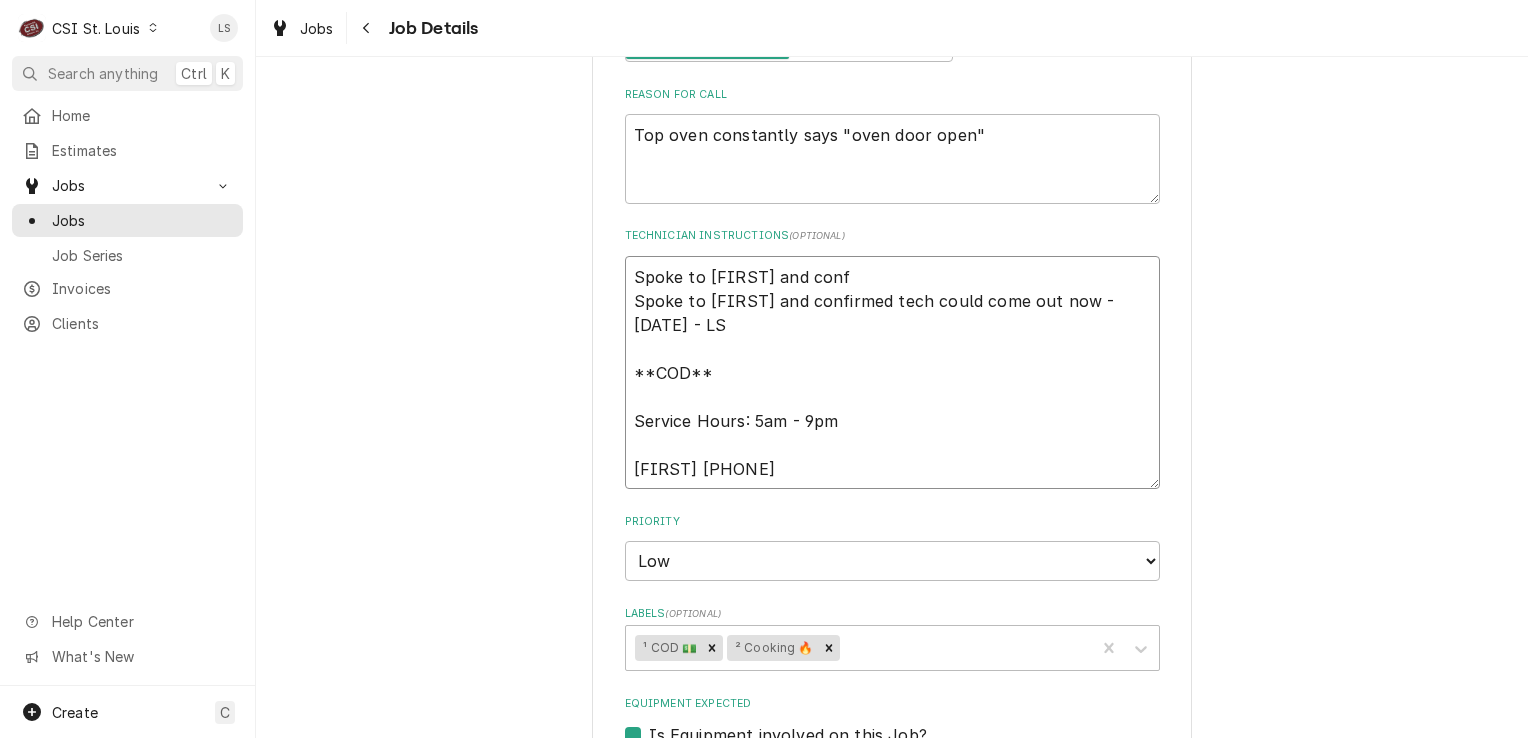 type on "x" 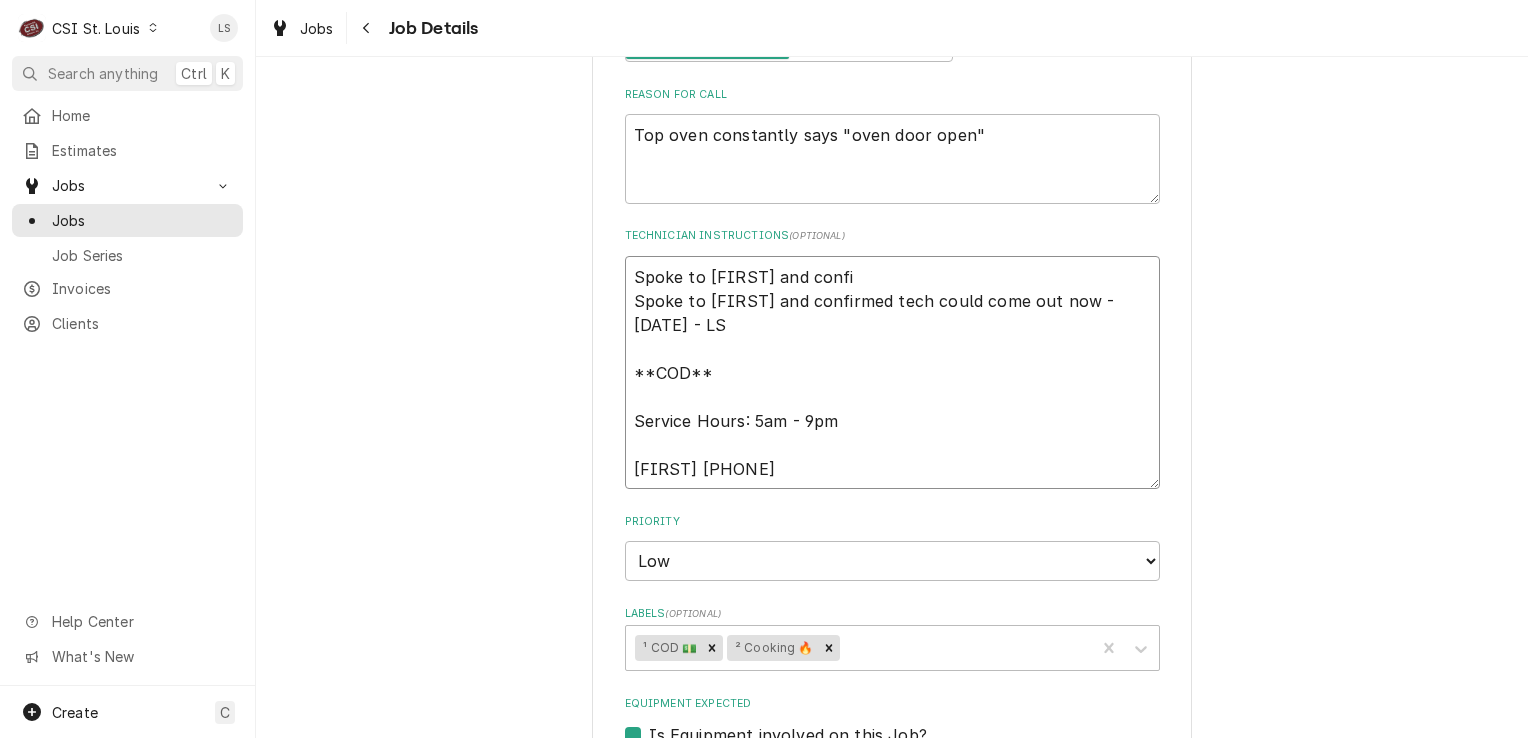 type on "Spoke to Wayne and confir
Spoke to Wayne and confirmed tech could come out now - 7/24 - LS
**COD**
Service Hours: 5am - 9pm
Wayne 314-609-4490" 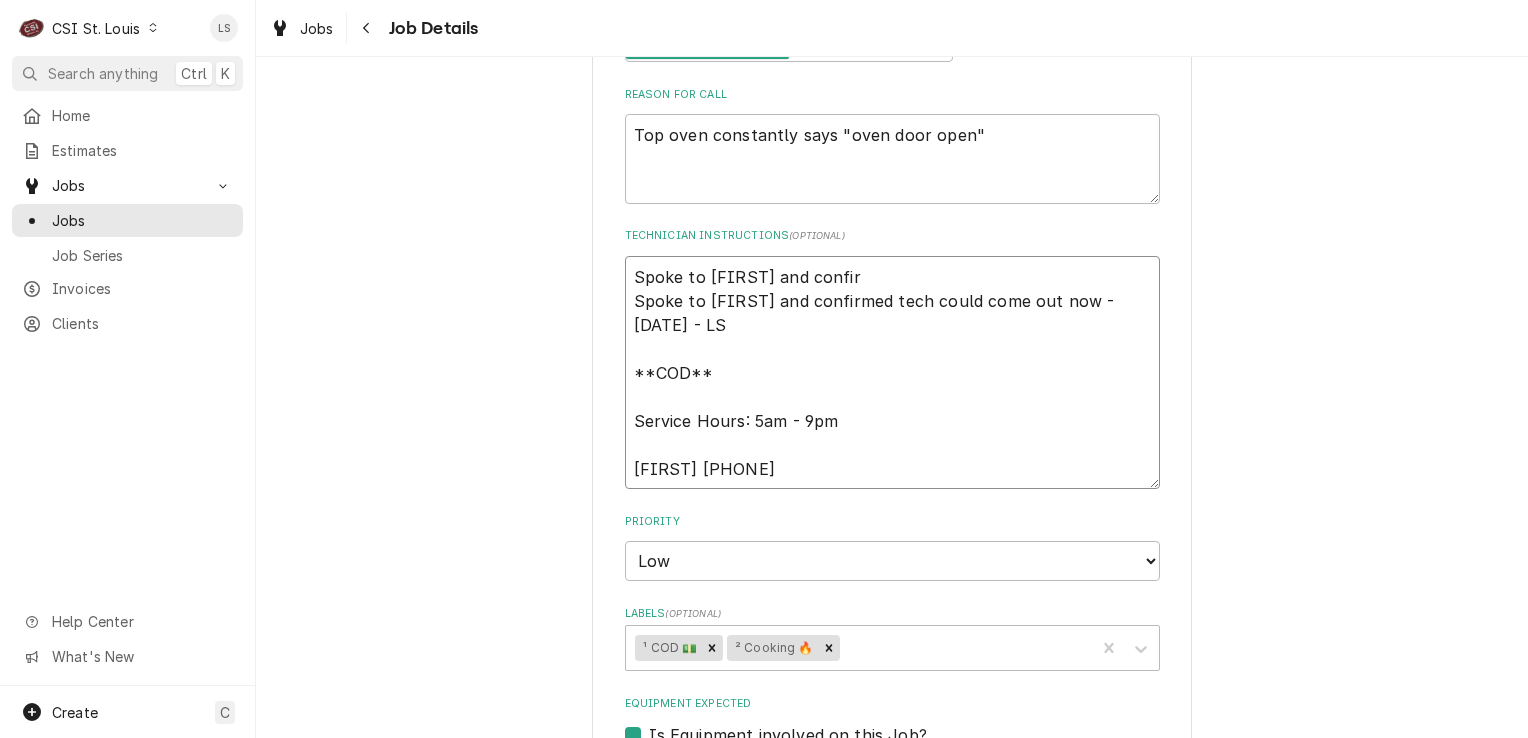 type on "x" 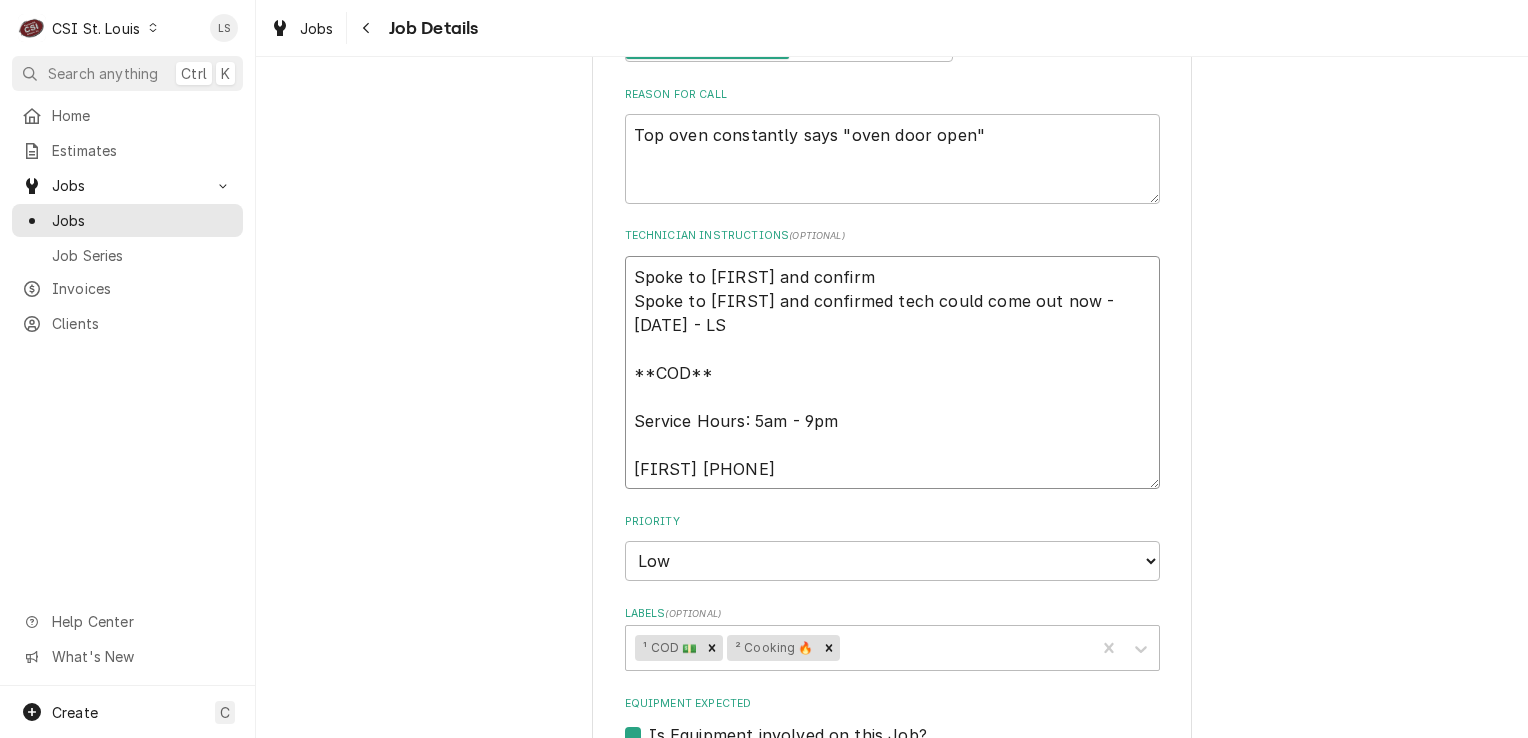 type on "x" 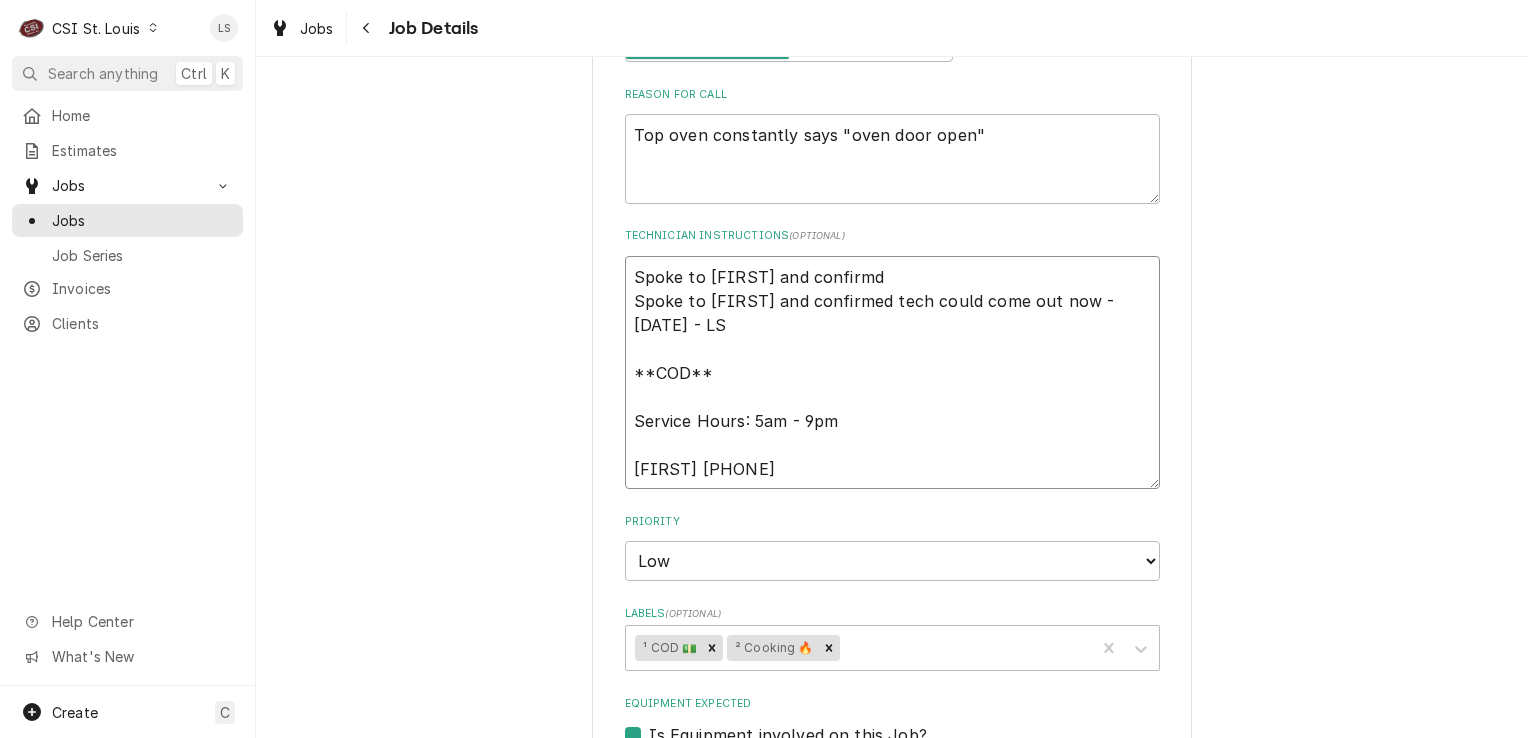 type on "x" 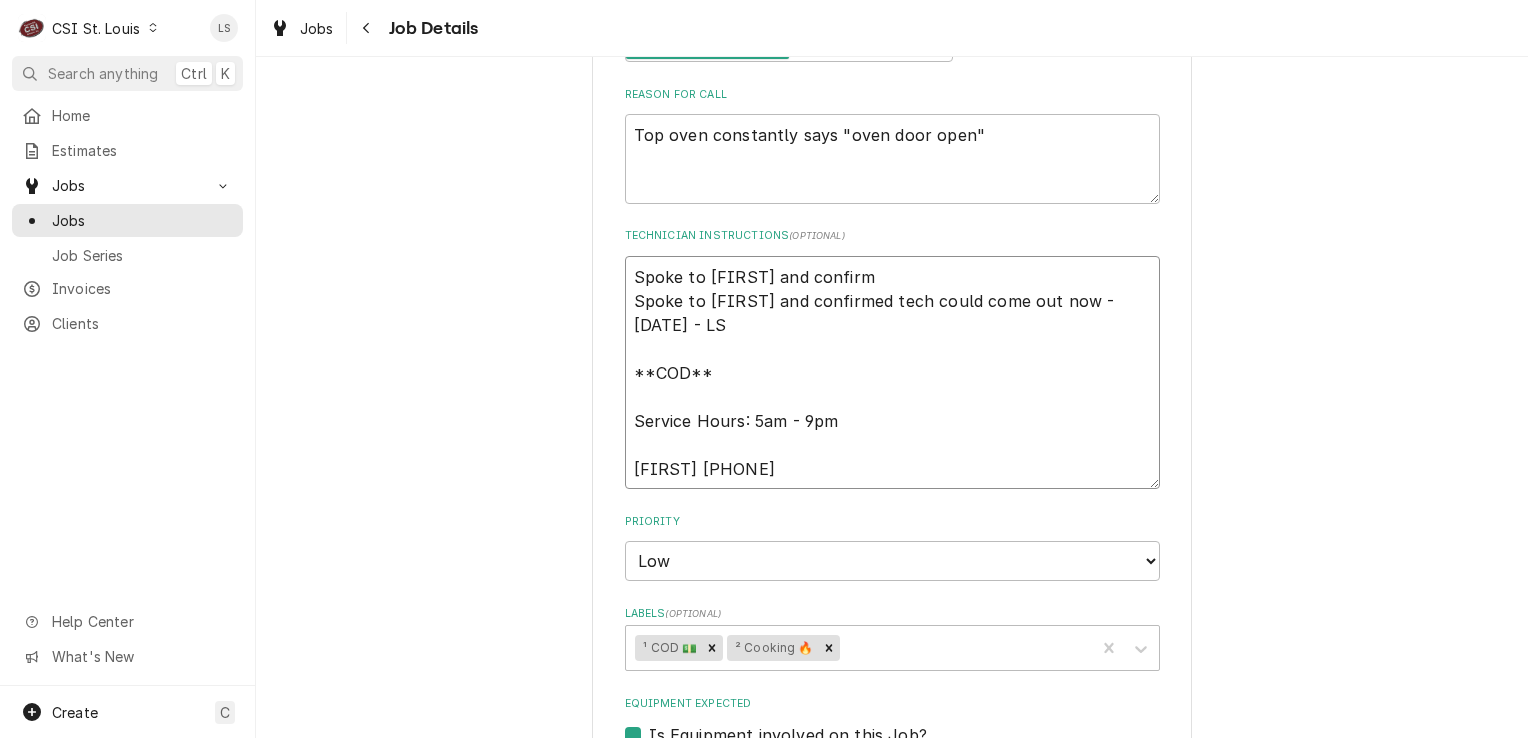 type on "x" 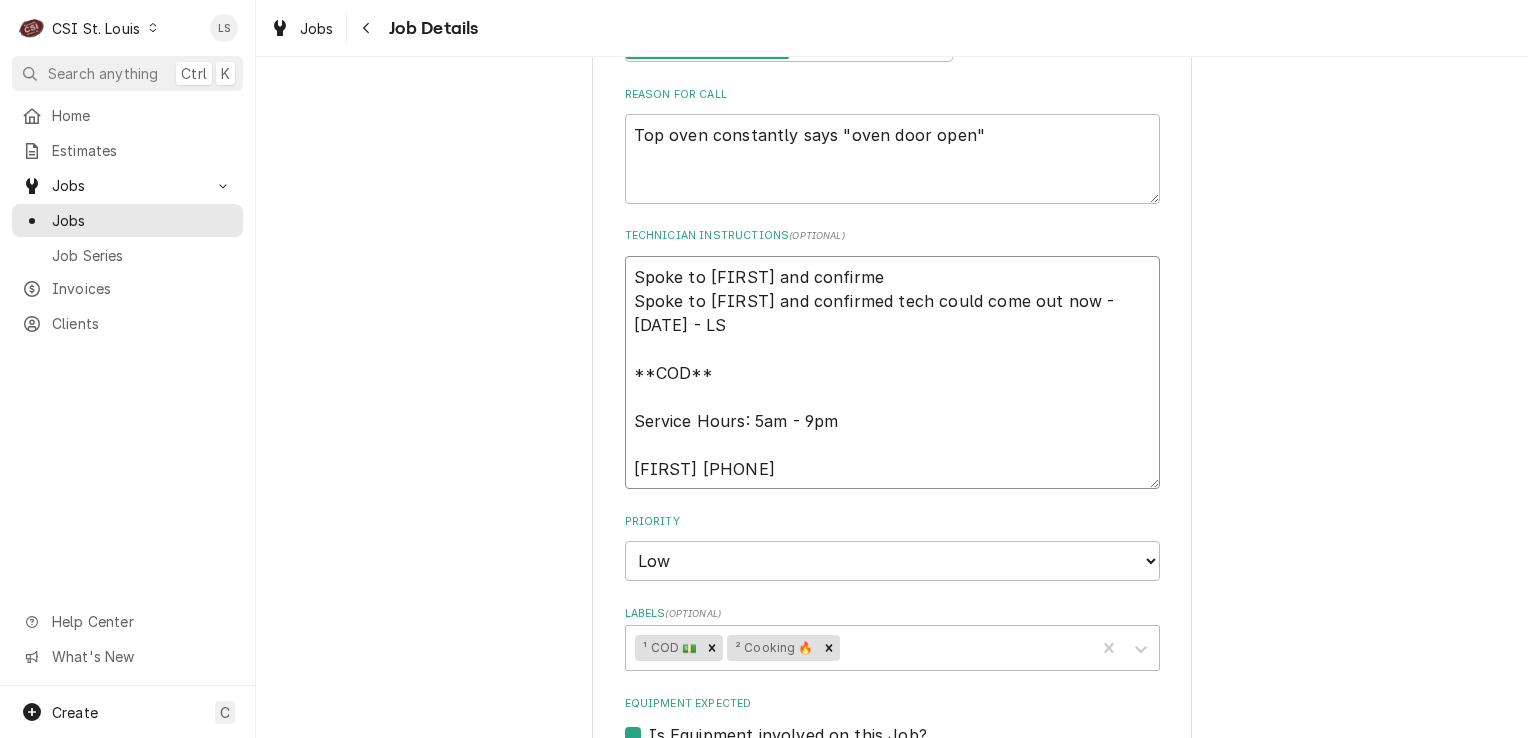 type on "x" 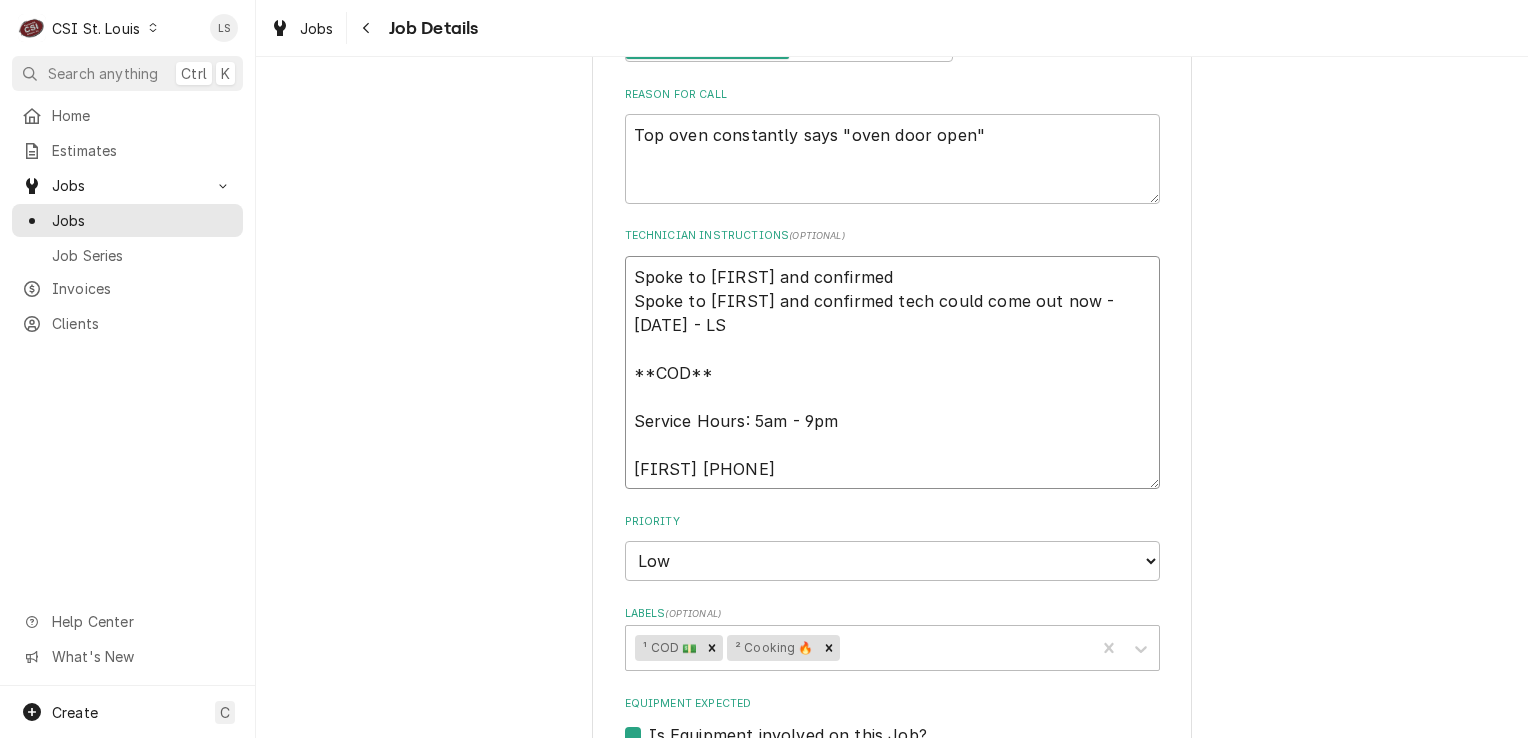 type on "x" 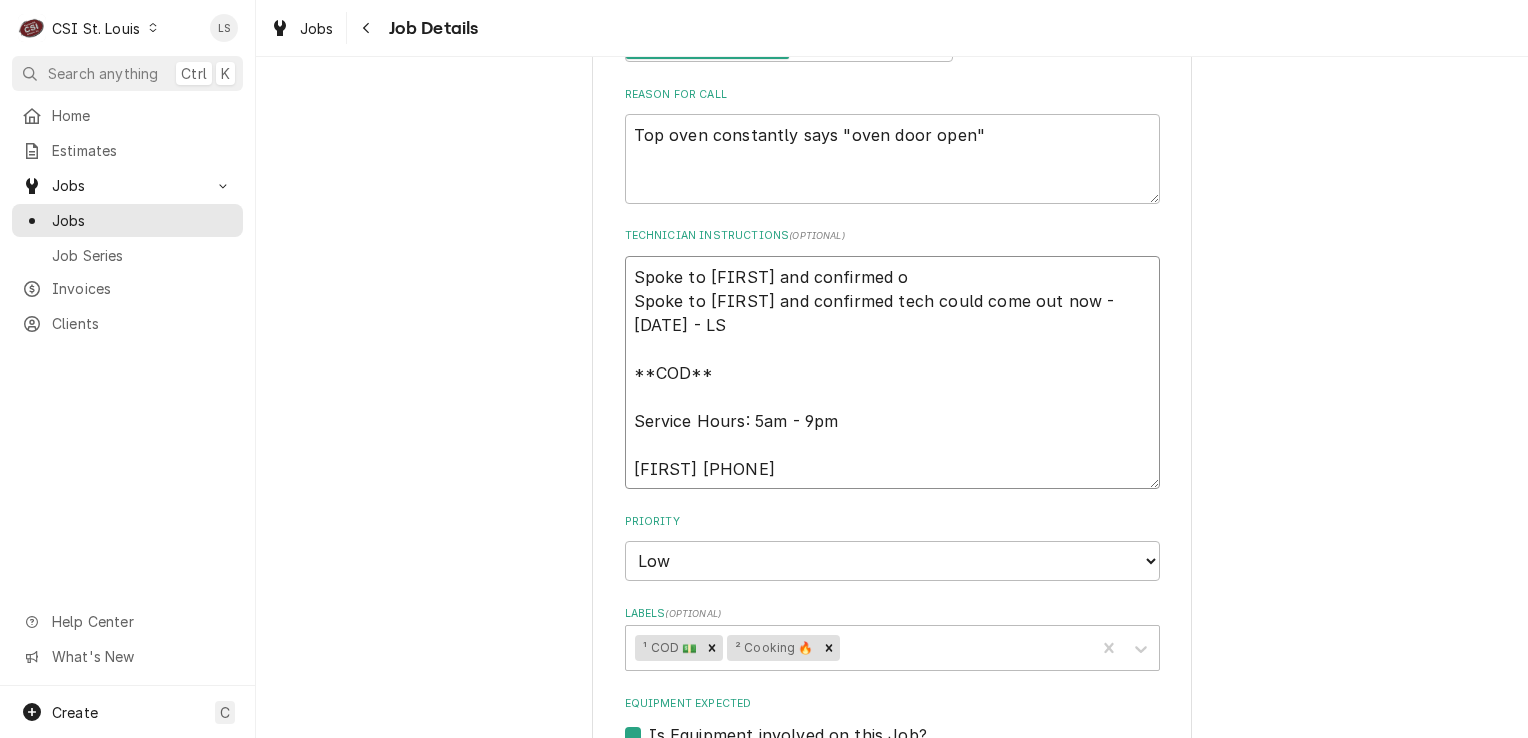 type on "x" 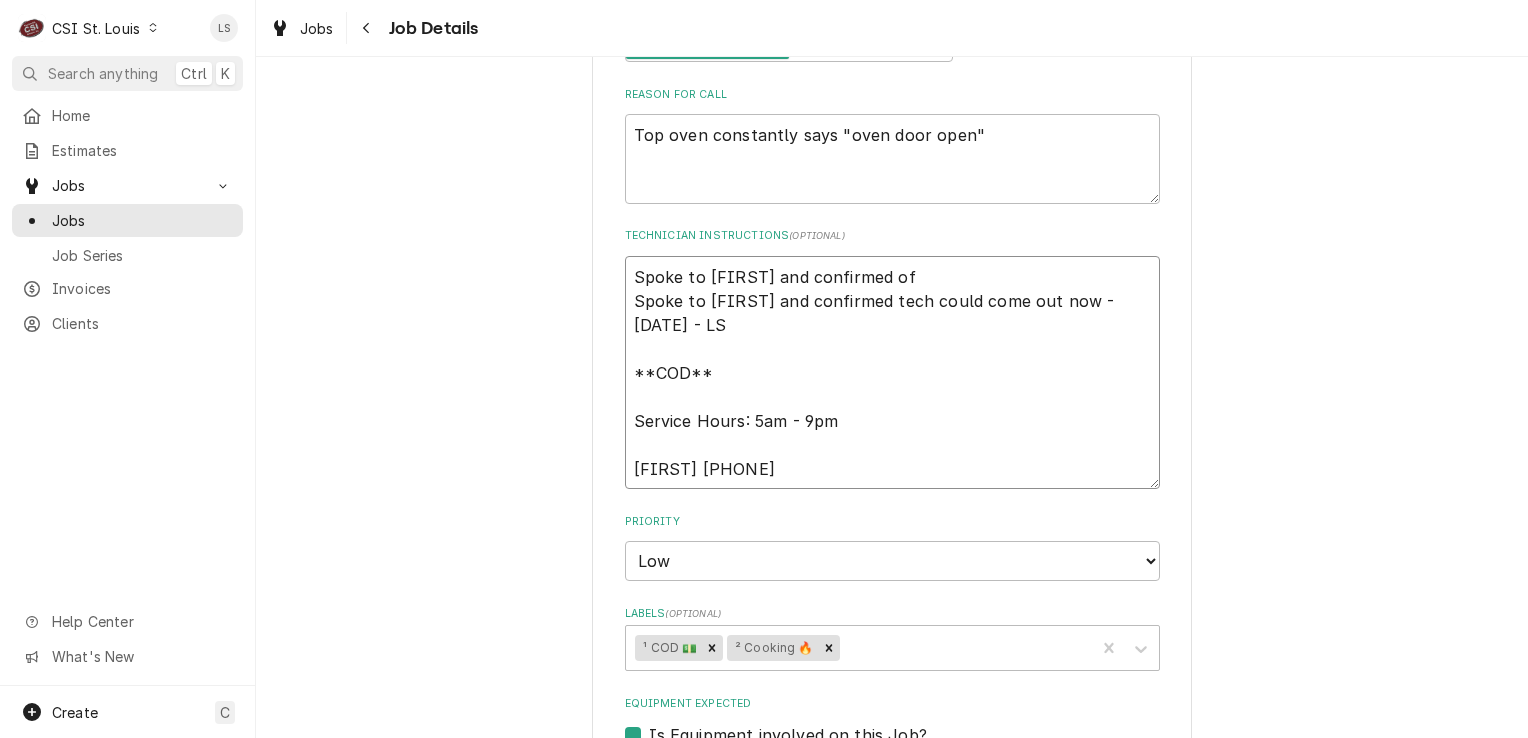 type on "x" 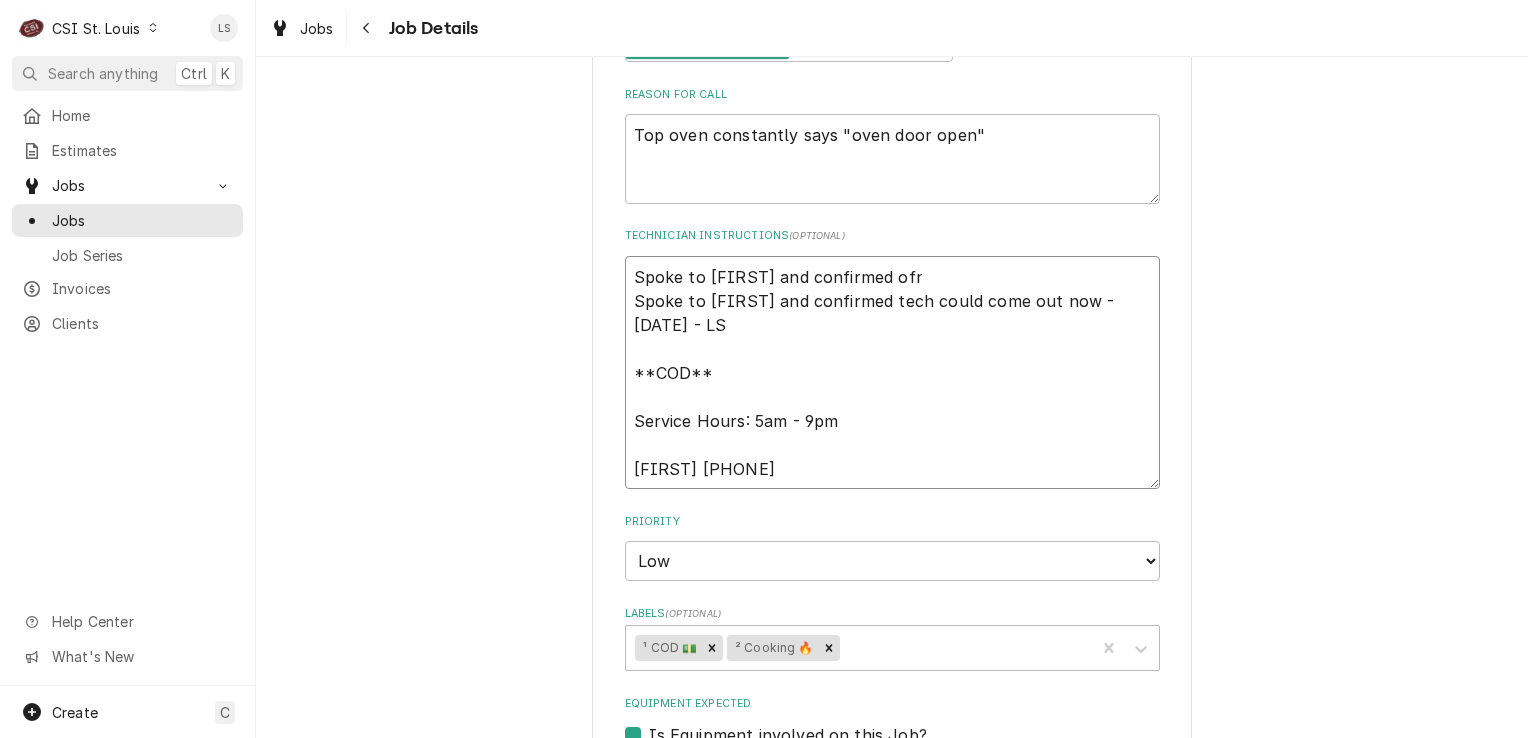 type on "x" 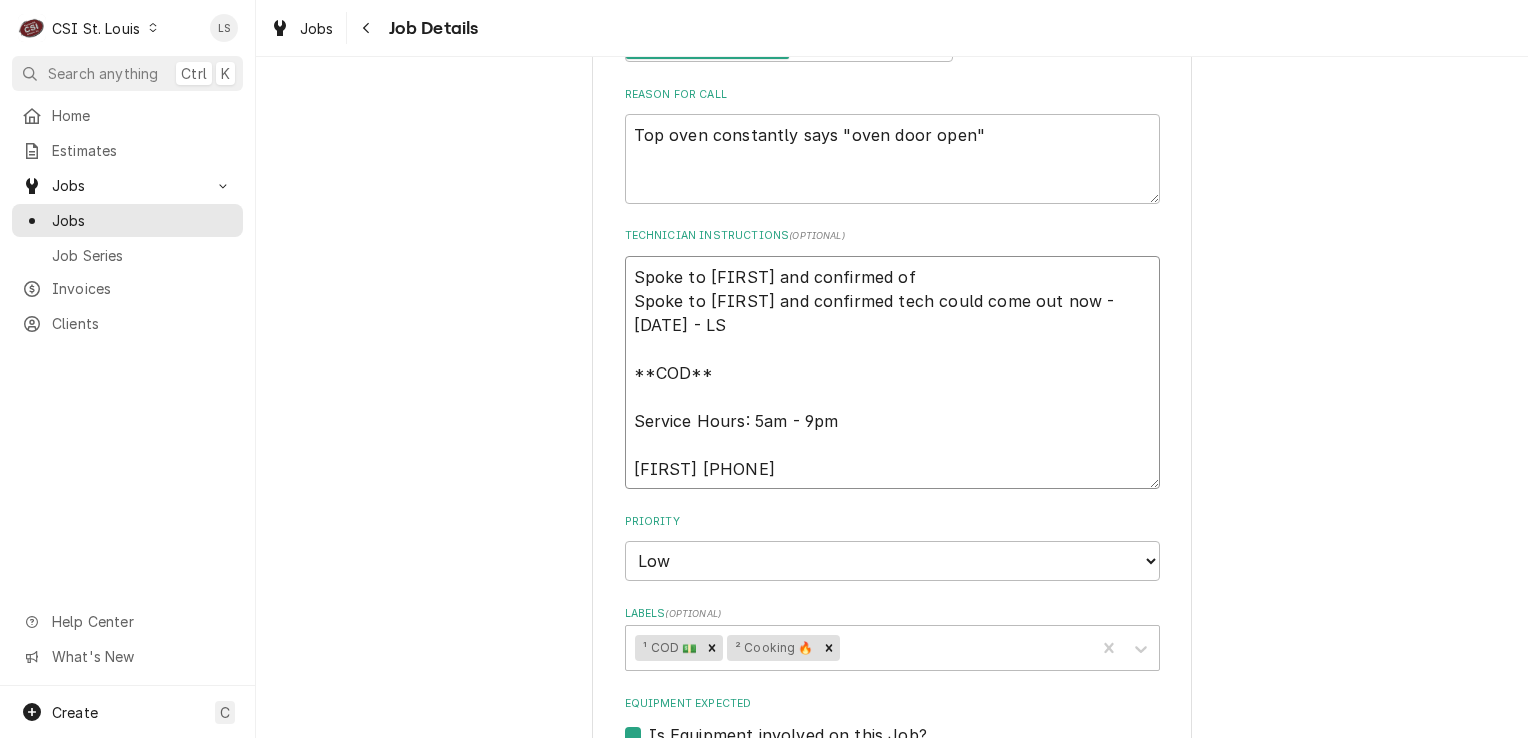 type on "x" 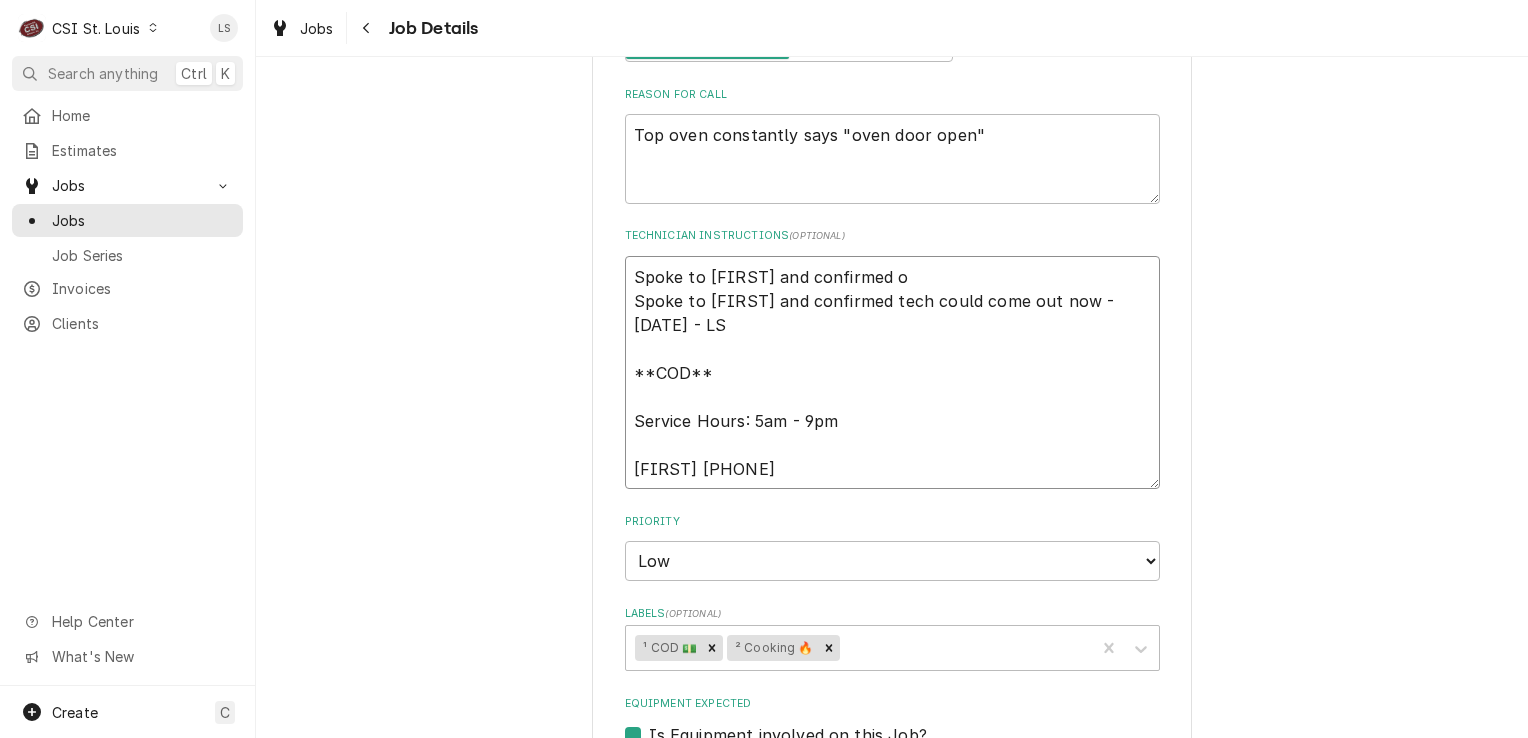 type on "x" 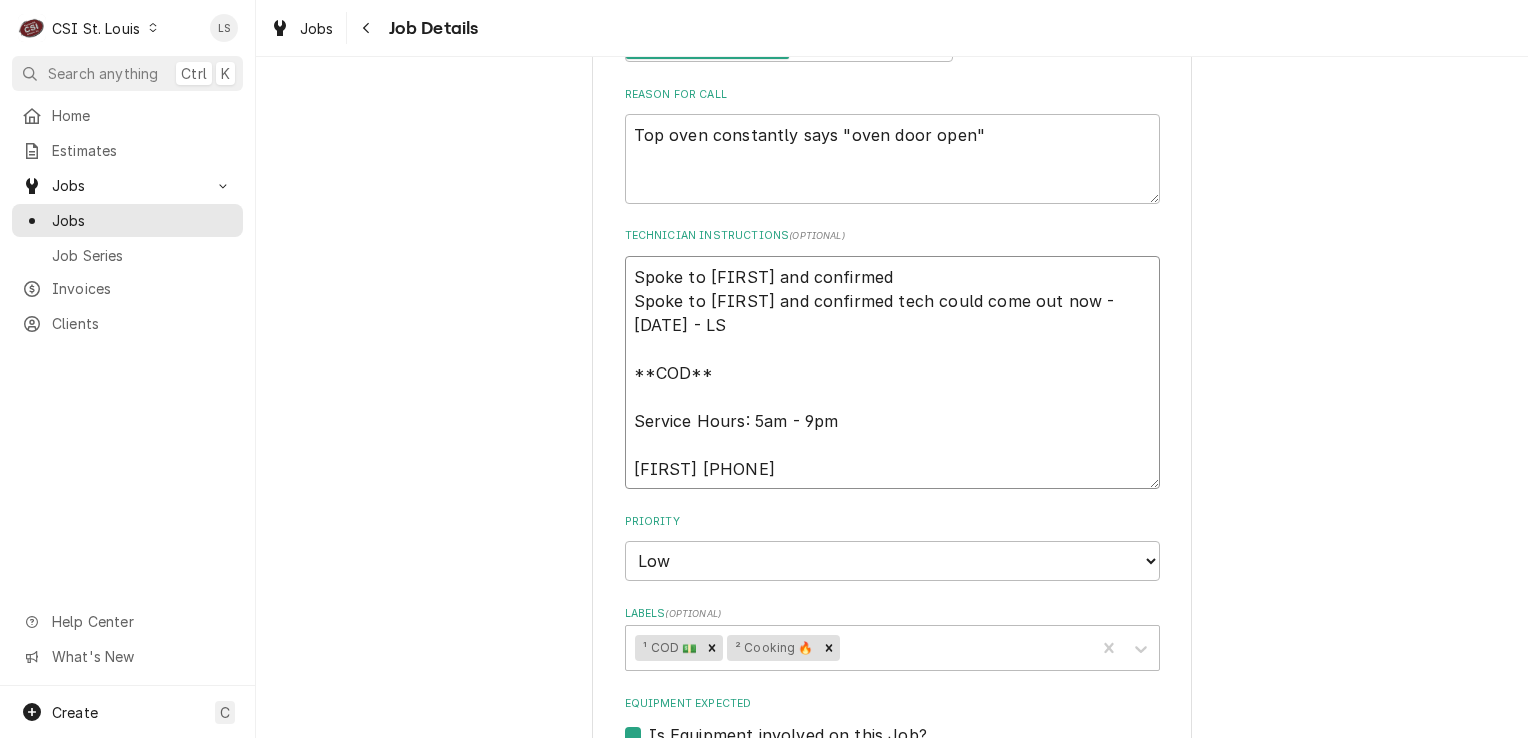 type on "x" 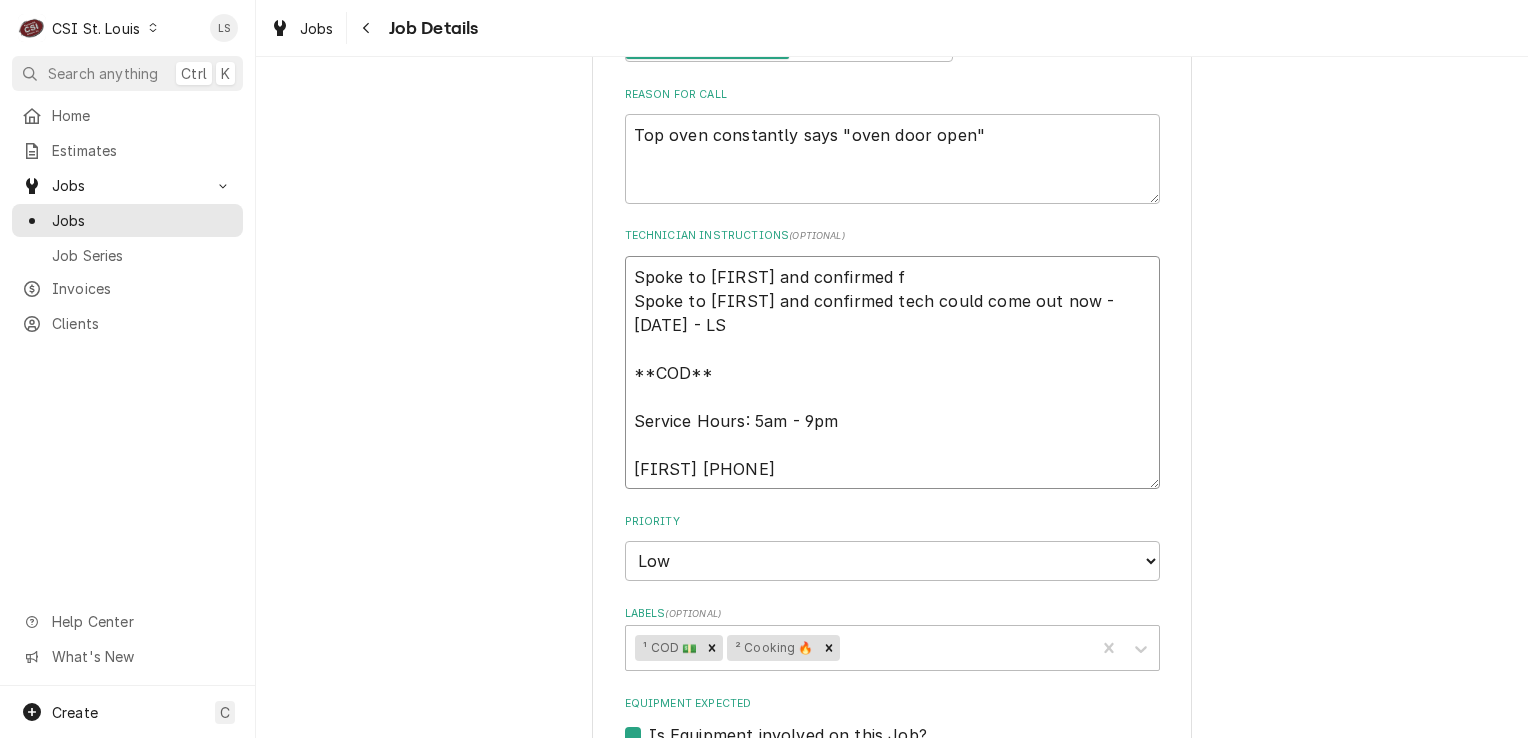 type on "Spoke to Wayne and confirmed fo
Spoke to Wayne and confirmed tech could come out now - 7/24 - LS
**COD**
Service Hours: 5am - 9pm
Wayne 314-609-4490" 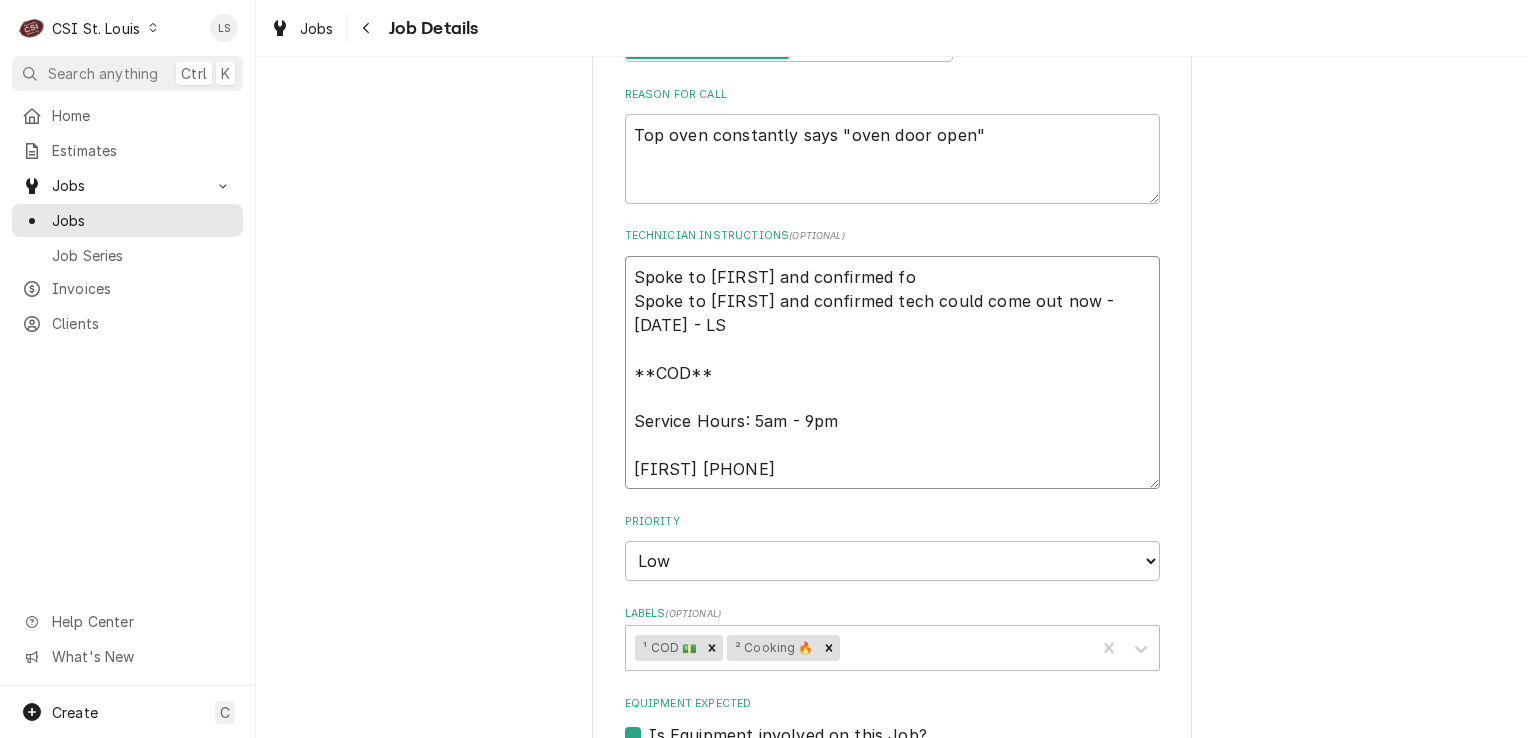 type on "x" 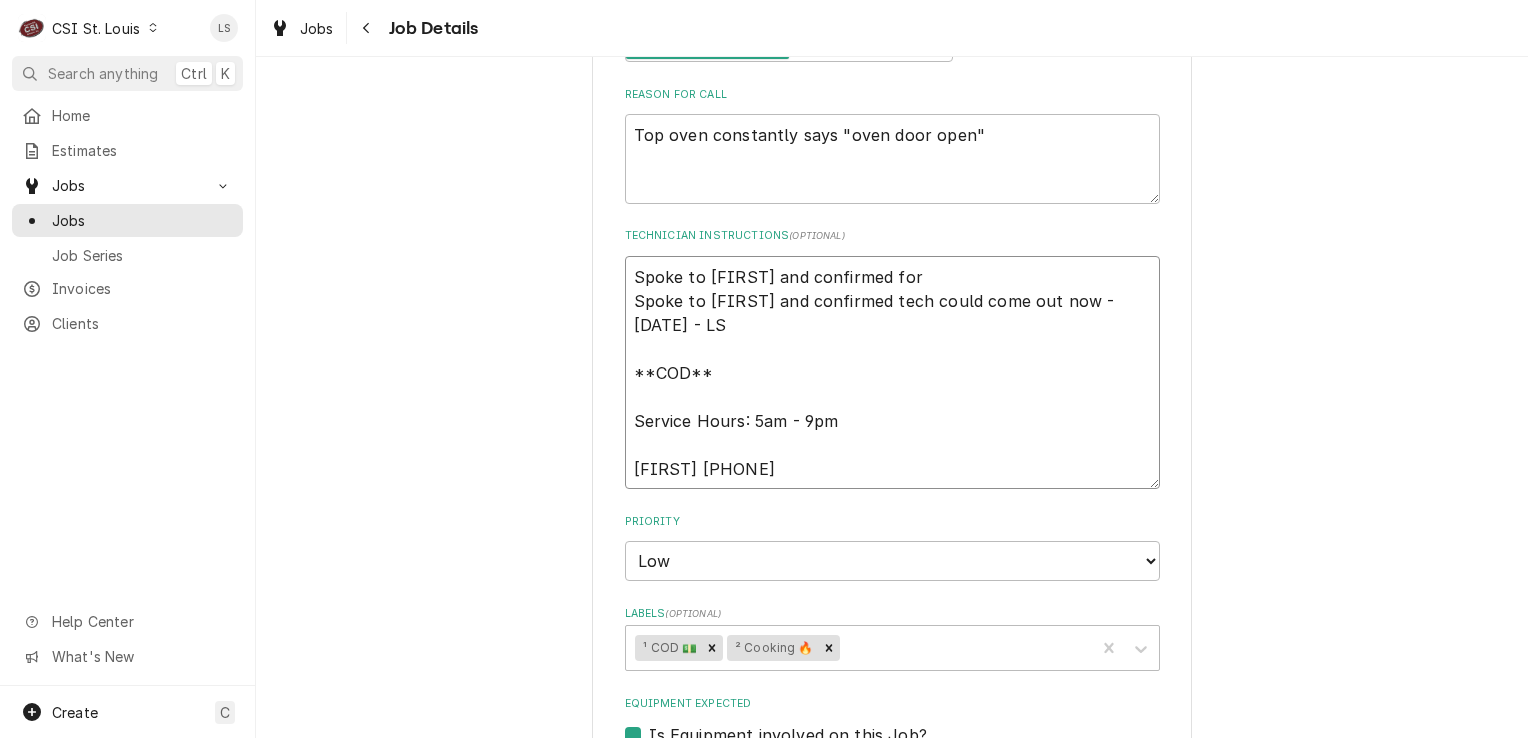 type on "Spoke to Wayne and confirmed for
Spoke to Wayne and confirmed tech could come out now - 7/24 - LS
**COD**
Service Hours: 5am - 9pm
Wayne 314-609-4490" 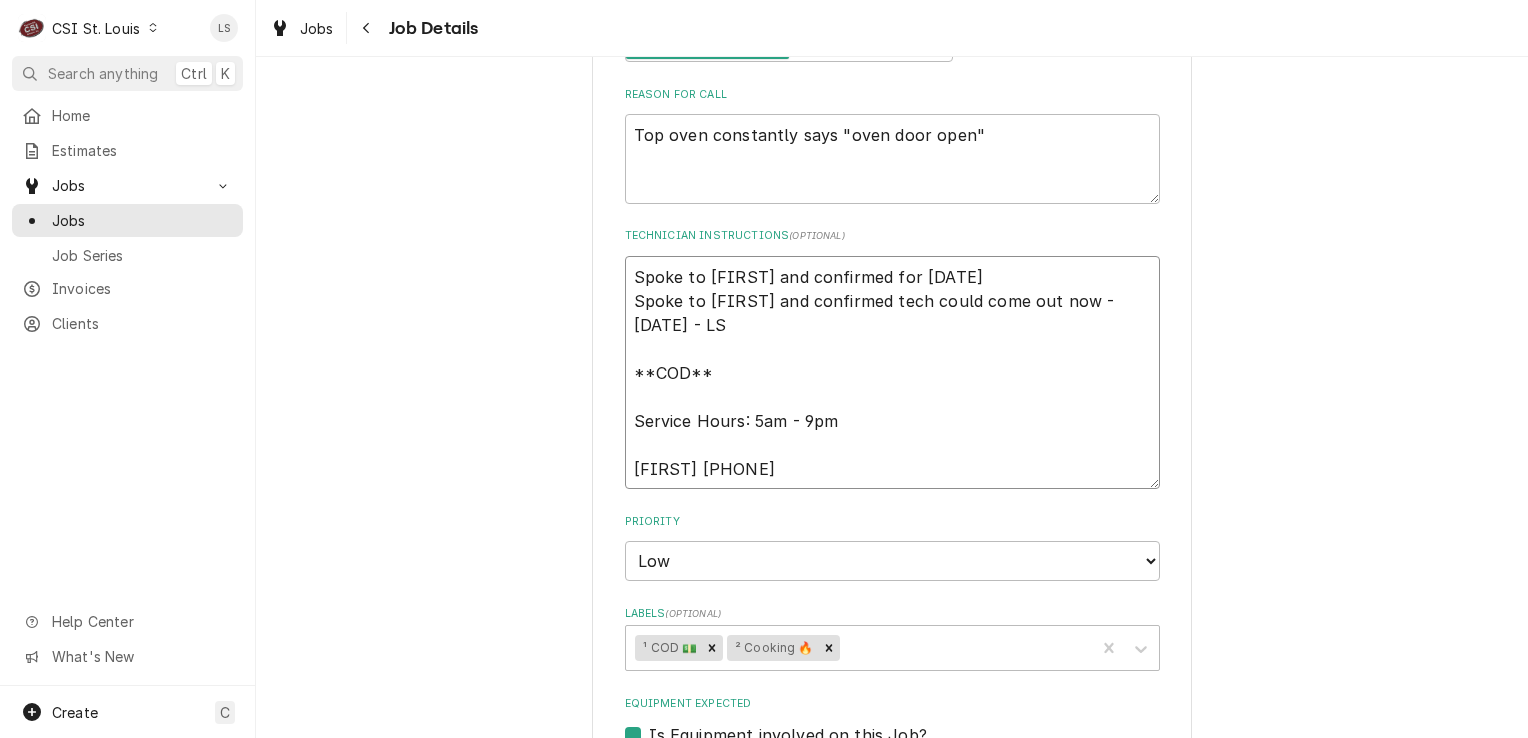 type on "x" 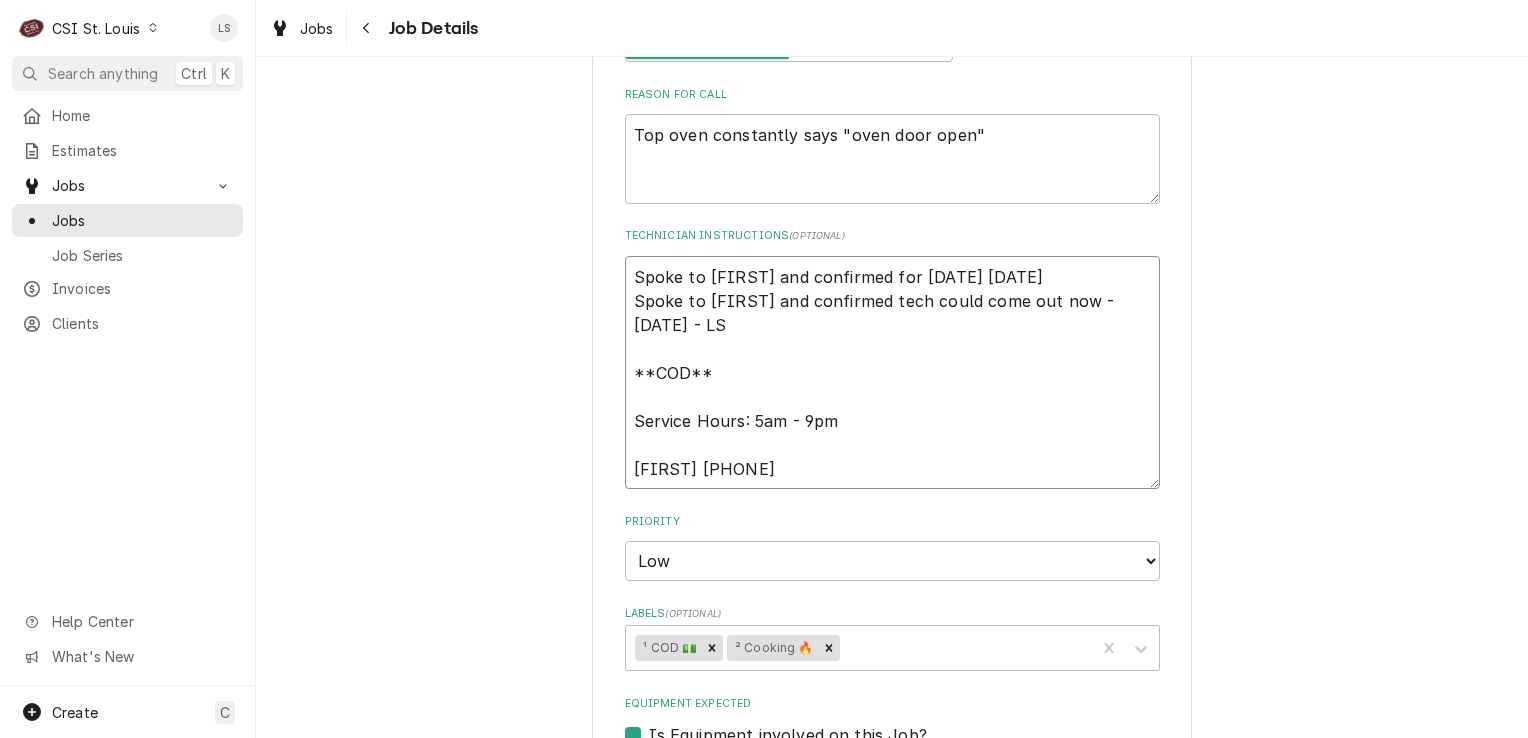 type on "x" 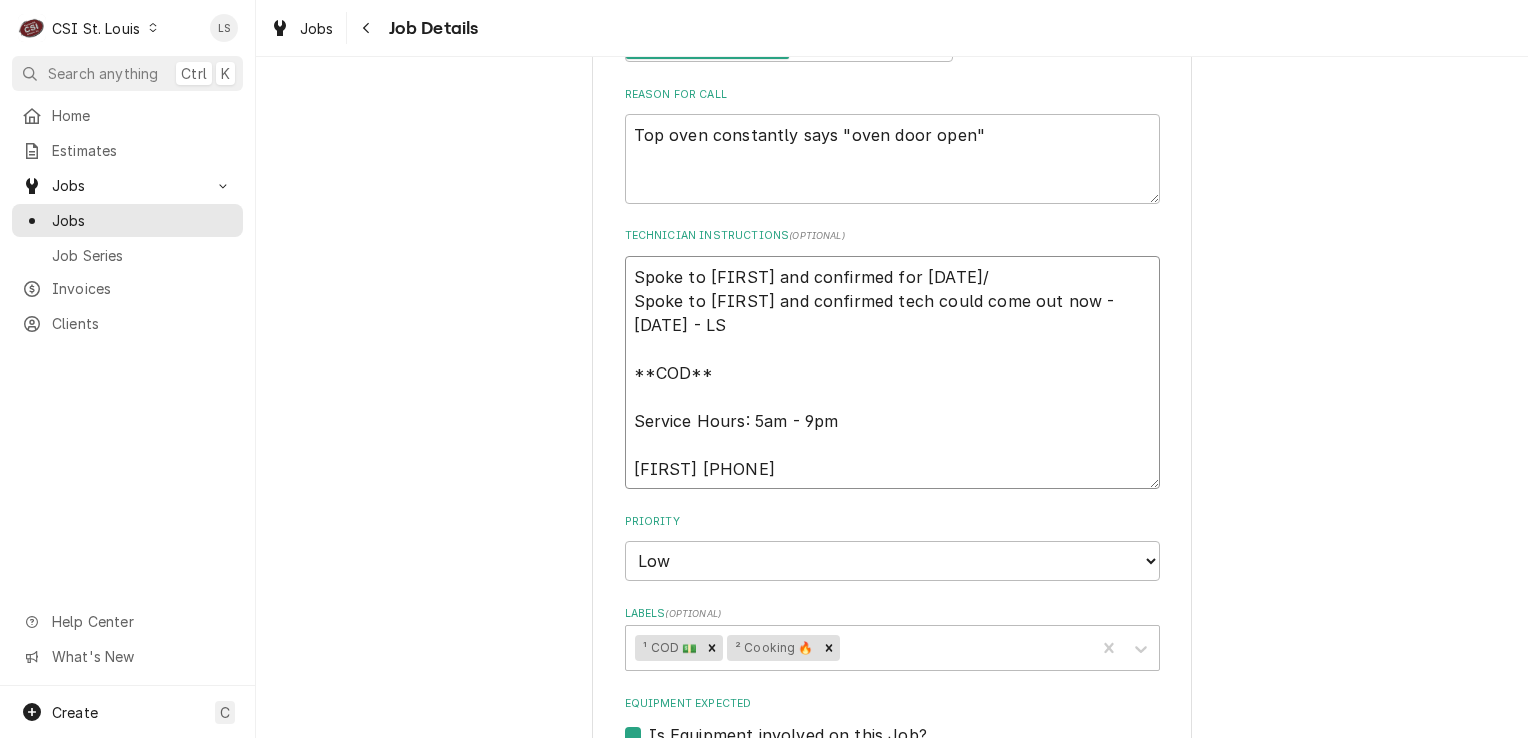 type on "x" 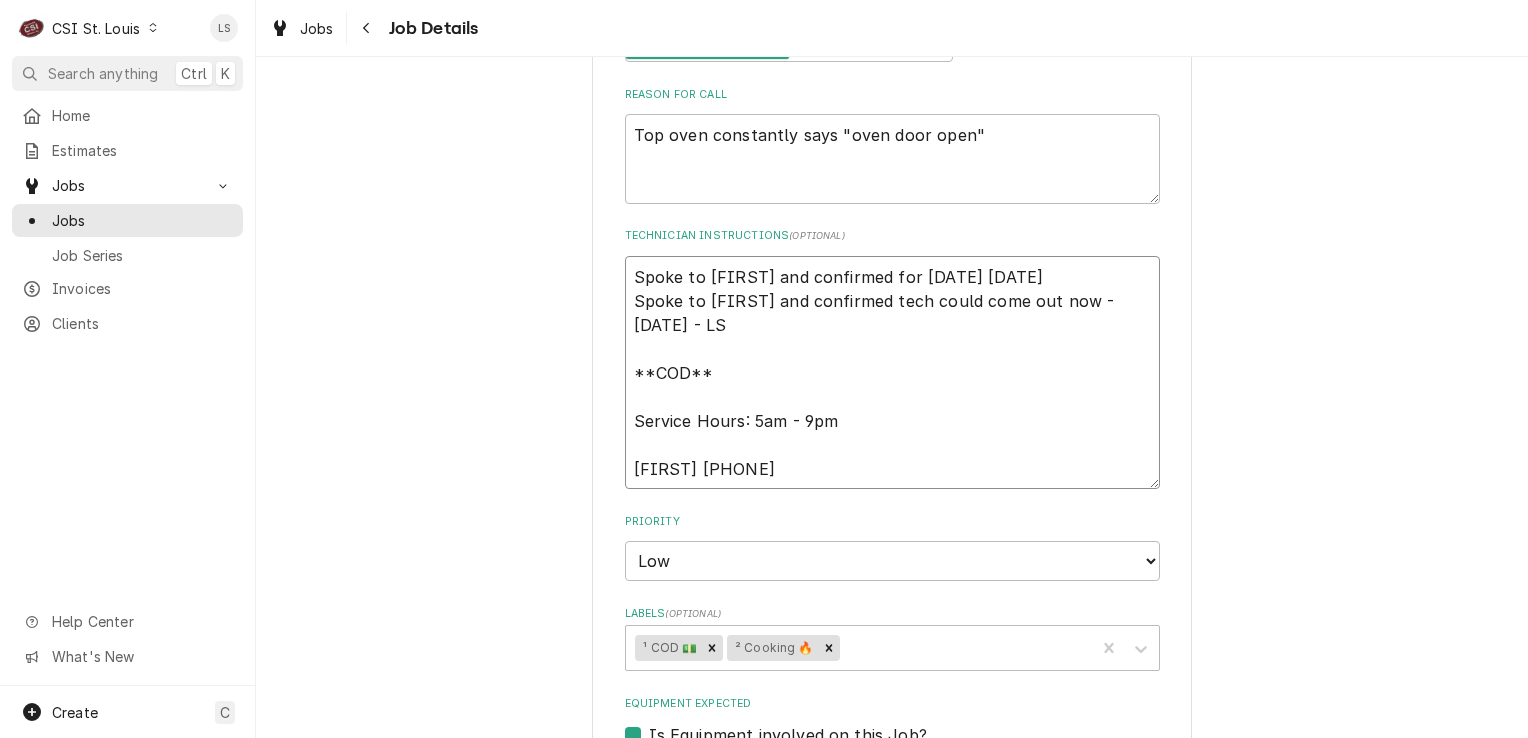 type on "x" 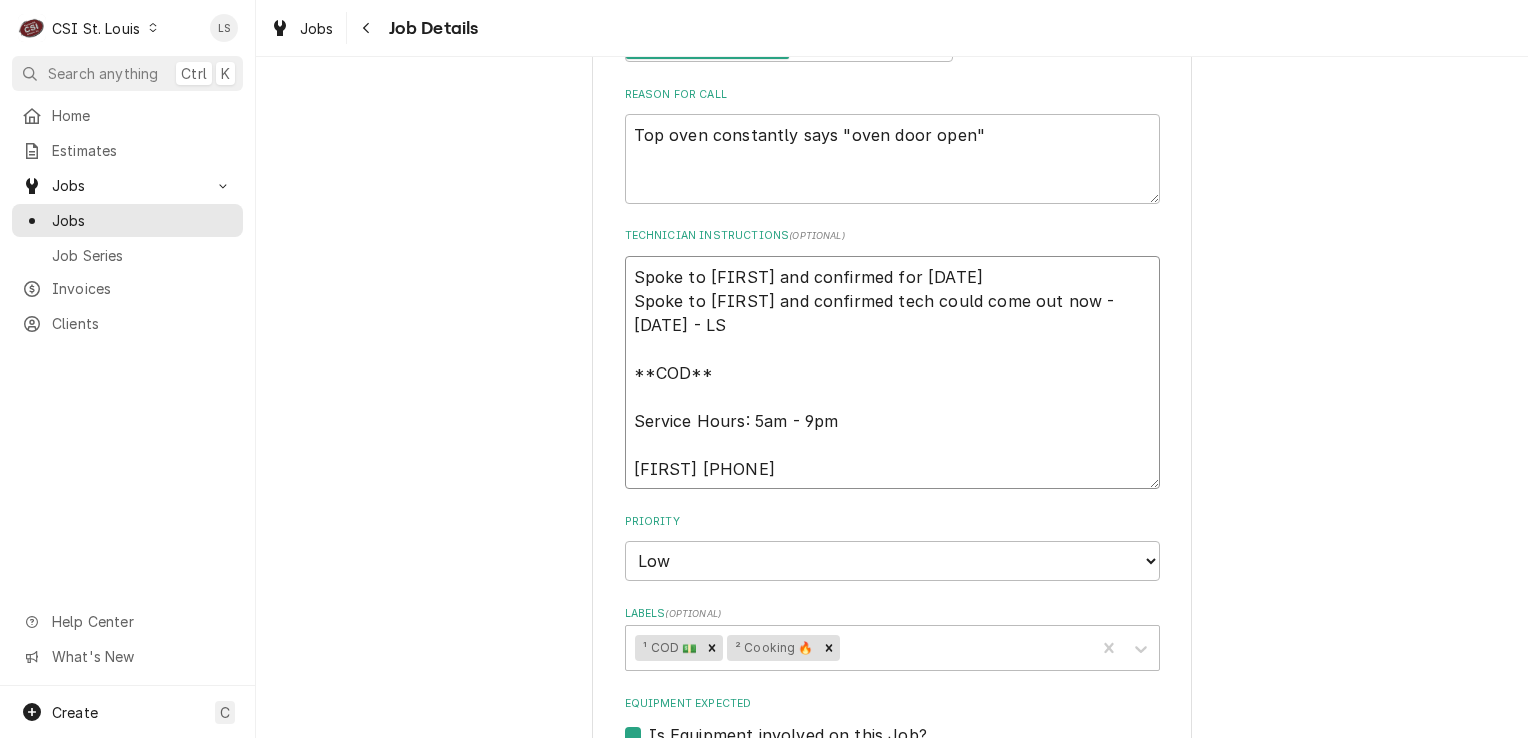 type on "x" 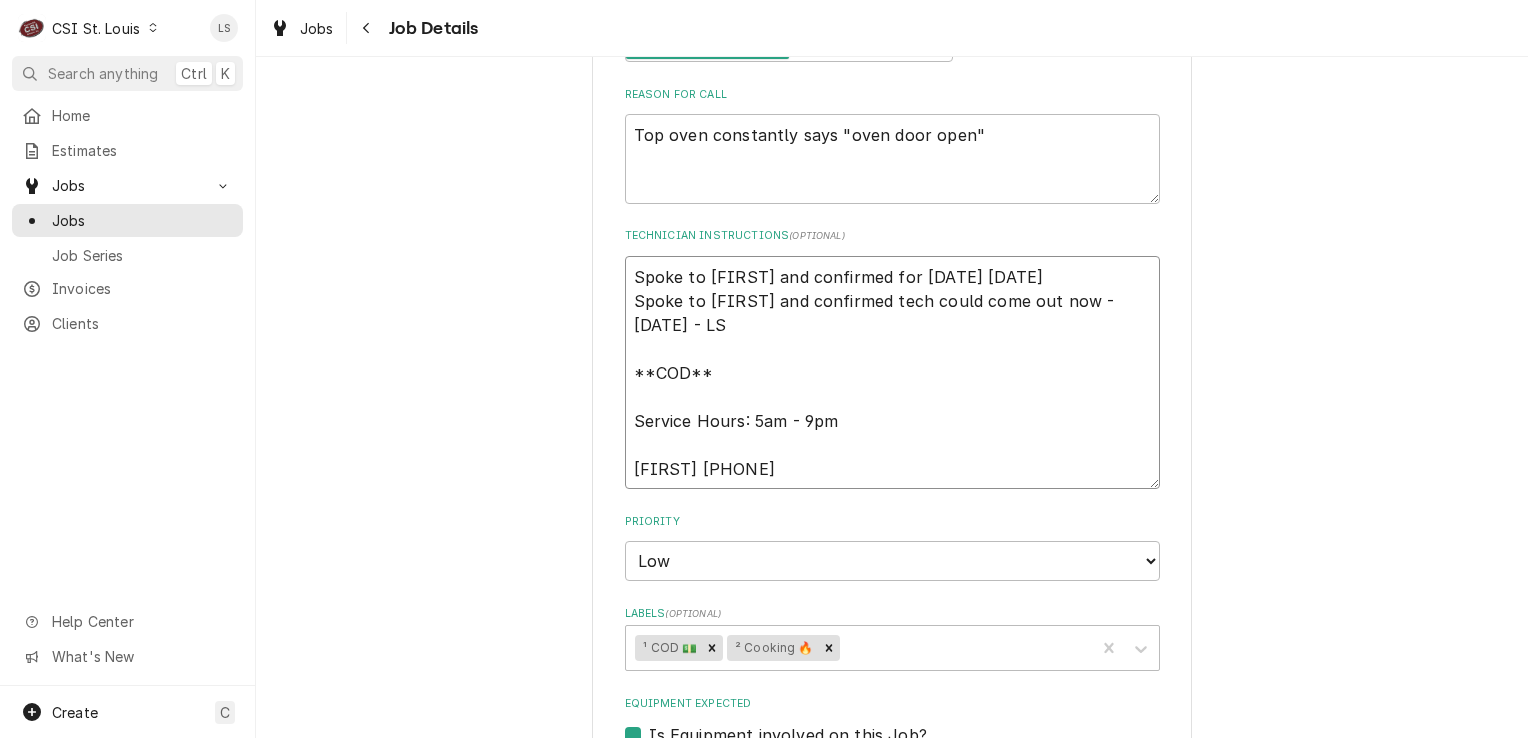 type on "x" 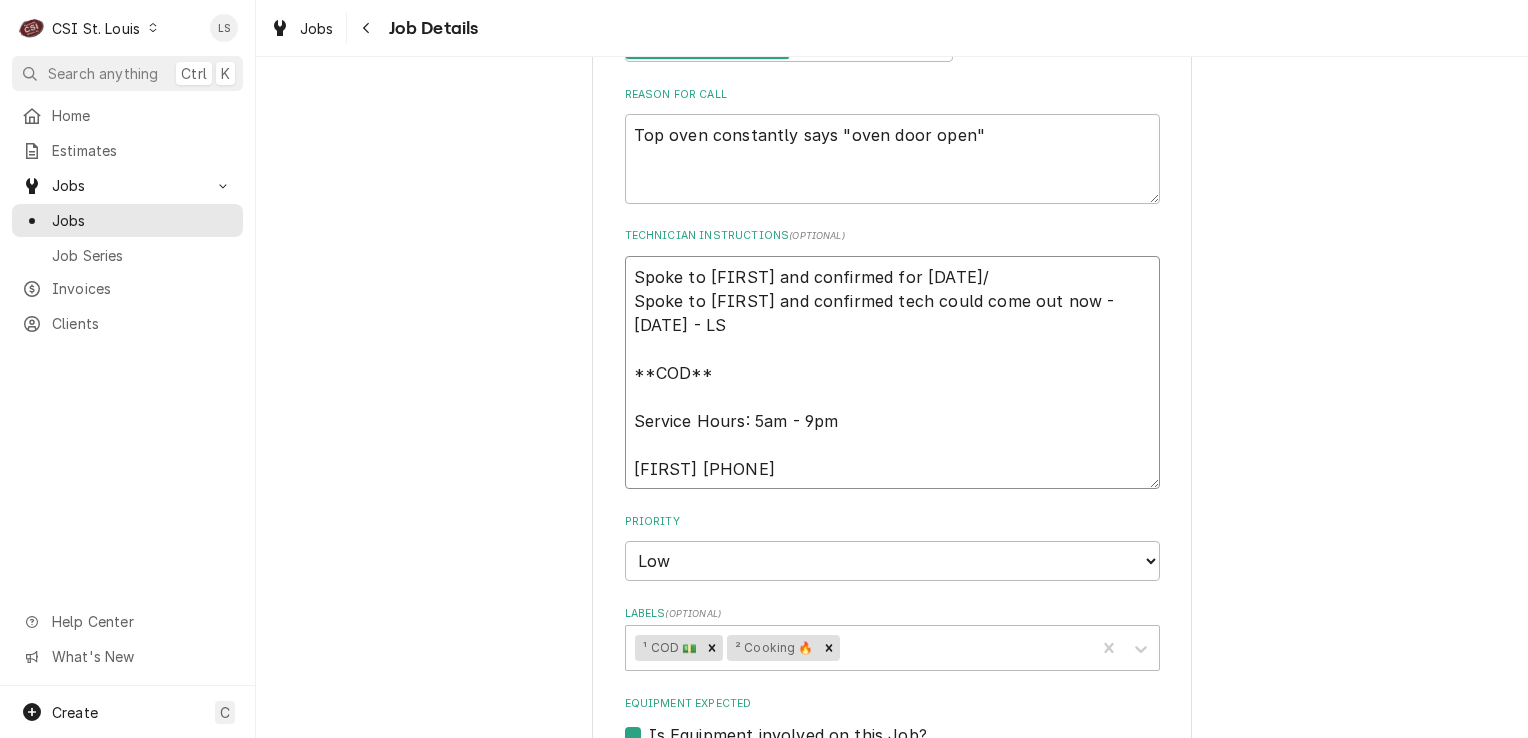 type on "x" 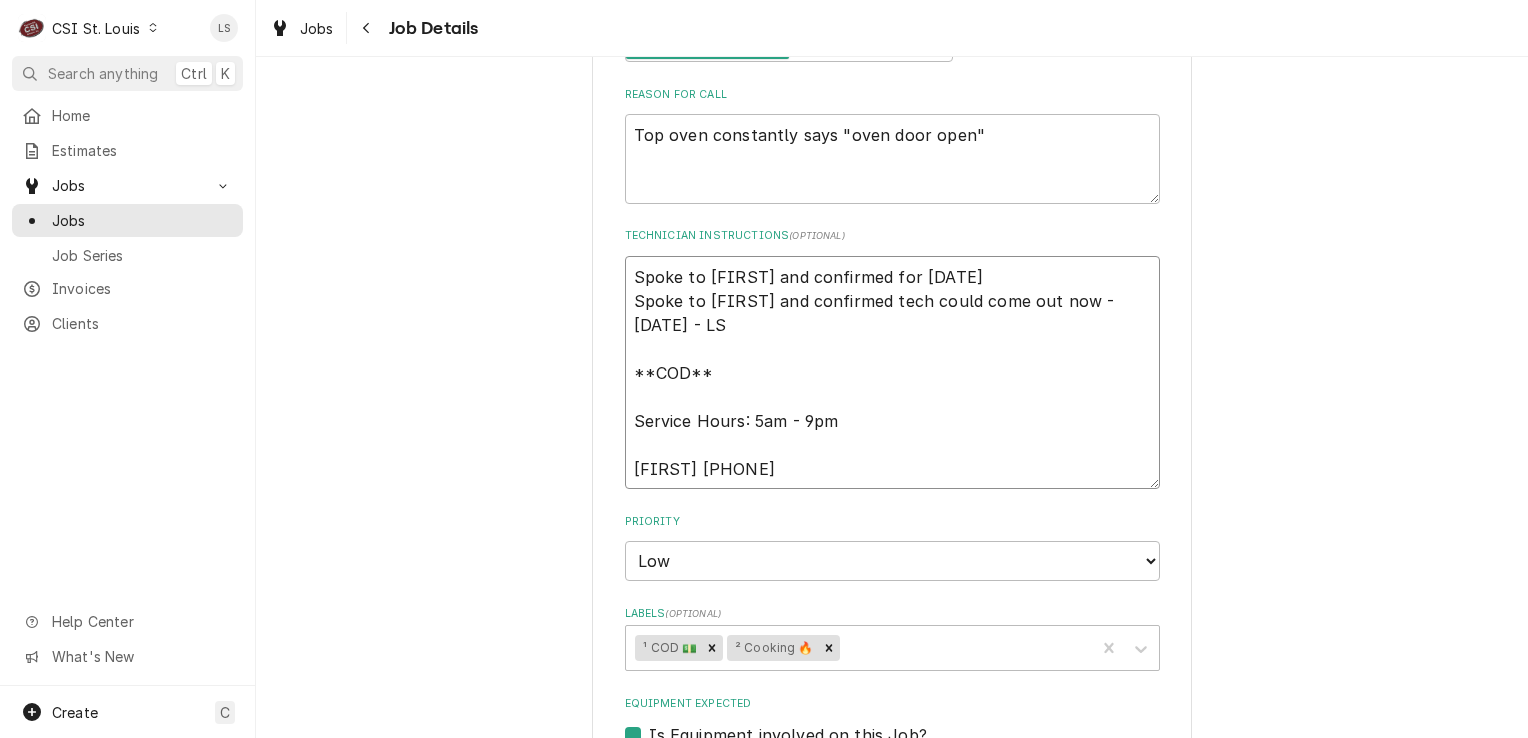 type on "x" 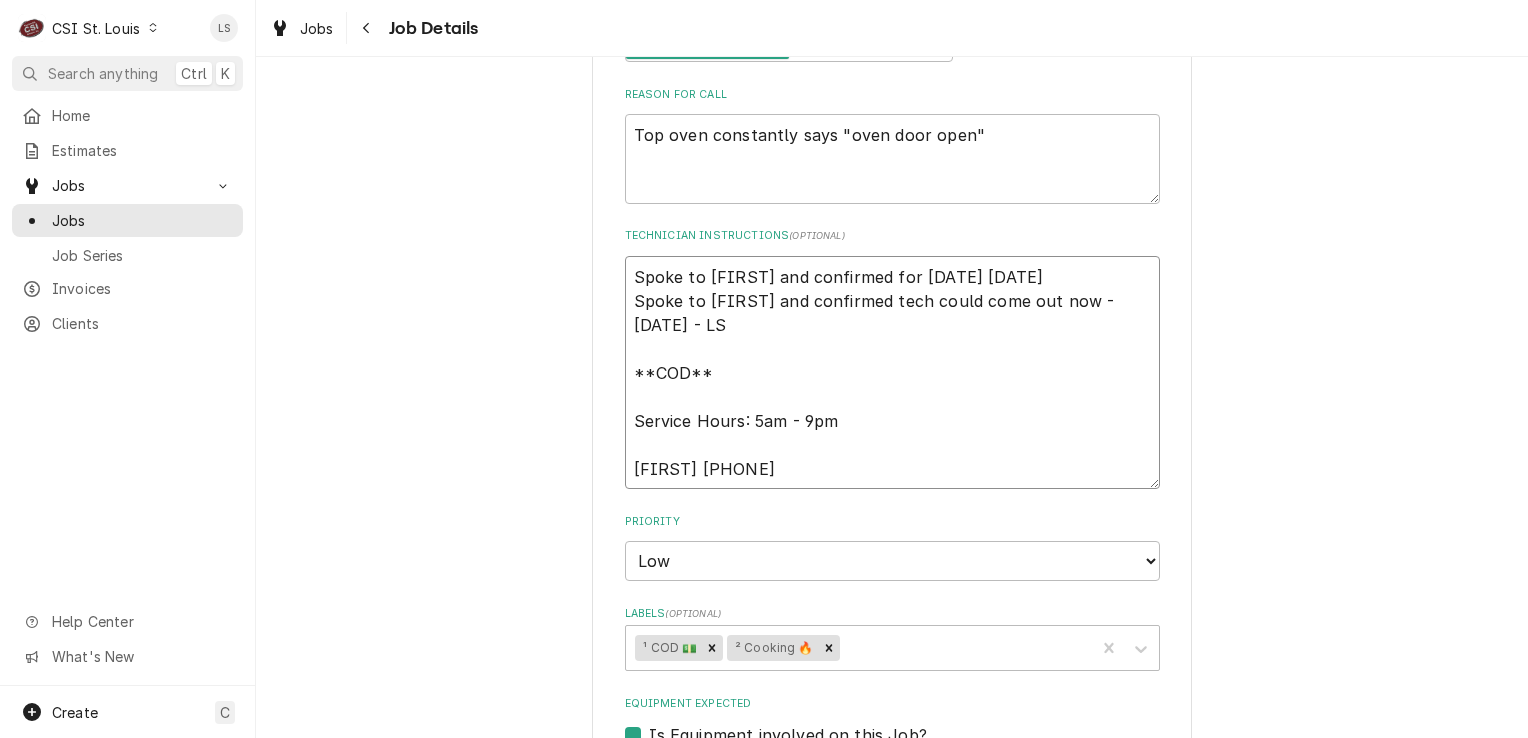 type on "x" 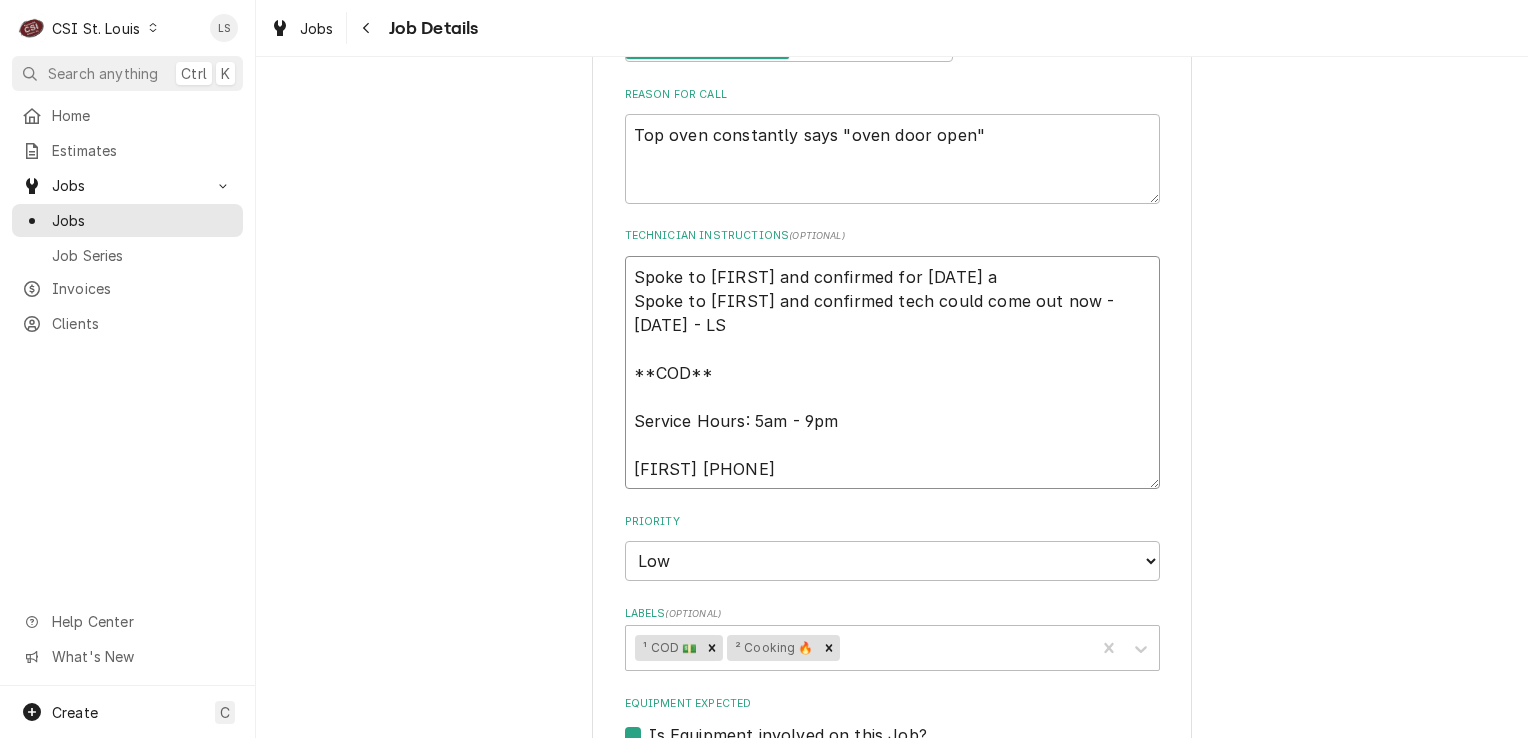 type on "x" 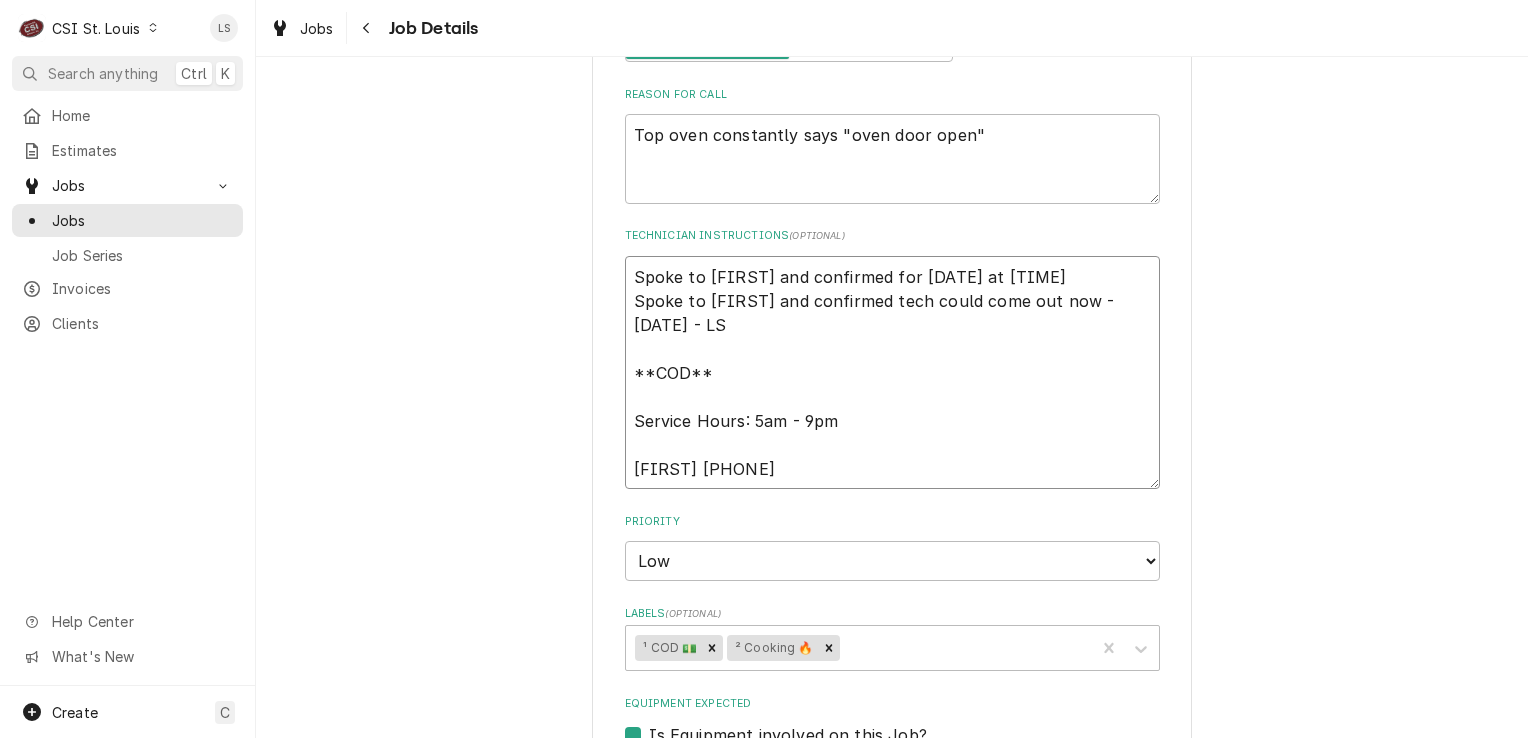 type on "x" 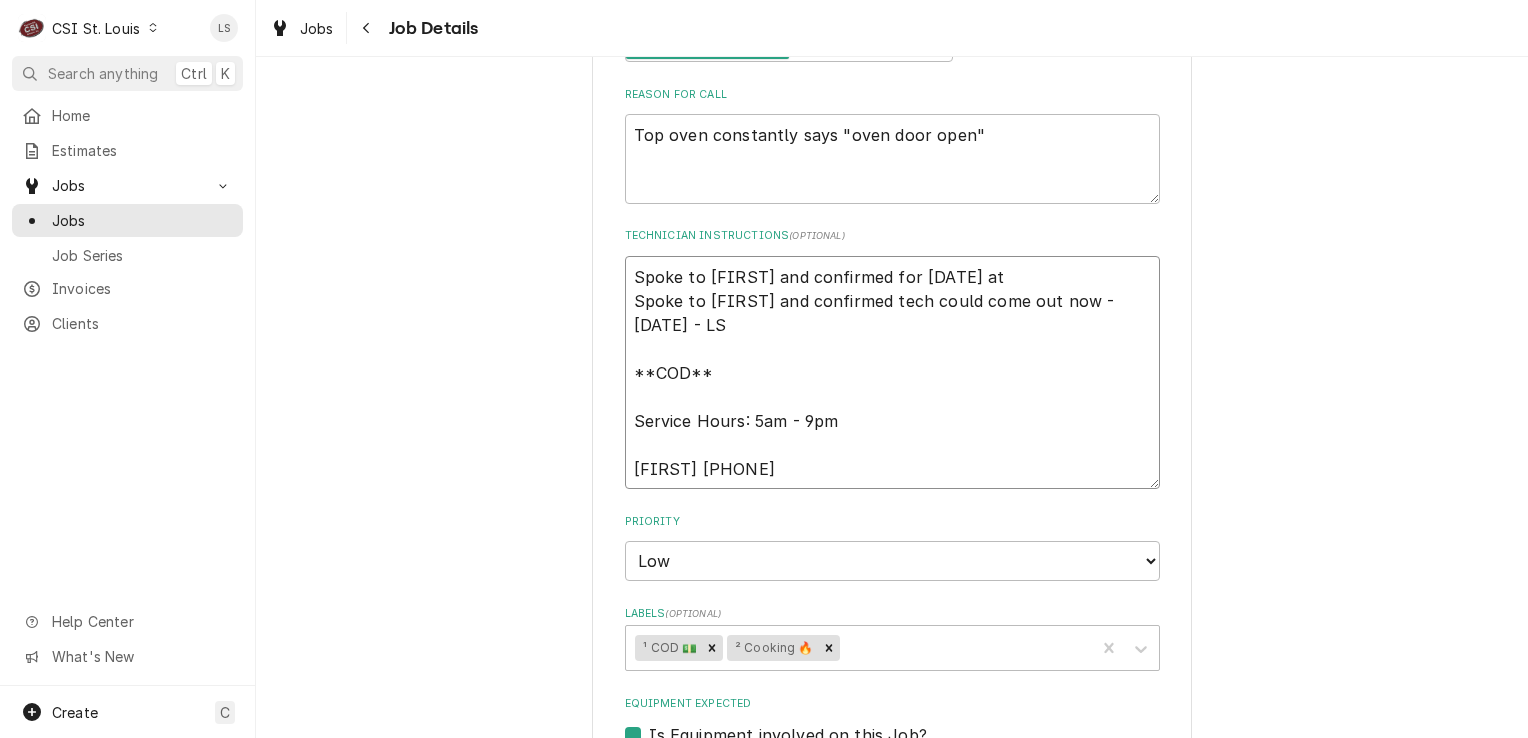 type on "x" 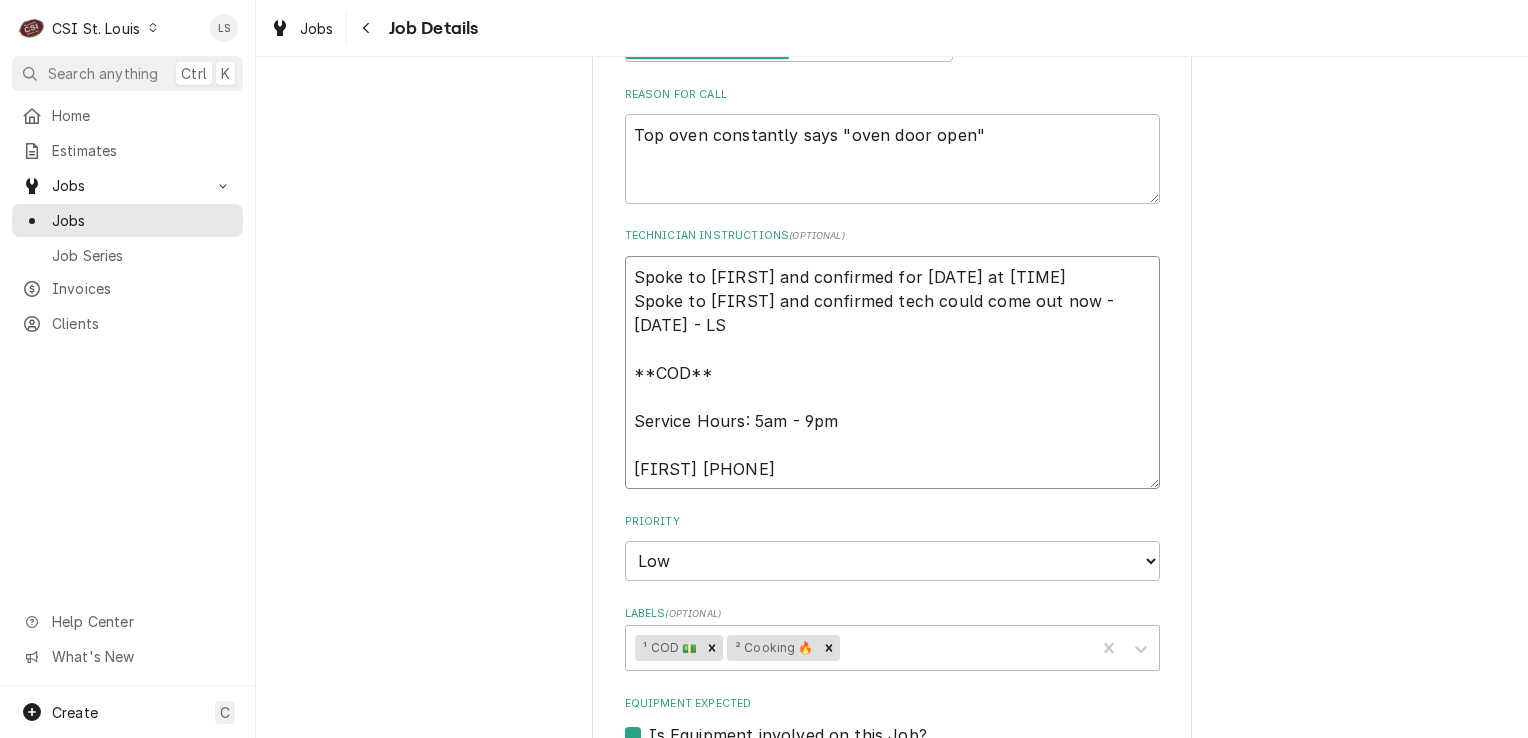 type on "x" 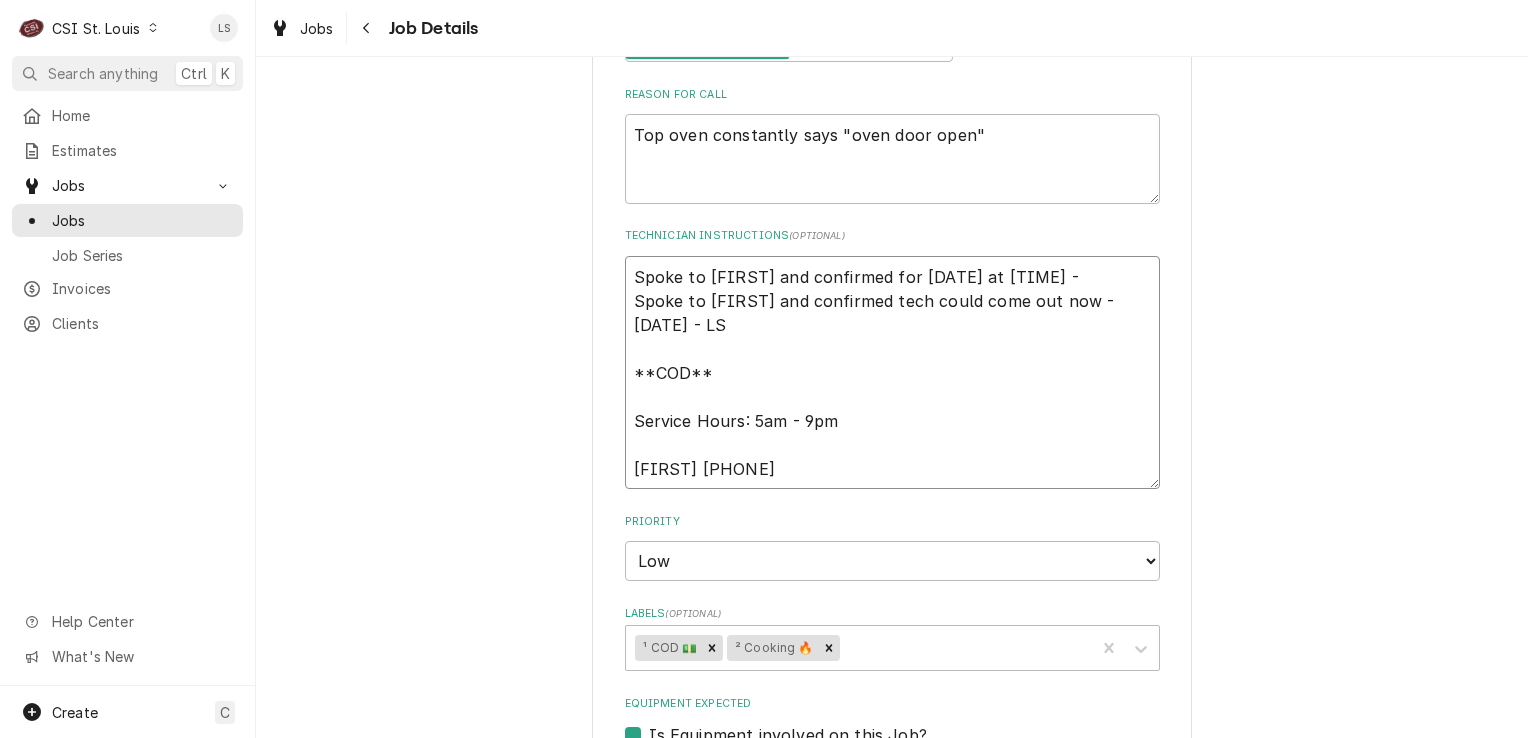 type on "x" 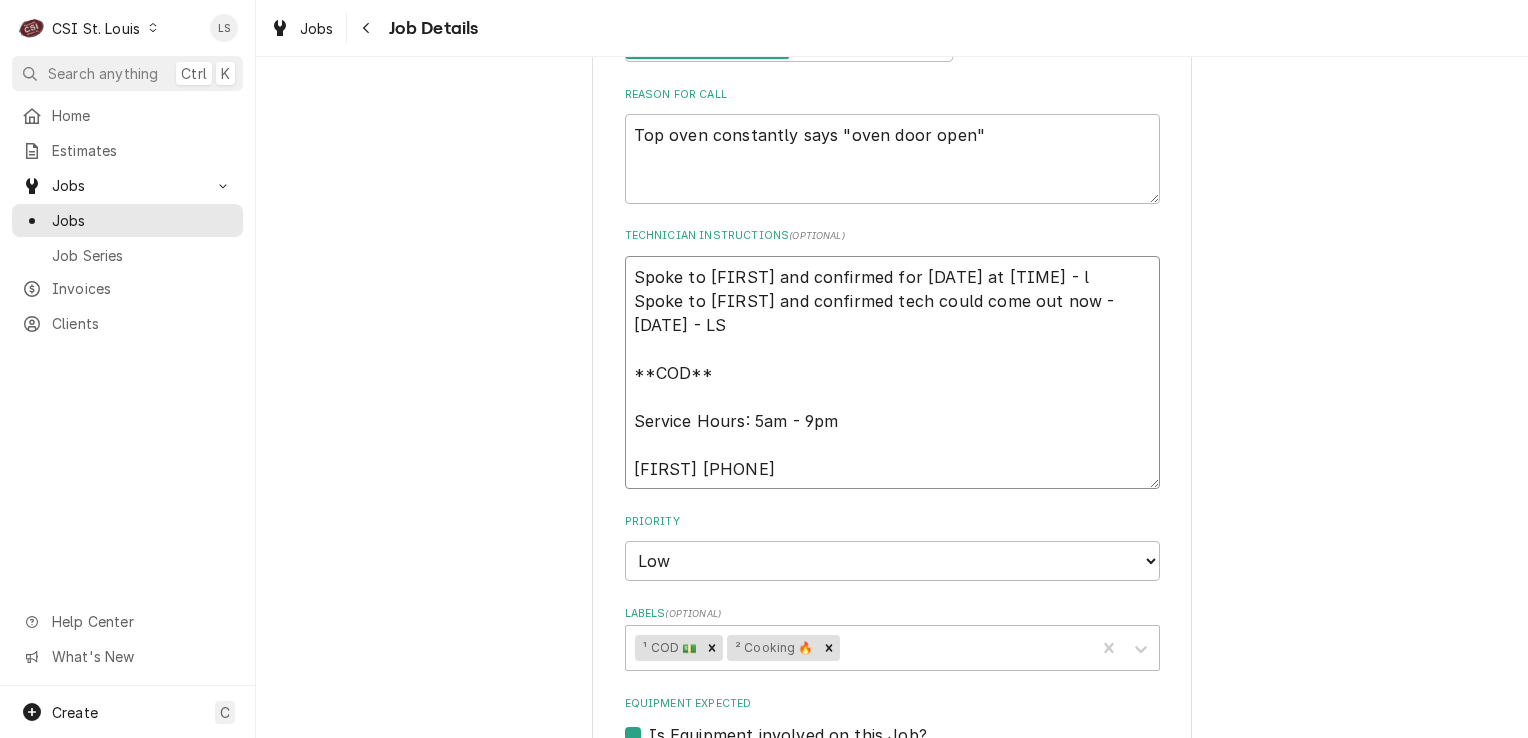 type on "x" 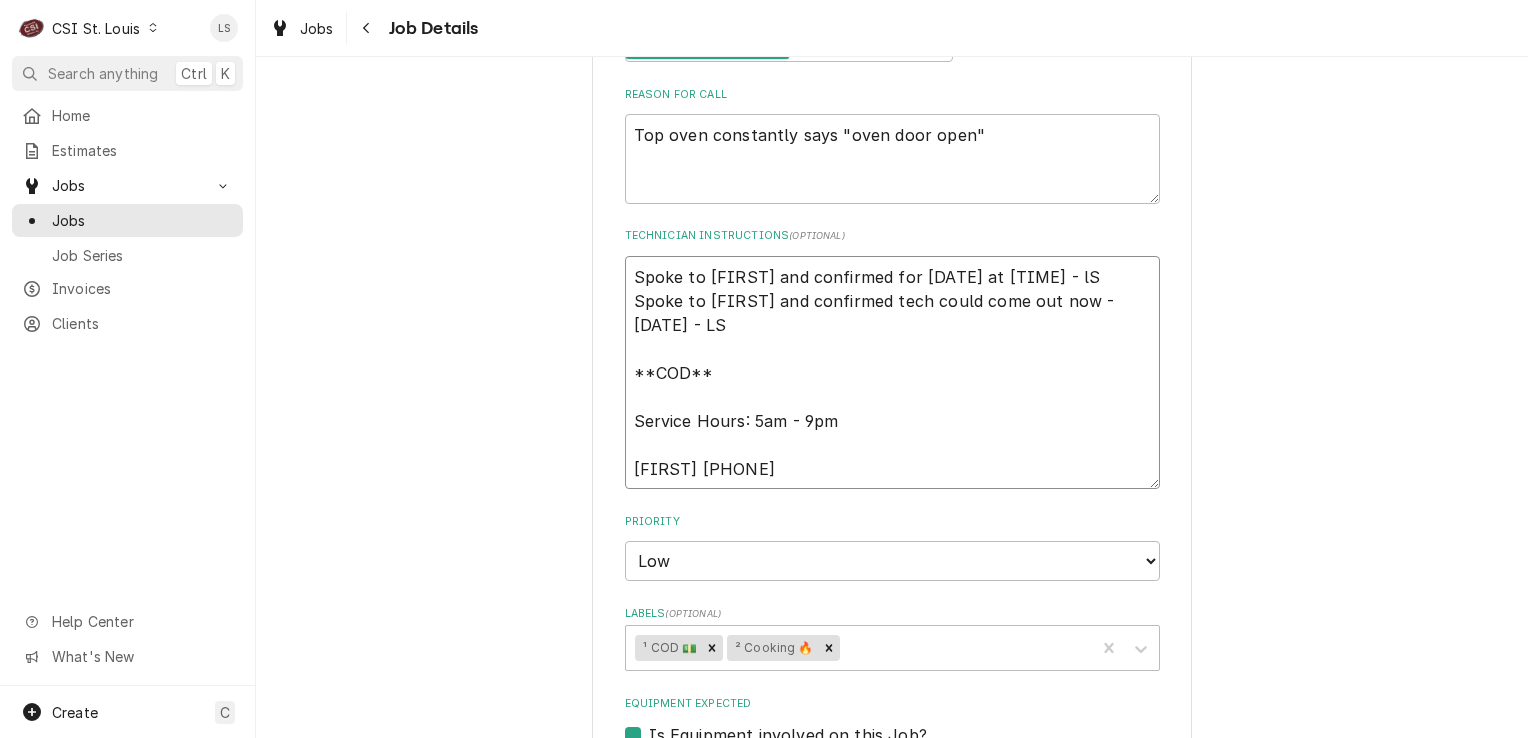 type on "x" 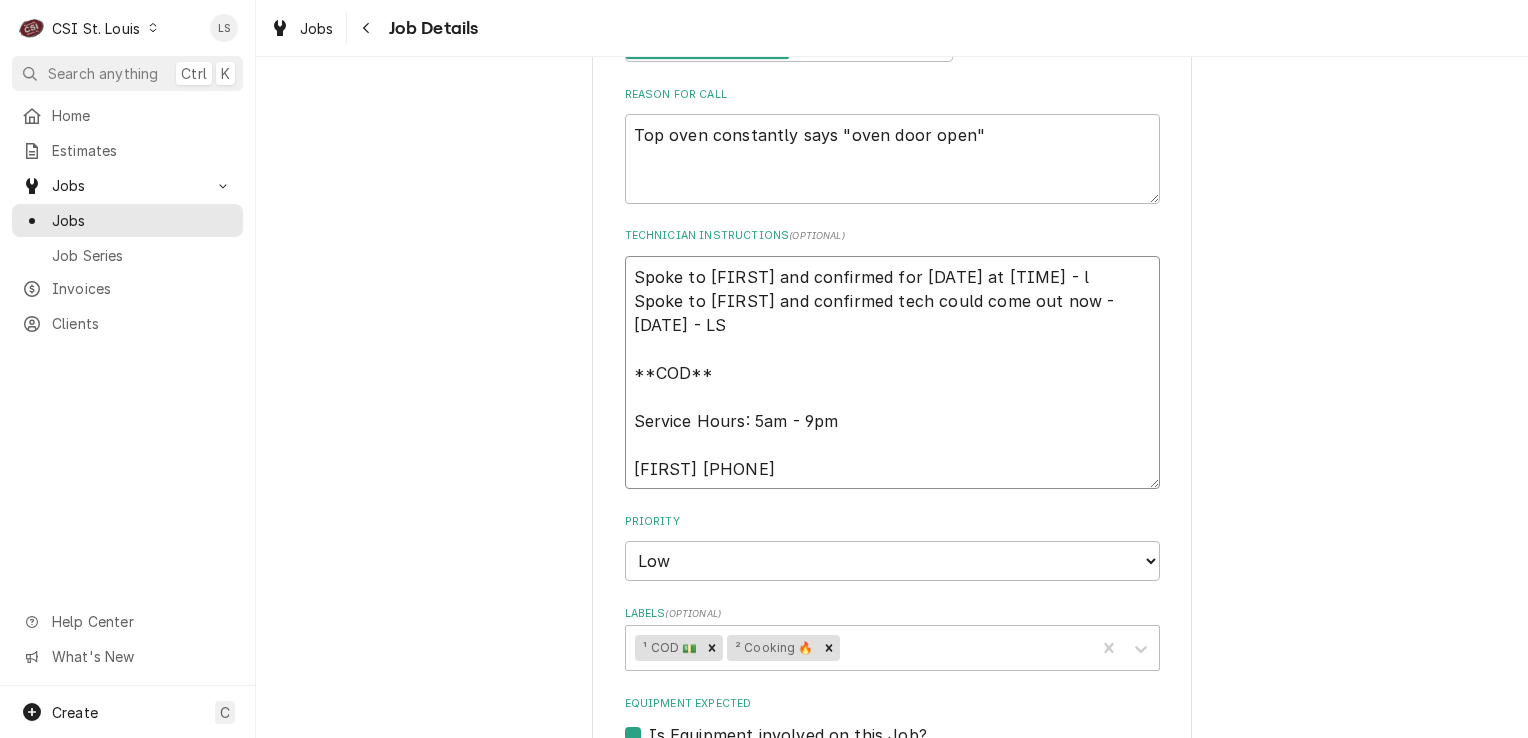 type on "x" 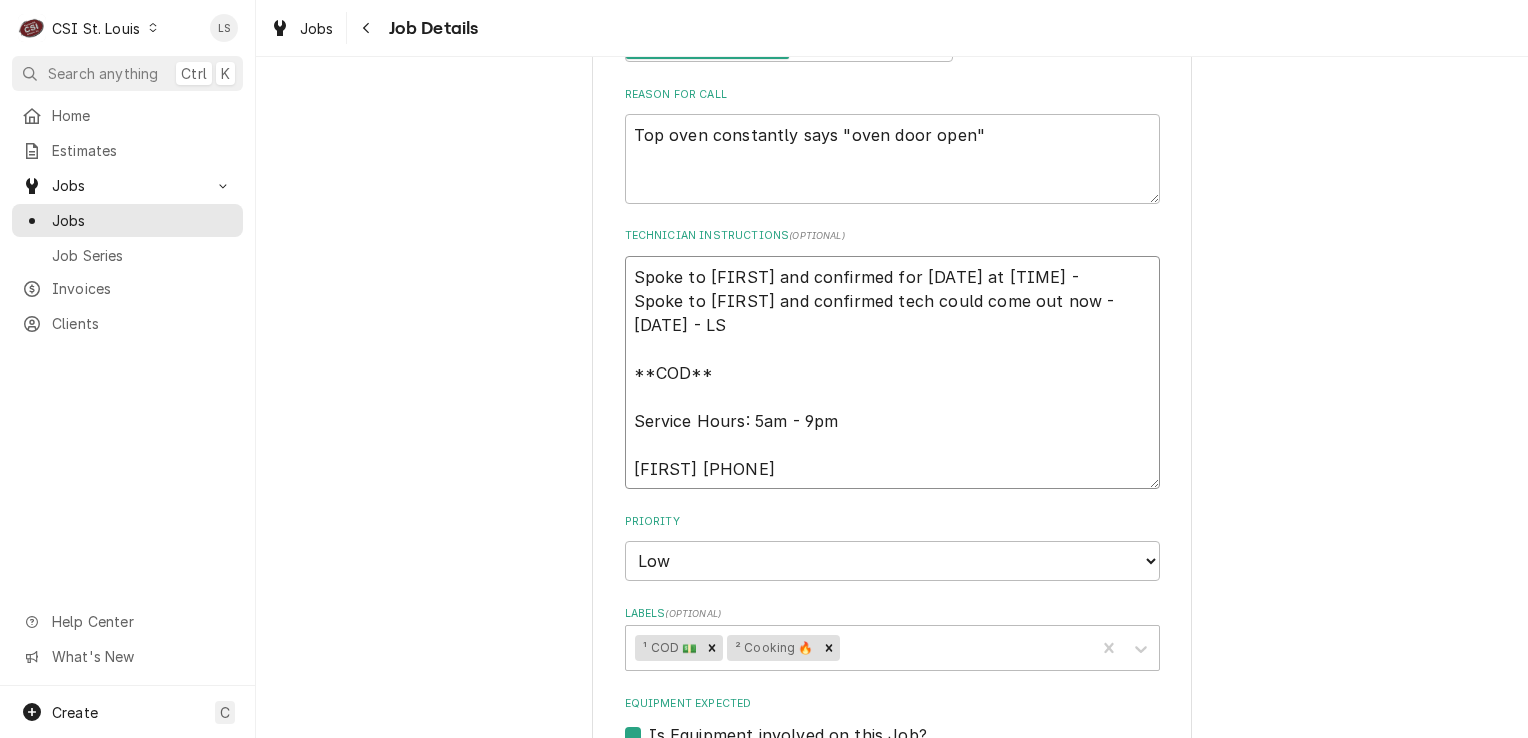 type on "x" 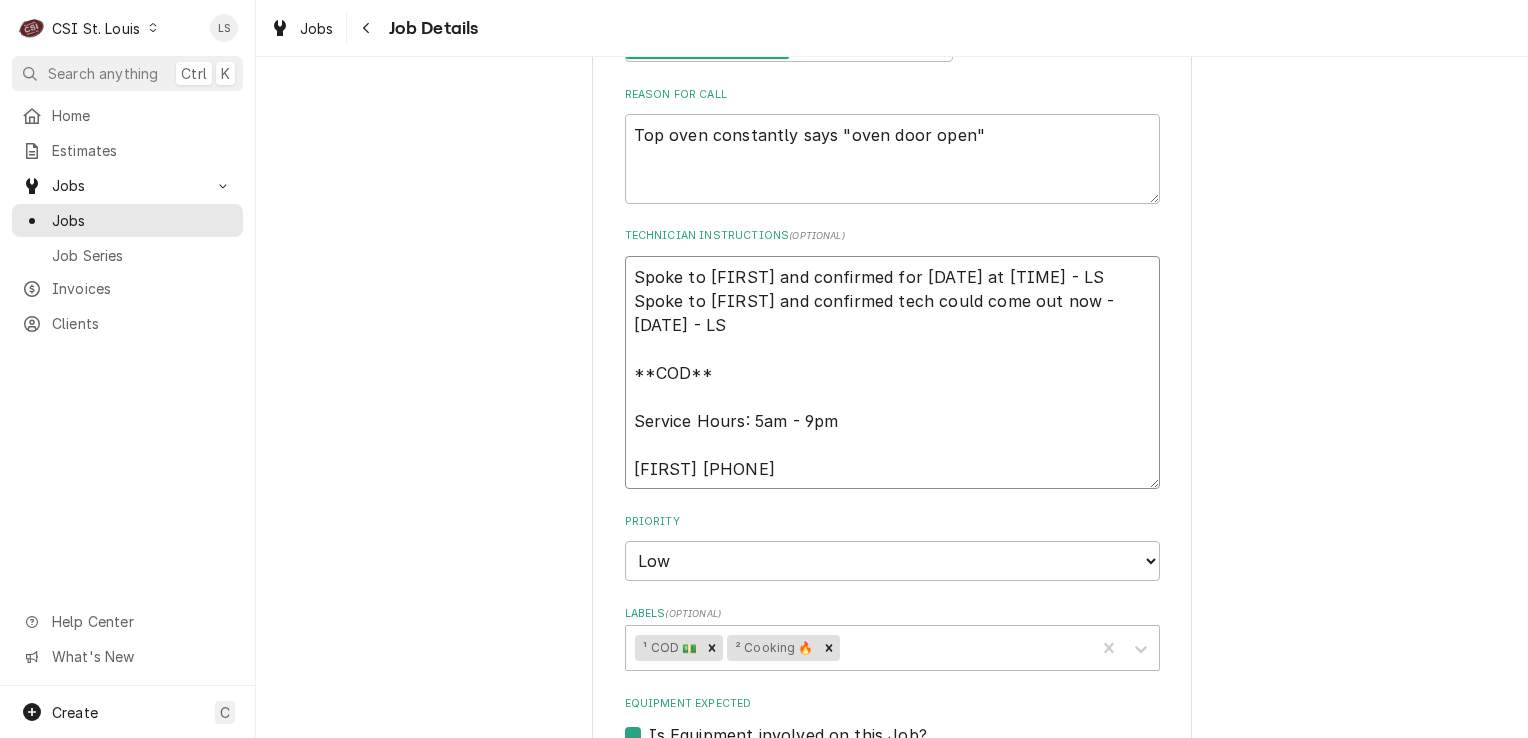 type on "x" 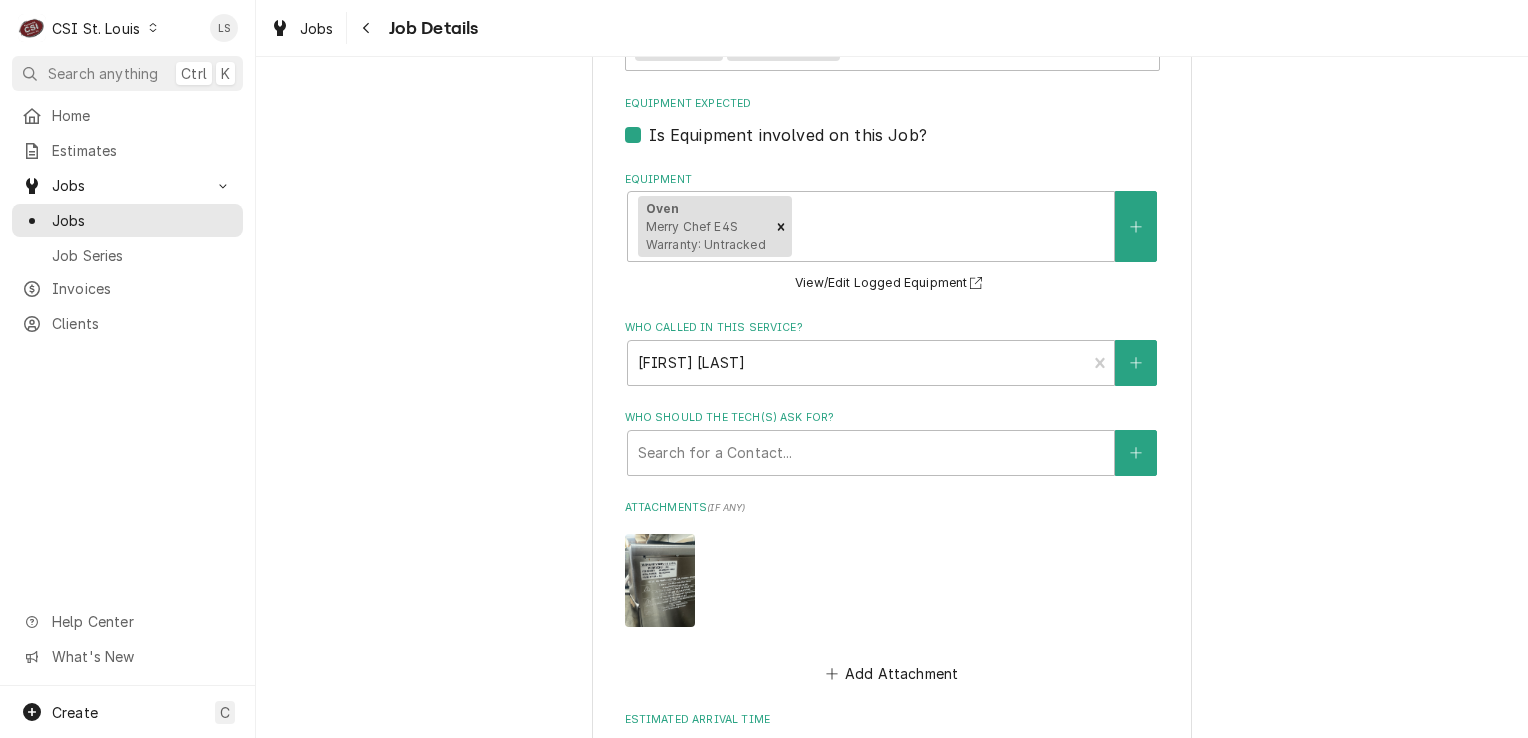 scroll, scrollTop: 1348, scrollLeft: 0, axis: vertical 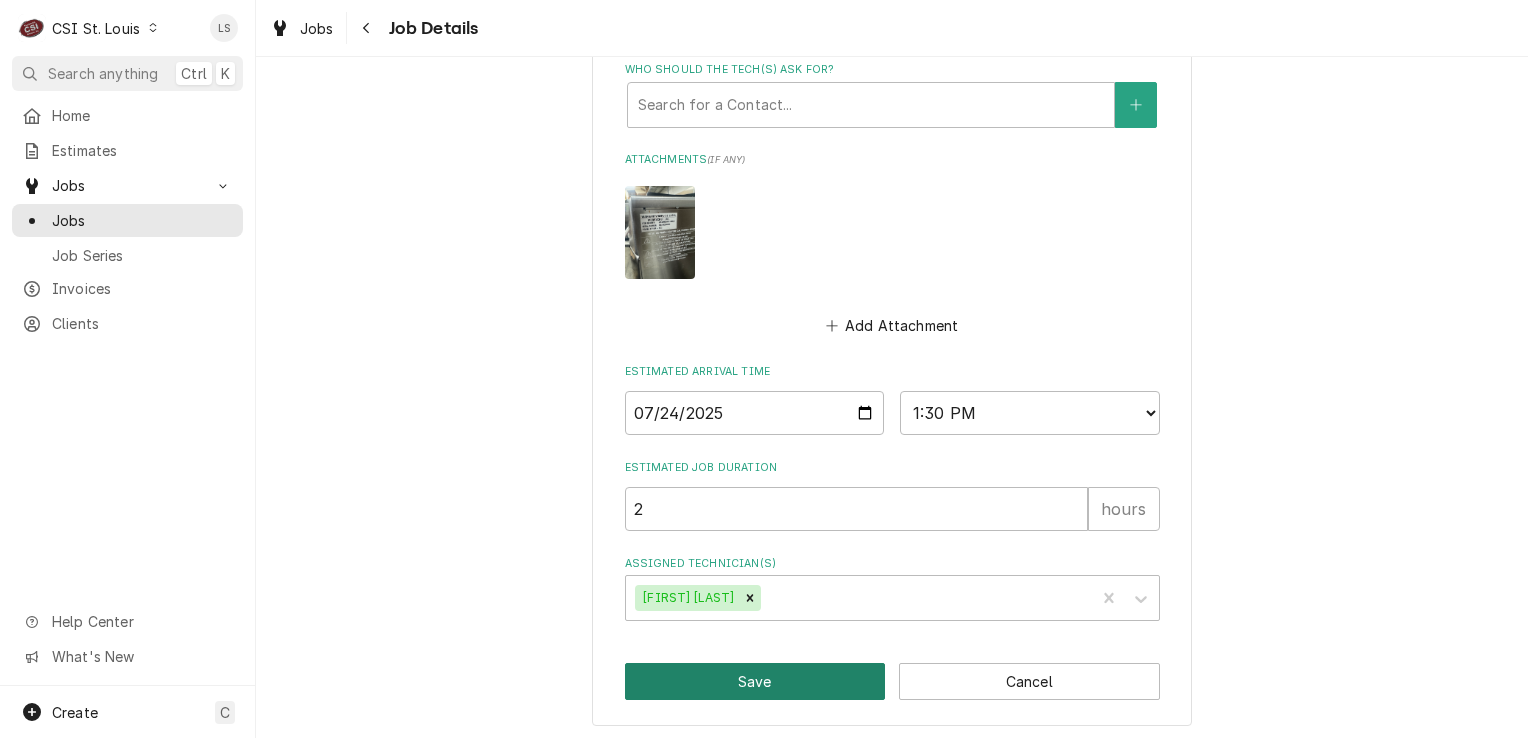type on "Spoke to Wayne and confirmed for Wednesday 8/6 at 7am - LS
Spoke to Wayne and confirmed tech could come out now - 7/24 - LS
**COD**
Service Hours: 5am - 9pm
Wayne 314-609-4490" 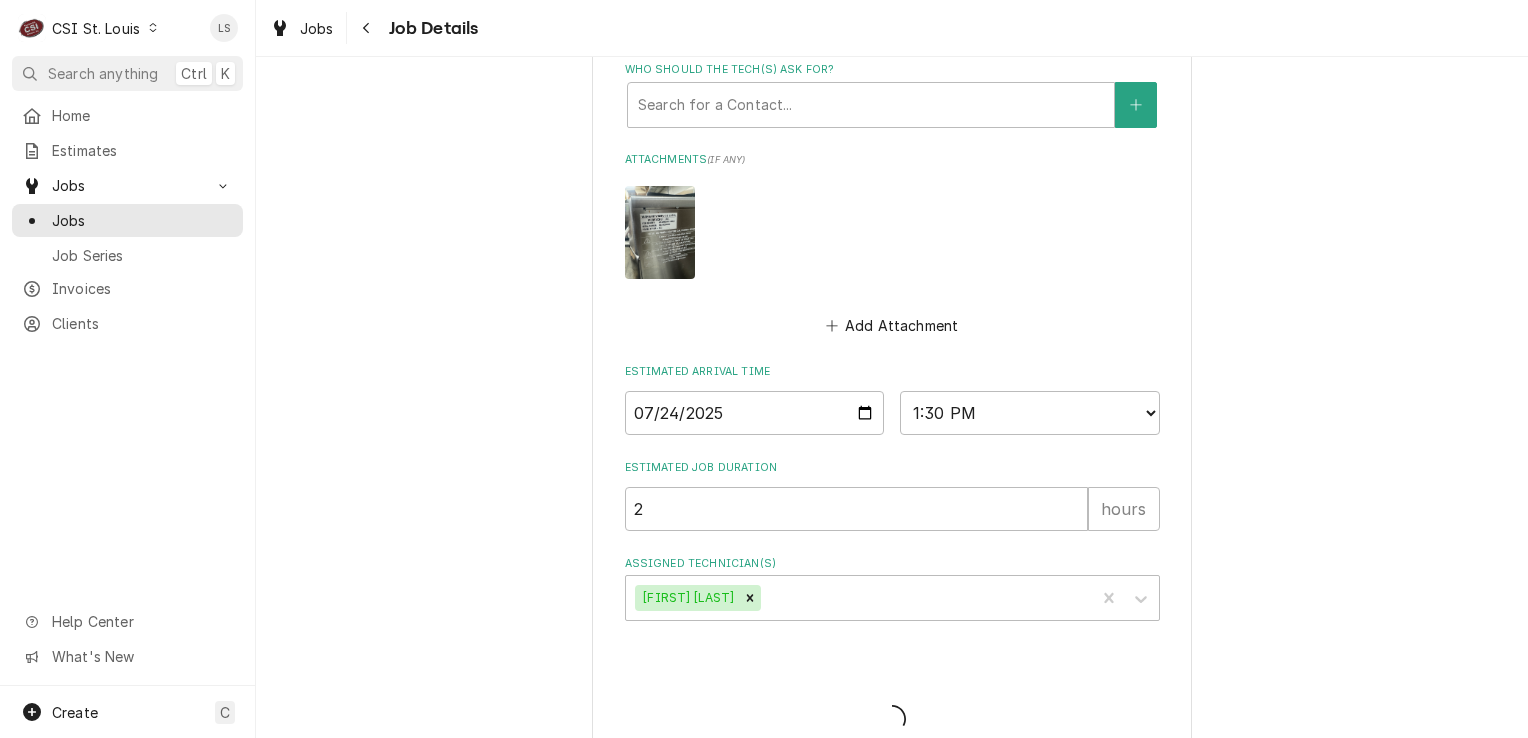 type on "x" 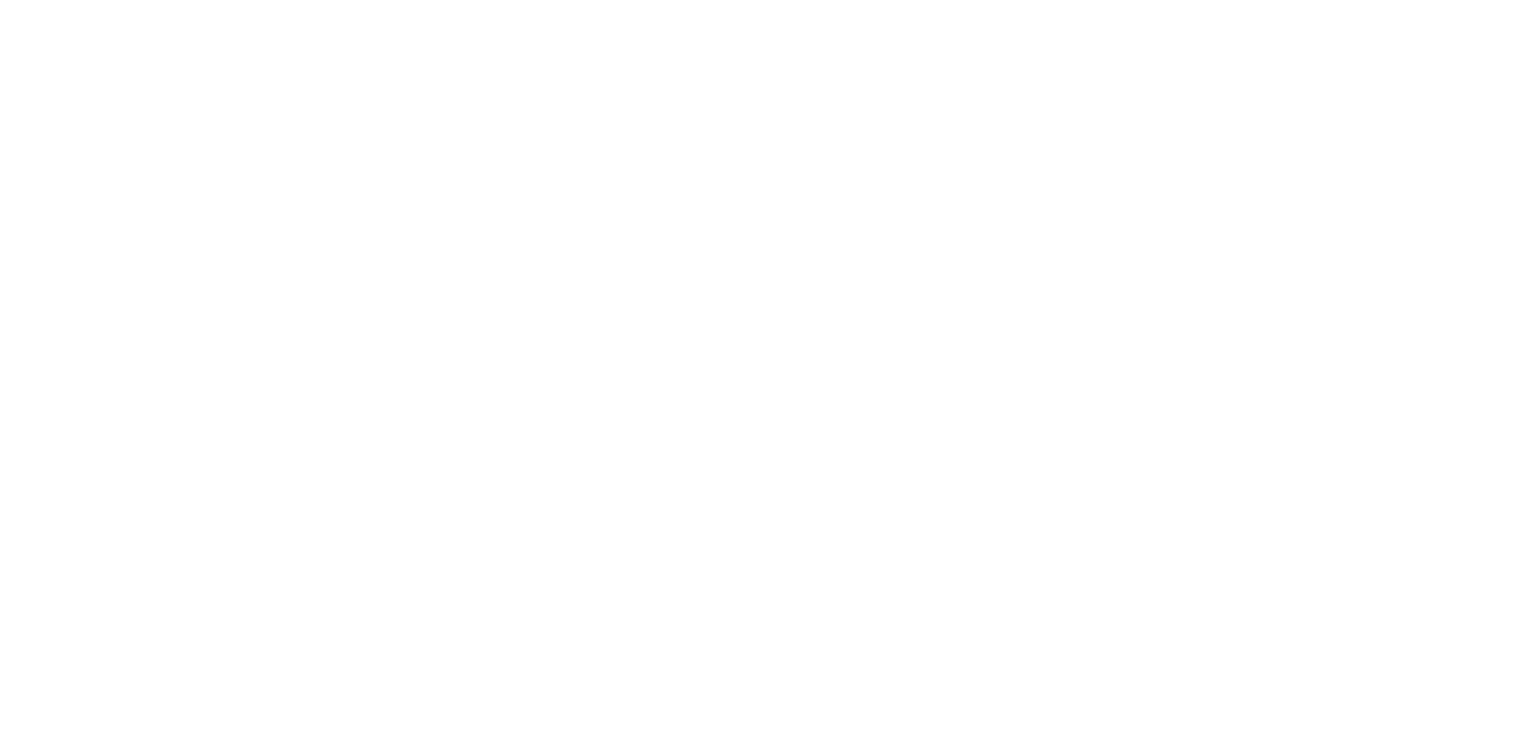 scroll, scrollTop: 0, scrollLeft: 0, axis: both 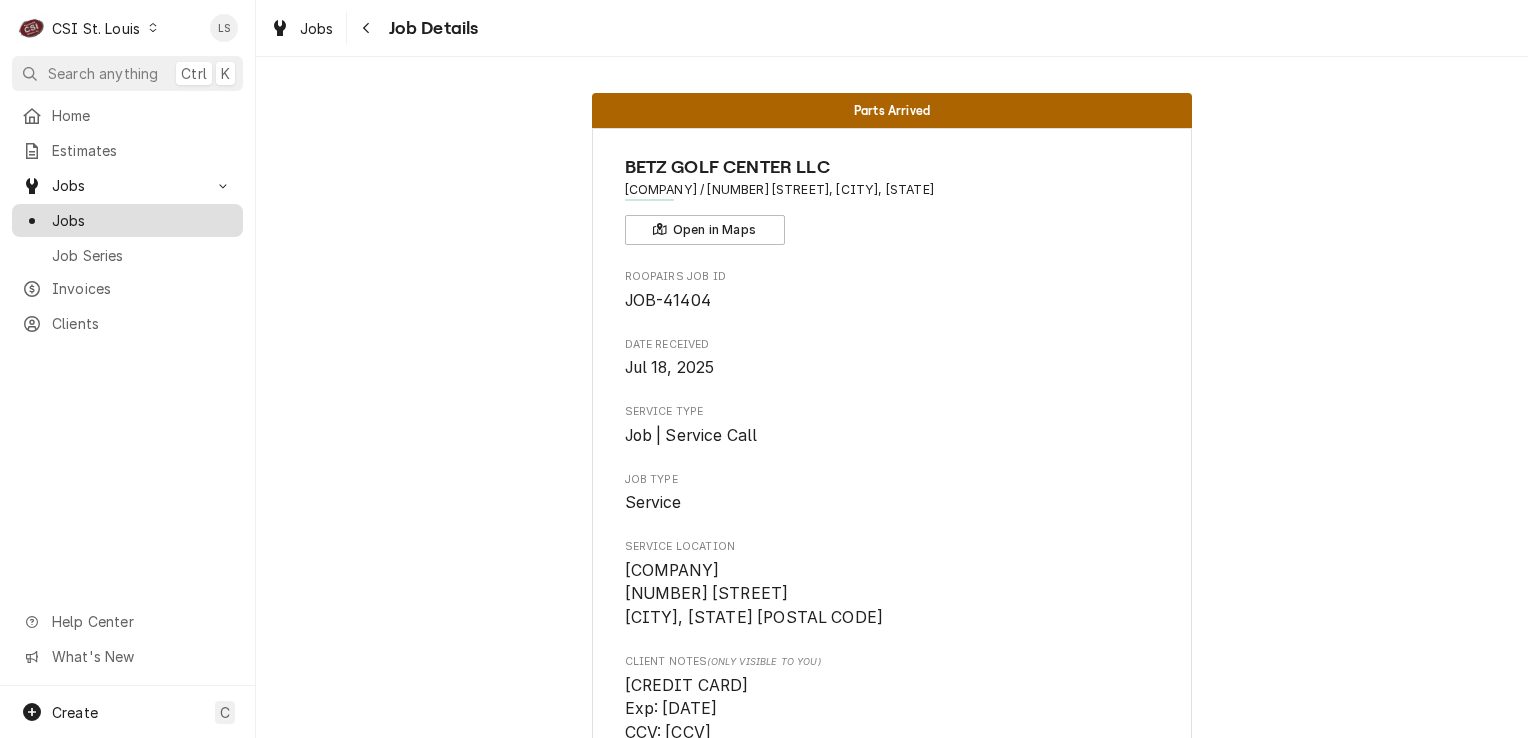 click on "Jobs" at bounding box center (142, 220) 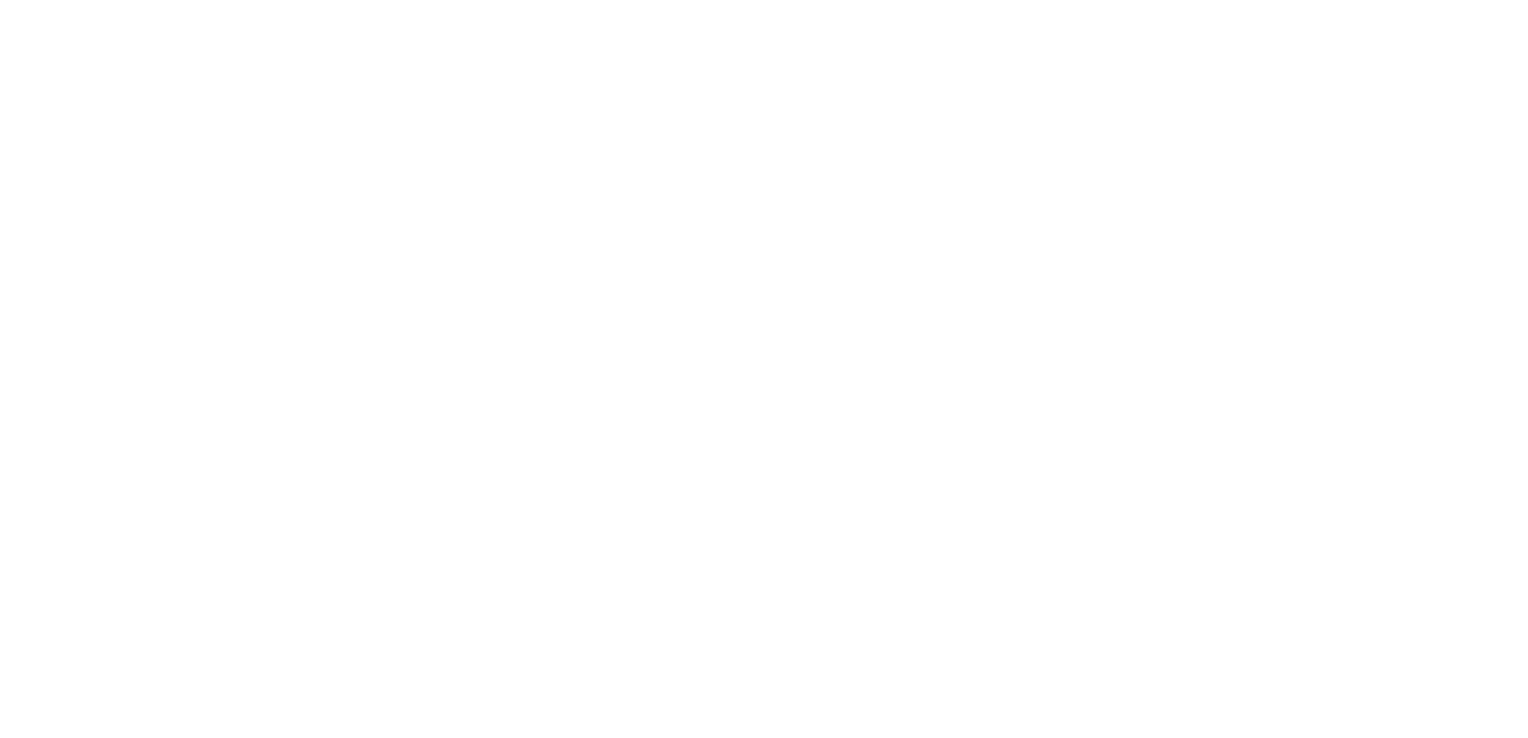 scroll, scrollTop: 0, scrollLeft: 0, axis: both 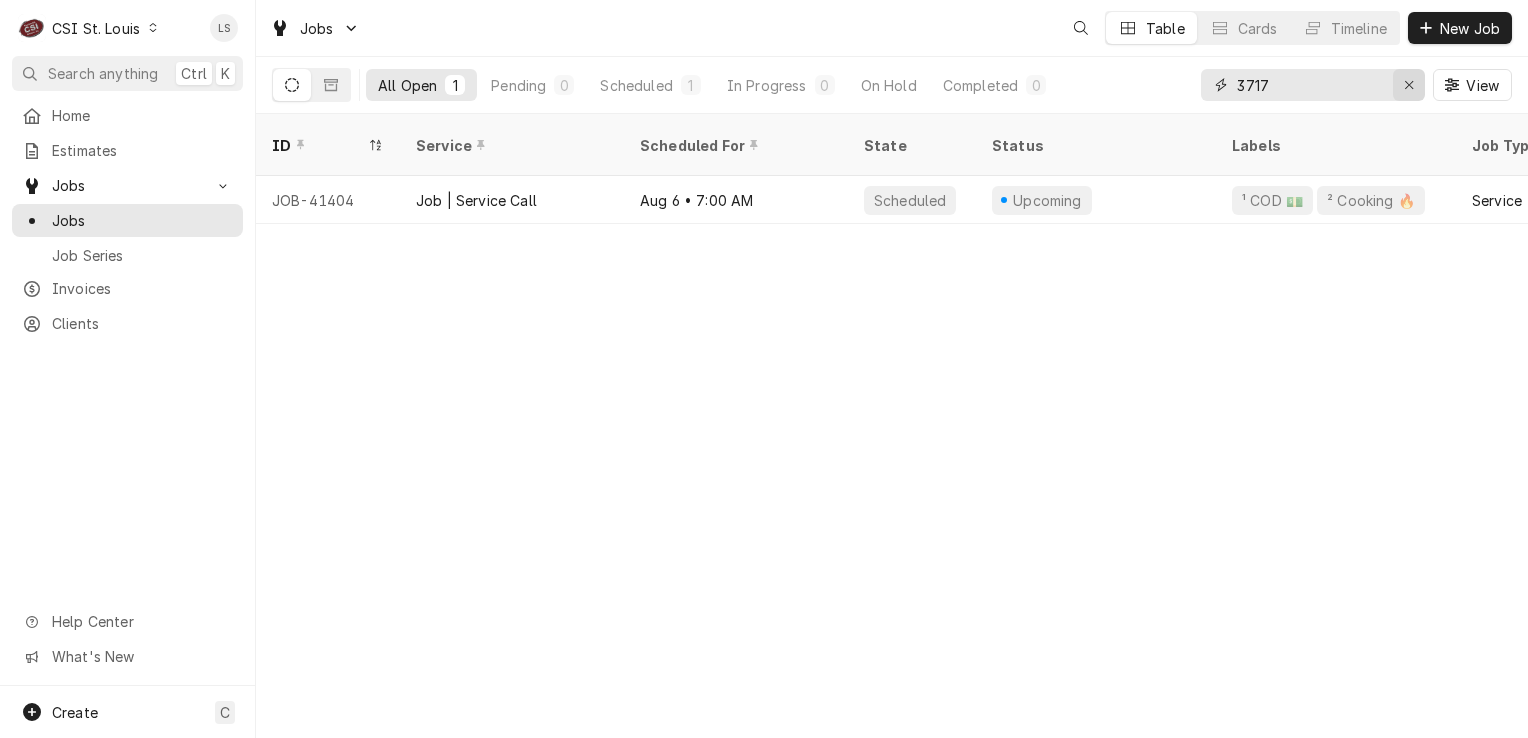 click at bounding box center [1409, 85] 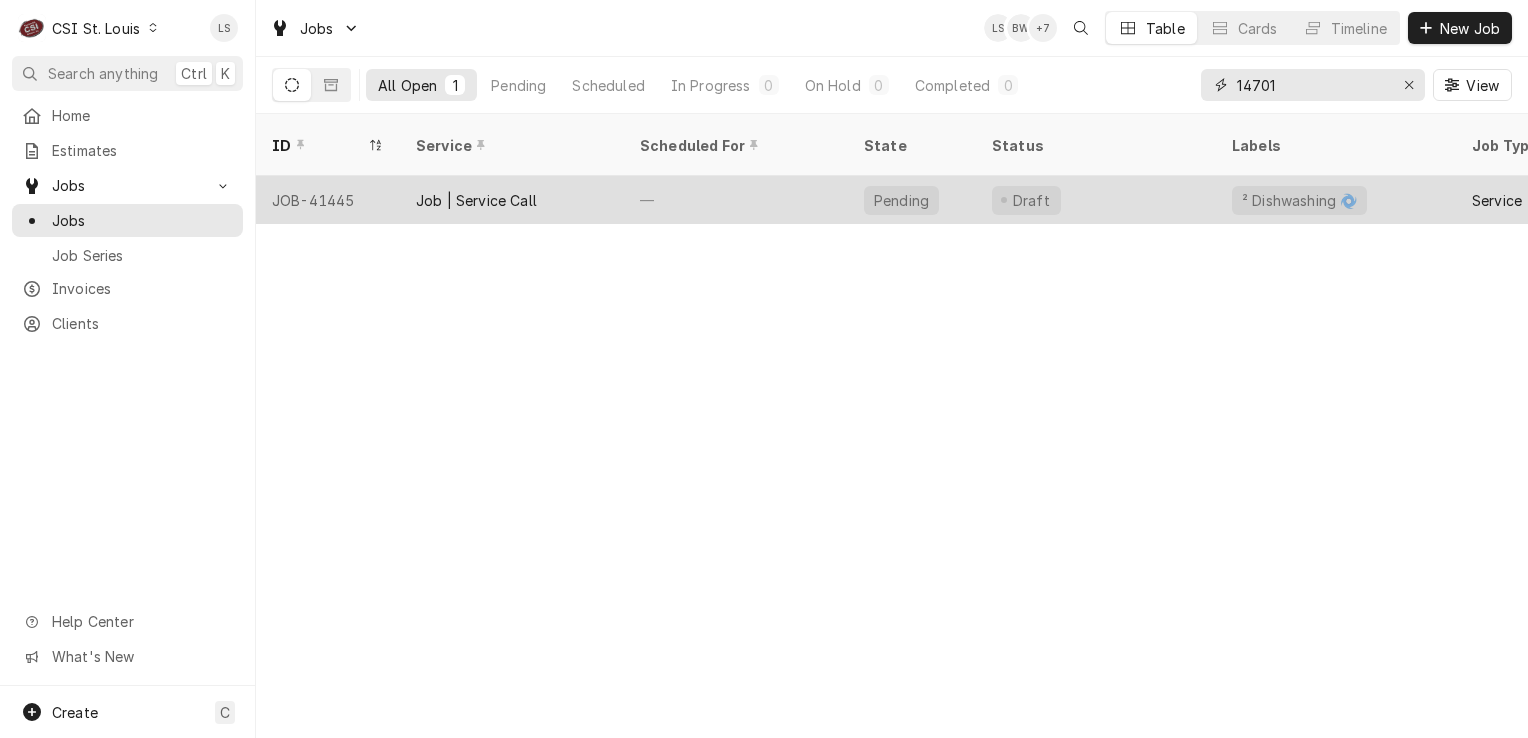 type on "14701" 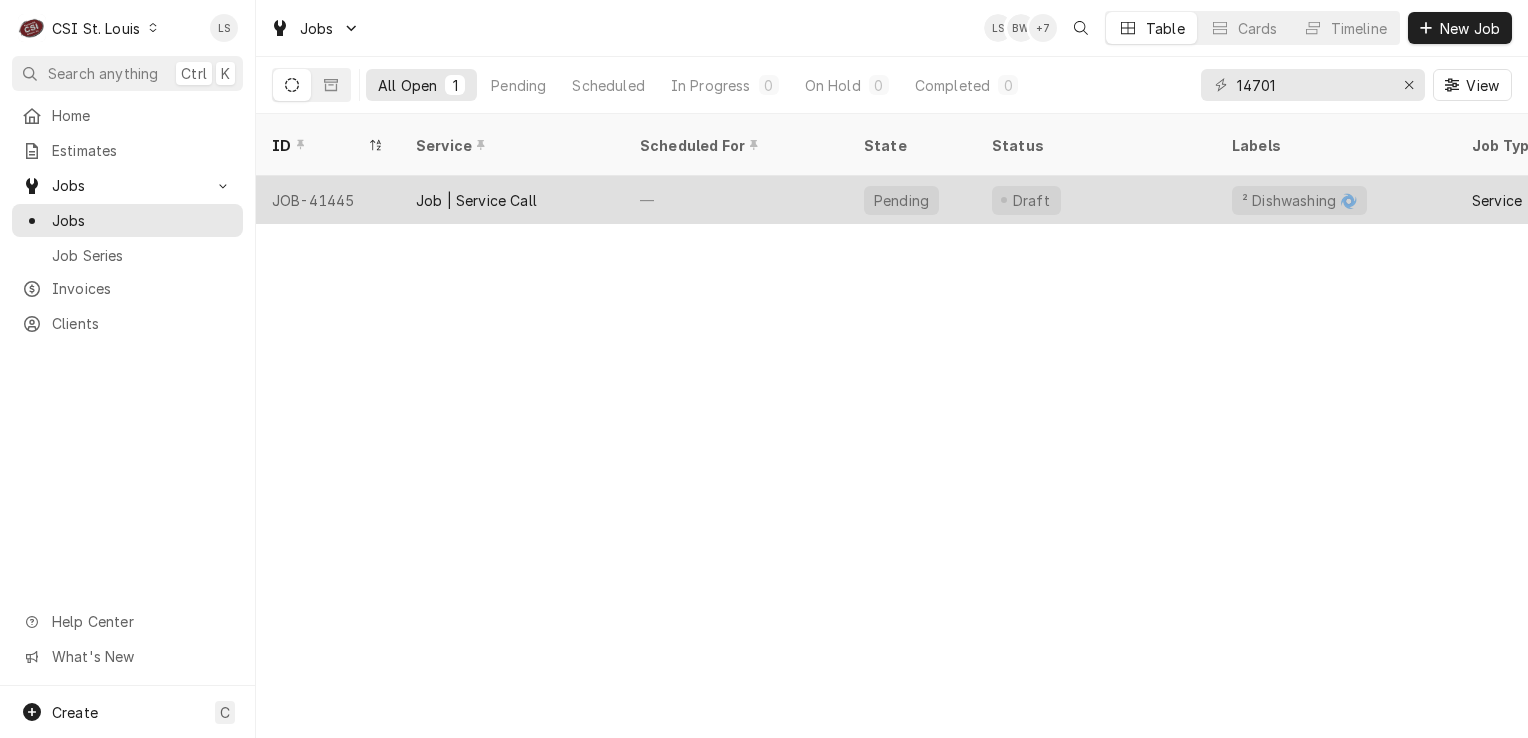 click on "JOB-41445" at bounding box center [328, 200] 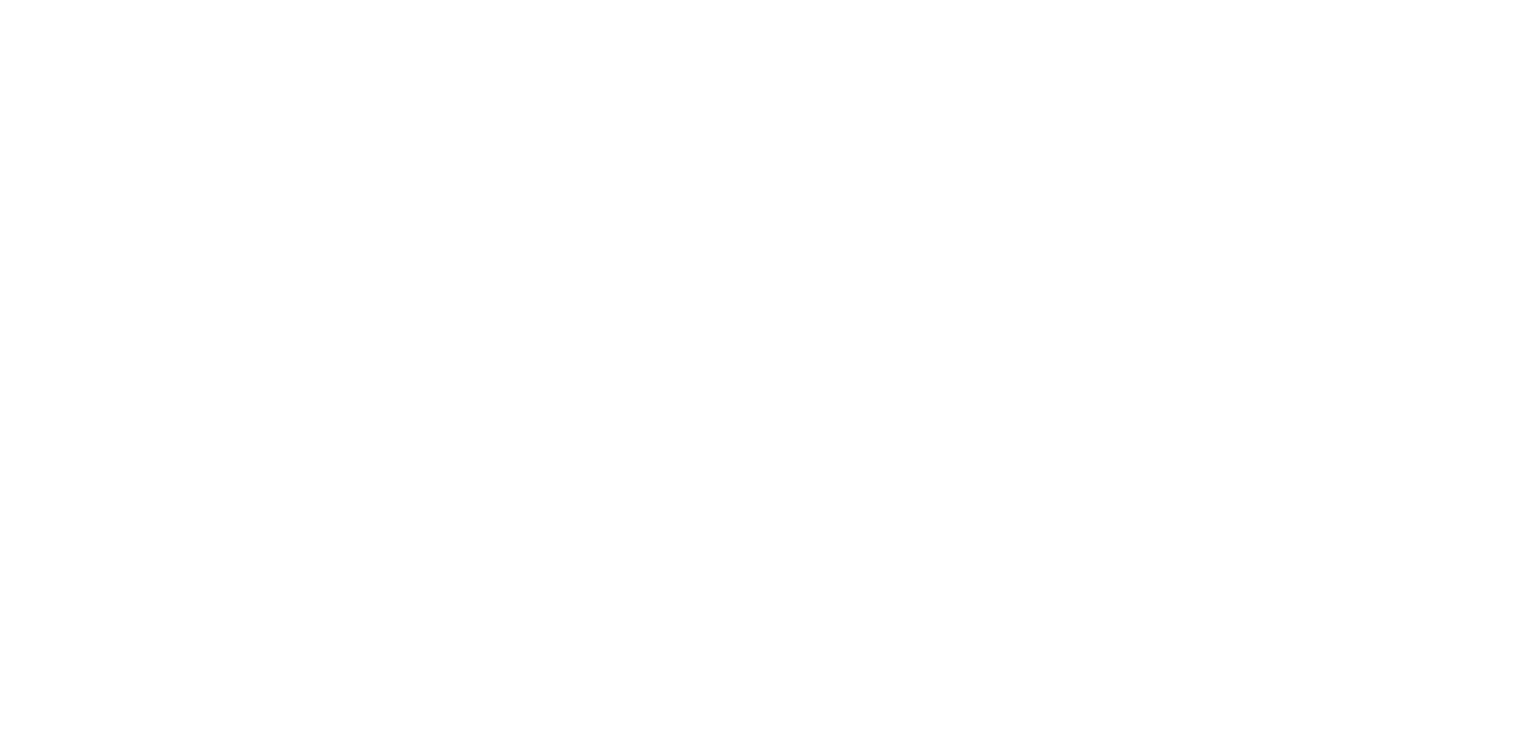 scroll, scrollTop: 0, scrollLeft: 0, axis: both 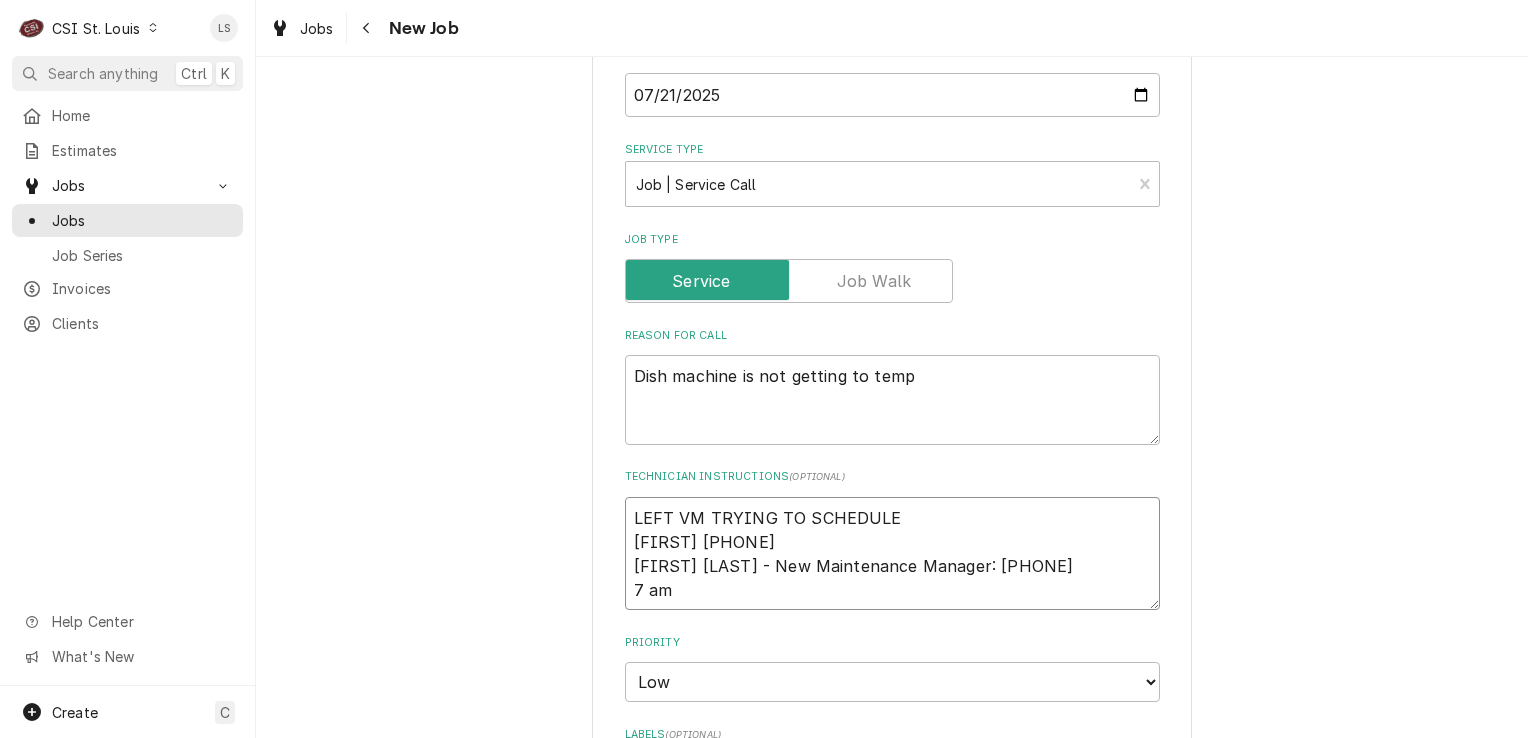 click on "LEFT VM TRYING TO SCHEDULE
[FIRST] [PHONE]
[FIRST] [LAST] - New Maintenance Manager: [PHONE]
7 am" at bounding box center [892, 554] 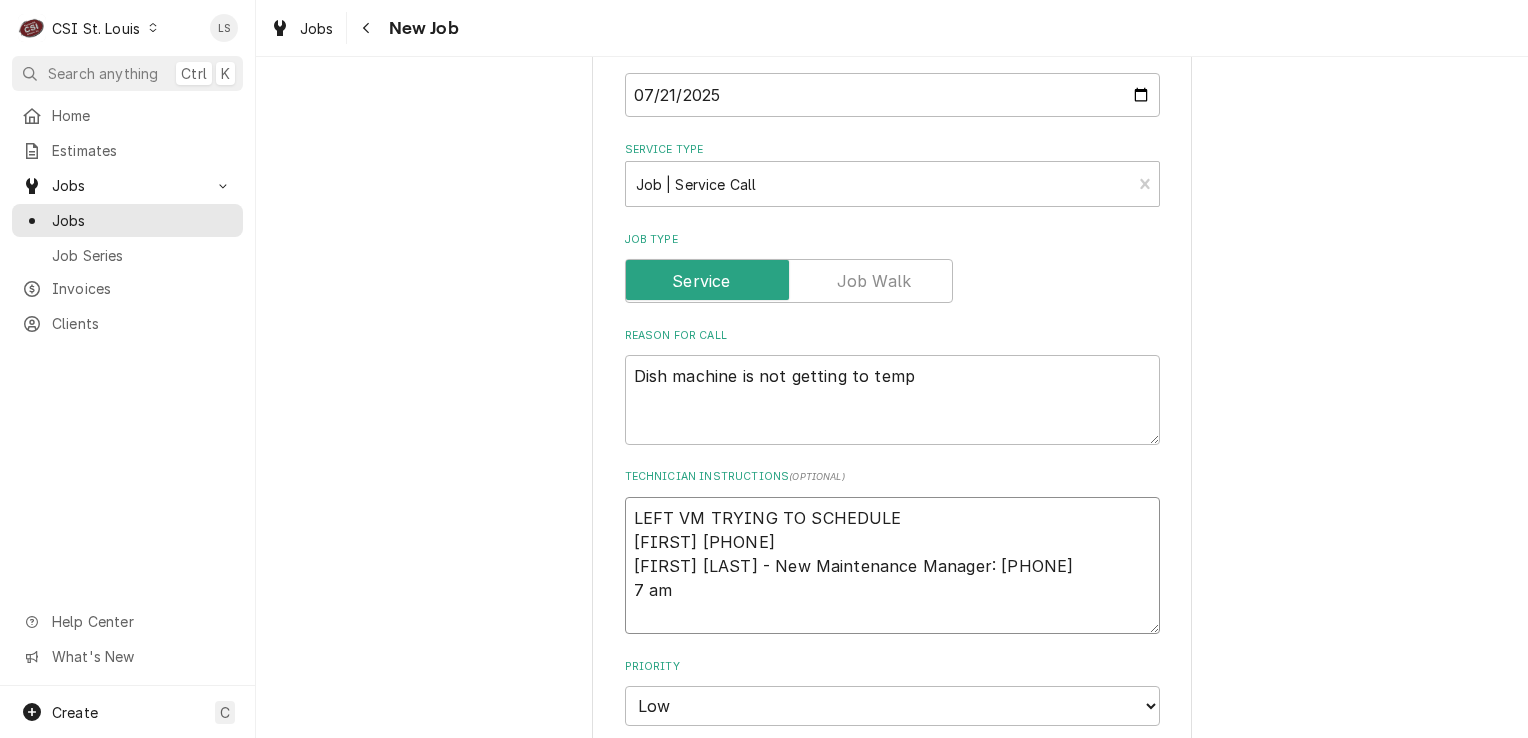 click on "LEFT VM TRYING TO SCHEDULE
Joe 314-542-3354
Joe Cox - New Maintenance Manager: 314-542-3354
7 am" at bounding box center [892, 566] 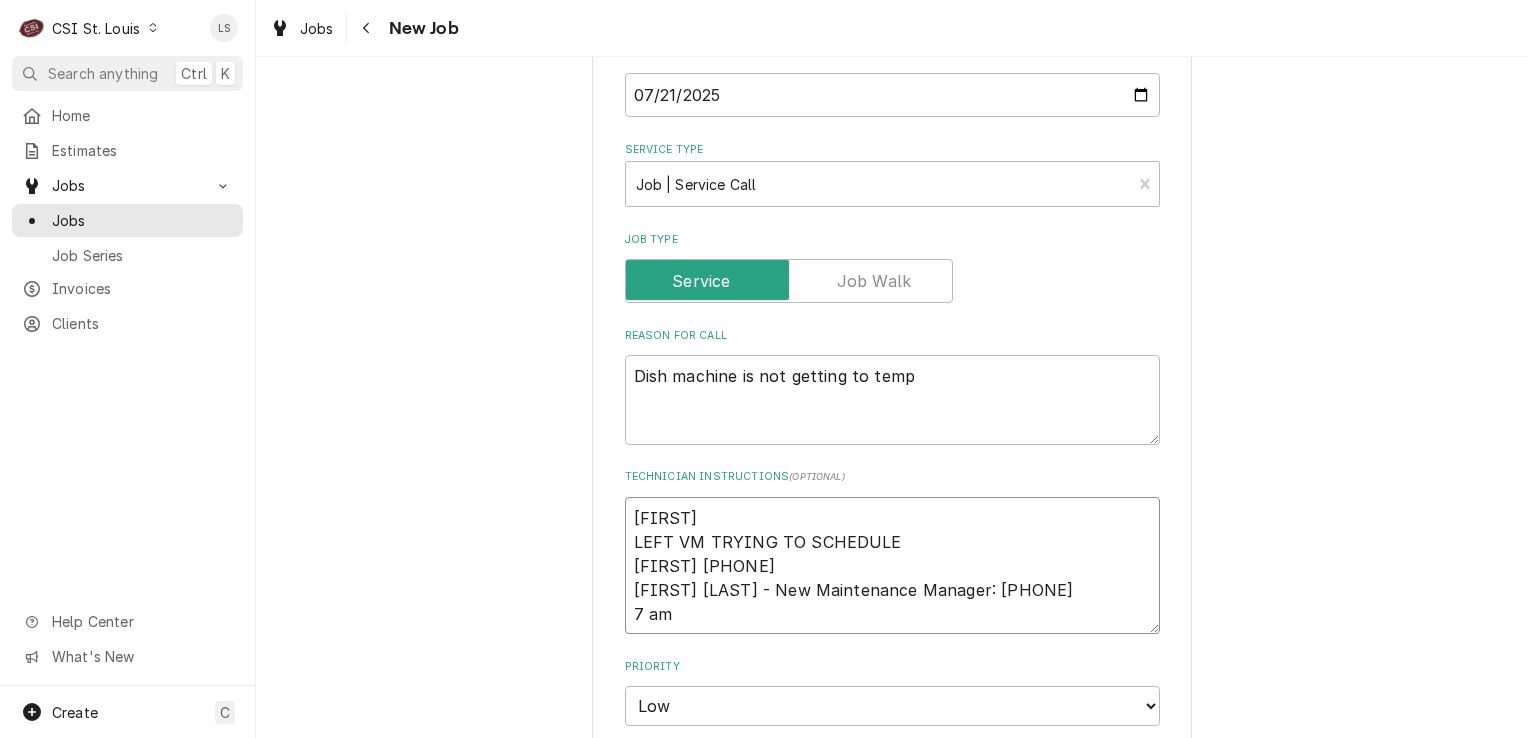 type on "x" 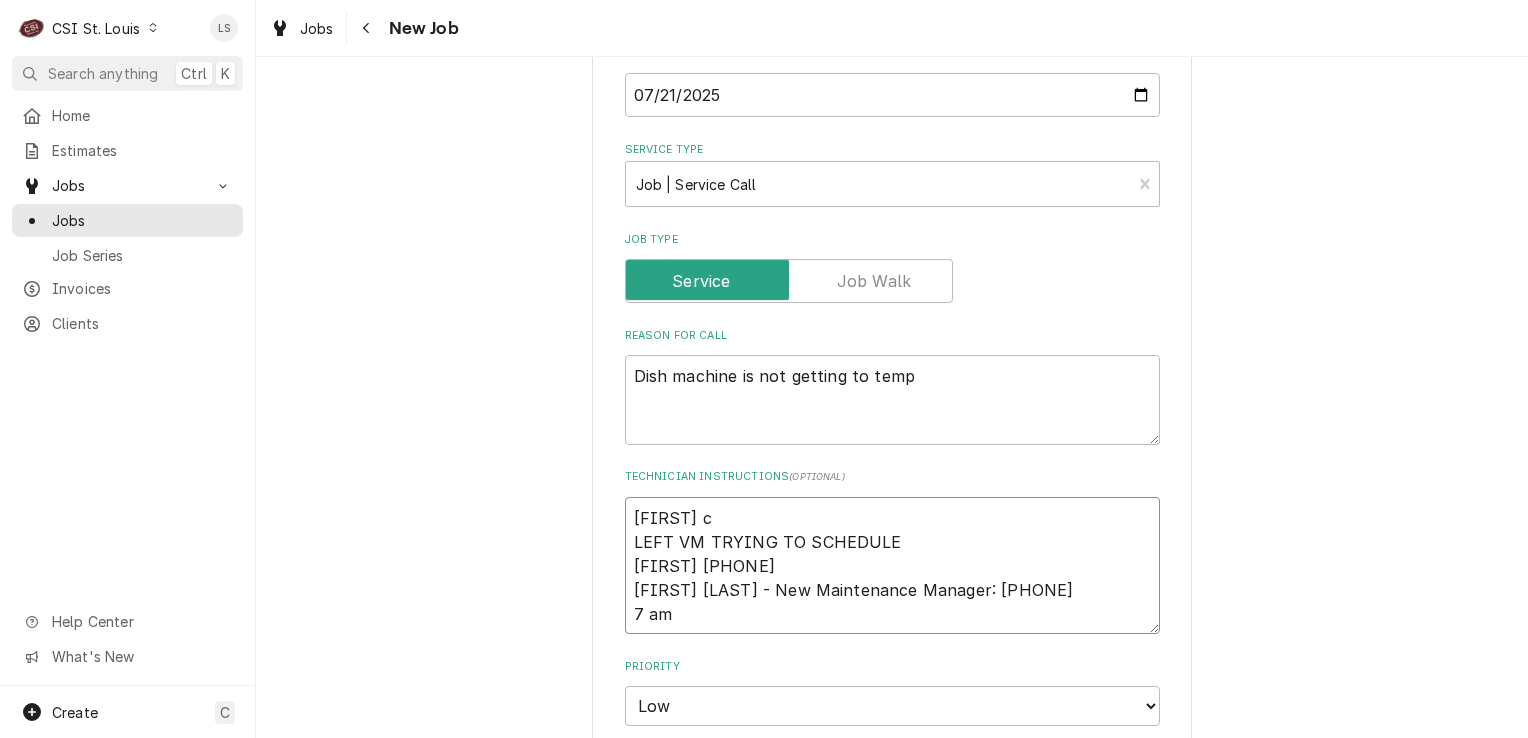 type on "x" 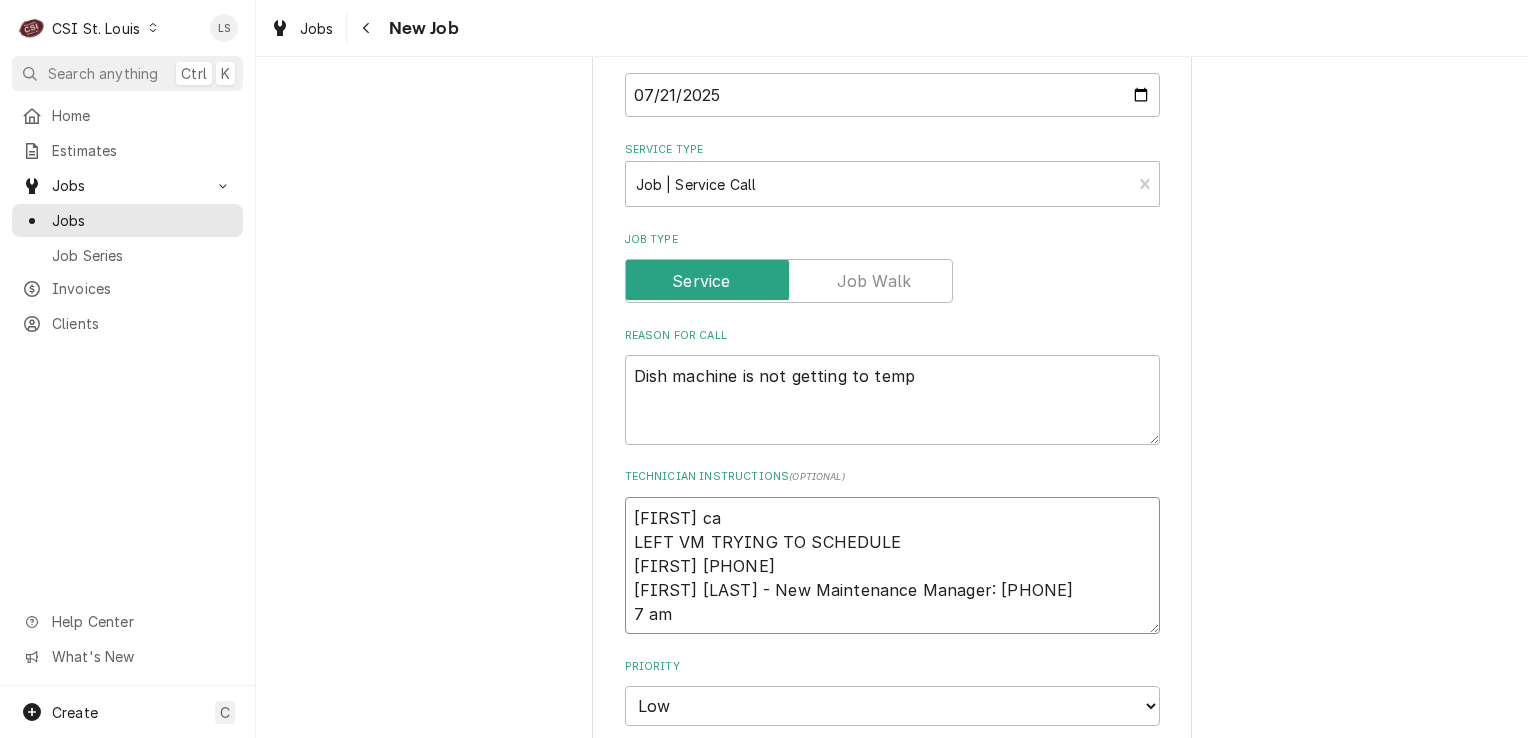 type on "x" 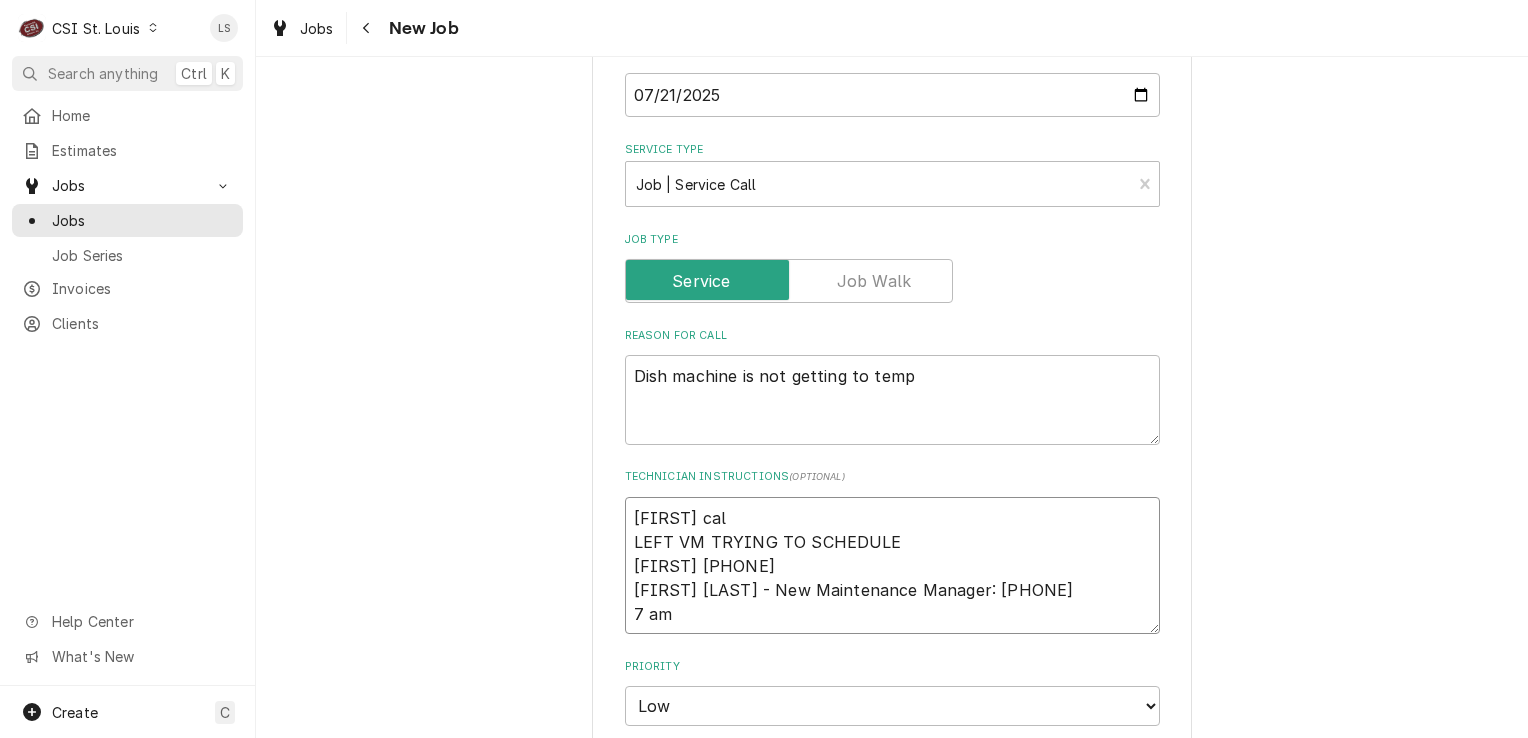 type on "x" 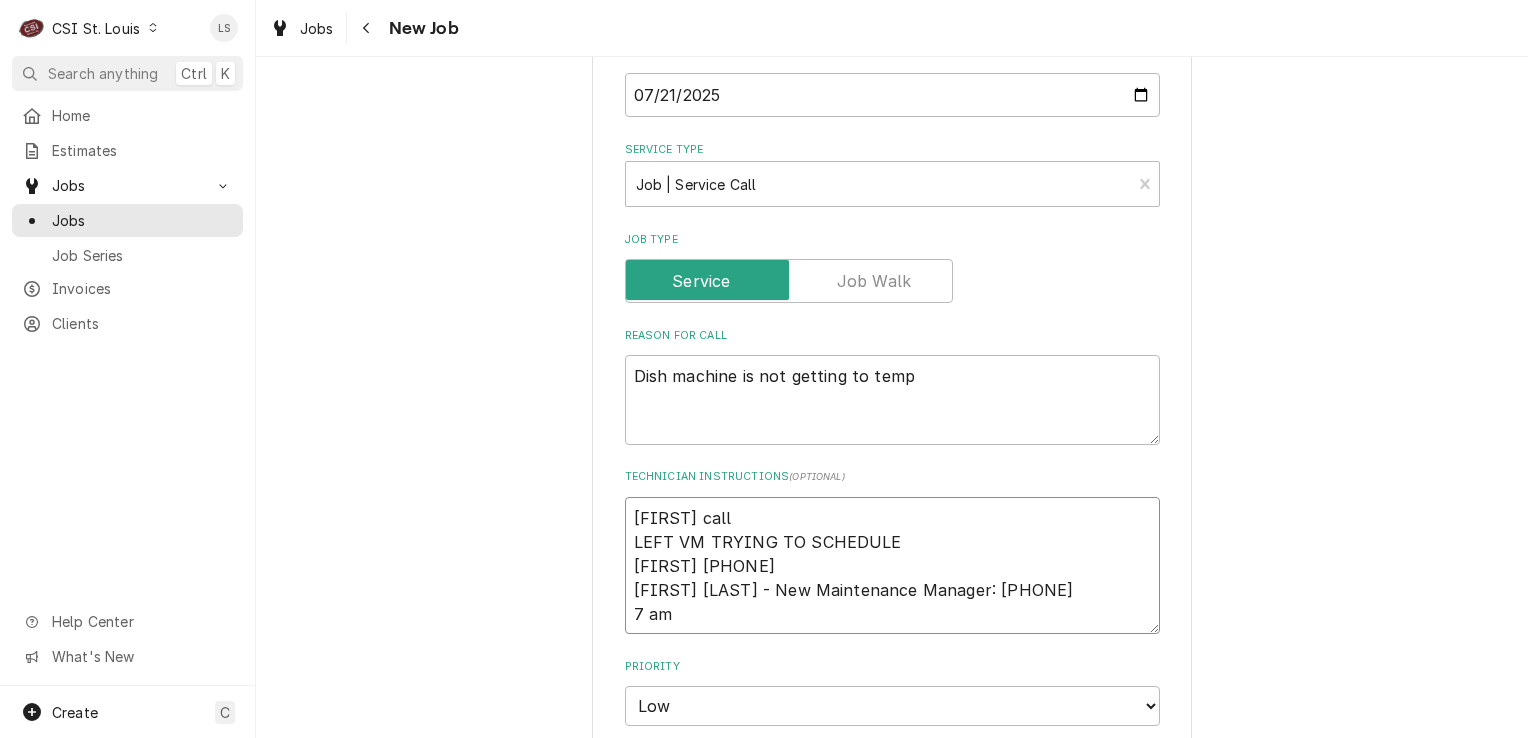 type on "Joe calle
LEFT VM TRYING TO SCHEDULE
Joe 314-542-3354
Joe Cox - New Maintenance Manager: 314-542-3354
7 am" 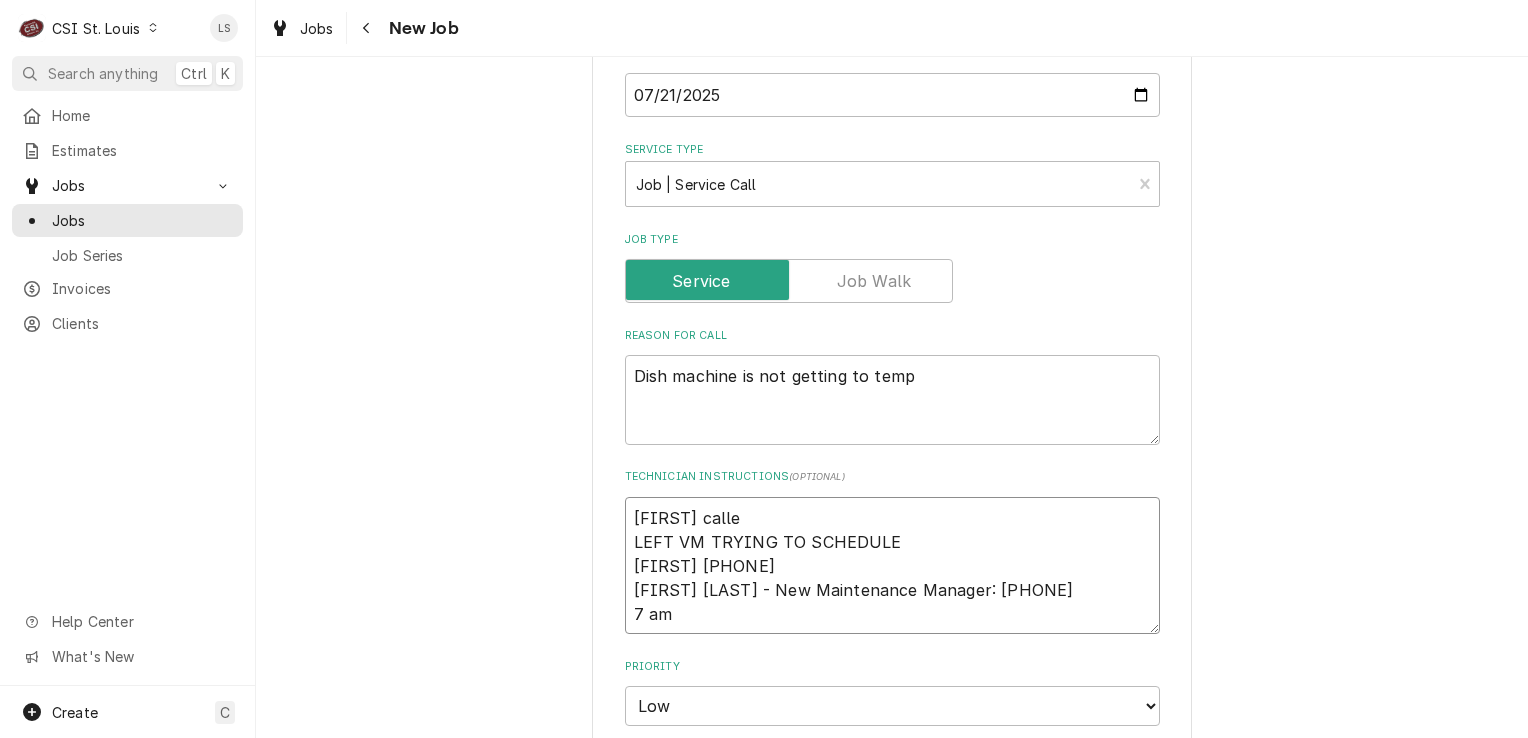 type on "x" 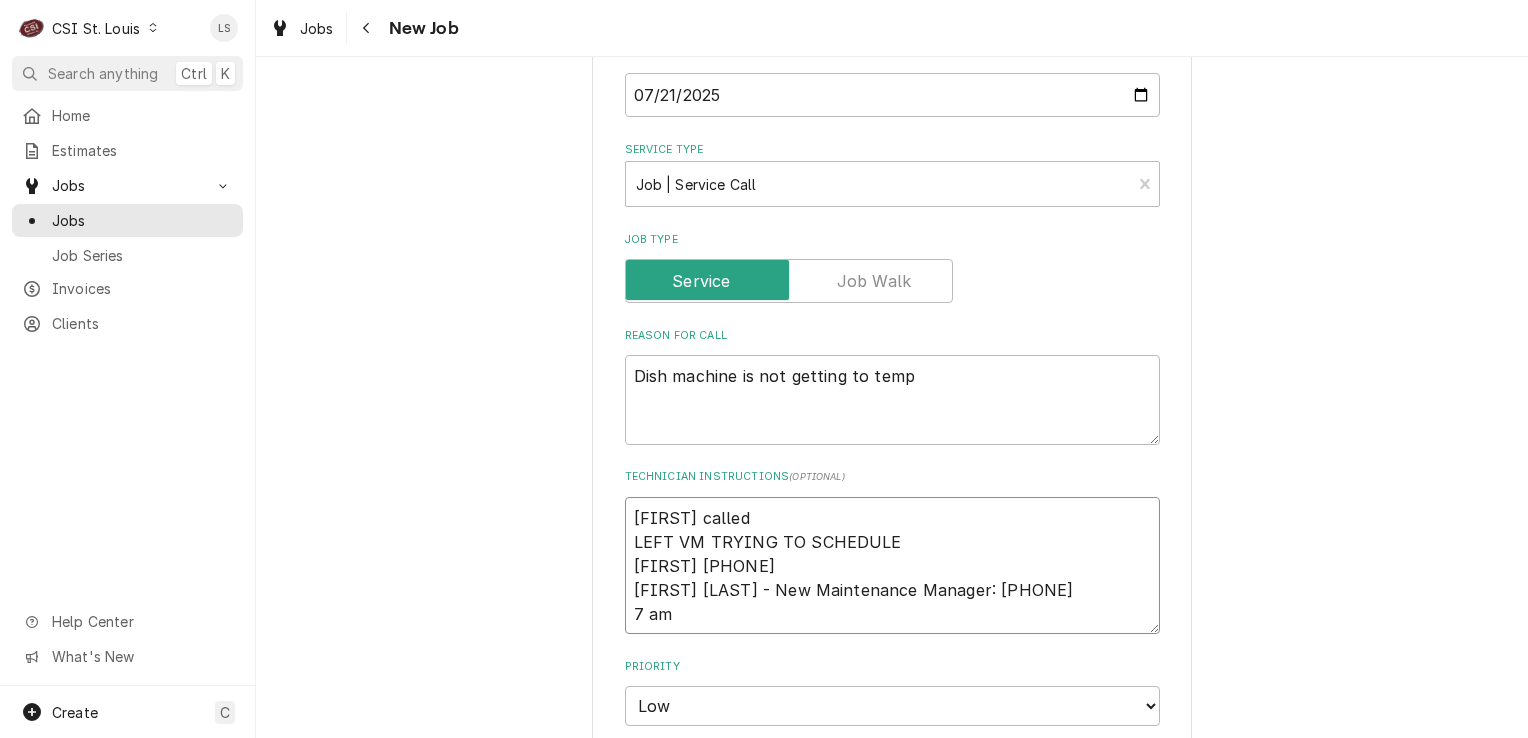 type on "Joe called
LEFT VM TRYING TO SCHEDULE
Joe 314-542-3354
Joe Cox - New Maintenance Manager: 314-542-3354
7 am" 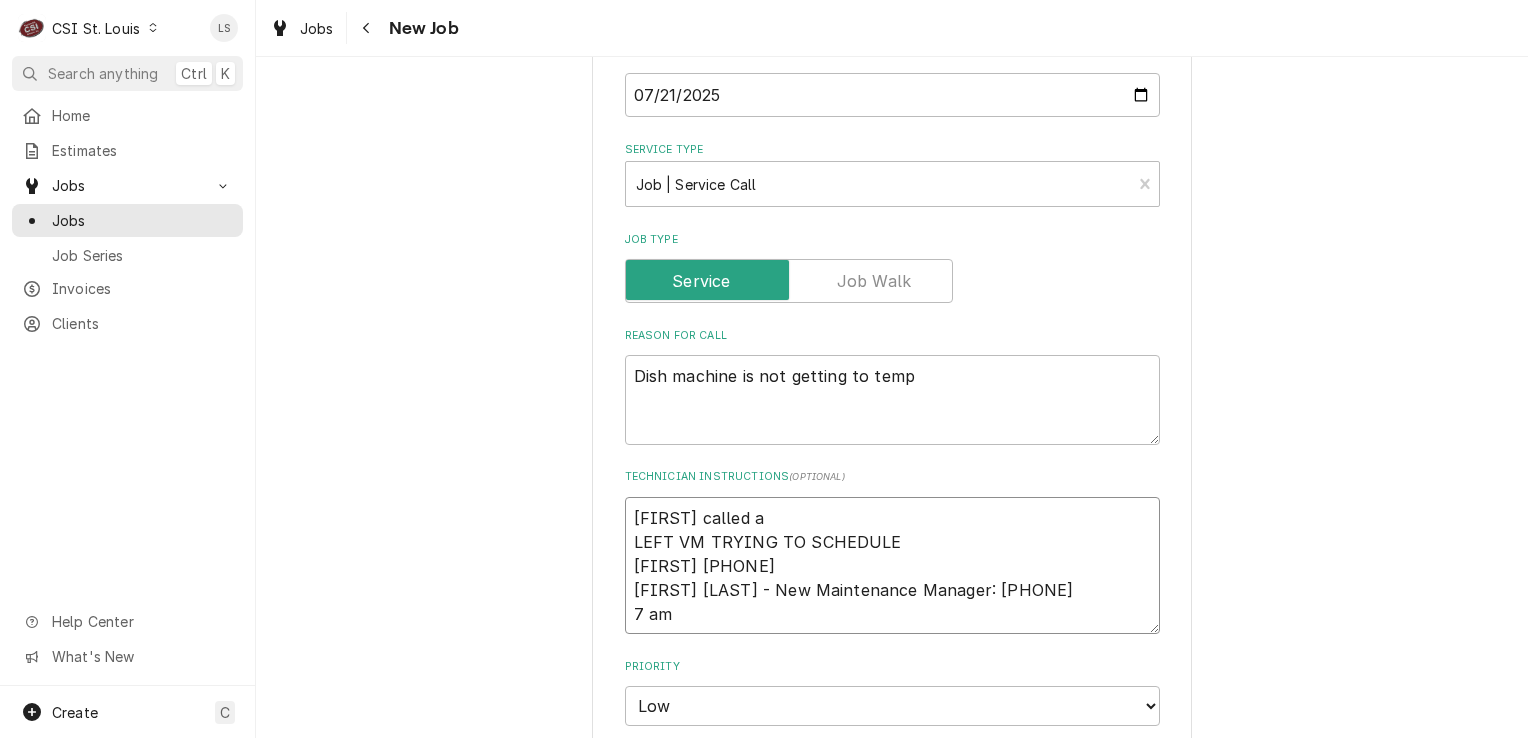 type on "x" 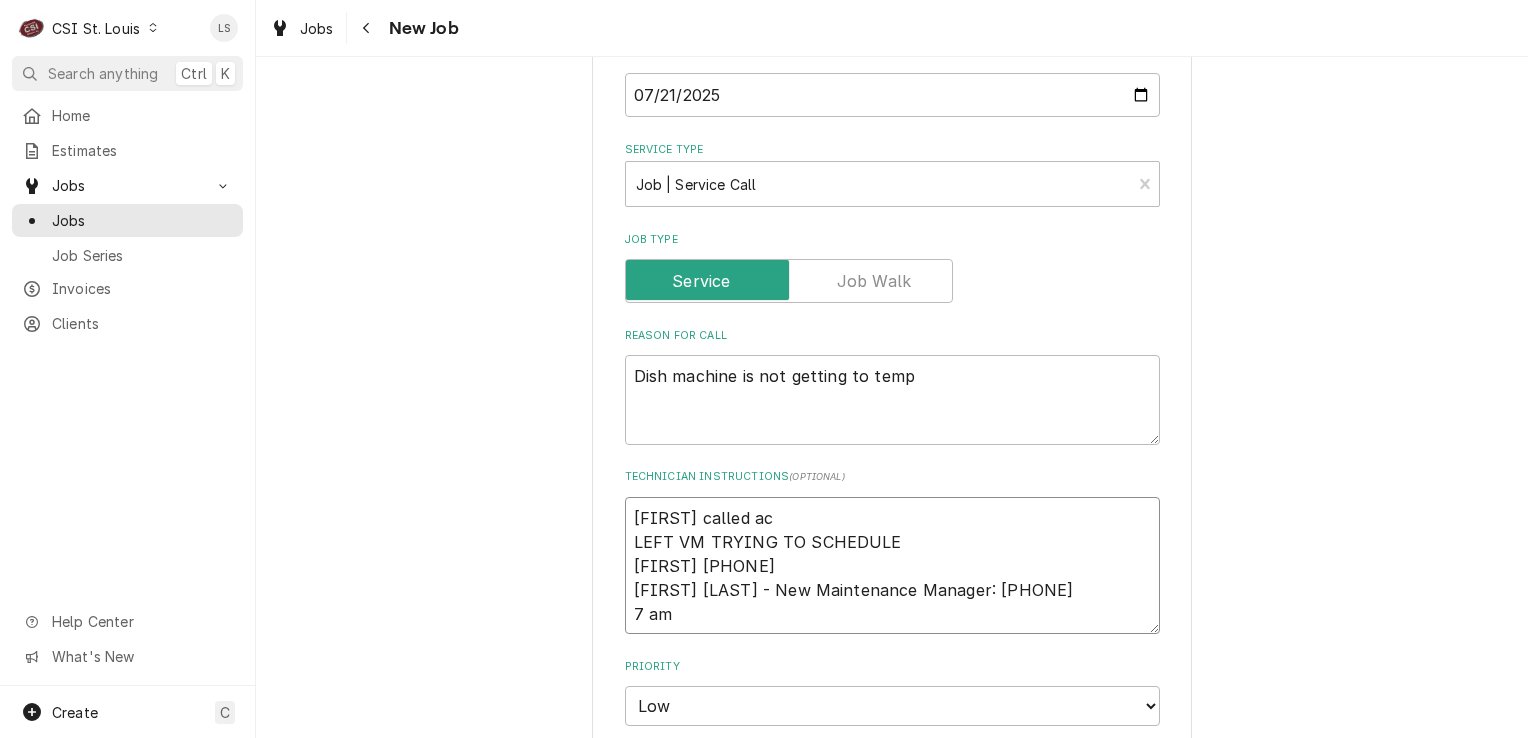type on "x" 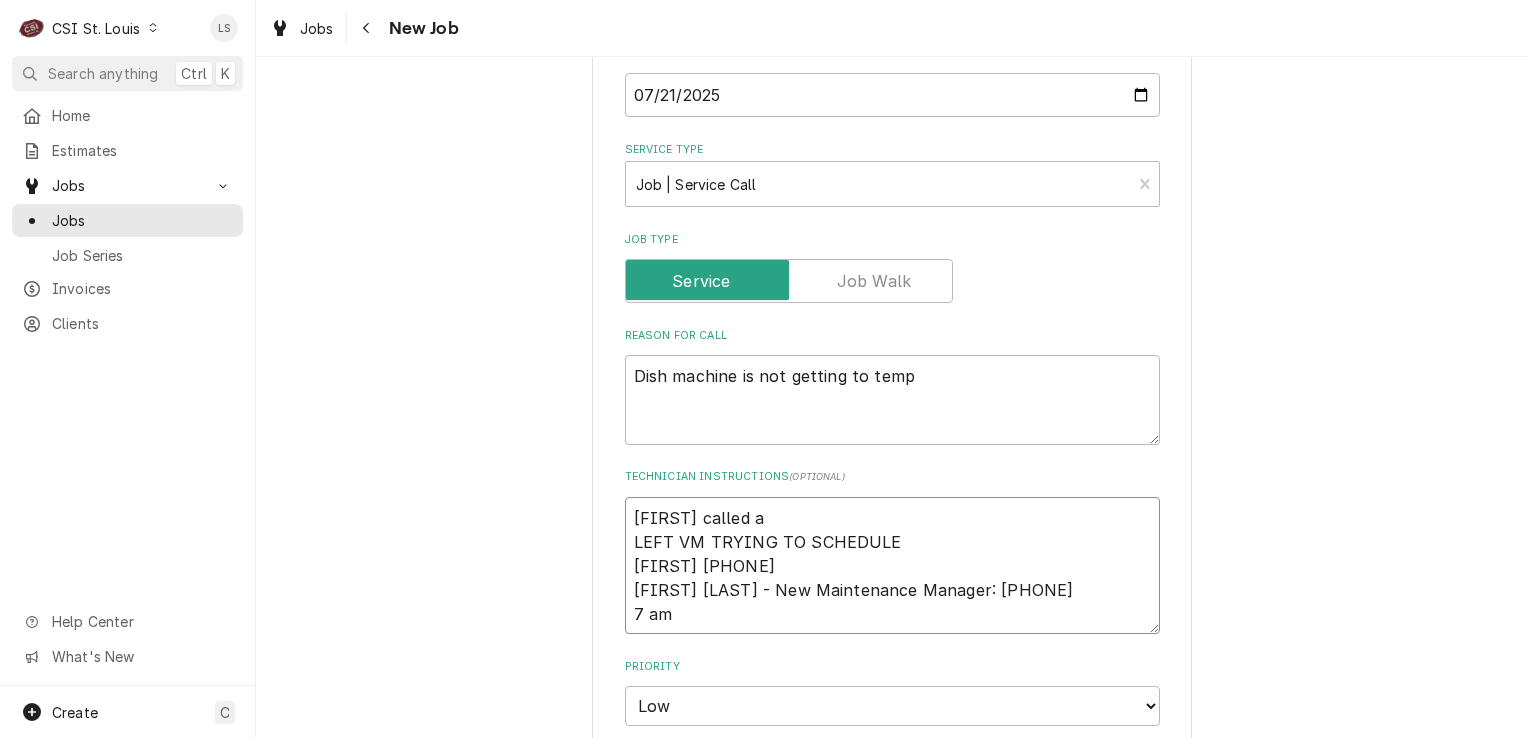 type on "x" 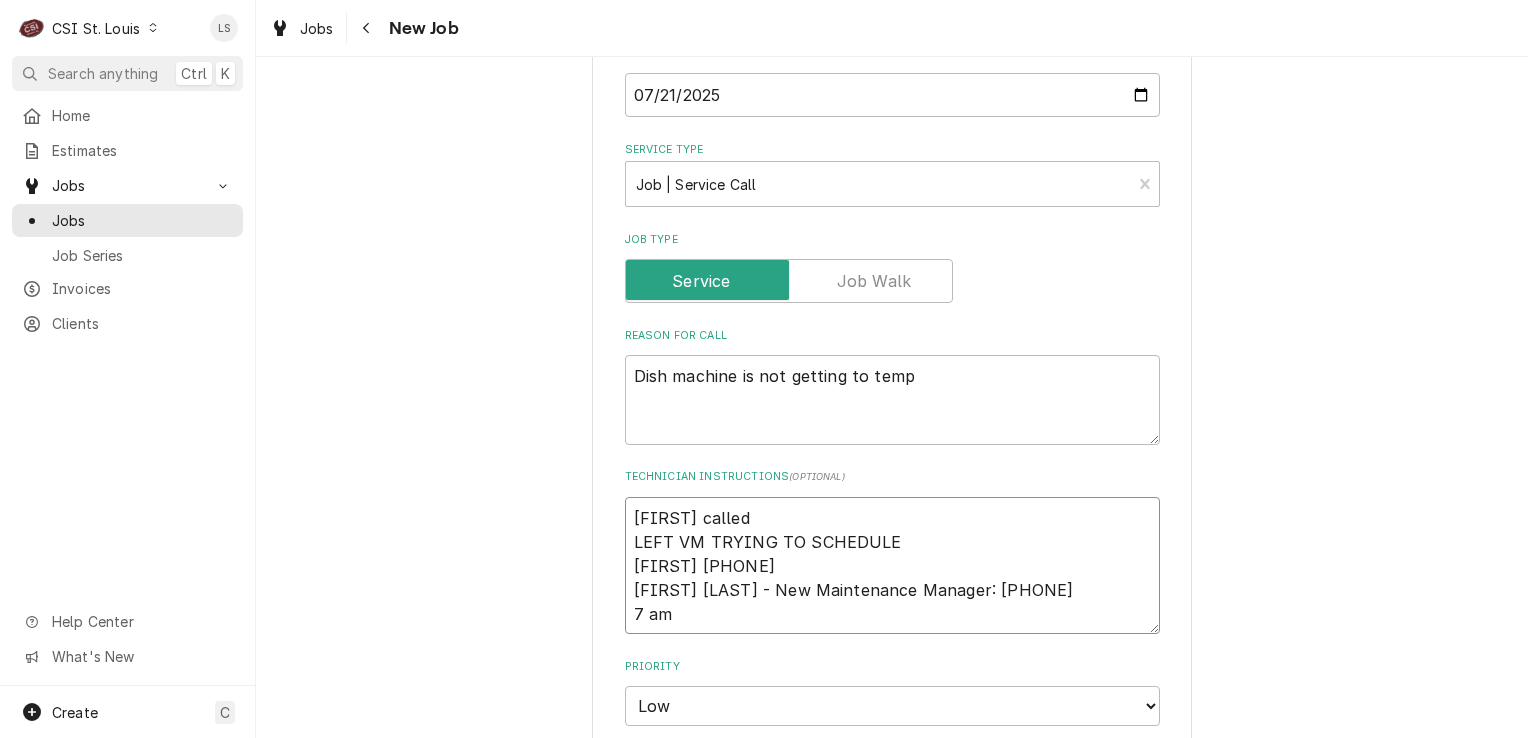 type on "x" 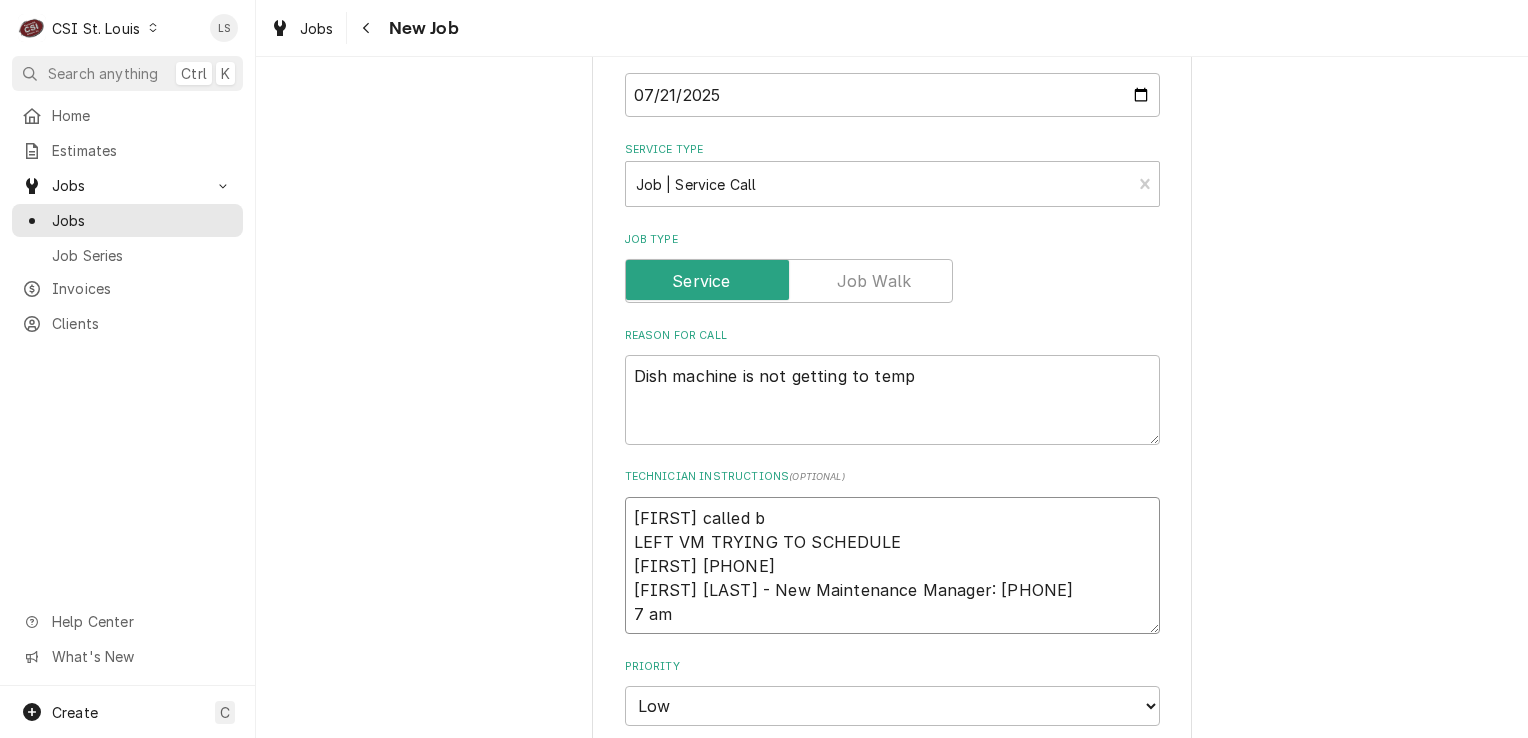 type on "x" 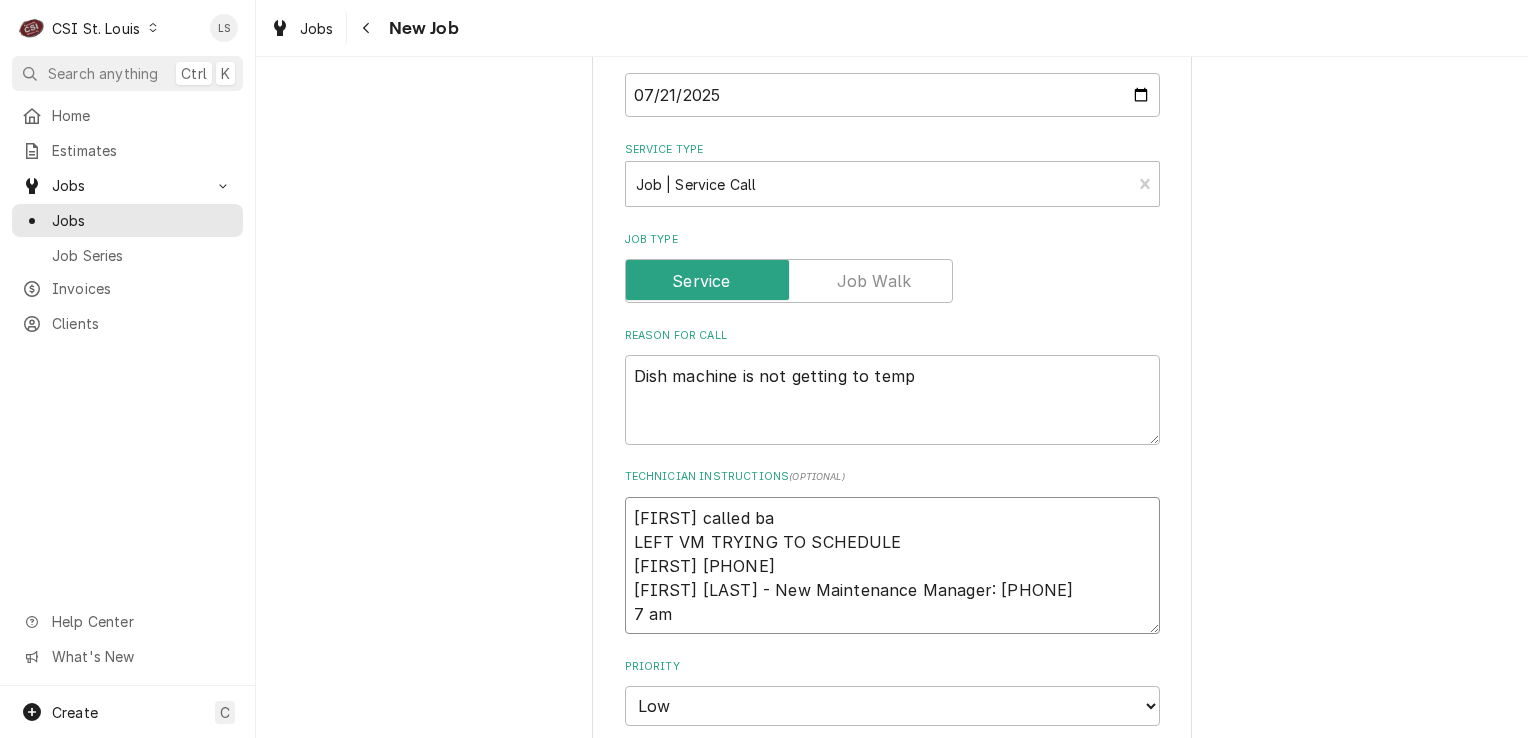 type on "x" 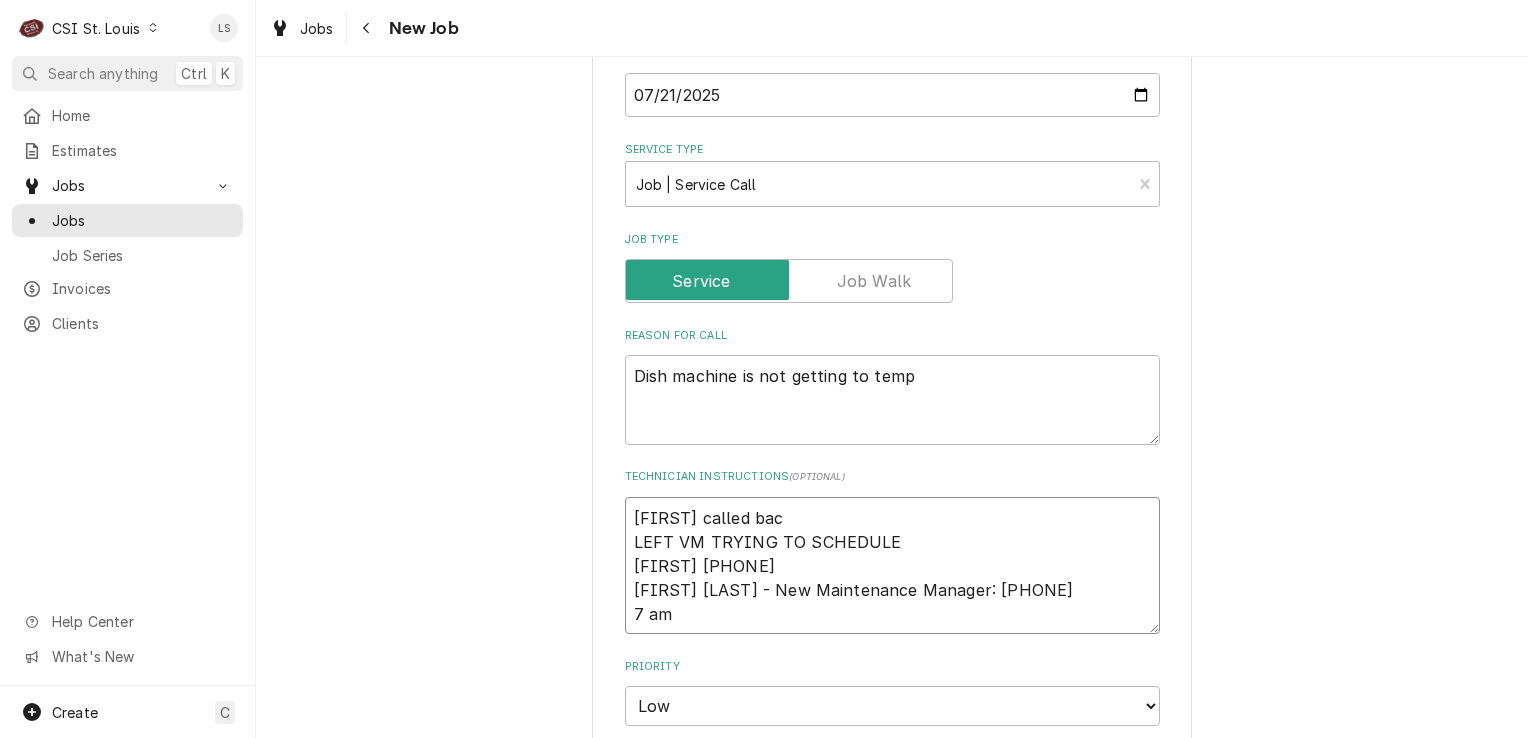 type on "x" 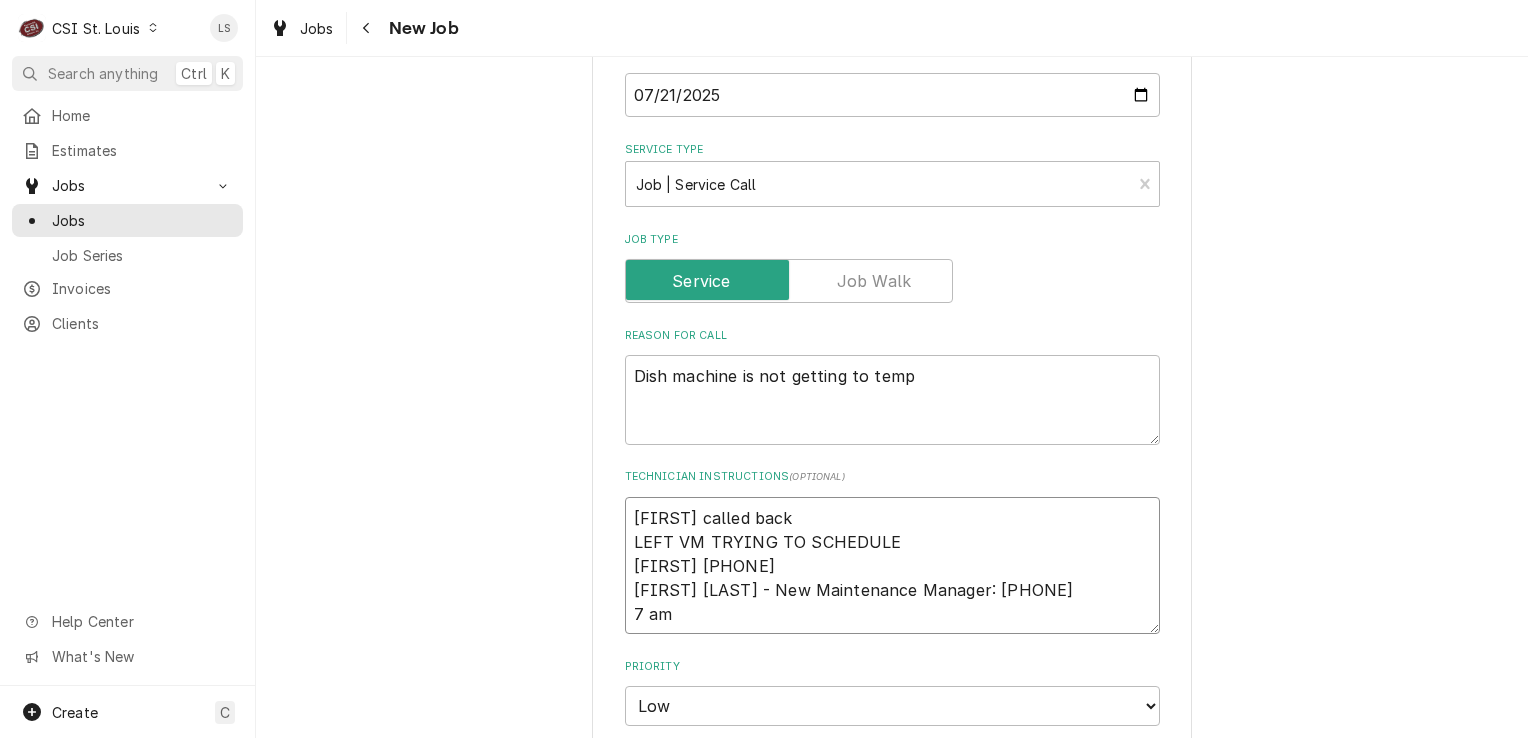 type on "x" 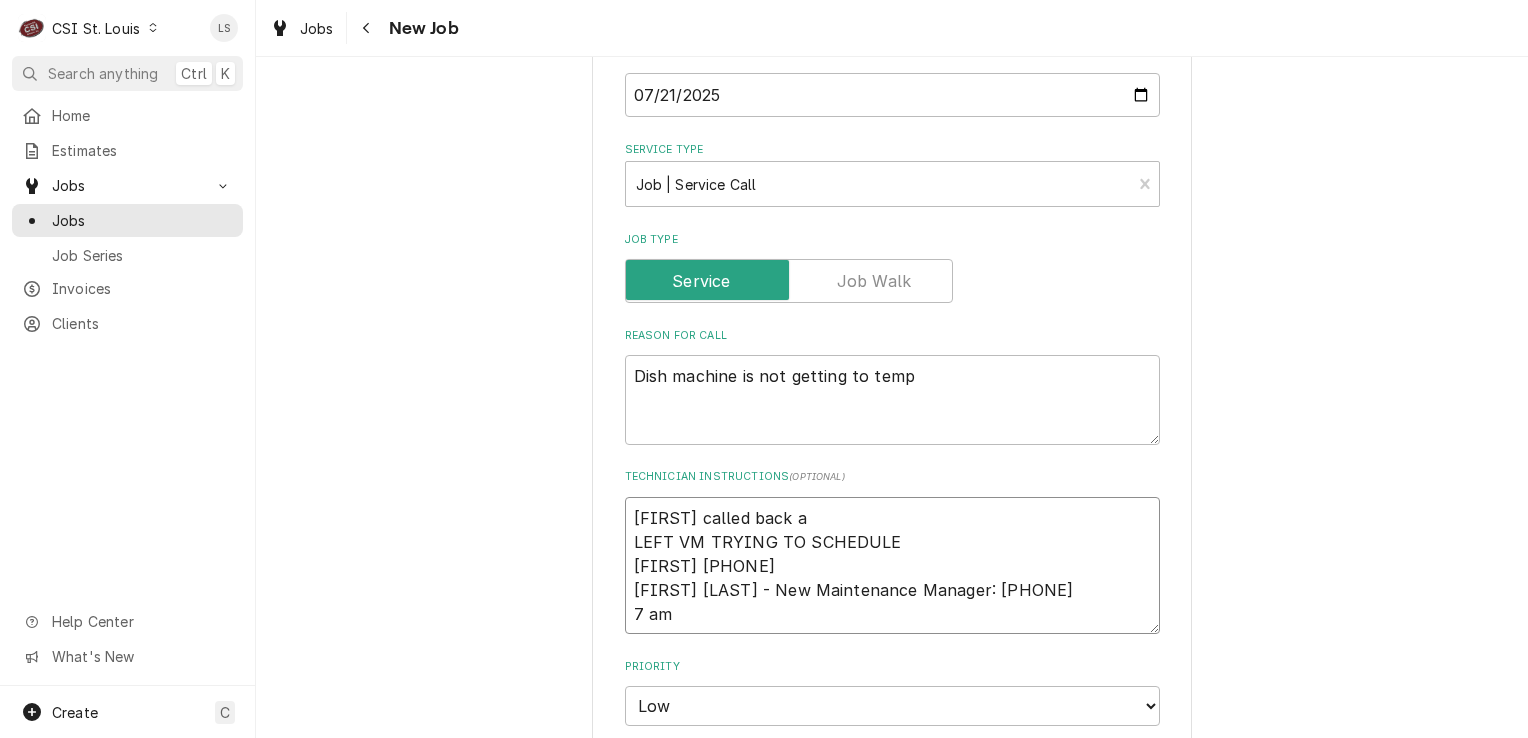 type on "Joe called back an
LEFT VM TRYING TO SCHEDULE
Joe 314-542-3354
Joe Cox - New Maintenance Manager: 314-542-3354
7 am" 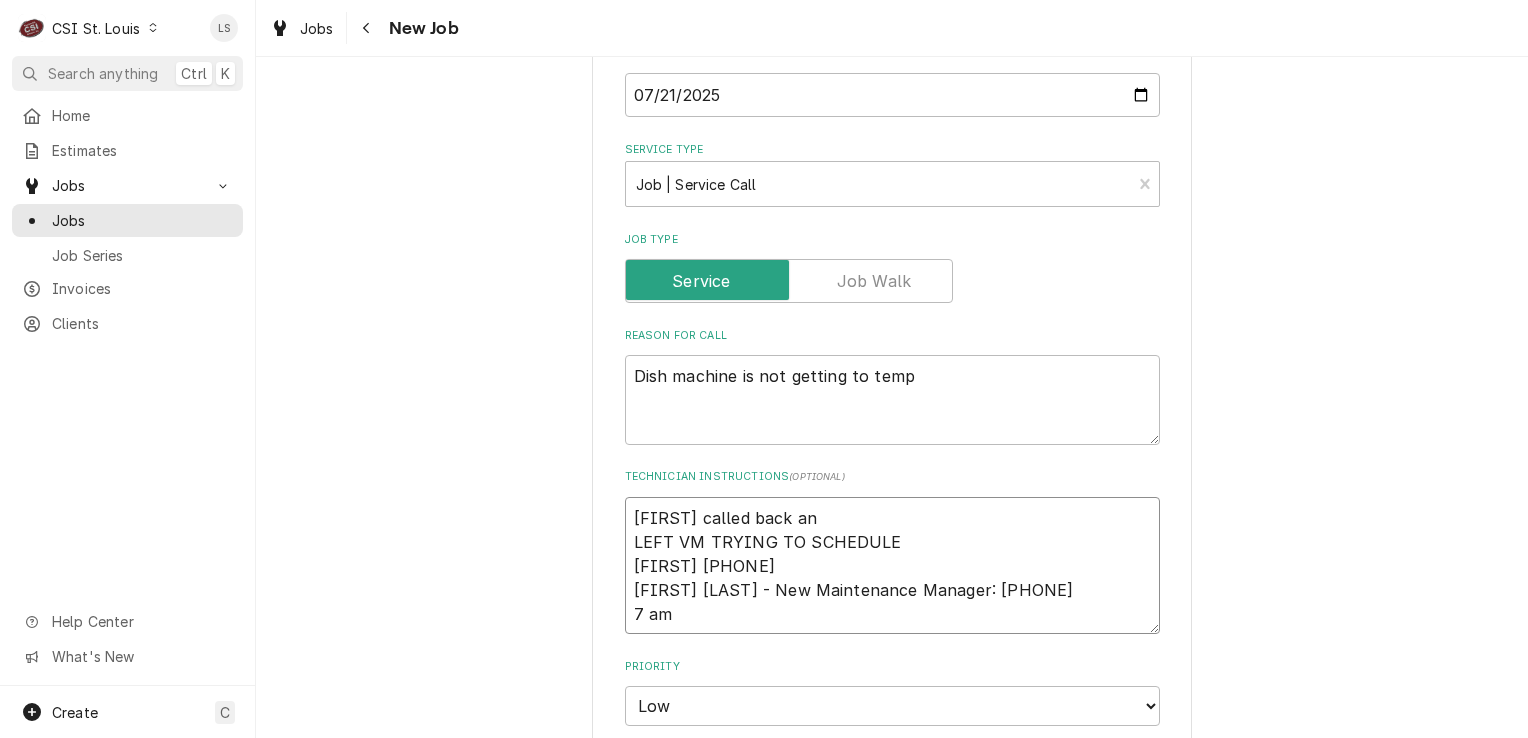 type on "x" 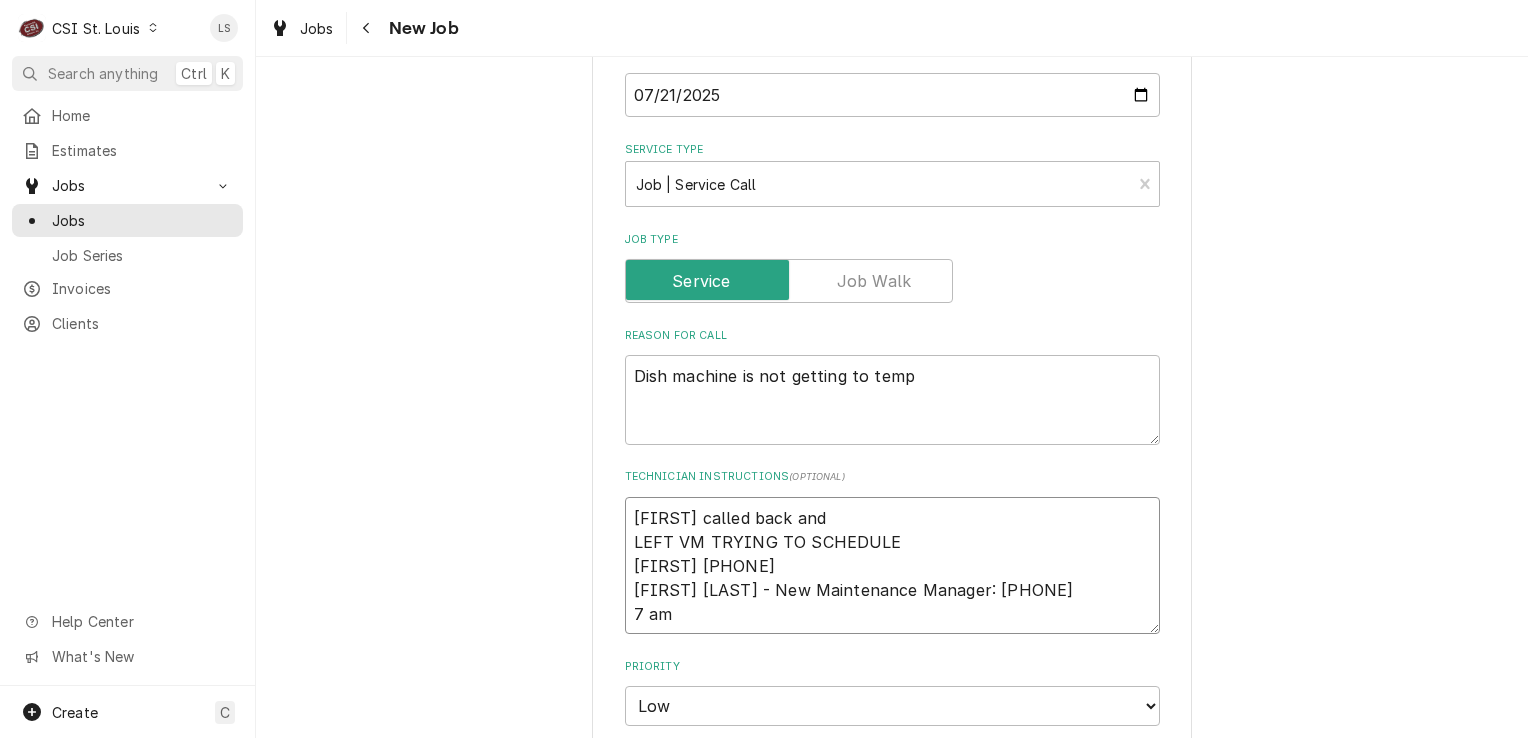 type on "x" 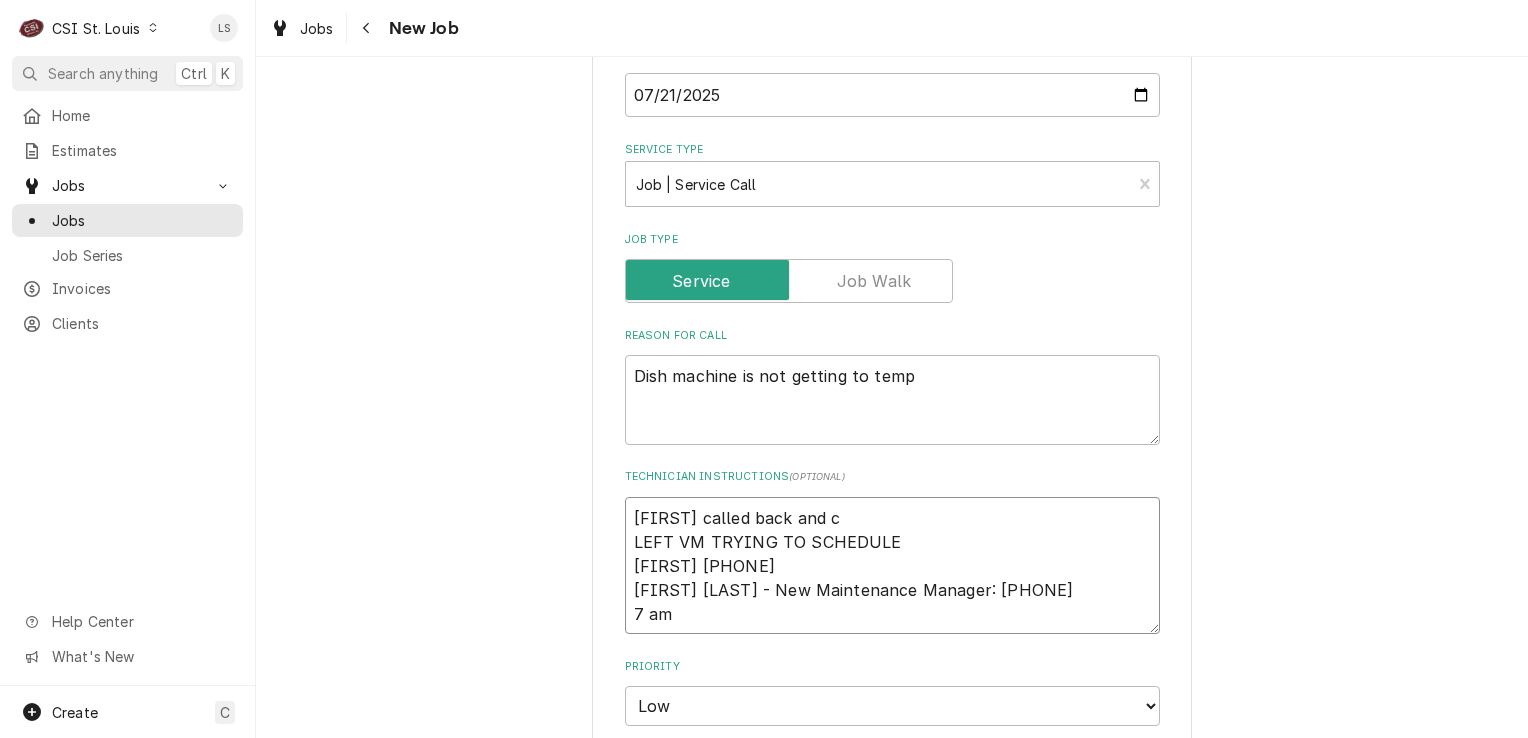 type on "x" 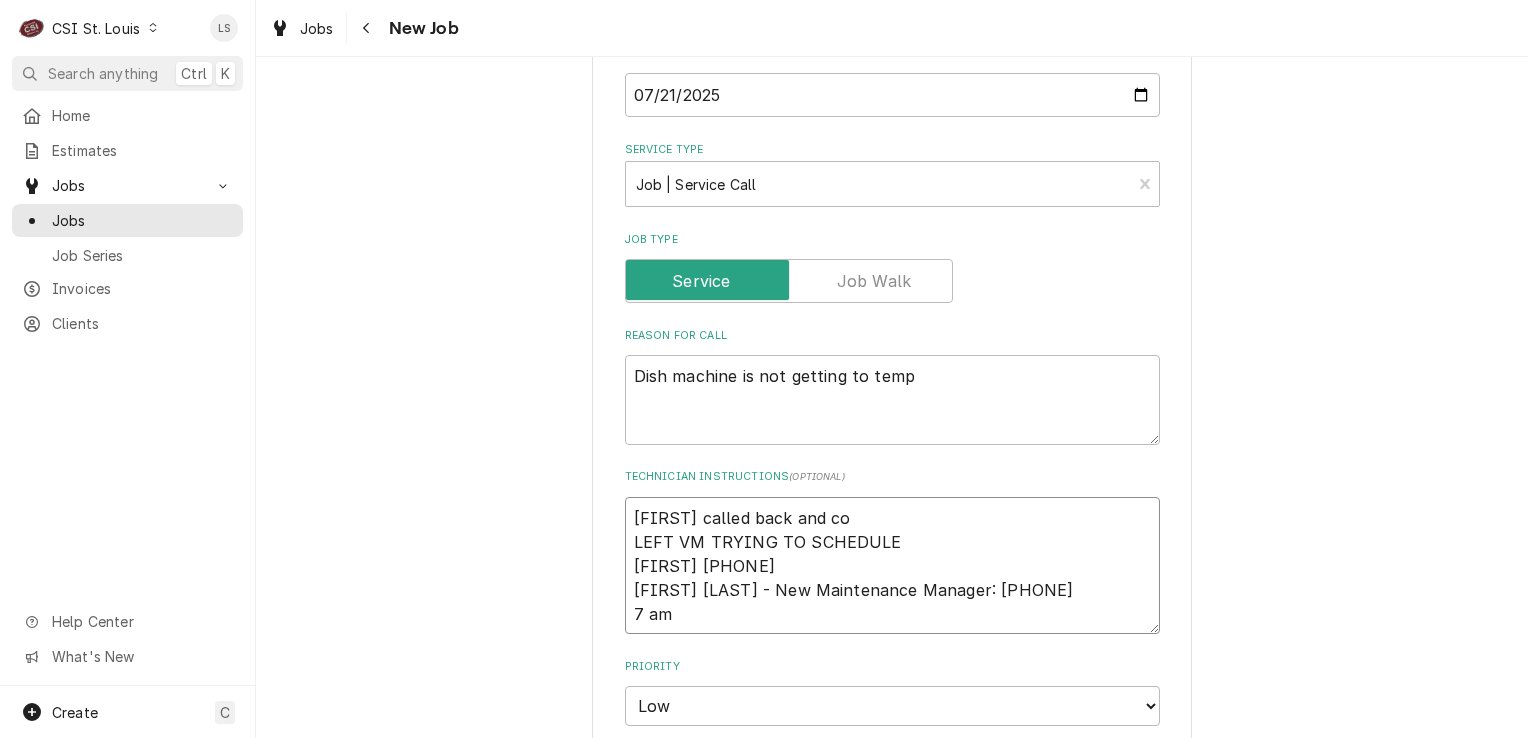 type on "x" 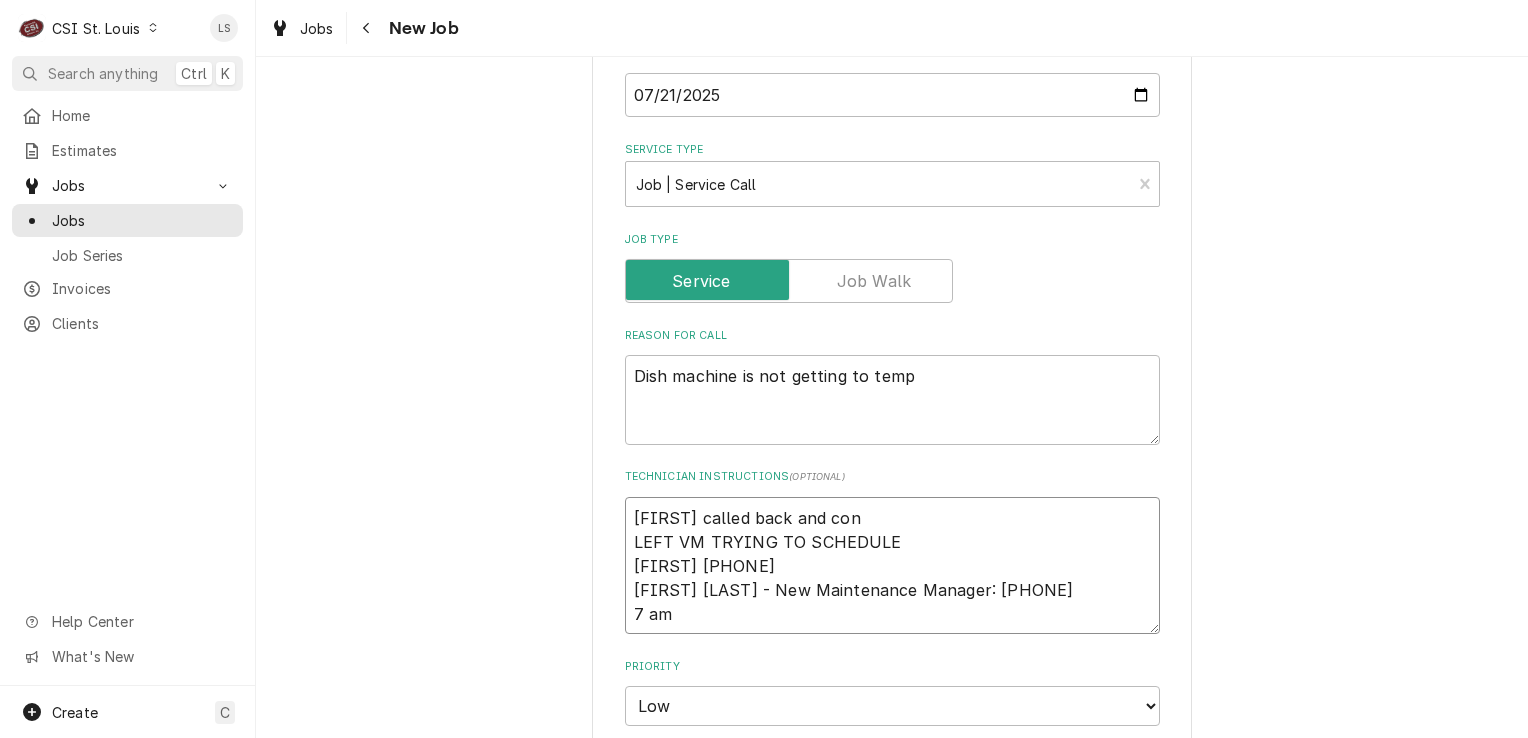 type on "x" 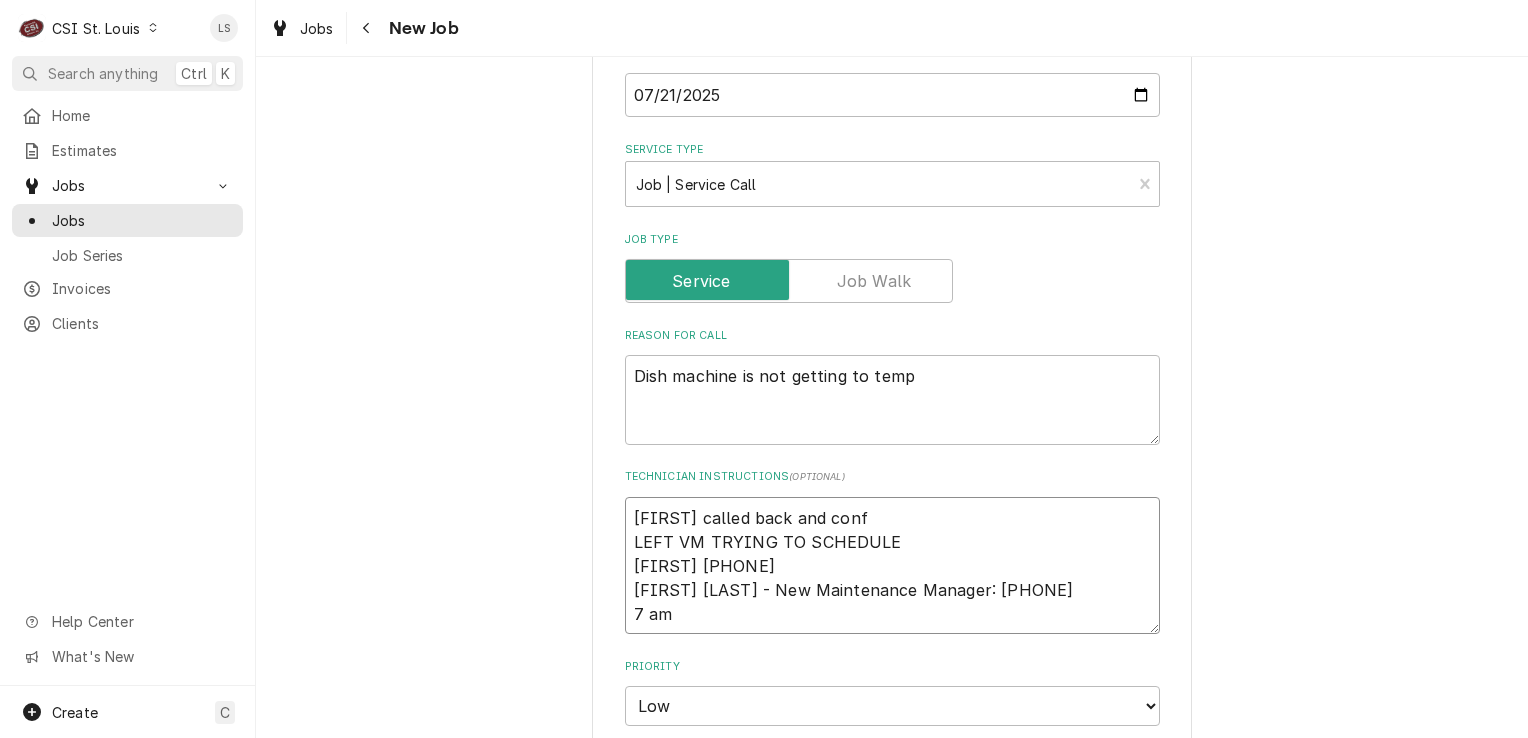 type on "x" 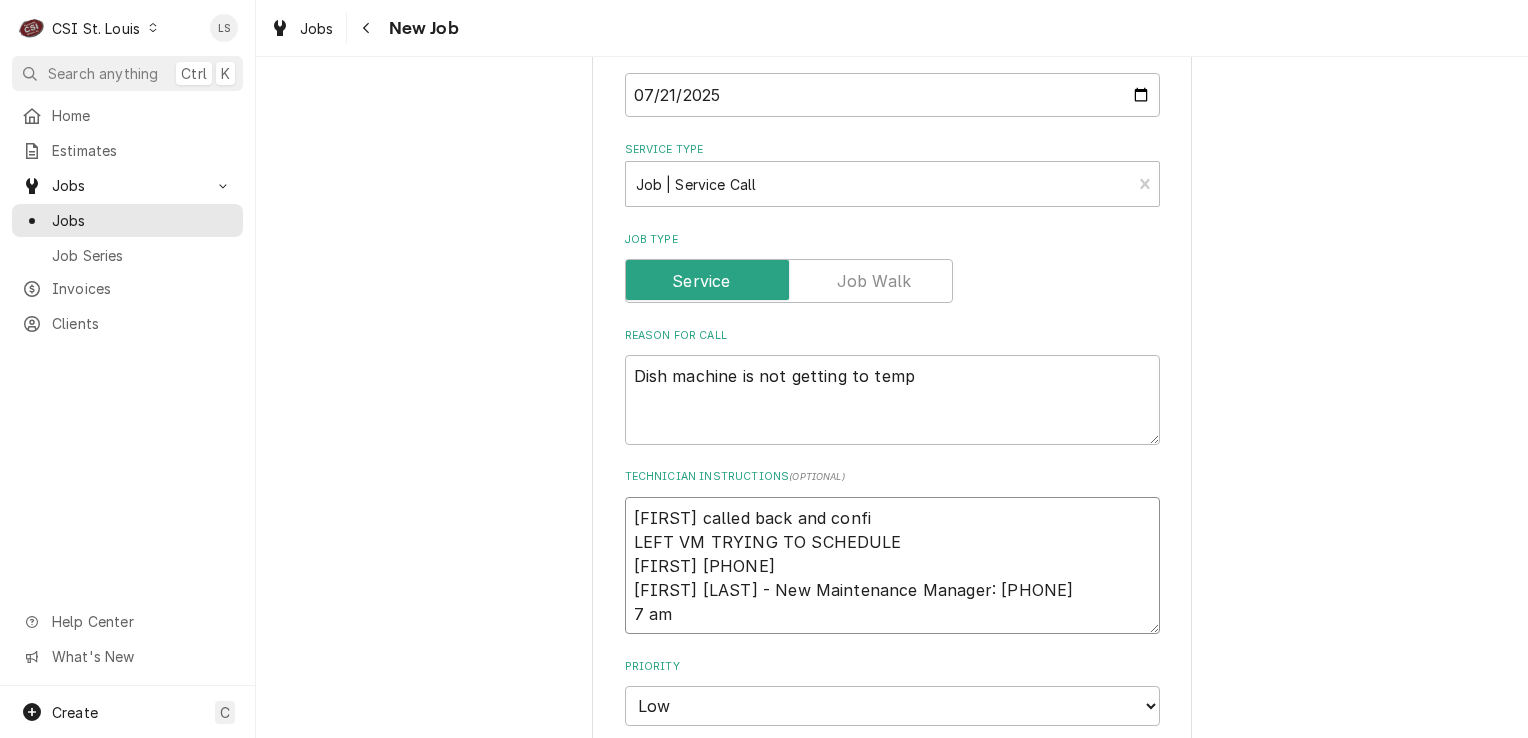type on "x" 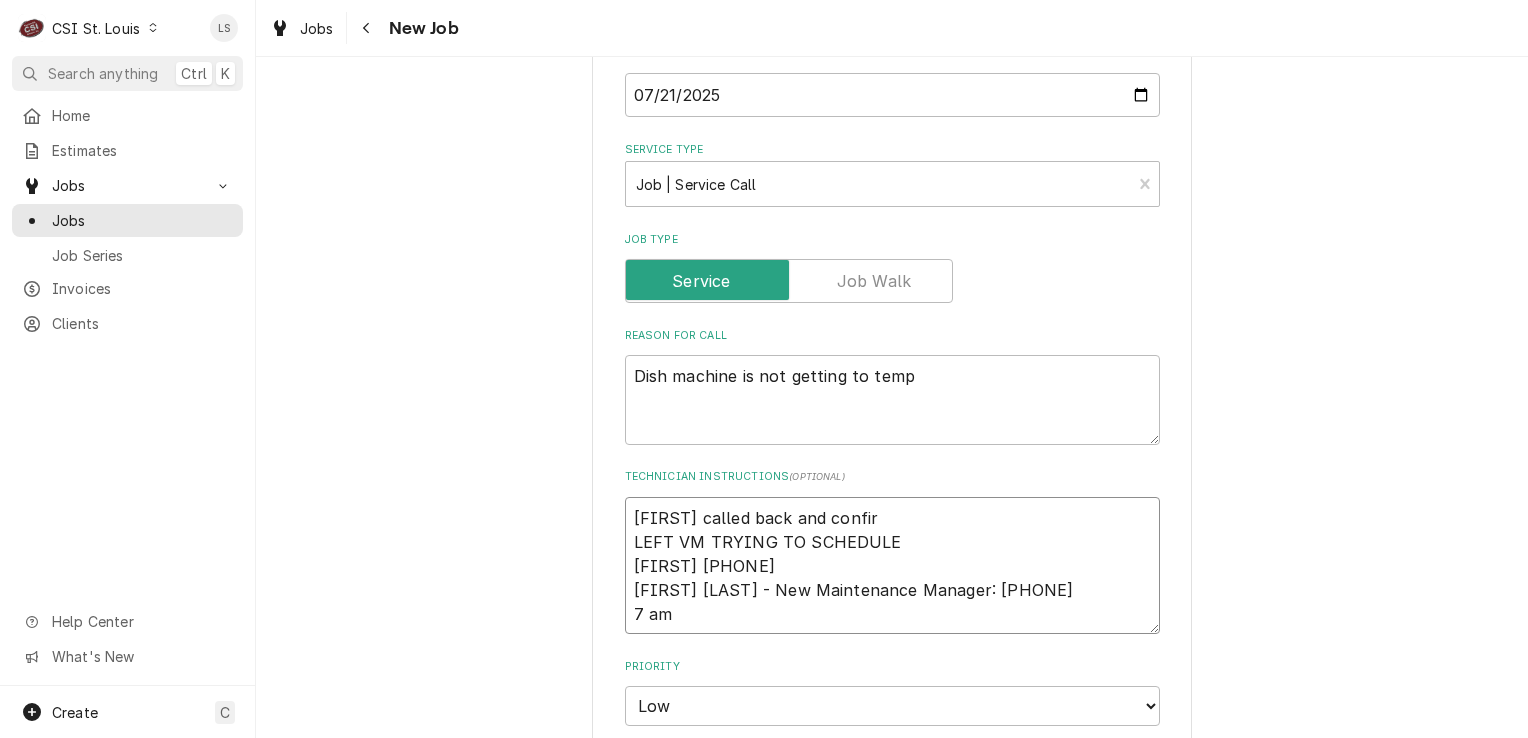 type on "x" 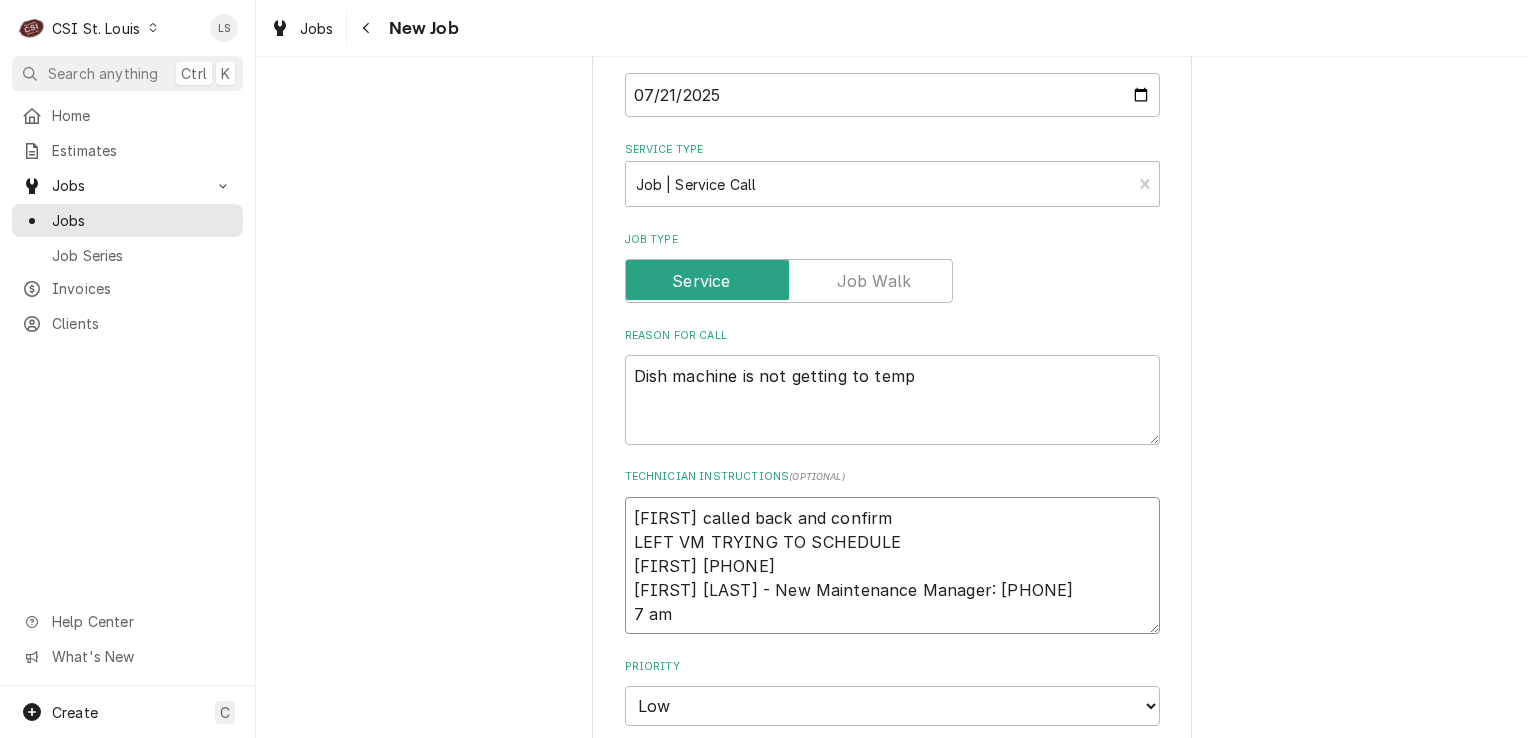 type on "x" 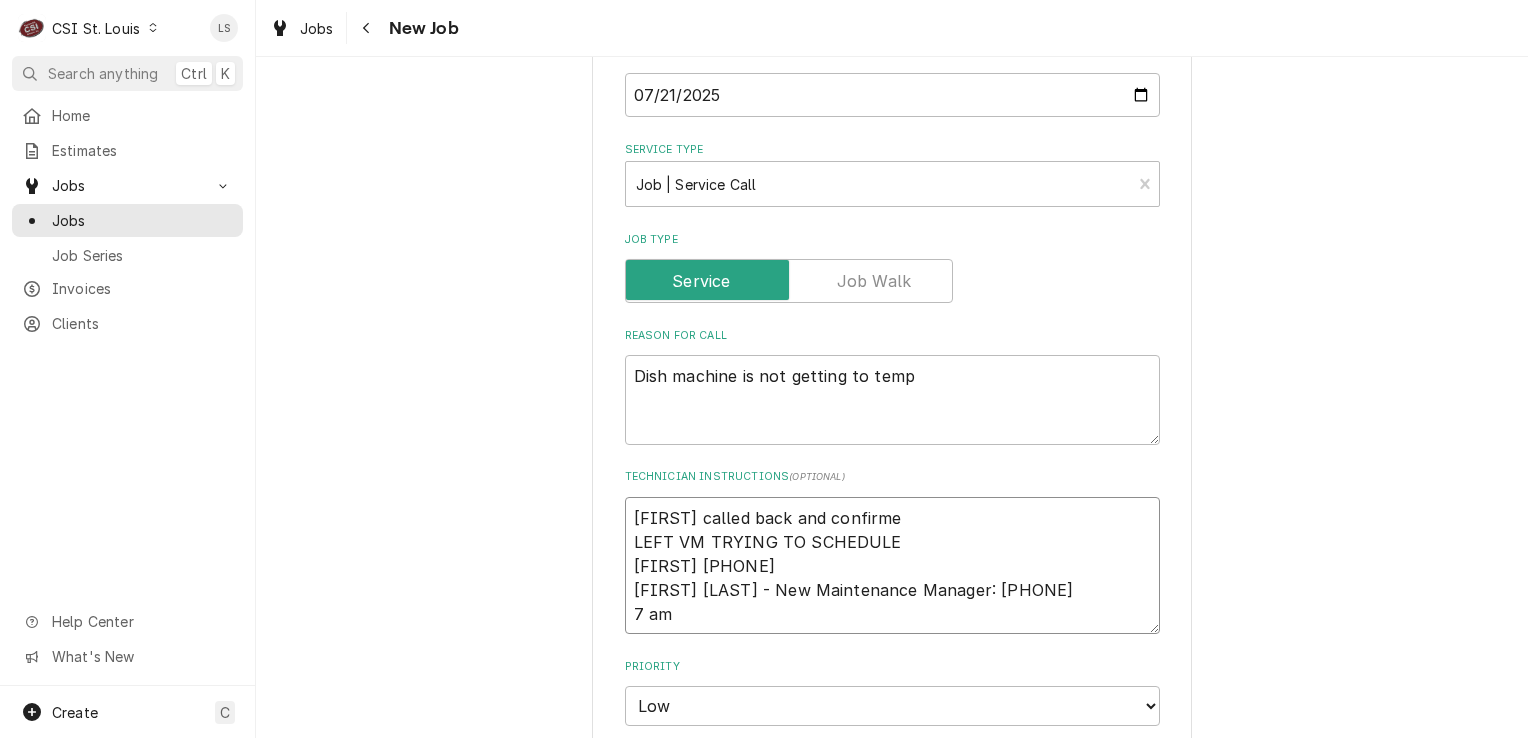 type on "x" 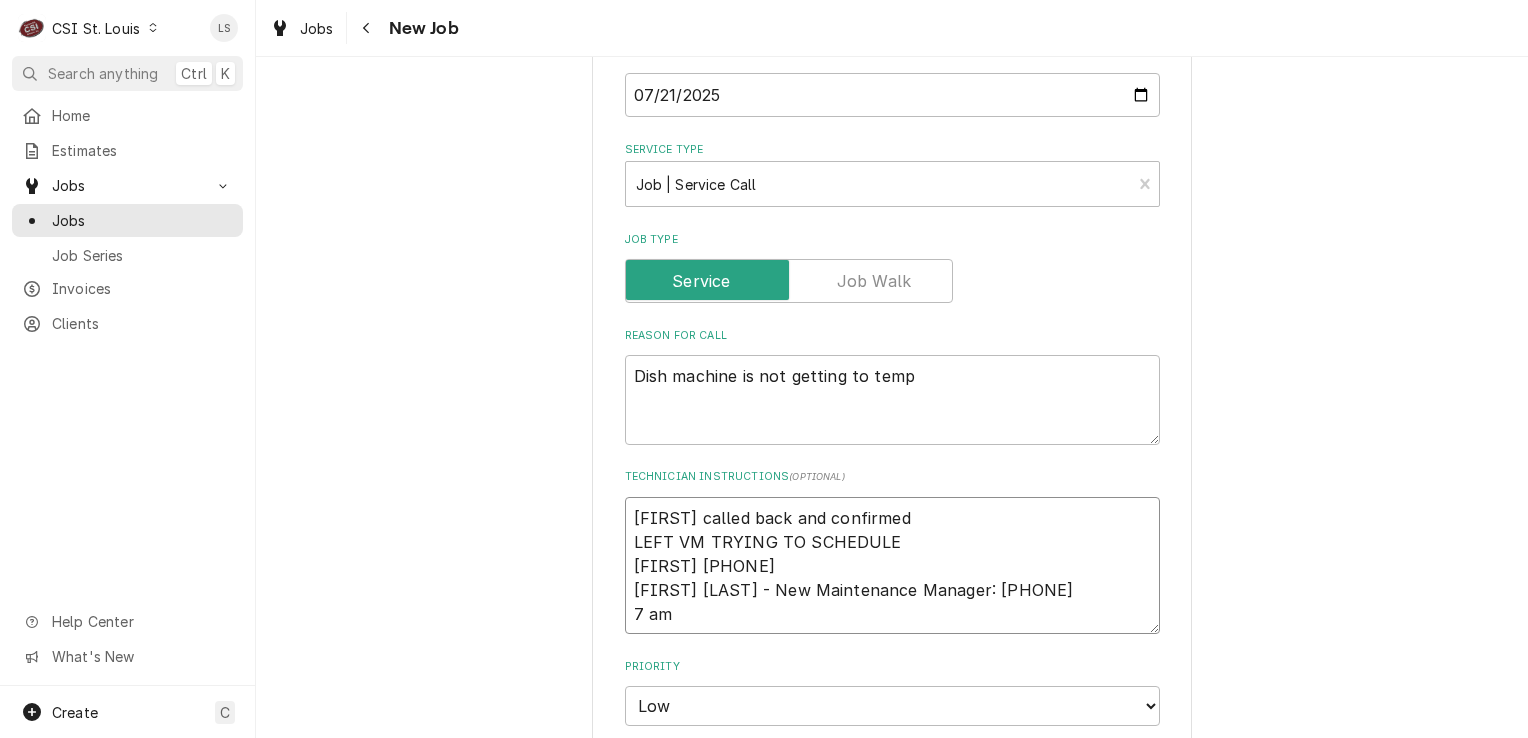 type on "x" 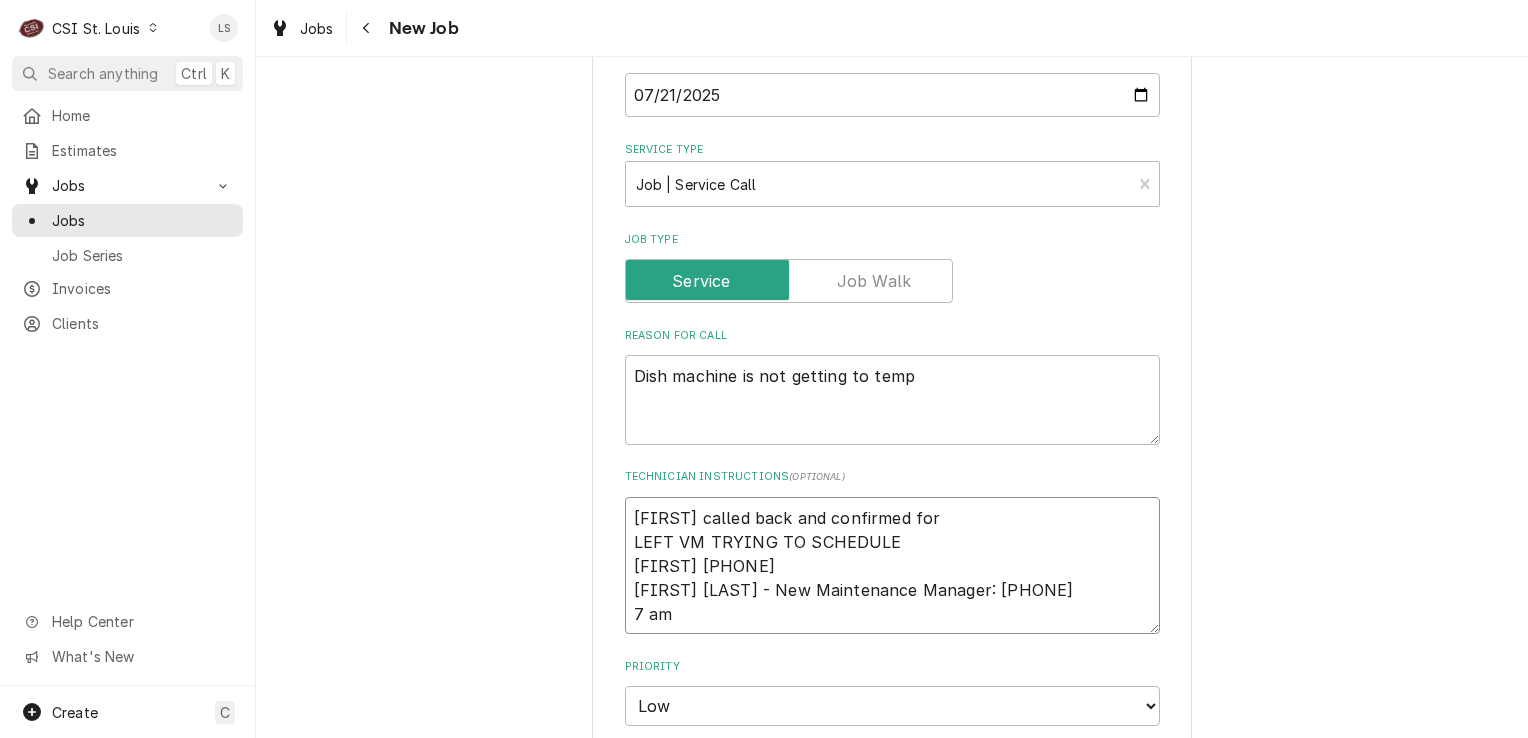 type on "Joe called back and confirmed fo
LEFT VM TRYING TO SCHEDULE
Joe 314-542-3354
Joe Cox - New Maintenance Manager: 314-542-3354
7 am" 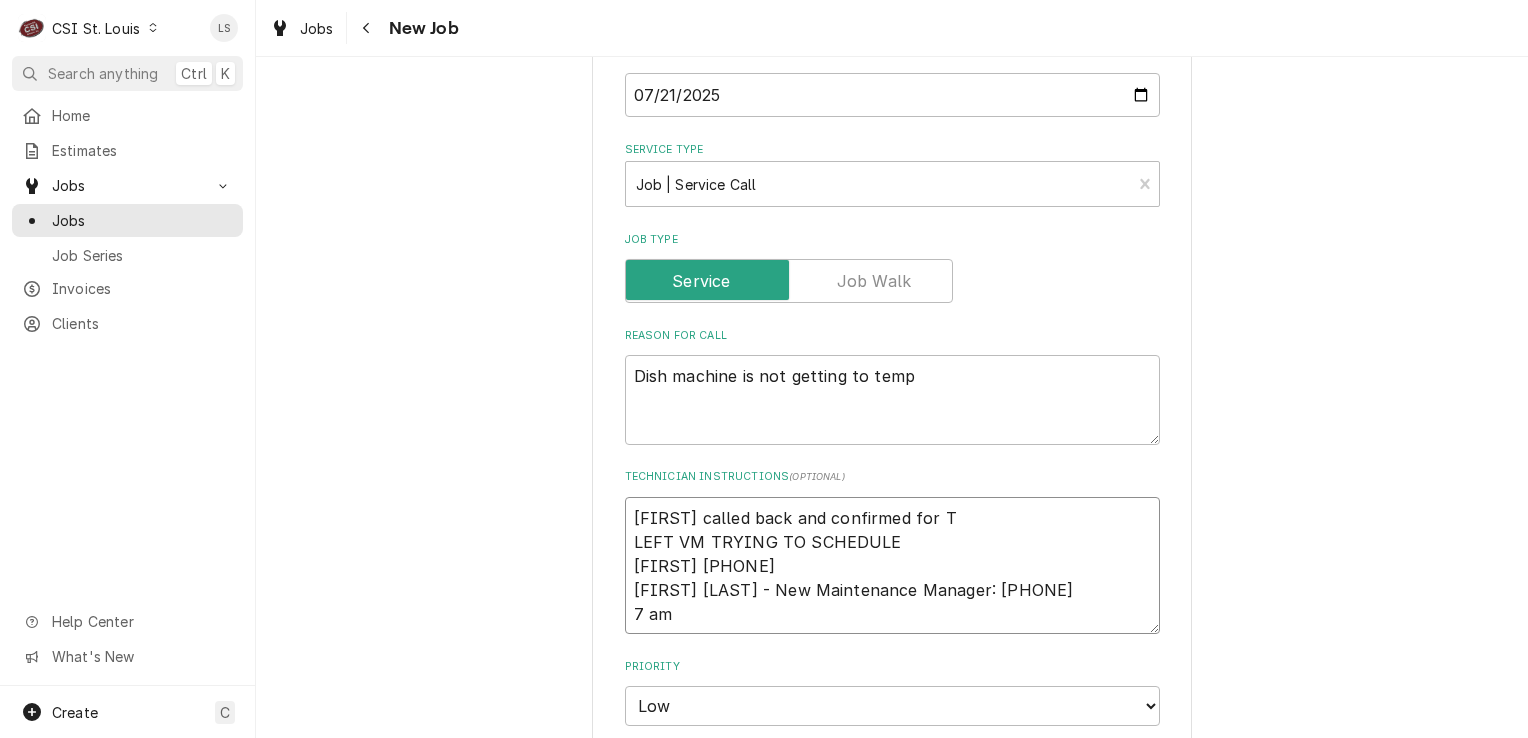 type on "x" 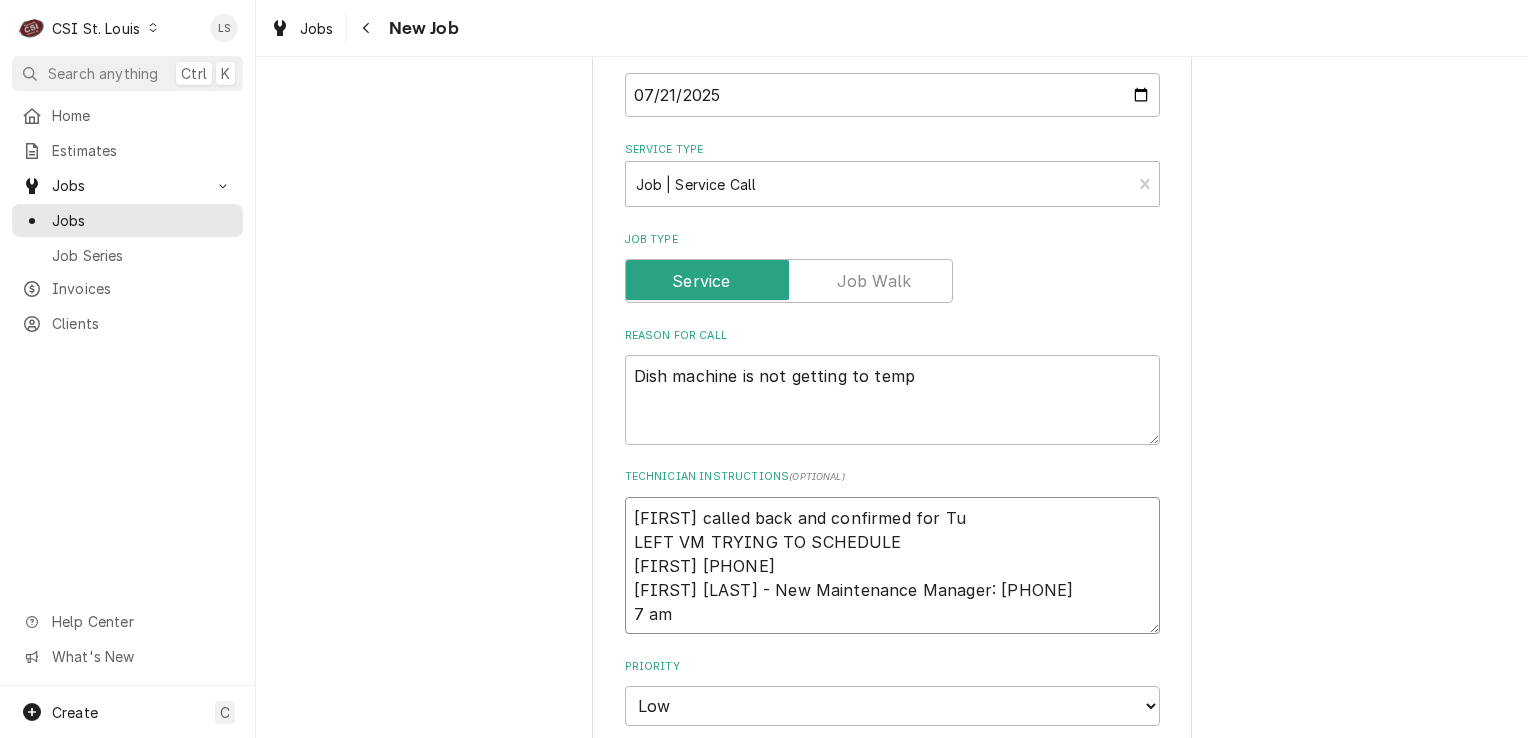 type on "x" 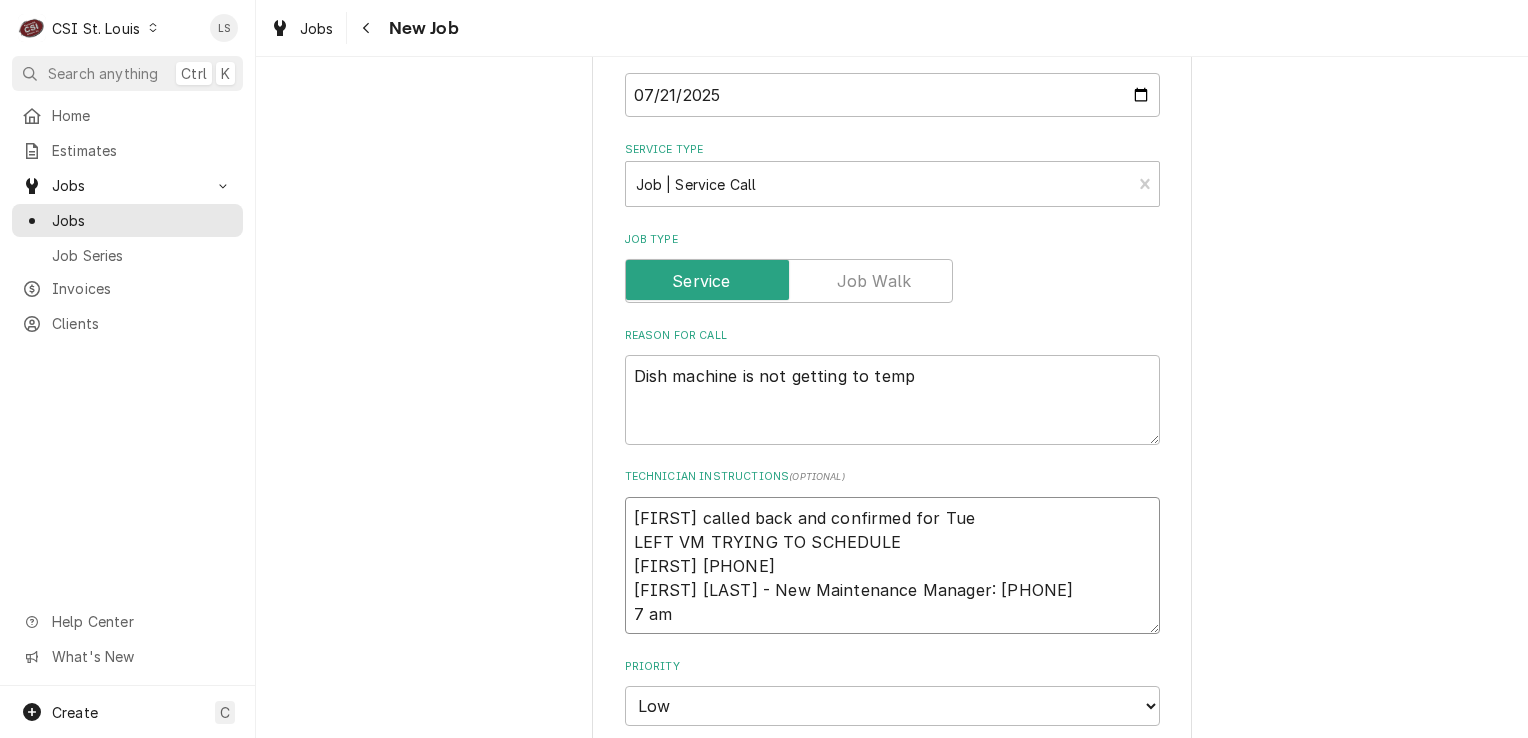 type on "x" 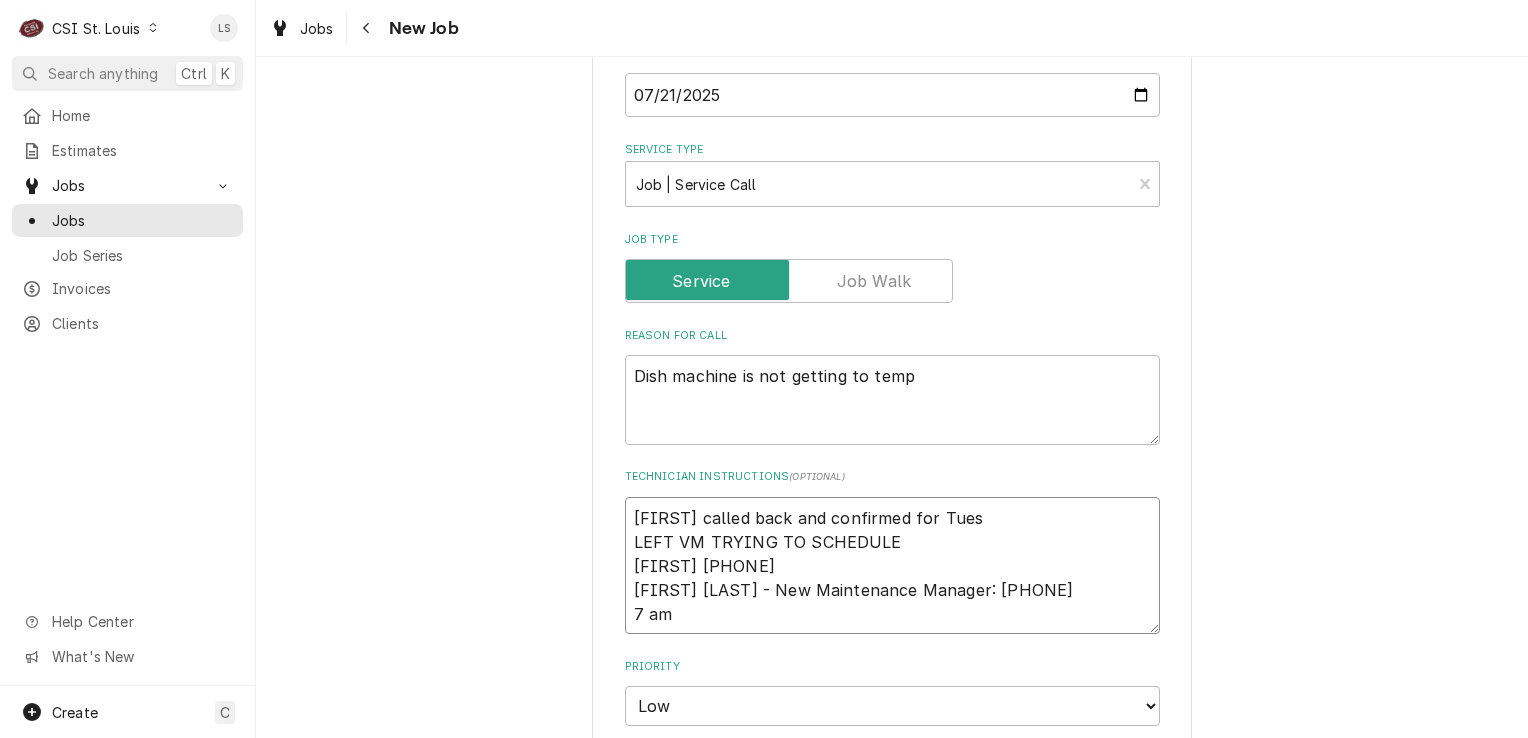 type on "x" 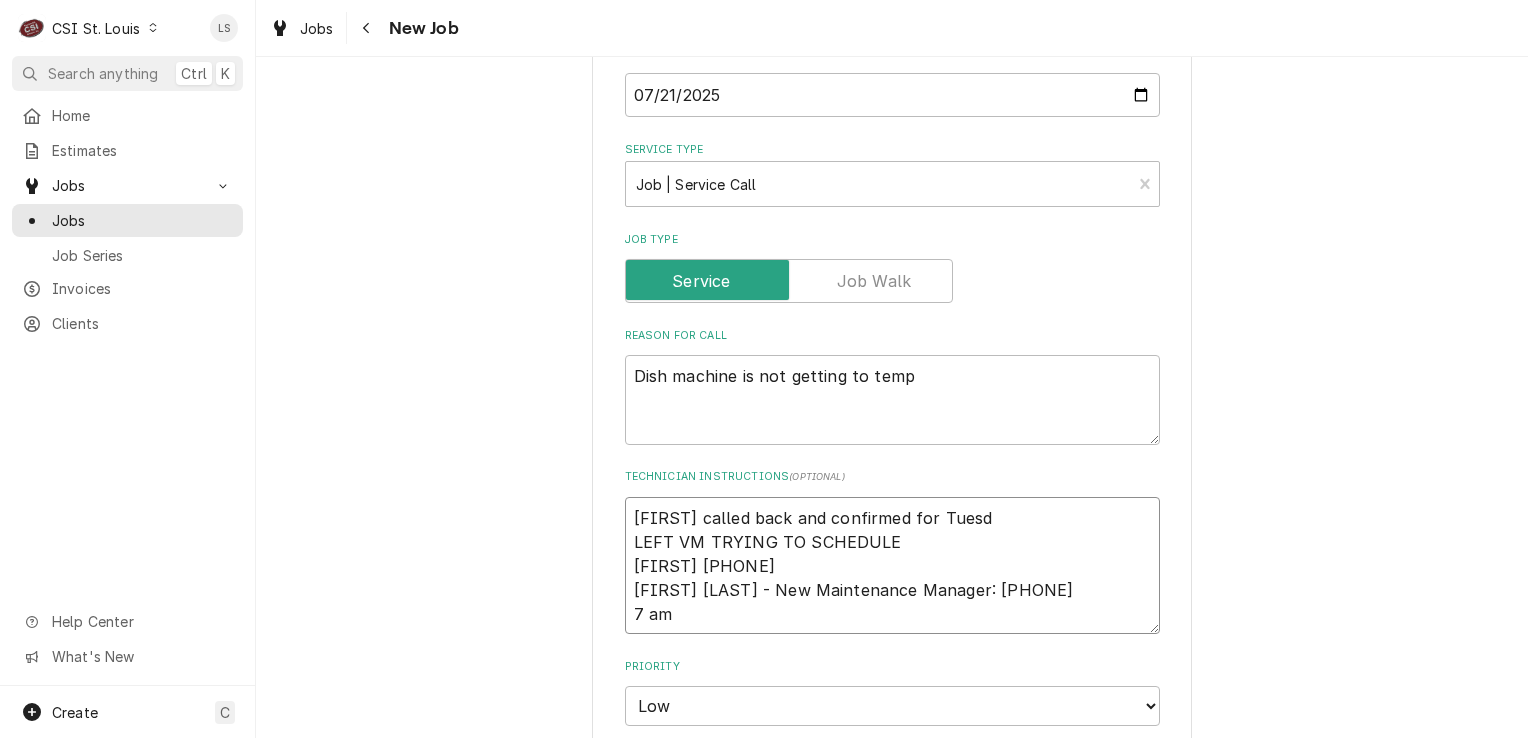 type on "x" 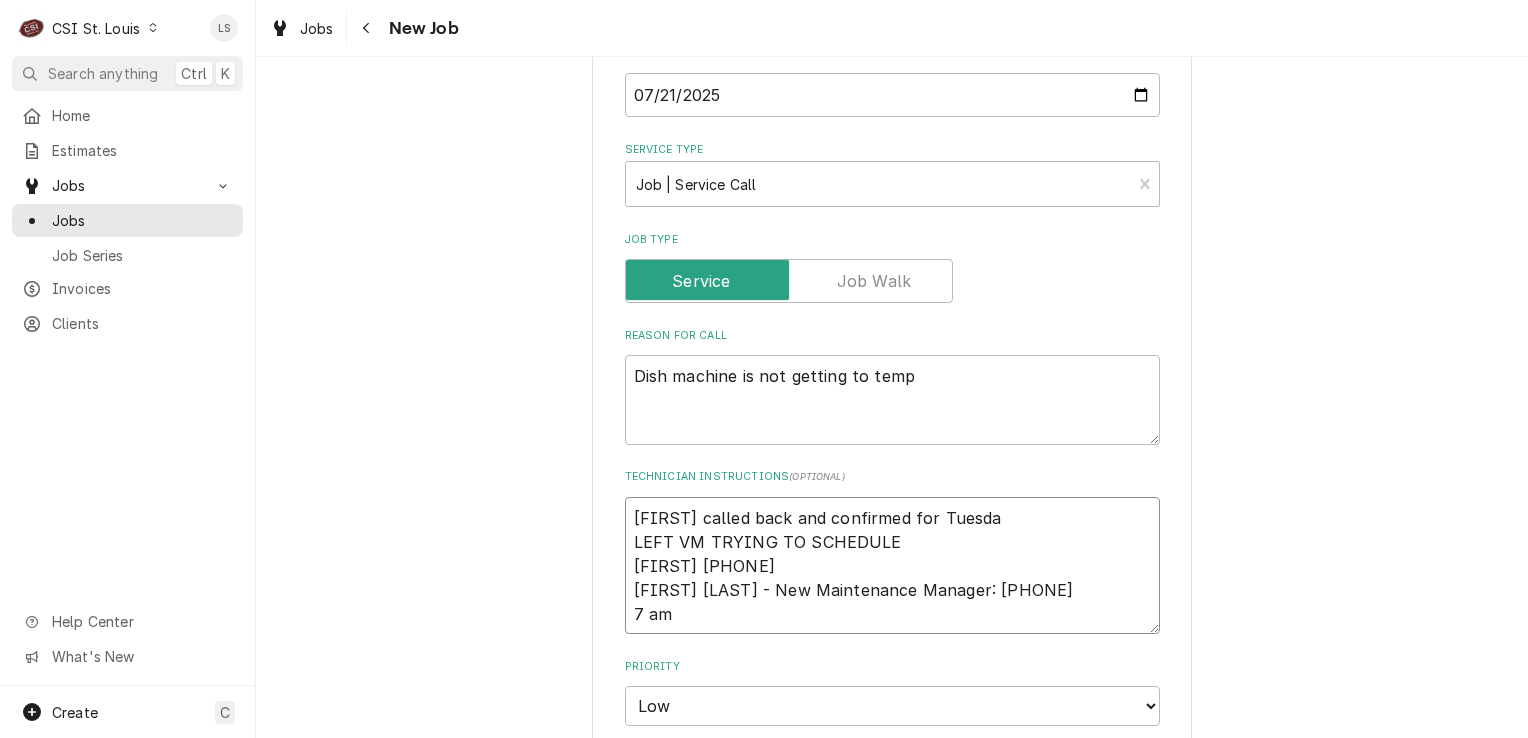 type on "x" 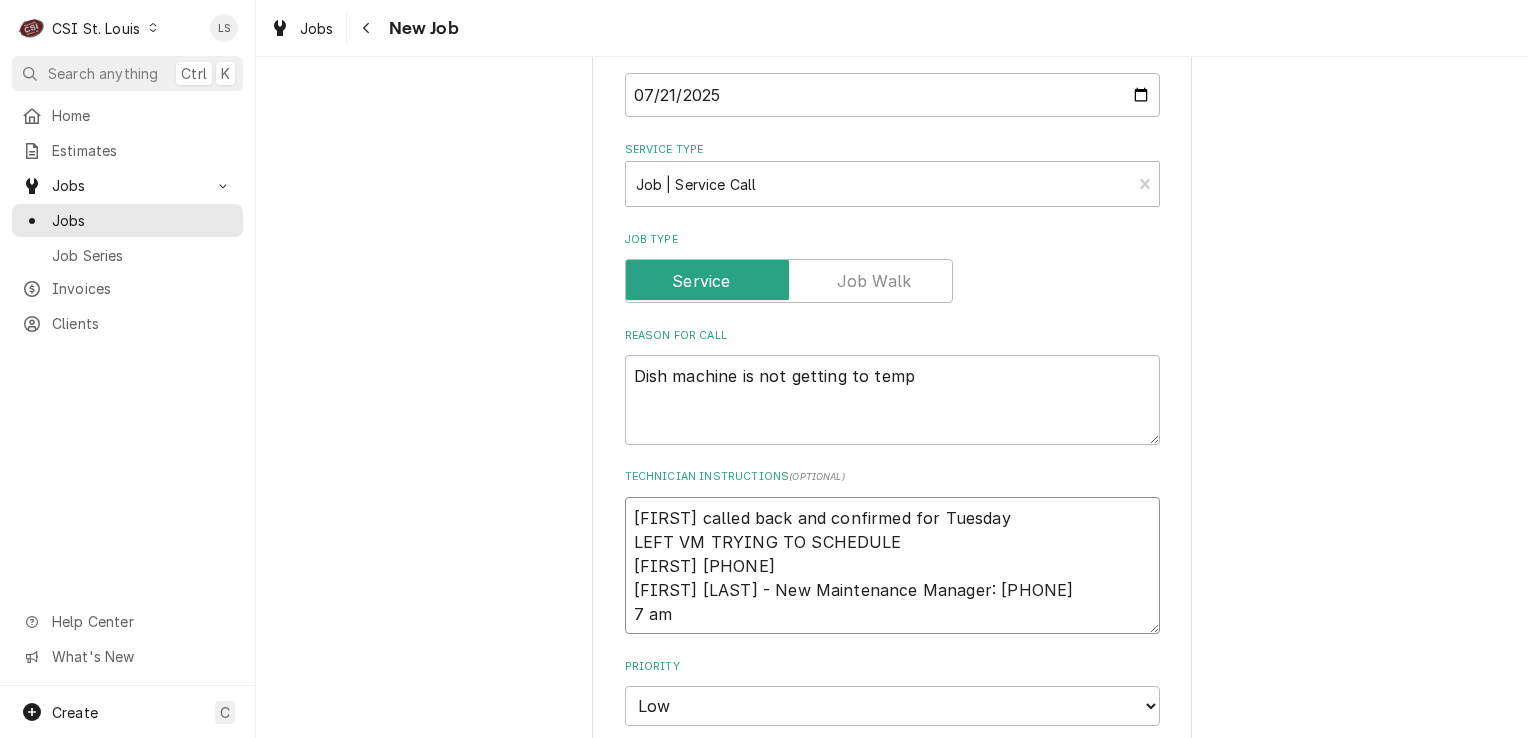 type on "x" 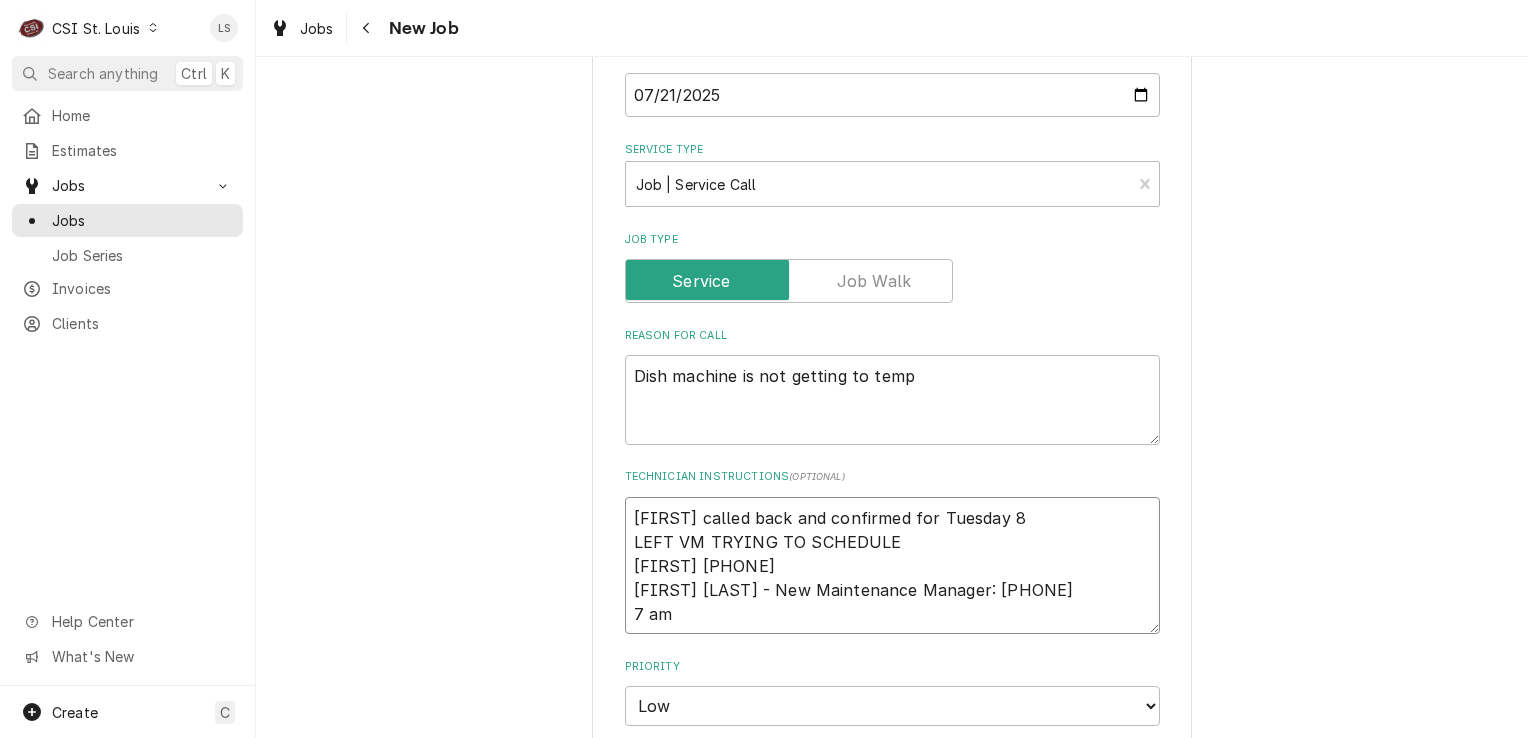 type on "x" 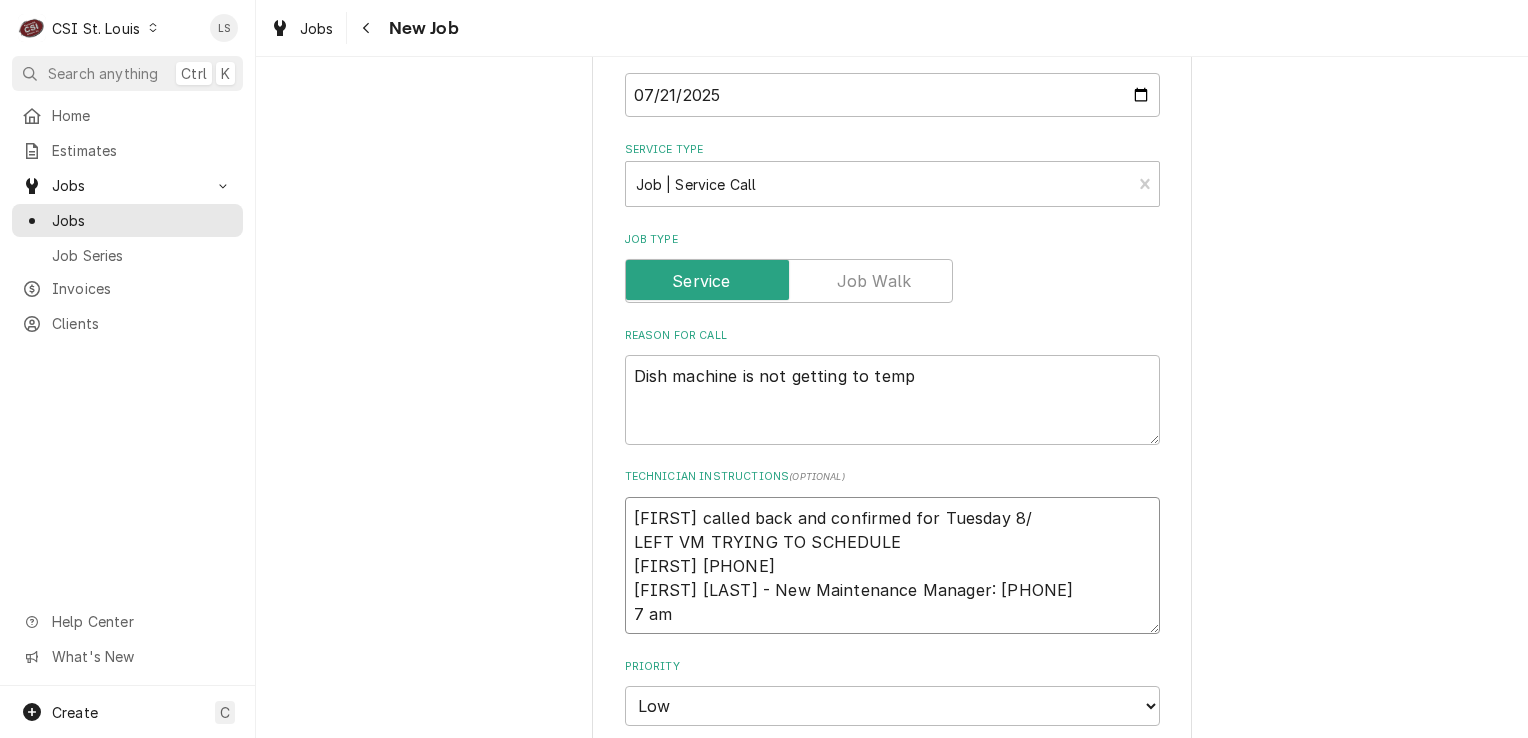 type on "x" 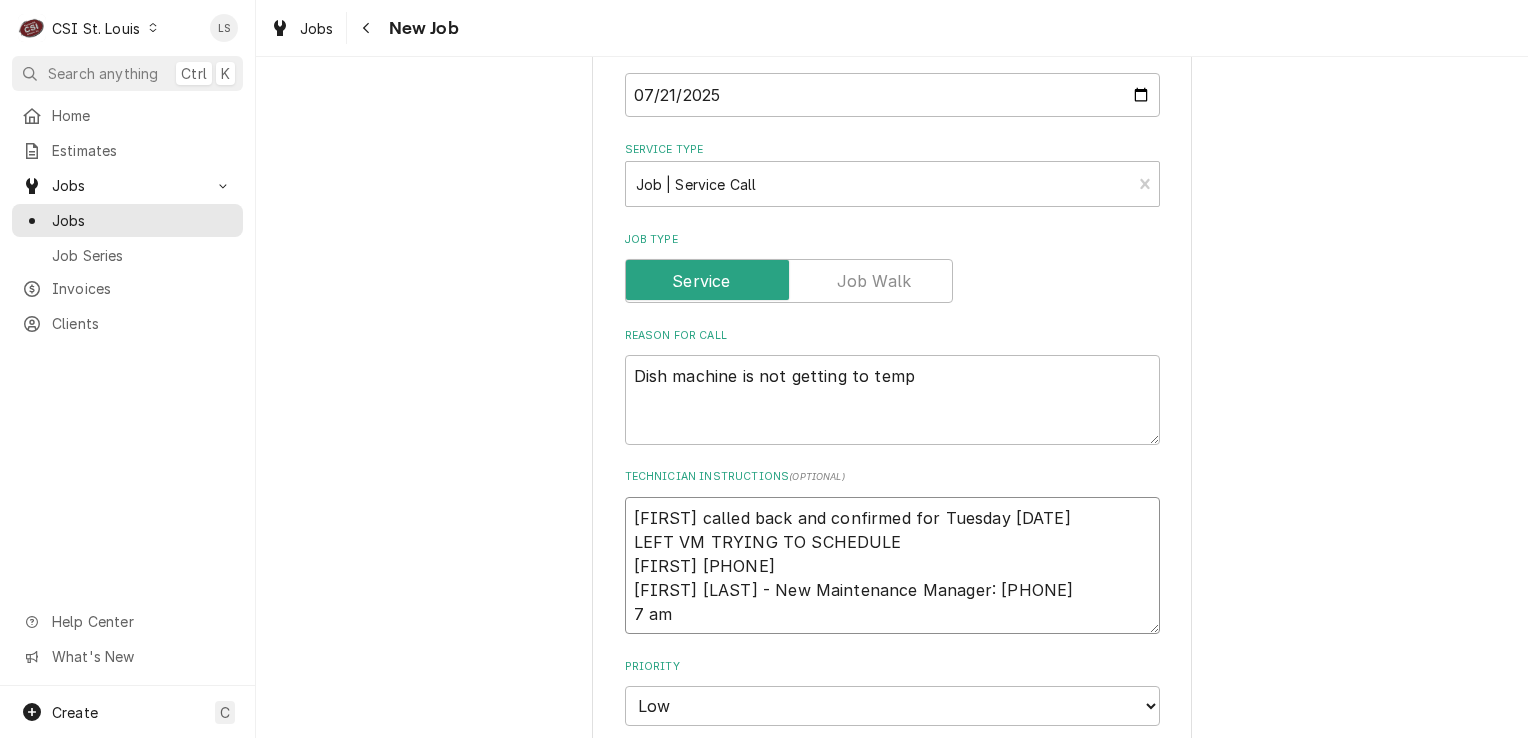 type on "x" 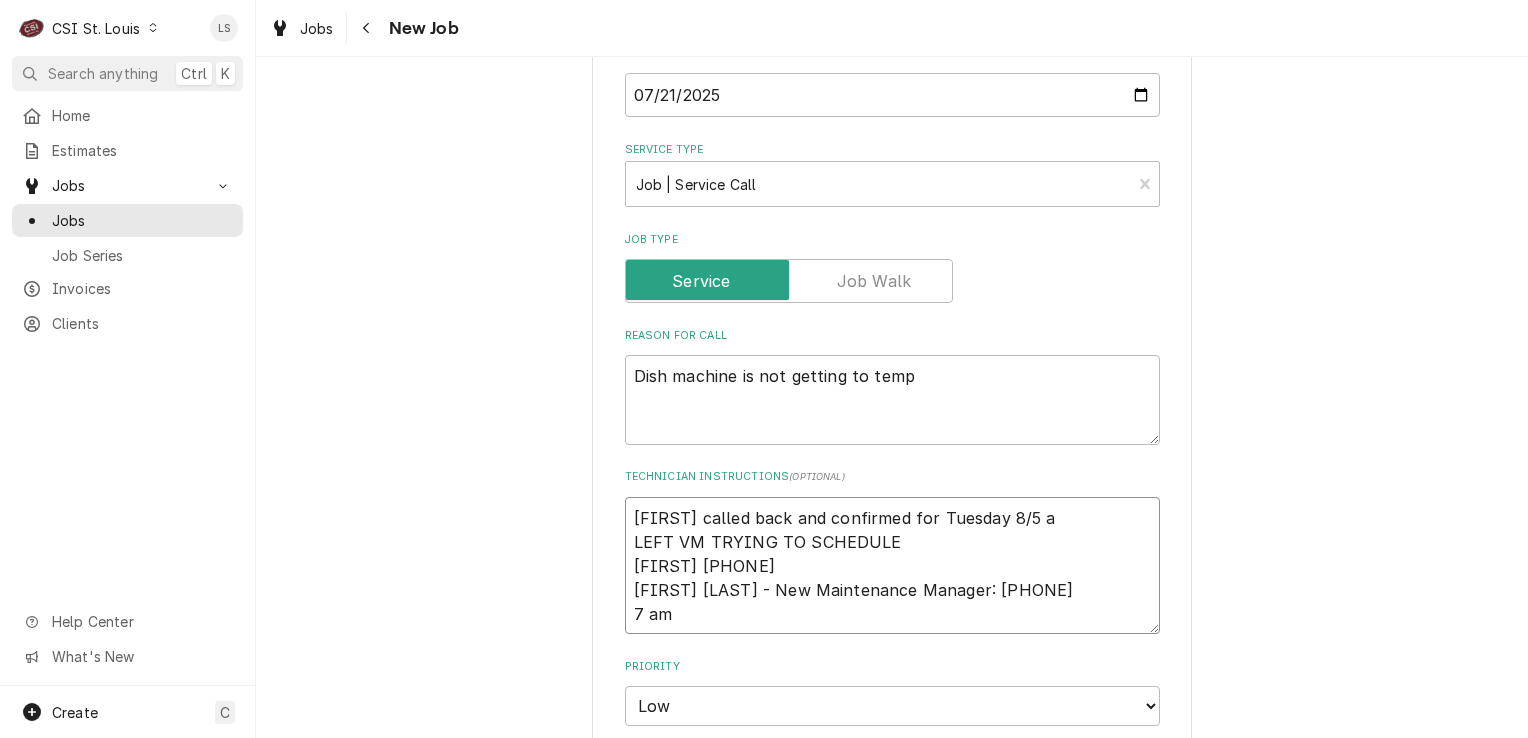 type on "x" 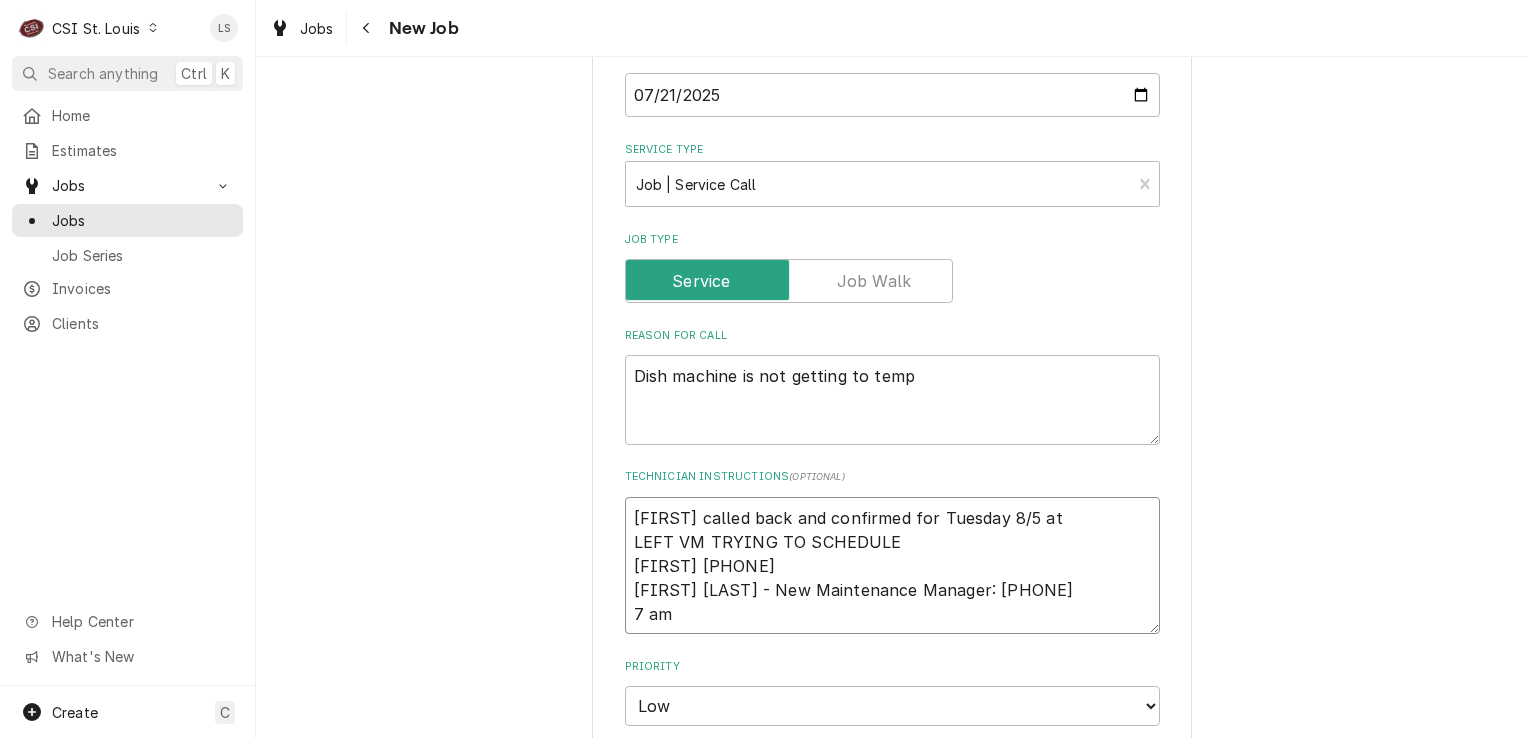 type on "x" 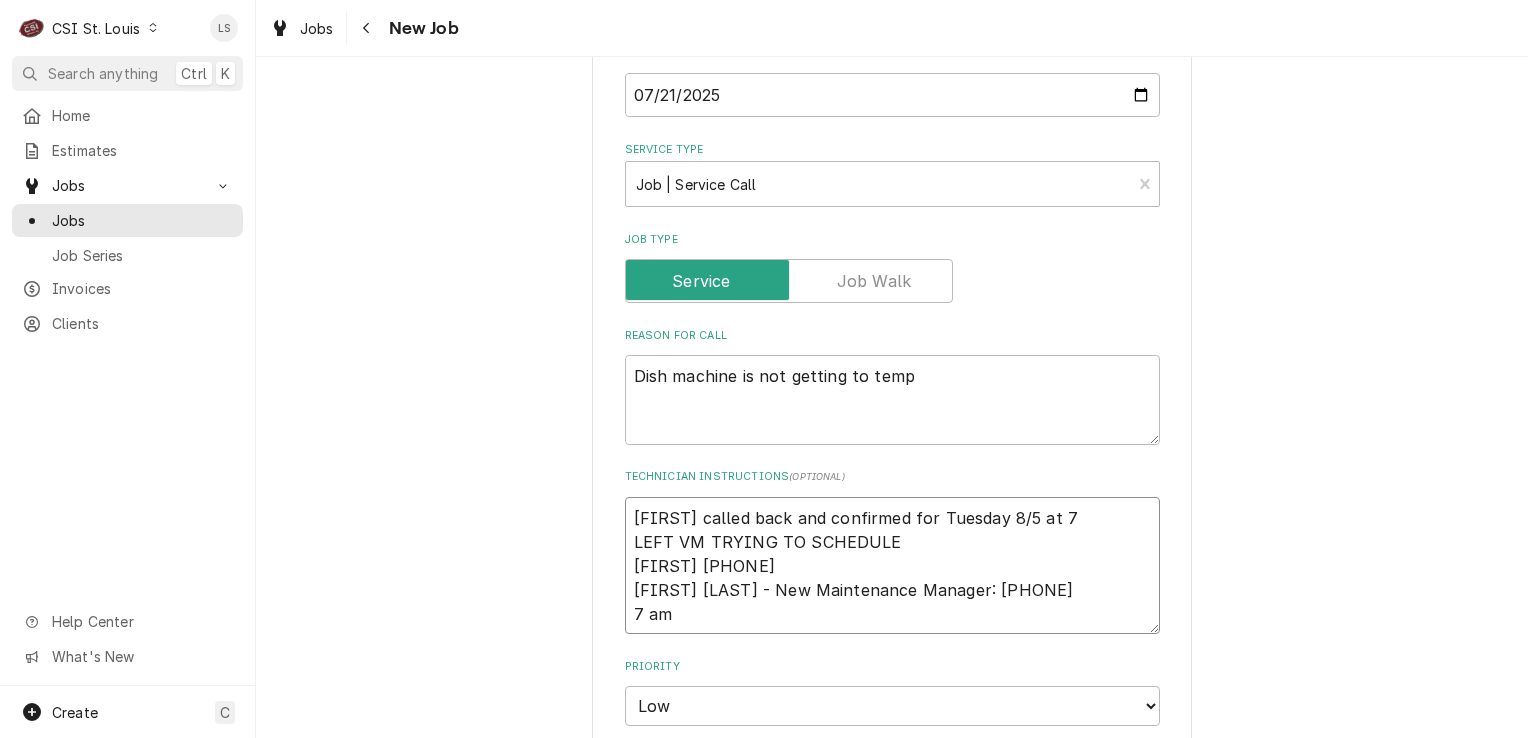 type on "x" 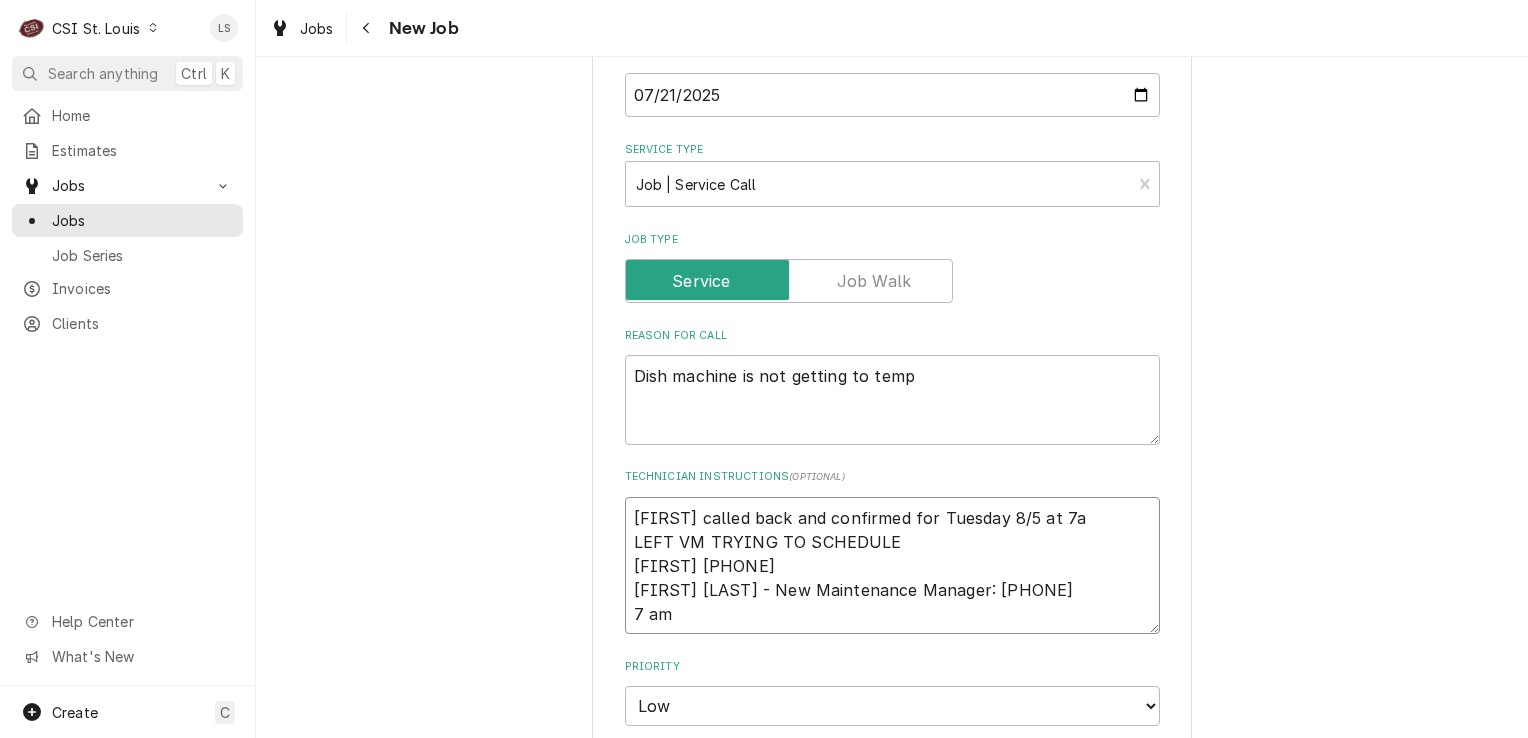 type on "x" 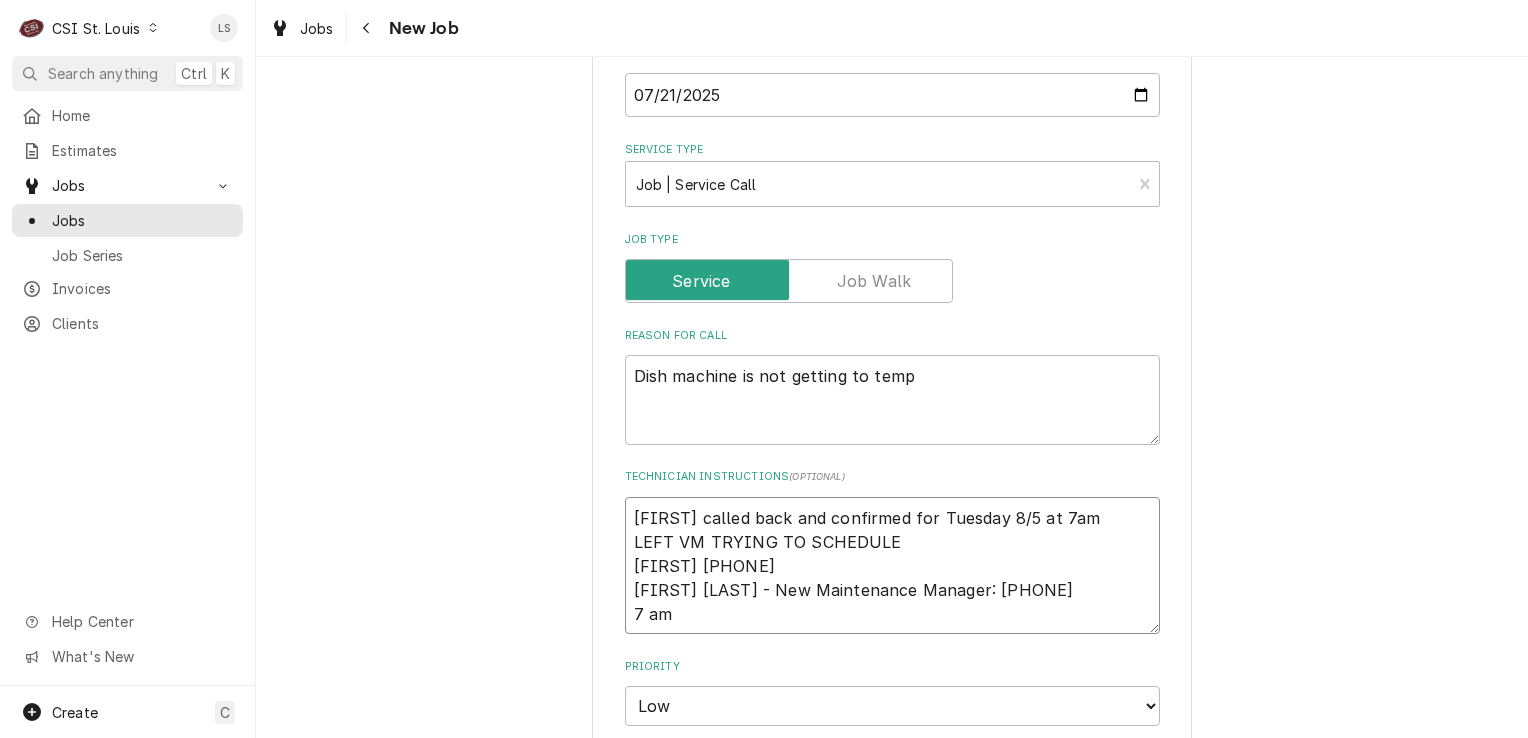 type on "x" 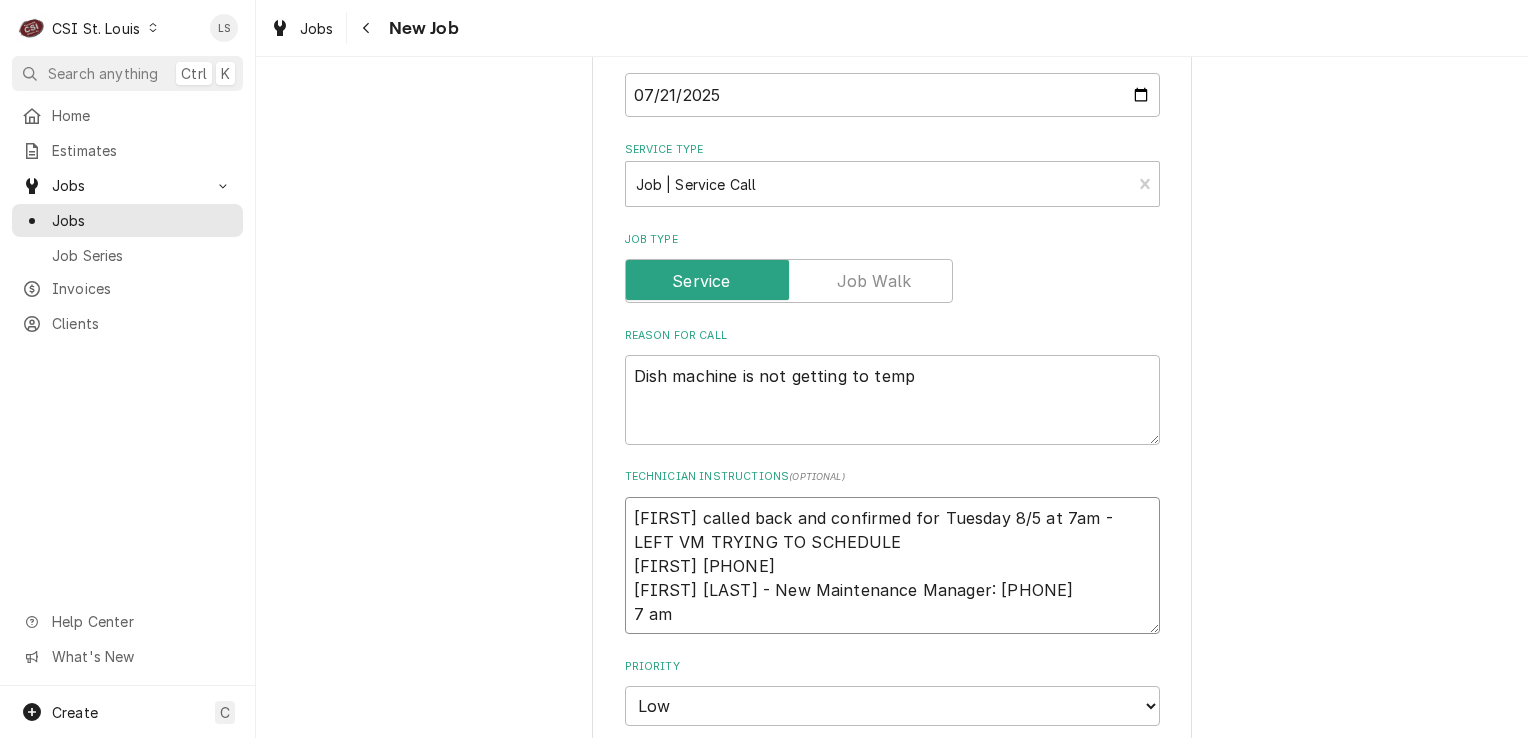 type on "x" 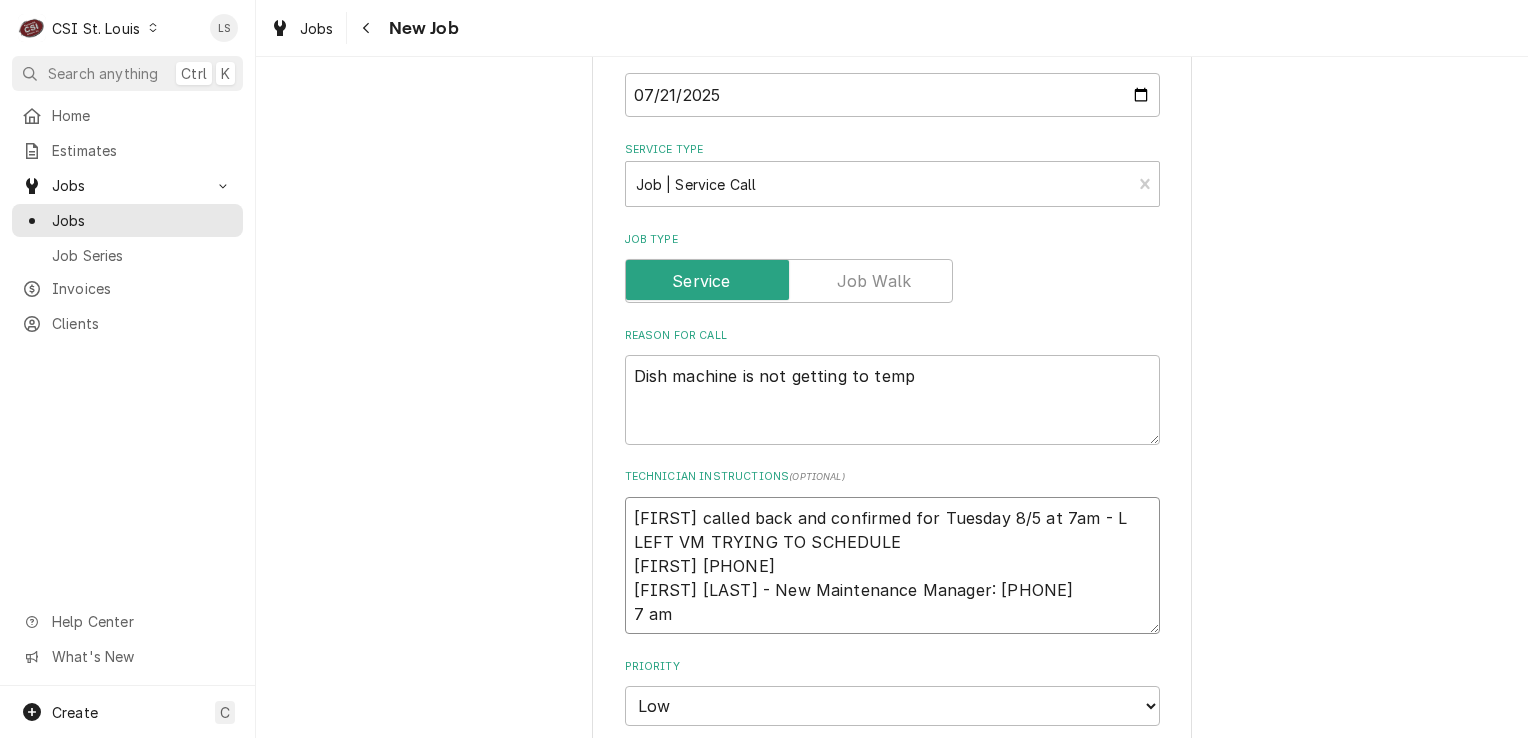 type on "x" 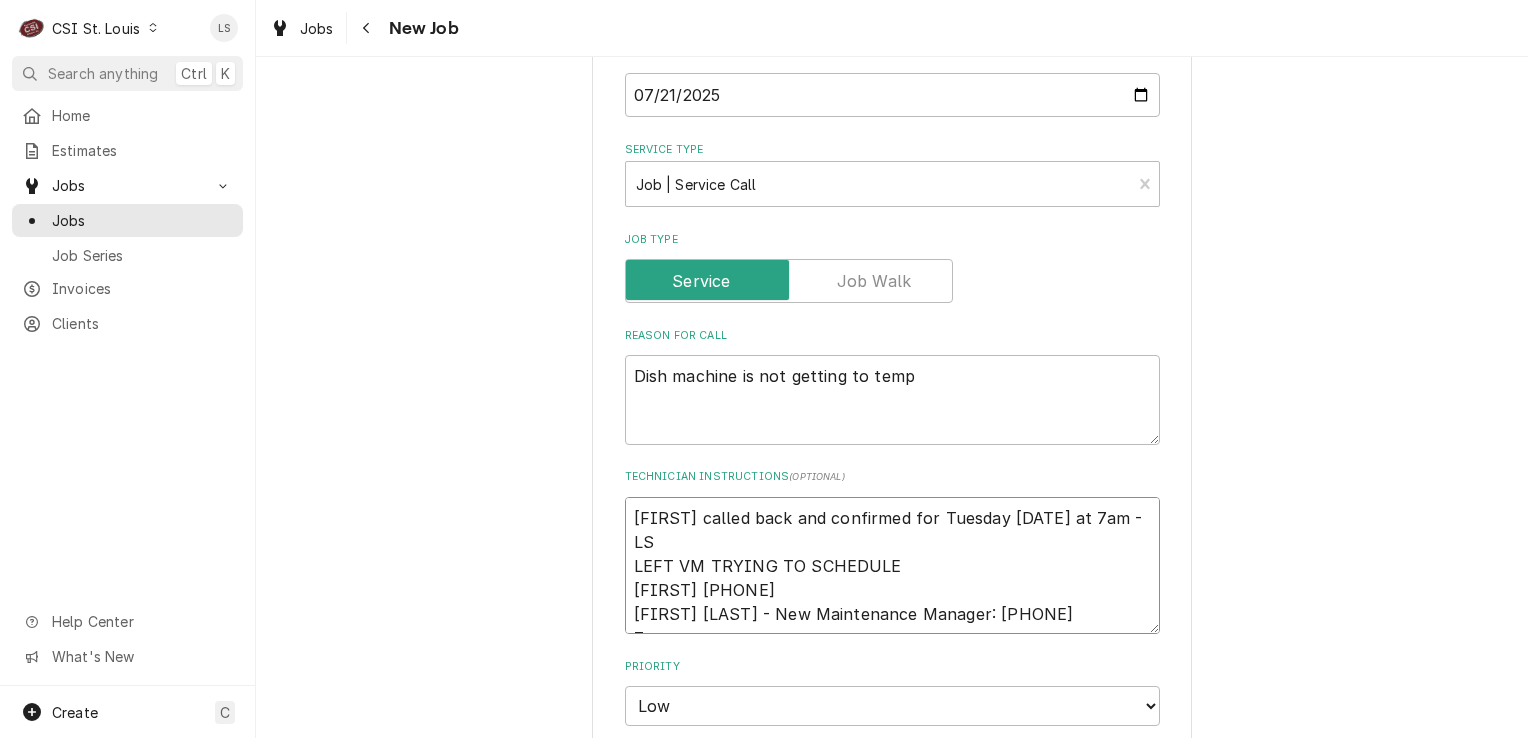 type on "x" 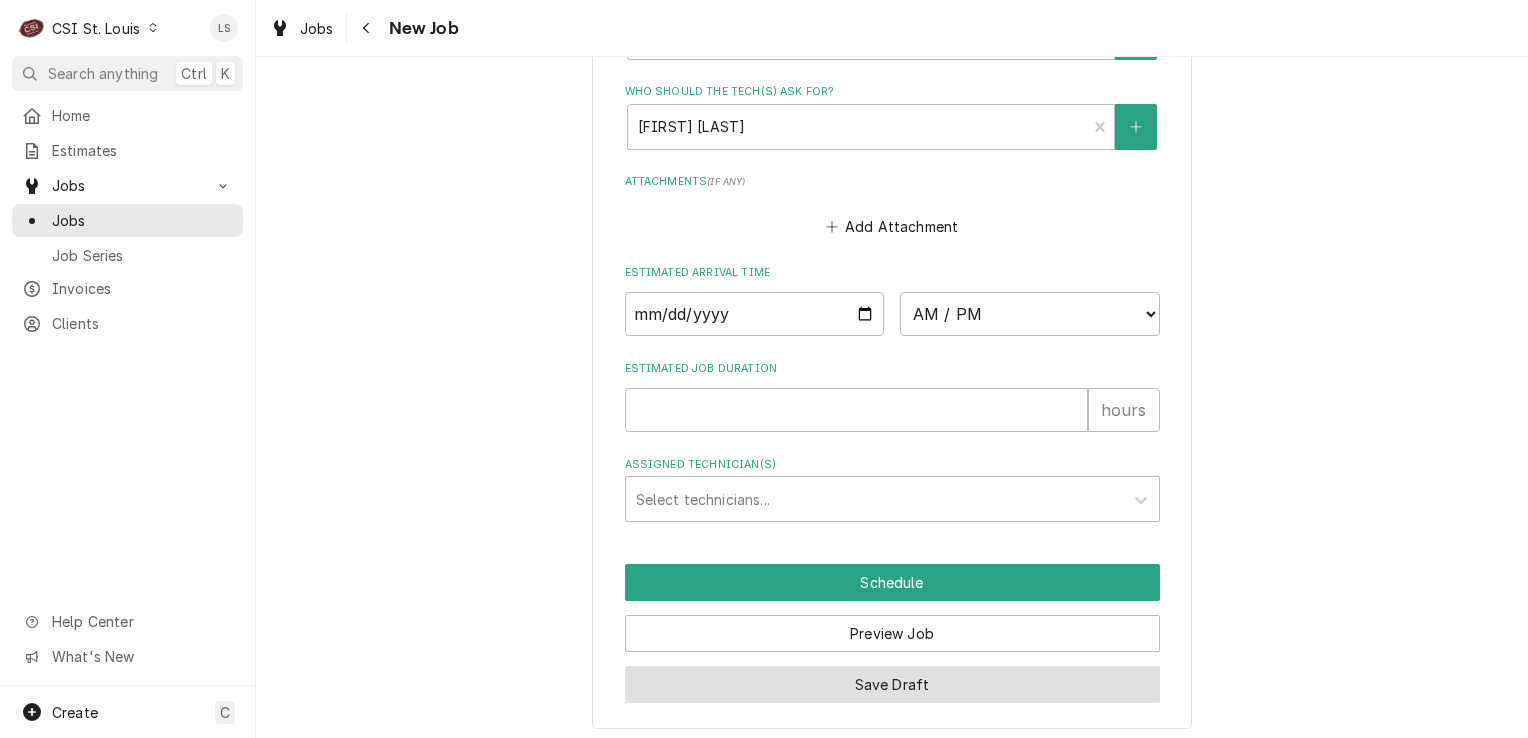 type on "Joe called back and confirmed for Tuesday 8/5 at 7am - LS
LEFT VM TRYING TO SCHEDULE
Joe 314-542-3354
Joe Cox - New Maintenance Manager: 314-542-3354
7 am" 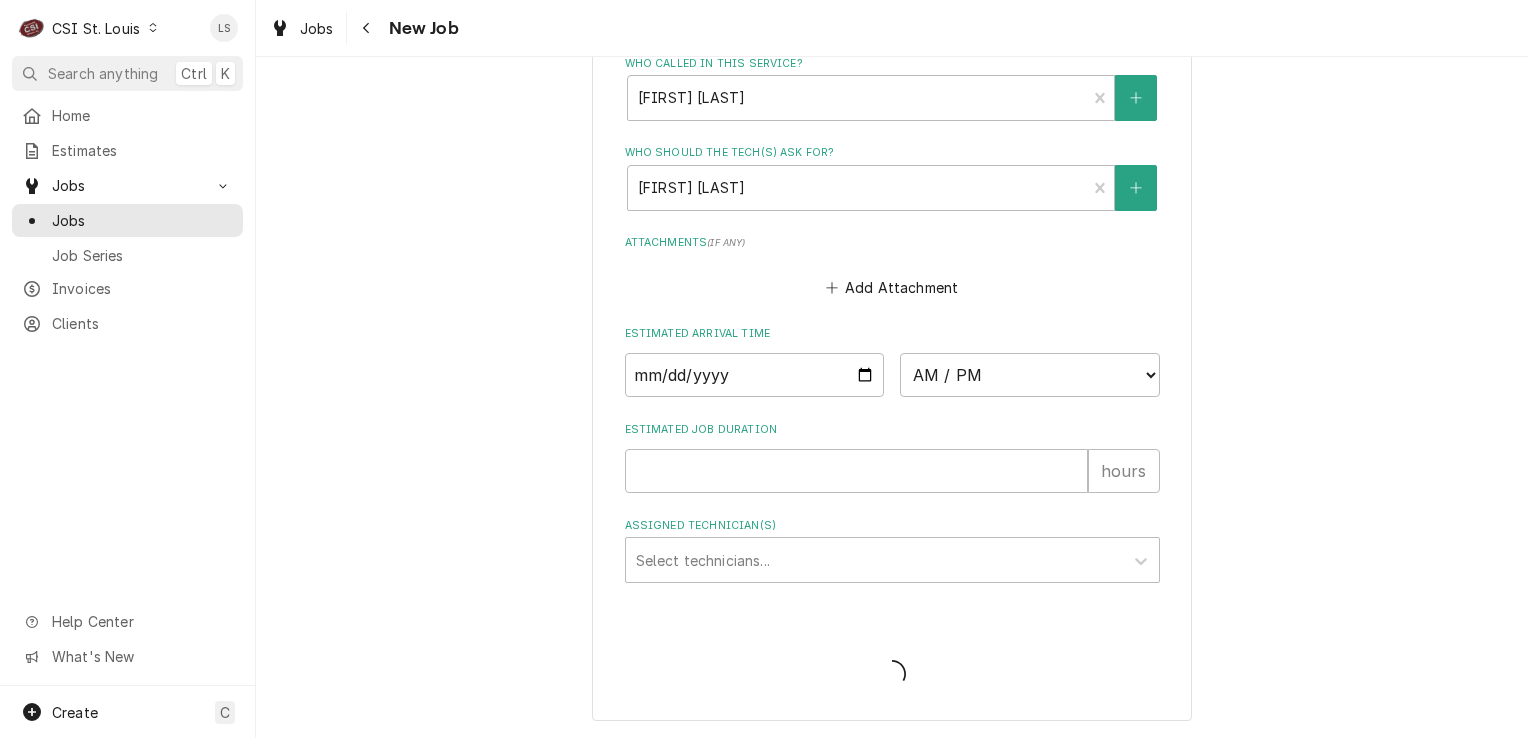 scroll, scrollTop: 1678, scrollLeft: 0, axis: vertical 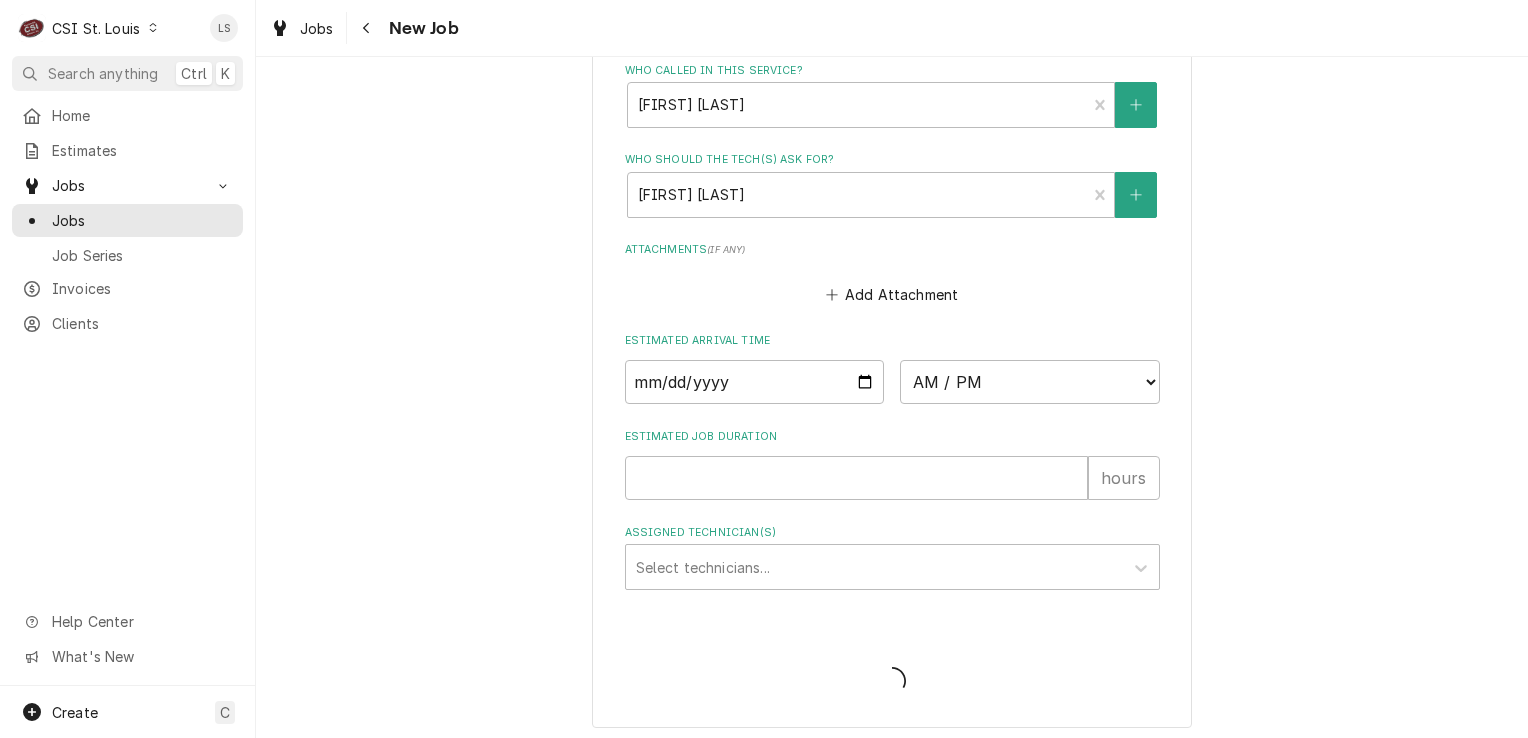 type on "x" 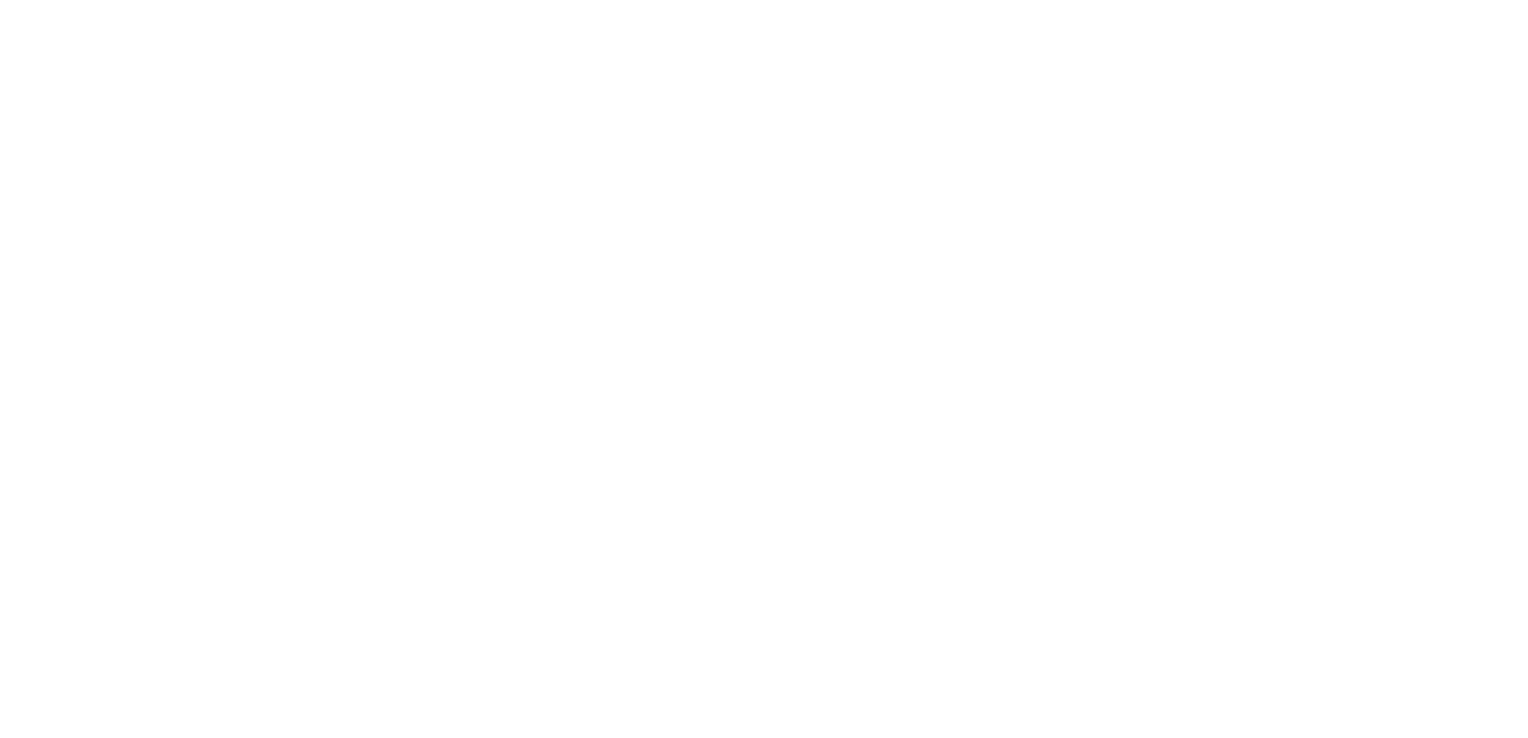 scroll, scrollTop: 0, scrollLeft: 0, axis: both 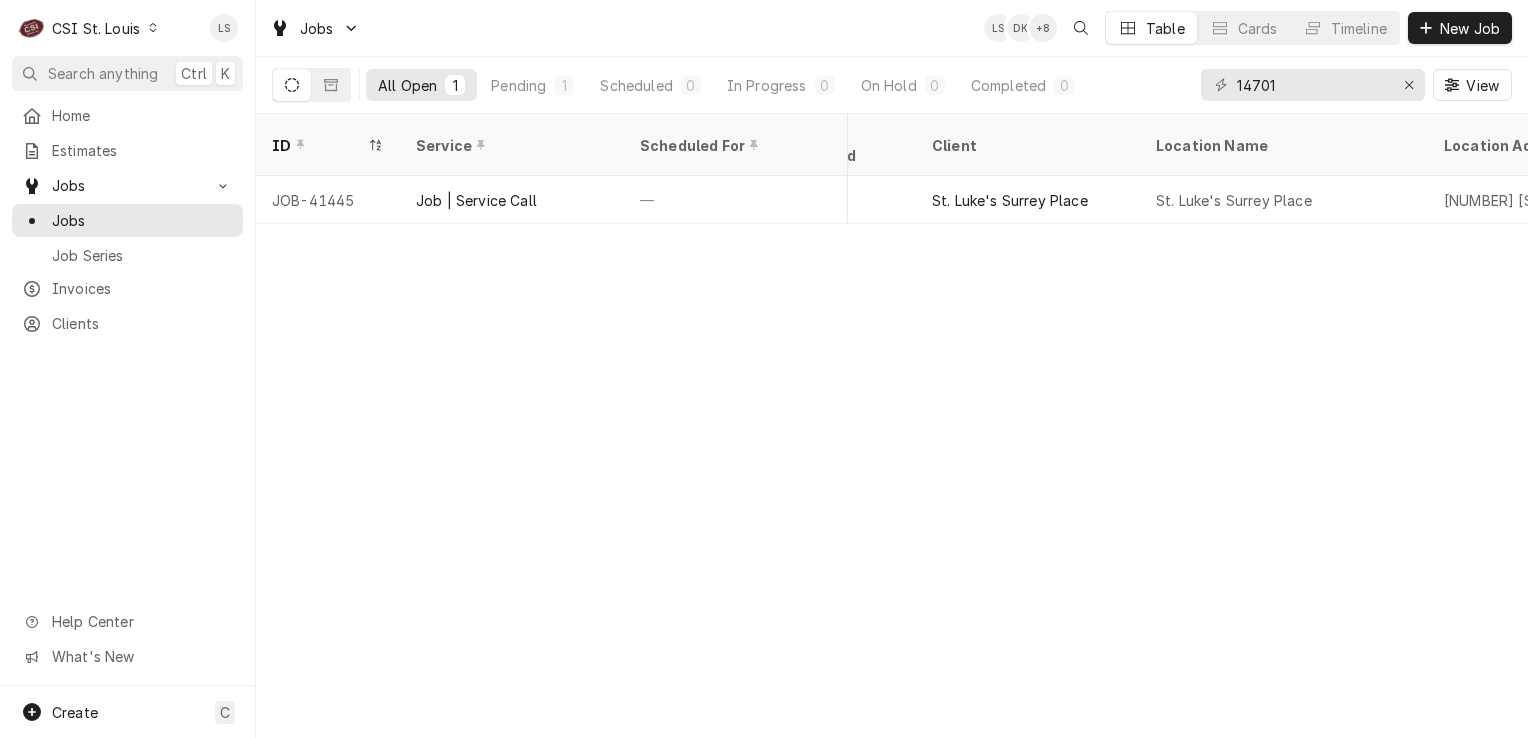 click at bounding box center [153, 28] 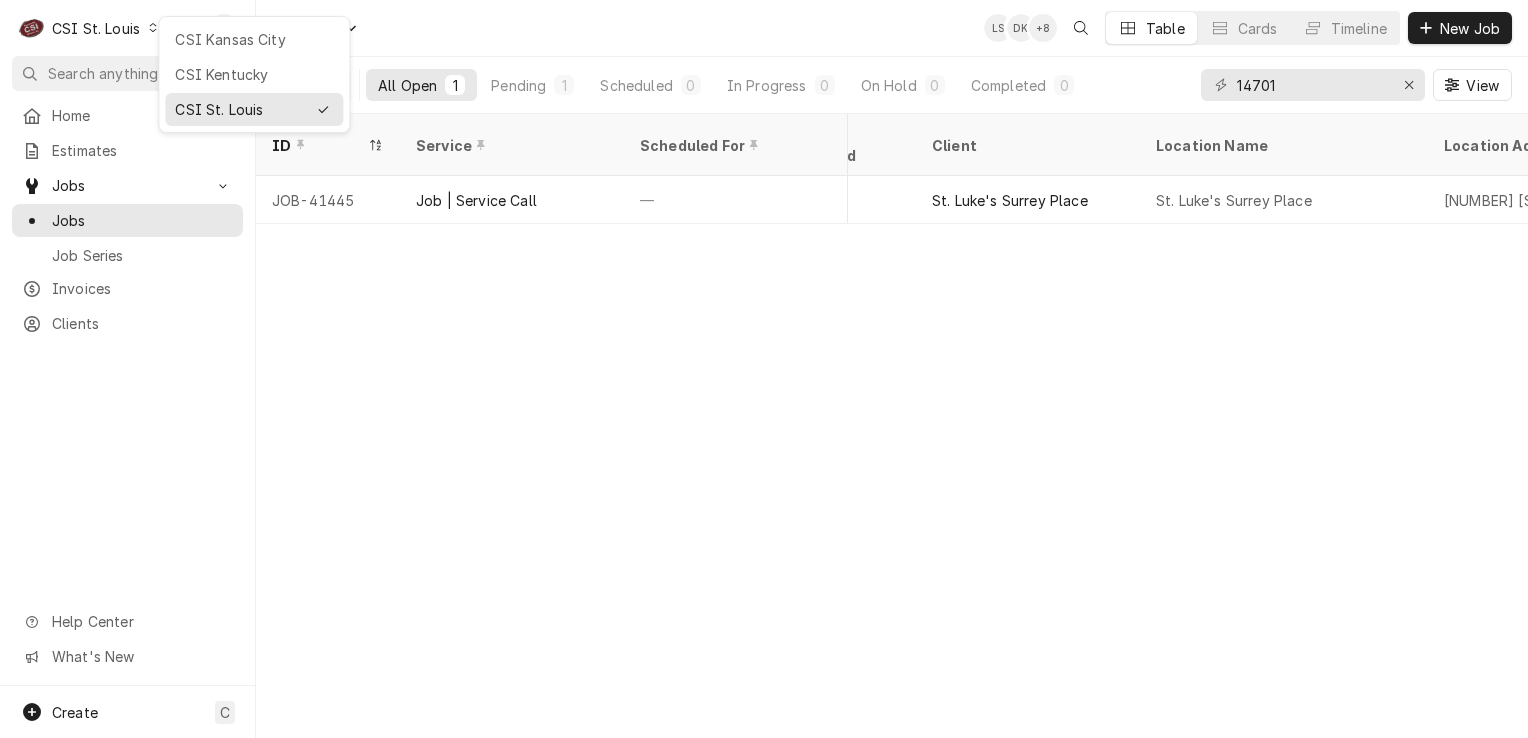 click on "CSI Kansas City" at bounding box center [254, 39] 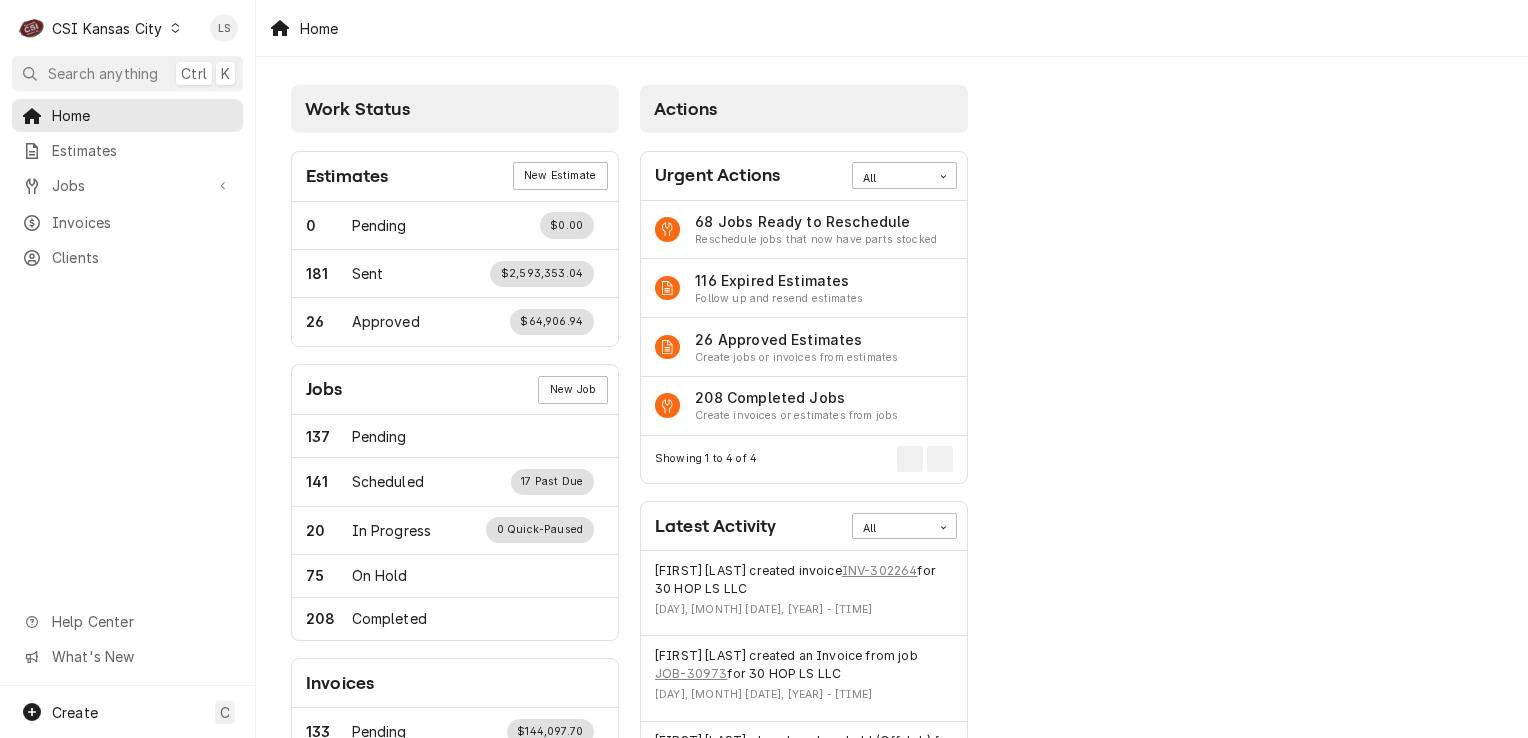 scroll, scrollTop: 0, scrollLeft: 0, axis: both 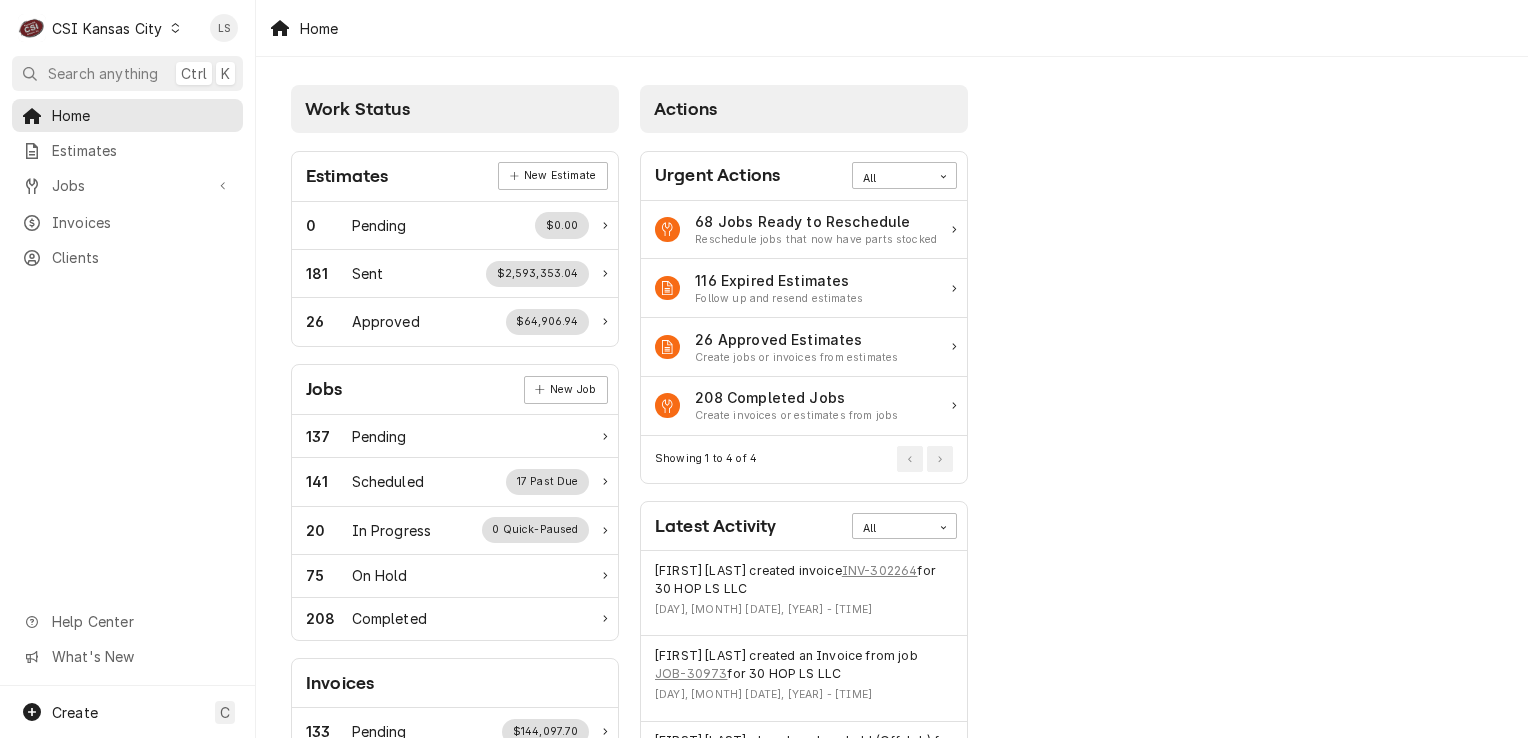 click 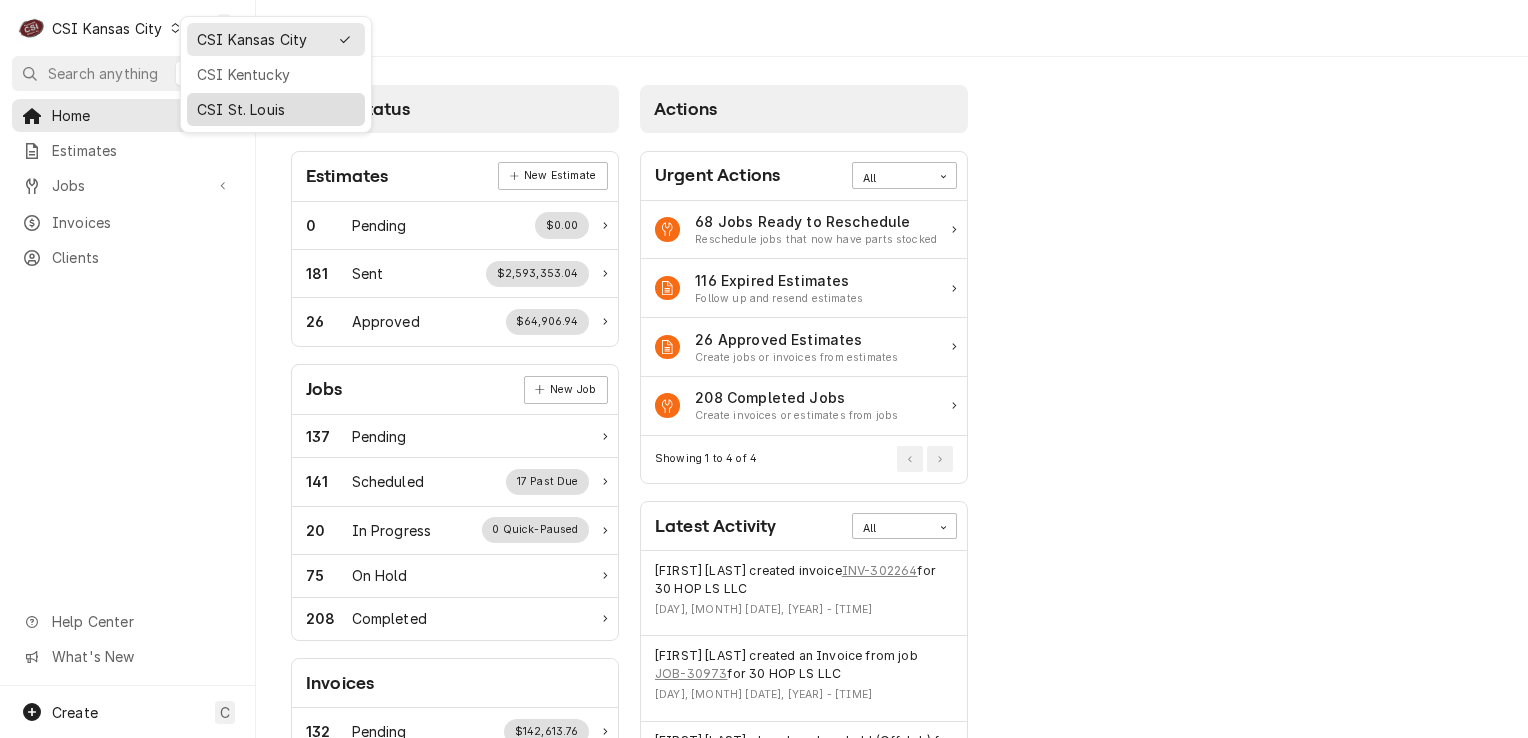click on "CSI St. Louis" at bounding box center (276, 109) 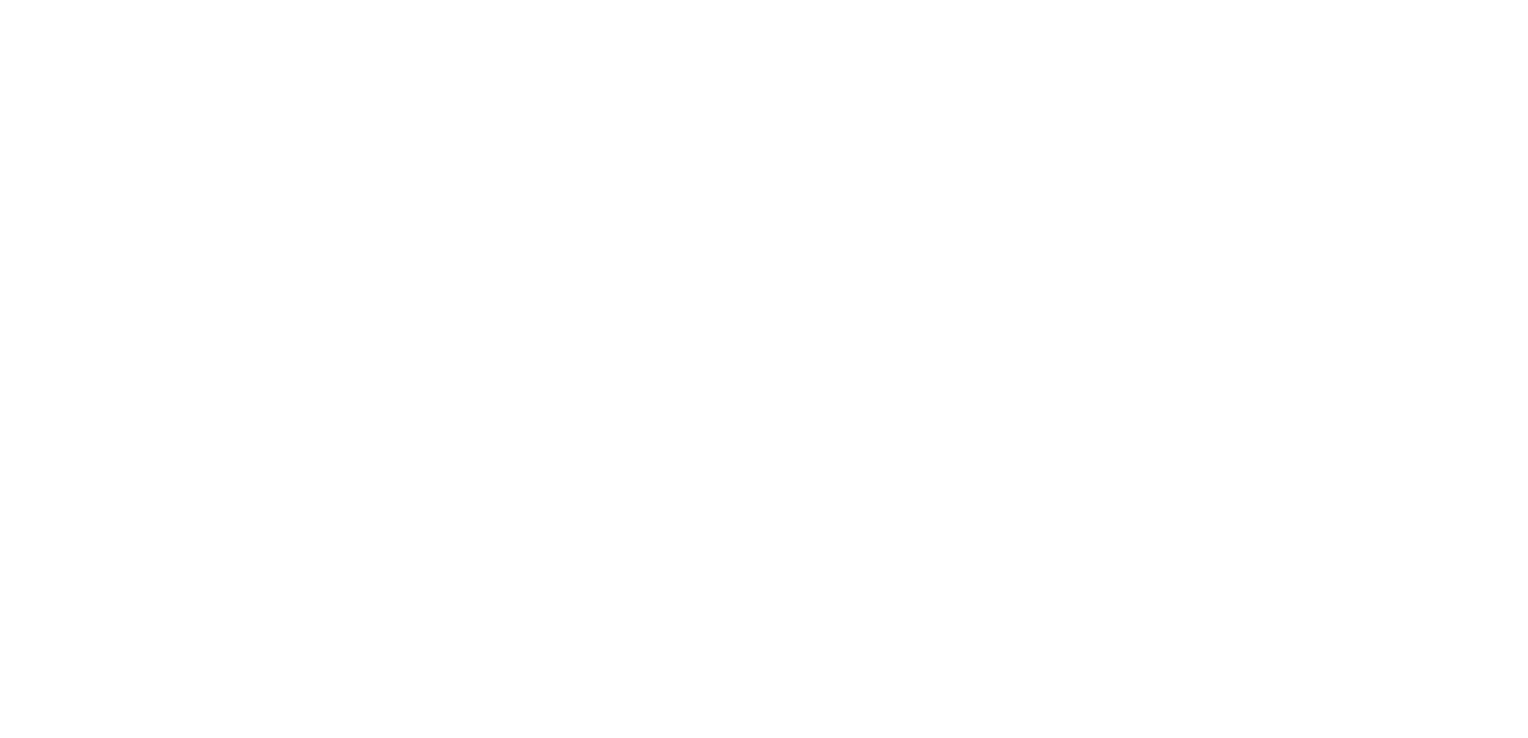 scroll, scrollTop: 0, scrollLeft: 0, axis: both 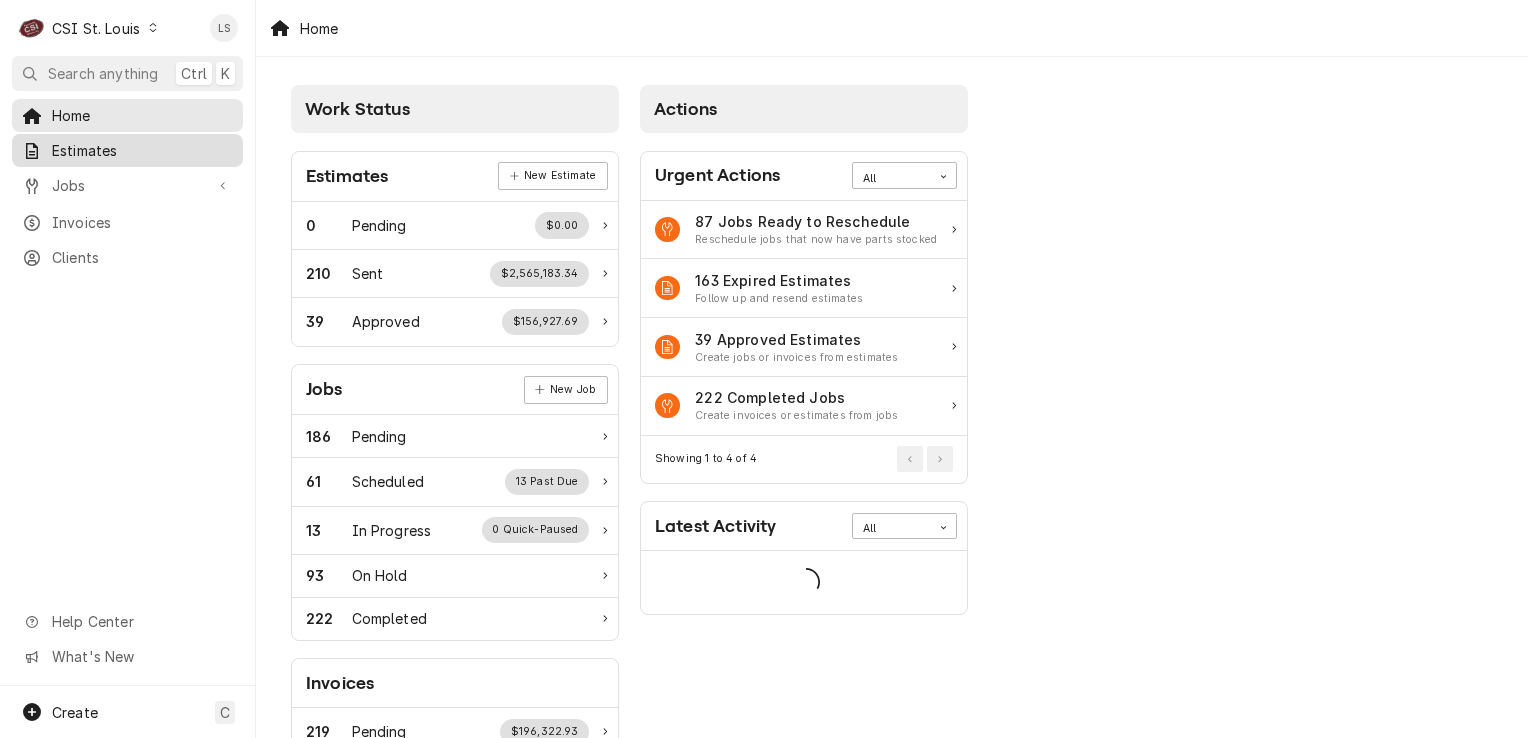 click on "Estimates" at bounding box center [142, 150] 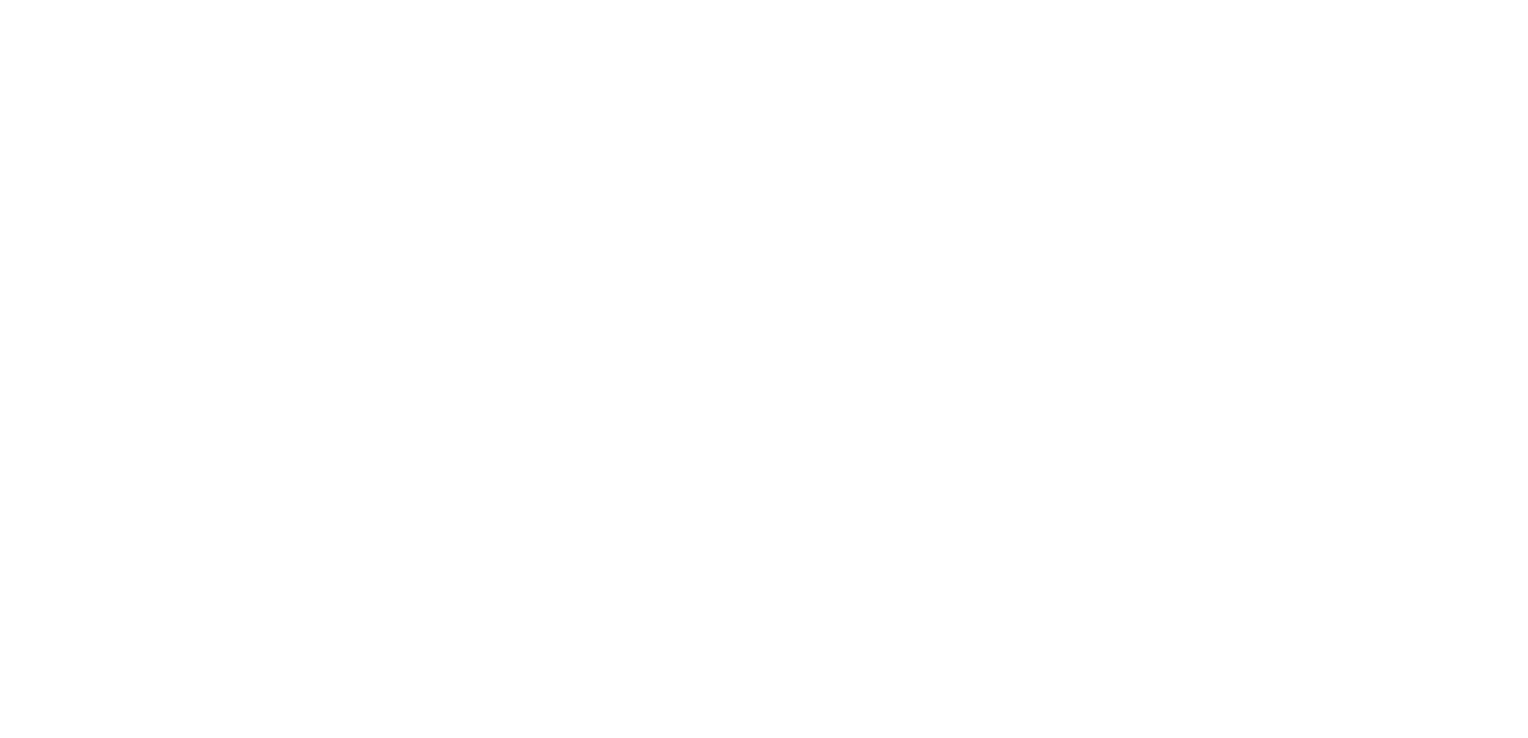 scroll, scrollTop: 0, scrollLeft: 0, axis: both 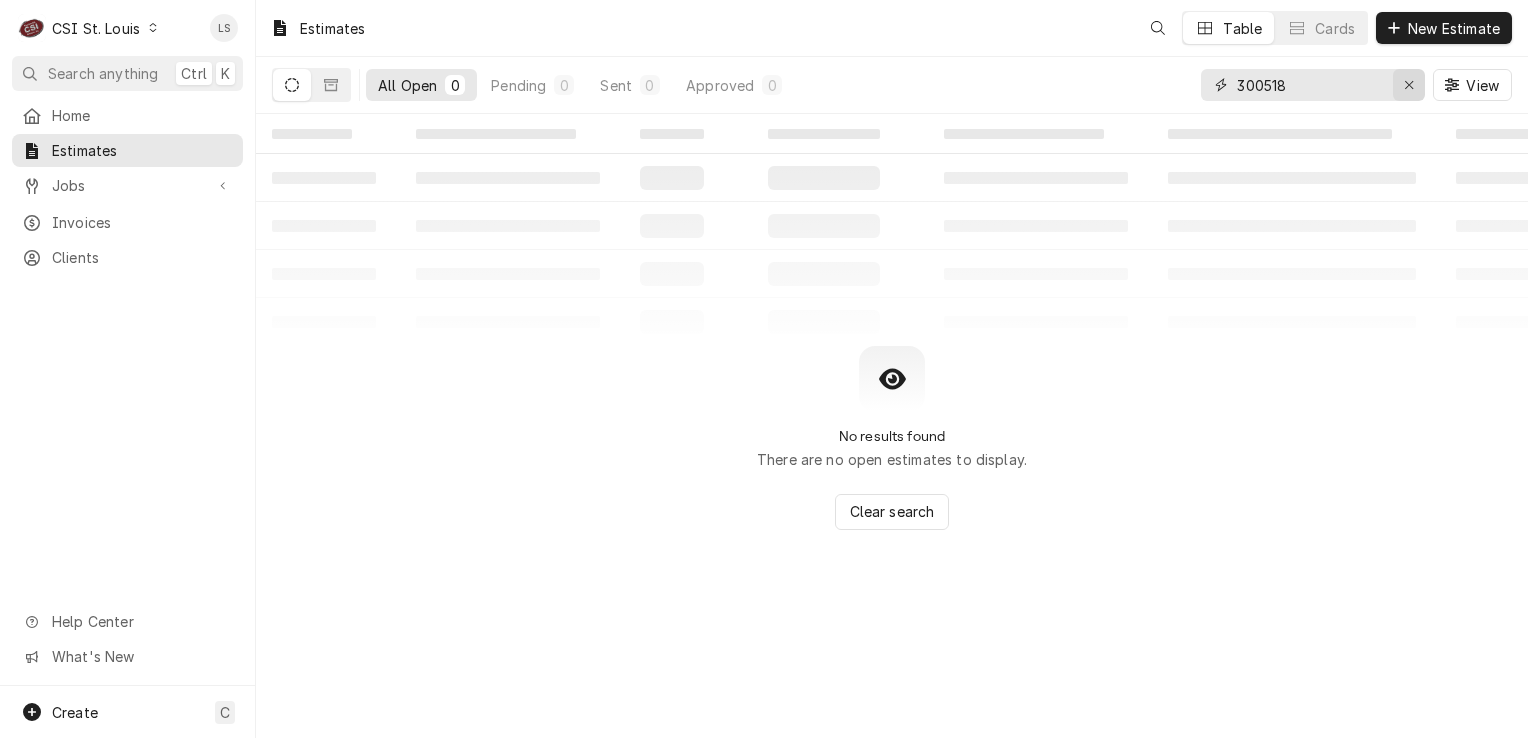 click 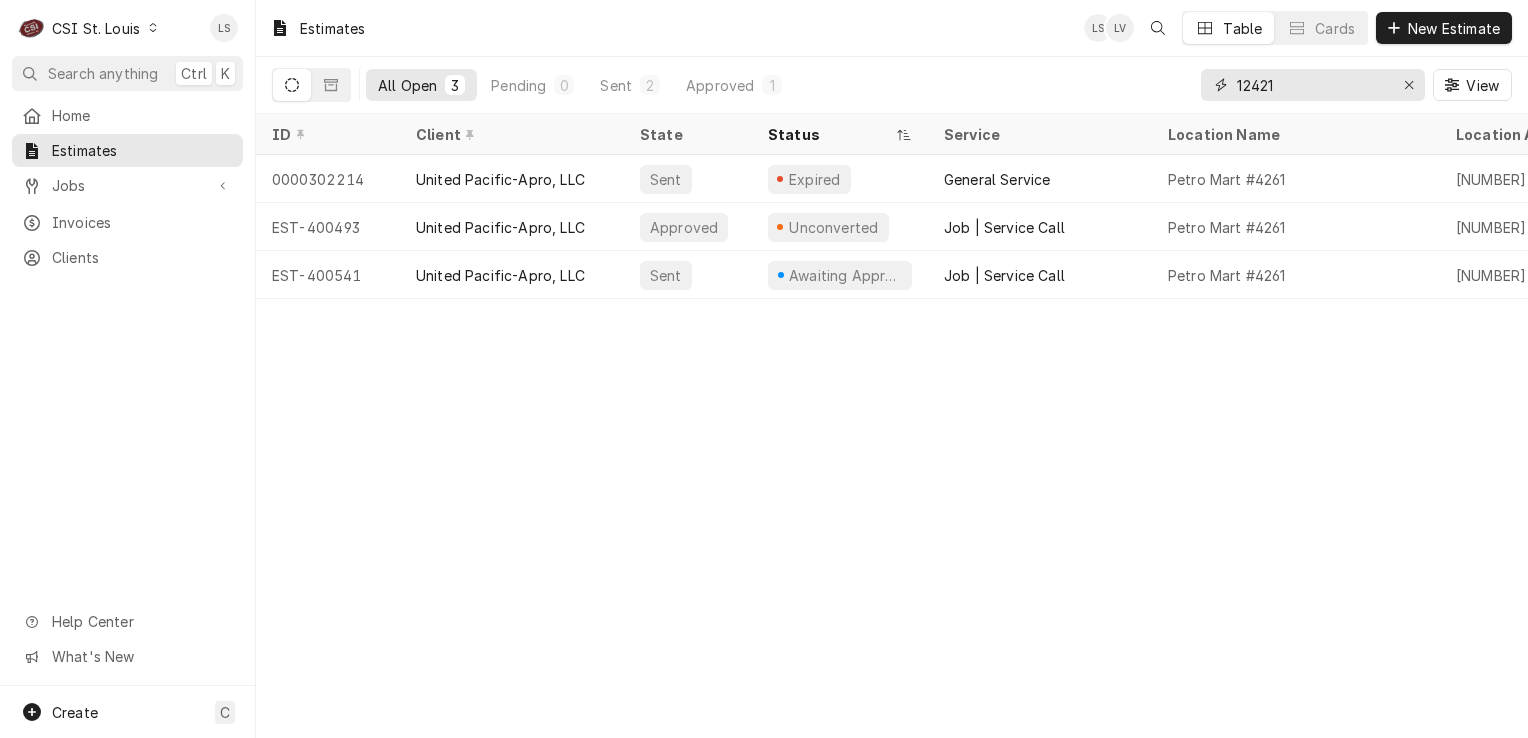 type on "12421" 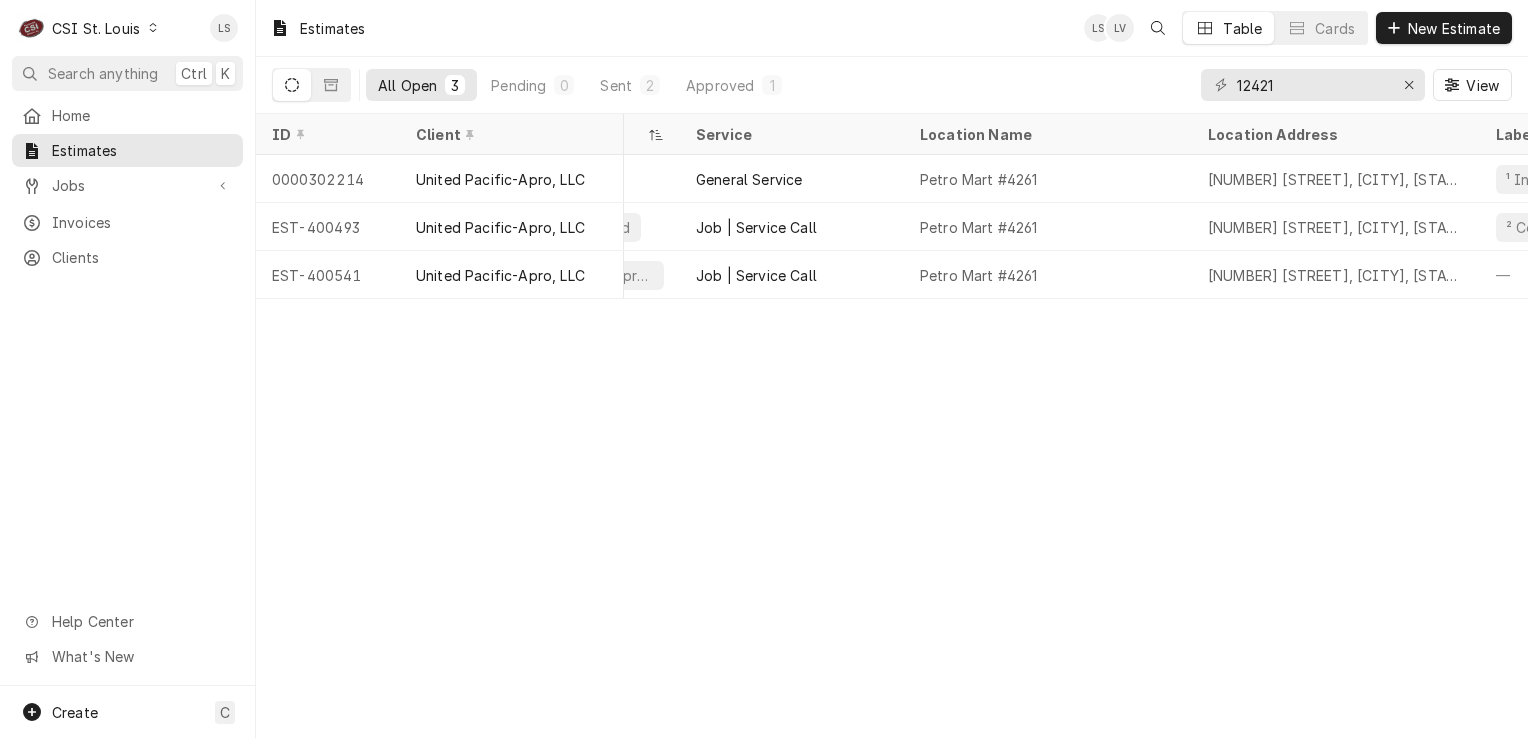 scroll, scrollTop: 0, scrollLeft: 0, axis: both 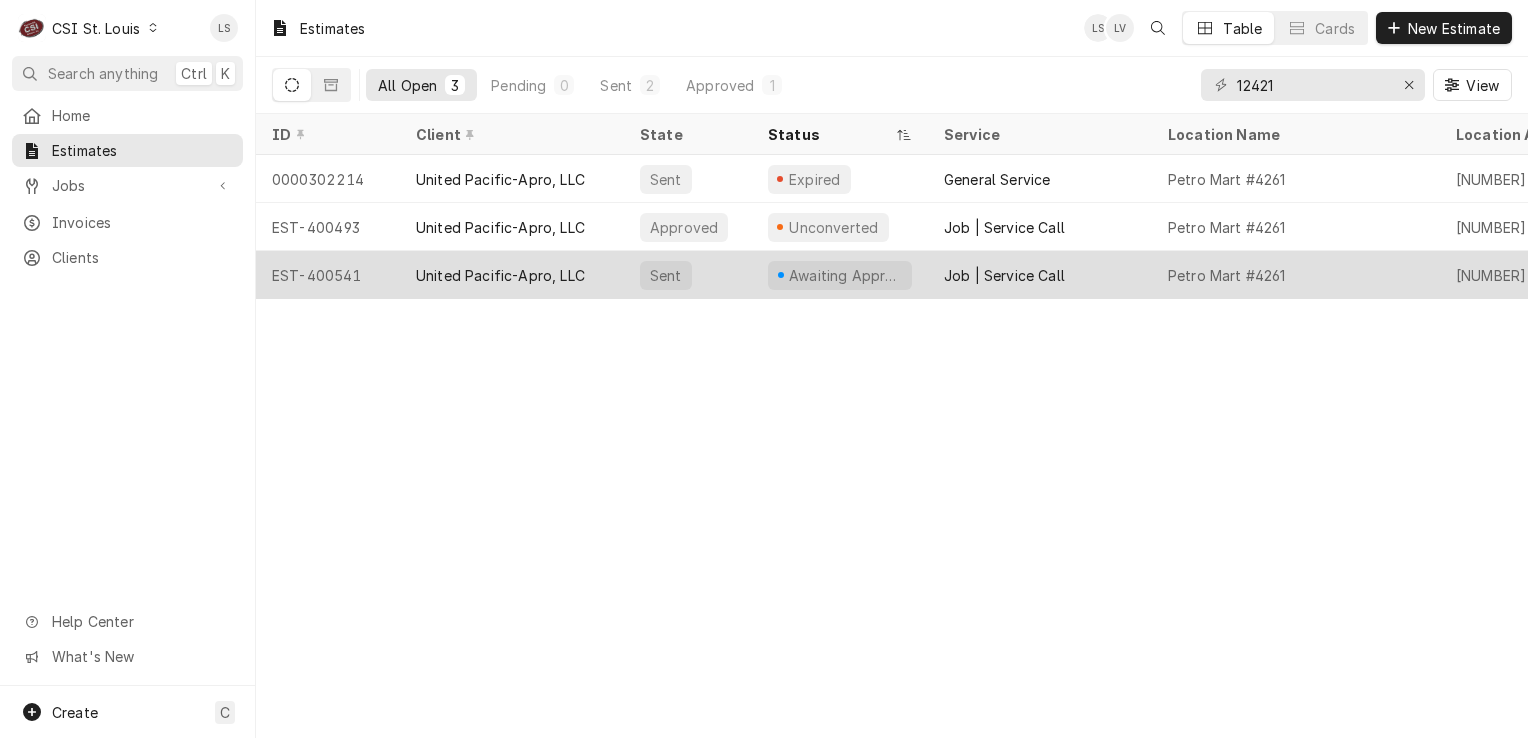 click on "EST-400541" at bounding box center (328, 275) 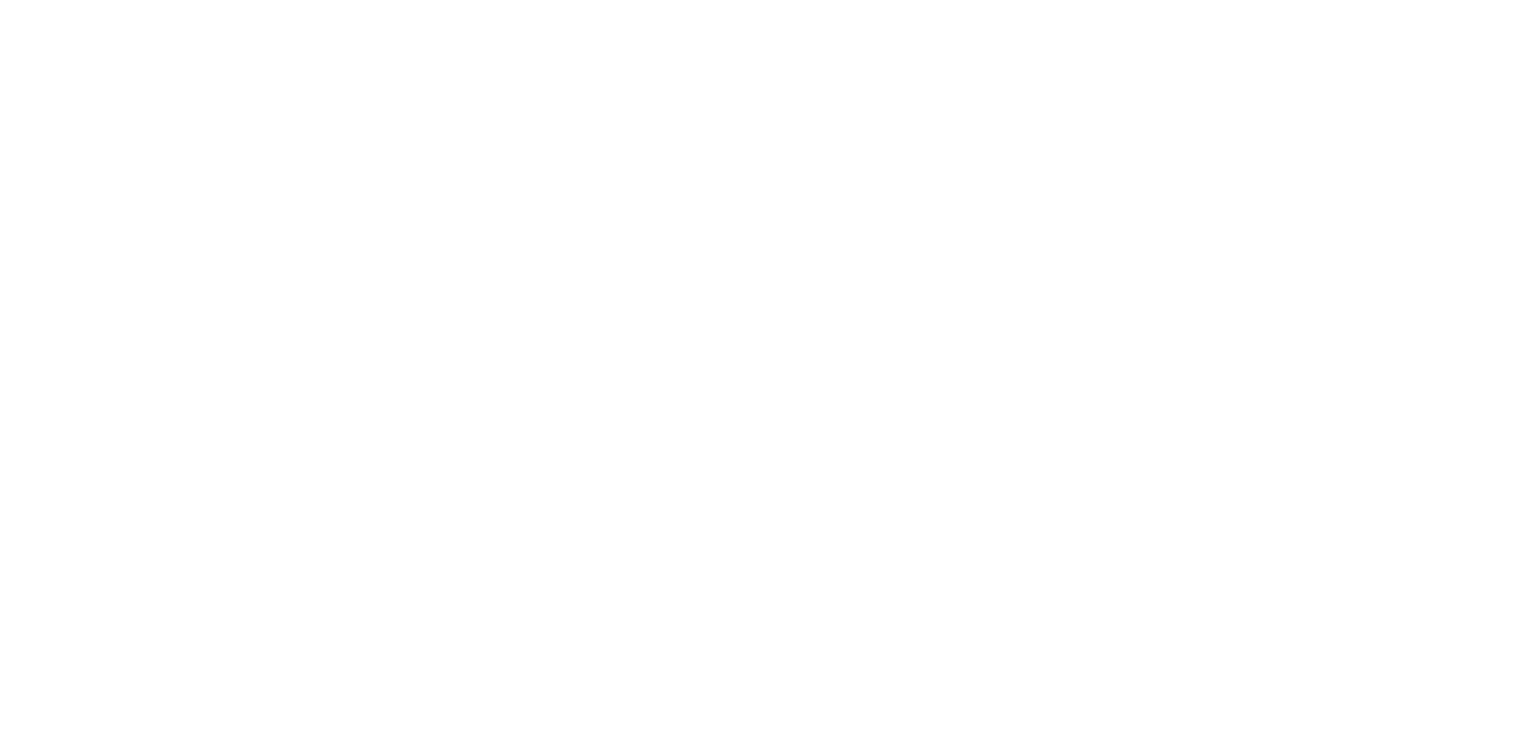 scroll, scrollTop: 0, scrollLeft: 0, axis: both 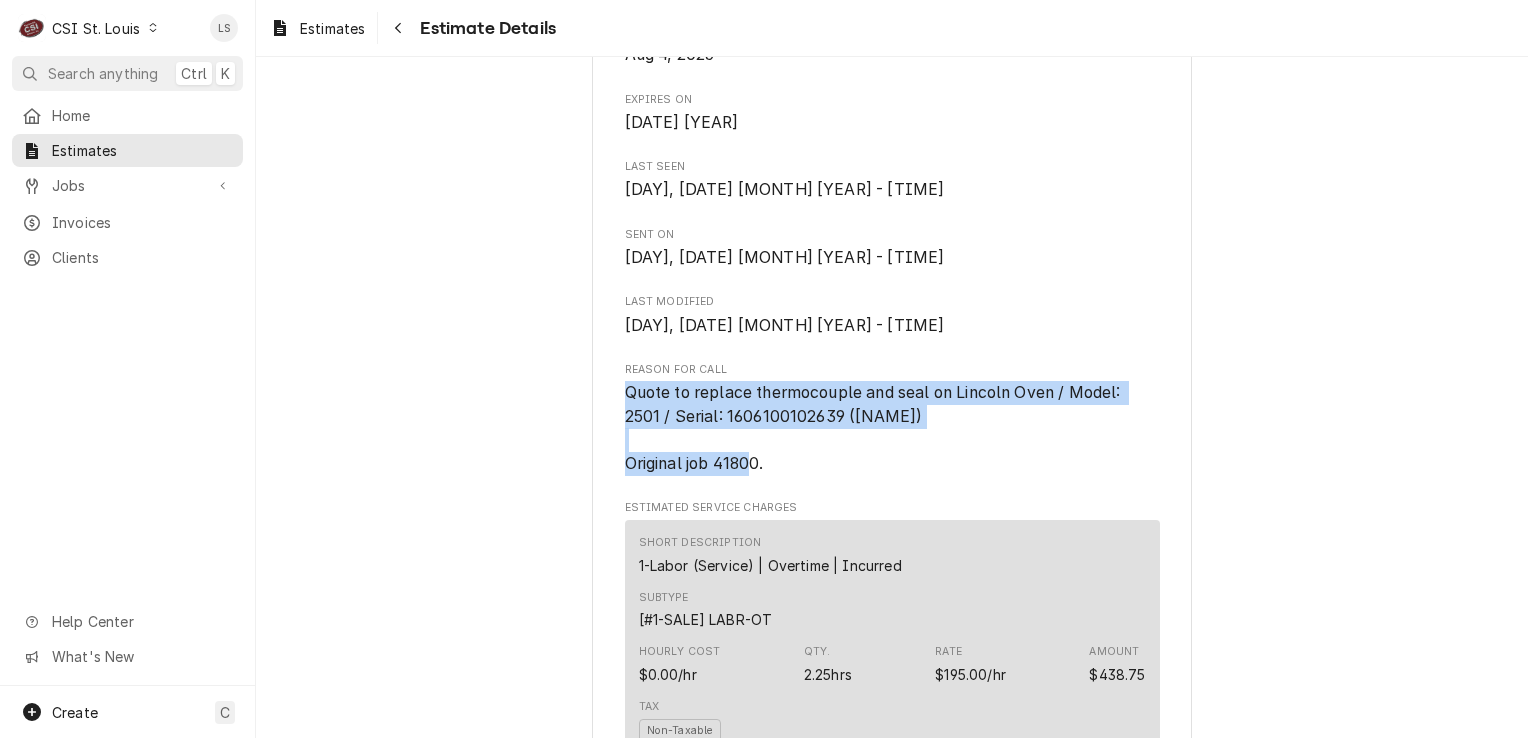 drag, startPoint x: 678, startPoint y: 459, endPoint x: 604, endPoint y: 394, distance: 98.49365 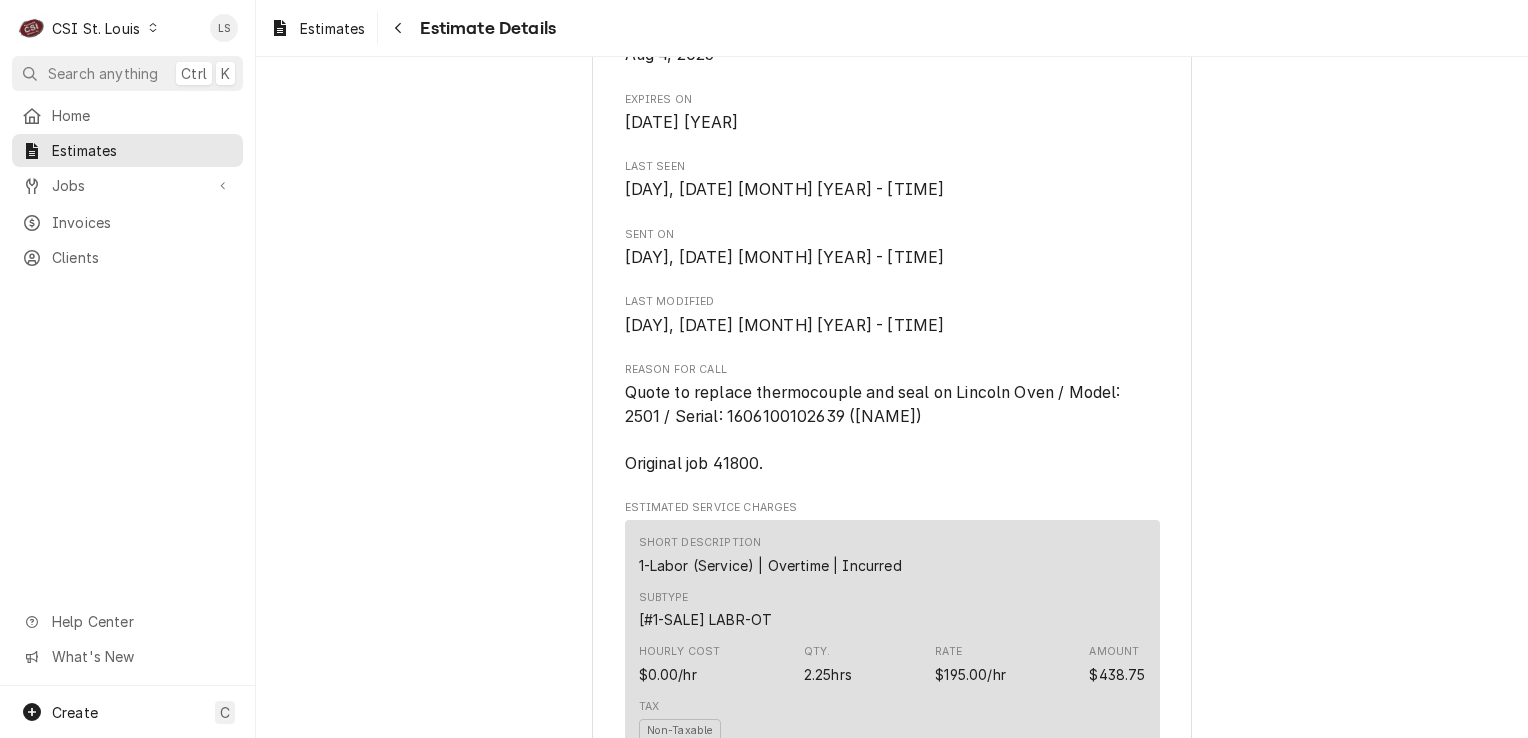 click on "Awaiting Approval Sender CSI St. Louis CSI Commercial Services Inc
[NUMBER] [STREET]
[CITY], [STATE] [ZIP] ([PHONE]) [EMAIL] Recipient (Bill To) United Pacific-Apro, LLC [NUMBER] [STREET]
[CITY], [STATE] [ZIP] Service Location Petro Mart #4261
[NUMBER] [STREET]
[CITY], [STATE] [ZIP] Roopairs Estimate ID EST-400541 Service Type Job | Service Call Date Issued [DATE] [YEAR] Expires On [DATE] [YEAR] Last Seen [DAY], [DATE] [MONTH] [YEAR] - [TIME] Sent On [DAY], [DATE] [MONTH] [YEAR] - [TIME] Last Modified [DAY], [DATE] [MONTH] [YEAR] - [TIME] Reason for Call Quote to replace thermocouple and seal on Lincoln Oven / Model: 2501 / Serial: 1606100102639 ([NAME])
Original job 41800. Estimated Service Charges Short Description 1-Labor (Service) | Overtime | Incurred Subtype [#1-SALE] LABR-OT Hourly Cost $0.00/hr Qty. 2.25hrs Rate $195.00/hr Amount $438.75 Tax Non-Taxable Service  Summary Short Description 2-Labor (Service) | Standard | Estimated Subtype [#1-SALE] LABR-REG Unit Cost $0.00 Qty. 1 Price $650.00 Amount $650.00 Tax 1" at bounding box center (892, 1970) 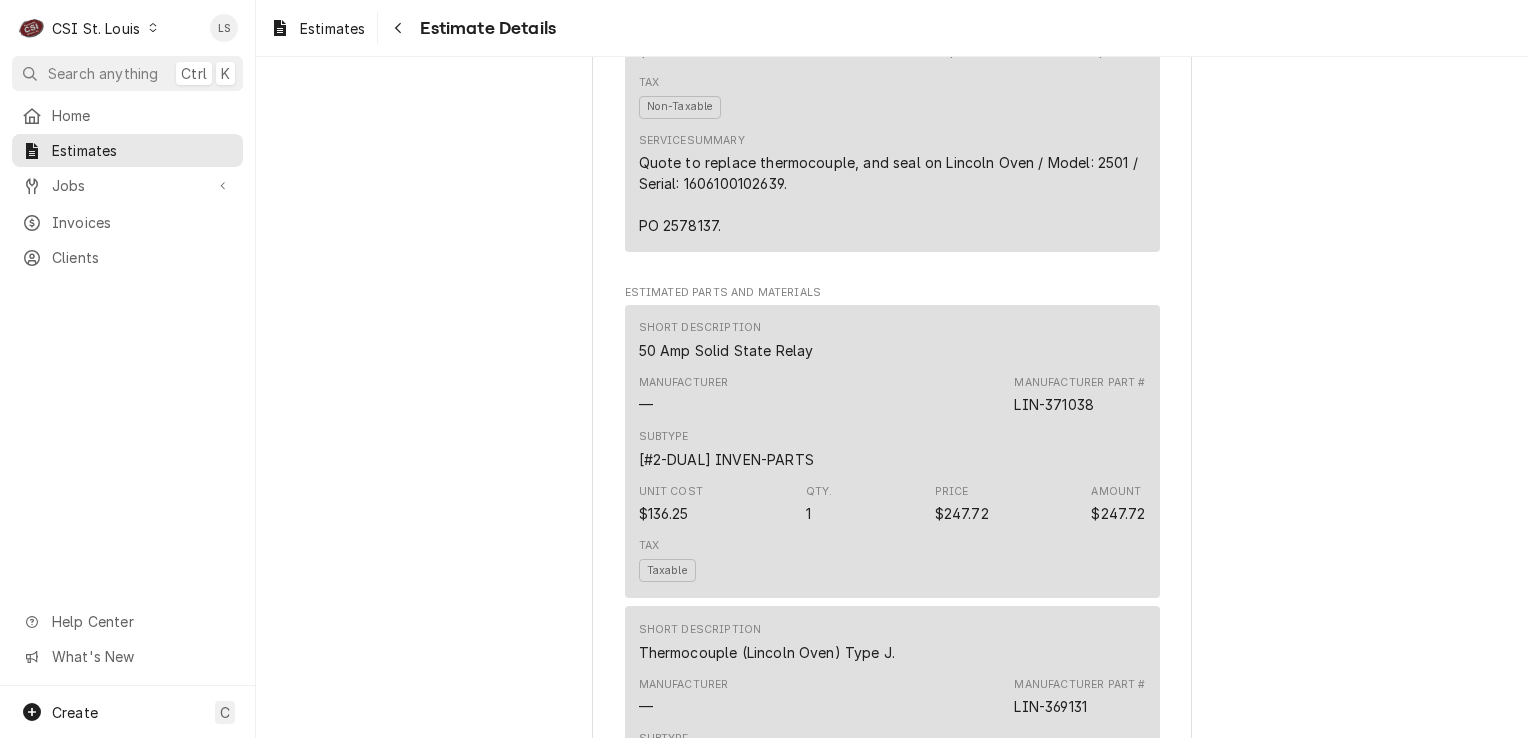 scroll, scrollTop: 2200, scrollLeft: 0, axis: vertical 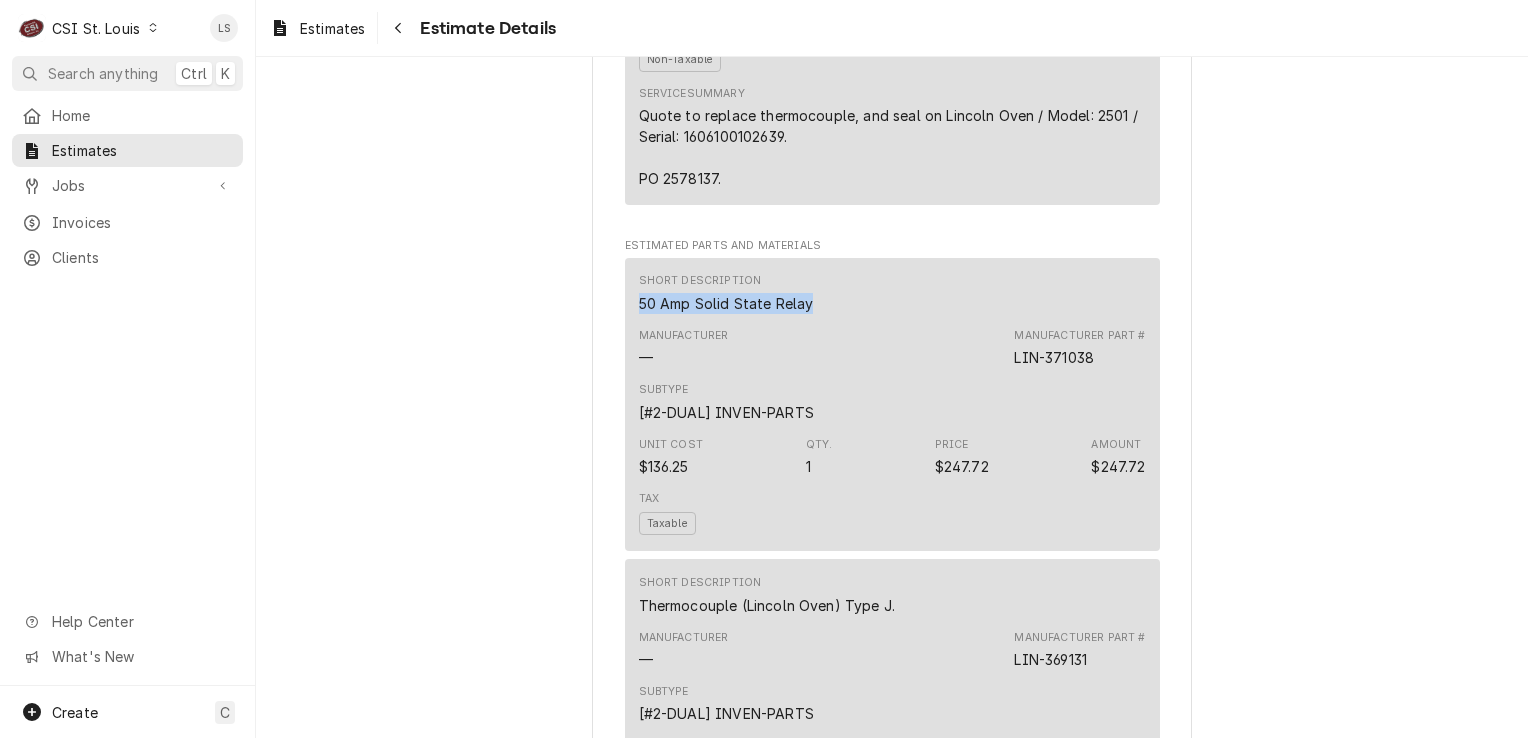 drag, startPoint x: 730, startPoint y: 302, endPoint x: 622, endPoint y: 295, distance: 108.226616 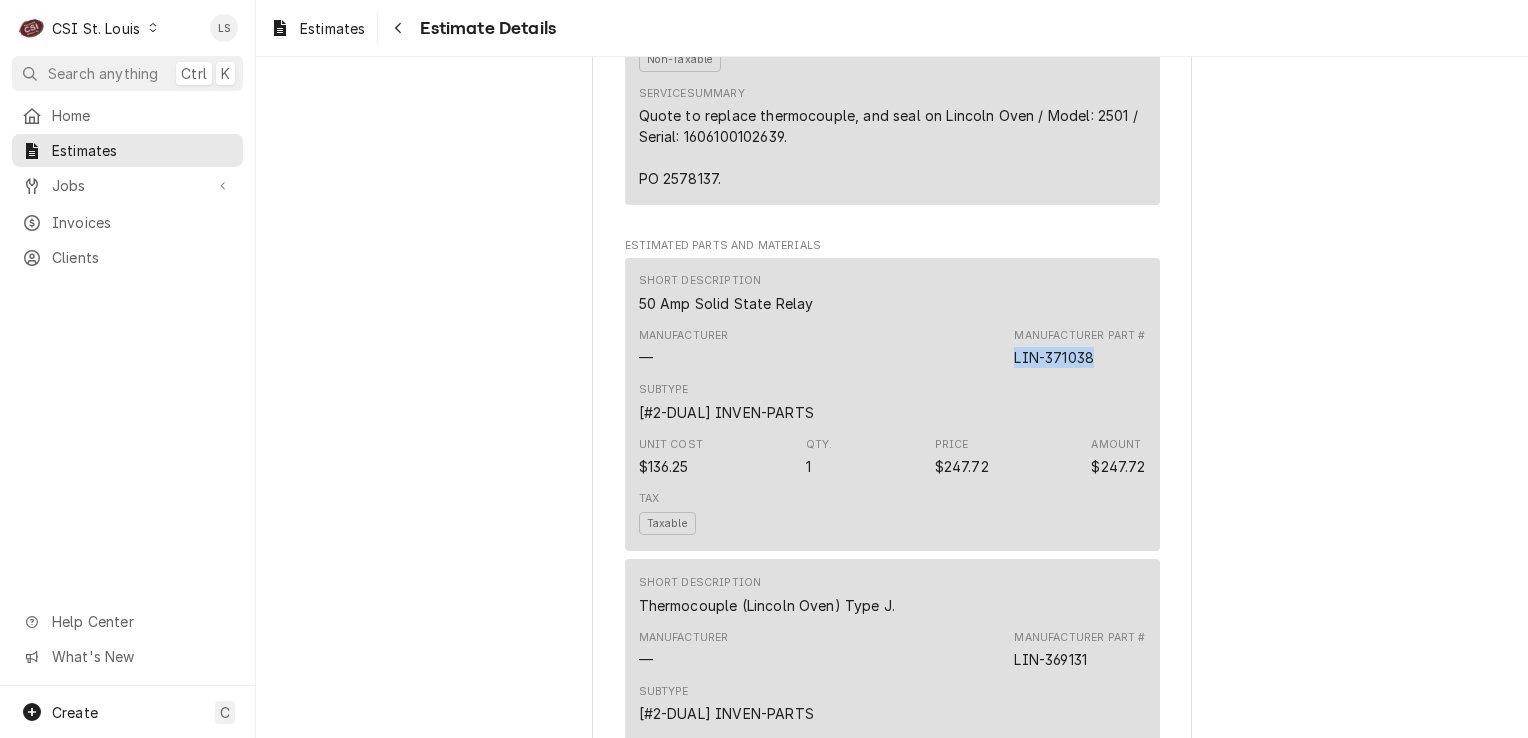 drag, startPoint x: 1098, startPoint y: 360, endPoint x: 1000, endPoint y: 352, distance: 98.32599 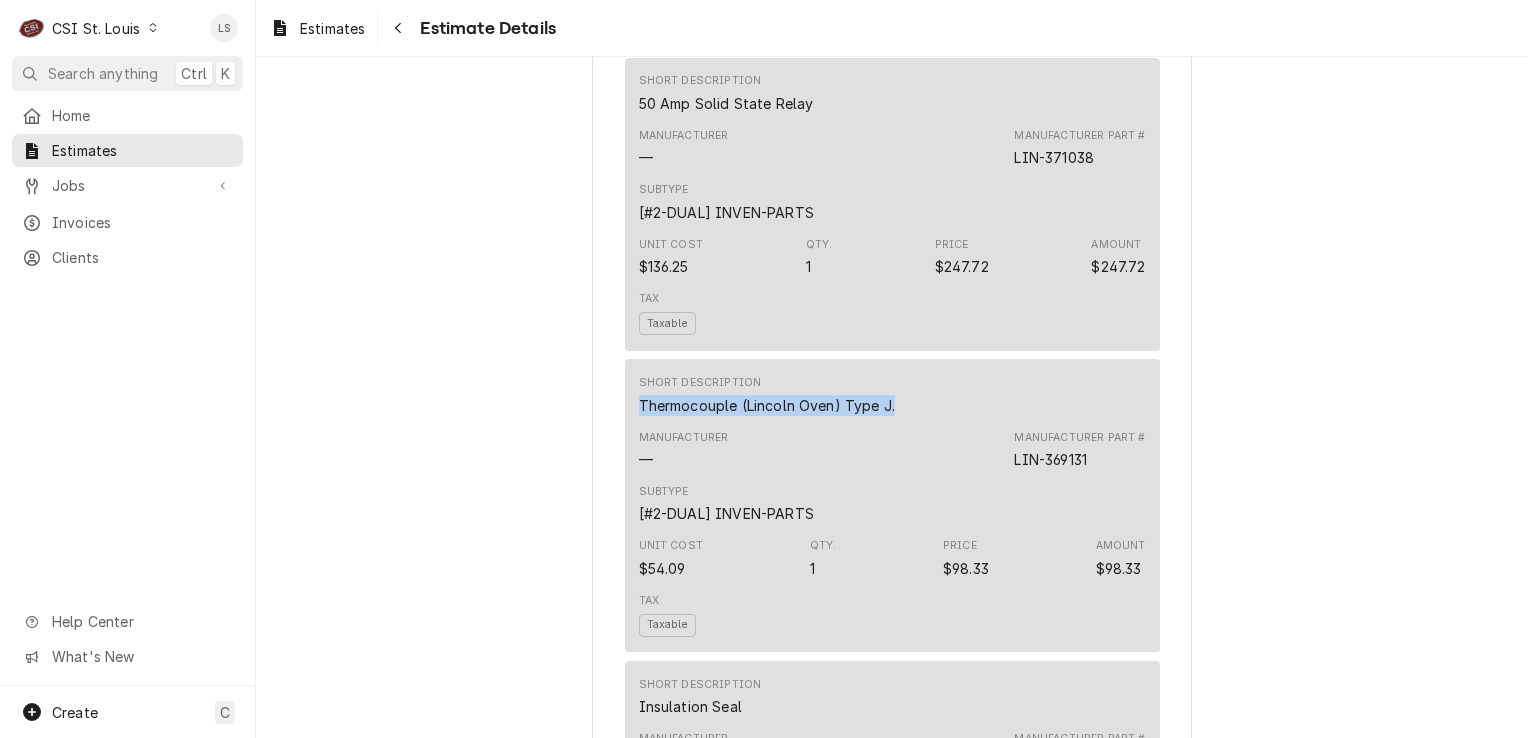 drag, startPoint x: 896, startPoint y: 400, endPoint x: 604, endPoint y: 398, distance: 292.00684 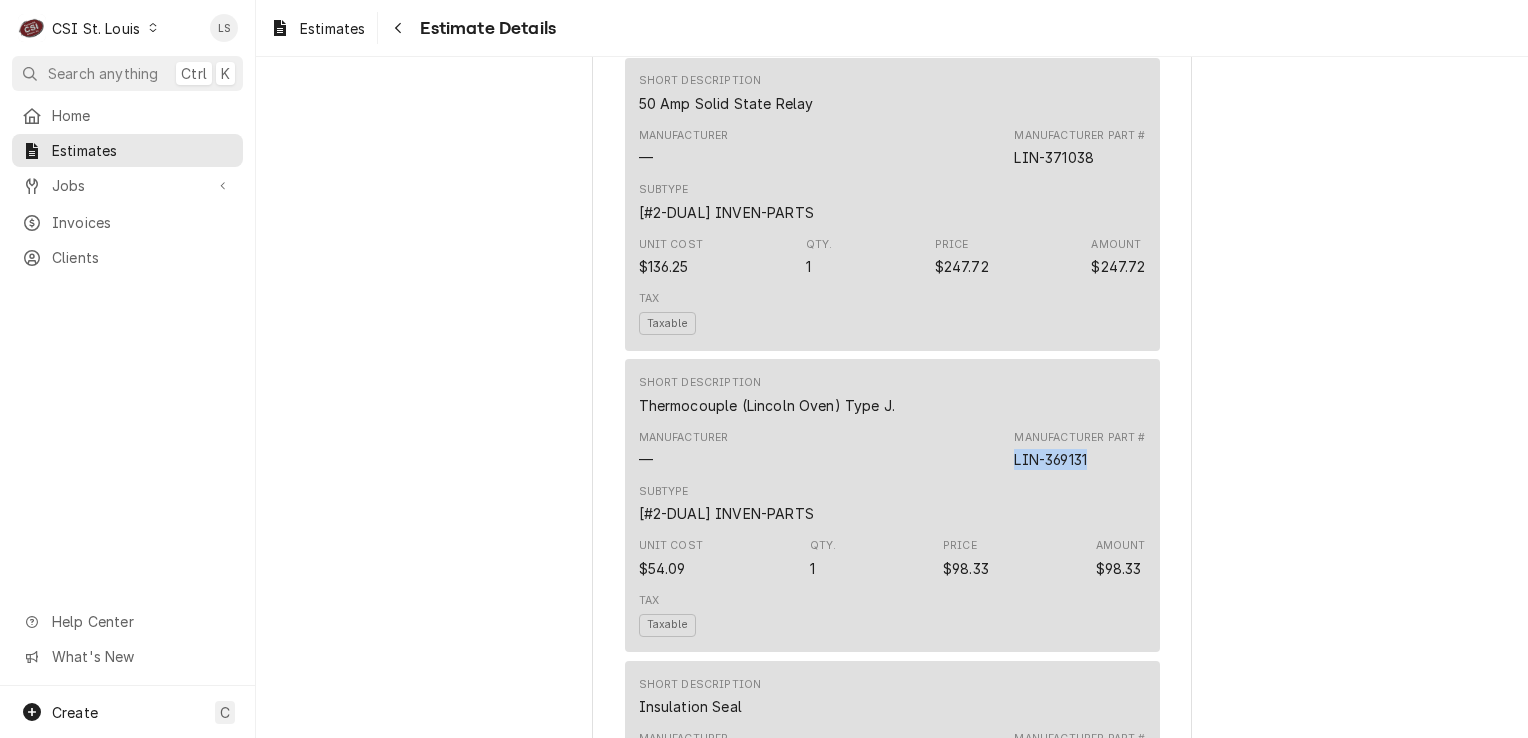 drag, startPoint x: 1084, startPoint y: 463, endPoint x: 1004, endPoint y: 460, distance: 80.05623 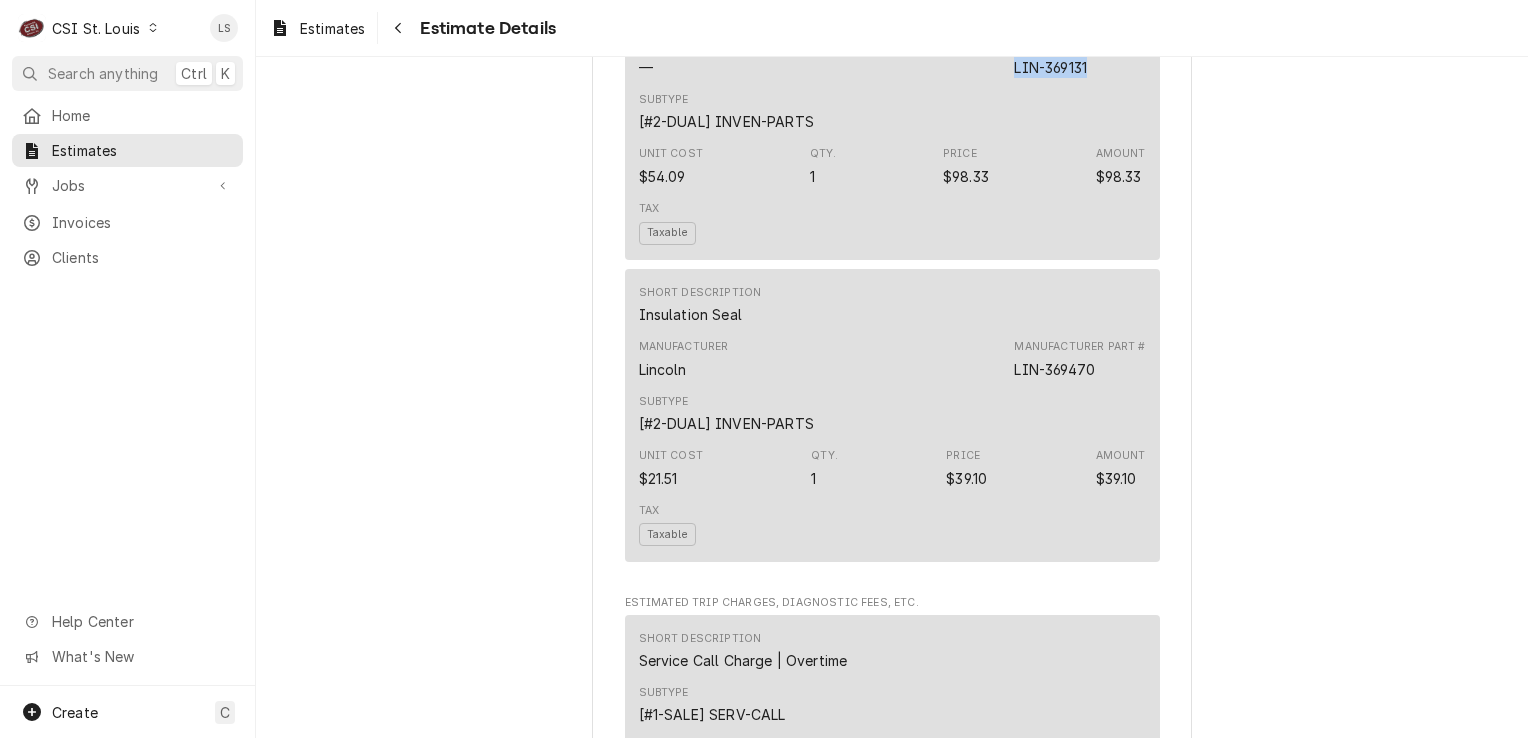 scroll, scrollTop: 2800, scrollLeft: 0, axis: vertical 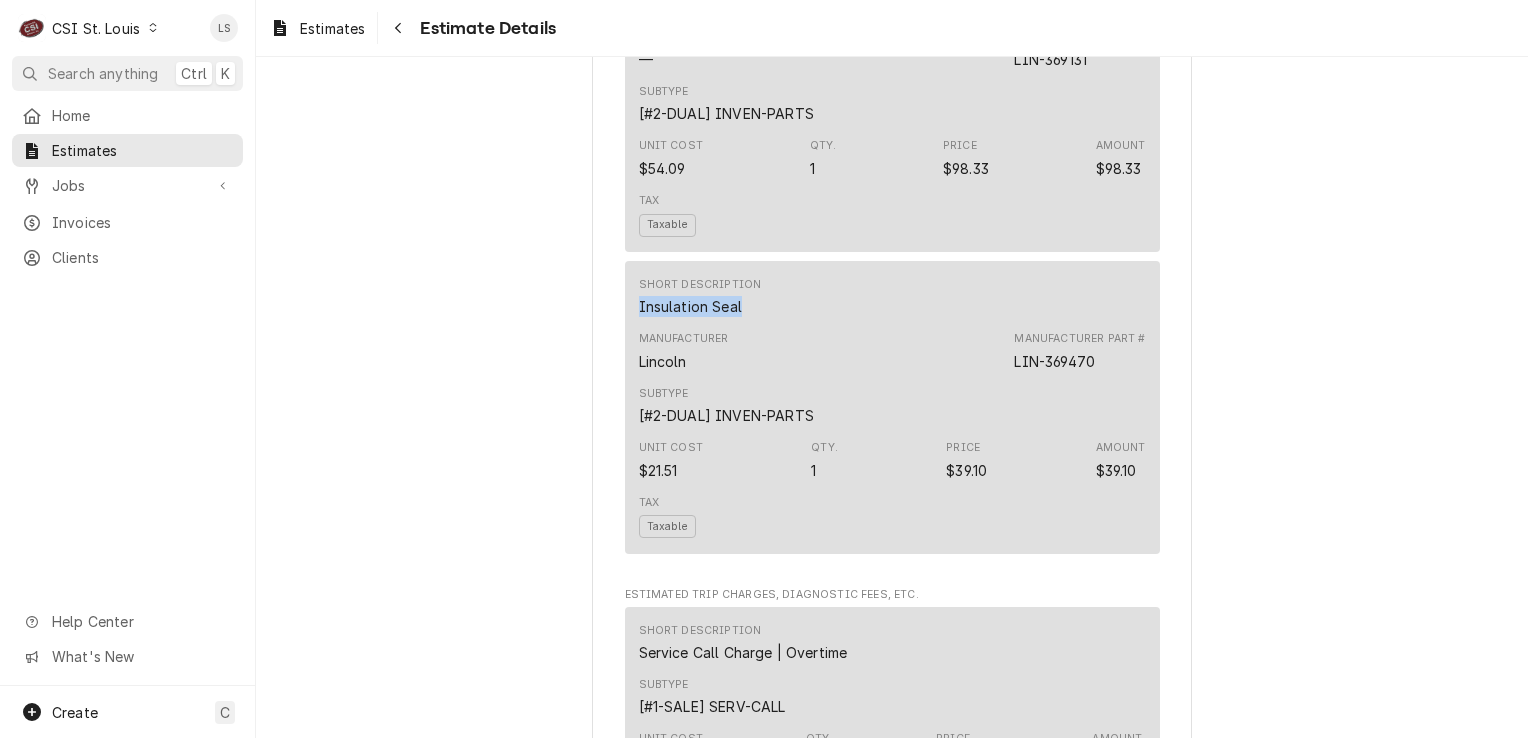 drag, startPoint x: 733, startPoint y: 301, endPoint x: 607, endPoint y: 299, distance: 126.01587 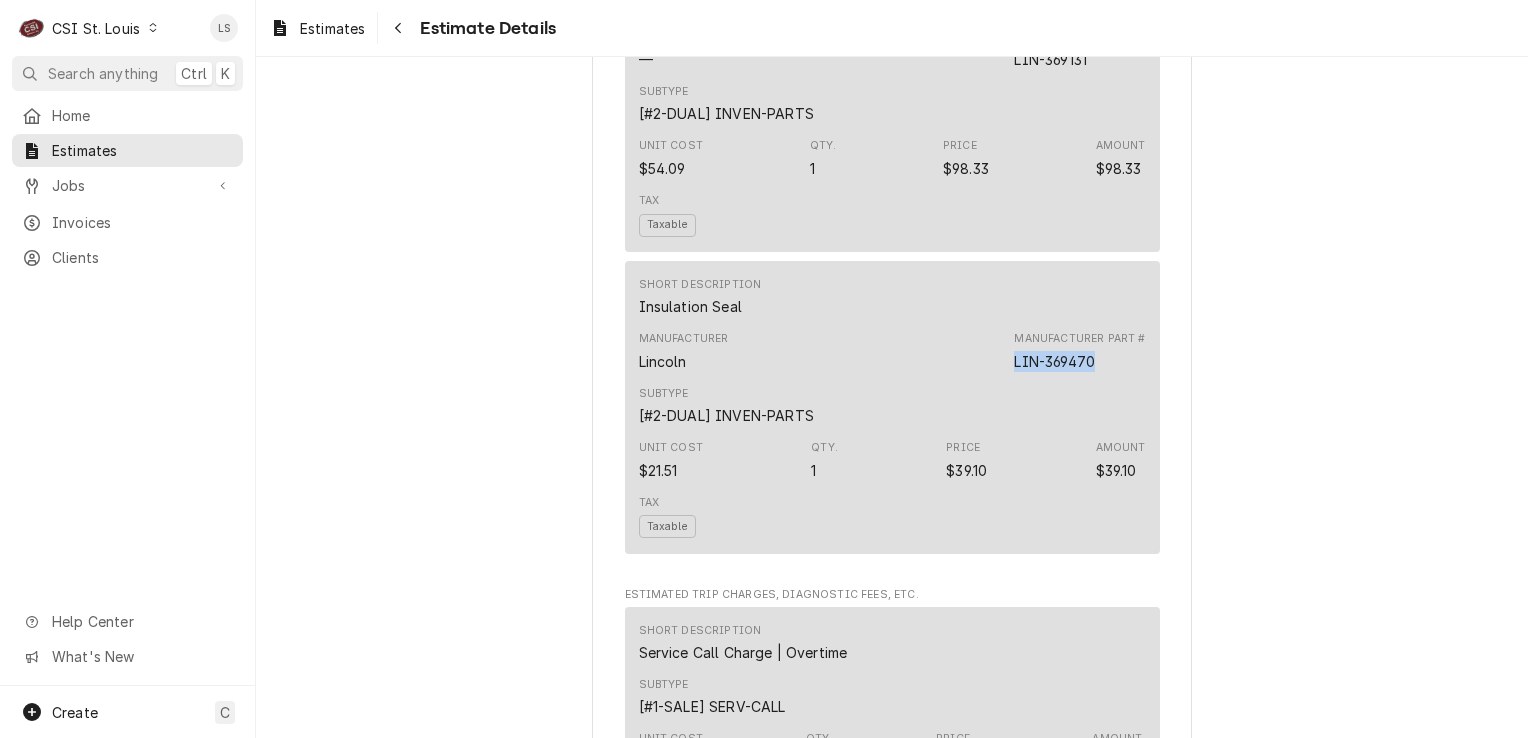 drag, startPoint x: 1090, startPoint y: 358, endPoint x: 992, endPoint y: 354, distance: 98.0816 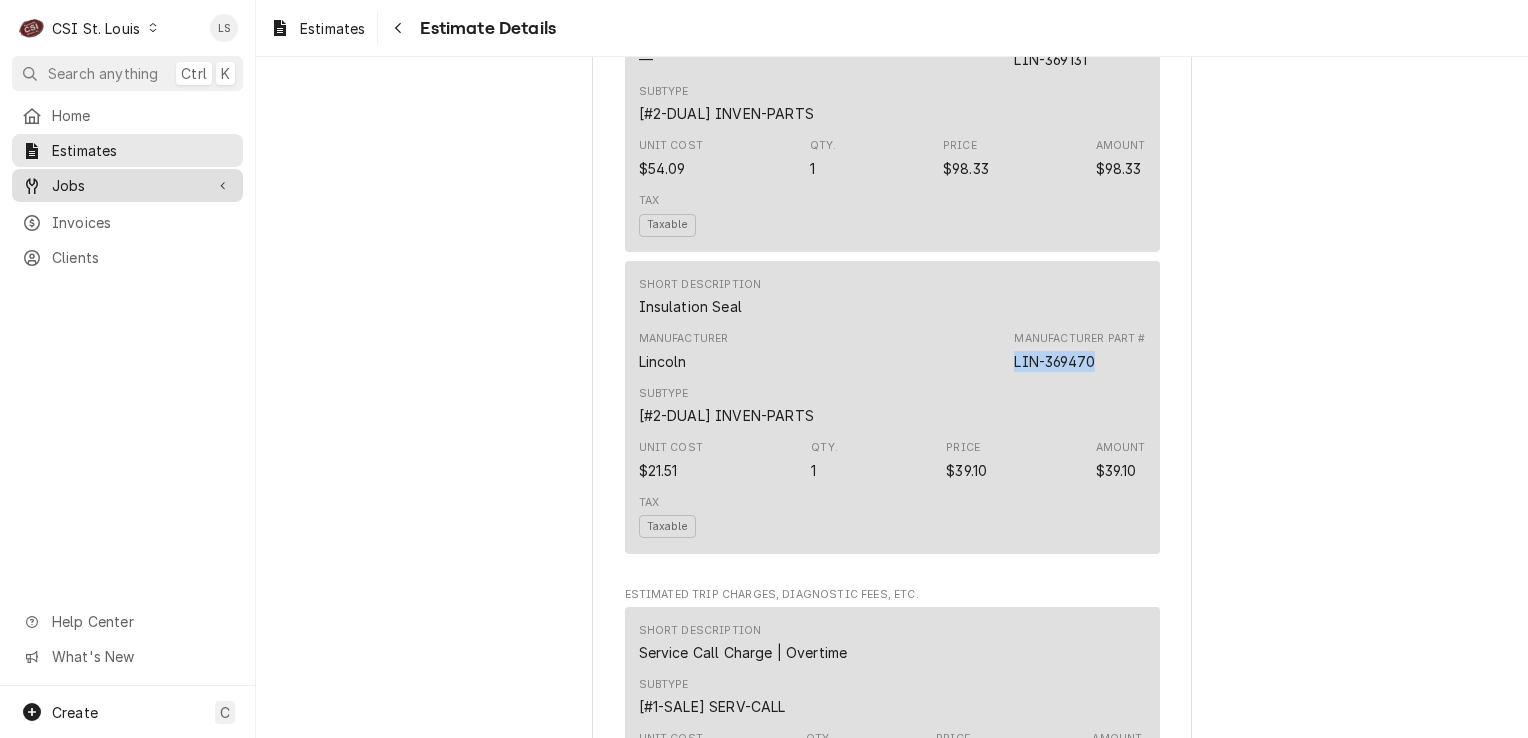 click on "Jobs" at bounding box center [127, 185] 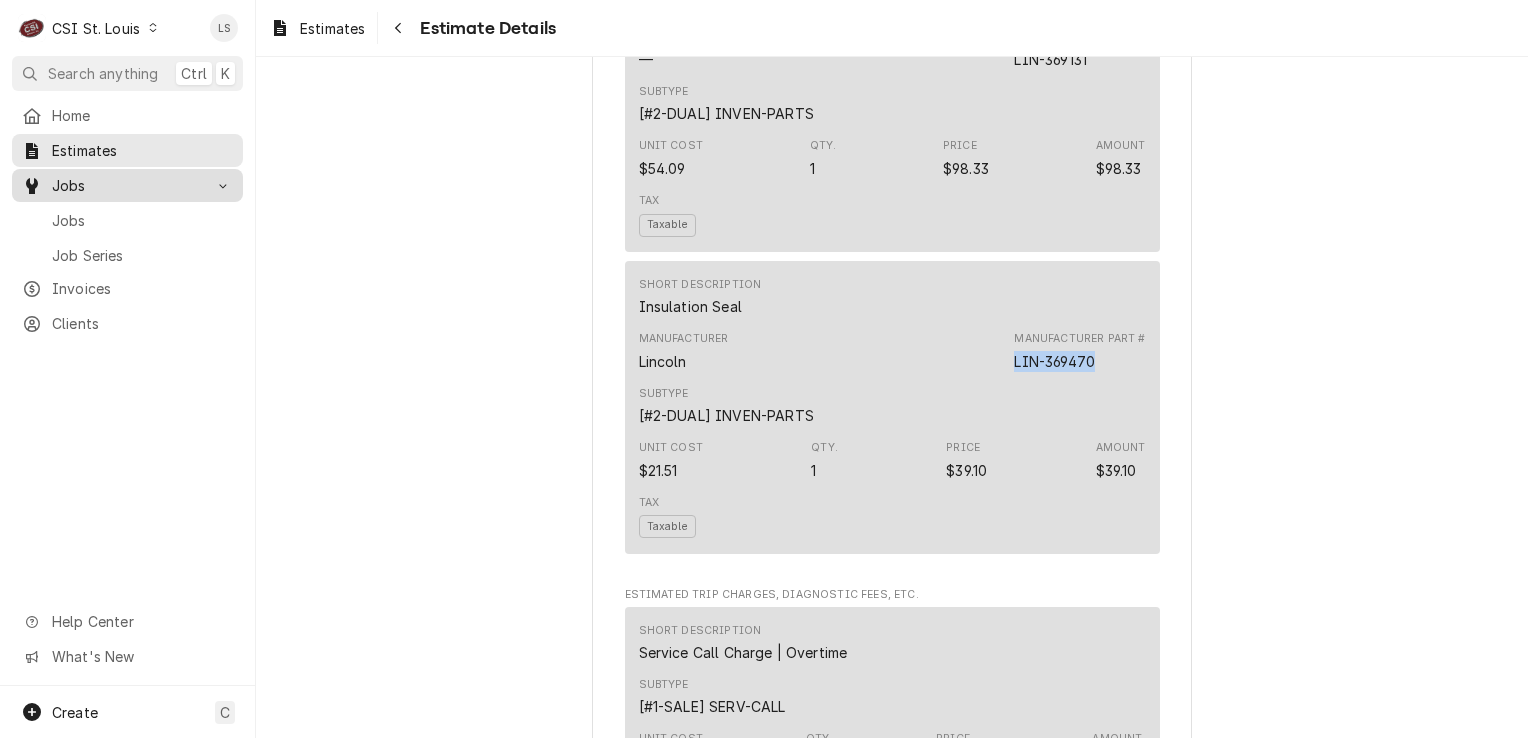 click on "Jobs" at bounding box center [142, 220] 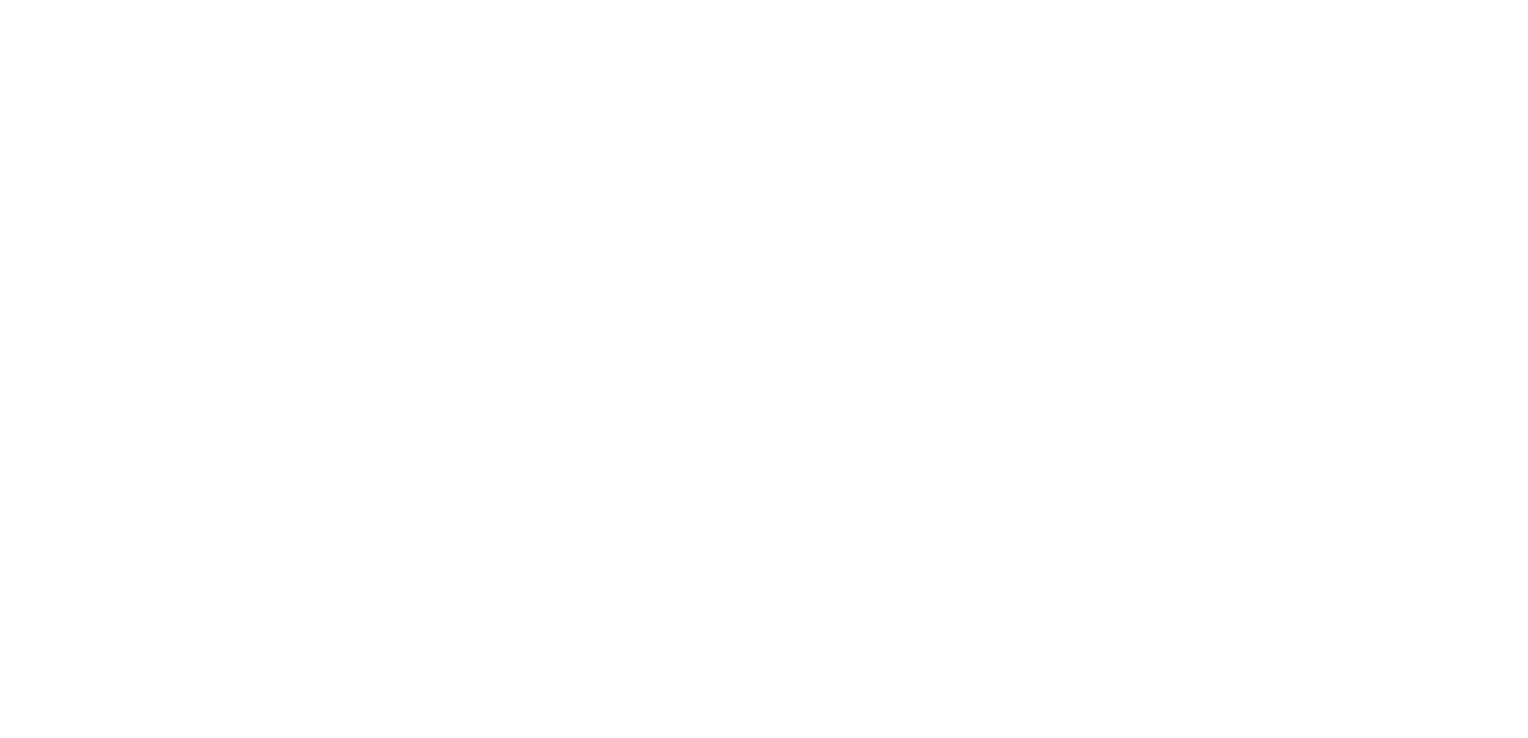 scroll, scrollTop: 0, scrollLeft: 0, axis: both 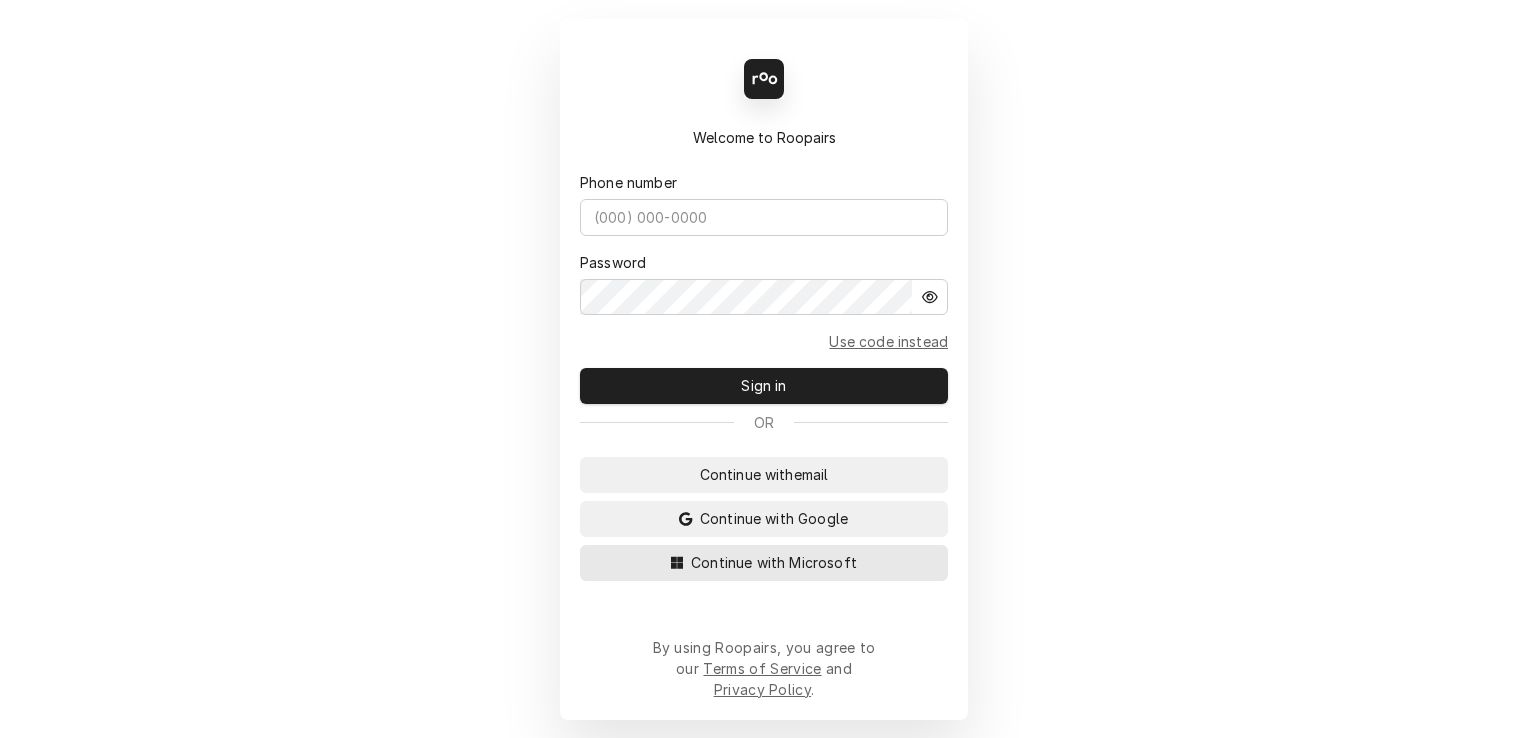 click on "Continue with Microsoft" at bounding box center [764, 563] 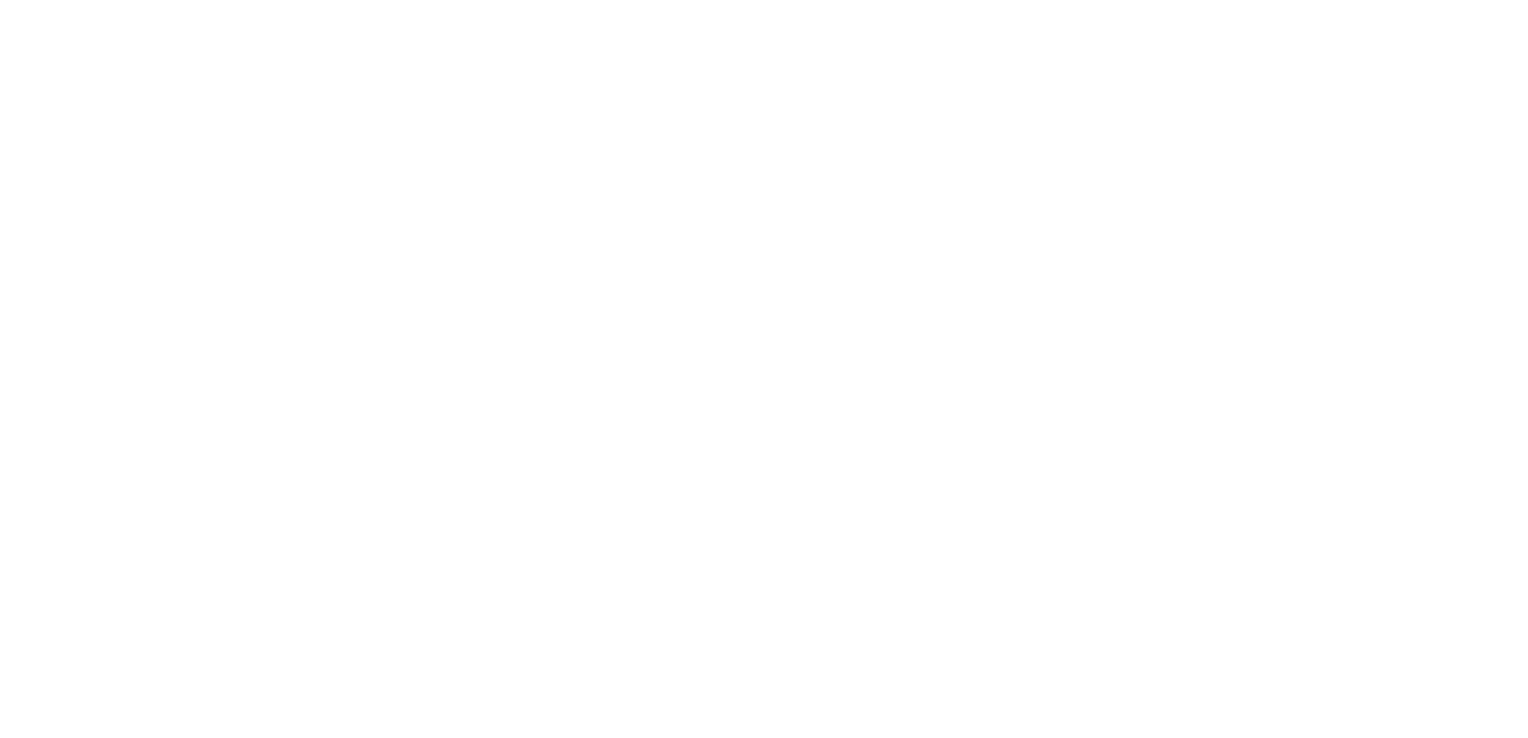 scroll, scrollTop: 0, scrollLeft: 0, axis: both 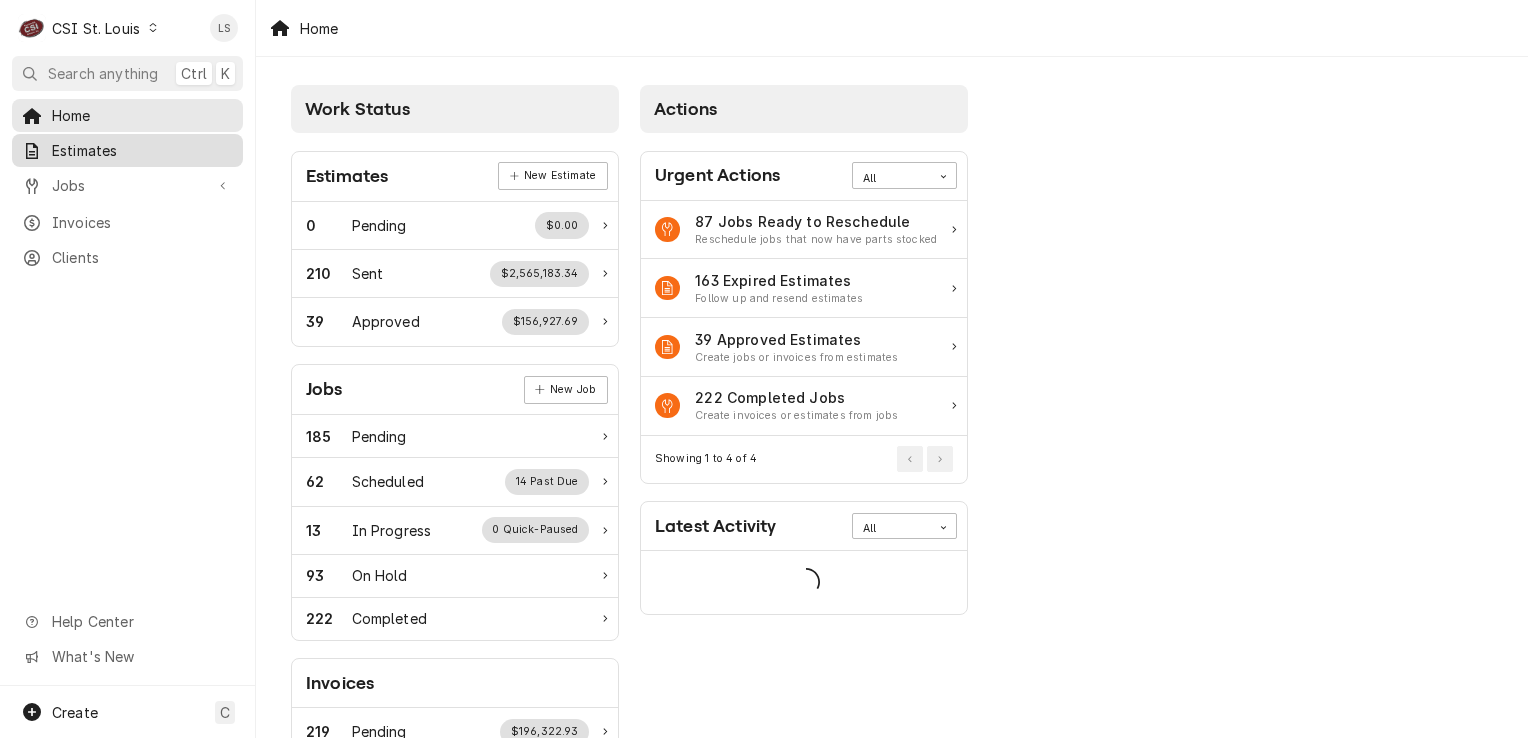 click on "Estimates" at bounding box center [142, 150] 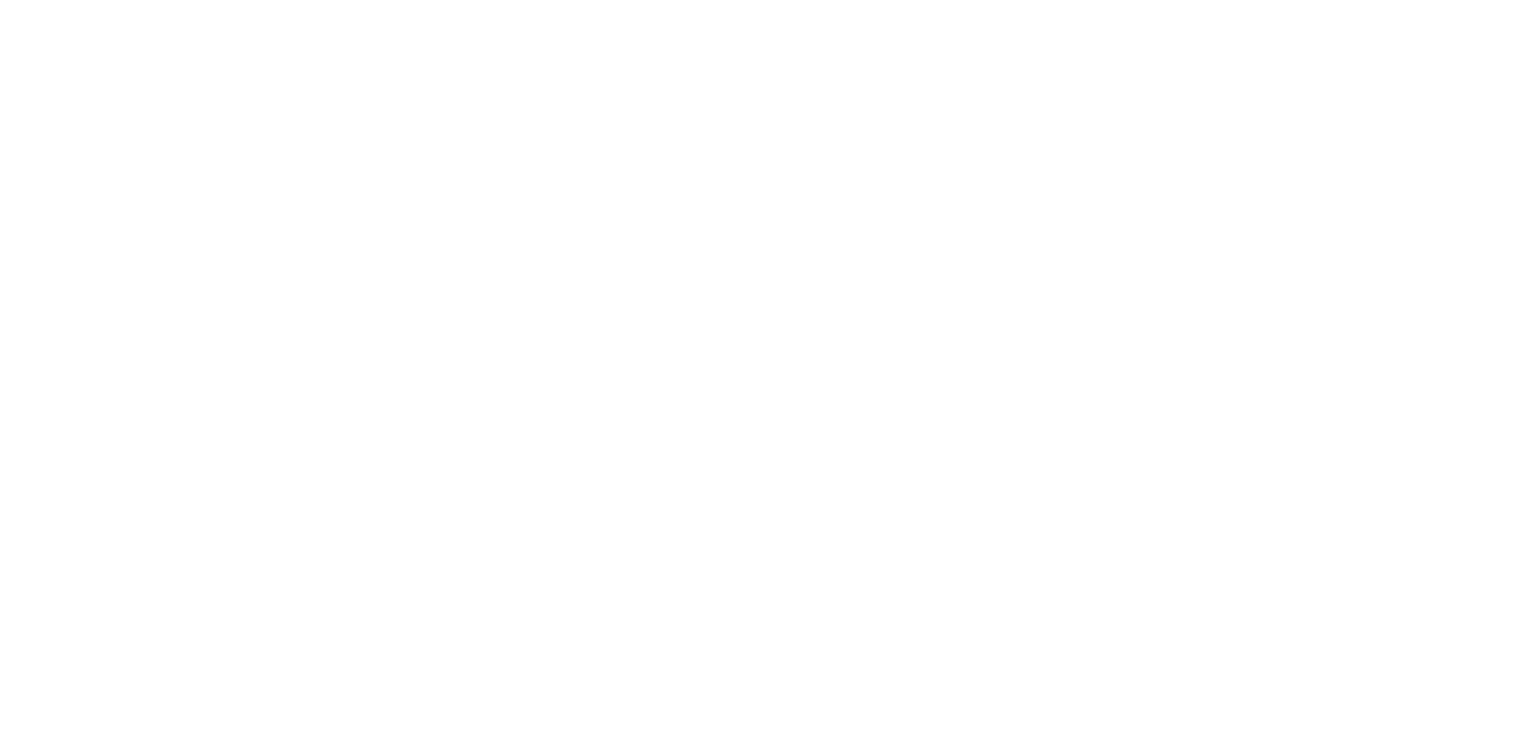 scroll, scrollTop: 0, scrollLeft: 0, axis: both 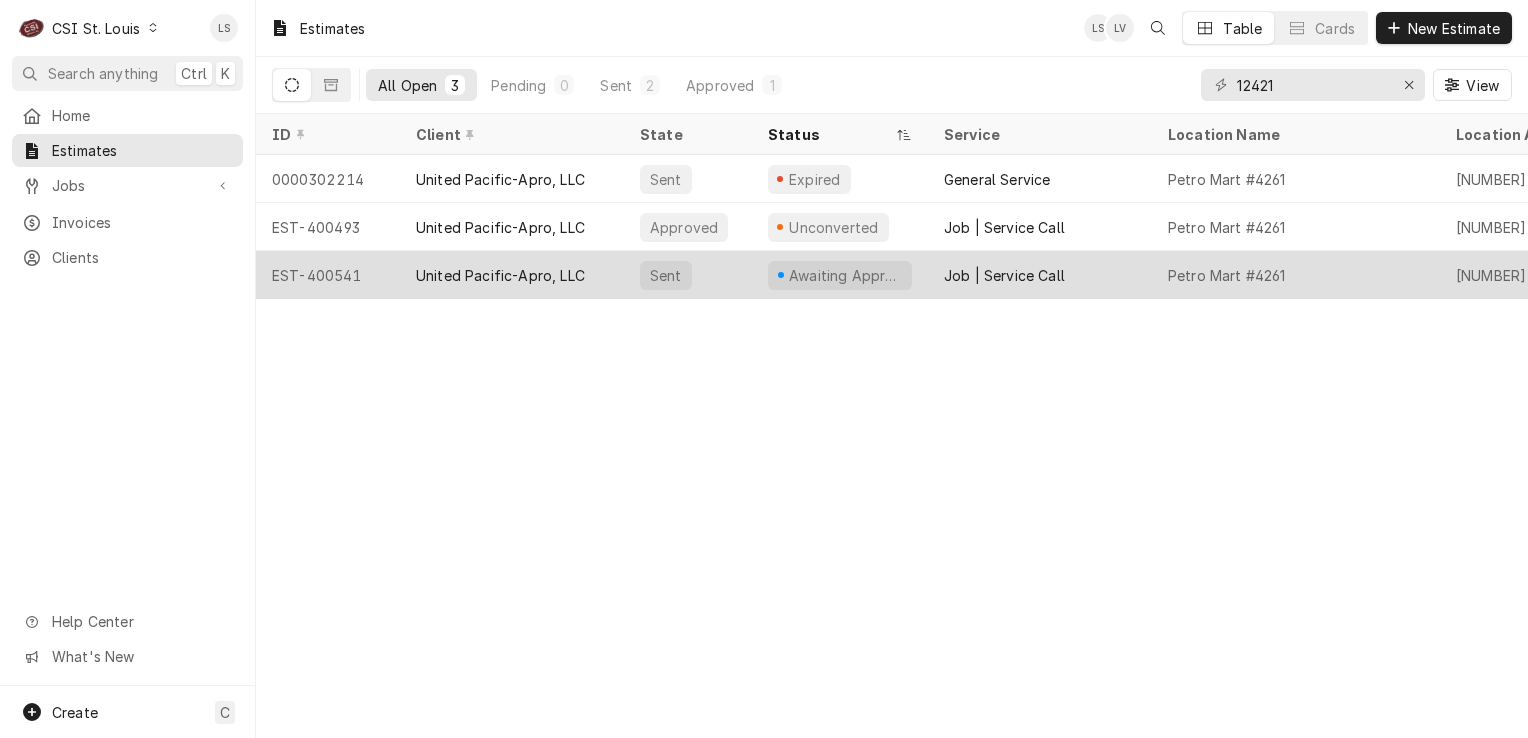click on "EST-400541" at bounding box center (328, 275) 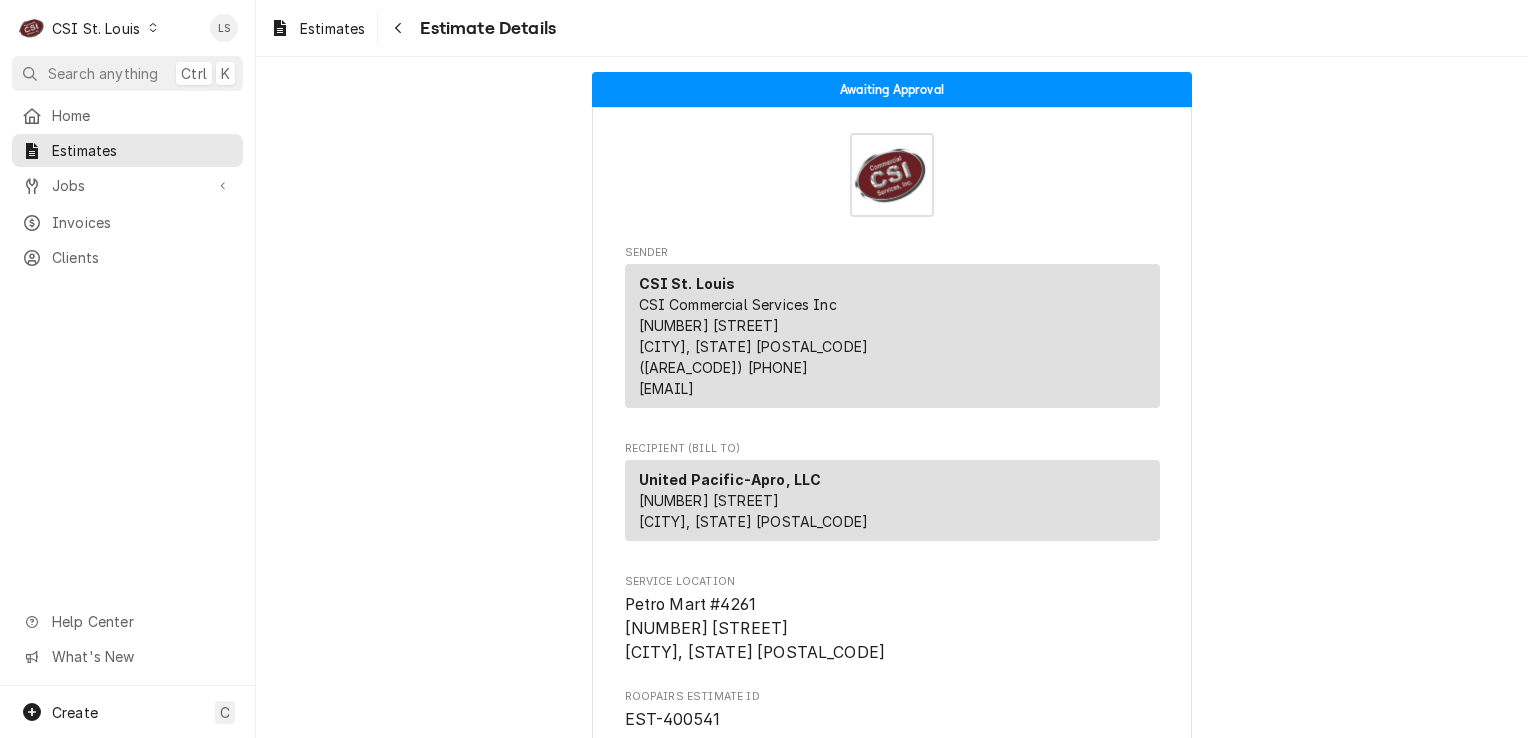 scroll, scrollTop: 0, scrollLeft: 0, axis: both 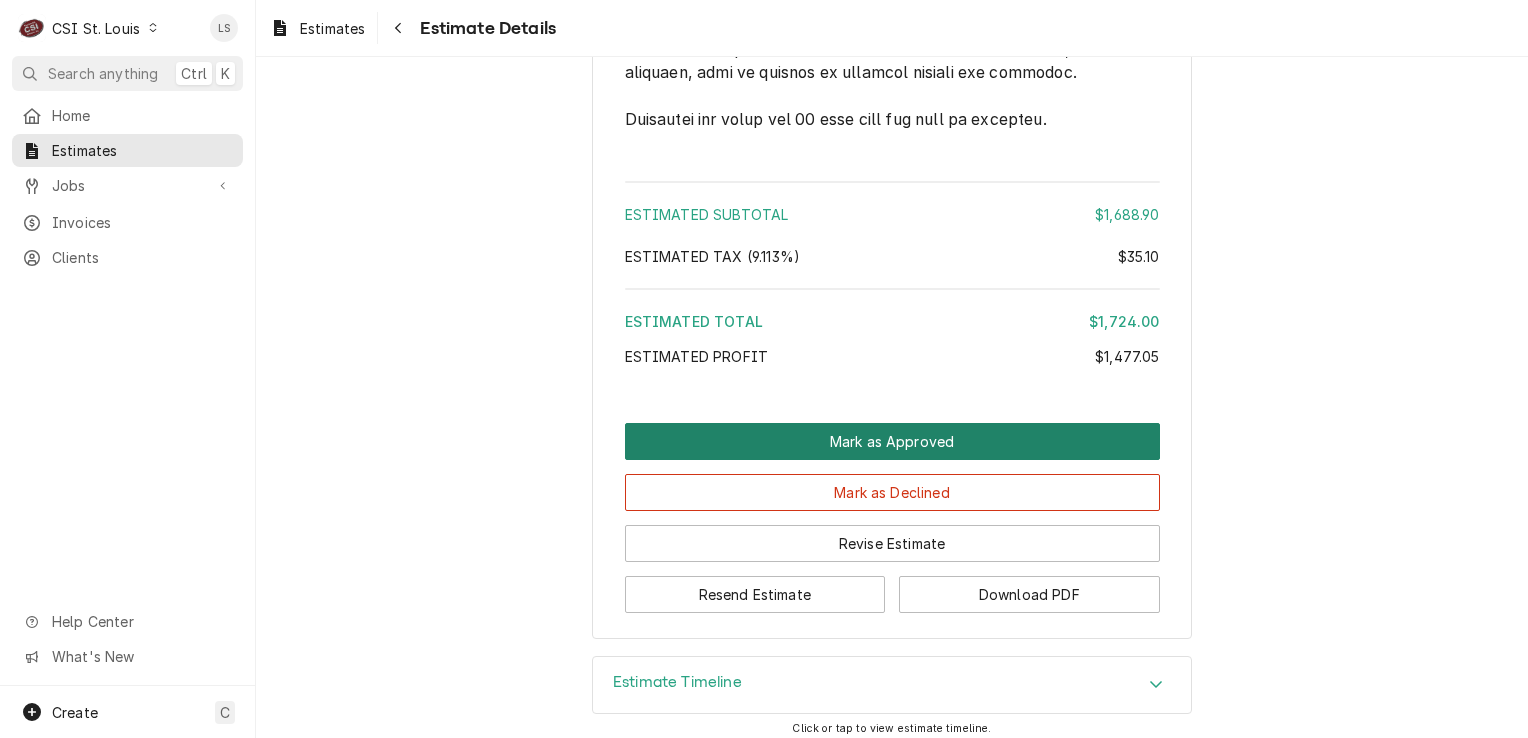 click on "Mark as Approved" at bounding box center [892, 441] 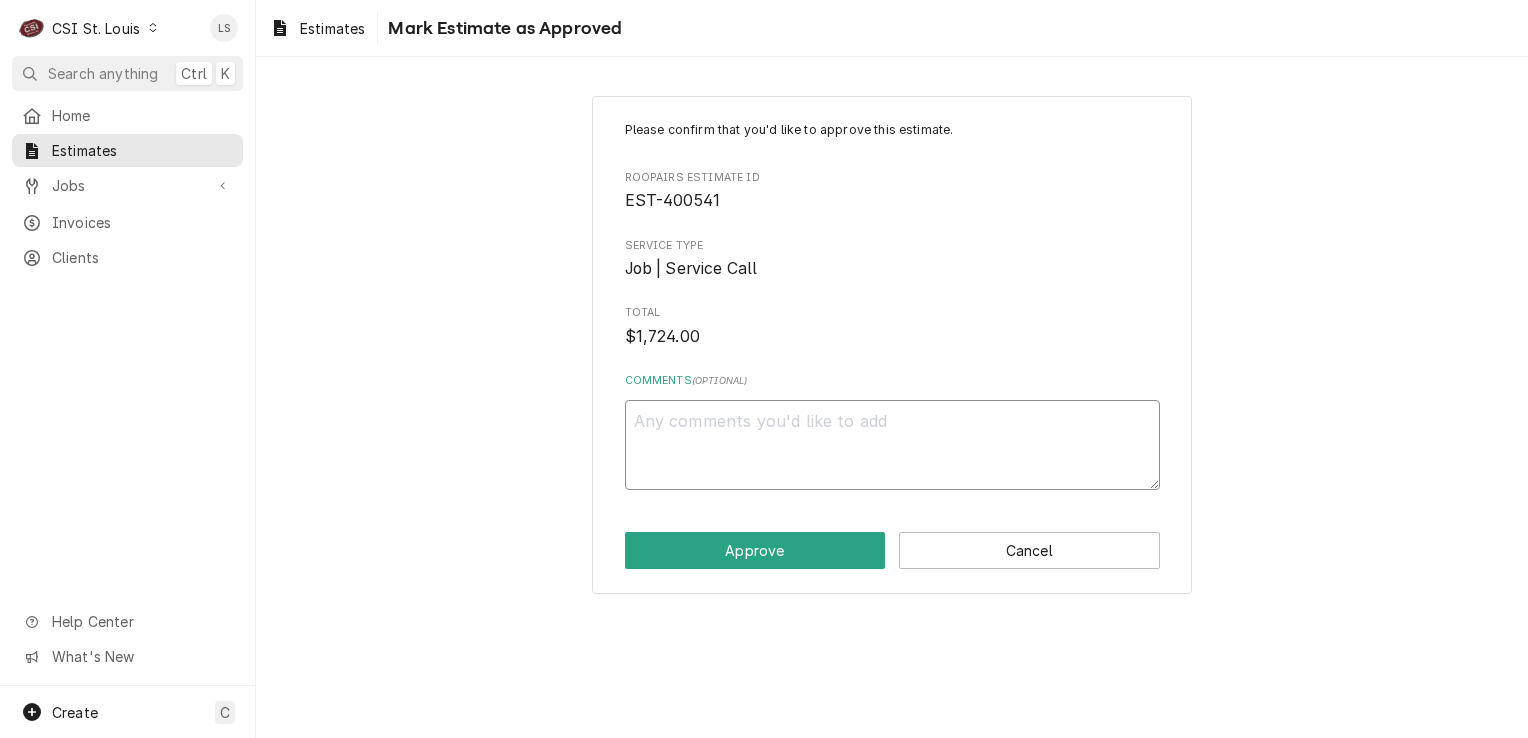 click on "Comments  ( optional )" at bounding box center (892, 445) 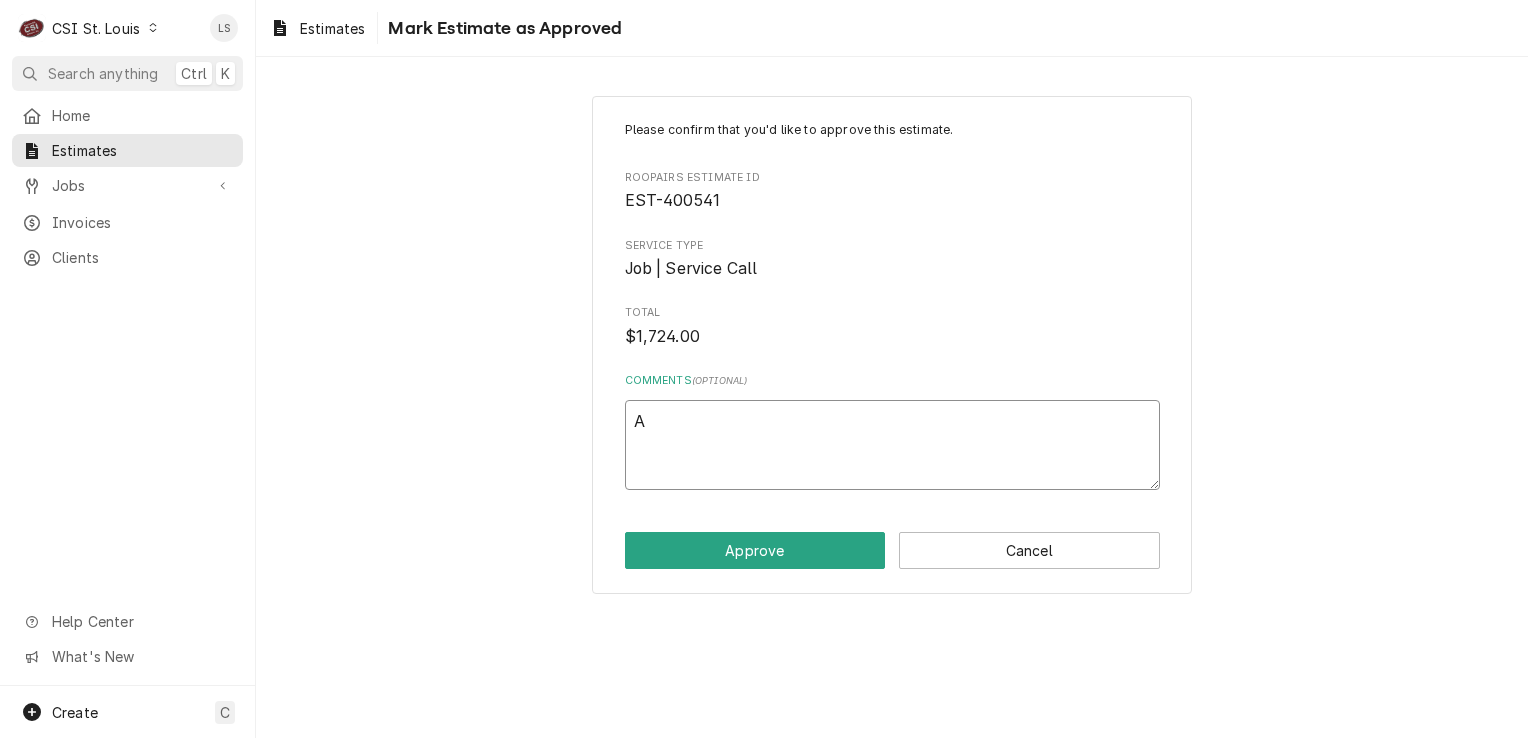type on "x" 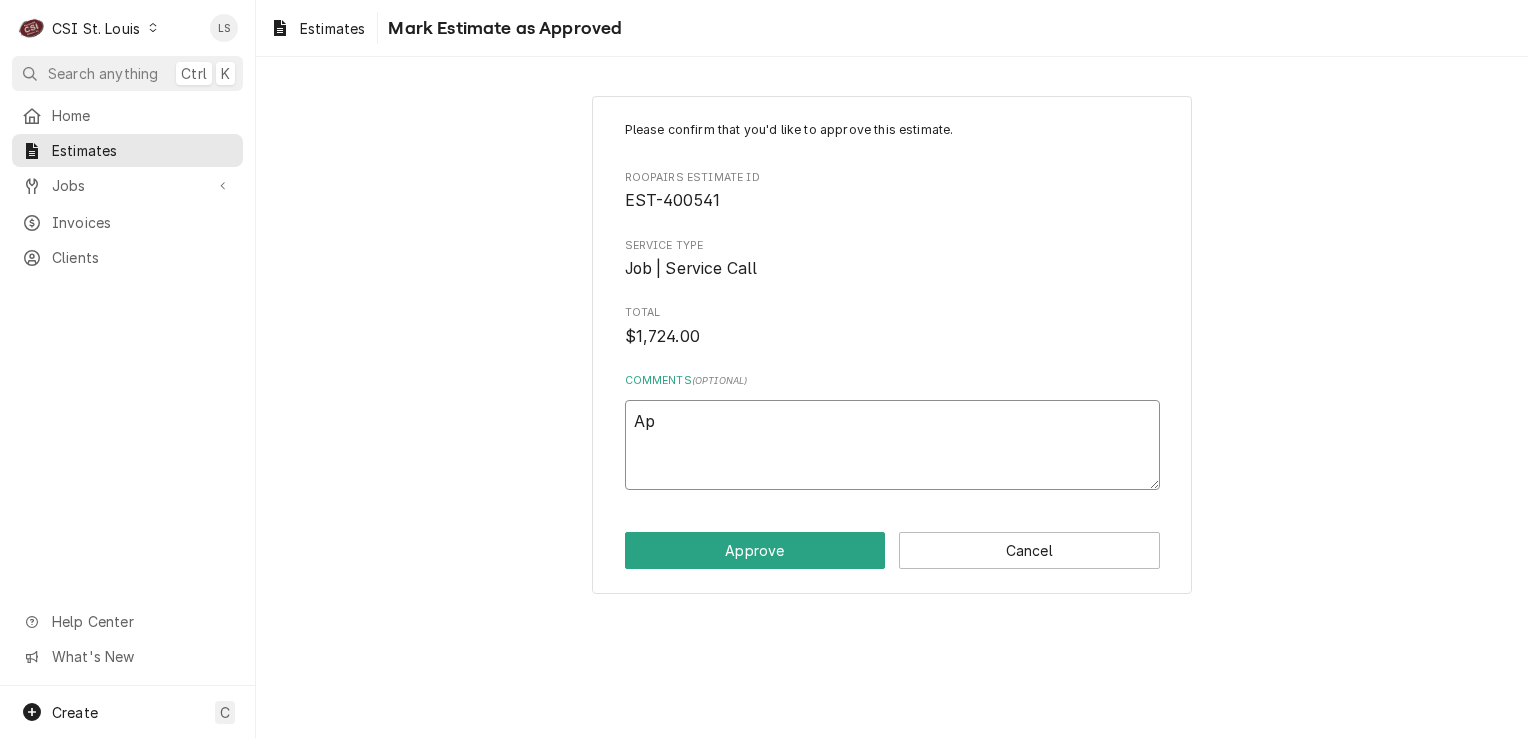 type on "x" 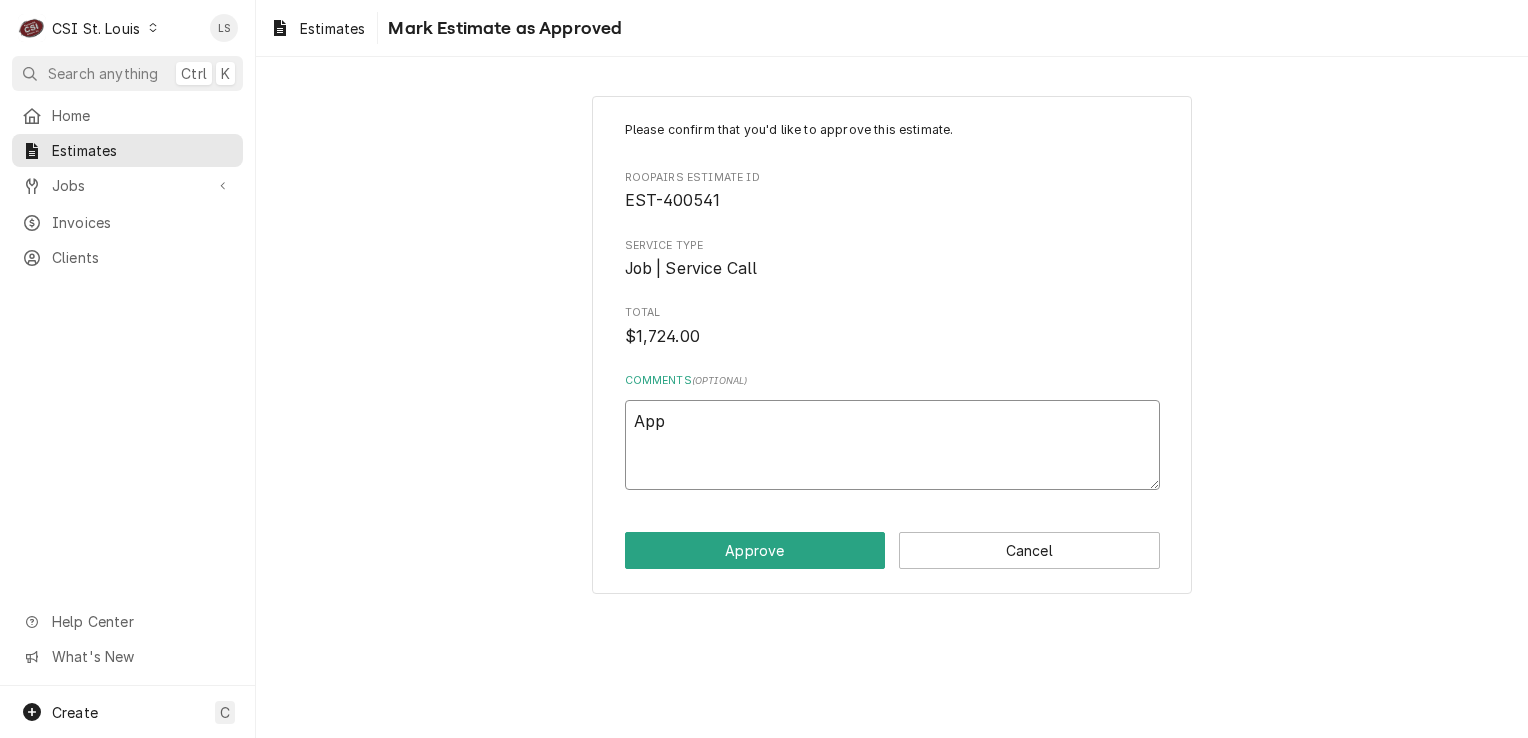 type on "x" 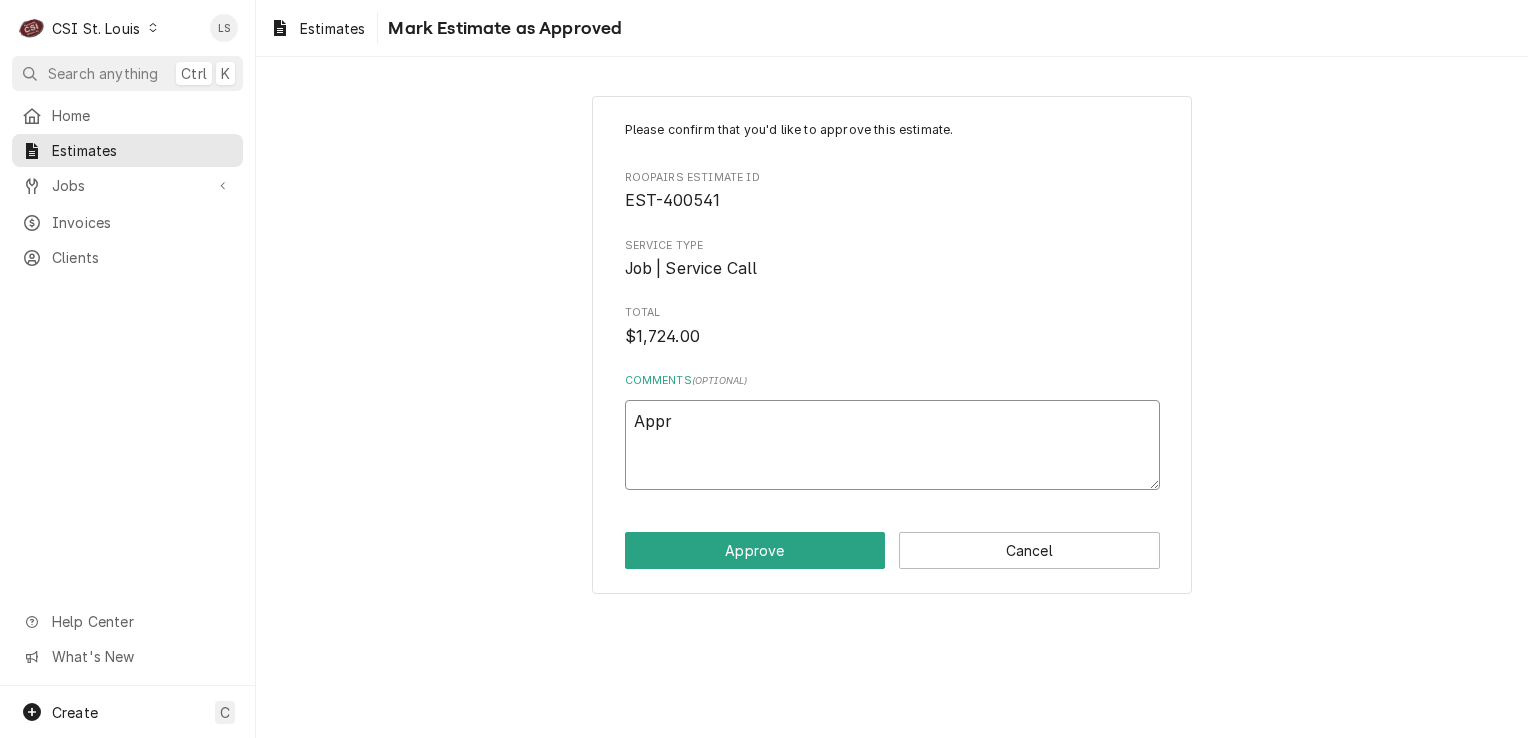 type on "x" 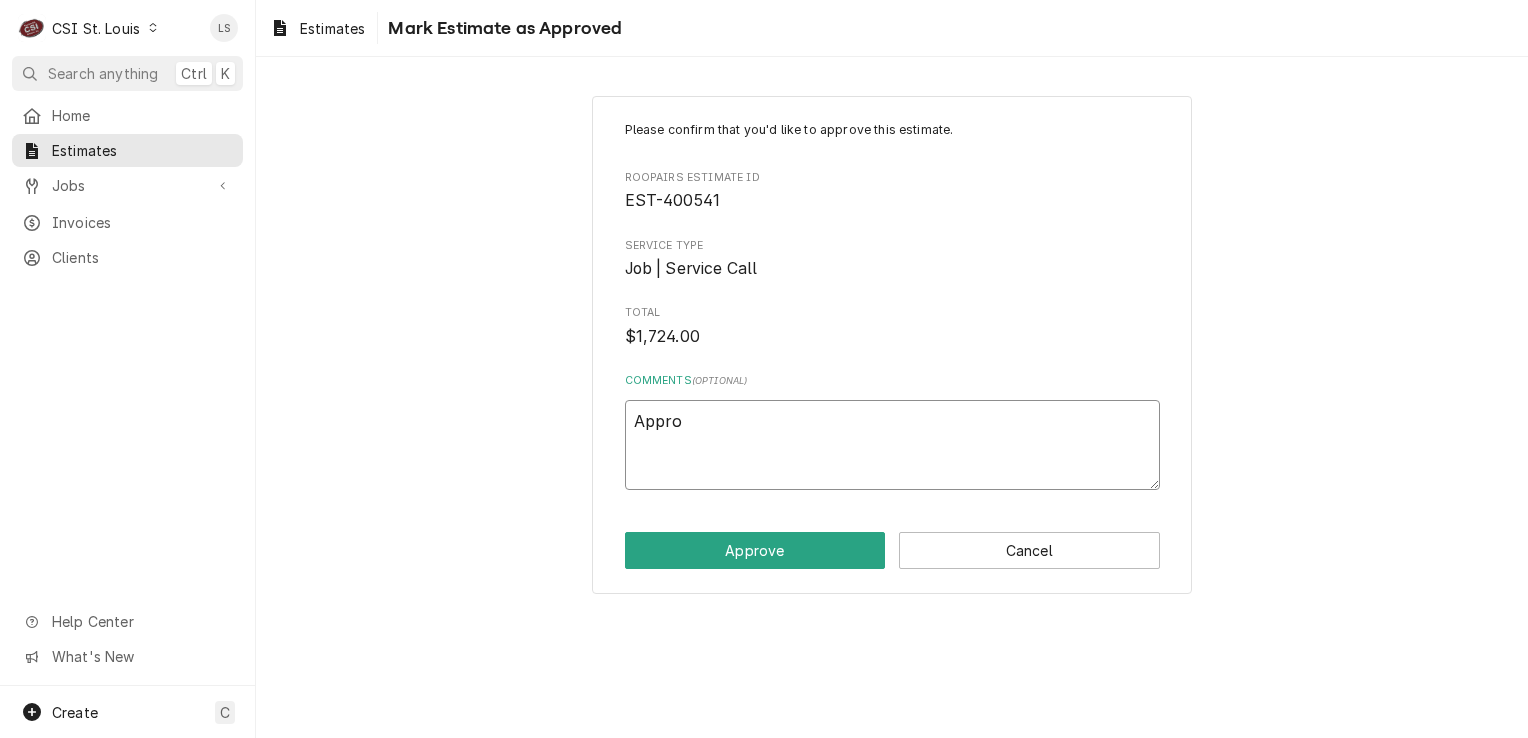 type on "x" 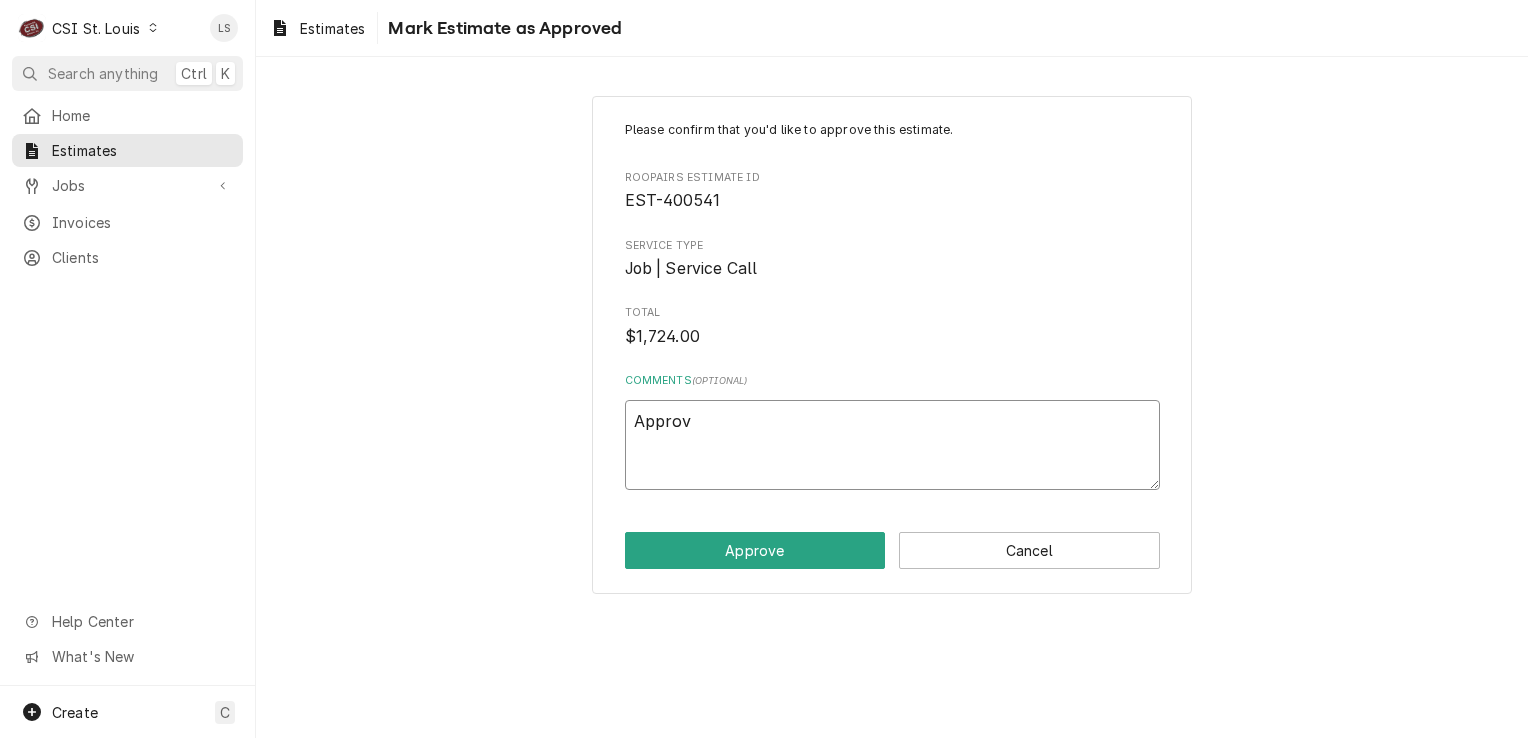 type on "x" 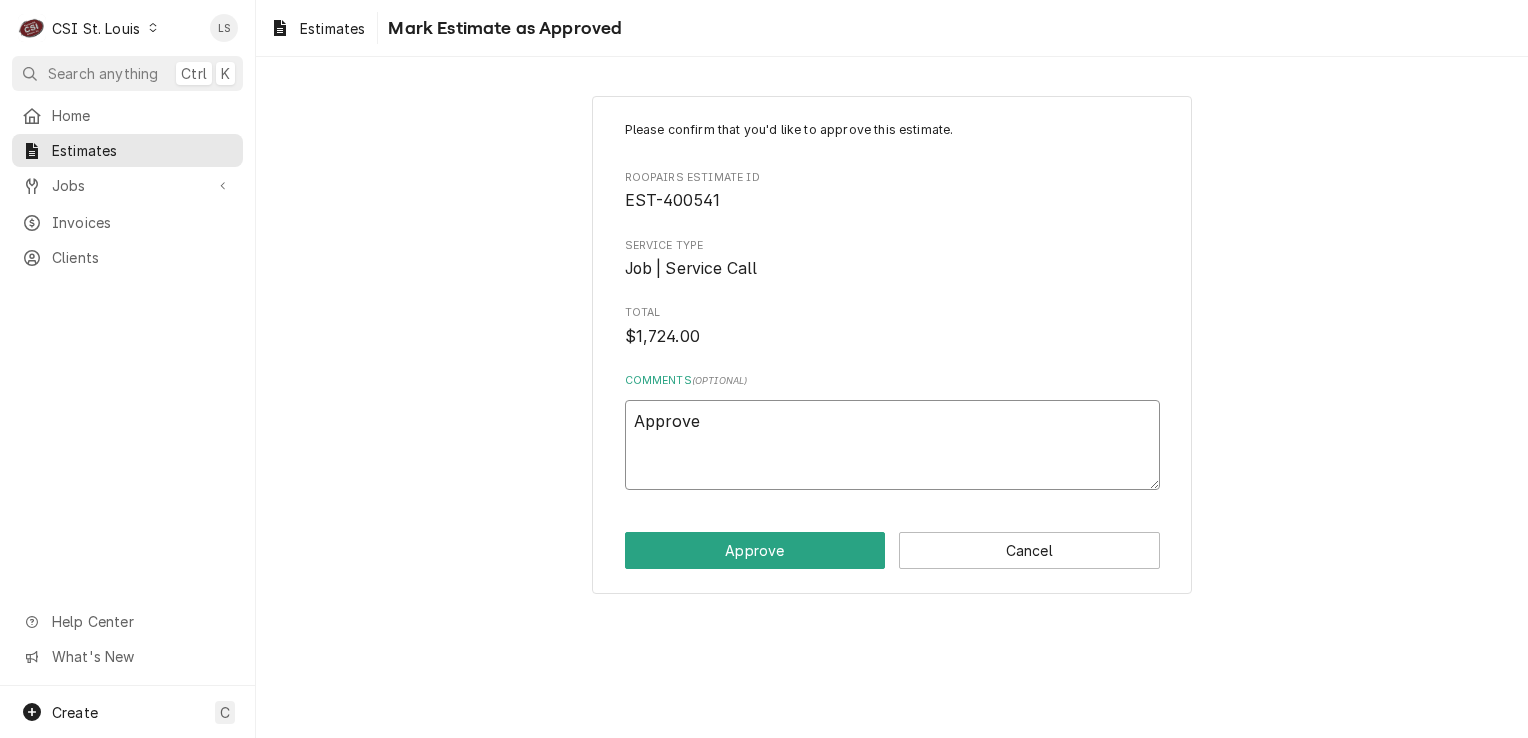 type on "x" 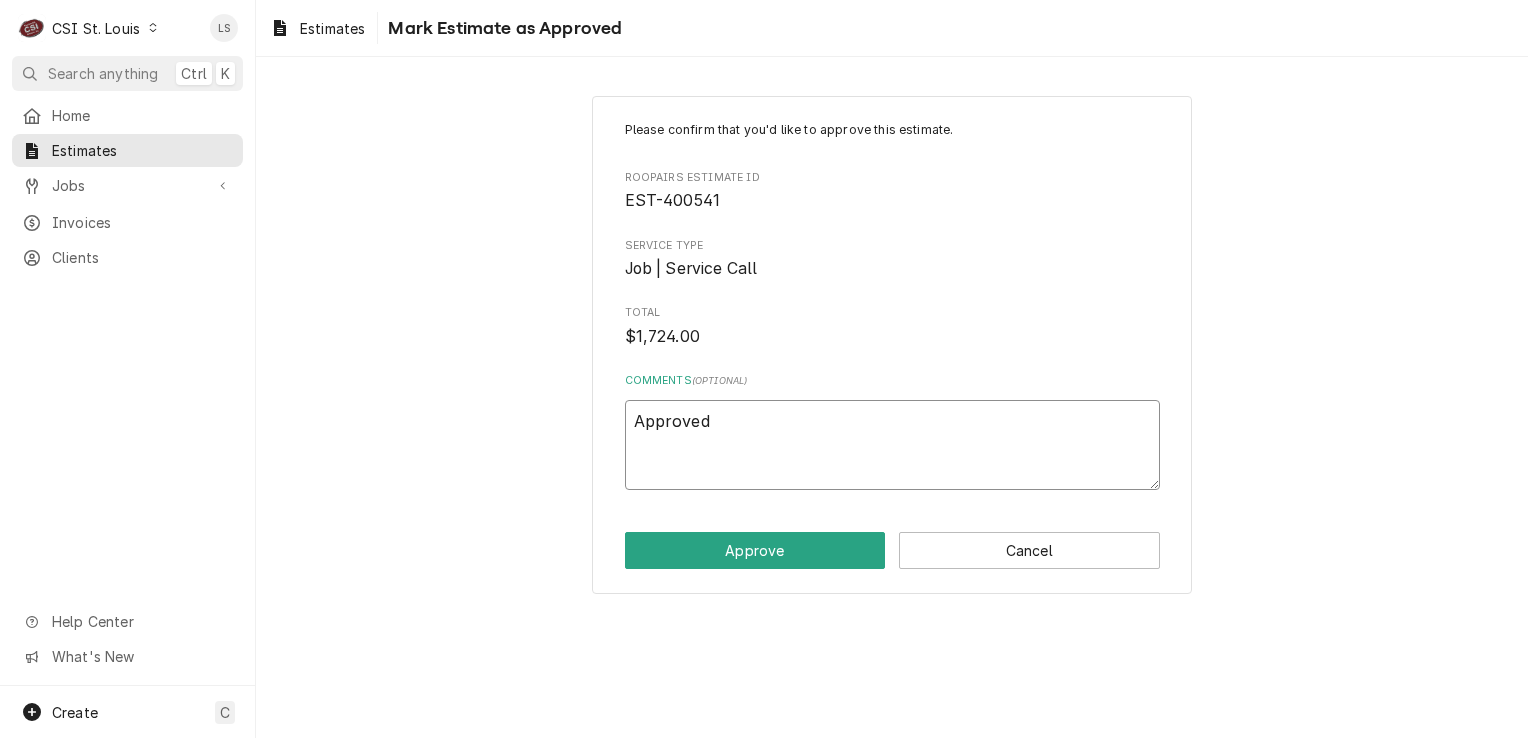 type on "x" 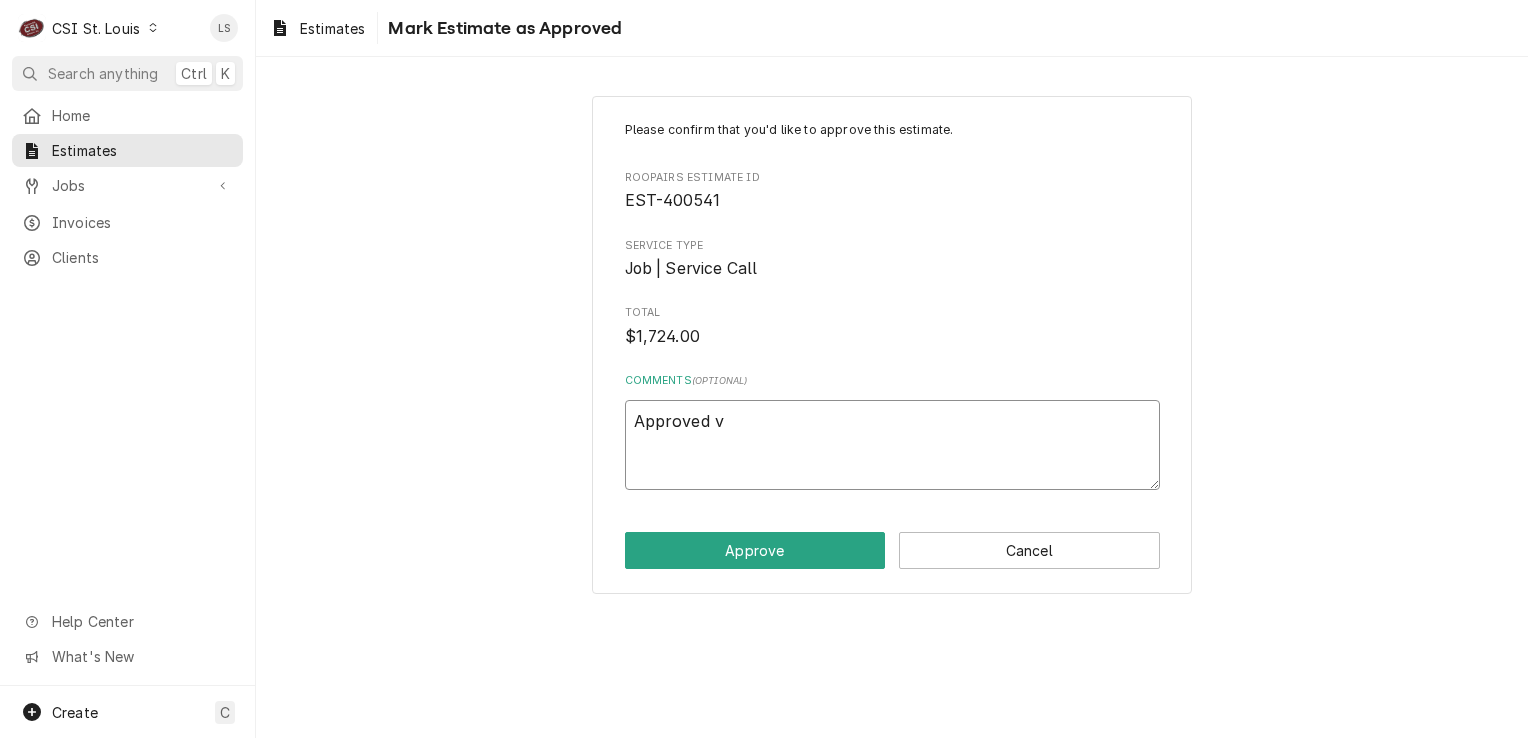 type on "x" 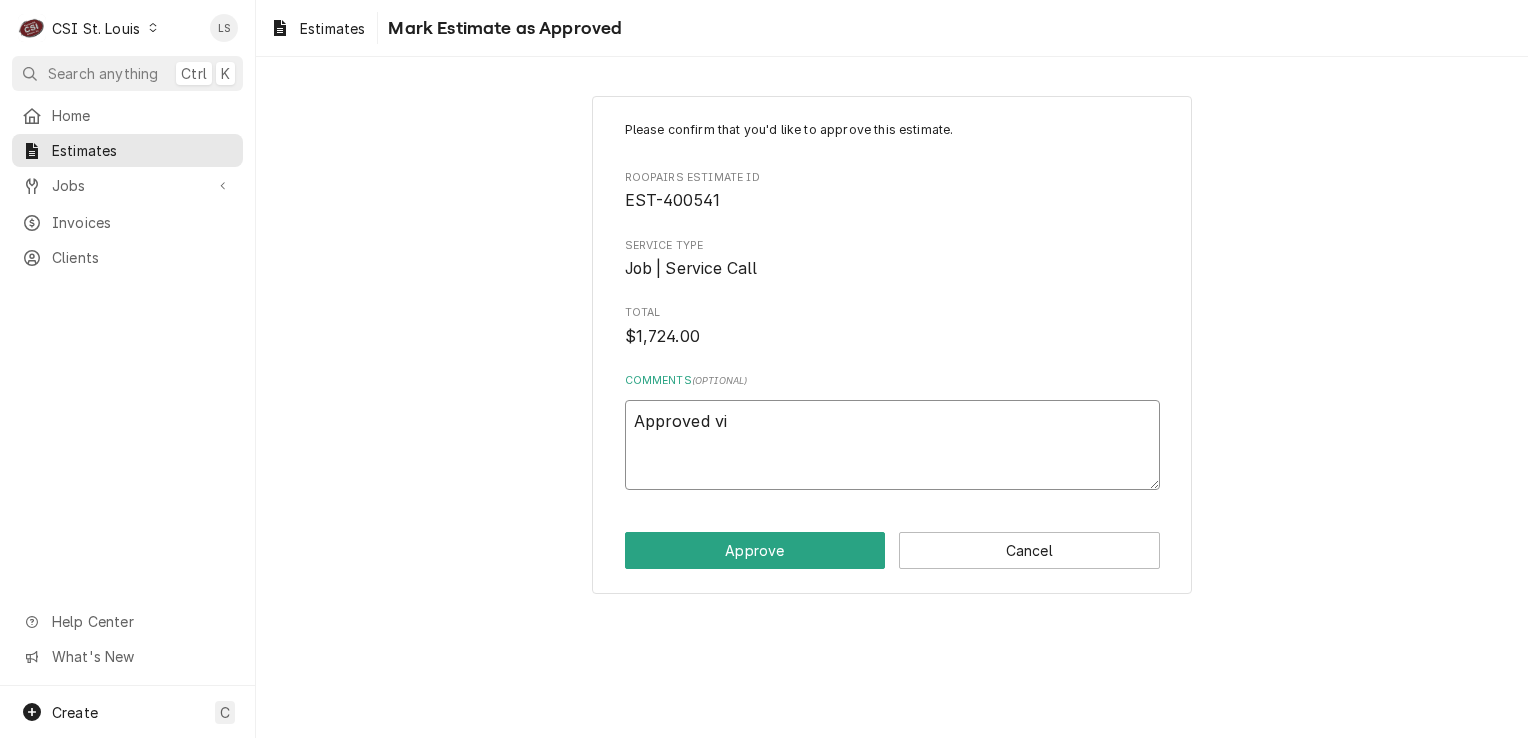 type on "x" 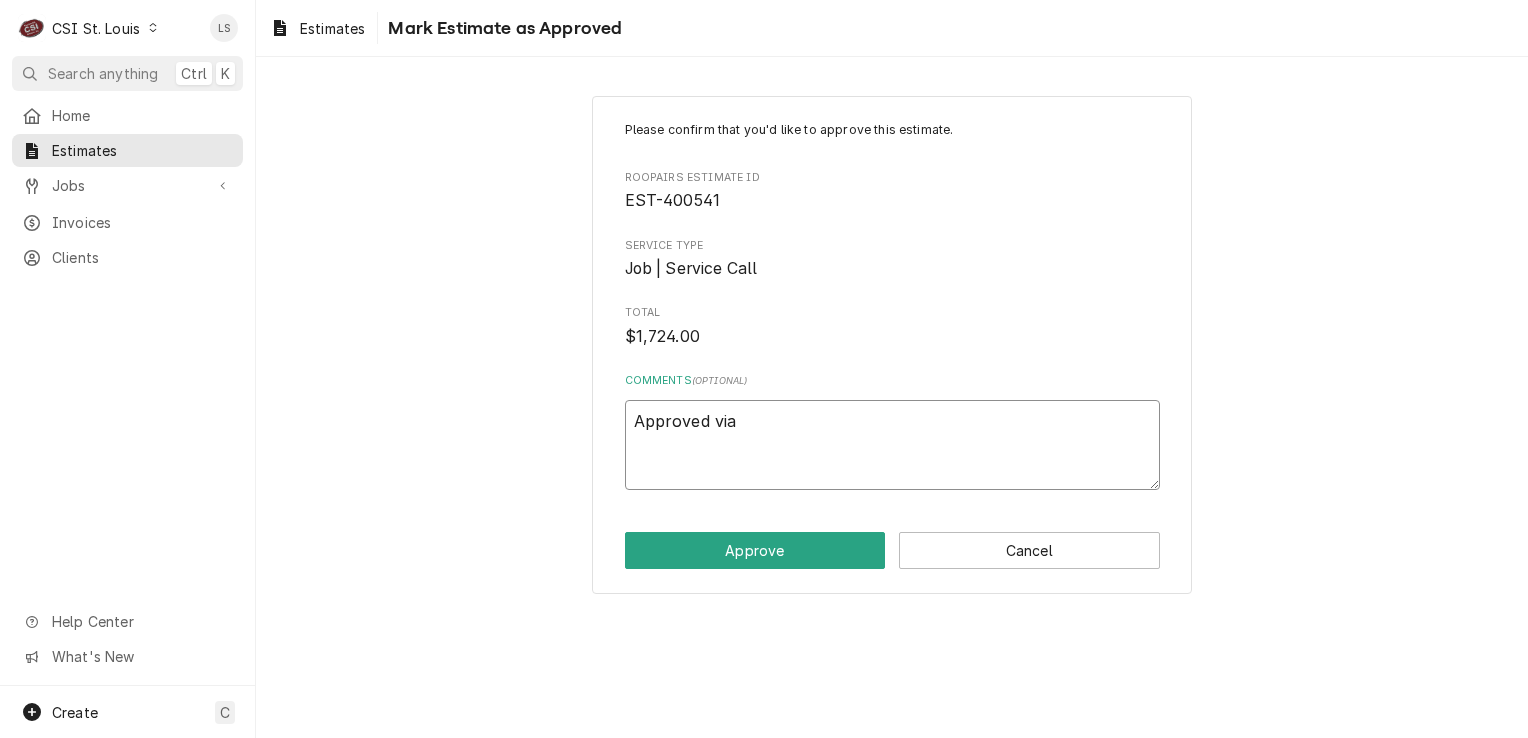 type on "Approved via" 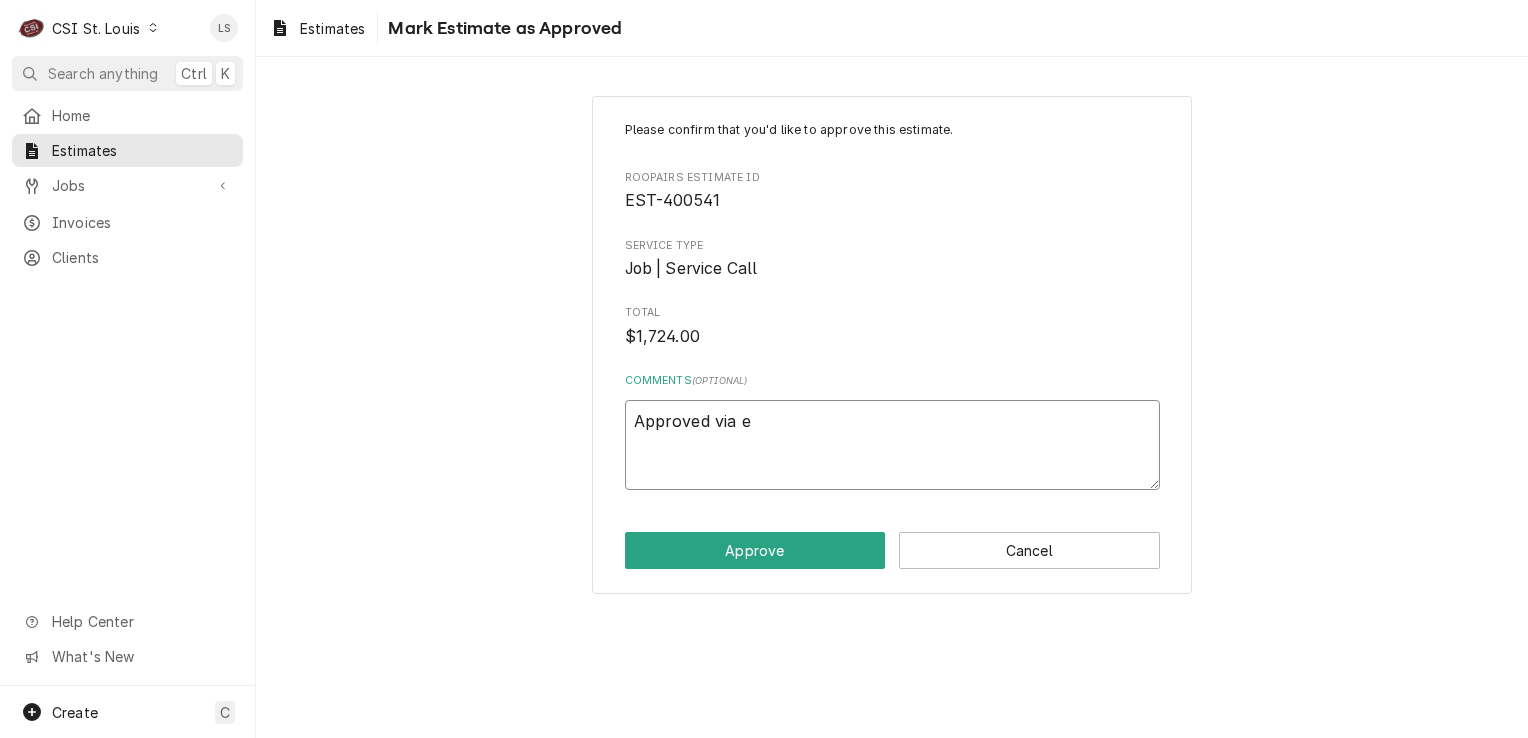 type on "x" 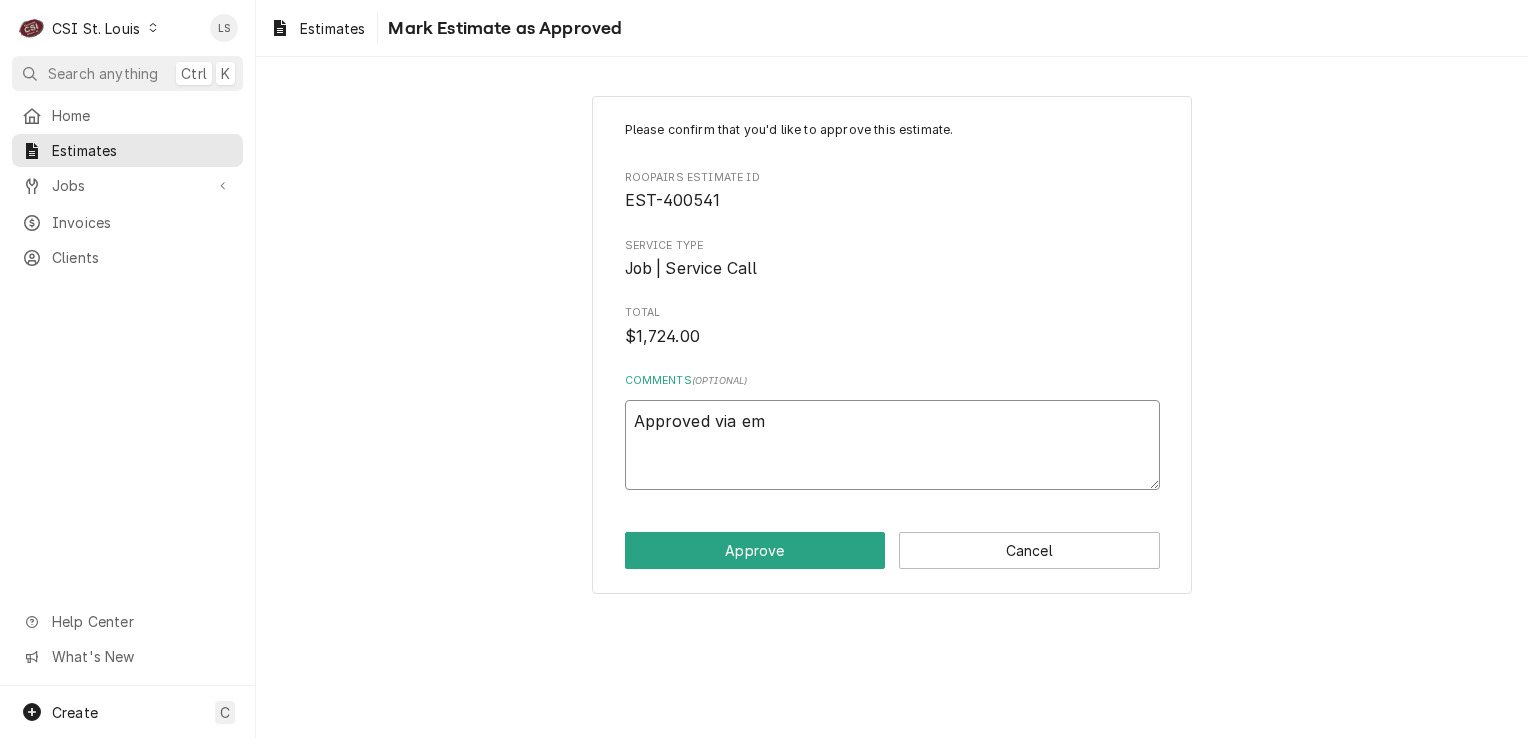 type on "x" 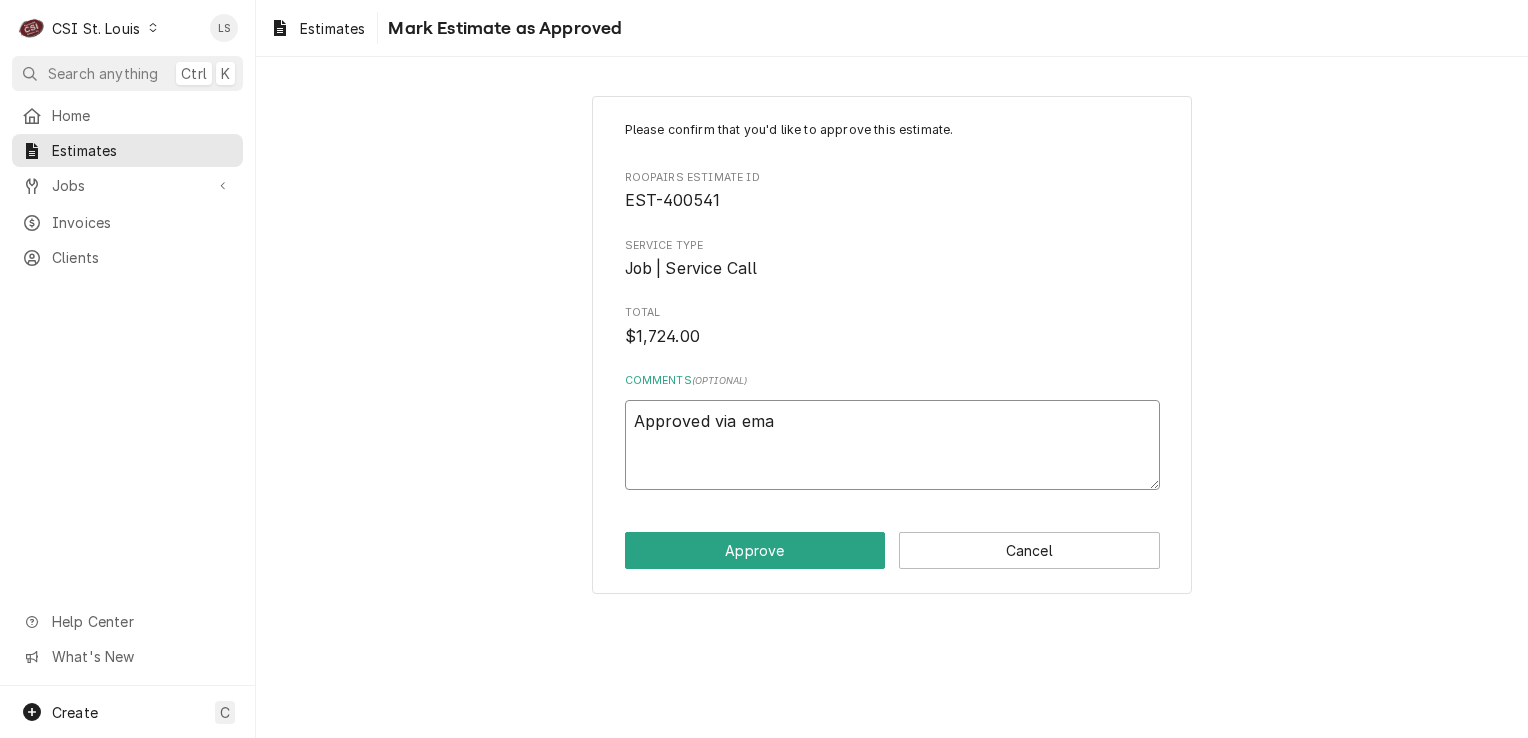 type on "x" 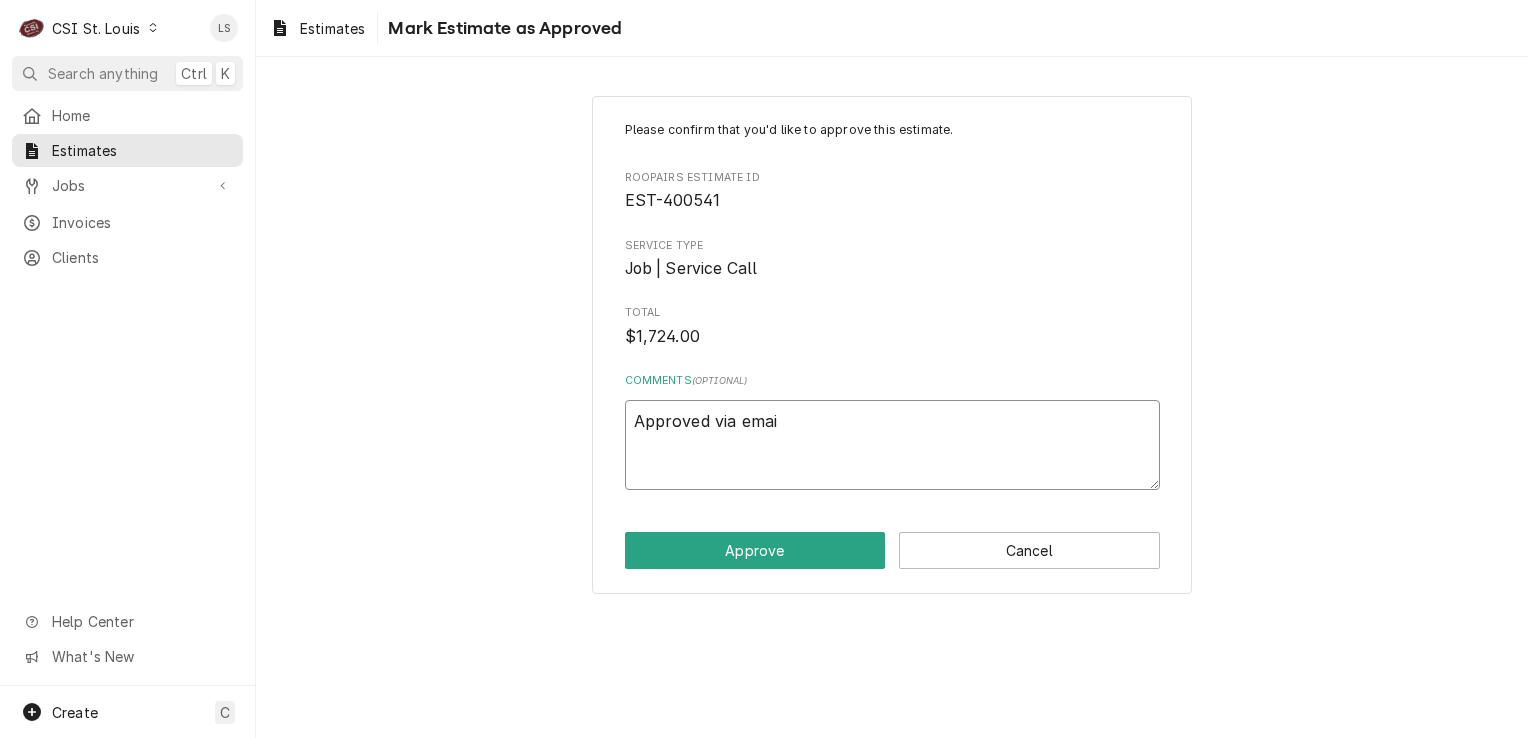 type on "x" 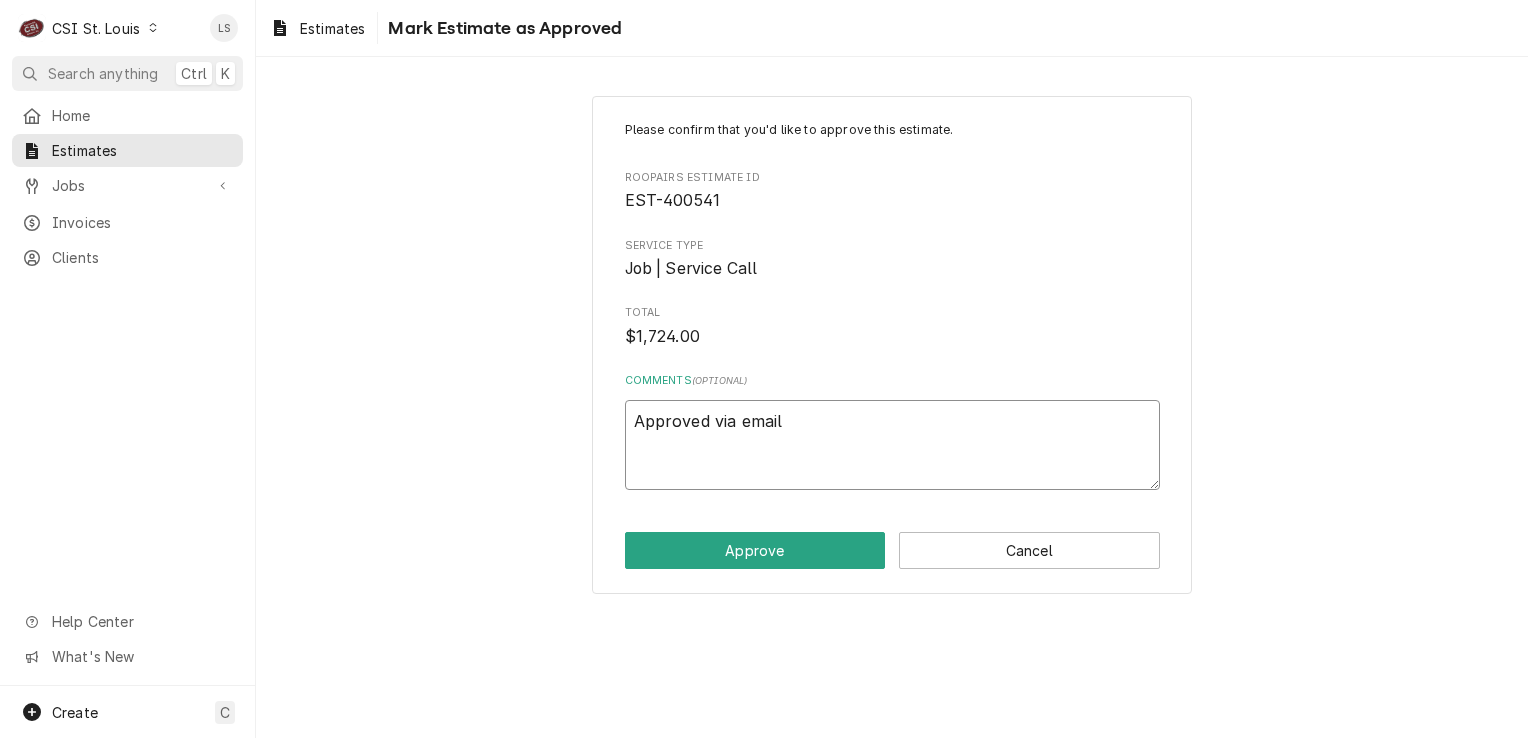 type on "x" 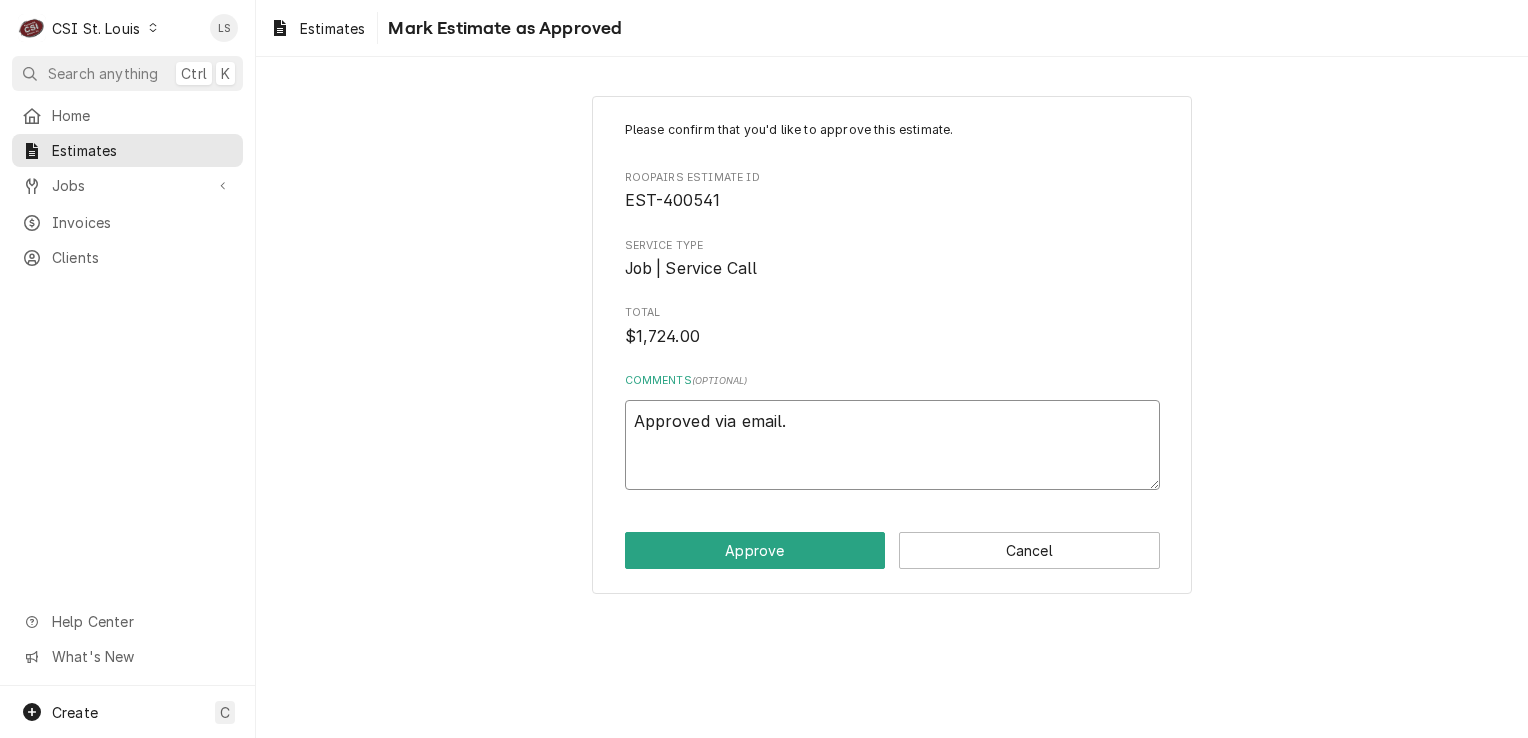 type on "x" 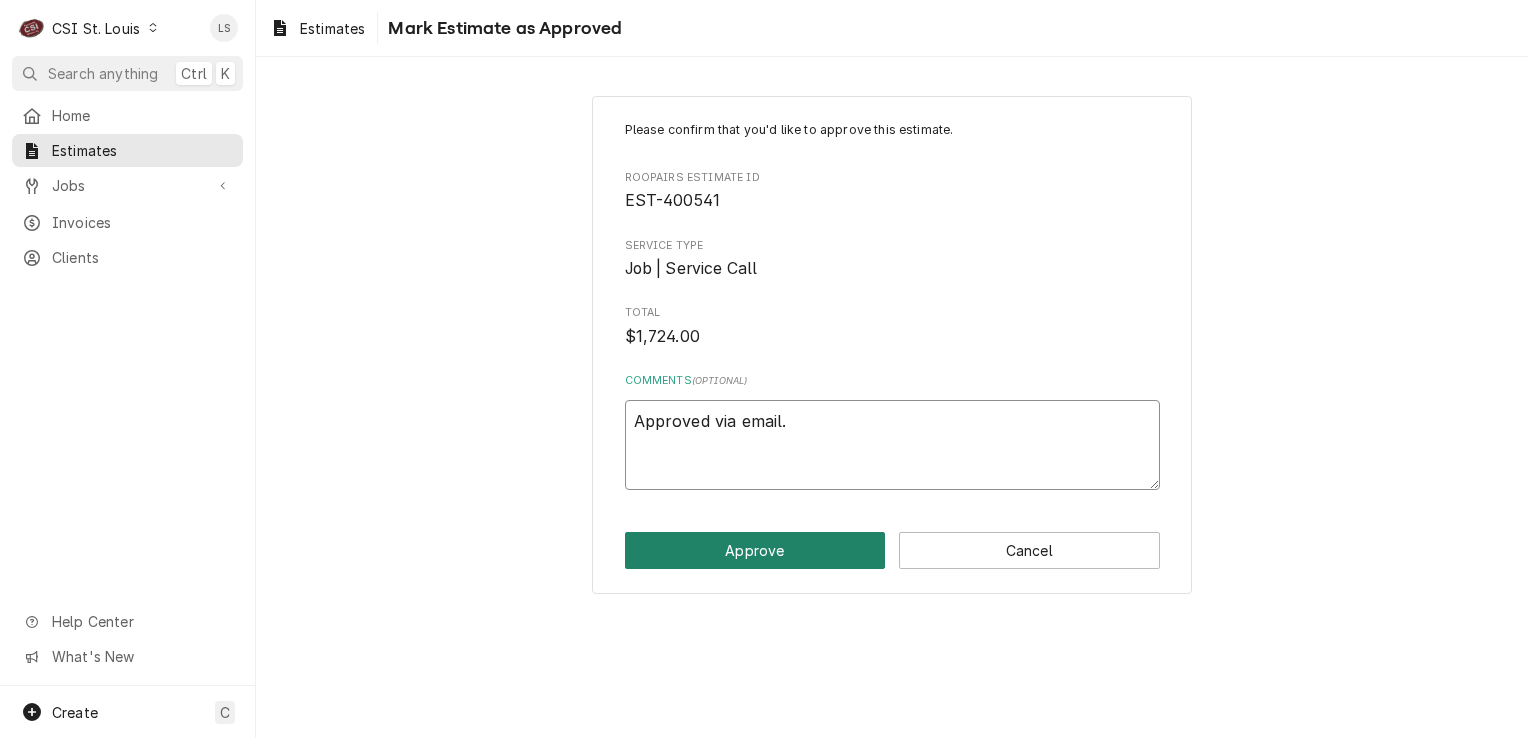 type on "Approved via email." 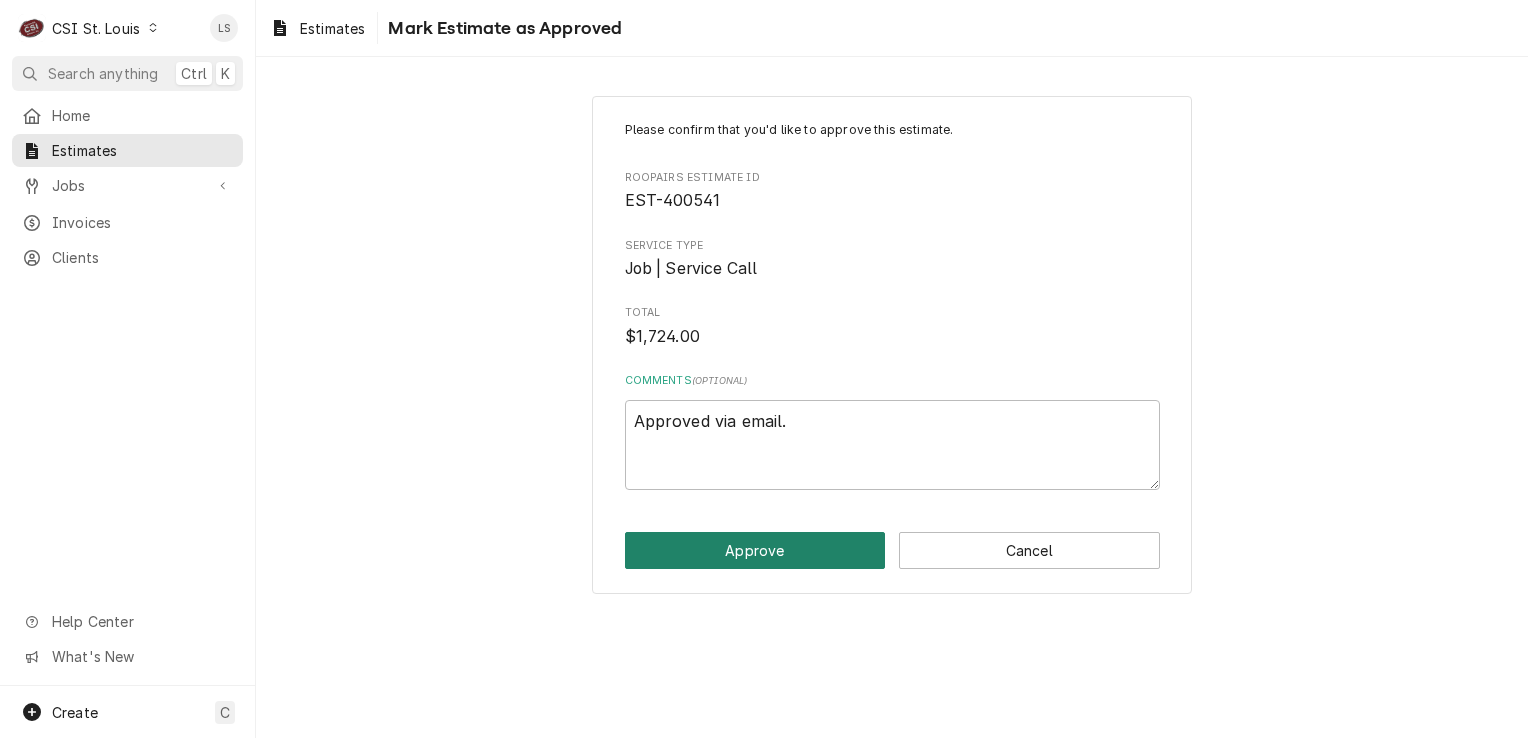 click on "Approve" at bounding box center (755, 550) 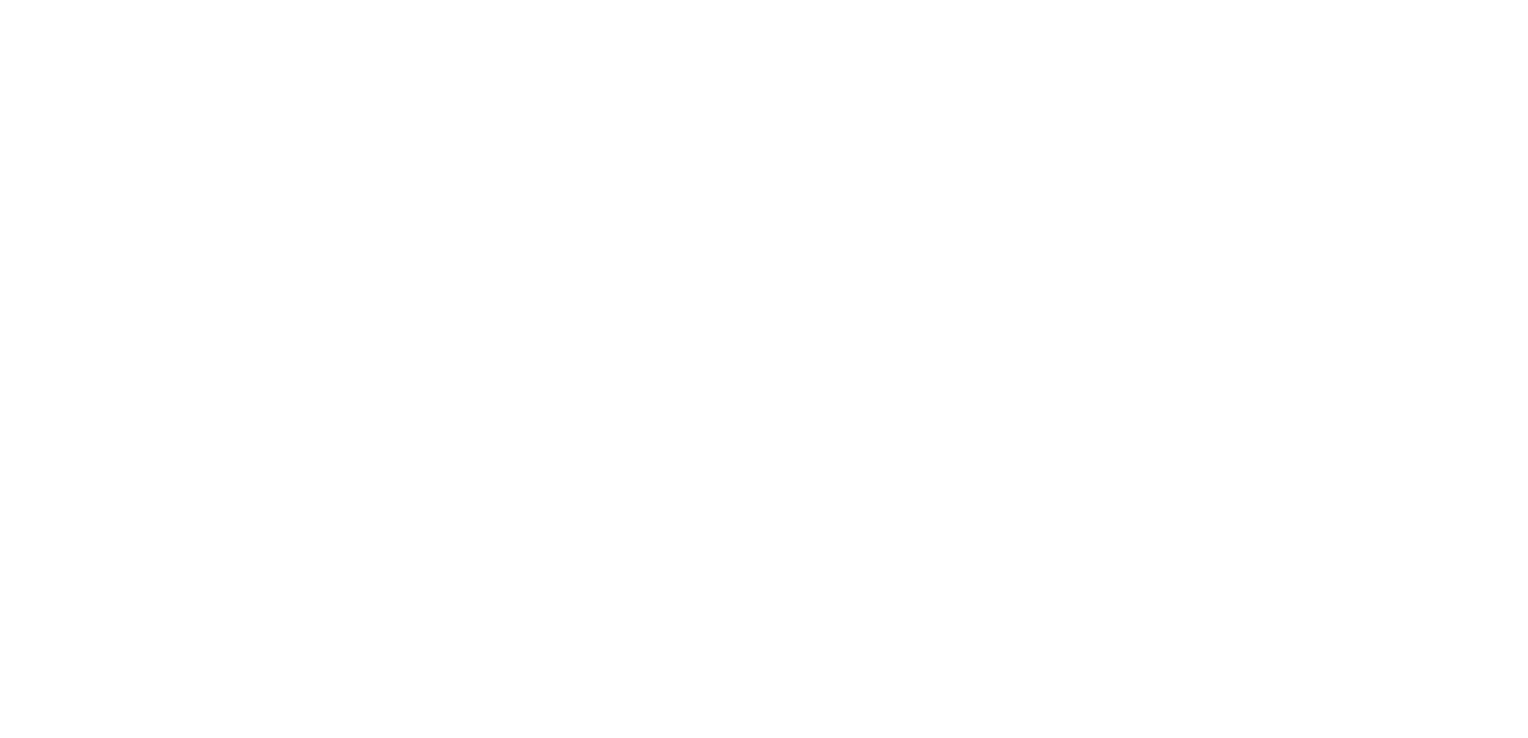 scroll, scrollTop: 0, scrollLeft: 0, axis: both 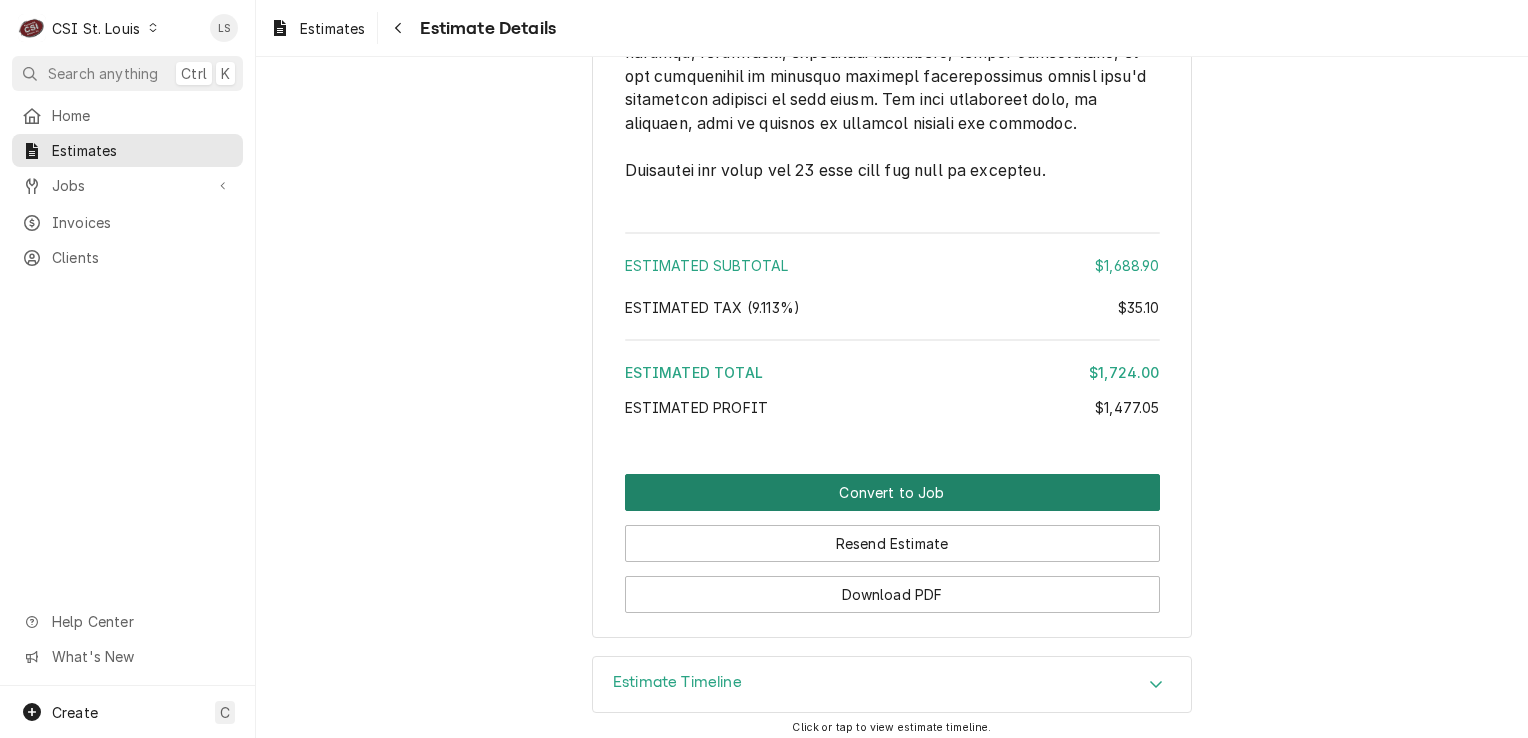 click on "Convert to Job" at bounding box center [892, 492] 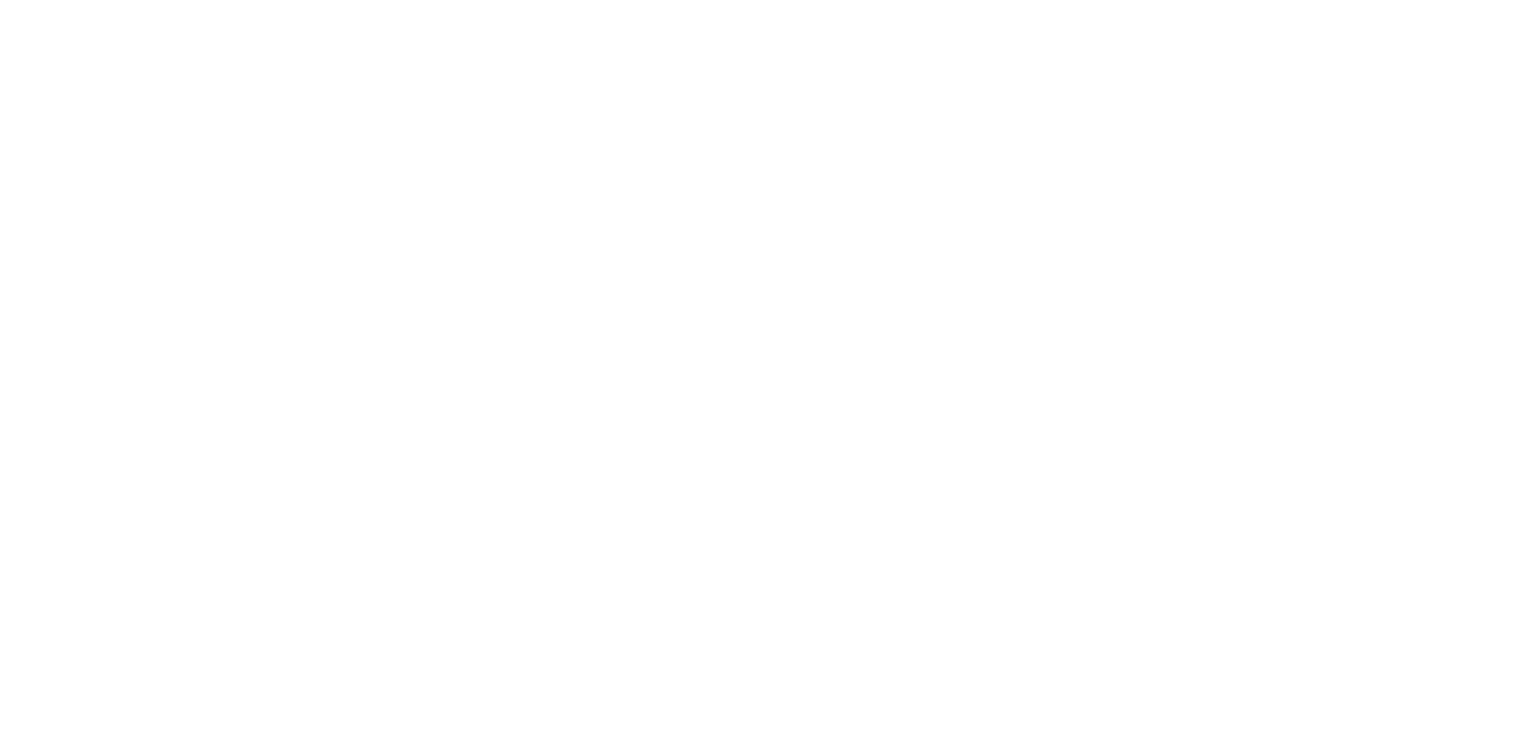scroll, scrollTop: 0, scrollLeft: 0, axis: both 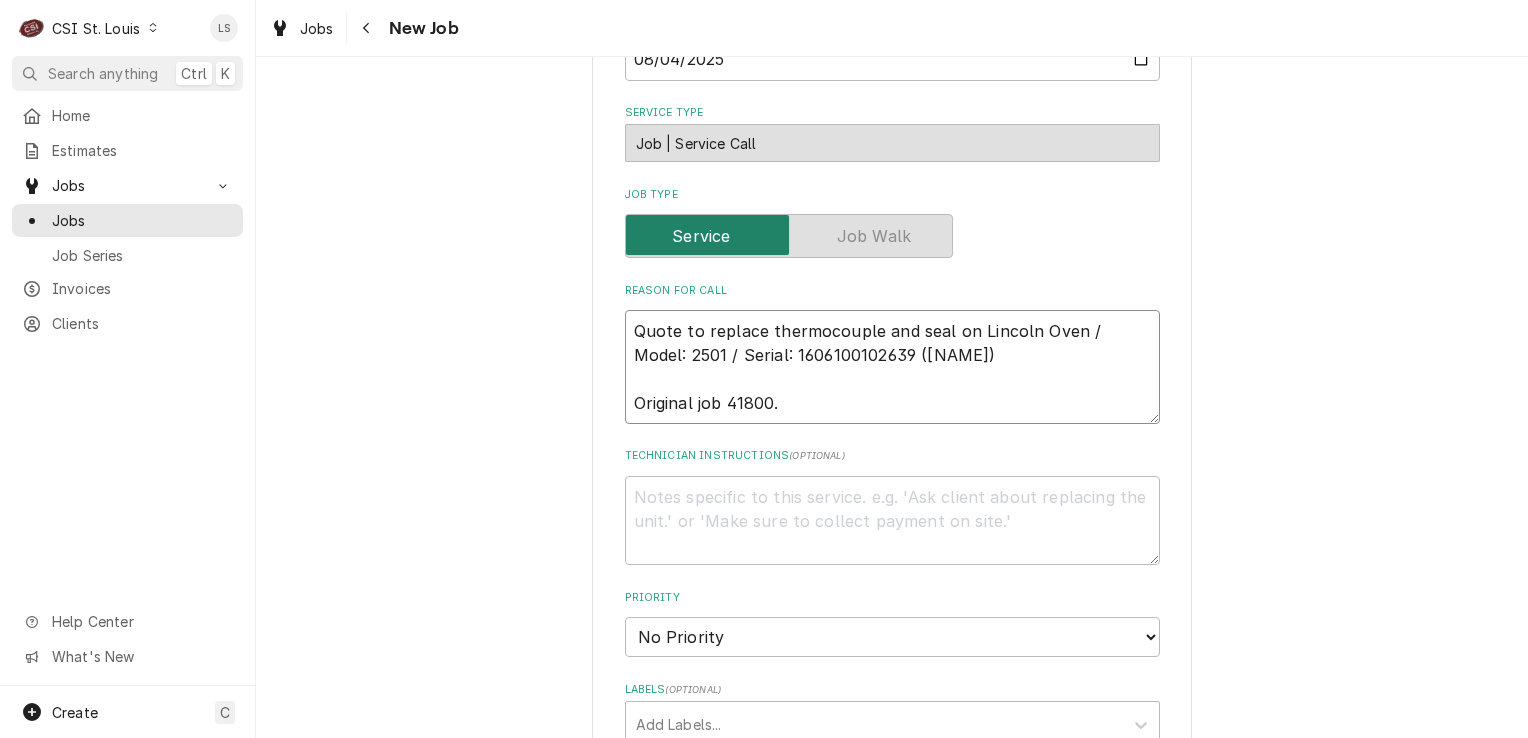 click on "Quote to replace thermocouple and seal on Lincoln Oven / Model: 2501 / Serial: 1606100102639 (Kyle)
Original job 41800." at bounding box center [892, 367] 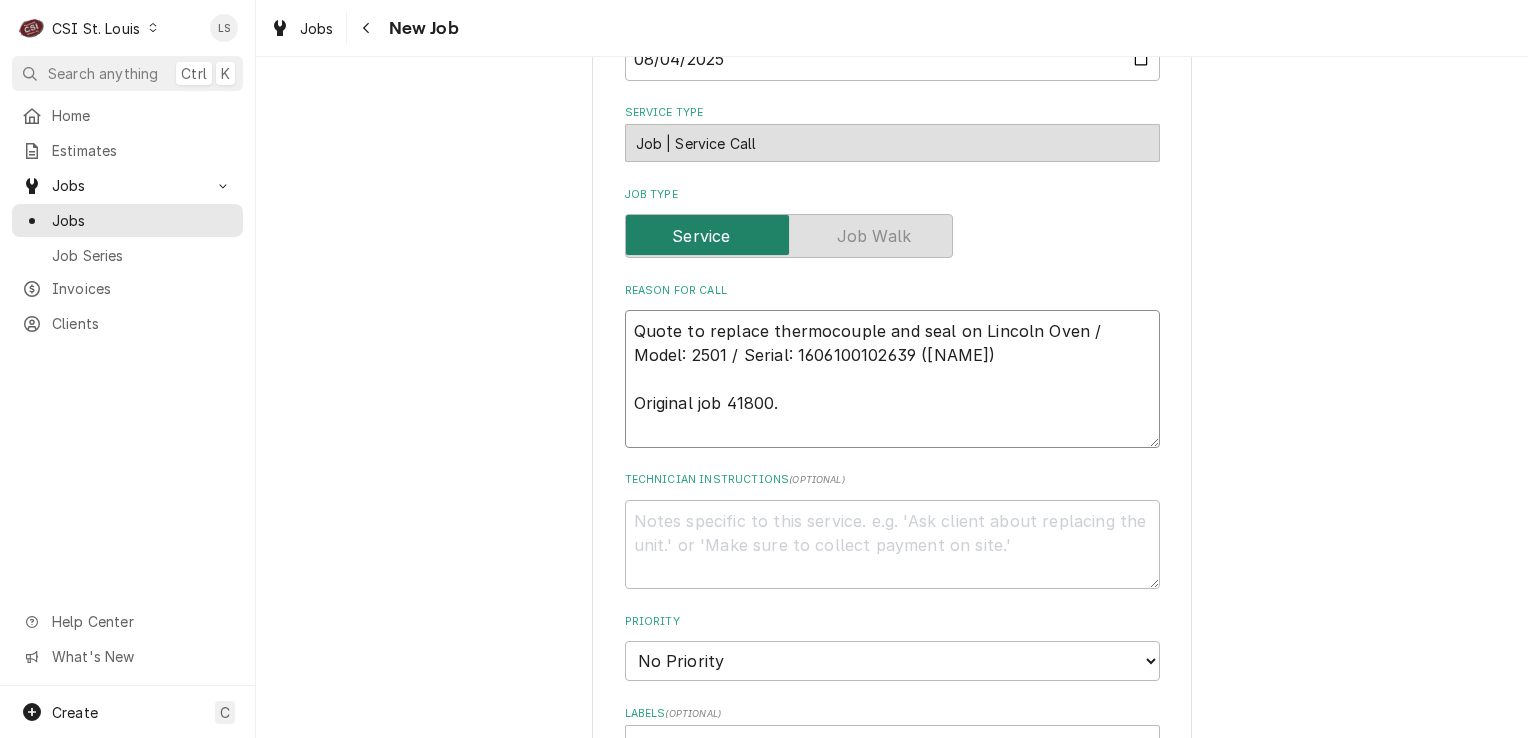 paste on "WRK-2578137" 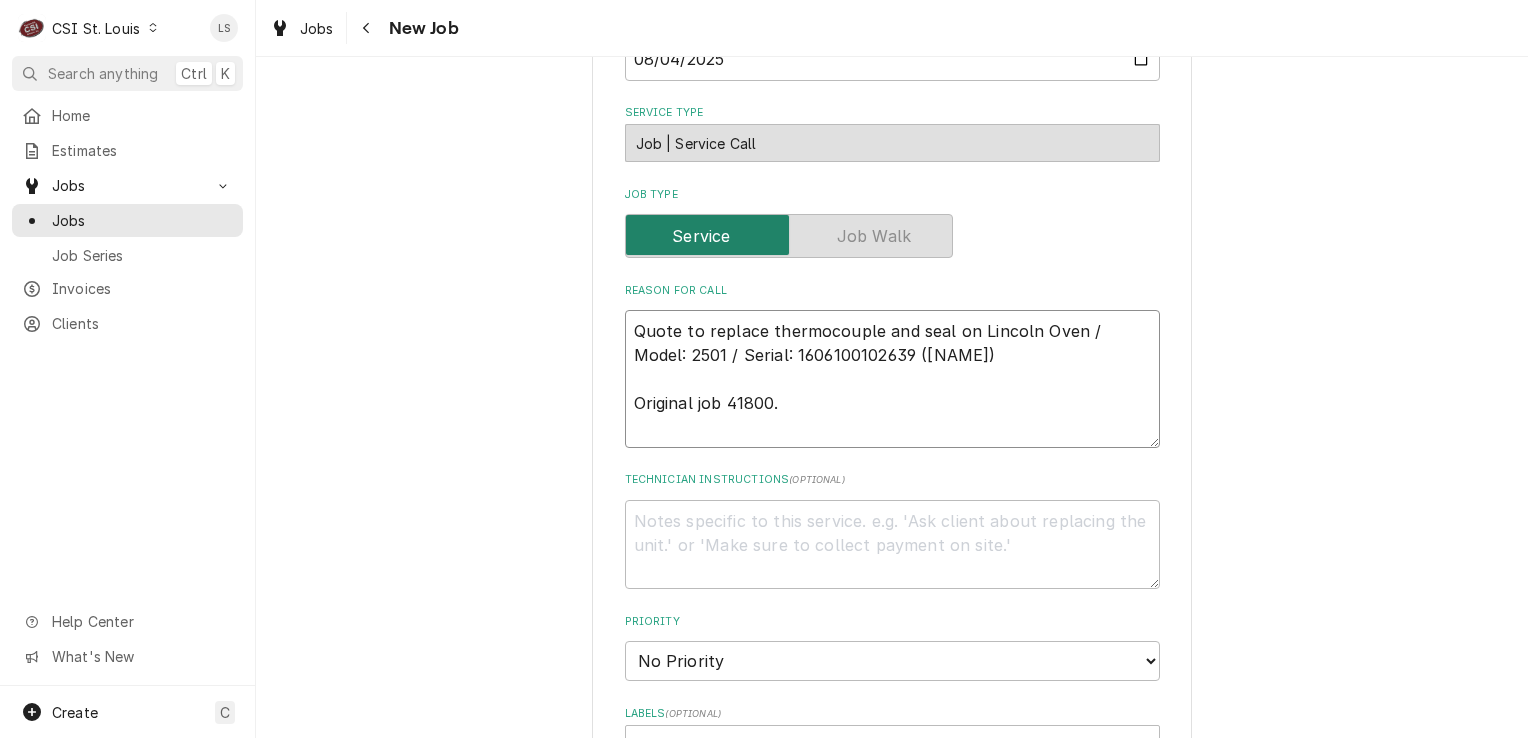 type on "x" 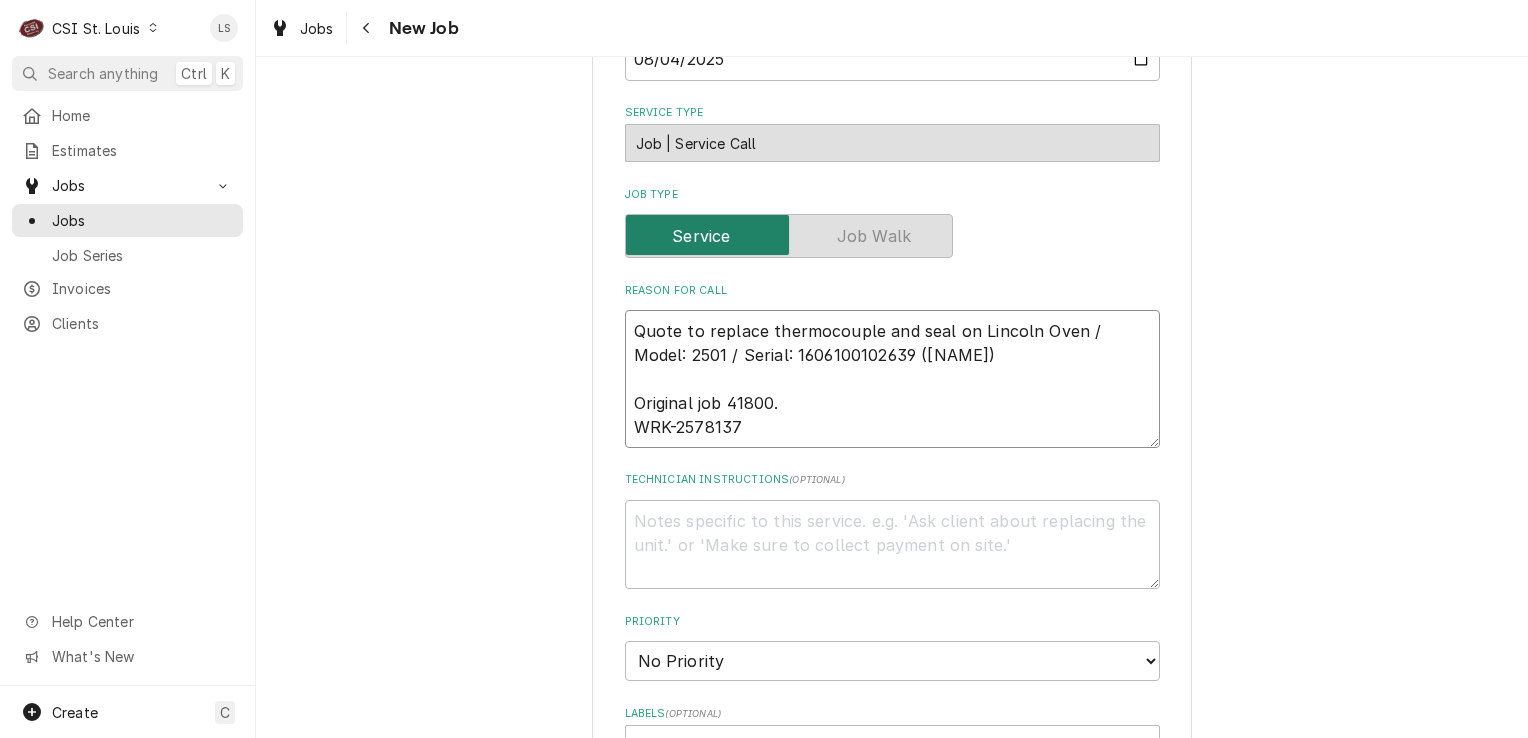 type on "x" 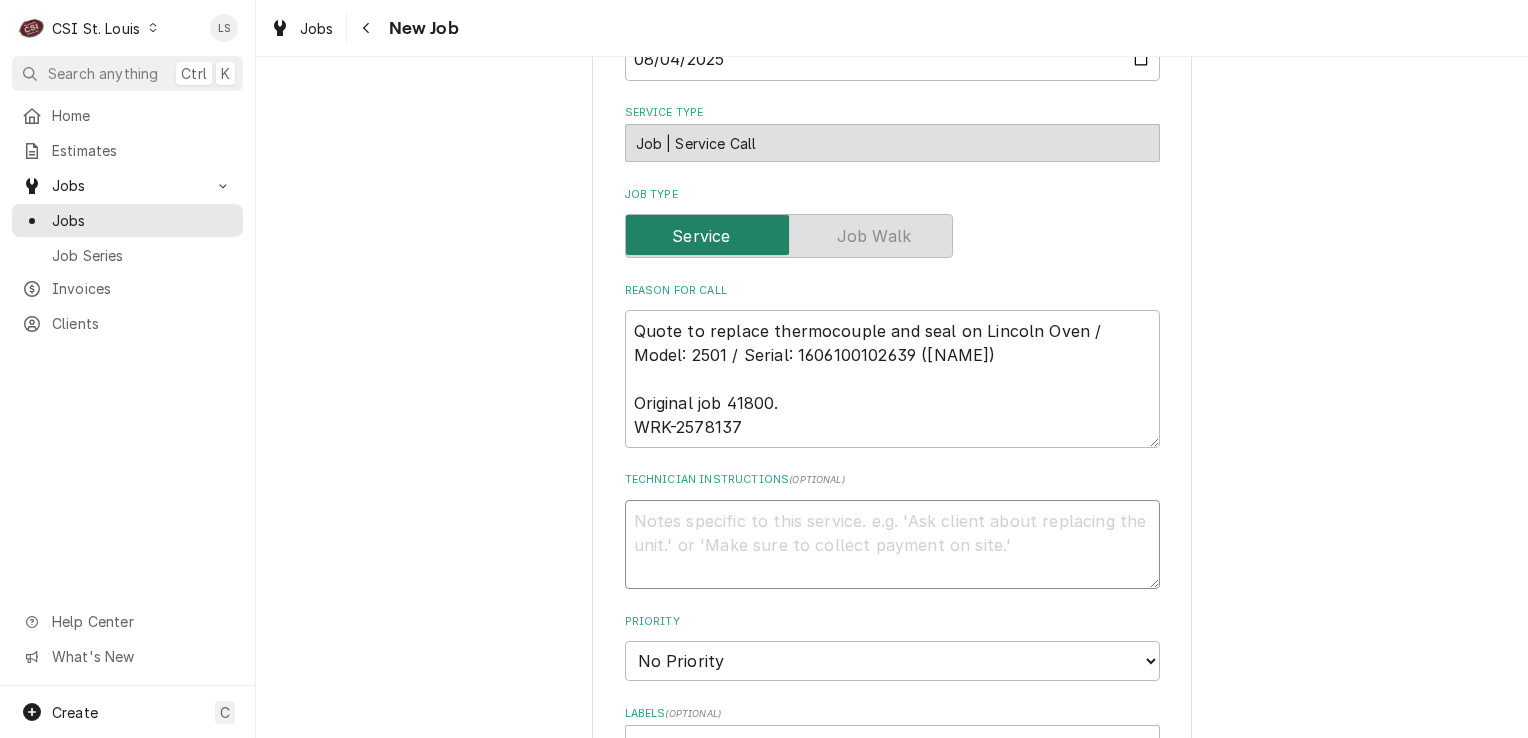 click on "Technician Instructions  ( optional )" at bounding box center [892, 545] 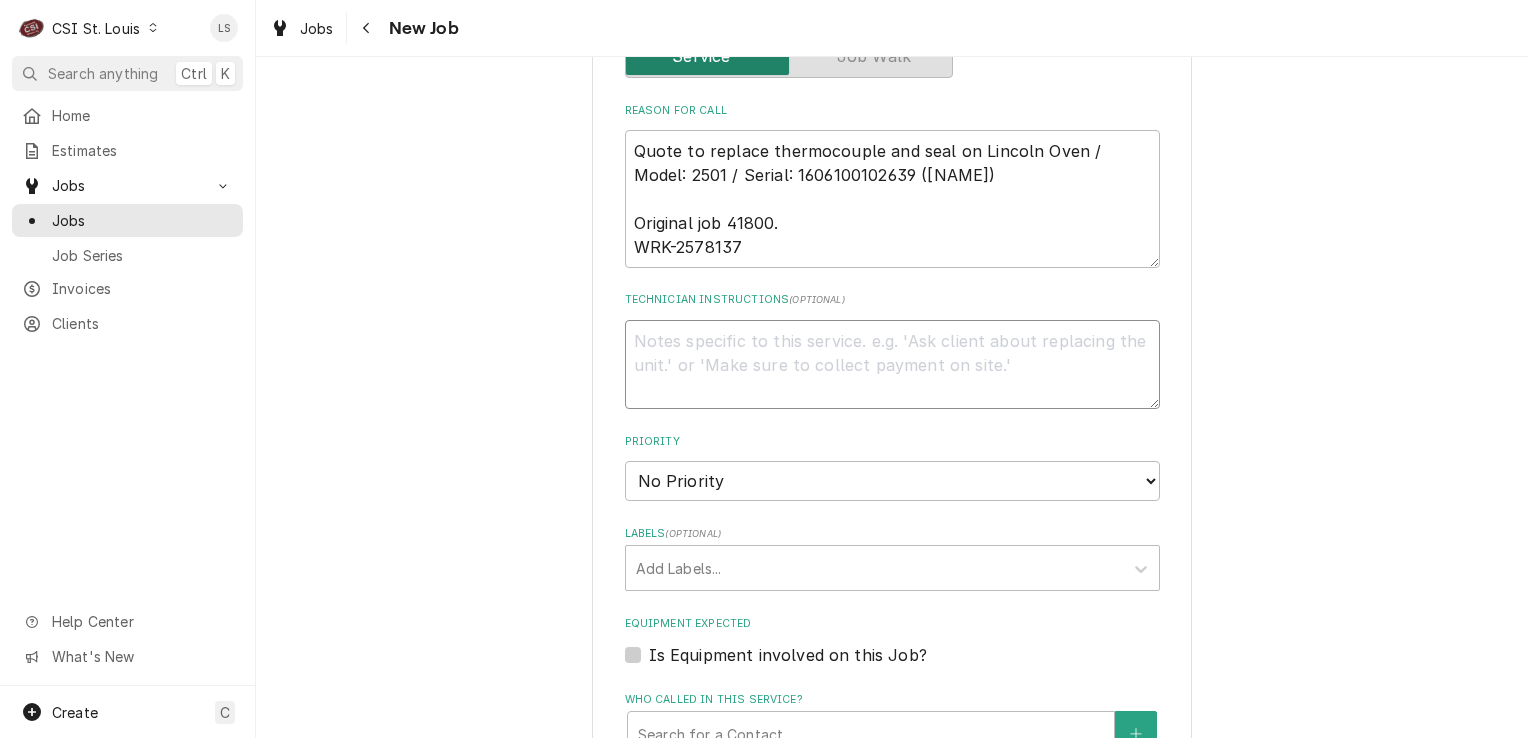 scroll, scrollTop: 1400, scrollLeft: 0, axis: vertical 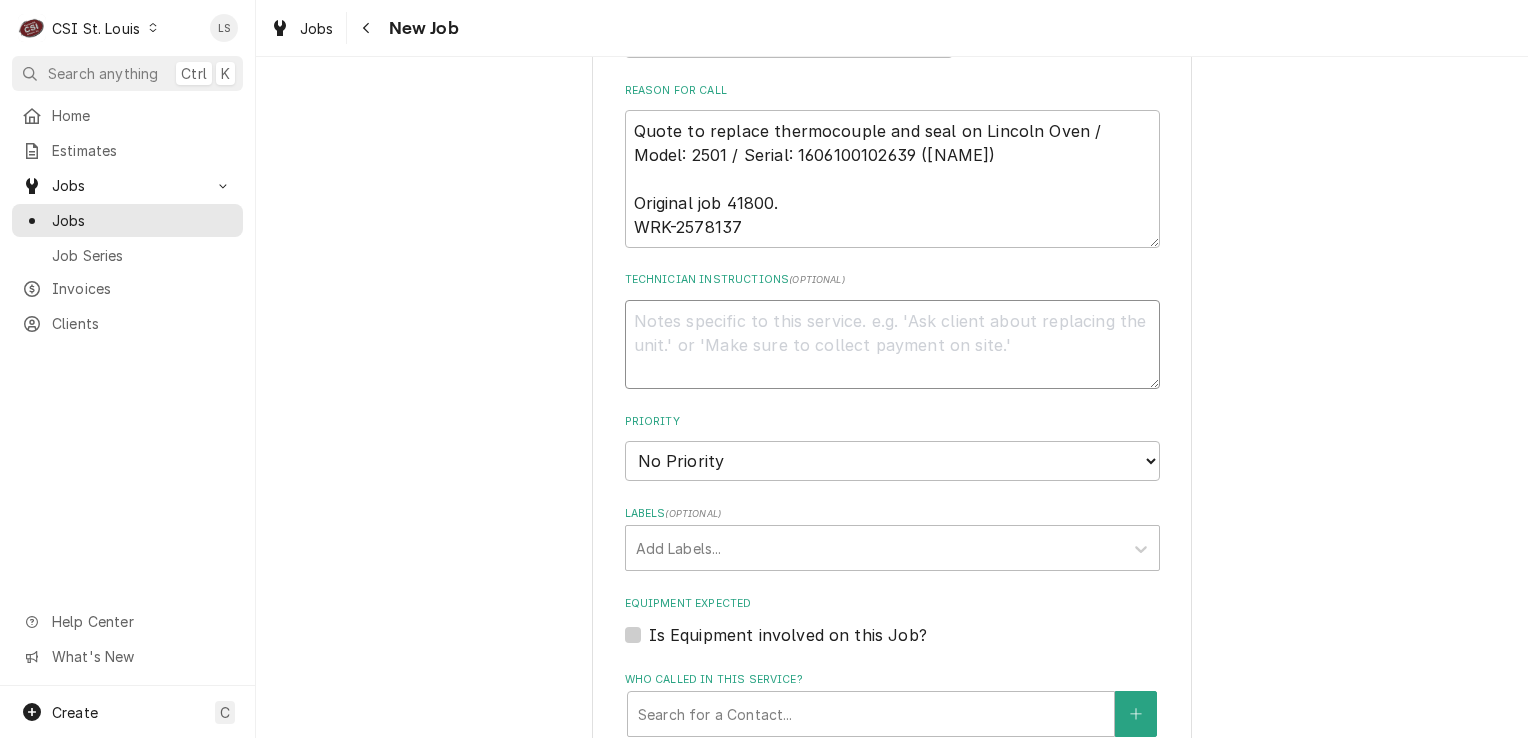 paste on "50 Amp Solid State Relay" 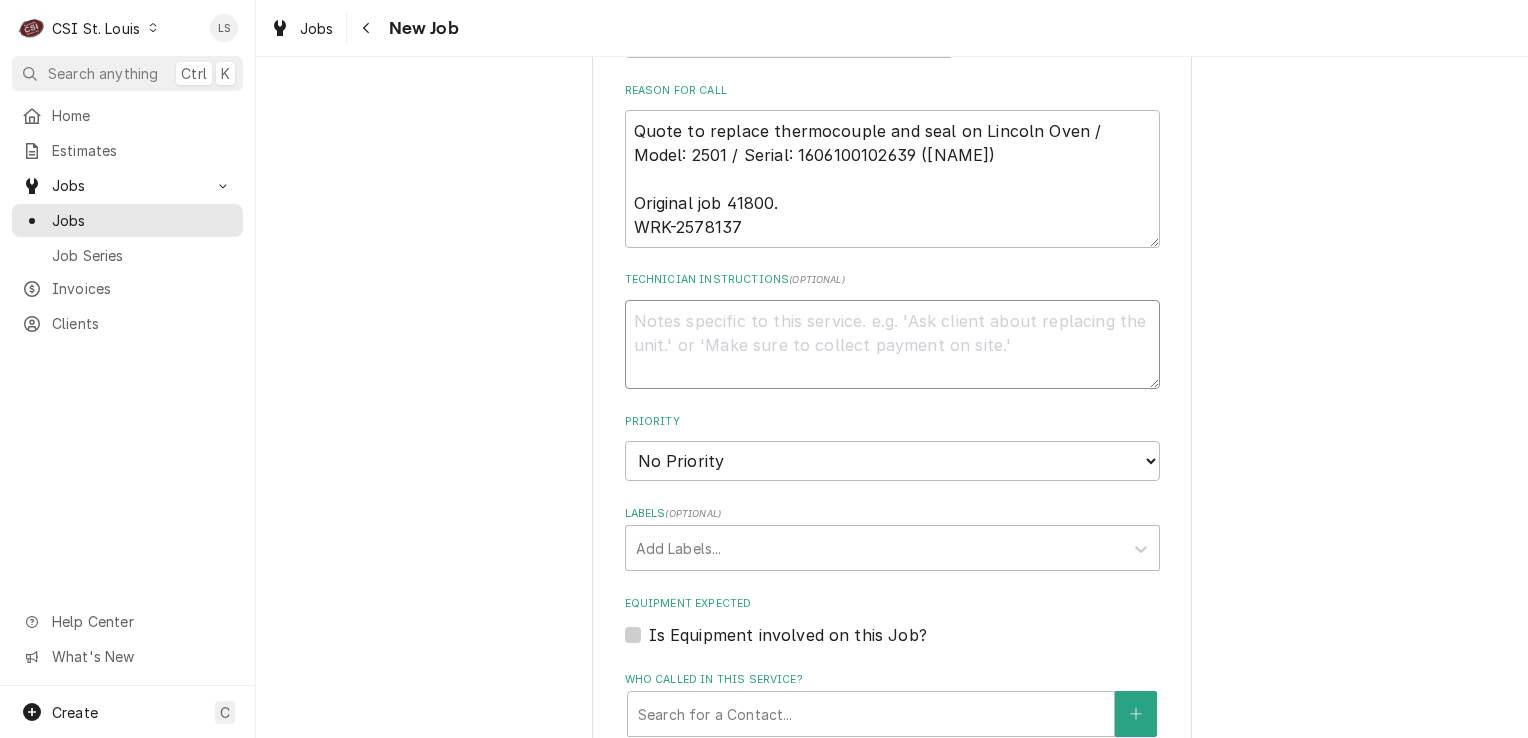 type on "x" 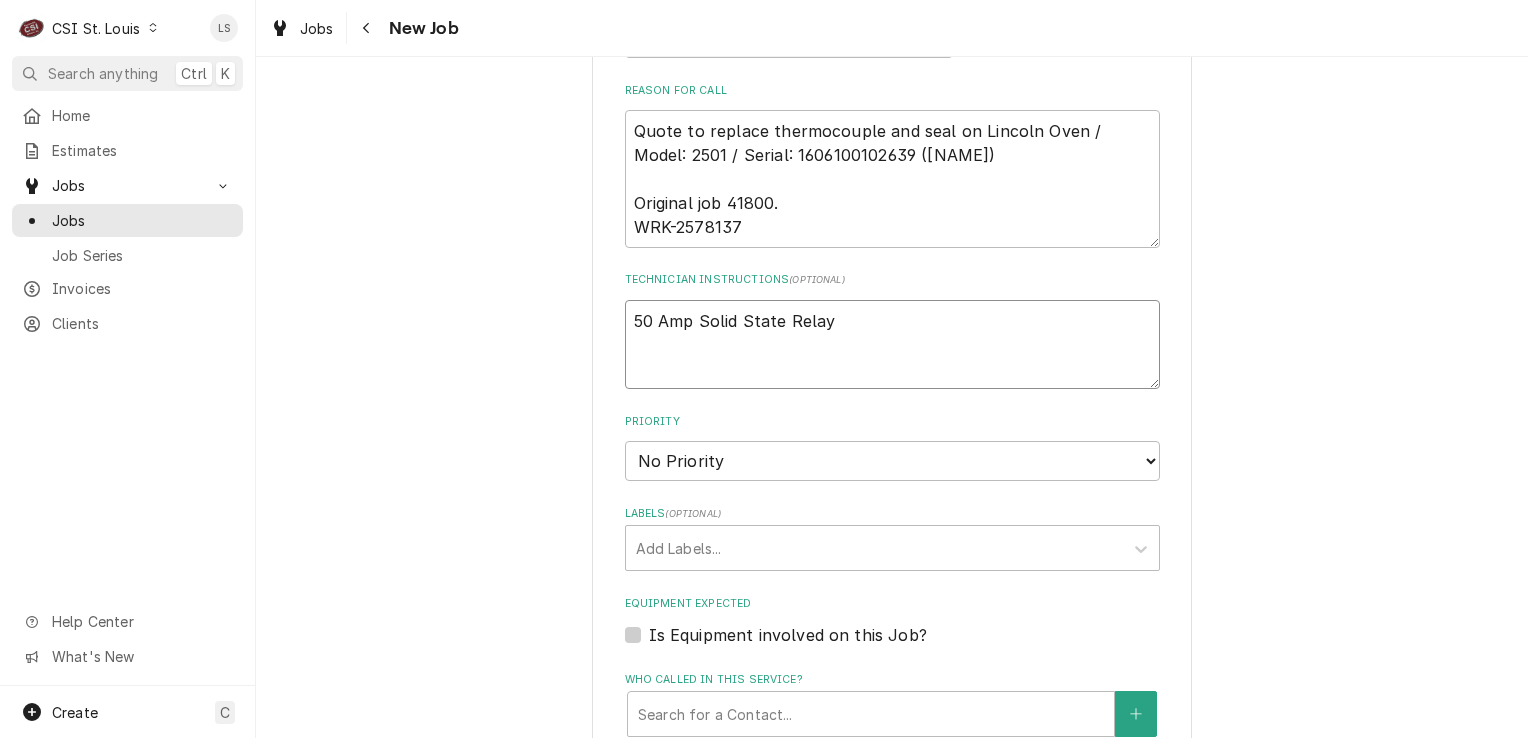 type on "x" 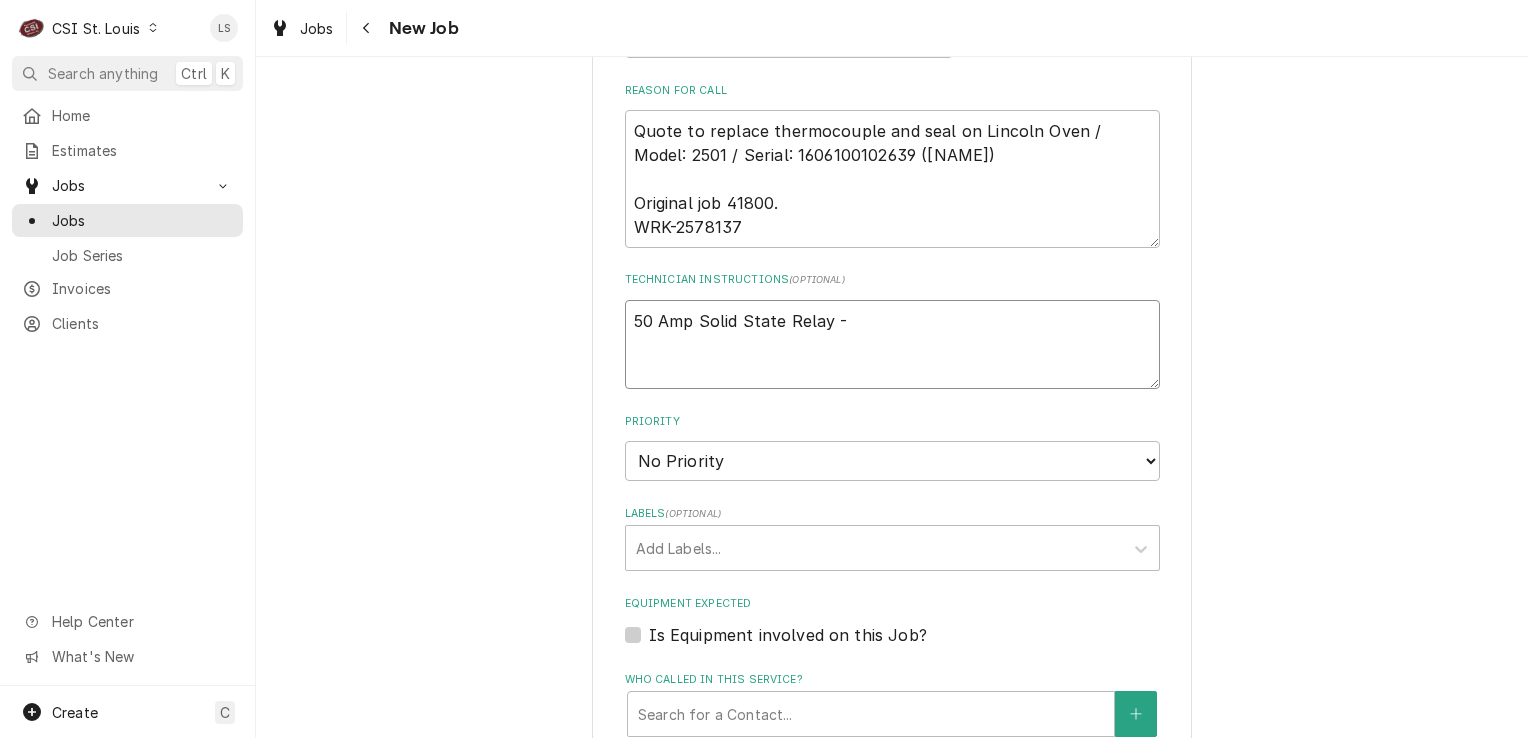 type on "x" 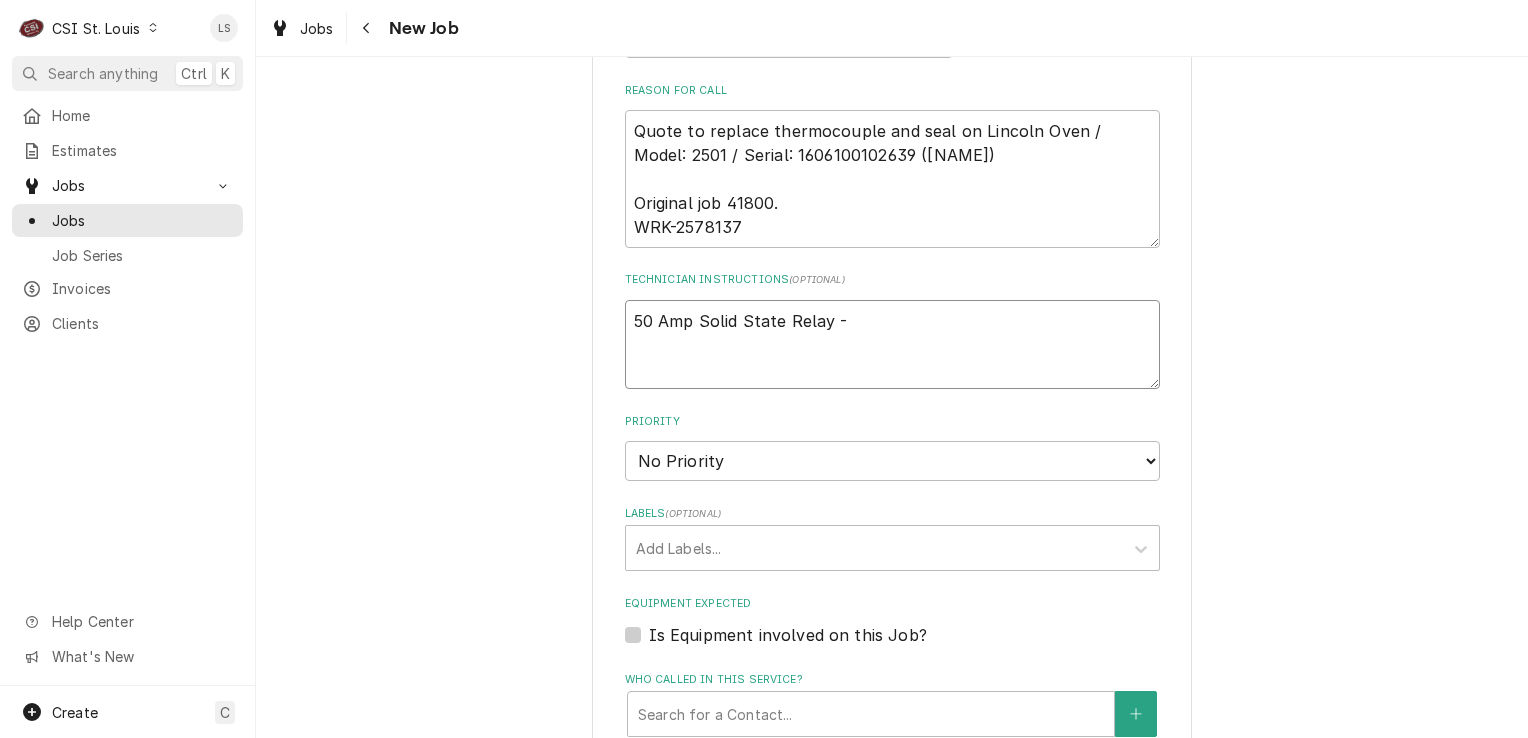 paste on "LIN-371038" 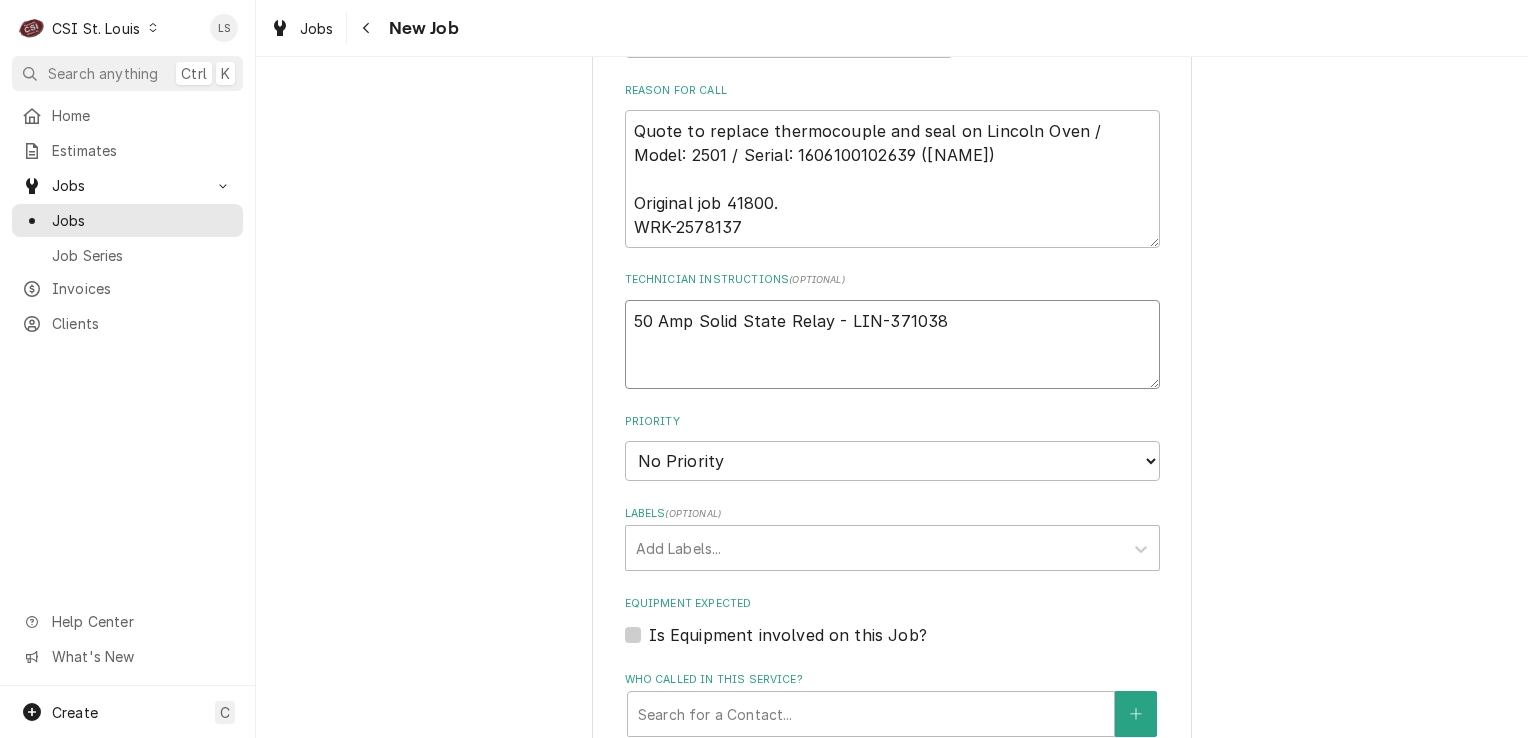 type on "x" 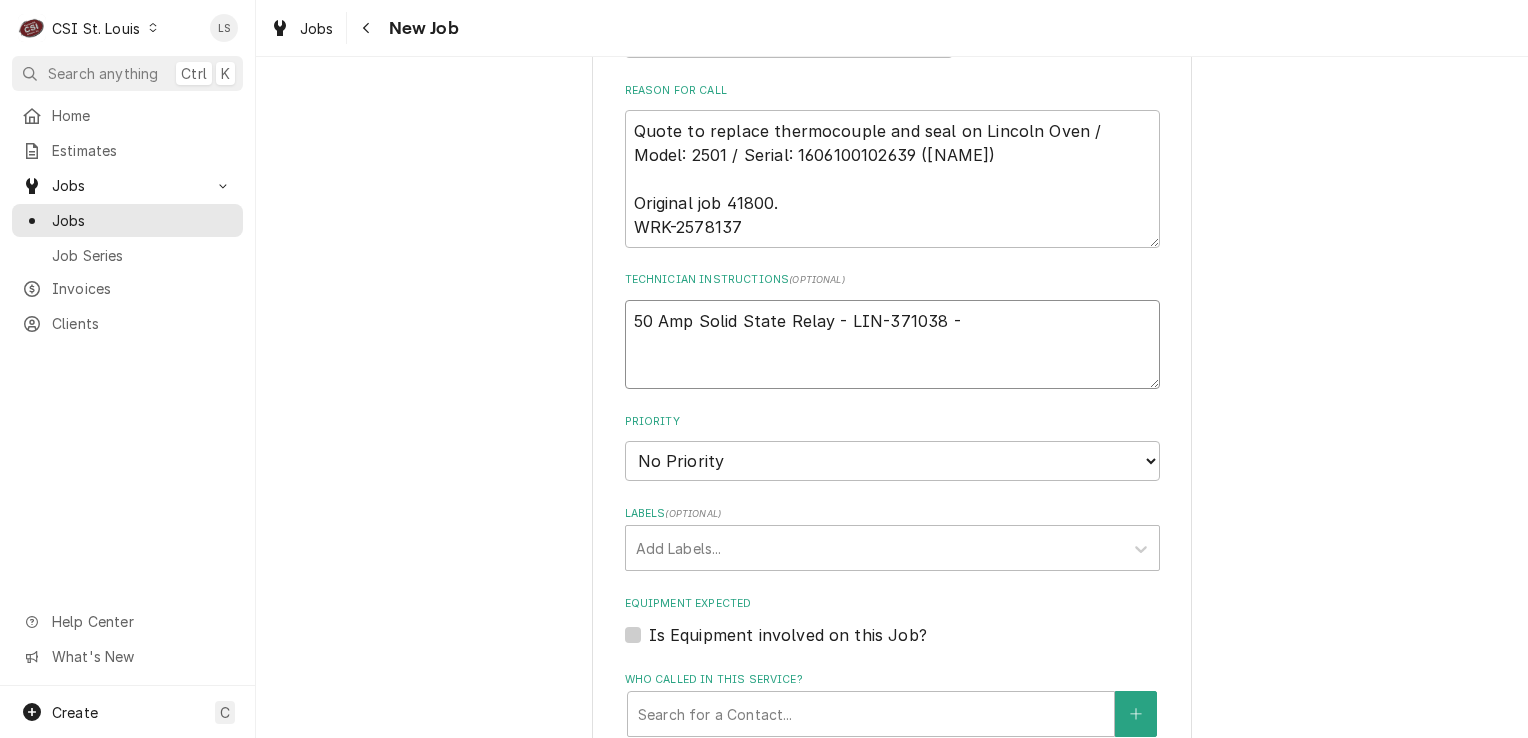 type on "x" 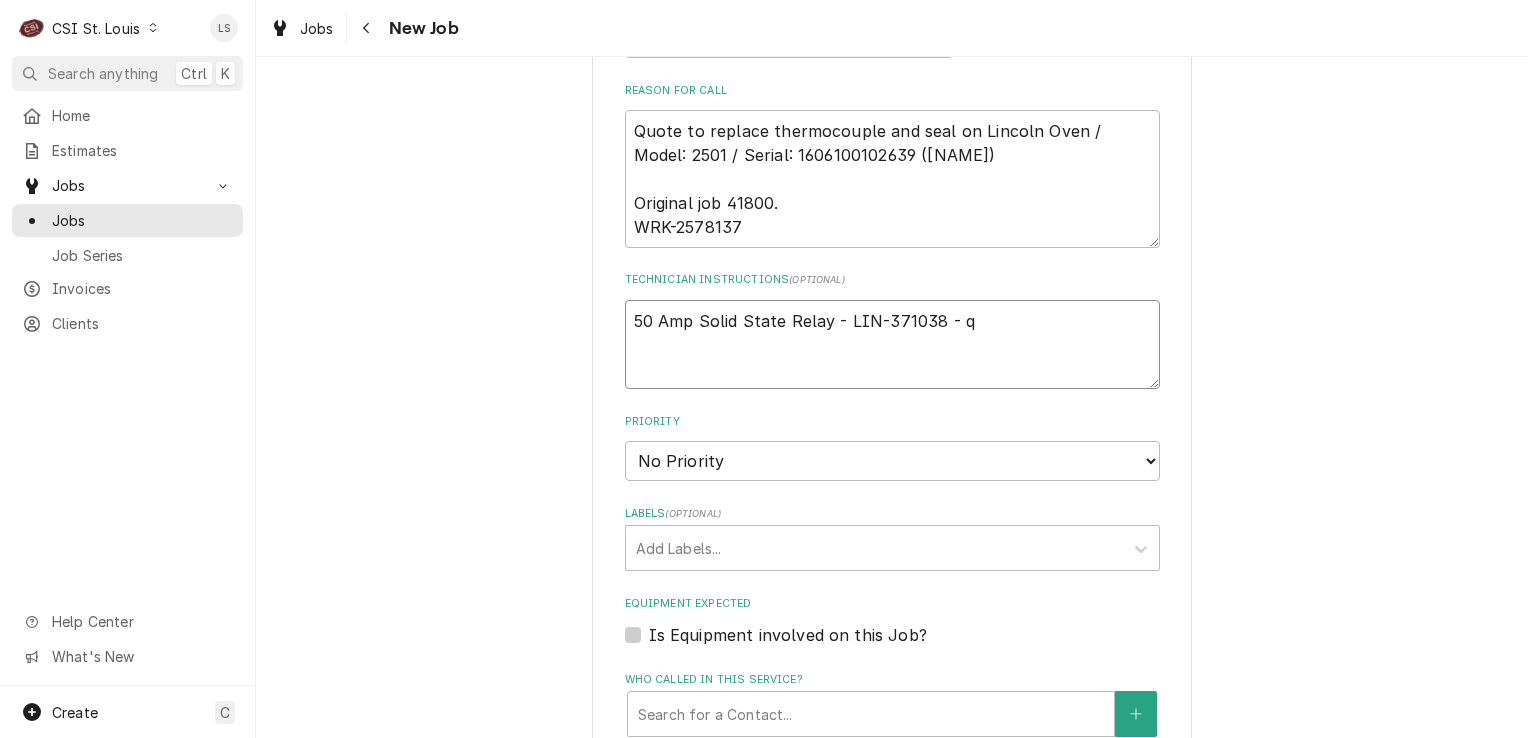 type on "x" 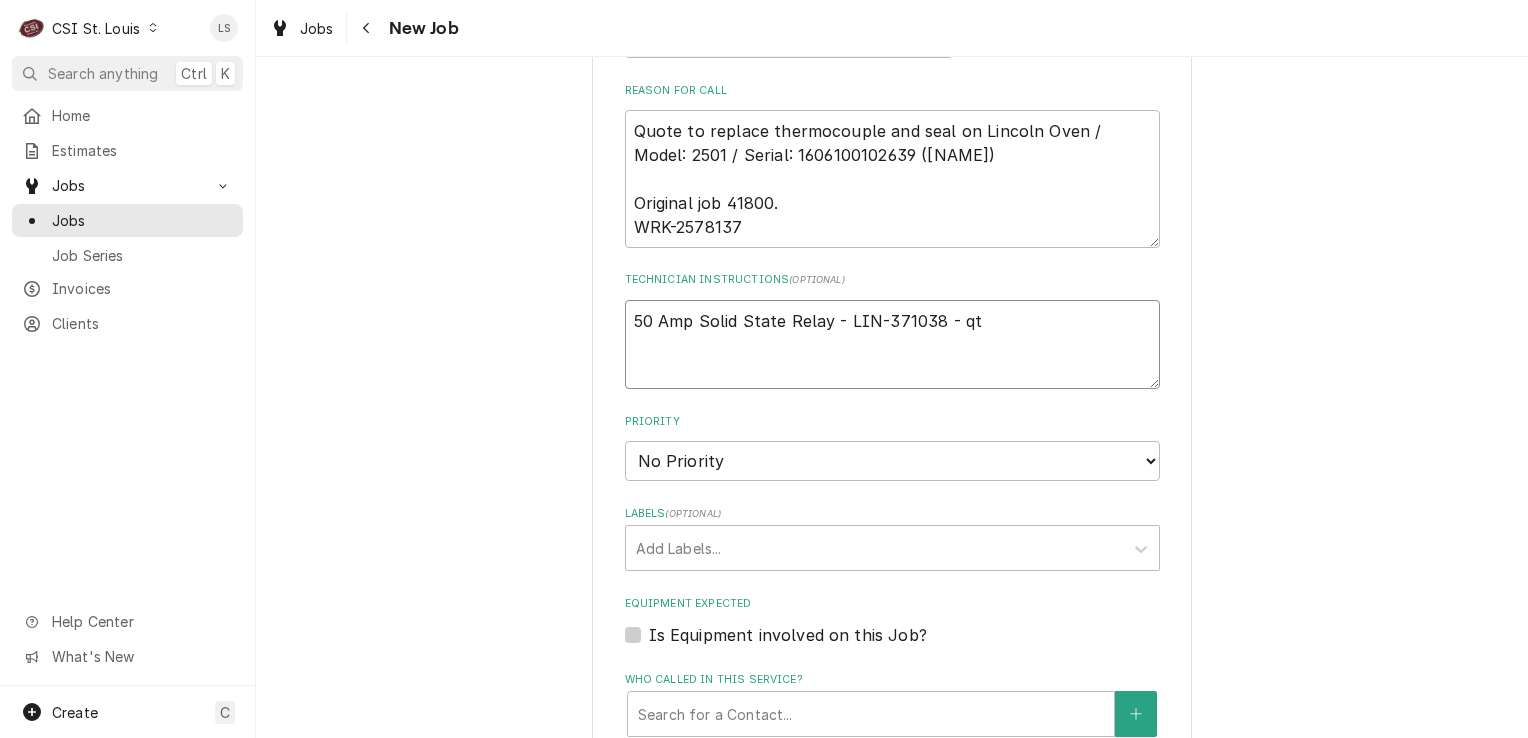 type on "x" 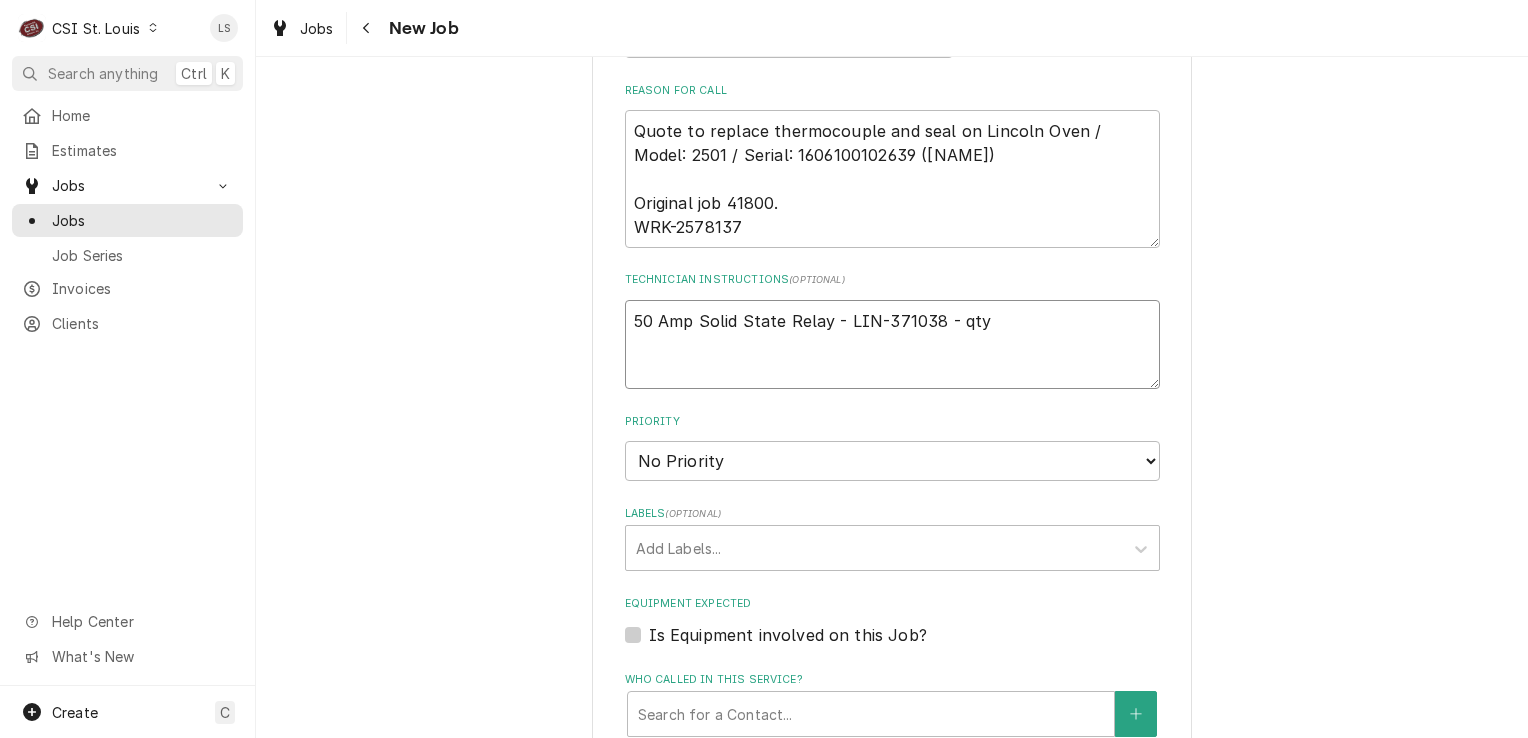 type on "x" 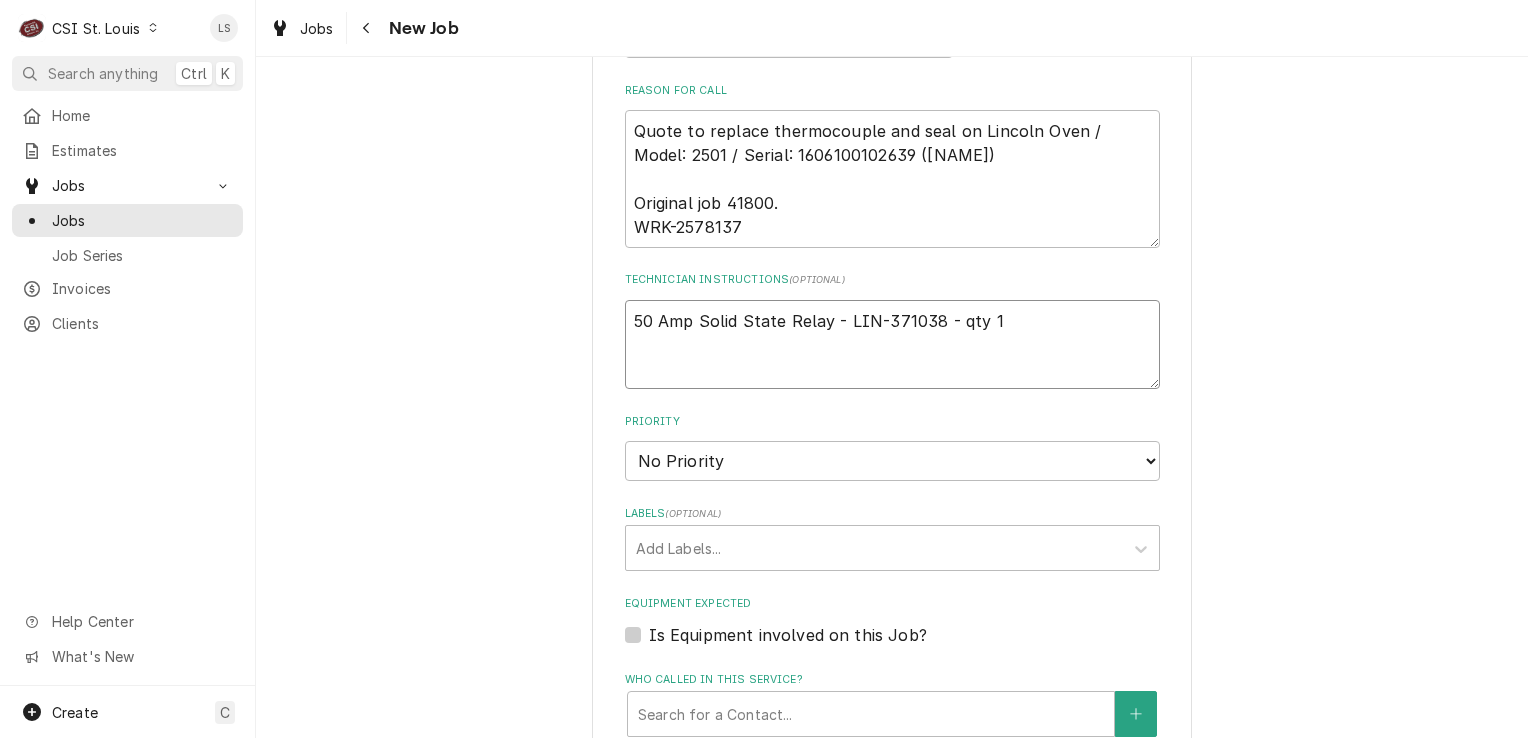type on "x" 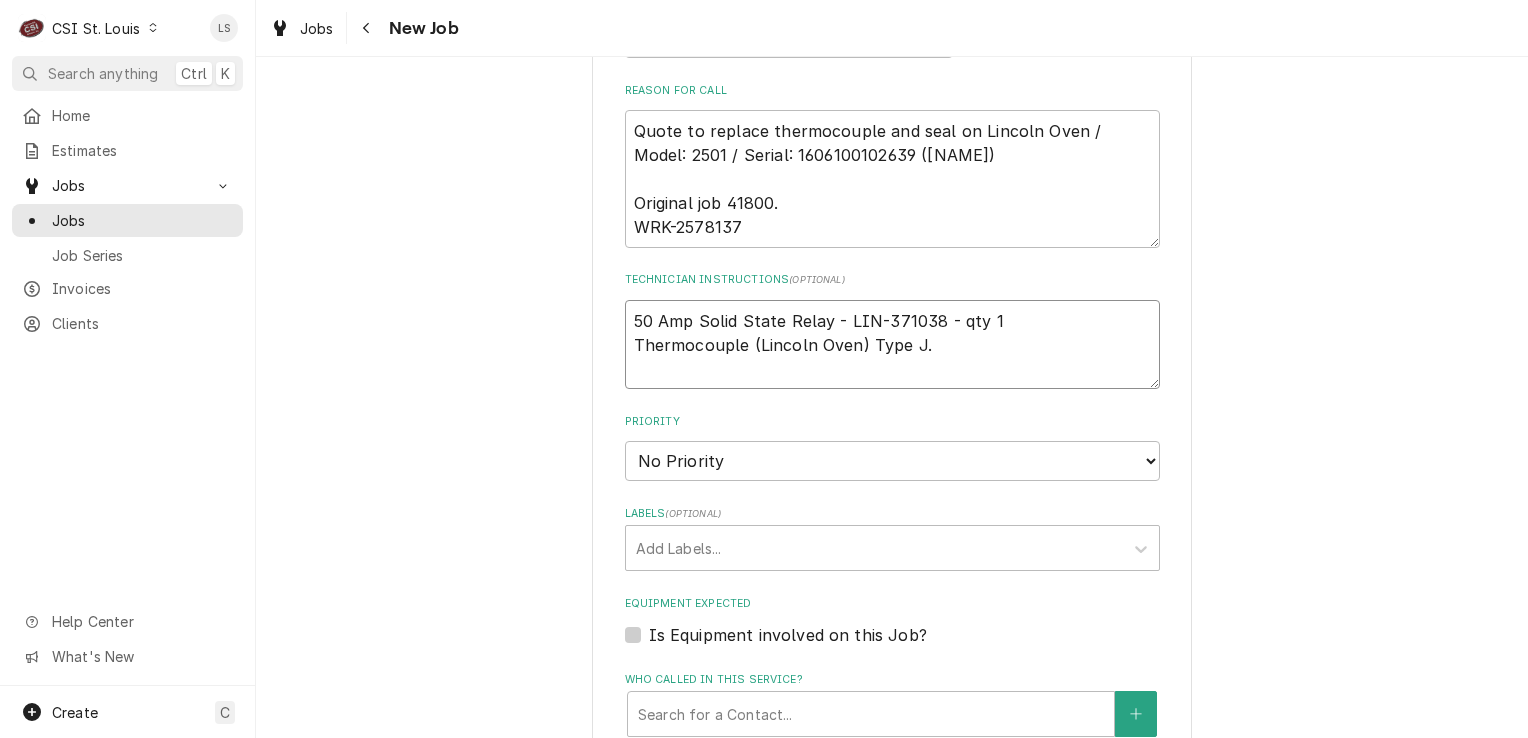 type on "x" 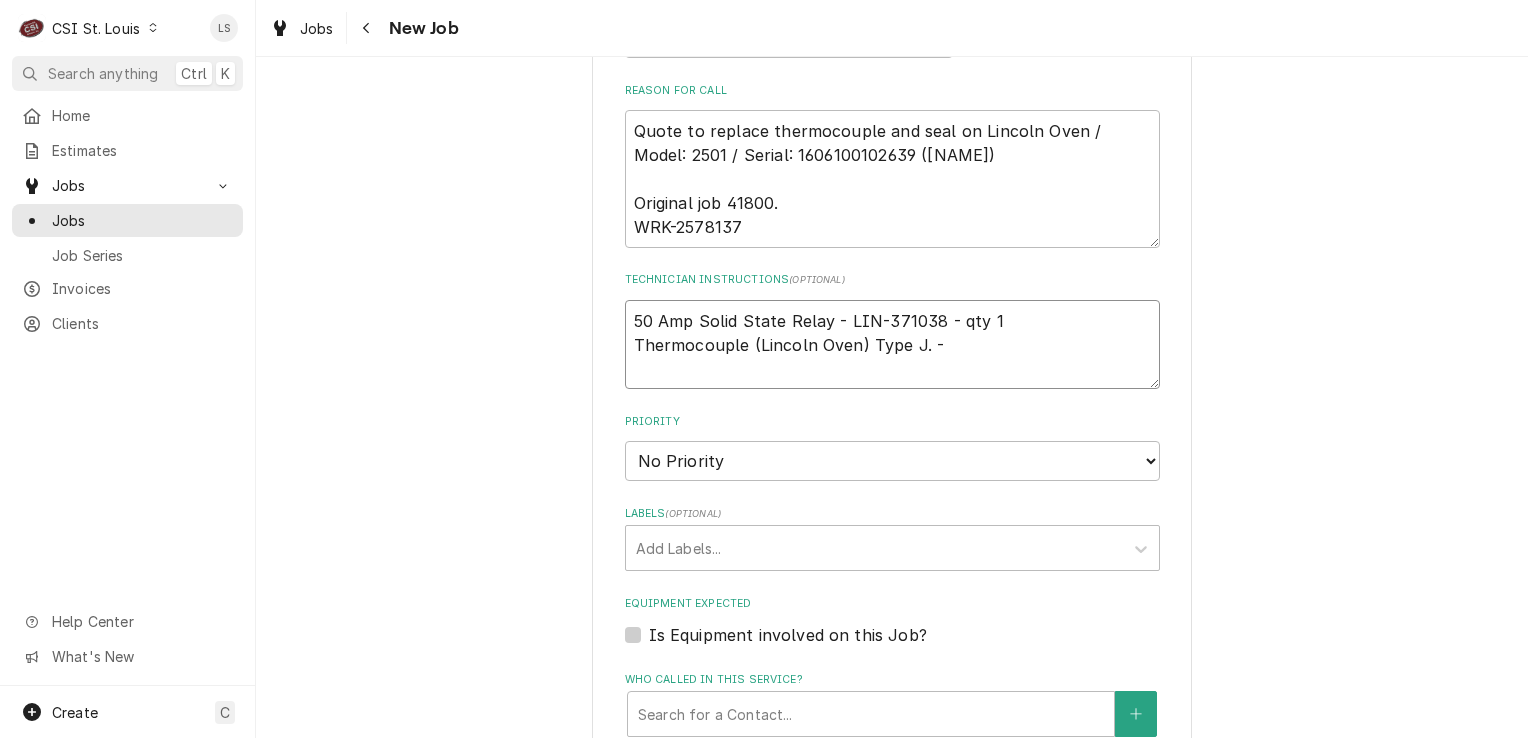 type on "x" 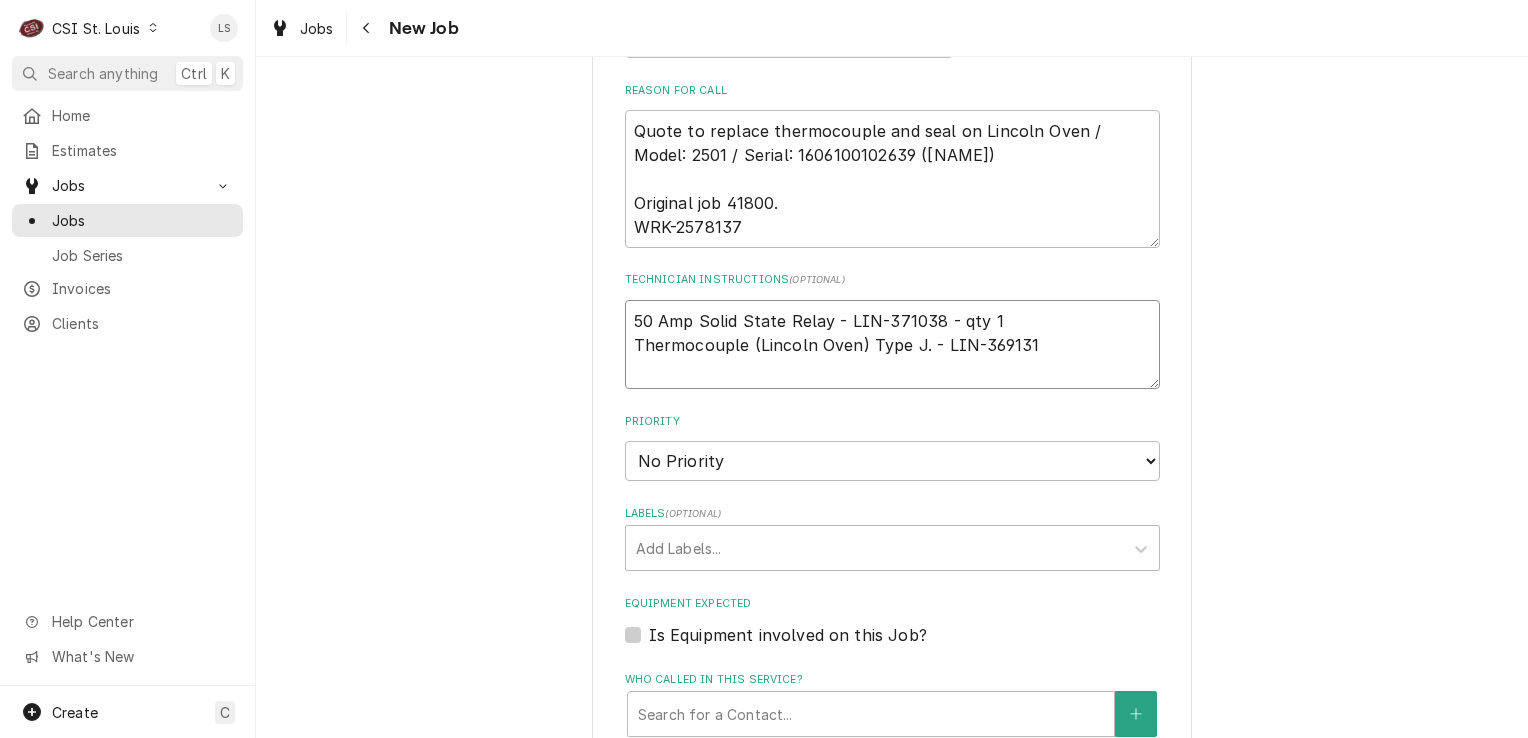 type on "x" 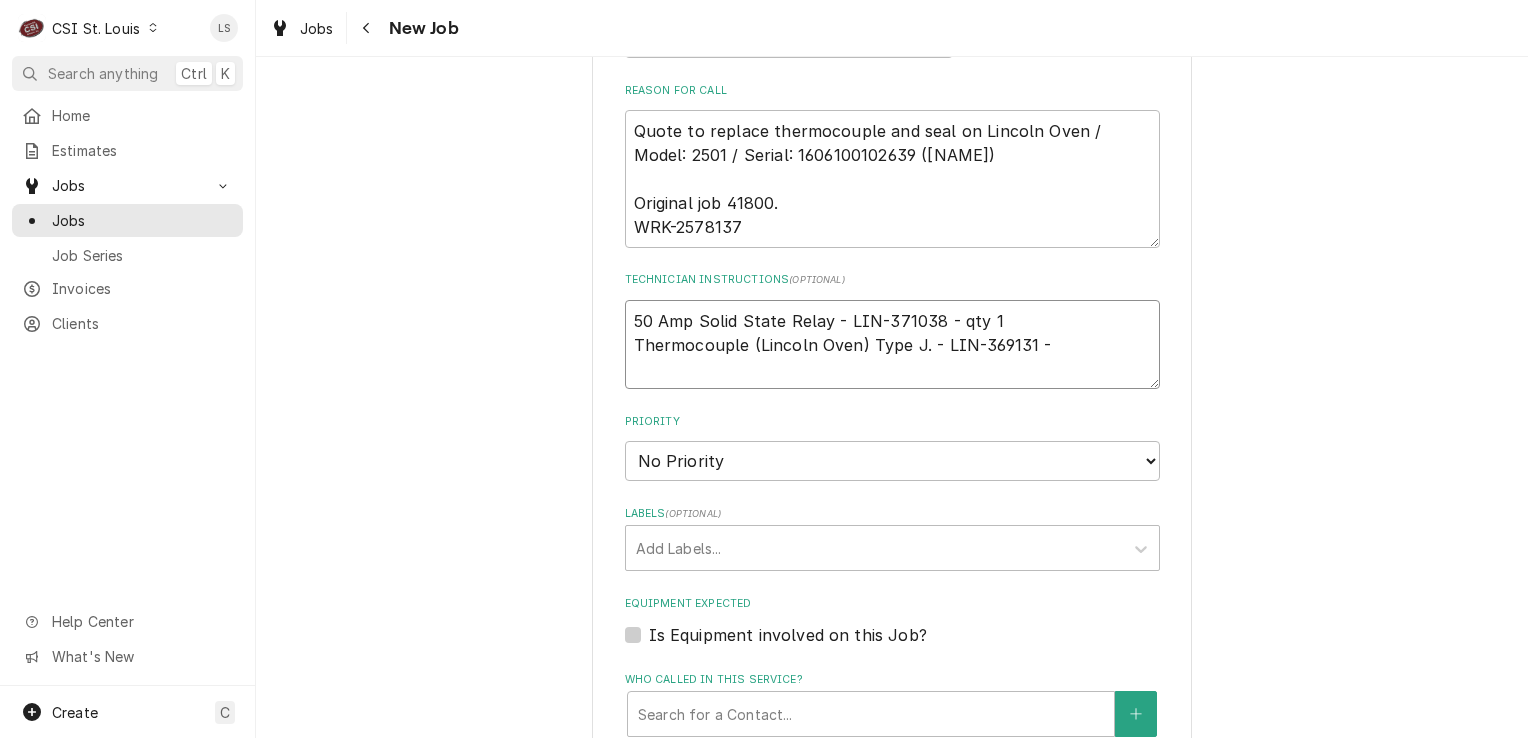 type on "x" 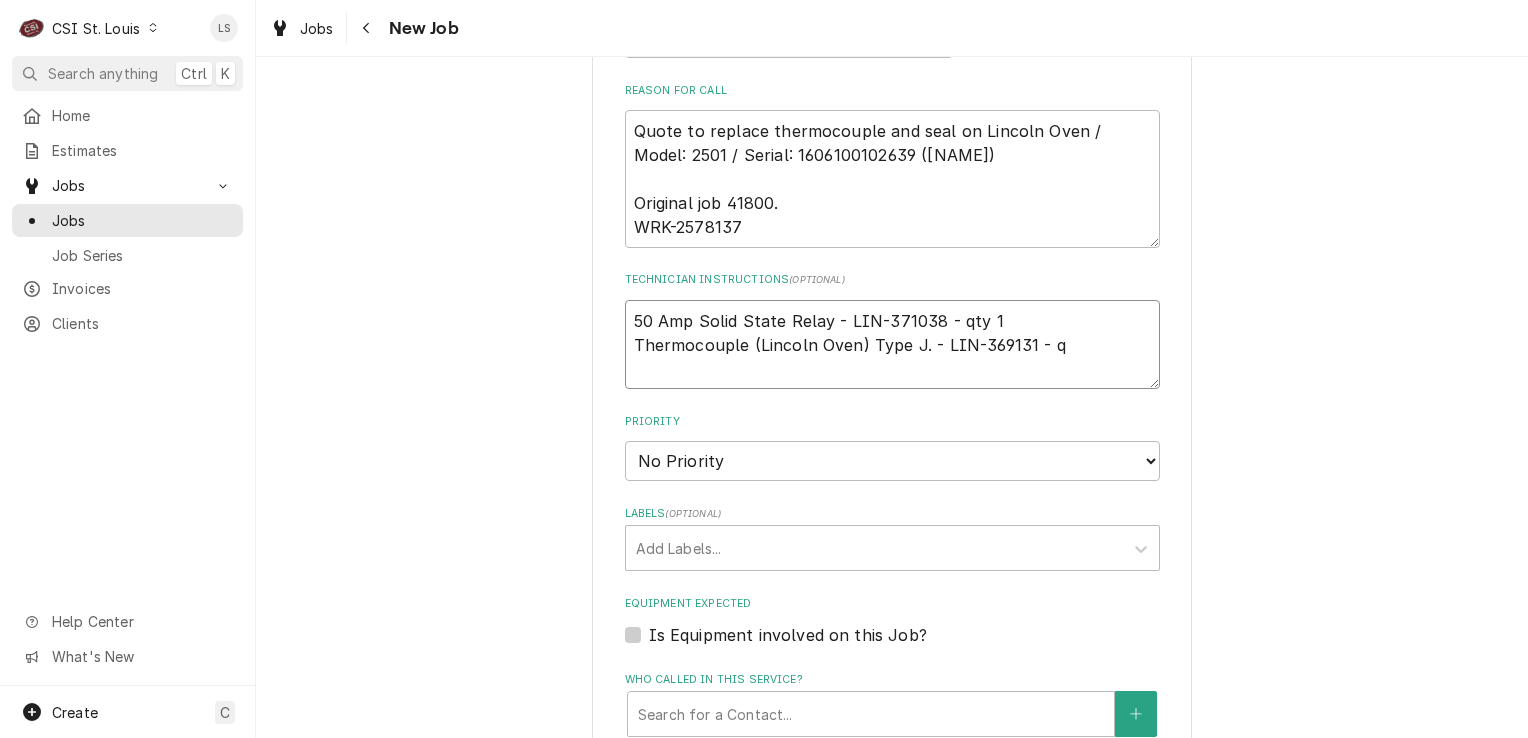 type on "x" 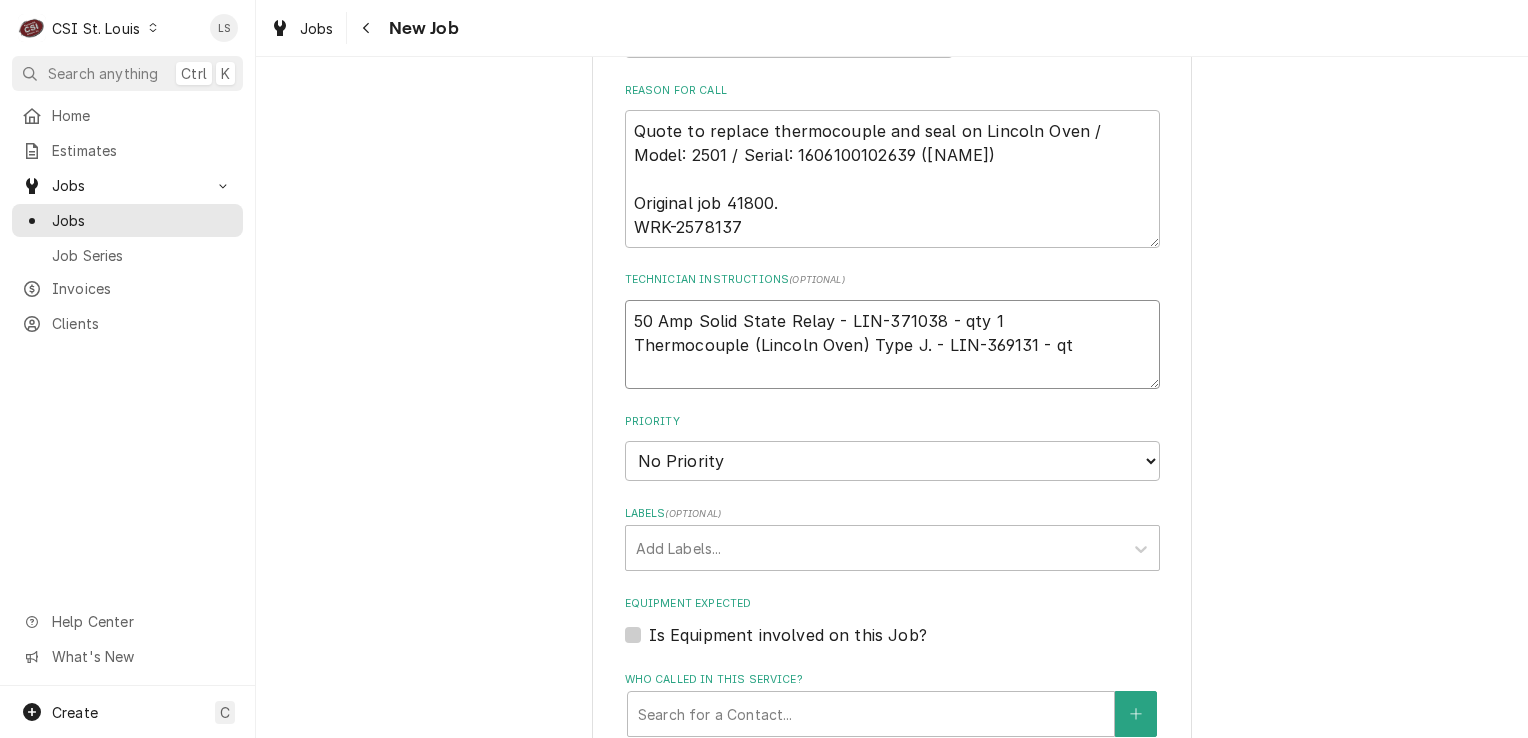 type on "x" 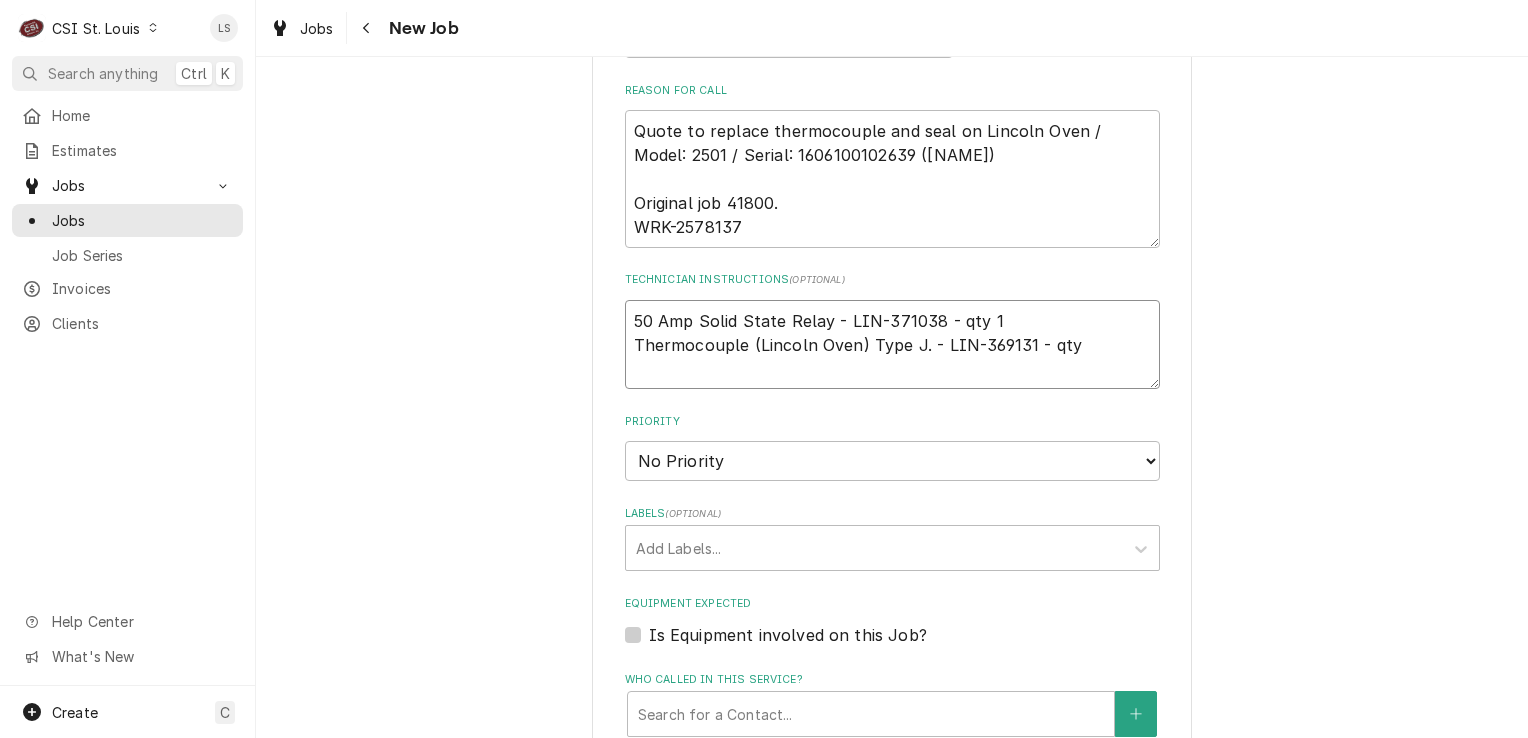 type on "x" 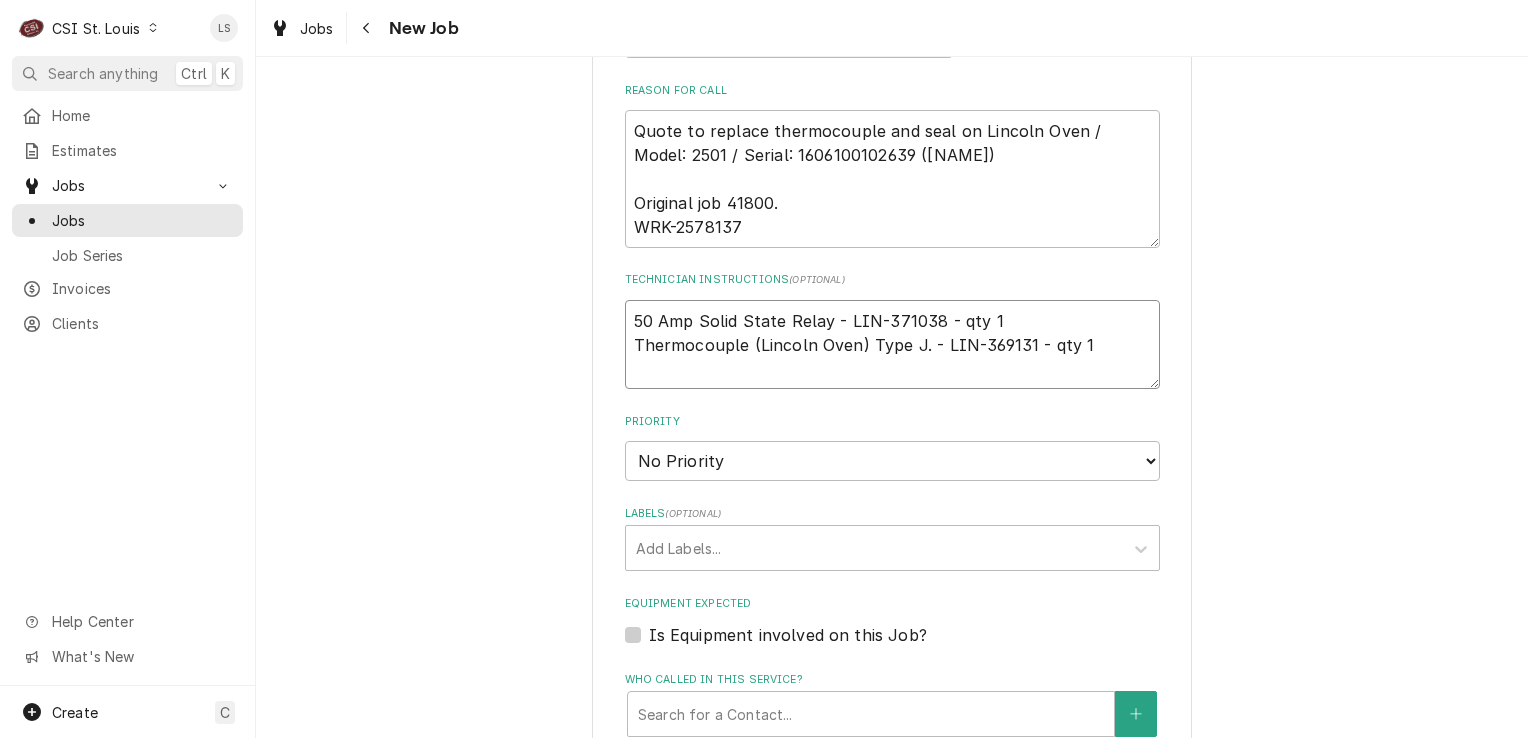 type on "x" 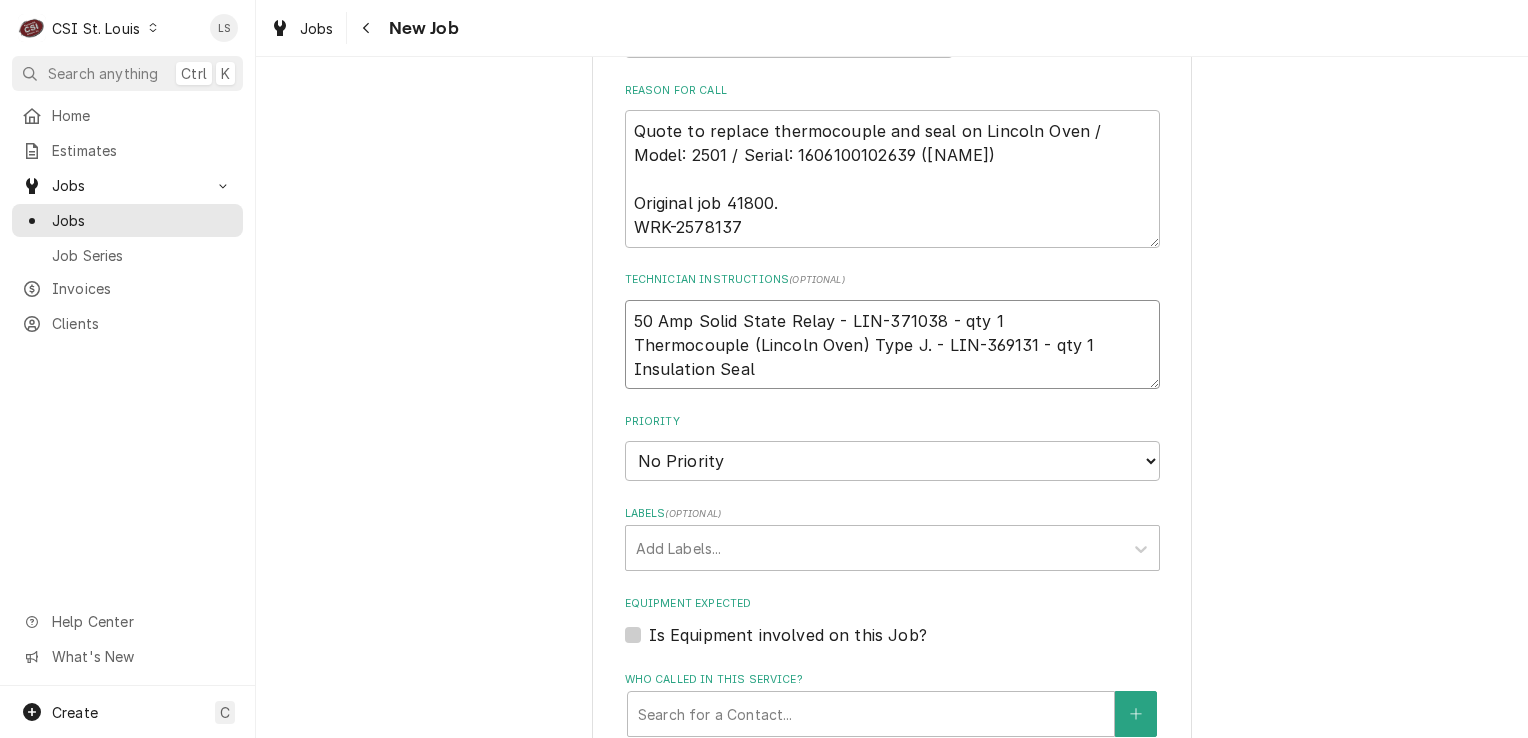 type on "x" 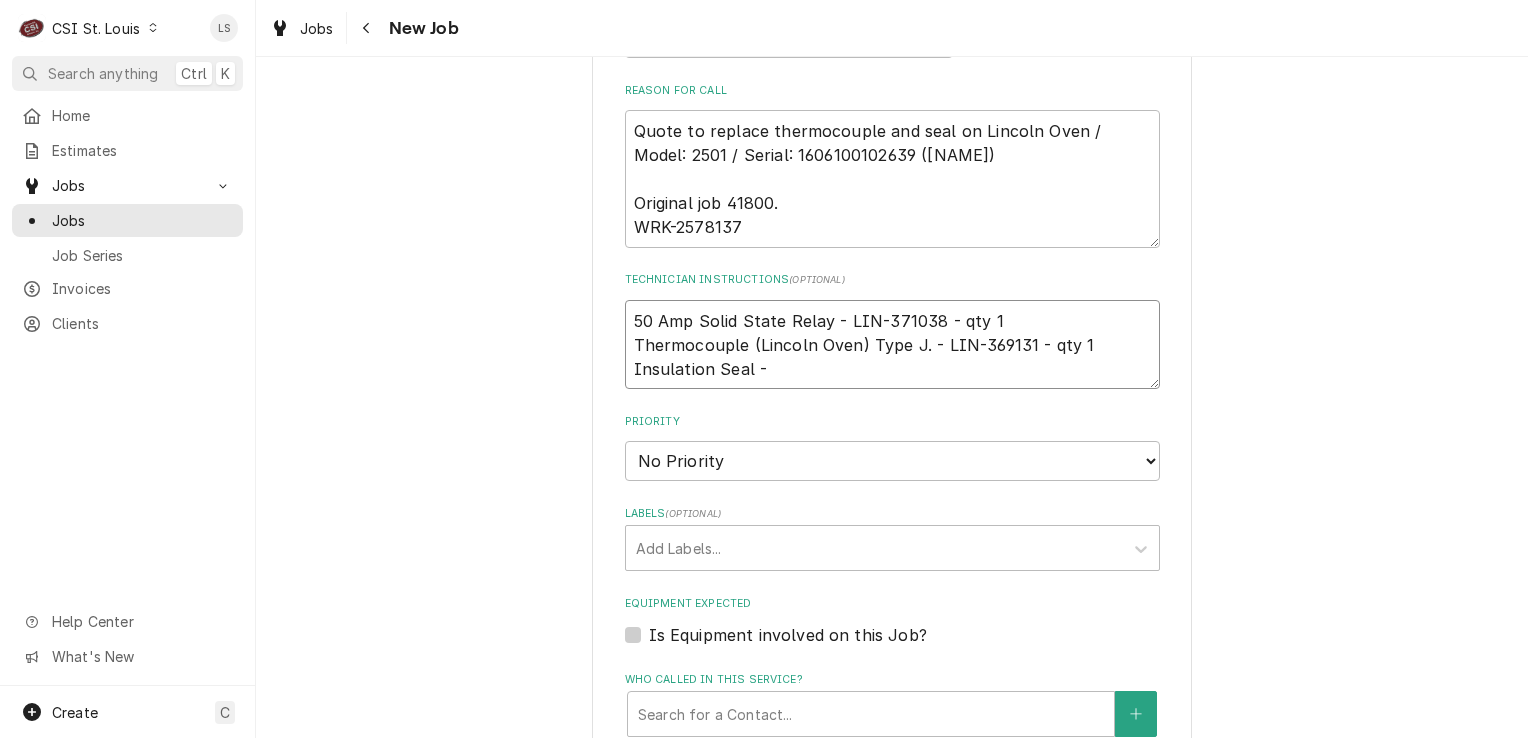 type on "x" 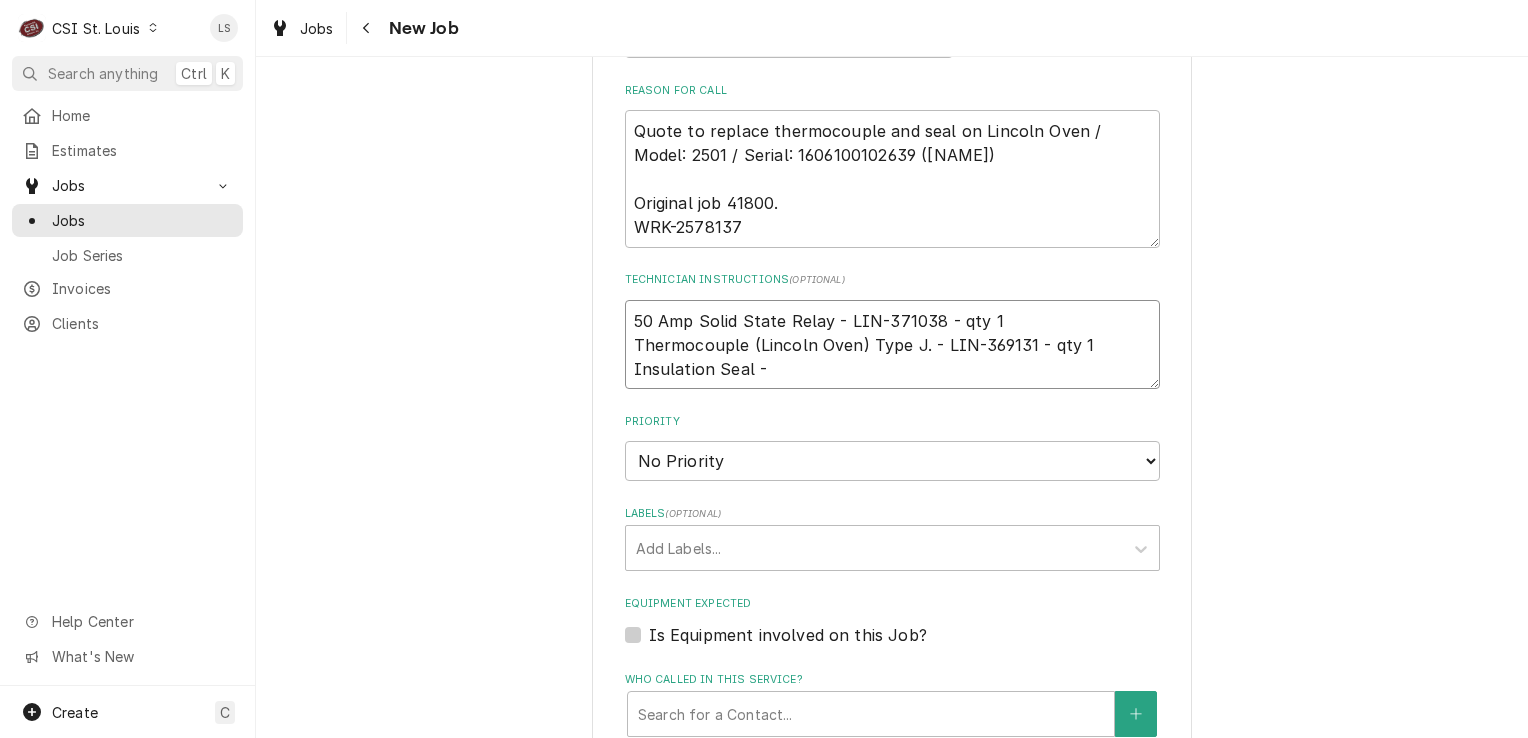 paste on "LIN-369470" 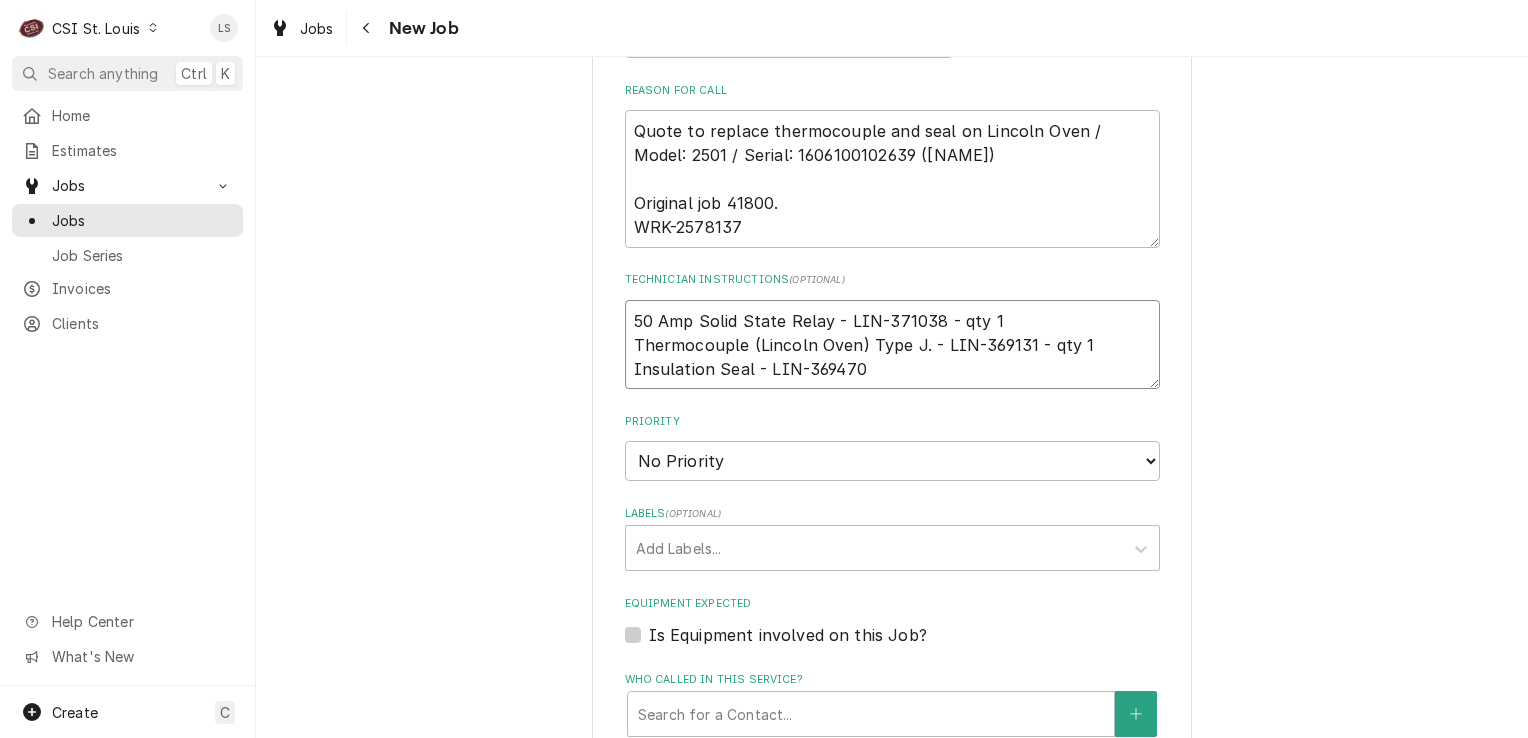 type on "x" 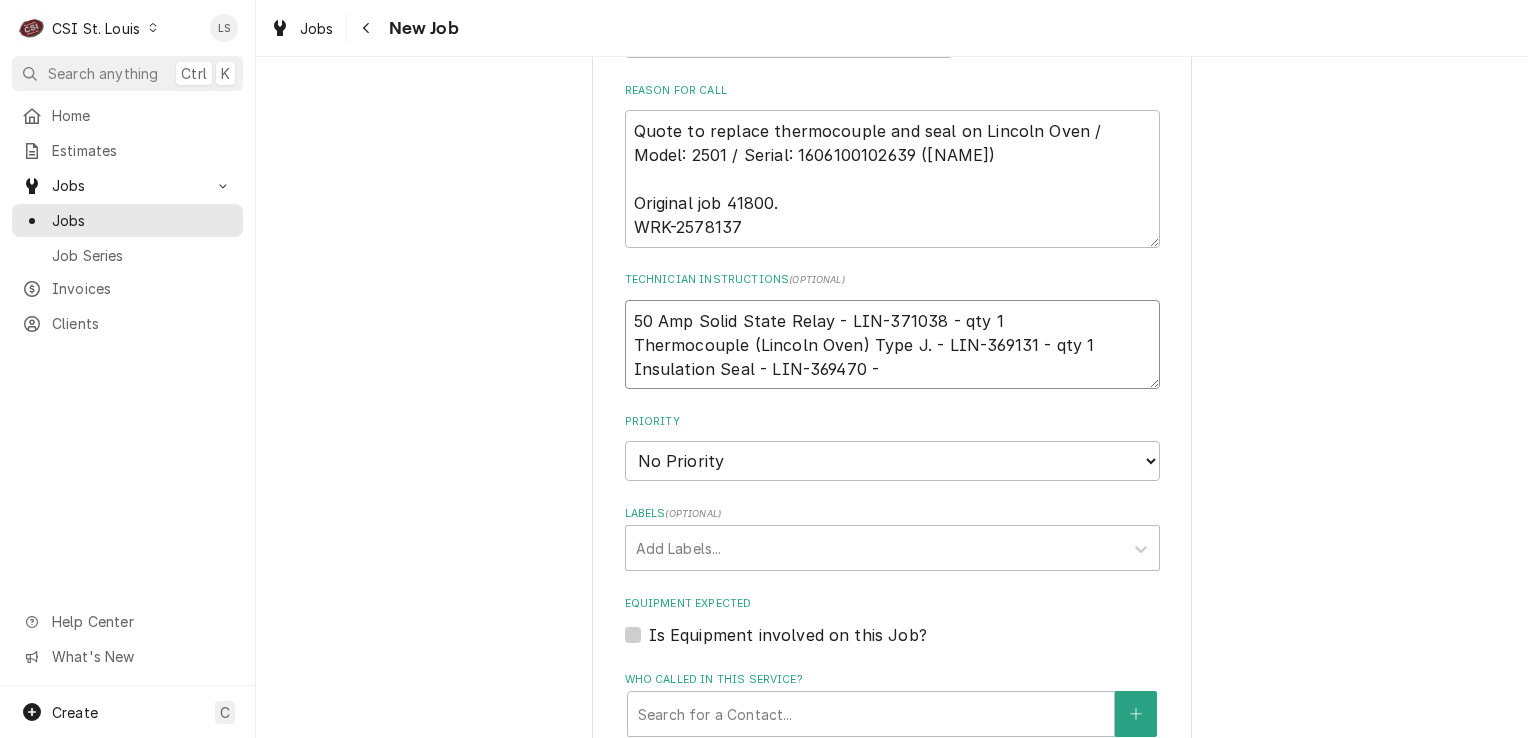 type on "x" 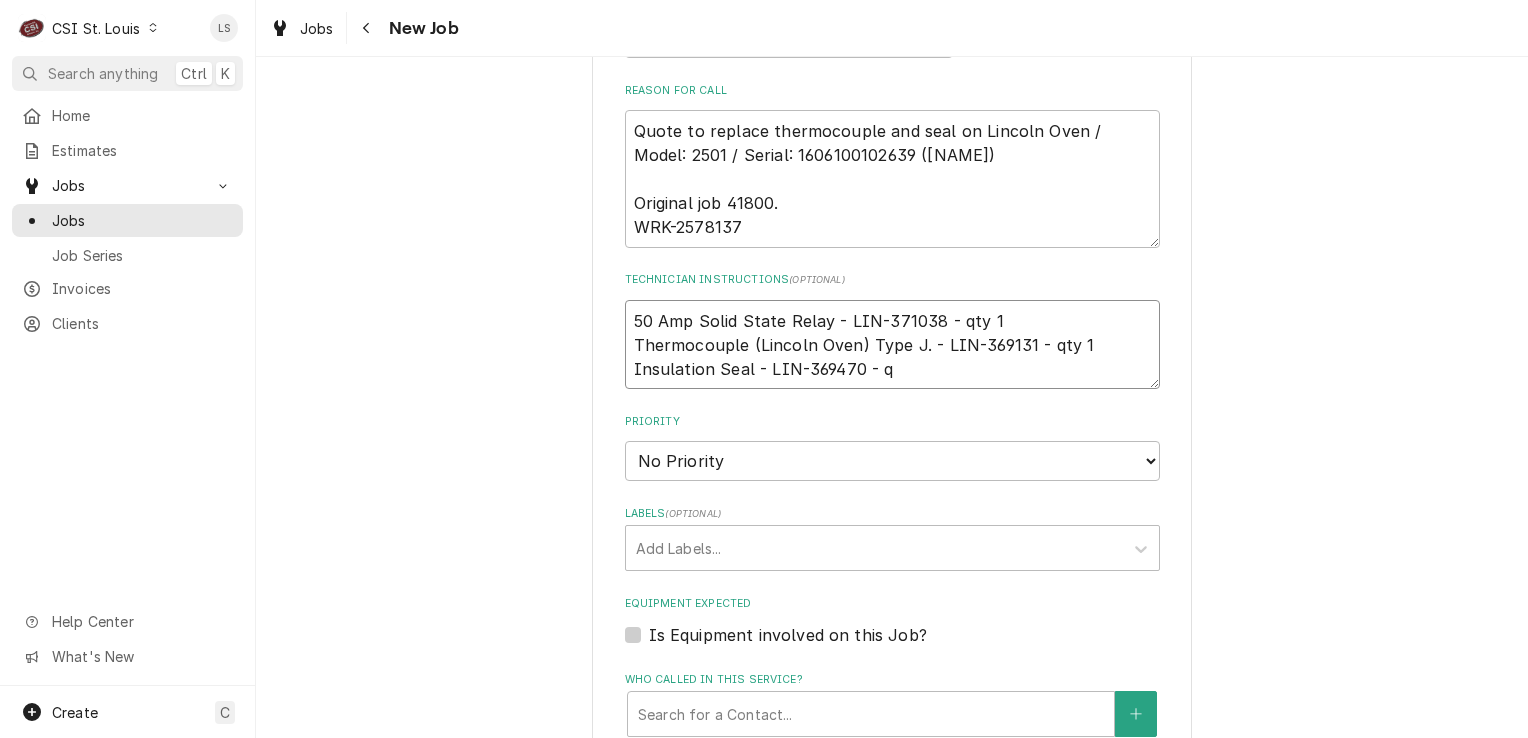 type on "50 Amp Solid State Relay - LIN-371038 - qty 1
Thermocouple (Lincoln Oven) Type J. - LIN-369131 - qty 1
Insulation Seal - LIN-369470 - qt" 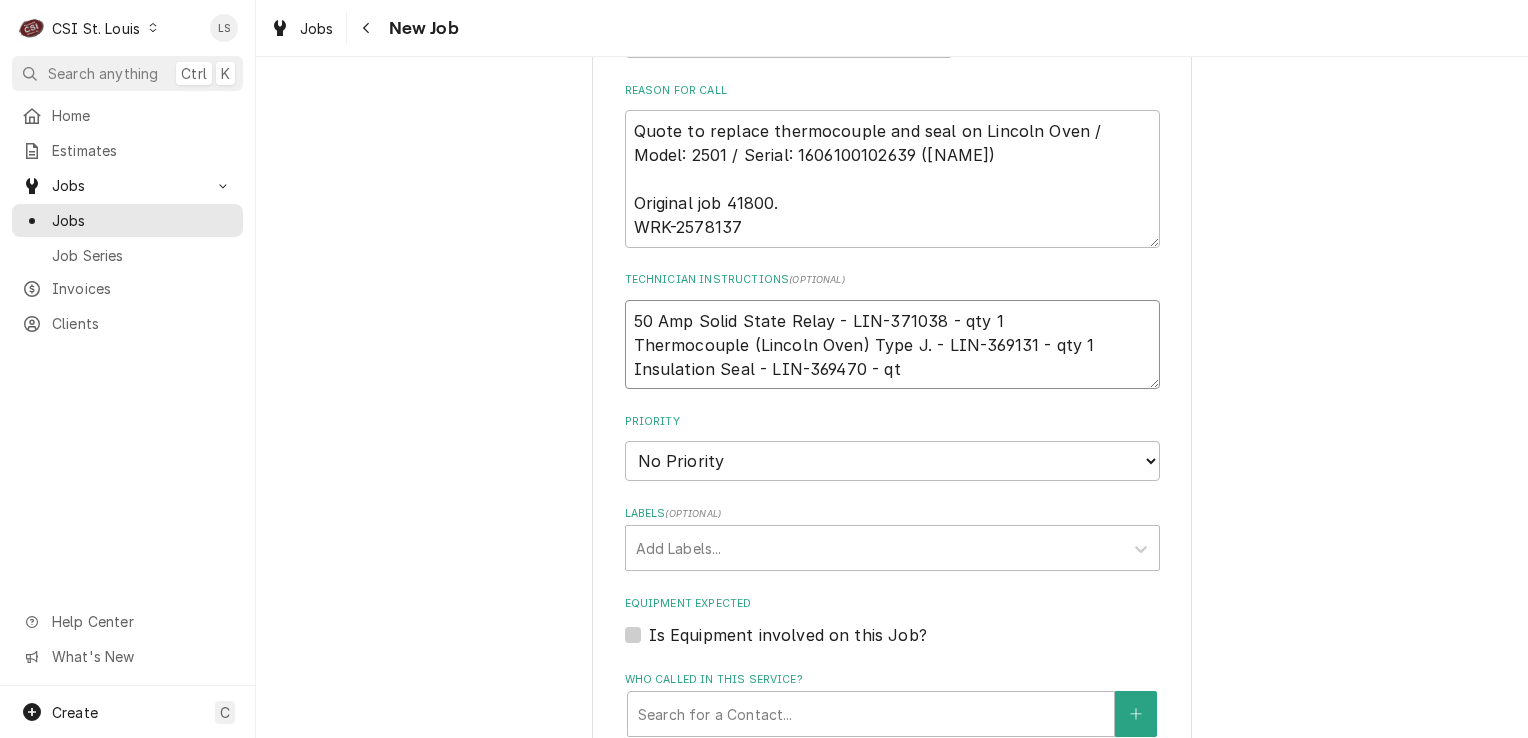 type on "x" 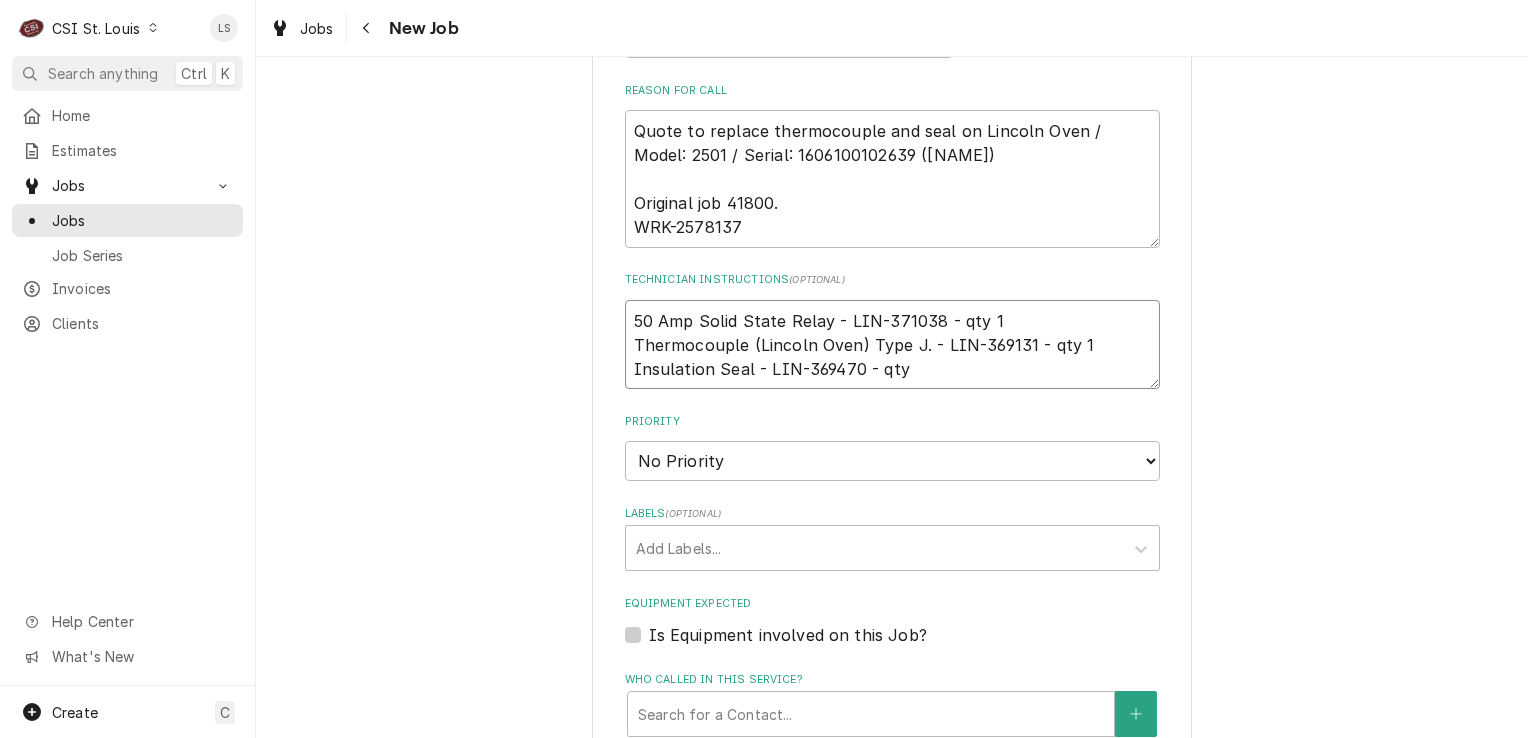 type on "x" 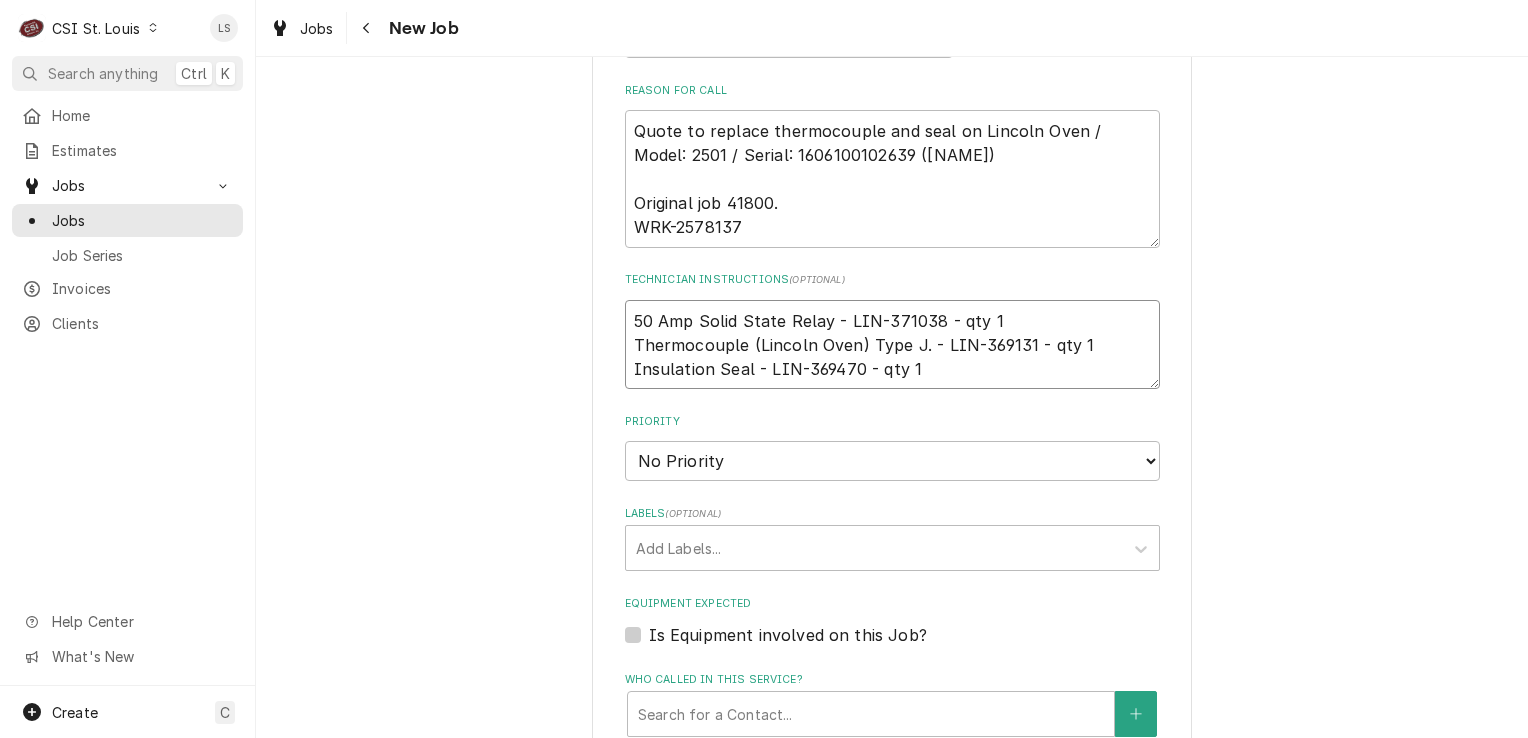 click on "50 Amp Solid State Relay - LIN-371038 - qty 1
Thermocouple (Lincoln Oven) Type J. - LIN-369131 - qty 1
Insulation Seal - LIN-369470 - qty 1" at bounding box center (892, 345) 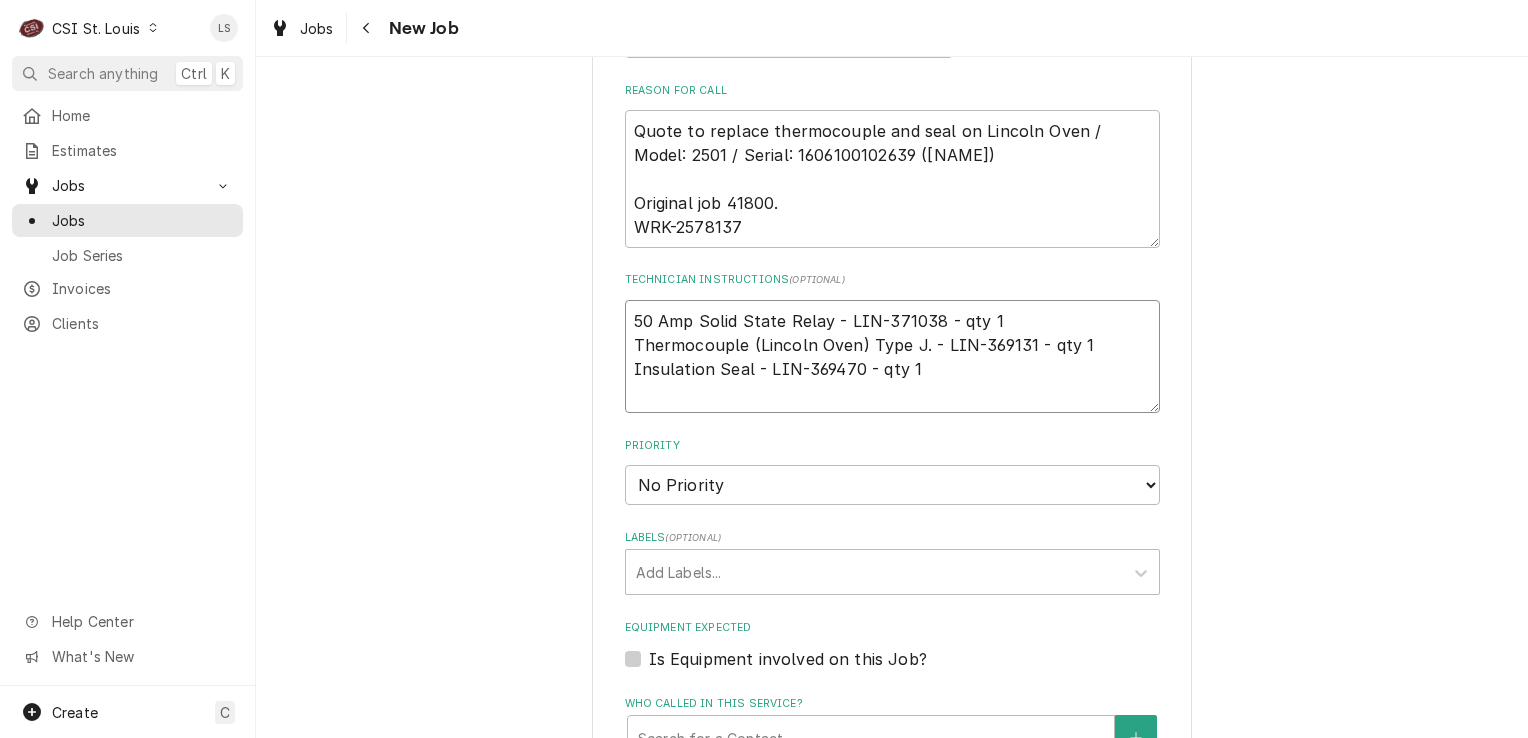type on "x" 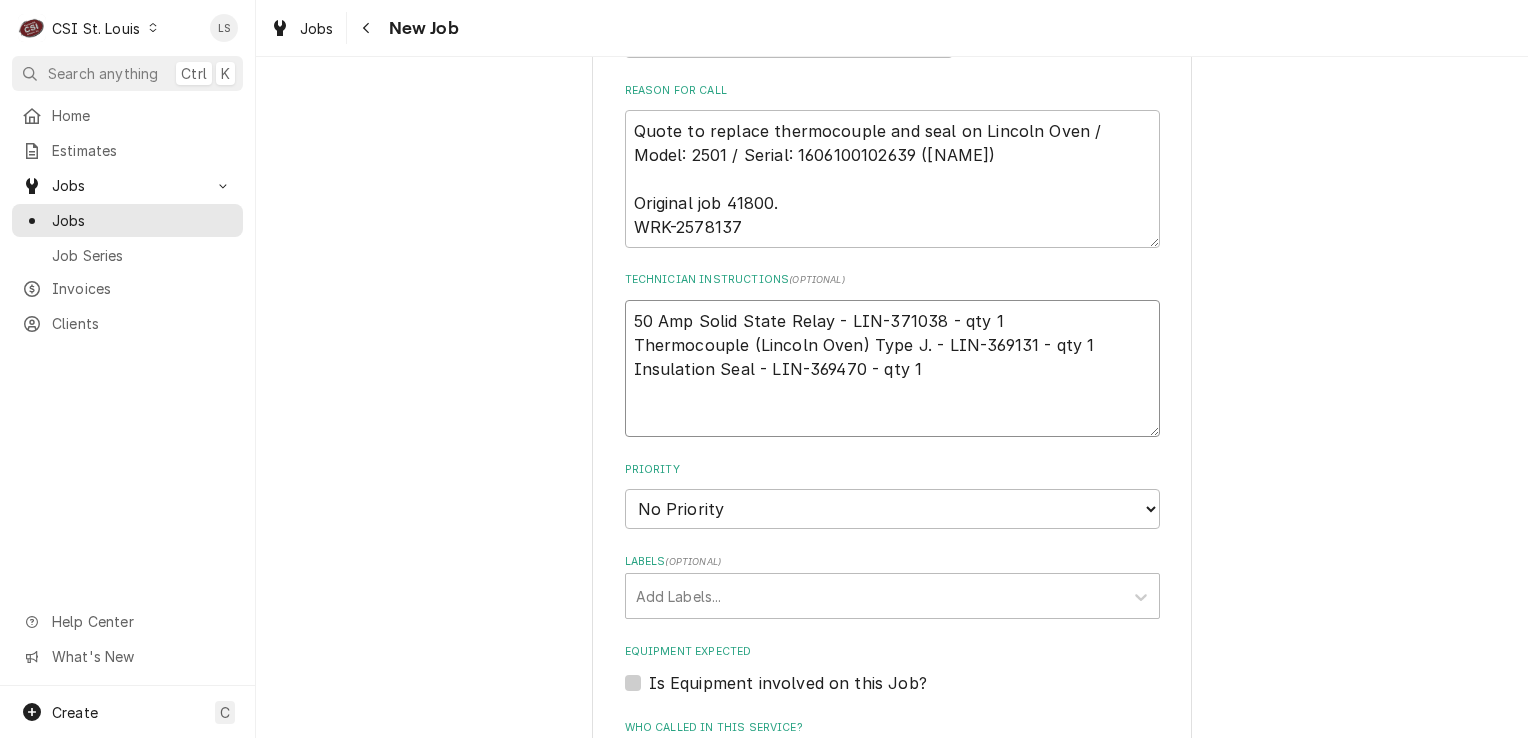 type on "x" 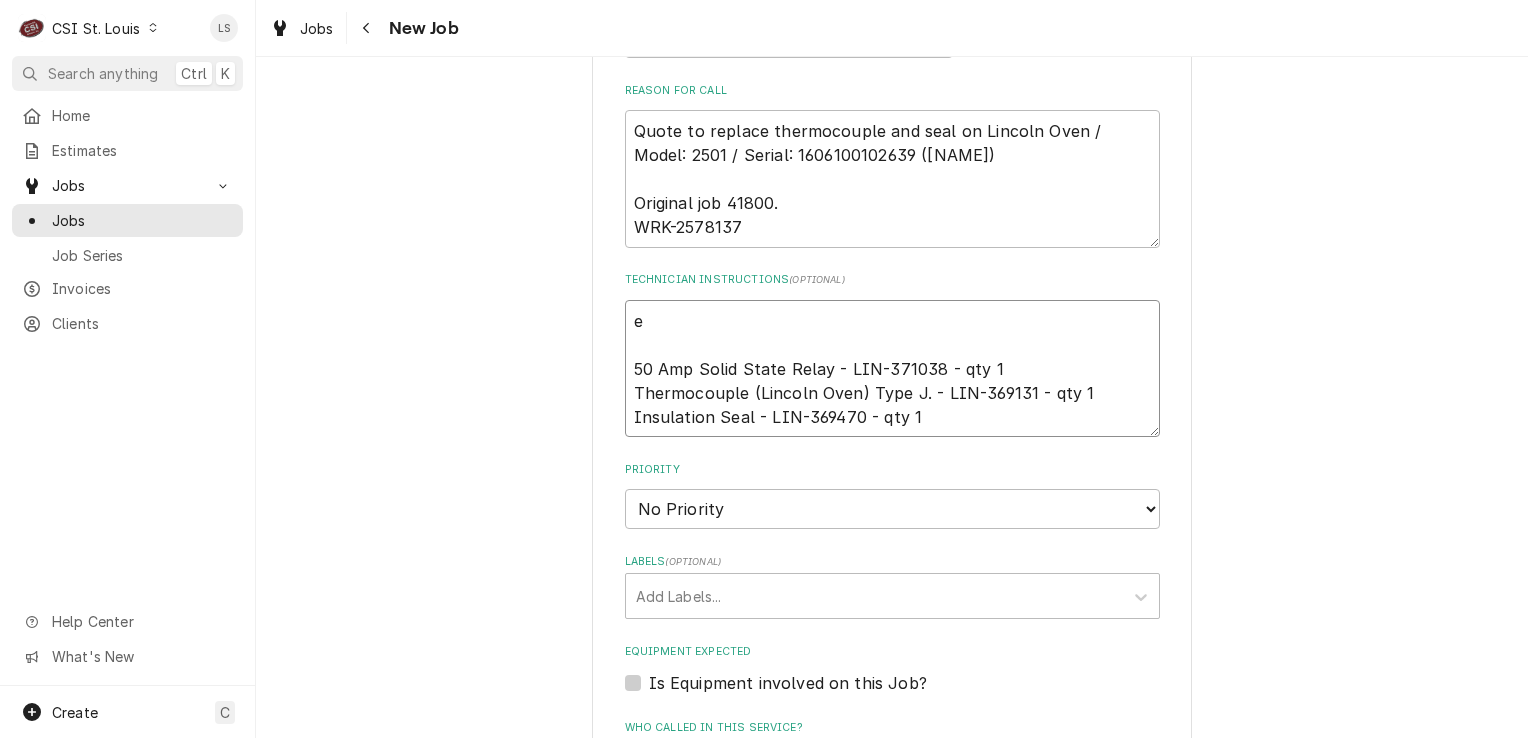 type on "x" 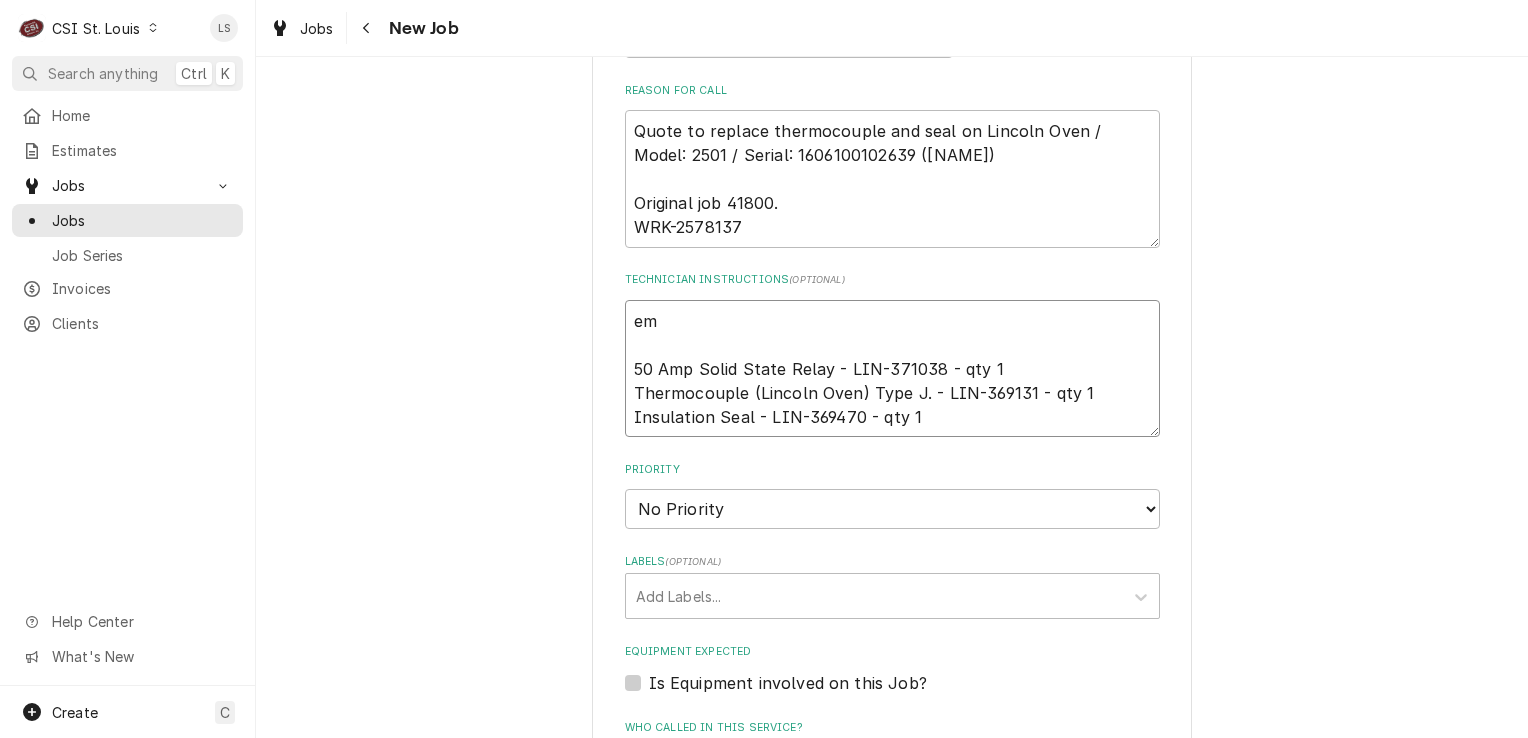 type on "x" 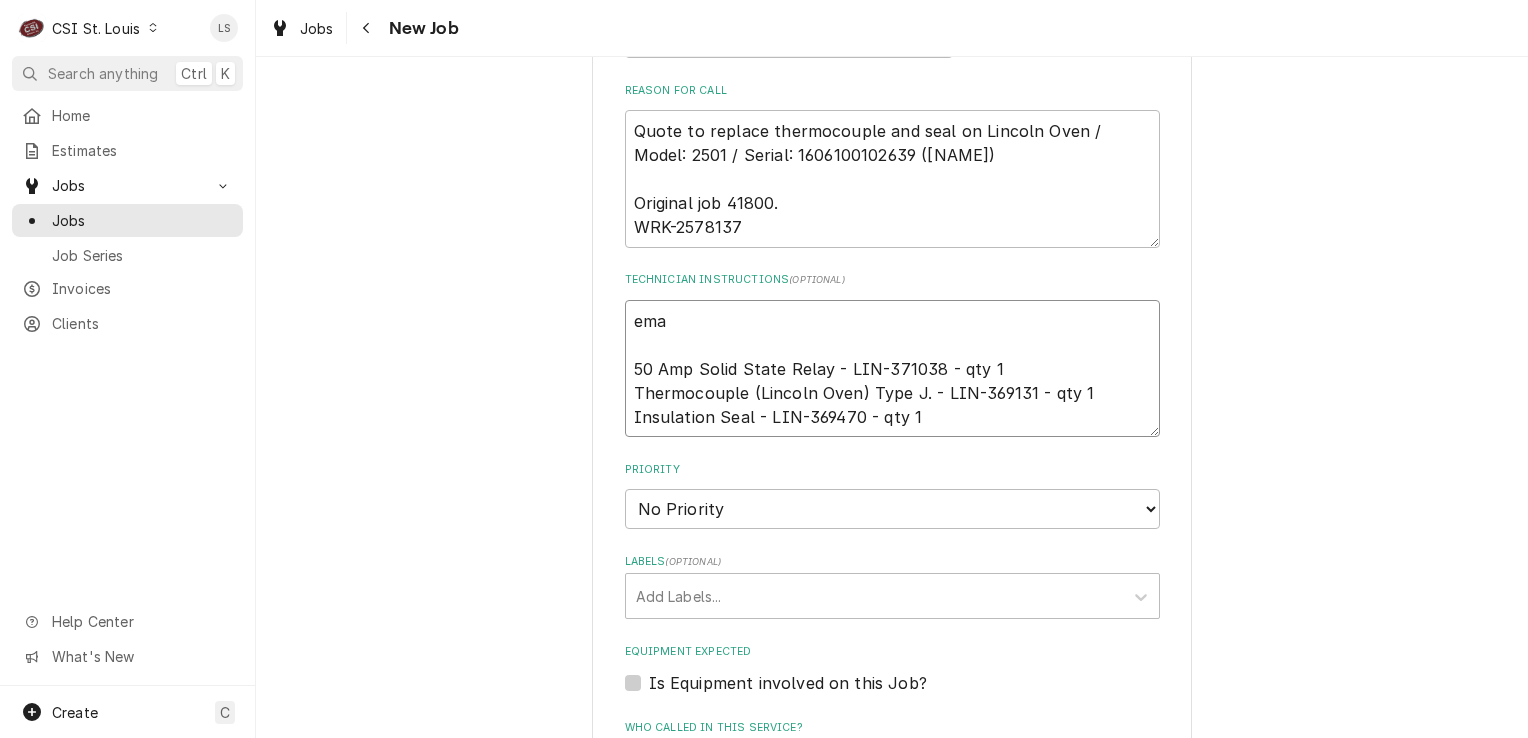 type on "emai
50 Amp Solid State Relay - LIN-371038 - qty 1
Thermocouple (Lincoln Oven) Type J. - LIN-369131 - qty 1
Insulation Seal - LIN-369470 - qty 1" 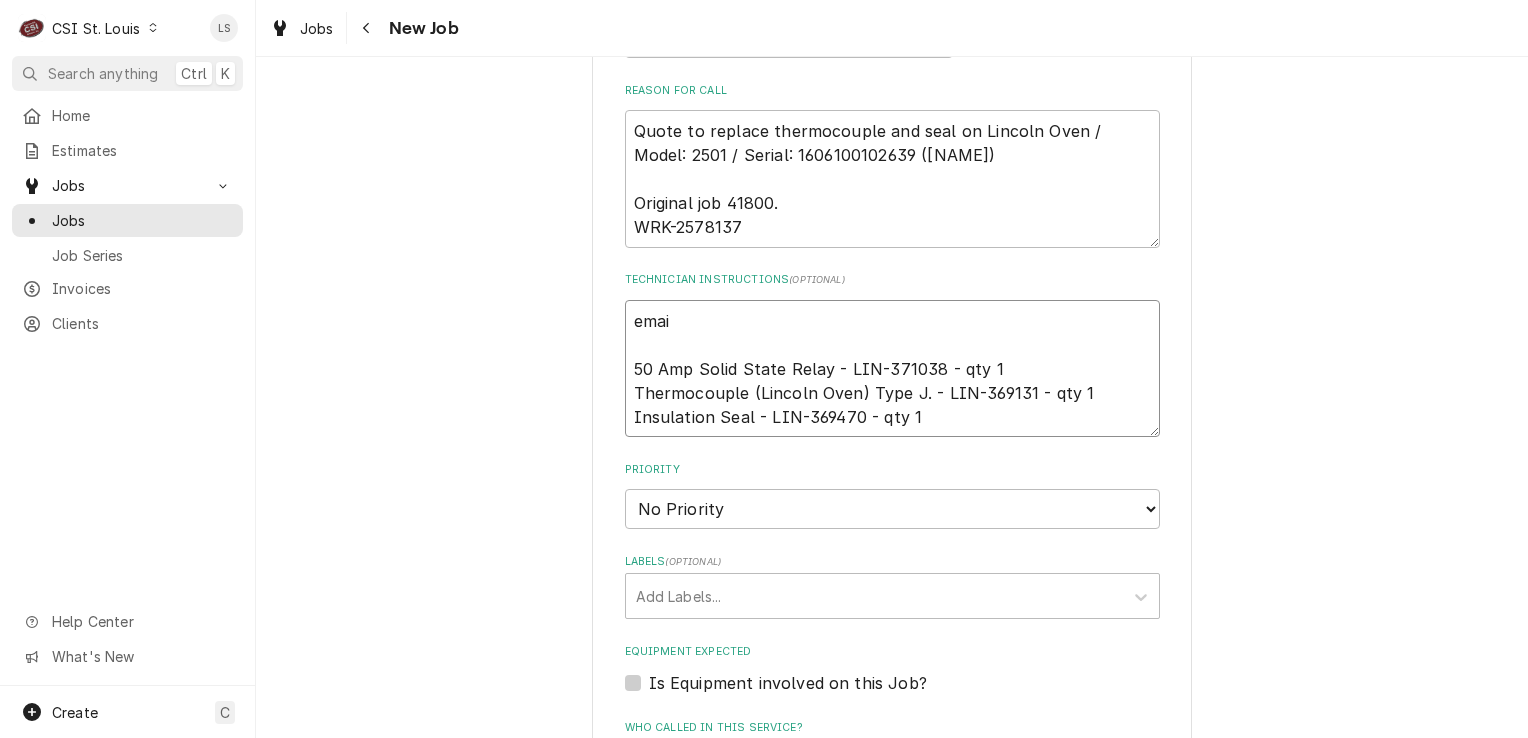type on "x" 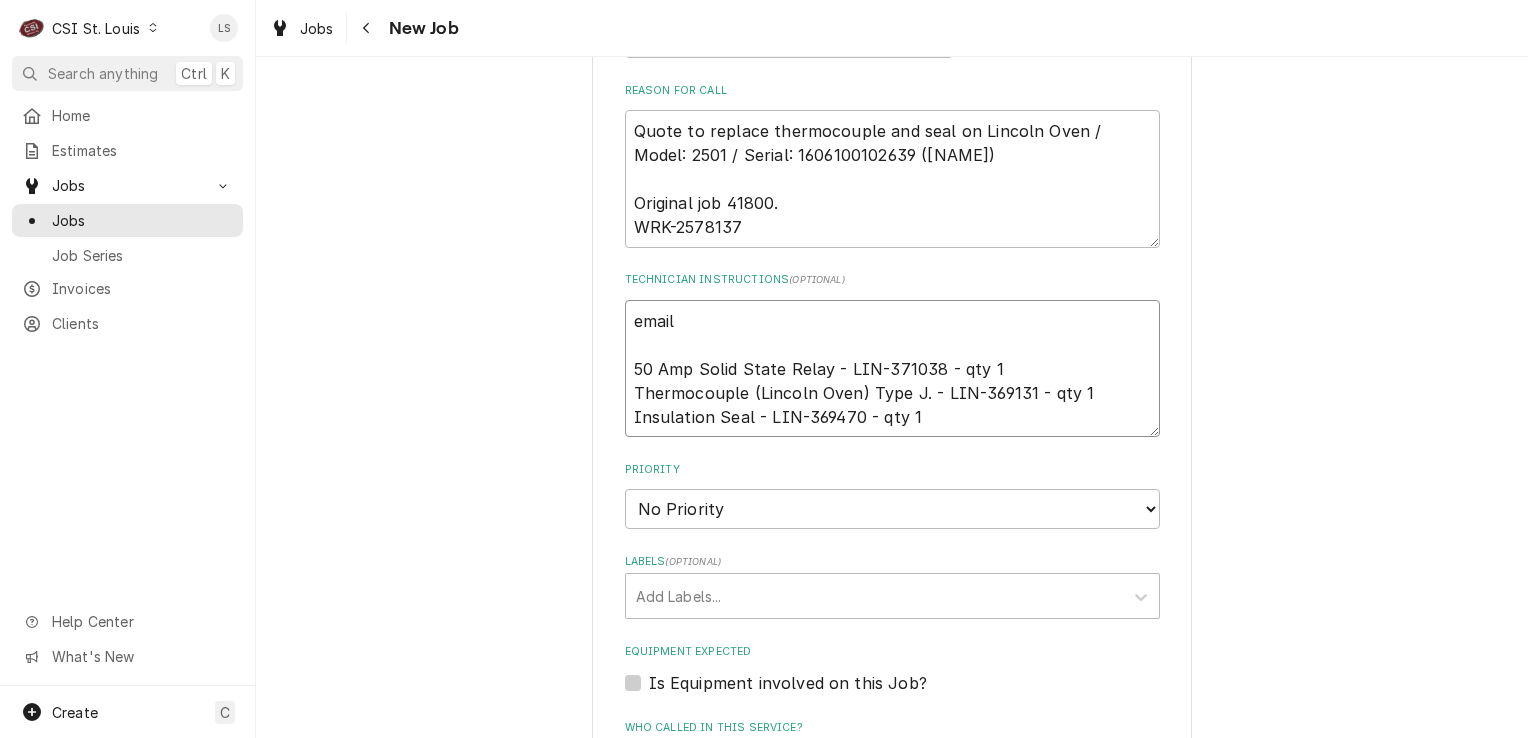 type on "x" 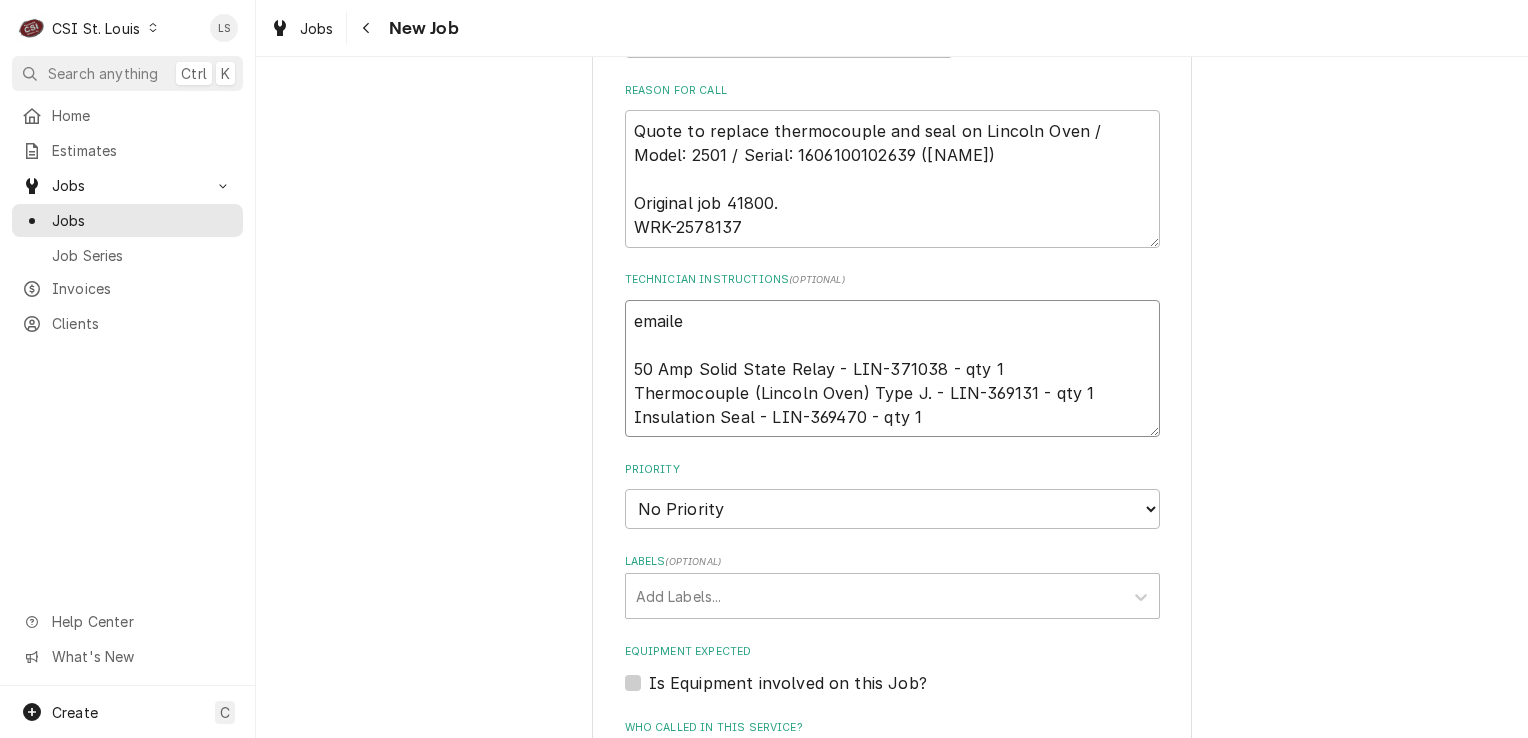 type on "x" 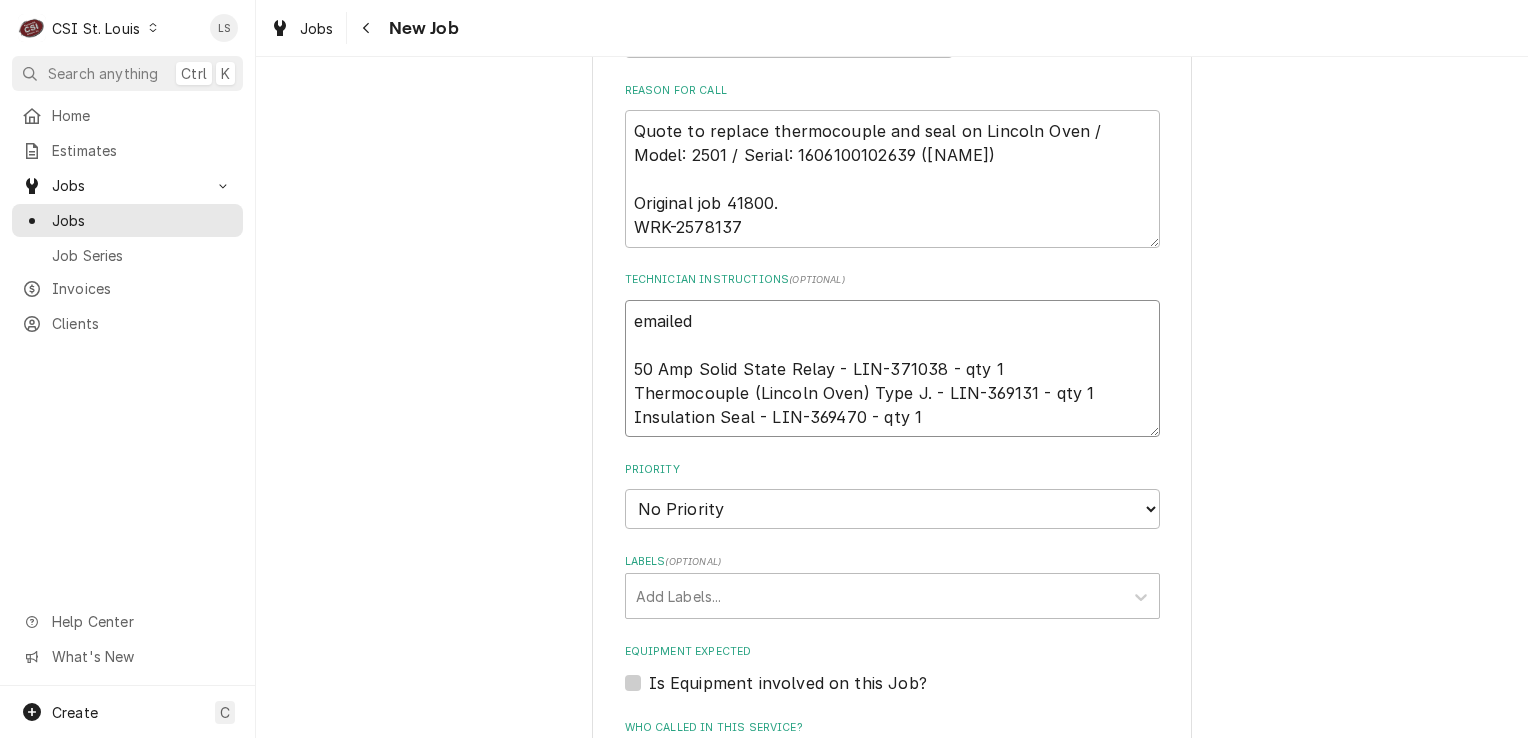 type on "x" 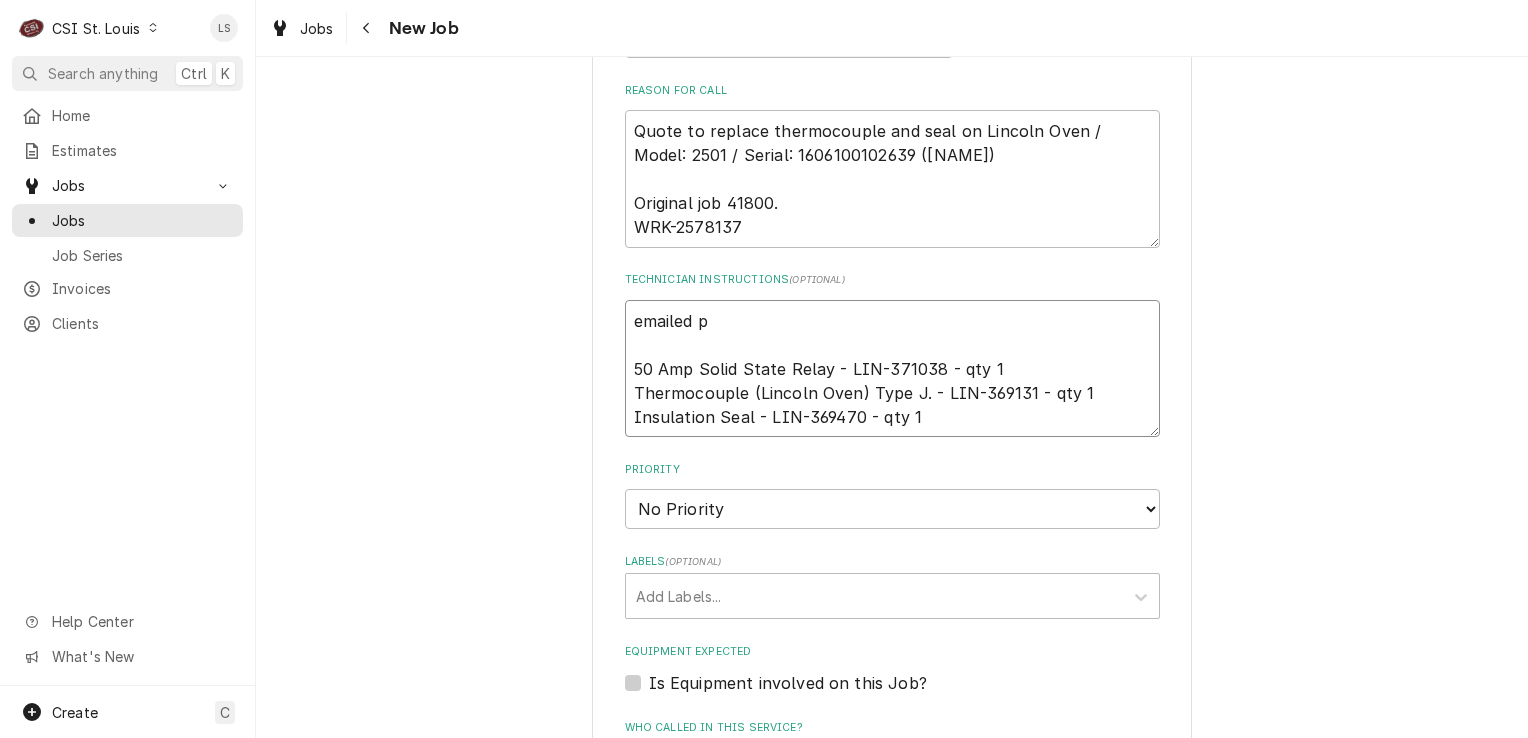 type on "x" 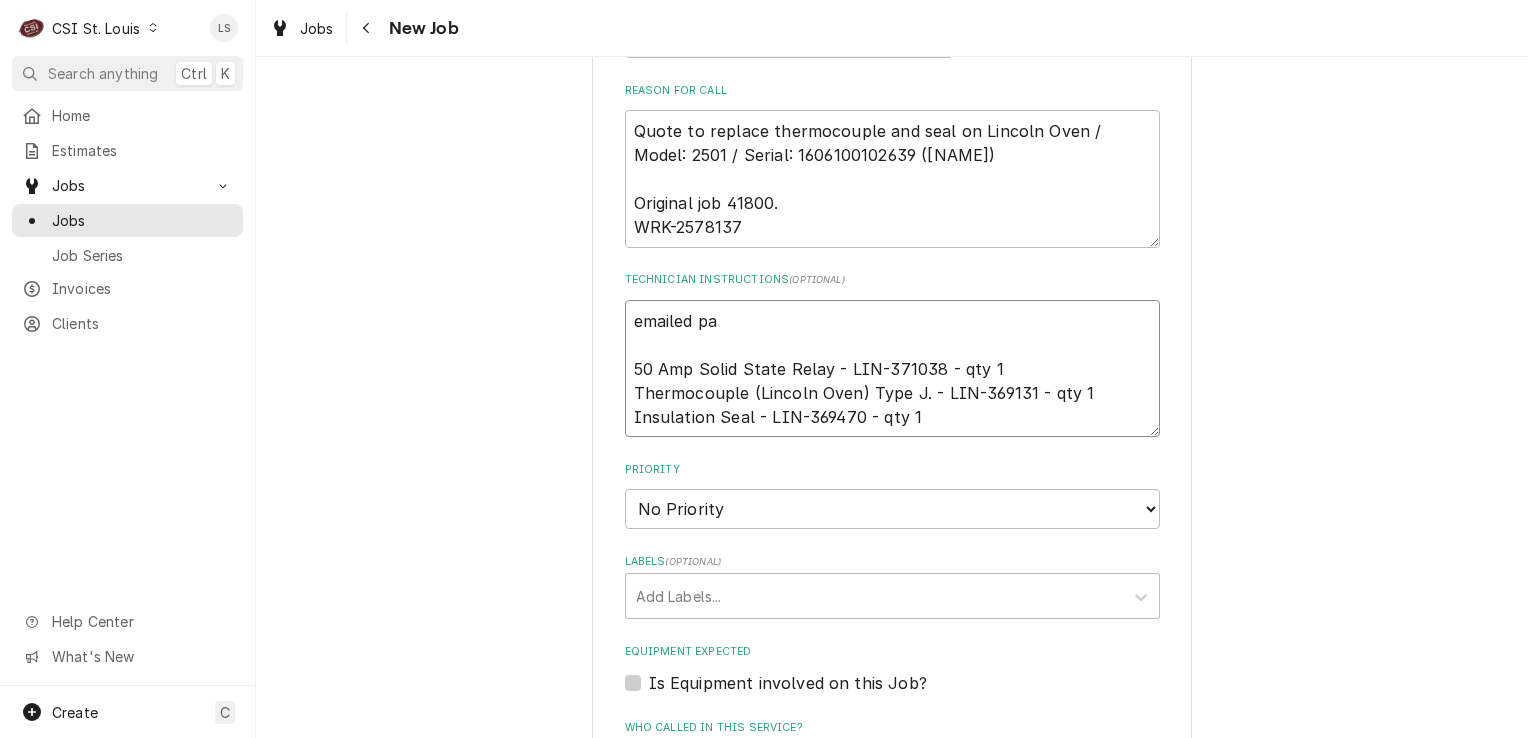 type on "x" 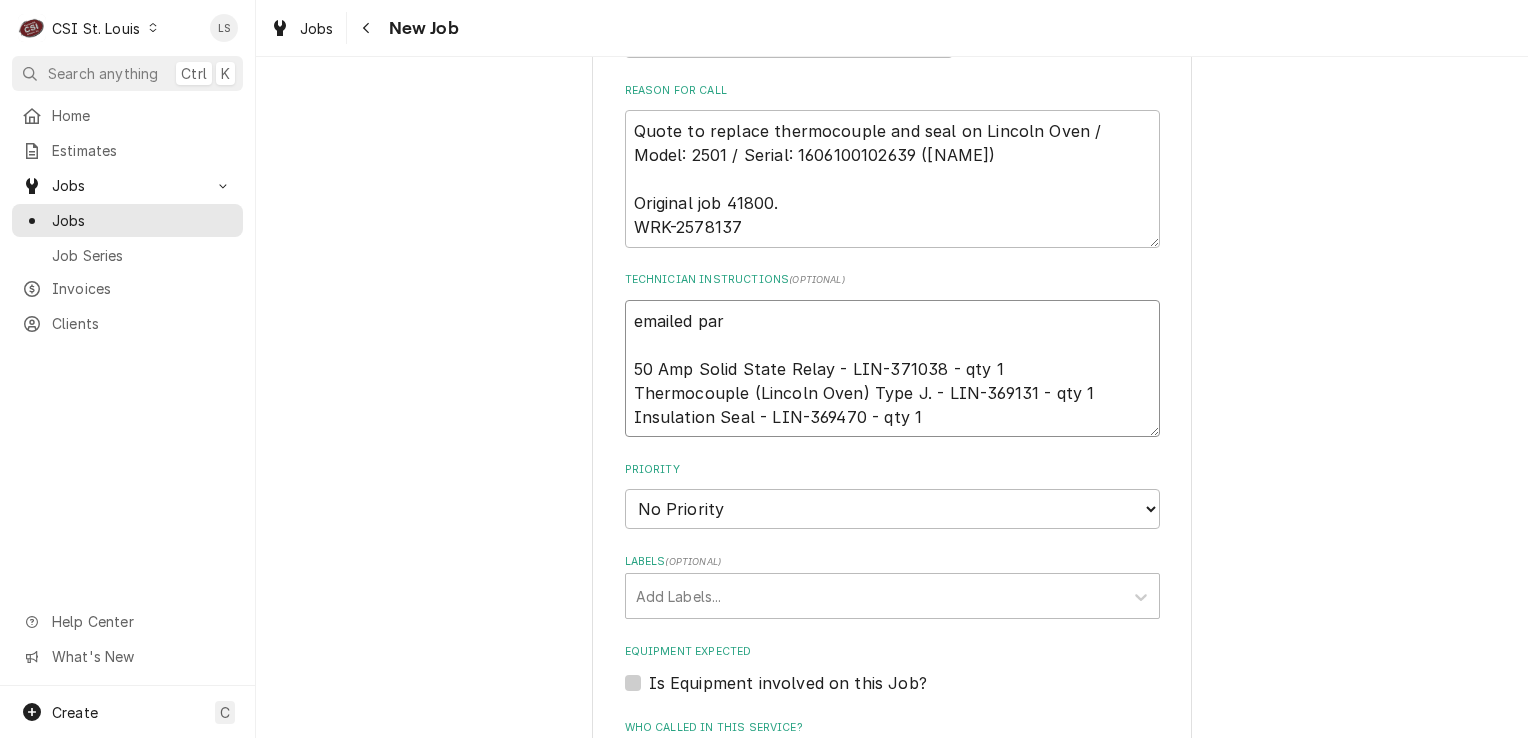 type on "x" 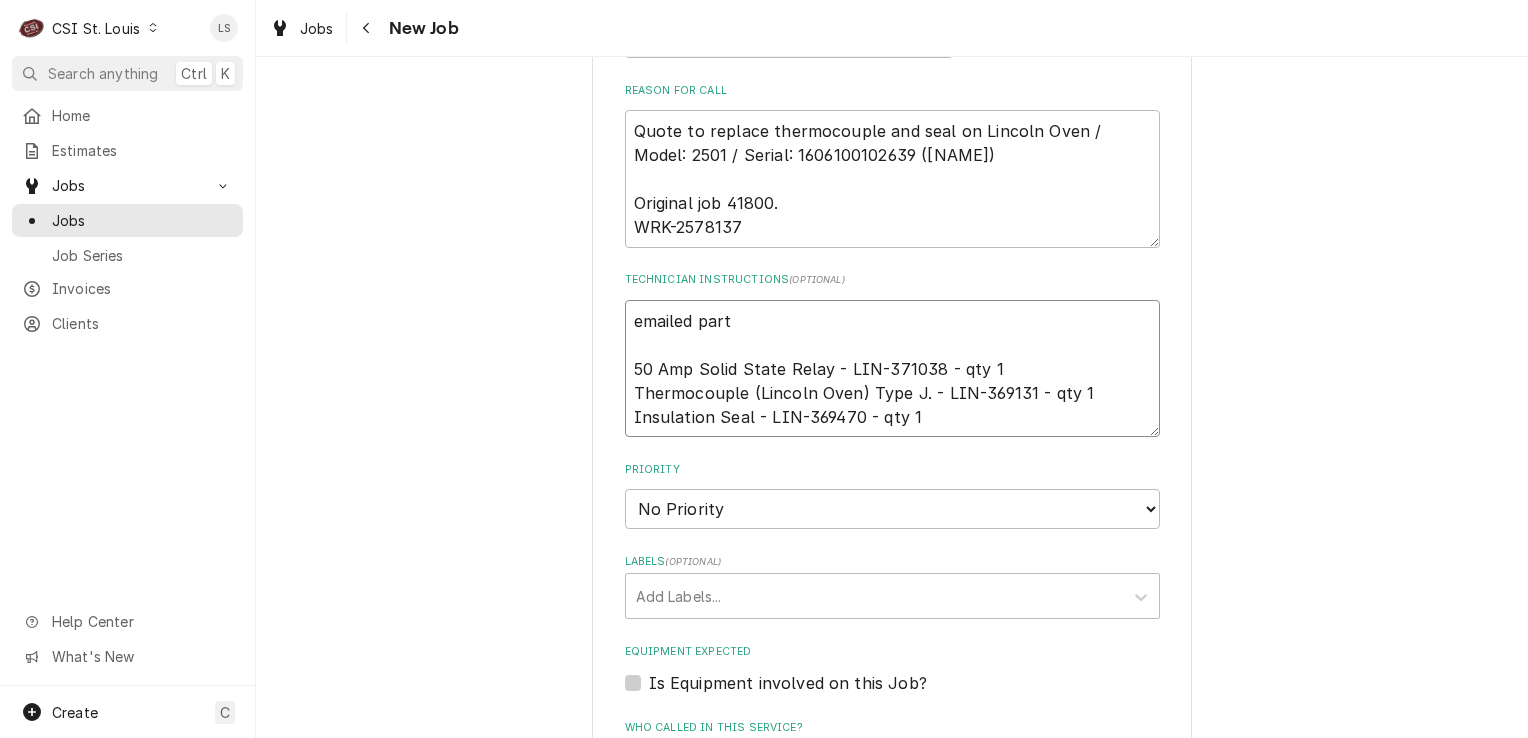 type on "x" 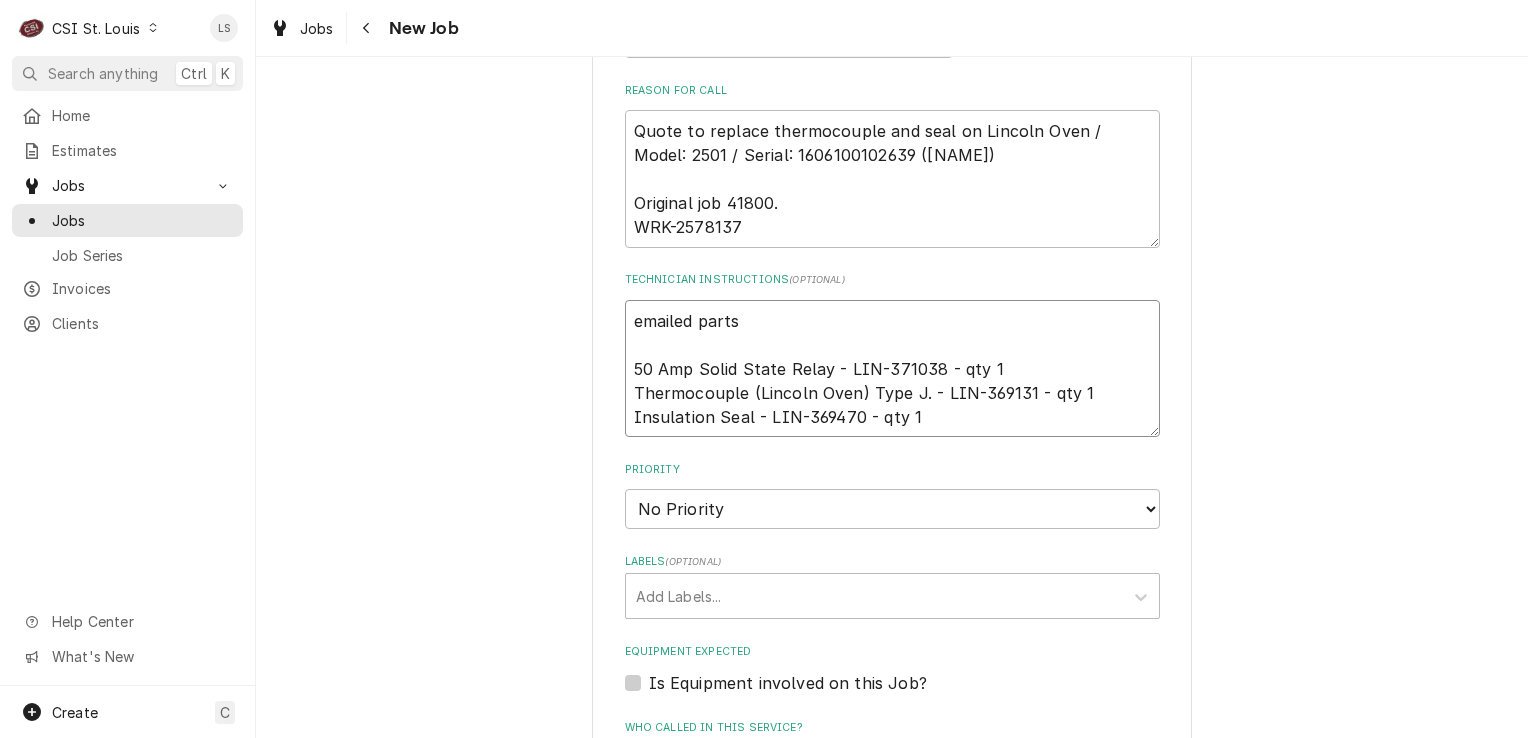 type on "x" 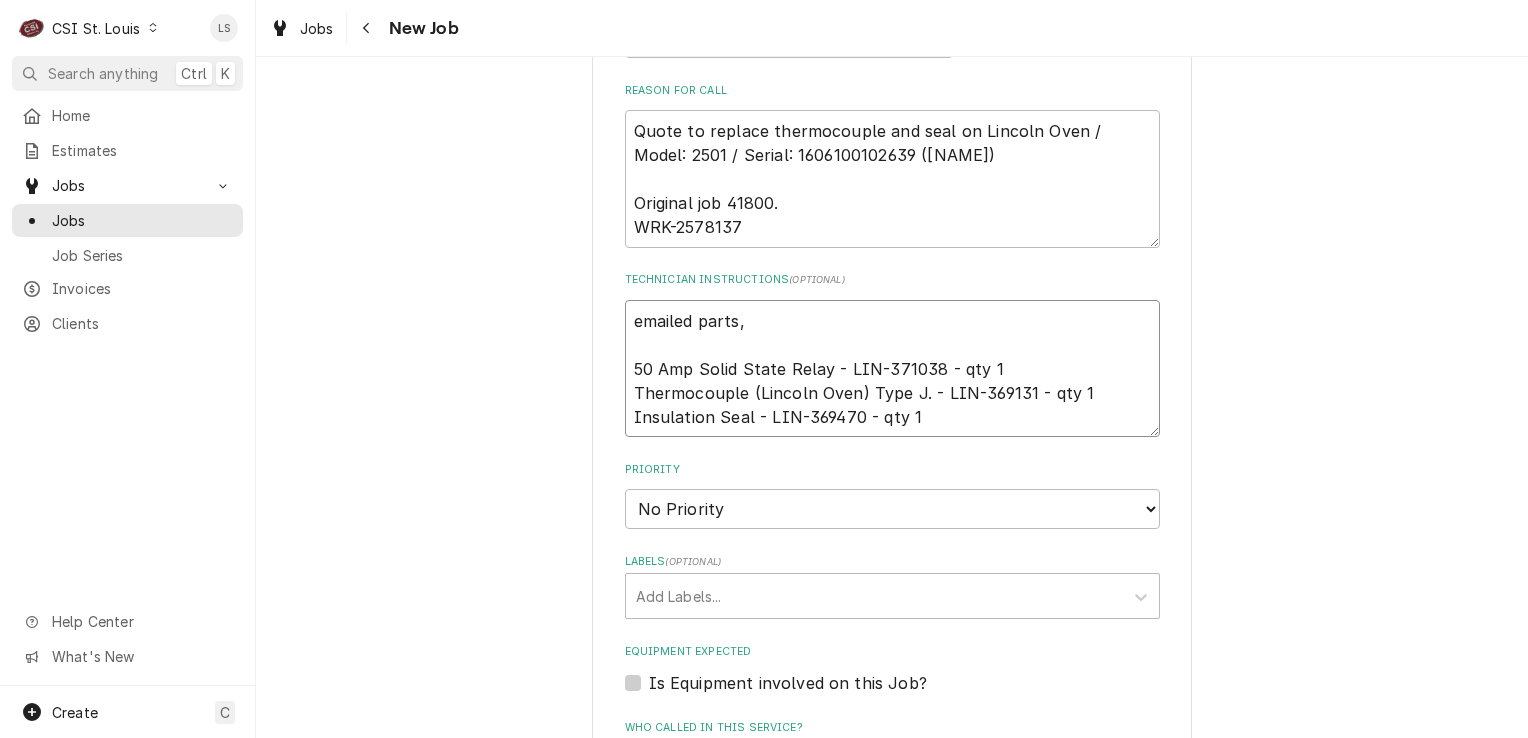 type on "x" 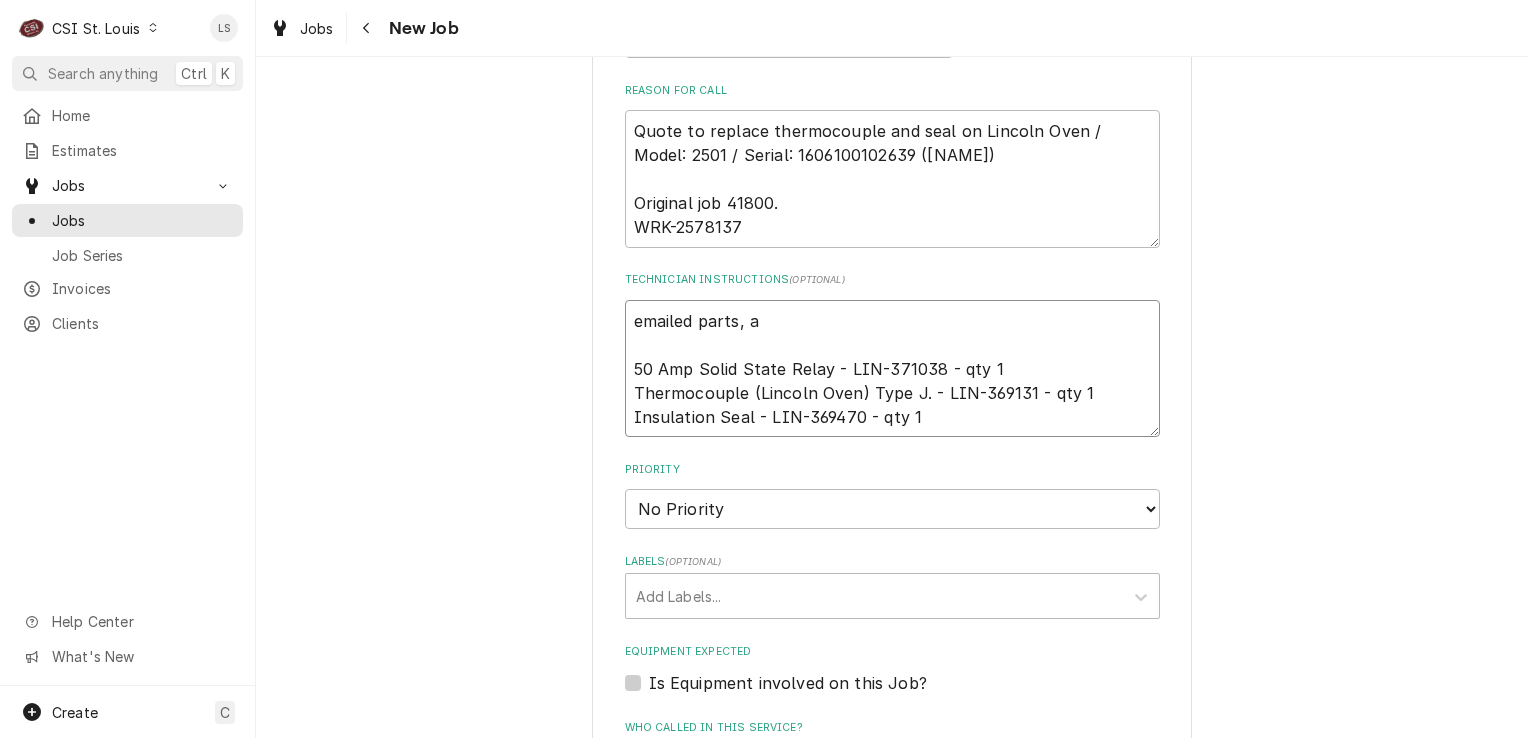 type on "x" 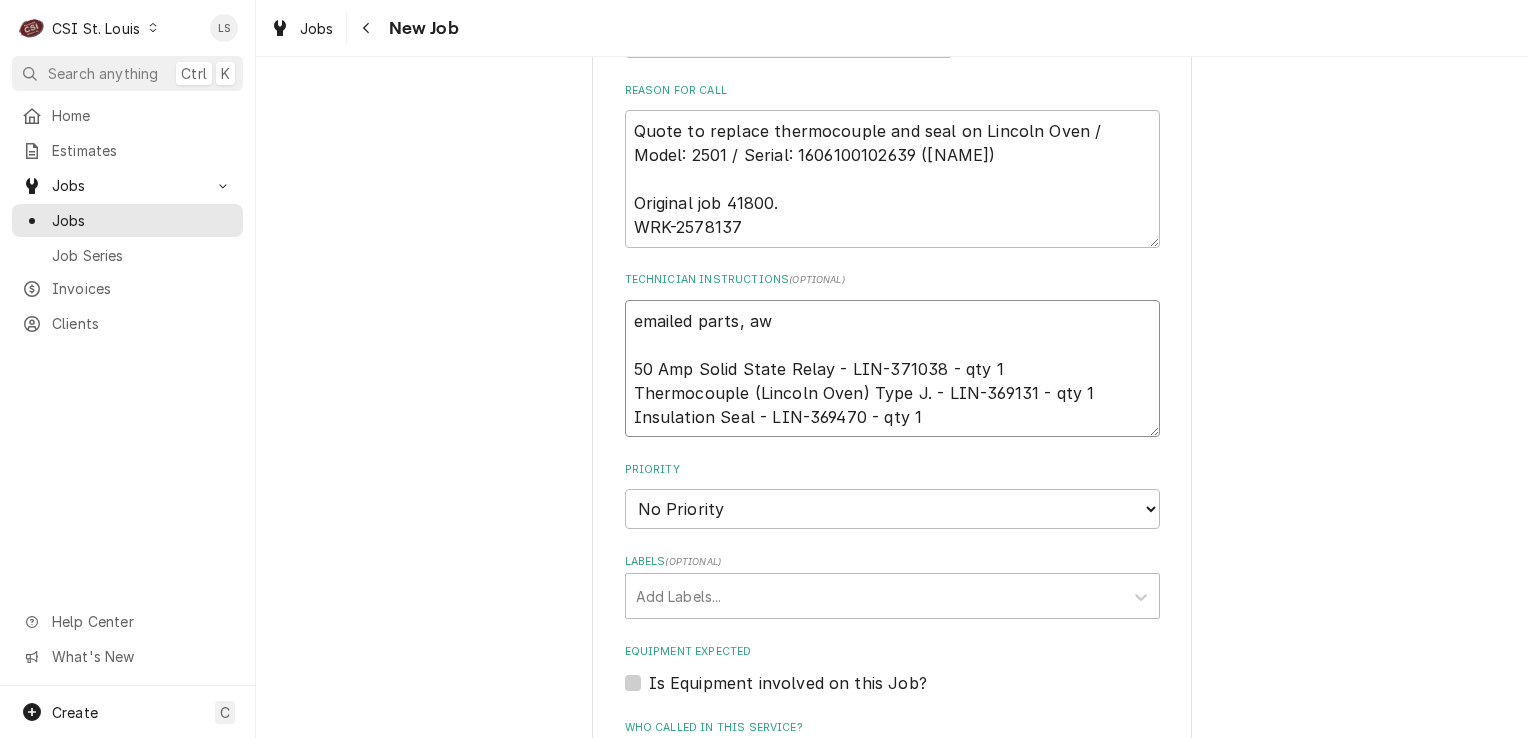 type on "x" 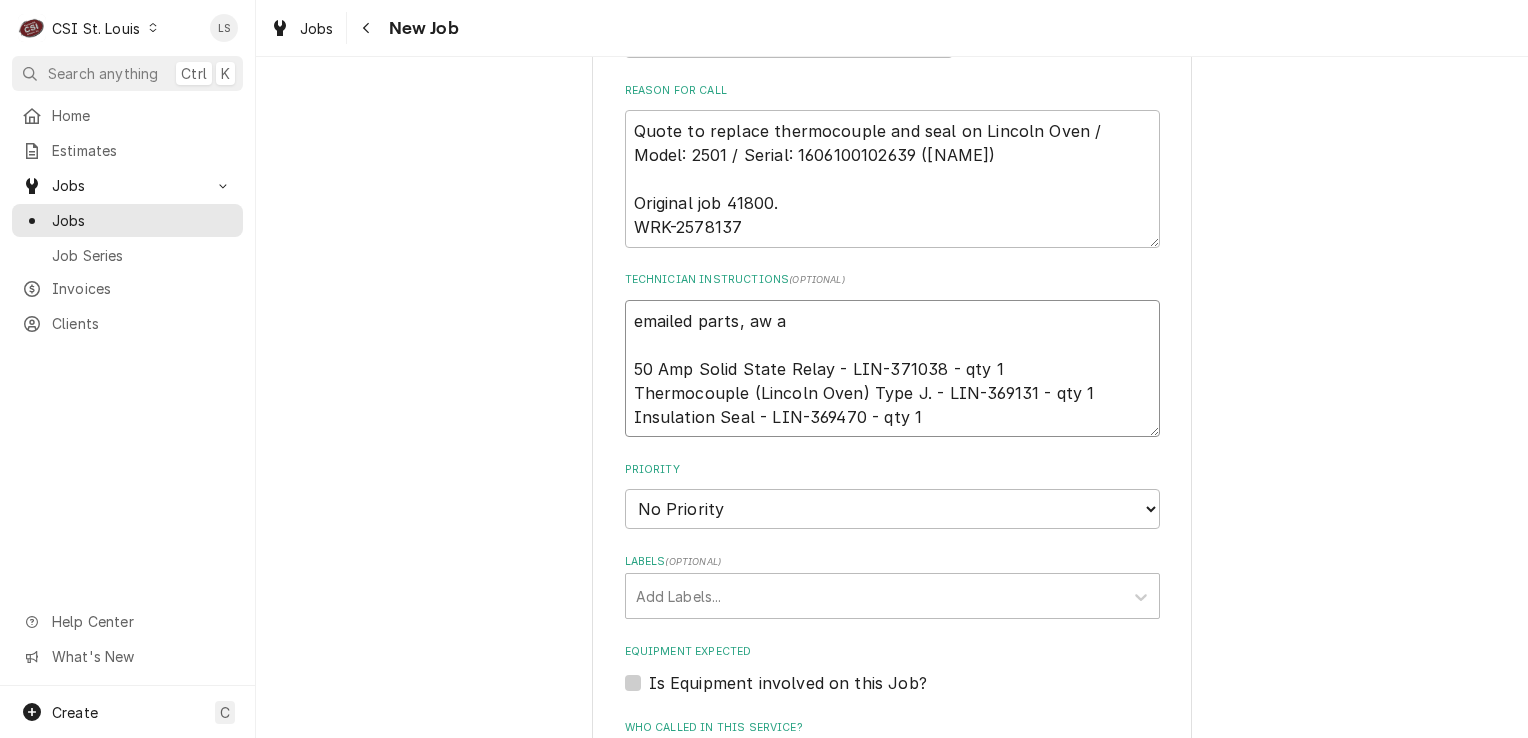 type on "x" 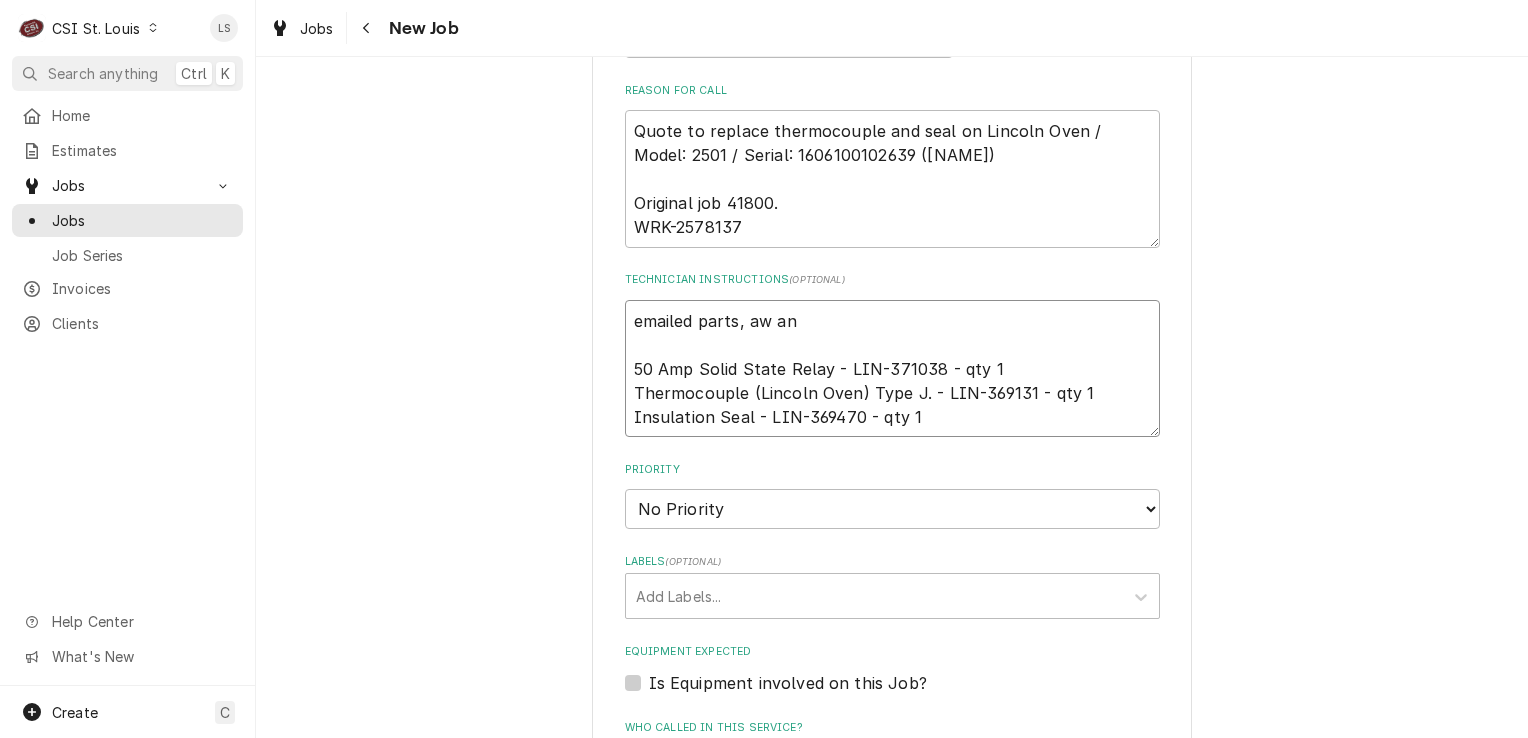 type on "x" 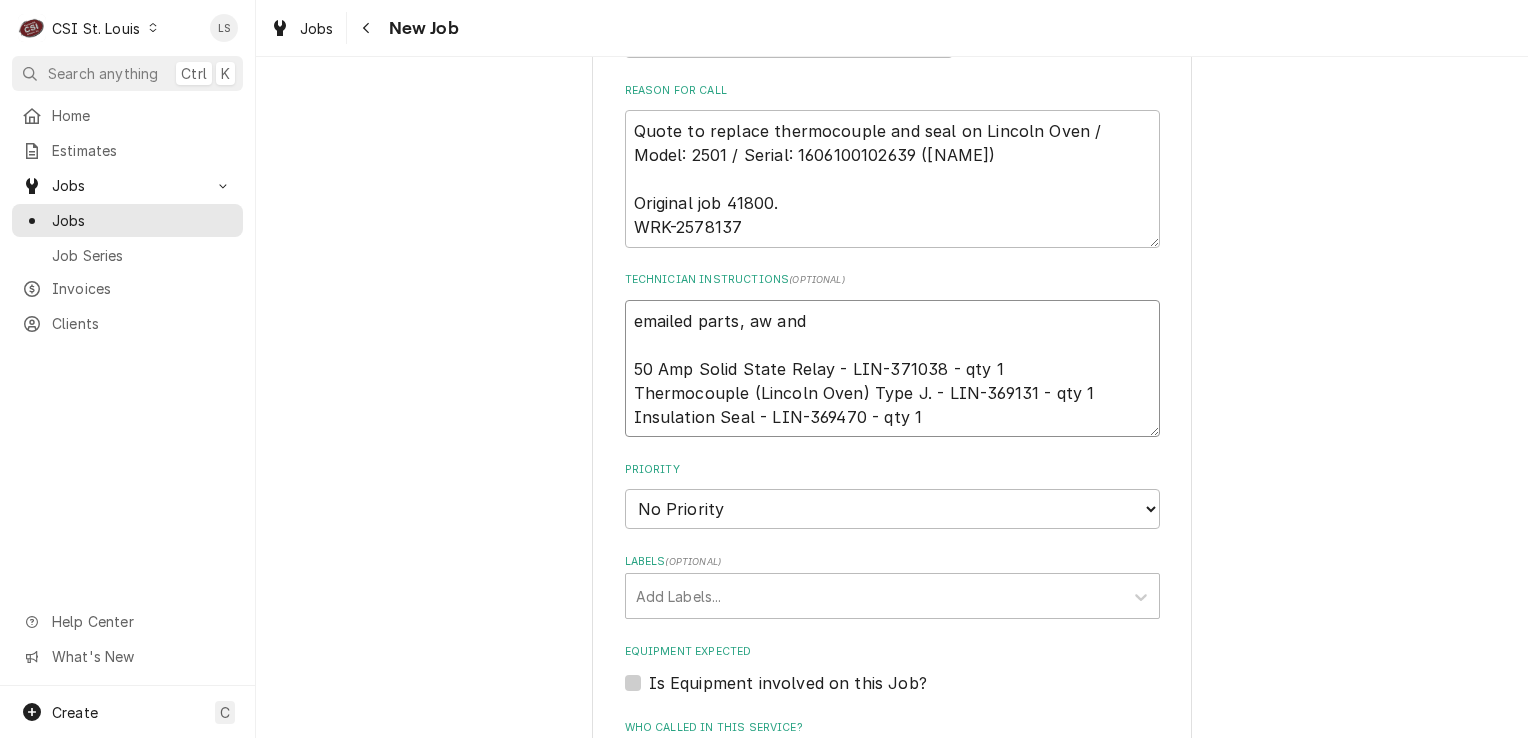 type on "x" 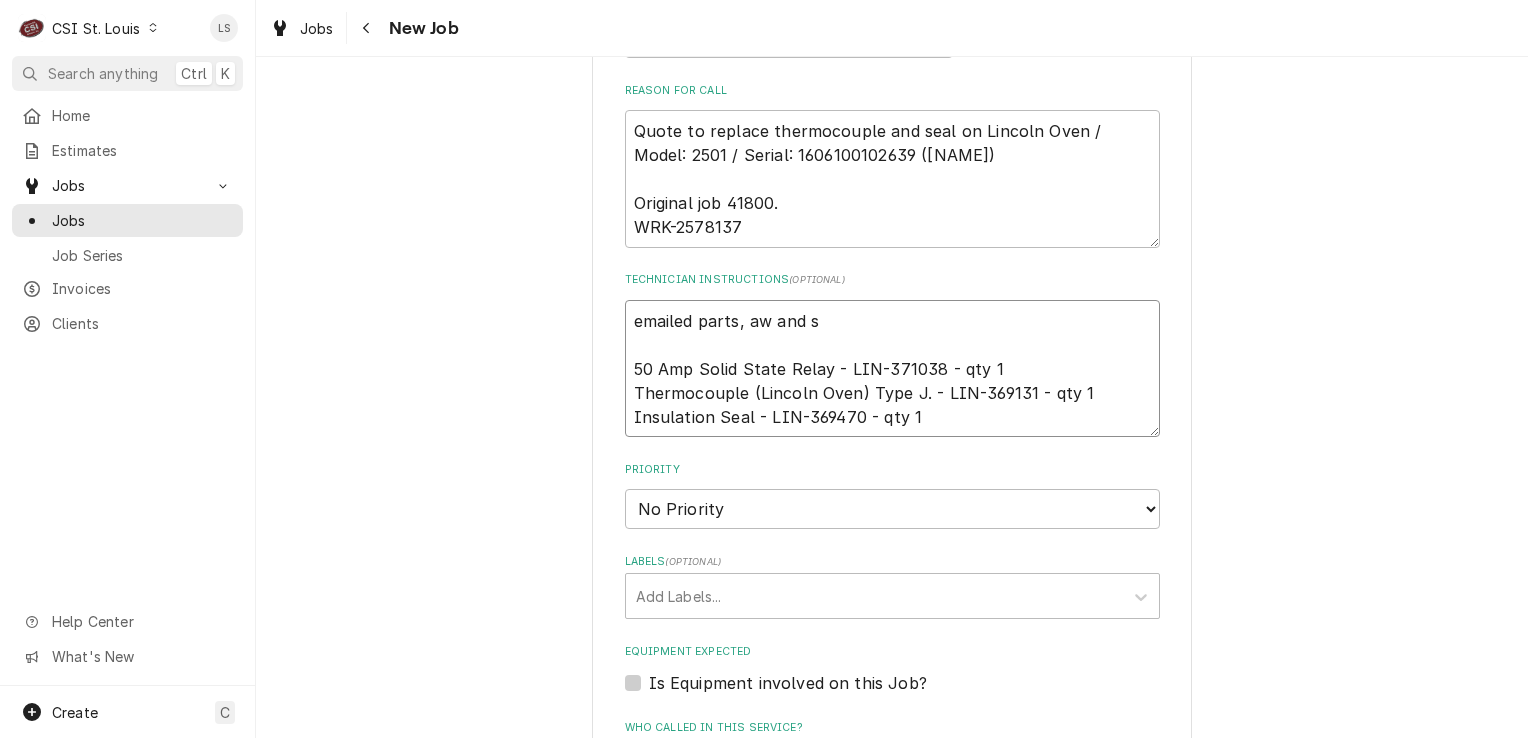 type on "x" 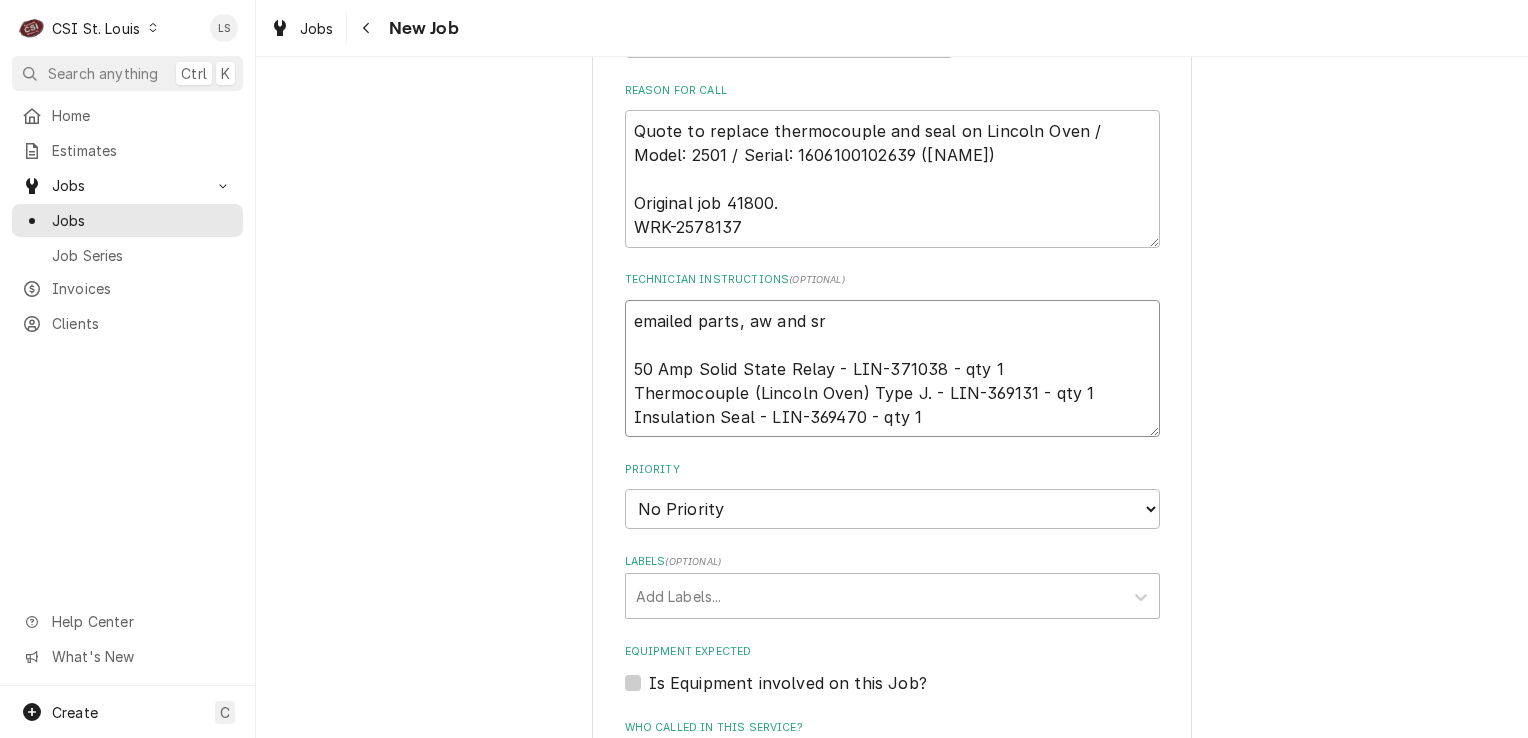type on "x" 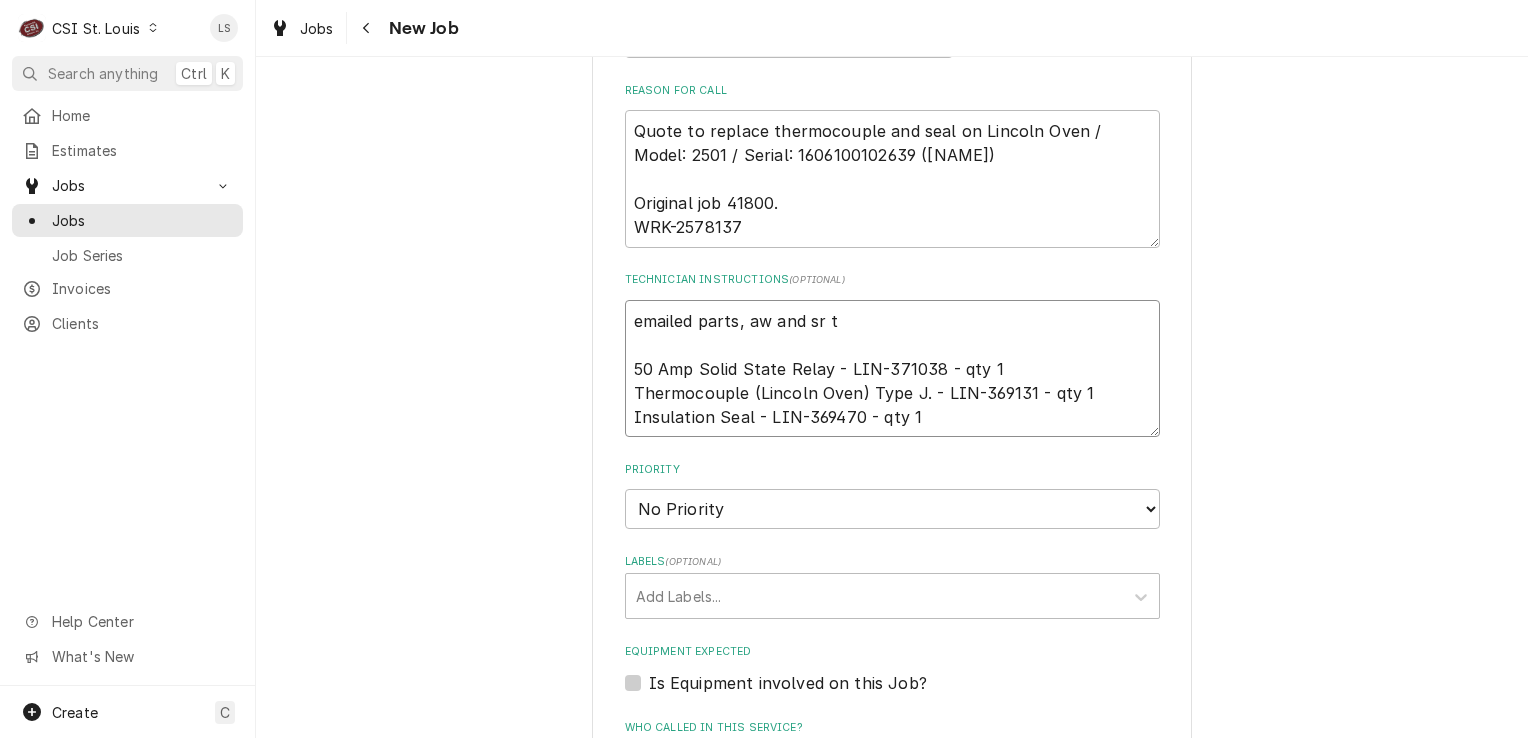 type on "x" 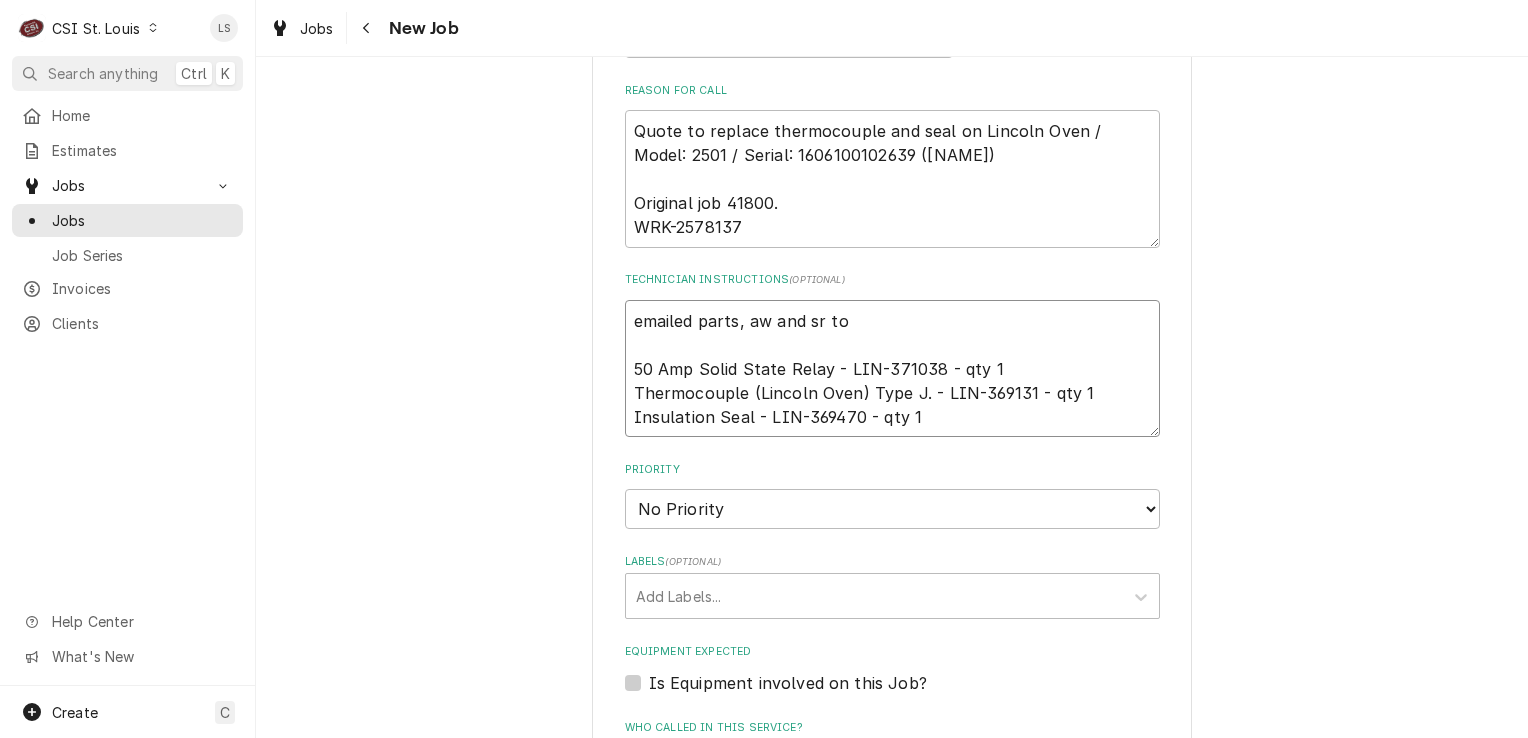 type on "x" 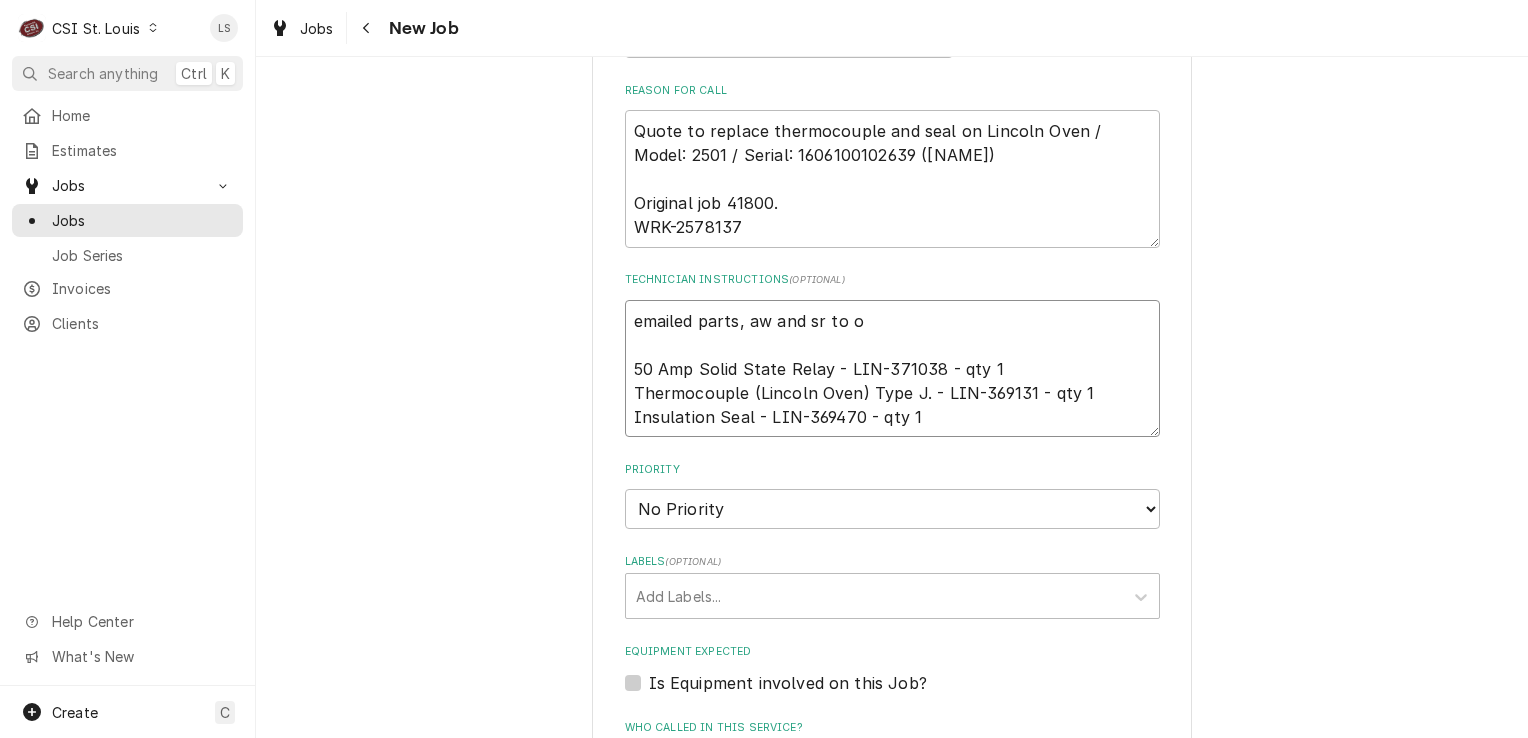 type on "x" 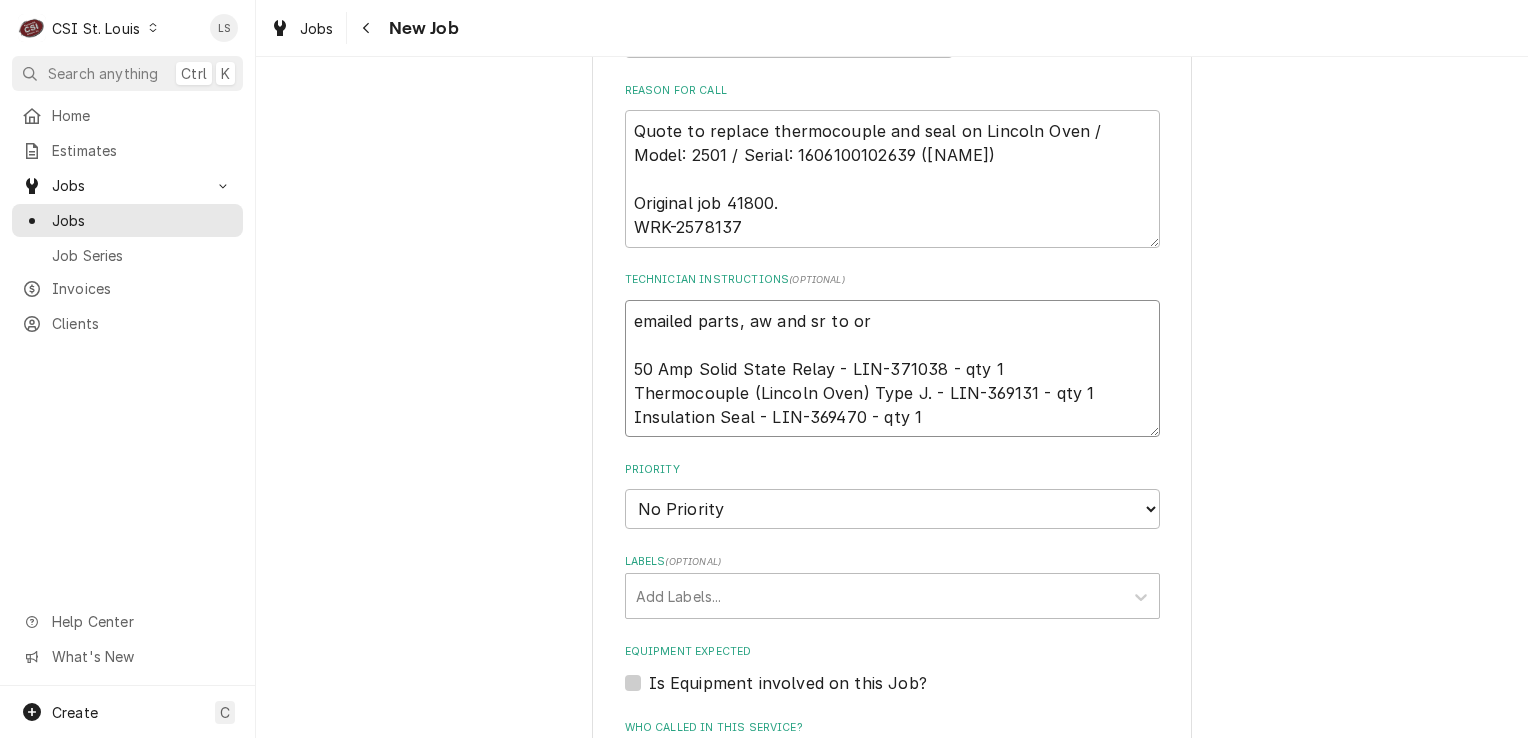 type on "x" 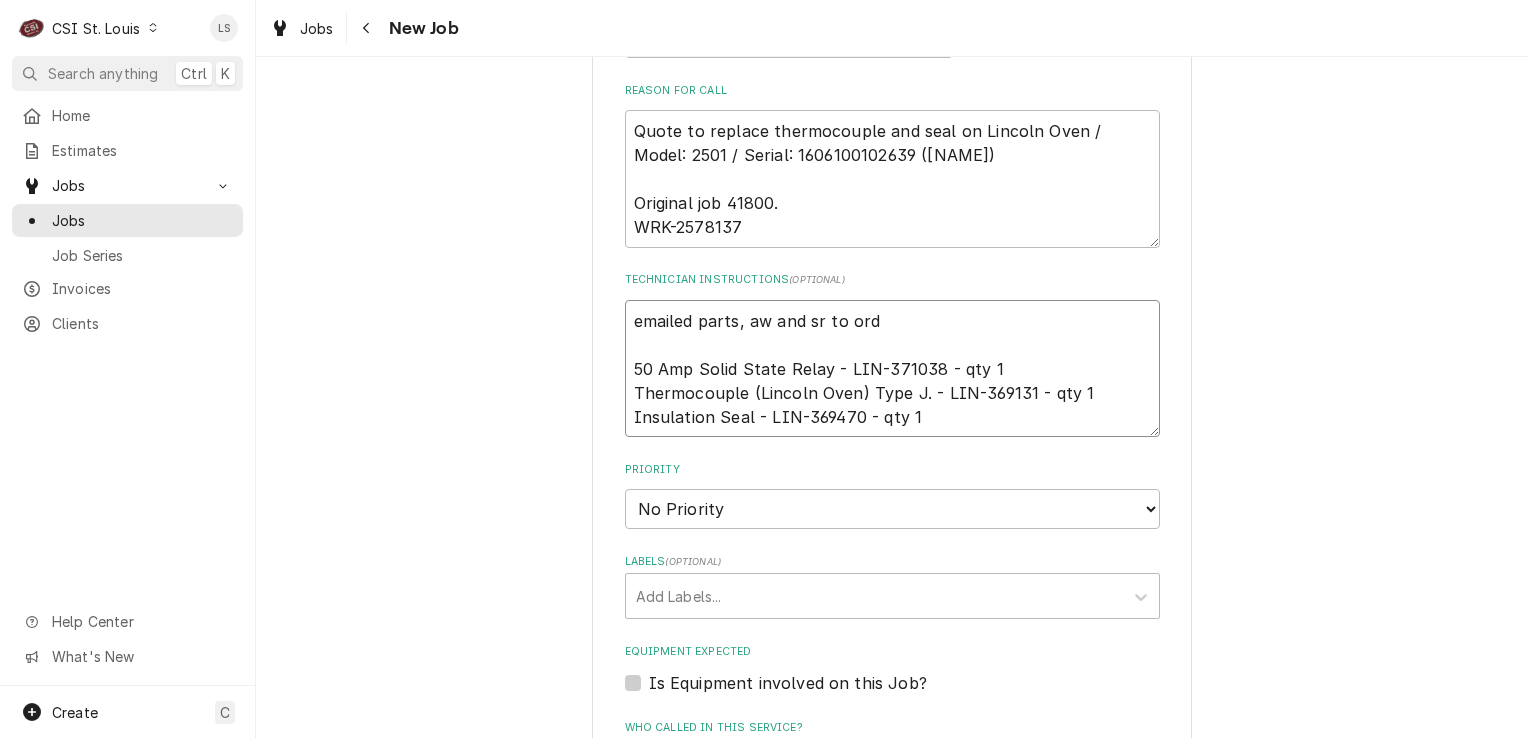 type on "x" 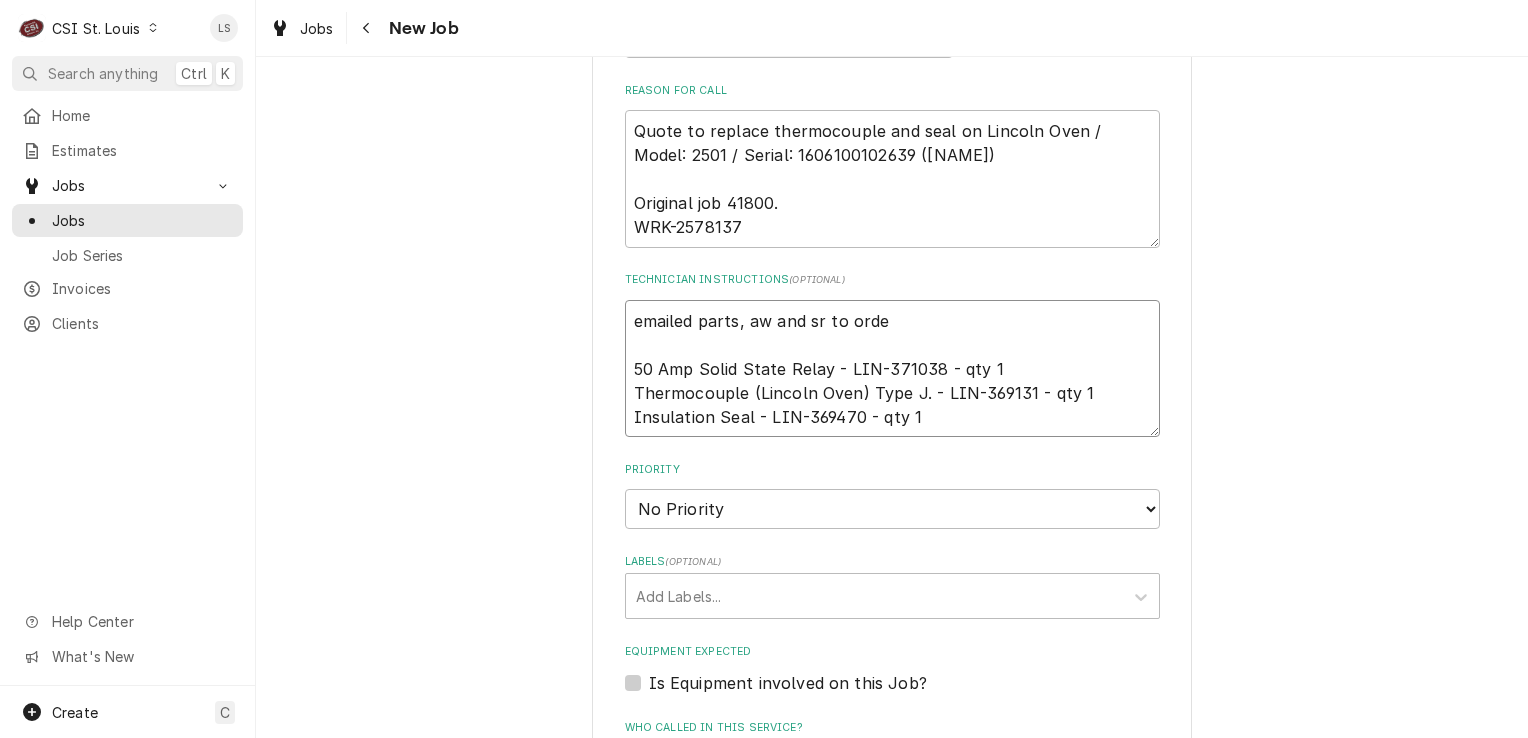 type on "x" 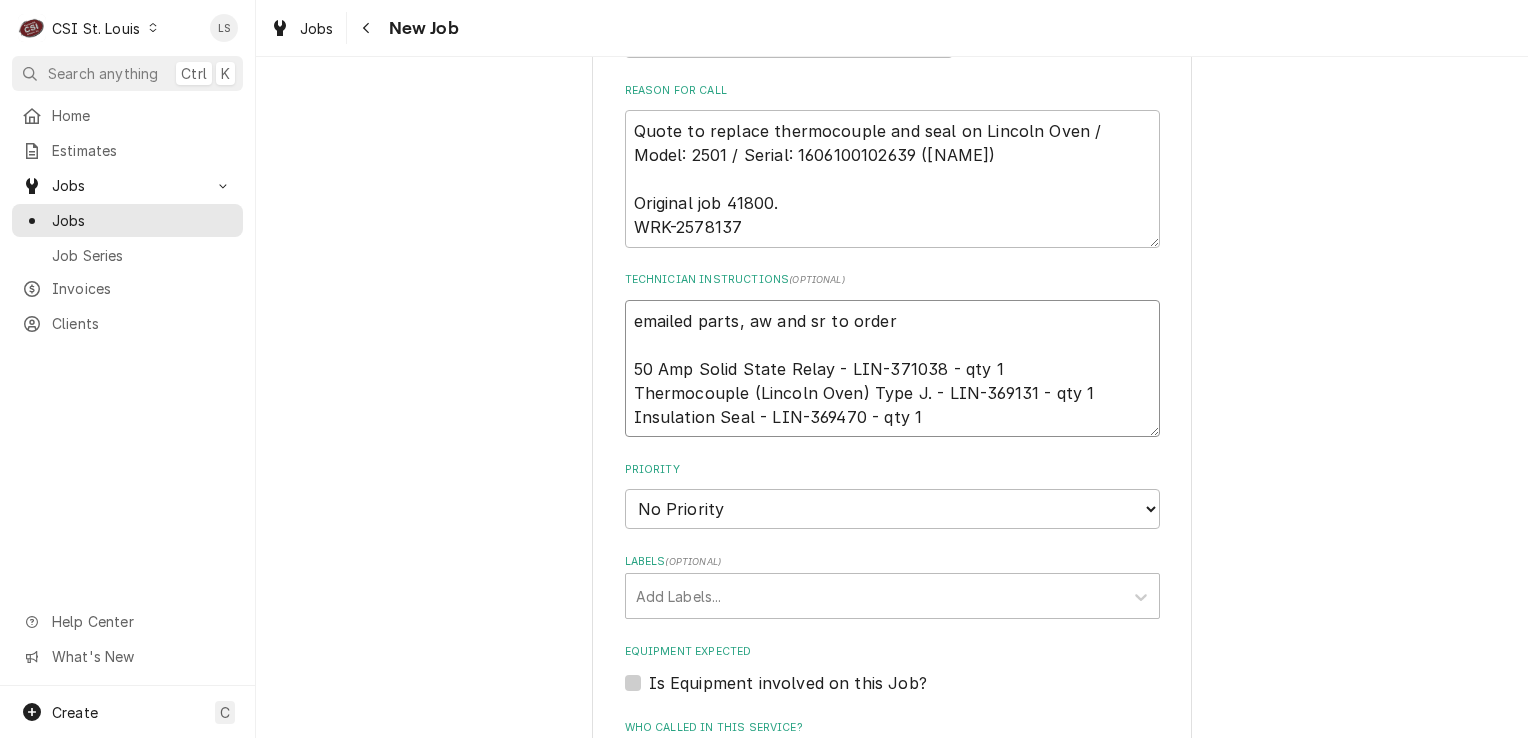 type on "x" 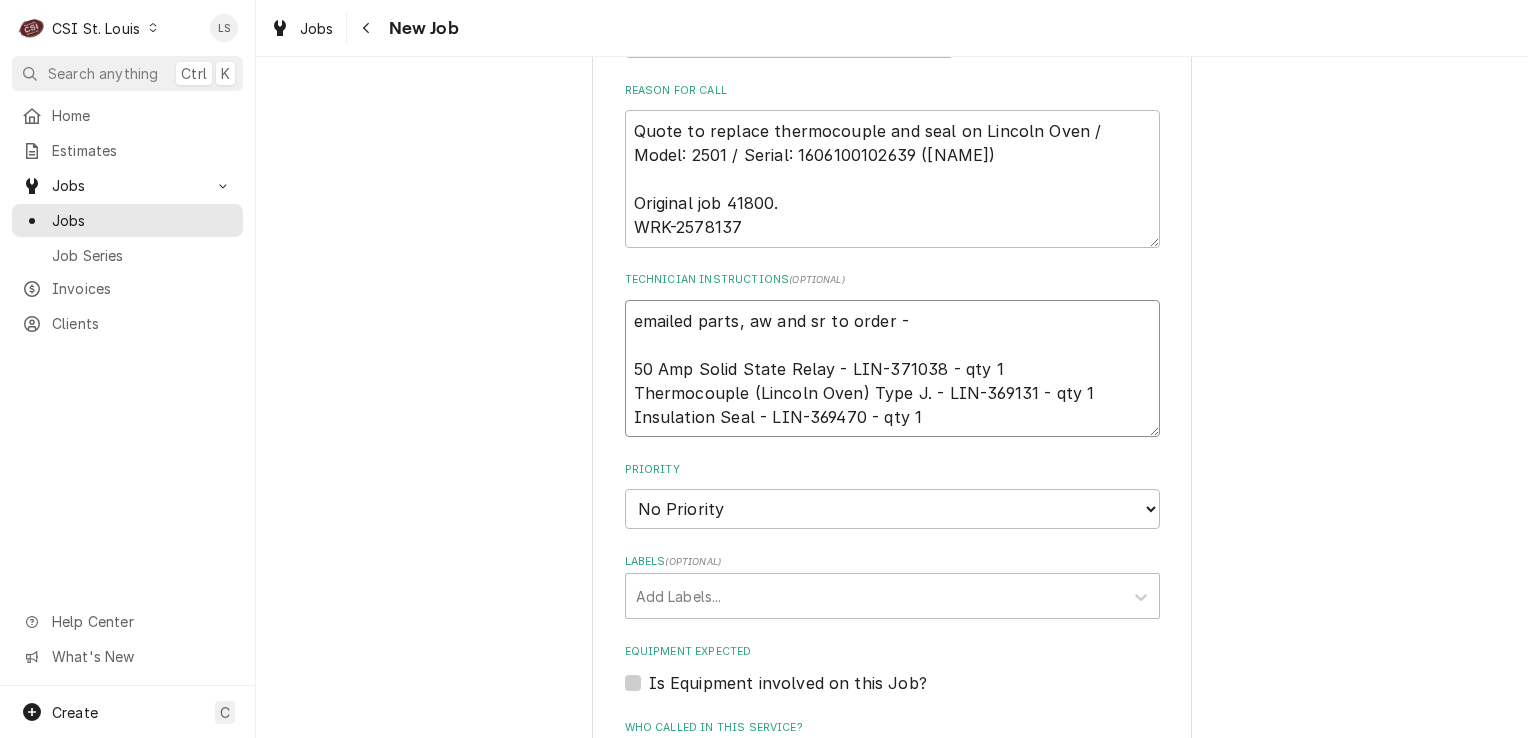 type on "x" 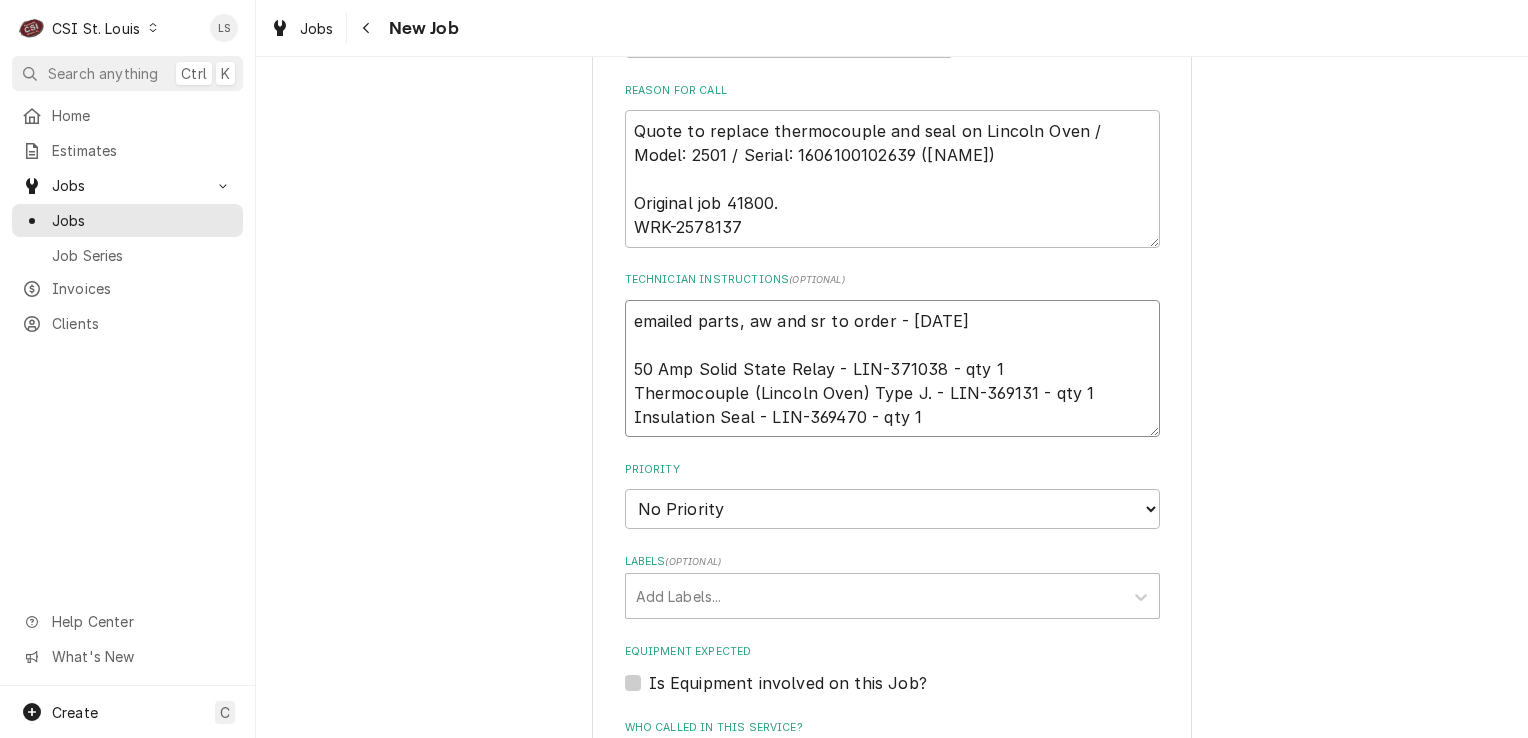 type on "x" 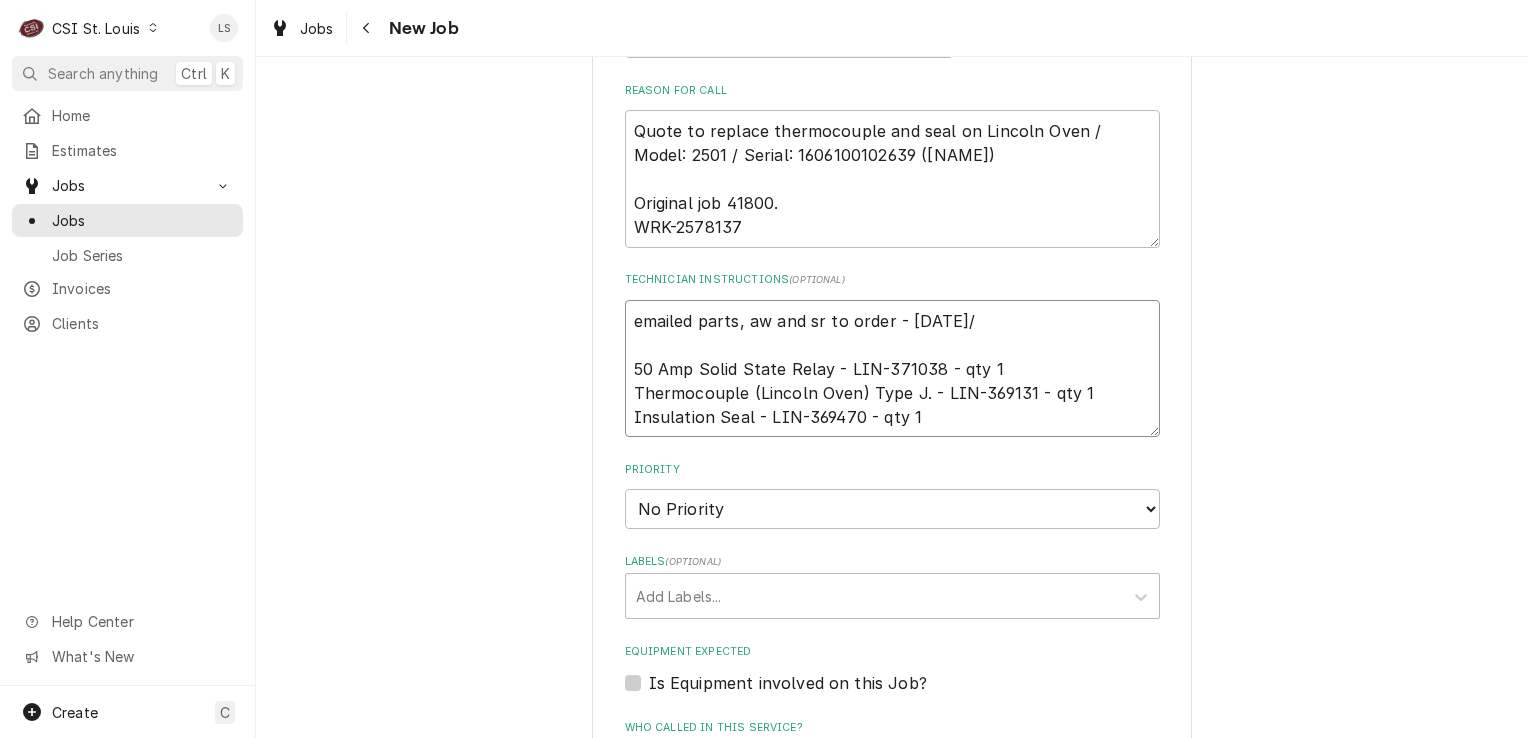 type on "x" 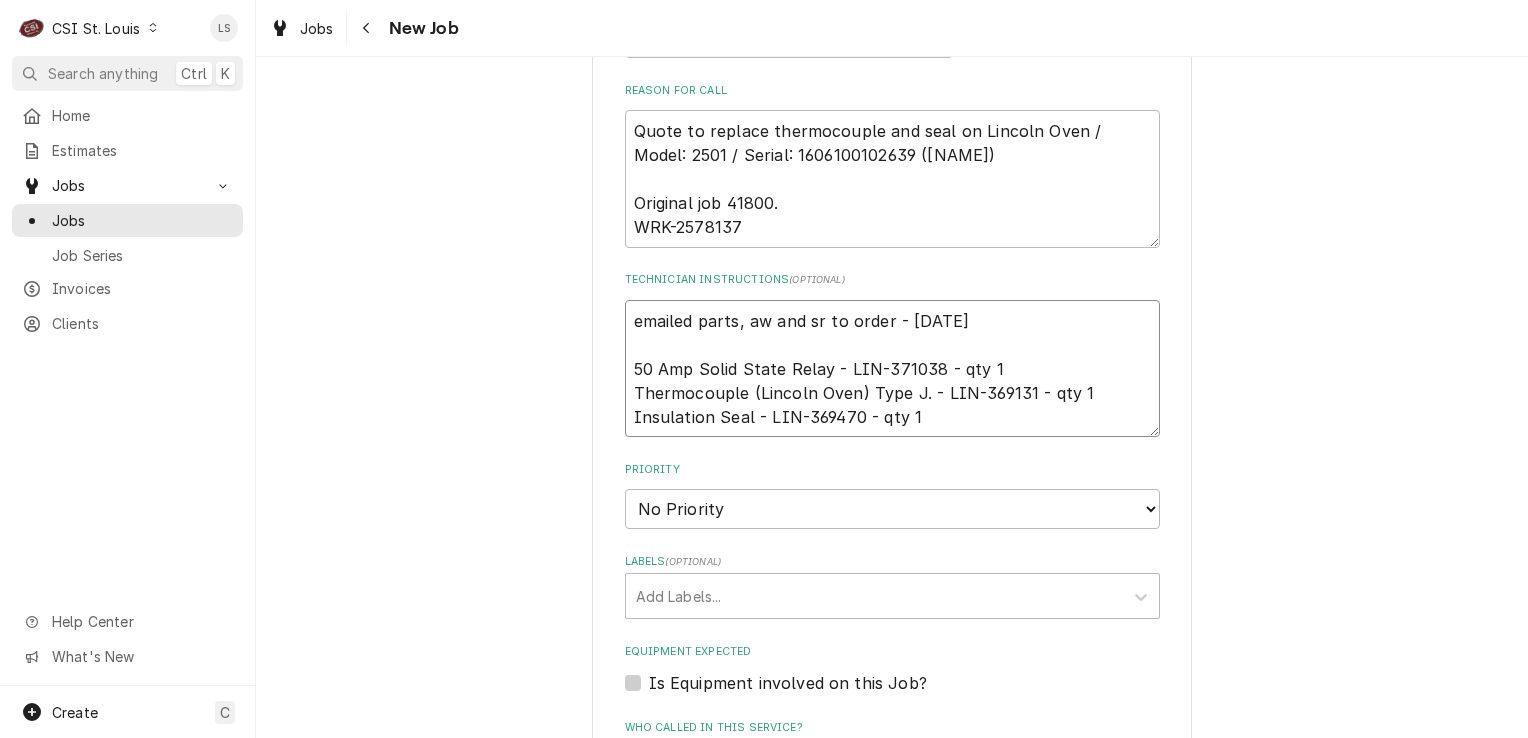 type on "x" 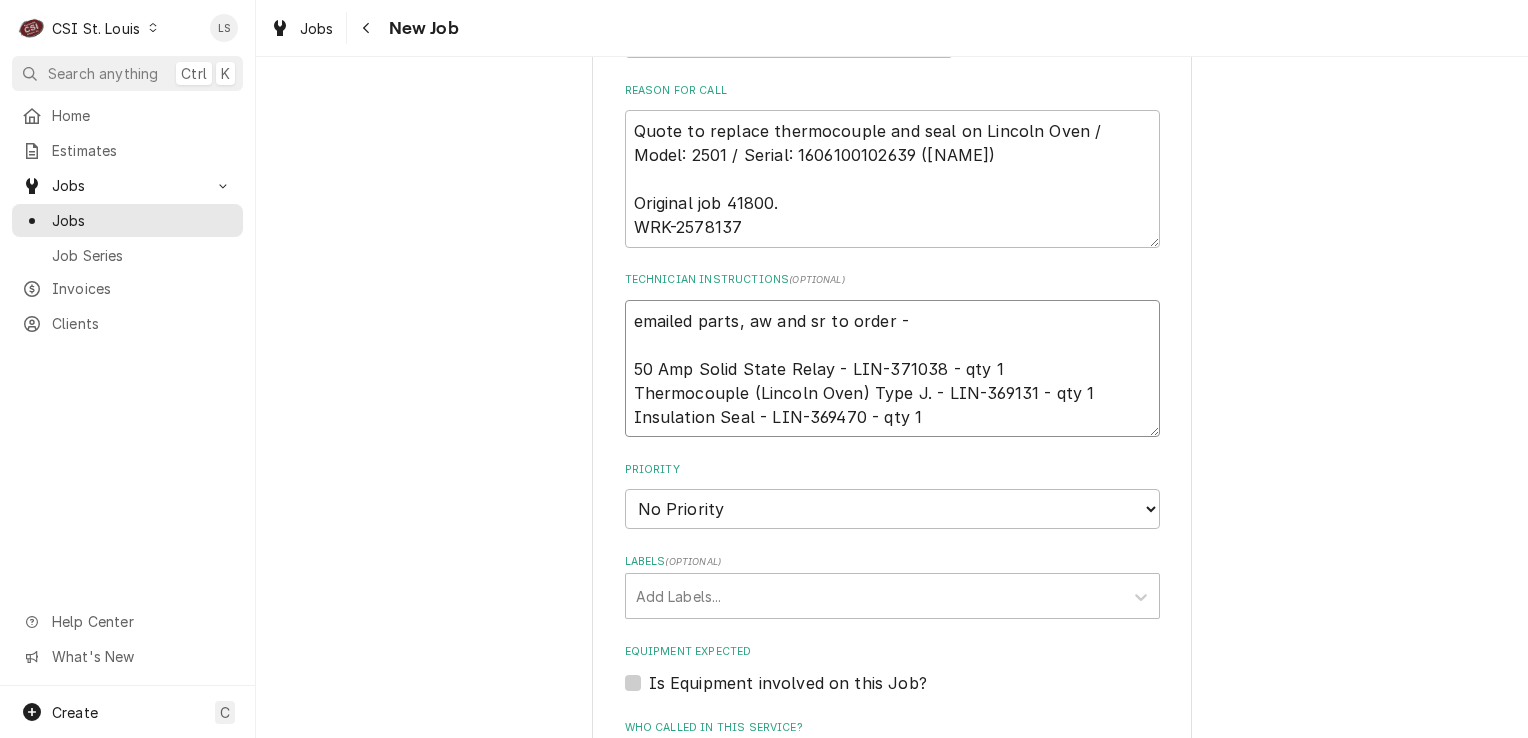 type on "emailed parts, aw and sr to order - 8
50 Amp Solid State Relay - LIN-371038 - qty 1
Thermocouple (Lincoln Oven) Type J. - LIN-369131 - qty 1
Insulation Seal - LIN-369470 - qty 1" 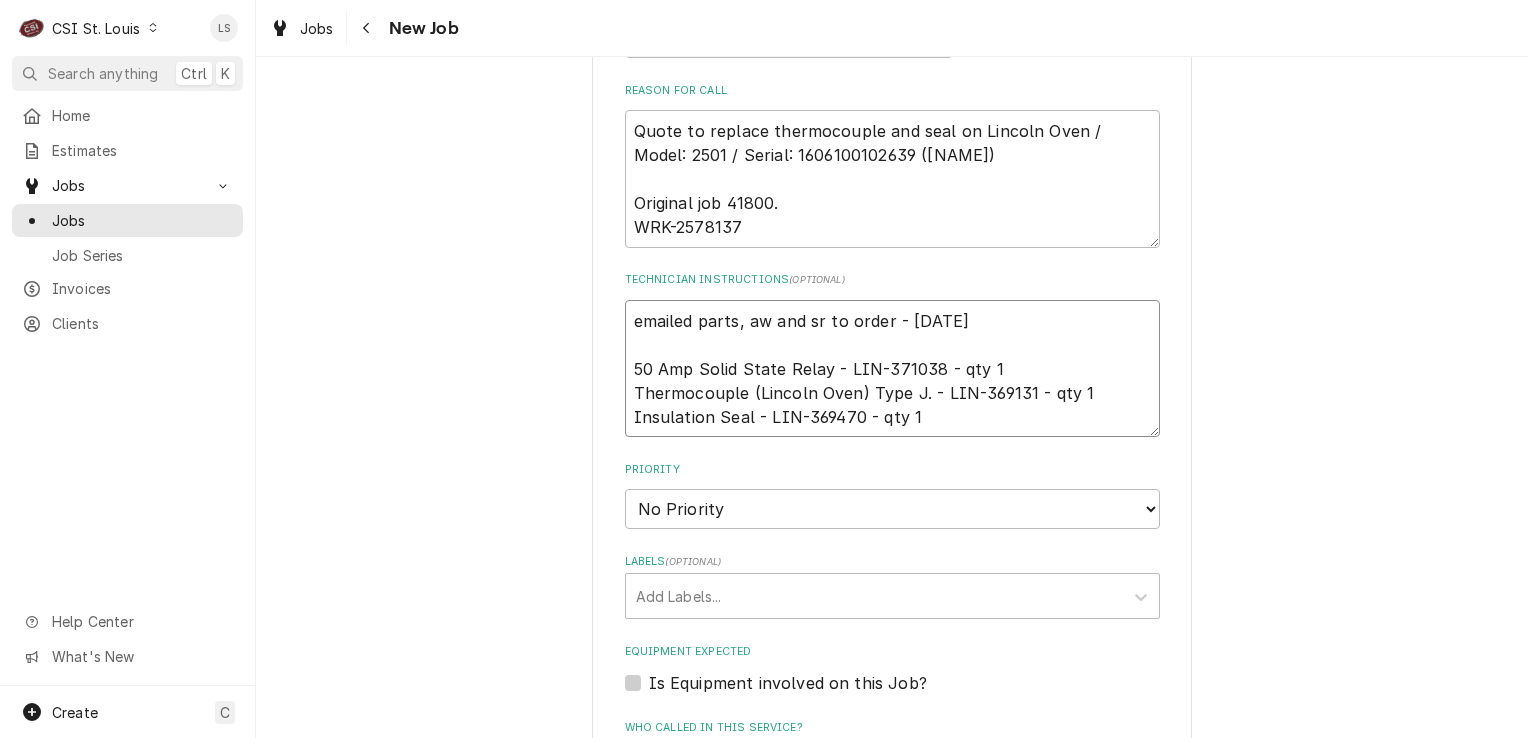 type on "x" 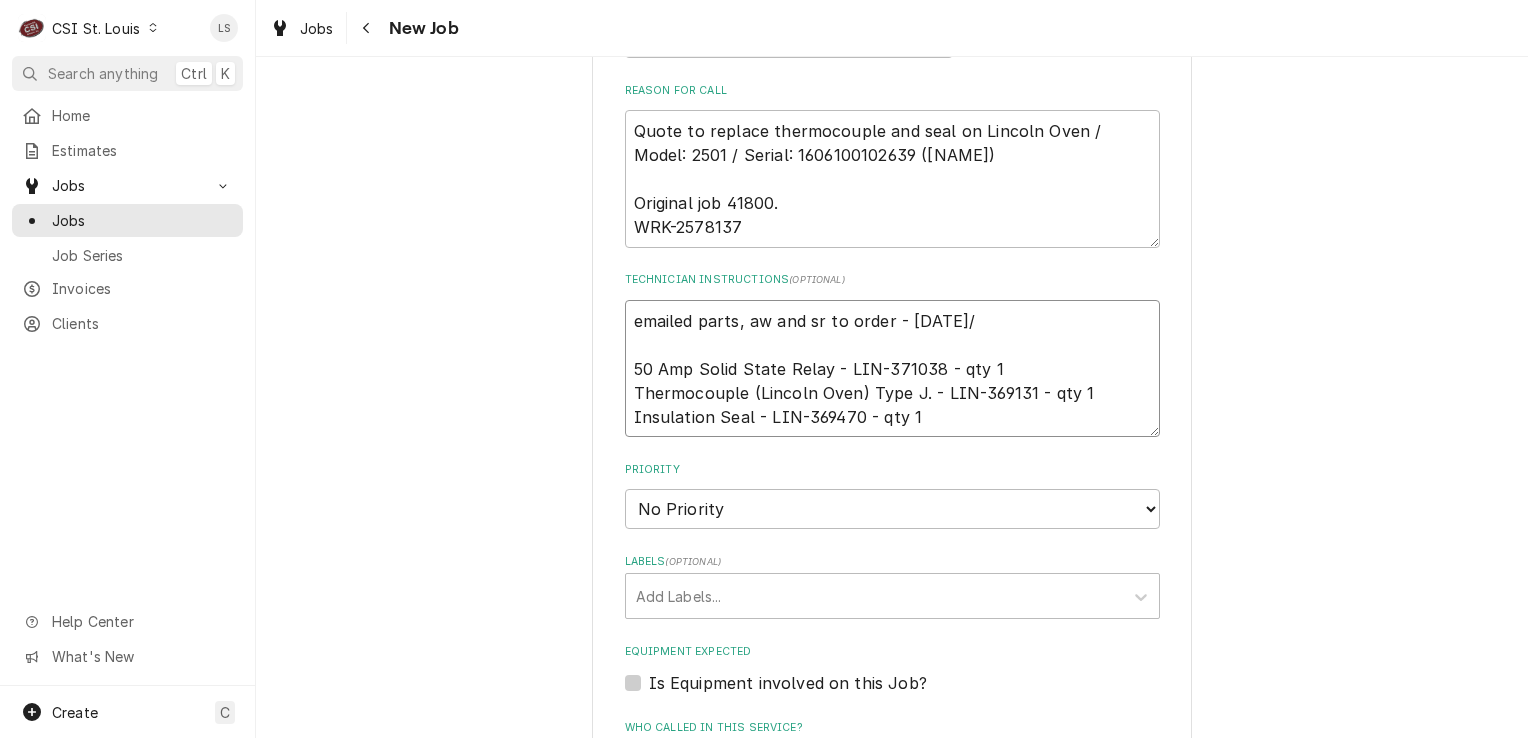 type on "x" 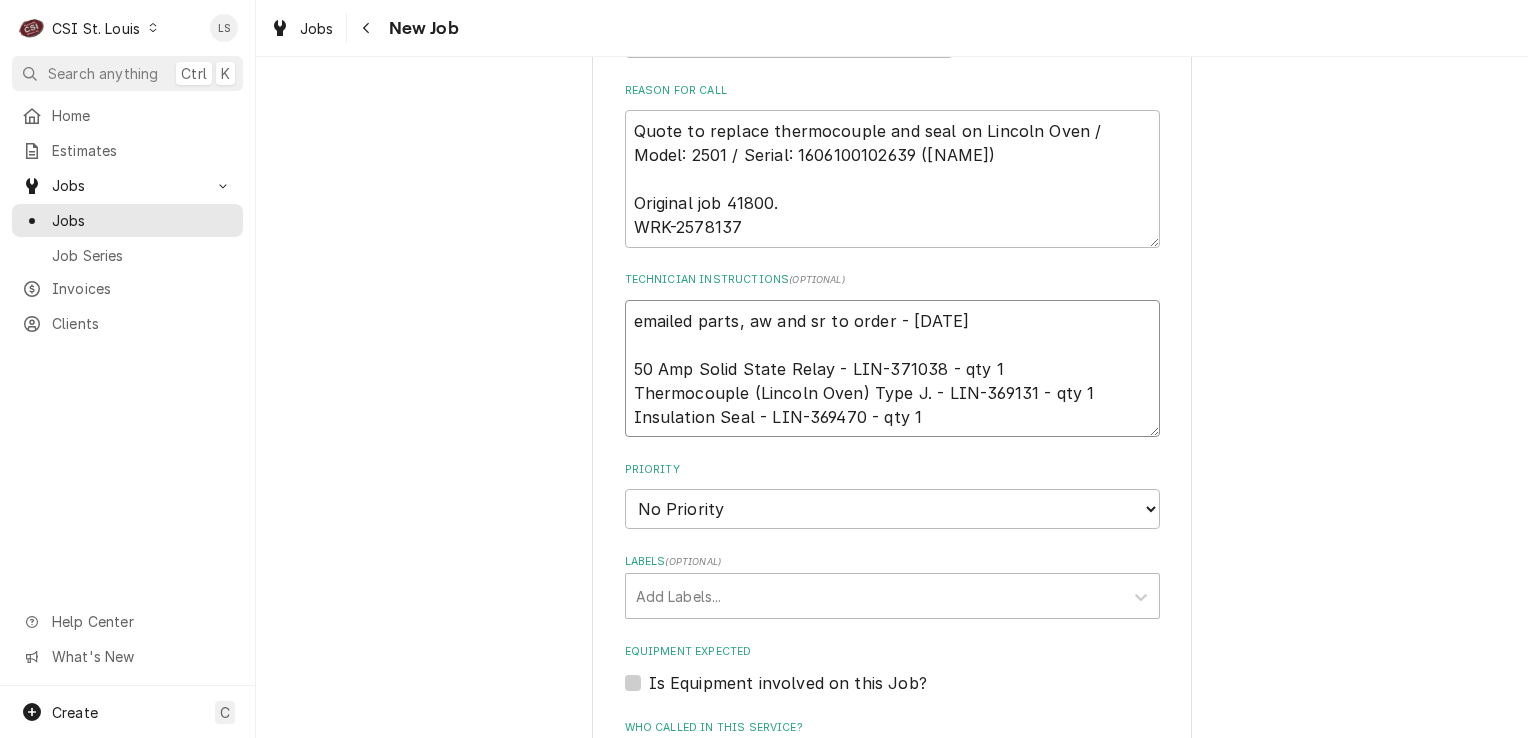 type on "x" 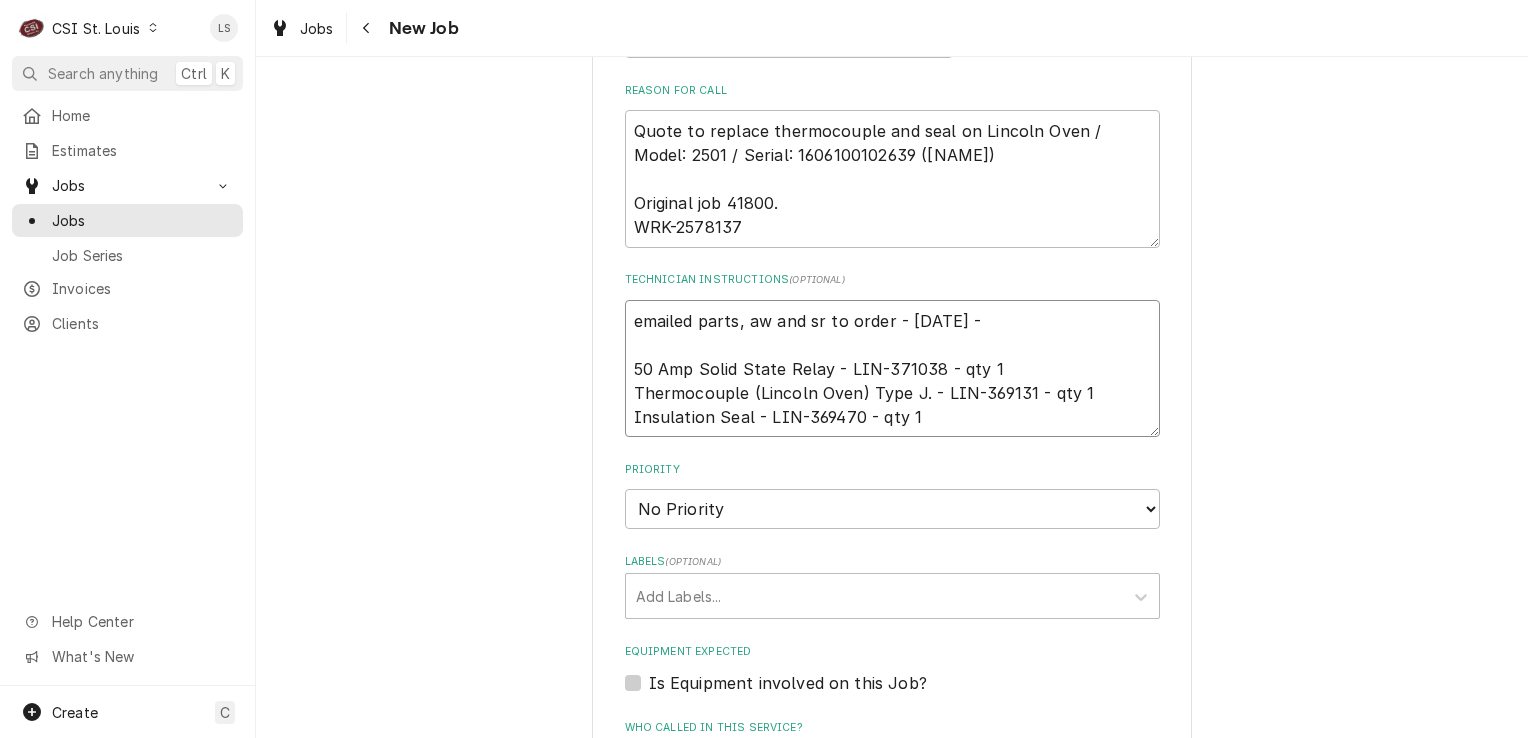 type on "x" 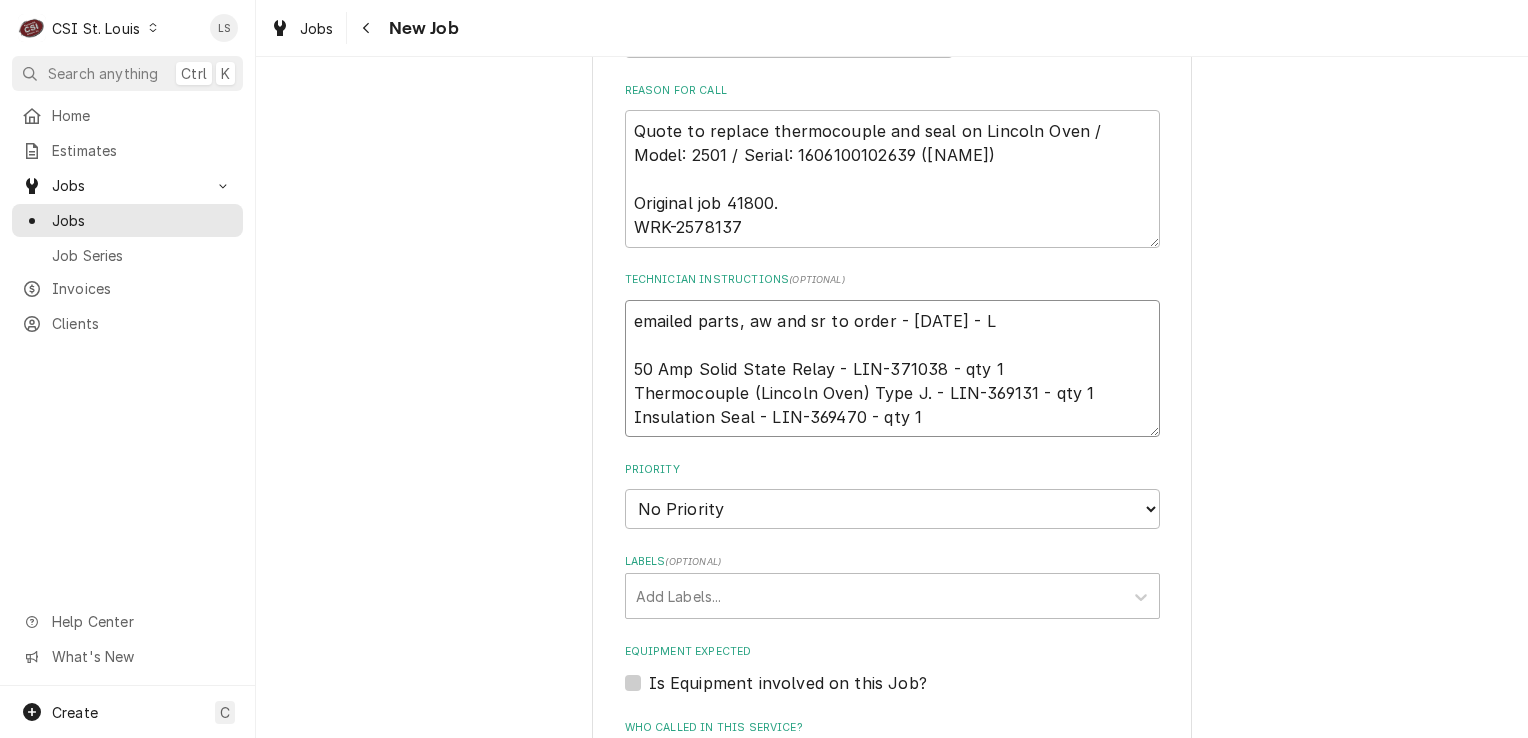 type on "x" 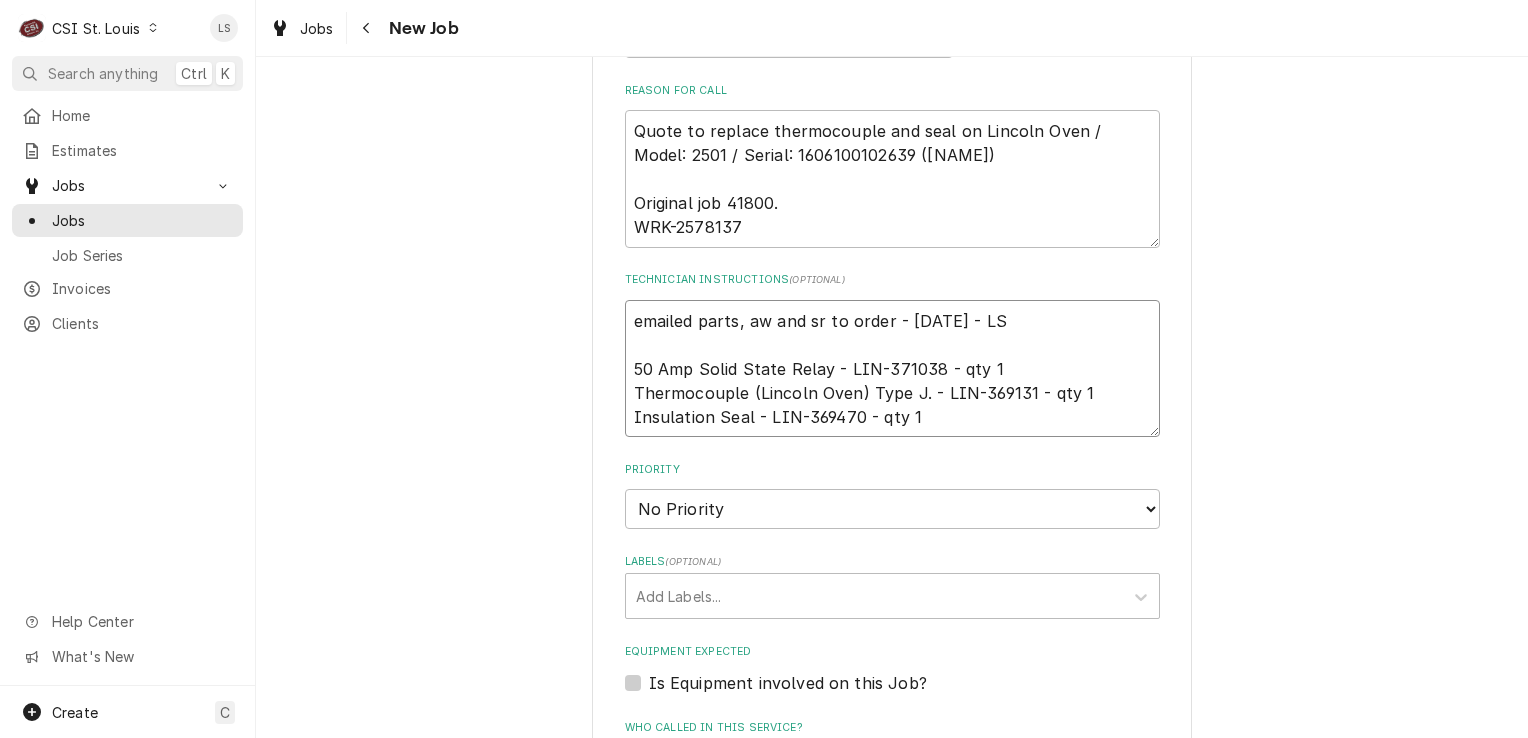 type on "x" 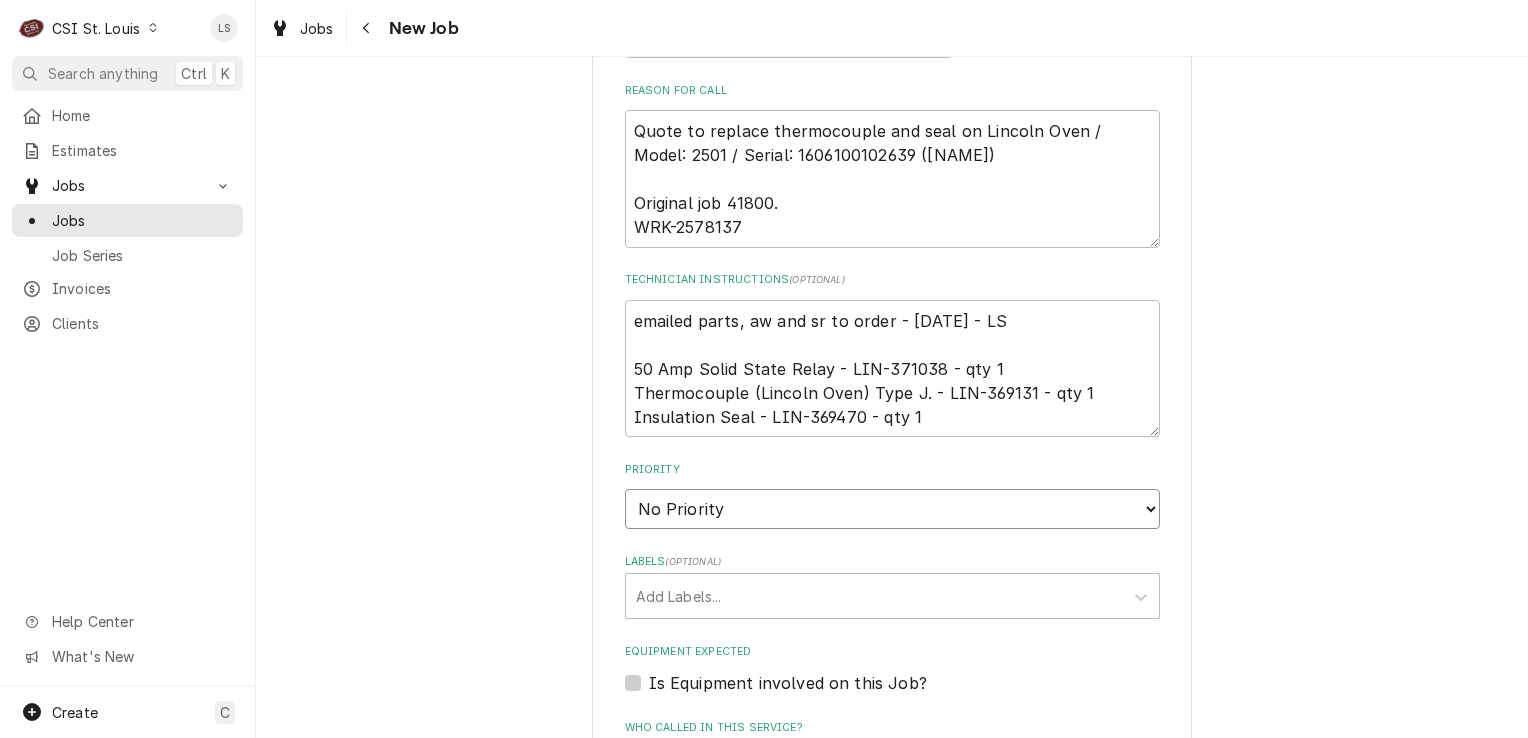 click on "No Priority Urgent High Medium Low" at bounding box center (892, 509) 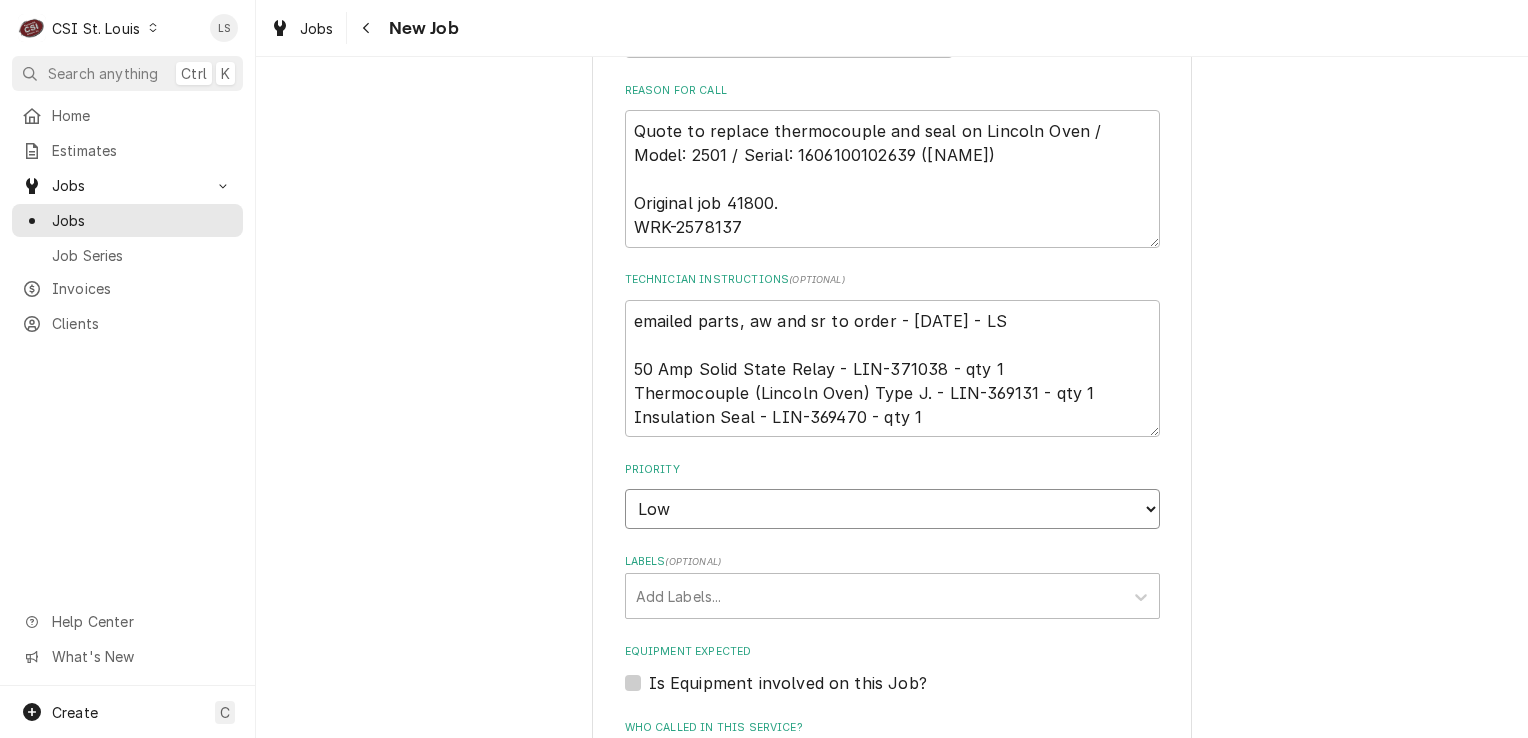 click on "No Priority Urgent High Medium Low" at bounding box center [892, 509] 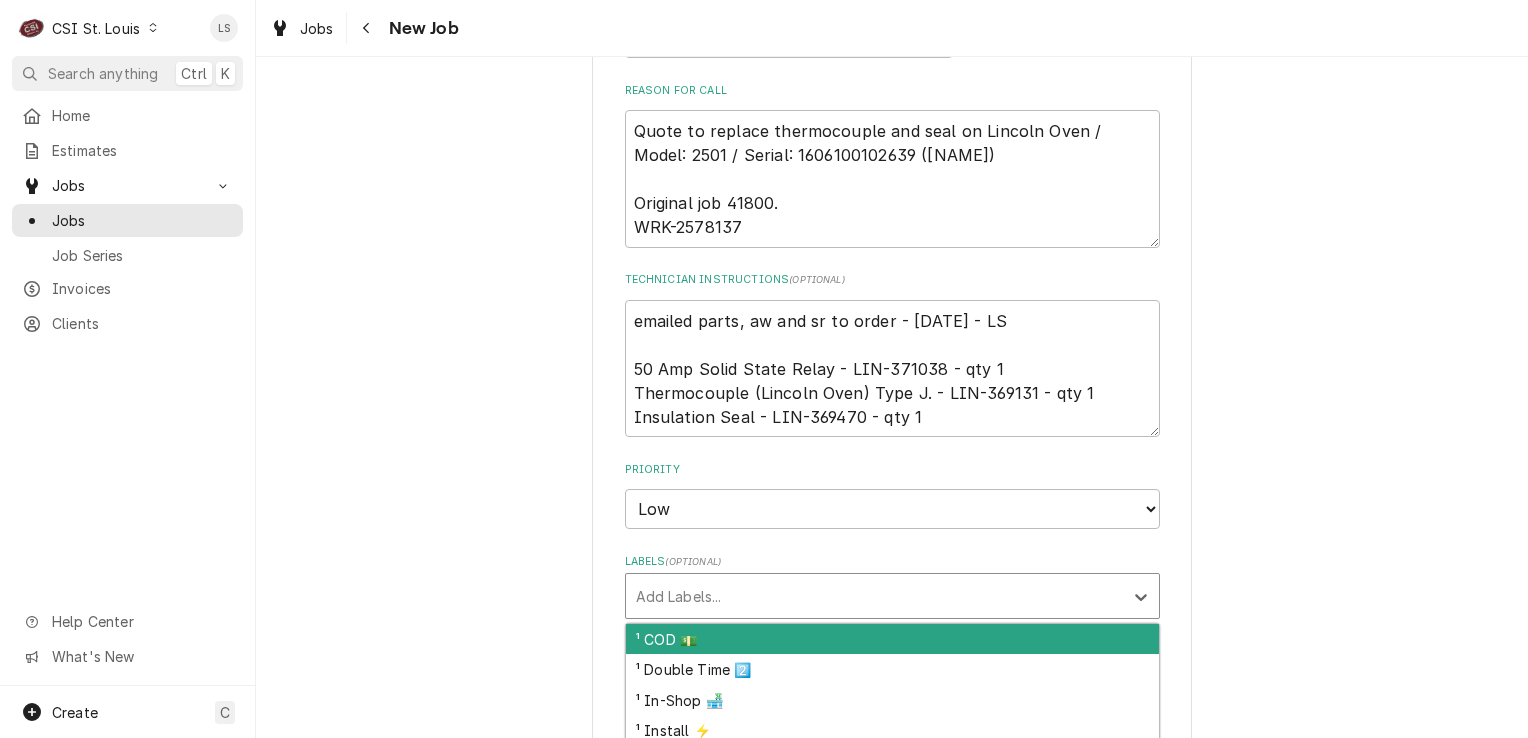 click on "Add Labels..." at bounding box center [892, 596] 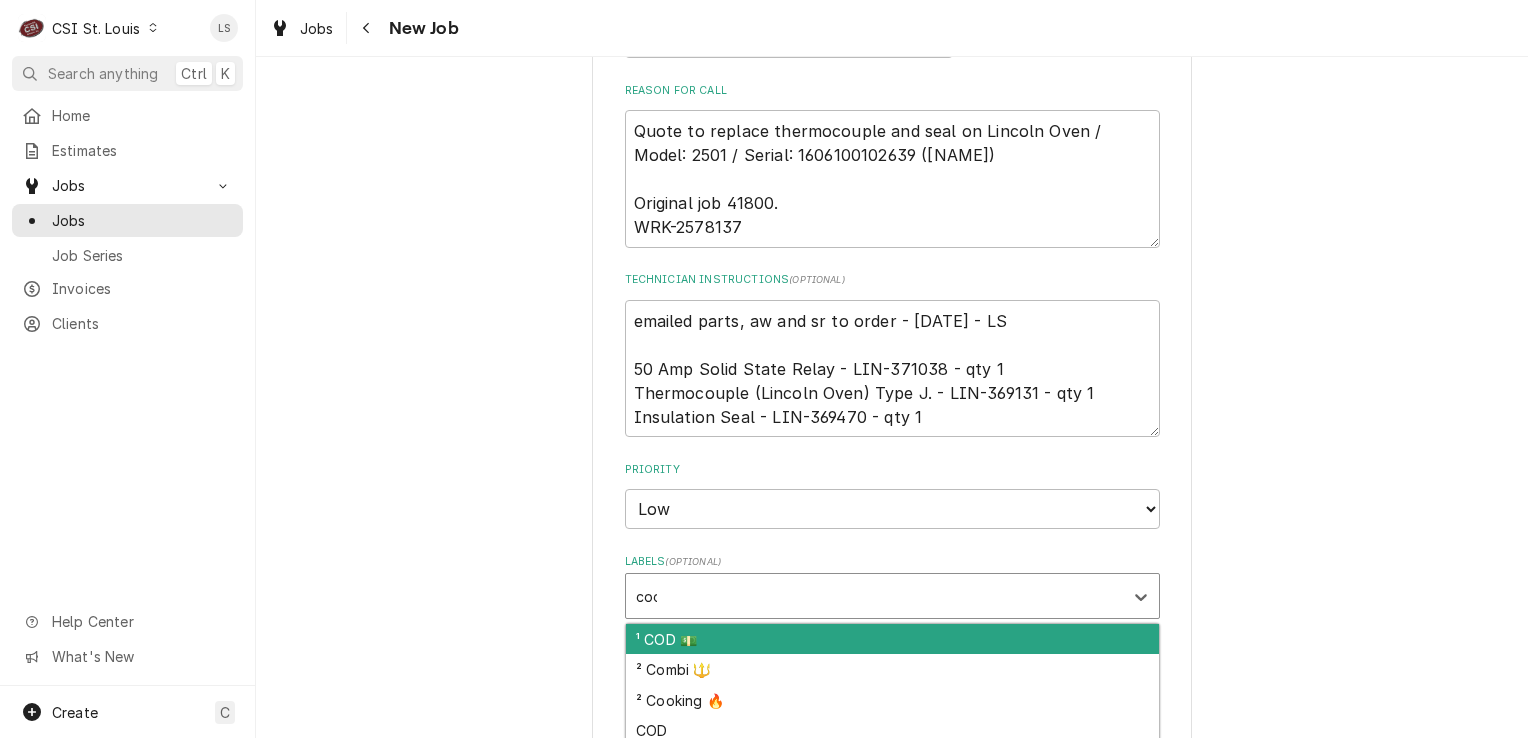 type on "cook" 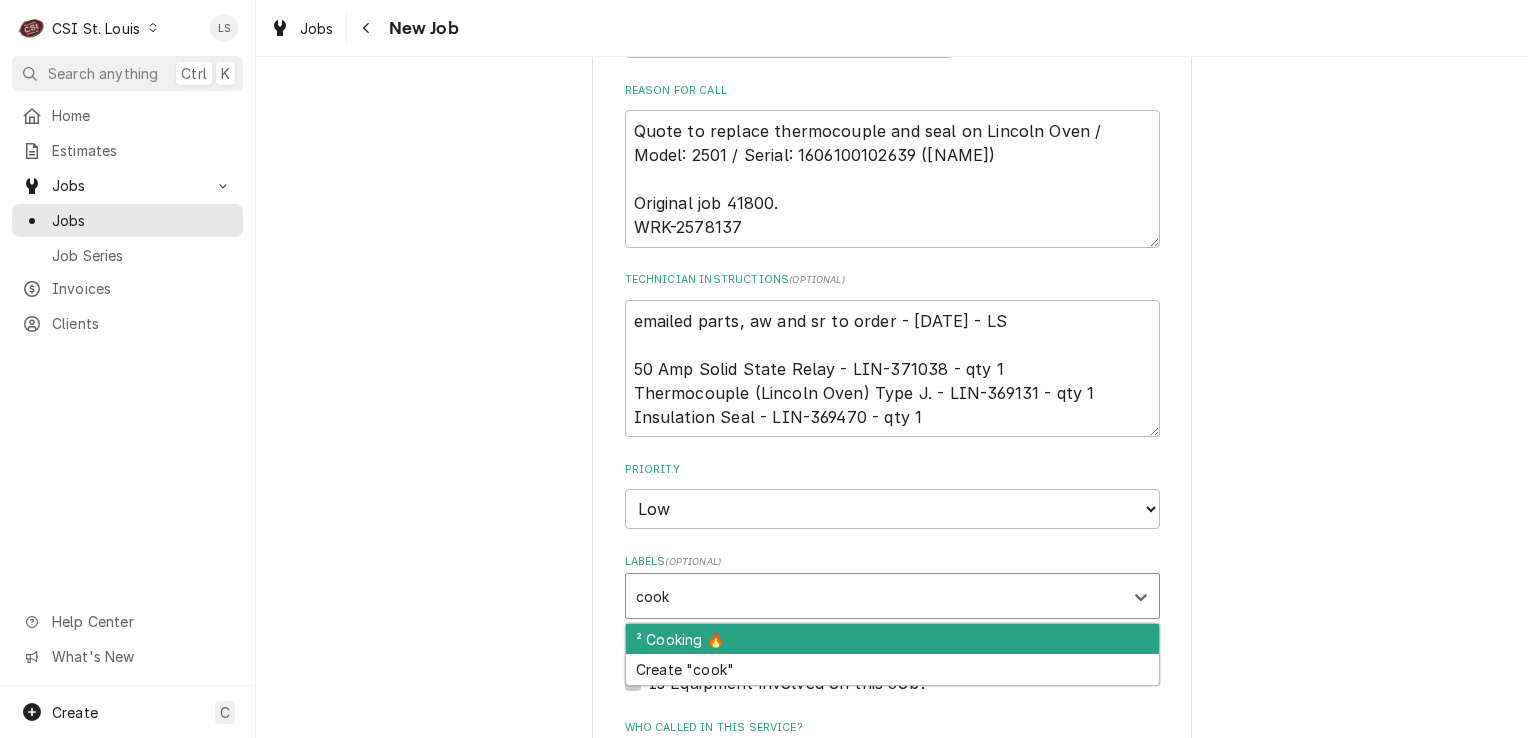 type on "x" 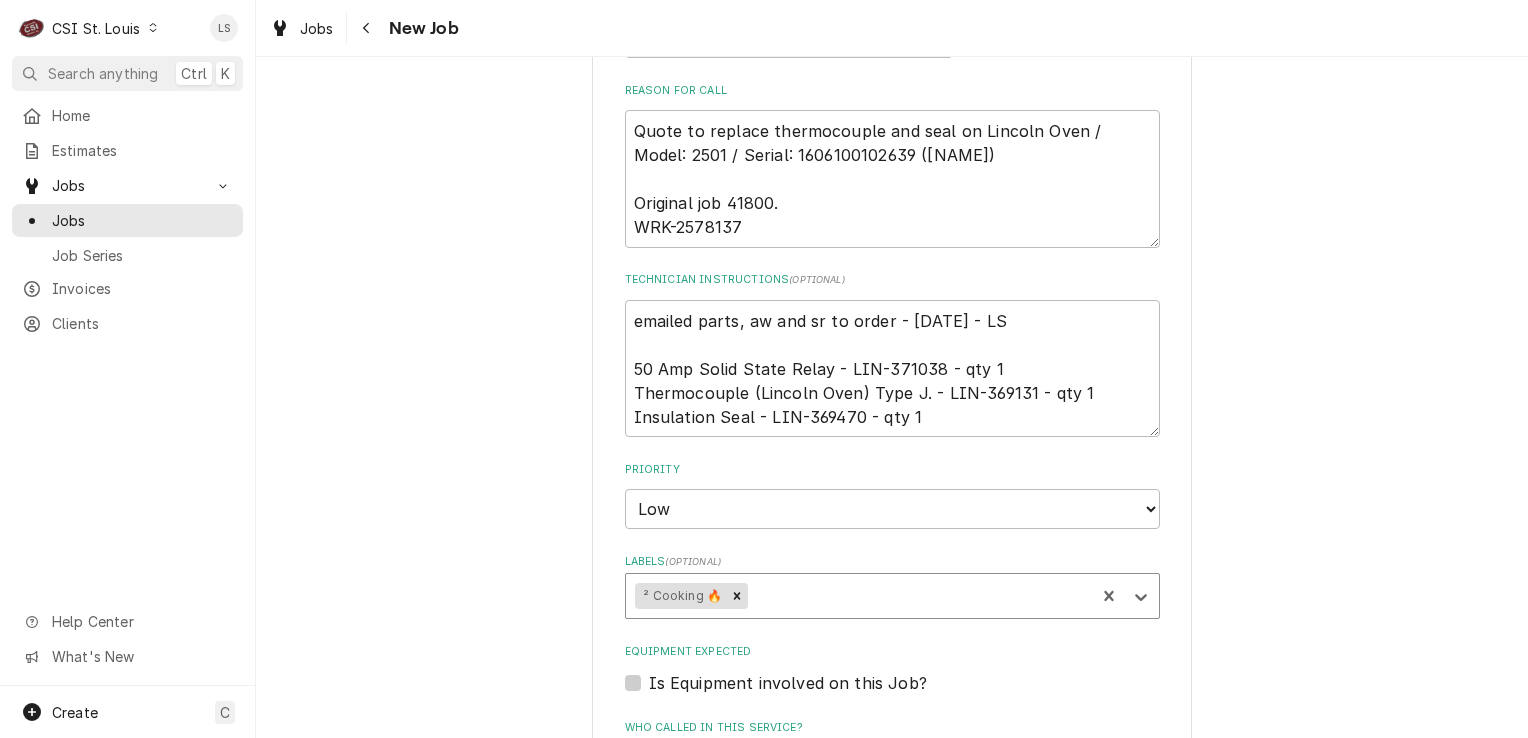 type on "q" 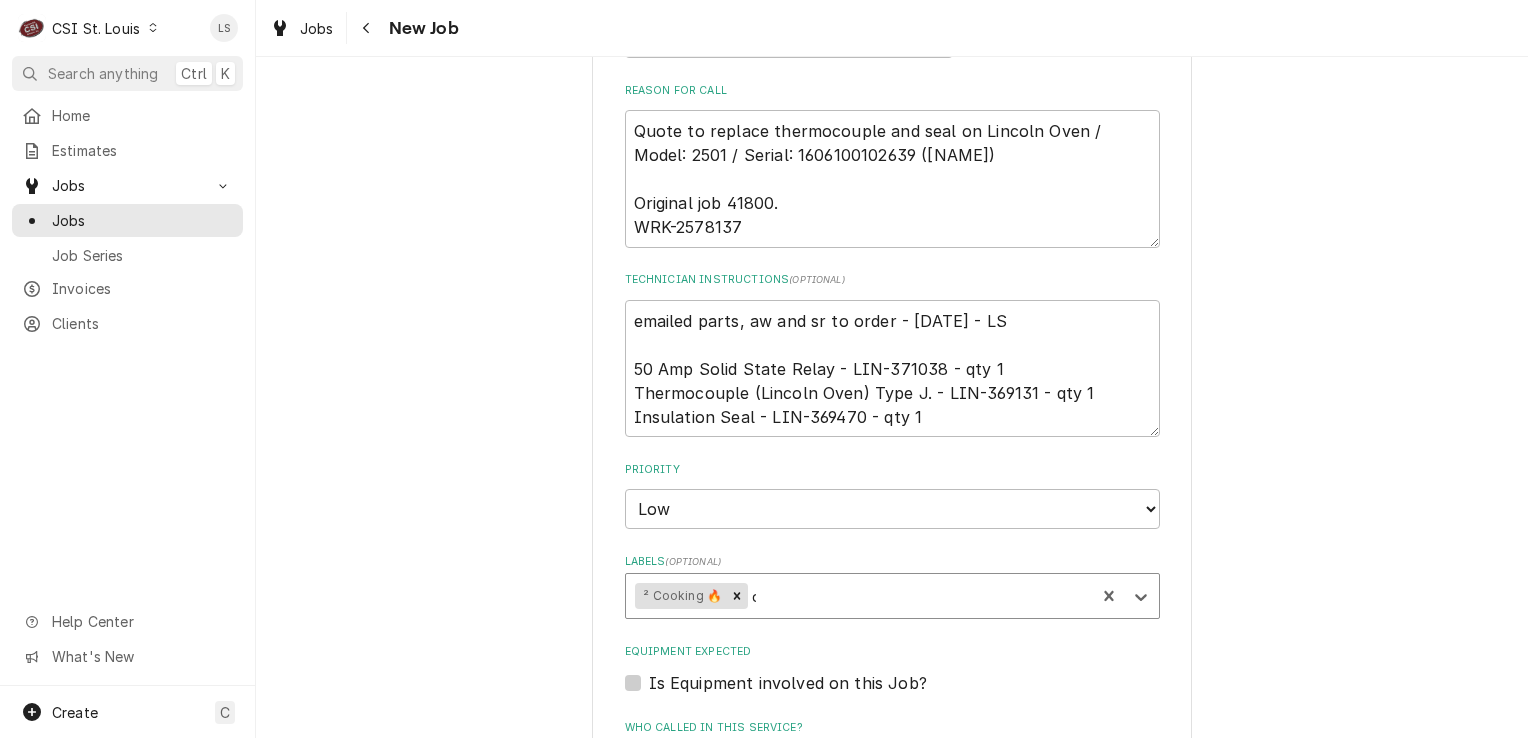 type on "x" 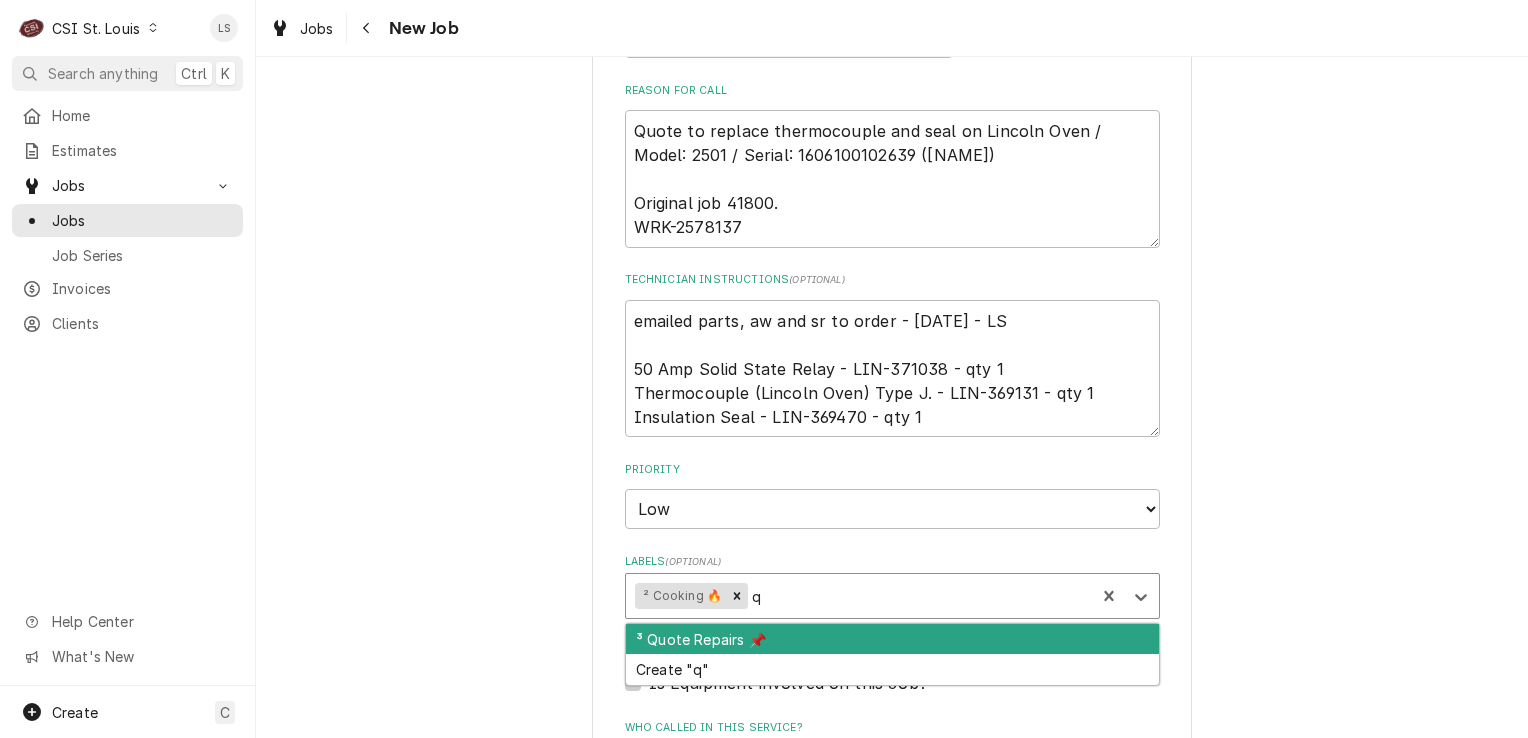type on "qu" 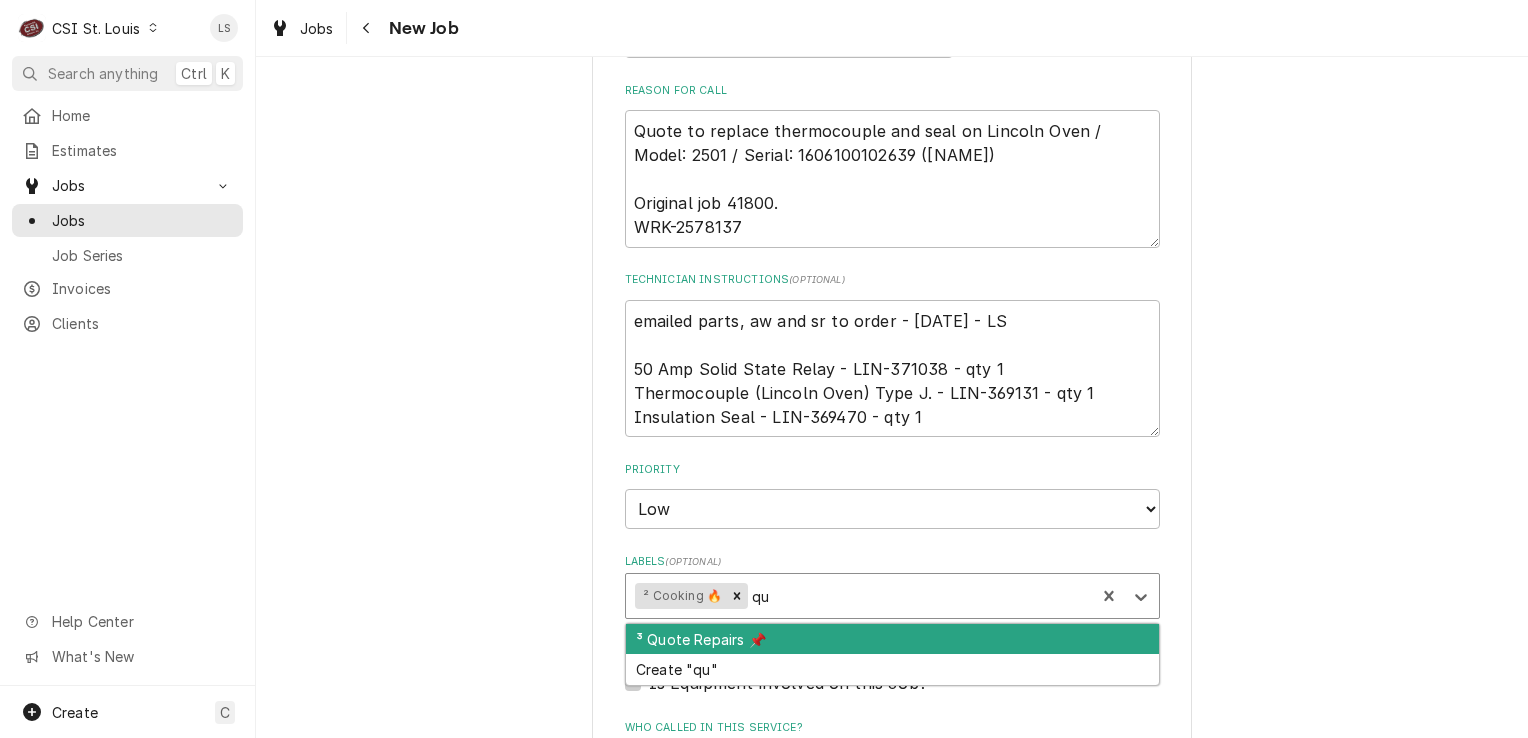 type on "x" 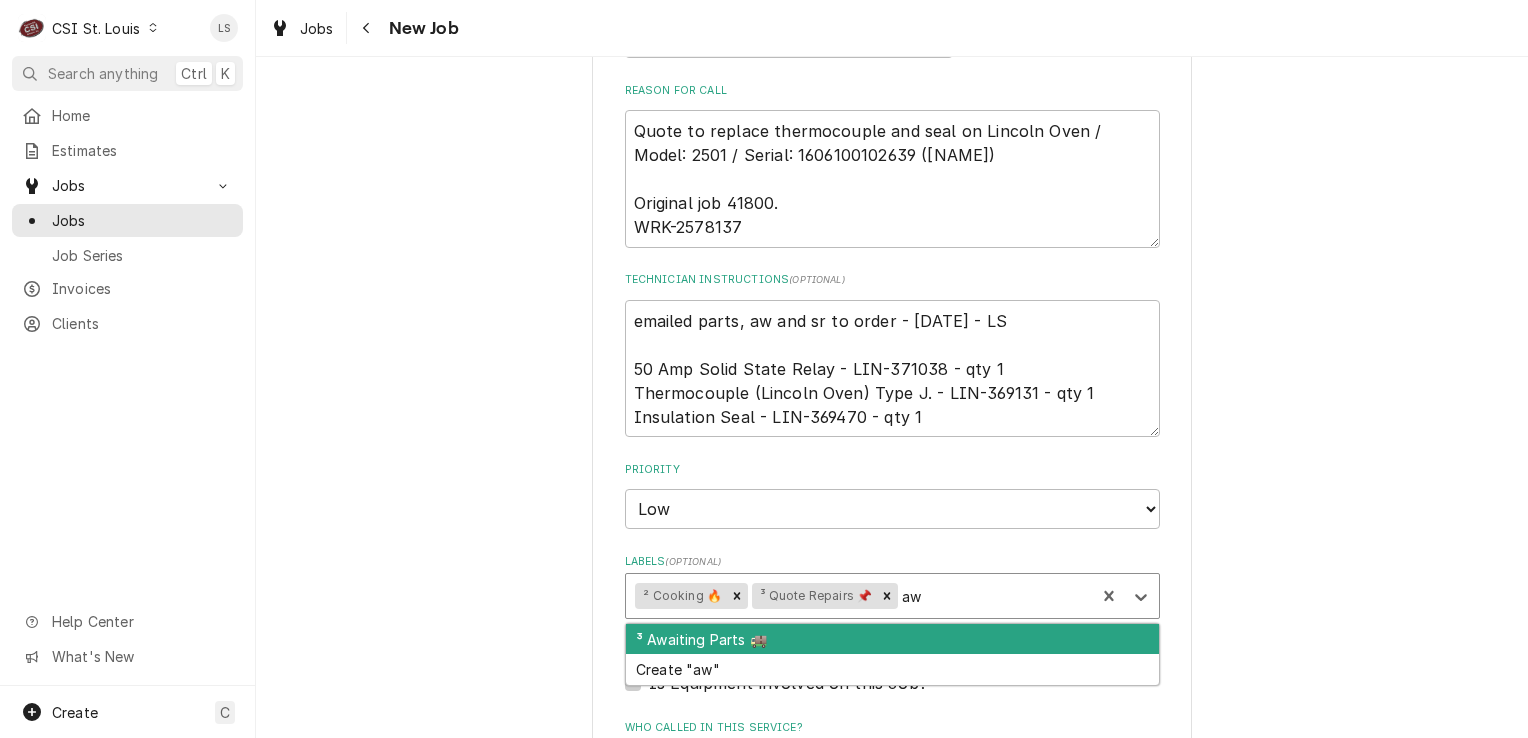 type on "awa" 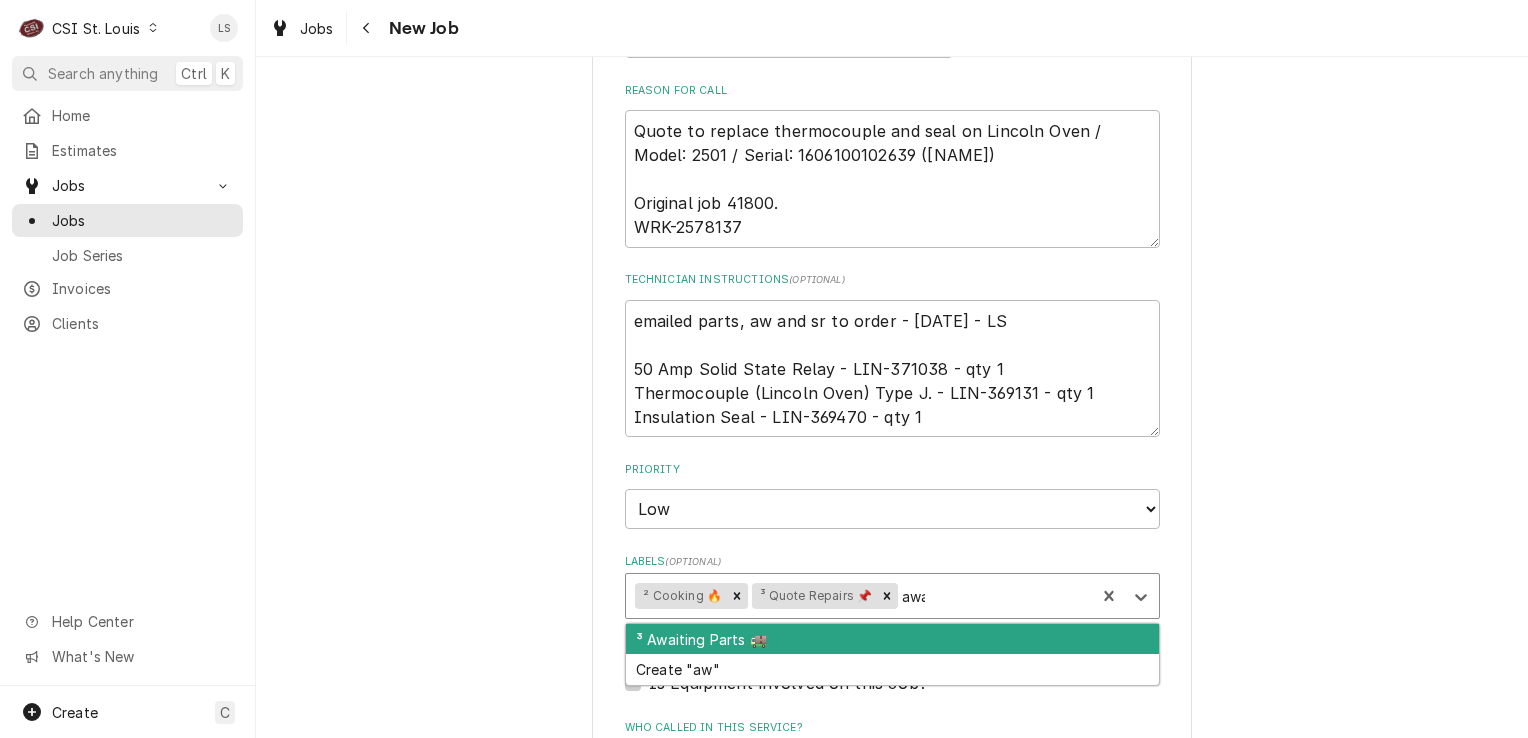 type on "x" 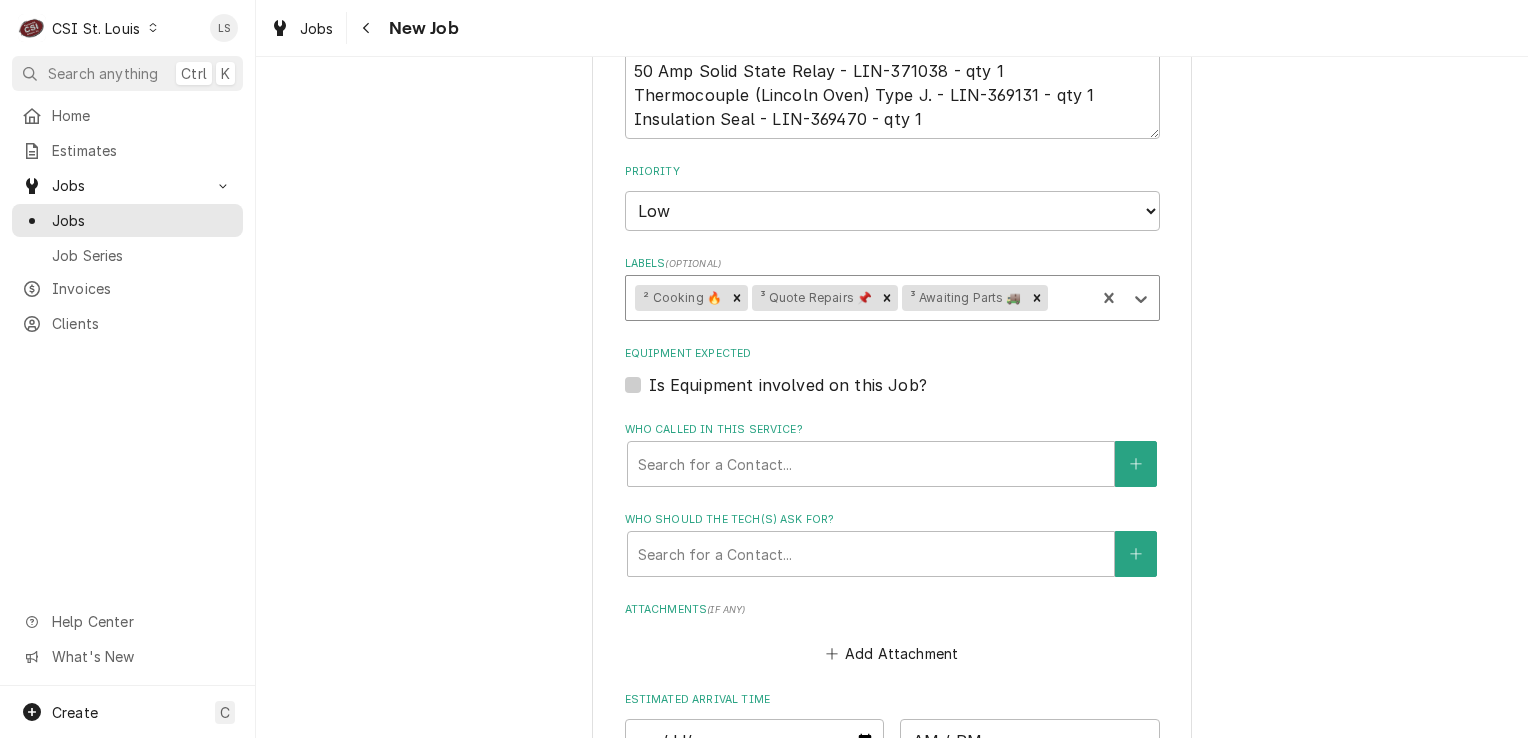 scroll, scrollTop: 1900, scrollLeft: 0, axis: vertical 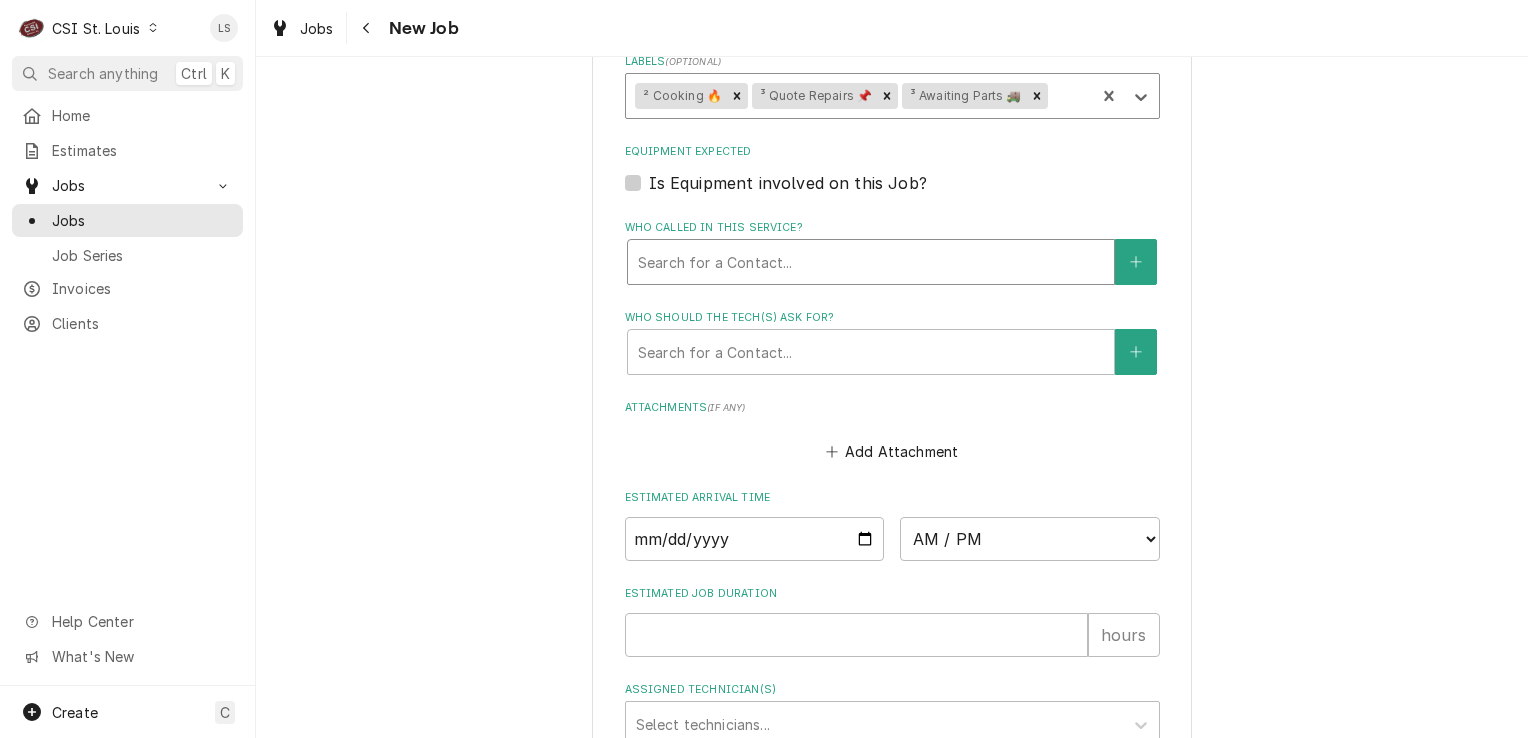 click at bounding box center [871, 262] 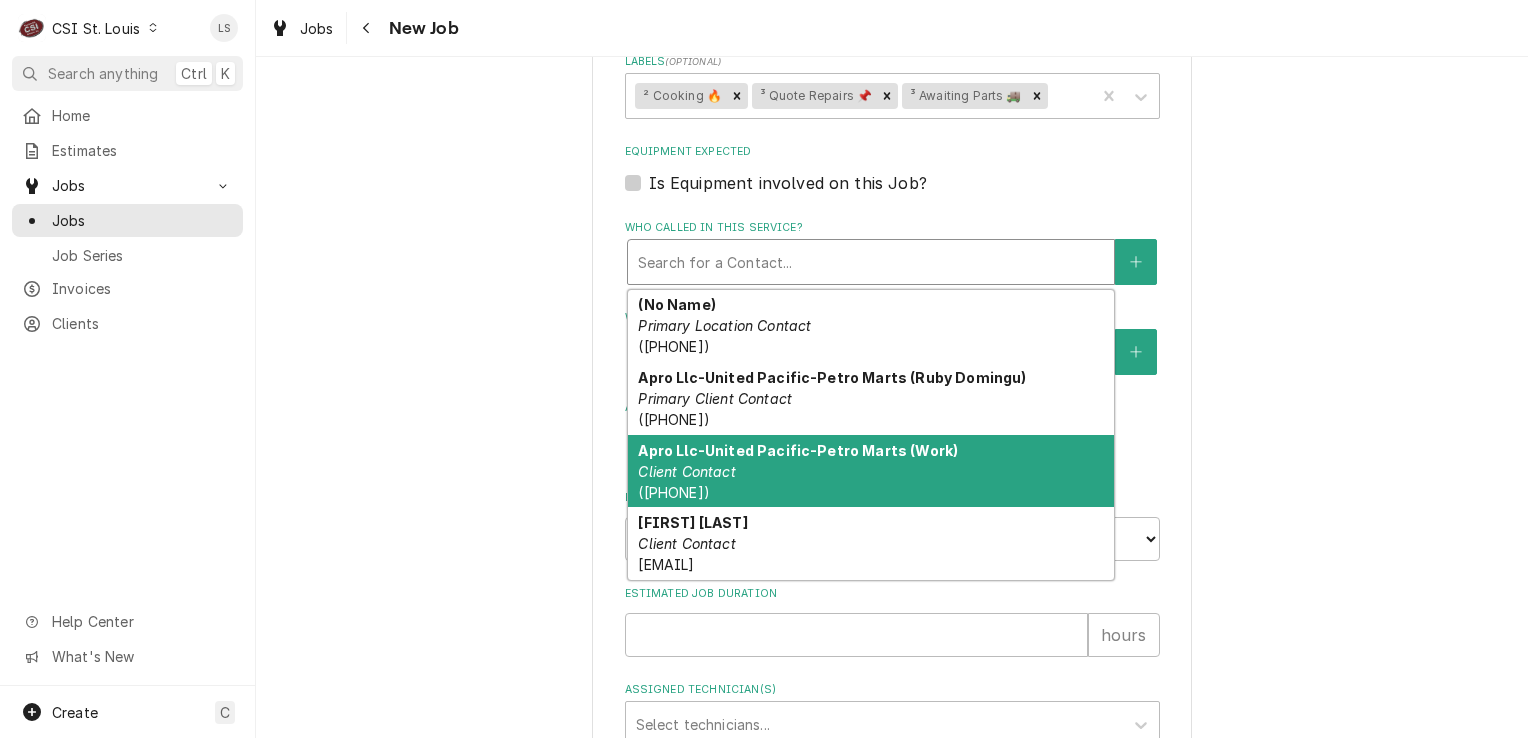click on "Apro Llc-United Pacific-Petro Marts (Work) Client Contact (310) 323-3992" at bounding box center [871, 471] 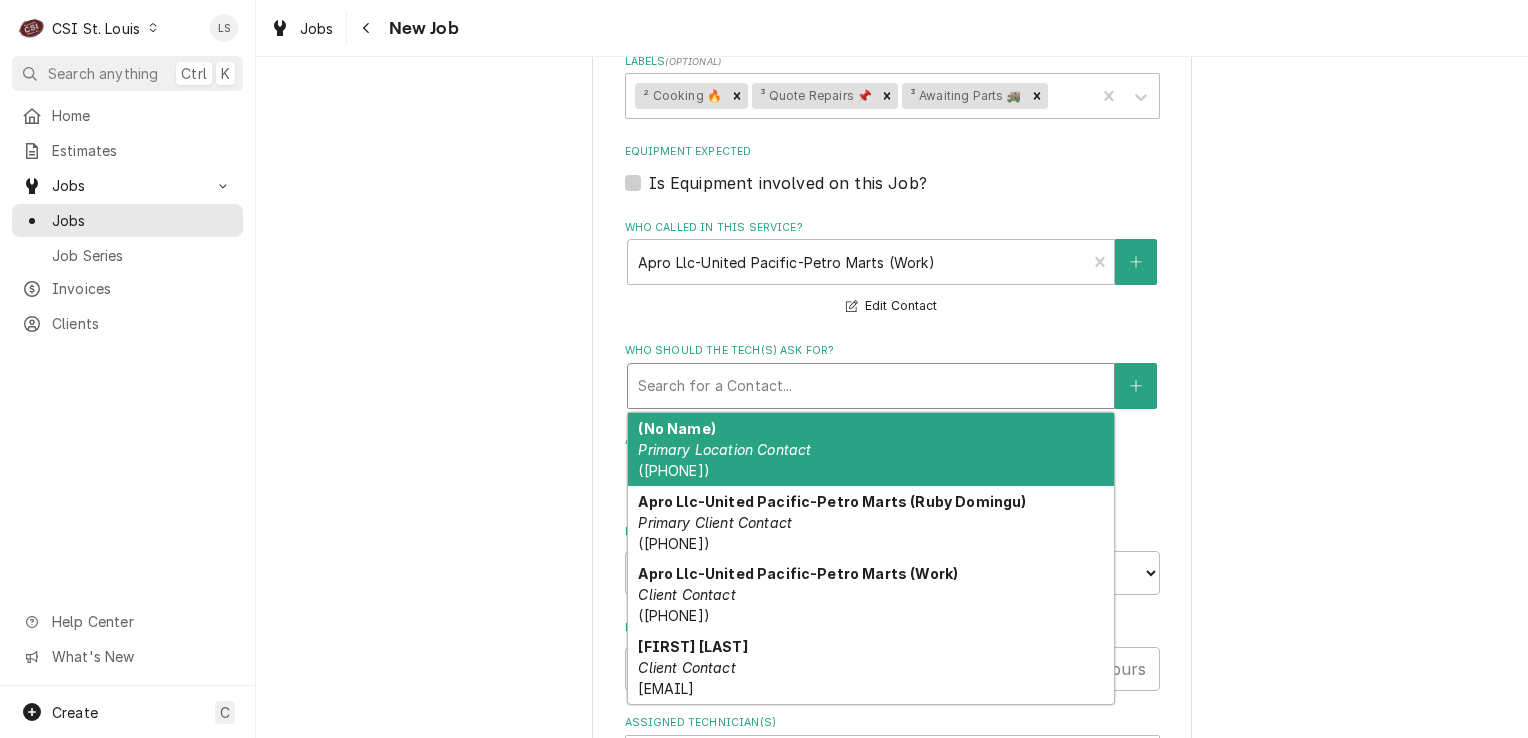 click at bounding box center (871, 386) 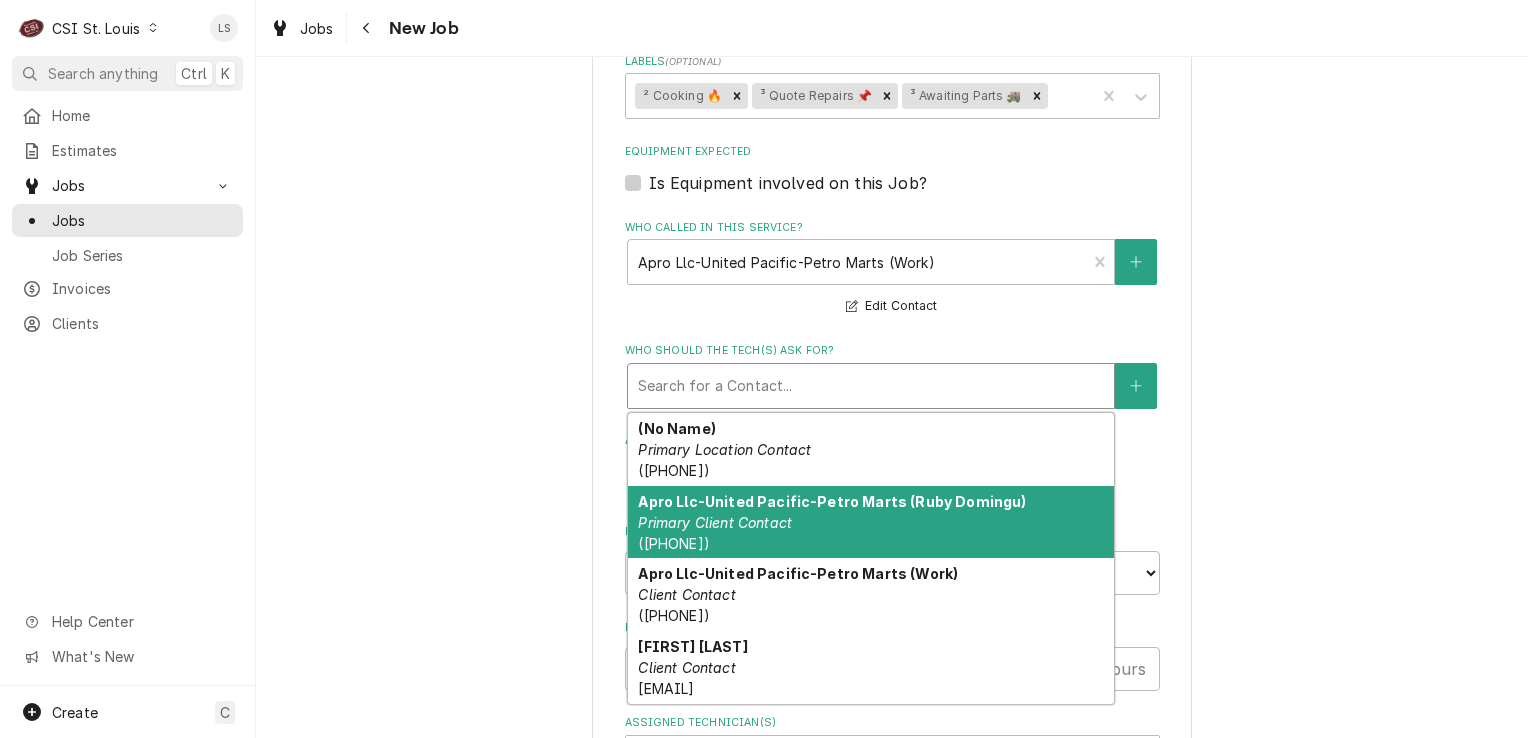 click on "Apro Llc-United Pacific-Petro Marts (Ruby Domingu) Primary Client Contact (310) 323-3992" at bounding box center [871, 522] 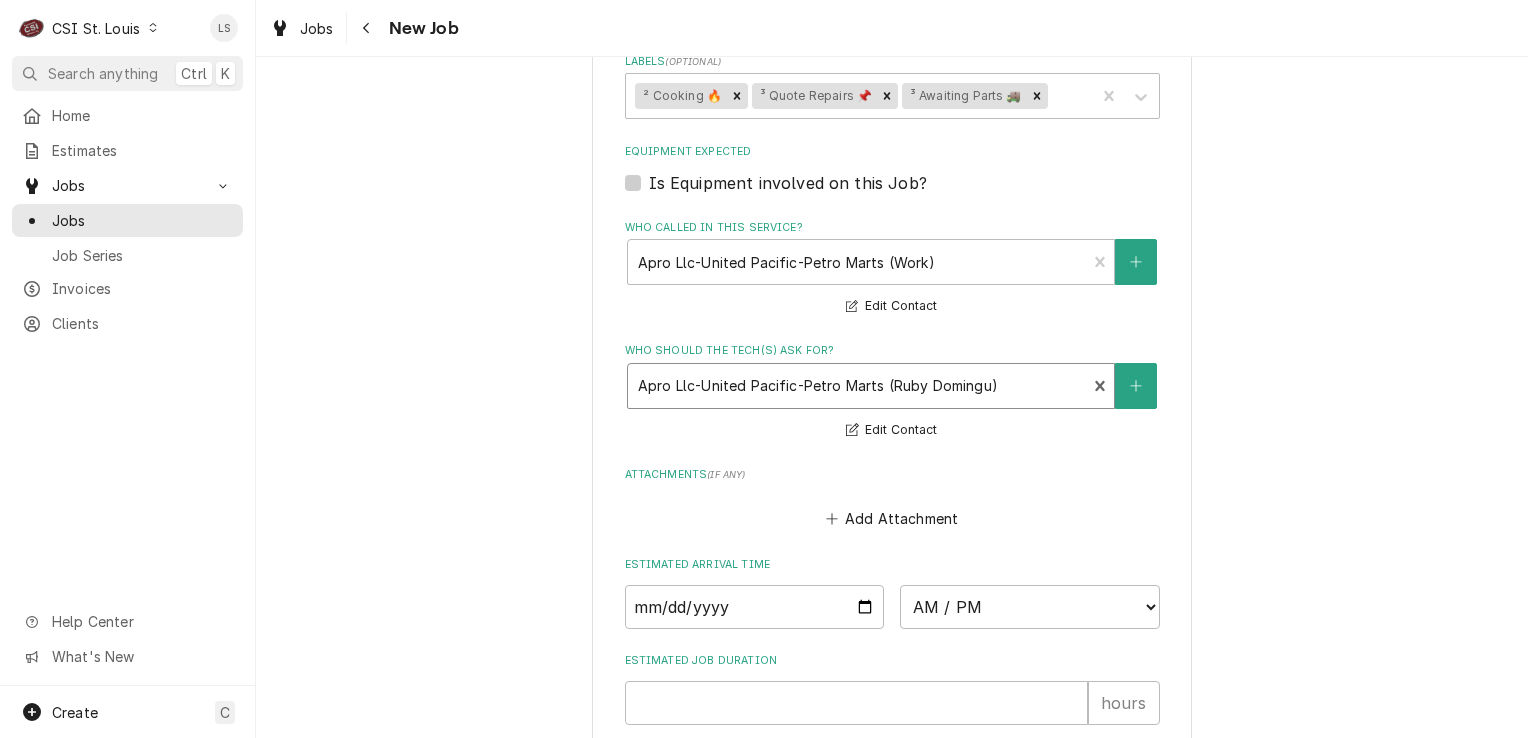 click at bounding box center (857, 386) 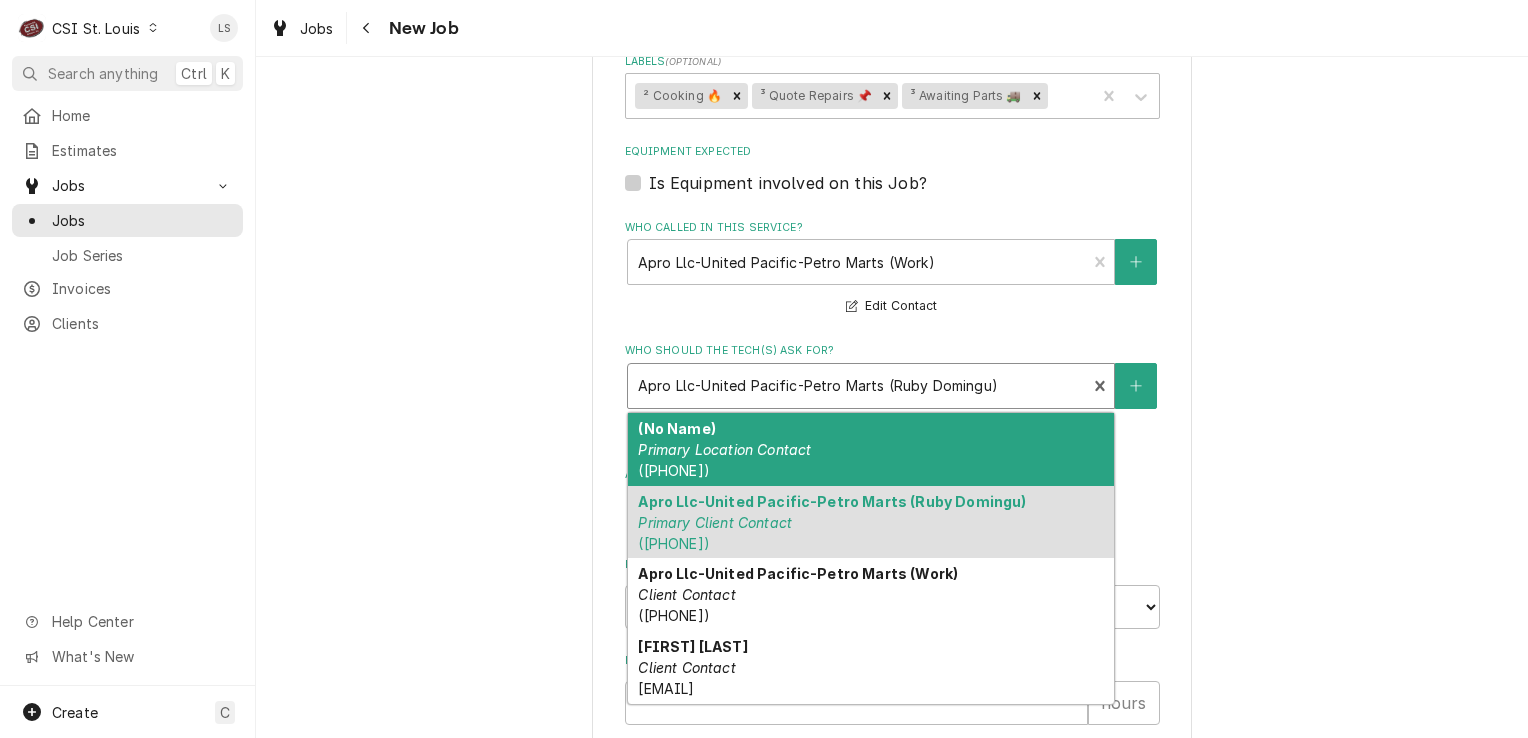 click on "Primary Location Contact" at bounding box center (724, 449) 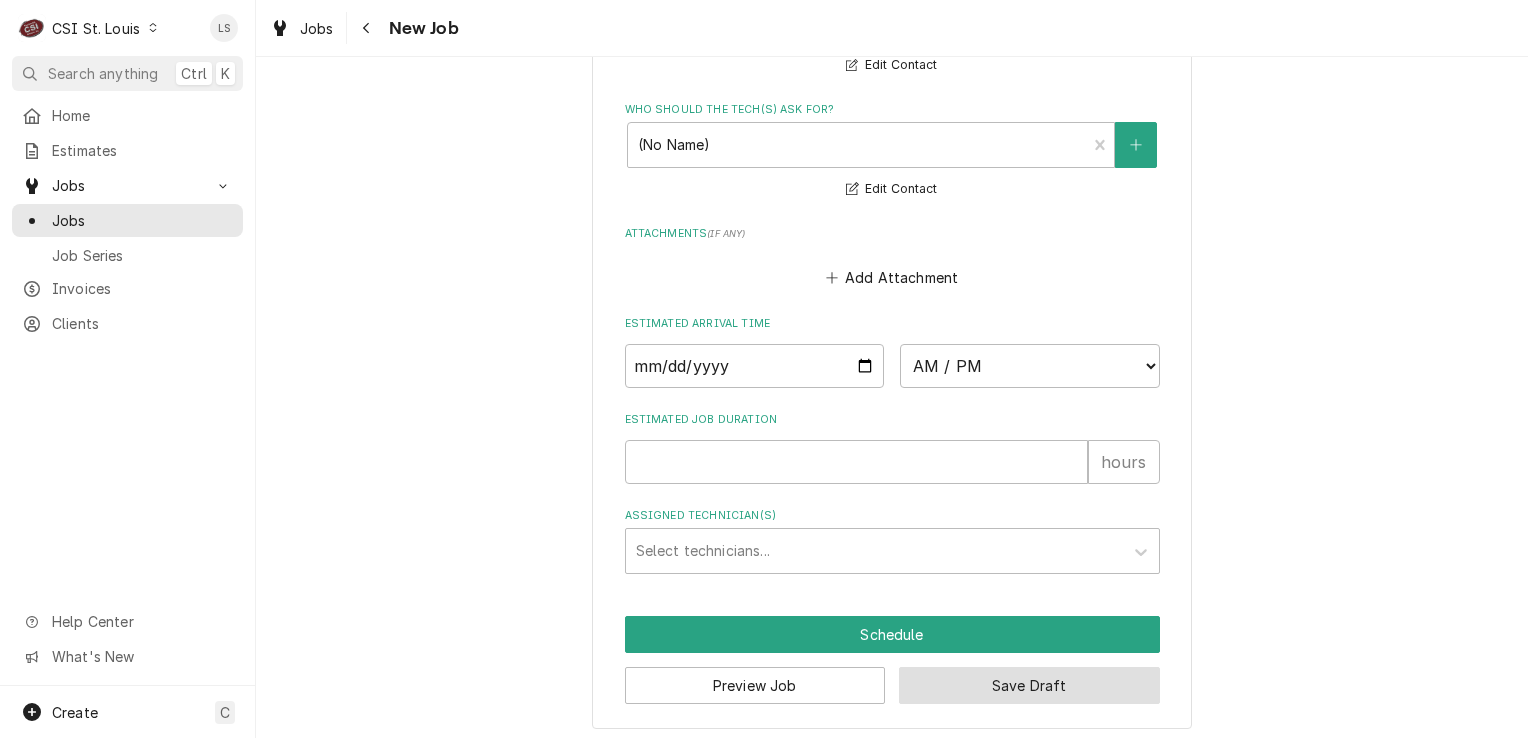 click on "Save Draft" at bounding box center (1029, 685) 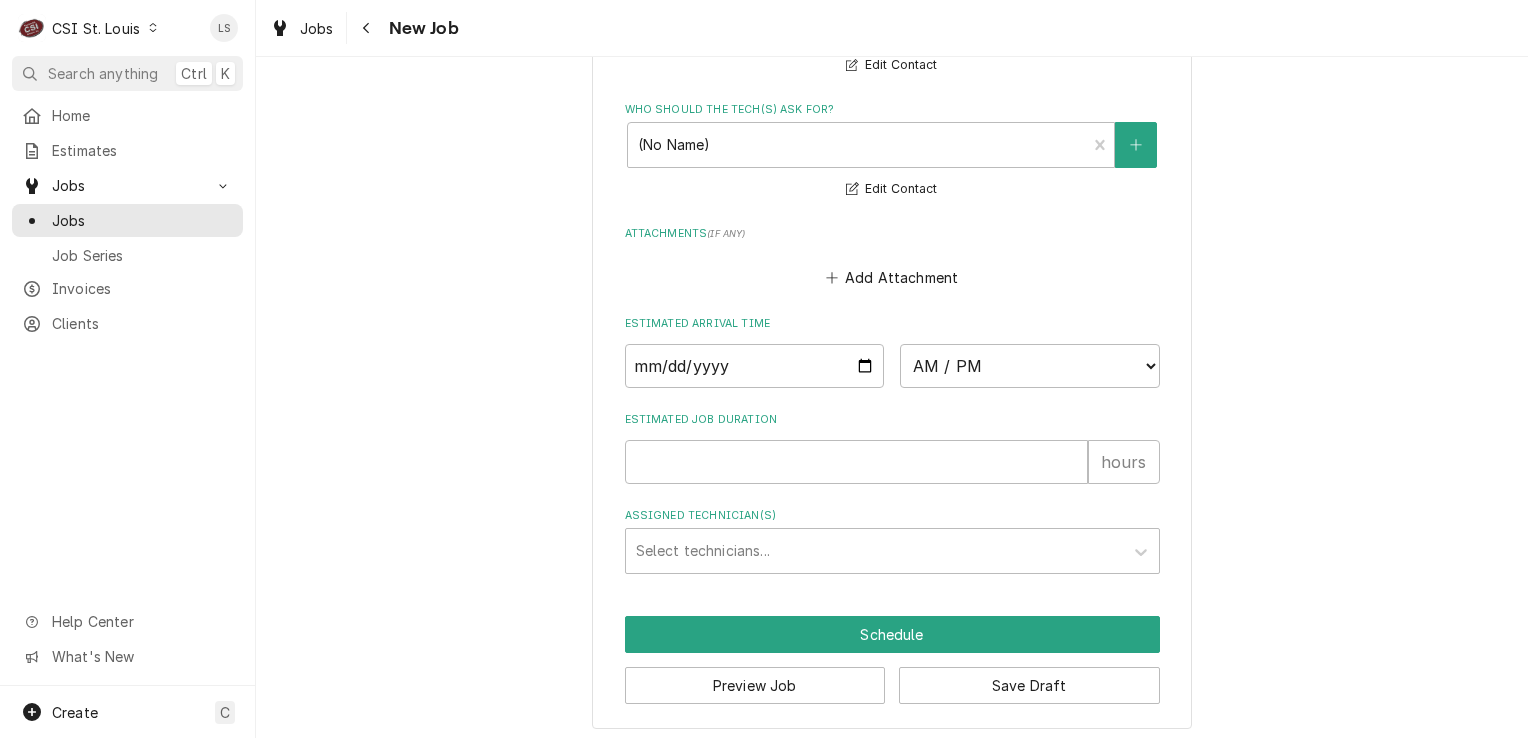 scroll, scrollTop: 2124, scrollLeft: 0, axis: vertical 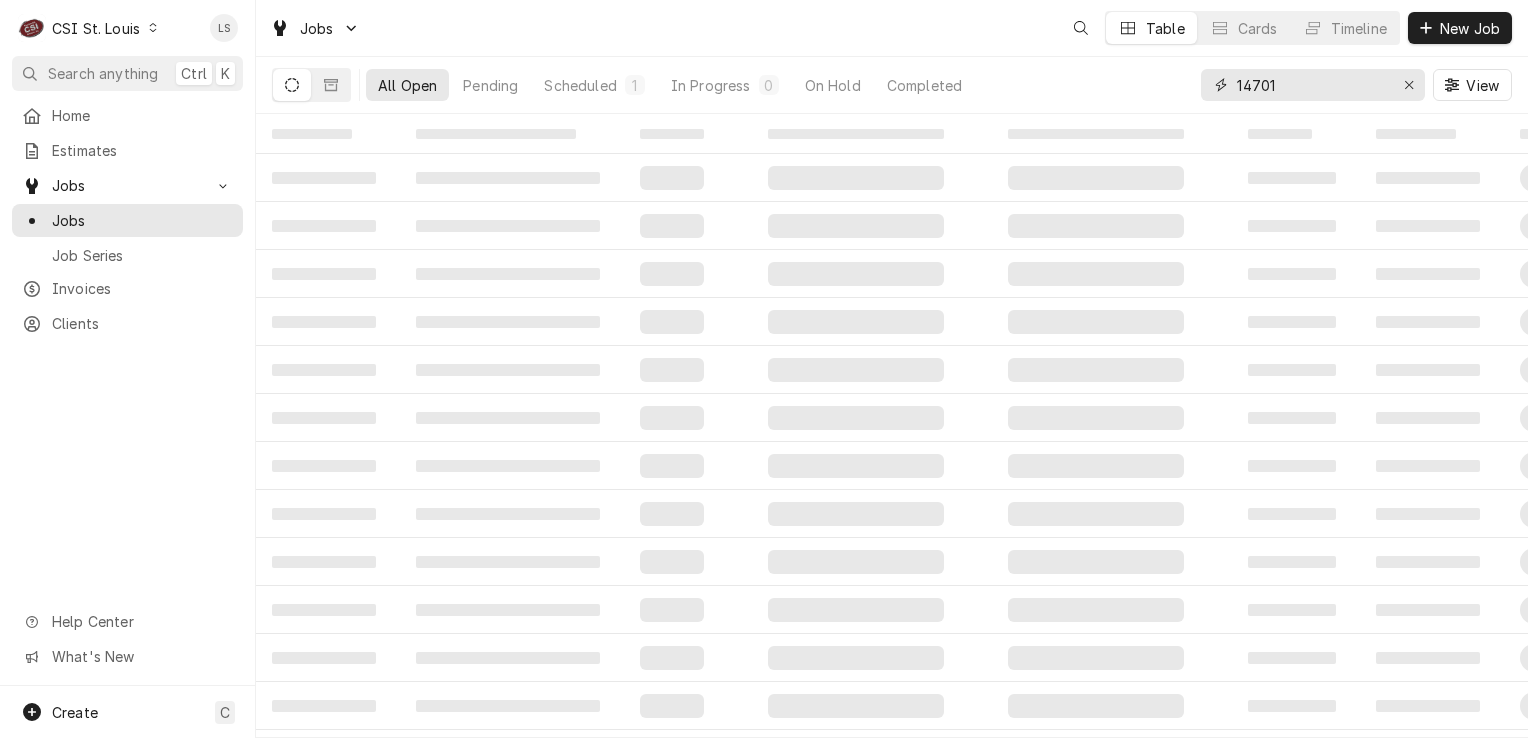 drag, startPoint x: 1413, startPoint y: 79, endPoint x: 1392, endPoint y: 108, distance: 35.805027 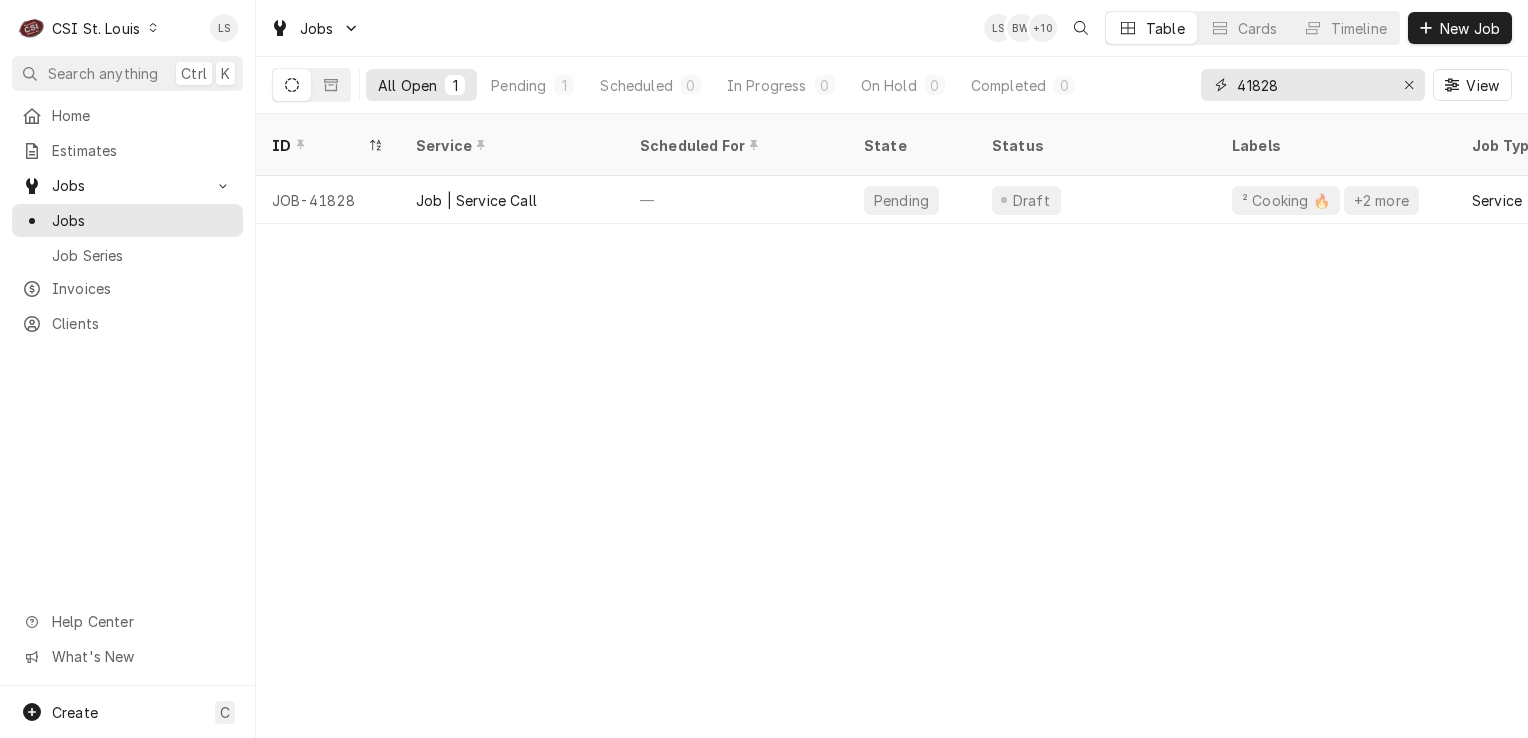 type on "41828" 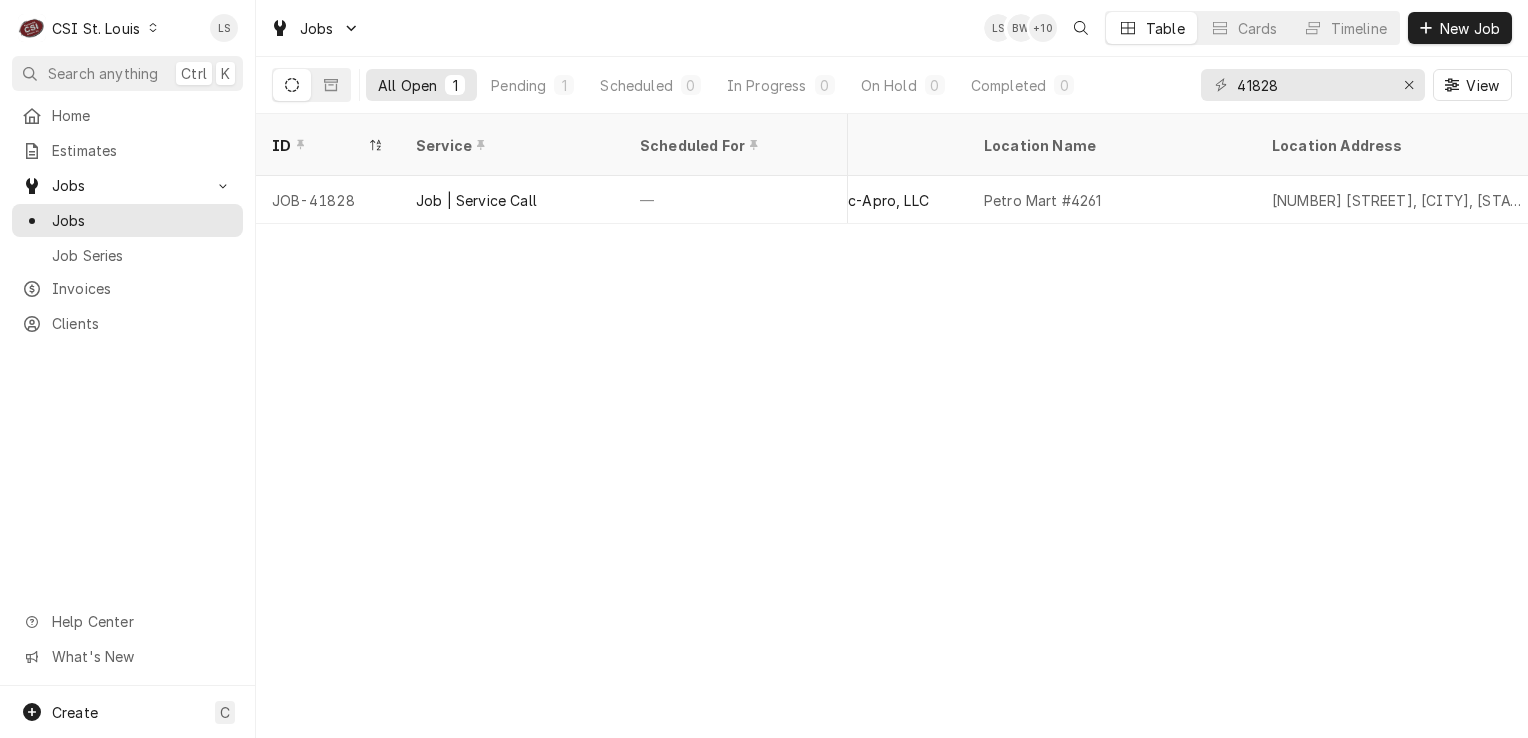 scroll, scrollTop: 0, scrollLeft: 1260, axis: horizontal 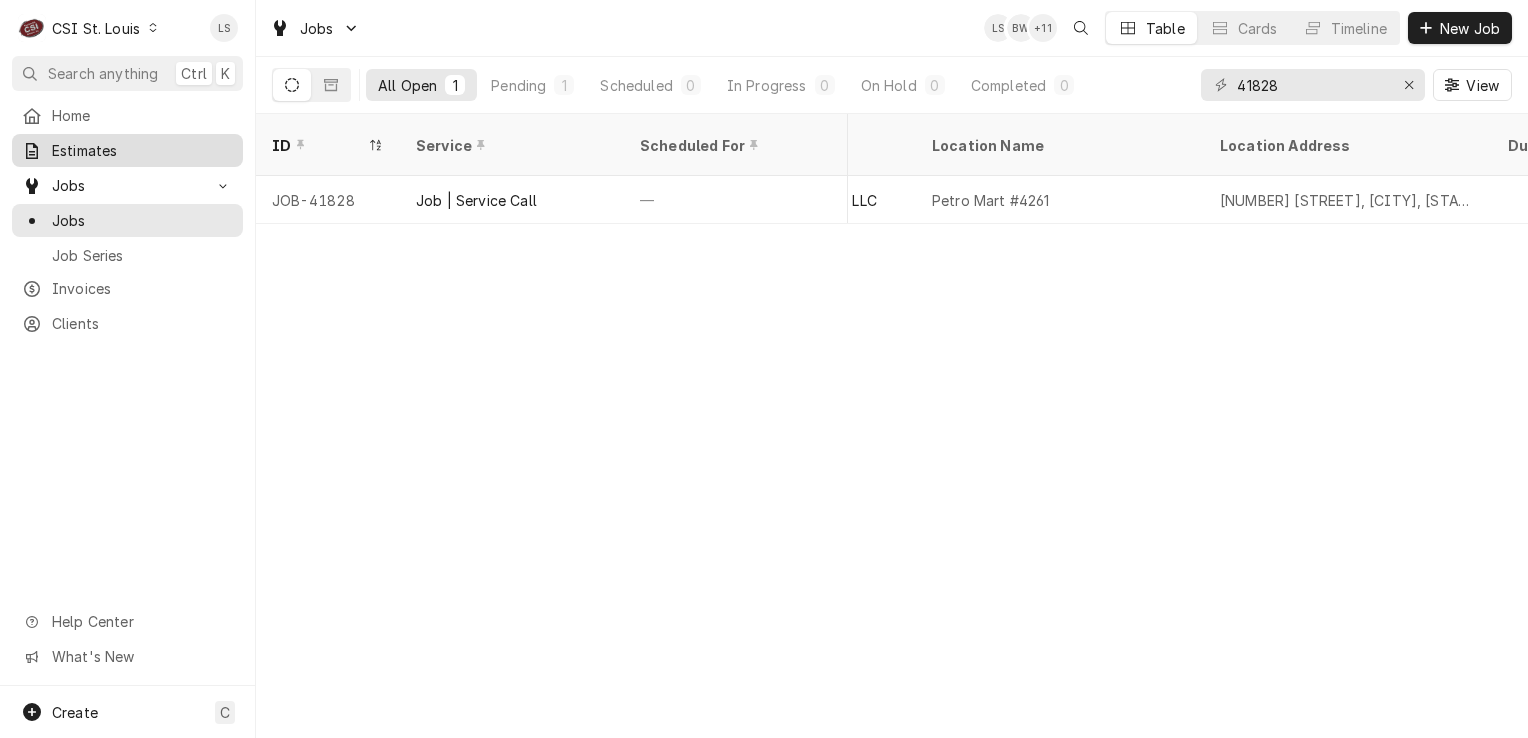 click on "Estimates" at bounding box center [142, 150] 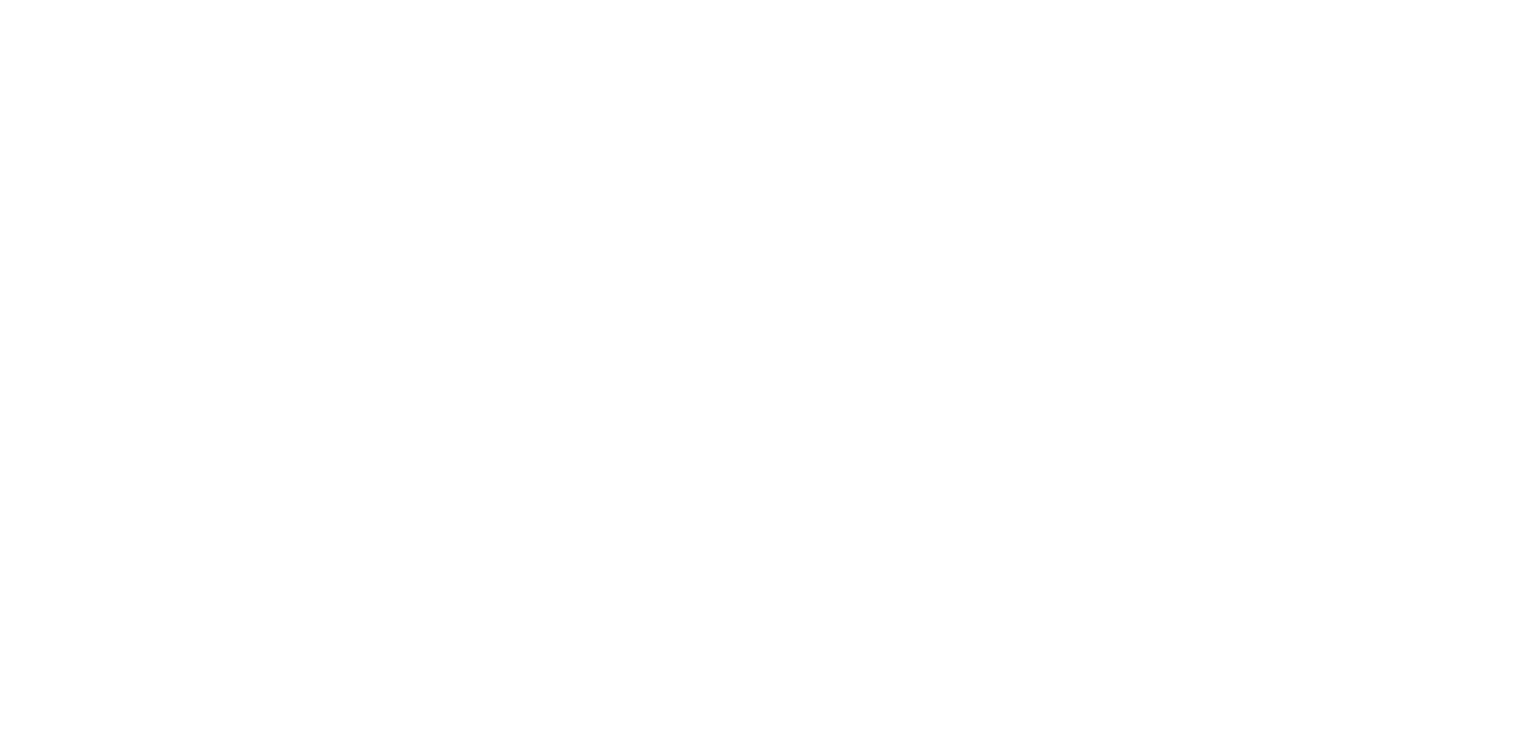scroll, scrollTop: 0, scrollLeft: 0, axis: both 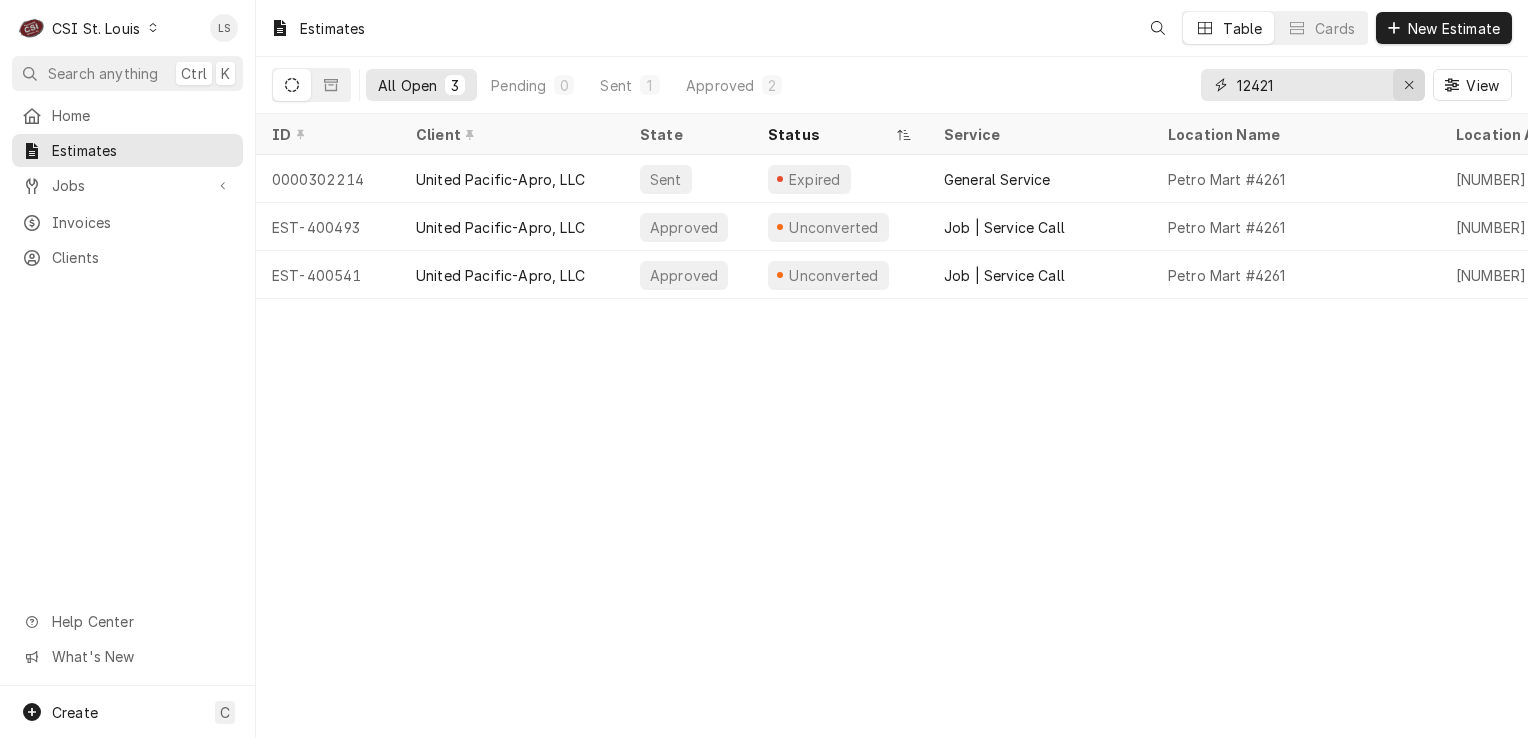 click at bounding box center [1409, 85] 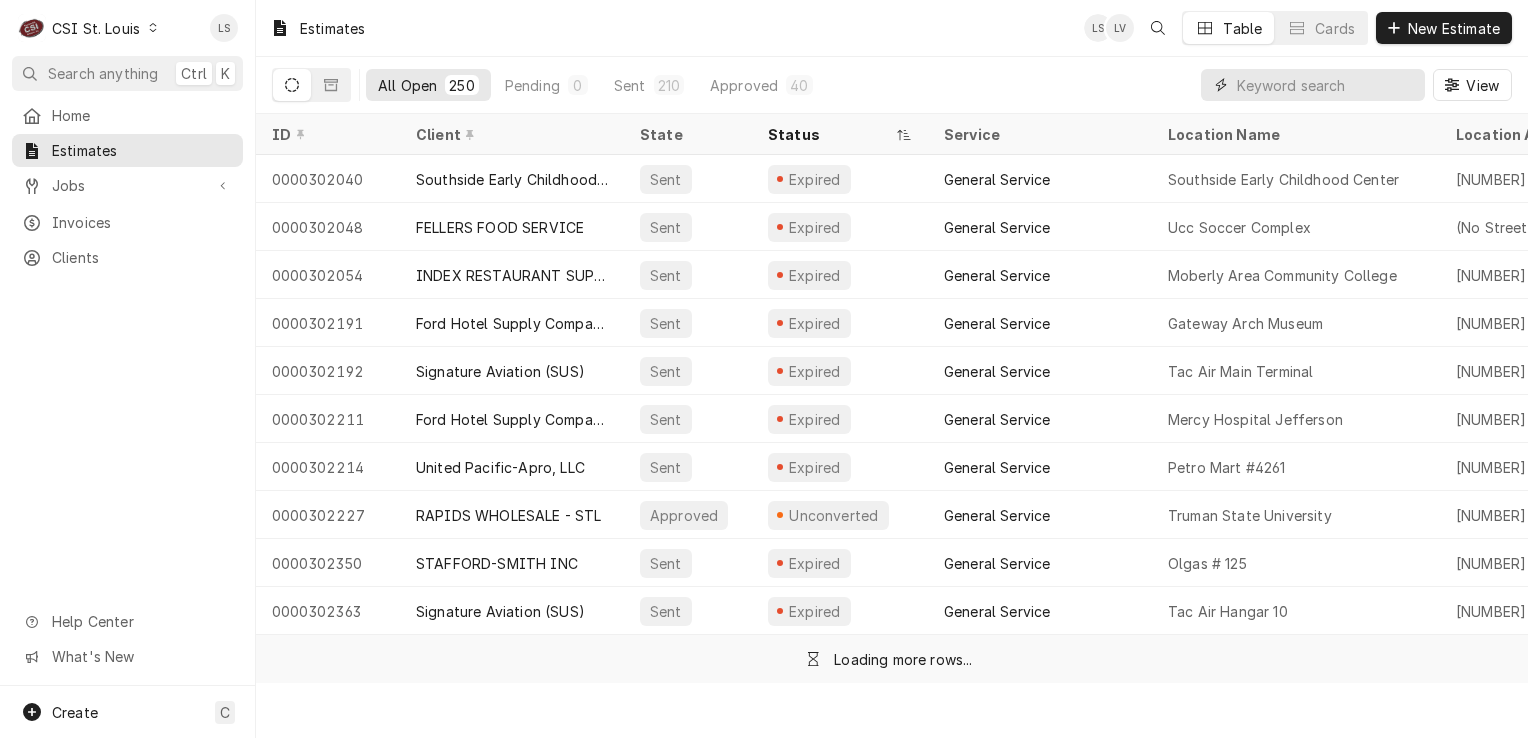 paste on "400416" 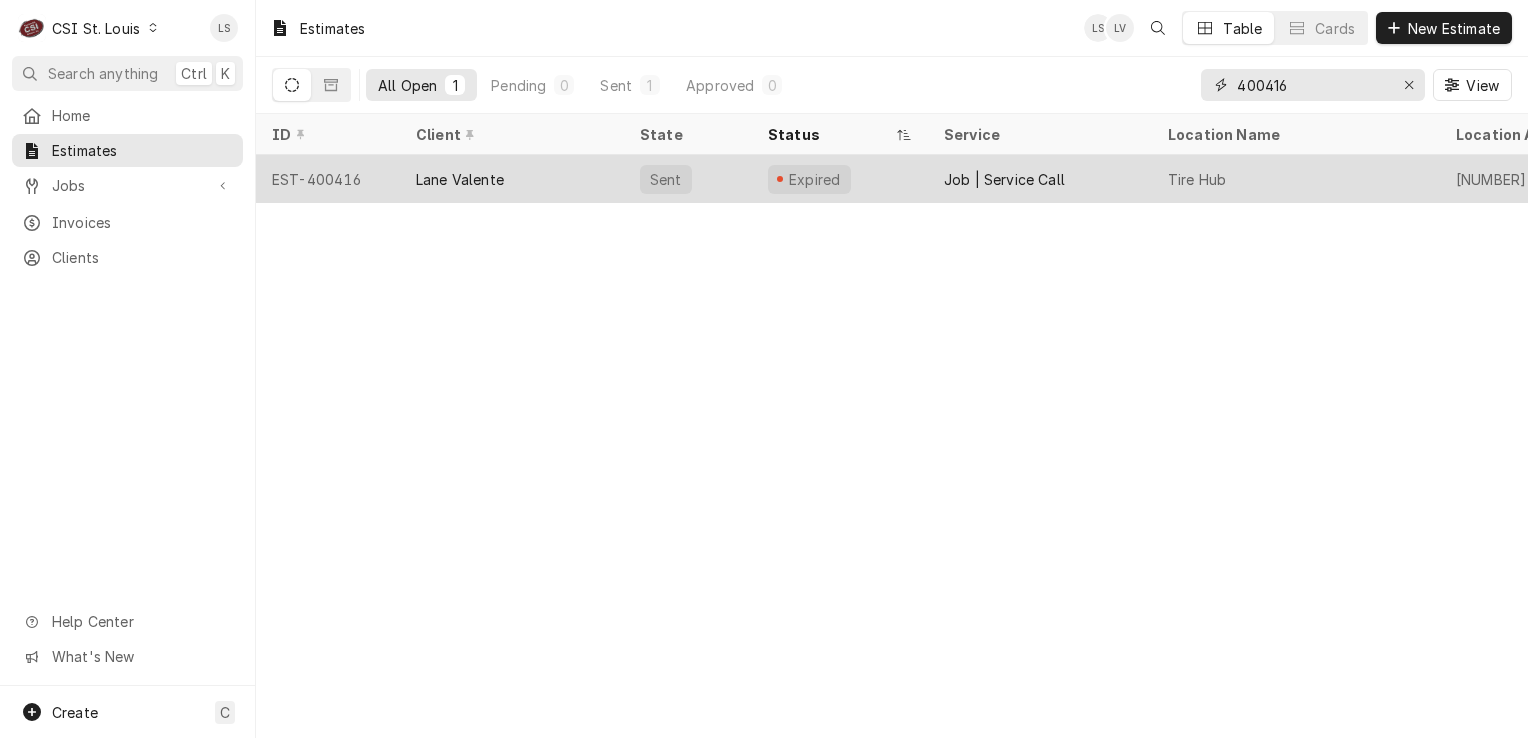 type on "400416" 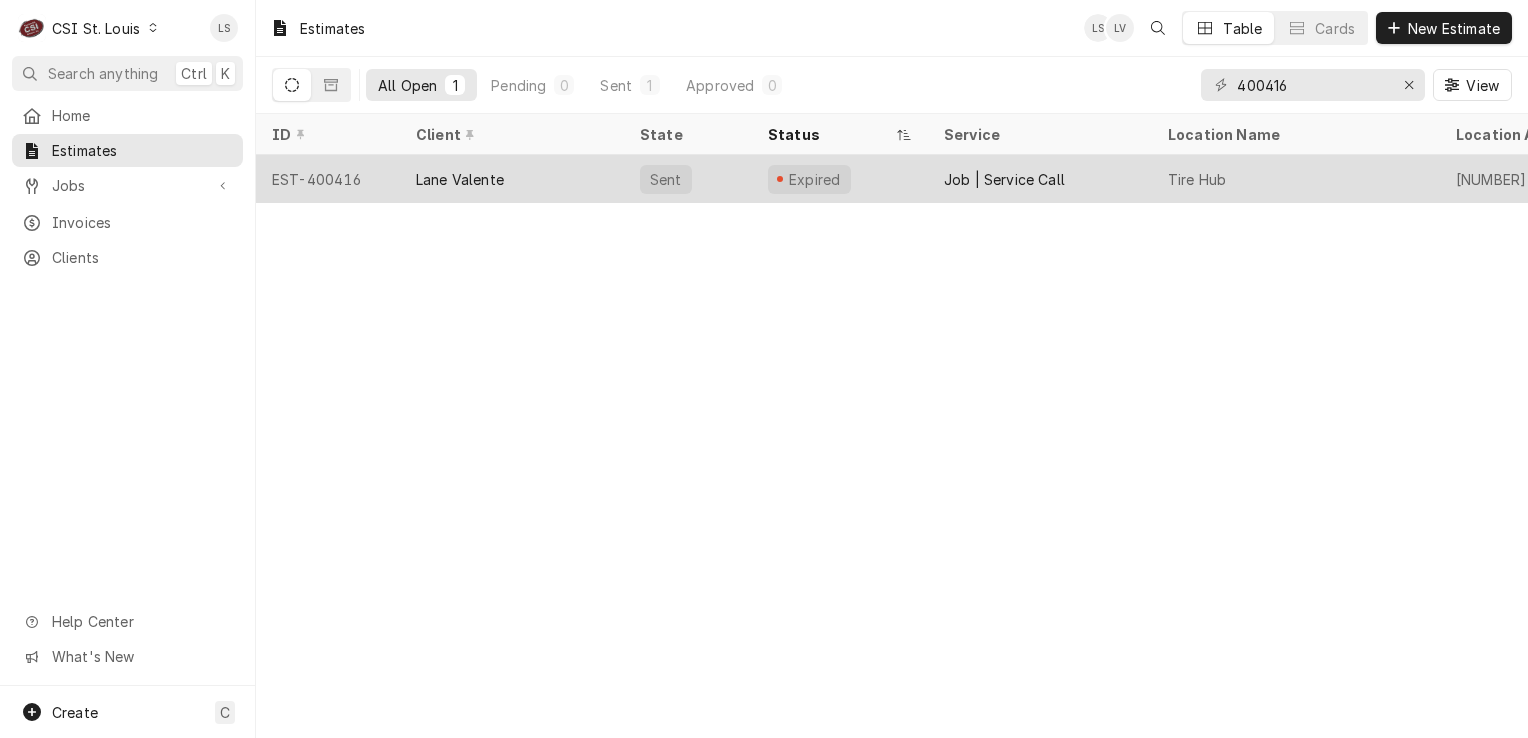 click on "EST-400416" at bounding box center [328, 179] 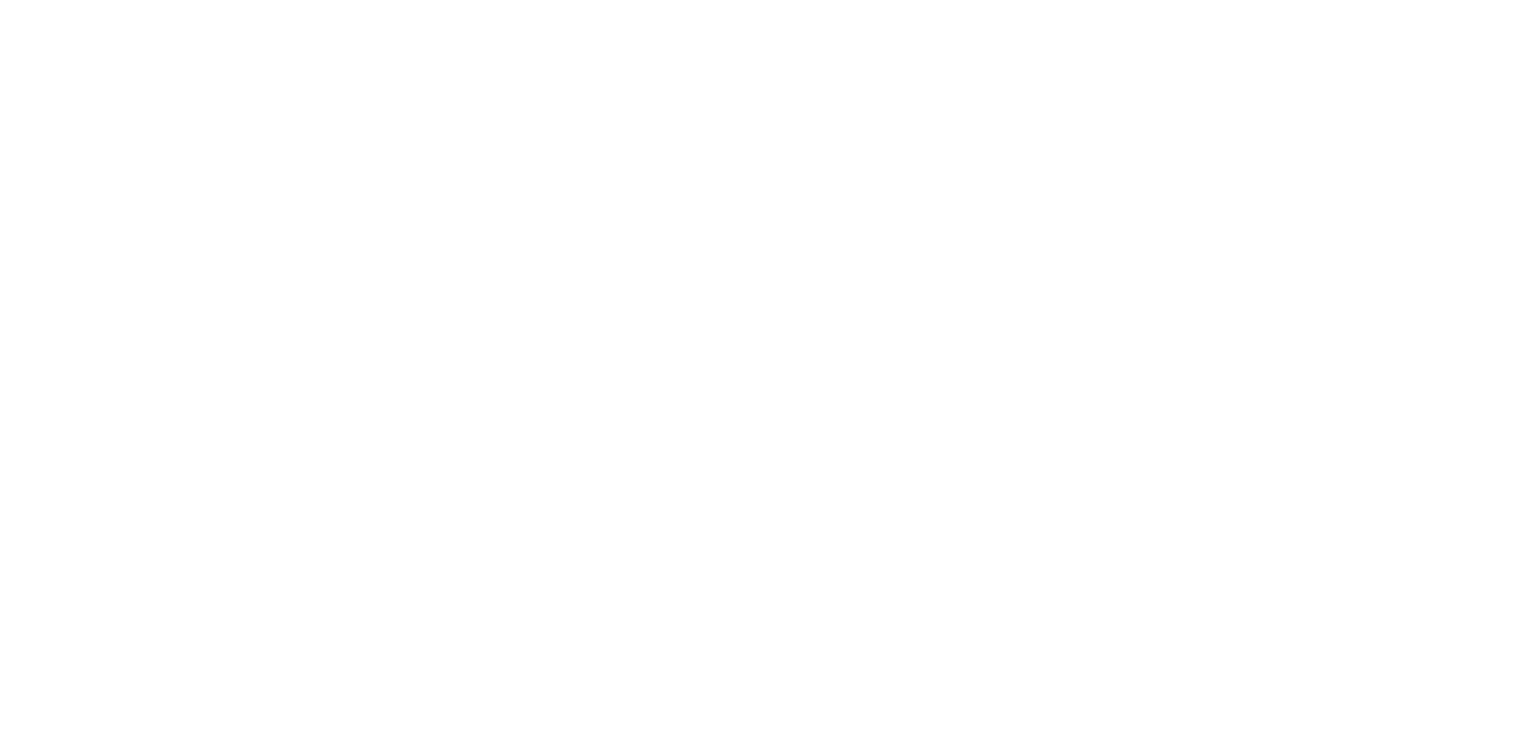 scroll, scrollTop: 0, scrollLeft: 0, axis: both 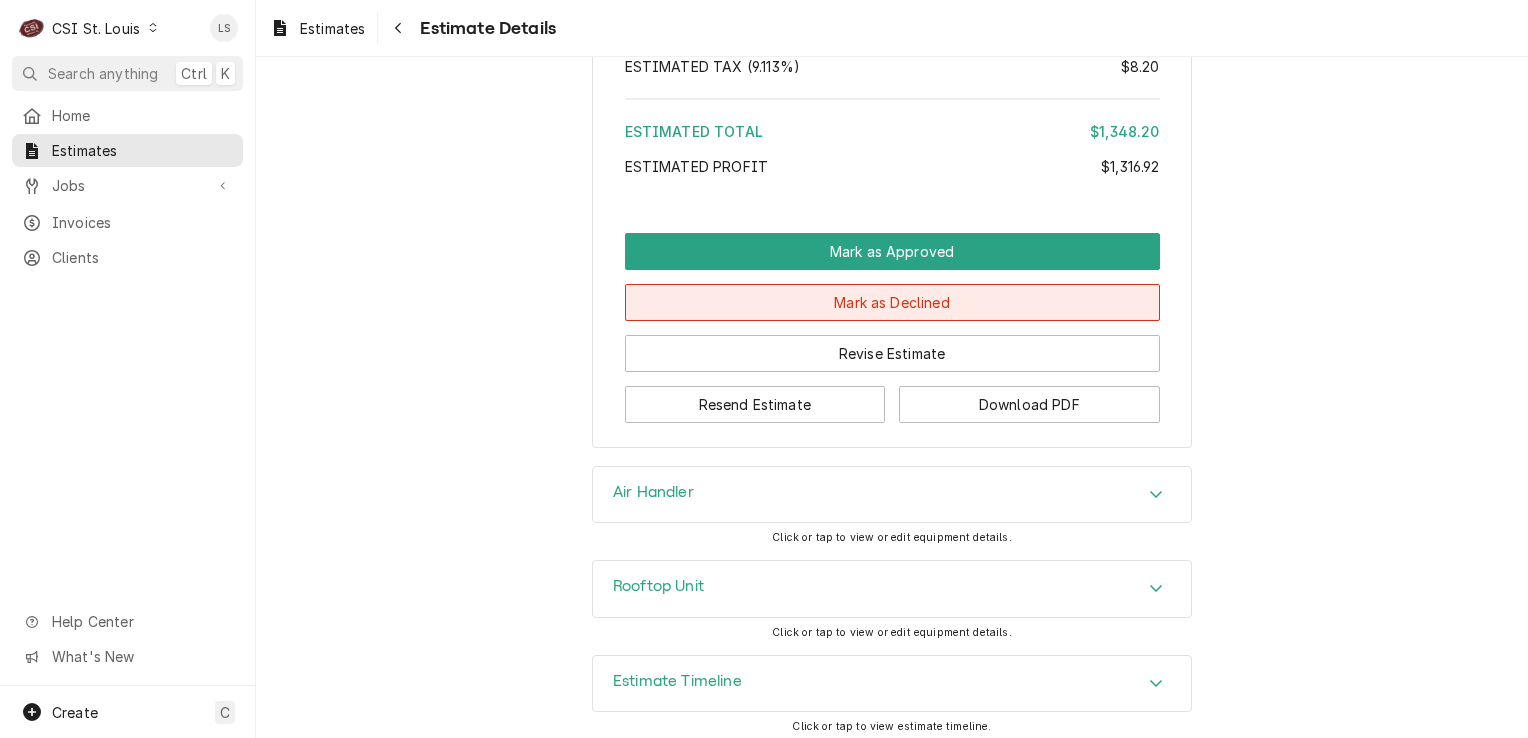 click on "Mark as Declined" at bounding box center (892, 302) 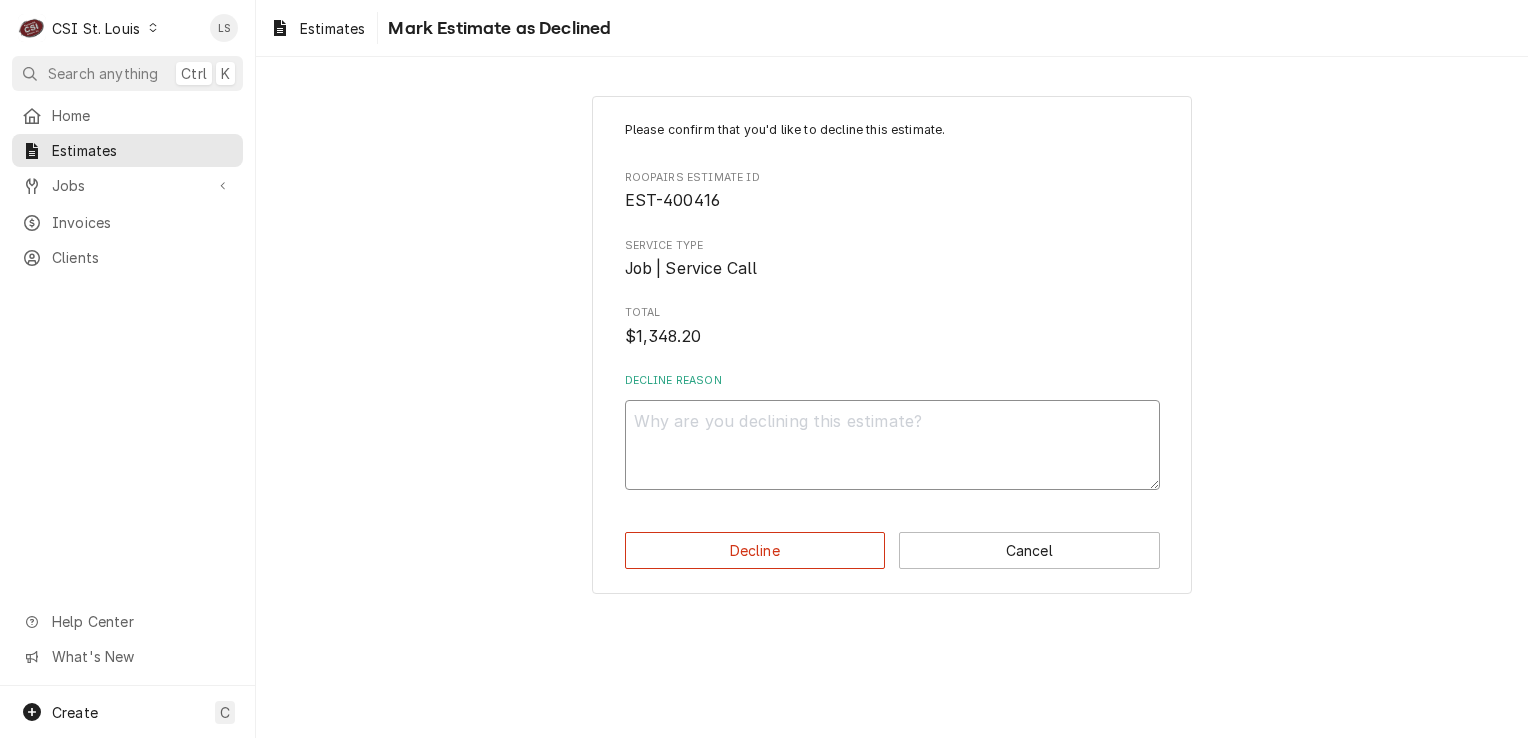 click on "Decline Reason" at bounding box center (892, 445) 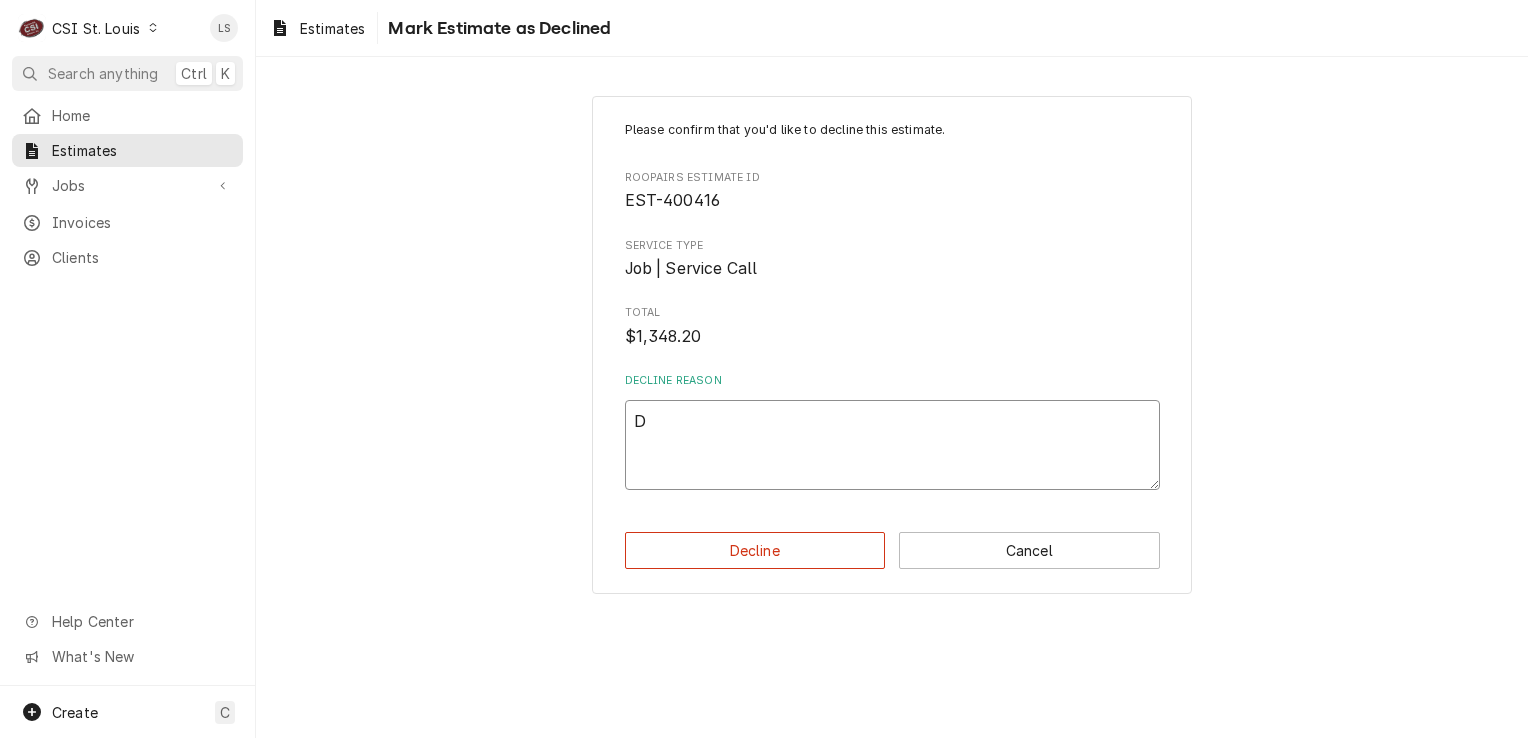 type on "x" 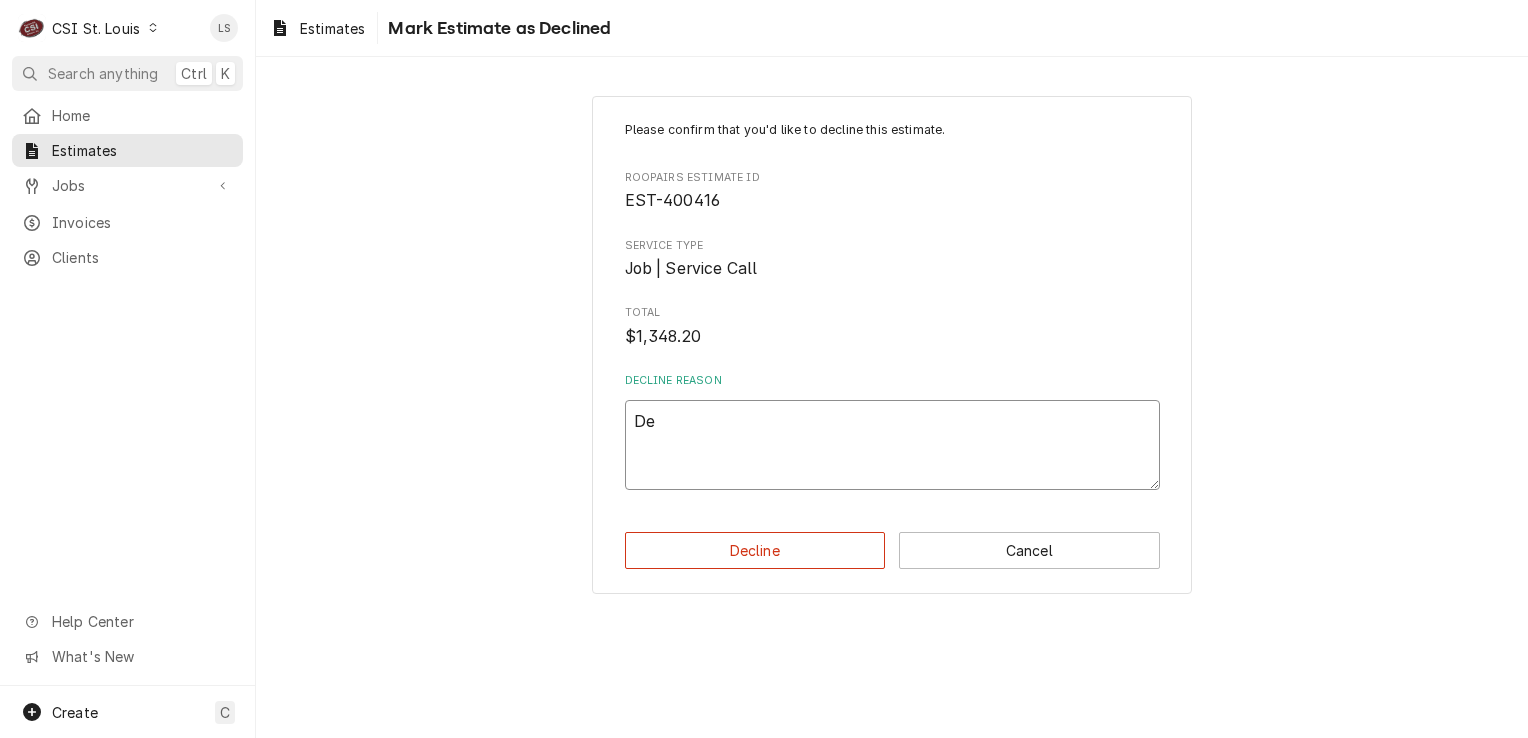 type on "x" 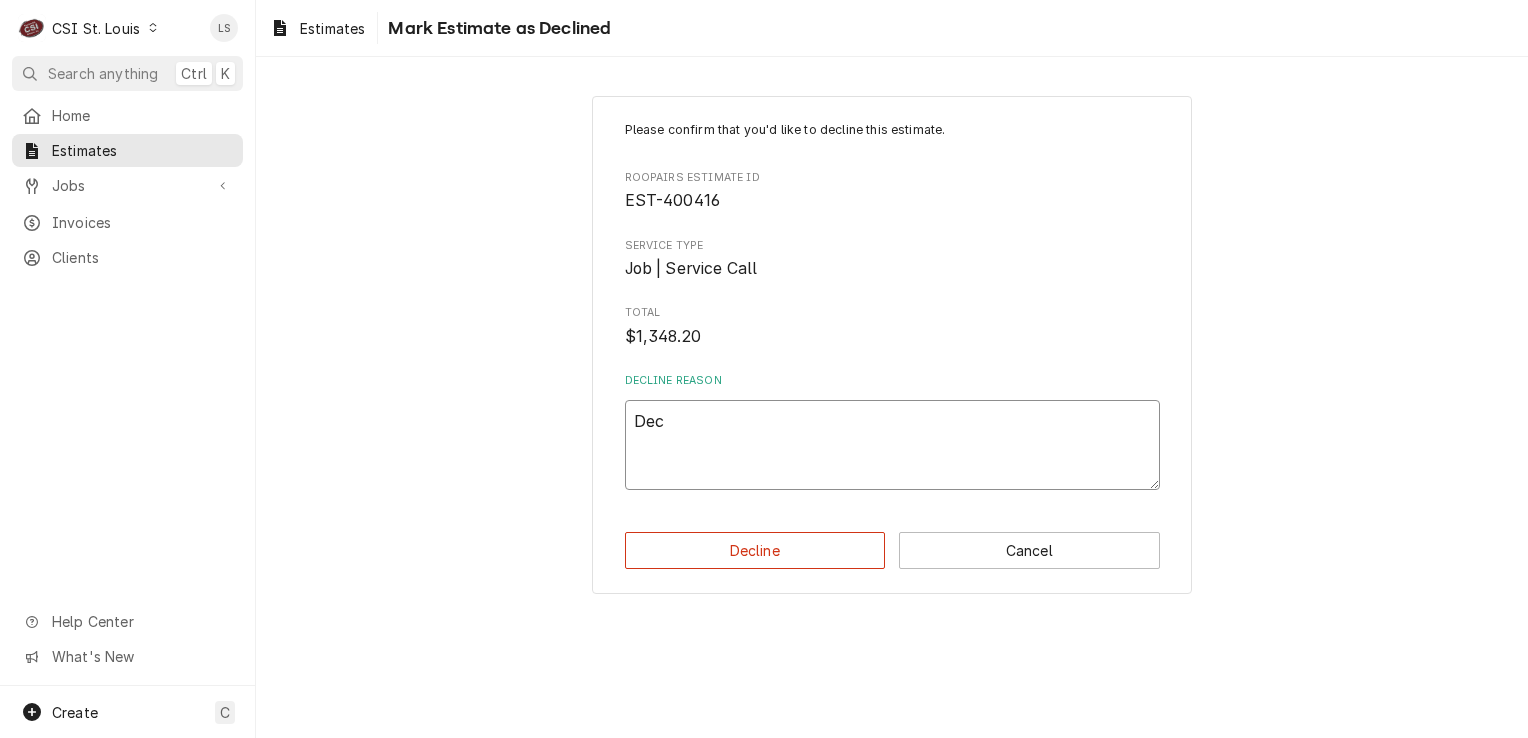 type on "x" 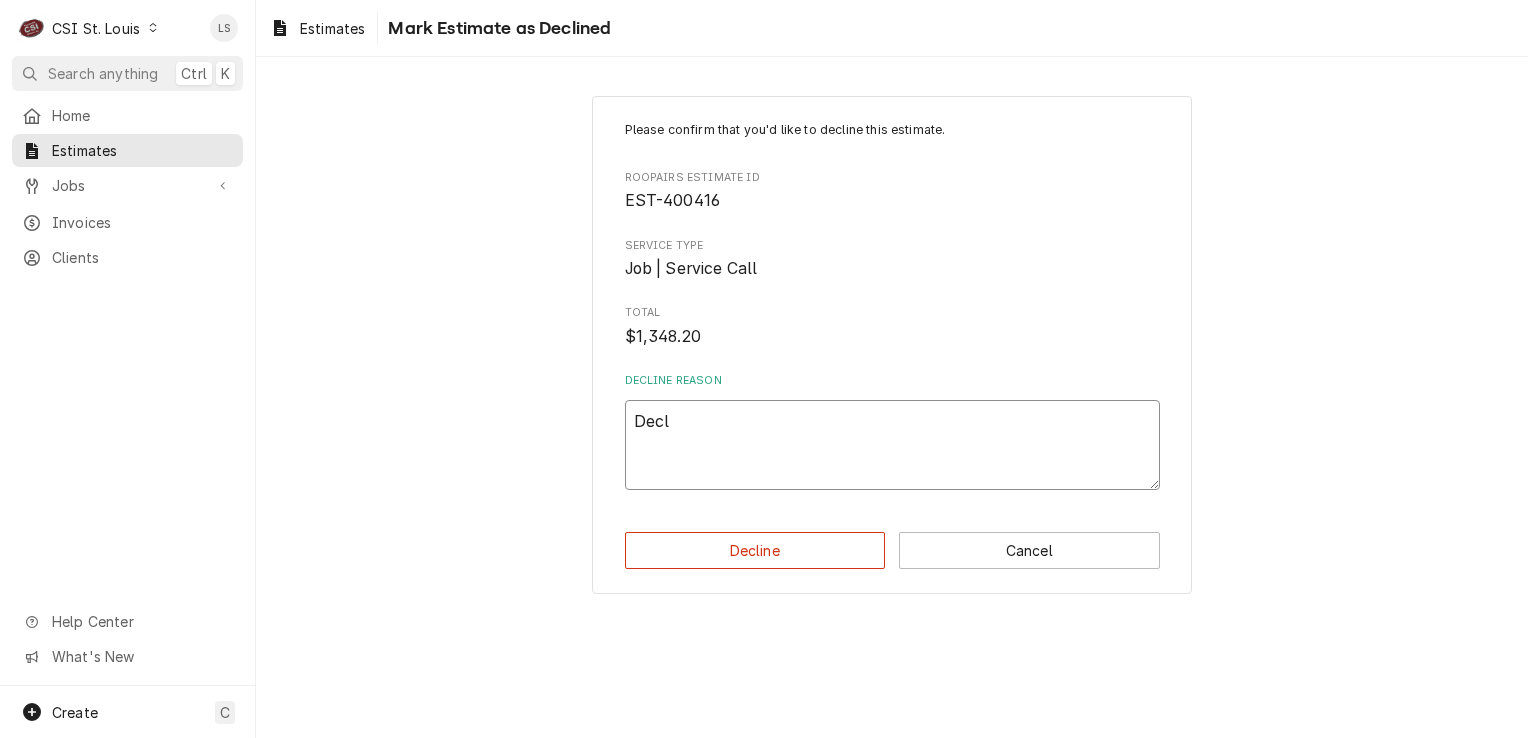 type on "x" 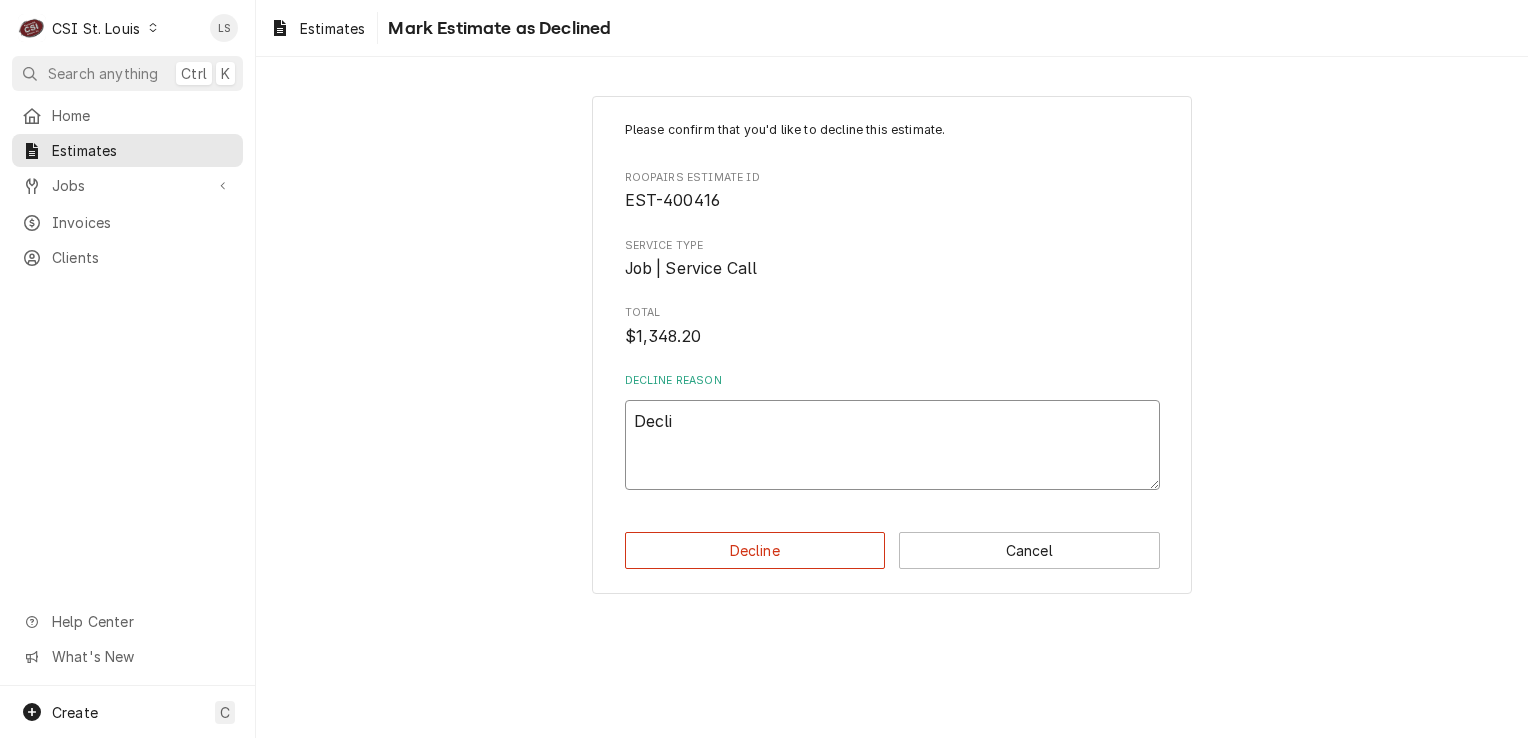 type on "x" 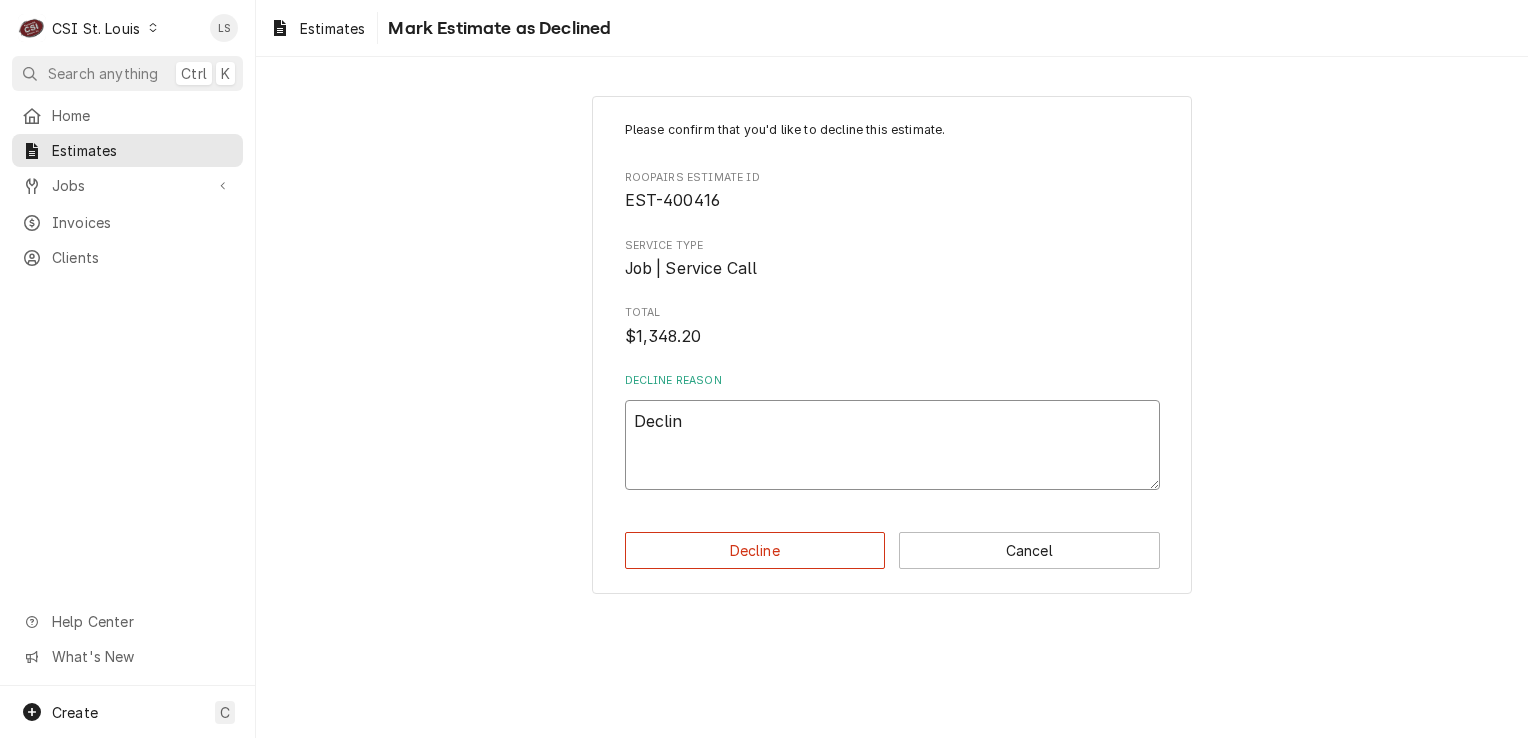 type on "x" 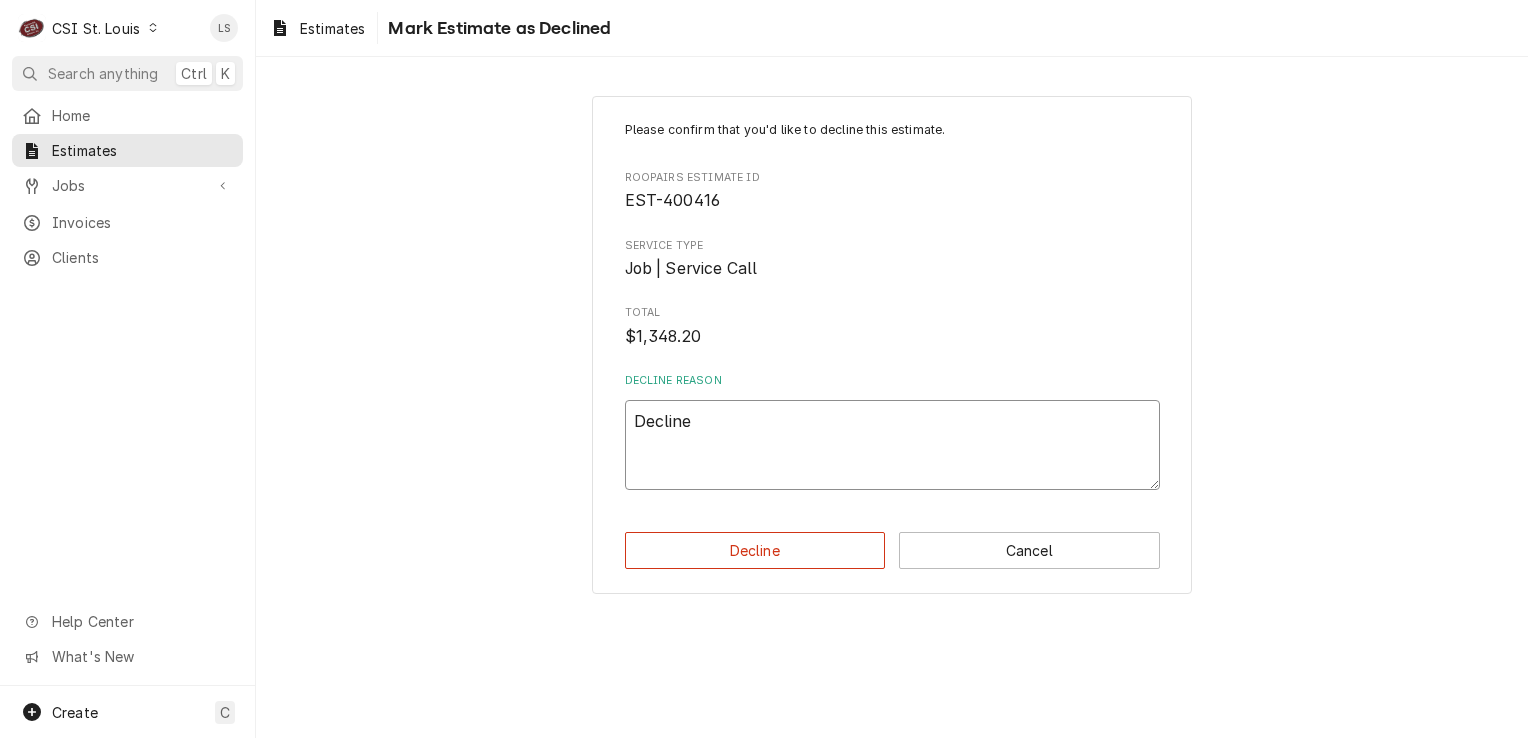 type on "x" 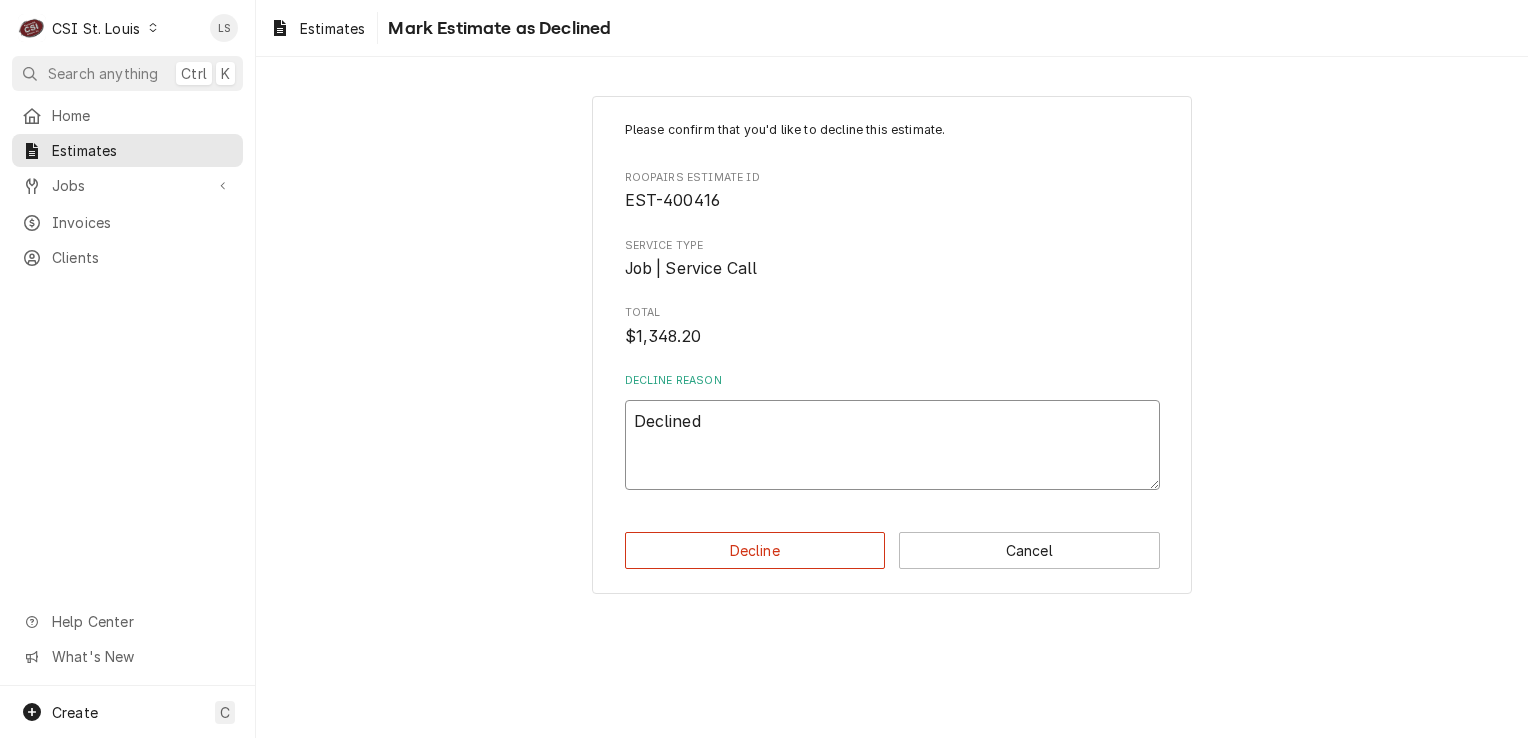 type on "x" 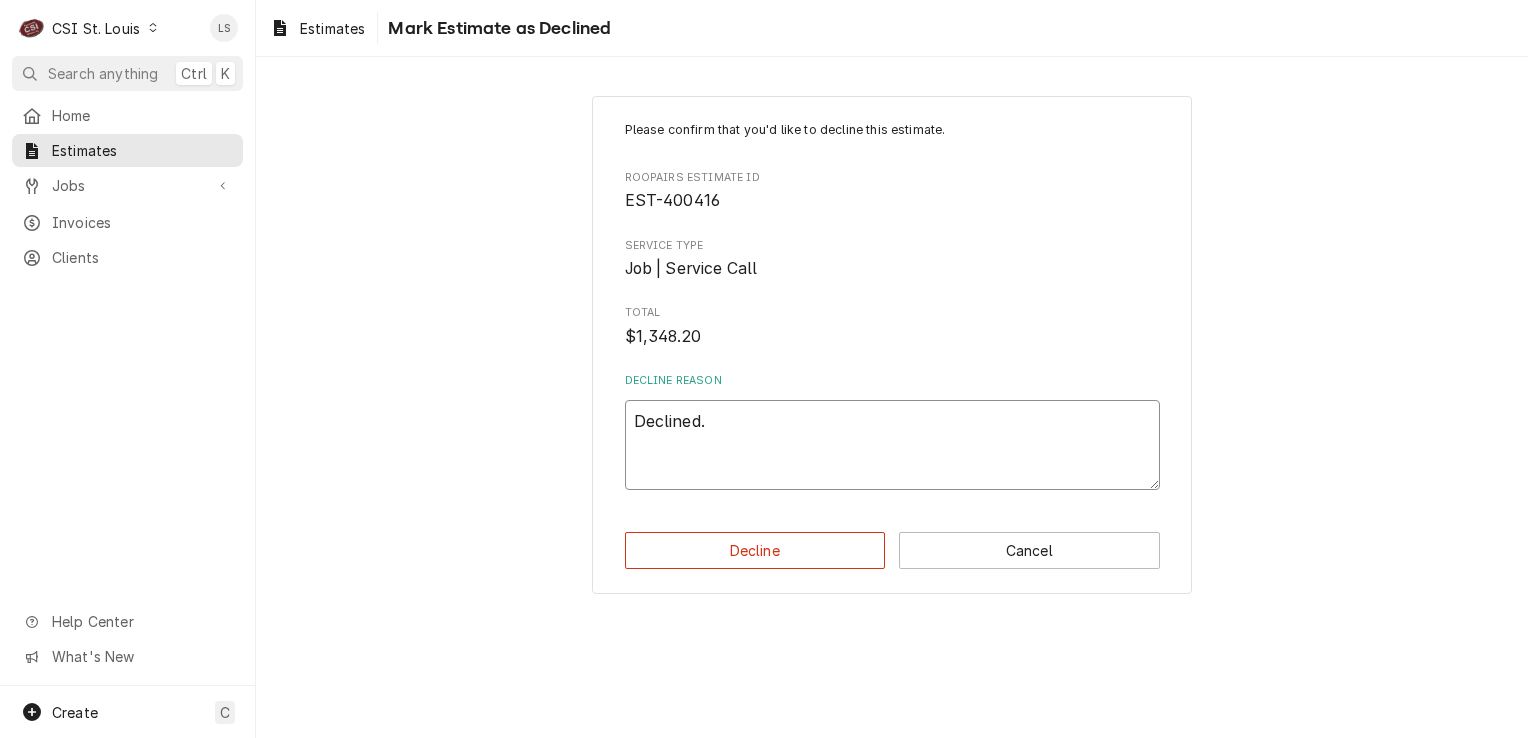 type on "x" 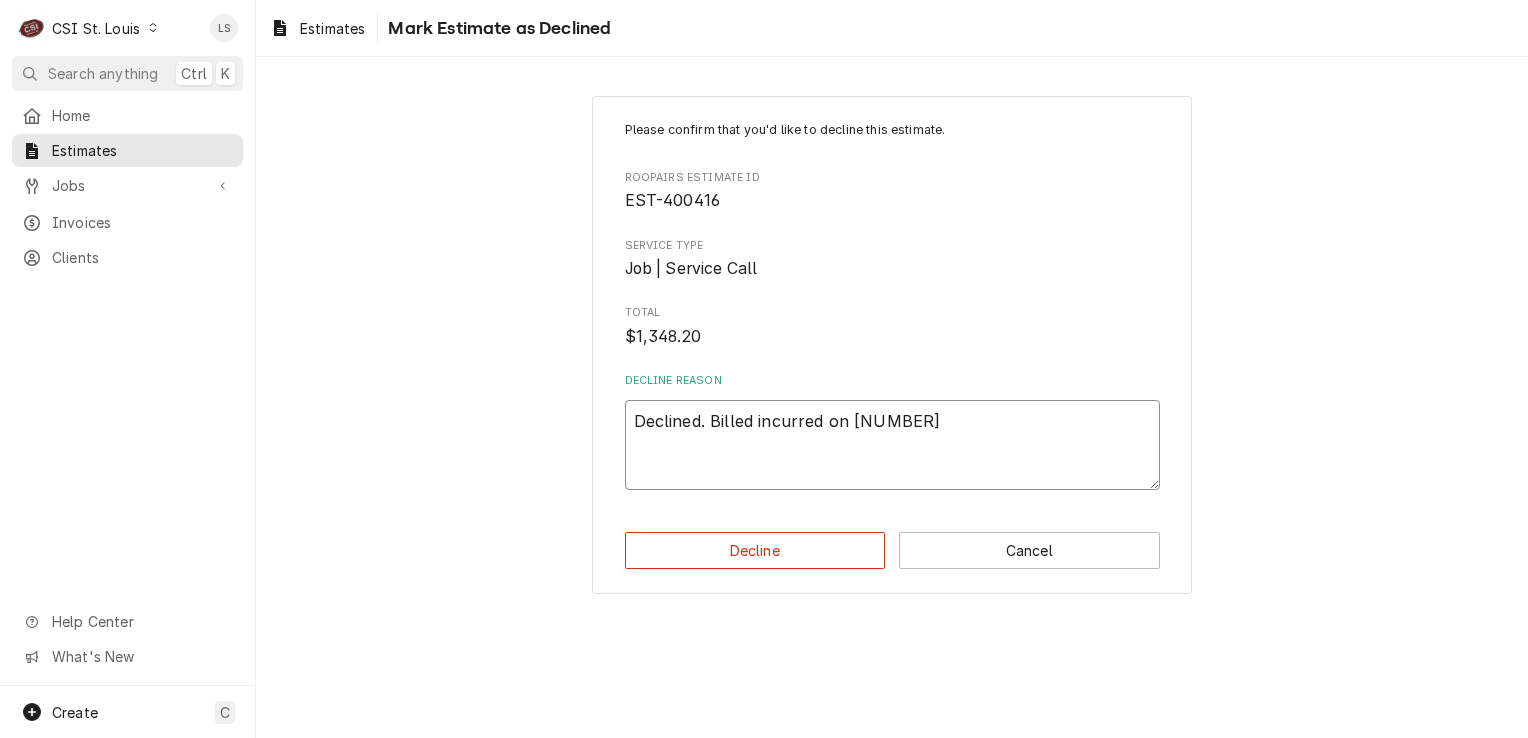type on "x" 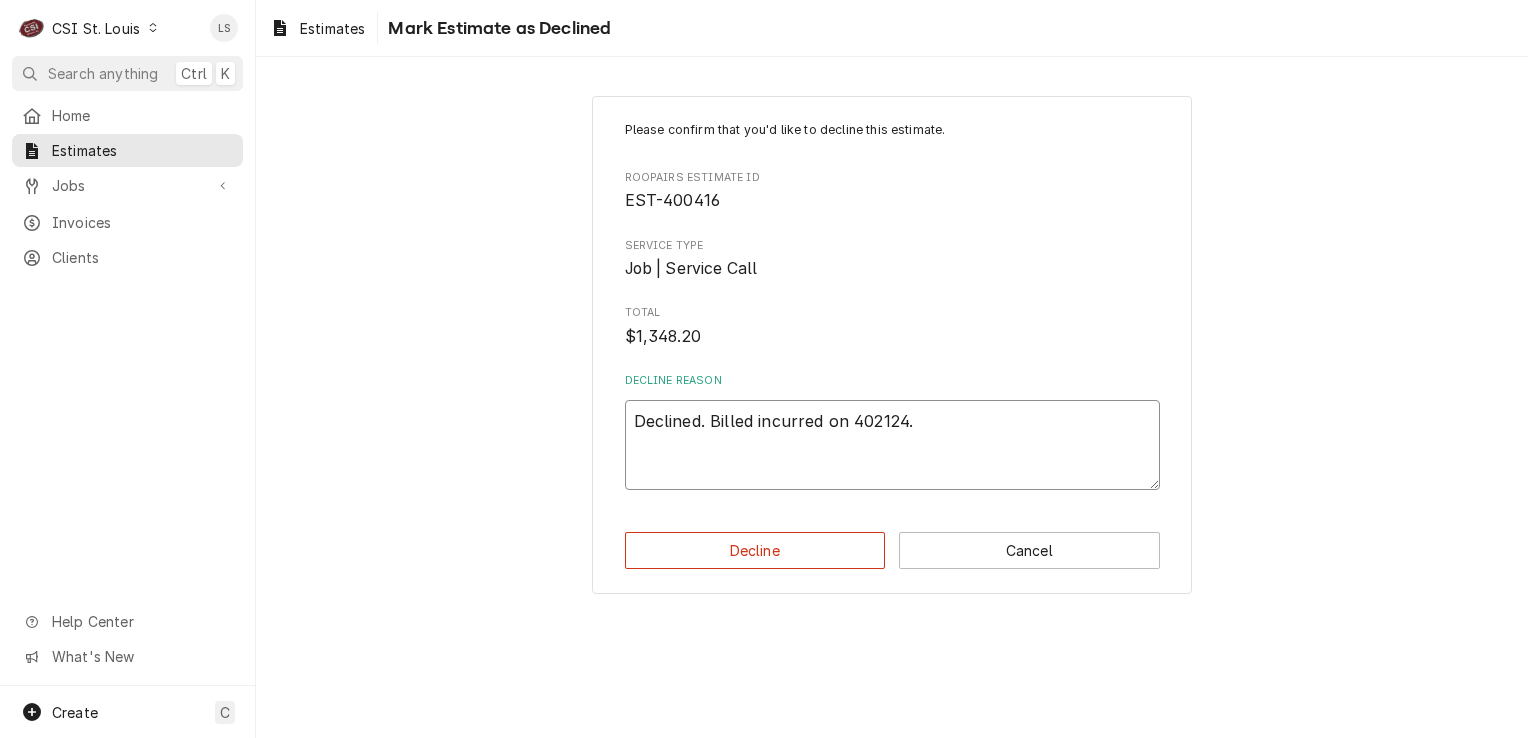 type on "x" 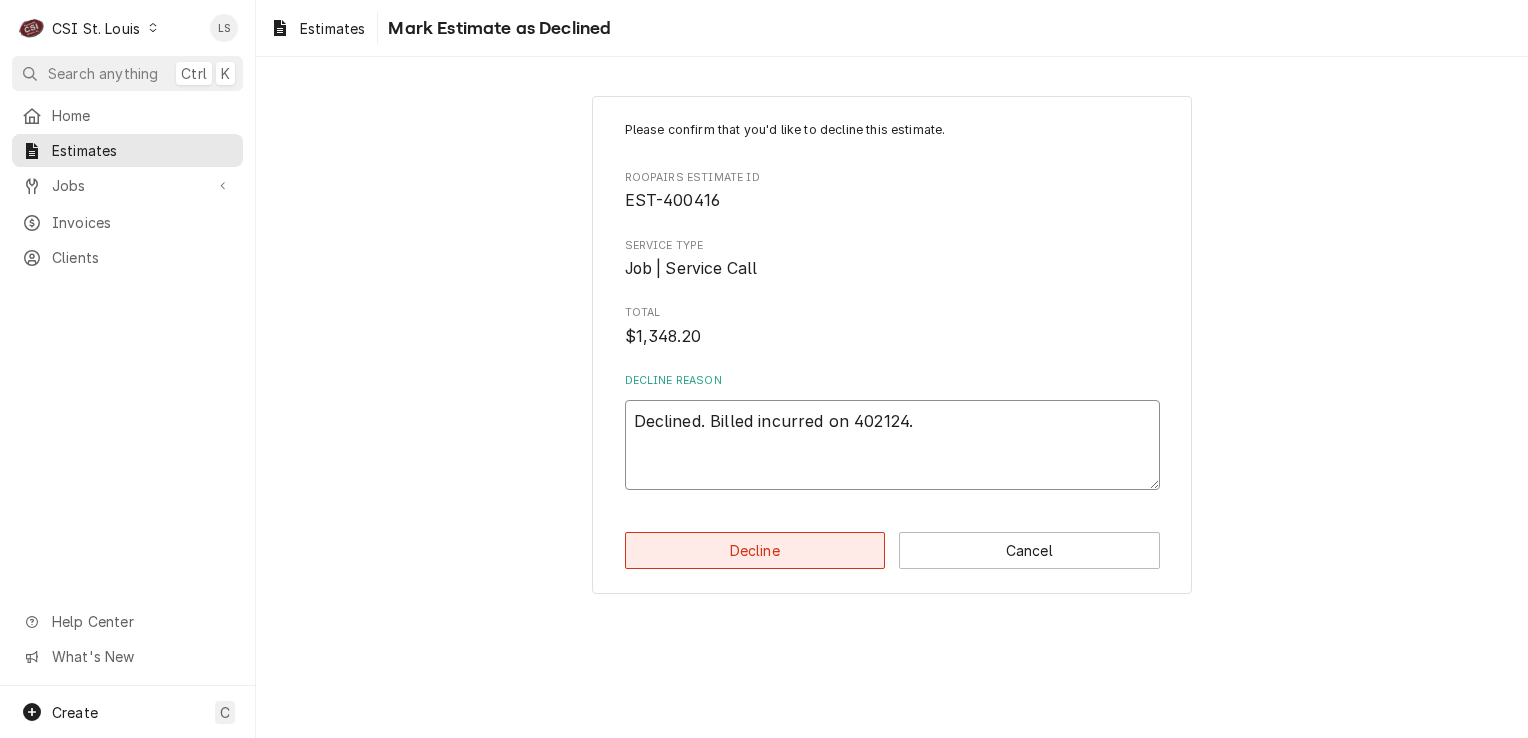 type on "Declined. Billed incurred on 402124." 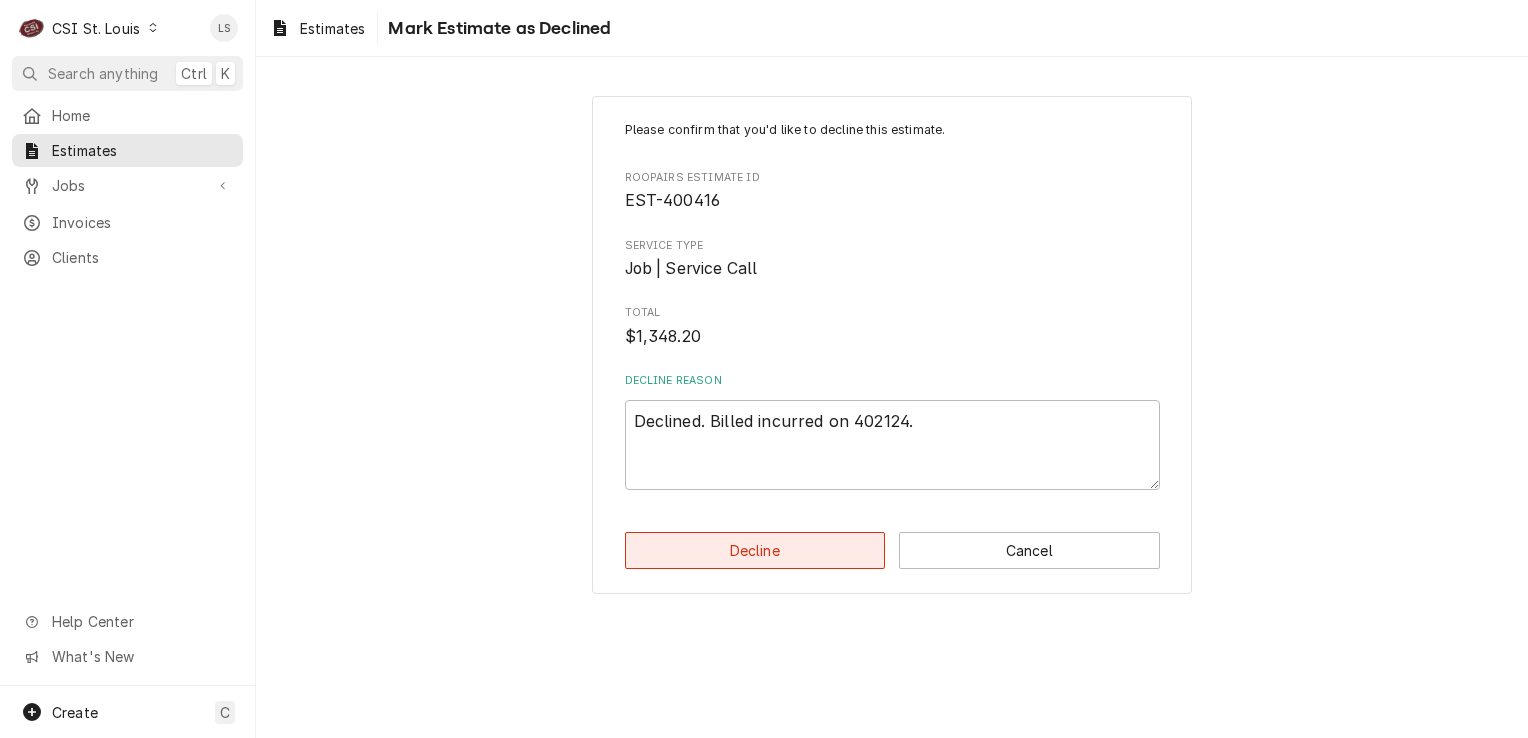 click on "Decline" at bounding box center [755, 550] 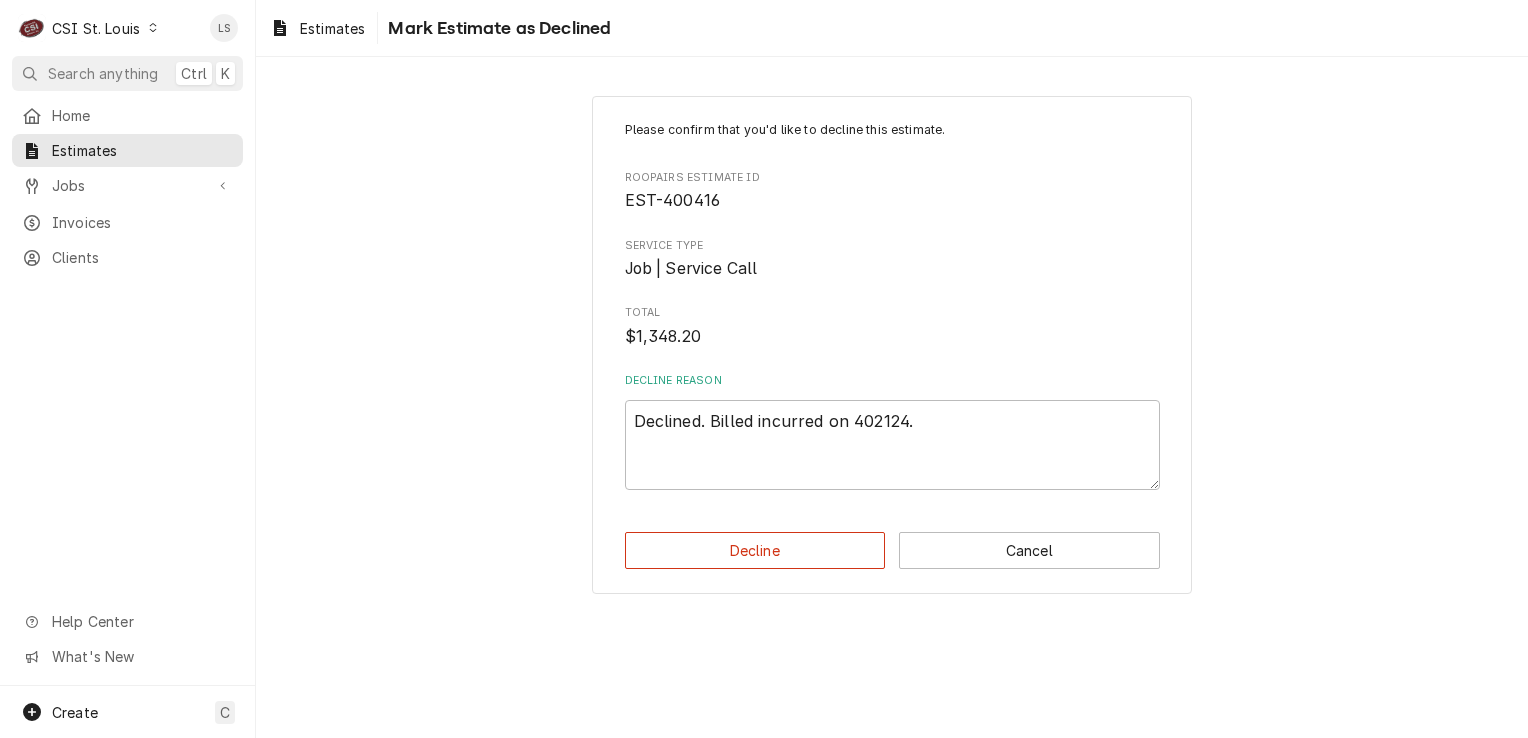 type on "x" 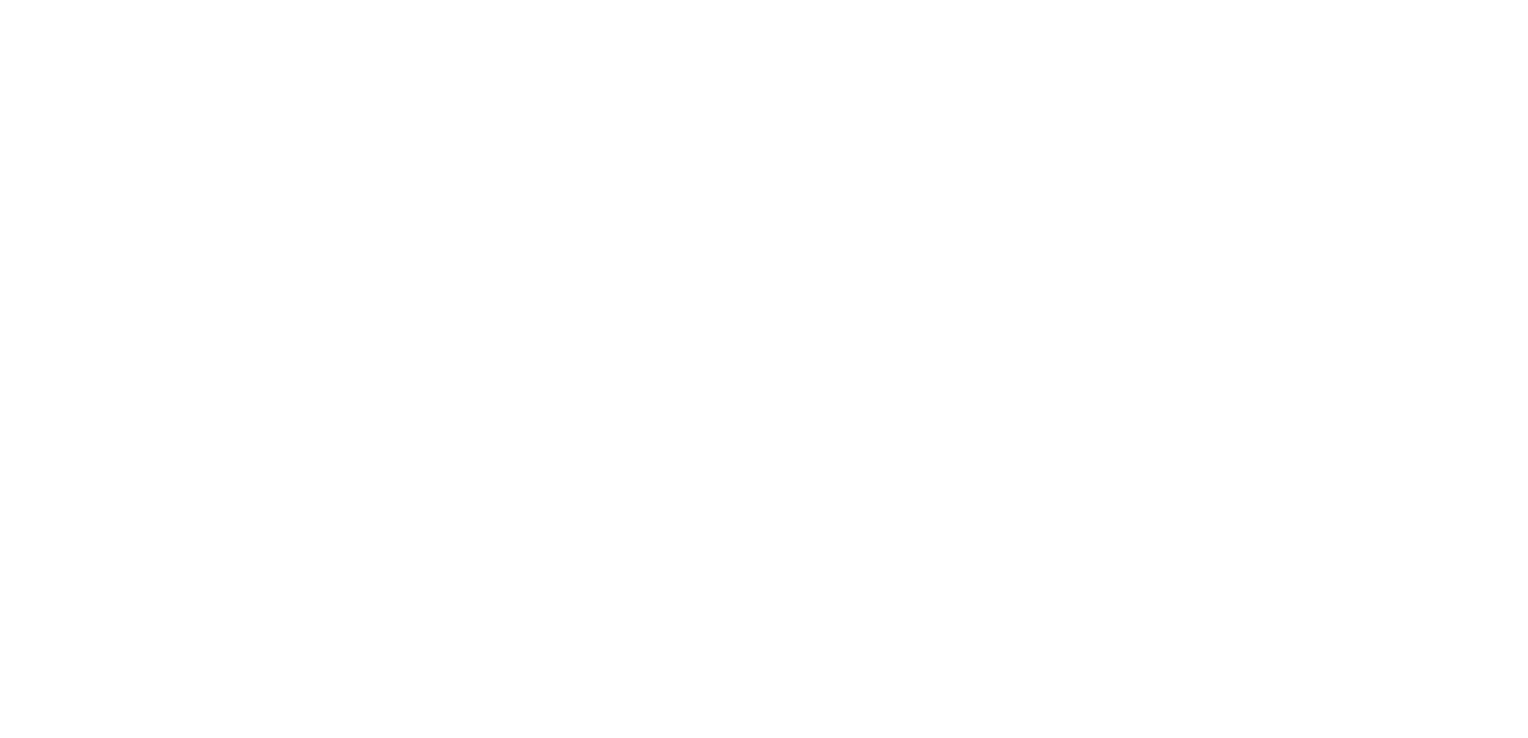 scroll, scrollTop: 0, scrollLeft: 0, axis: both 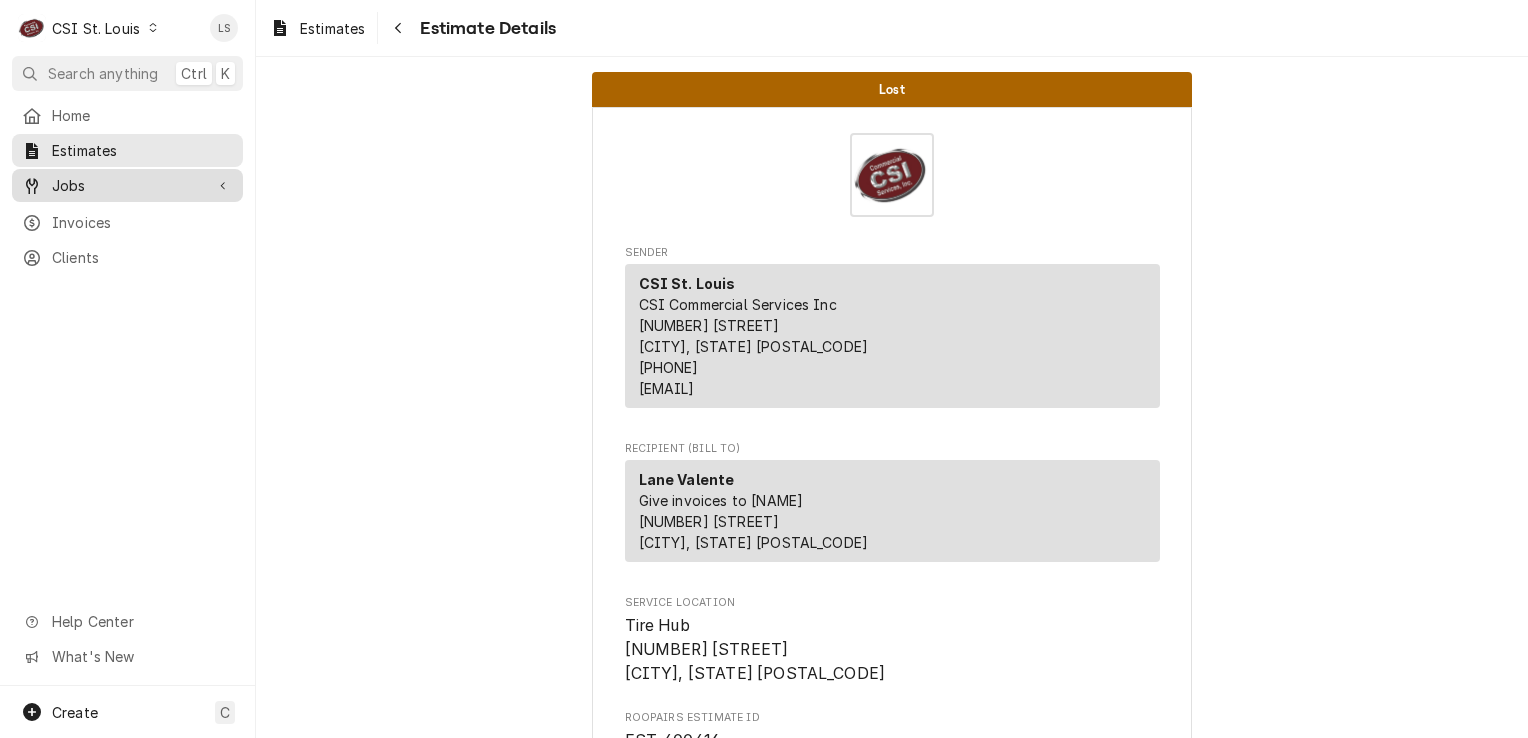 click on "Jobs" at bounding box center [127, 185] 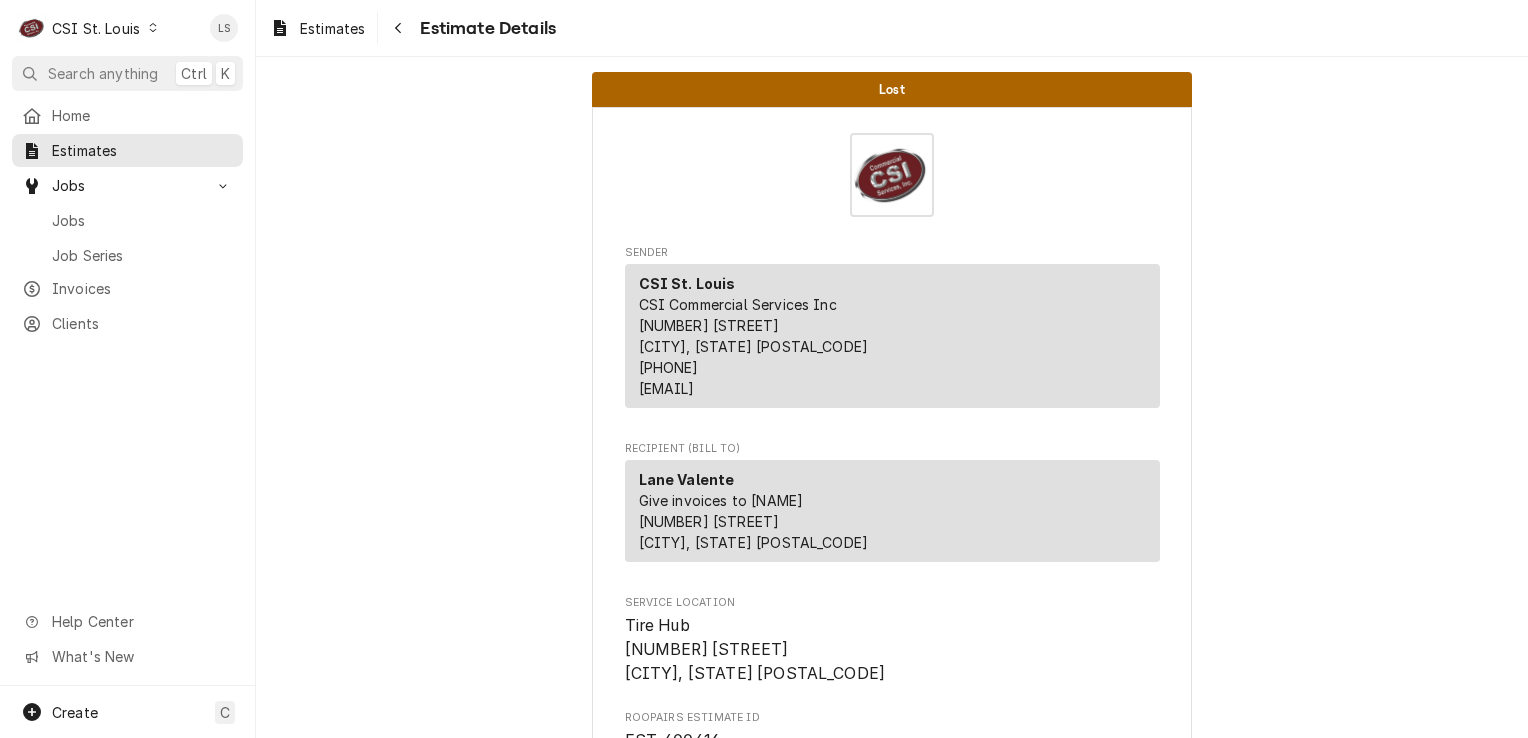 click at bounding box center [153, 28] 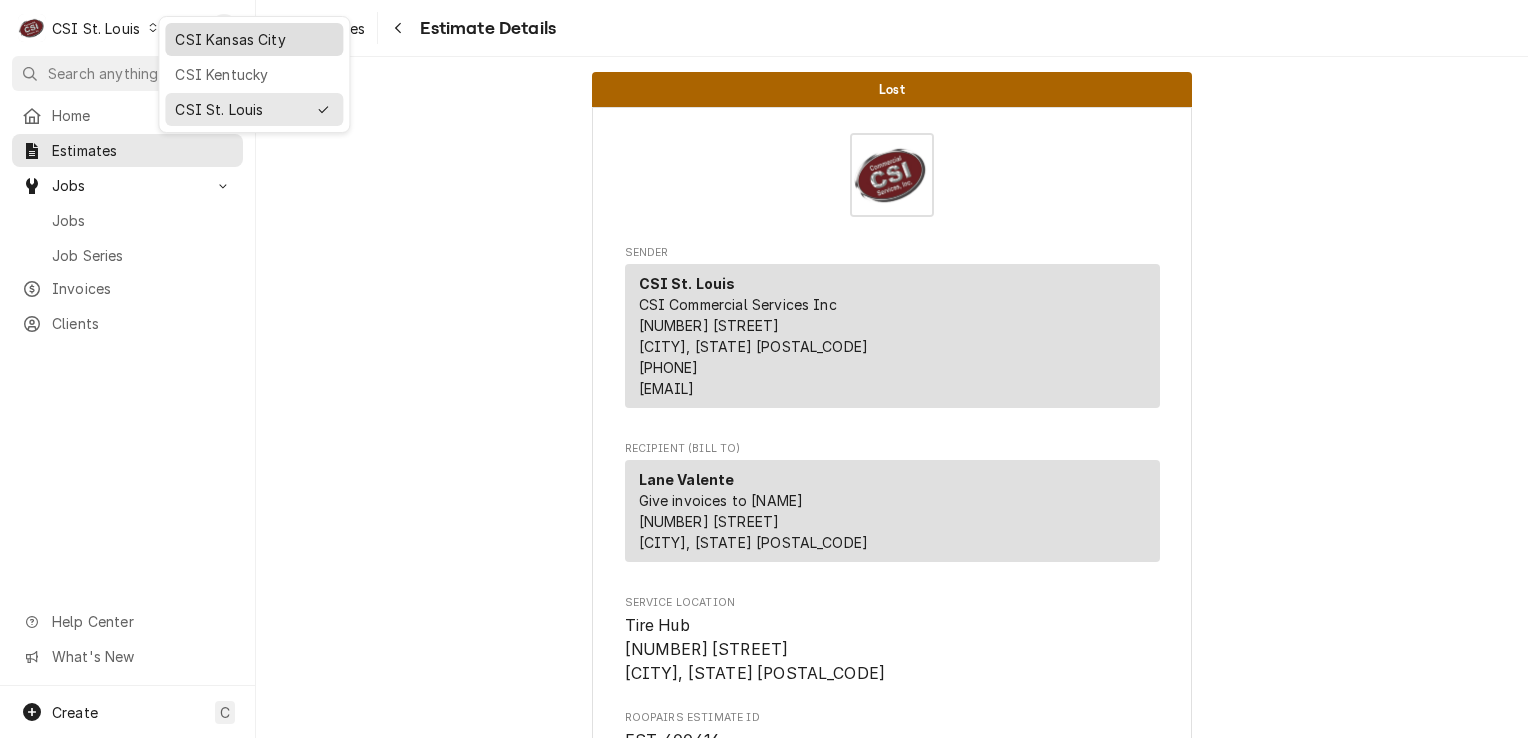 click on "CSI Kansas City" at bounding box center [254, 39] 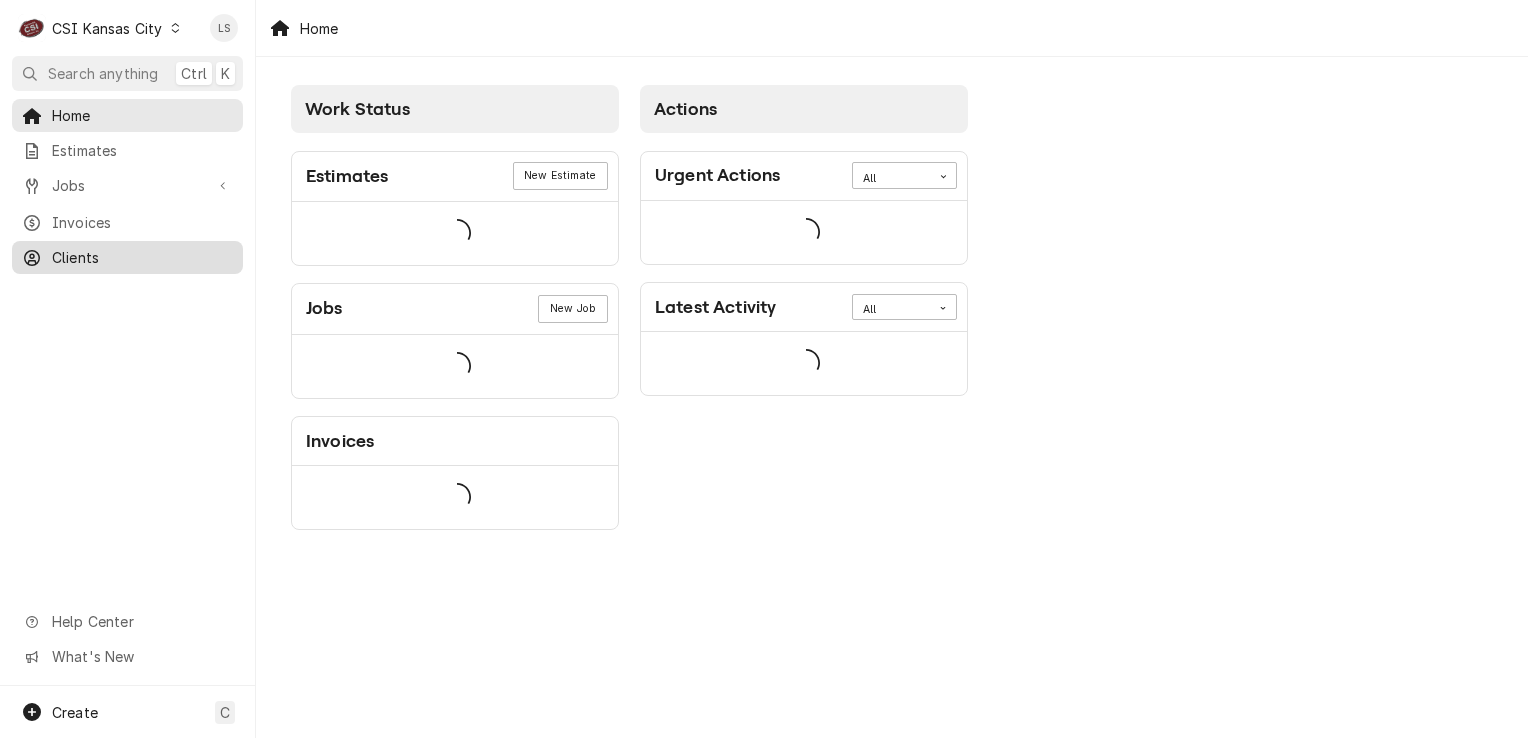 scroll, scrollTop: 0, scrollLeft: 0, axis: both 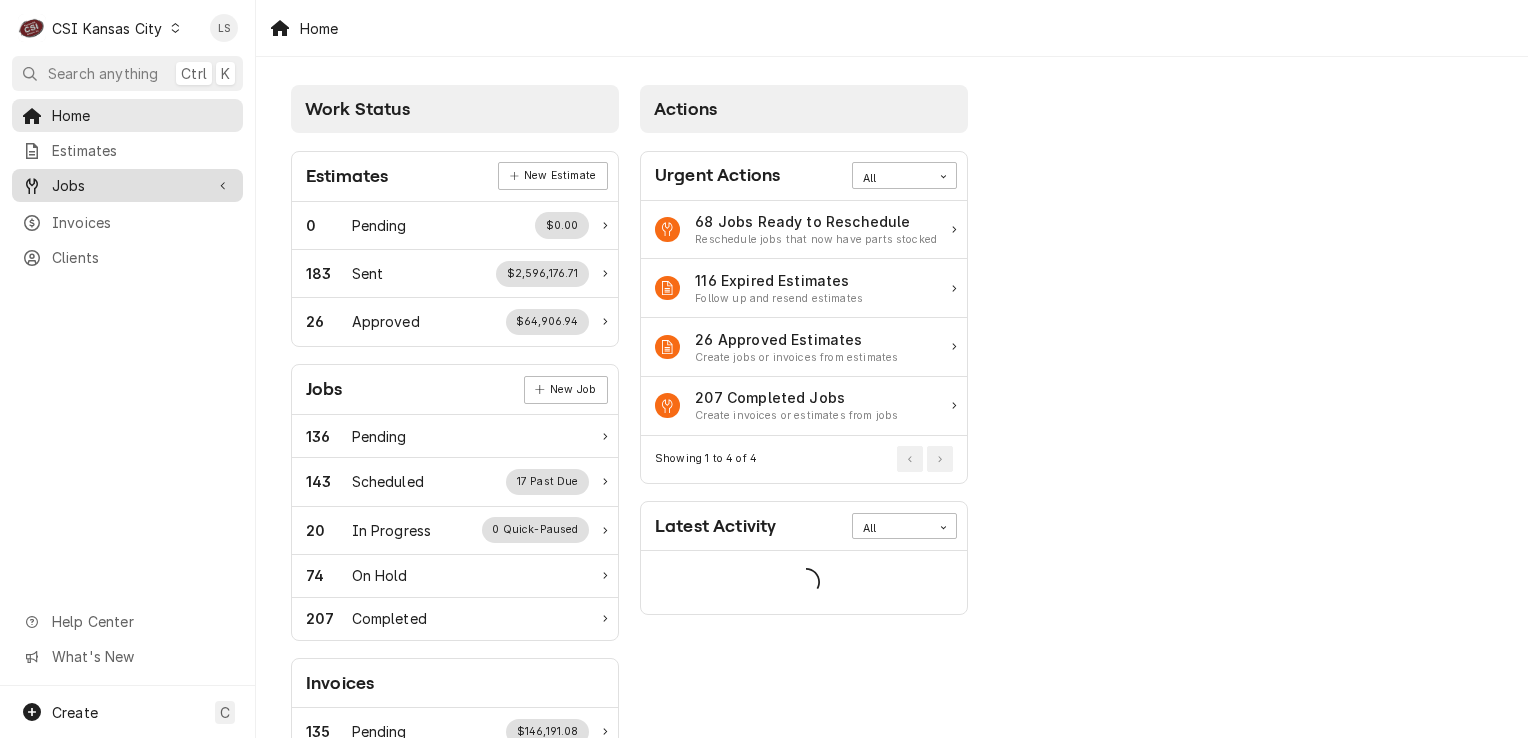 click on "Jobs" at bounding box center (127, 185) 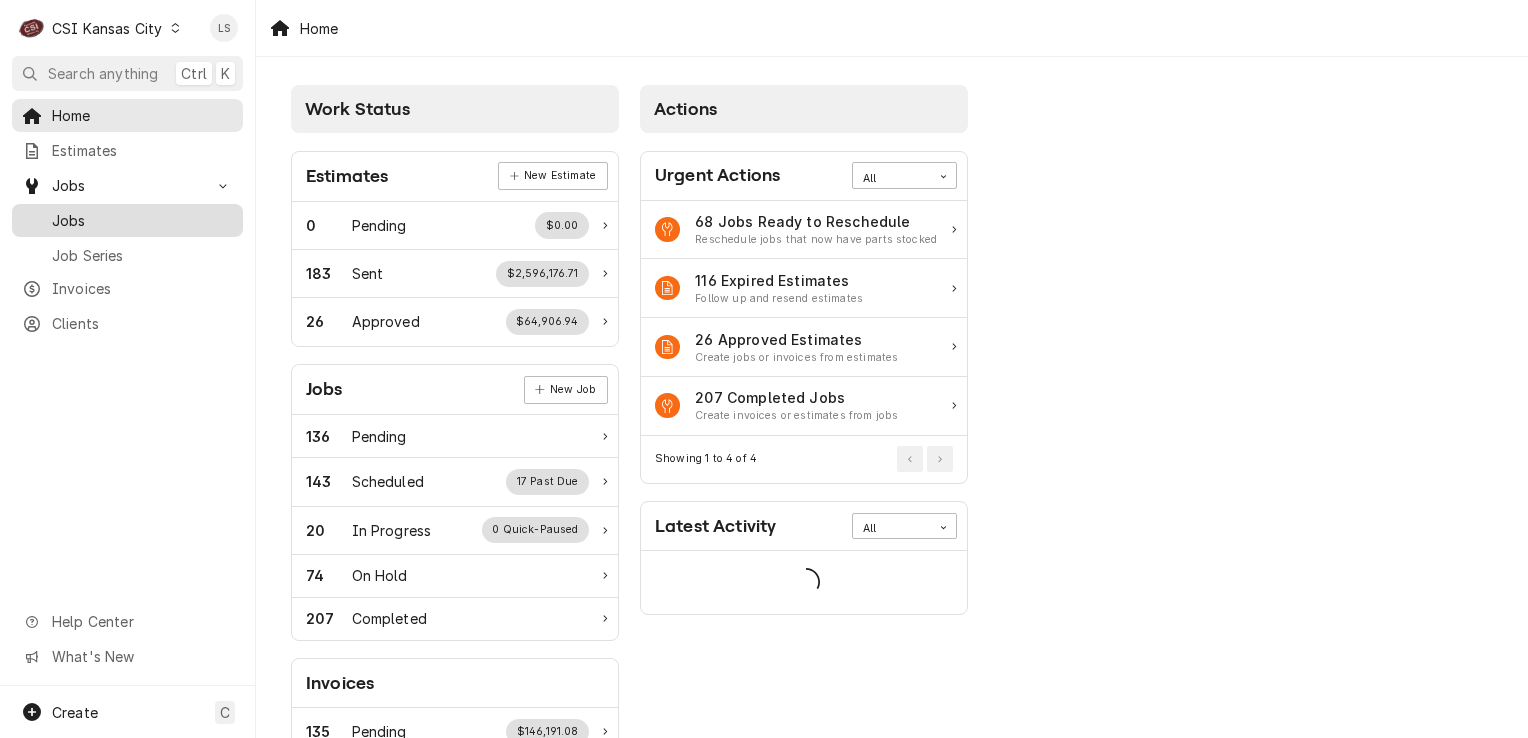 click on "Jobs" at bounding box center [127, 220] 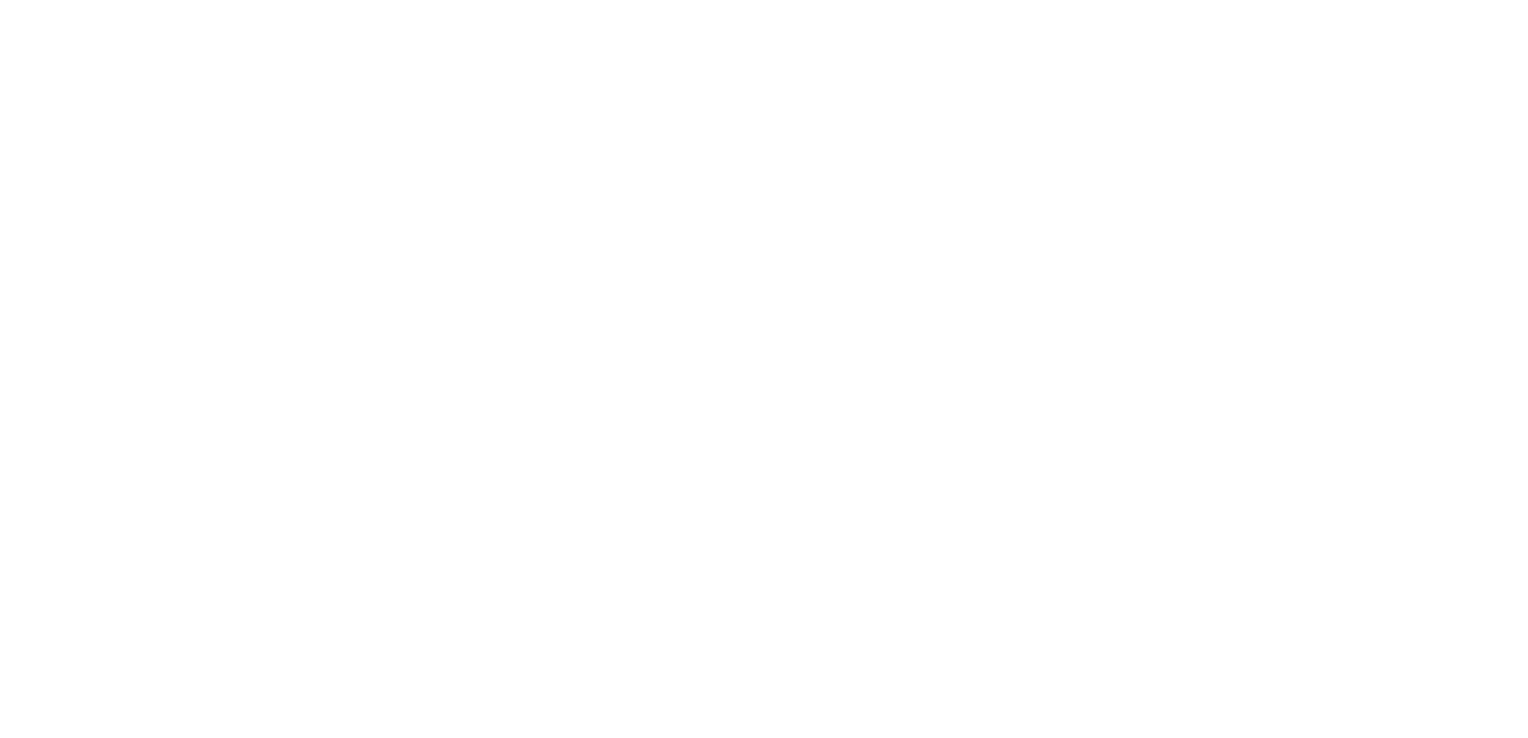 scroll, scrollTop: 0, scrollLeft: 0, axis: both 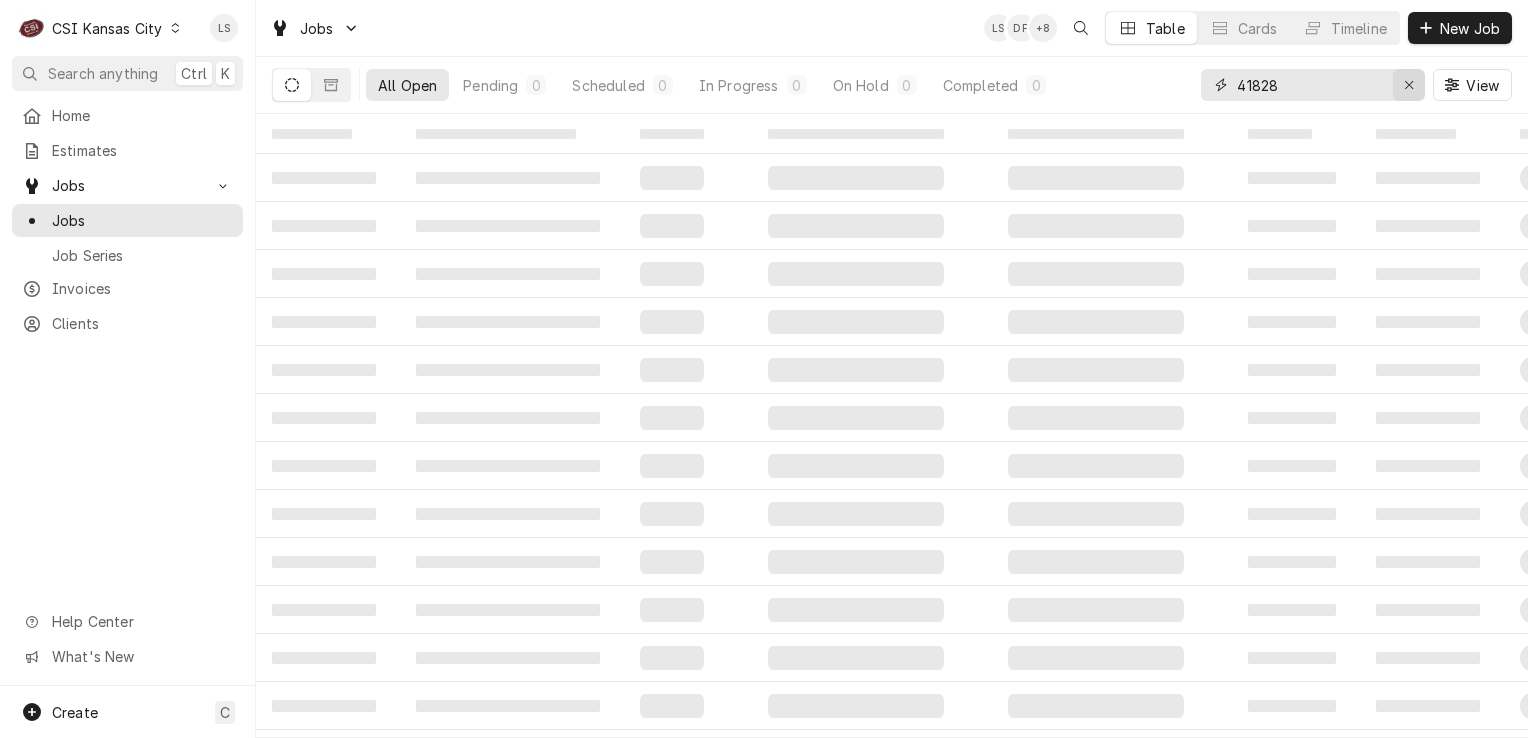 click at bounding box center (1409, 85) 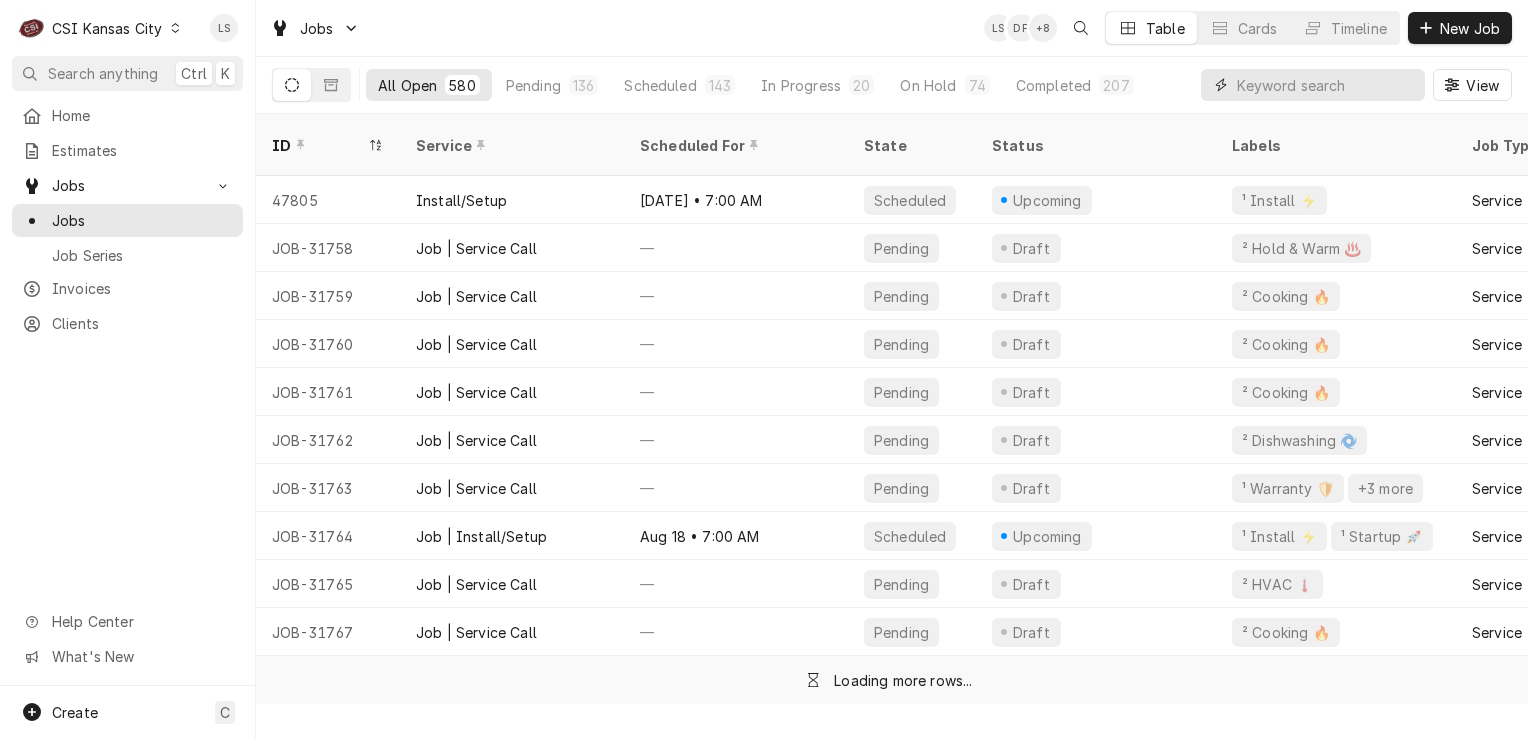 paste on "31397" 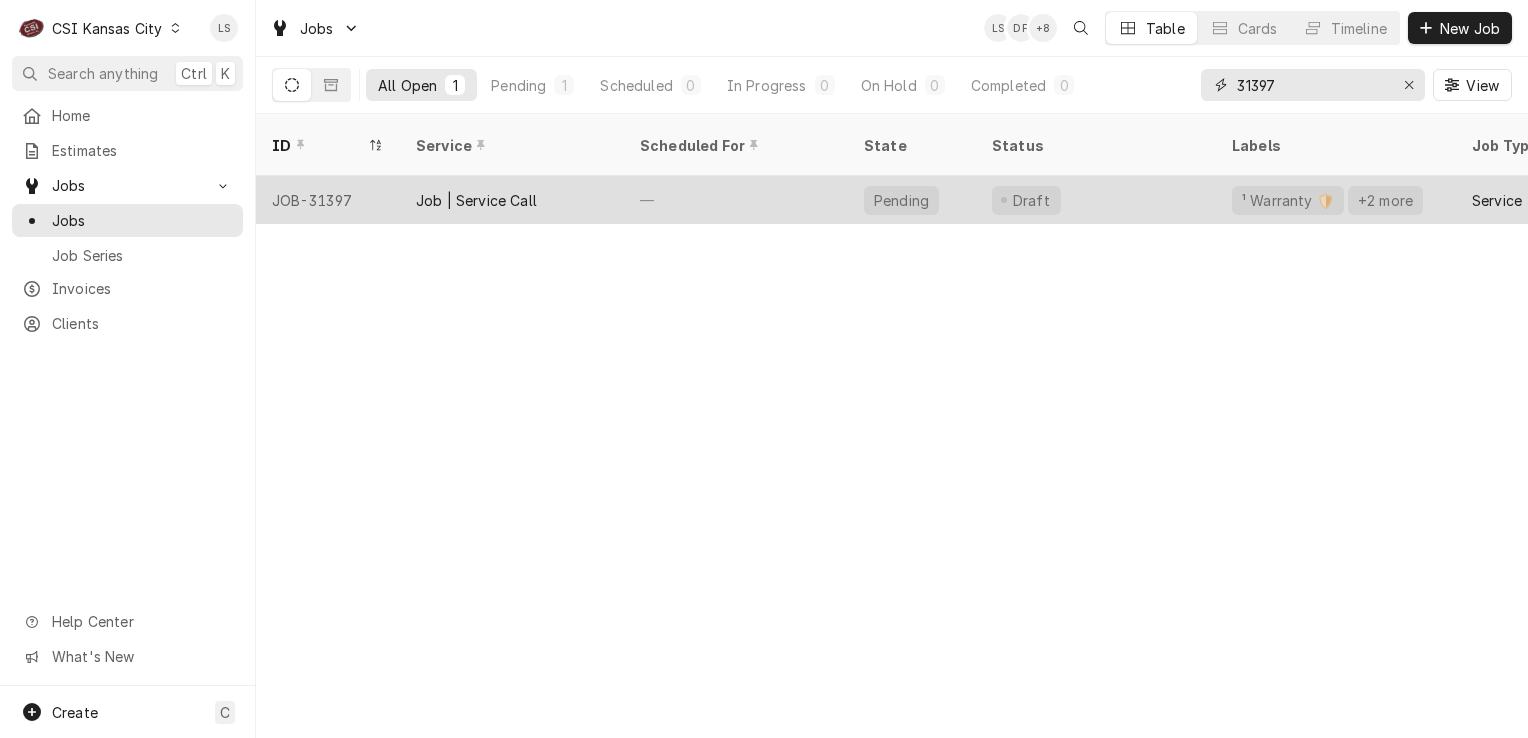 type on "31397" 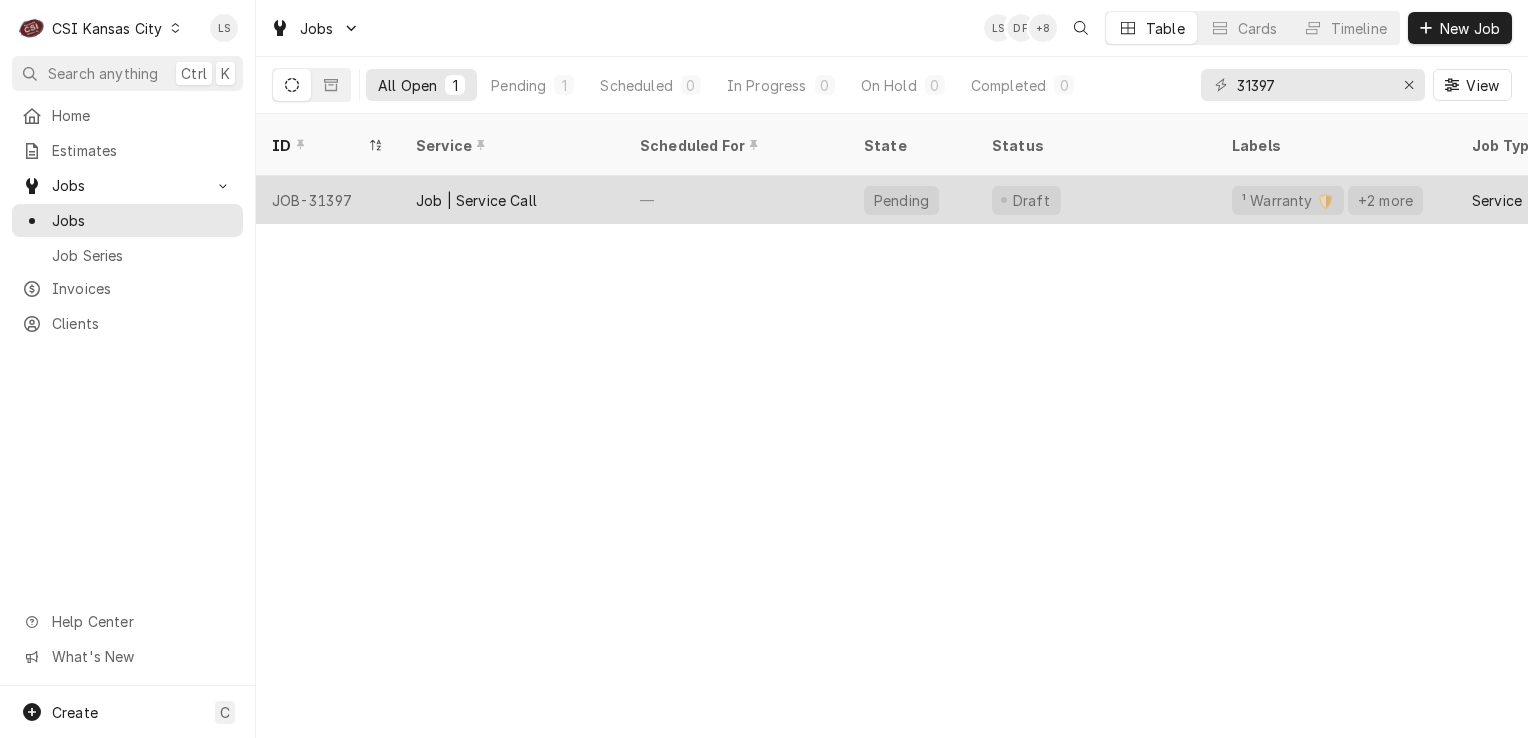 click on "JOB-31397" at bounding box center [328, 200] 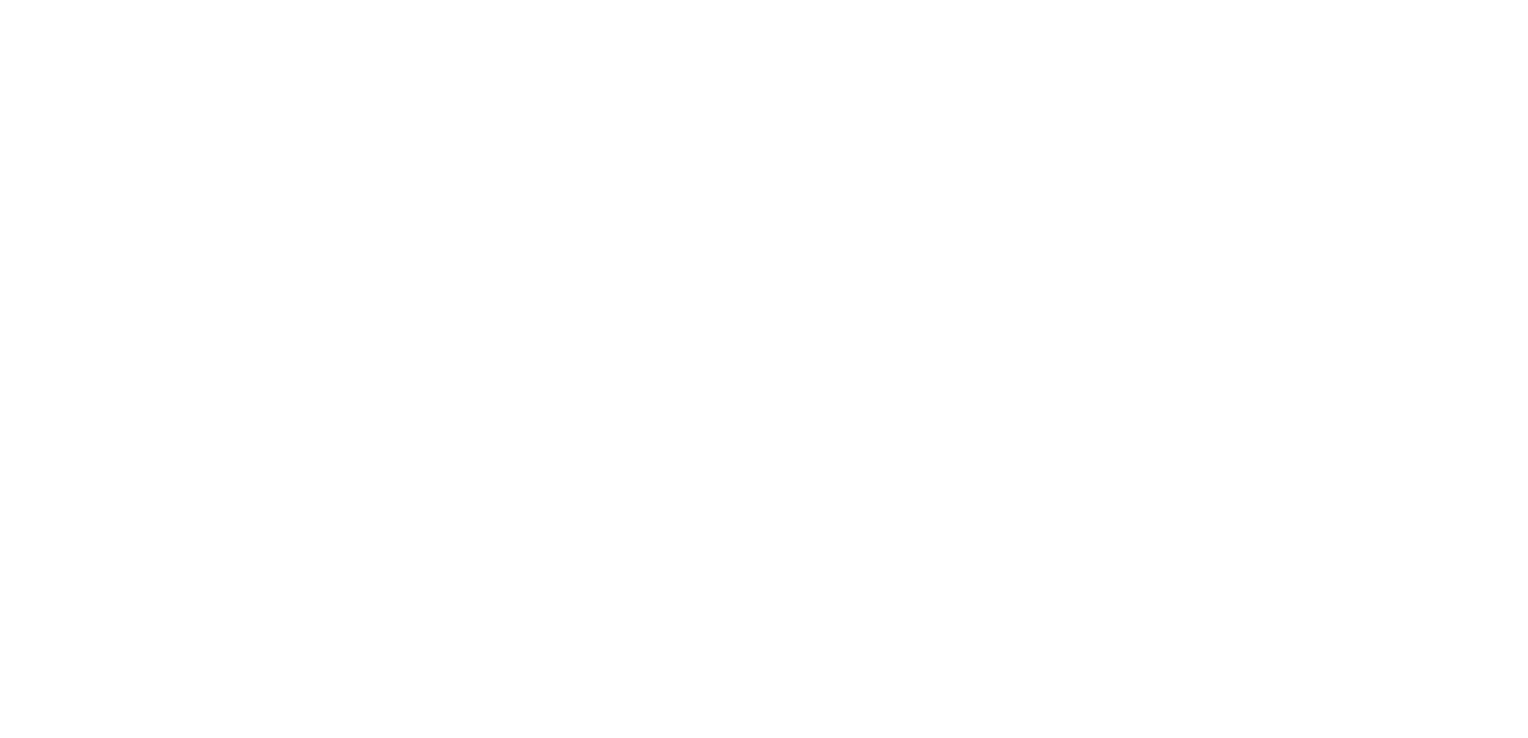 scroll, scrollTop: 0, scrollLeft: 0, axis: both 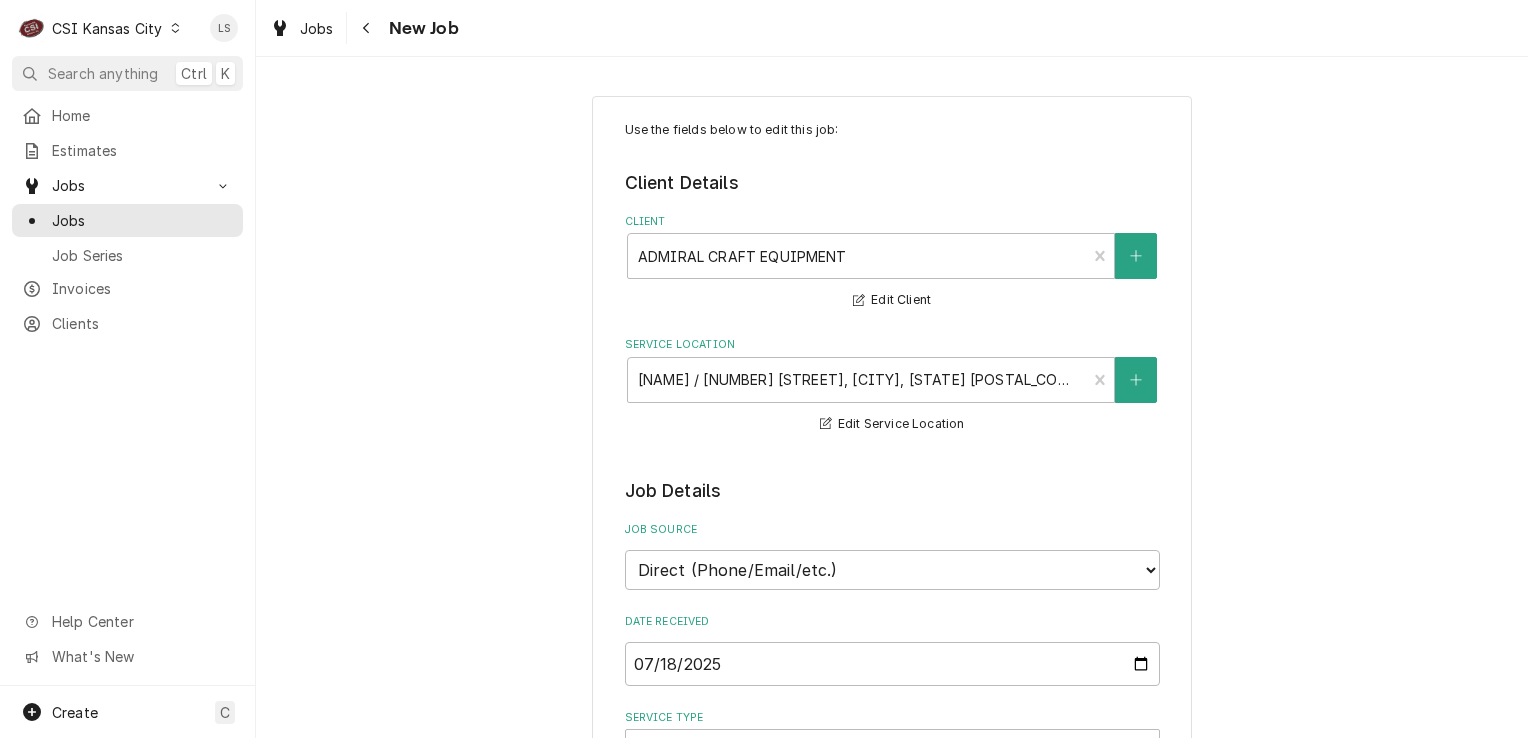 type on "x" 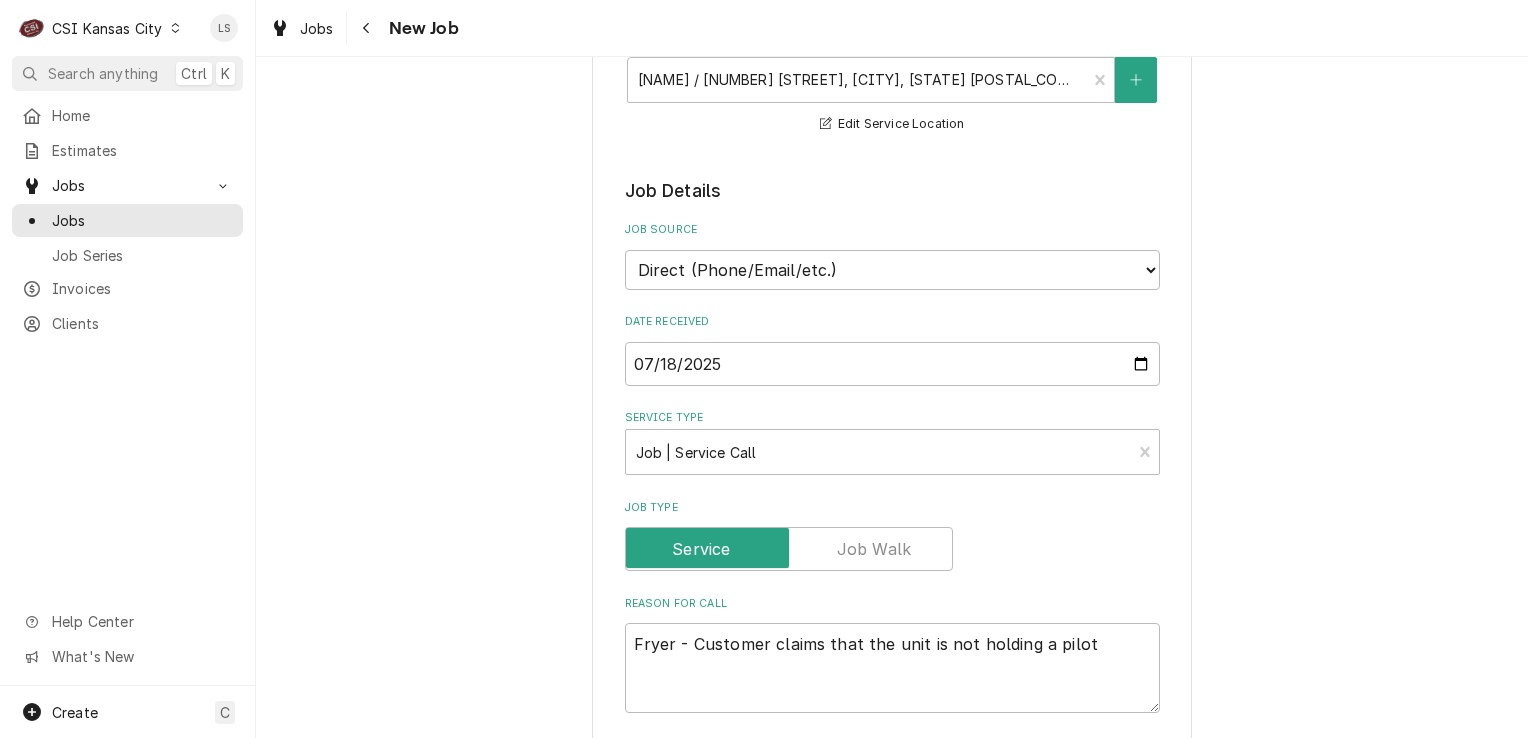 scroll, scrollTop: 700, scrollLeft: 0, axis: vertical 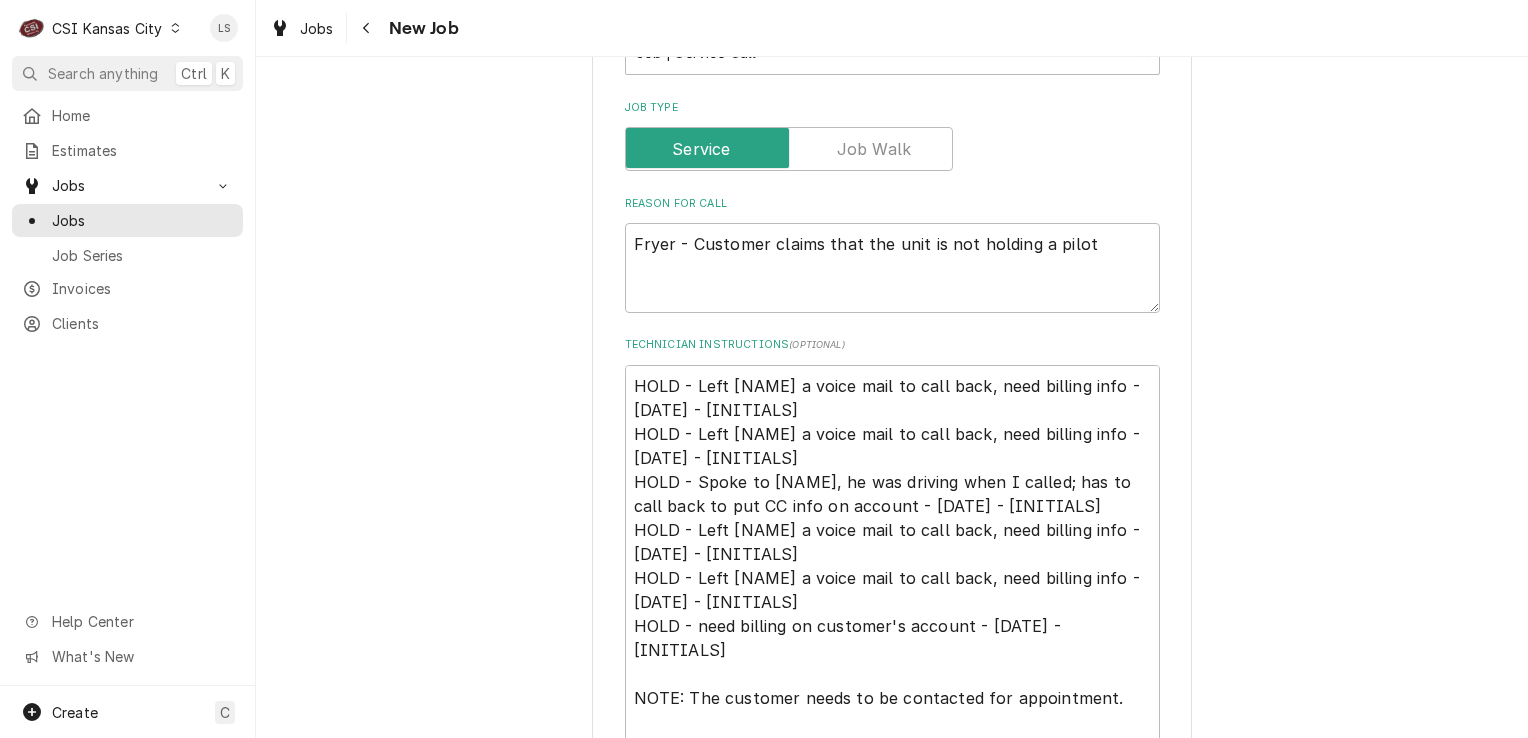 click on "C CSI Kansas City" at bounding box center [100, 28] 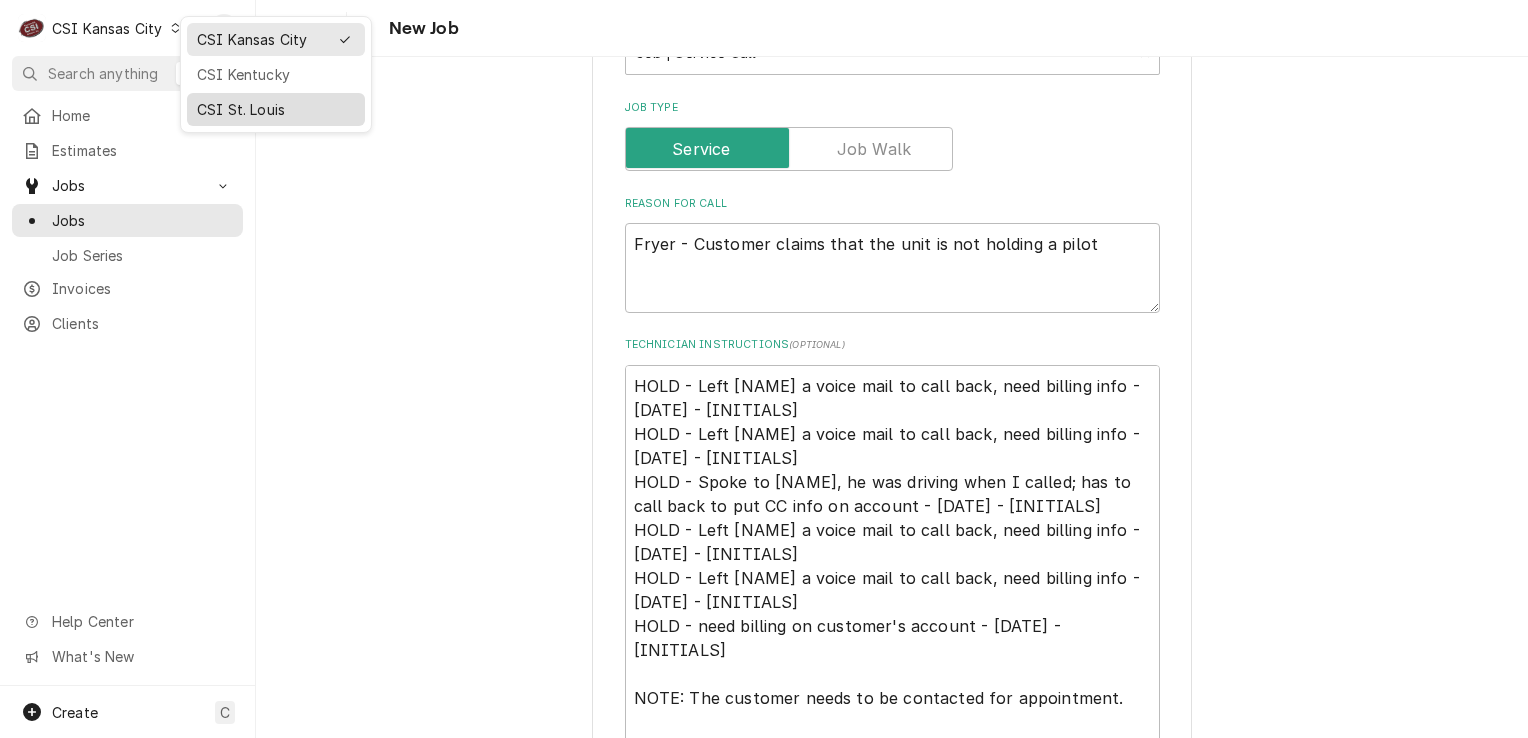 click on "CSI St. Louis" at bounding box center [276, 109] 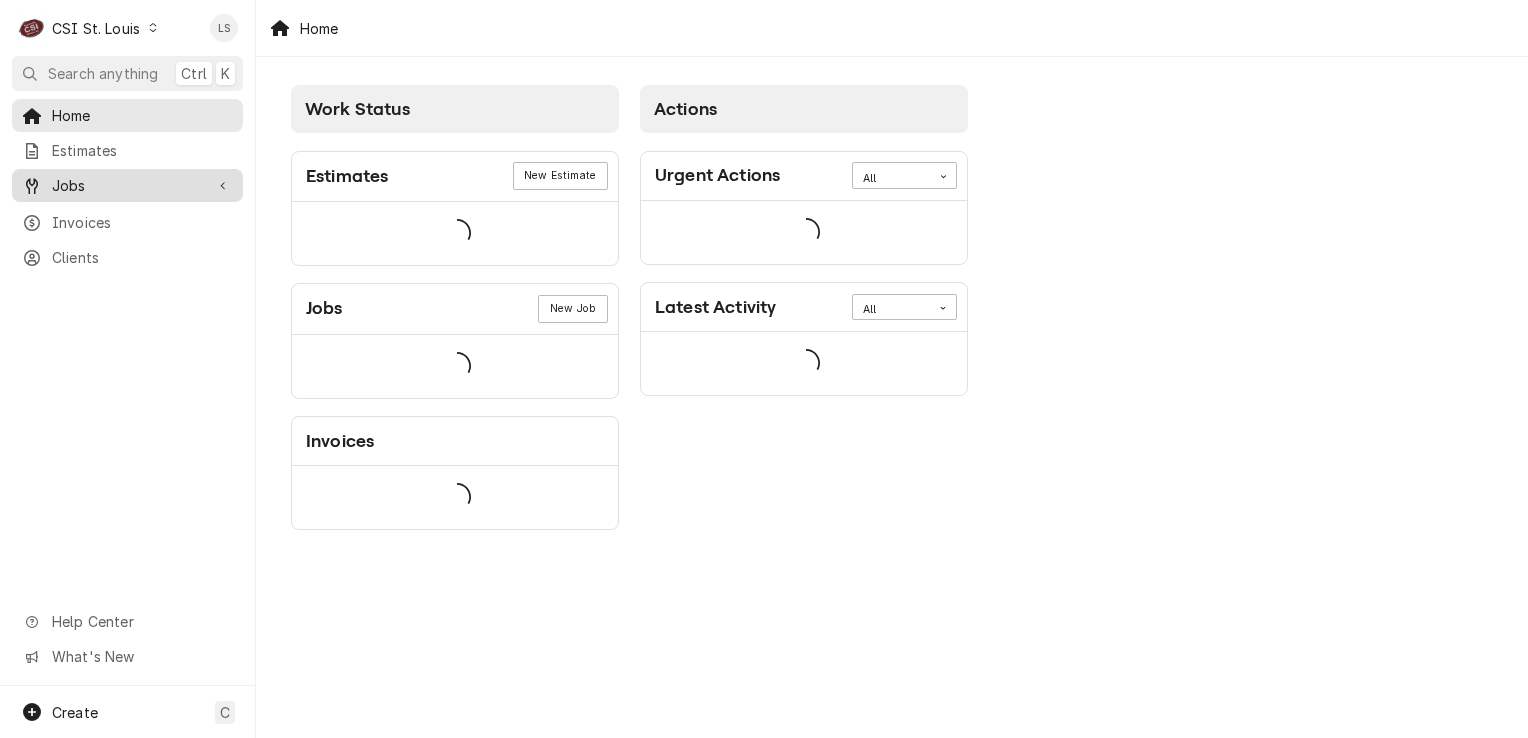 scroll, scrollTop: 0, scrollLeft: 0, axis: both 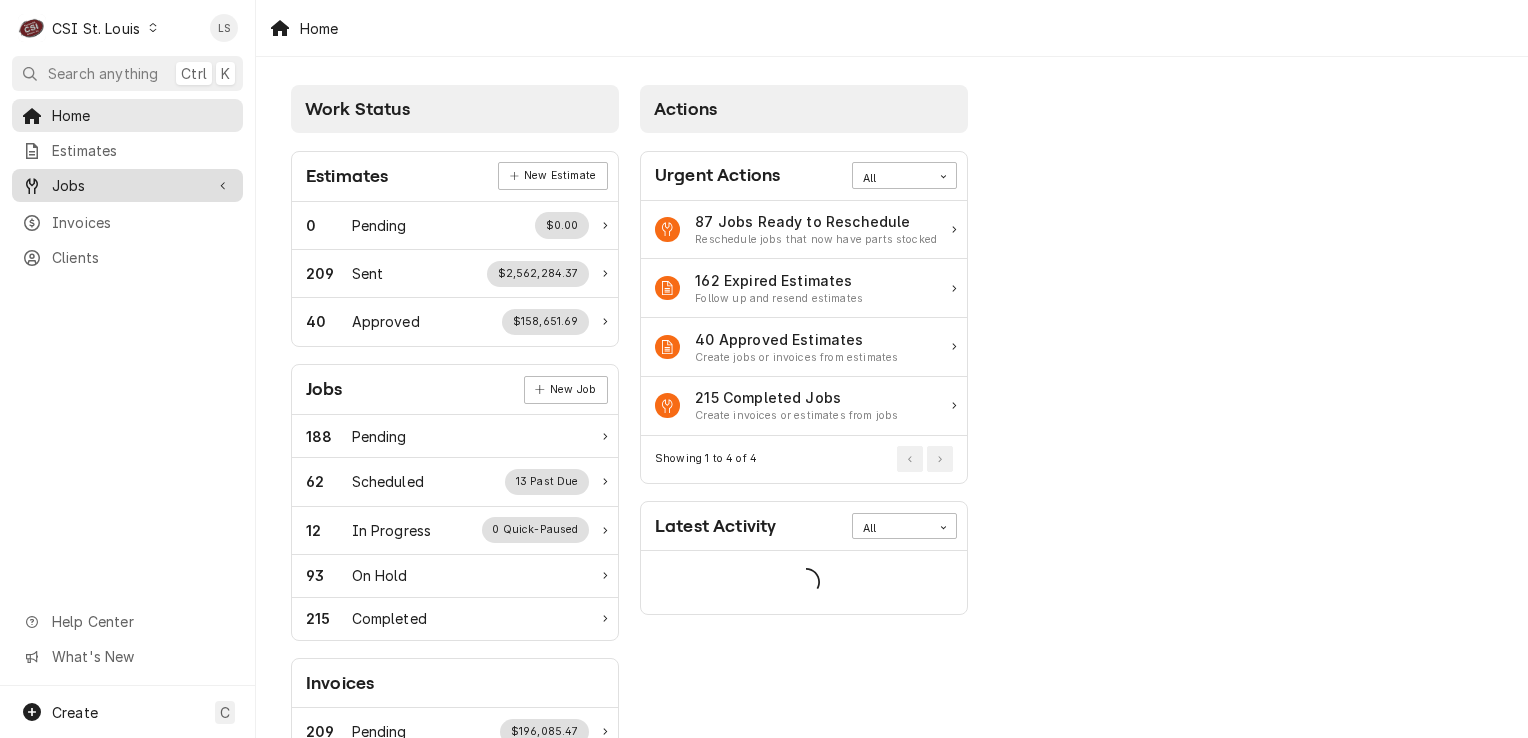 click on "Jobs" at bounding box center (127, 185) 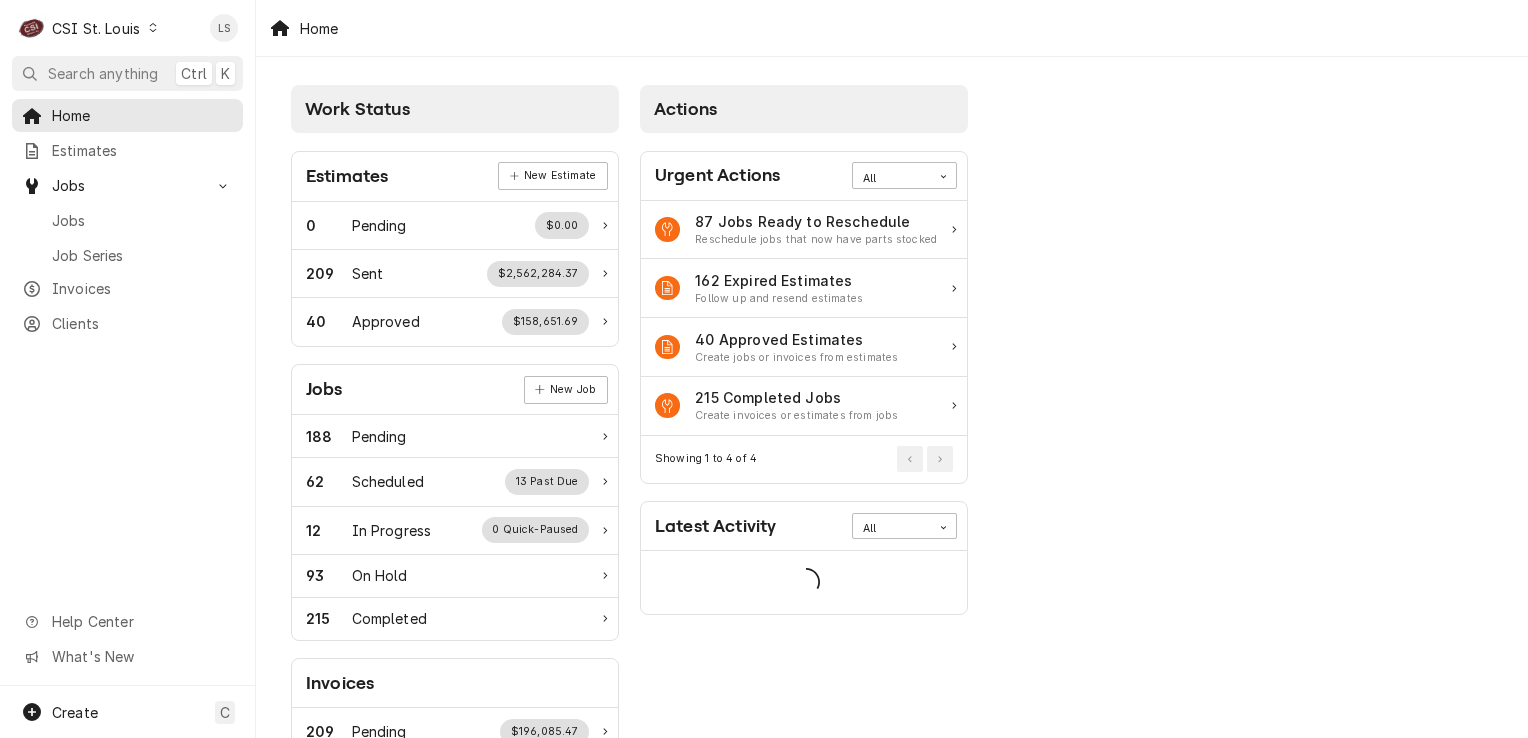 click on "Jobs" at bounding box center (142, 220) 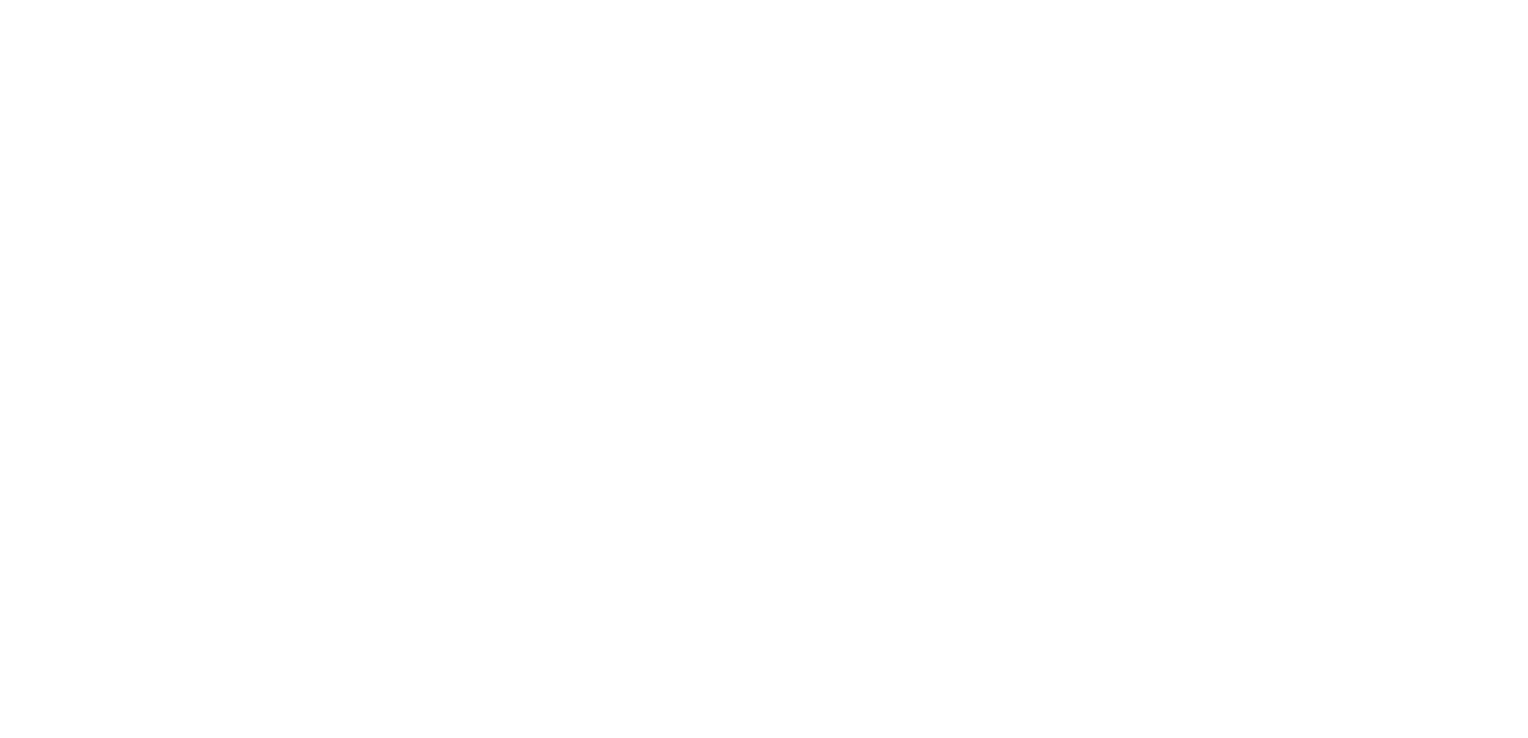 scroll, scrollTop: 0, scrollLeft: 0, axis: both 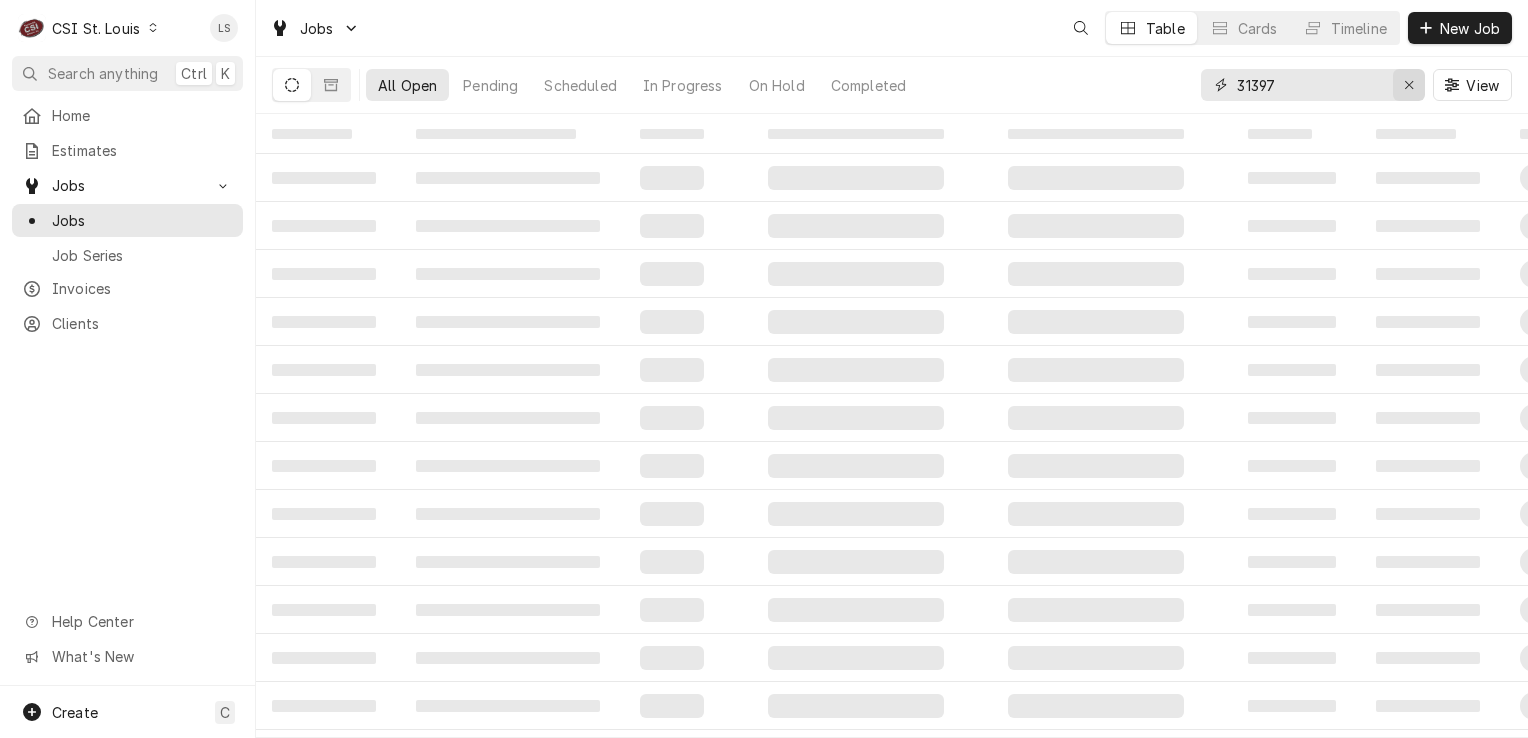 click at bounding box center (1409, 85) 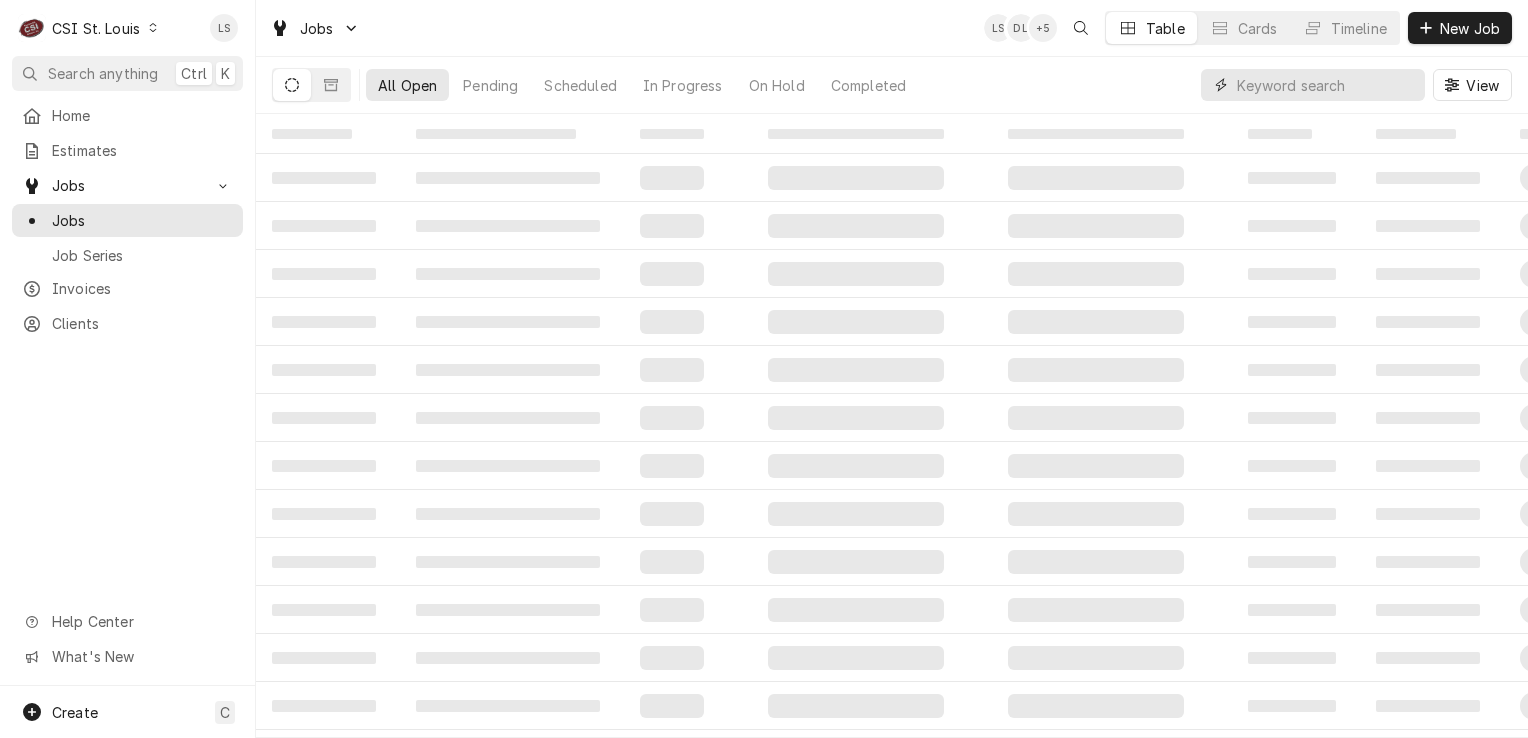 paste on "41404" 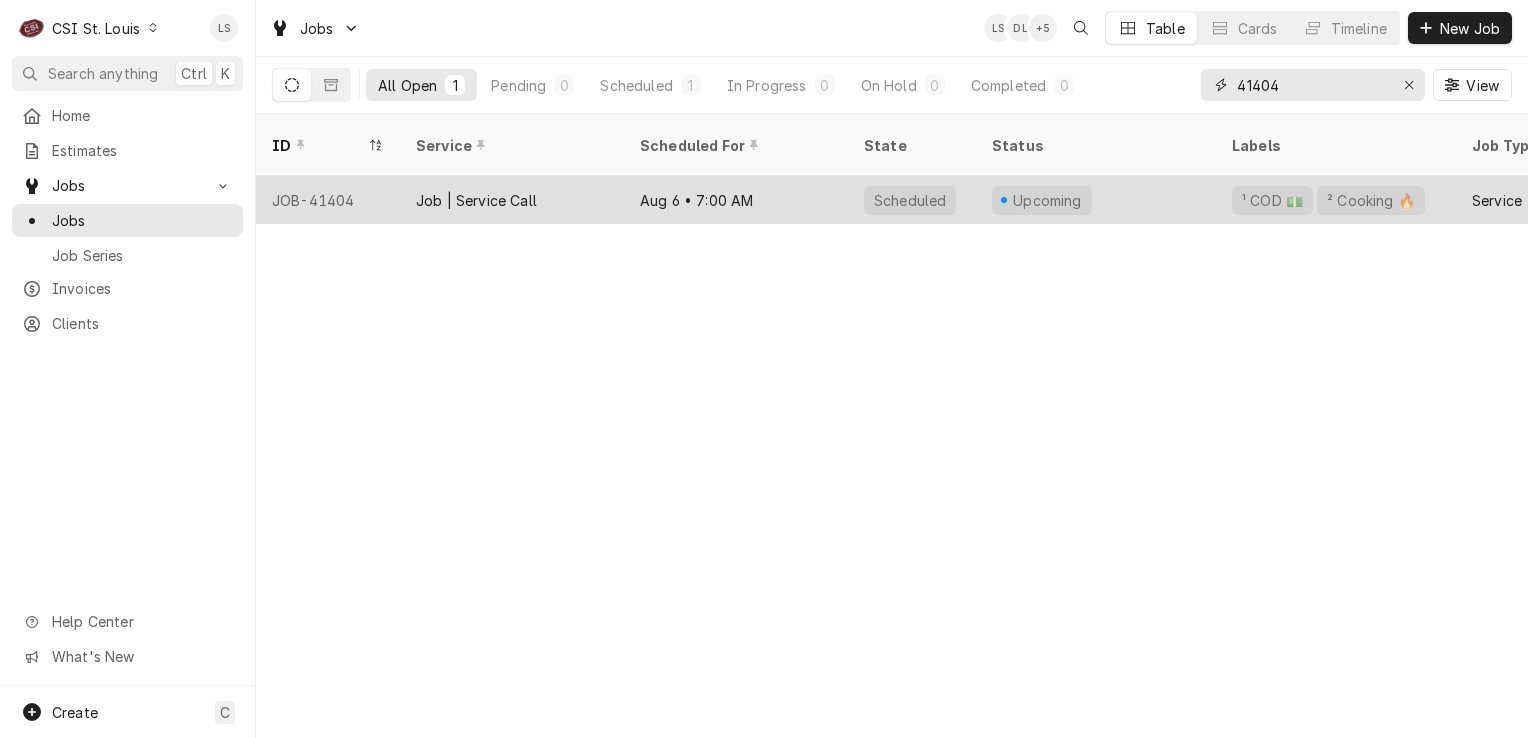 type on "41404" 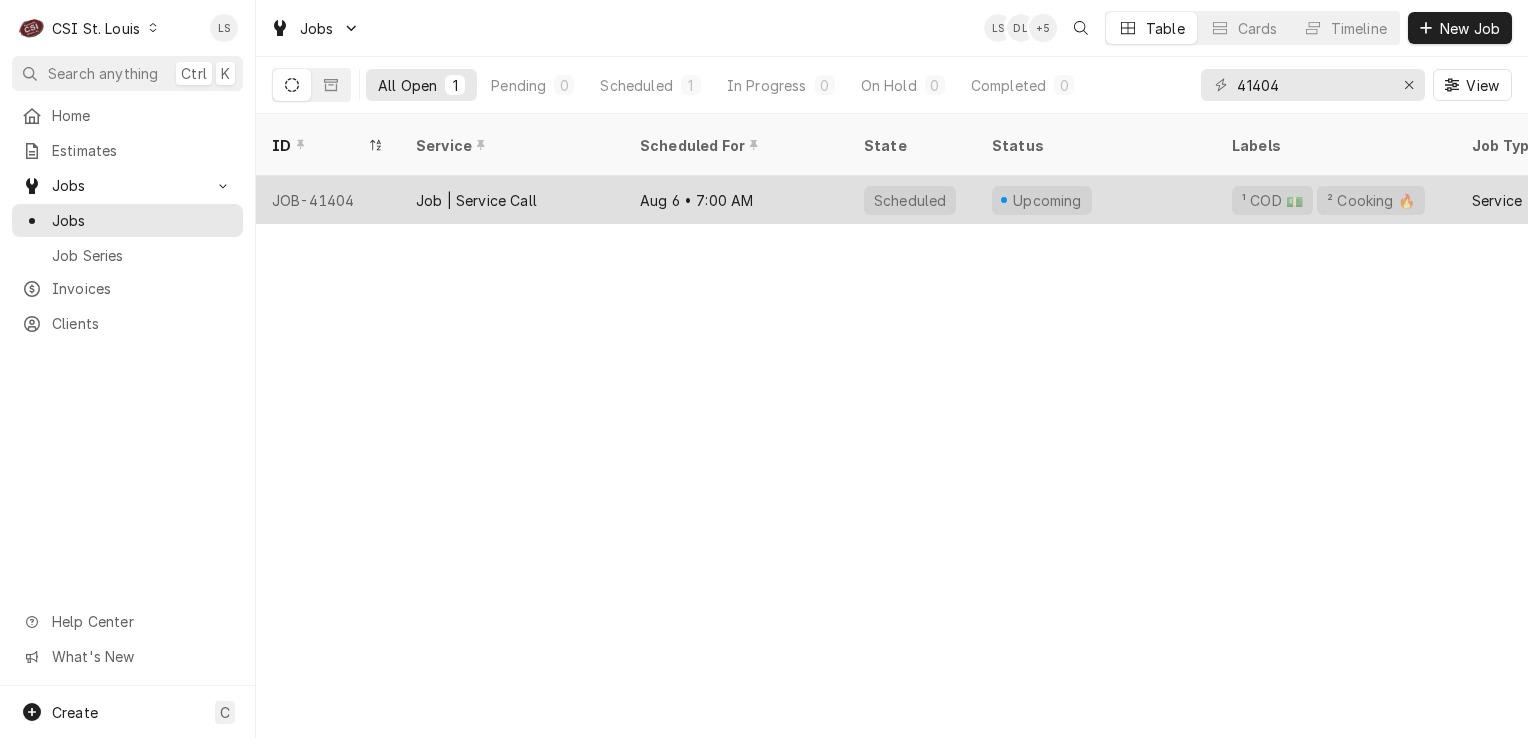 click on "JOB-41404" at bounding box center [328, 200] 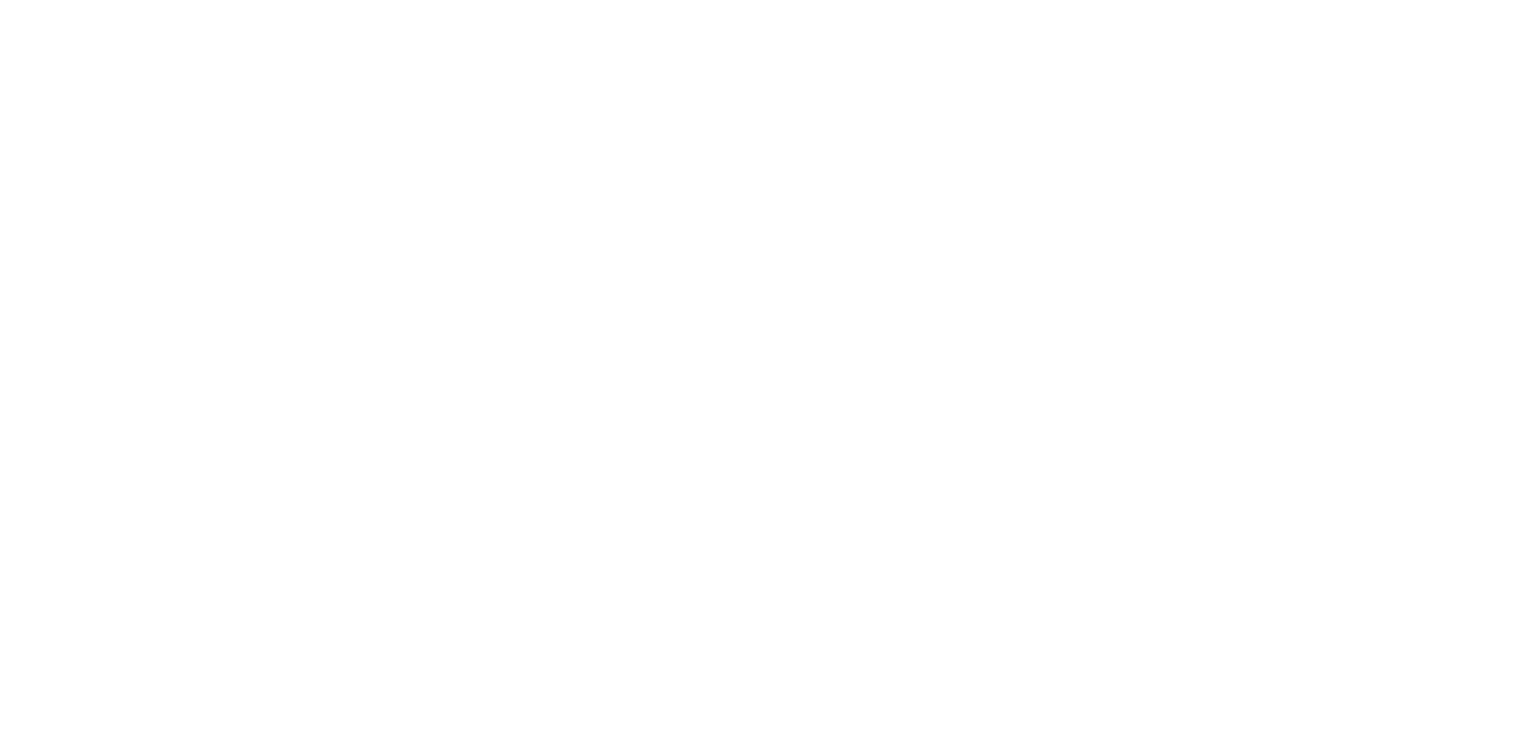 scroll, scrollTop: 0, scrollLeft: 0, axis: both 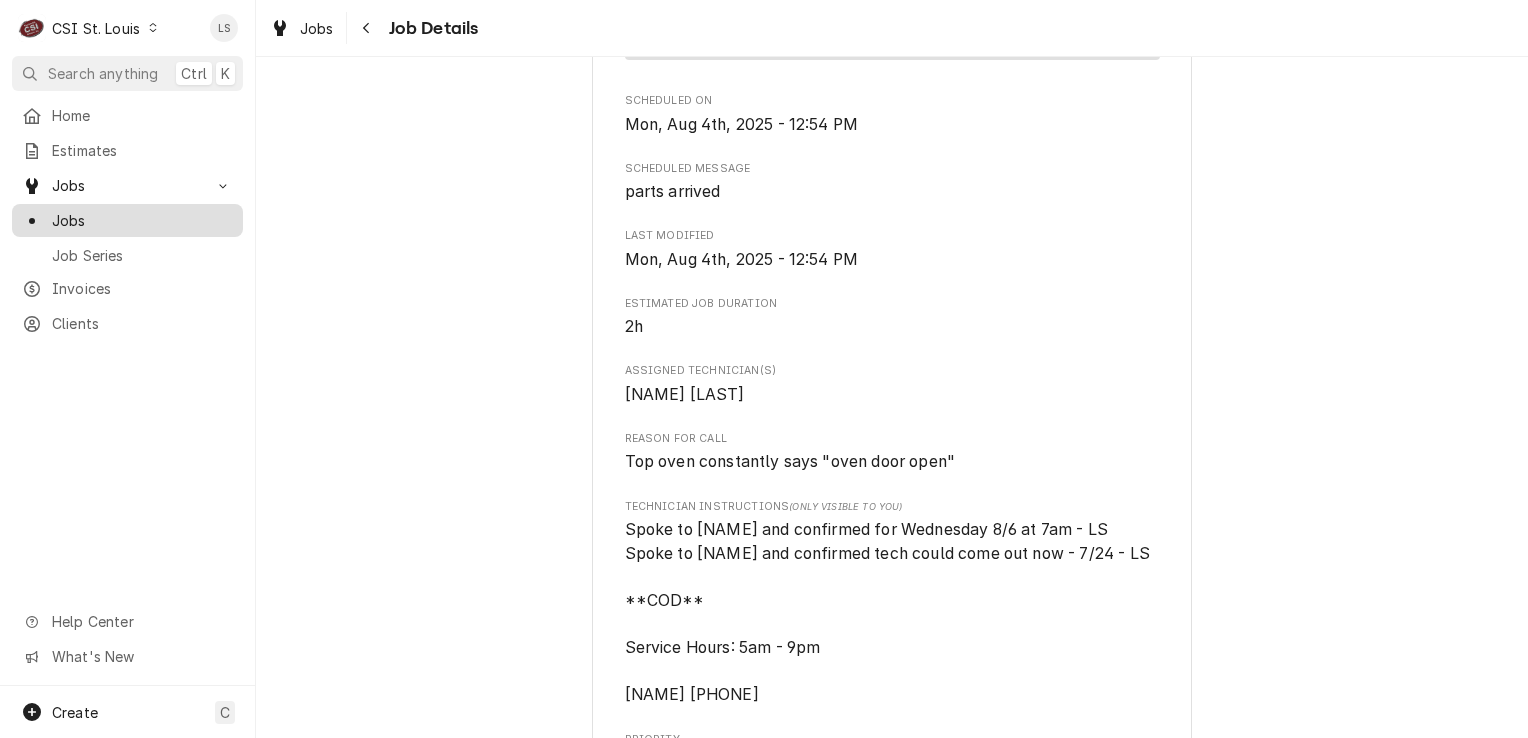 click on "Jobs" at bounding box center (142, 220) 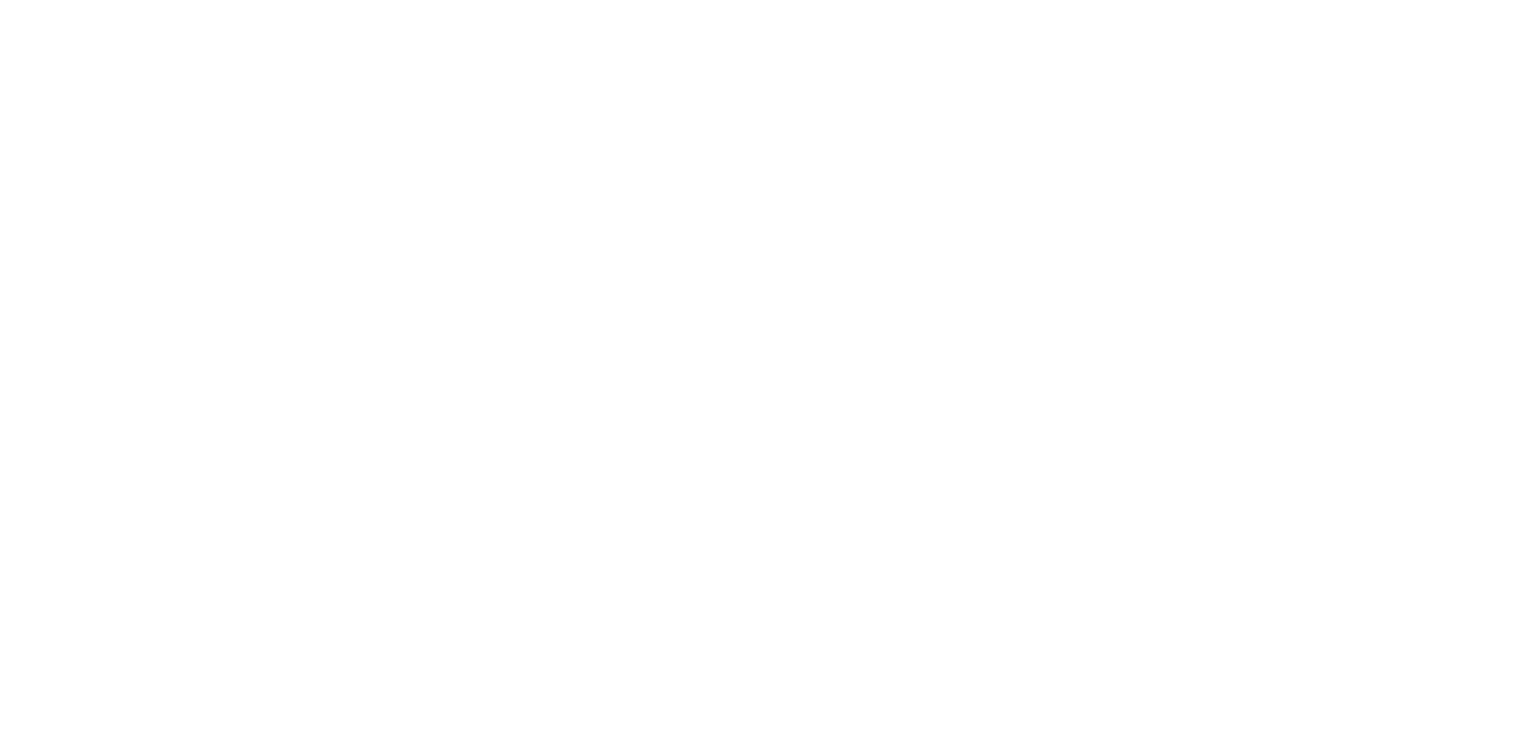 scroll, scrollTop: 0, scrollLeft: 0, axis: both 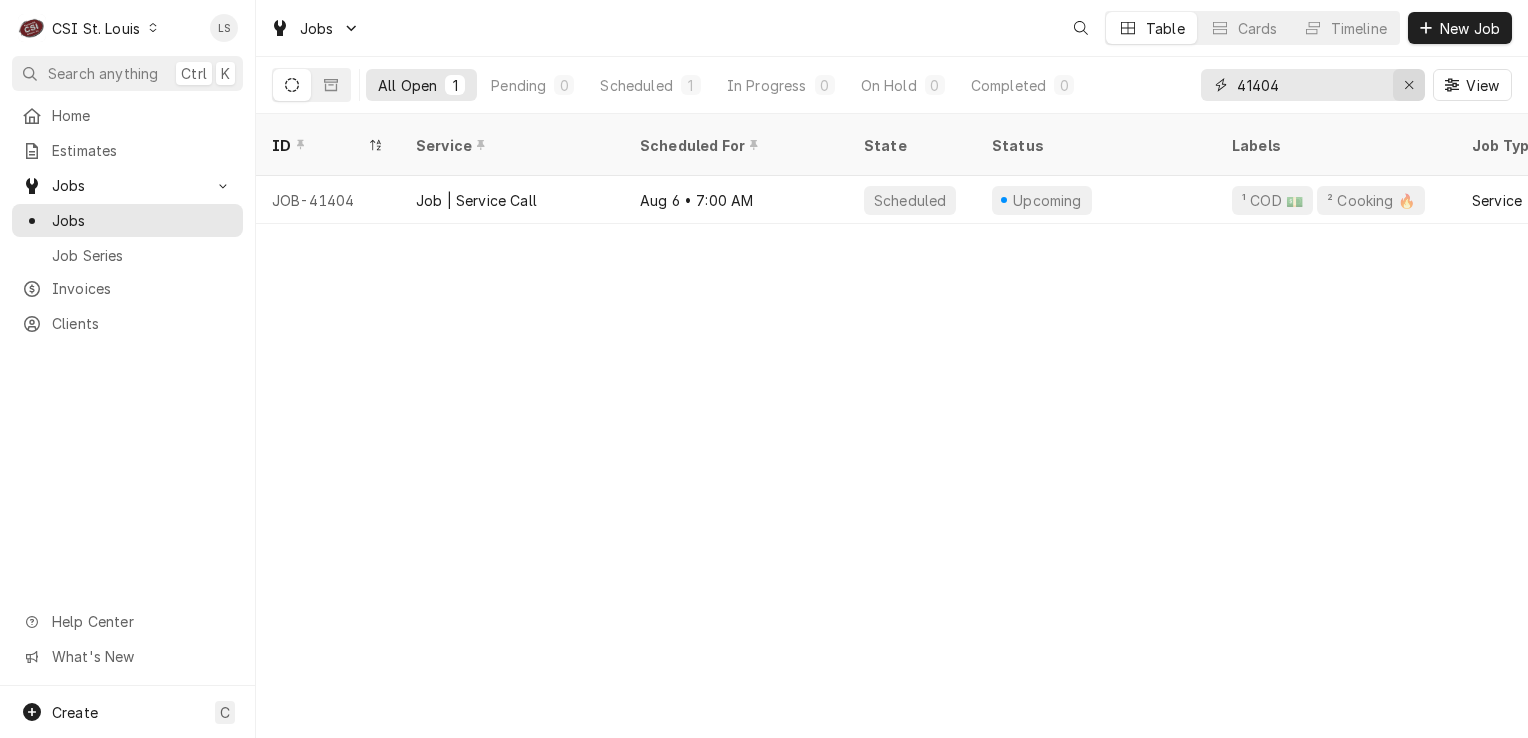 click 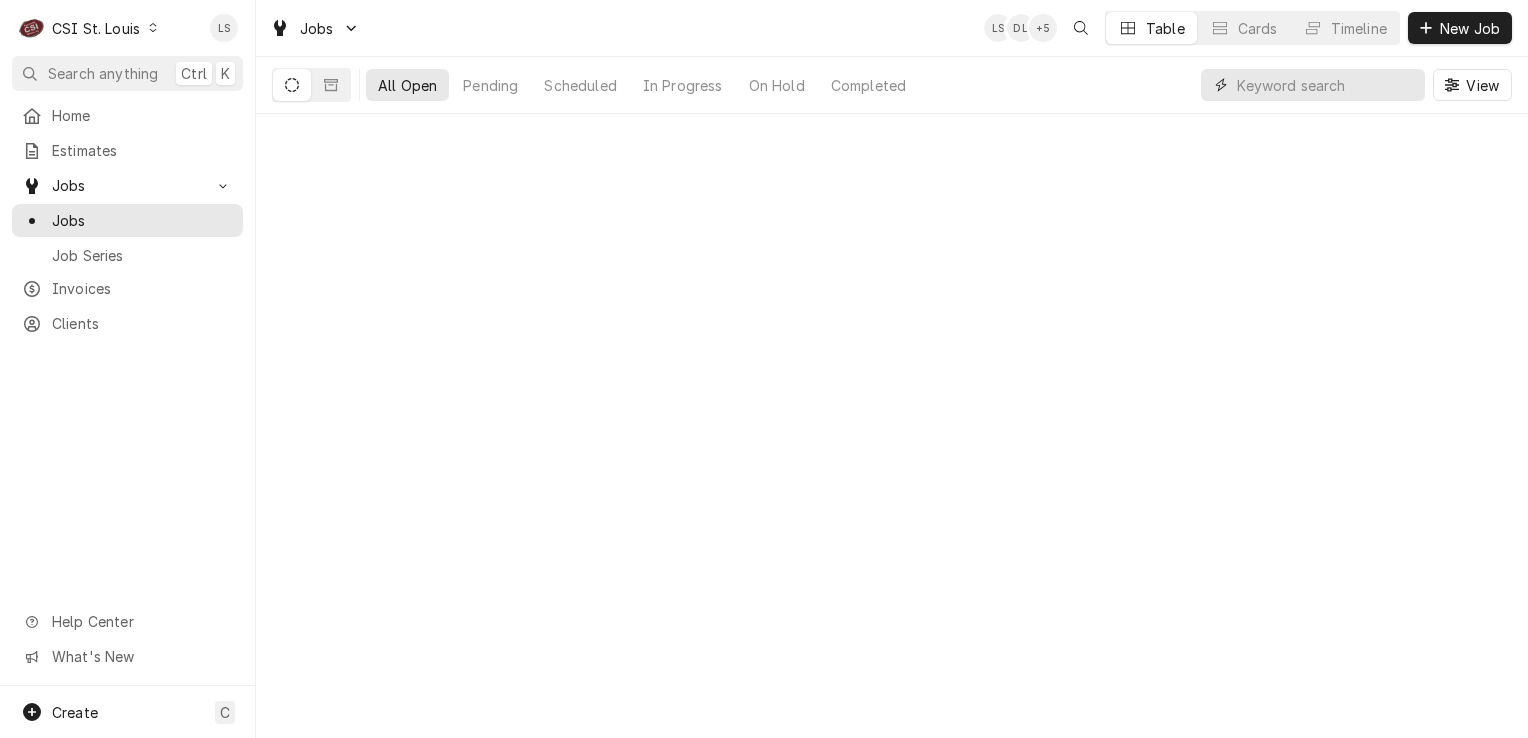 paste on "41593" 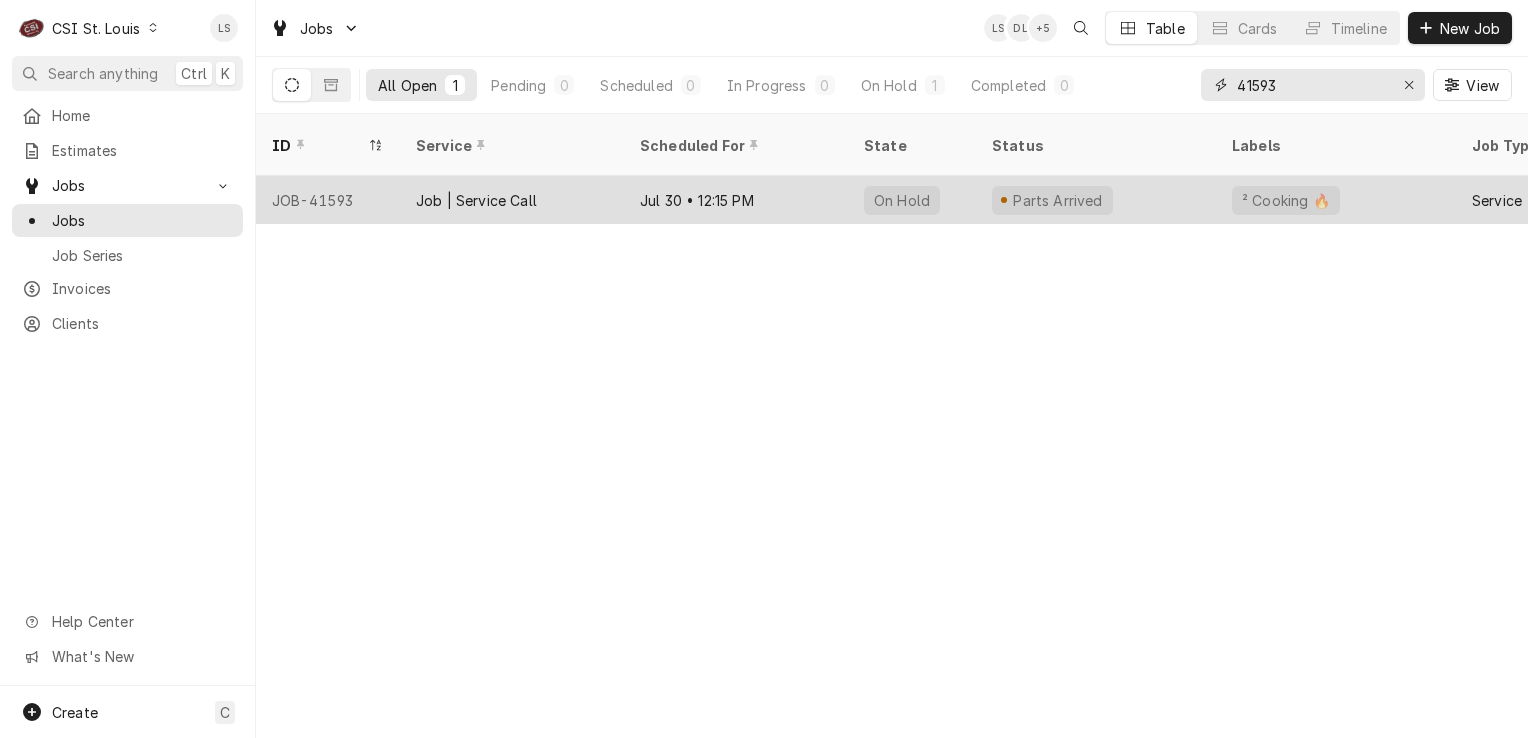type on "41593" 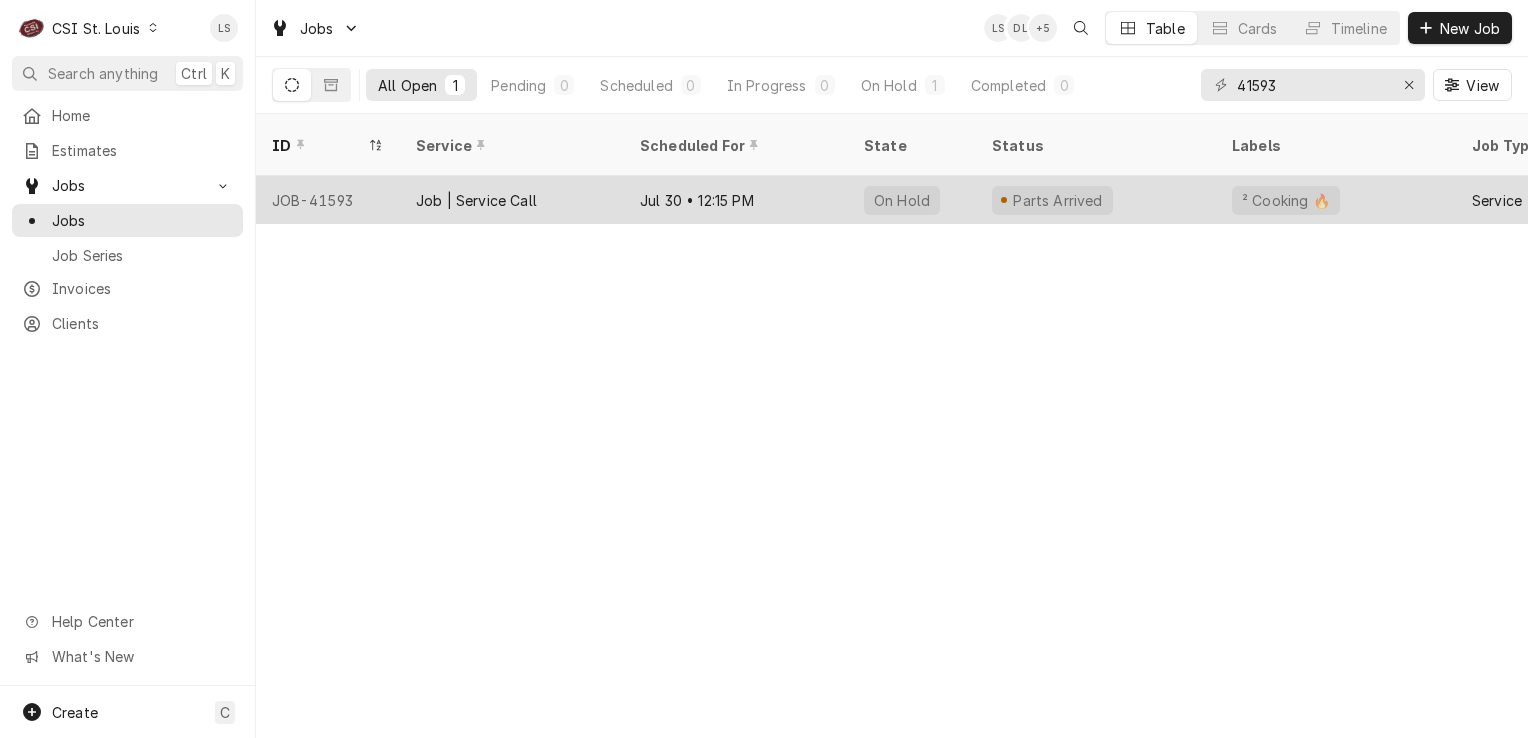 click on "JOB-41593" at bounding box center [328, 200] 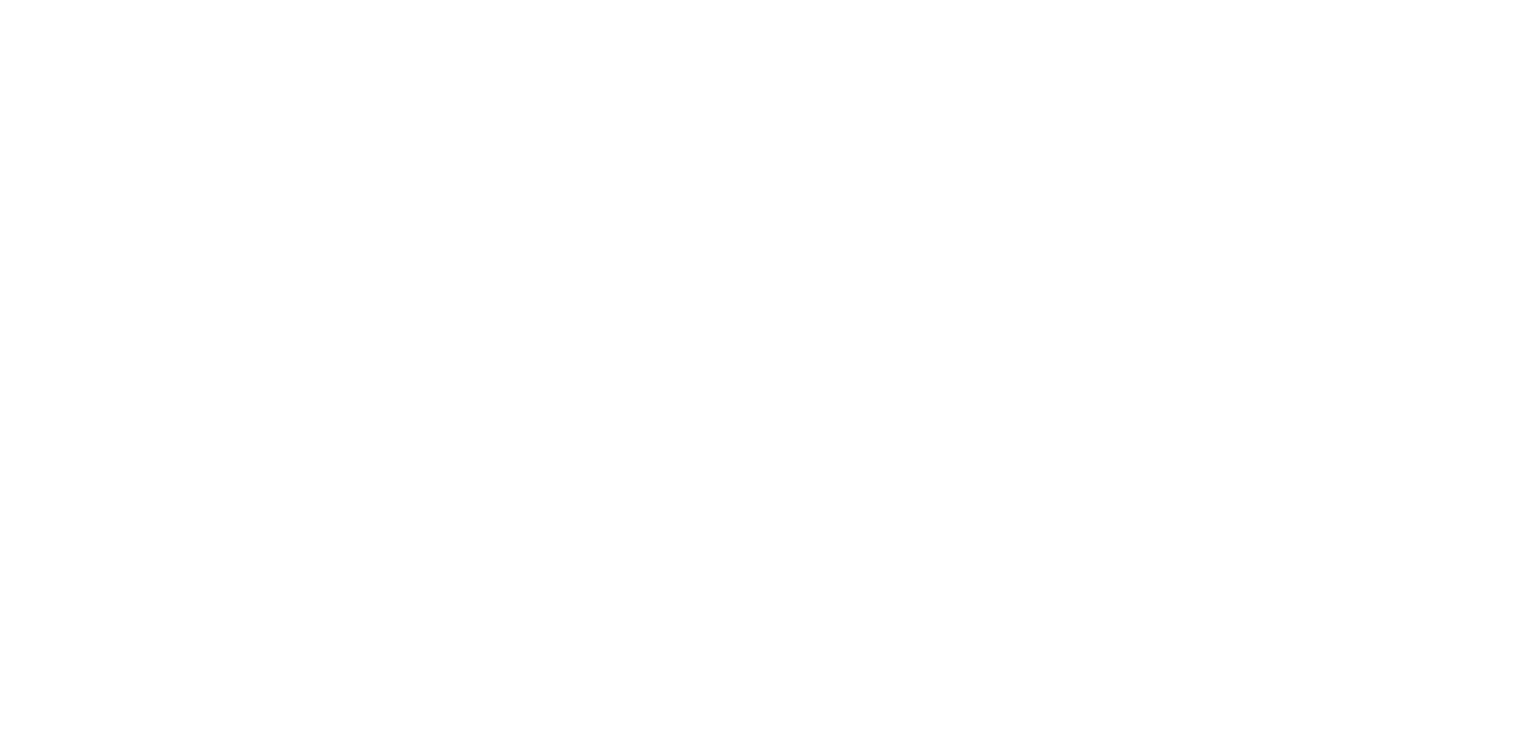 scroll, scrollTop: 0, scrollLeft: 0, axis: both 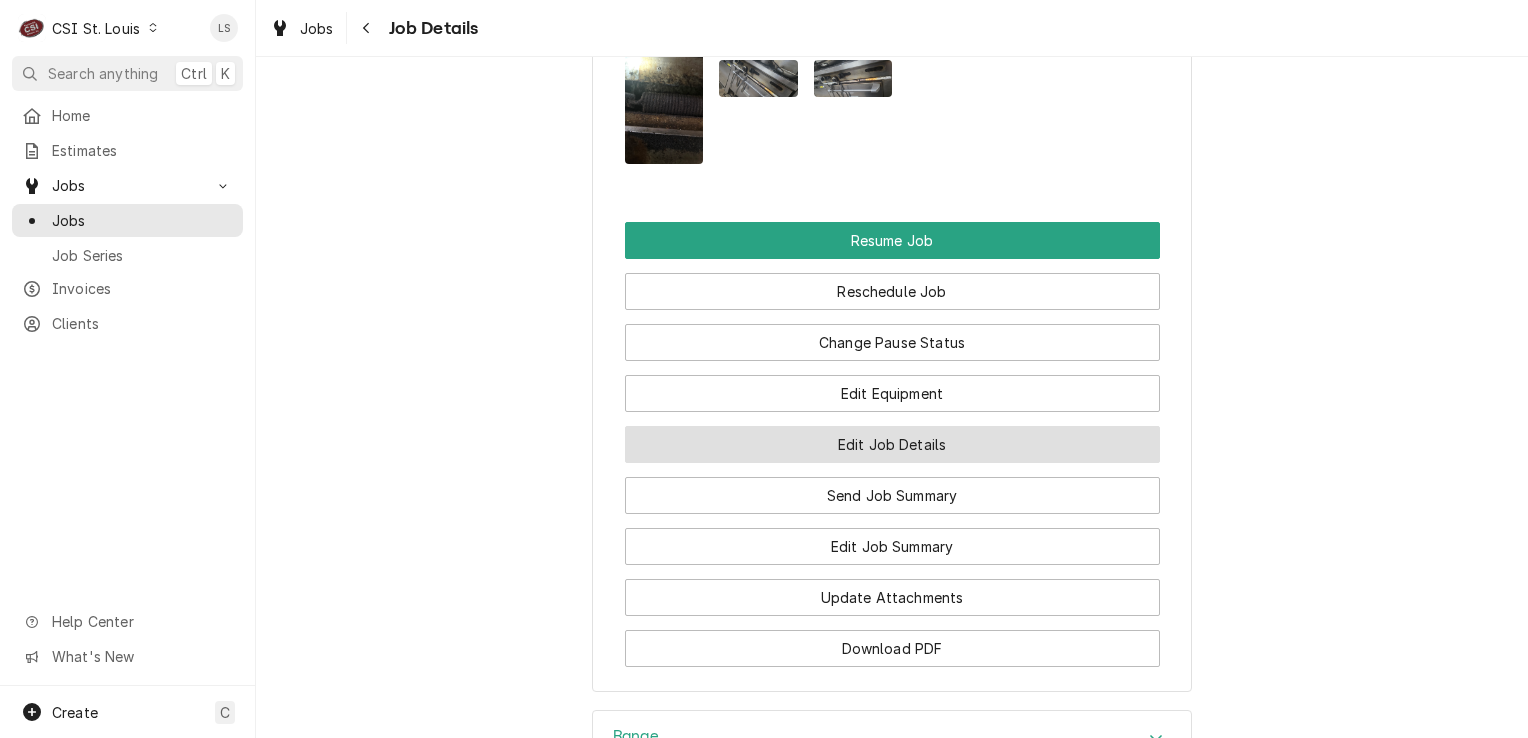 click on "Edit Job Details" at bounding box center (892, 444) 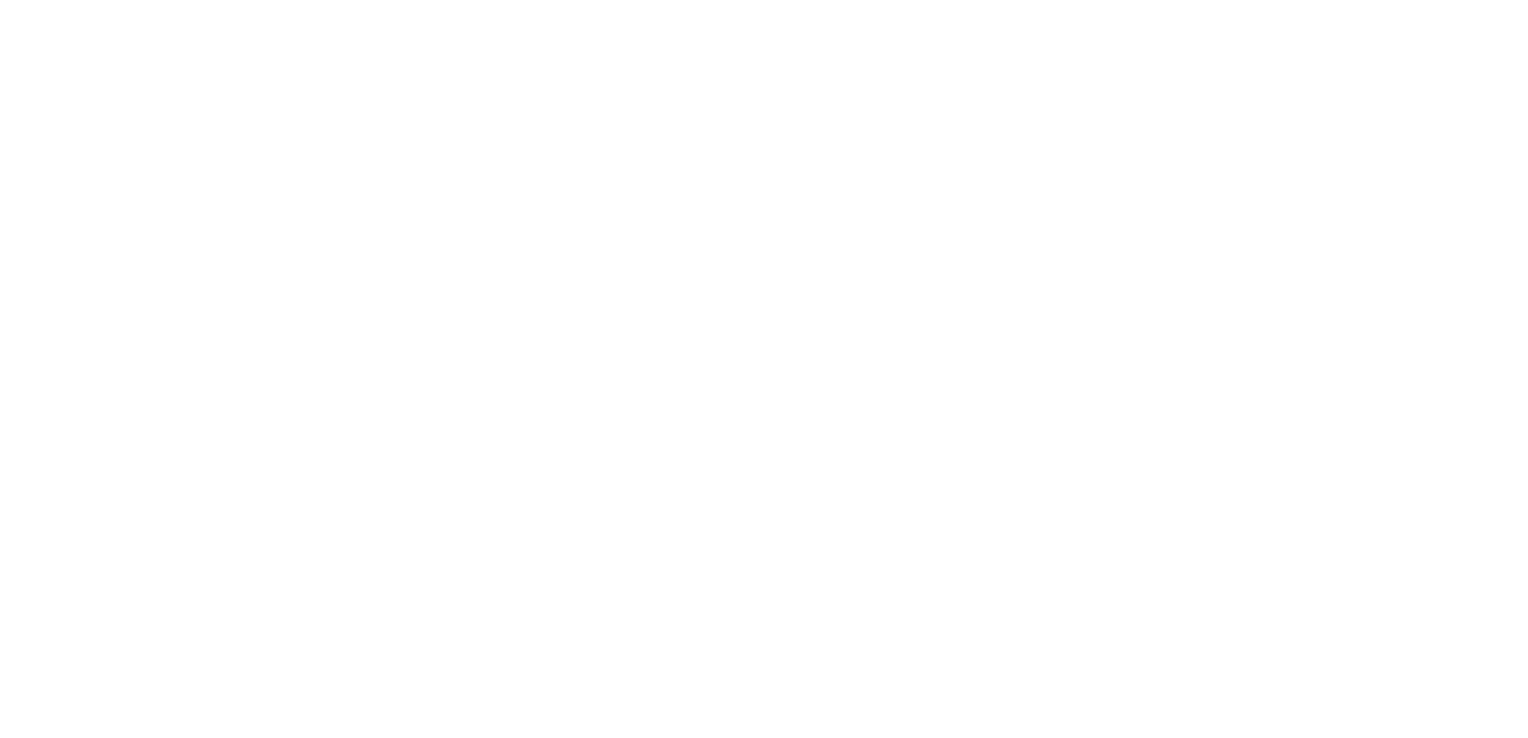 scroll, scrollTop: 0, scrollLeft: 0, axis: both 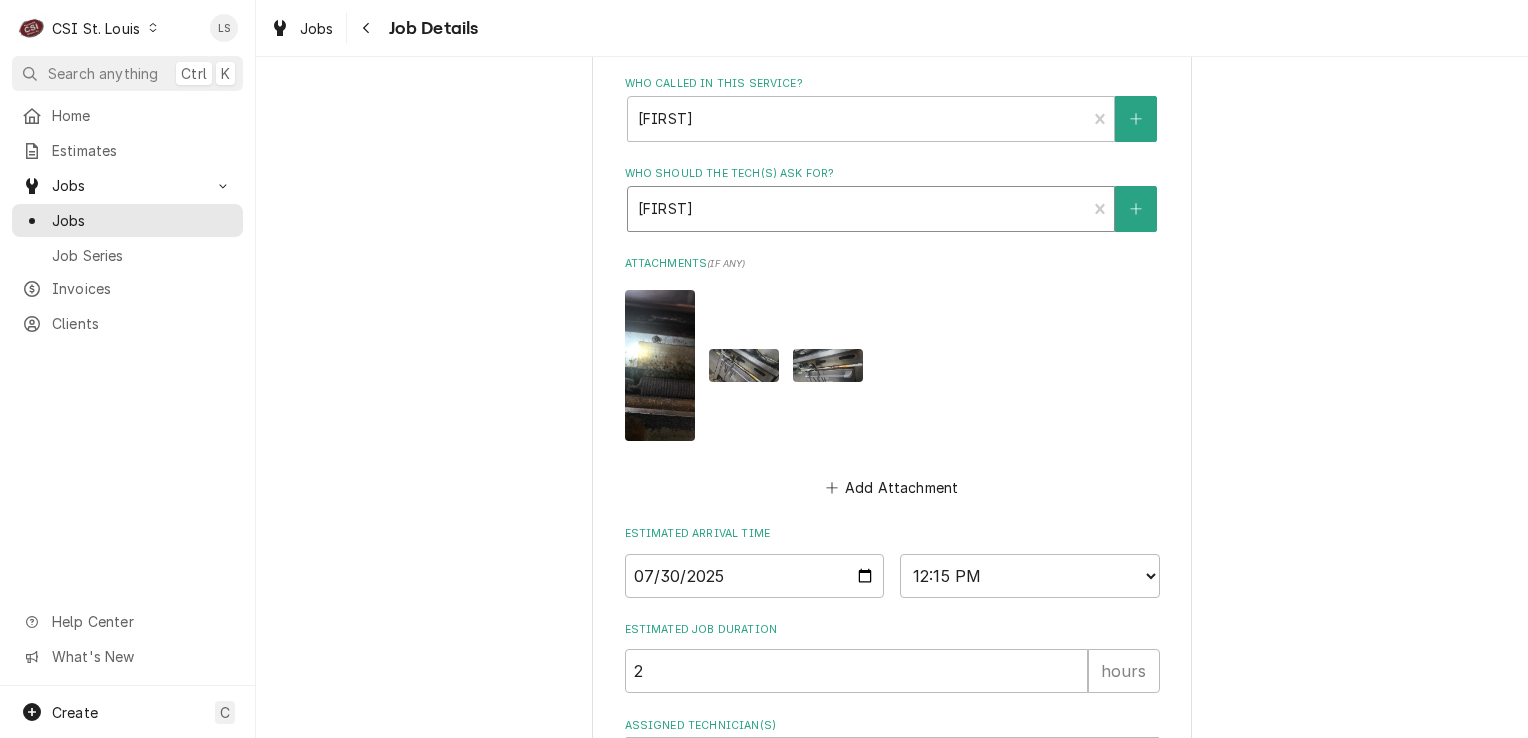 click at bounding box center (857, 209) 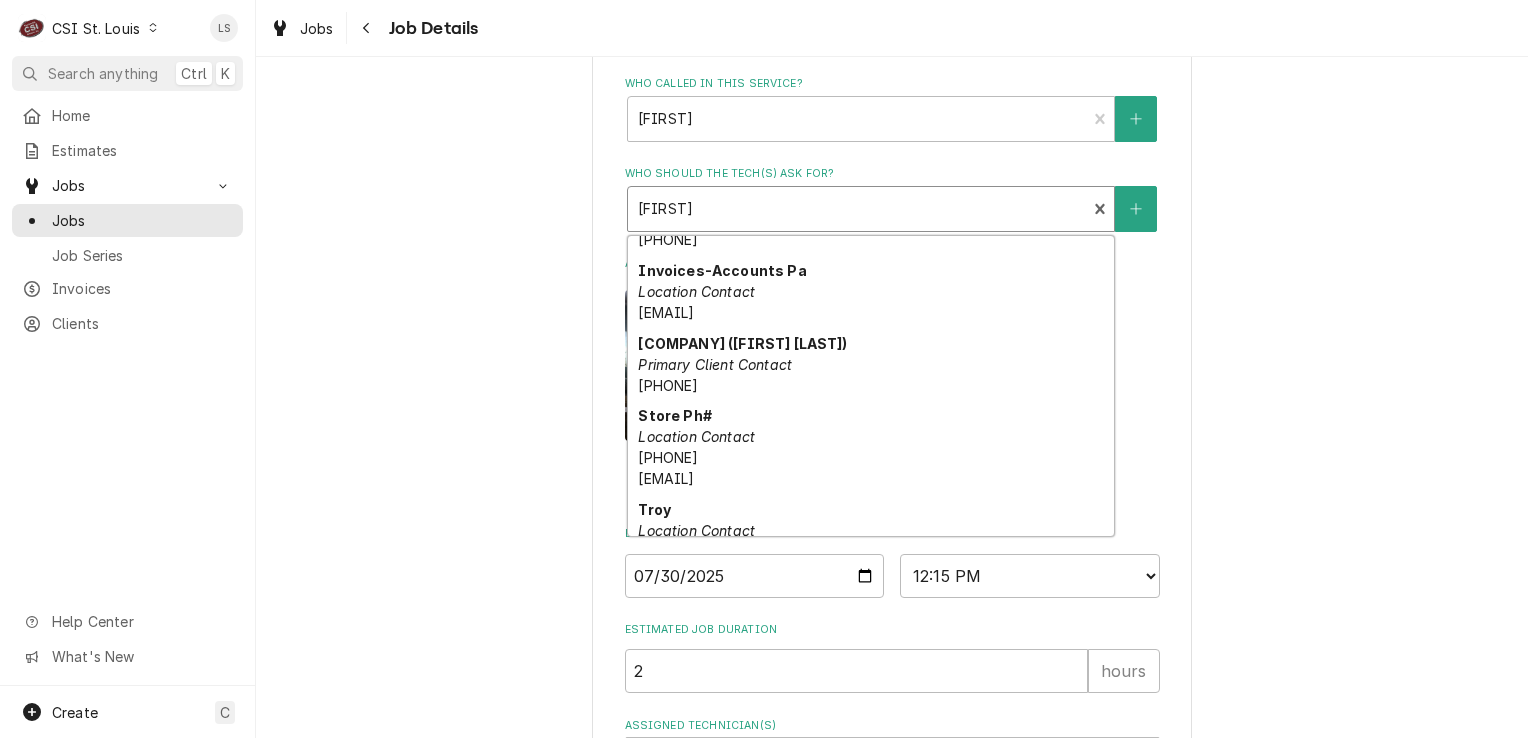 scroll, scrollTop: 200, scrollLeft: 0, axis: vertical 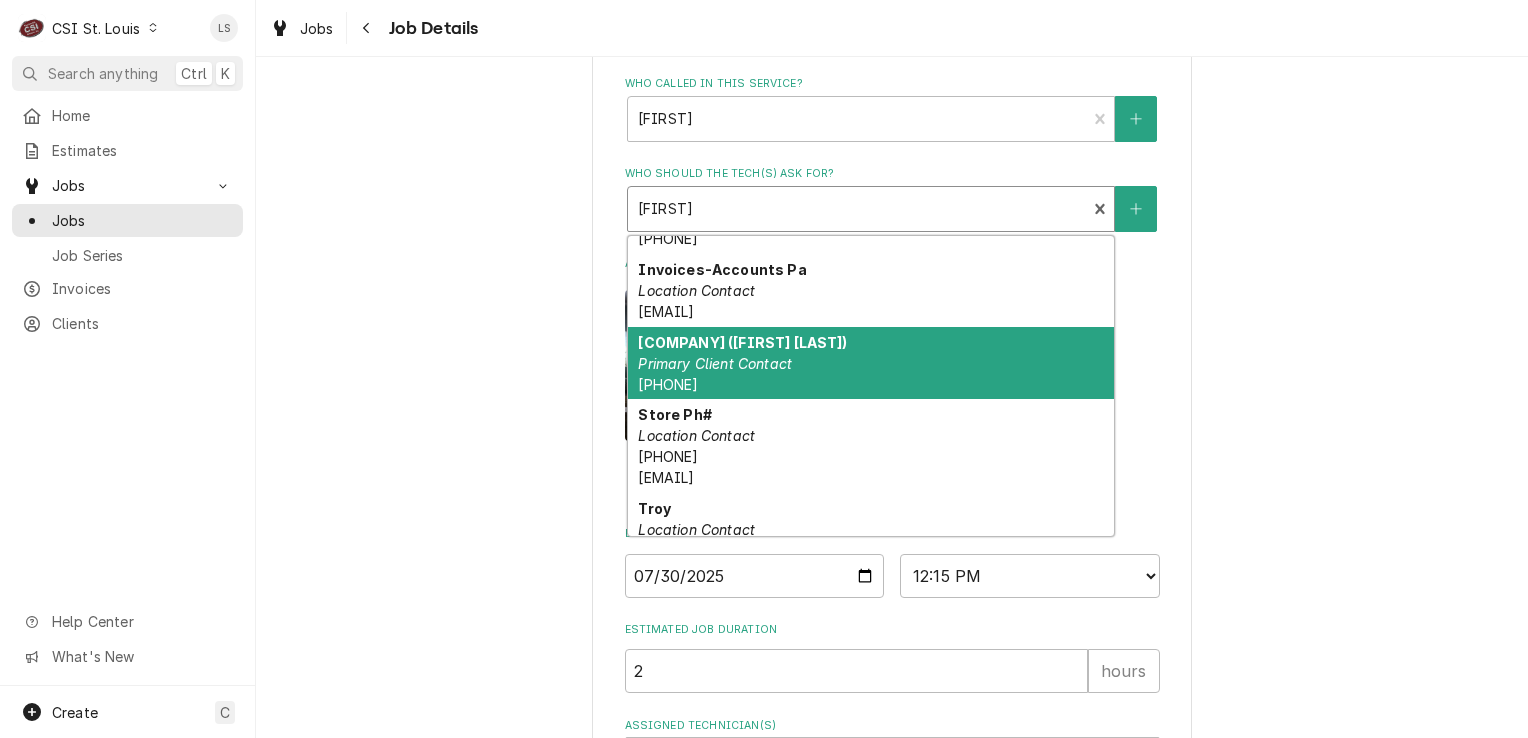 click on "[COMPANY] ([FIRST] [LAST]) Primary Client Contact [PHONE]" at bounding box center (871, 363) 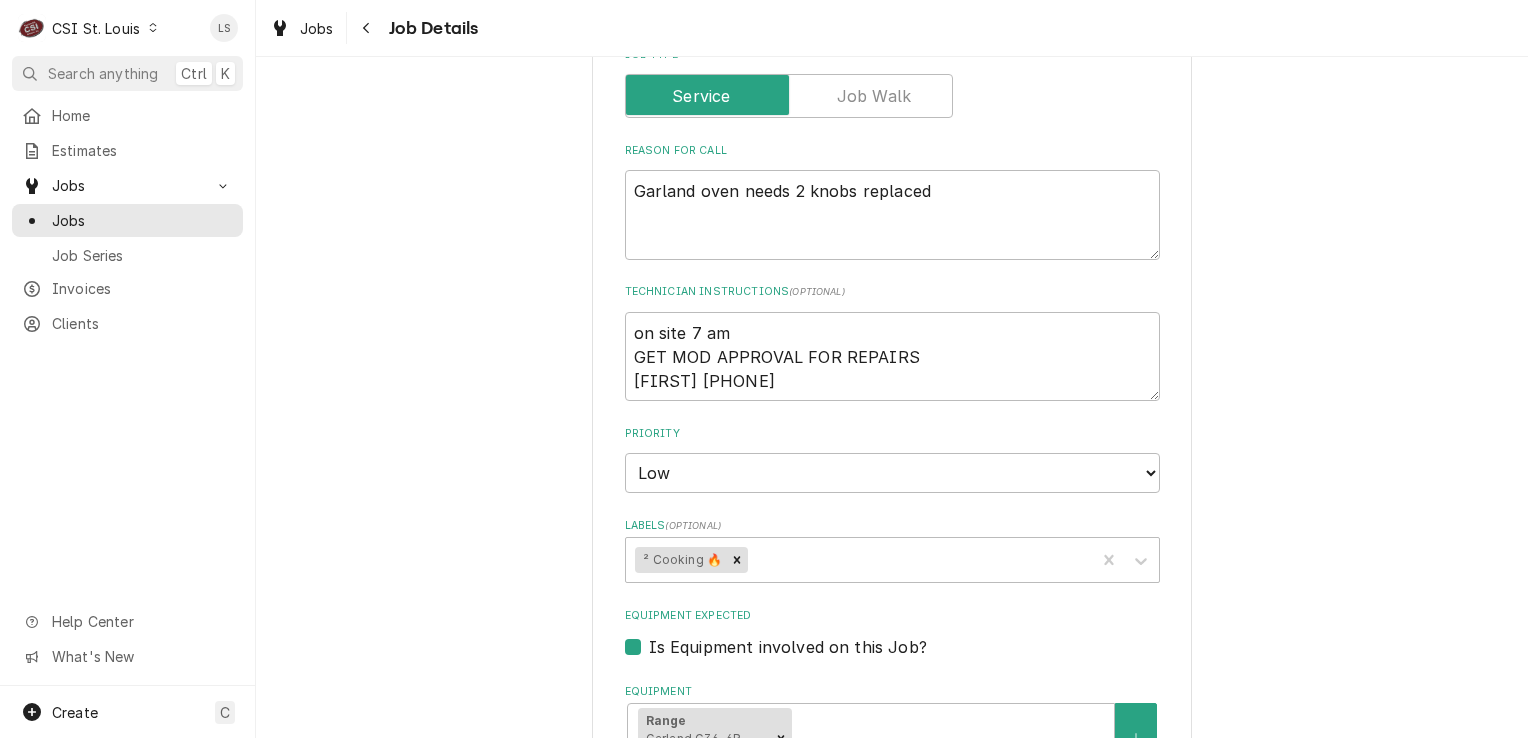 scroll, scrollTop: 200, scrollLeft: 0, axis: vertical 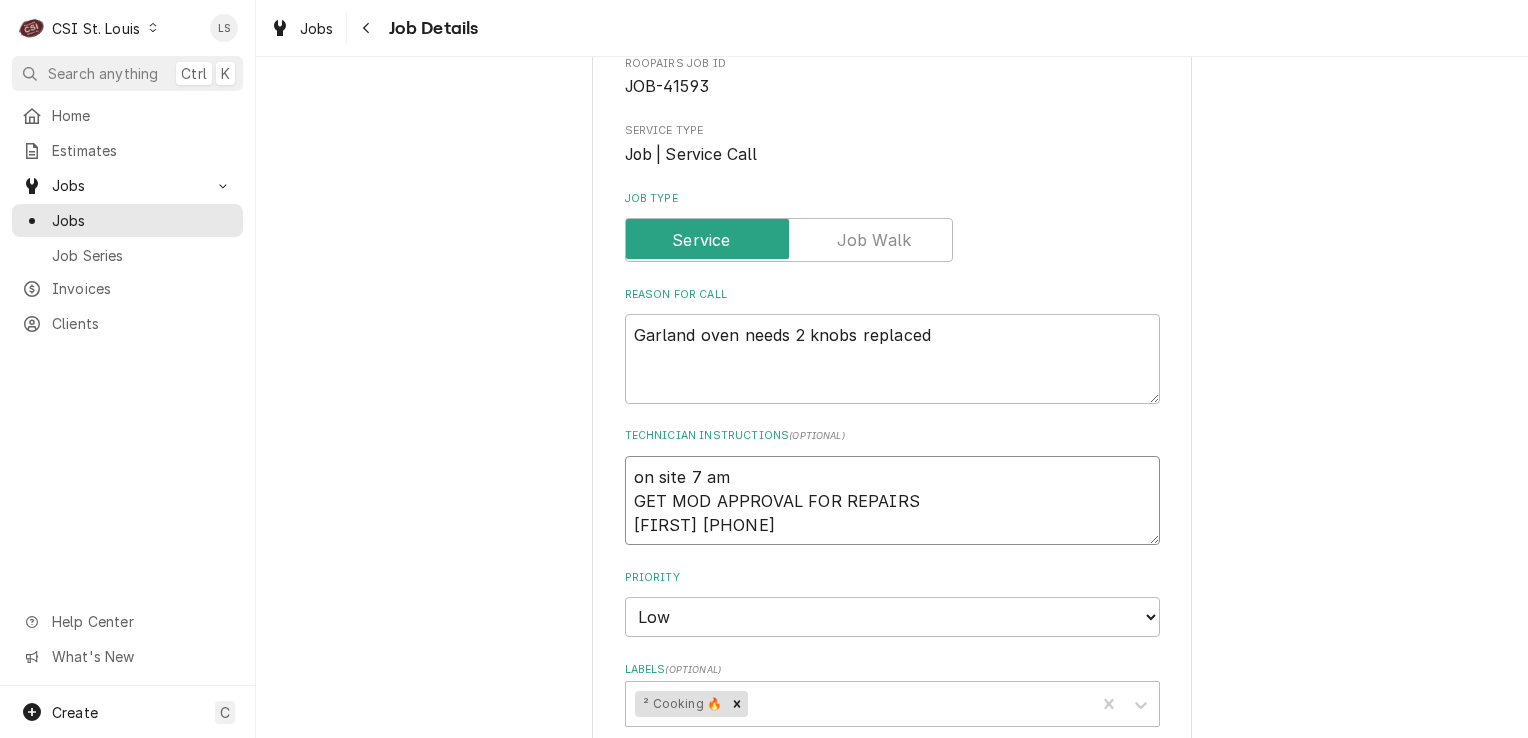 click on "on site 7 am
GET MOD APPROVAL FOR REPAIRS
[FIRST] [PHONE]" at bounding box center [892, 501] 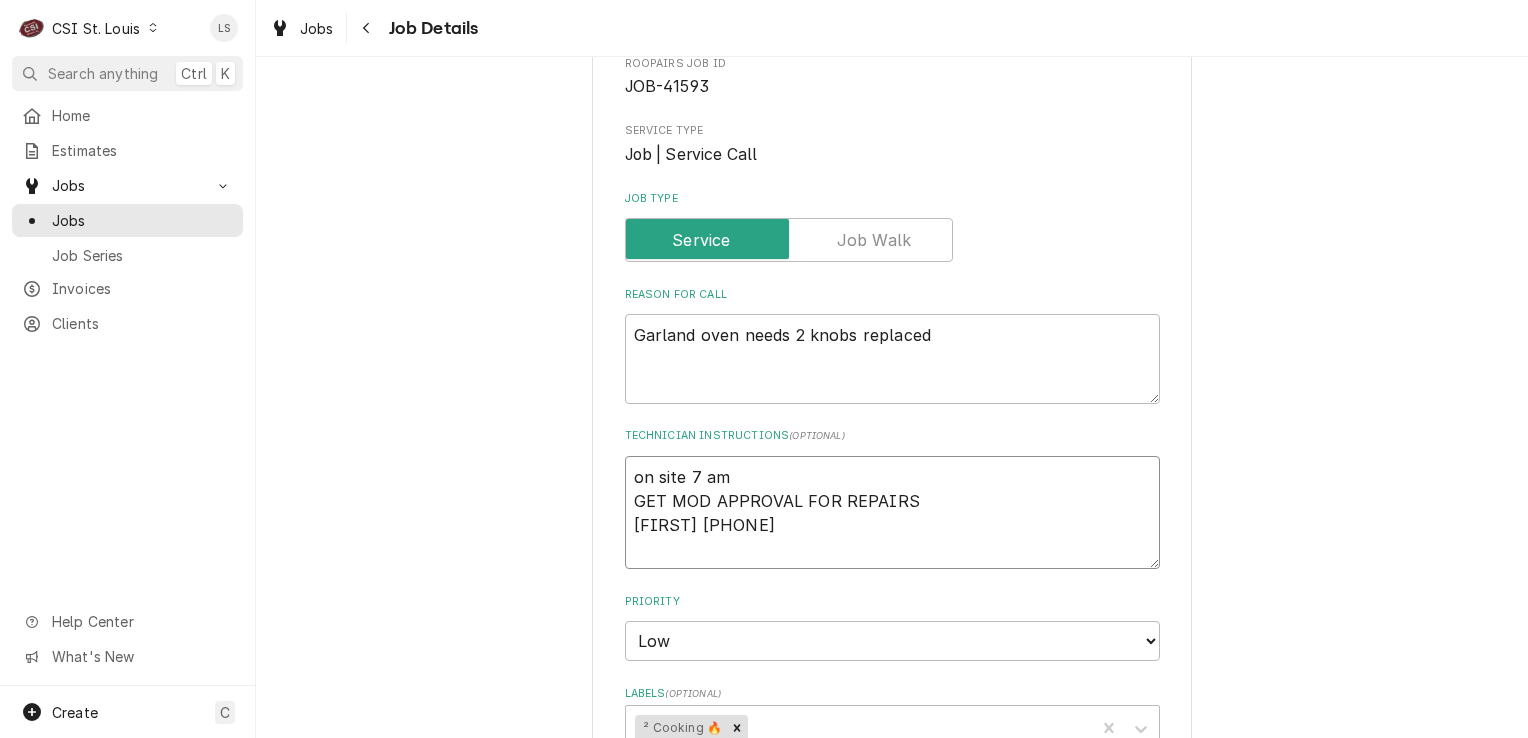 type on "x" 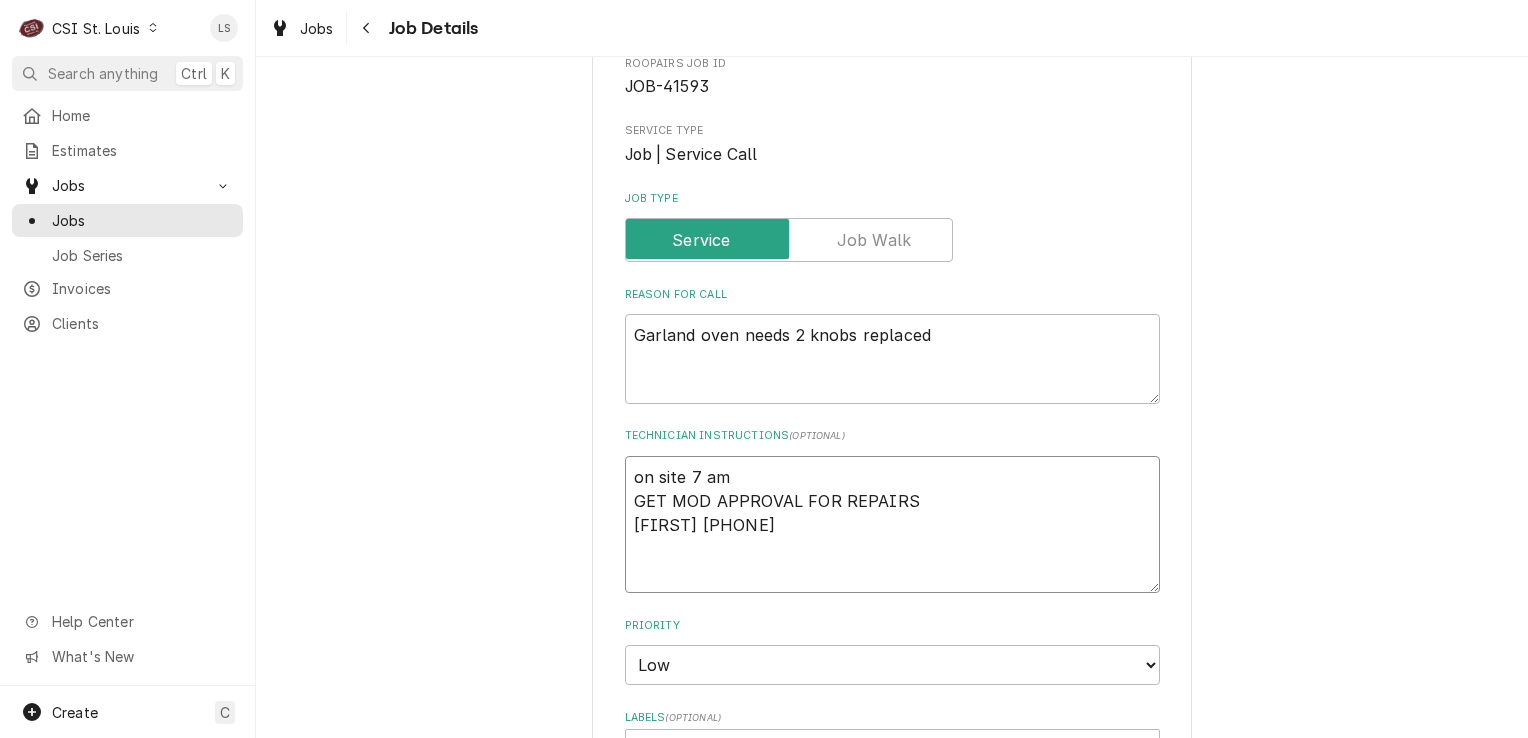 click on "on site 7 am
GET MOD APPROVAL FOR REPAIRS
[FIRST] [PHONE]" at bounding box center [892, 525] 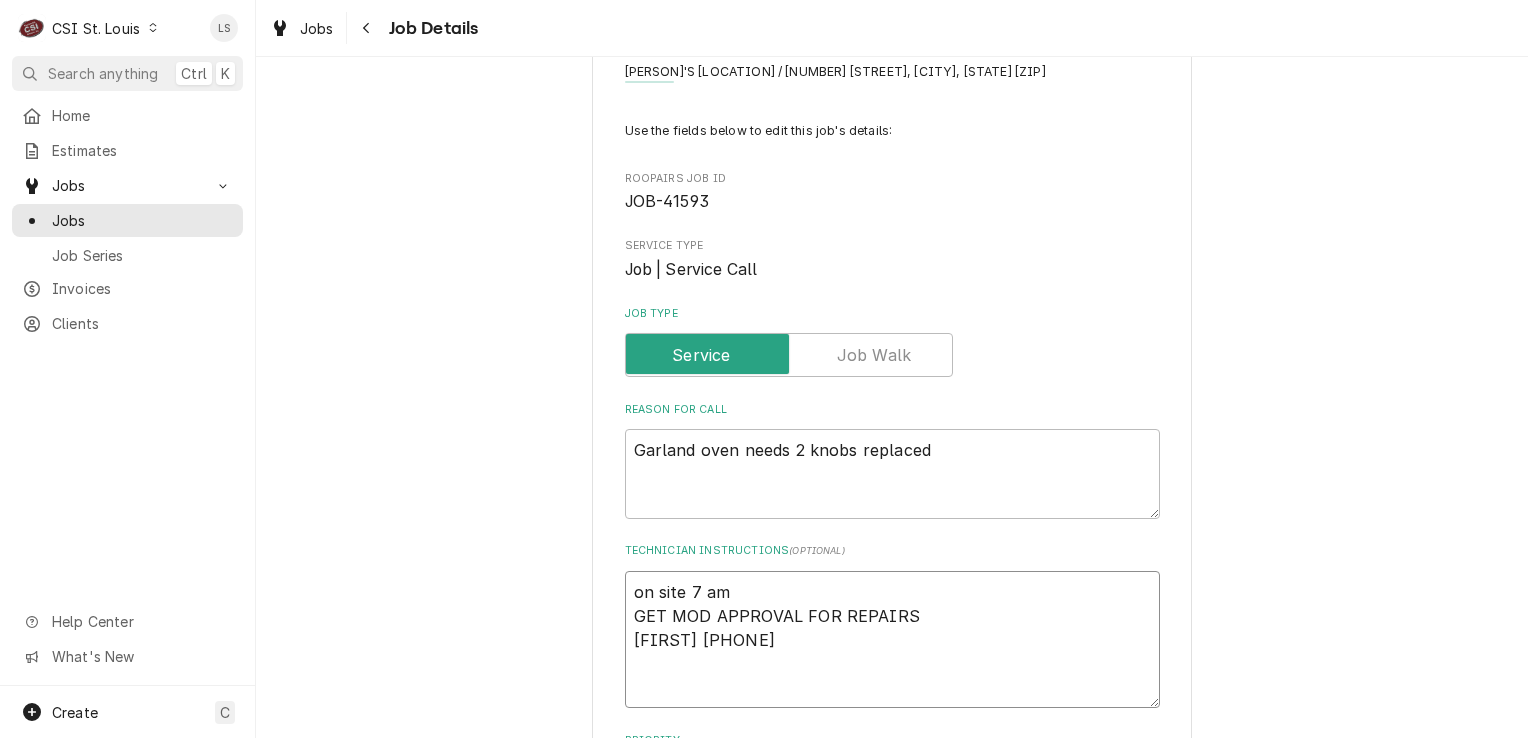 scroll, scrollTop: 0, scrollLeft: 0, axis: both 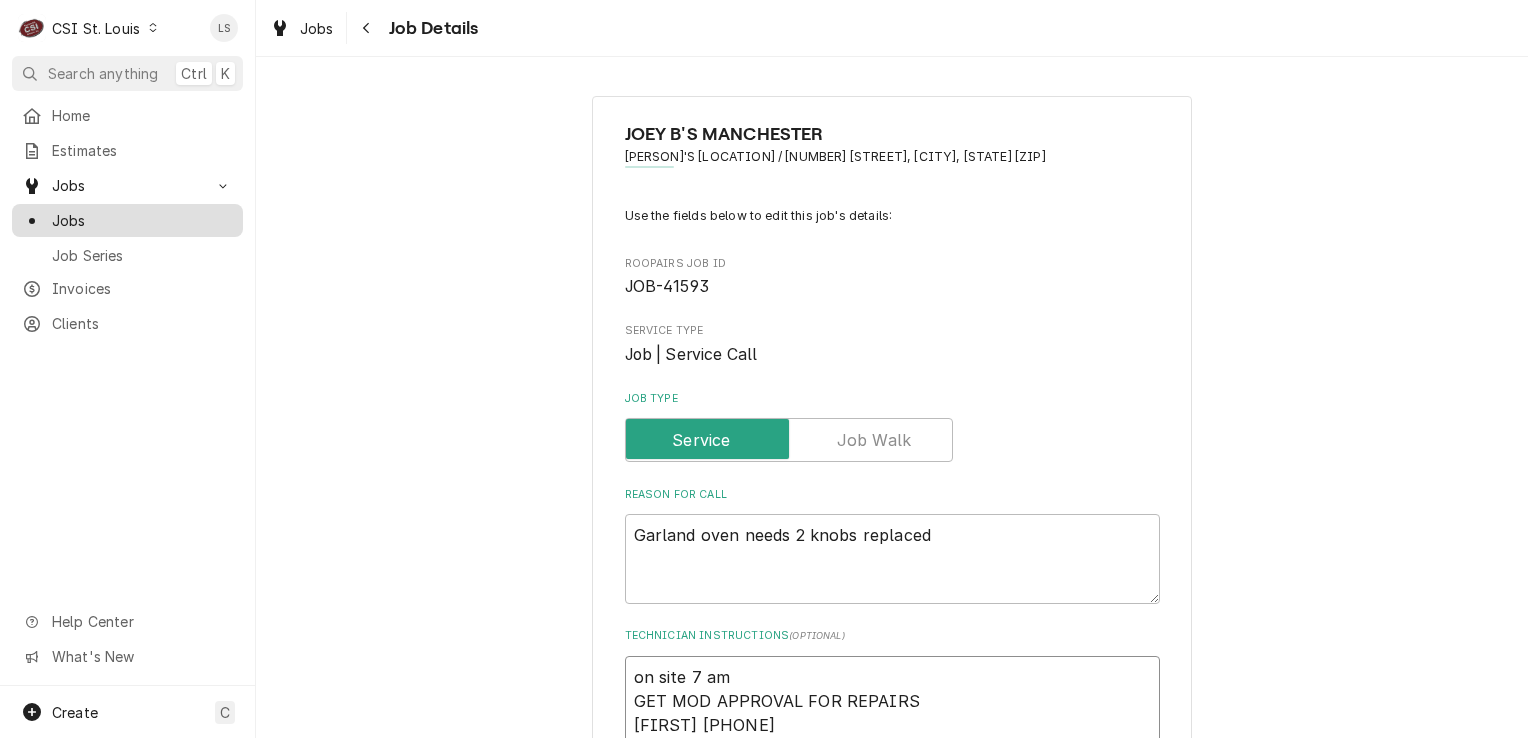 type on "on site 7 am
GET MOD APPROVAL FOR REPAIRS
[FIRST] [PHONE]" 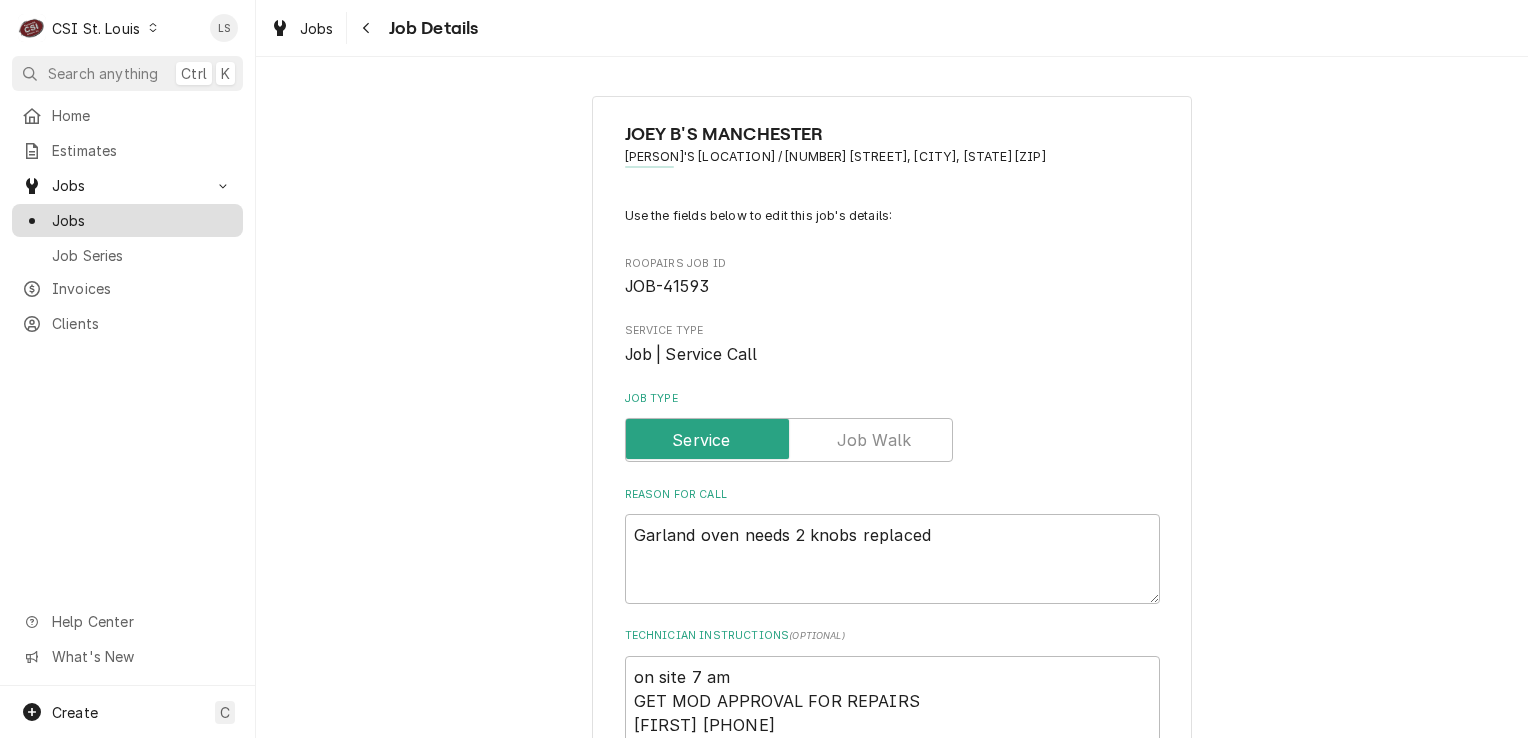 click on "Jobs" at bounding box center [127, 220] 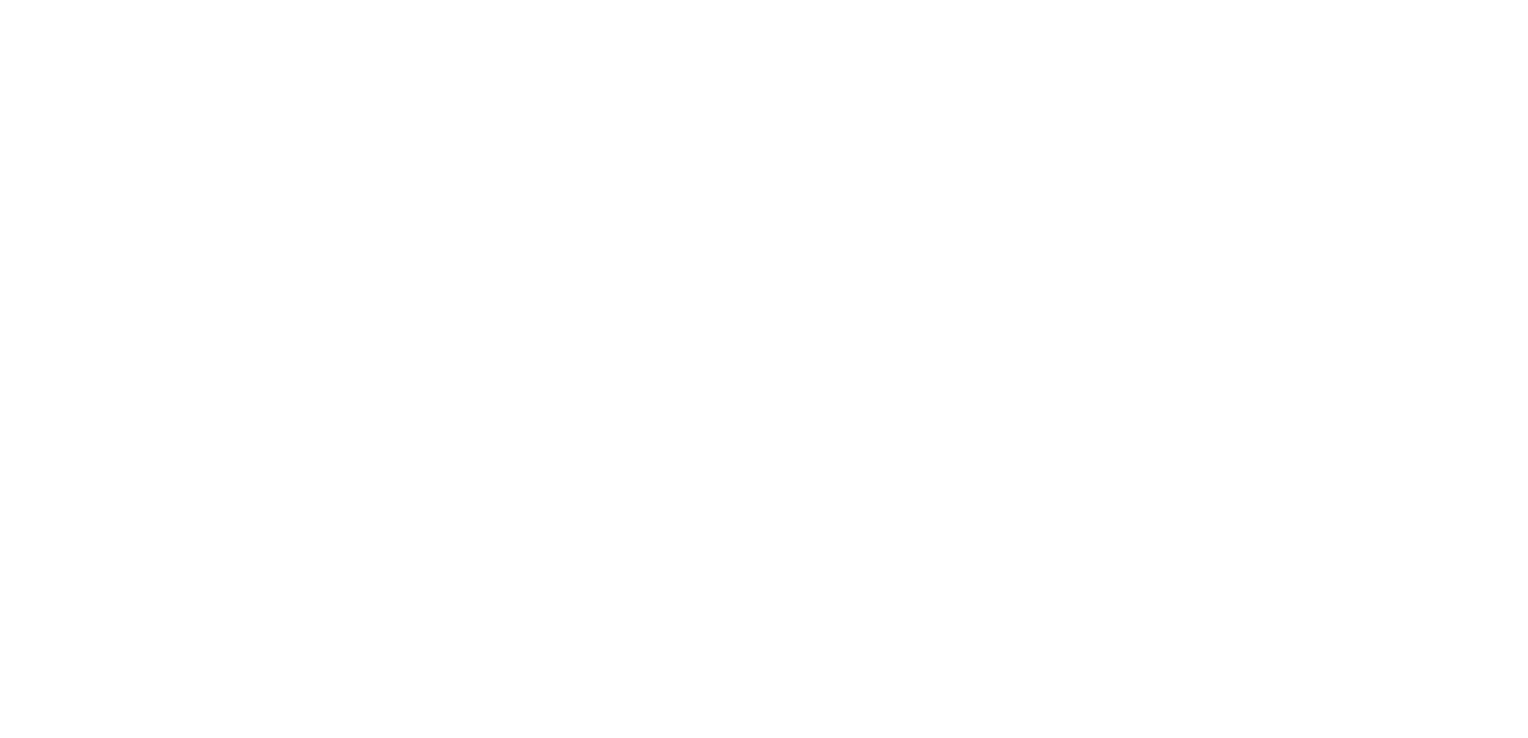 scroll, scrollTop: 0, scrollLeft: 0, axis: both 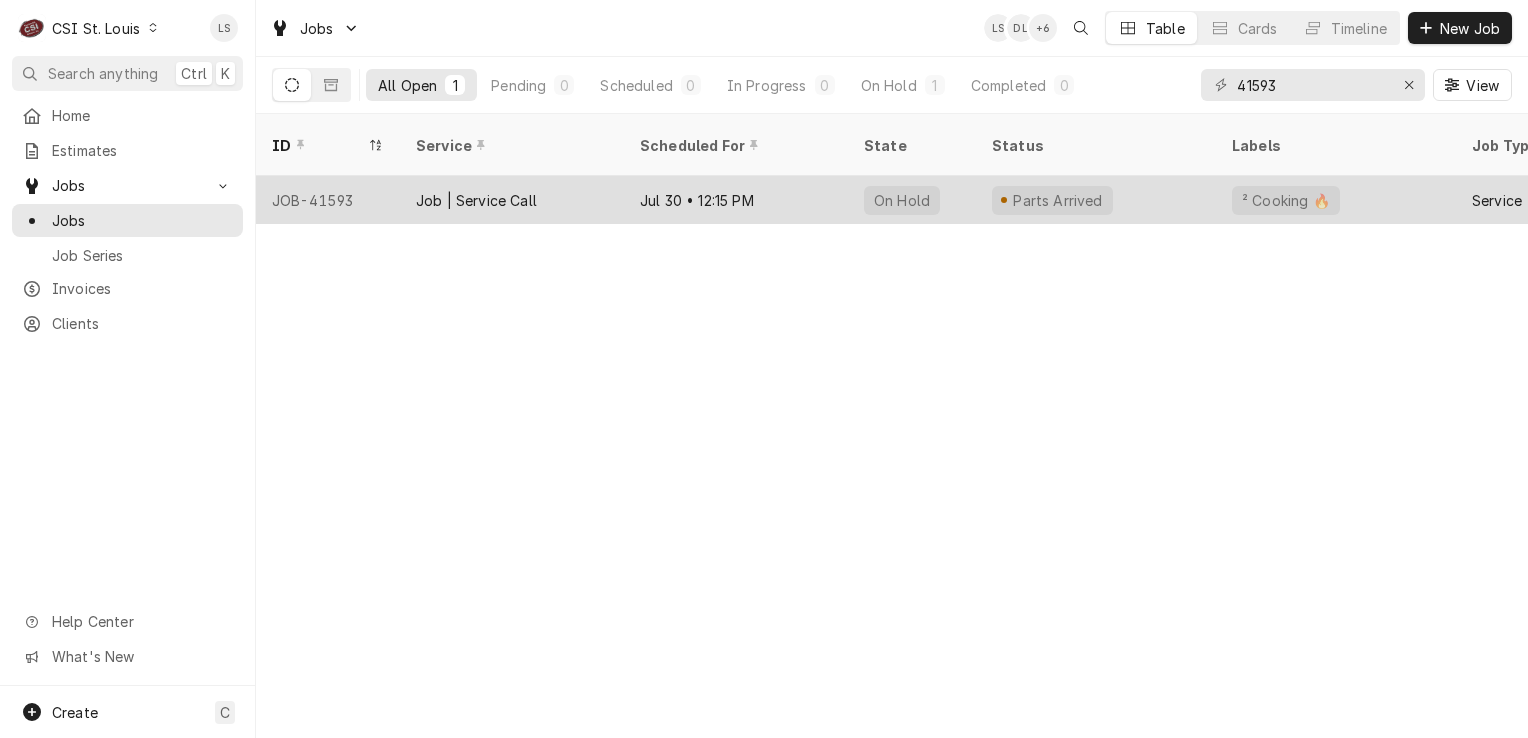 click on "JOB-41593" at bounding box center (328, 200) 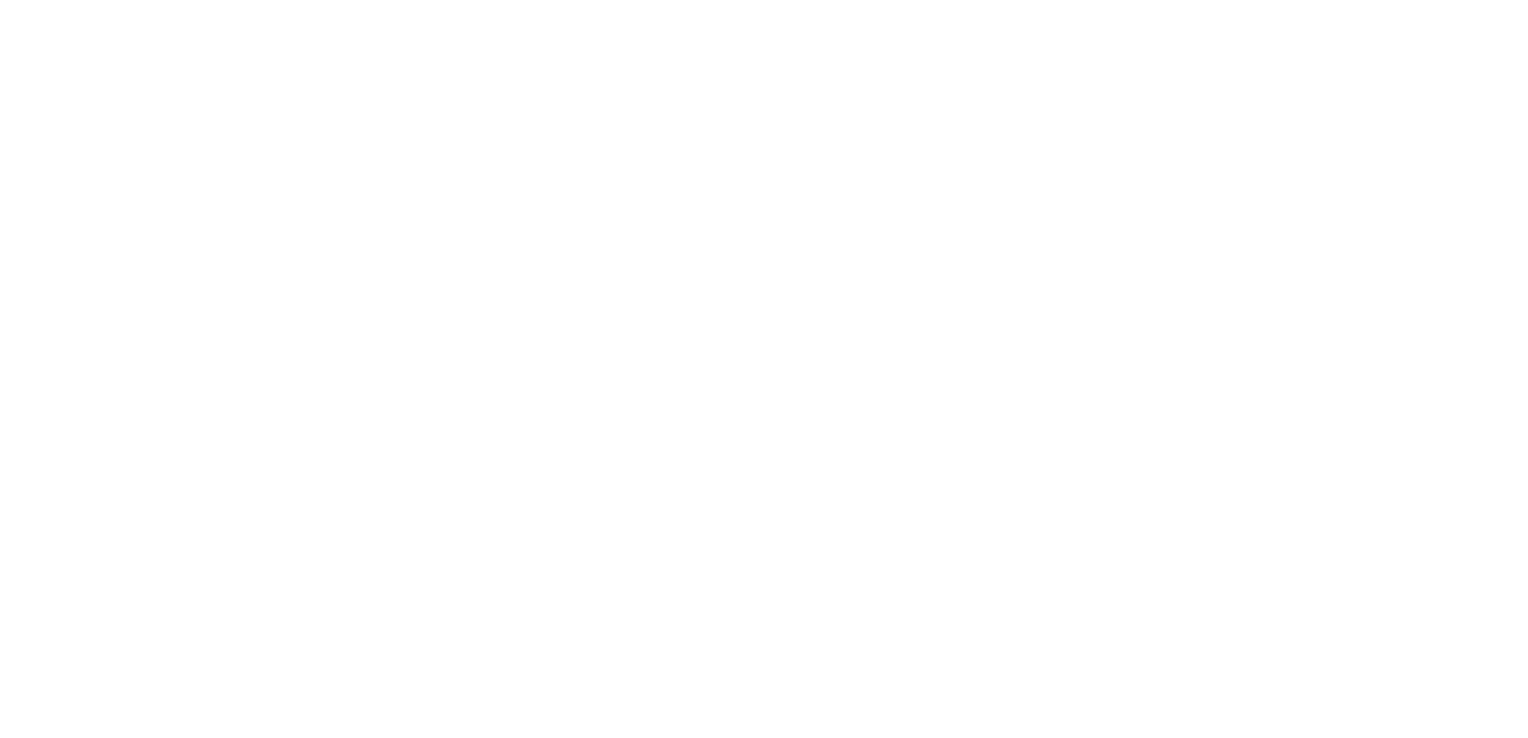 scroll, scrollTop: 0, scrollLeft: 0, axis: both 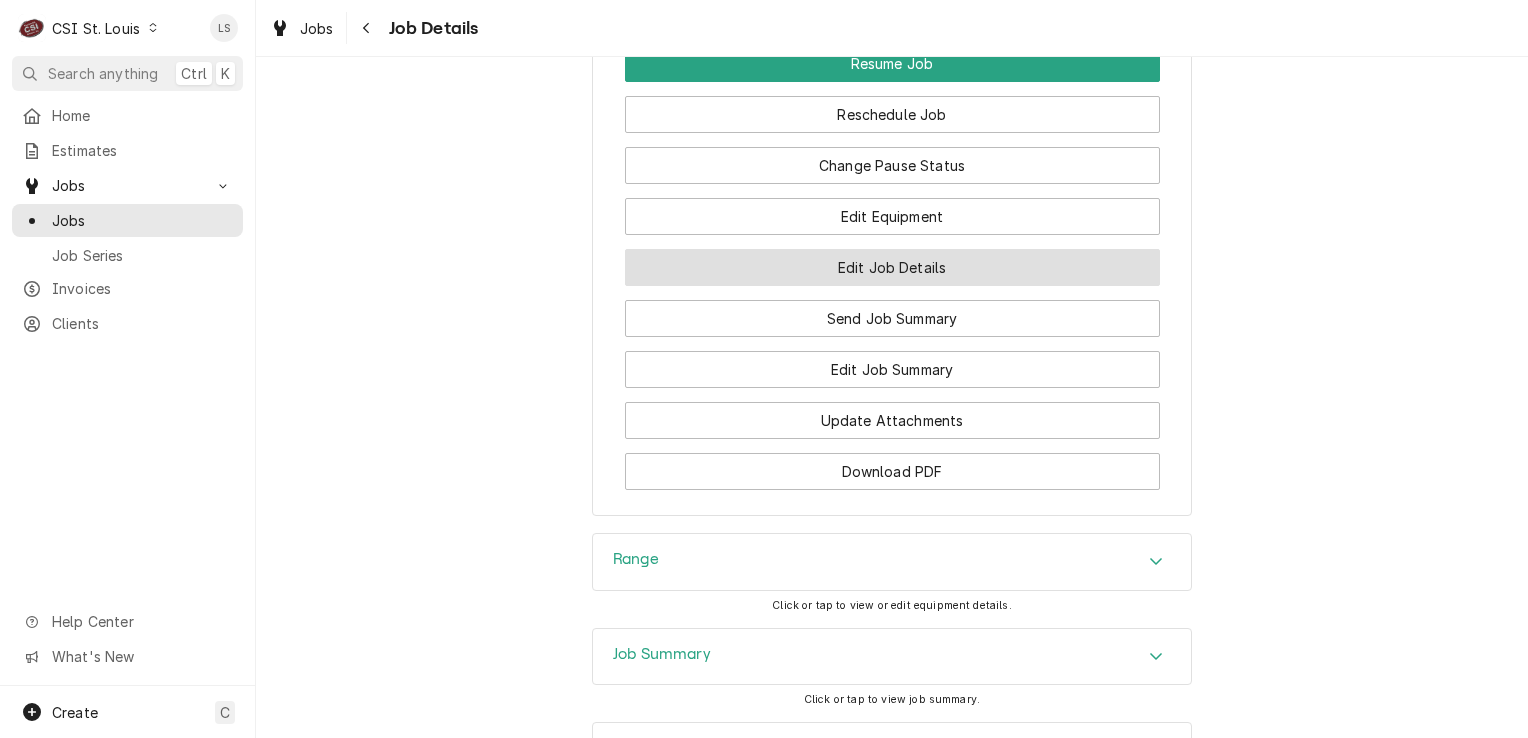 click on "Edit Job Details" at bounding box center (892, 267) 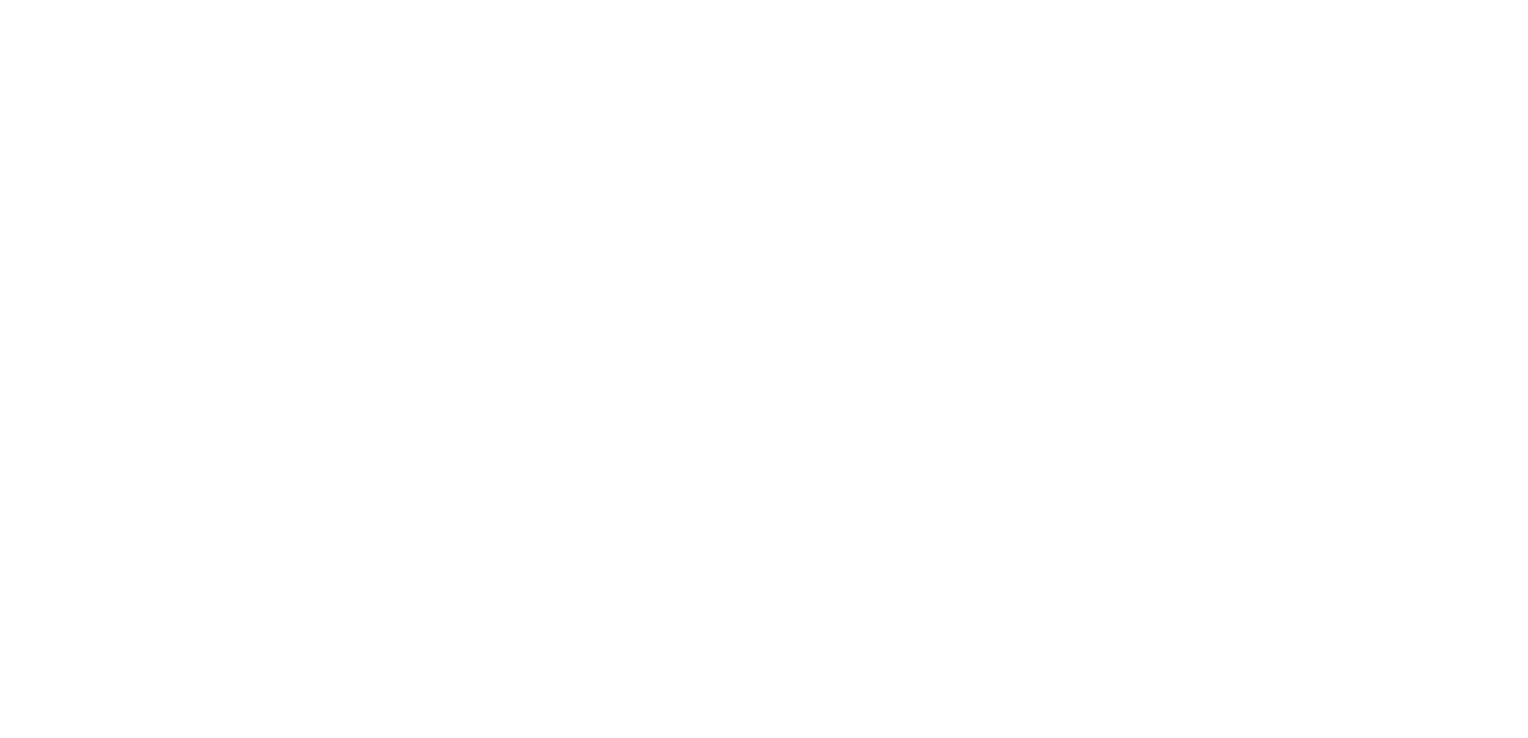 scroll, scrollTop: 0, scrollLeft: 0, axis: both 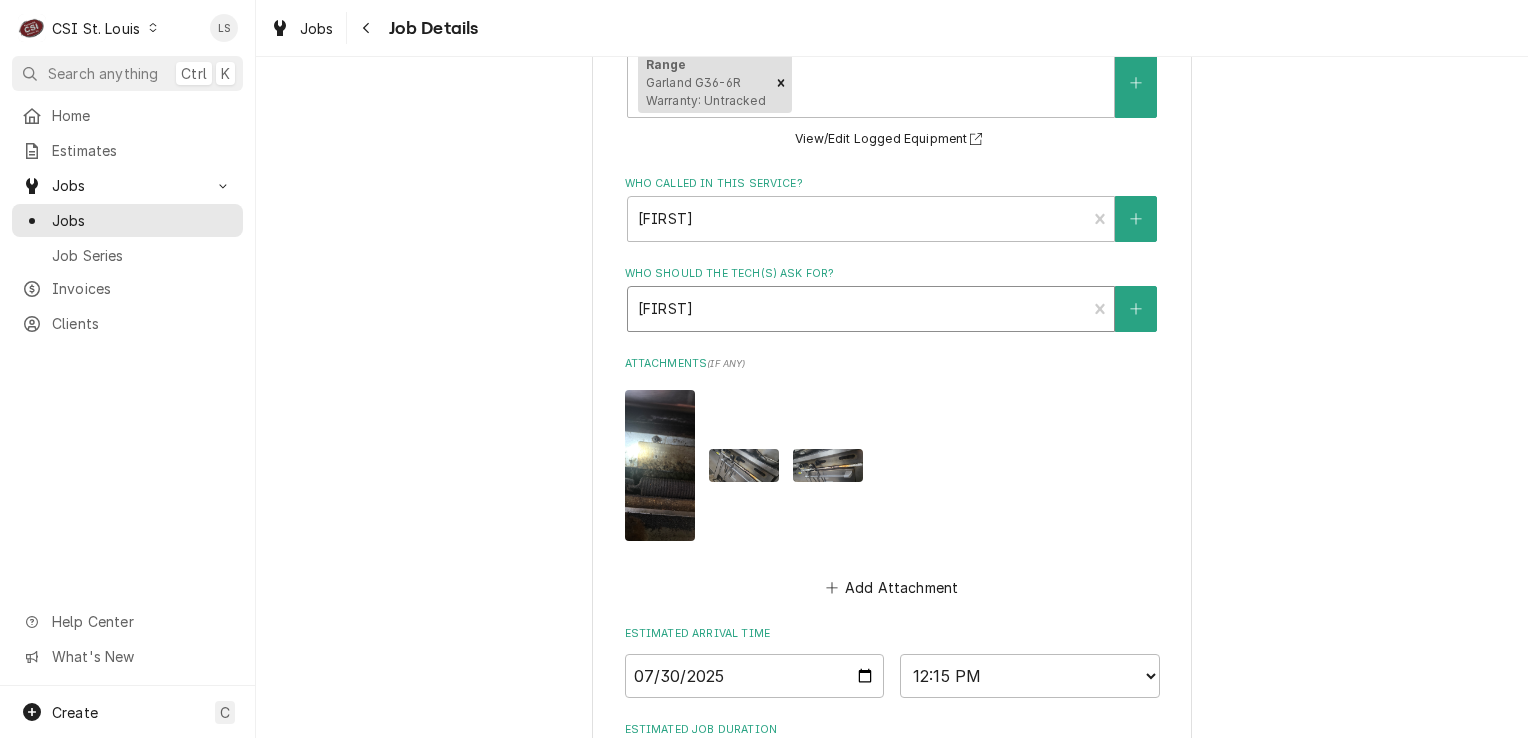 click at bounding box center (857, 309) 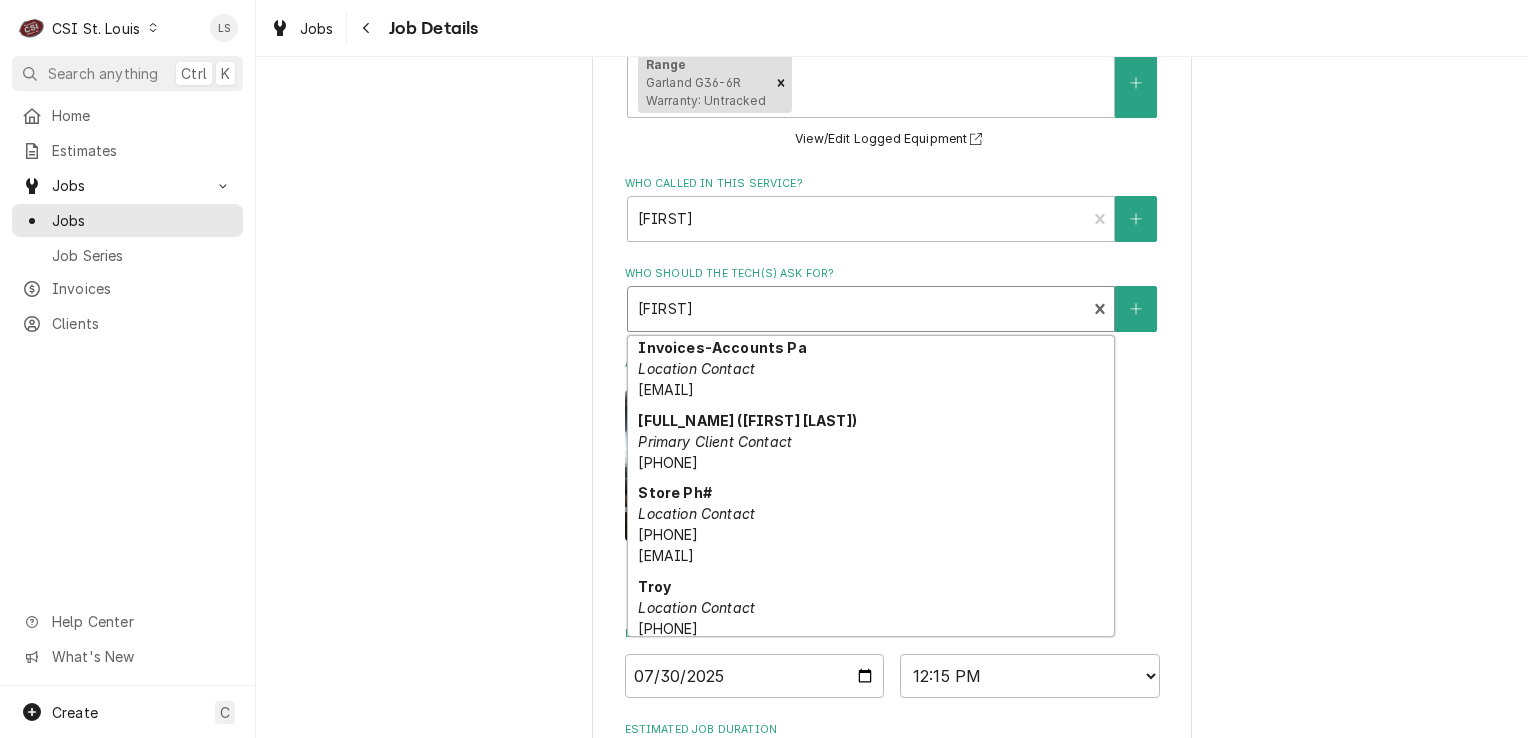 scroll, scrollTop: 228, scrollLeft: 0, axis: vertical 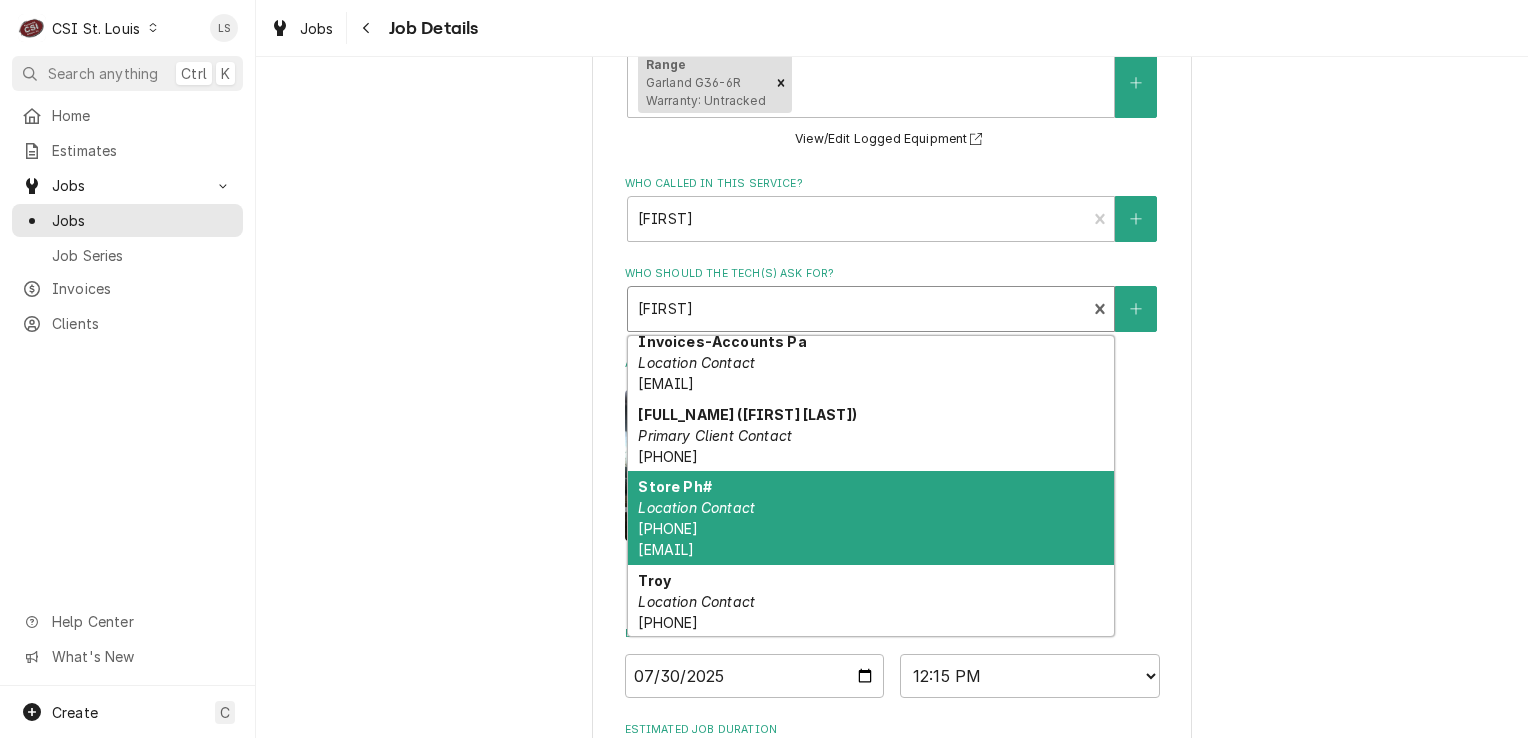 click on "Store Ph# Location Contact [PHONE] [EMAIL]" at bounding box center [871, 518] 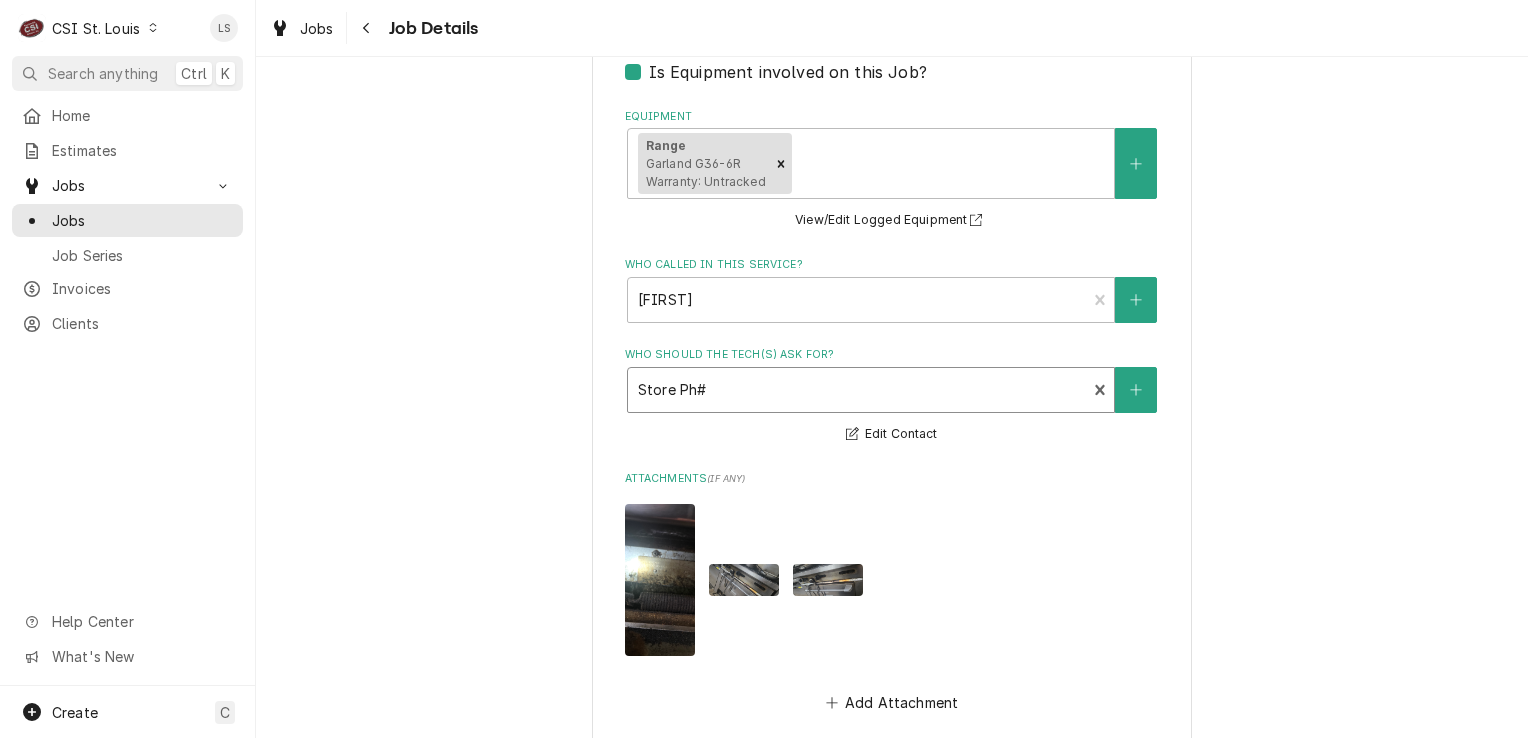 scroll, scrollTop: 900, scrollLeft: 0, axis: vertical 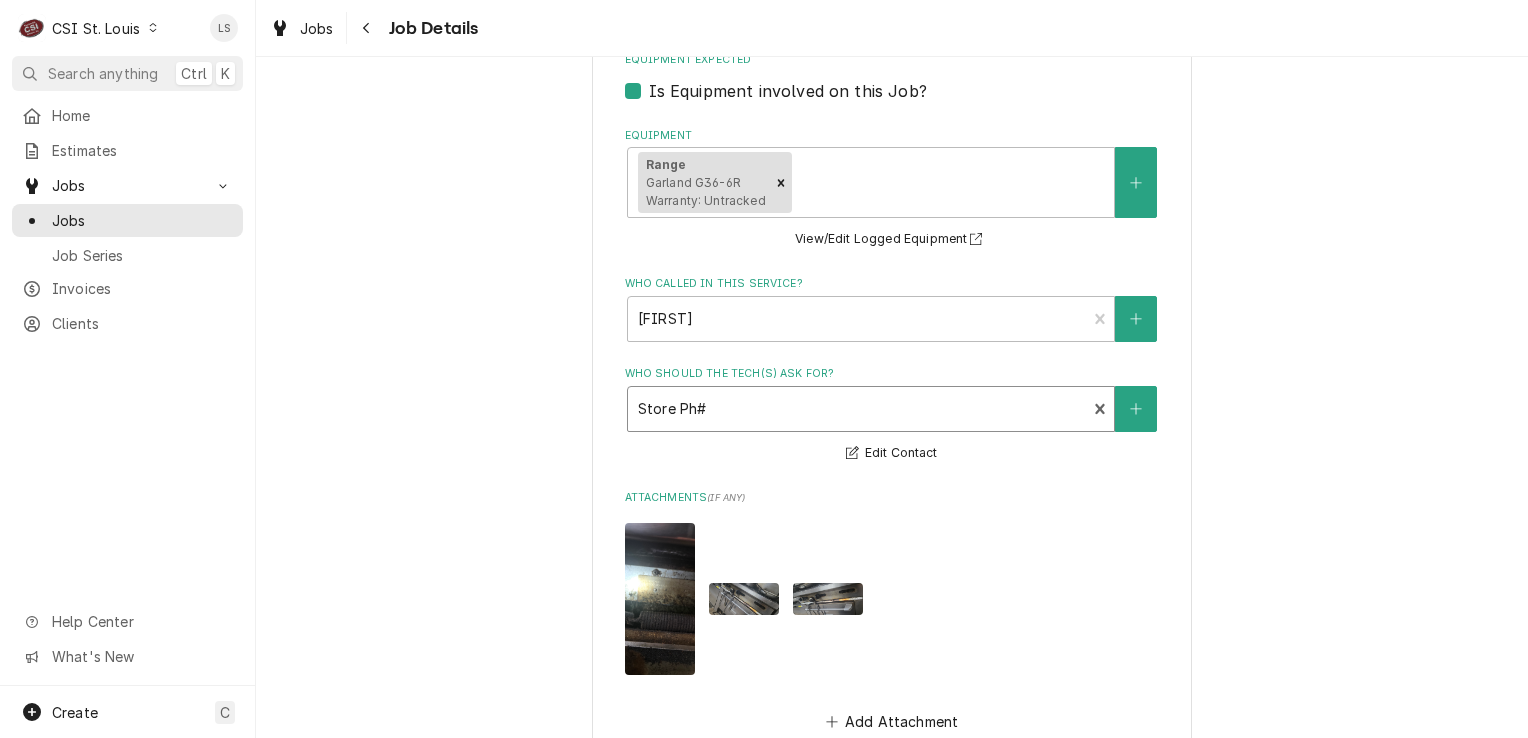 click at bounding box center [857, 409] 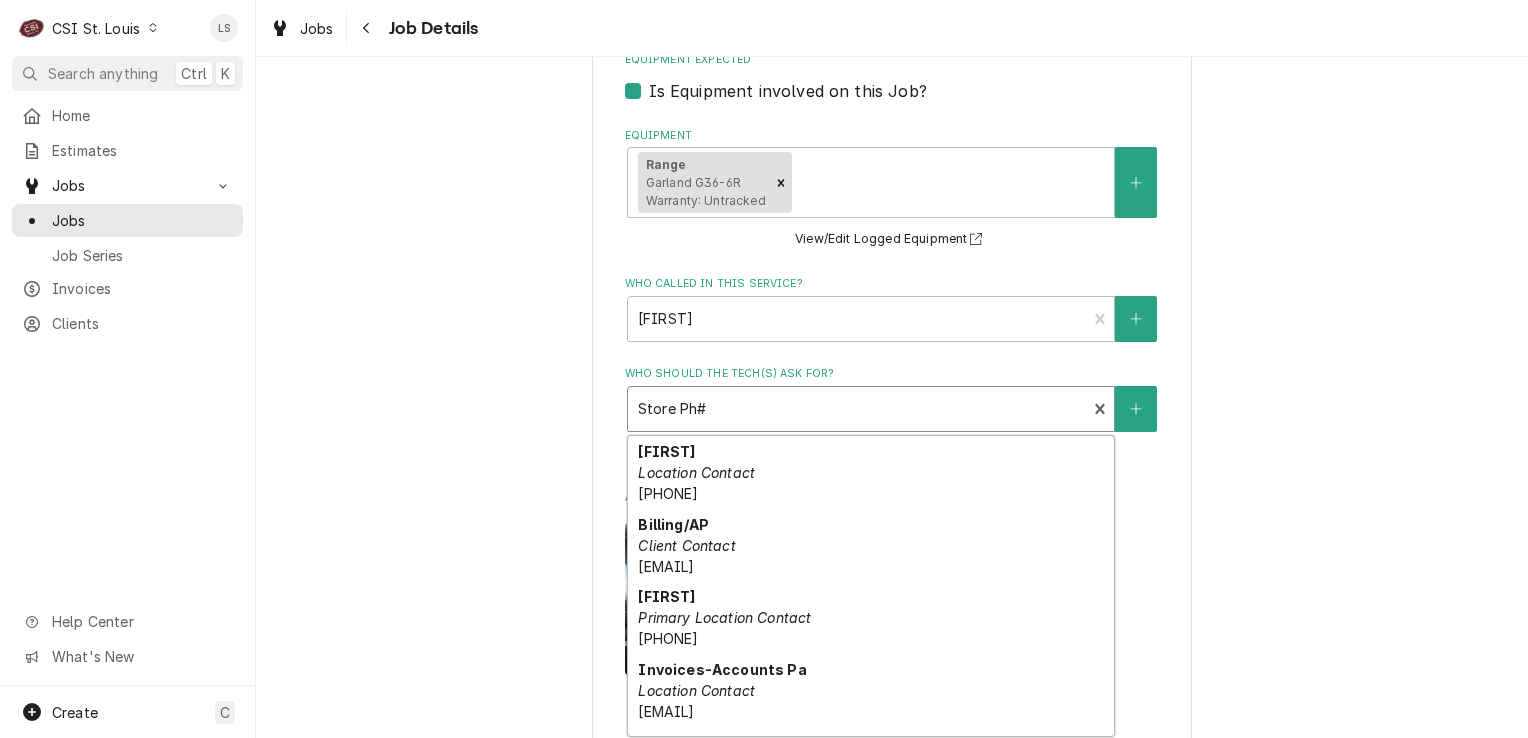 scroll, scrollTop: 188, scrollLeft: 0, axis: vertical 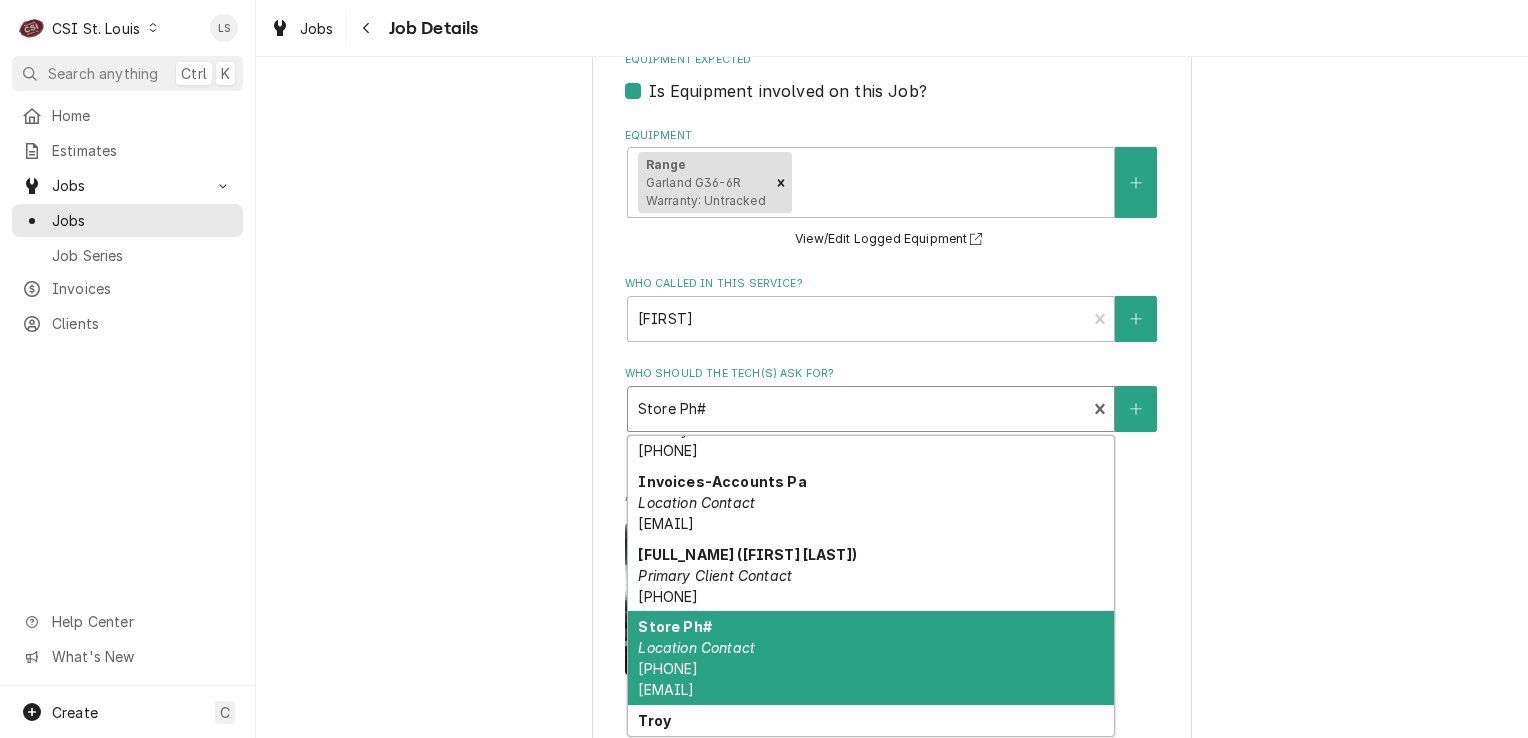 click on "Store Ph# Location Contact (636) 527-5639 joeybsmanchester@gmail.com" at bounding box center [871, 658] 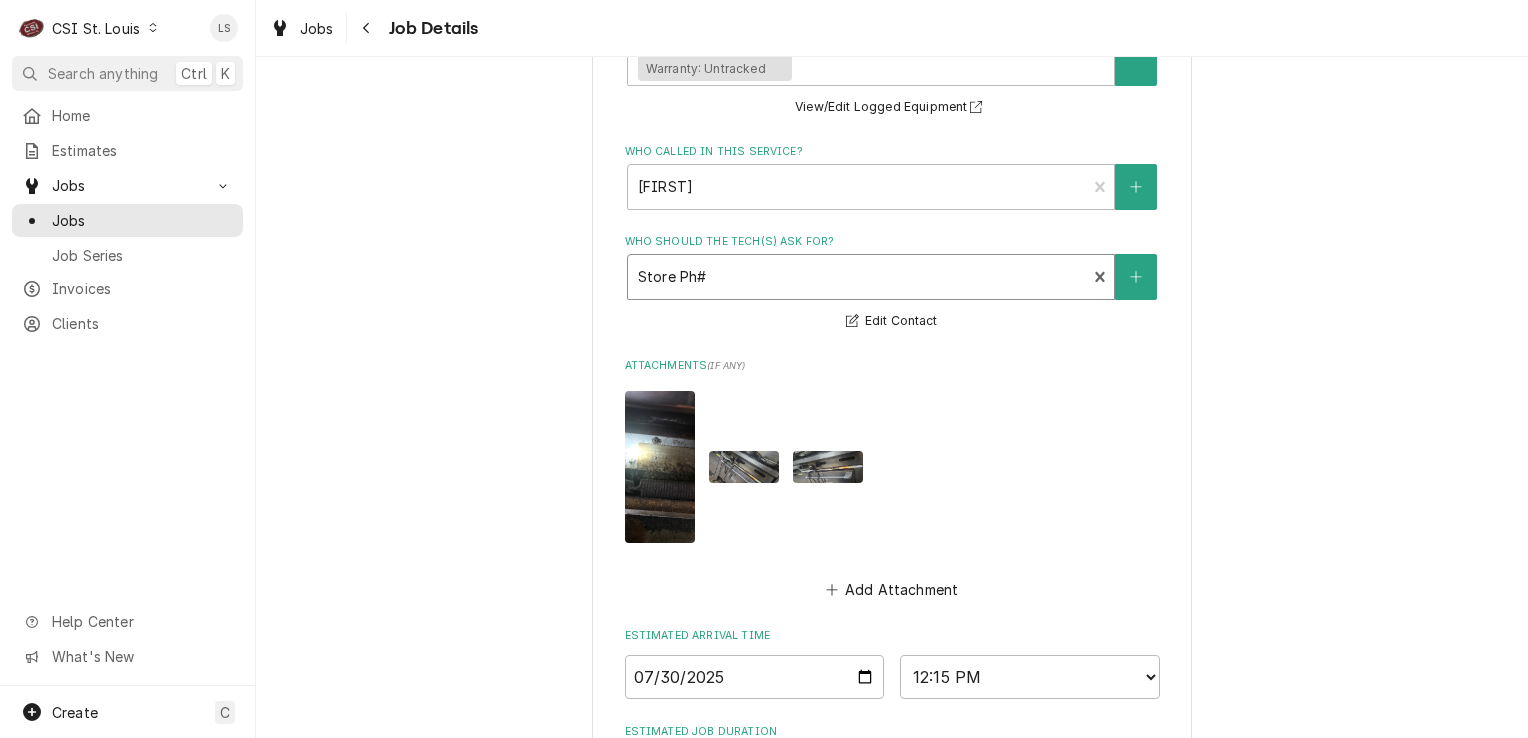 scroll, scrollTop: 900, scrollLeft: 0, axis: vertical 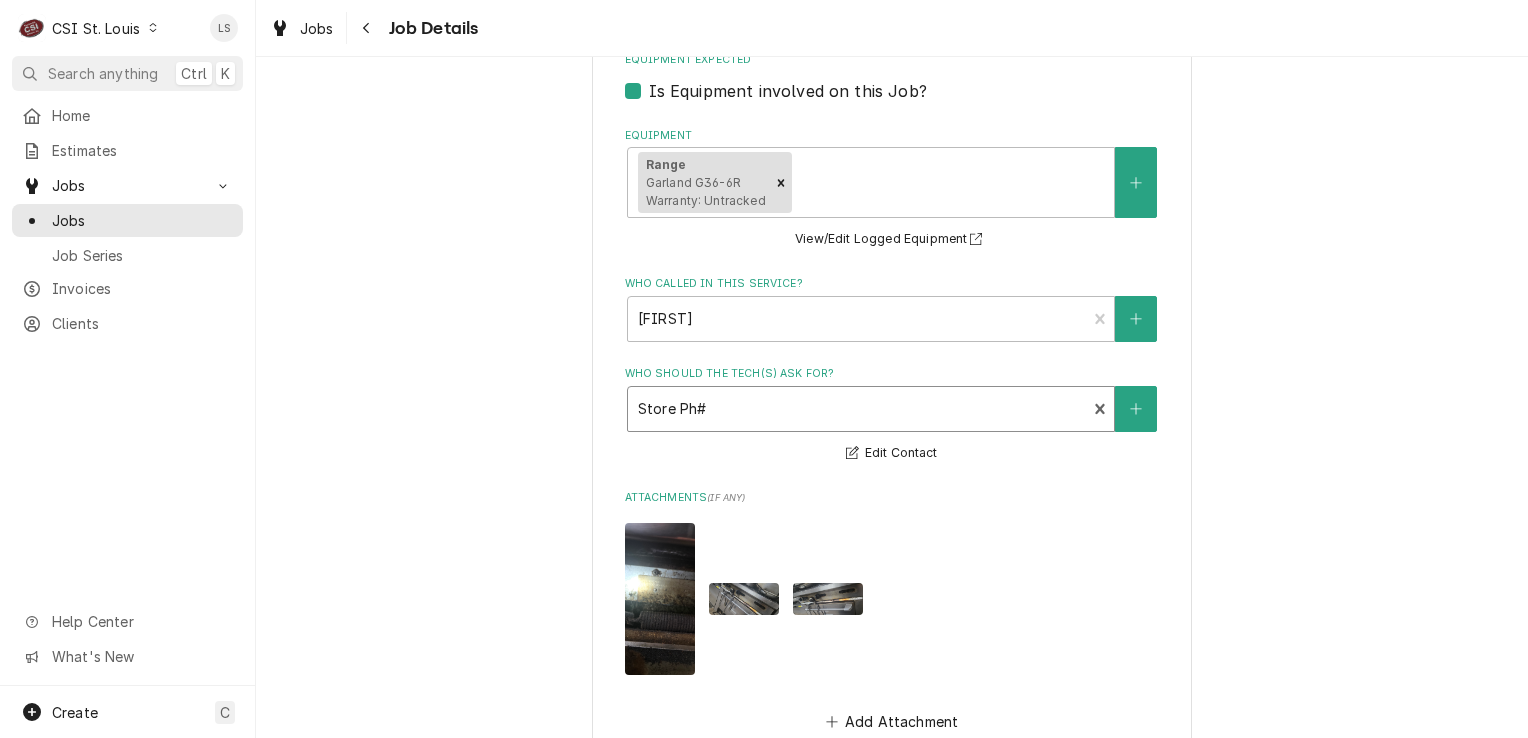 click at bounding box center (857, 409) 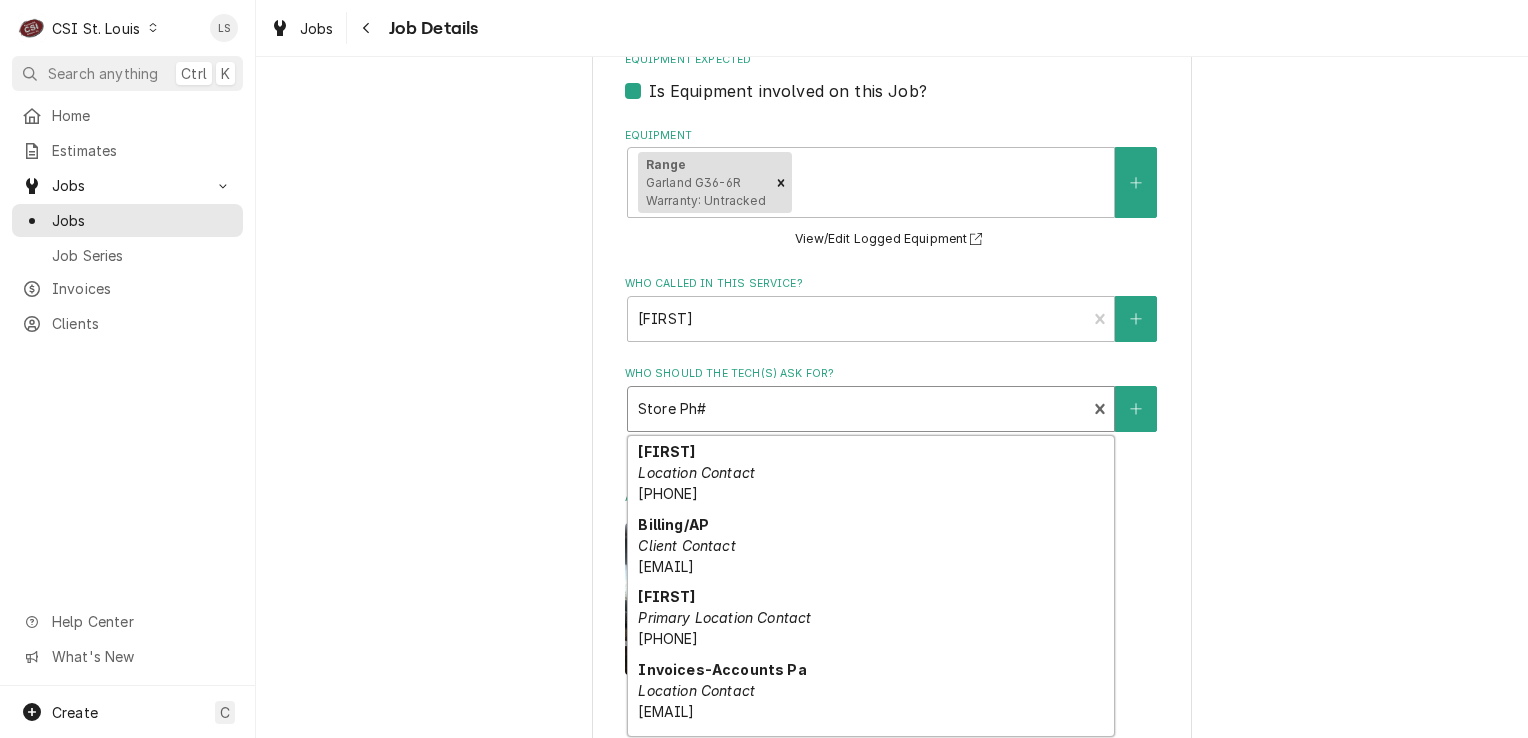 scroll, scrollTop: 188, scrollLeft: 0, axis: vertical 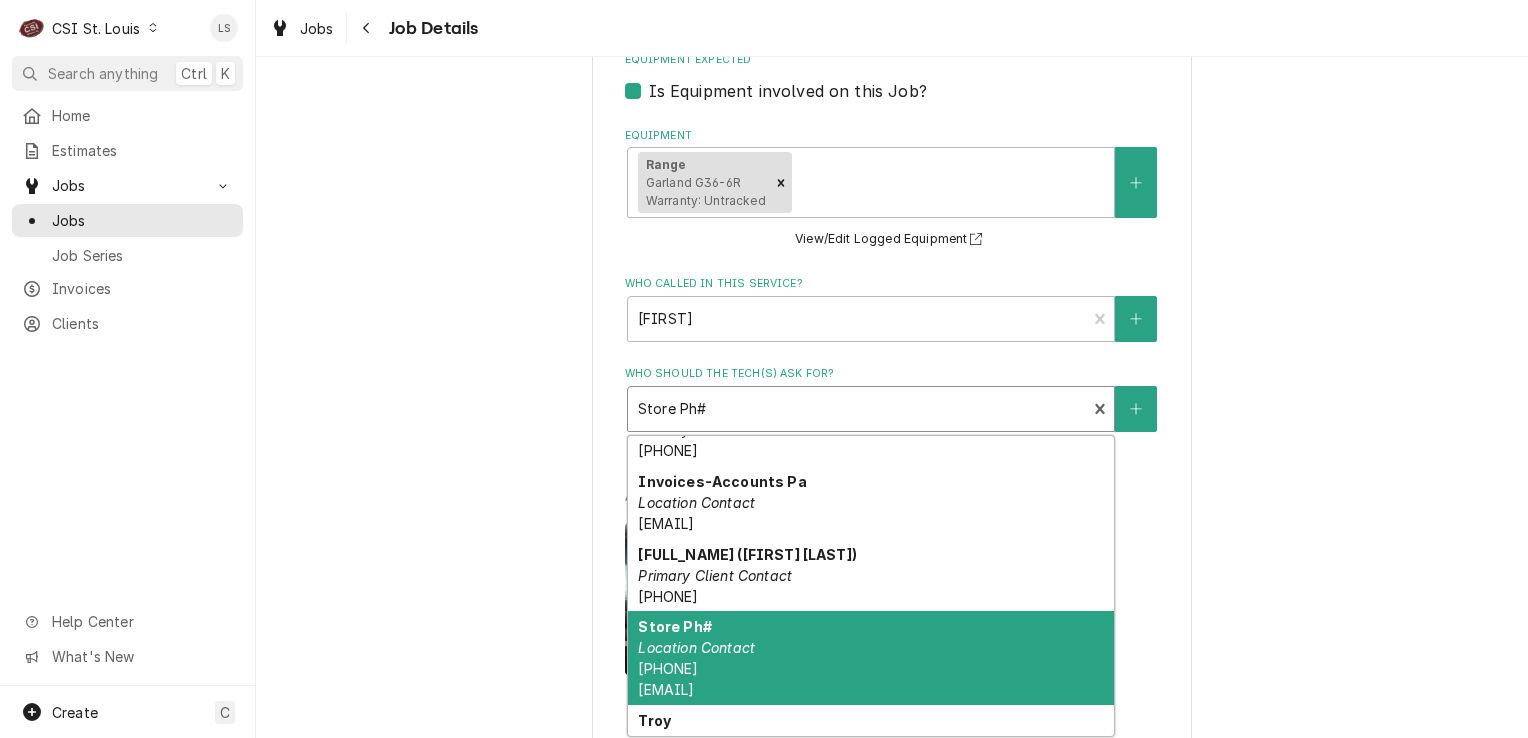 click on "Store Ph# Location Contact (636) 527-5639 joeybsmanchester@gmail.com" at bounding box center (871, 658) 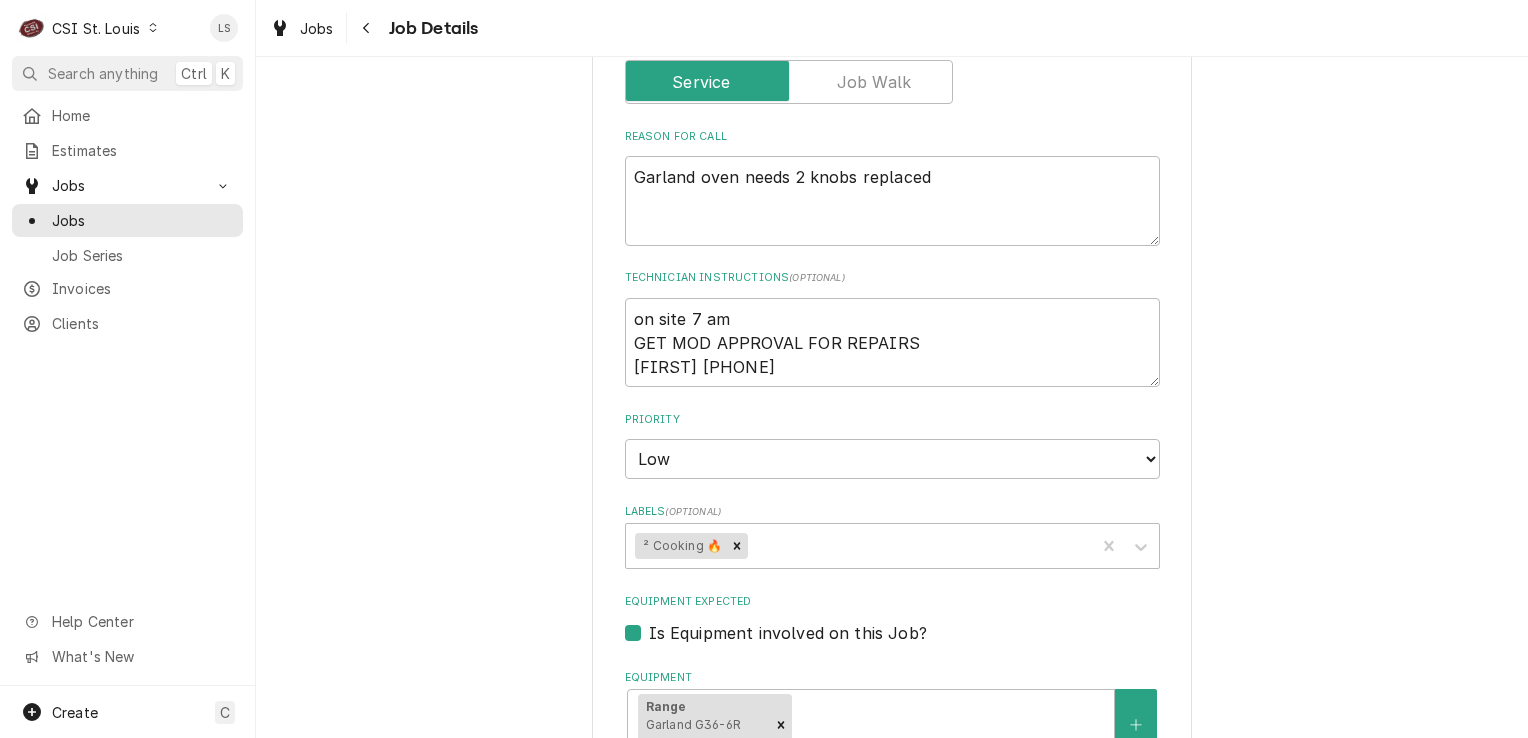 scroll, scrollTop: 200, scrollLeft: 0, axis: vertical 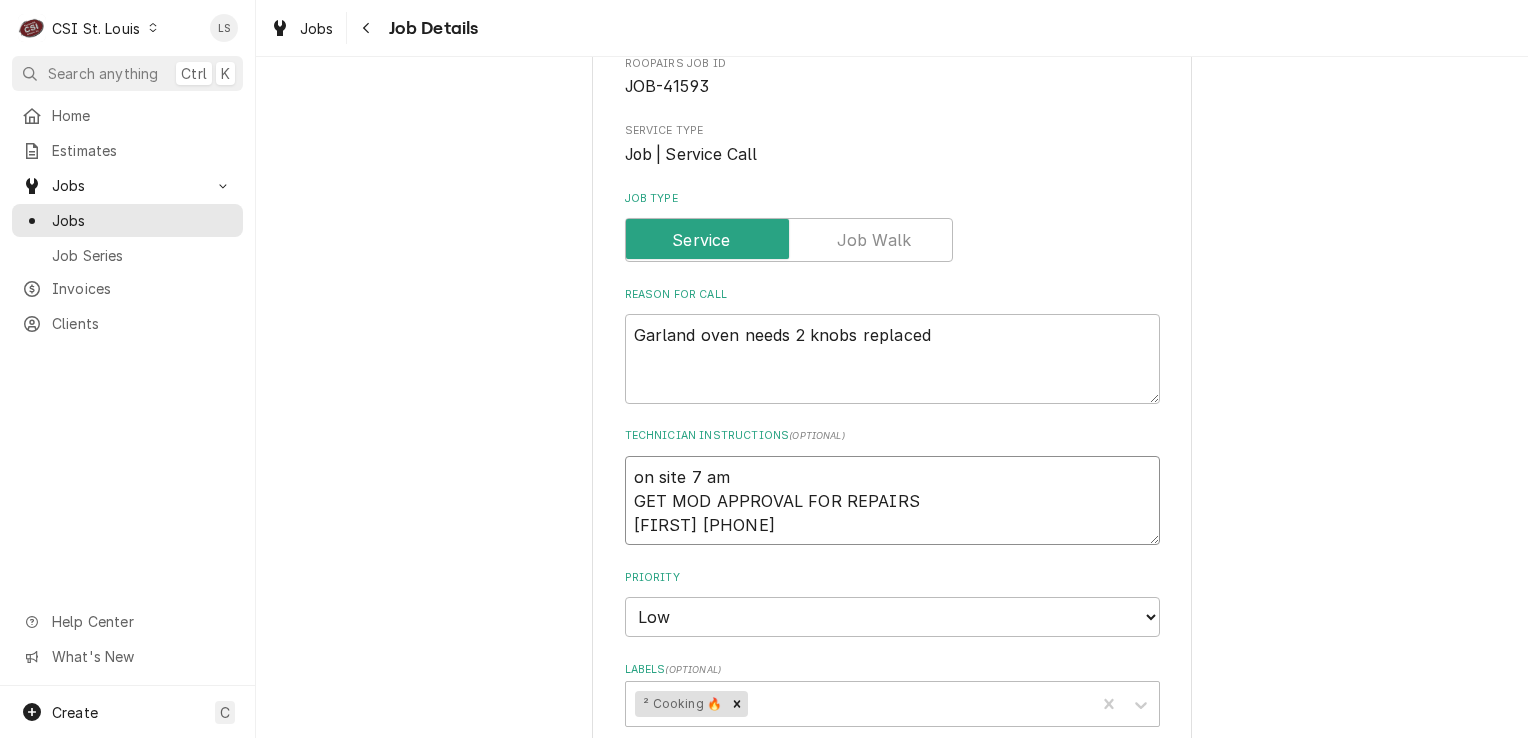 click on "on site 7 am
GET MOD APPROVAL FOR REPAIRS
Aaron 314-686-0632" at bounding box center [892, 501] 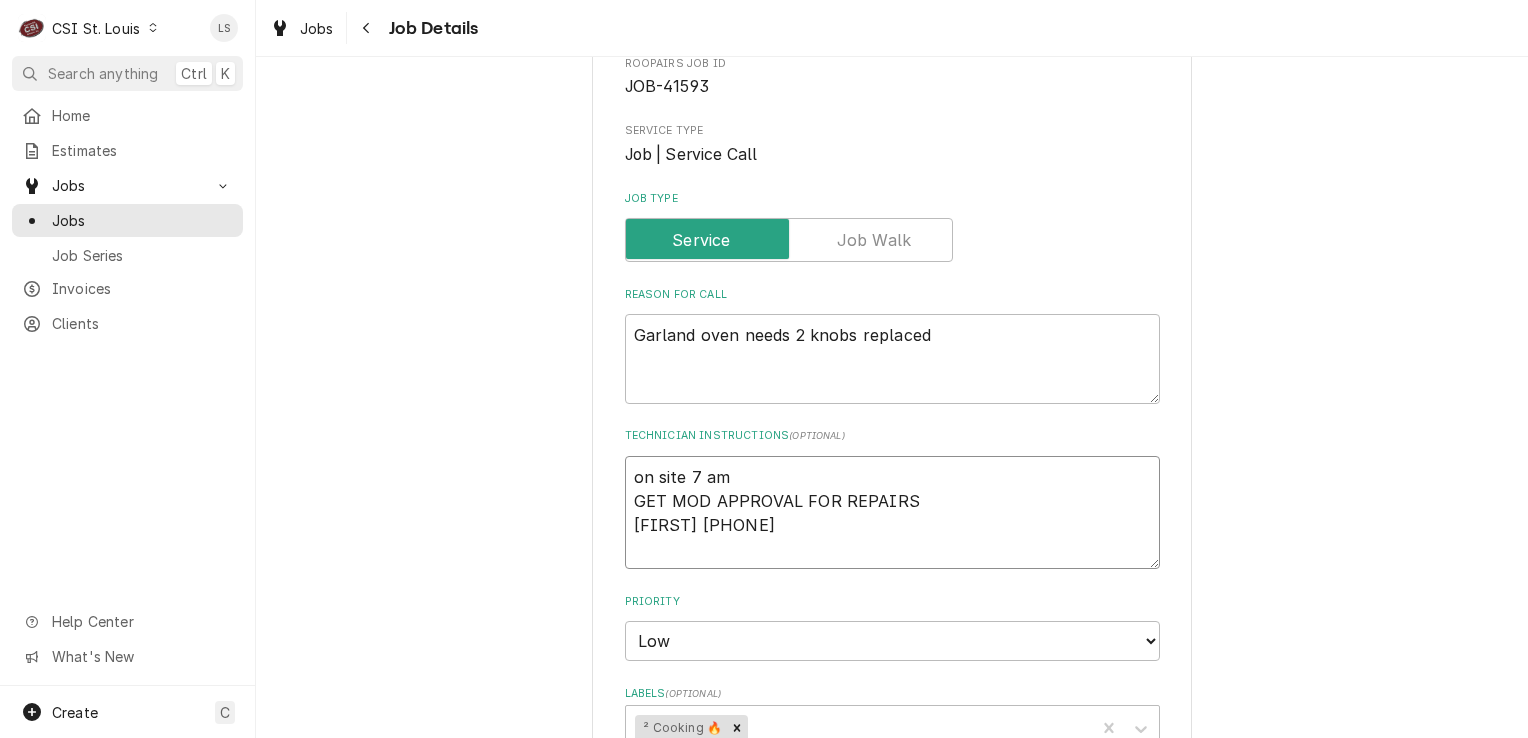 type on "x" 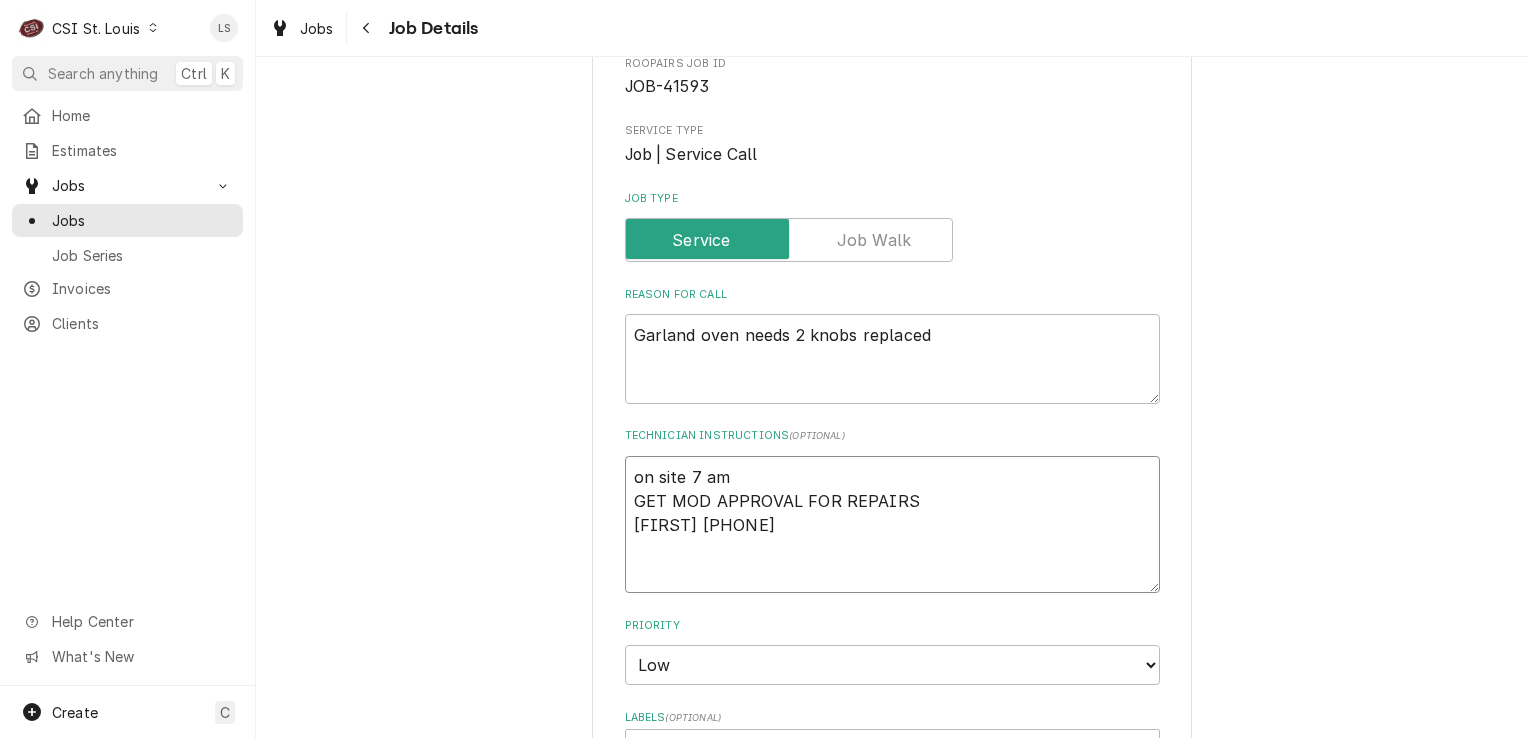type on "x" 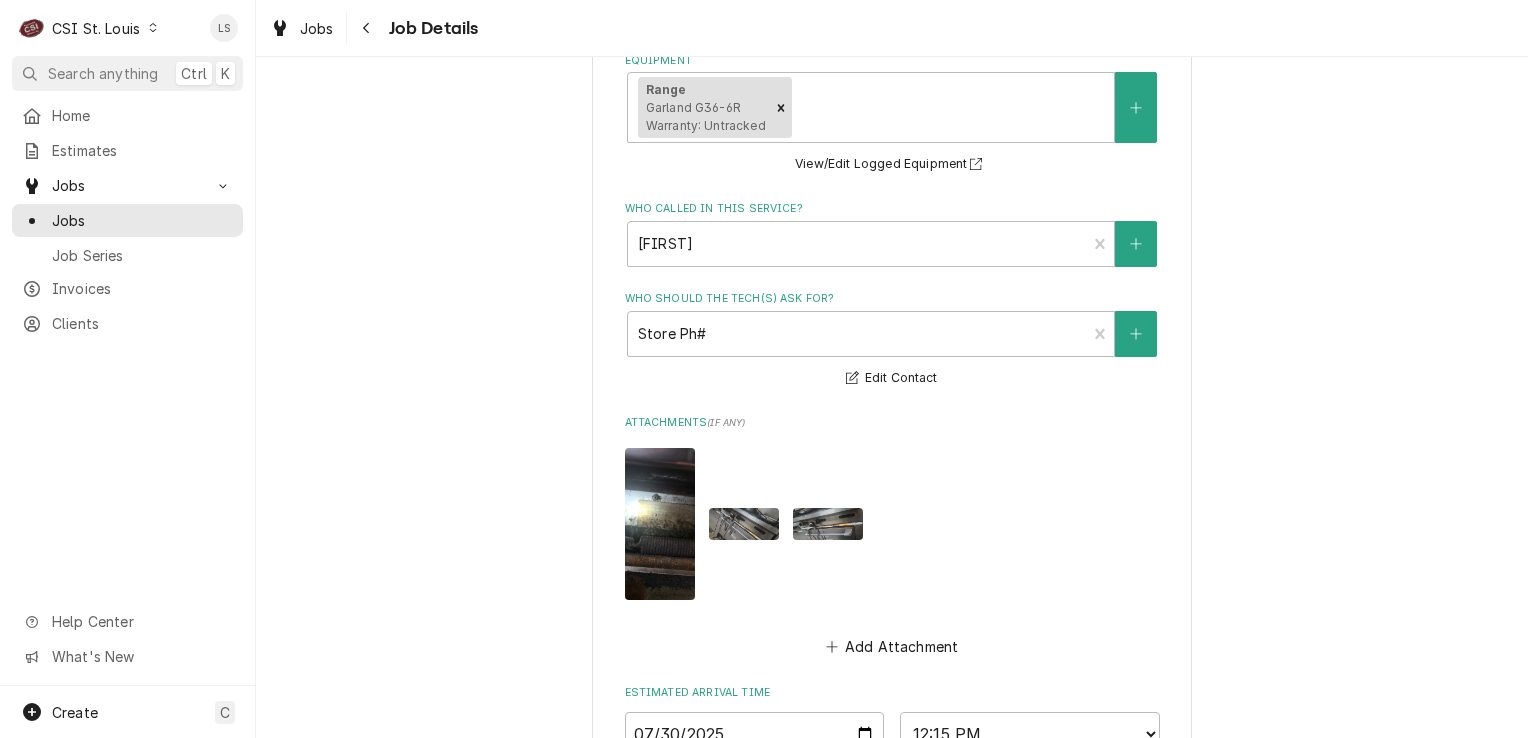 scroll, scrollTop: 1000, scrollLeft: 0, axis: vertical 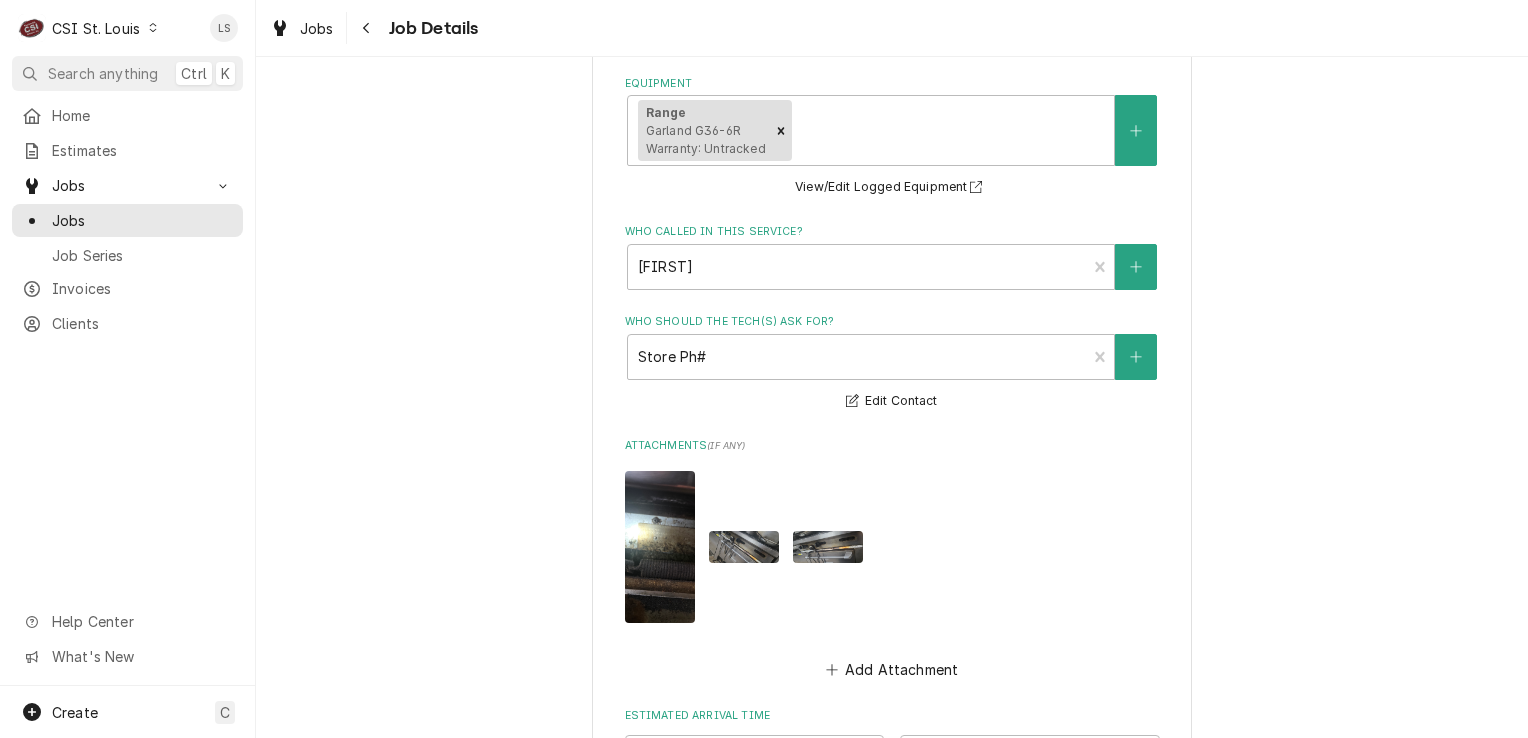 type on "on site 7 am
GET MOD APPROVAL FOR REPAIRS
Aaron 314-686-0632" 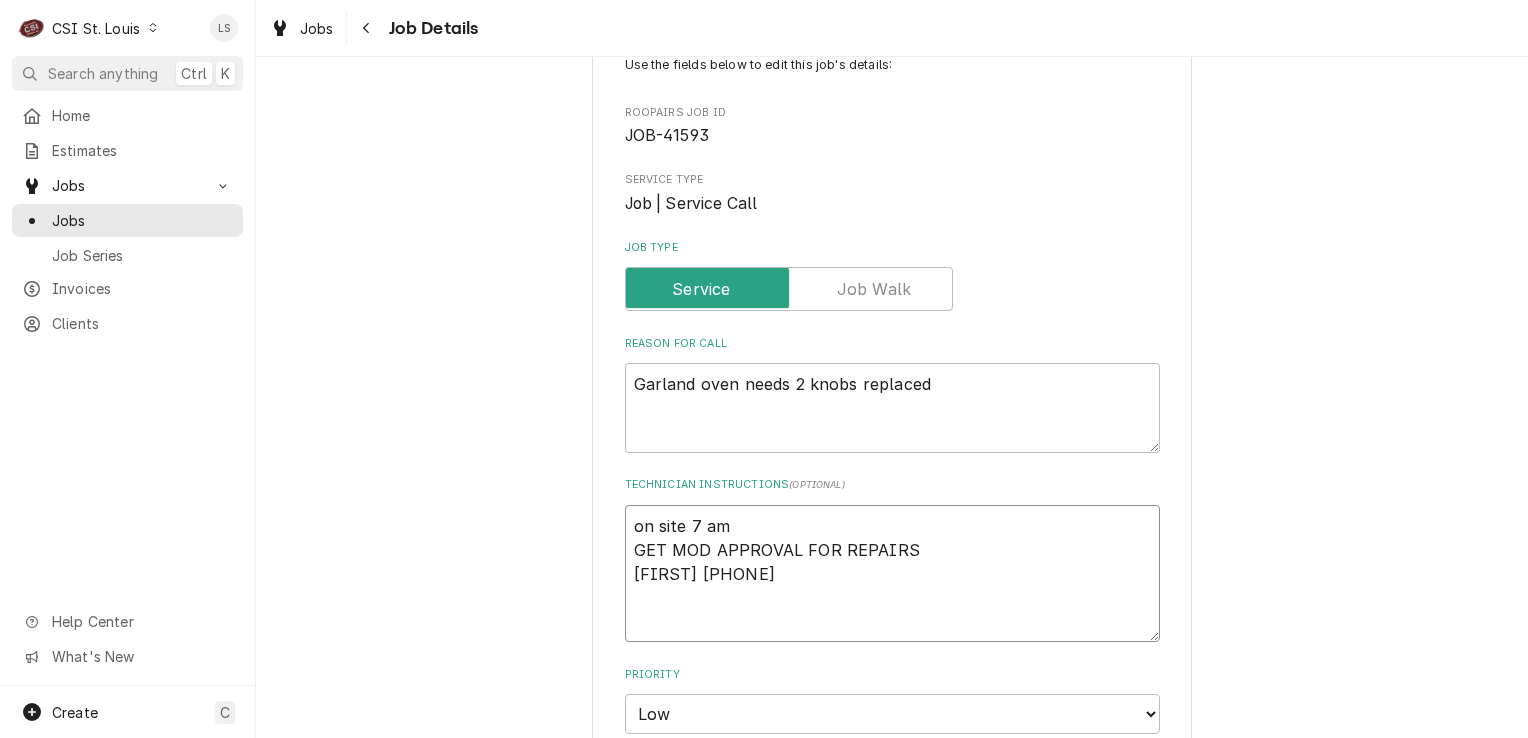 scroll, scrollTop: 200, scrollLeft: 0, axis: vertical 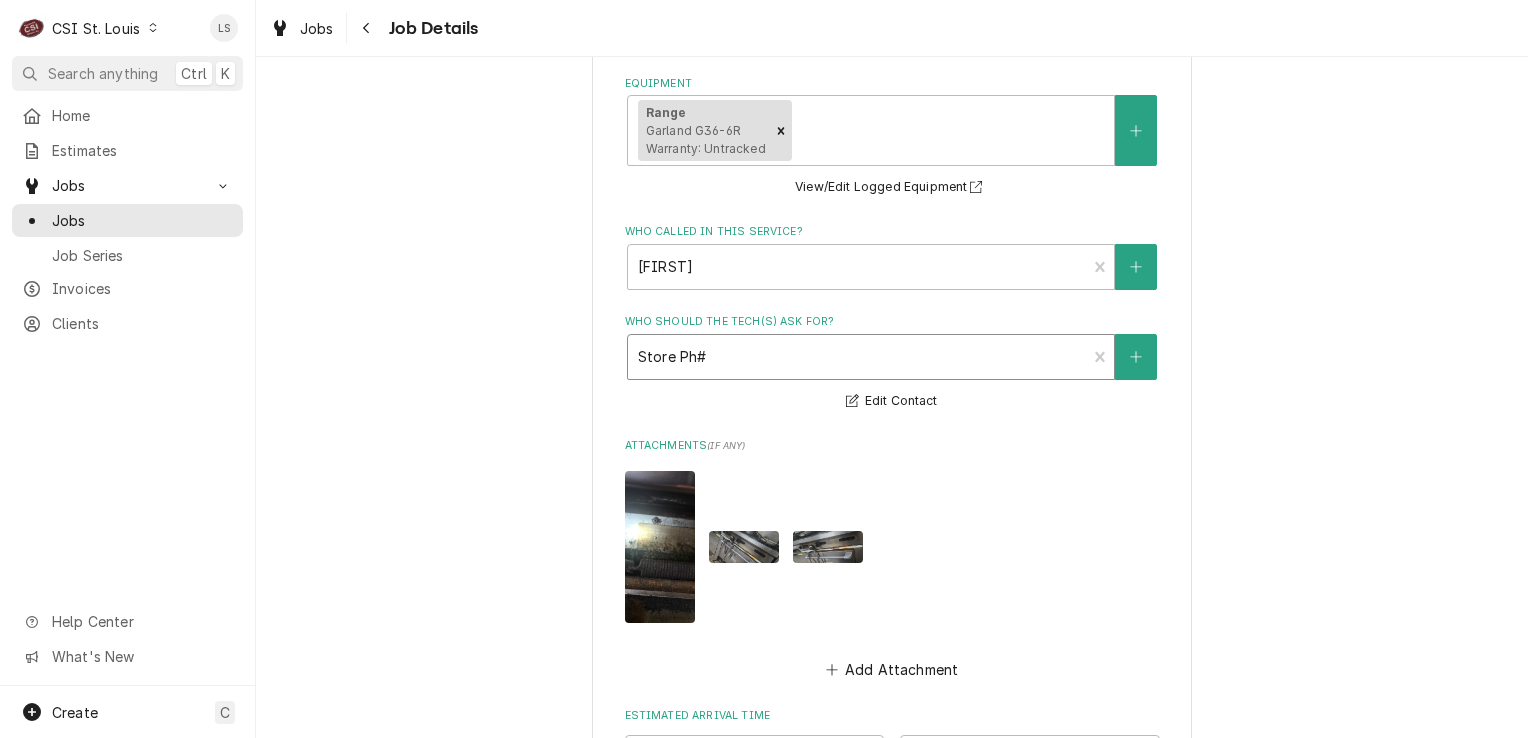 click at bounding box center [857, 357] 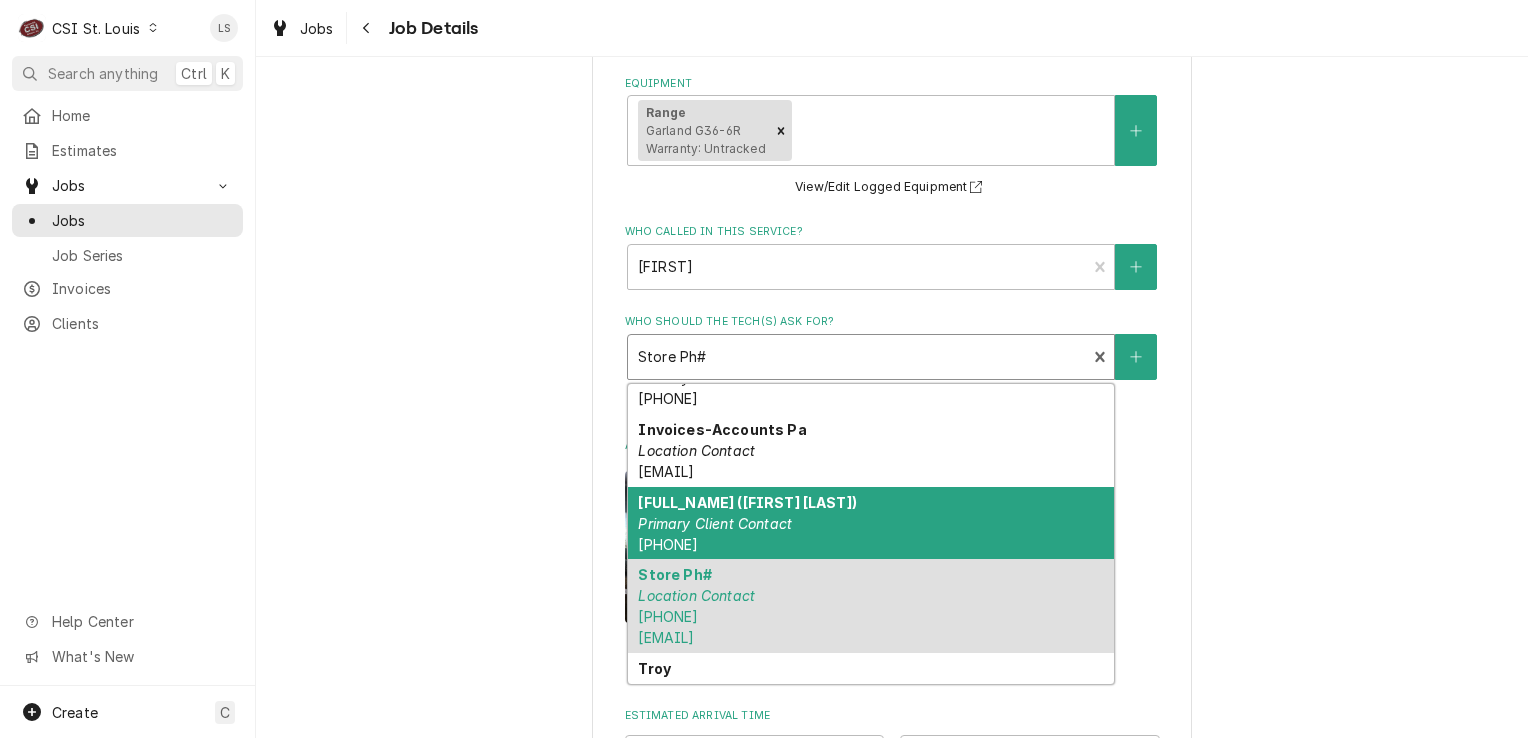 scroll, scrollTop: 229, scrollLeft: 0, axis: vertical 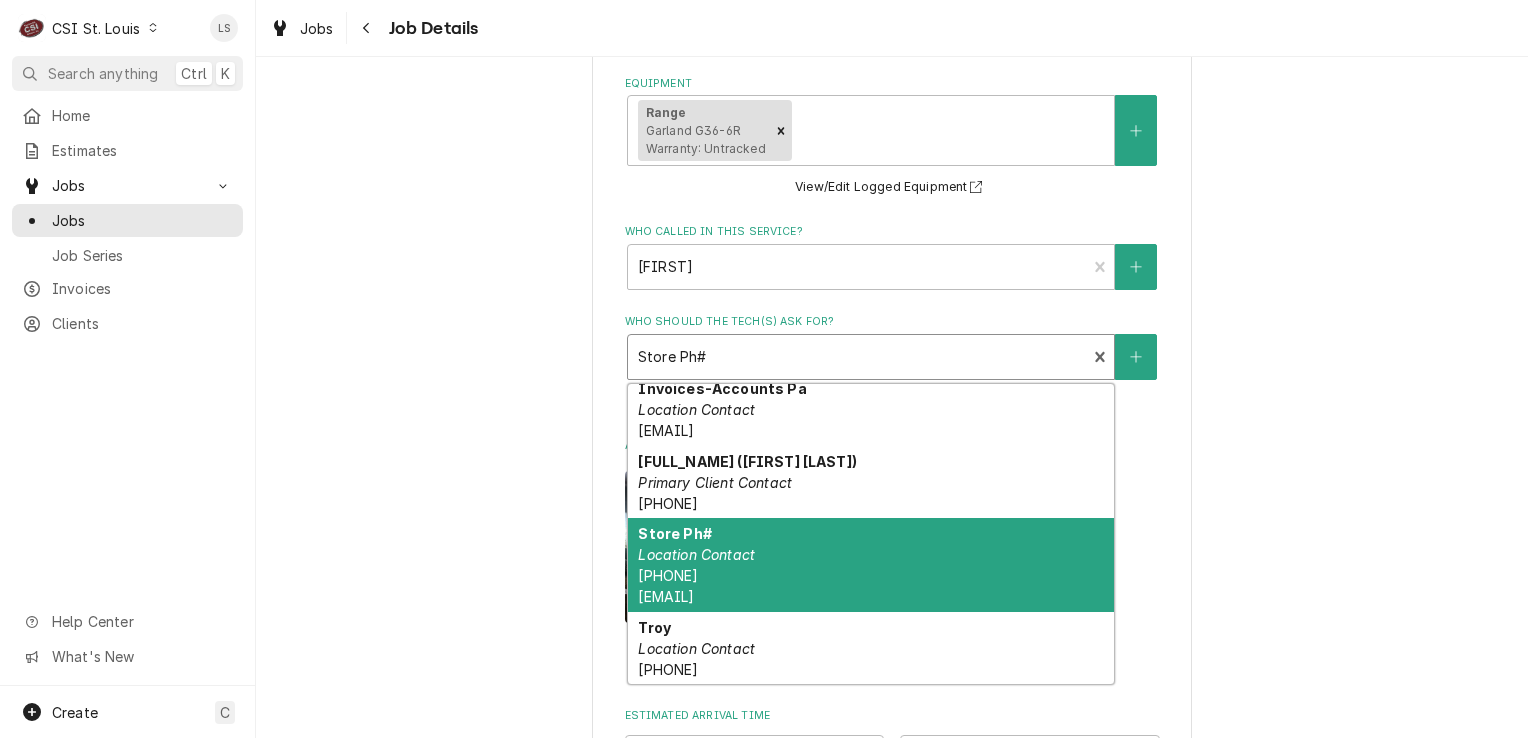 click on "Store Ph# Location Contact (636) 527-5639 joeybsmanchester@gmail.com" at bounding box center (871, 565) 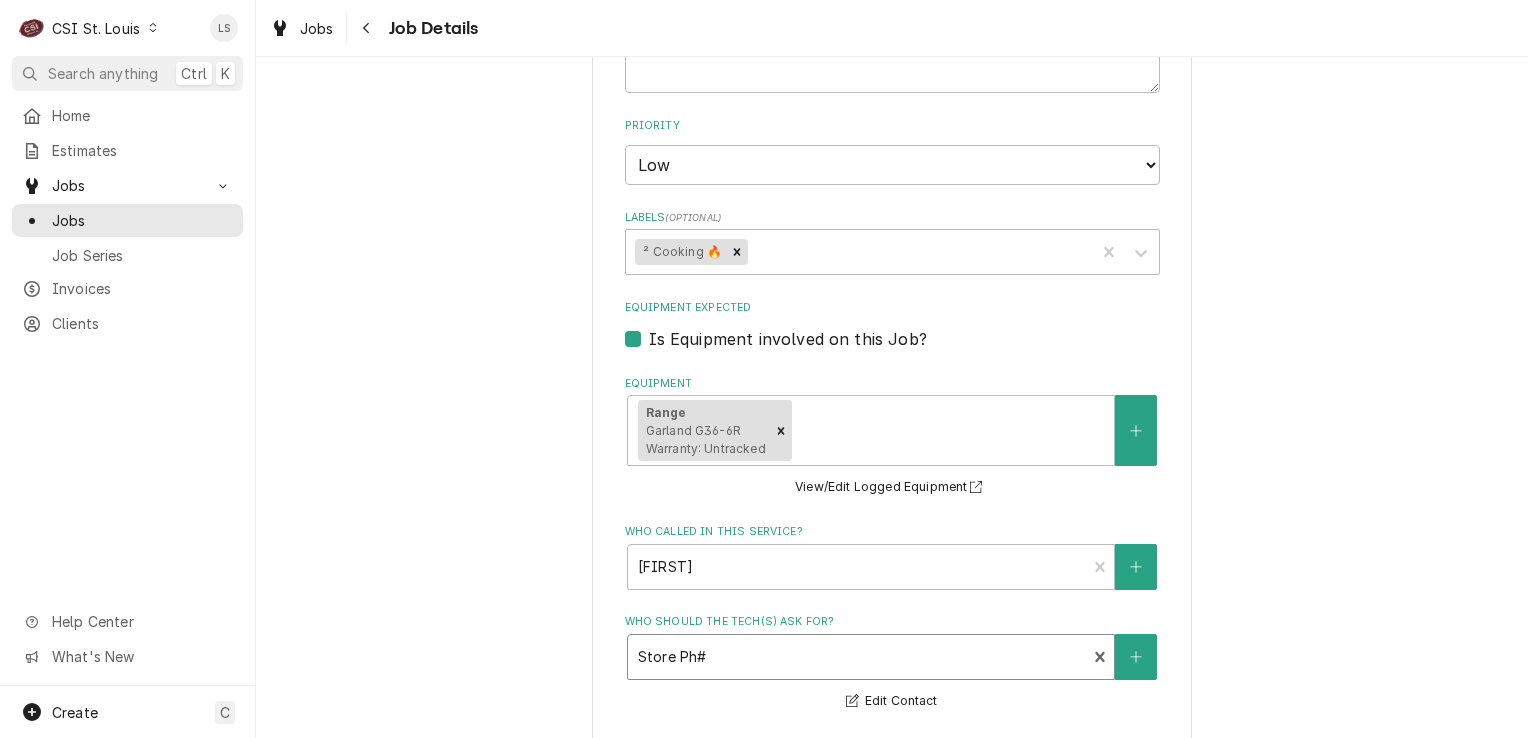 scroll, scrollTop: 400, scrollLeft: 0, axis: vertical 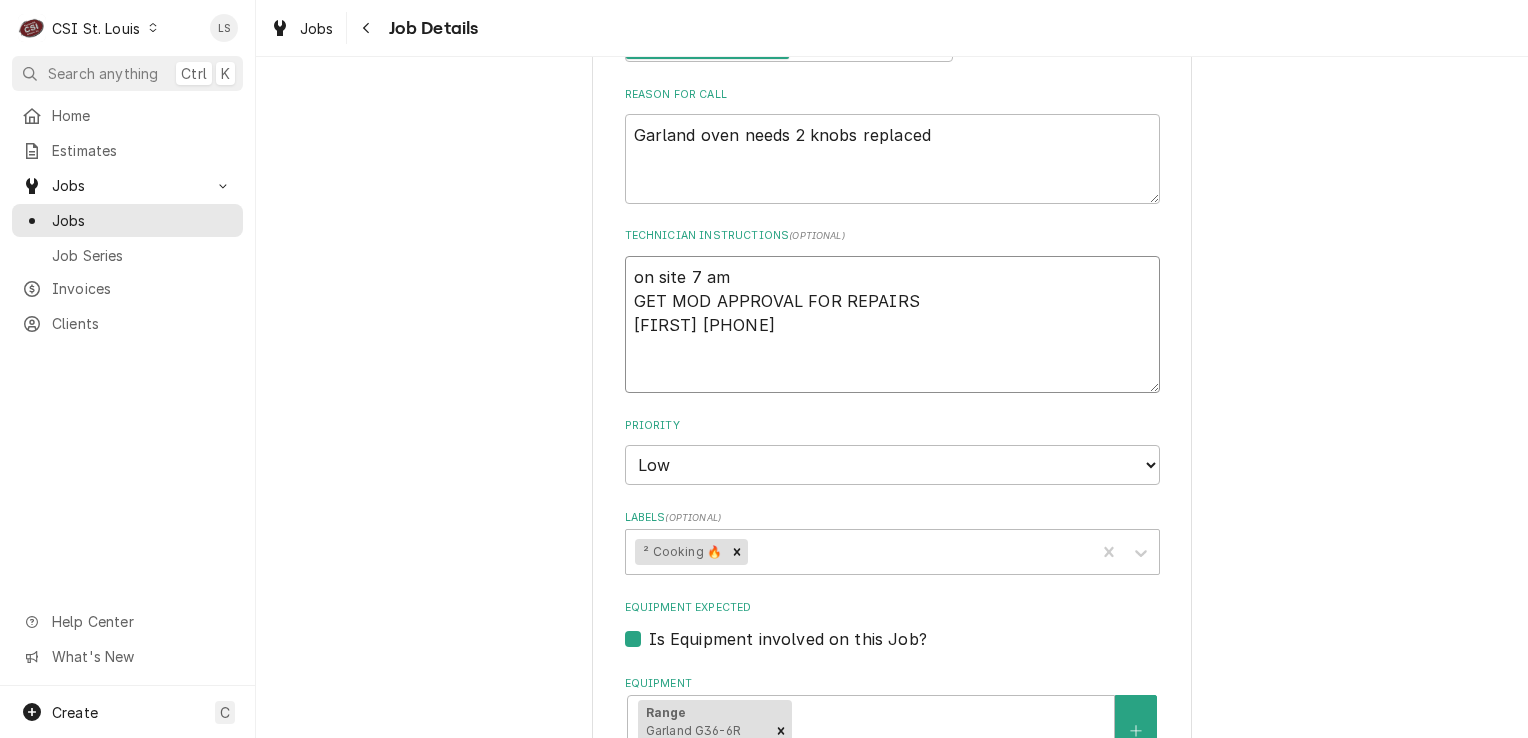 click on "on site 7 am
GET MOD APPROVAL FOR REPAIRS
Aaron 314-686-0632" at bounding box center (892, 325) 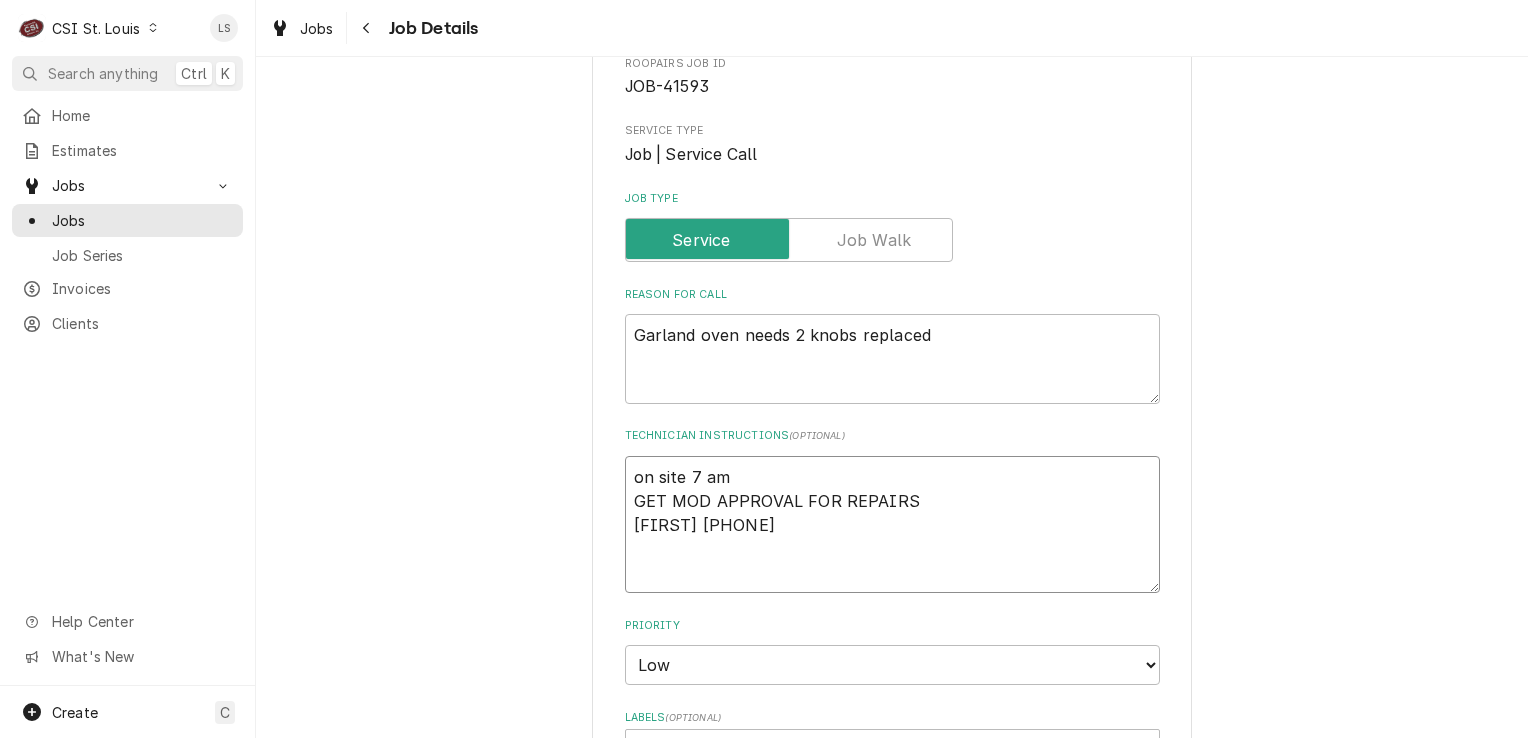 scroll, scrollTop: 300, scrollLeft: 0, axis: vertical 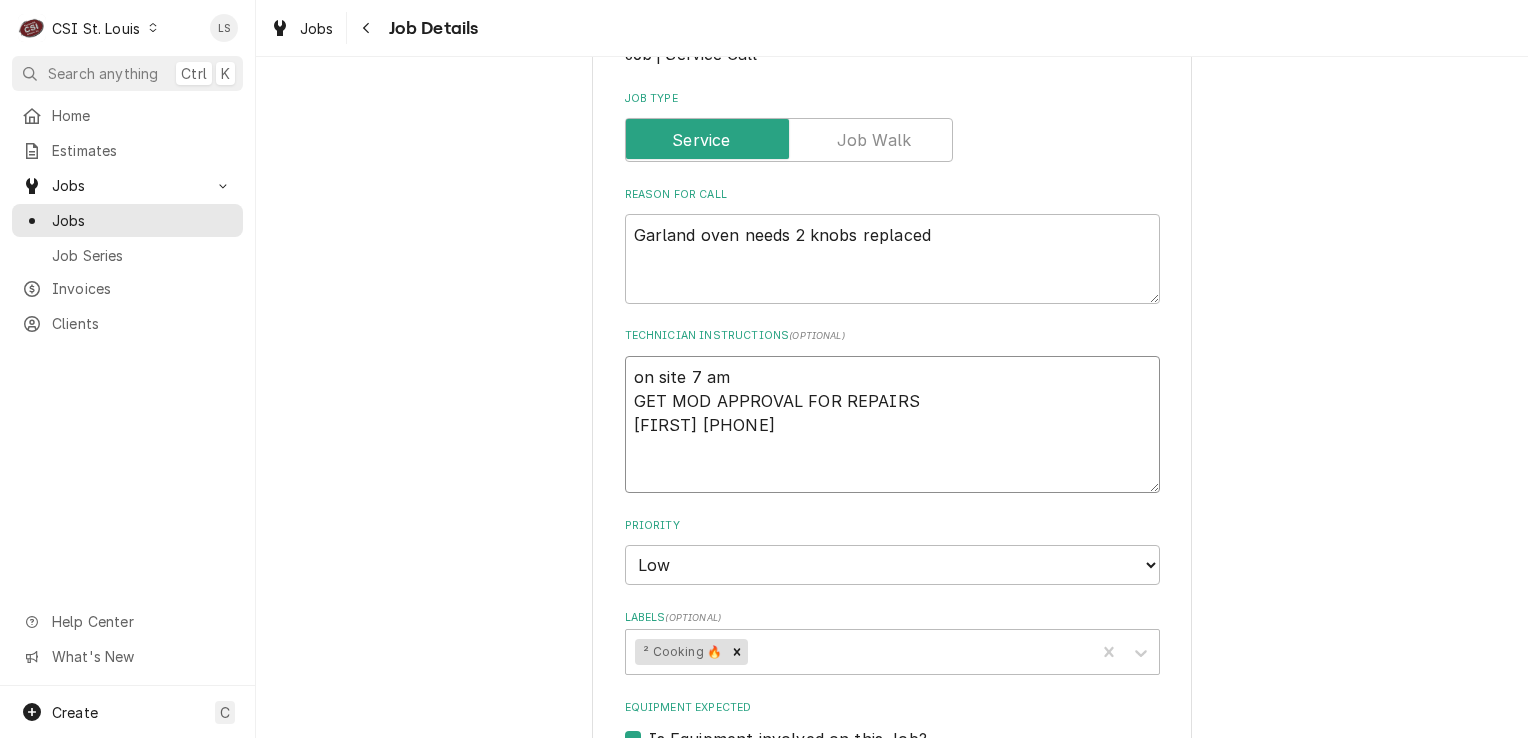 type on "x" 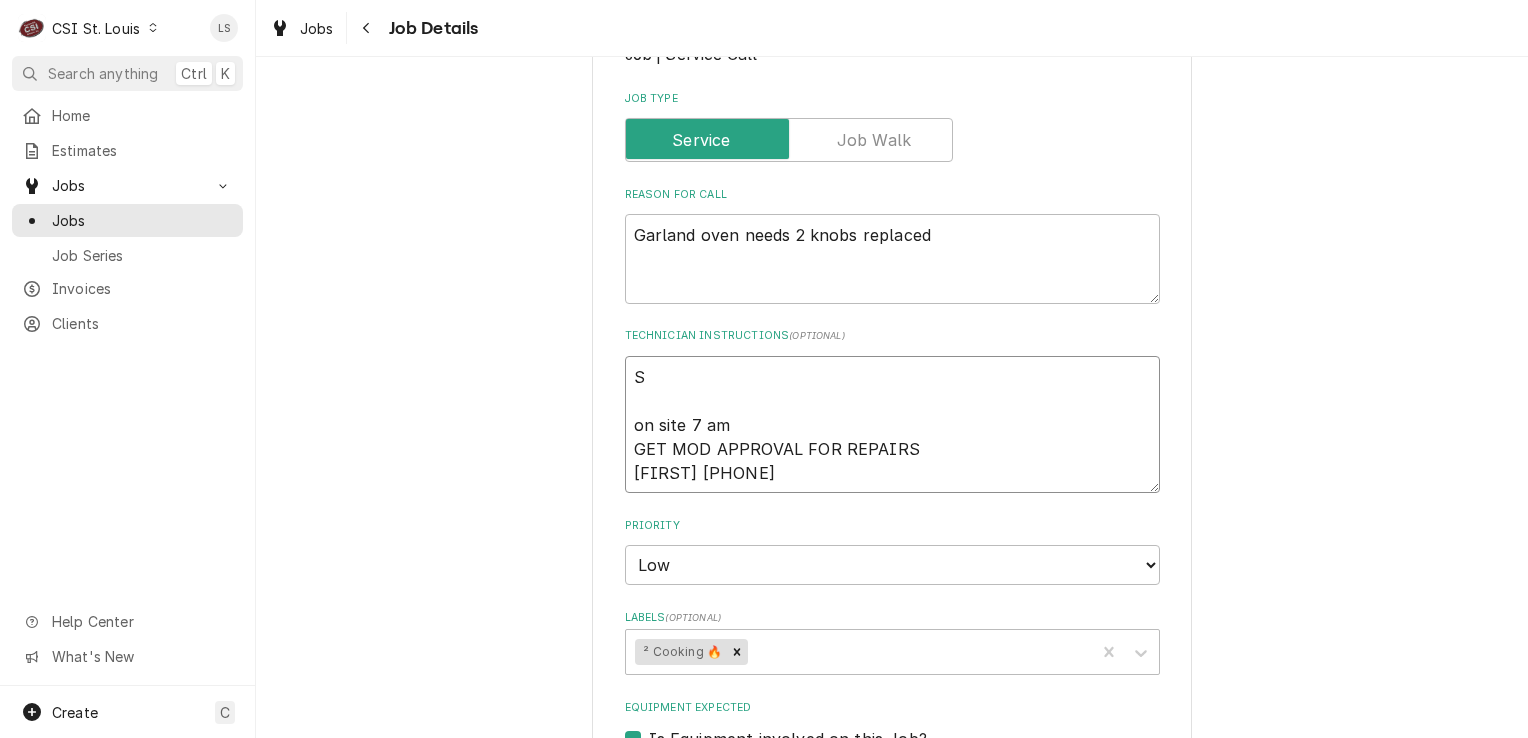 type on "x" 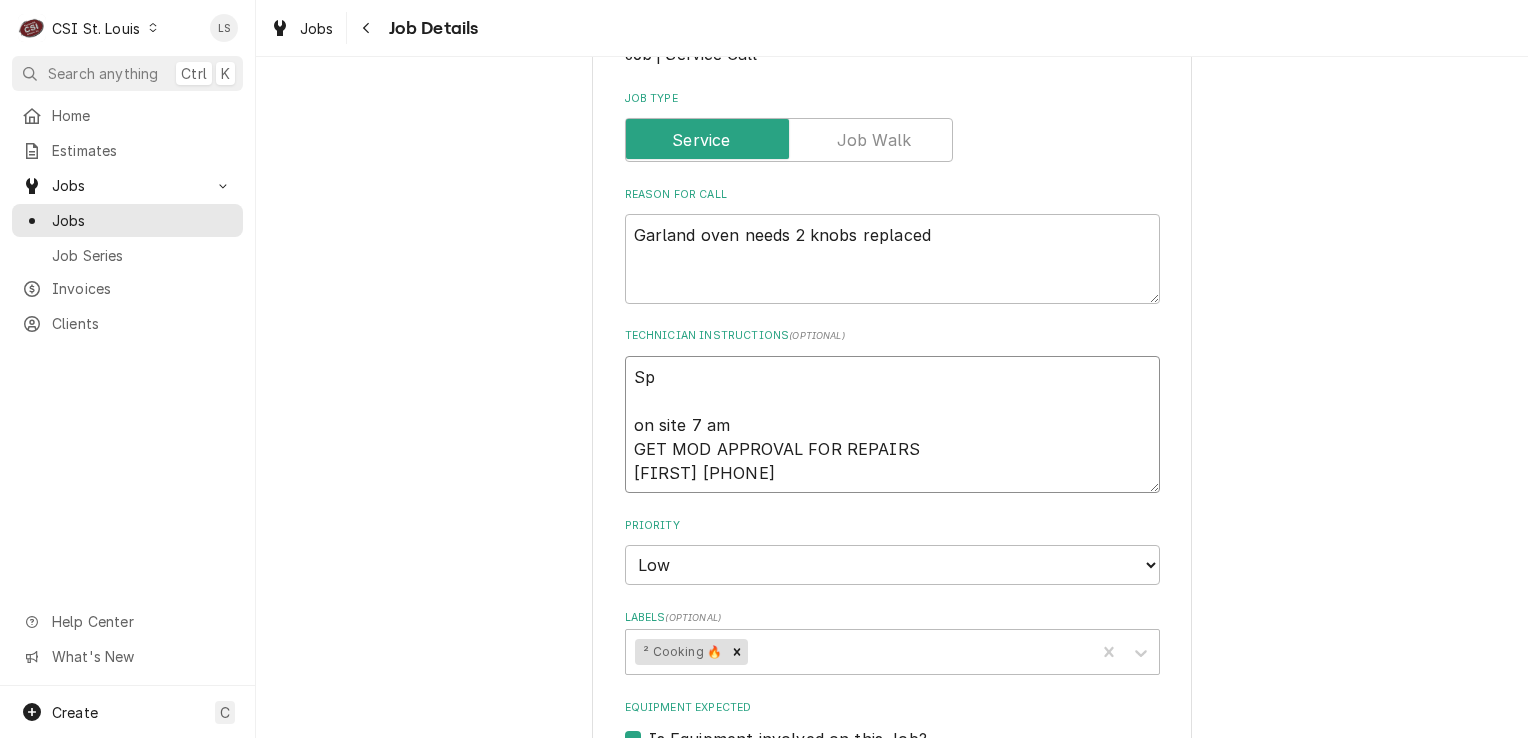 type on "x" 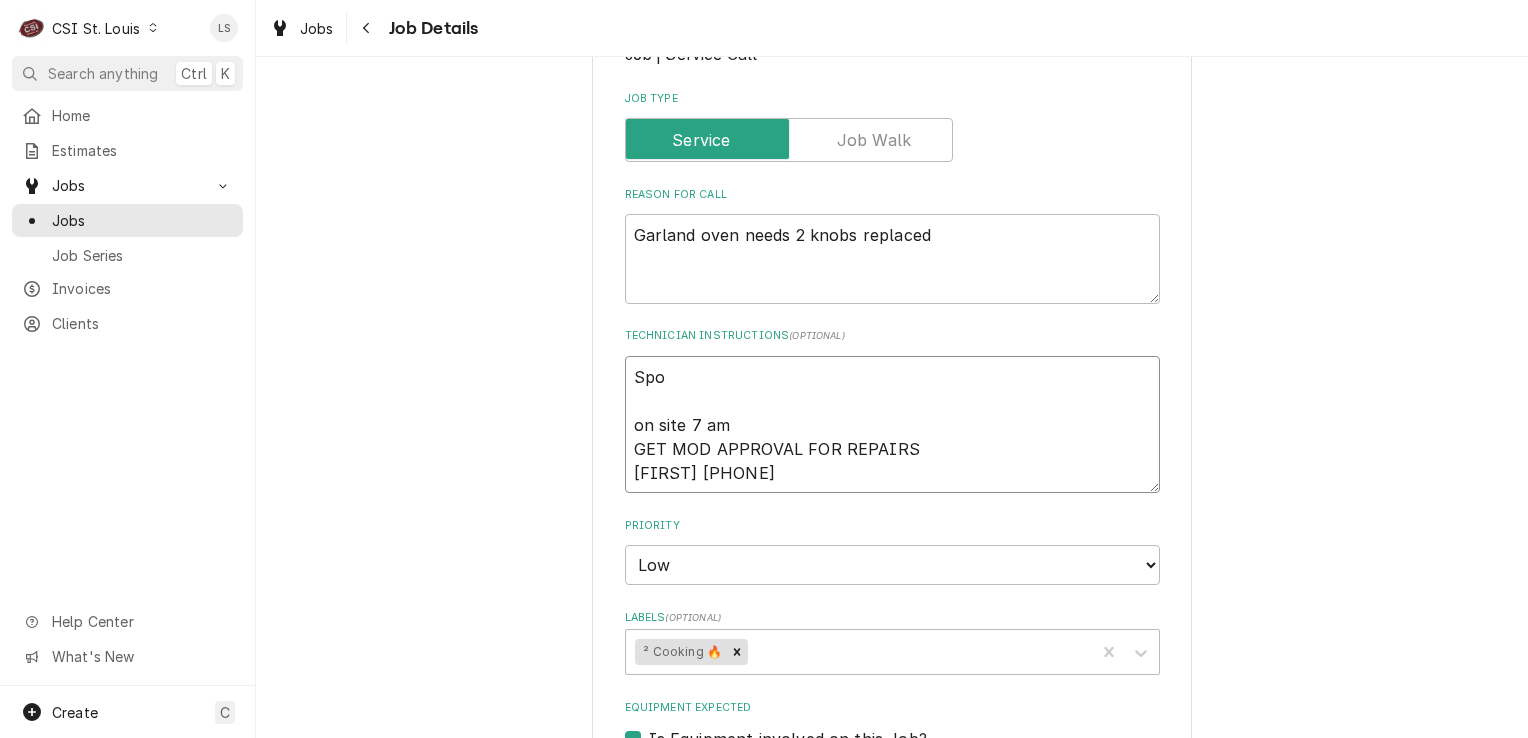 type on "x" 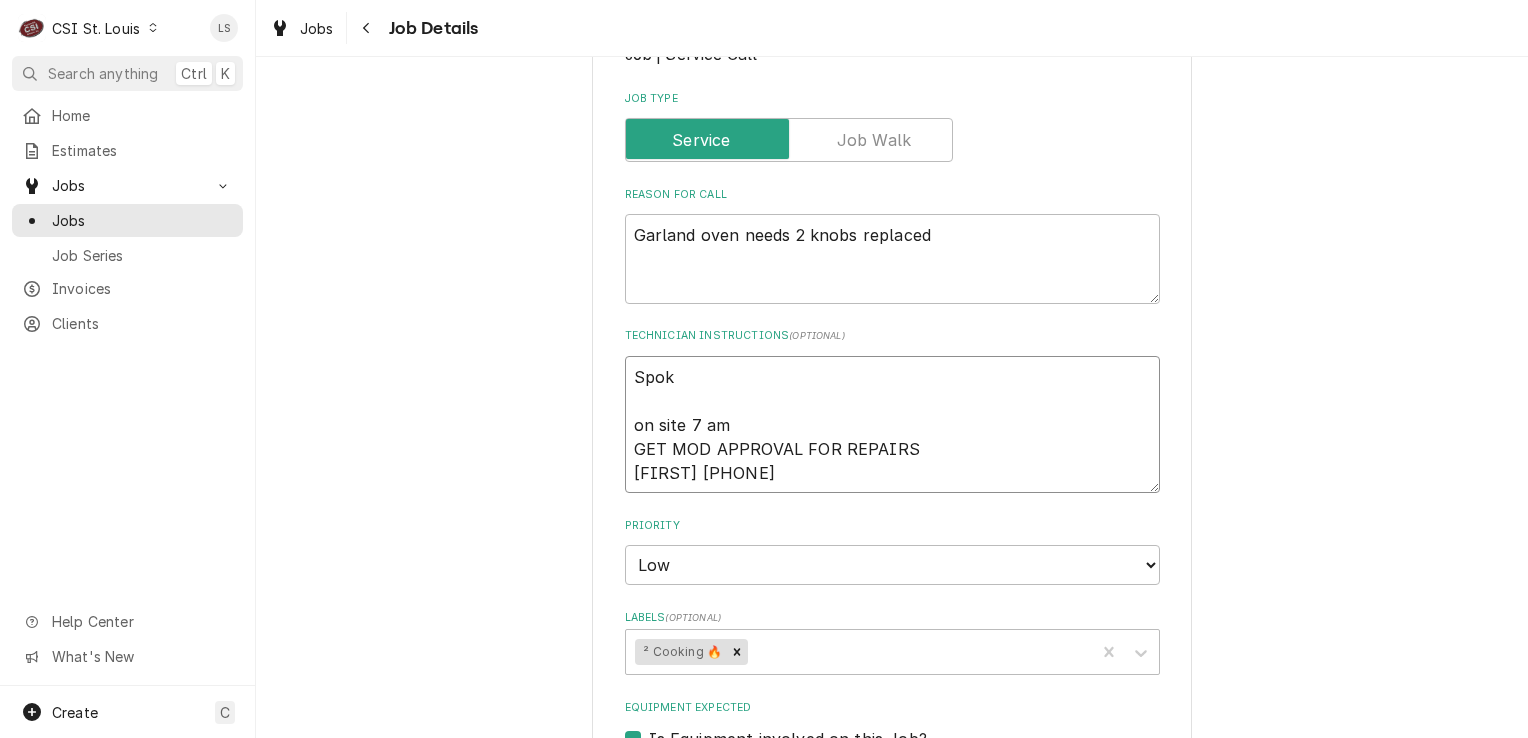 type on "x" 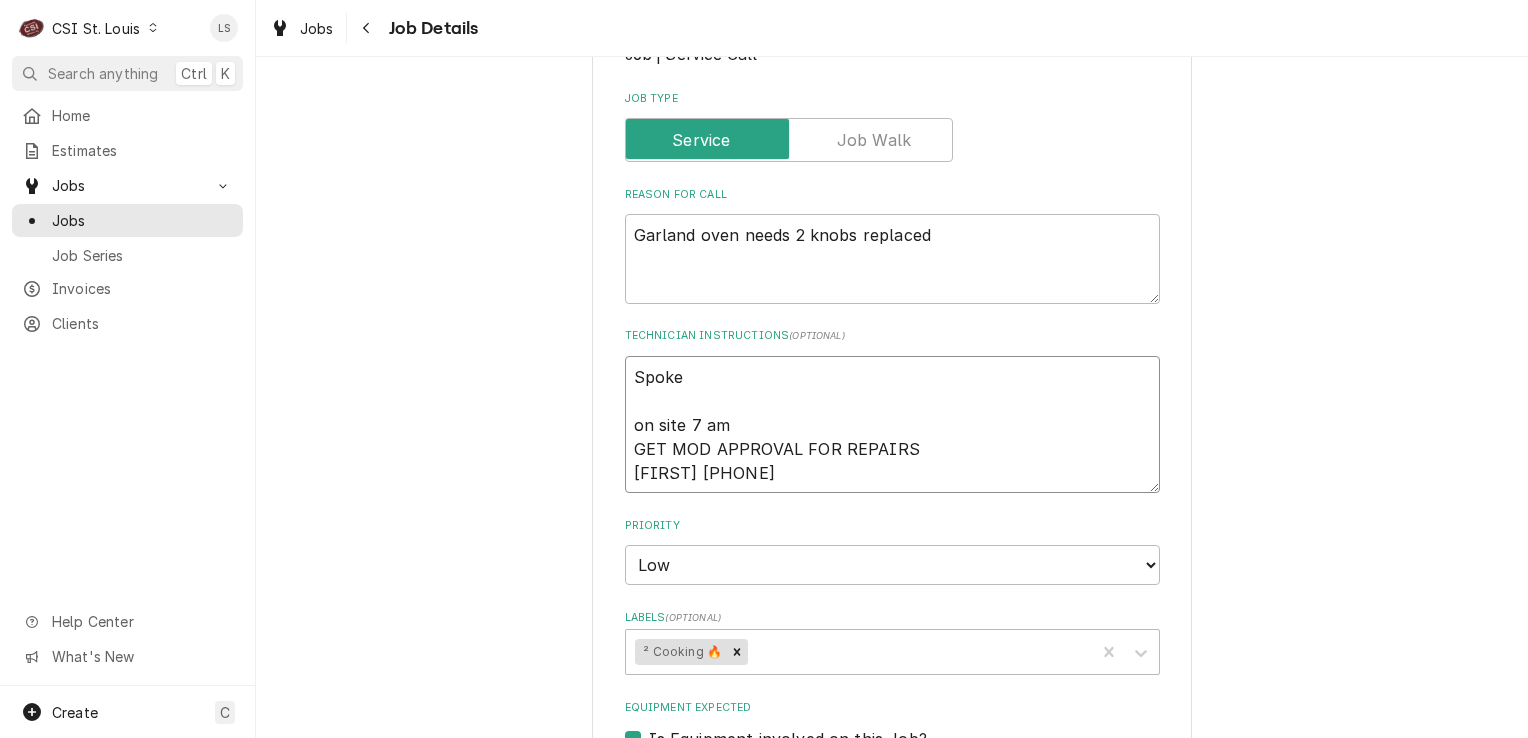 type on "x" 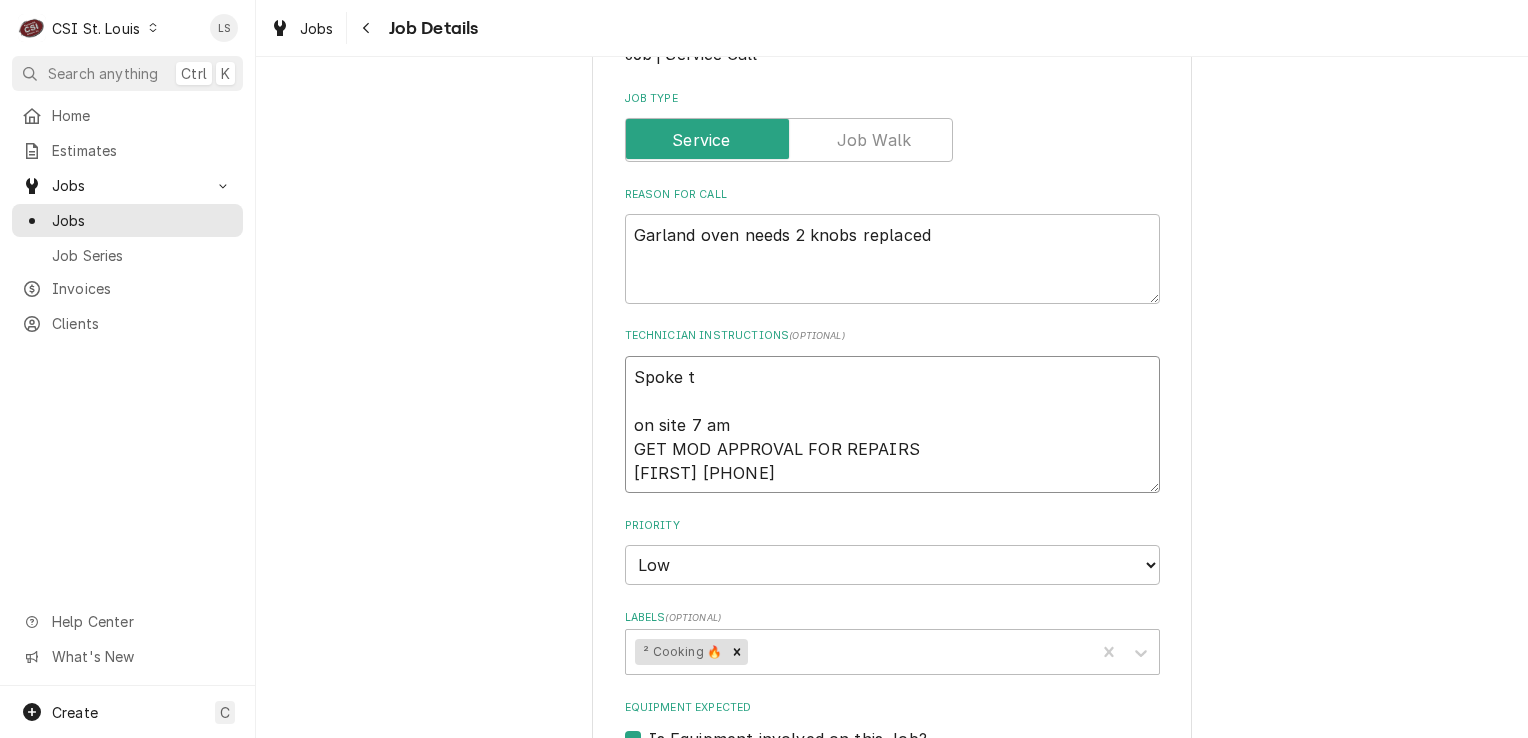 type on "x" 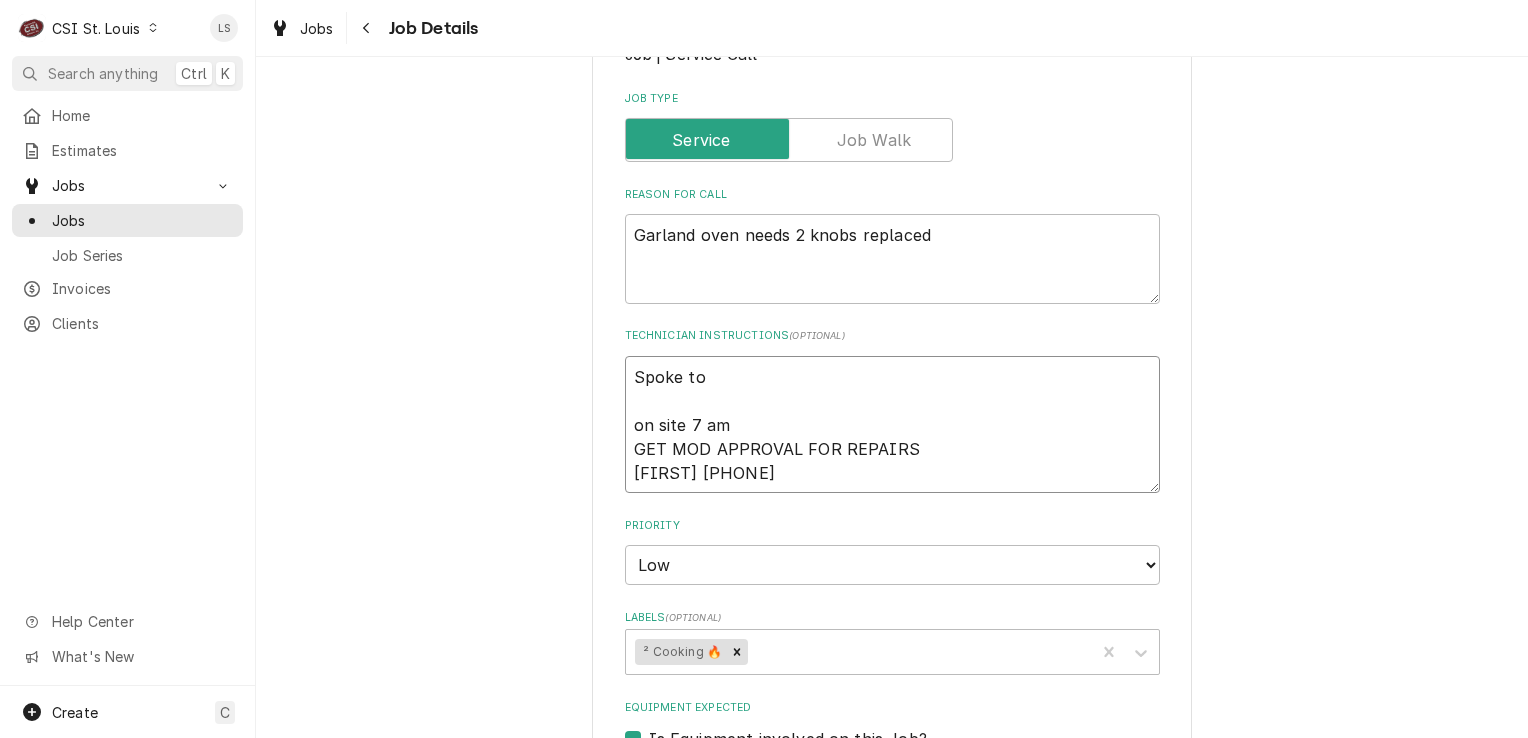 type on "x" 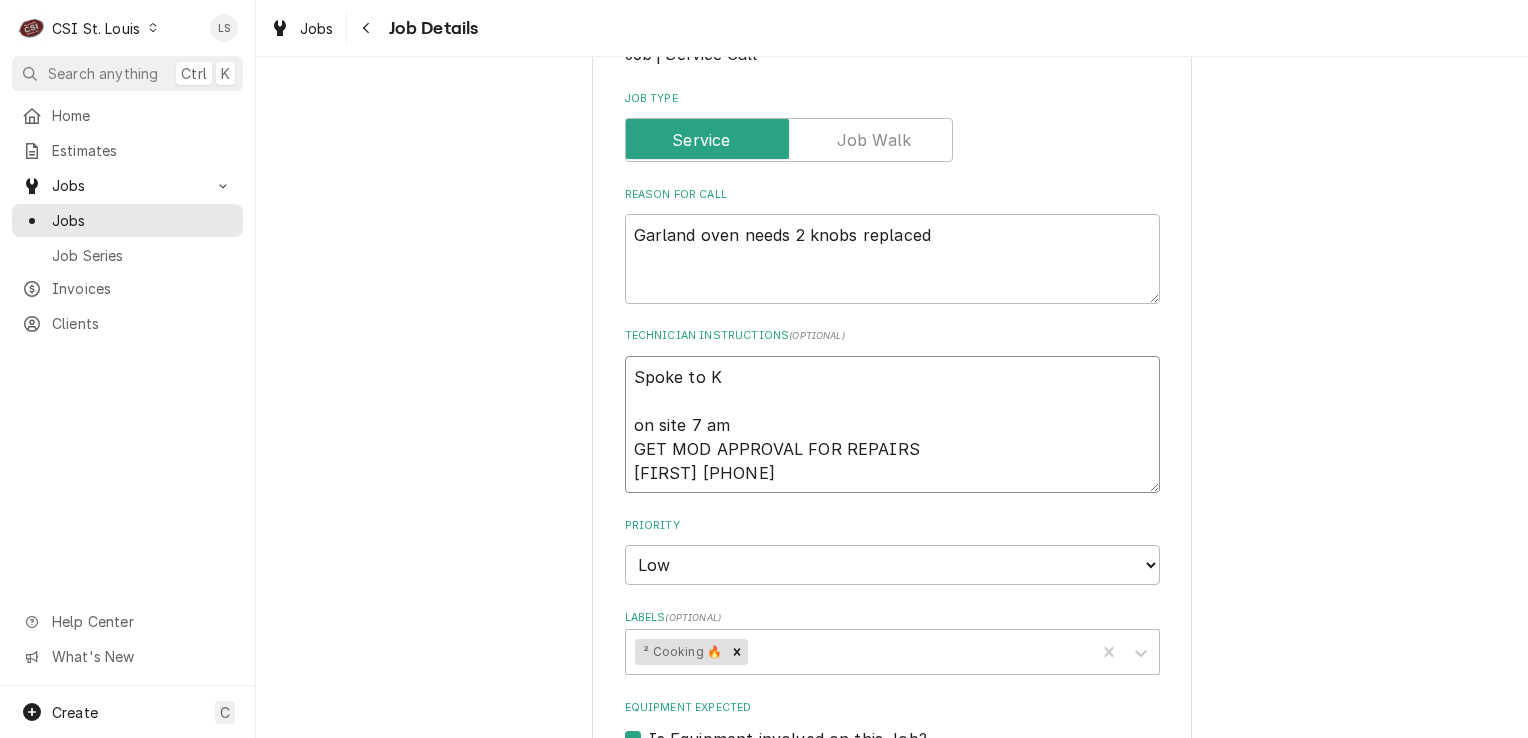 type on "x" 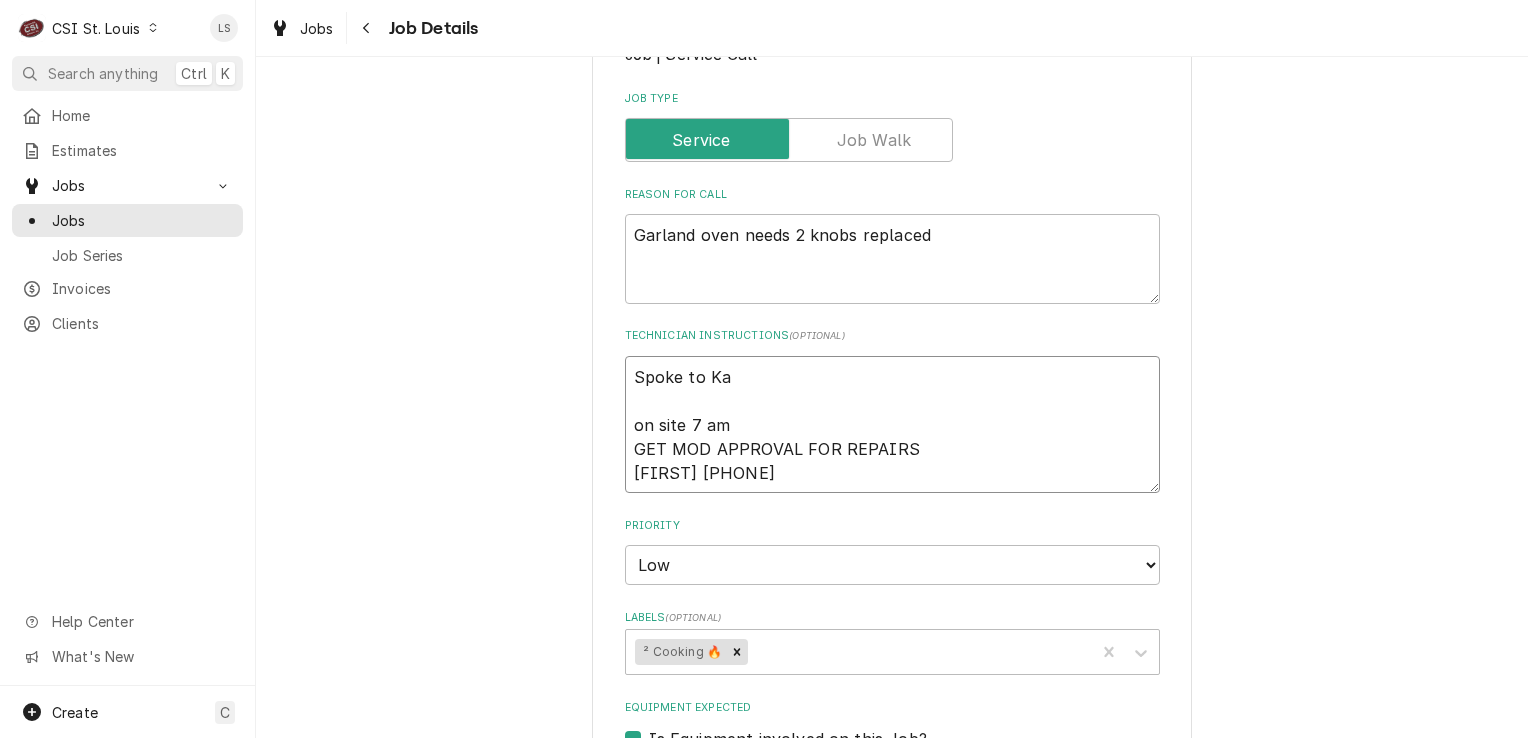 type on "x" 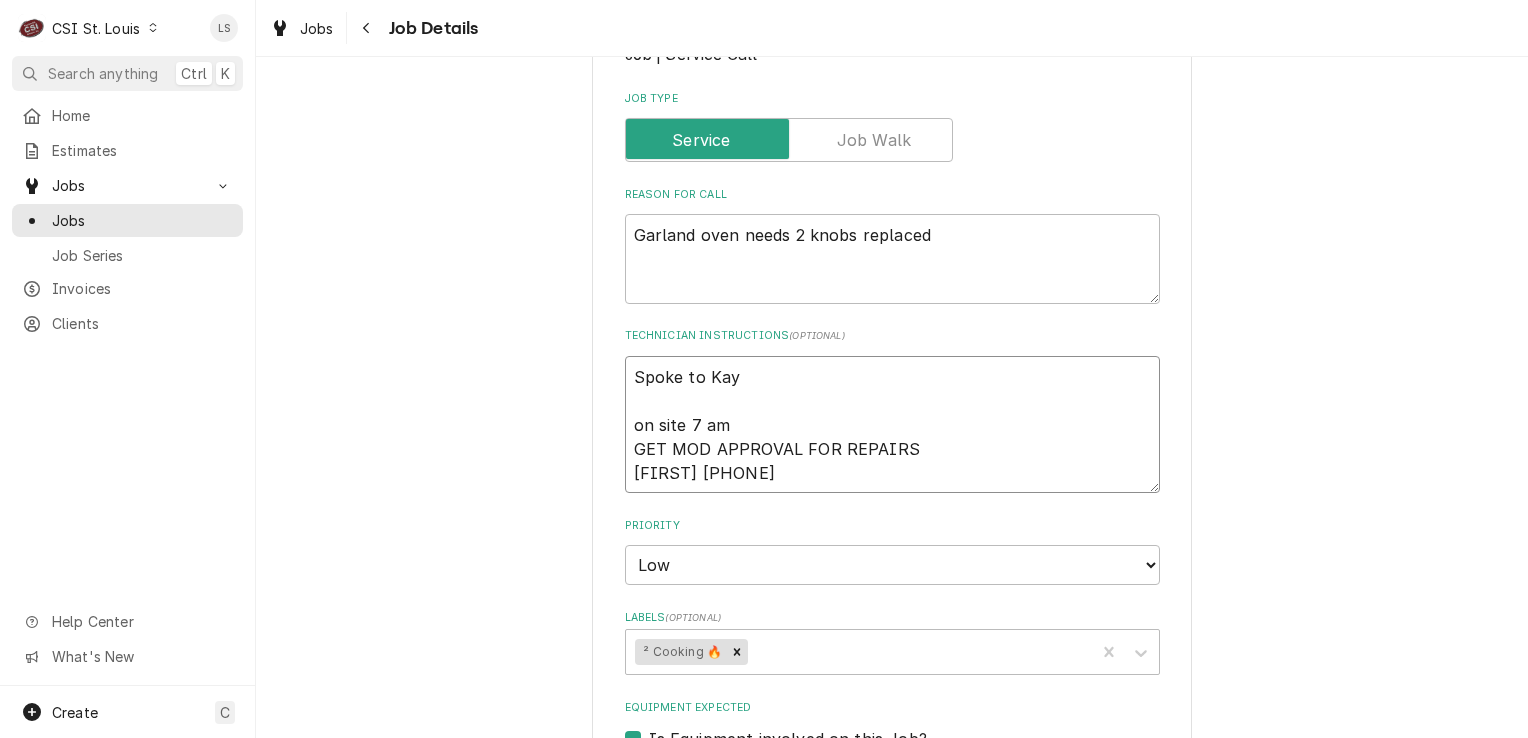 type on "x" 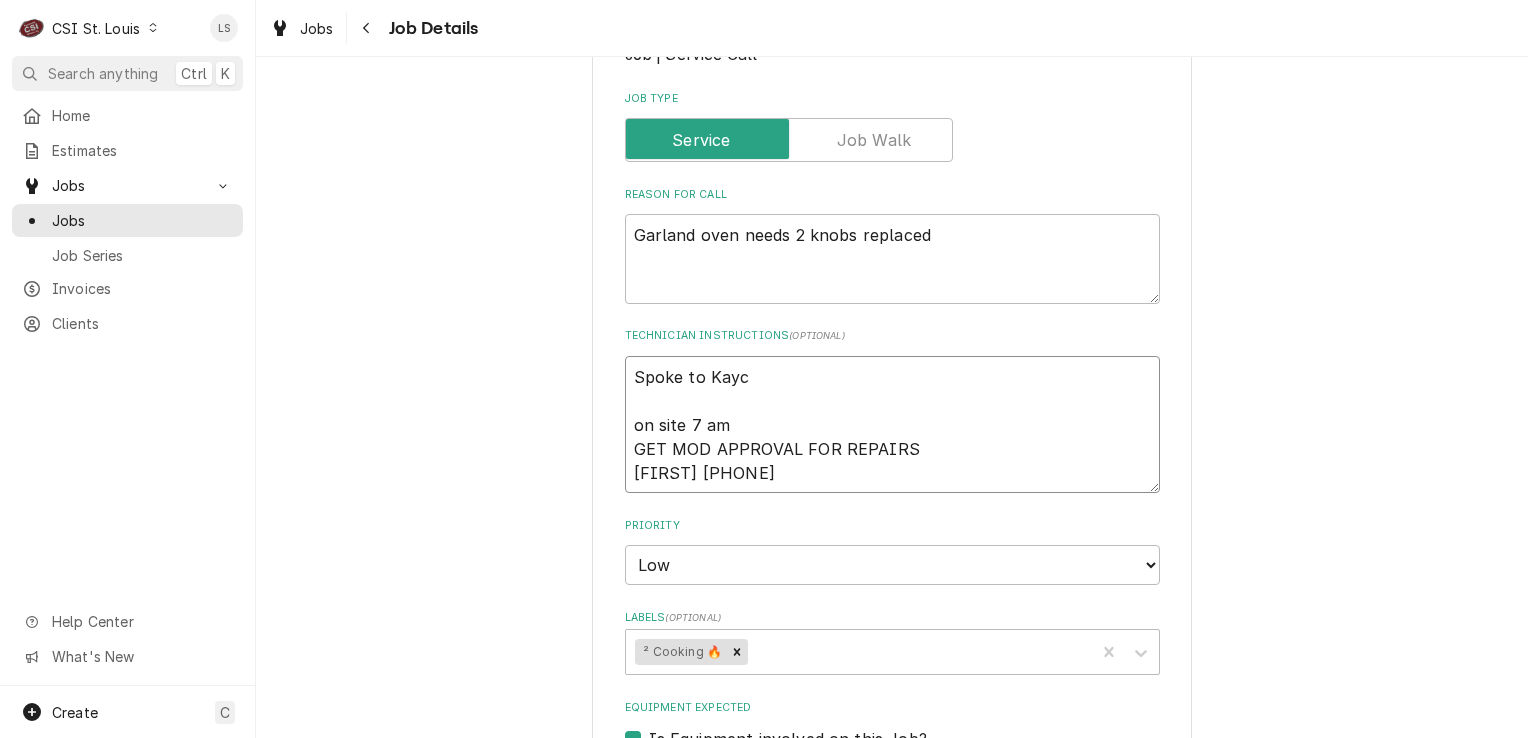 type on "x" 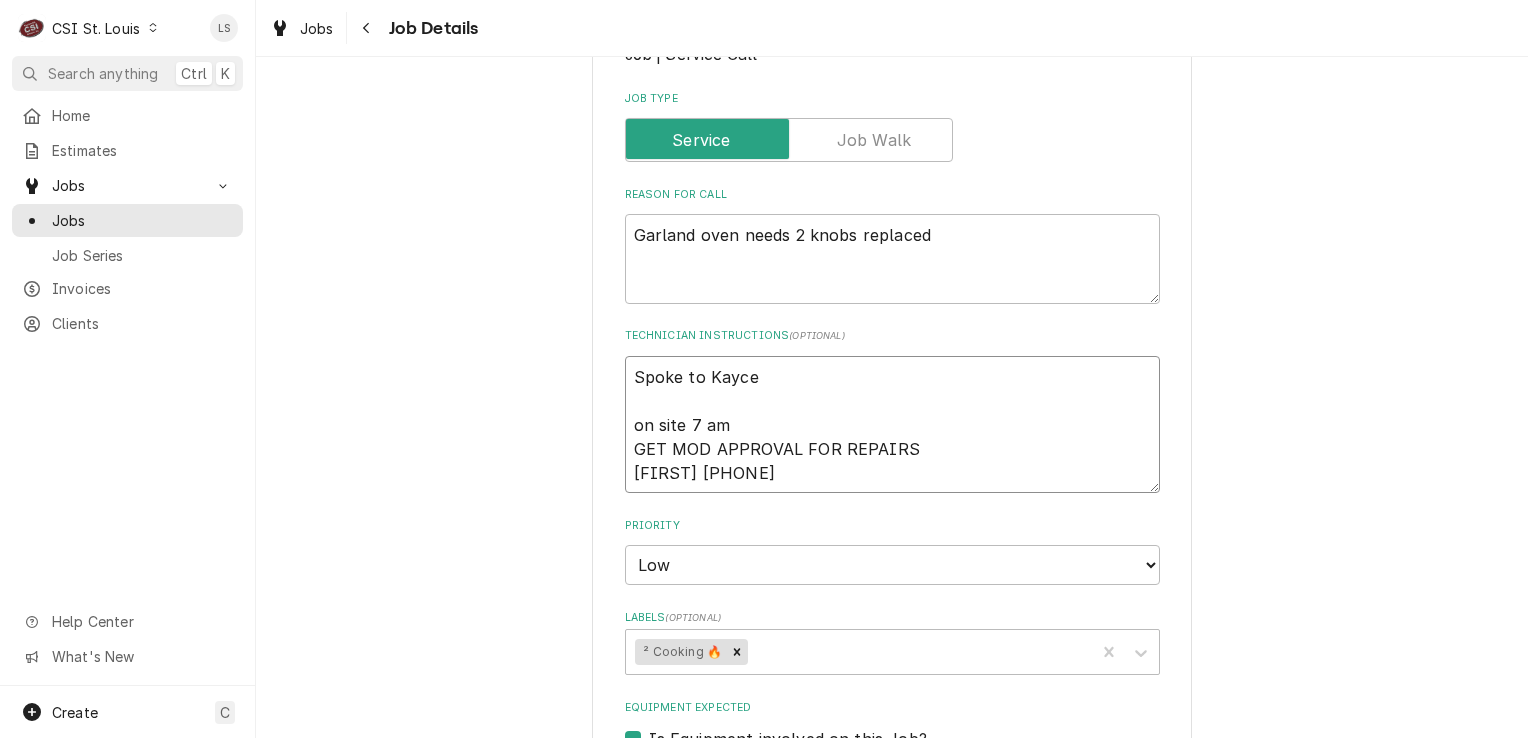 type on "x" 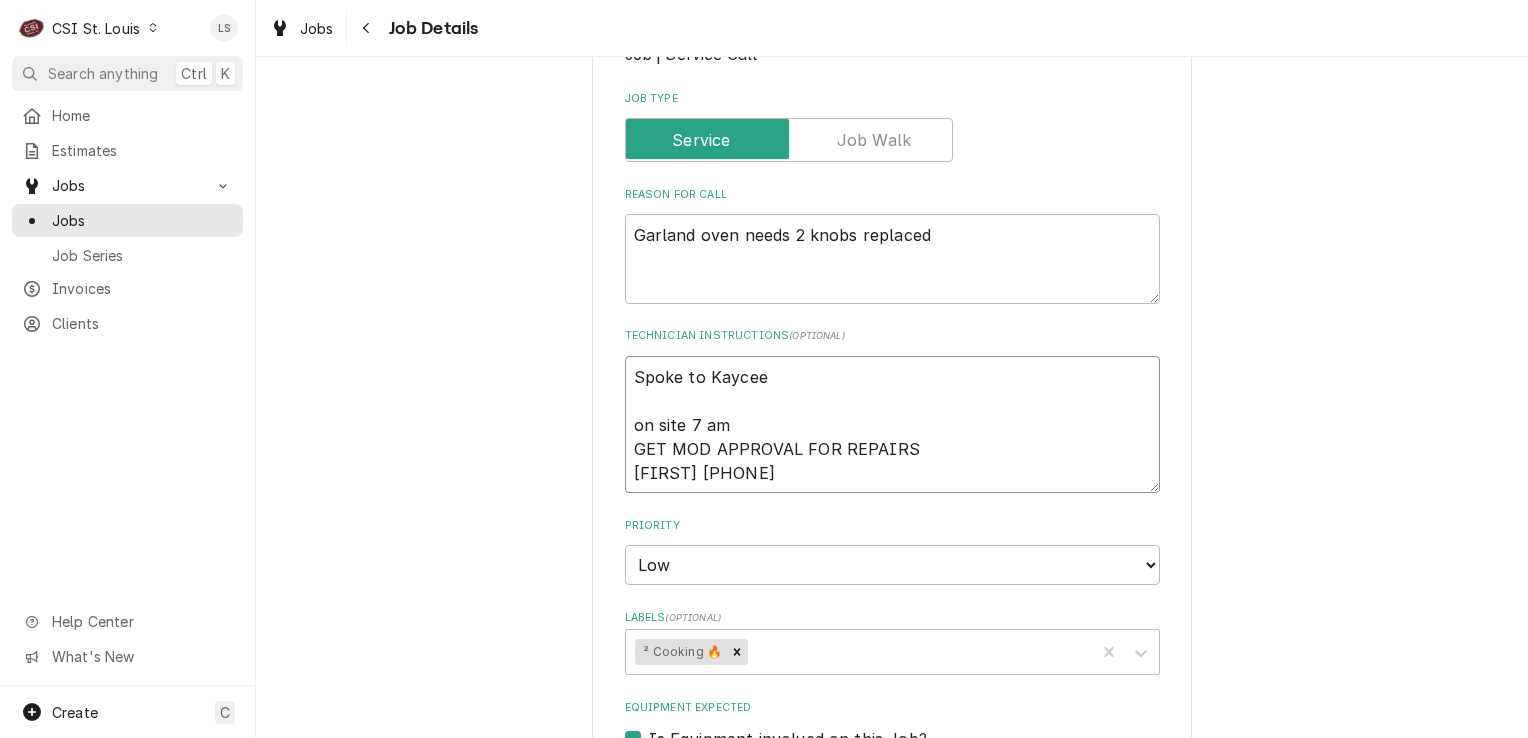 type on "x" 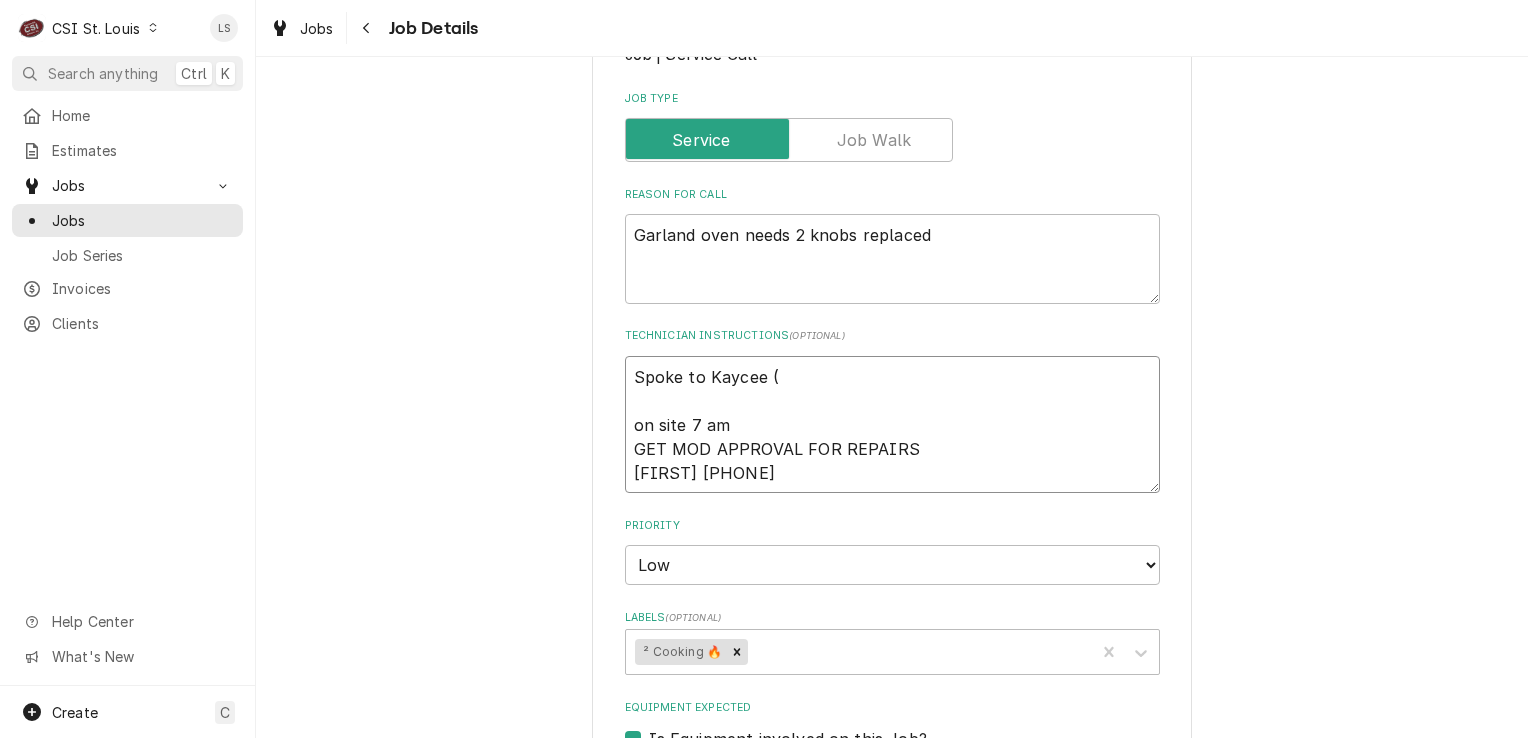 type on "x" 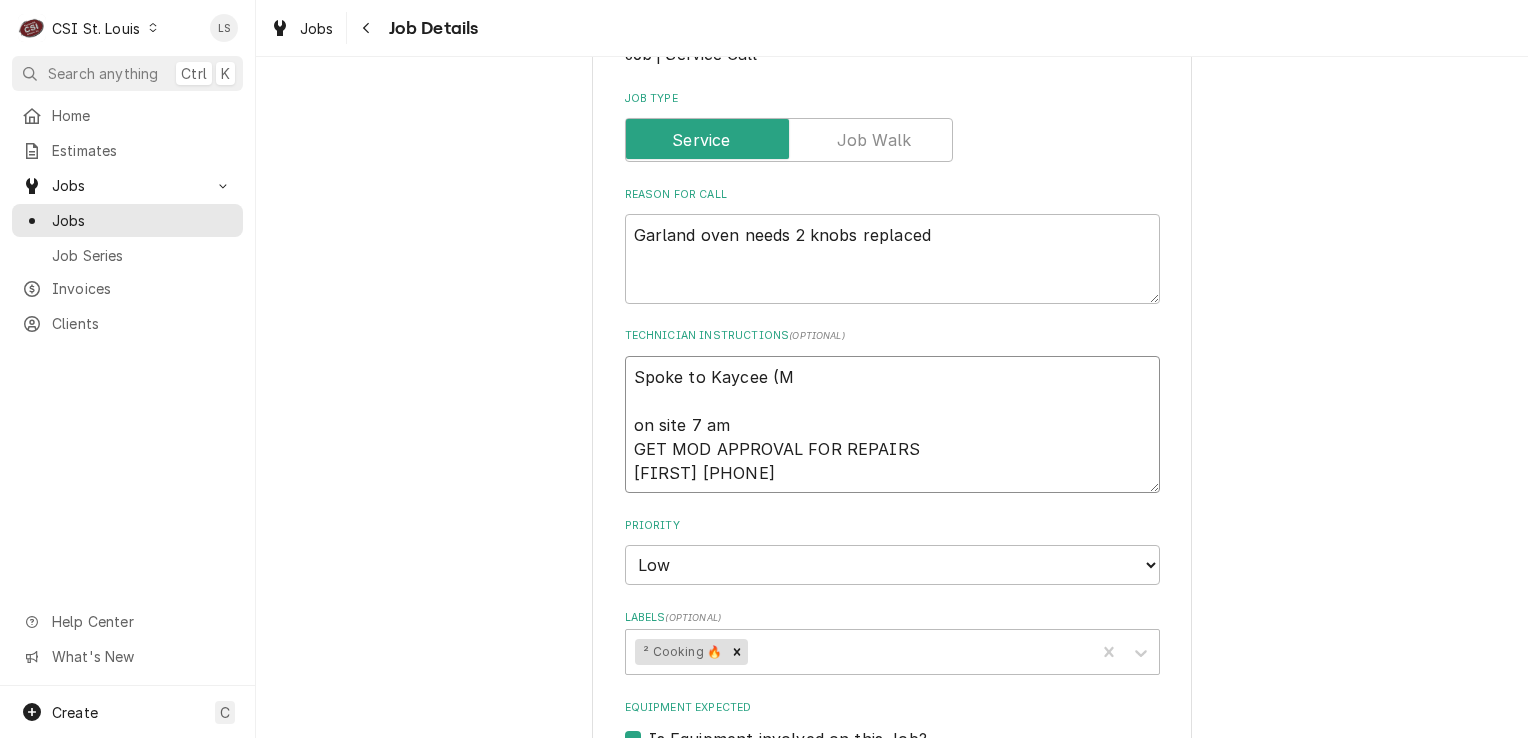 type on "x" 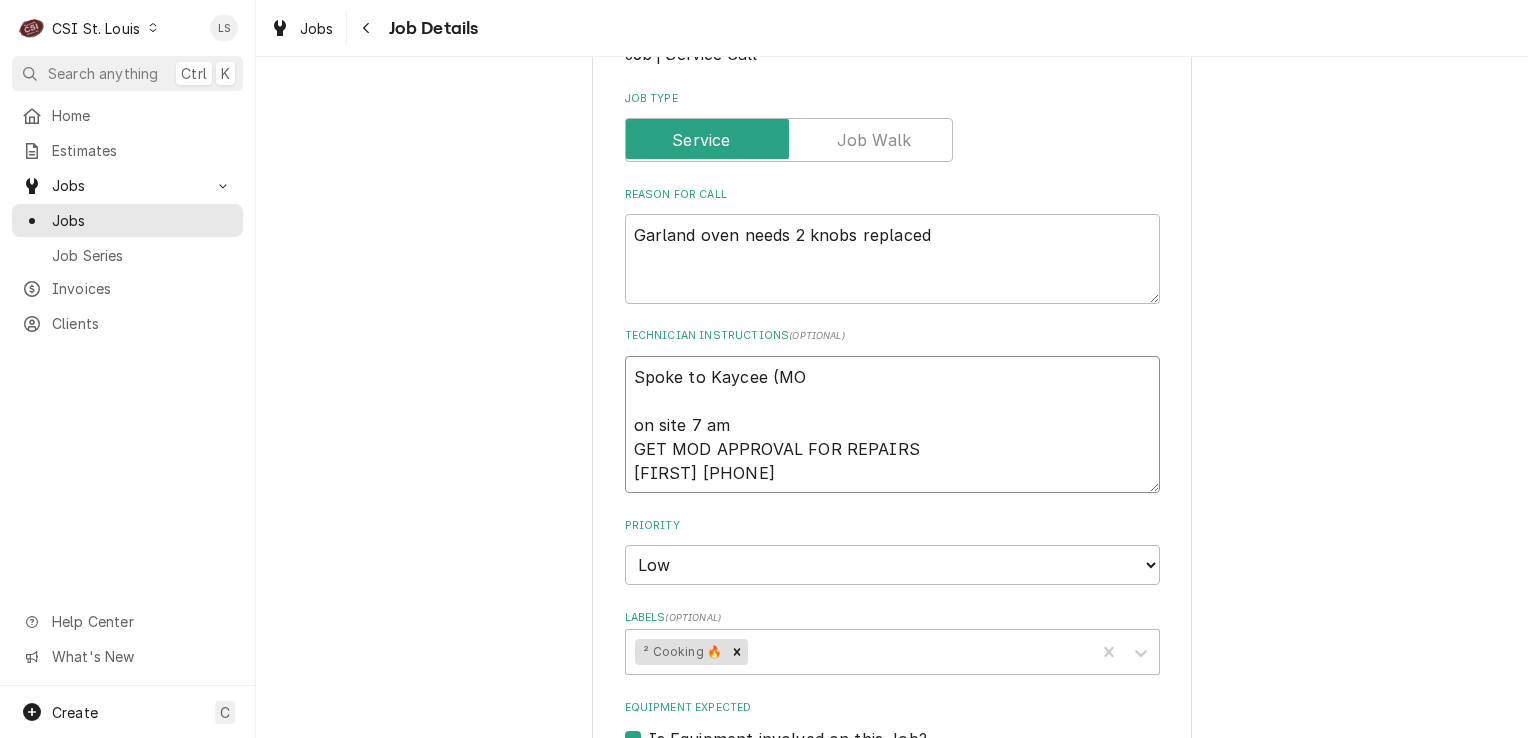type on "x" 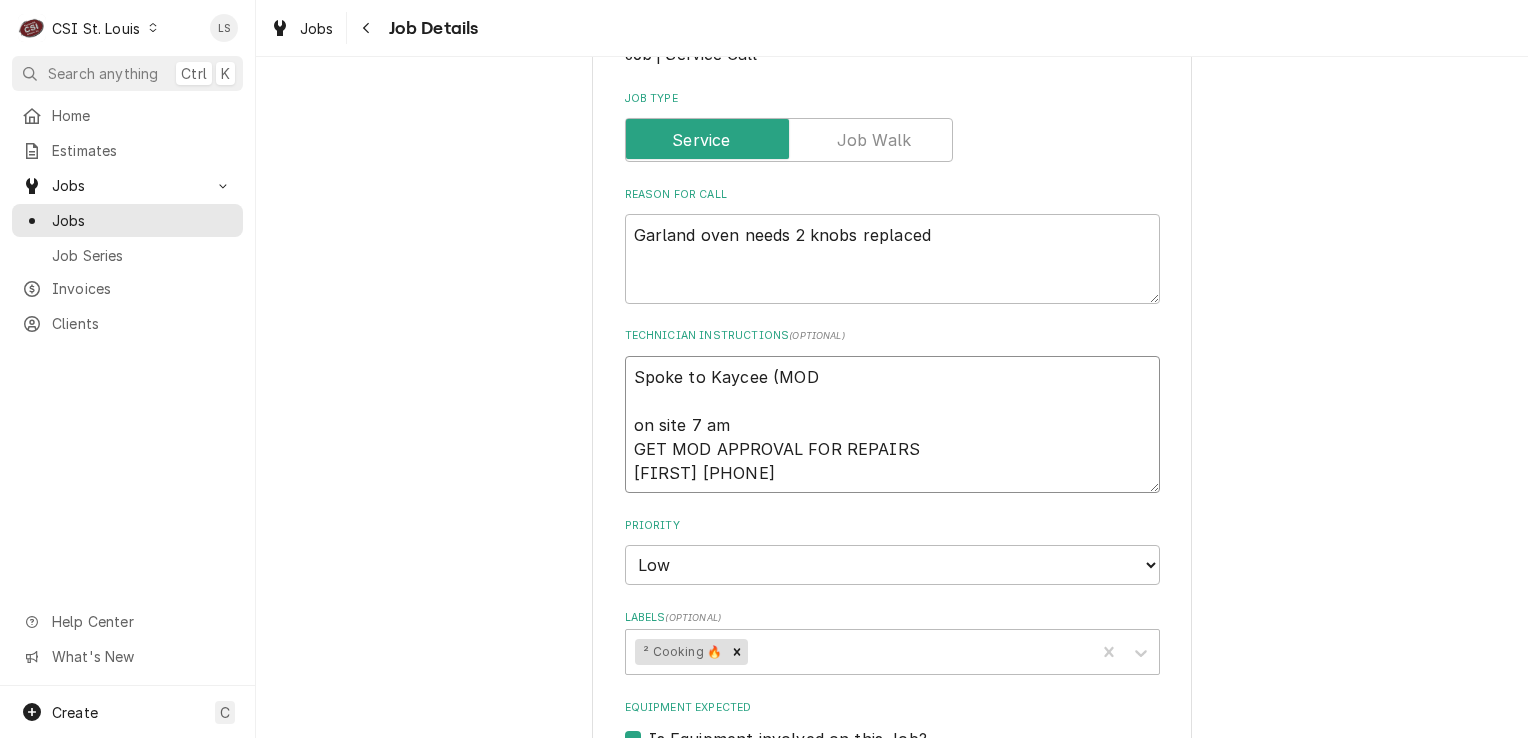 type on "x" 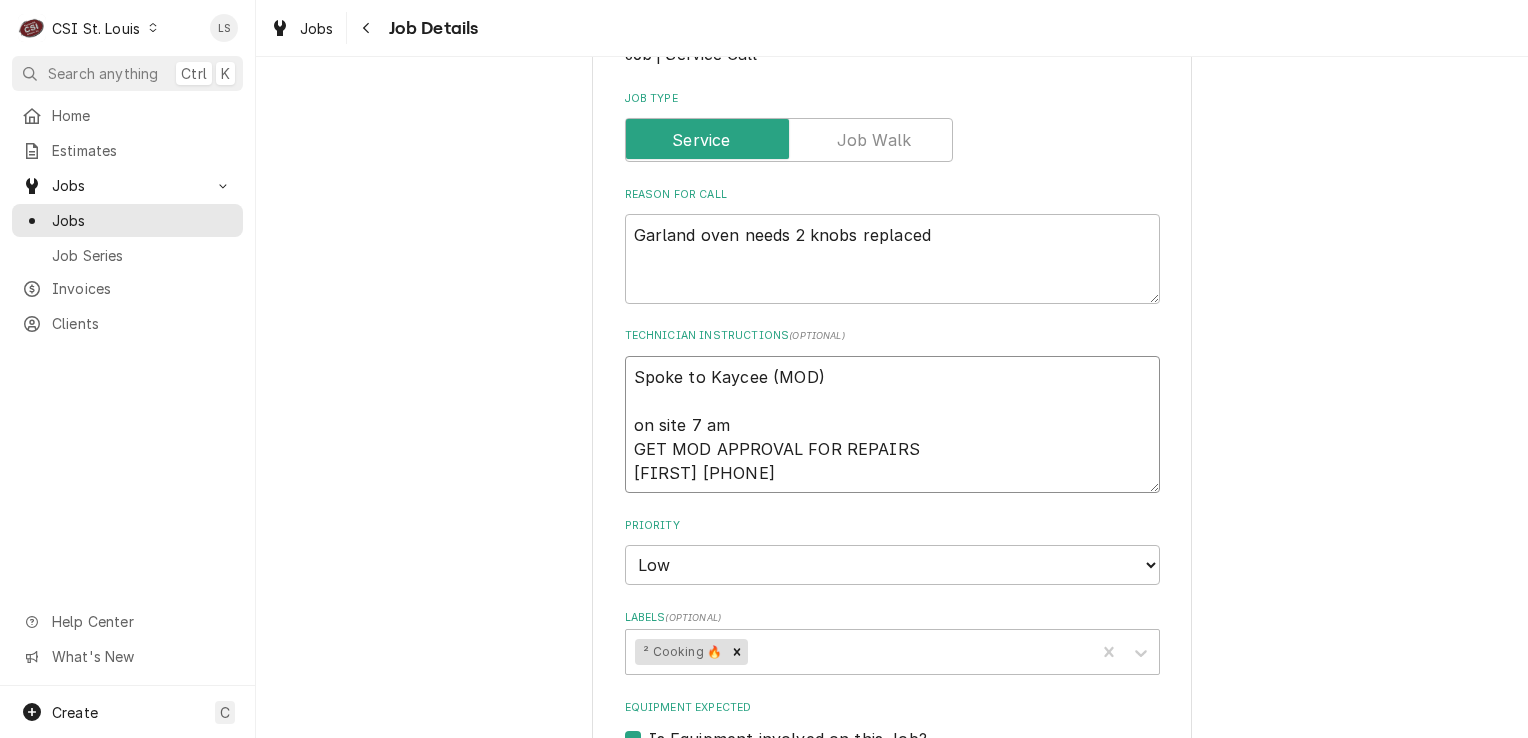 type on "x" 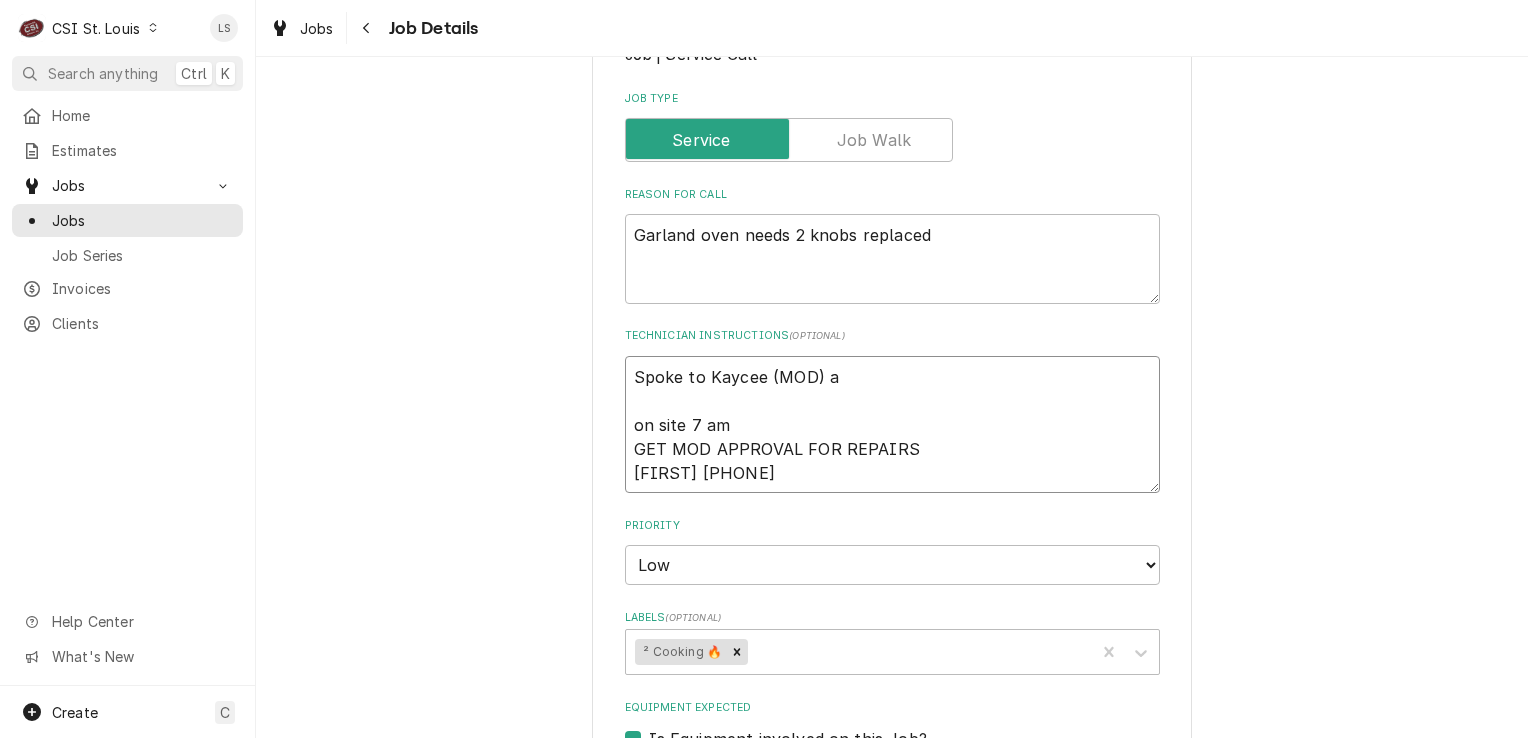 type on "x" 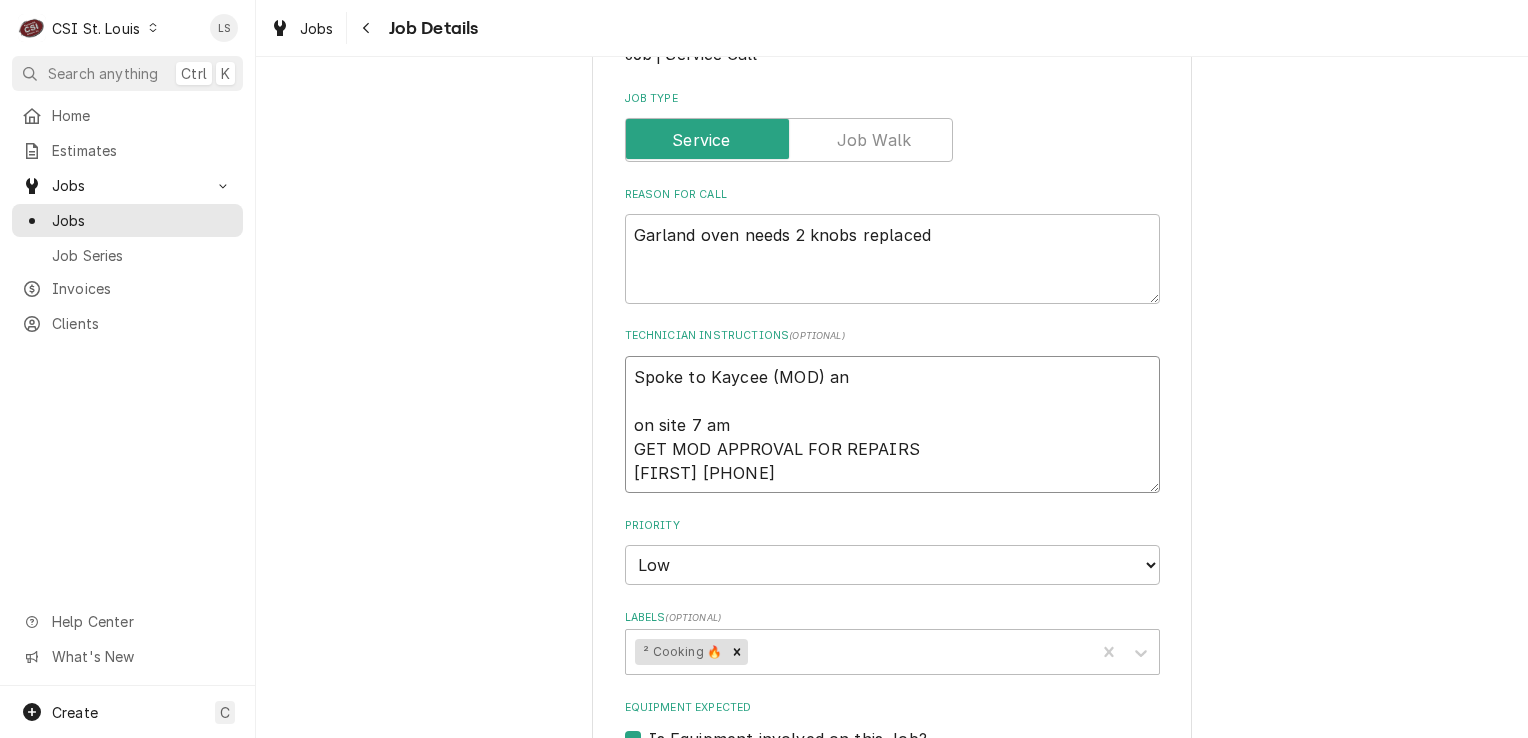 type on "x" 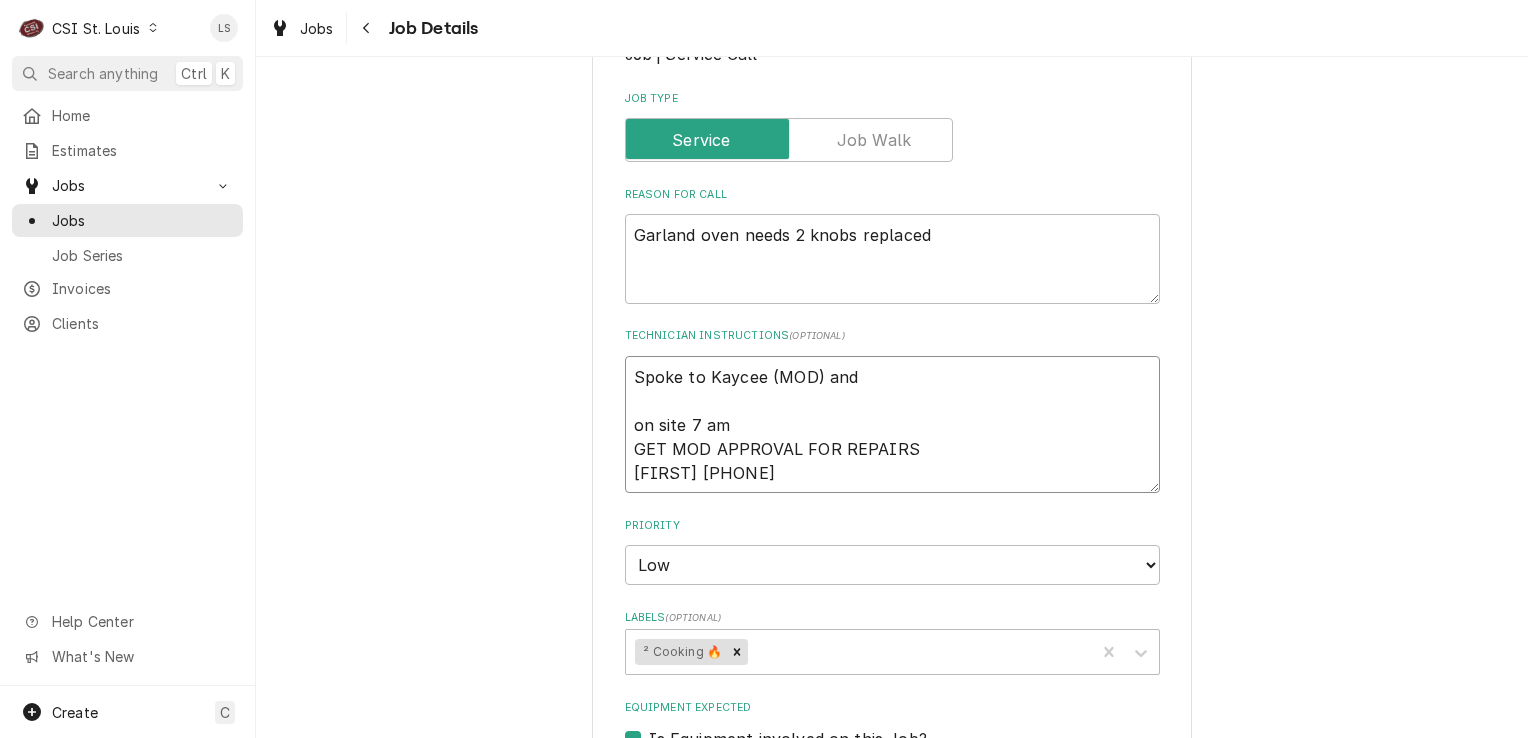 type on "x" 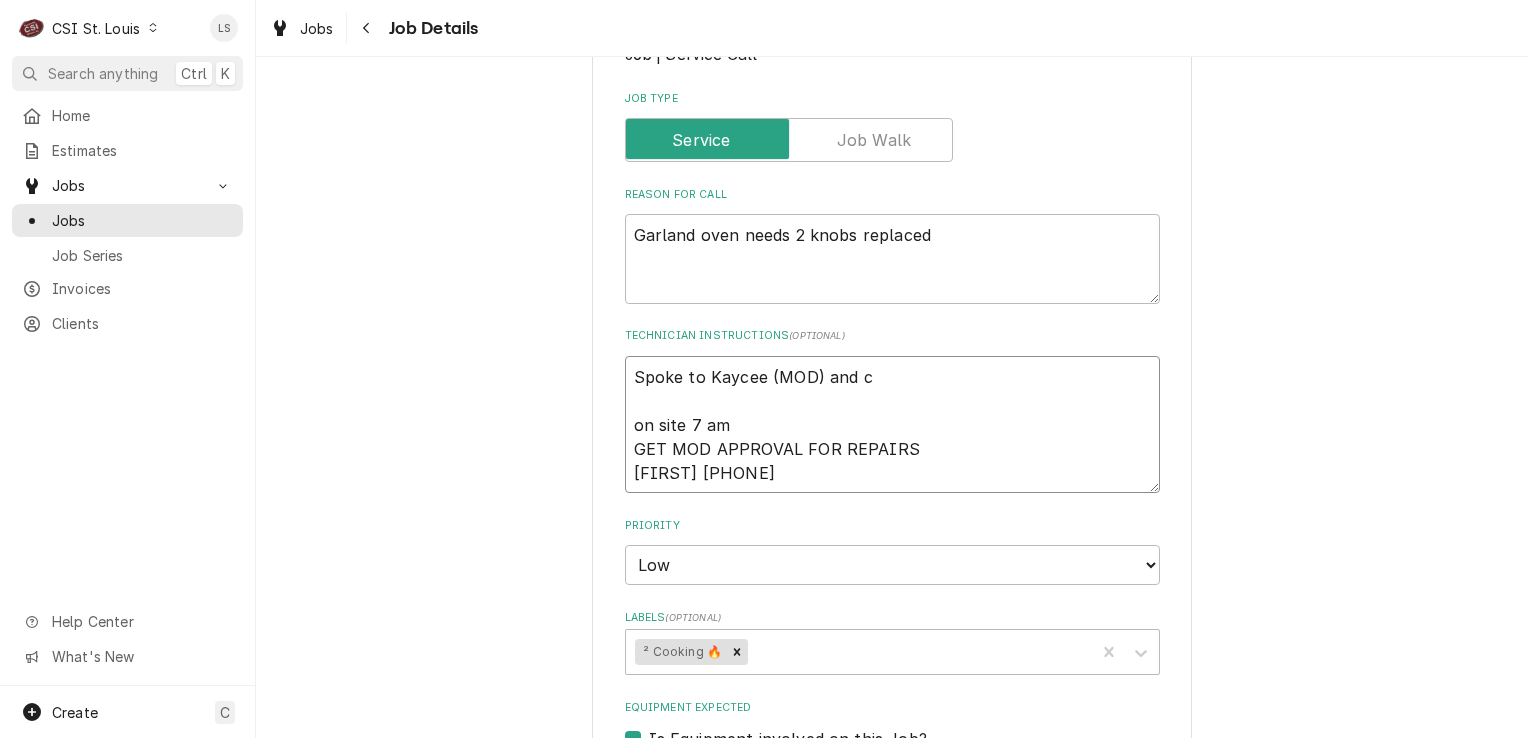 type on "x" 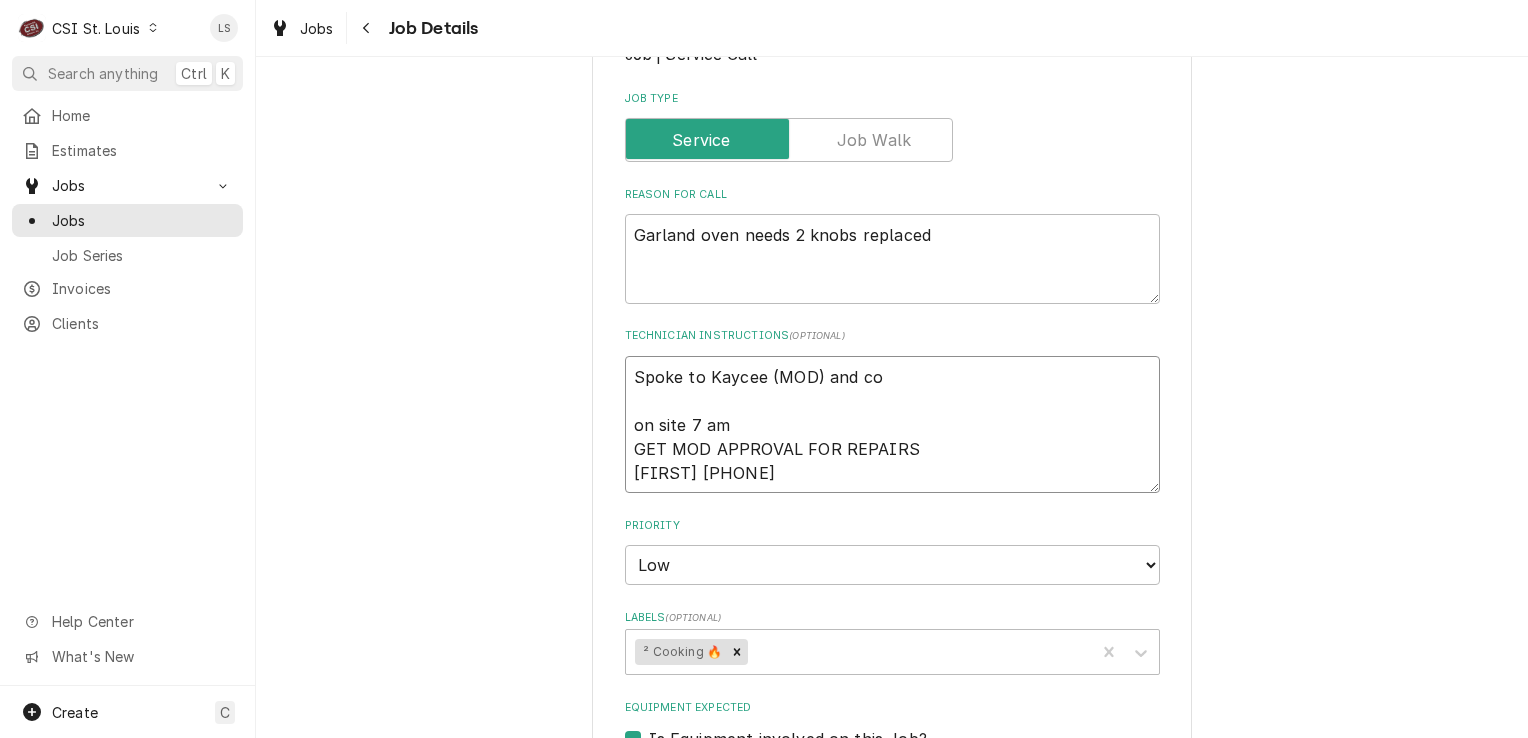type on "x" 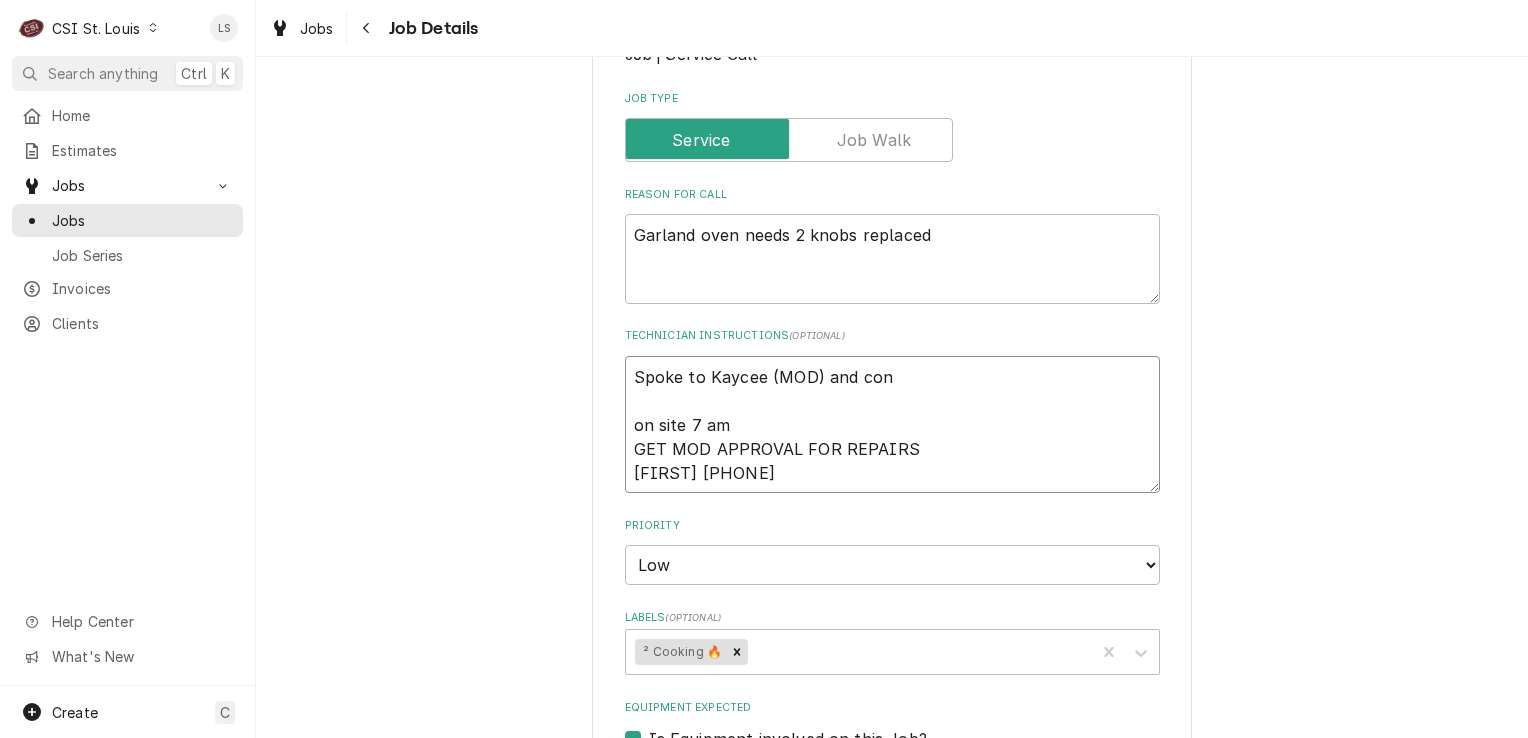 type on "x" 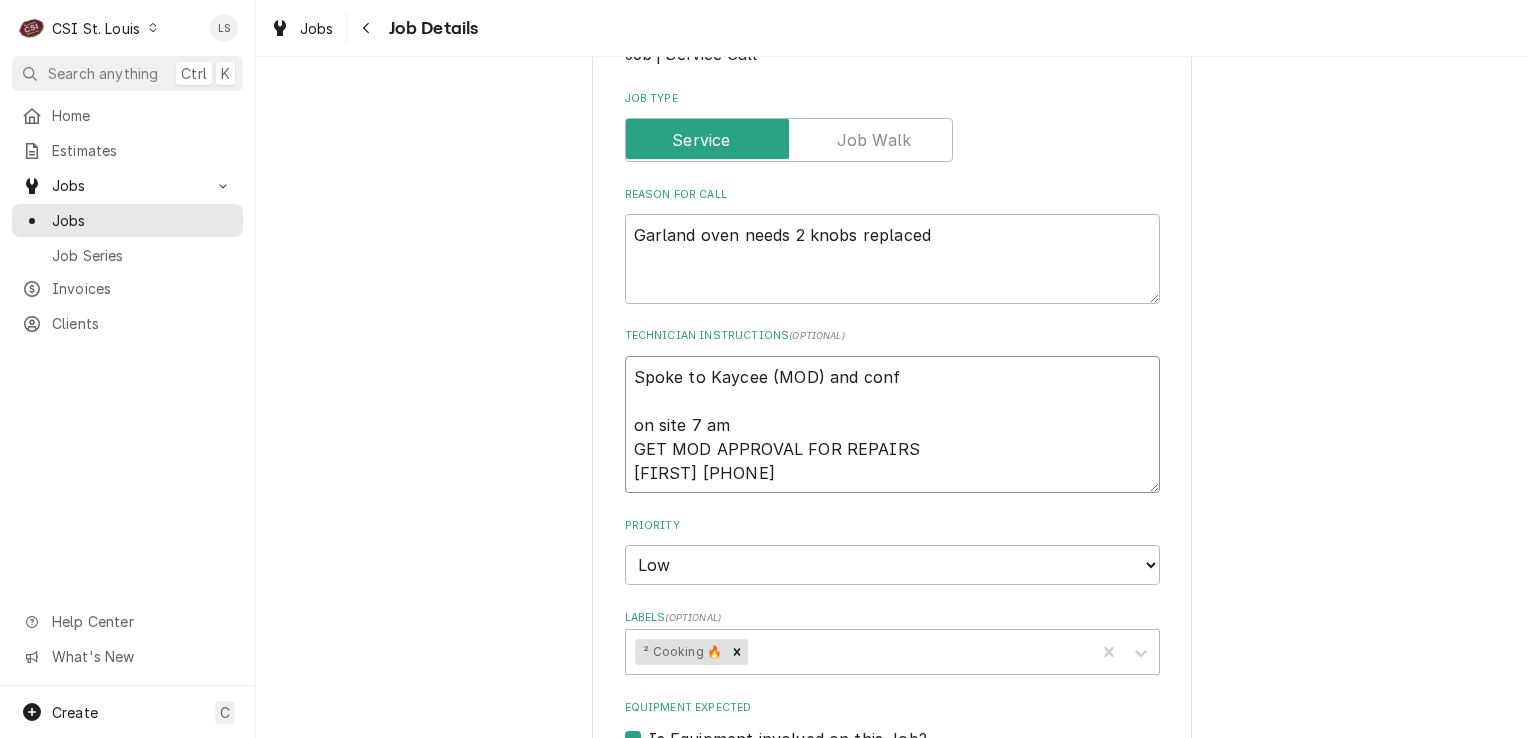 type on "x" 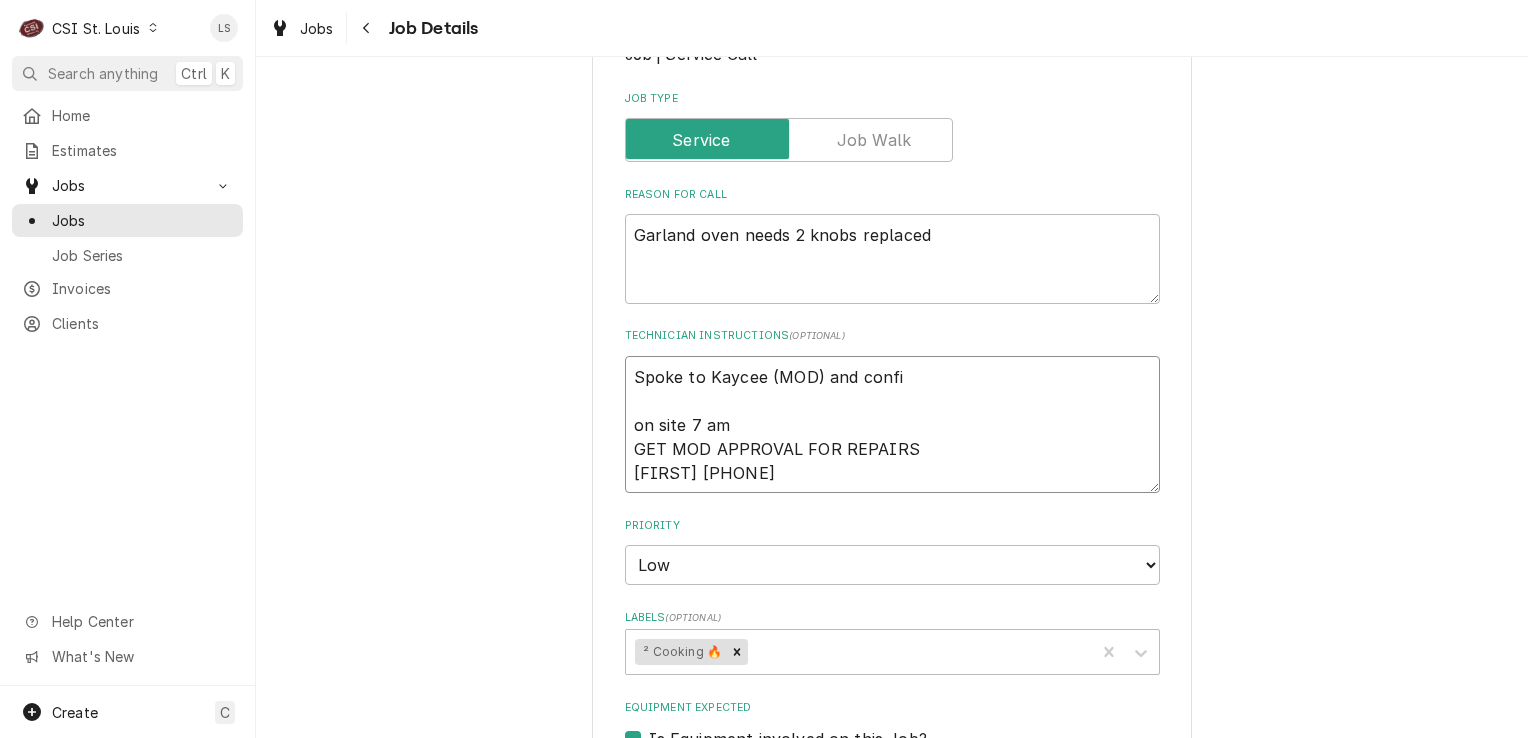 type on "Spoke to Kaycee (MOD) and confir
on site 7 am
GET MOD APPROVAL FOR REPAIRS
Aaron 314-686-0632" 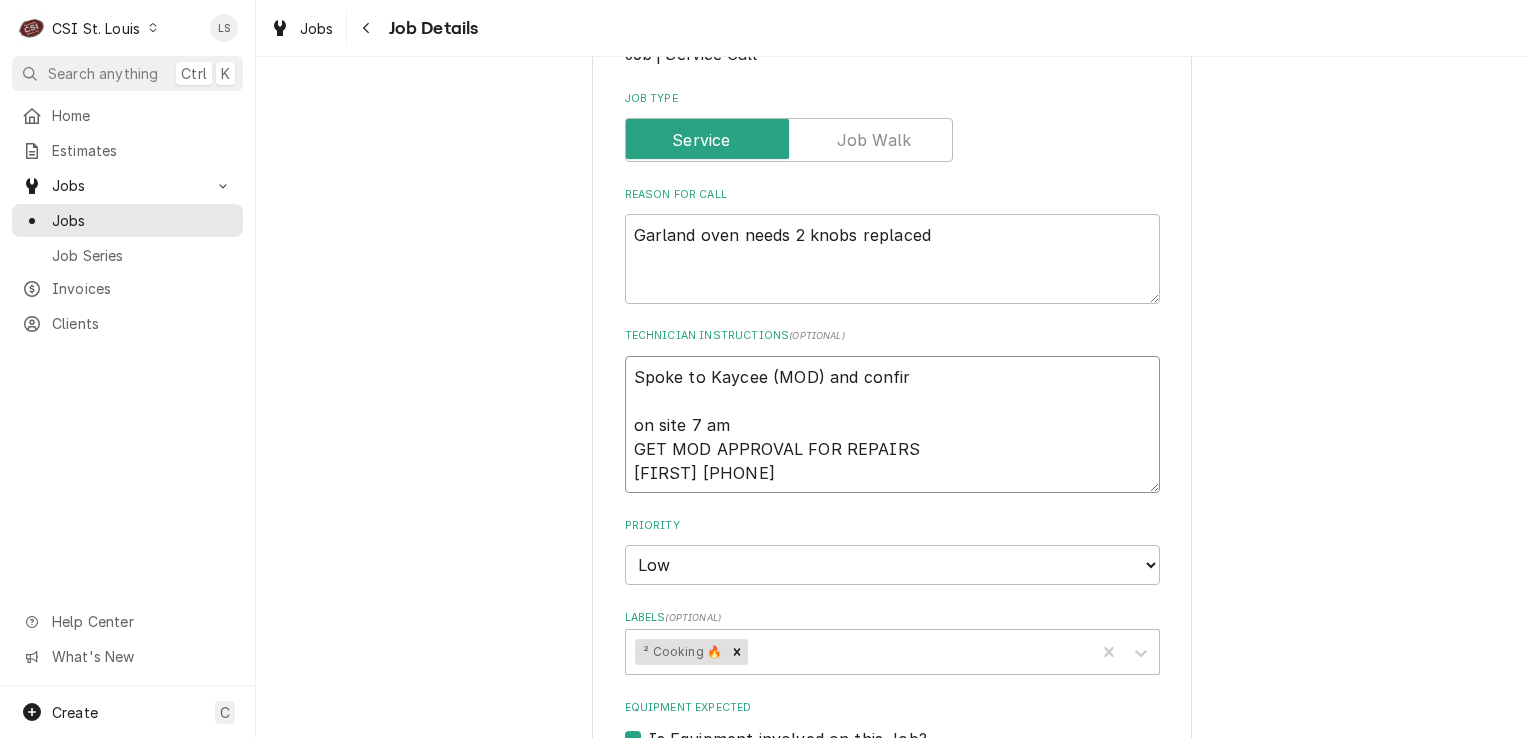 type on "x" 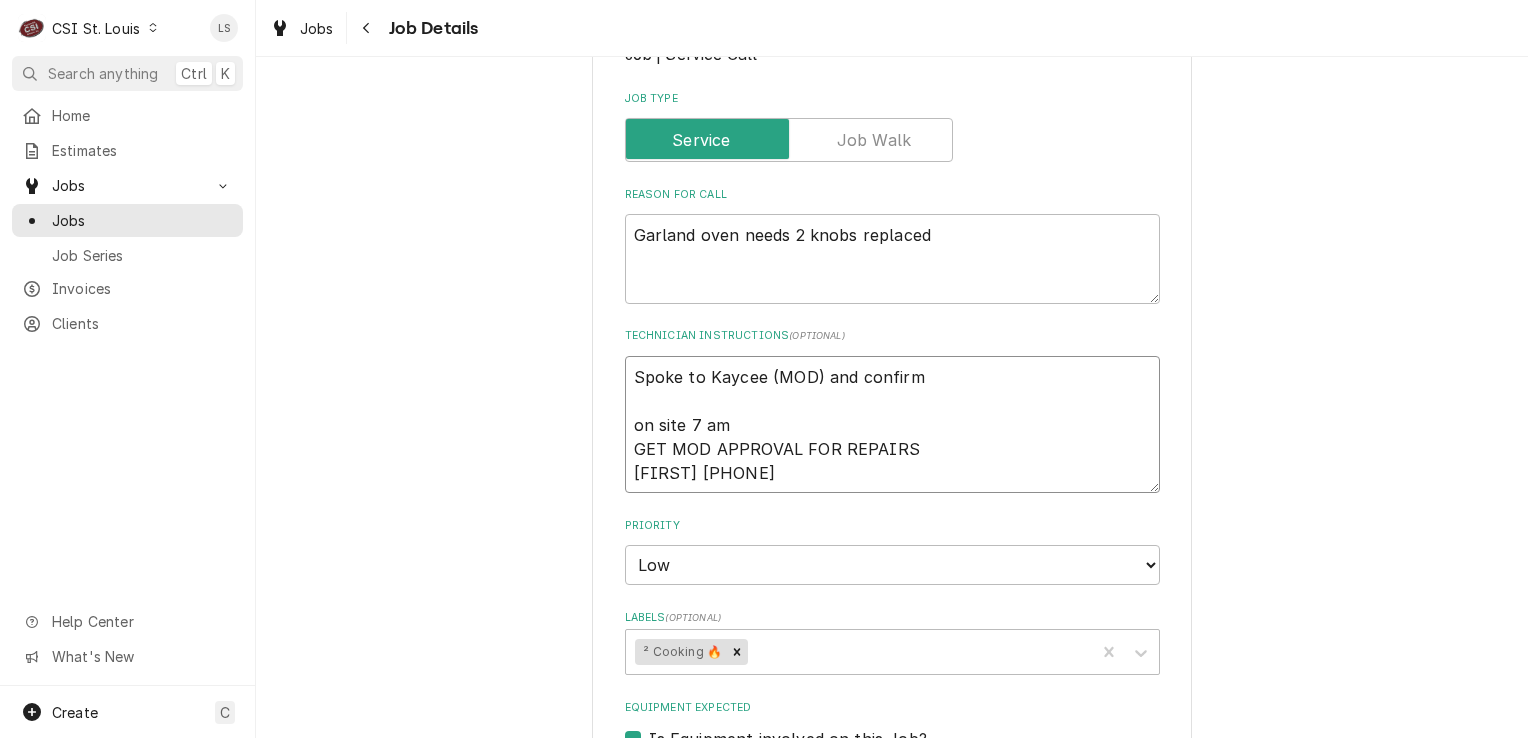 type on "Spoke to Kaycee (MOD) and confirme
on site 7 am
GET MOD APPROVAL FOR REPAIRS
Aaron 314-686-0632" 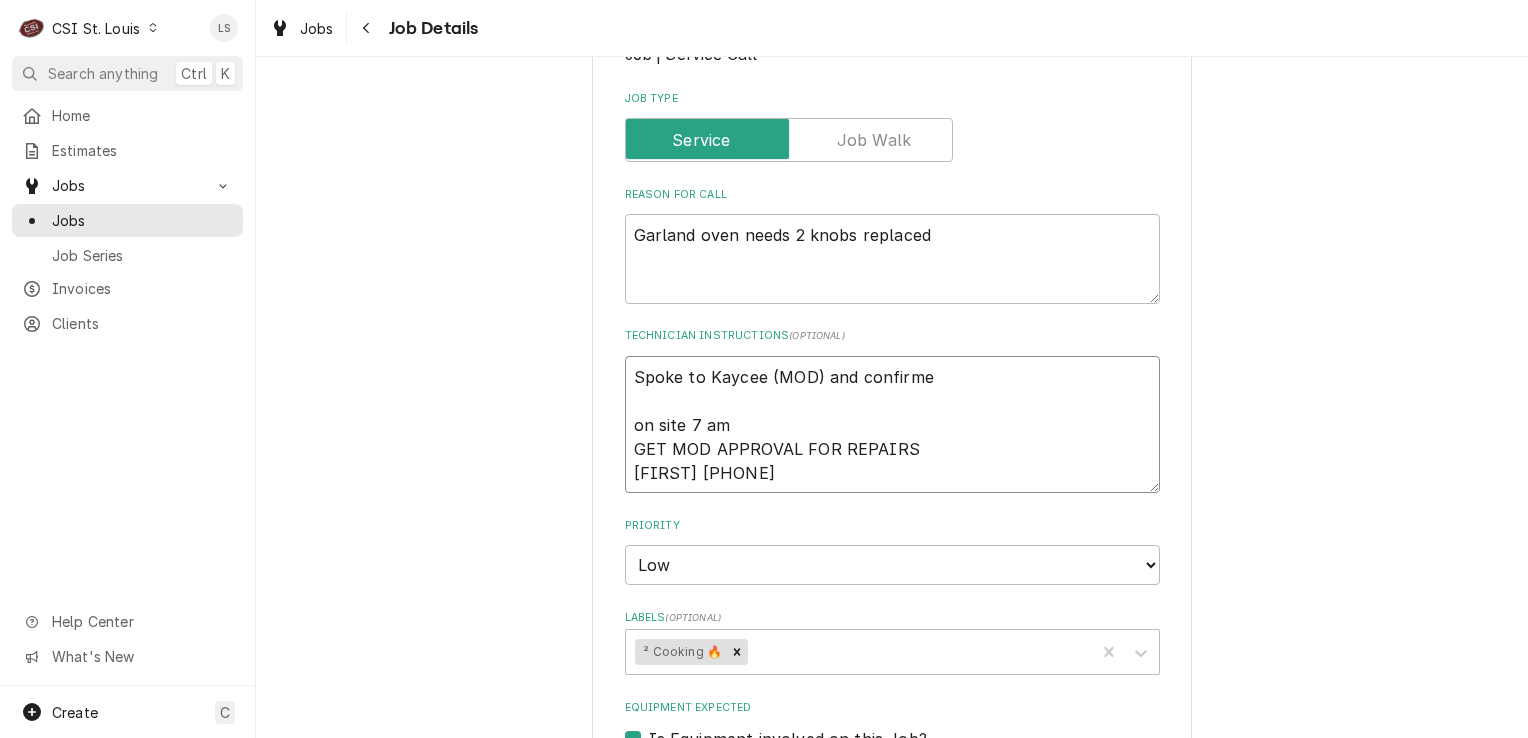 type on "x" 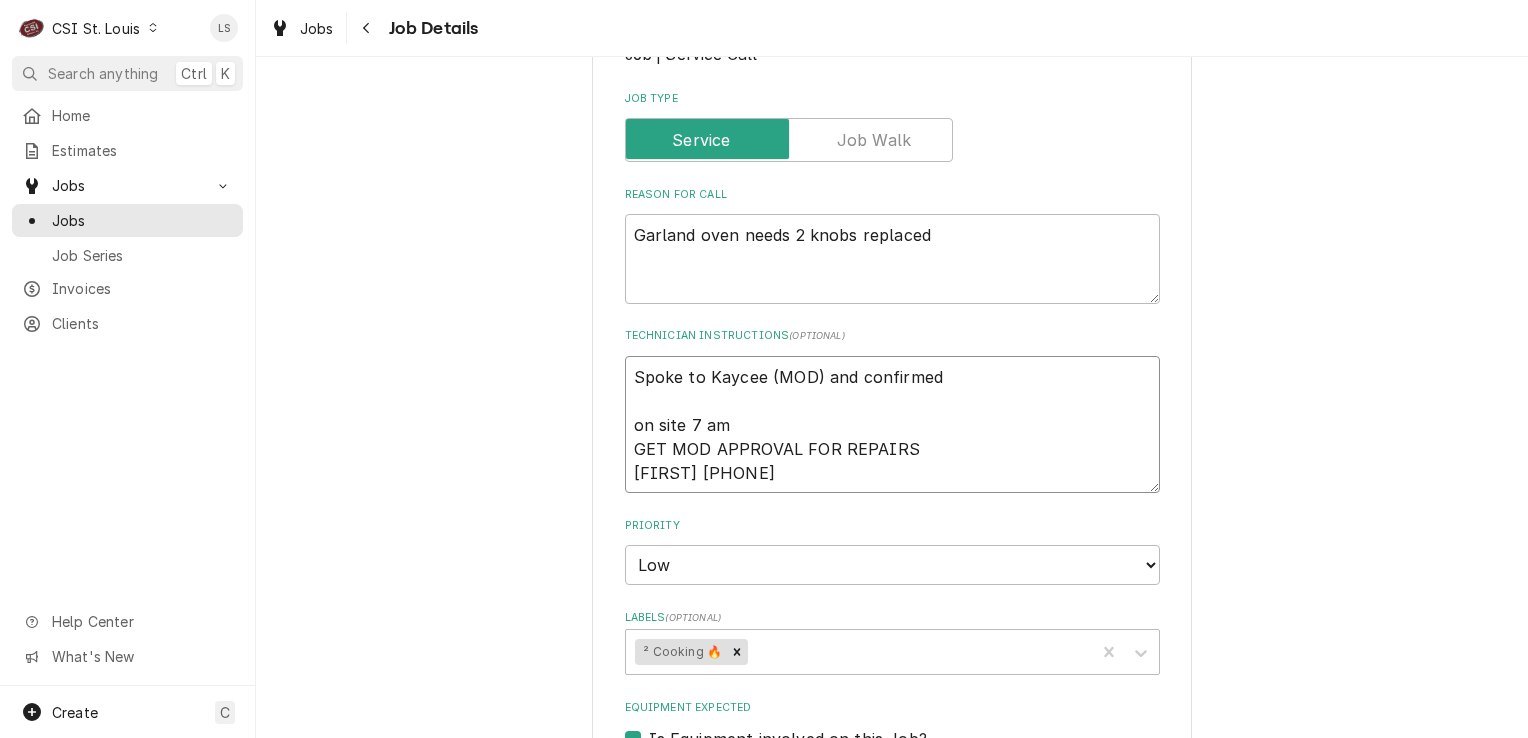 type on "x" 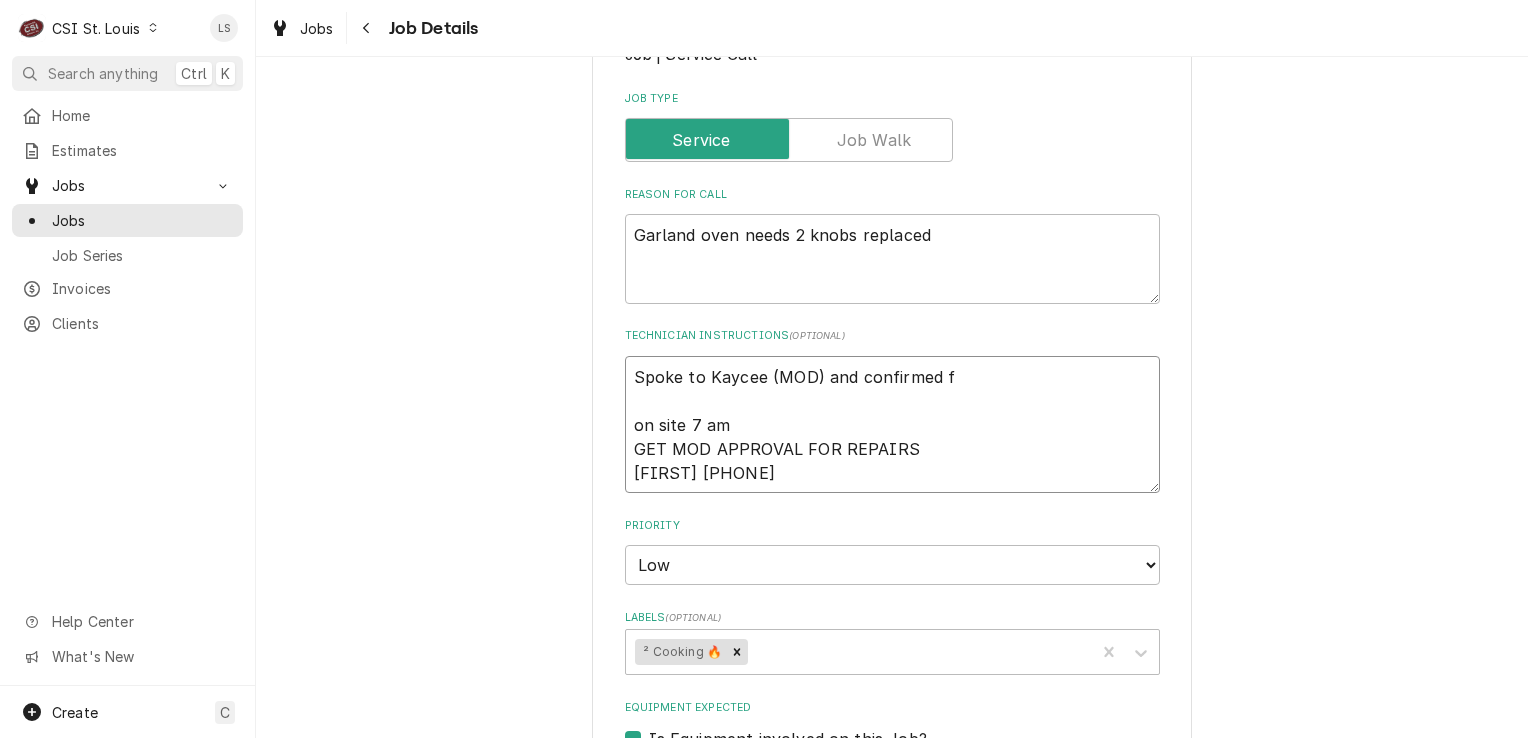 type on "x" 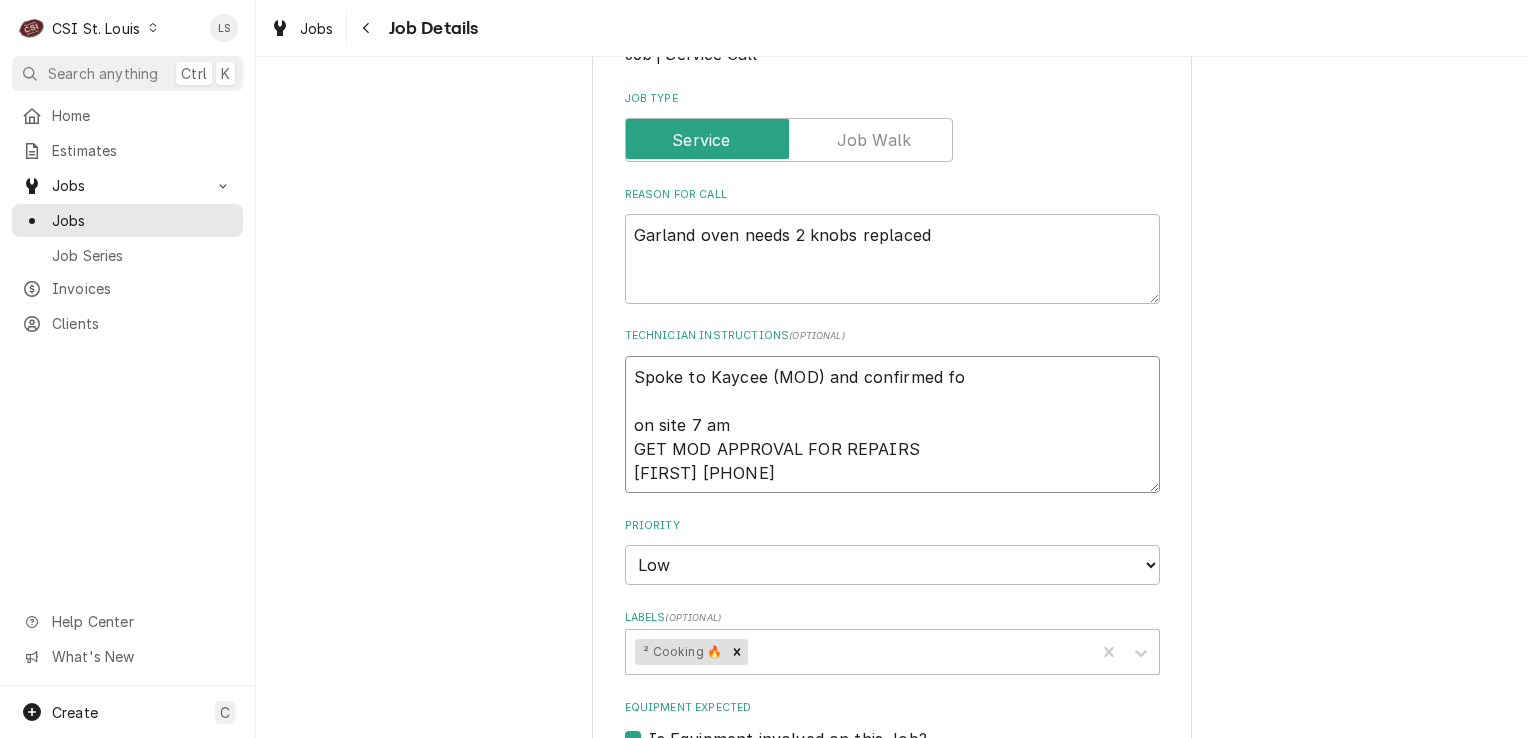 type on "x" 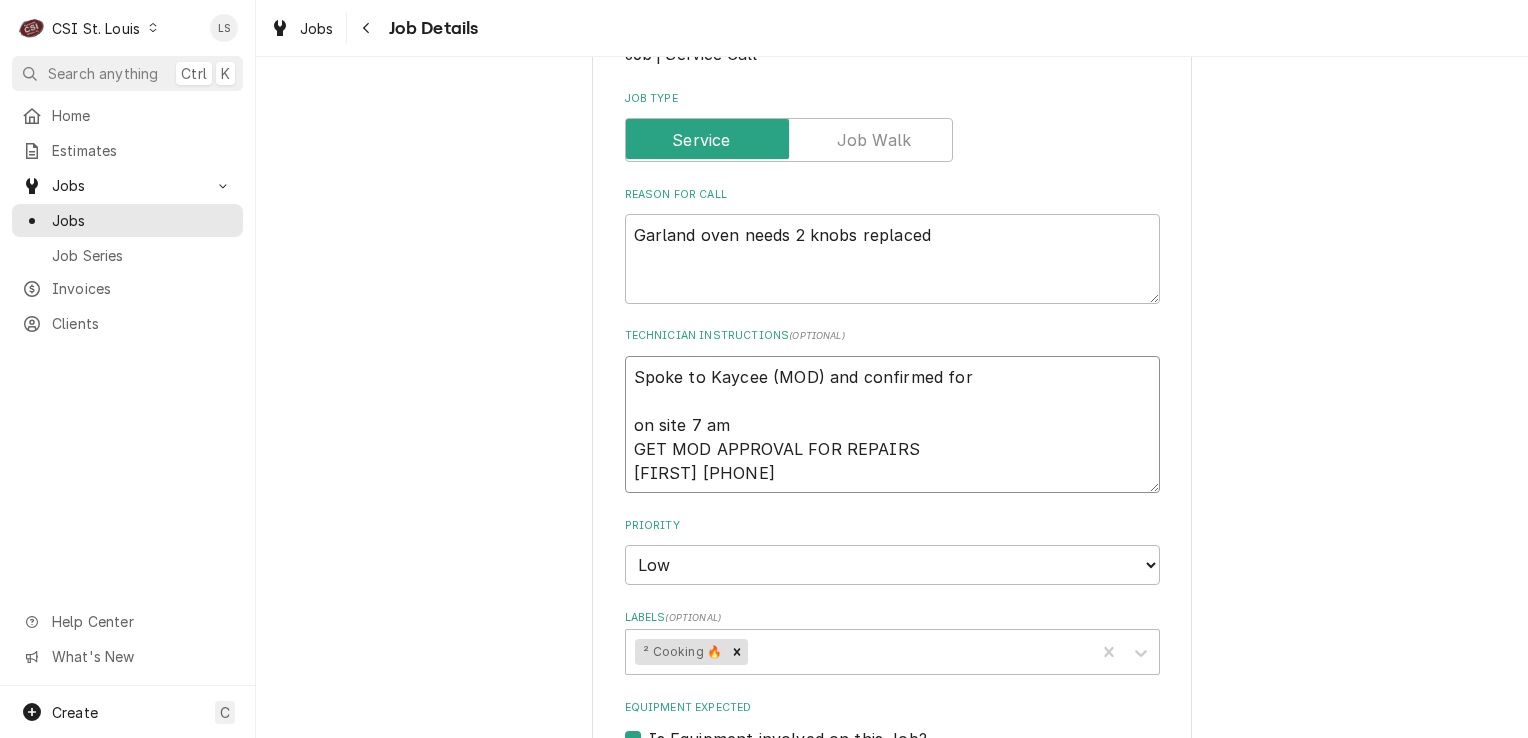 type on "Spoke to Kaycee (MOD) and confirmed for
on site 7 am
GET MOD APPROVAL FOR REPAIRS
Aaron 314-686-0632" 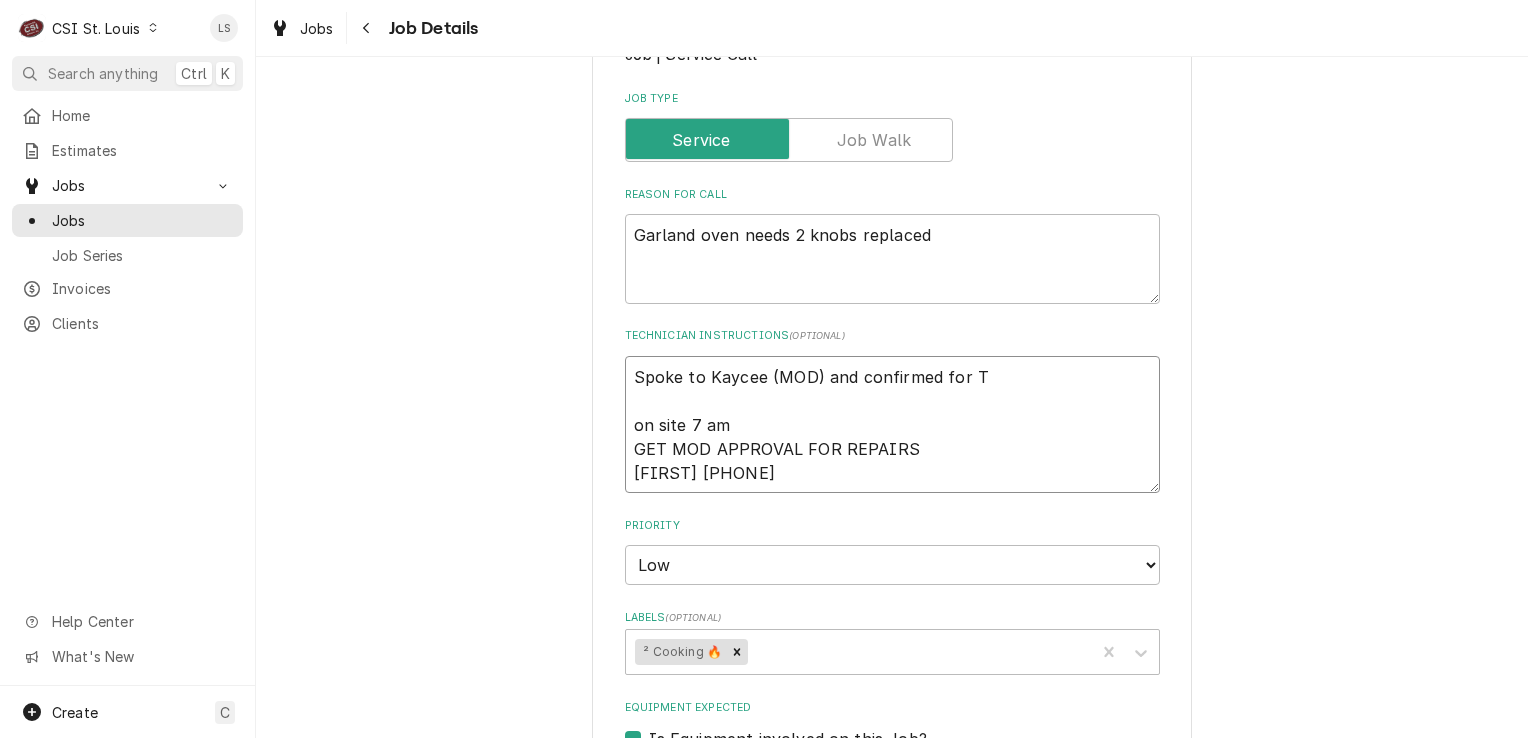 type on "x" 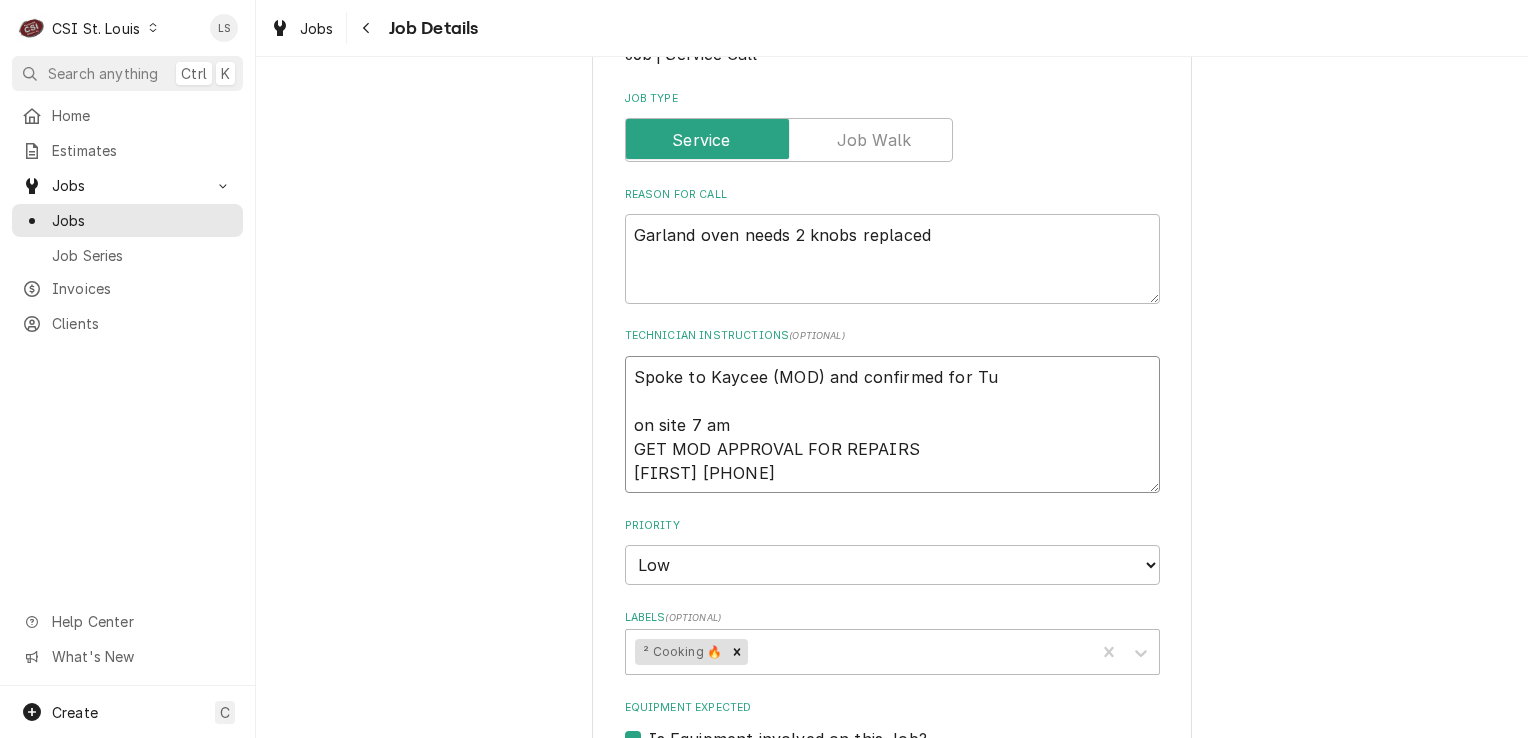 type on "x" 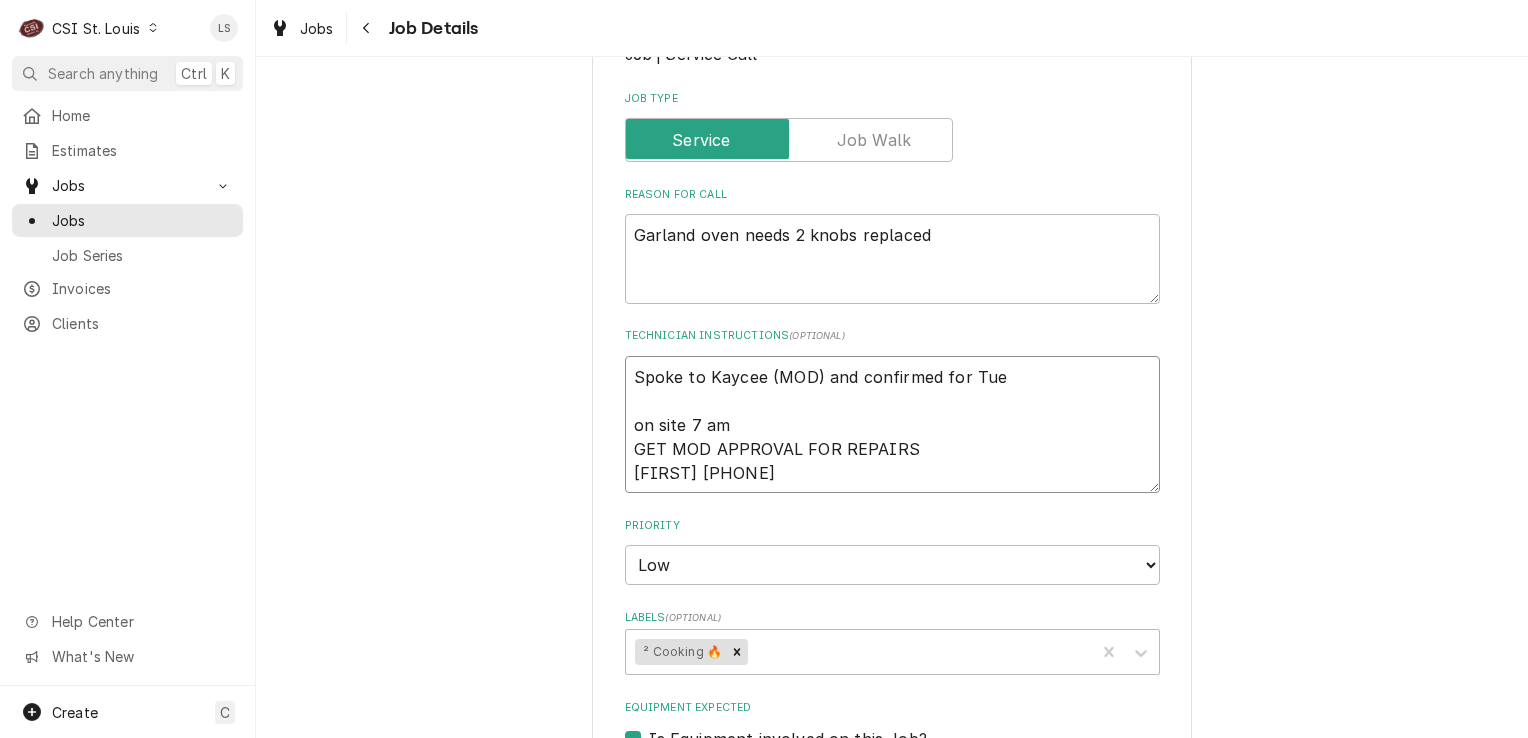 type on "x" 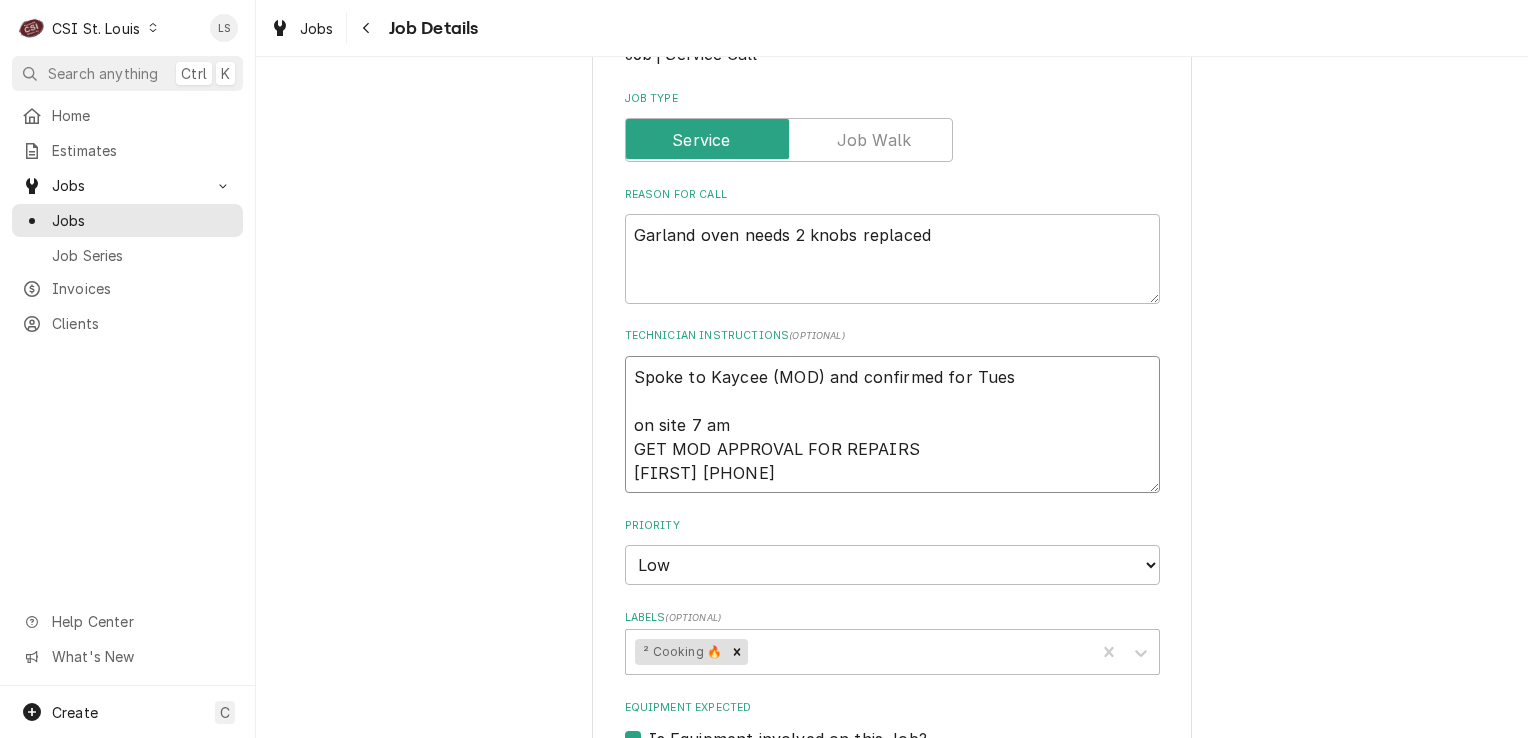 type on "x" 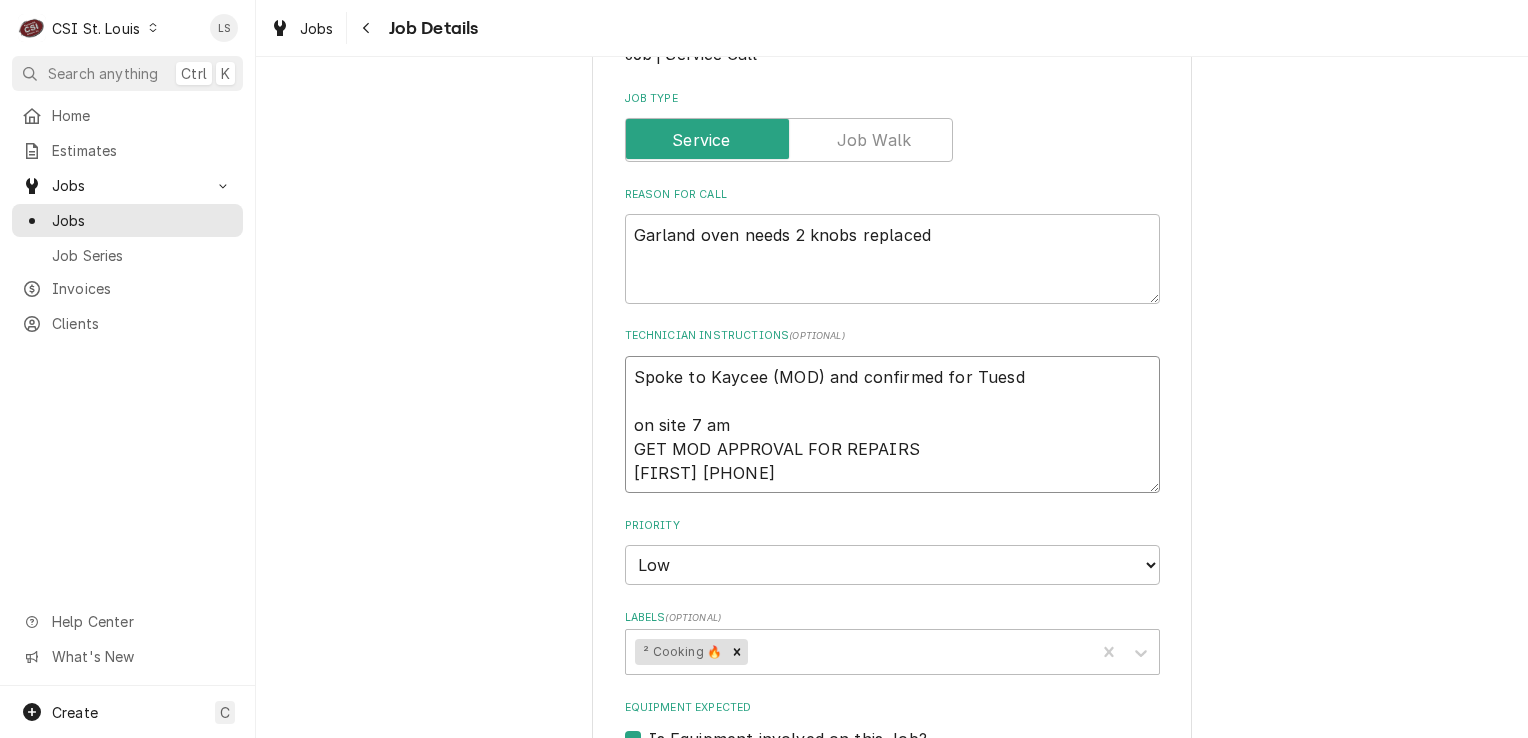 type on "x" 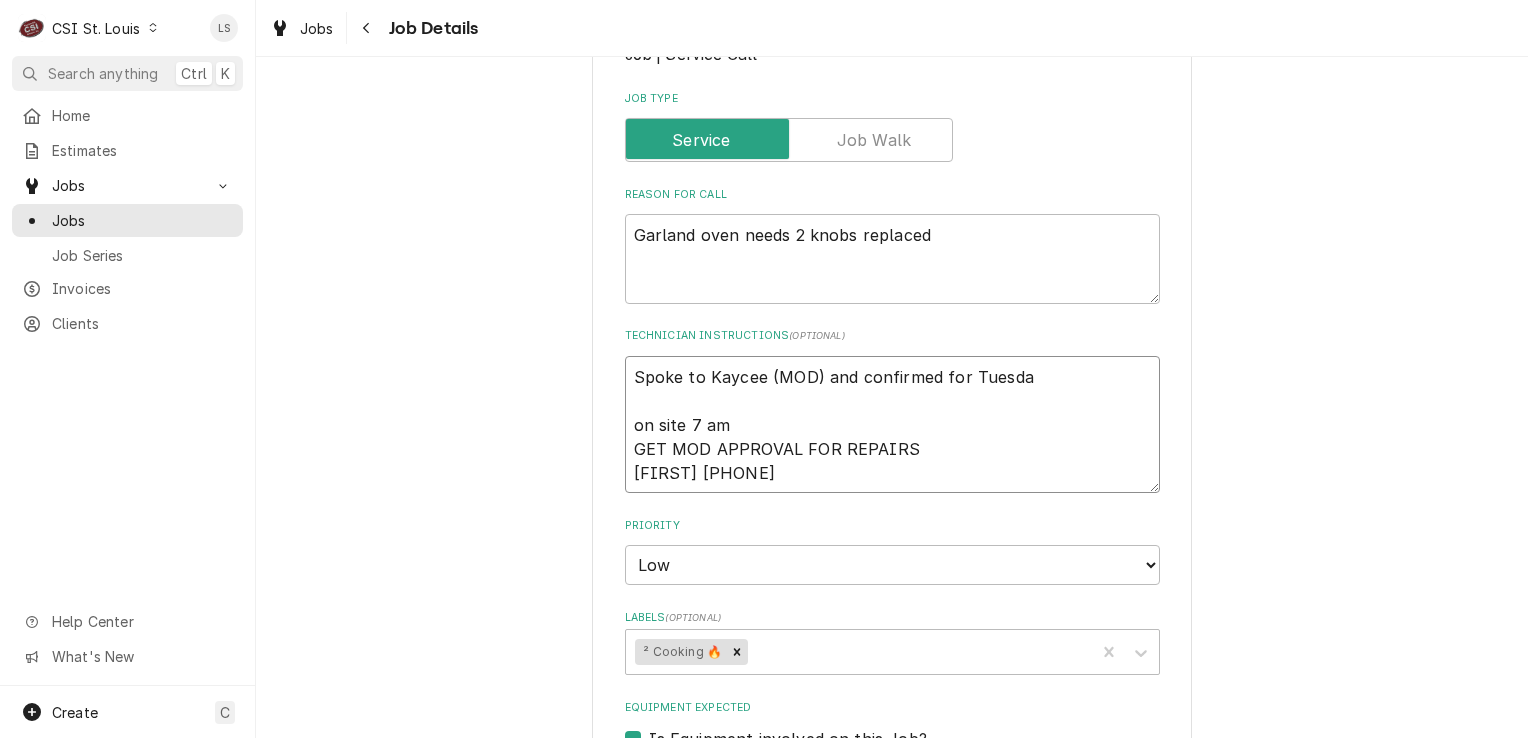 type on "x" 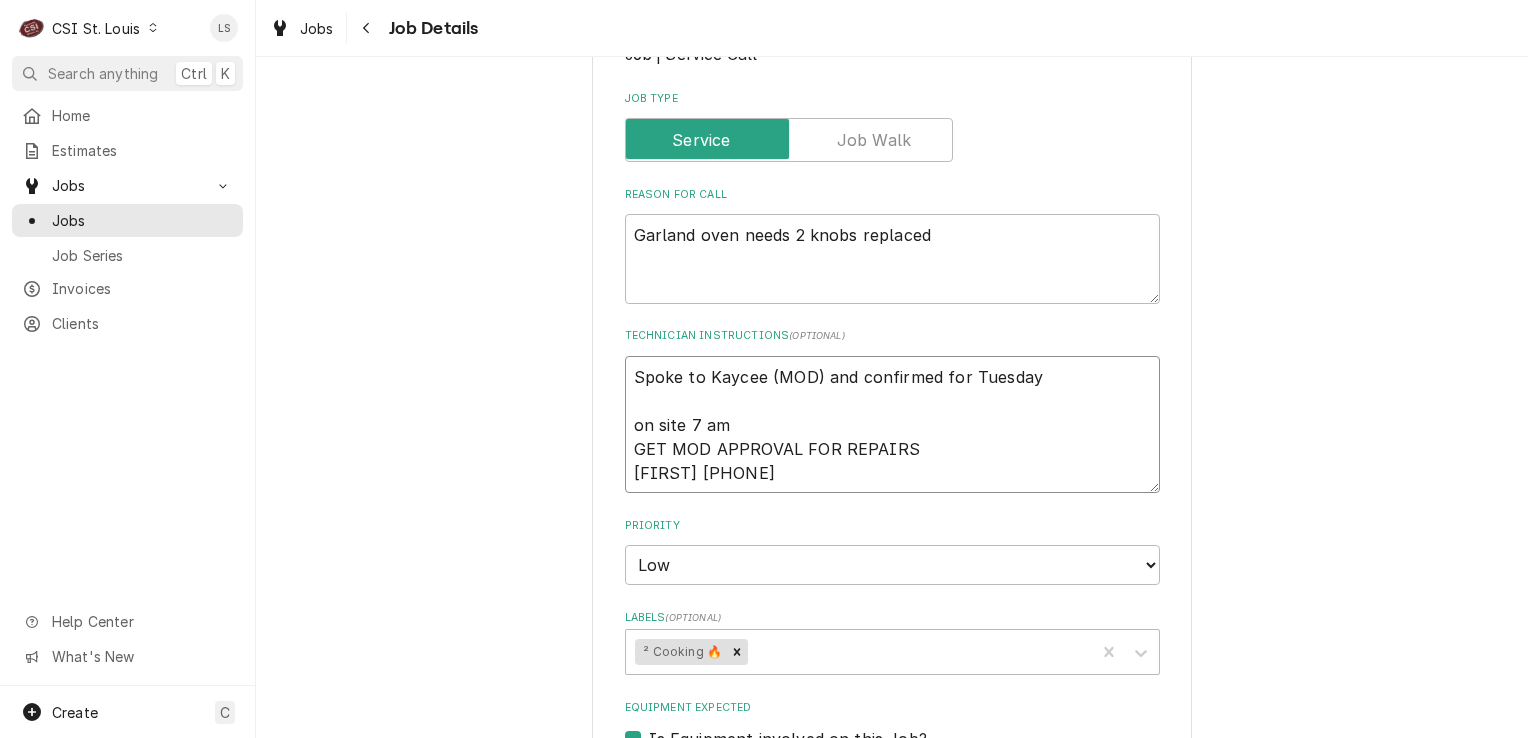 type on "x" 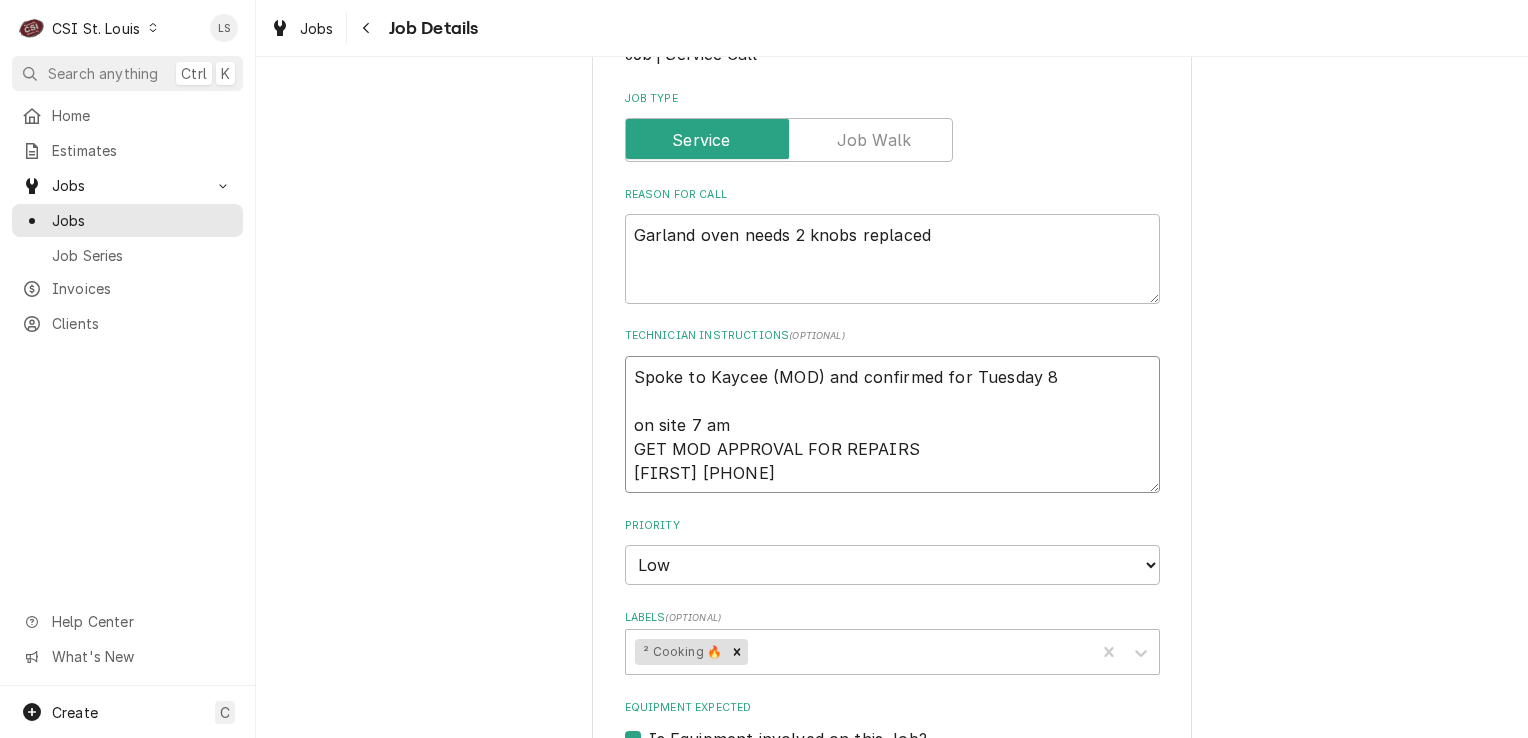 type on "x" 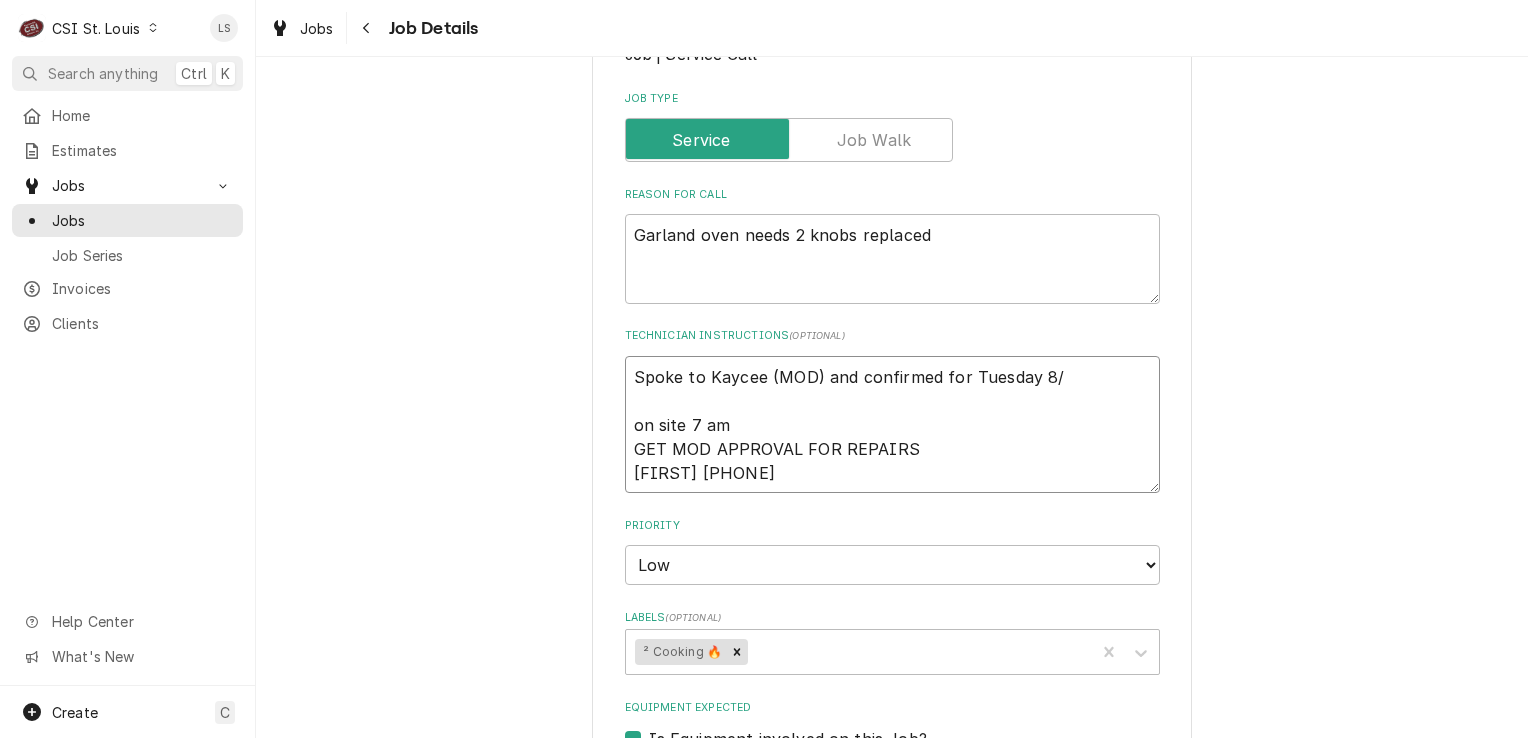 type on "x" 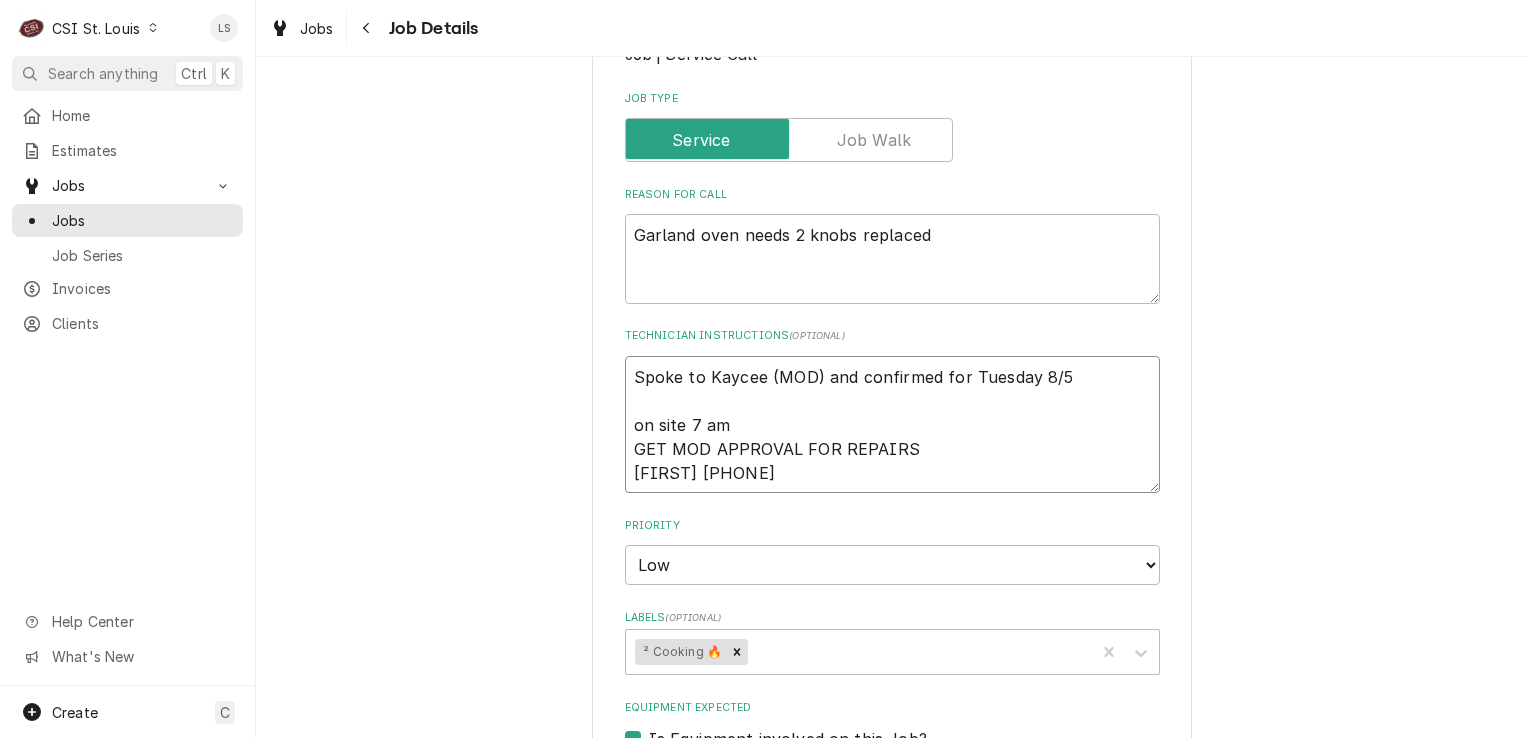 type on "x" 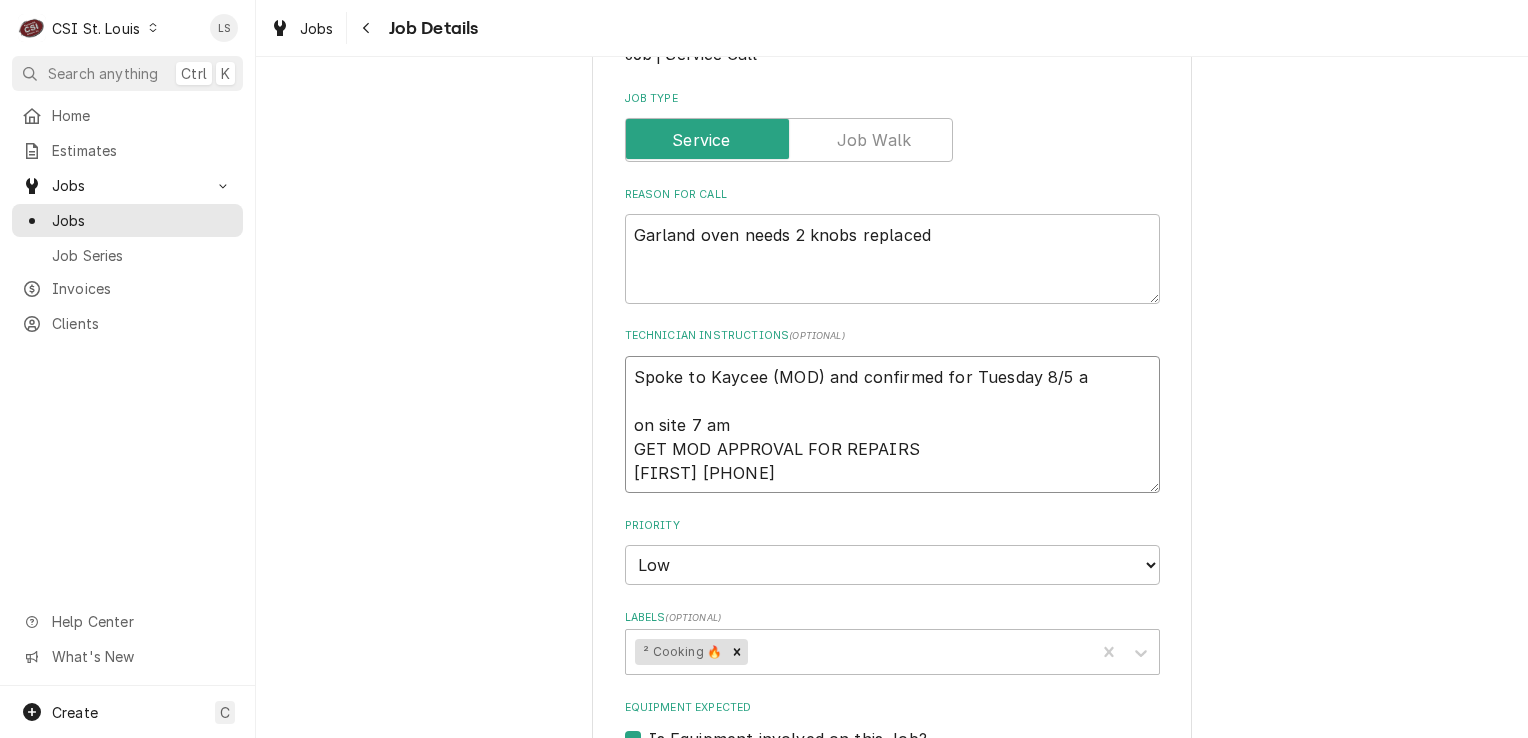 type on "x" 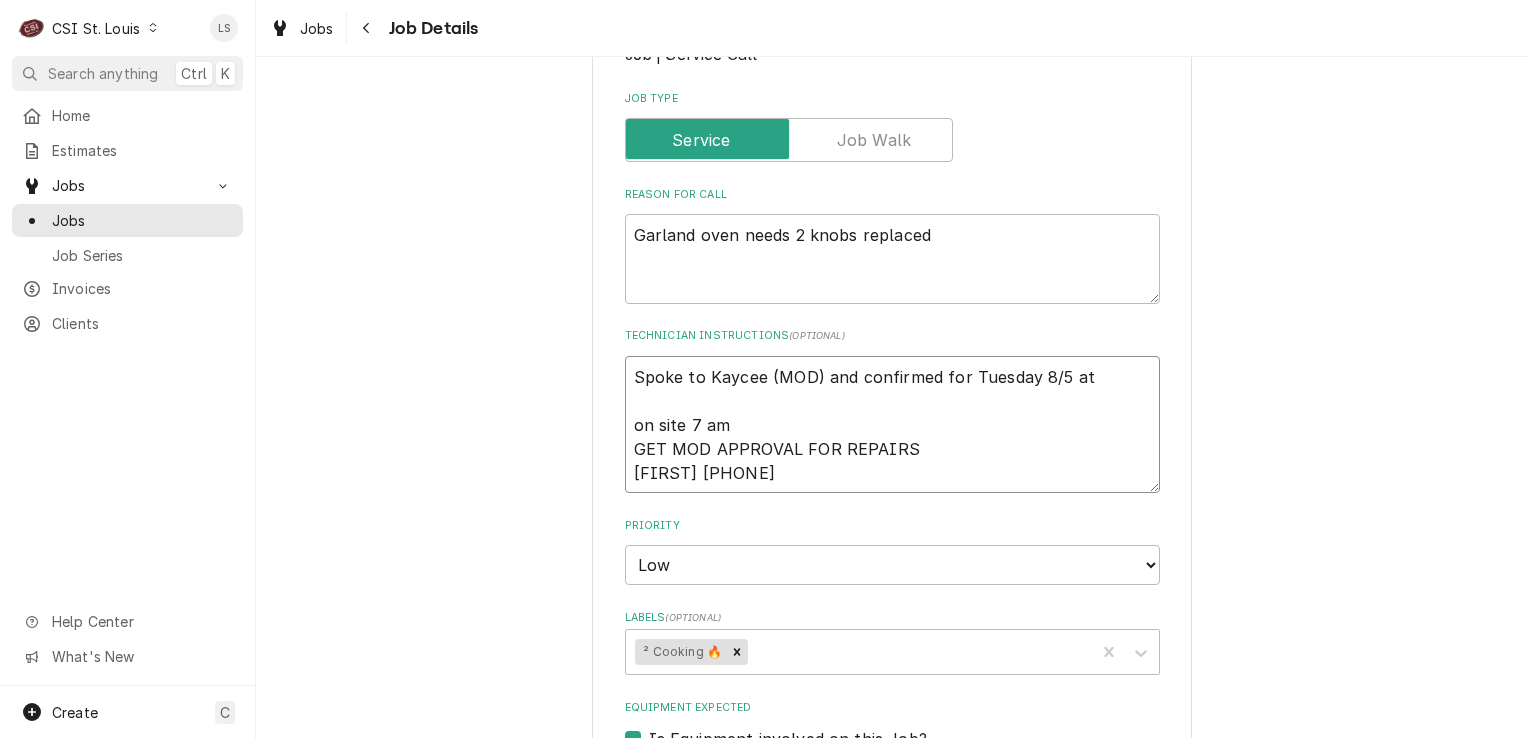 type on "Spoke to Kaycee (MOD) and confirmed for Tuesday 8/5 at
on site 7 am
GET MOD APPROVAL FOR REPAIRS
Aaron 314-686-0632" 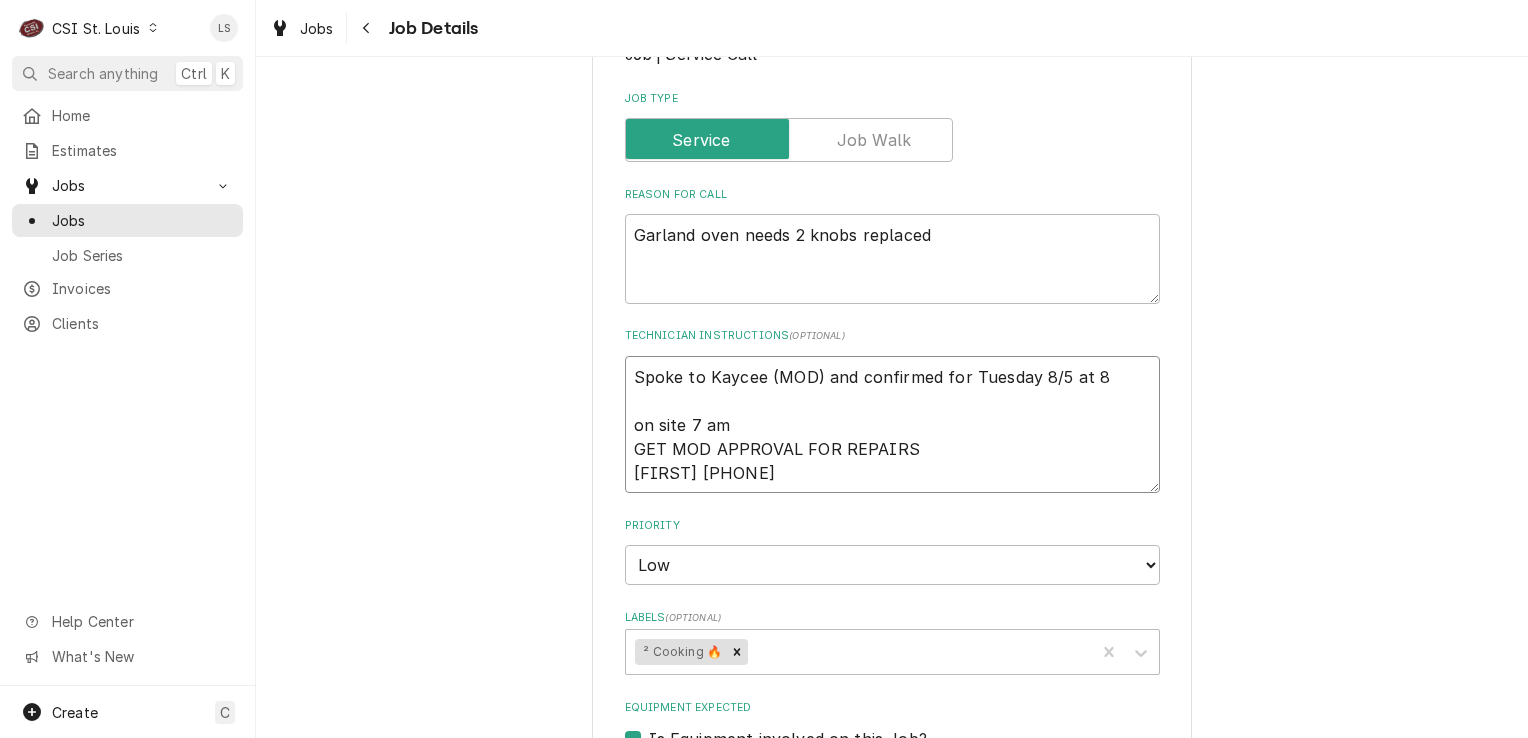 type on "Spoke to Kaycee (MOD) and confirmed for Tuesday 8/5 at 8a
on site 7 am
GET MOD APPROVAL FOR REPAIRS
Aaron 314-686-0632" 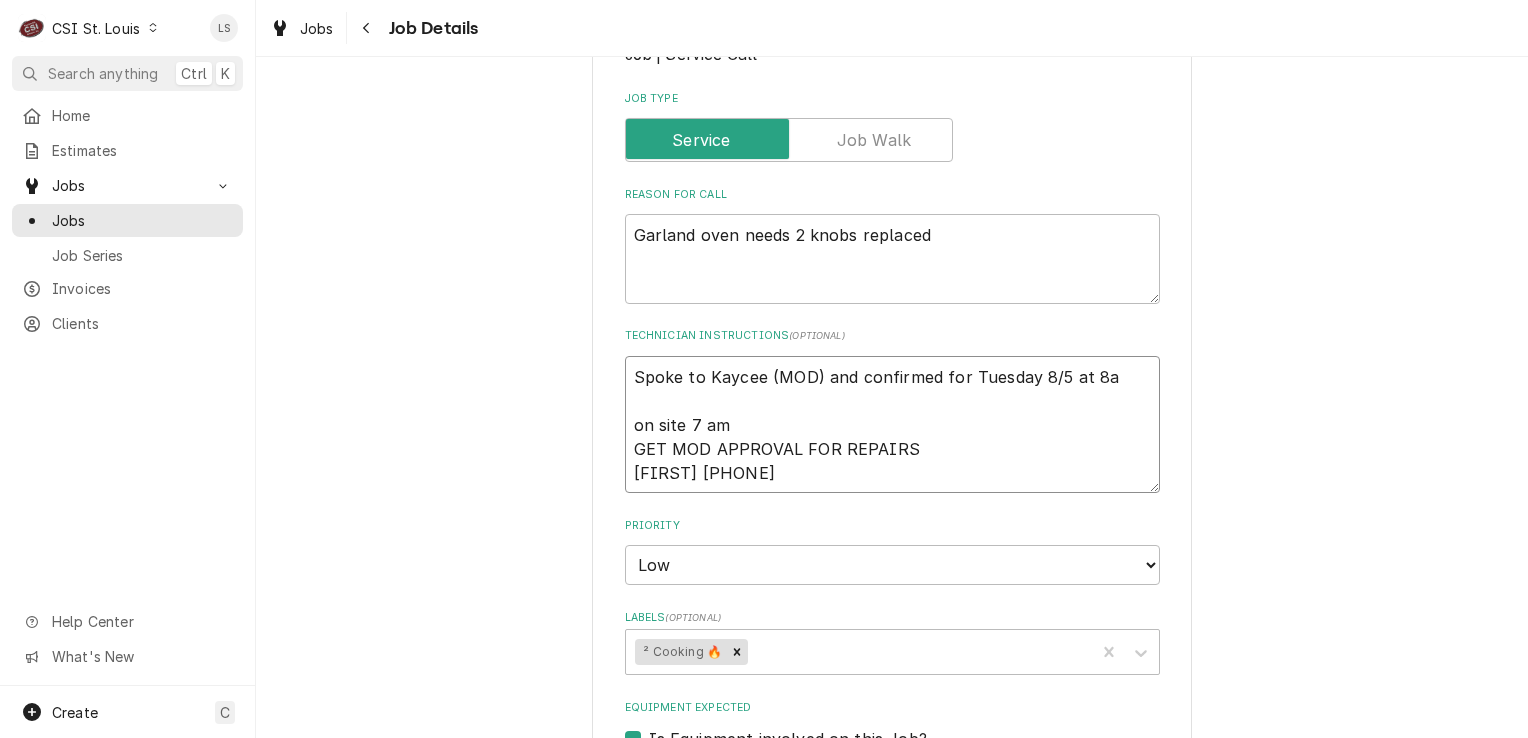 type on "x" 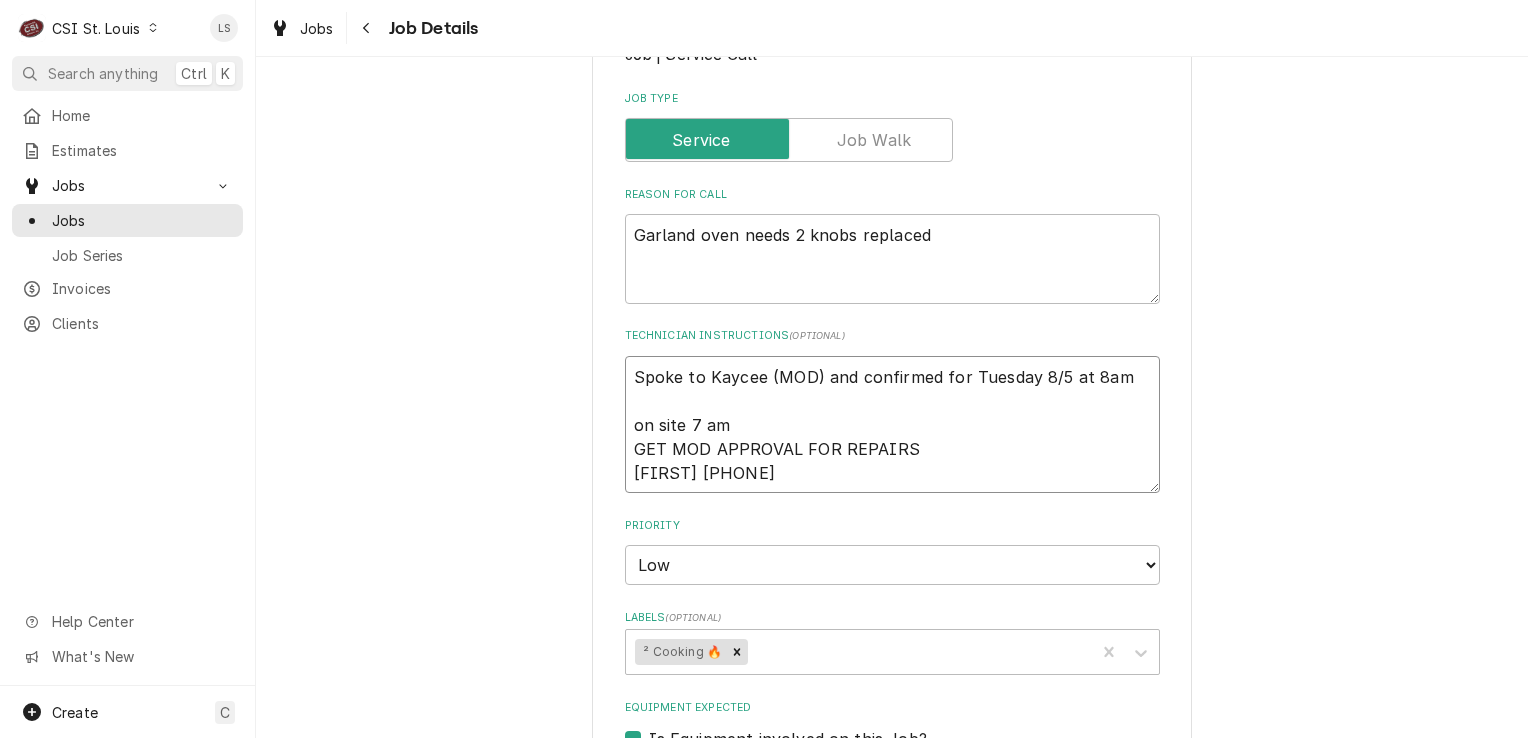 type on "x" 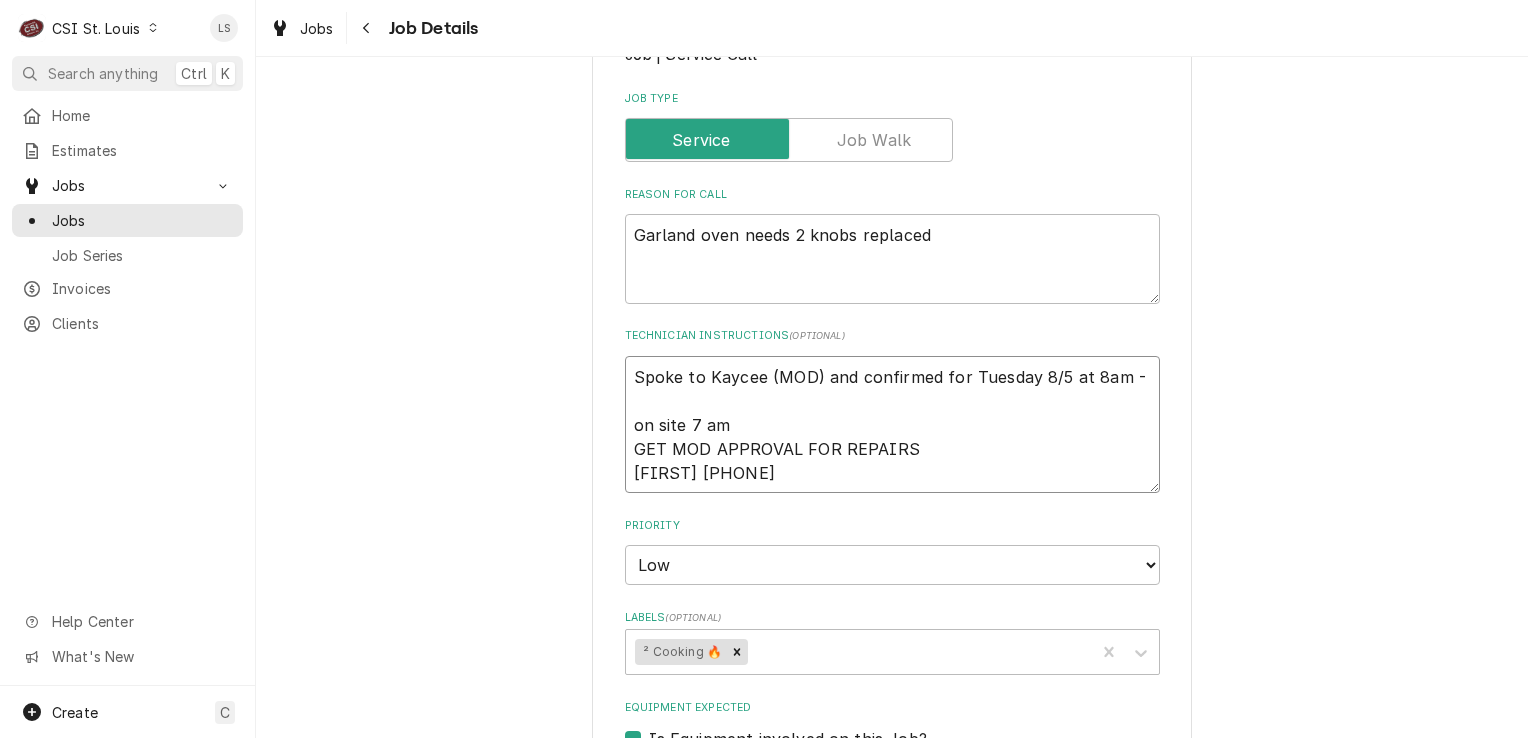 type on "x" 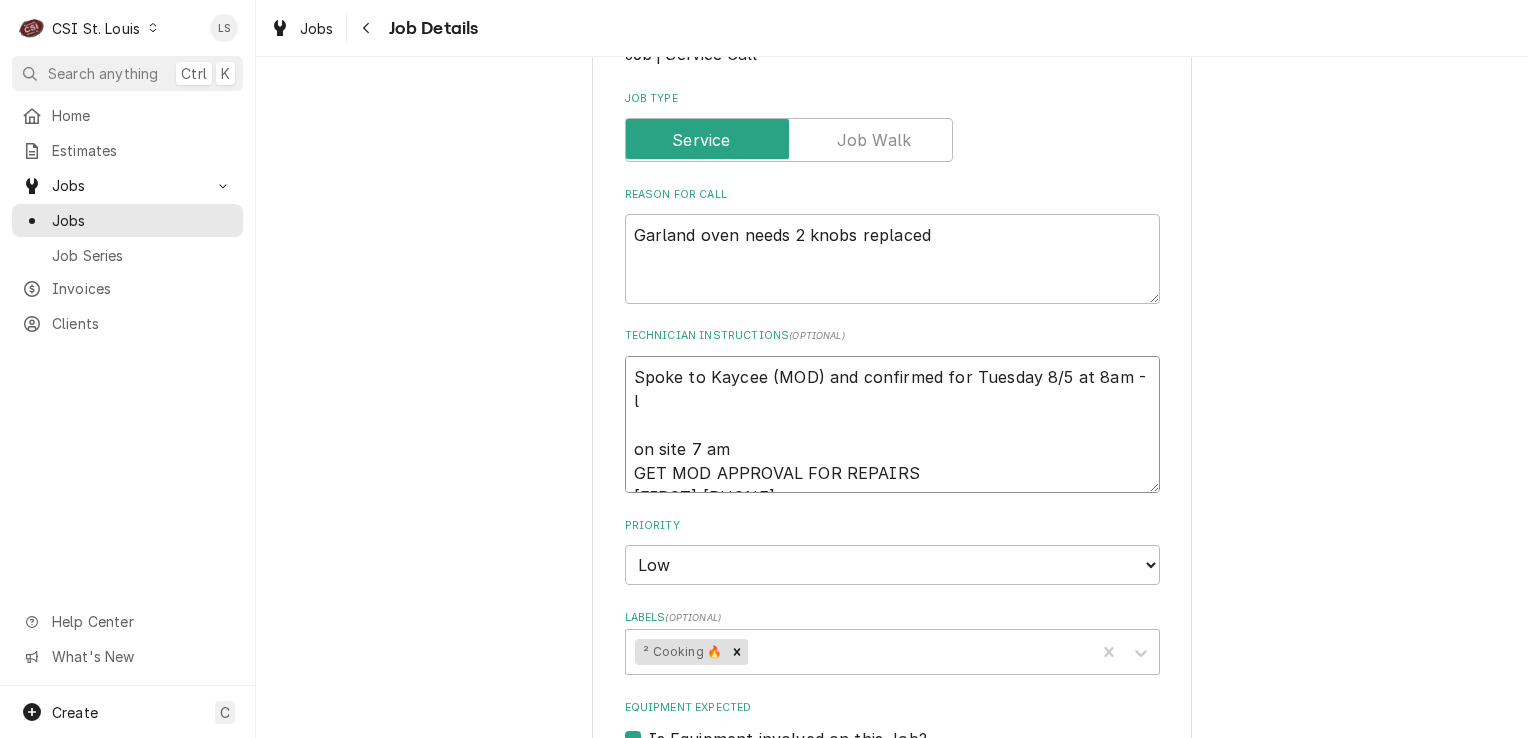 type on "x" 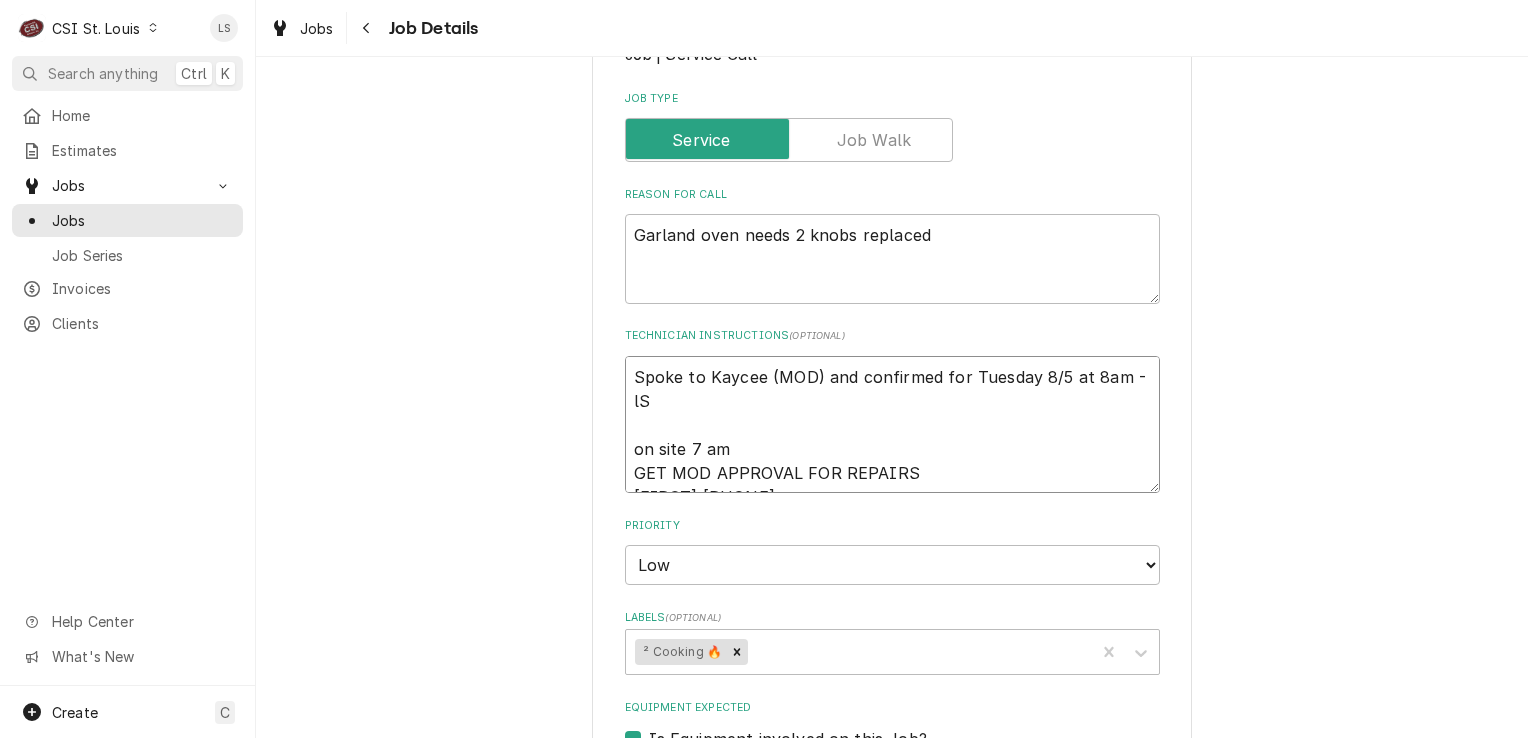 type on "x" 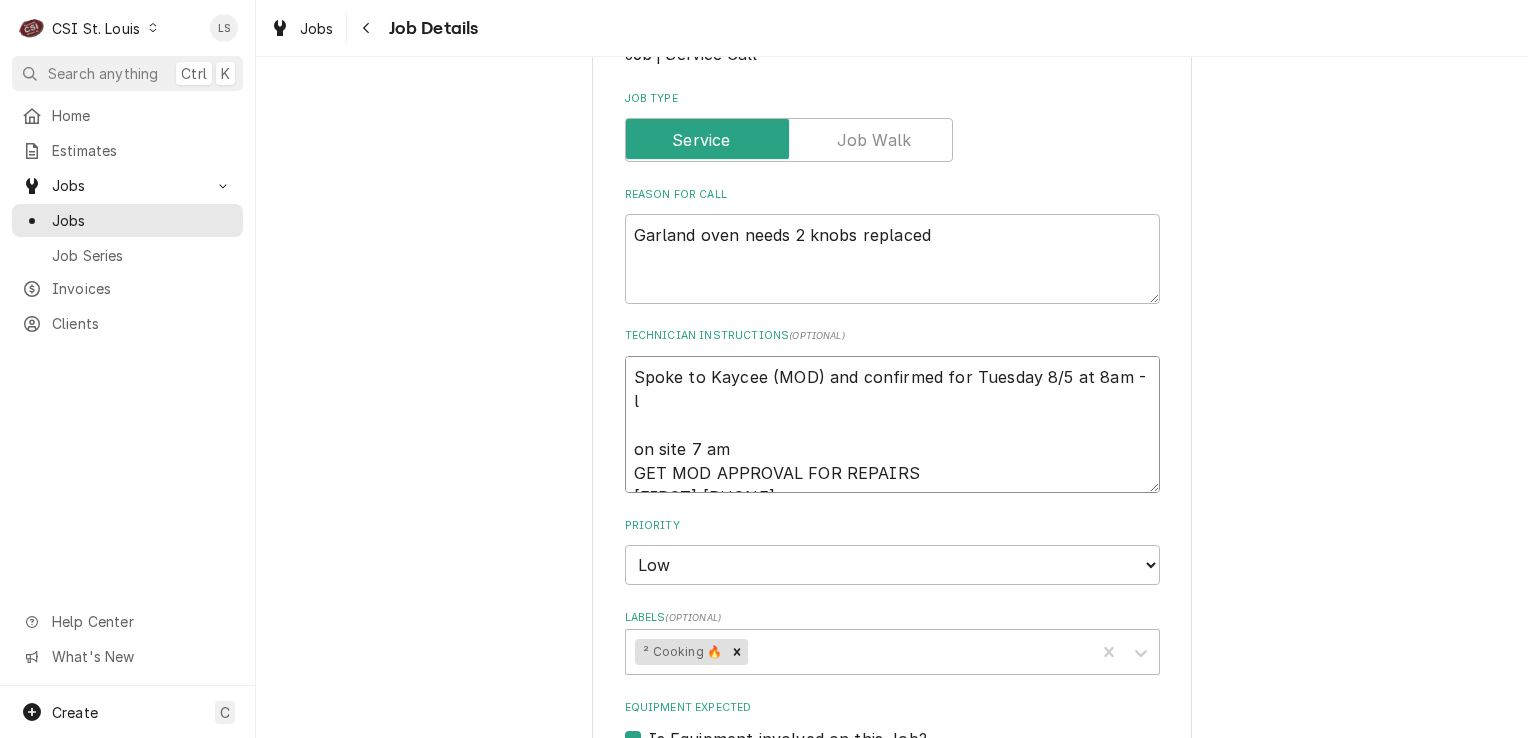 type on "x" 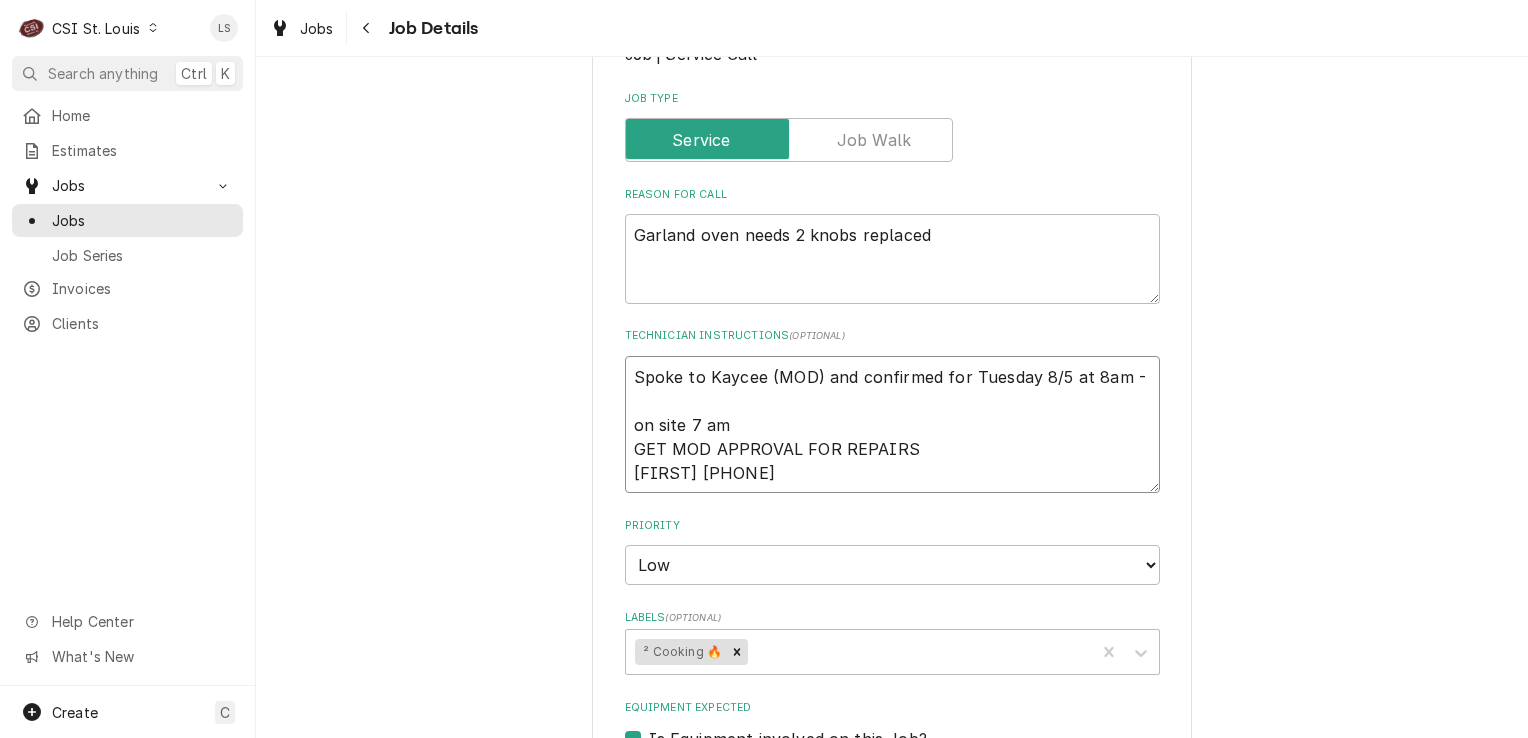 type on "x" 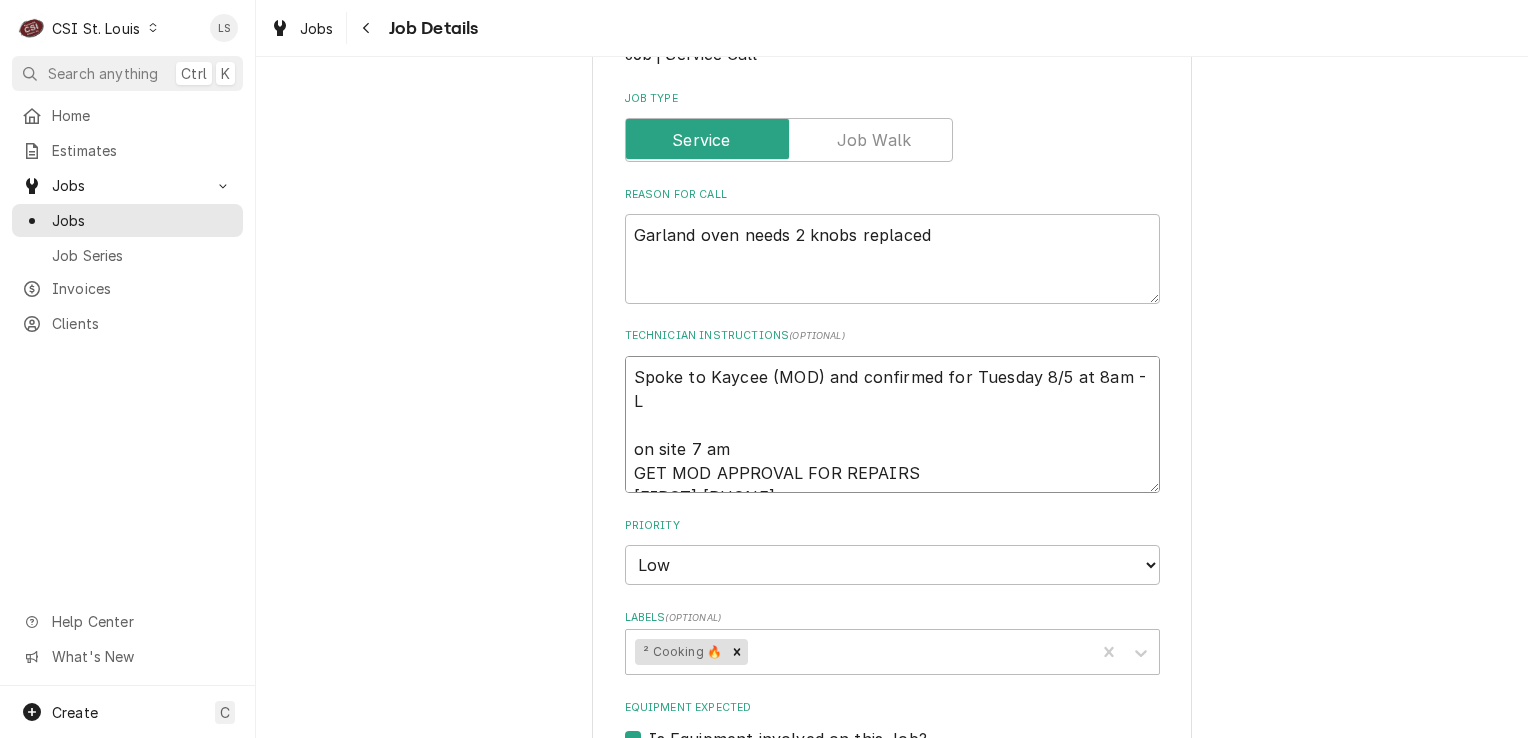 type on "x" 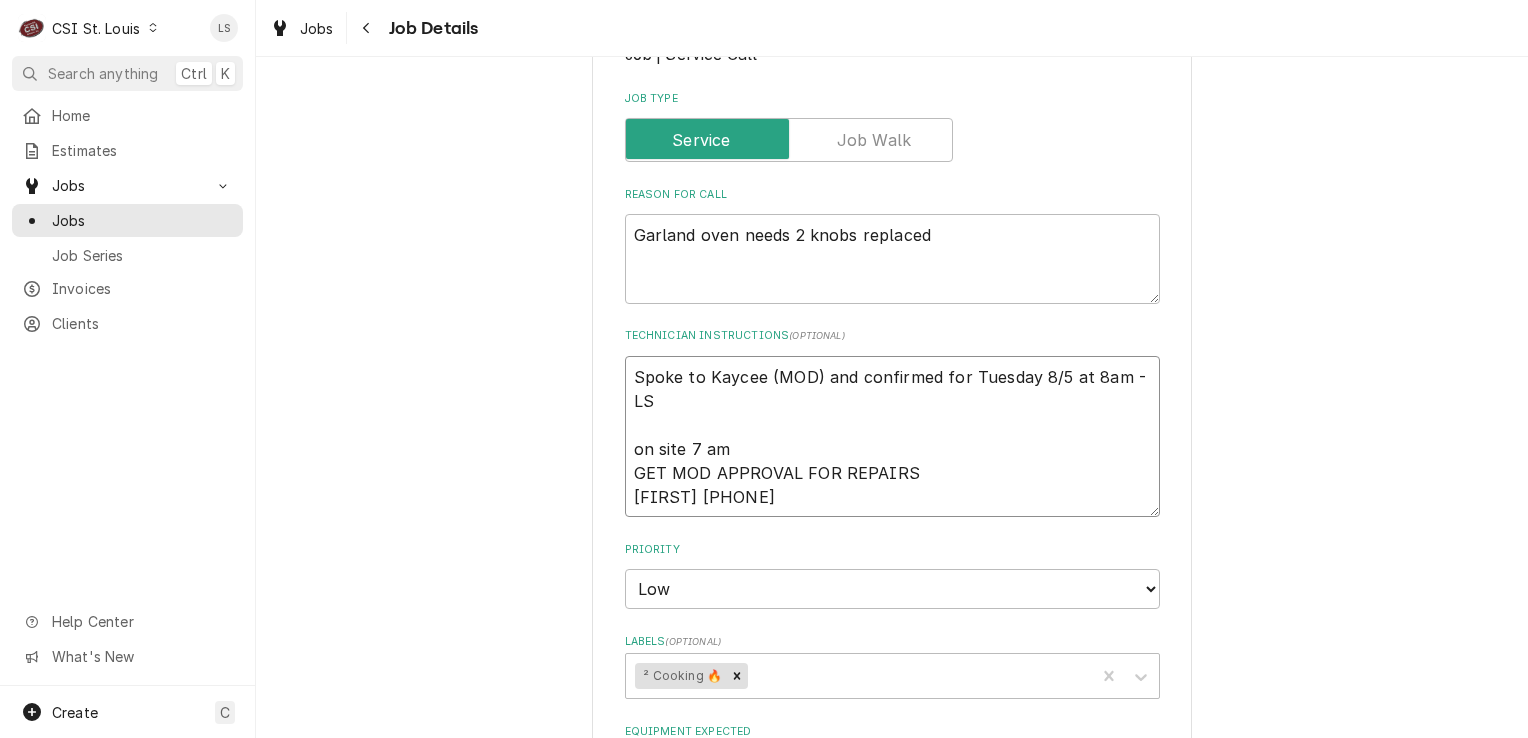 type on "x" 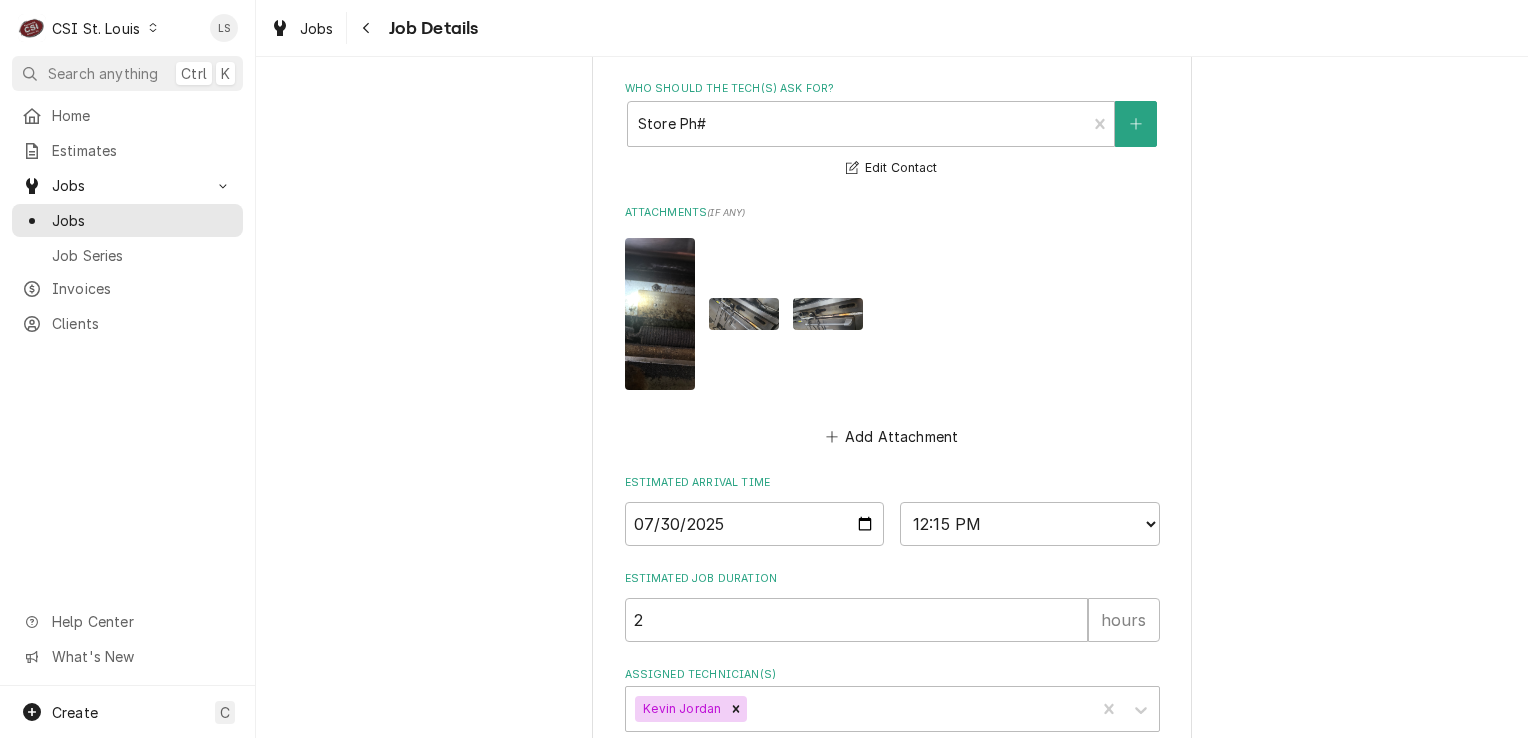 scroll, scrollTop: 1368, scrollLeft: 0, axis: vertical 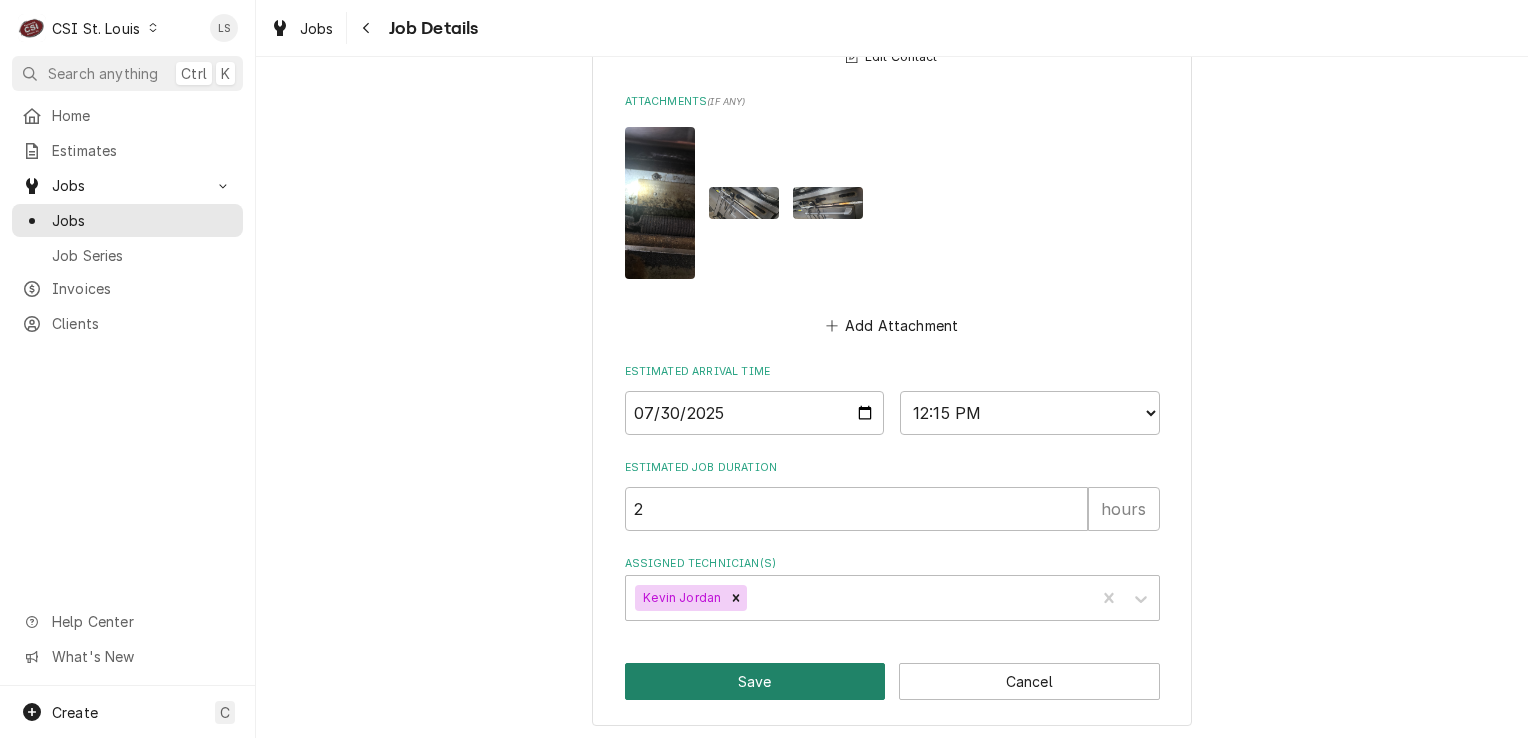 type on "Spoke to Kaycee (MOD) and confirmed for Tuesday 8/5 at 8am - LS
on site 7 am
GET MOD APPROVAL FOR REPAIRS
Aaron 314-686-0632" 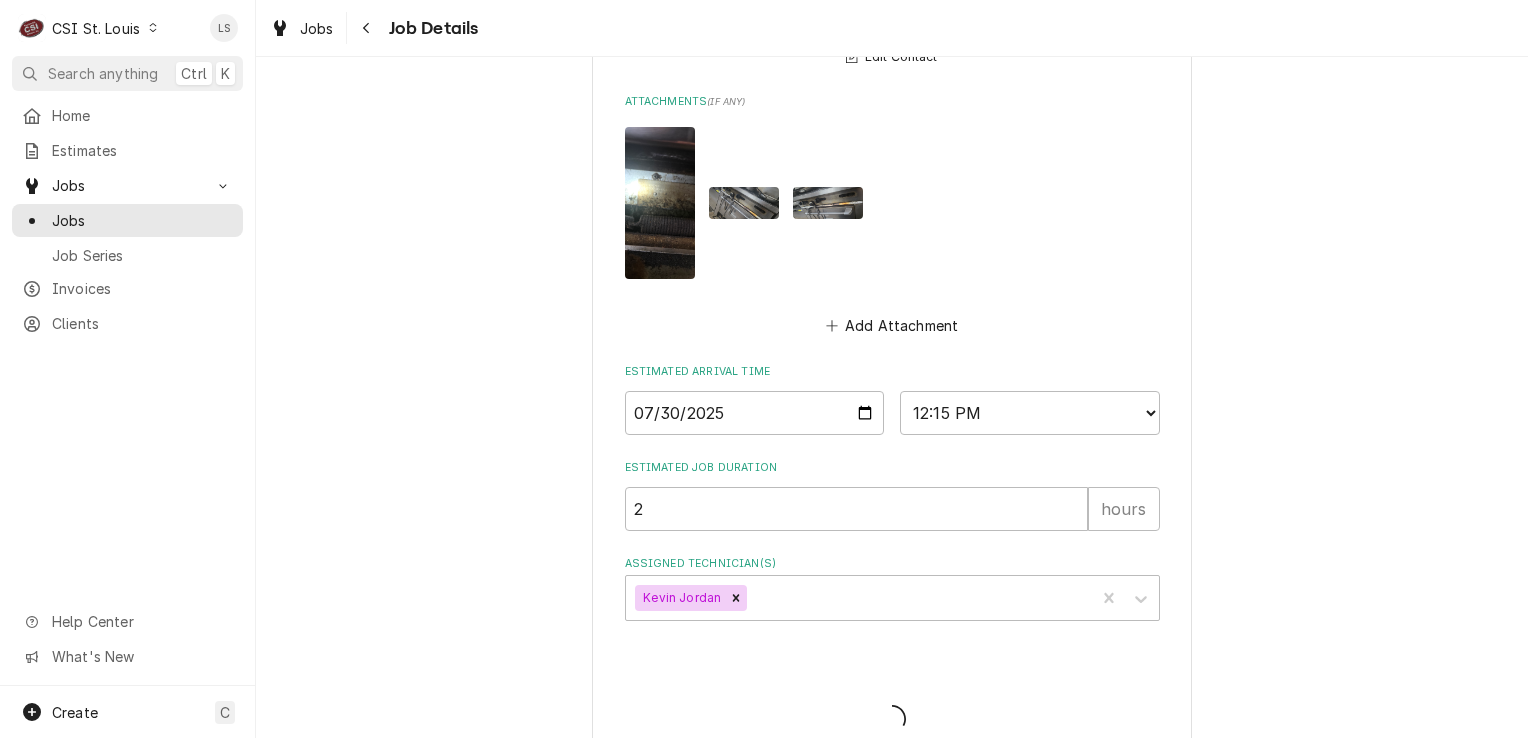 type on "x" 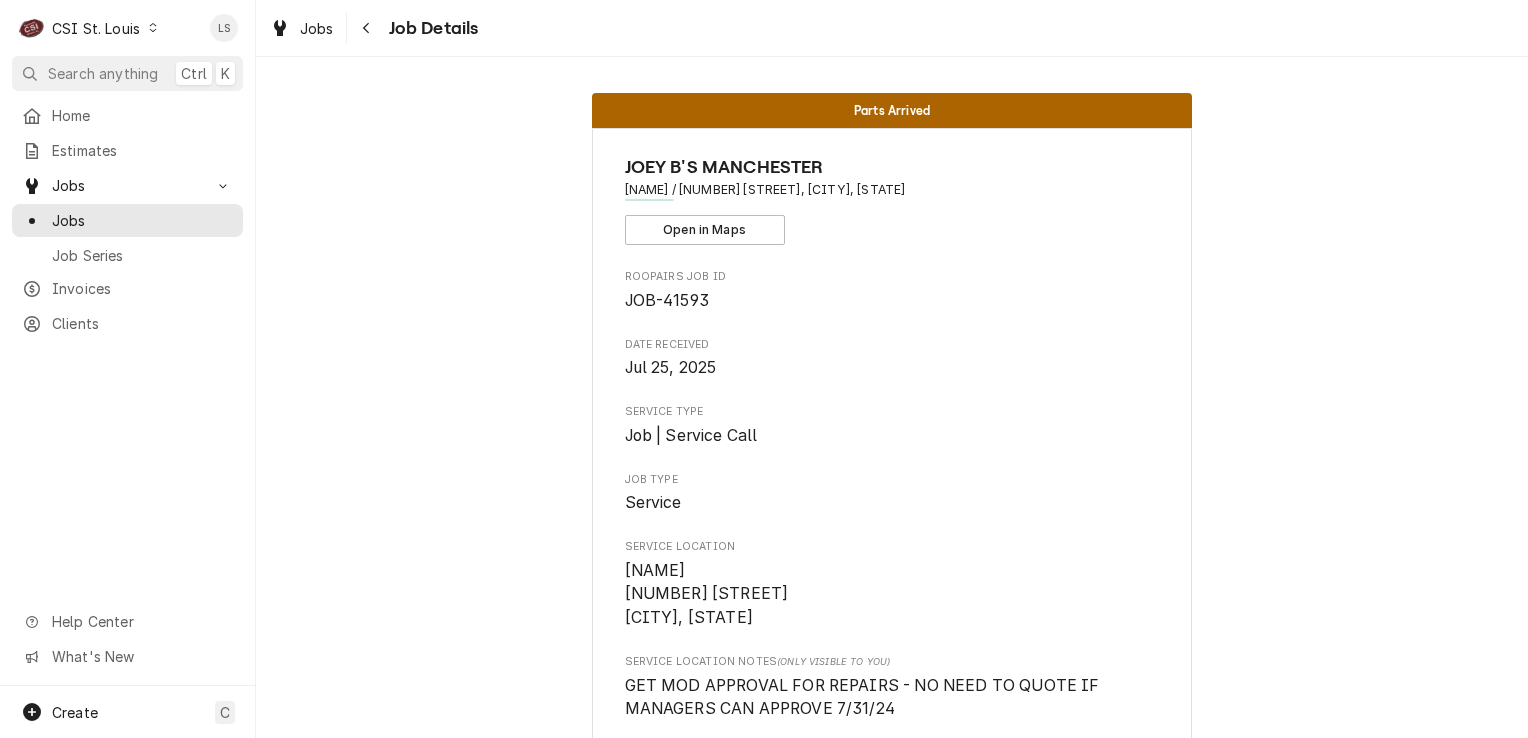 scroll, scrollTop: 0, scrollLeft: 0, axis: both 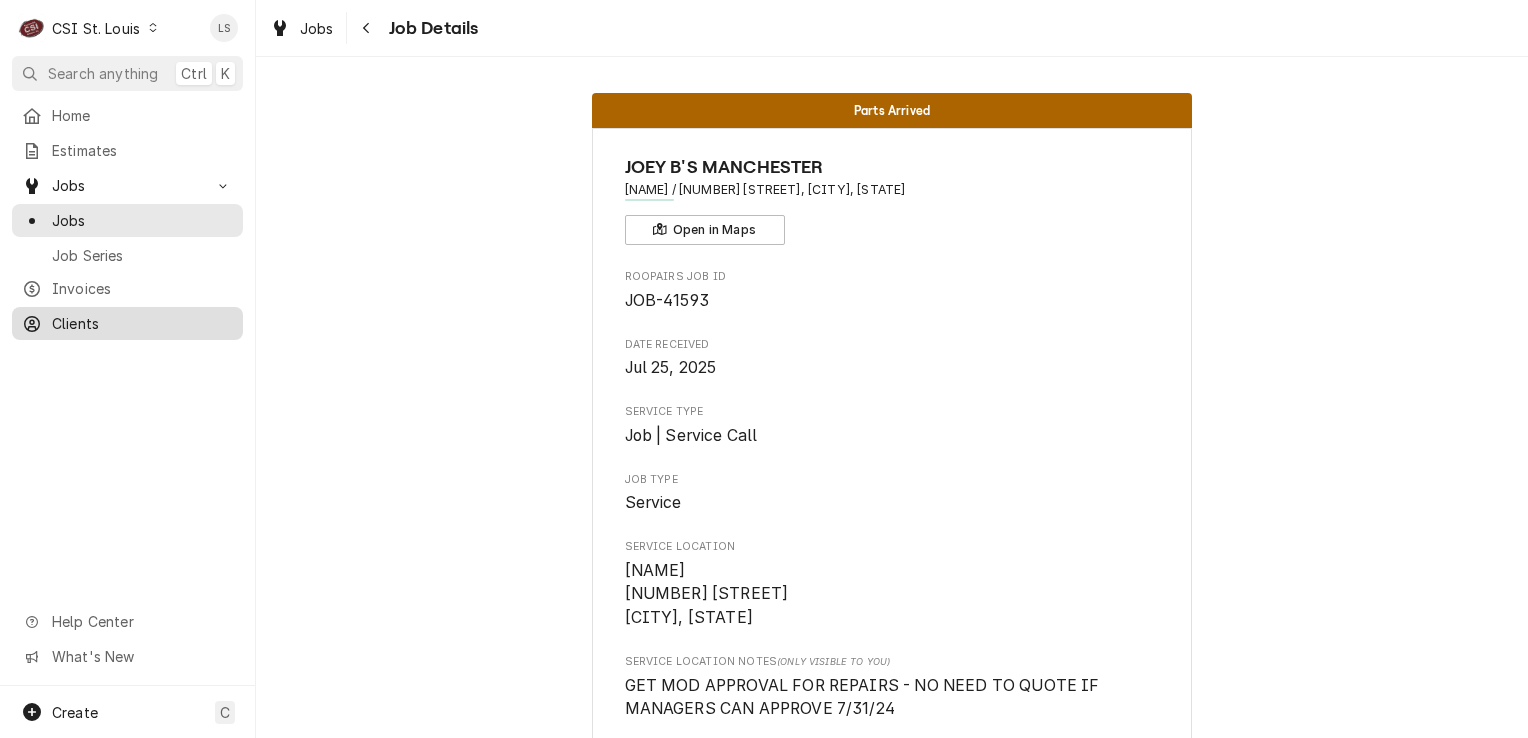 click on "Clients" at bounding box center (142, 323) 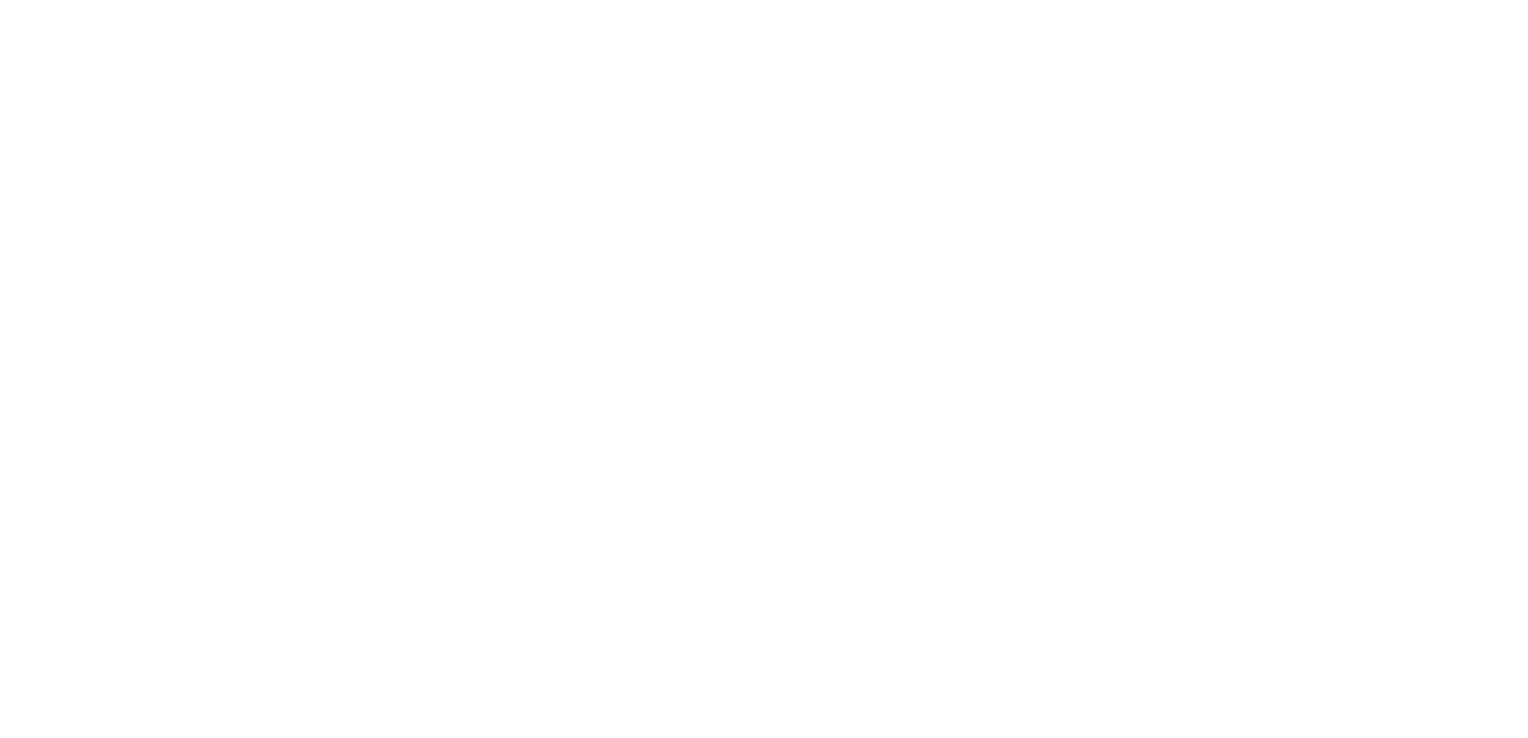 scroll, scrollTop: 0, scrollLeft: 0, axis: both 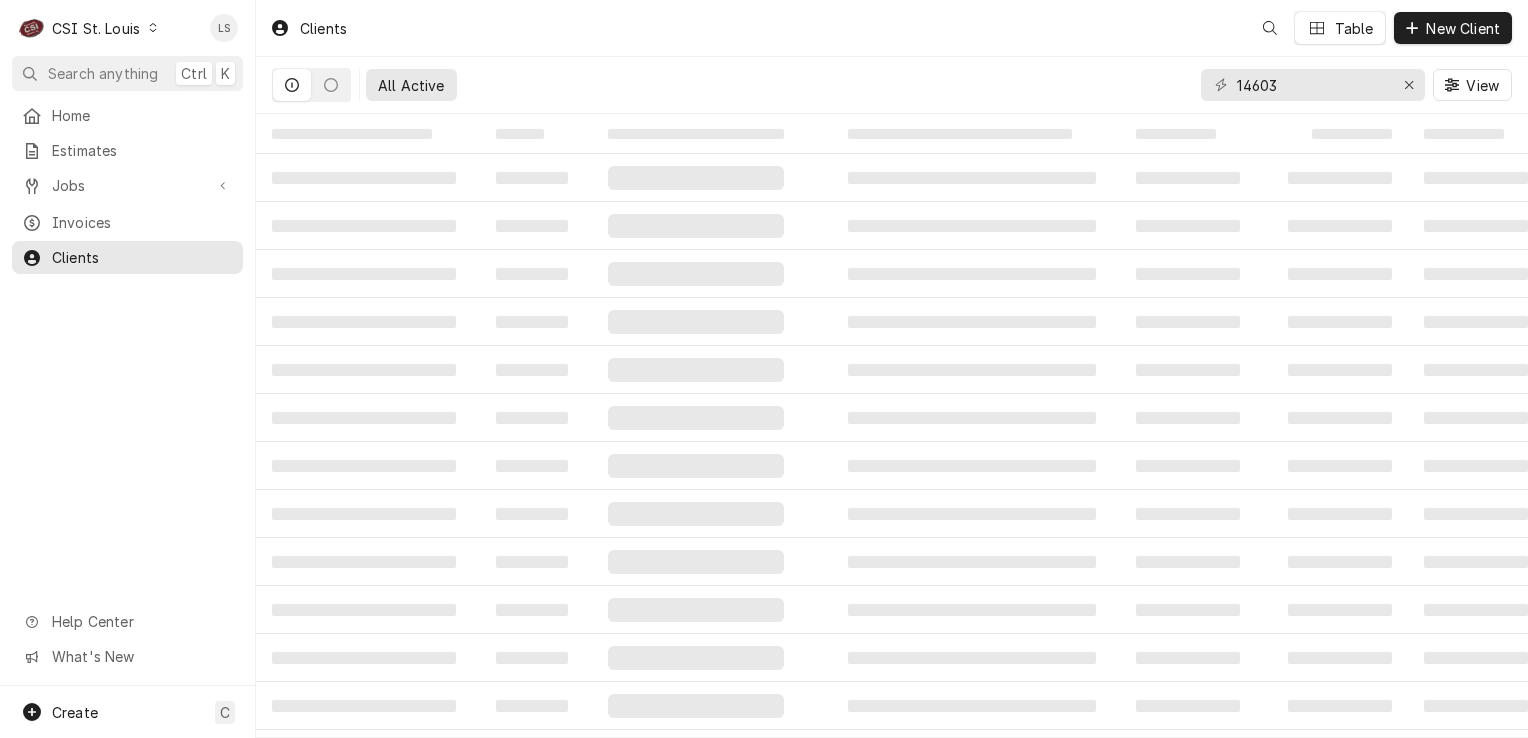 click 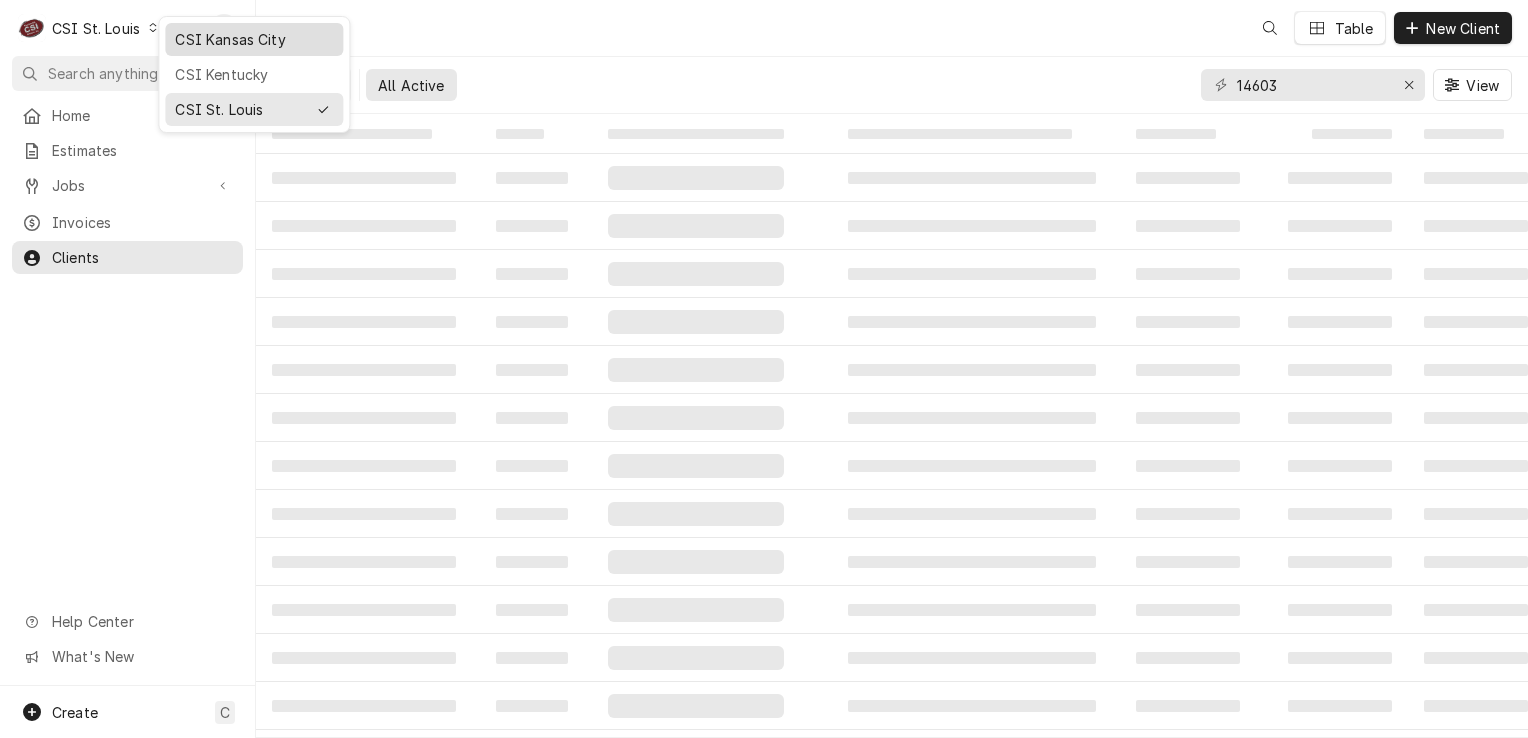 click on "CSI Kansas City" at bounding box center [254, 39] 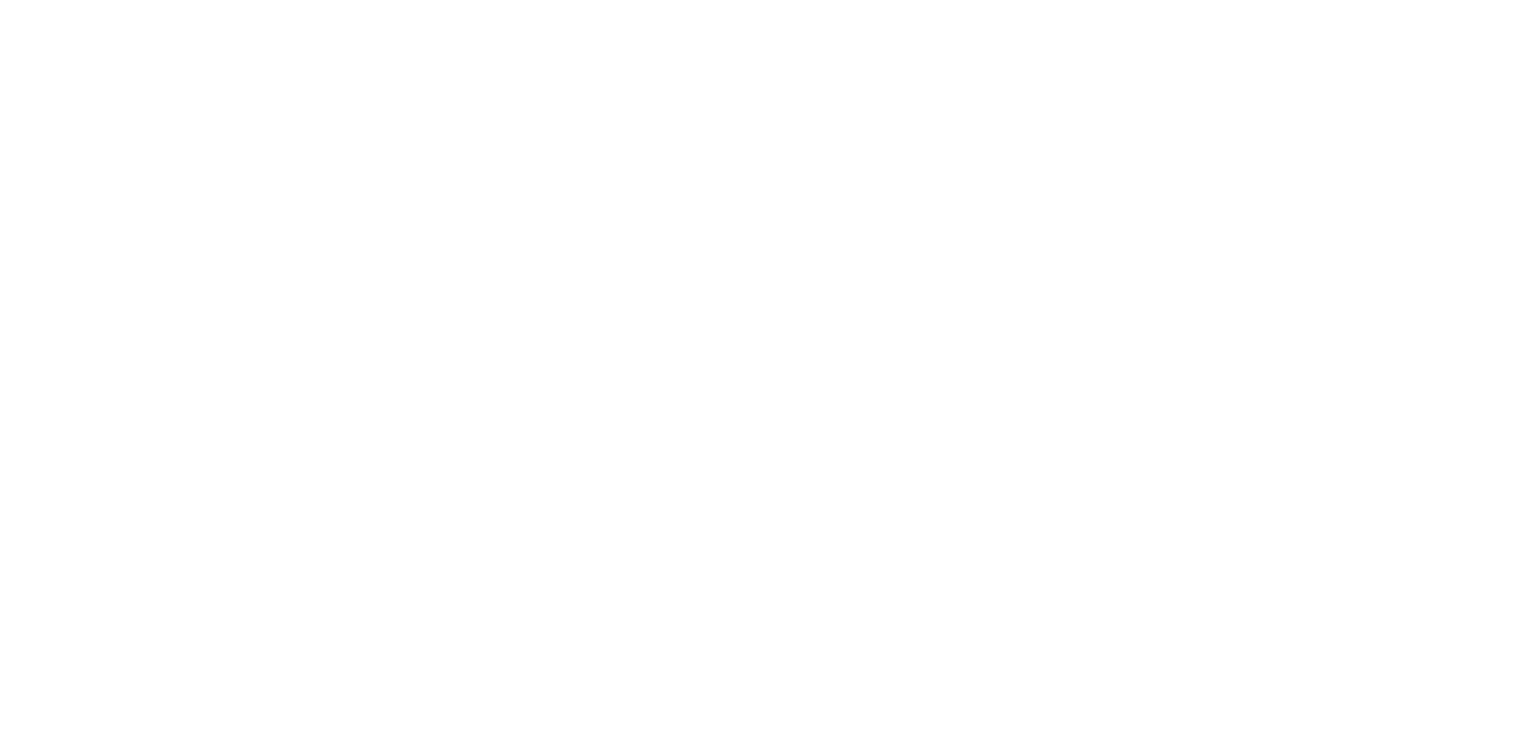 scroll, scrollTop: 0, scrollLeft: 0, axis: both 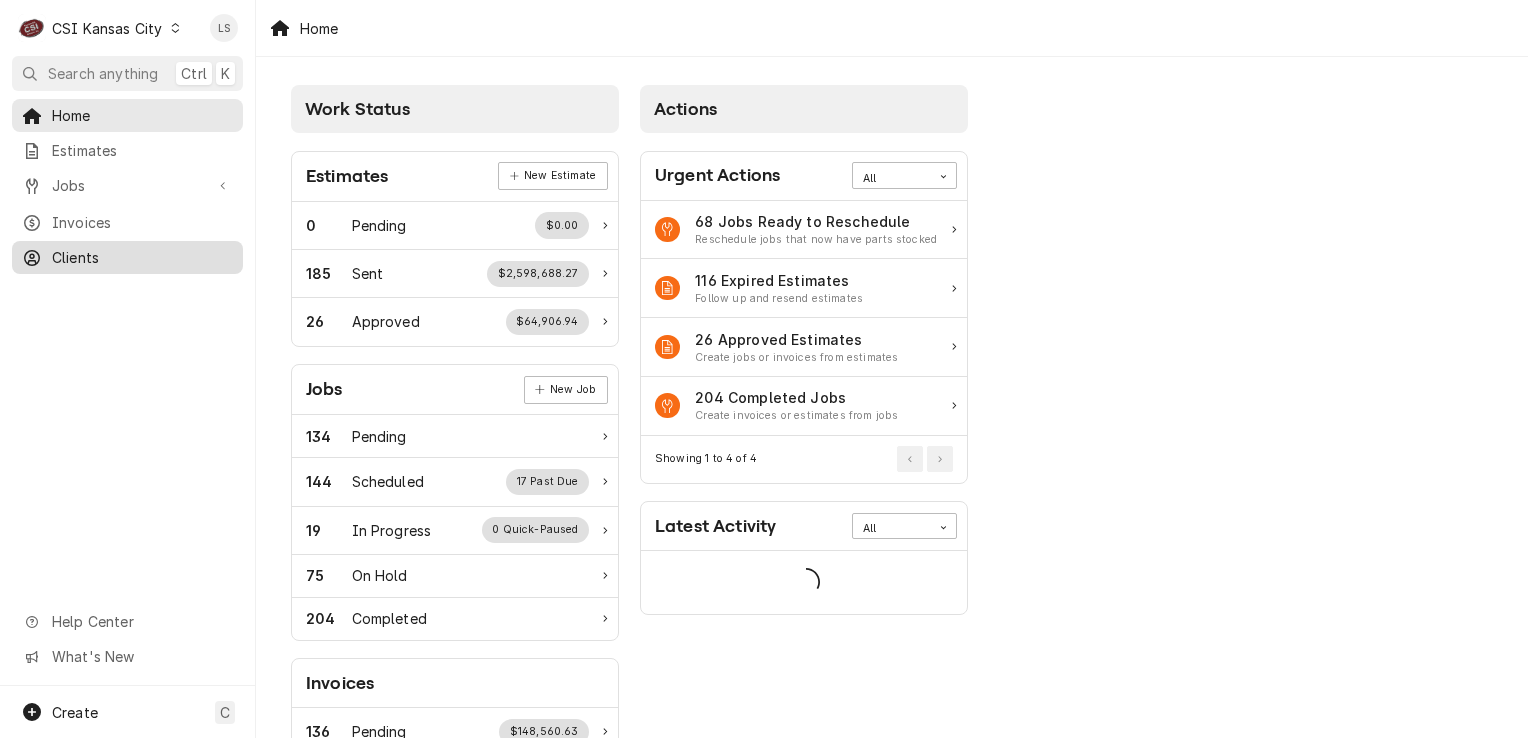 click on "Clients" at bounding box center [127, 257] 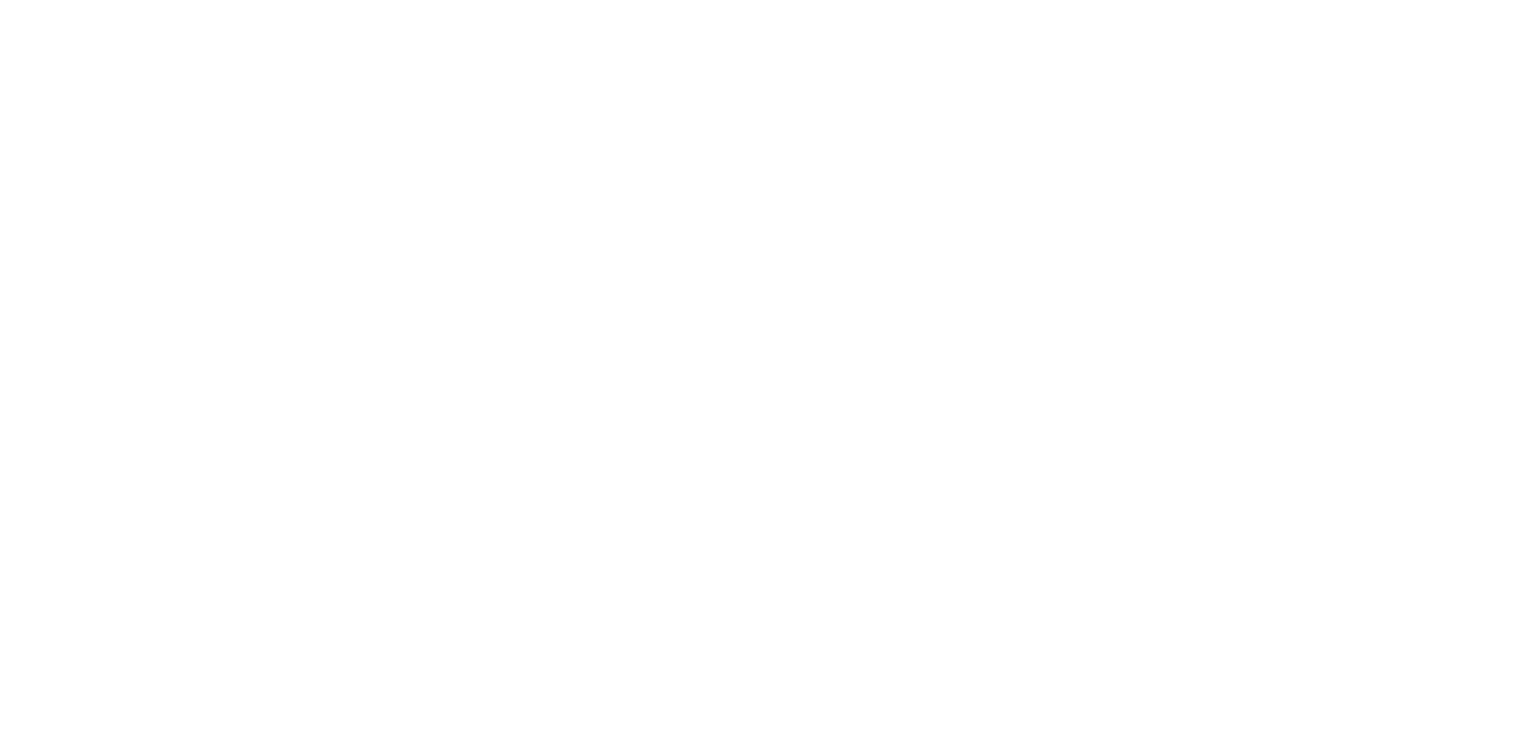scroll, scrollTop: 0, scrollLeft: 0, axis: both 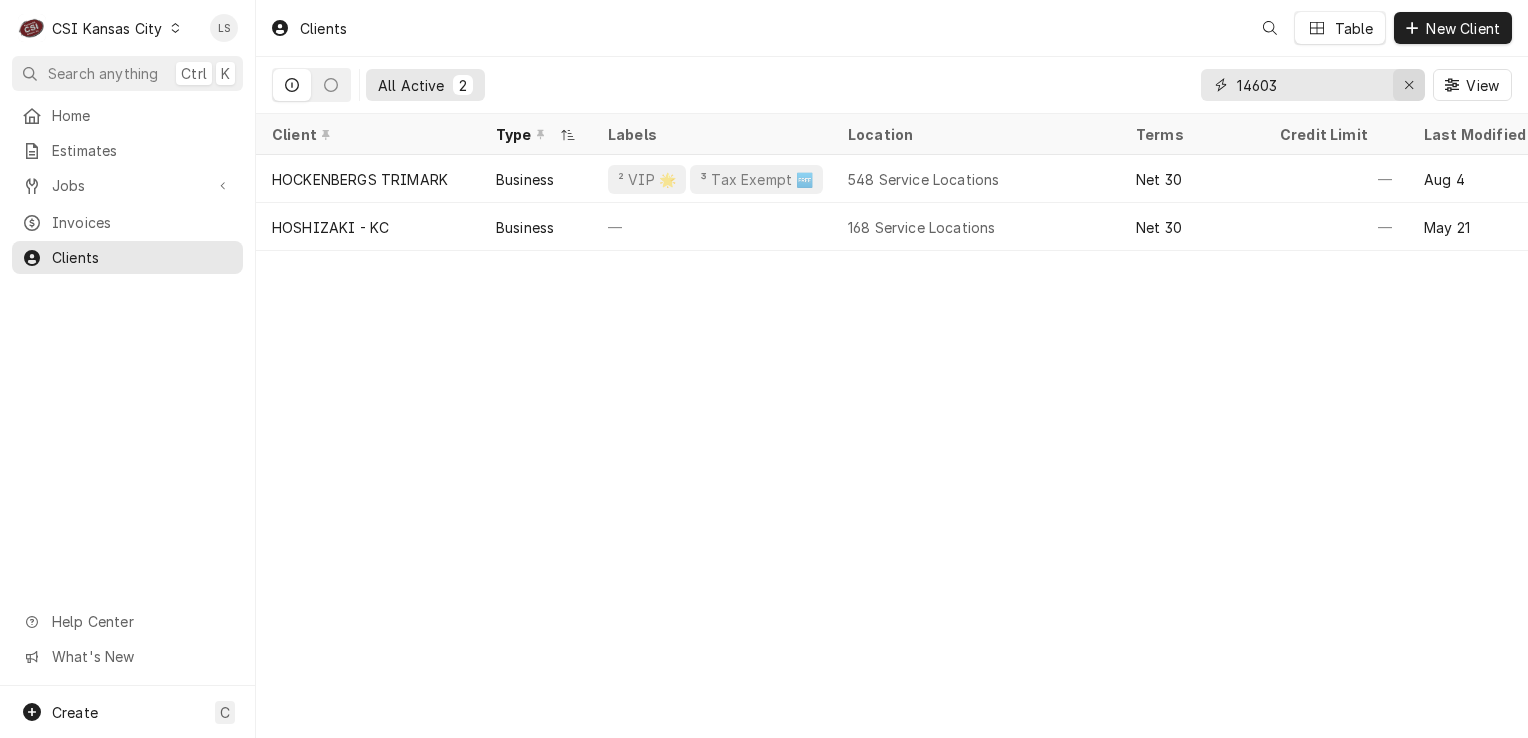 click 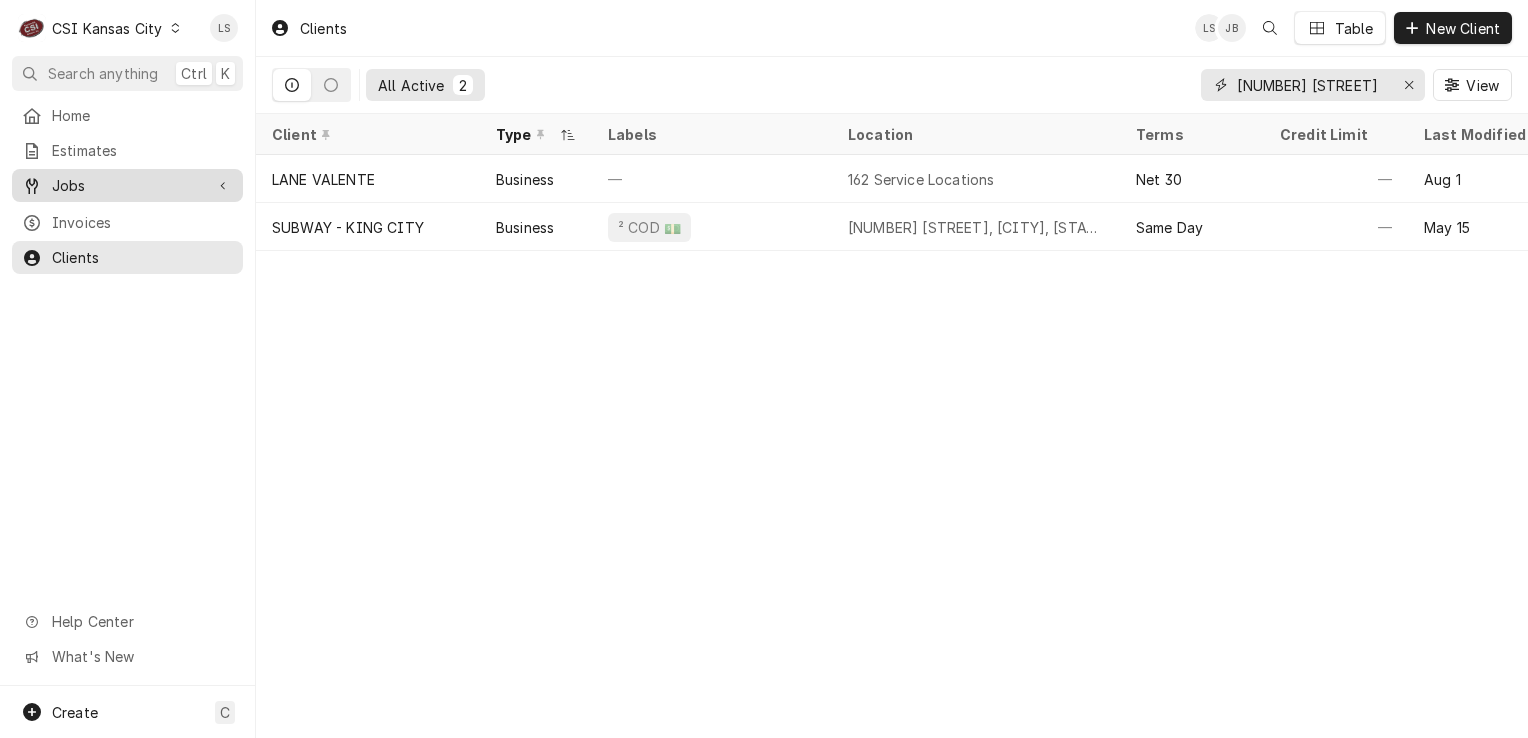 type on "103 e vermont" 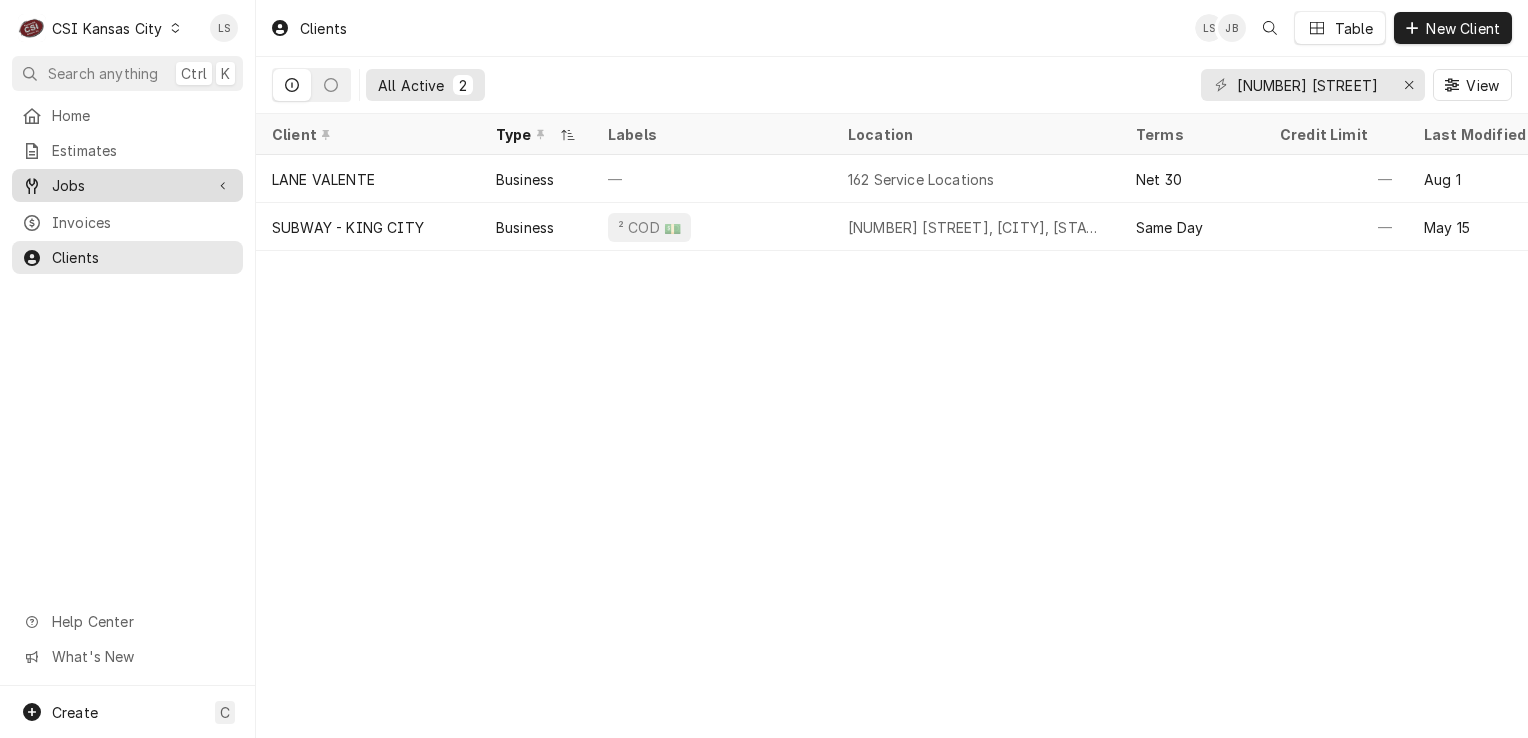click on "Jobs" at bounding box center [127, 185] 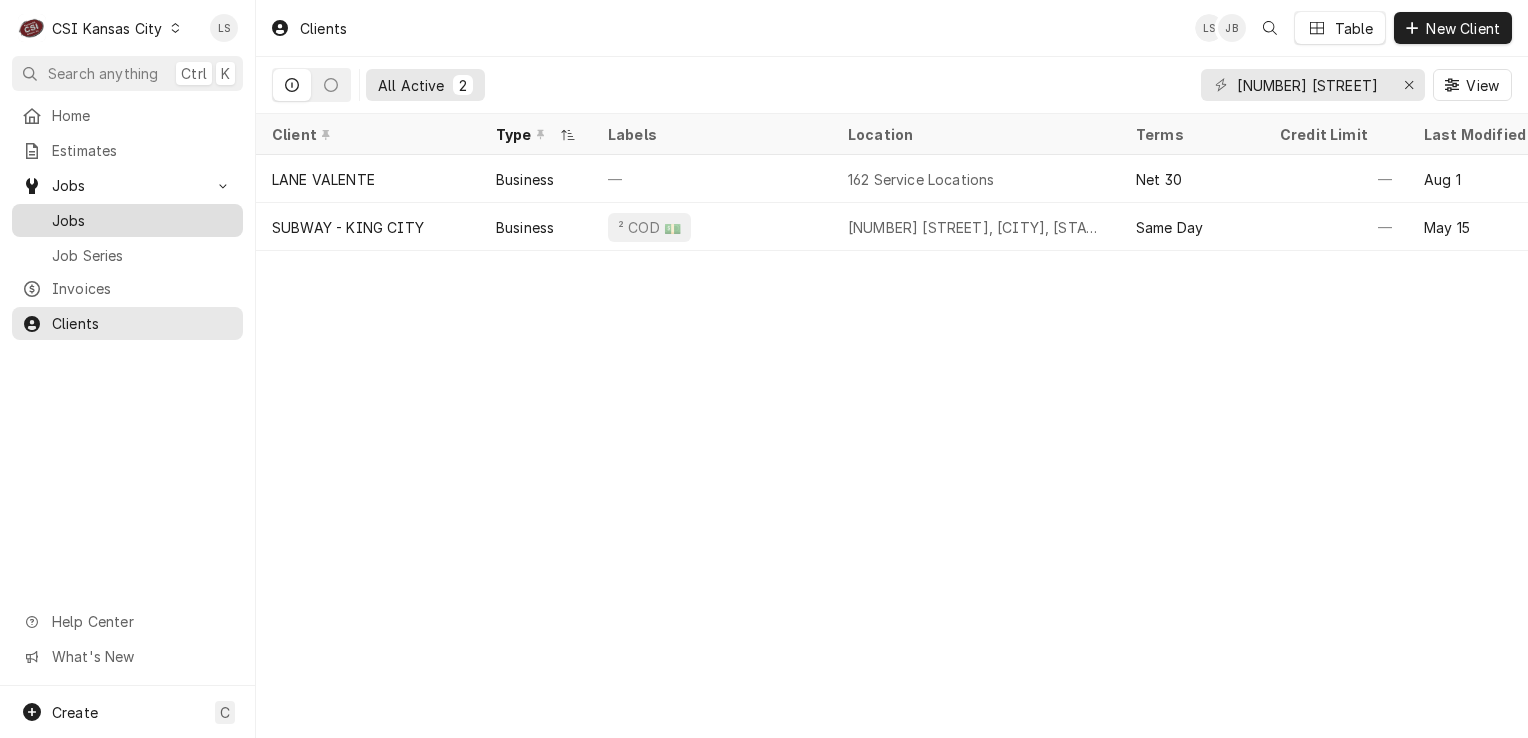 click on "Jobs" at bounding box center (142, 220) 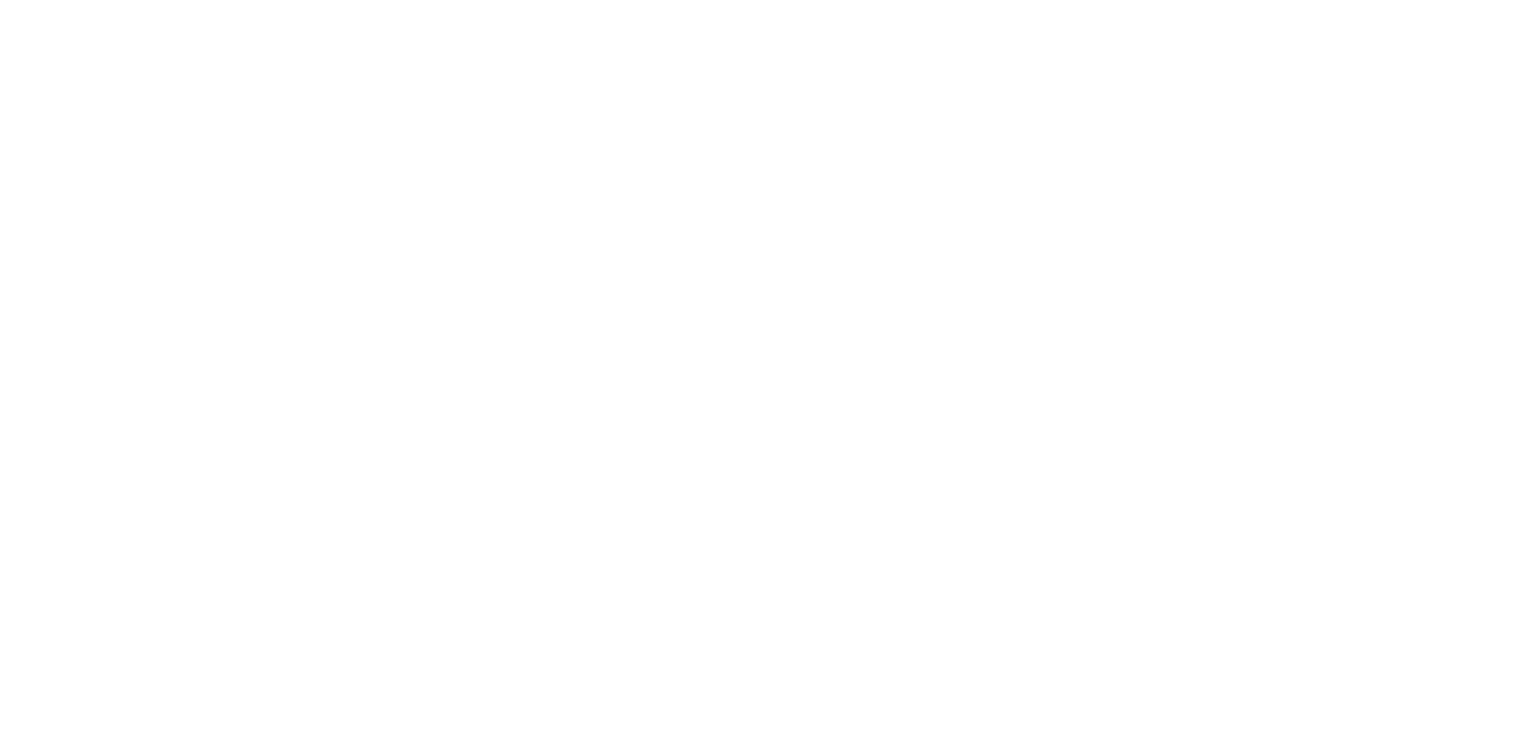 scroll, scrollTop: 0, scrollLeft: 0, axis: both 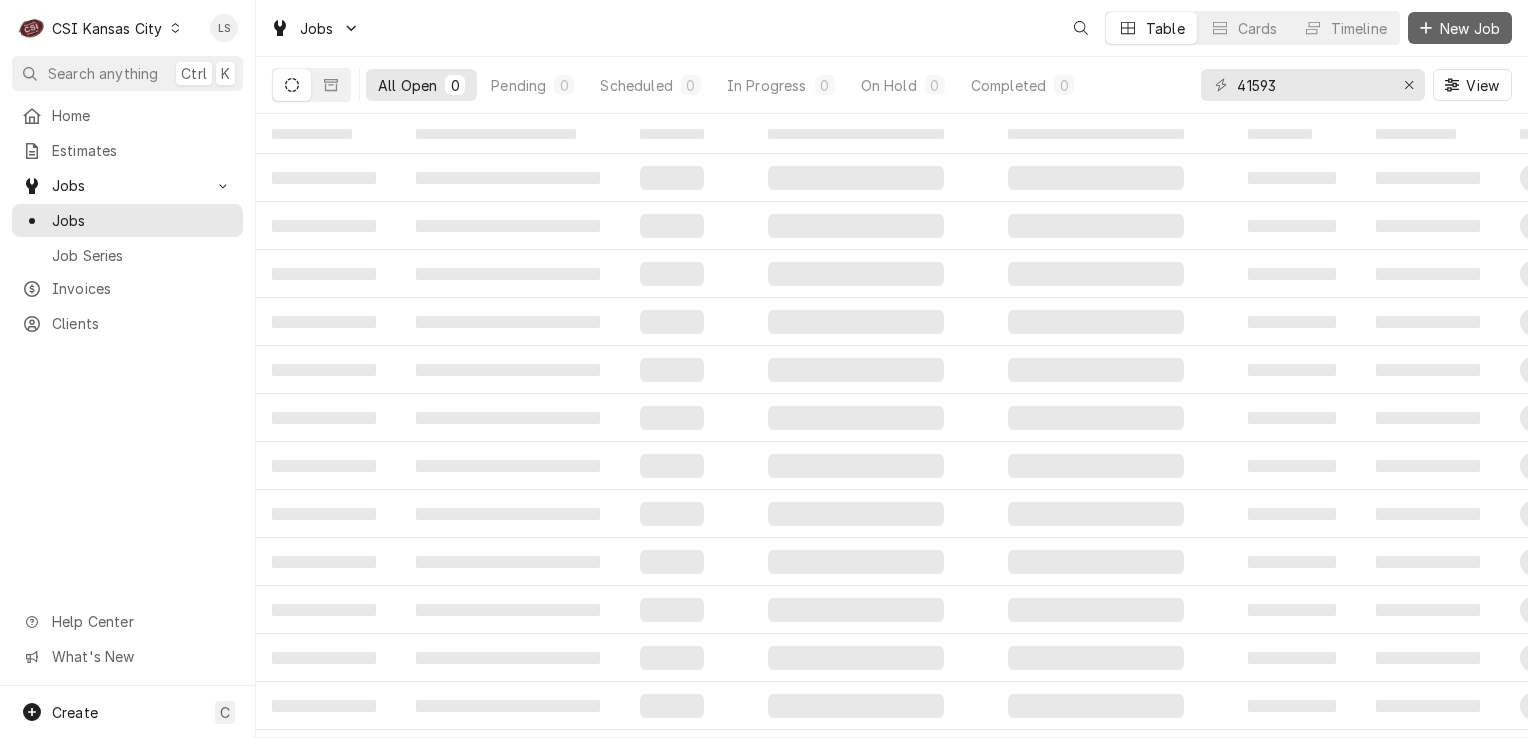 click on "New Job" at bounding box center [1470, 28] 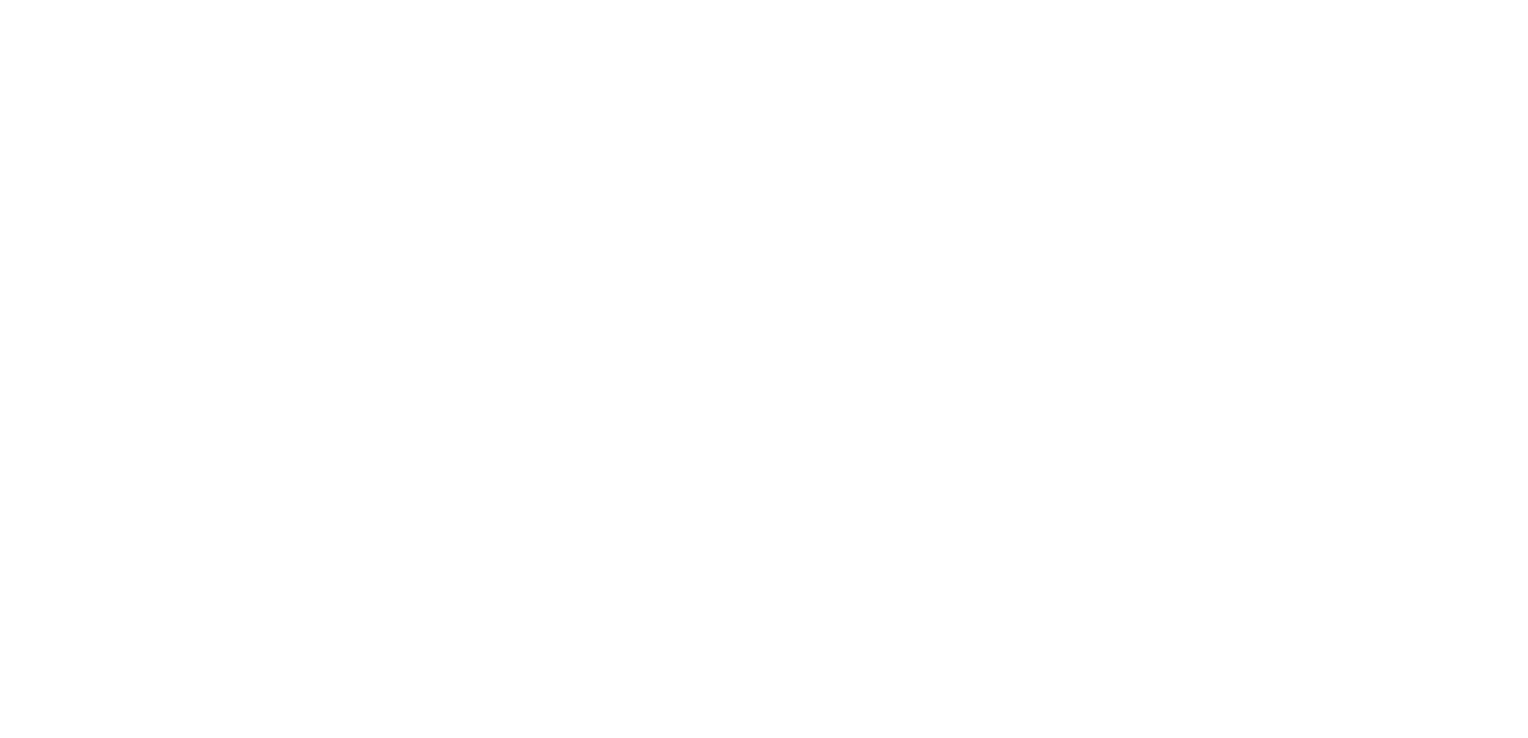 scroll, scrollTop: 0, scrollLeft: 0, axis: both 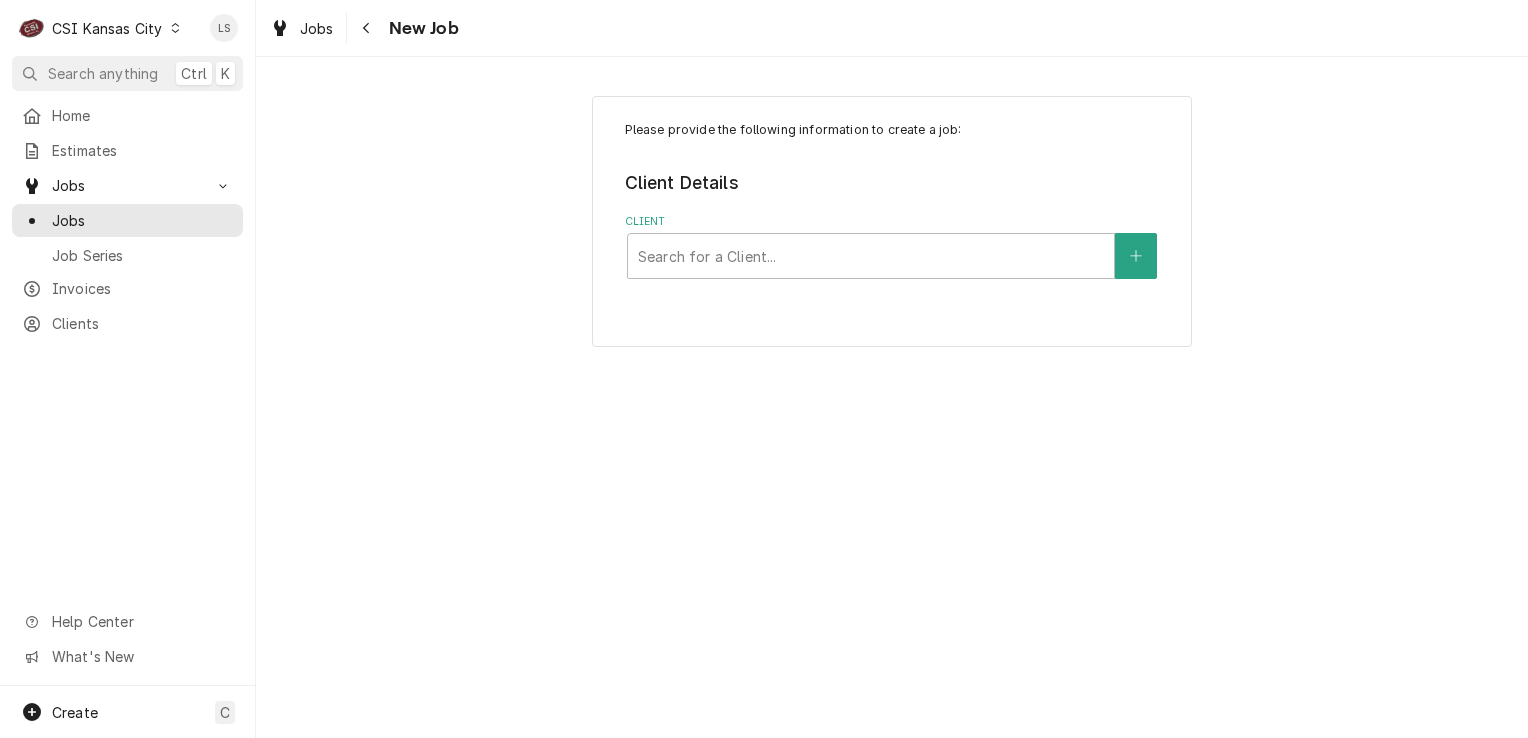click on "Please provide the following information to create a job: Client Details Client Search for a Client..." at bounding box center (892, 221) 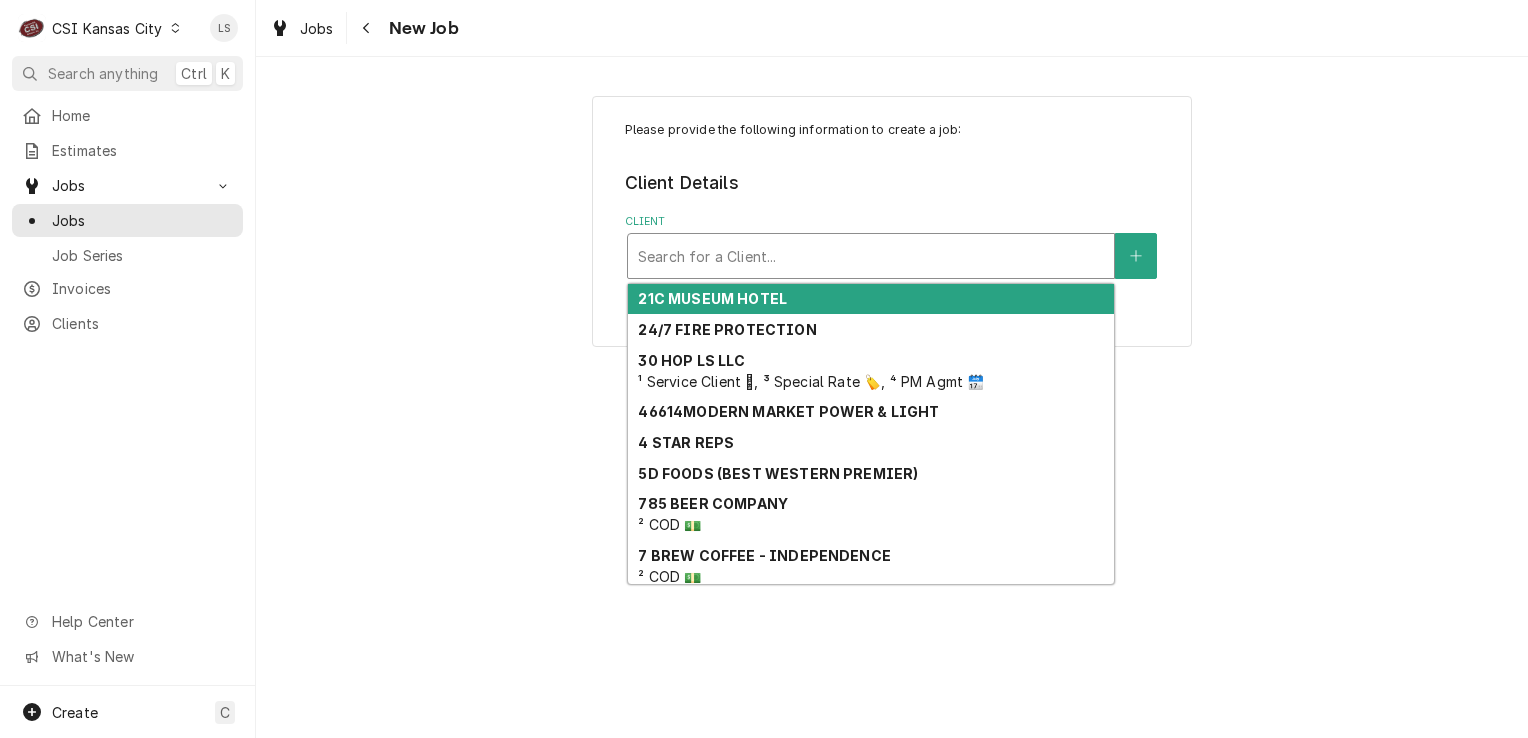 click at bounding box center [871, 256] 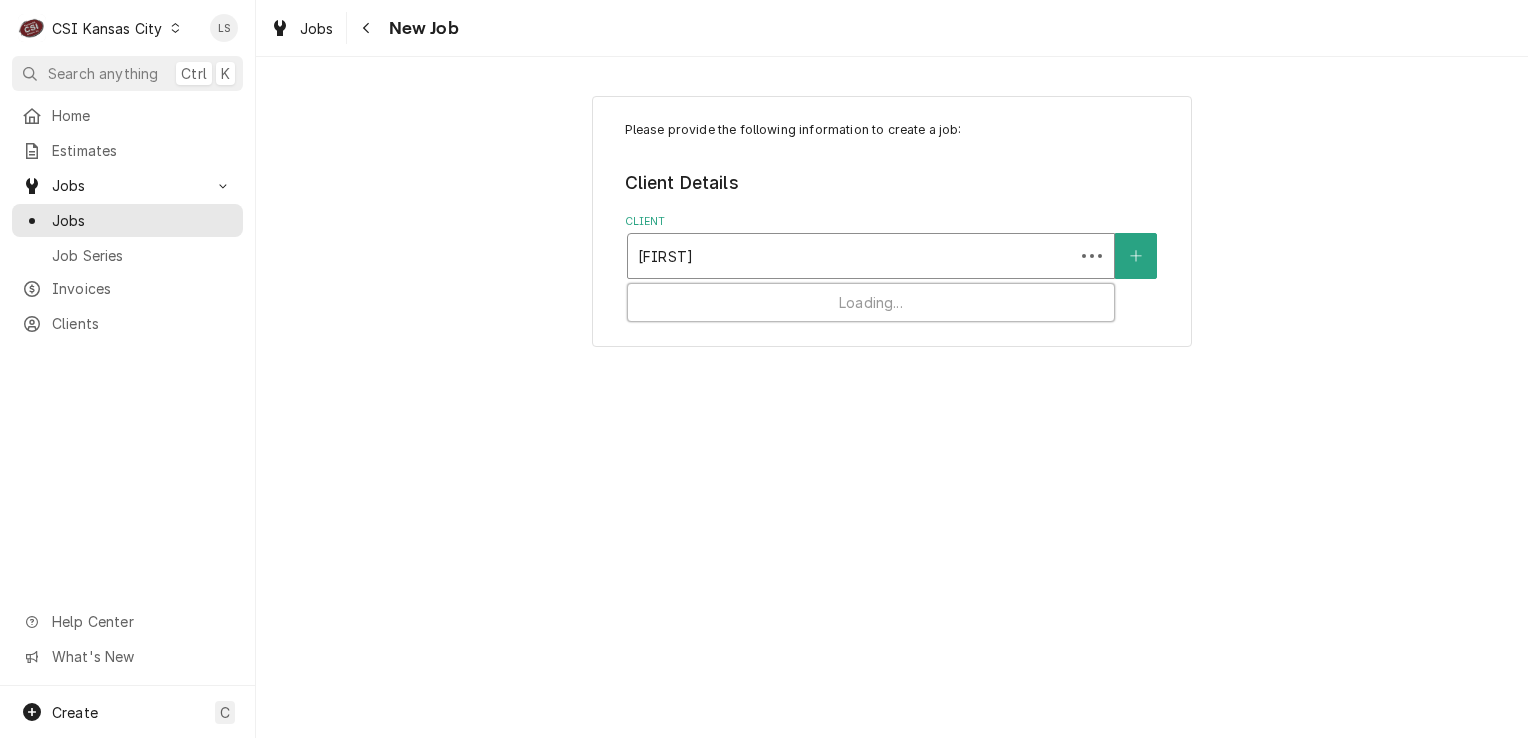 type on "[FIRST] [LAST]" 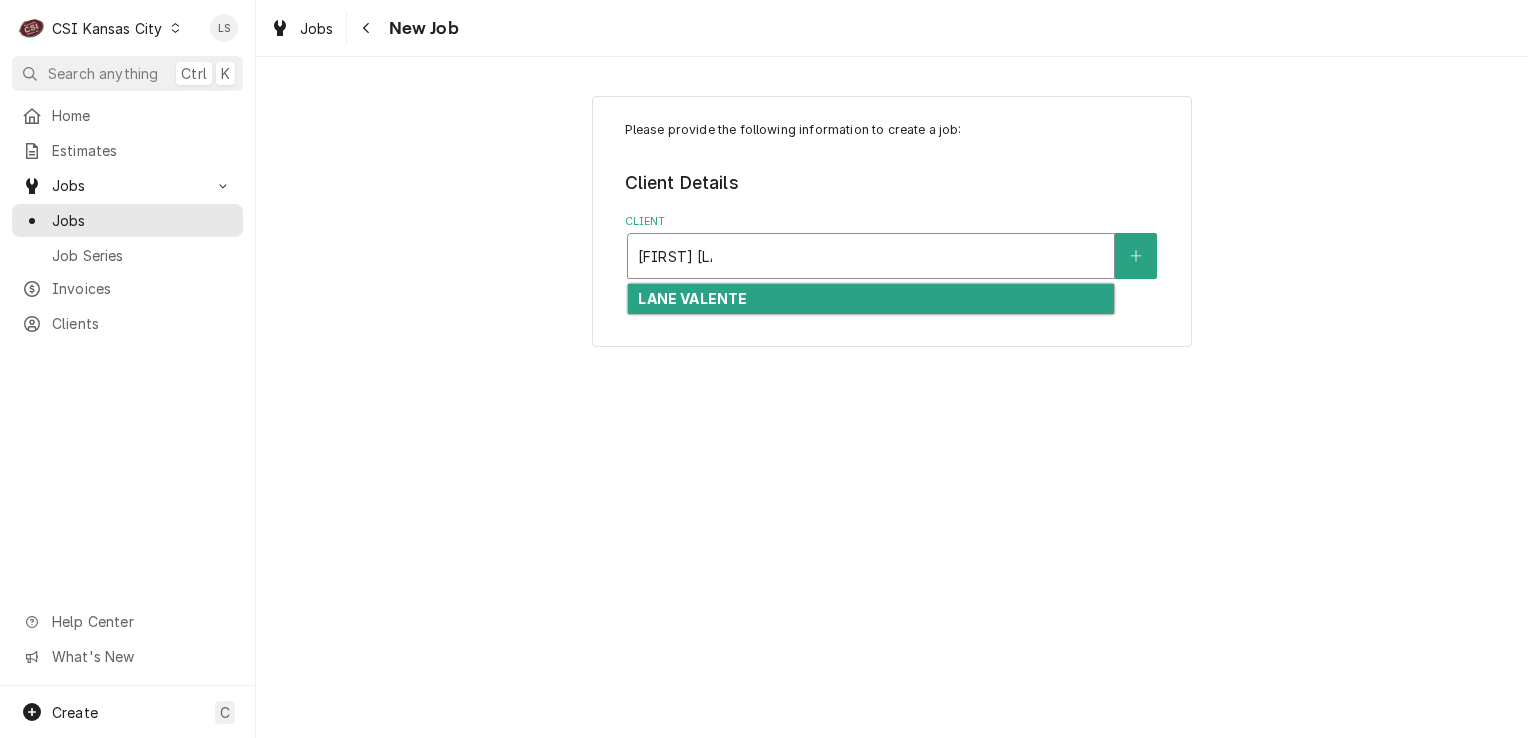 click on "LANE VALENTE" at bounding box center [692, 298] 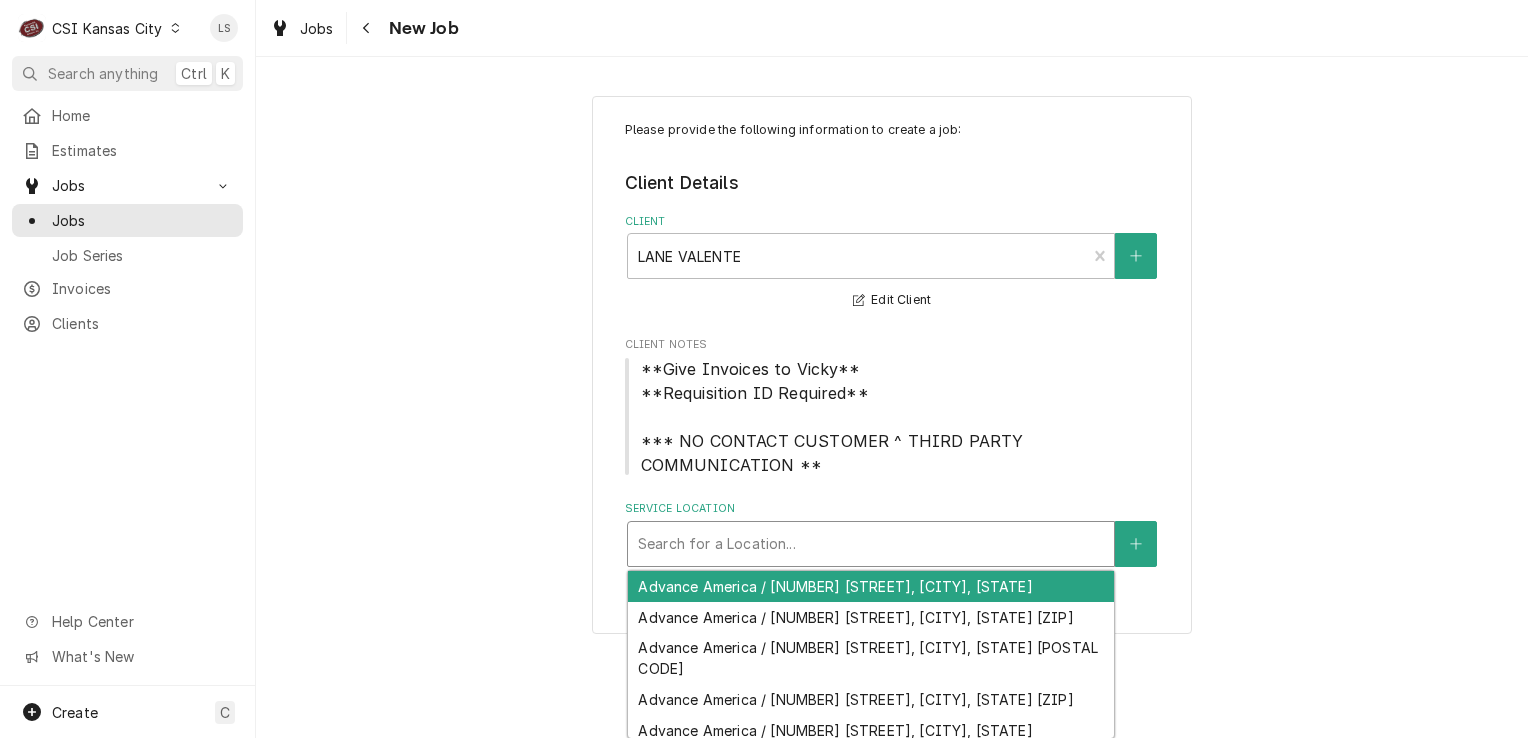 click at bounding box center (871, 544) 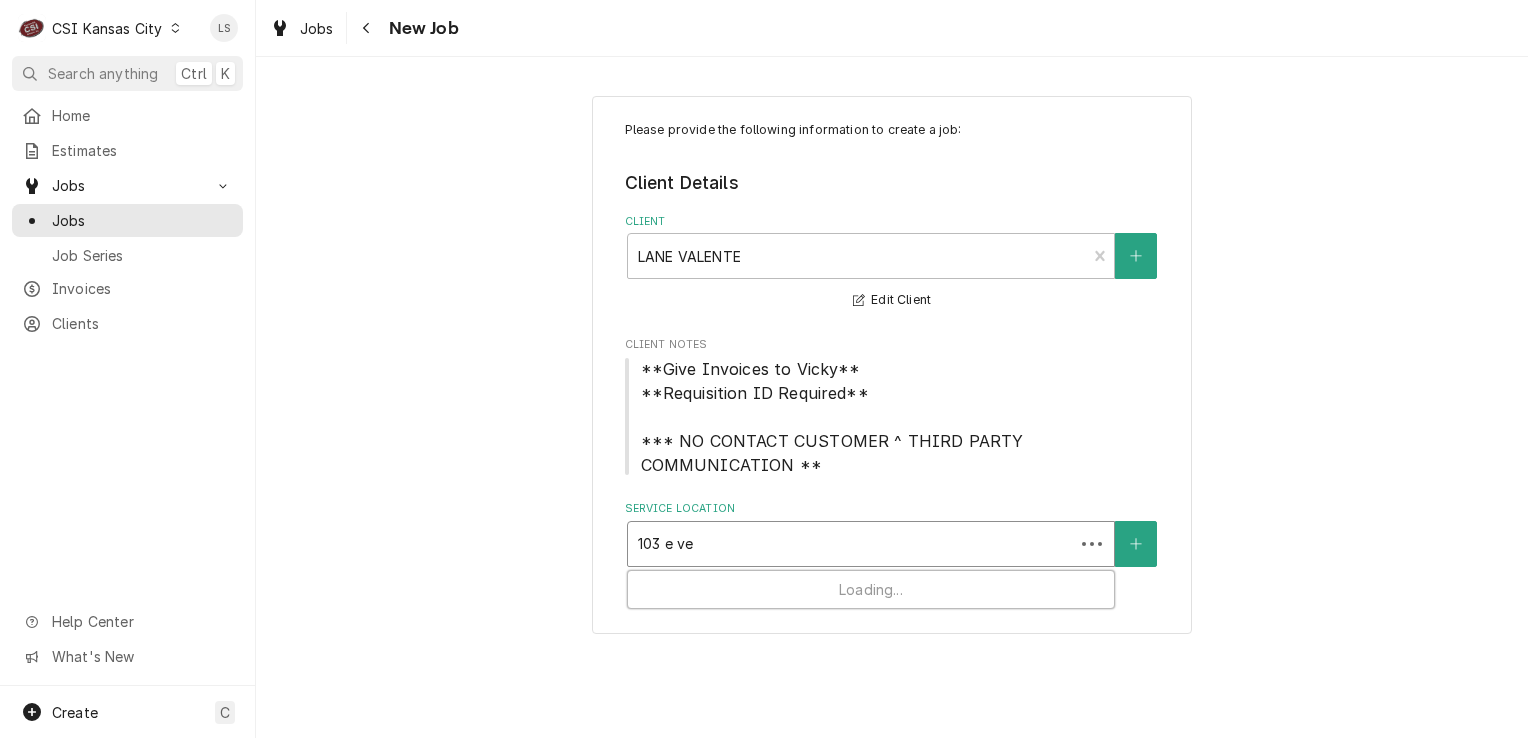 type on "[NUMBER] e ver" 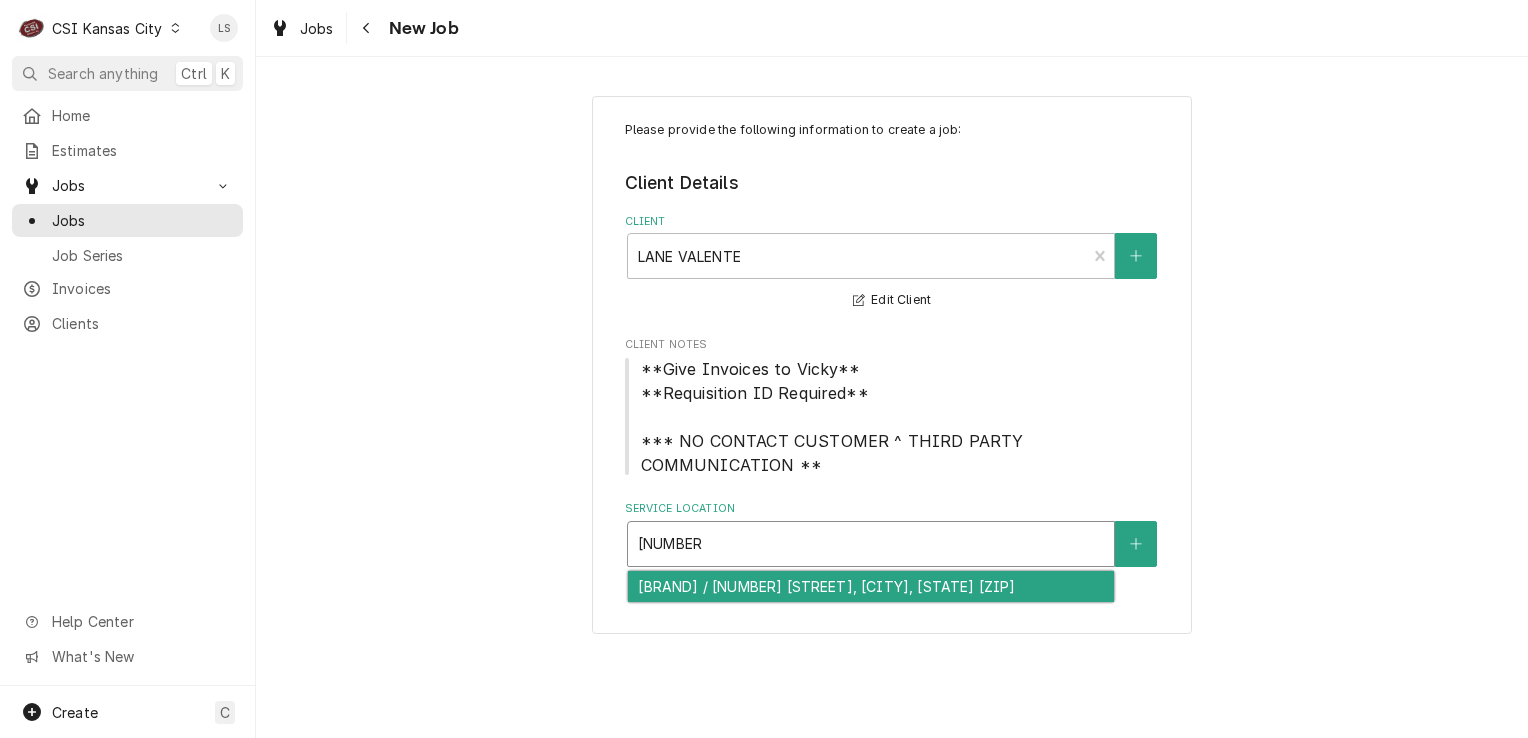 click on "[BRAND] / [NUMBER] [STREET], [CITY], [STATE] [ZIP]" at bounding box center (871, 586) 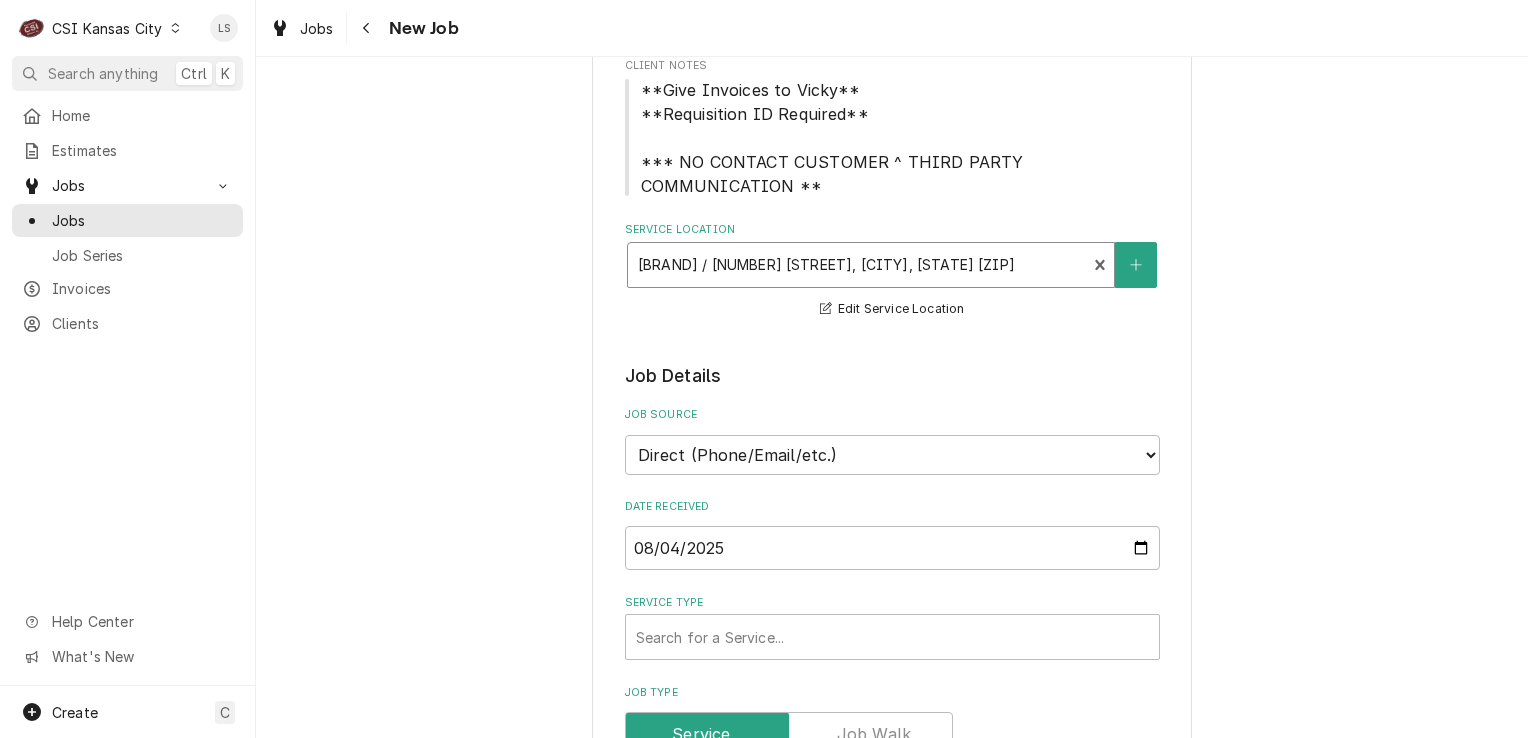 scroll, scrollTop: 300, scrollLeft: 0, axis: vertical 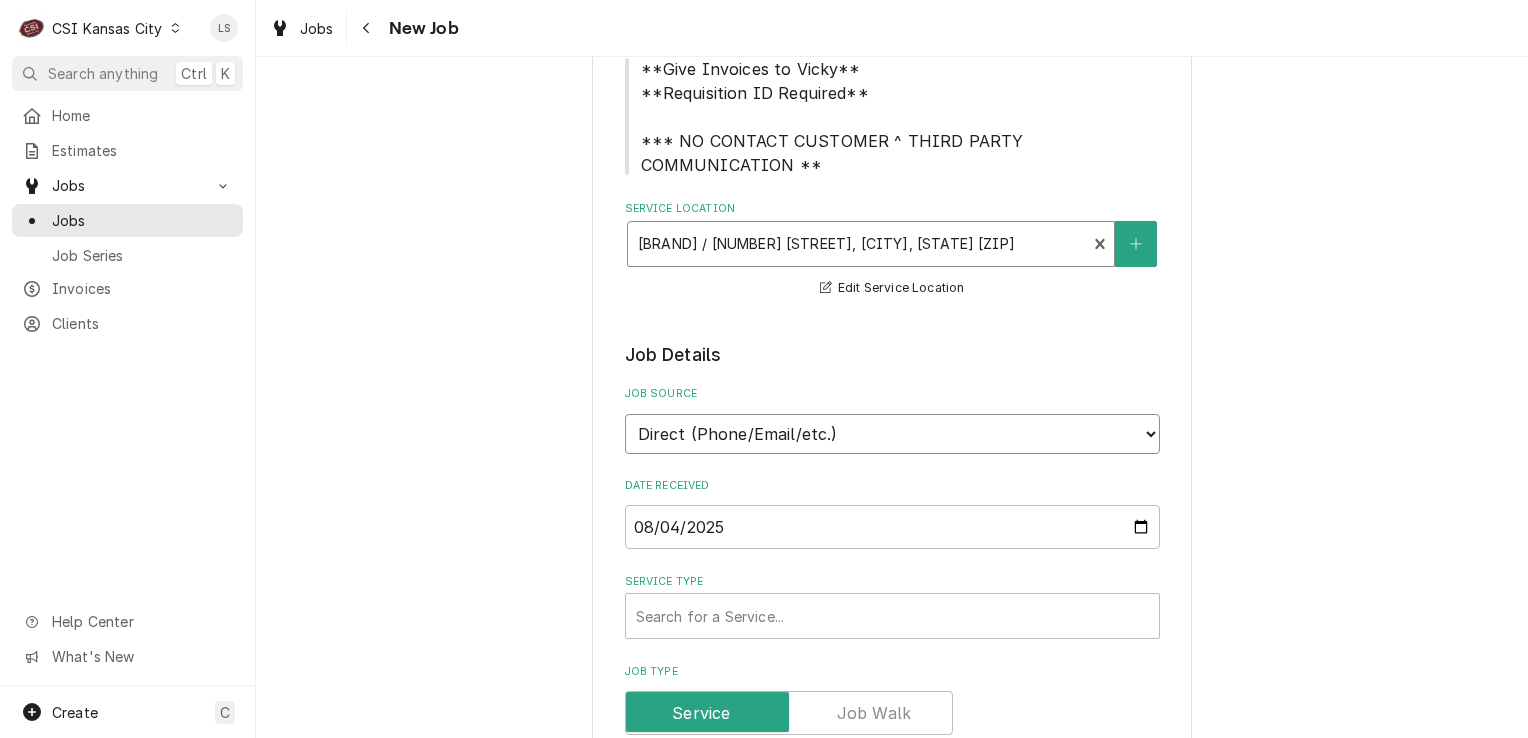 click on "Direct (Phone/Email/etc.) Service Channel Corrigo Ecotrak Other" at bounding box center (892, 434) 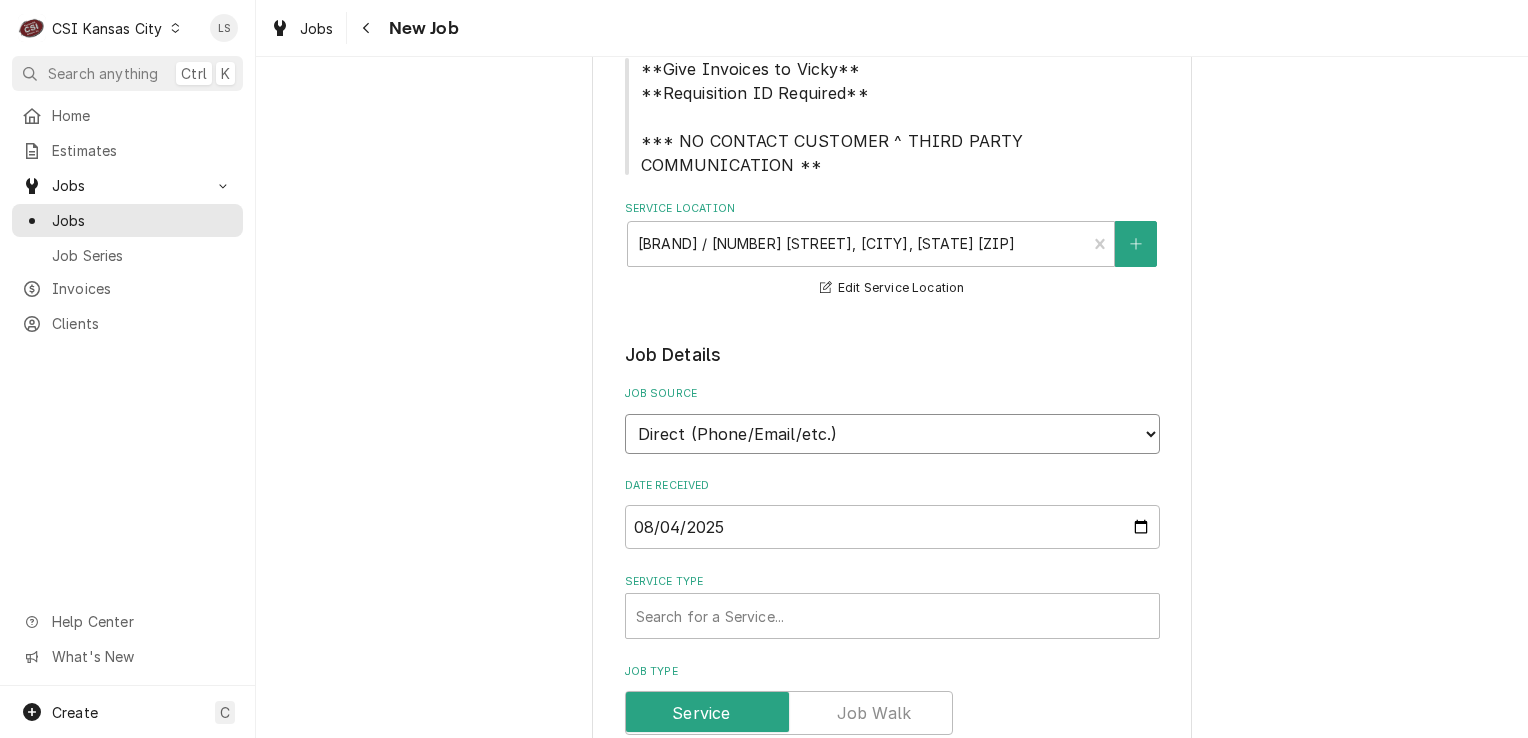 select on "100" 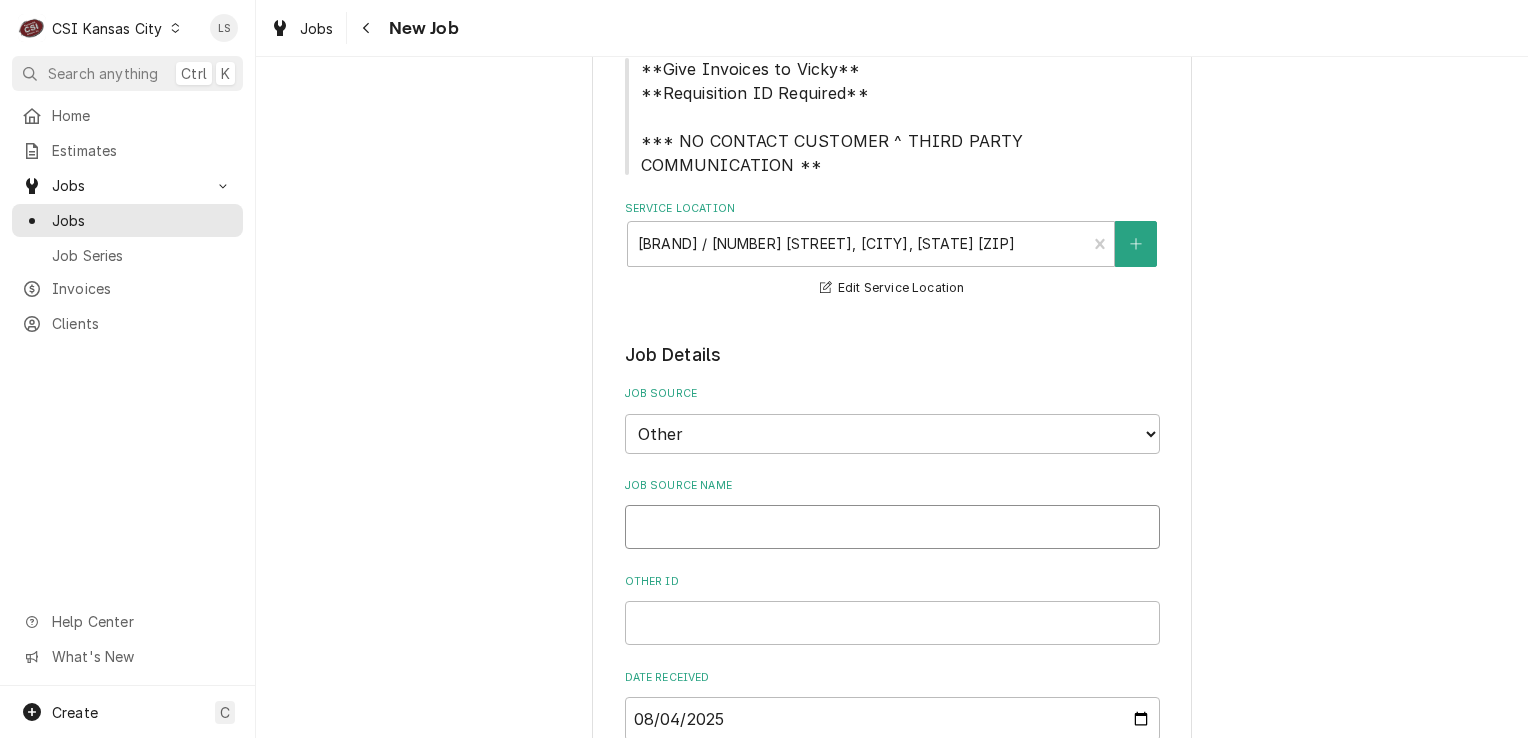 click on "Job Source Name" at bounding box center (892, 527) 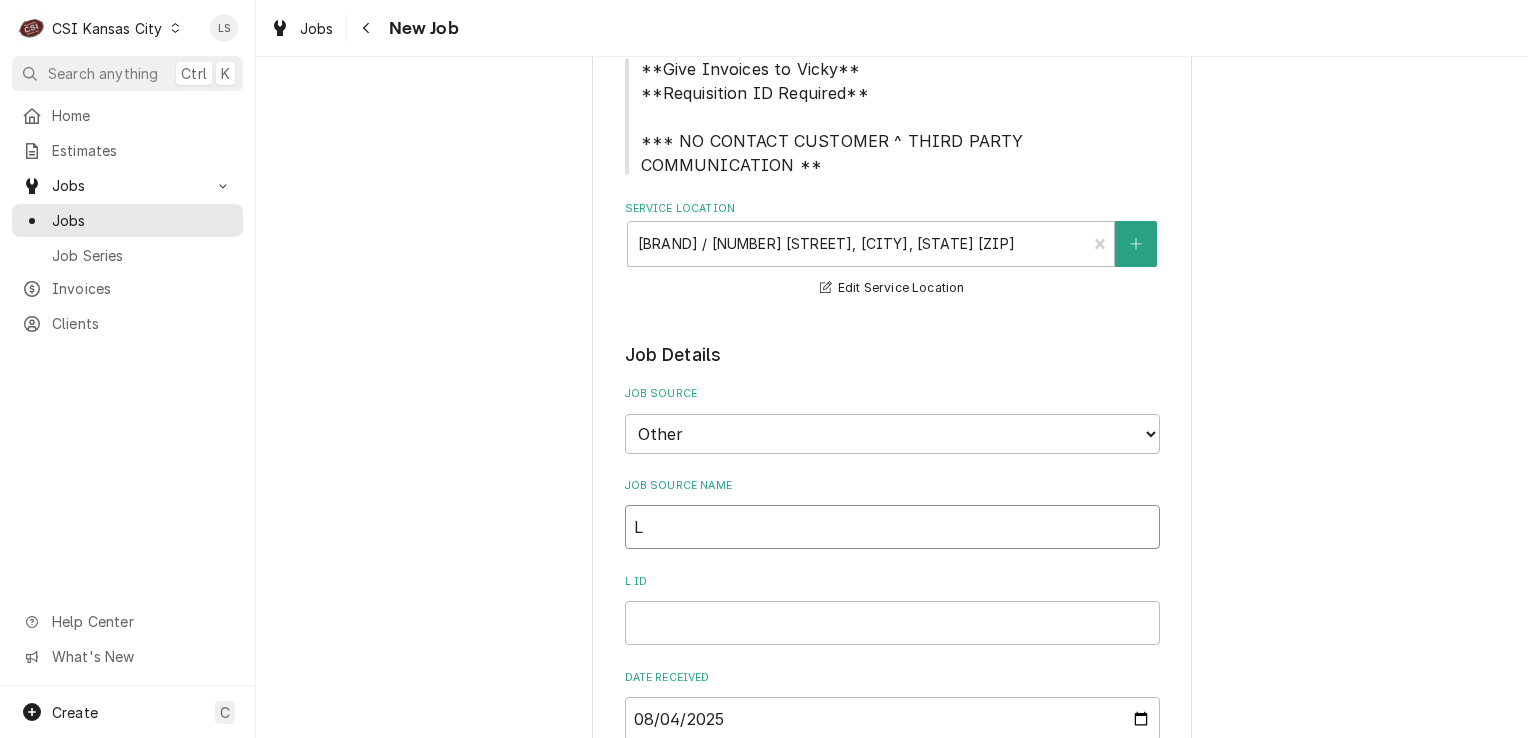 type on "x" 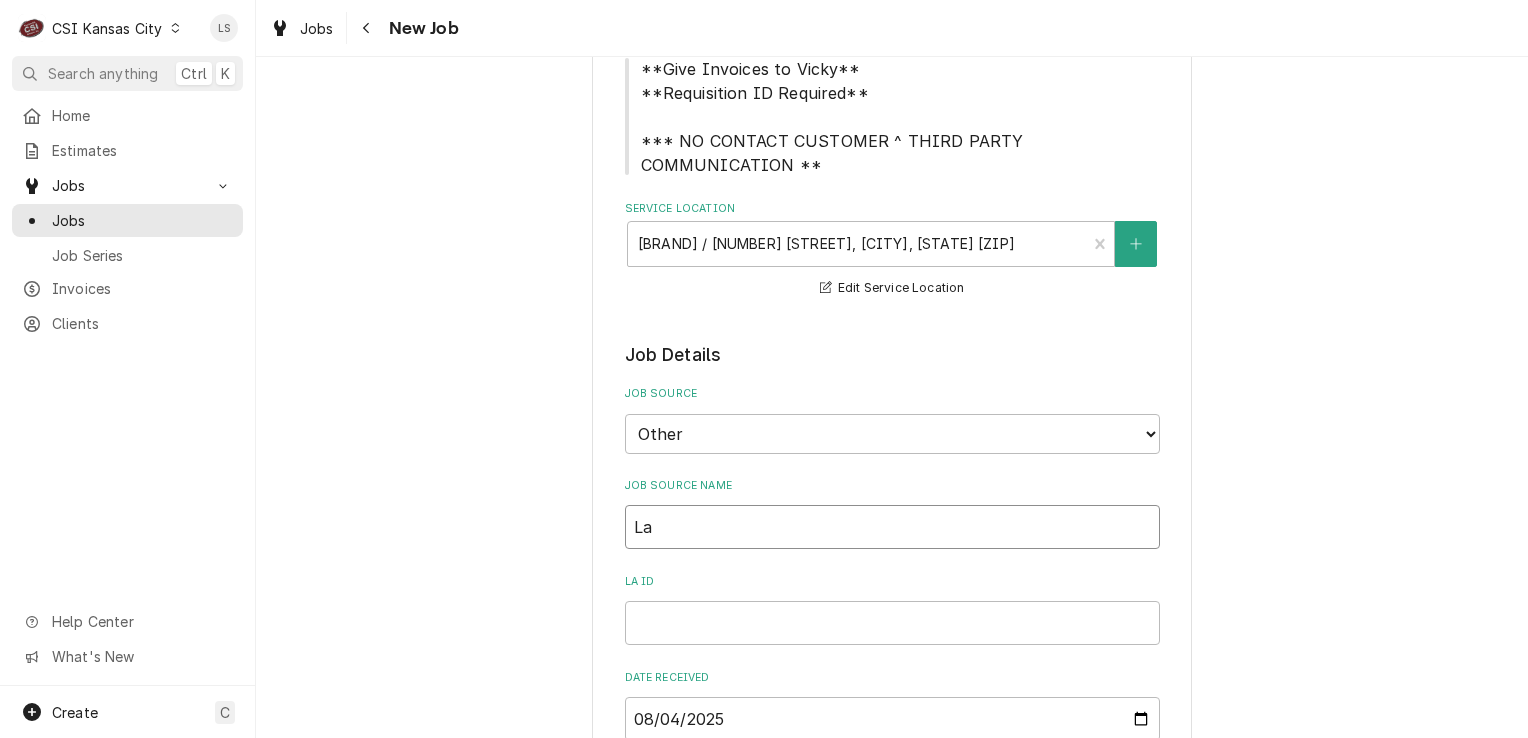 type on "x" 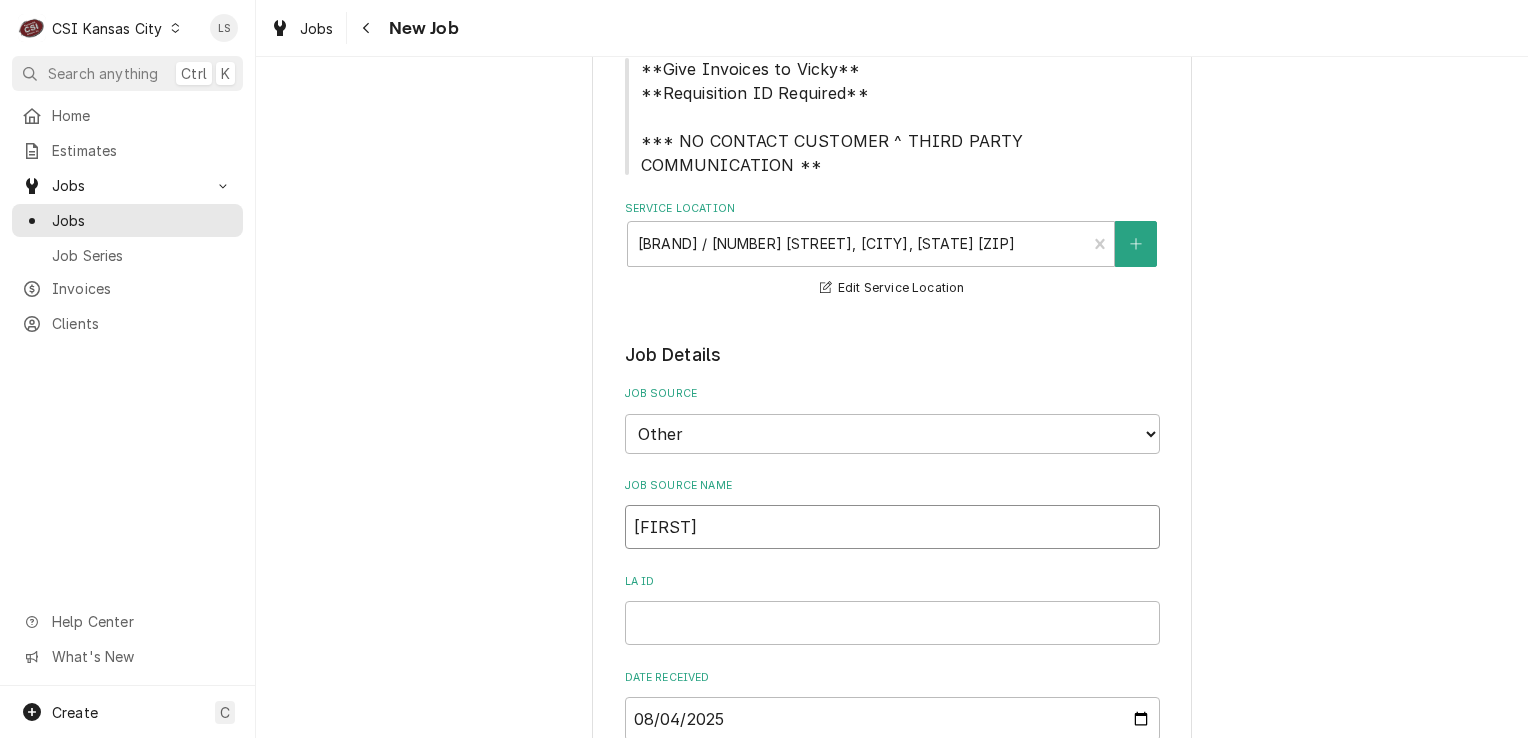 type on "x" 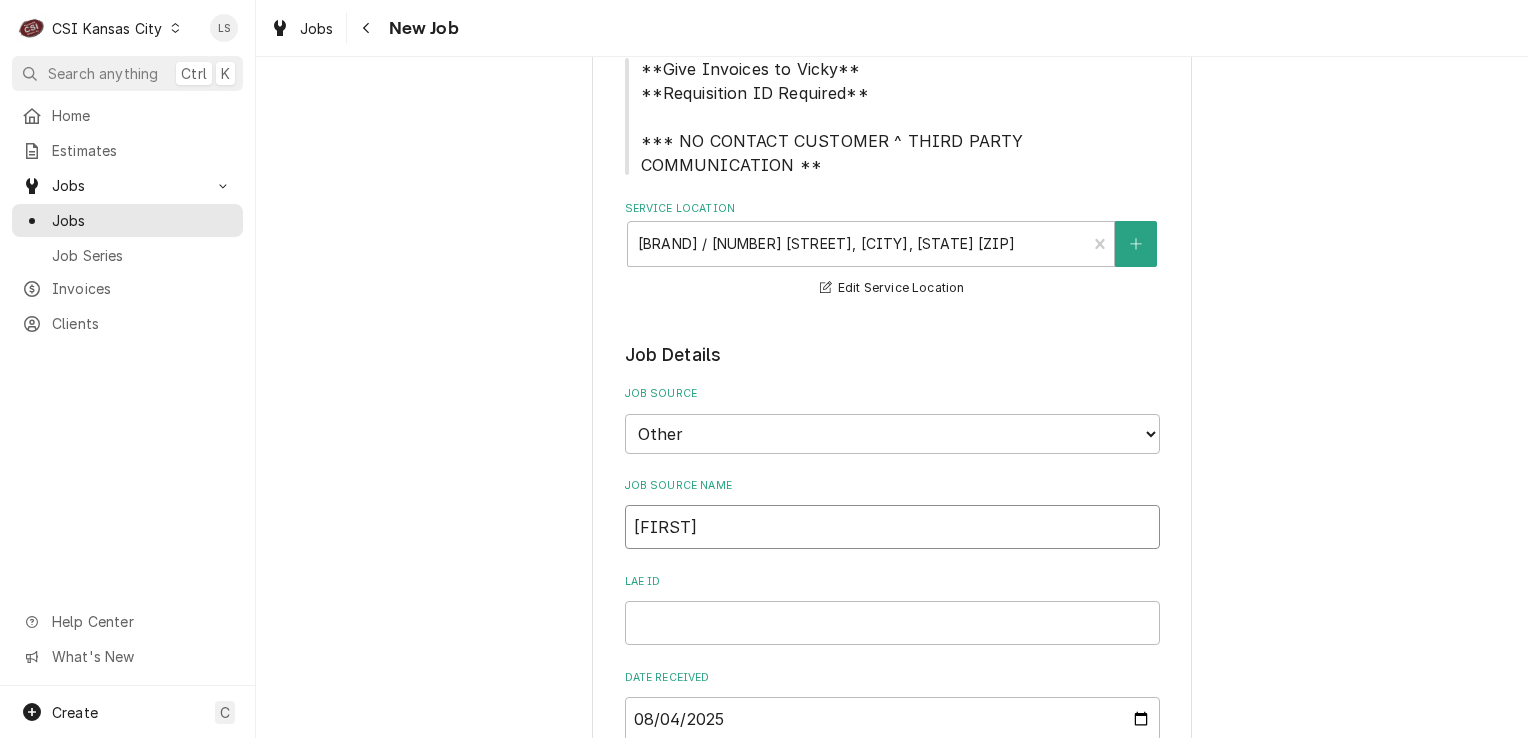 type on "x" 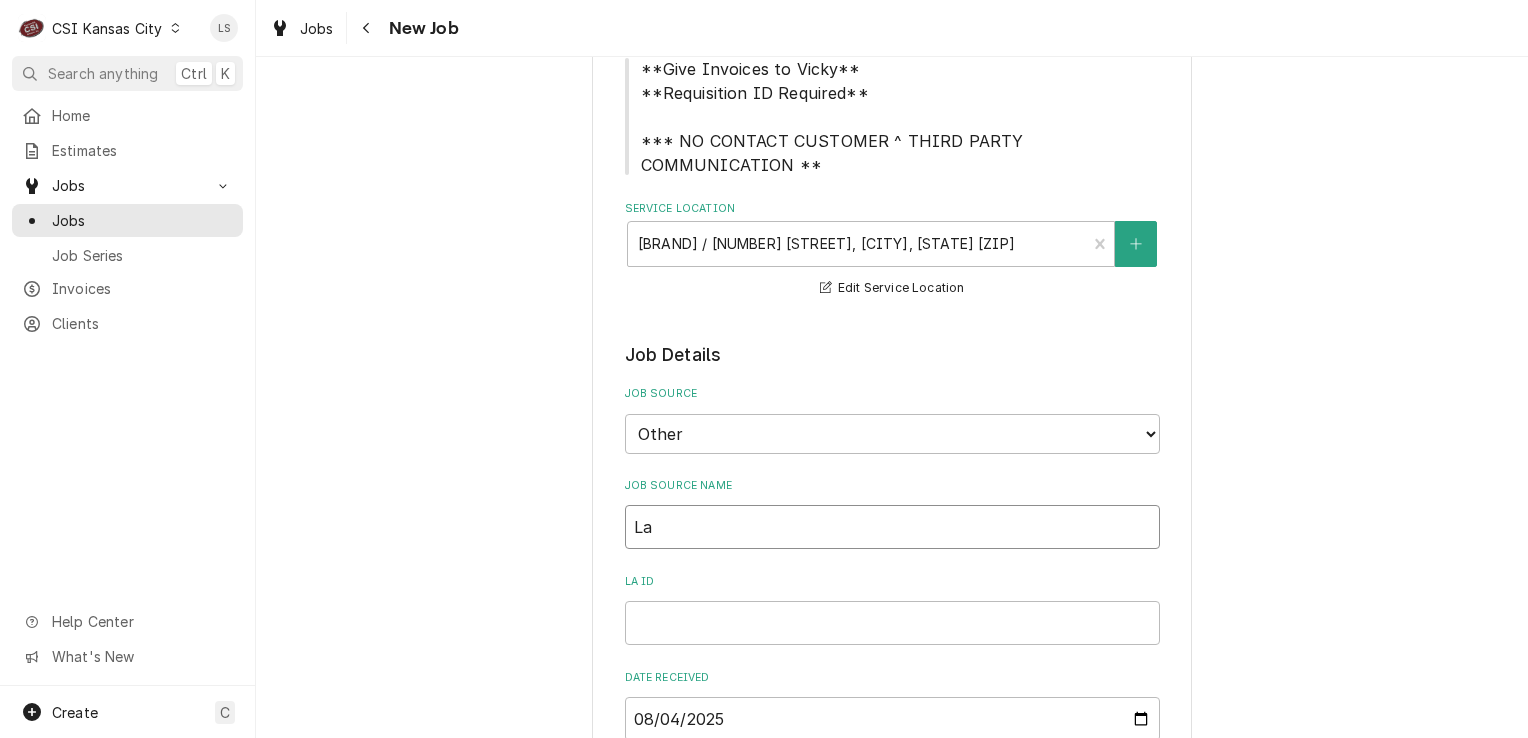 type on "x" 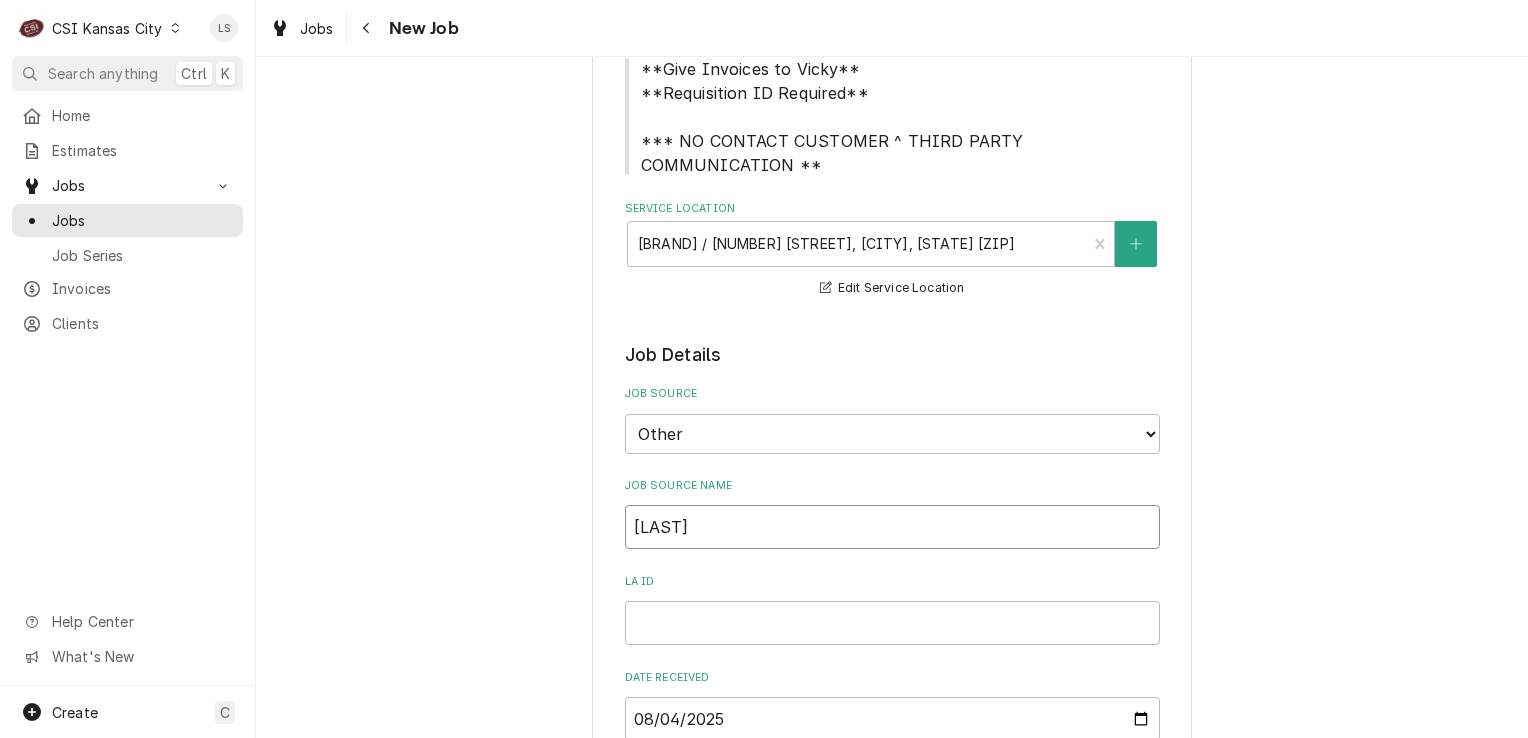 type on "x" 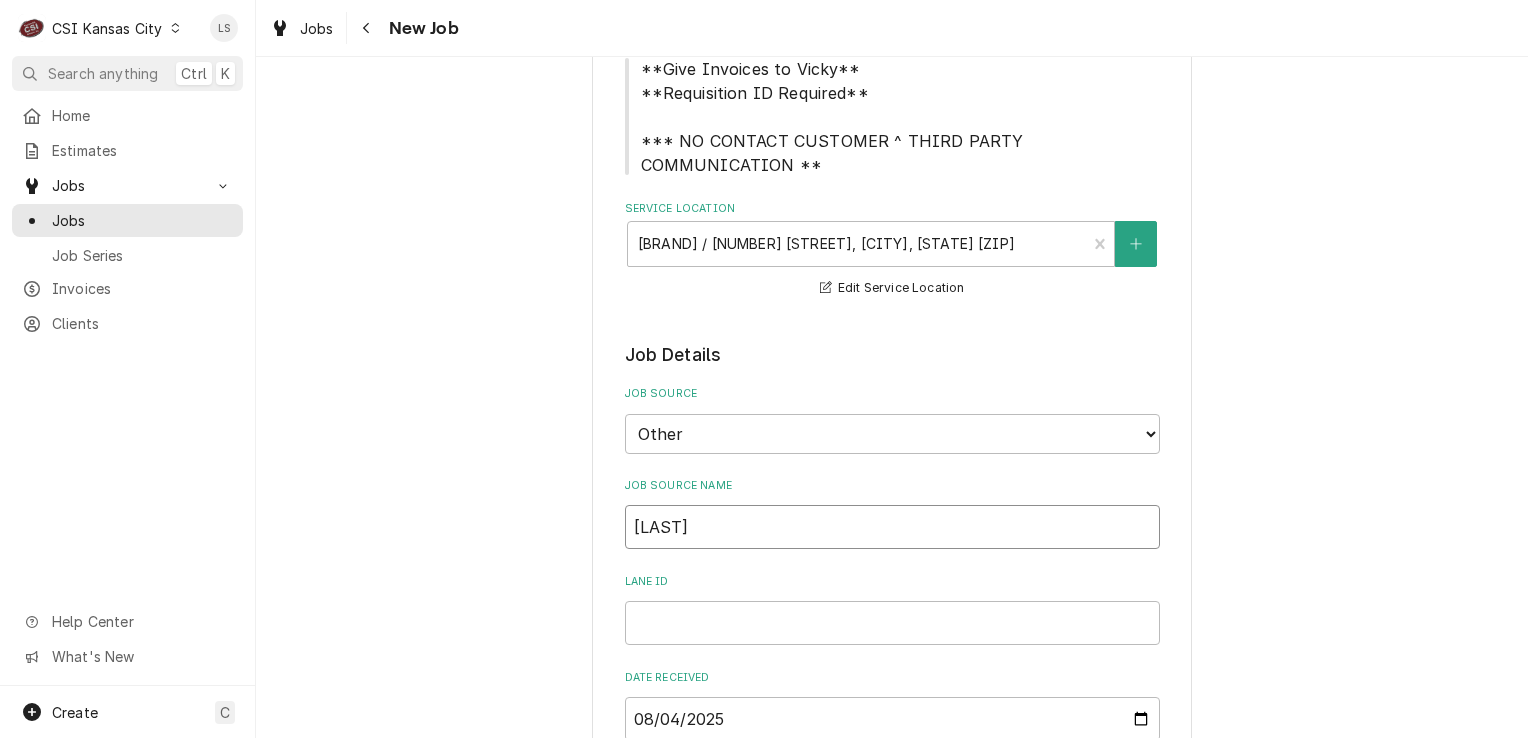 type on "x" 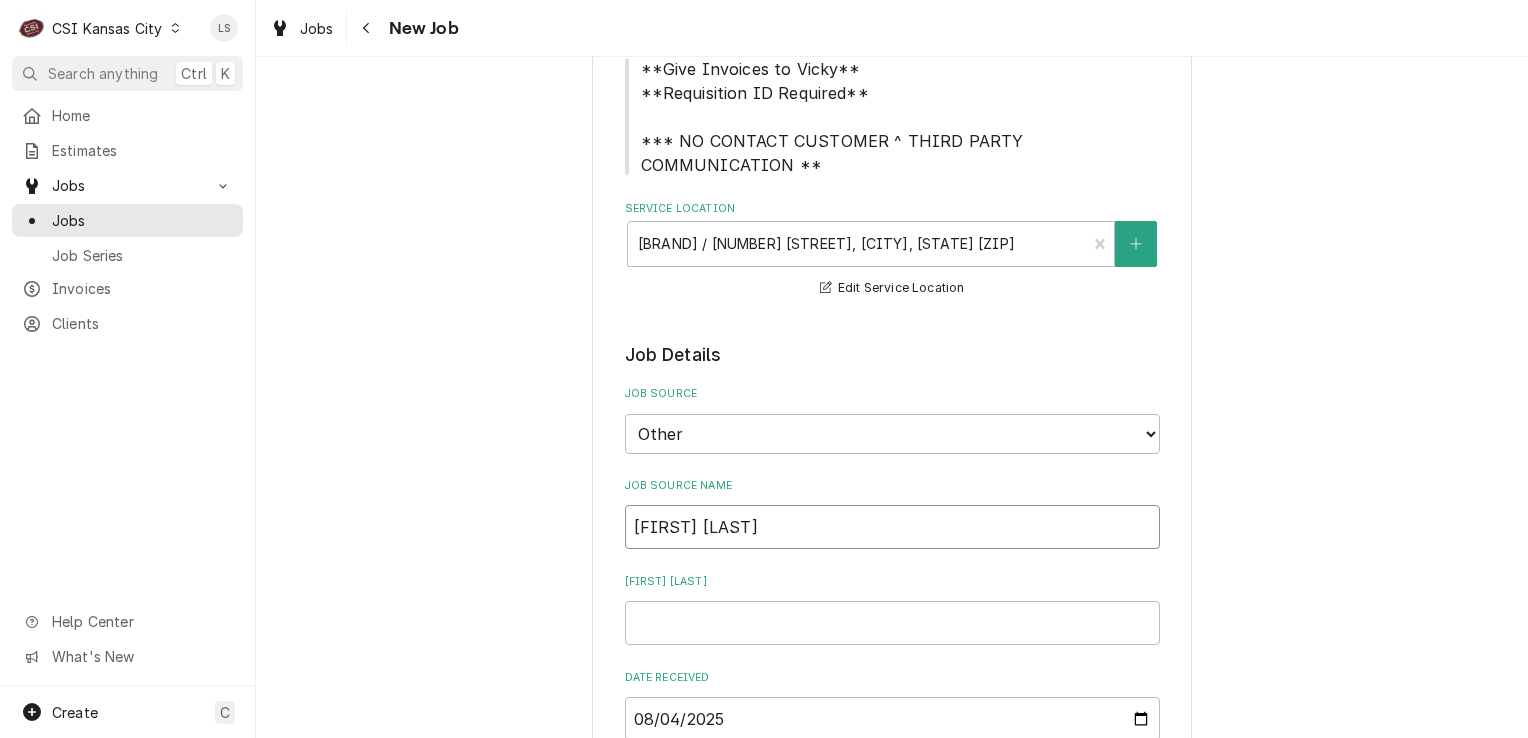 type on "x" 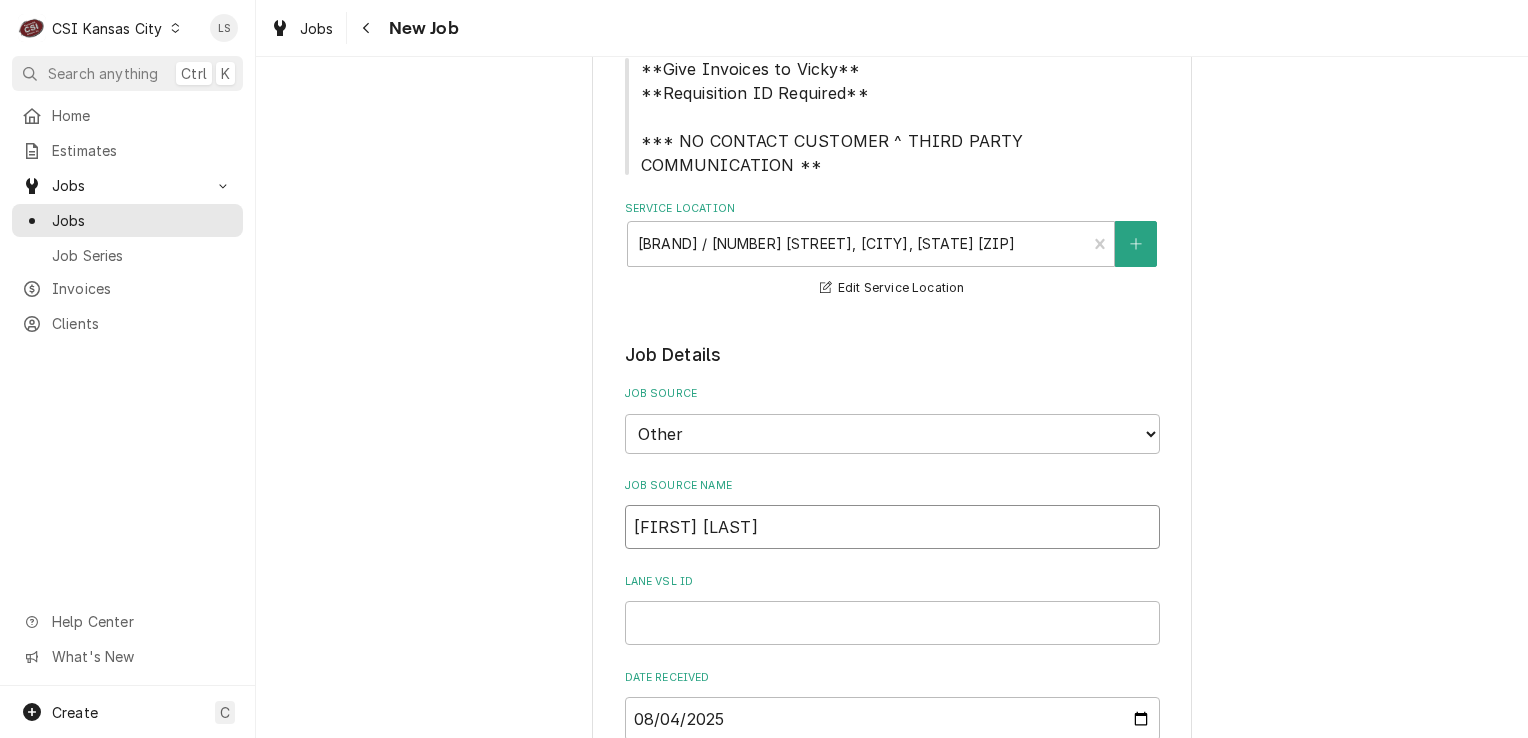 type on "x" 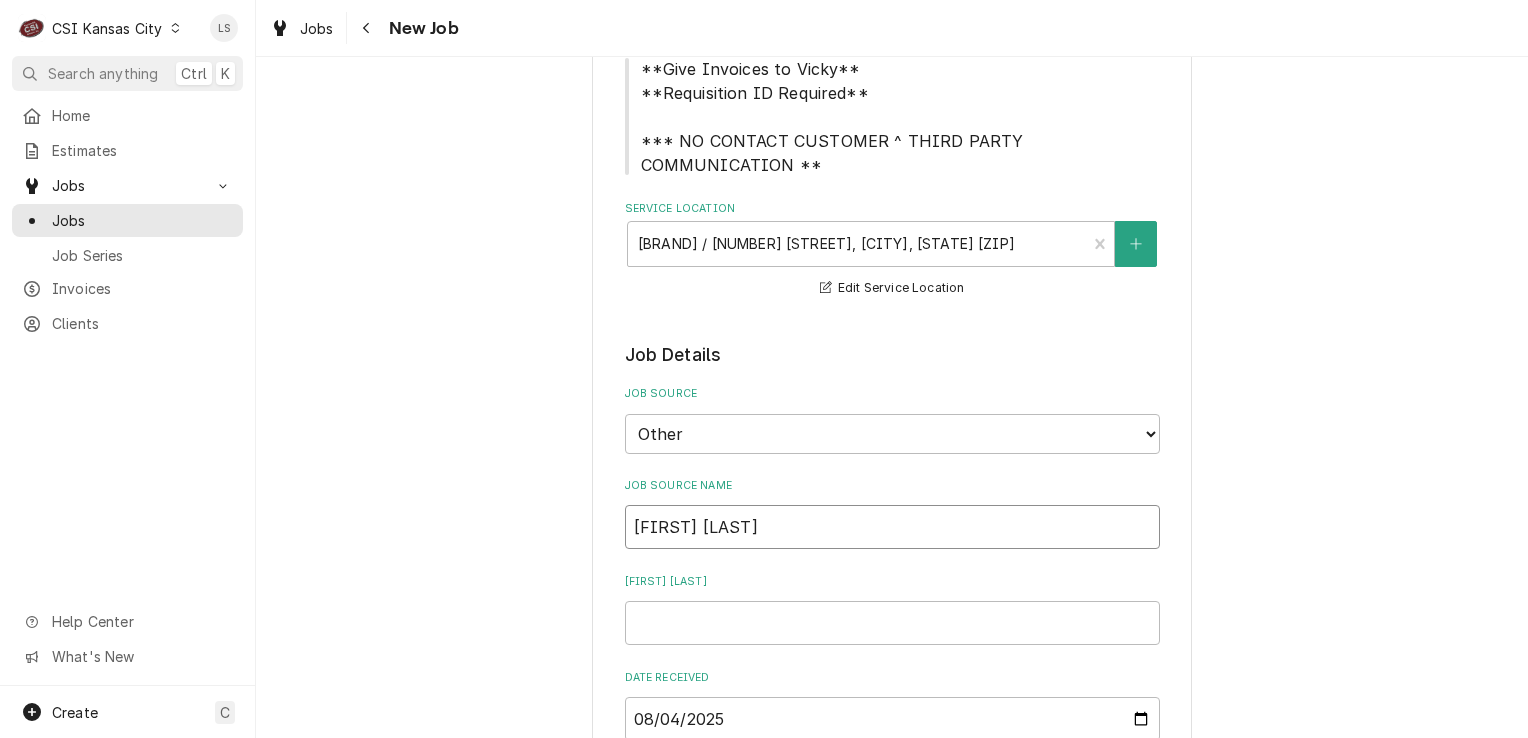 type on "x" 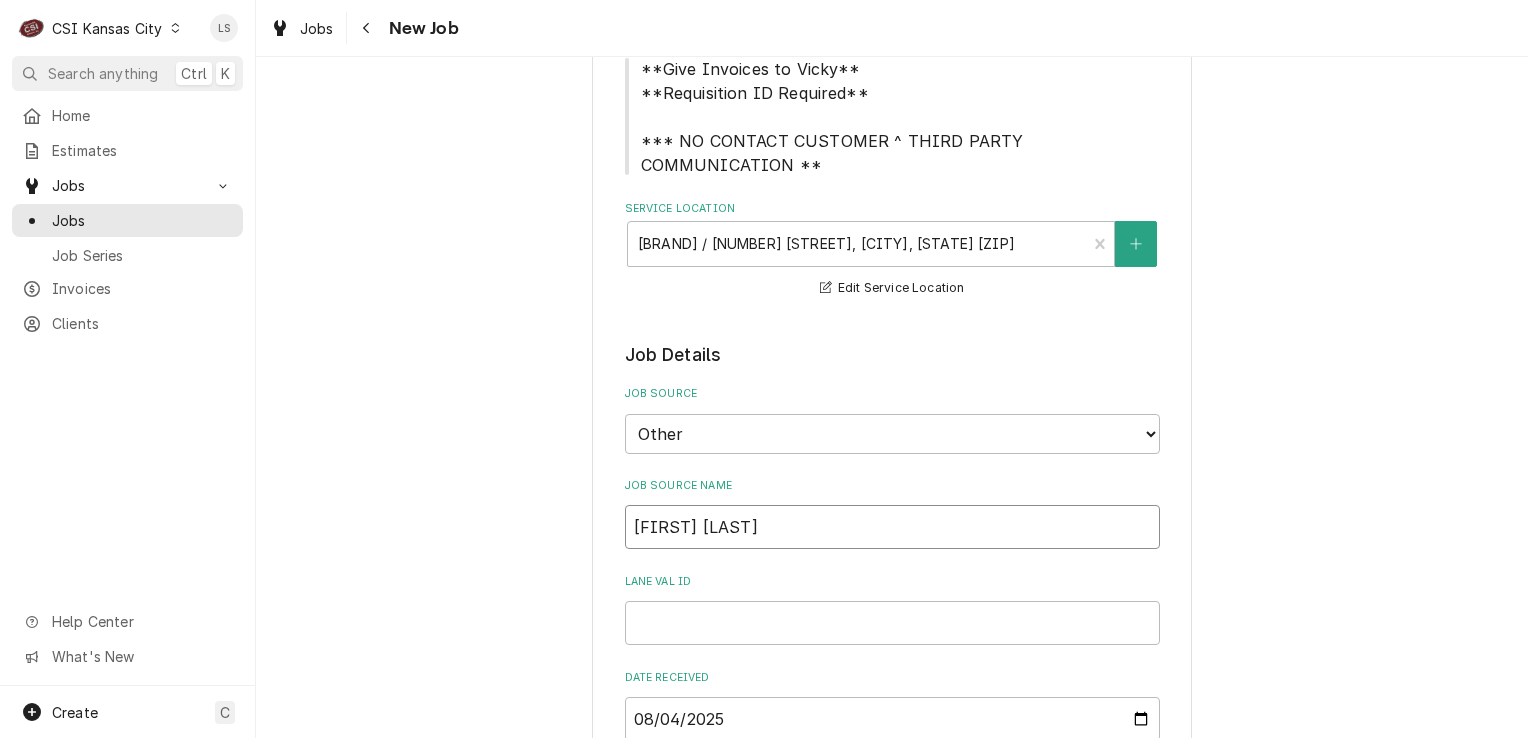 type on "Lane Vale" 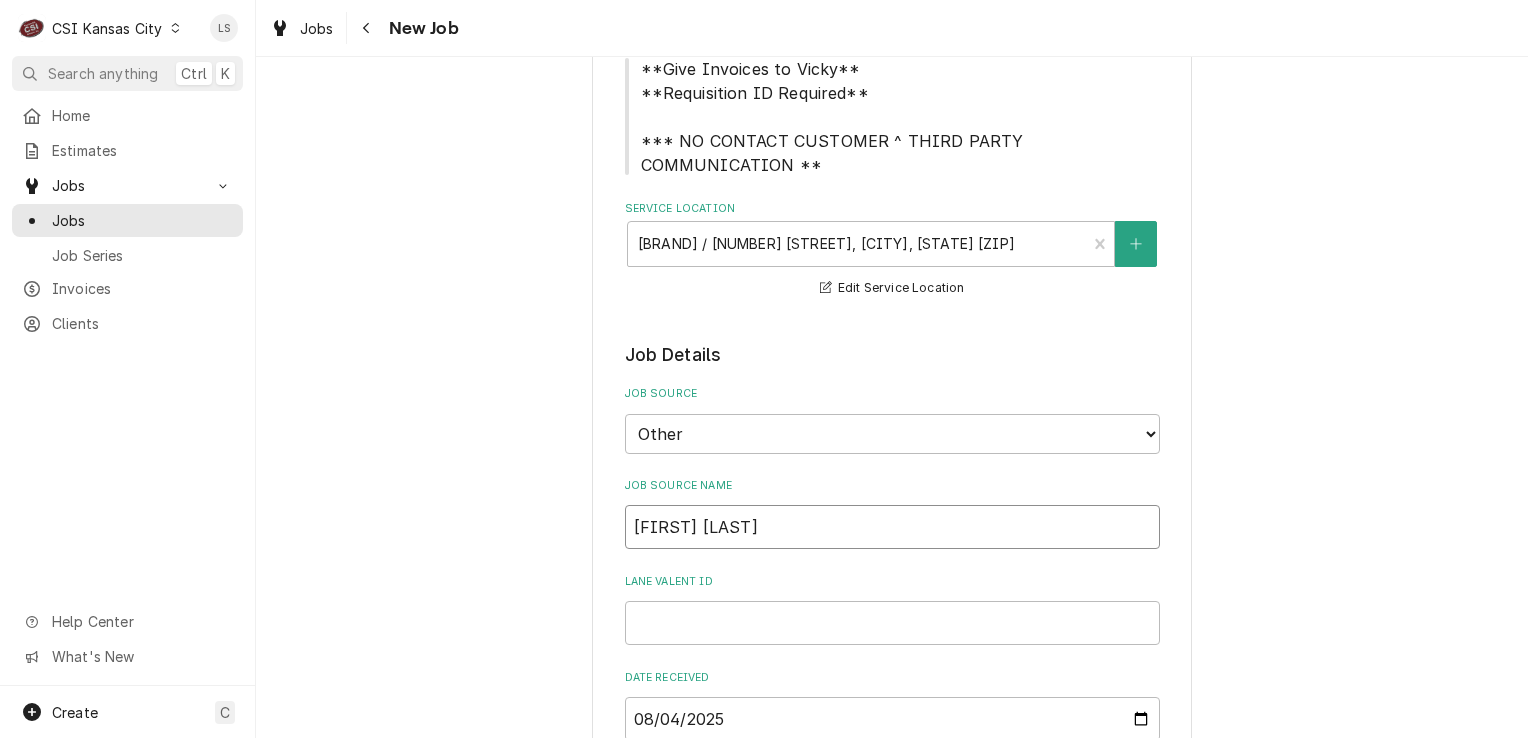 type on "x" 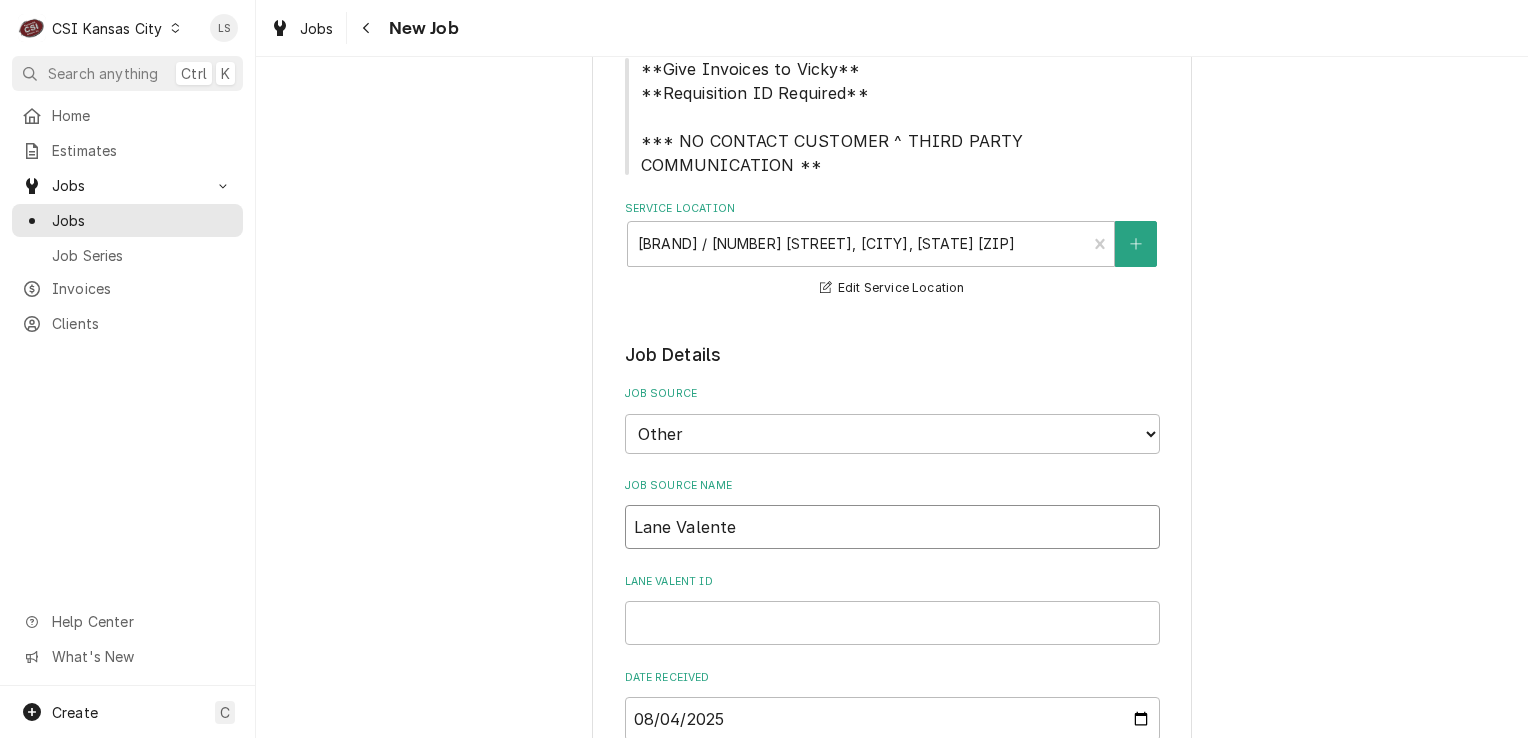 type on "x" 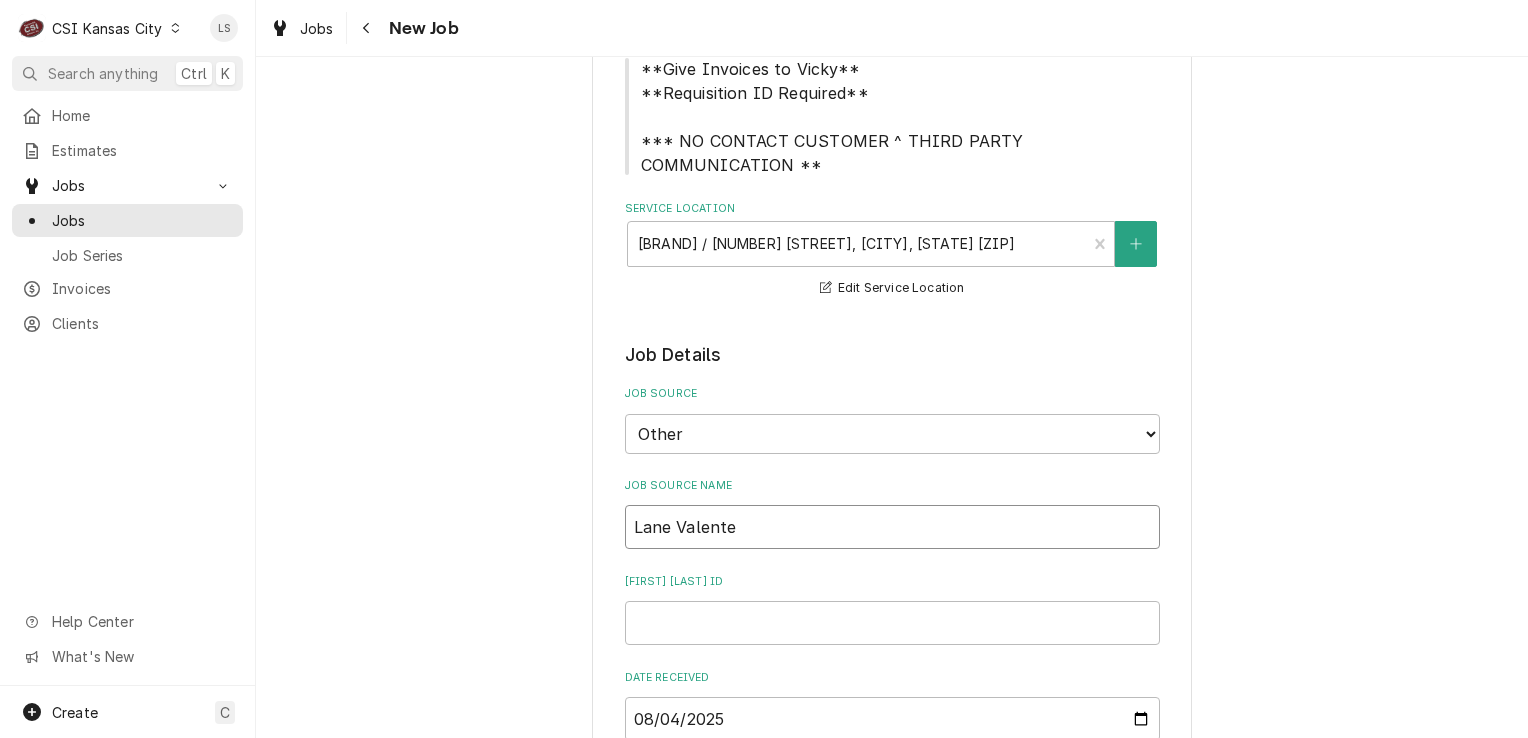 type on "x" 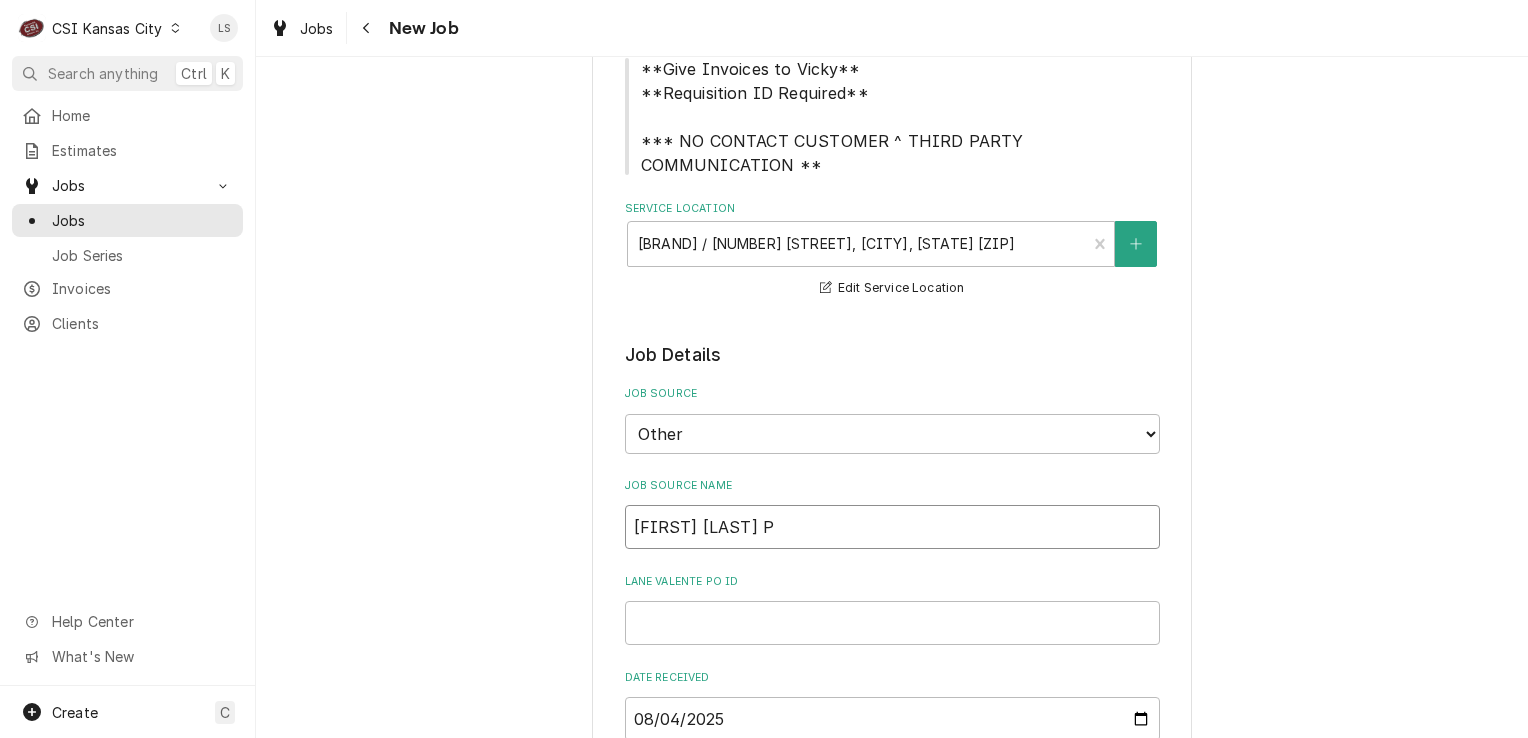 type on "x" 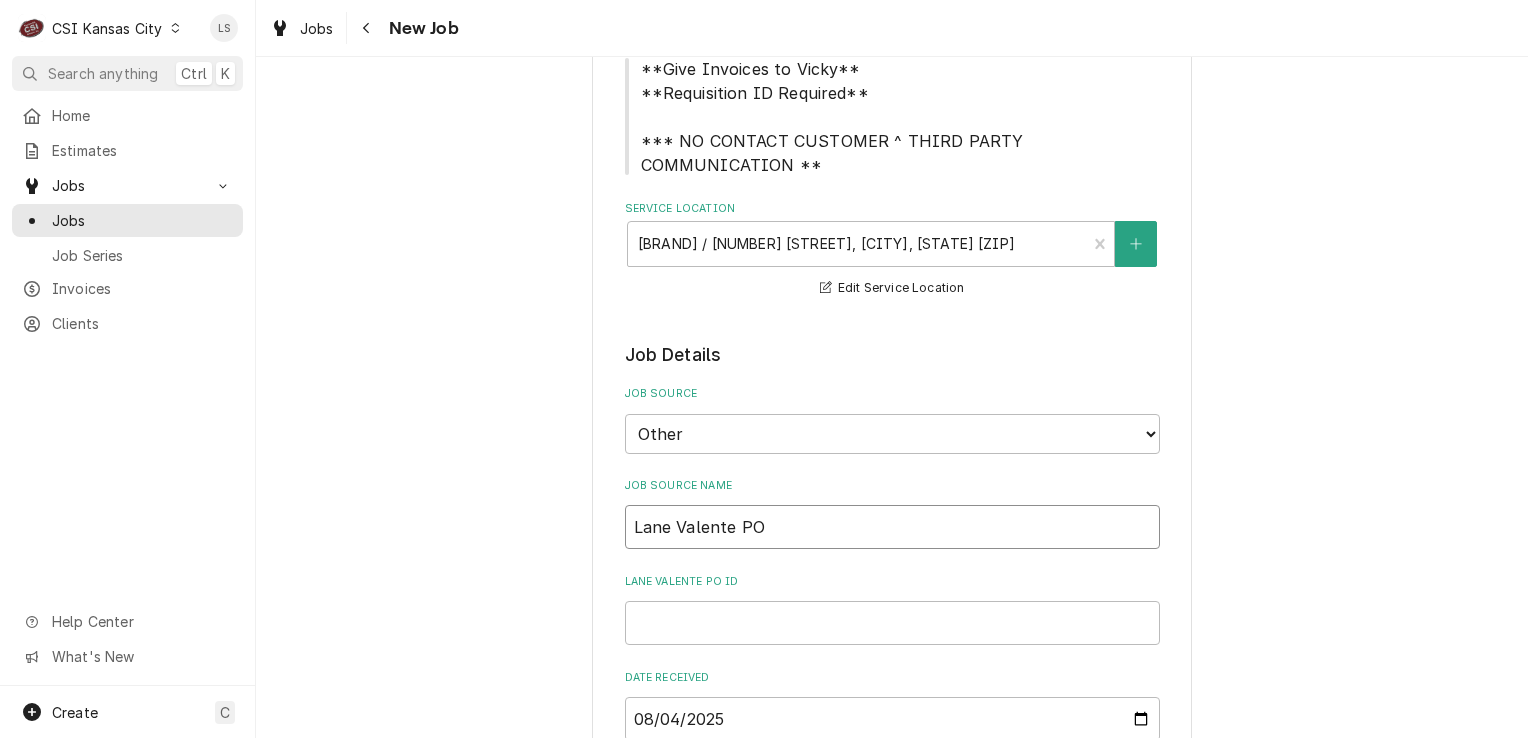 type on "x" 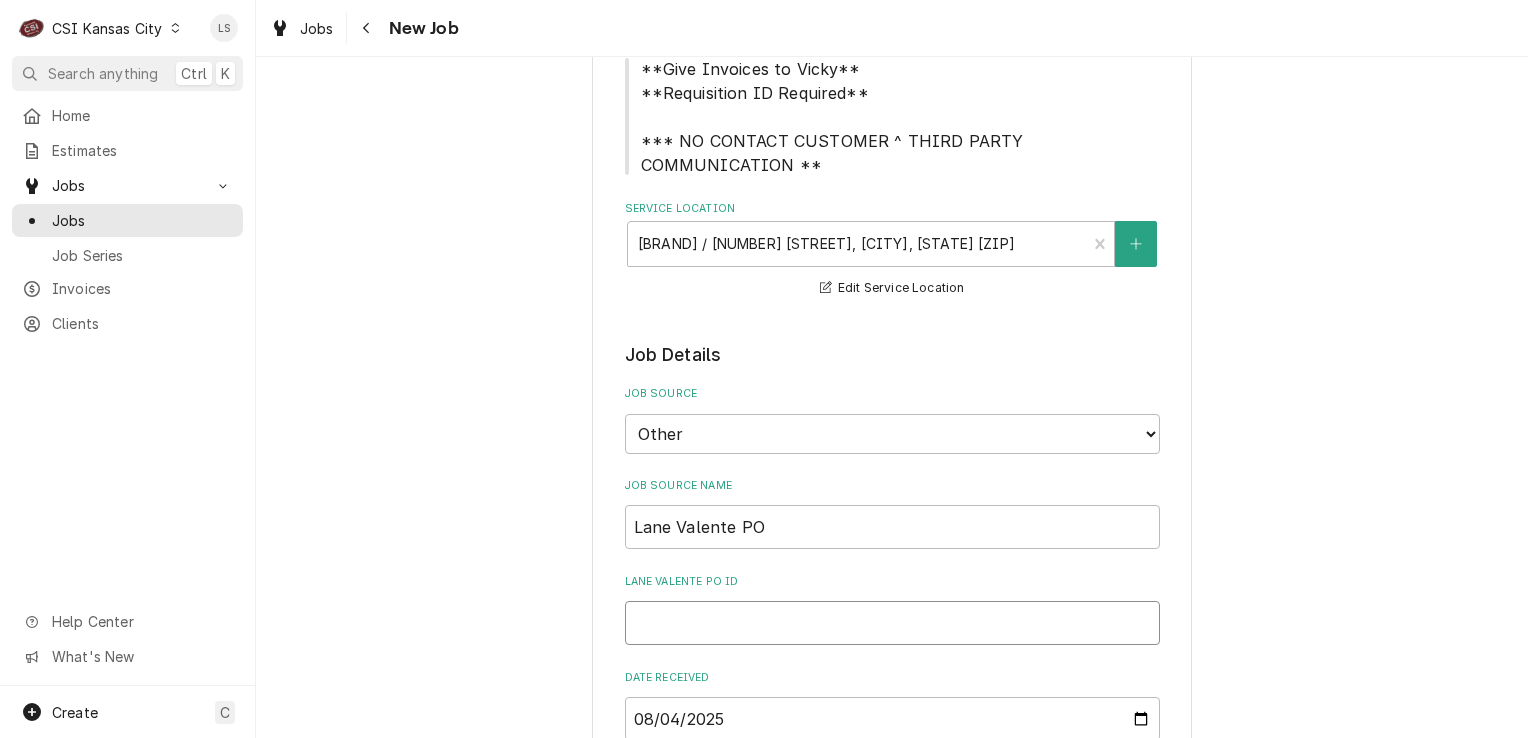 paste on "2352736" 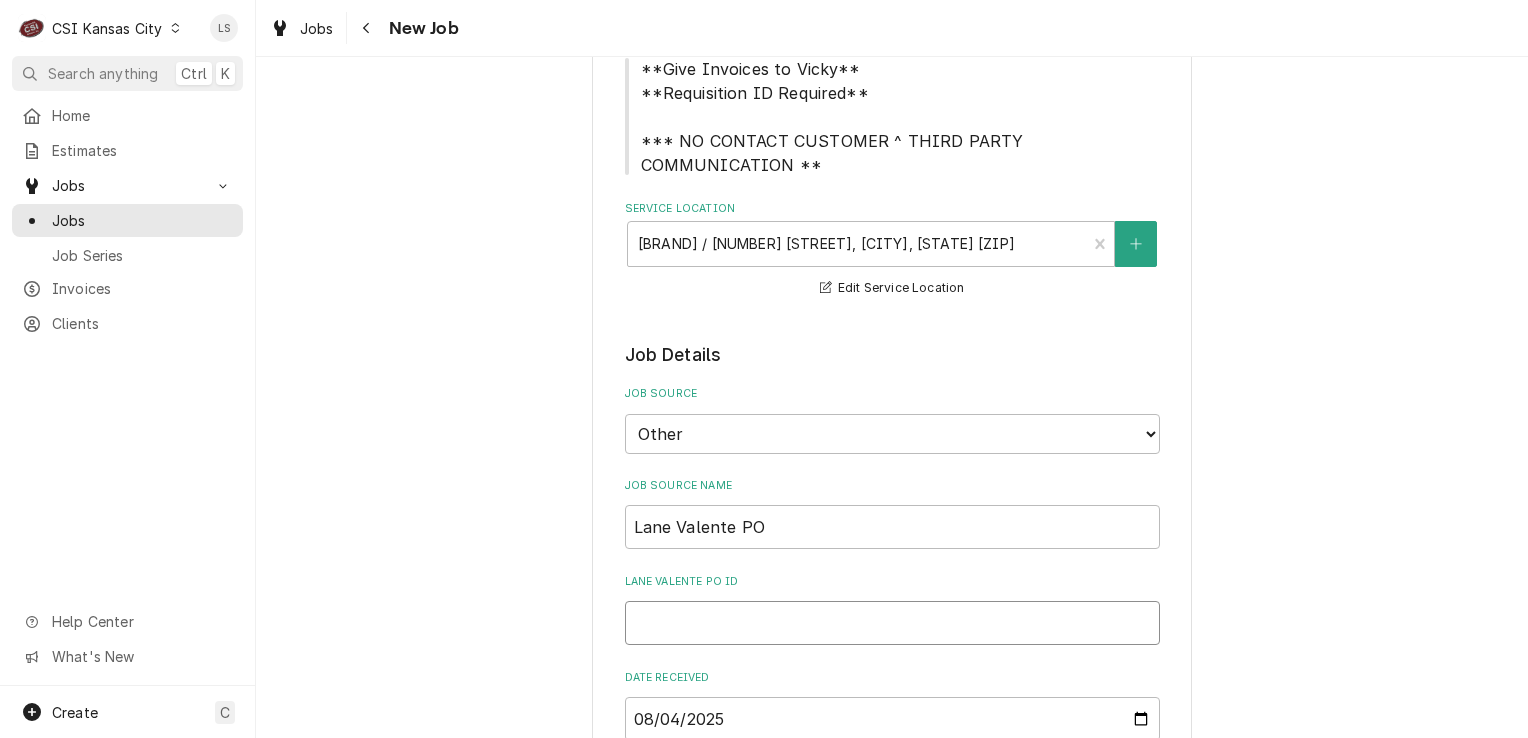 type on "x" 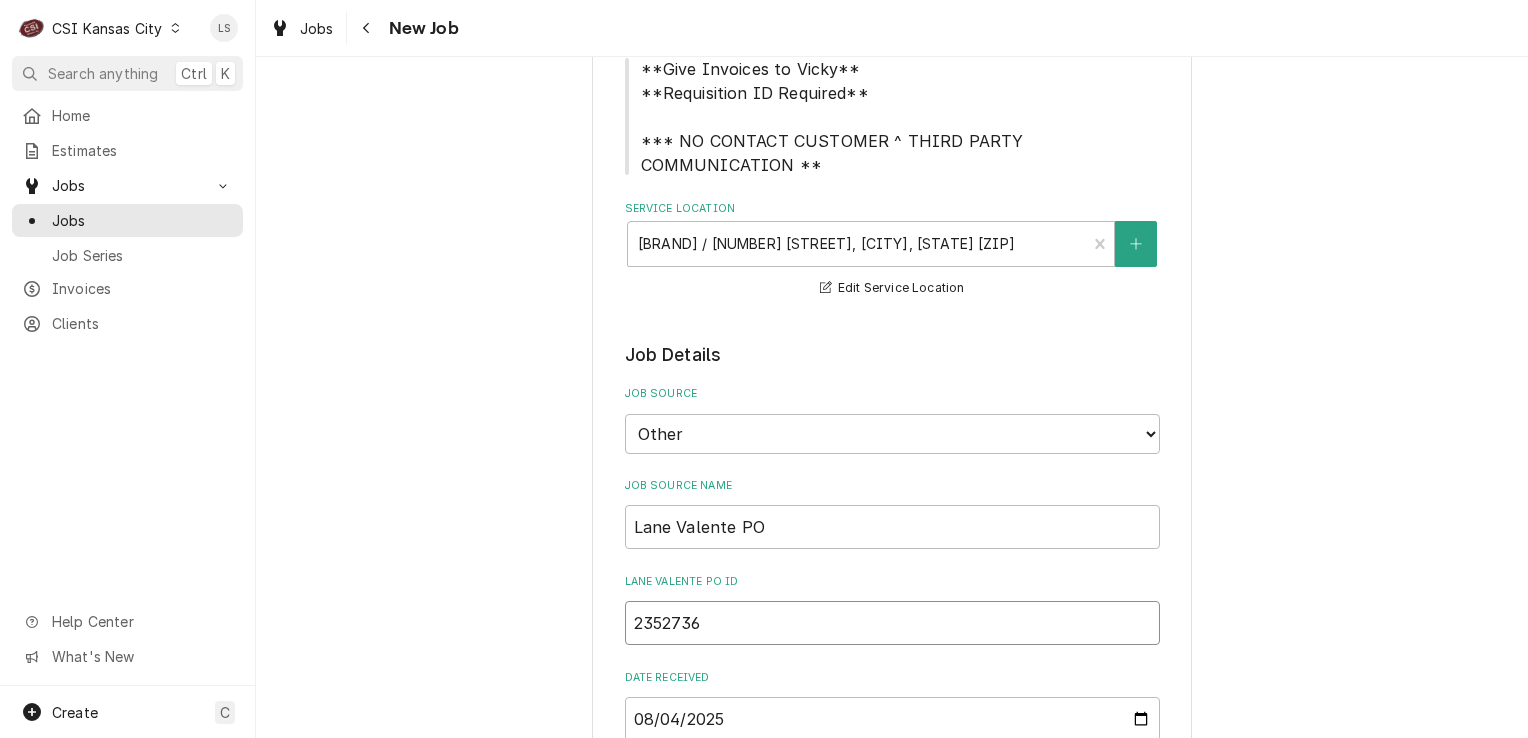 scroll, scrollTop: 600, scrollLeft: 0, axis: vertical 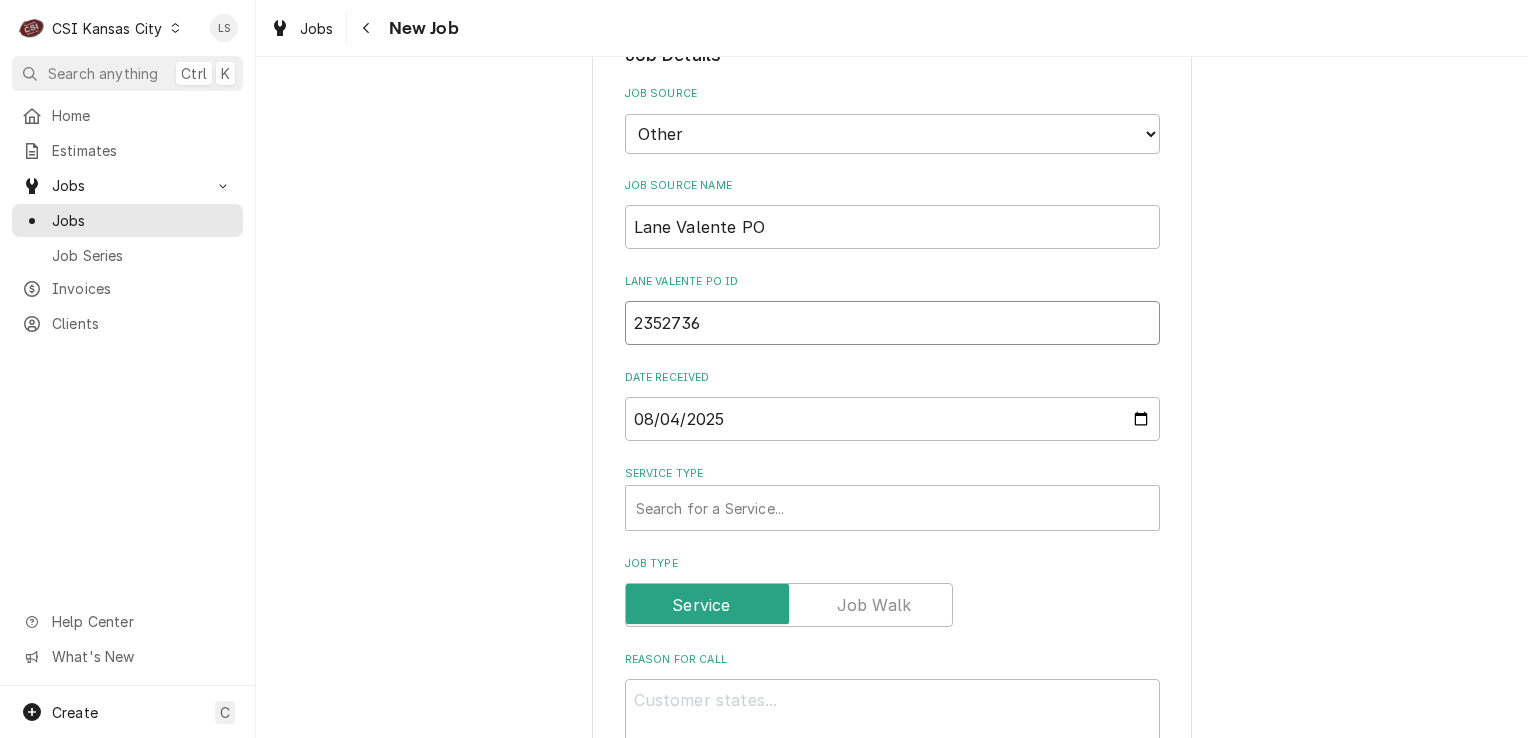 type on "x" 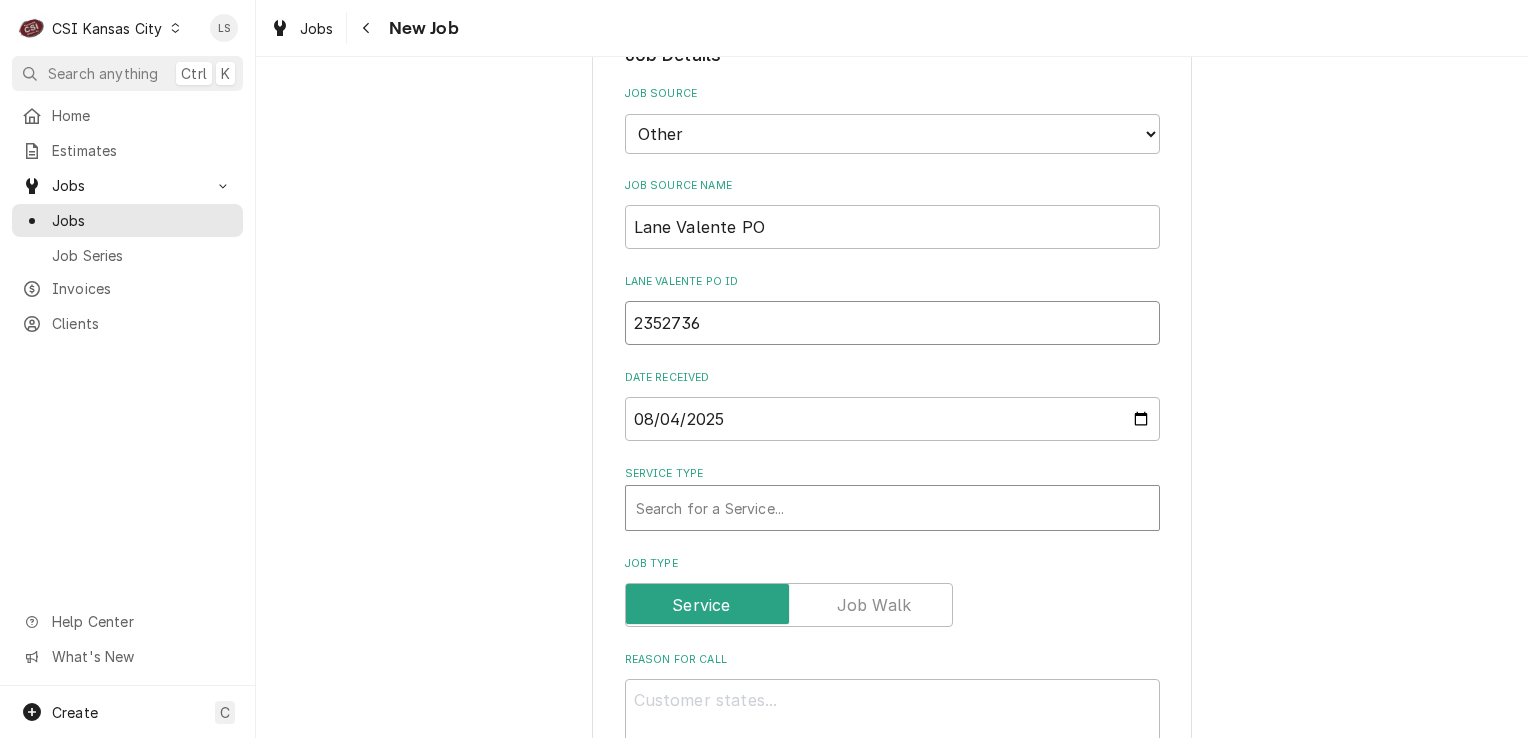 type on "2352736" 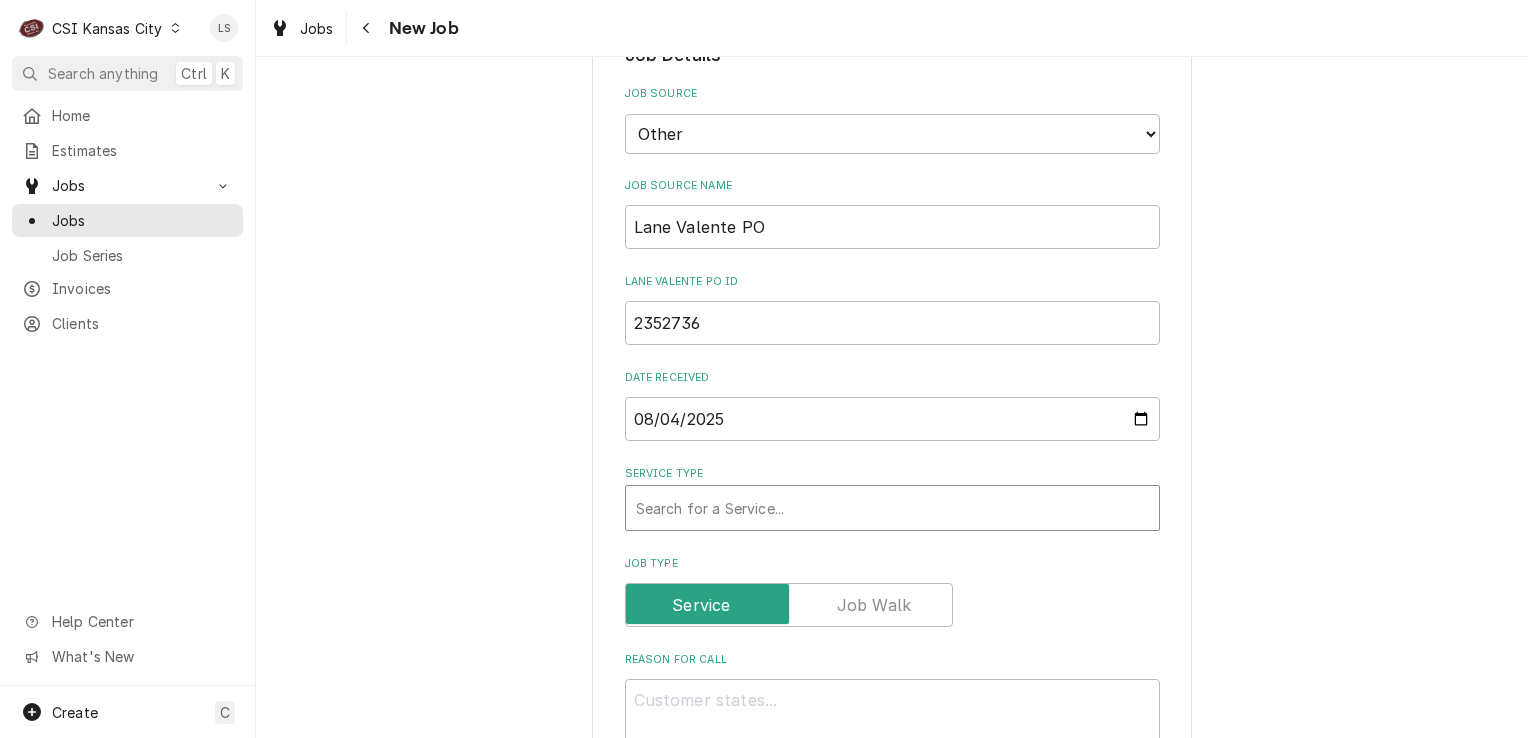 click at bounding box center [892, 508] 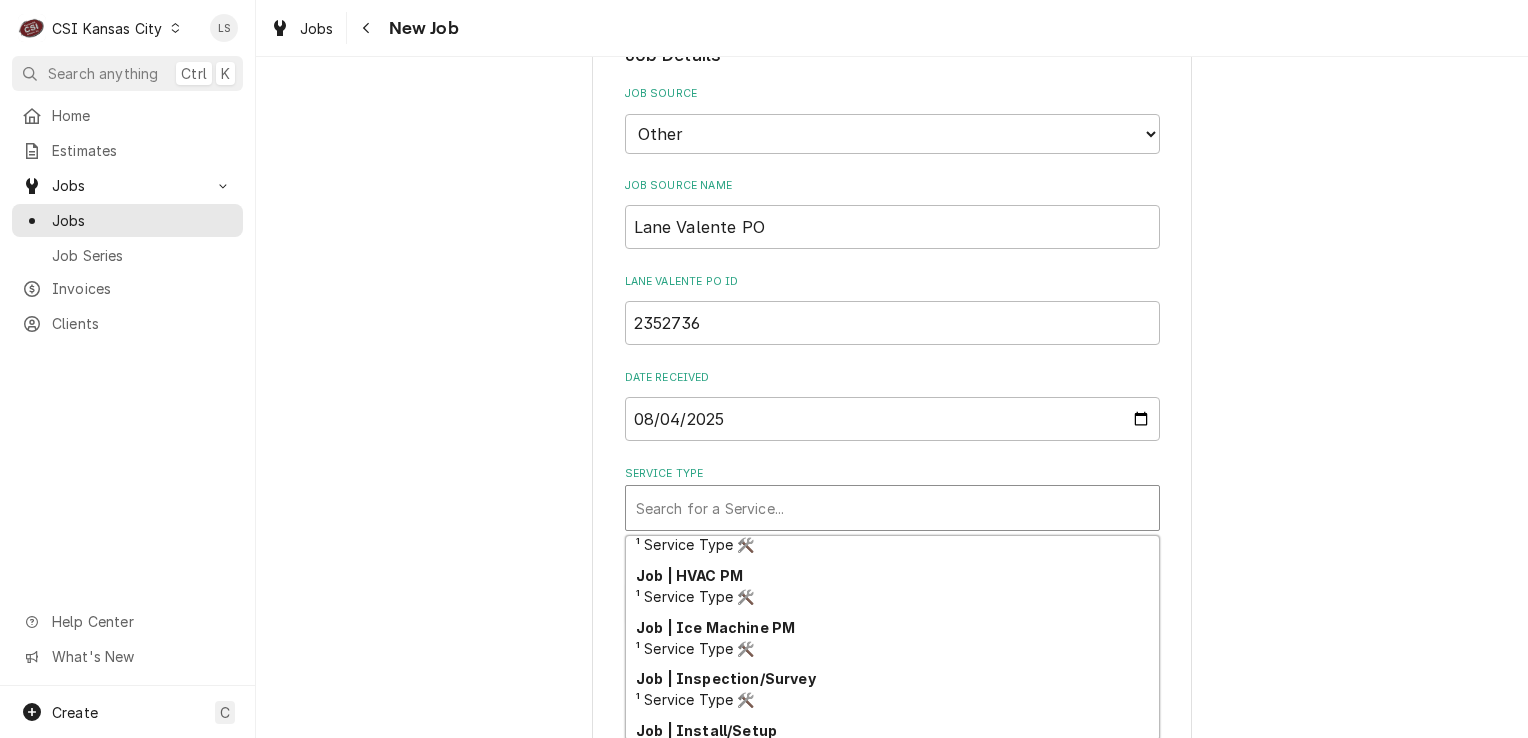 scroll, scrollTop: 1228, scrollLeft: 0, axis: vertical 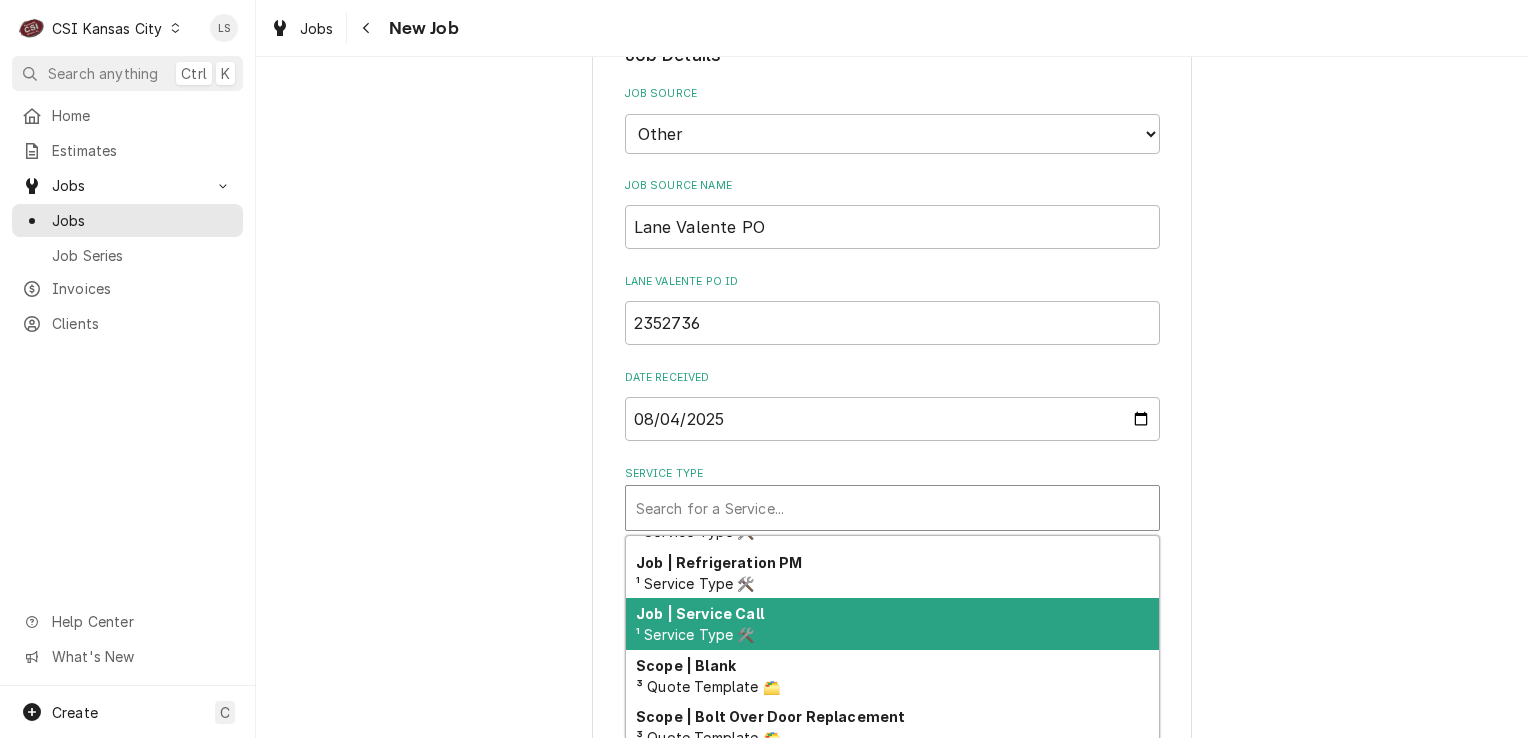 click on "Job | Service Call ¹ Service Type 🛠️" at bounding box center (892, 624) 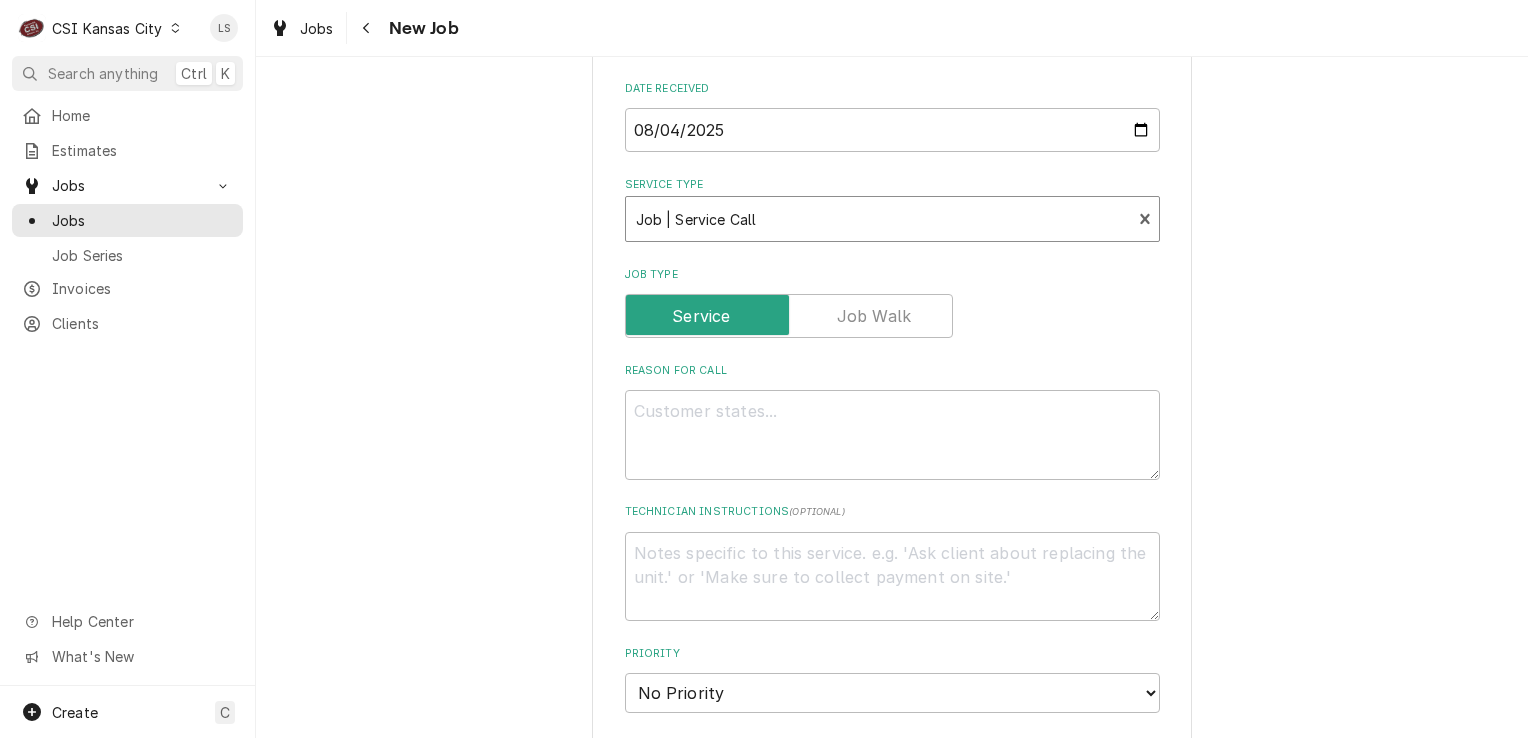 scroll, scrollTop: 900, scrollLeft: 0, axis: vertical 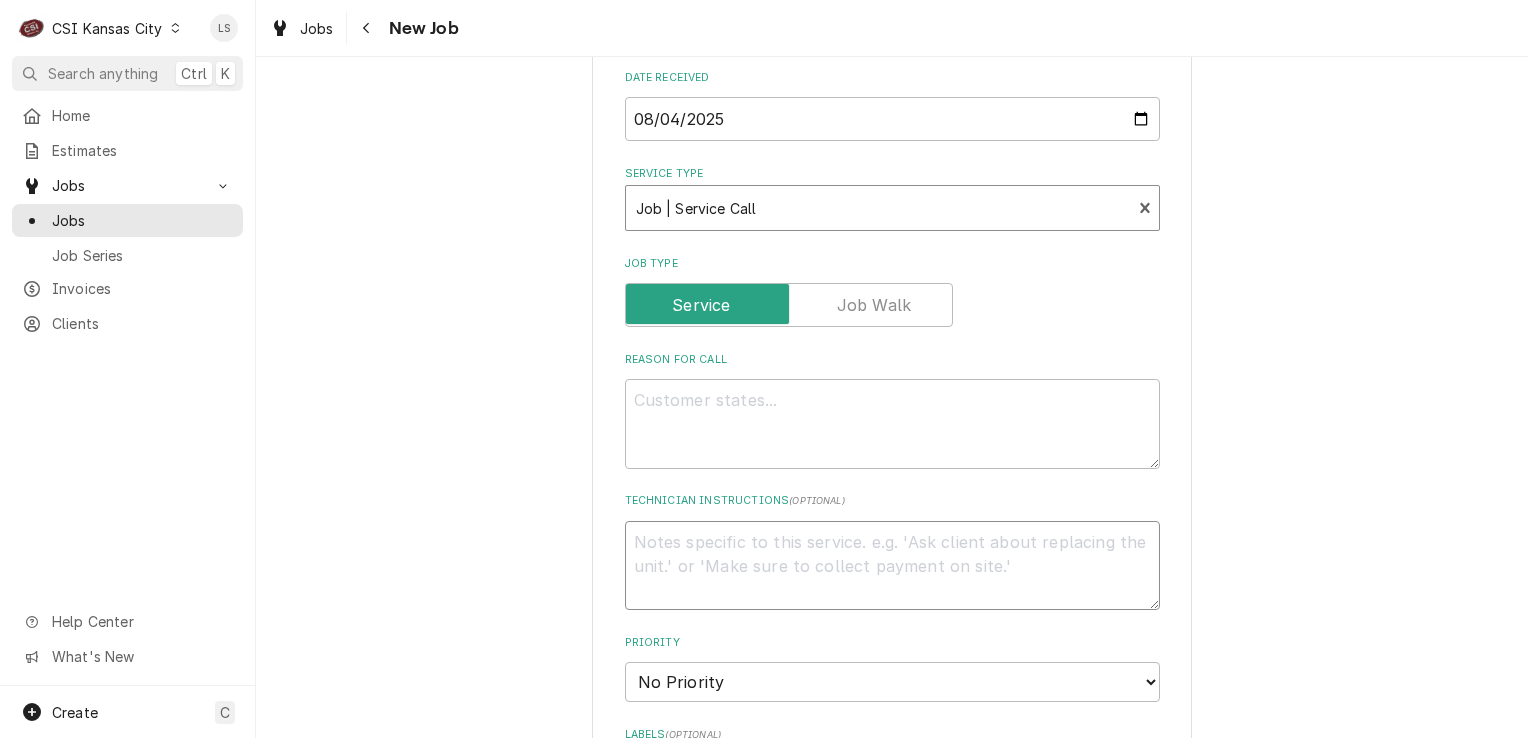 click on "Technician Instructions  ( optional )" at bounding box center [892, 566] 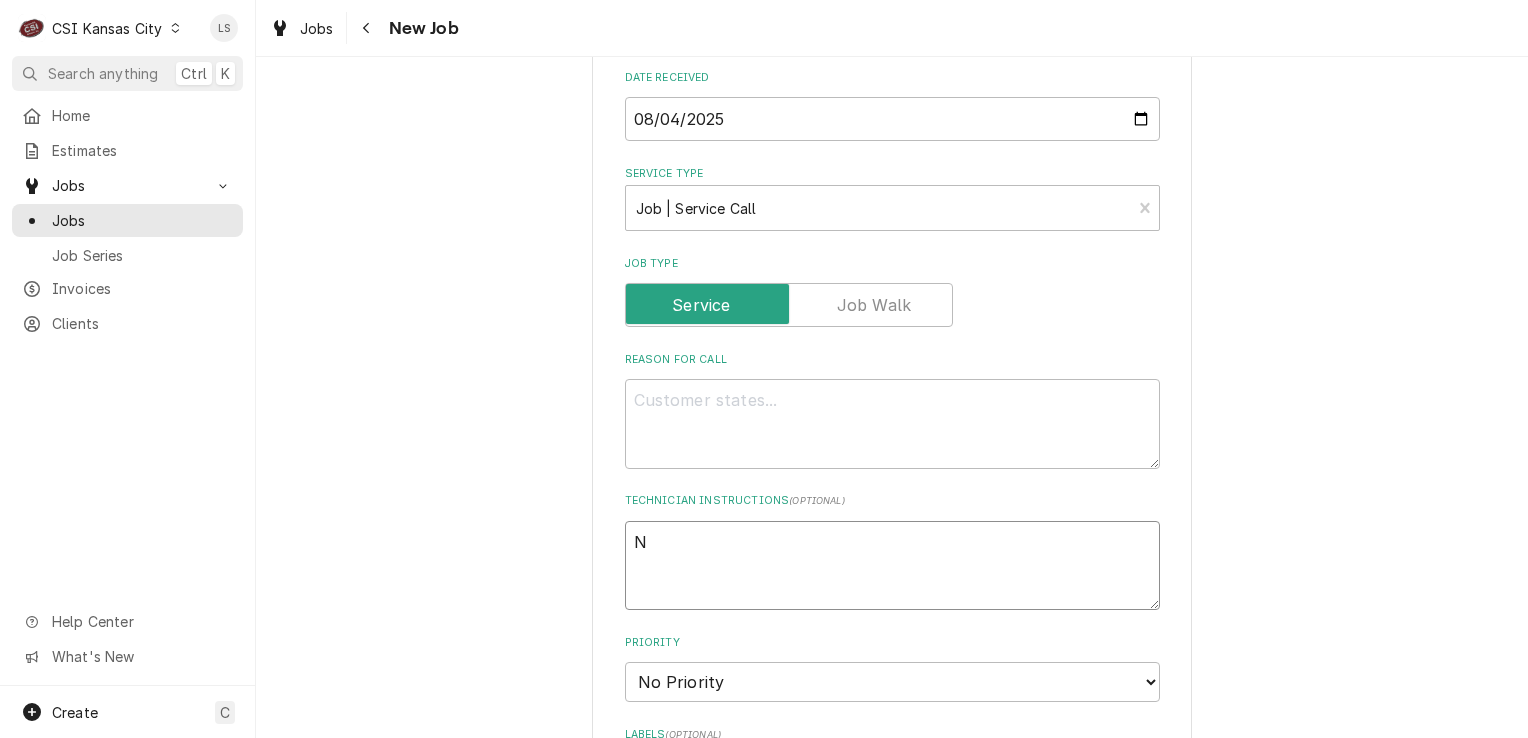 type on "x" 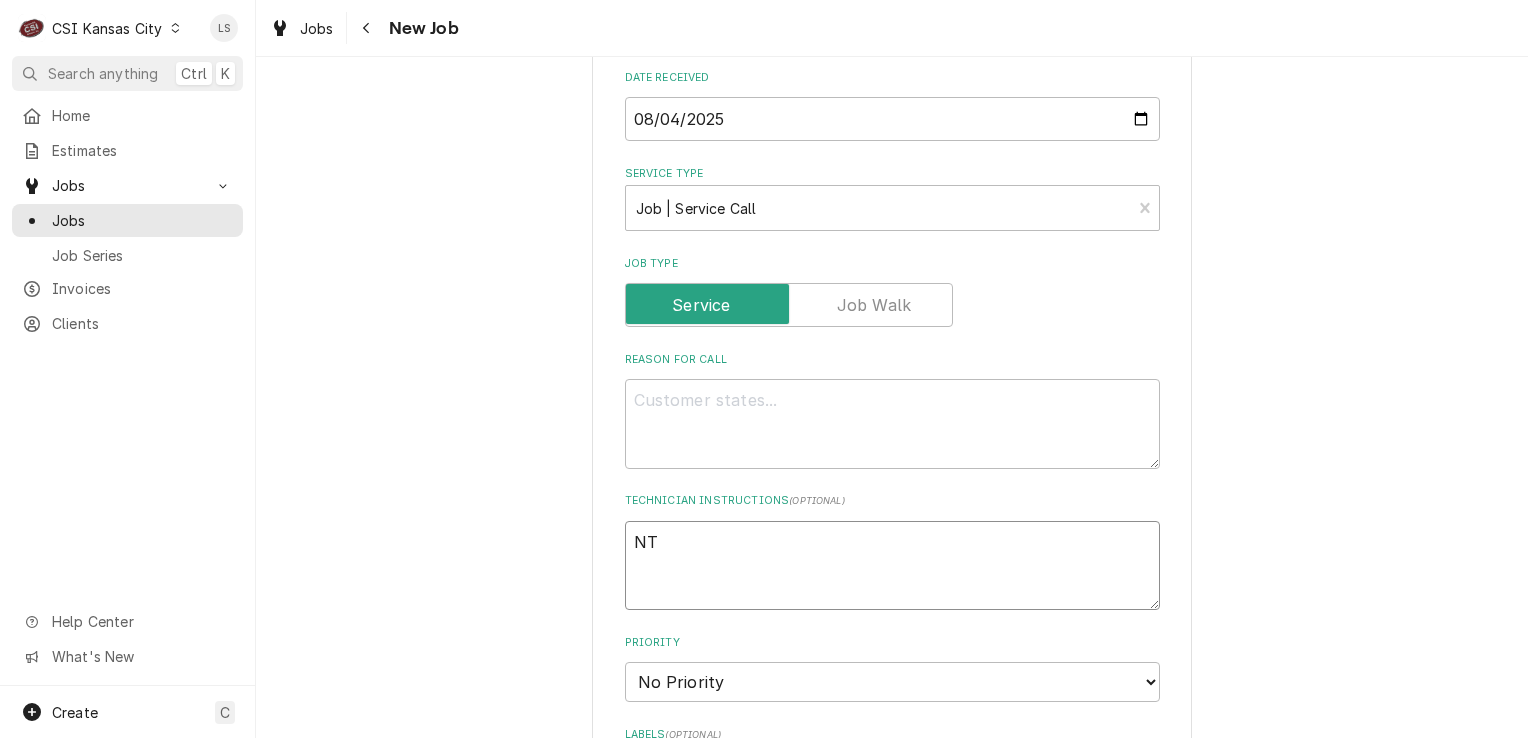 type on "x" 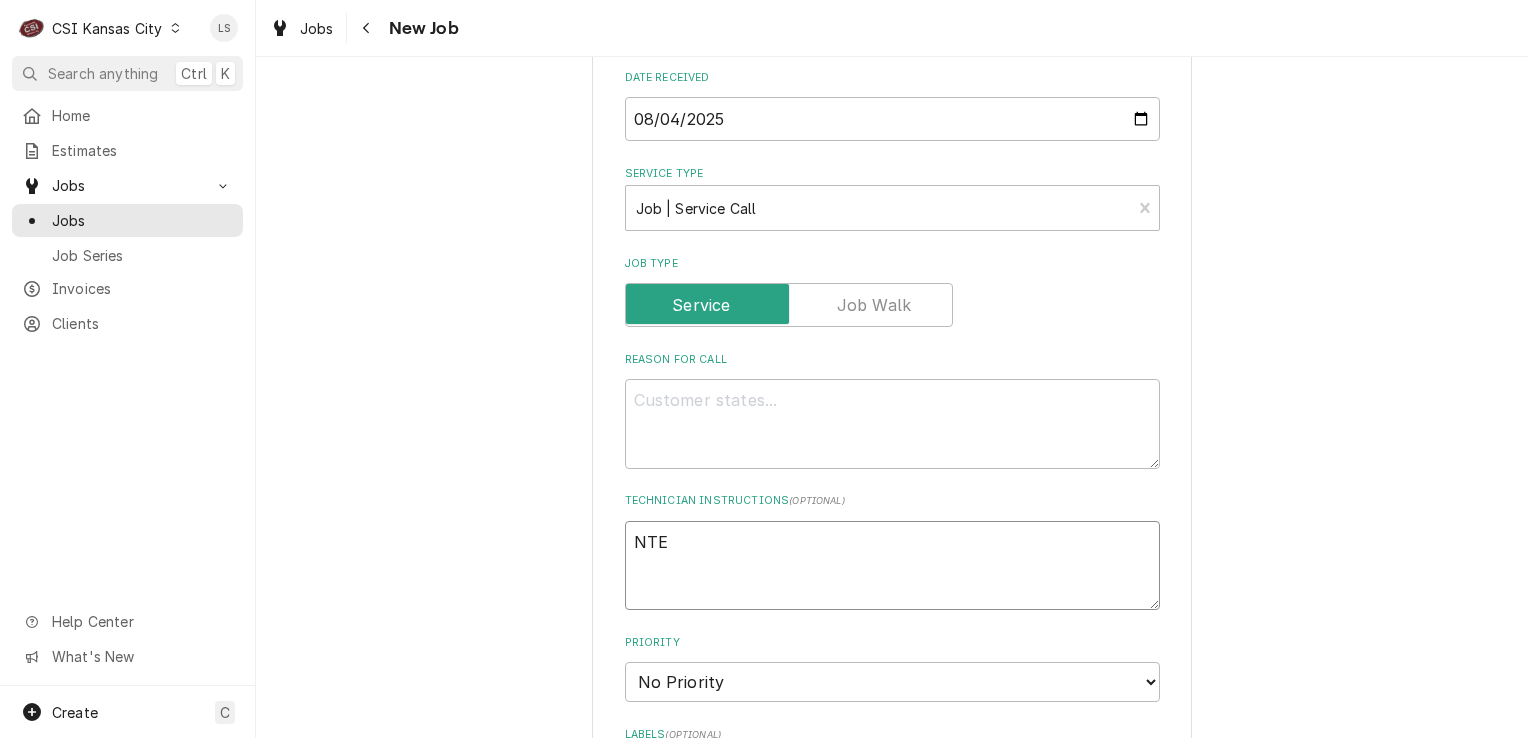 type on "x" 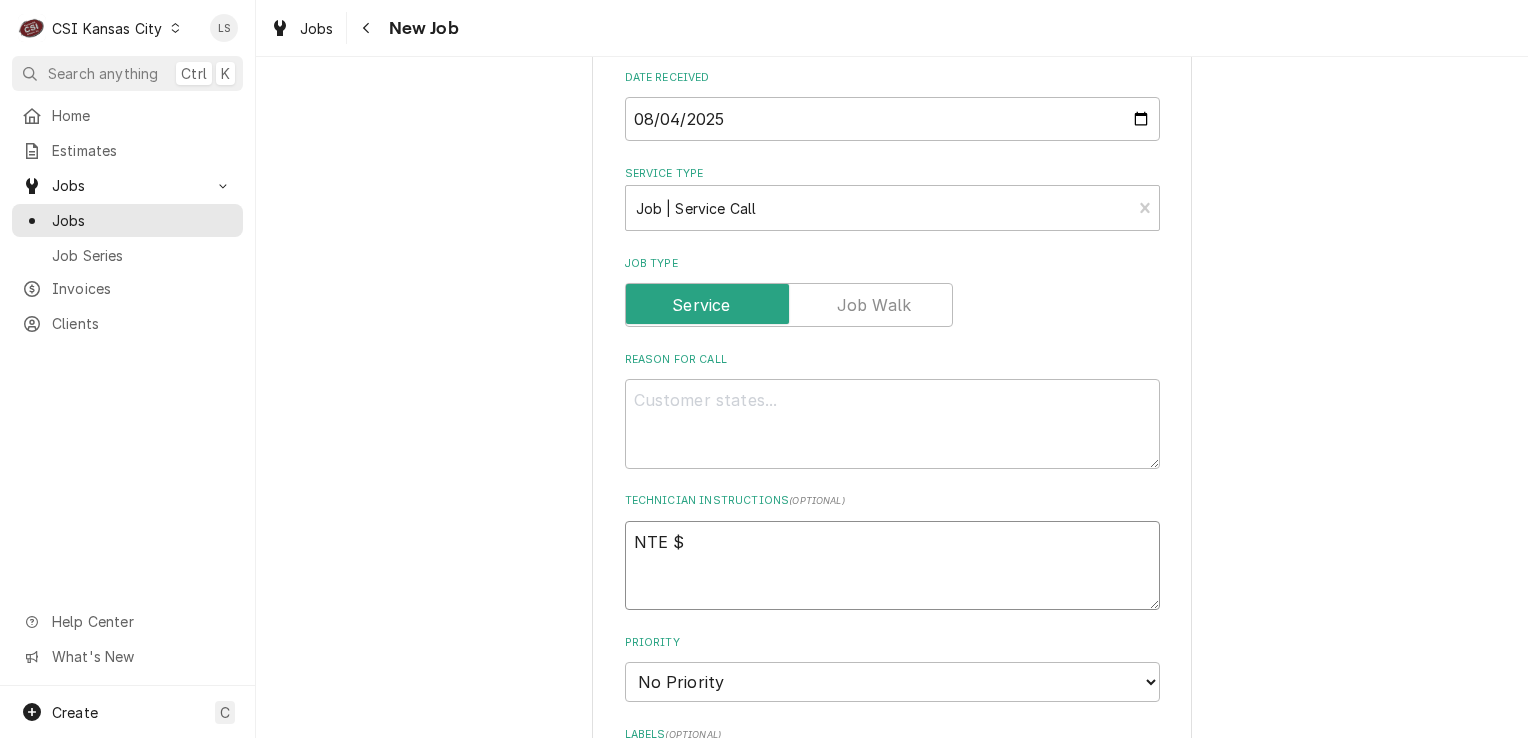 type on "x" 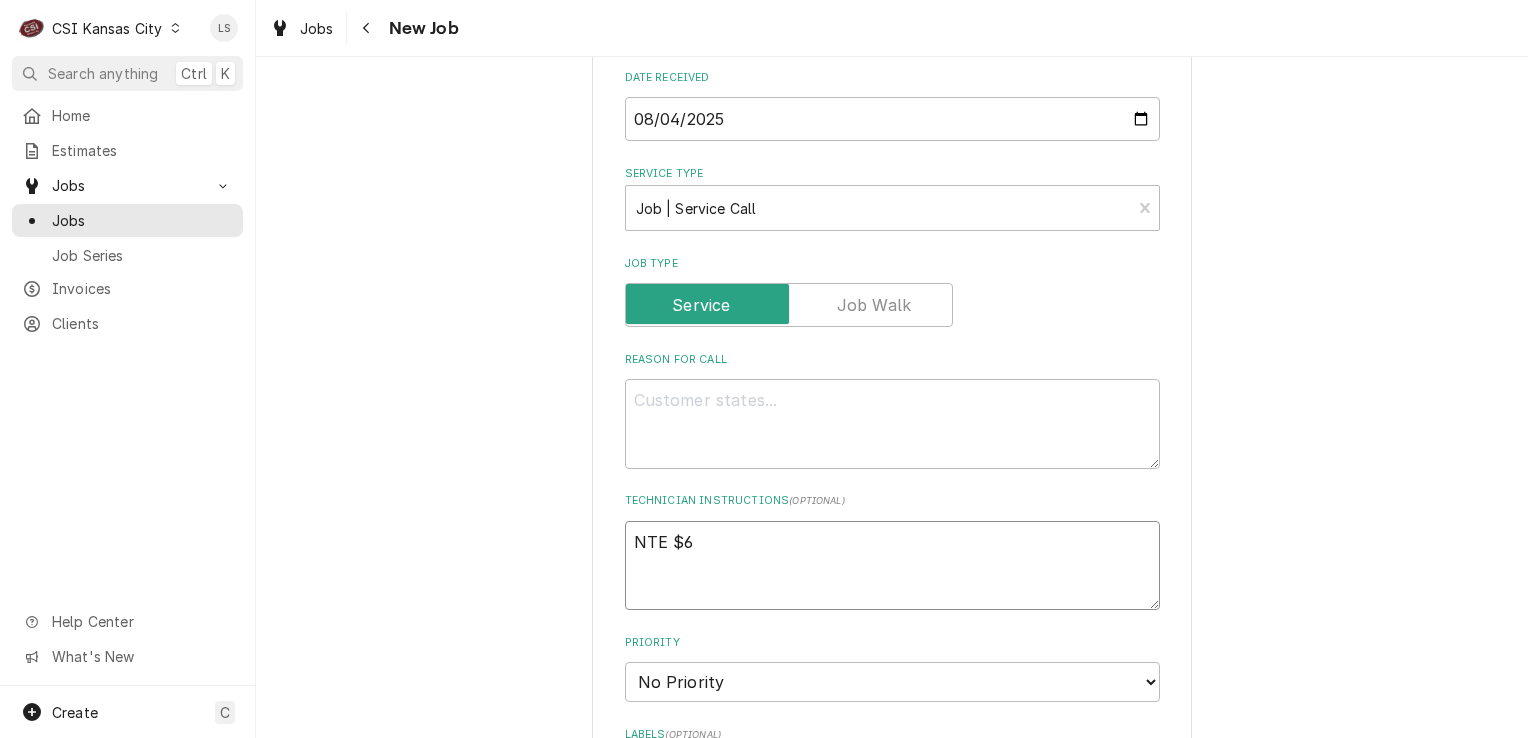 type on "x" 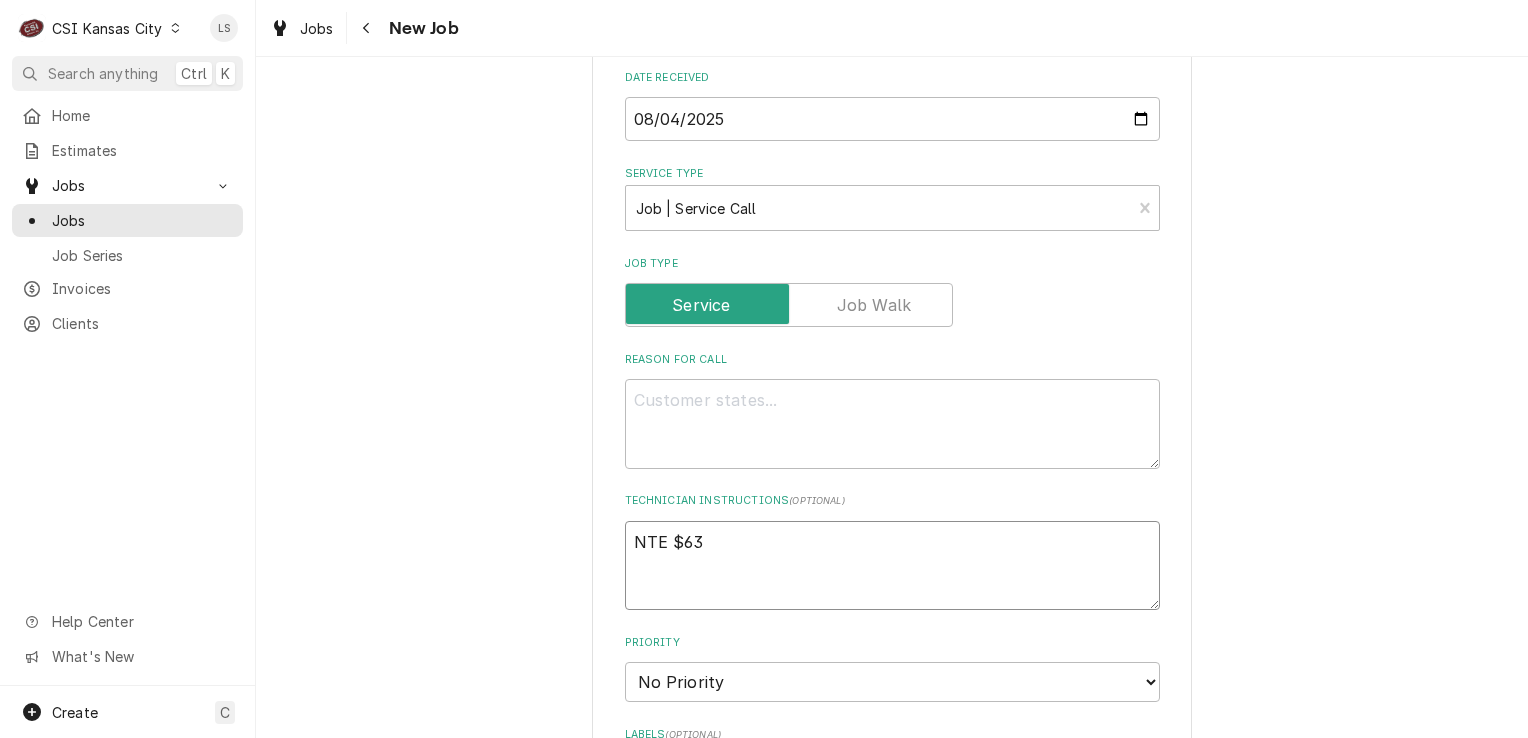type on "NTE $630" 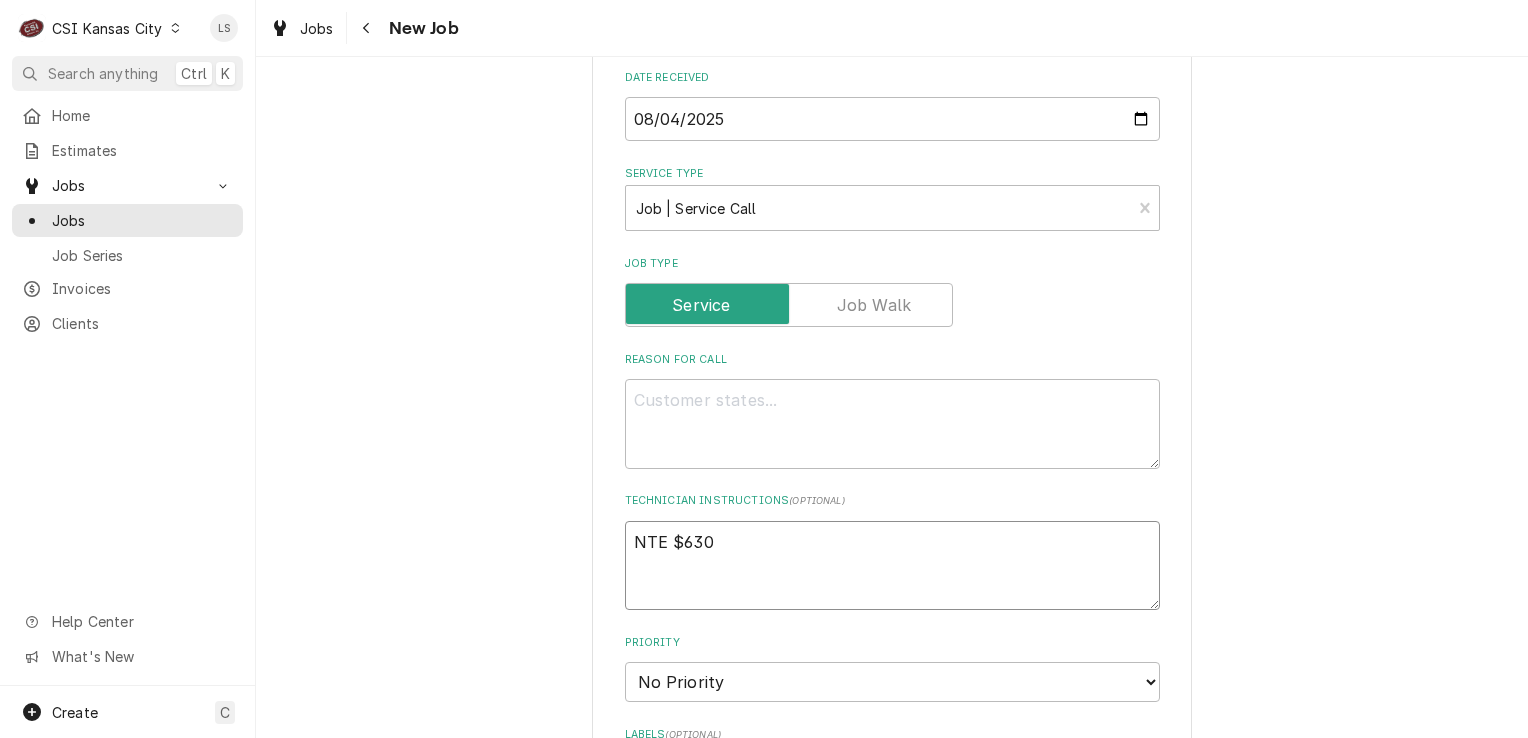 type on "x" 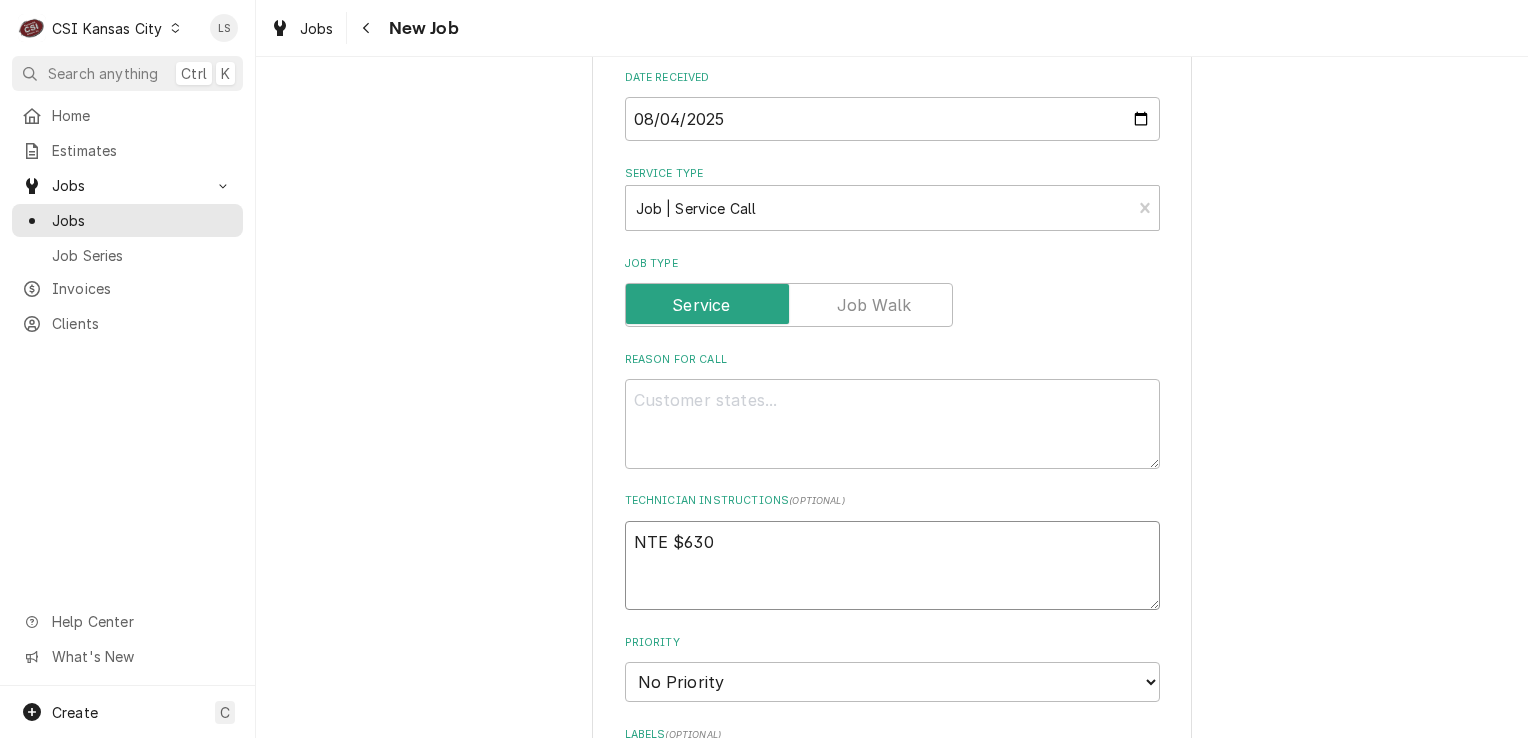 type on "NTE $630" 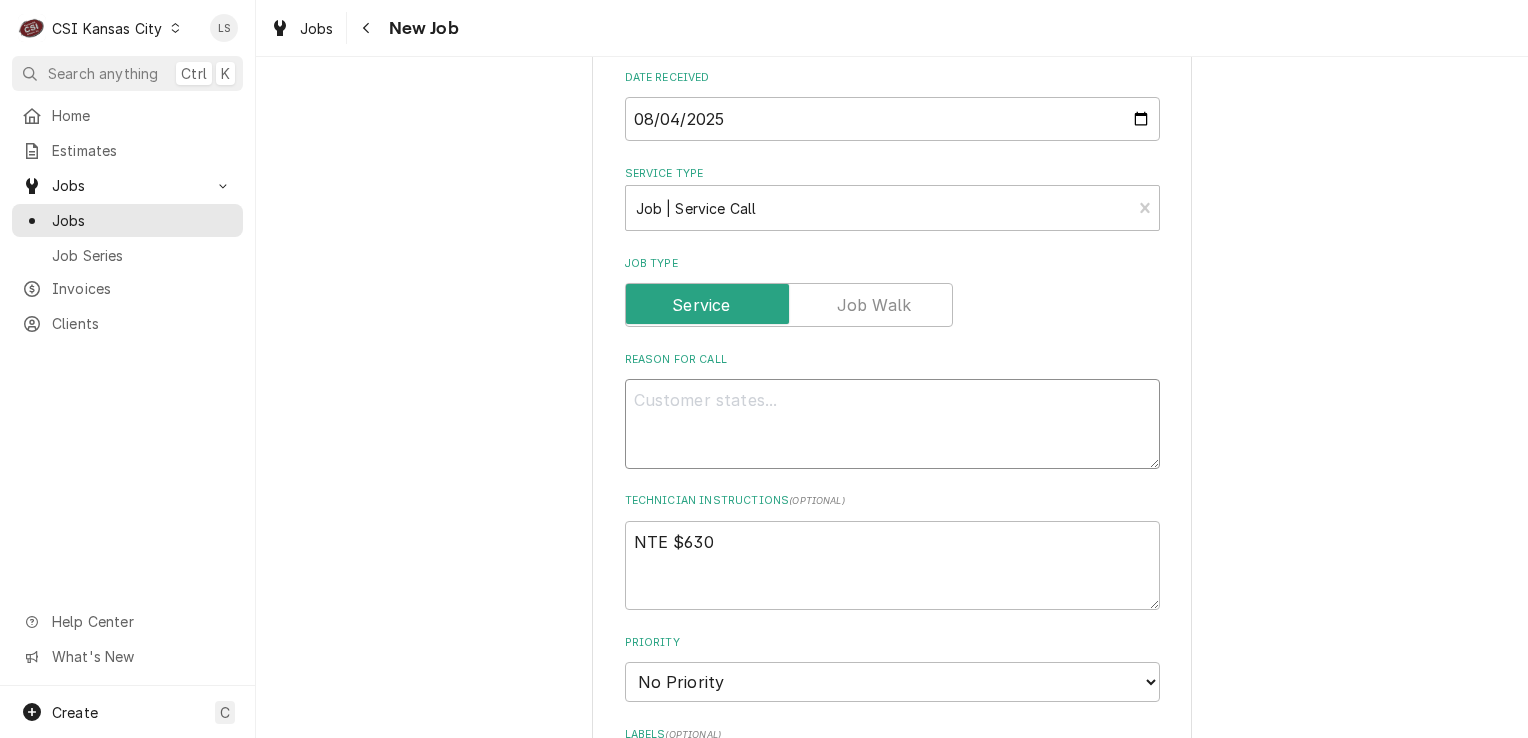 click on "Reason For Call" at bounding box center (892, 424) 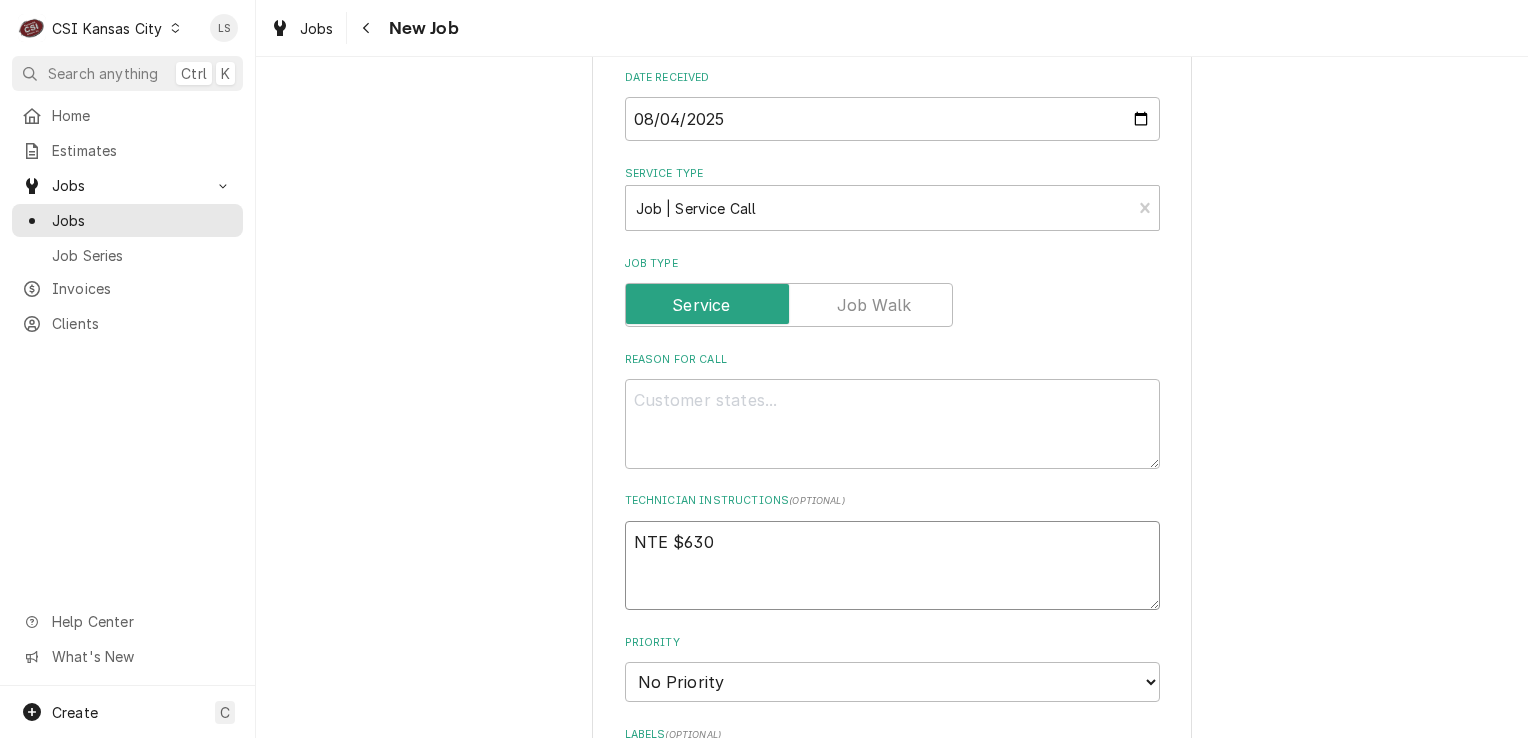 click on "NTE $630" at bounding box center (892, 566) 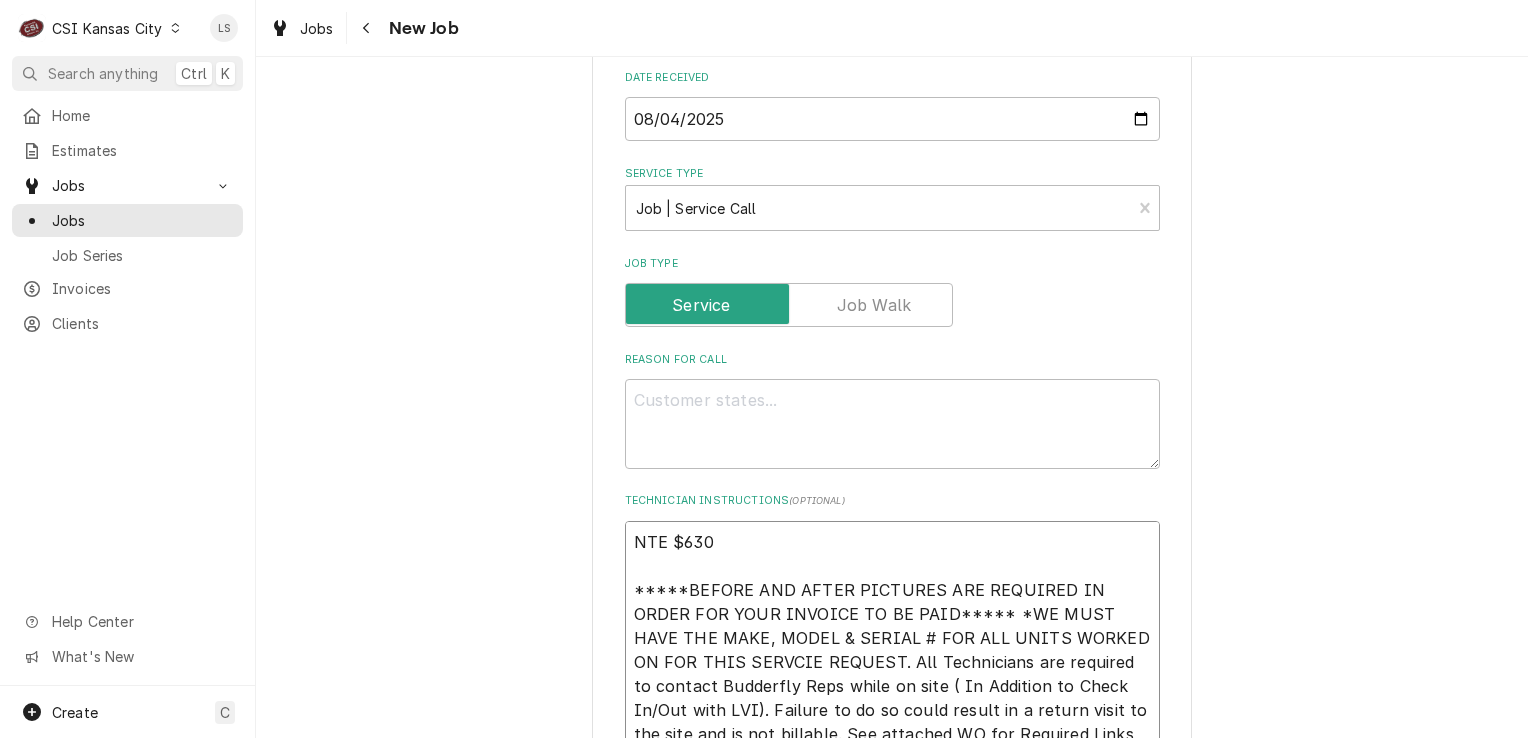 scroll, scrollTop: 13, scrollLeft: 0, axis: vertical 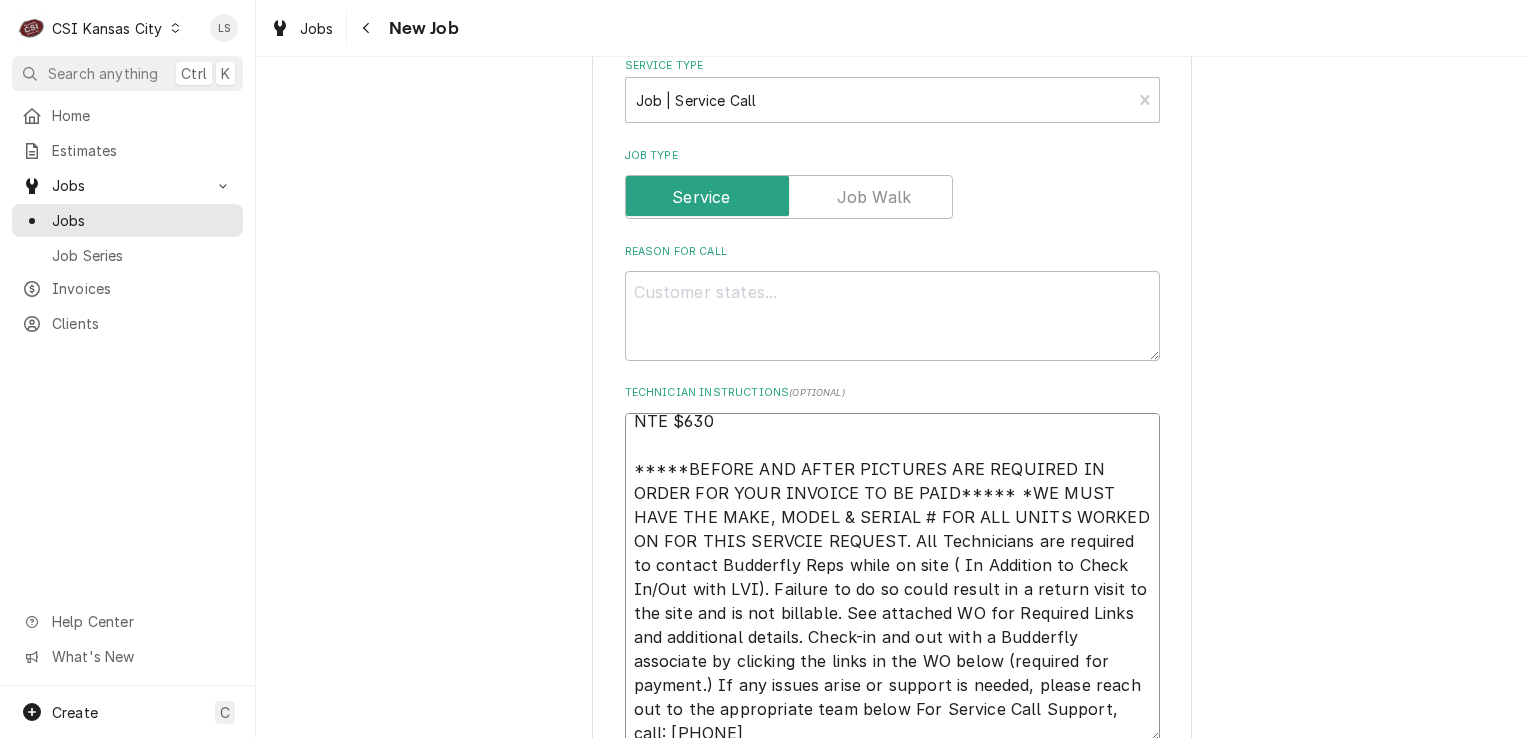 type on "x" 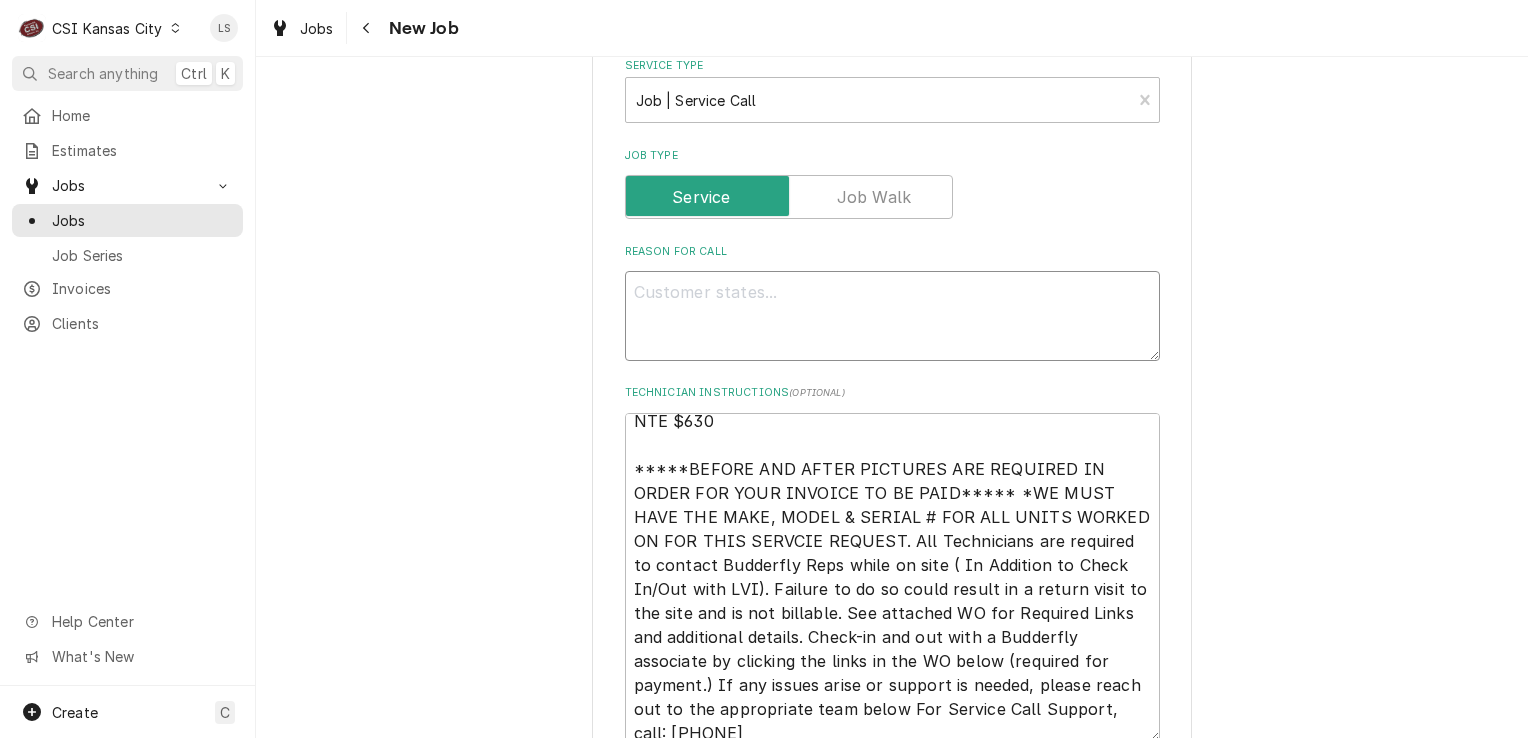 click on "Reason For Call" at bounding box center [892, 316] 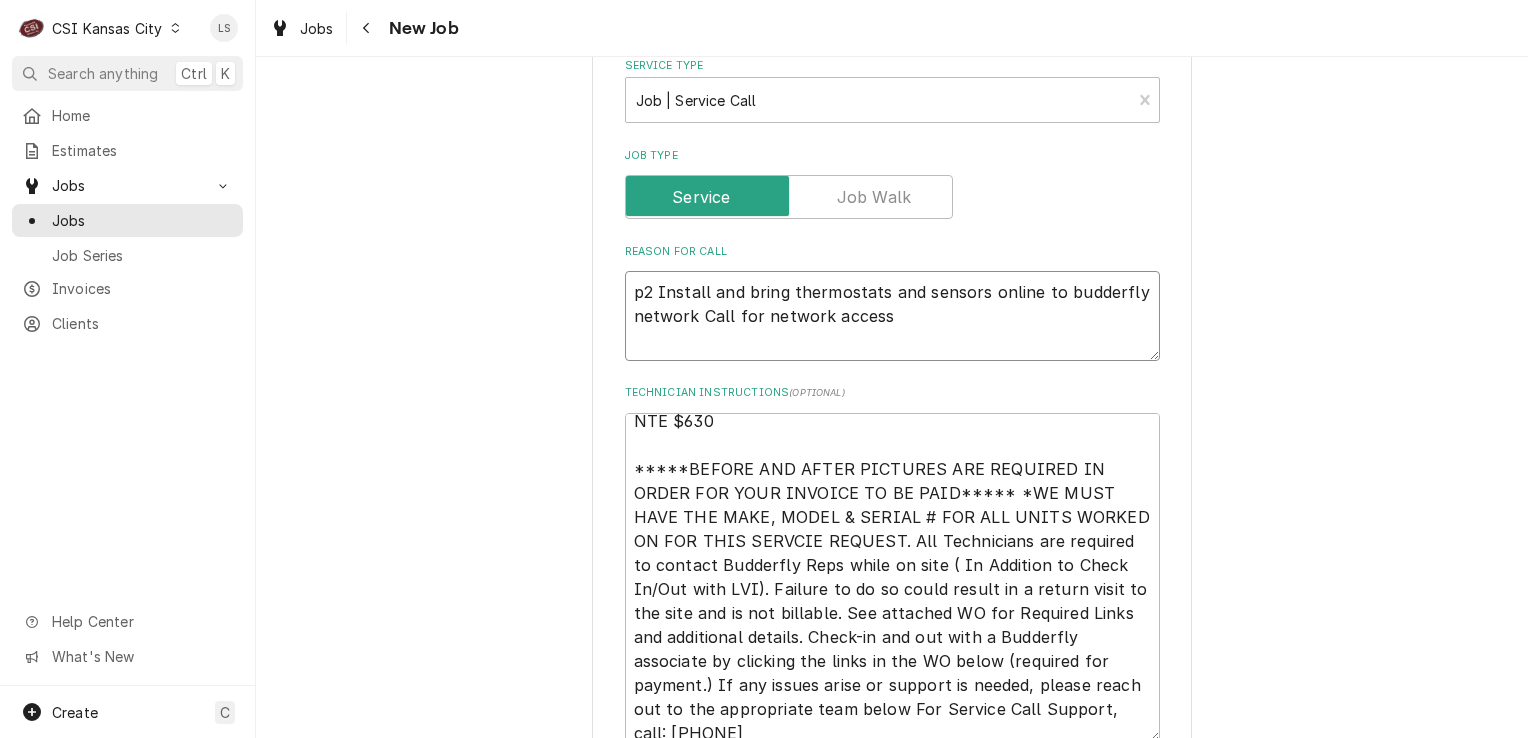 type on "x" 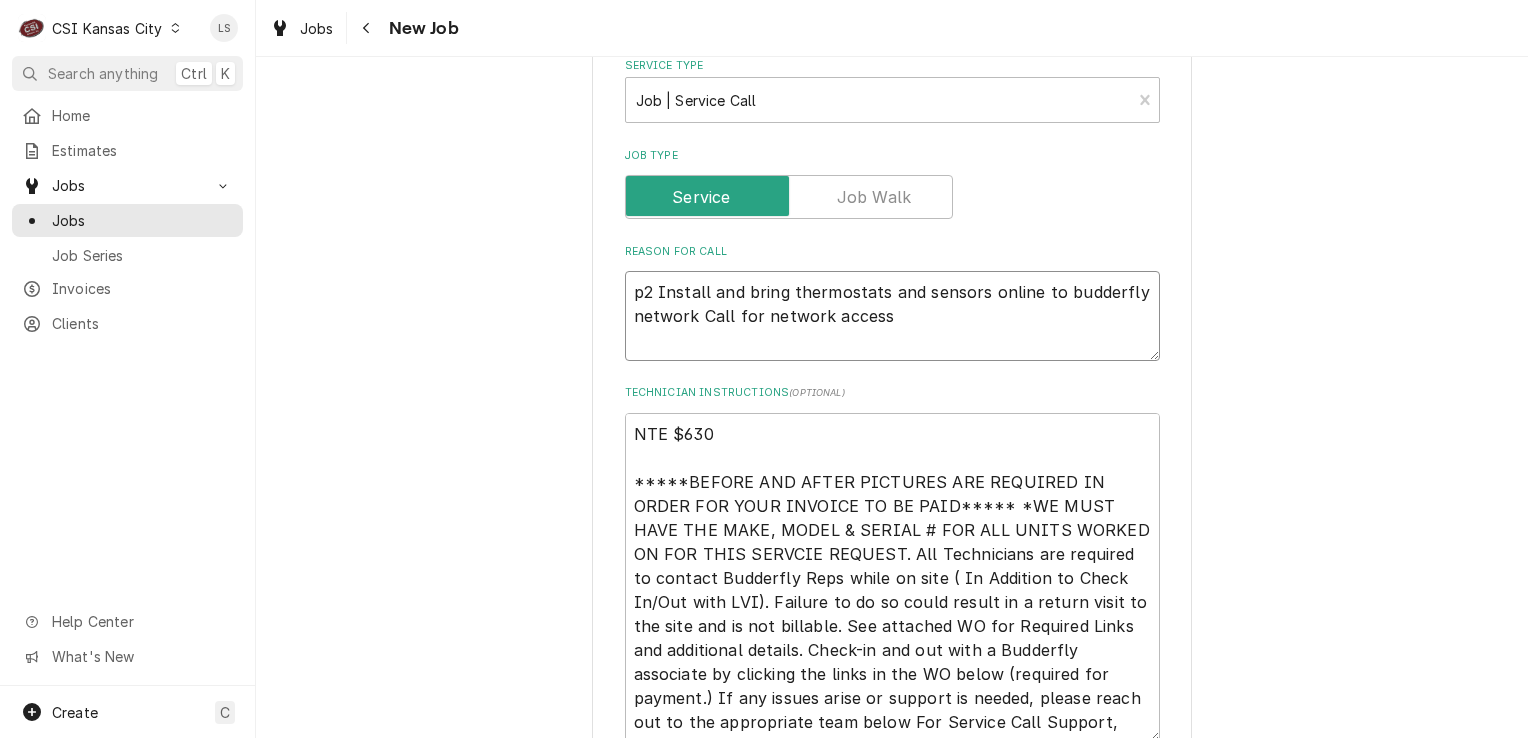 type on "p2 Install and bring thermostats and sensors online to budderfly network Call for network access" 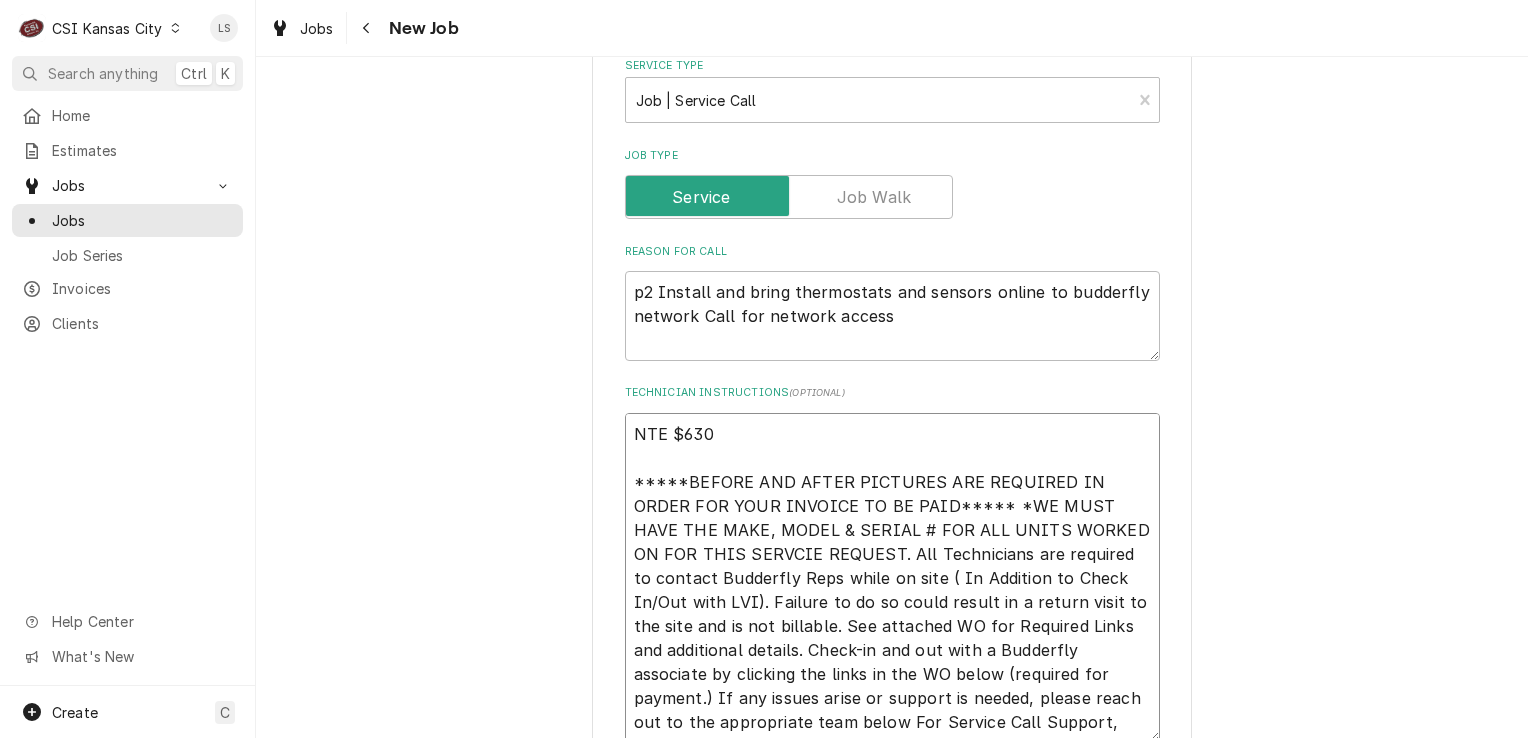 click on "NTE $630
*****BEFORE AND AFTER PICTURES ARE REQUIRED IN ORDER FOR YOUR INVOICE TO BE PAID***** *WE MUST HAVE THE MAKE, MODEL & SERIAL # FOR ALL UNITS WORKED ON FOR THIS SERVCIE REQUEST. All Technicians are required to contact Budderfly Reps while on site ( In Addition to Check In/Out with LVI). Failure to do so could result in a return visit to the site and is not billable. See attached WO for Required Links and additional details. Check-in and out with a Budderfly associate by clicking the links in the WO below (required for payment.) If any issues arise or support is needed, please reach out to the appropriate team below For Service Call Support, call: (475) 203-8338" at bounding box center (892, 578) 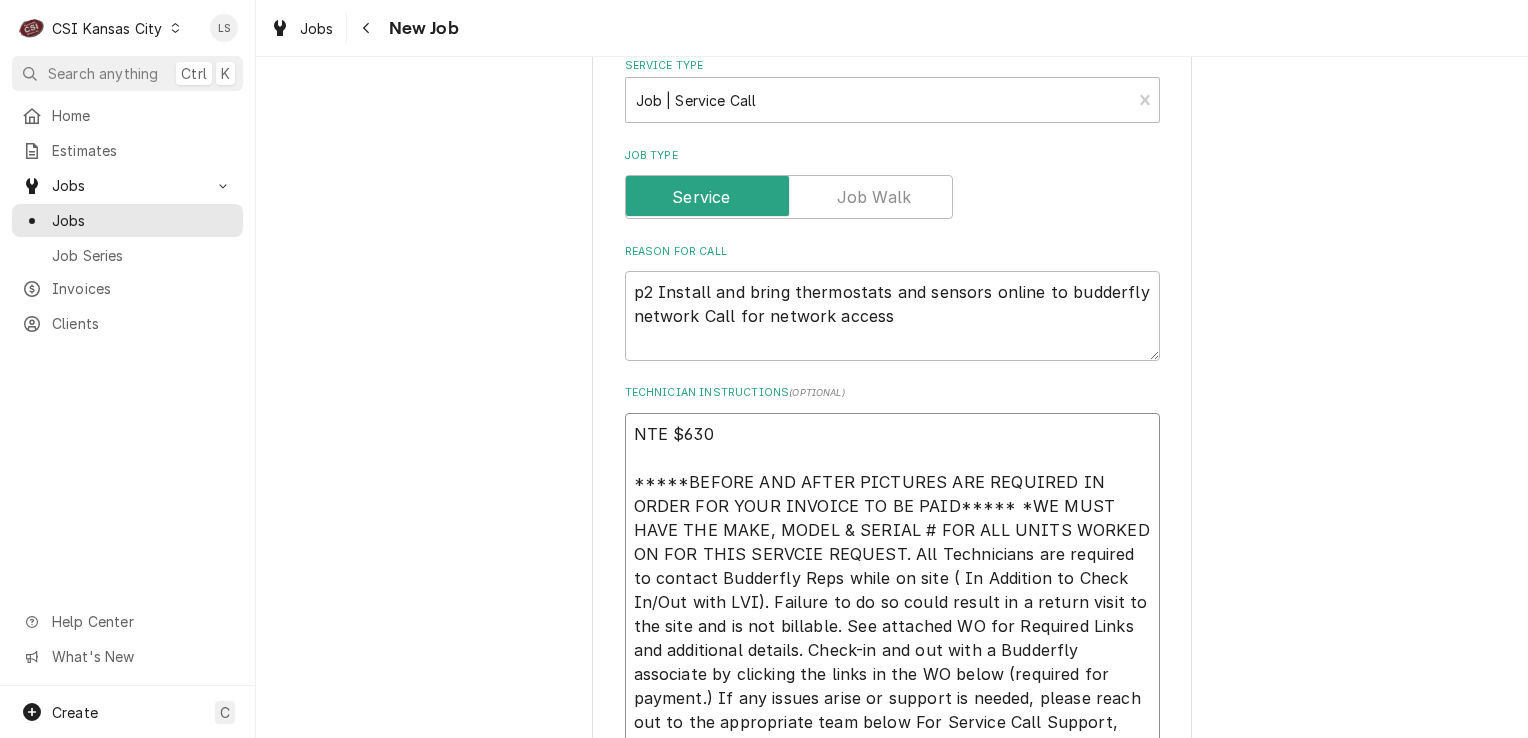 click on "NTE $630
*****BEFORE AND AFTER PICTURES ARE REQUIRED IN ORDER FOR YOUR INVOICE TO BE PAID***** *WE MUST HAVE THE MAKE, MODEL & SERIAL # FOR ALL UNITS WORKED ON FOR THIS SERVCIE REQUEST. All Technicians are required to contact Budderfly Reps while on site ( In Addition to Check In/Out with LVI). Failure to do so could result in a return visit to the site and is not billable. See attached WO for Required Links and additional details. Check-in and out with a Budderfly associate by clicking the links in the WO below (required for payment.) If any issues arise or support is needed, please reach out to the appropriate team below For Service Call Support, call: (475) 203-8338" at bounding box center [892, 602] 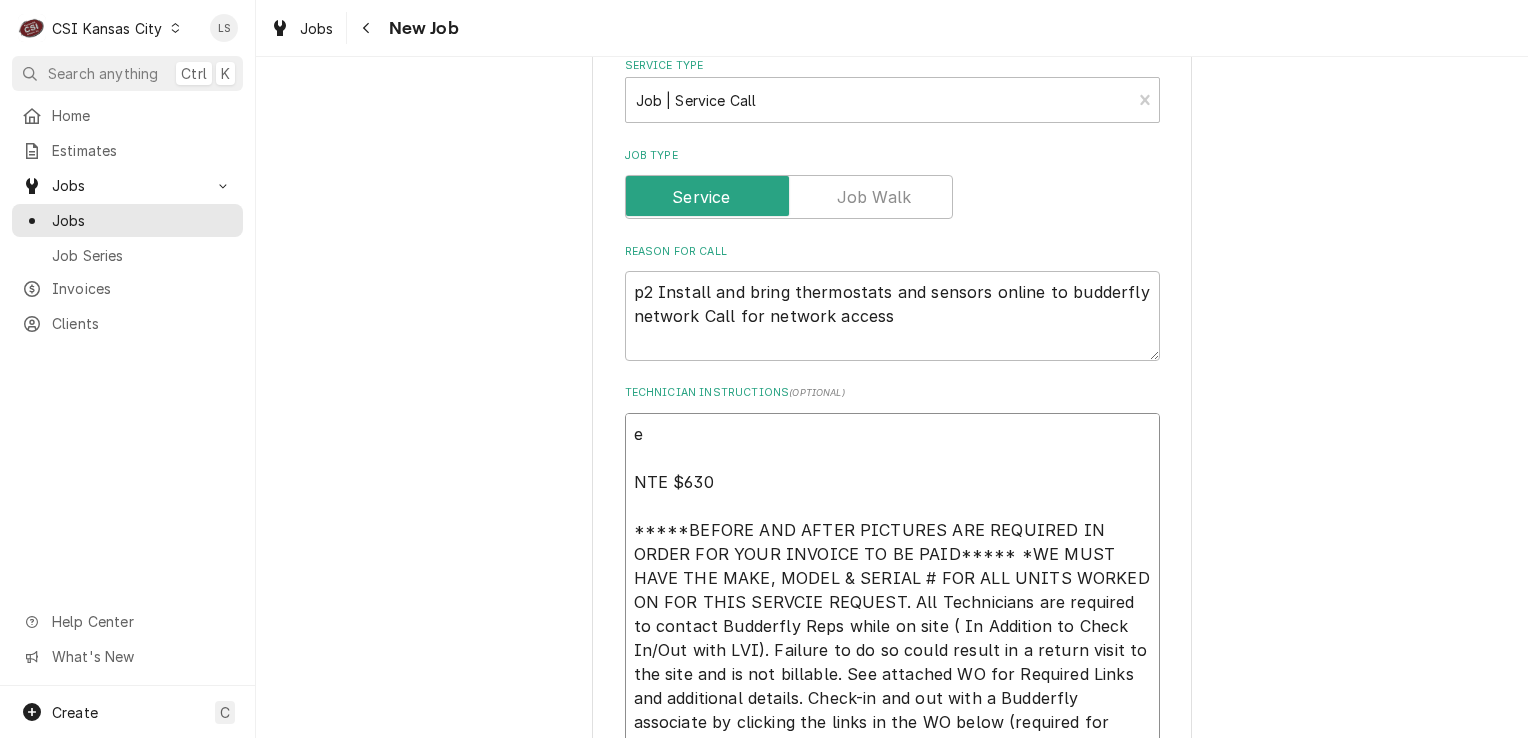 type on "x" 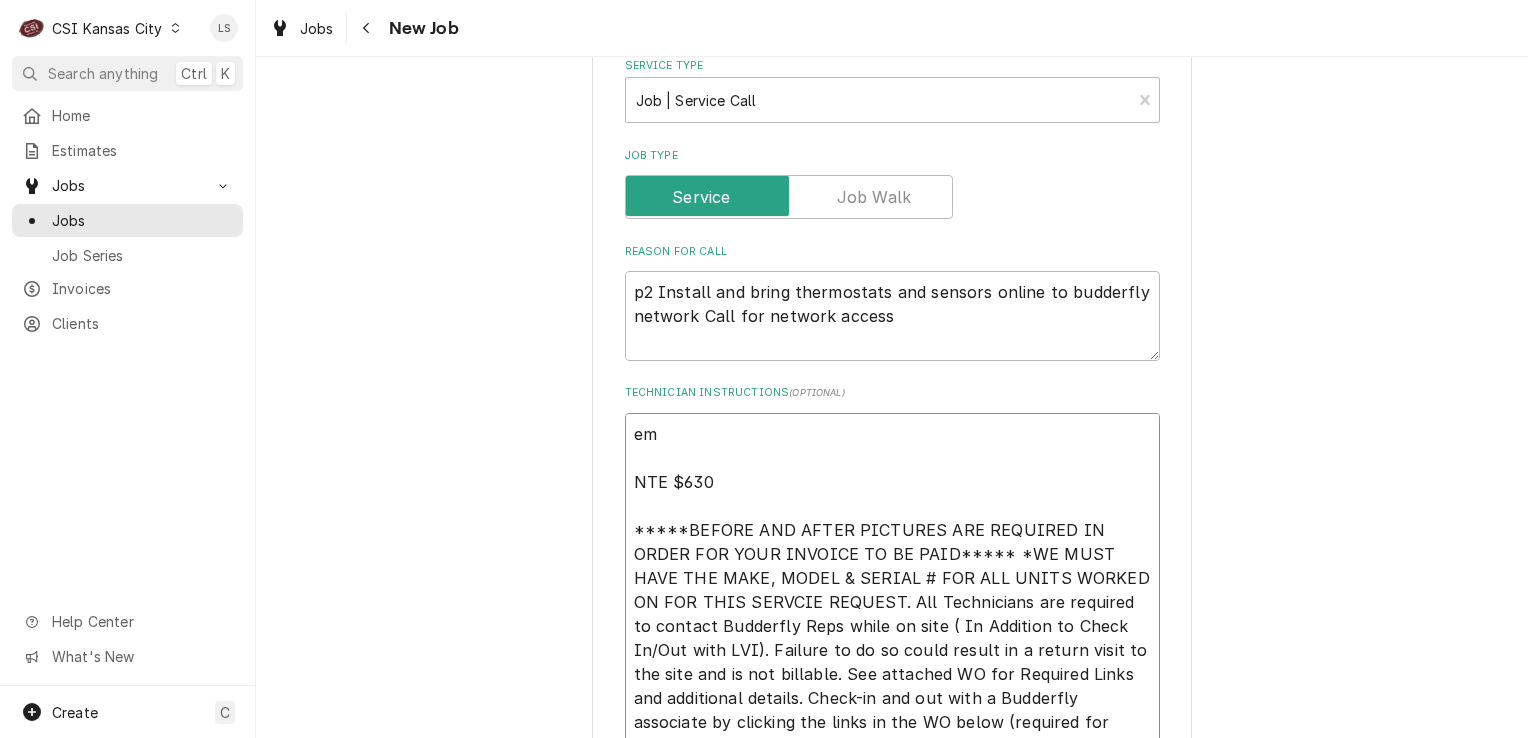 type on "ema
NTE $630
*****BEFORE AND AFTER PICTURES ARE REQUIRED IN ORDER FOR YOUR INVOICE TO BE PAID***** *WE MUST HAVE THE MAKE, MODEL & SERIAL # FOR ALL UNITS WORKED ON FOR THIS SERVCIE REQUEST. All Technicians are required to contact Budderfly Reps while on site ( In Addition to Check In/Out with LVI). Failure to do so could result in a return visit to the site and is not billable. See attached WO for Required Links and additional details. Check-in and out with a Budderfly associate by clicking the links in the WO below (required for payment.) If any issues arise or support is needed, please reach out to the appropriate team below For Service Call Support, call: (475) 203-8338" 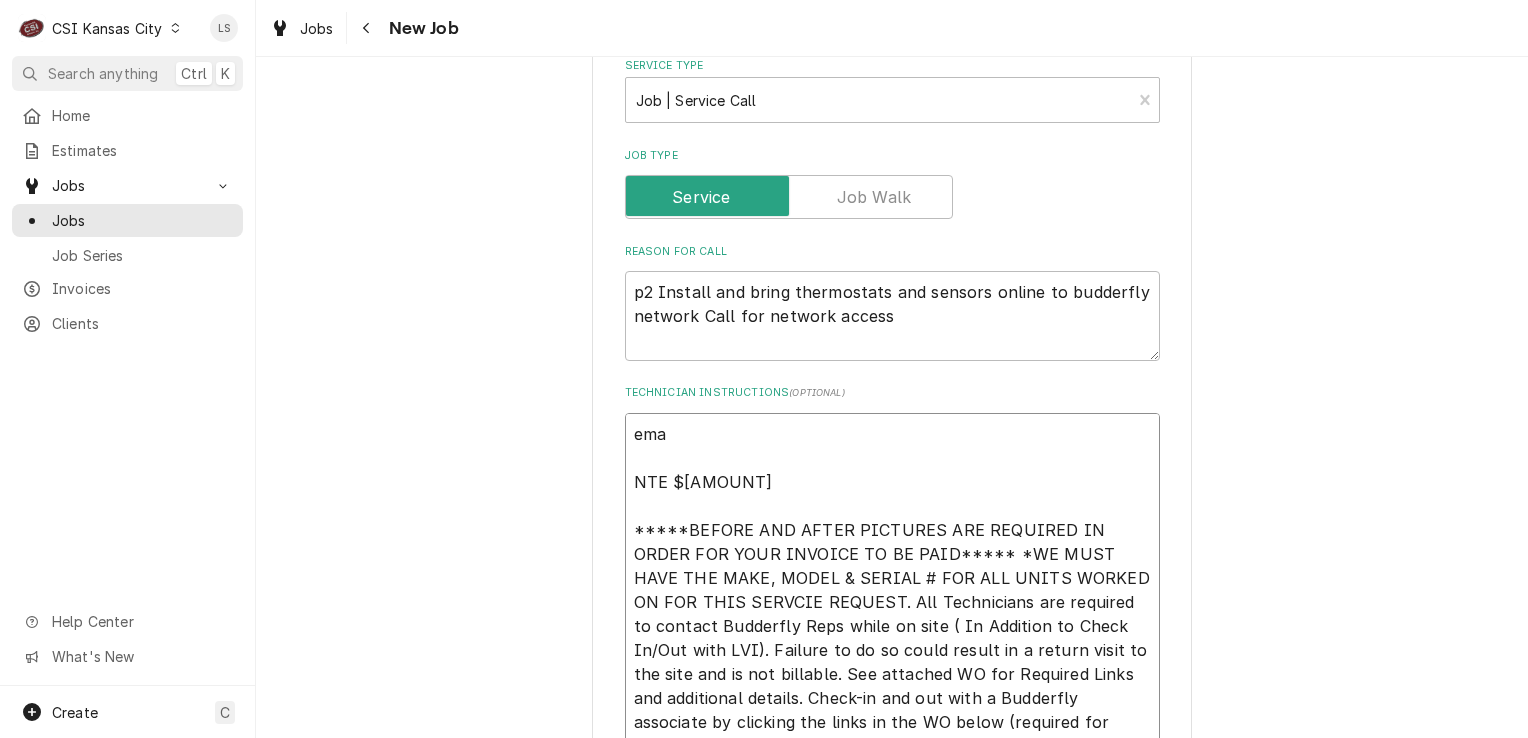 type on "x" 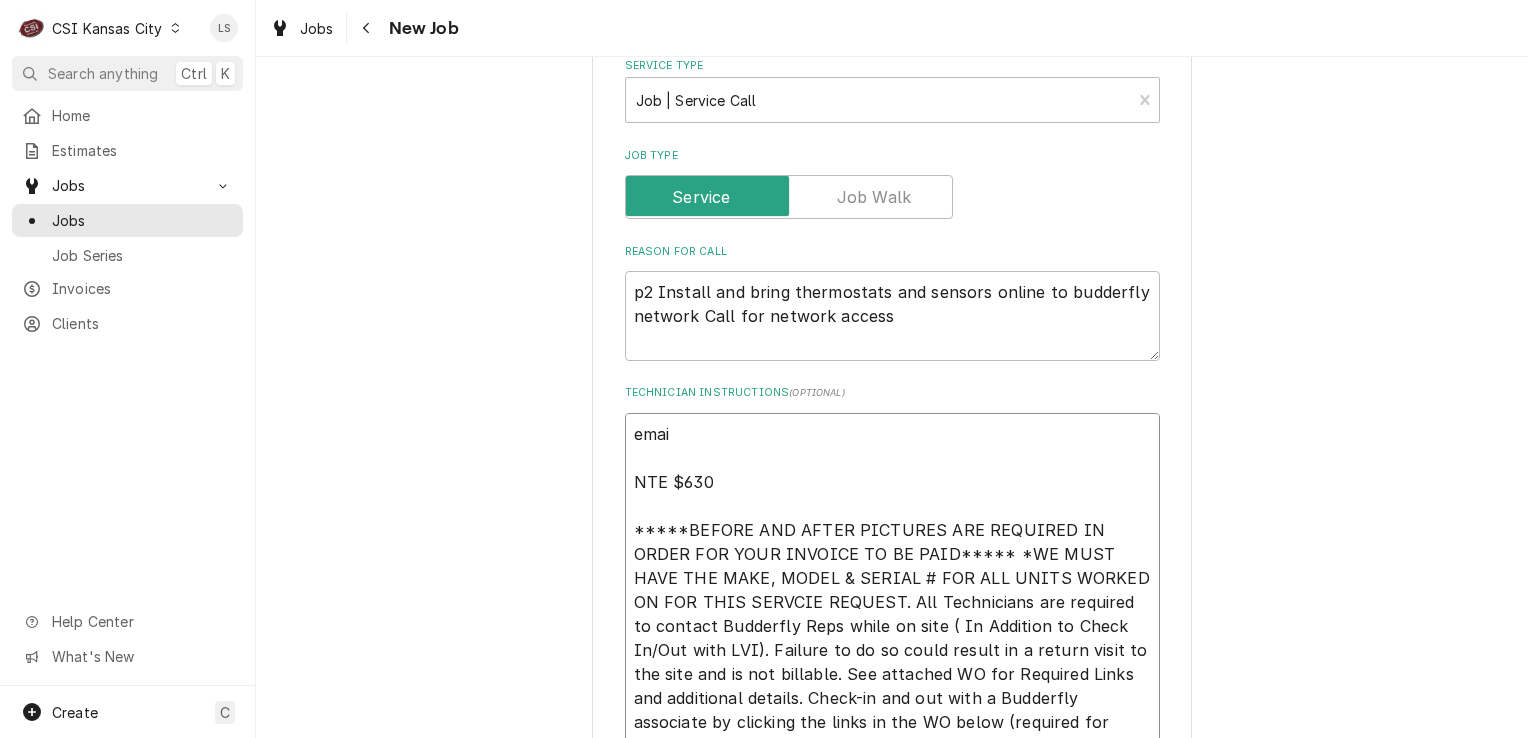 type on "x" 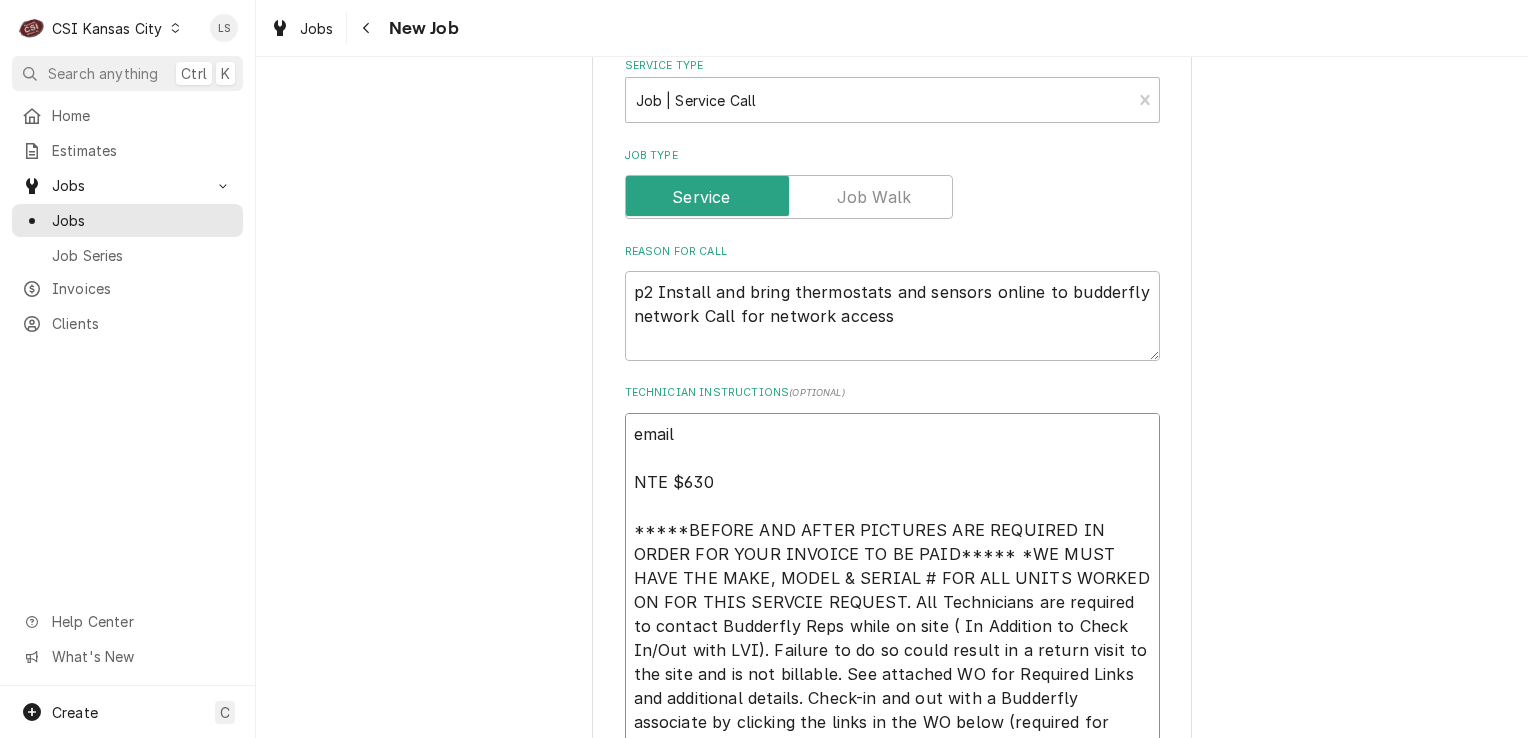 type on "emaile
NTE $630
*****BEFORE AND AFTER PICTURES ARE REQUIRED IN ORDER FOR YOUR INVOICE TO BE PAID***** *WE MUST HAVE THE MAKE, MODEL & SERIAL # FOR ALL UNITS WORKED ON FOR THIS SERVCIE REQUEST. All Technicians are required to contact Budderfly Reps while on site ( In Addition to Check In/Out with LVI). Failure to do so could result in a return visit to the site and is not billable. See attached WO for Required Links and additional details. Check-in and out with a Budderfly associate by clicking the links in the WO below (required for payment.) If any issues arise or support is needed, please reach out to the appropriate team below For Service Call Support, call: (475) 203-8338" 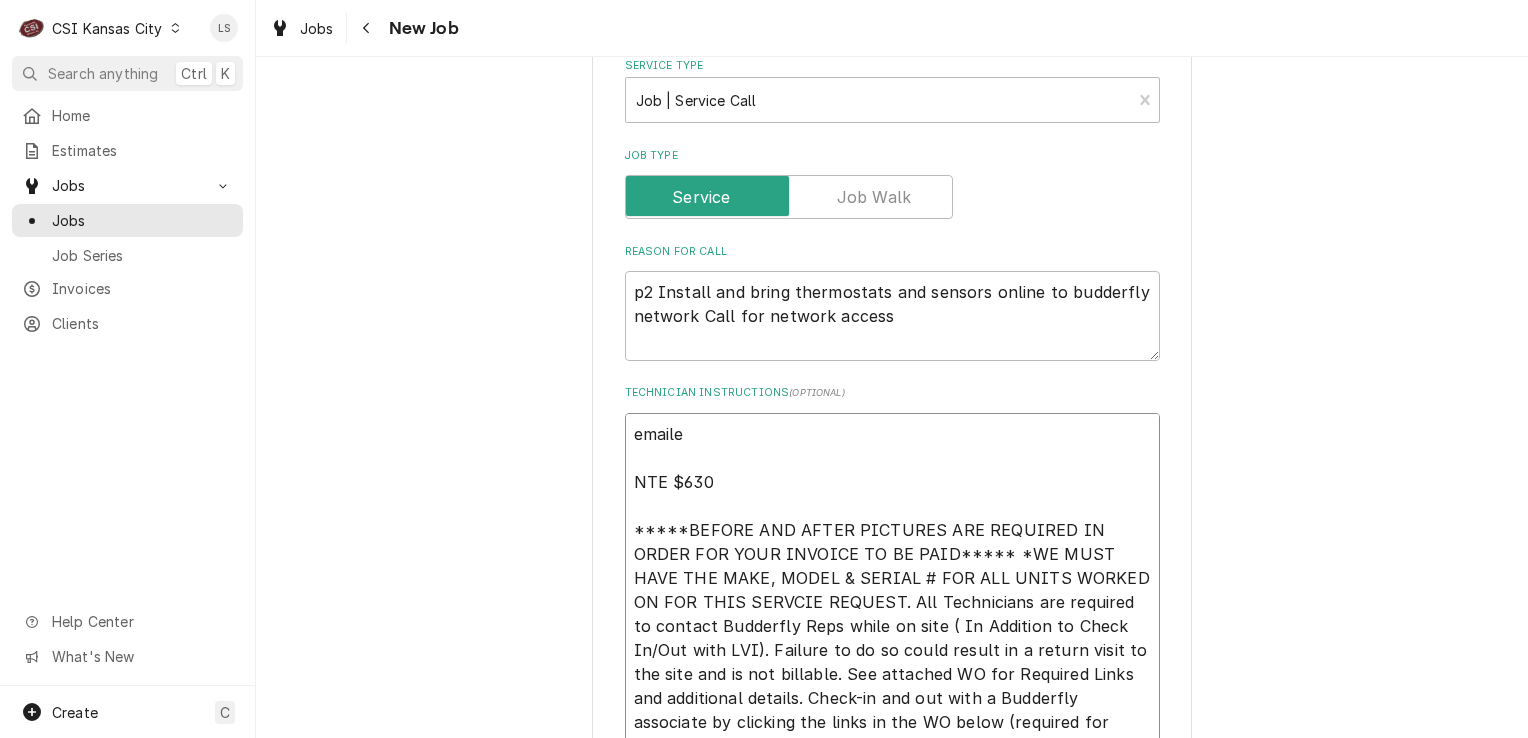 type on "x" 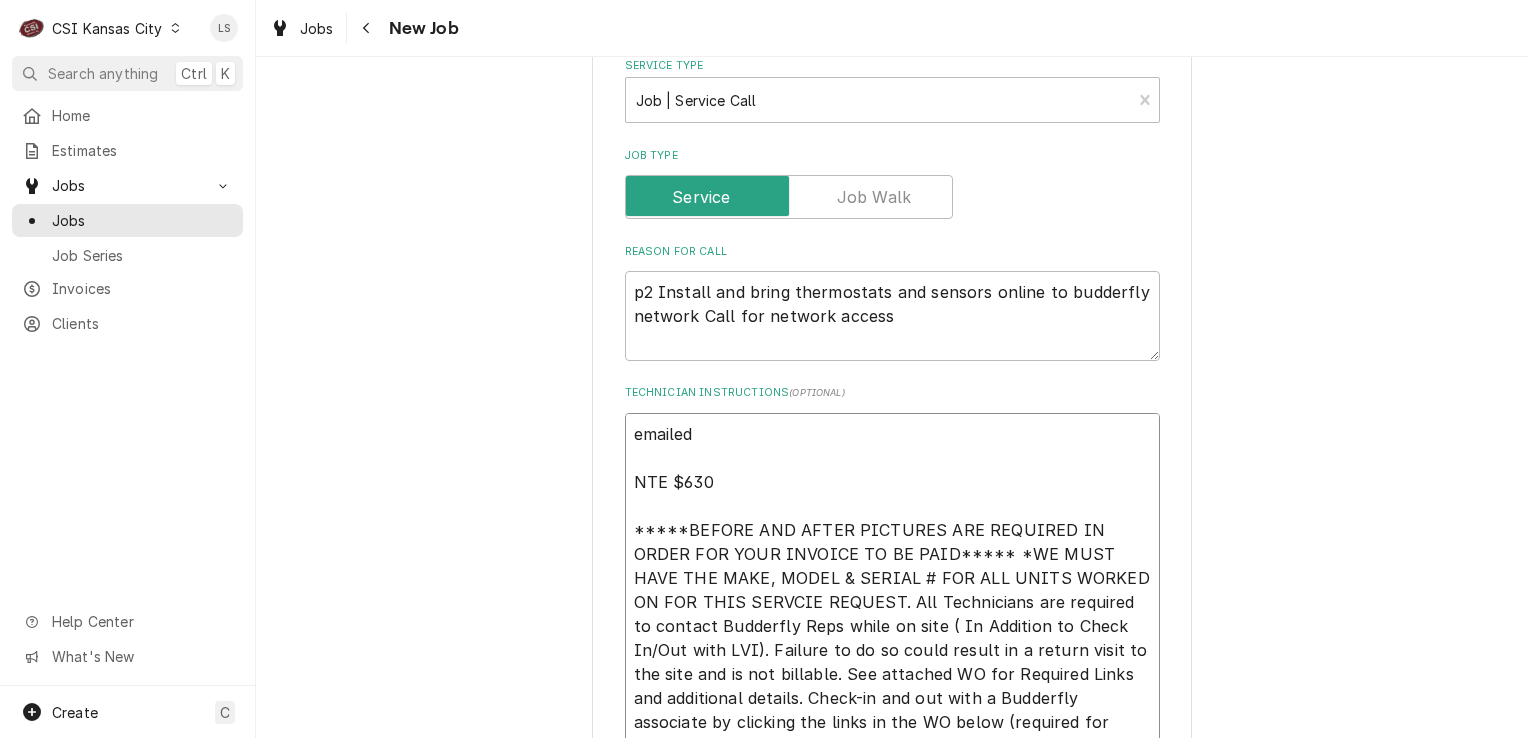 type on "x" 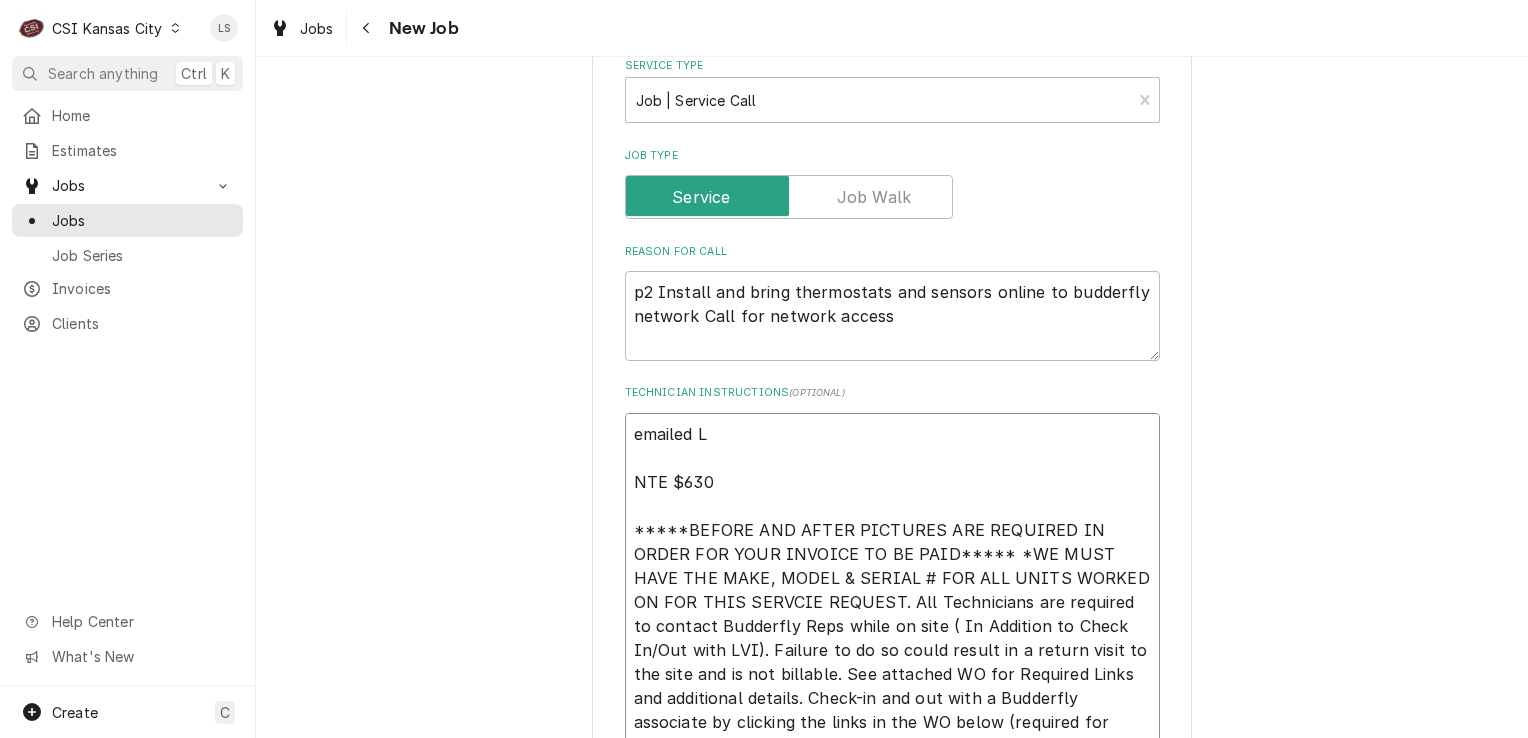 type on "x" 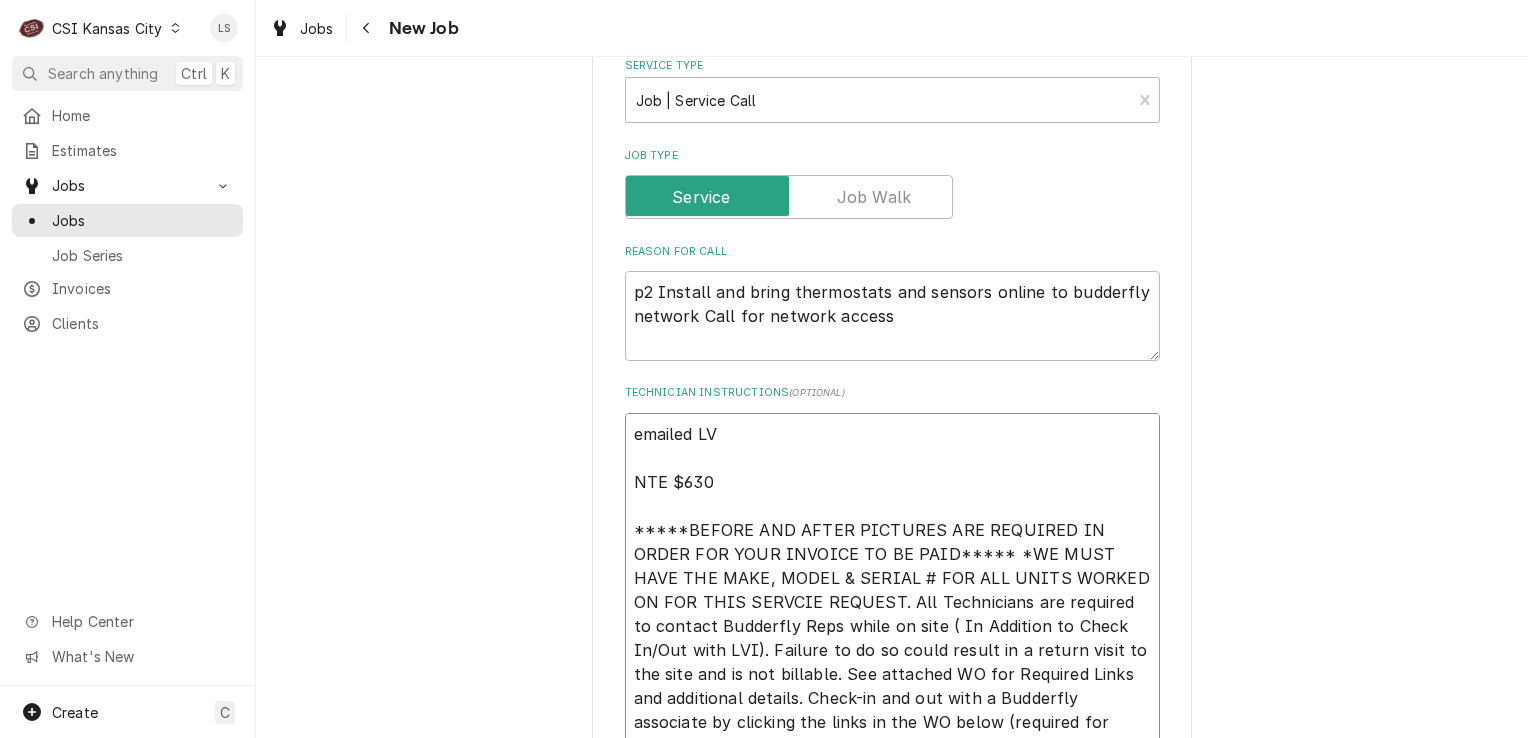 type on "x" 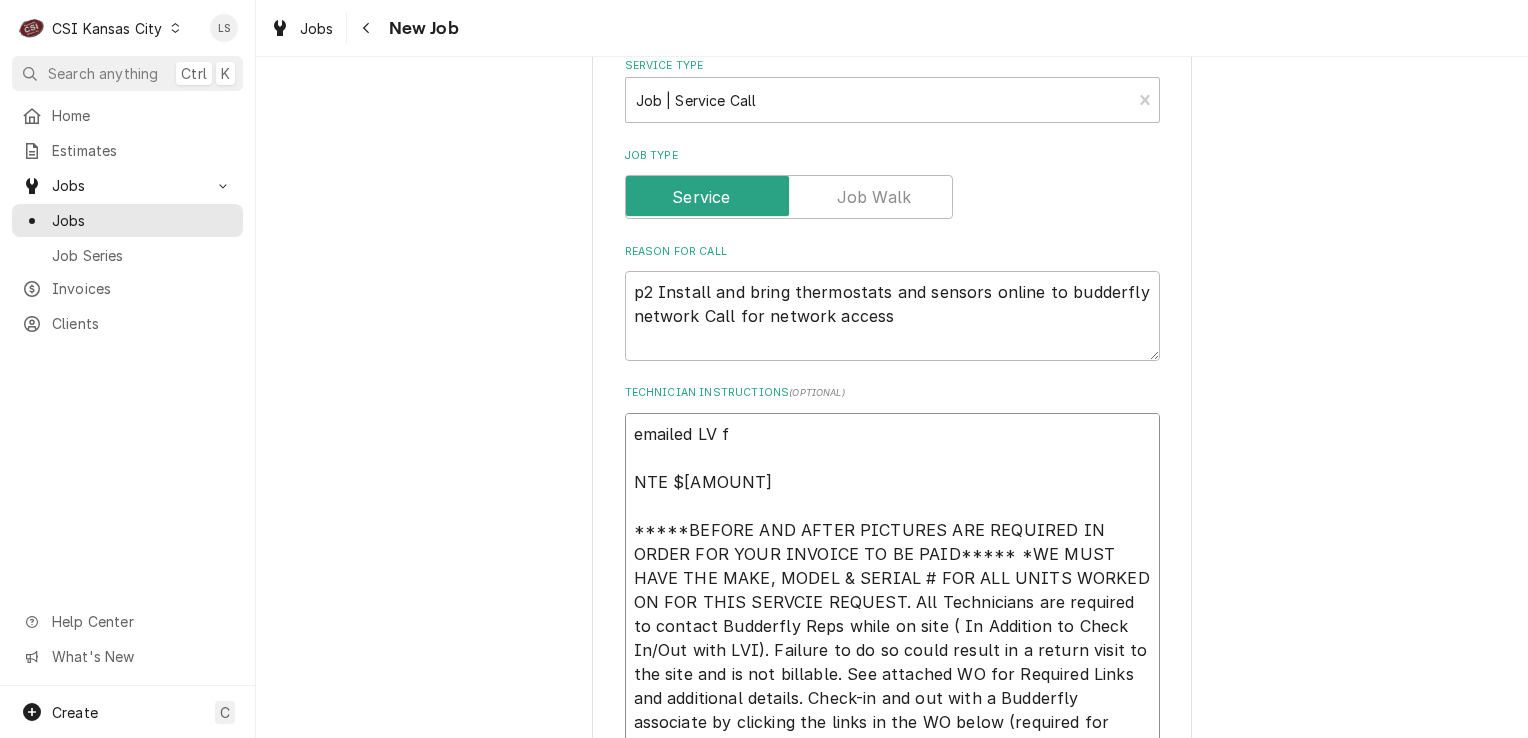 type on "x" 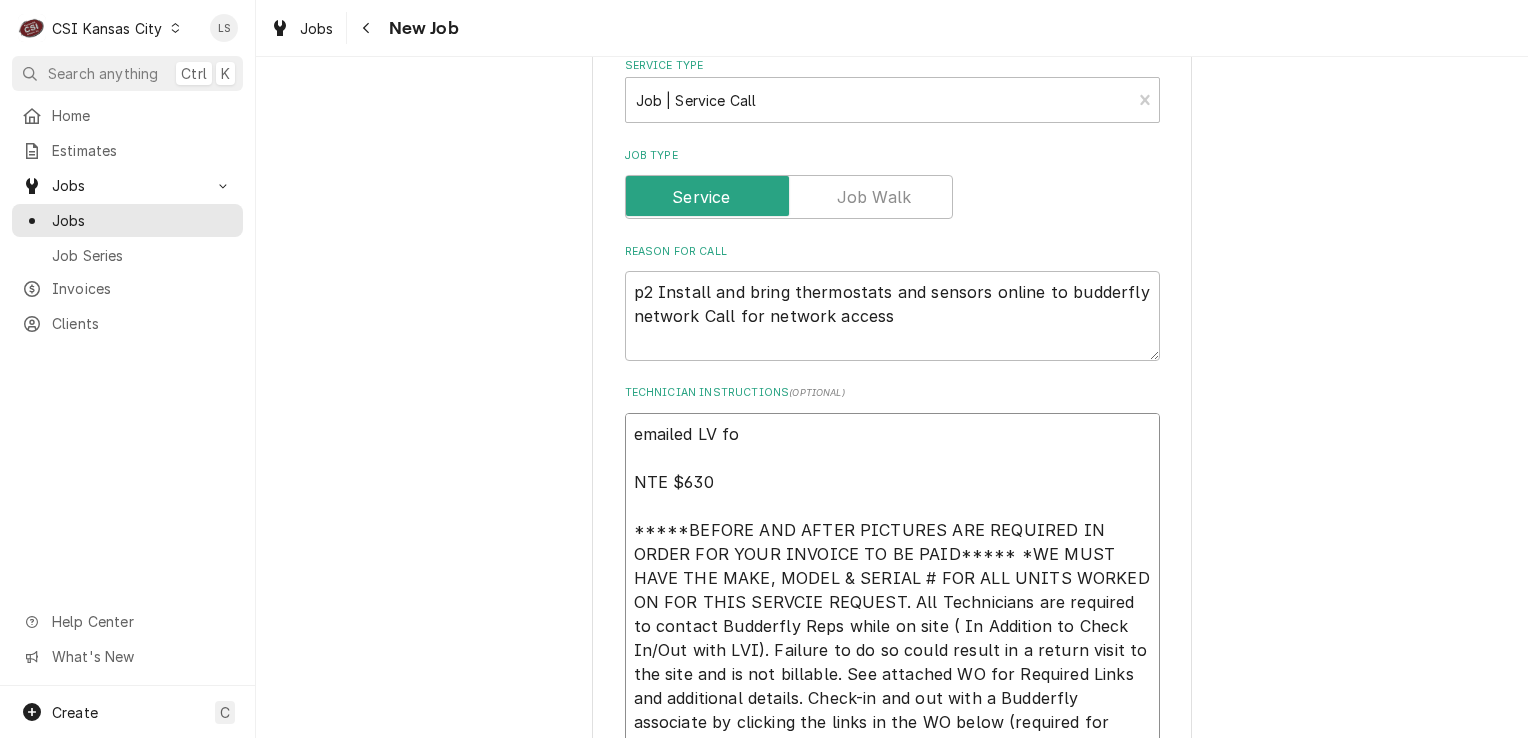 type on "x" 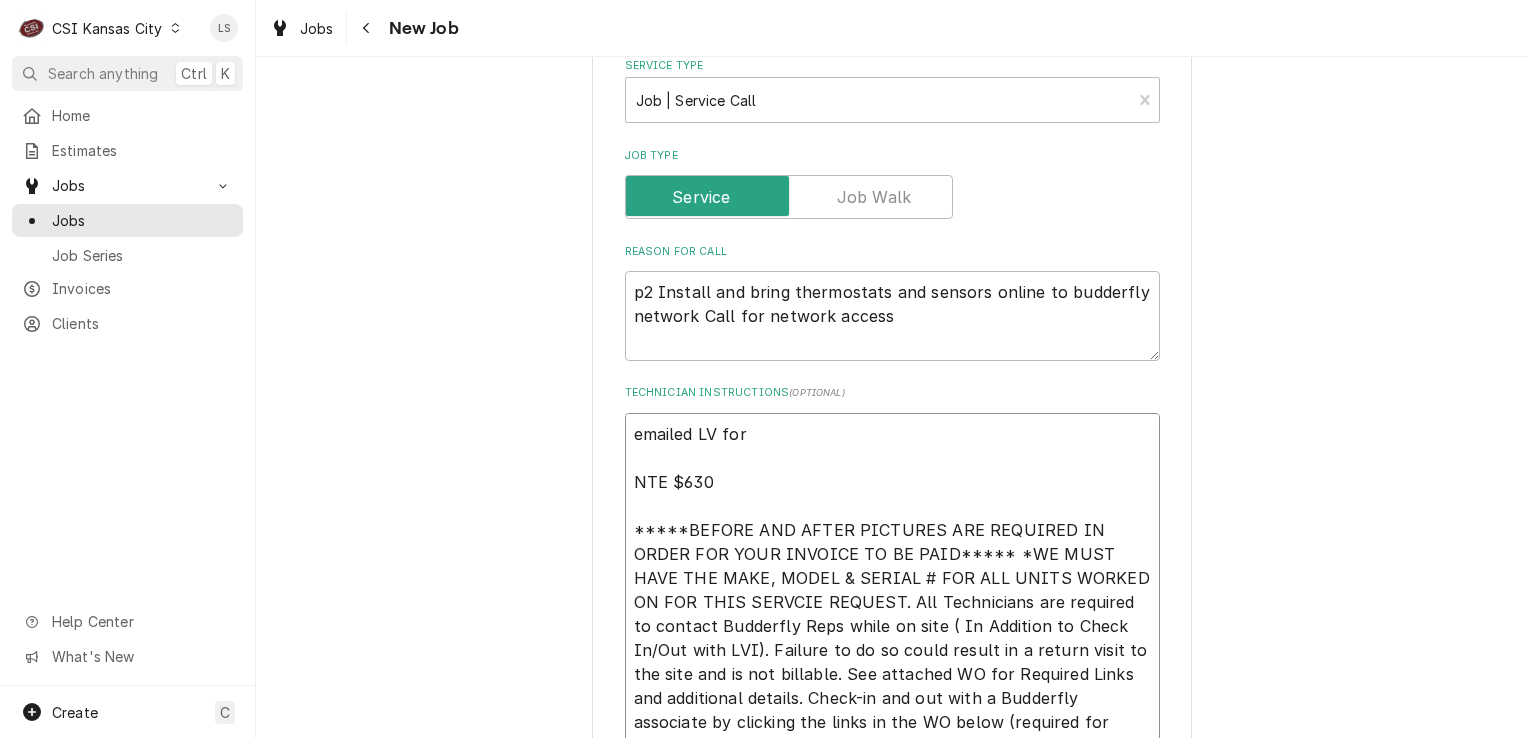type on "emailed LV for
NTE $630
*****BEFORE AND AFTER PICTURES ARE REQUIRED IN ORDER FOR YOUR INVOICE TO BE PAID***** *WE MUST HAVE THE MAKE, MODEL & SERIAL # FOR ALL UNITS WORKED ON FOR THIS SERVCIE REQUEST. All Technicians are required to contact Budderfly Reps while on site ( In Addition to Check In/Out with LVI). Failure to do so could result in a return visit to the site and is not billable. See attached WO for Required Links and additional details. Check-in and out with a Budderfly associate by clicking the links in the WO below (required for payment.) If any issues arise or support is needed, please reach out to the appropriate team below For Service Call Support, call: (475) 203-8338" 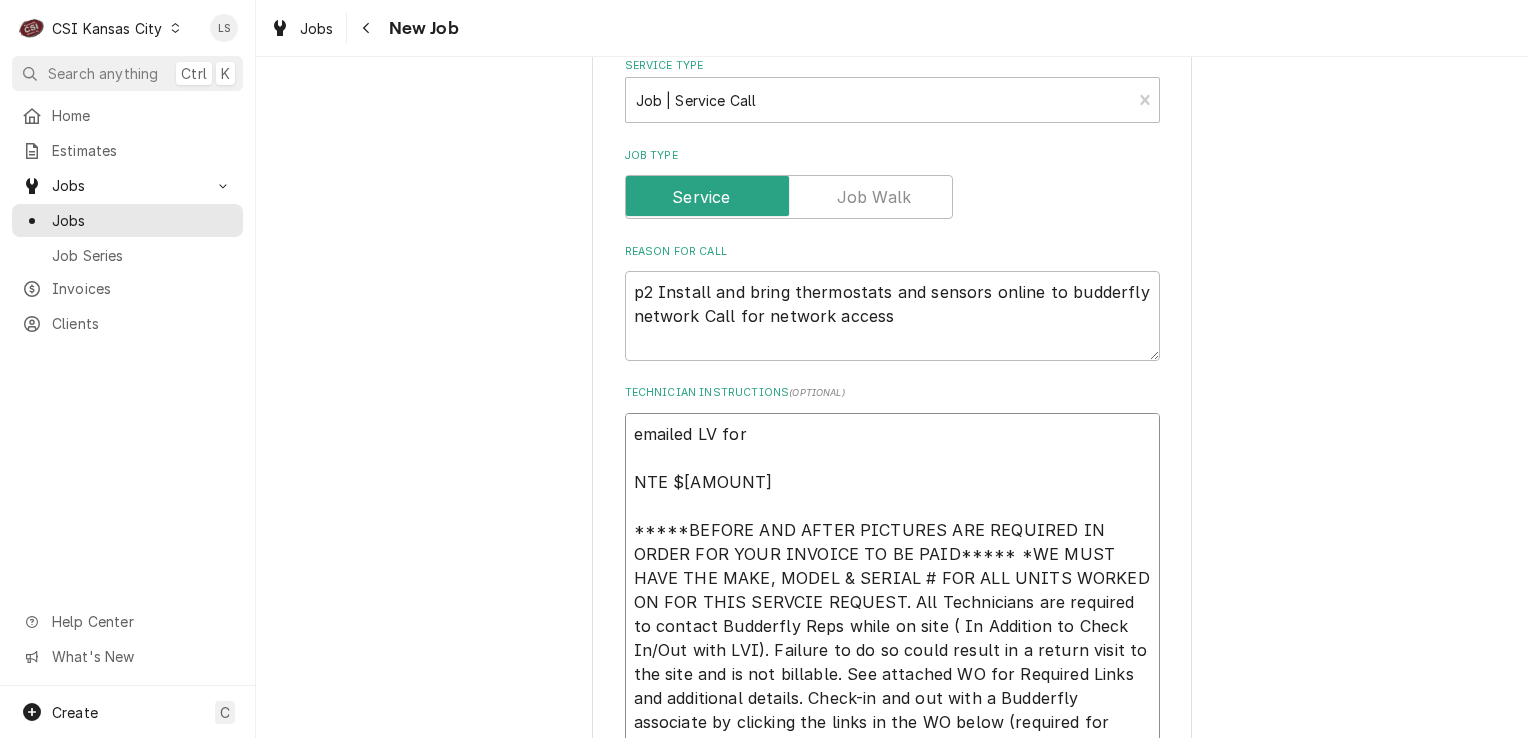 type on "x" 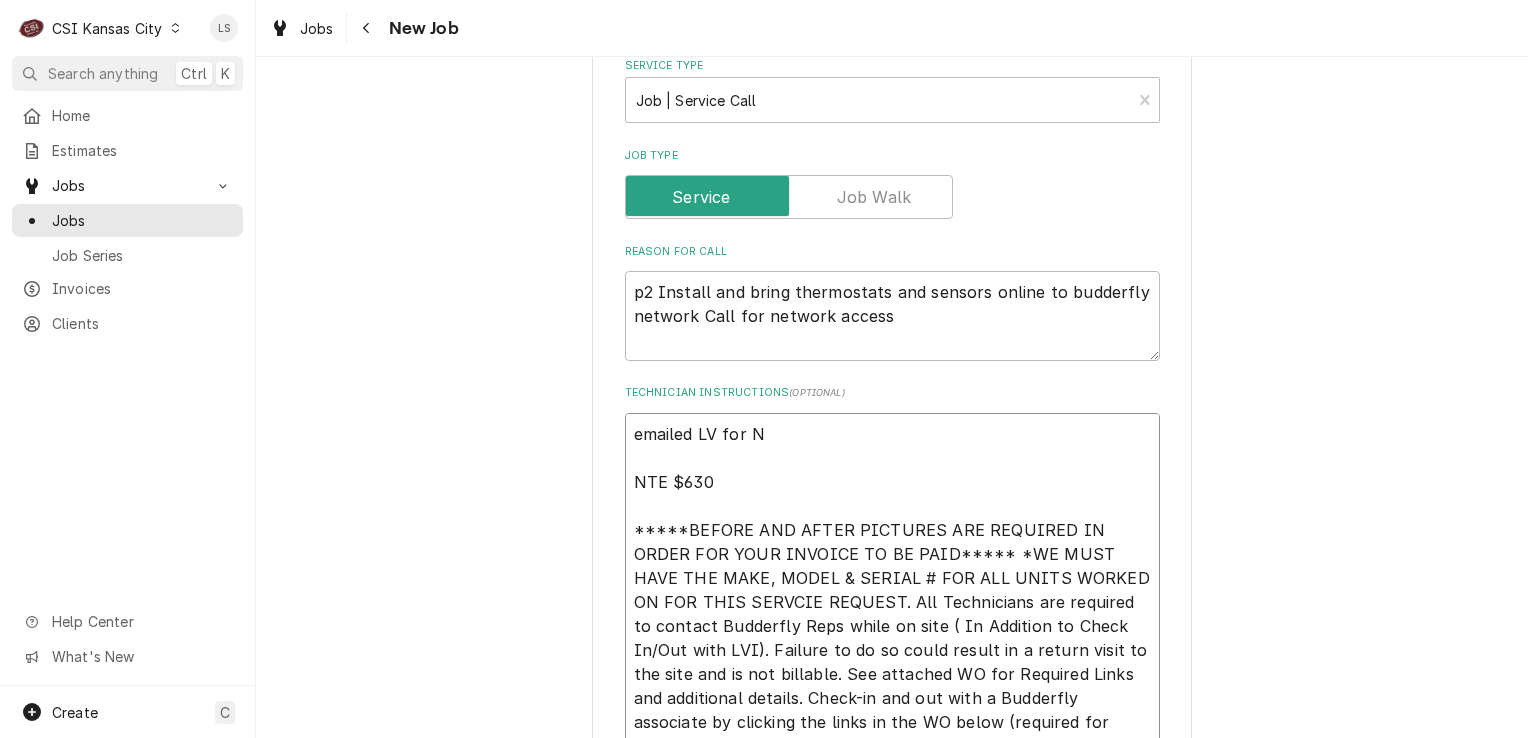 type on "x" 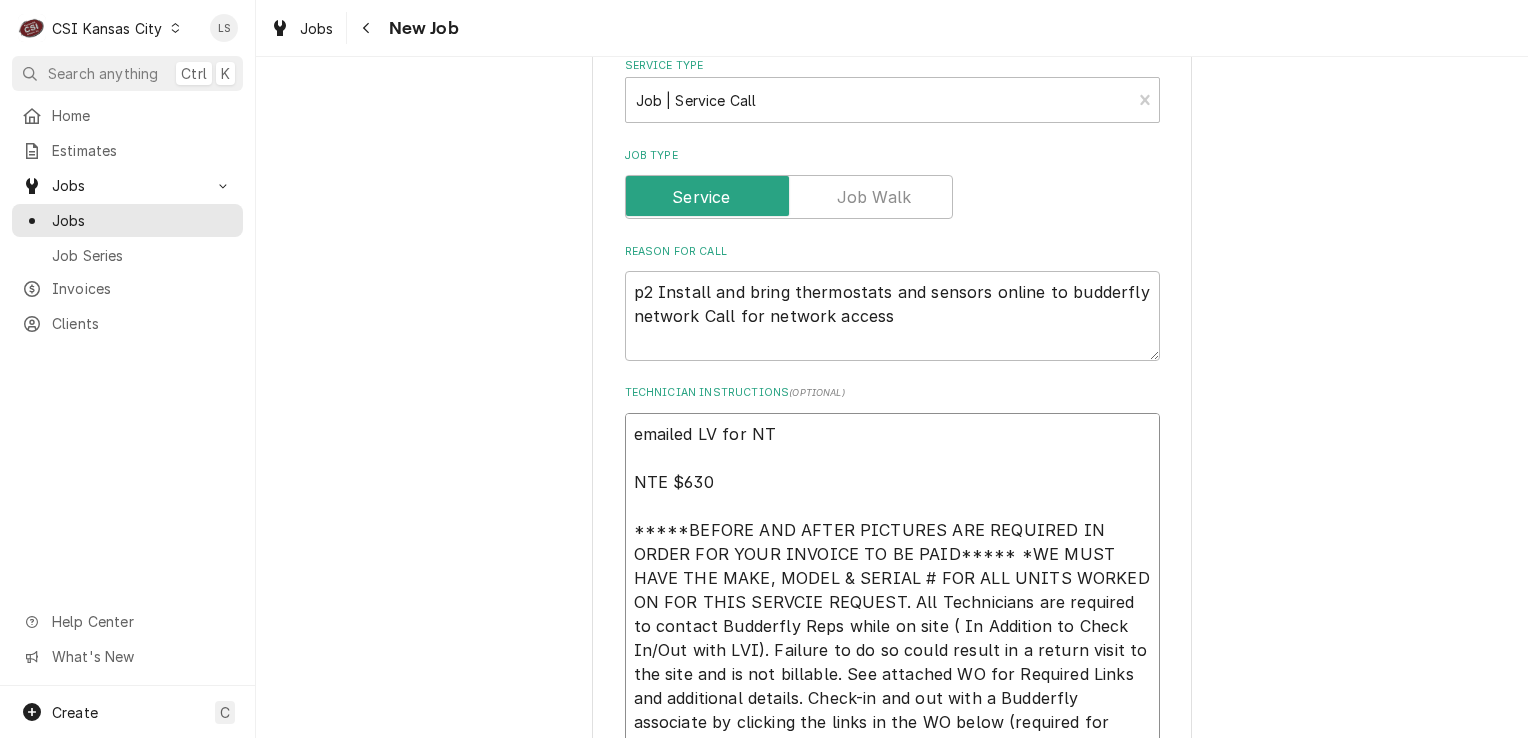 type on "x" 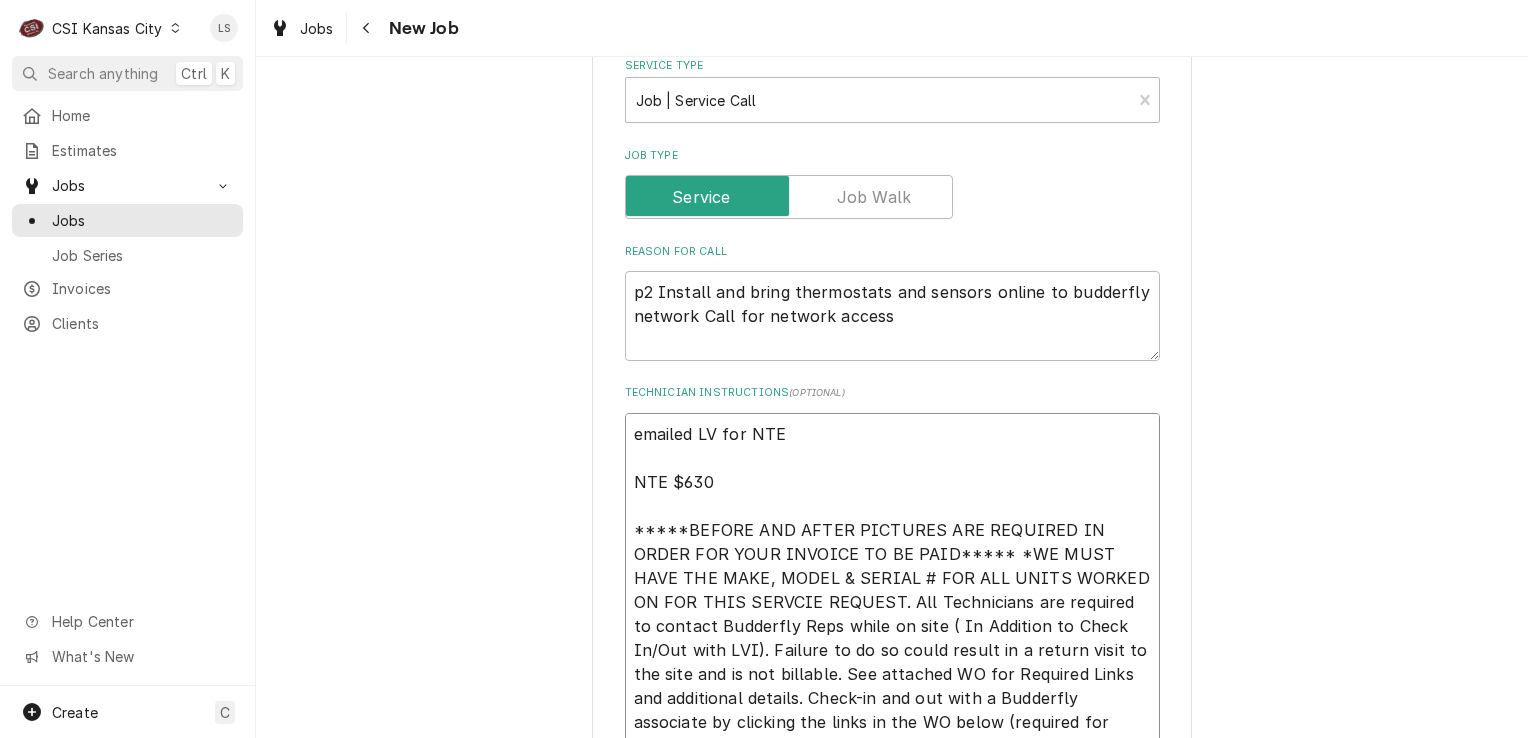 type on "x" 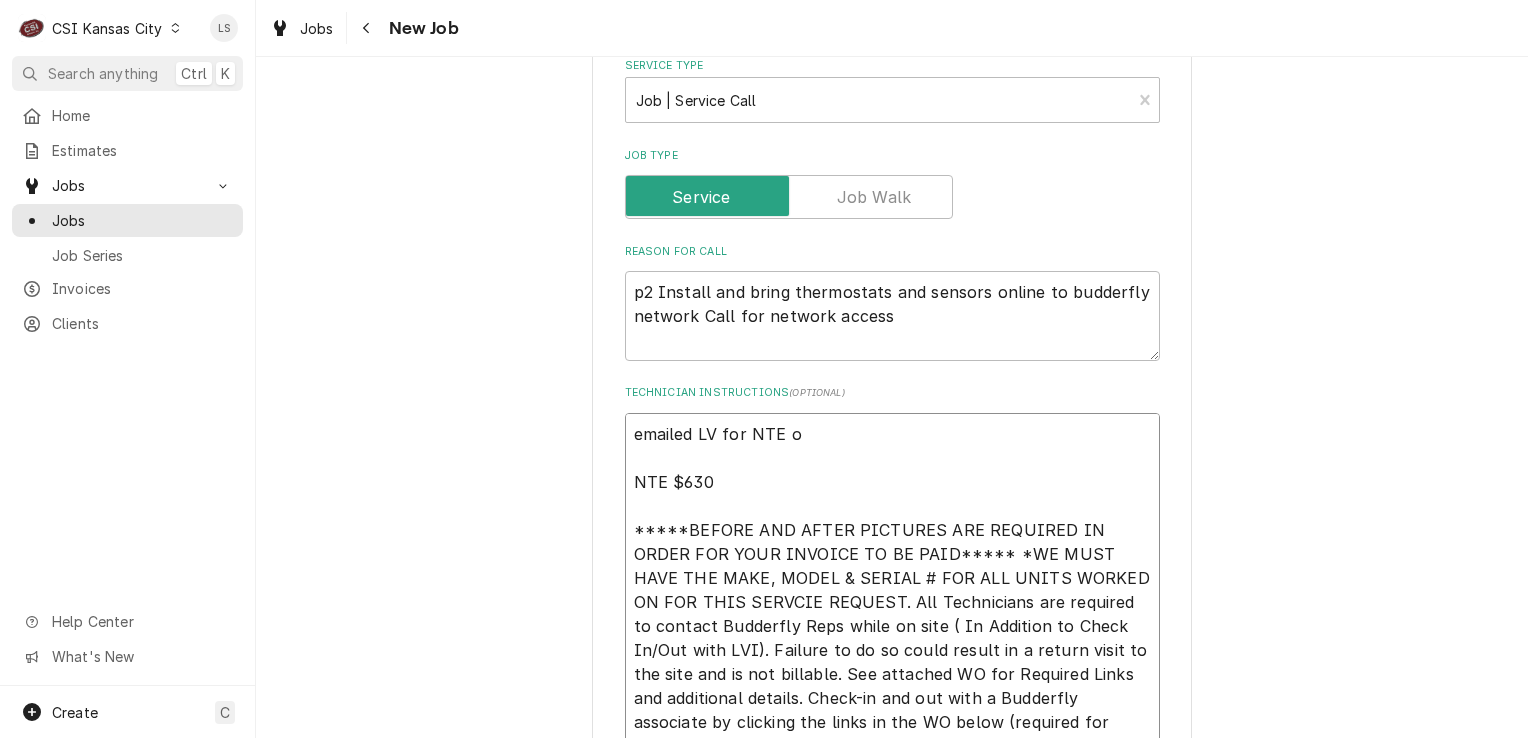 type on "x" 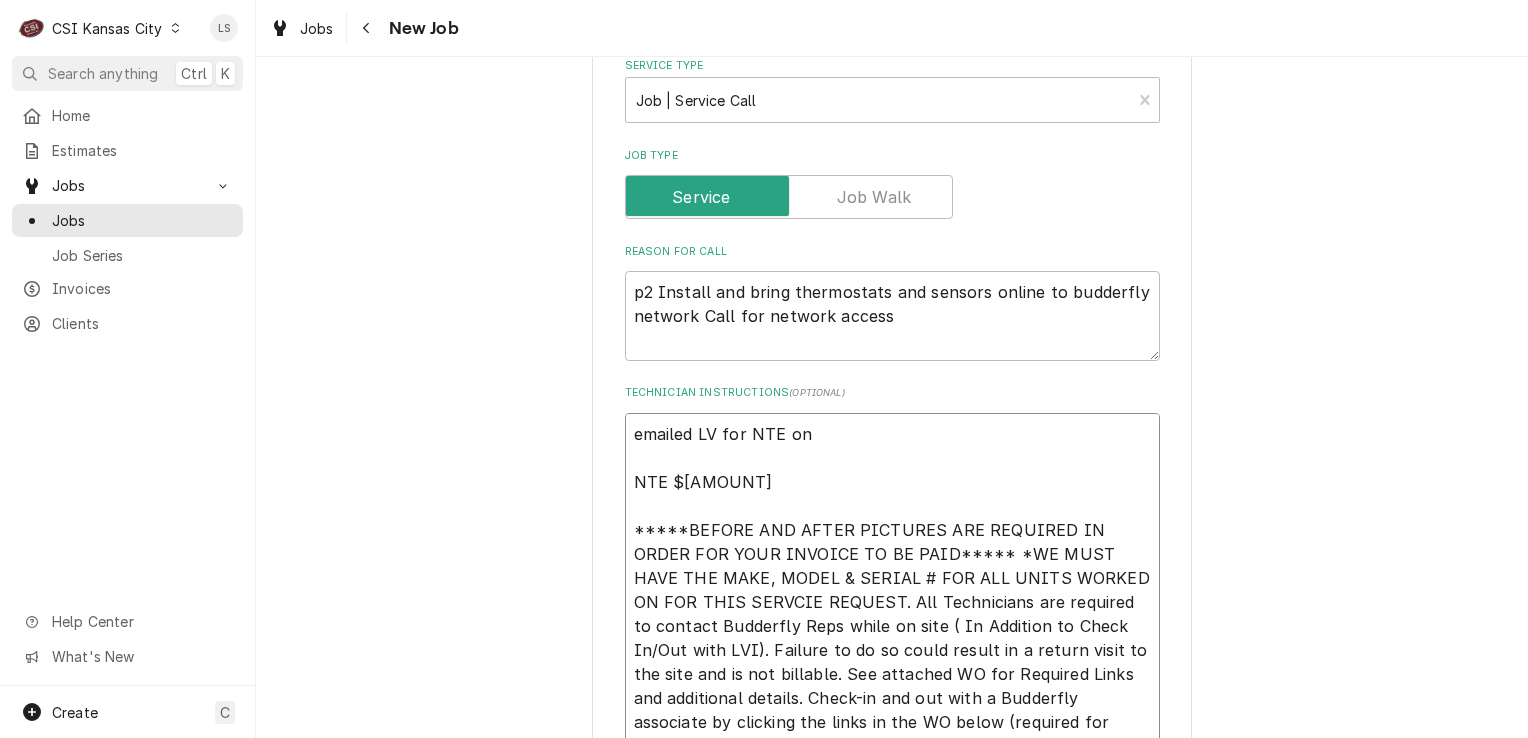 type on "x" 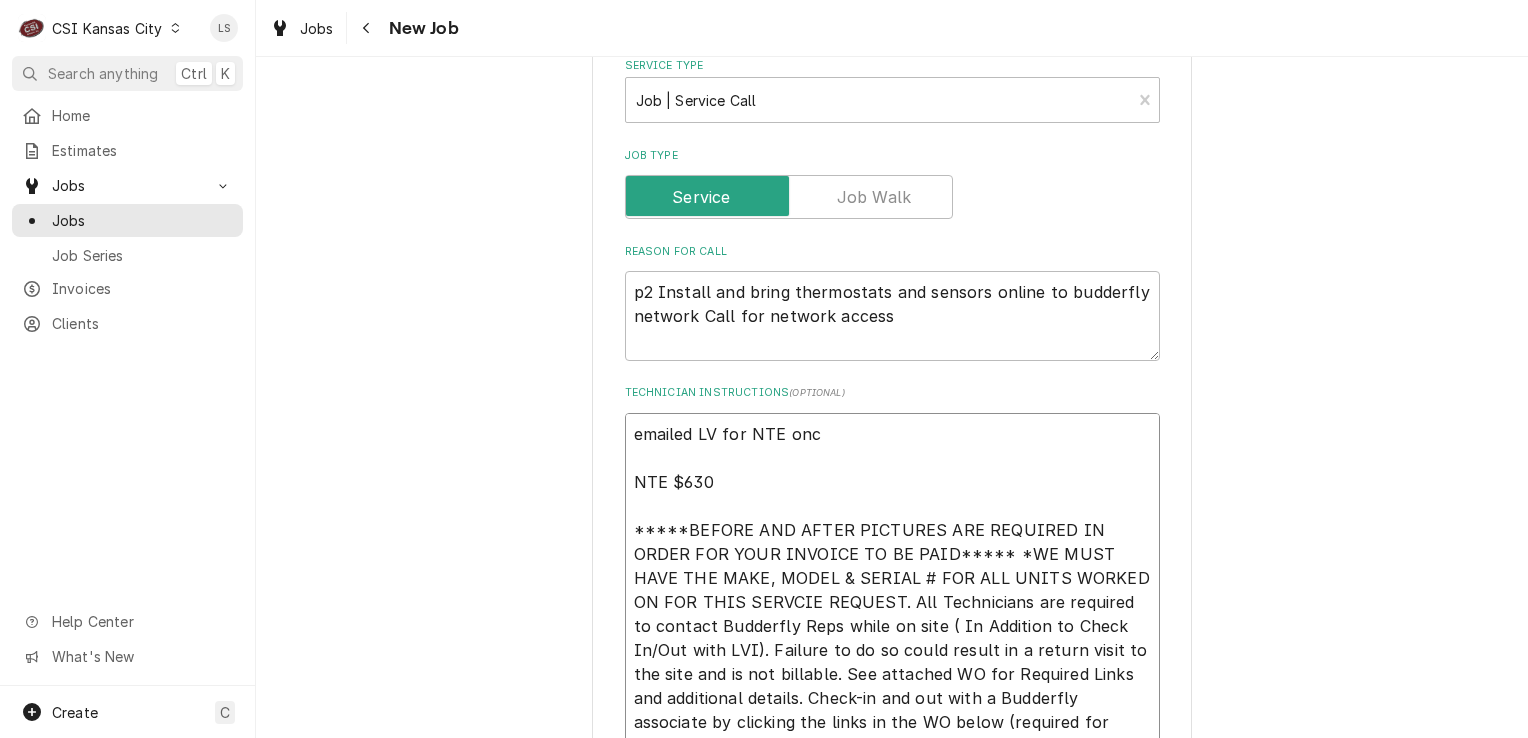 type on "x" 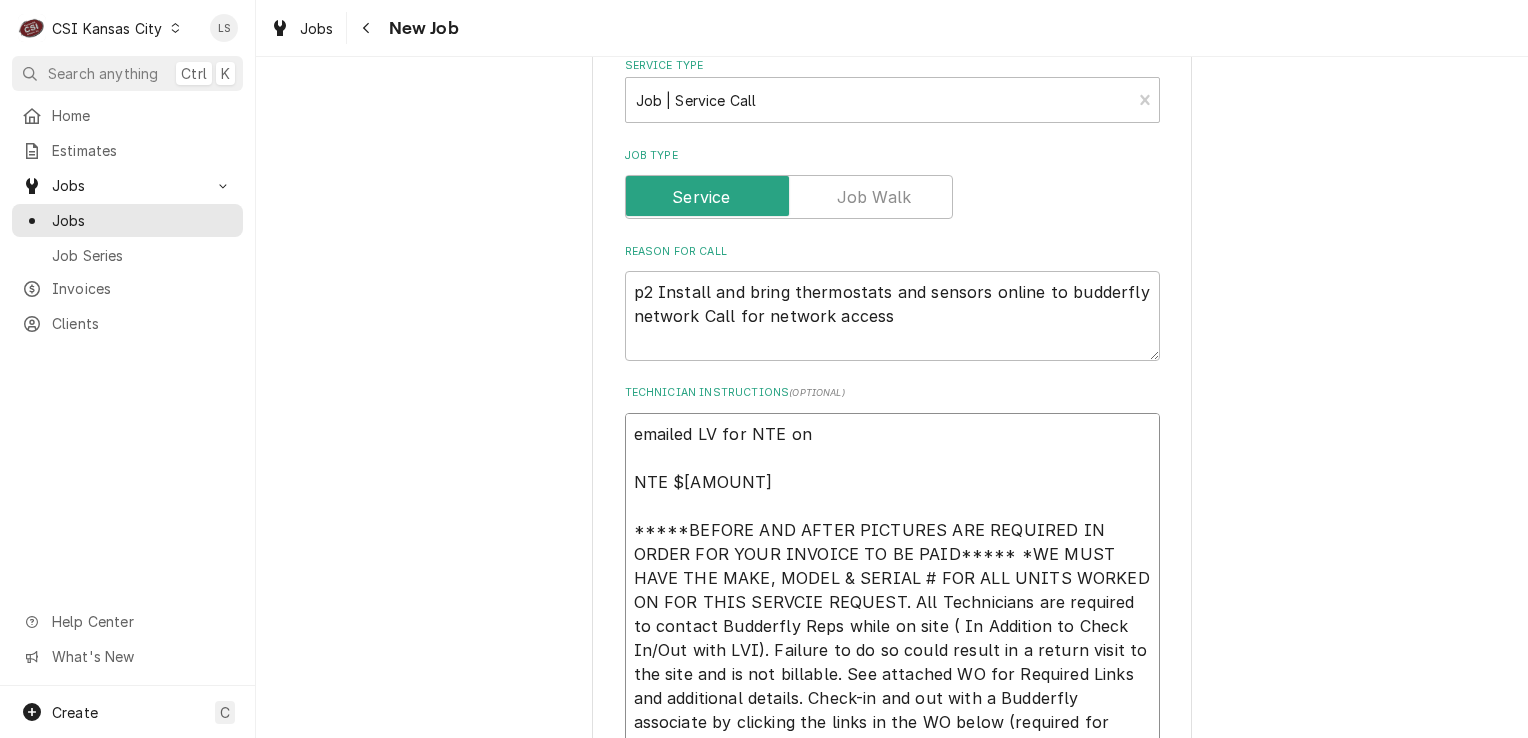type on "x" 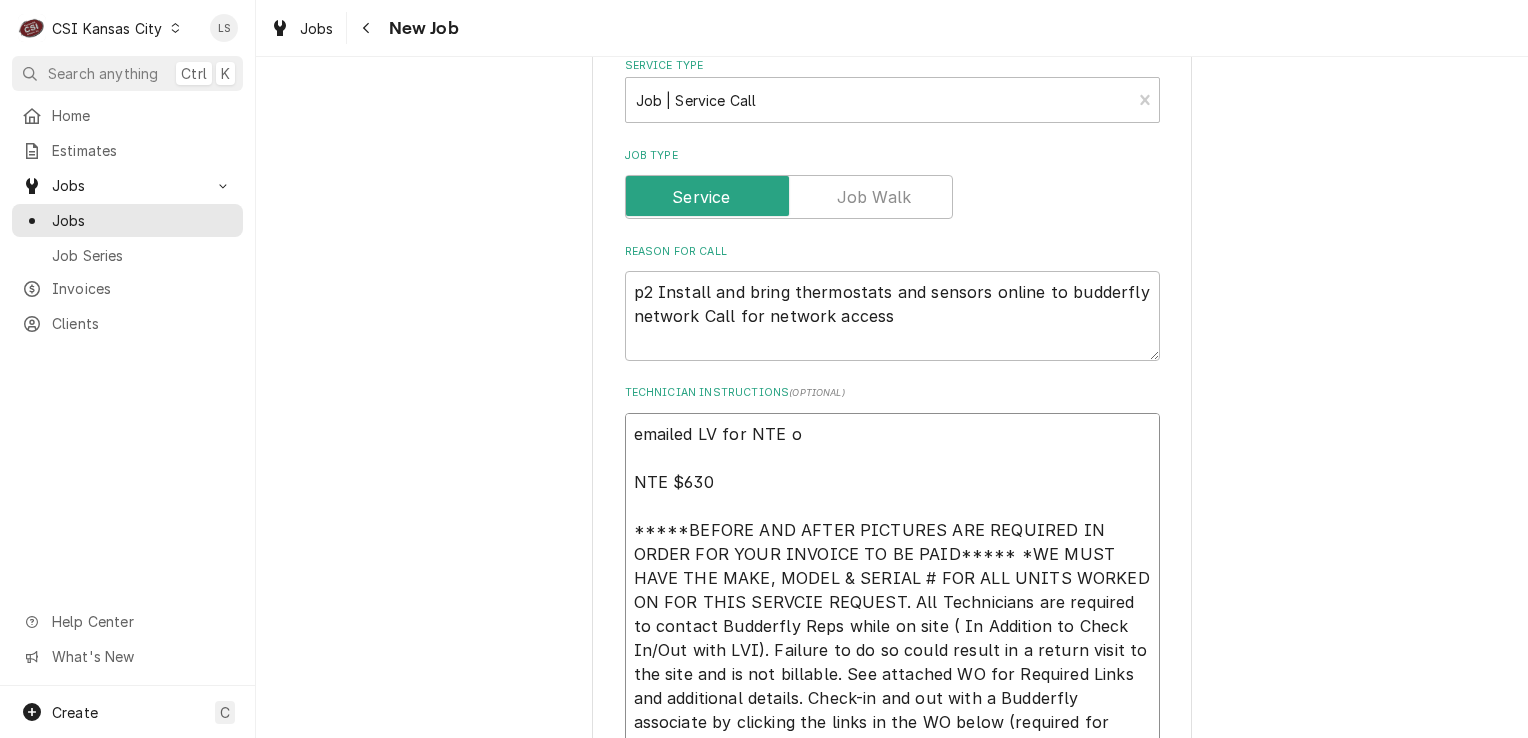 type on "x" 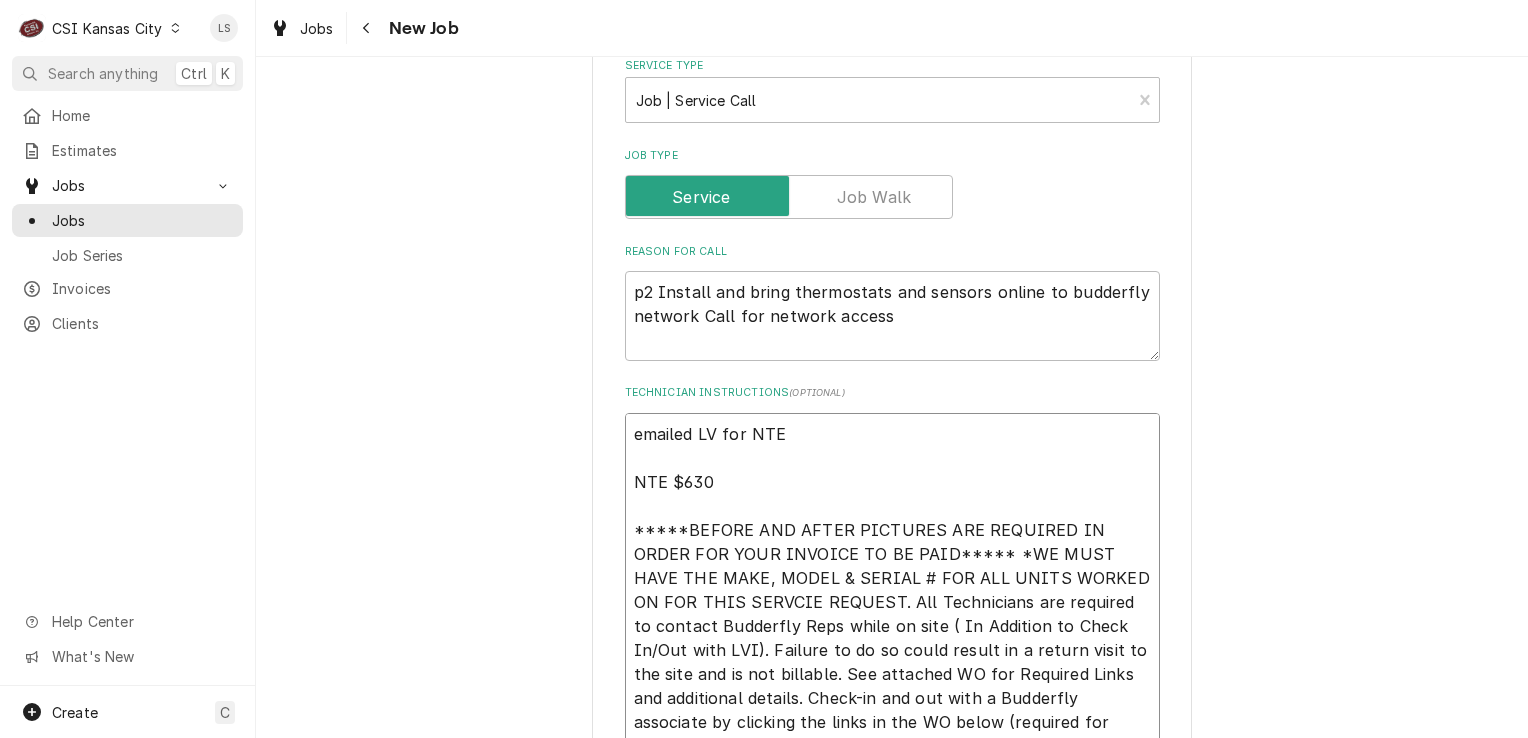 type on "x" 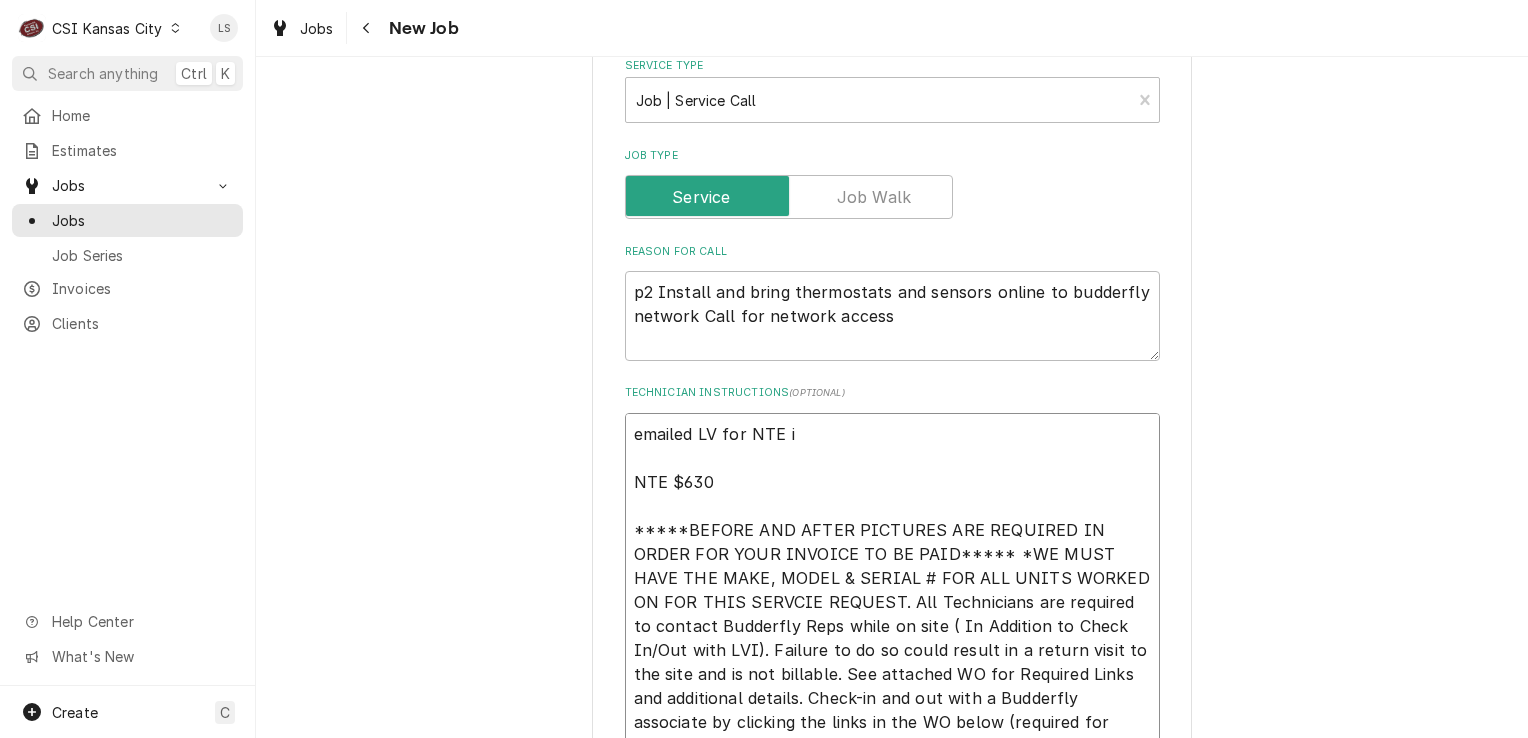 type on "x" 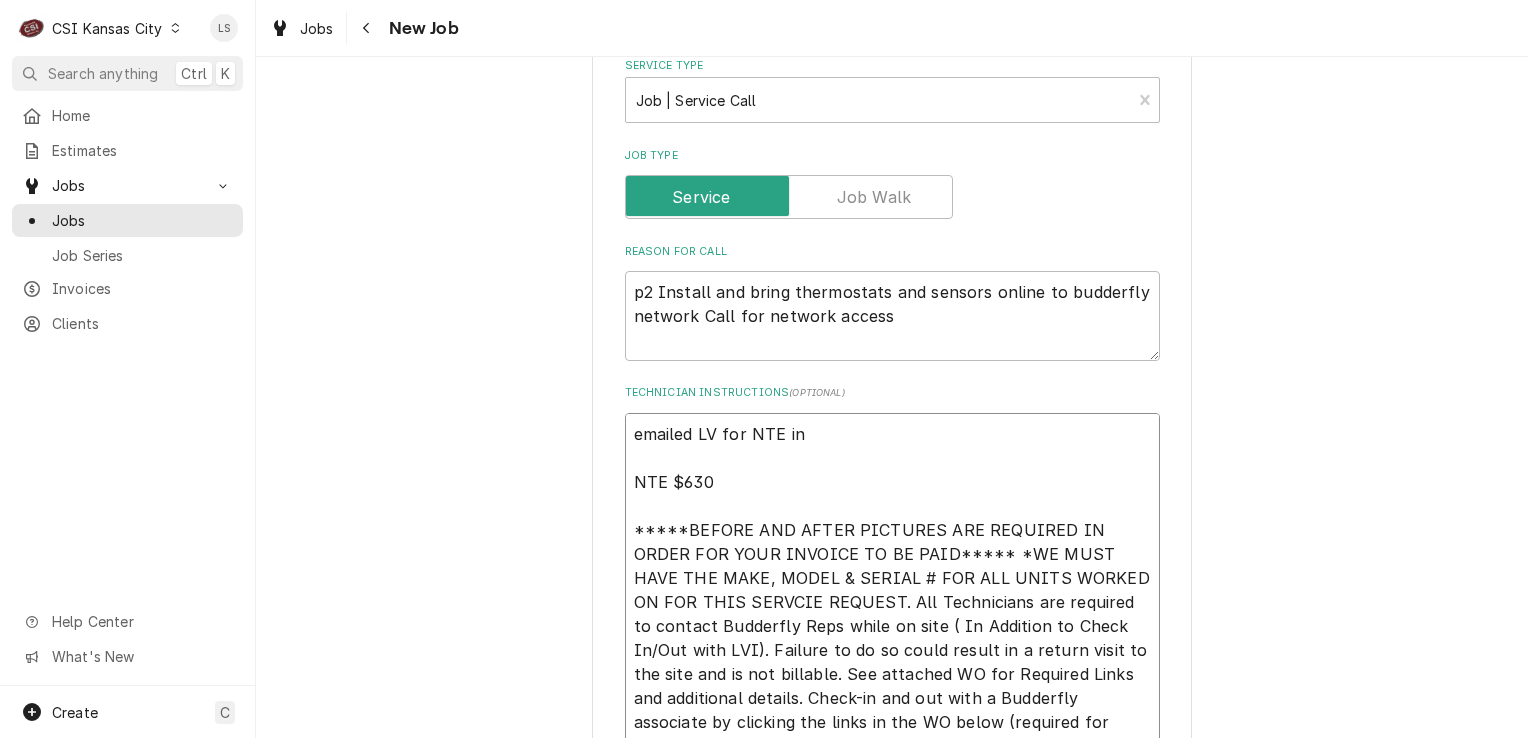 type on "x" 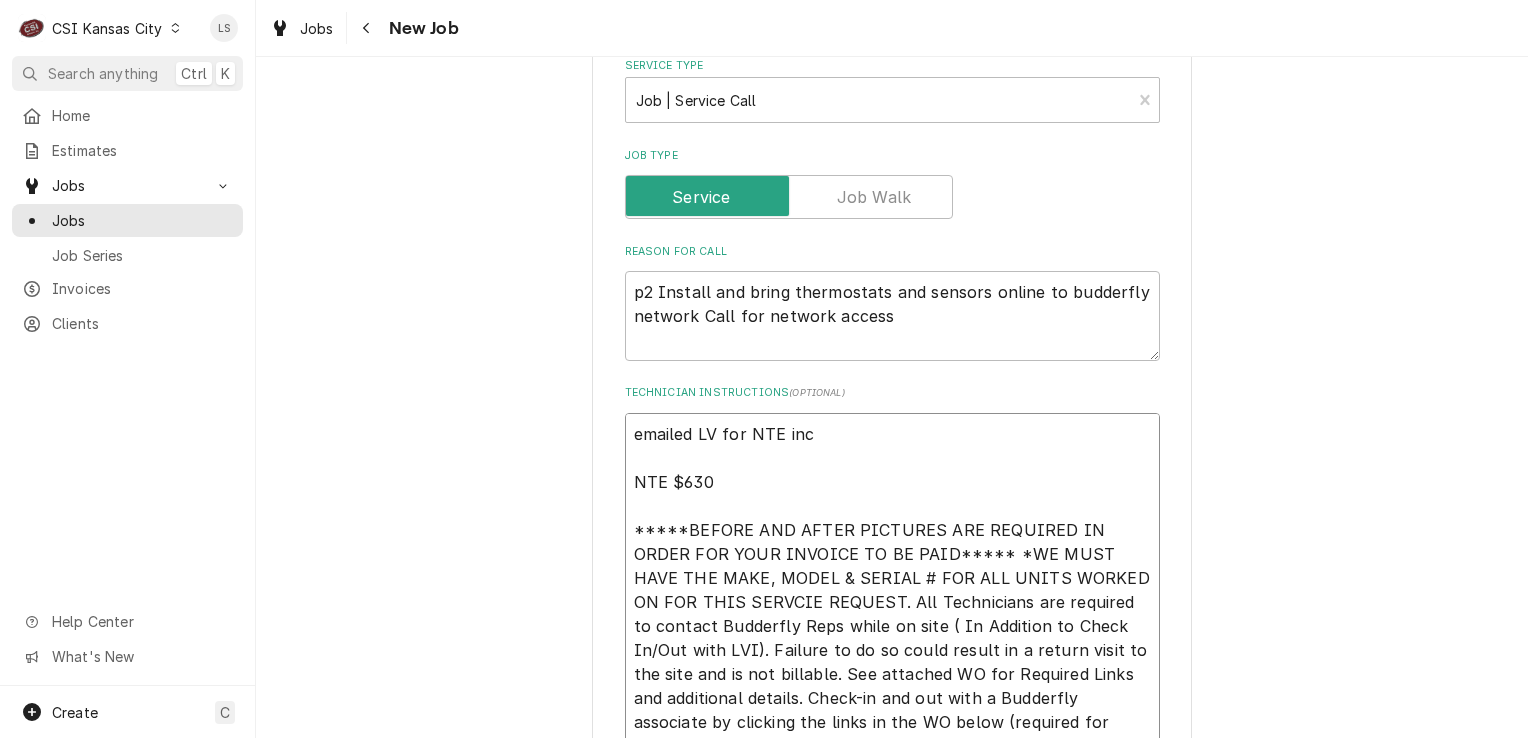 type on "x" 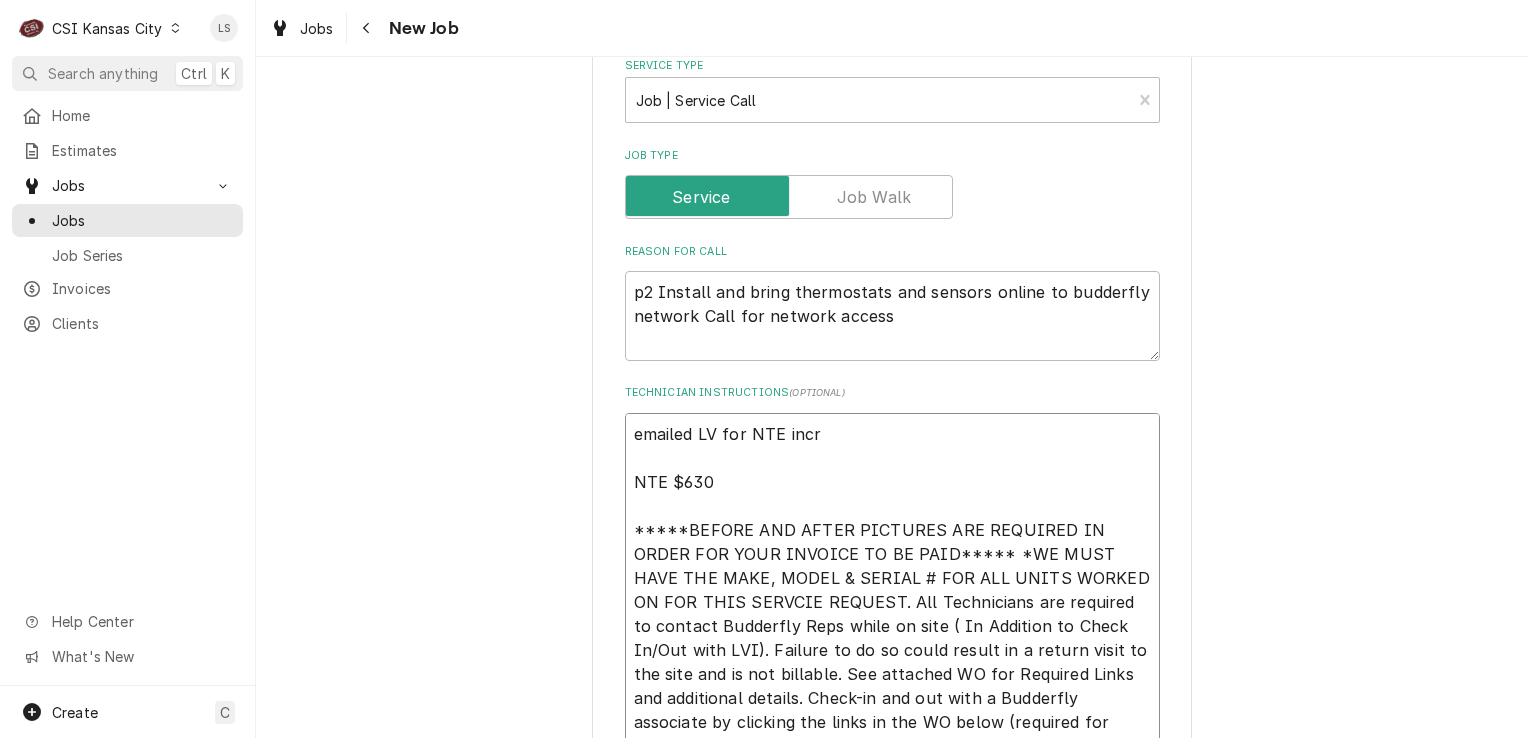 type on "x" 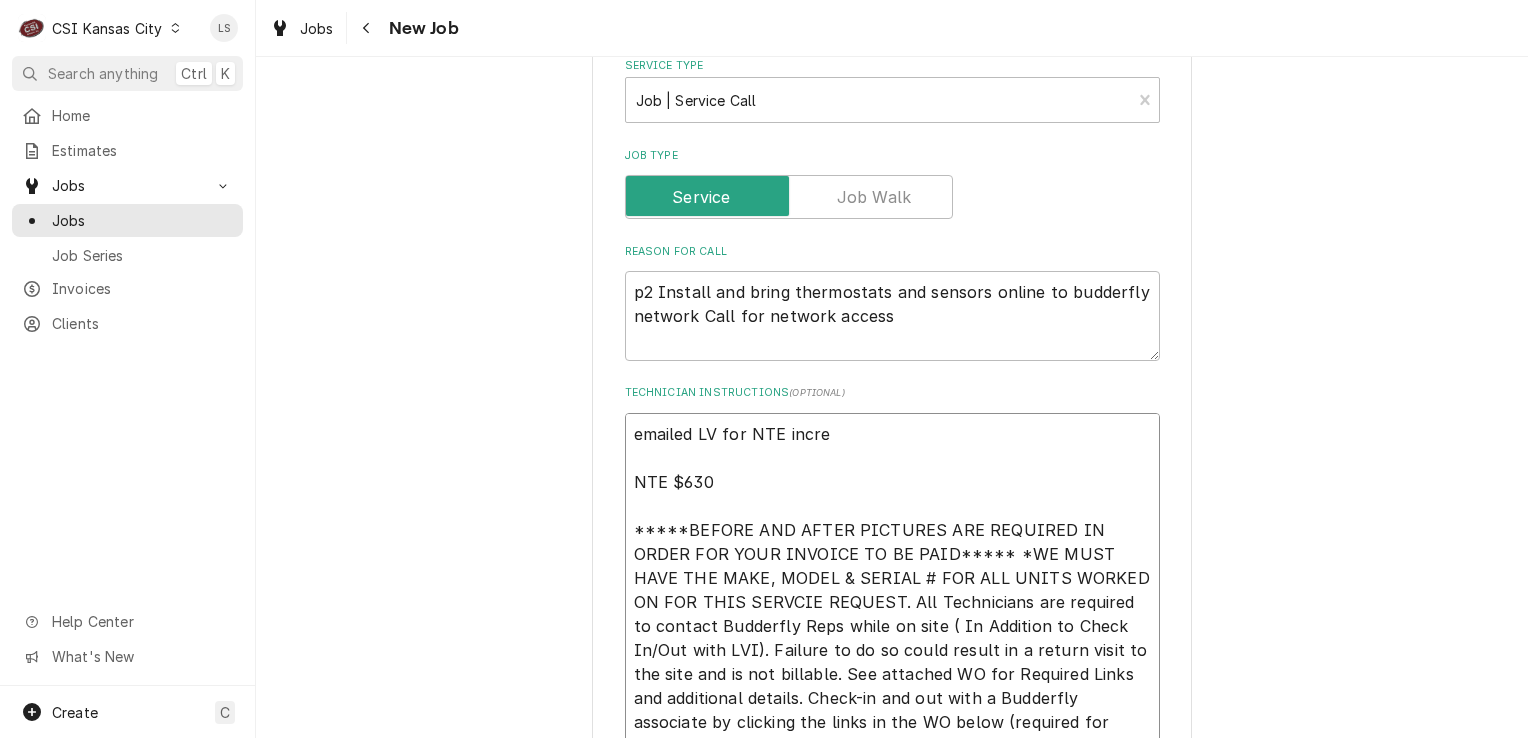 type on "x" 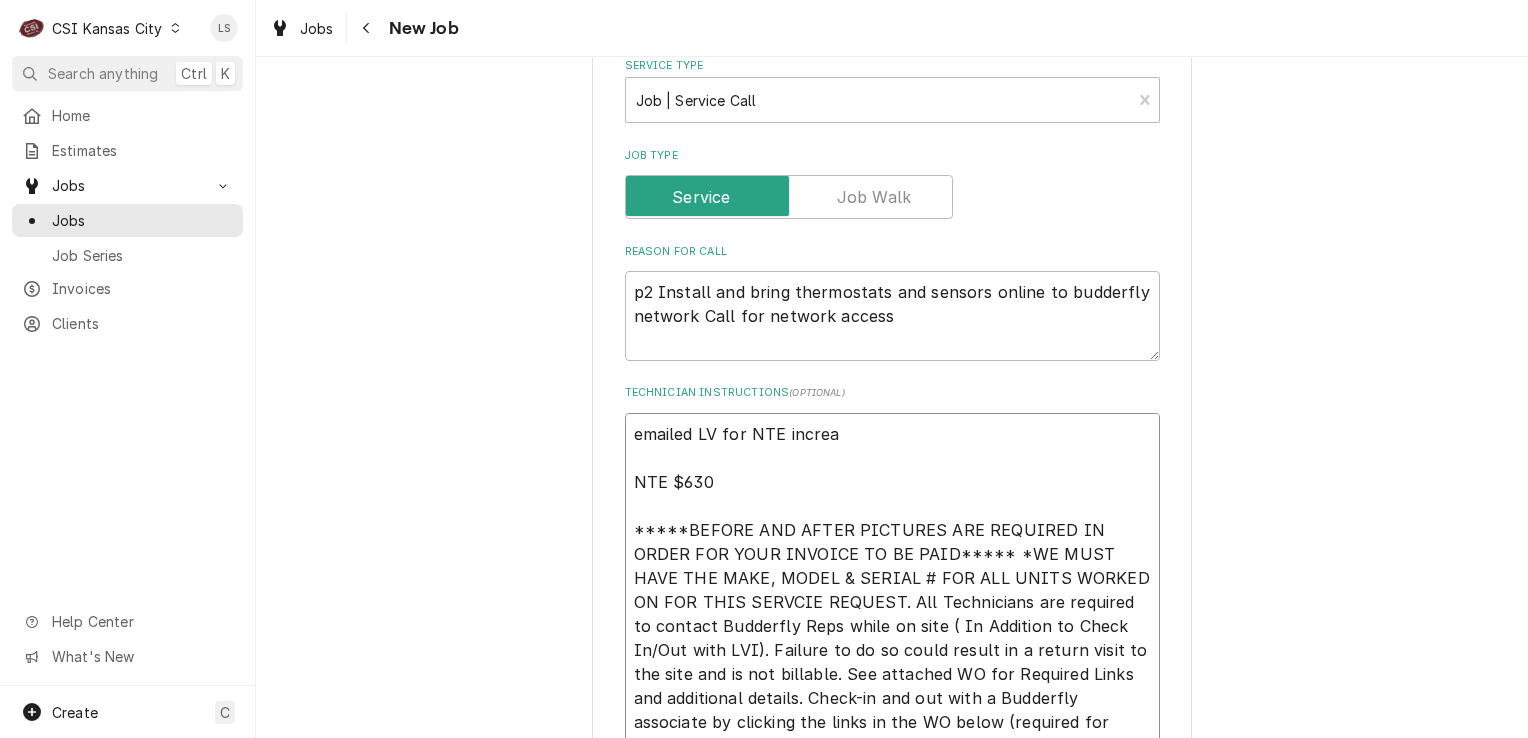 type on "x" 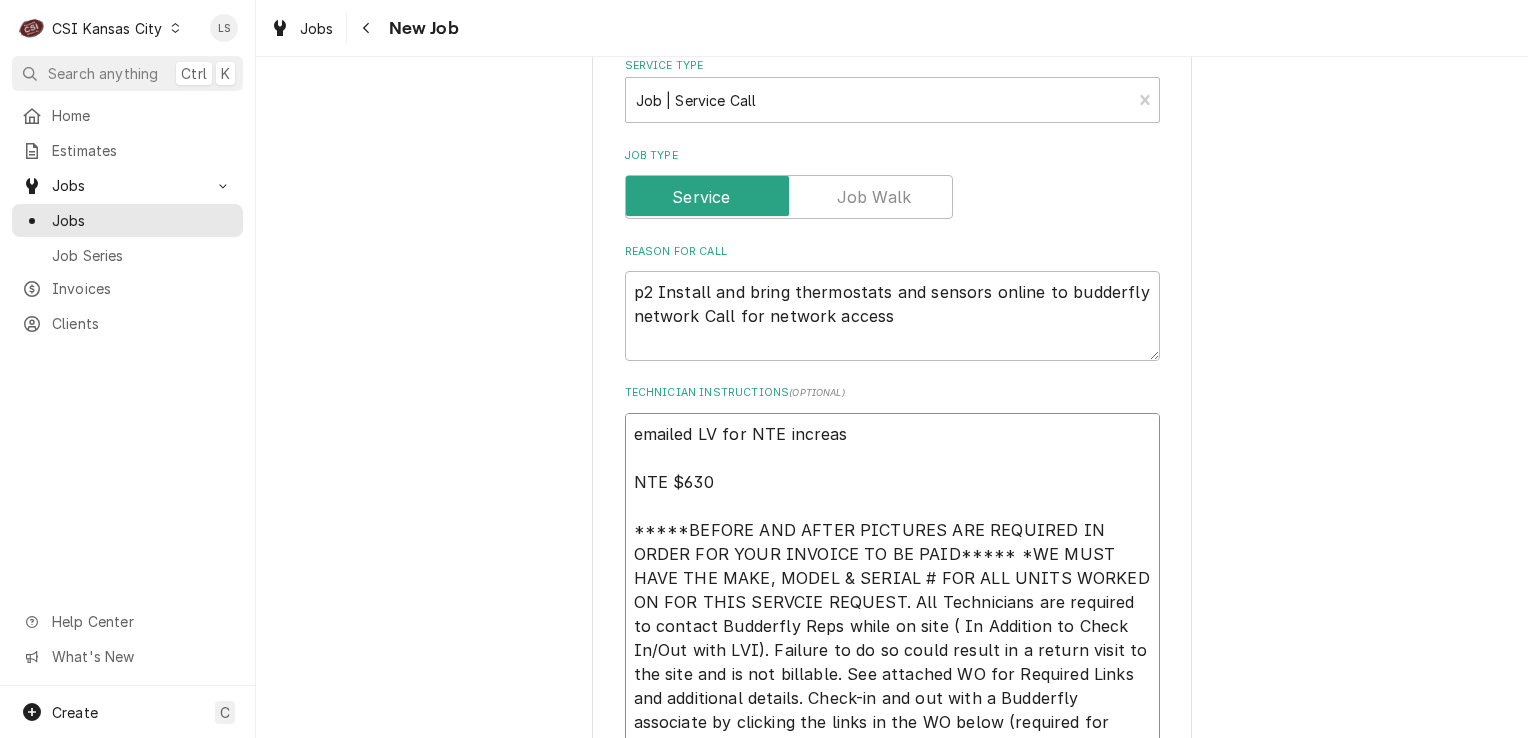type on "x" 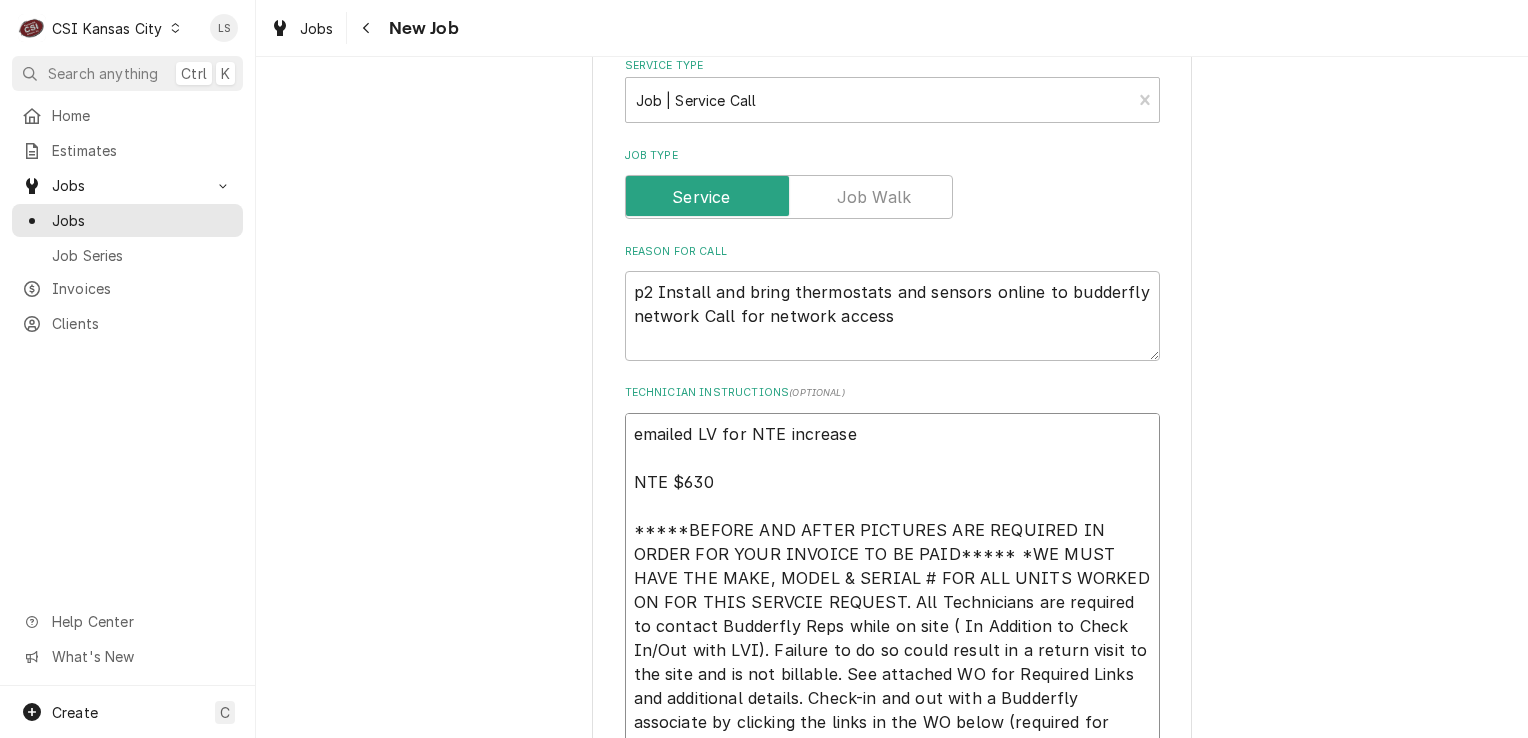 type on "x" 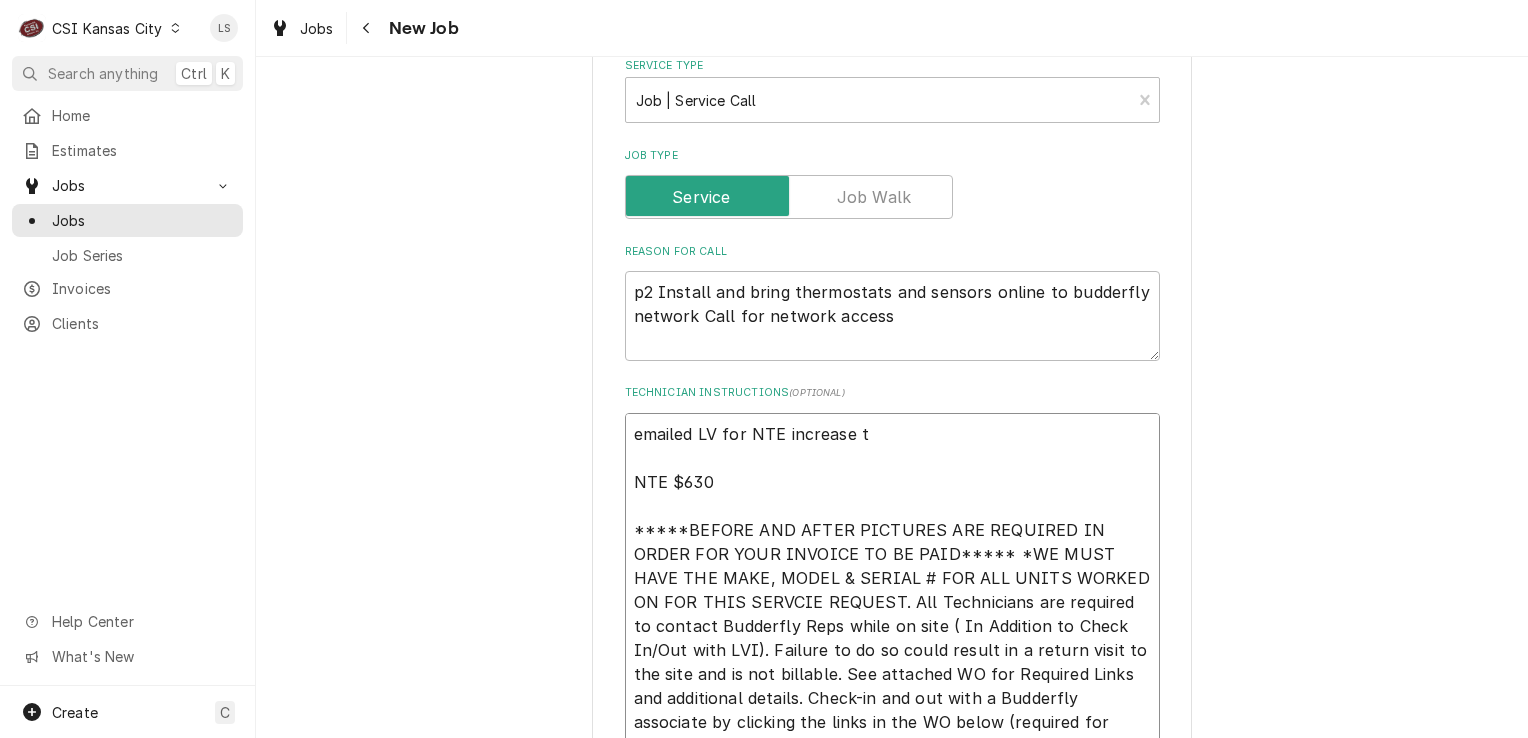 type on "x" 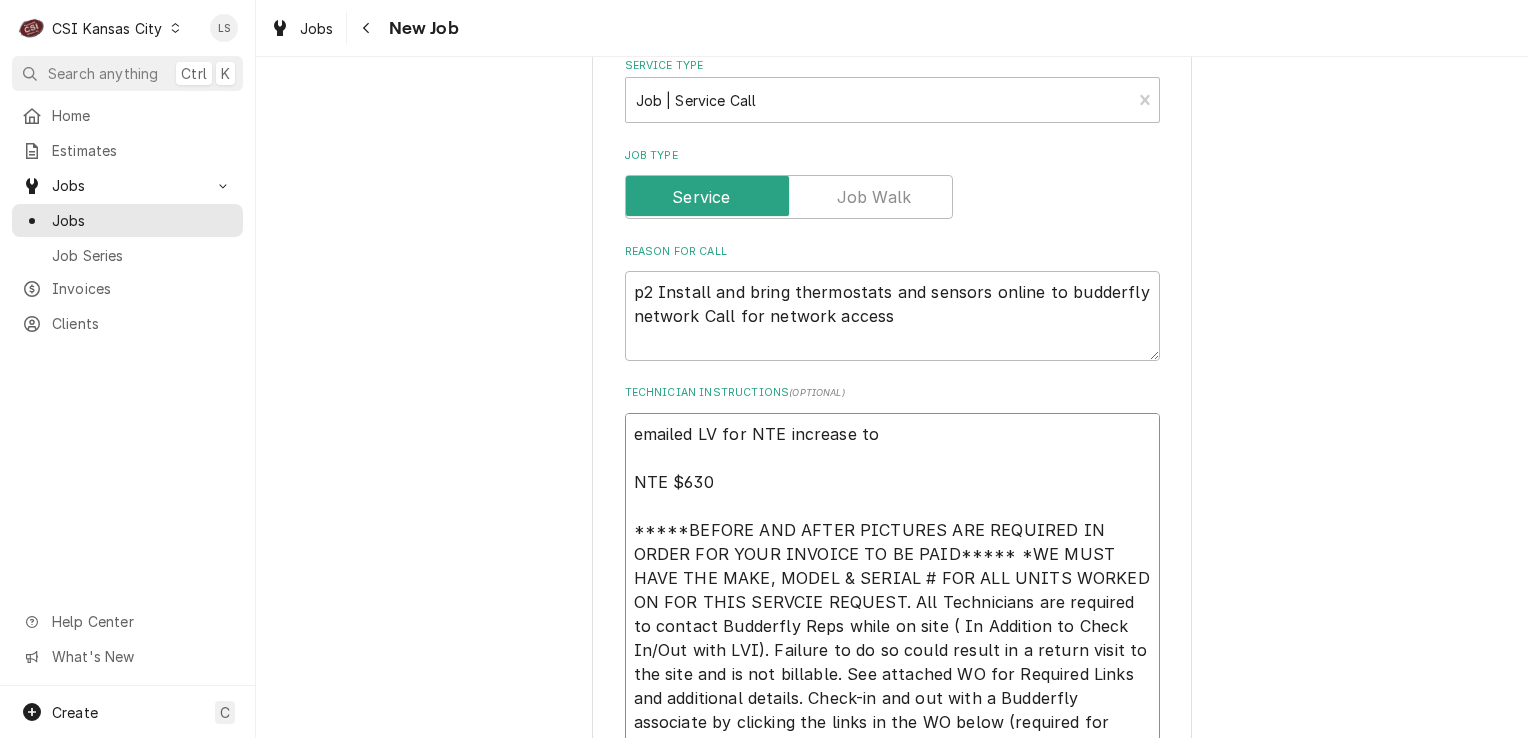 type on "x" 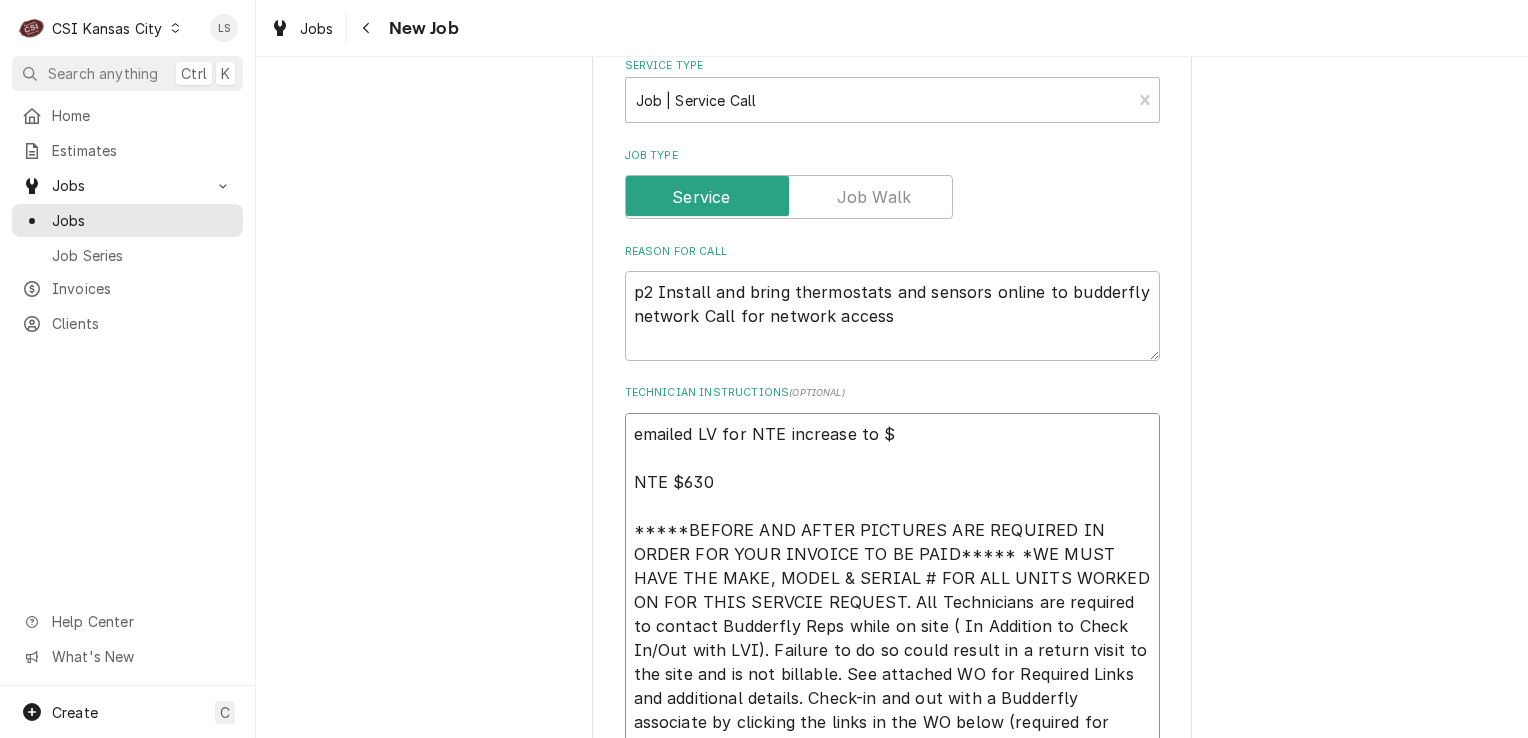 type on "x" 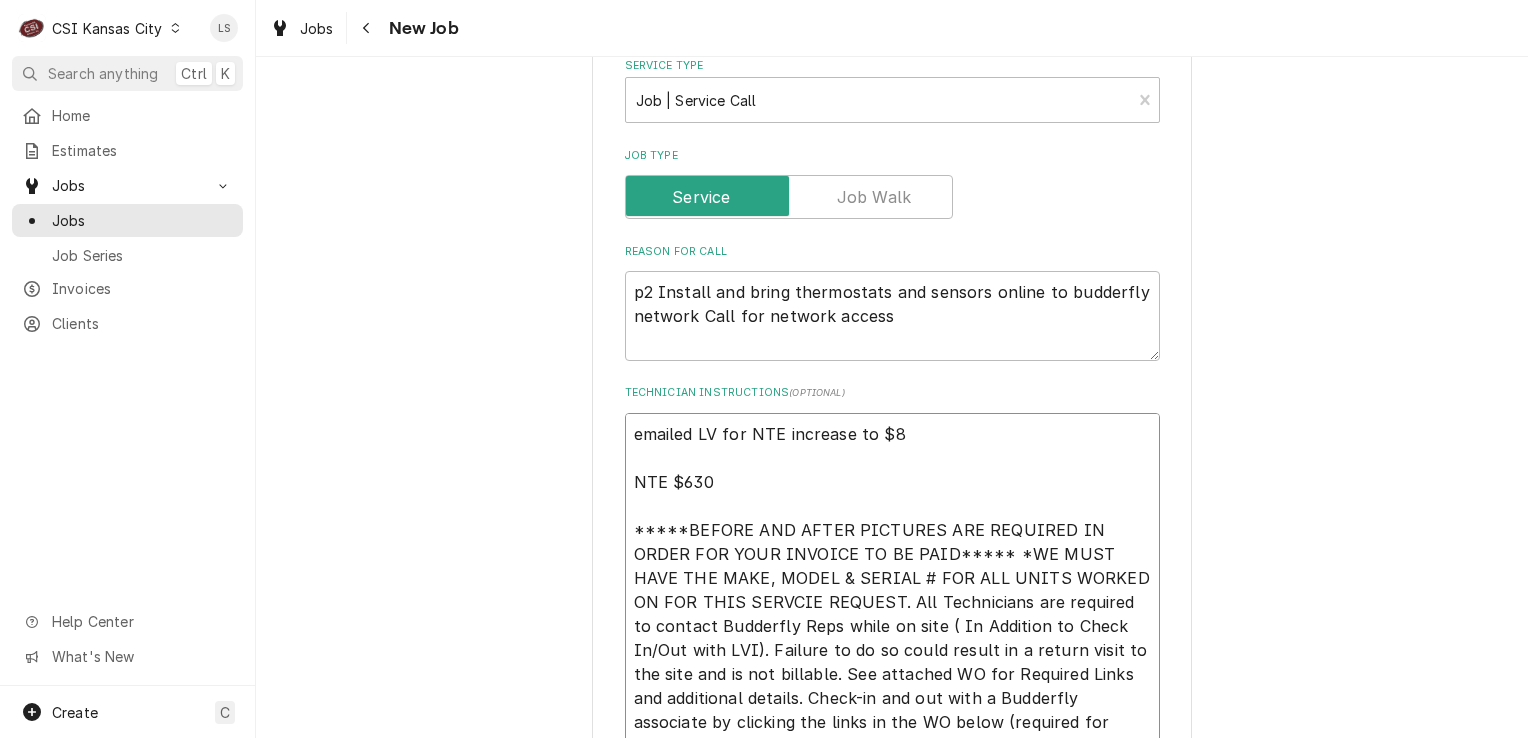 type on "x" 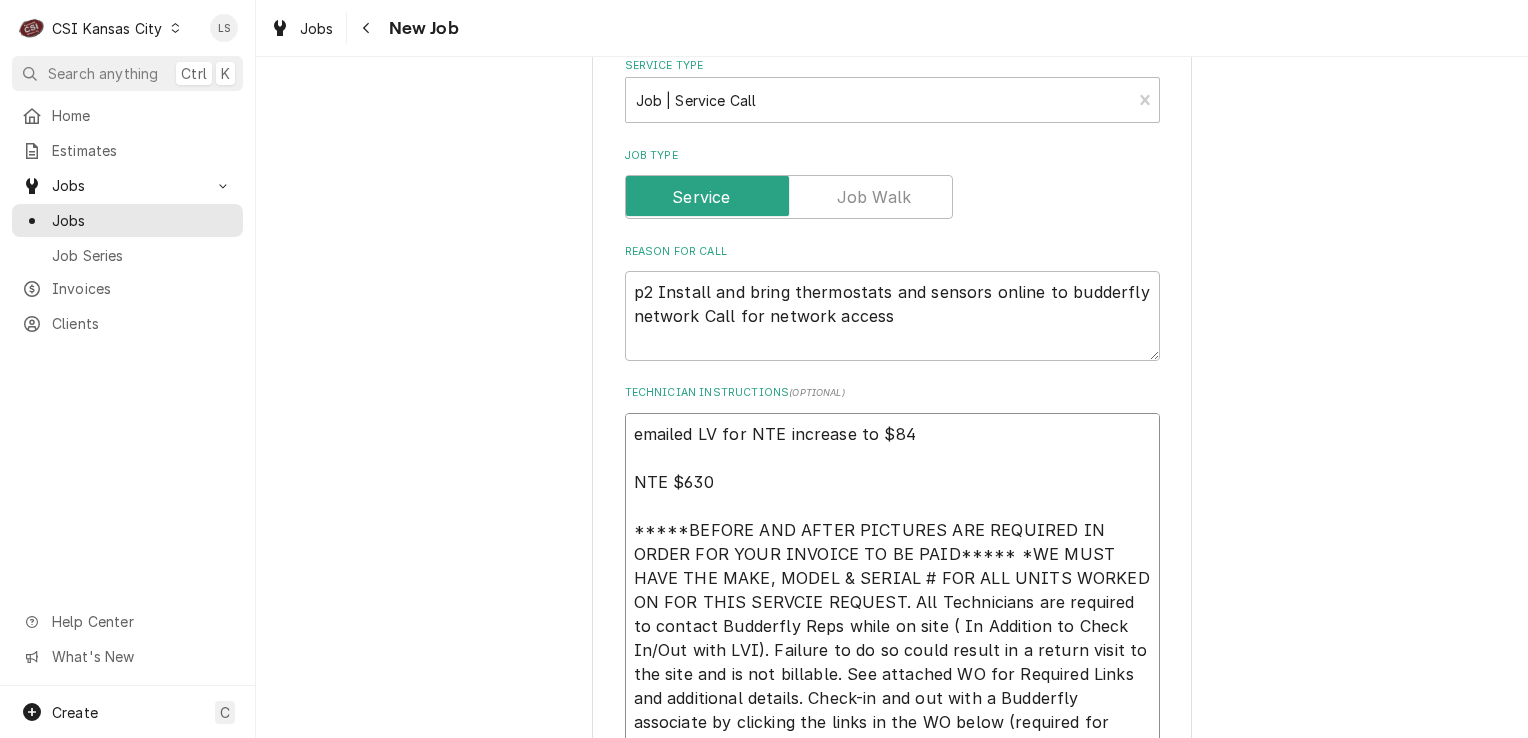 type on "emailed LV for NTE increase to $840
NTE $630
*****BEFORE AND AFTER PICTURES ARE REQUIRED IN ORDER FOR YOUR INVOICE TO BE PAID***** *WE MUST HAVE THE MAKE, MODEL & SERIAL # FOR ALL UNITS WORKED ON FOR THIS SERVCIE REQUEST. All Technicians are required to contact Budderfly Reps while on site ( In Addition to Check In/Out with LVI). Failure to do so could result in a return visit to the site and is not billable. See attached WO for Required Links and additional details. Check-in and out with a Budderfly associate by clicking the links in the WO below (required for payment.) If any issues arise or support is needed, please reach out to the appropriate team below For Service Call Support, call: (475) 203-8338" 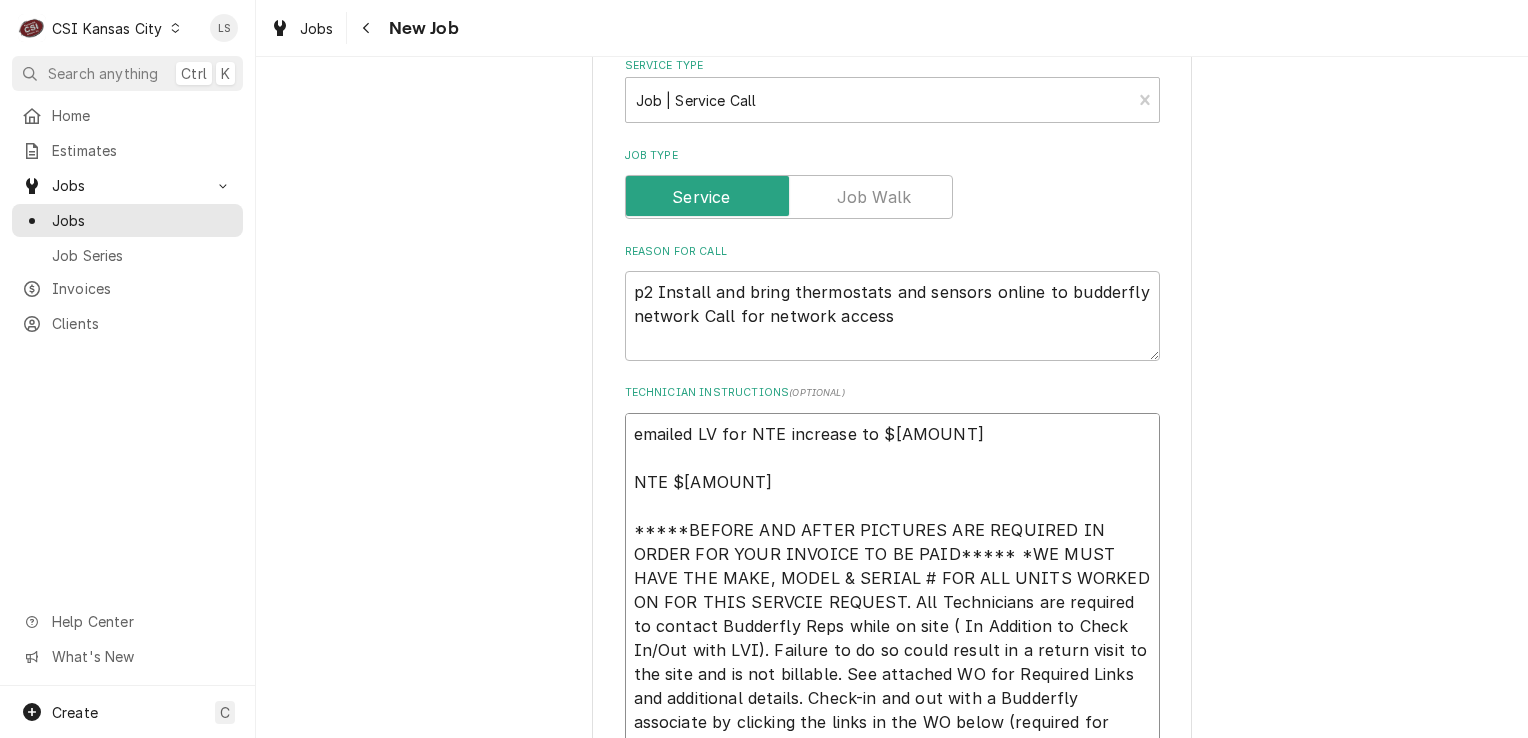 type on "x" 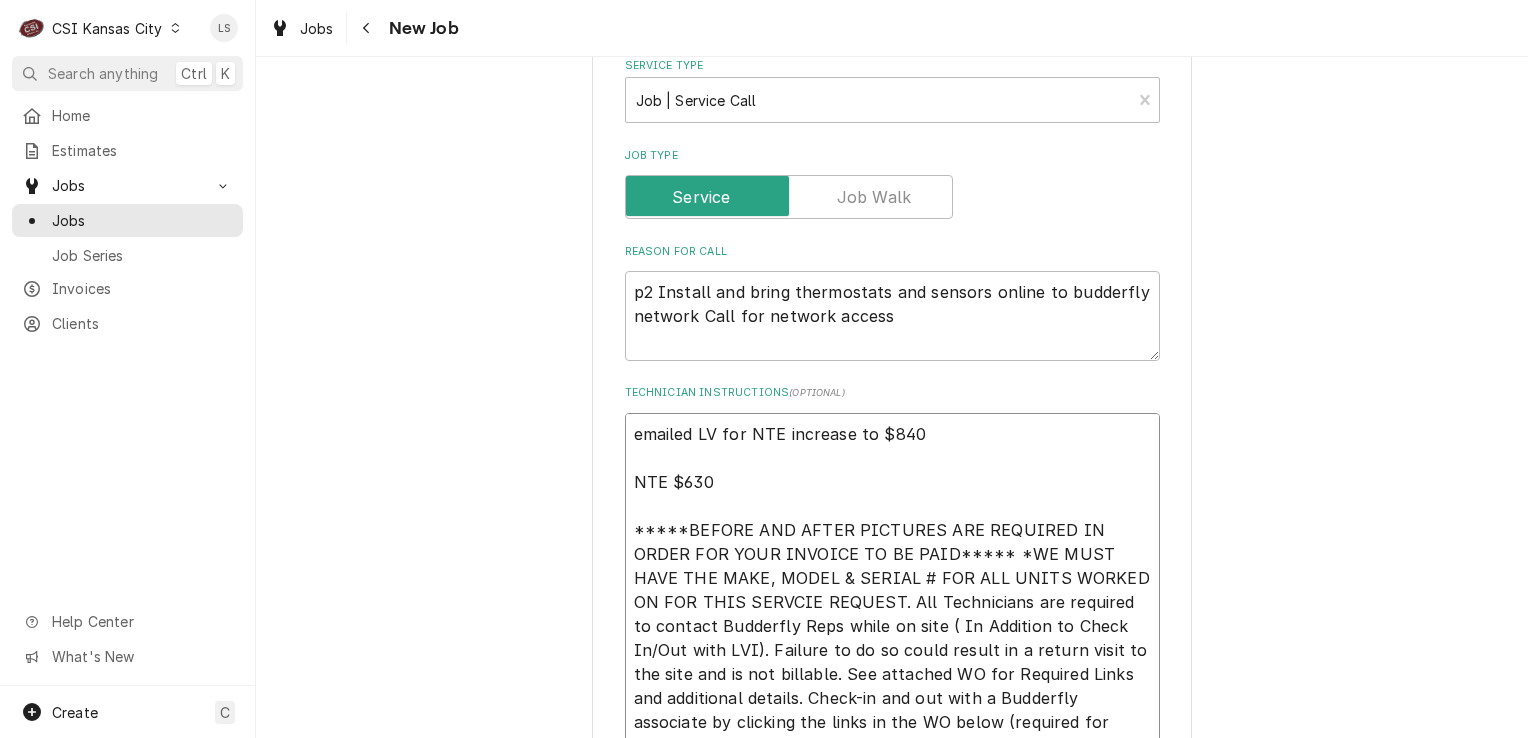 type on "x" 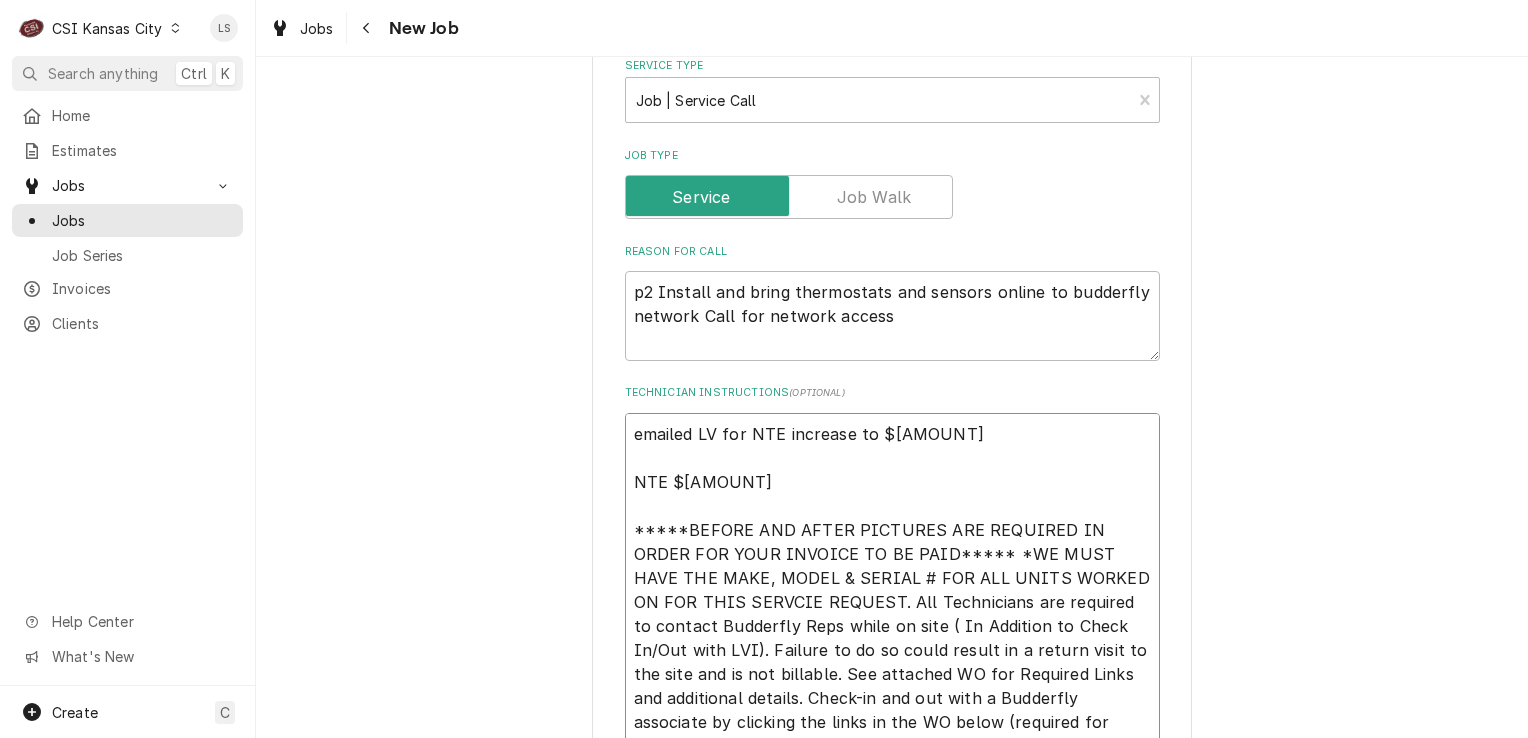 type on "x" 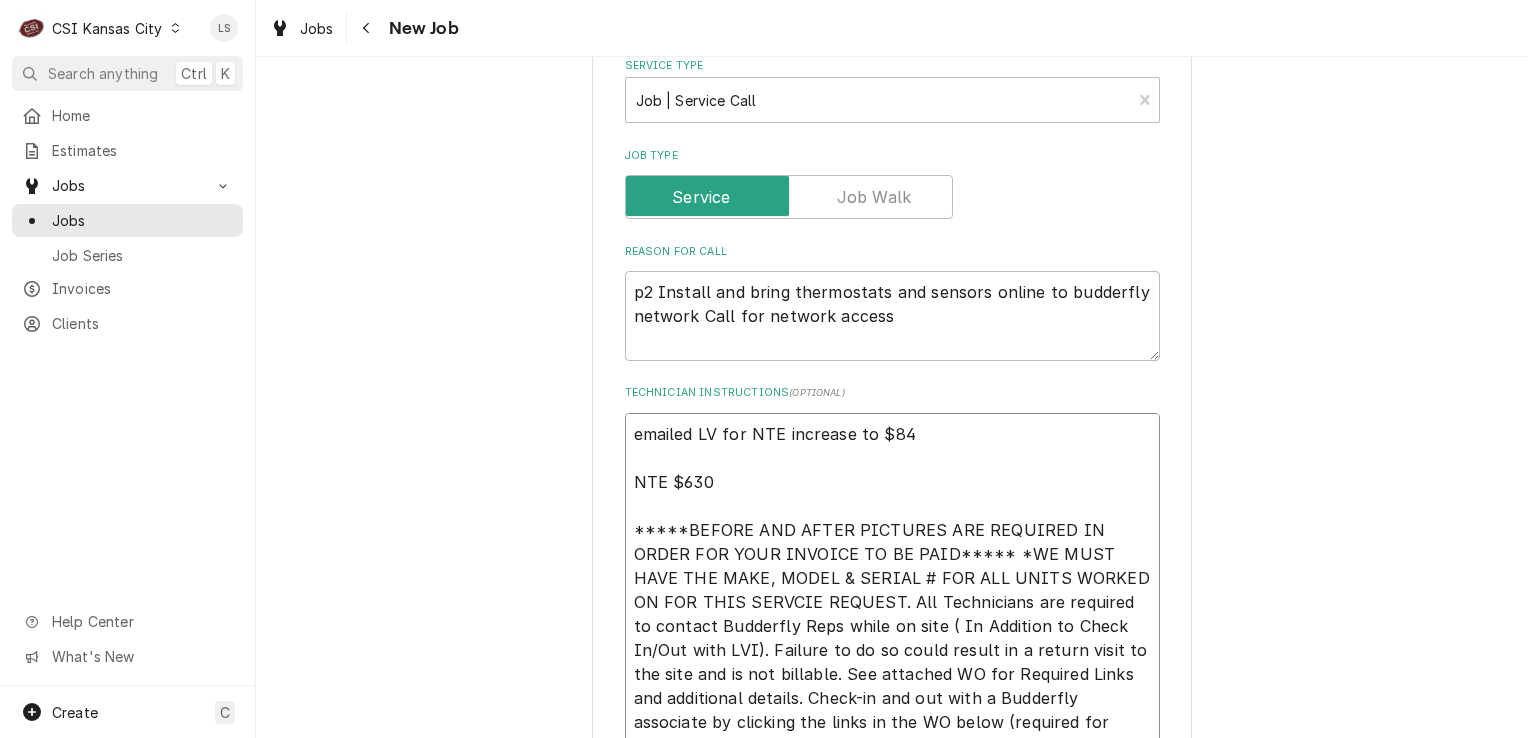 type on "x" 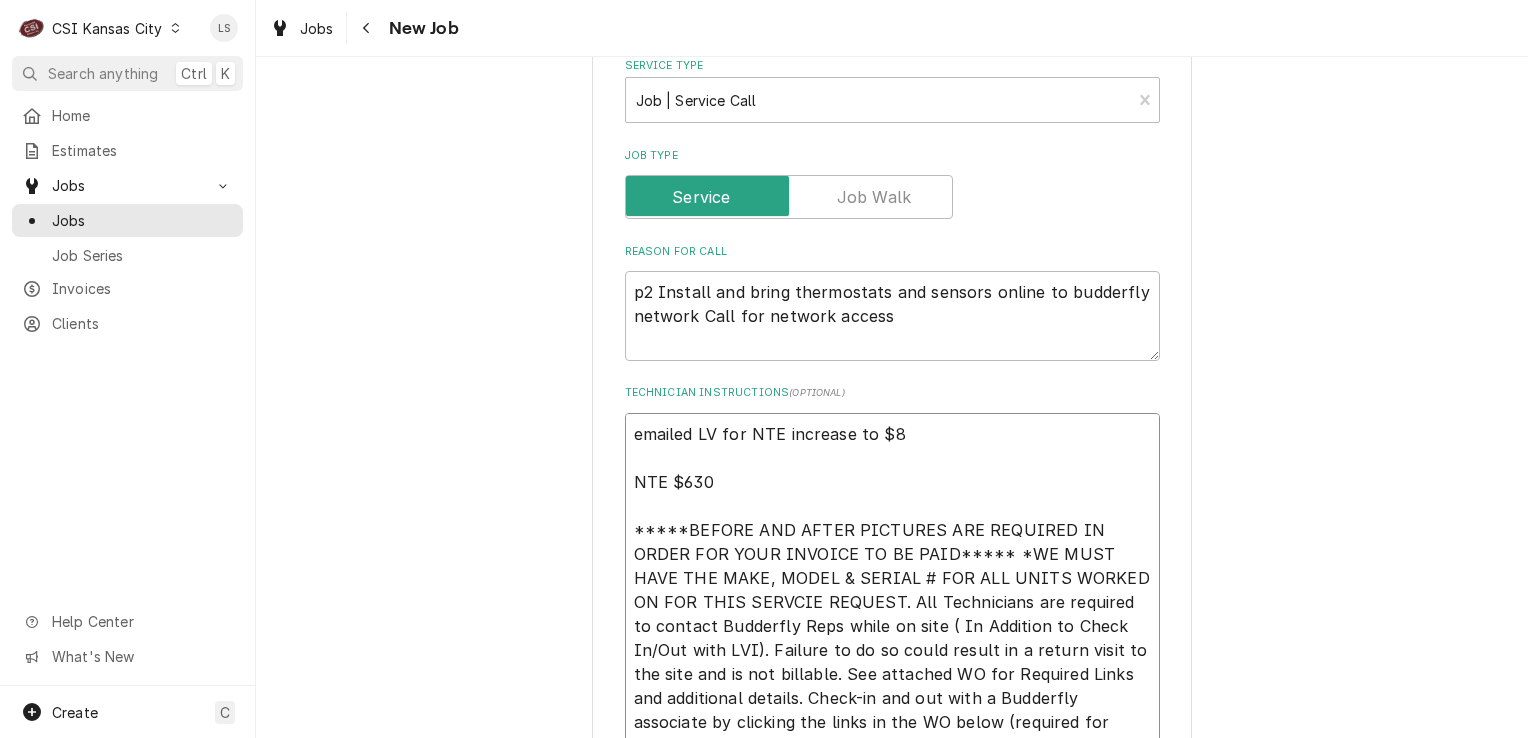 type on "x" 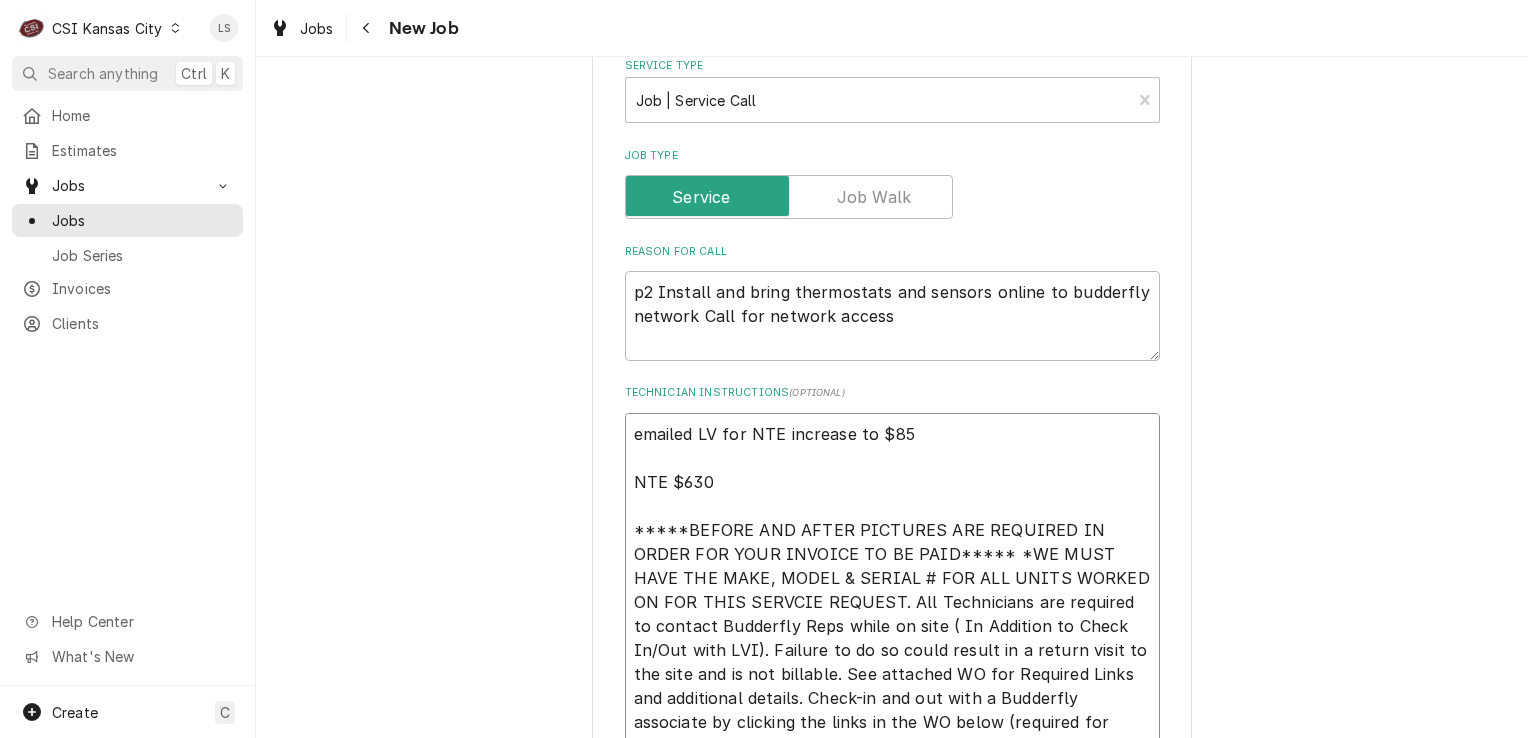 type on "x" 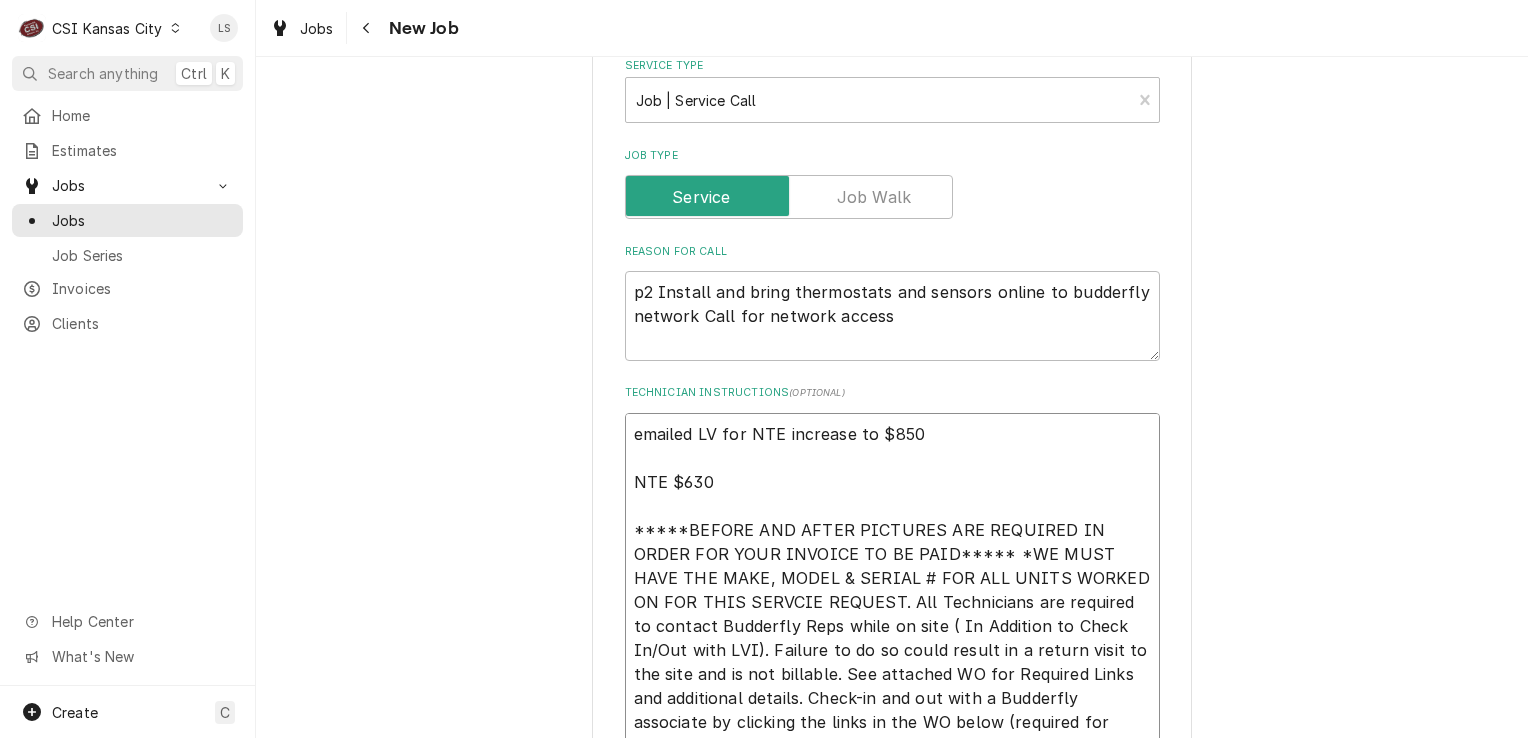 type on "x" 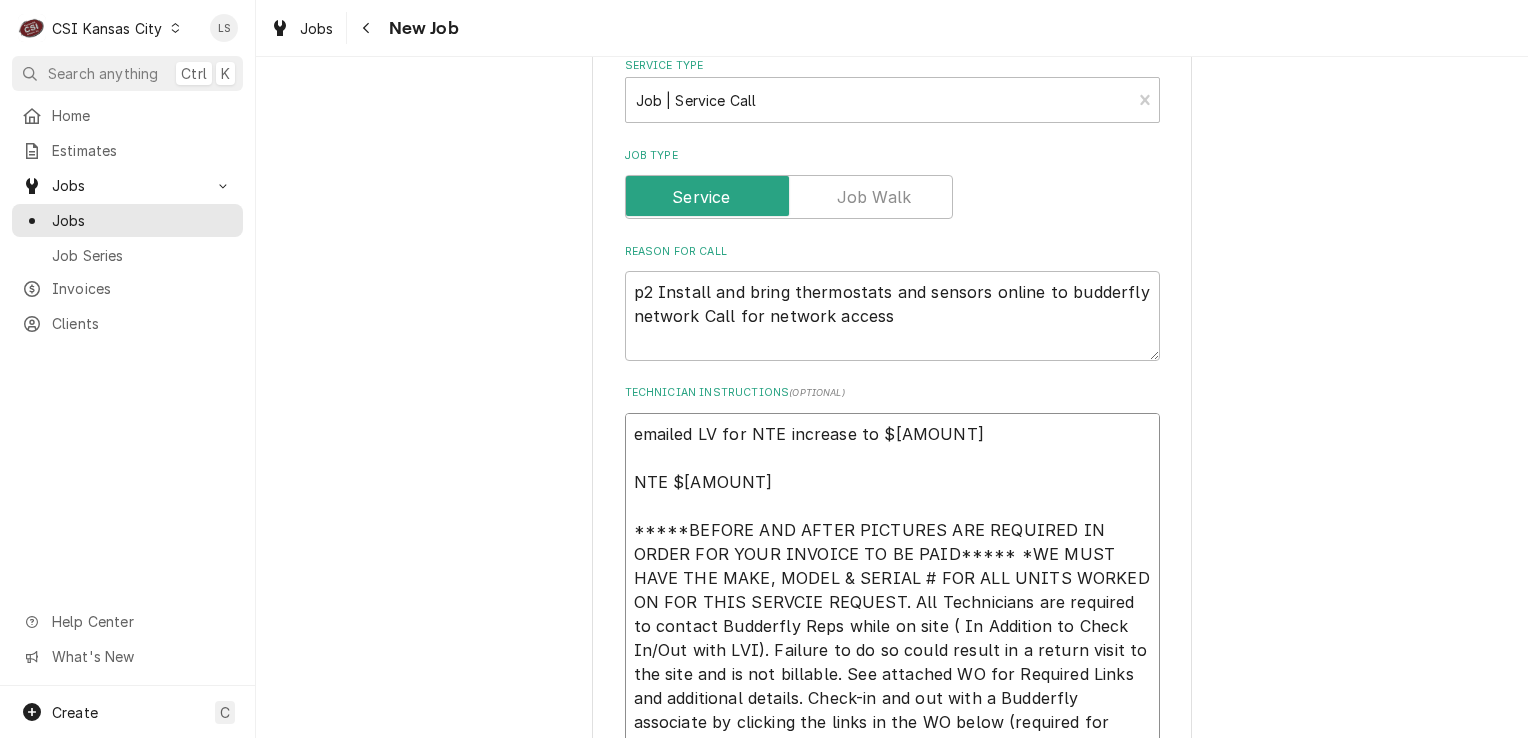 type on "x" 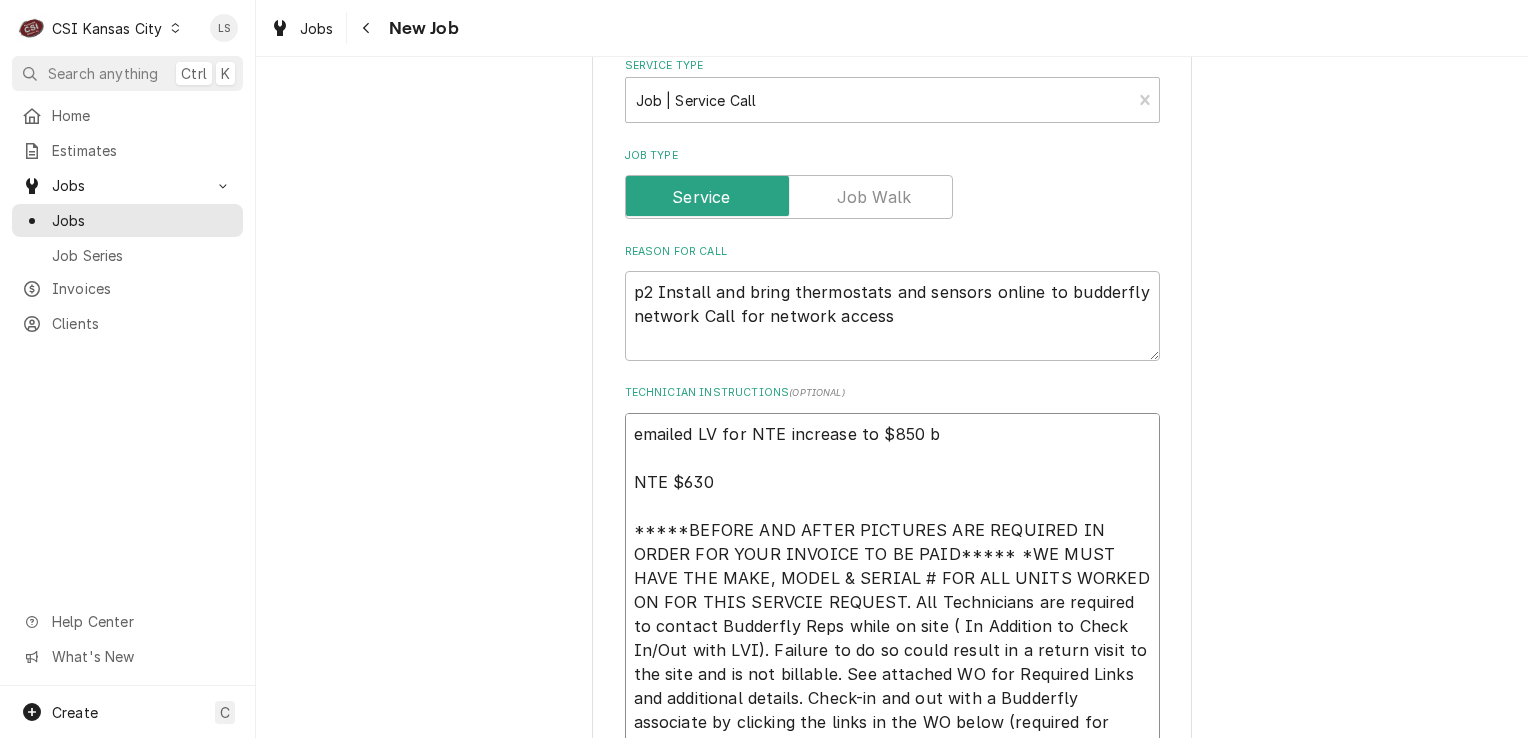 type on "x" 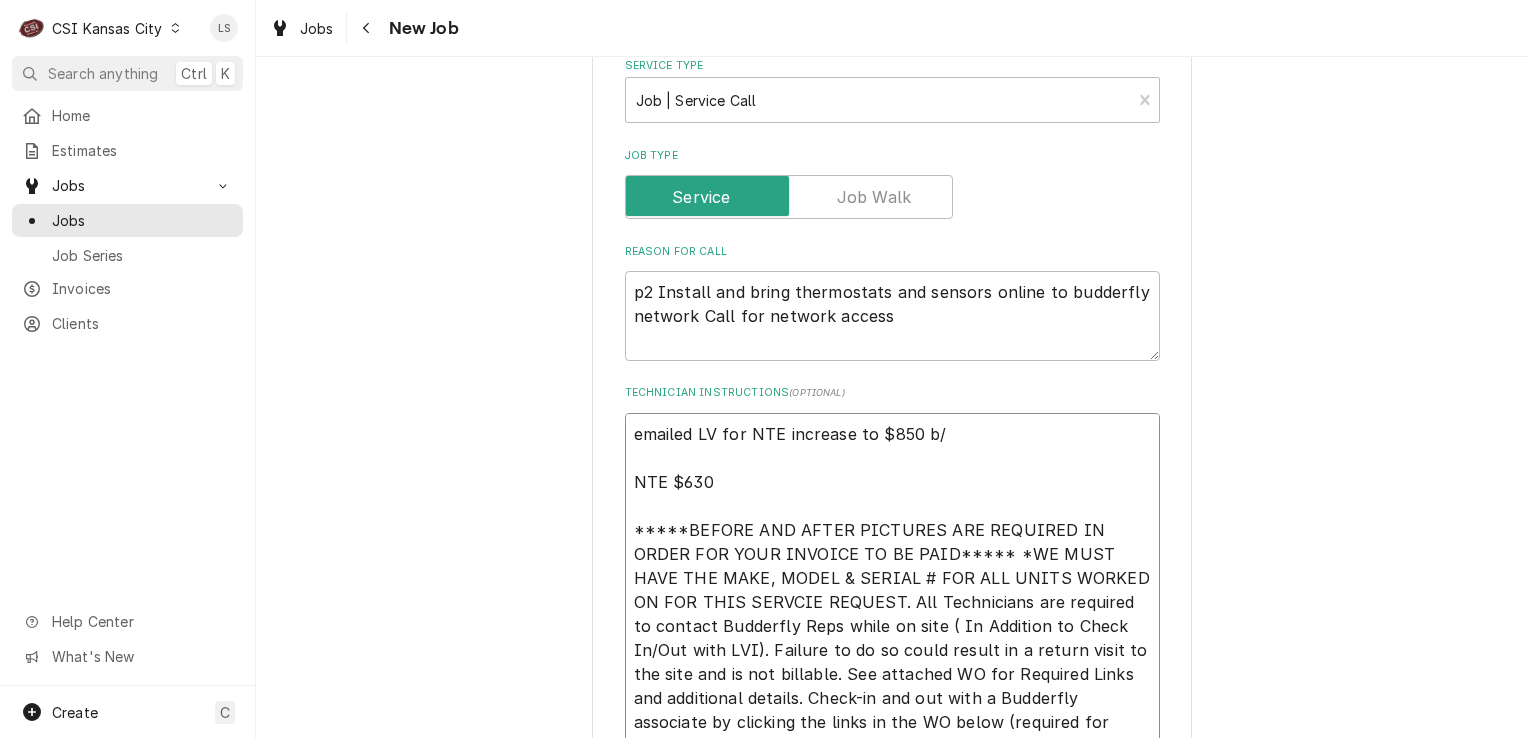 type on "x" 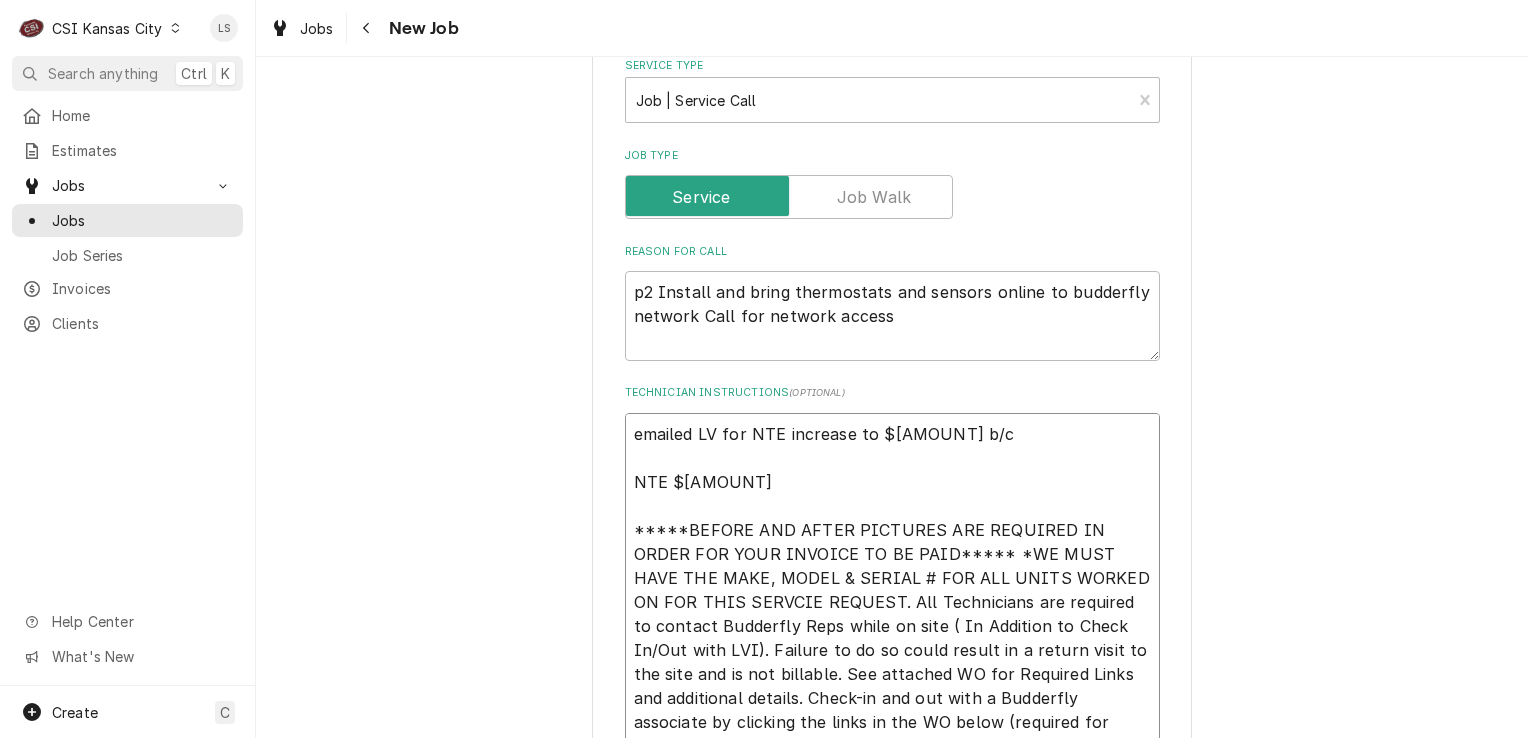 type on "x" 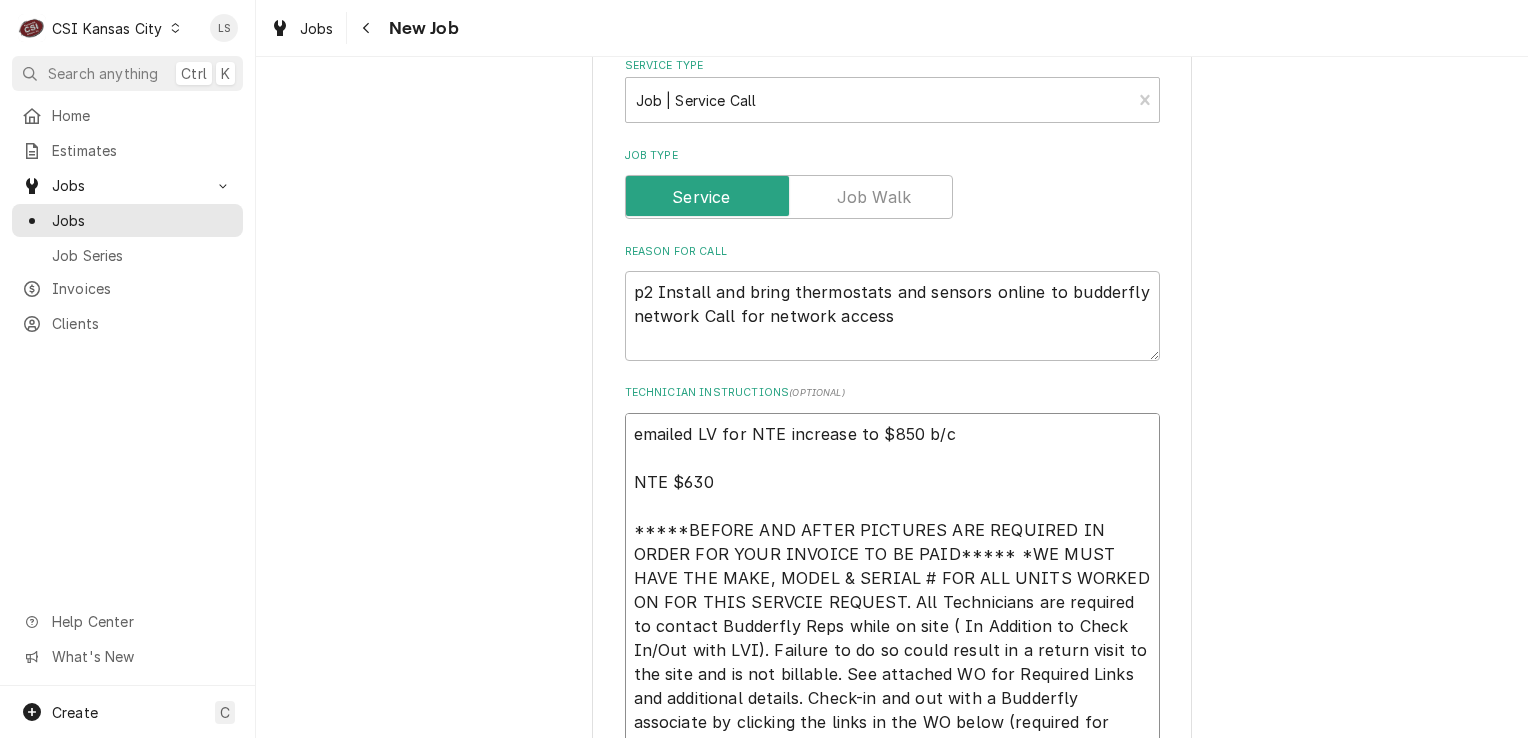 type on "x" 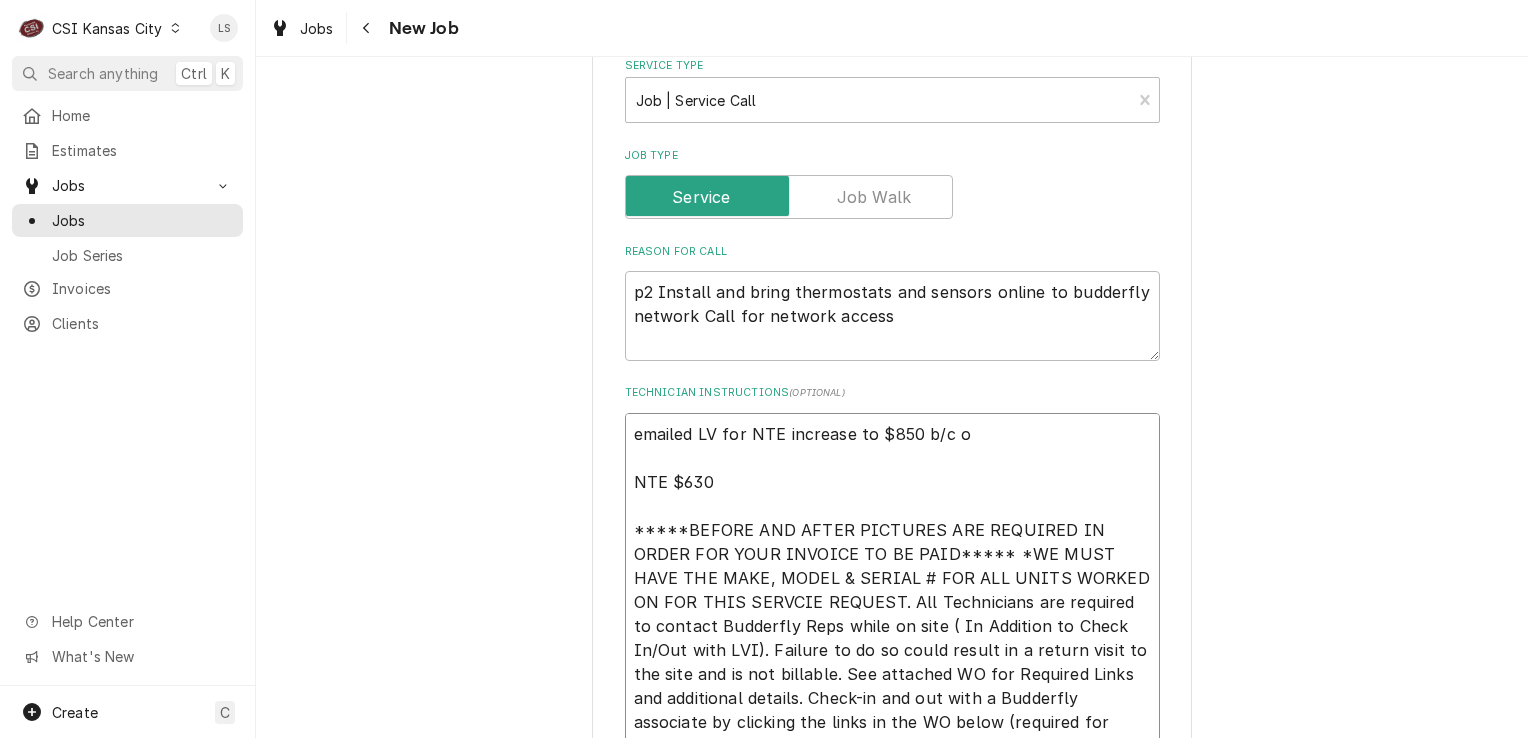 type on "emailed LV for NTE increase to $850 b/c of
NTE $630
*****BEFORE AND AFTER PICTURES ARE REQUIRED IN ORDER FOR YOUR INVOICE TO BE PAID***** *WE MUST HAVE THE MAKE, MODEL & SERIAL # FOR ALL UNITS WORKED ON FOR THIS SERVCIE REQUEST. All Technicians are required to contact Budderfly Reps while on site ( In Addition to Check In/Out with LVI). Failure to do so could result in a return visit to the site and is not billable. See attached WO for Required Links and additional details. Check-in and out with a Budderfly associate by clicking the links in the WO below (required for payment.) If any issues arise or support is needed, please reach out to the appropriate team below For Service Call Support, call: (475) 203-8338" 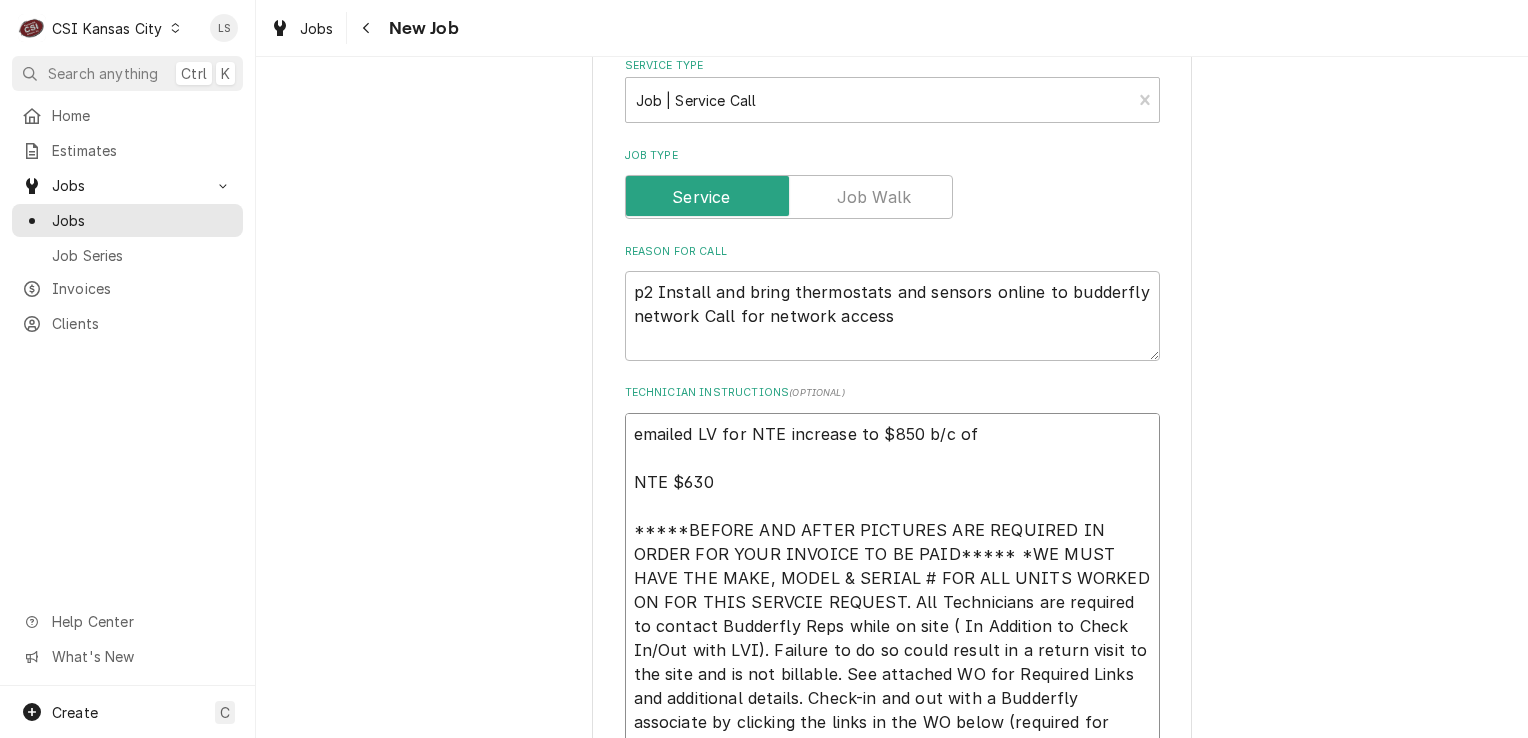type on "x" 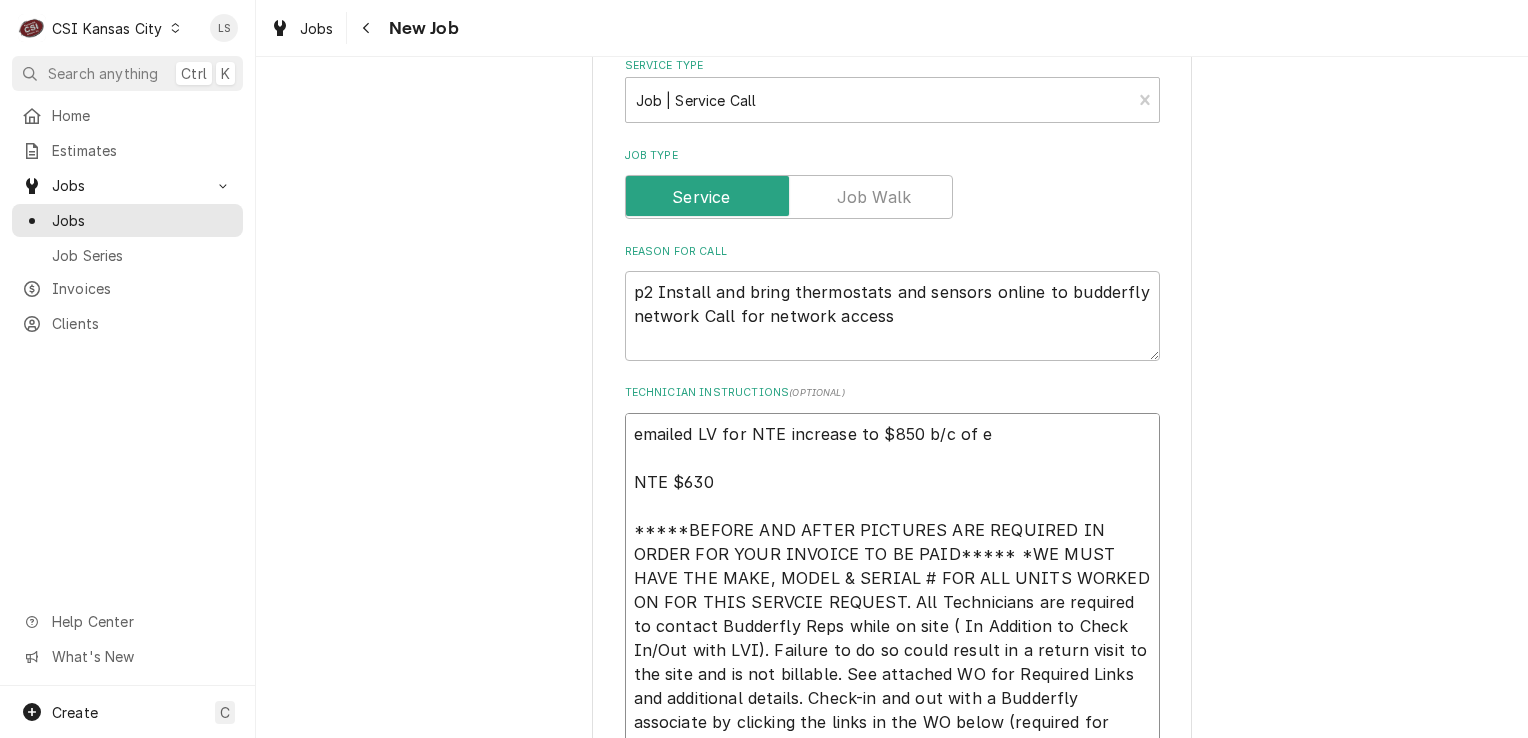 type on "x" 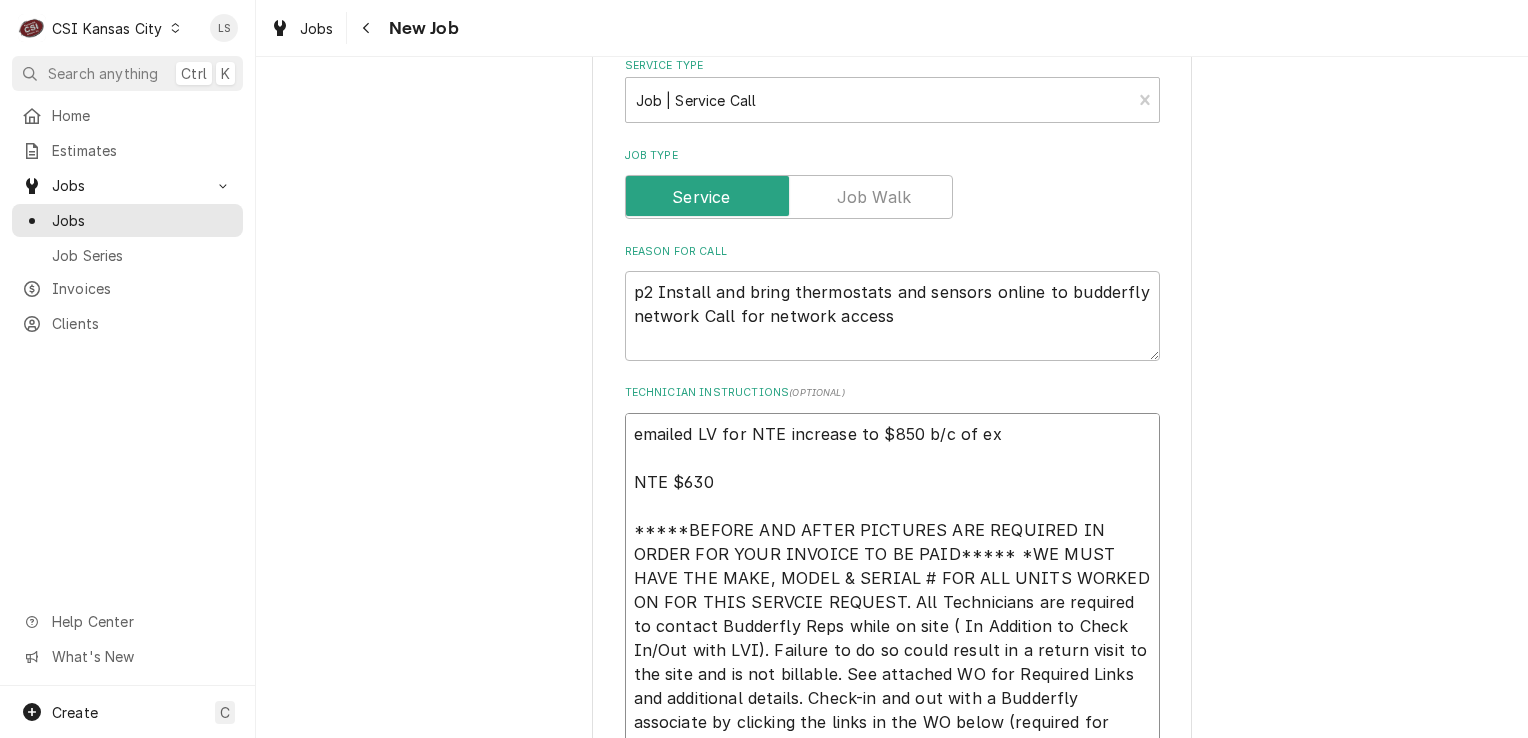type on "x" 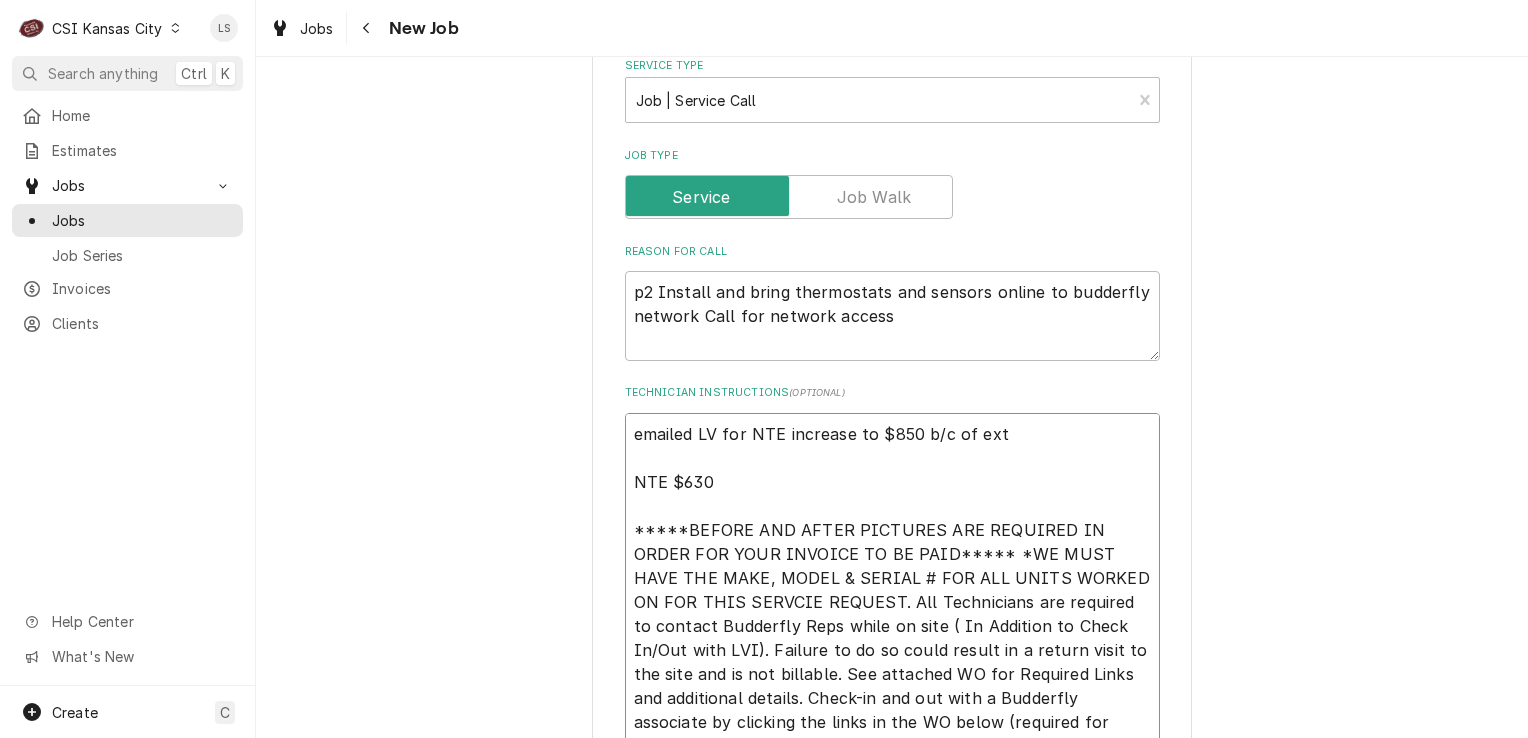 type on "x" 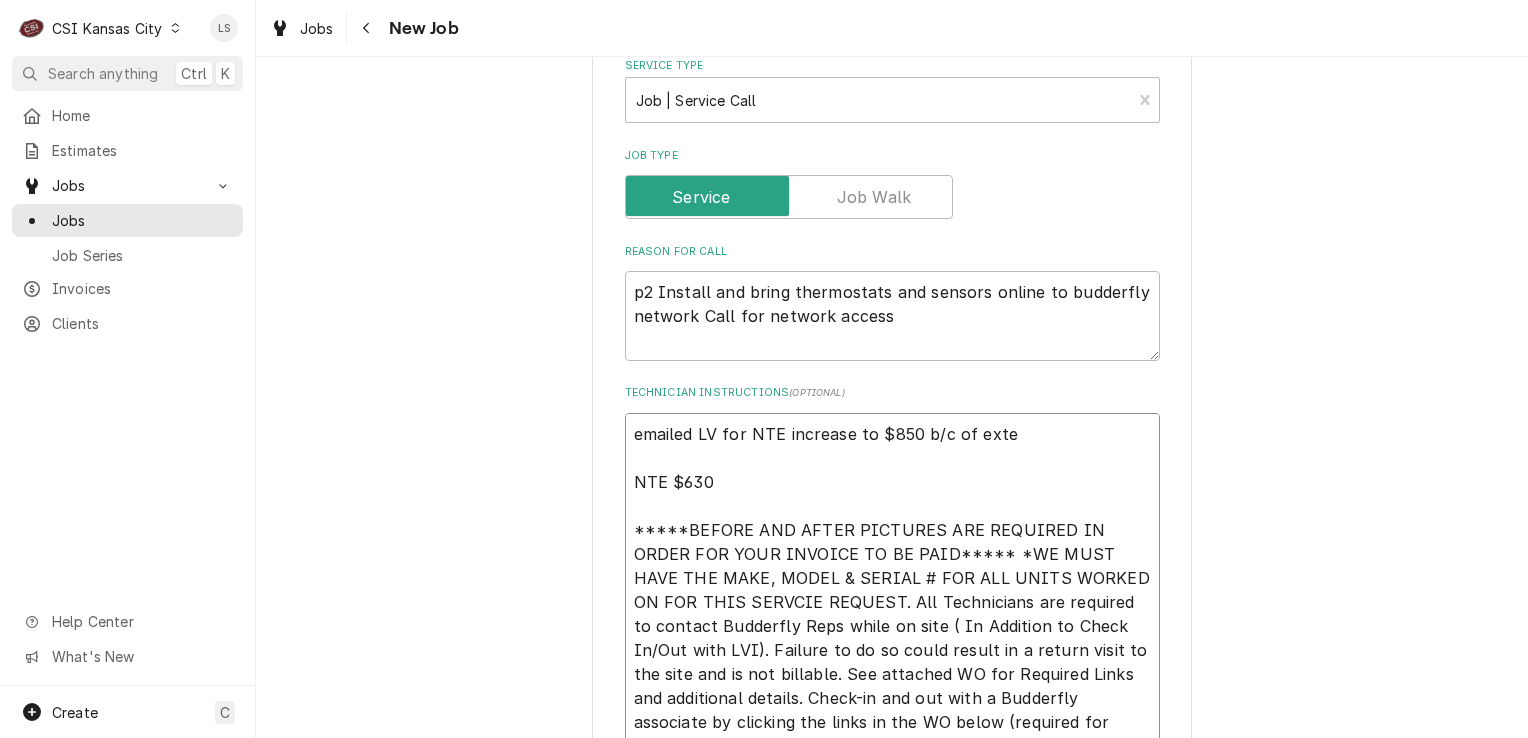 type on "x" 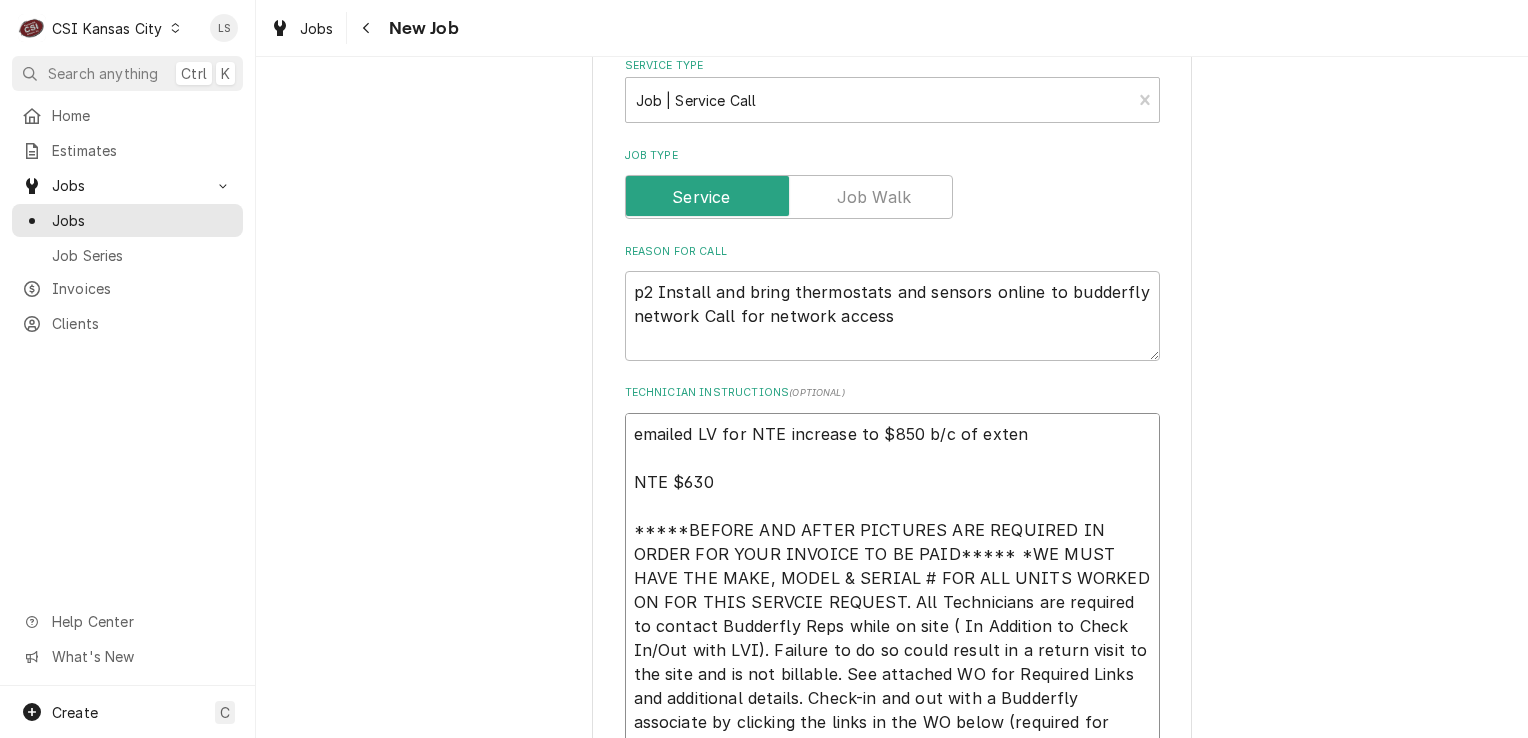 type on "x" 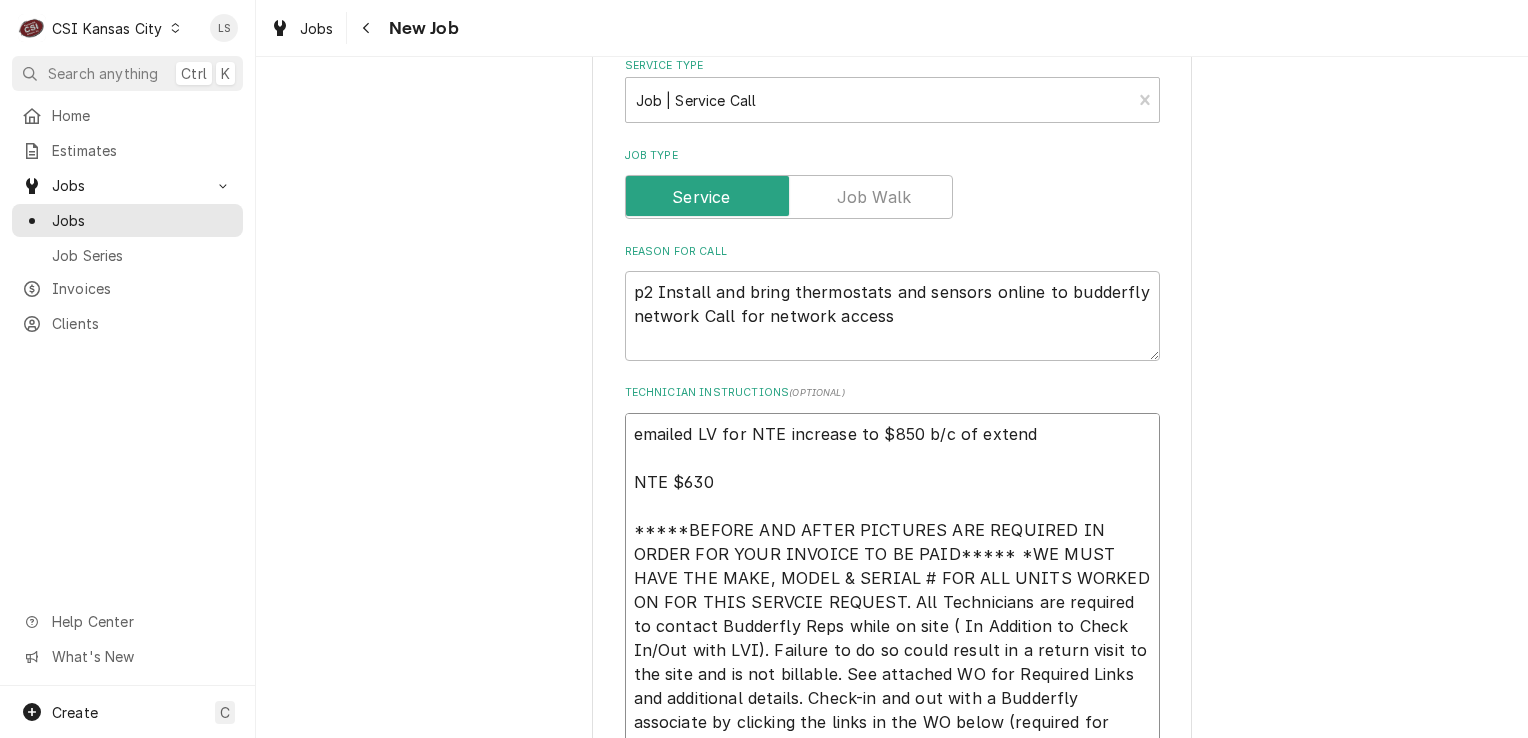 type on "x" 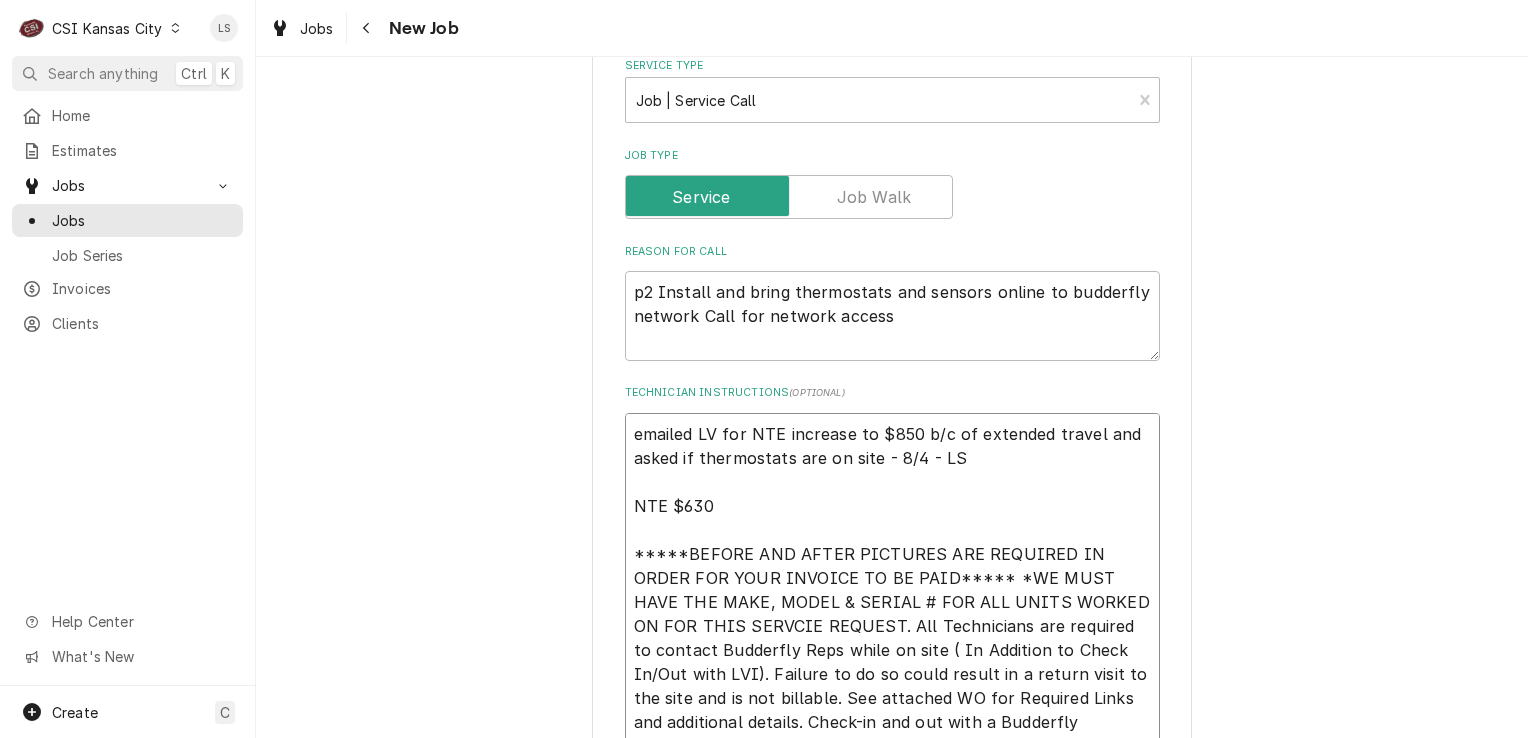 scroll, scrollTop: 24, scrollLeft: 0, axis: vertical 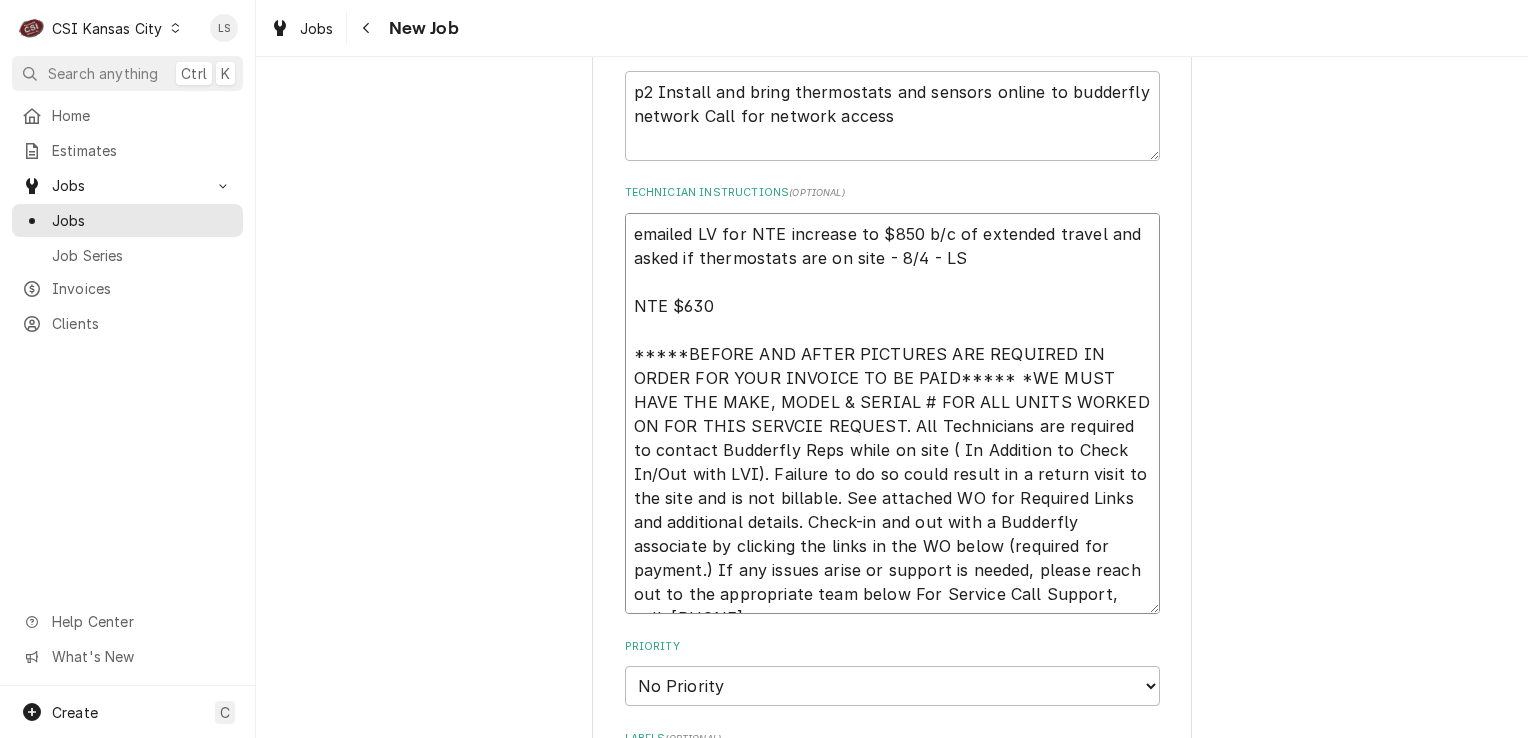 click on "emailed LV for NTE increase to $850 b/c of extended travel and asked if thermostats are on site - 8/4 - LS
NTE $630
*****BEFORE AND AFTER PICTURES ARE REQUIRED IN ORDER FOR YOUR INVOICE TO BE PAID***** *WE MUST HAVE THE MAKE, MODEL & SERIAL # FOR ALL UNITS WORKED ON FOR THIS SERVCIE REQUEST. All Technicians are required to contact Budderfly Reps while on site ( In Addition to Check In/Out with LVI). Failure to do so could result in a return visit to the site and is not billable. See attached WO for Required Links and additional details. Check-in and out with a Budderfly associate by clicking the links in the WO below (required for payment.) If any issues arise or support is needed, please reach out to the appropriate team below For Service Call Support, call: (475) 203-8338" at bounding box center [892, 414] 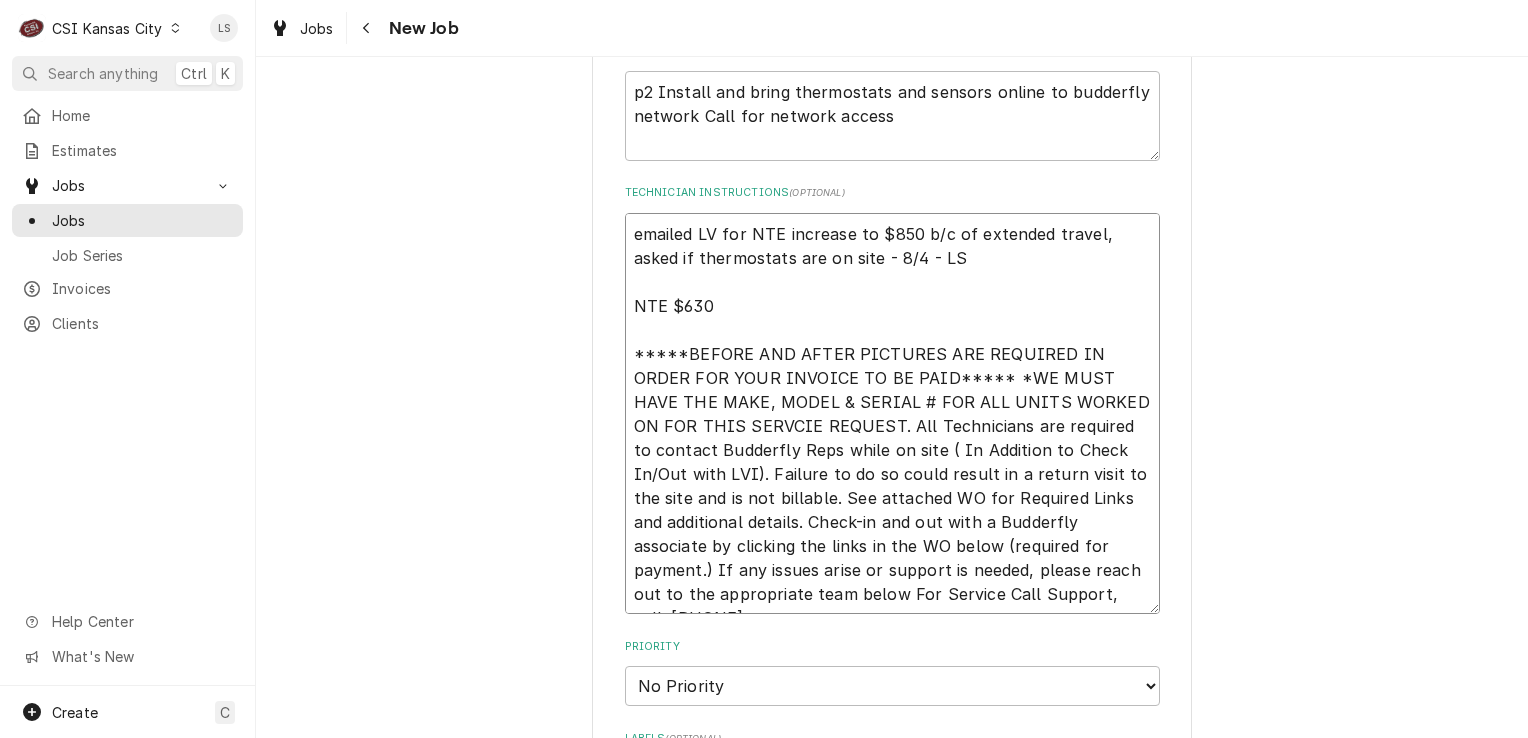 click on "emailed LV for NTE increase to $850 b/c of extended travel,  asked if thermostats are on site - 8/4 - LS
NTE $630
*****BEFORE AND AFTER PICTURES ARE REQUIRED IN ORDER FOR YOUR INVOICE TO BE PAID***** *WE MUST HAVE THE MAKE, MODEL & SERIAL # FOR ALL UNITS WORKED ON FOR THIS SERVCIE REQUEST. All Technicians are required to contact Budderfly Reps while on site ( In Addition to Check In/Out with LVI). Failure to do so could result in a return visit to the site and is not billable. See attached WO for Required Links and additional details. Check-in and out with a Budderfly associate by clicking the links in the WO below (required for payment.) If any issues arise or support is needed, please reach out to the appropriate team below For Service Call Support, call: (475) 203-8338" at bounding box center (892, 414) 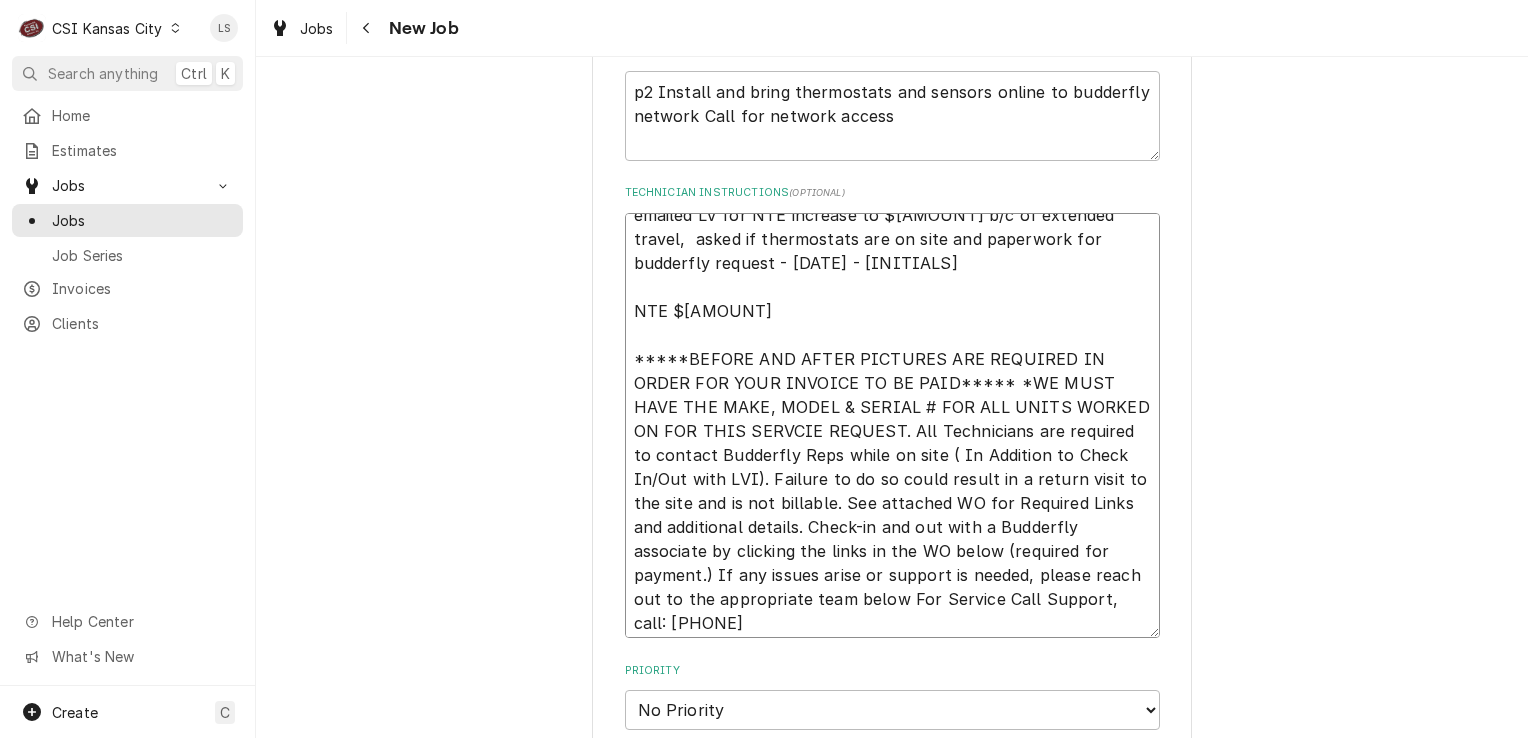 scroll, scrollTop: 24, scrollLeft: 0, axis: vertical 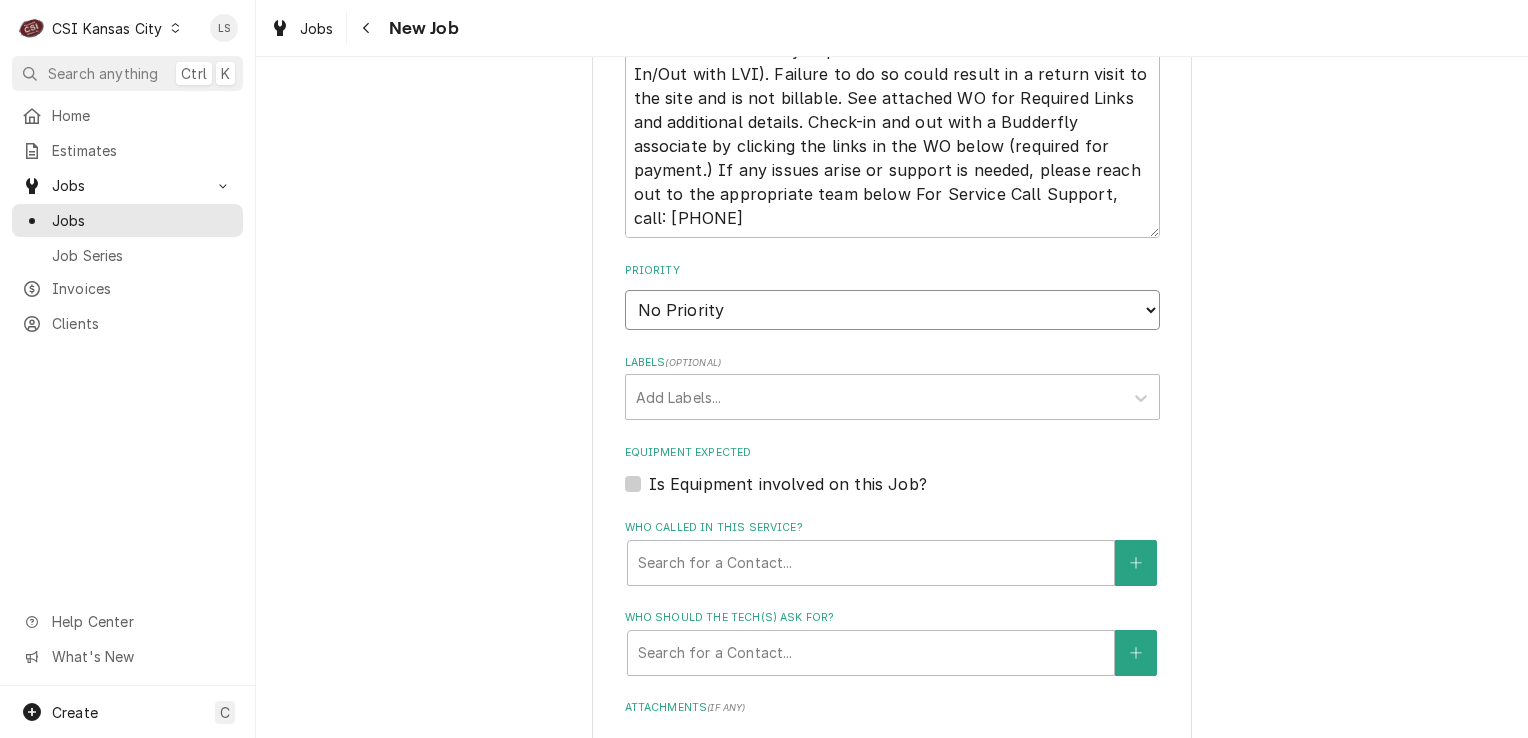 click on "No Priority Urgent High Medium Low" at bounding box center (892, 310) 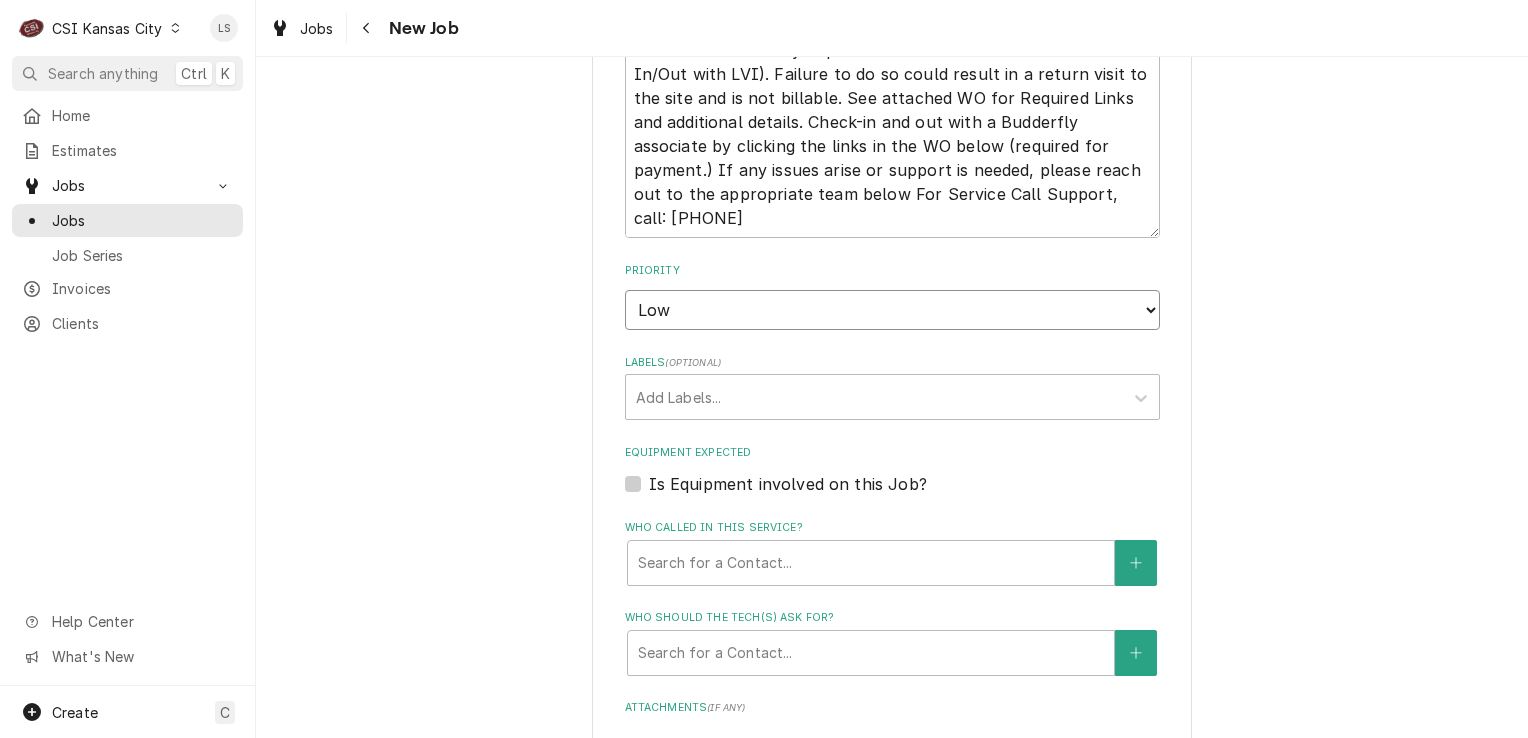 click on "No Priority Urgent High Medium Low" at bounding box center (892, 310) 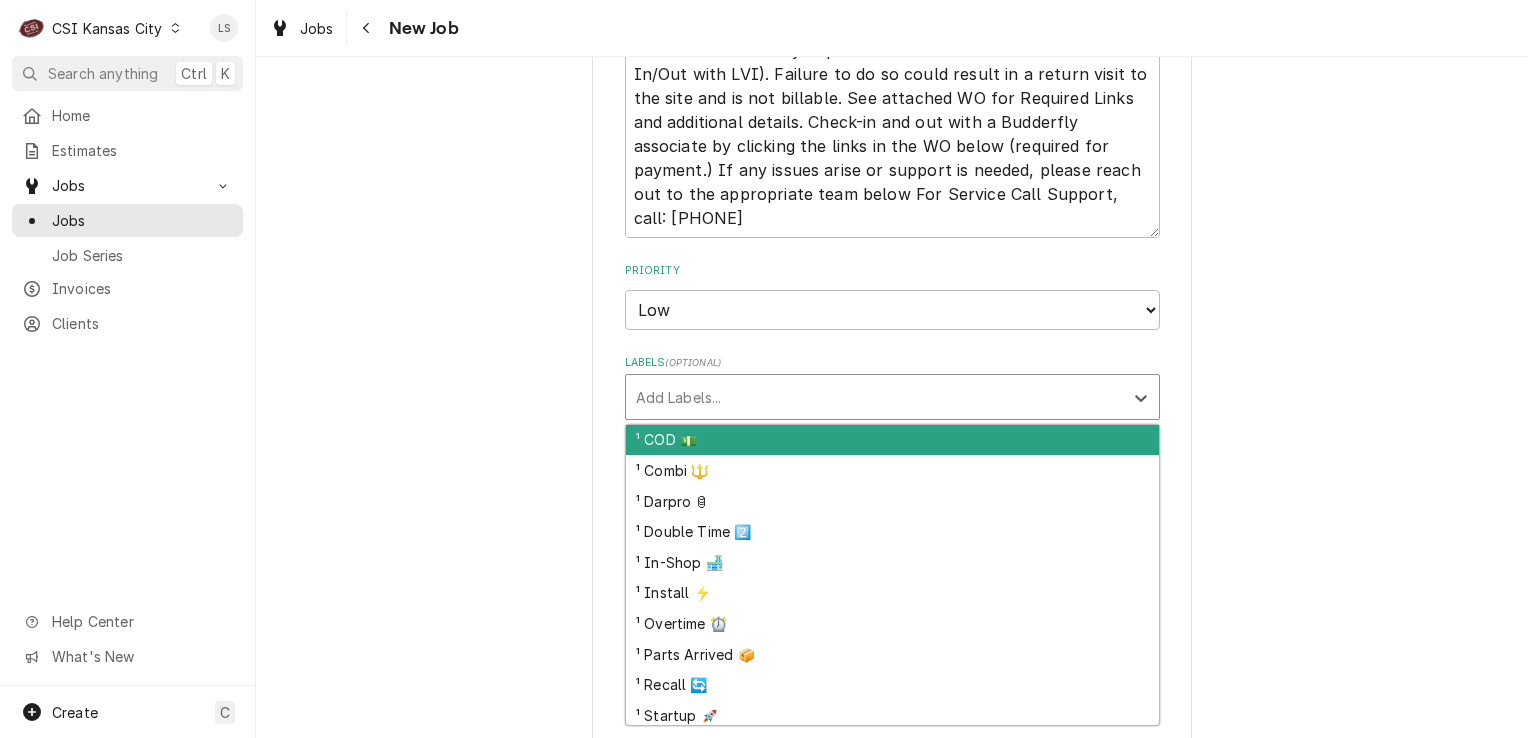 click at bounding box center [874, 397] 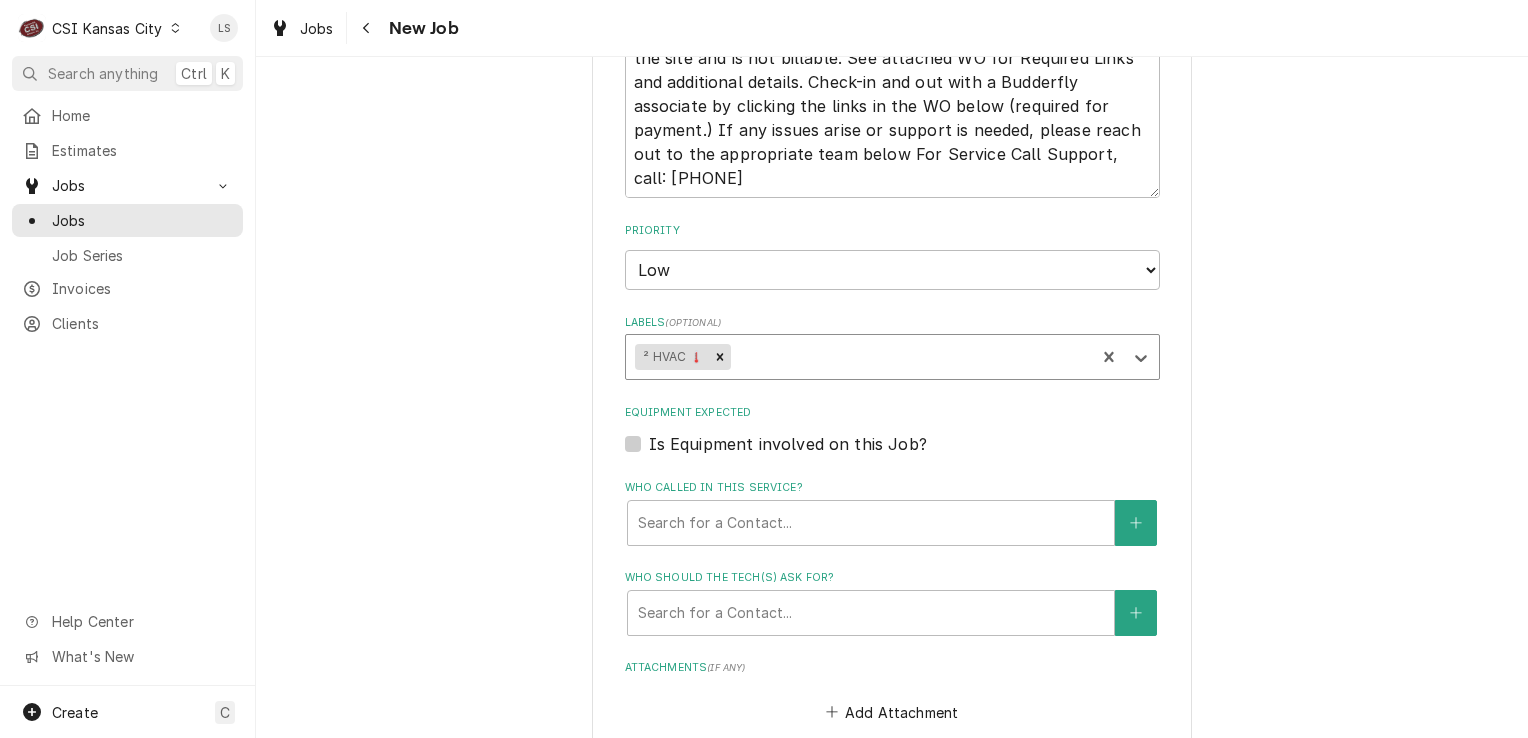scroll, scrollTop: 1908, scrollLeft: 0, axis: vertical 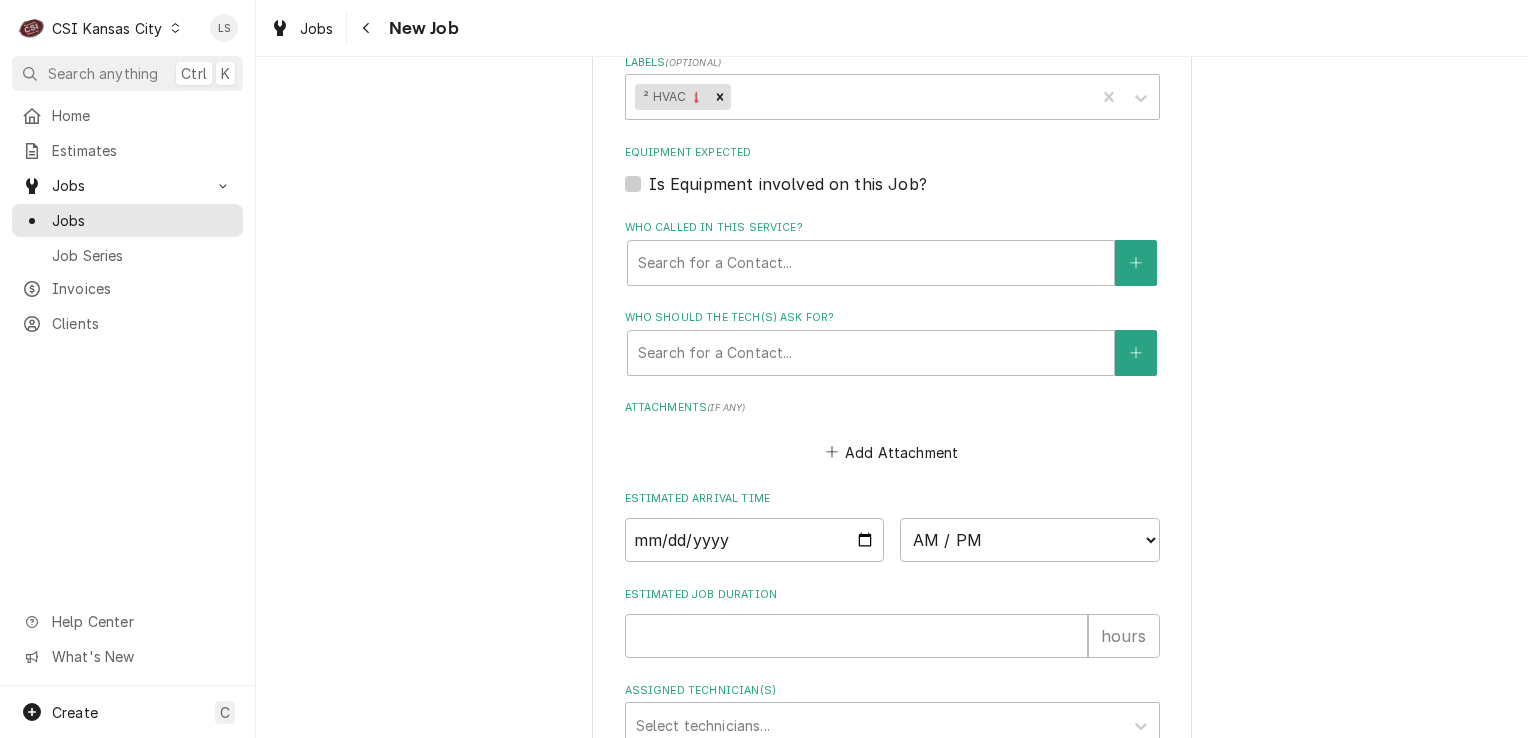 click on "Is Equipment involved on this Job?" at bounding box center [788, 184] 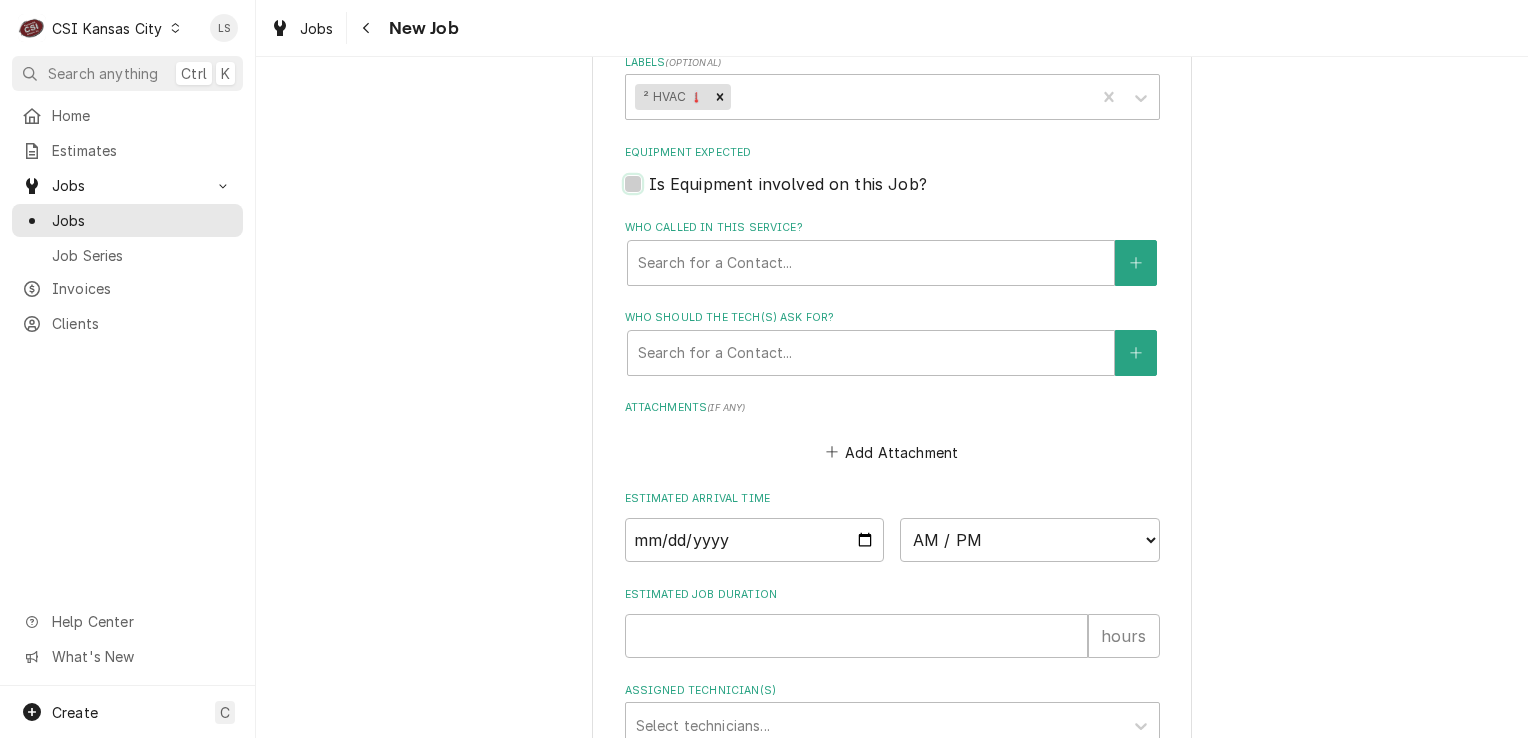 click on "Equipment Expected" at bounding box center (916, 194) 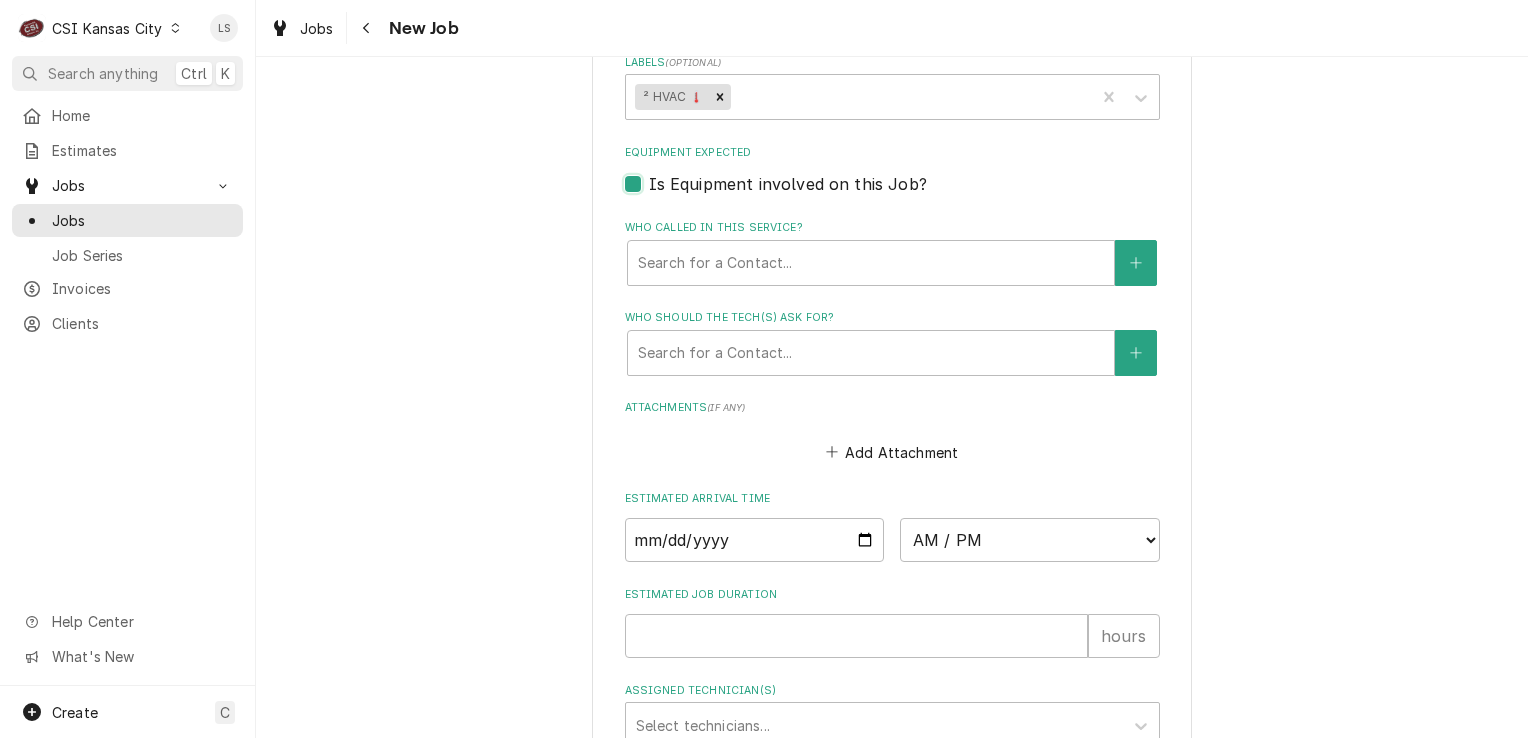 scroll, scrollTop: 0, scrollLeft: 0, axis: both 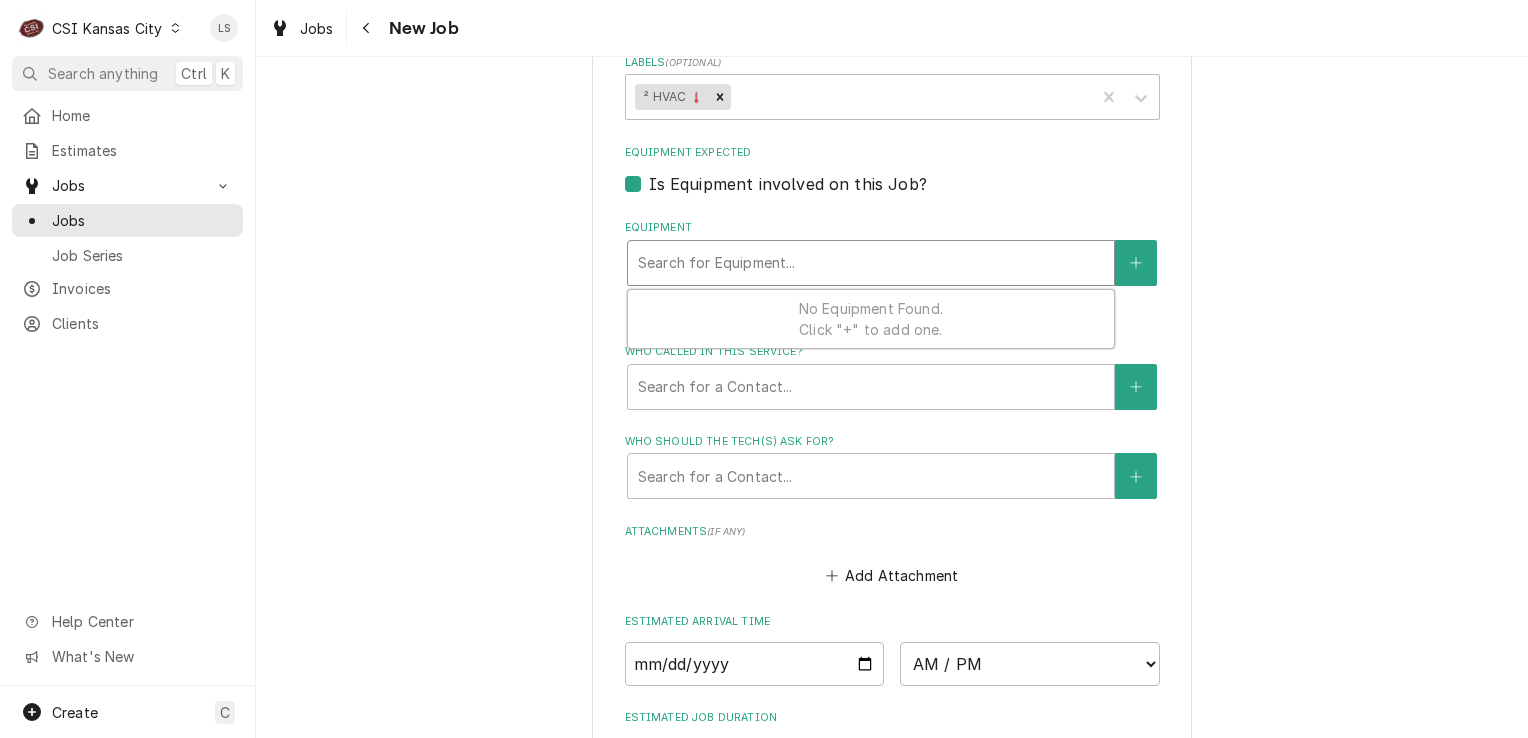 click at bounding box center (871, 263) 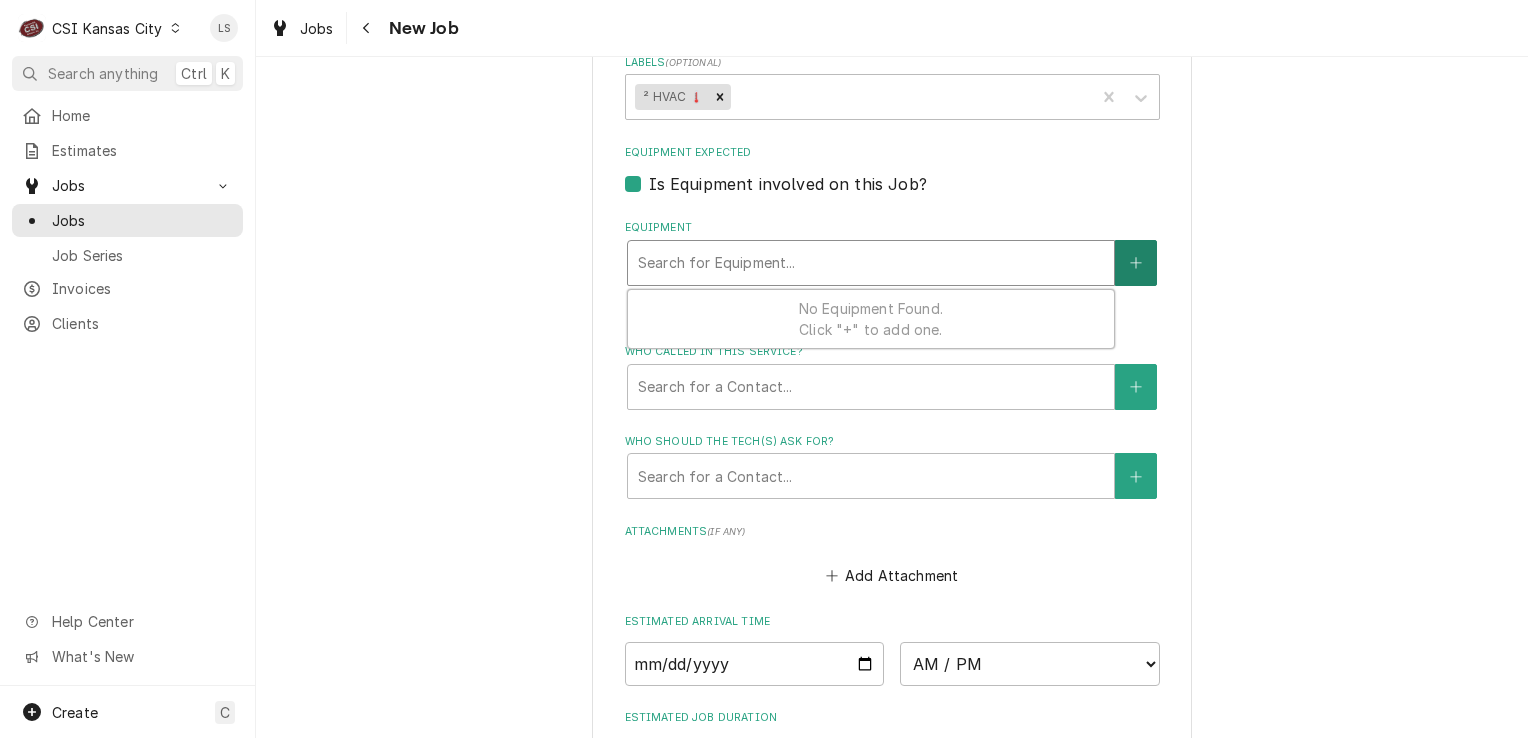 click at bounding box center [1136, 263] 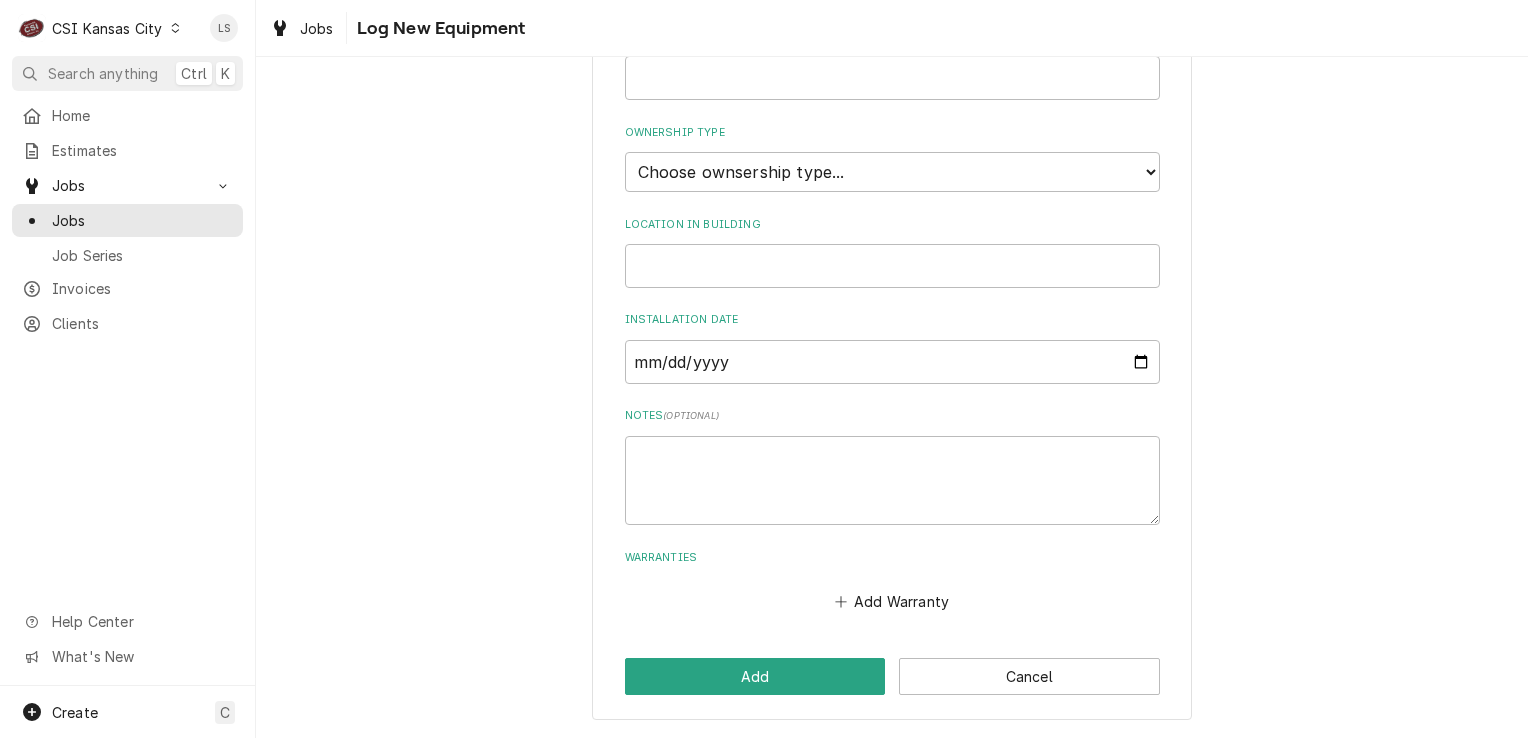 scroll, scrollTop: 0, scrollLeft: 0, axis: both 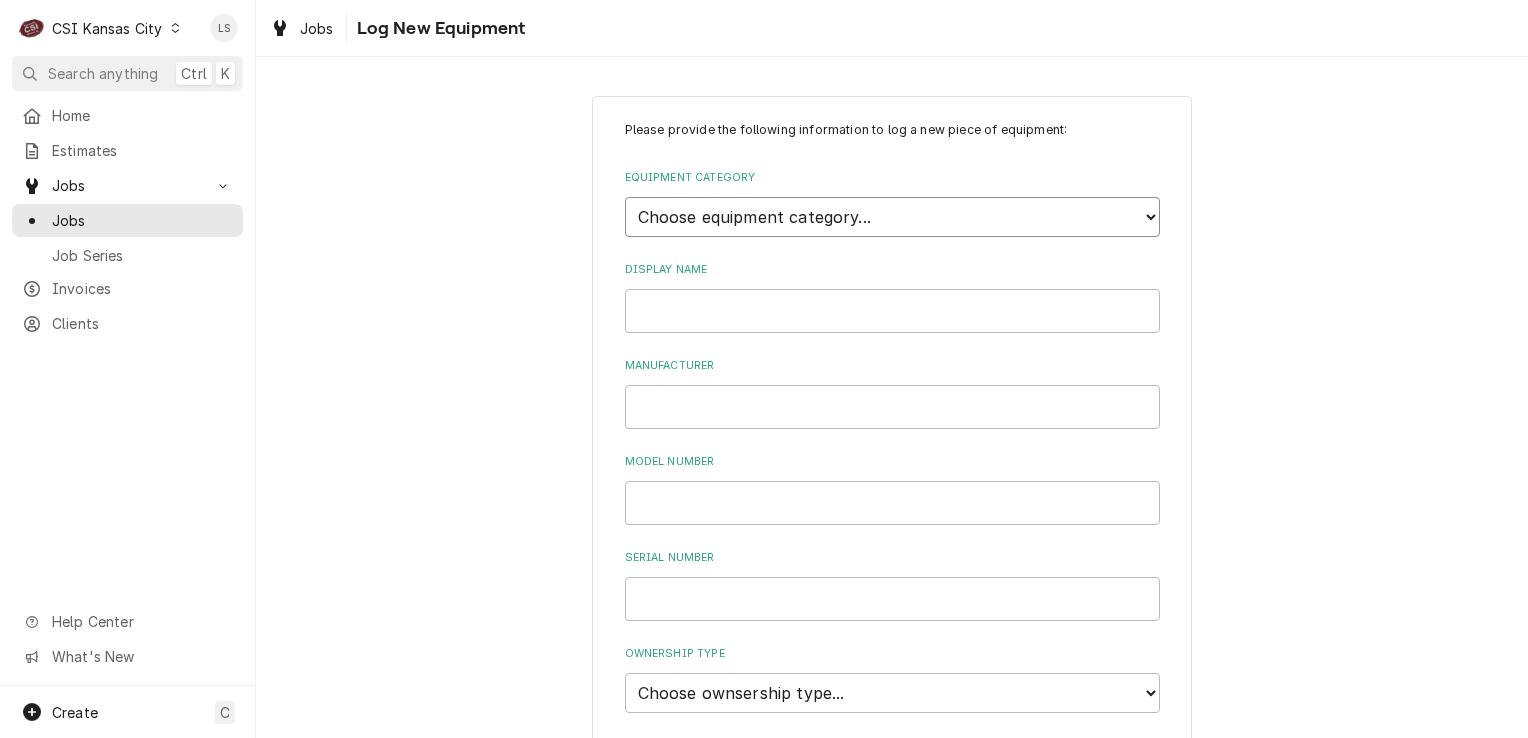 click on "Choose equipment category... Cooking Equipment Fryers Ice Machines Ovens and Ranges Dishwashing Equipment Holding and Warming Equipment Refrigeration Beverage Equipment Food Preparation Equipment Air Purifiers HVAC Other" at bounding box center [892, 217] 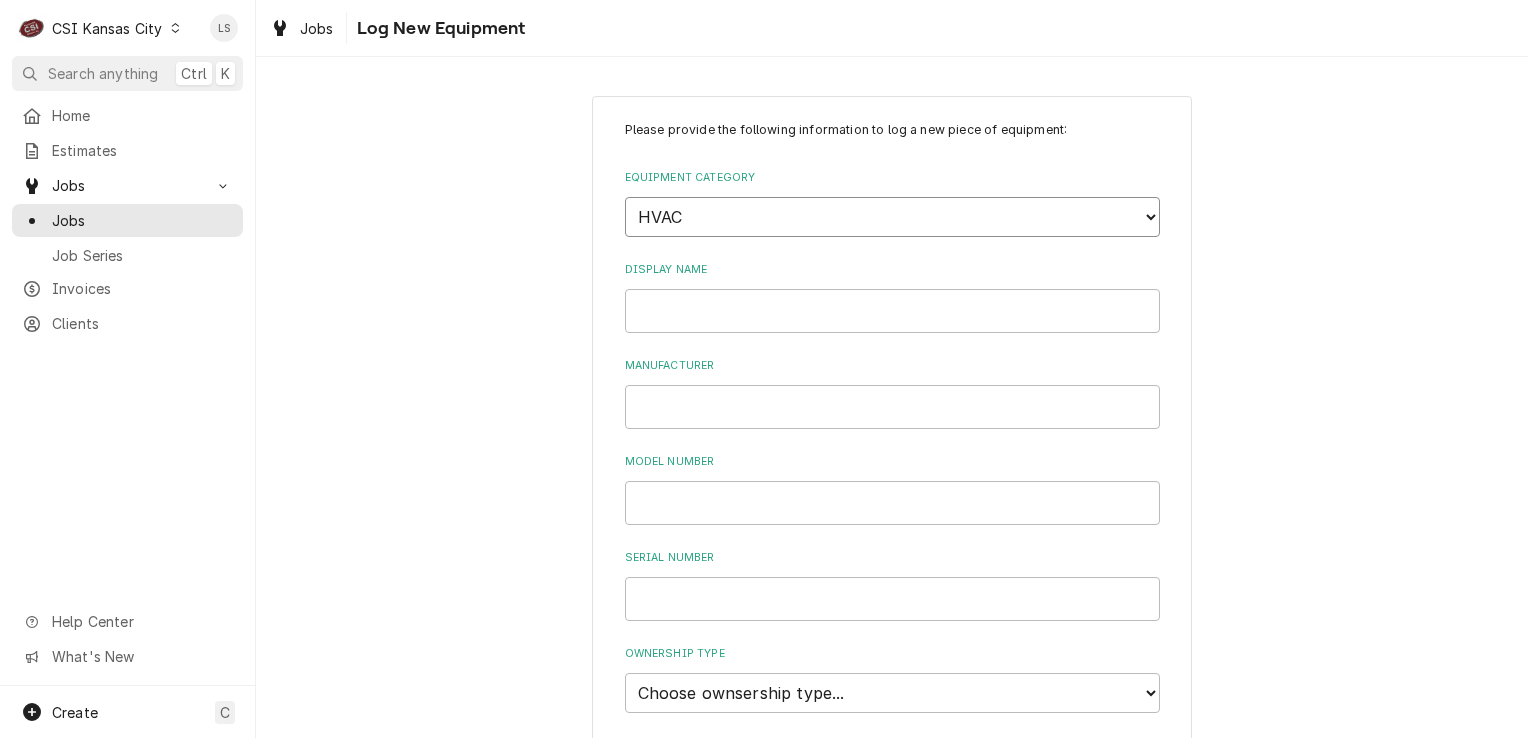 click on "Choose equipment category... Cooking Equipment Fryers Ice Machines Ovens and Ranges Dishwashing Equipment Holding and Warming Equipment Refrigeration Beverage Equipment Food Preparation Equipment Air Purifiers HVAC Other" at bounding box center [892, 217] 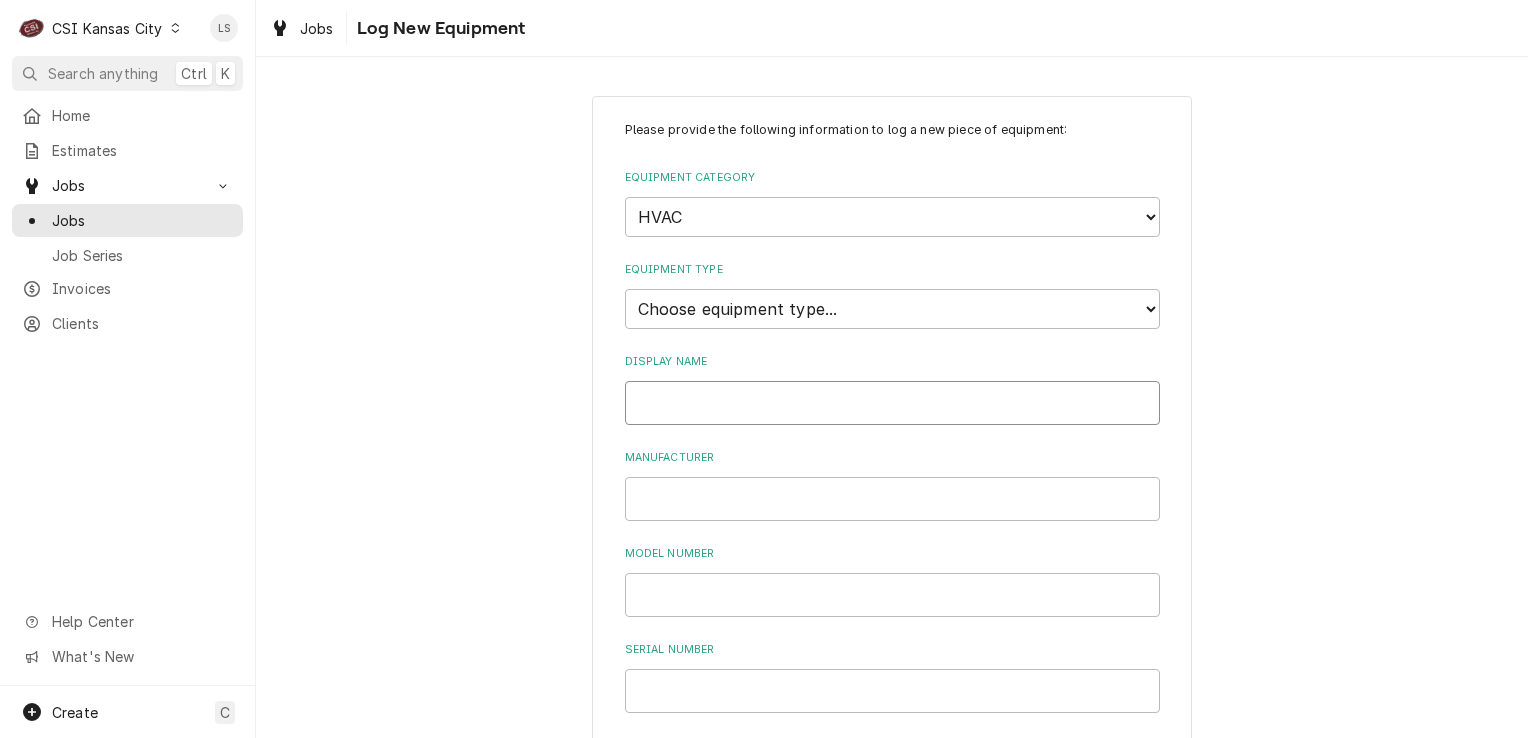 click on "Display Name" at bounding box center (892, 403) 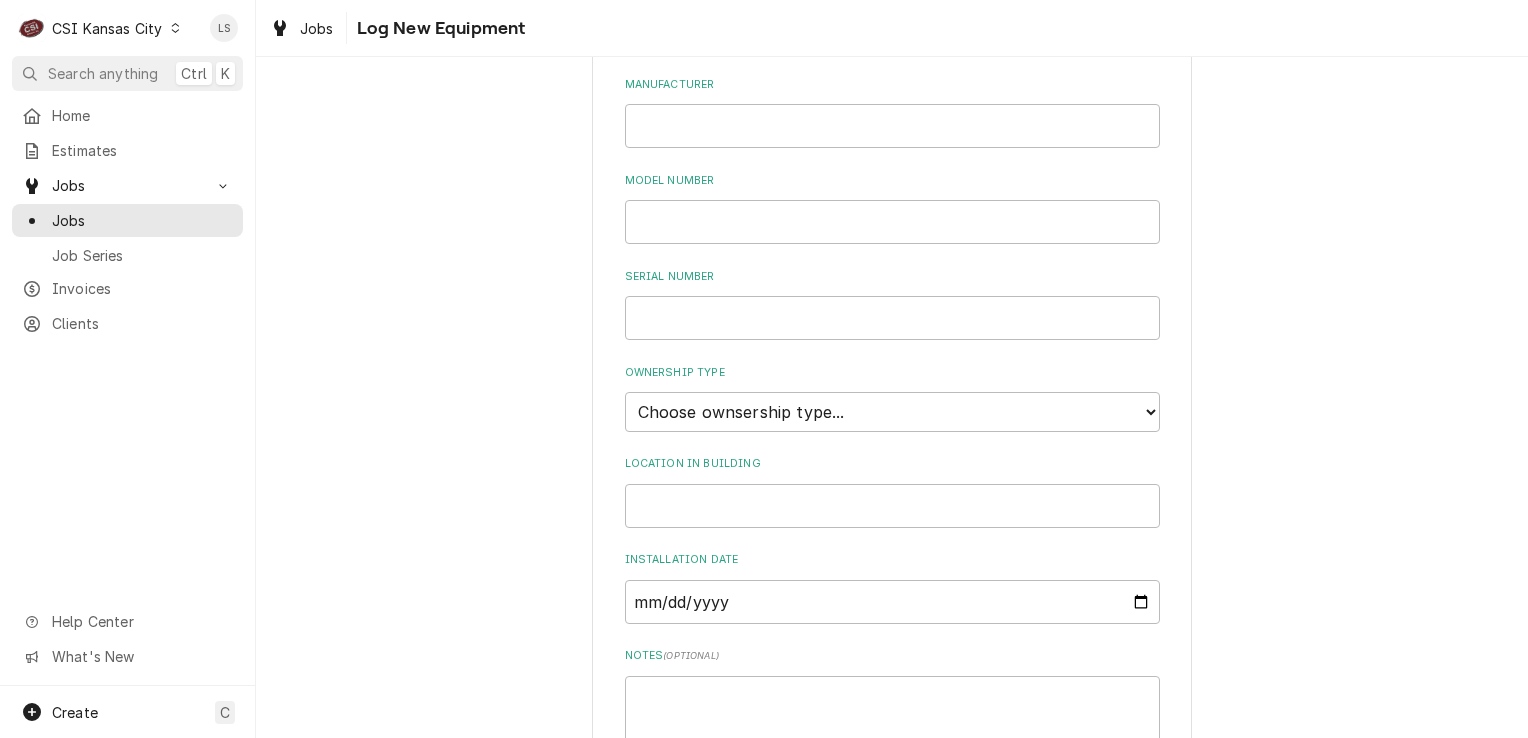 scroll, scrollTop: 600, scrollLeft: 0, axis: vertical 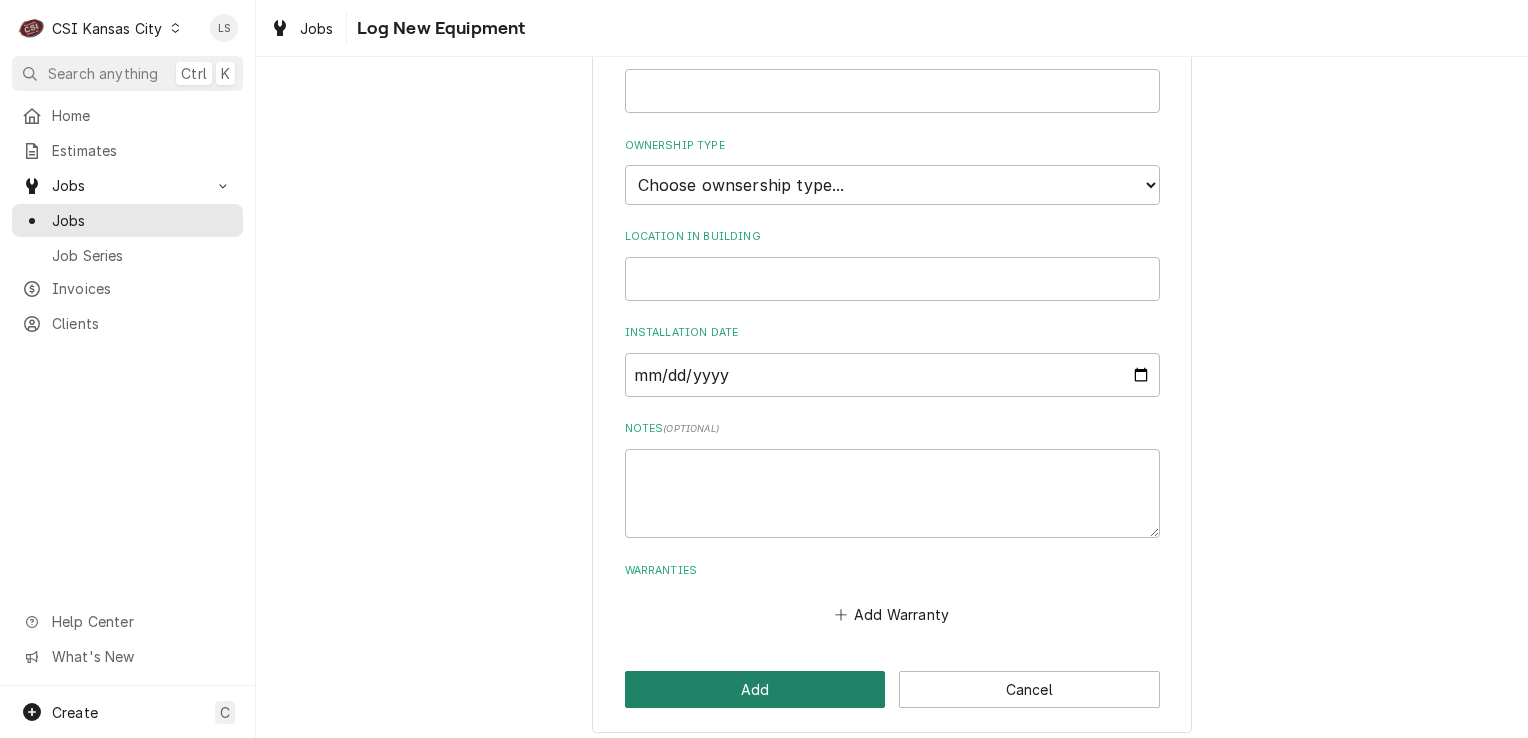 click on "Add" at bounding box center [755, 689] 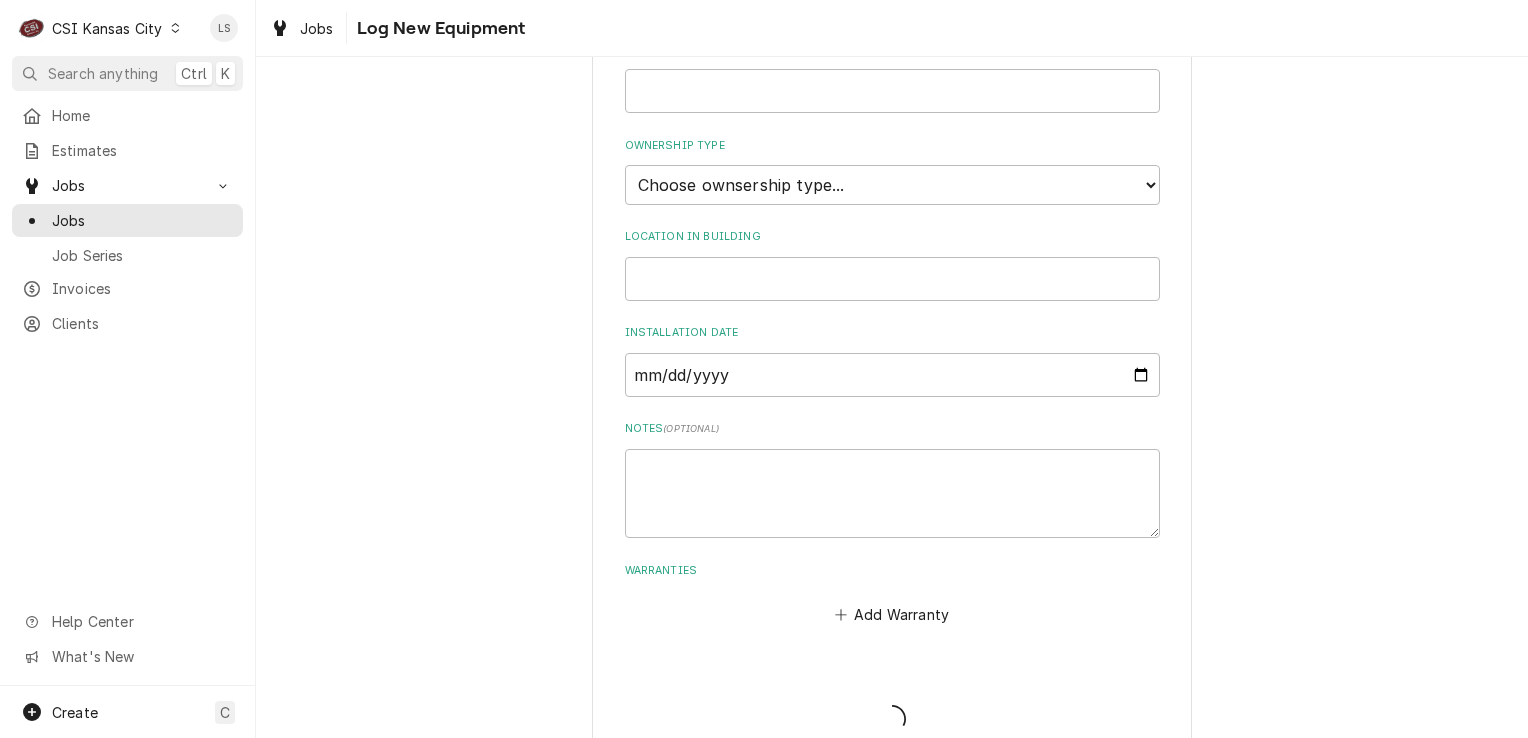 scroll, scrollTop: 640, scrollLeft: 0, axis: vertical 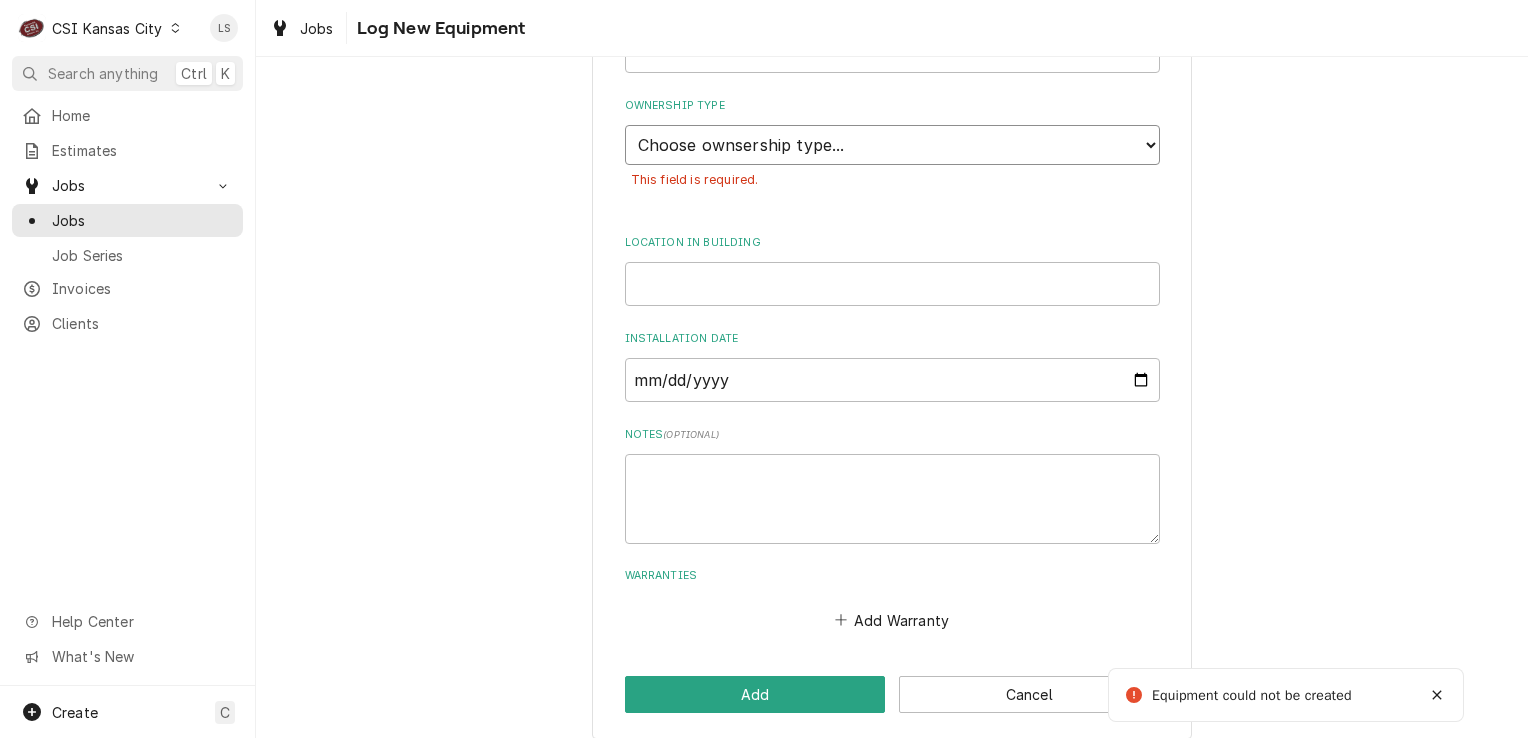 click on "Choose ownsership type... Unknown Owned Leased Rented" at bounding box center [892, 145] 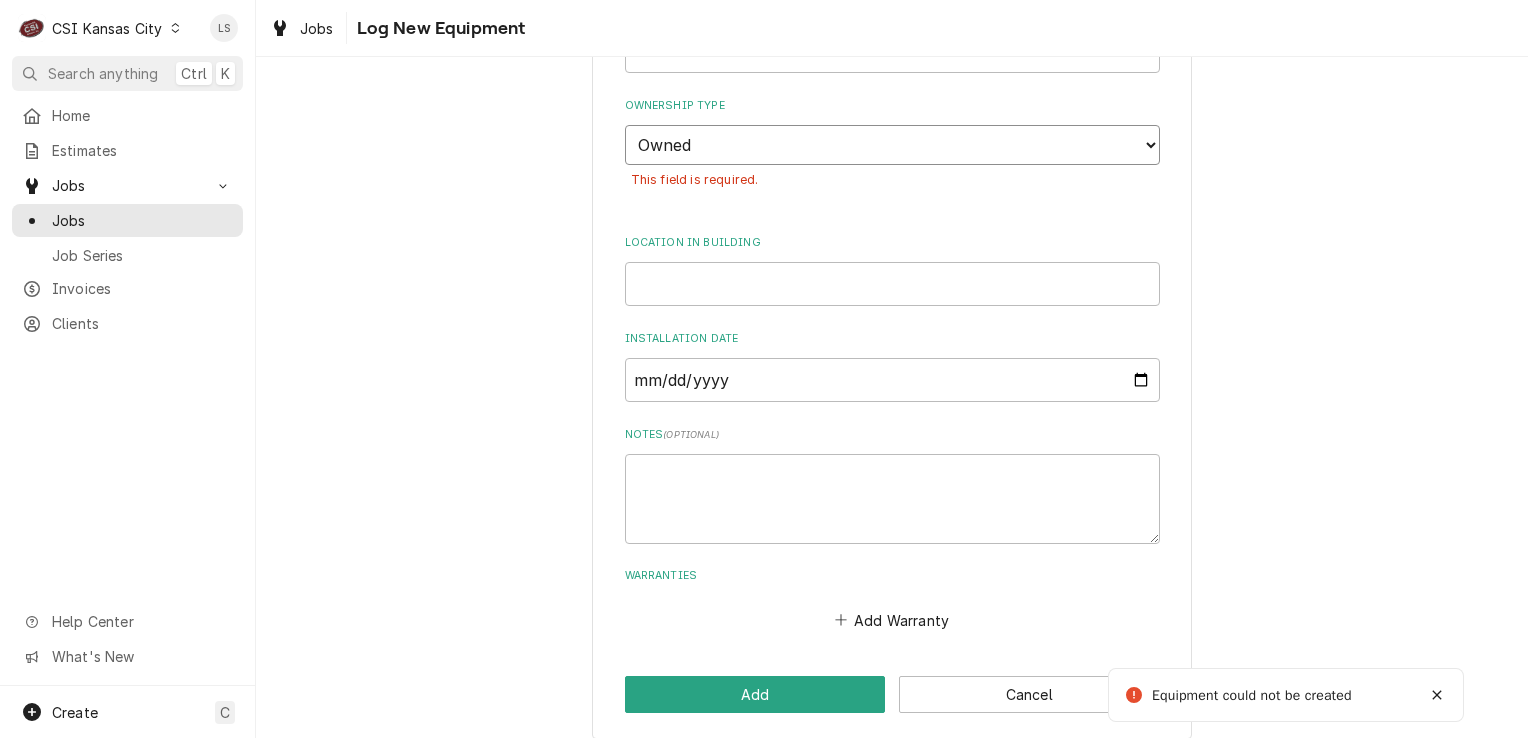 click on "Choose ownsership type... Unknown Owned Leased Rented" at bounding box center (892, 145) 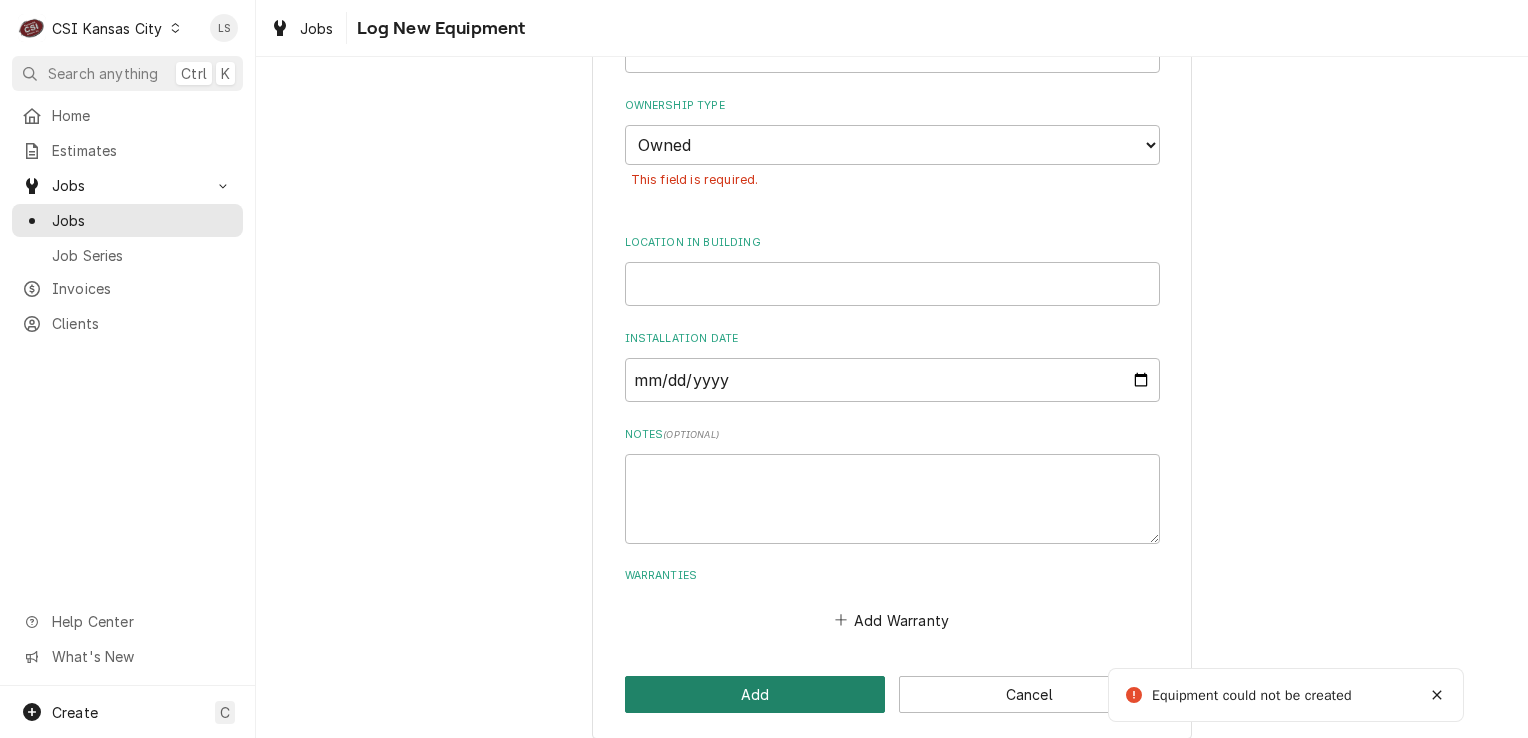click on "Add" at bounding box center [755, 694] 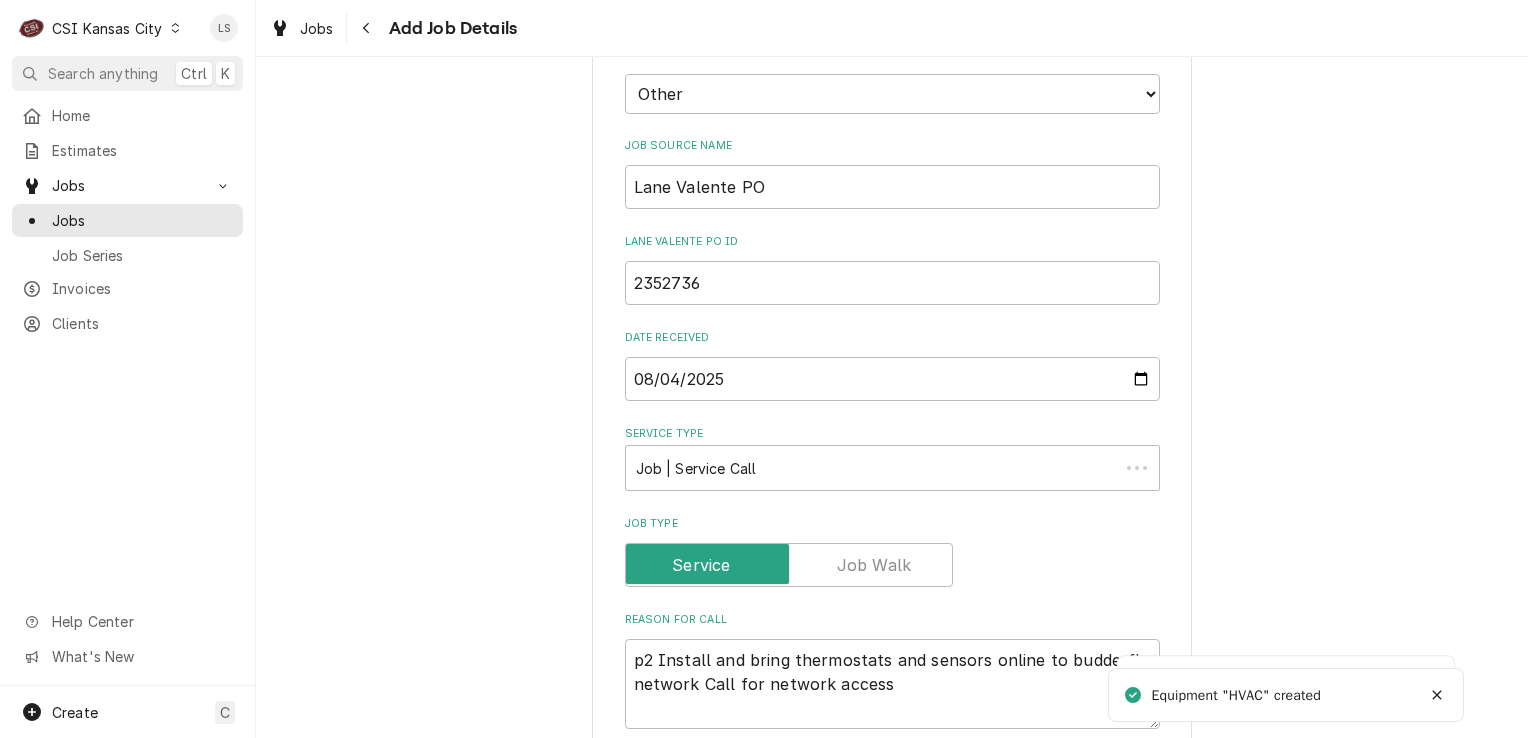 scroll, scrollTop: 1908, scrollLeft: 0, axis: vertical 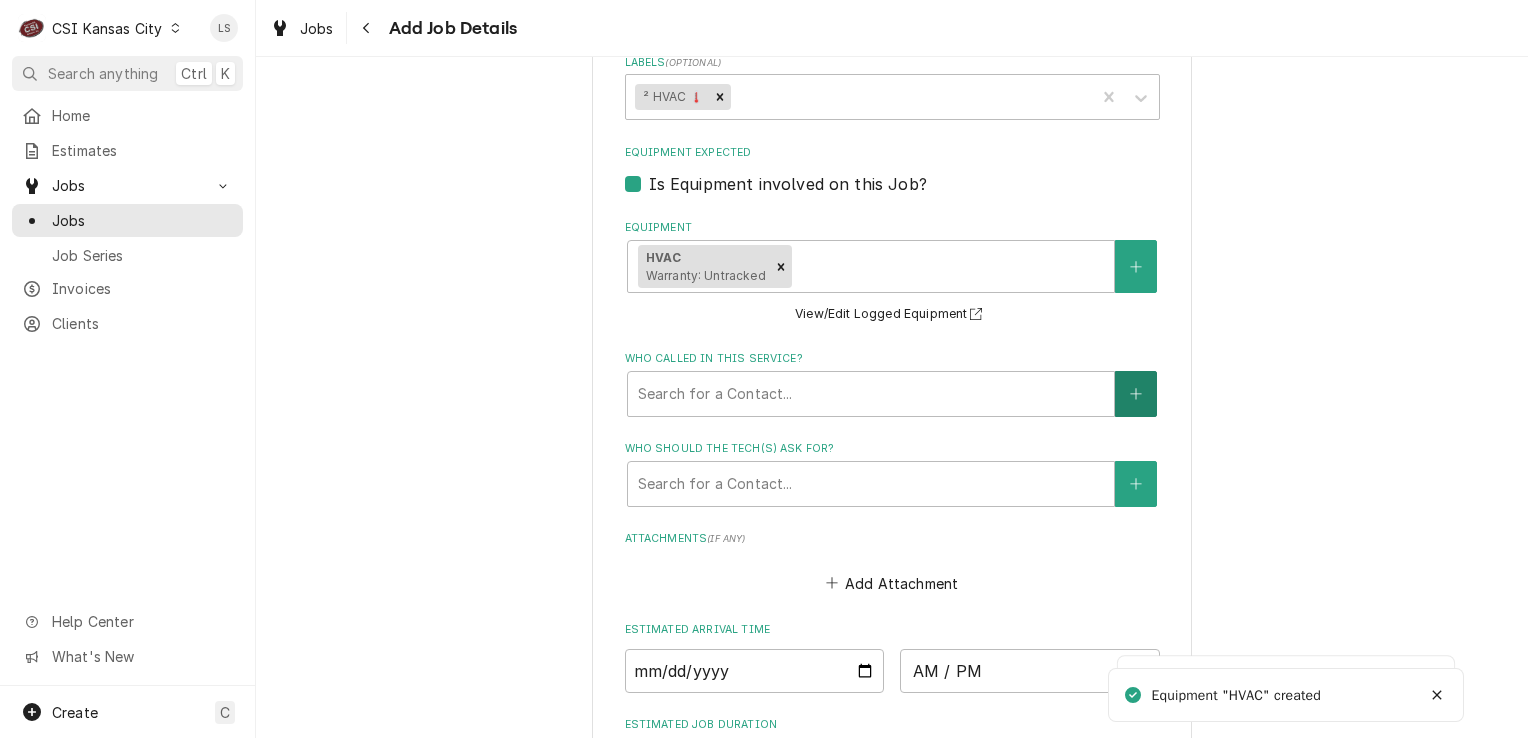 click 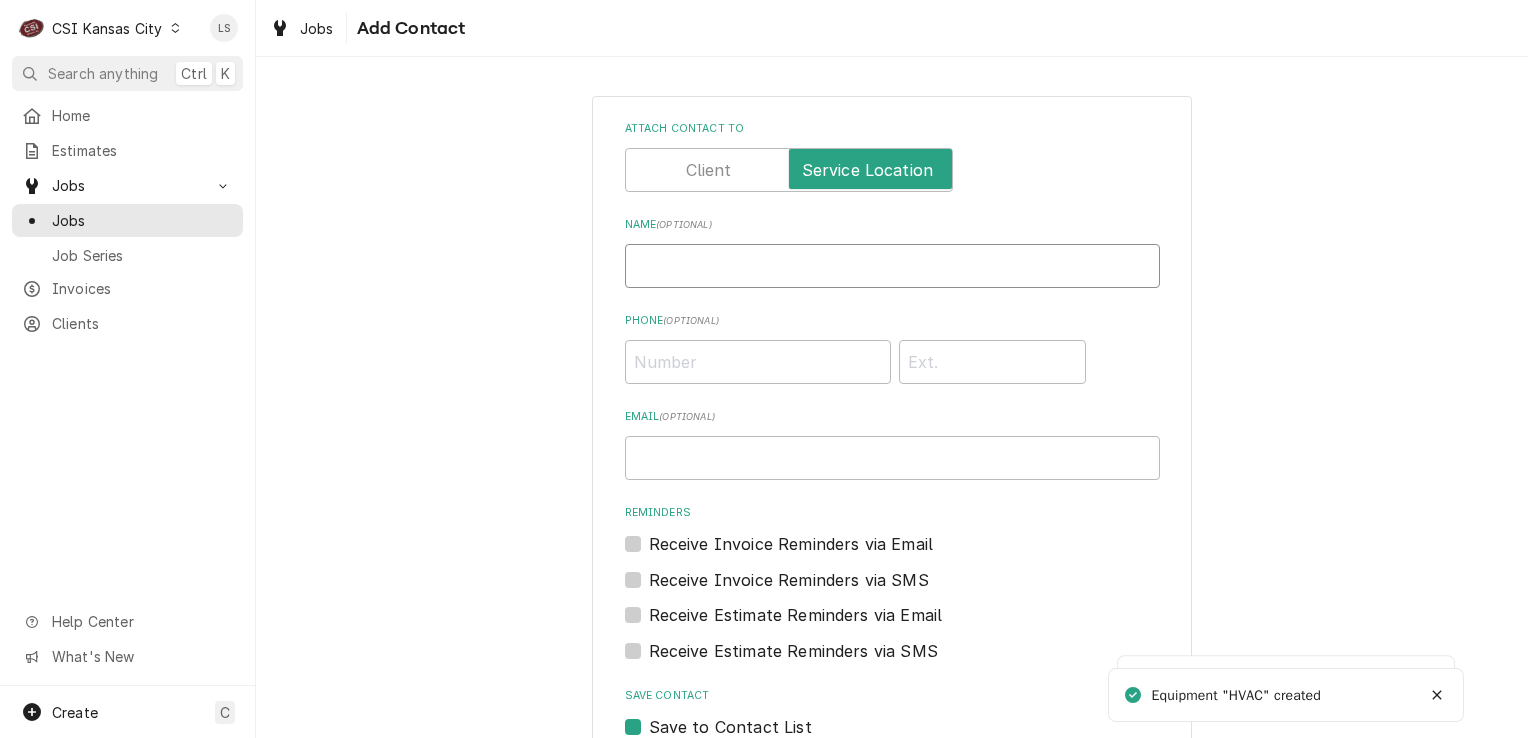 click on "Name  ( optional )" at bounding box center (892, 266) 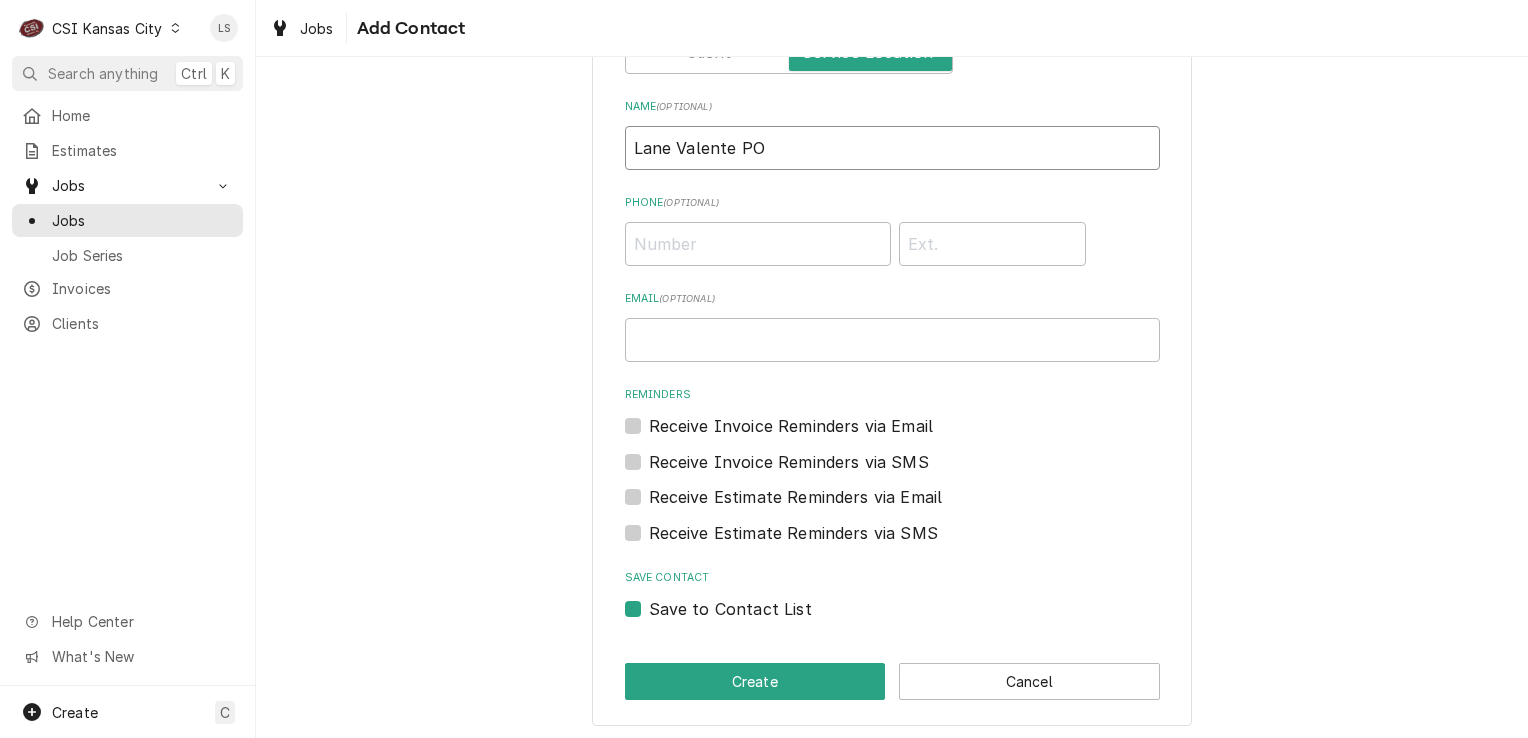 scroll, scrollTop: 121, scrollLeft: 0, axis: vertical 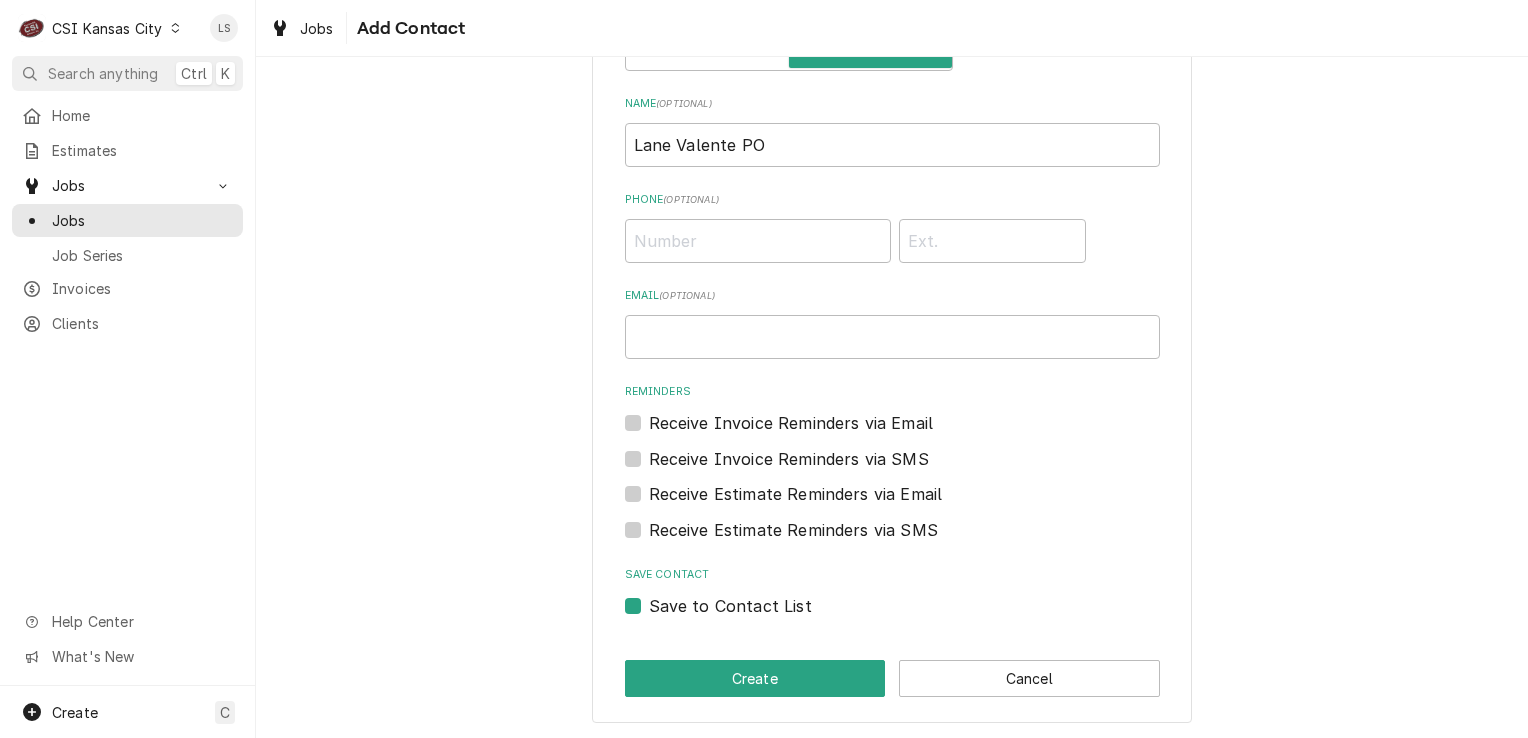 click on "Save to Contact List" at bounding box center (730, 606) 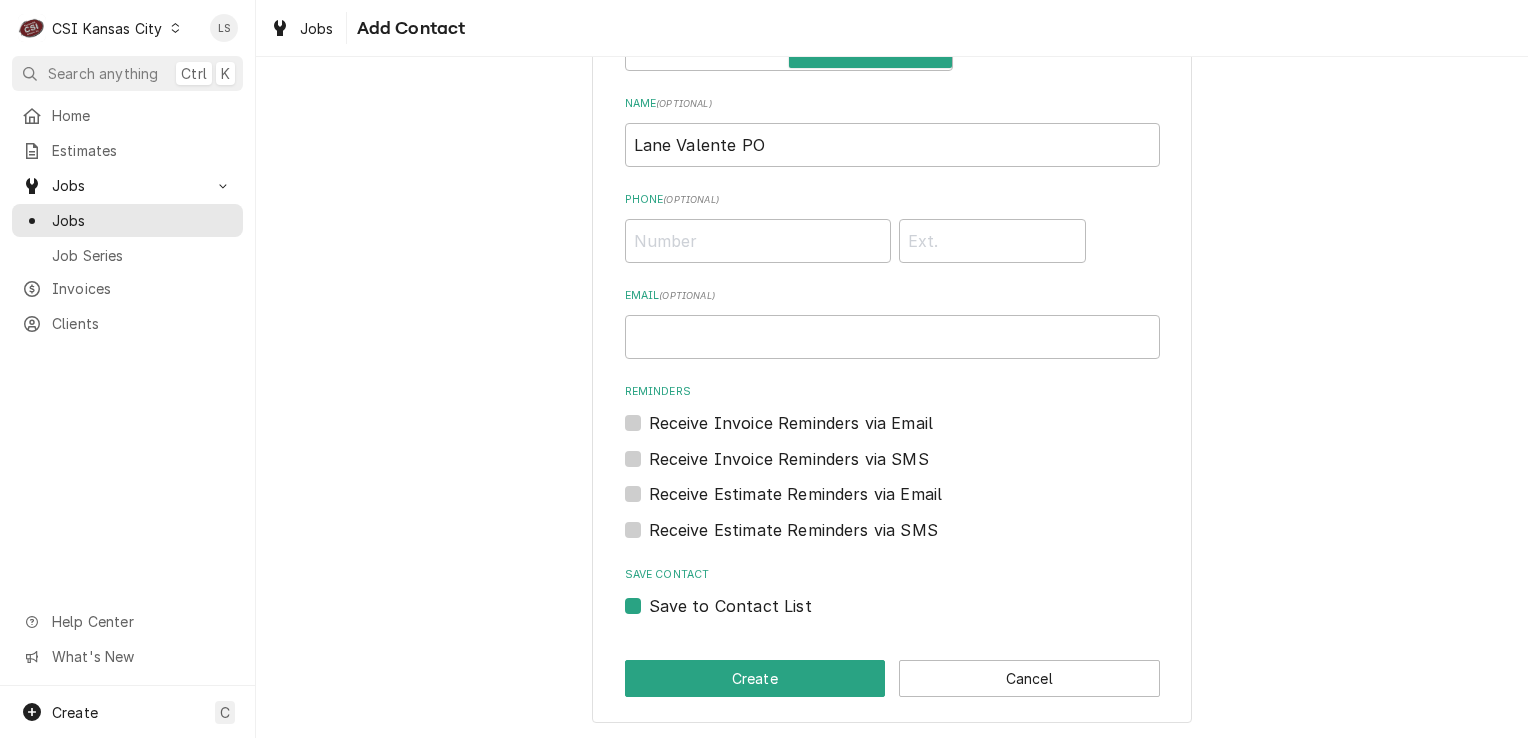 click on "Save to Contact List" at bounding box center [916, 616] 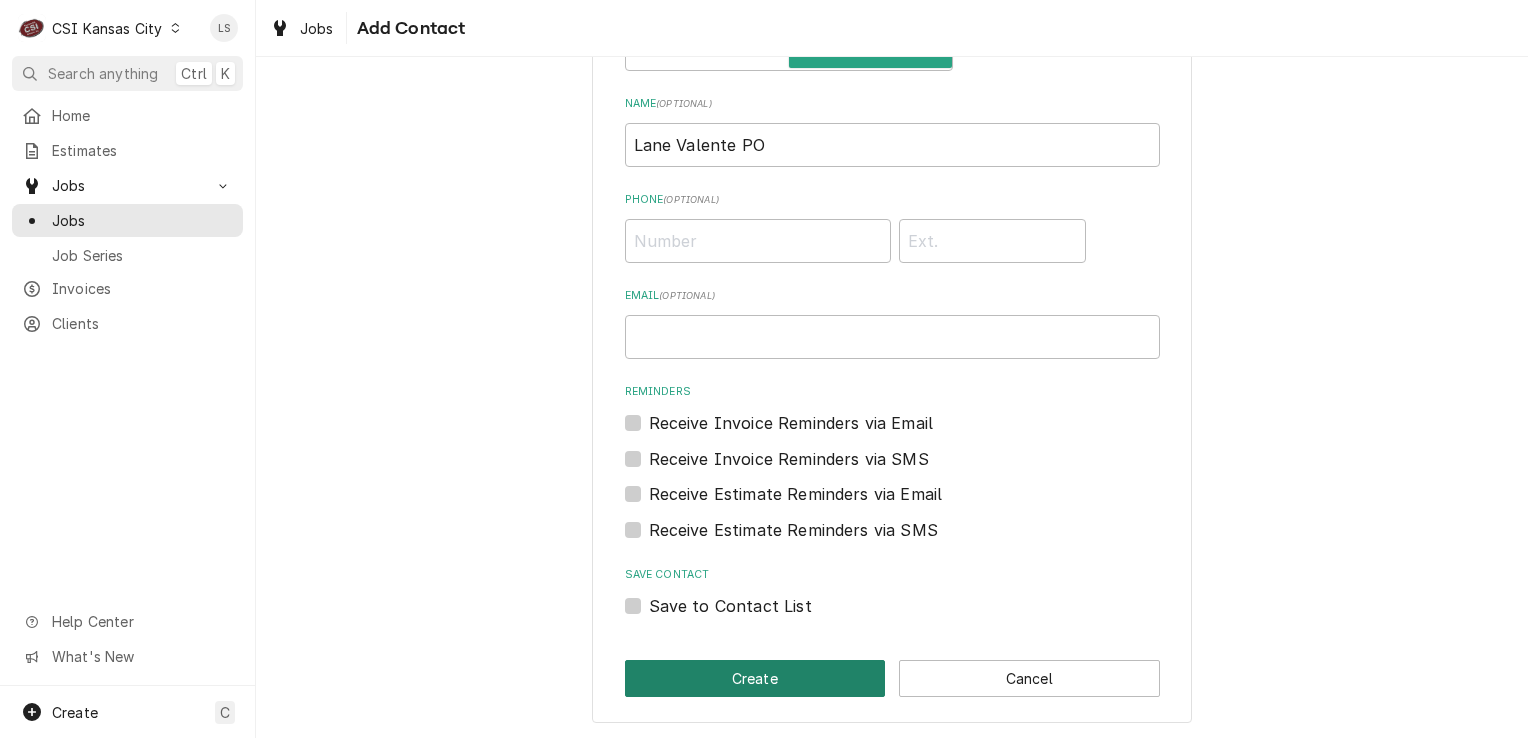 click on "Create" at bounding box center [755, 678] 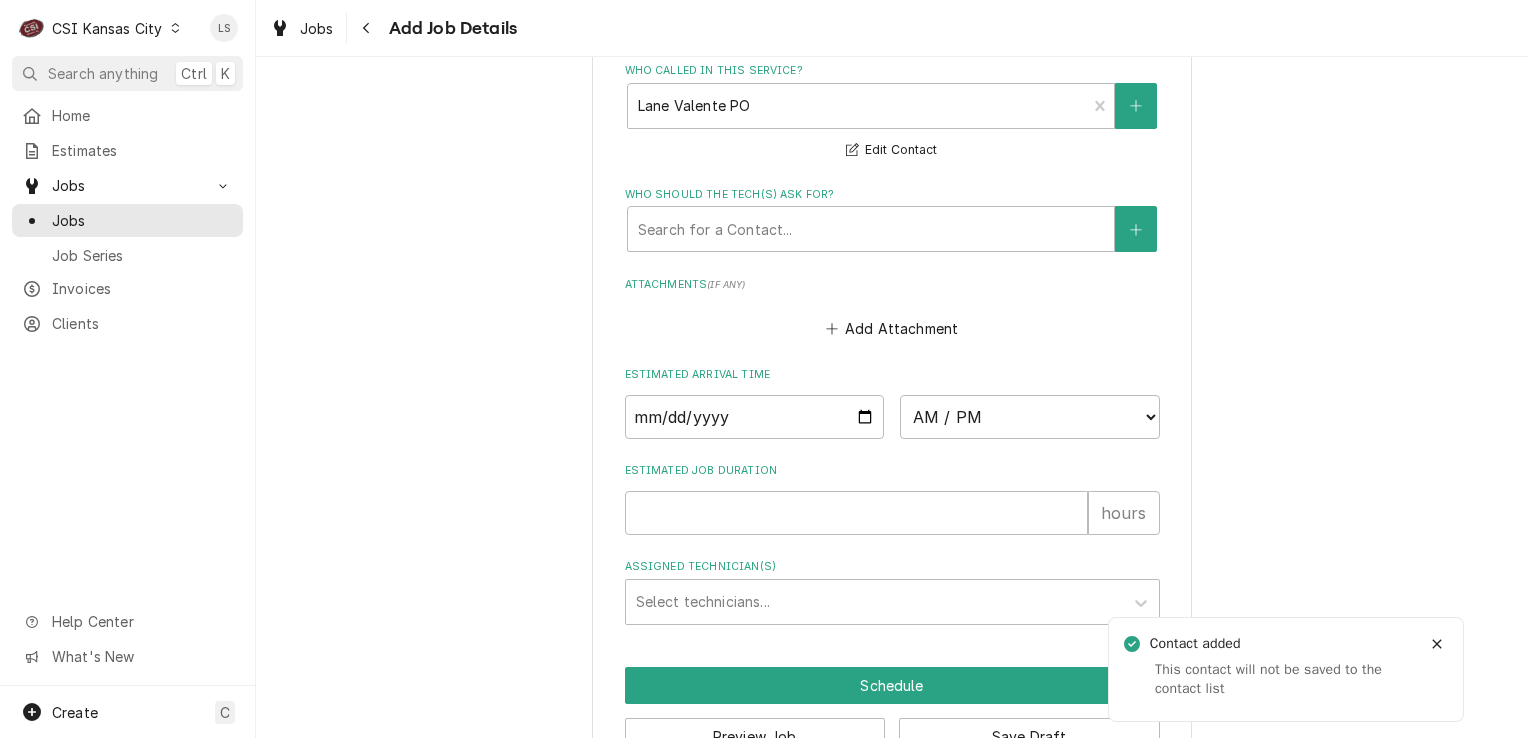 scroll, scrollTop: 2208, scrollLeft: 0, axis: vertical 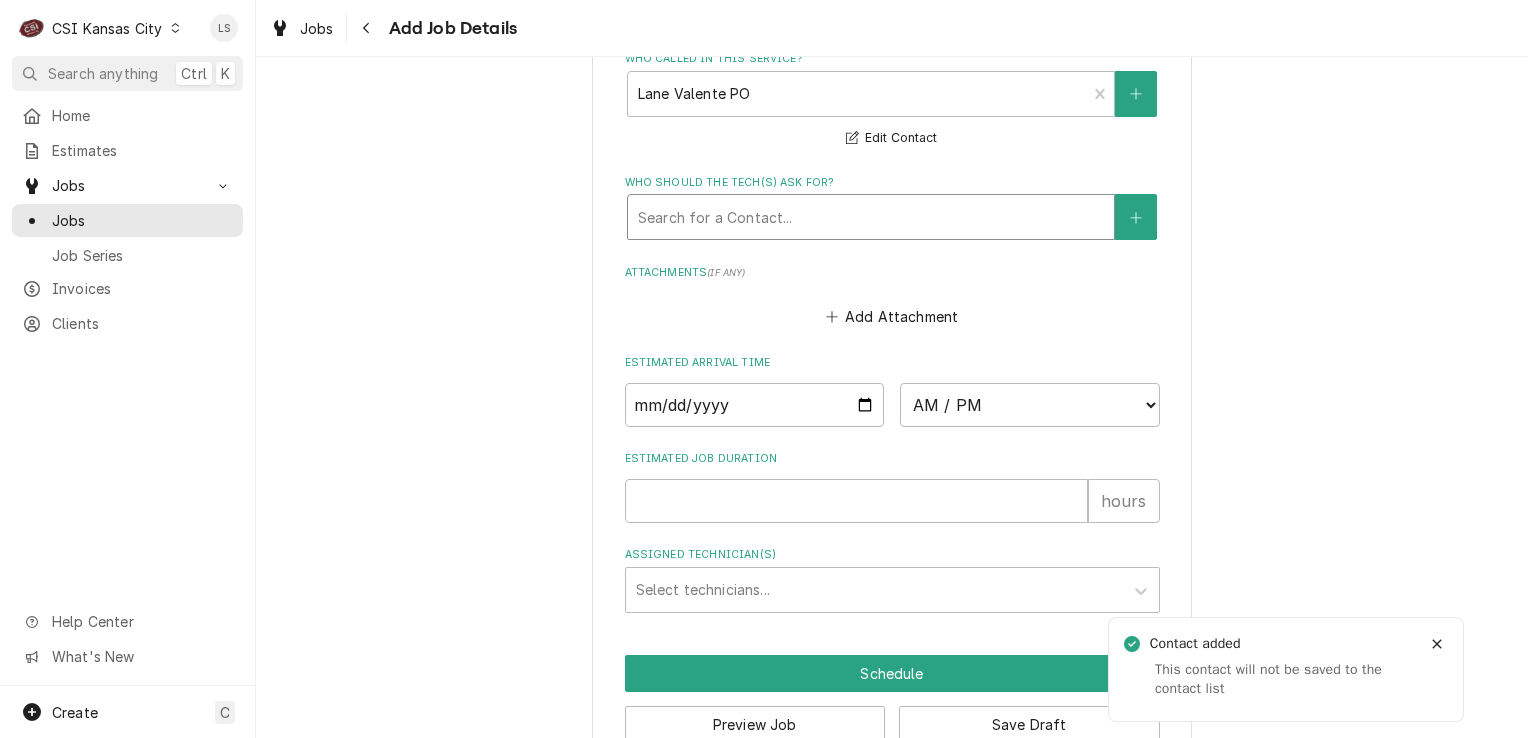 click at bounding box center (871, 217) 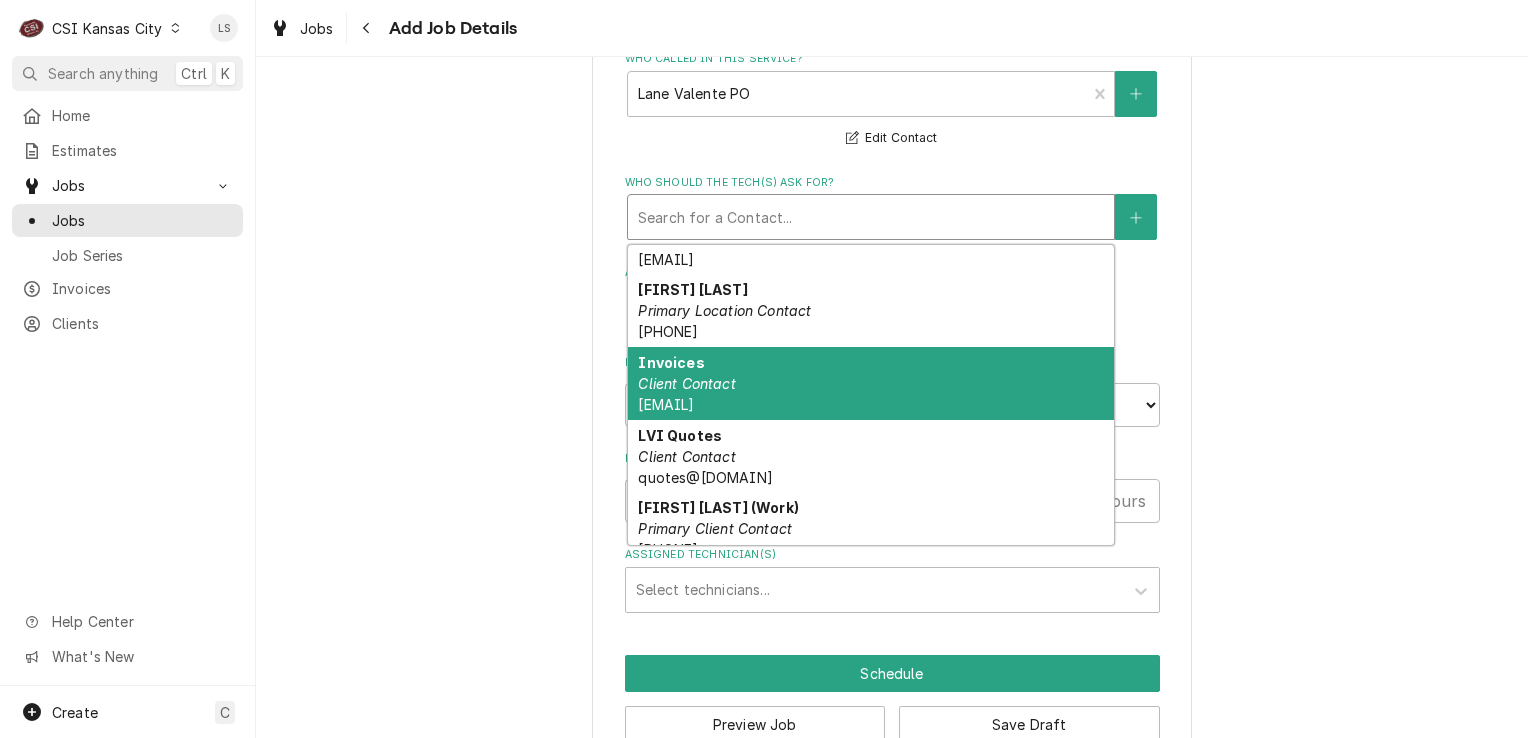 scroll, scrollTop: 0, scrollLeft: 0, axis: both 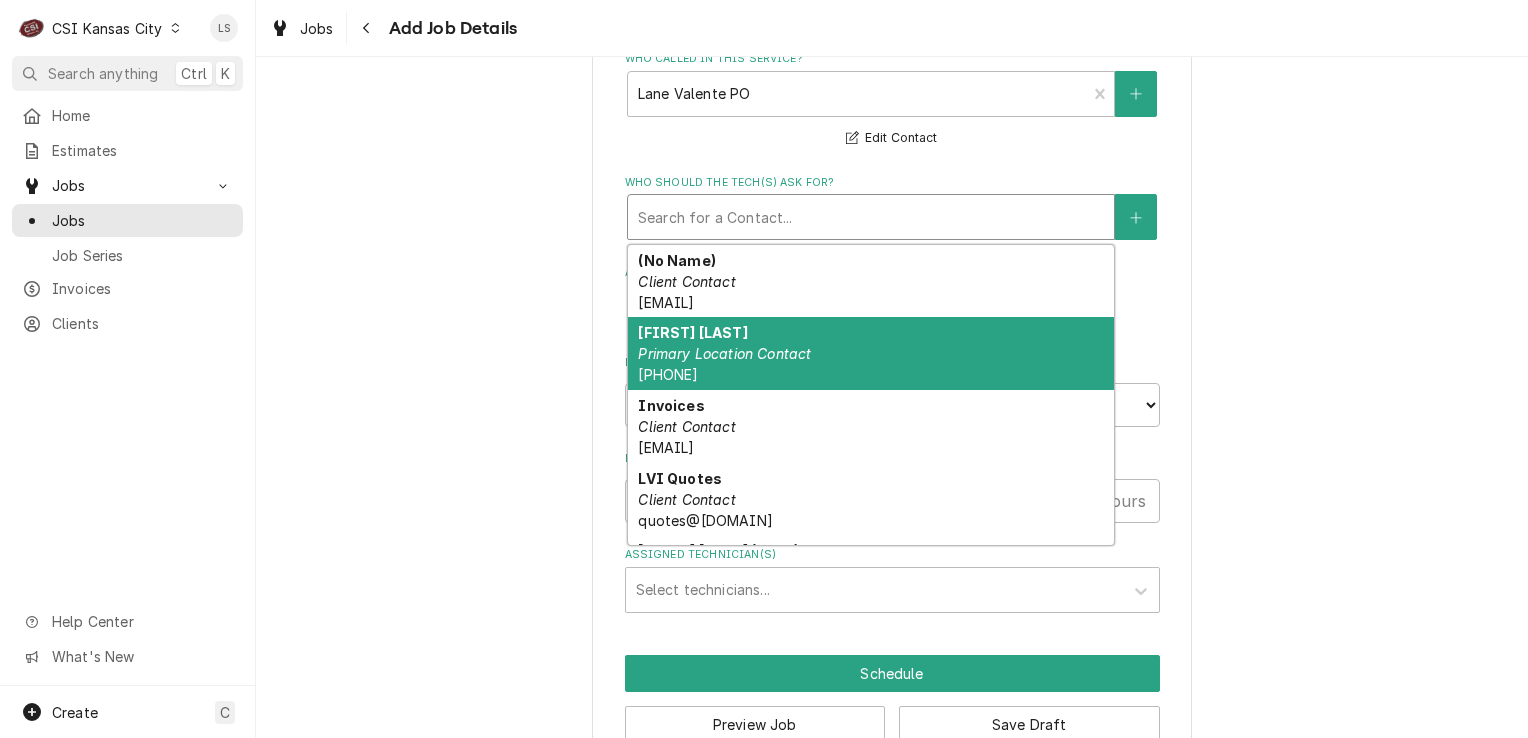 click on "Primary Location Contact" at bounding box center [724, 353] 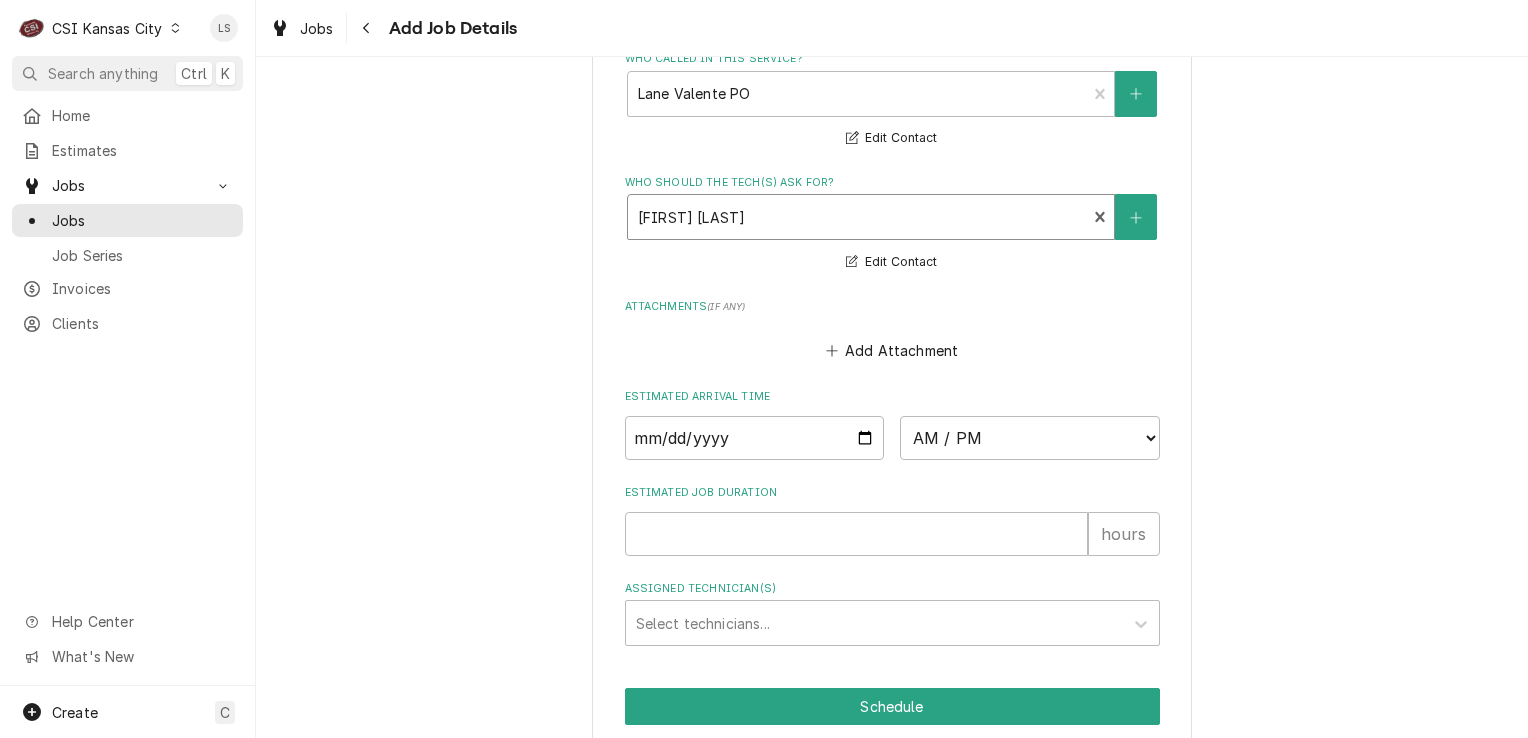 click at bounding box center [857, 217] 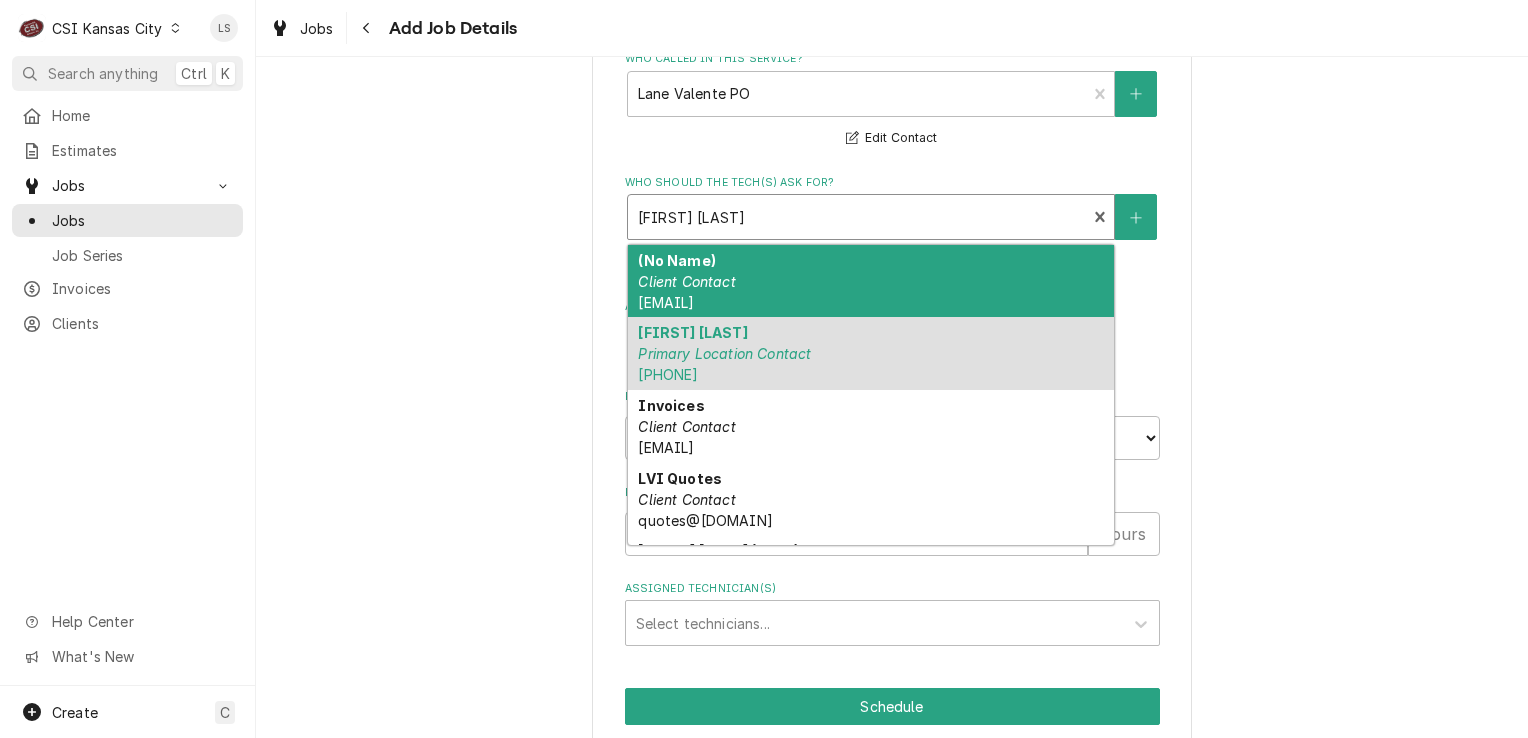 click on "Please provide the following information to create a job: Client Details Client LANE VALENTE Edit Client Client Notes **Give Invoices to Vicky**
**Requisition ID Required**
*** NO CONTACT CUSTOMER ^ THIRD PARTY COMMUNICATION ** Service Location Subway / 103 E Vermont Street, King City, MO 64463 Edit Service Location Job Details Job Source Direct (Phone/Email/etc.) Service Channel Corrigo Ecotrak Other Job Source Name Lane Valente PO Lane Valente PO ID 2352736 Date Received 2025-08-04 Service Type Job | Service Call ¹ Service Type 🛠️ Job Type Reason For Call p2 Install and bring thermostats and sensors online to budderfly network Call for network access Technician Instructions  ( optional ) Priority No Priority Urgent High Medium Low Labels  ( optional ) ² HVAC 🌡️ Equipment Expected Is Equipment involved on this Job? Equipment HVAC Warranty: Untracked View/Edit Logged Equipment    Who called in this service? Lane Valente PO Location Contact Edit Contact Who should the tech(s) ask for? (No Name)  (" at bounding box center [892, -656] 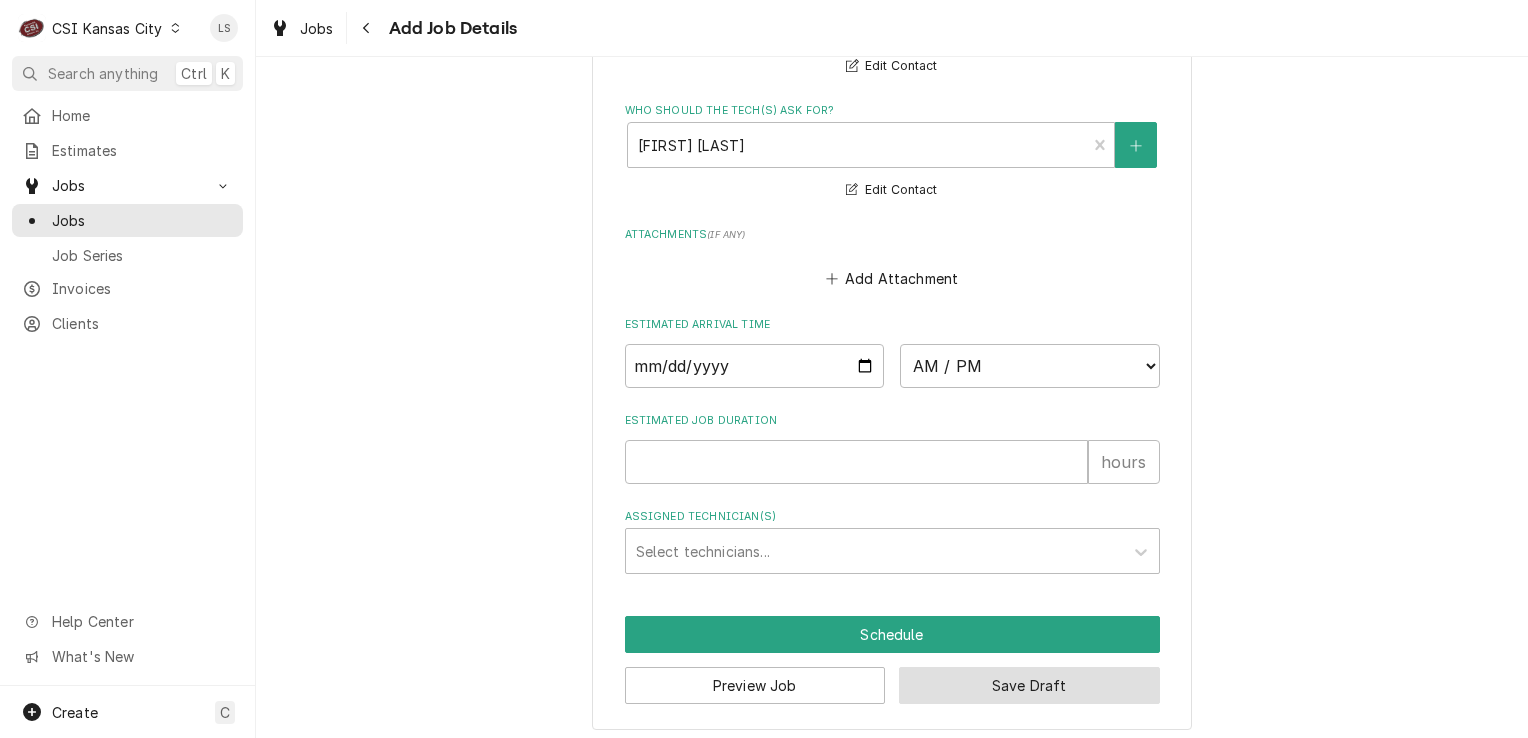 click on "Save Draft" at bounding box center (1029, 685) 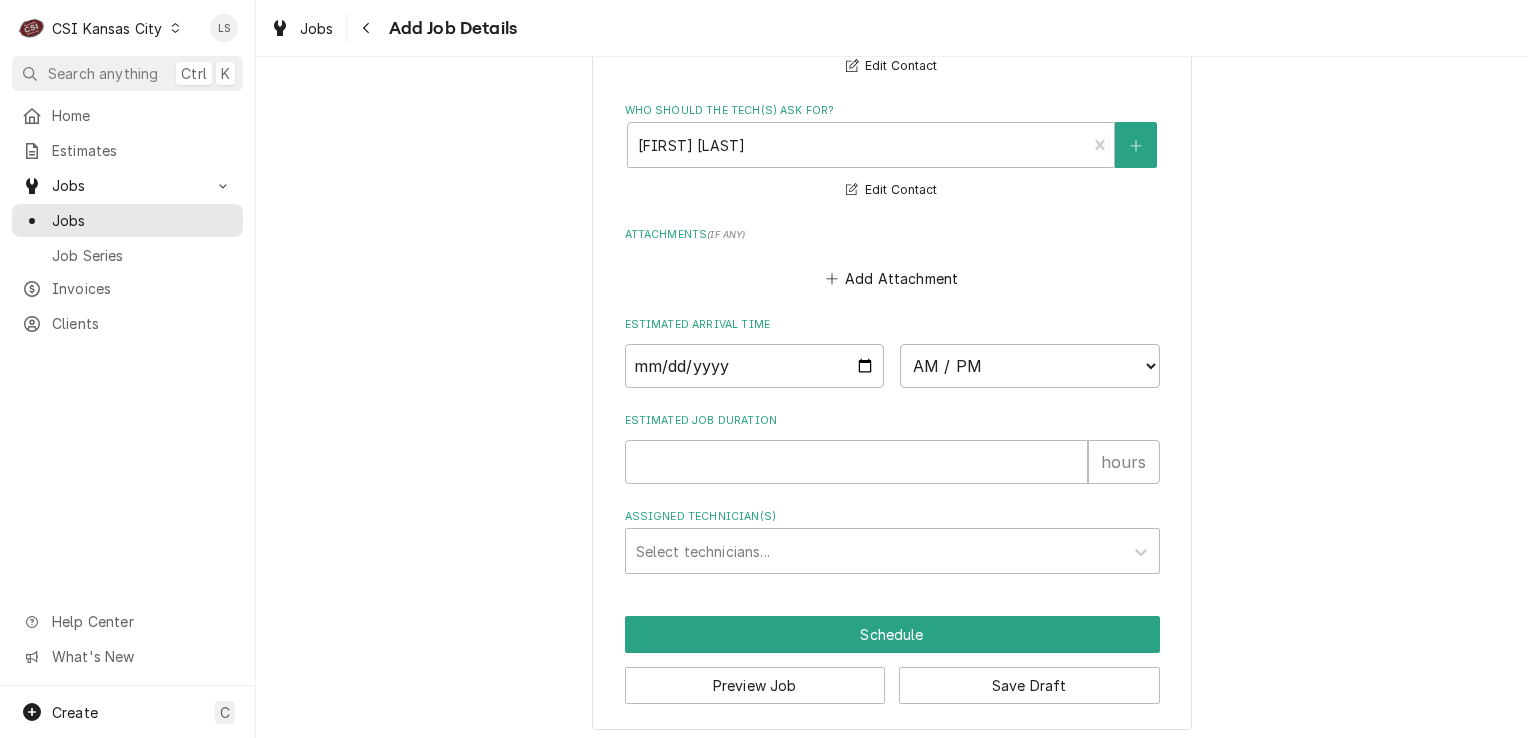 scroll, scrollTop: 2264, scrollLeft: 0, axis: vertical 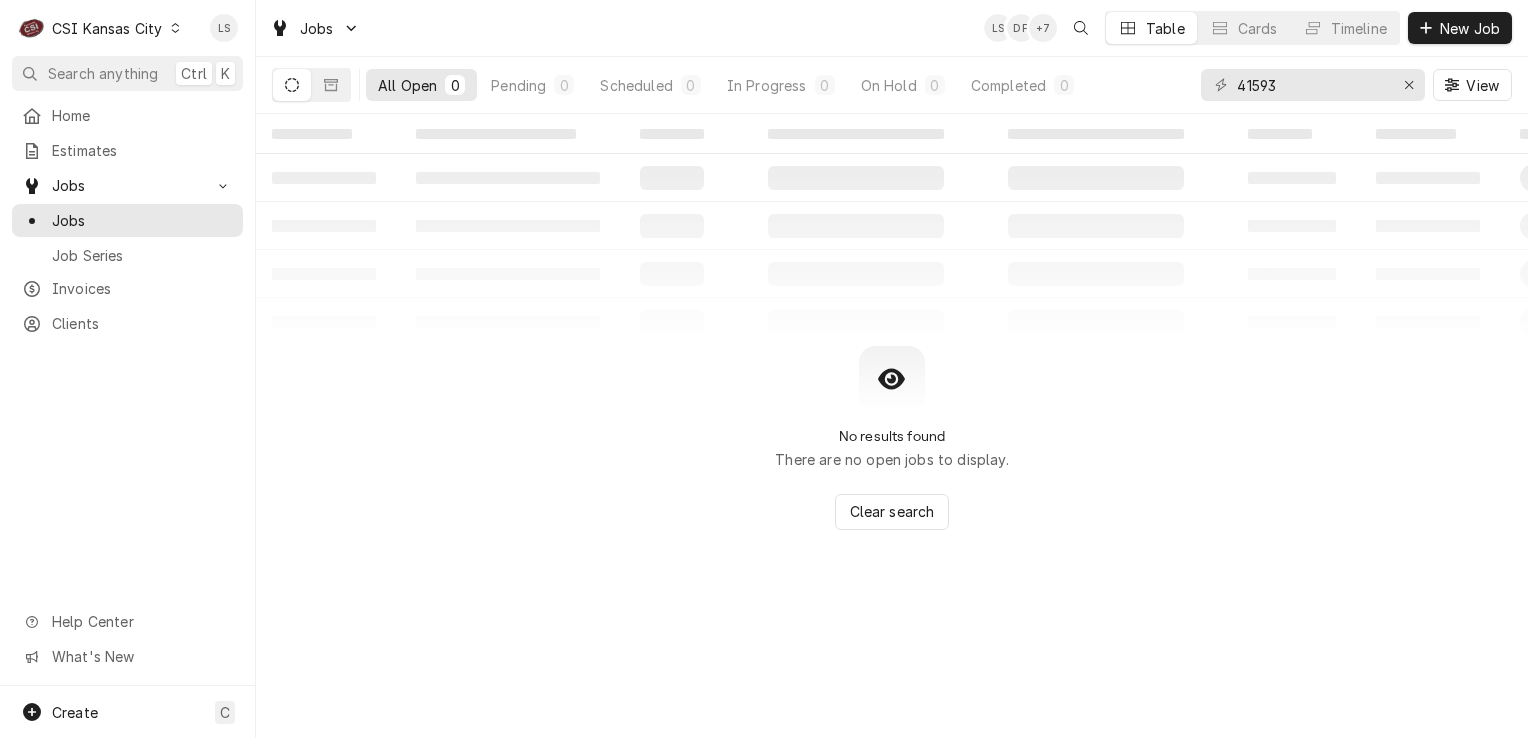 click 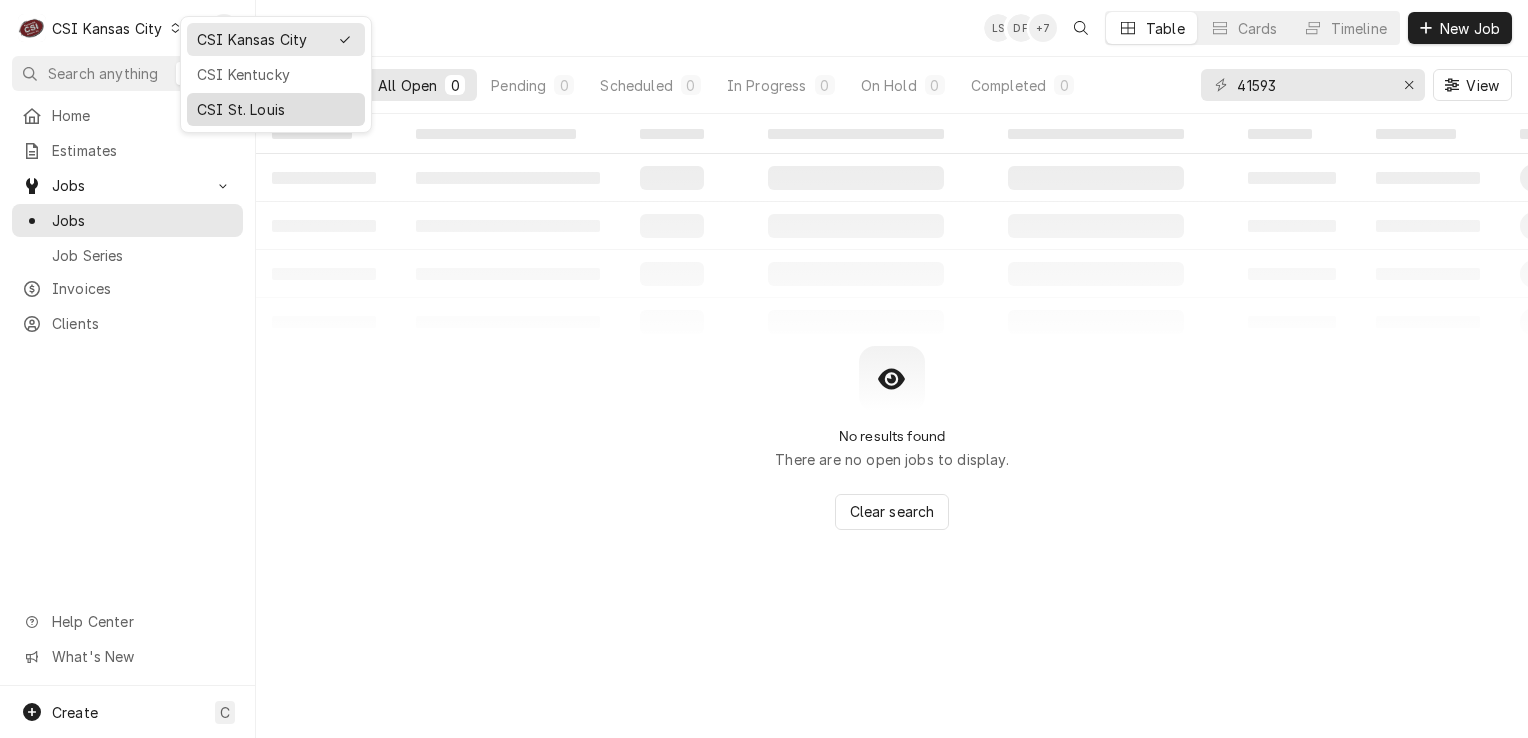 click on "CSI St. Louis" at bounding box center (276, 109) 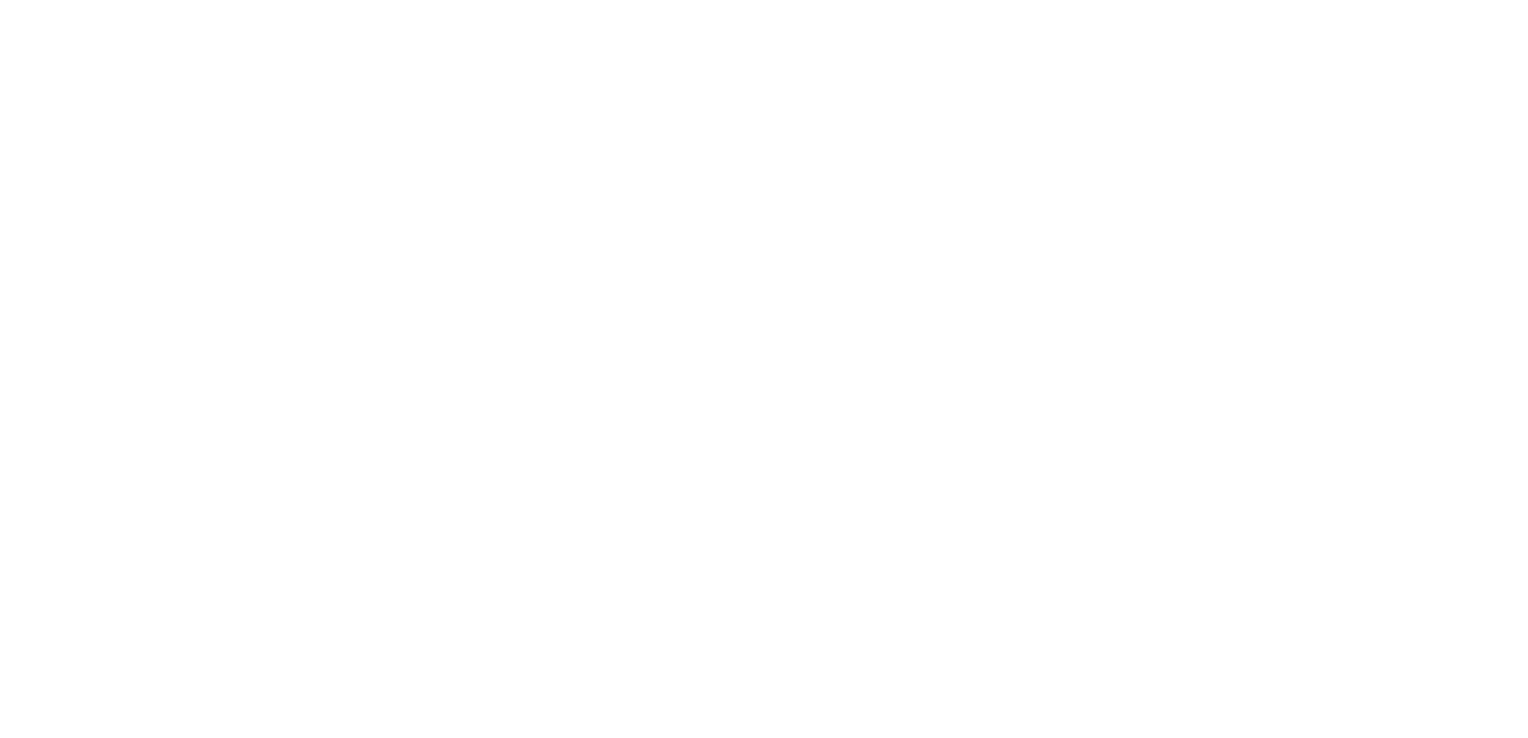 scroll, scrollTop: 0, scrollLeft: 0, axis: both 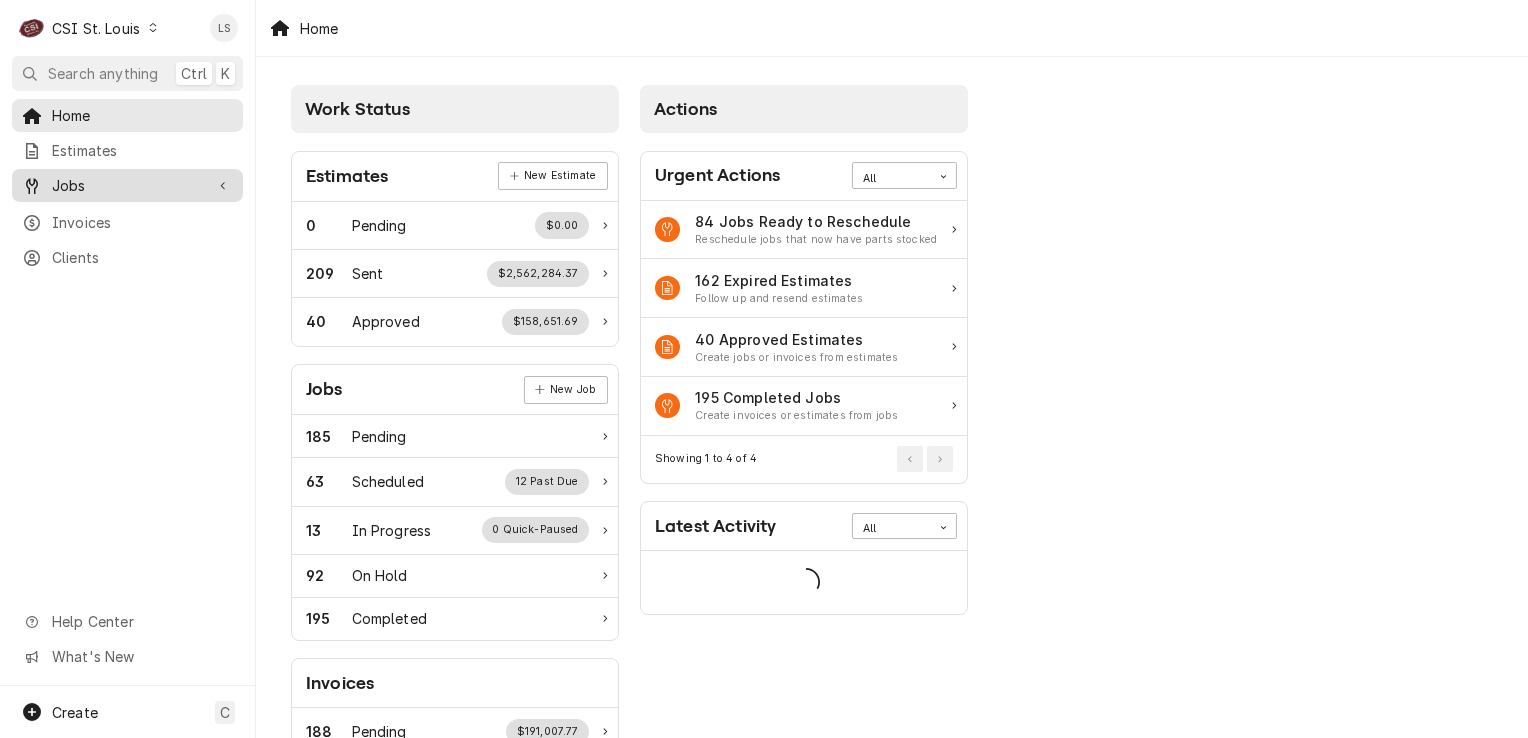 click on "Jobs" at bounding box center (127, 185) 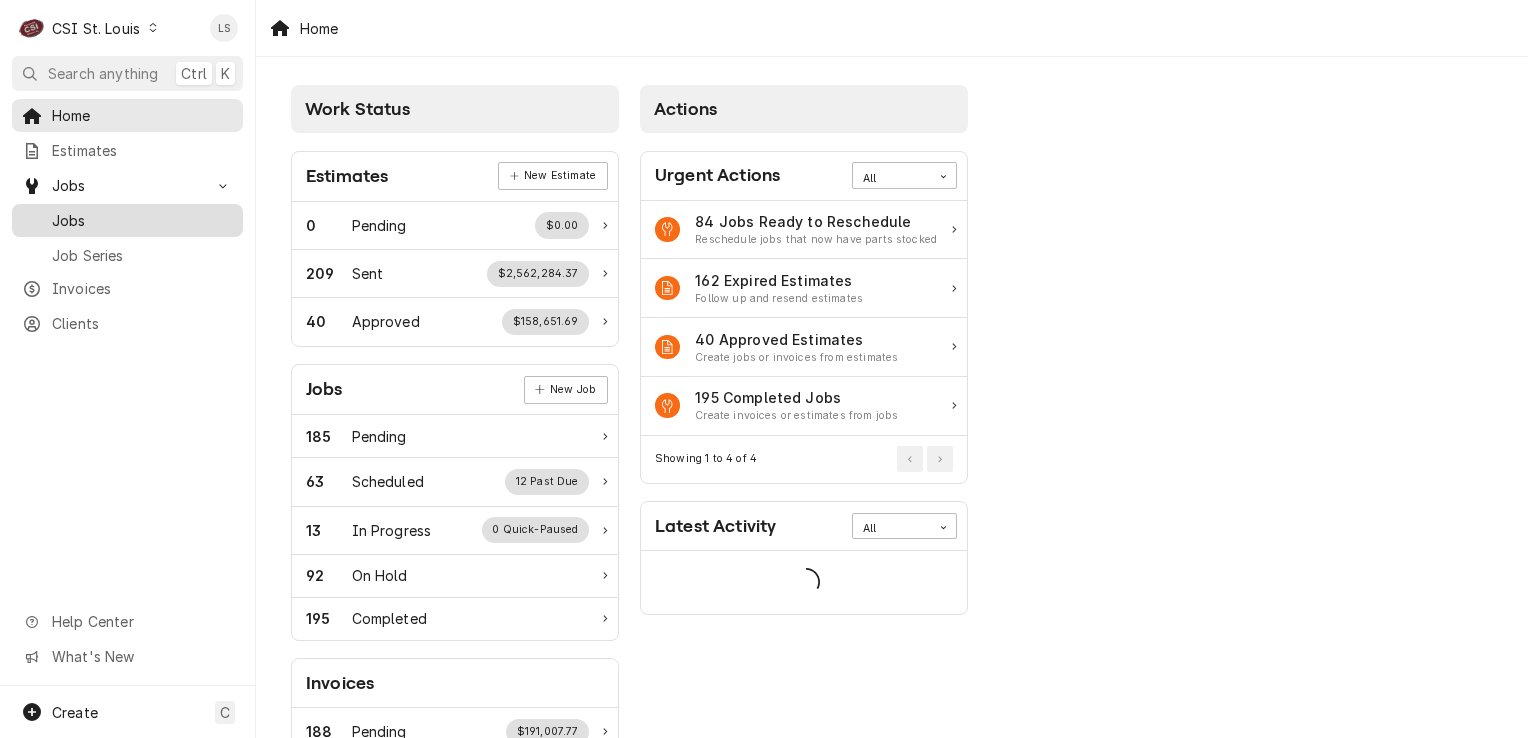 click on "Jobs" at bounding box center [142, 220] 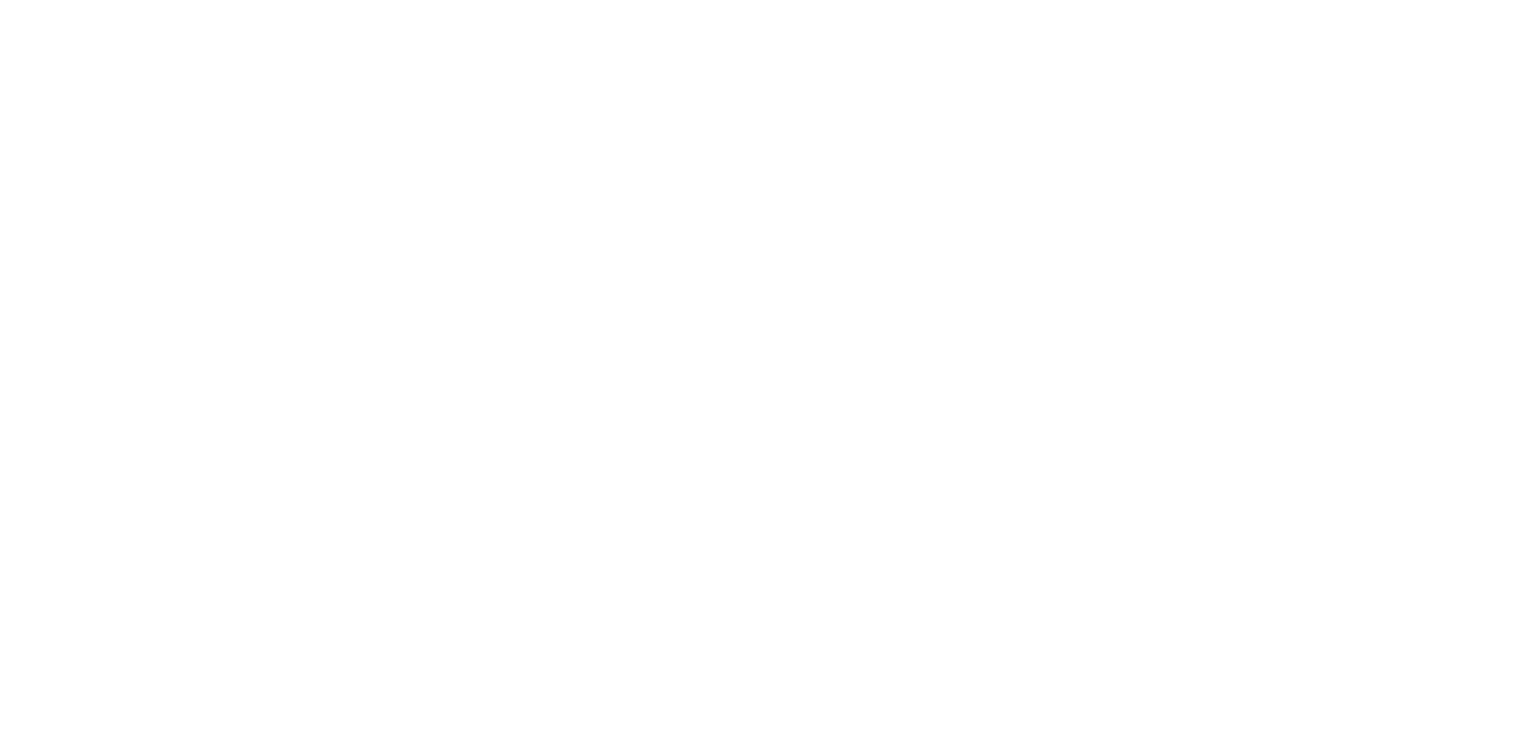 scroll, scrollTop: 0, scrollLeft: 0, axis: both 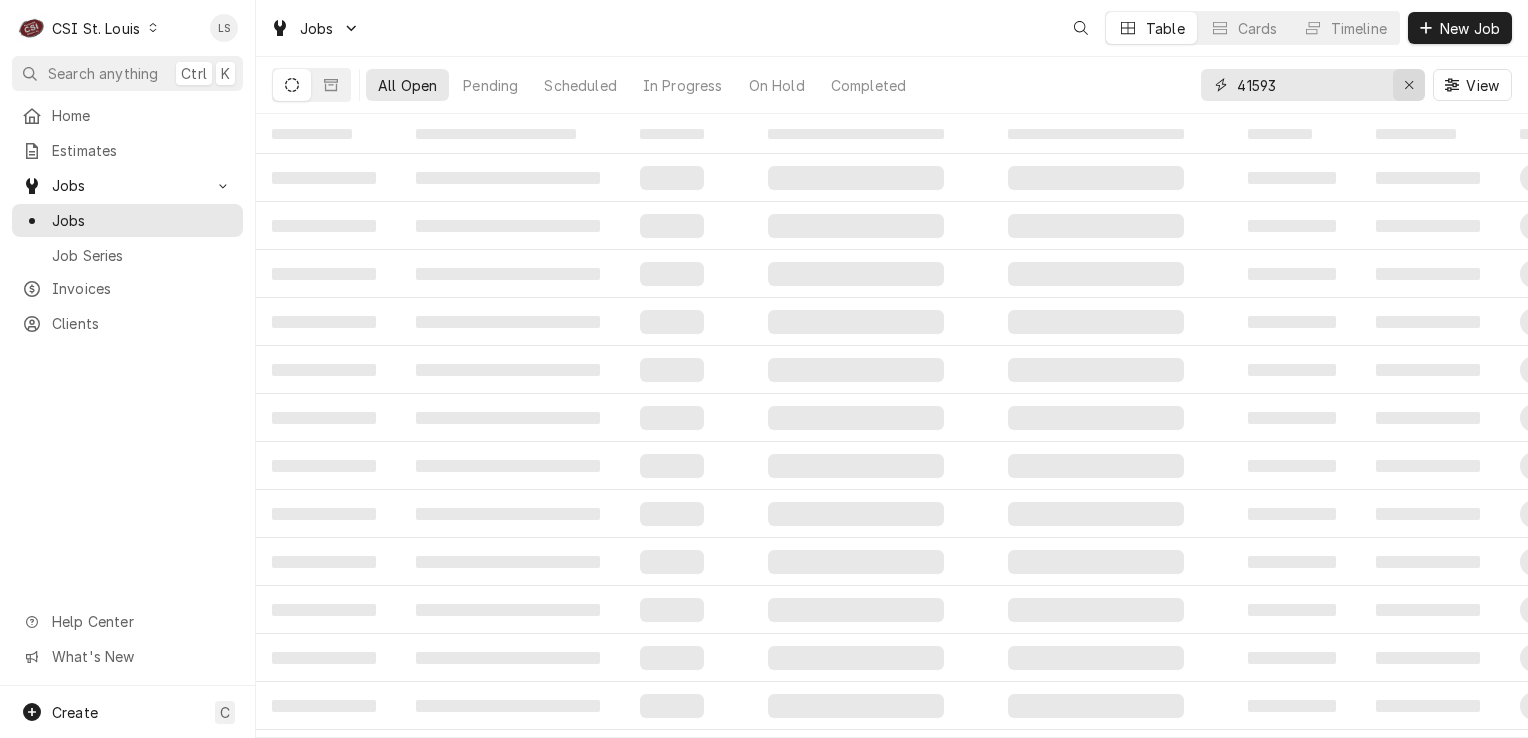 click 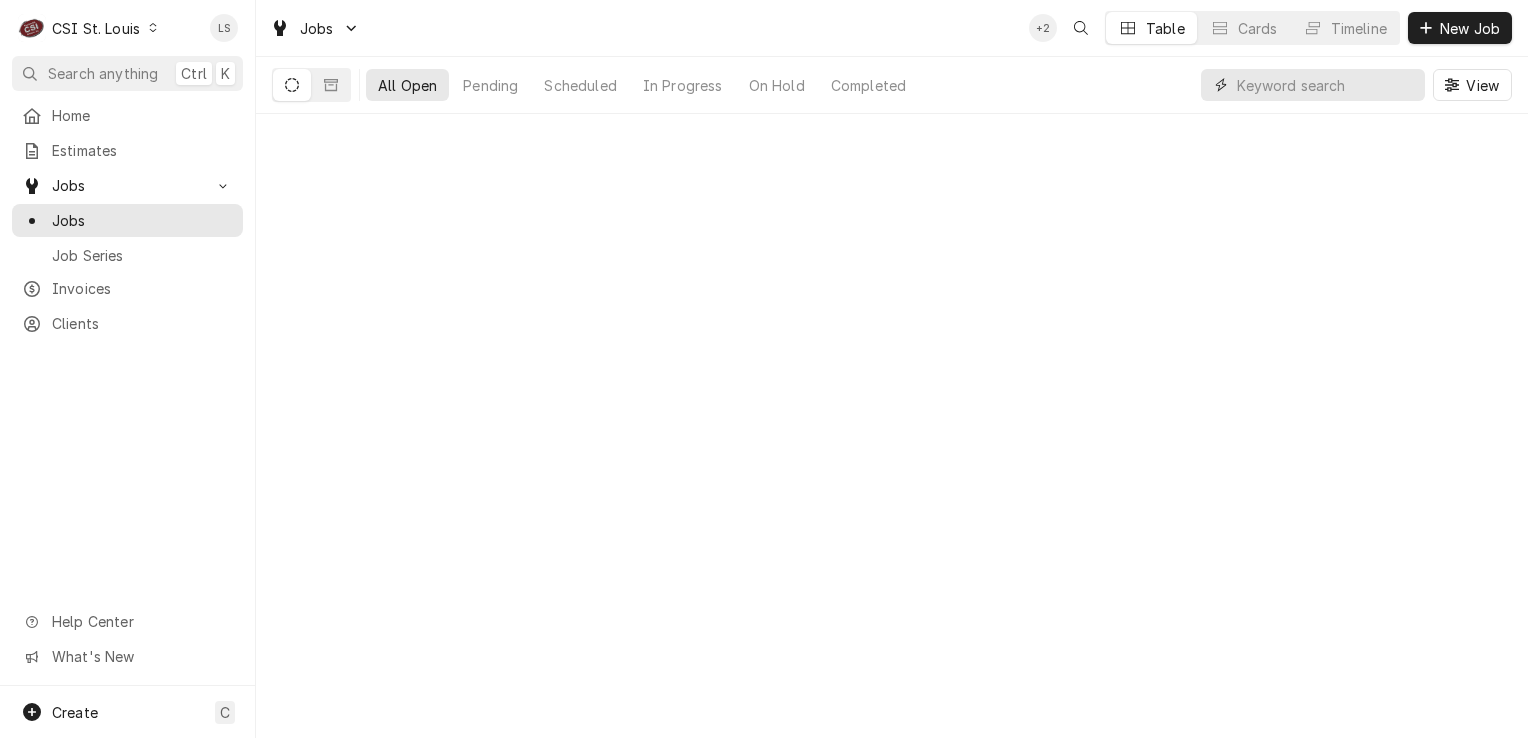 paste on "41753" 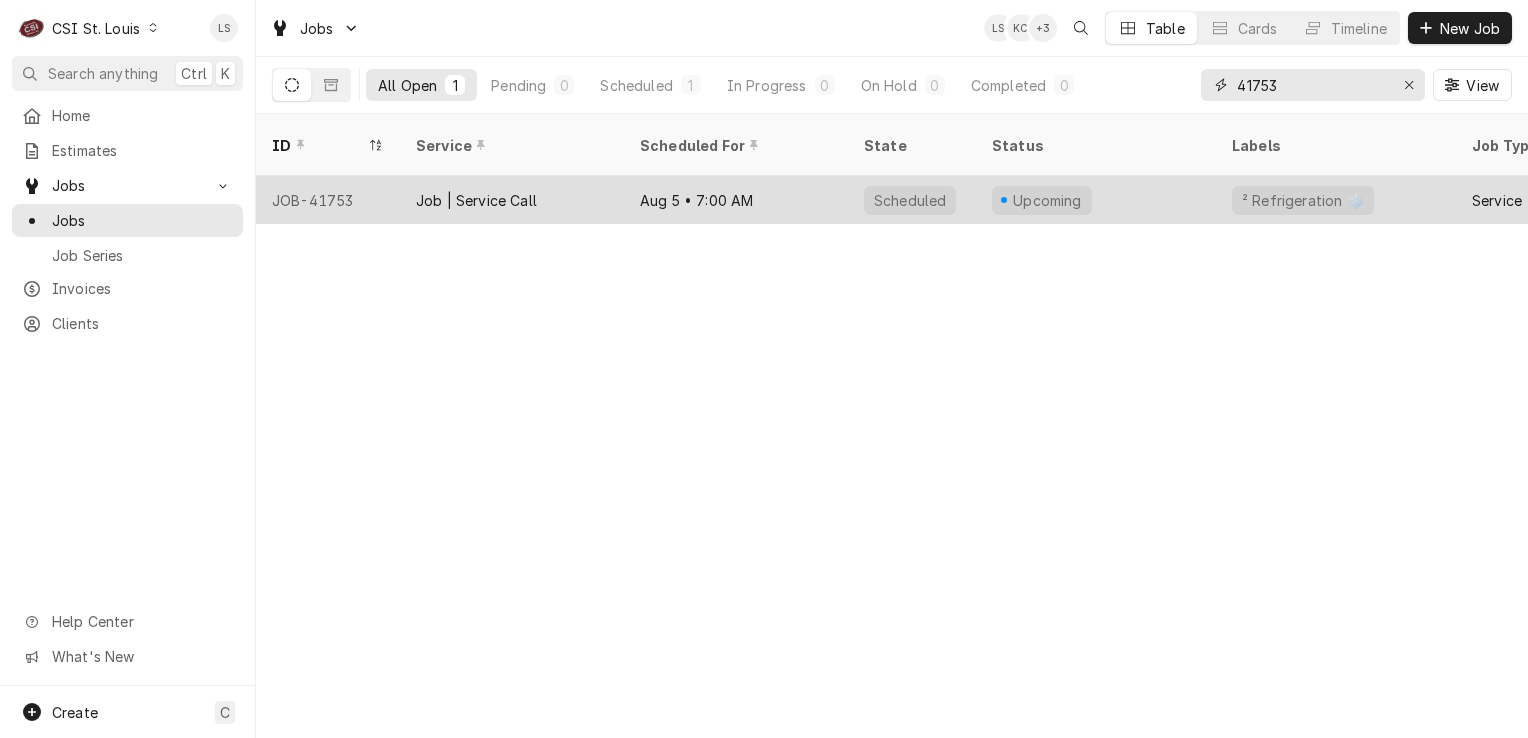 type on "41753" 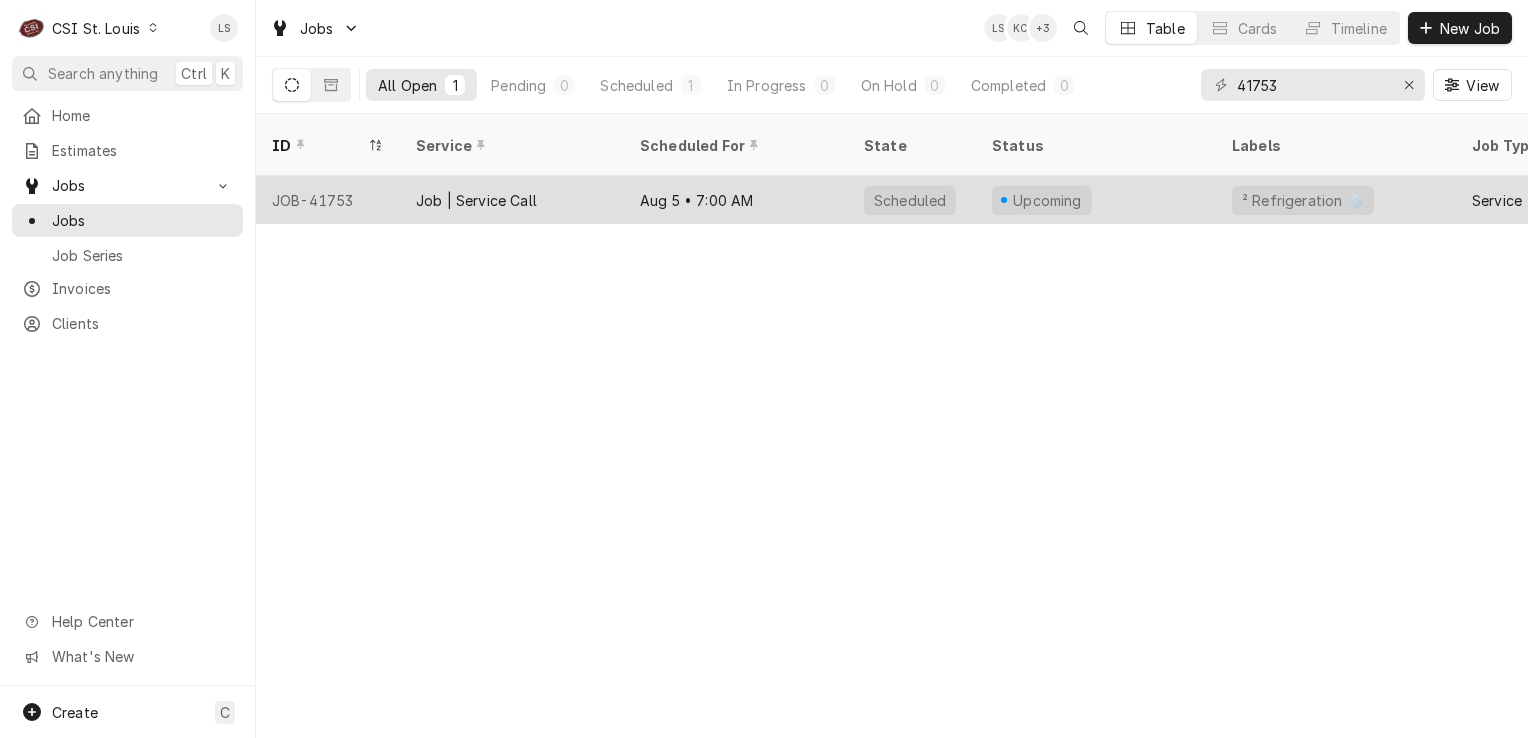 click on "JOB-41753" at bounding box center [328, 200] 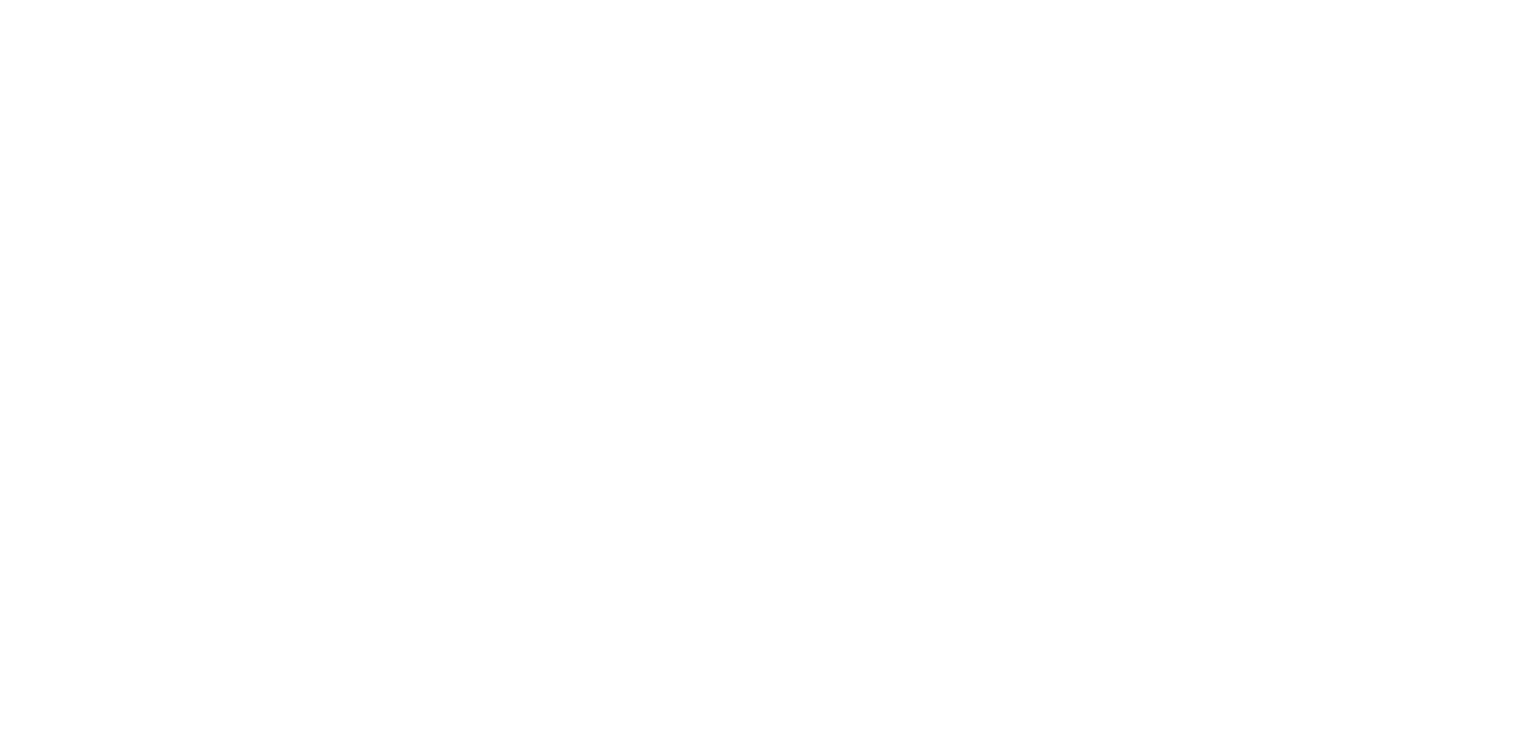 scroll, scrollTop: 0, scrollLeft: 0, axis: both 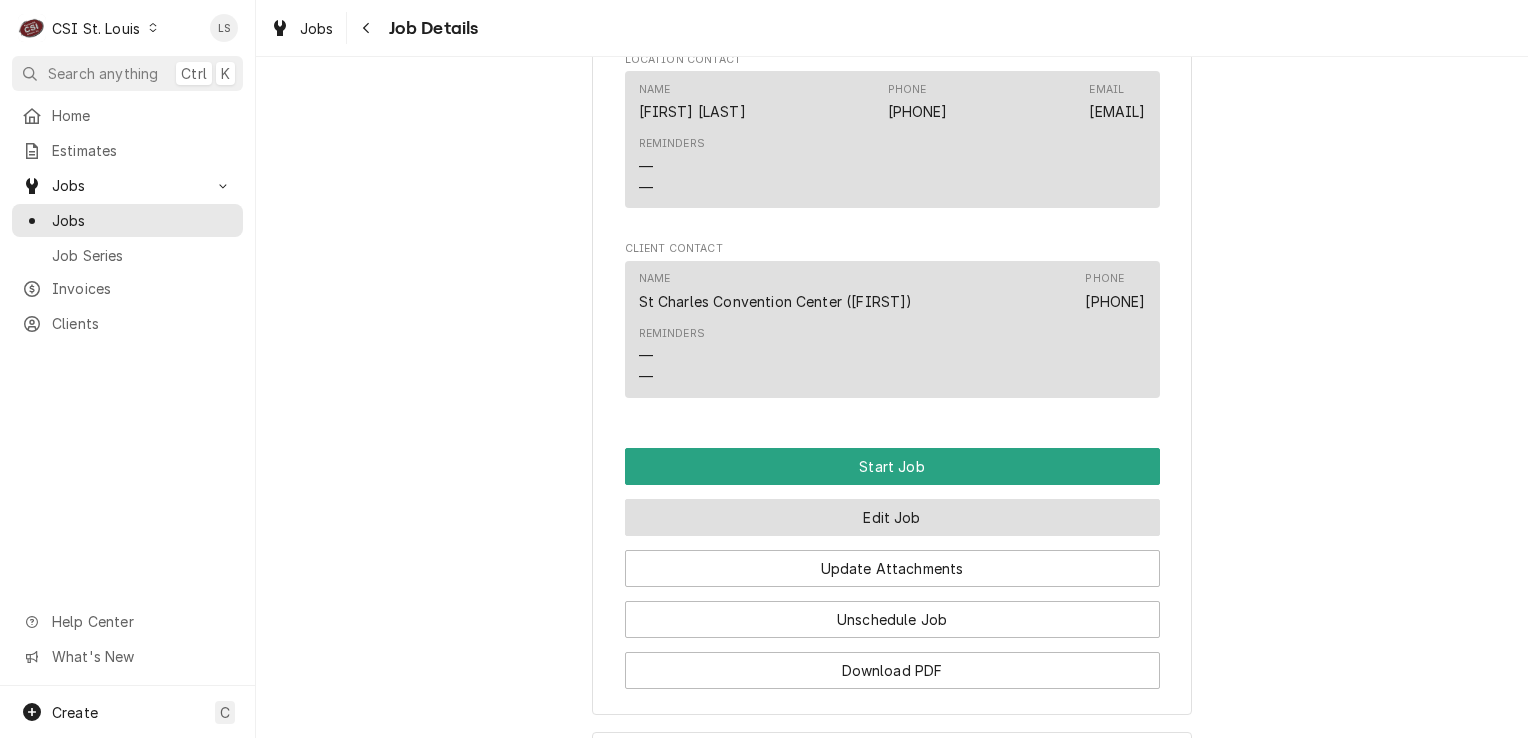 click on "Edit Job" at bounding box center [892, 517] 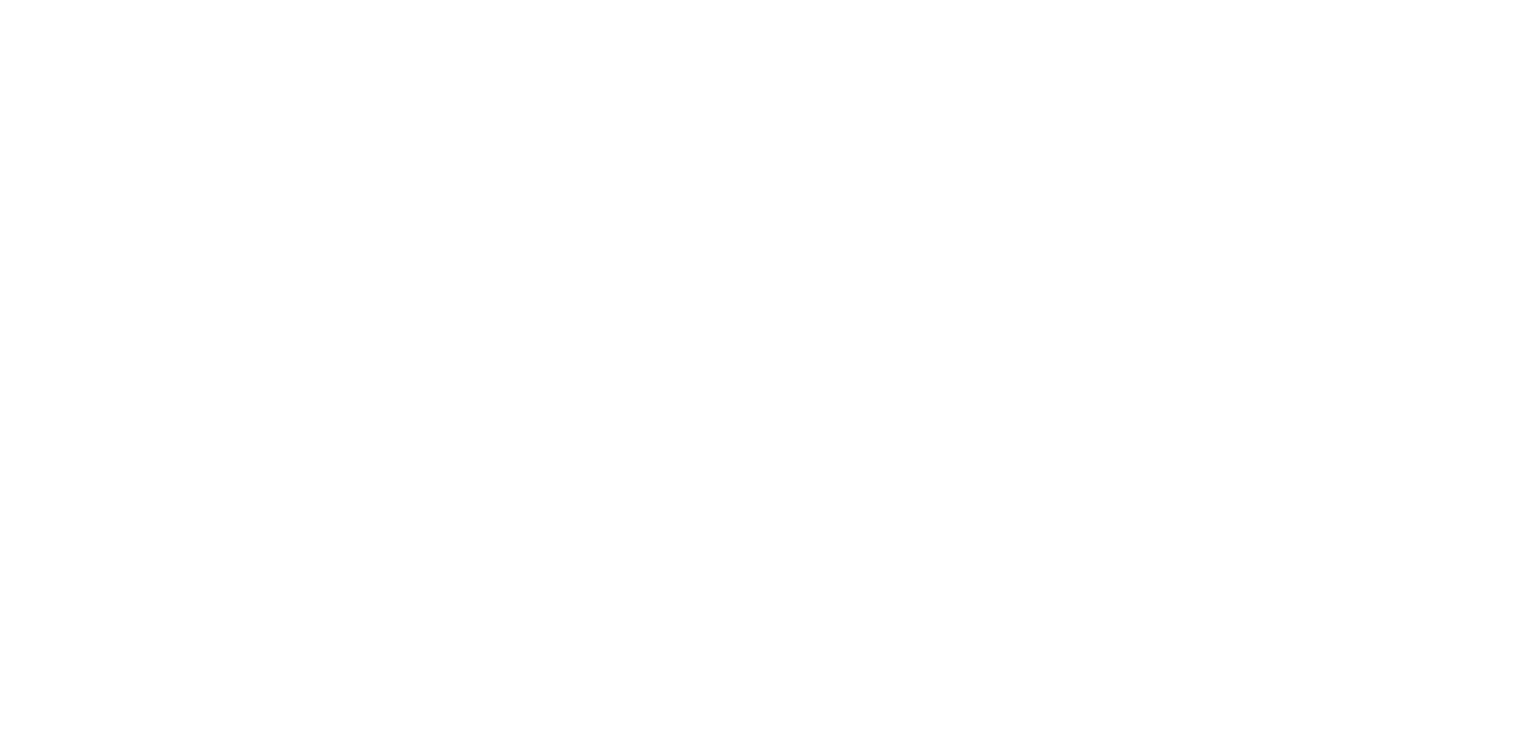 scroll, scrollTop: 0, scrollLeft: 0, axis: both 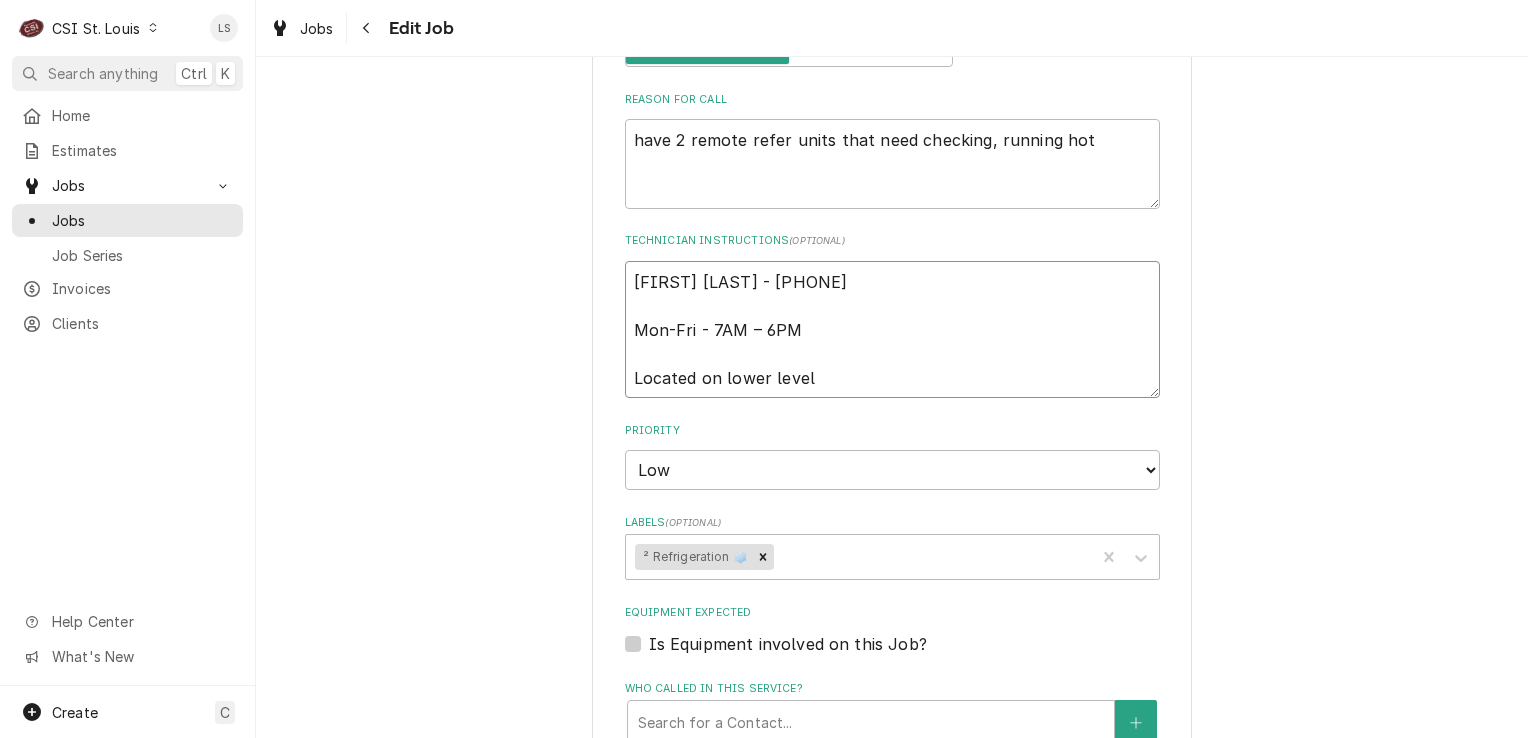 click on "Richard McConnell - 314-574-1493
Mon-Fri - 7AM – 6PM
Located on lower level" at bounding box center (892, 330) 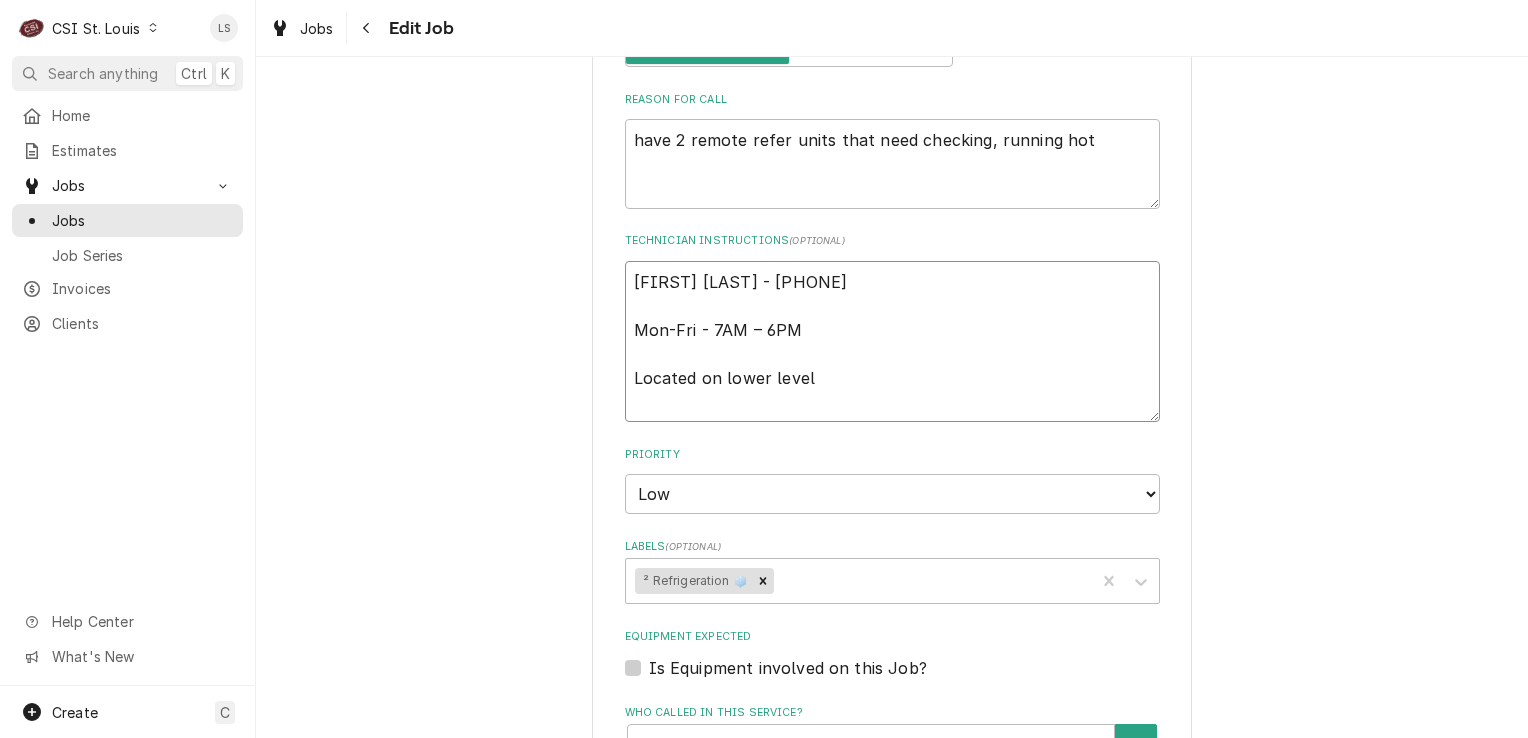 type on "x" 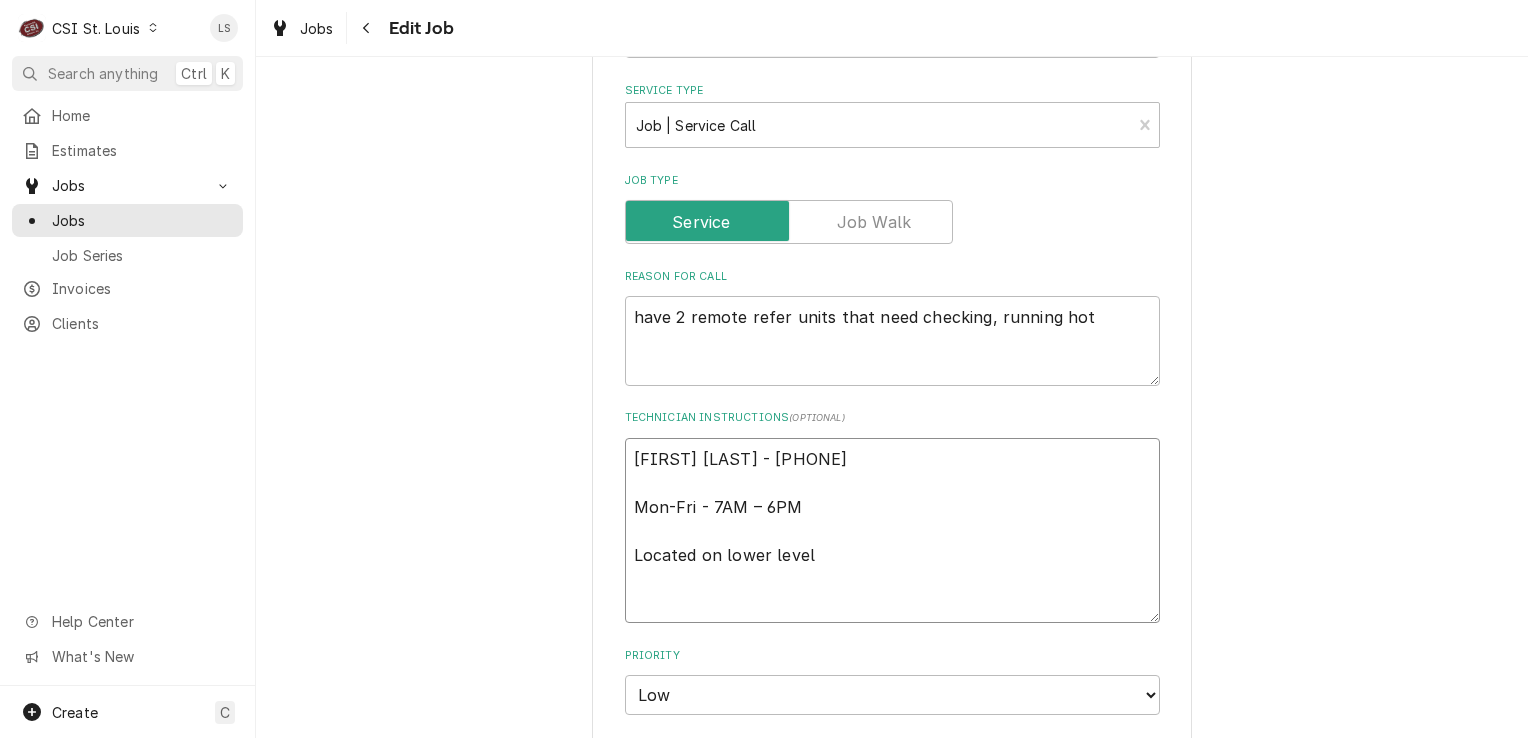 scroll, scrollTop: 1200, scrollLeft: 0, axis: vertical 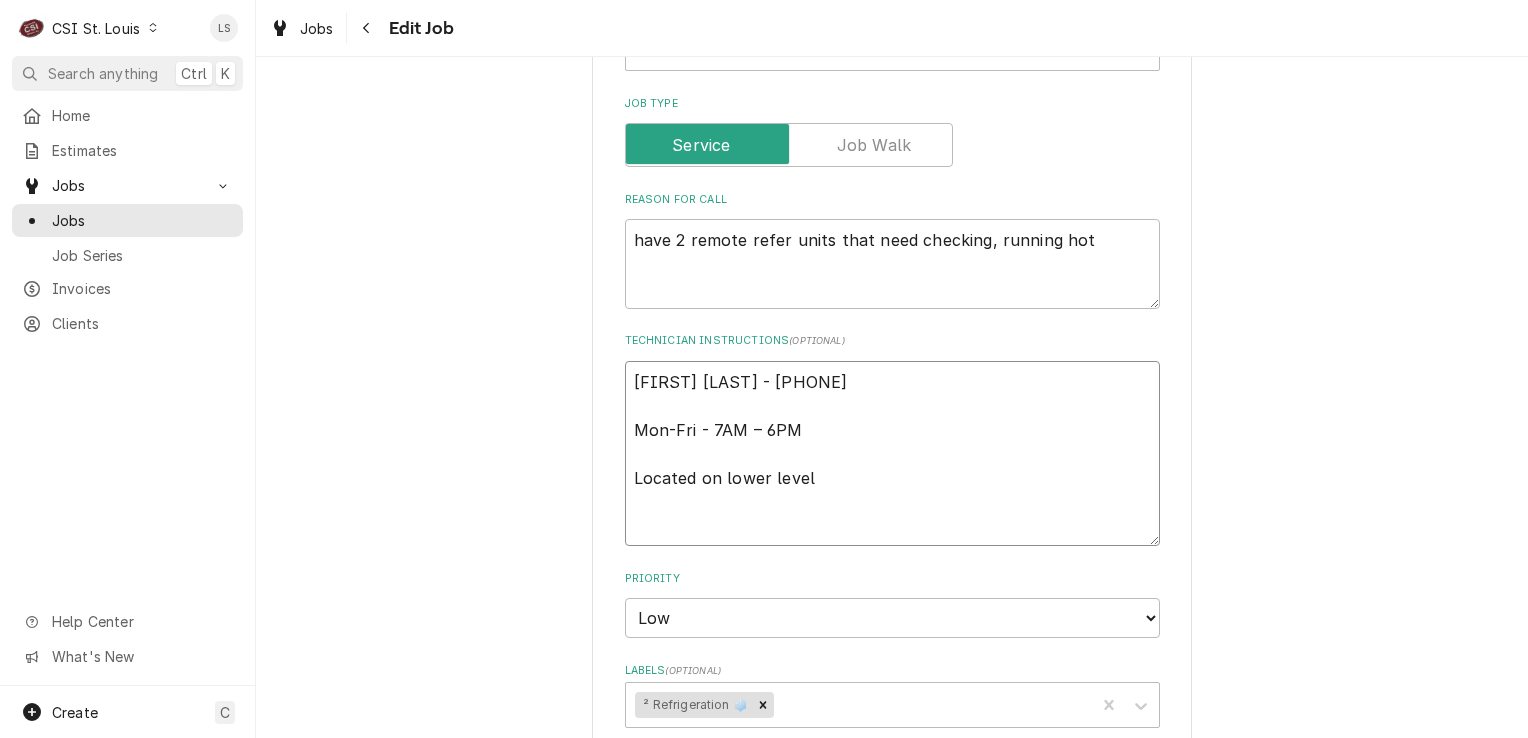 type on "x" 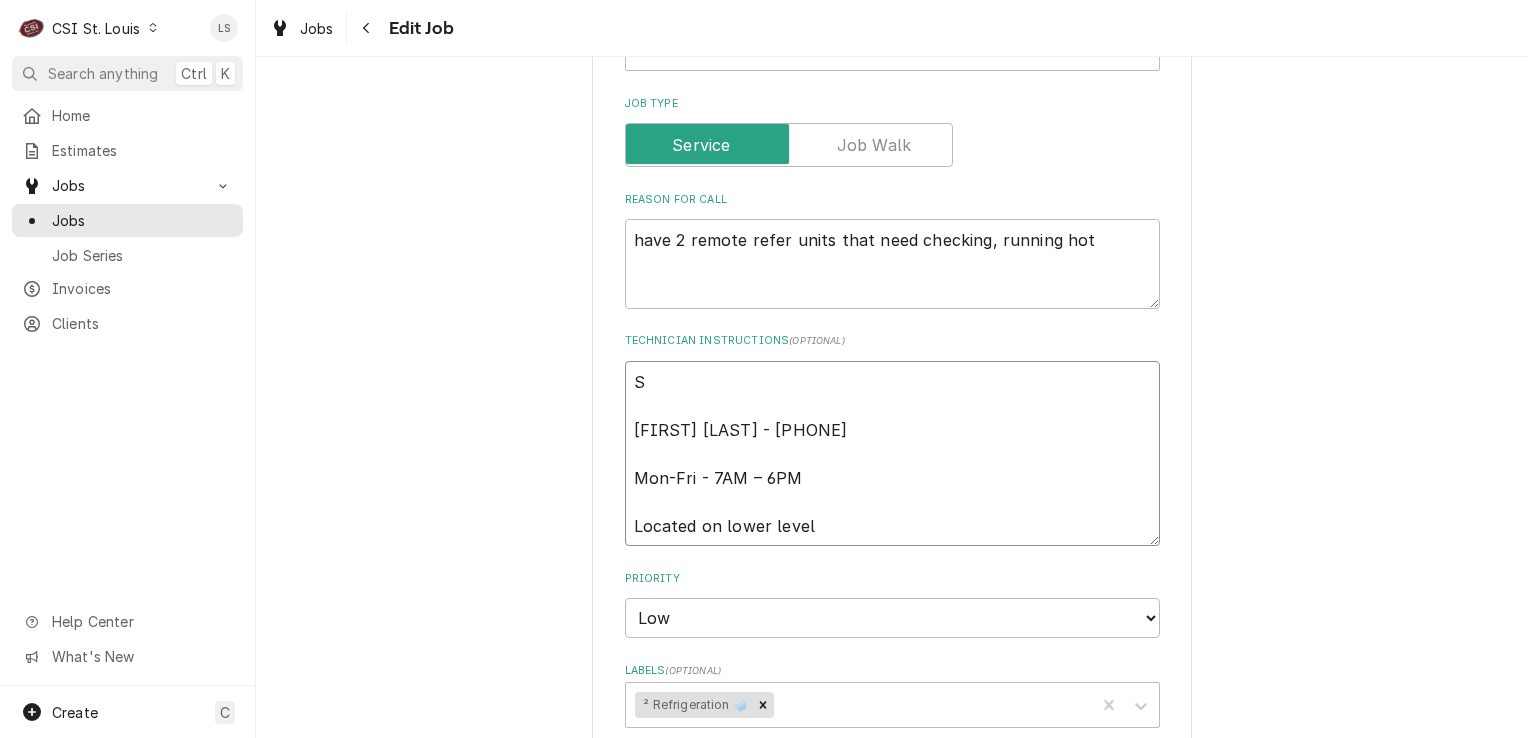 type on "x" 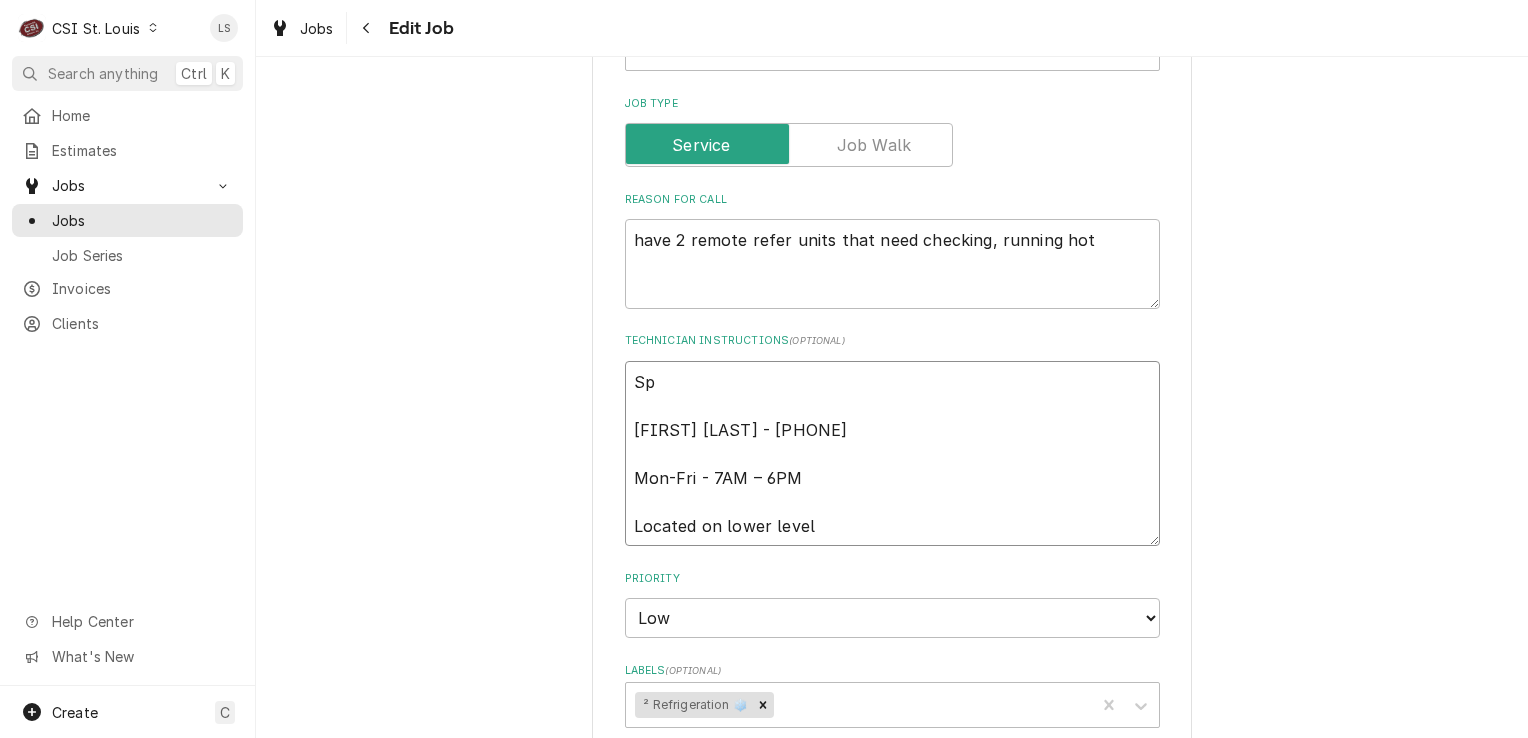 type on "x" 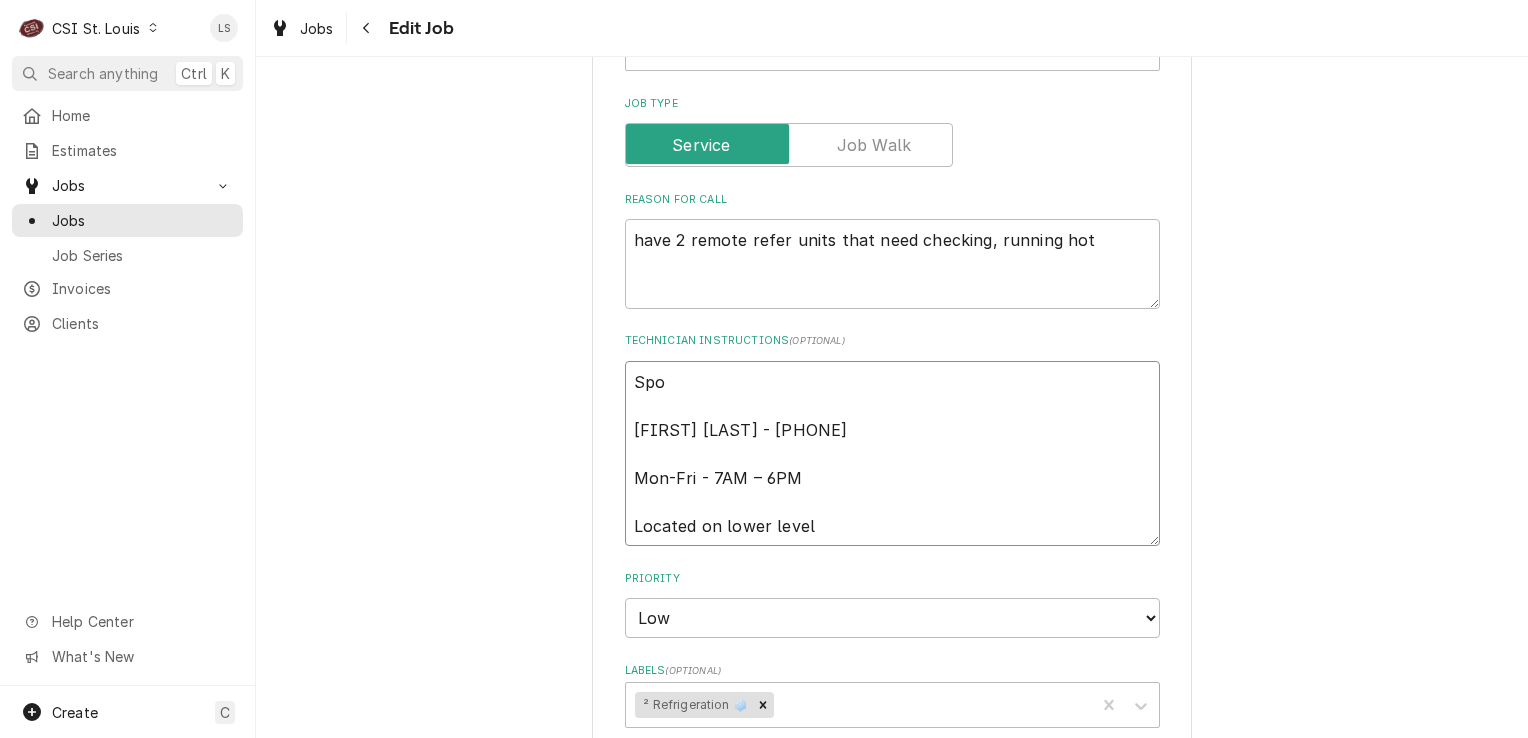 type on "x" 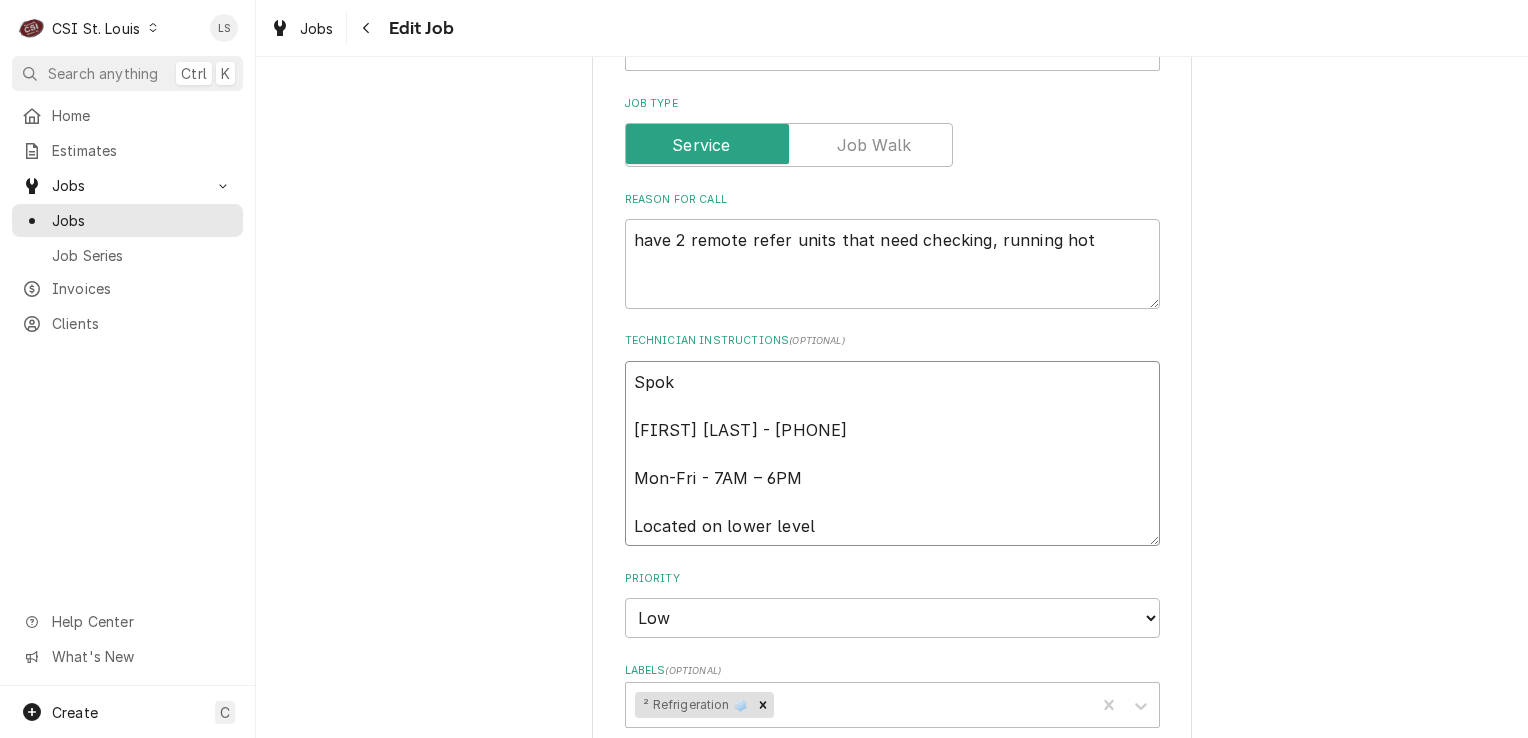 type on "Spoke
Richard McConnell - 314-574-1493
Mon-Fri - 7AM – 6PM
Located on lower level" 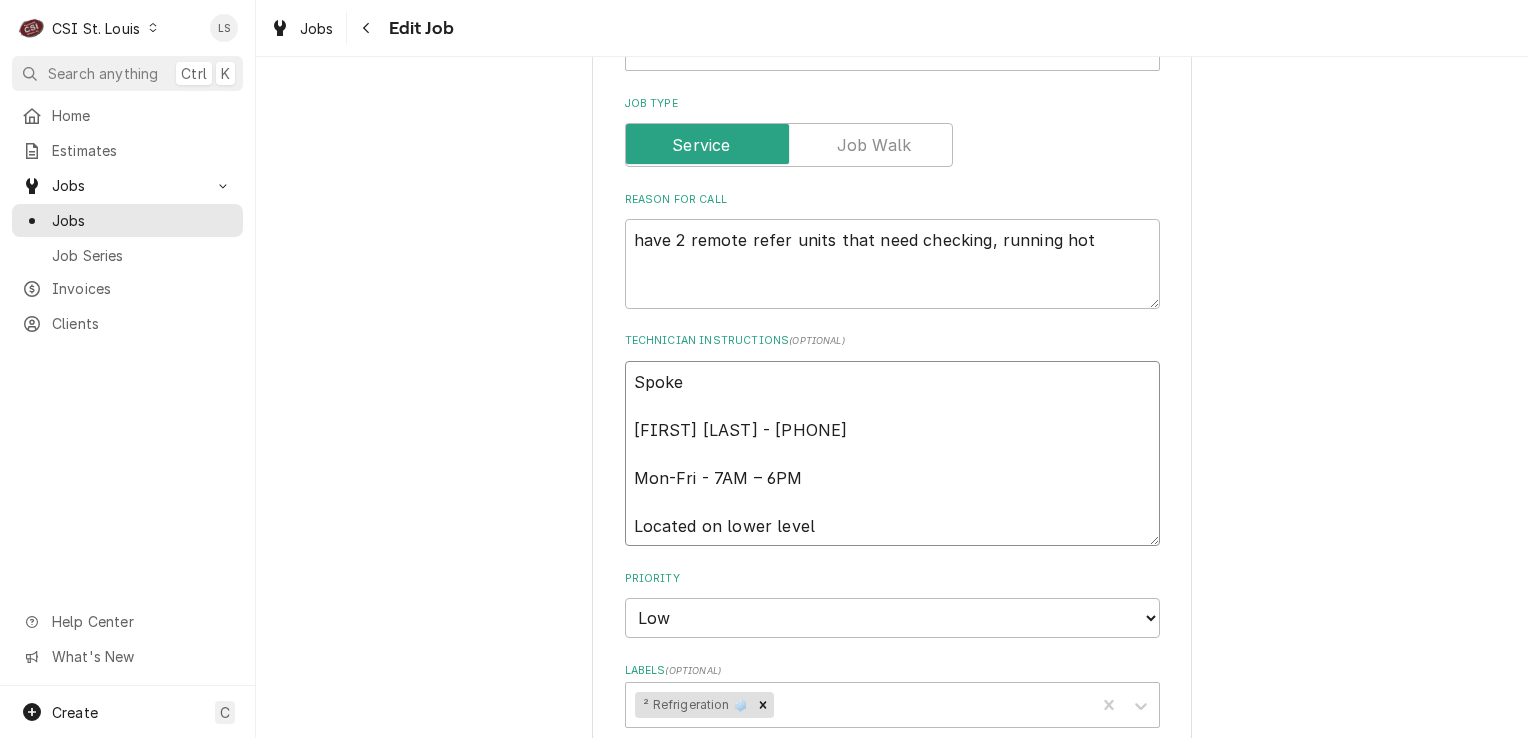 type on "x" 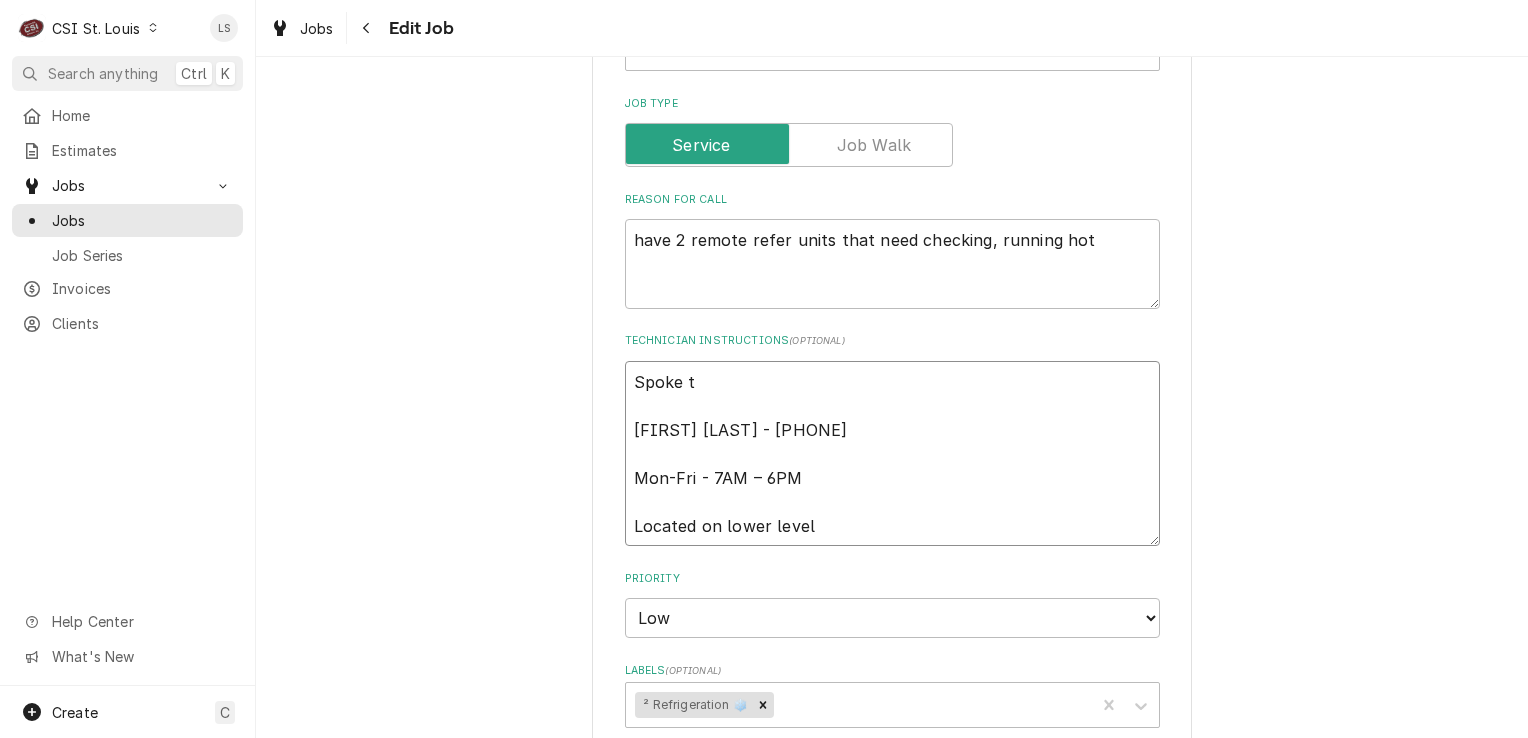 type on "x" 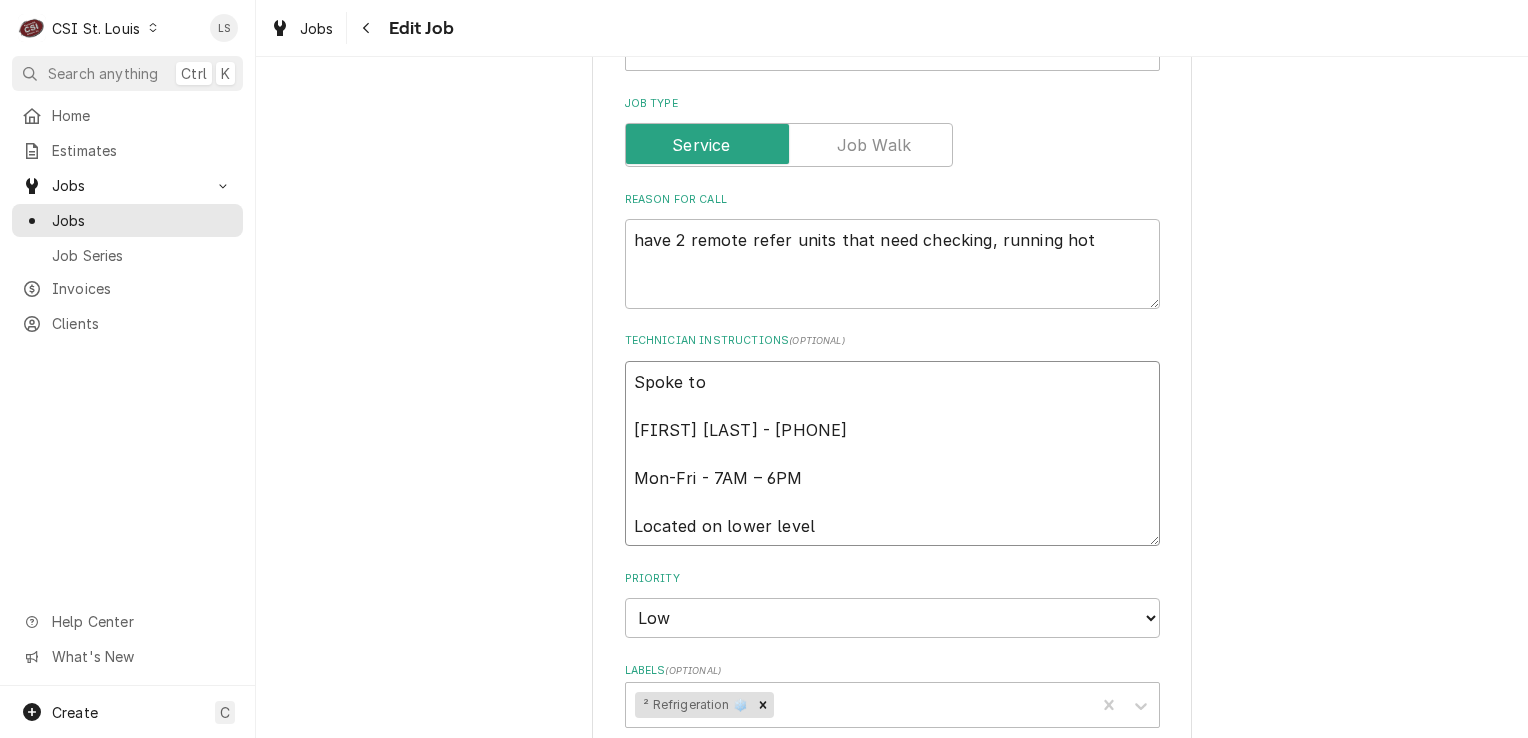 type on "x" 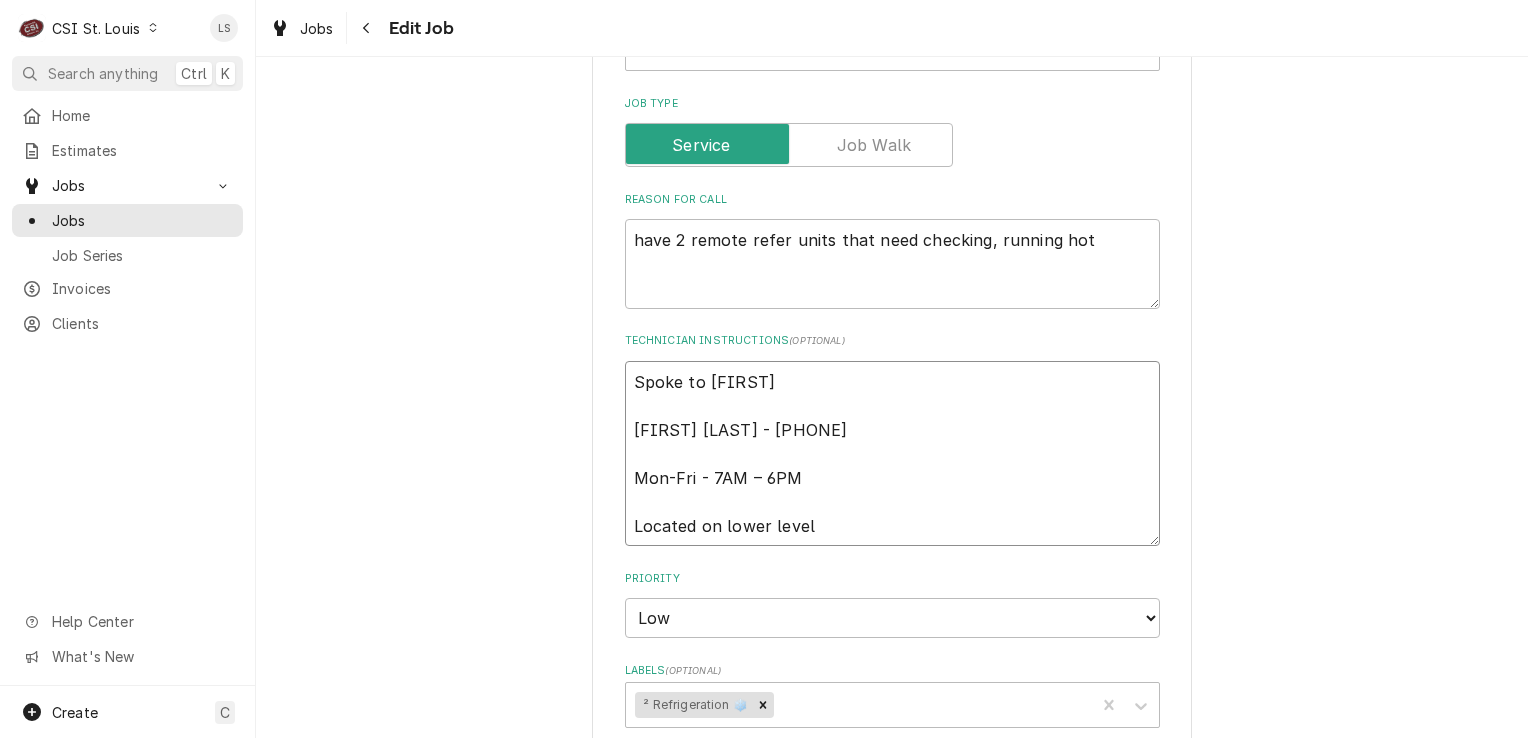 type on "x" 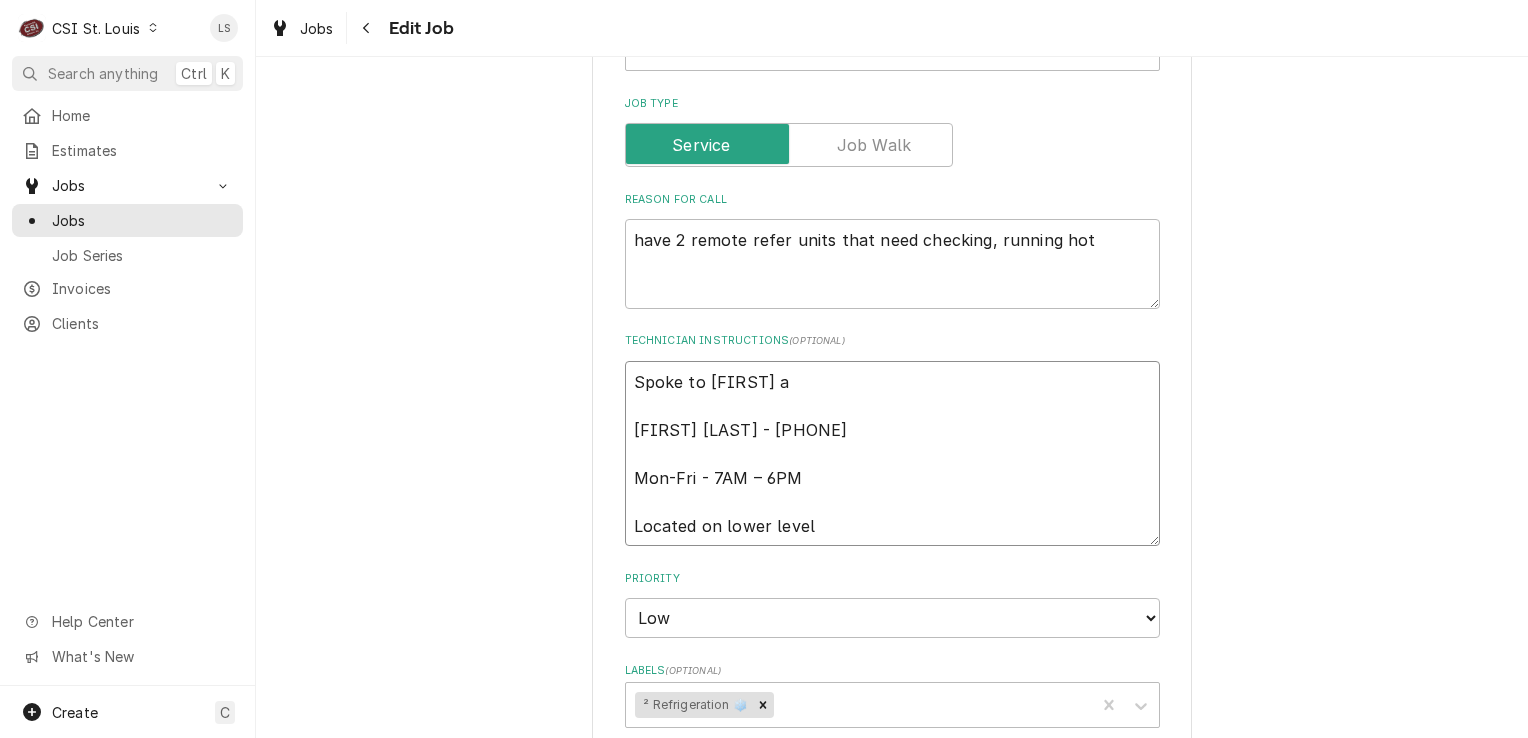type on "x" 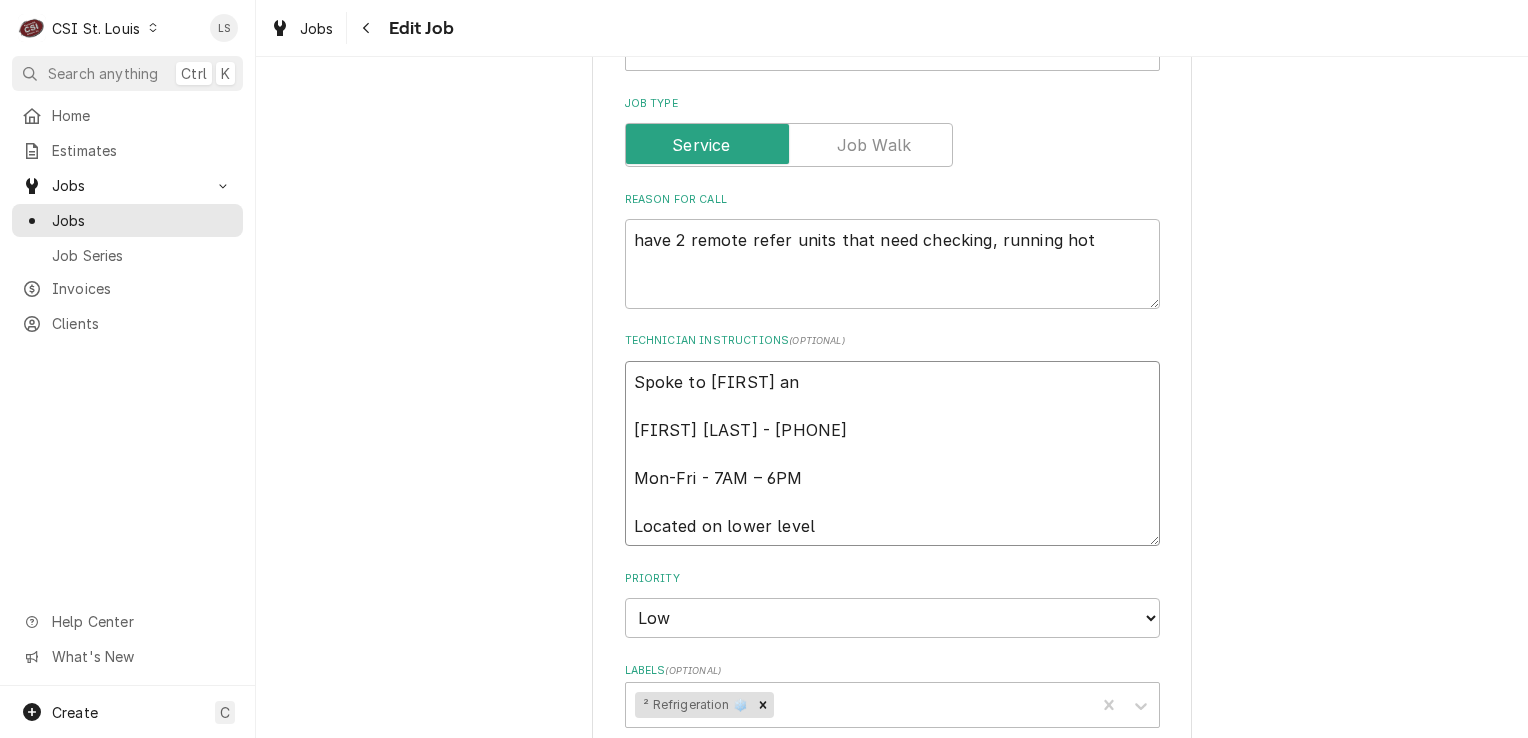 type on "x" 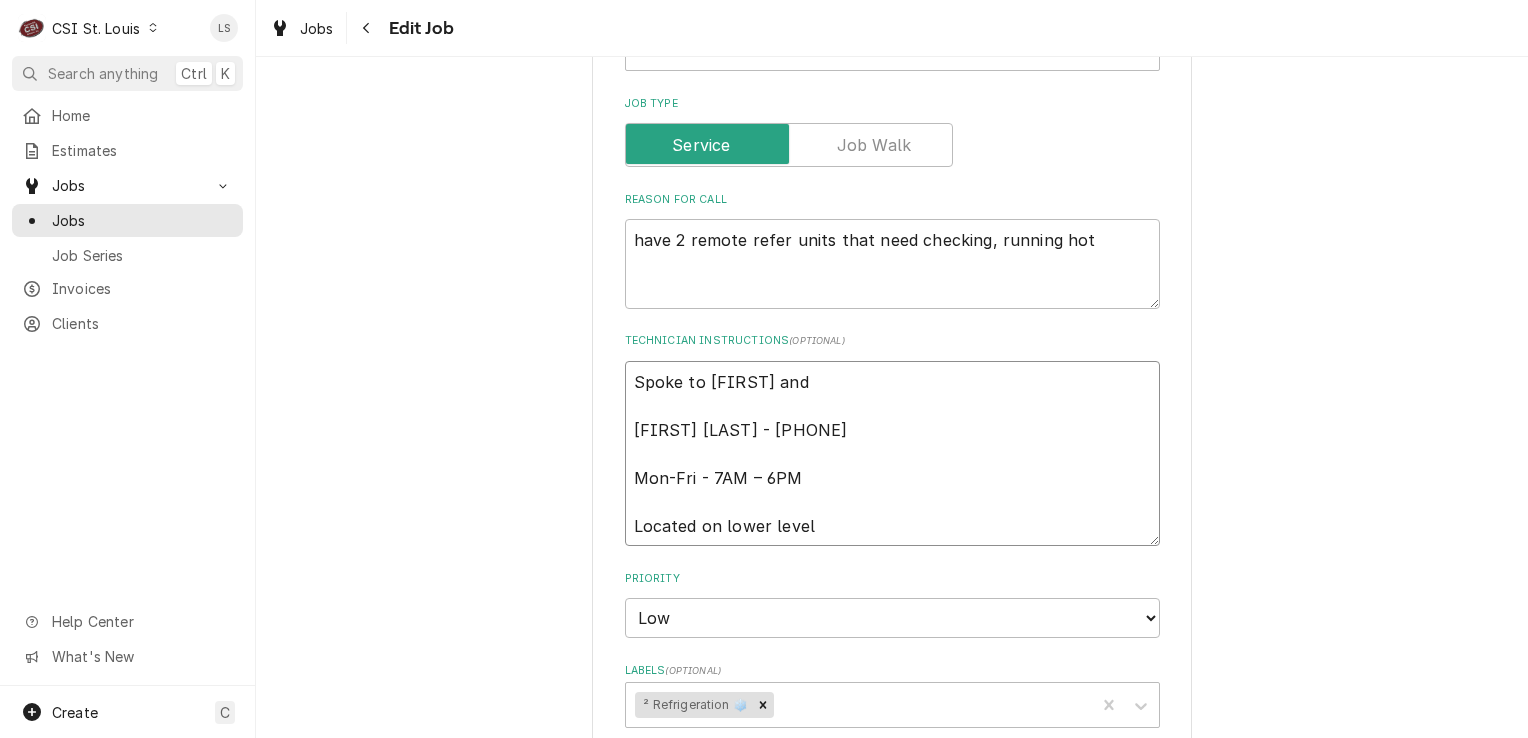 type on "x" 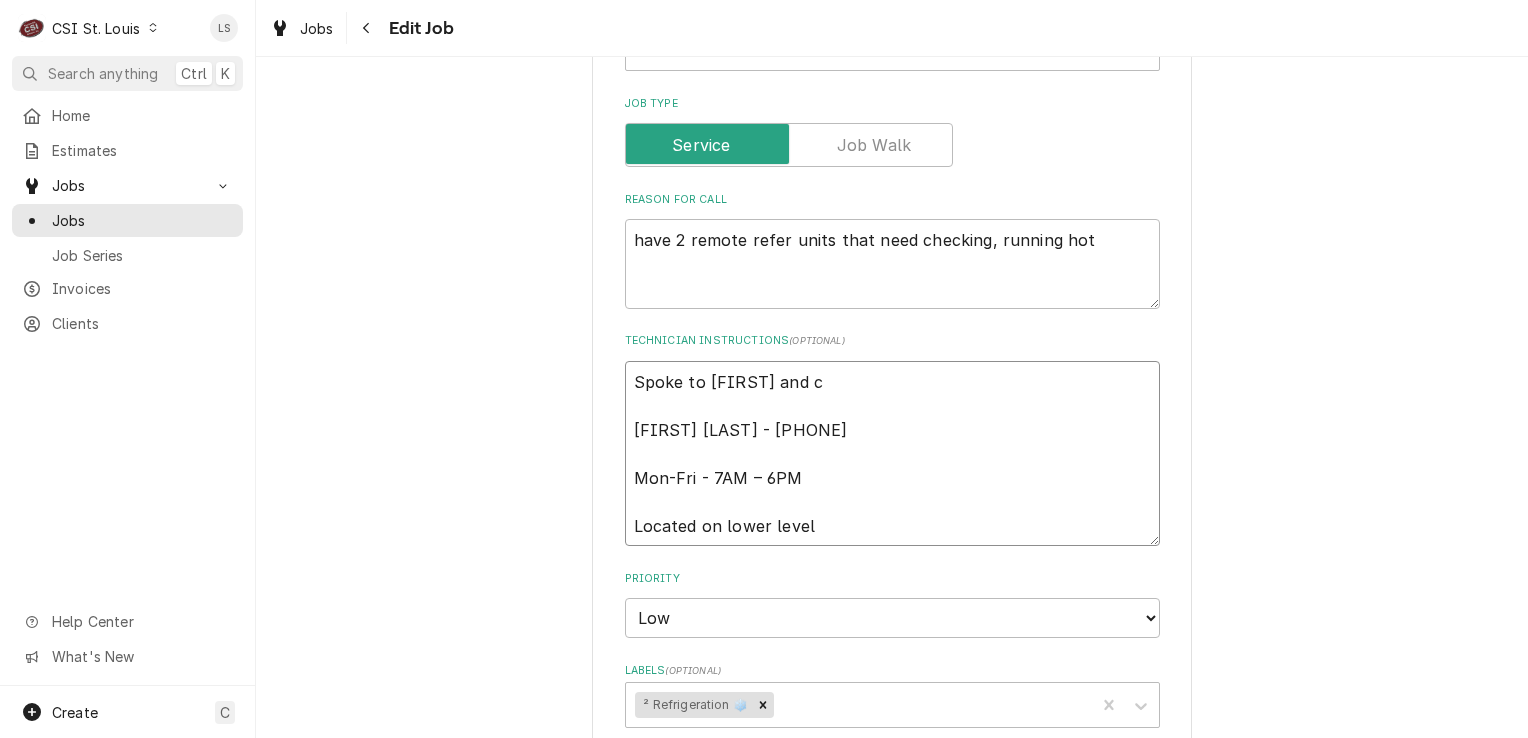 type on "x" 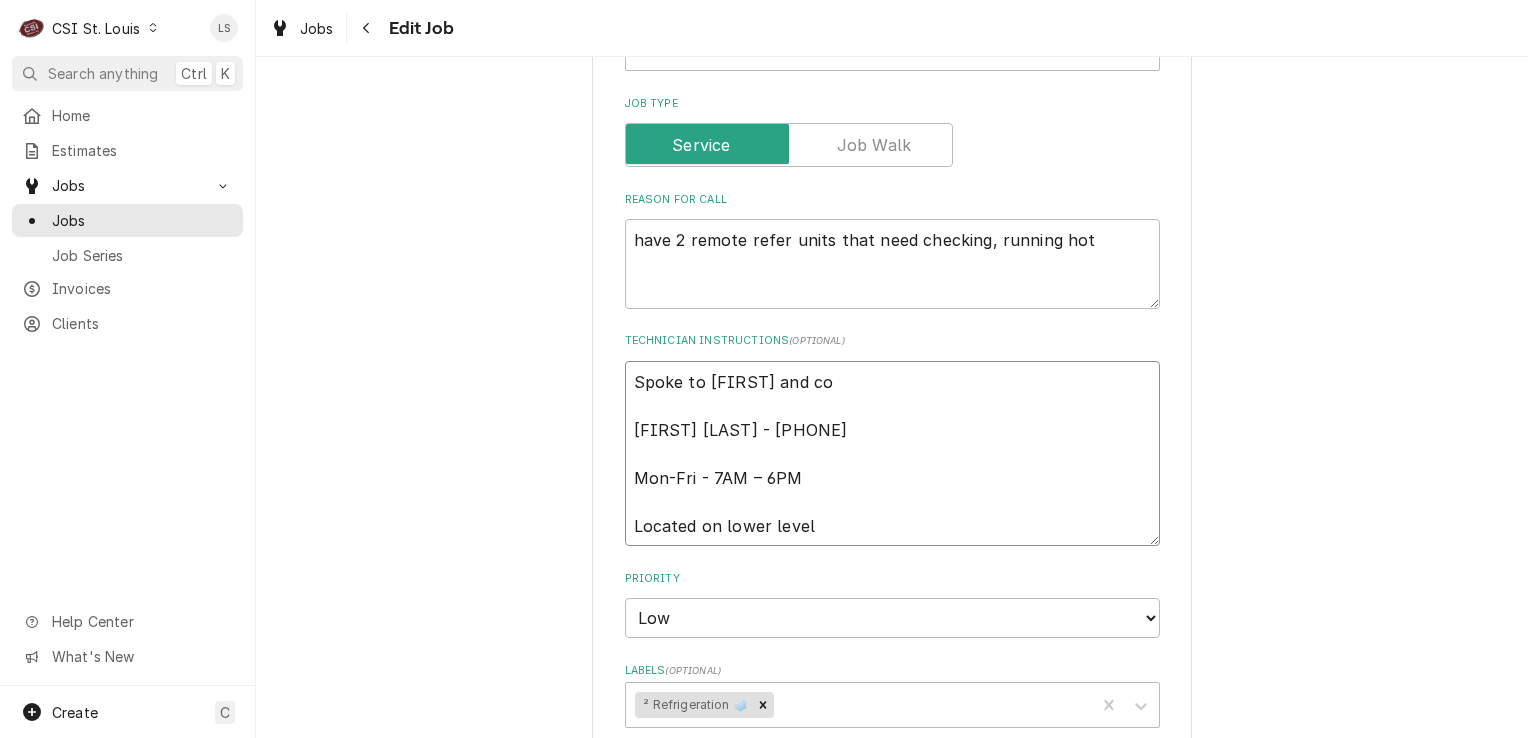 type on "x" 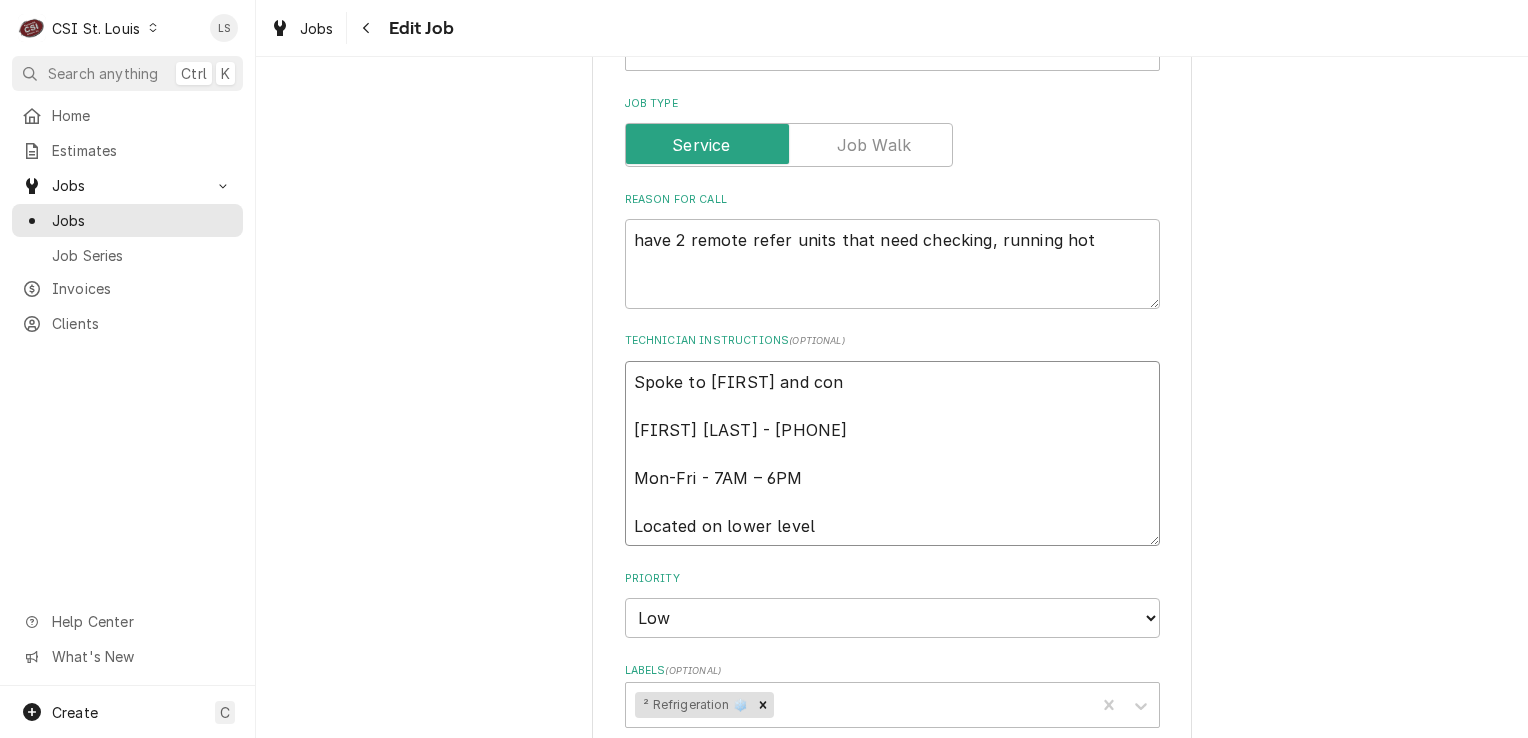 type on "x" 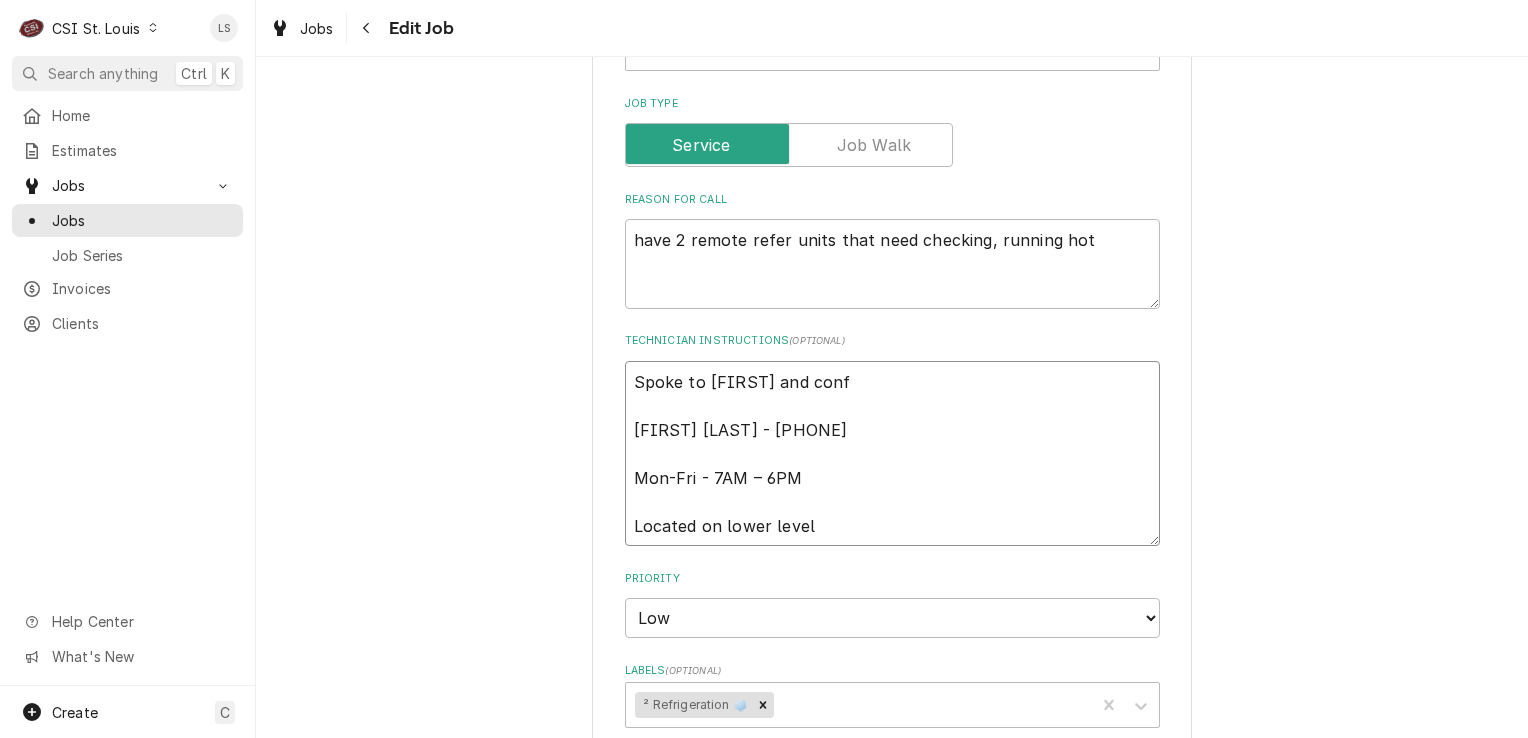 type on "x" 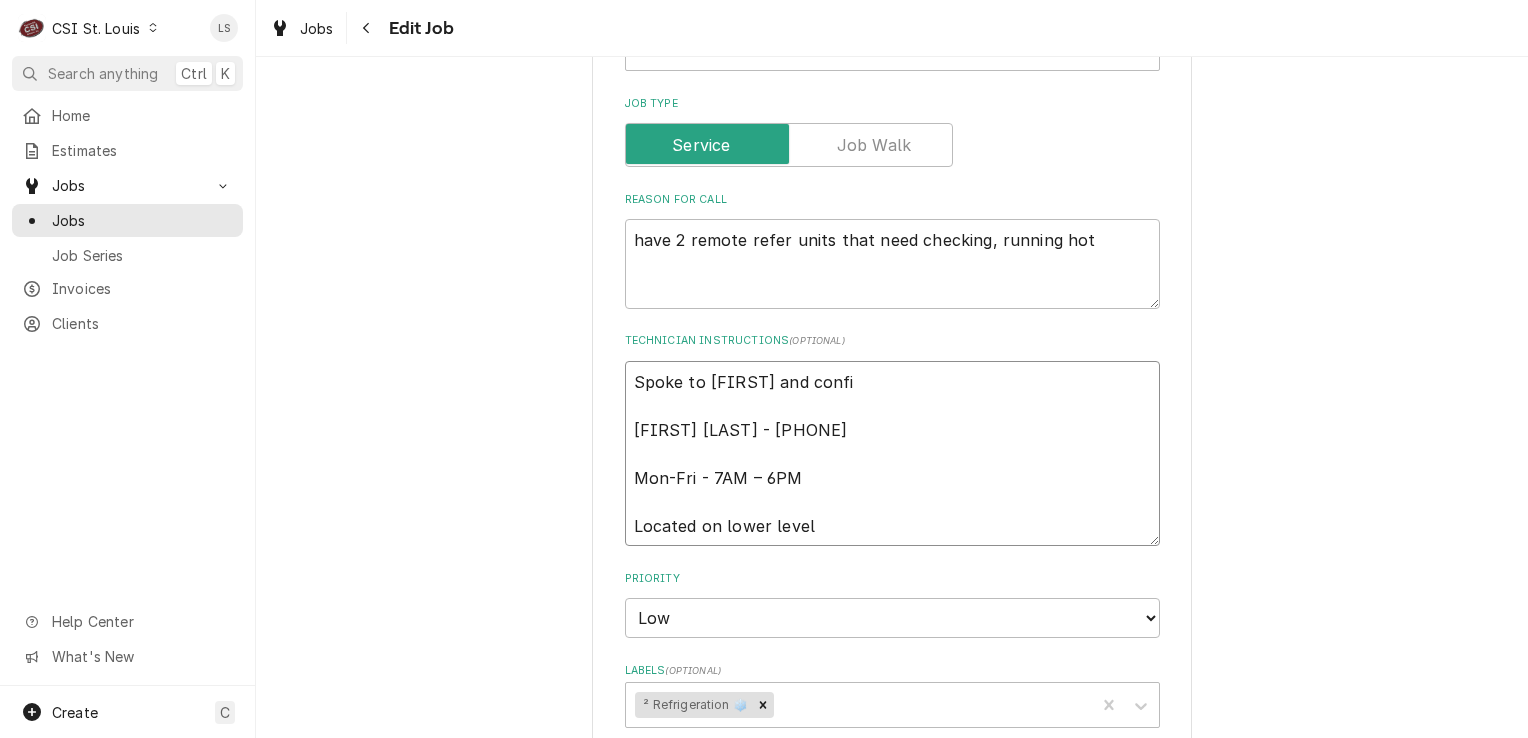 type on "x" 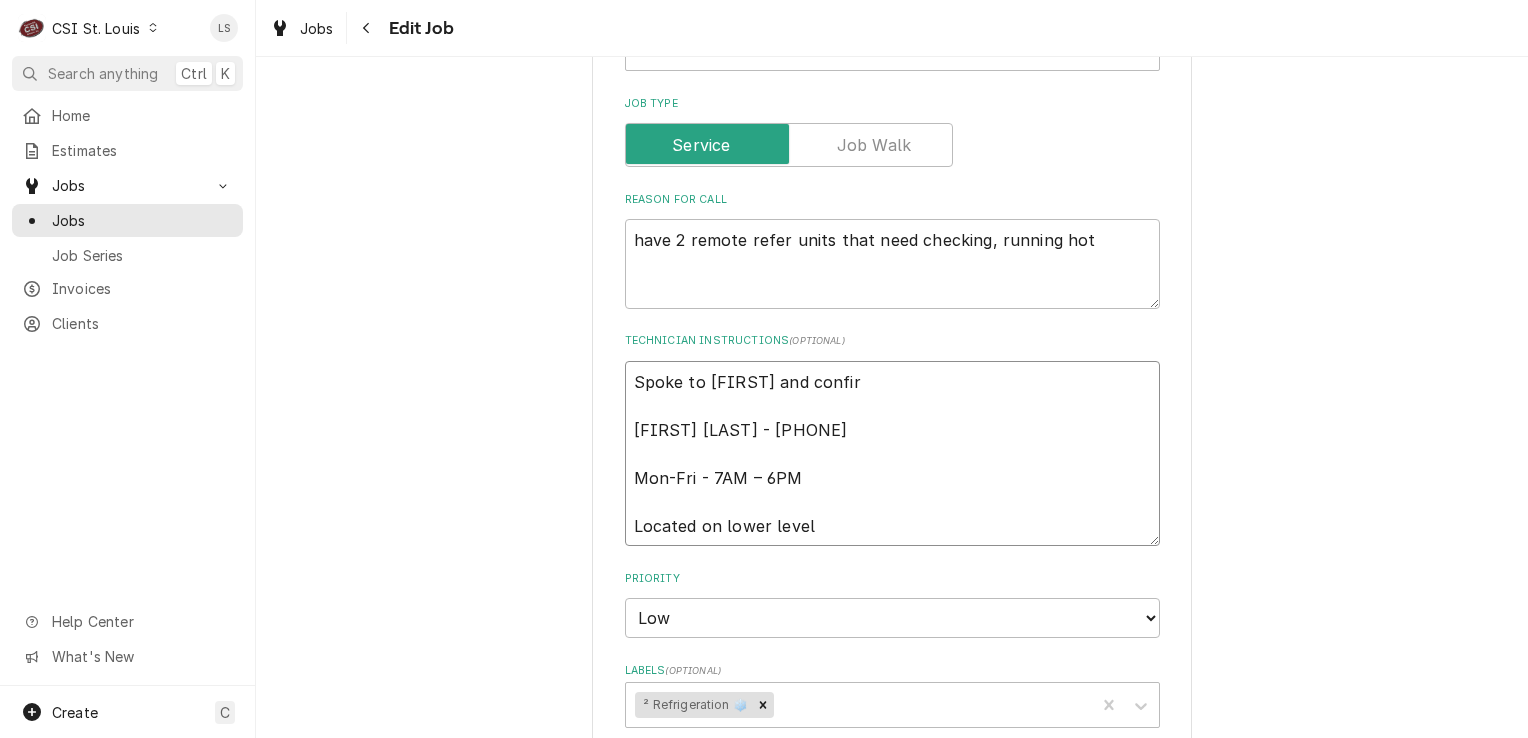 type on "Spoke to Richard and confirm
Richard McConnell - 314-574-1493
Mon-Fri - 7AM – 6PM
Located on lower level" 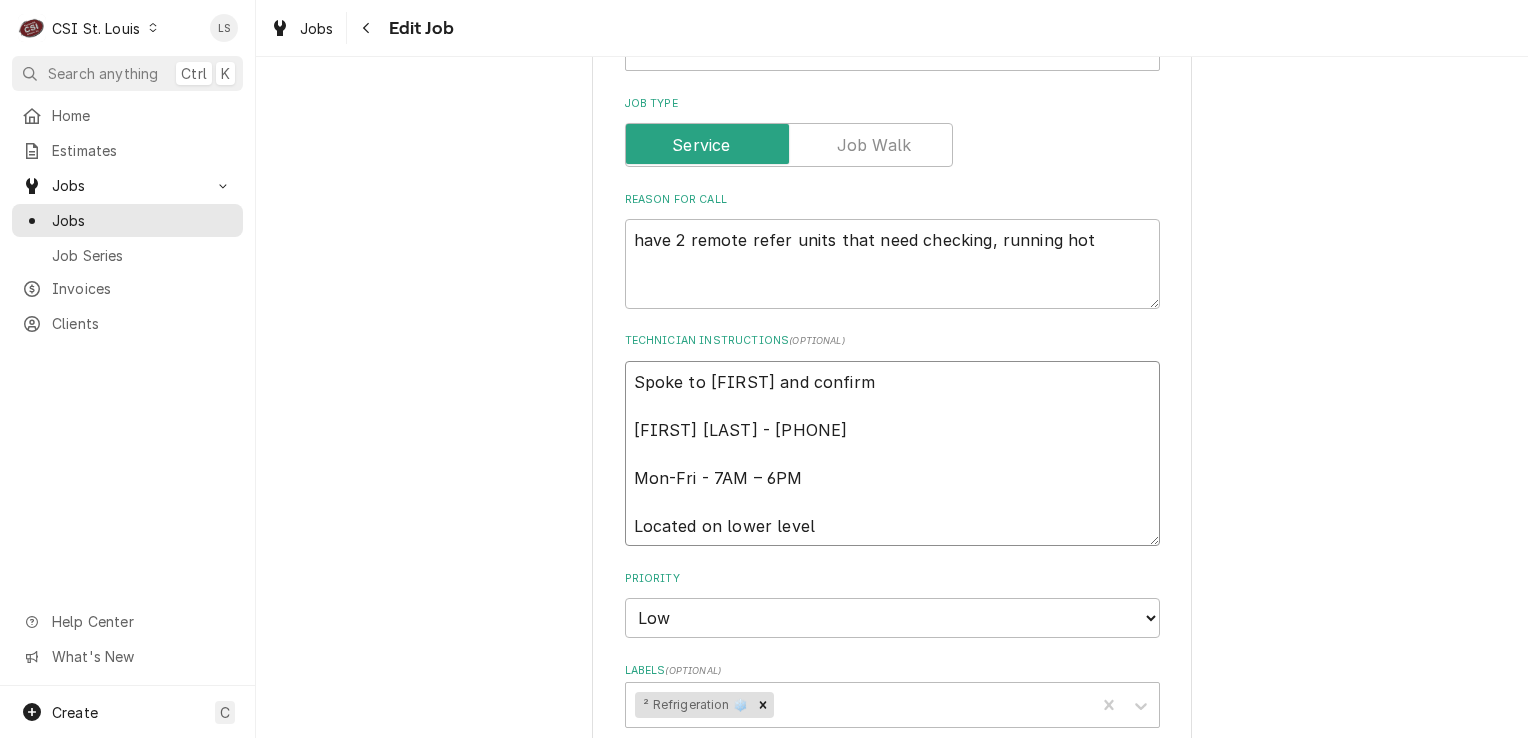 type on "x" 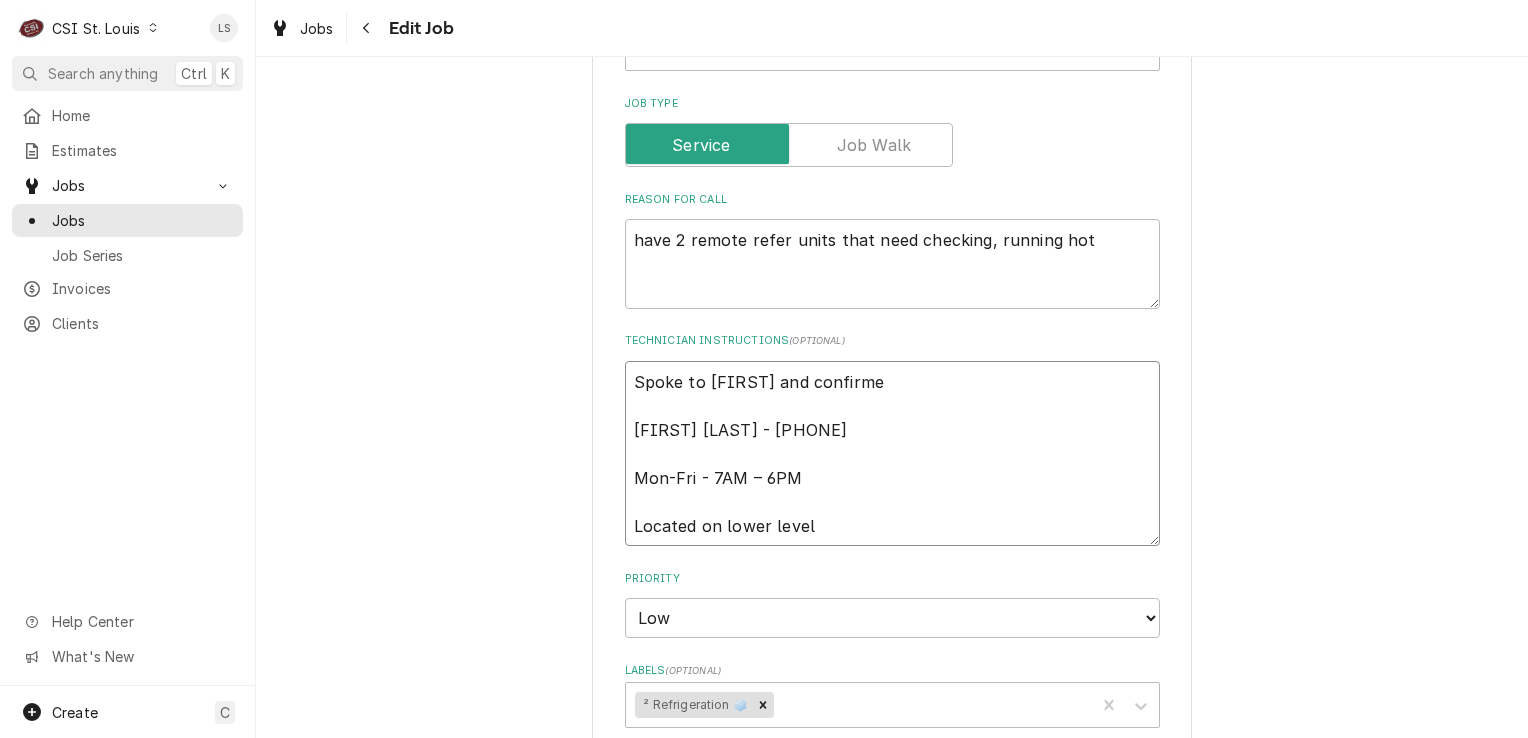 type on "x" 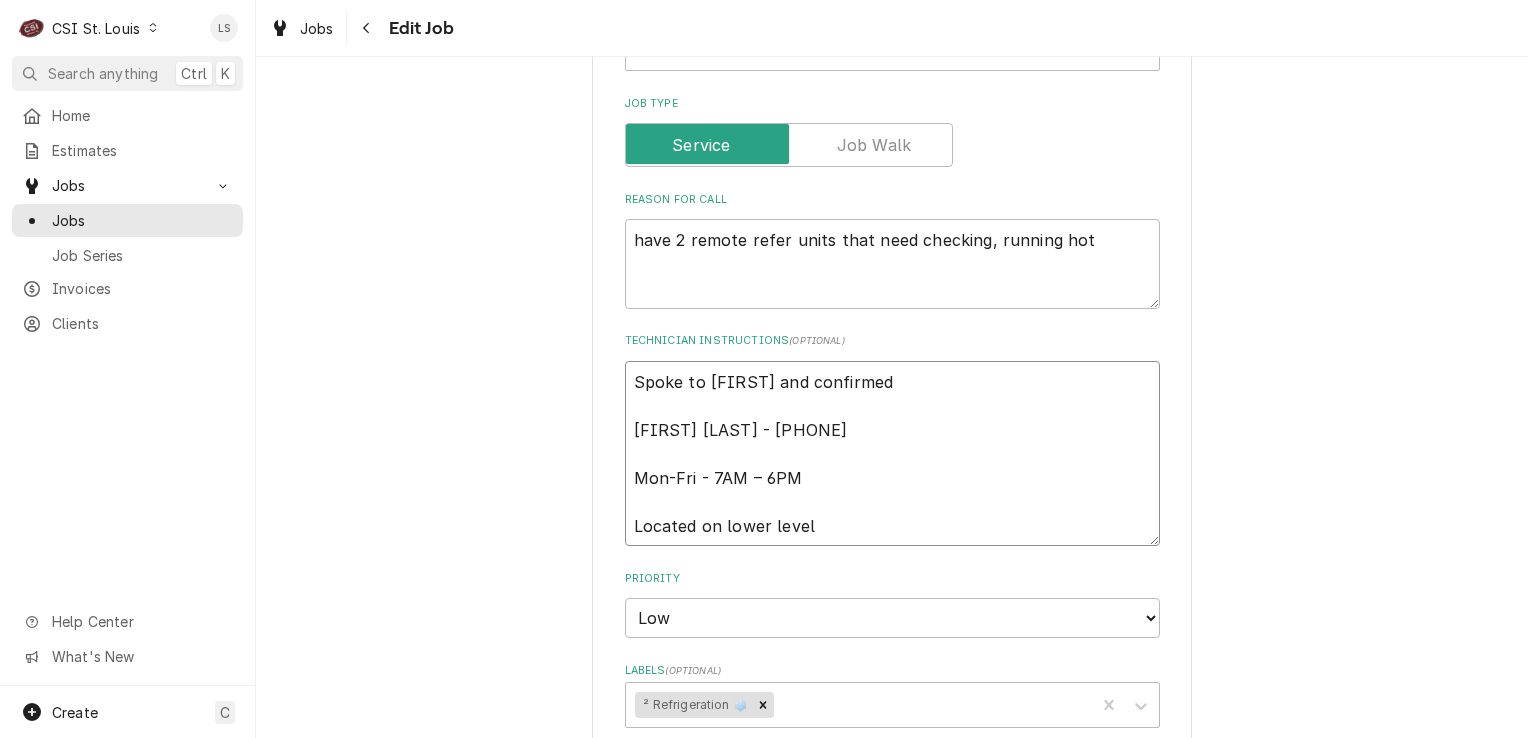 type on "x" 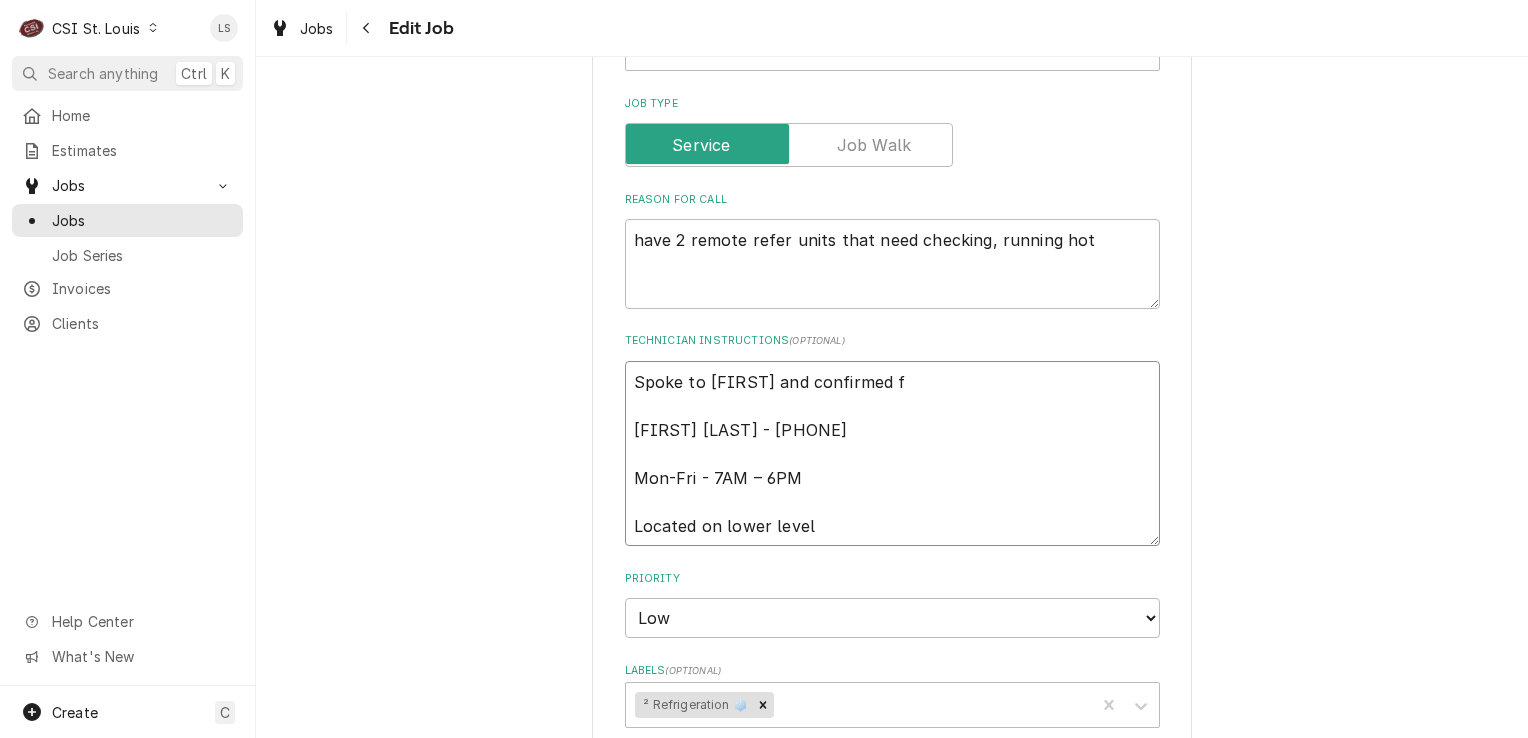 type on "x" 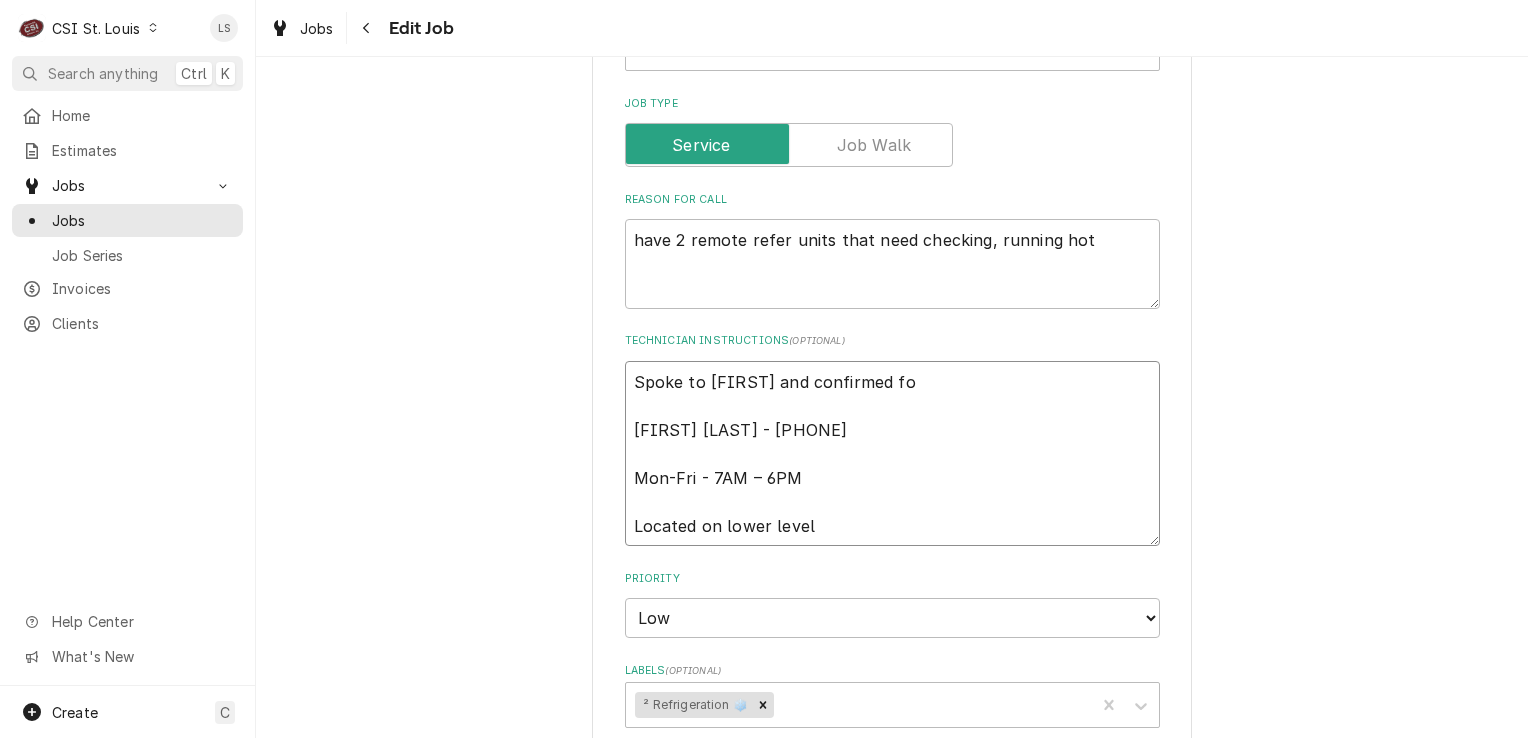 type on "x" 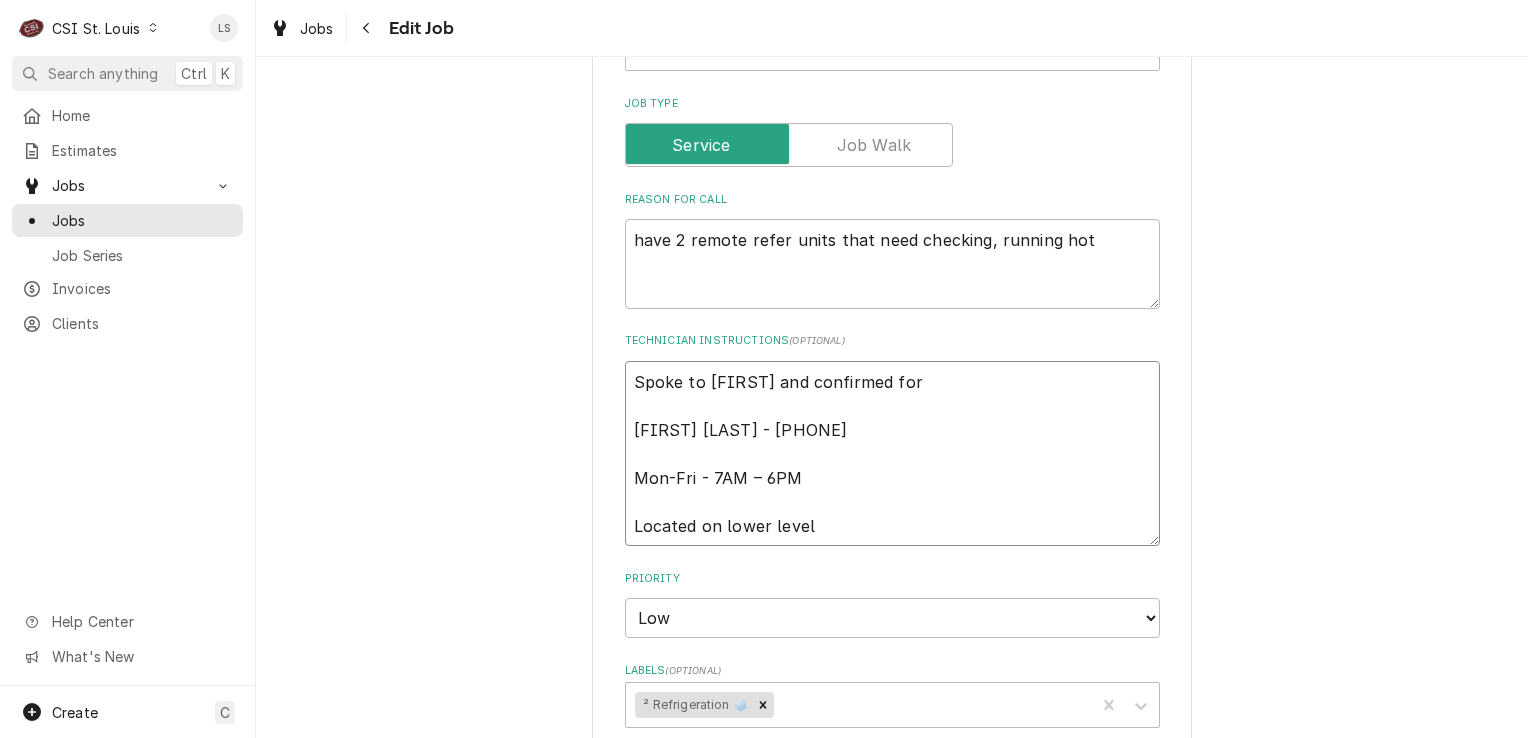 type on "Spoke to Richard and confirmed for
Richard McConnell - 314-574-1493
Mon-Fri - 7AM – 6PM
Located on lower level" 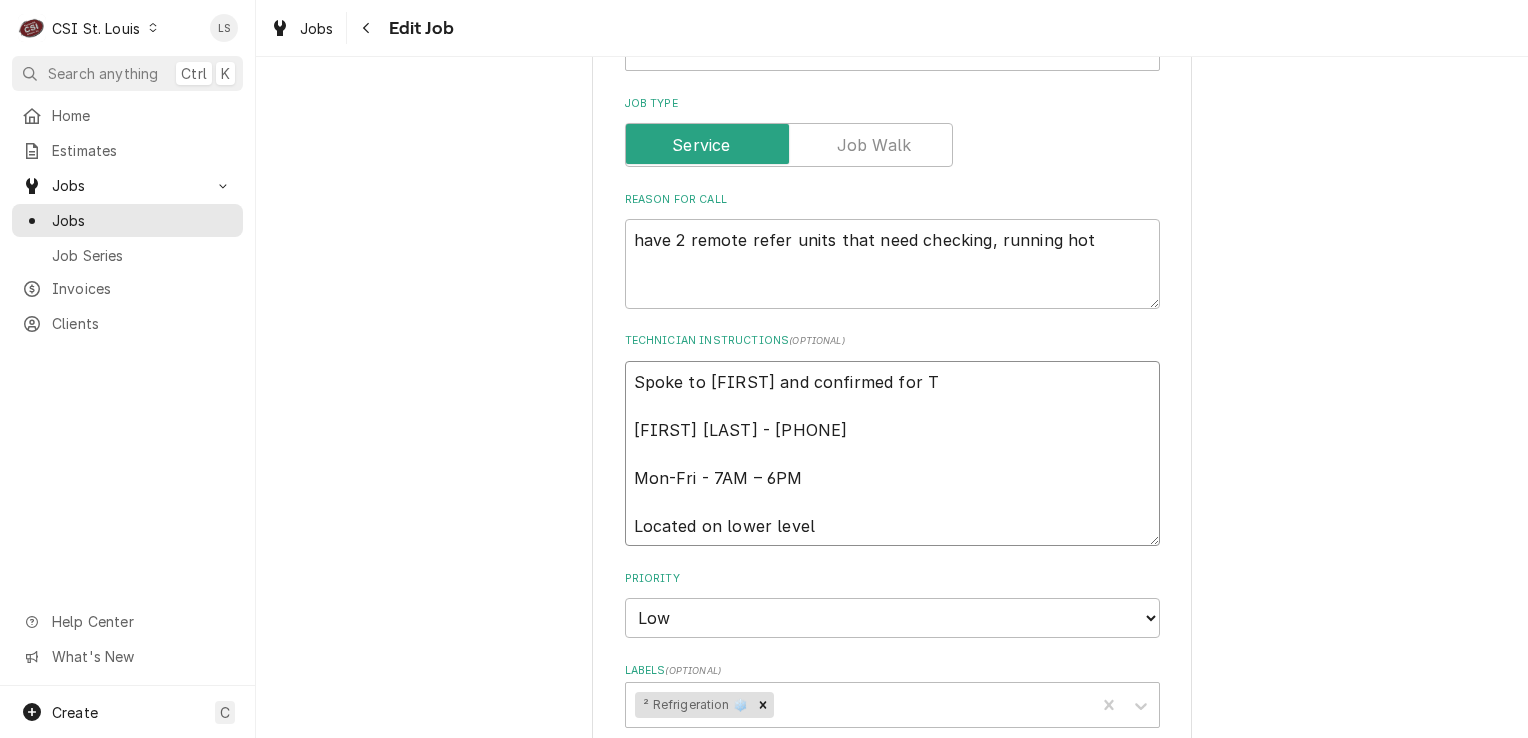 type on "x" 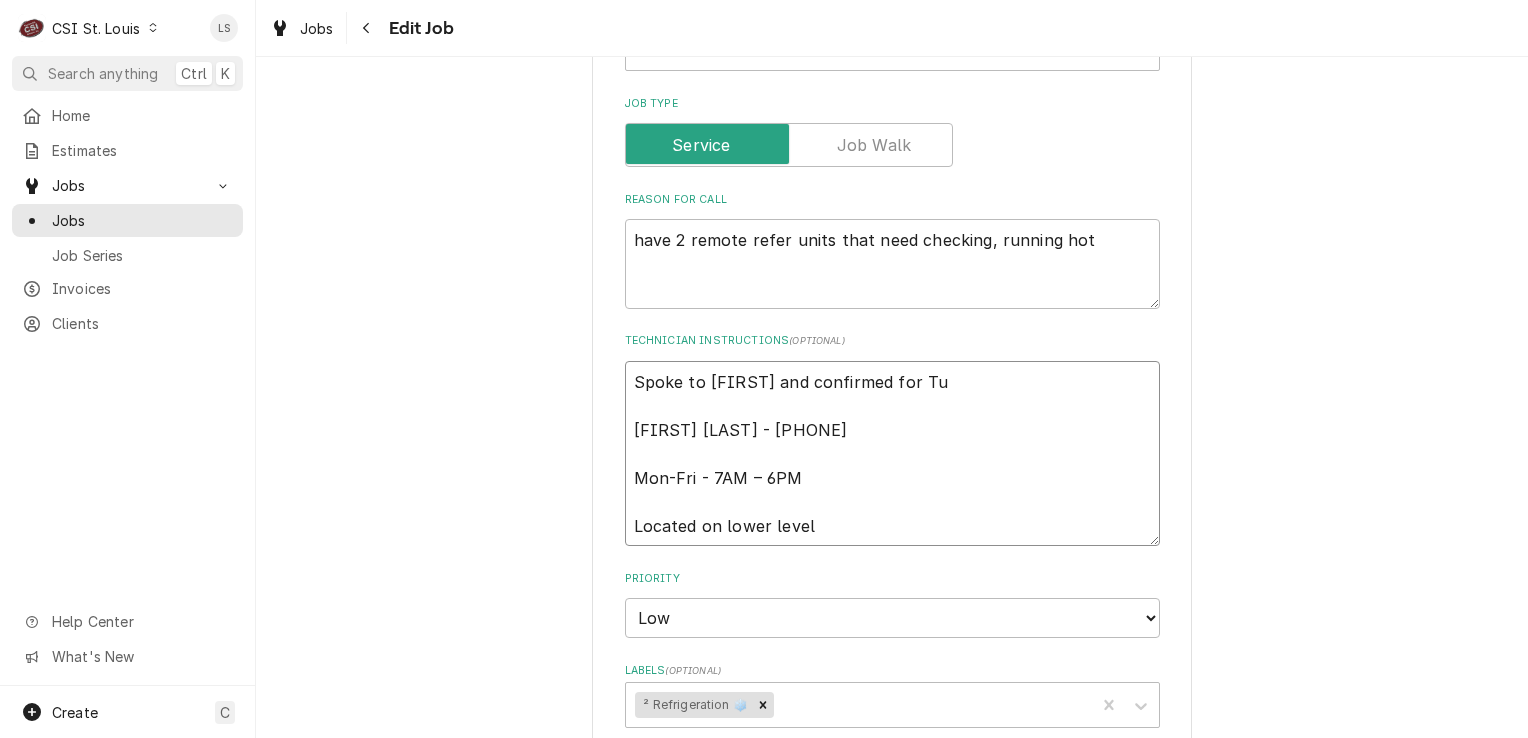 type on "x" 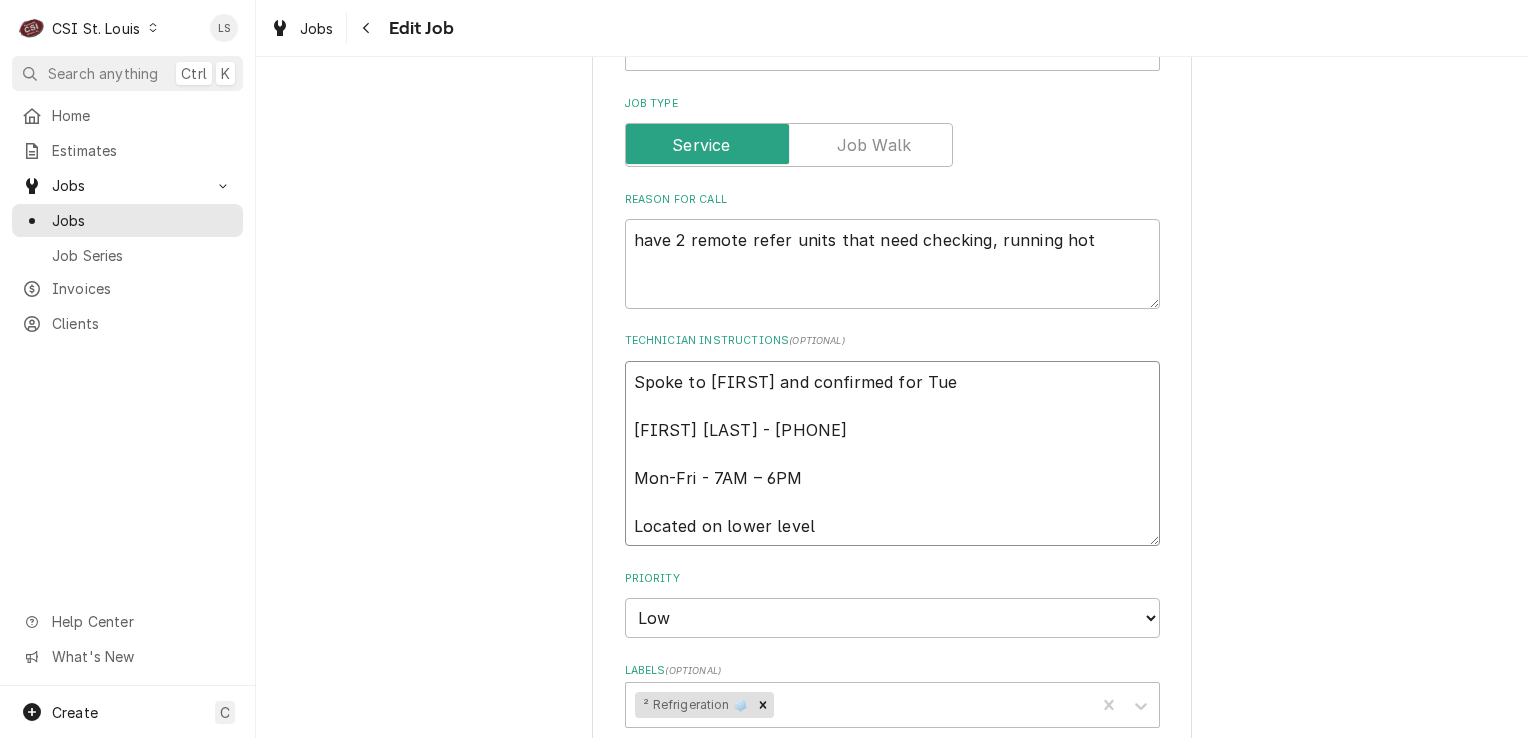 type on "x" 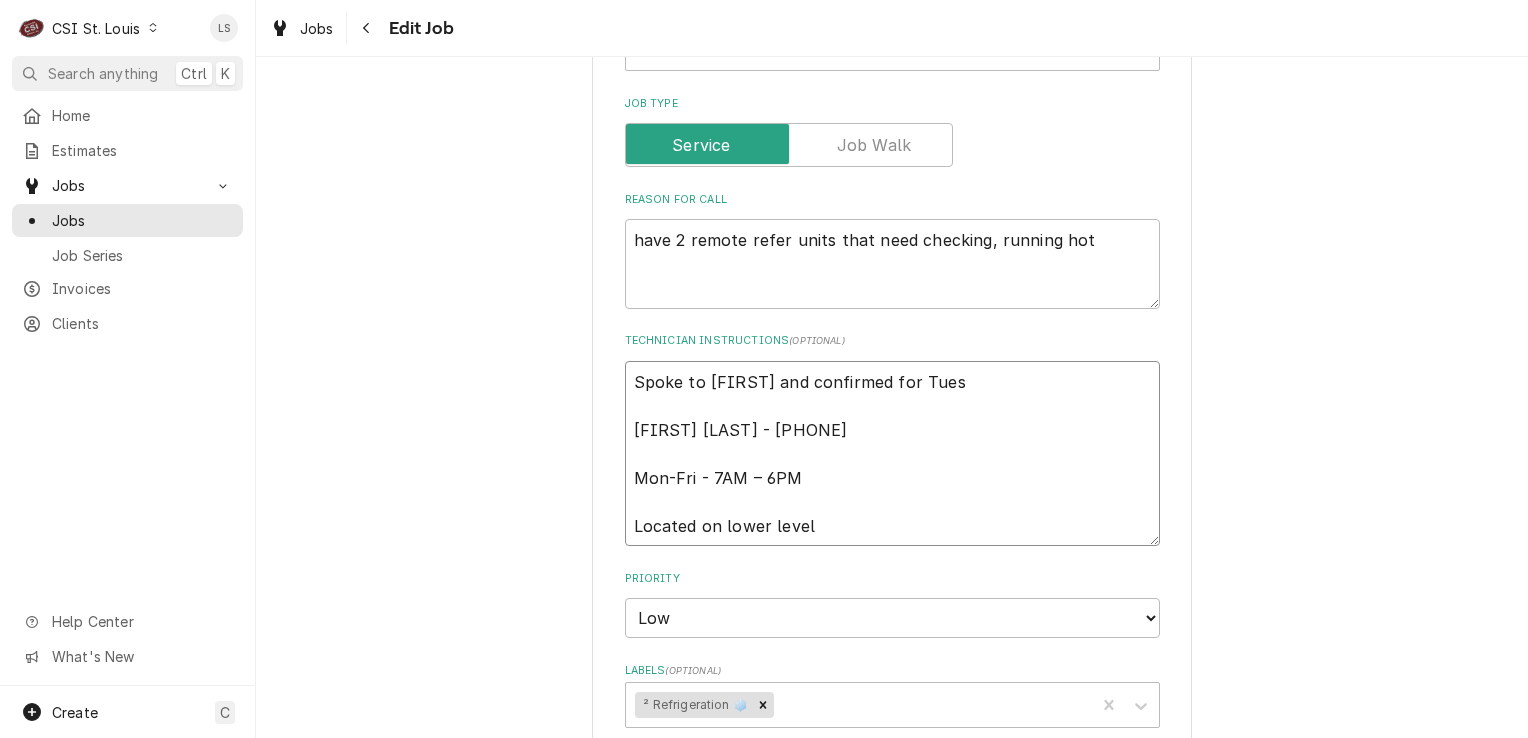 type on "x" 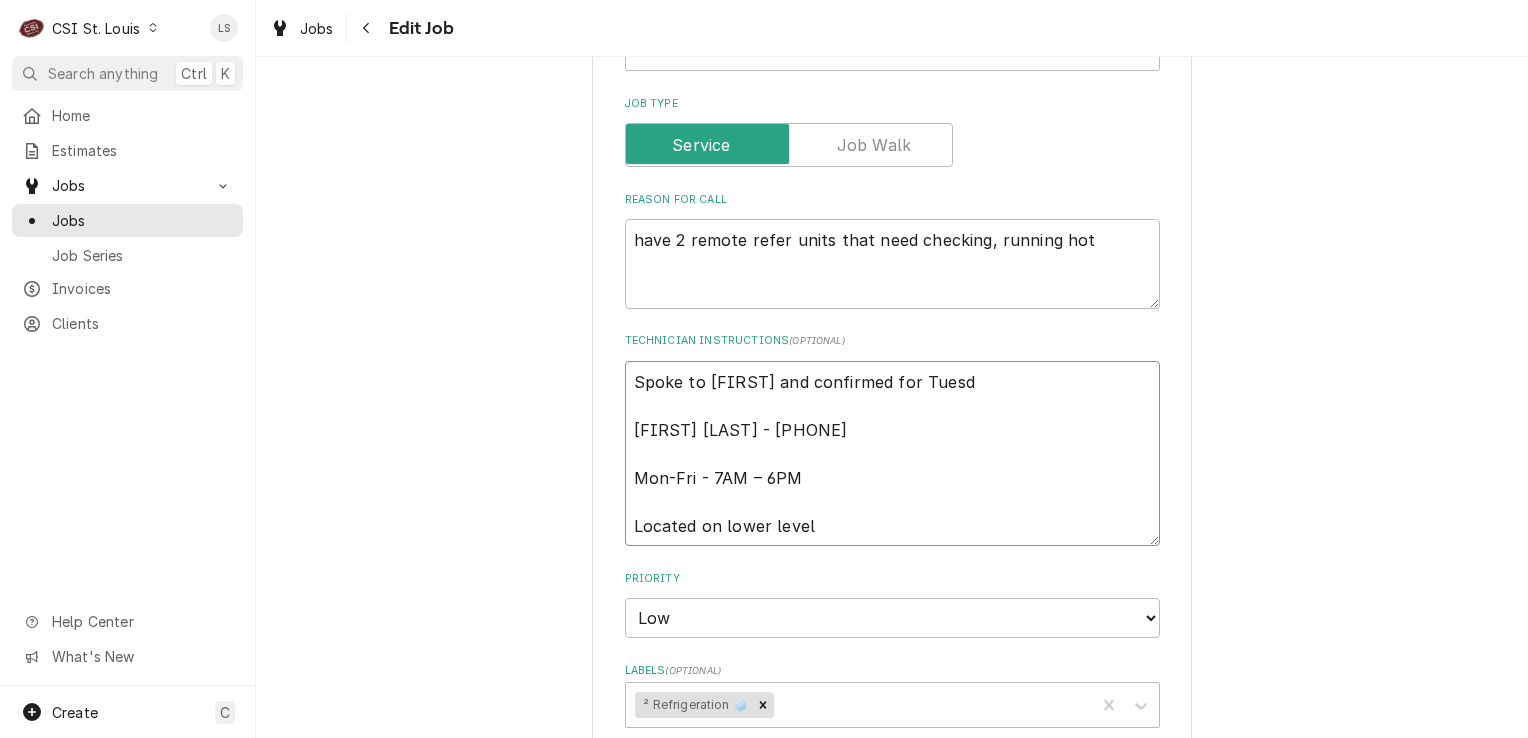type on "x" 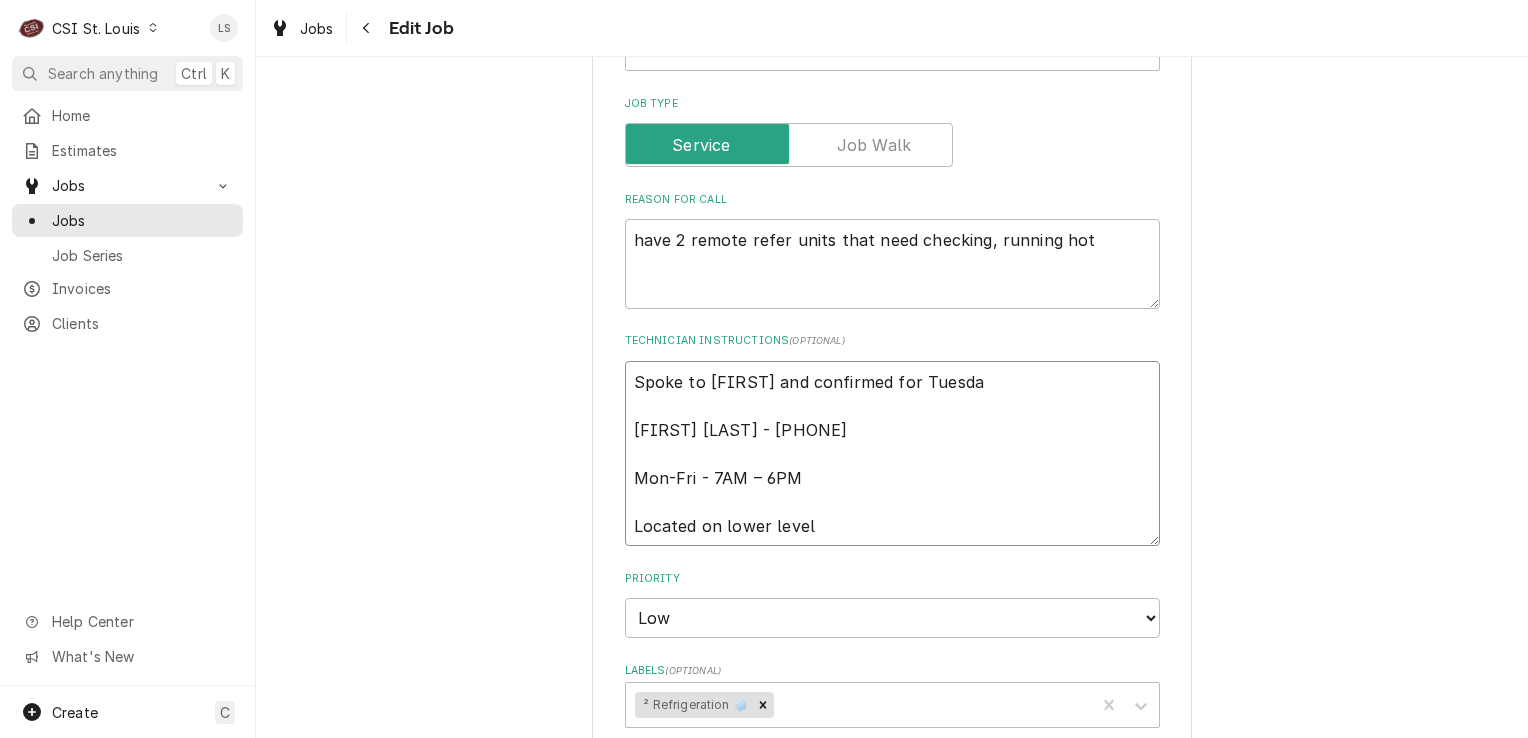 type on "x" 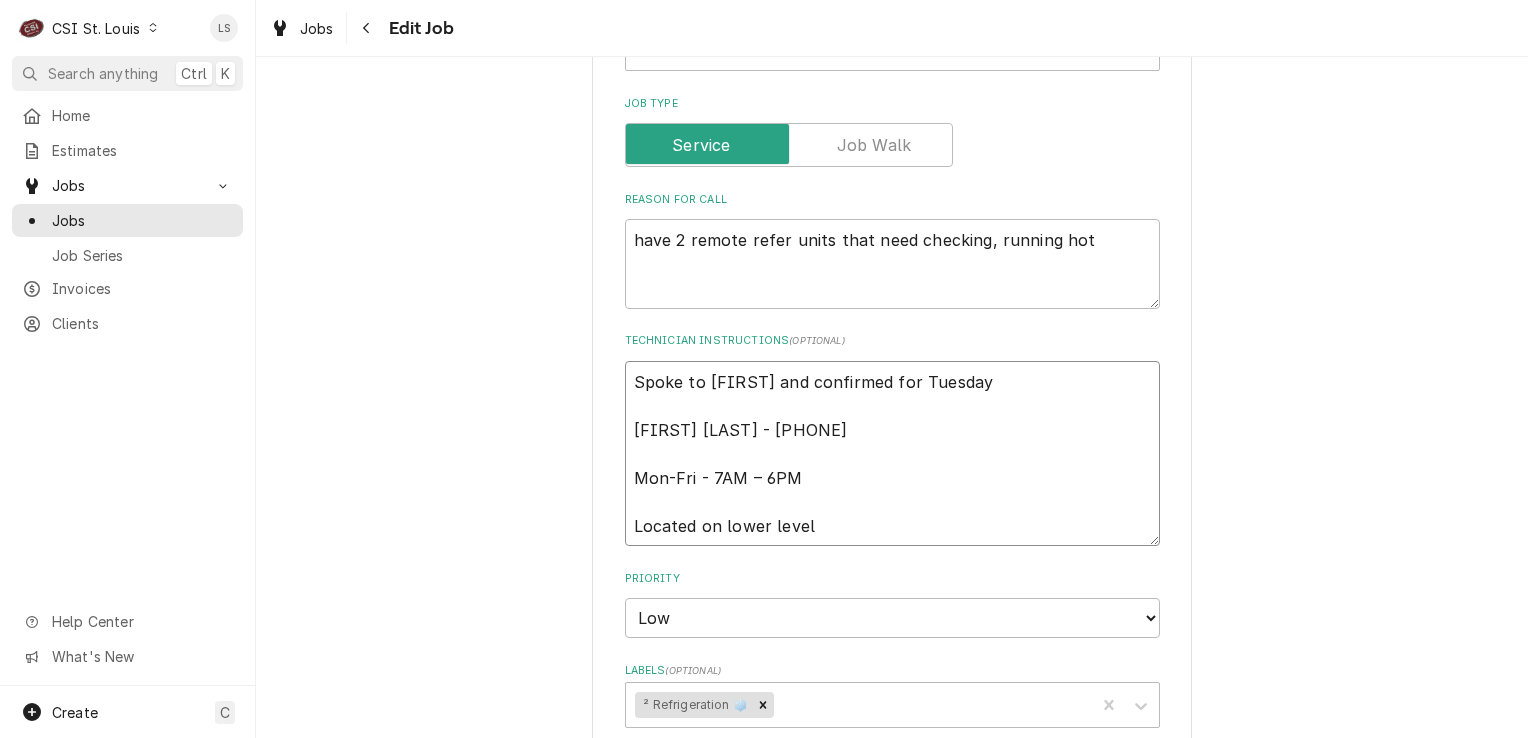 type on "x" 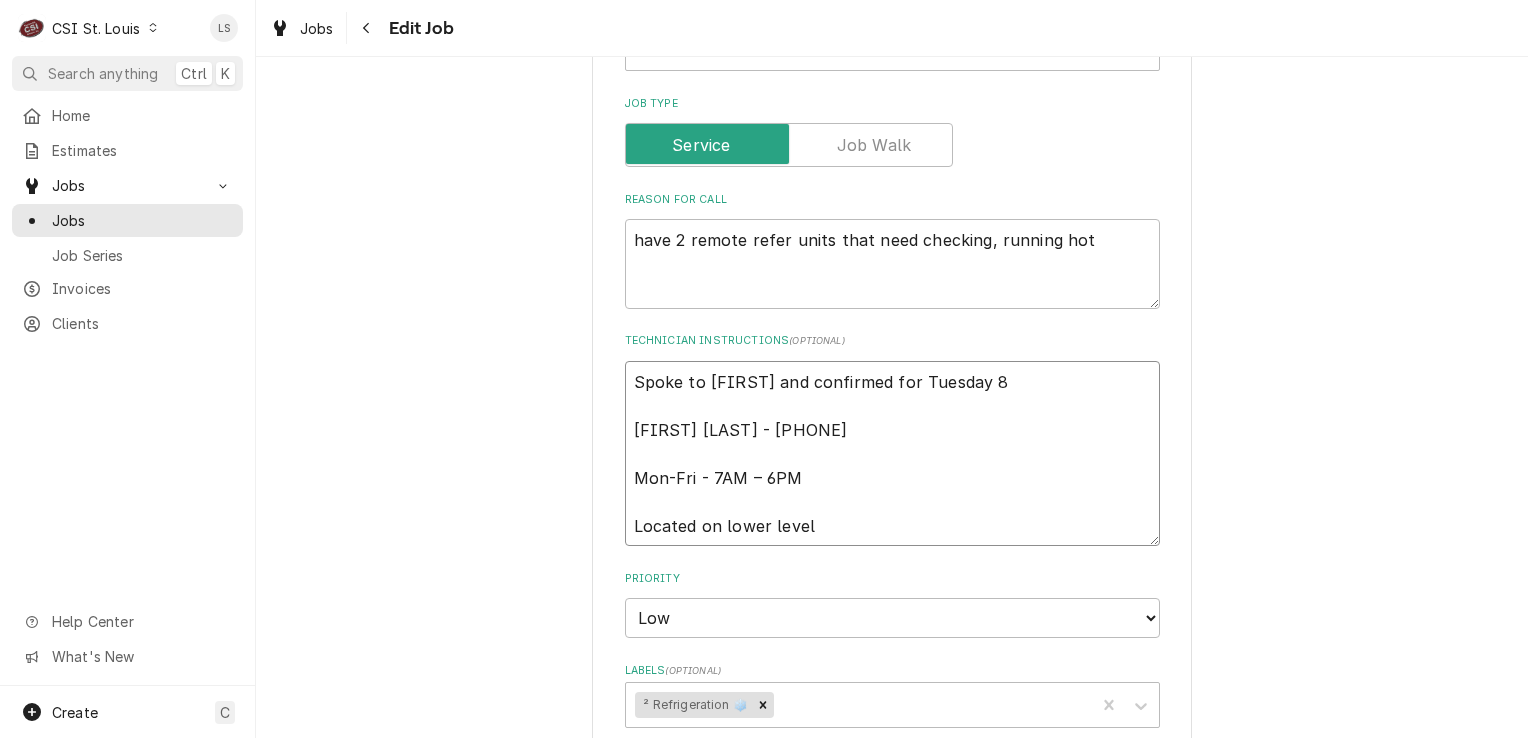 type on "x" 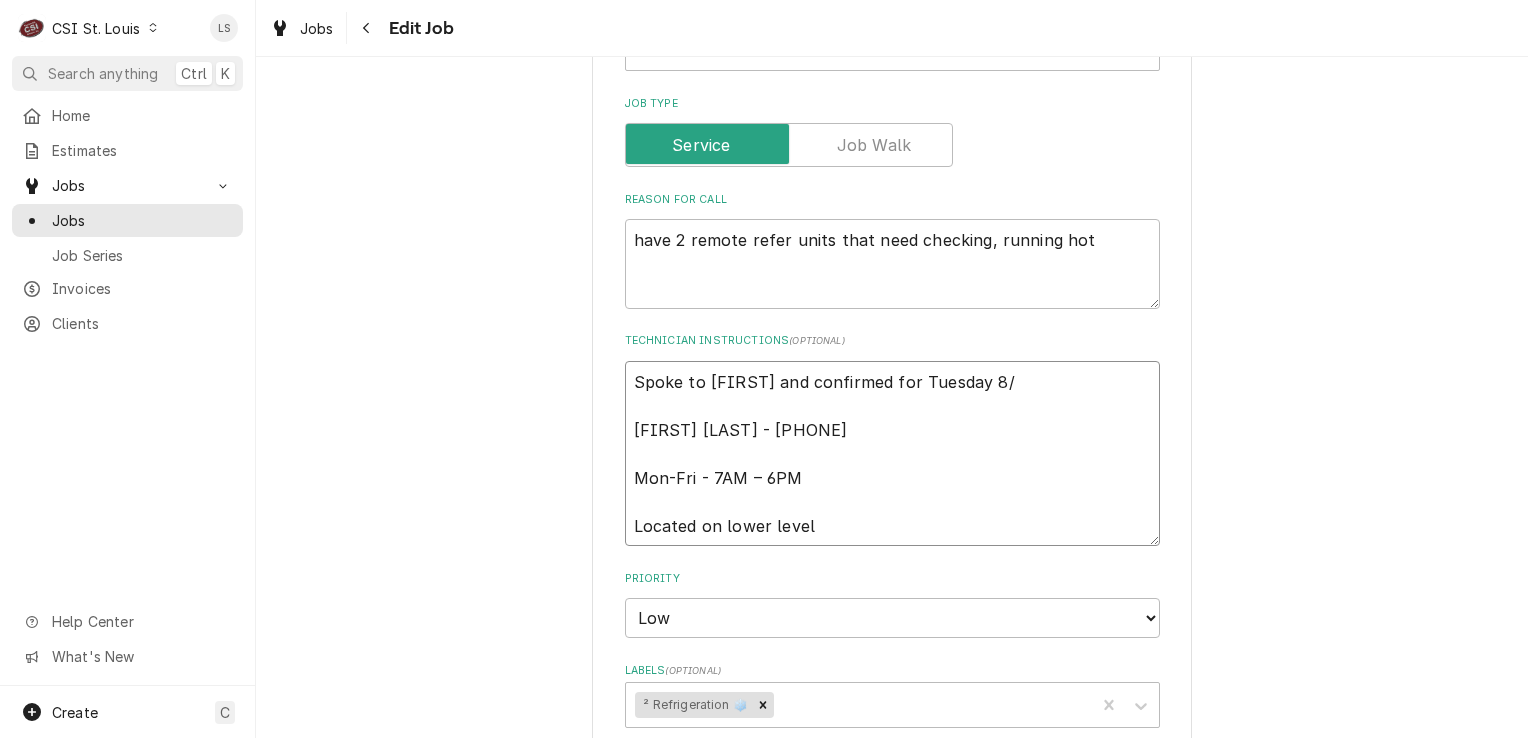type on "x" 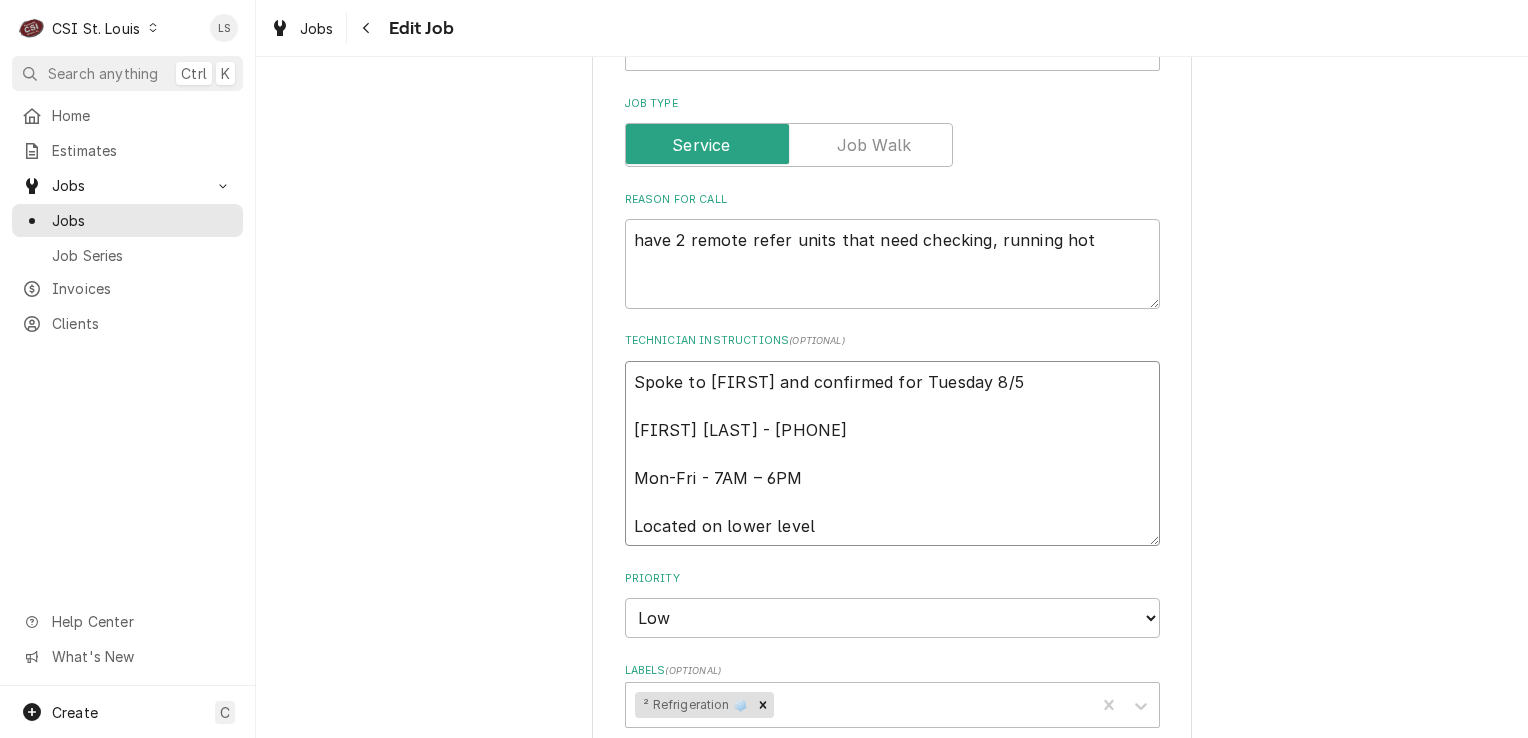 type on "x" 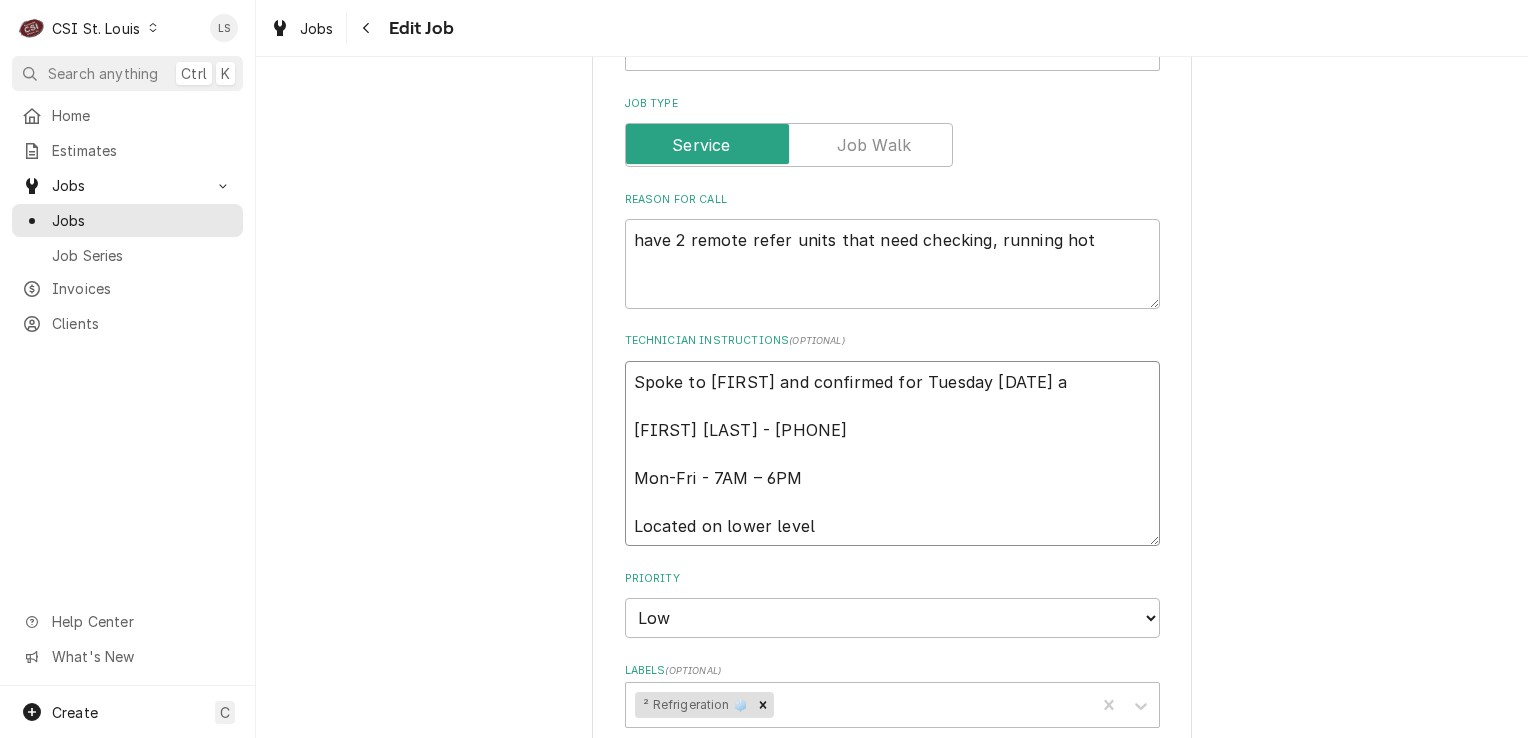 type on "x" 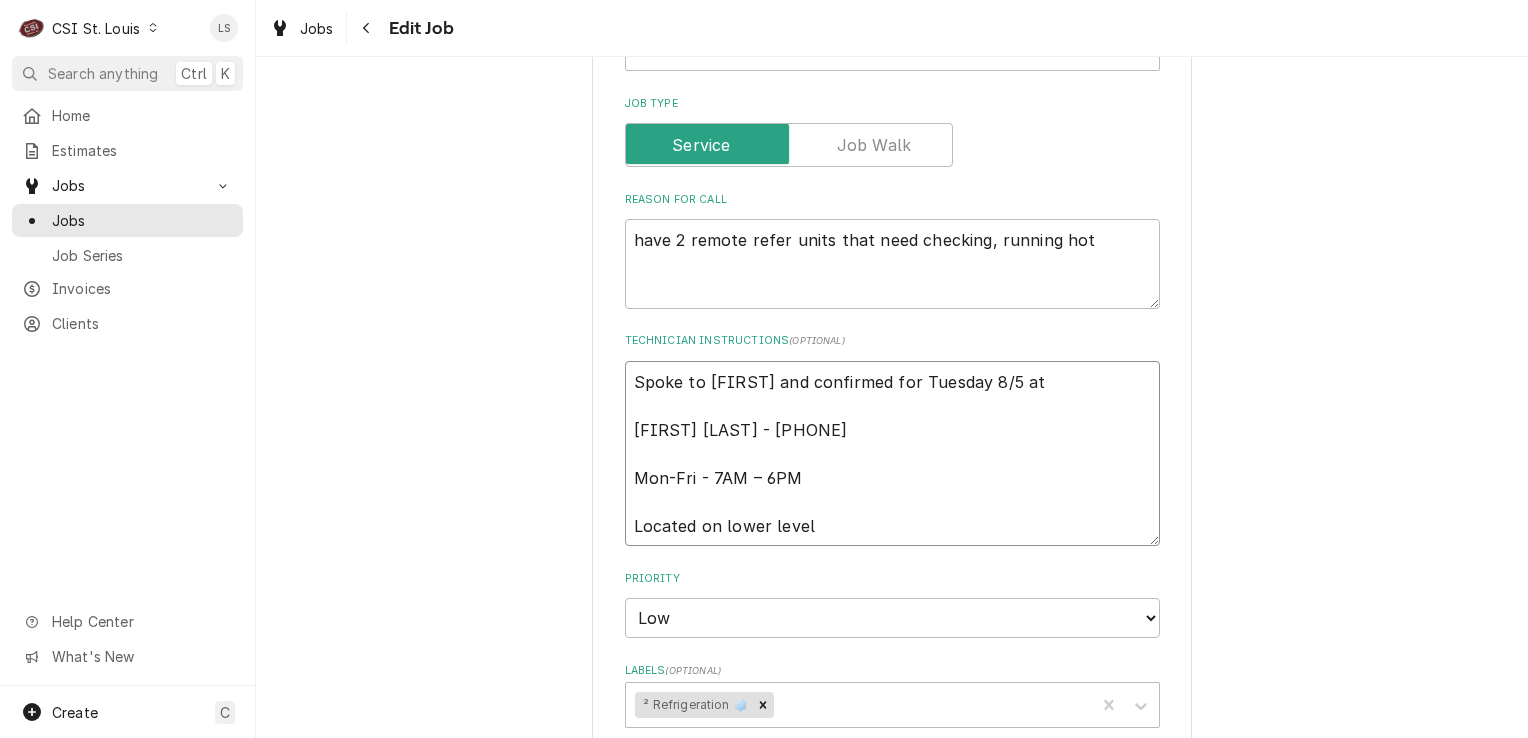 type on "x" 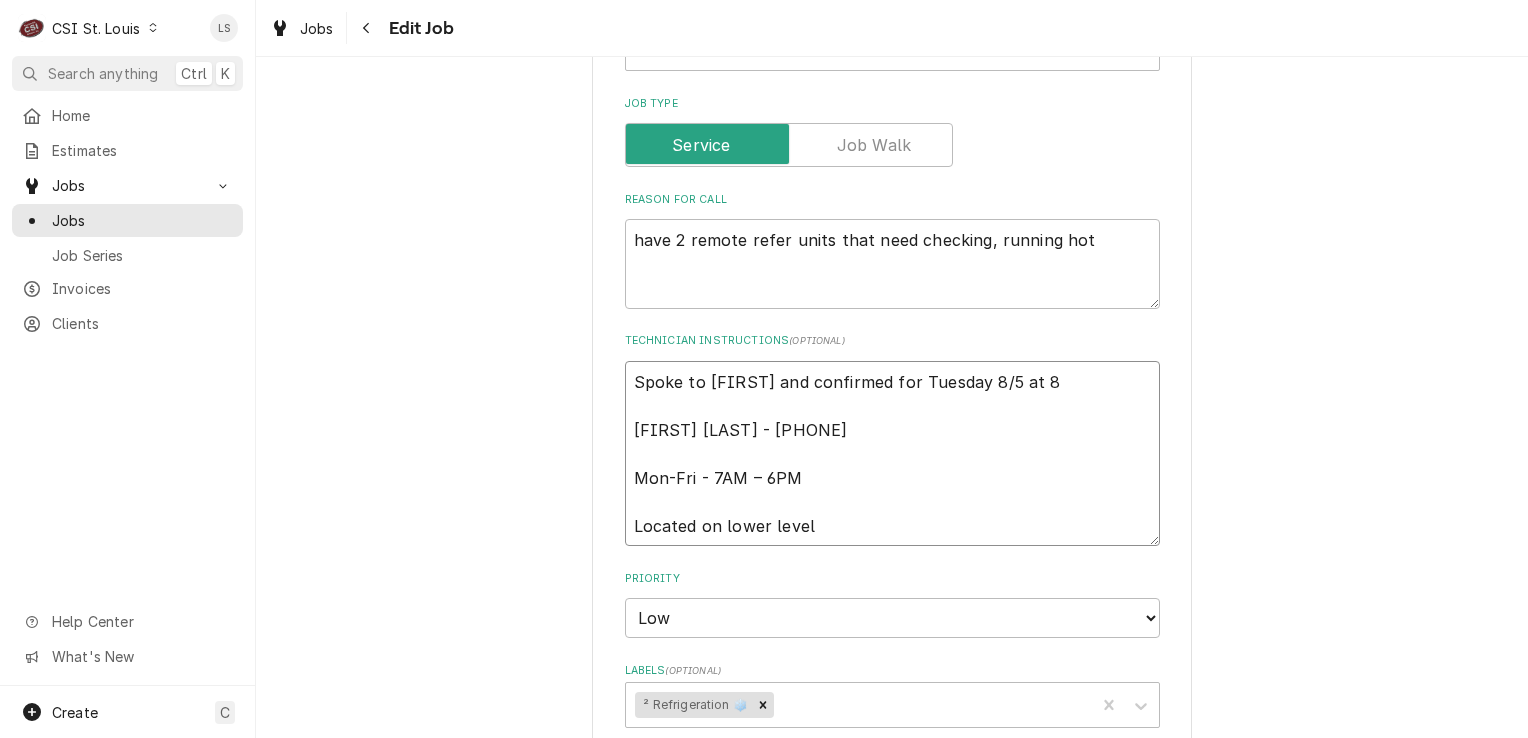 type on "x" 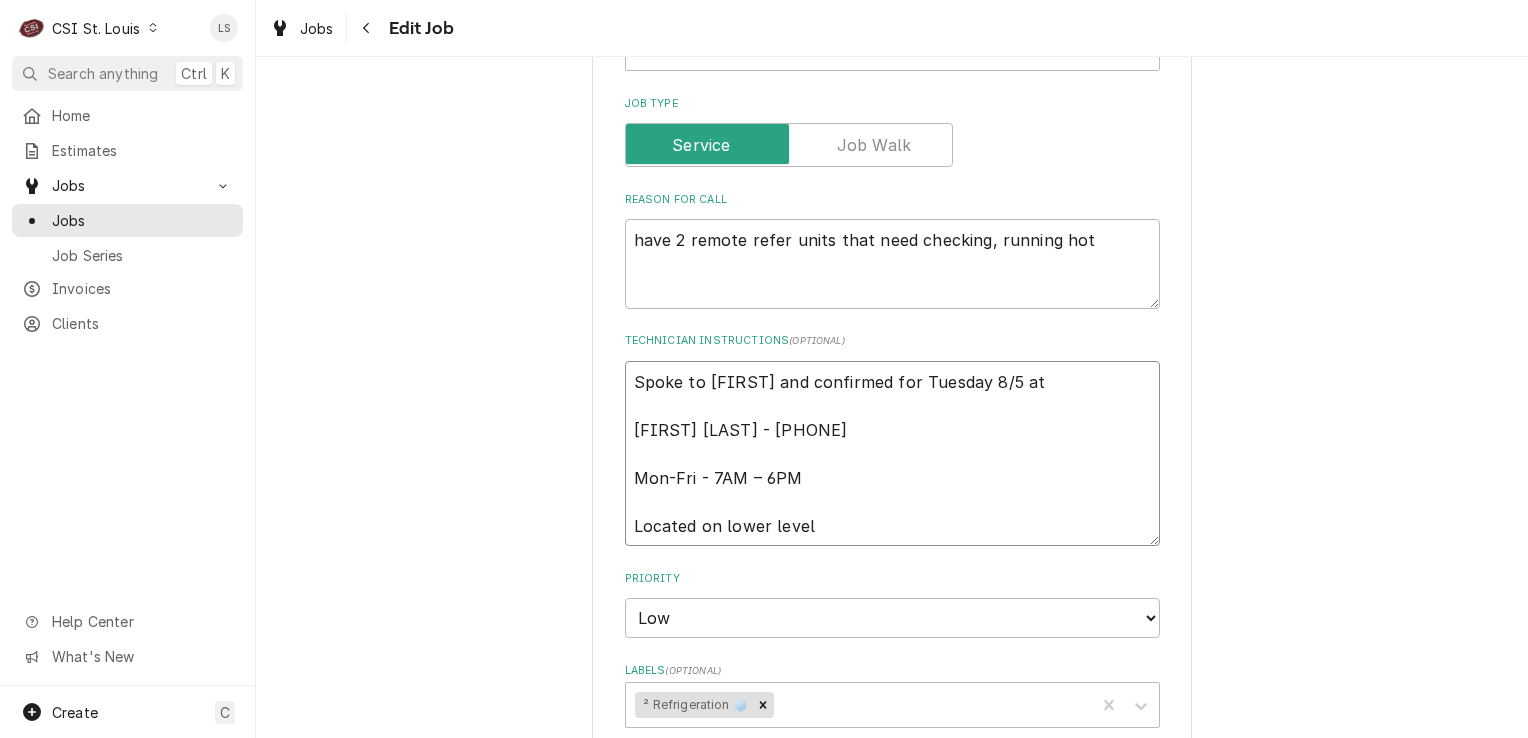 type on "x" 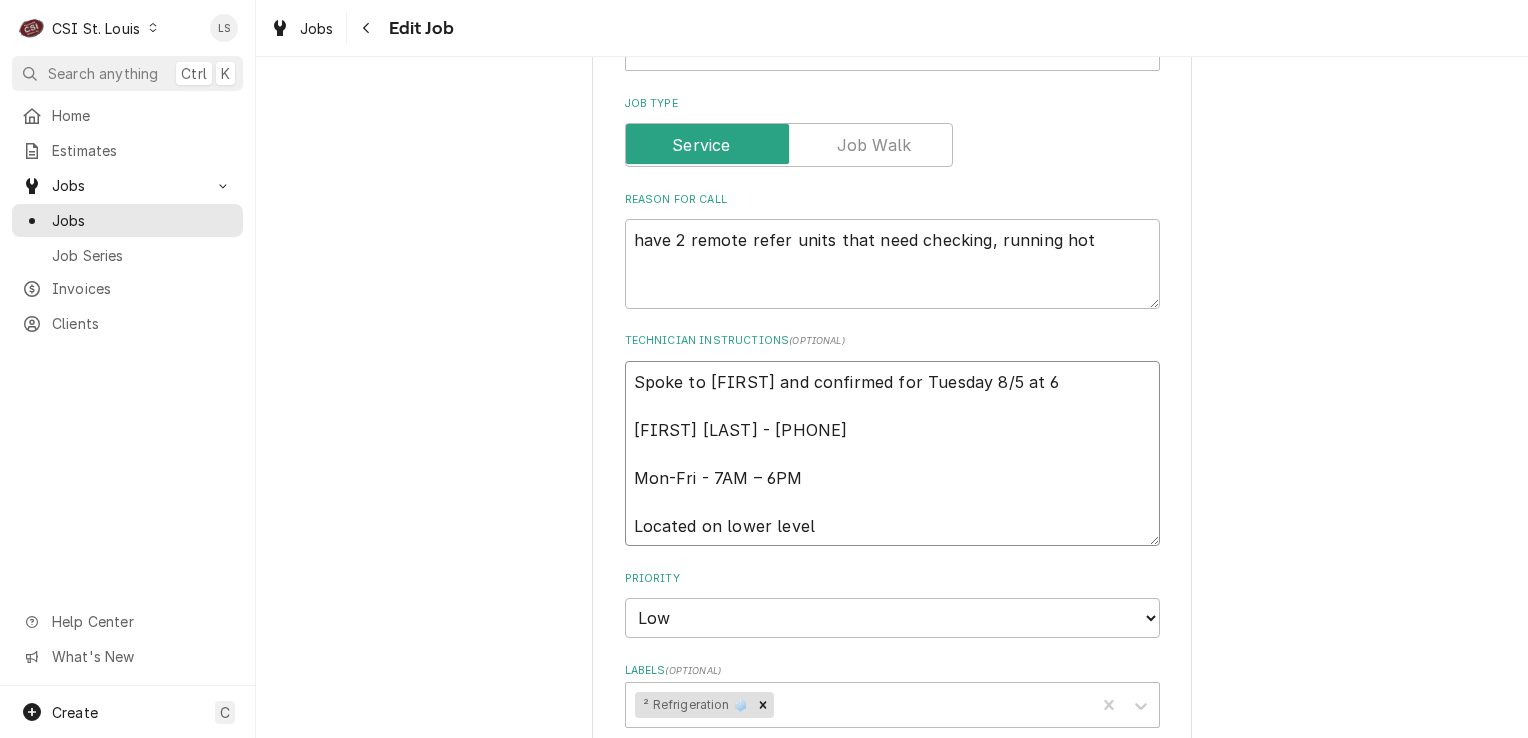 type on "x" 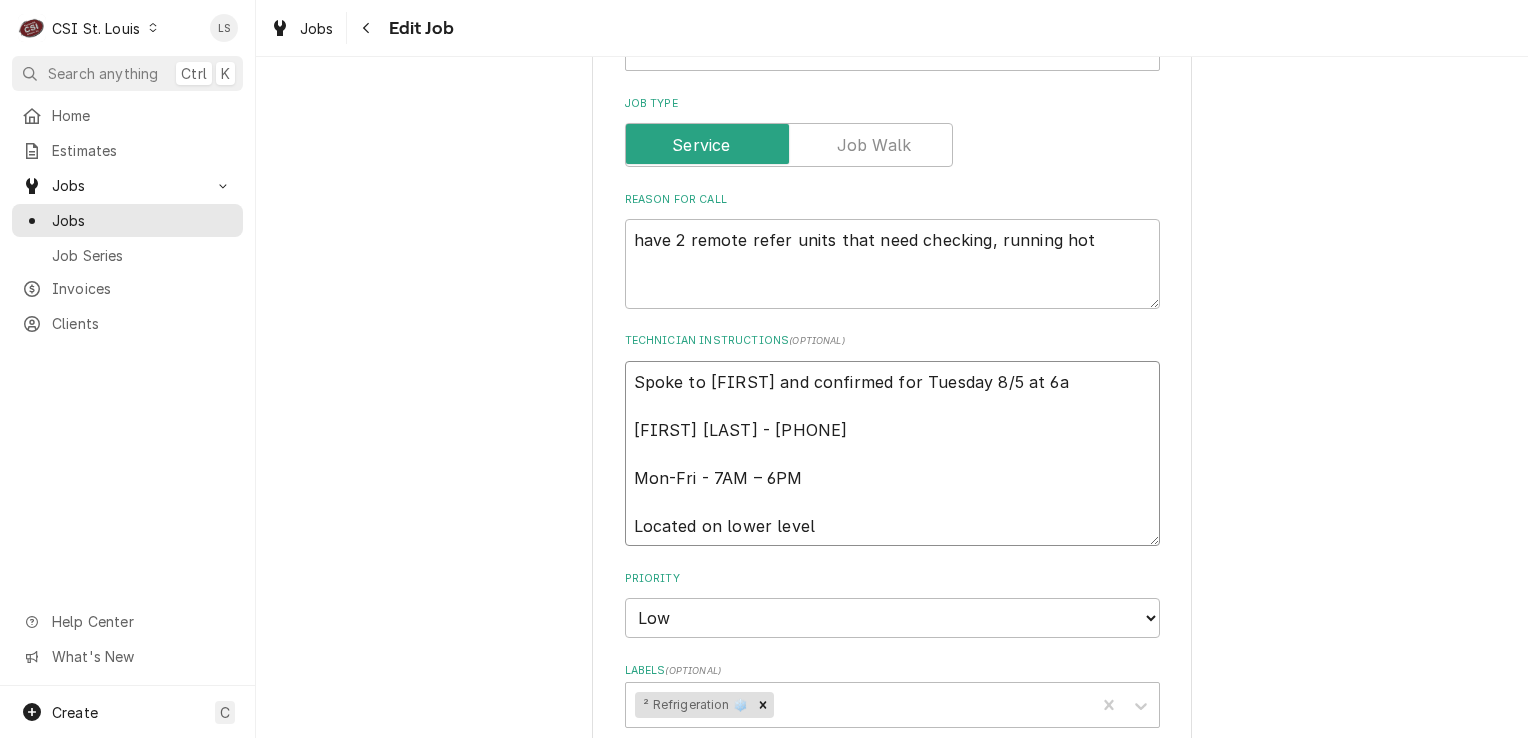 type on "x" 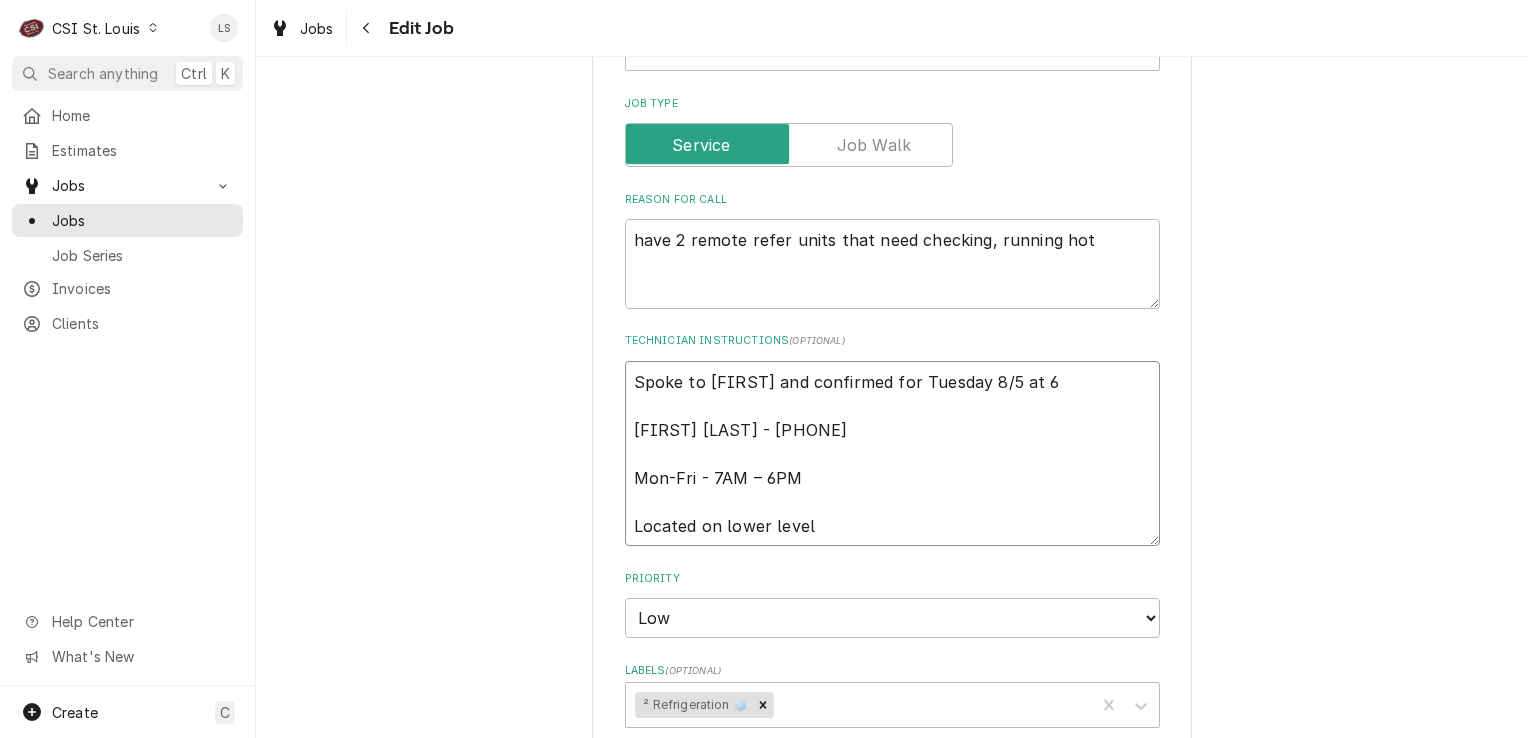 type on "x" 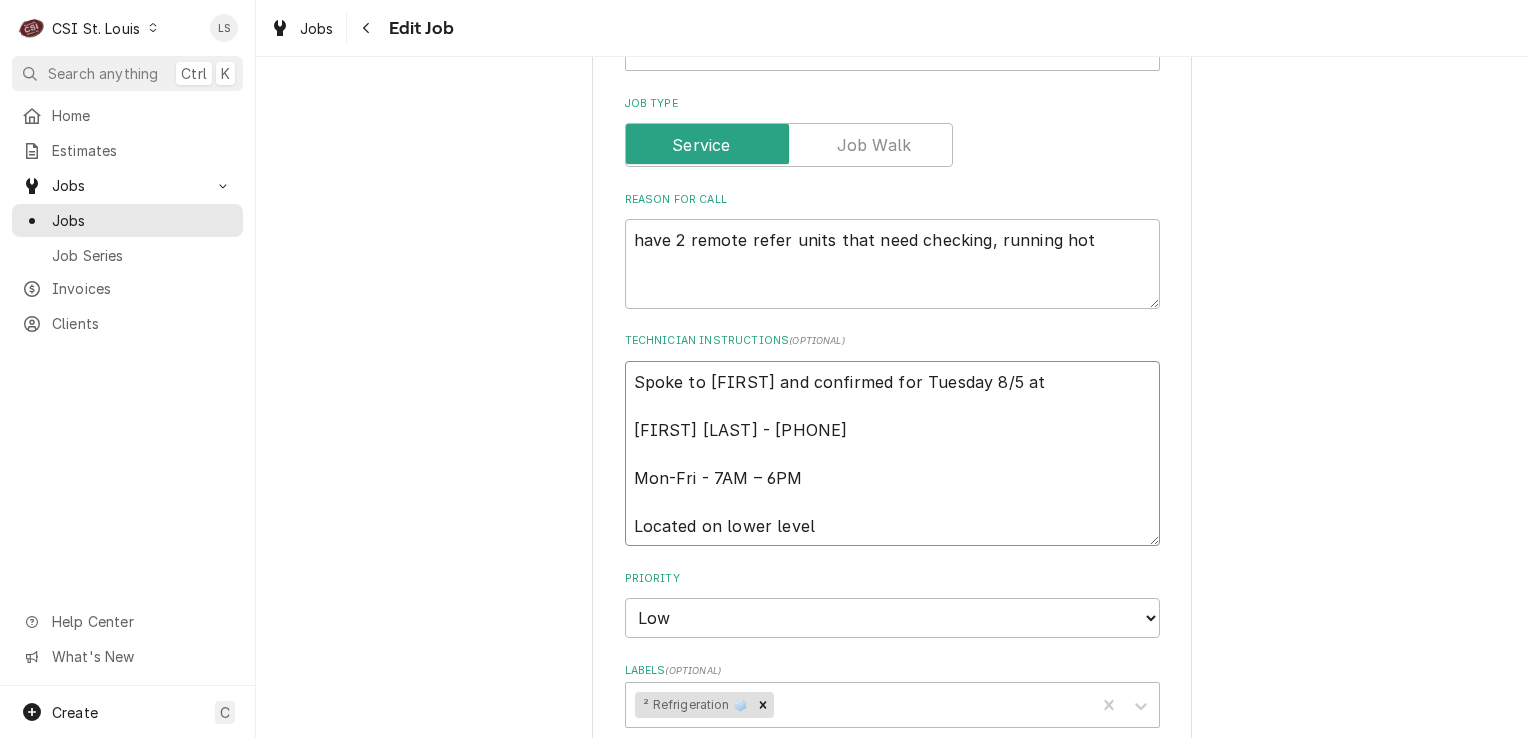 type on "x" 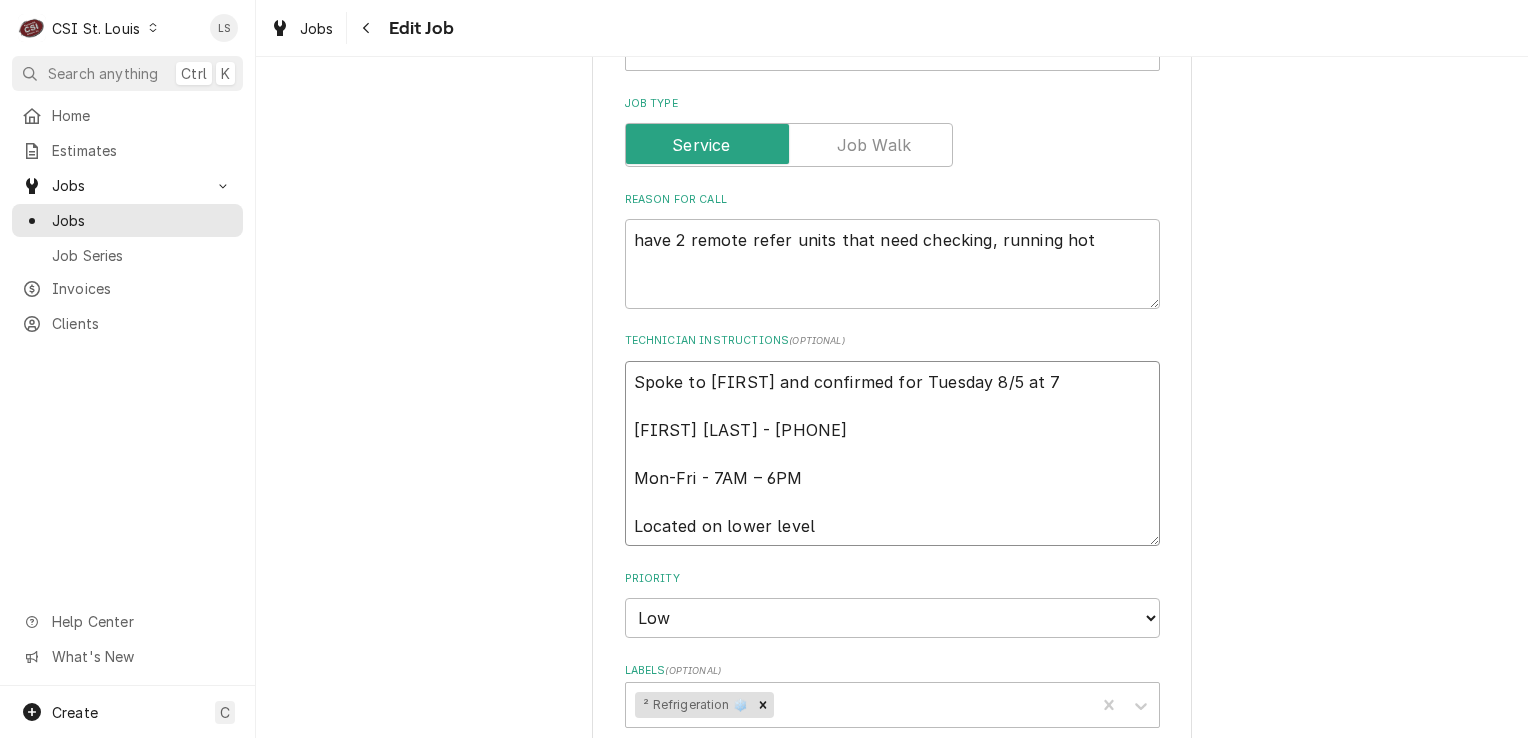 type on "x" 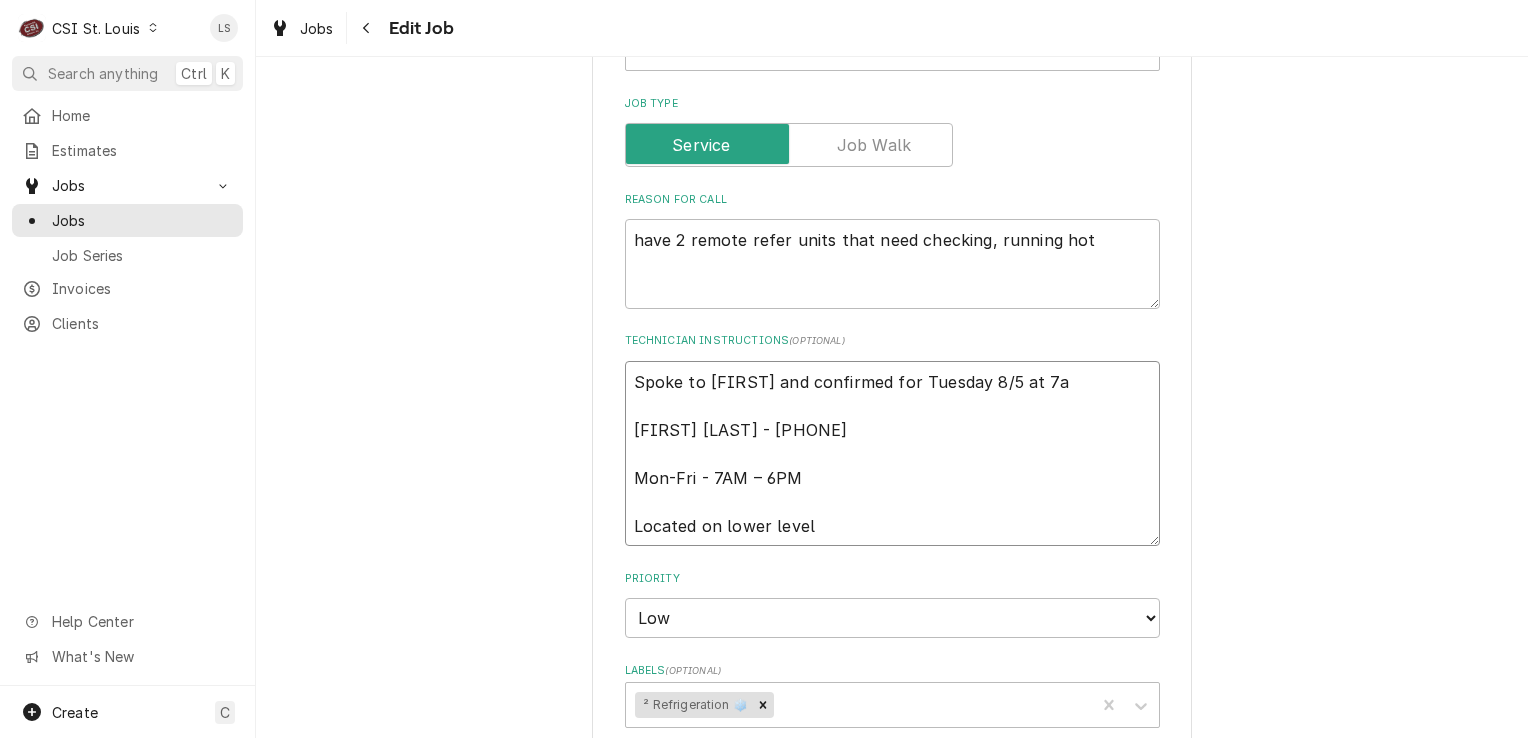 type on "x" 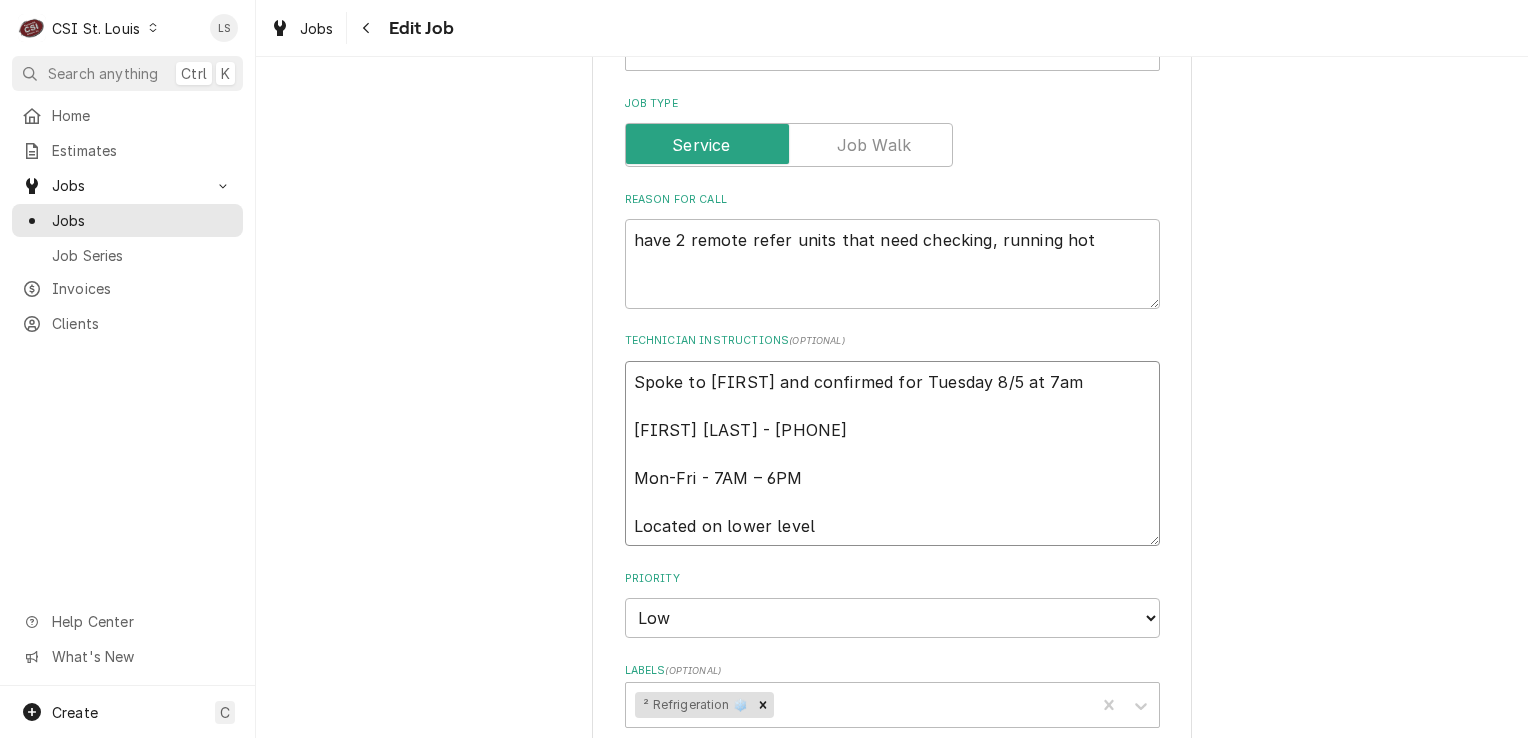 type on "x" 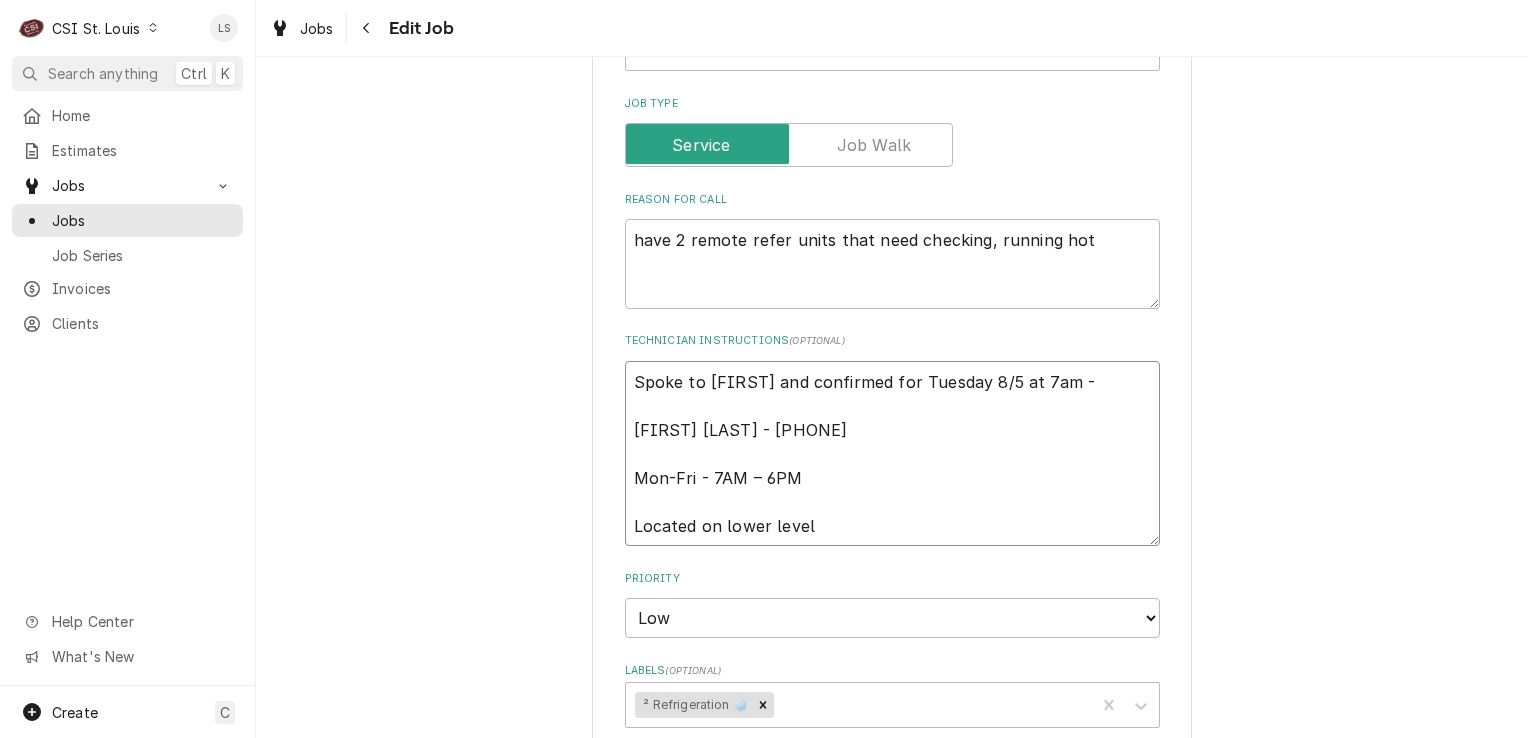 type on "x" 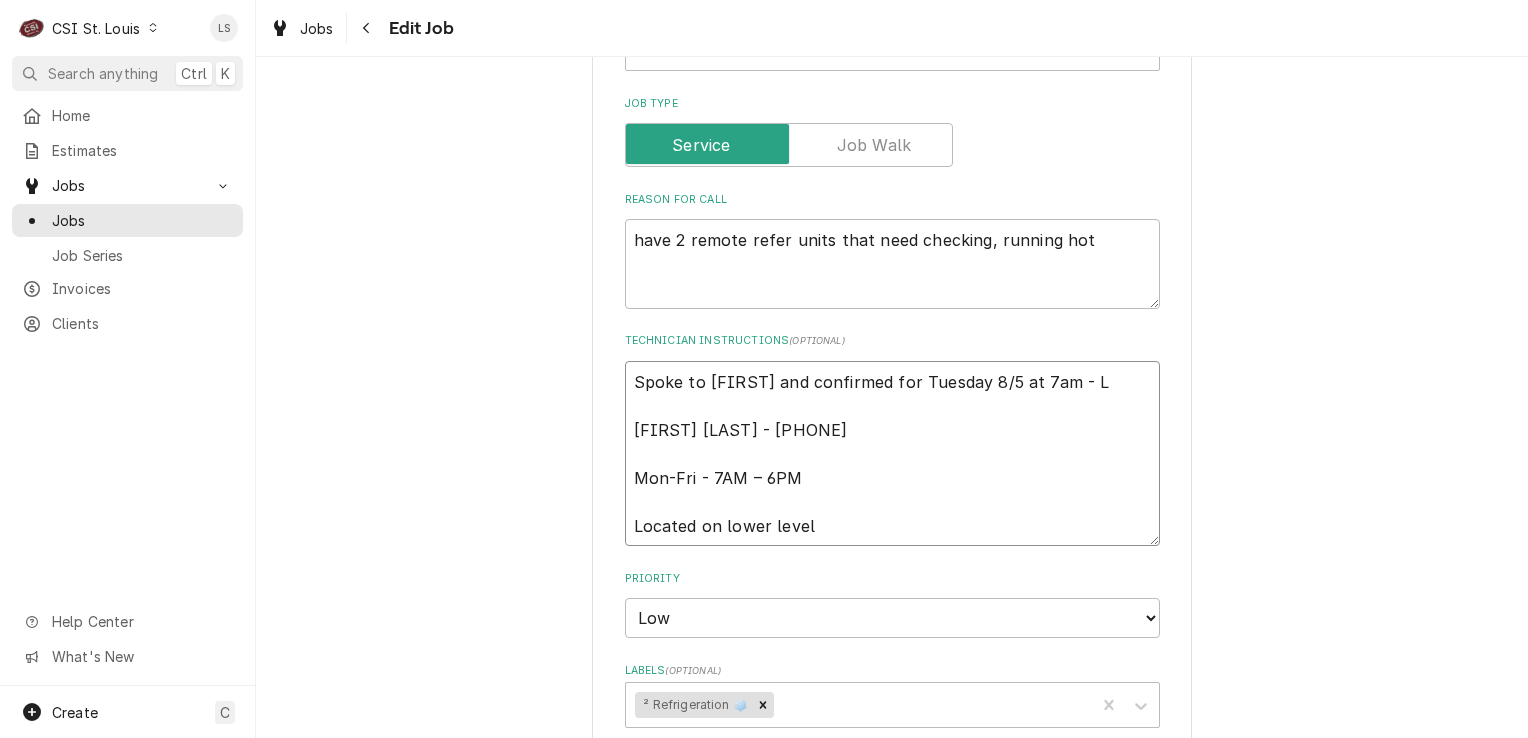 type on "x" 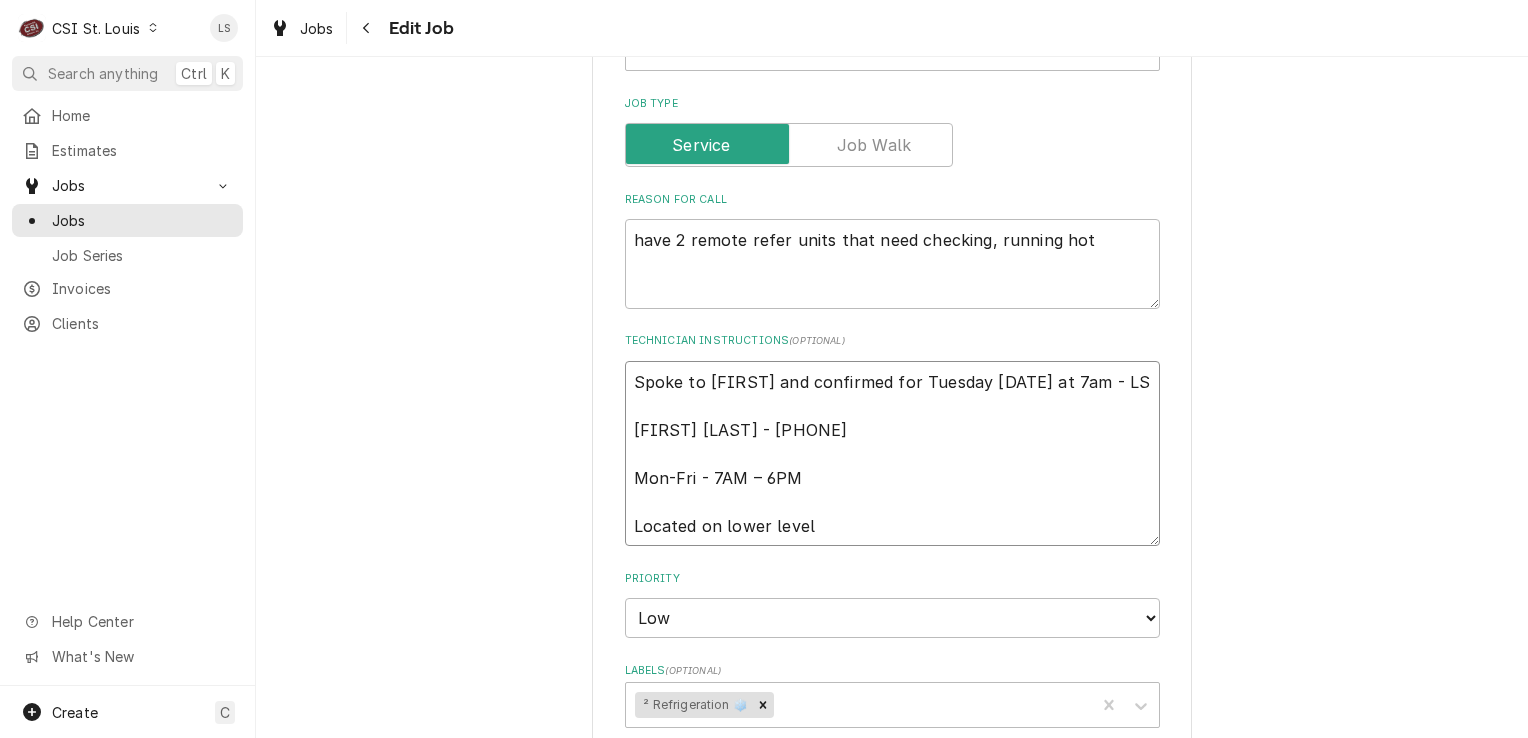 type on "x" 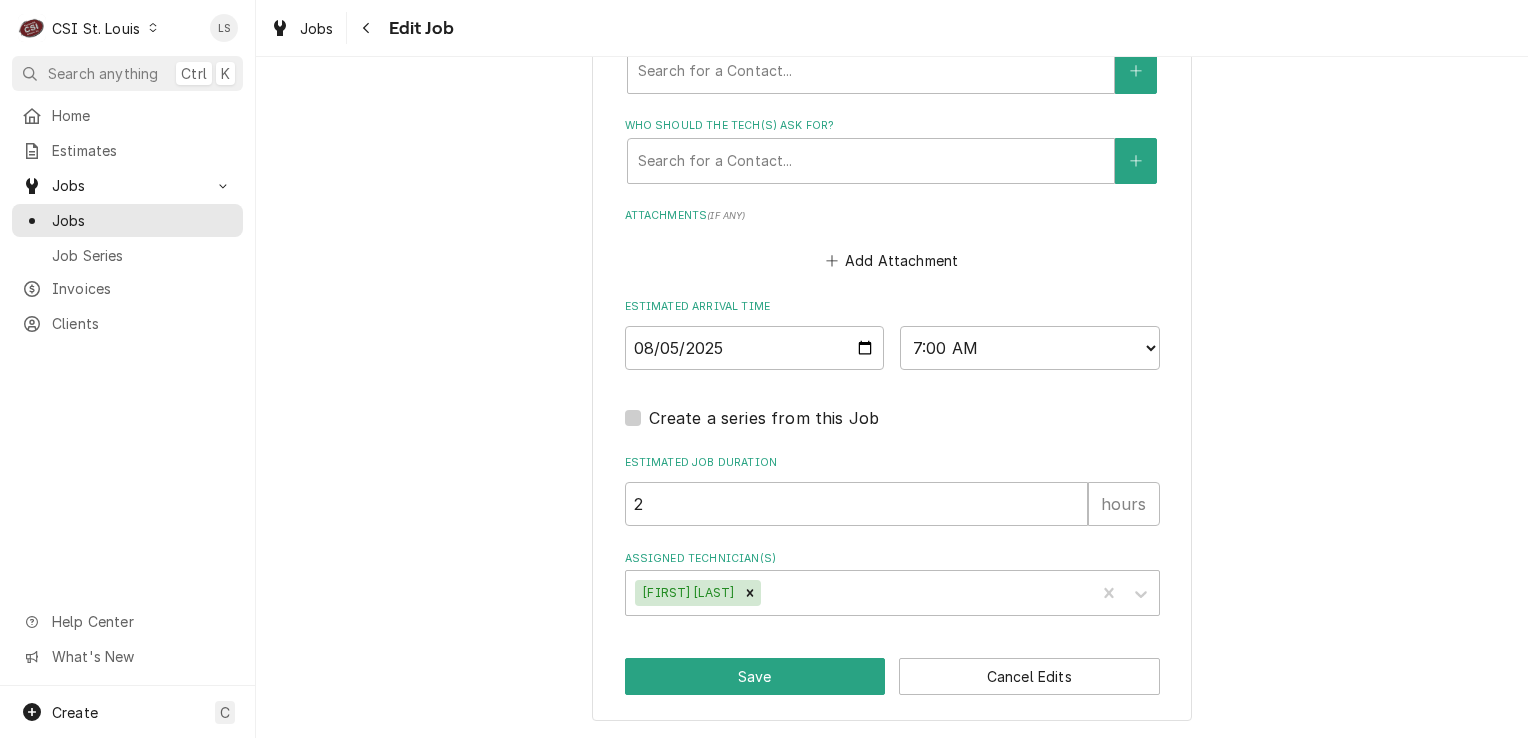 scroll, scrollTop: 2016, scrollLeft: 0, axis: vertical 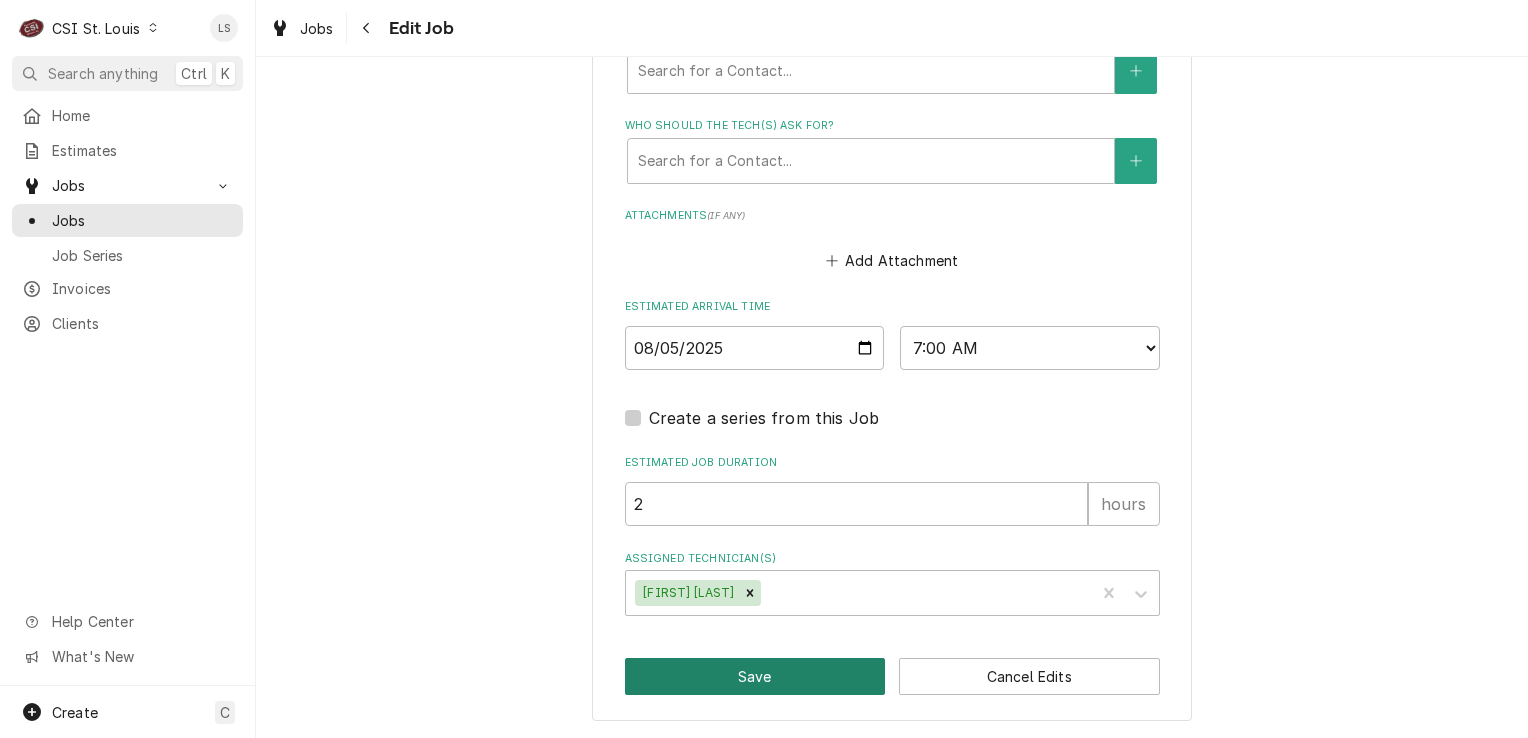 type on "Spoke to Richard and confirmed for Tuesday 8/5 at 7am - LS
Richard McConnell - 314-574-1493
Mon-Fri - 7AM – 6PM
Located on lower level" 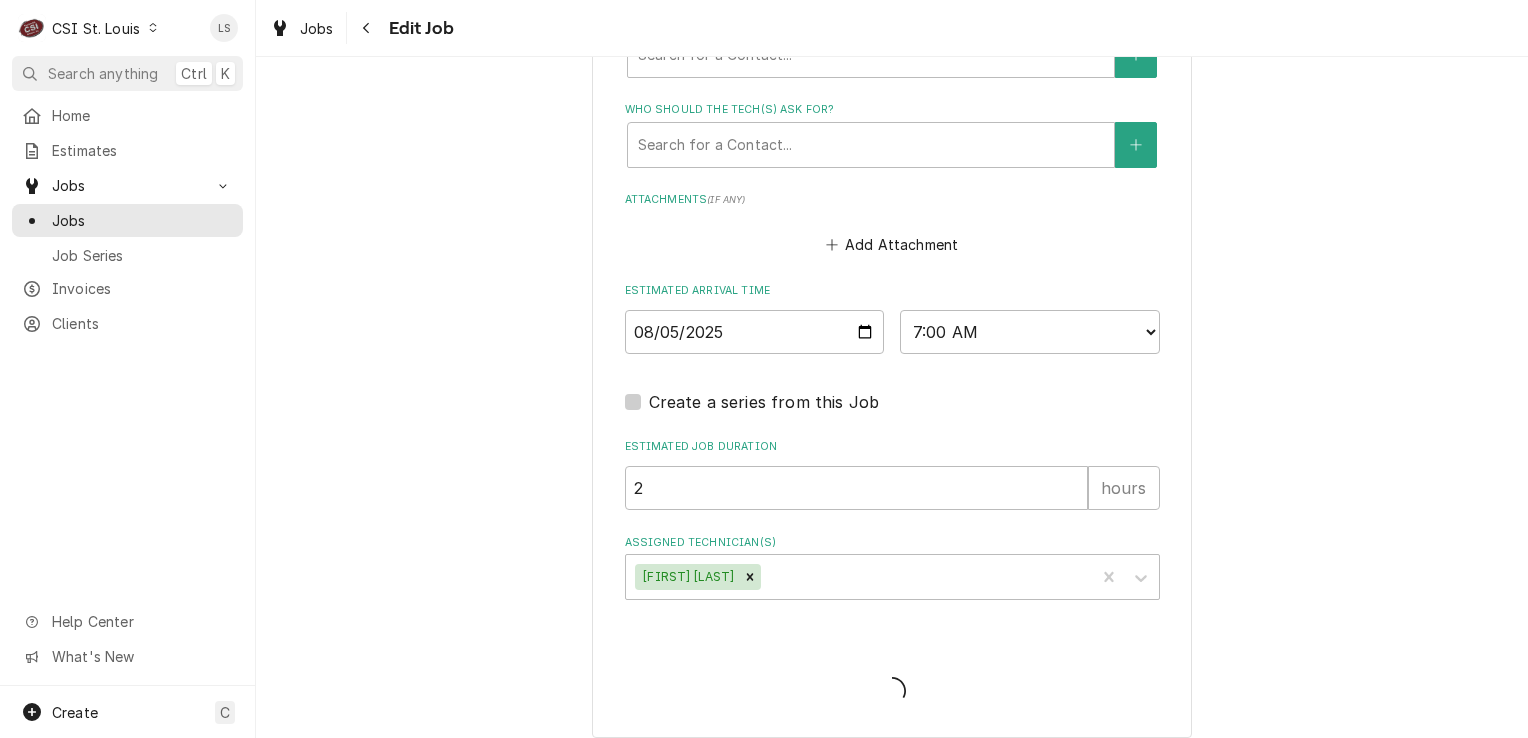 type on "x" 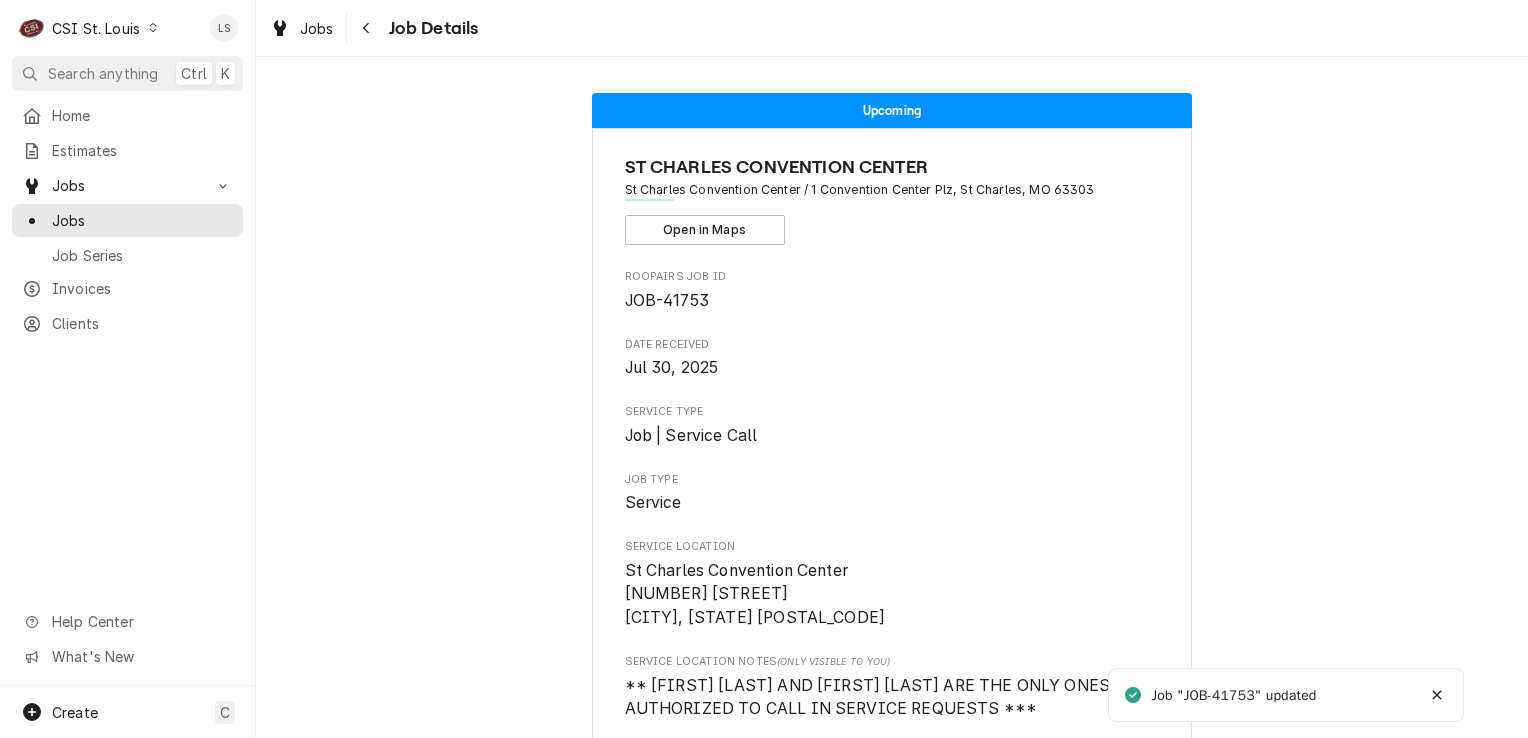 scroll, scrollTop: 0, scrollLeft: 0, axis: both 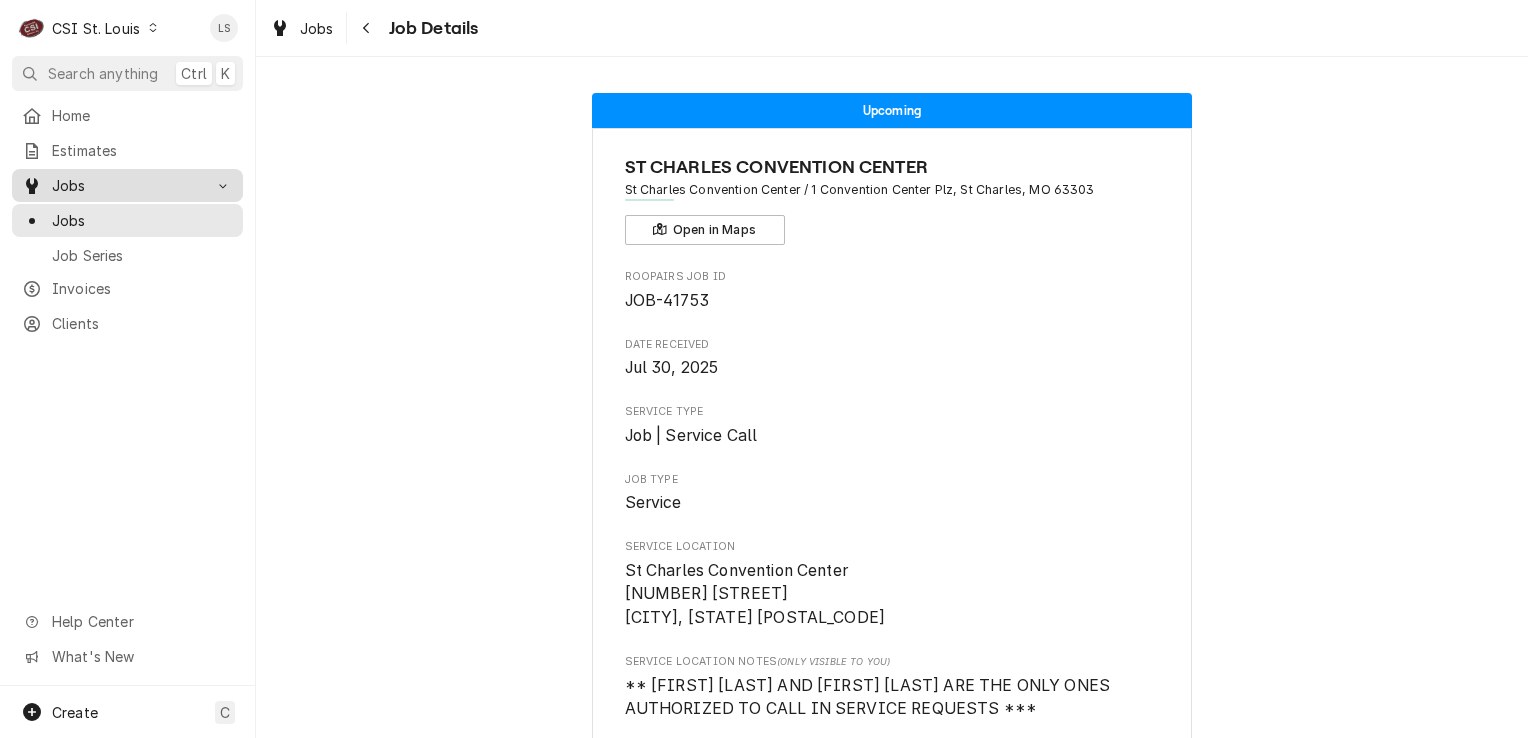 click on "Jobs" at bounding box center (127, 185) 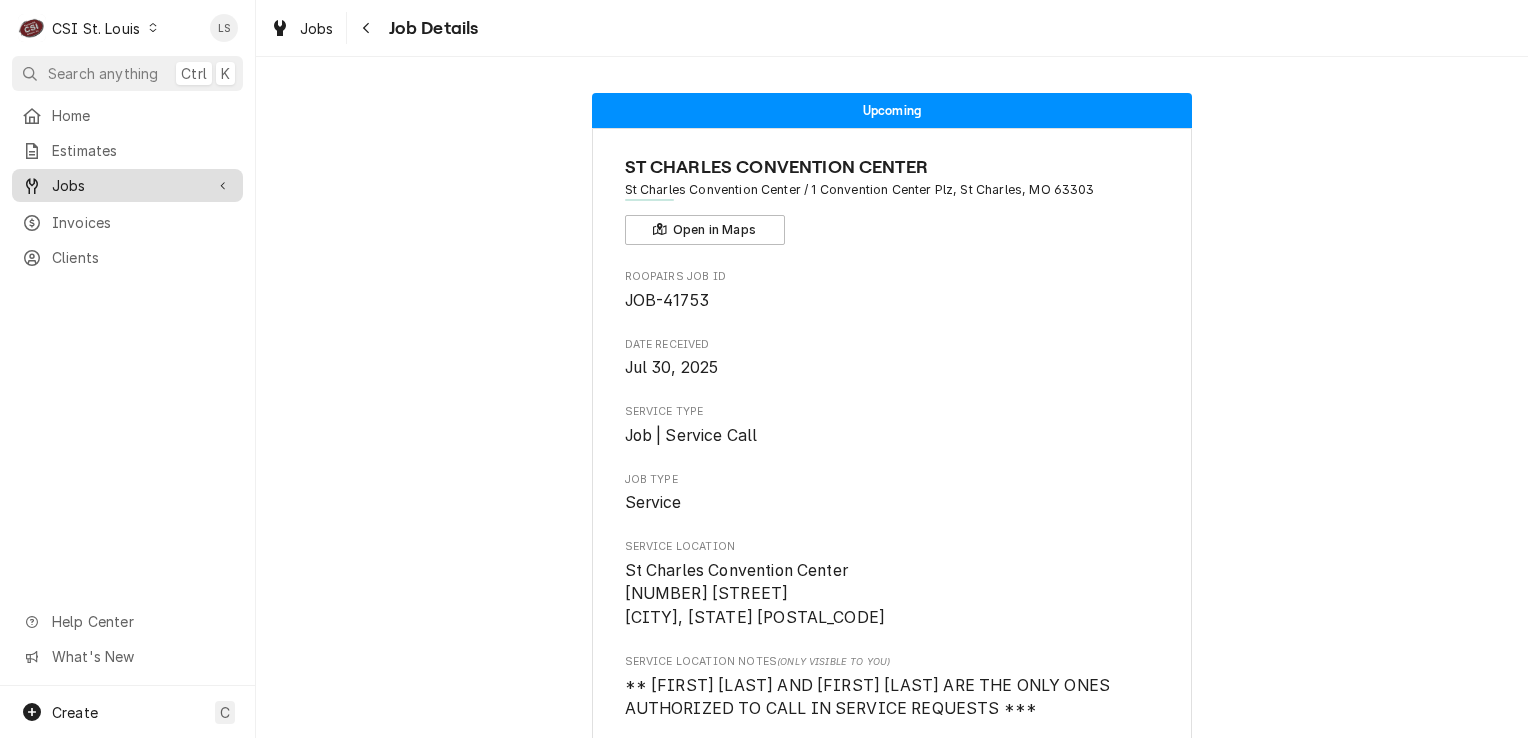 click on "Jobs" at bounding box center (127, 185) 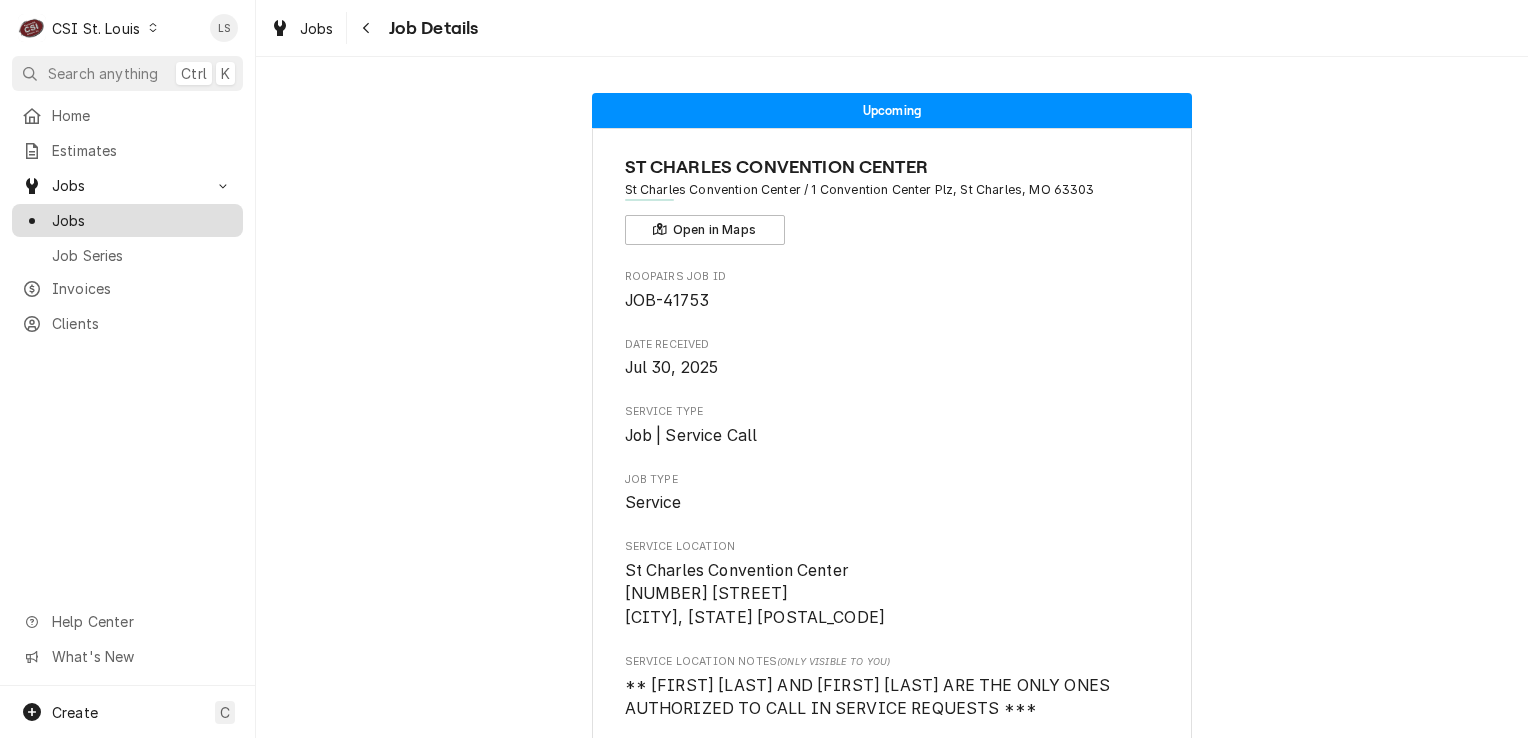 click on "Jobs" at bounding box center (127, 220) 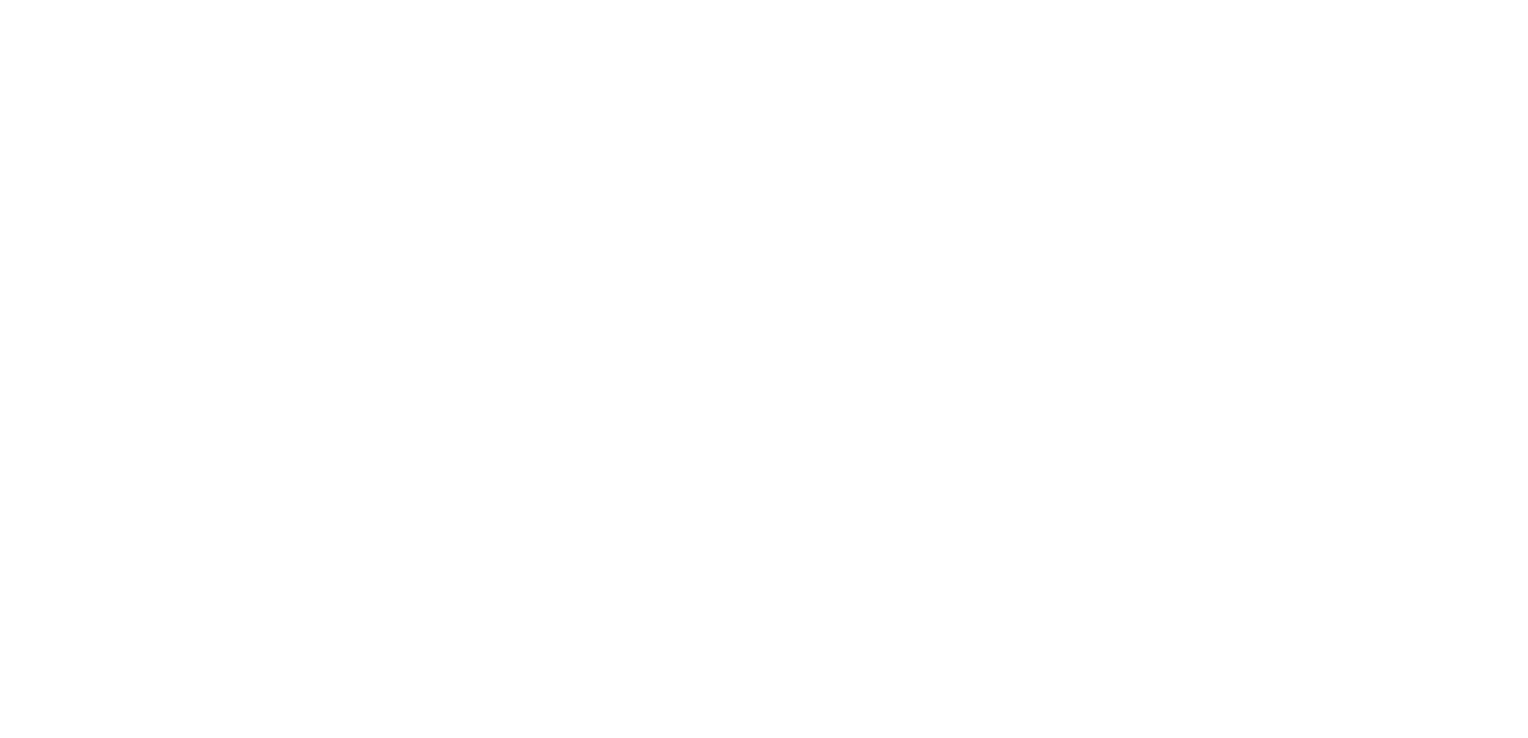 scroll, scrollTop: 0, scrollLeft: 0, axis: both 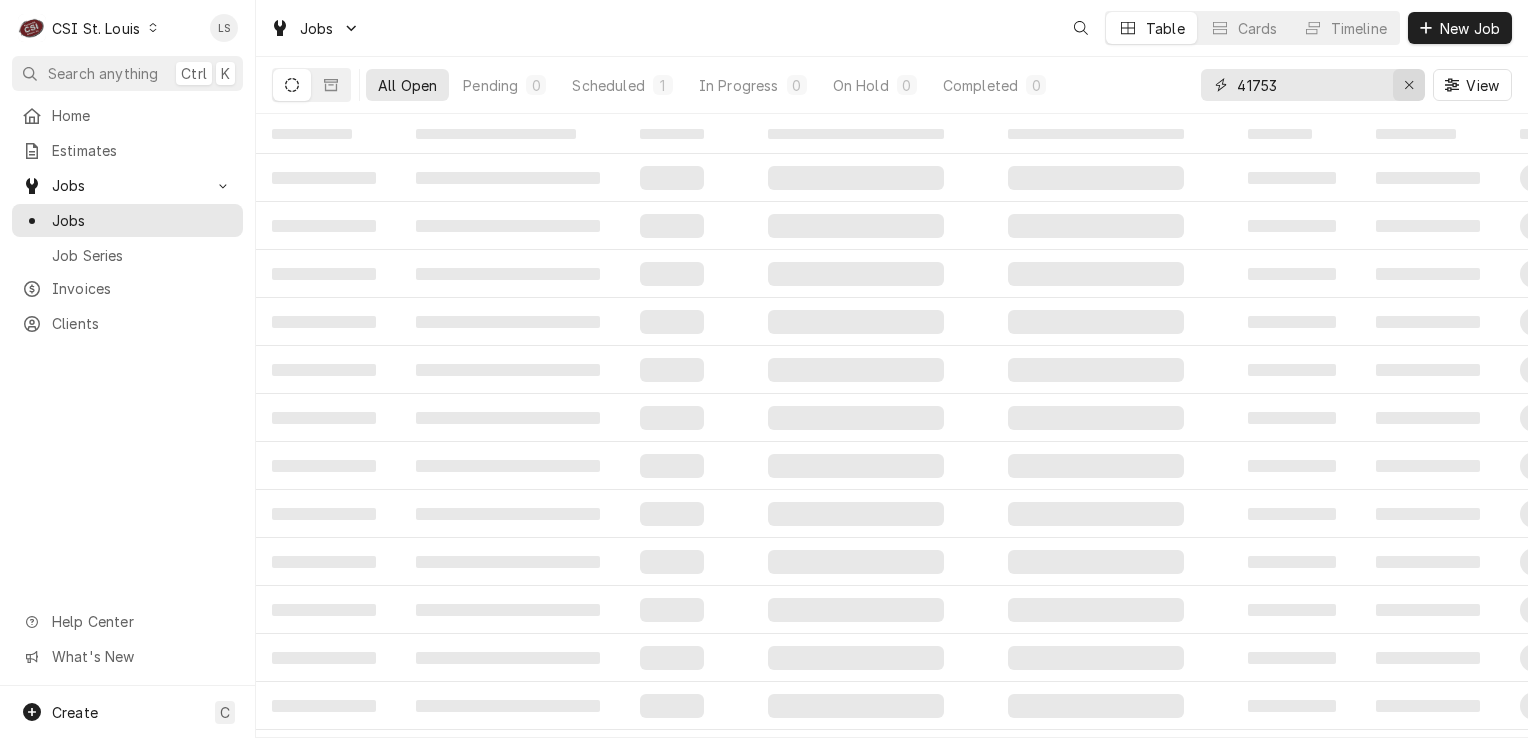 click at bounding box center (1409, 85) 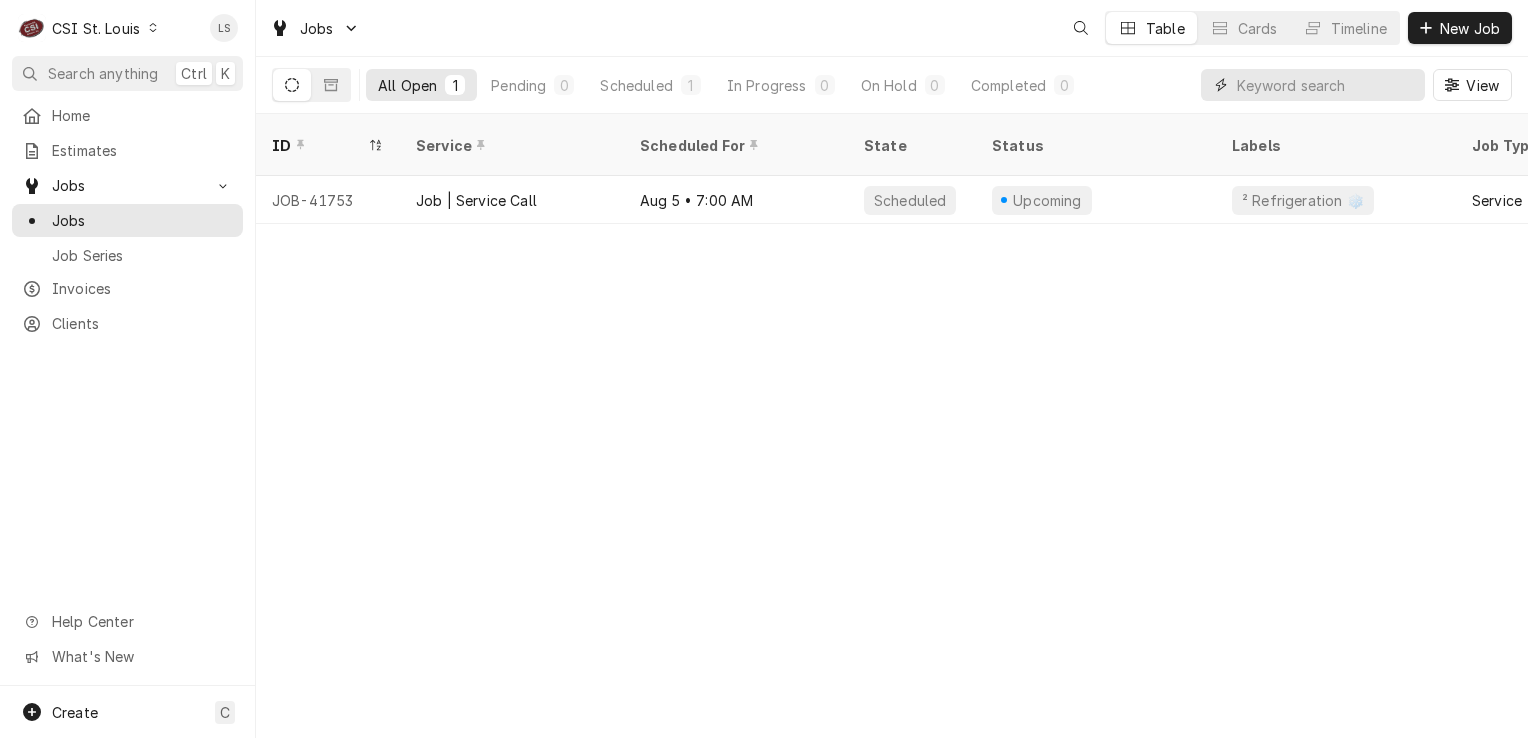 paste on "41446" 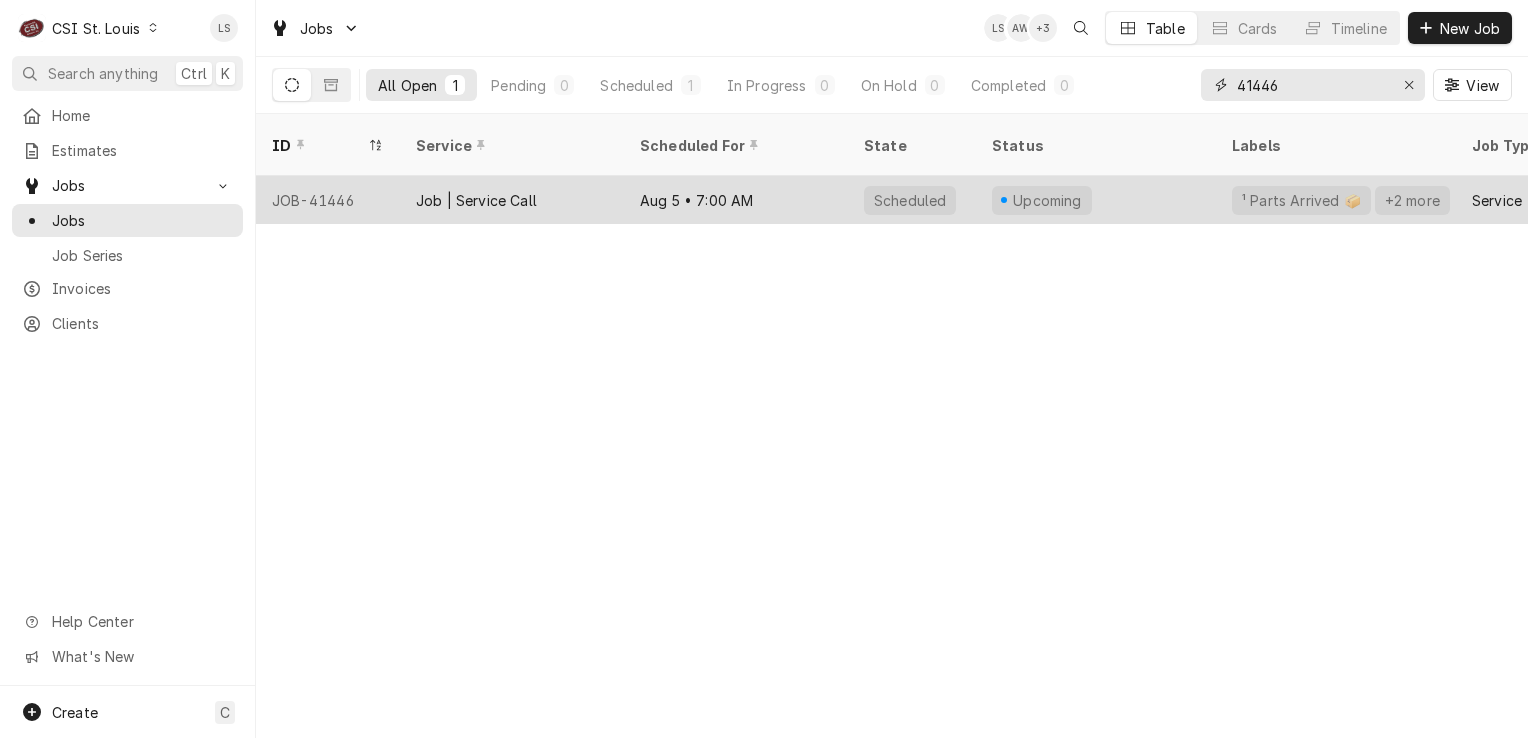type on "41446" 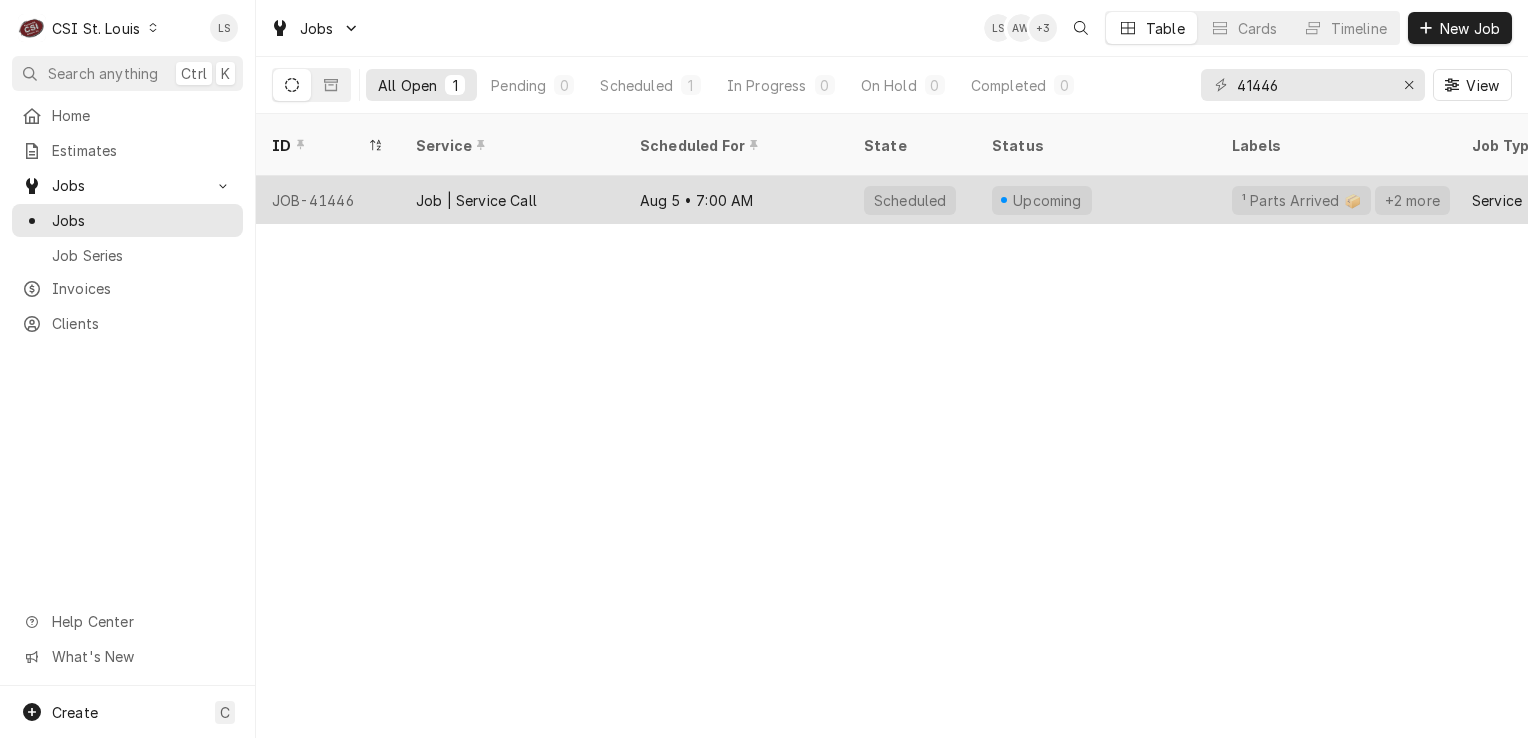 click on "JOB-41446" at bounding box center [328, 200] 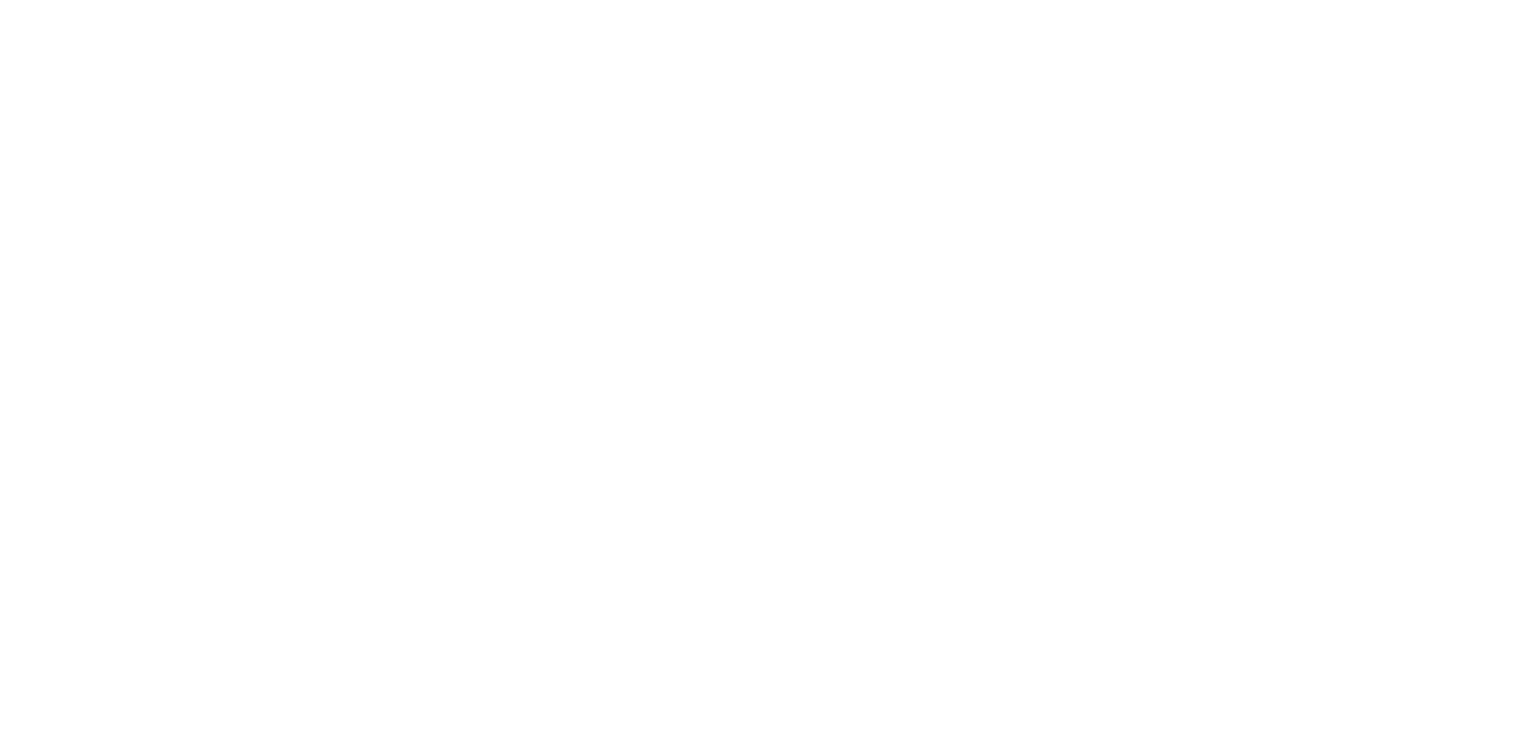 scroll, scrollTop: 0, scrollLeft: 0, axis: both 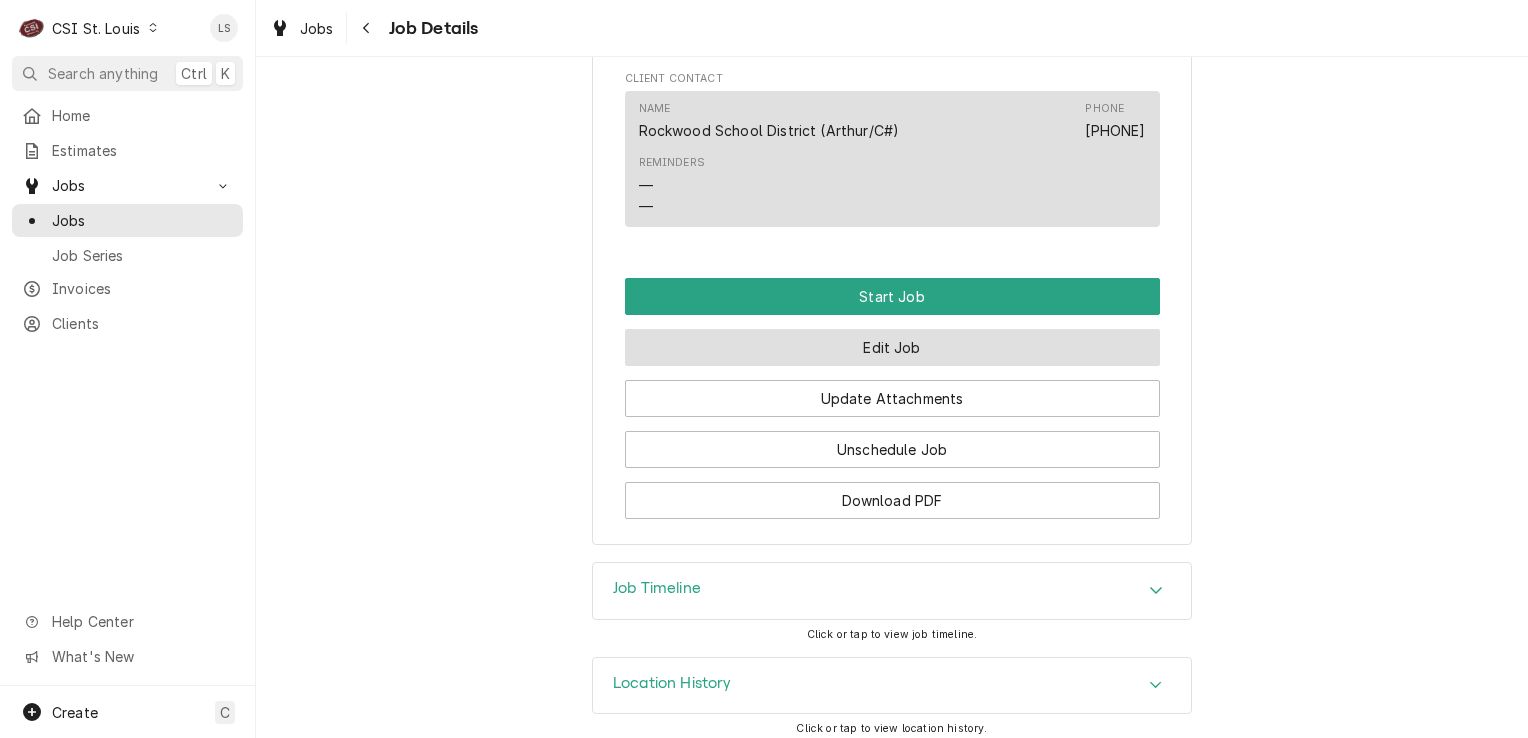 click on "Edit Job" at bounding box center [892, 347] 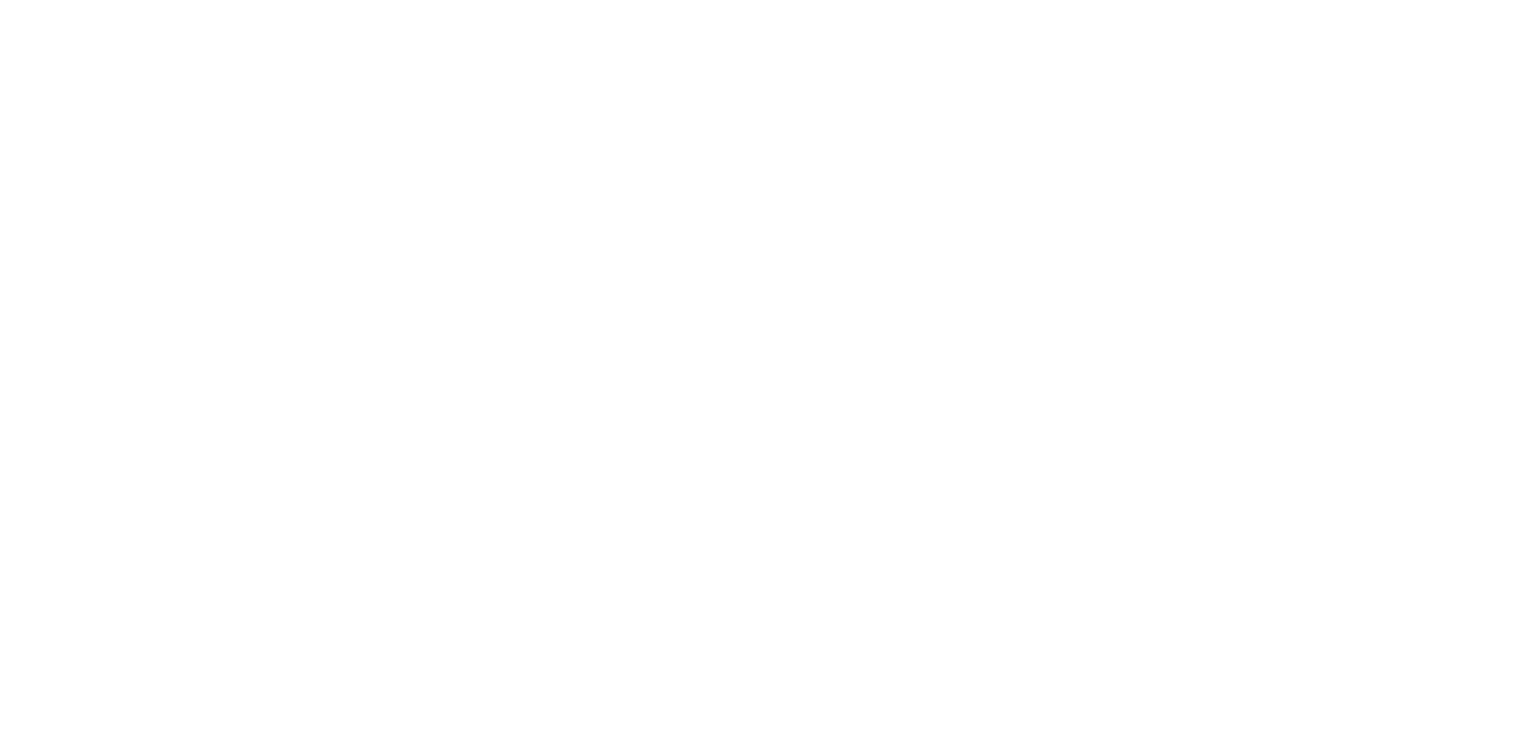 scroll, scrollTop: 0, scrollLeft: 0, axis: both 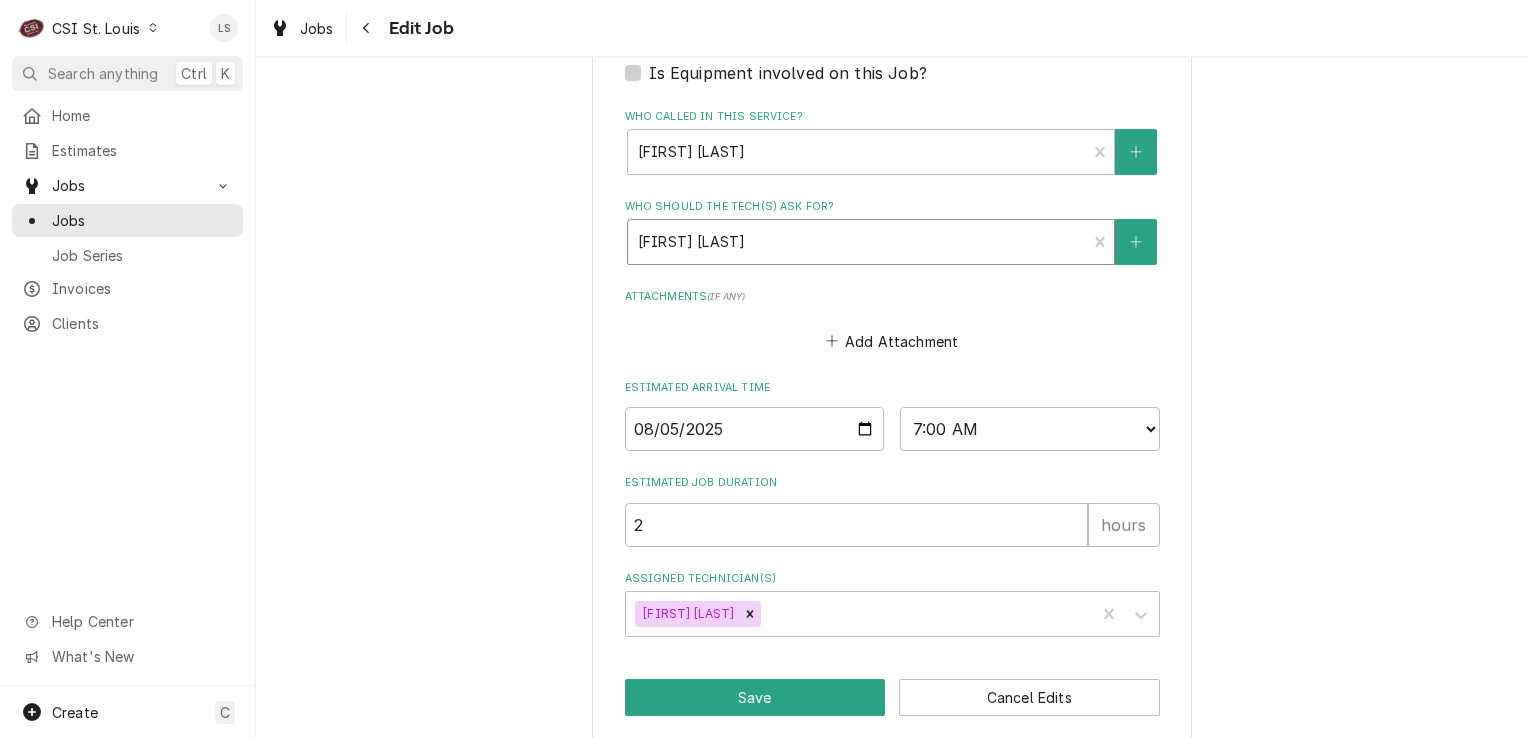 click at bounding box center (857, 242) 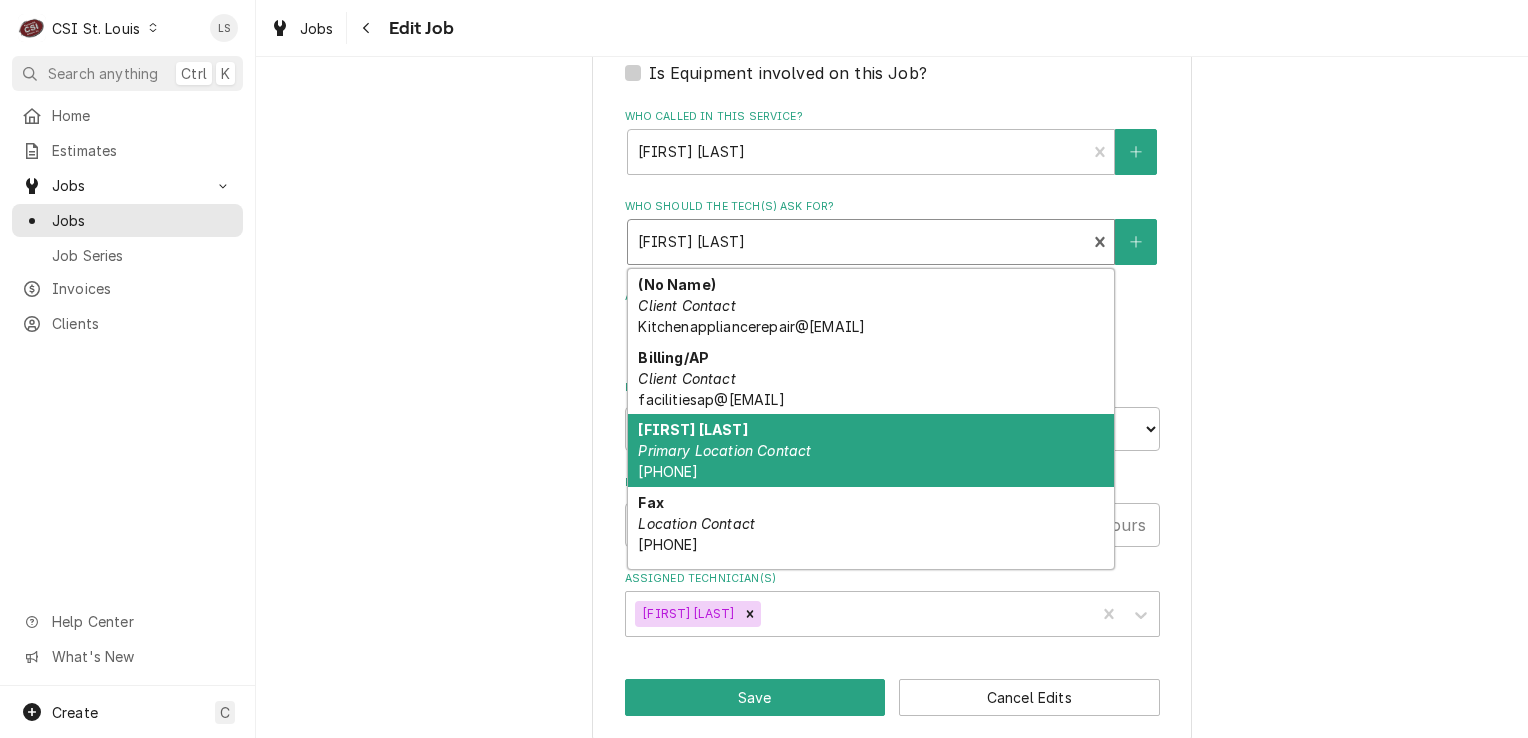 click on "Primary Location Contact" at bounding box center [724, 450] 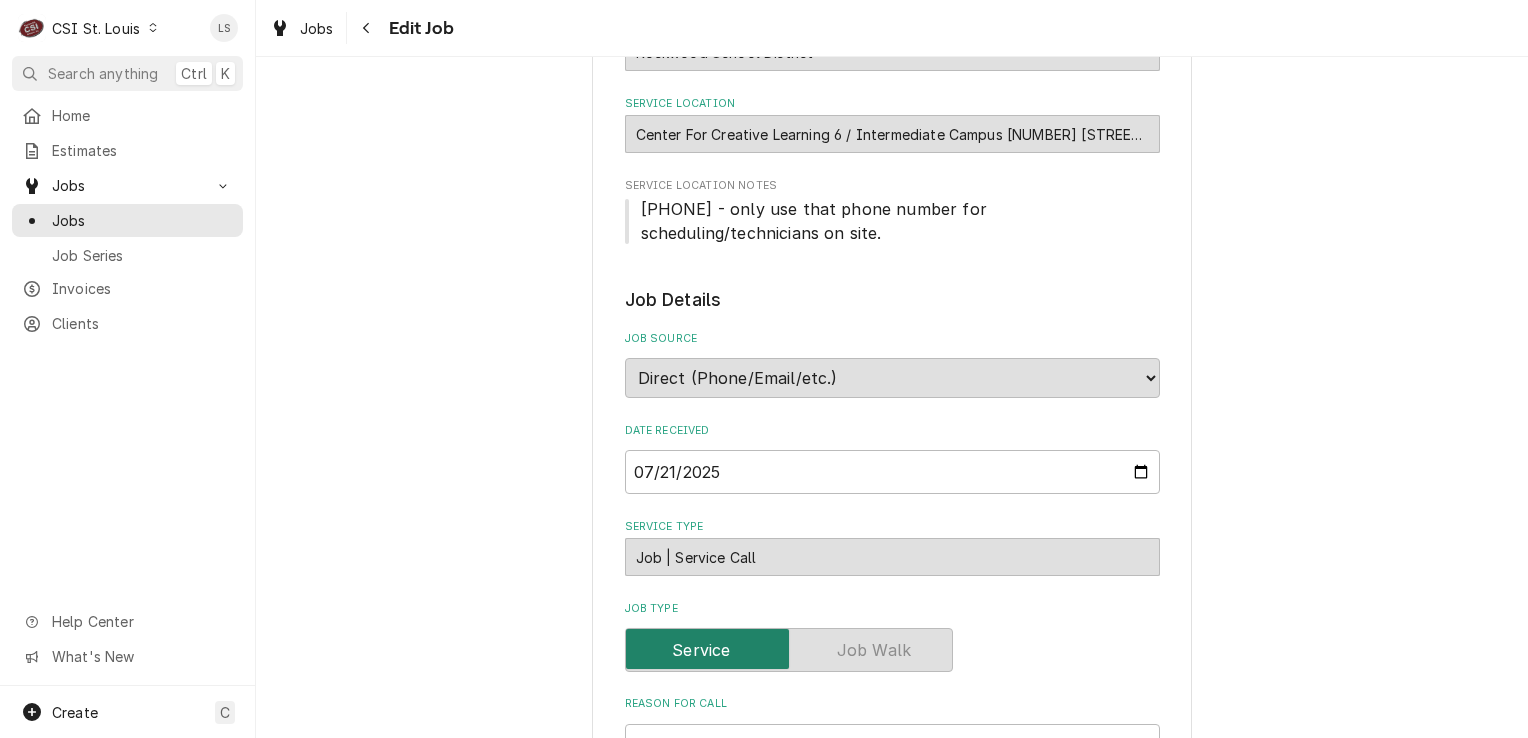 scroll, scrollTop: 100, scrollLeft: 0, axis: vertical 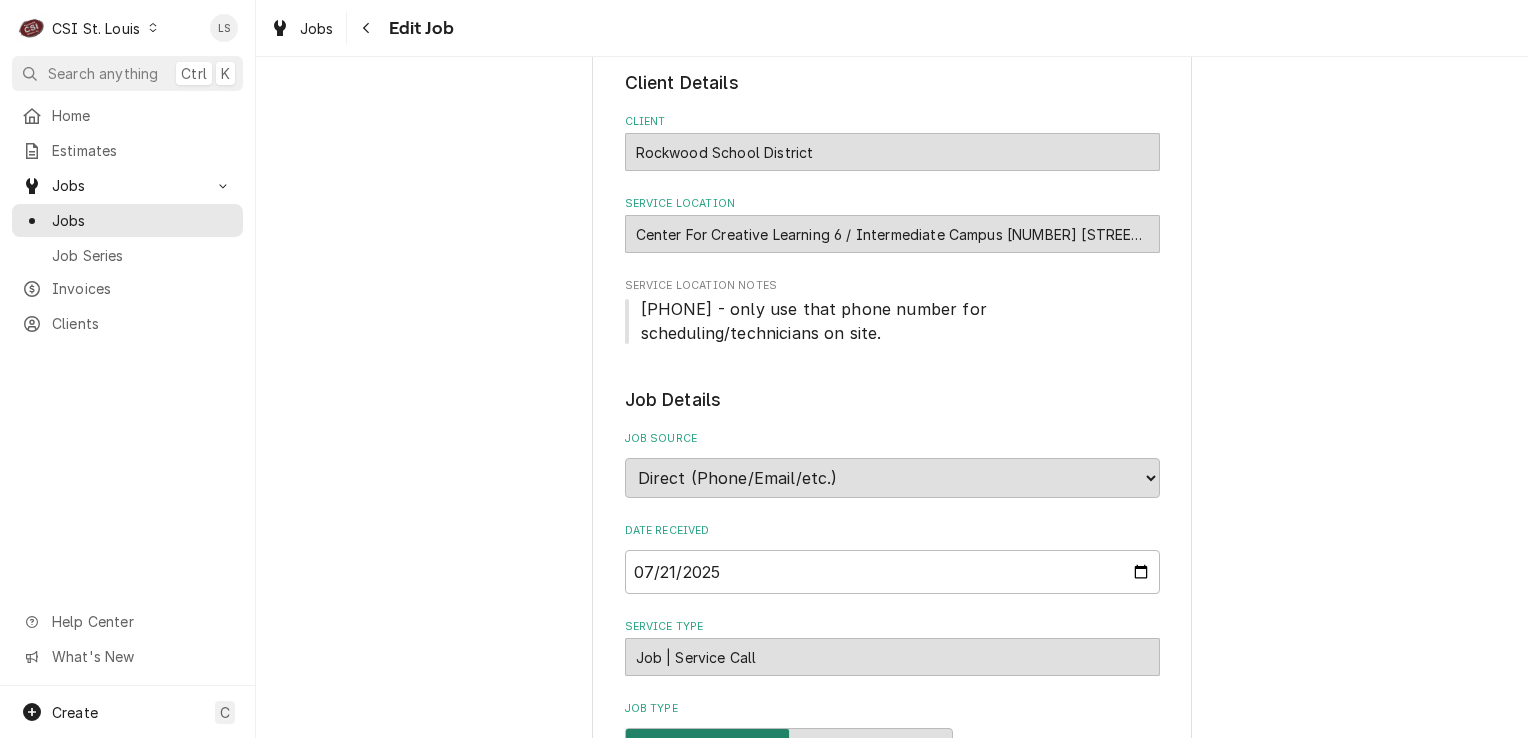 drag, startPoint x: 888, startPoint y: 334, endPoint x: 626, endPoint y: 304, distance: 263.71198 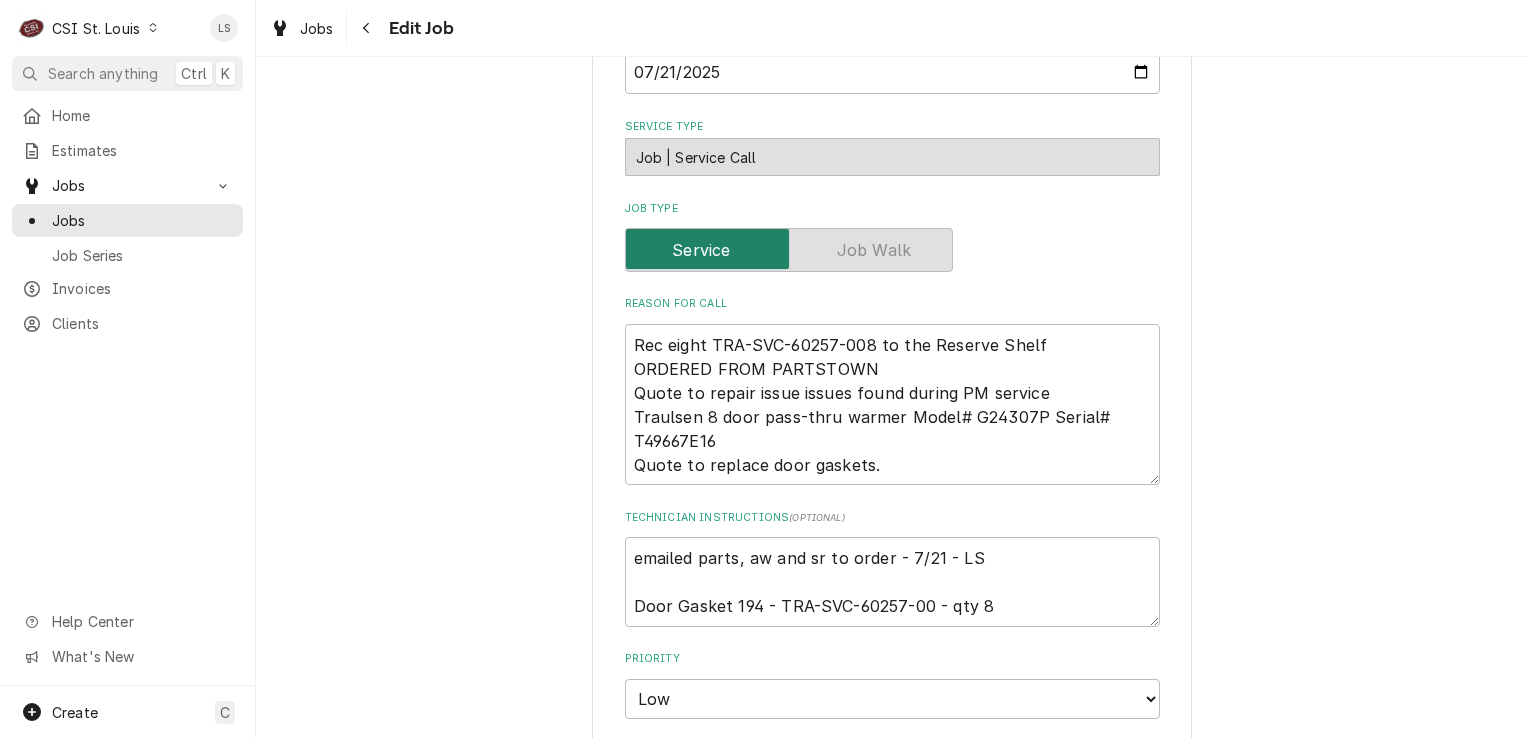 scroll, scrollTop: 700, scrollLeft: 0, axis: vertical 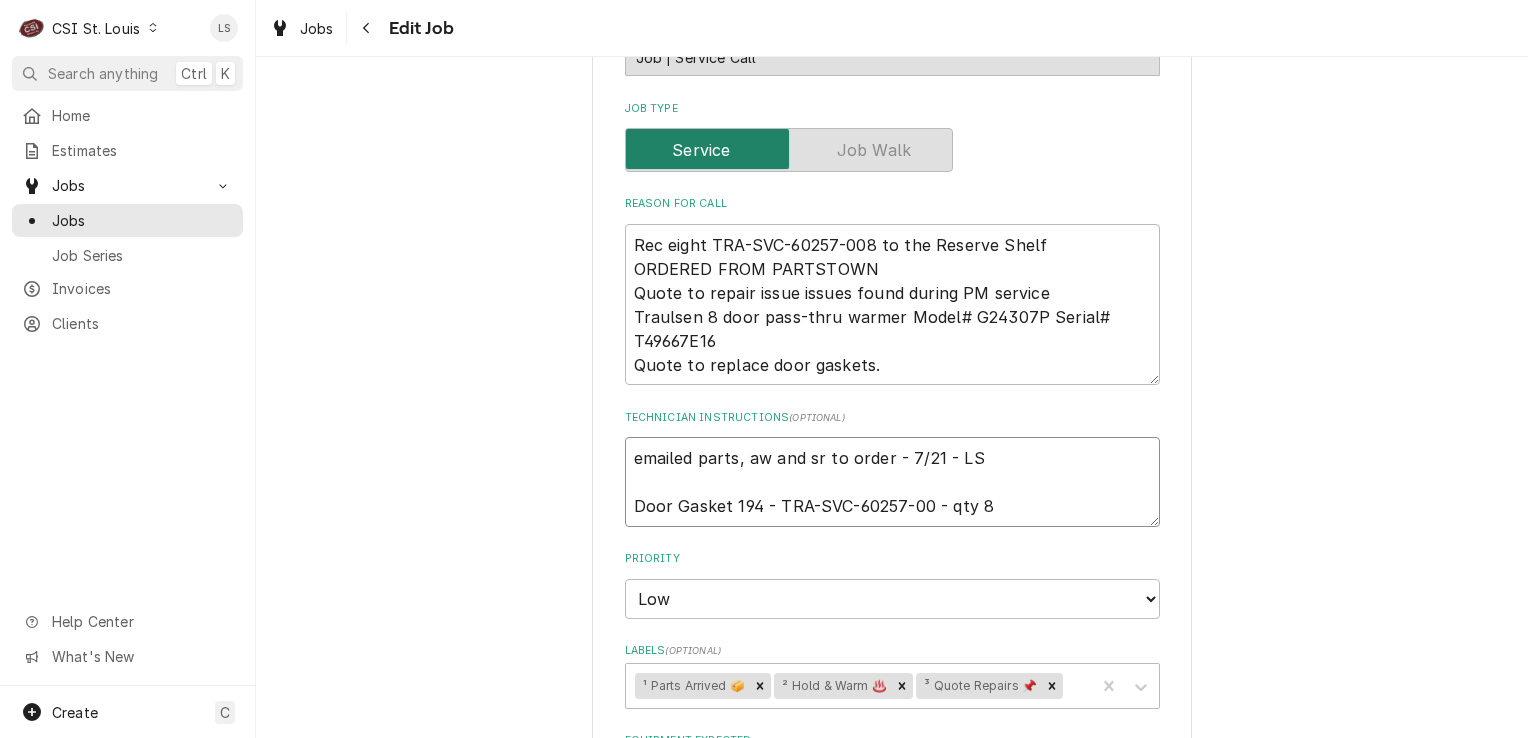 click on "emailed parts, aw and sr to order - 7/21 - LS
Door Gasket 194 - TRA-SVC-60257-00 - qty 8" at bounding box center (892, 482) 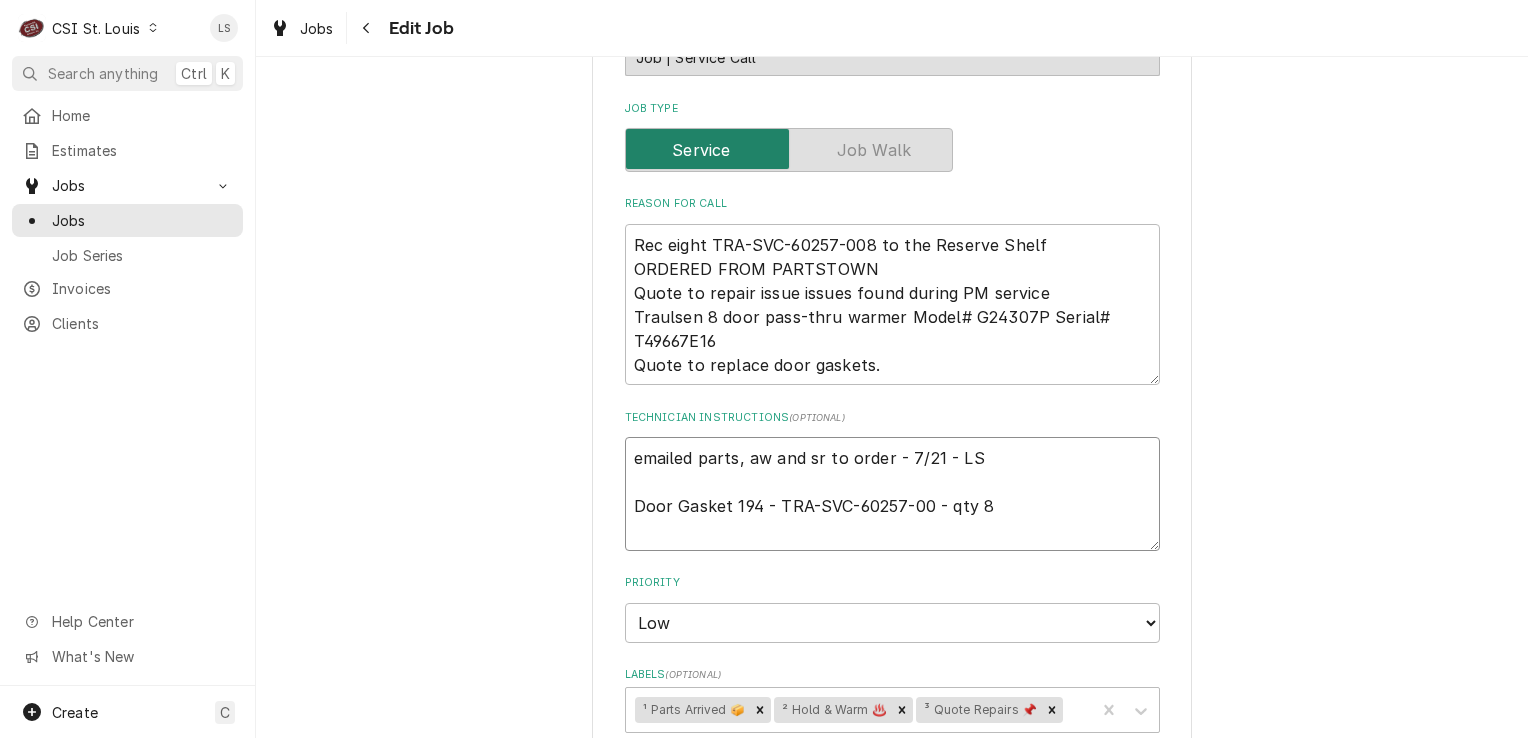 type on "x" 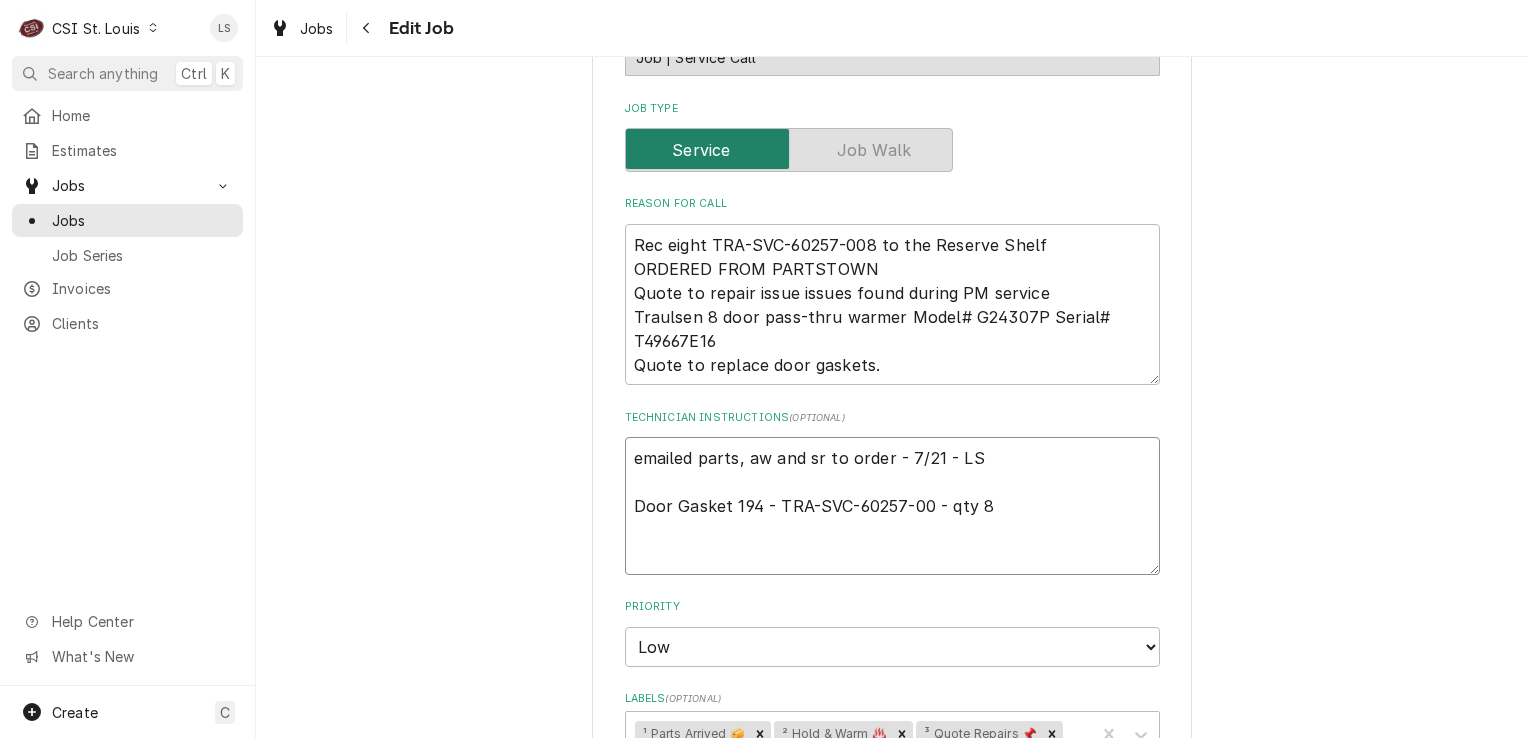 paste on "636-733-3270 - only use that phone number for scheduling/technicians on site." 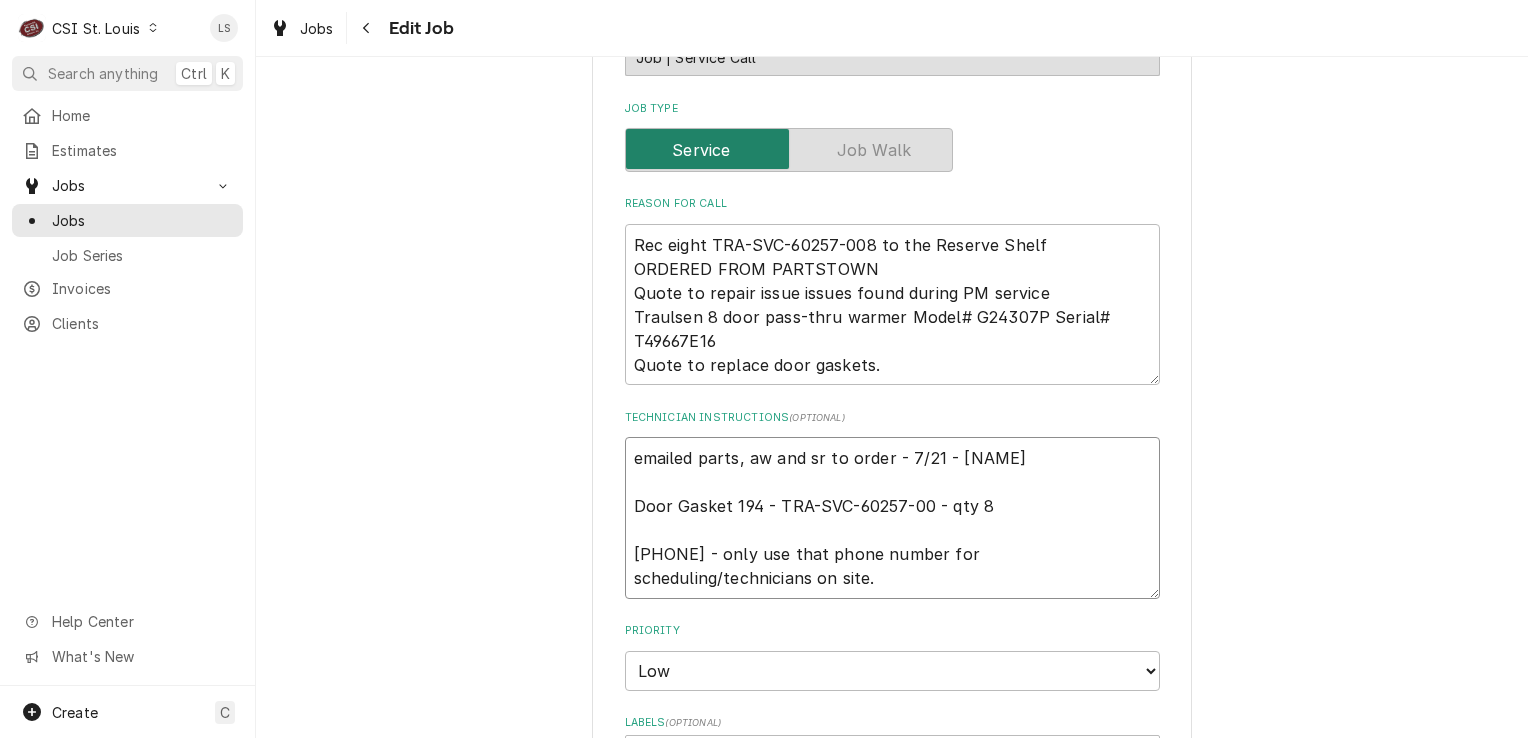 click on "emailed parts, aw and sr to order - 7/21 - LS
Door Gasket 194 - TRA-SVC-60257-00 - qty 8
636-733-3270 - only use that phone number for scheduling/technicians on site." at bounding box center [892, 518] 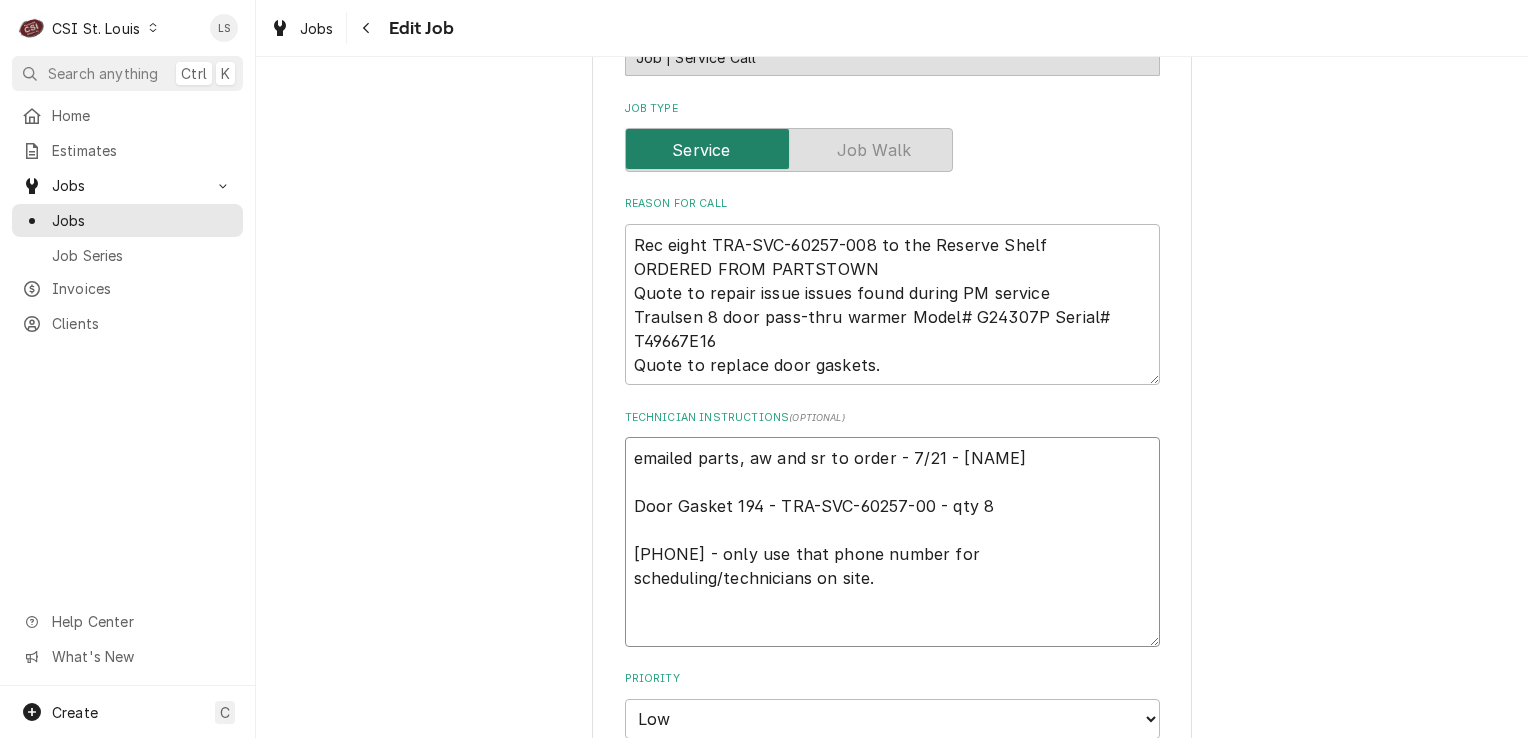 click on "emailed parts, aw and sr to order - 7/21 - LS
Door Gasket 194 - TRA-SVC-60257-00 - qty 8
636-733-3270 - only use that phone number for scheduling/technicians on site." at bounding box center [892, 542] 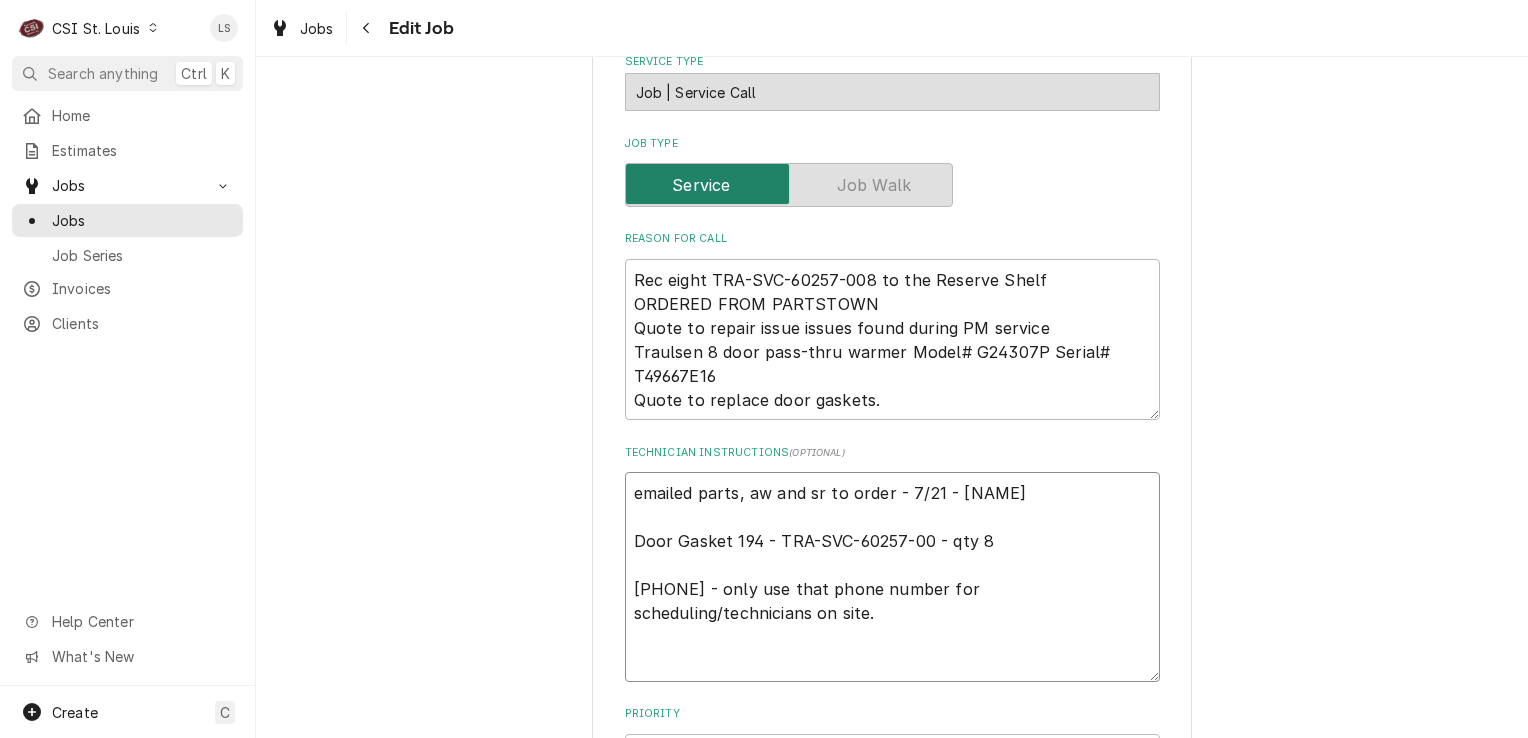 scroll, scrollTop: 700, scrollLeft: 0, axis: vertical 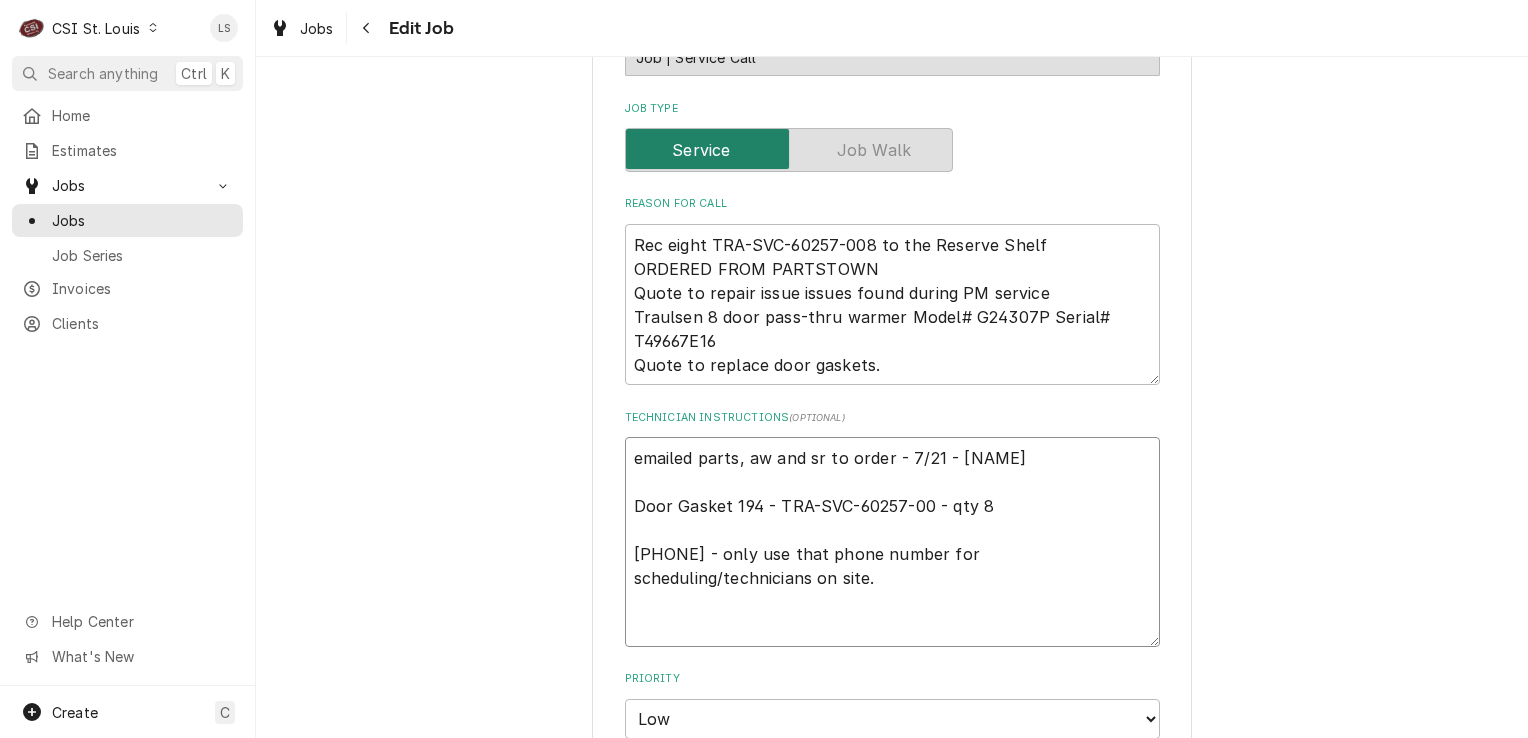 type on "x" 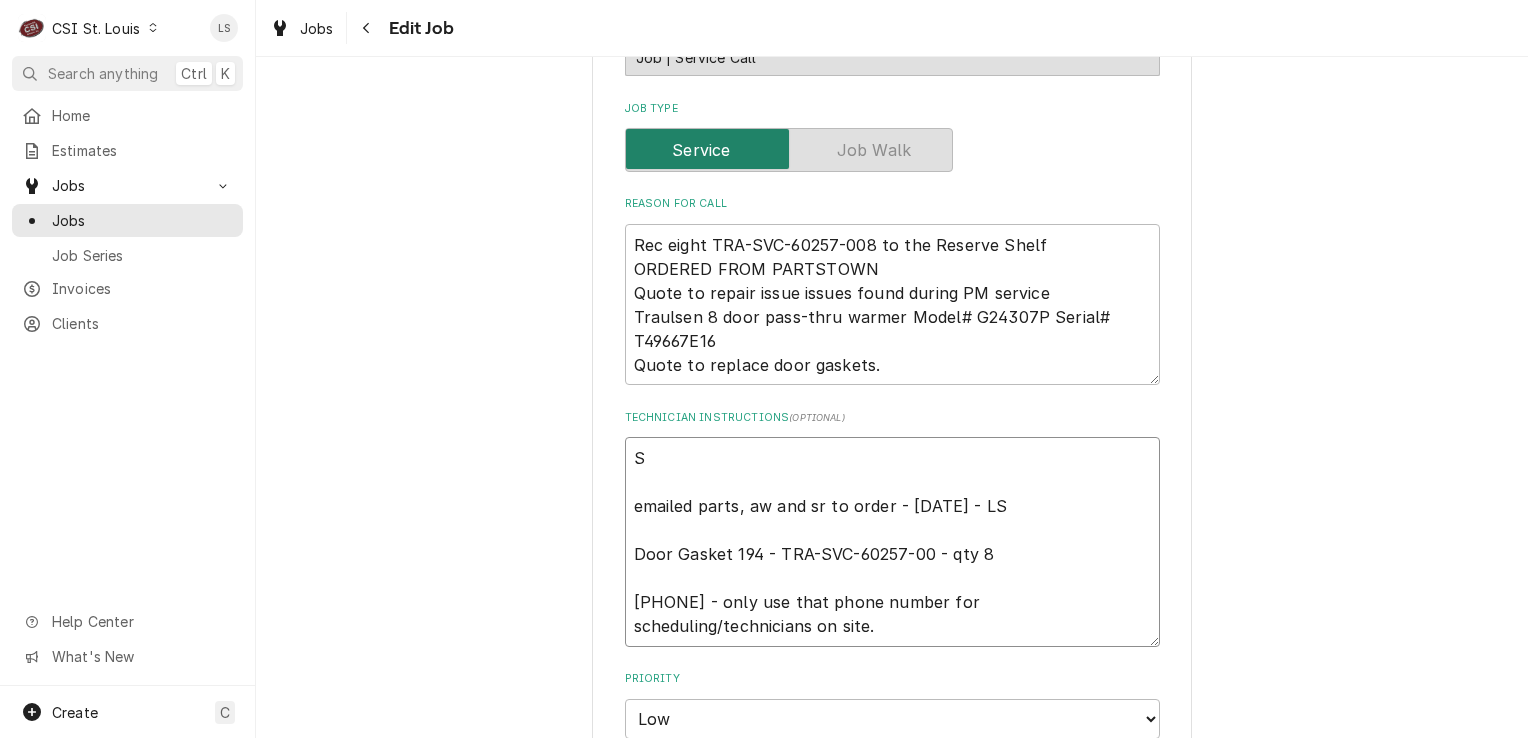 type on "x" 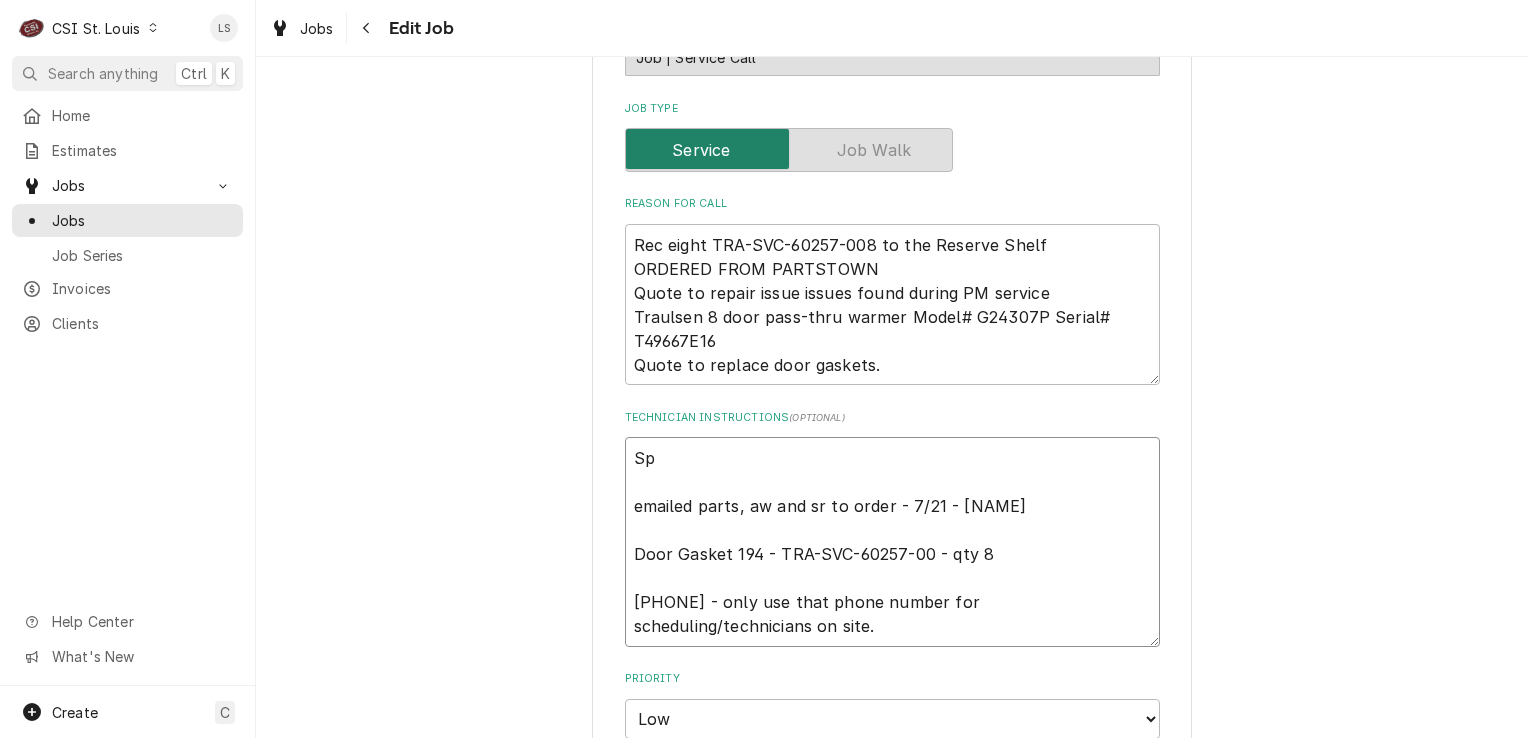 type on "x" 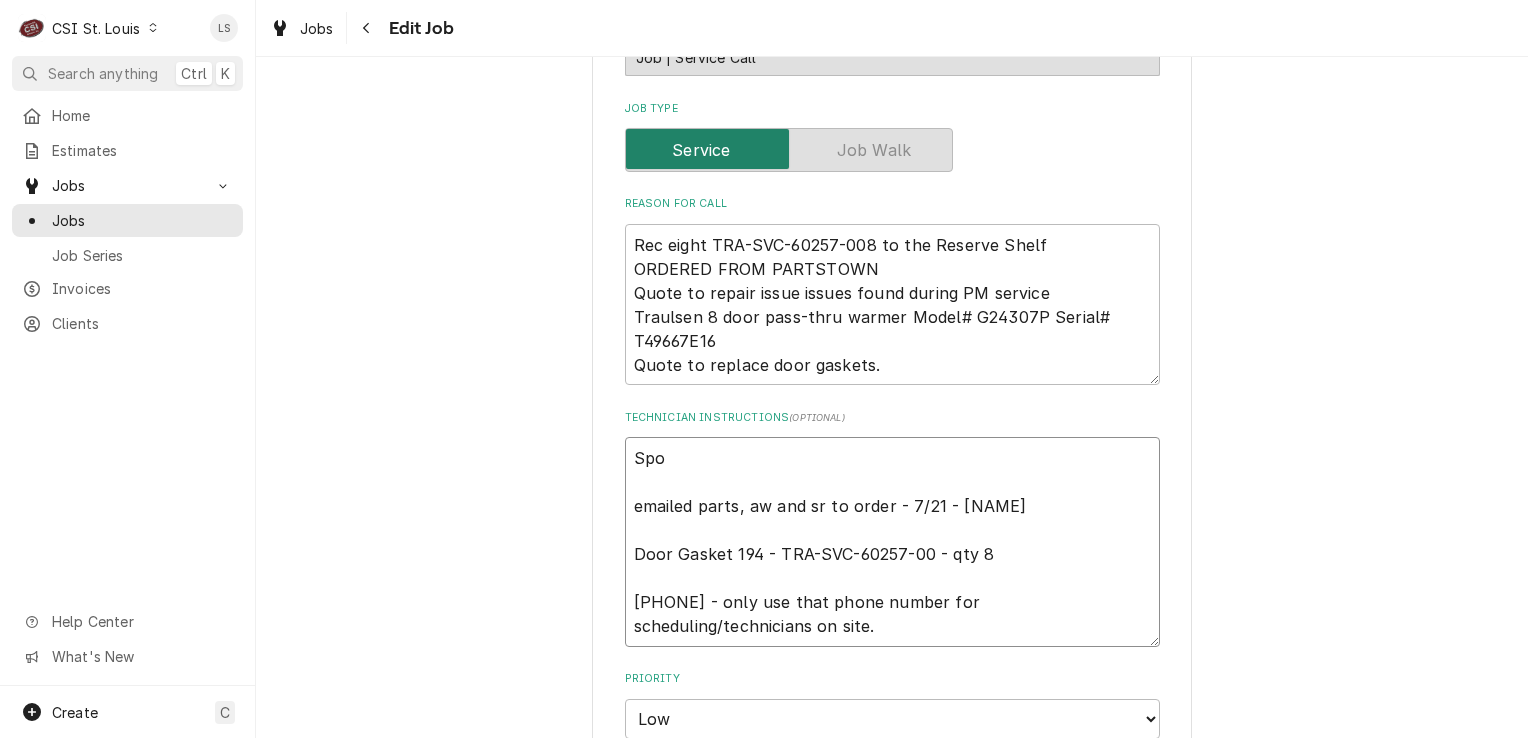 type on "x" 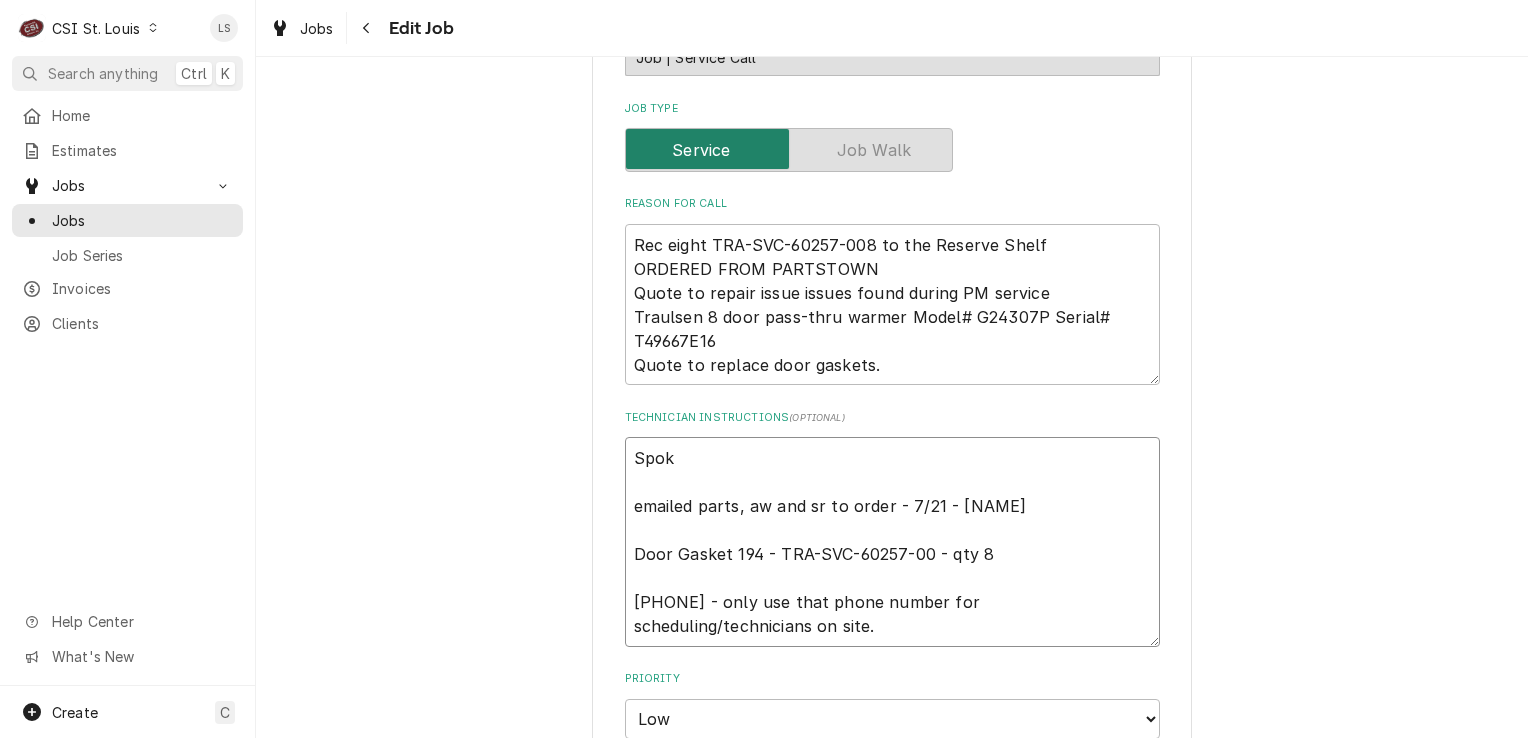 type on "x" 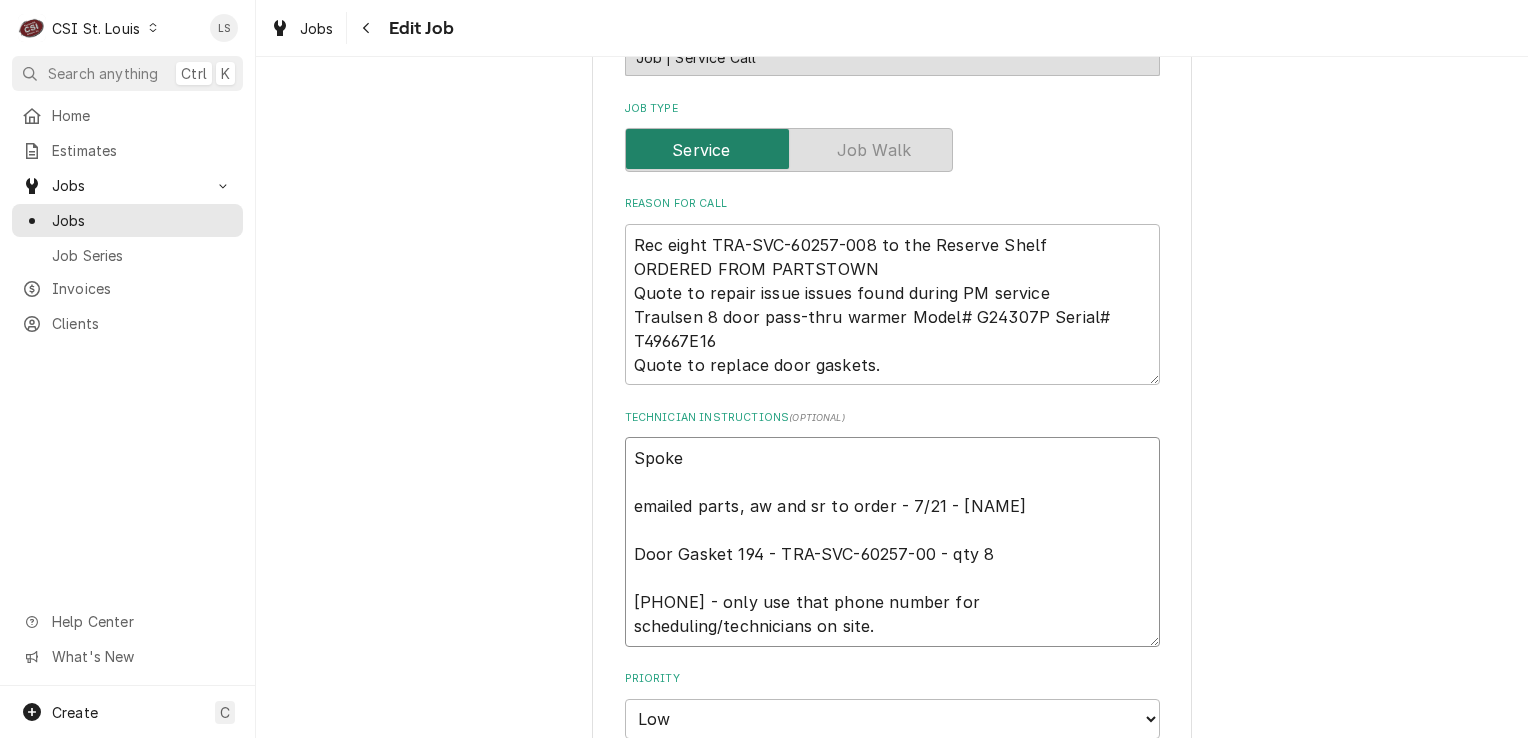 type on "x" 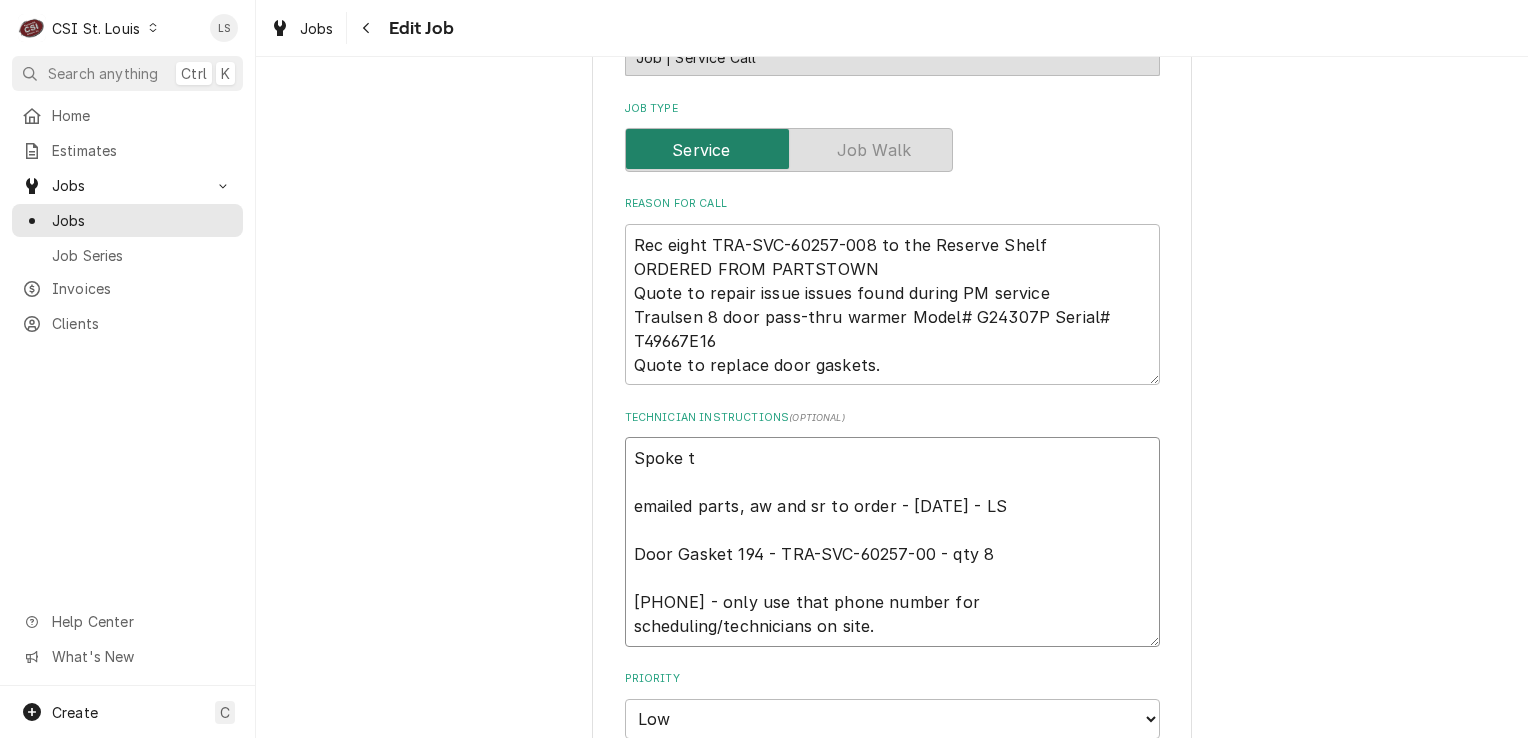 type on "Spoke to
emailed parts, aw and sr to order - 7/21 - LS
Door Gasket 194 - TRA-SVC-60257-00 - qty 8
636-733-3270 - only use that phone number for scheduling/technicians on site." 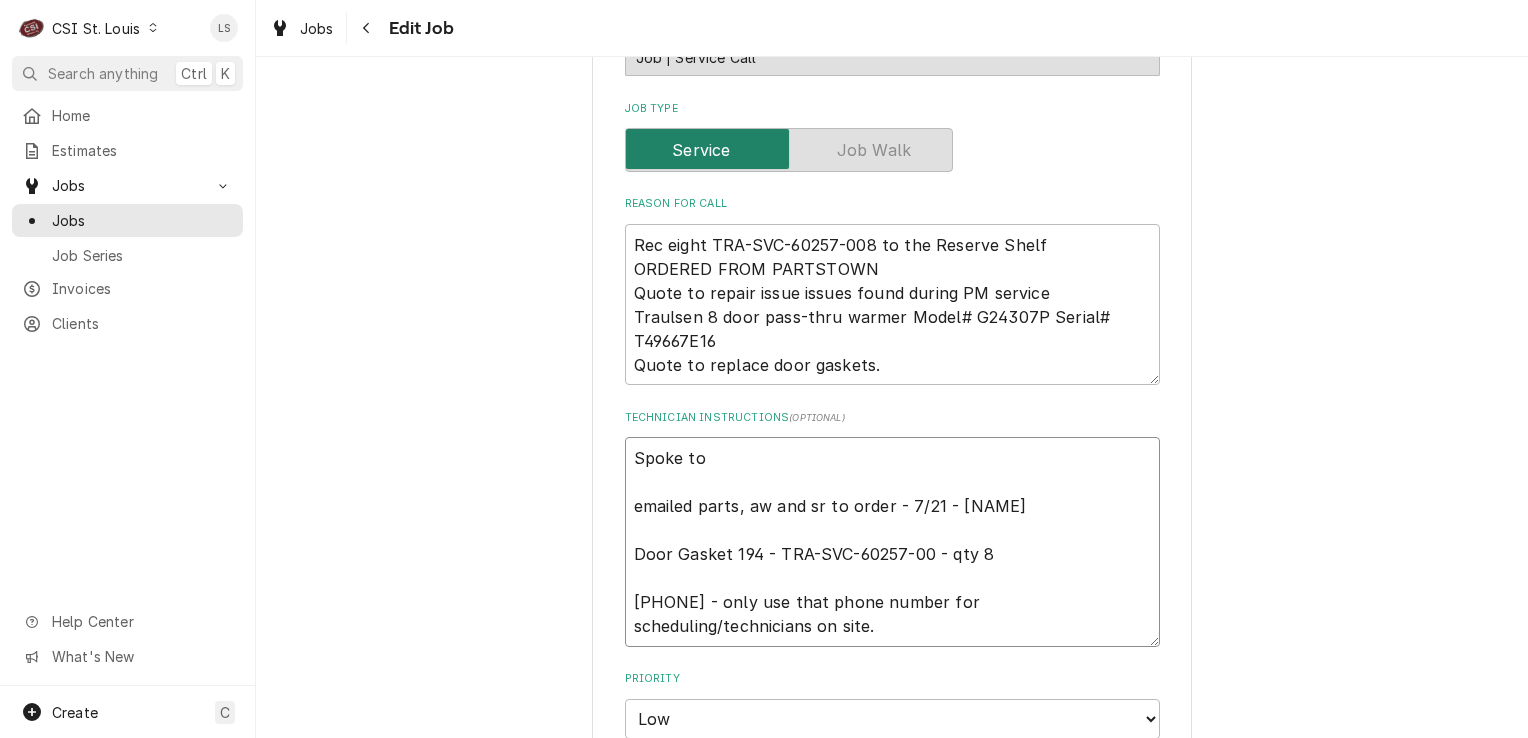 type on "x" 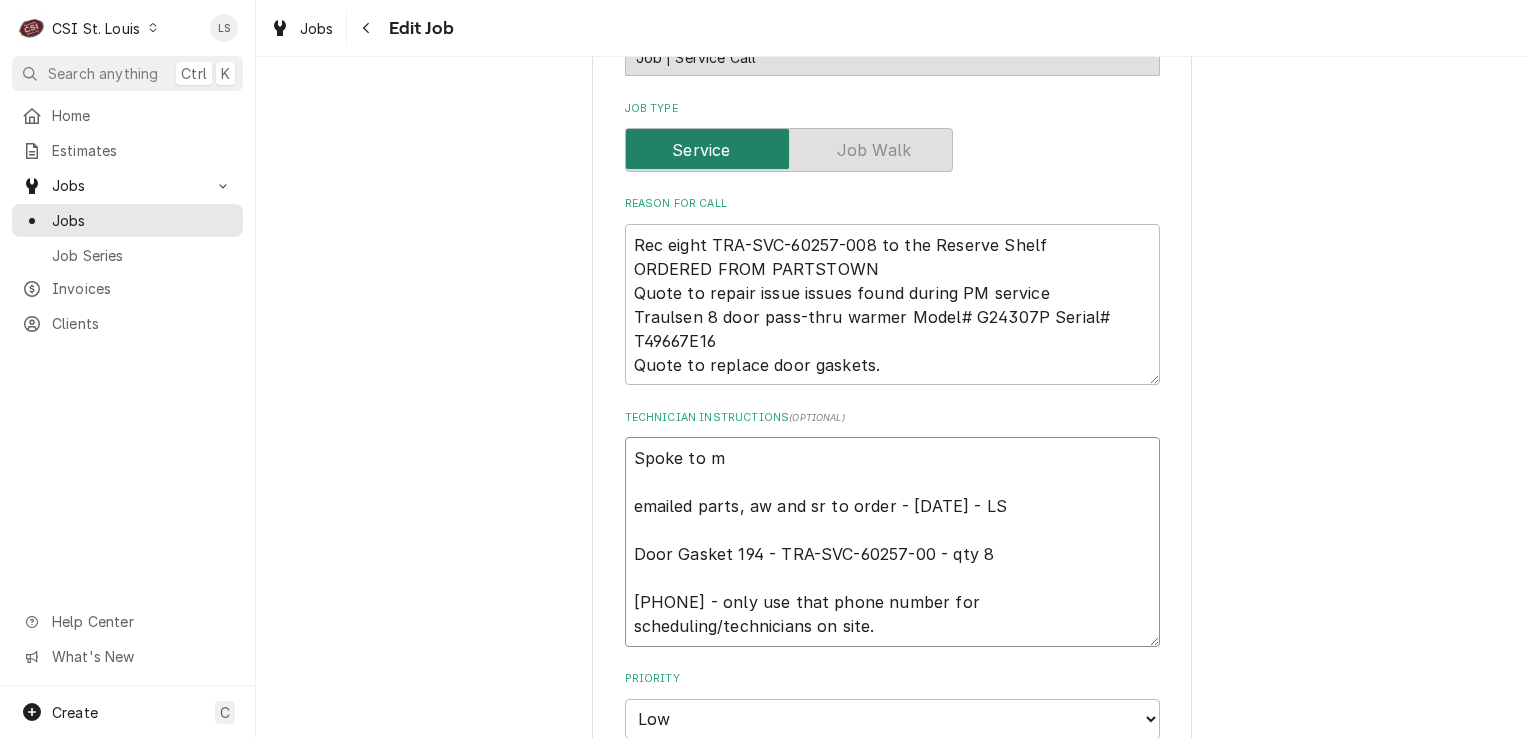 type on "Spoke to ma
emailed parts, aw and sr to order - 7/21 - LS
Door Gasket 194 - TRA-SVC-60257-00 - qty 8
636-733-3270 - only use that phone number for scheduling/technicians on site." 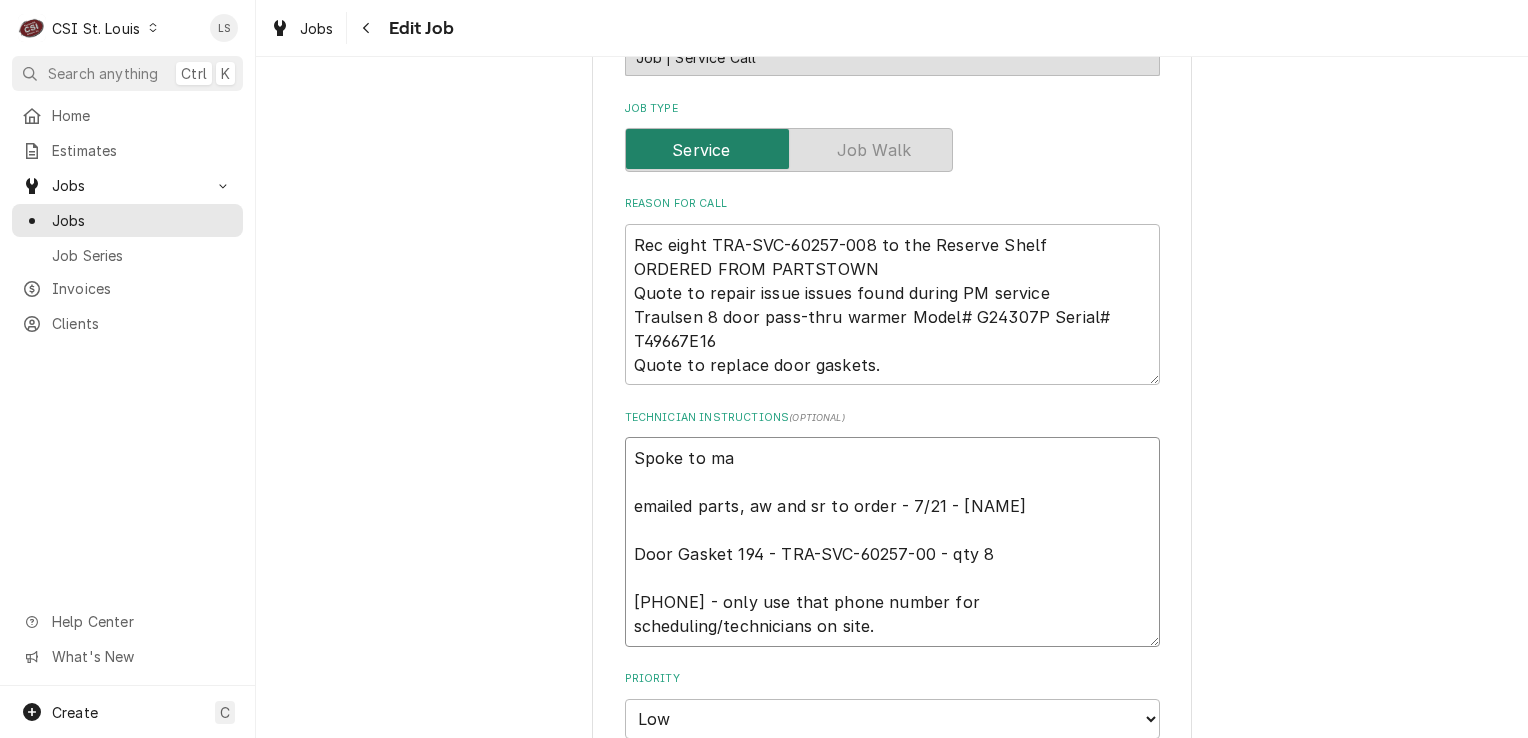 type on "x" 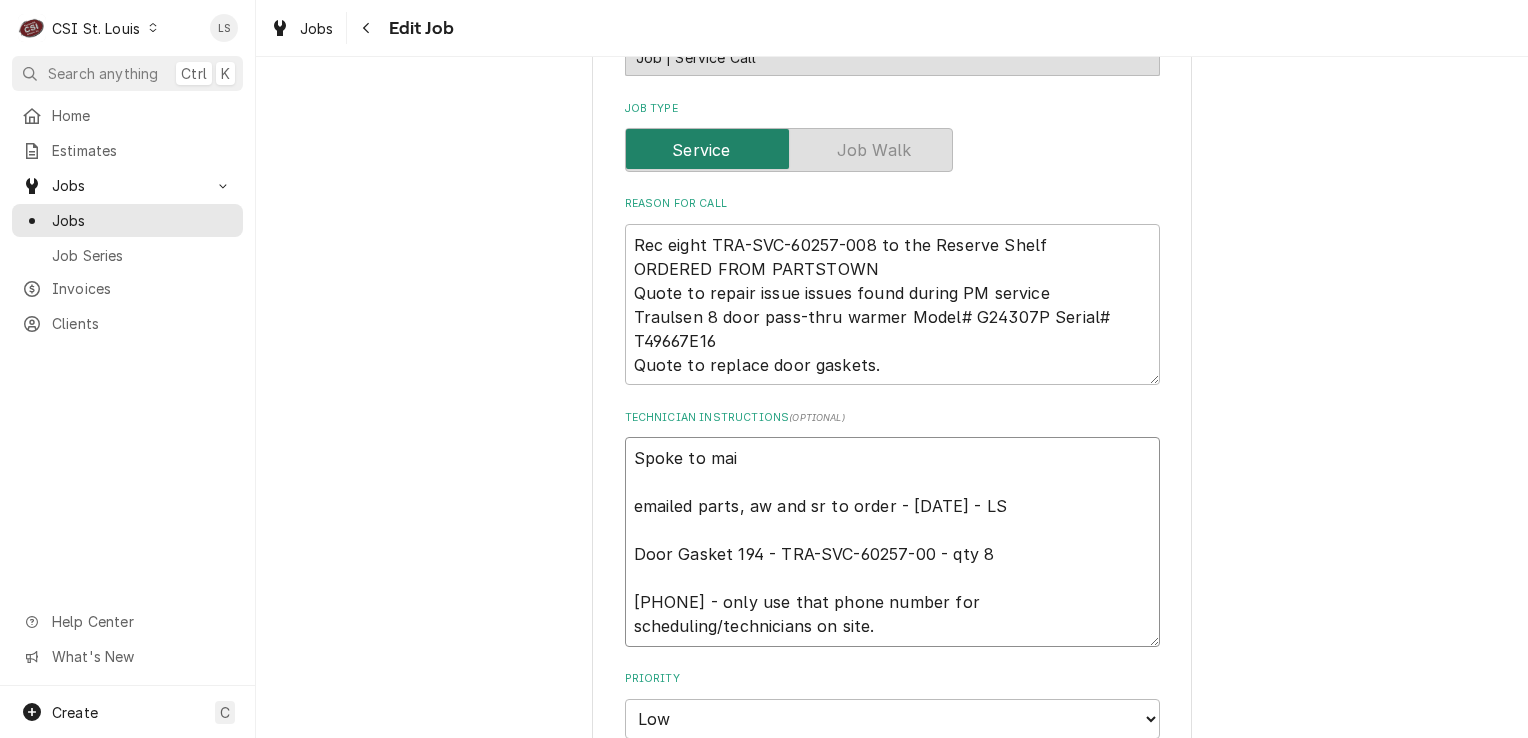 type on "x" 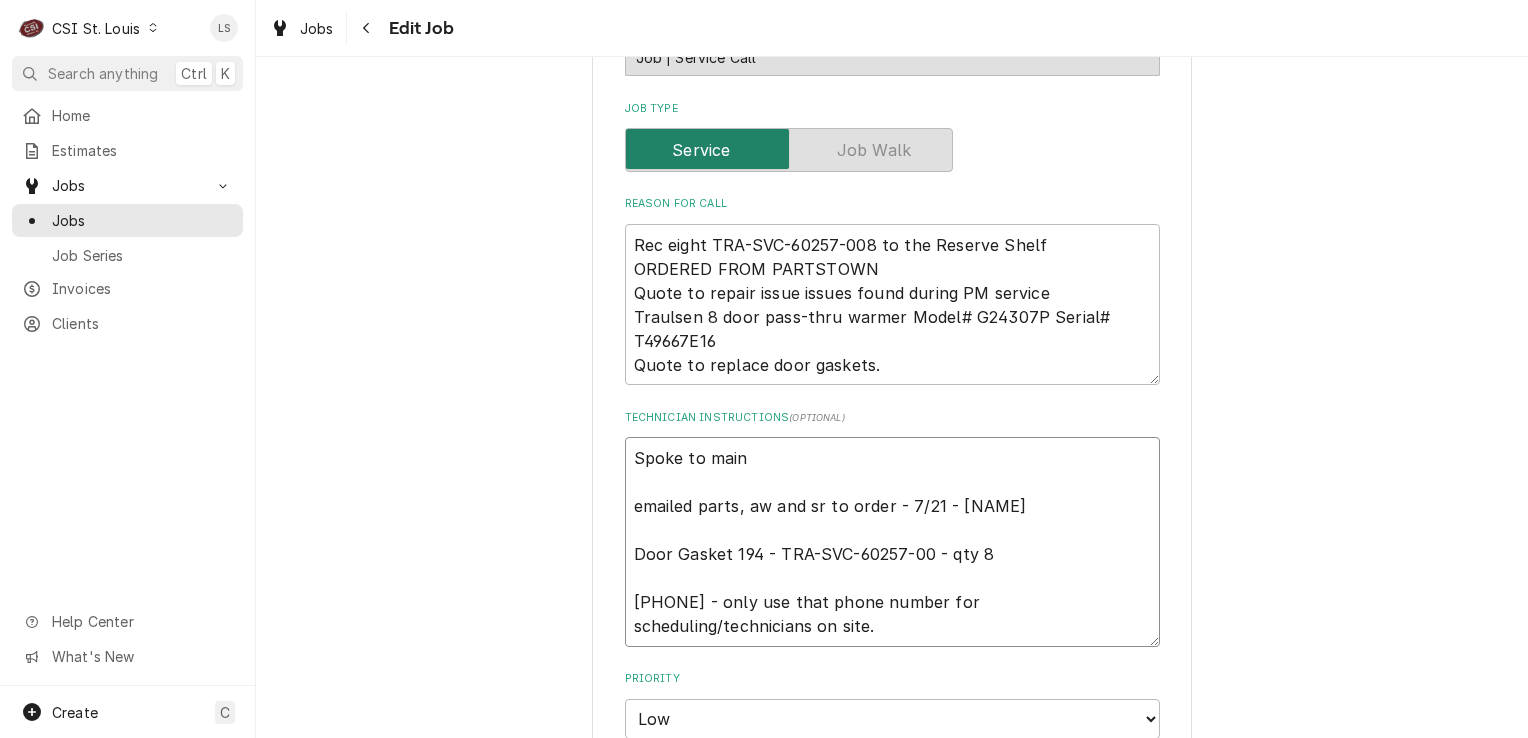 type on "x" 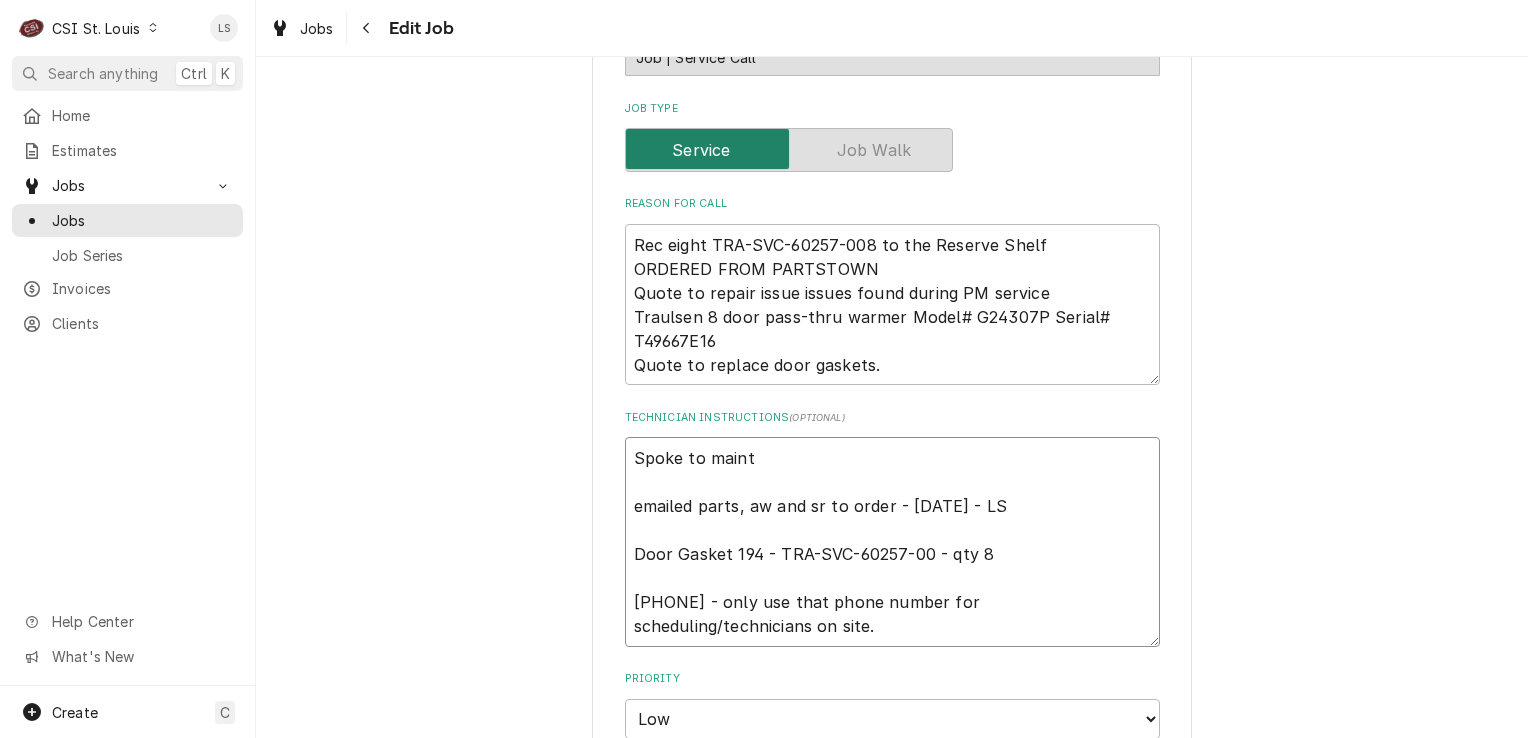 type on "x" 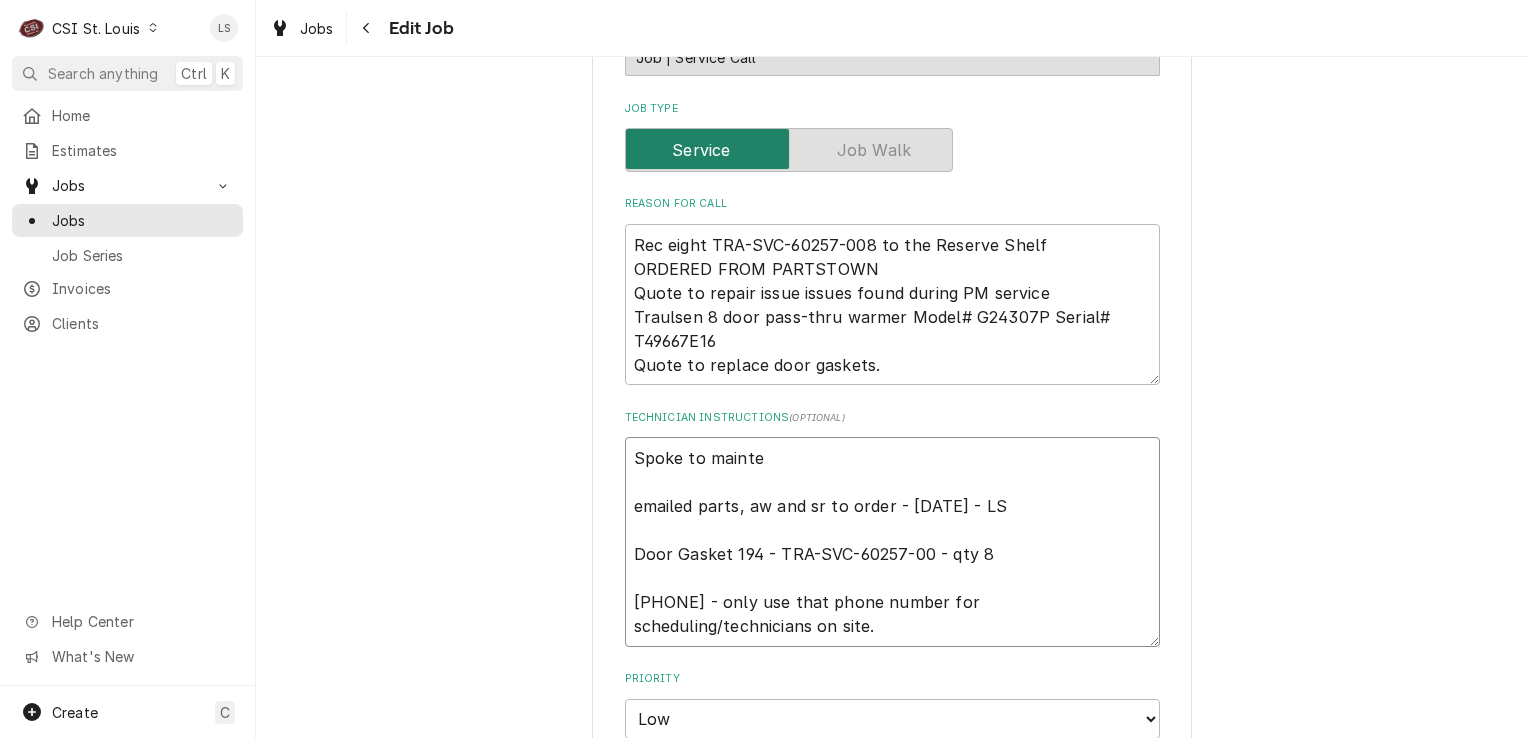 type on "x" 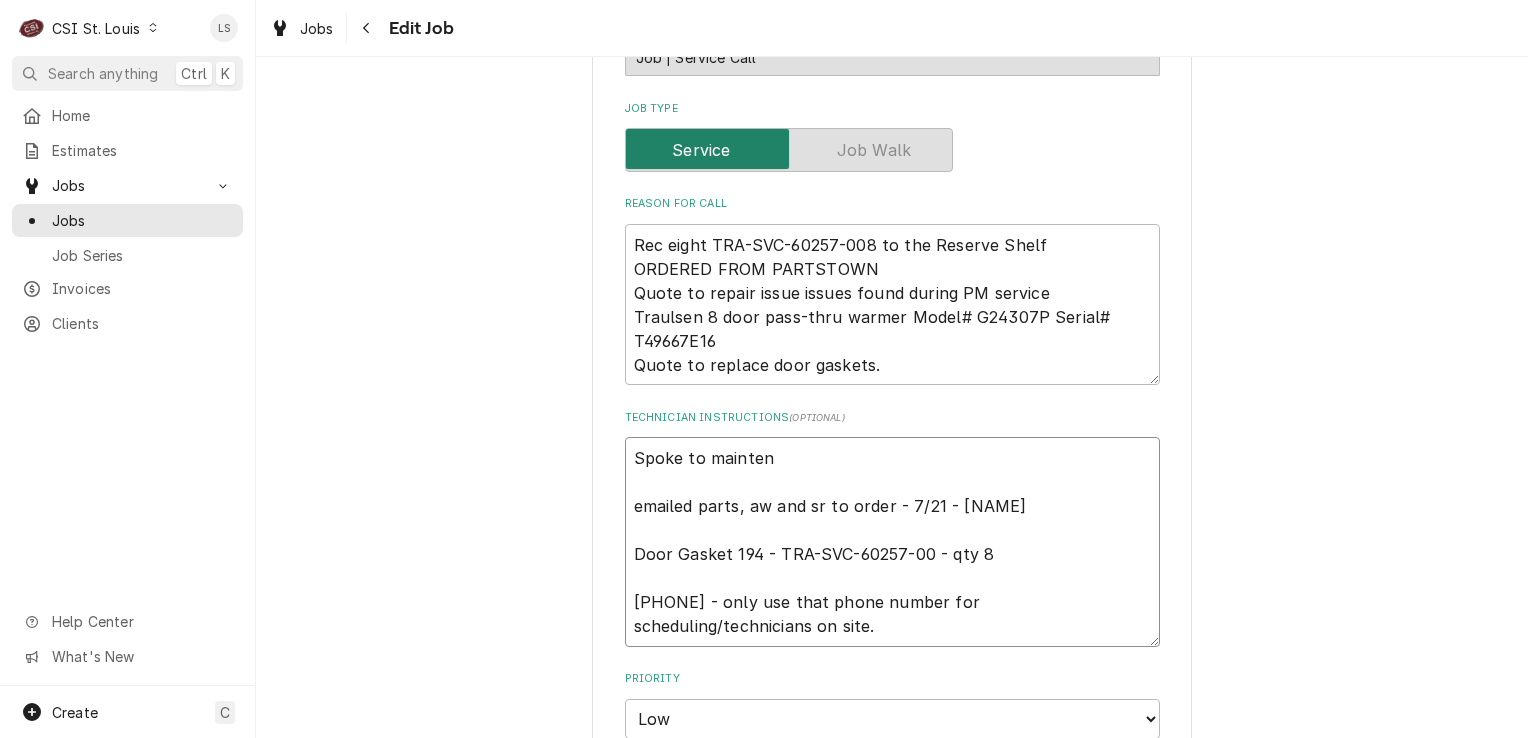 type on "x" 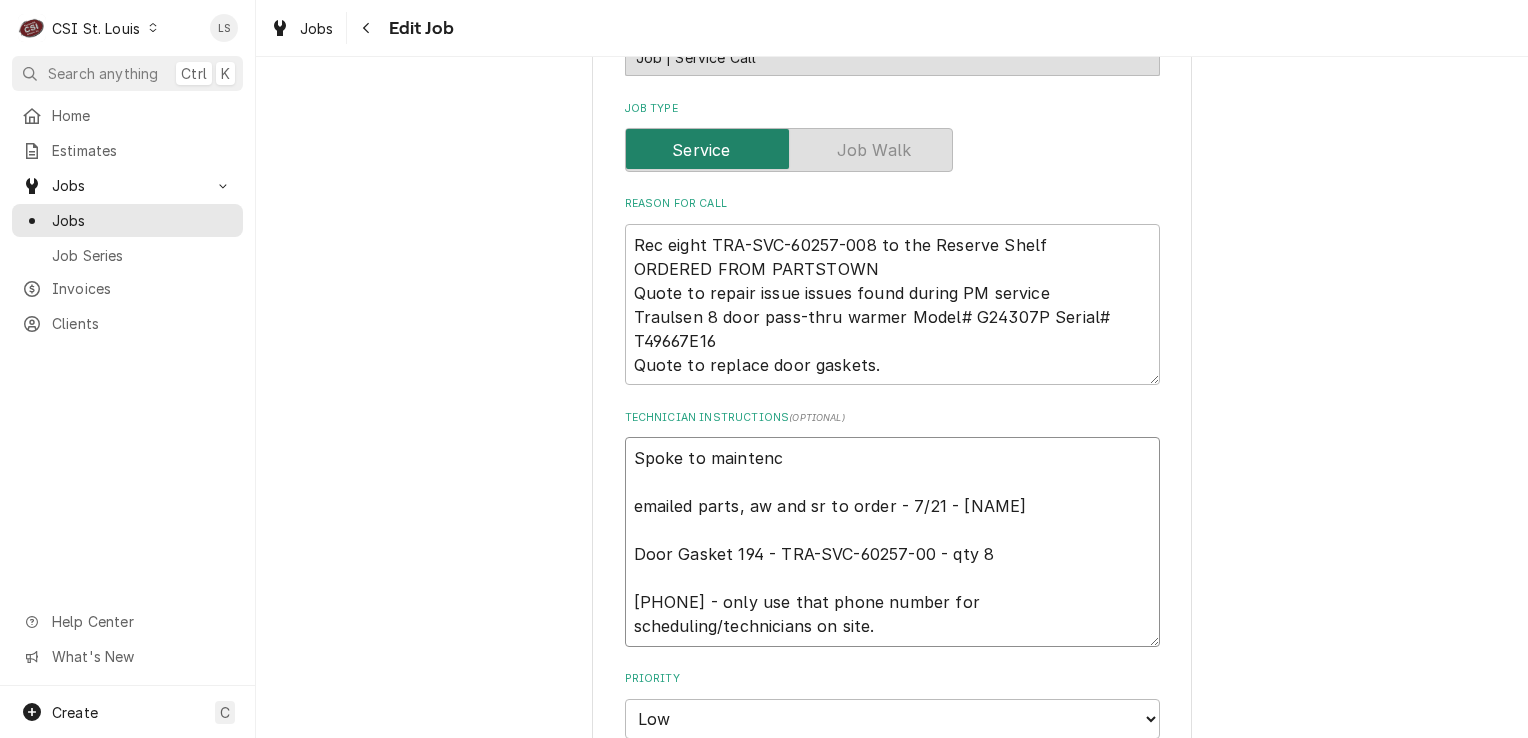 type on "x" 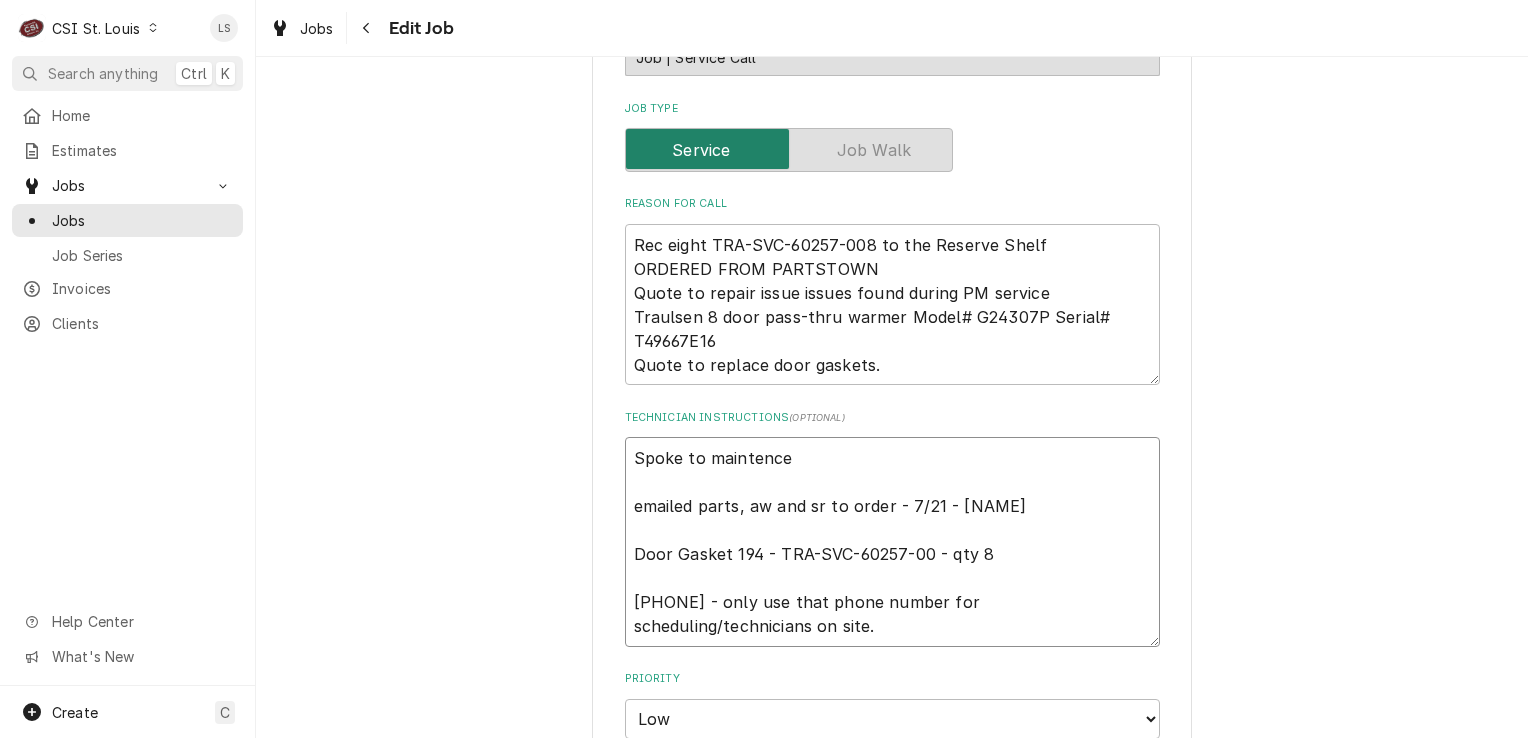 type on "x" 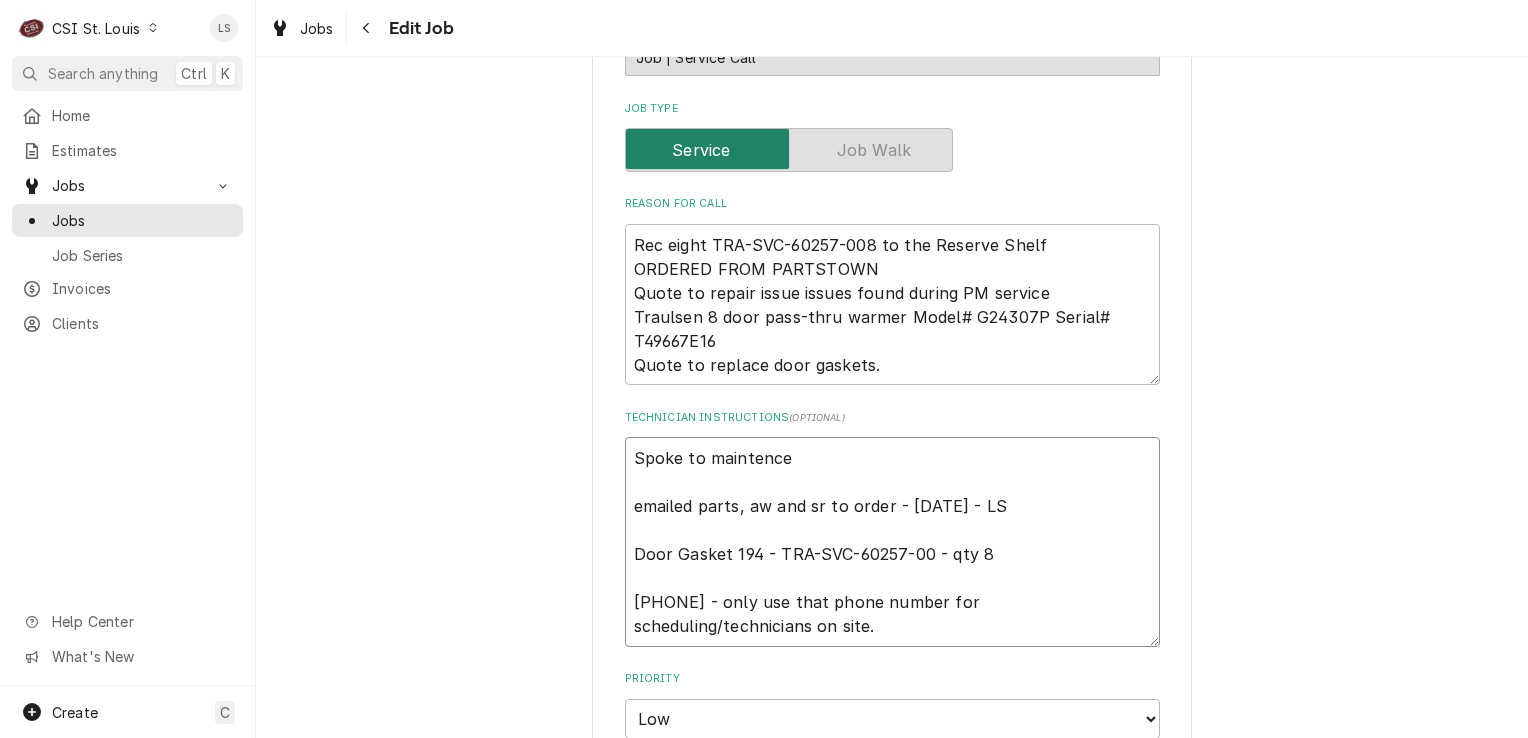 type on "x" 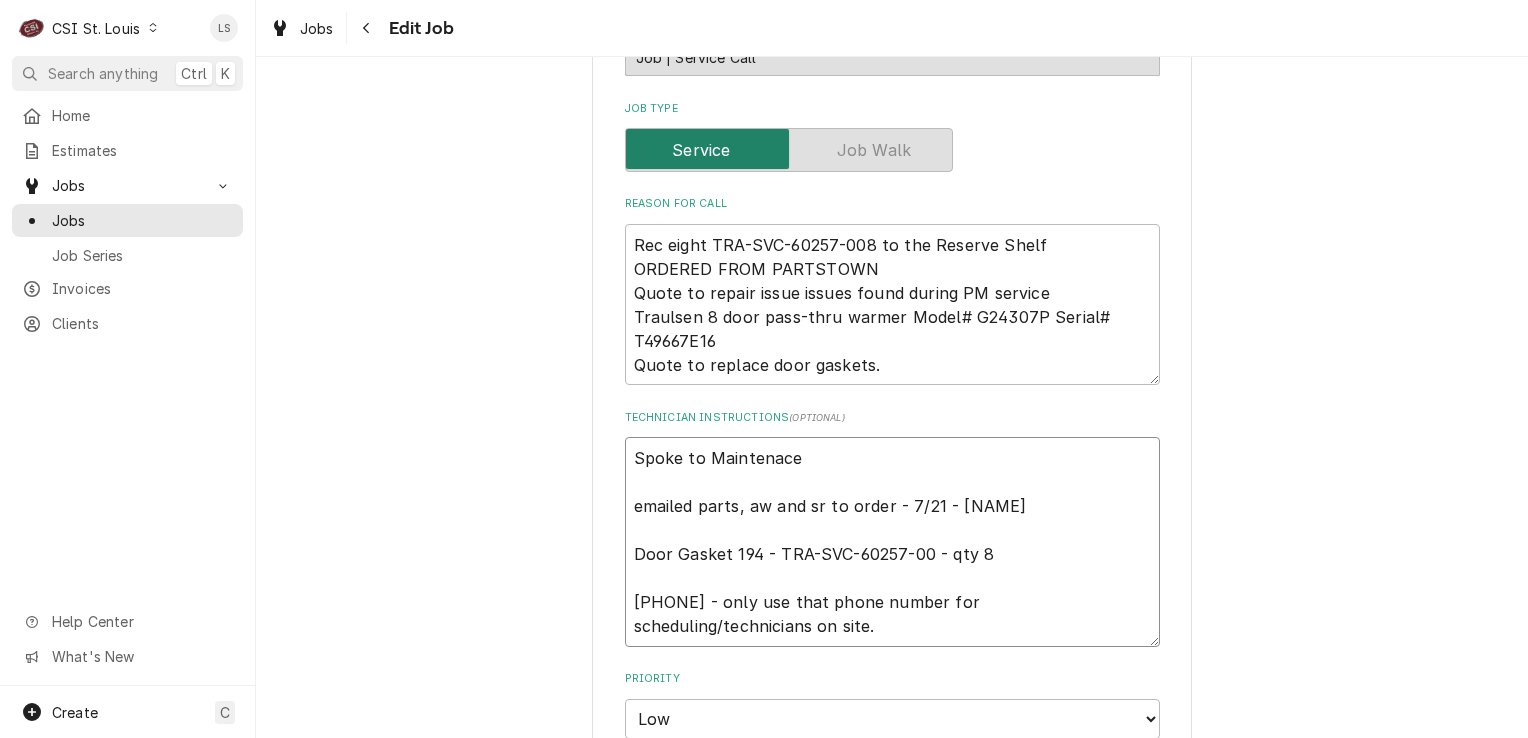 click on "Spoke to Maintenace
emailed parts, aw and sr to order - 7/21 - LS
Door Gasket 194 - TRA-SVC-60257-00 - qty 8
636-733-3270 - only use that phone number for scheduling/technicians on site." at bounding box center (892, 542) 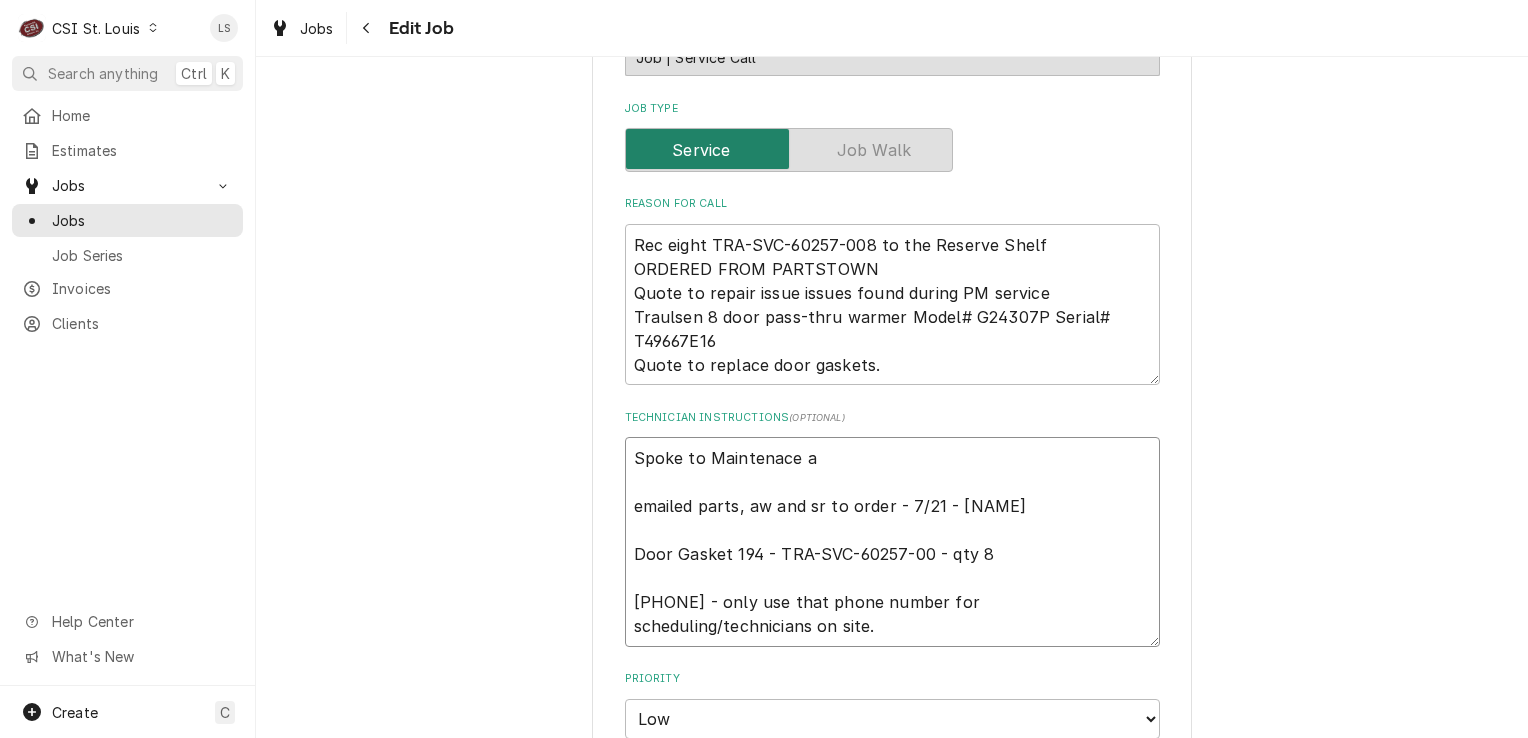 type on "x" 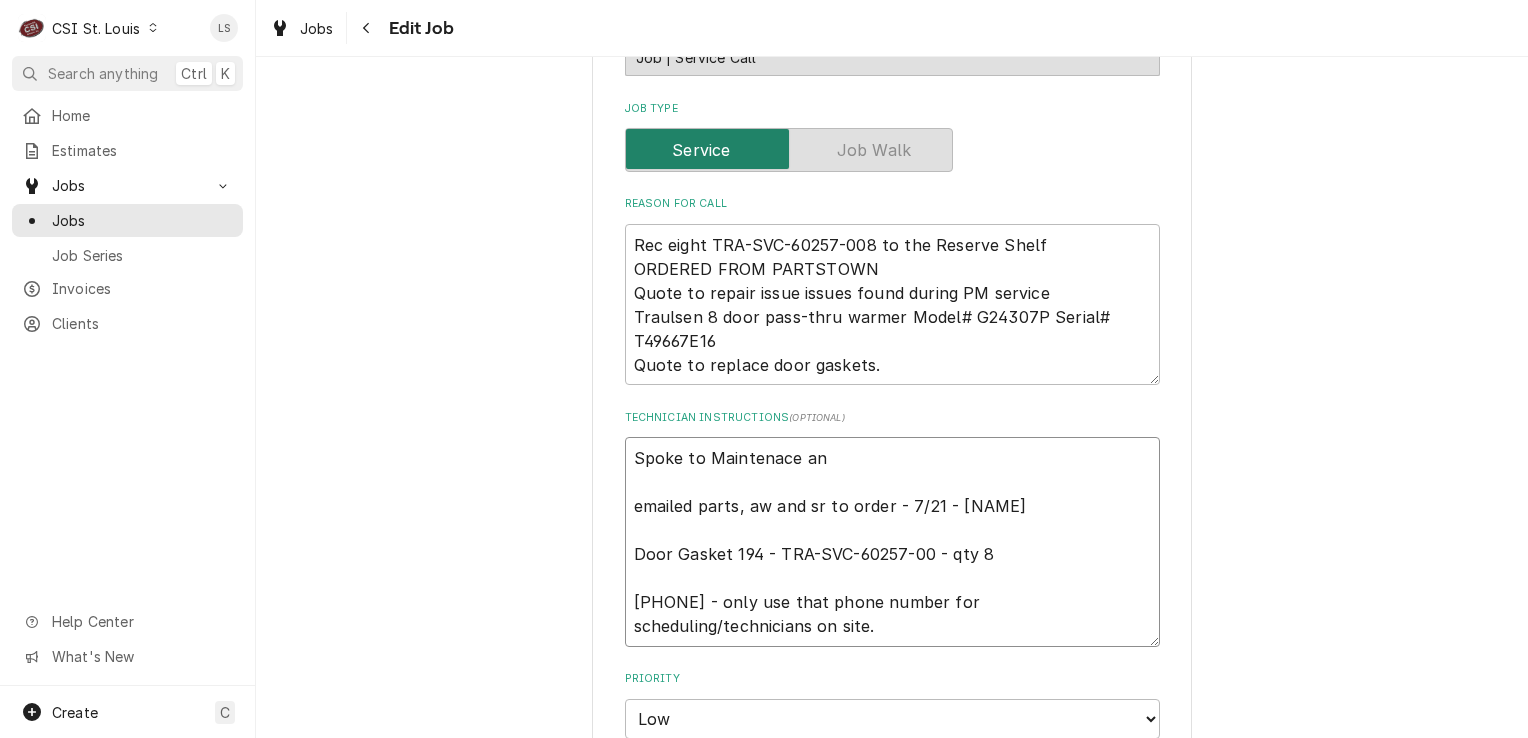 type on "x" 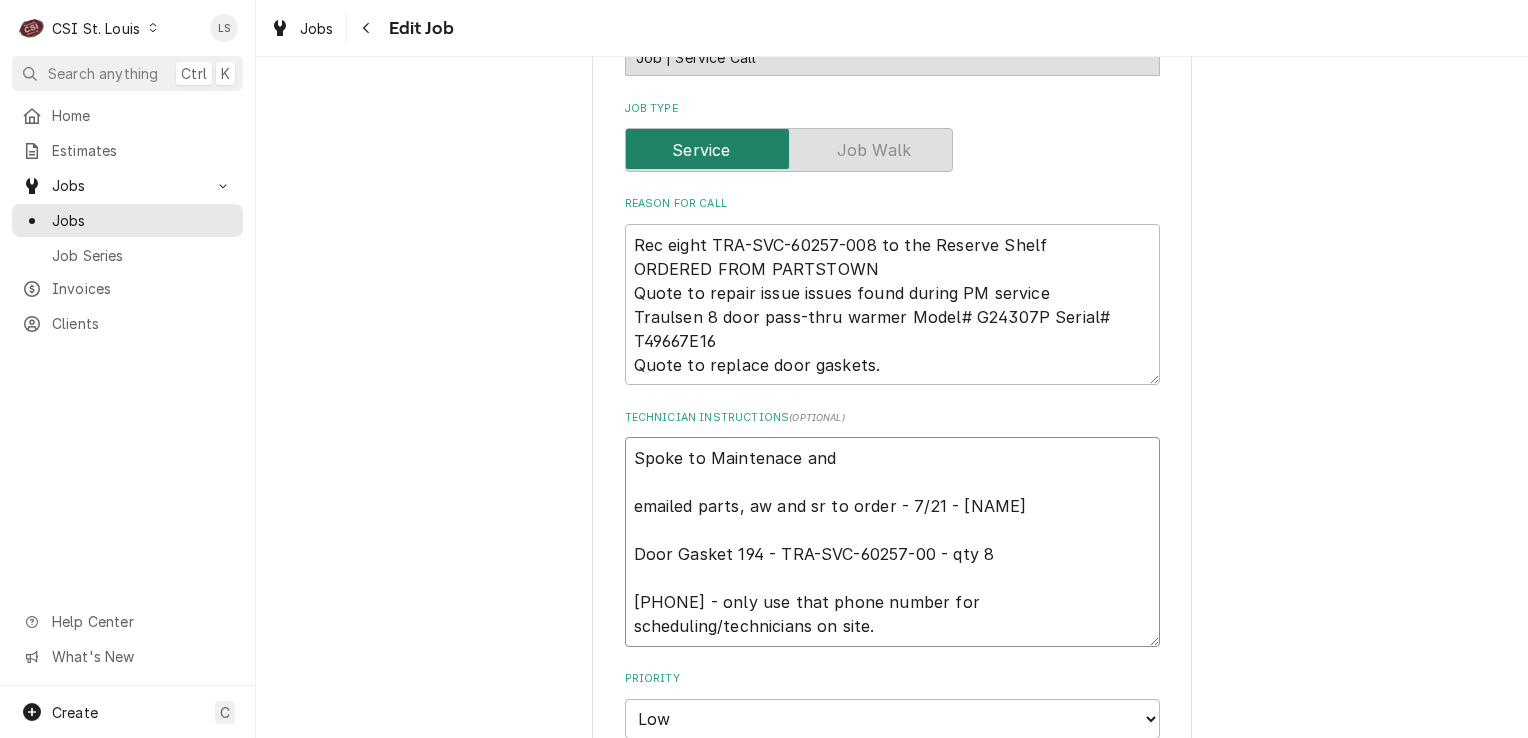 type on "x" 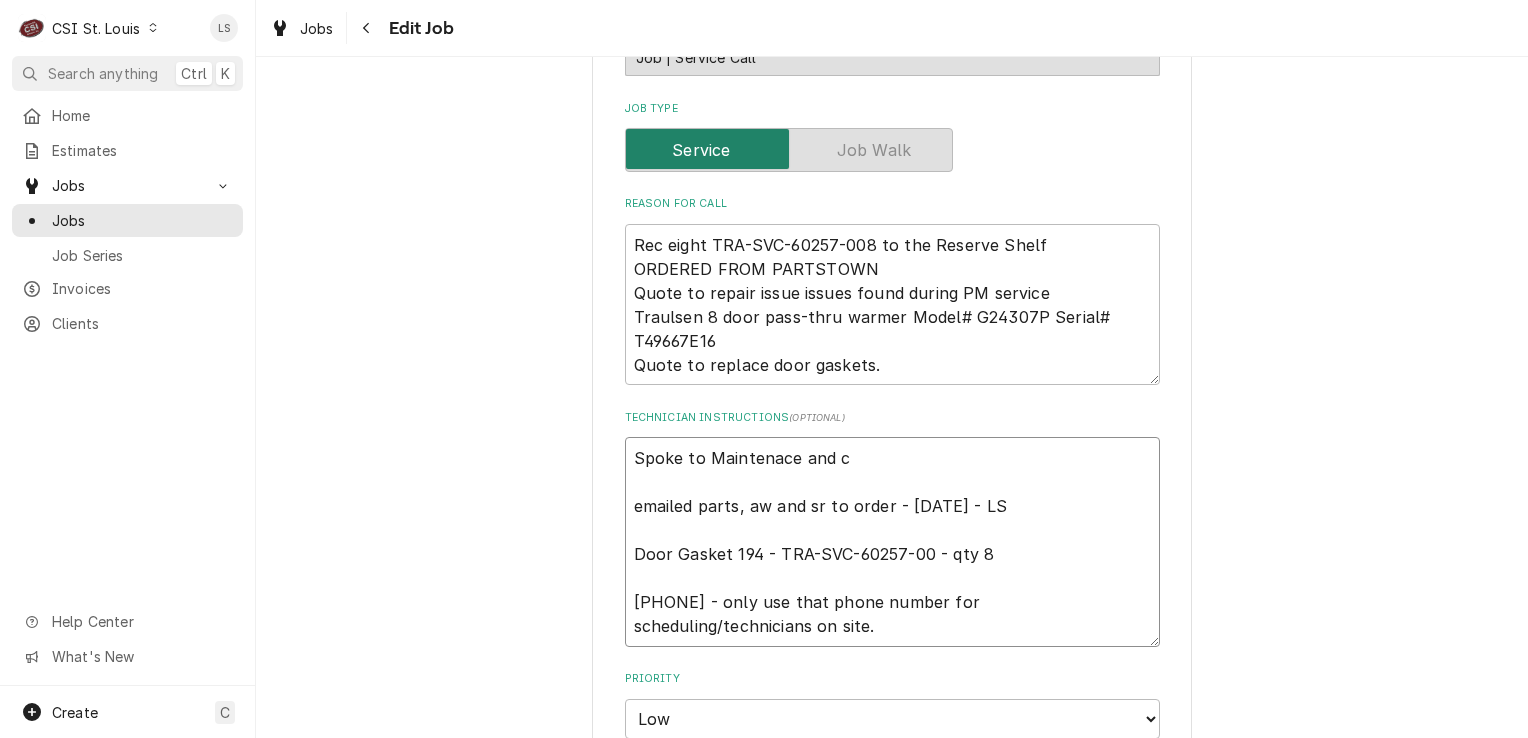 type on "x" 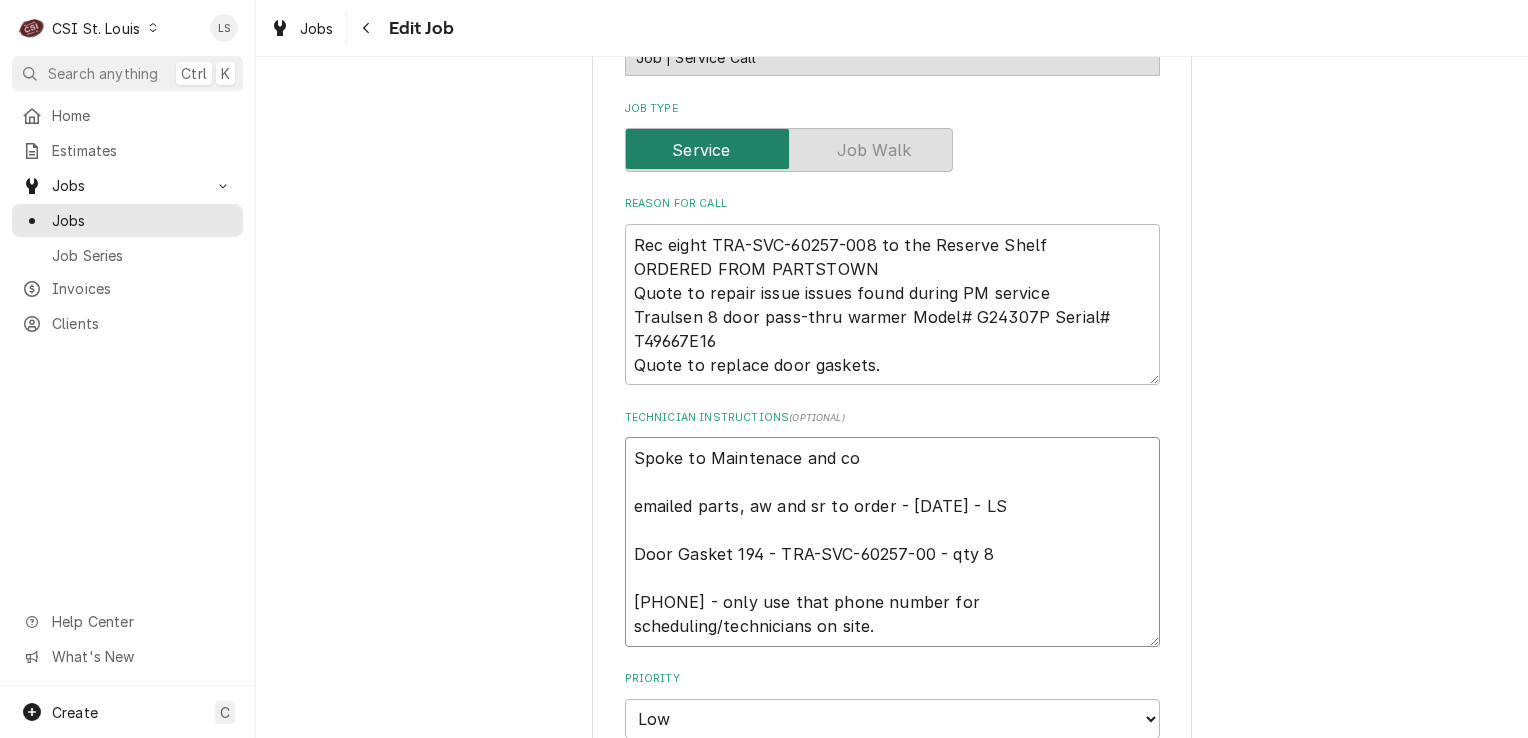 type on "x" 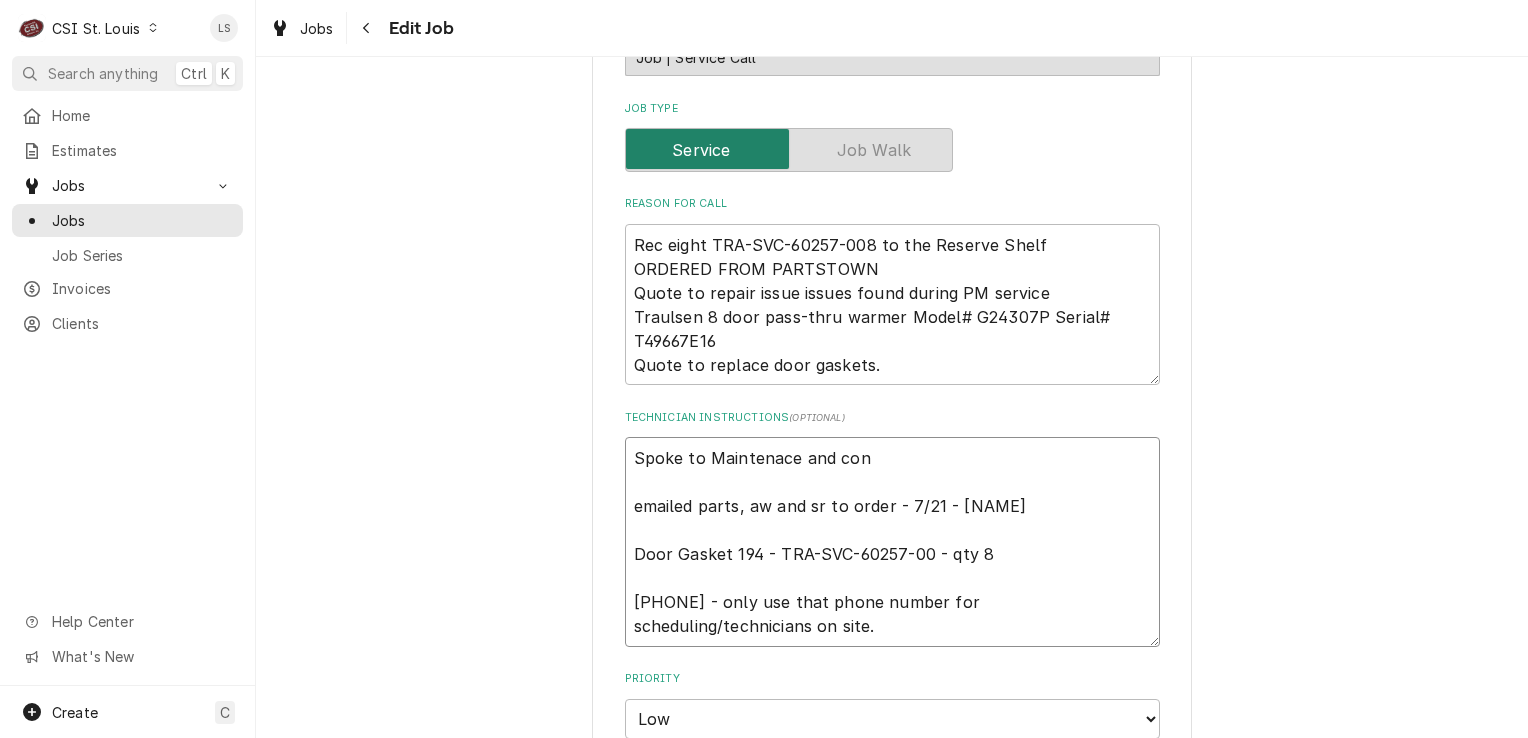 type on "x" 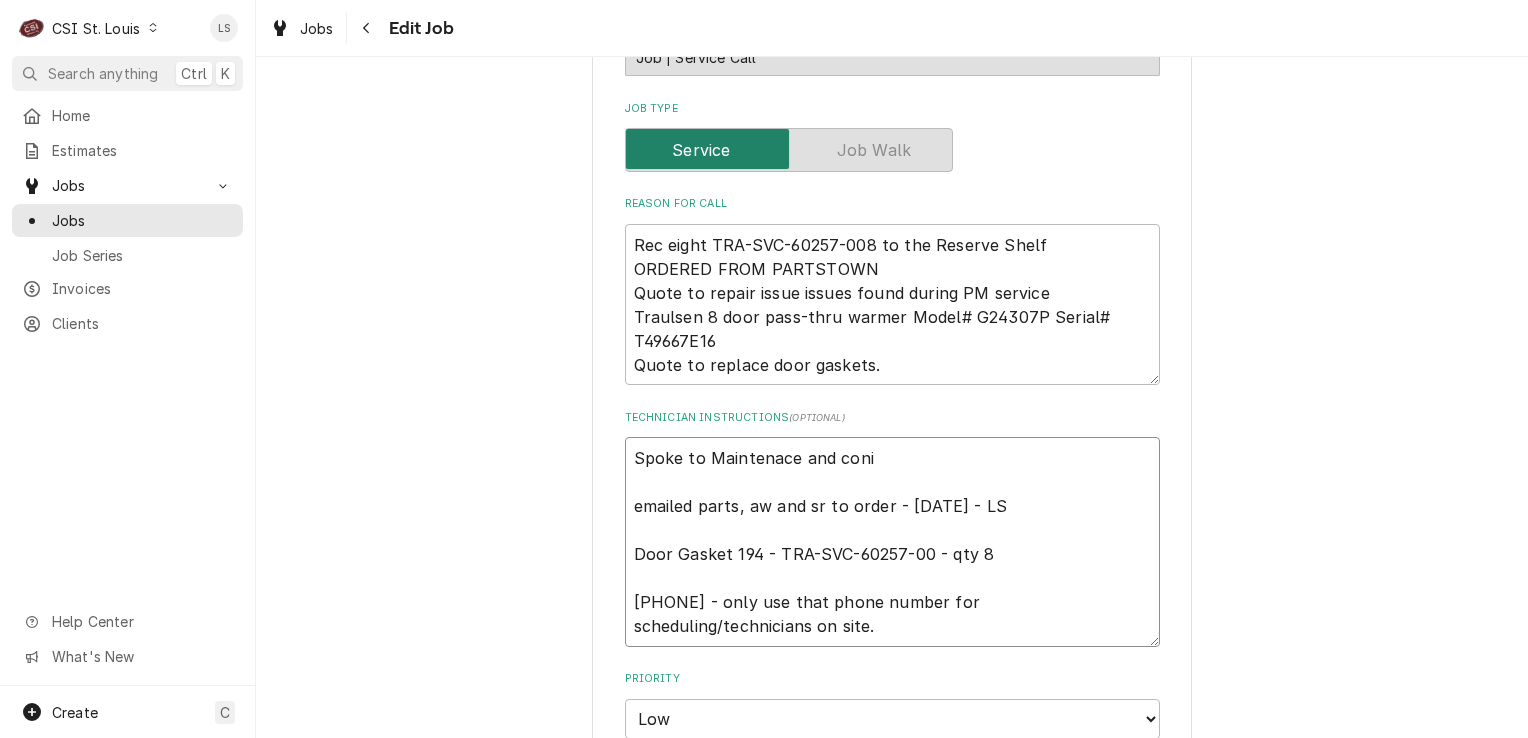 type on "x" 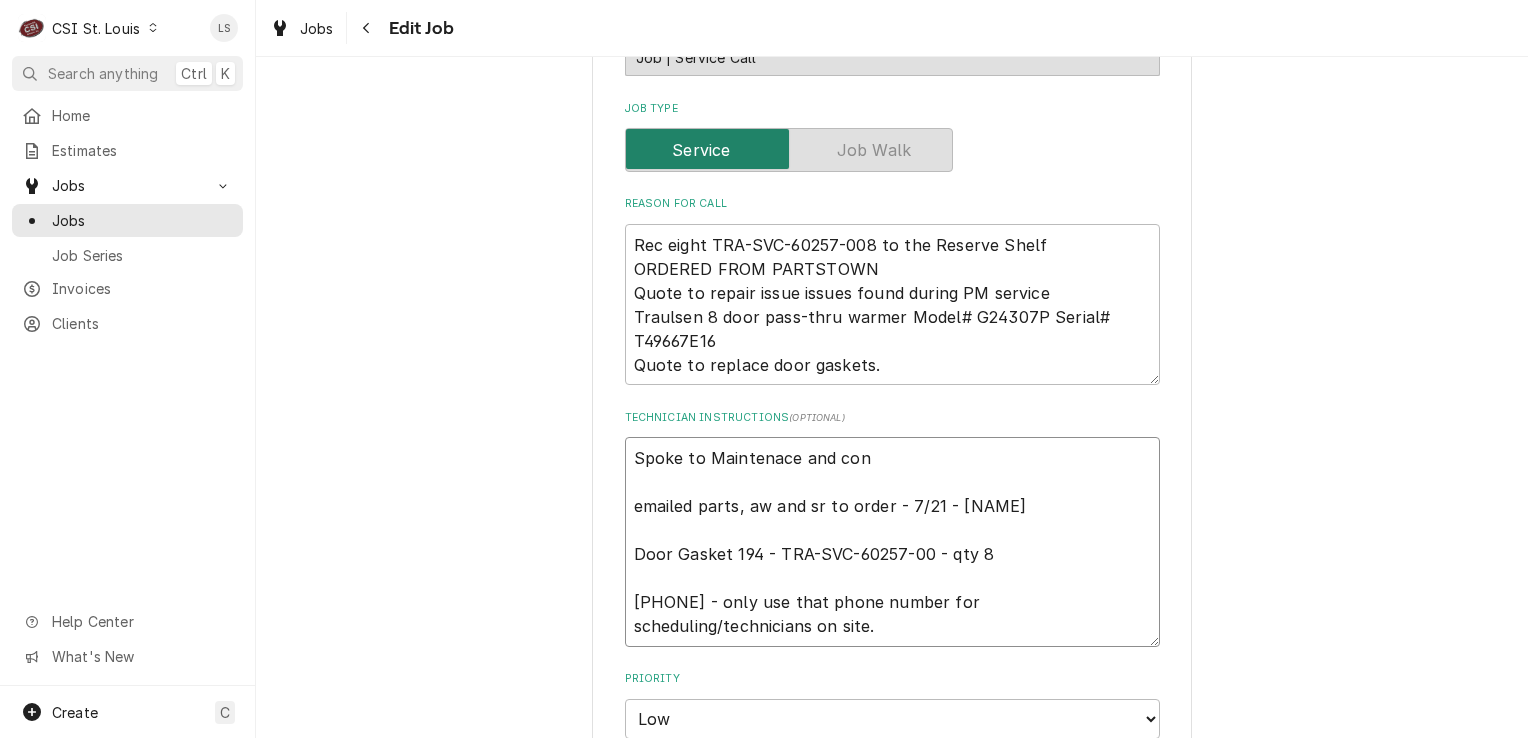 type on "x" 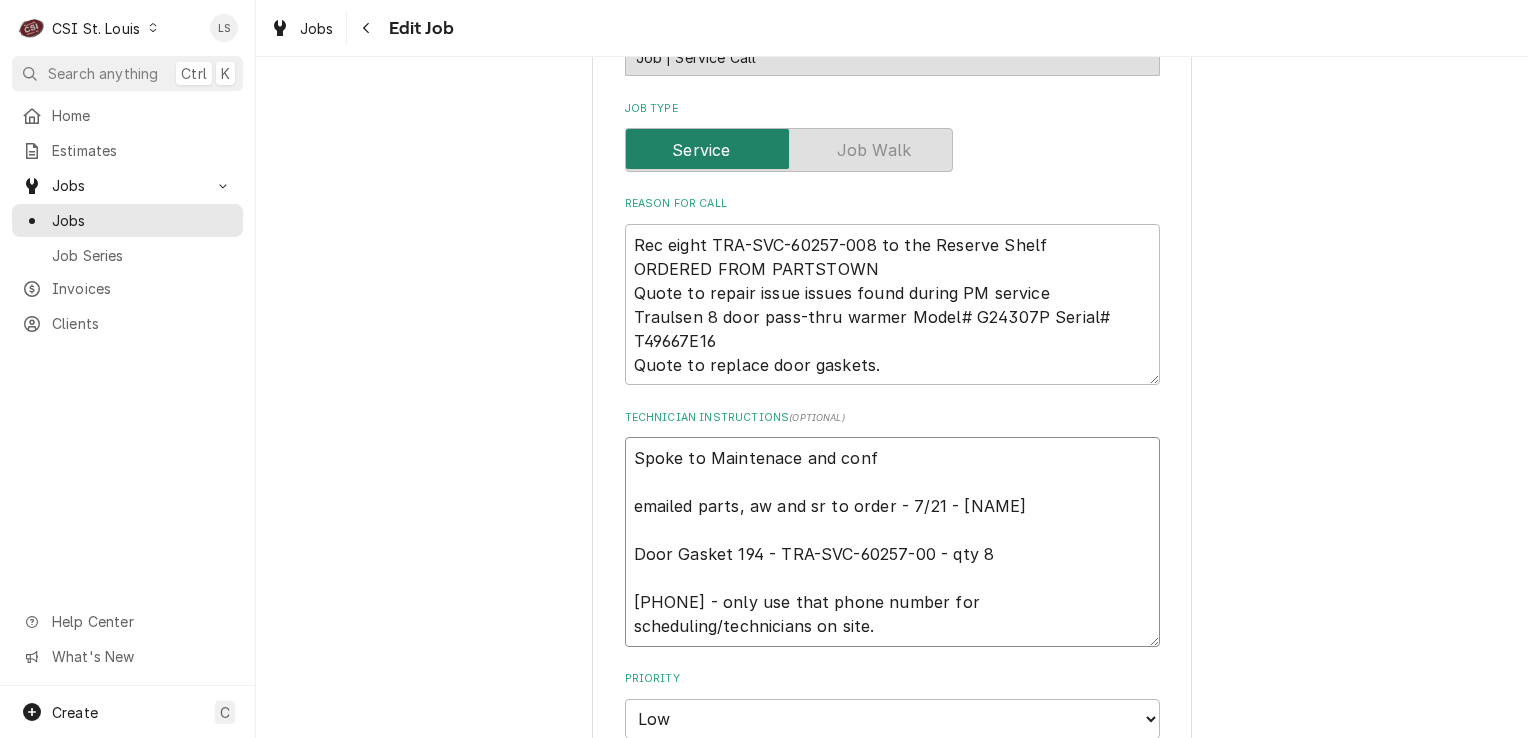 type on "x" 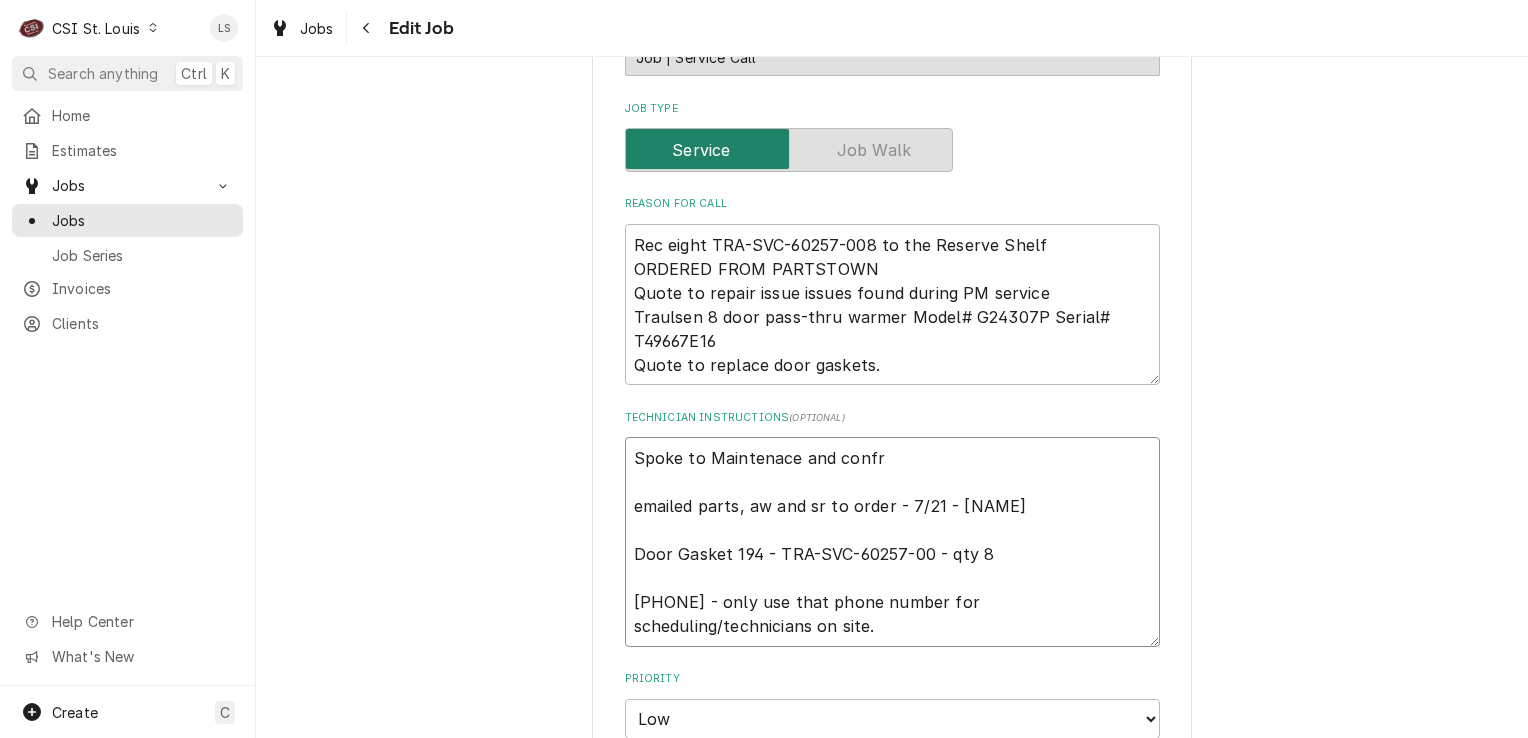 type on "x" 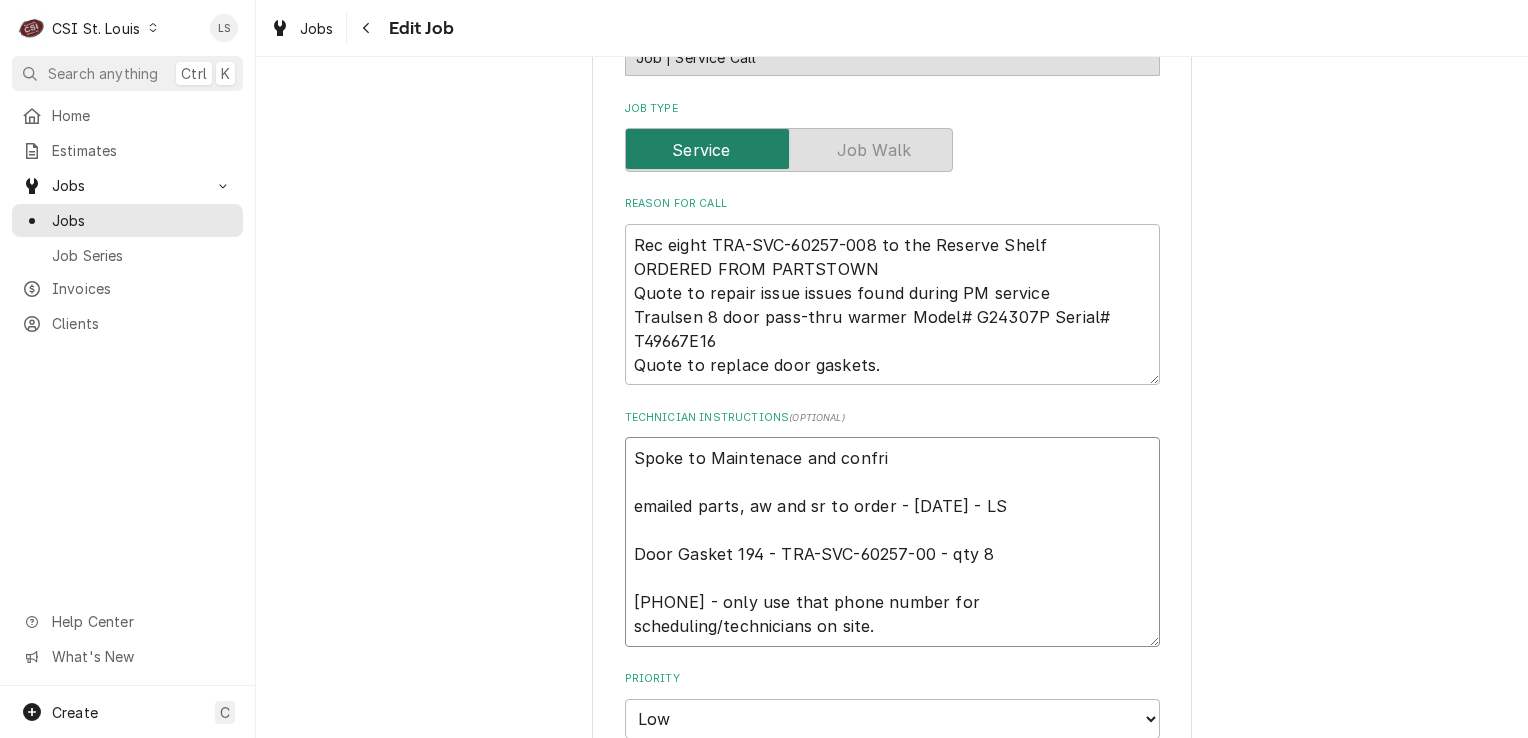 type on "x" 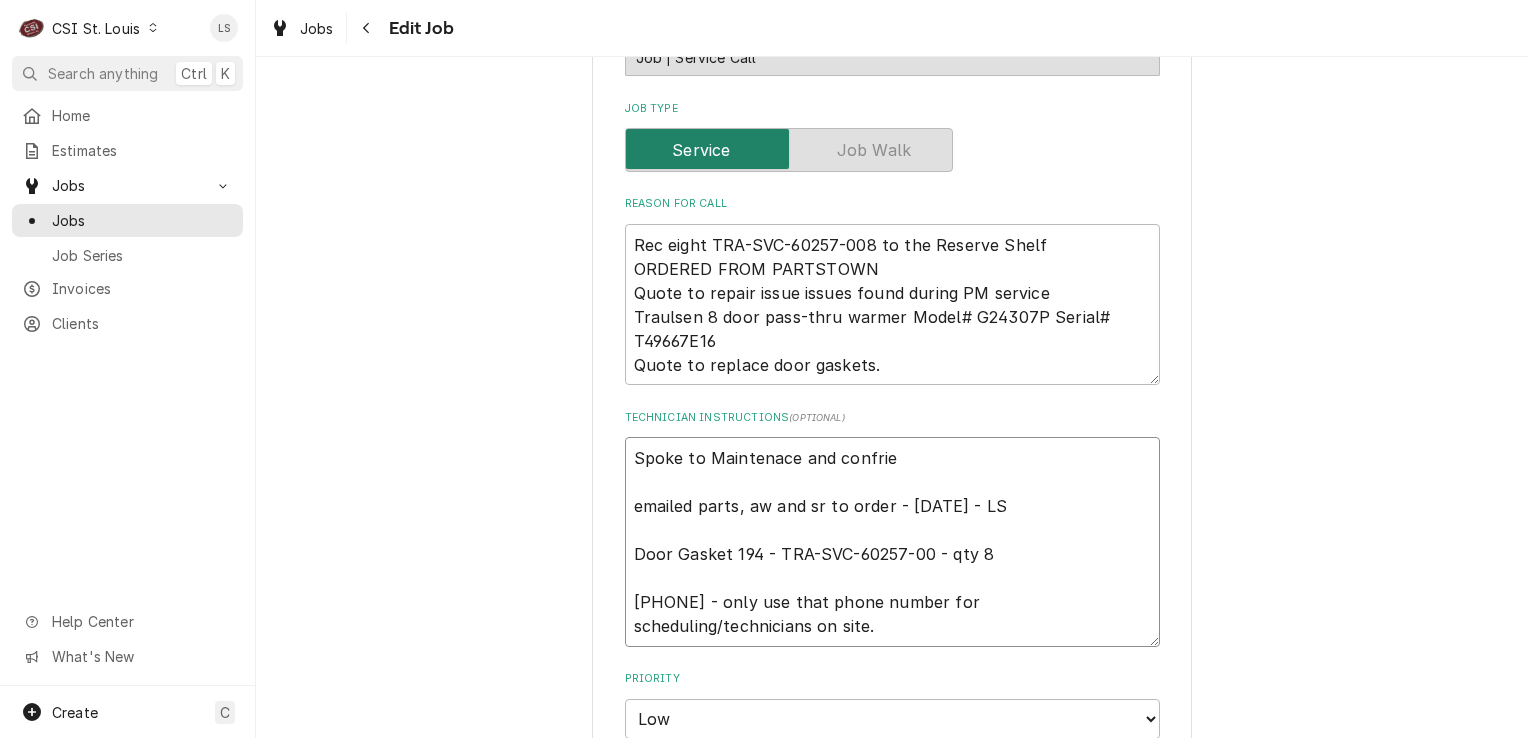 type on "x" 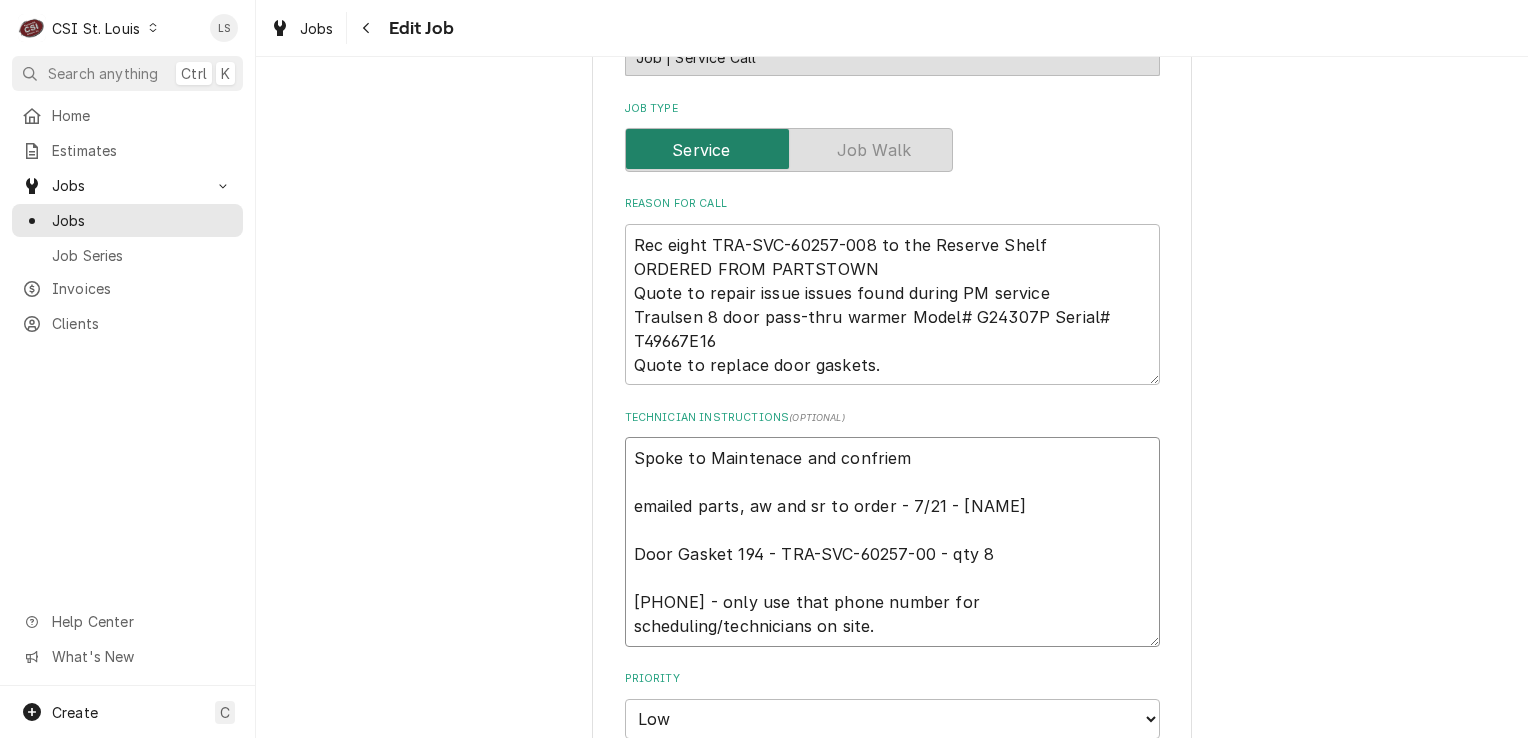 type on "x" 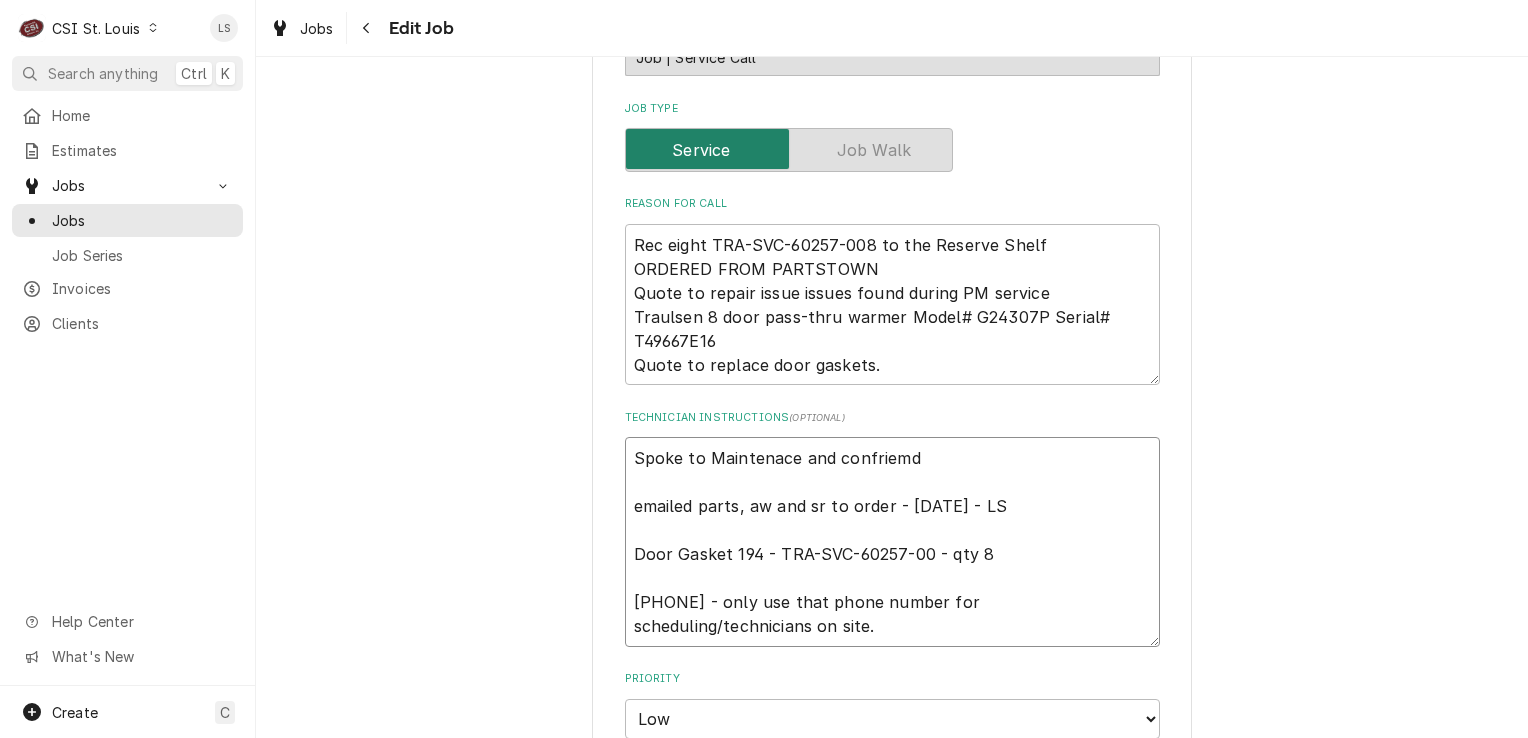 type on "x" 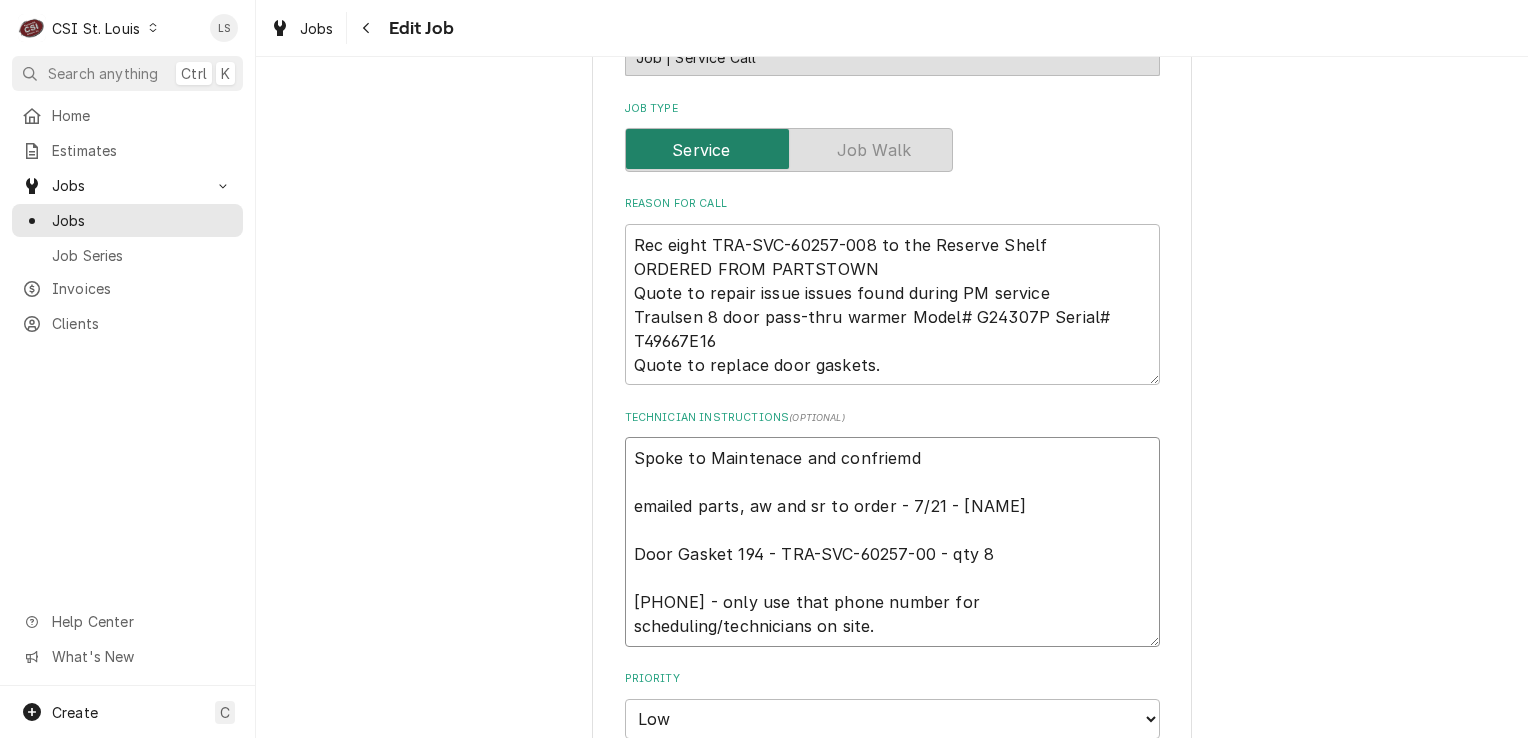 type on "Spoke to Maintenace and confriemd f
emailed parts, aw and sr to order - 7/21 - LS
Door Gasket 194 - TRA-SVC-60257-00 - qty 8
636-733-3270 - only use that phone number for scheduling/technicians on site." 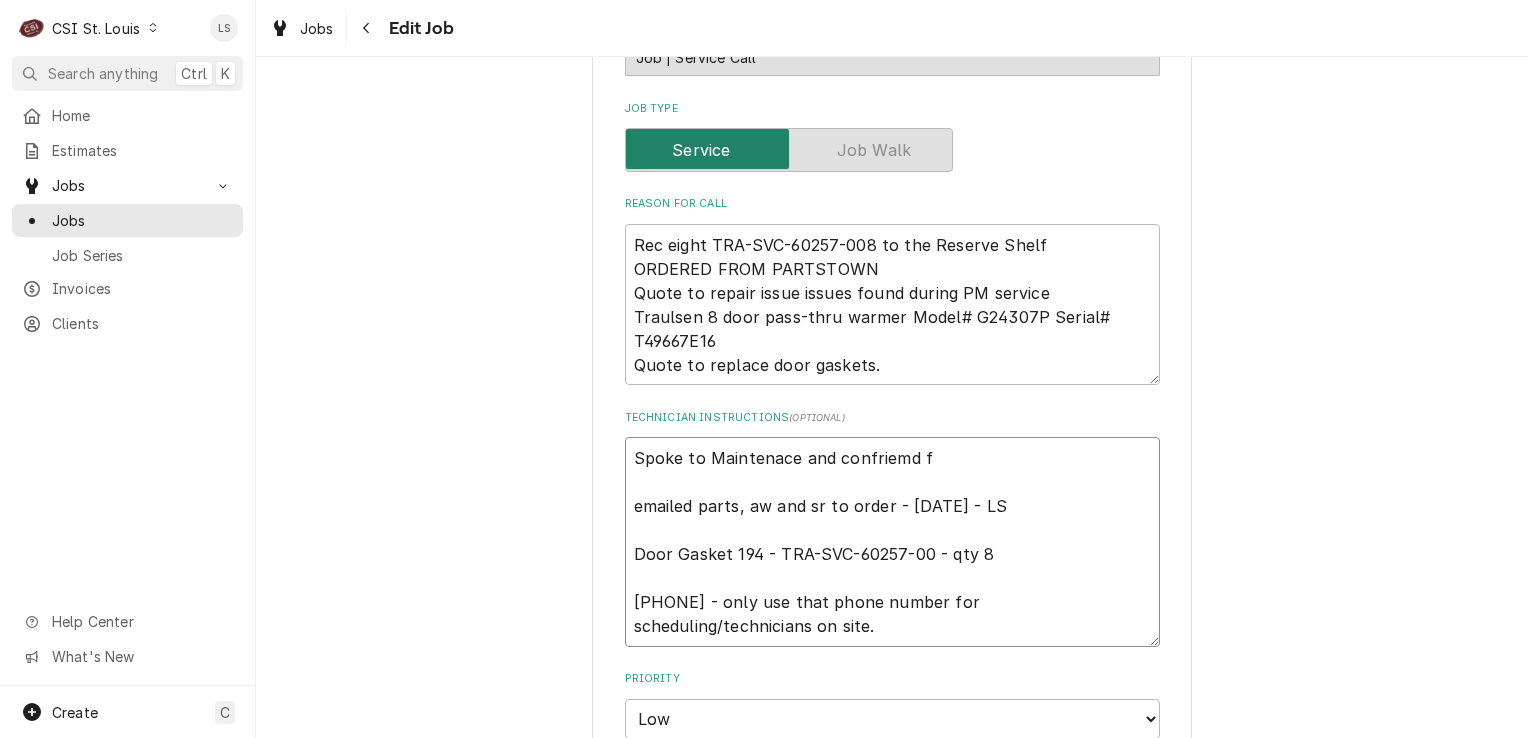 type on "x" 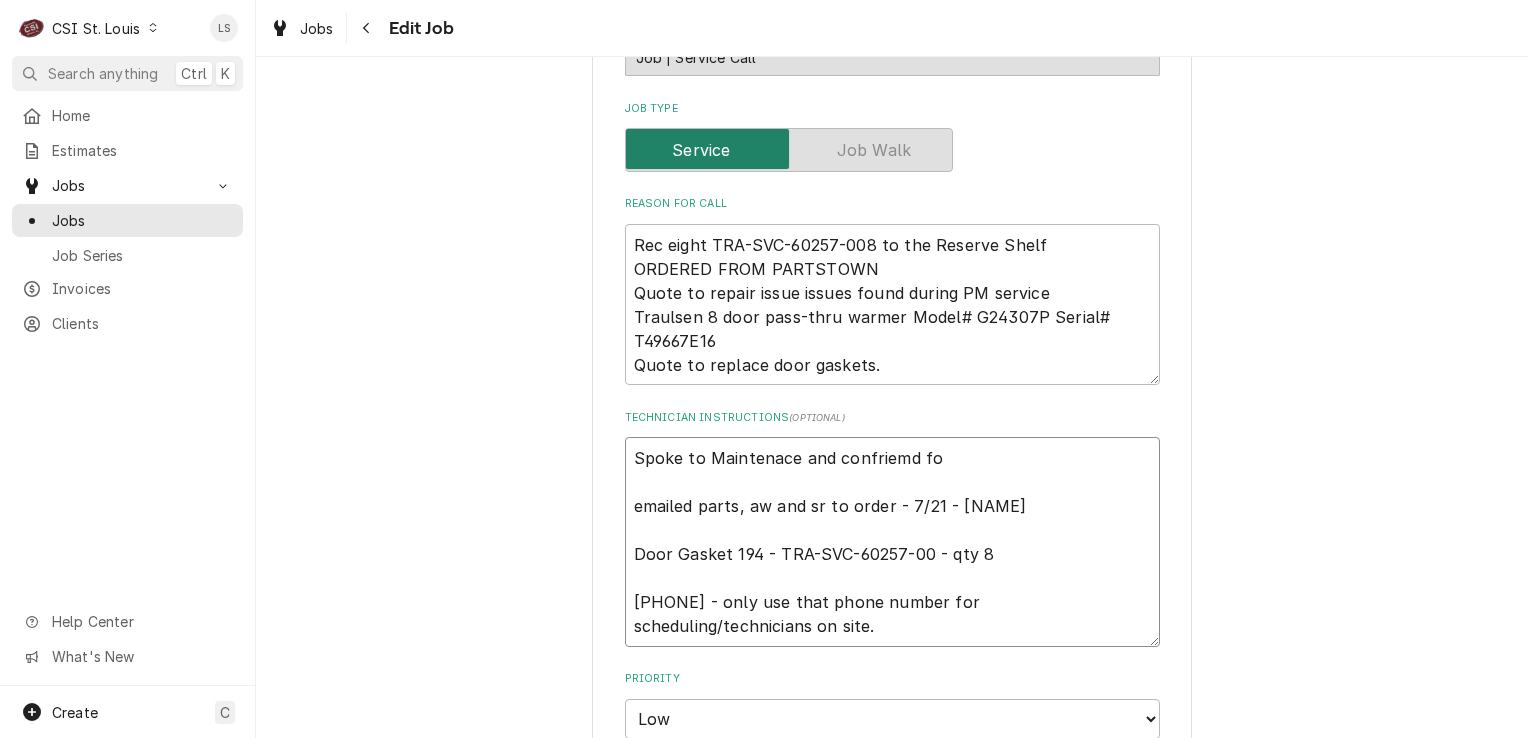 type on "x" 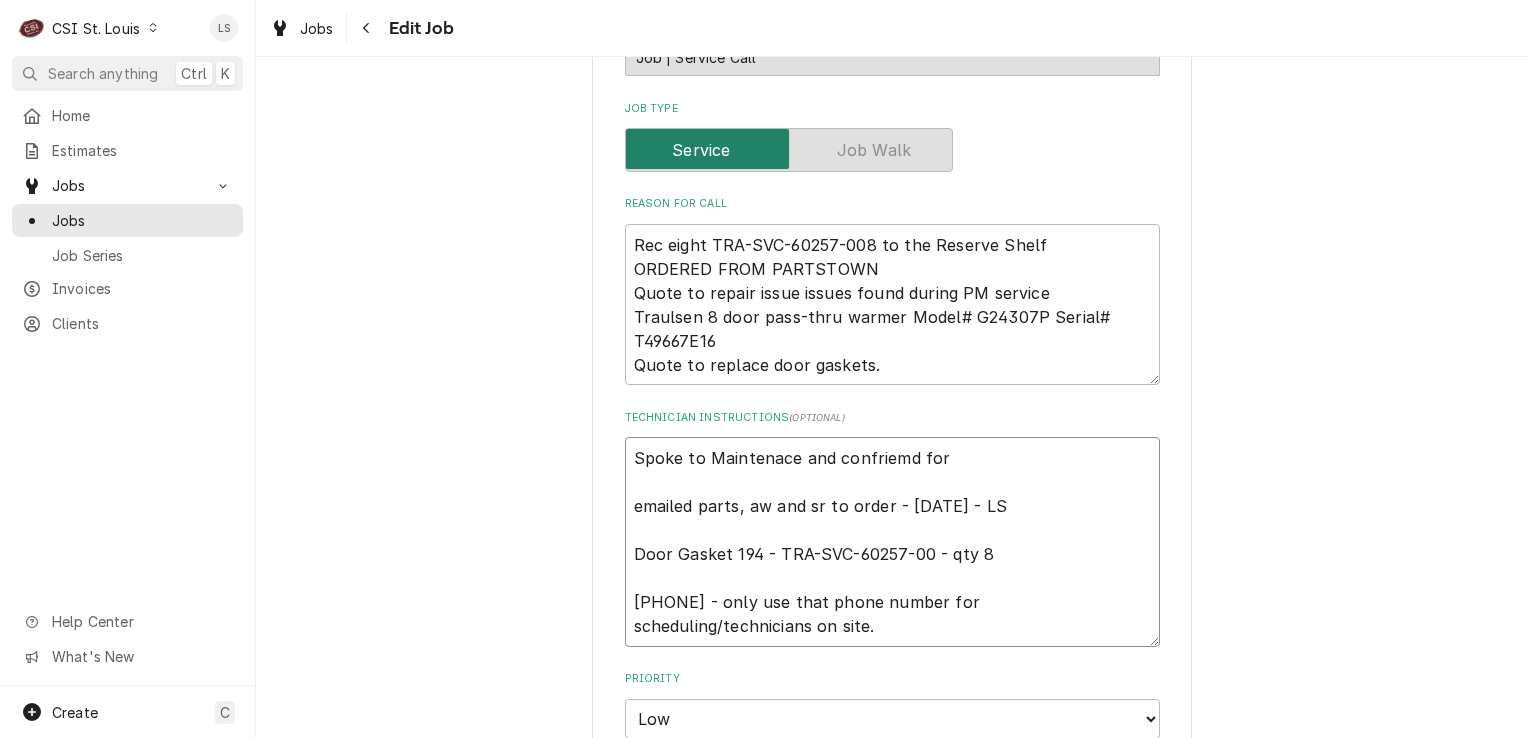 type on "x" 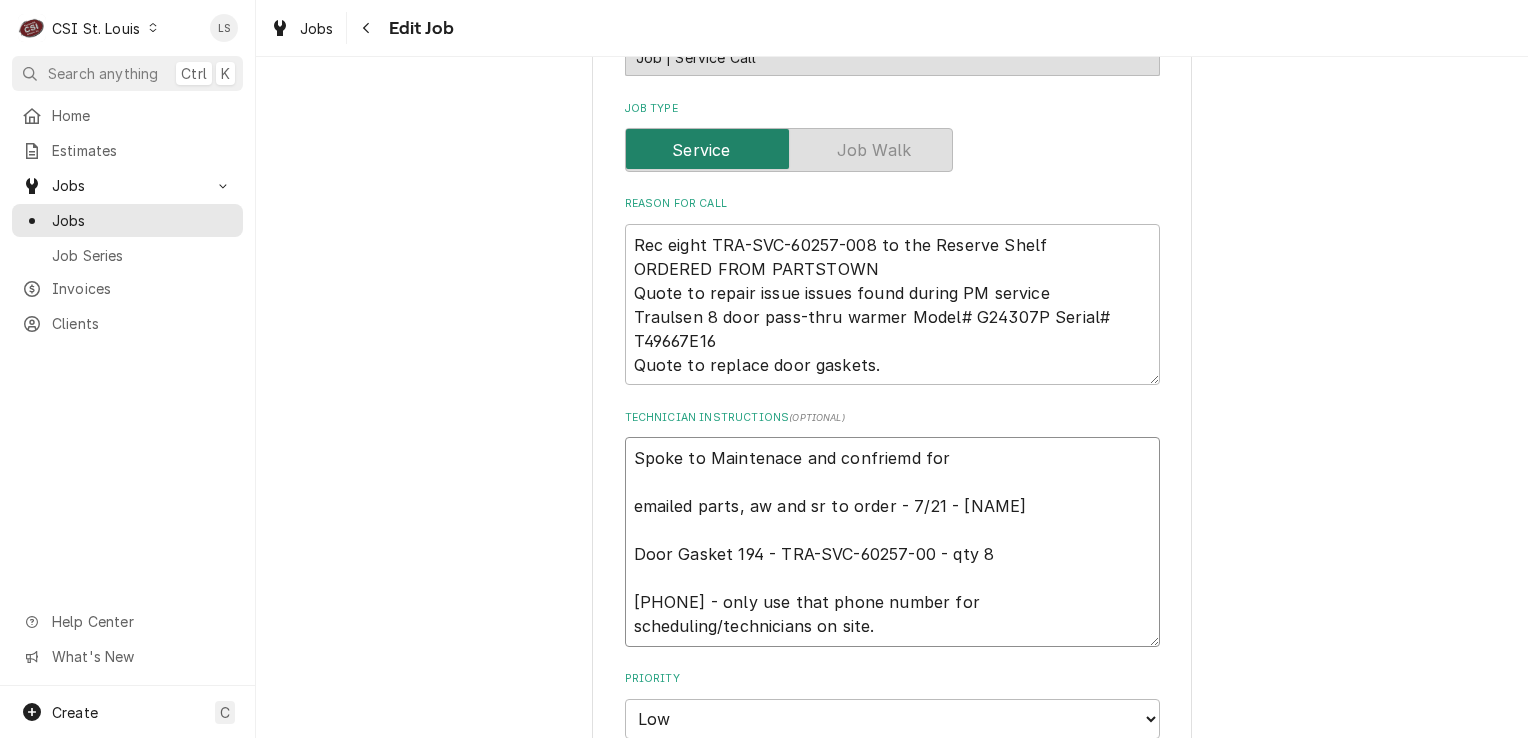 type on "x" 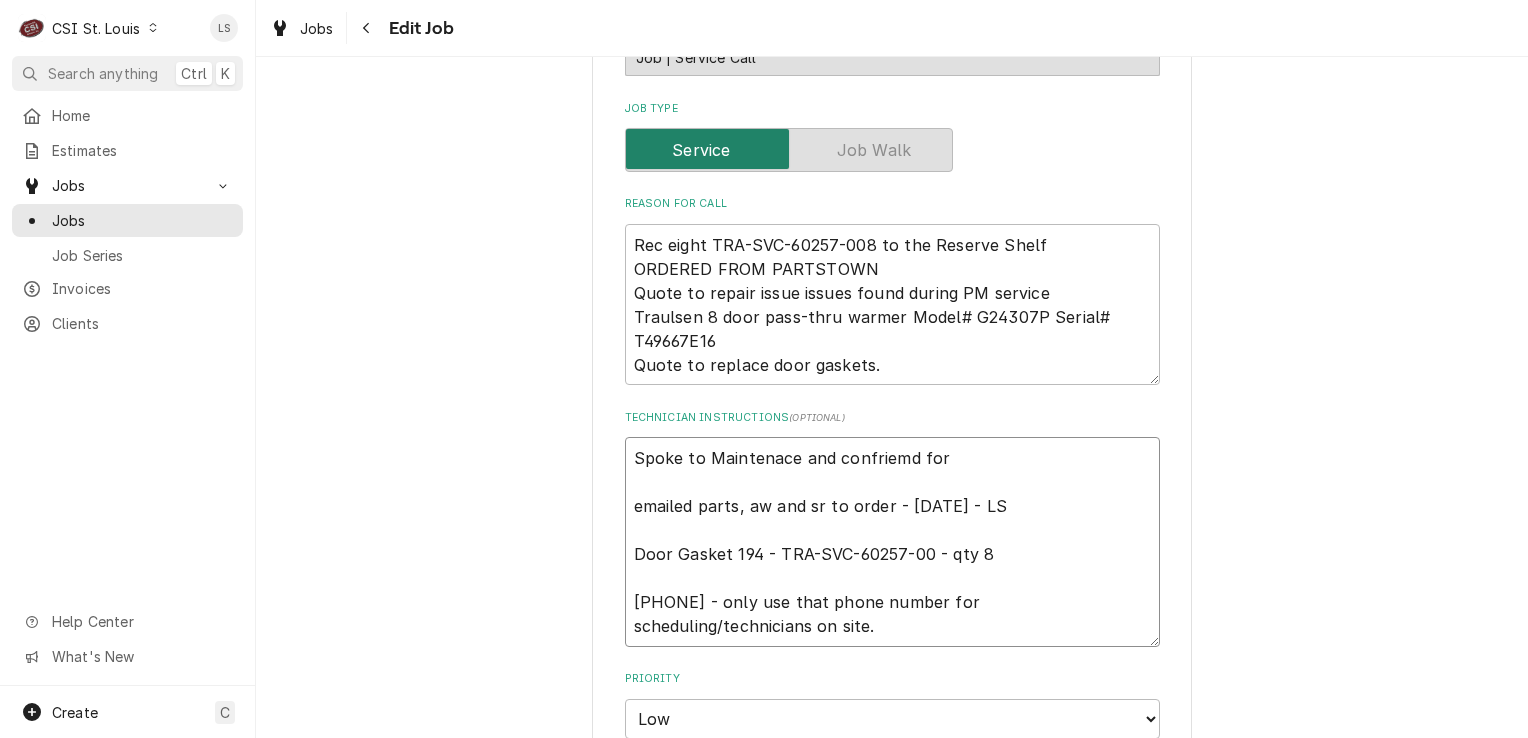 type on "x" 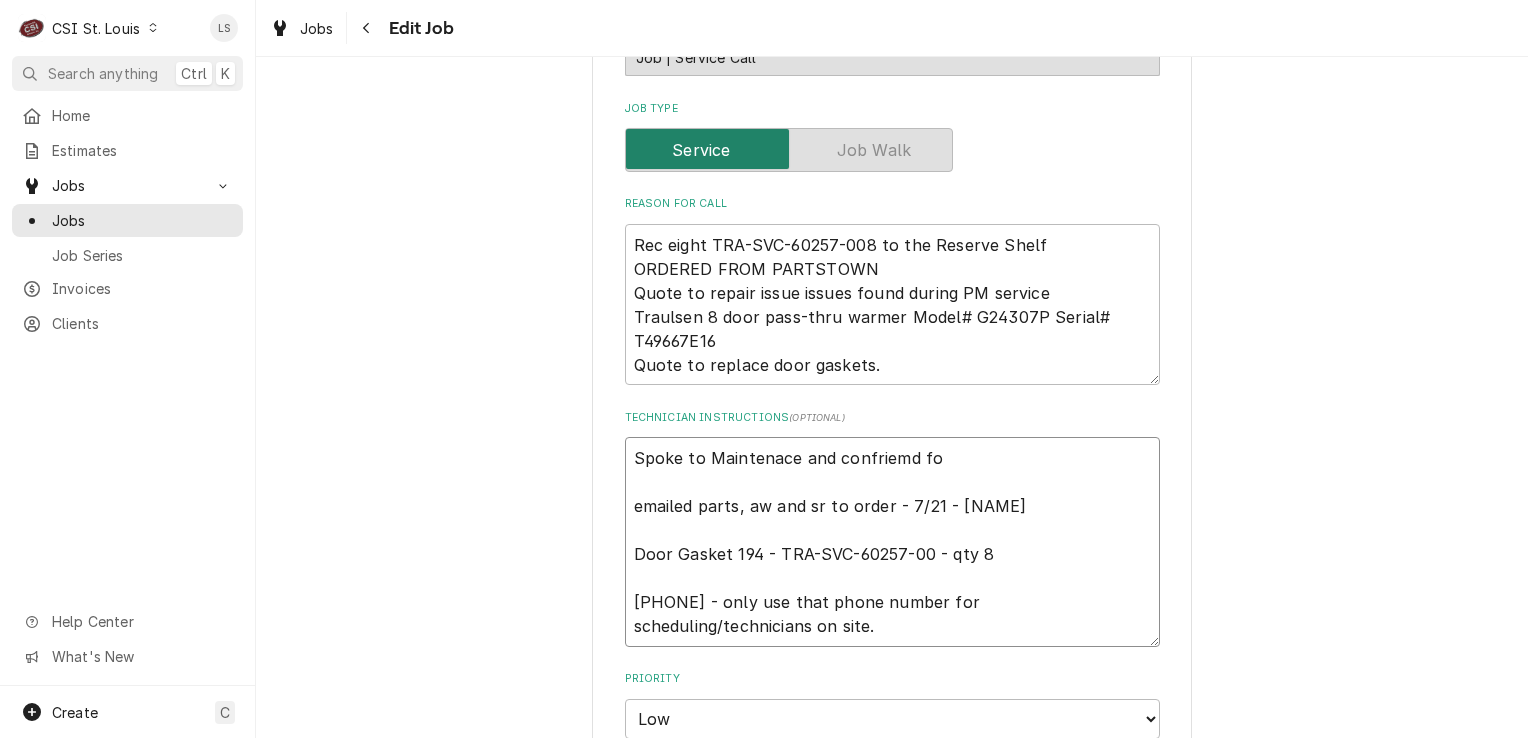 type on "x" 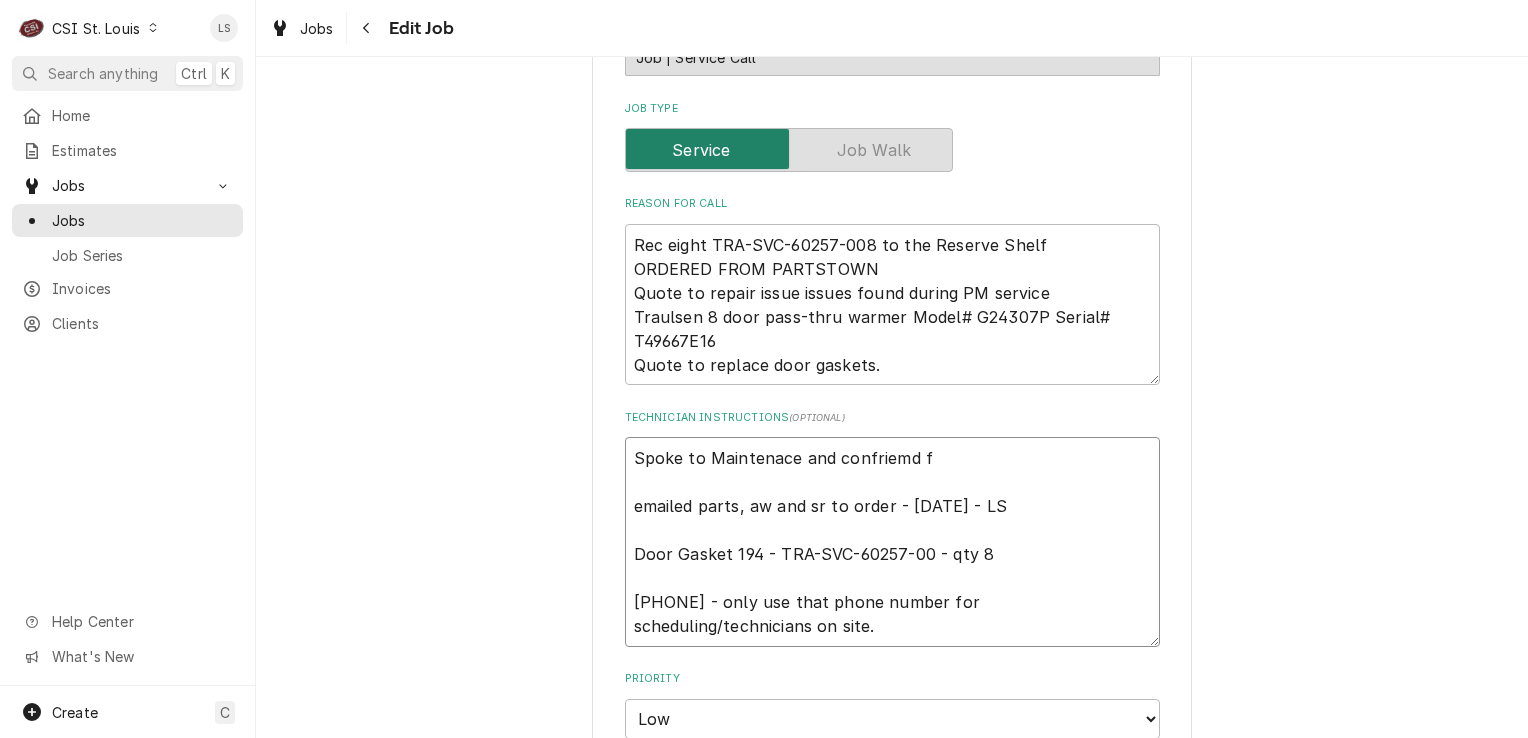 type on "x" 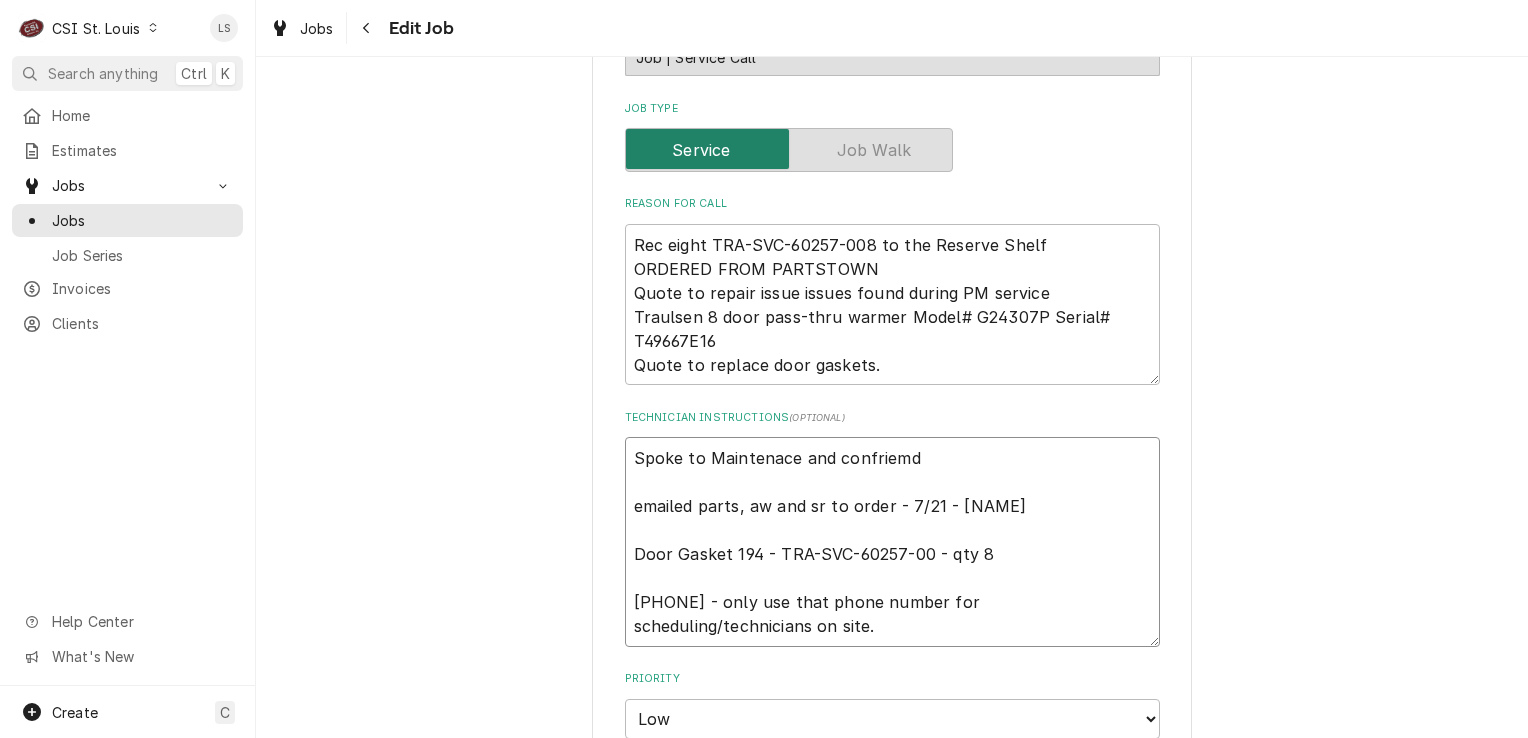 type on "x" 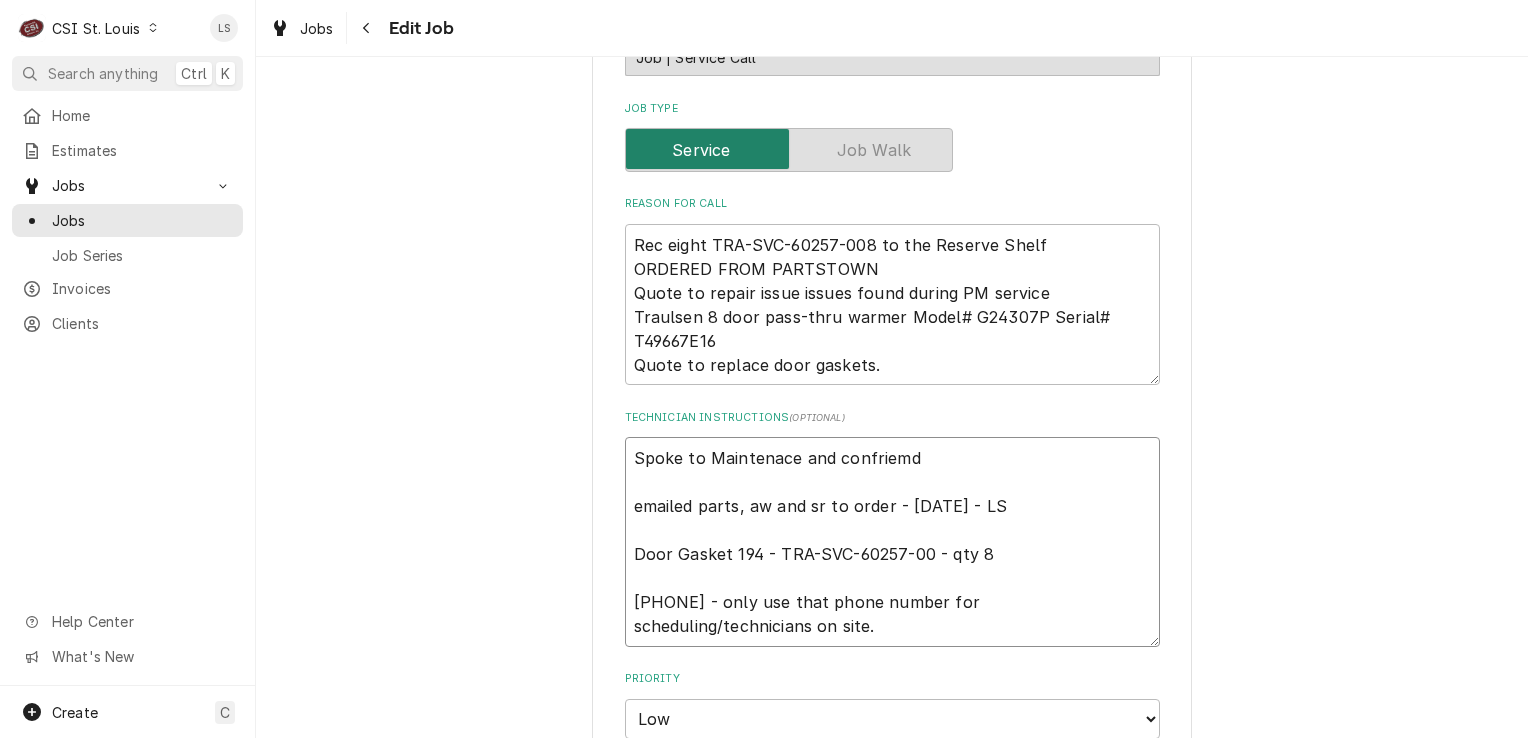 type on "x" 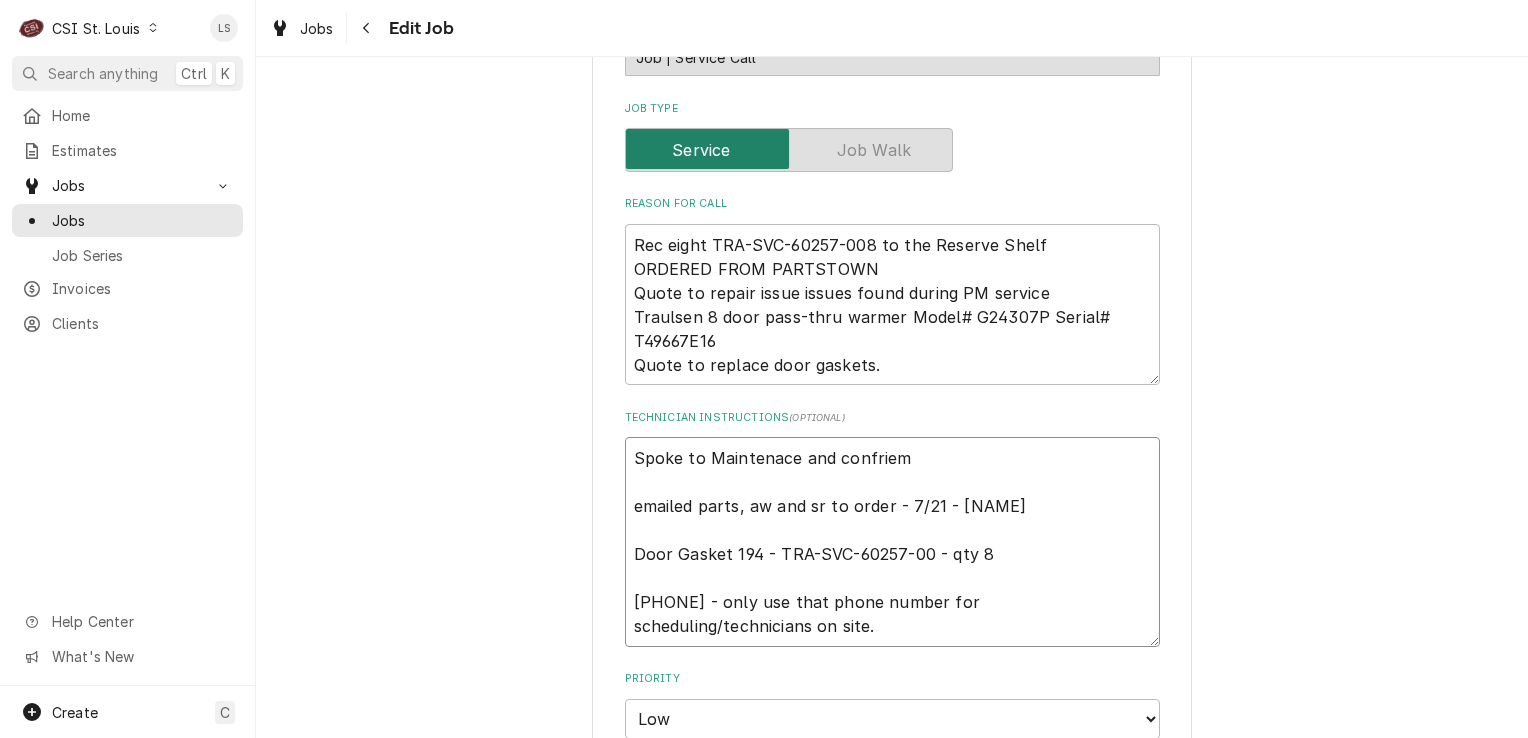 type on "x" 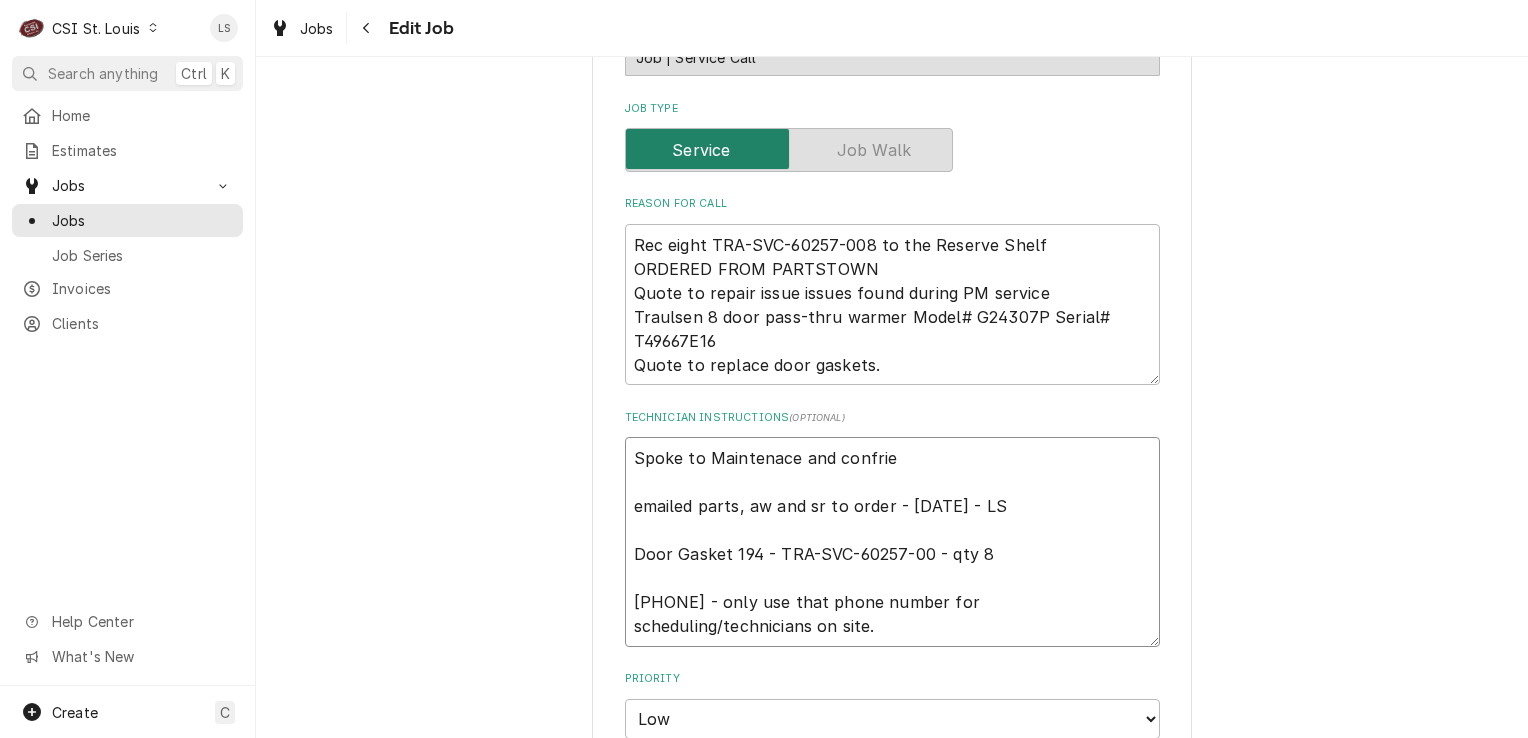 type on "x" 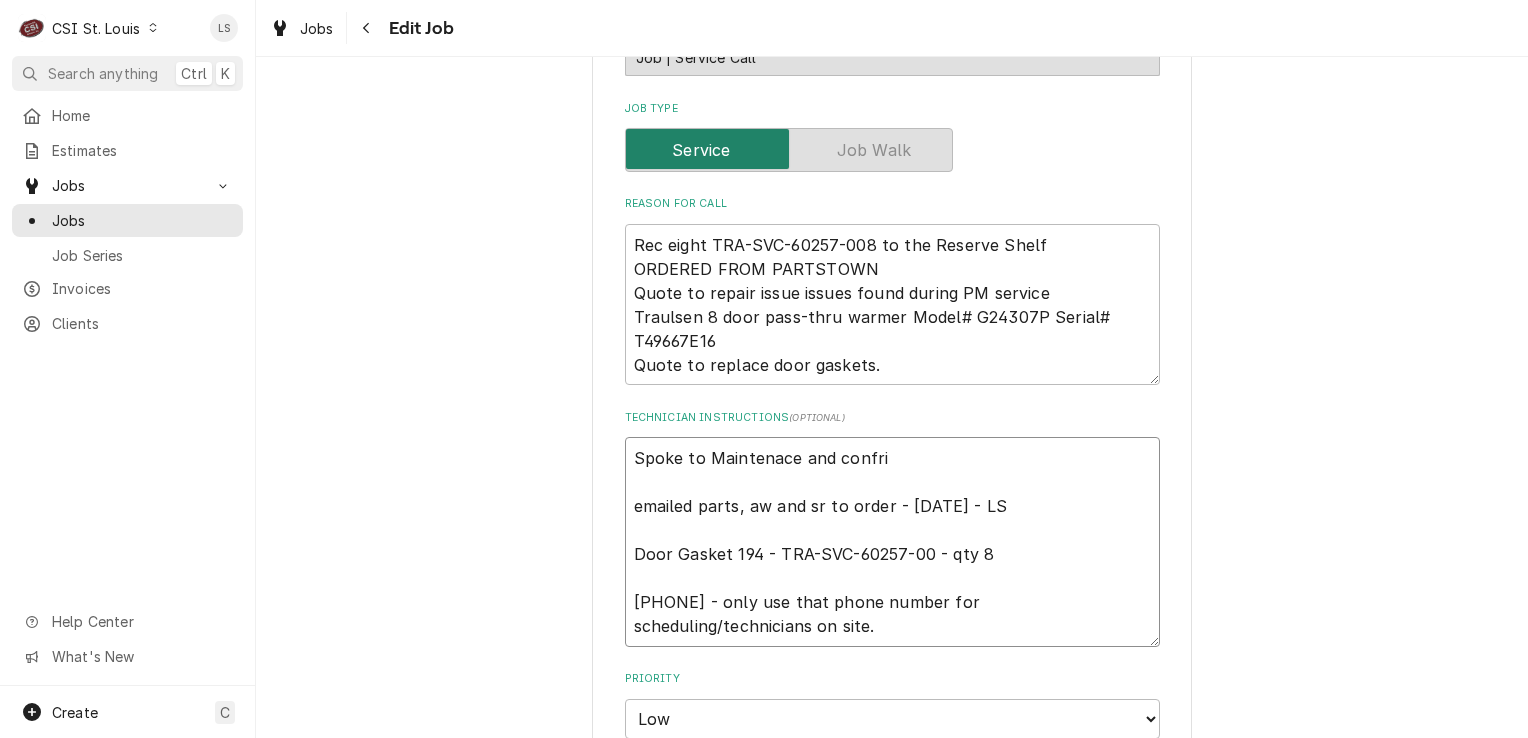 type on "x" 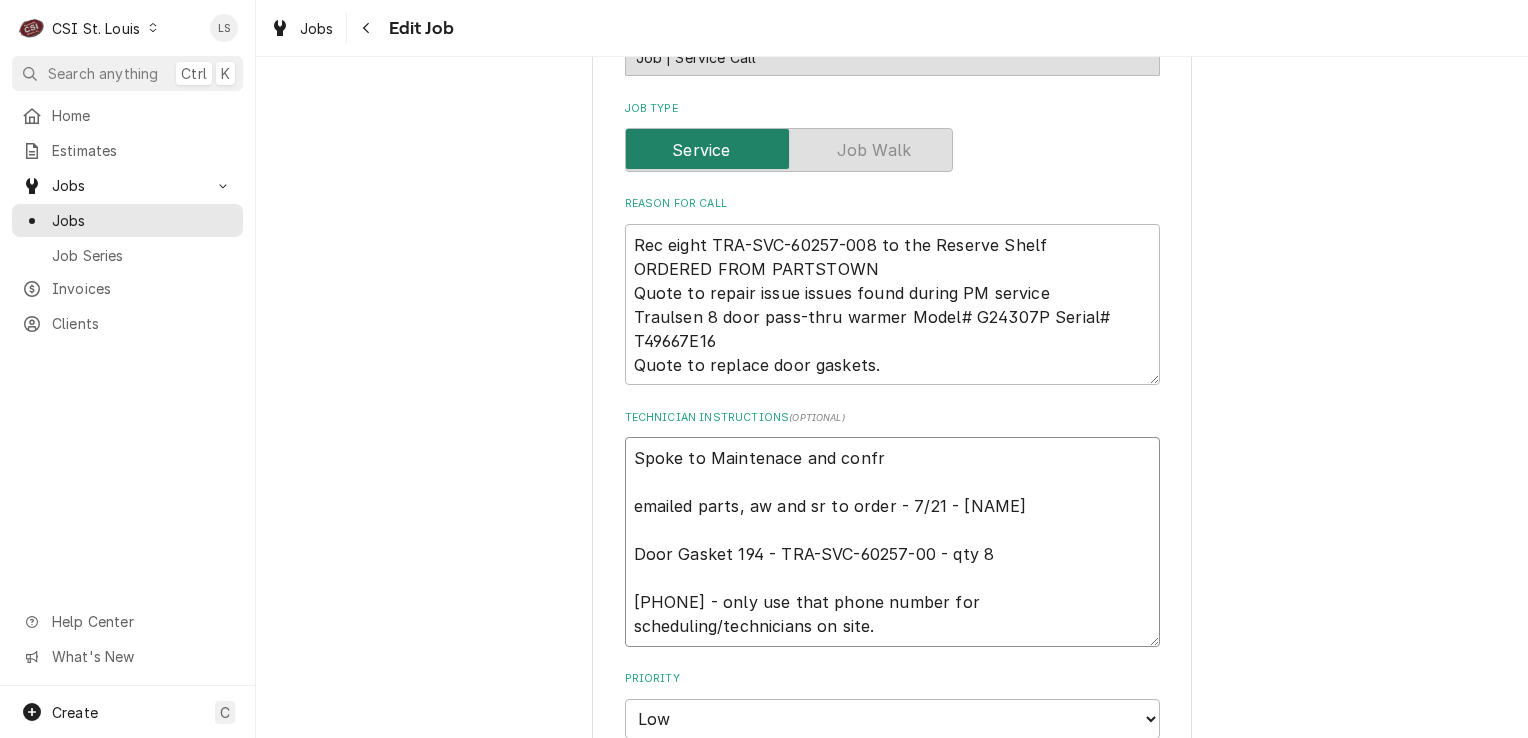 type on "x" 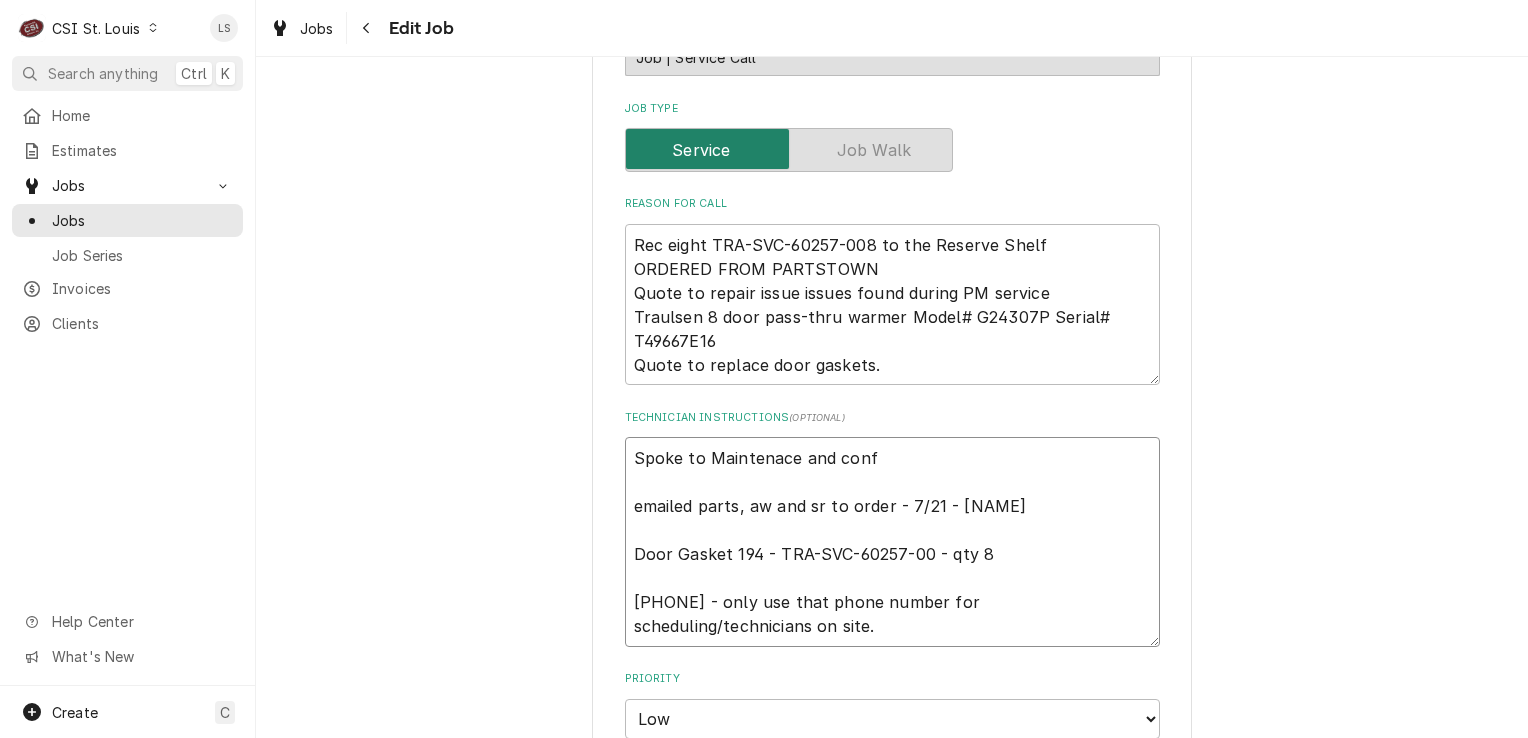 type on "x" 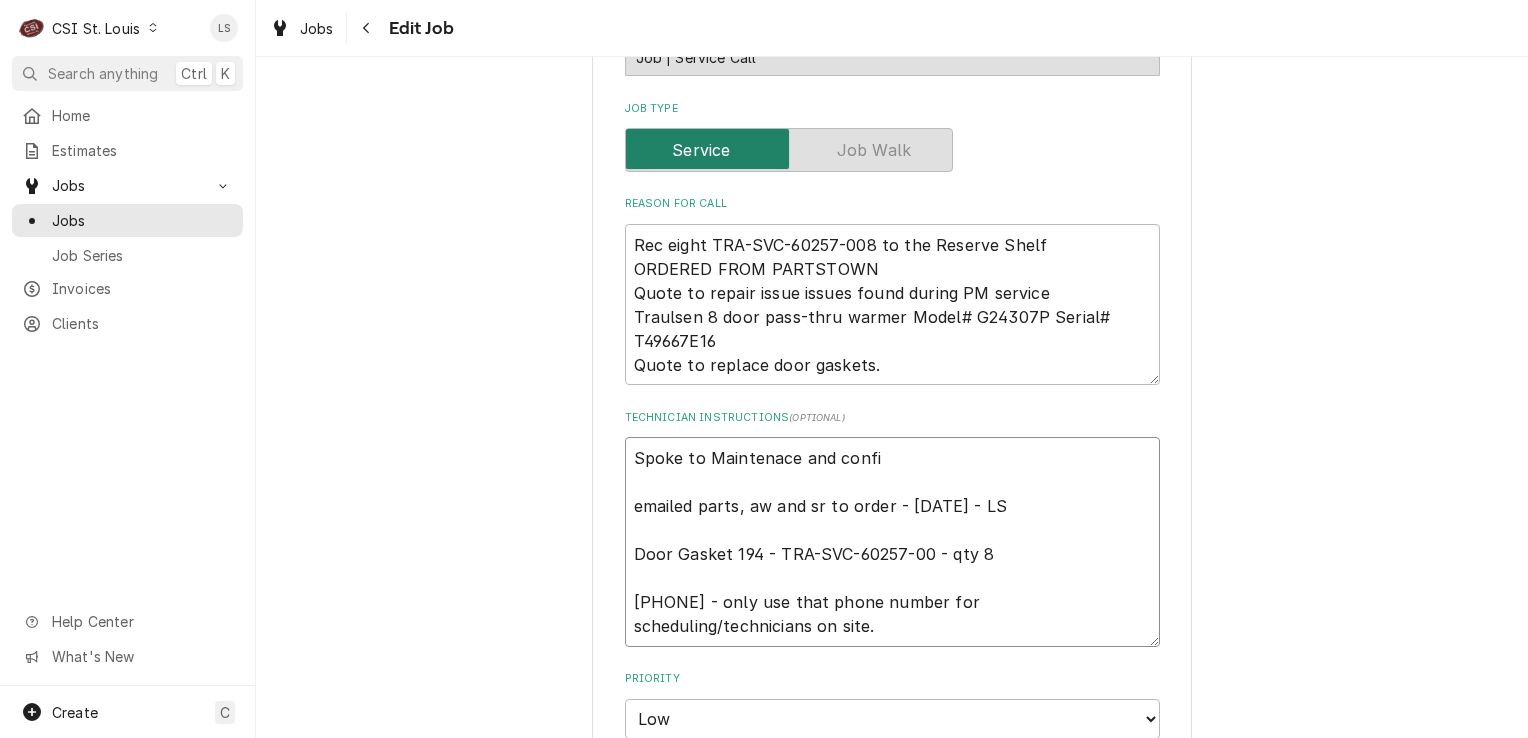 type on "x" 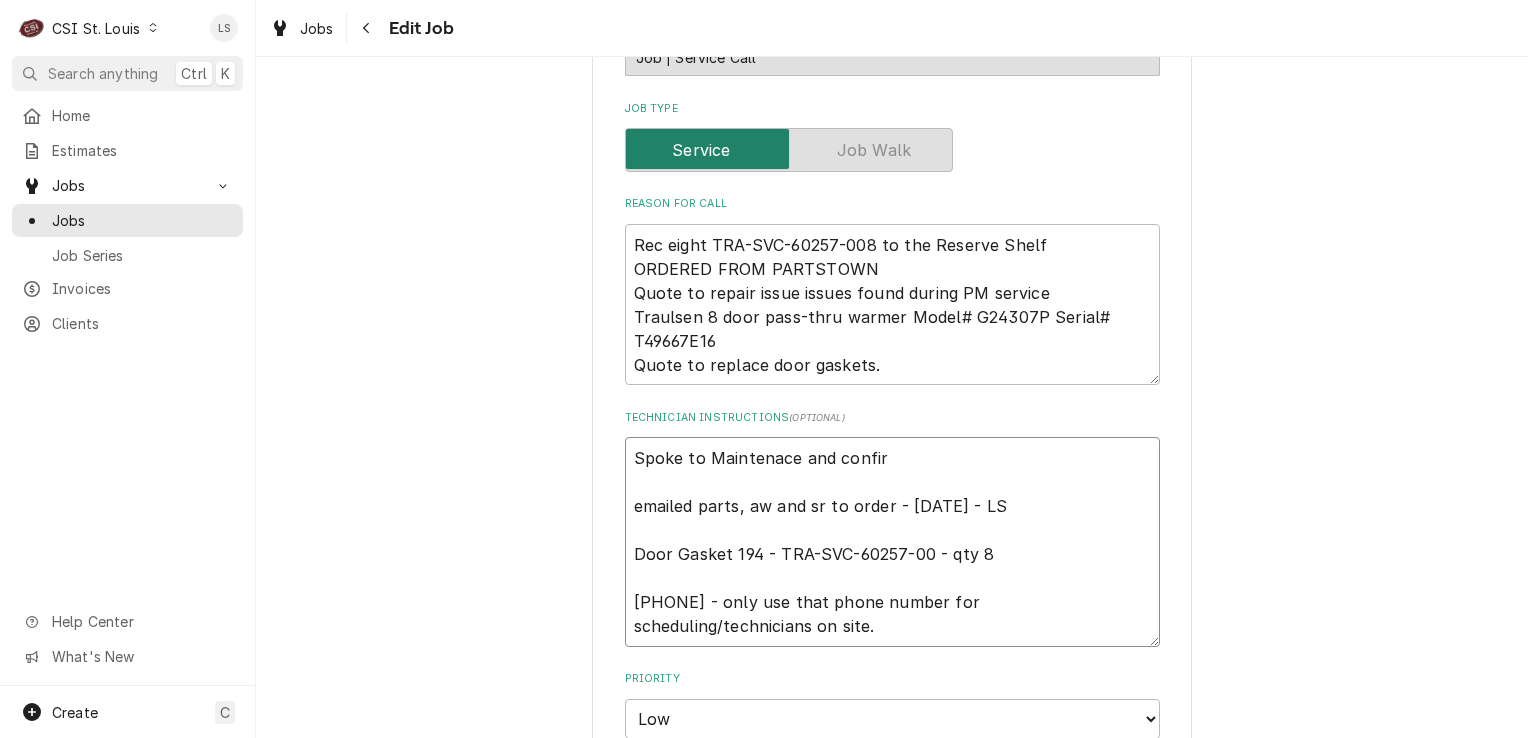type on "x" 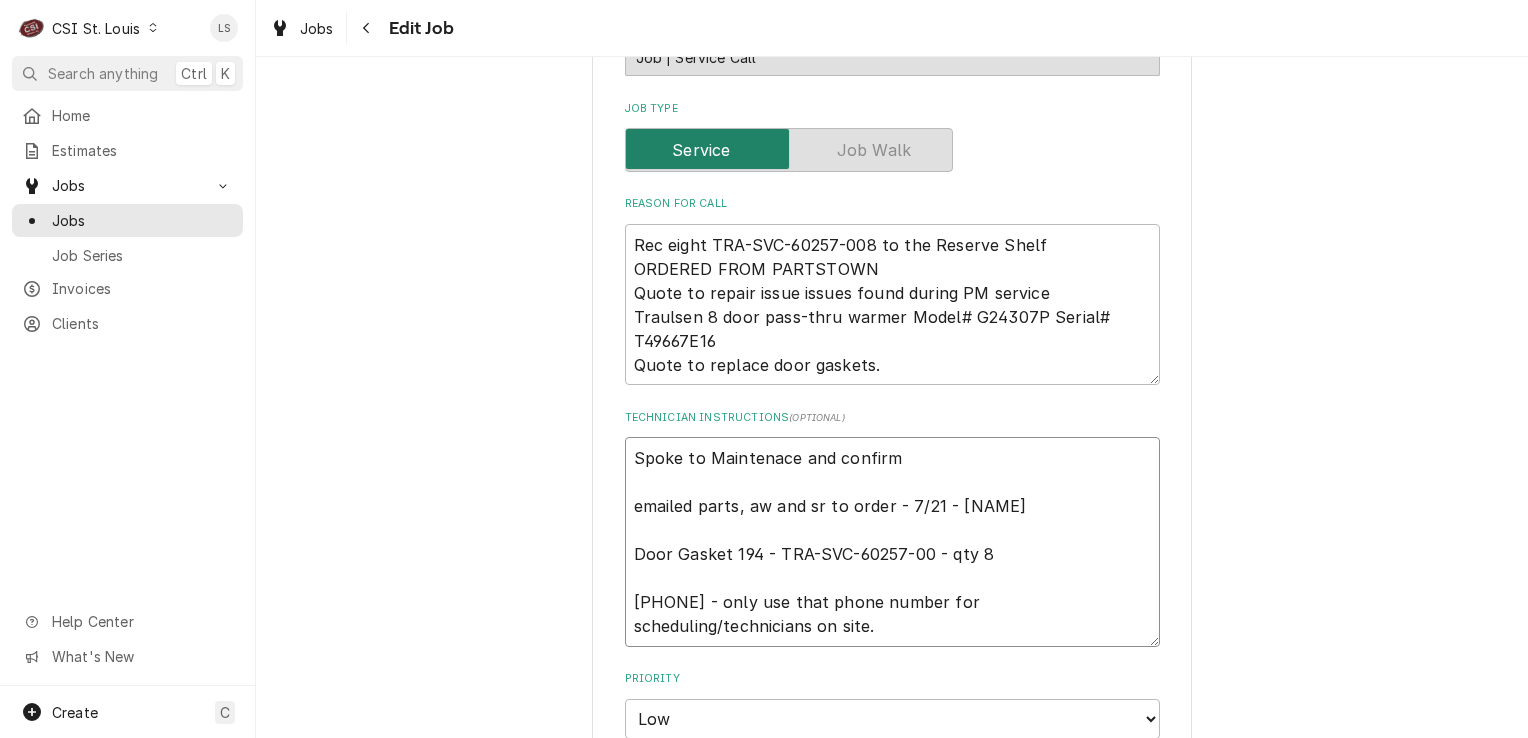 type on "x" 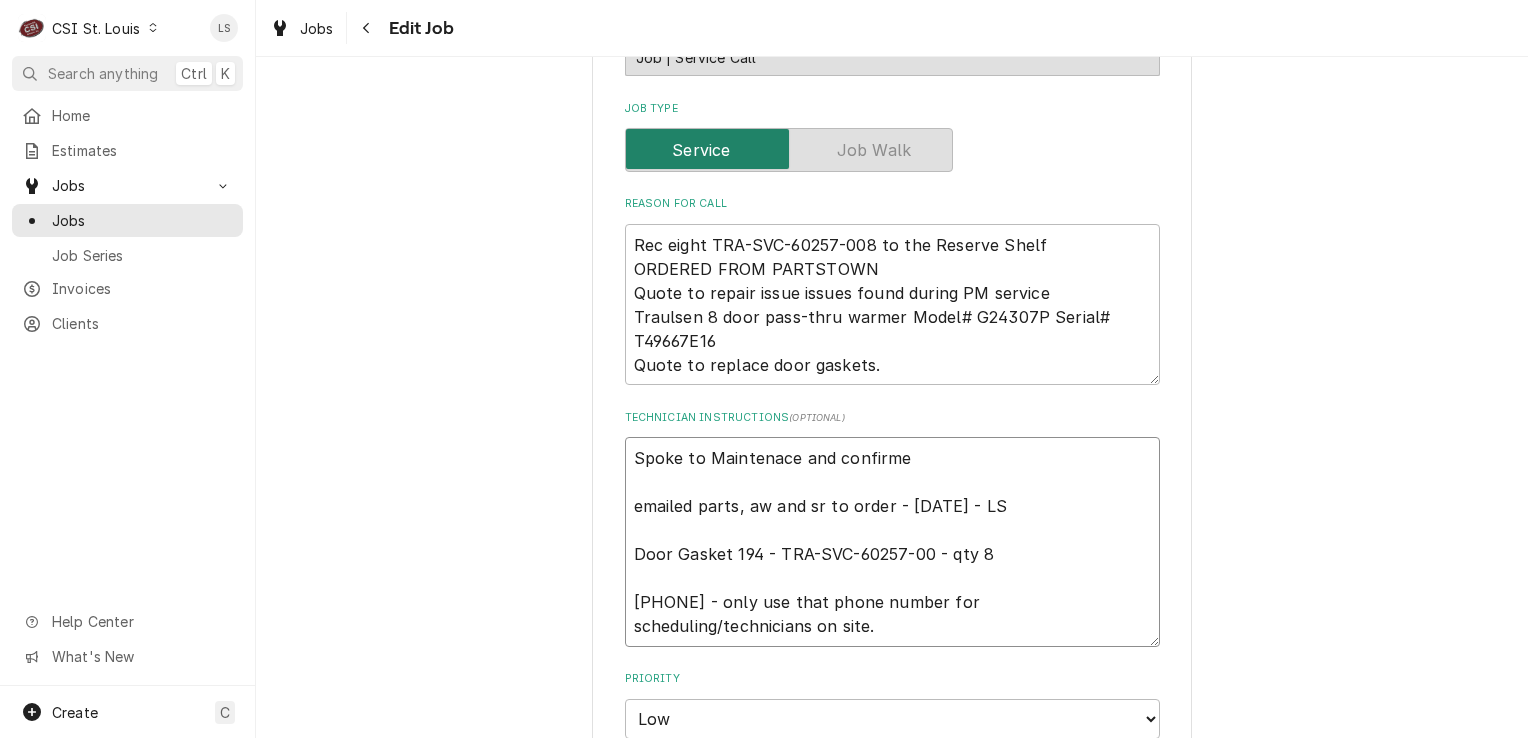 type on "x" 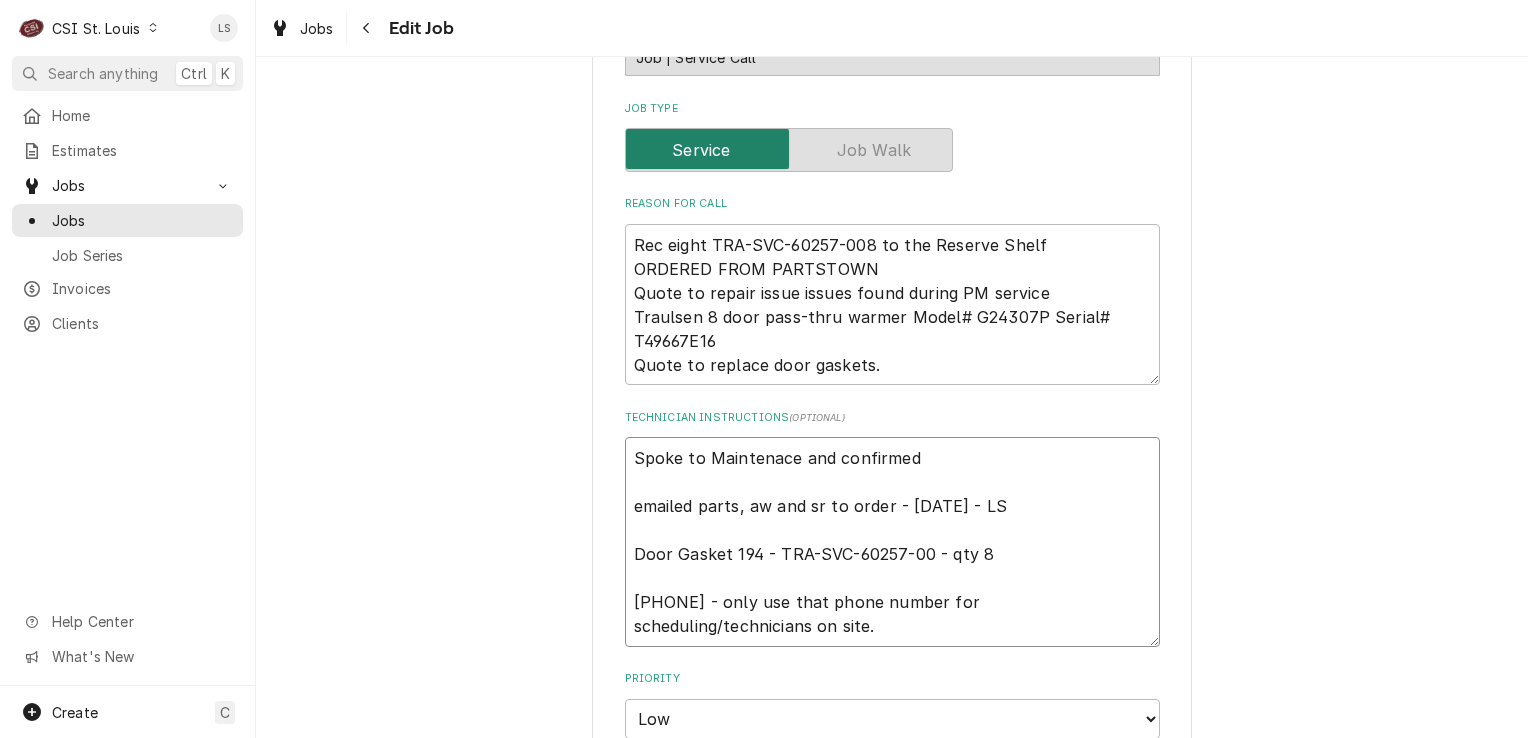 type on "Spoke to Maintenace and confirmed
emailed parts, aw and sr to order - 7/21 - LS
Door Gasket 194 - TRA-SVC-60257-00 - qty 8
636-733-3270 - only use that phone number for scheduling/technicians on site." 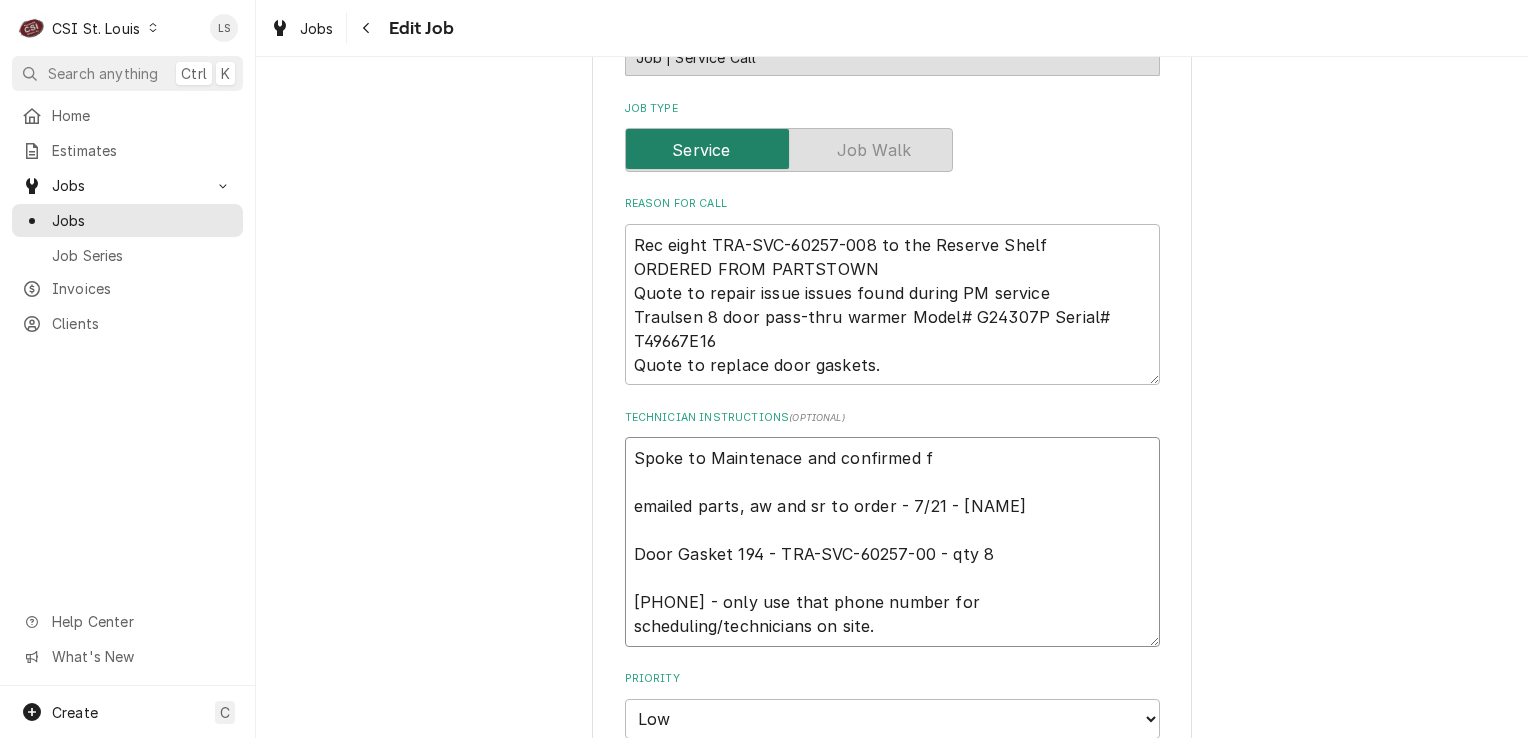 type on "x" 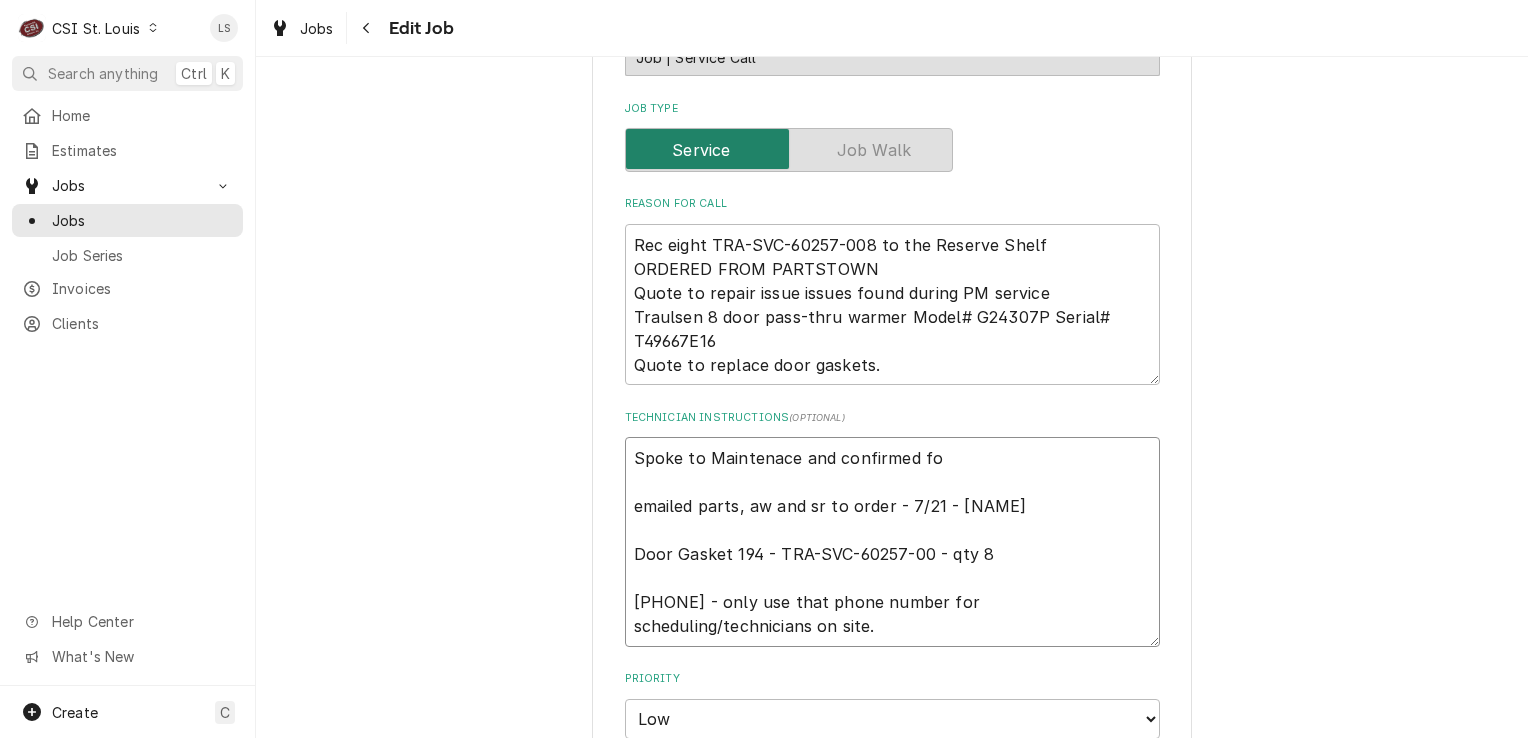 type on "x" 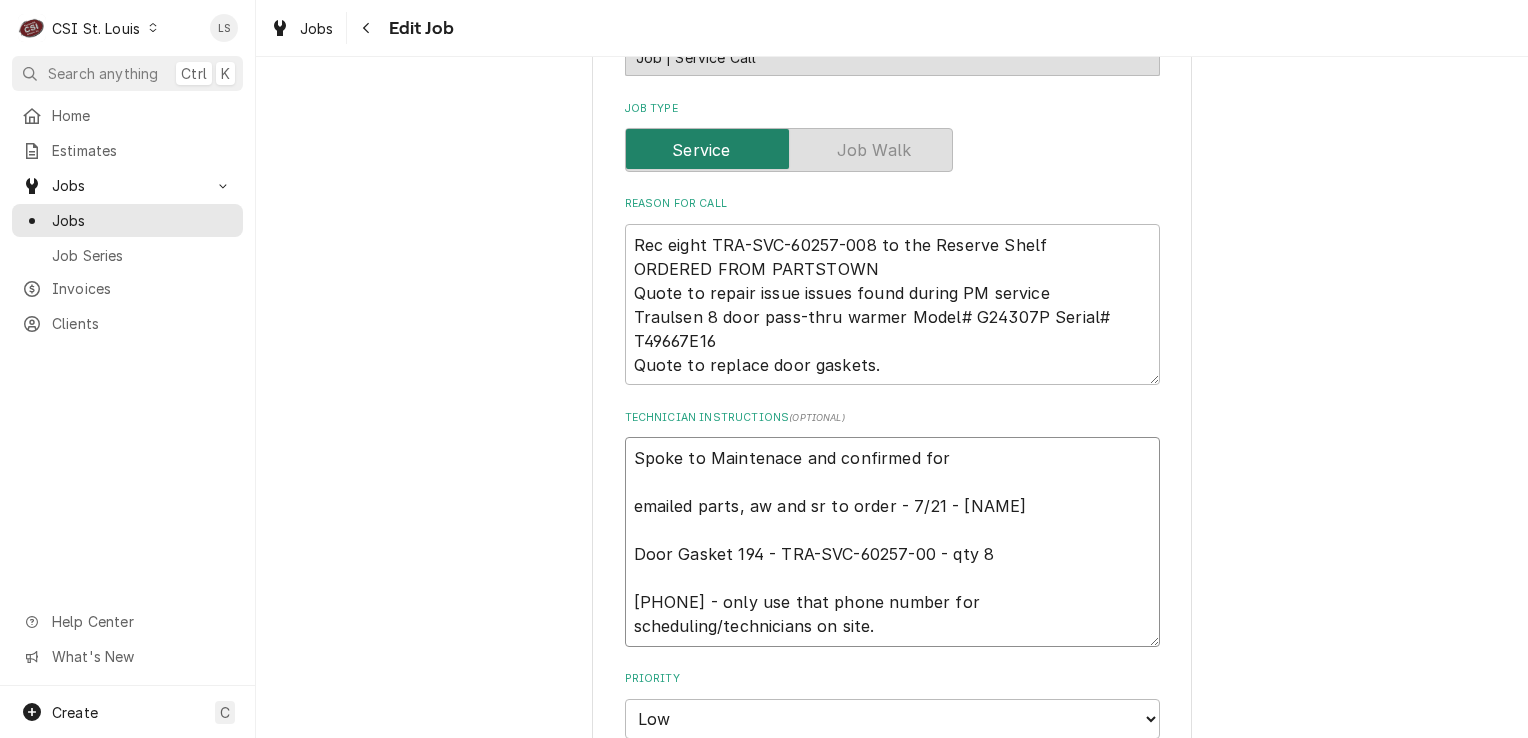 type on "x" 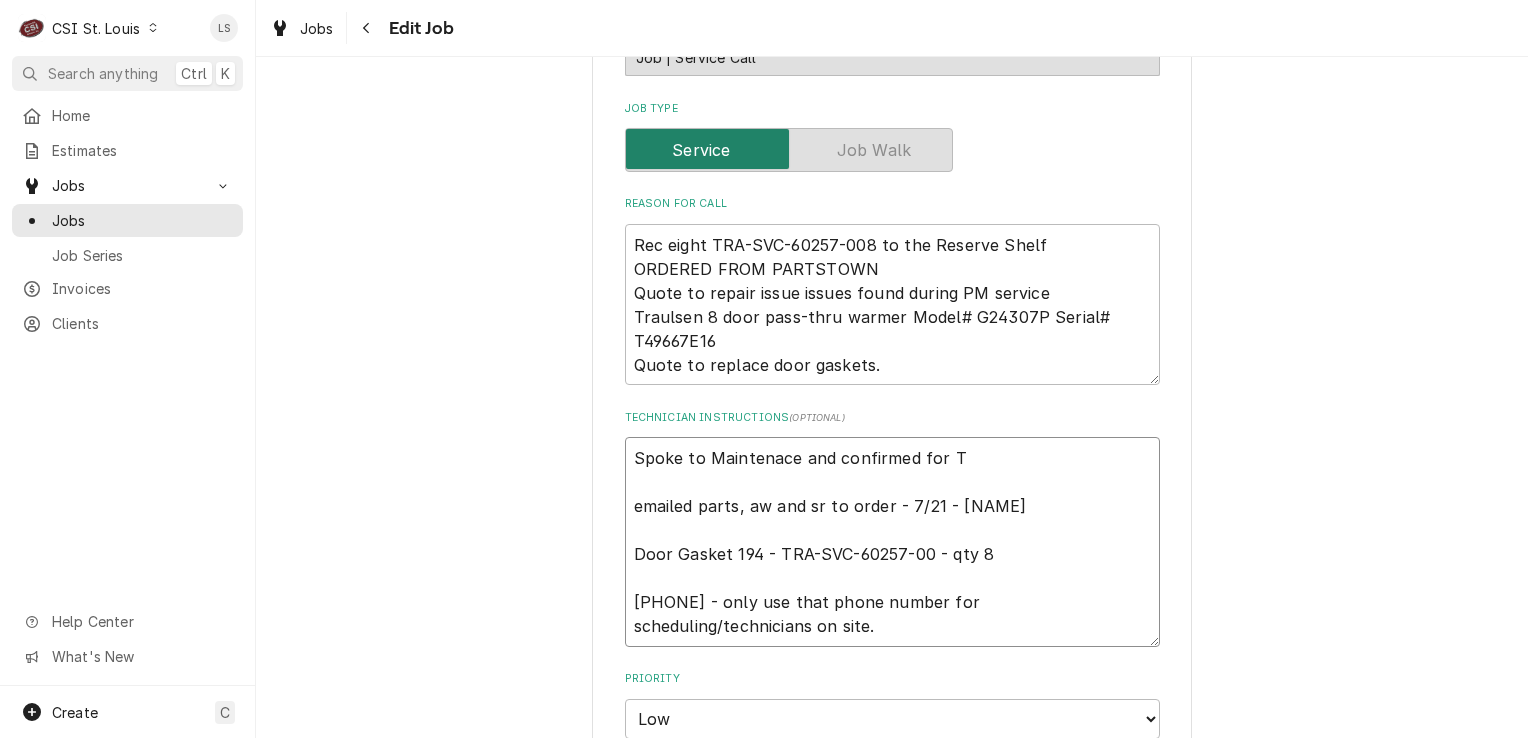 type on "x" 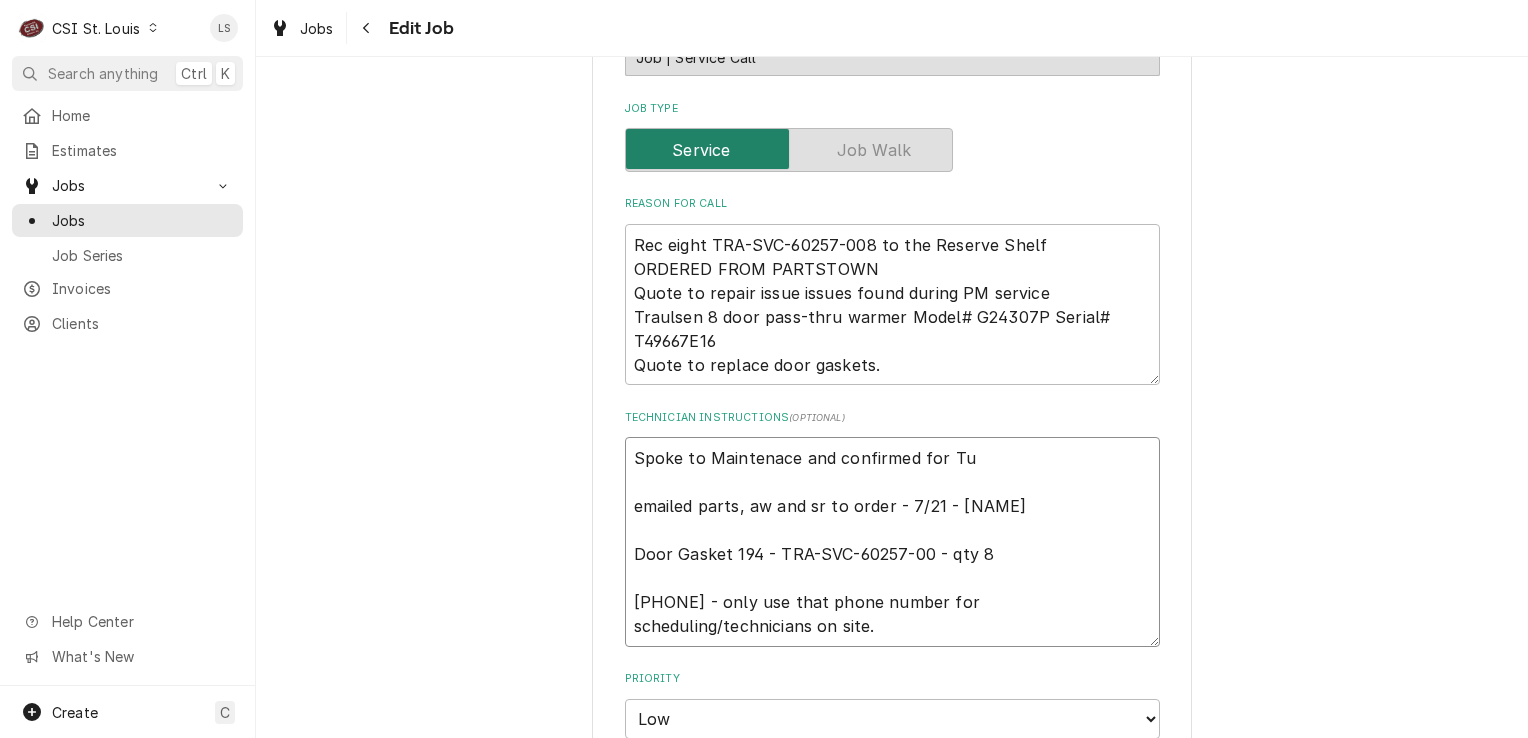 type on "x" 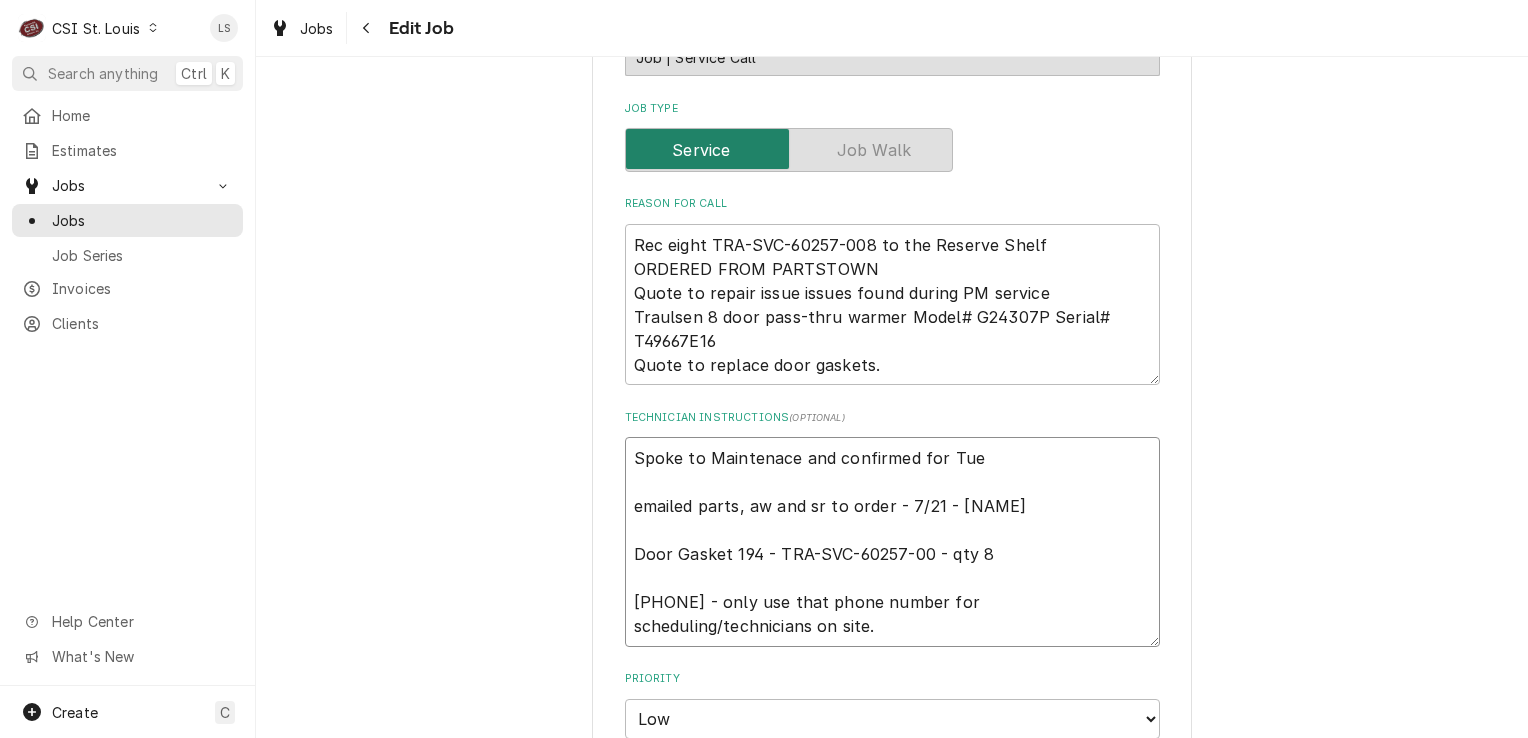 type on "x" 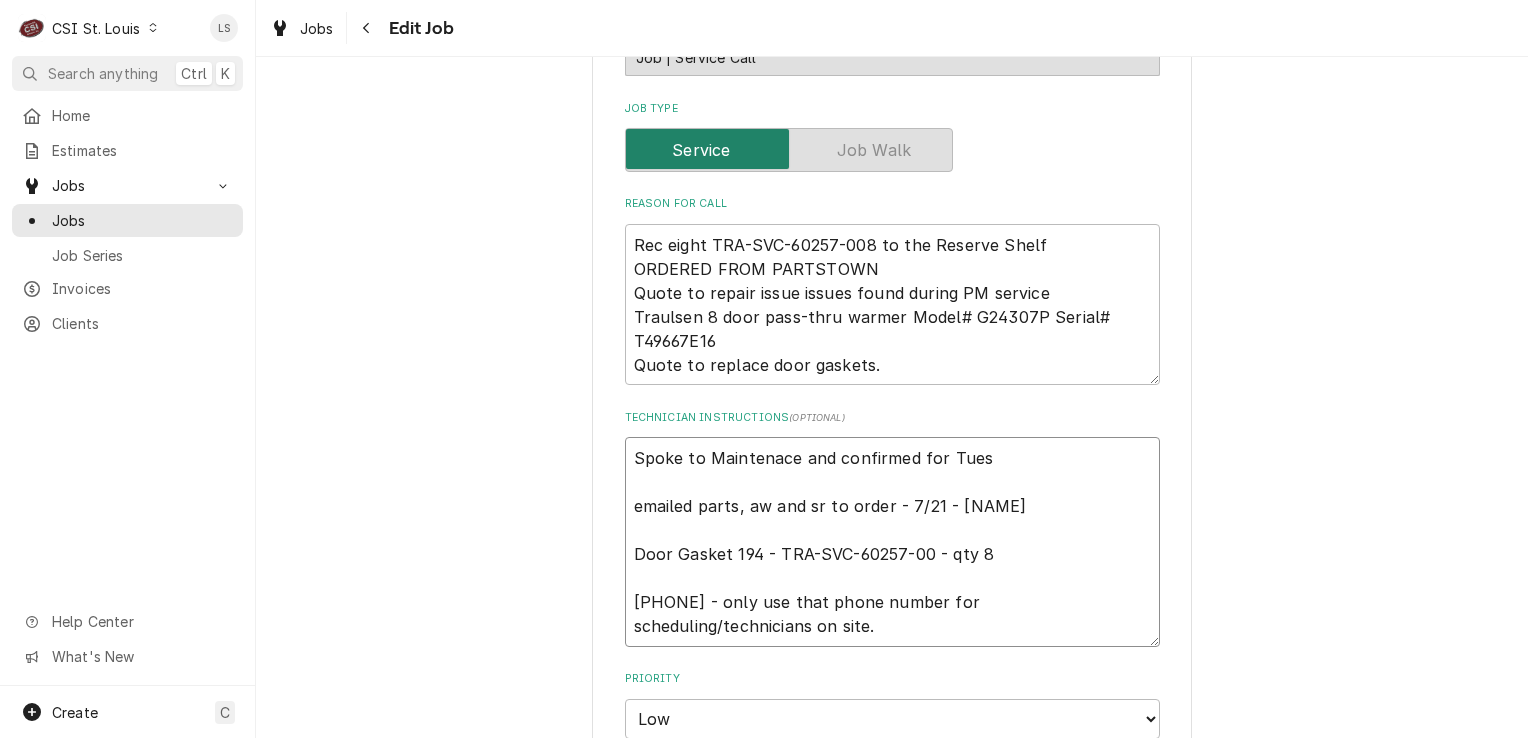 type on "x" 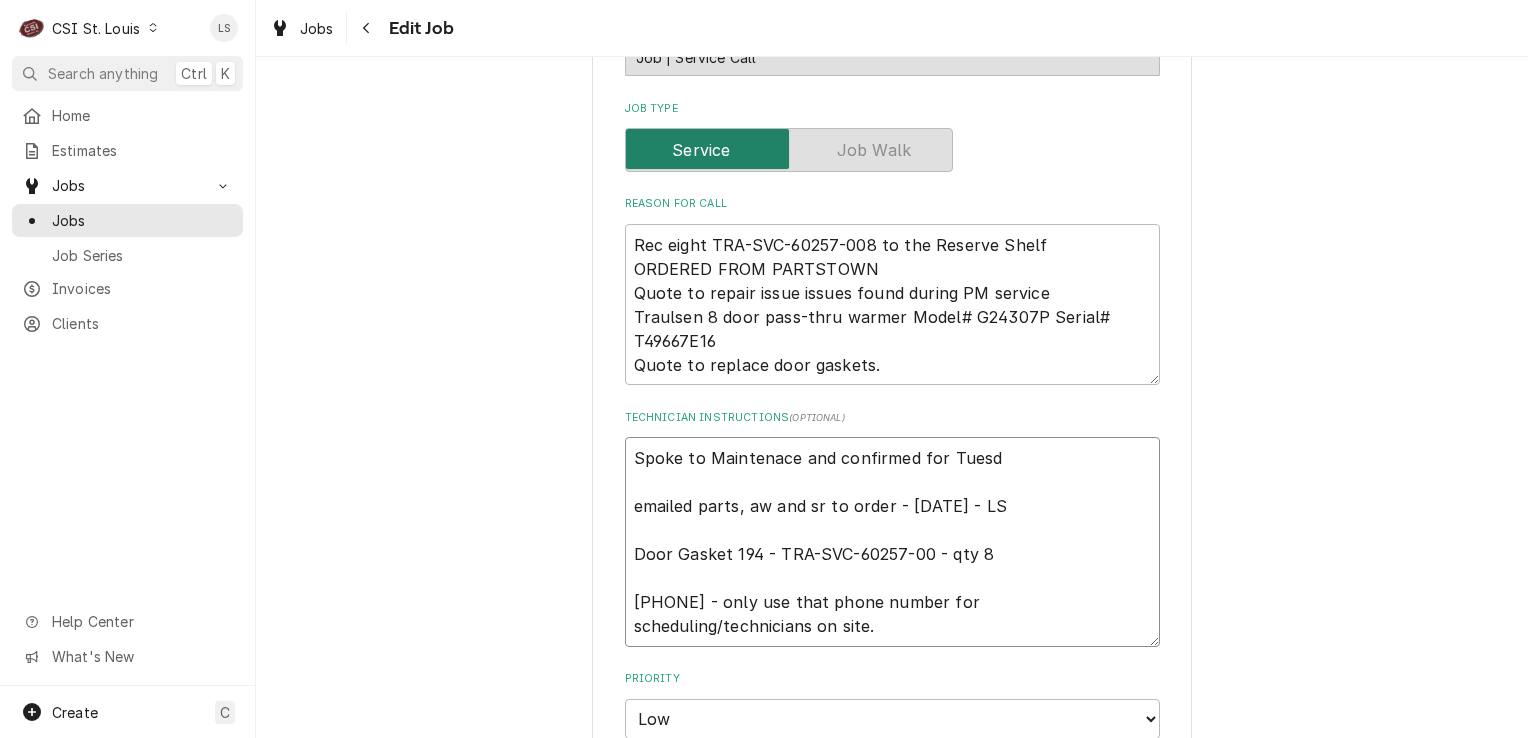 type on "x" 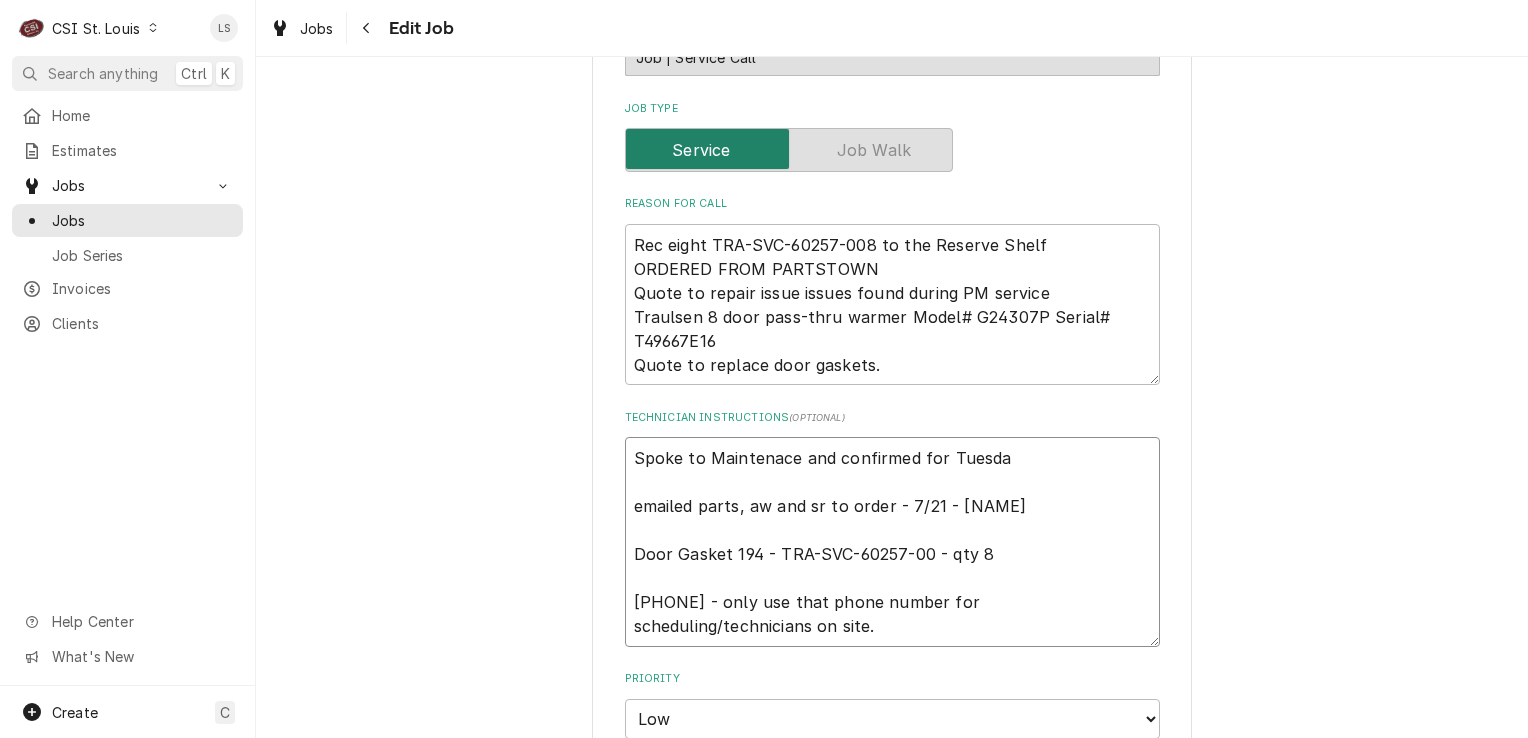type on "x" 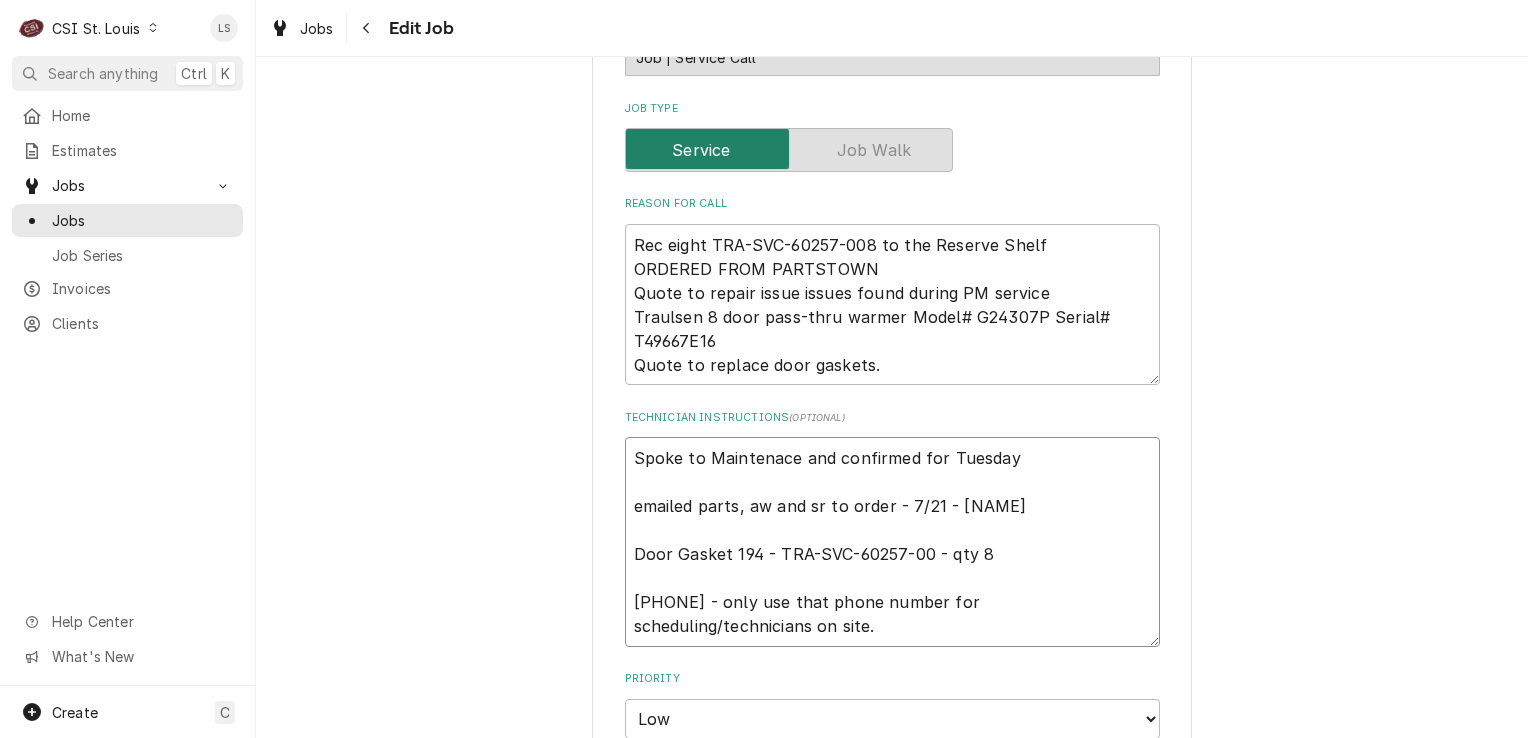 type on "x" 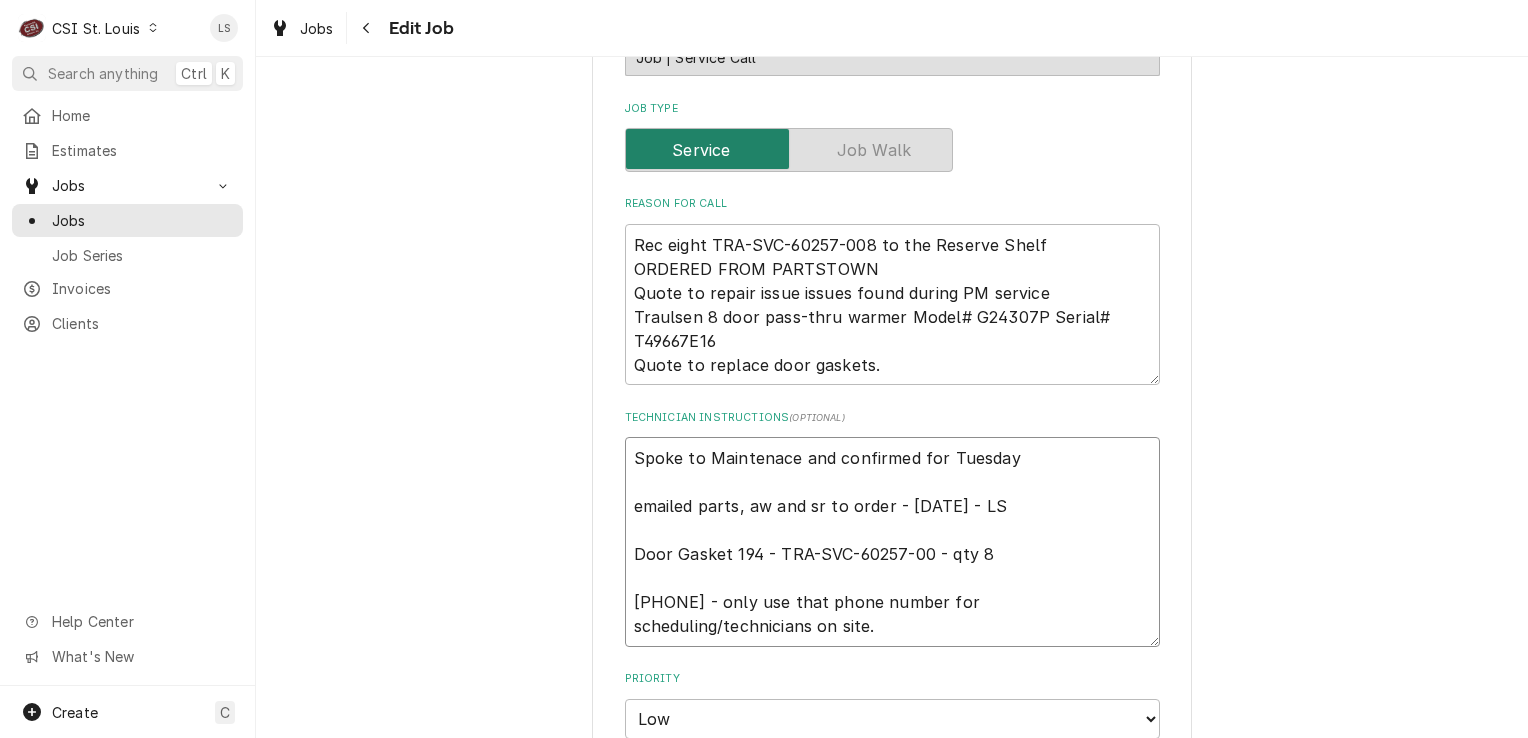 type on "x" 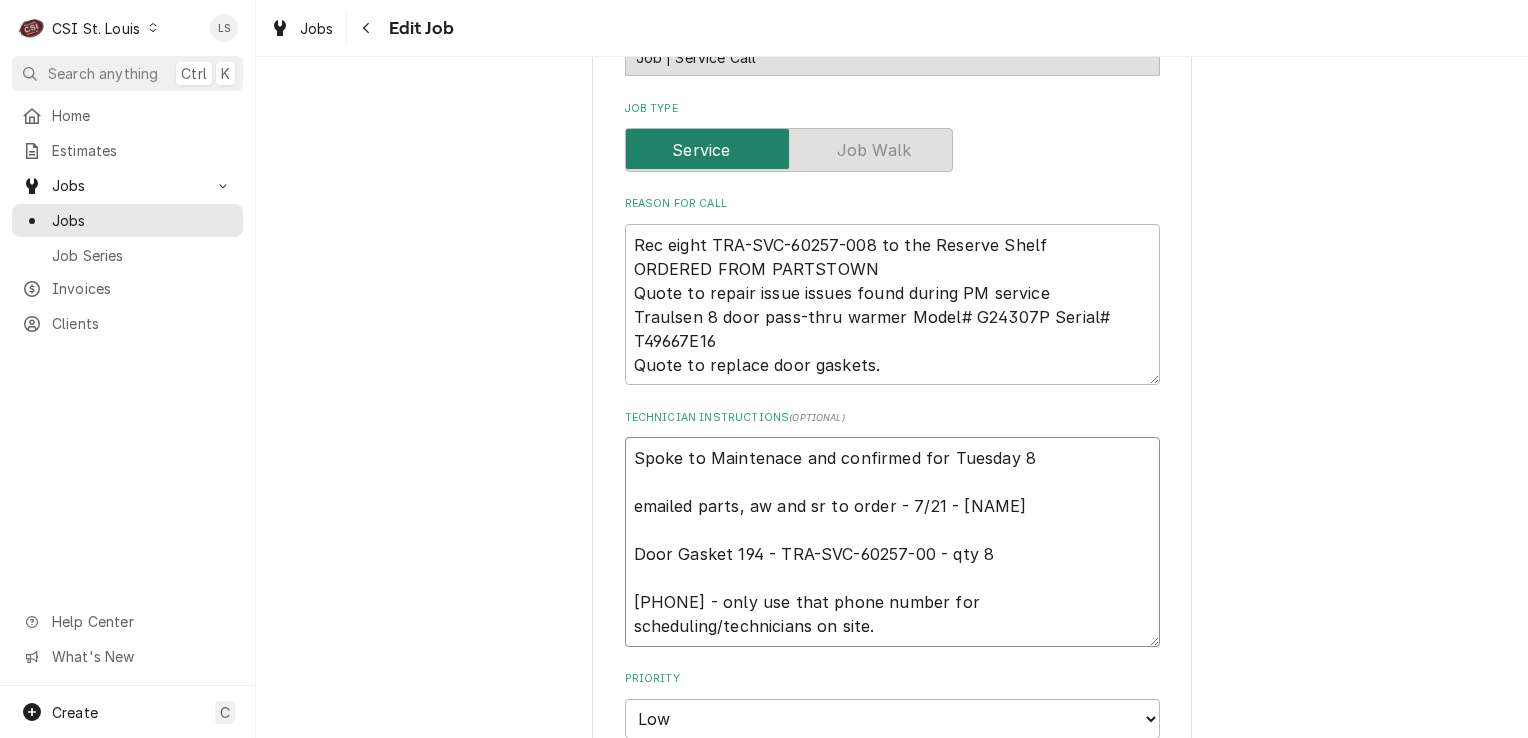 type on "x" 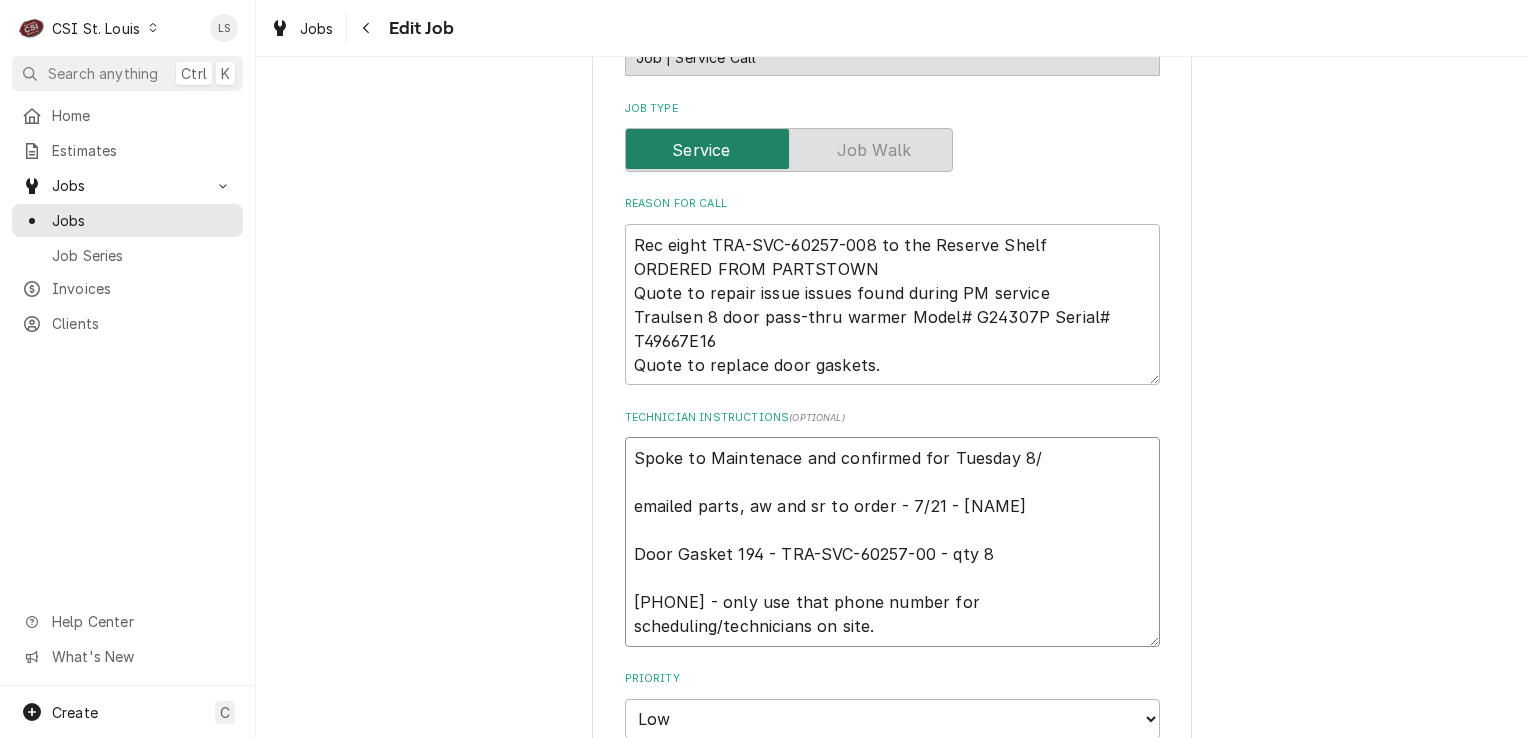 type on "x" 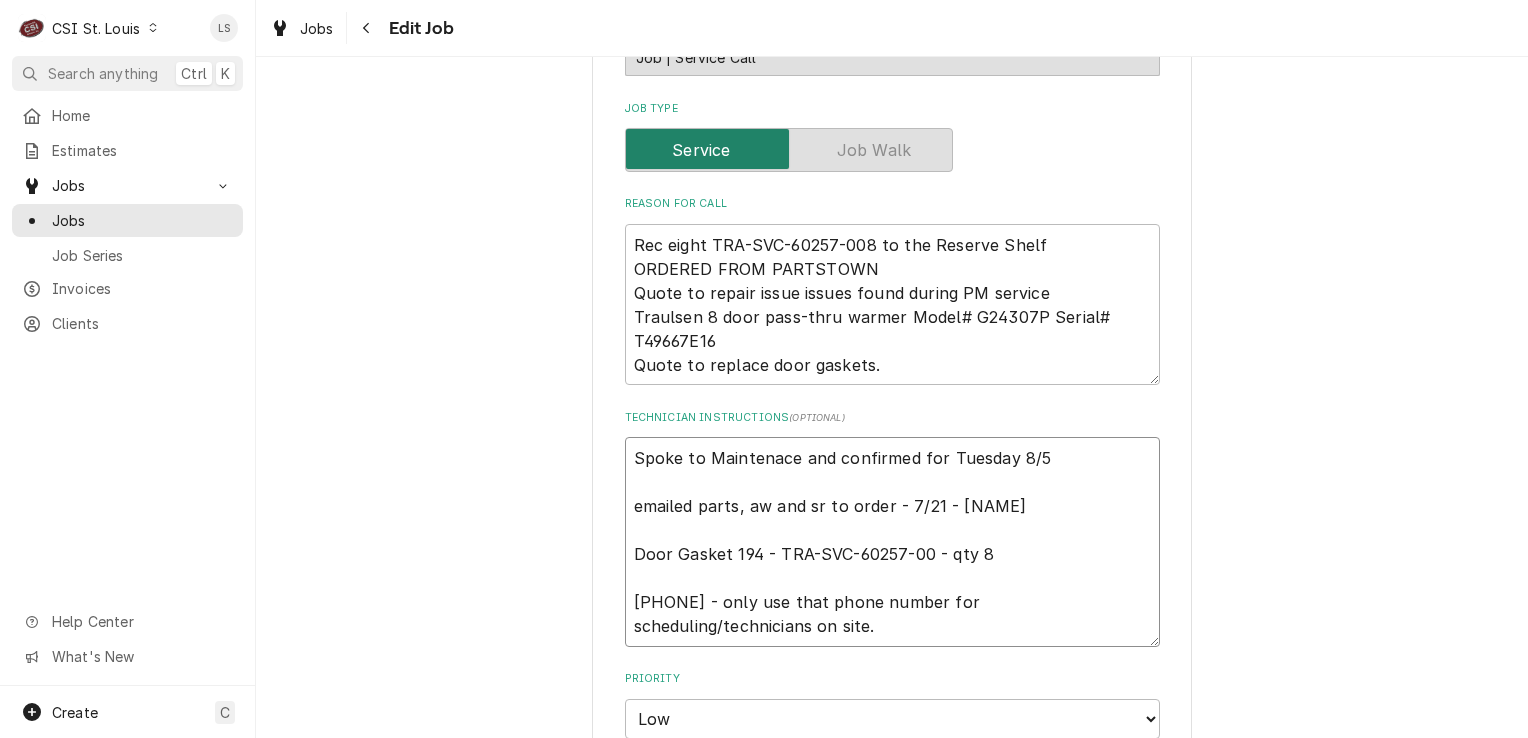 type on "x" 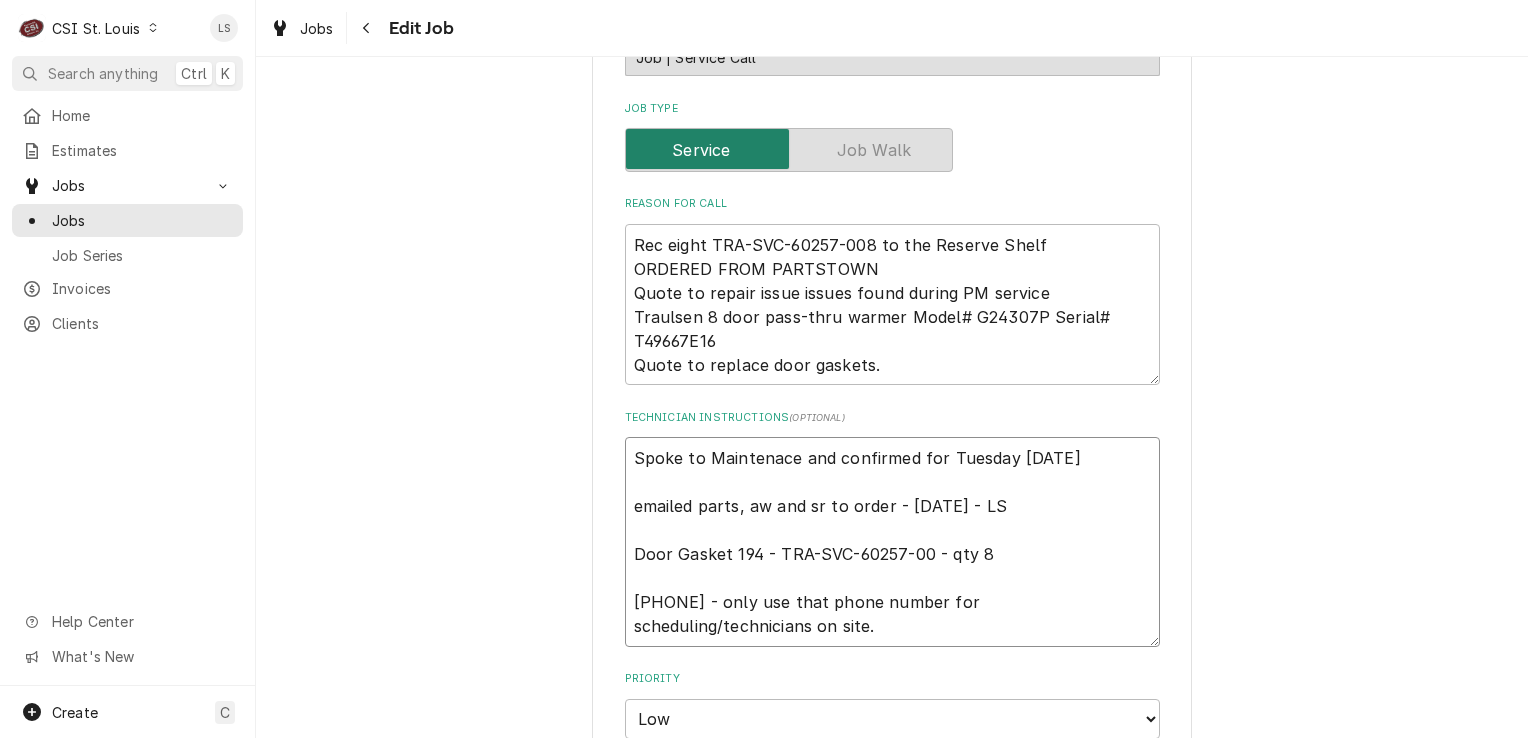 type on "x" 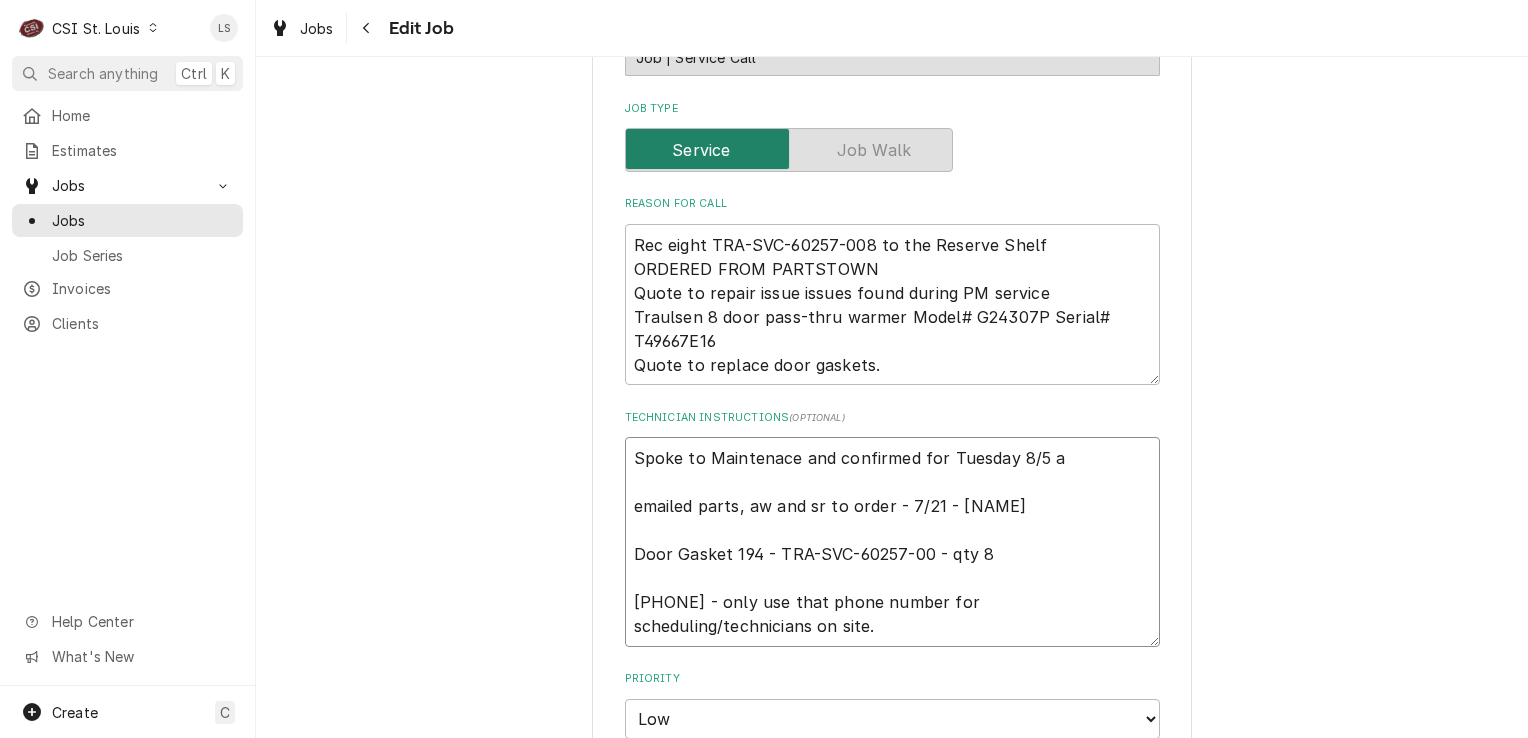 type on "x" 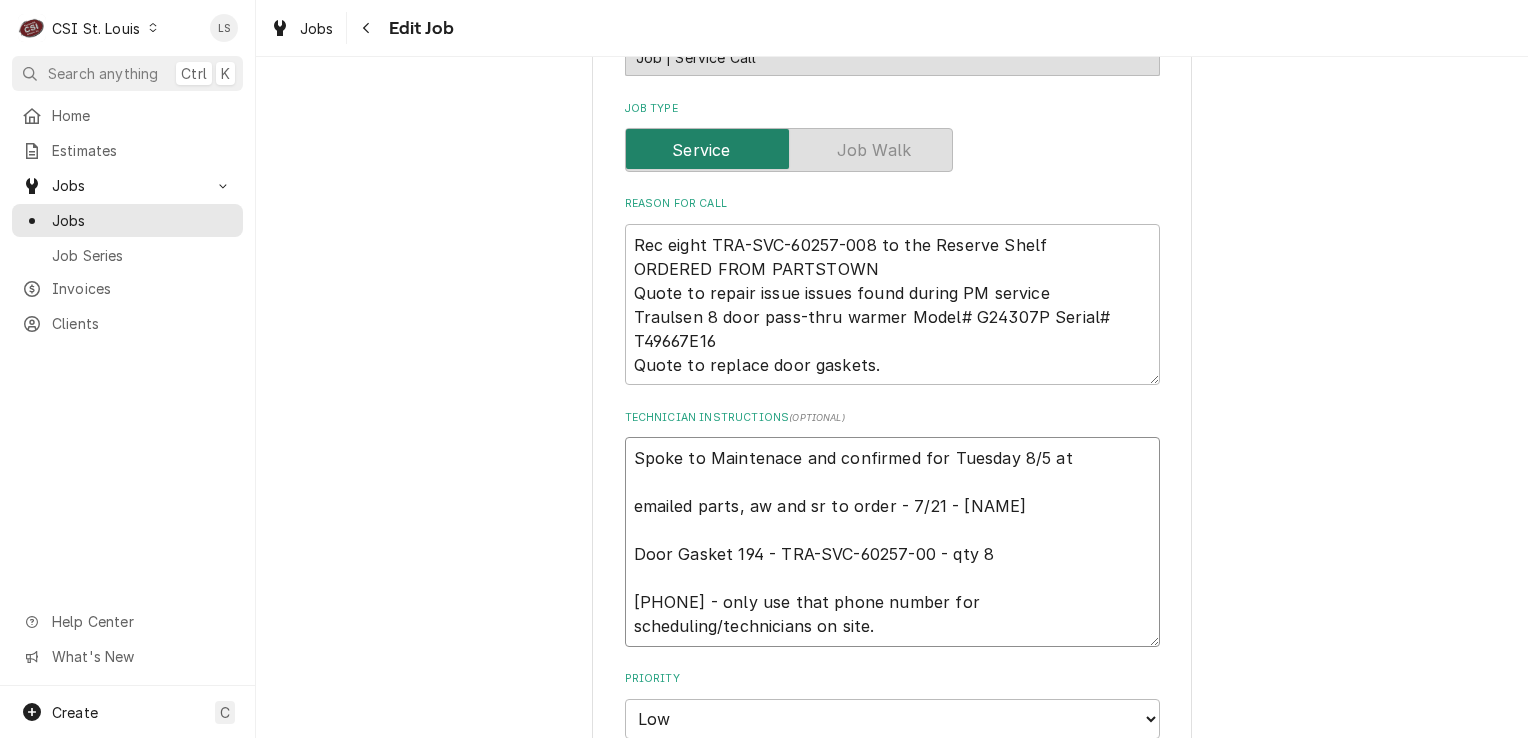type on "x" 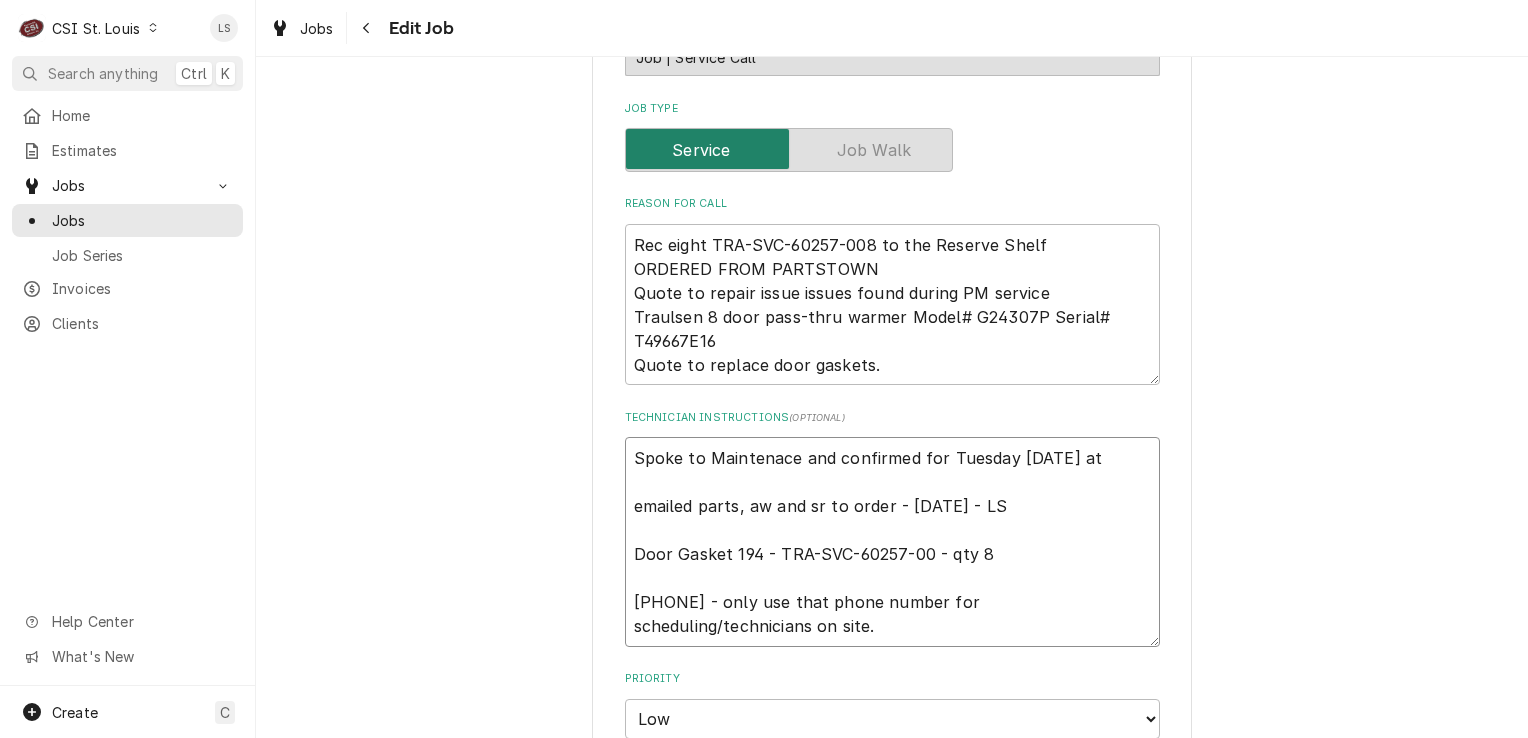 type on "x" 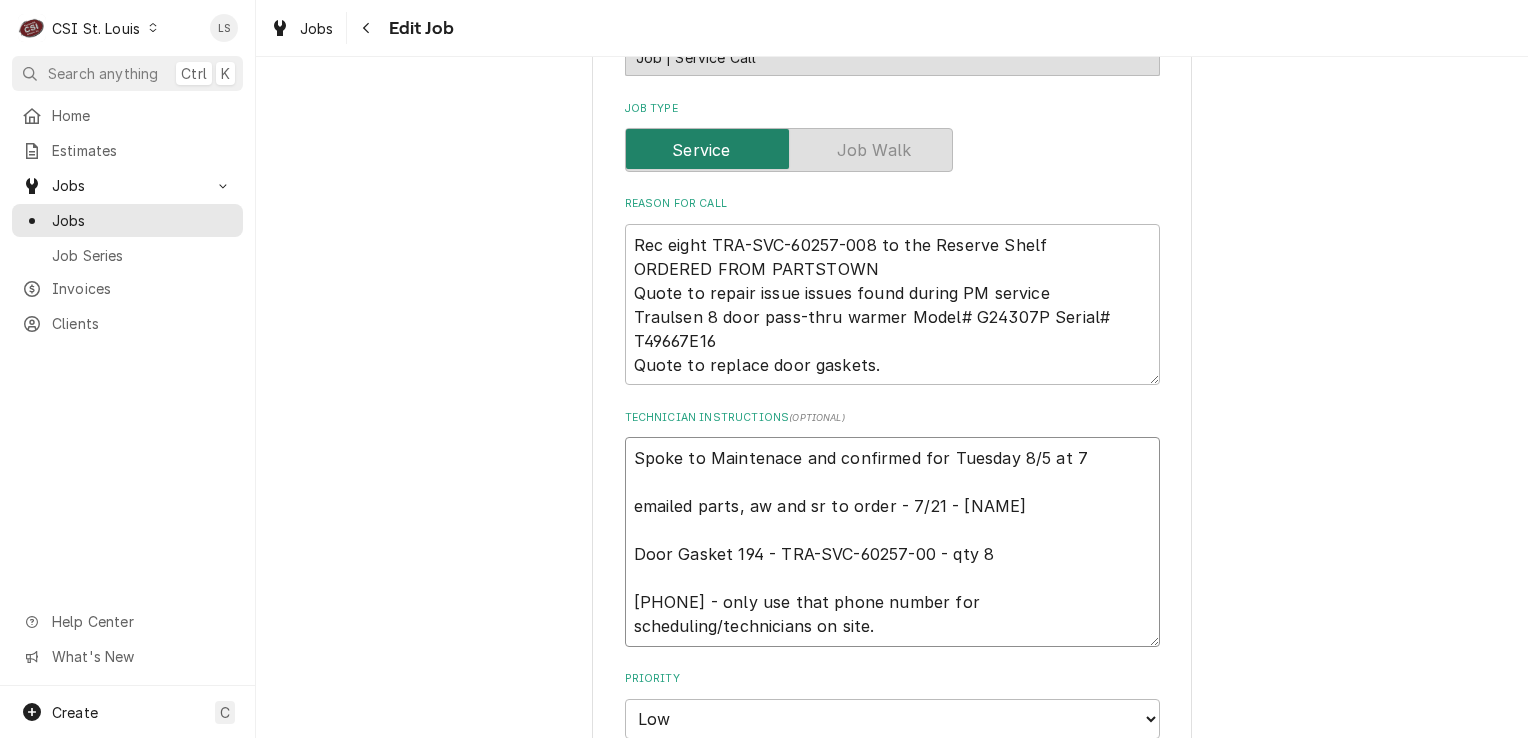 type on "x" 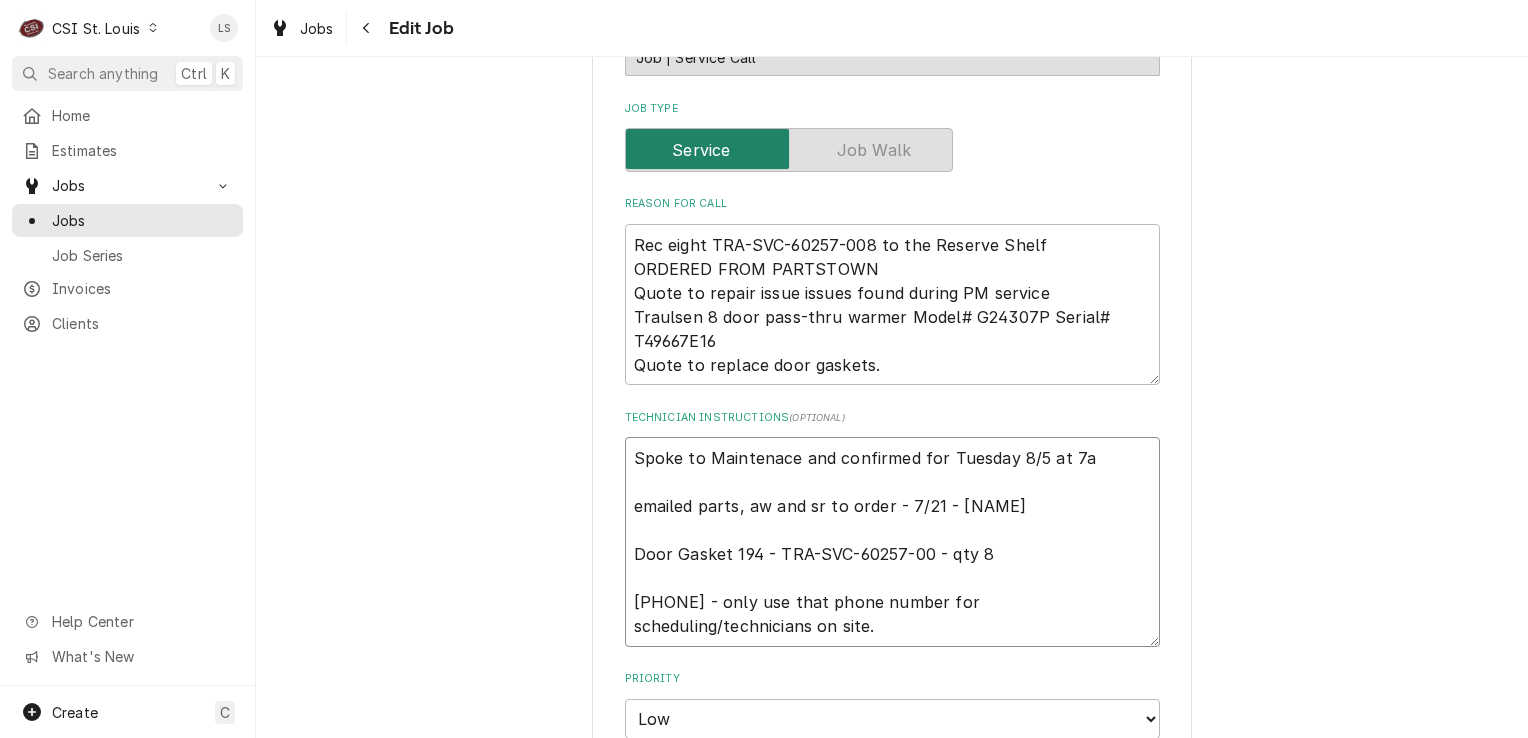 type on "x" 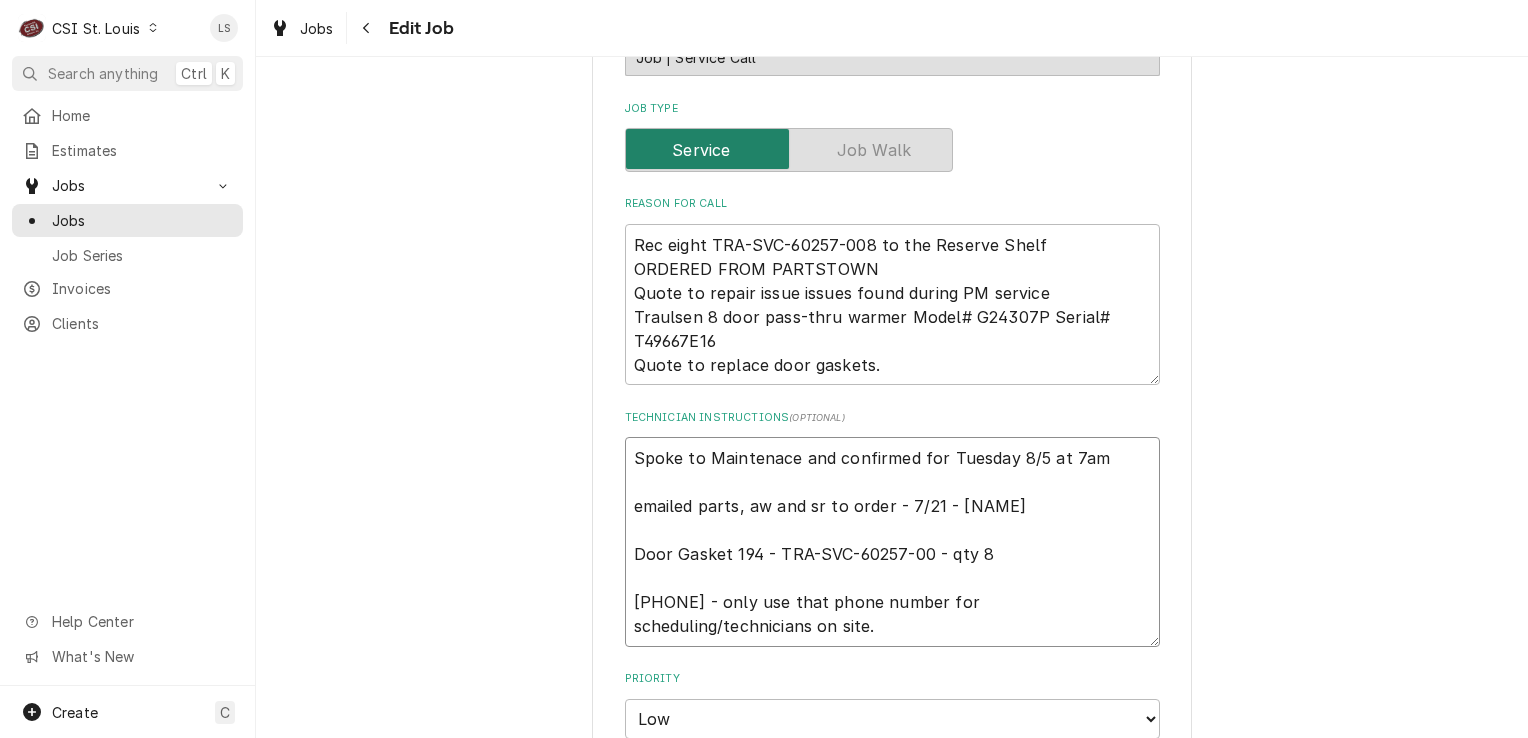 type on "x" 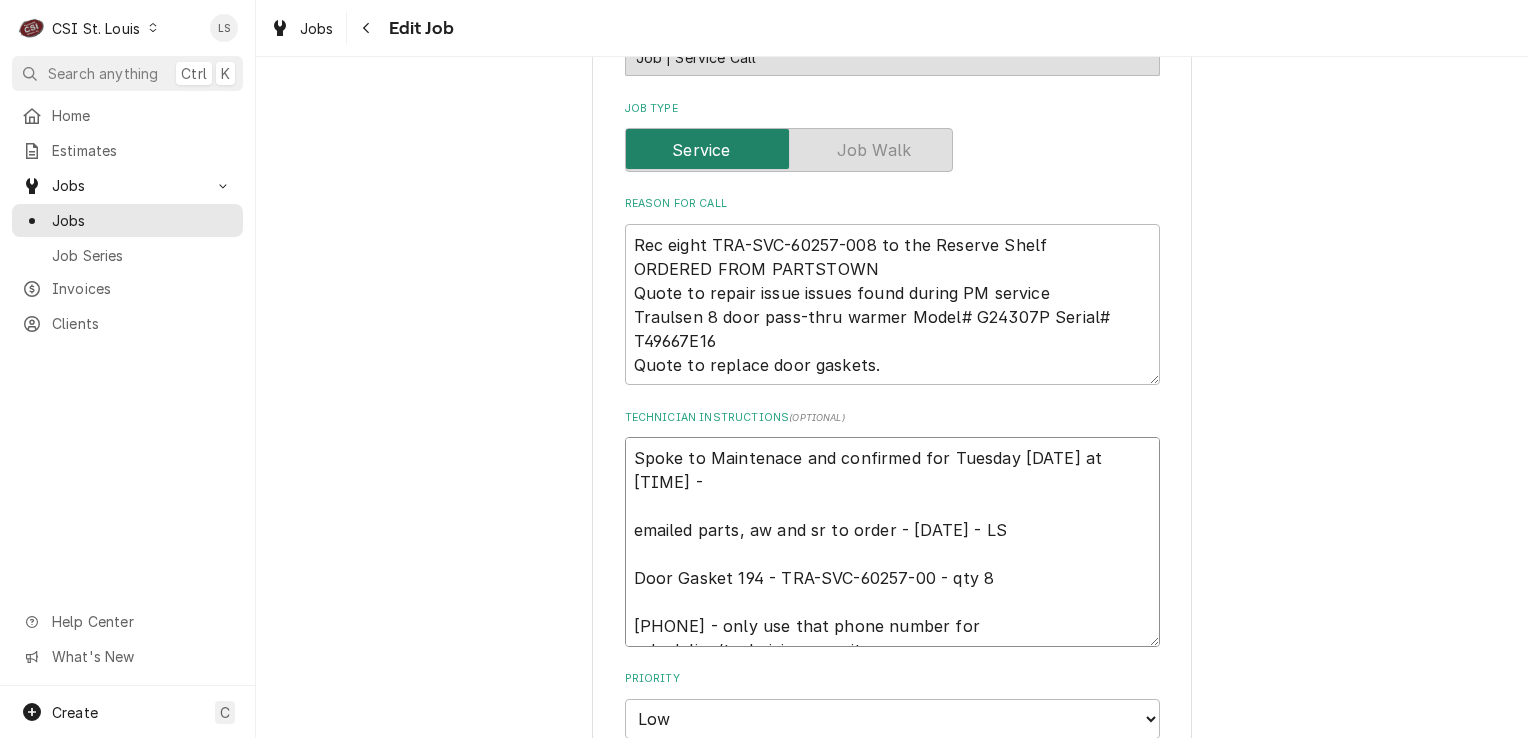 type on "x" 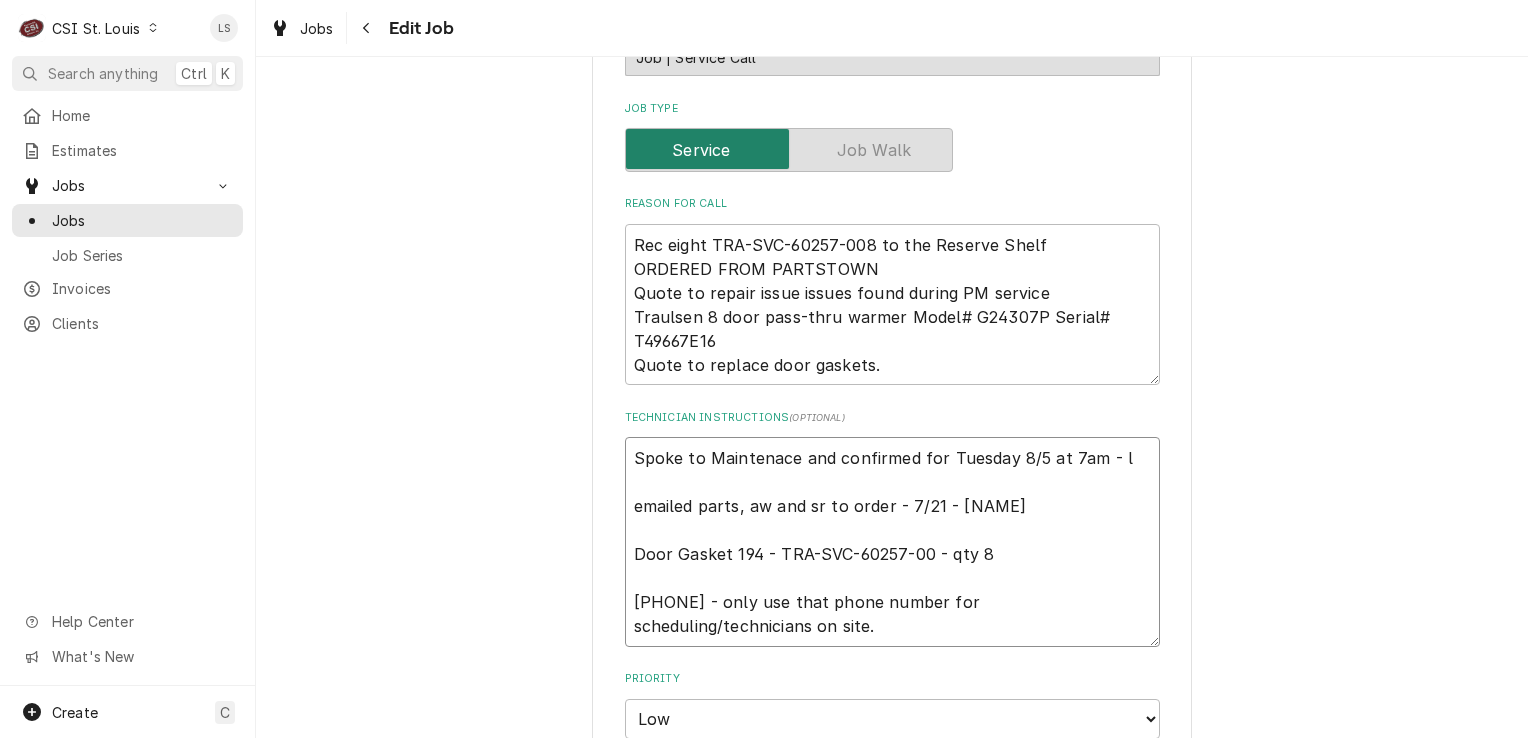 type on "x" 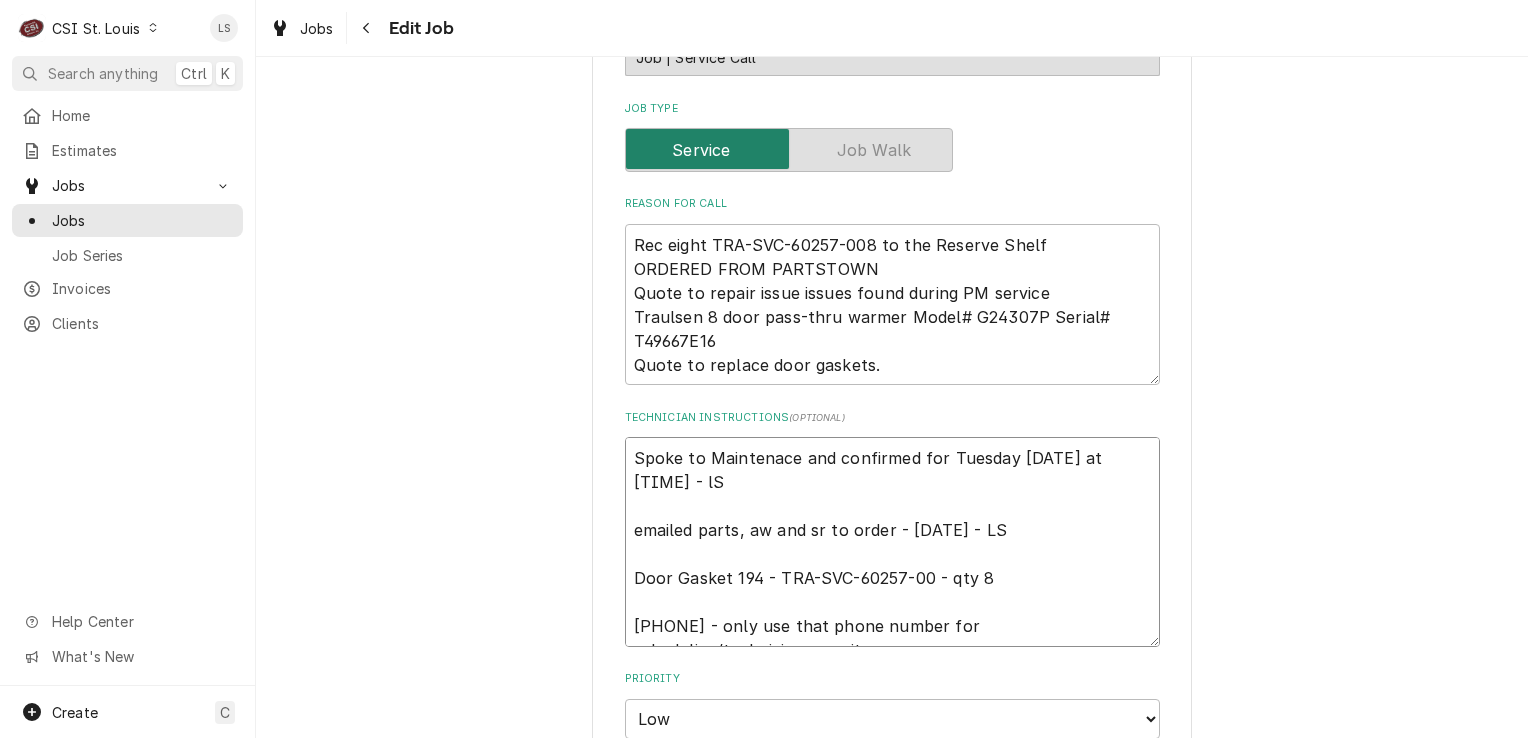 type on "x" 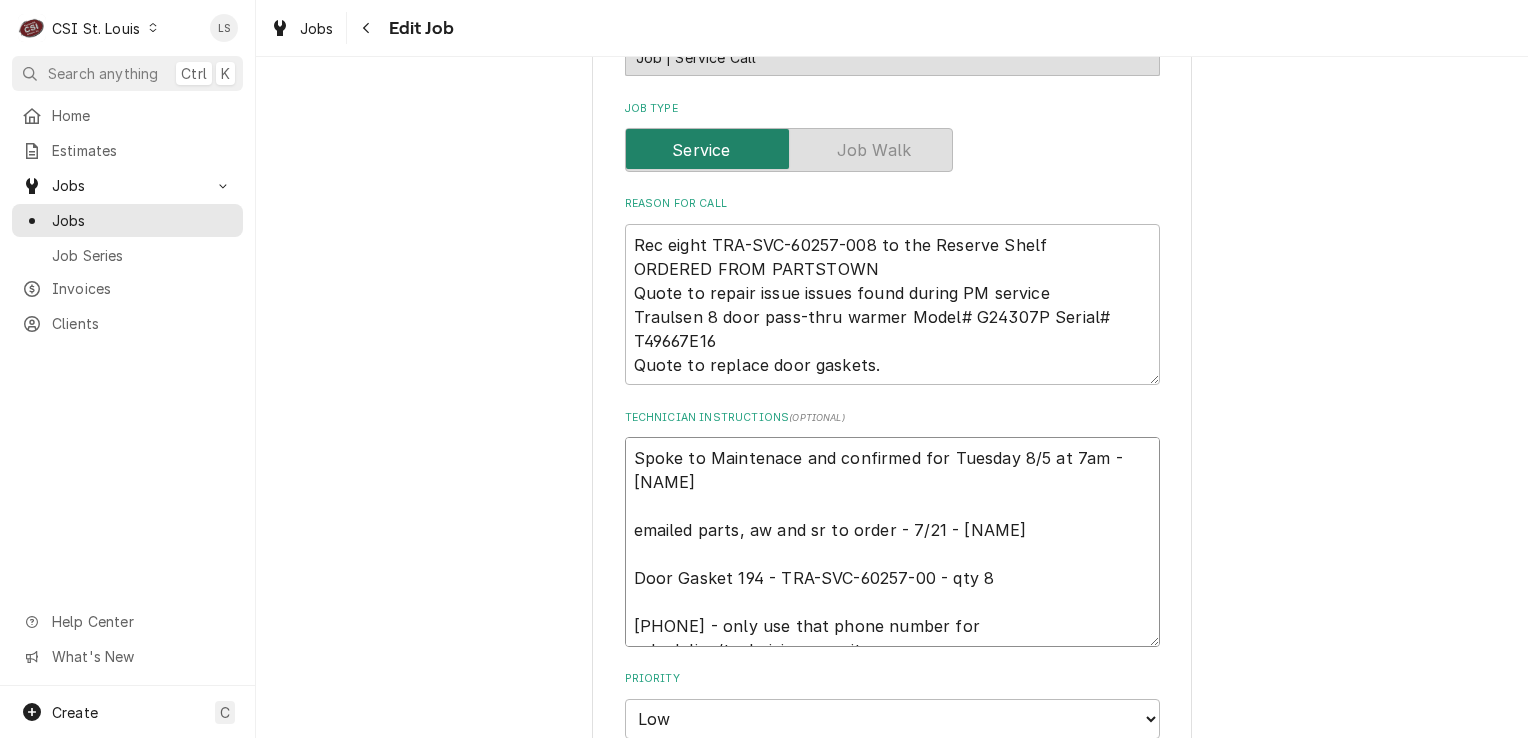 type on "x" 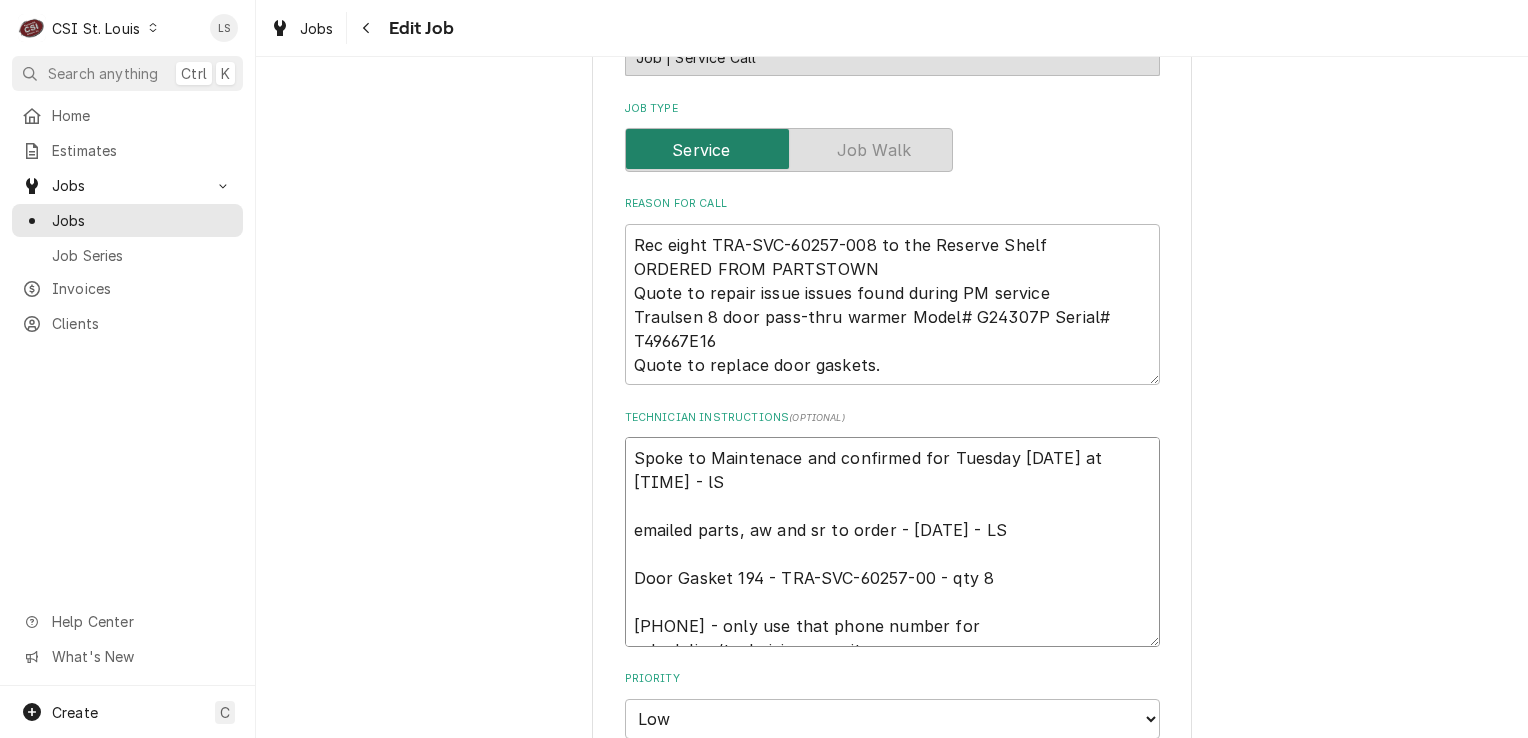 type on "x" 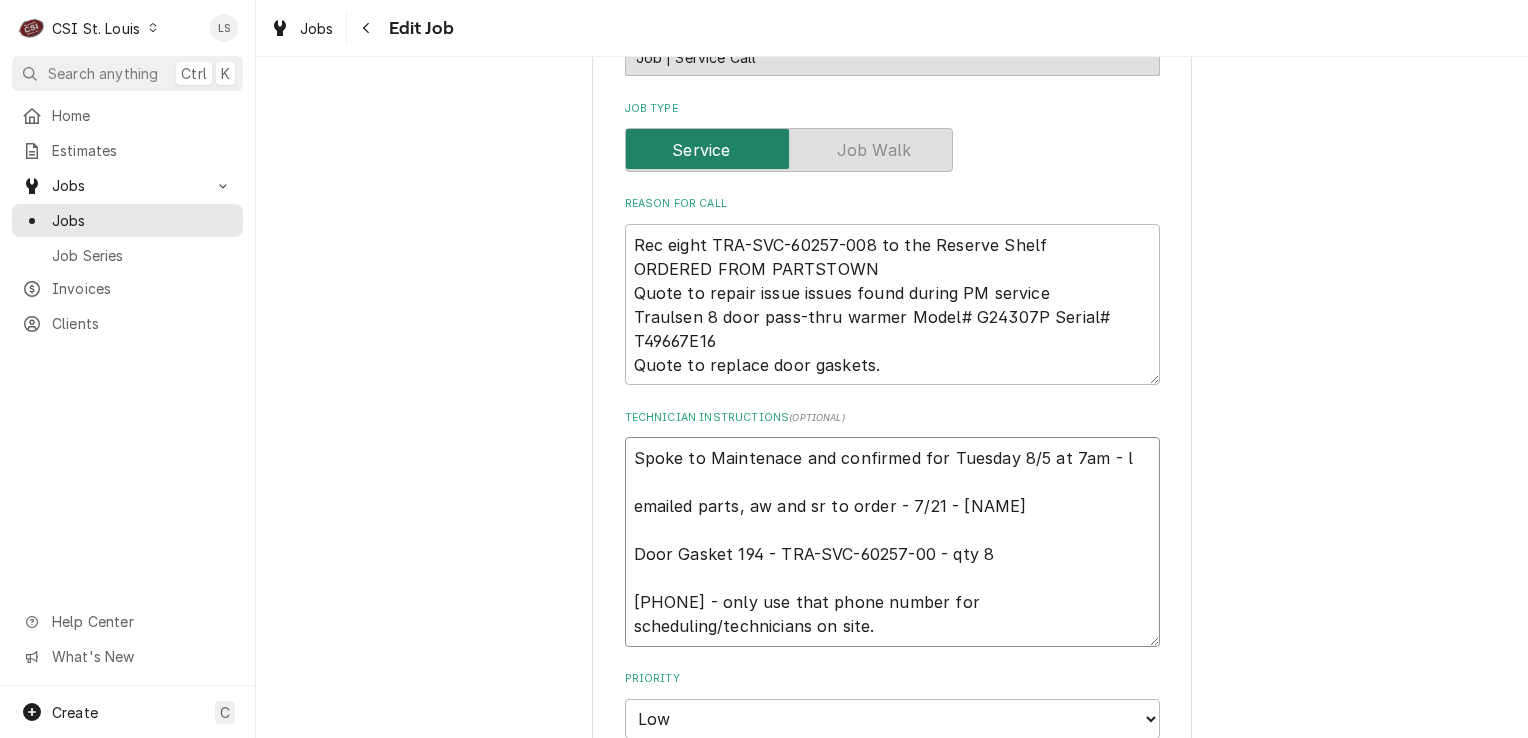 type on "x" 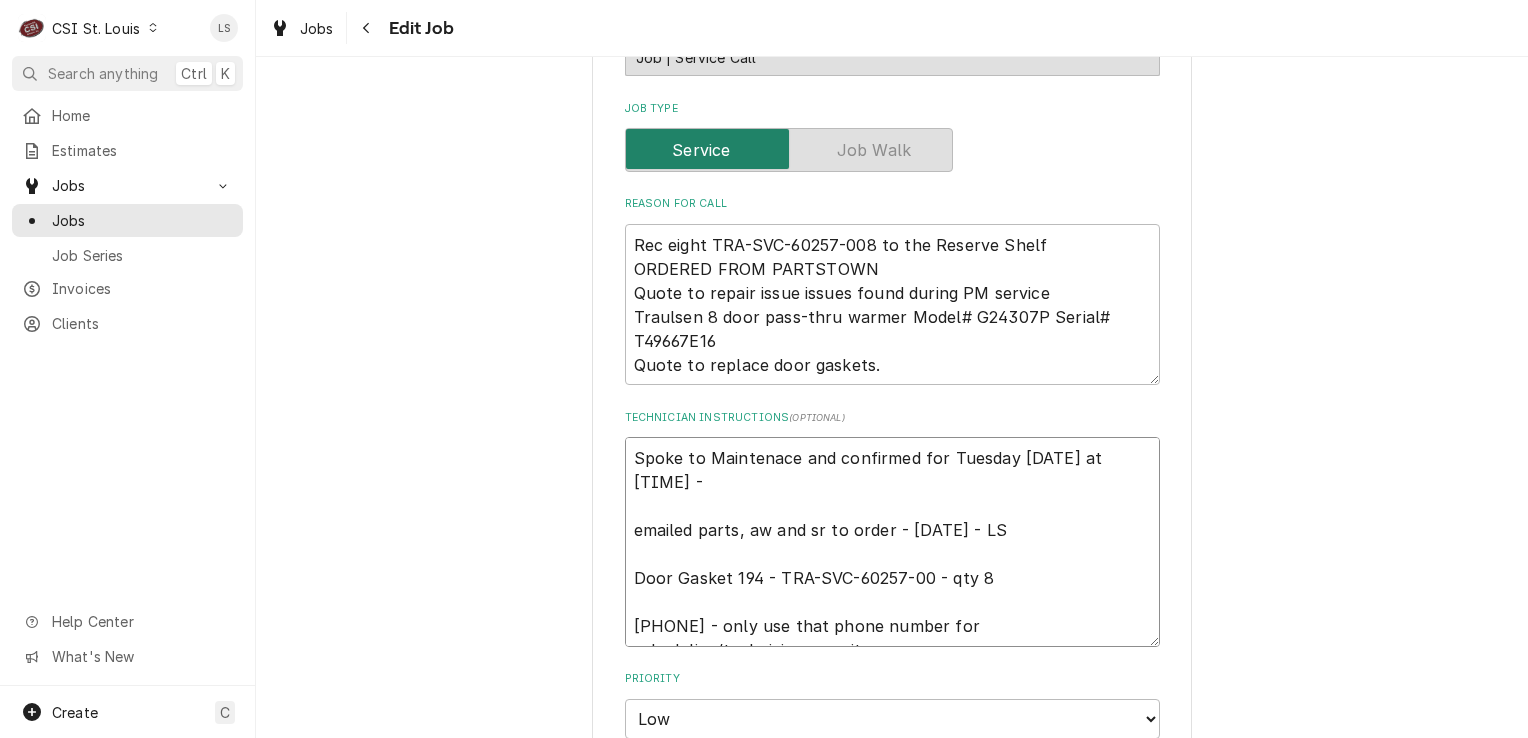 type on "x" 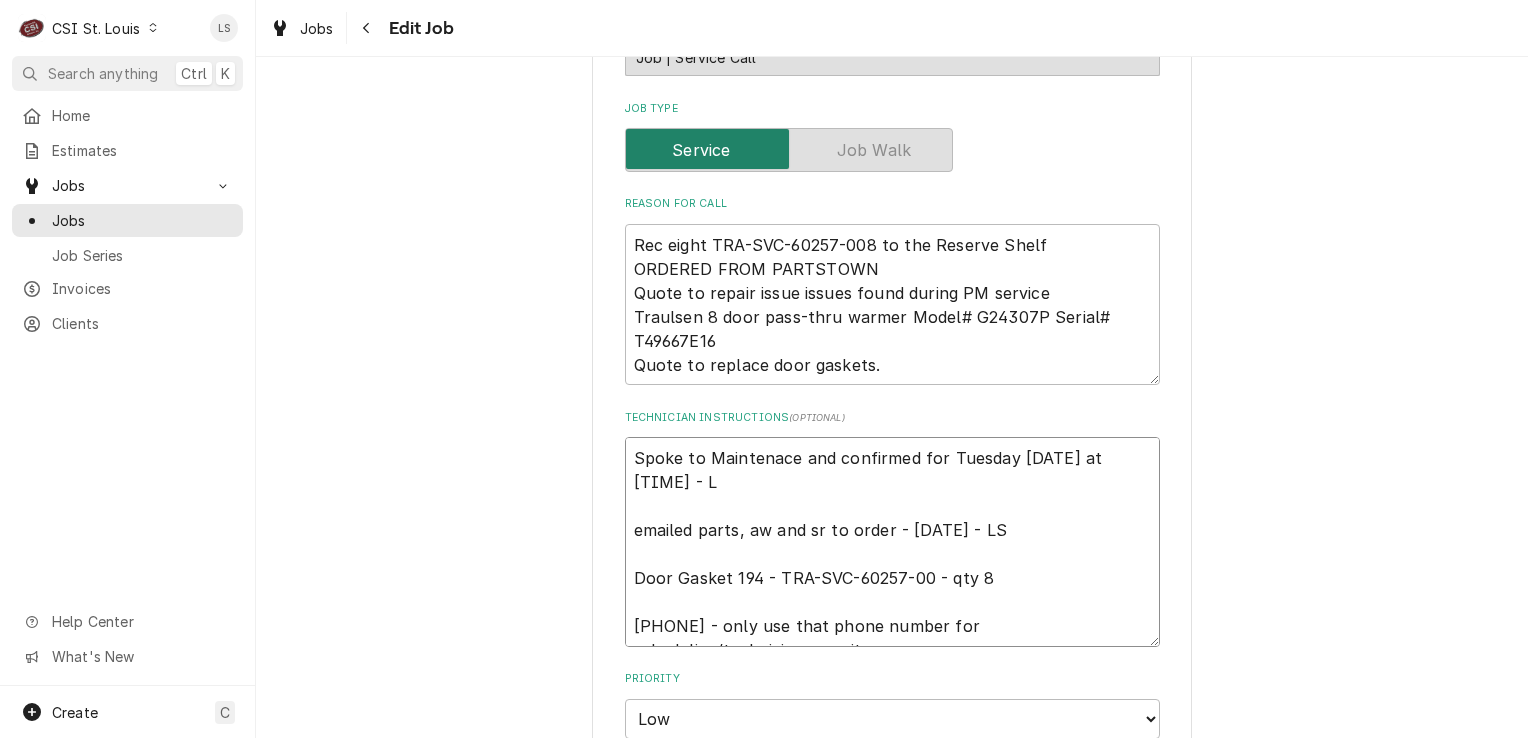 type on "x" 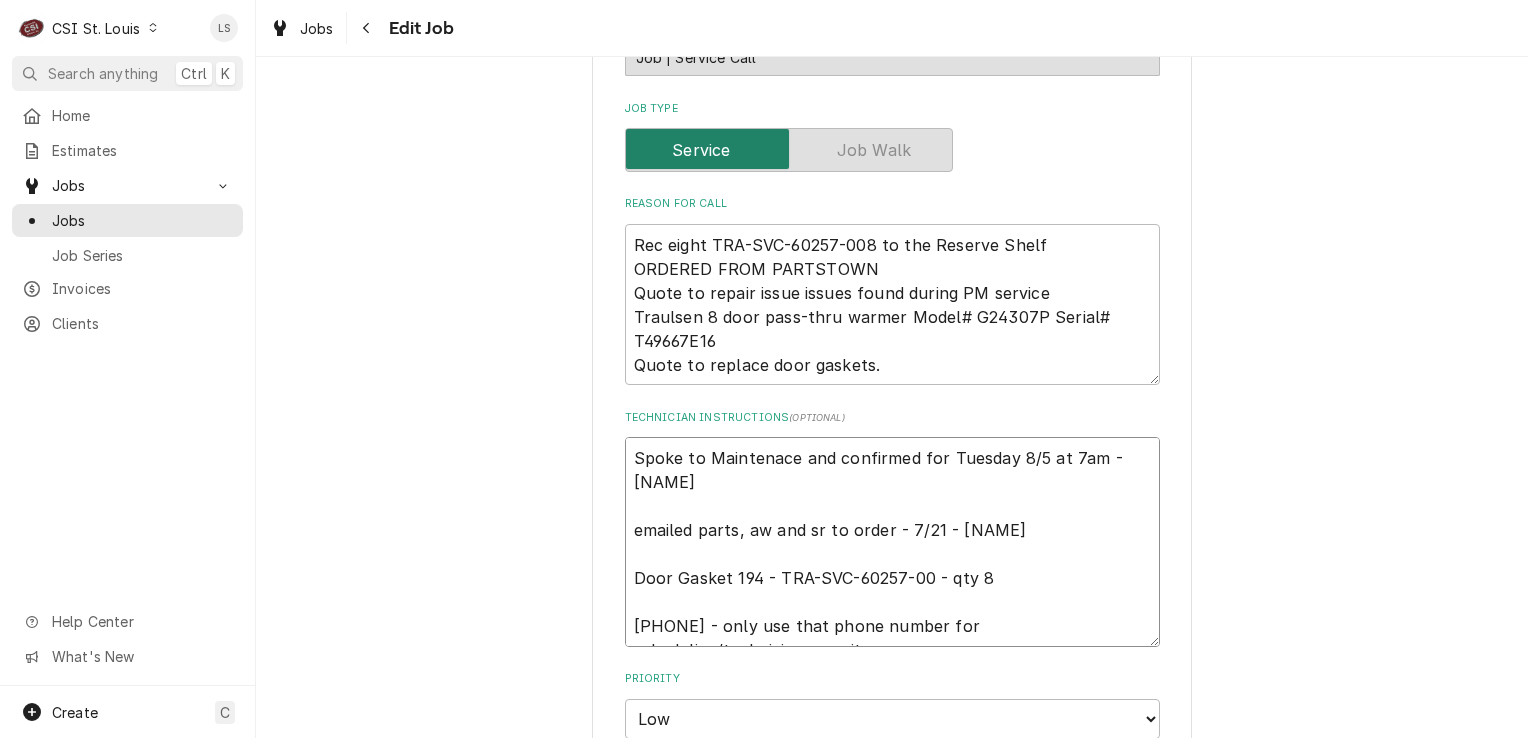 type on "x" 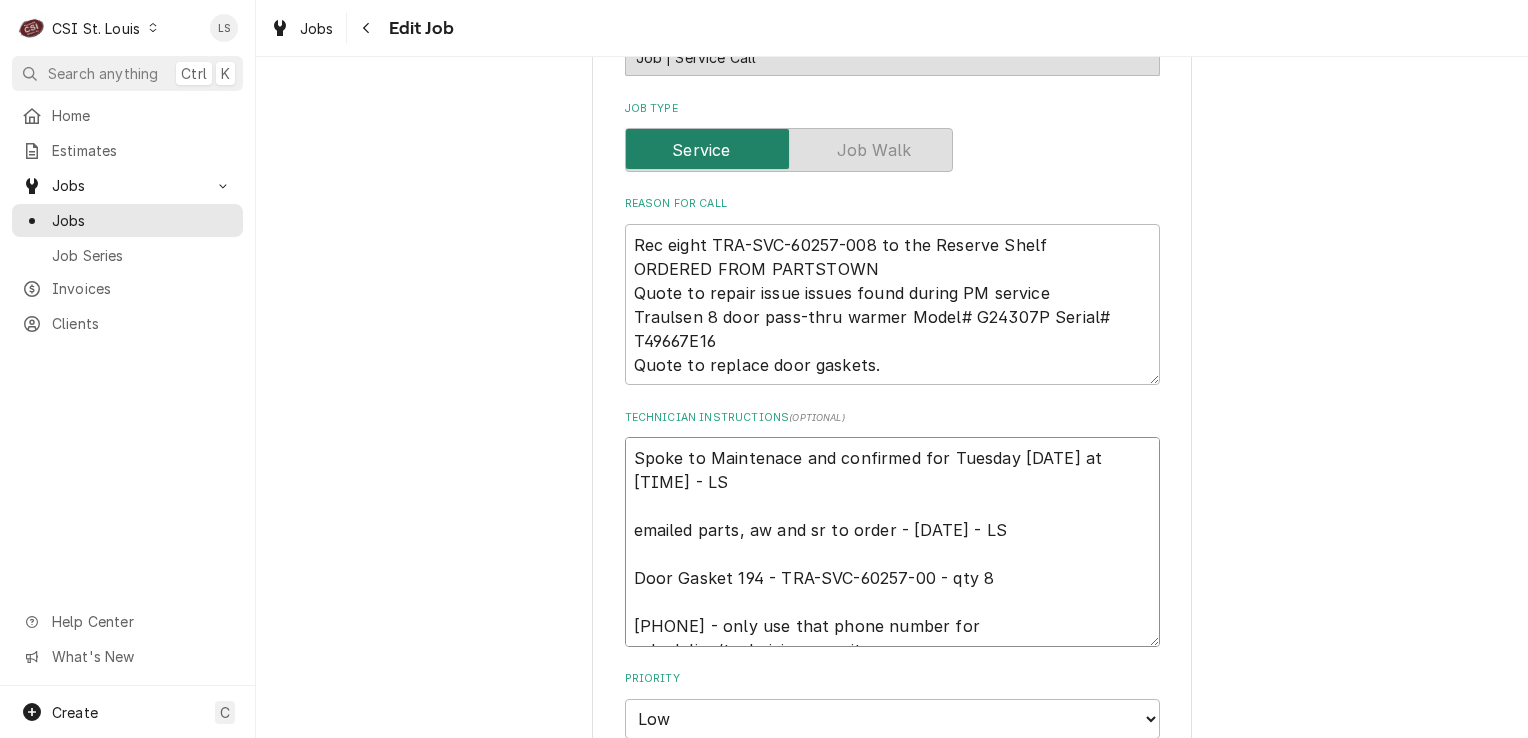 click on "Spoke to Maintenace and confirmed for Tuesday 8/5 at 7am - LS
emailed parts, aw and sr to order - 7/21 - LS
Door Gasket 194 - TRA-SVC-60257-00 - qty 8
636-733-3270 - only use that phone number for scheduling/technicians on site." at bounding box center (892, 542) 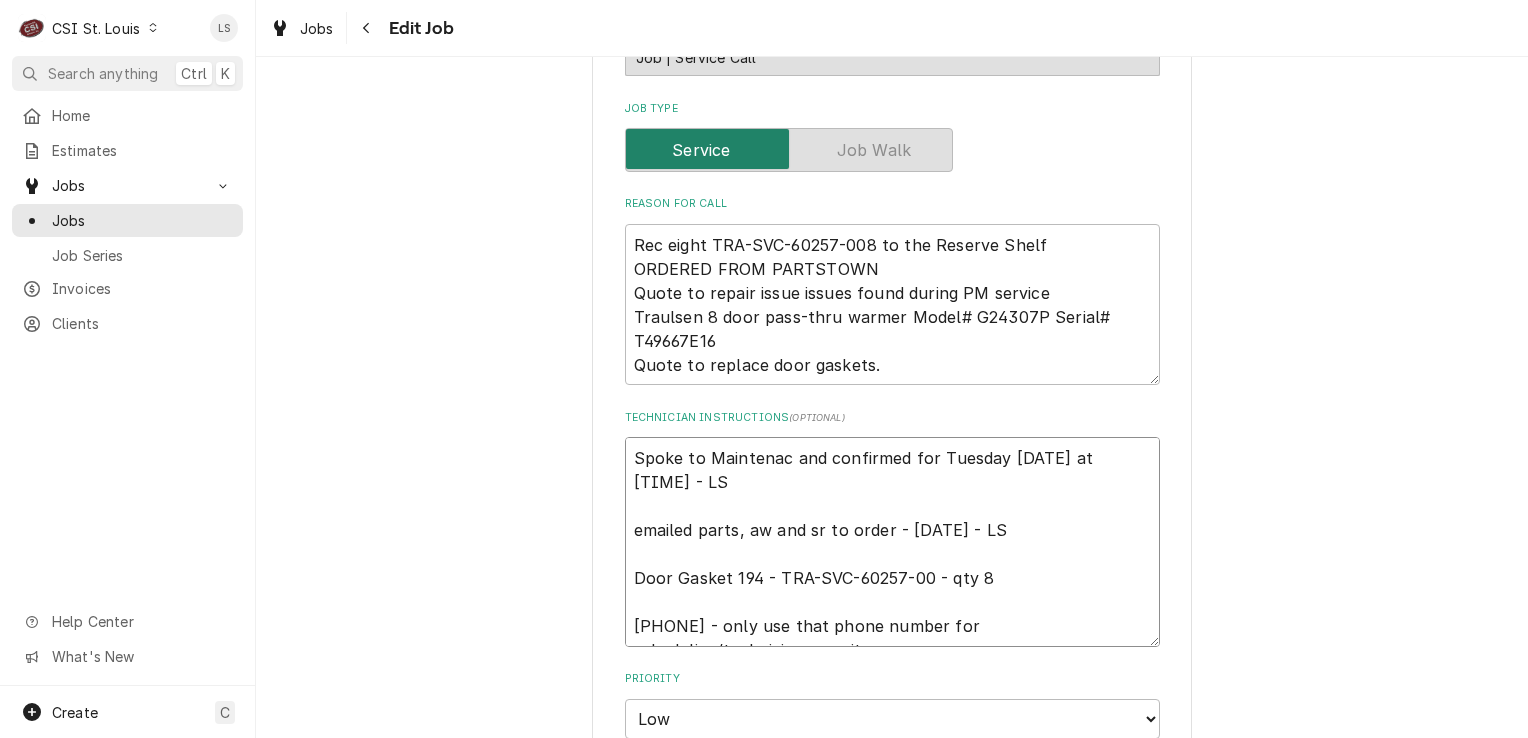 type on "x" 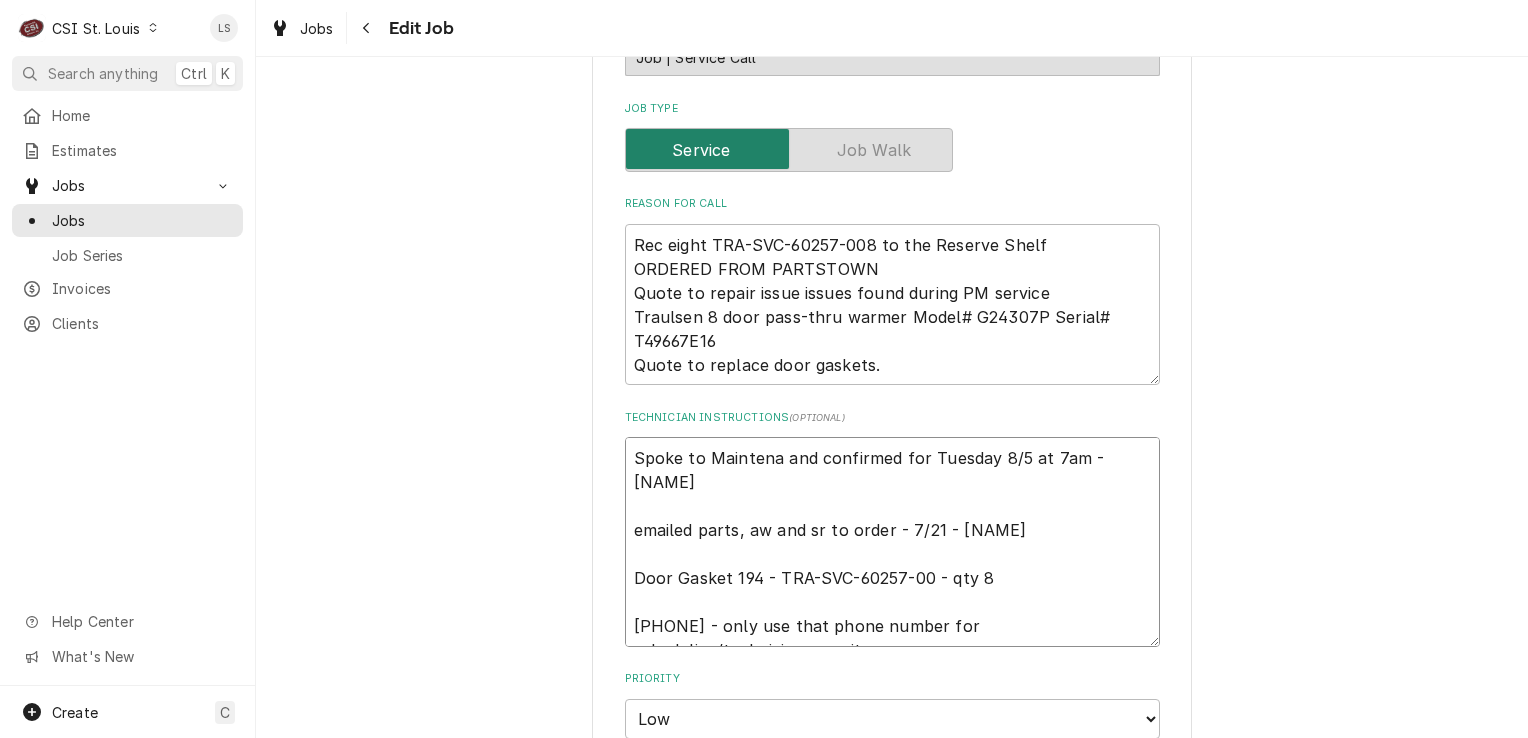 type on "x" 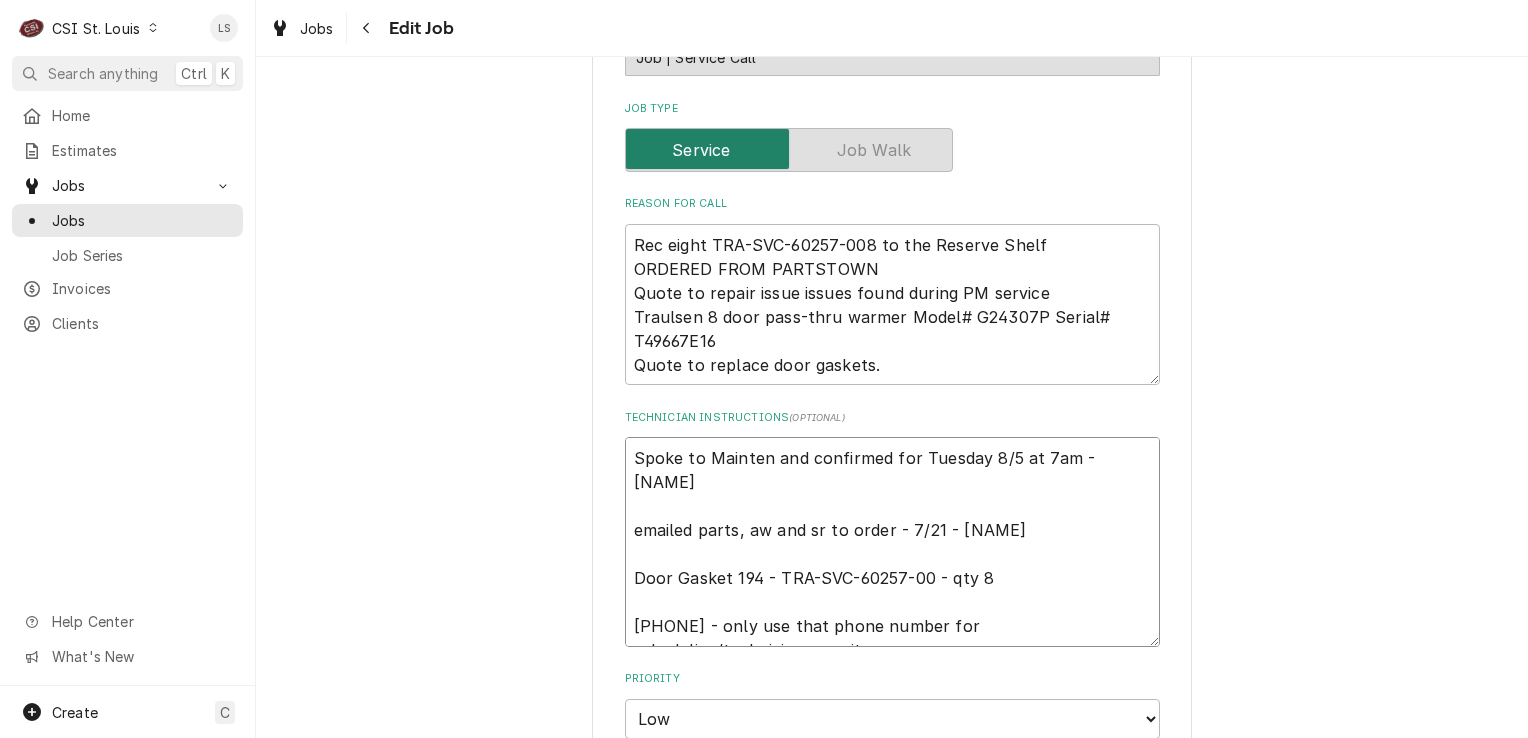 type on "x" 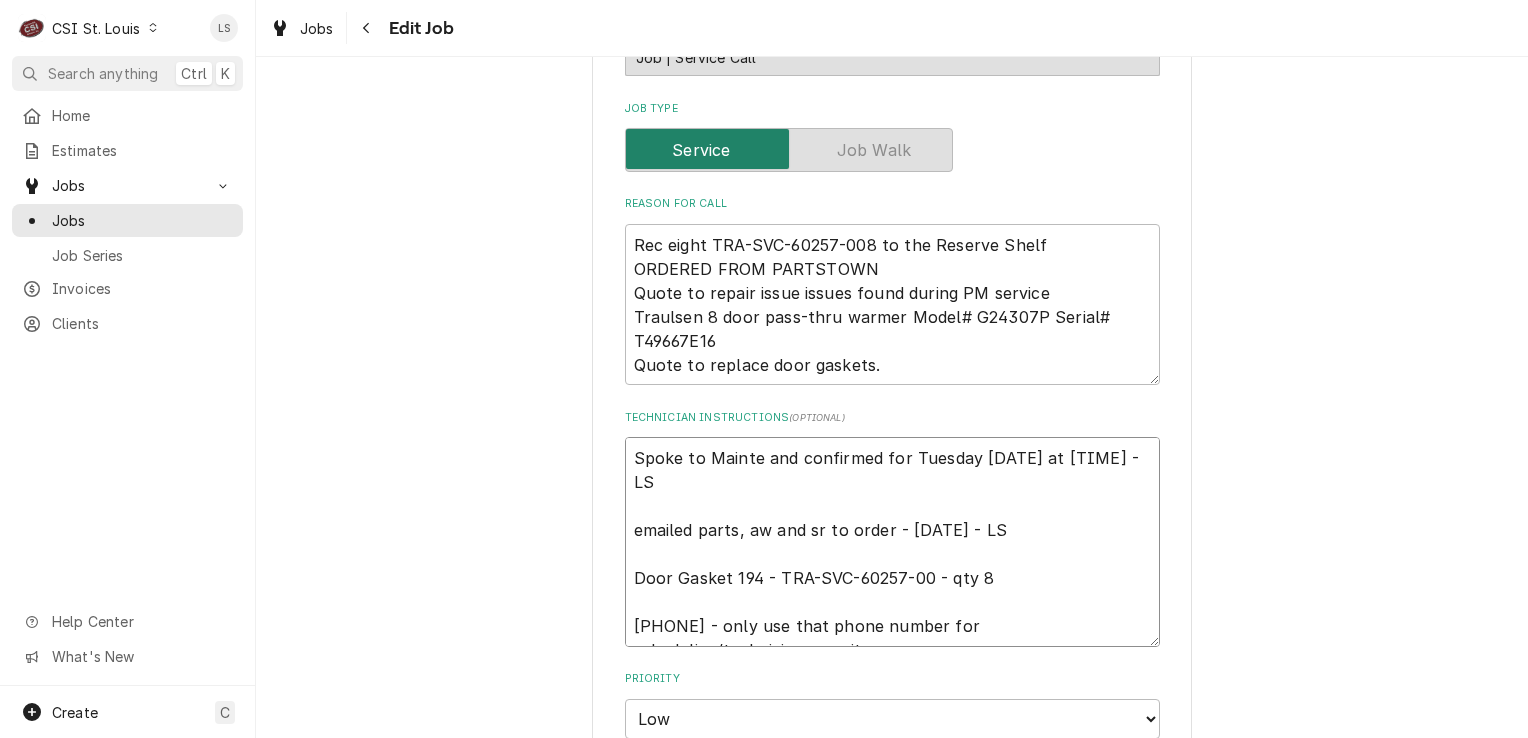 type on "x" 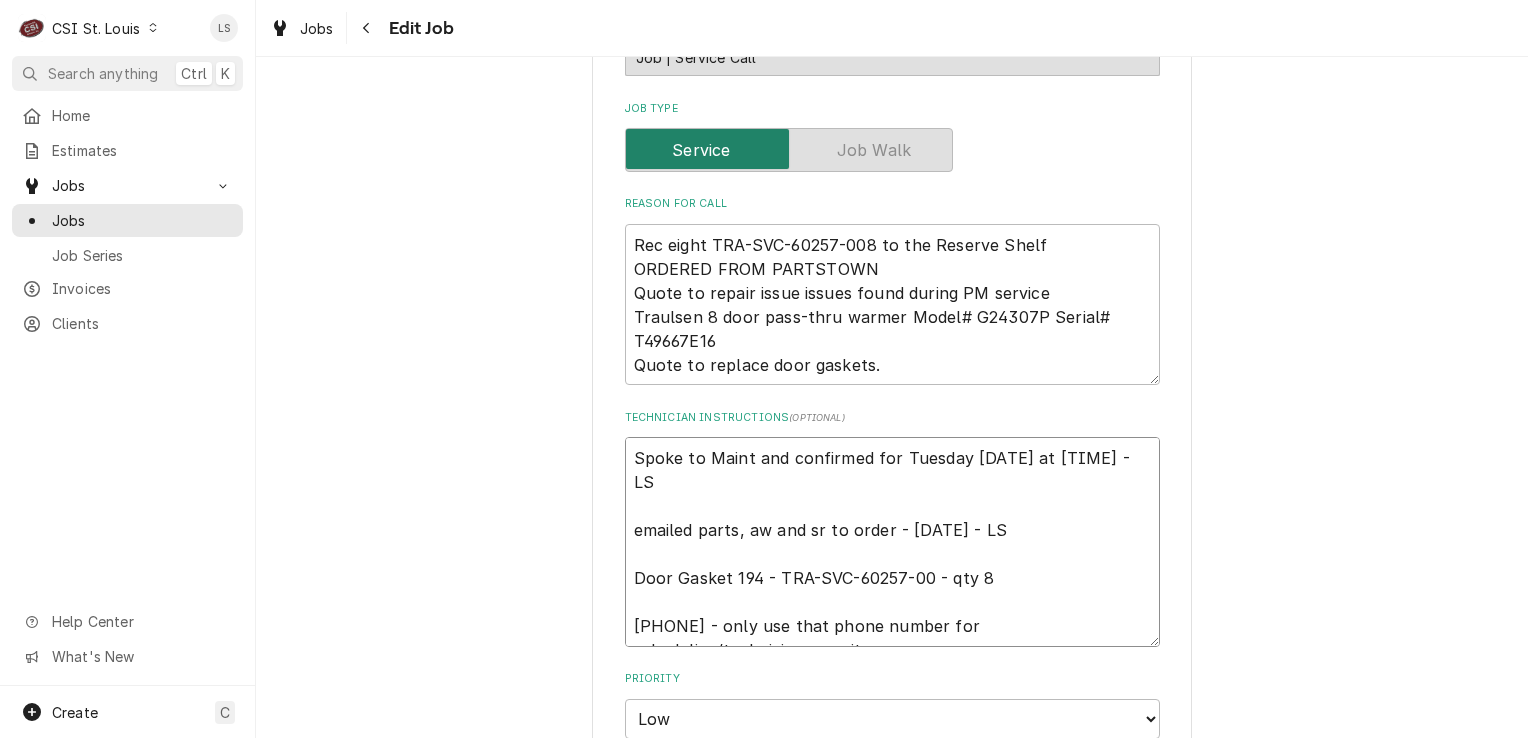 type on "x" 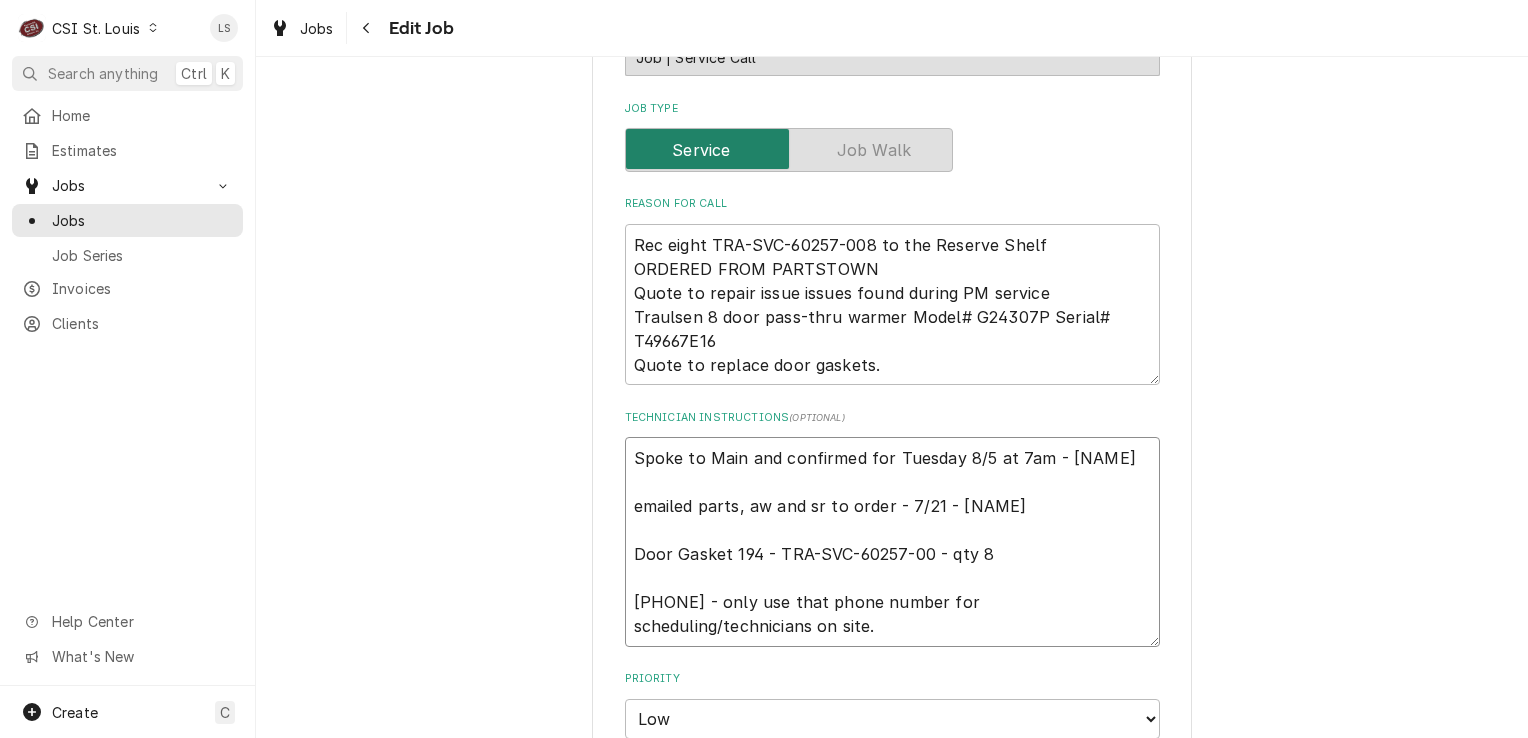 type on "x" 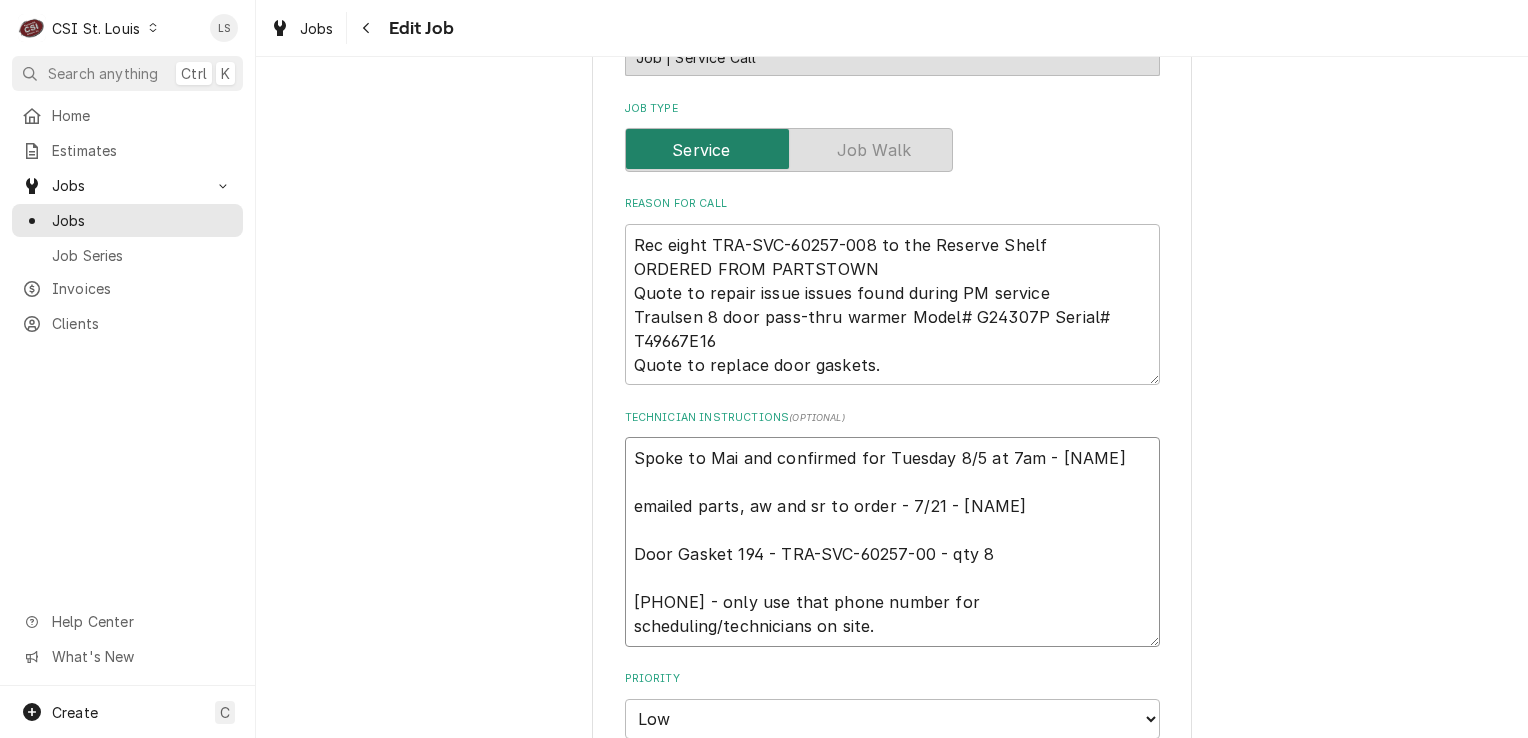 type on "x" 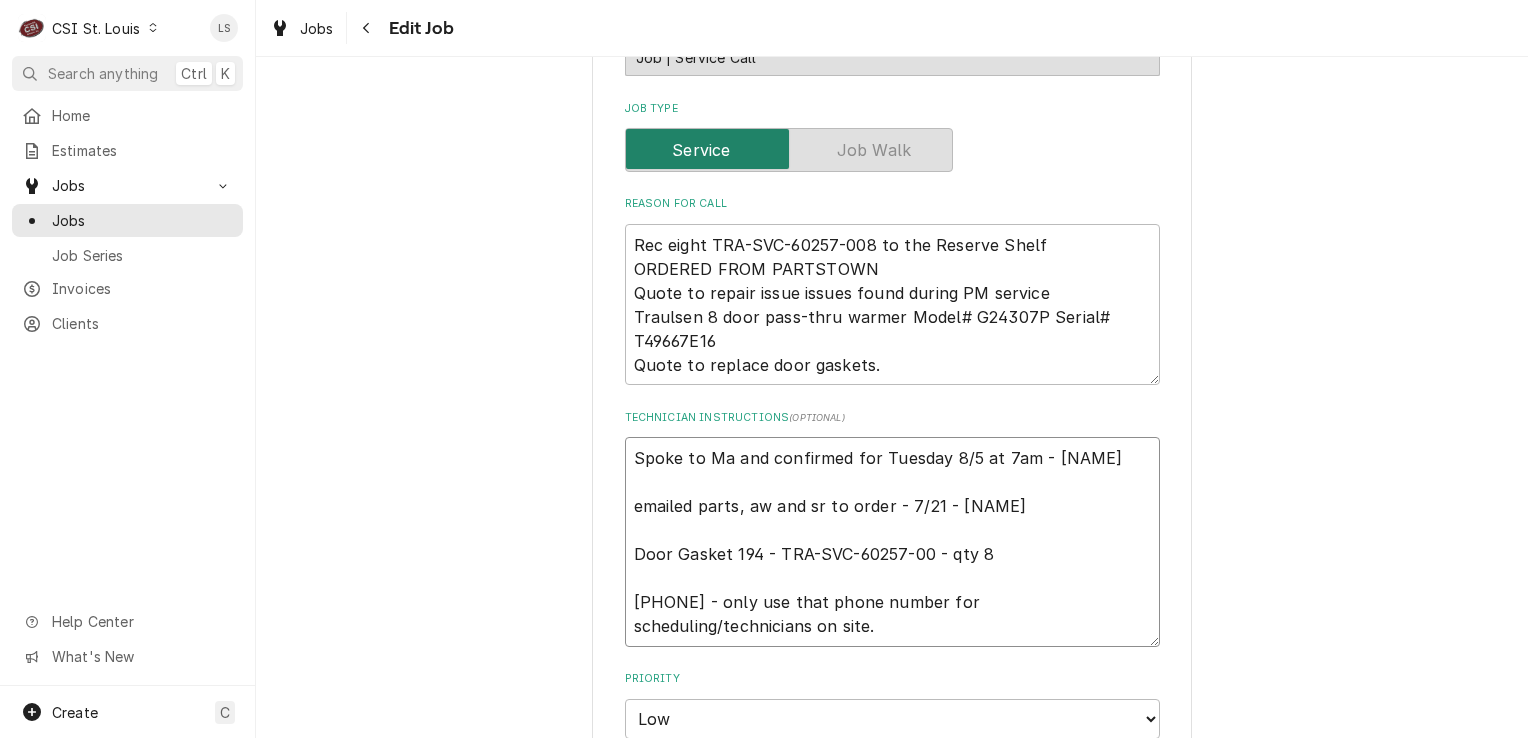 type on "x" 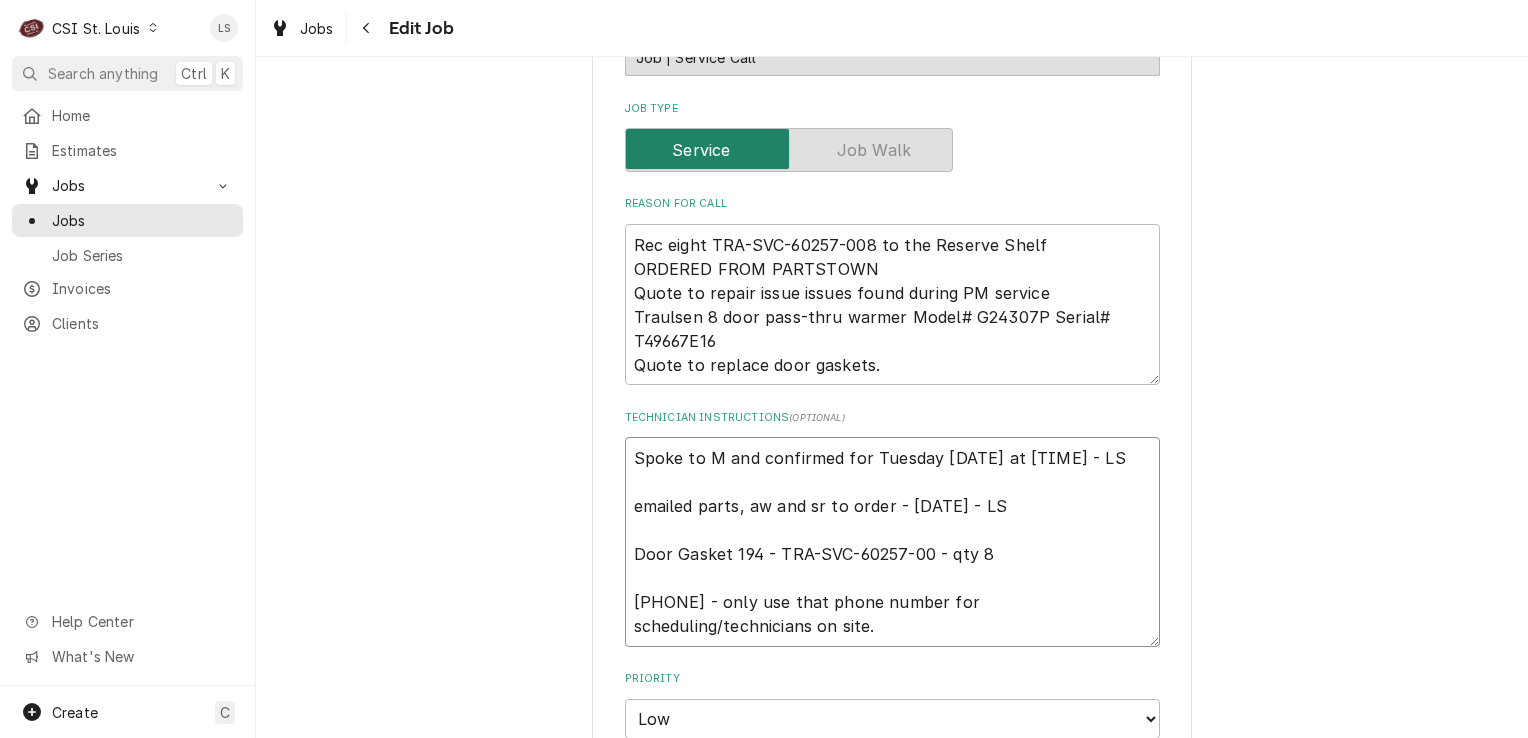 type on "x" 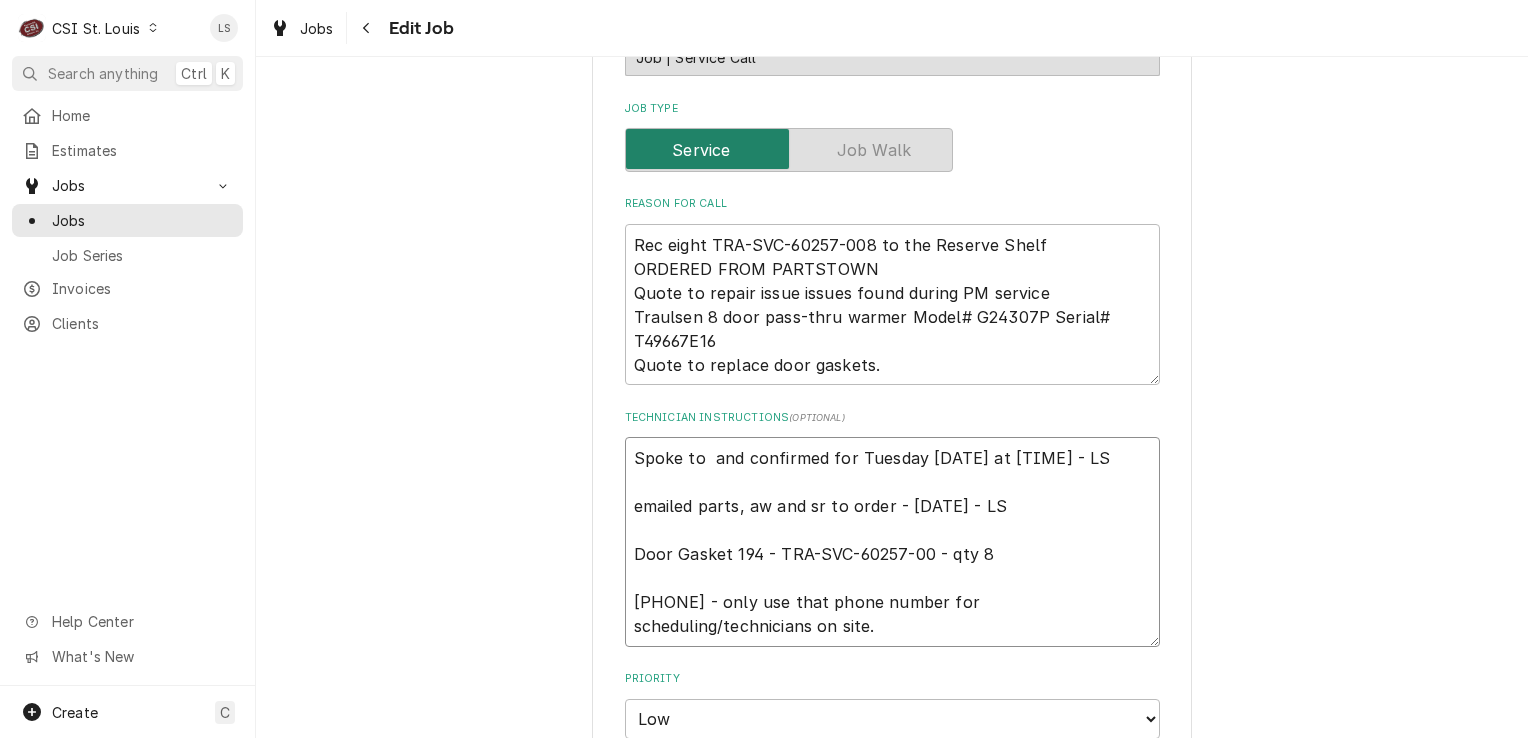 type on "x" 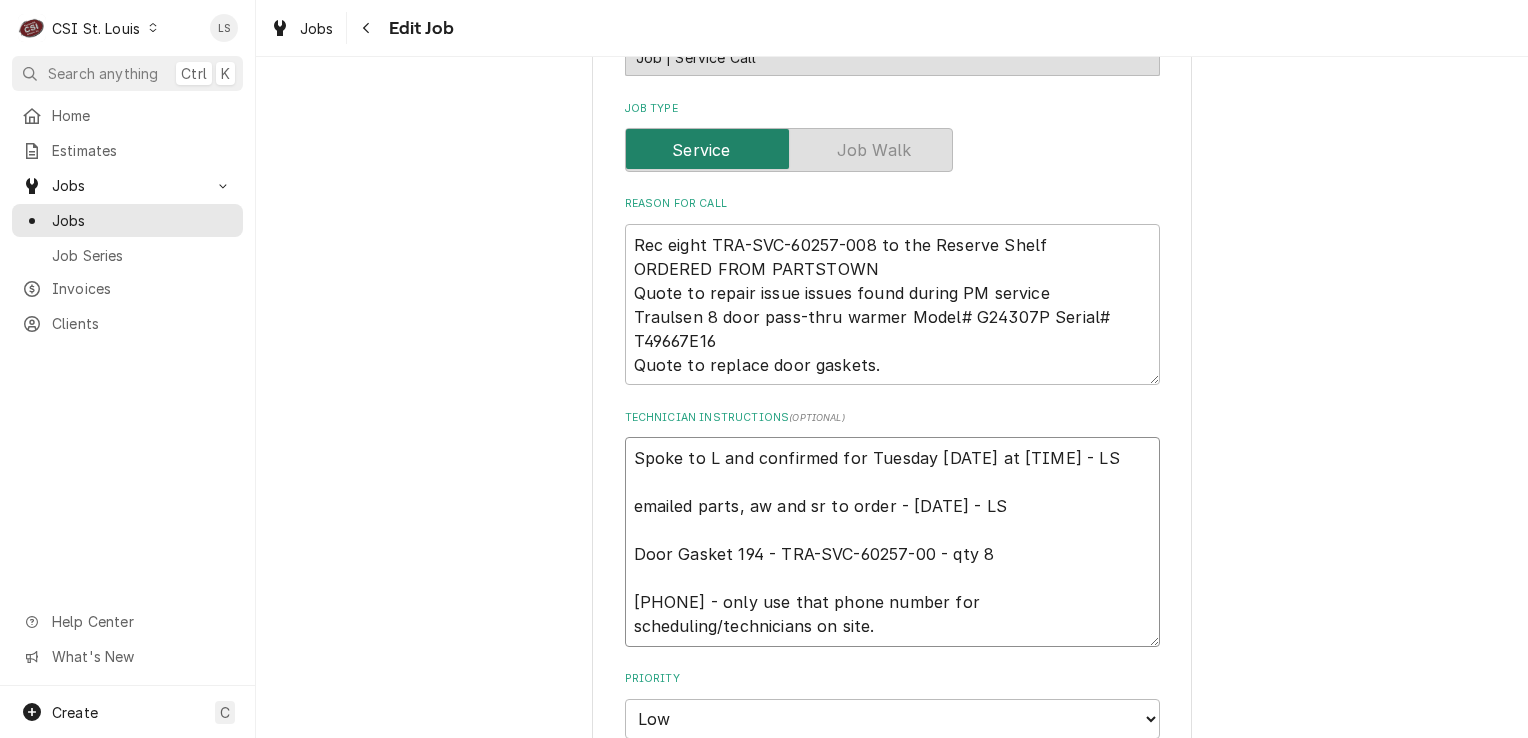 type 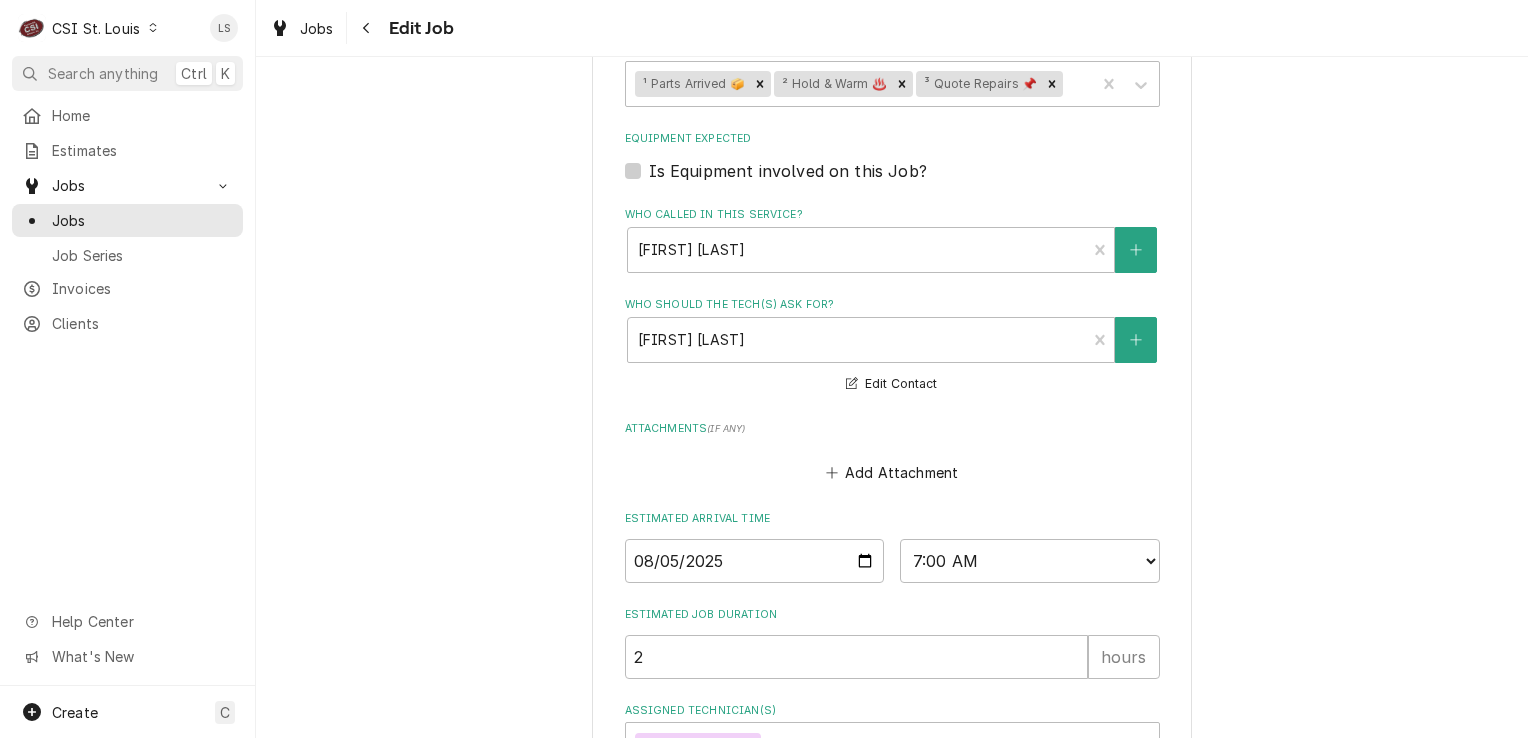 scroll, scrollTop: 1591, scrollLeft: 0, axis: vertical 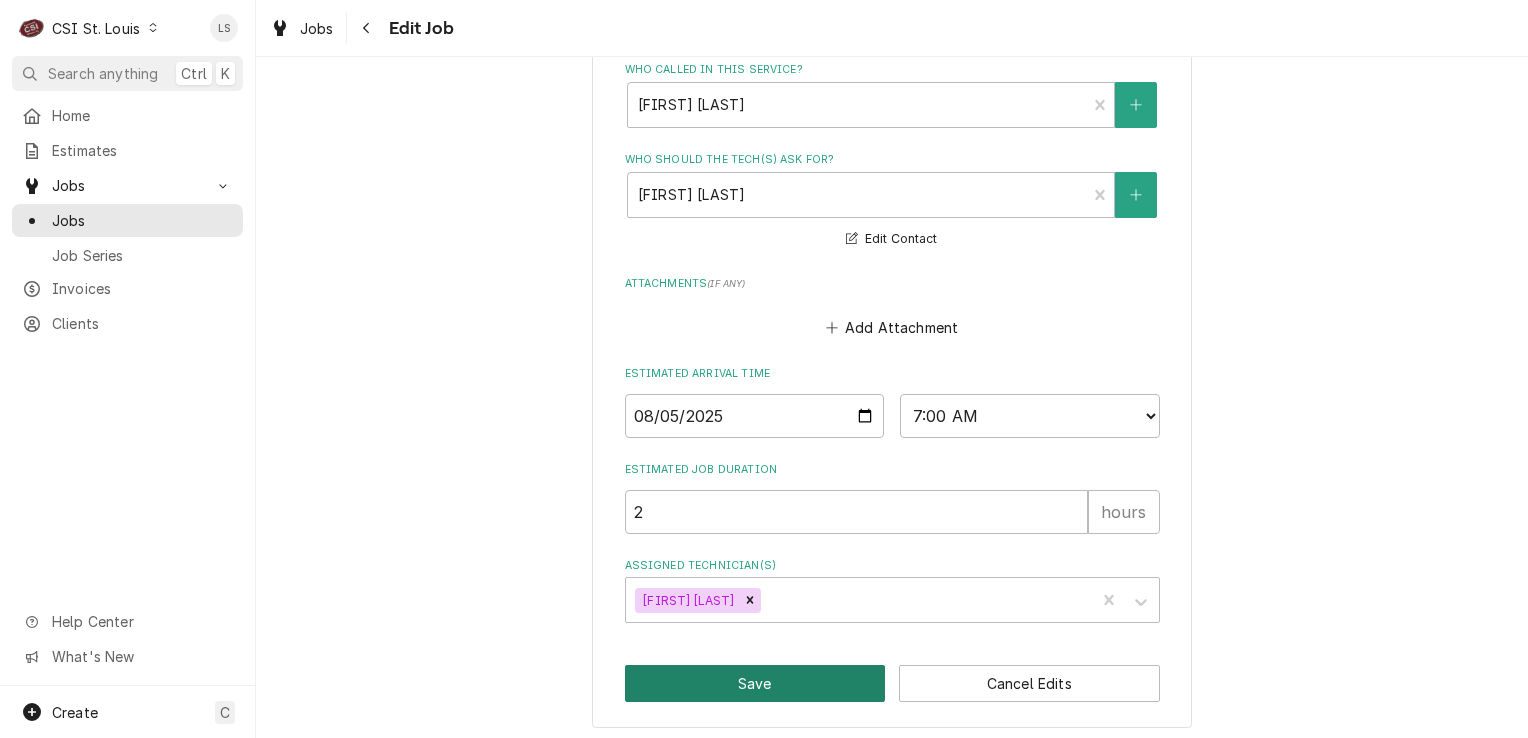 click on "Save" at bounding box center (755, 683) 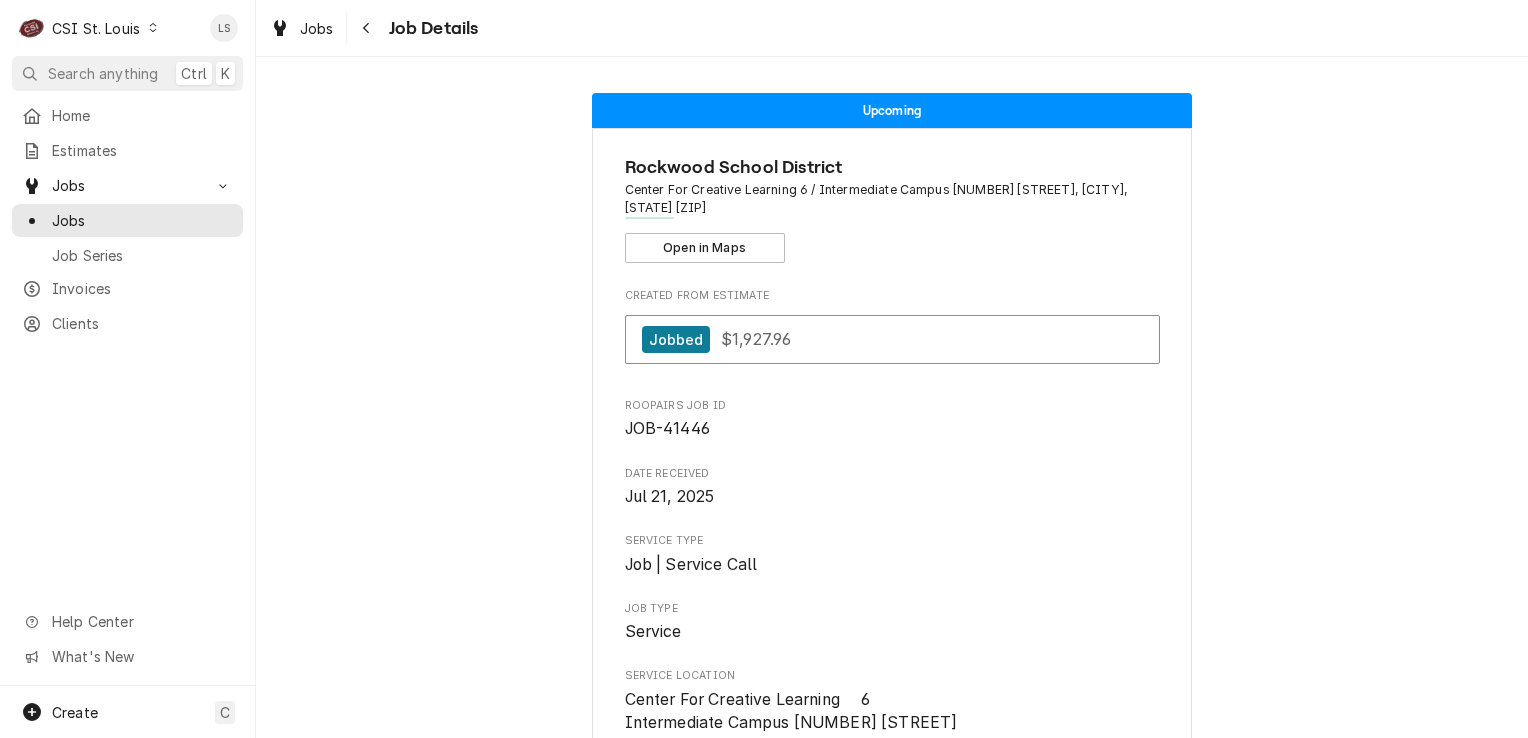 scroll, scrollTop: 0, scrollLeft: 0, axis: both 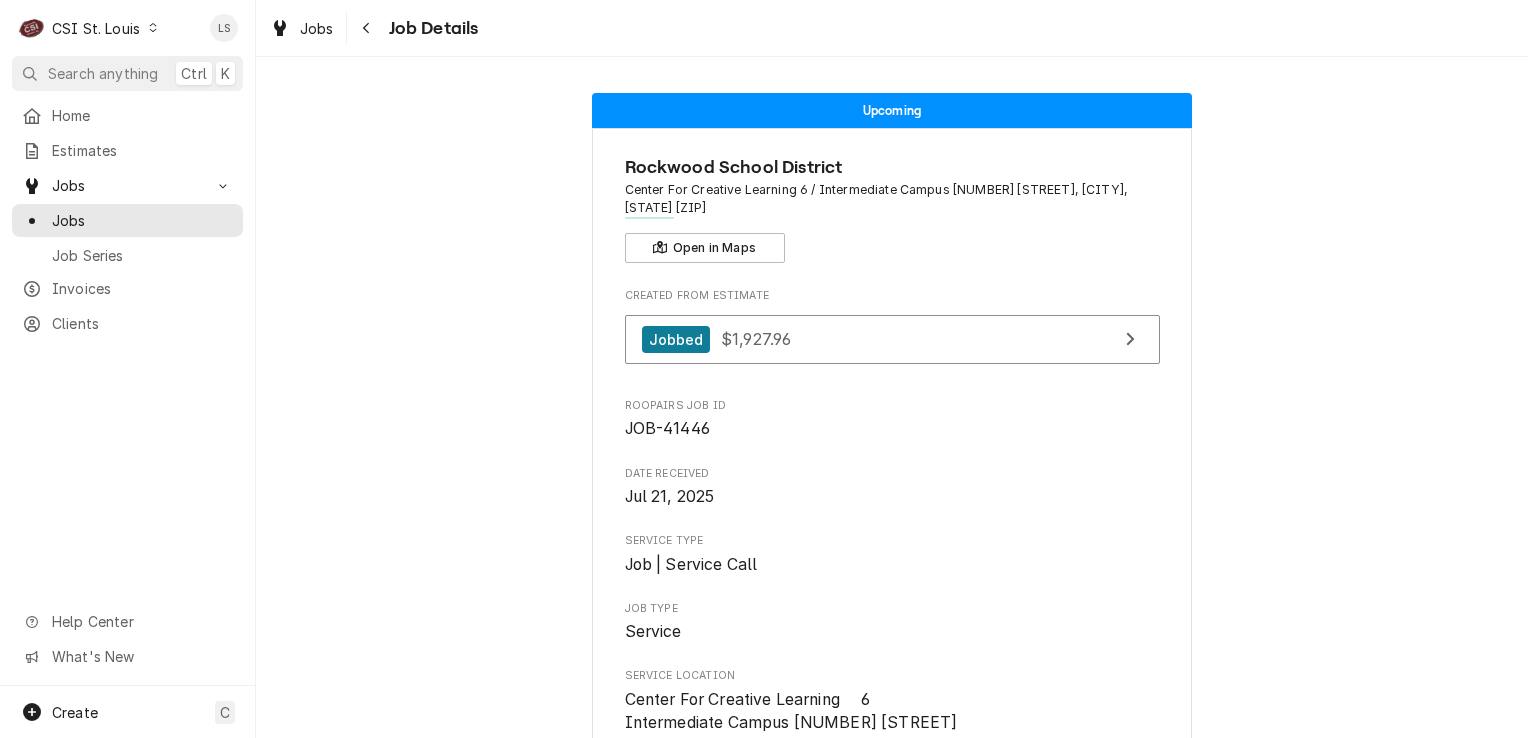 click 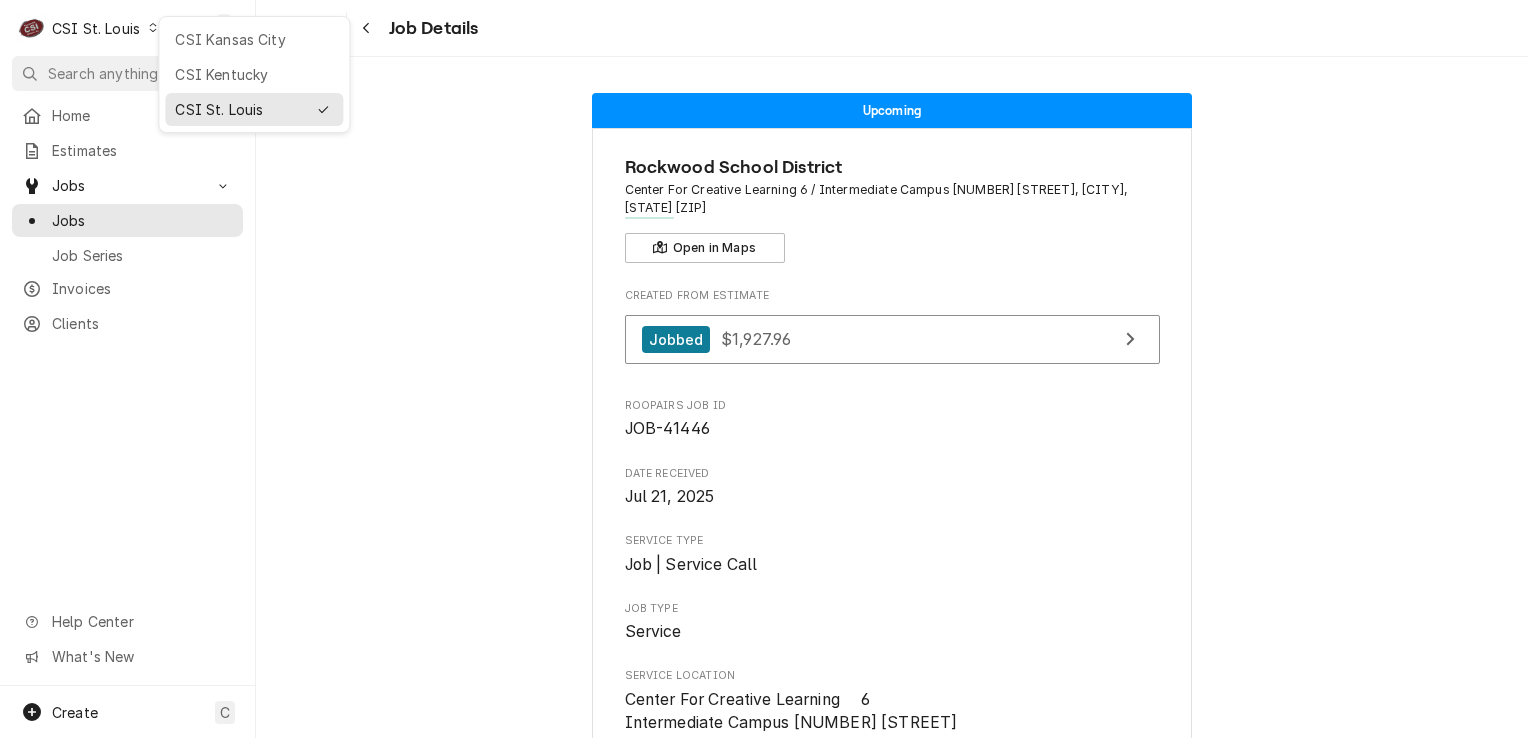 click on "CSI Kansas City" at bounding box center (254, 39) 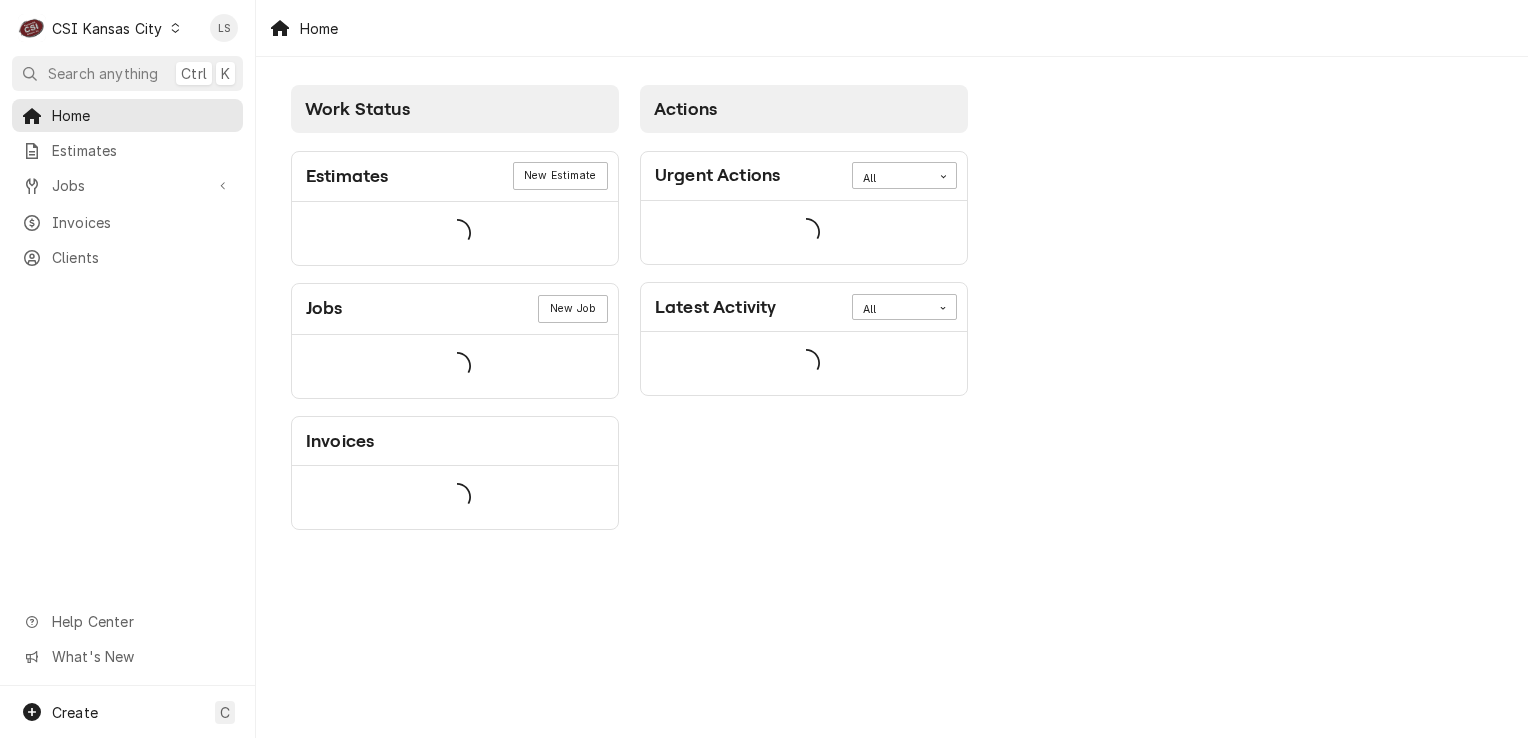 scroll, scrollTop: 0, scrollLeft: 0, axis: both 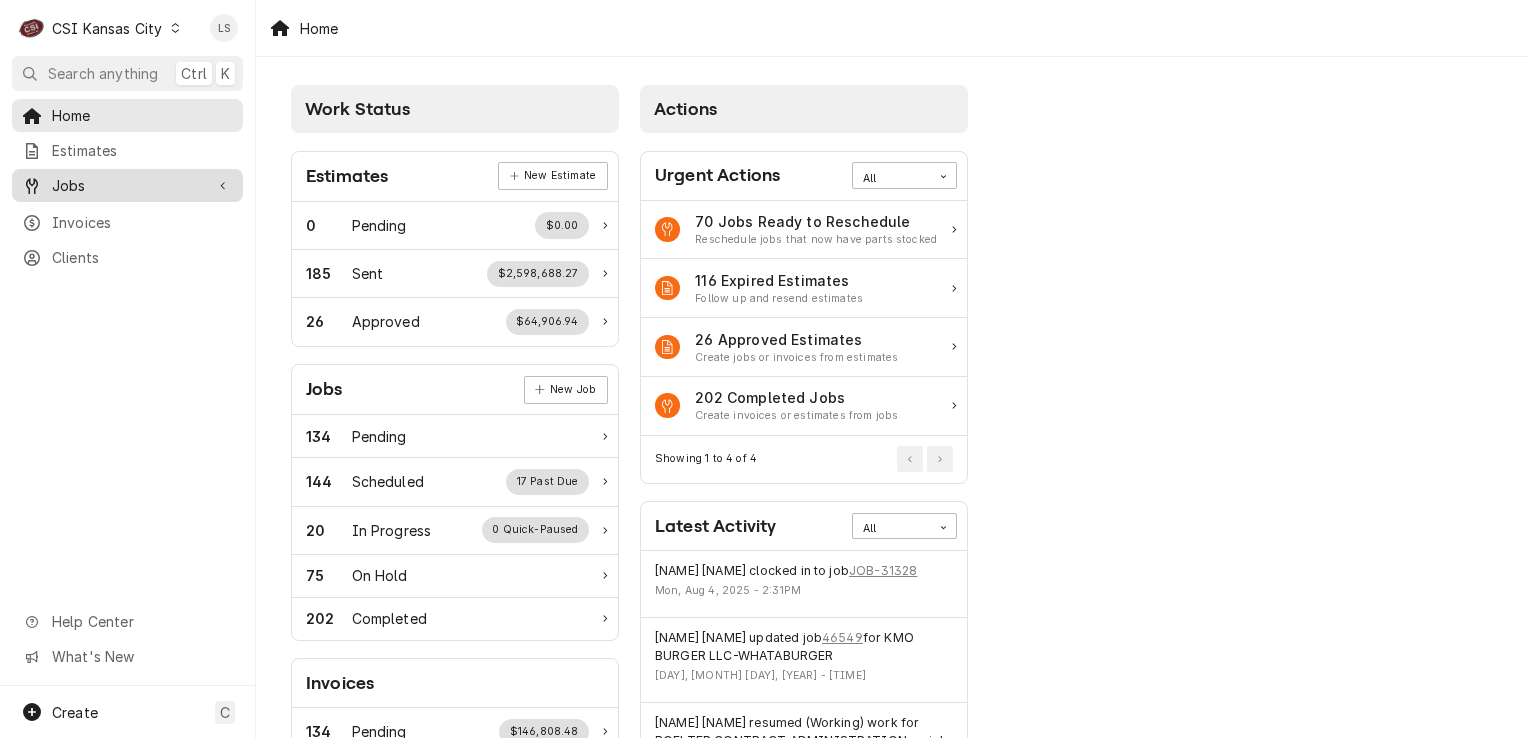 click on "Jobs" at bounding box center [127, 185] 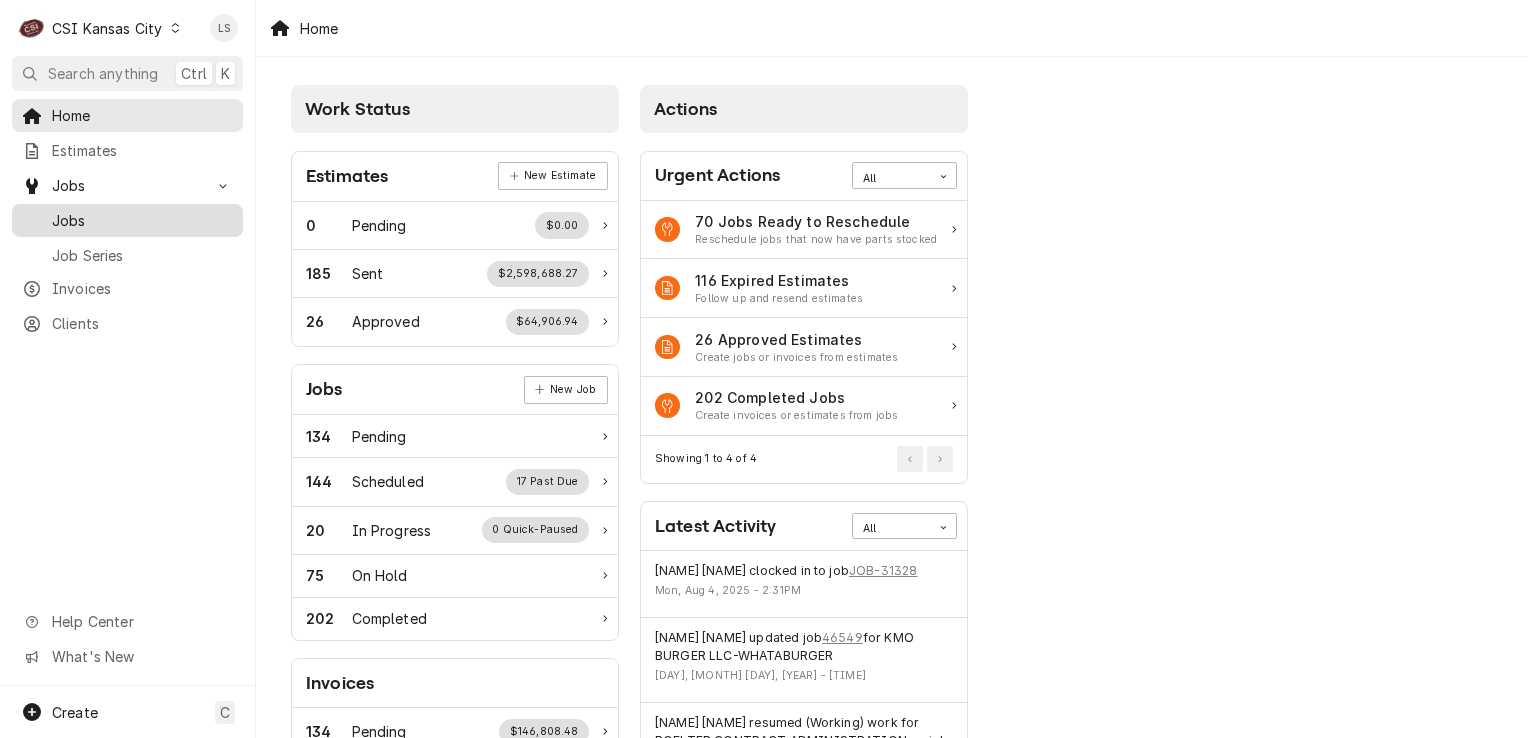 click on "Jobs" at bounding box center (142, 220) 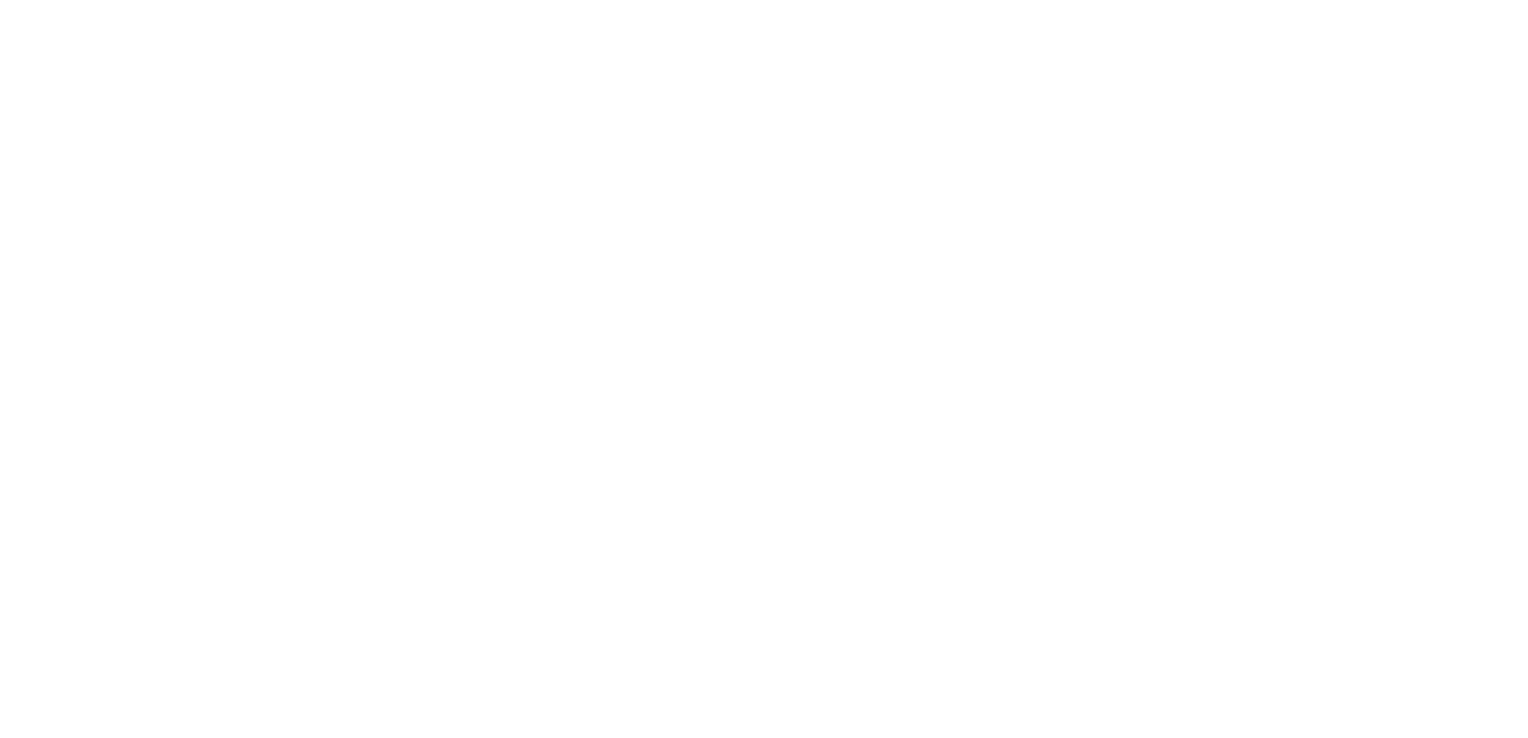 scroll, scrollTop: 0, scrollLeft: 0, axis: both 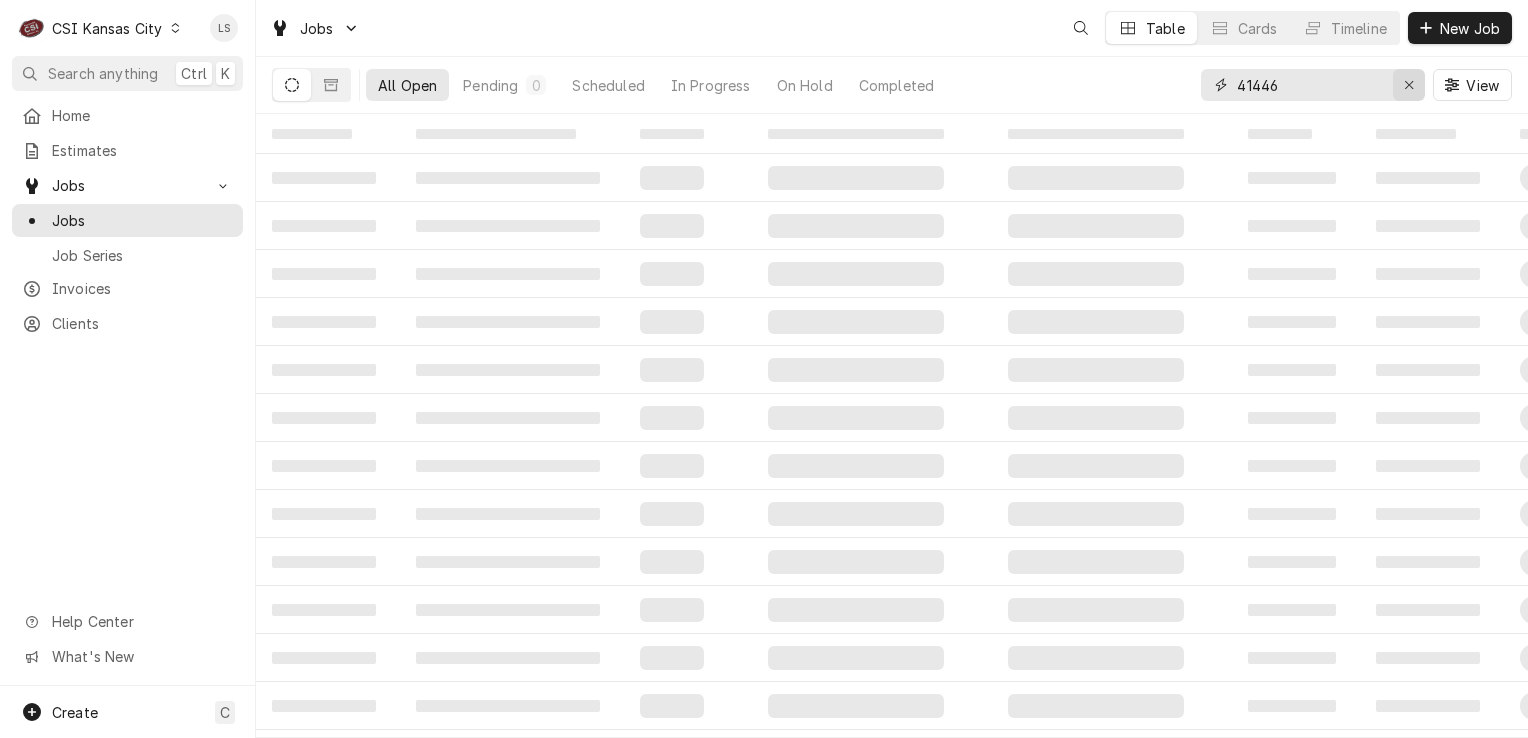click at bounding box center [1409, 85] 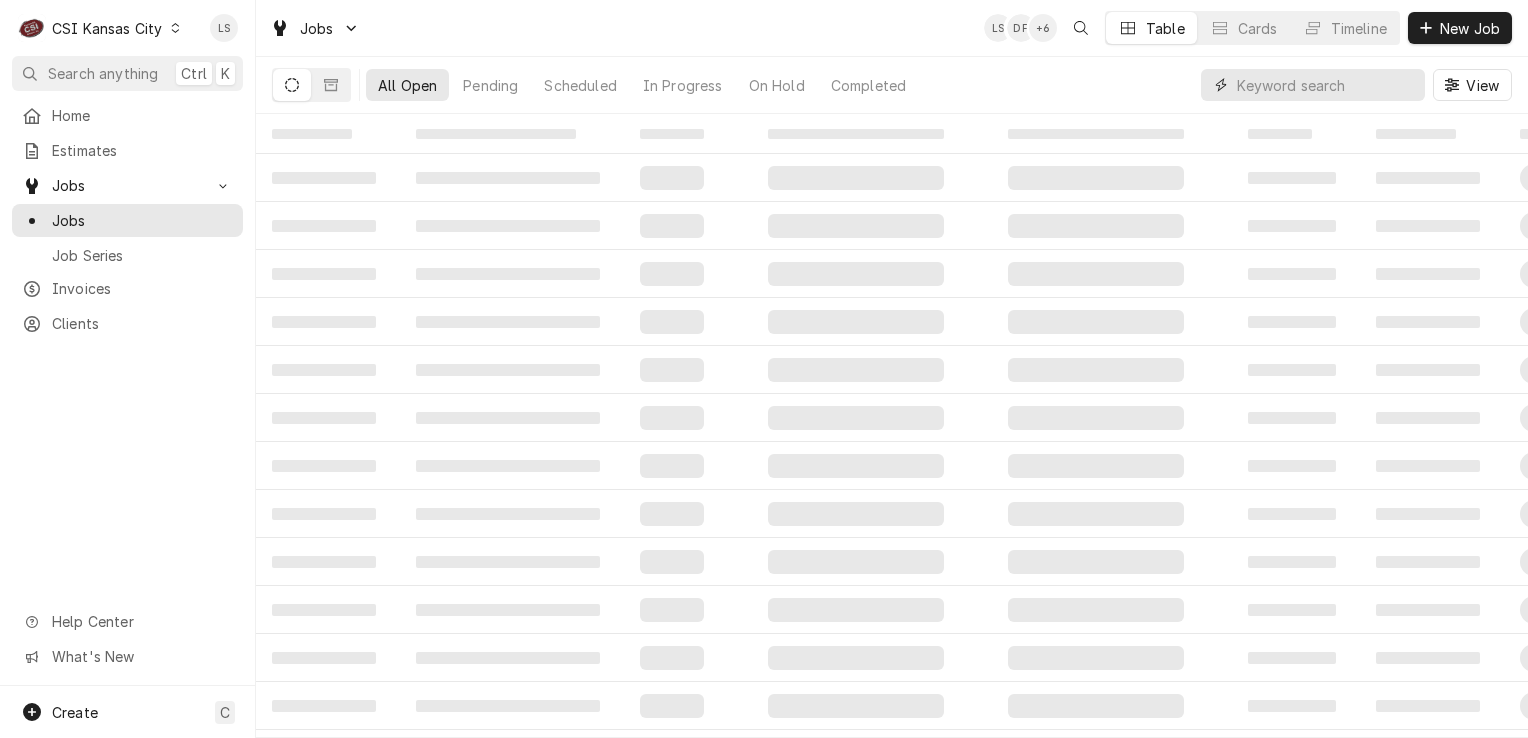paste on "31758" 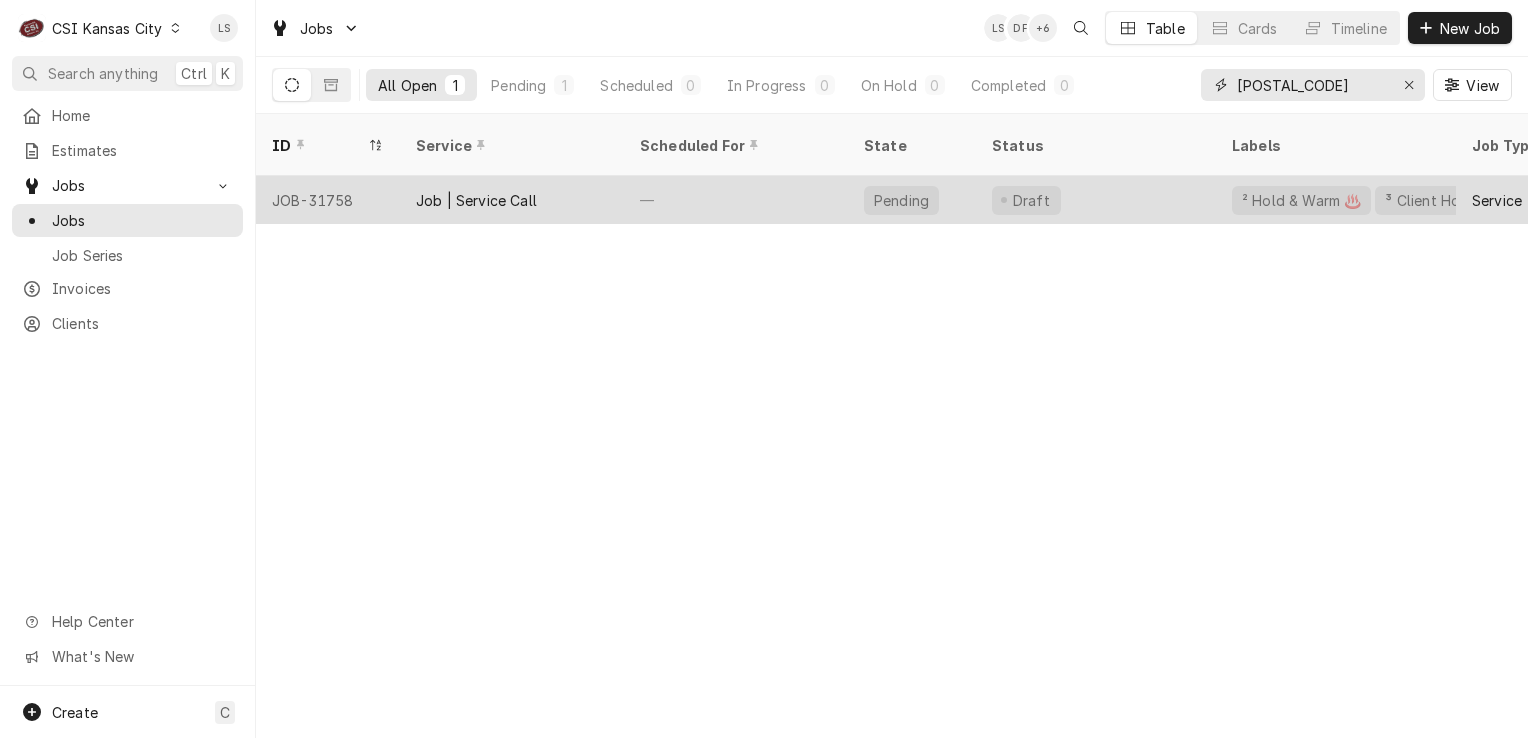 type on "31758" 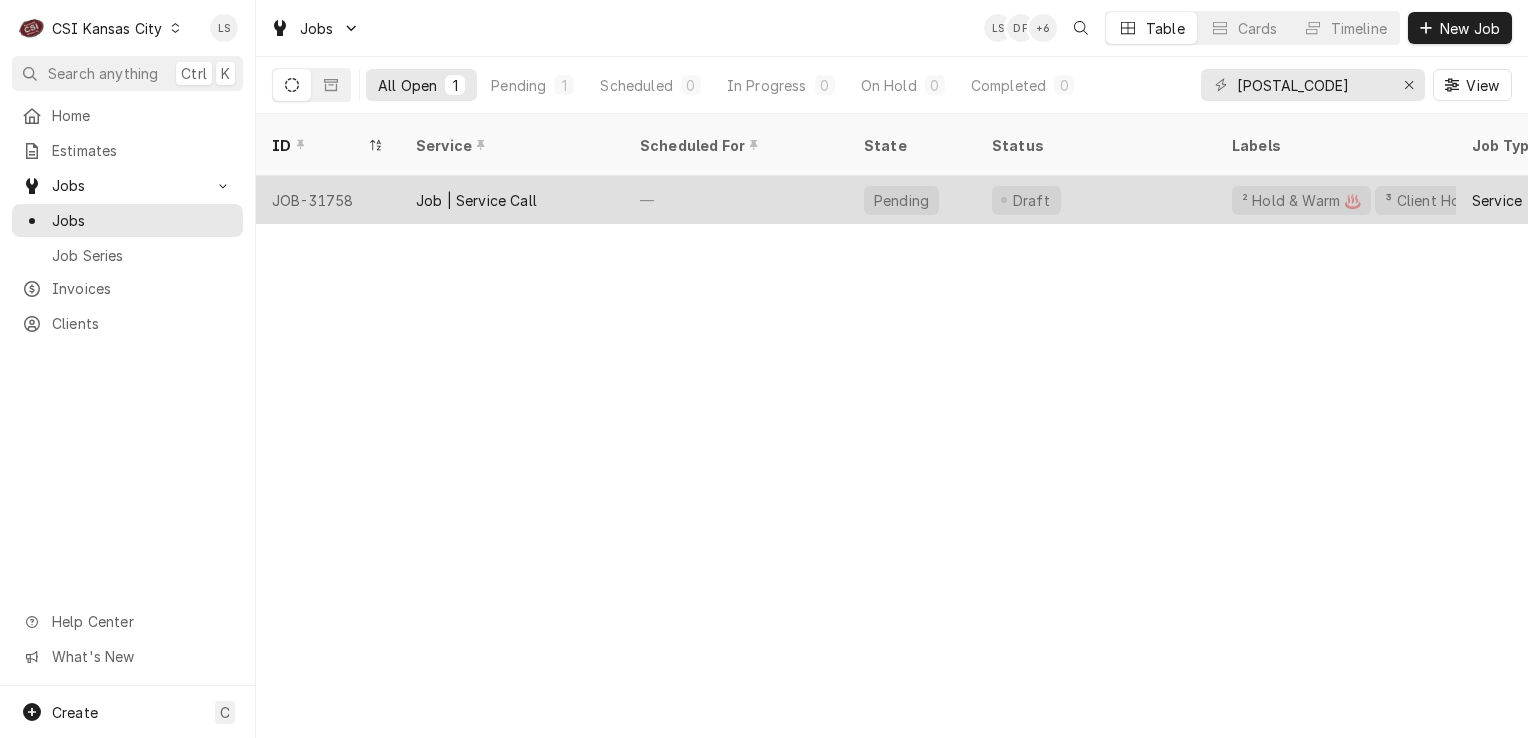 click on "JOB-31758" at bounding box center (328, 200) 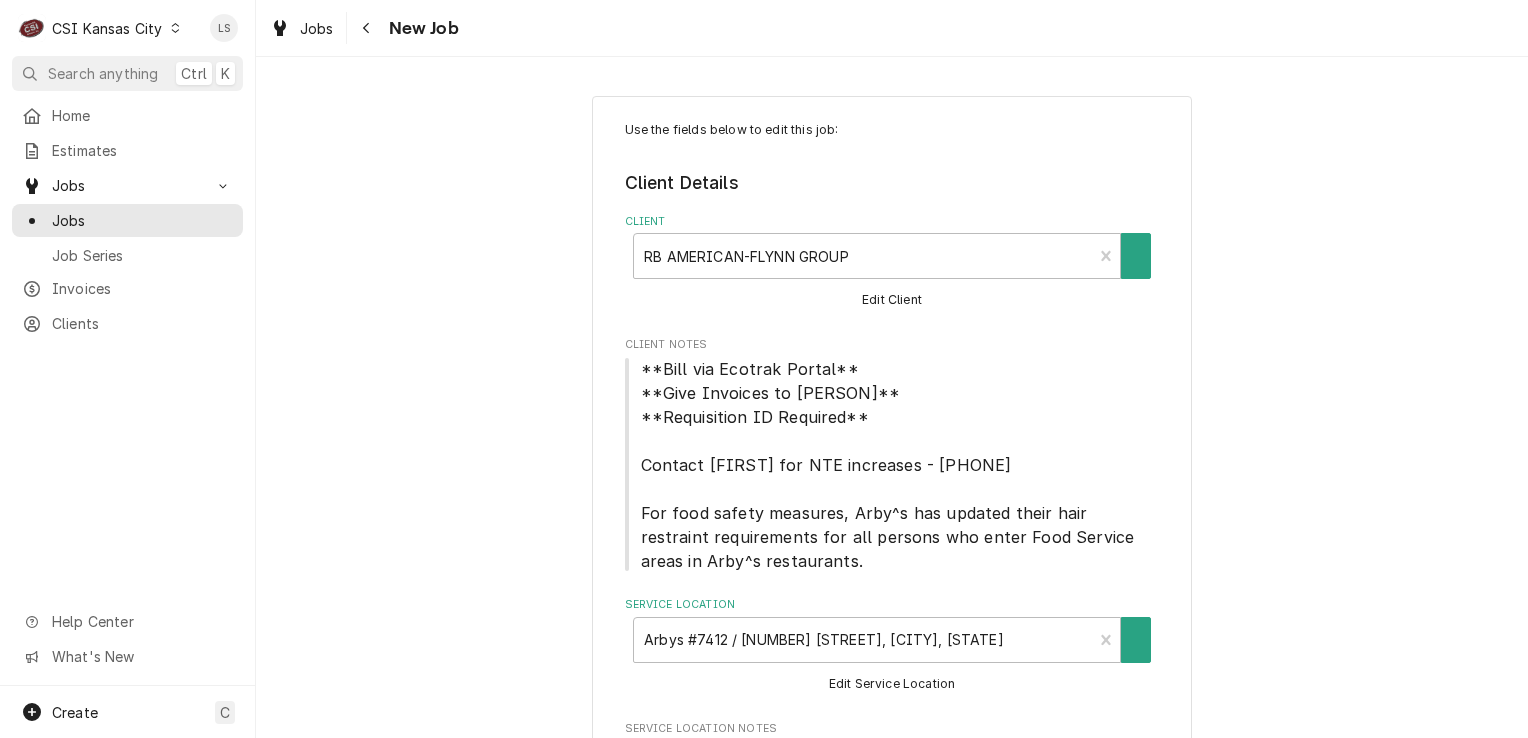 scroll, scrollTop: 0, scrollLeft: 0, axis: both 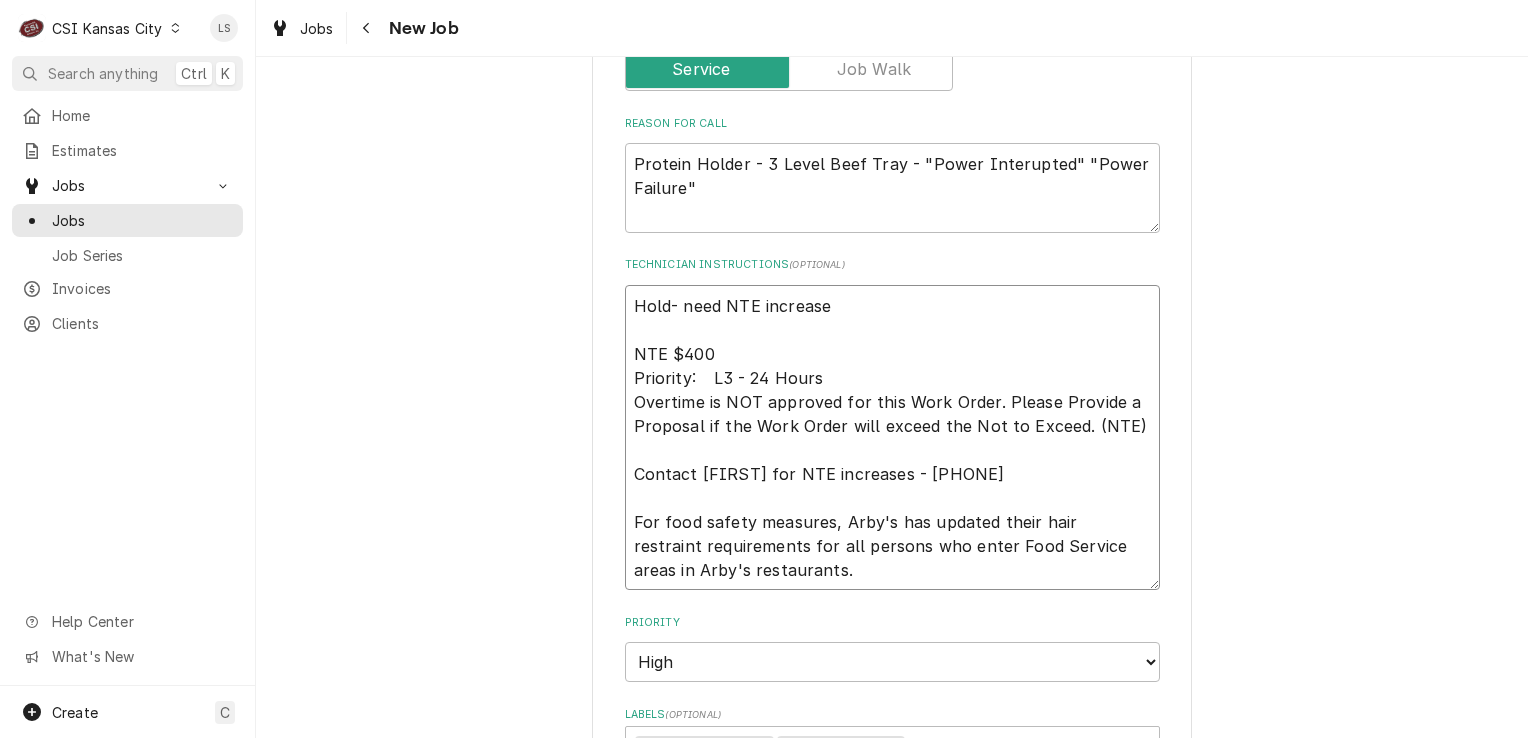 click on "Hold- need NTE increase
NTE $400
Priority:	L3 - 24 Hours
Overtime is NOT approved for this Work Order. Please Provide a Proposal if the Work Order will exceed the Not to Exceed. (NTE)
Contact [FIRST] for NTE increases - [PHONE]
For food safety measures, Arby's has updated their hair restraint requirements for all persons who enter Food Service areas in Arby's restaurants." at bounding box center (892, 438) 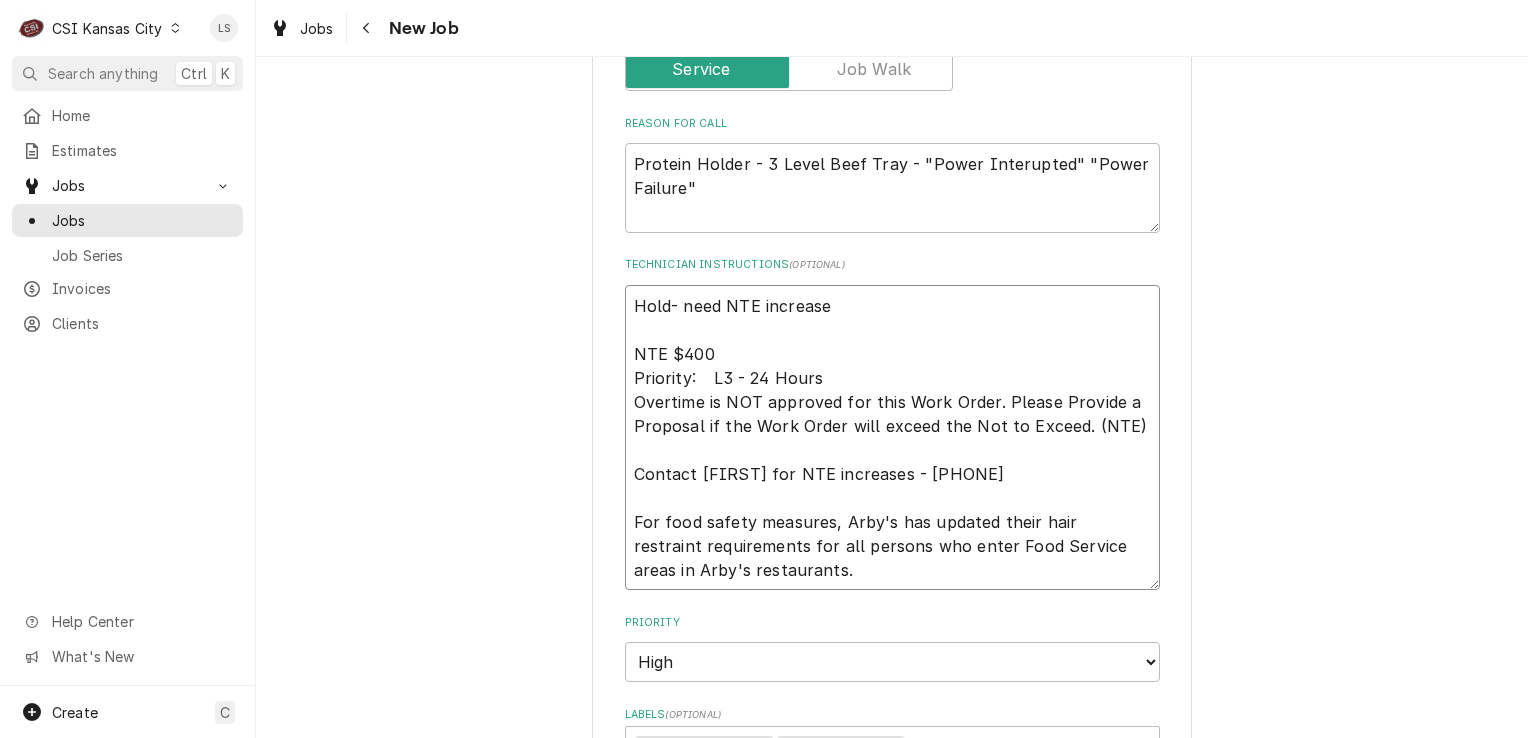type on "x" 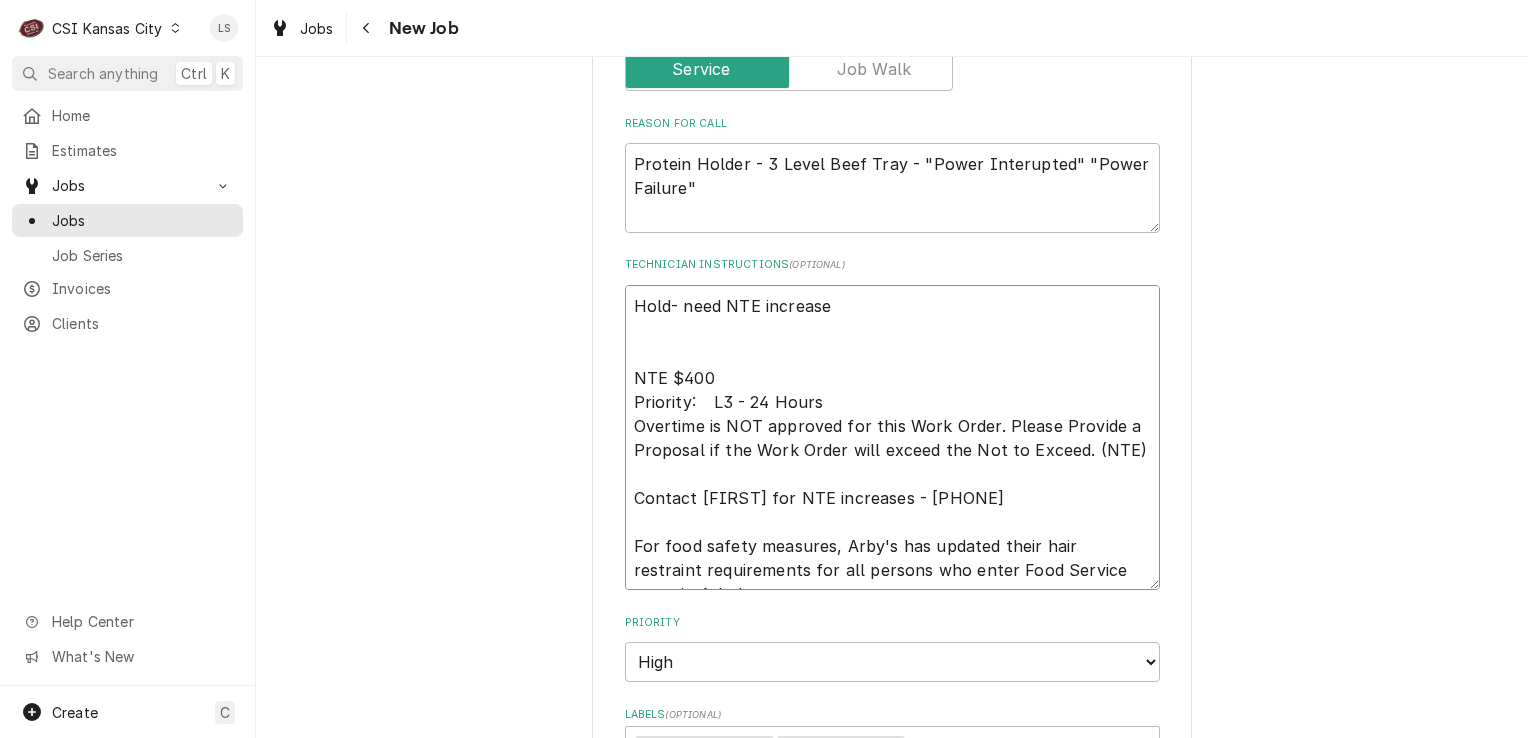 type on "x" 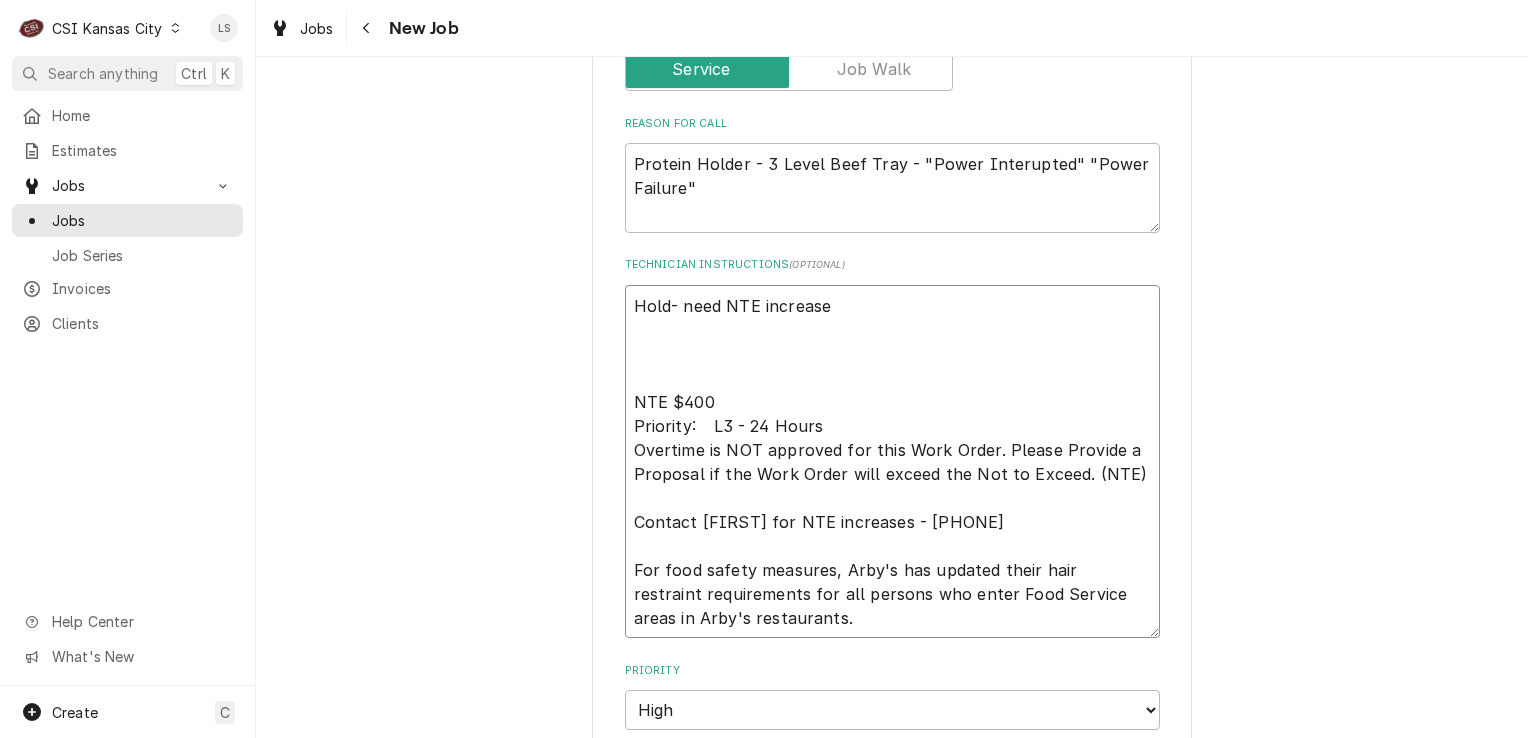 paste on "Left [FIRST] a voice mail to call back about NTE increase - [DATE] - LS
Hold- need NTE increase" 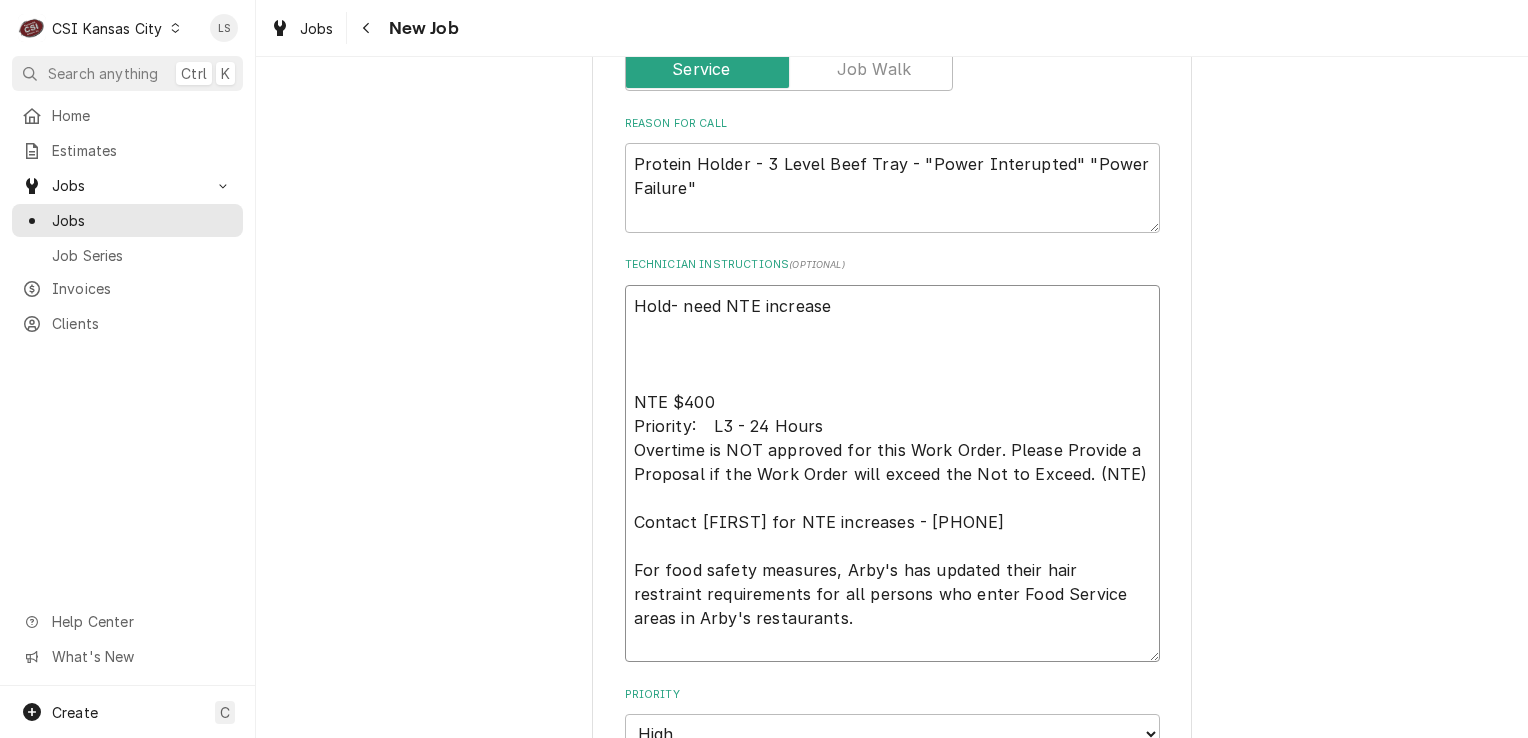 type on "x" 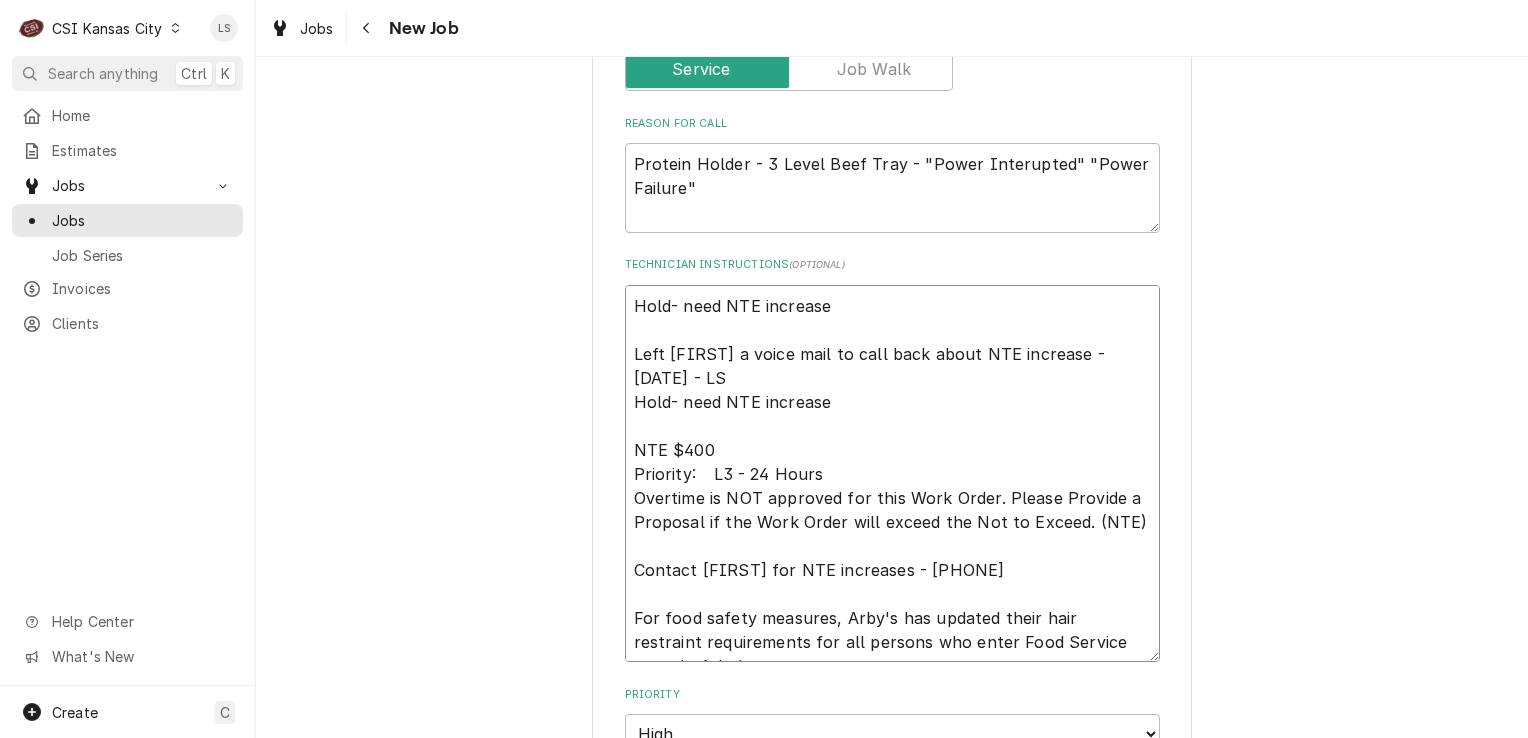 type on "x" 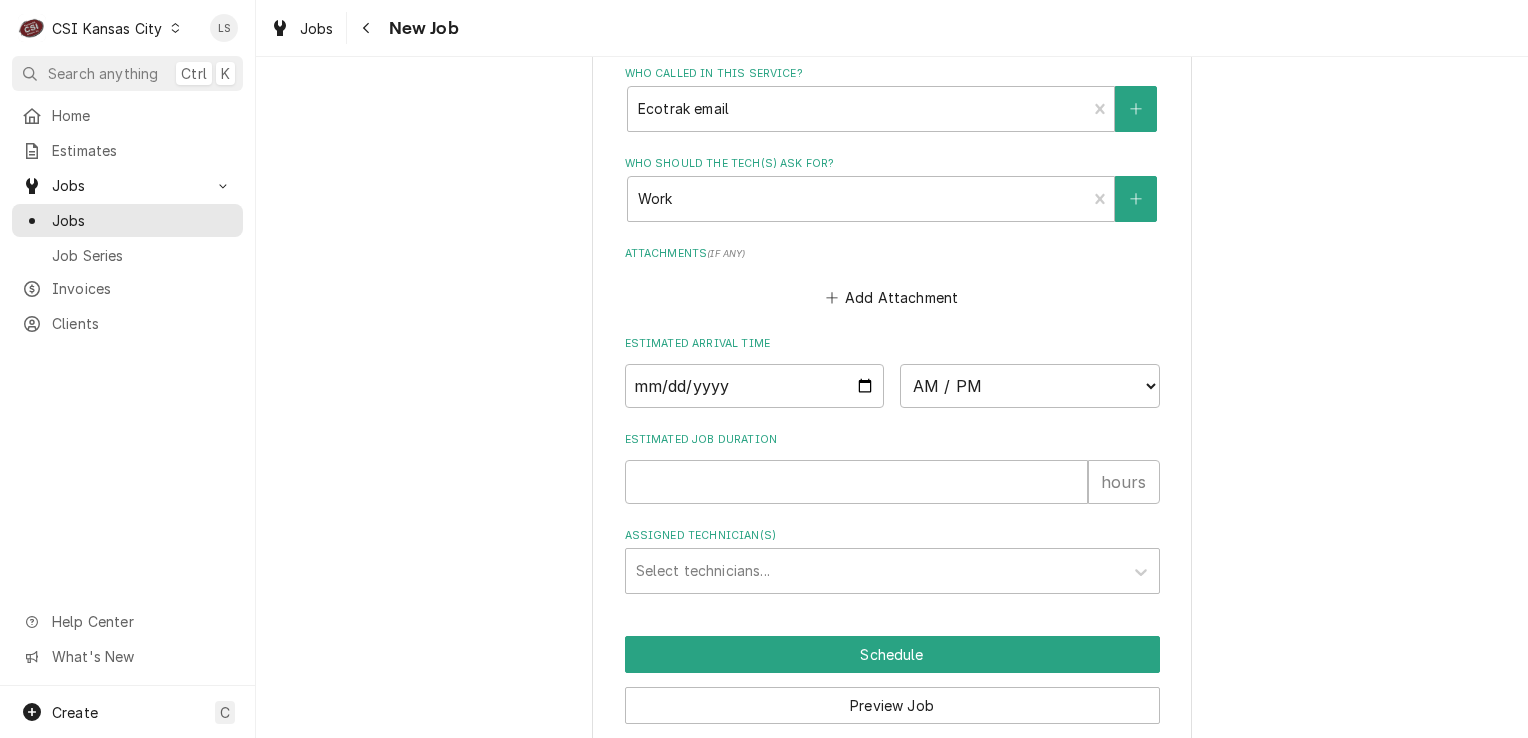scroll, scrollTop: 2398, scrollLeft: 0, axis: vertical 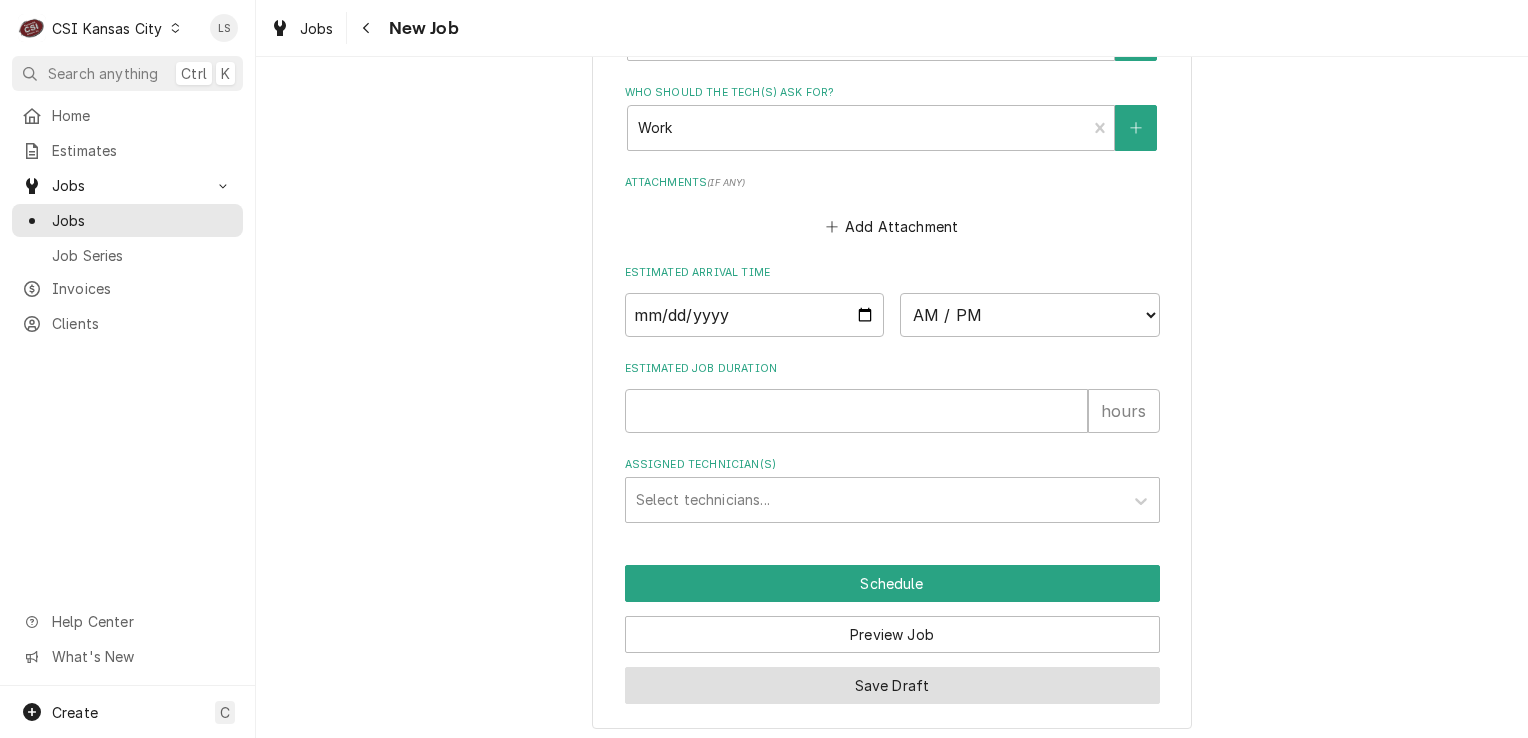 type on "Hold- need NTE increase
Left Matt a voice mail to call back about NTE increase - 8/4 - LS
Hold- need NTE increase
NTE $400
Priority:	L3 - 24 Hours
Overtime is NOT approved for this Work Order. Please Provide a Proposal if the Work Order will exceed the Not to Exceed. (NTE)
Contact Matt for NTE increases - 1-405-593-1622
For food safety measures, Arby's has updated their hair restraint requirements for all persons who enter Food Service areas in Arby's restaurants." 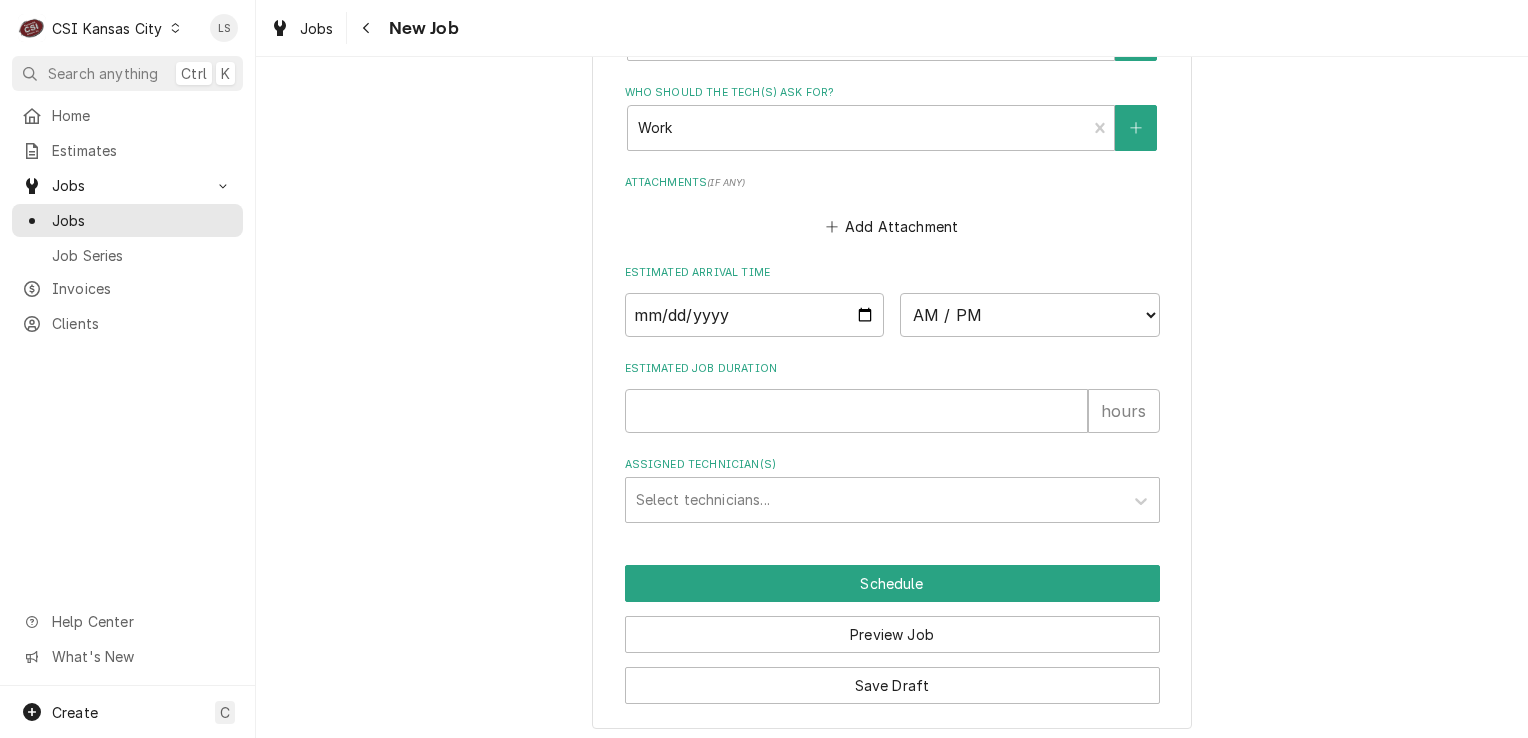 scroll, scrollTop: 2330, scrollLeft: 0, axis: vertical 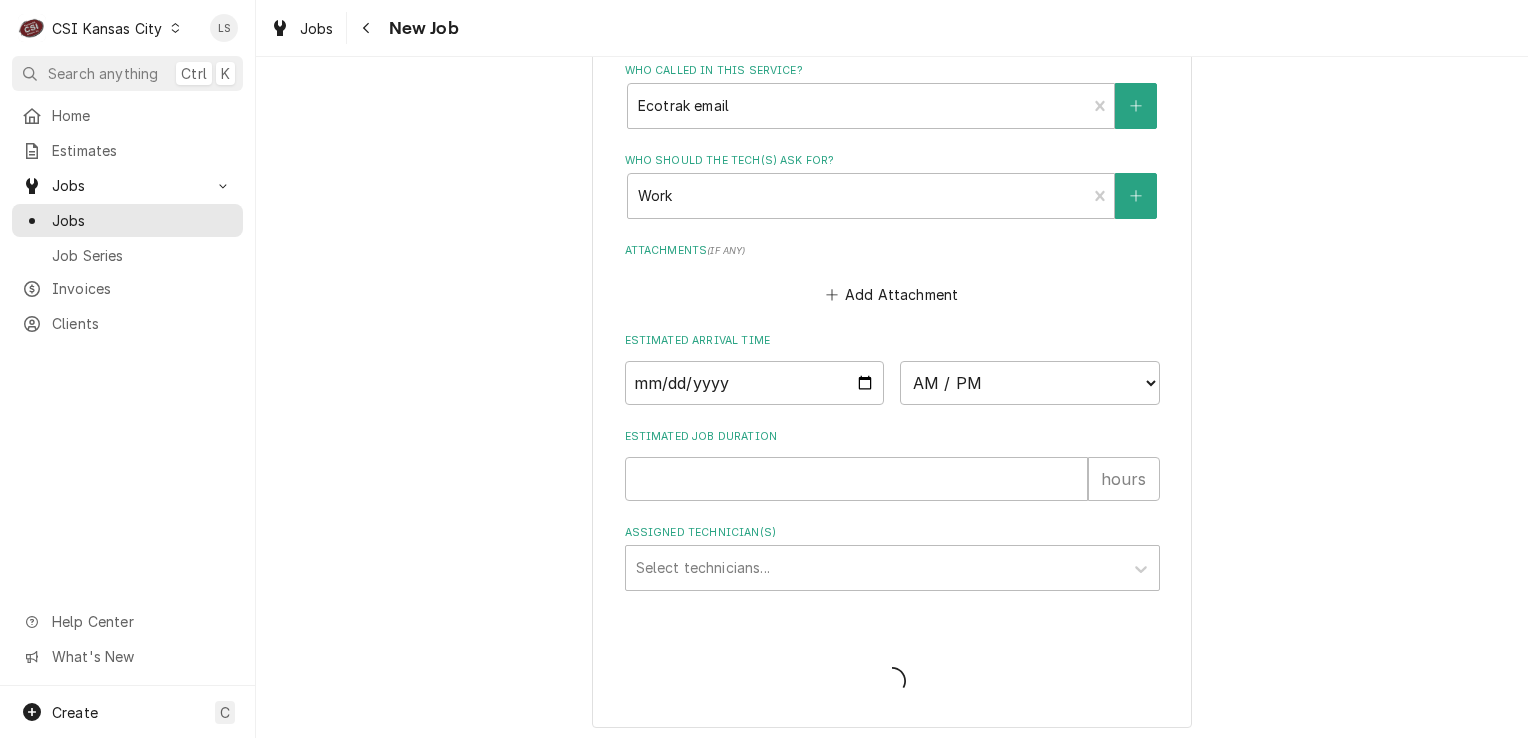 type on "x" 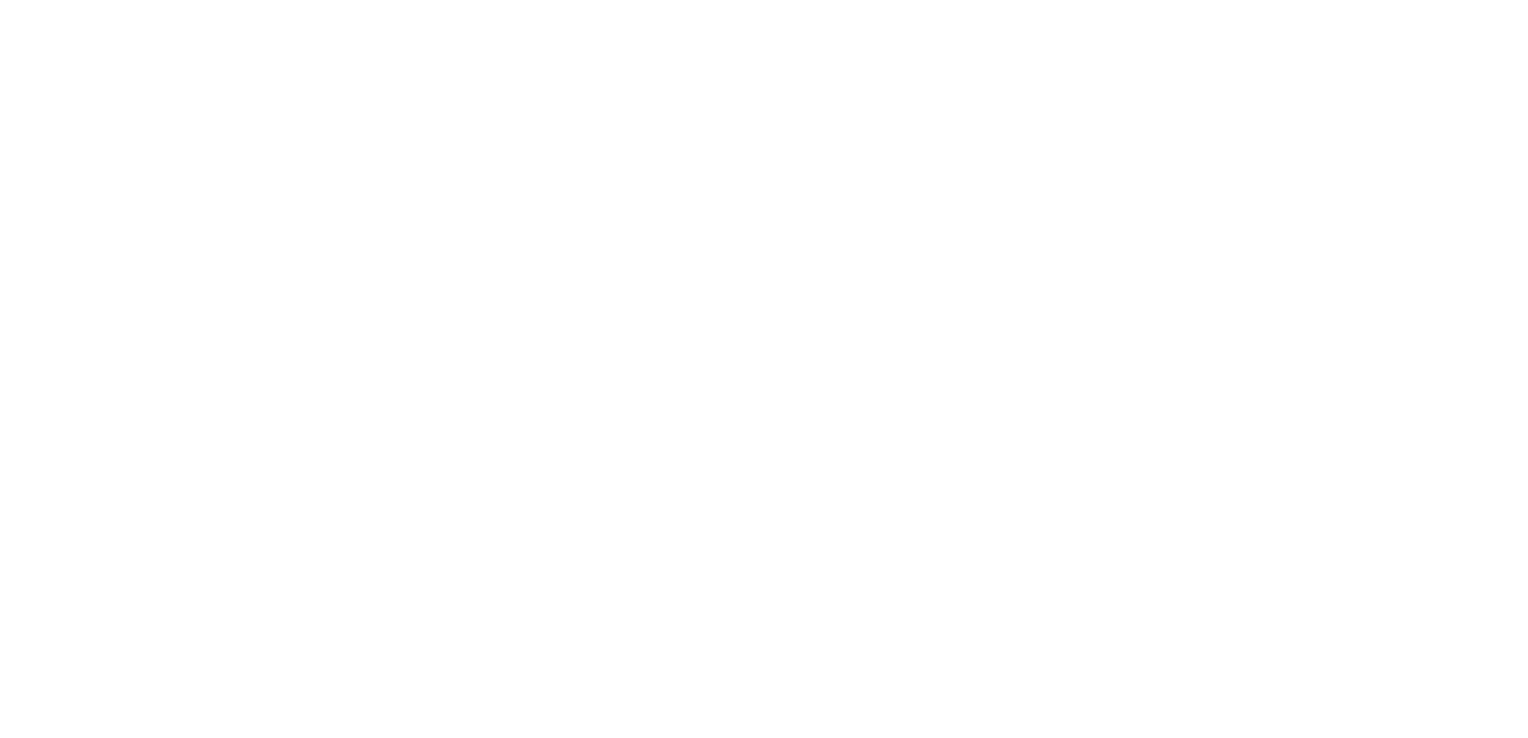 scroll, scrollTop: 0, scrollLeft: 0, axis: both 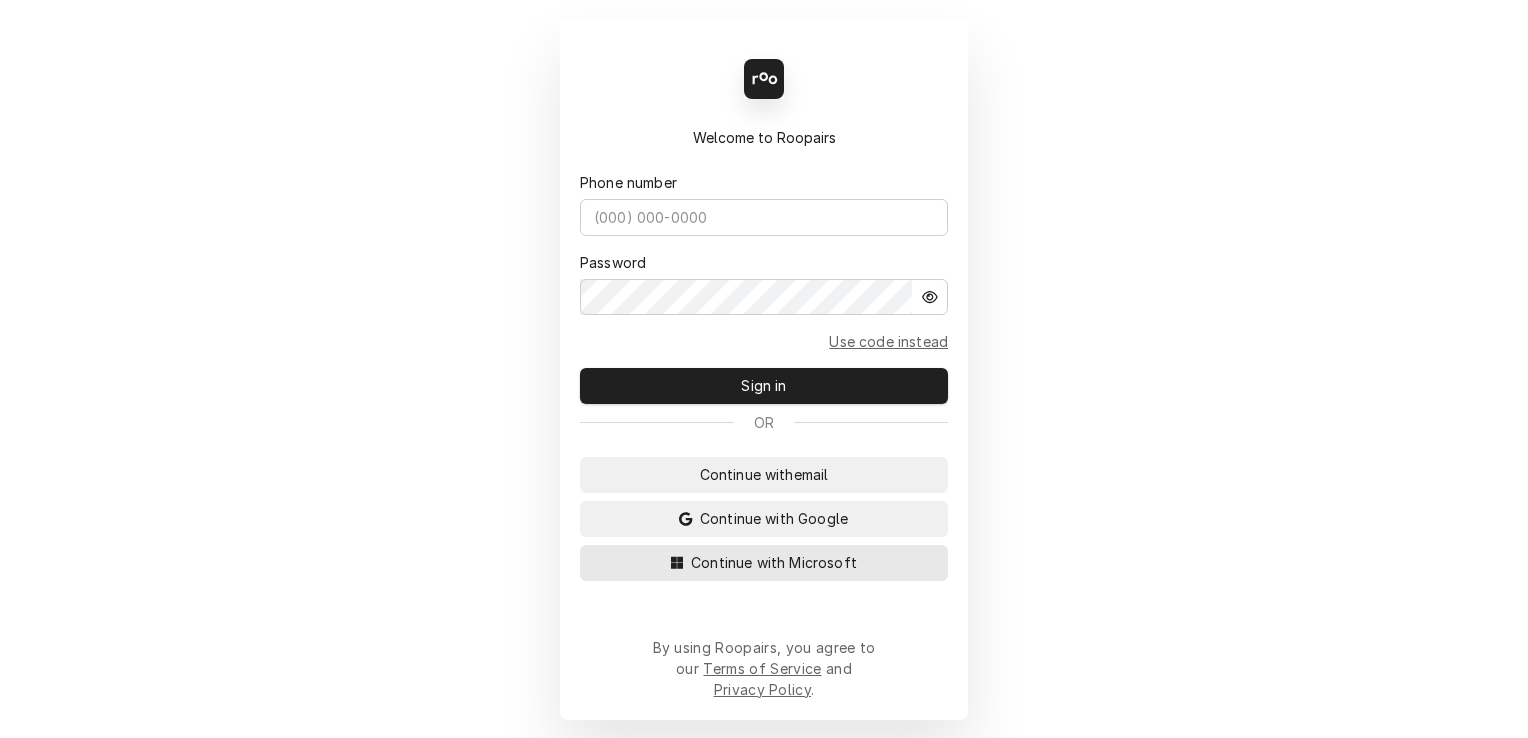 click on "Continue with Microsoft" at bounding box center [774, 562] 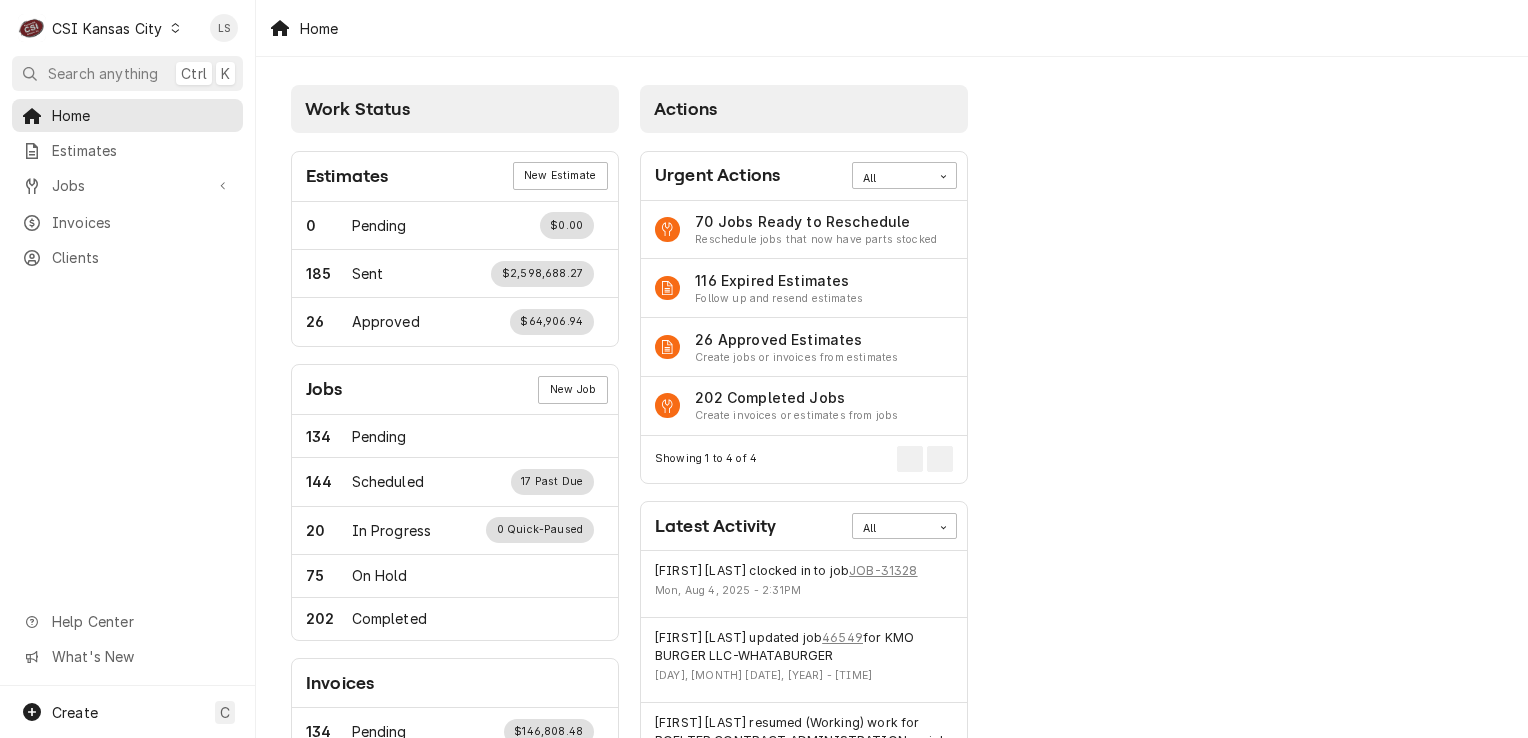 scroll, scrollTop: 0, scrollLeft: 0, axis: both 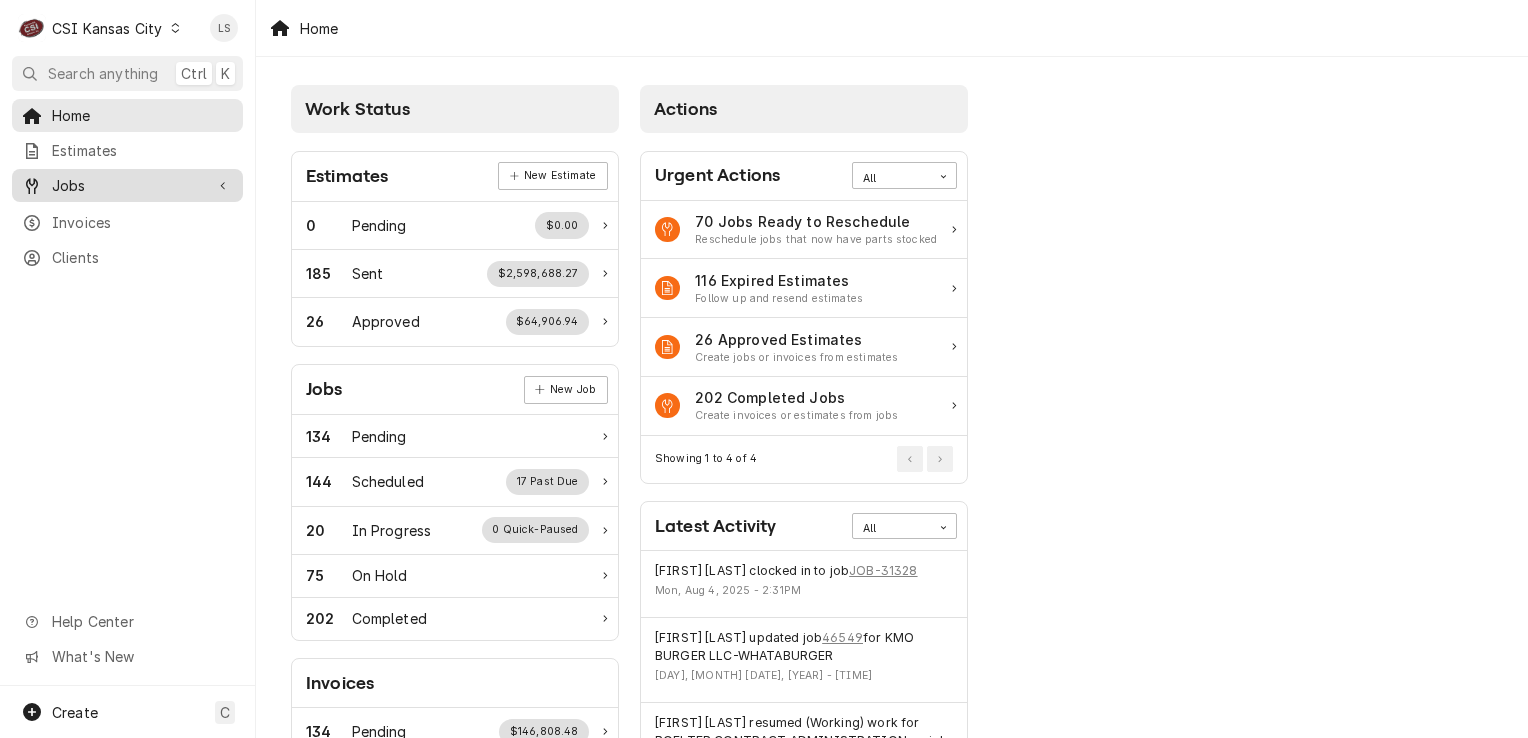 click on "Jobs" at bounding box center (127, 185) 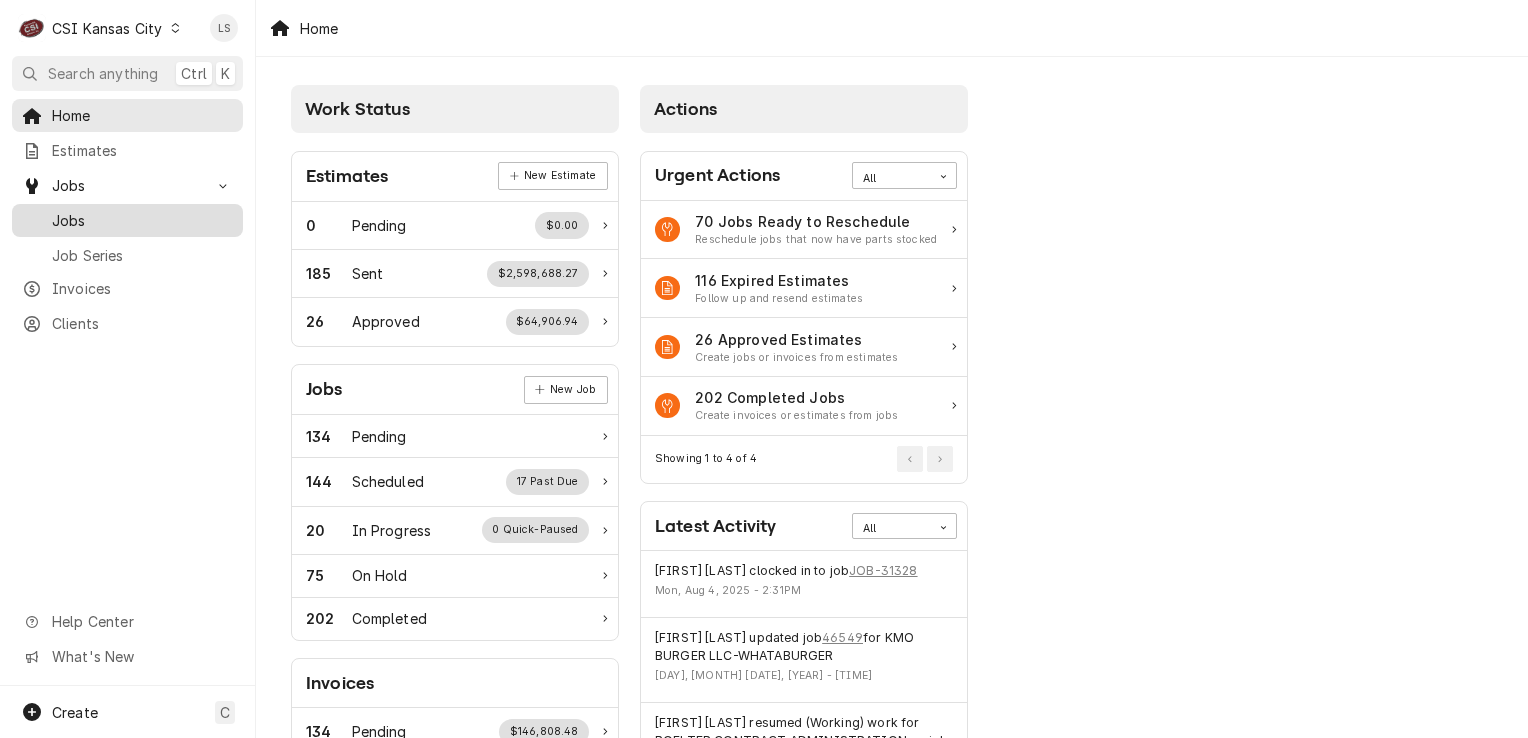 click on "Jobs" at bounding box center (127, 220) 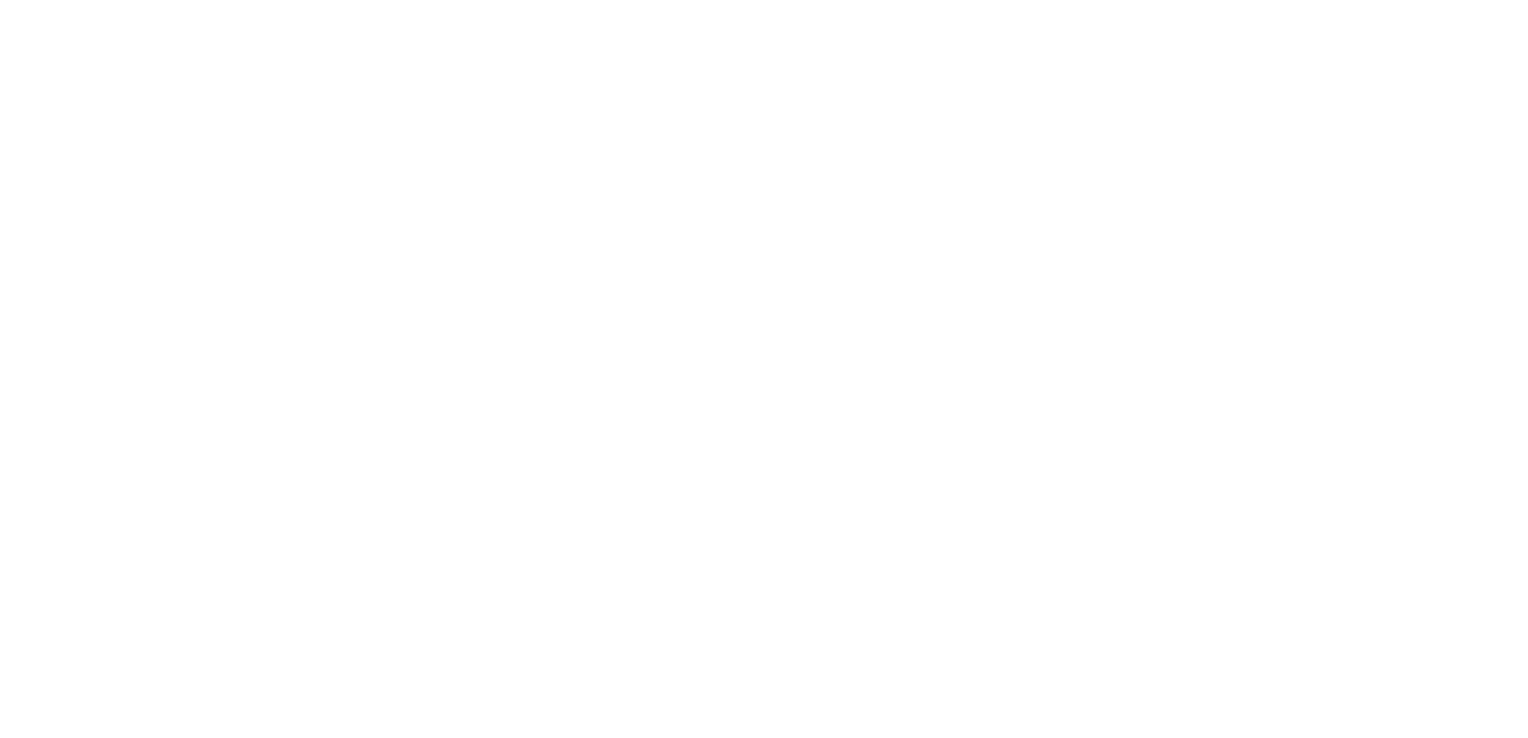 scroll, scrollTop: 0, scrollLeft: 0, axis: both 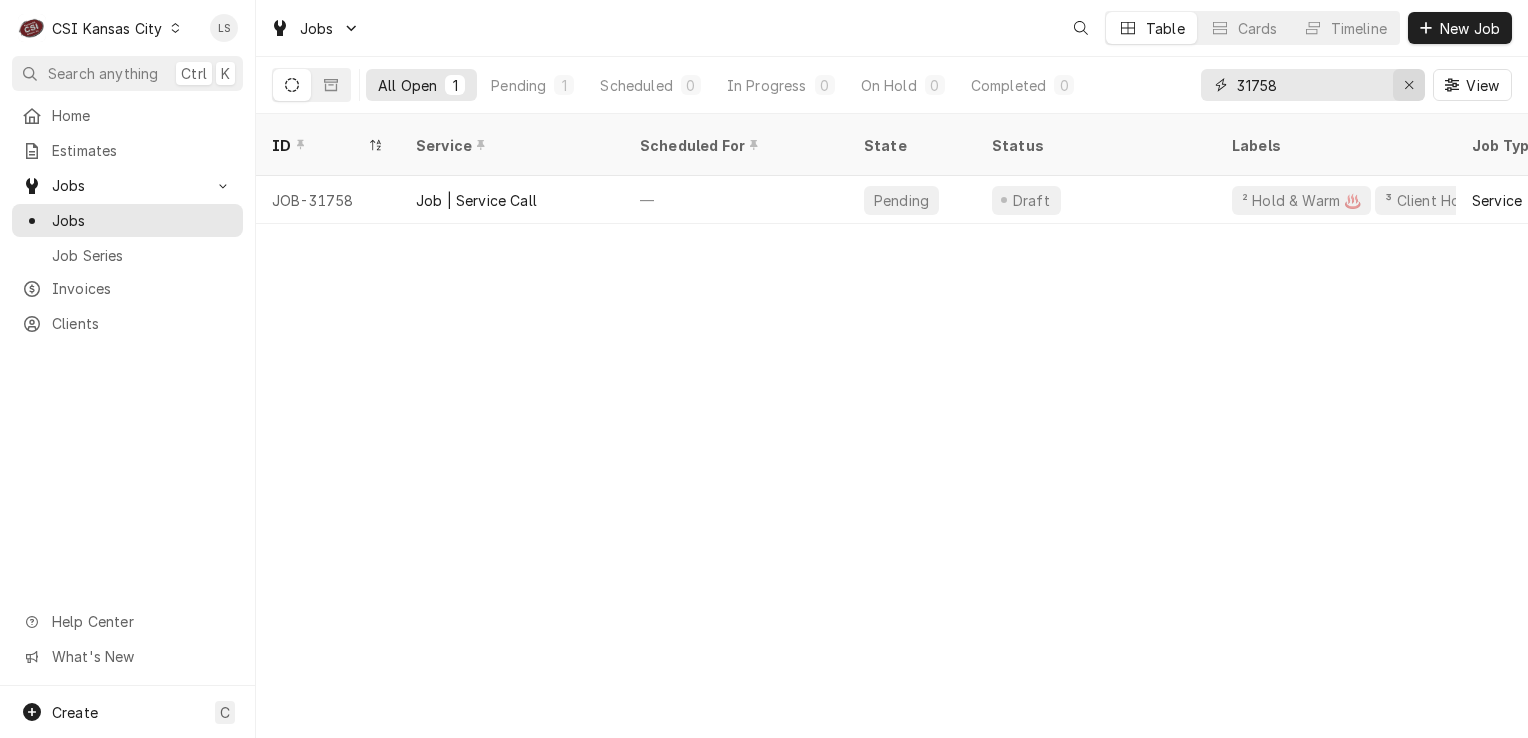 click at bounding box center [1409, 85] 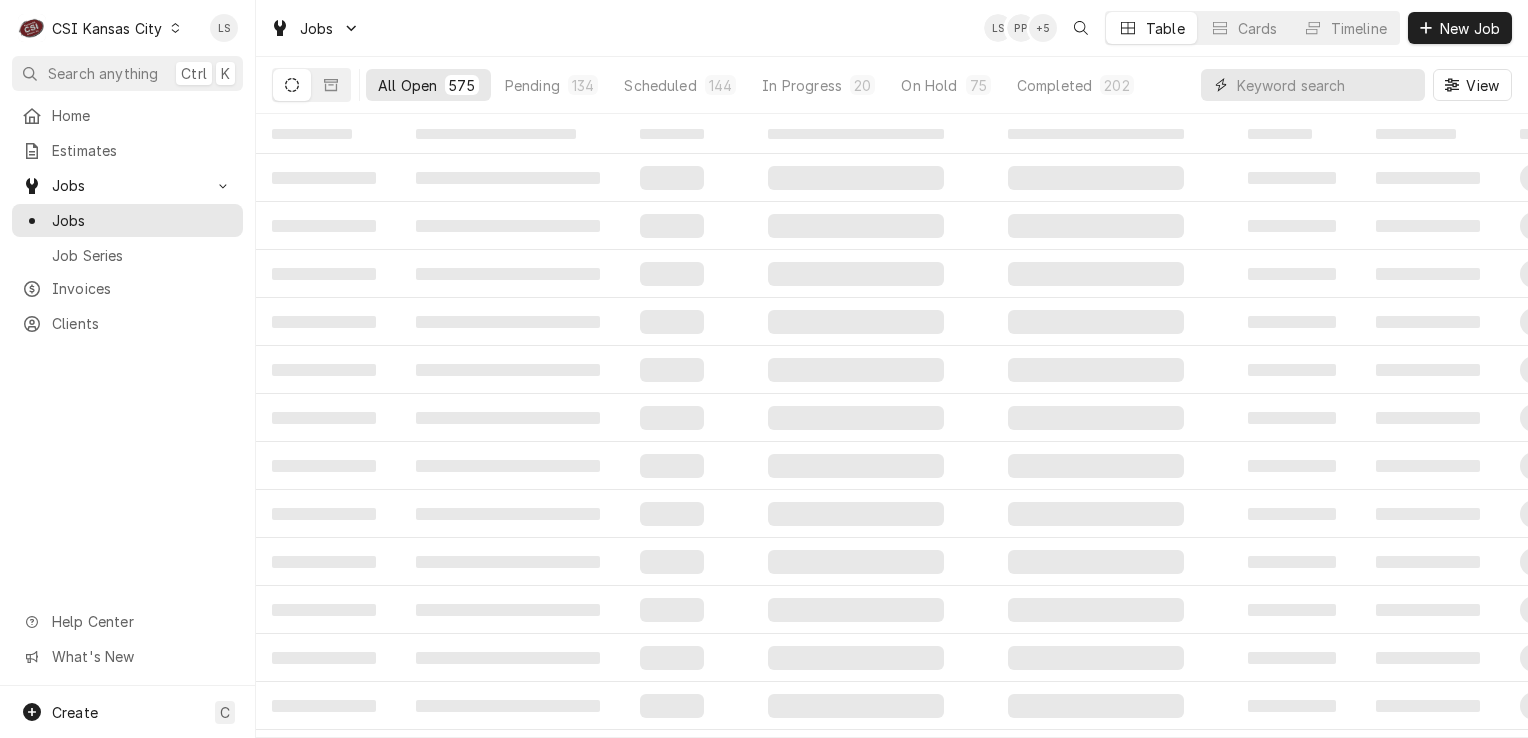paste on "31759" 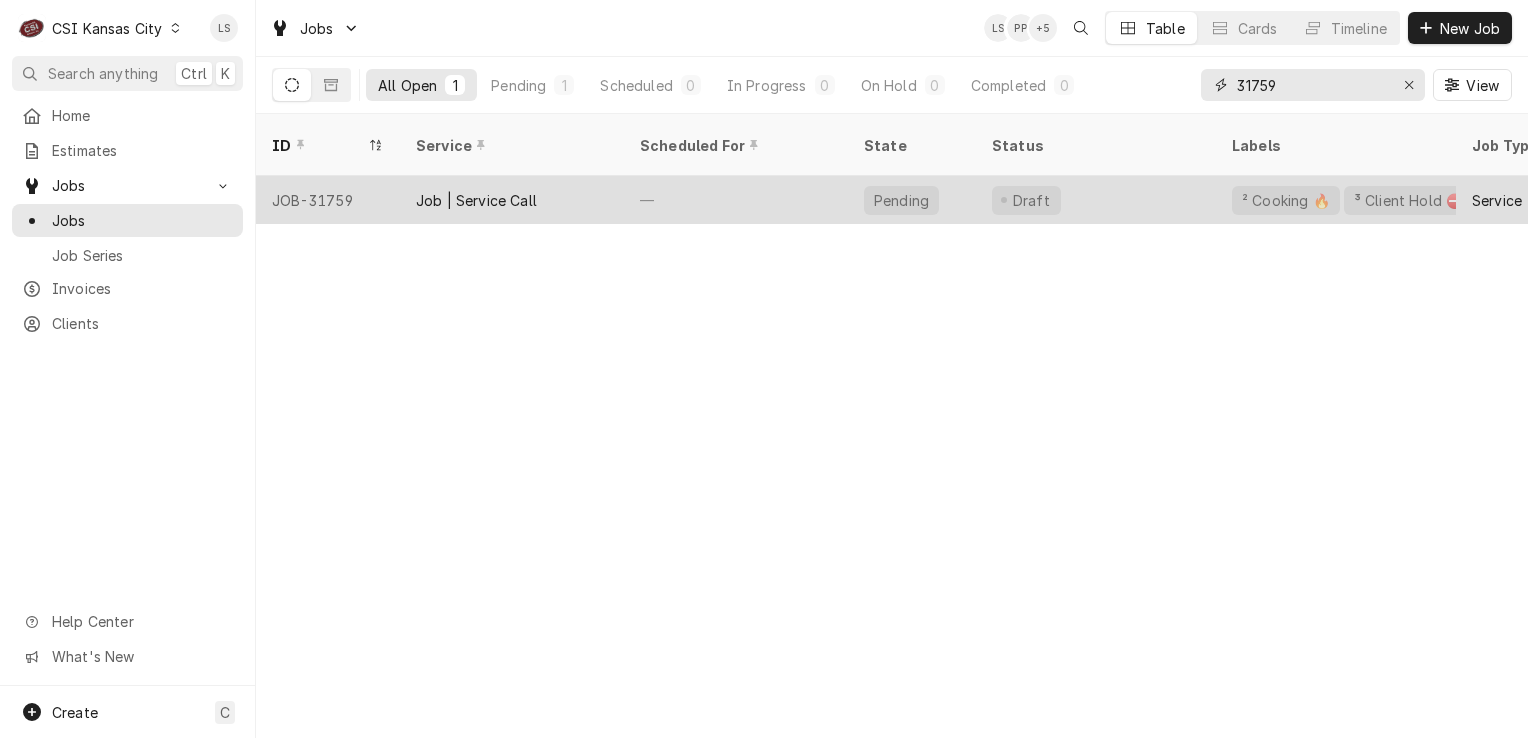 type on "31759" 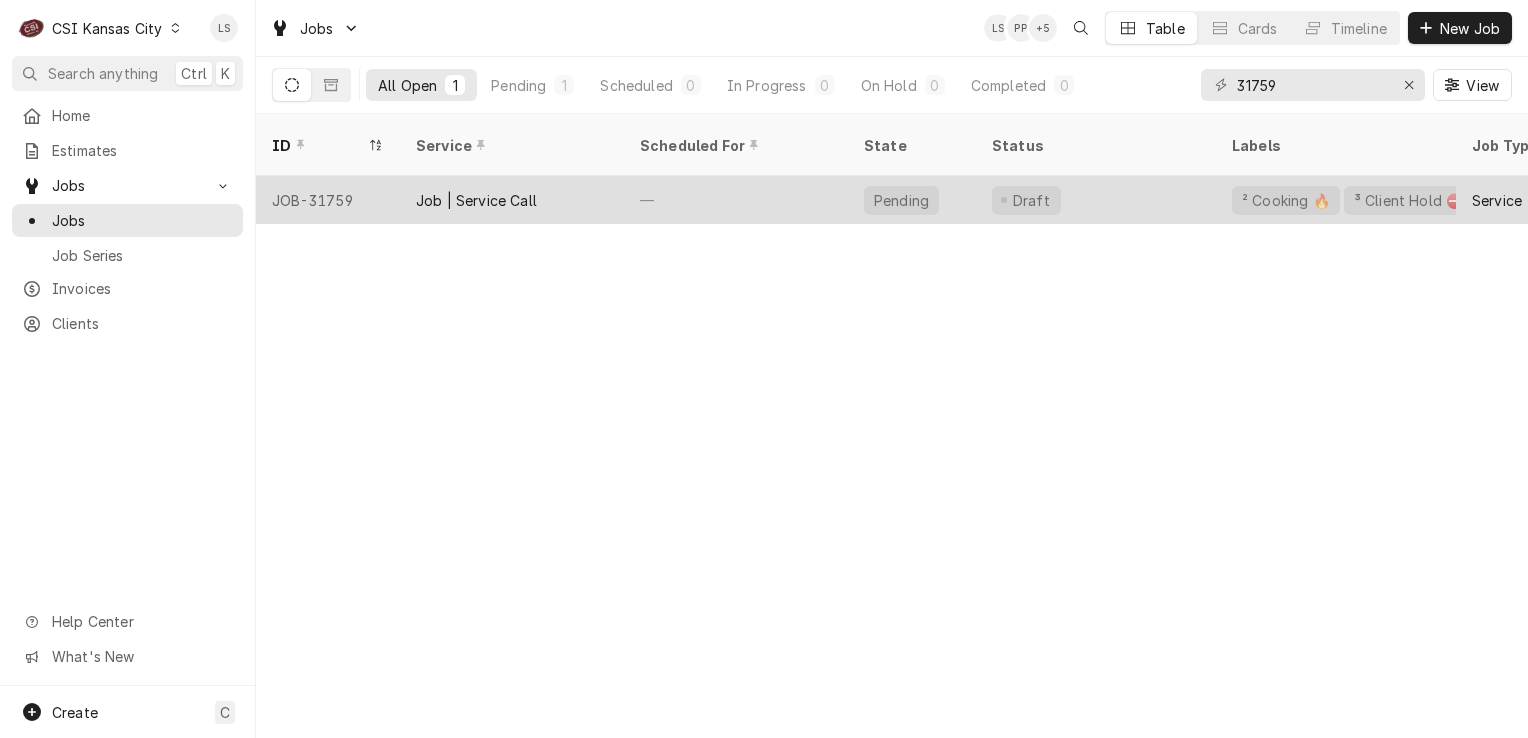 click on "JOB-31759" at bounding box center (328, 200) 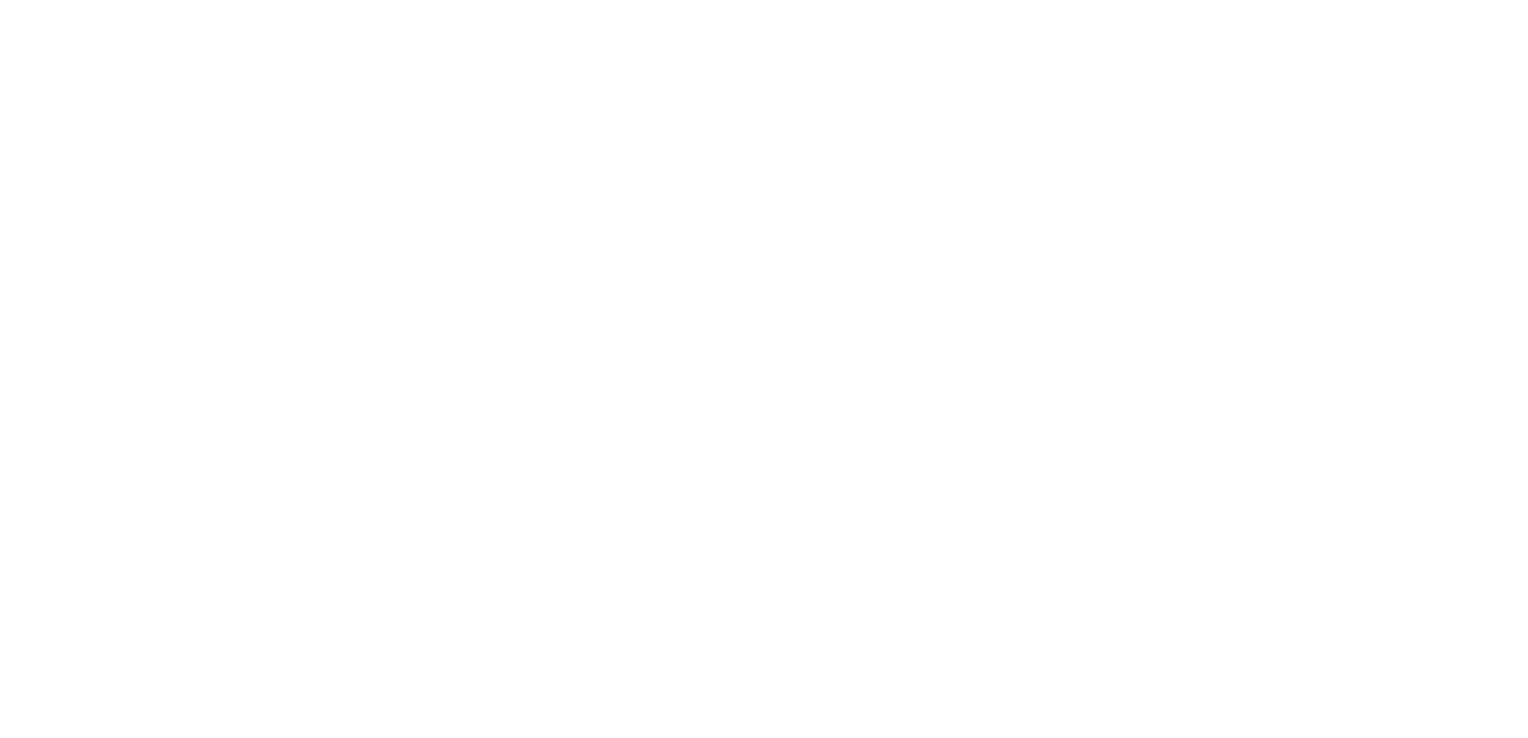 scroll, scrollTop: 0, scrollLeft: 0, axis: both 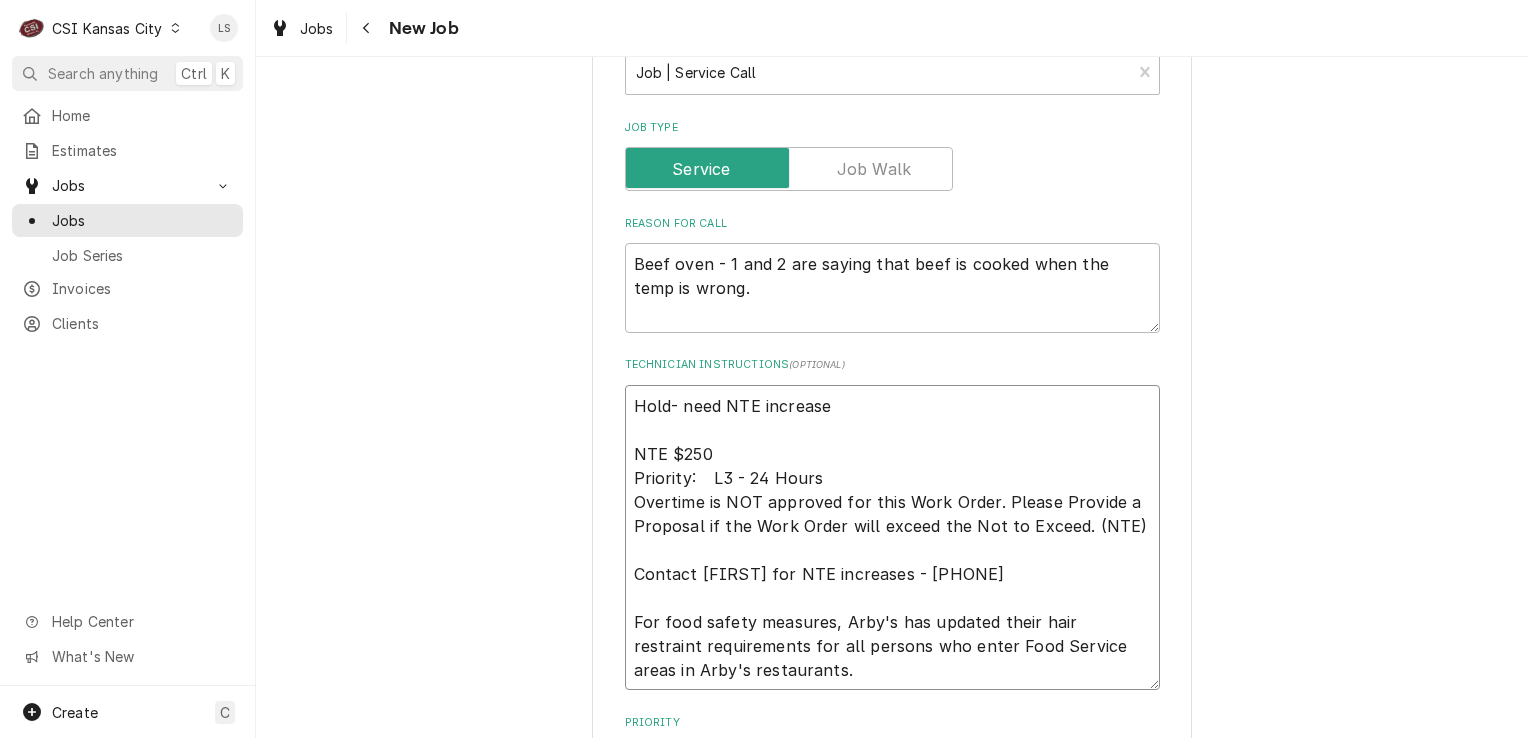 click on "Hold- need NTE increase
NTE $250
Priority:	L3 - 24 Hours
Overtime is NOT approved for this Work Order. Please Provide a Proposal if the Work Order will exceed the Not to Exceed. (NTE)
Contact [FIRST] for NTE increases - [PHONE]
For food safety measures, Arby's has updated their hair restraint requirements for all persons who enter Food Service areas in Arby's restaurants." at bounding box center (892, 538) 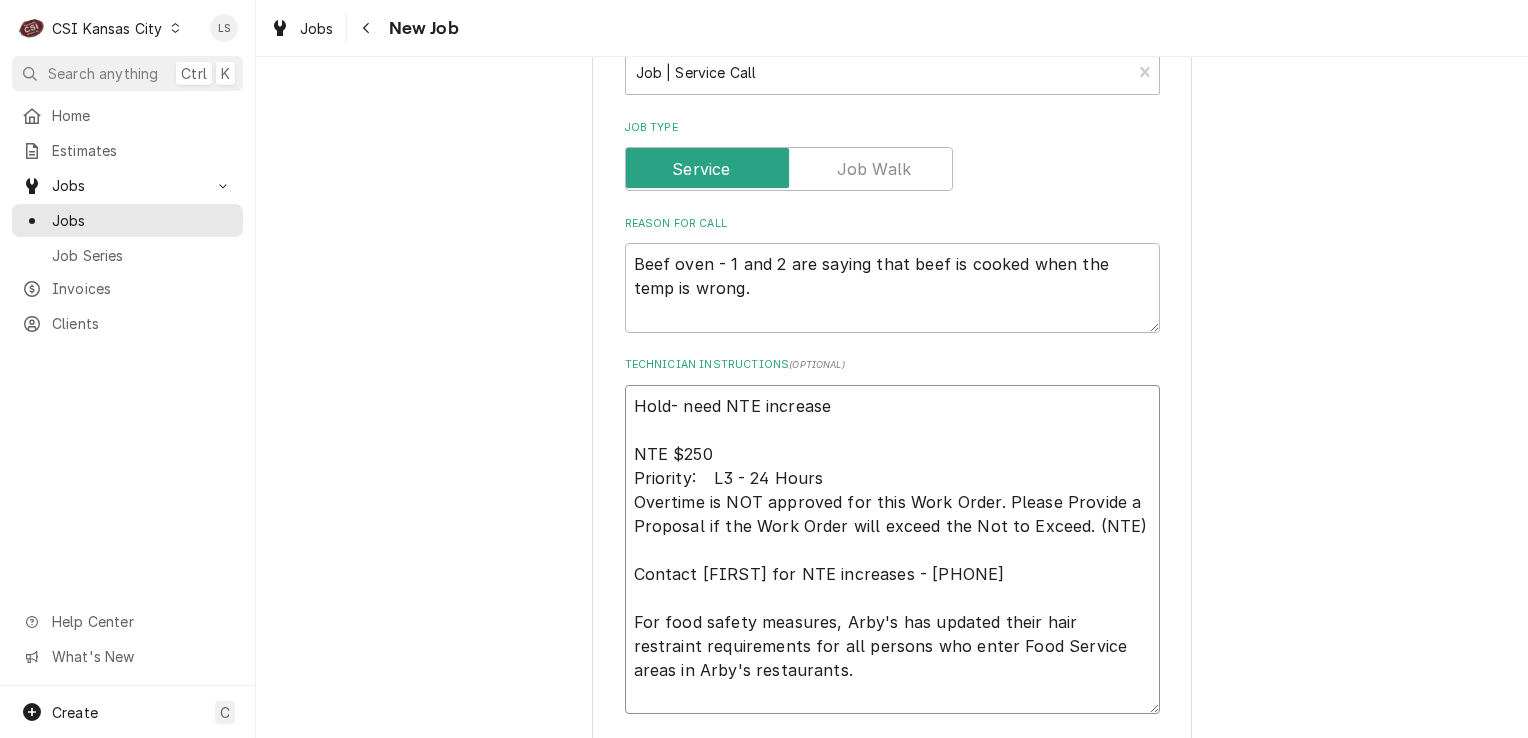click on "Hold- need NTE increase
NTE $250
Priority:	L3 - 24 Hours
Overtime is NOT approved for this Work Order. Please Provide a Proposal if the Work Order will exceed the Not to Exceed. (NTE)
Contact [FIRST] for NTE increases - [PHONE]
For food safety measures, Arby's has updated their hair restraint requirements for all persons who enter Food Service areas in Arby's restaurants." at bounding box center [892, 550] 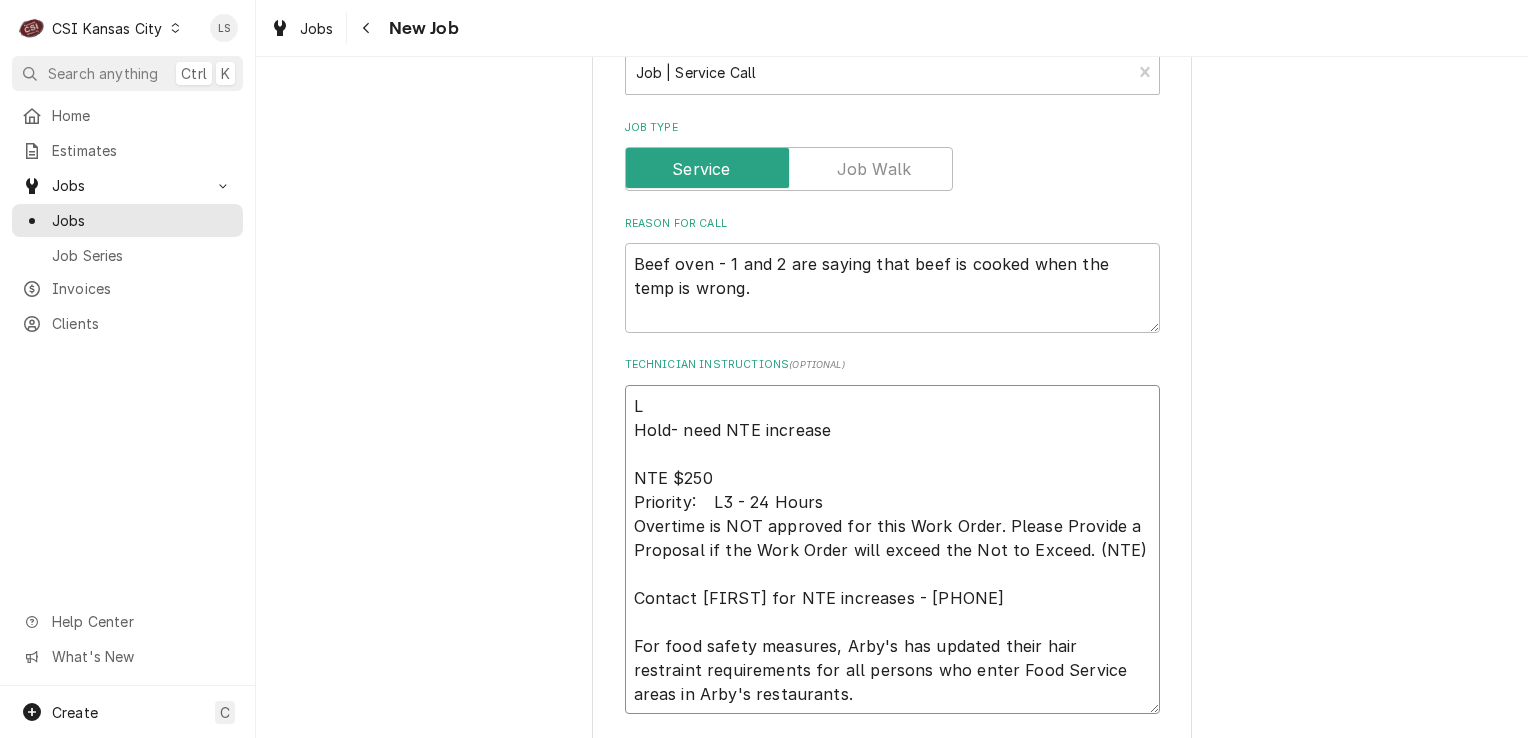 type on "x" 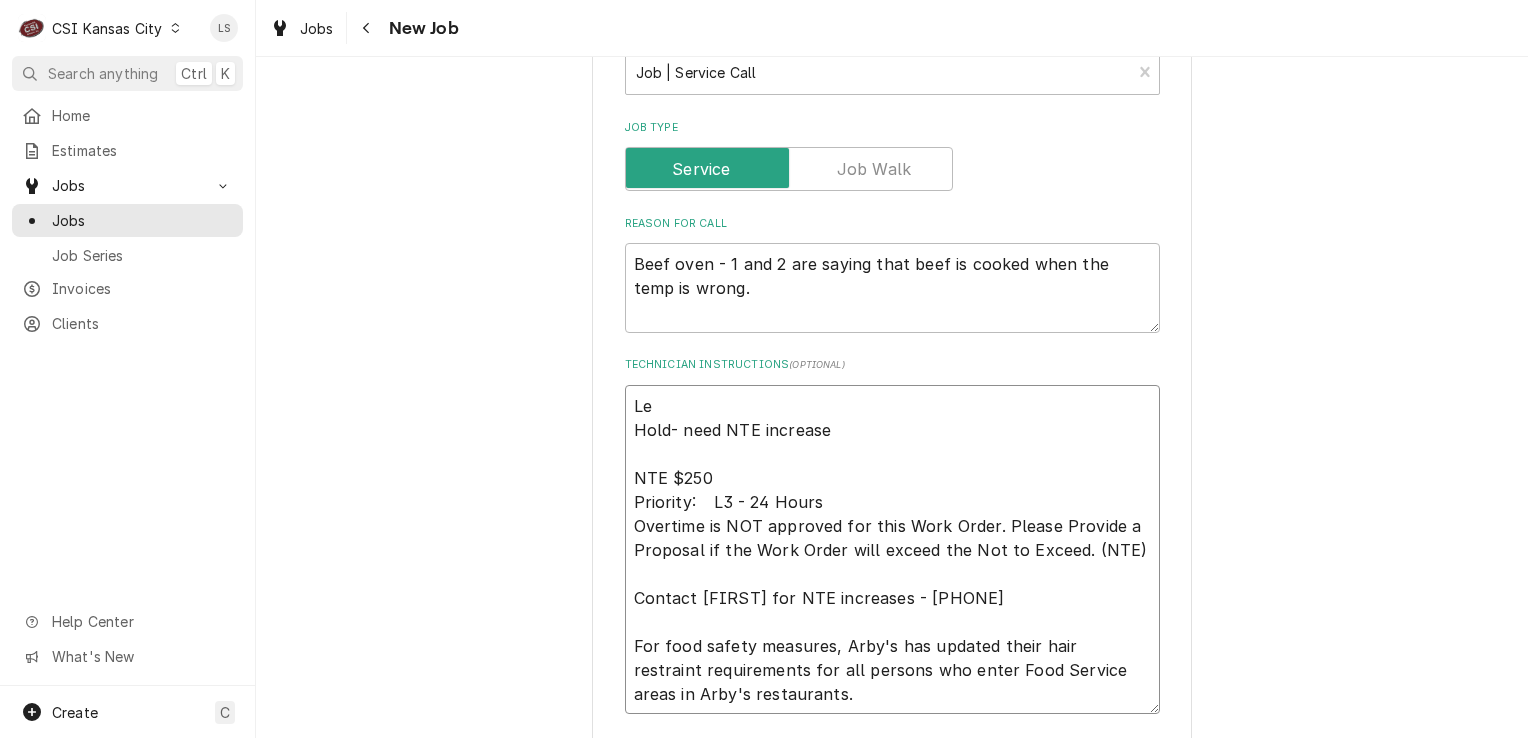 type on "x" 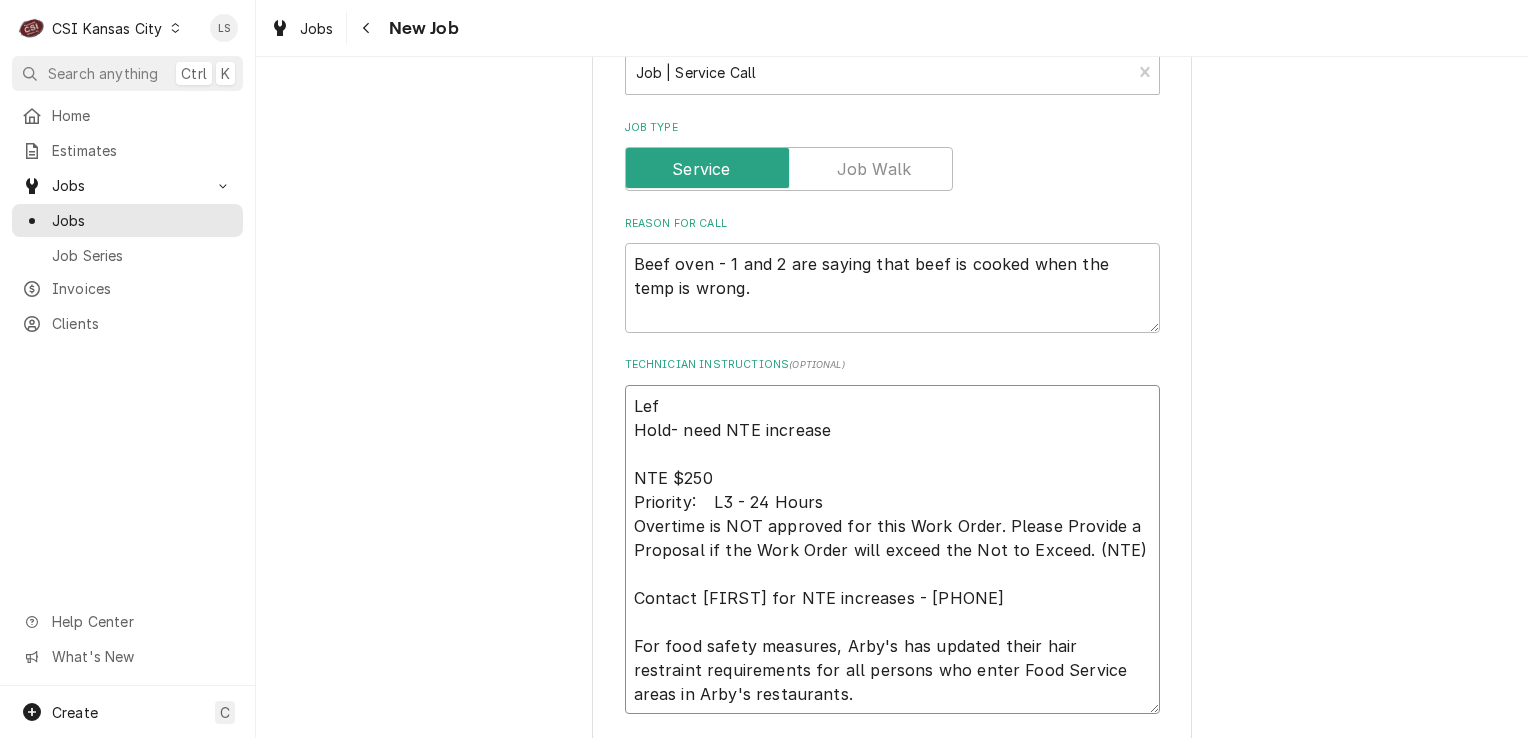type on "x" 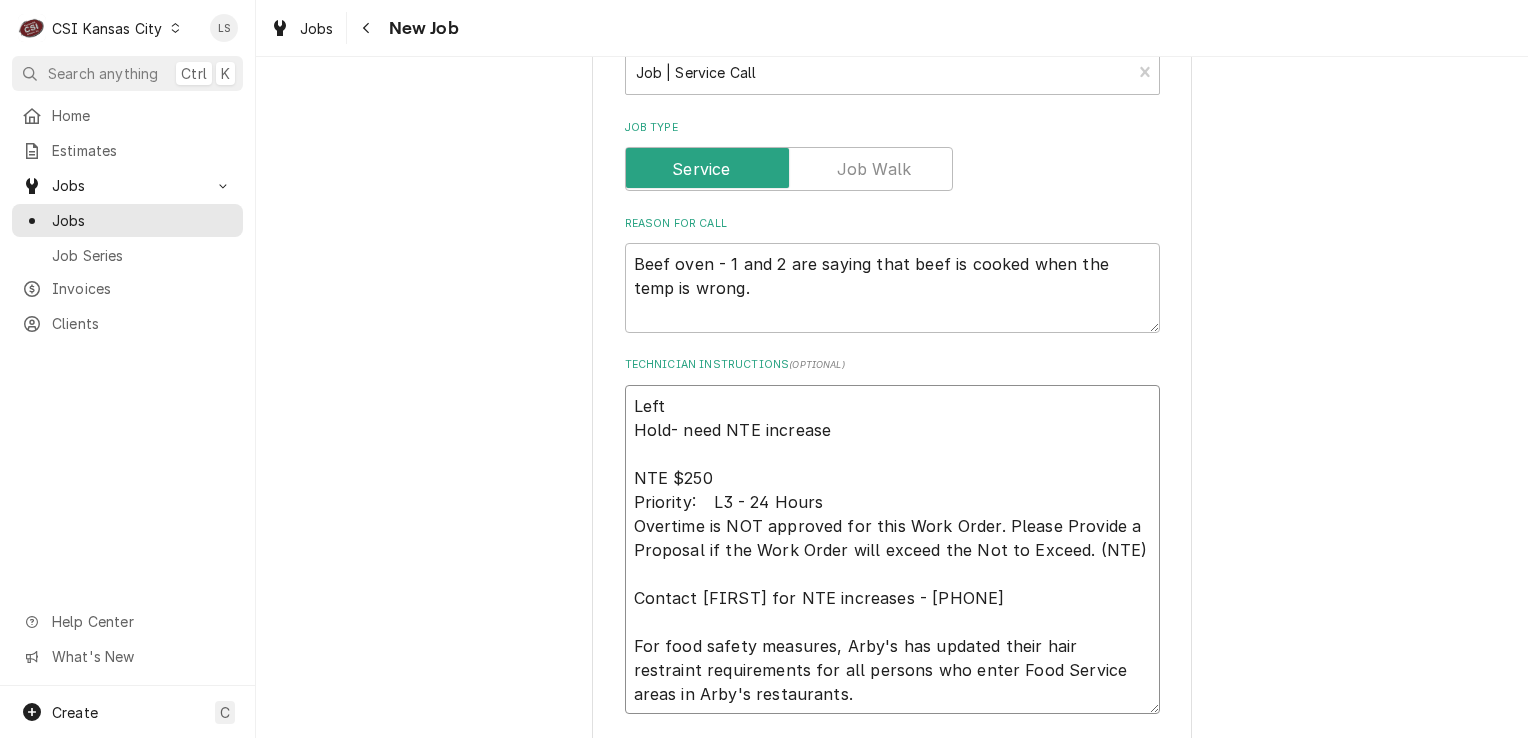 type on "x" 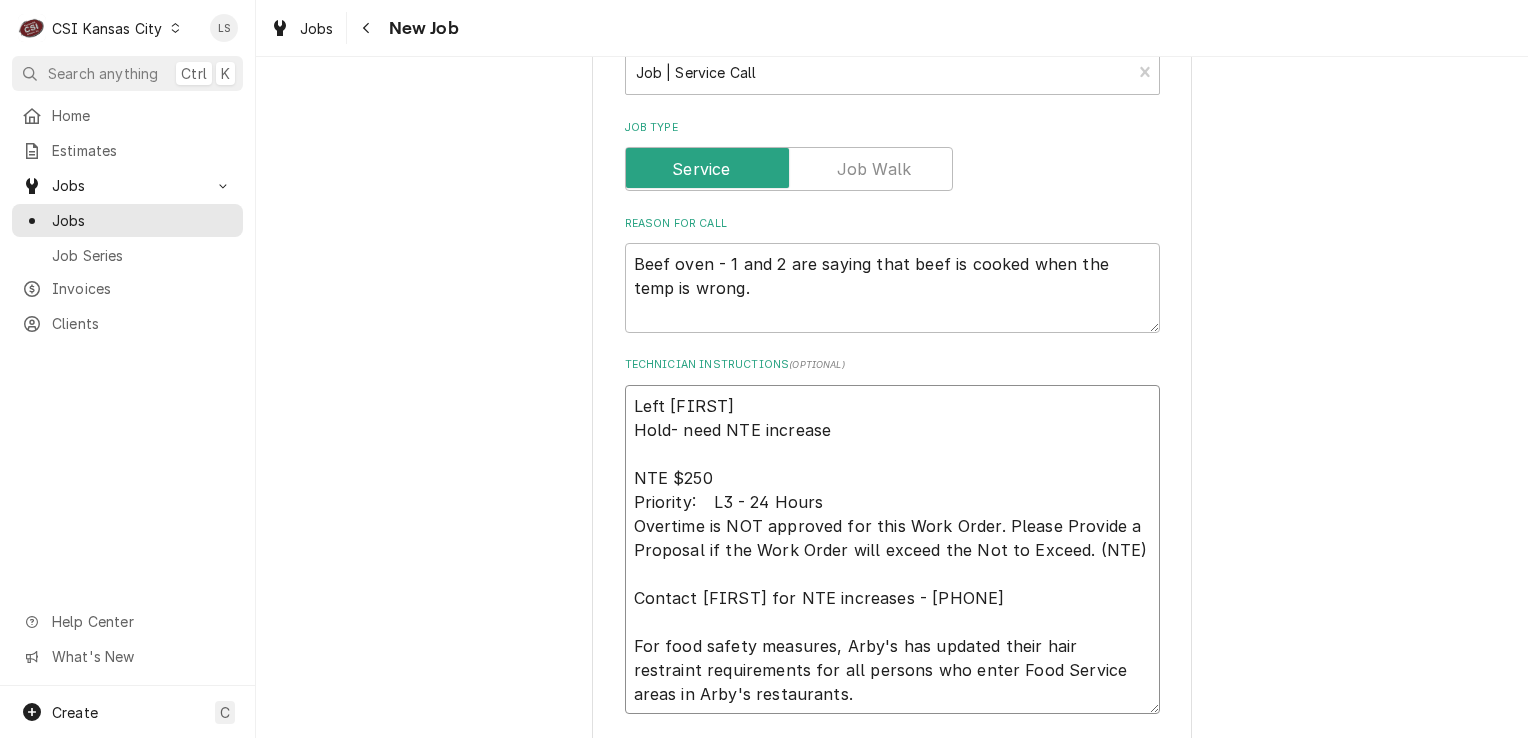 type on "x" 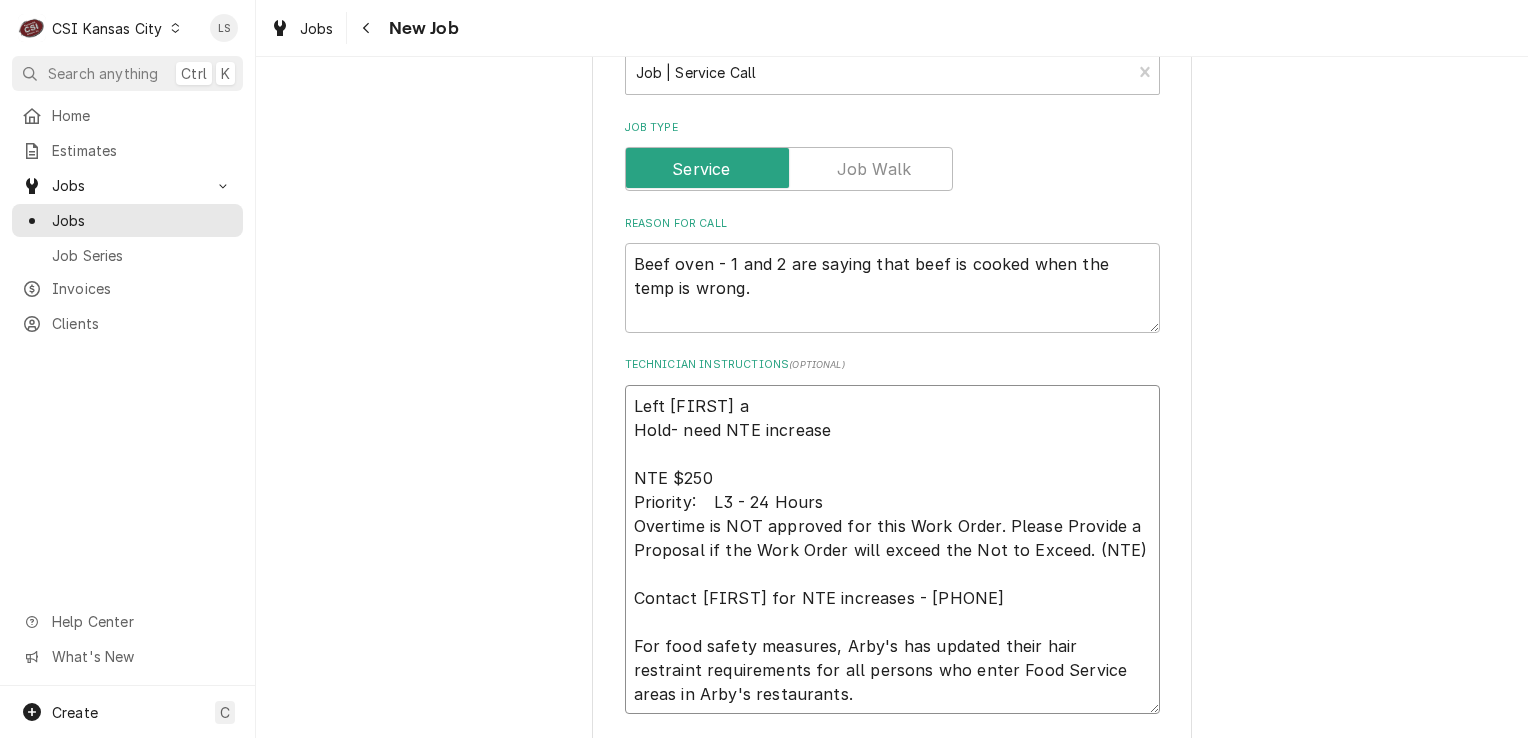 type on "Left [FIRST] a
Hold- need NTE increase
NTE $250
Priority:	L3 - 24 Hours
Overtime is NOT approved for this Work Order. Please Provide a Proposal if the Work Order will exceed the Not to Exceed. (NTE)
Contact [FIRST] for NTE increases - [PHONE]
For food safety measures, Arby's has updated their hair restraint requirements for all persons who enter Food Service areas in Arby's restaurants." 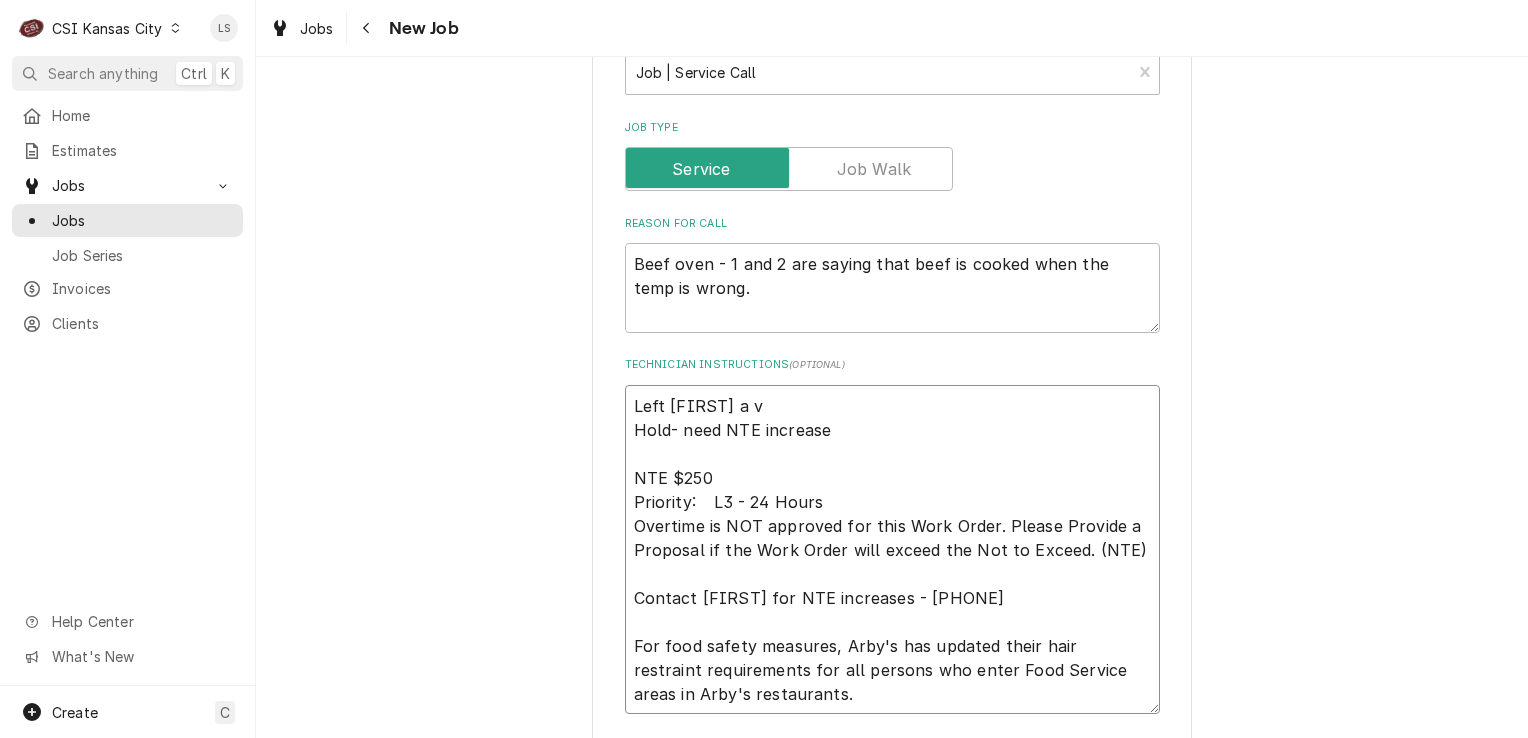 type on "x" 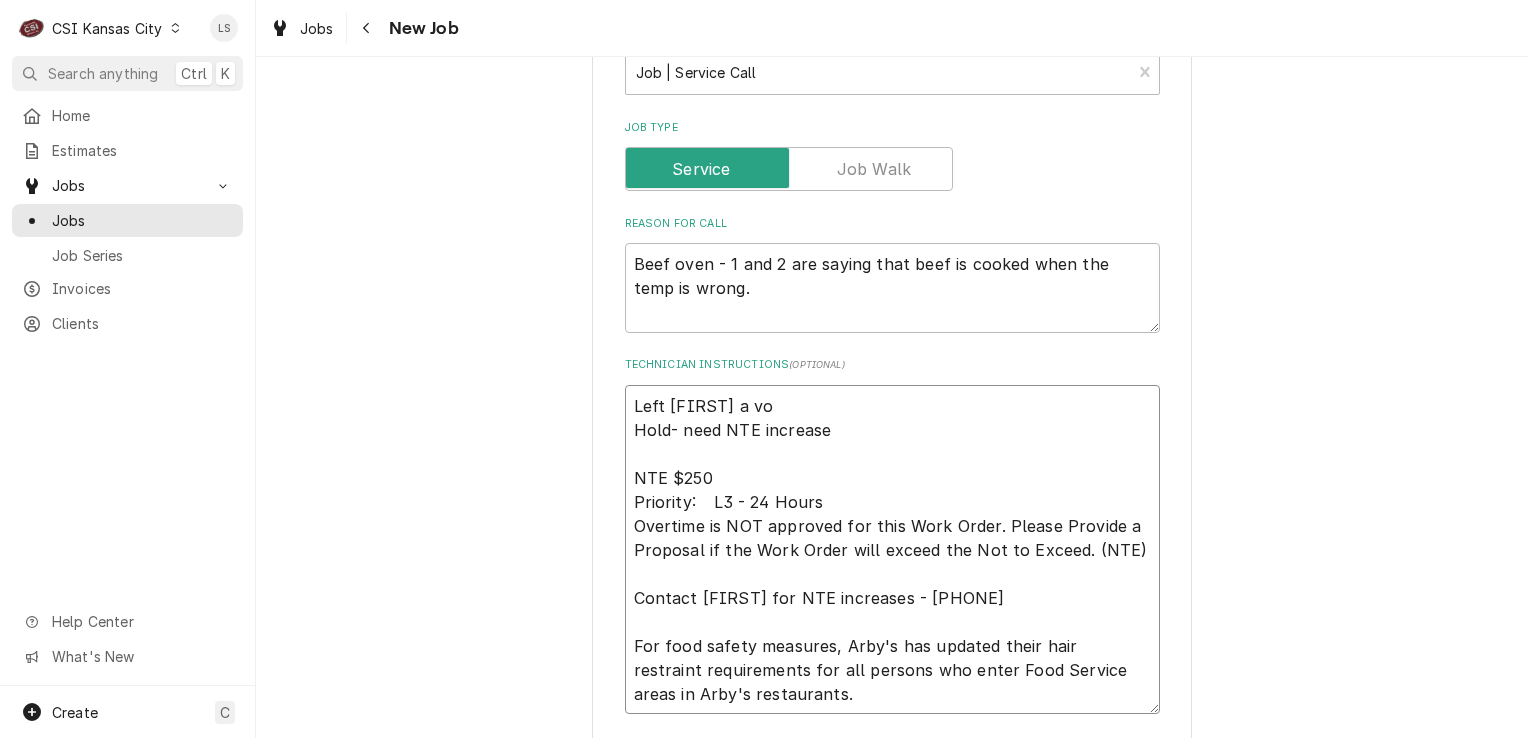 type on "x" 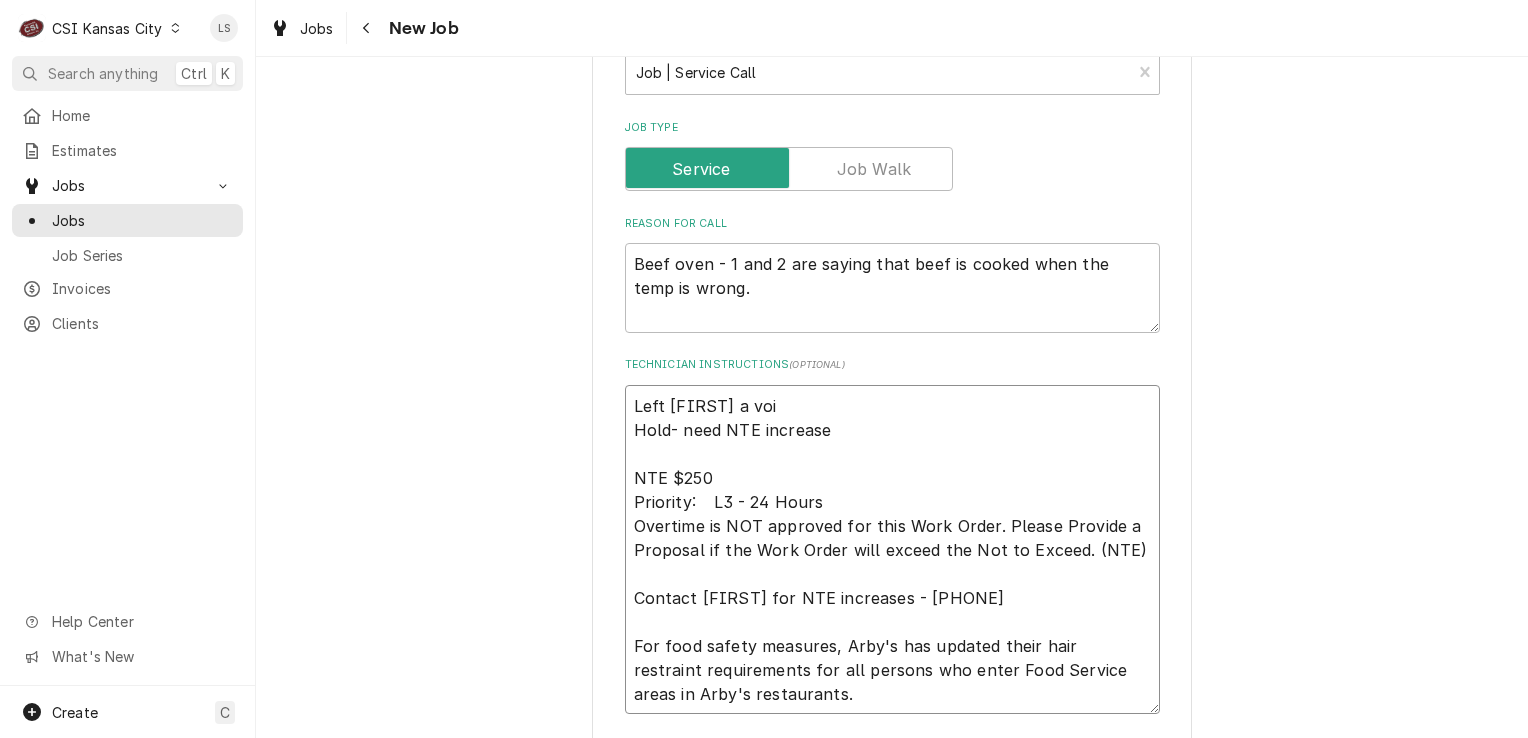 type on "x" 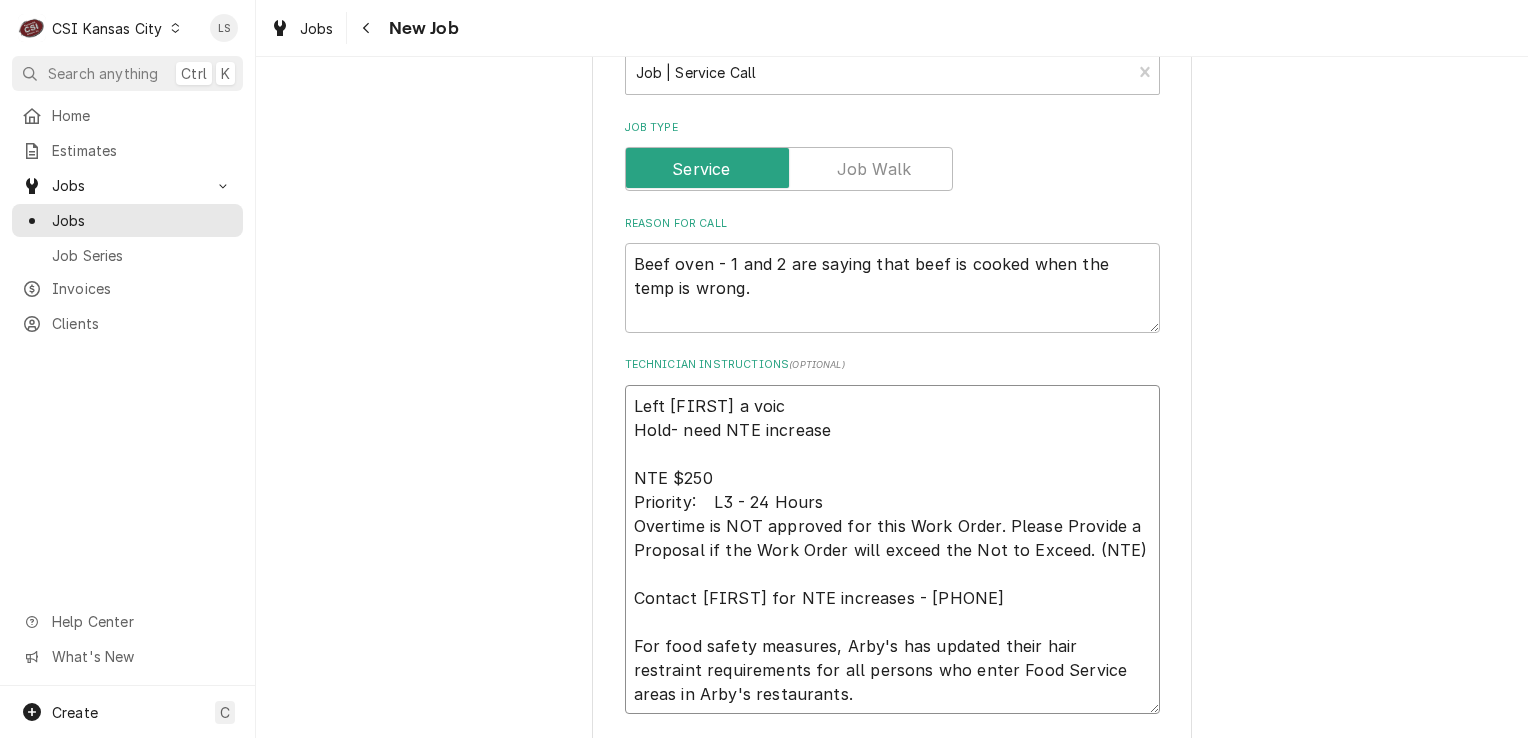 type on "x" 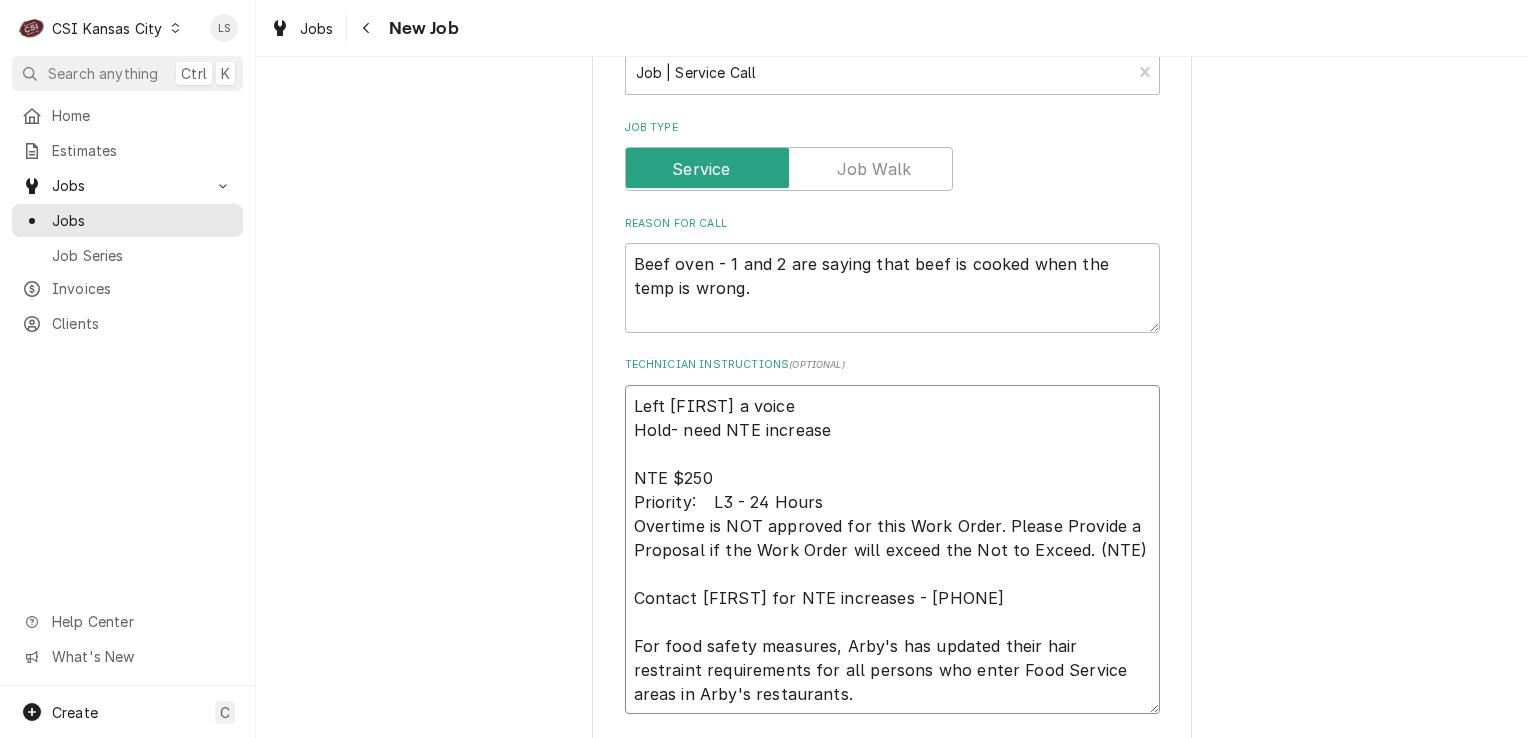 type on "x" 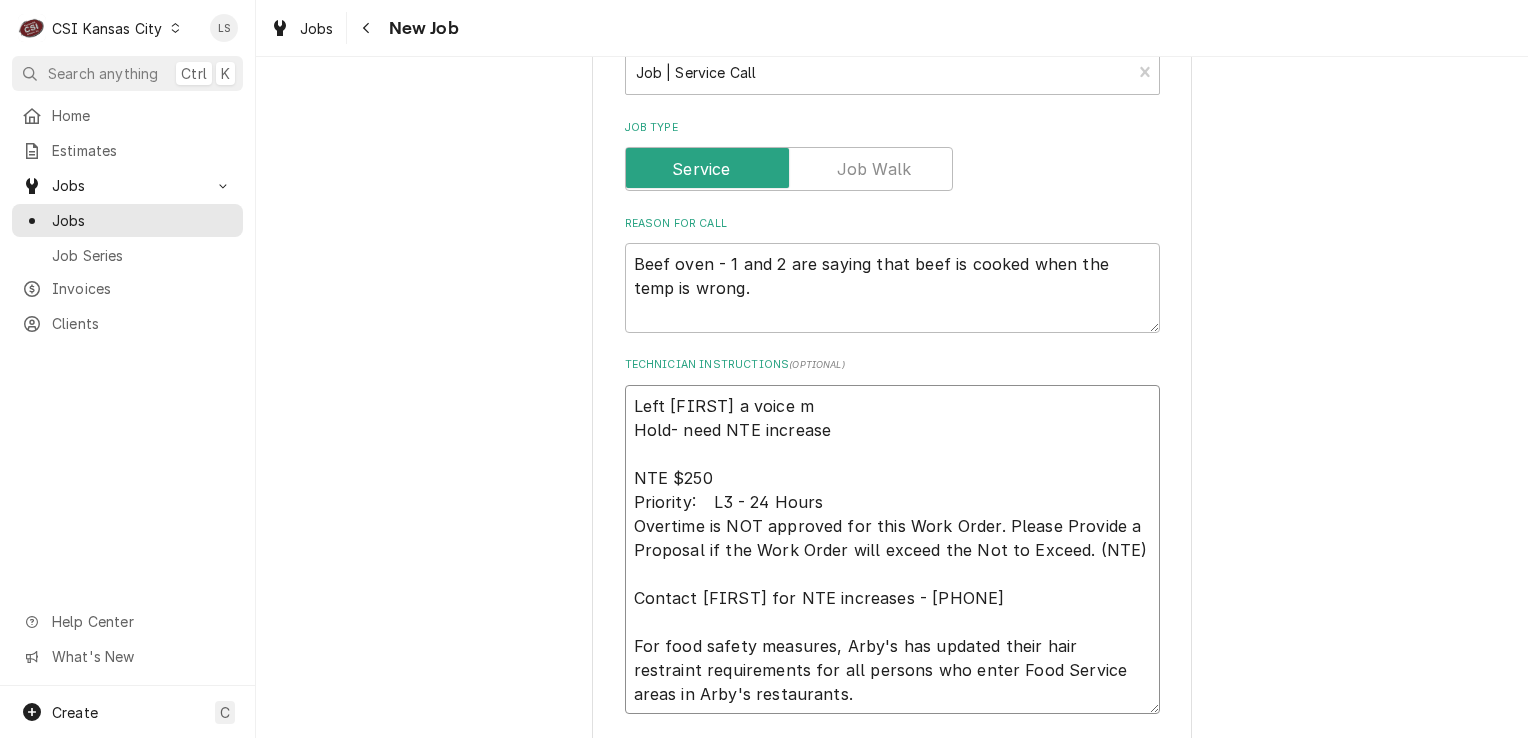 type on "Left Matt a voice ma
Hold- need NTE increase
NTE $250
Priority:	L3 - 24 Hours
Overtime is NOT approved for this Work Order. Please Provide a Proposal if the Work Order will exceed the Not to Exceed. (NTE)
Contact Matt for NTE increases - 1-405-593-1622
For food safety measures, Arby's has updated their hair restraint requirements for all persons who enter Food Service areas in Arby's restaurants." 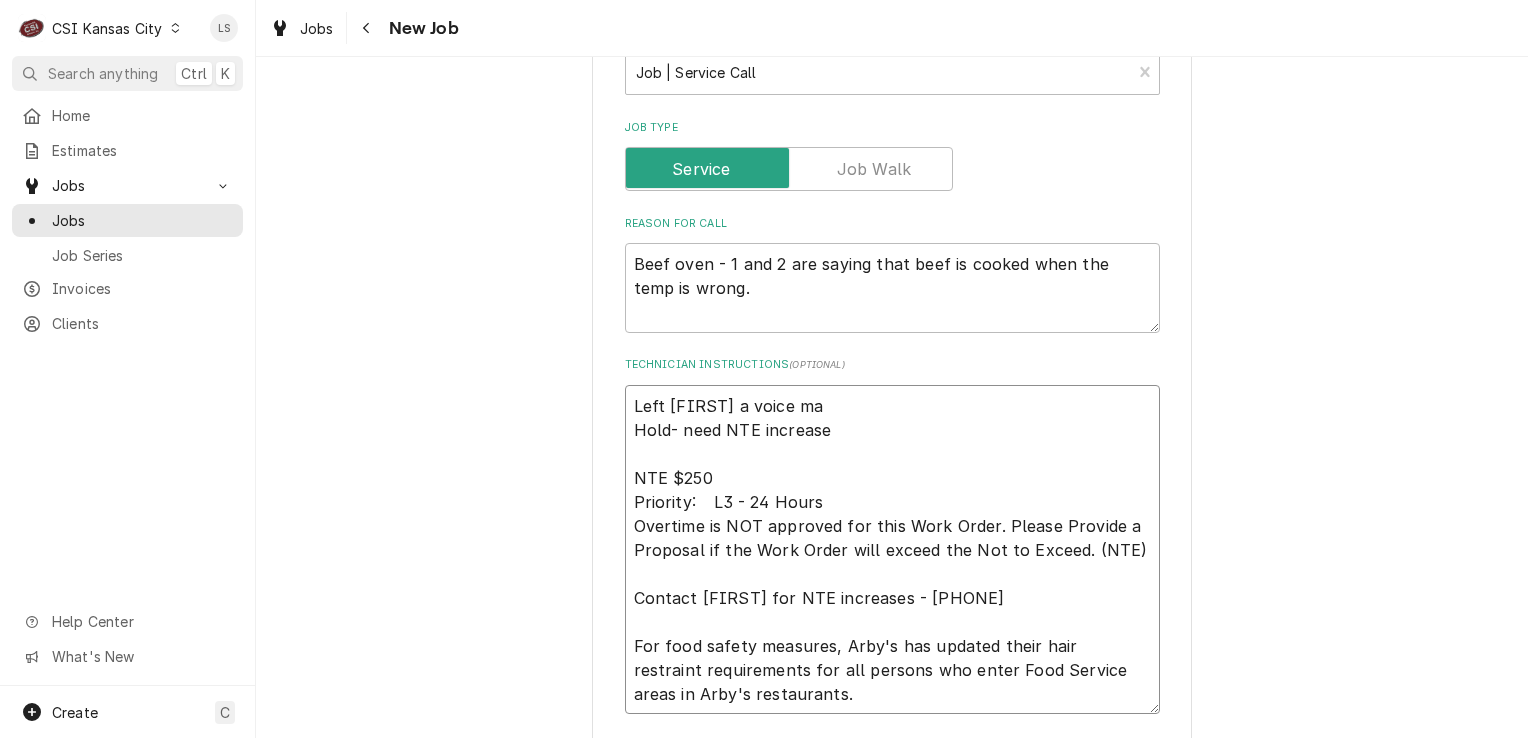 type on "x" 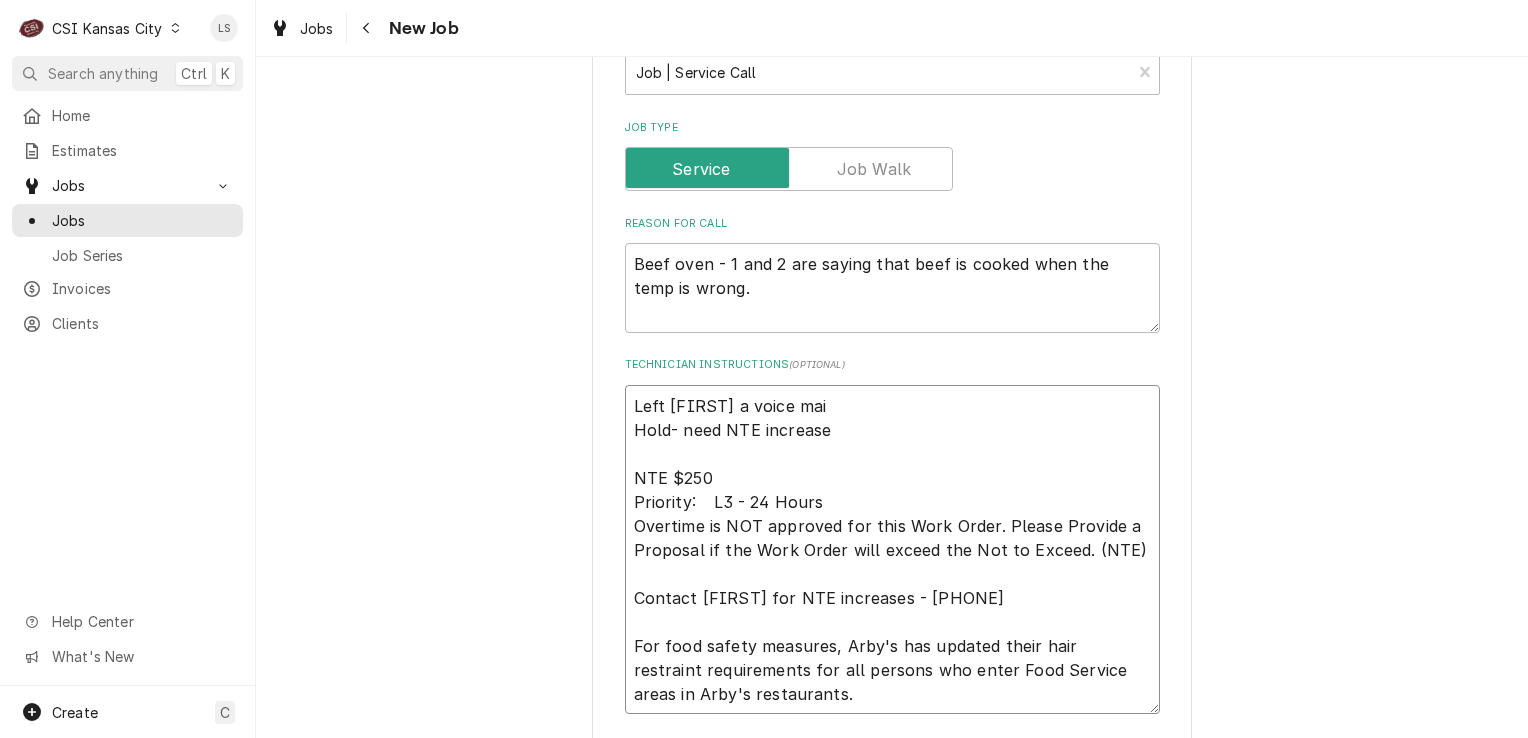 type on "x" 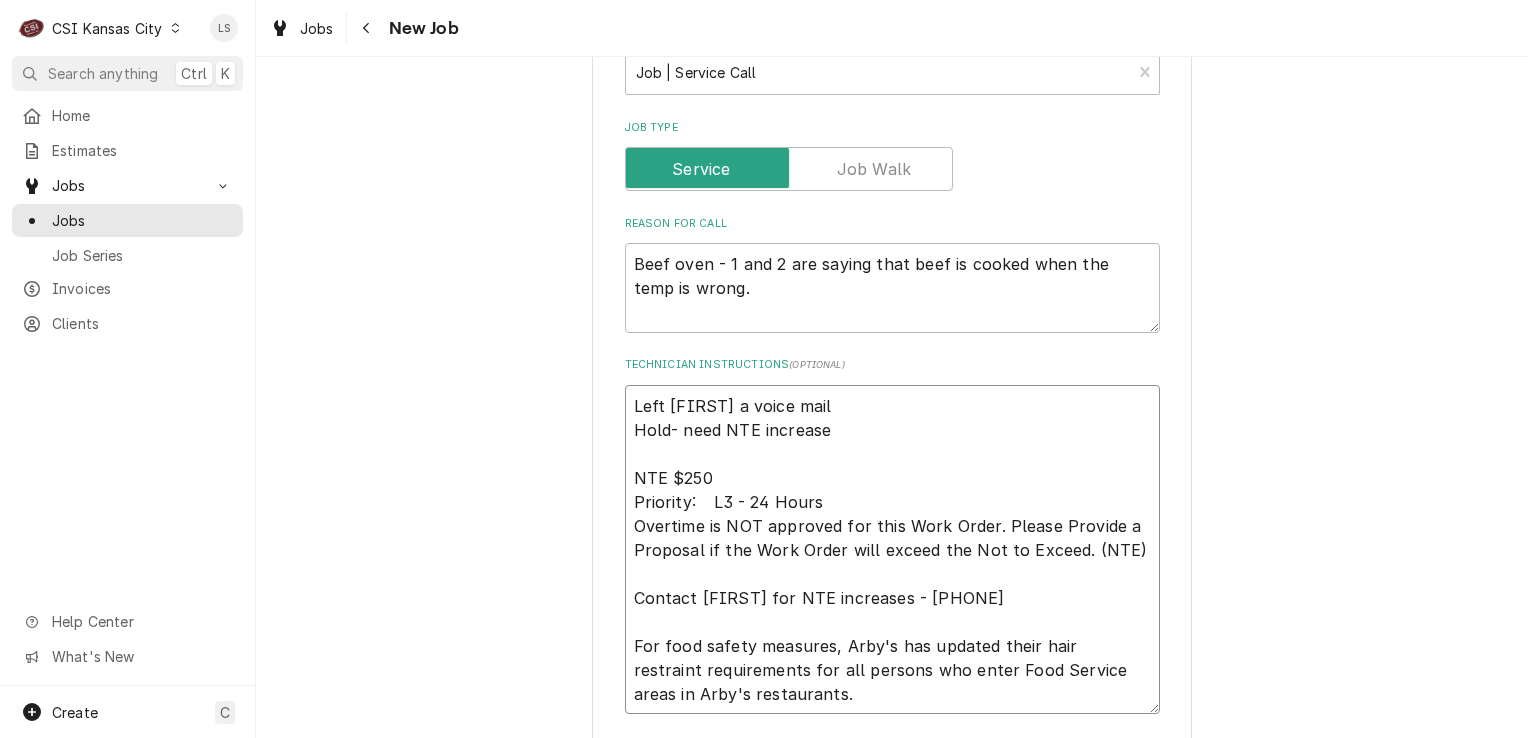 type on "x" 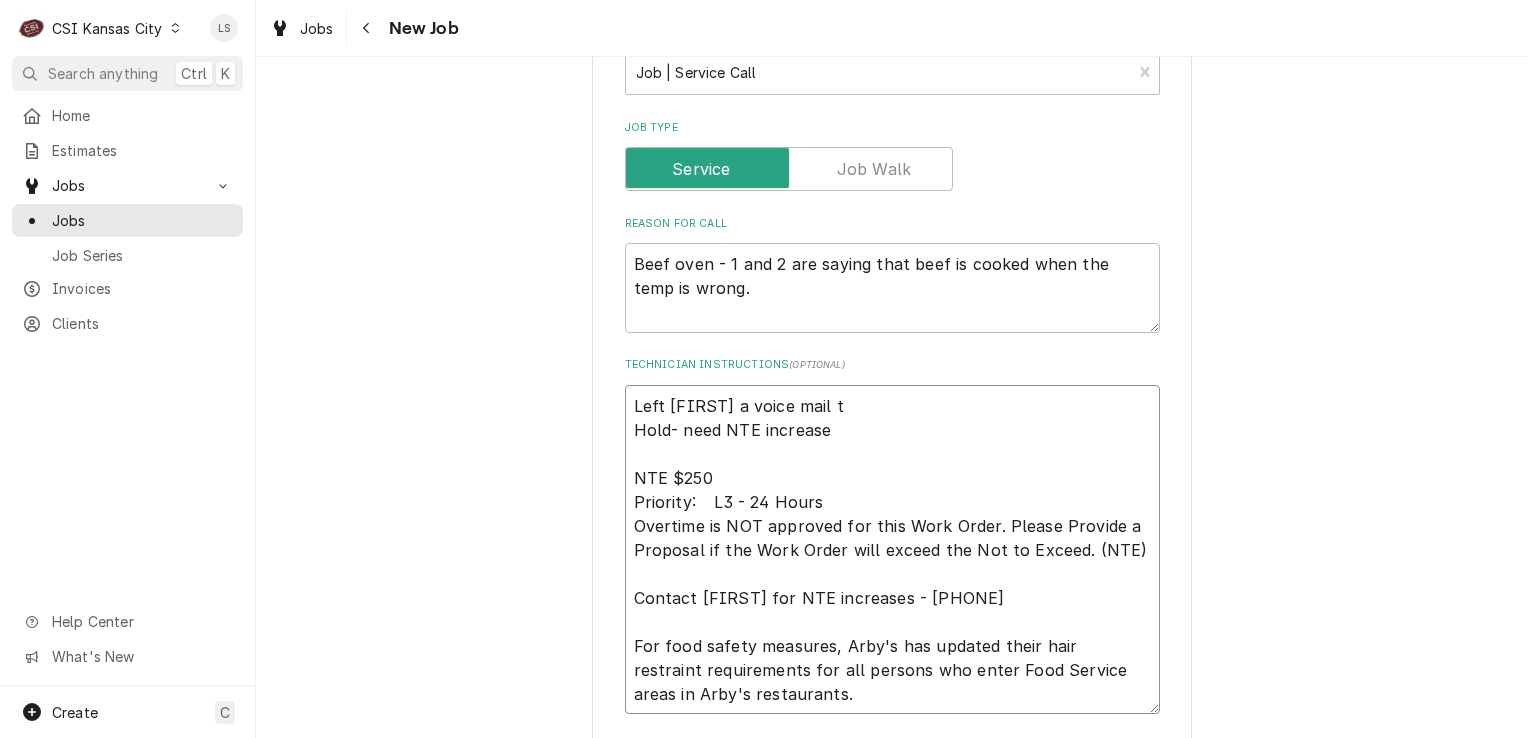 type on "x" 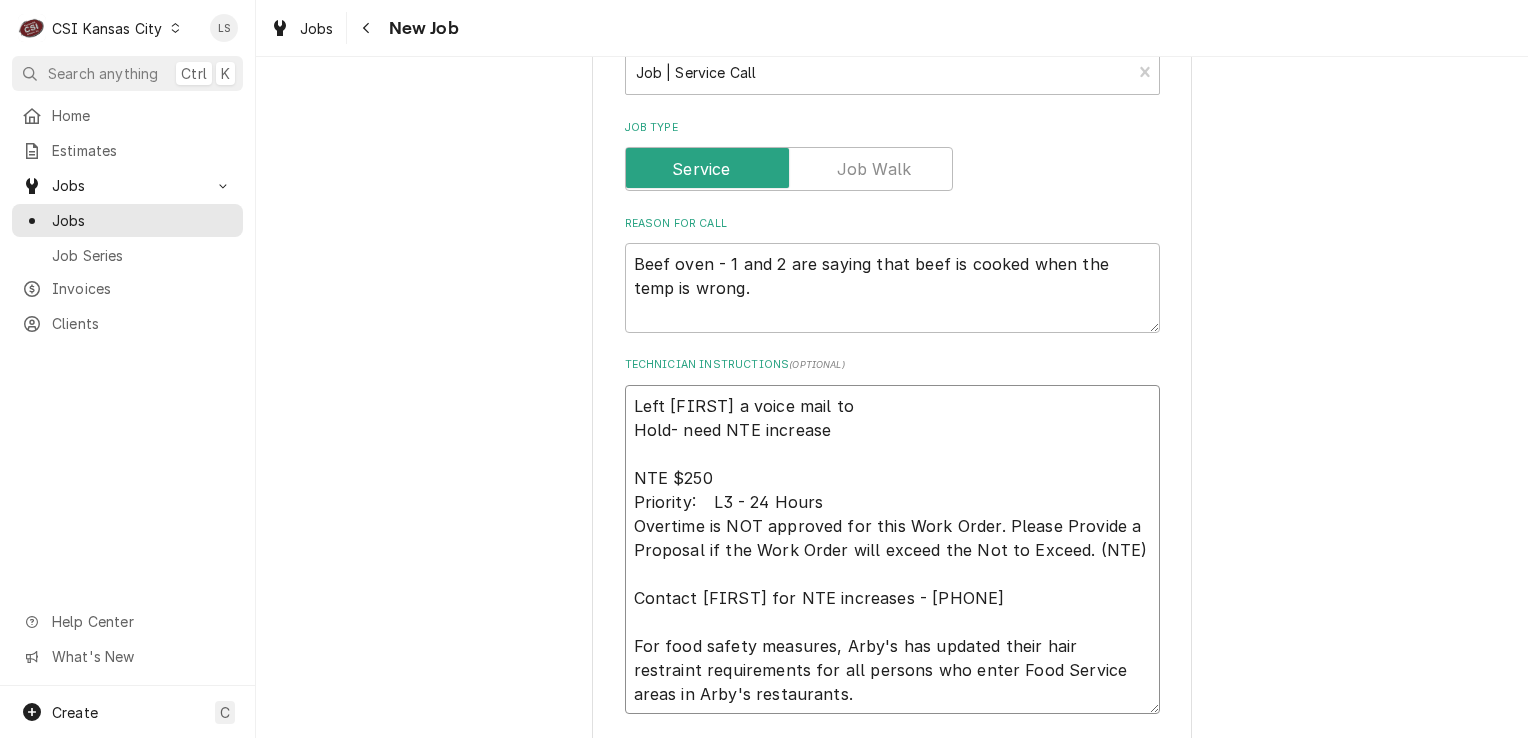 type on "x" 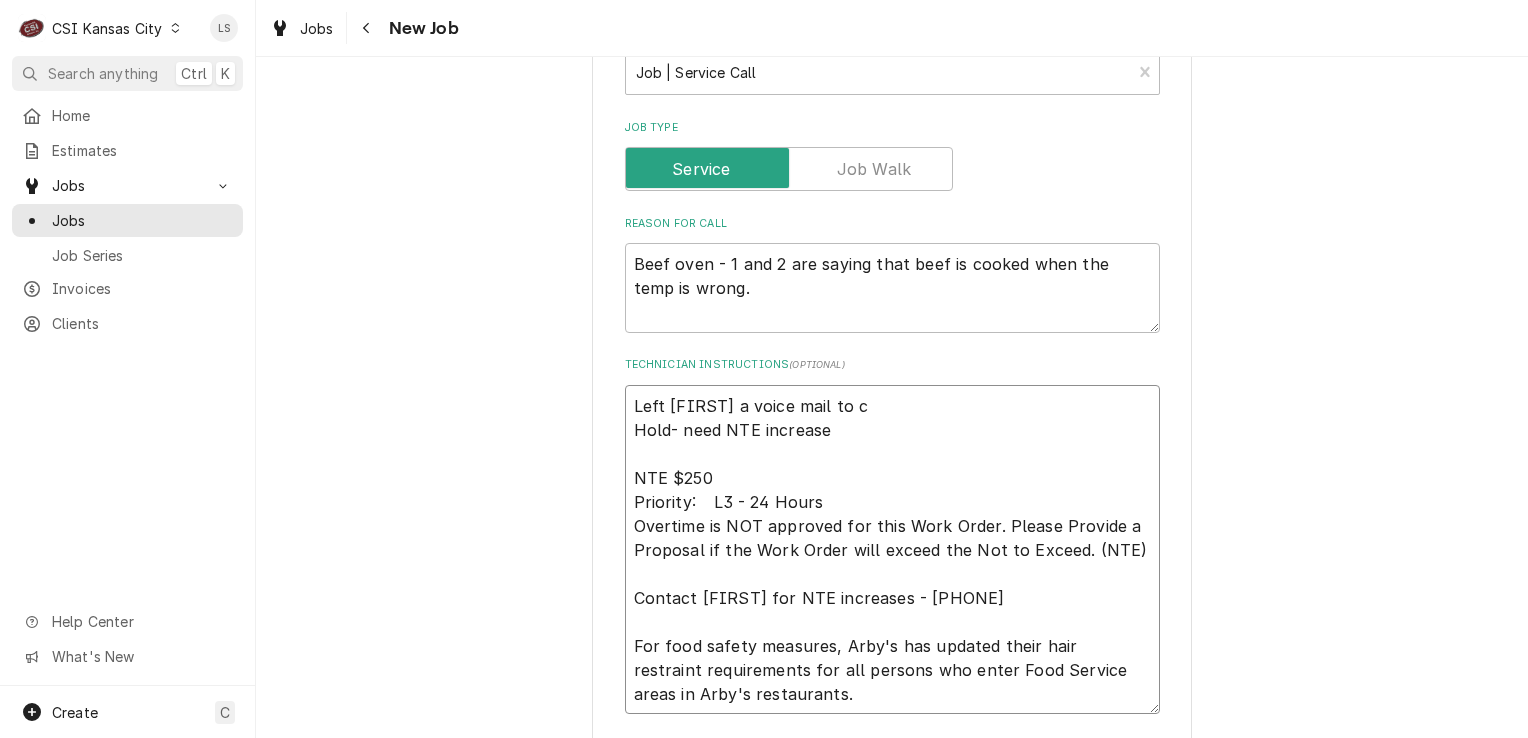 type on "x" 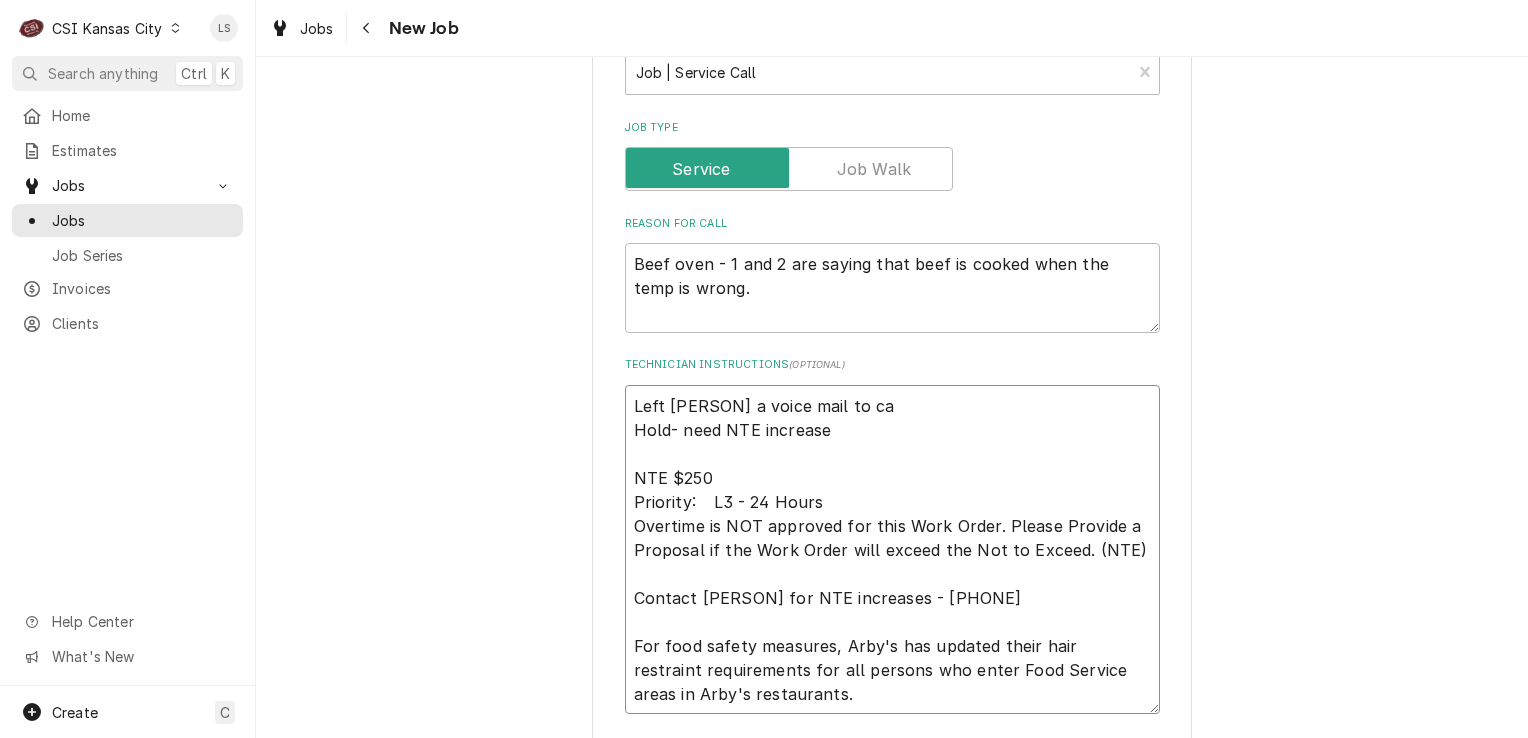 type on "Left Matt a voice mail to cal
Hold- need NTE increase
NTE $250
Priority:	L3 - 24 Hours
Overtime is NOT approved for this Work Order. Please Provide a Proposal if the Work Order will exceed the Not to Exceed. (NTE)
Contact Matt for NTE increases - 1-405-593-1622
For food safety measures, Arby's has updated their hair restraint requirements for all persons who enter Food Service areas in Arby's restaurants." 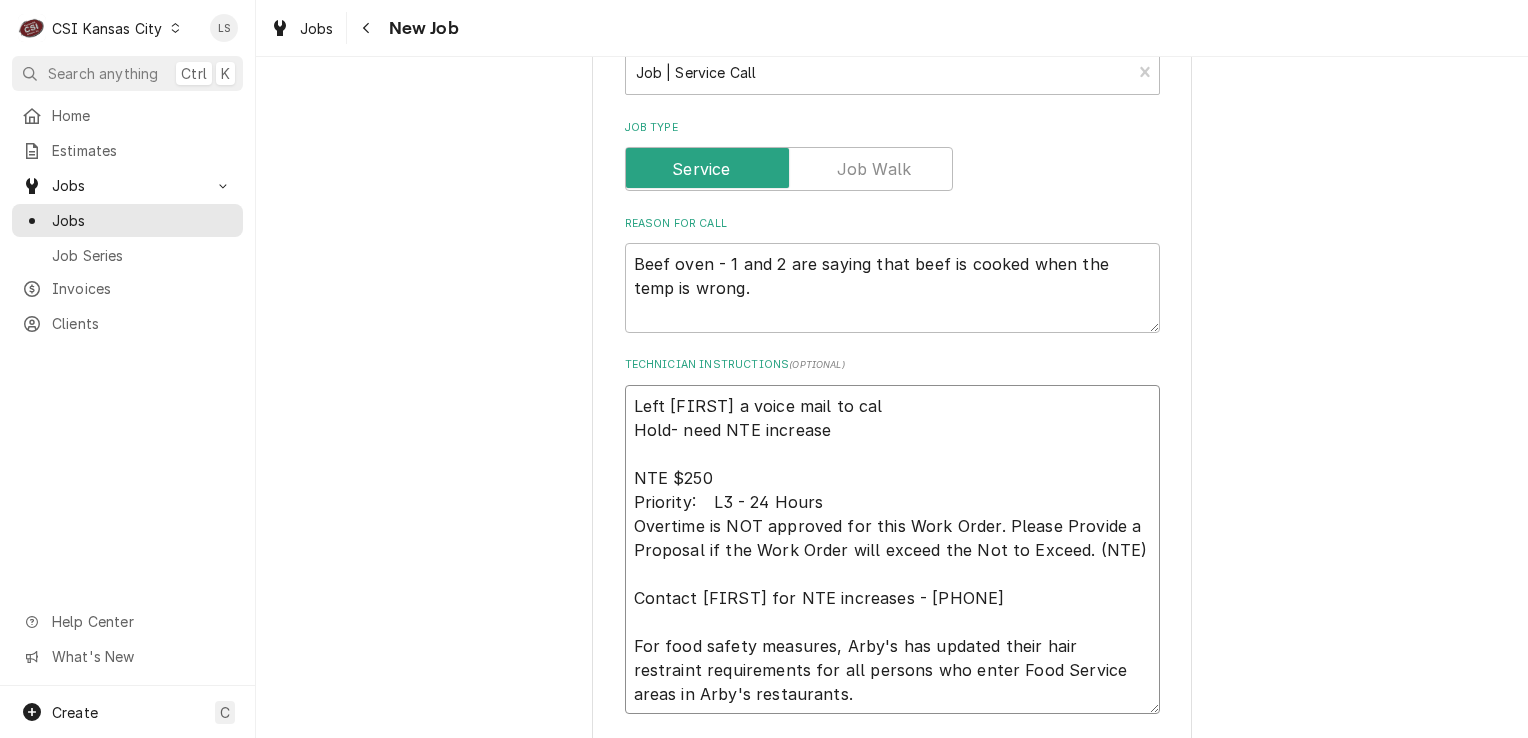 type on "x" 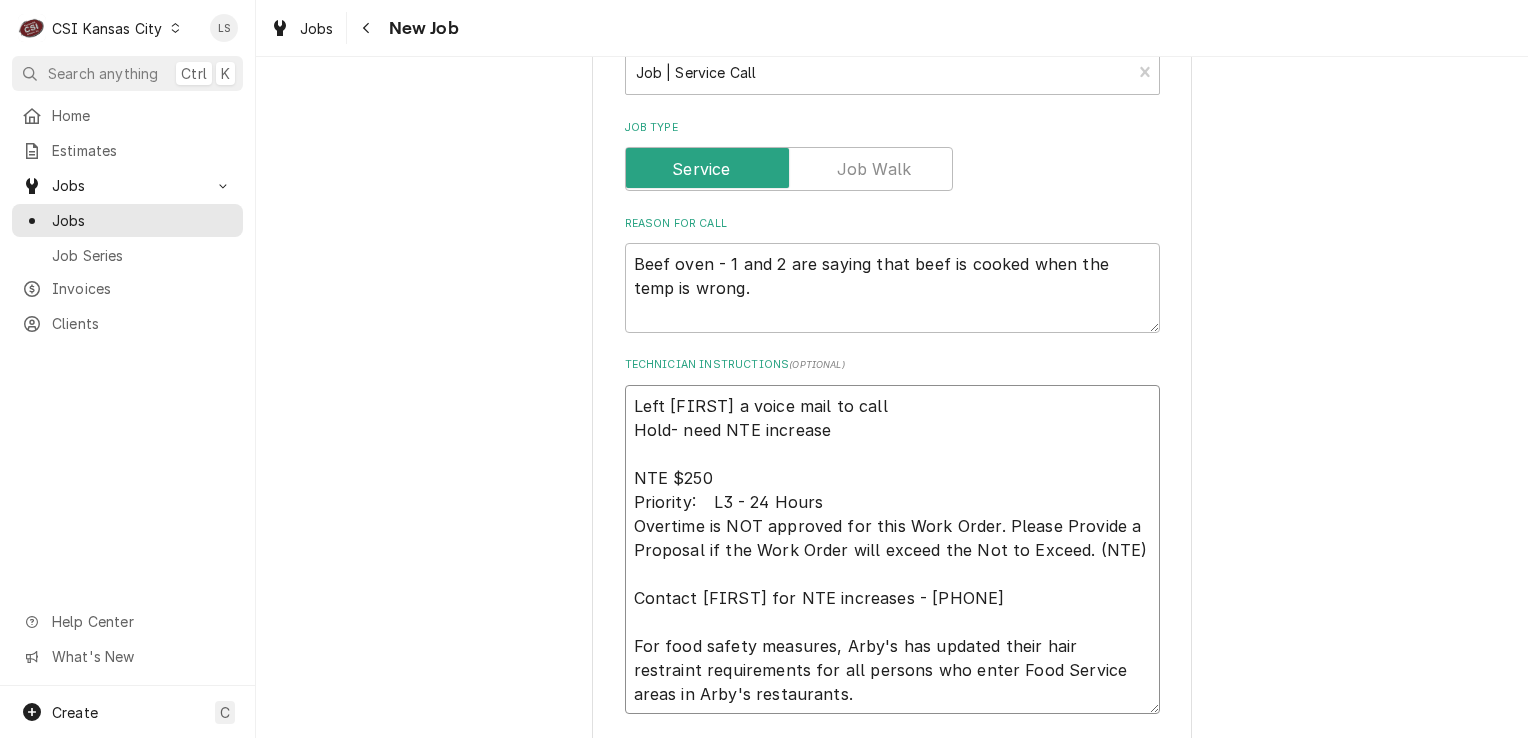 type on "x" 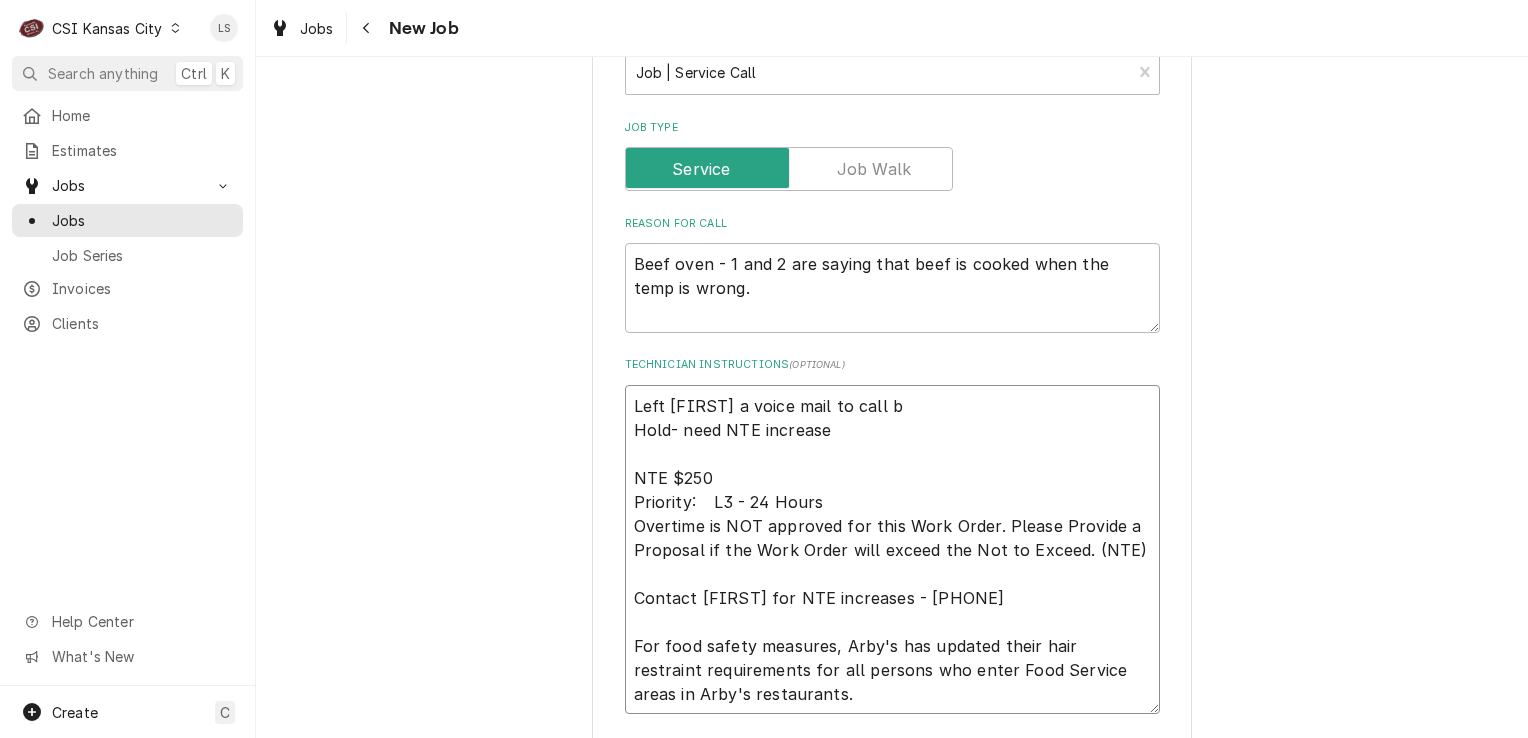 type on "Left Matt a voice mail to call ba
Hold- need NTE increase
NTE $250
Priority:	L3 - 24 Hours
Overtime is NOT approved for this Work Order. Please Provide a Proposal if the Work Order will exceed the Not to Exceed. (NTE)
Contact Matt for NTE increases - 1-405-593-1622
For food safety measures, Arby's has updated their hair restraint requirements for all persons who enter Food Service areas in Arby's restaurants." 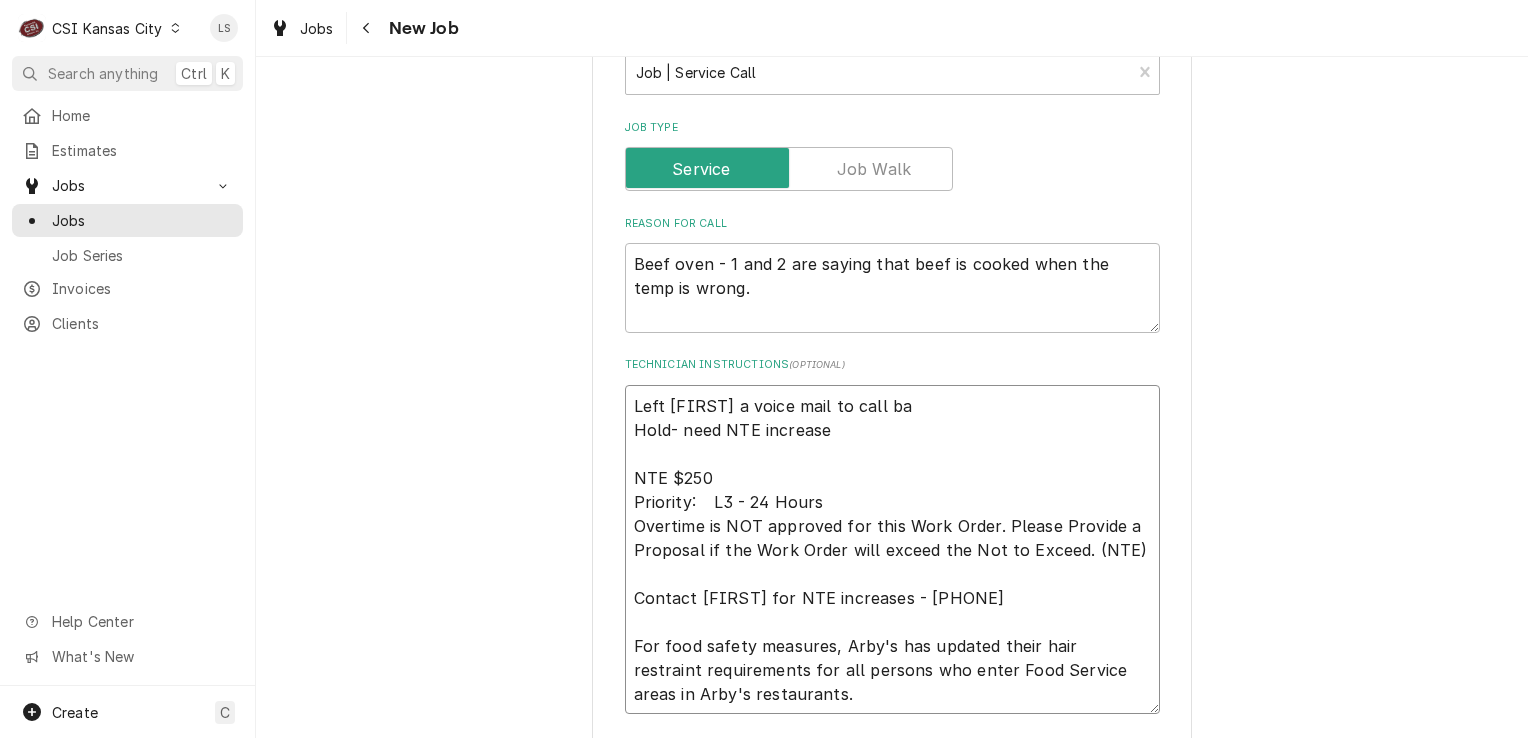 type on "x" 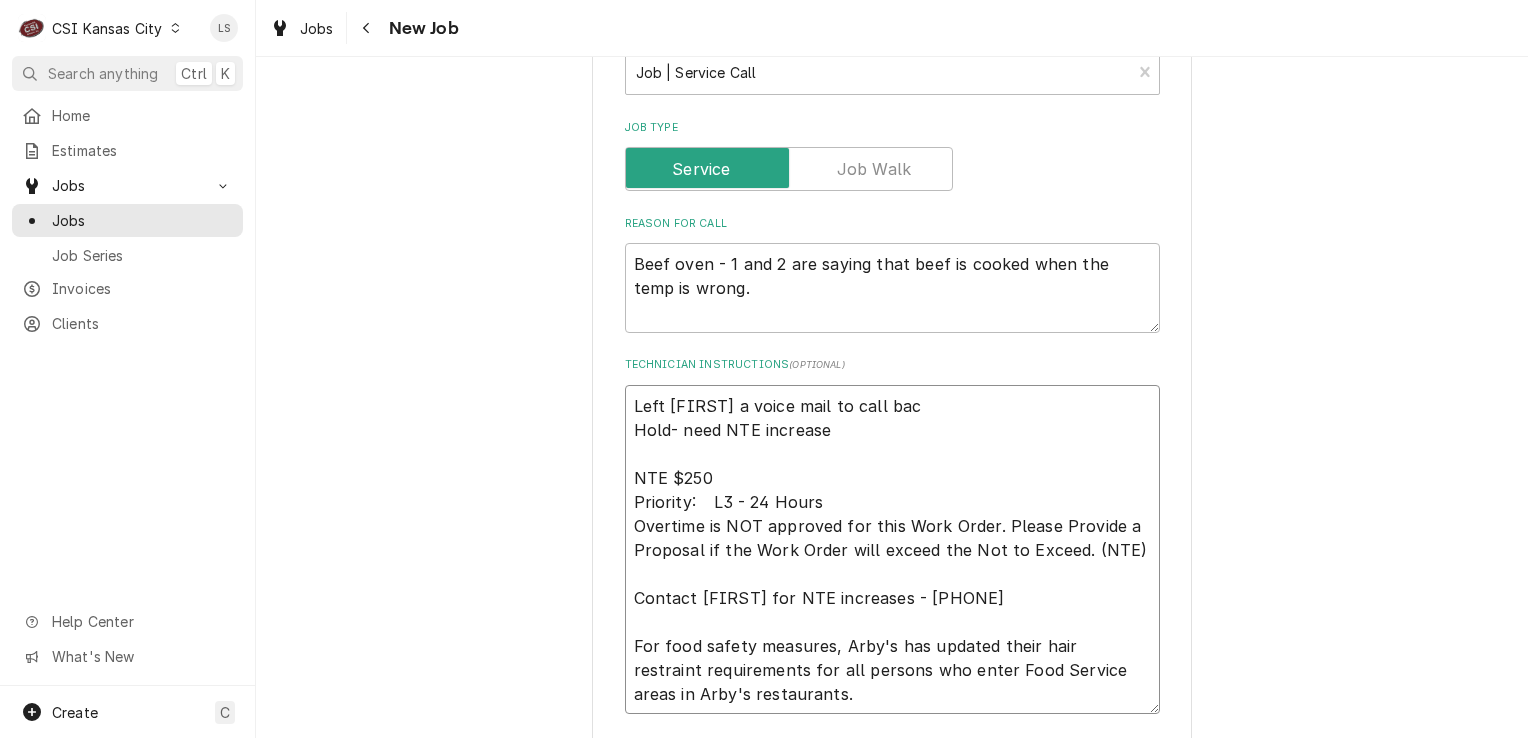 type on "x" 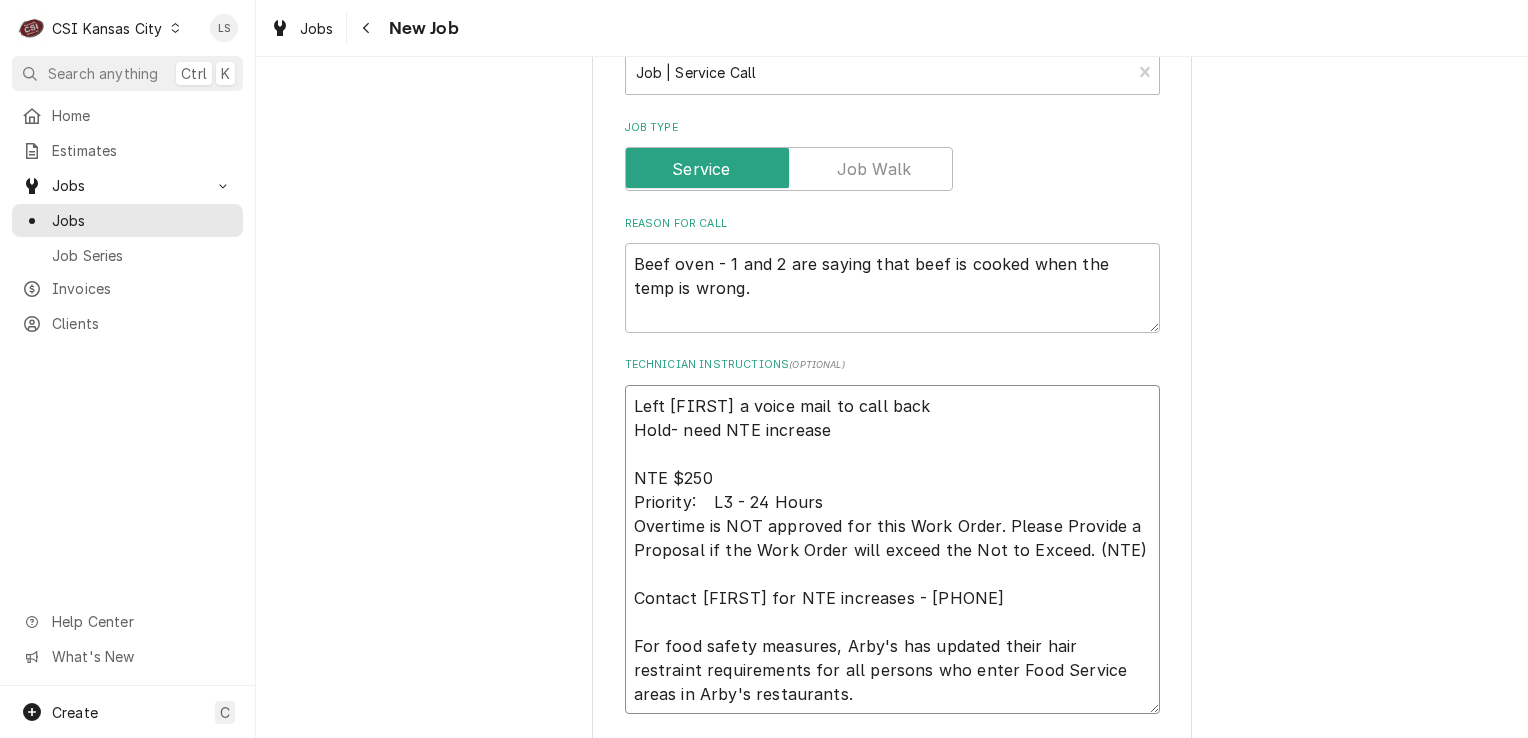 type on "x" 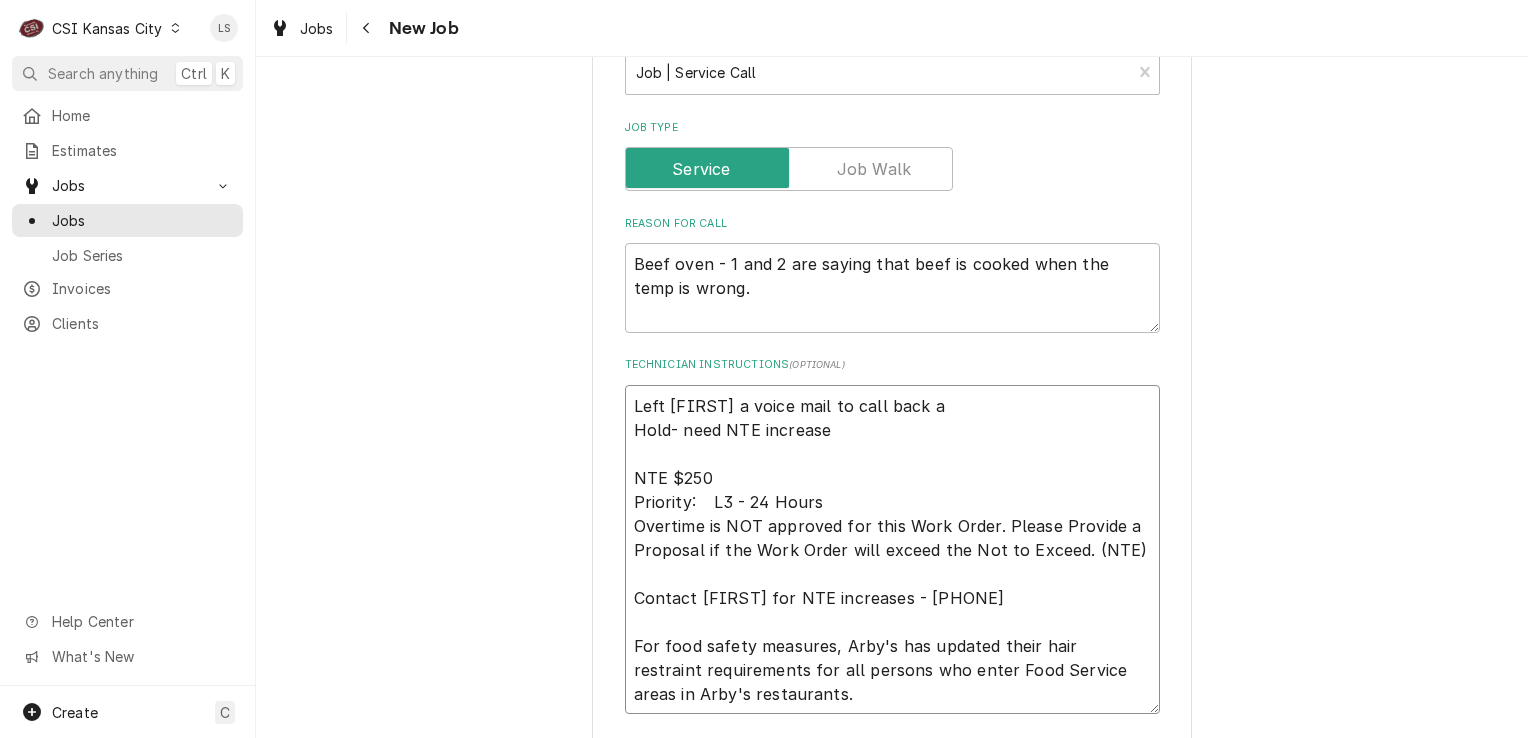 type on "x" 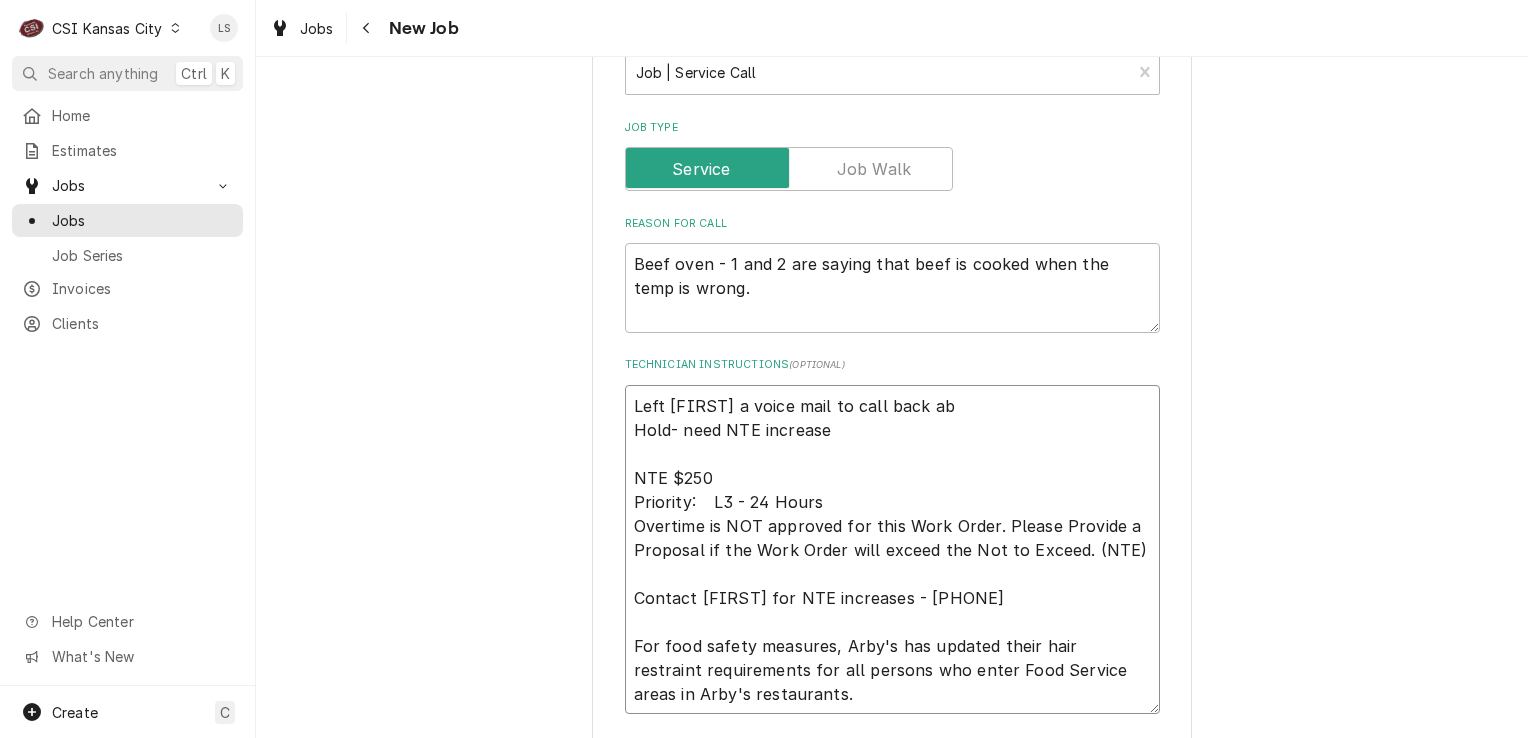 type on "x" 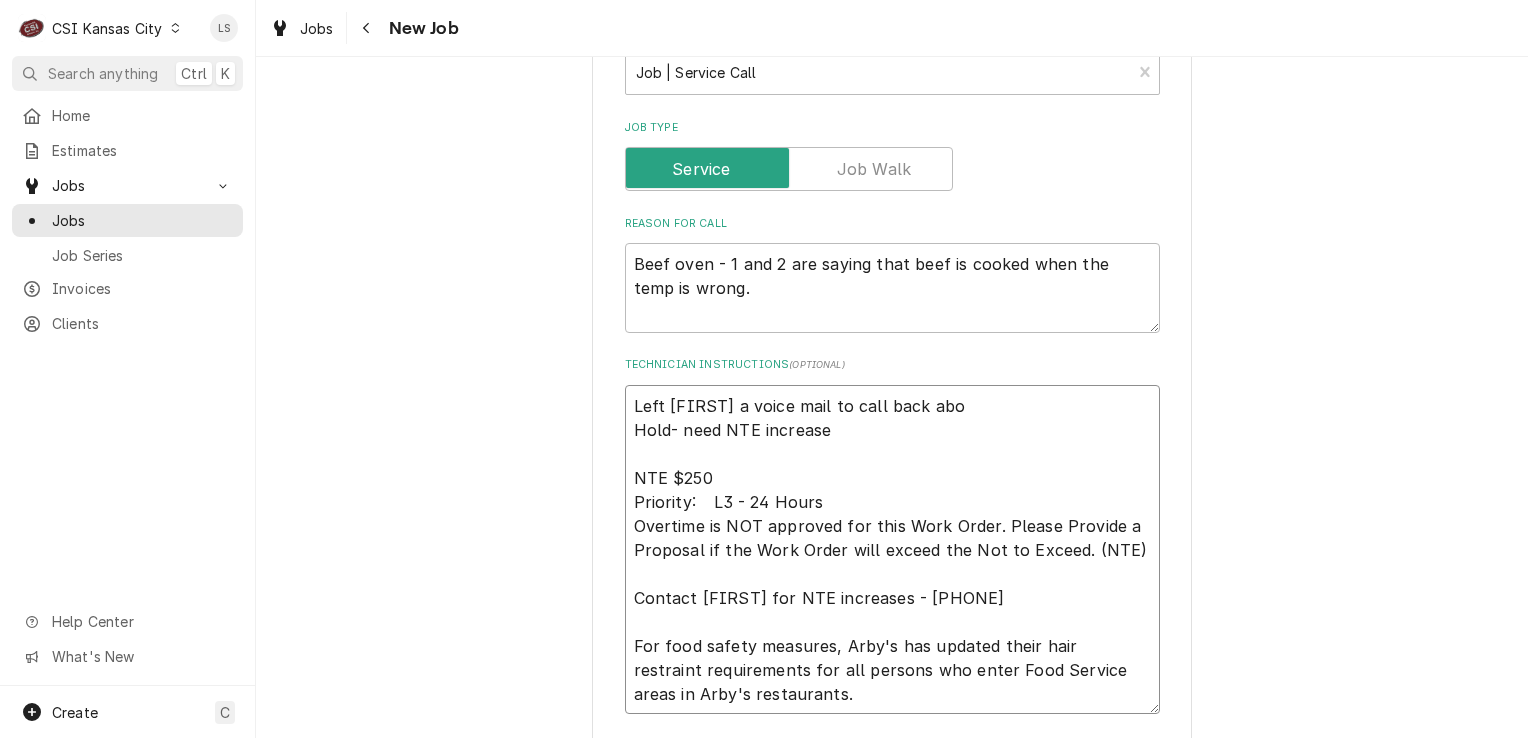 type on "x" 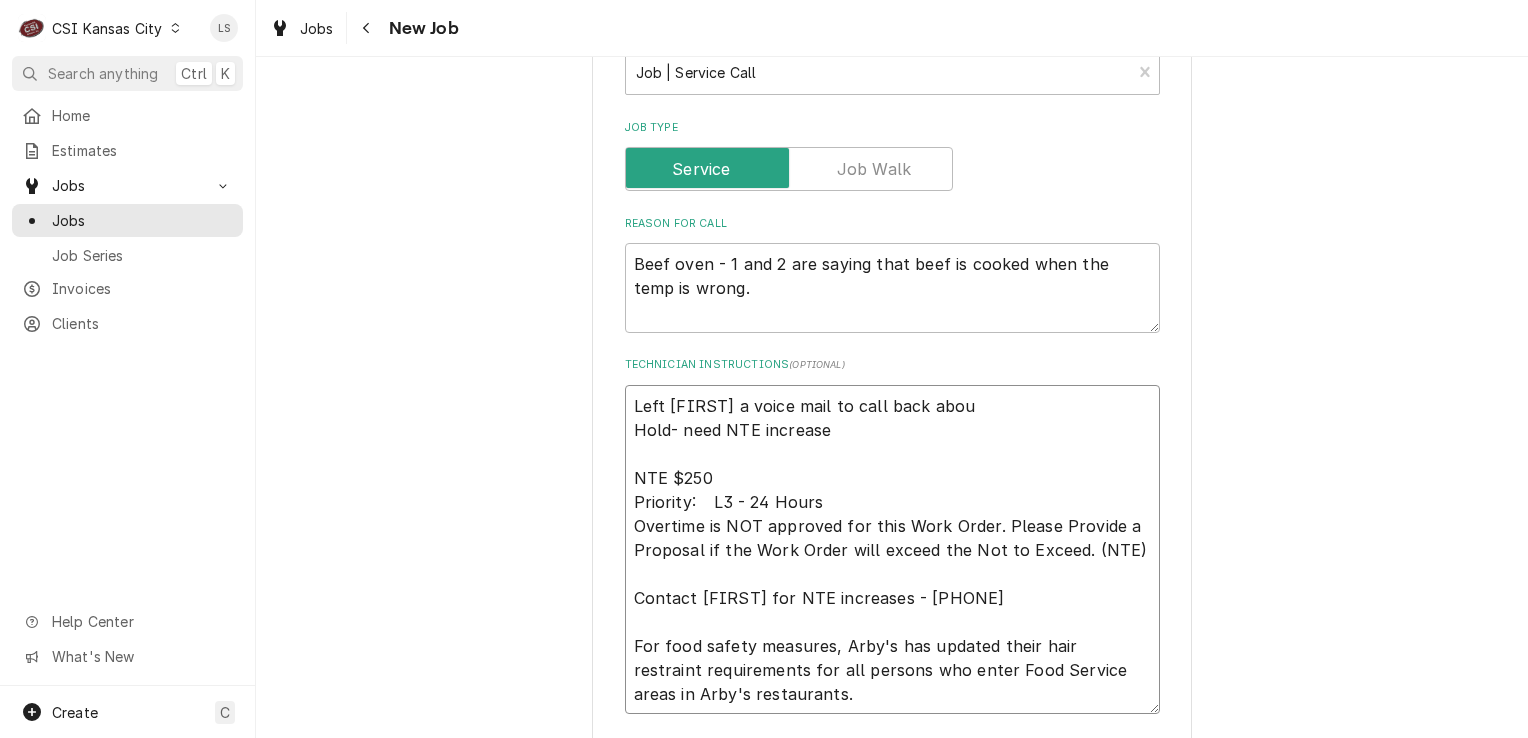 type on "x" 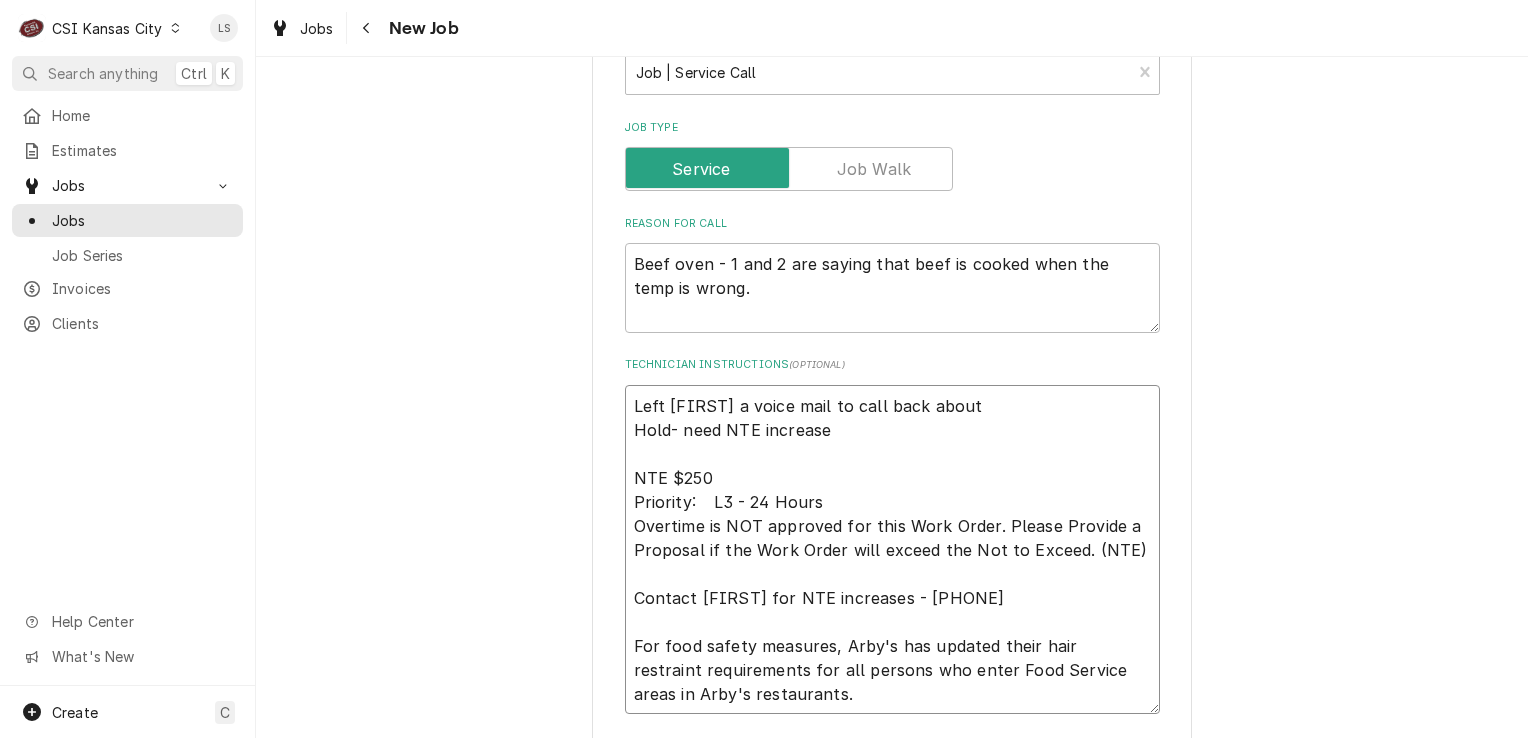 type on "x" 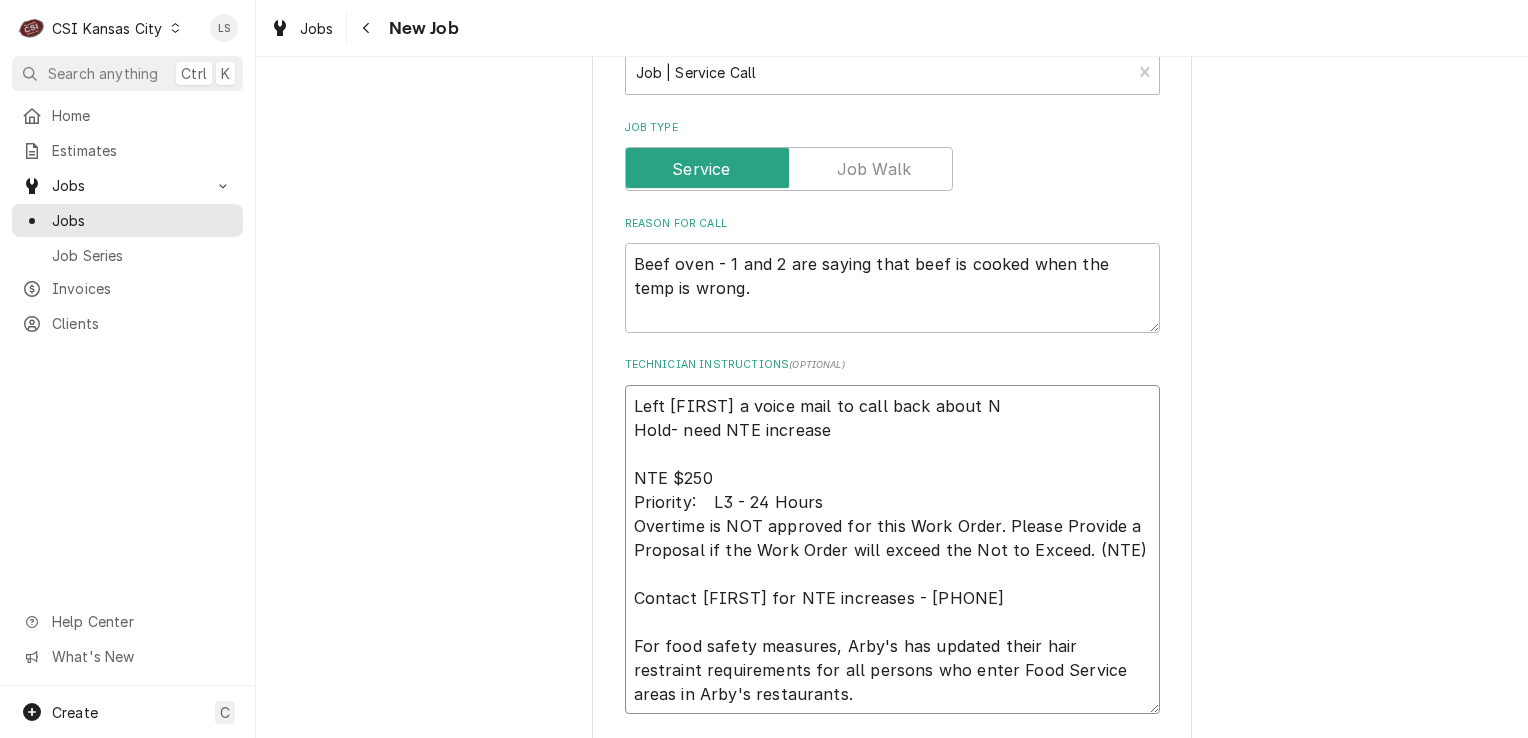 type on "x" 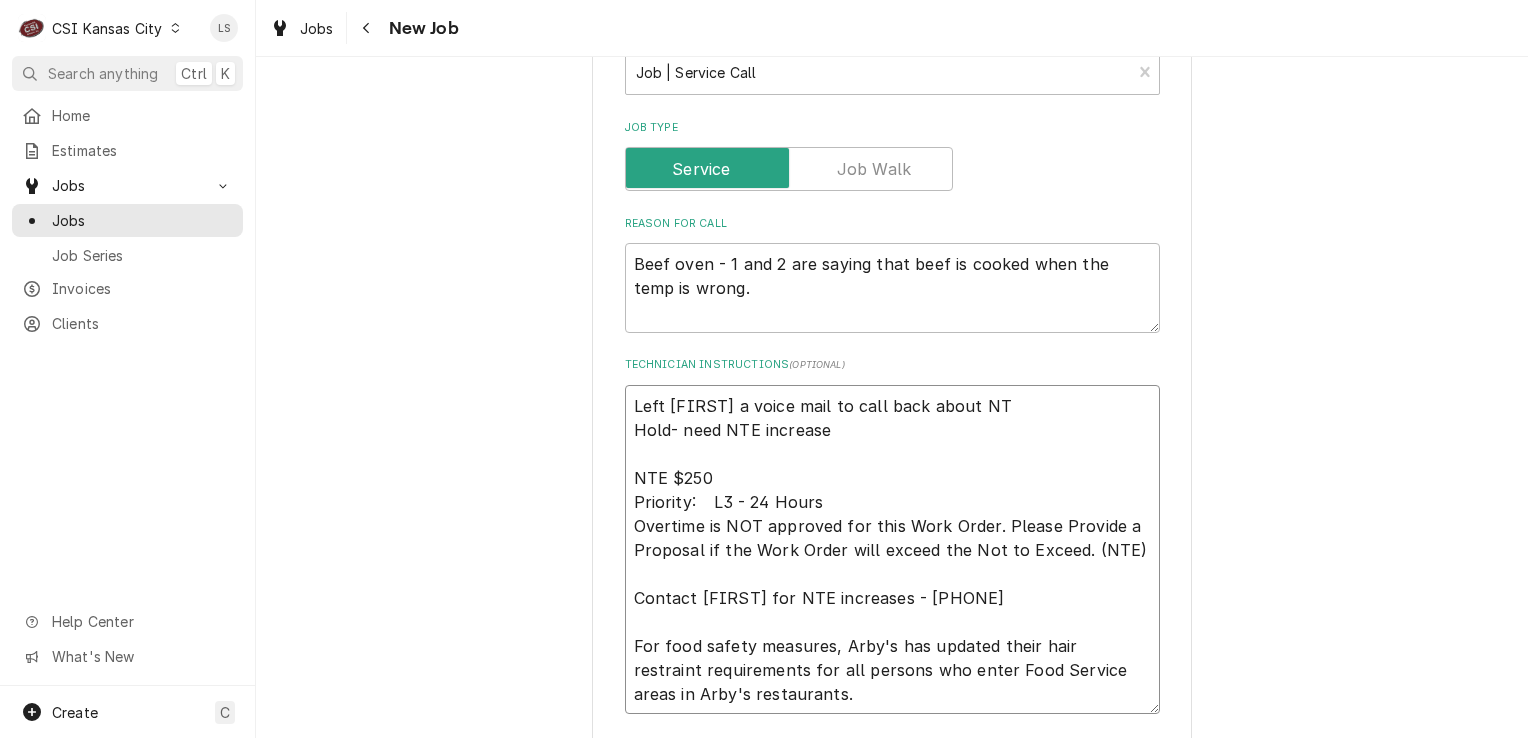 type on "x" 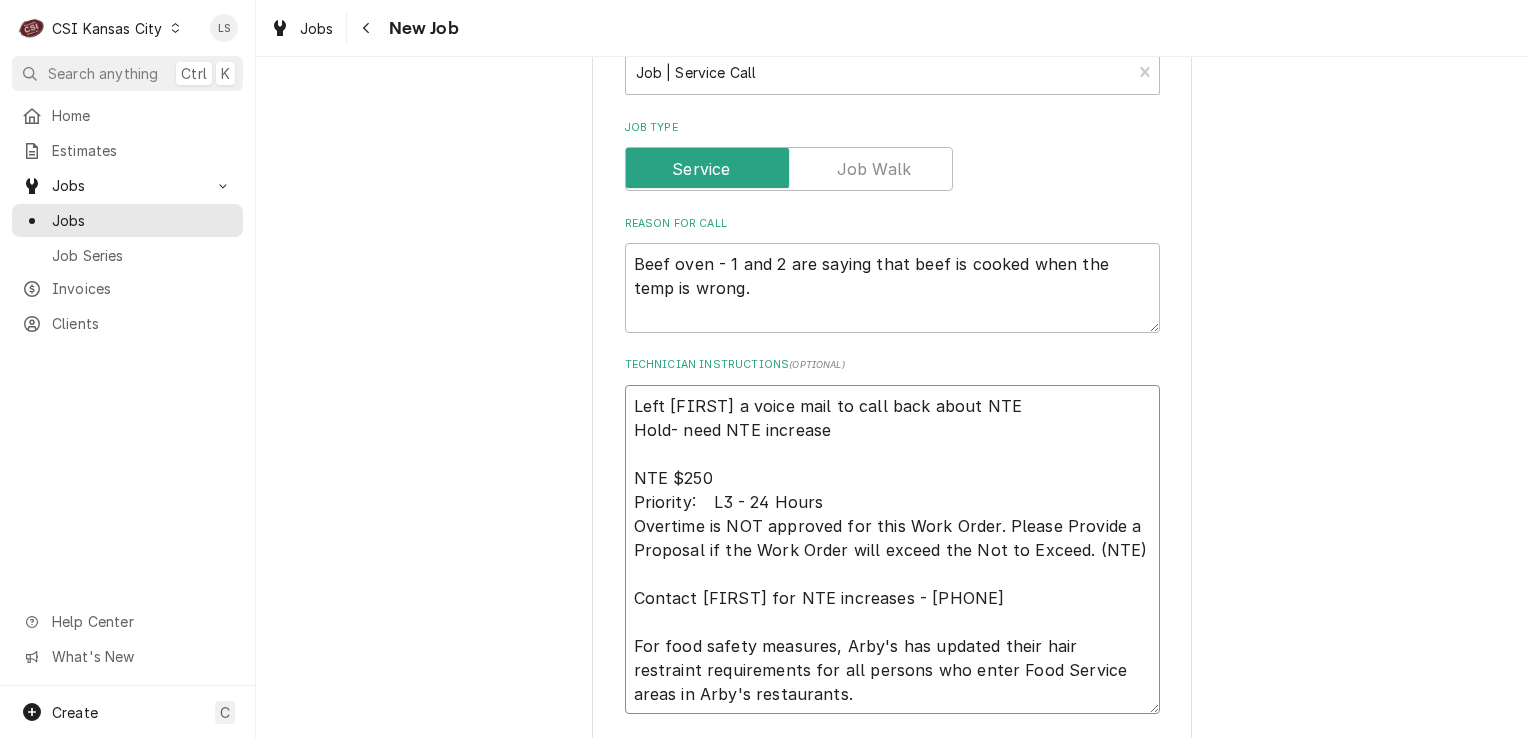 type on "x" 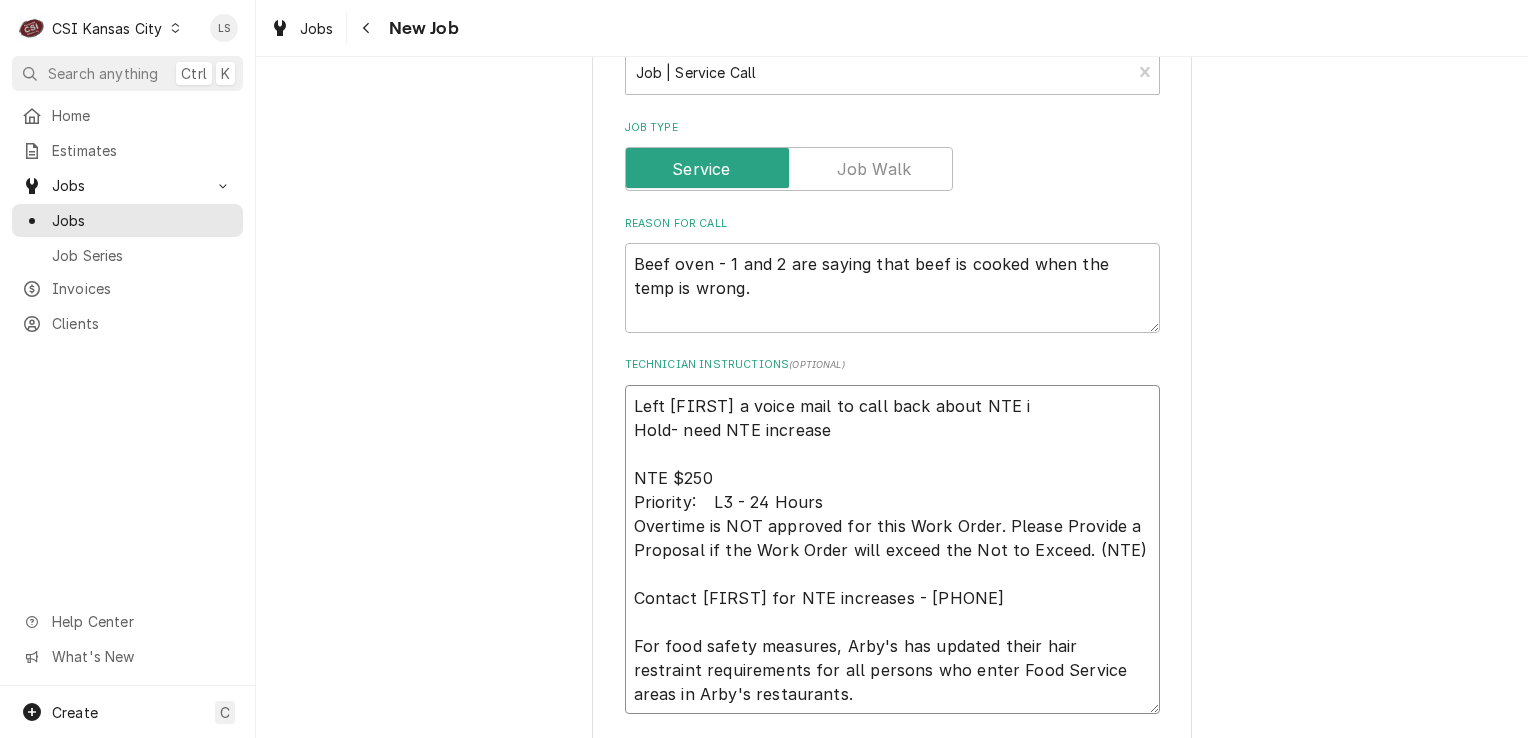 type on "x" 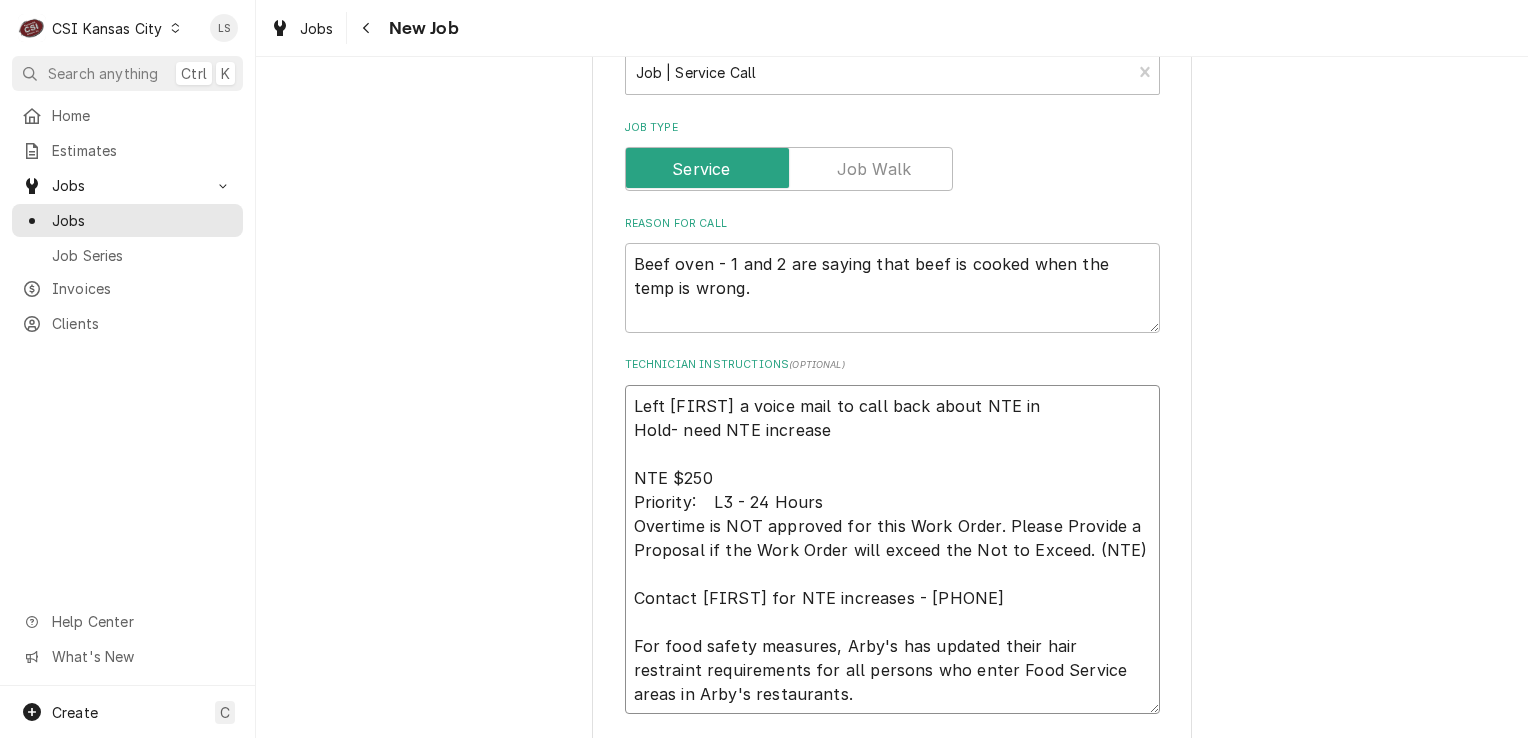 type on "x" 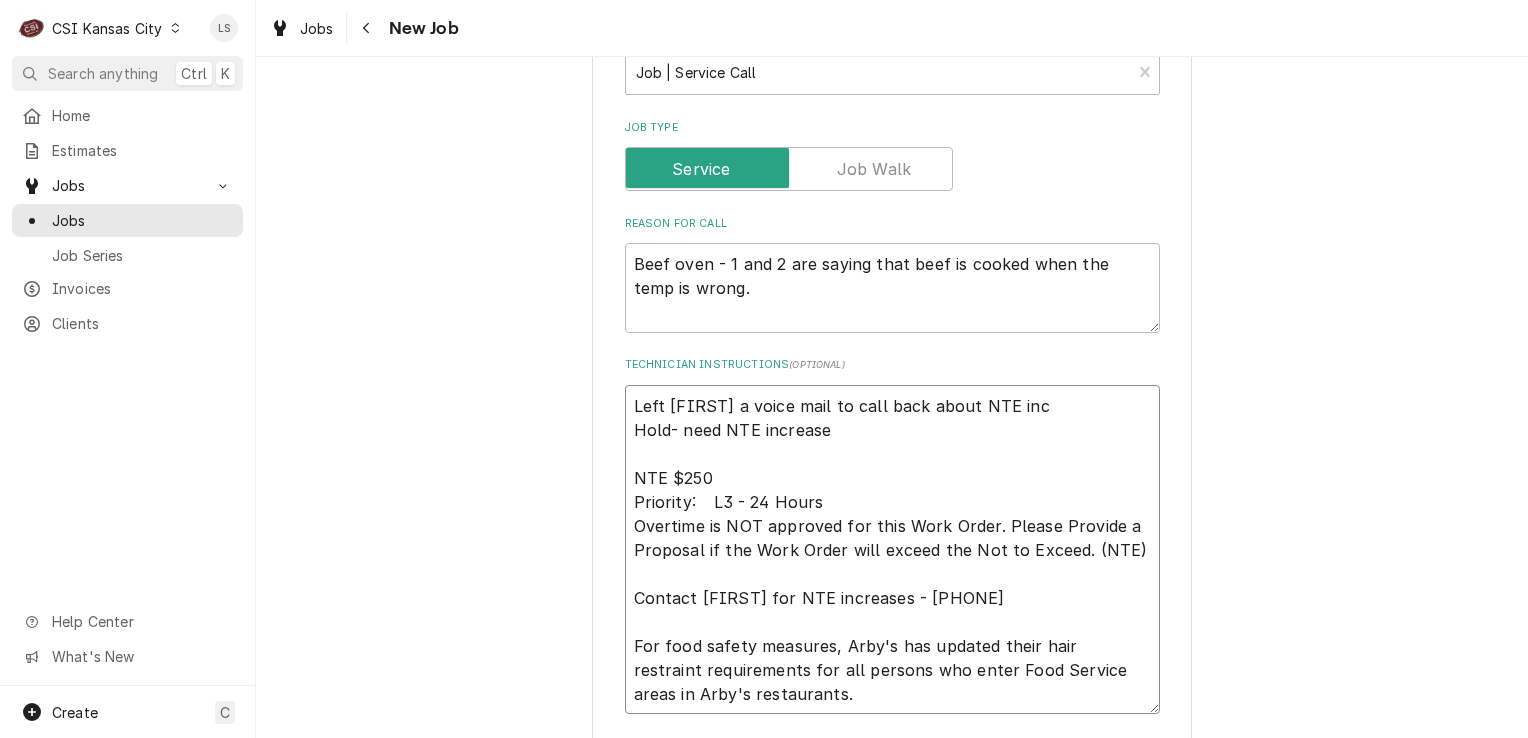 type on "x" 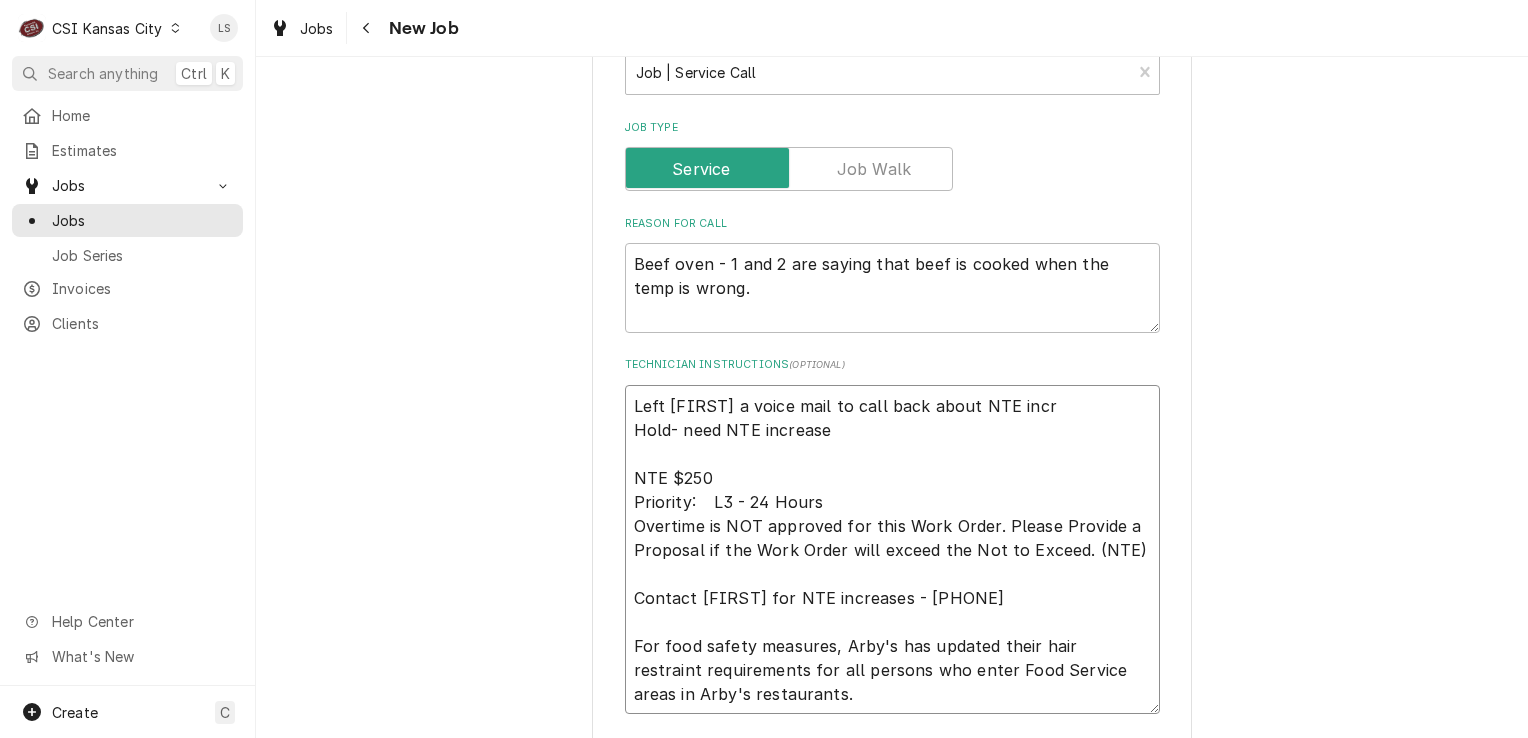 type on "x" 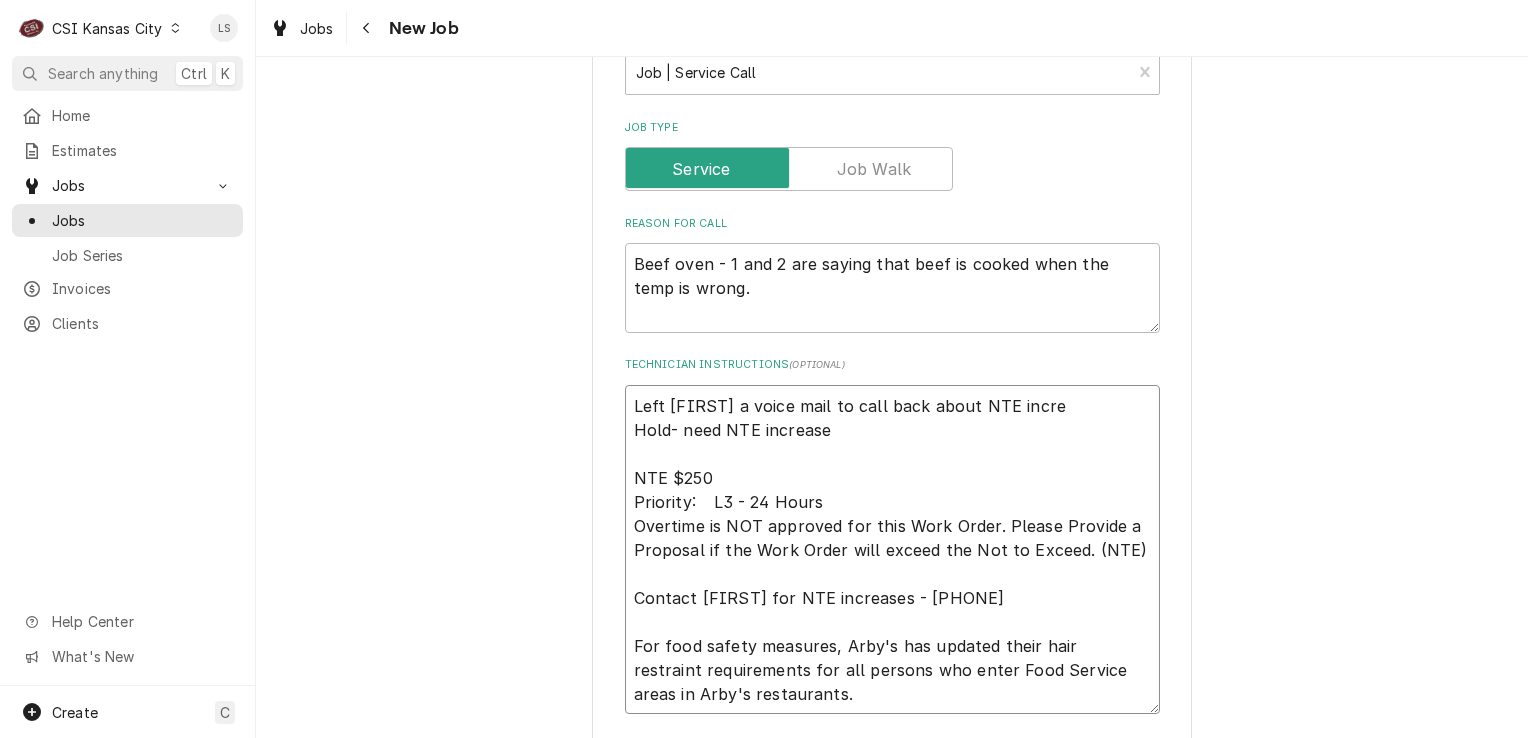 type on "x" 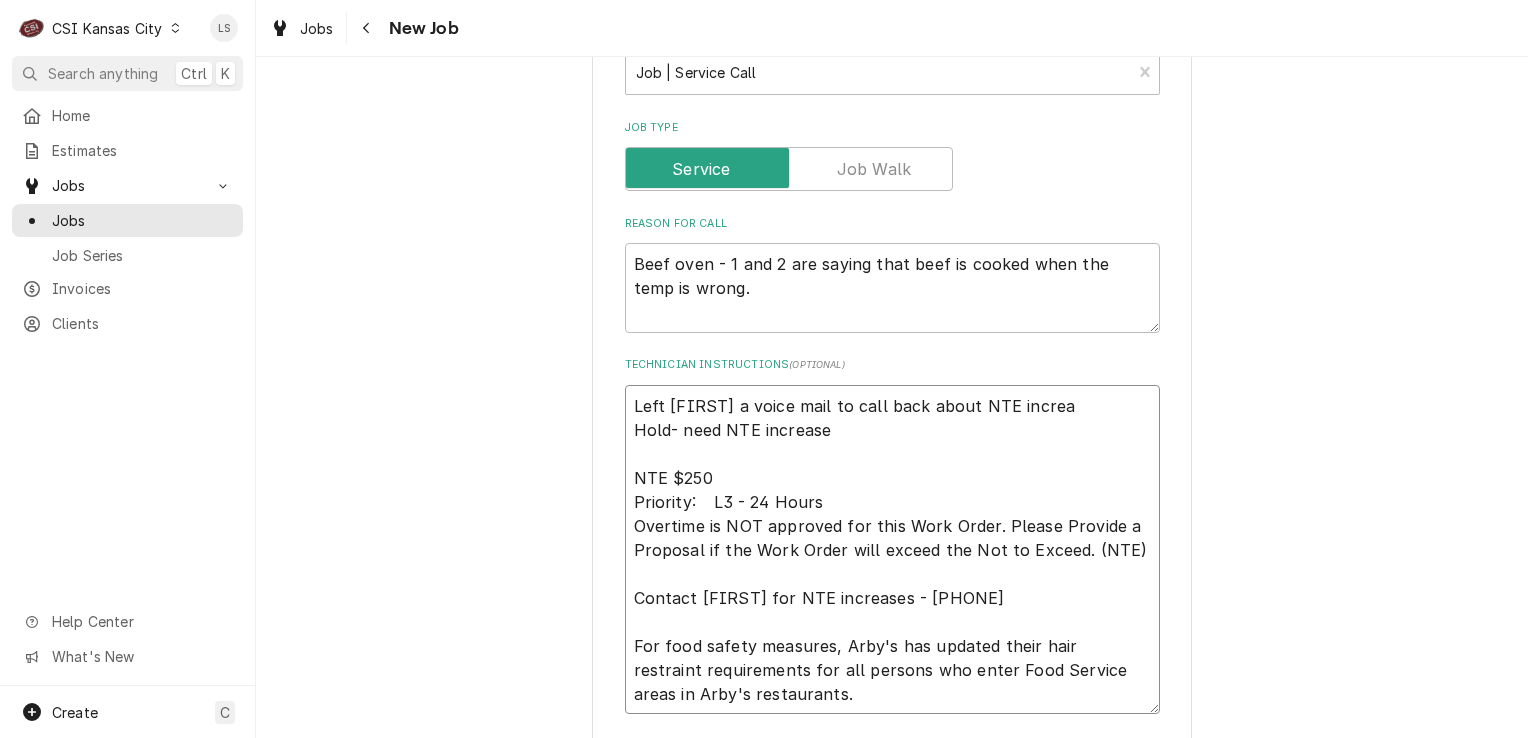 type on "x" 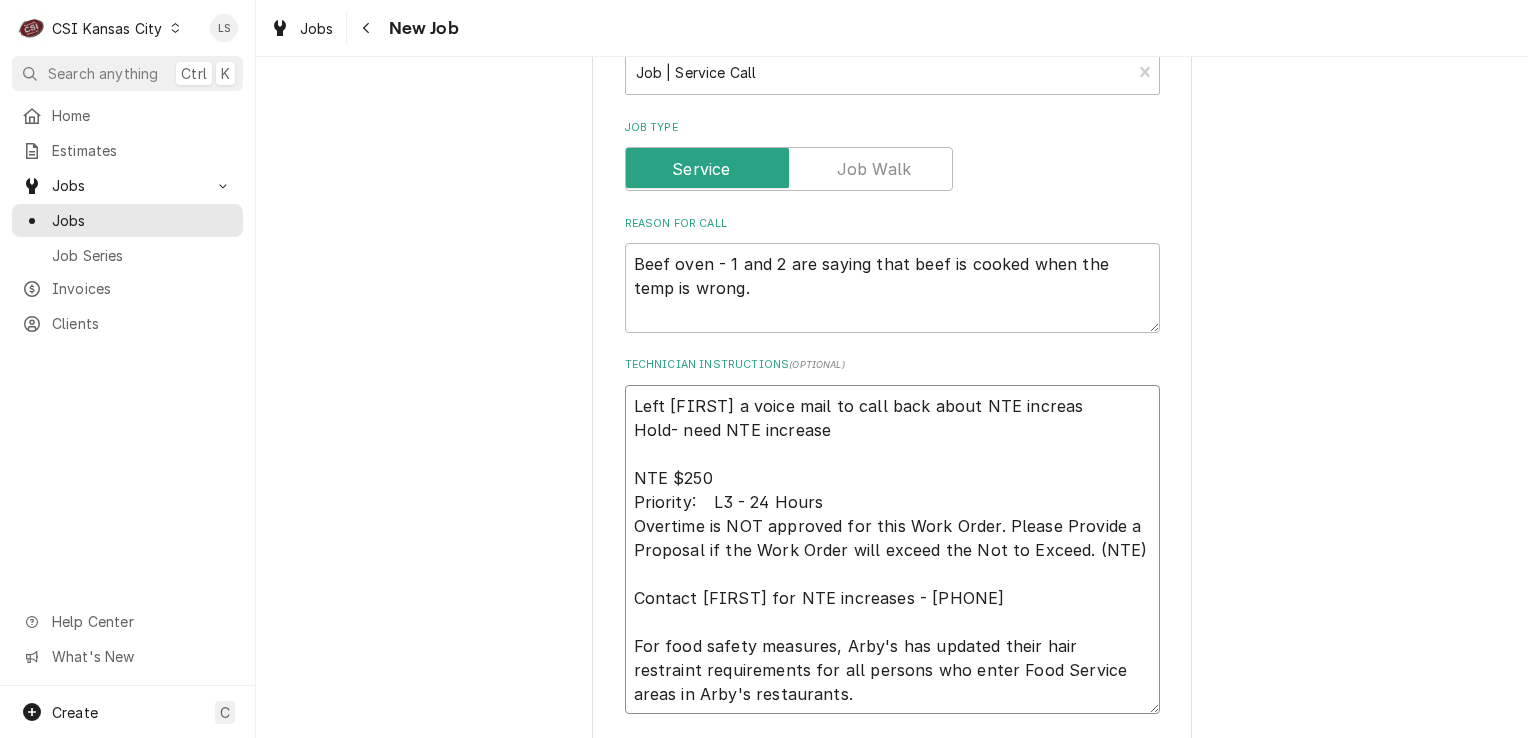 type on "x" 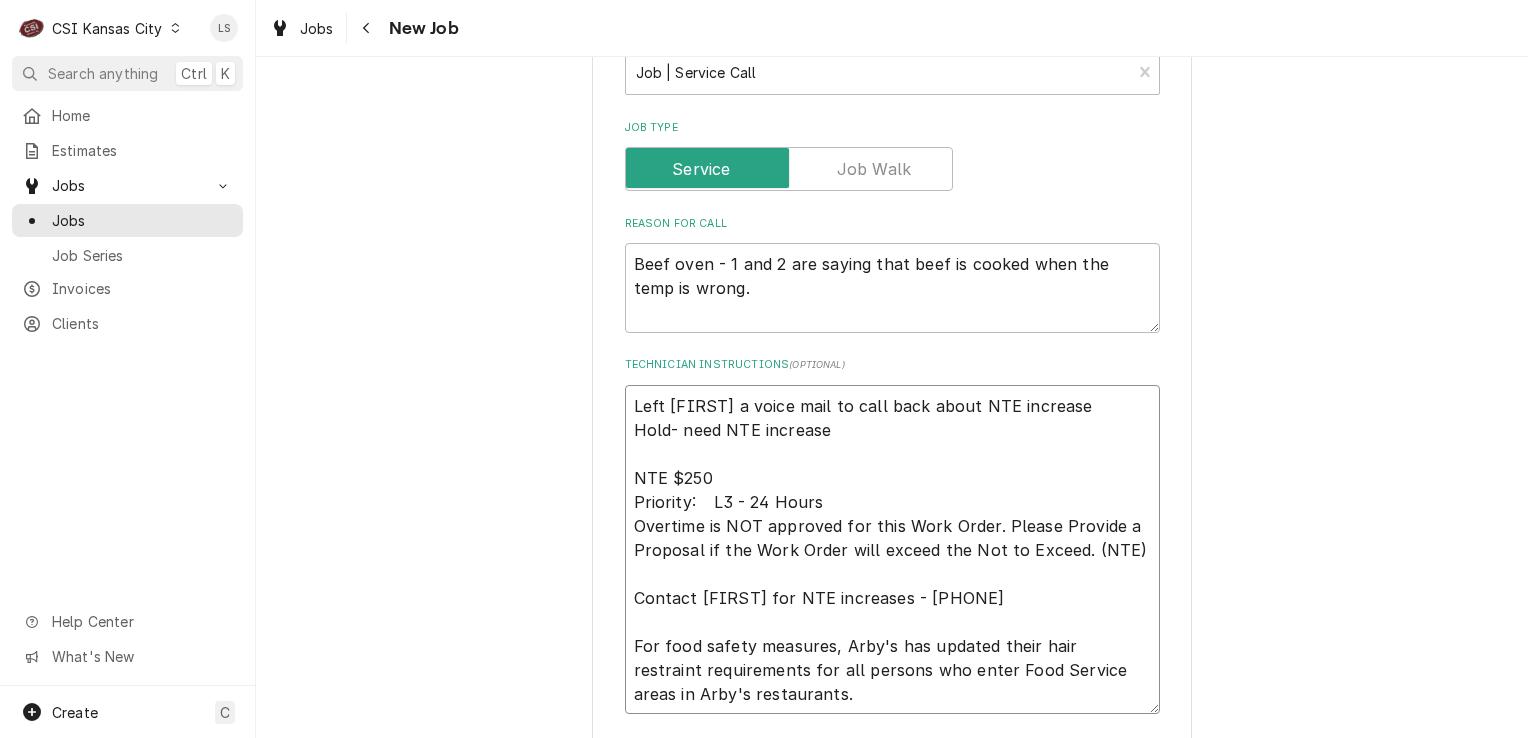 type on "Left Matt a voice mail to call back about NTE increase
Hold- need NTE increase
NTE $250
Priority:	L3 - 24 Hours
Overtime is NOT approved for this Work Order. Please Provide a Proposal if the Work Order will exceed the Not to Exceed. (NTE)
Contact Matt for NTE increases - 1-405-593-1622
For food safety measures, Arby's has updated their hair restraint requirements for all persons who enter Food Service areas in Arby's restaurants." 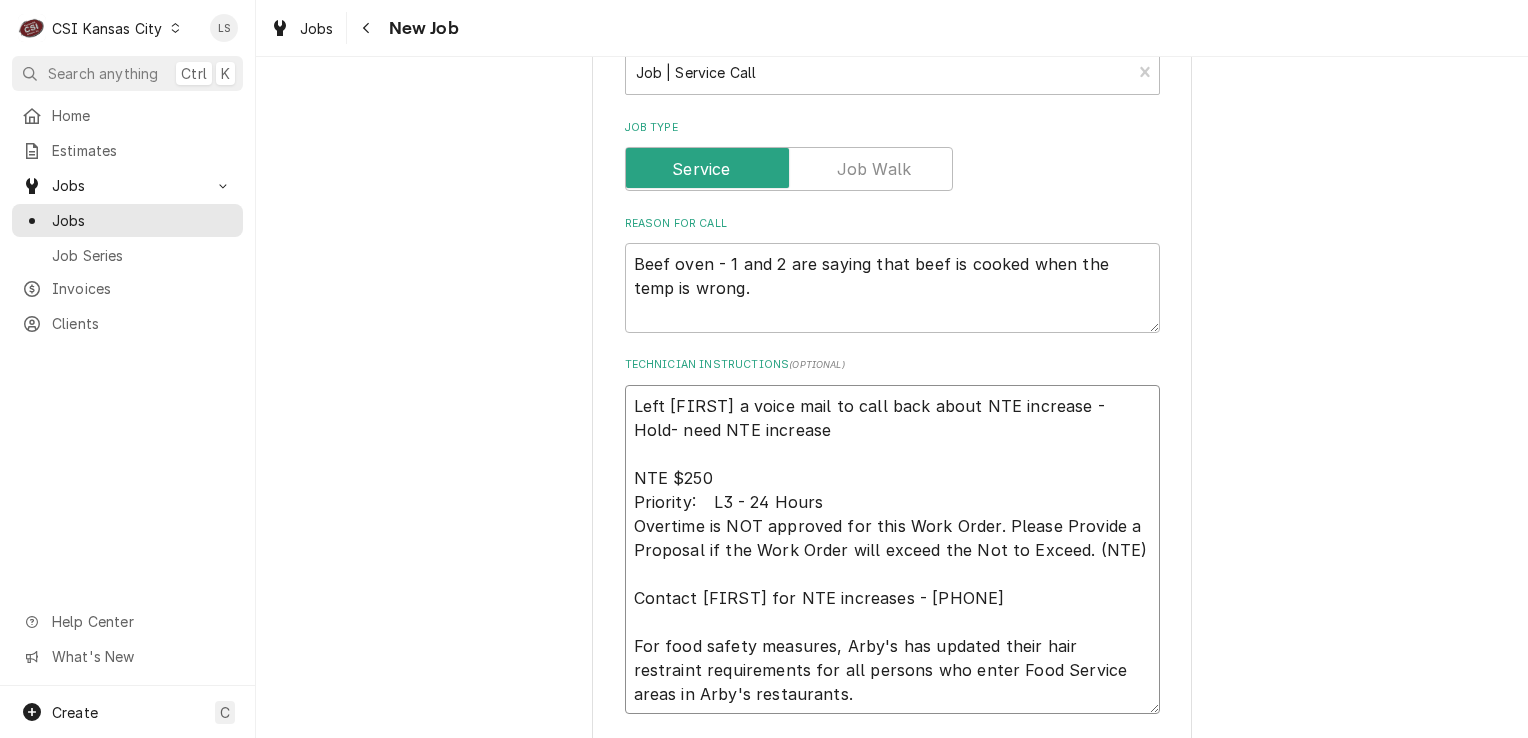 type on "x" 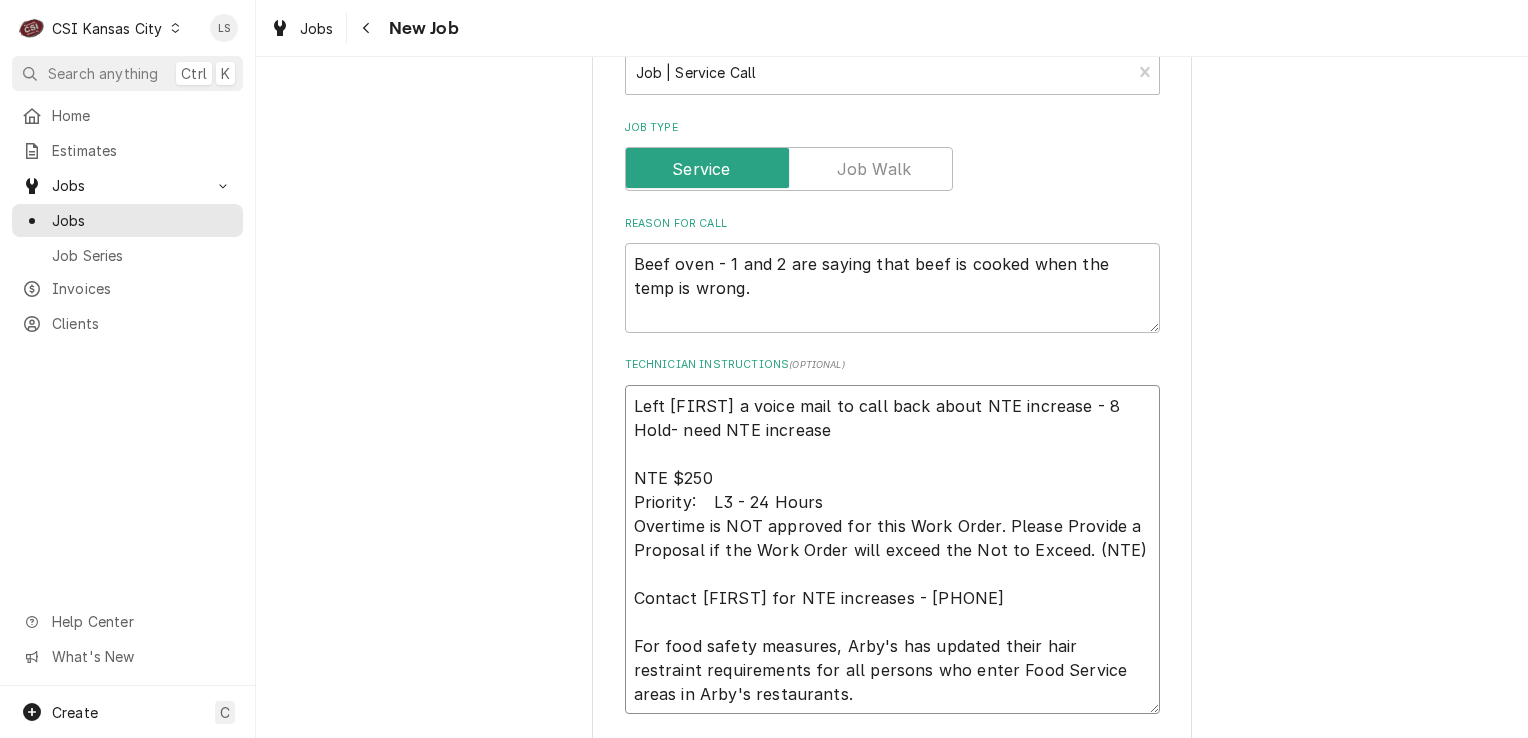type on "x" 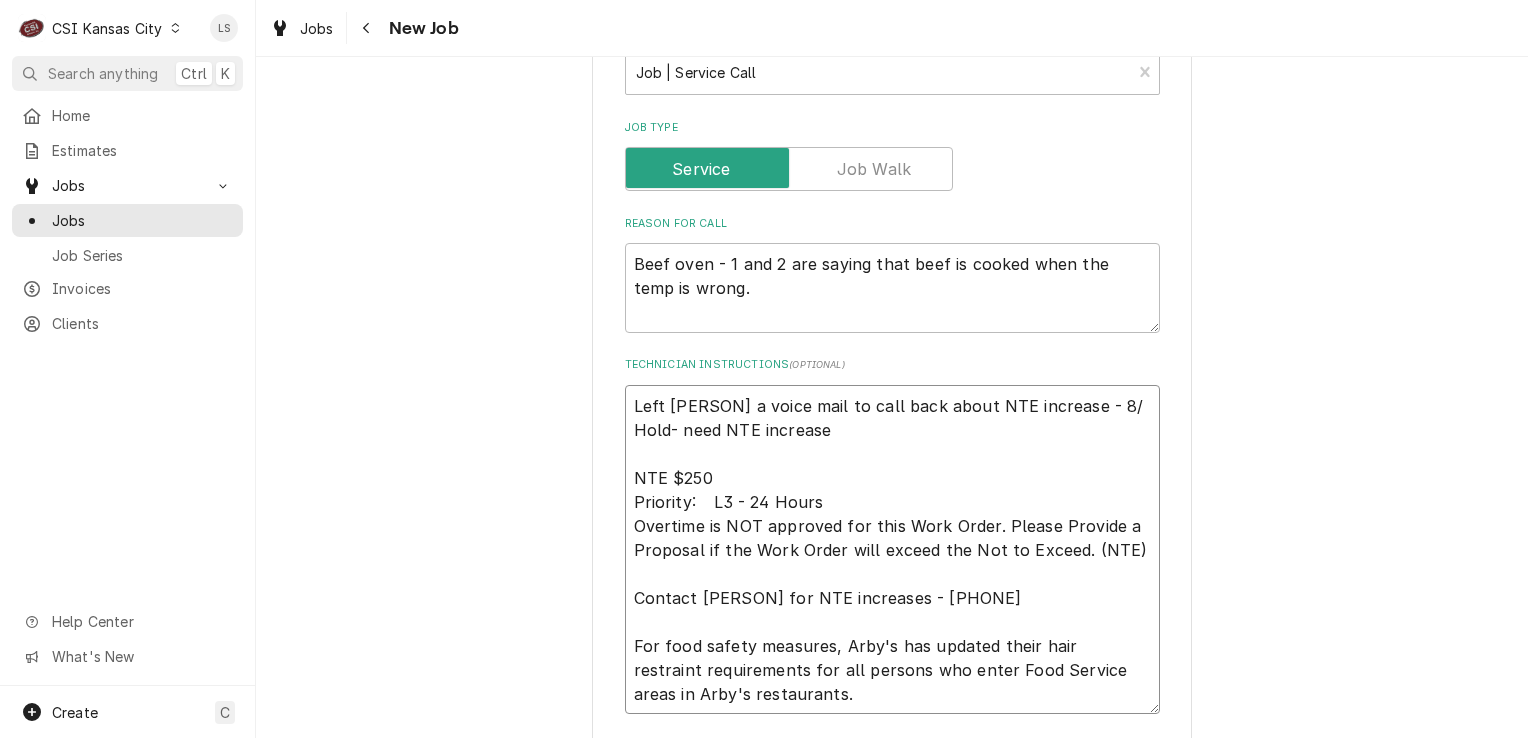 type on "x" 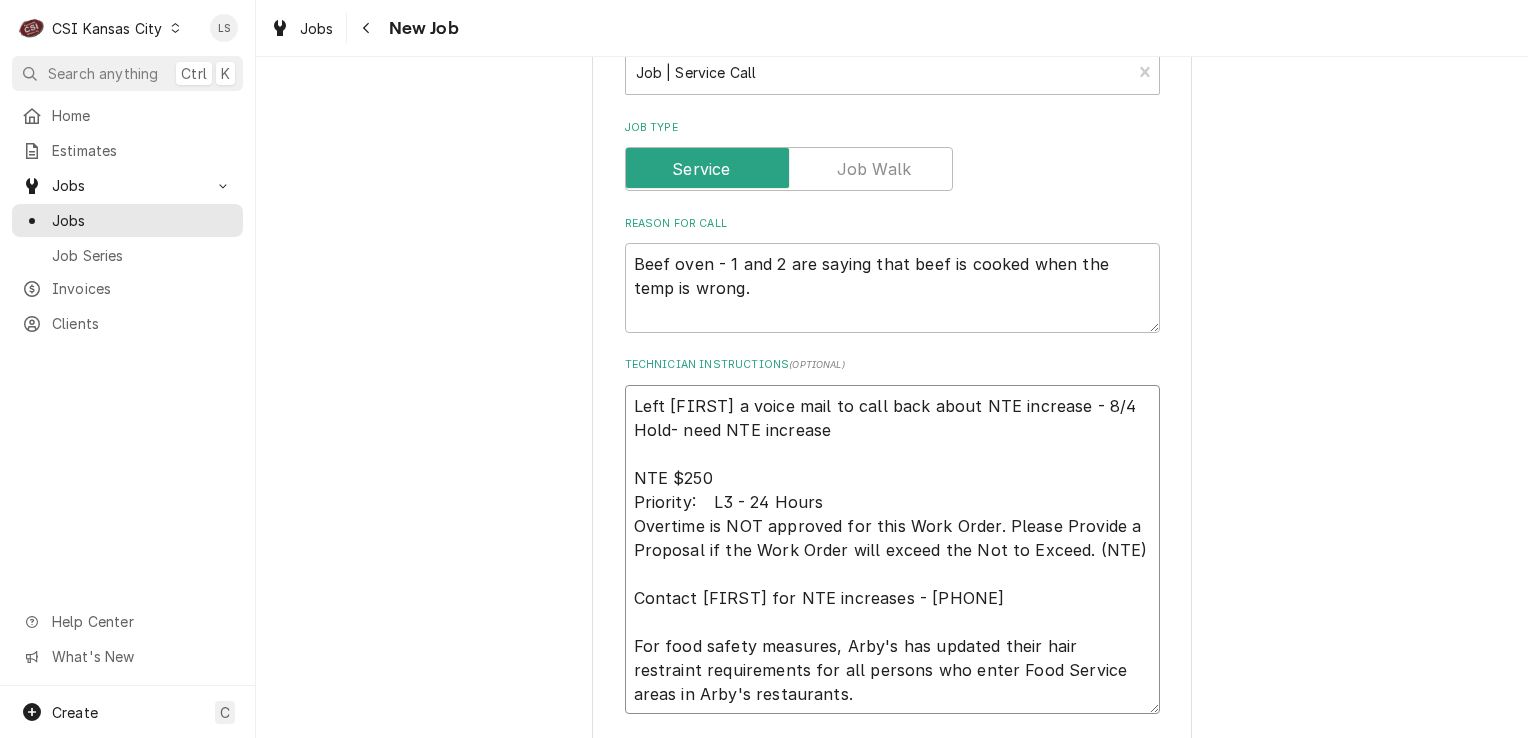 type on "x" 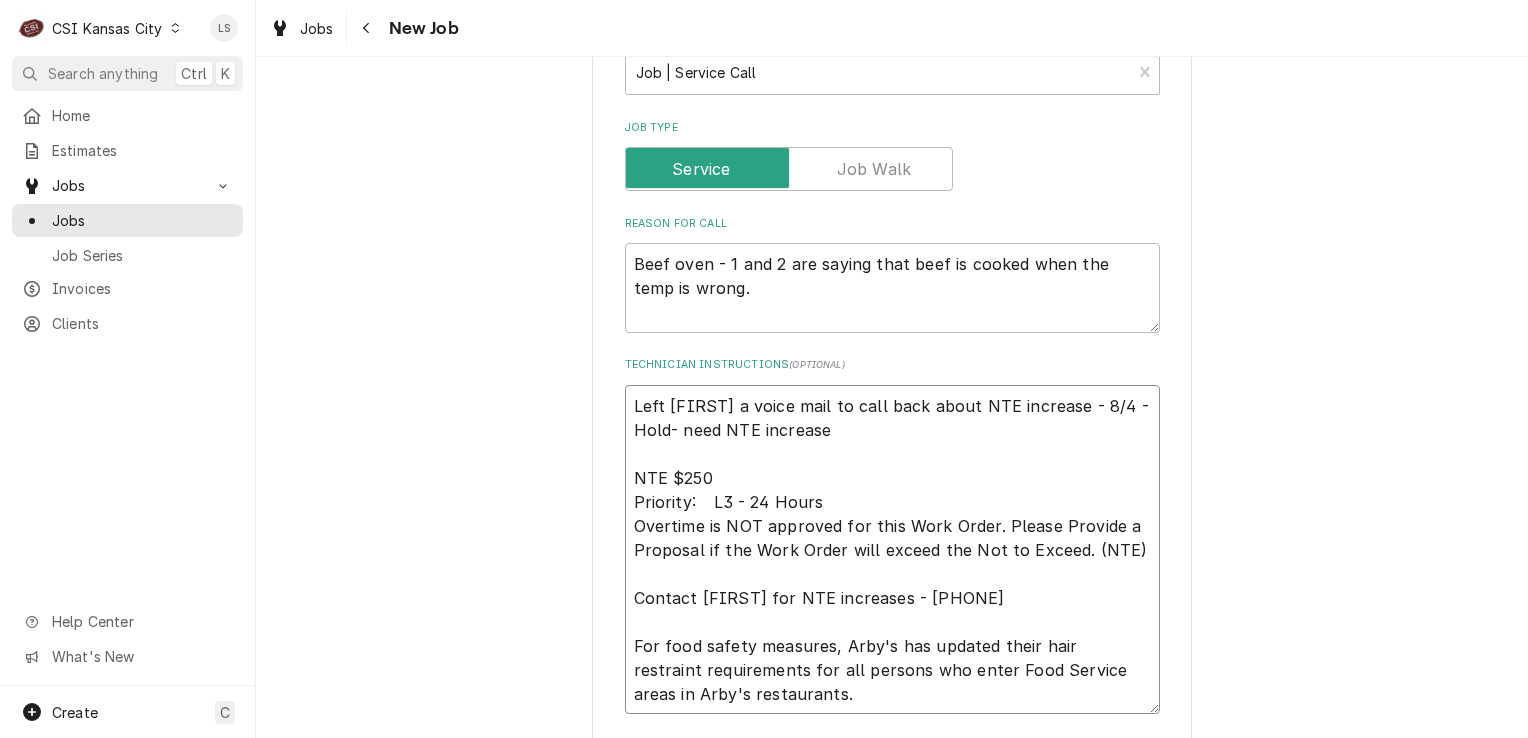 type on "x" 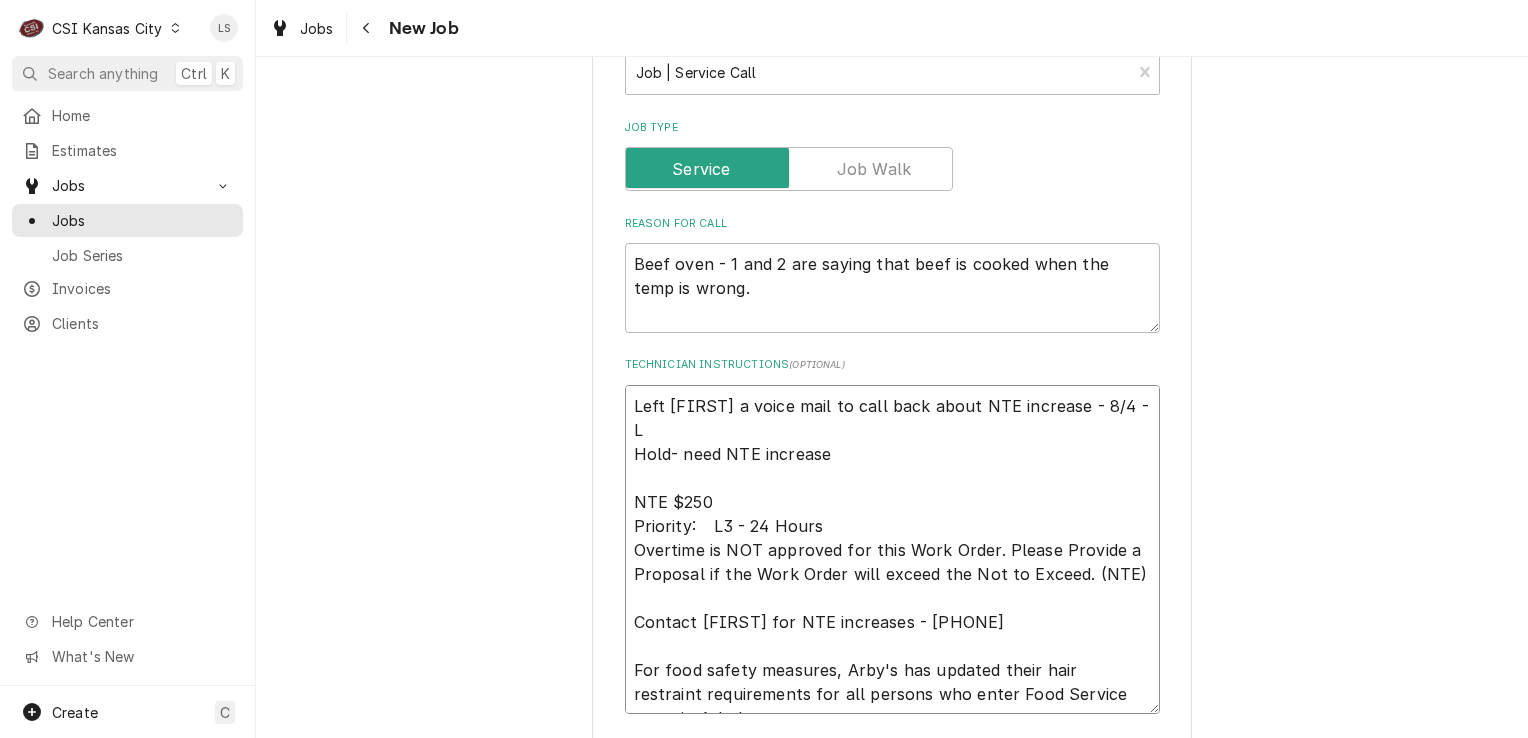 type on "x" 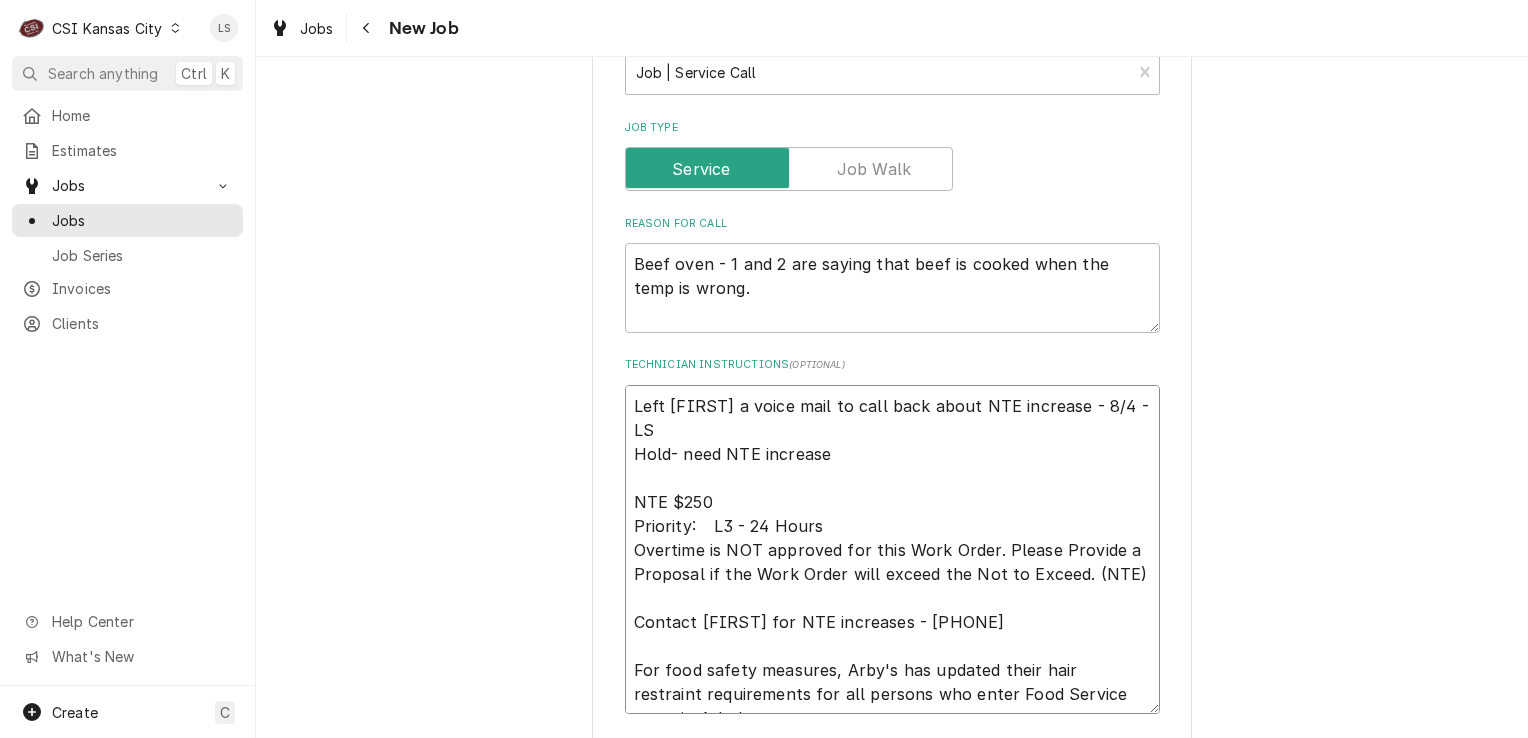 type on "x" 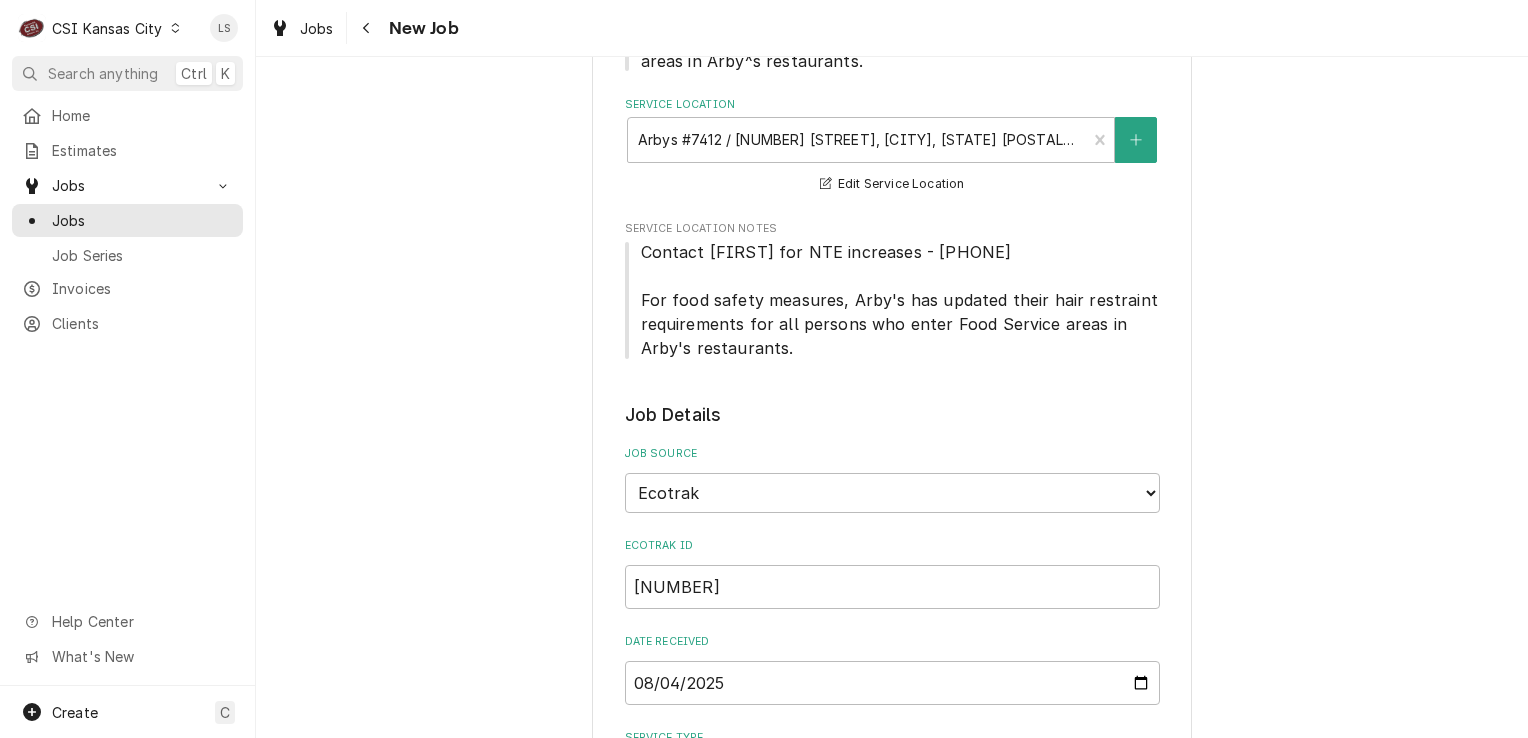 scroll, scrollTop: 100, scrollLeft: 0, axis: vertical 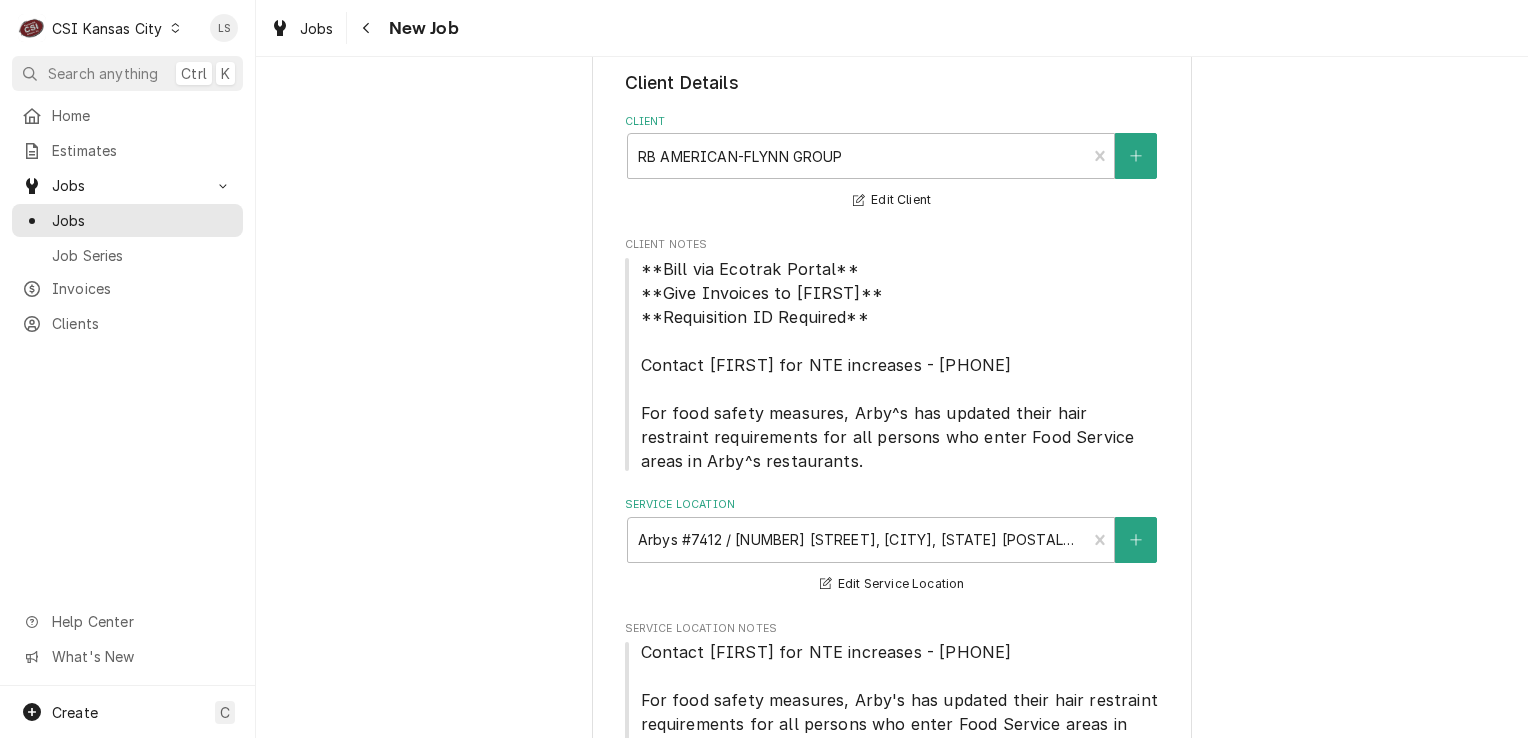 type on "Left Matt a voice mail to call back about NTE increase - 8/4 - LS
Hold- need NTE increase
NTE $250
Priority:	L3 - 24 Hours
Overtime is NOT approved for this Work Order. Please Provide a Proposal if the Work Order will exceed the Not to Exceed. (NTE)
Contact Matt for NTE increases - 1-405-593-1622
For food safety measures, Arby's has updated their hair restraint requirements for all persons who enter Food Service areas in Arby's restaurants." 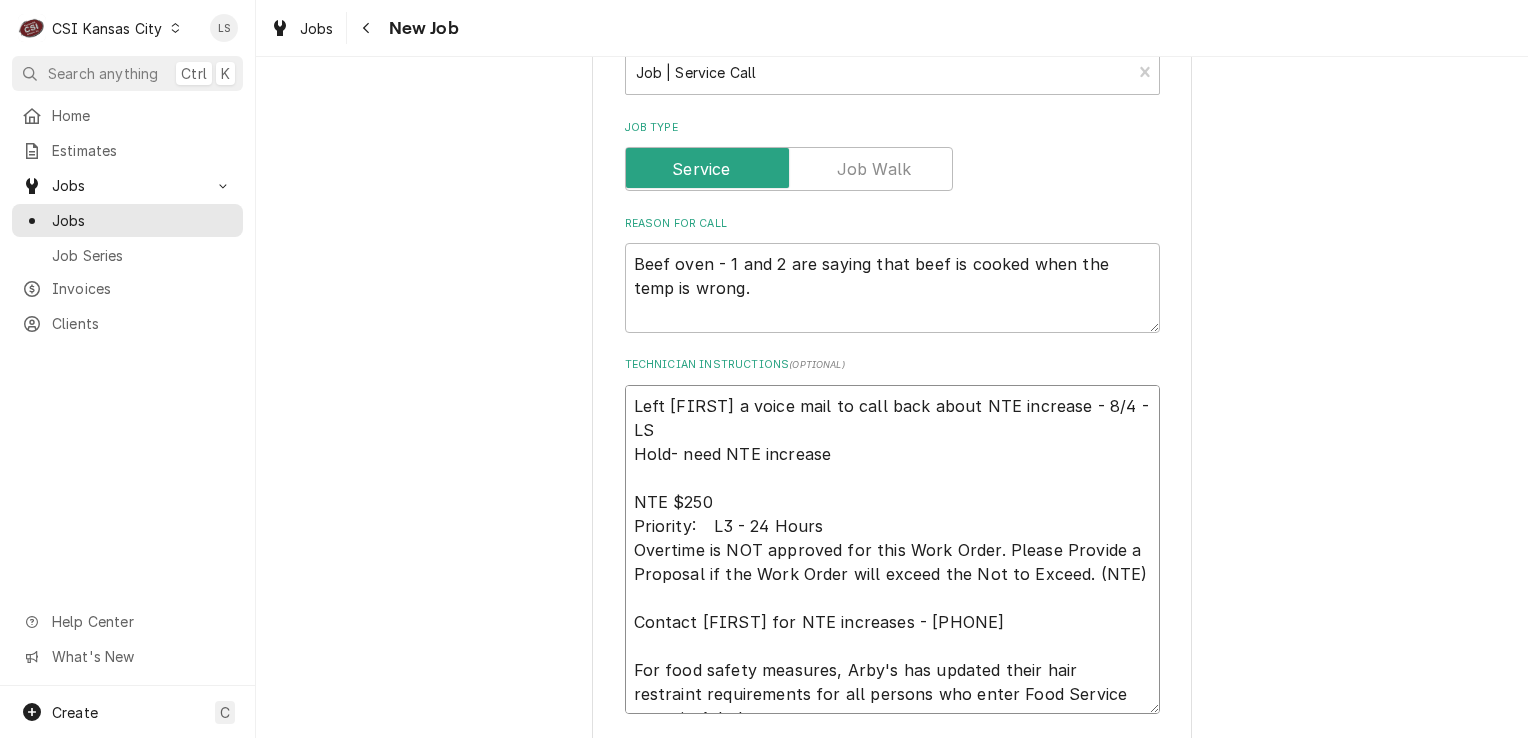 scroll, scrollTop: 1400, scrollLeft: 0, axis: vertical 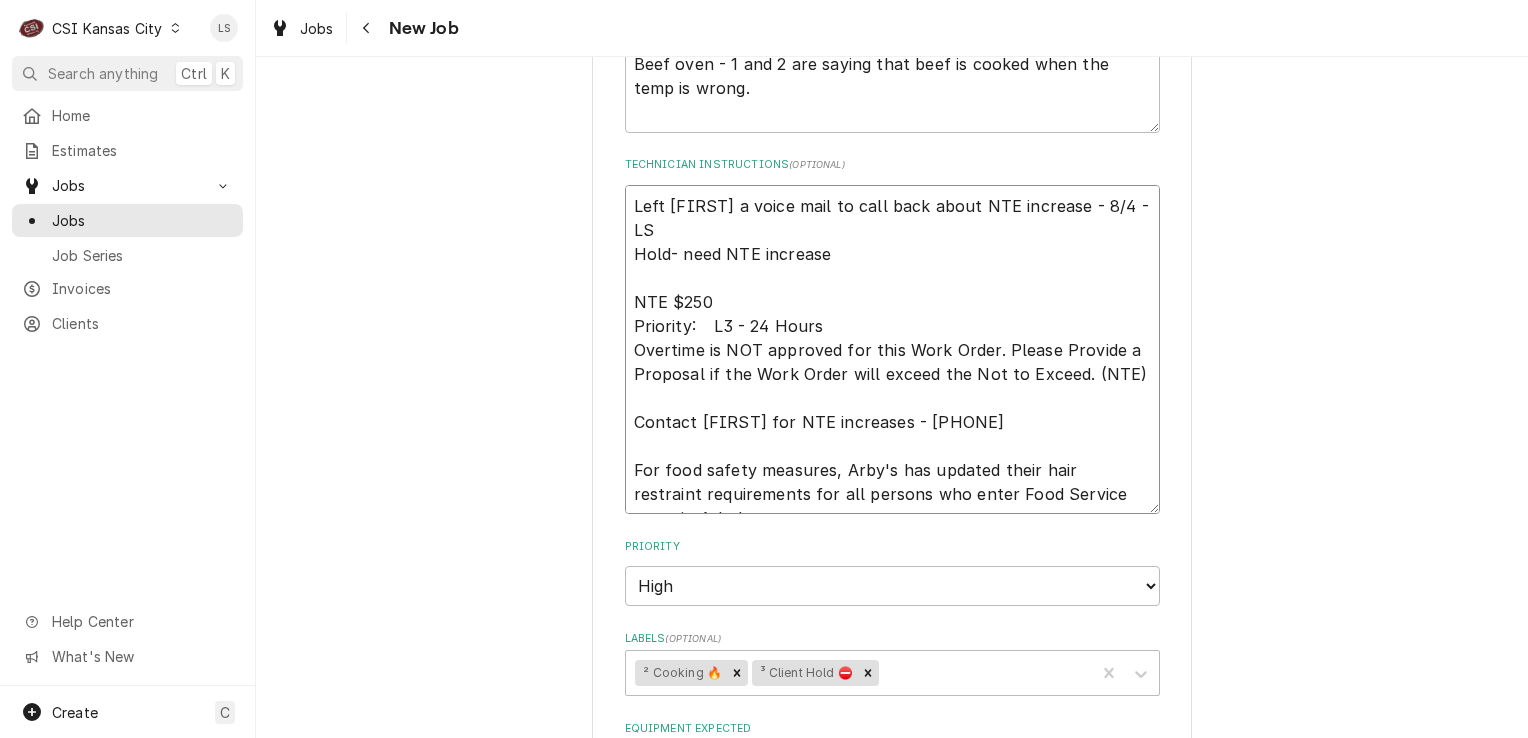 drag, startPoint x: 834, startPoint y: 228, endPoint x: 614, endPoint y: 198, distance: 222.03603 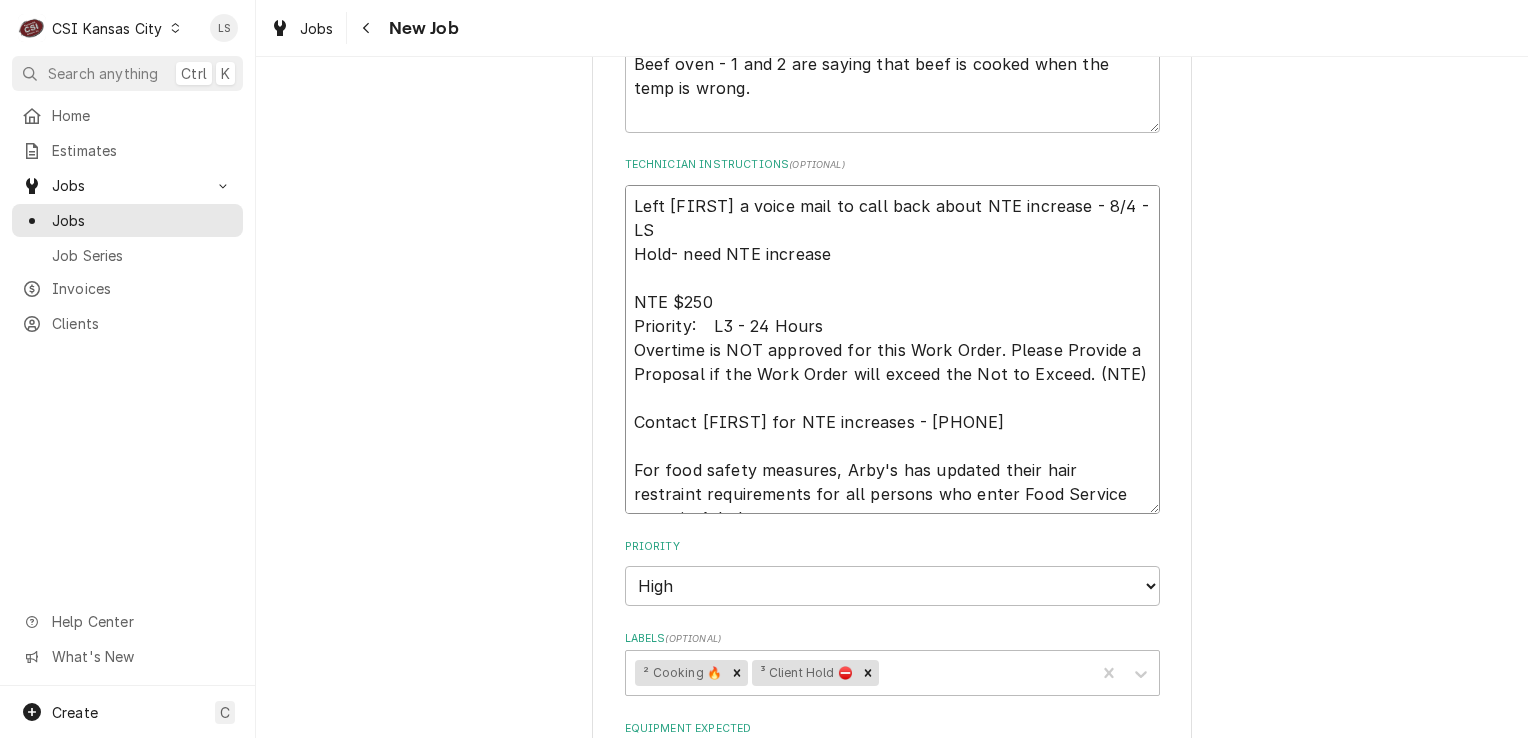 click on "Left Matt a voice mail to call back about NTE increase - 8/4 - LS
Hold- need NTE increase
NTE $250
Priority:	L3 - 24 Hours
Overtime is NOT approved for this Work Order. Please Provide a Proposal if the Work Order will exceed the Not to Exceed. (NTE)
Contact Matt for NTE increases - 1-405-593-1622
For food safety measures, Arby's has updated their hair restraint requirements for all persons who enter Food Service areas in Arby's restaurants." at bounding box center [892, 350] 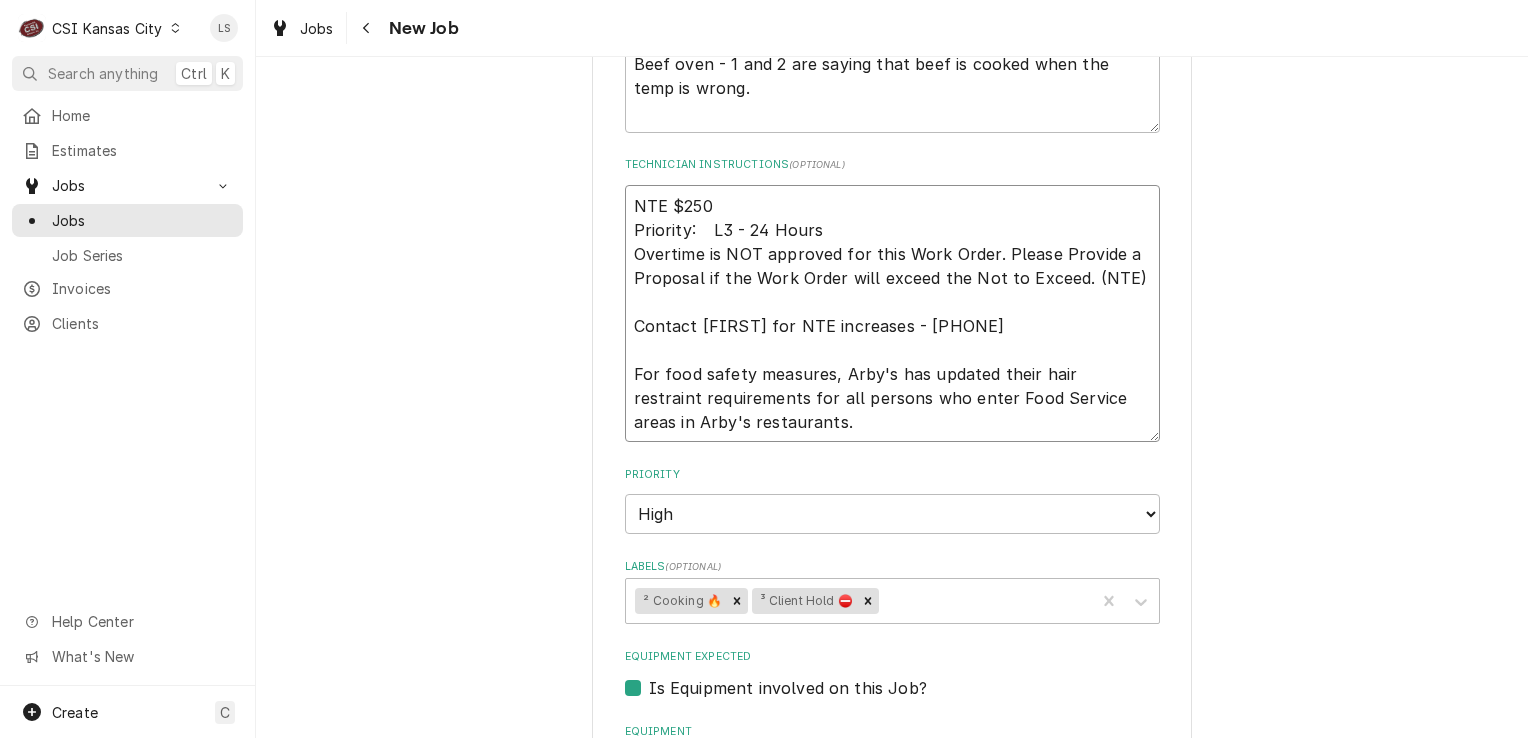paste on "Hold- need NTE increase
Left Matt a voice mail to call back about NTE increase - 8/4 - LS
Hold- need NTE increase" 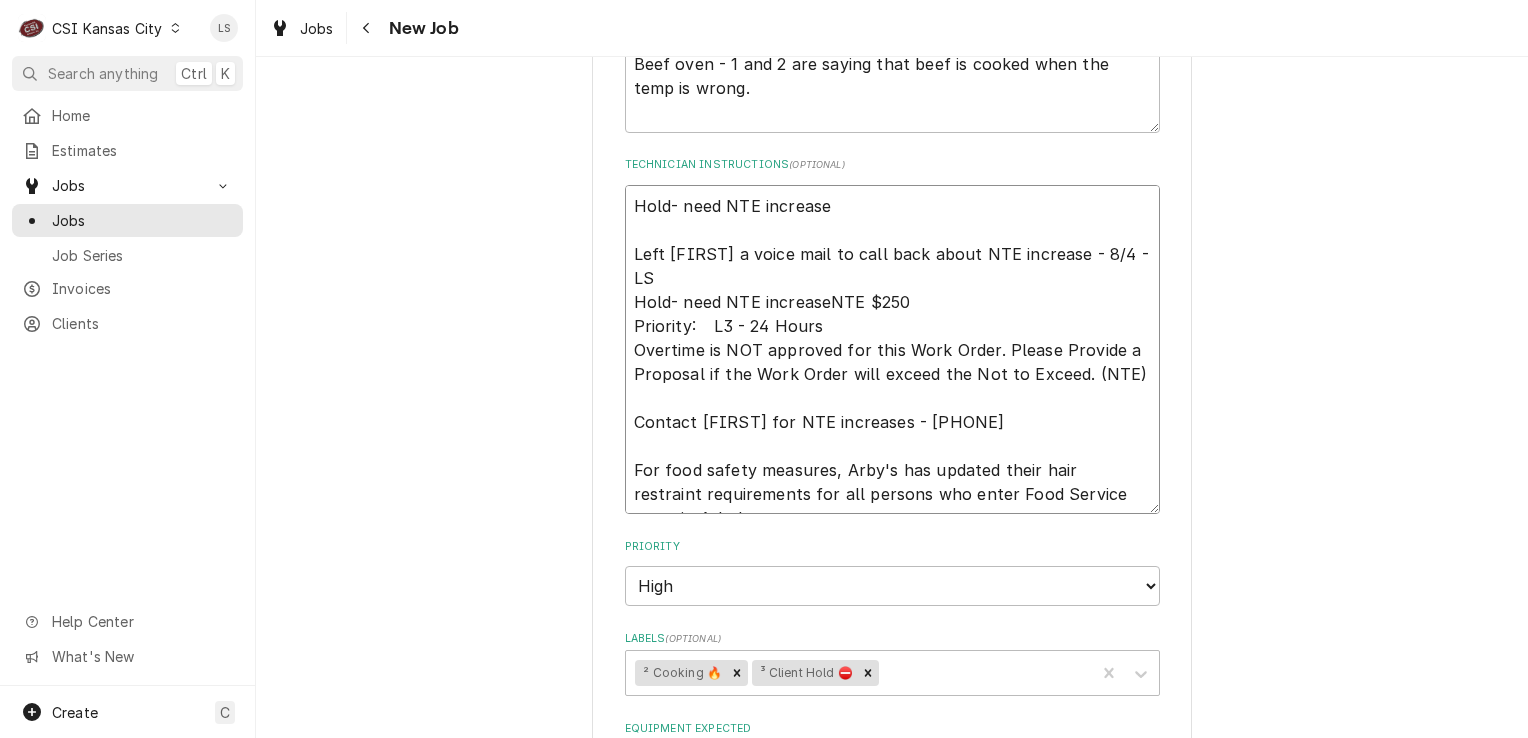 click on "Hold- need NTE increase
Left Matt a voice mail to call back about NTE increase - 8/4 - LS
Hold- need NTE increaseNTE $250
Priority:	L3 - 24 Hours
Overtime is NOT approved for this Work Order. Please Provide a Proposal if the Work Order will exceed the Not to Exceed. (NTE)
Contact Matt for NTE increases - 1-405-593-1622
For food safety measures, Arby's has updated their hair restraint requirements for all persons who enter Food Service areas in Arby's restaurants." at bounding box center (892, 350) 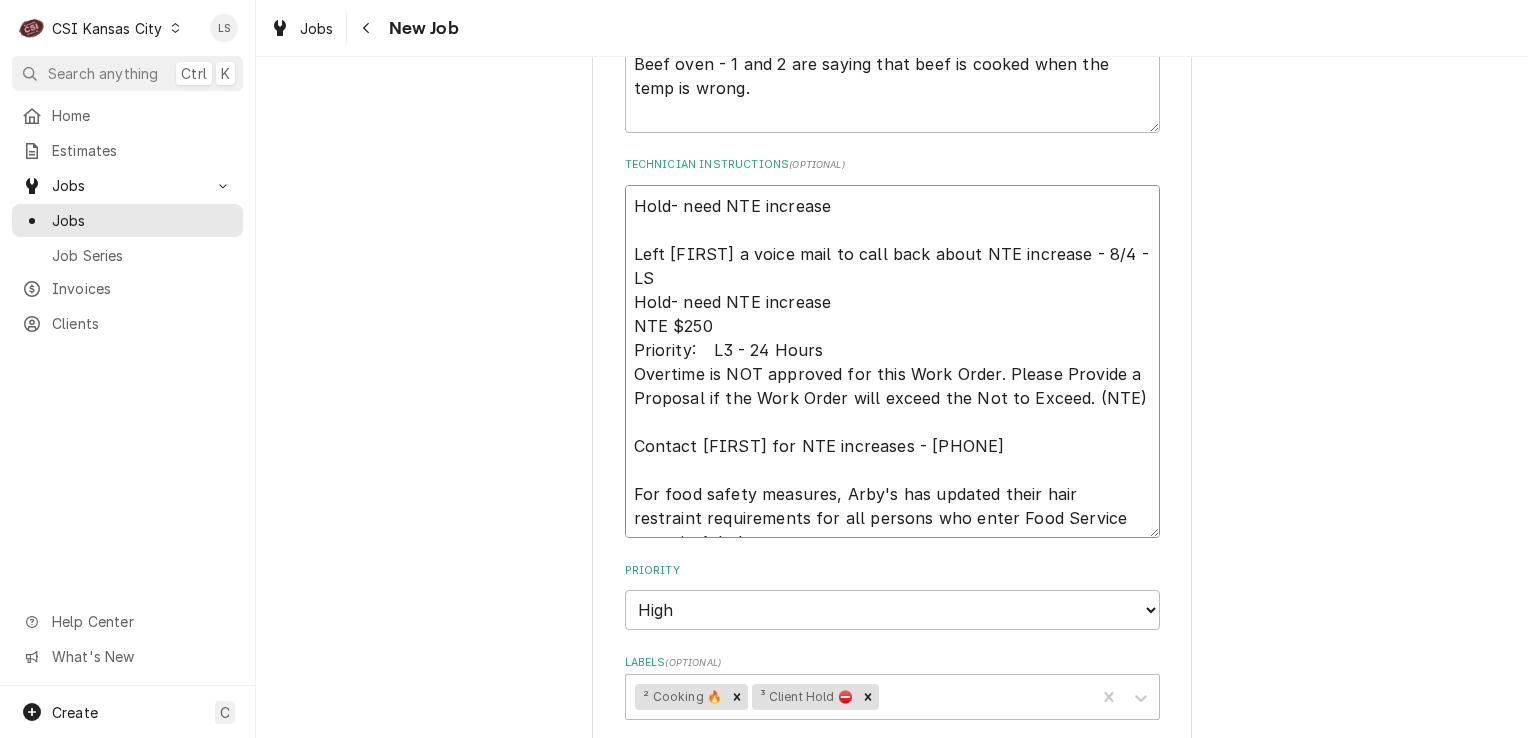 type on "x" 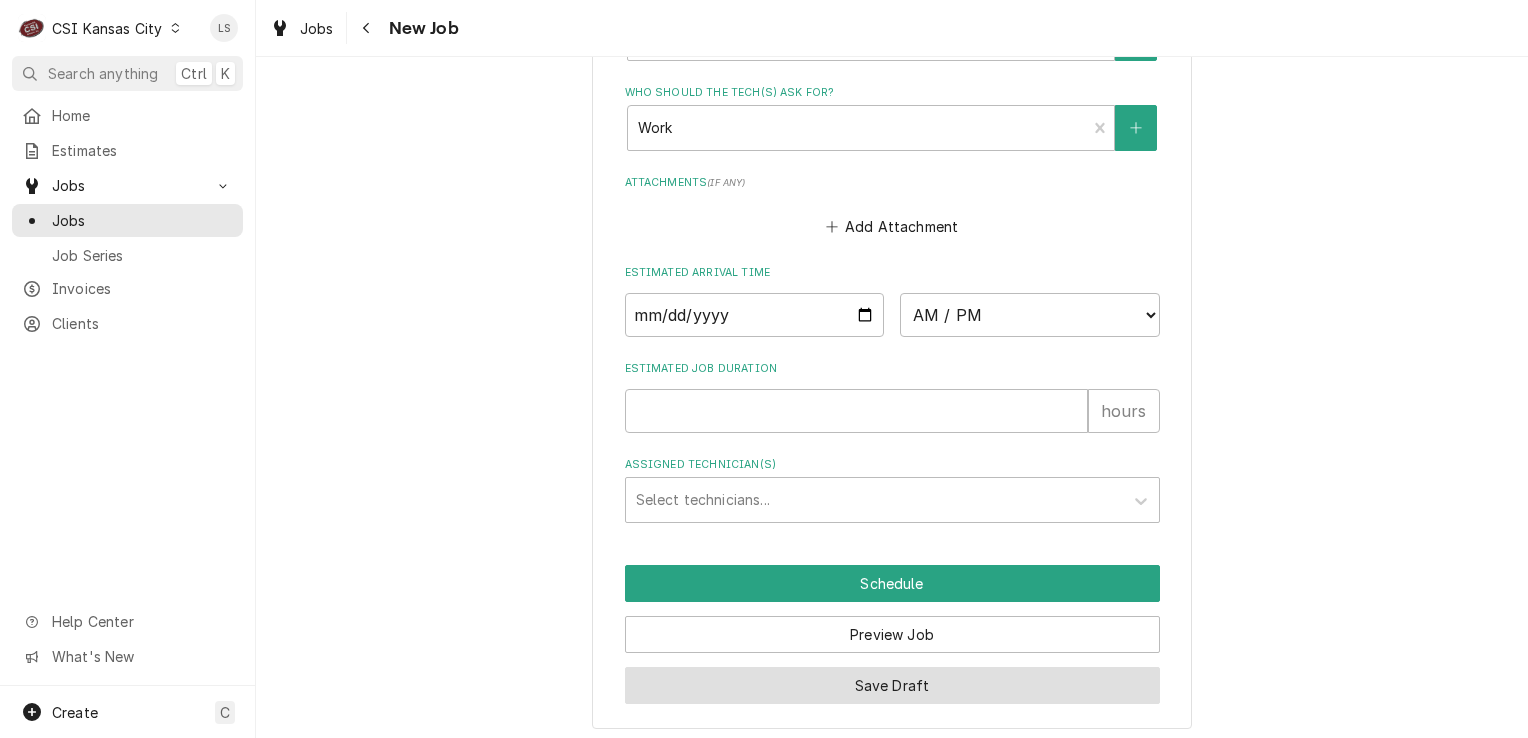 type on "Hold- need NTE increase
Left Matt a voice mail to call back about NTE increase - 8/4 - LS
Hold- need NTE increase
NTE $250
Priority:	L3 - 24 Hours
Overtime is NOT approved for this Work Order. Please Provide a Proposal if the Work Order will exceed the Not to Exceed. (NTE)
Contact Matt for NTE increases - 1-405-593-1622
For food safety measures, Arby's has updated their hair restraint requirements for all persons who enter Food Service areas in Arby's restaurants." 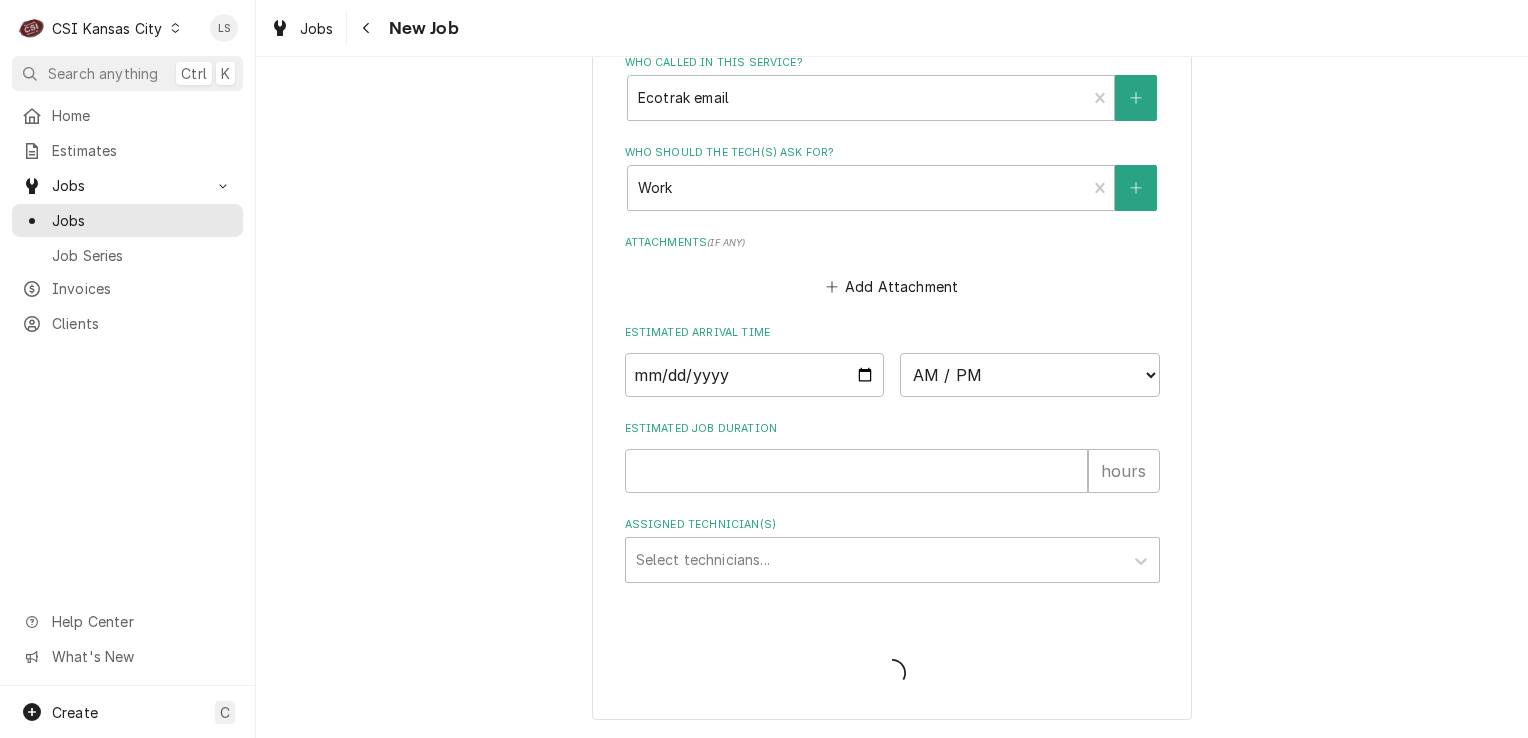 scroll, scrollTop: 2306, scrollLeft: 0, axis: vertical 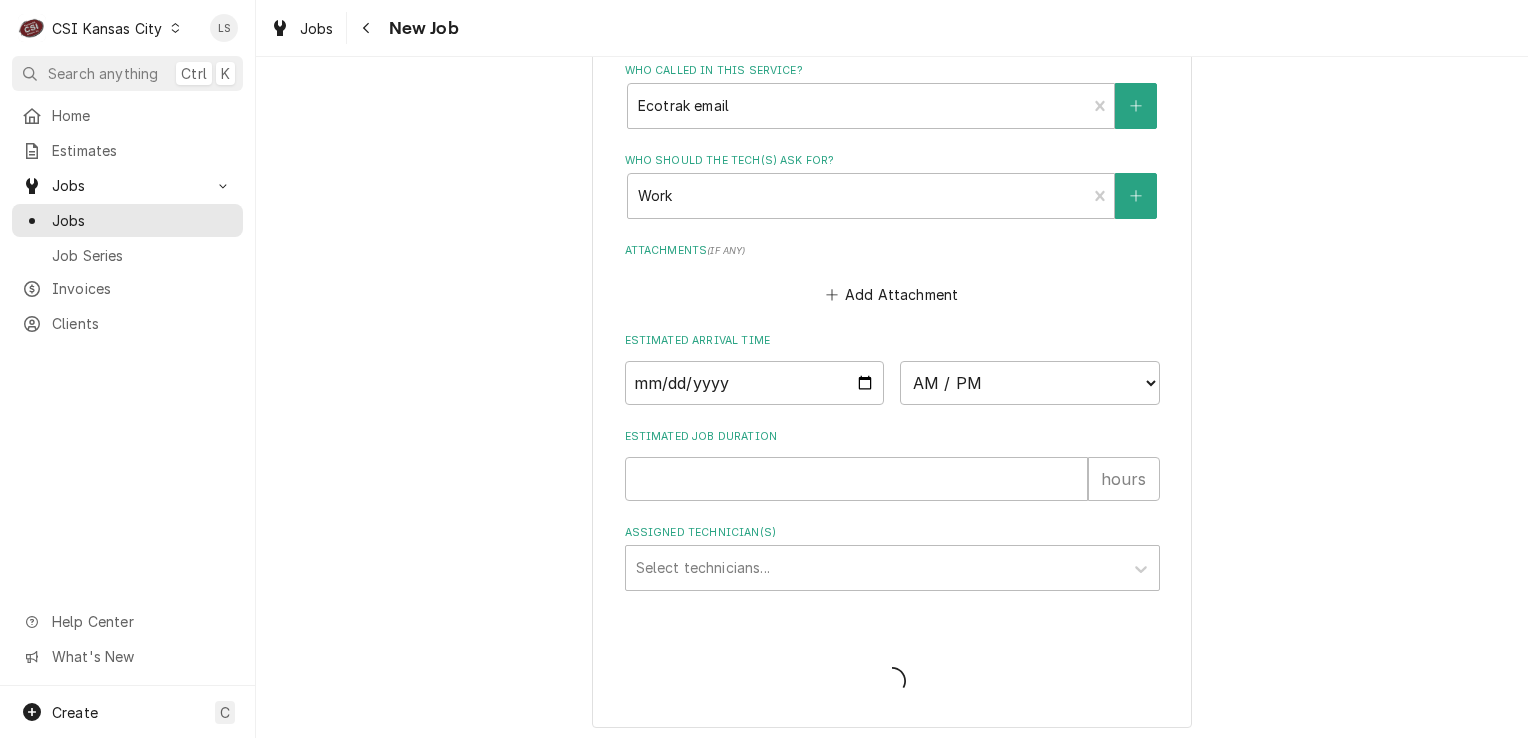 type on "x" 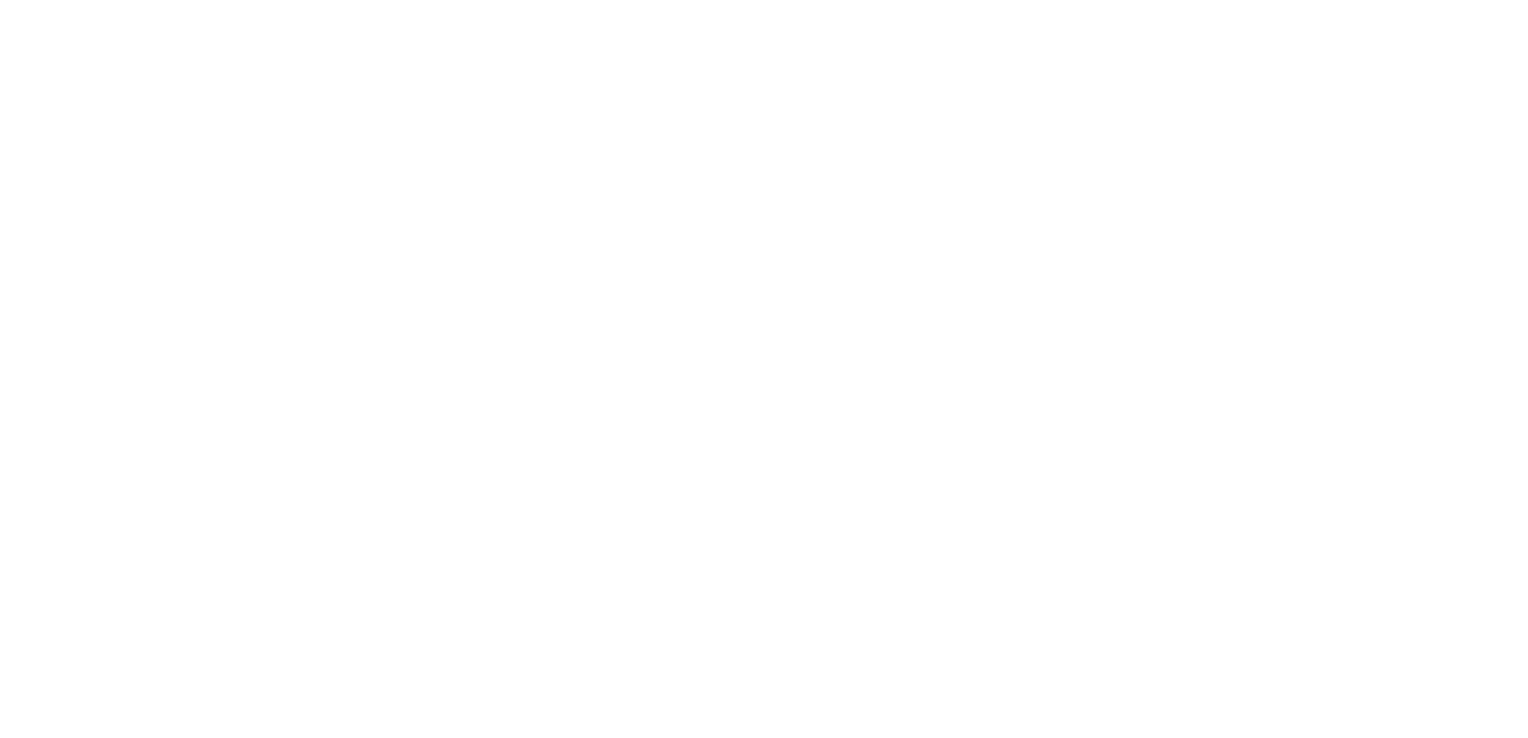scroll, scrollTop: 0, scrollLeft: 0, axis: both 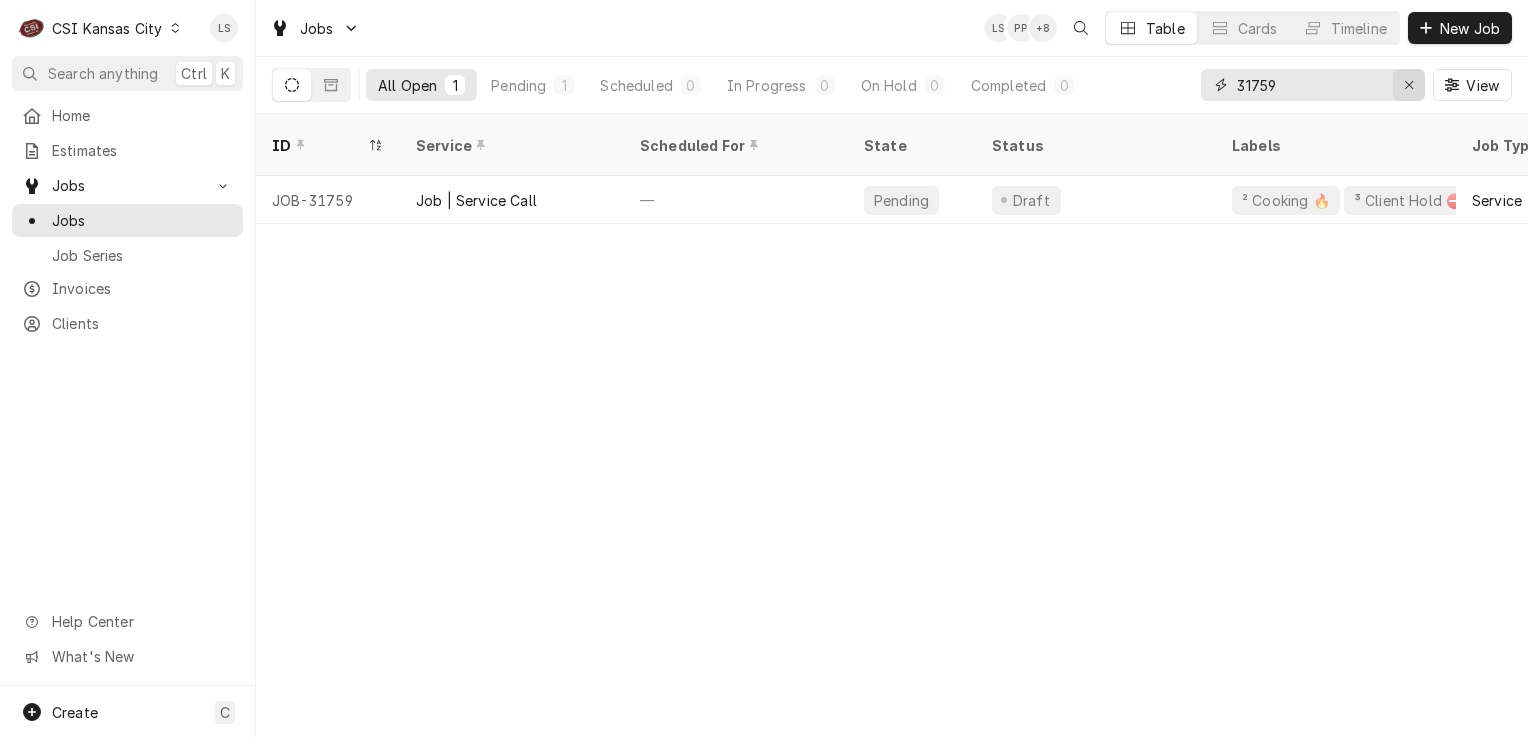 click at bounding box center [1409, 85] 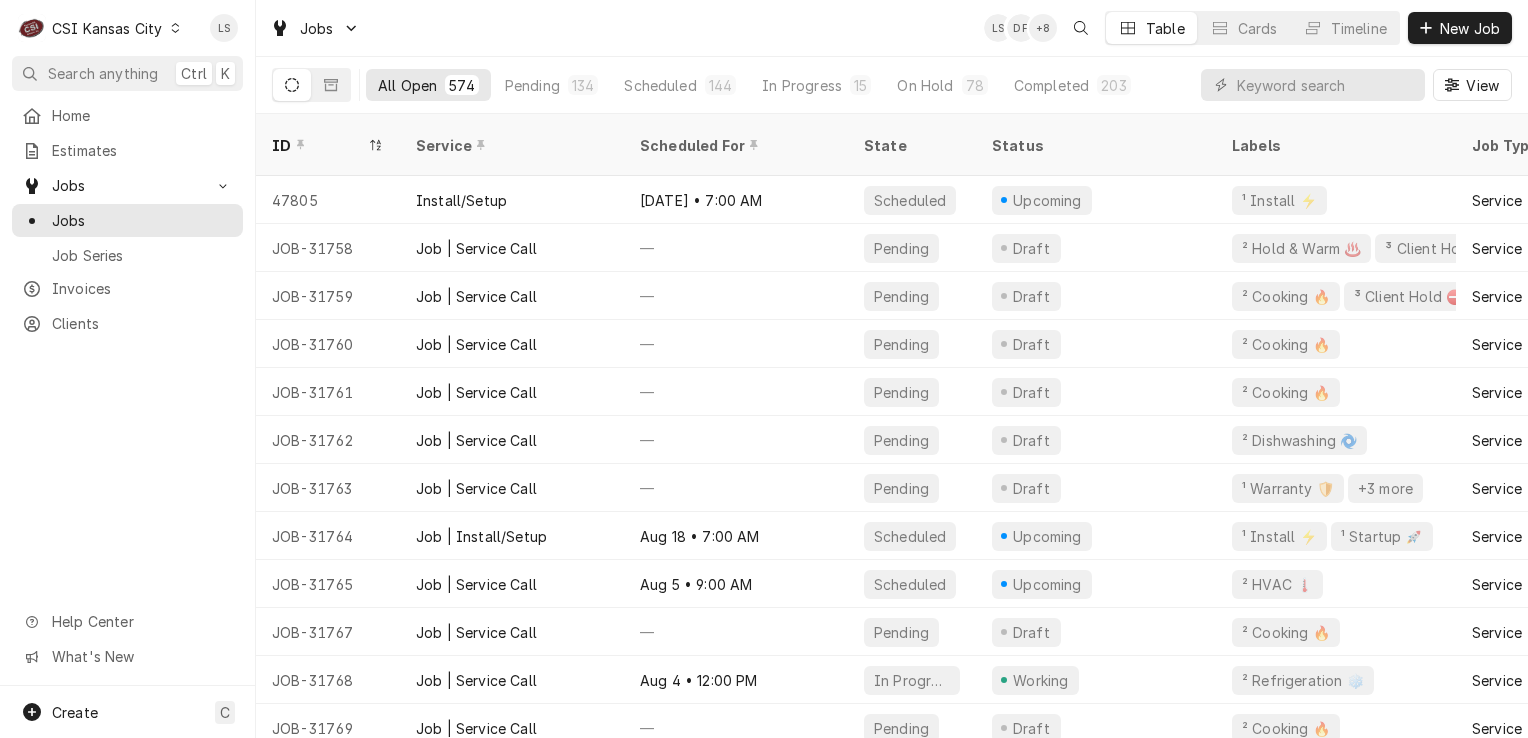 click 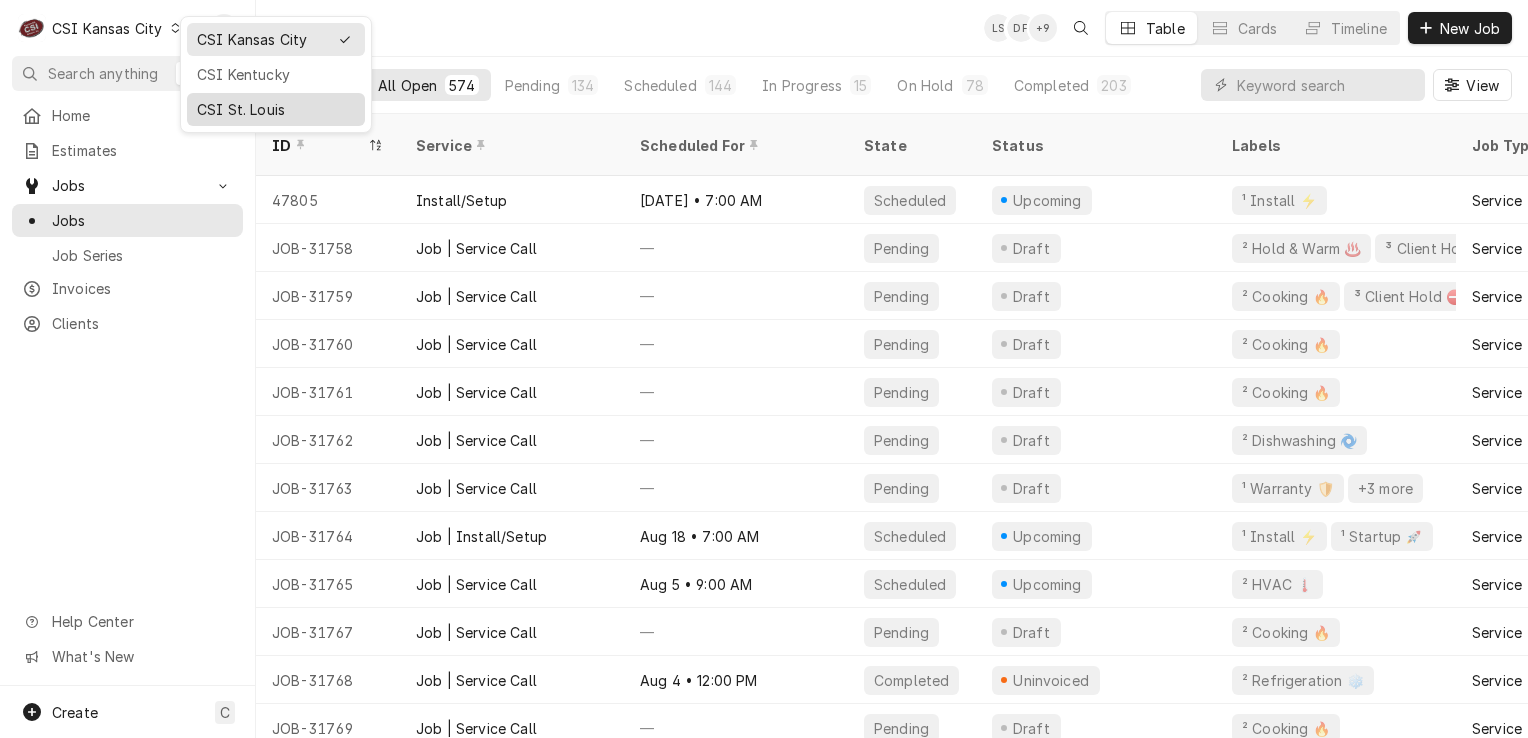 click on "CSI St. Louis" at bounding box center [276, 109] 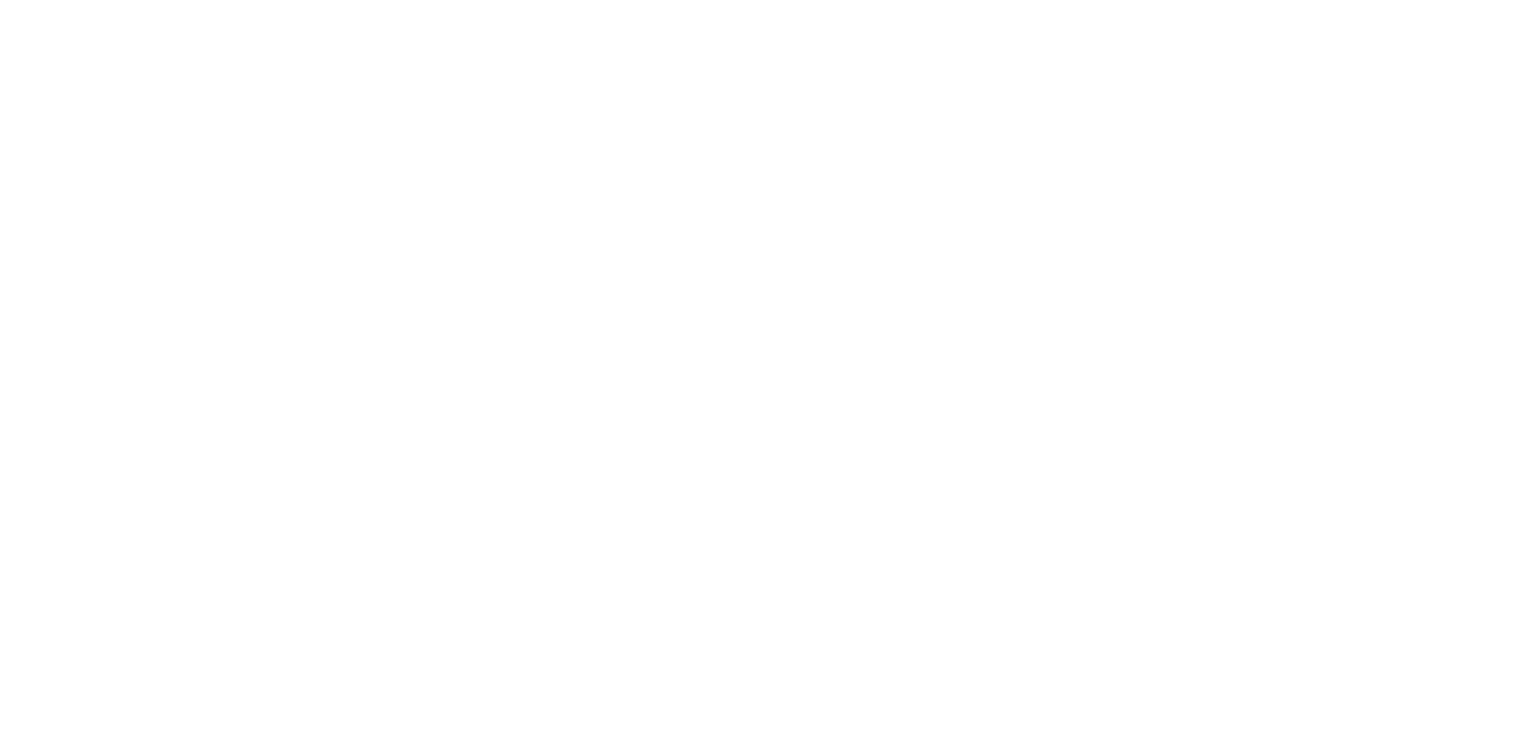 scroll, scrollTop: 0, scrollLeft: 0, axis: both 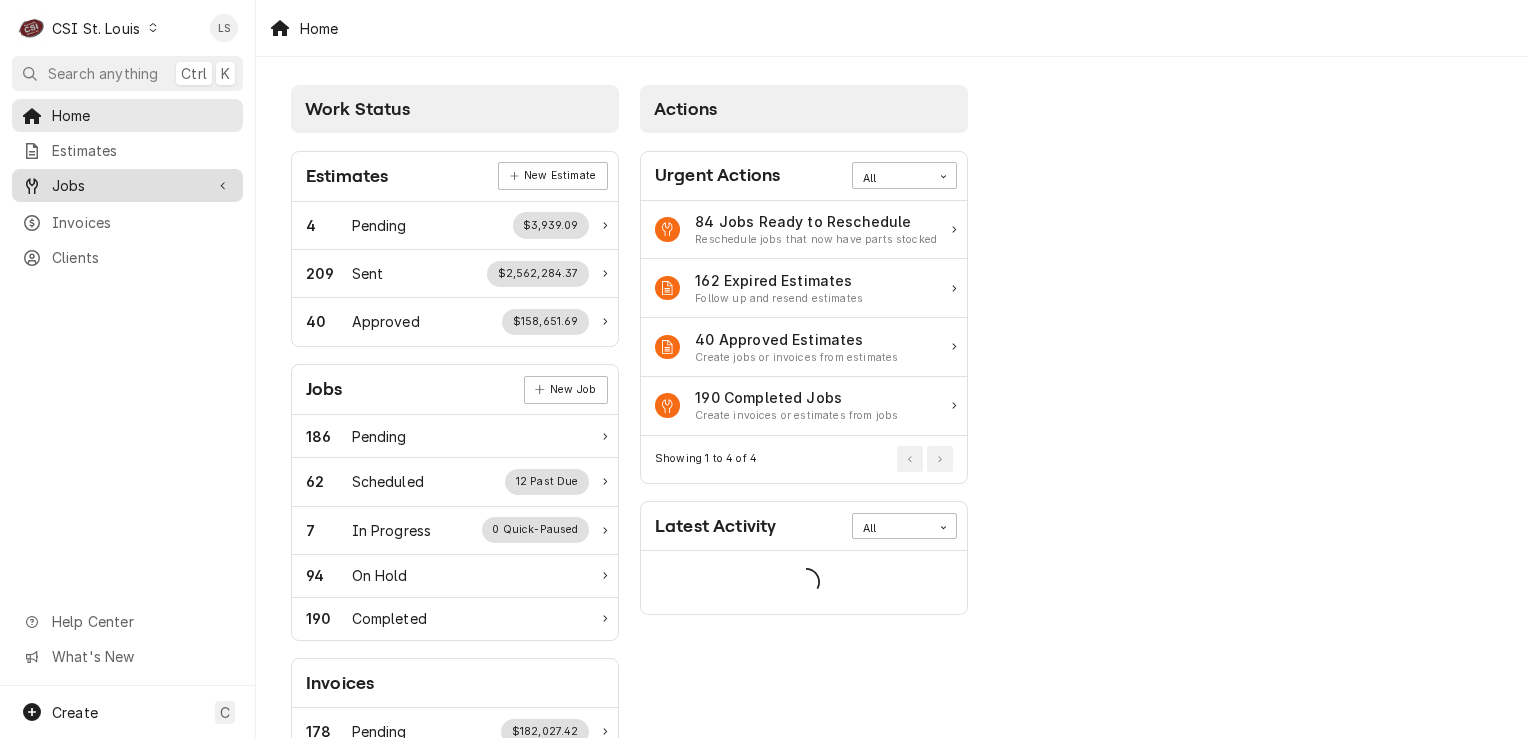 click on "Jobs" at bounding box center (127, 185) 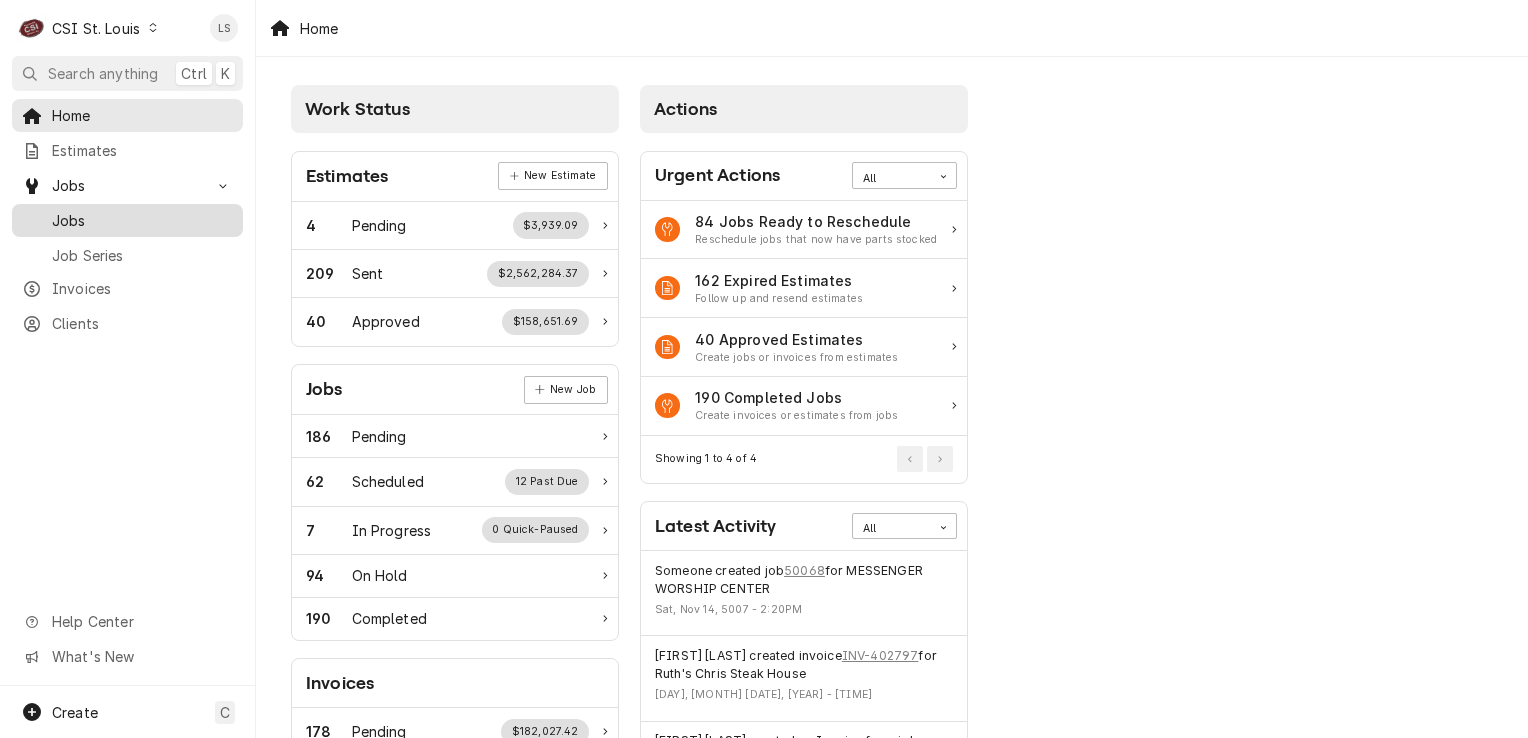 click on "Jobs" at bounding box center (142, 220) 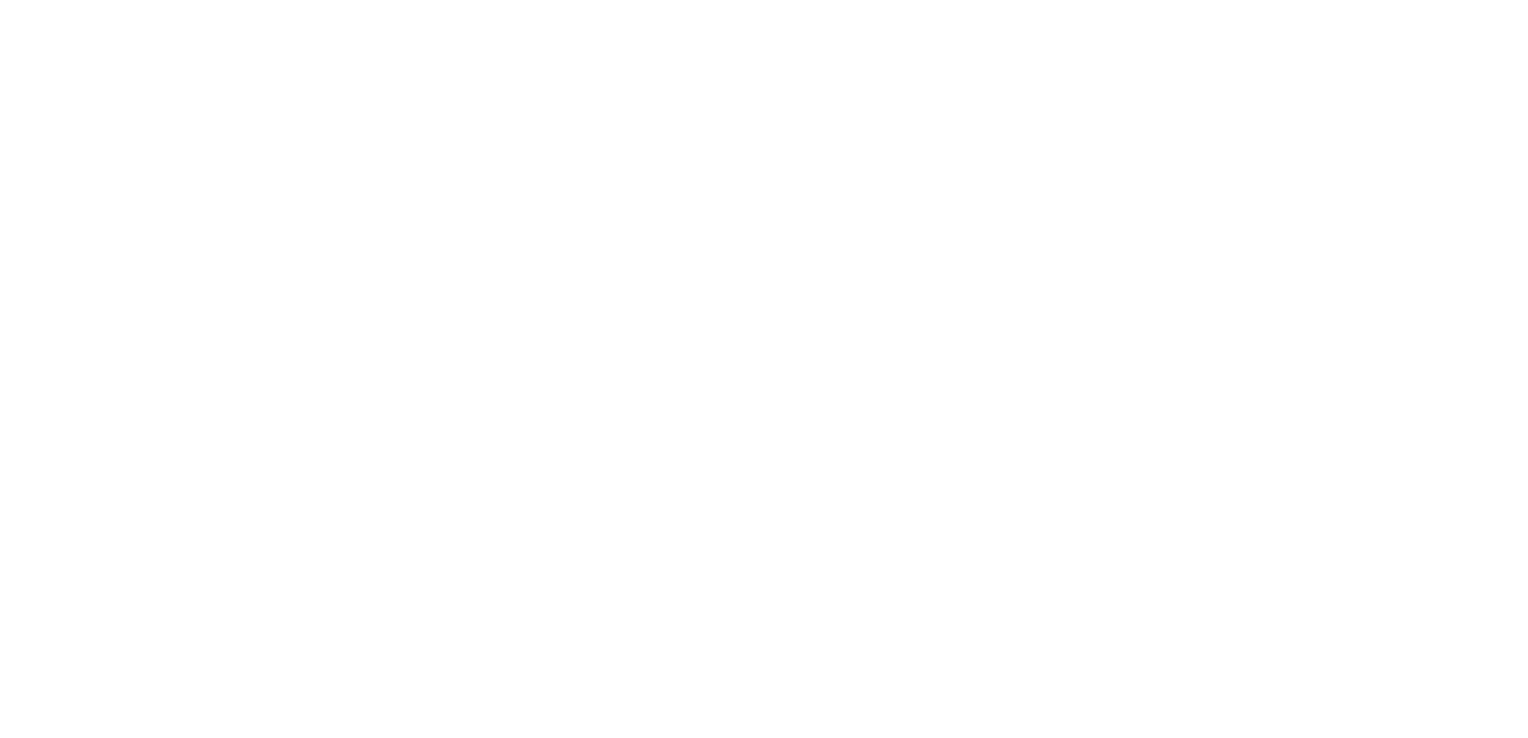 scroll, scrollTop: 0, scrollLeft: 0, axis: both 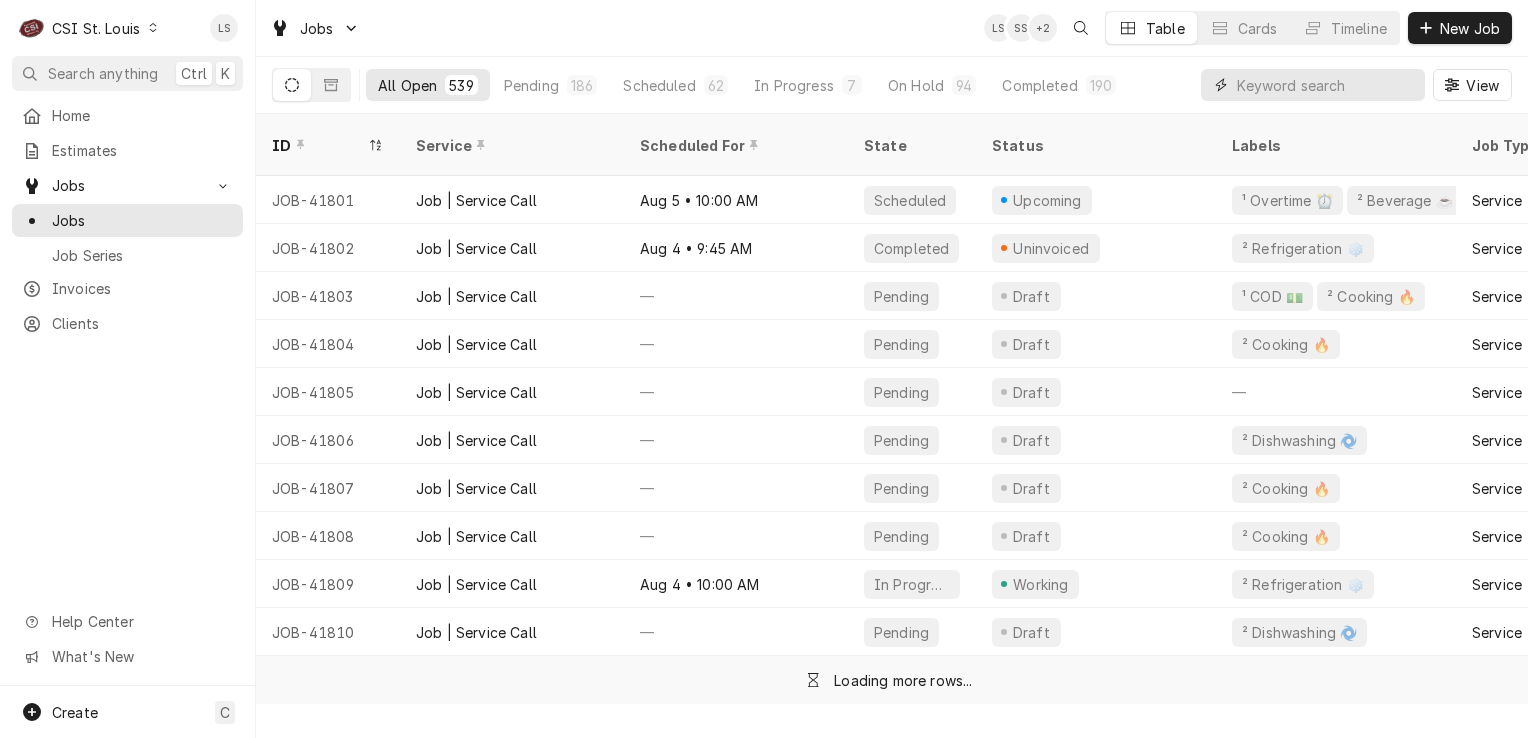 click at bounding box center [1326, 85] 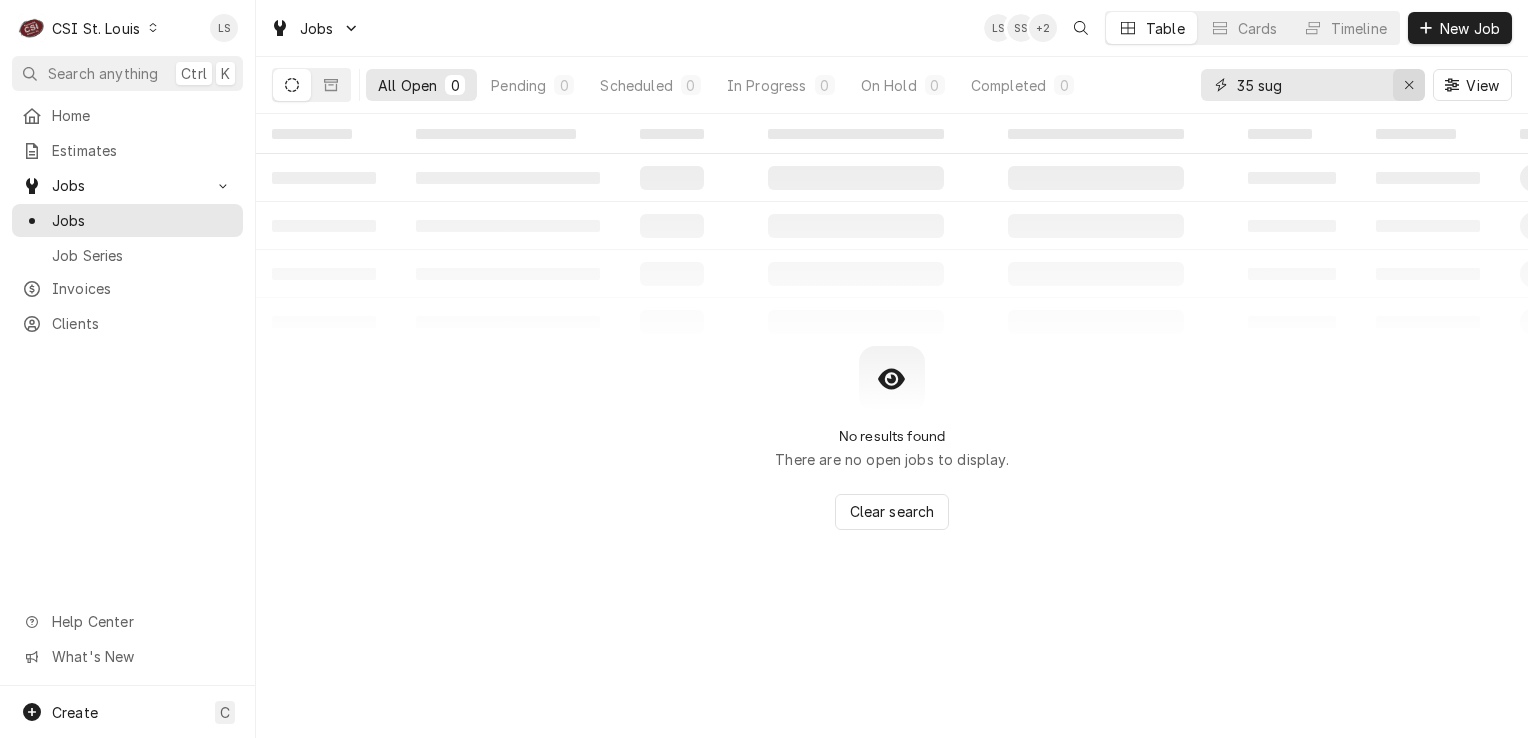 type on "35 sug" 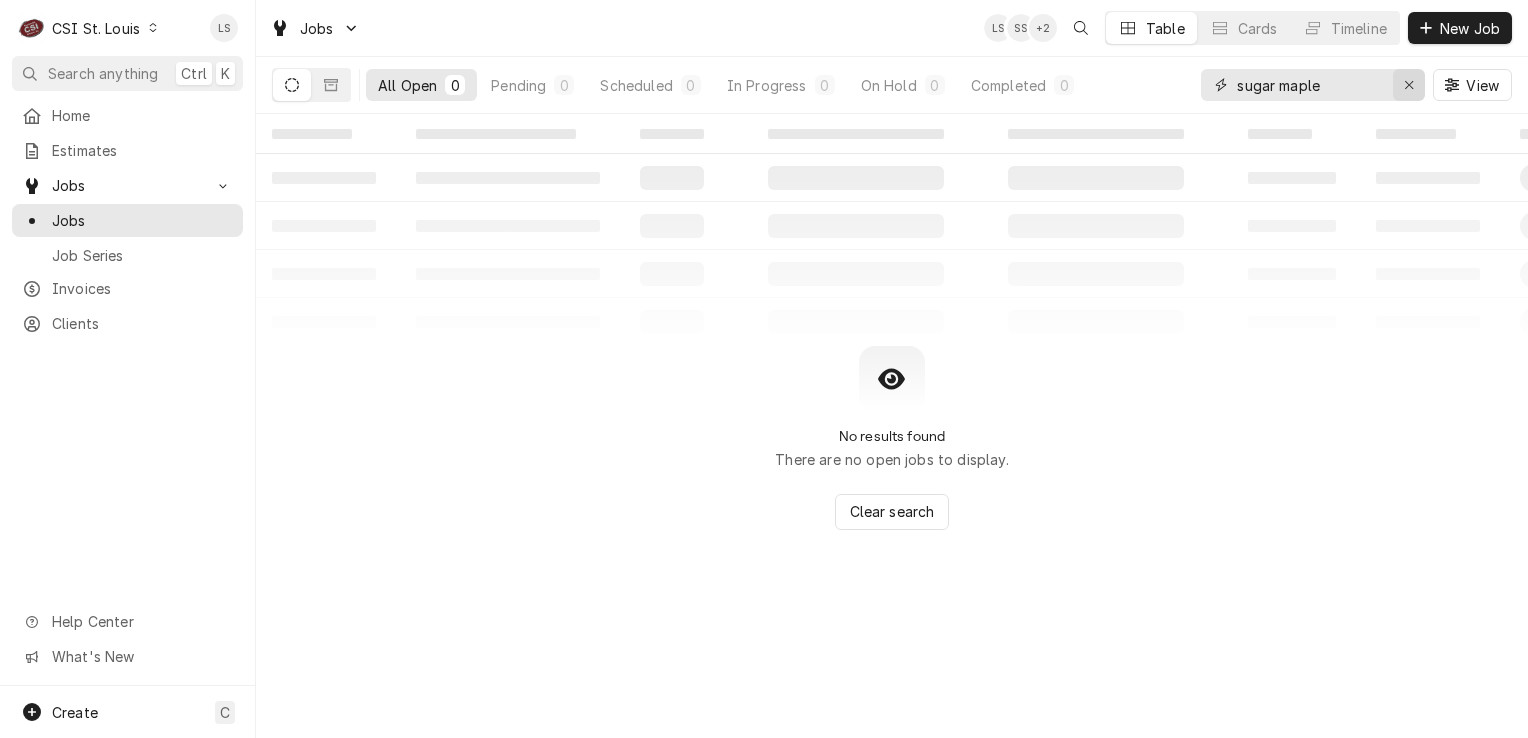 type on "sugar maple" 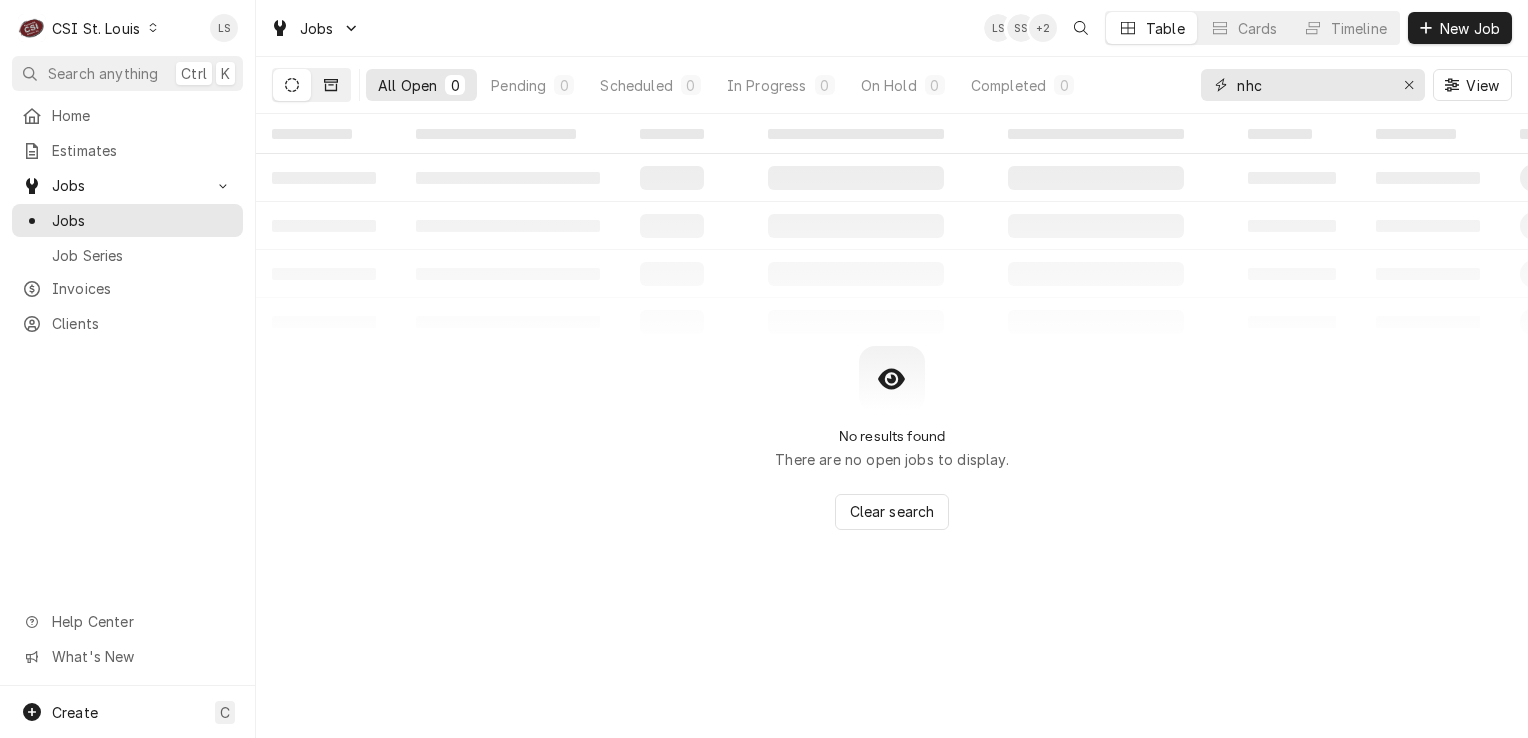 type on "nhc" 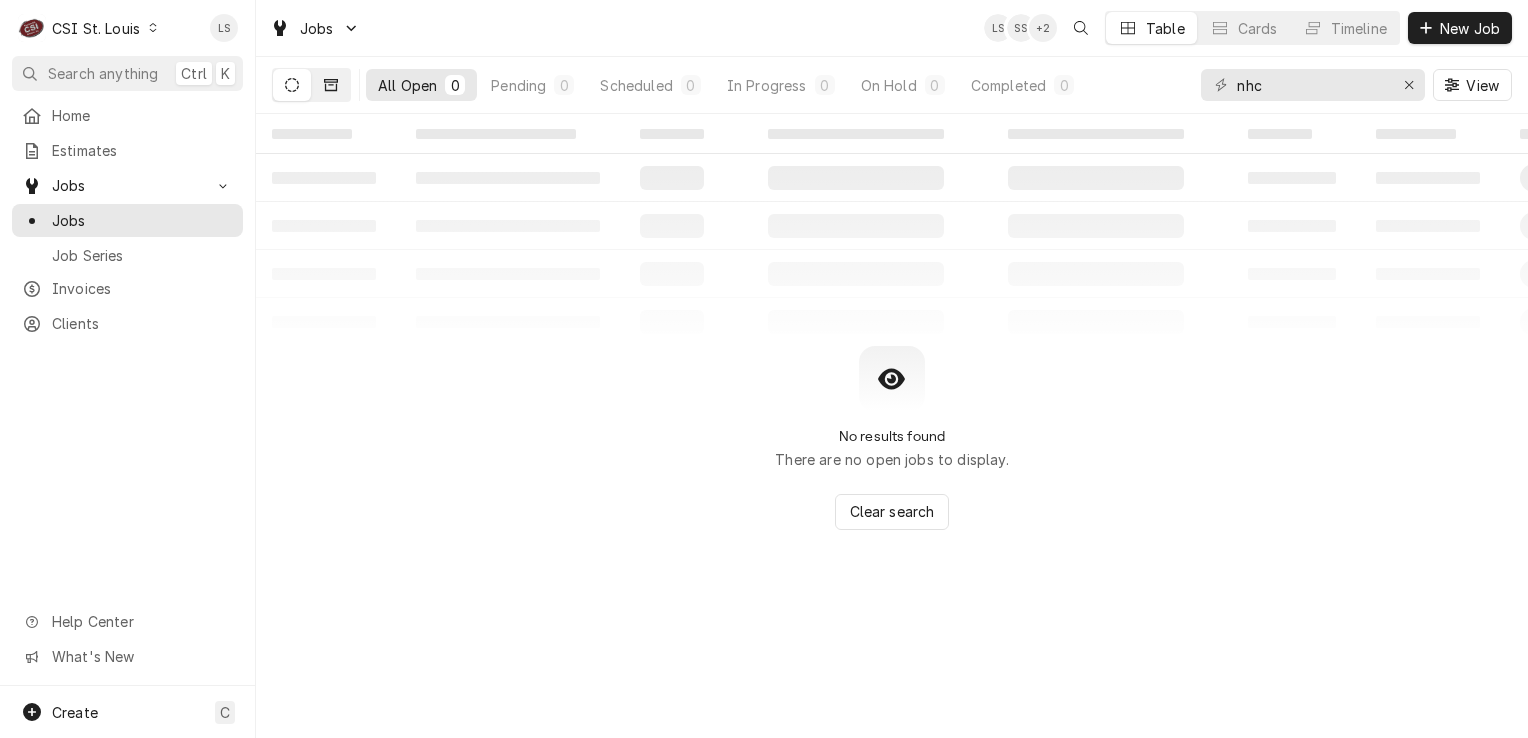 click at bounding box center [331, 85] 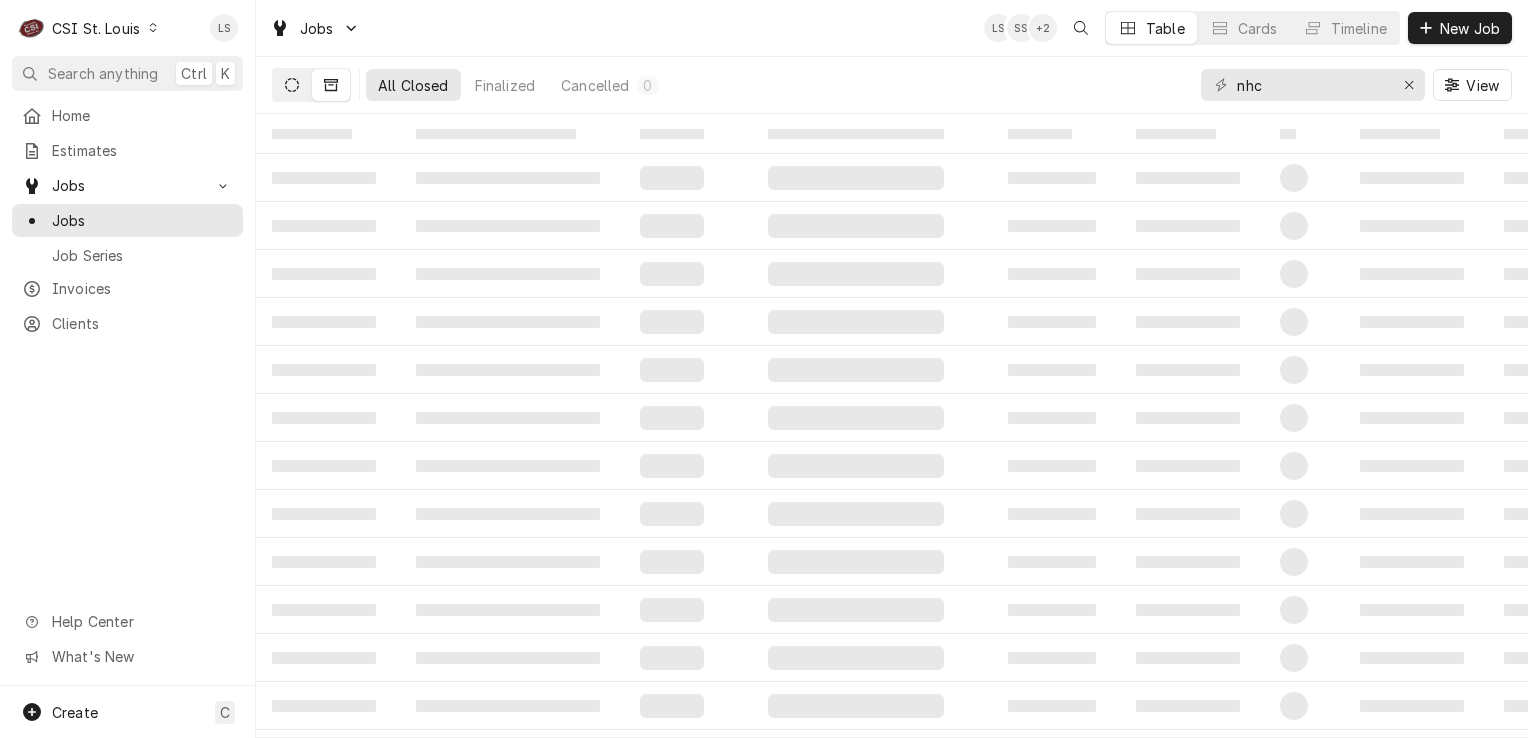 click 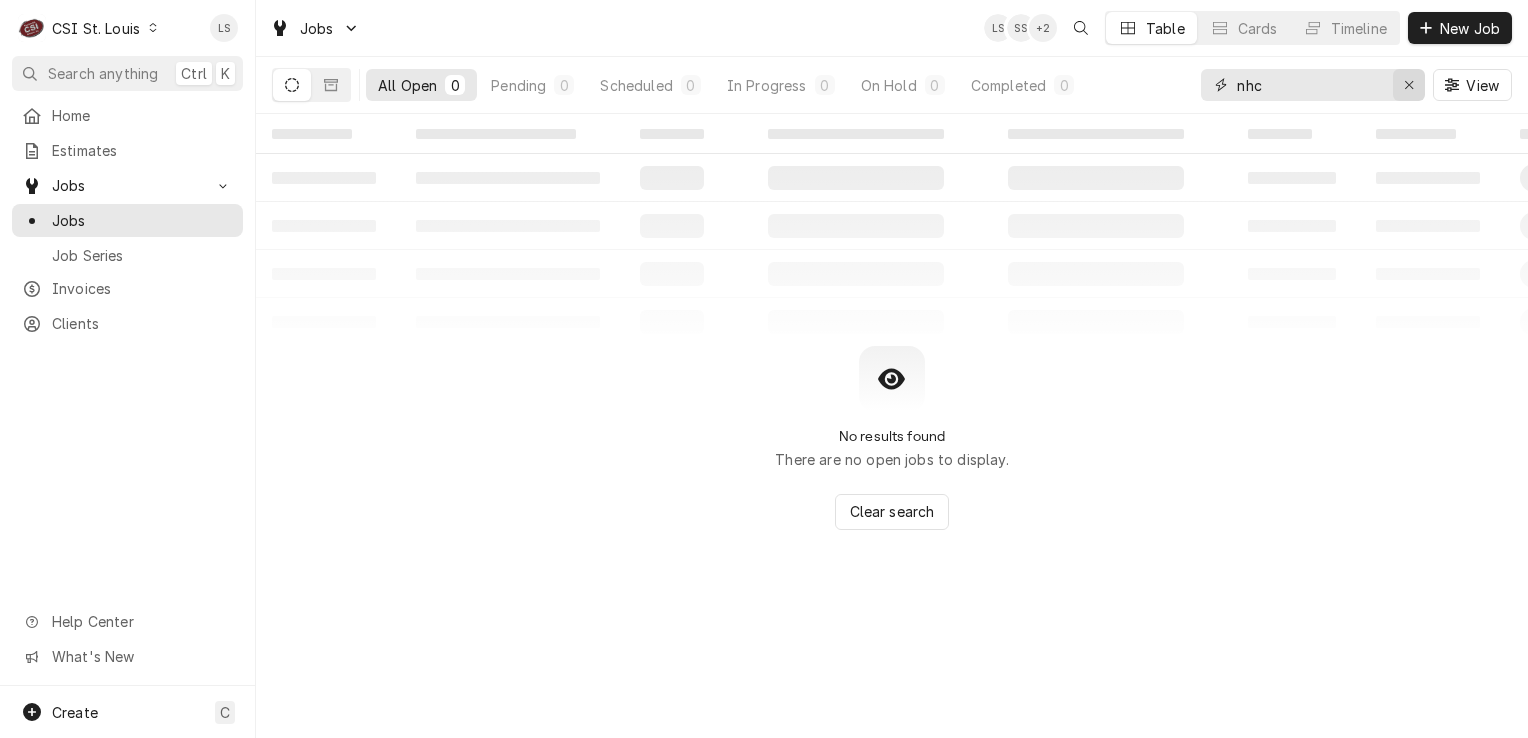 click at bounding box center (1409, 85) 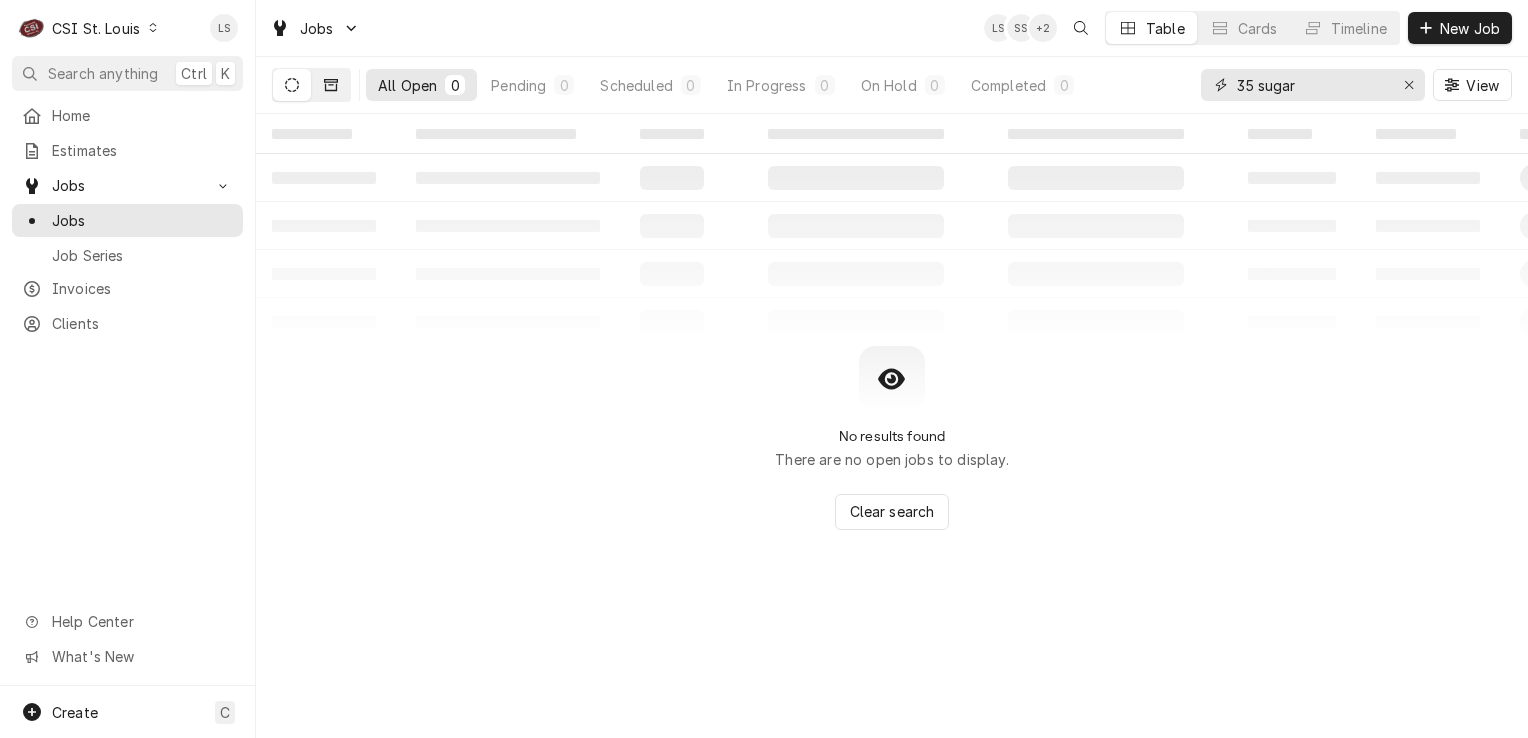 type on "35 sugar" 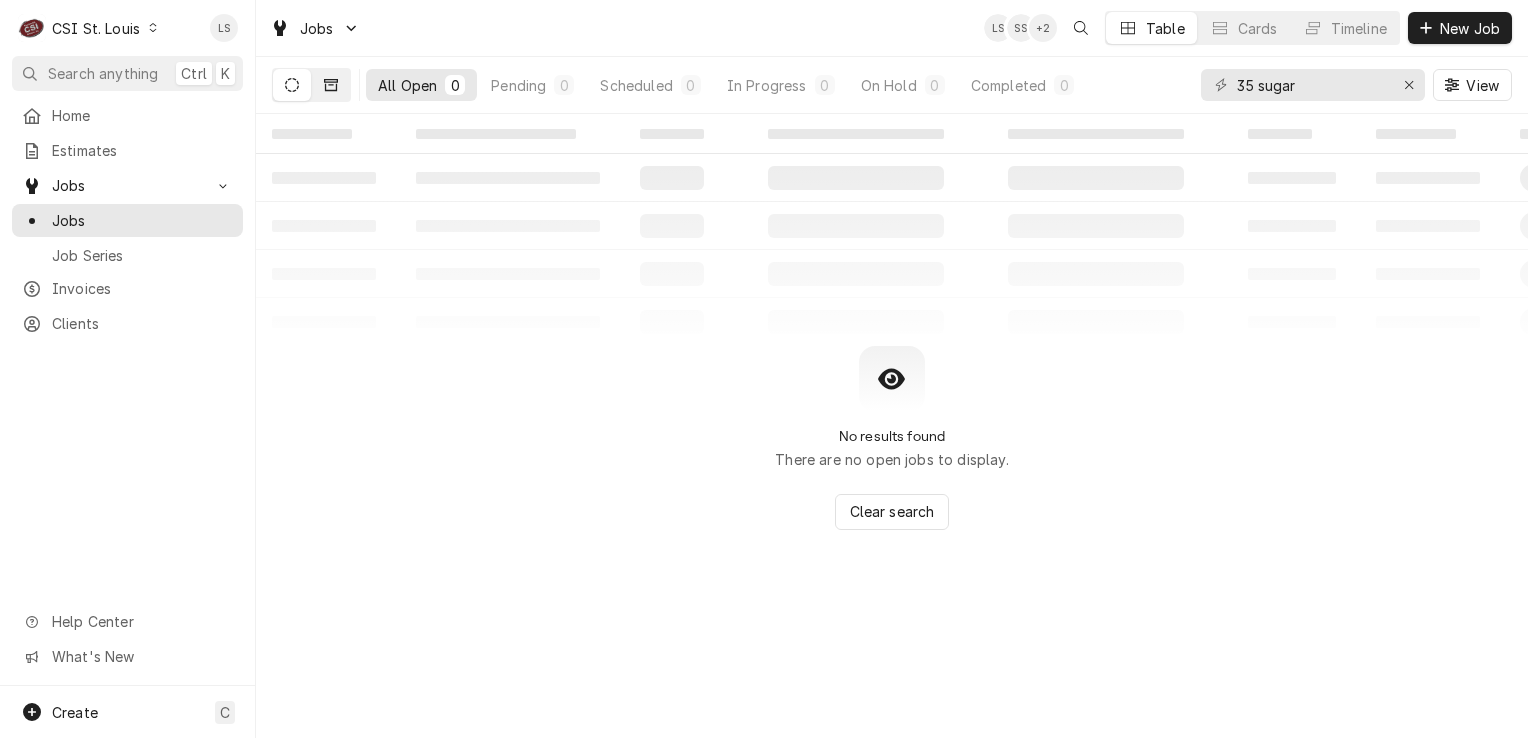 click 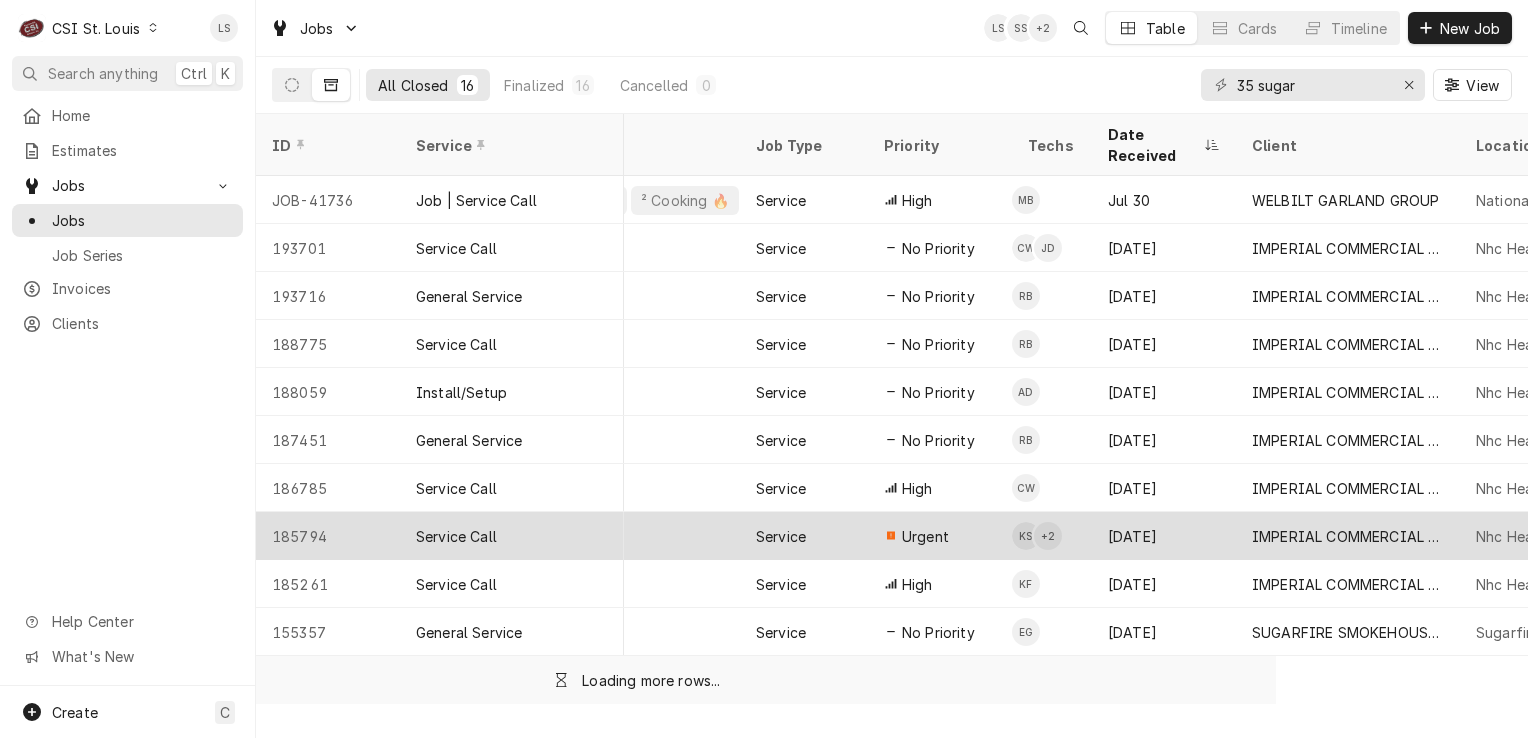 scroll, scrollTop: 0, scrollLeft: 115, axis: horizontal 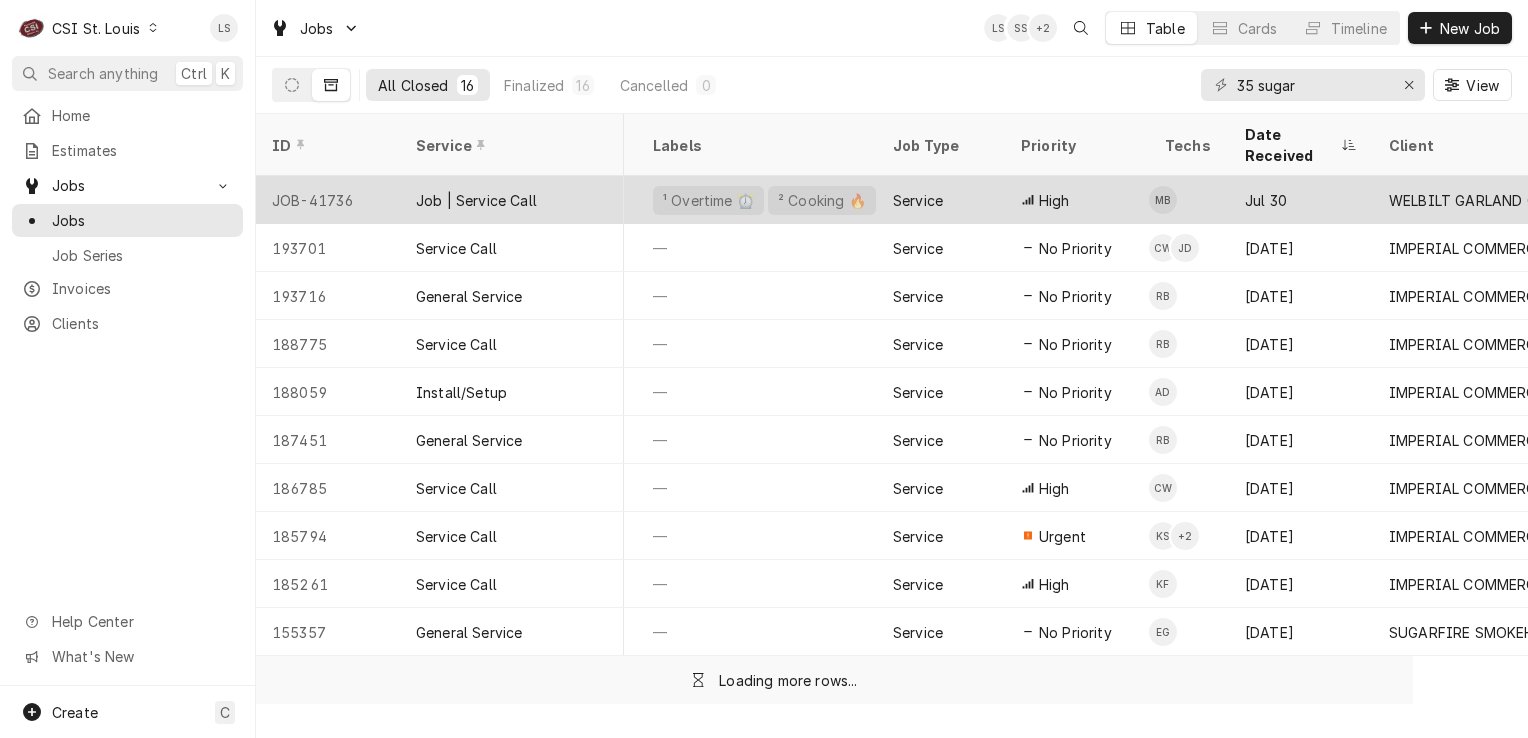 click on "JOB-41736" at bounding box center [328, 200] 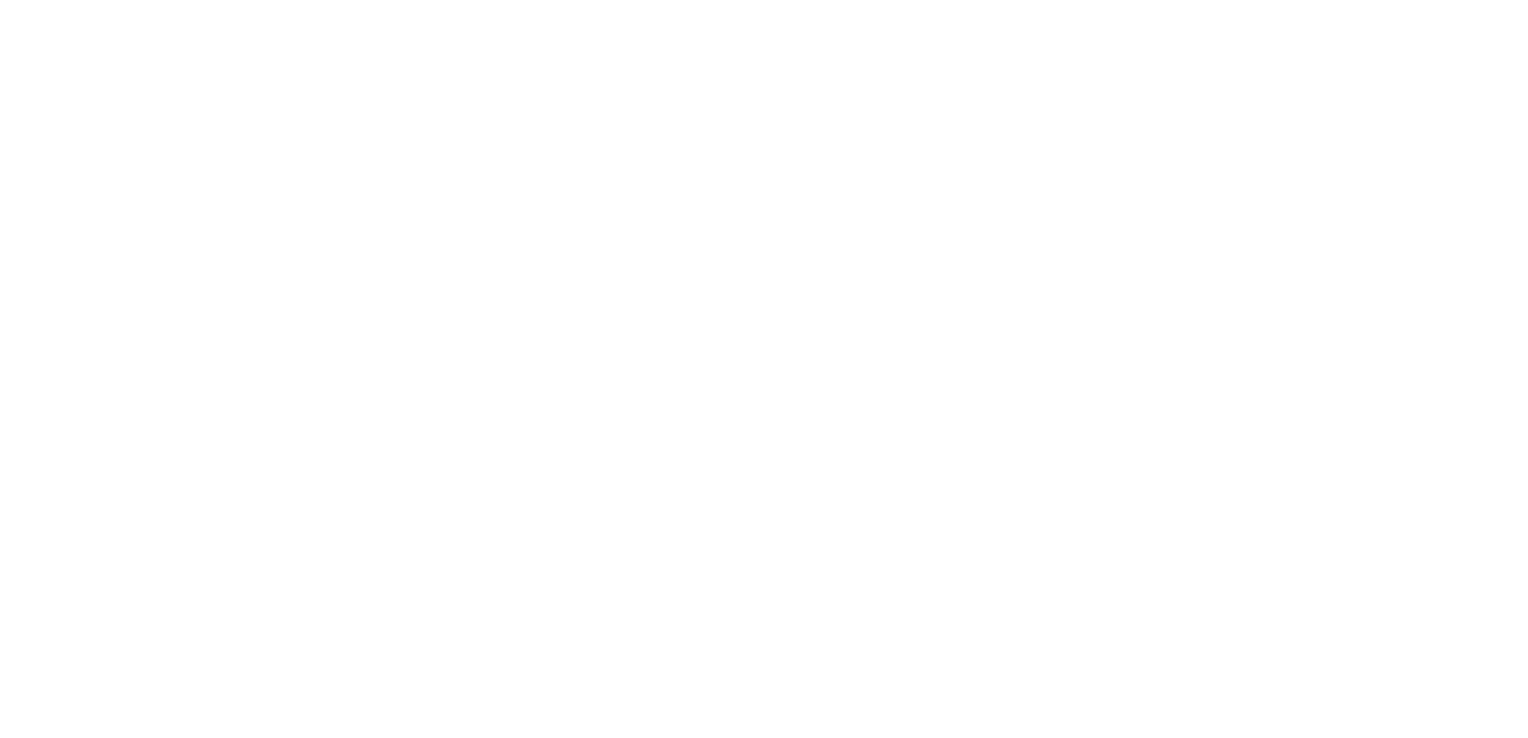 scroll, scrollTop: 0, scrollLeft: 0, axis: both 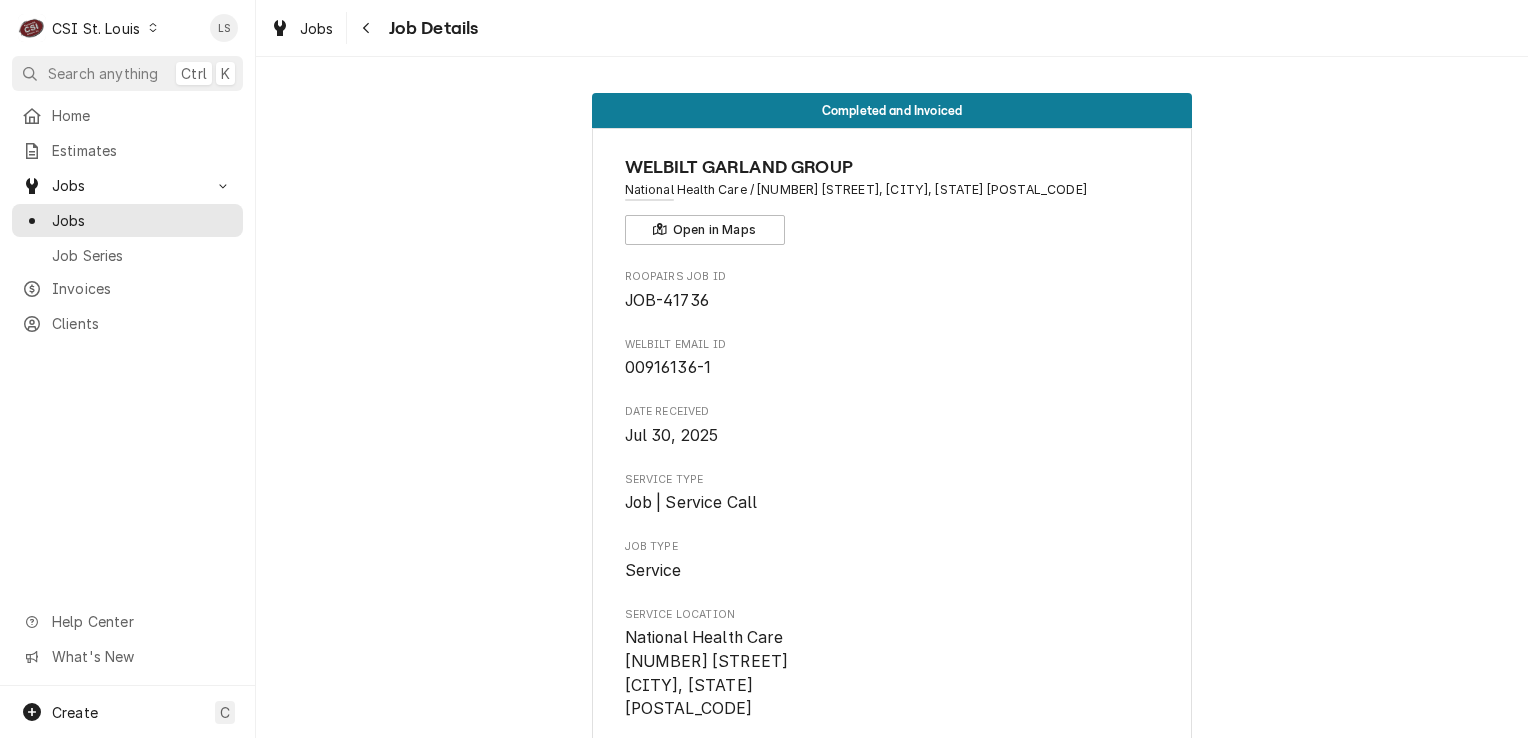 click 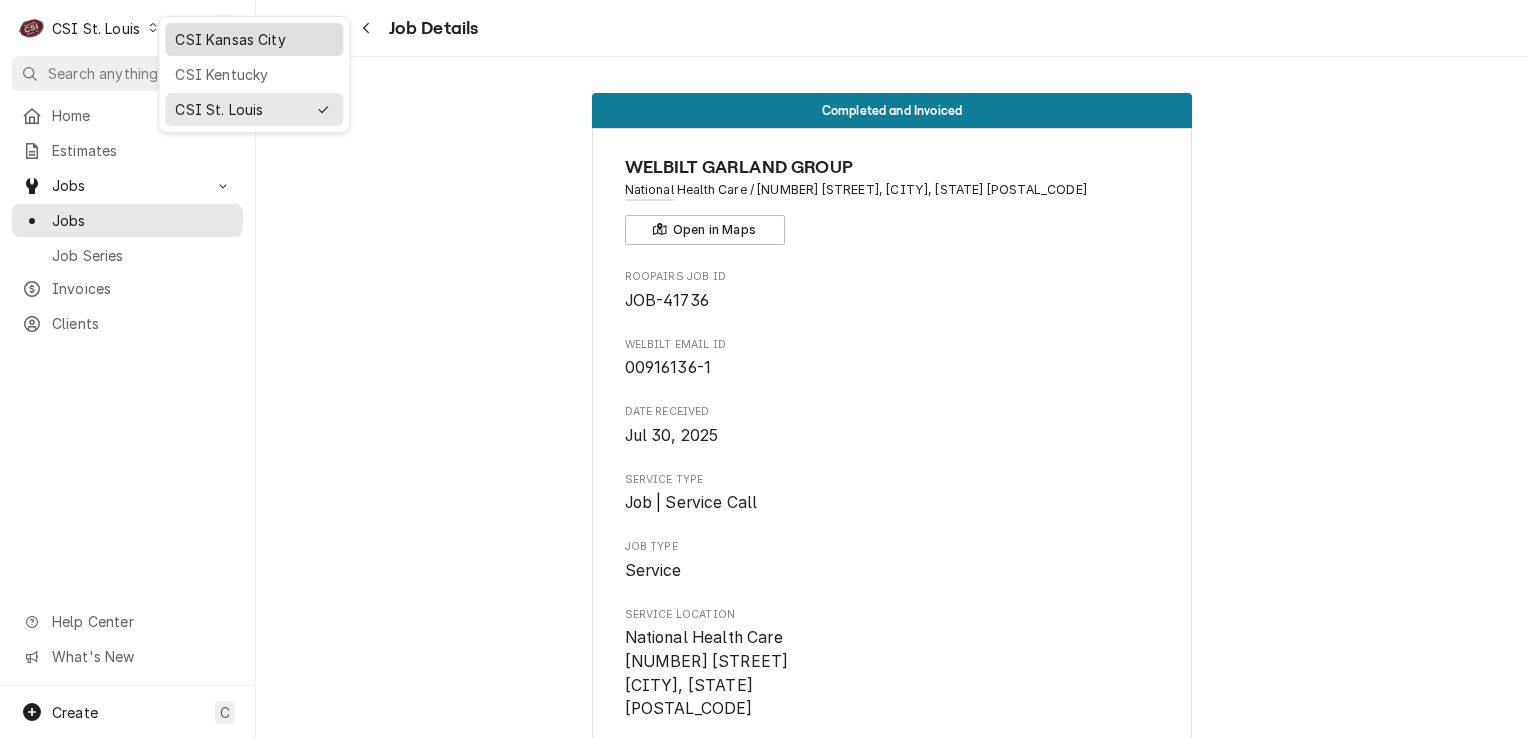 click on "CSI Kansas City" at bounding box center (254, 39) 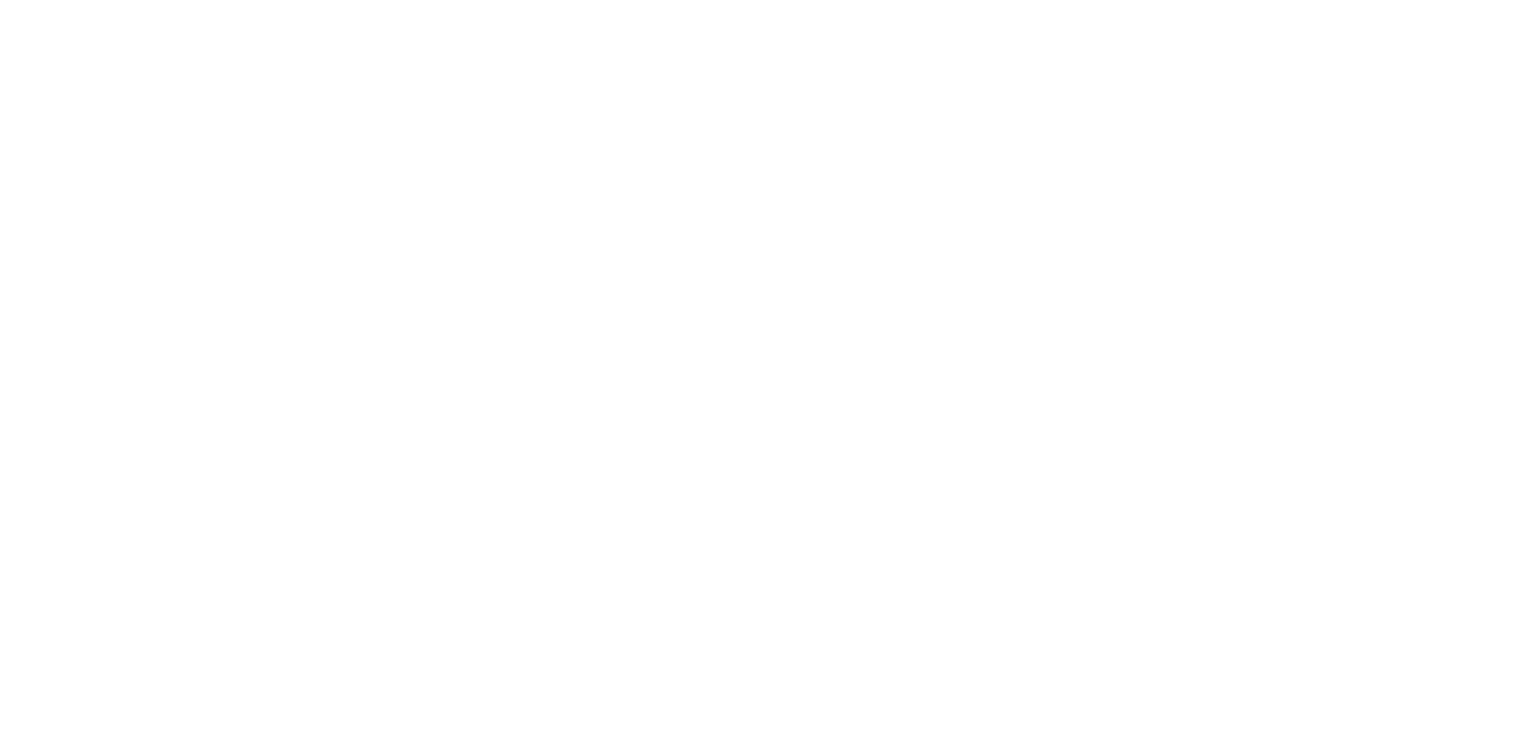 scroll, scrollTop: 0, scrollLeft: 0, axis: both 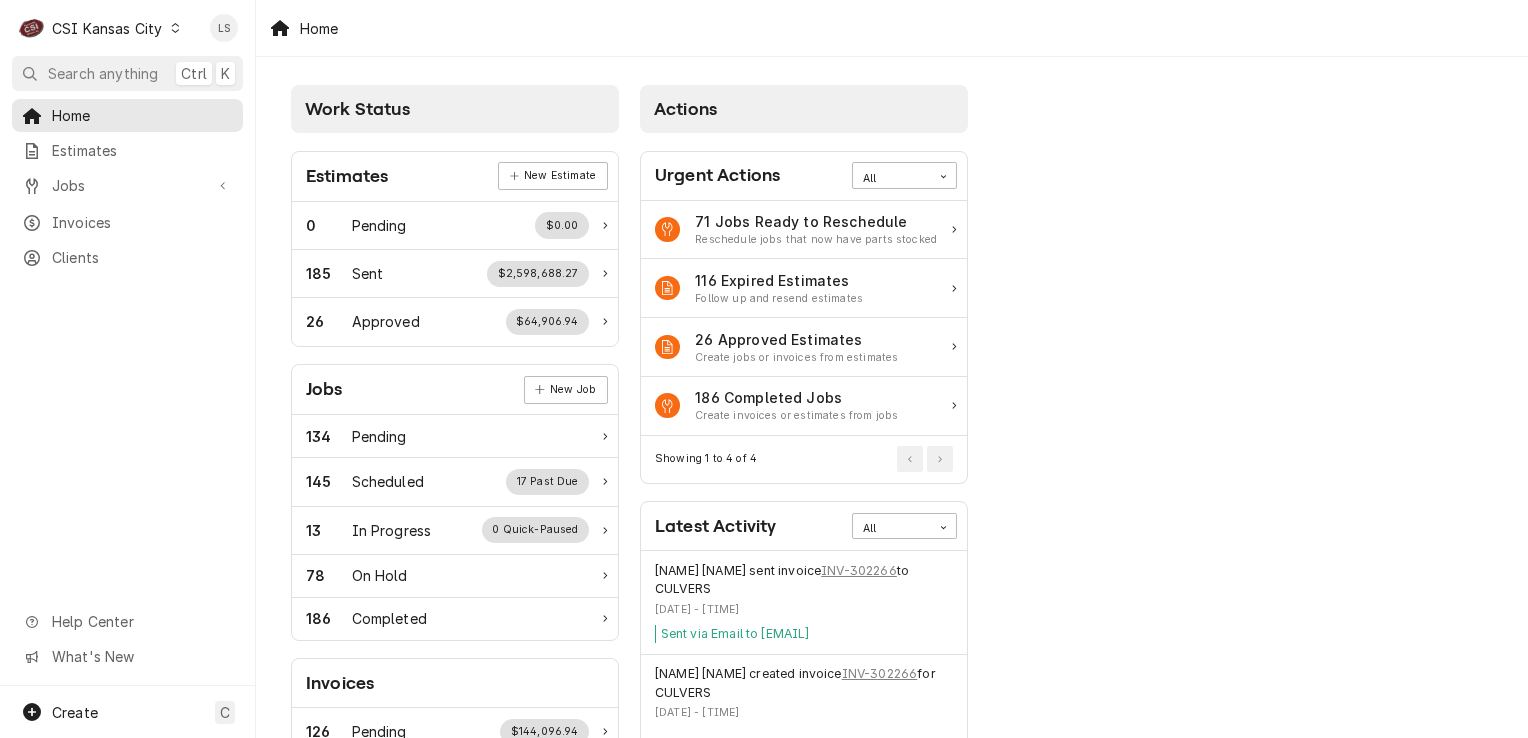 click at bounding box center (175, 28) 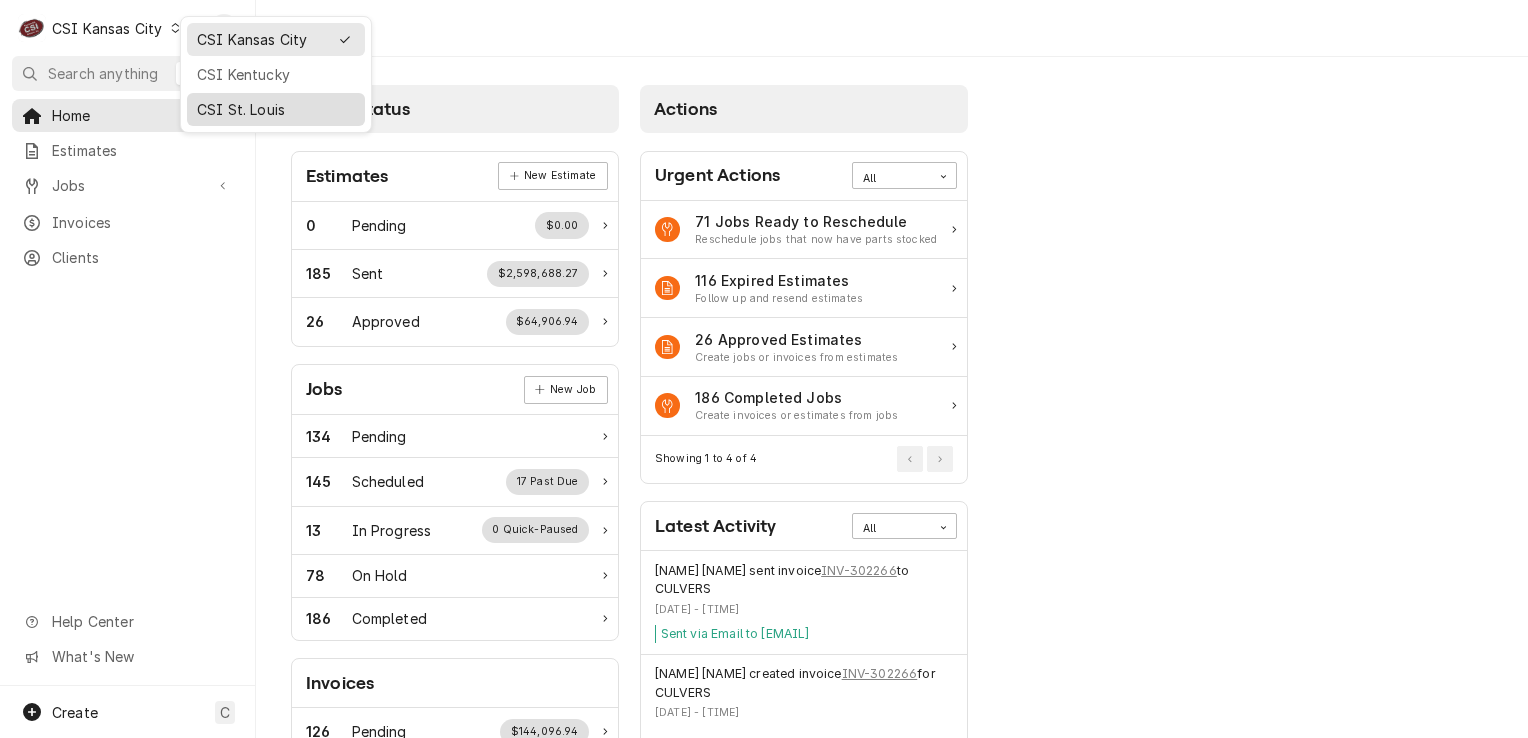 click on "CSI St. Louis" at bounding box center (276, 109) 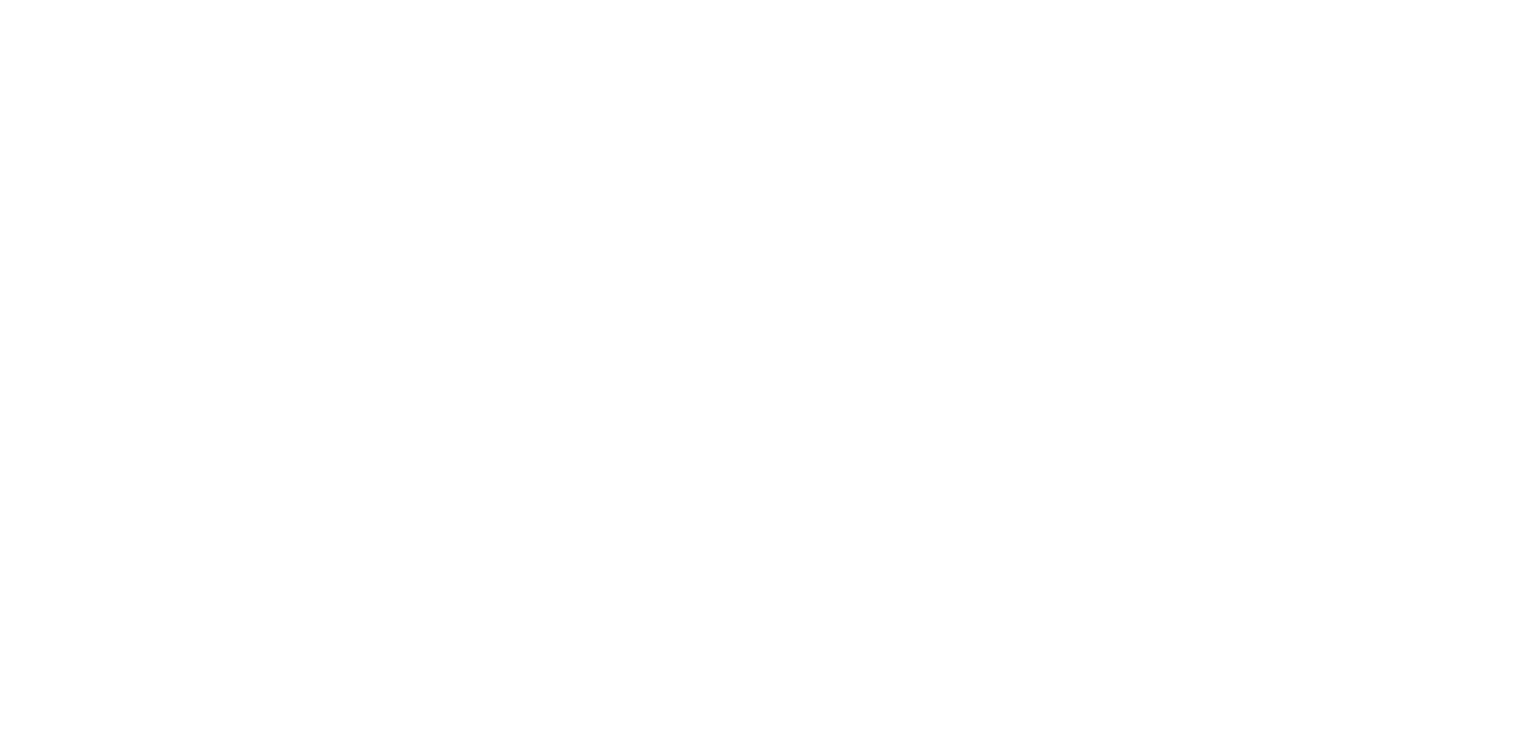 scroll, scrollTop: 0, scrollLeft: 0, axis: both 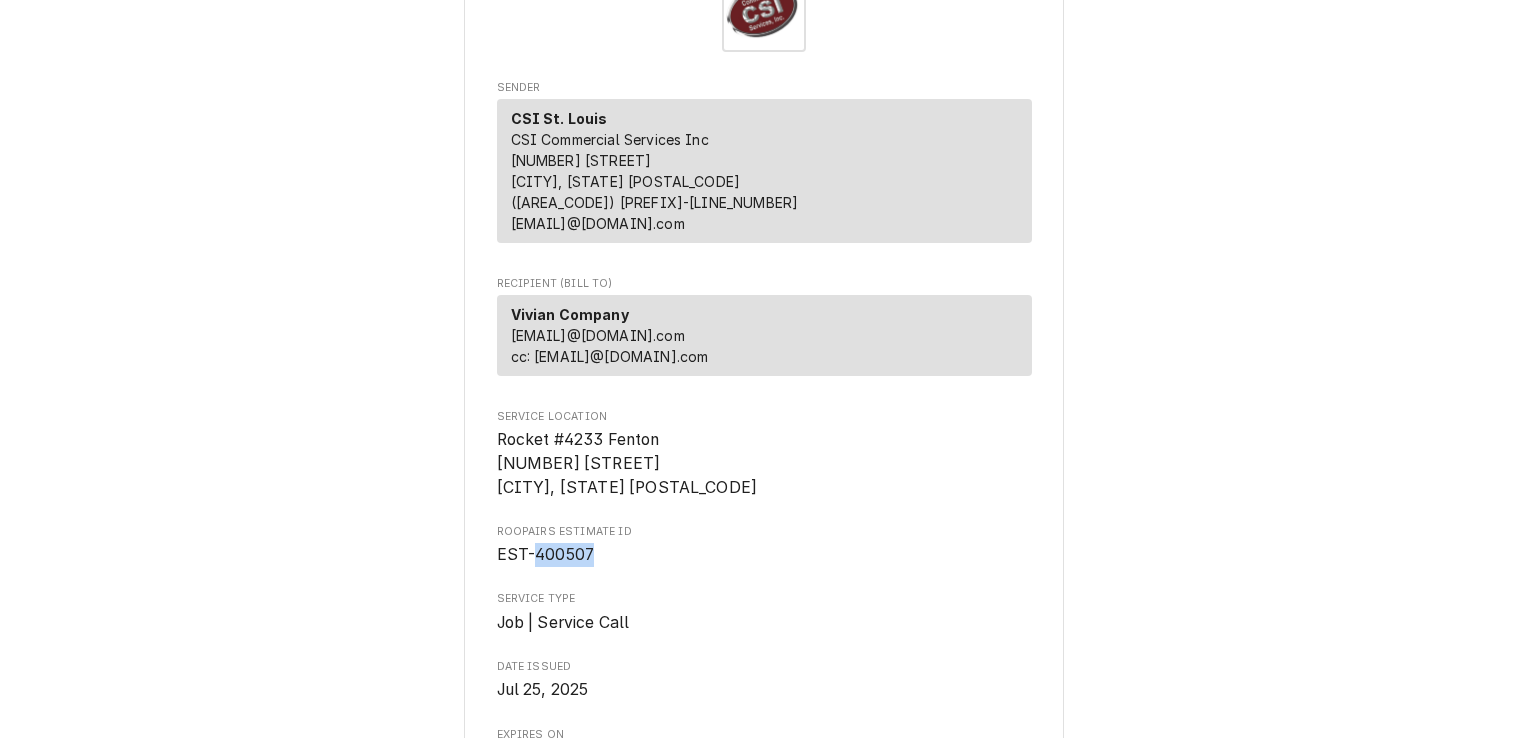 drag, startPoint x: 590, startPoint y: 555, endPoint x: 529, endPoint y: 554, distance: 61.008198 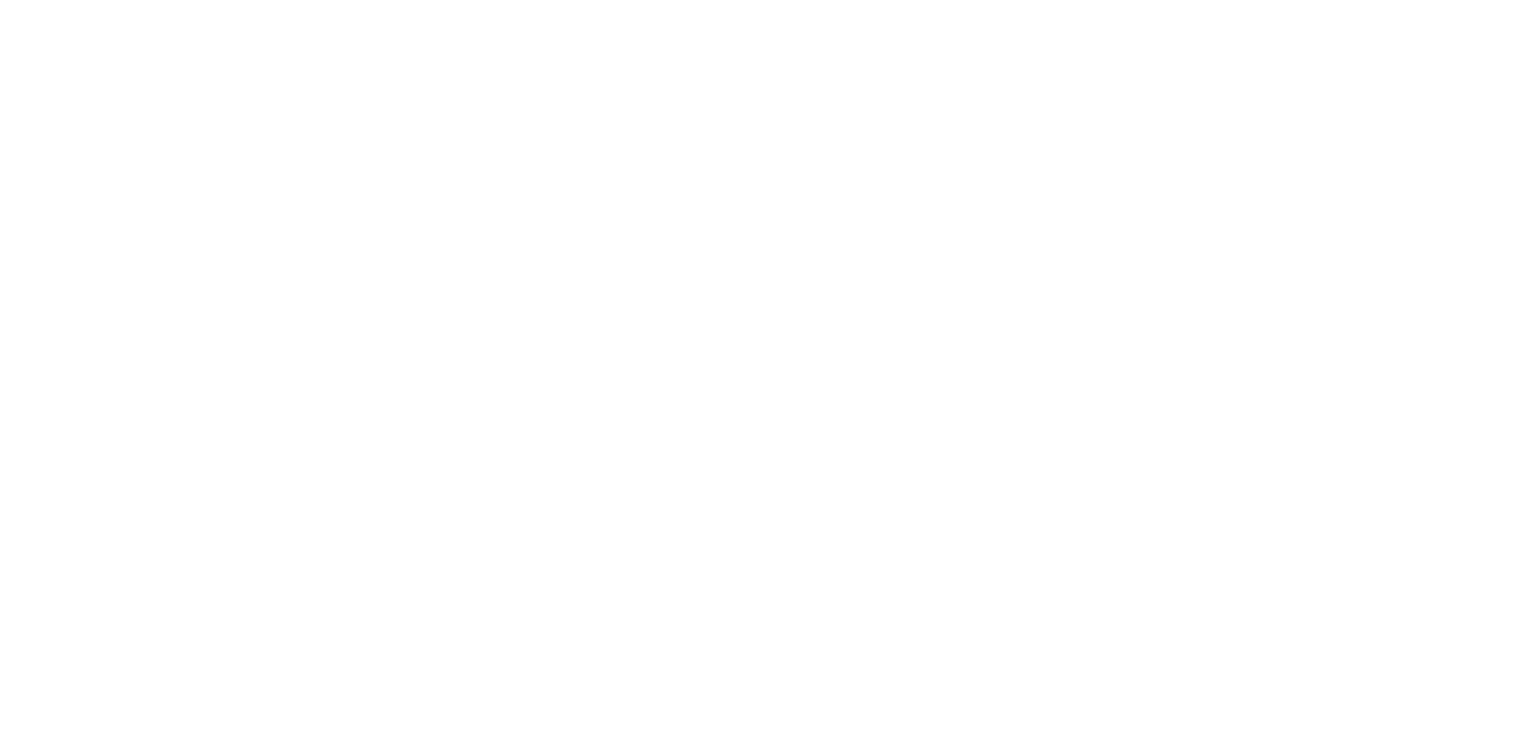 scroll, scrollTop: 0, scrollLeft: 0, axis: both 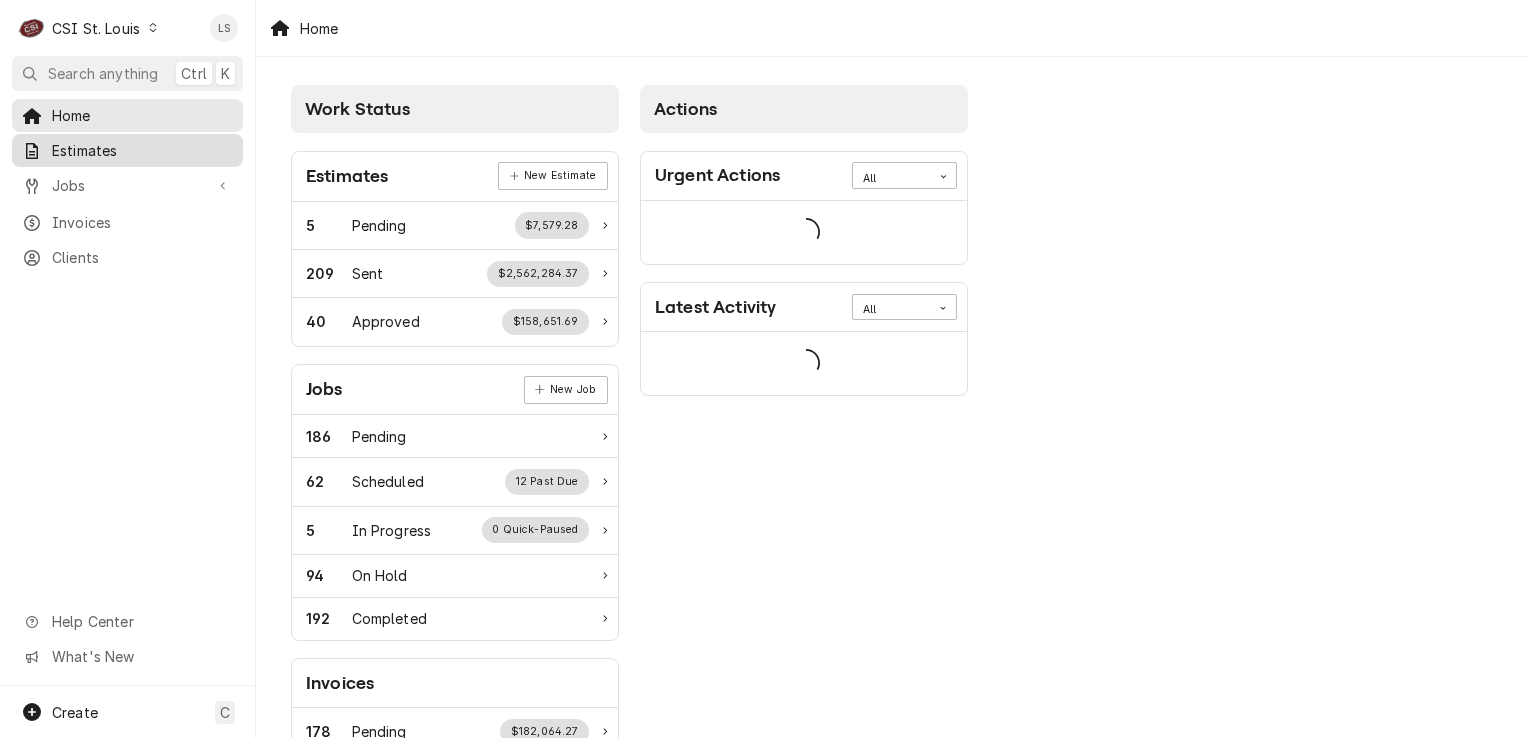 click on "Estimates" at bounding box center [142, 150] 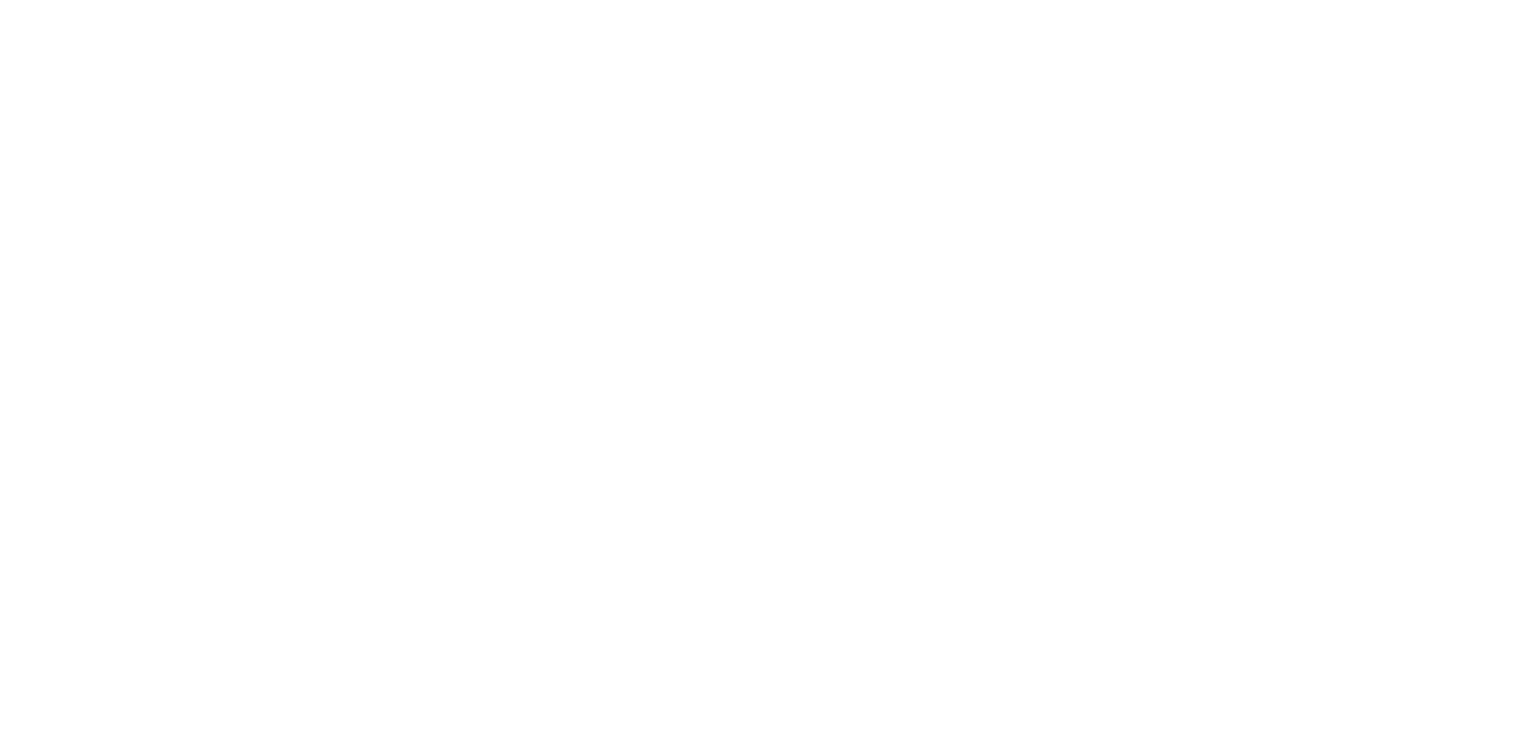 scroll, scrollTop: 0, scrollLeft: 0, axis: both 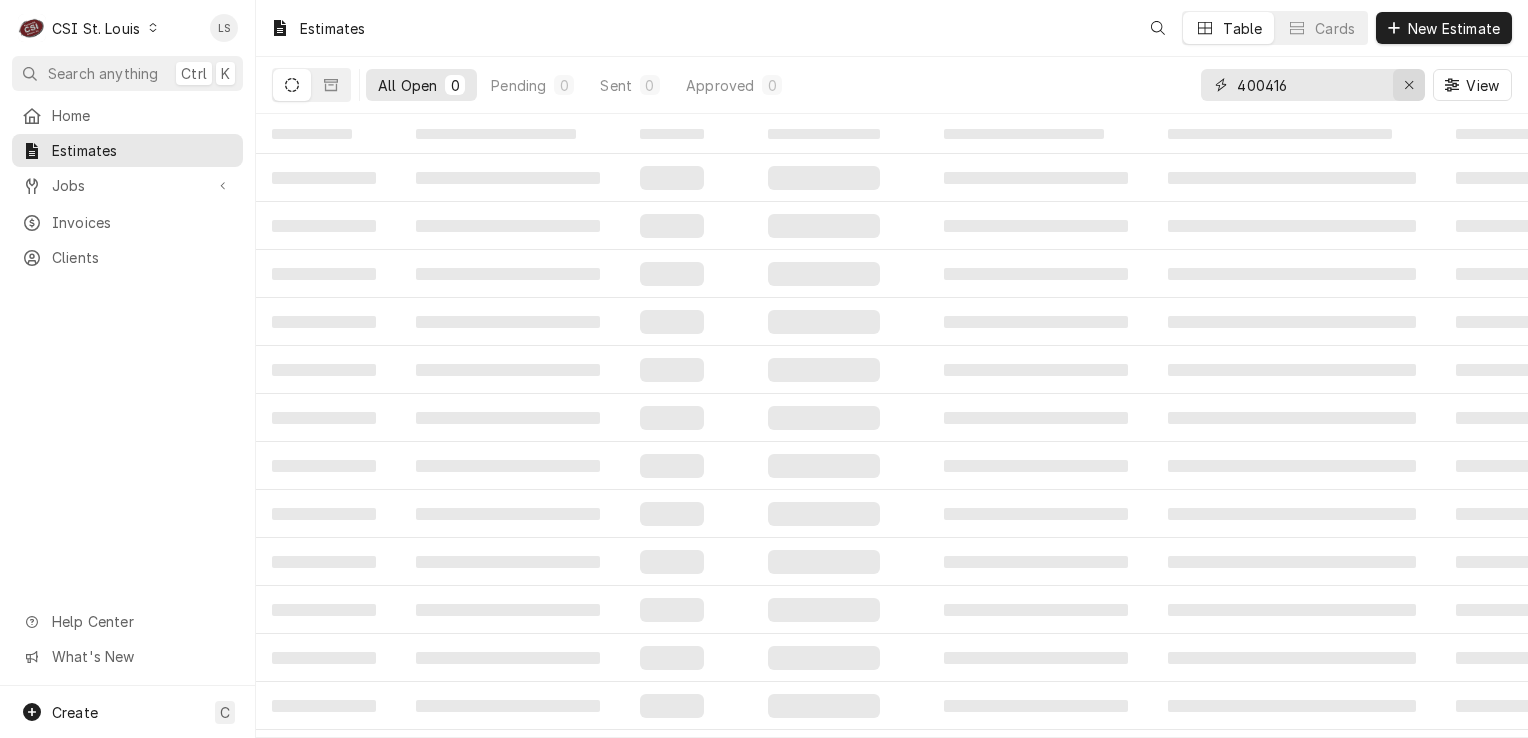click 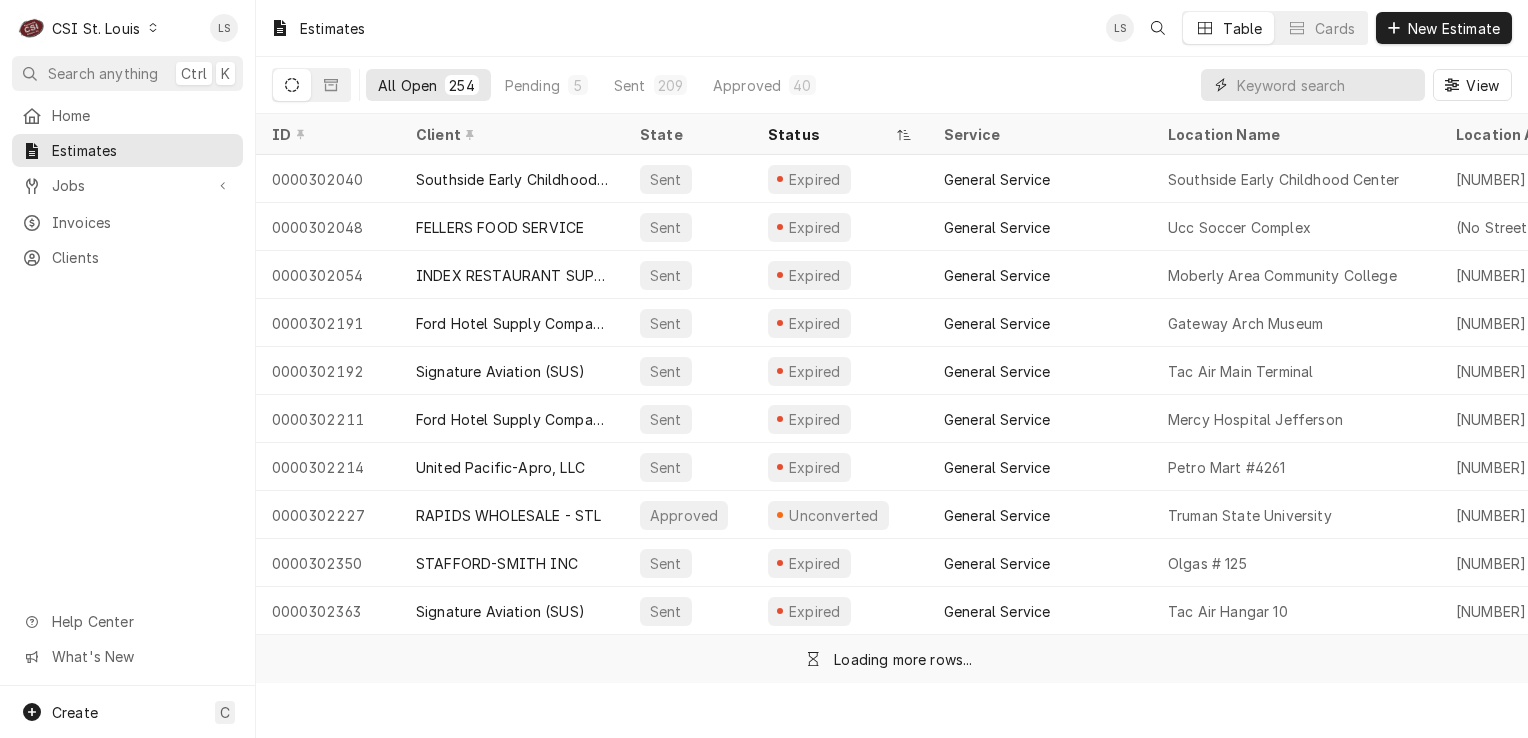 paste on "400507" 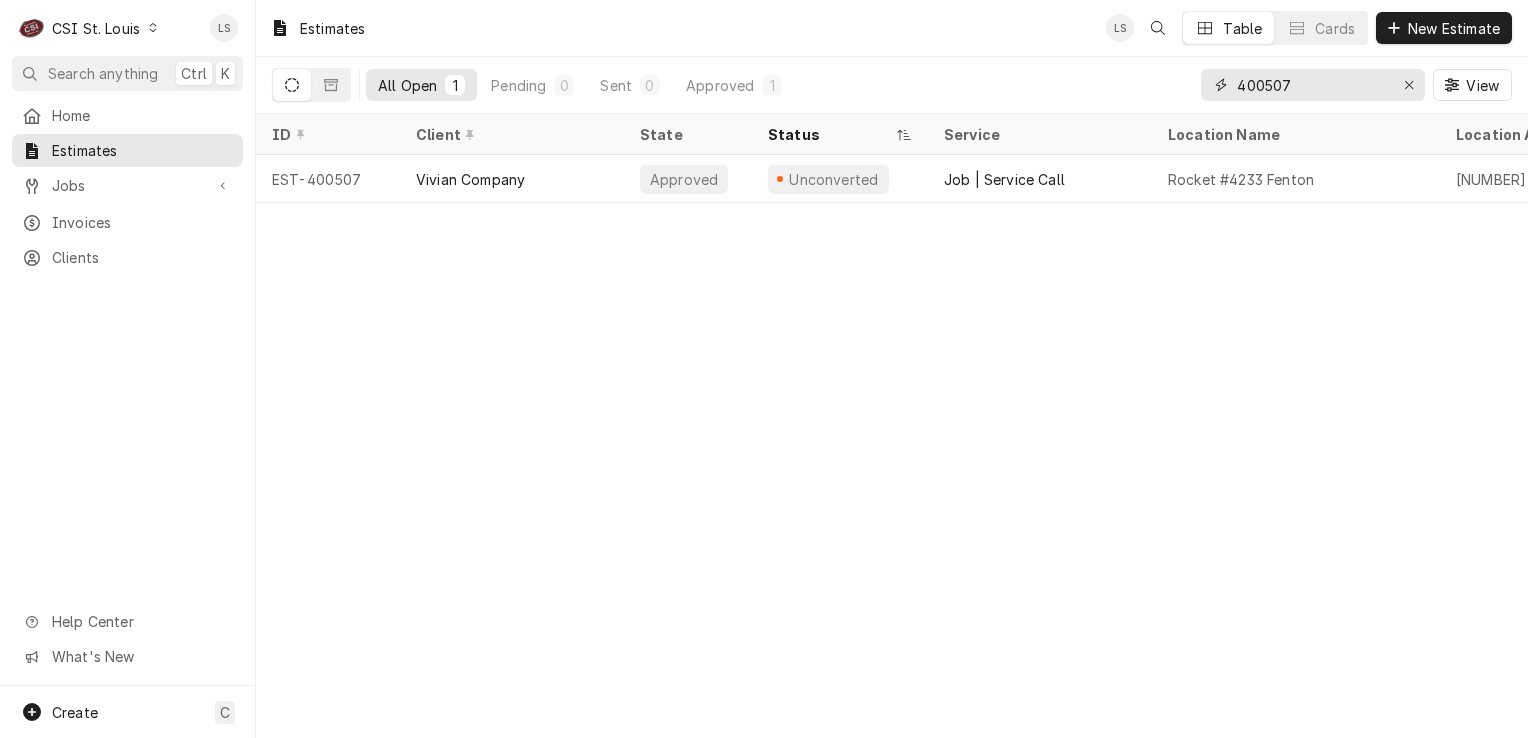 type on "400507" 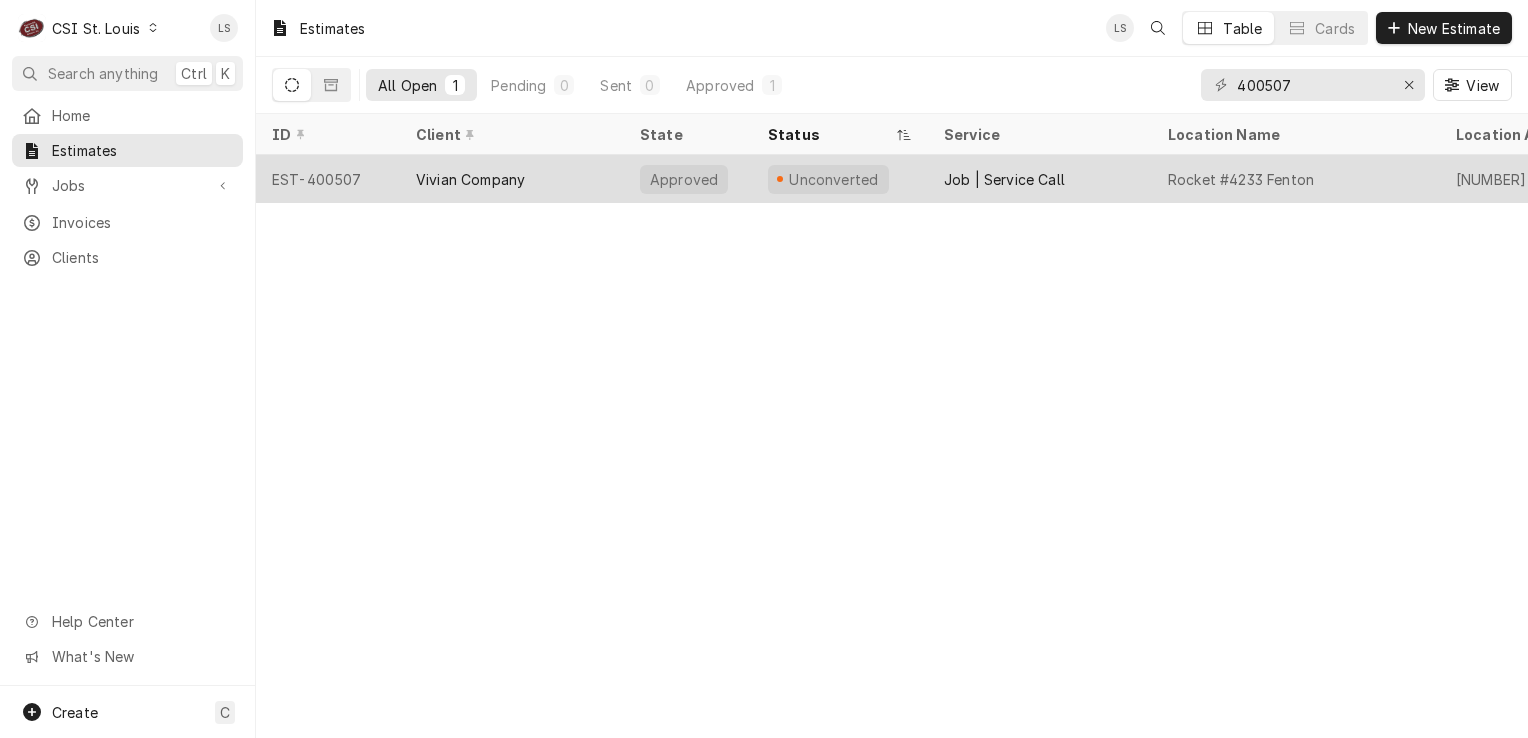 click on "EST-400507" at bounding box center (328, 179) 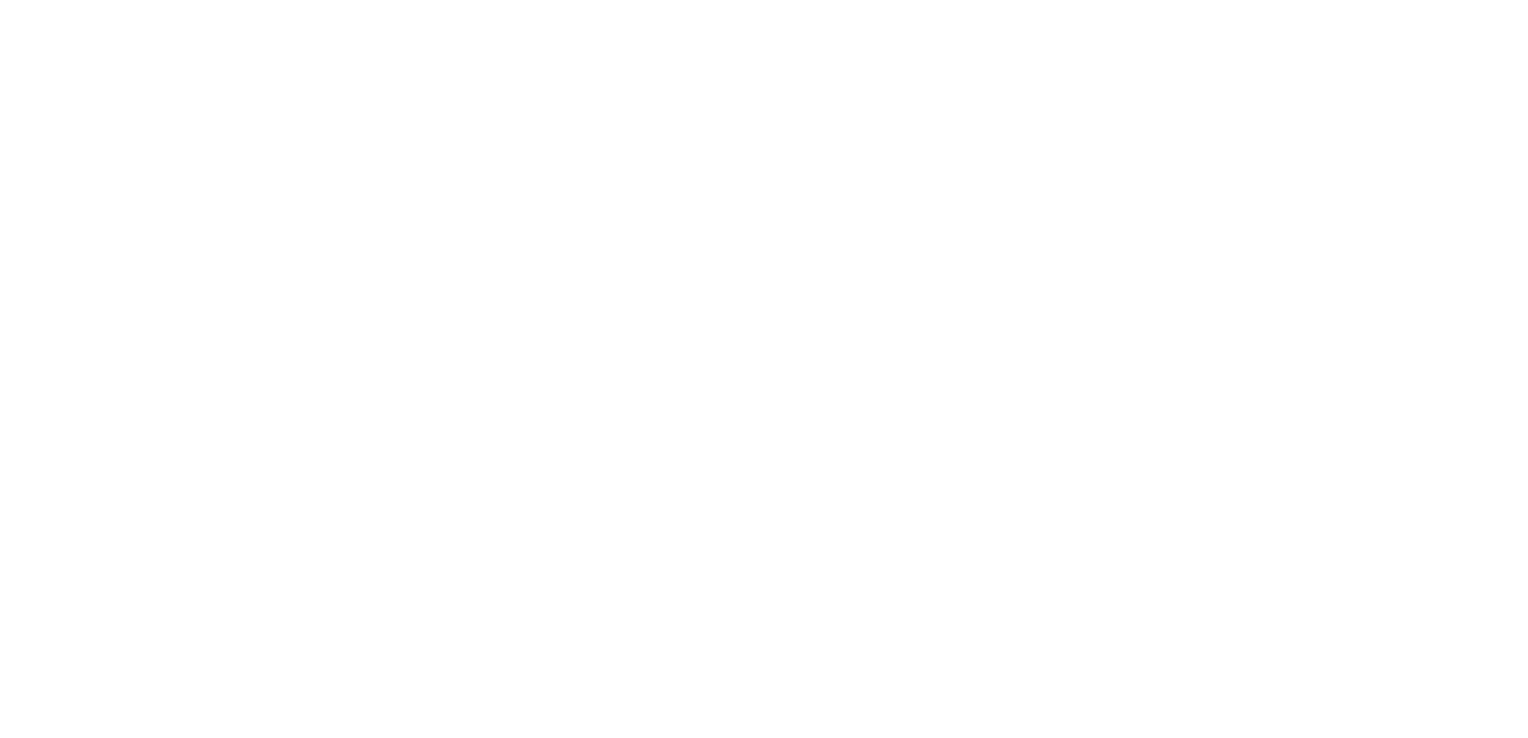 scroll, scrollTop: 0, scrollLeft: 0, axis: both 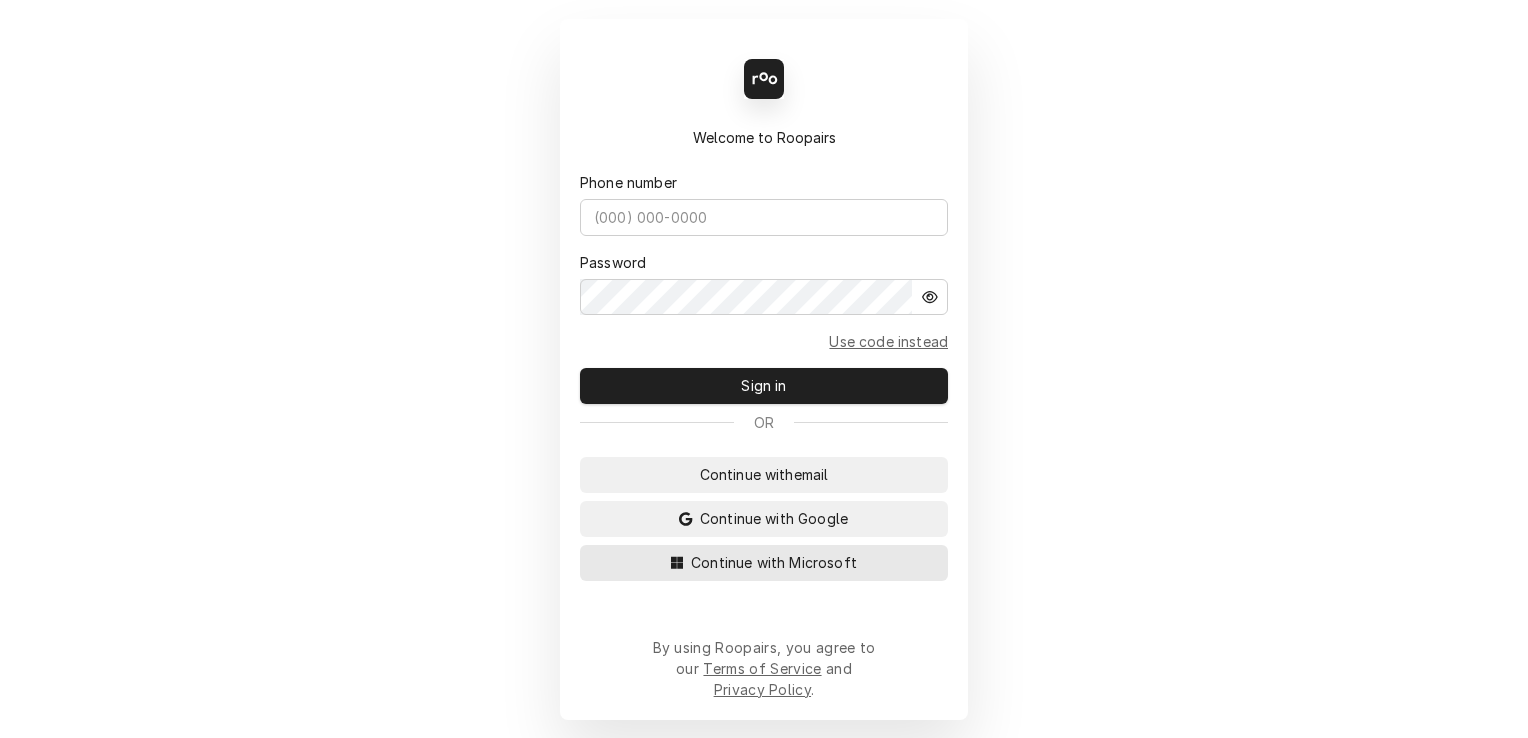 click on "Continue with Microsoft" at bounding box center (774, 562) 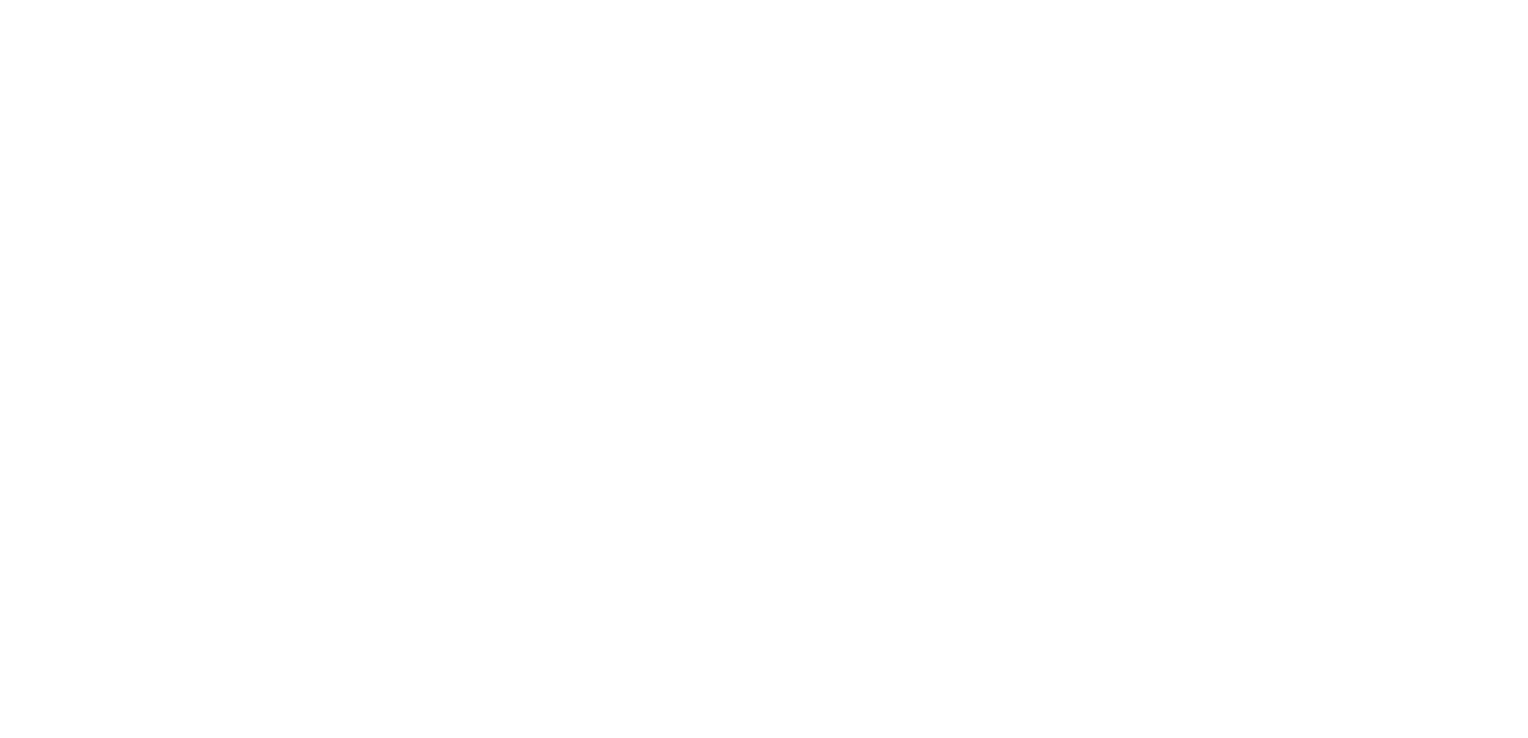 scroll, scrollTop: 0, scrollLeft: 0, axis: both 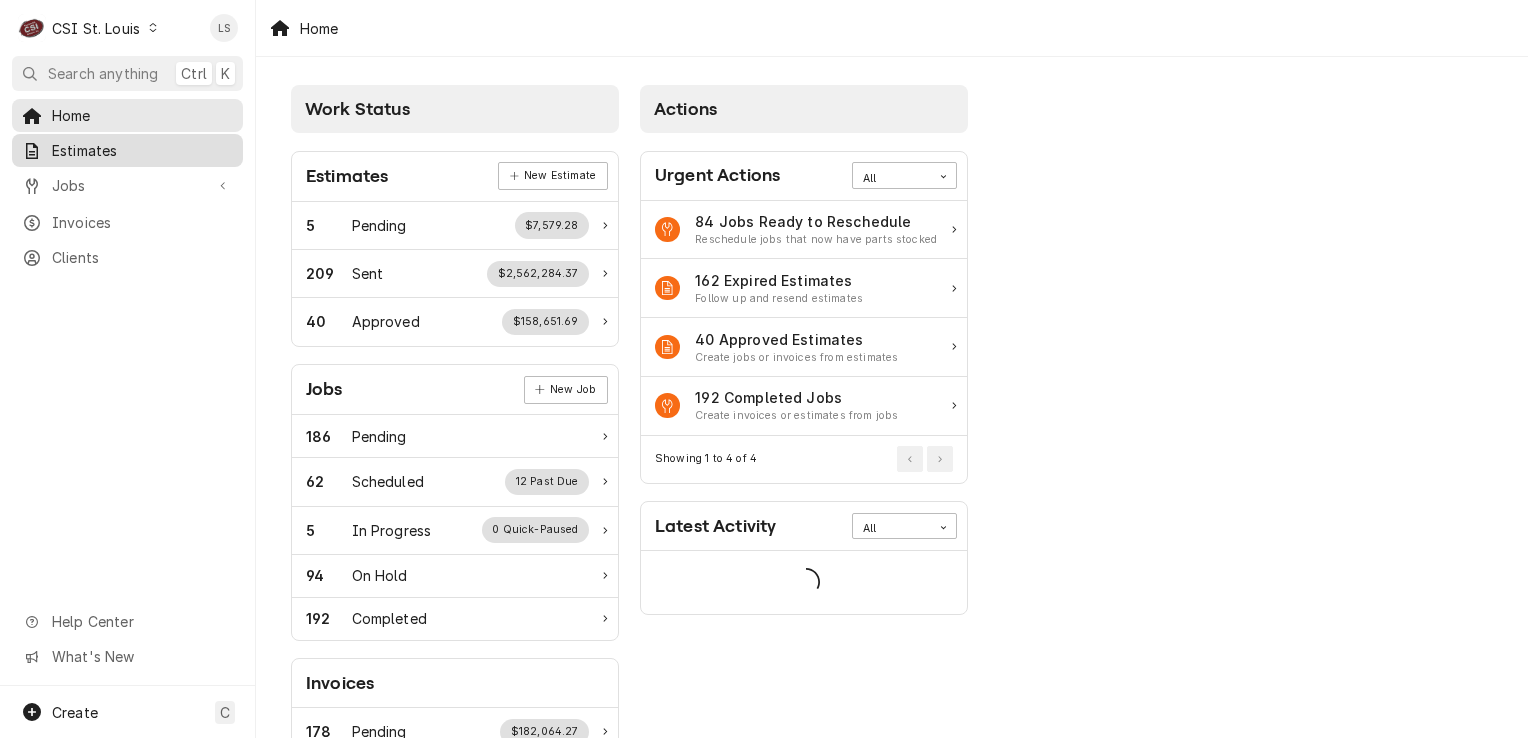 click on "Estimates" at bounding box center [142, 150] 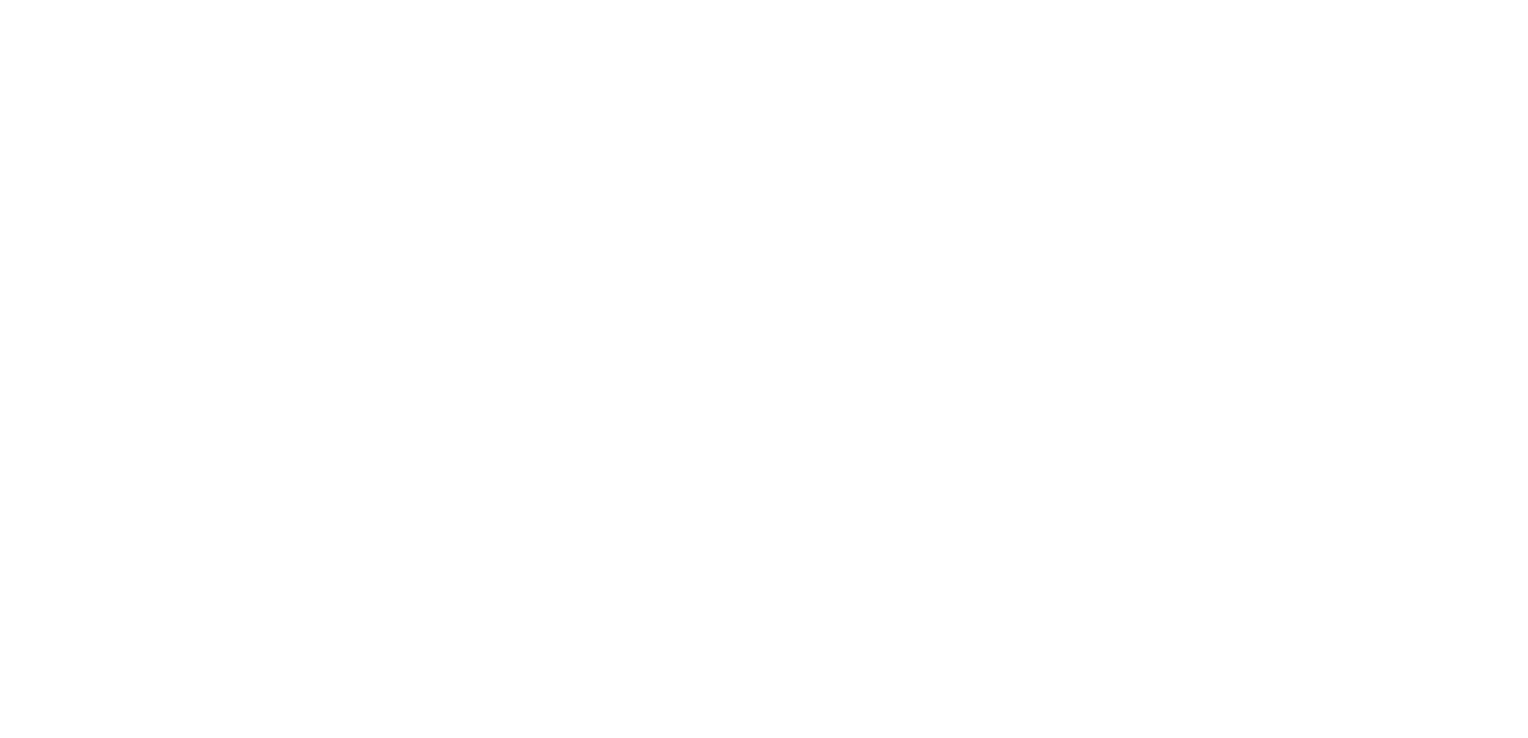 scroll, scrollTop: 0, scrollLeft: 0, axis: both 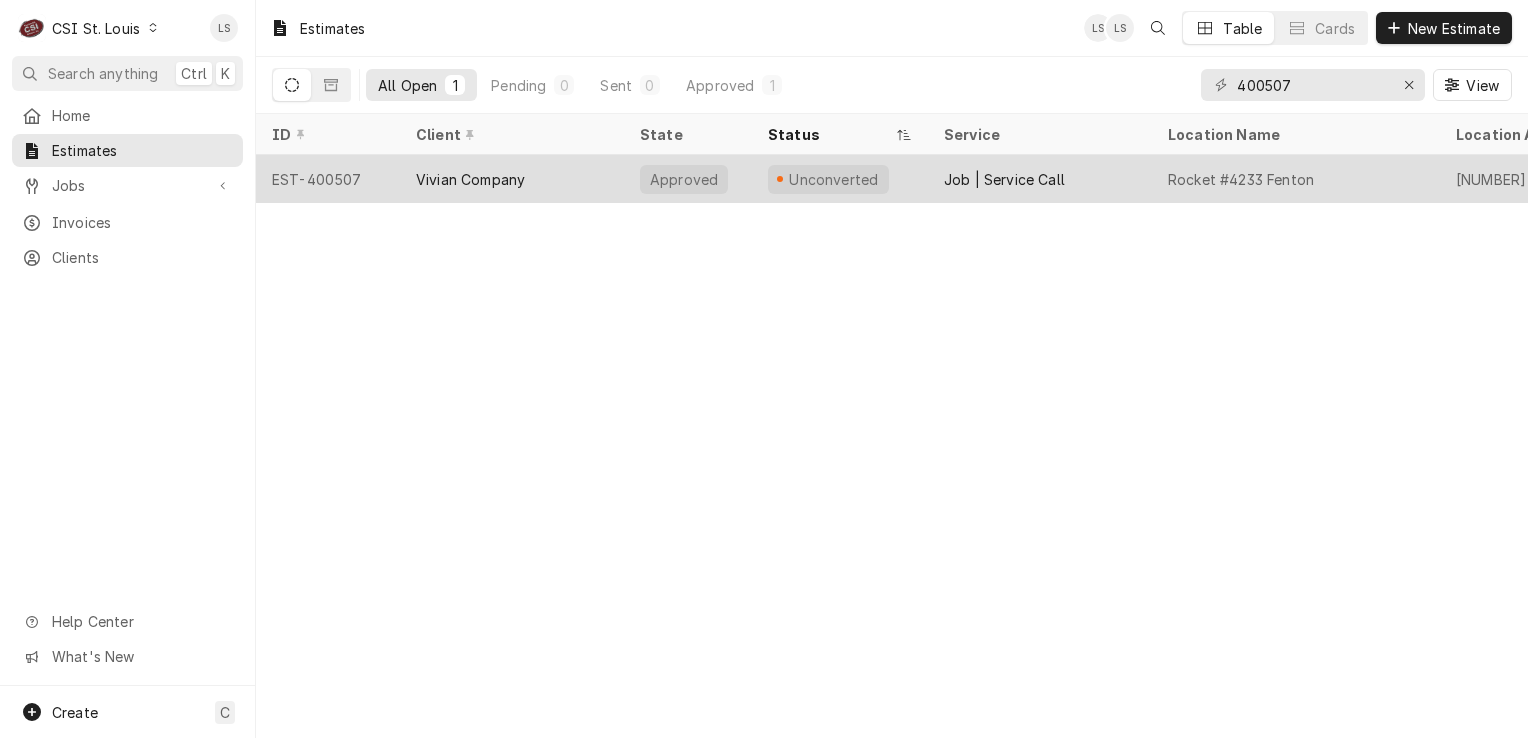 click on "EST-400507" at bounding box center (328, 179) 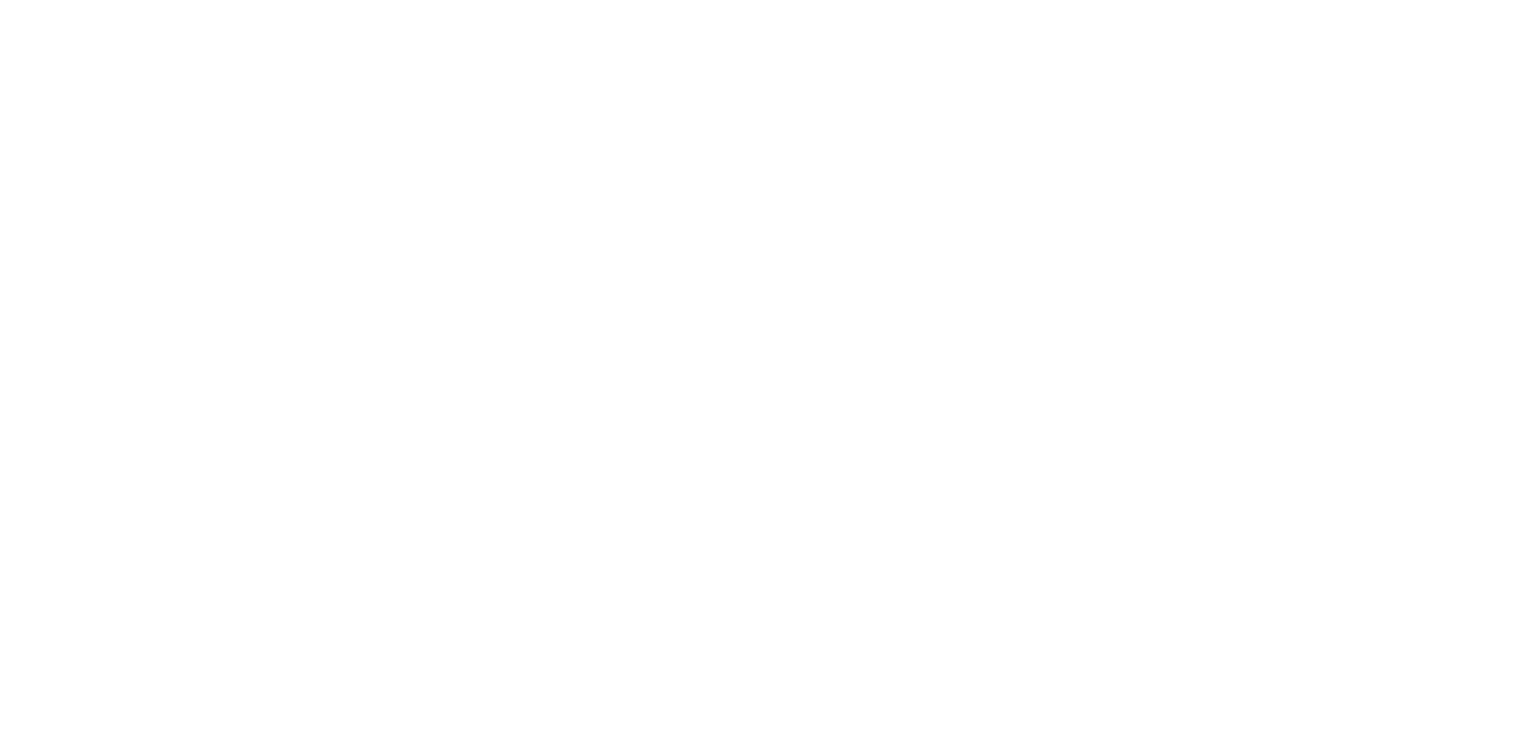 scroll, scrollTop: 0, scrollLeft: 0, axis: both 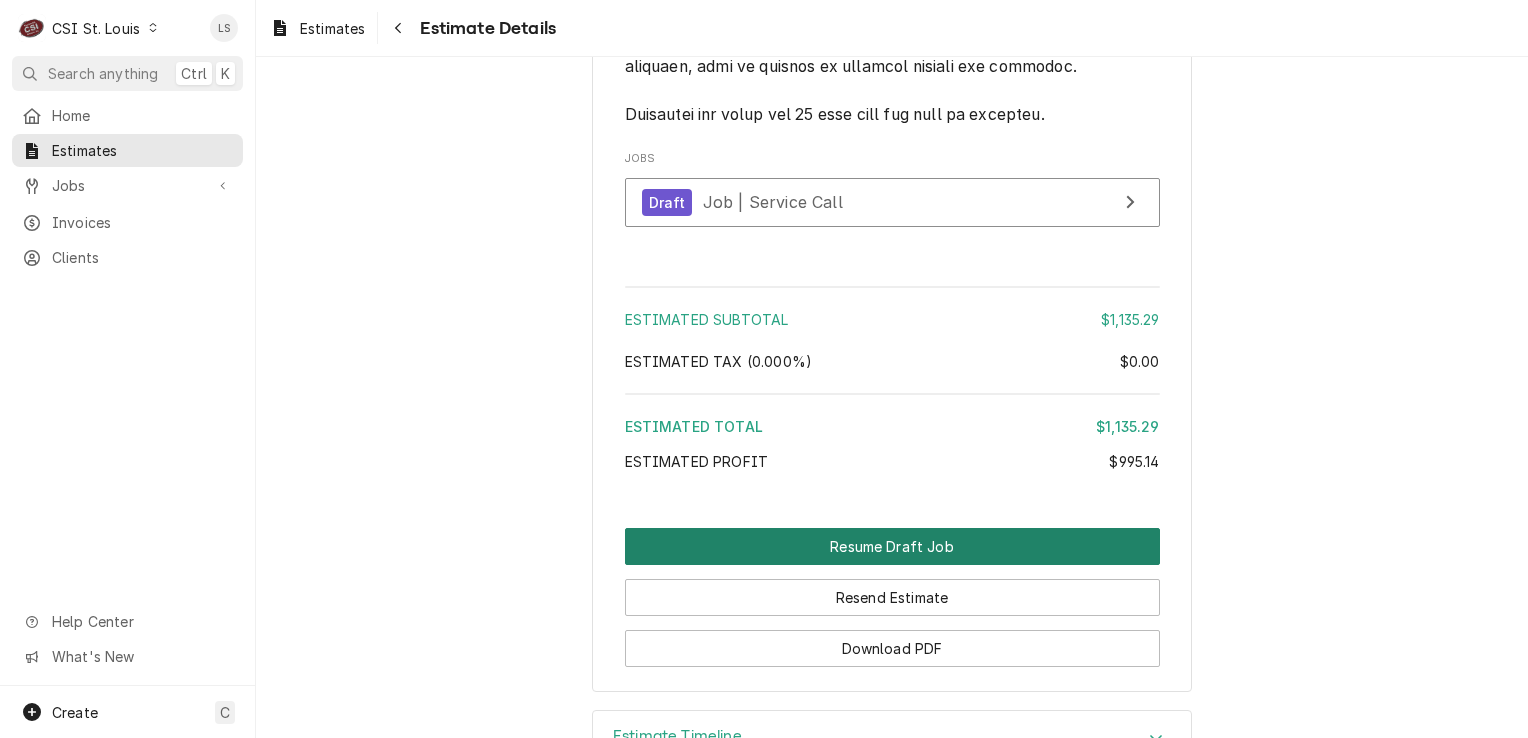 click on "Resume Draft Job" at bounding box center [892, 546] 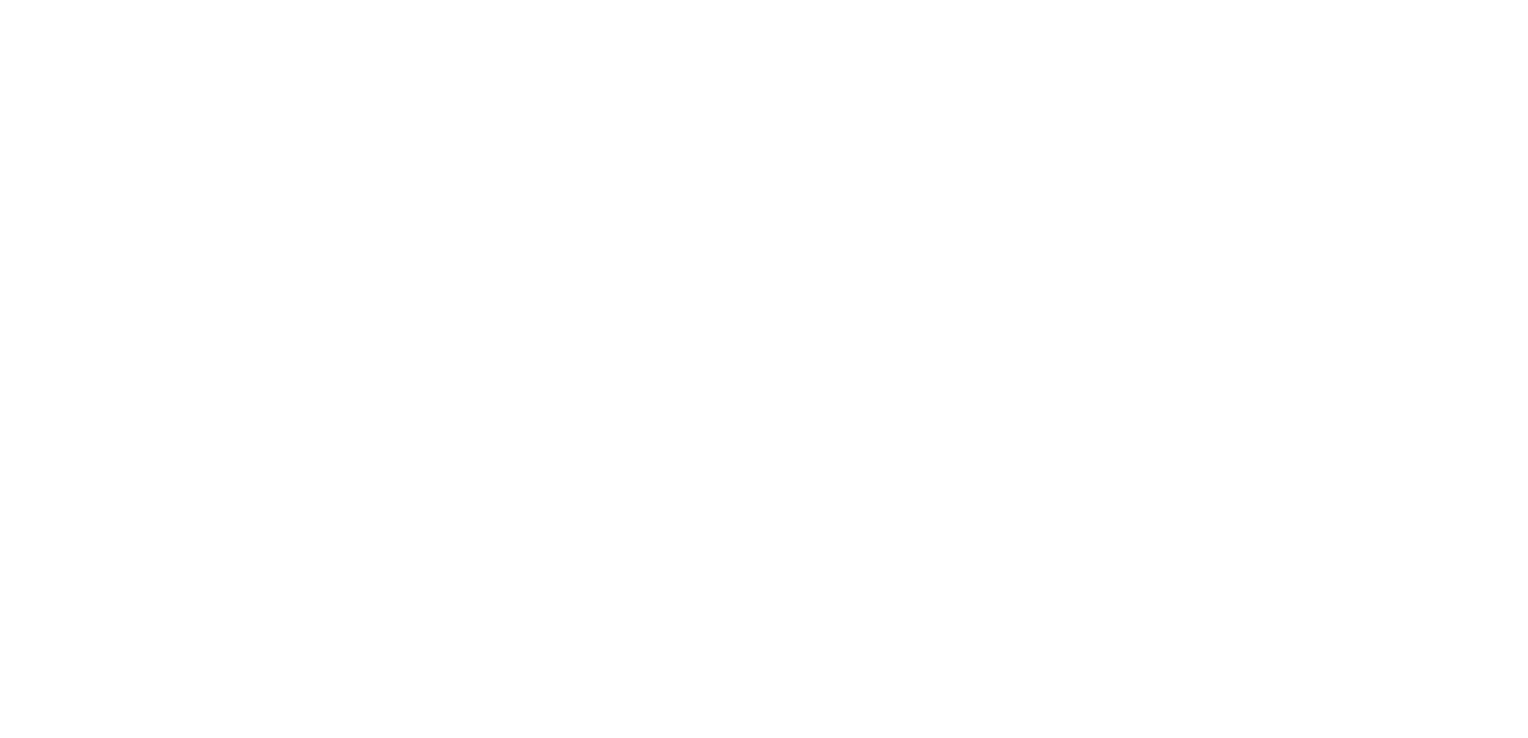 scroll, scrollTop: 0, scrollLeft: 0, axis: both 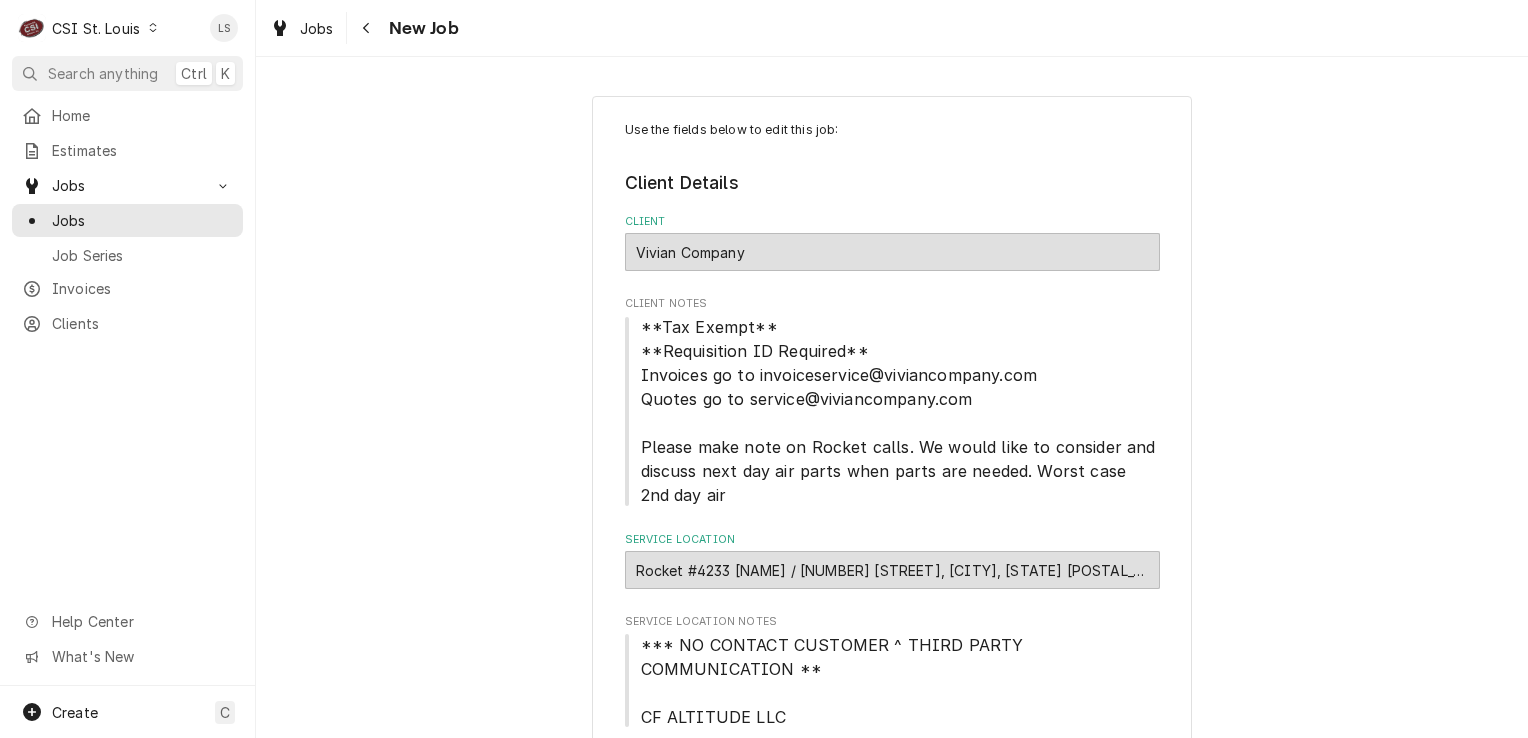 type on "x" 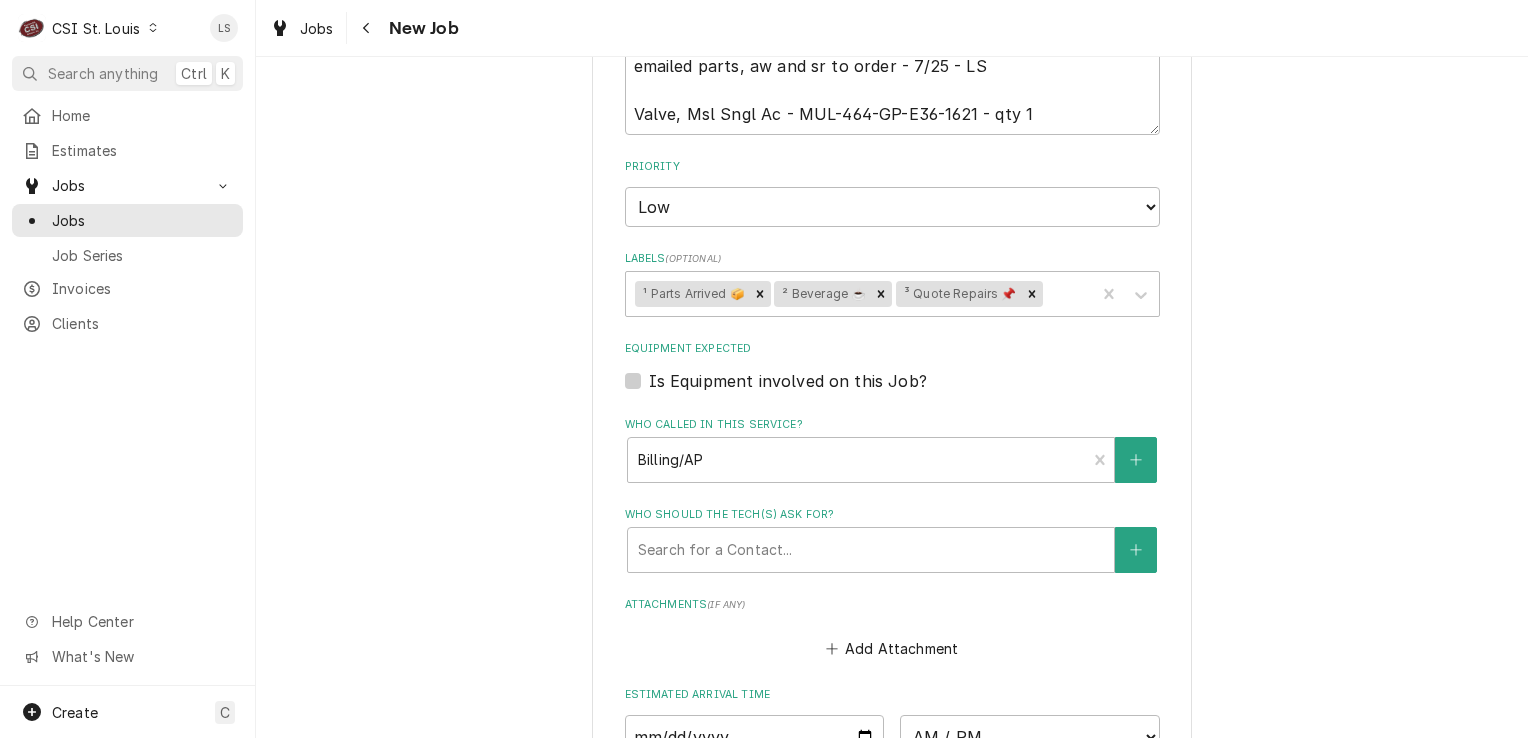 scroll, scrollTop: 1200, scrollLeft: 0, axis: vertical 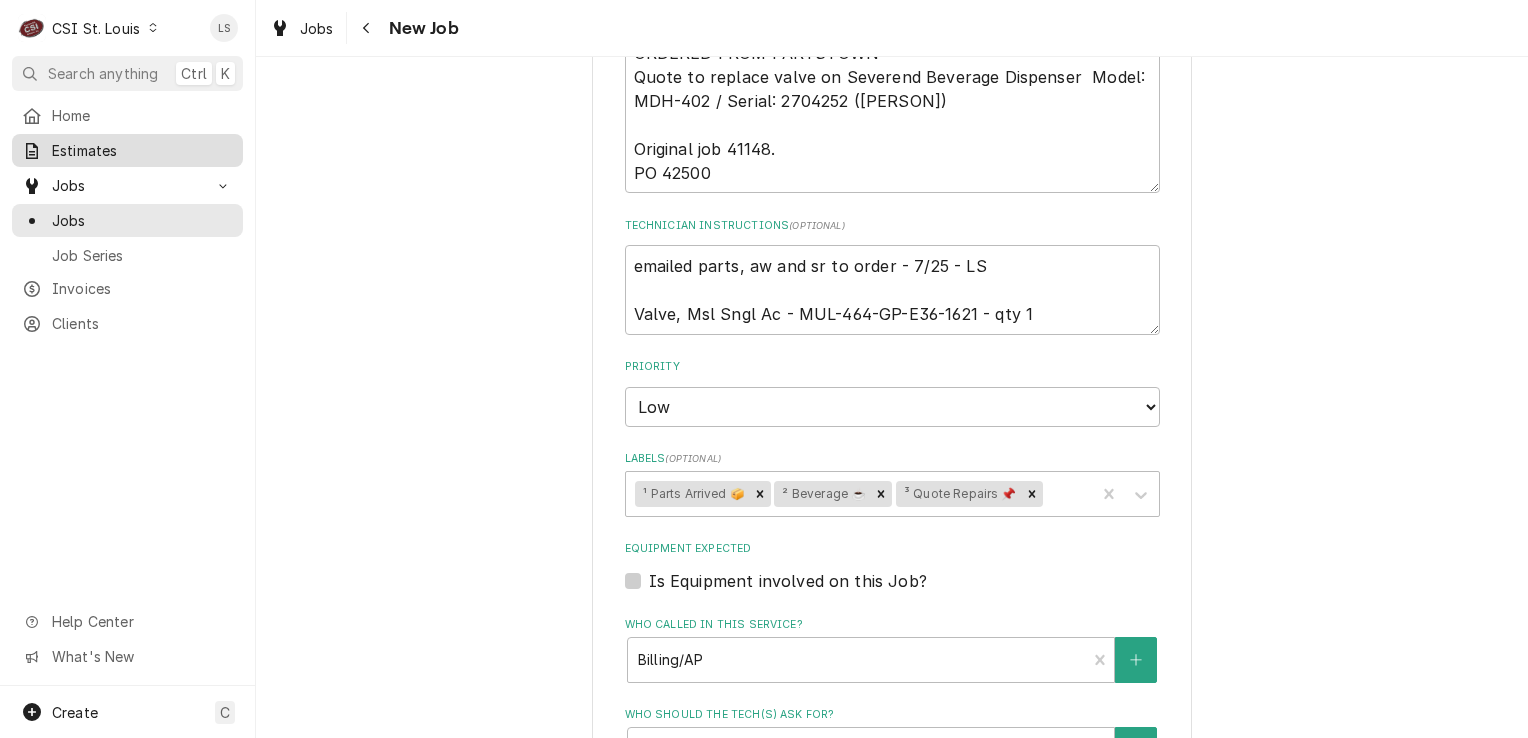 drag, startPoint x: 70, startPoint y: 210, endPoint x: 76, endPoint y: 160, distance: 50.358715 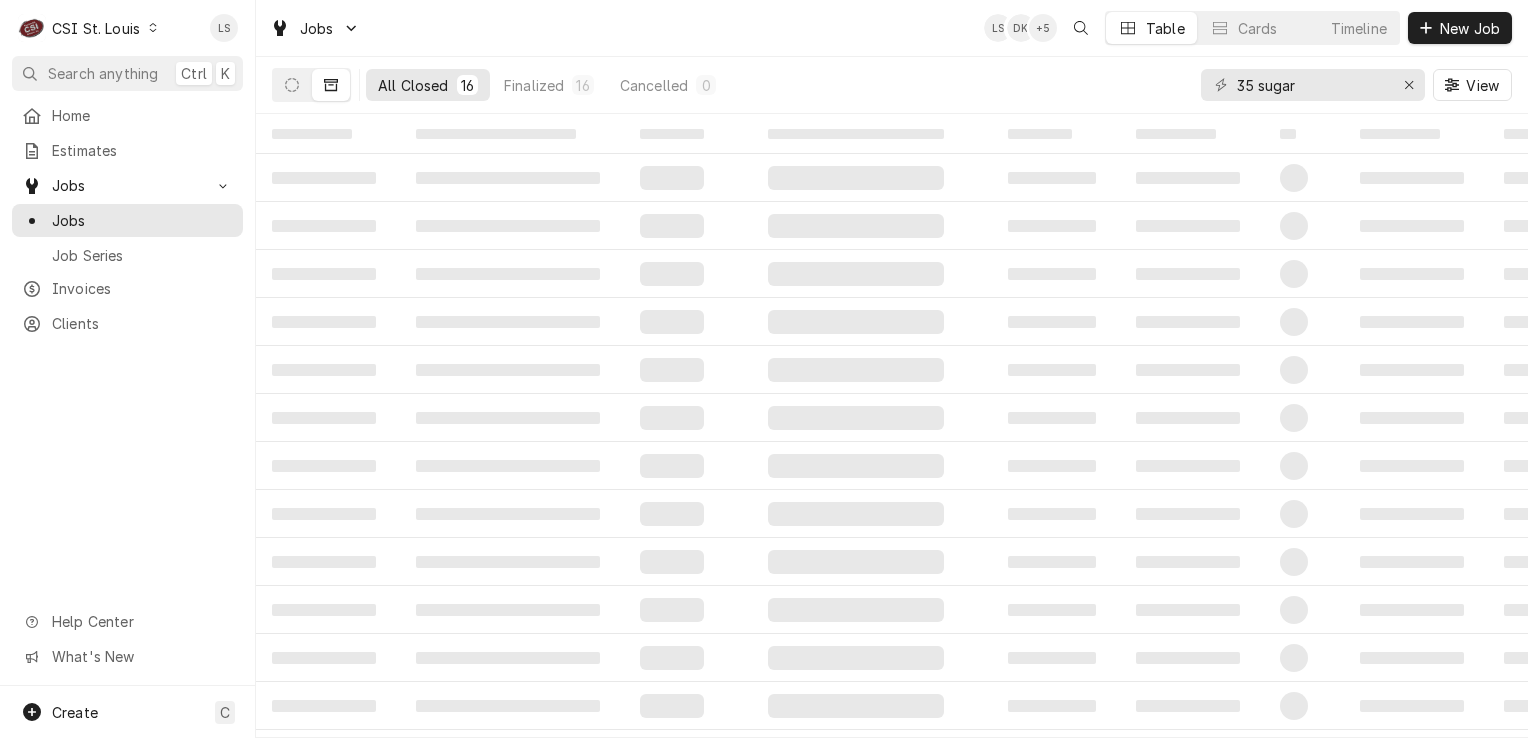 scroll, scrollTop: 0, scrollLeft: 0, axis: both 